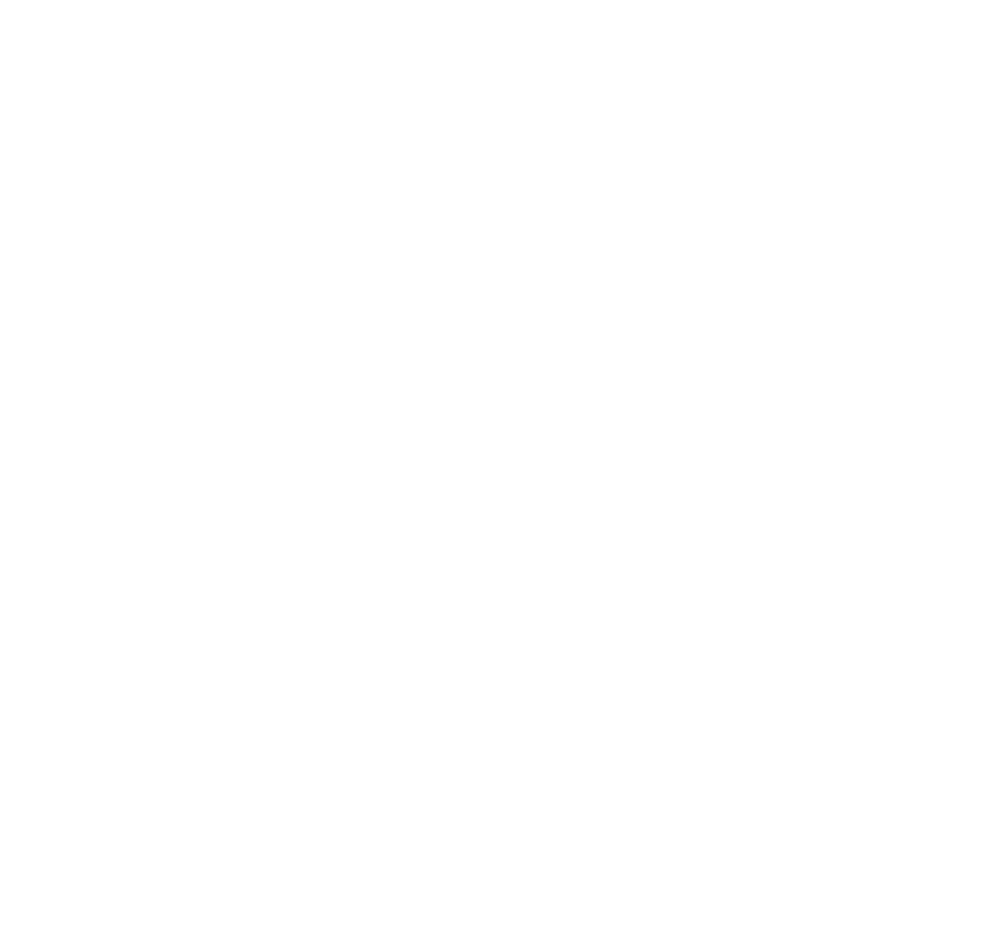 scroll, scrollTop: 0, scrollLeft: 0, axis: both 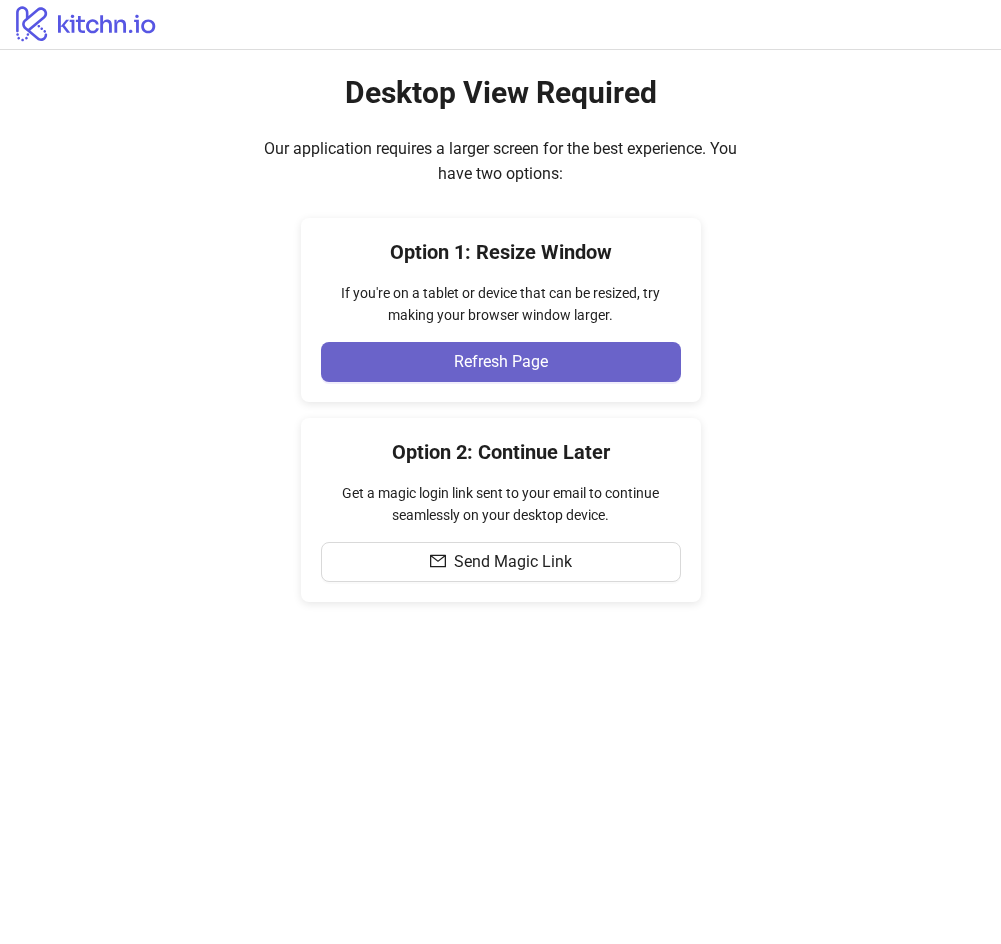 click on "Refresh Page" at bounding box center (501, 362) 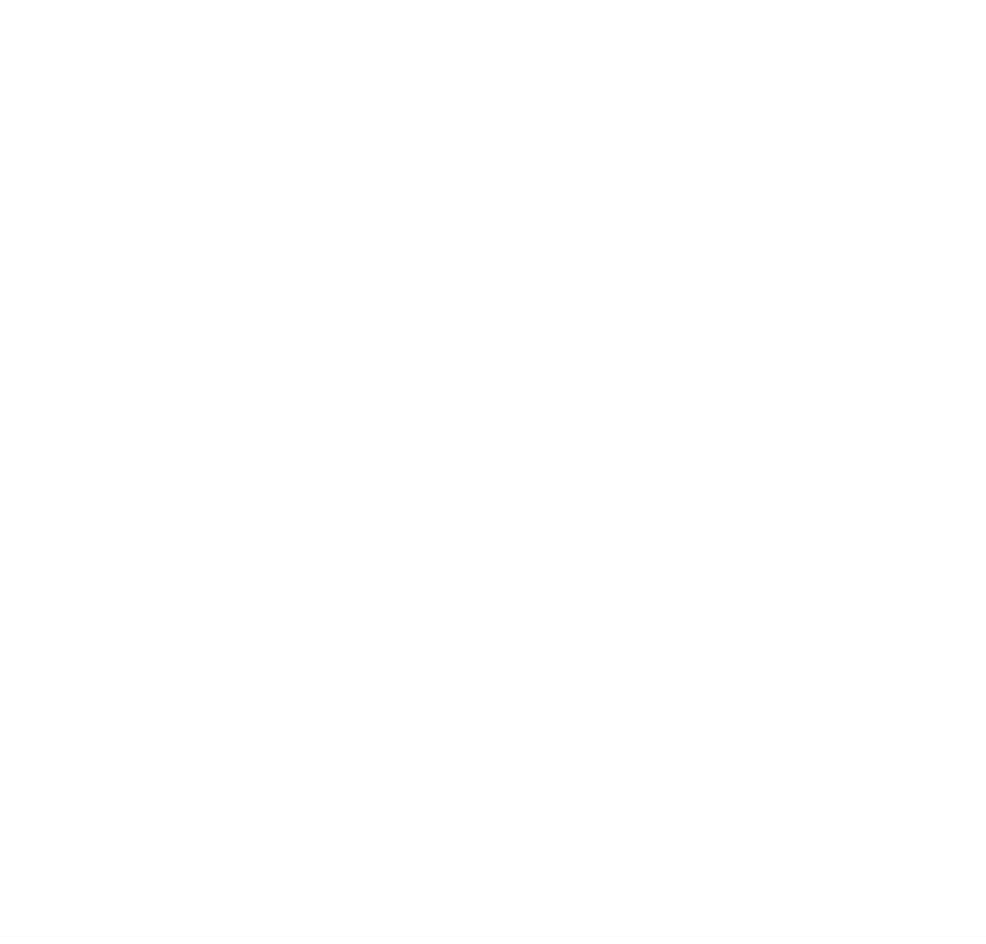 scroll, scrollTop: 0, scrollLeft: 0, axis: both 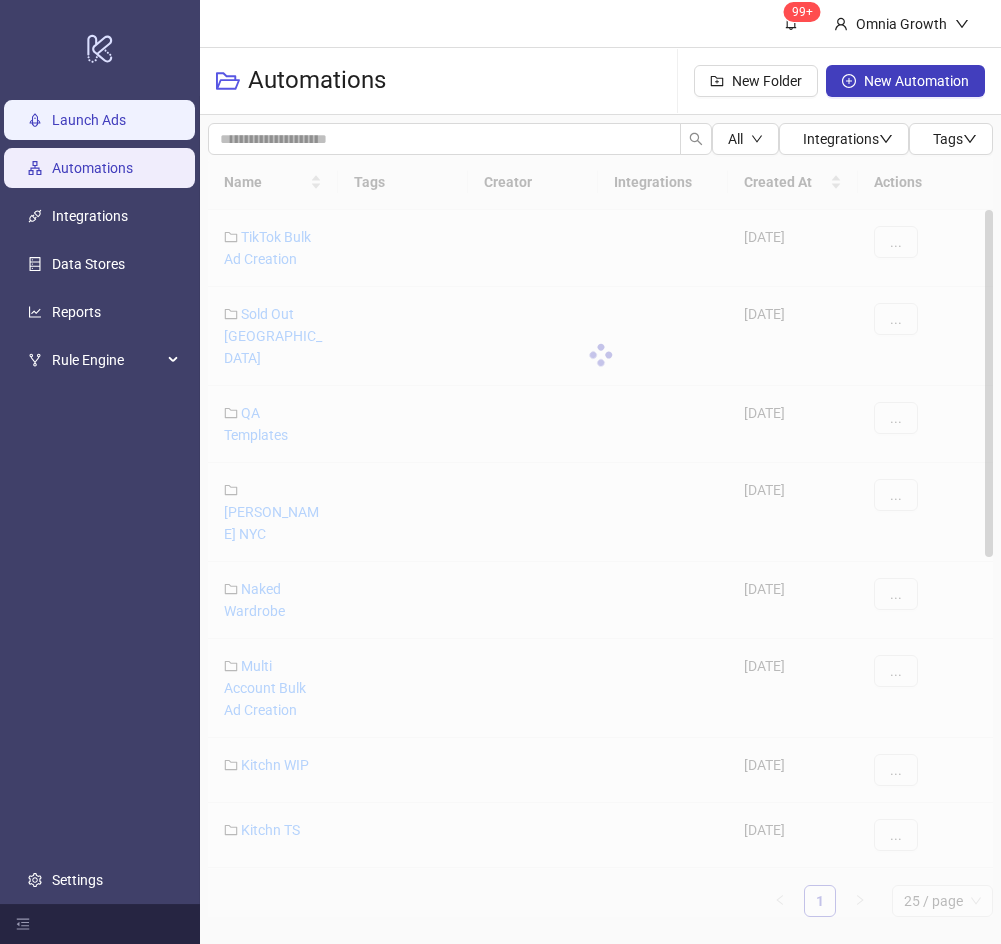 click on "Launch Ads" at bounding box center [89, 120] 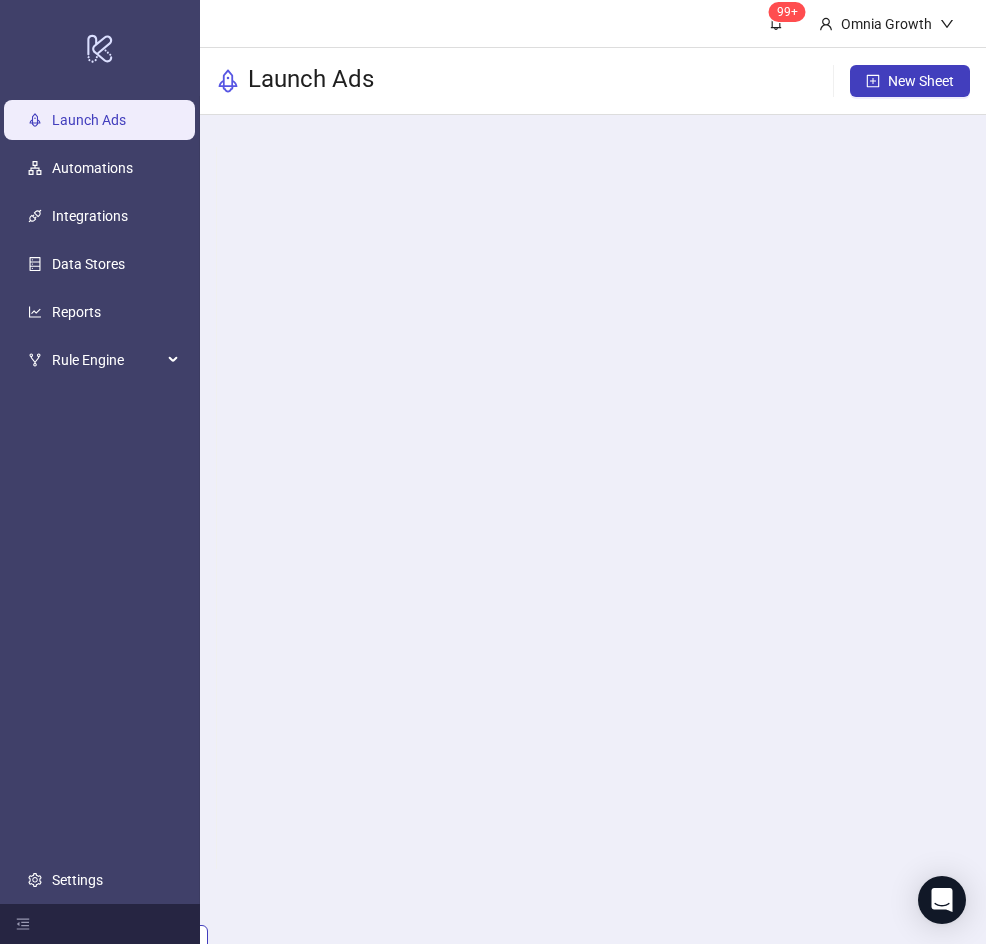 scroll, scrollTop: 21, scrollLeft: 0, axis: vertical 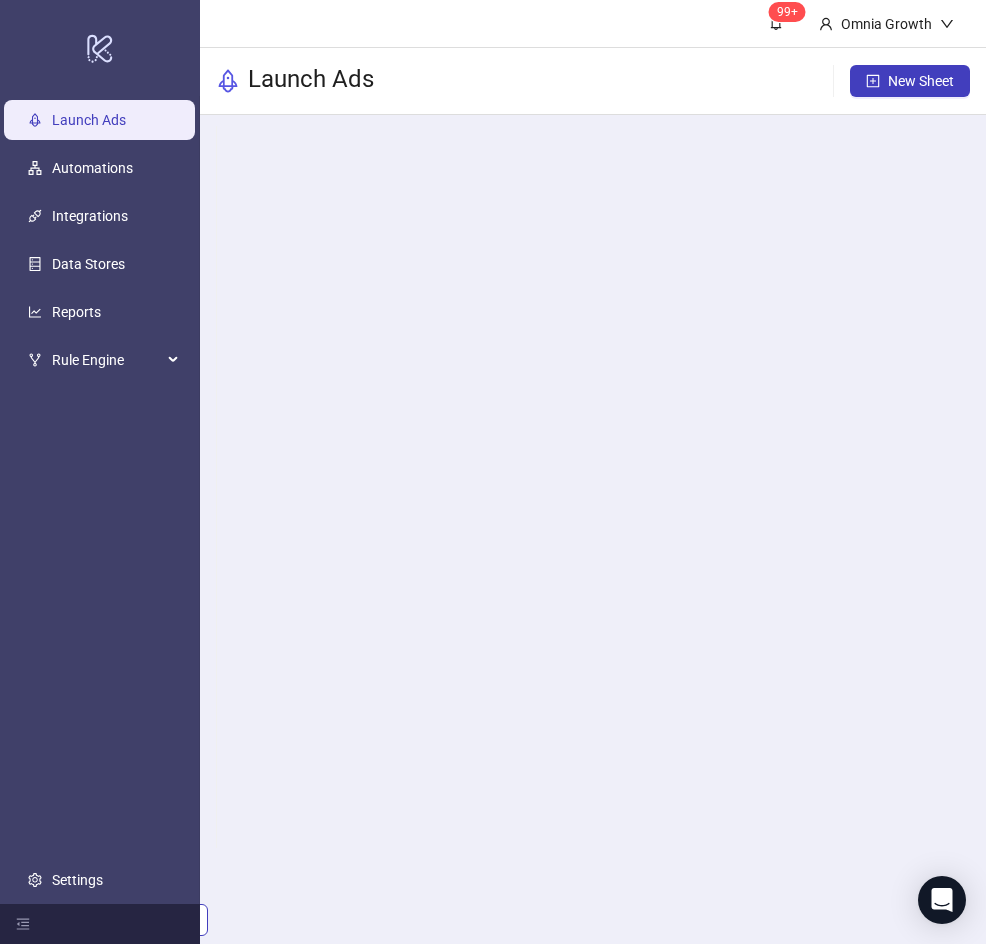 click on "Gameday Google Drive - Main Growth Folder" at bounding box center [239, 9178] 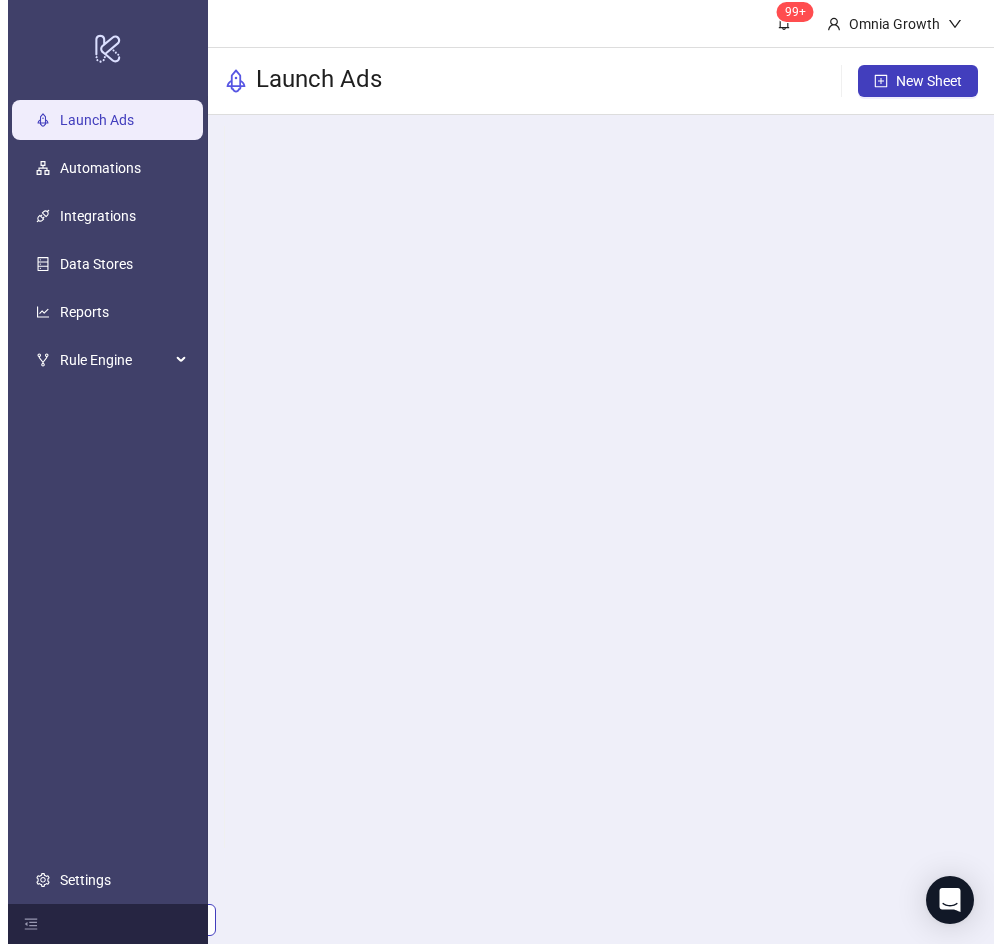 scroll, scrollTop: 0, scrollLeft: 0, axis: both 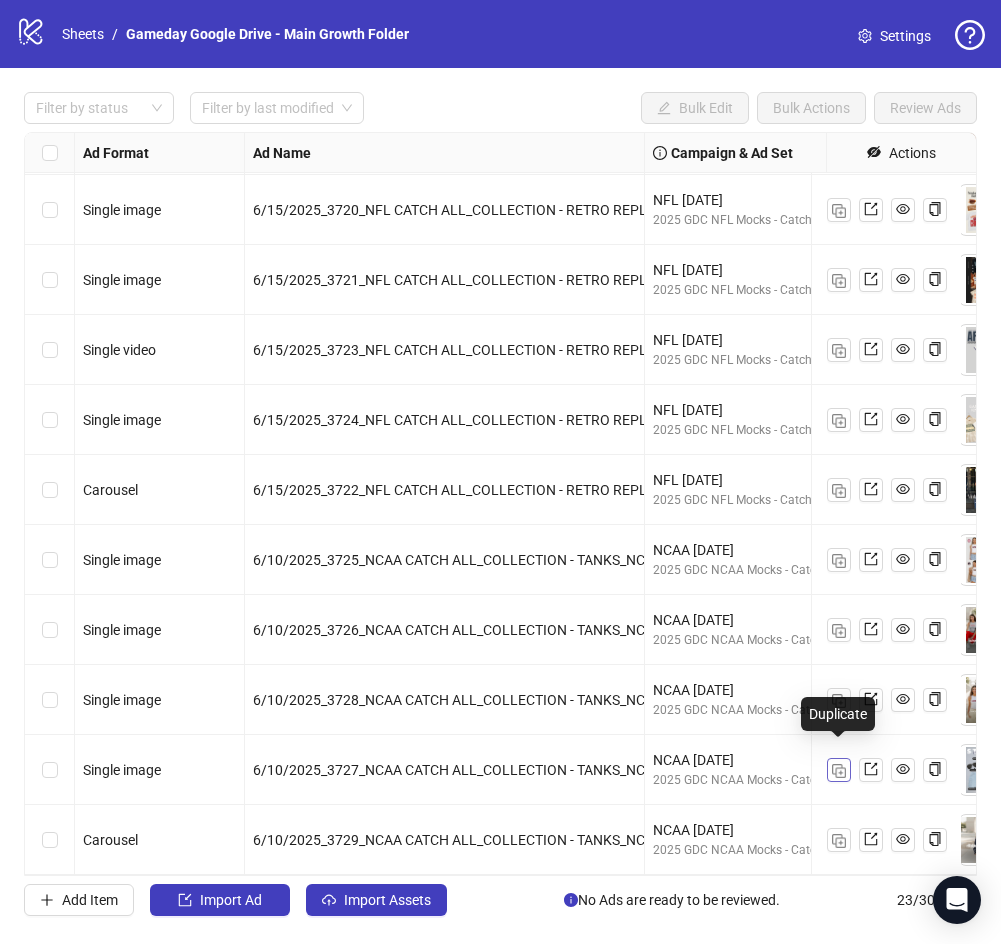 click at bounding box center [839, 770] 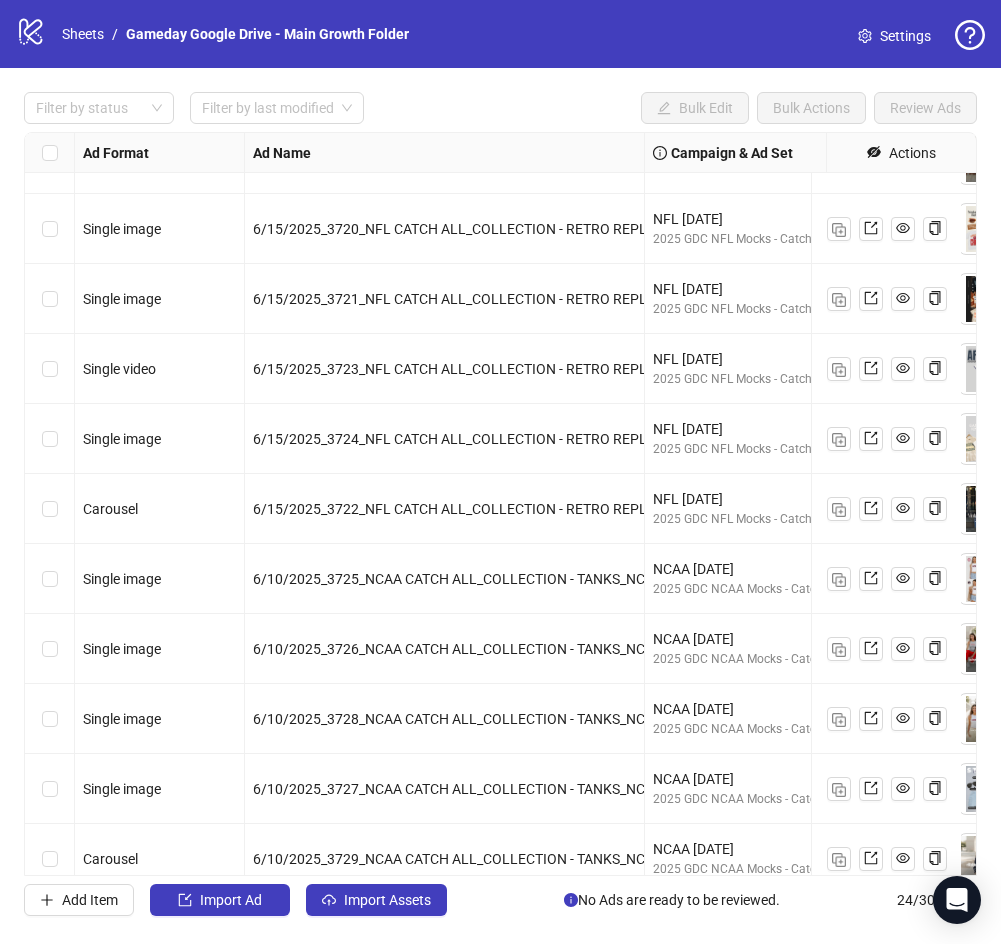 scroll, scrollTop: 993, scrollLeft: 0, axis: vertical 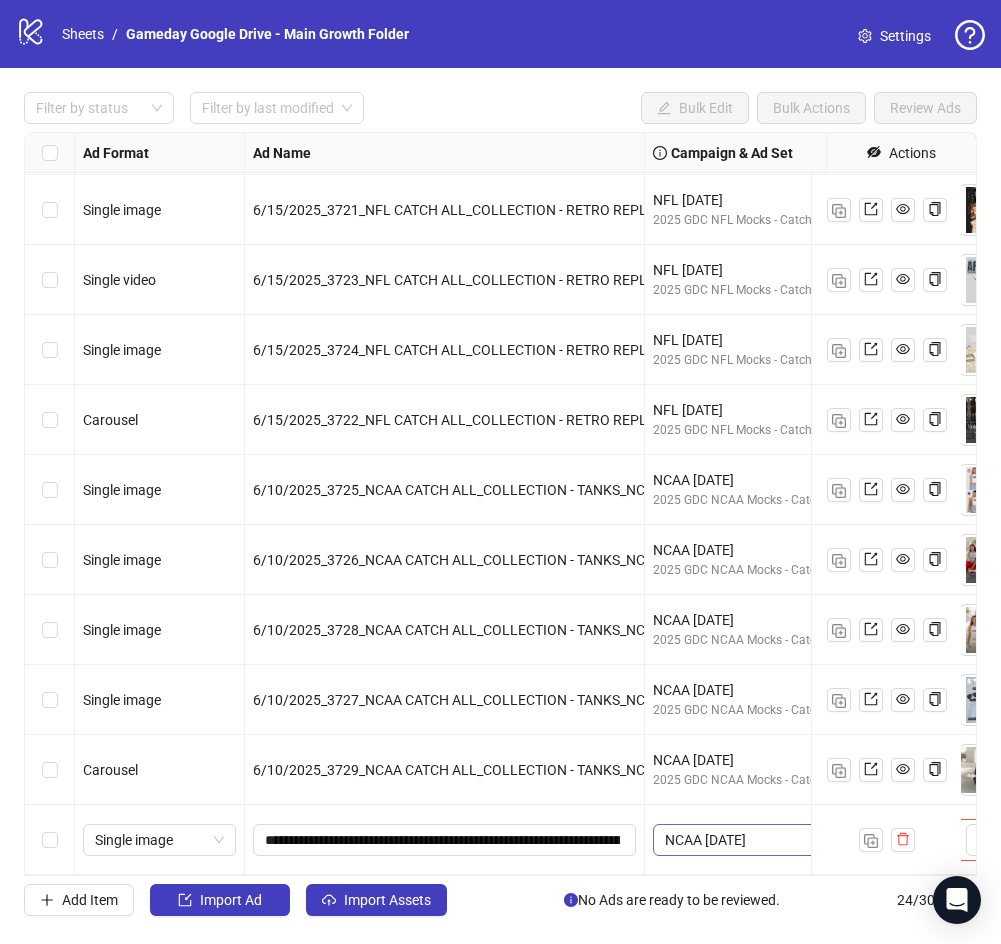 click on "NCAA [DATE]" at bounding box center (794, 840) 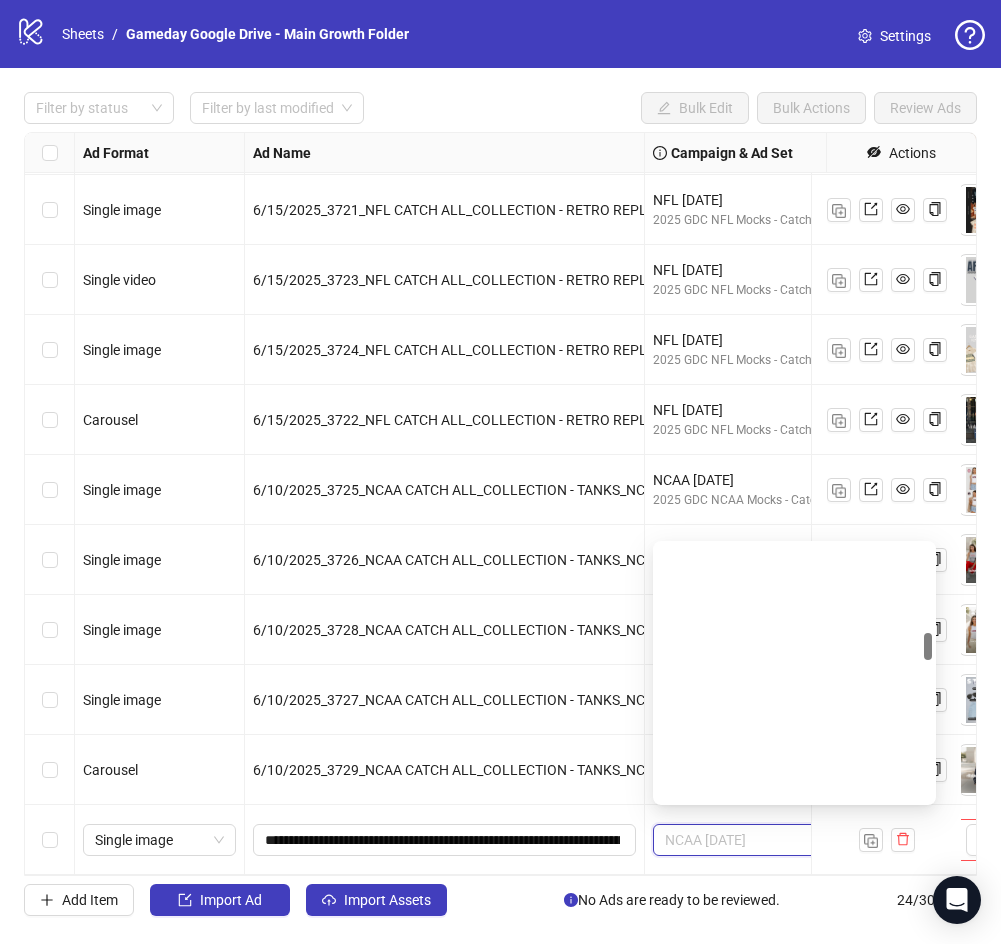 scroll, scrollTop: 809, scrollLeft: 0, axis: vertical 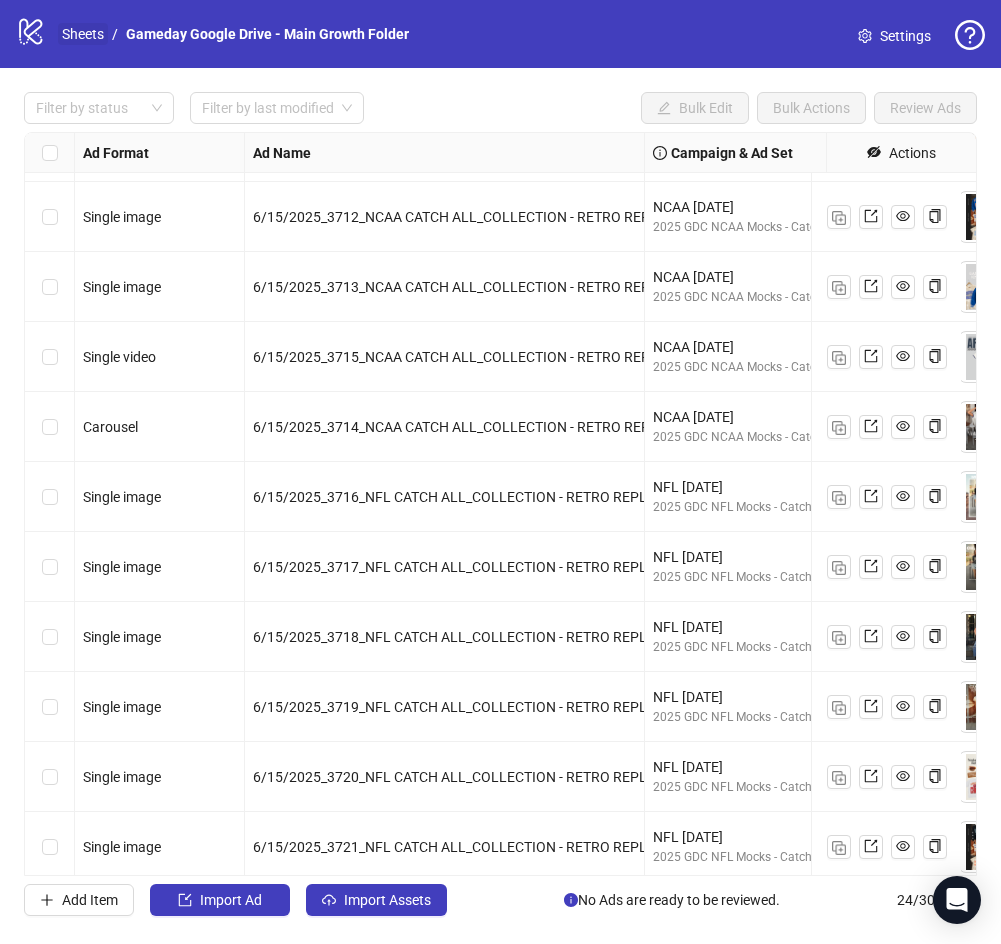 click on "Sheets" at bounding box center (83, 34) 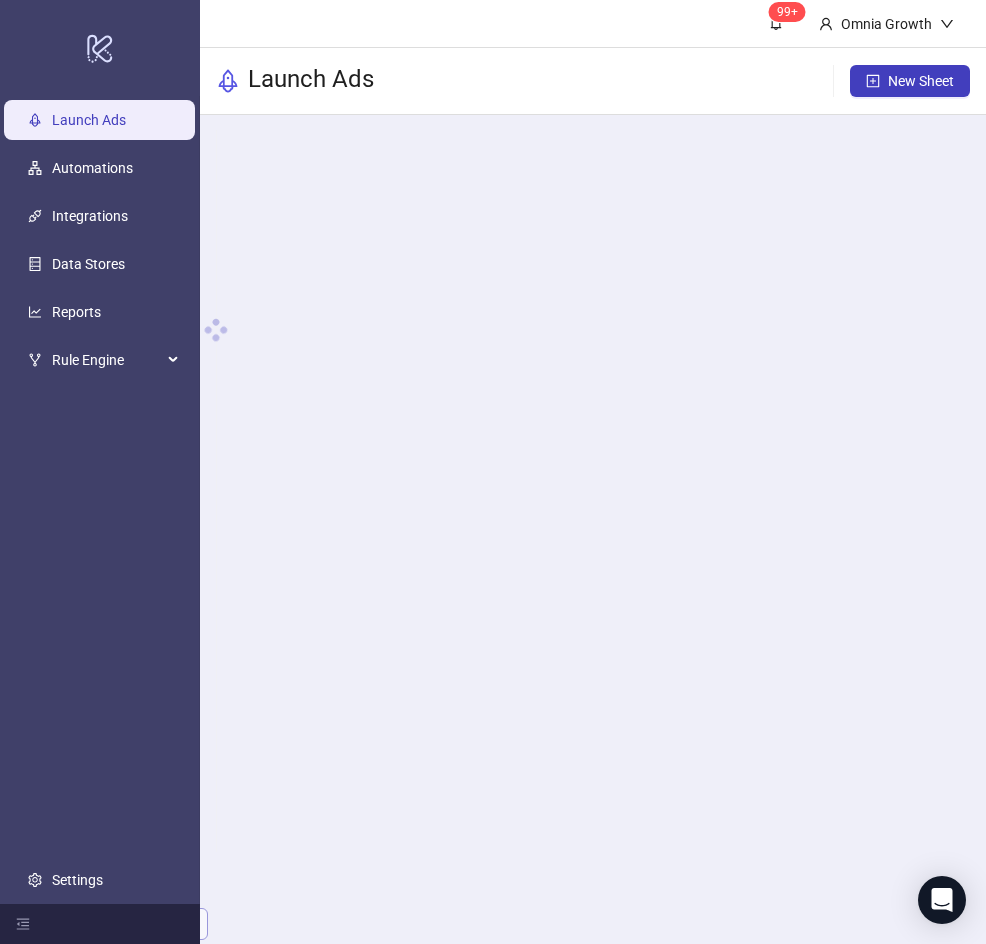 scroll, scrollTop: 21, scrollLeft: 0, axis: vertical 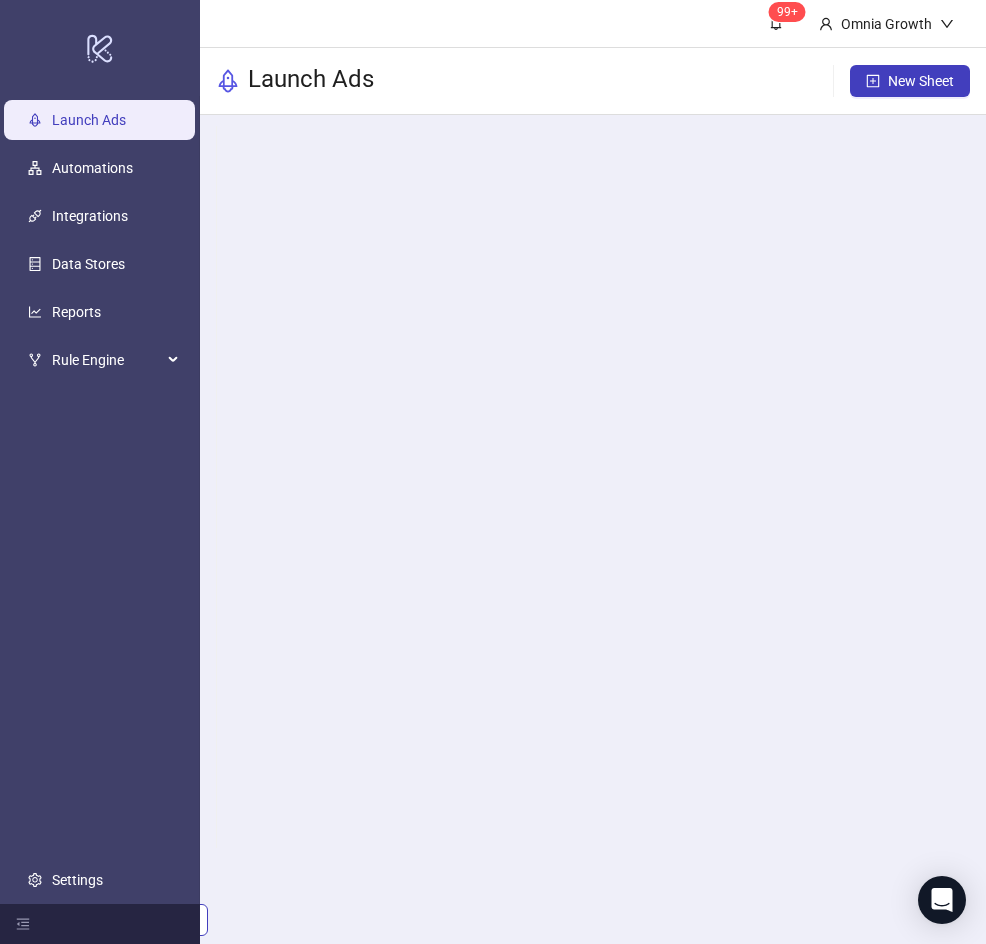 click on "[GEOGRAPHIC_DATA] Google Drive - Main Growth Folder" at bounding box center [239, 8435] 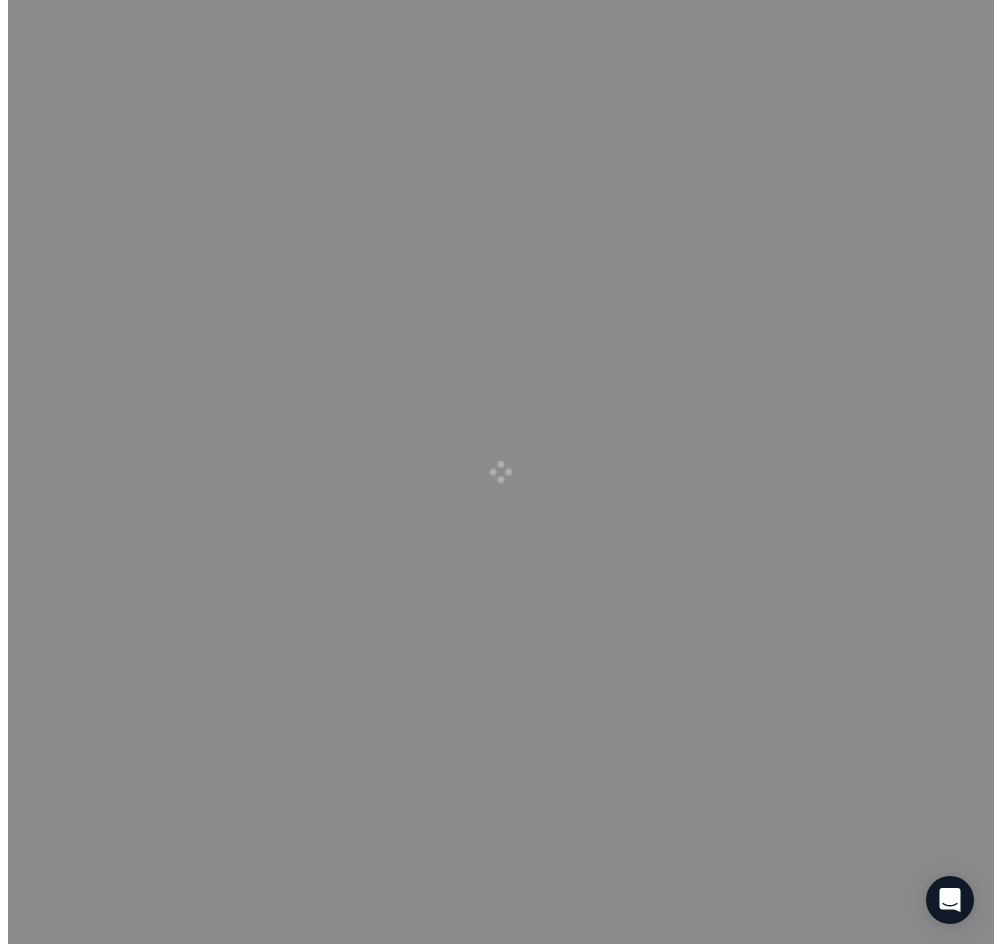 scroll, scrollTop: 0, scrollLeft: 0, axis: both 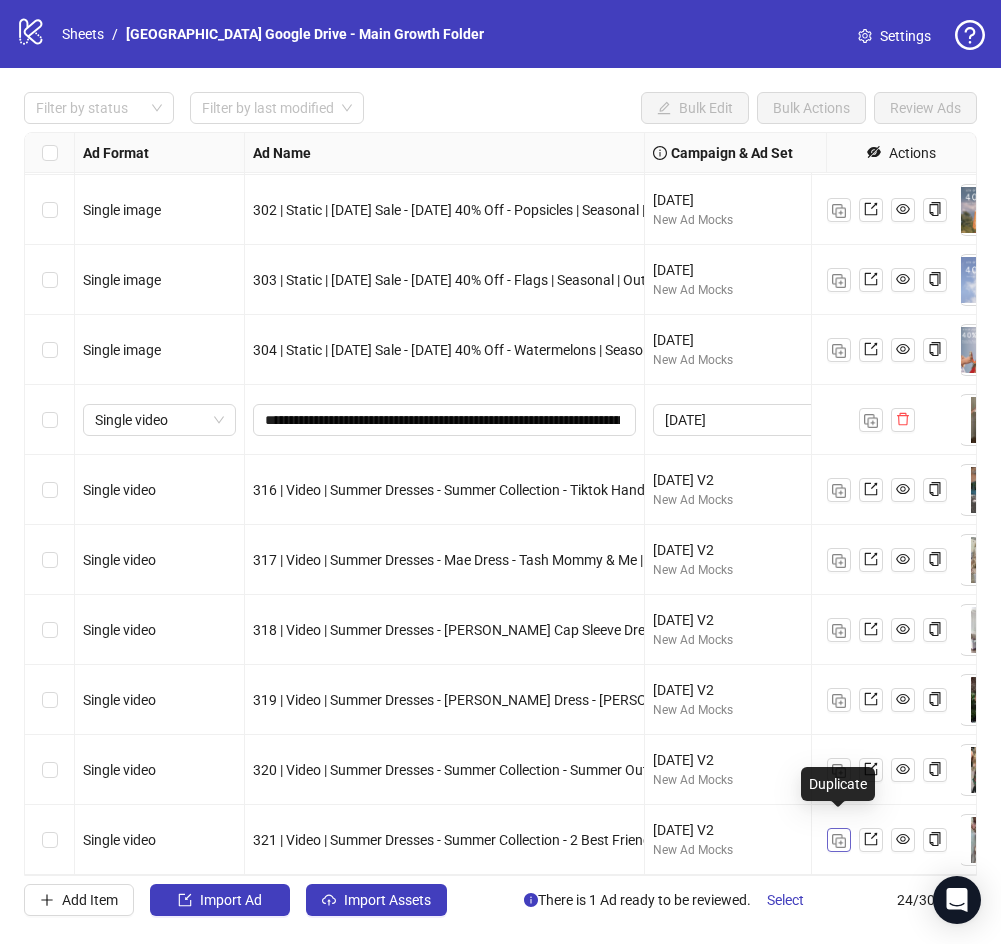 click at bounding box center (839, 841) 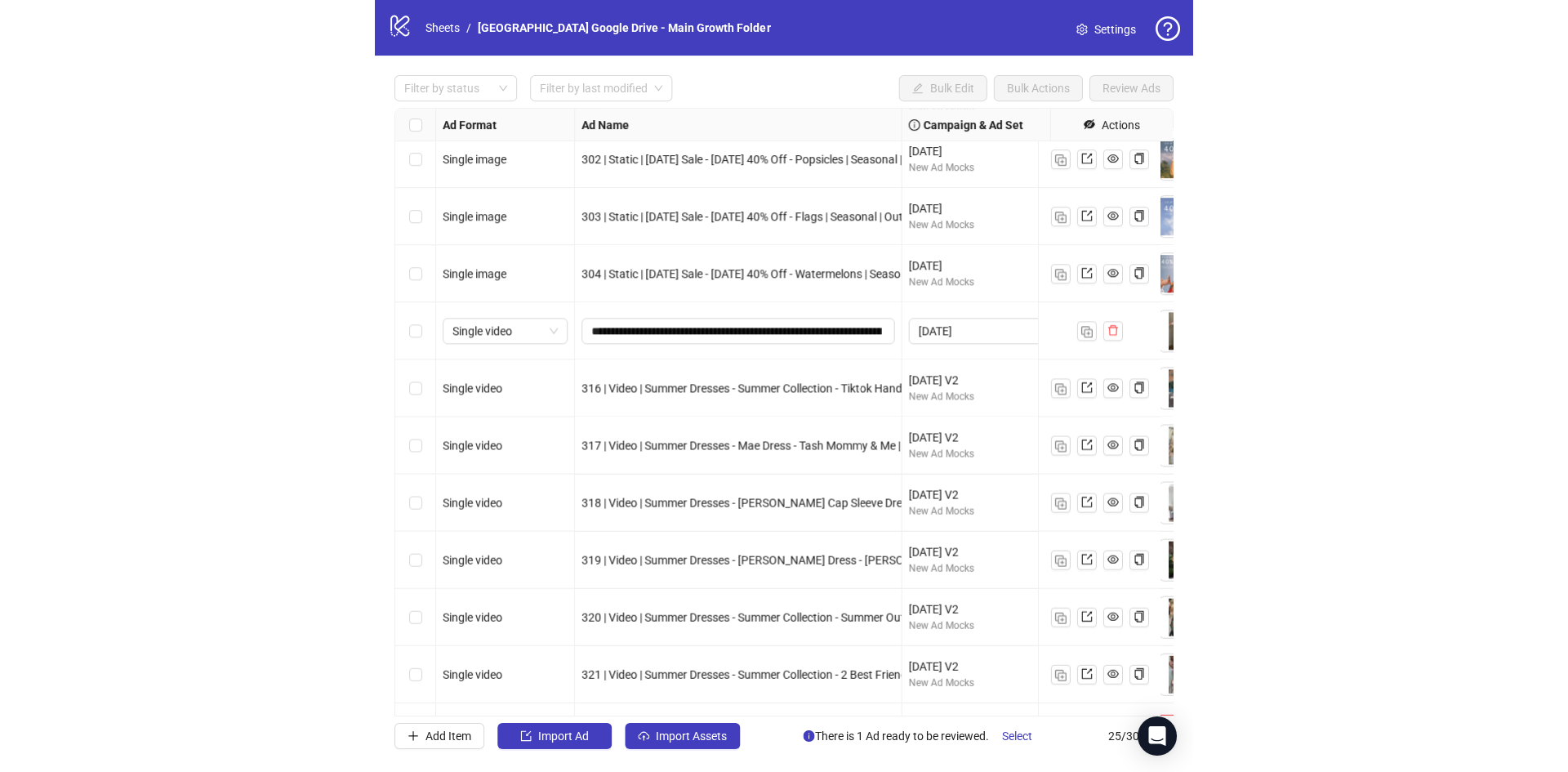 scroll, scrollTop: 868, scrollLeft: 0, axis: vertical 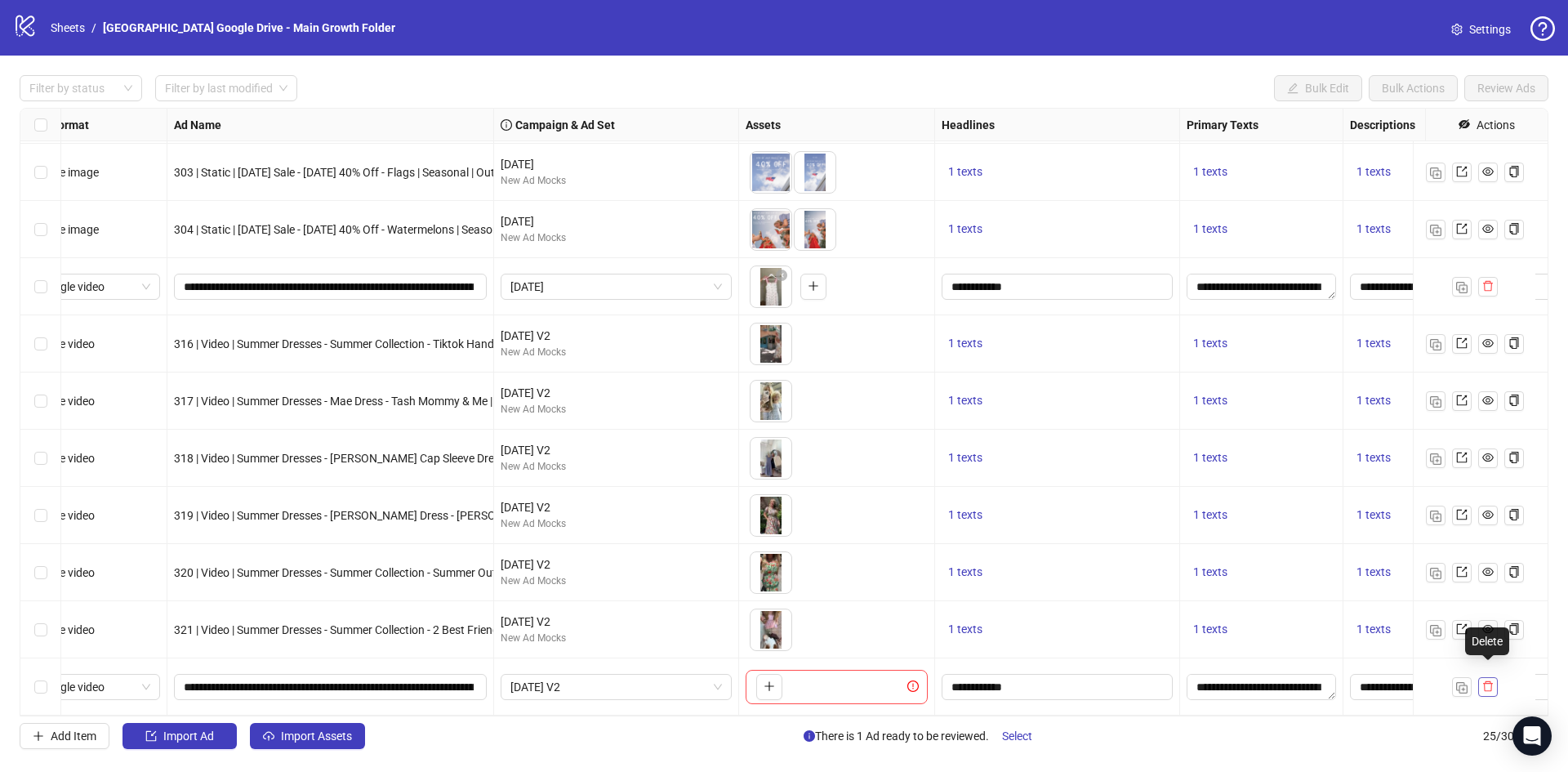 click 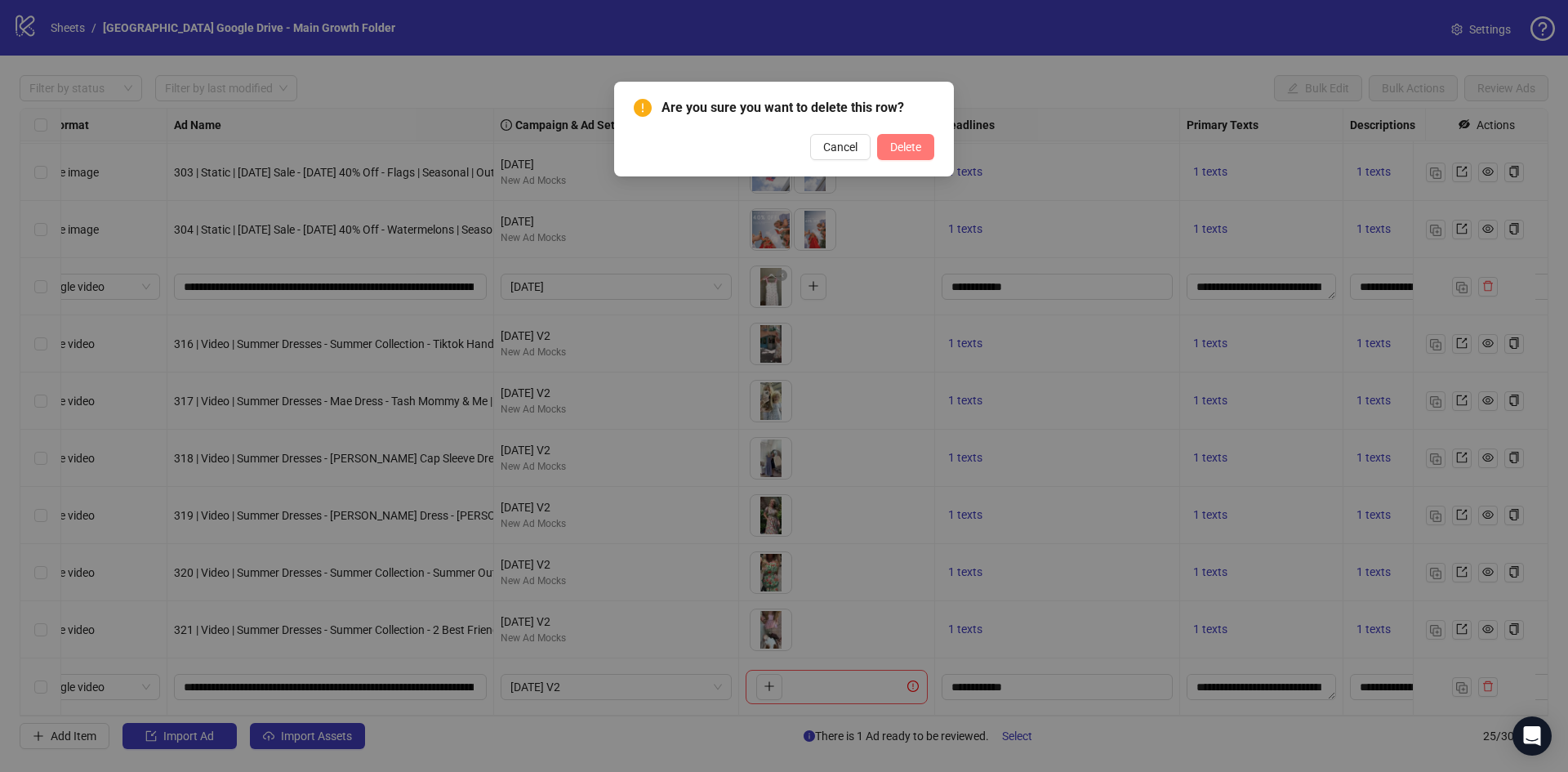 click on "Delete" at bounding box center [906, 147] 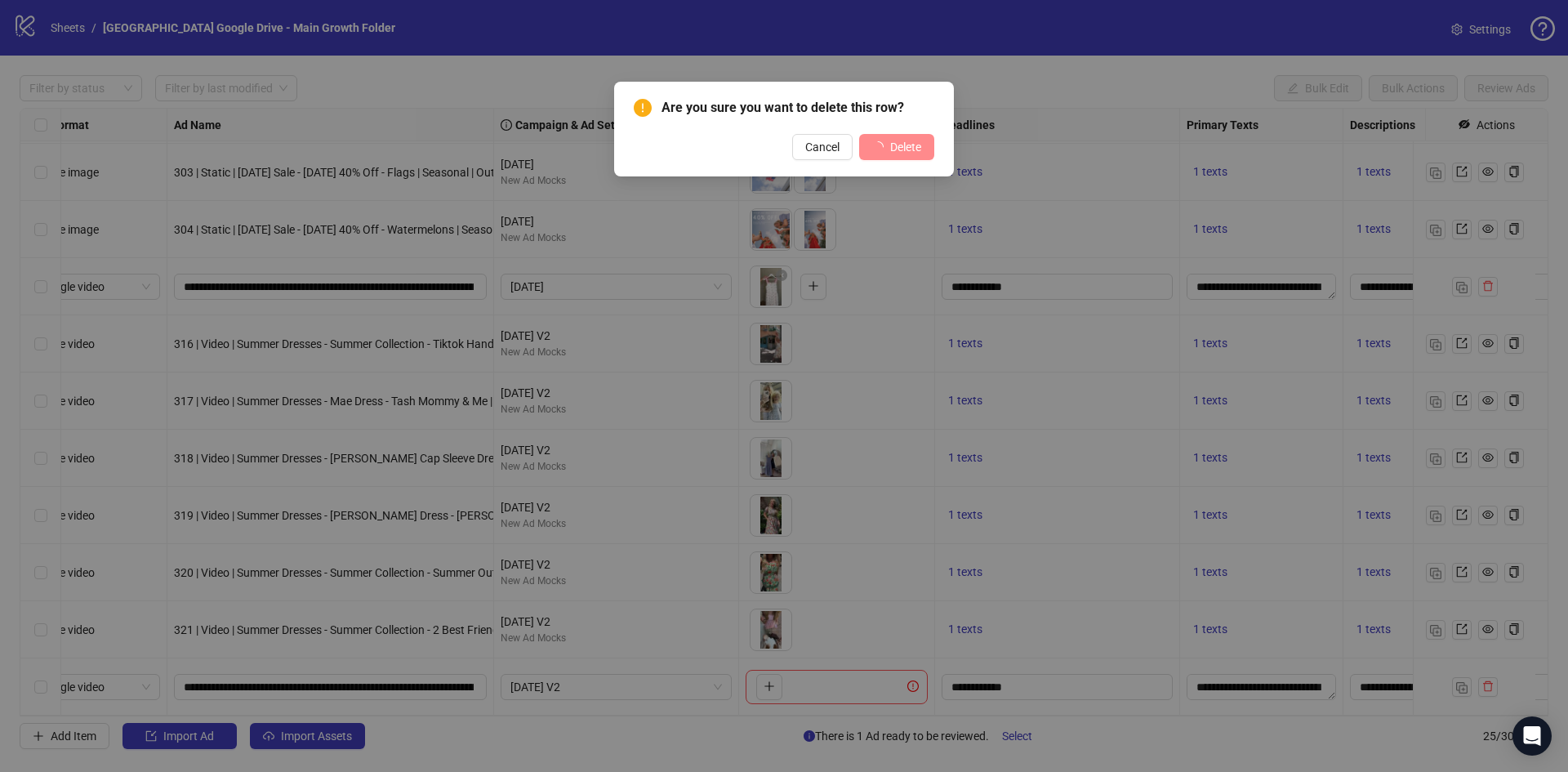 scroll, scrollTop: 810, scrollLeft: 33, axis: both 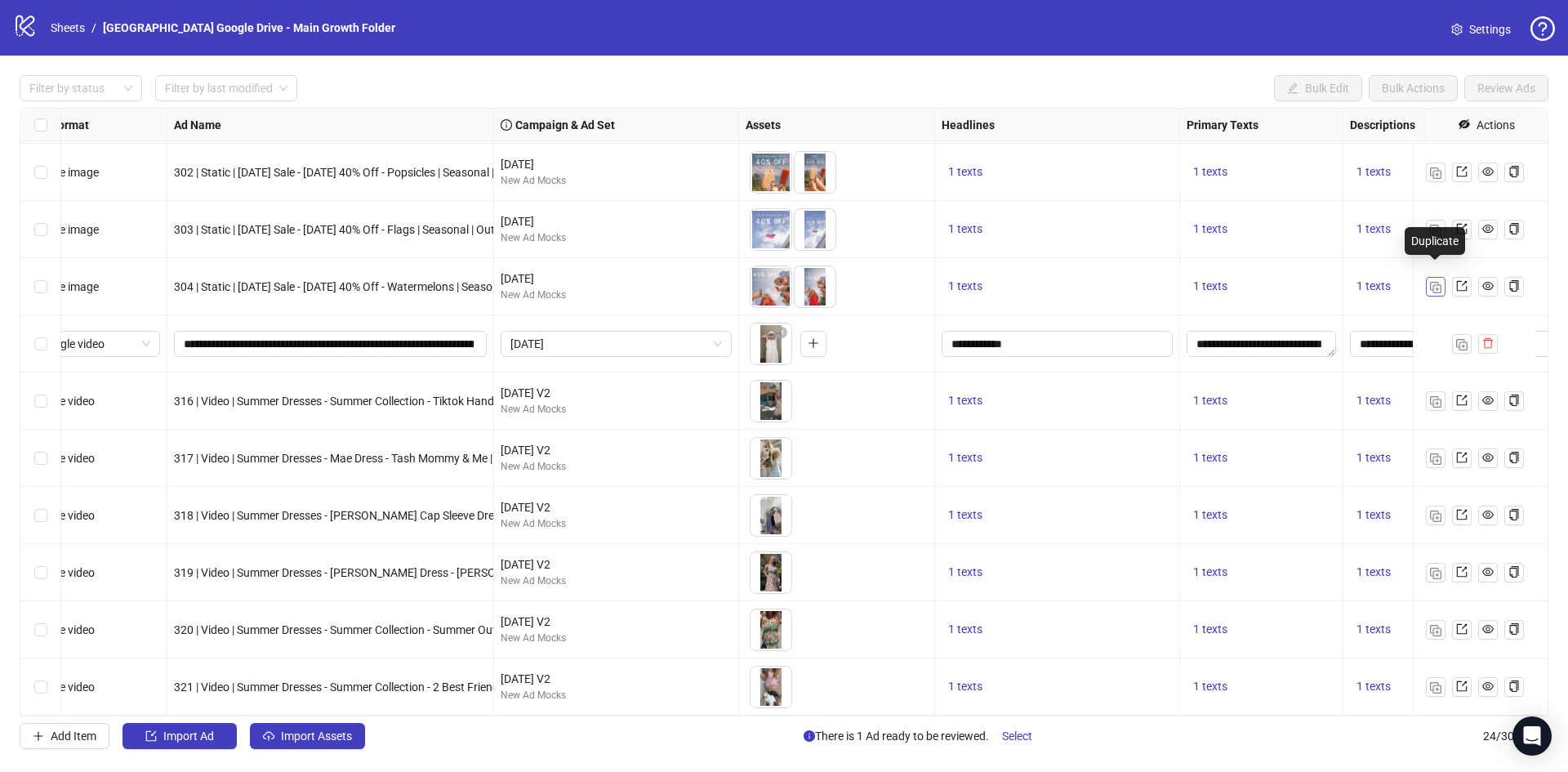 click at bounding box center (1436, 288) 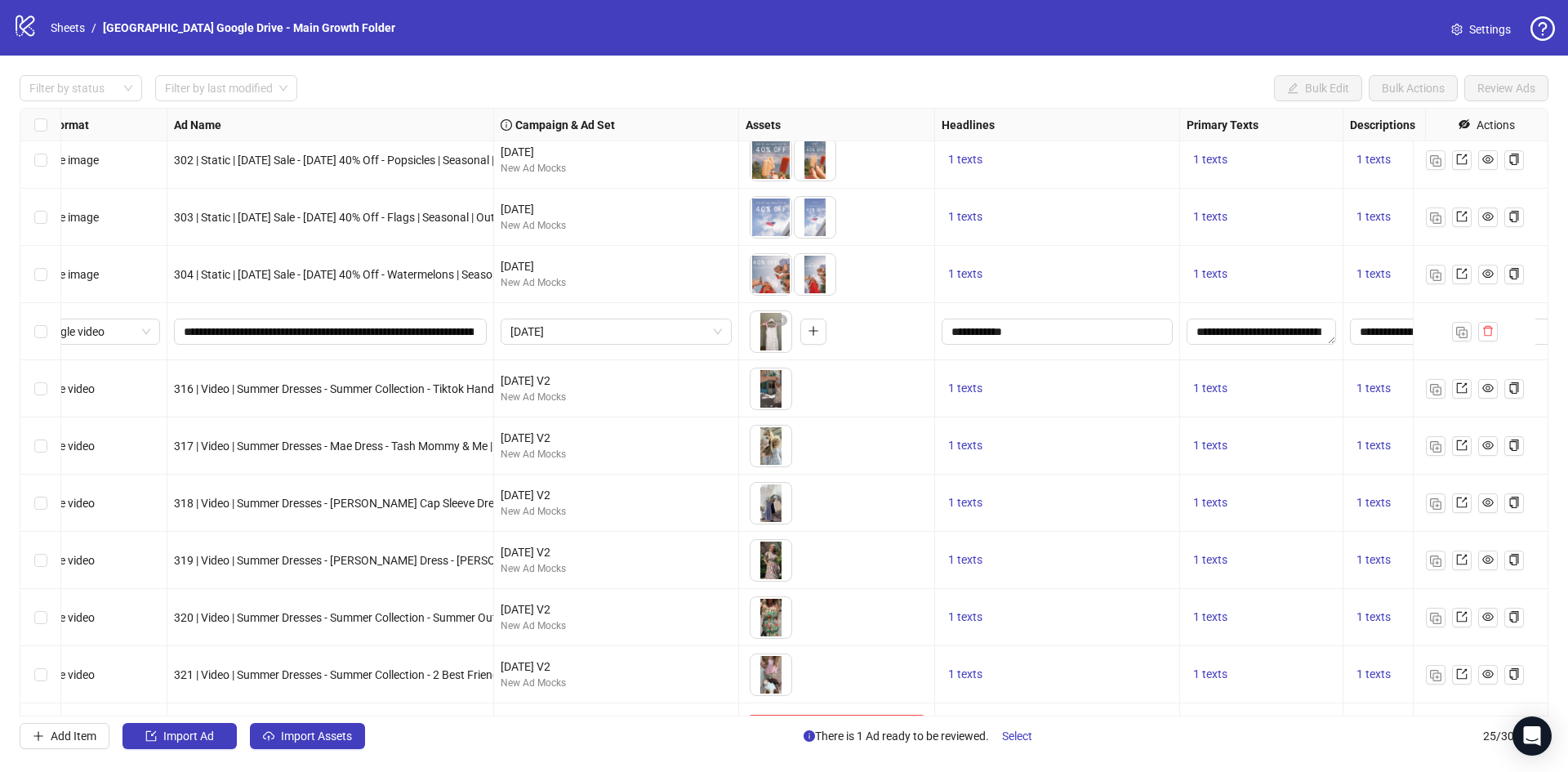 scroll, scrollTop: 868, scrollLeft: 33, axis: both 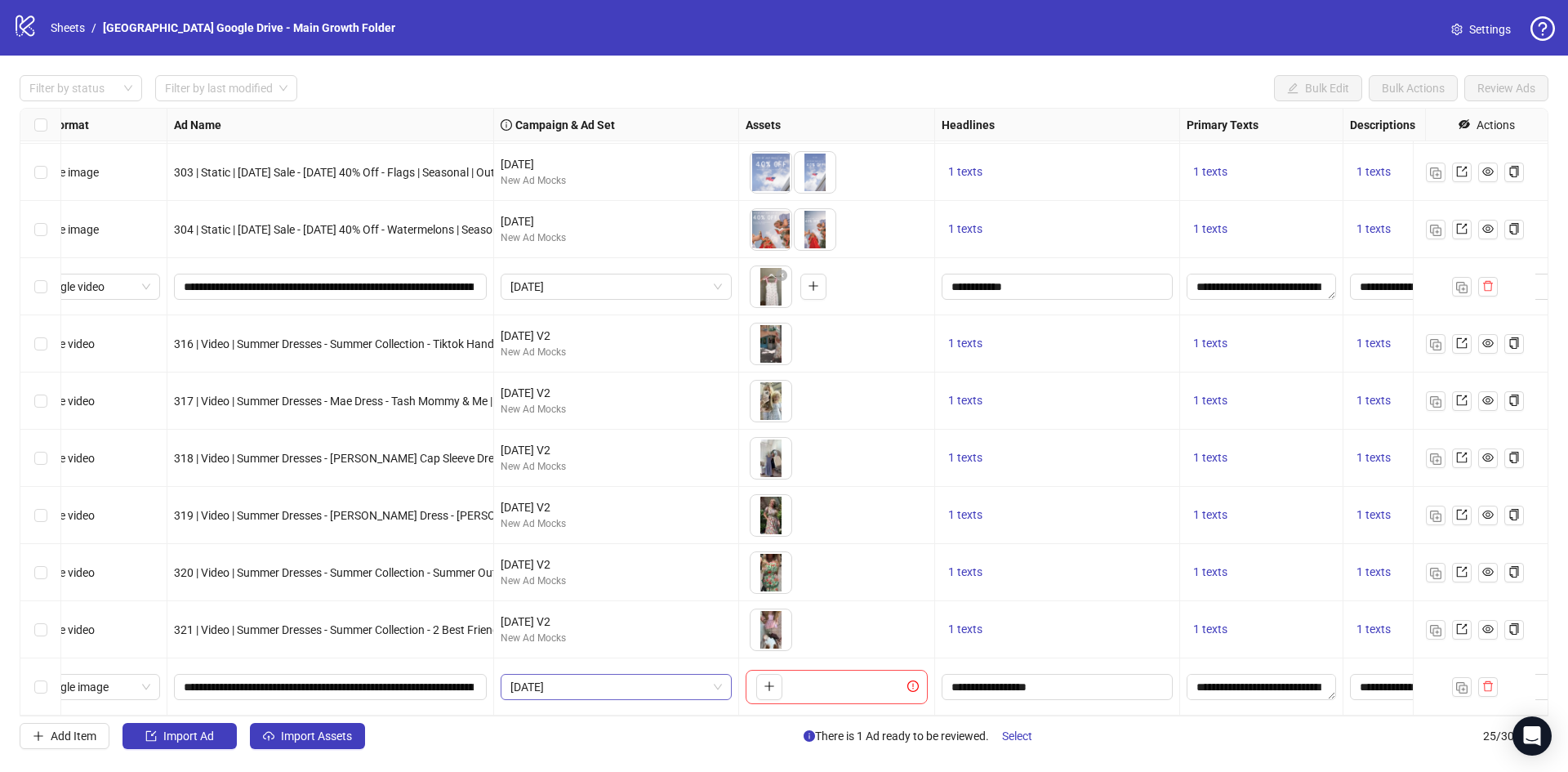 click on "June 2025" at bounding box center [616, 687] 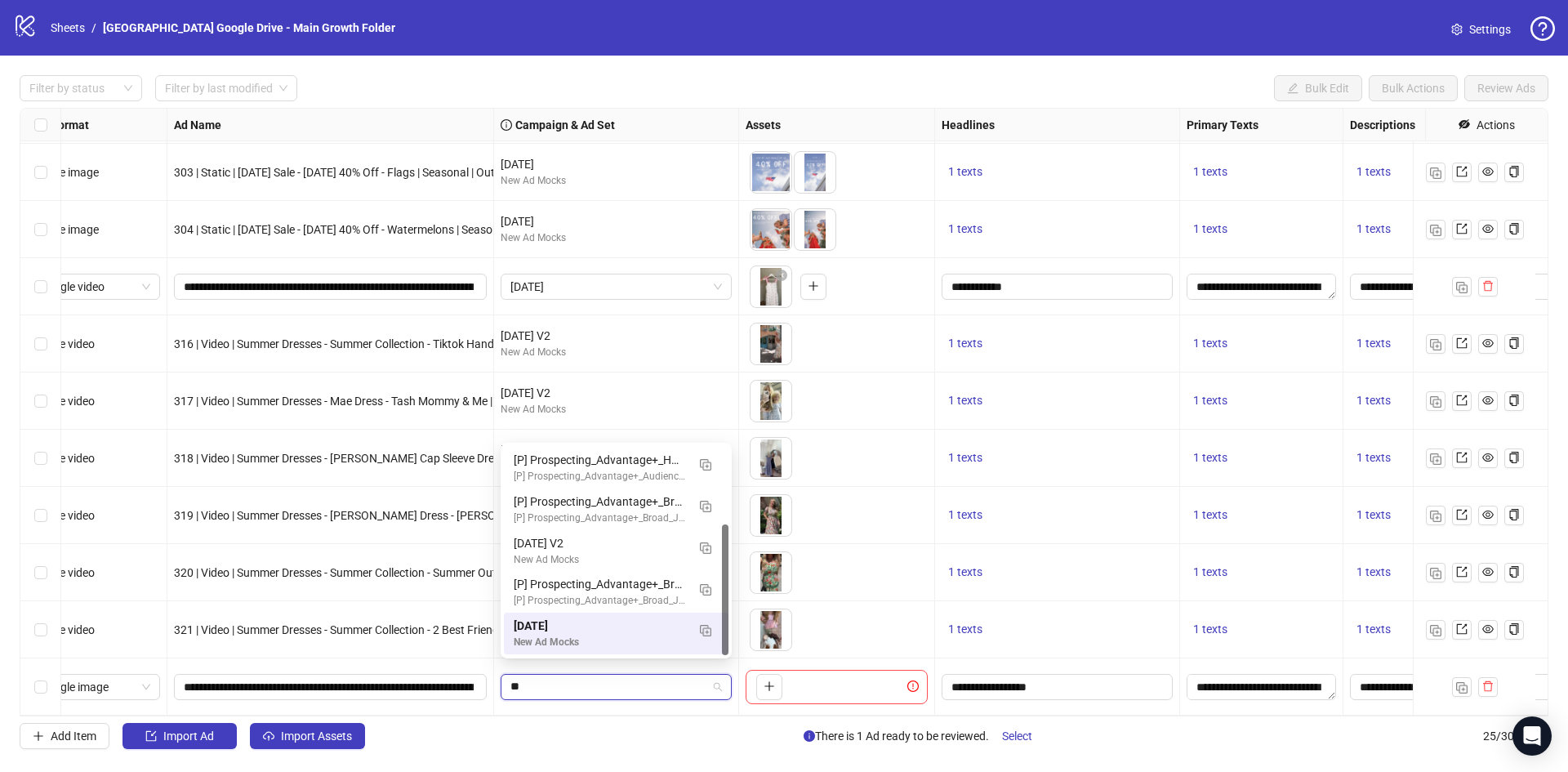 type on "***" 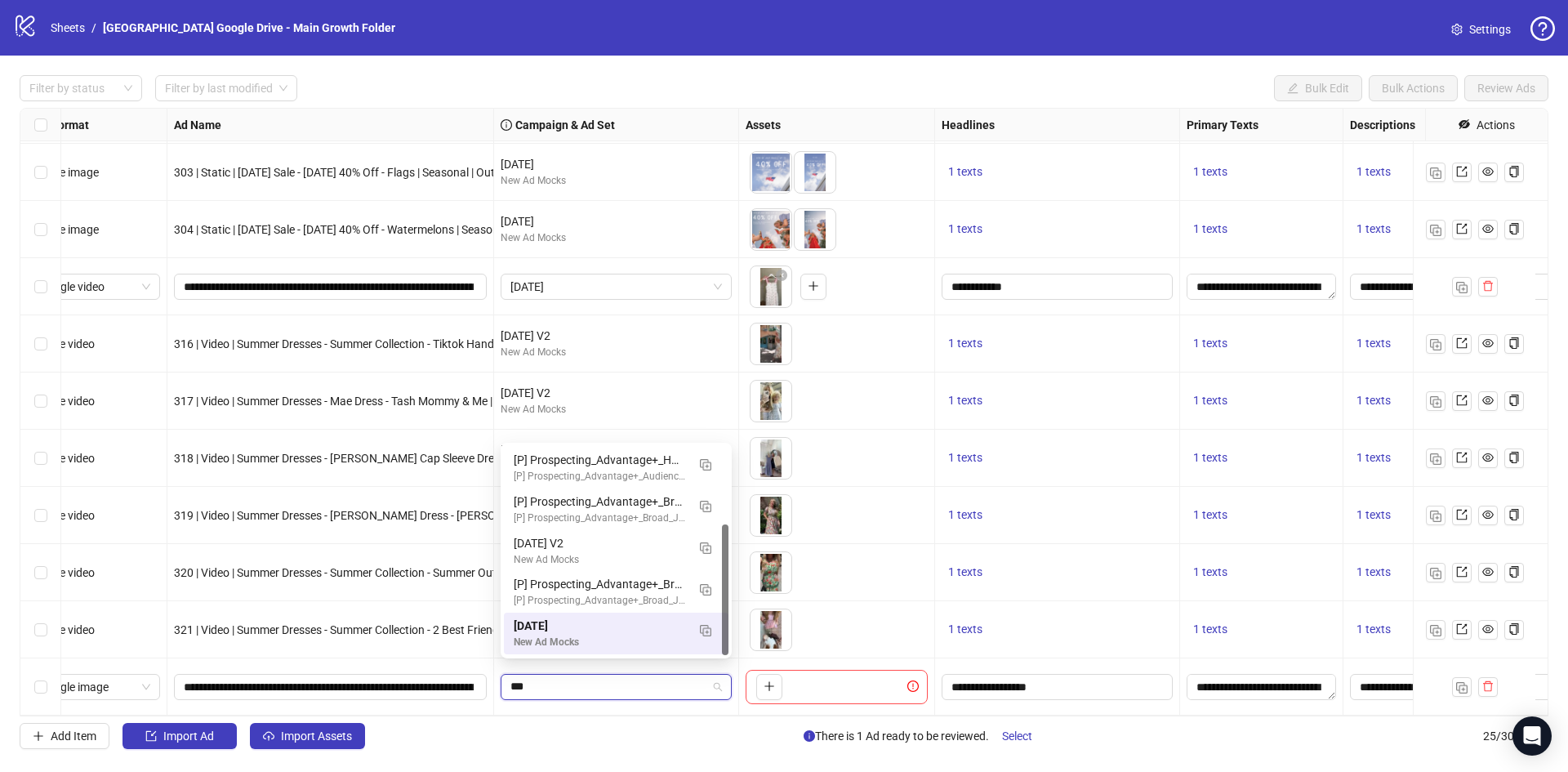 scroll, scrollTop: 41, scrollLeft: 0, axis: vertical 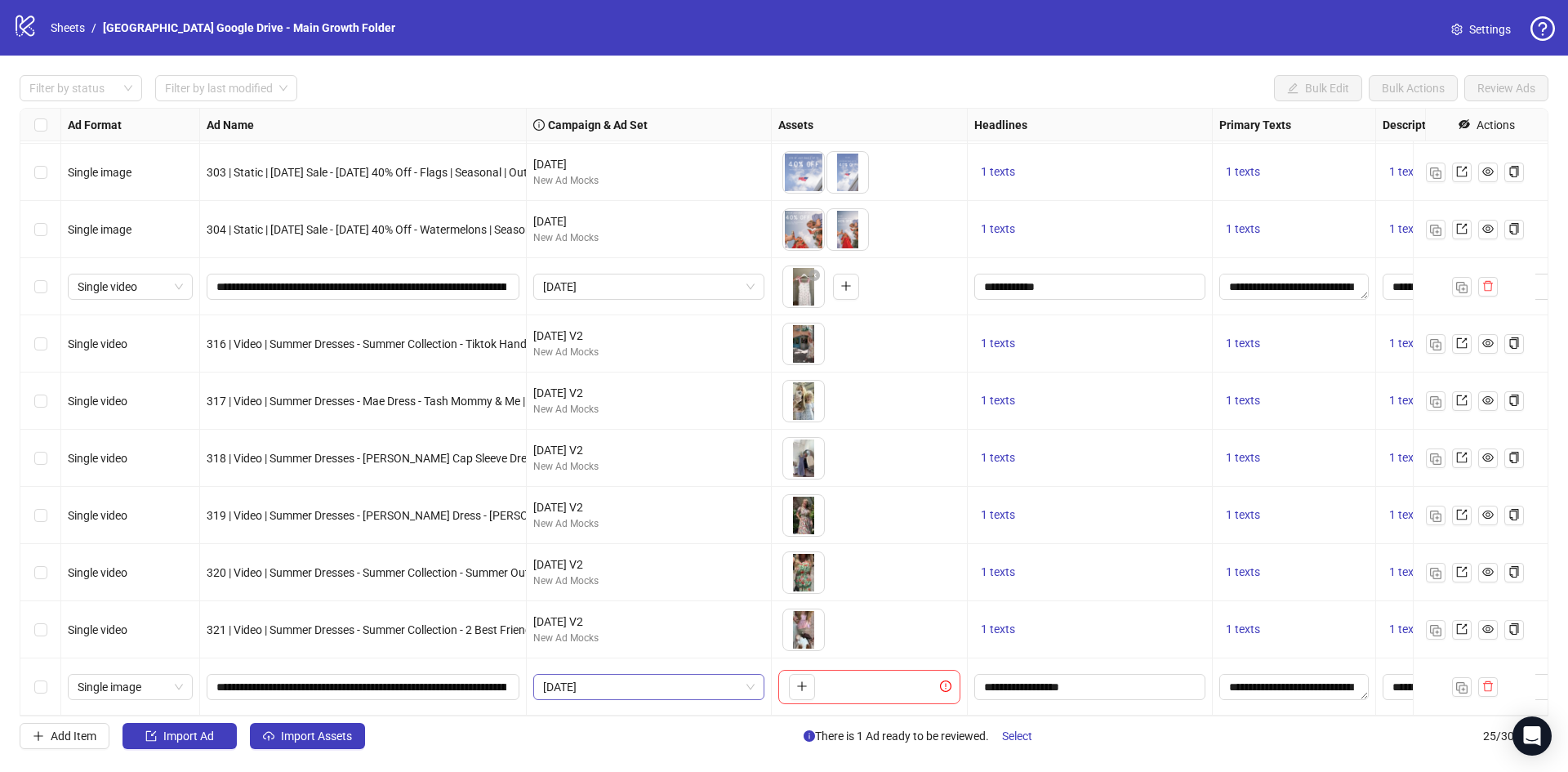click on "June 2025" at bounding box center [648, 687] 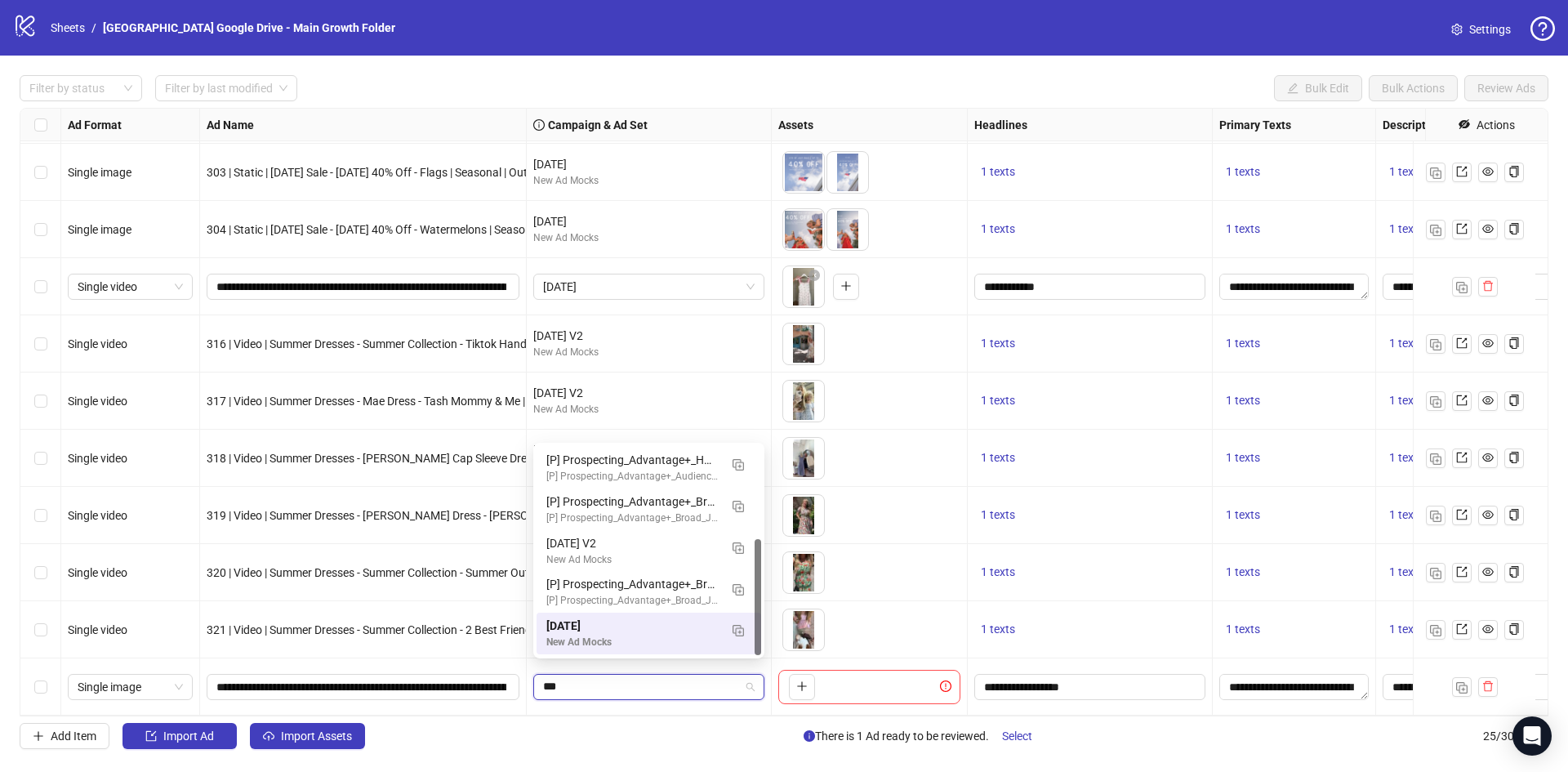scroll, scrollTop: 83, scrollLeft: 0, axis: vertical 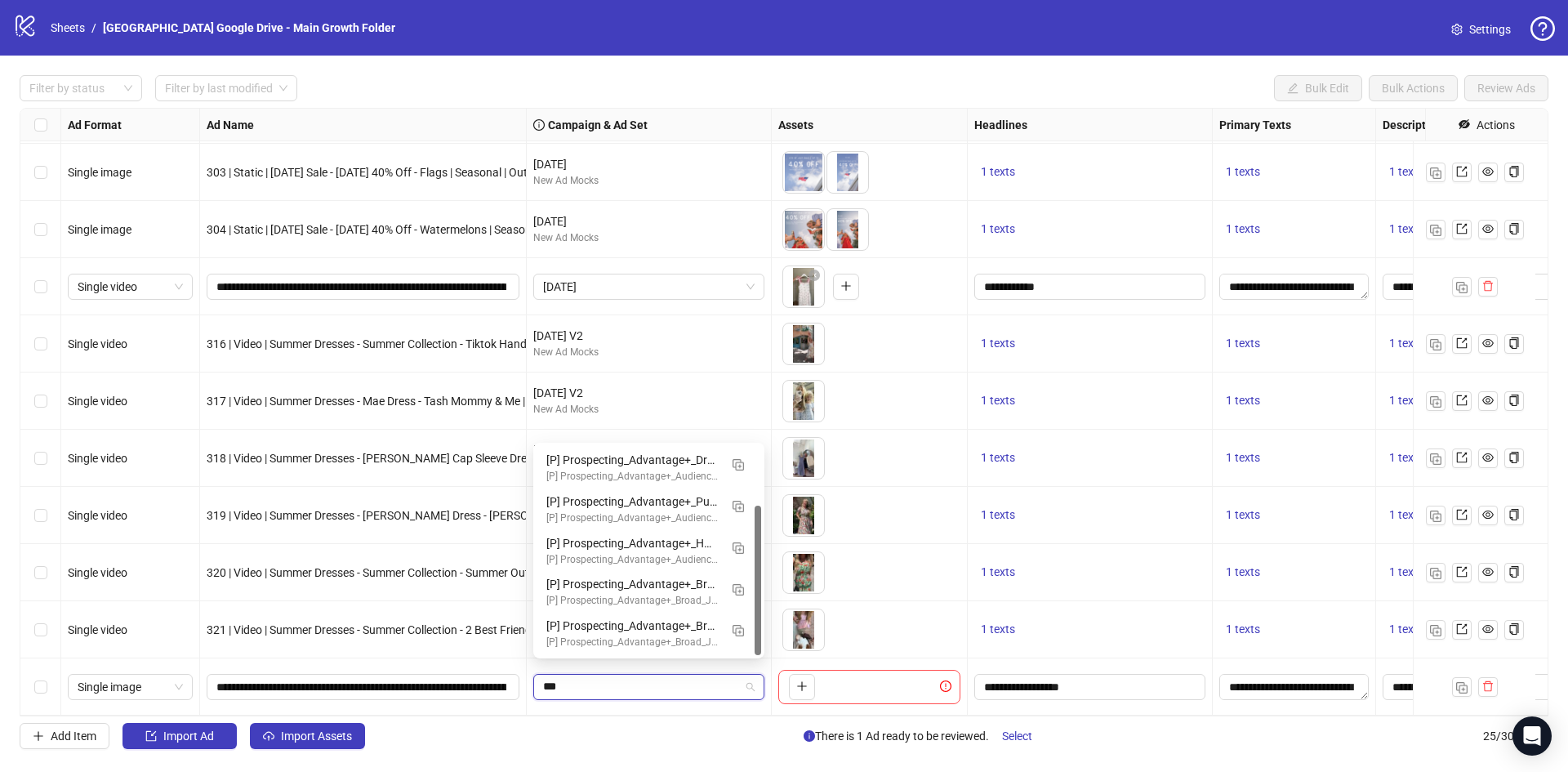 type on "****" 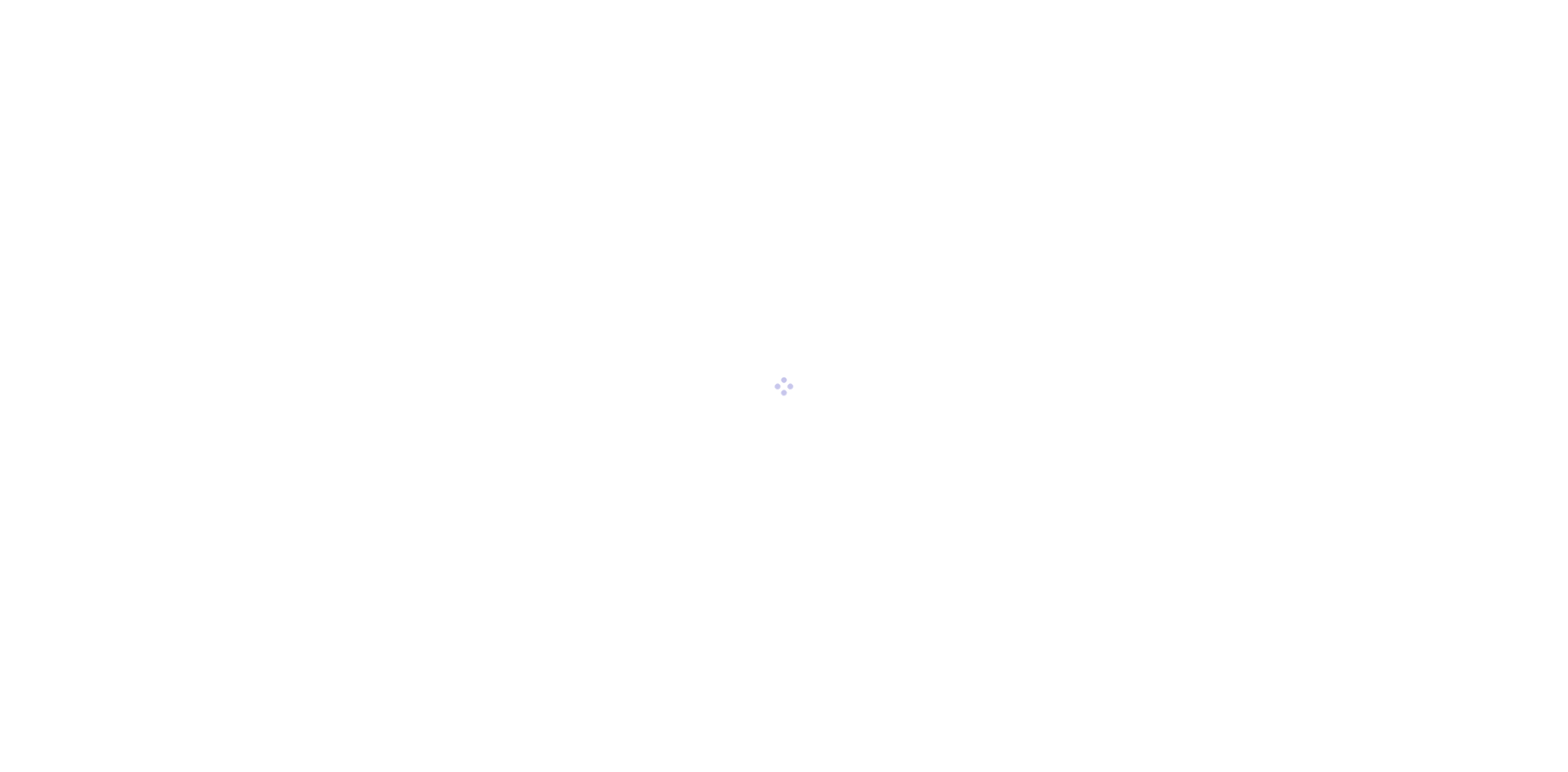 scroll, scrollTop: 0, scrollLeft: 0, axis: both 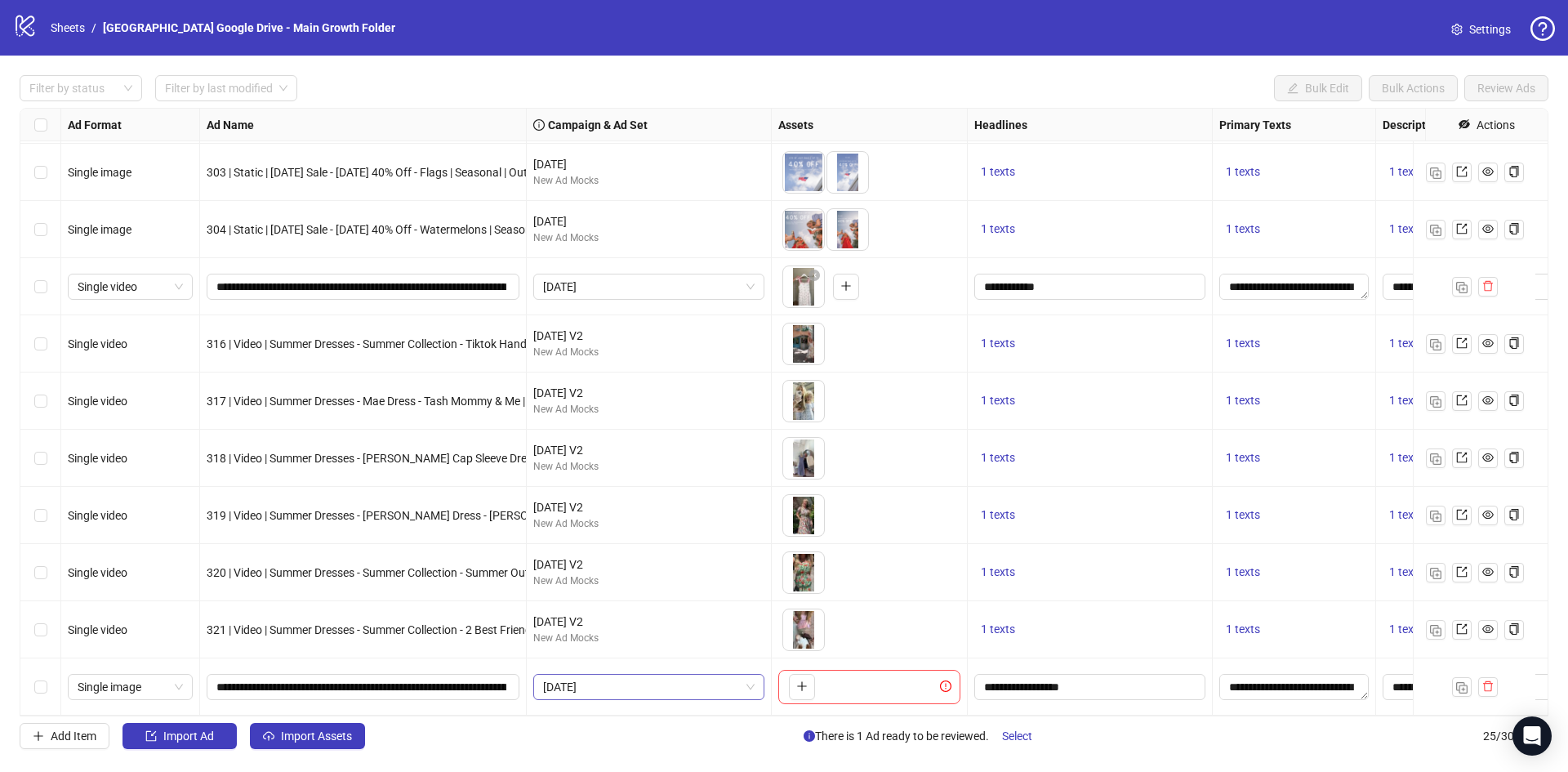 click on "[DATE]" at bounding box center [648, 687] 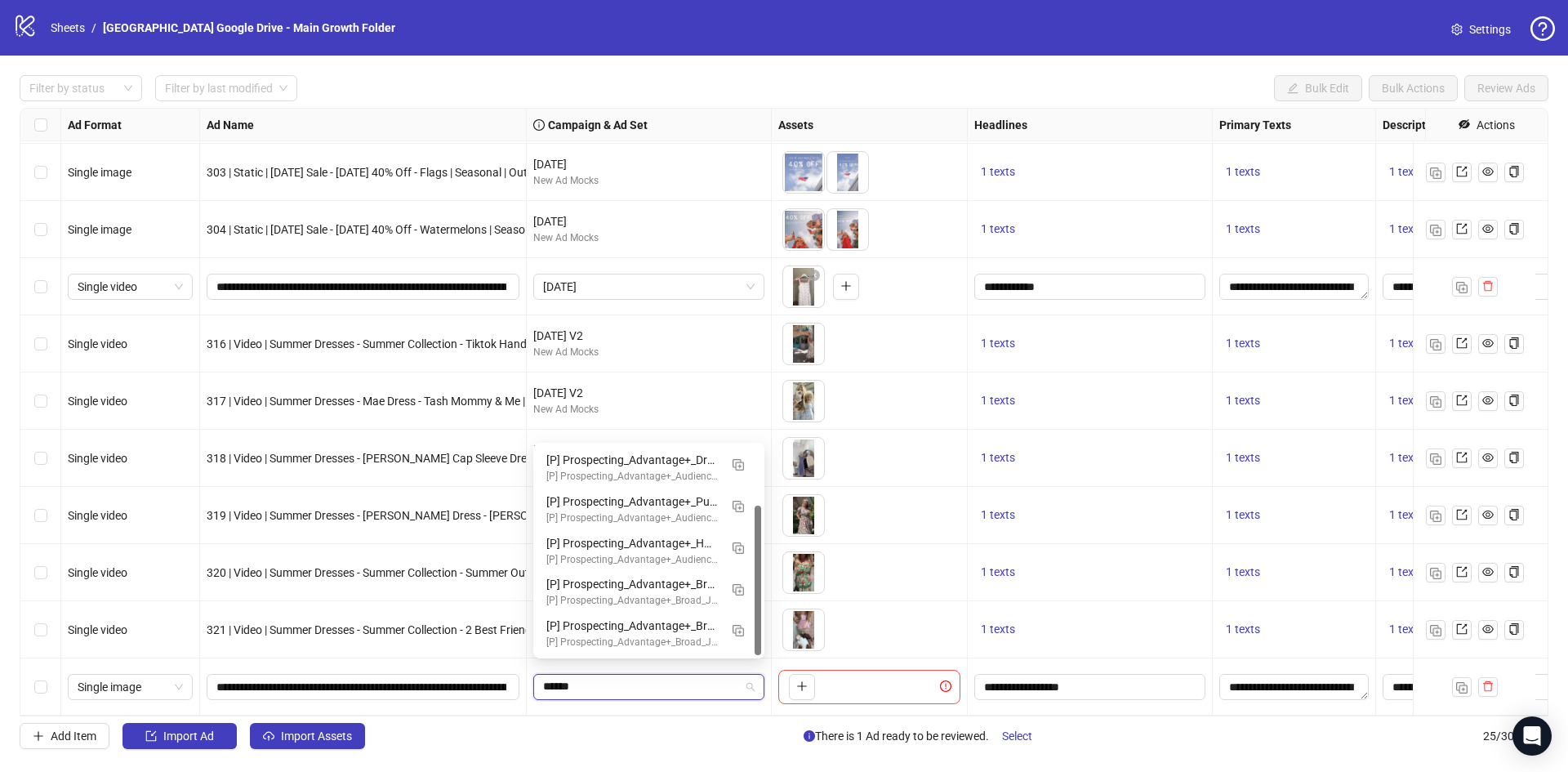 scroll, scrollTop: 0, scrollLeft: 0, axis: both 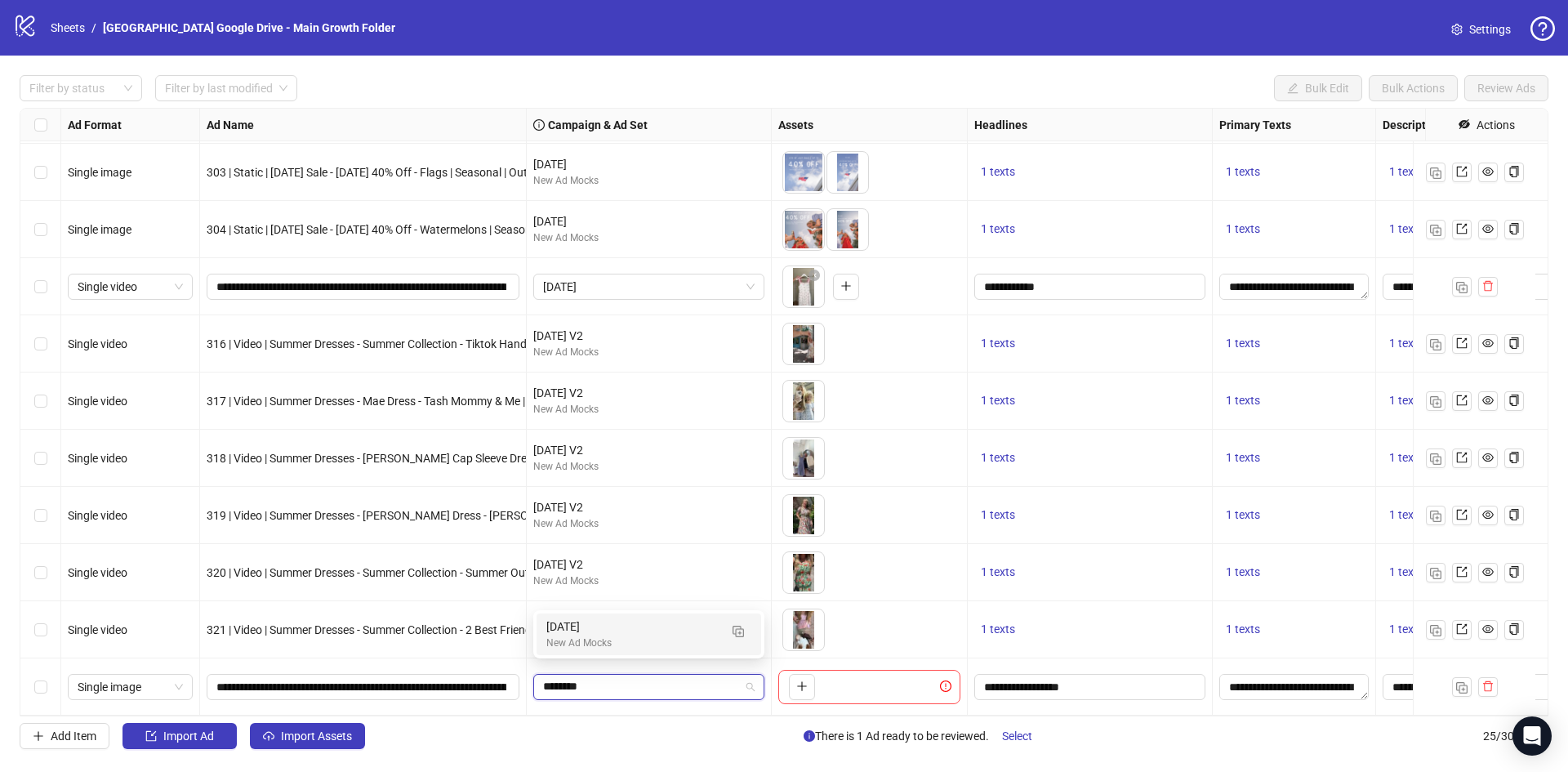 type on "*********" 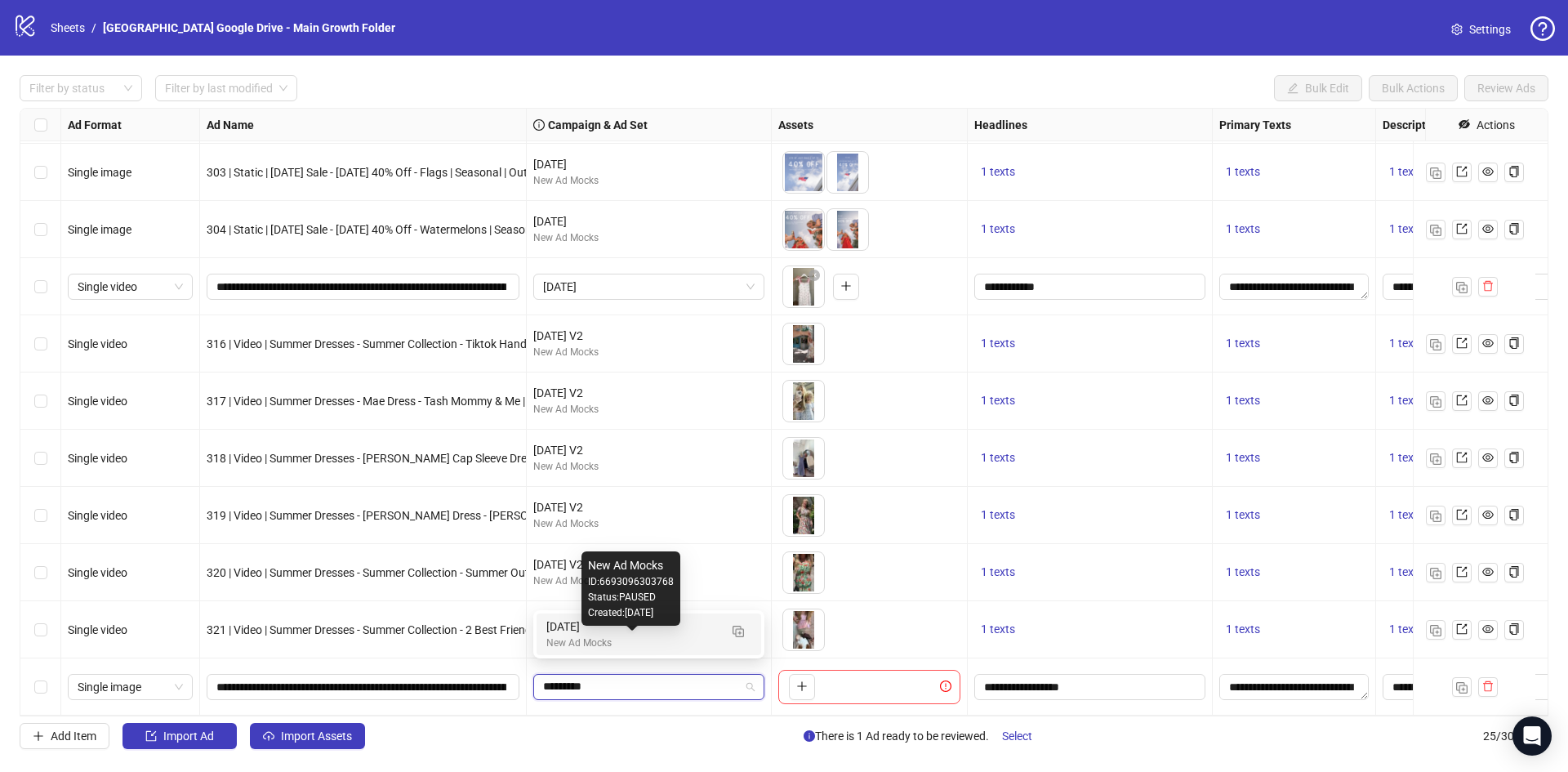 click on "New Ad Mocks" at bounding box center [632, 643] 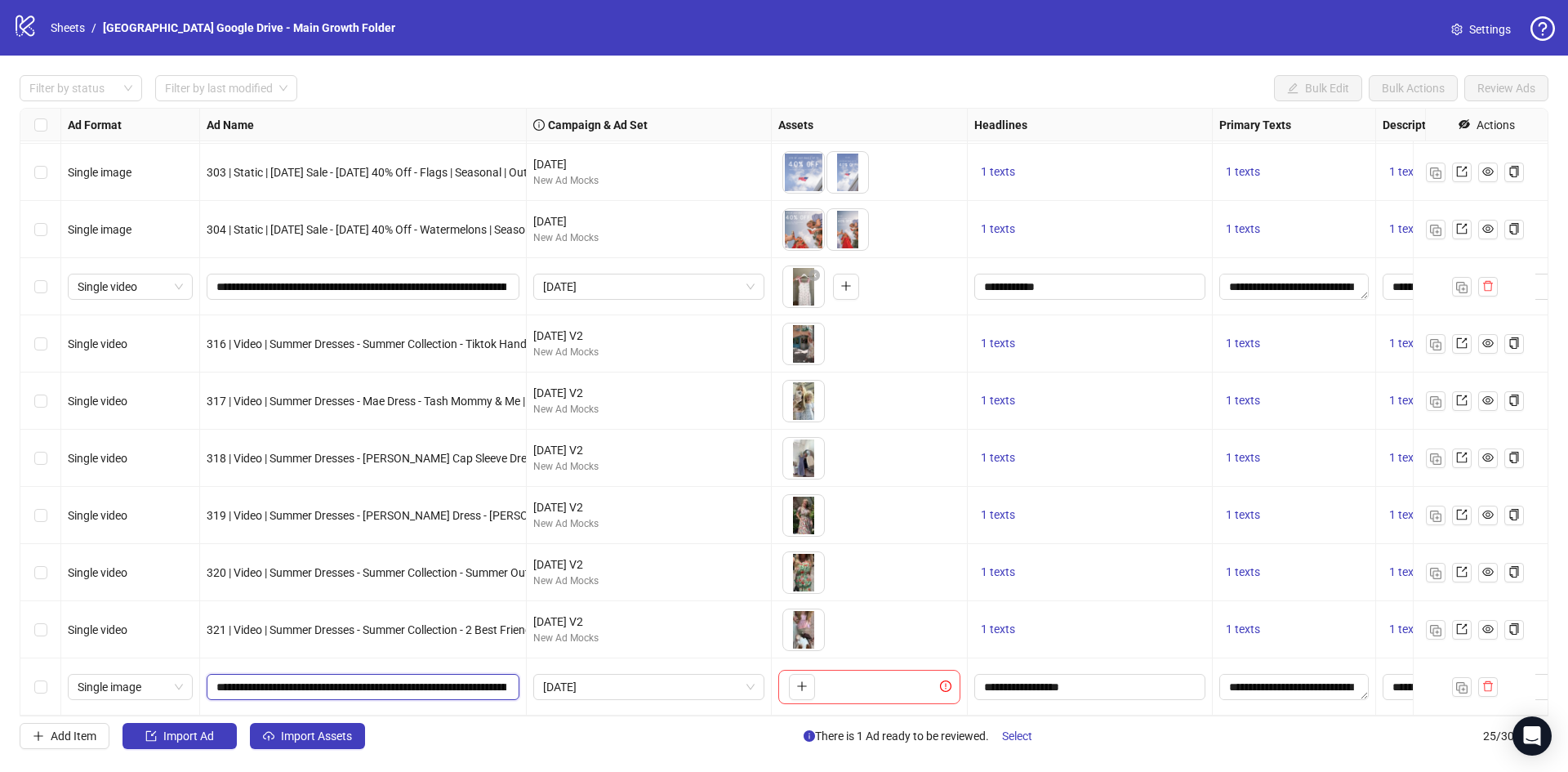 click on "**********" at bounding box center [361, 687] 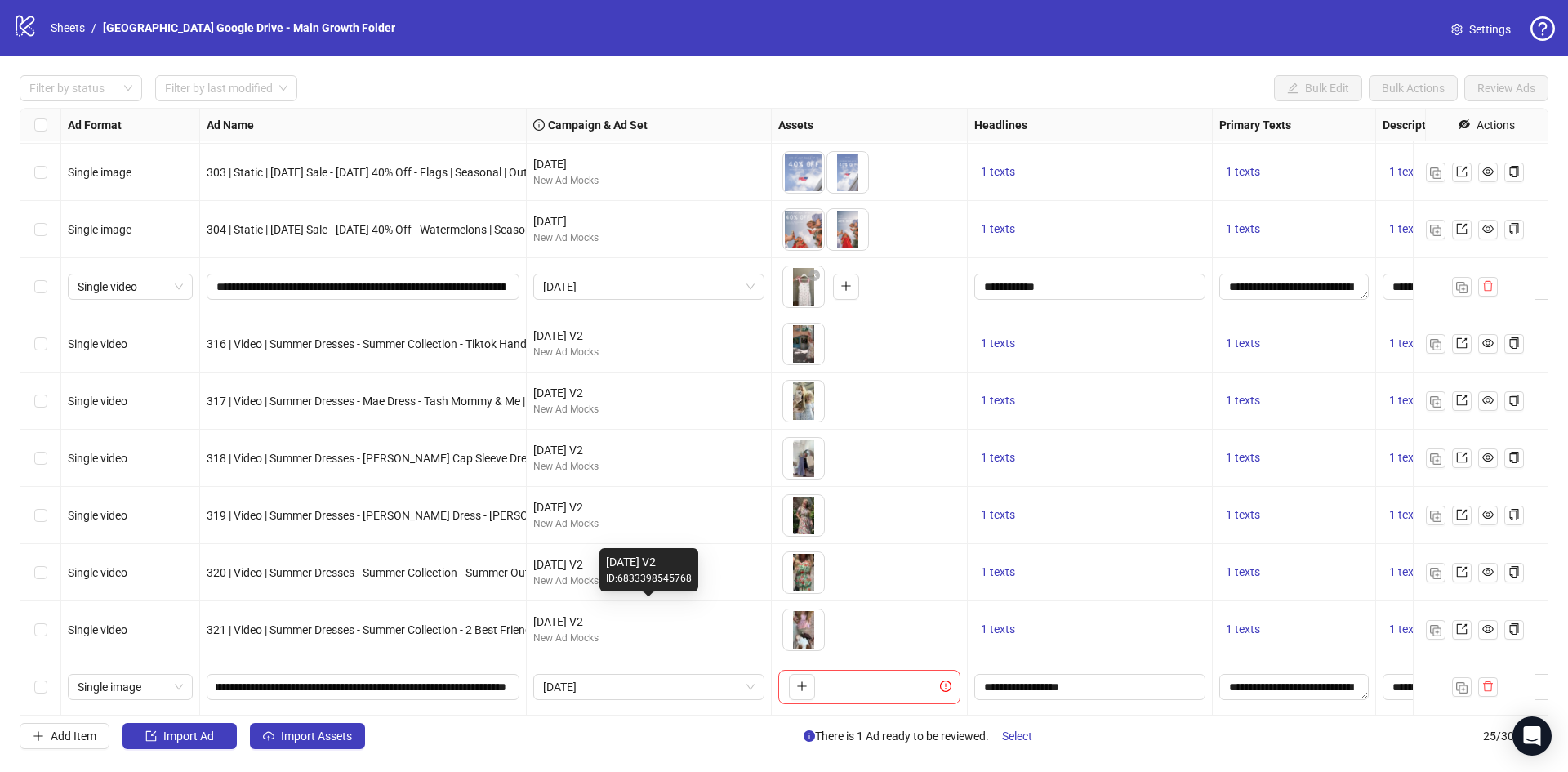 click on "June 2025 V2" at bounding box center (648, 622) 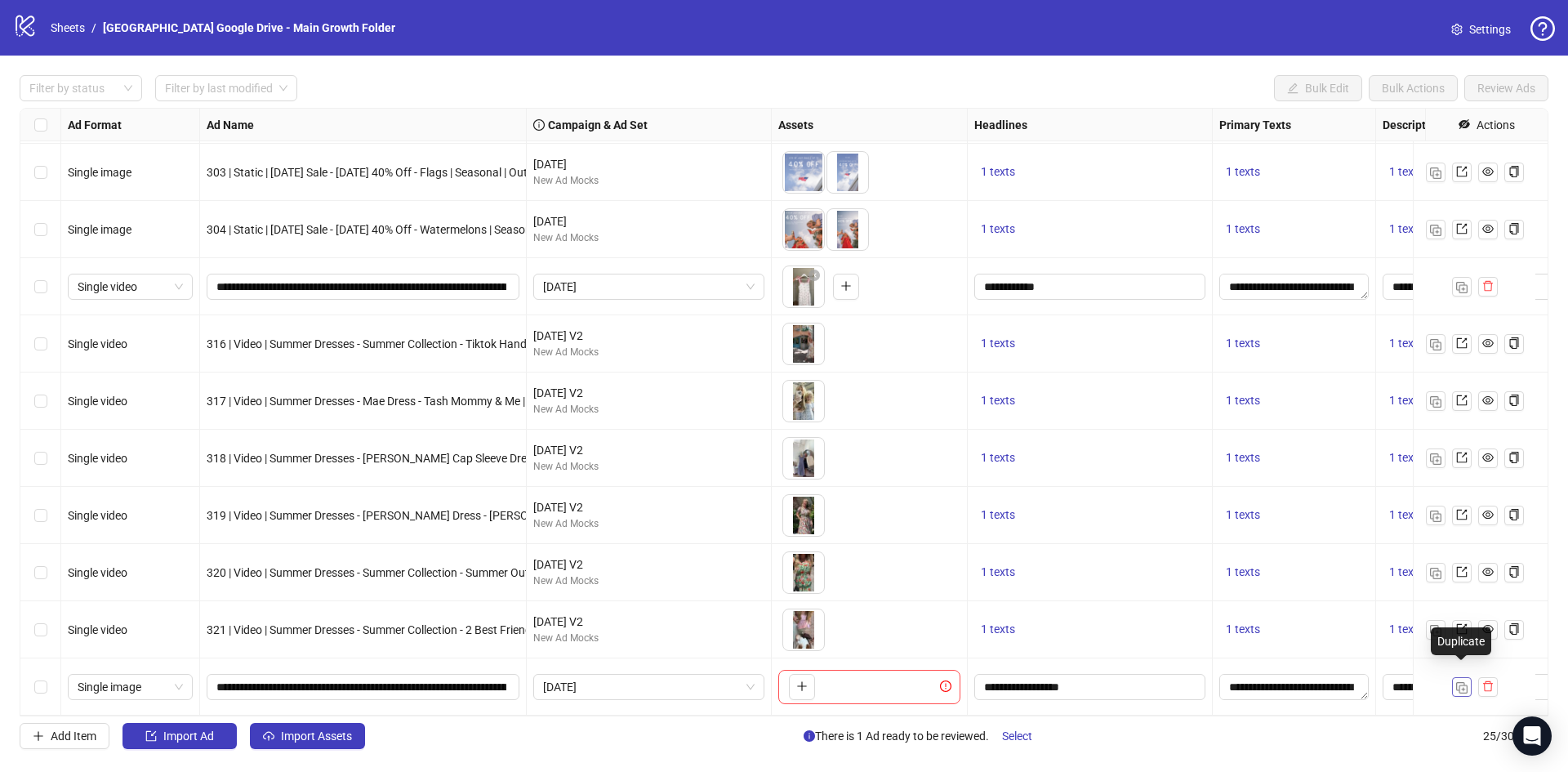 click at bounding box center [1462, 688] 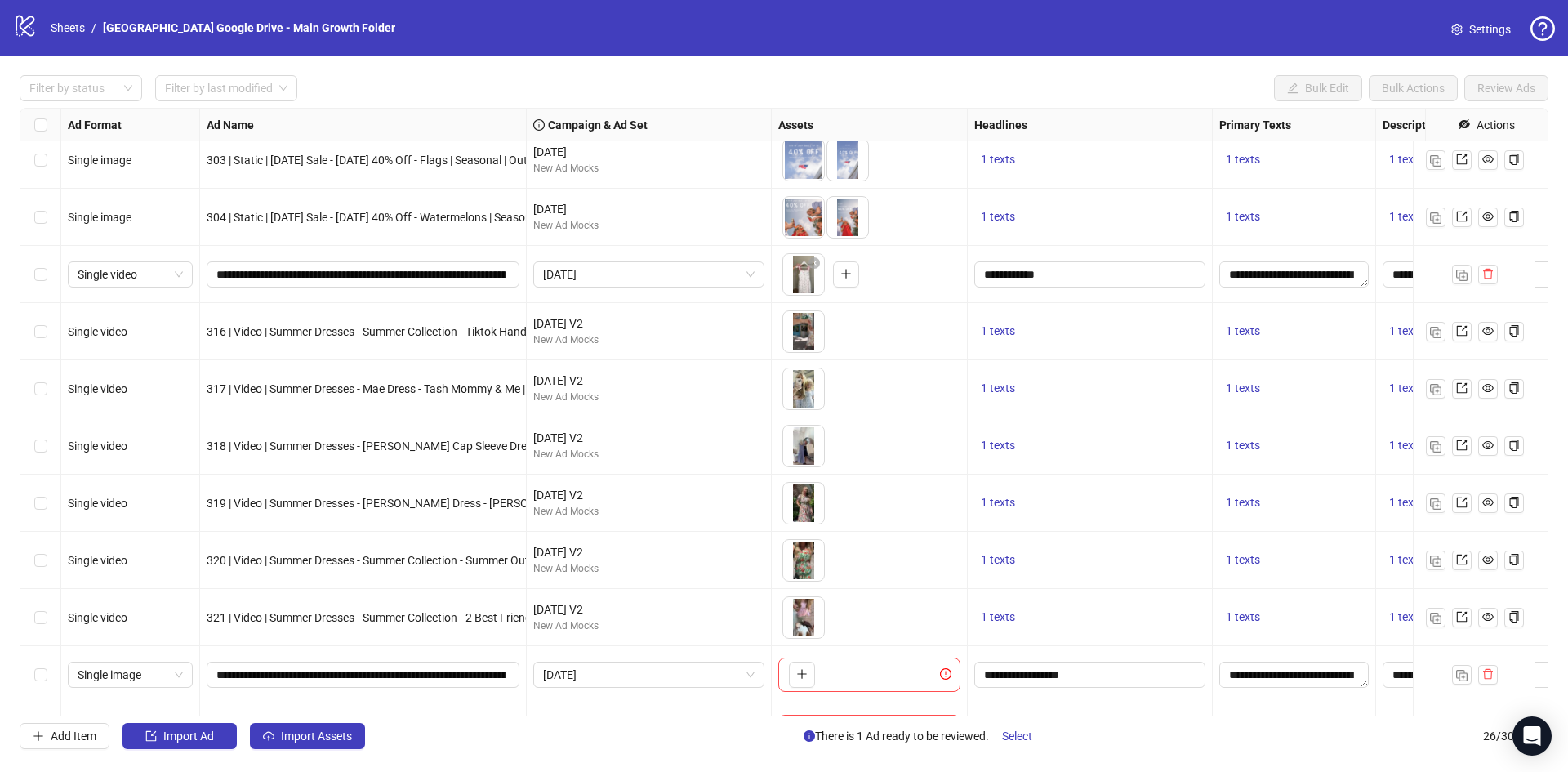 scroll, scrollTop: 925, scrollLeft: 0, axis: vertical 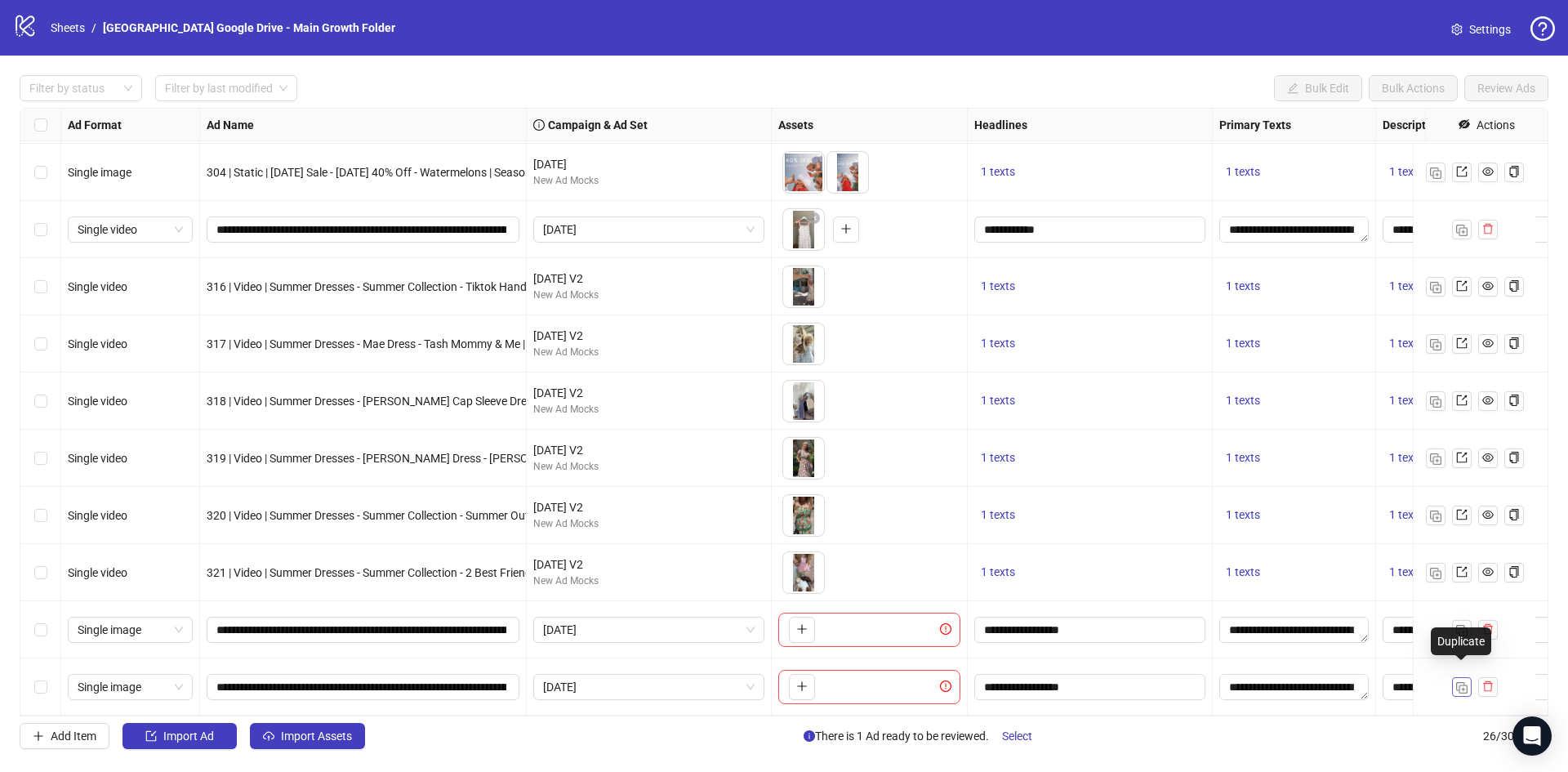 click at bounding box center (1462, 688) 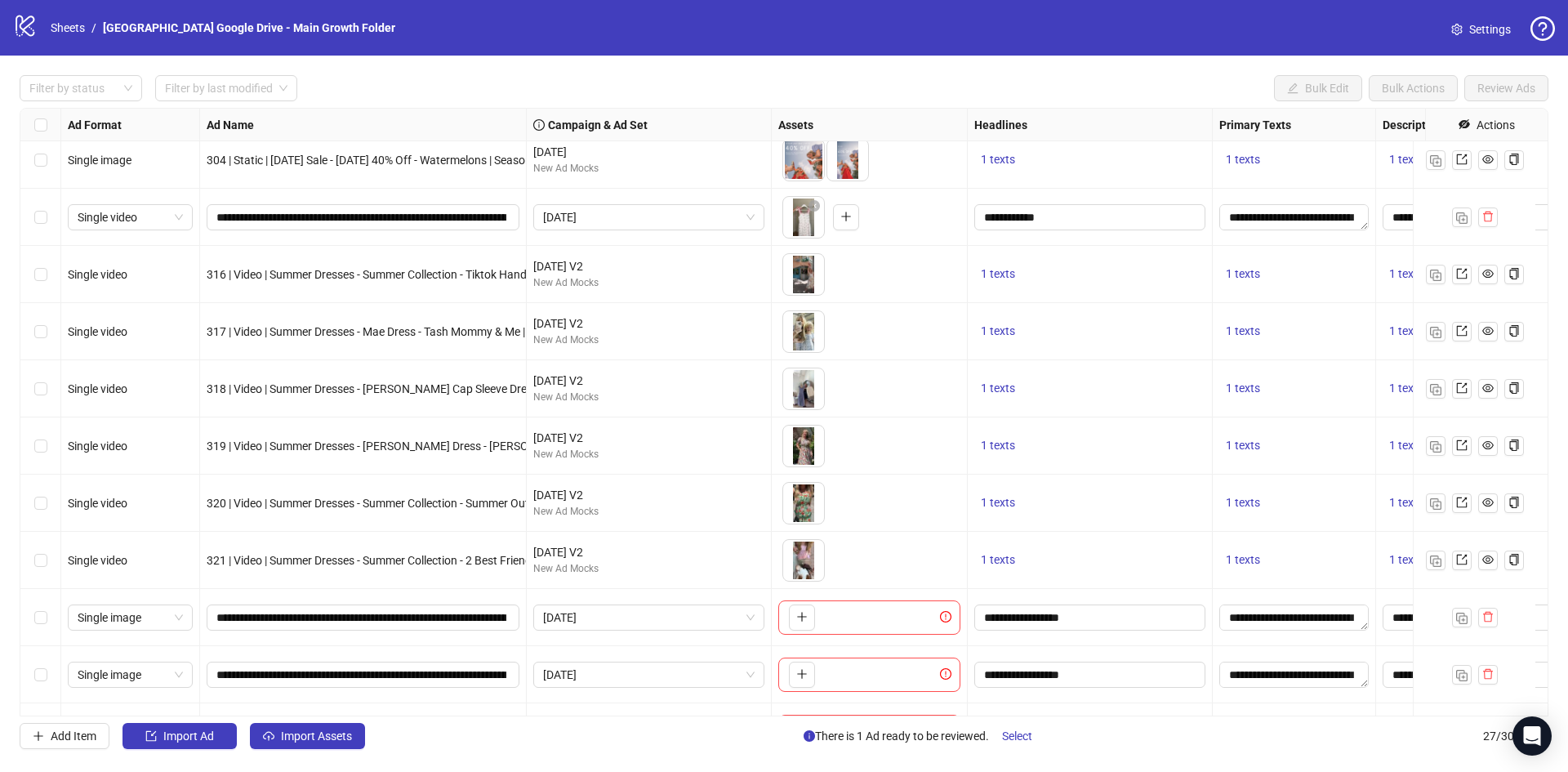 scroll, scrollTop: 982, scrollLeft: 0, axis: vertical 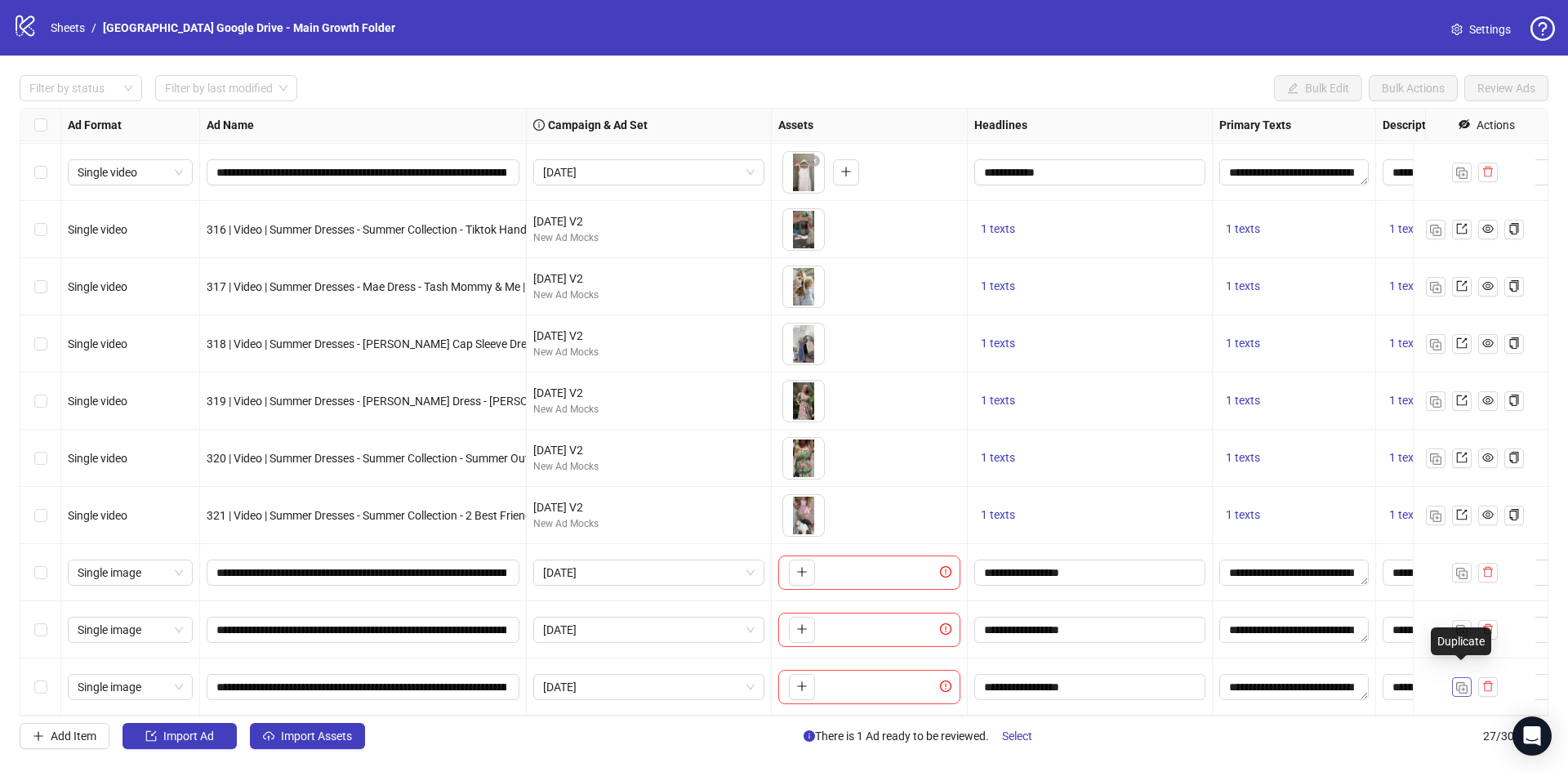click at bounding box center (1462, 688) 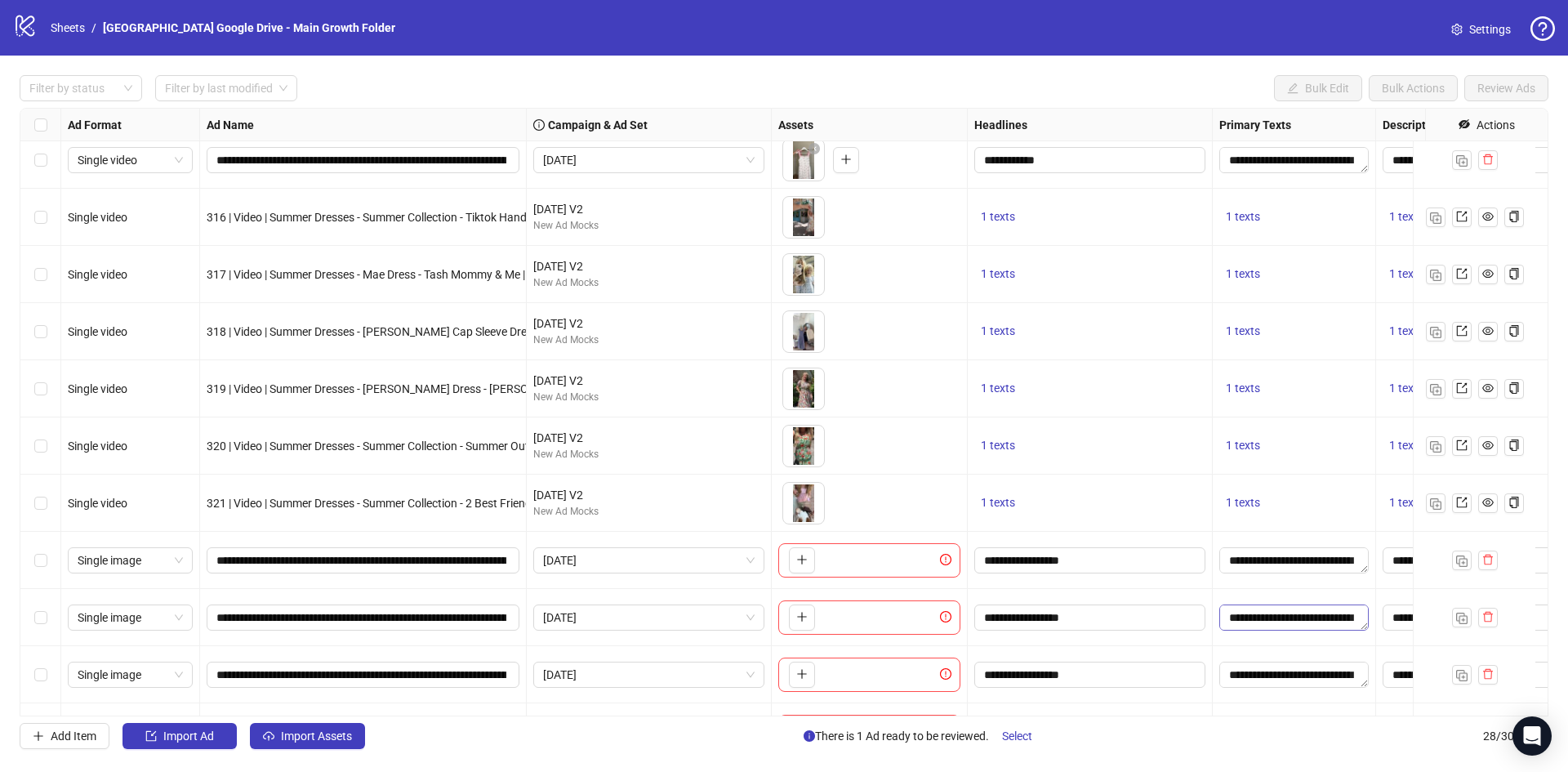 scroll, scrollTop: 72, scrollLeft: 0, axis: vertical 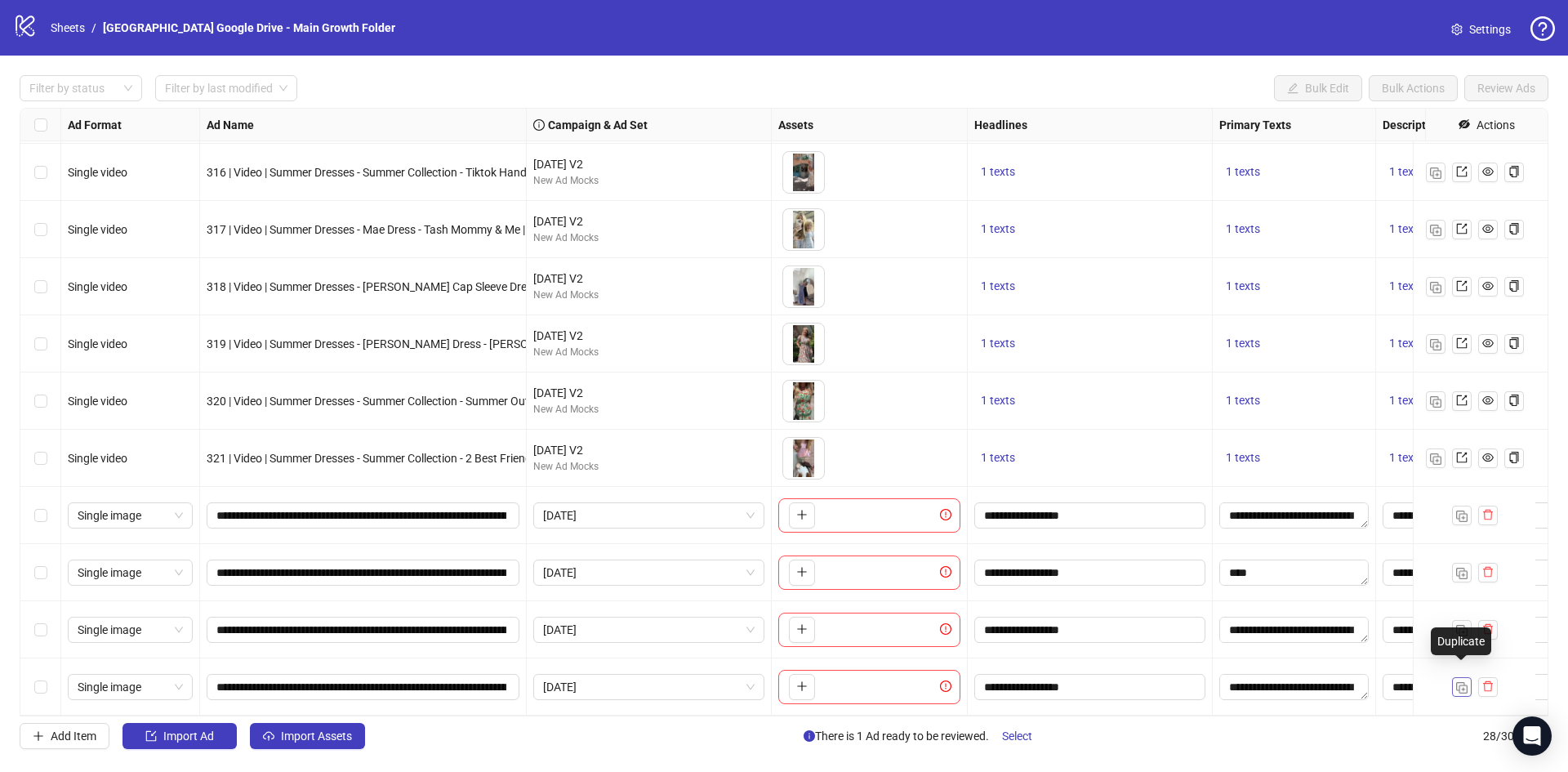 click at bounding box center [1462, 687] 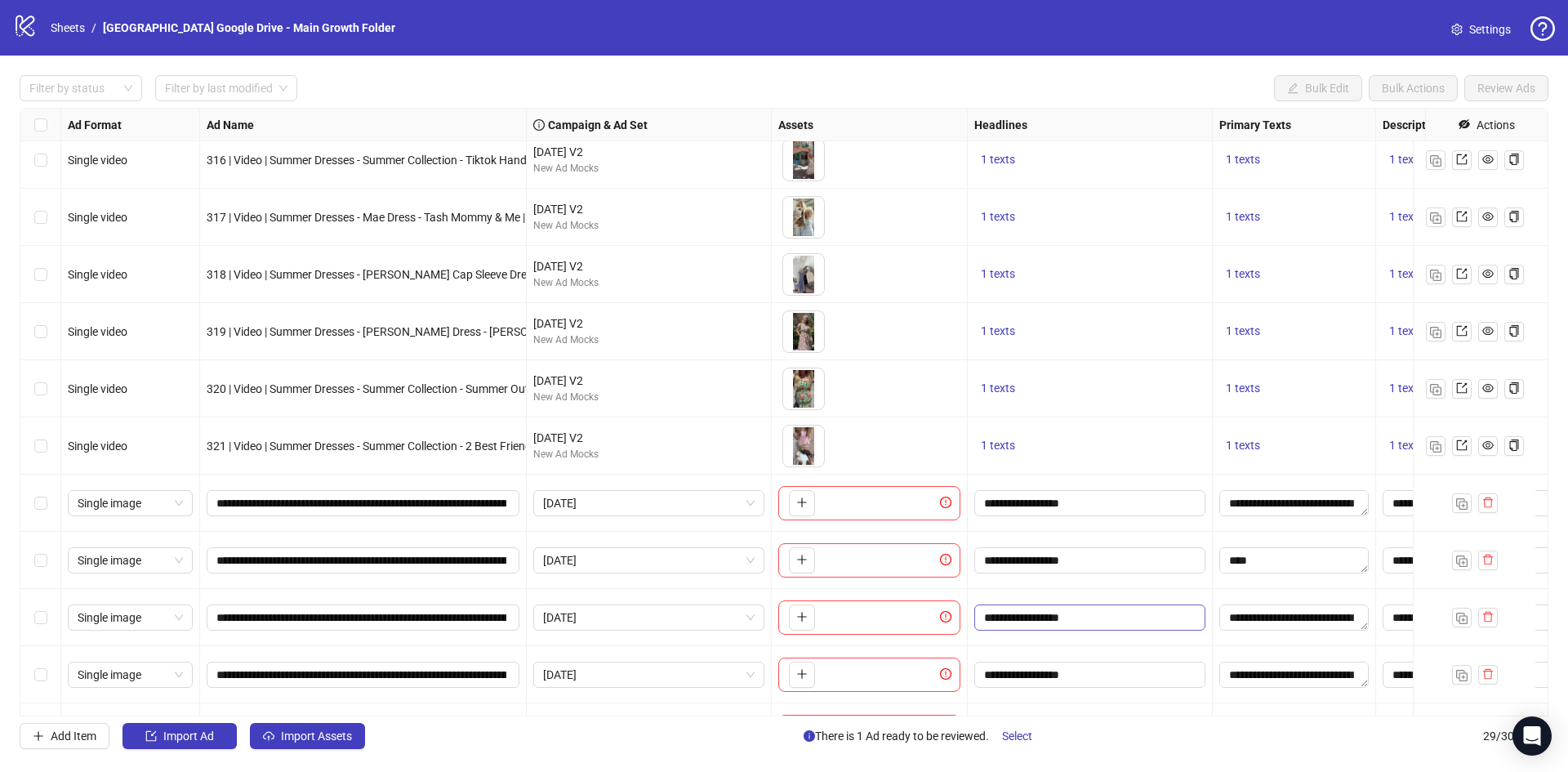 scroll, scrollTop: 1096, scrollLeft: 0, axis: vertical 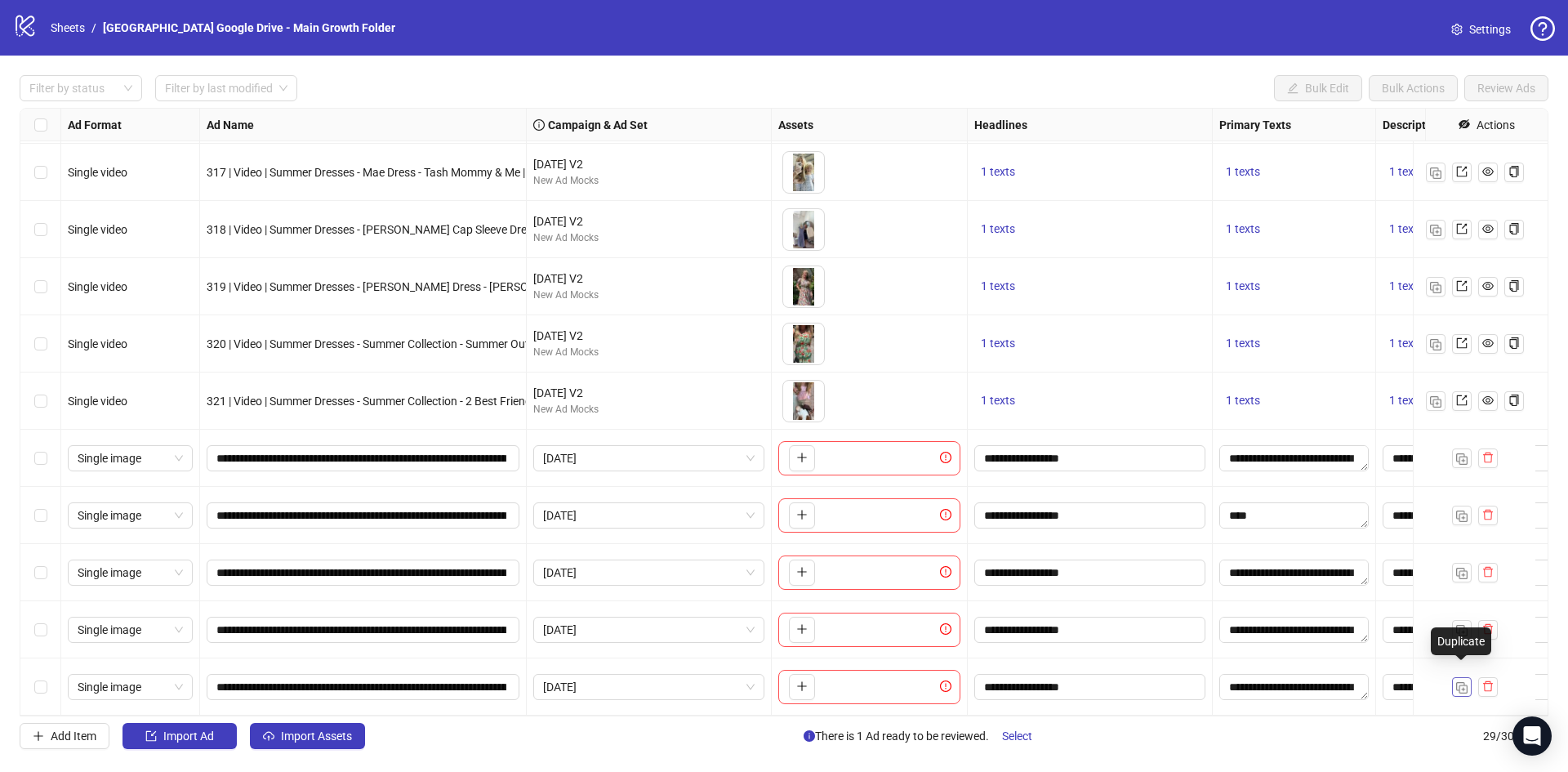click at bounding box center [1462, 688] 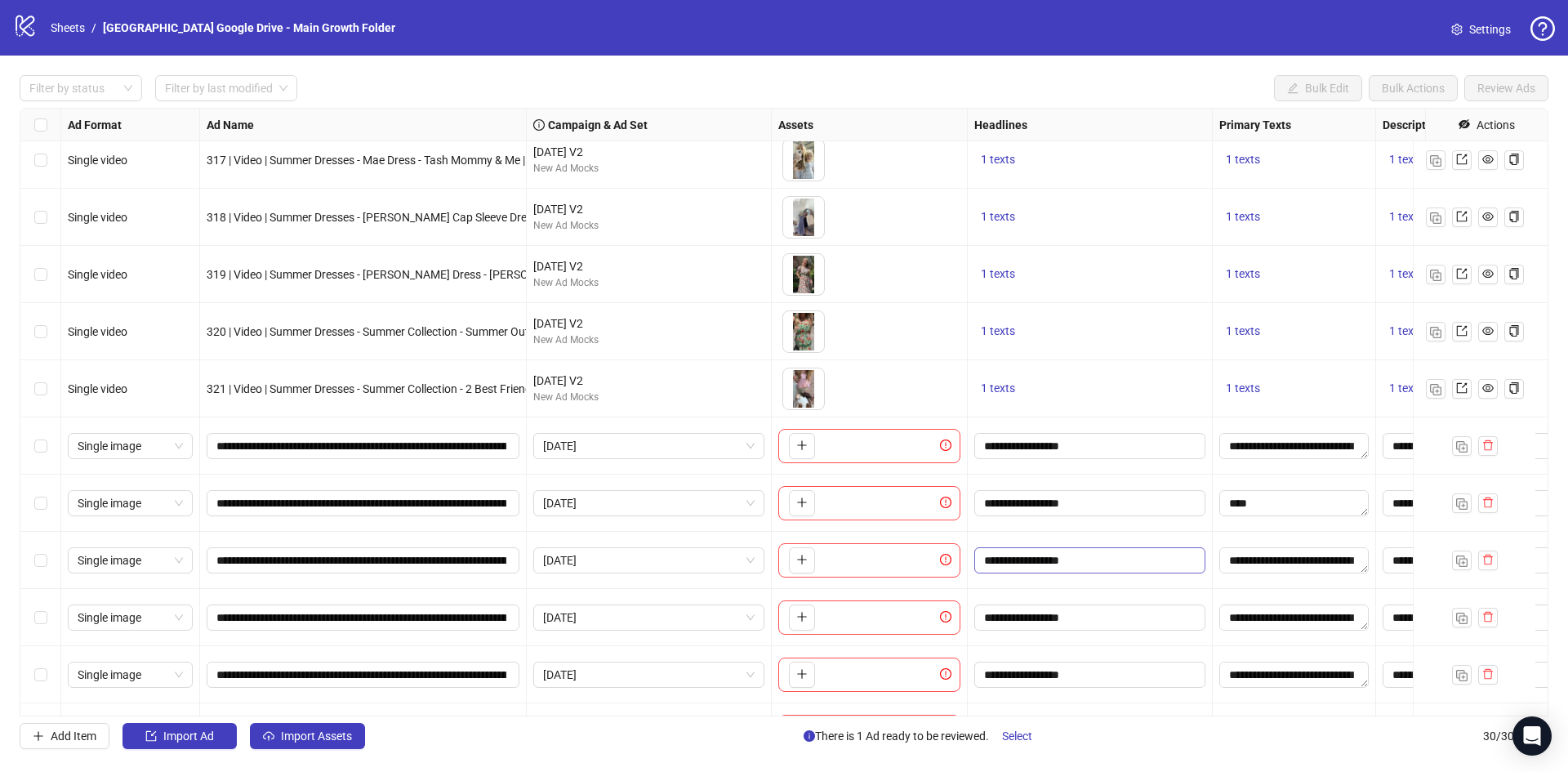 scroll, scrollTop: 1154, scrollLeft: 0, axis: vertical 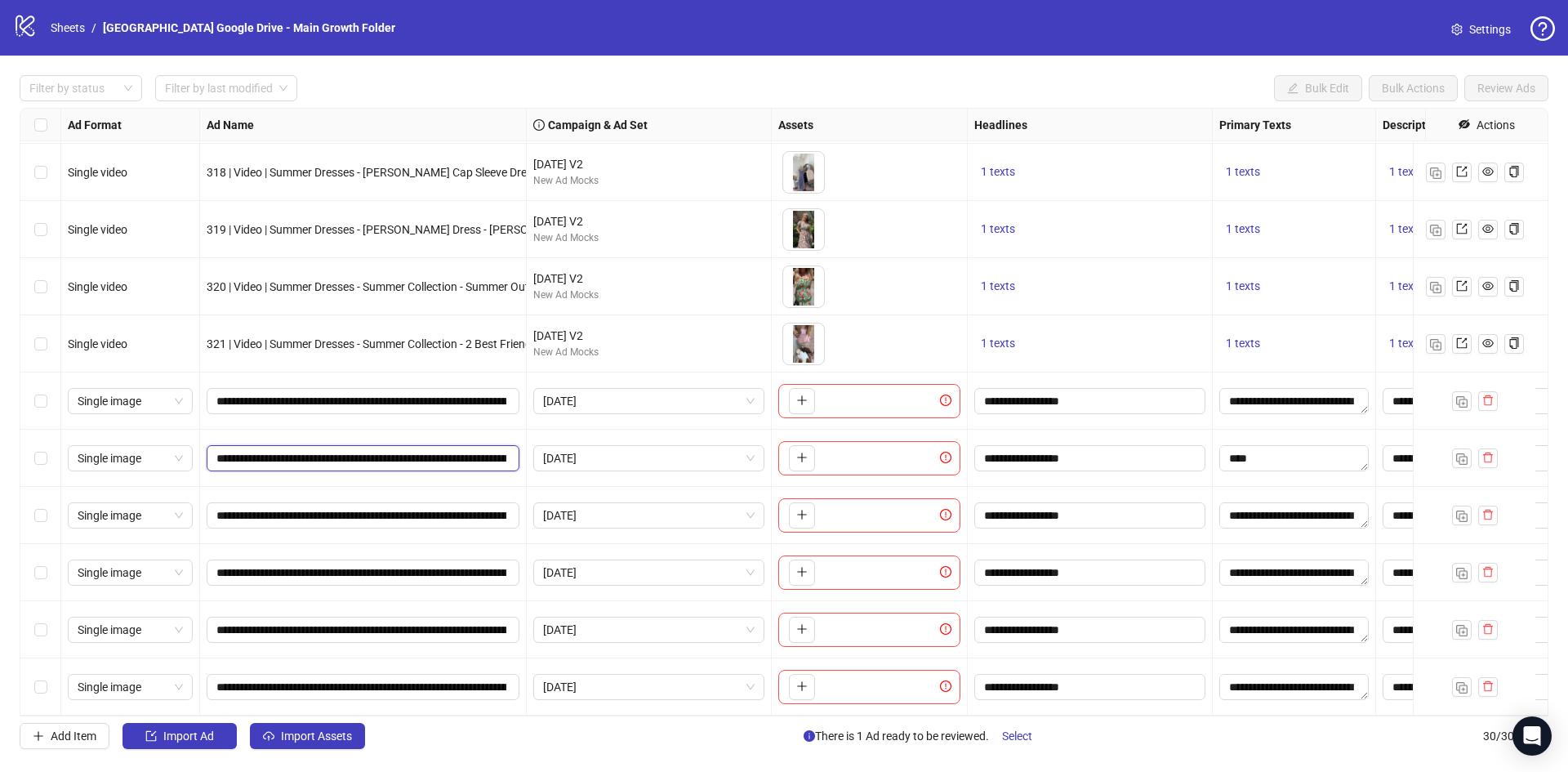 click on "**********" at bounding box center (361, 458) 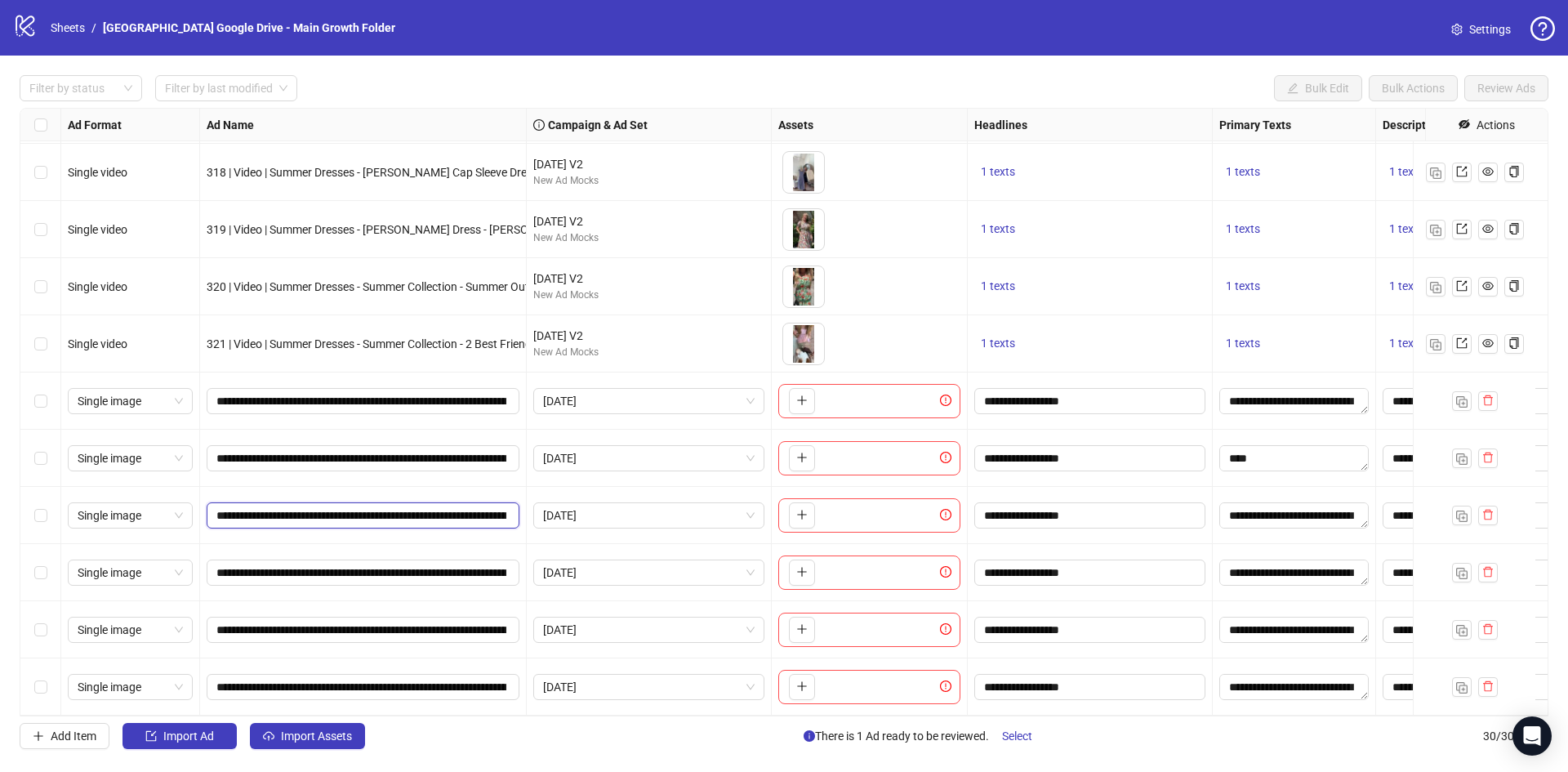 click on "**********" at bounding box center (361, 515) 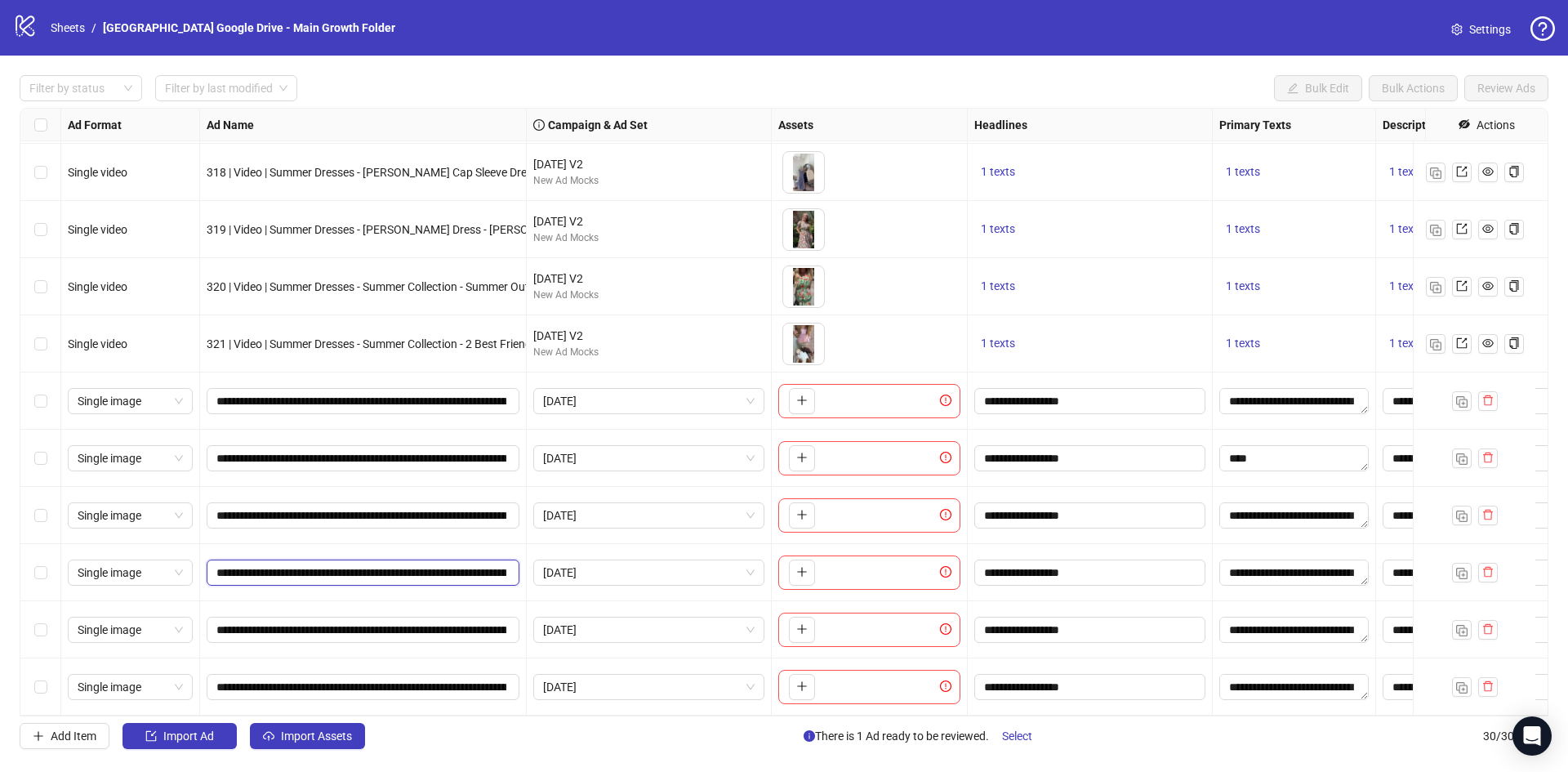 click on "**********" at bounding box center (361, 573) 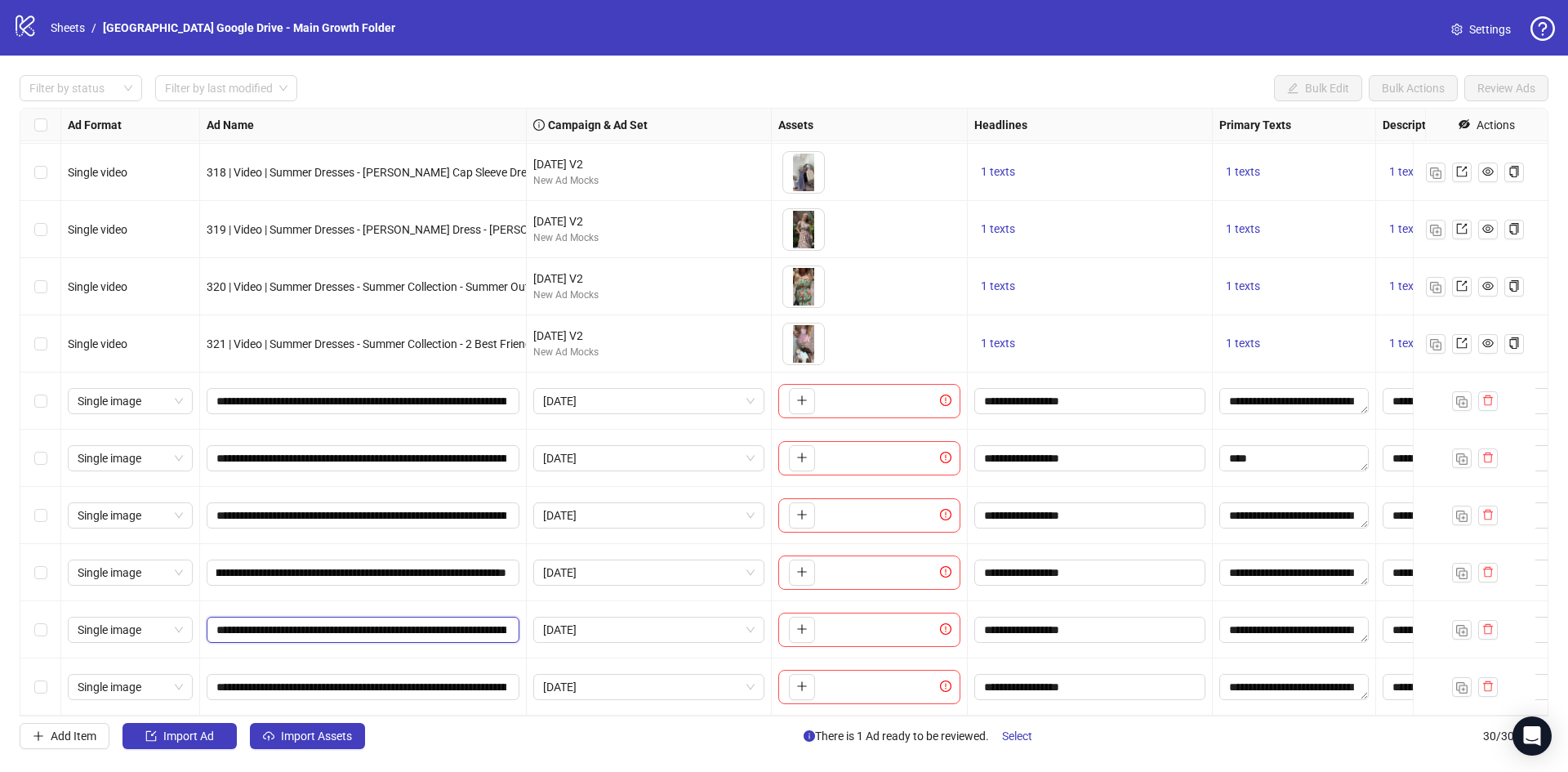 click on "**********" at bounding box center (361, 630) 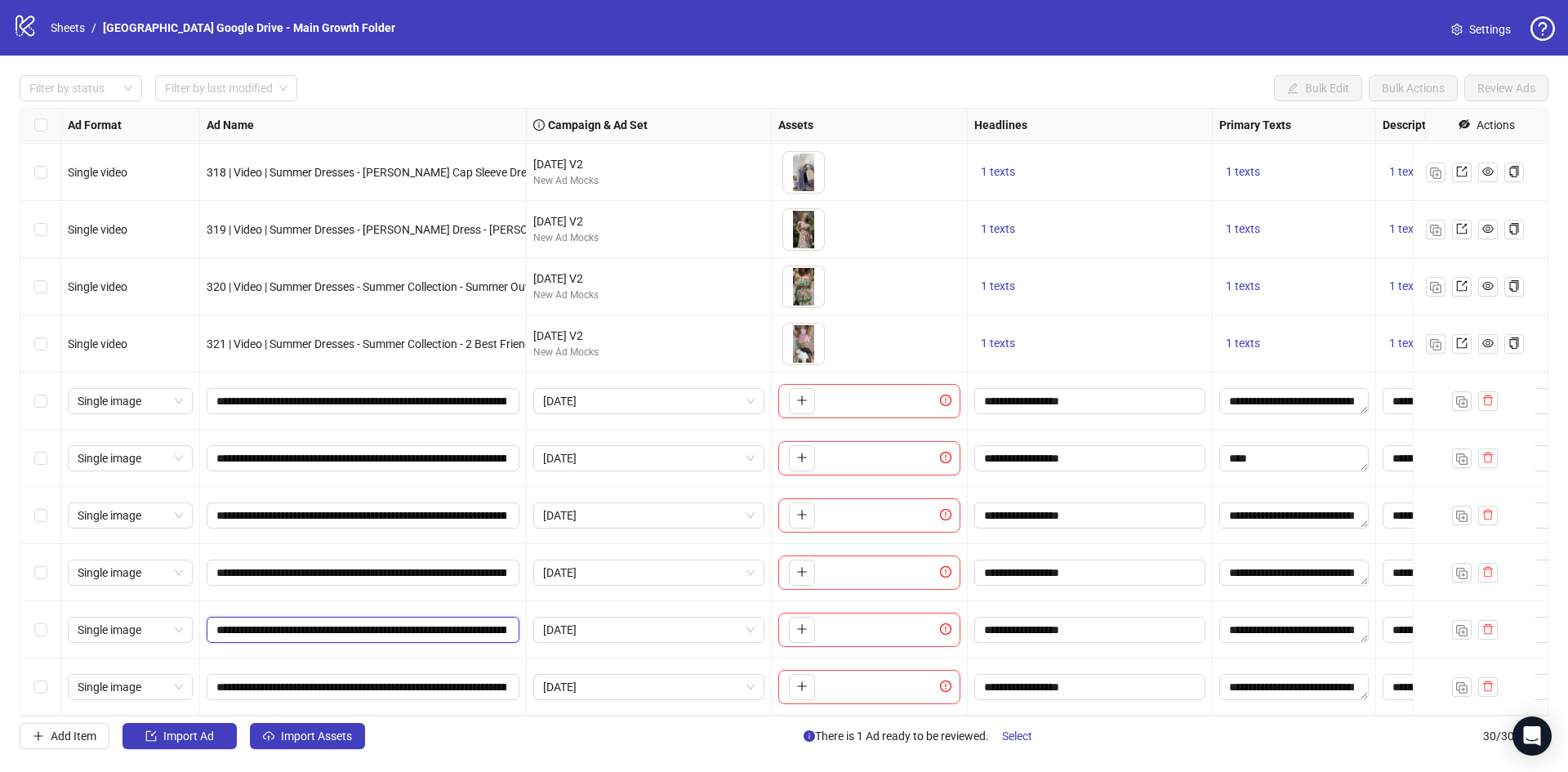 click on "**********" at bounding box center [361, 630] 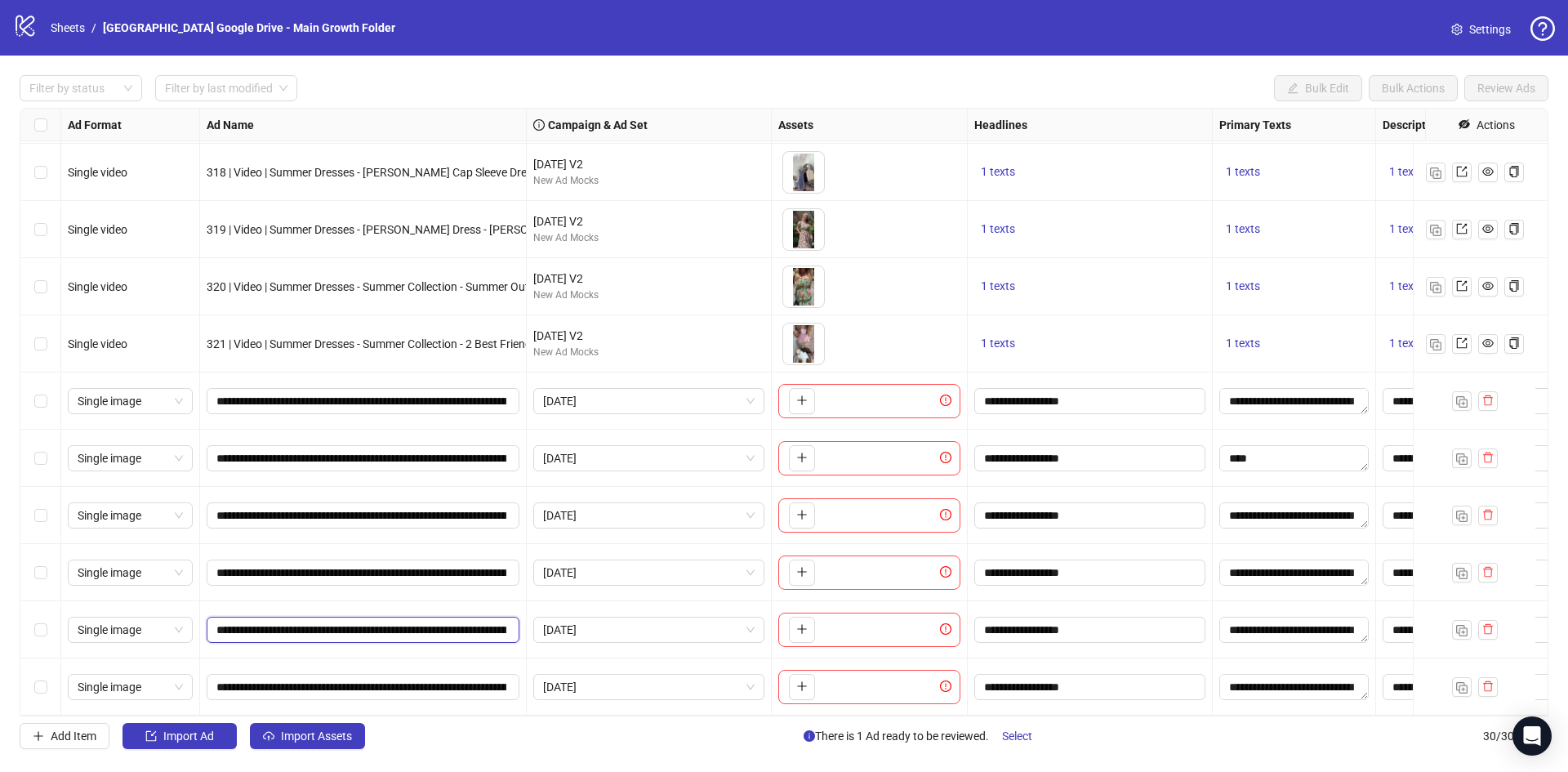 click on "**********" at bounding box center [361, 630] 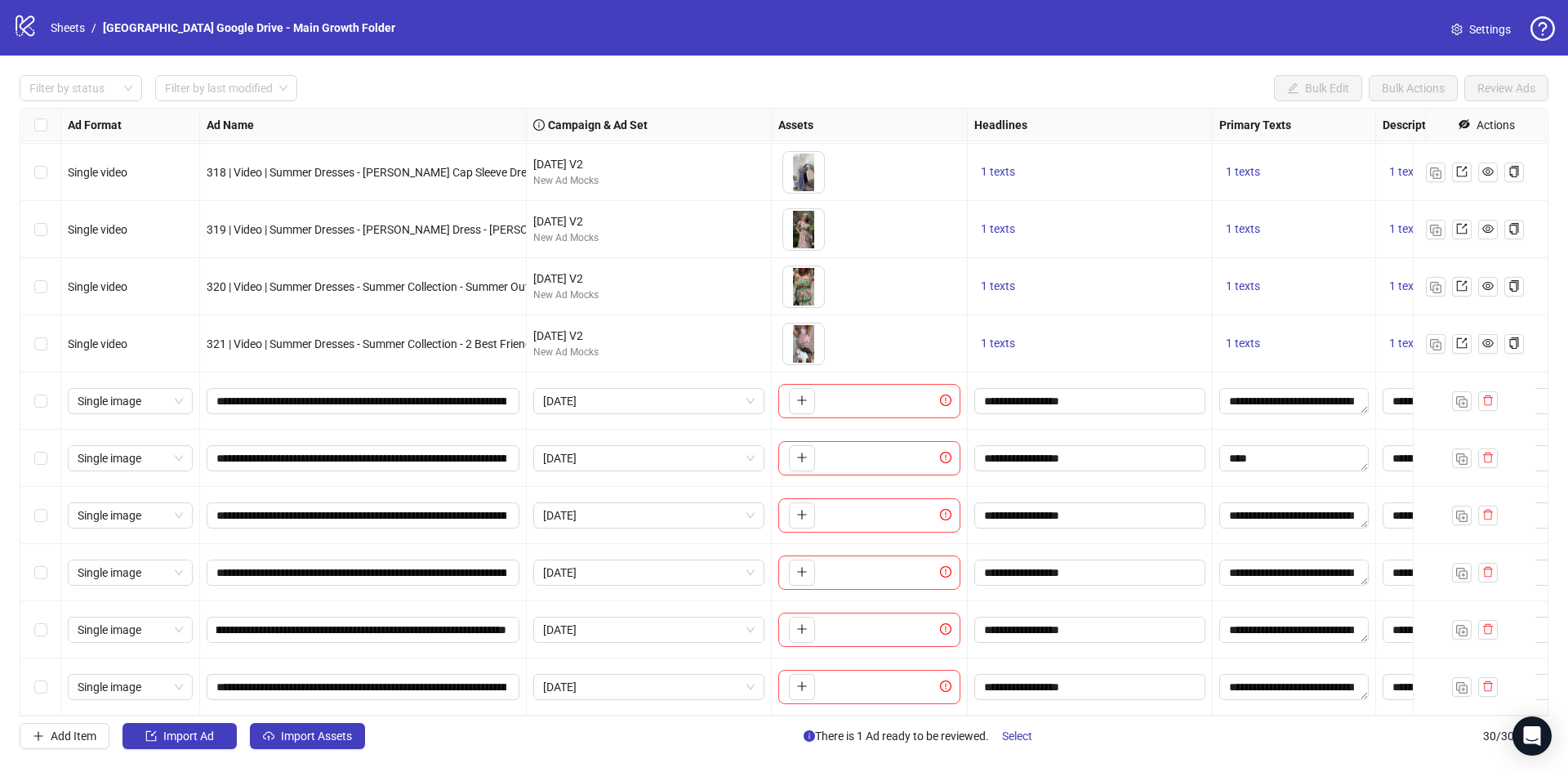 click on "**********" at bounding box center (363, 573) 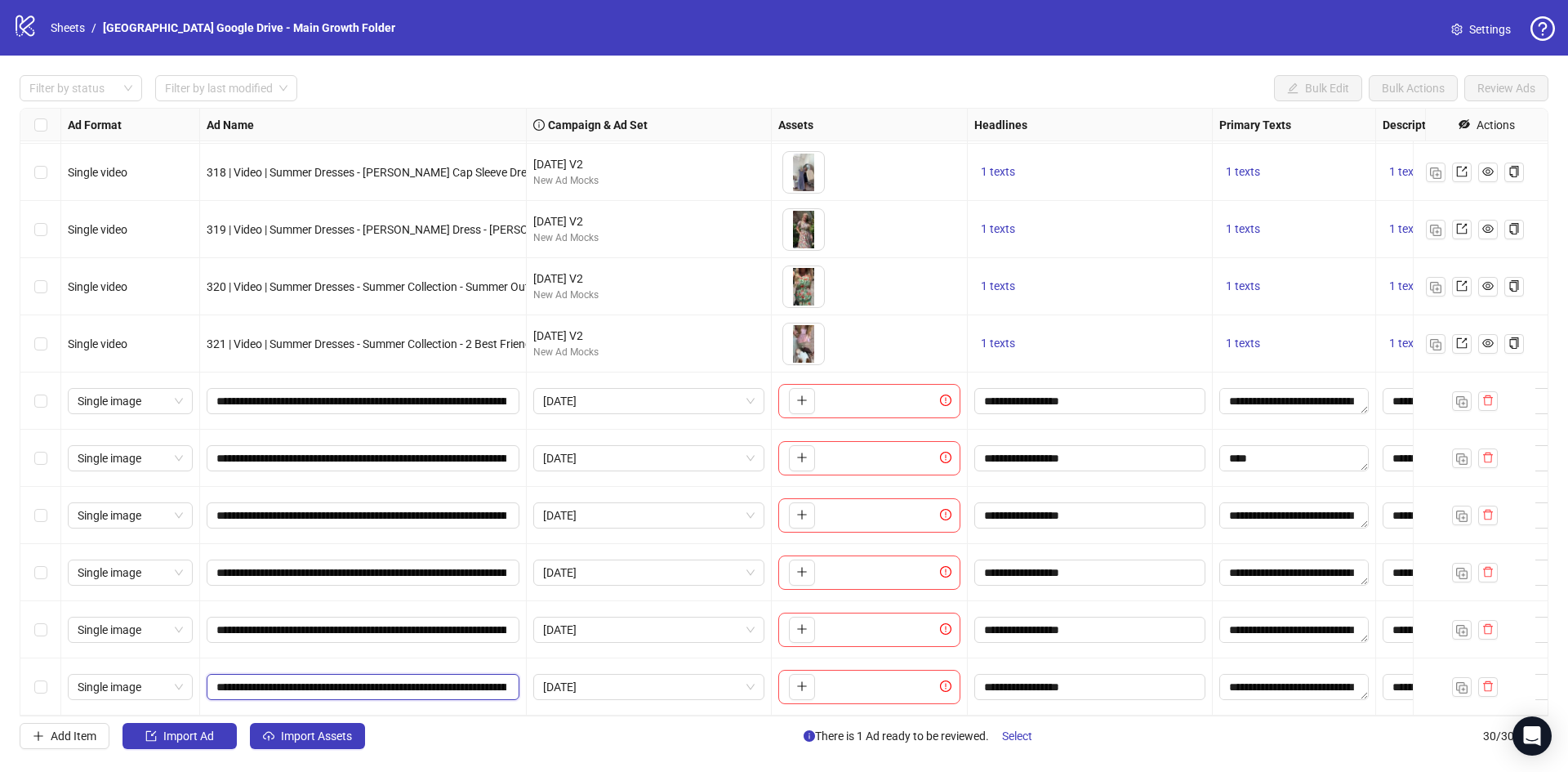 click on "**********" at bounding box center (361, 687) 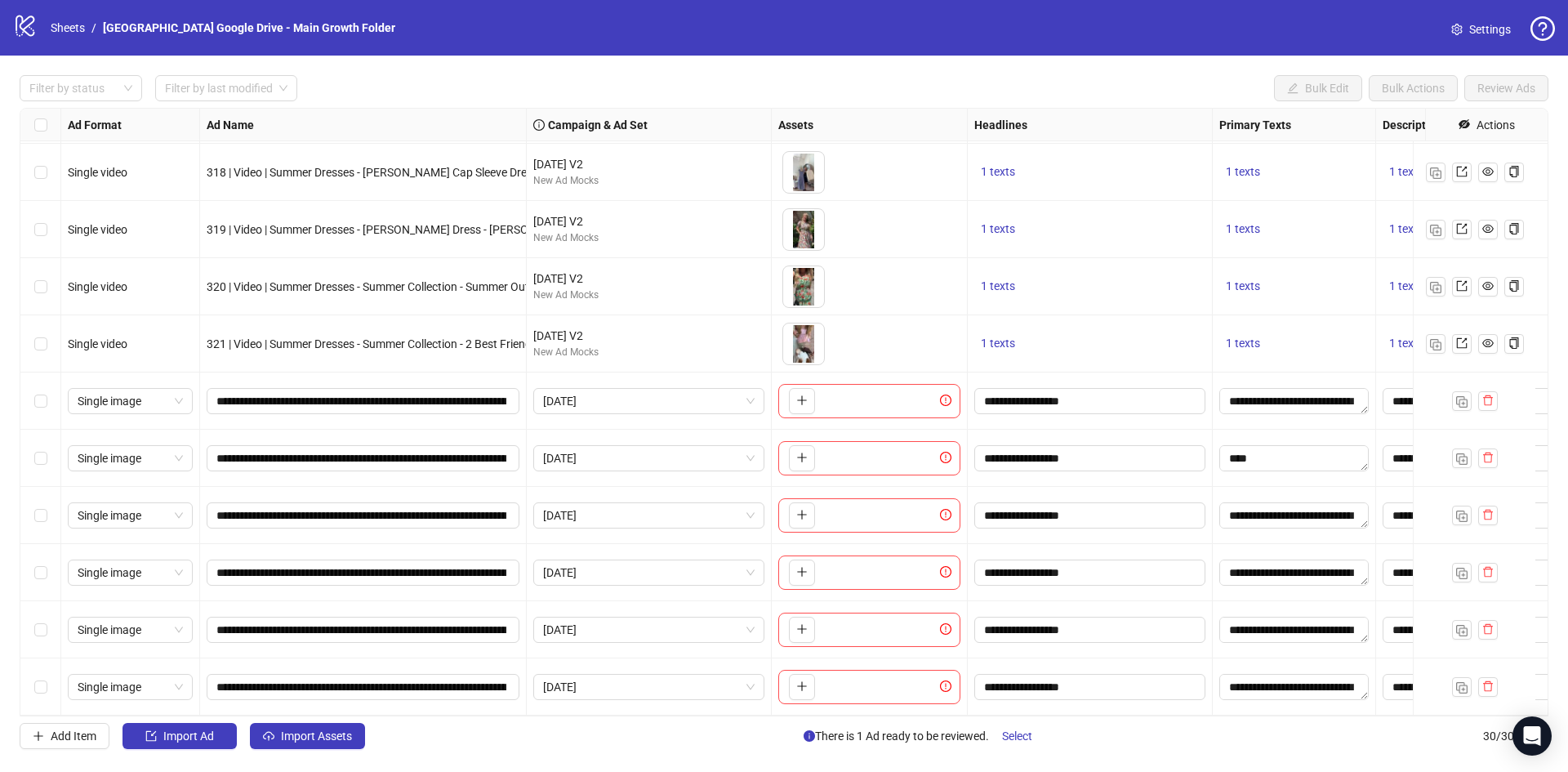 click on "**********" at bounding box center (363, 573) 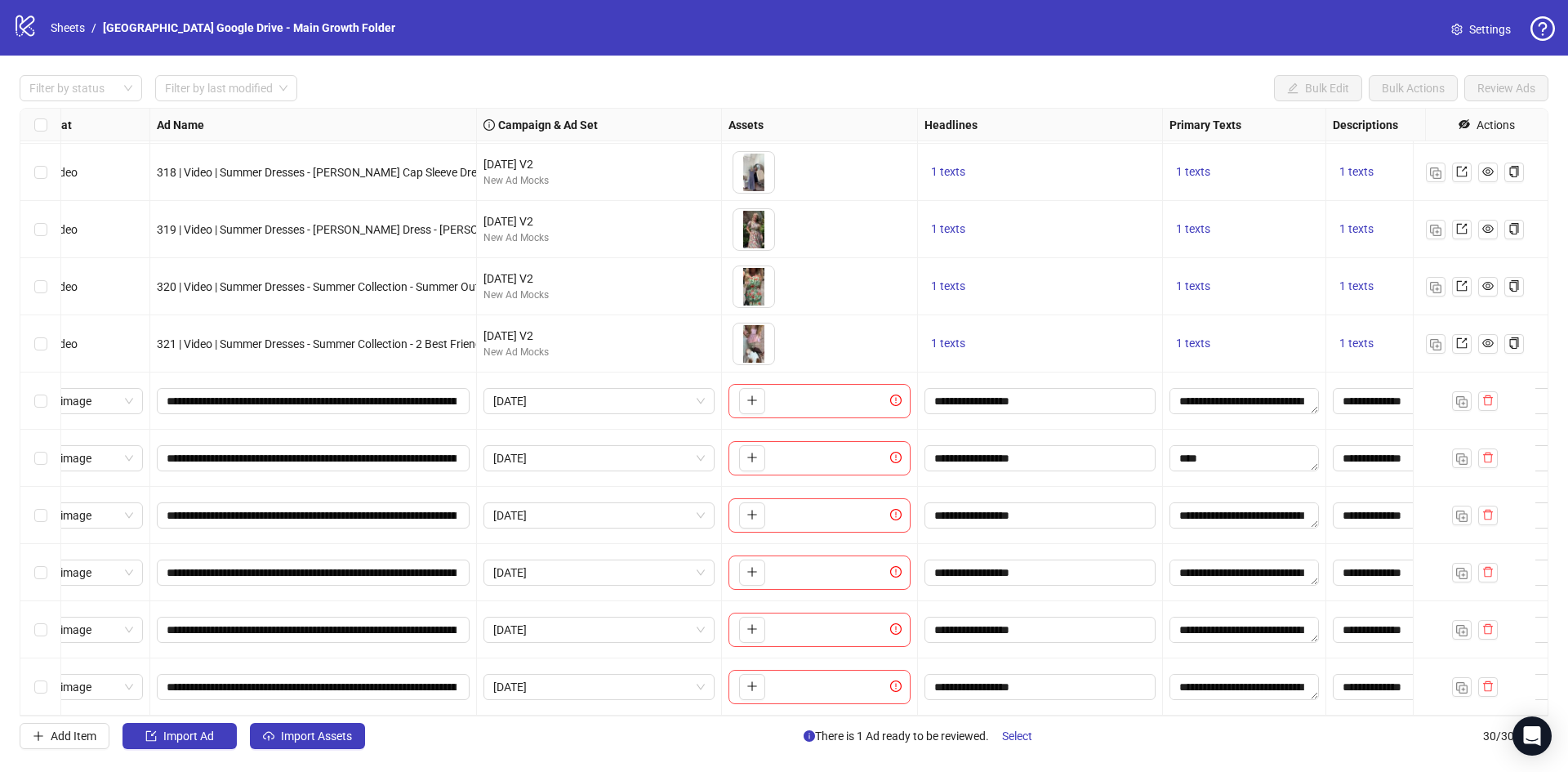 scroll, scrollTop: 1154, scrollLeft: 51, axis: both 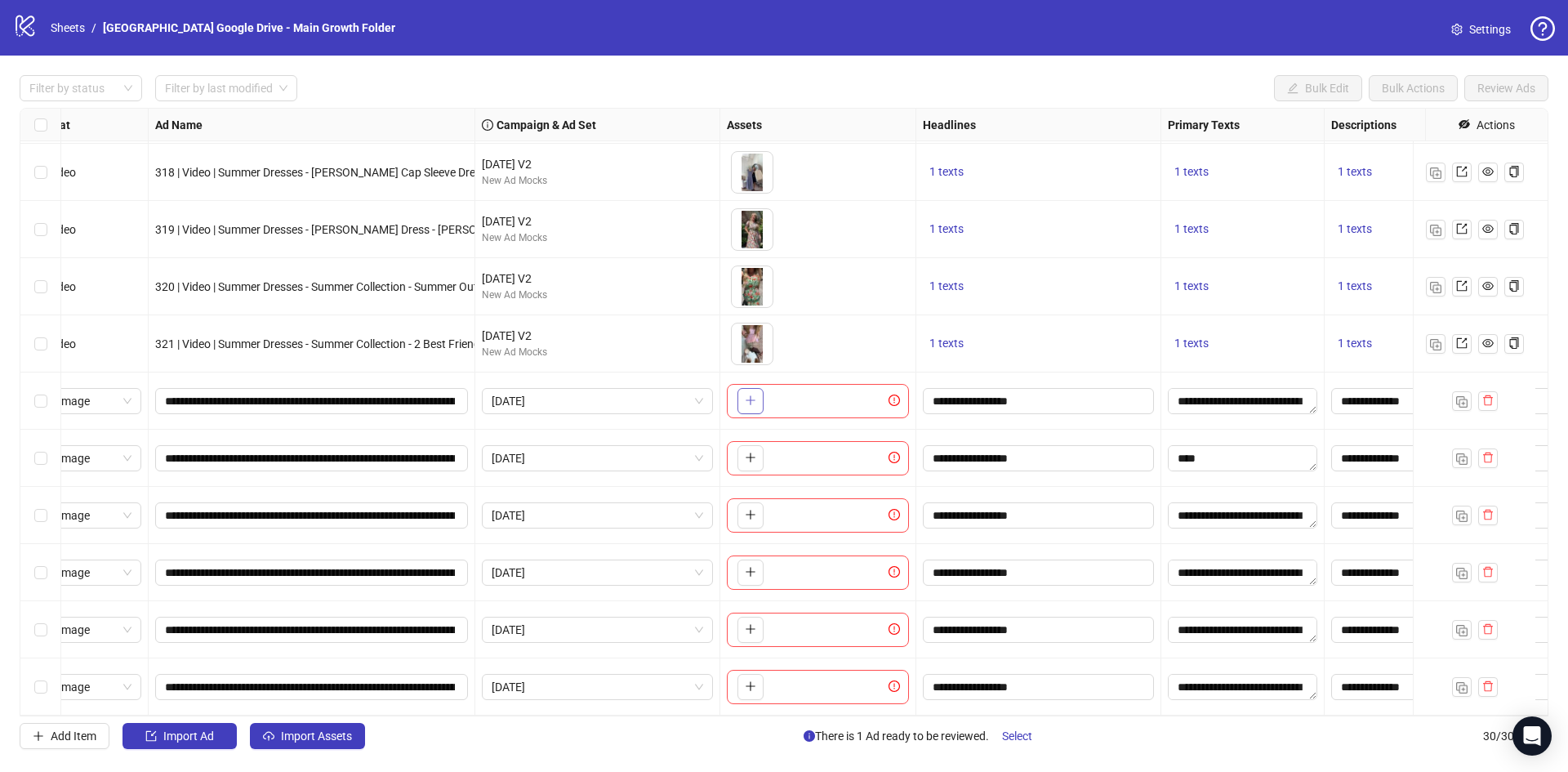 click 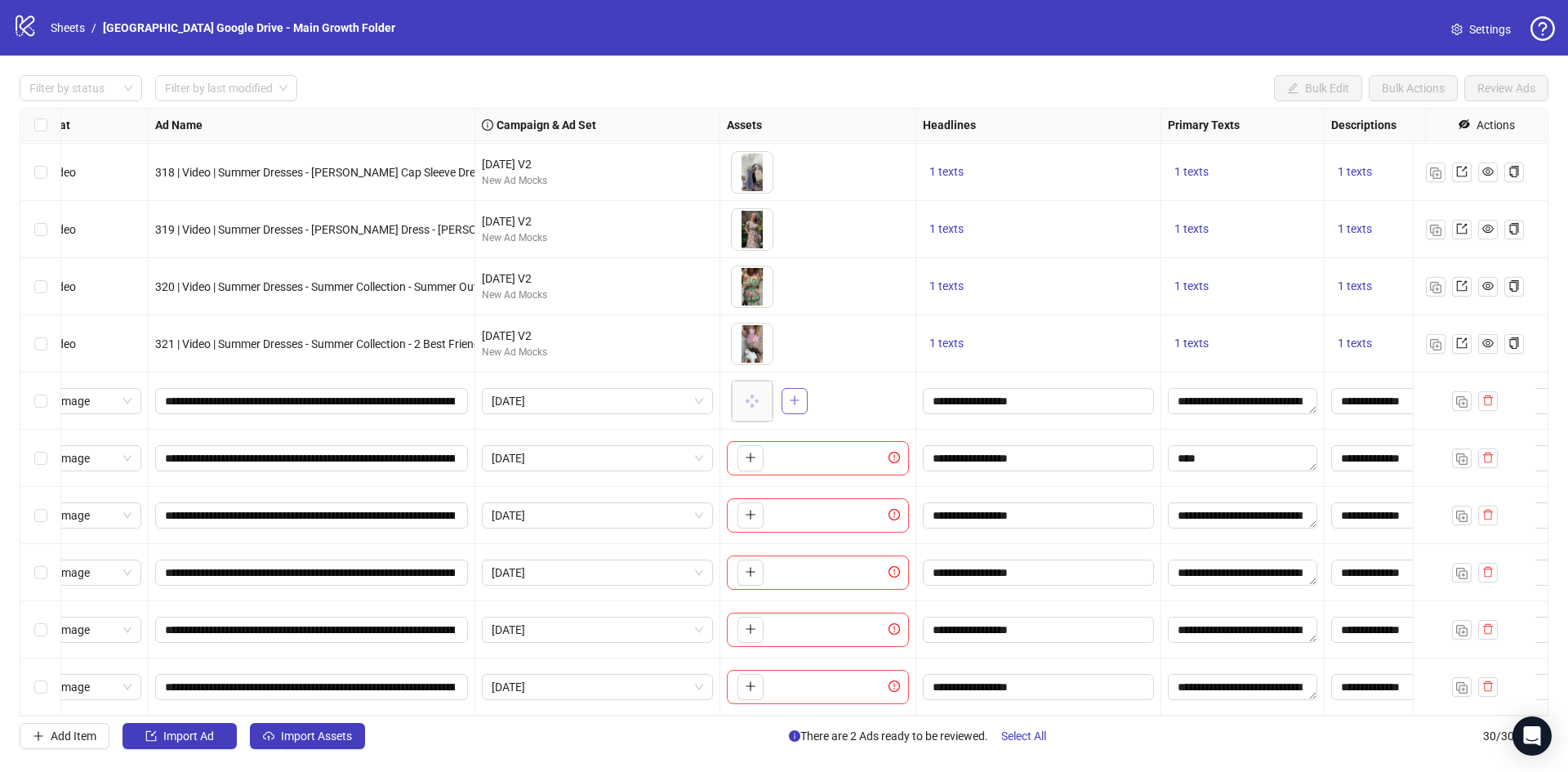 click at bounding box center [795, 401] 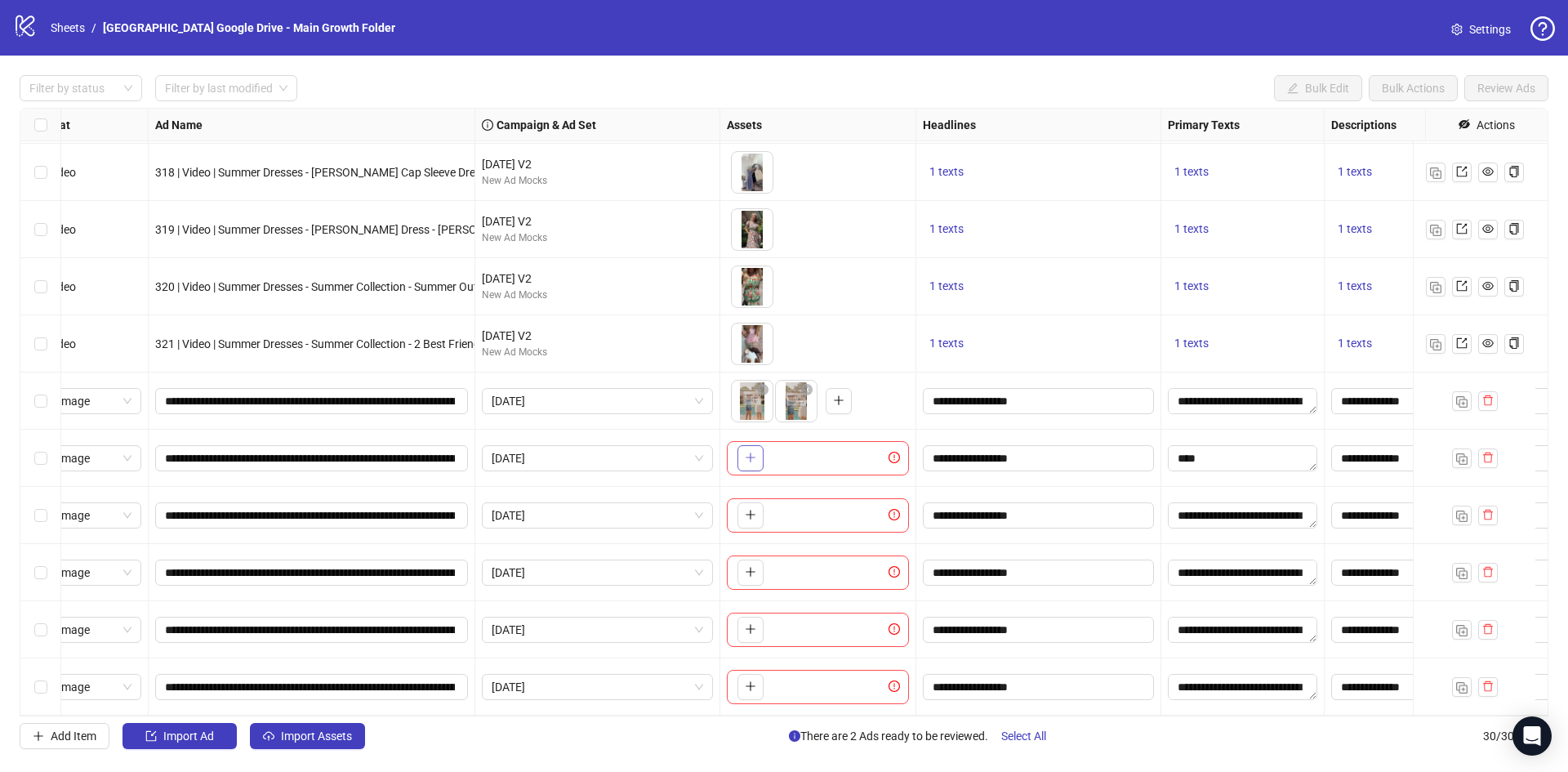 click 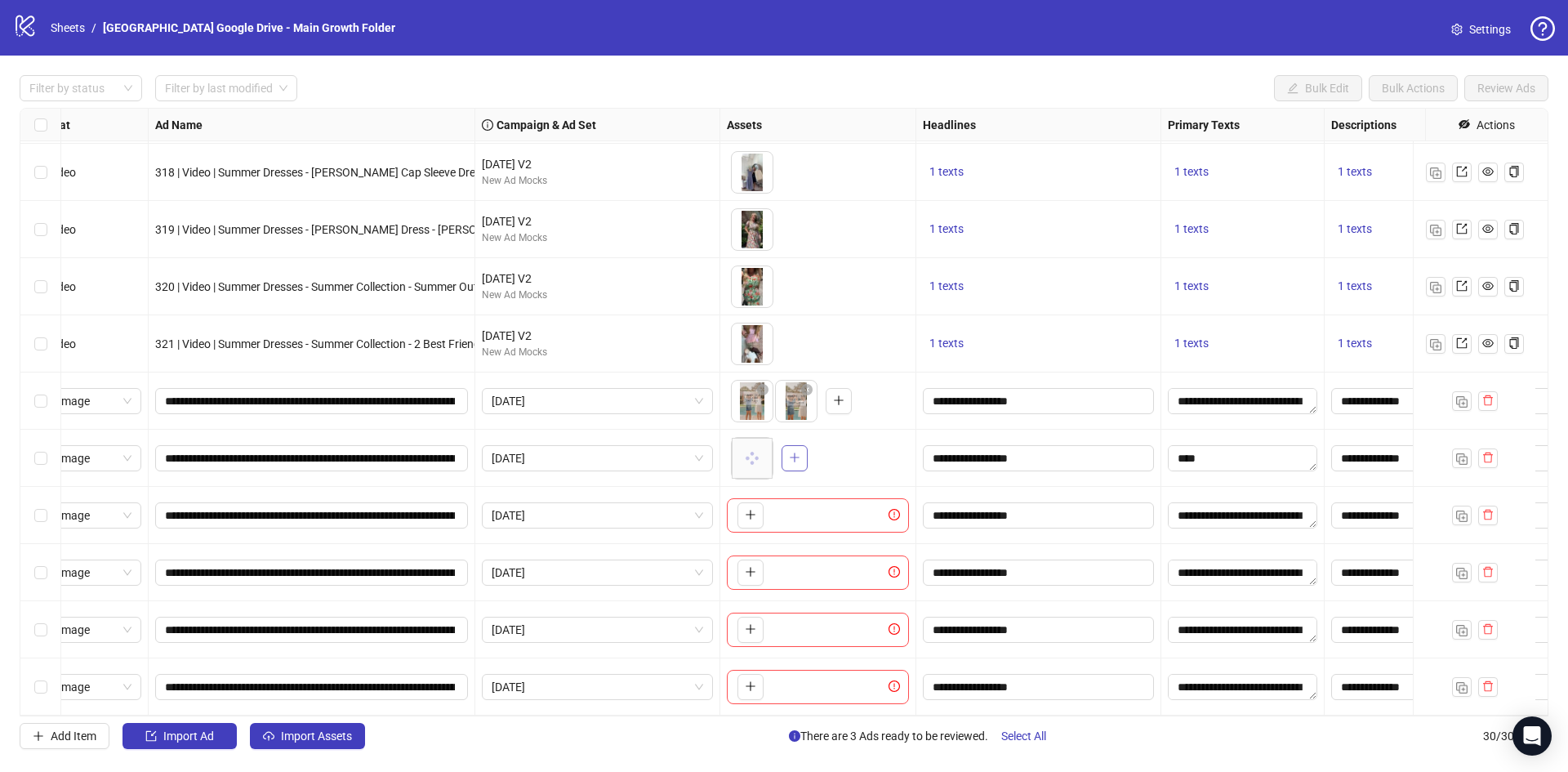 click at bounding box center [795, 458] 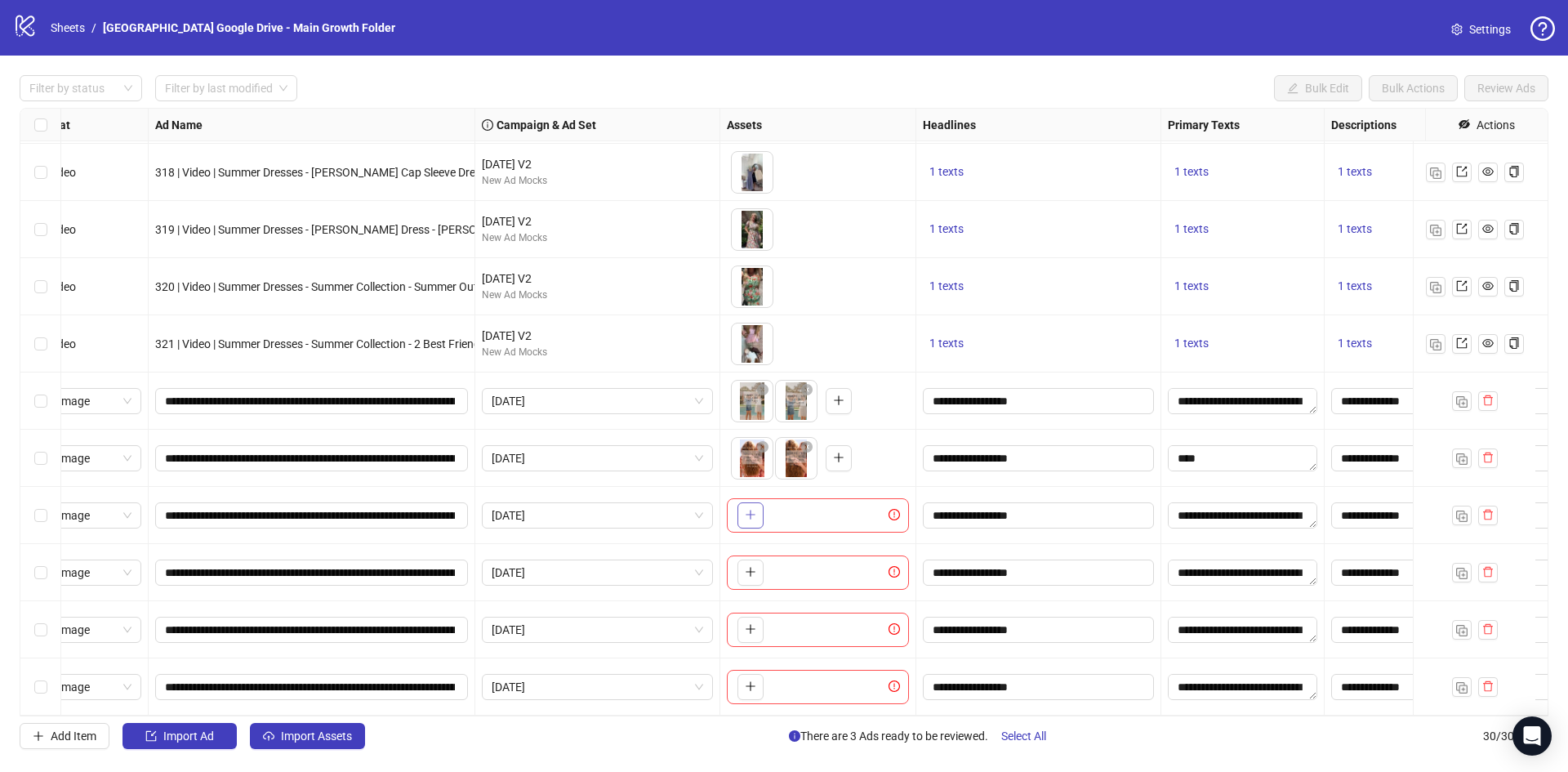 click 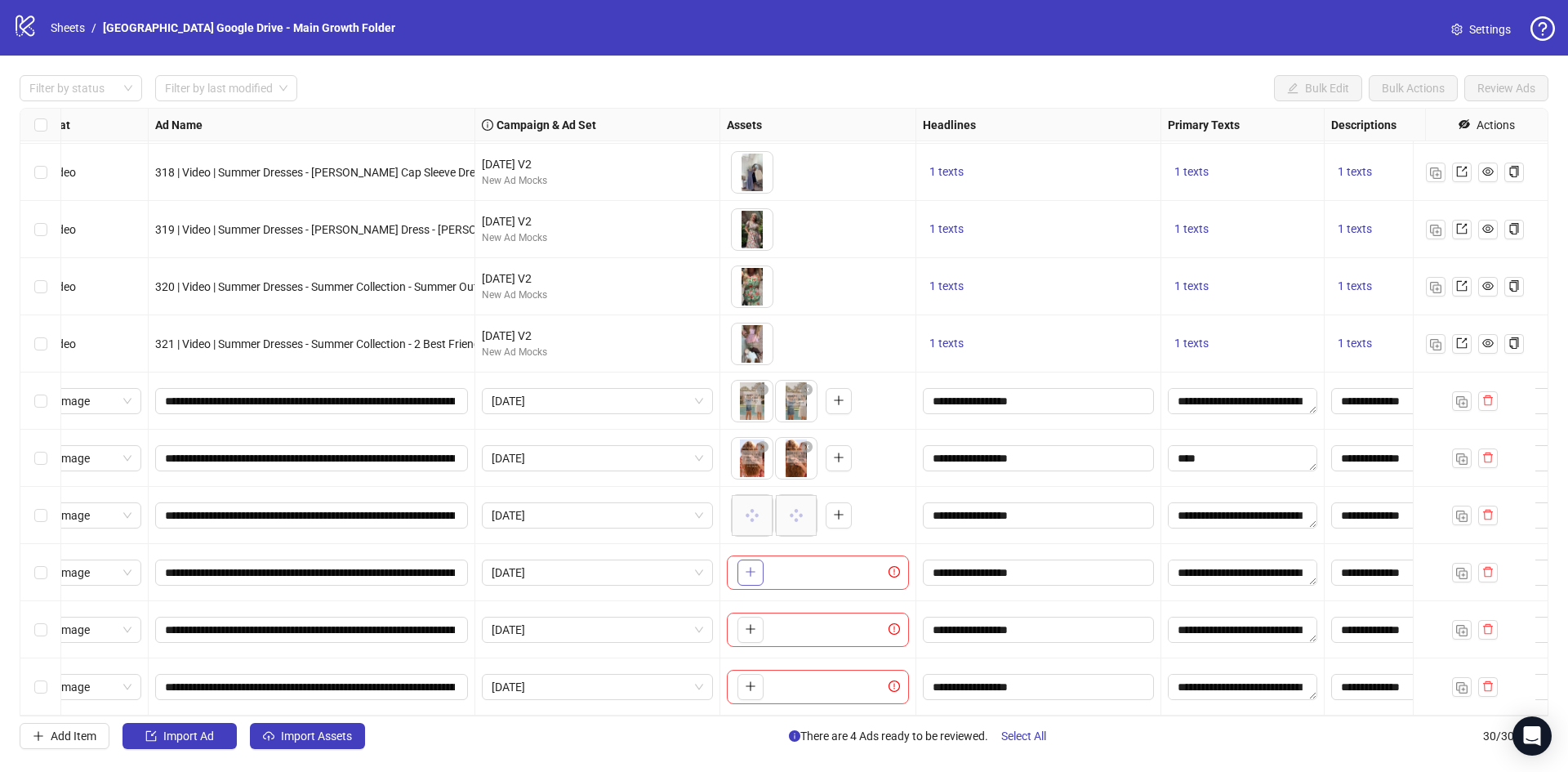 click at bounding box center [751, 573] 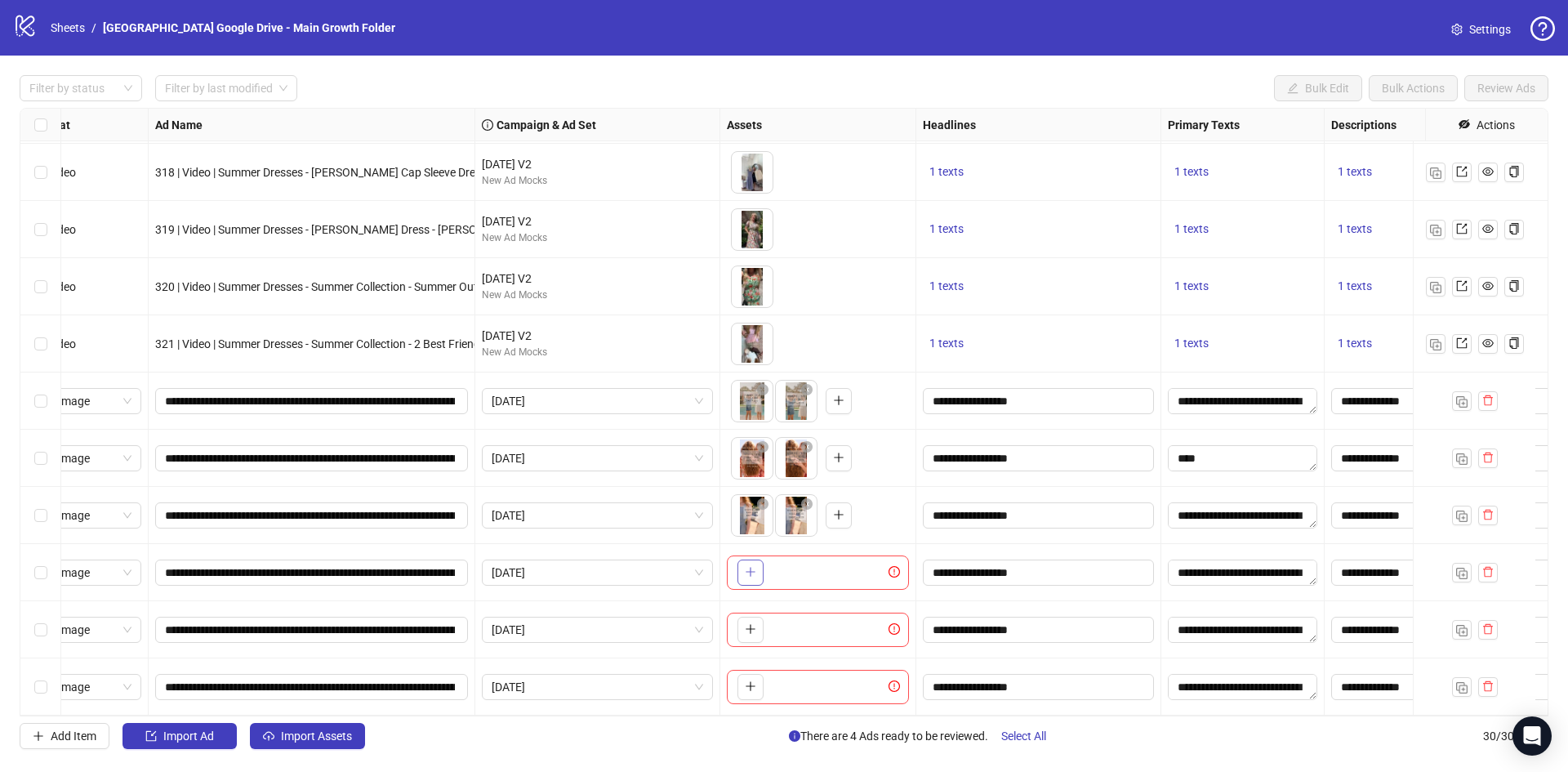 click 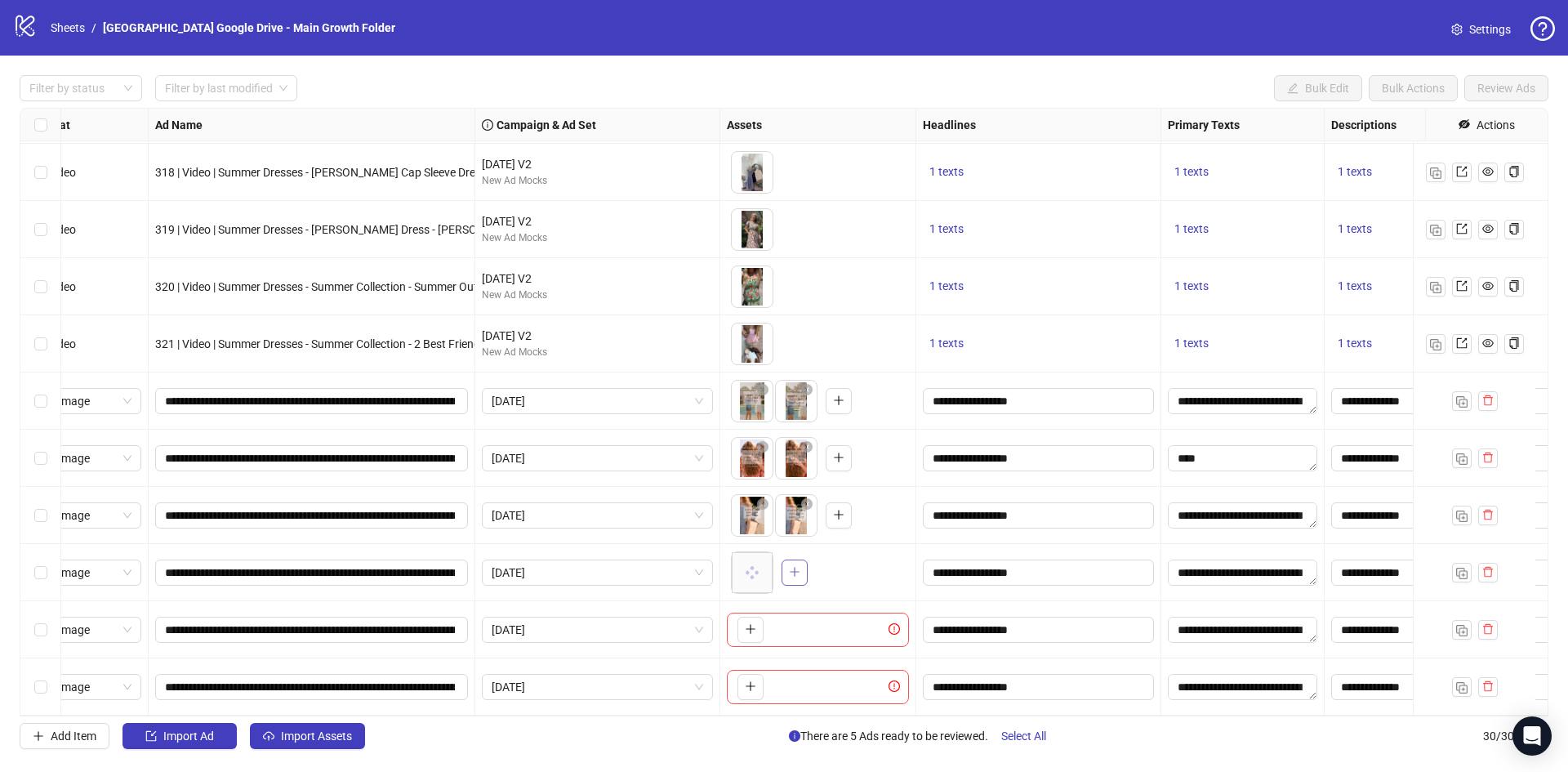 click 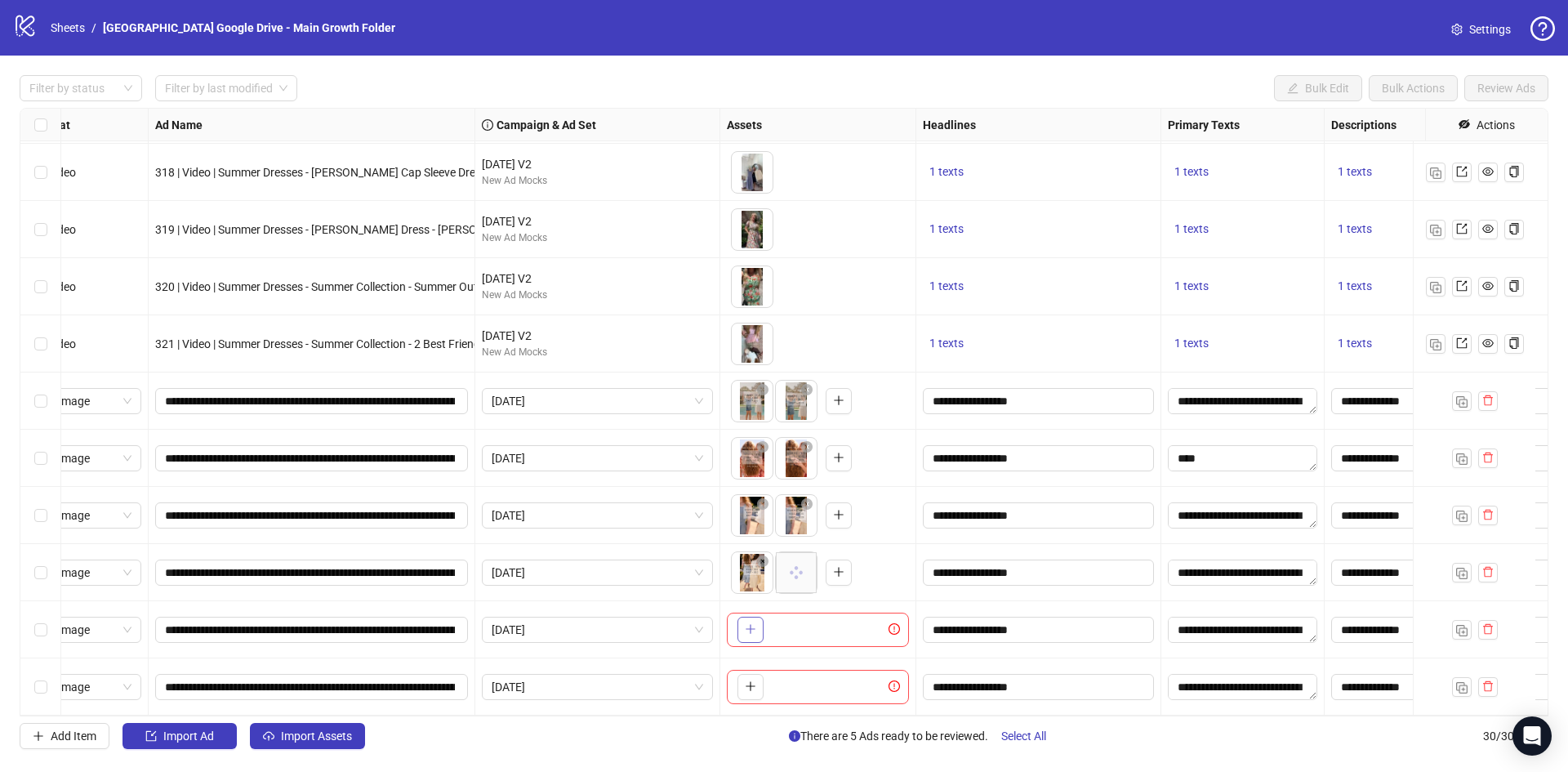 click 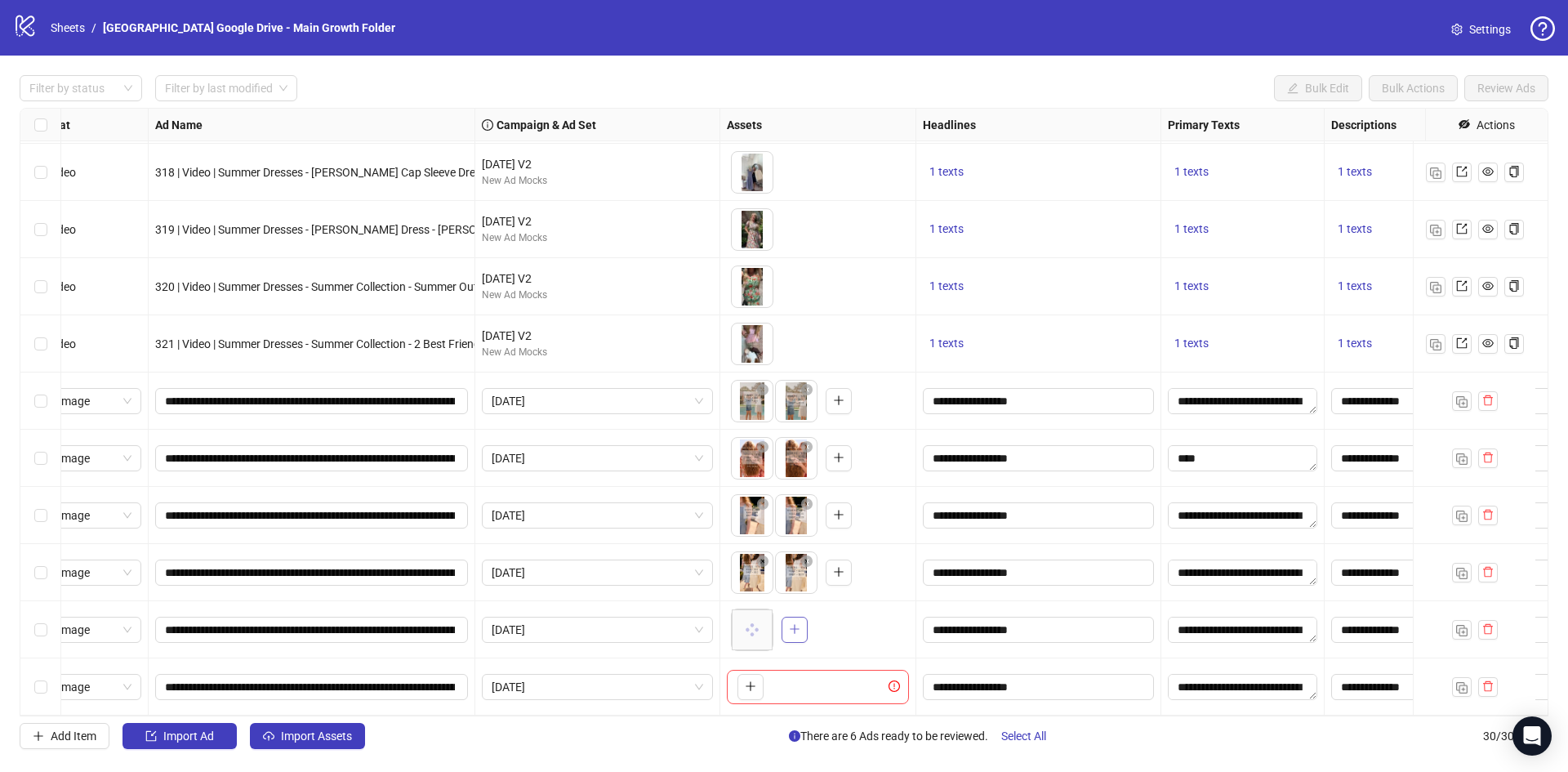 click 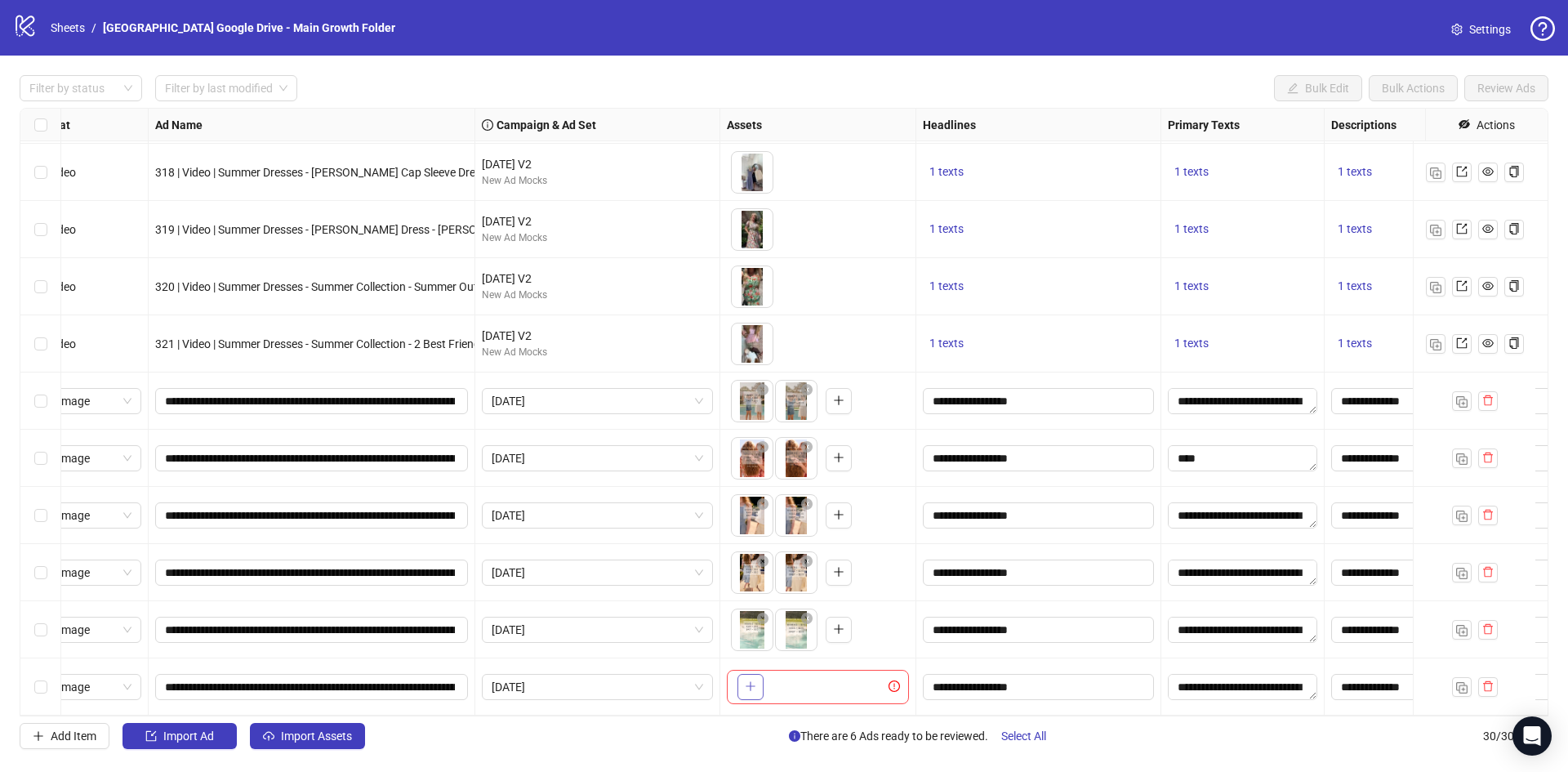 click 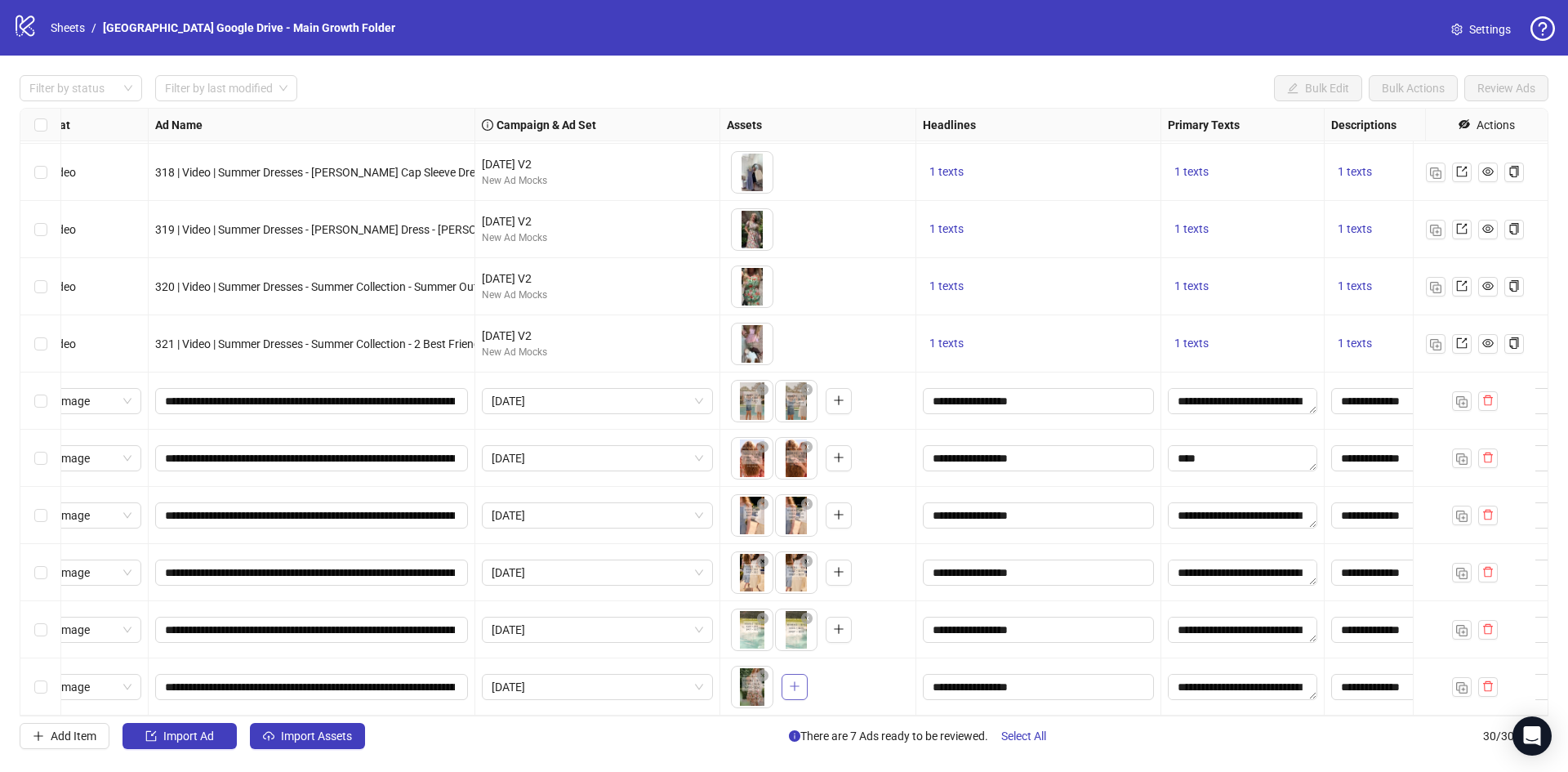 click 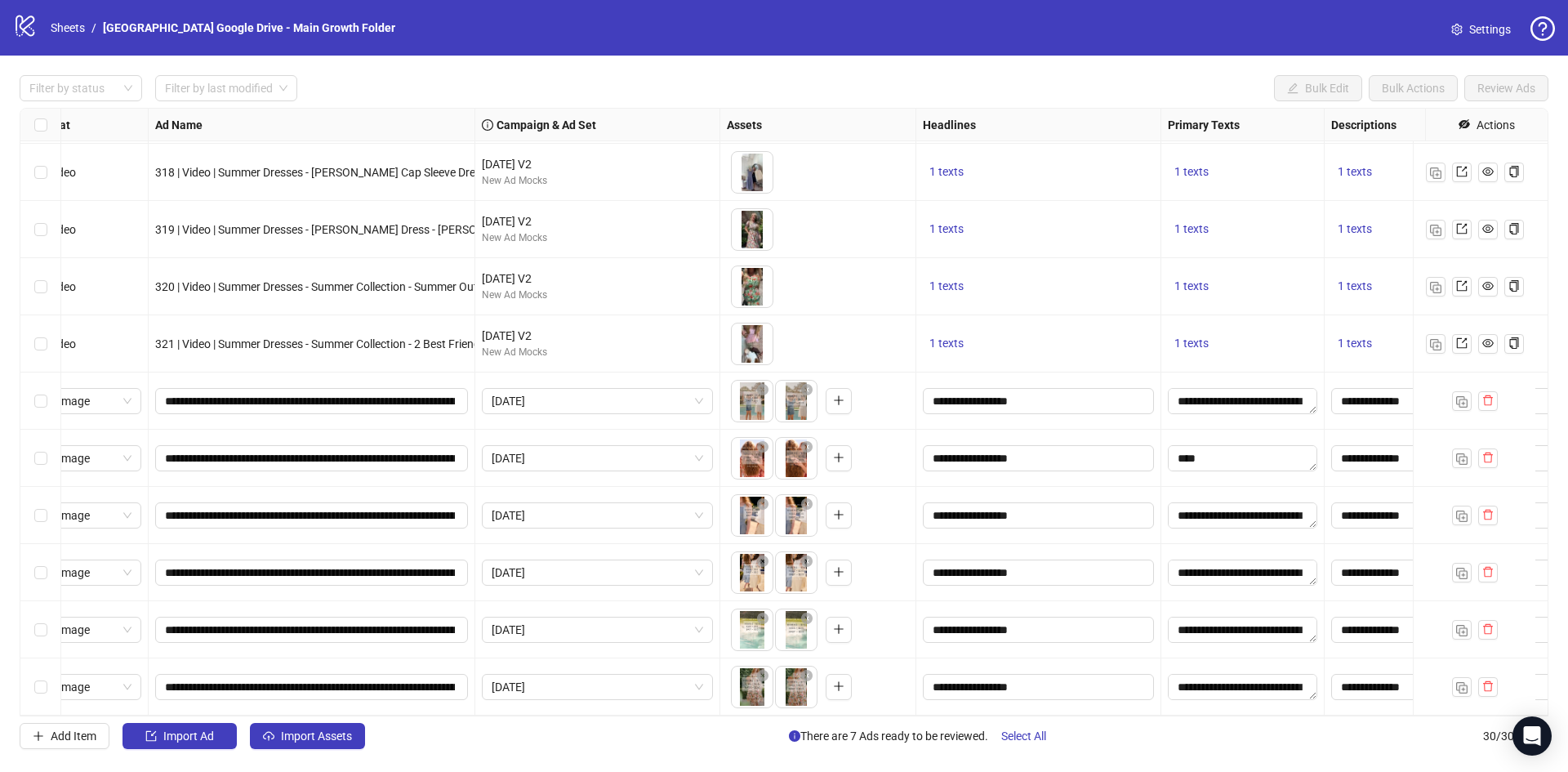scroll, scrollTop: 1154, scrollLeft: 0, axis: vertical 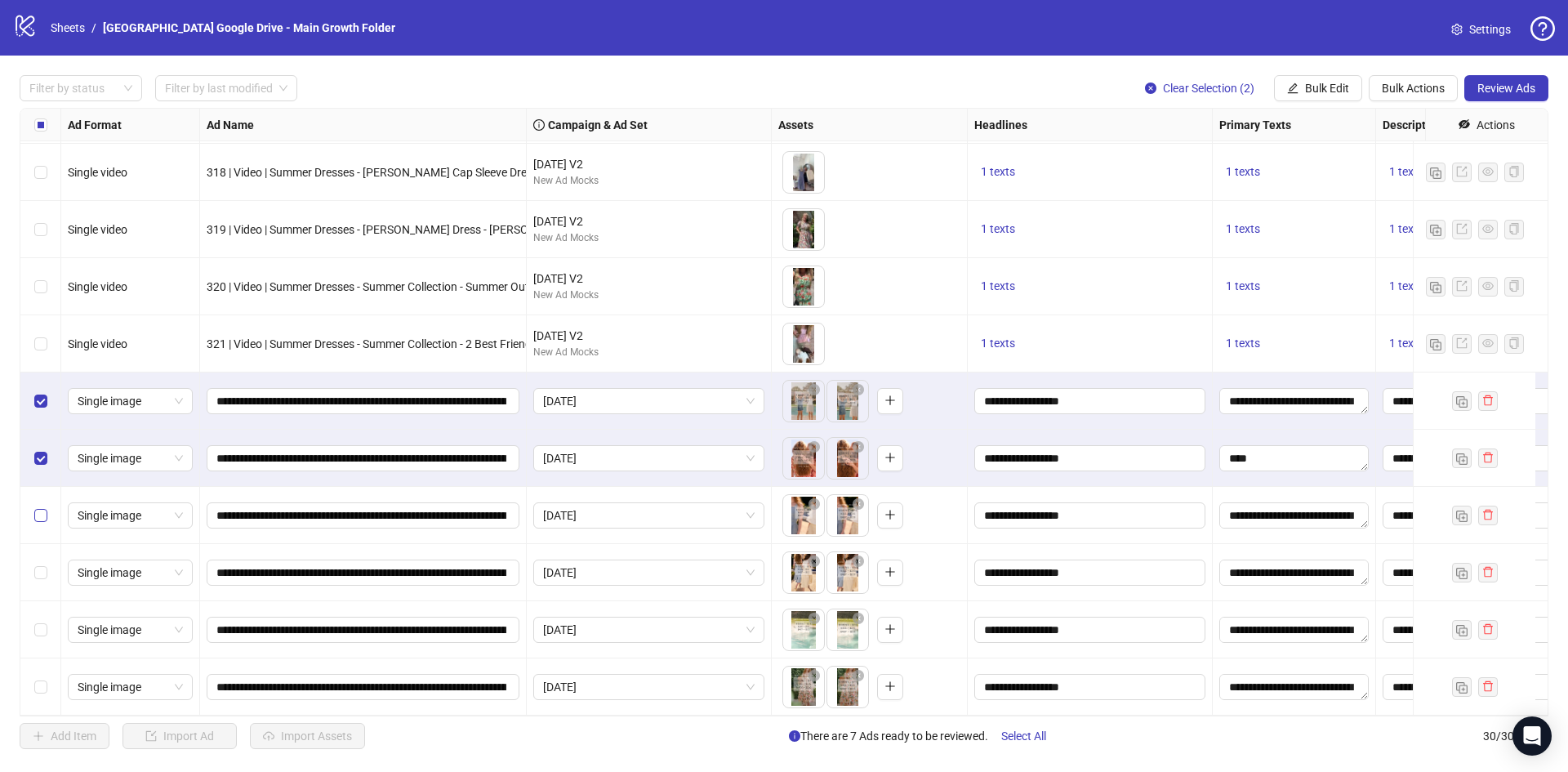 click at bounding box center (41, 515) 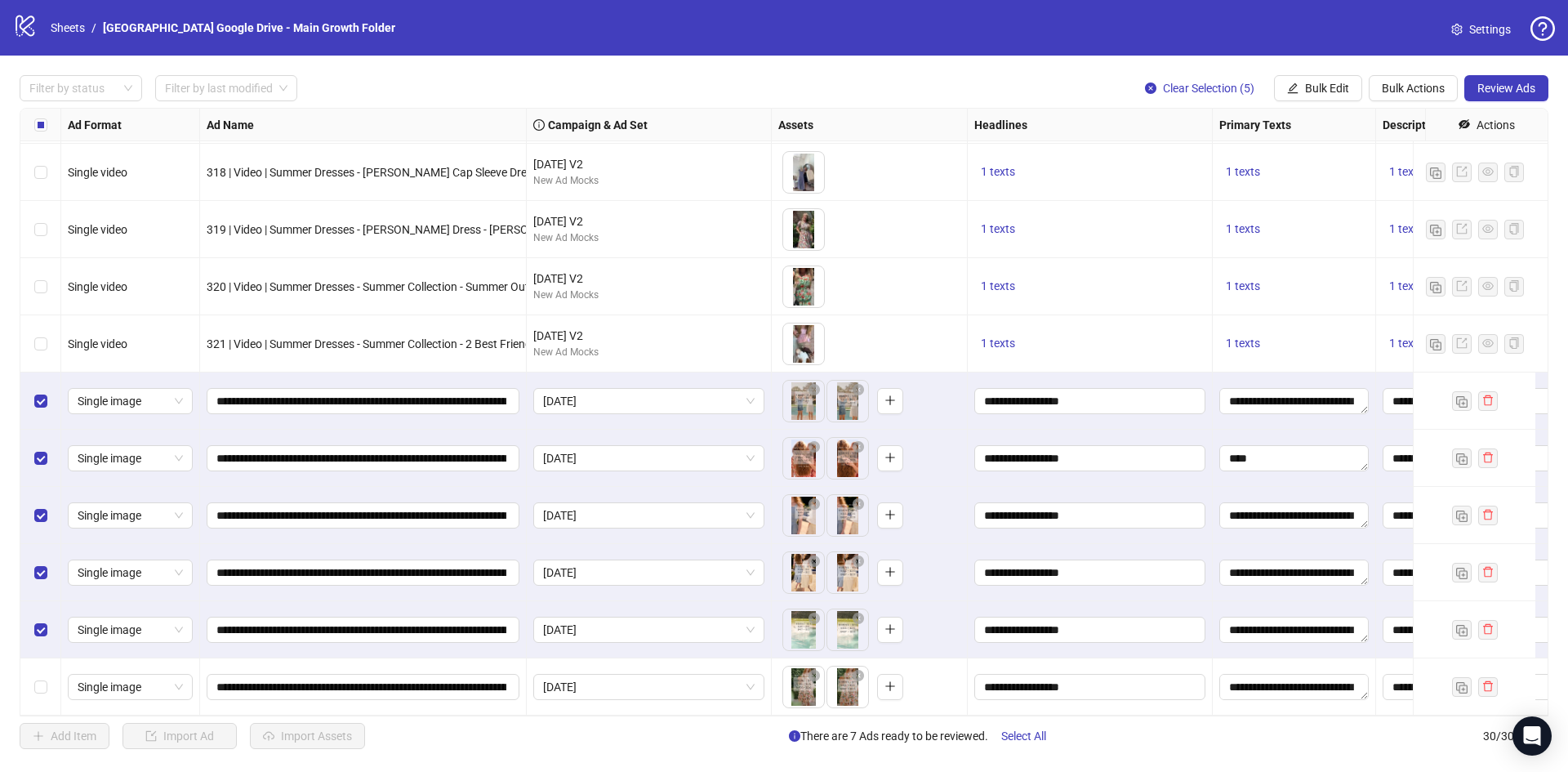 click at bounding box center [41, 687] 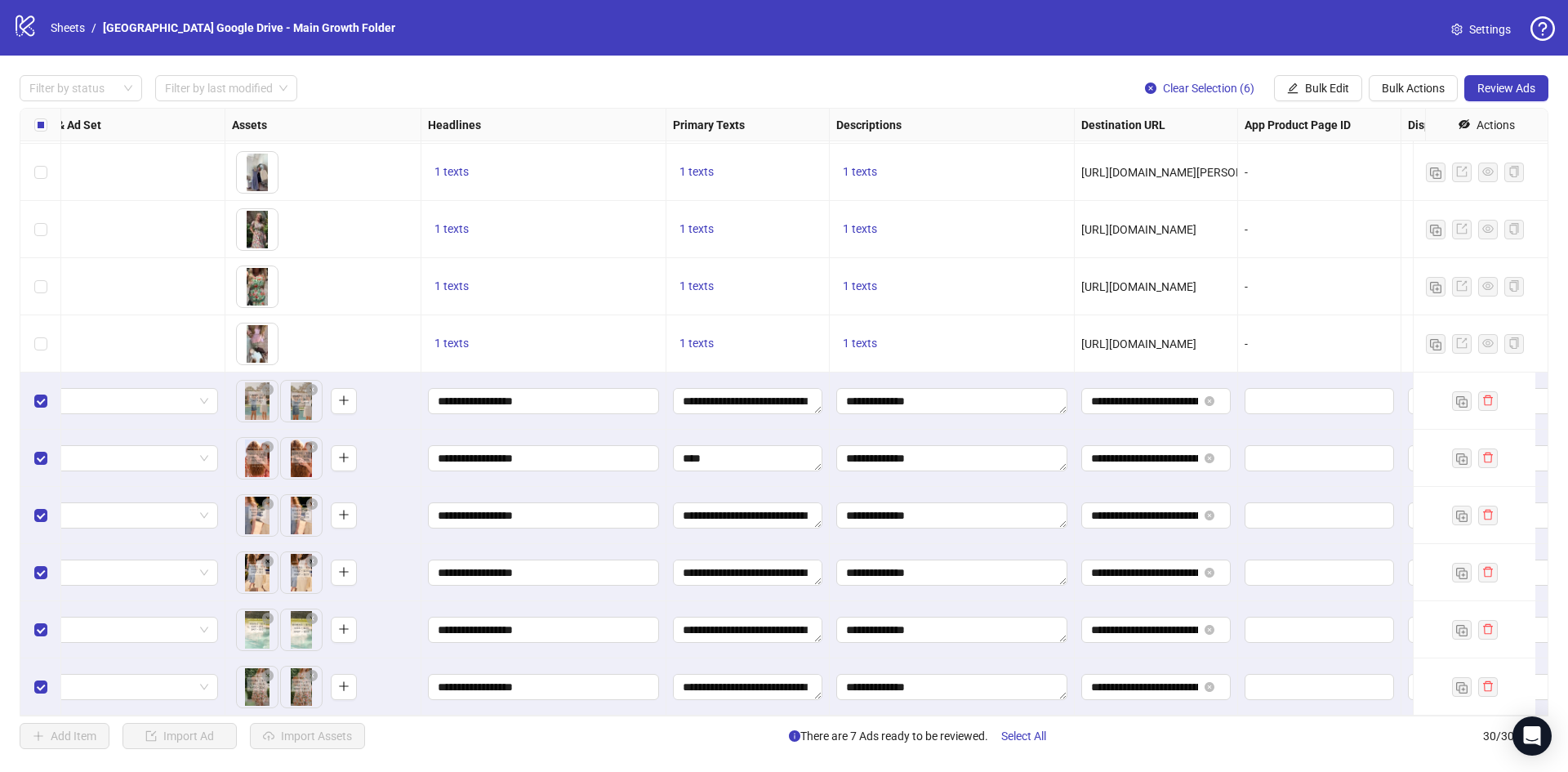 scroll, scrollTop: 1154, scrollLeft: 547, axis: both 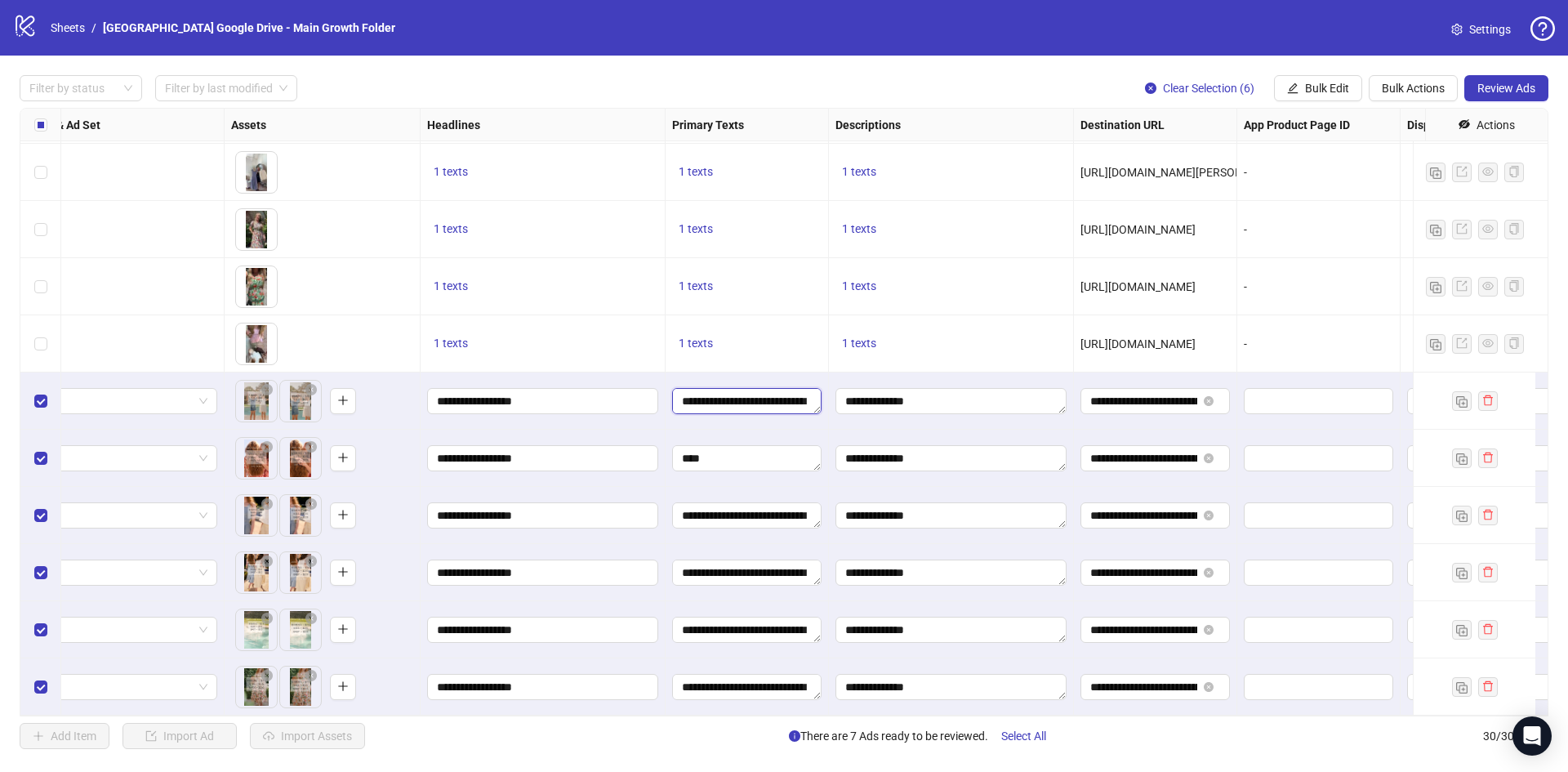 click on "**********" at bounding box center (746, 401) 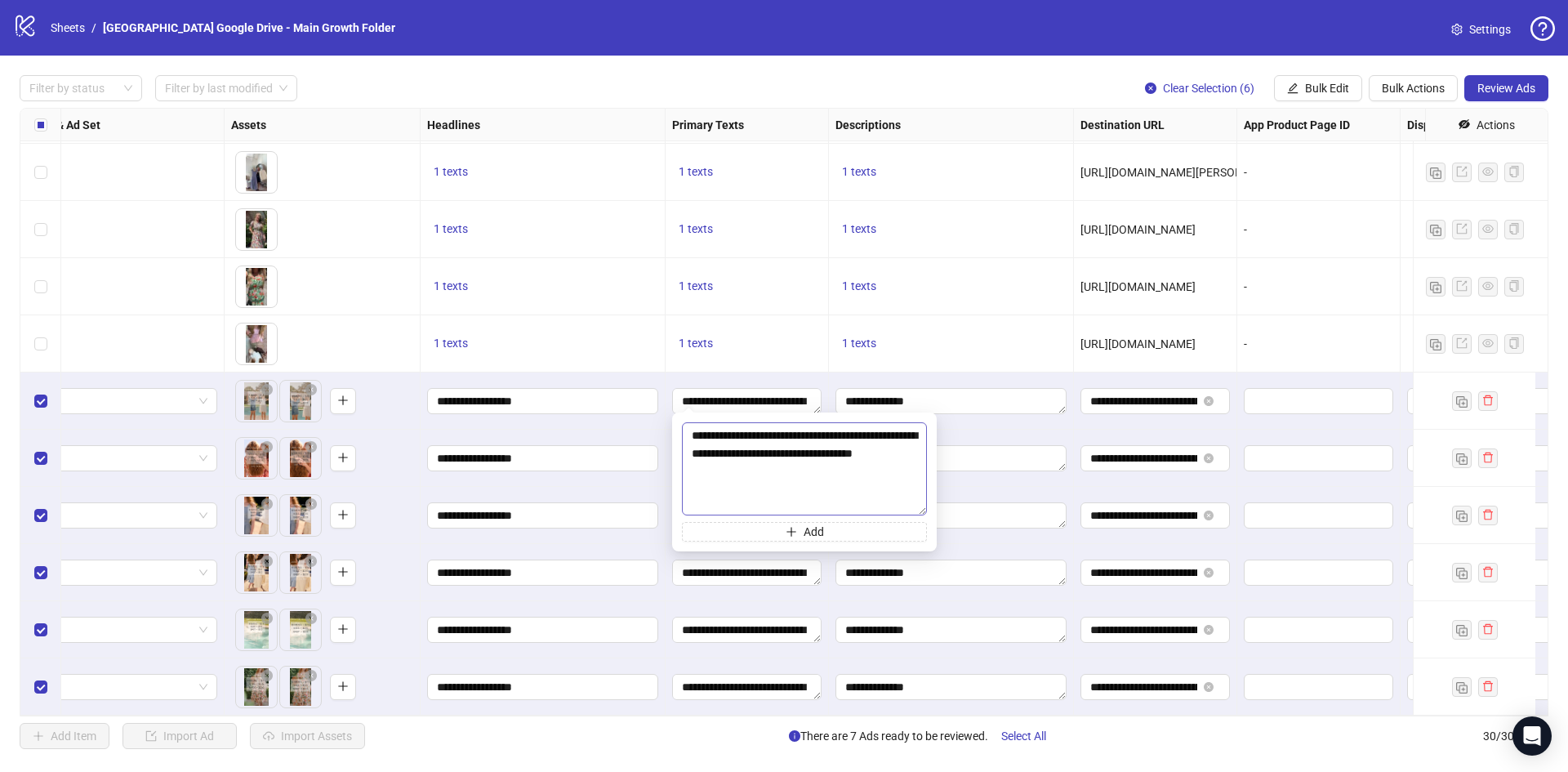 drag, startPoint x: 923, startPoint y: 457, endPoint x: 913, endPoint y: 506, distance: 50.009999 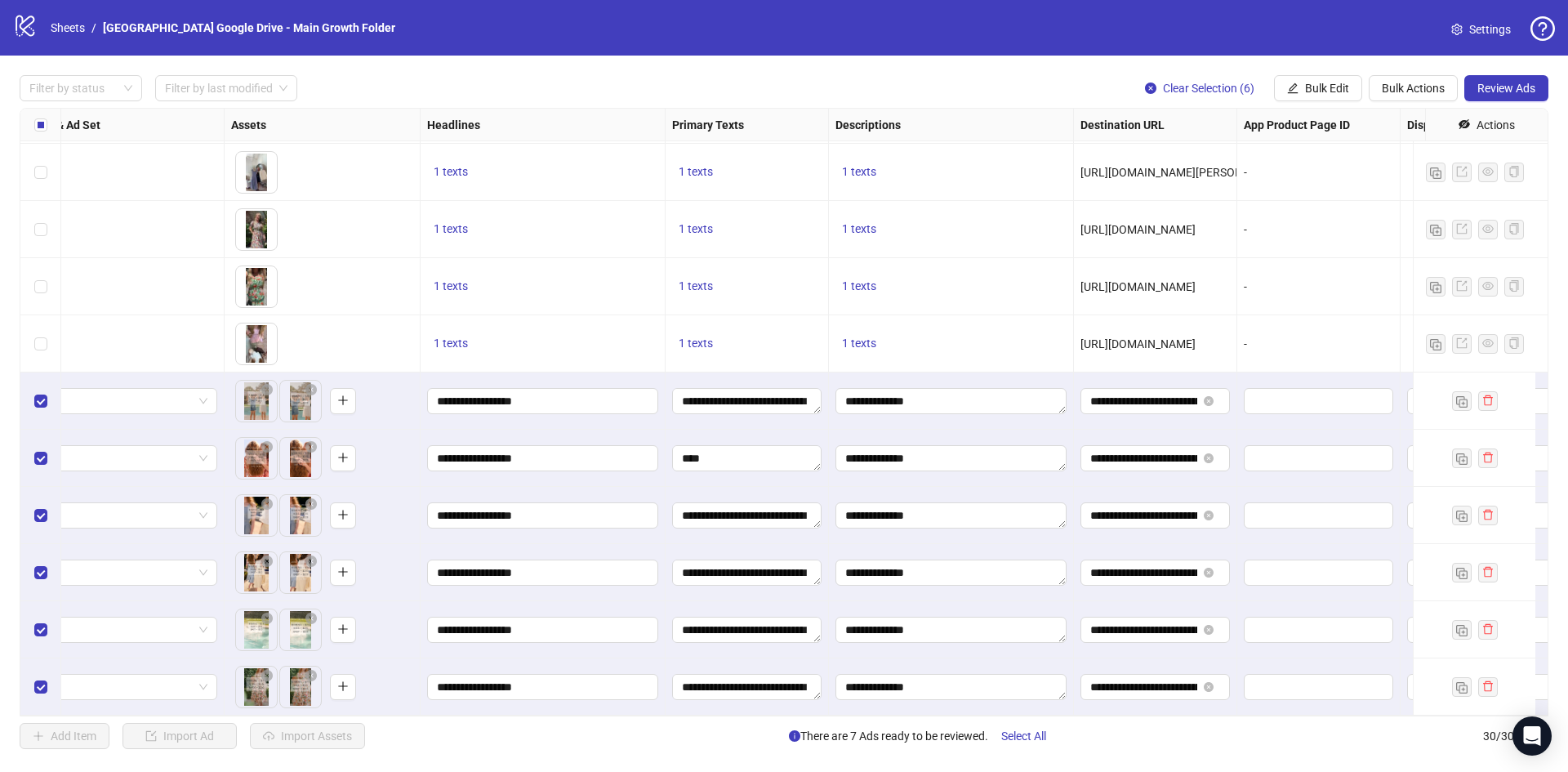 click on "1 texts" at bounding box center (747, 344) 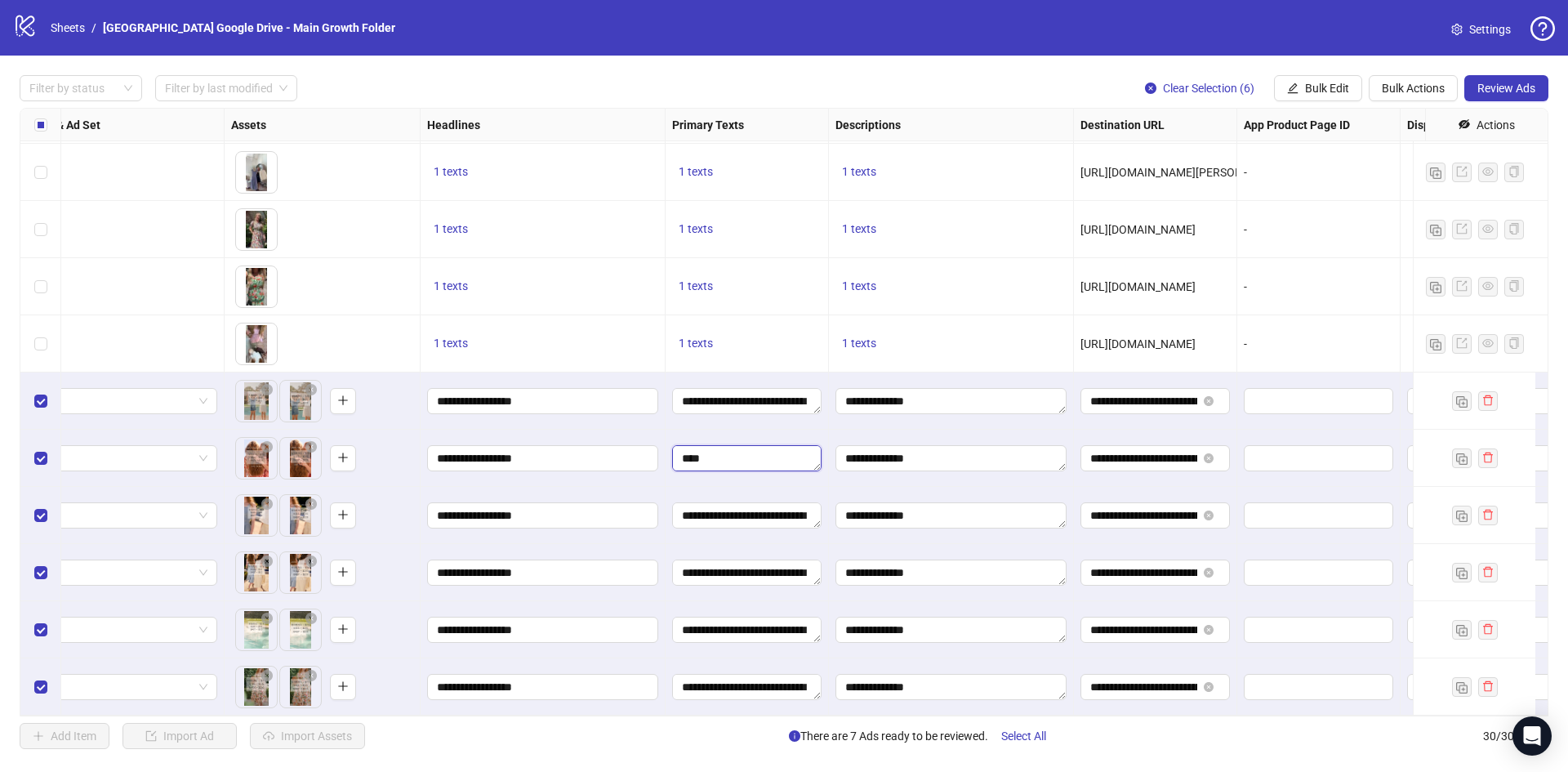 click on "**********" at bounding box center (746, 458) 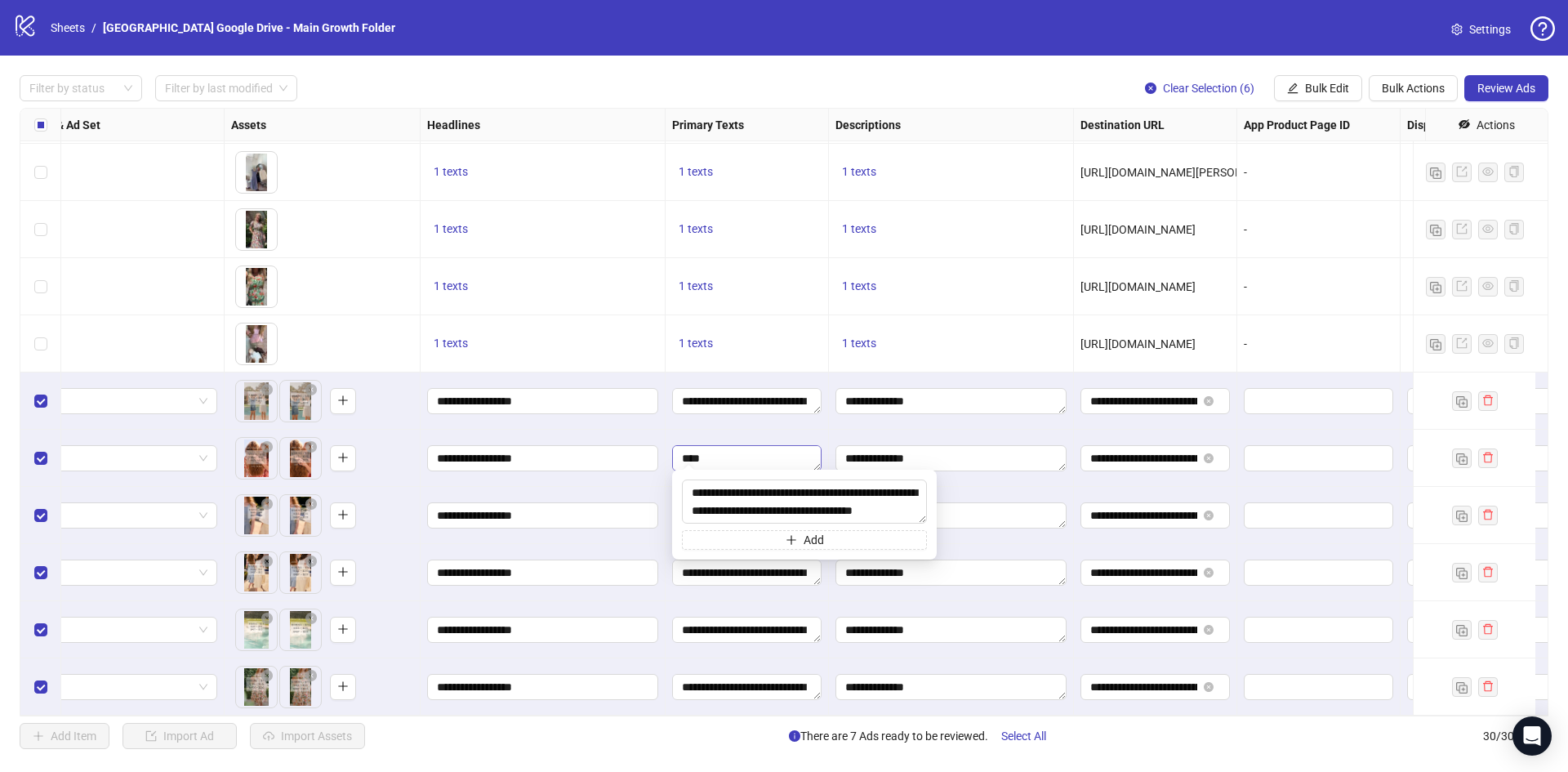scroll, scrollTop: 18, scrollLeft: 0, axis: vertical 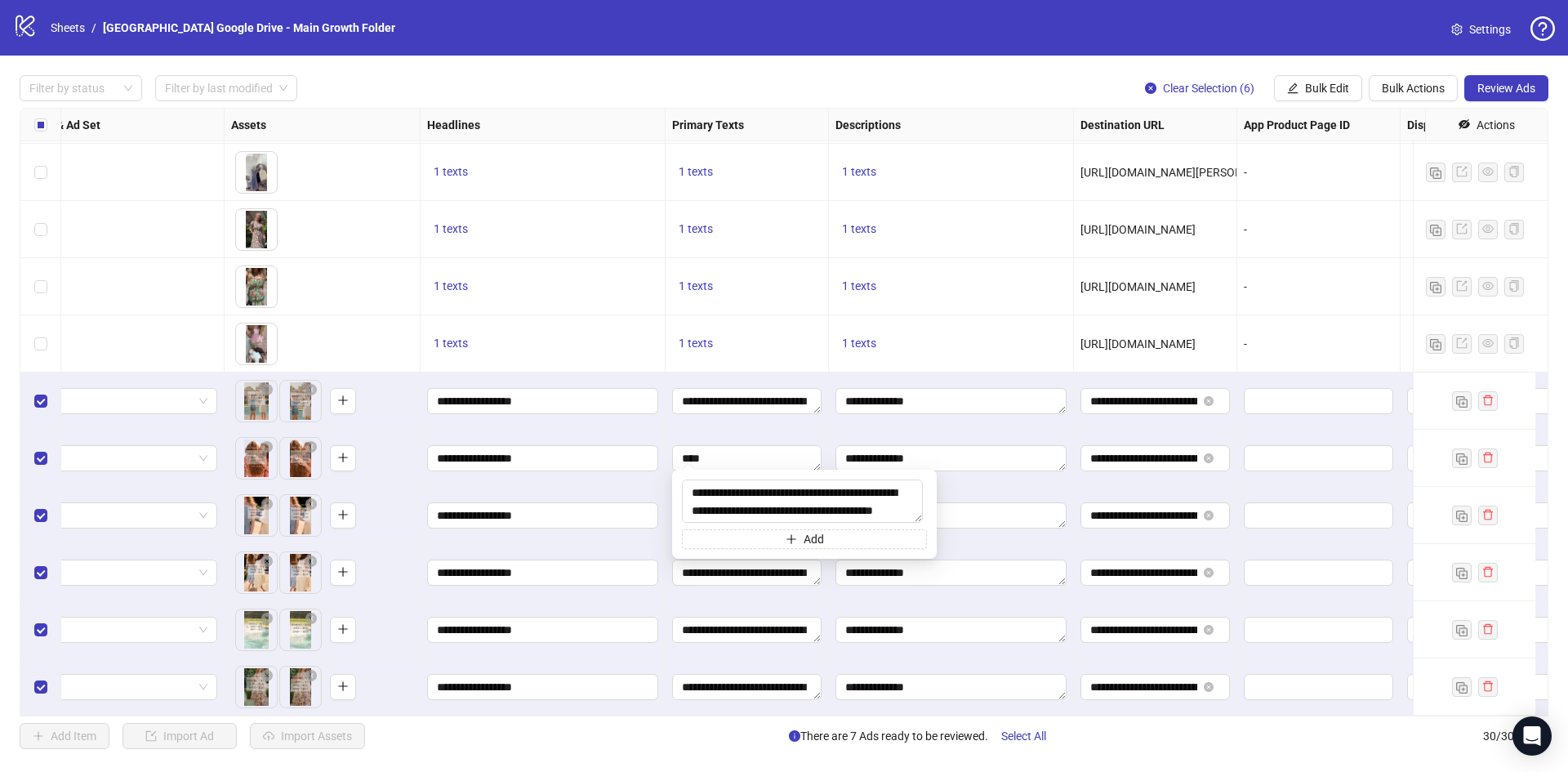 click on "1 texts" at bounding box center [951, 287] 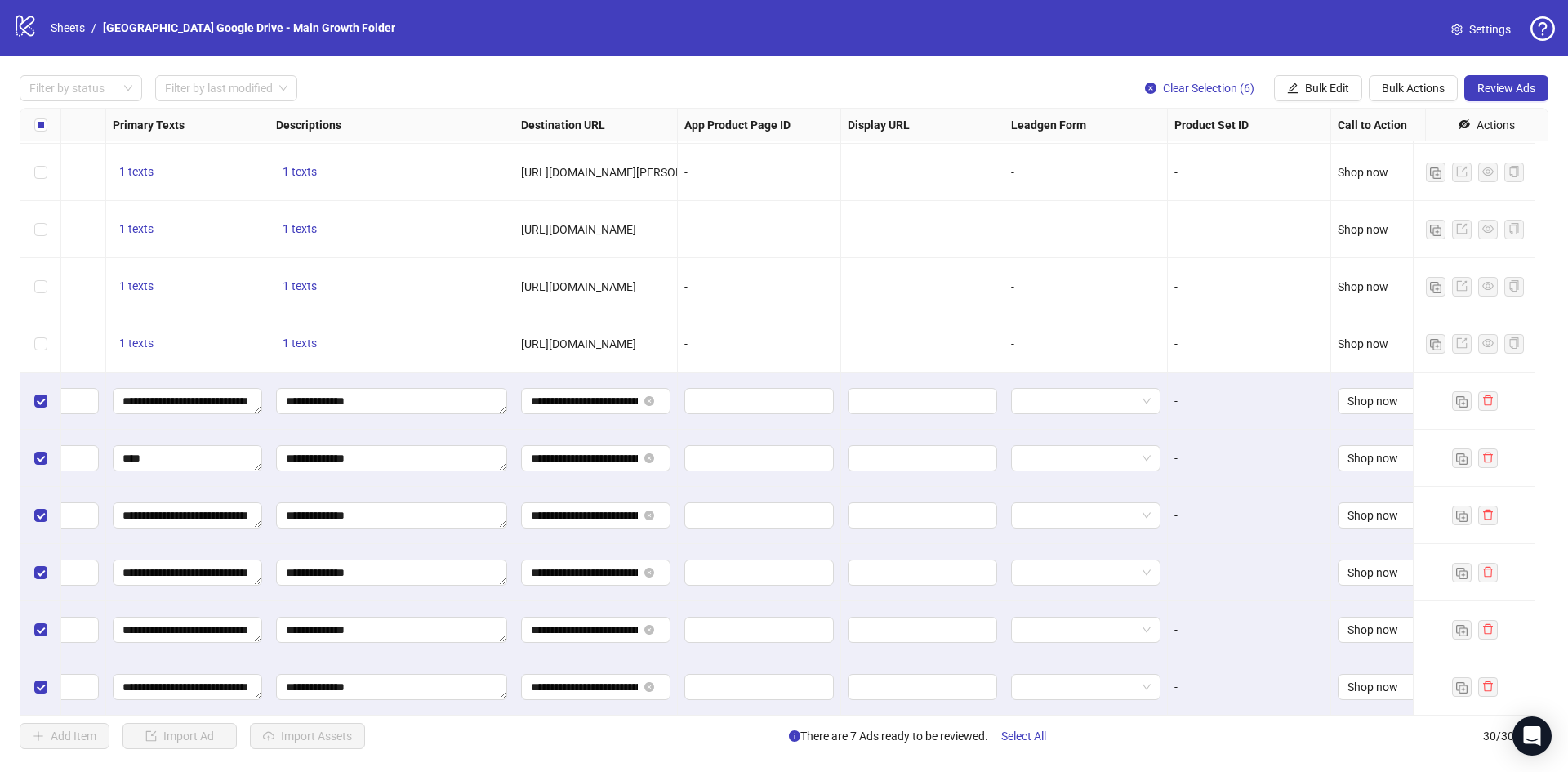 scroll, scrollTop: 1154, scrollLeft: 1156, axis: both 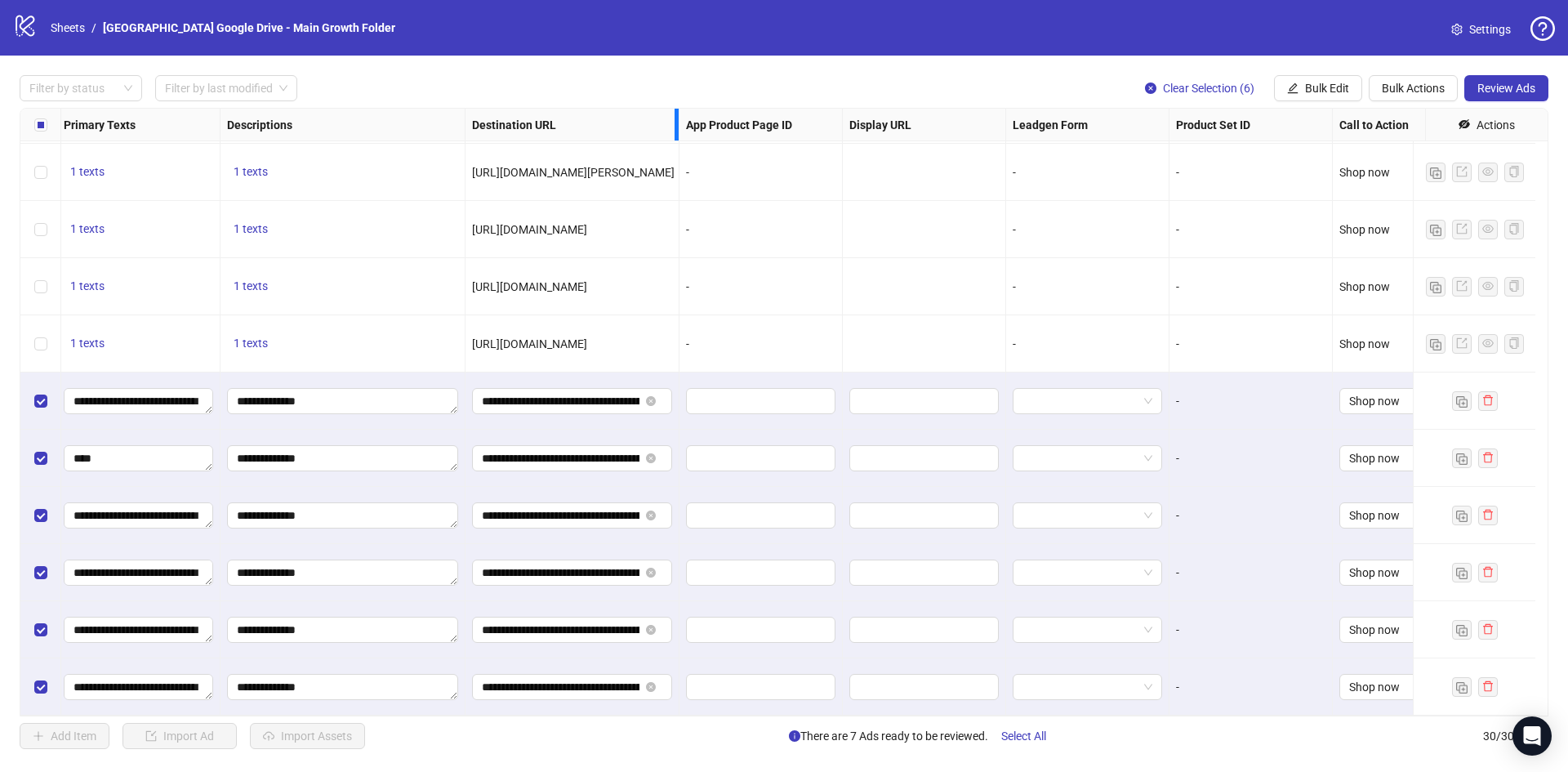 drag, startPoint x: 625, startPoint y: 114, endPoint x: 875, endPoint y: 137, distance: 251.05577 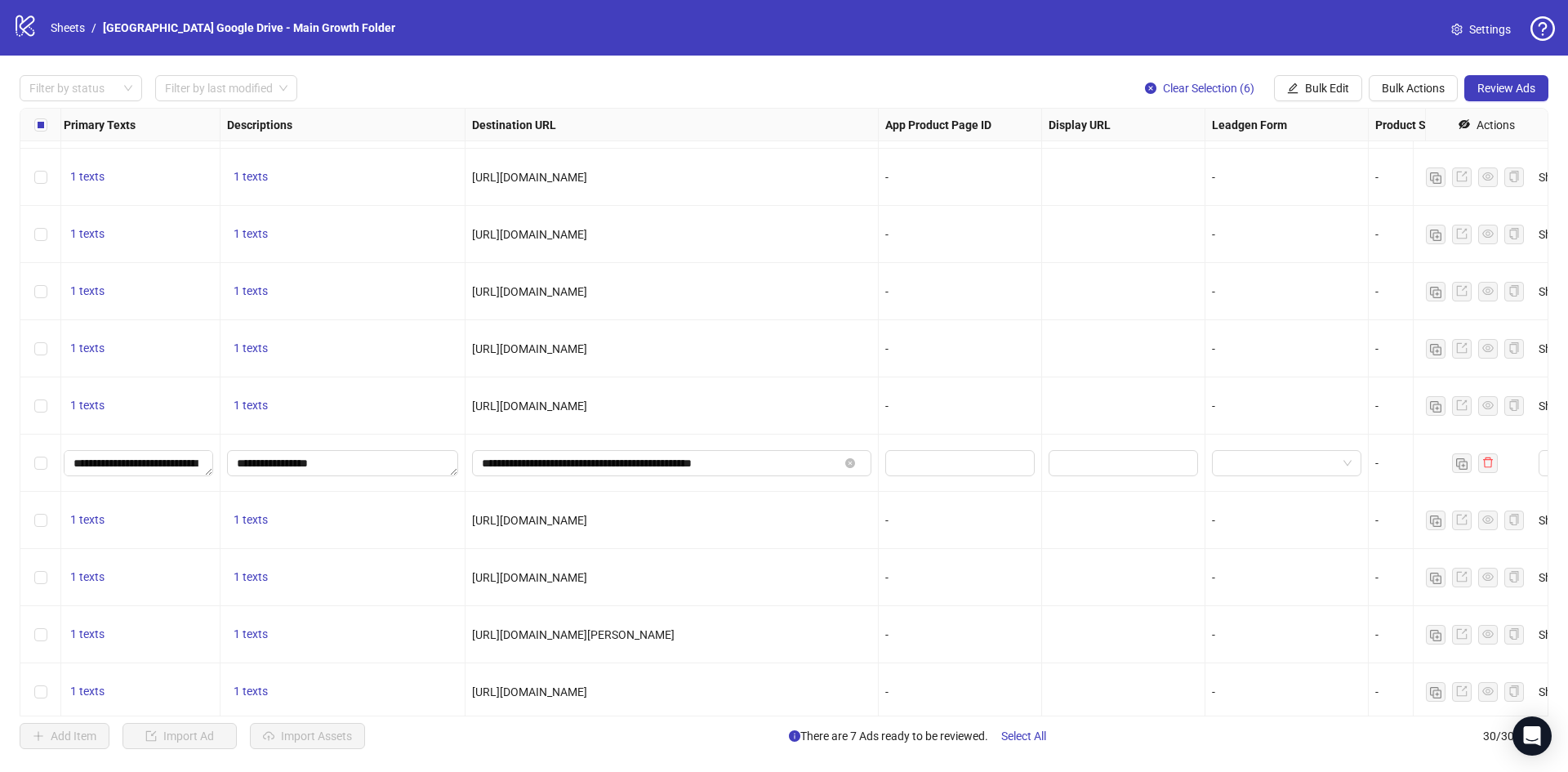 scroll, scrollTop: 1154, scrollLeft: 1156, axis: both 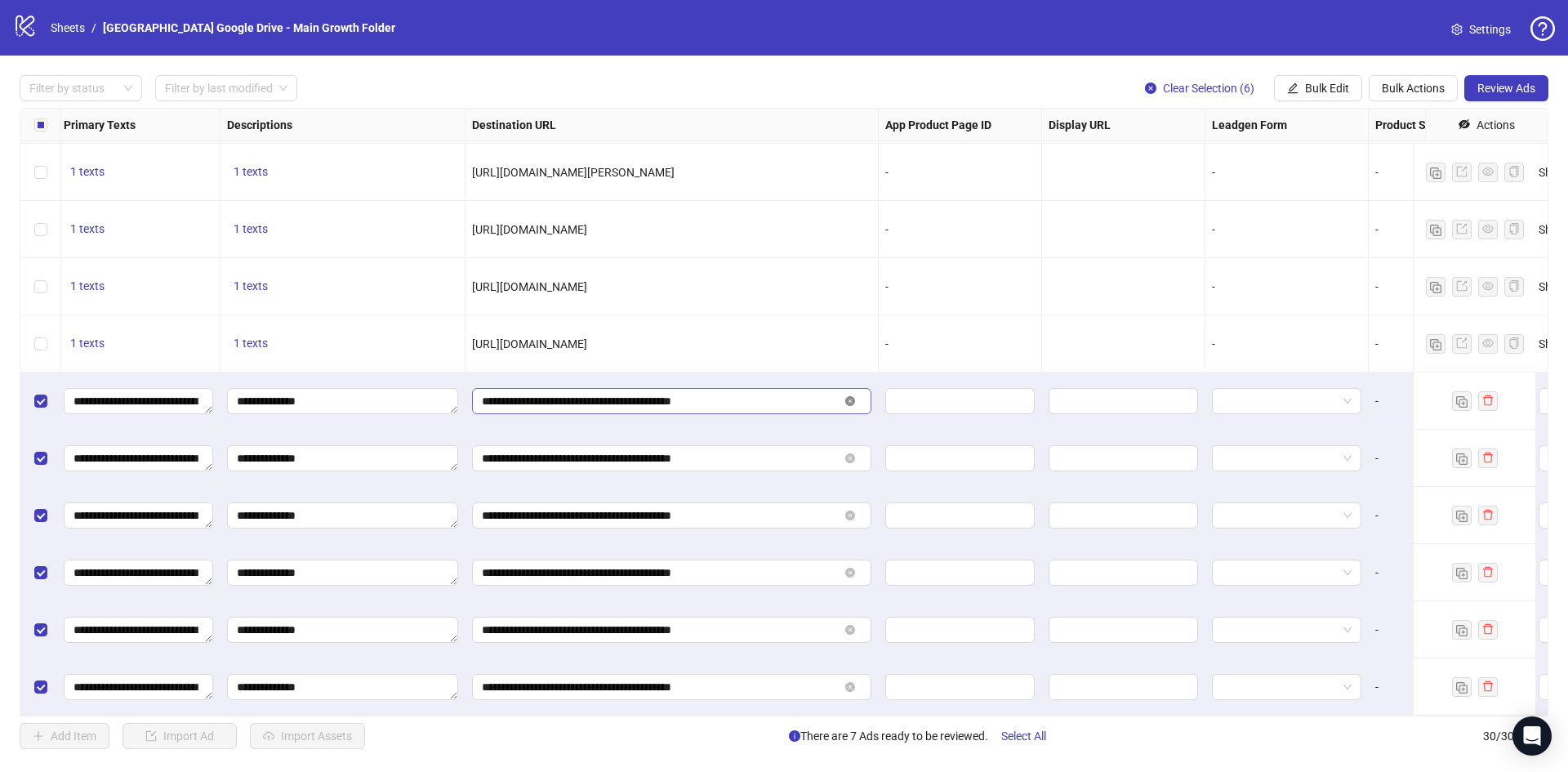 click 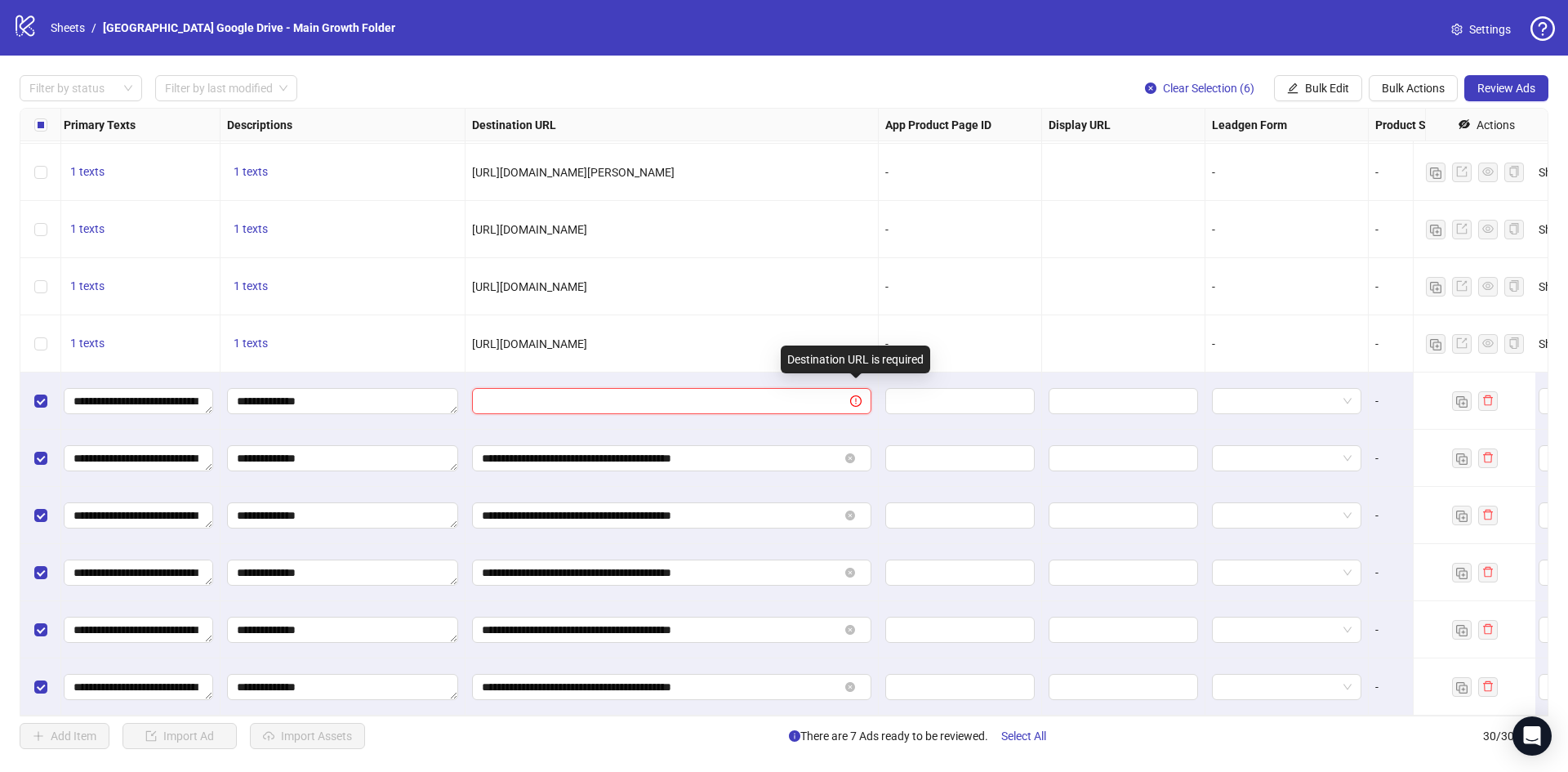 paste on "**********" 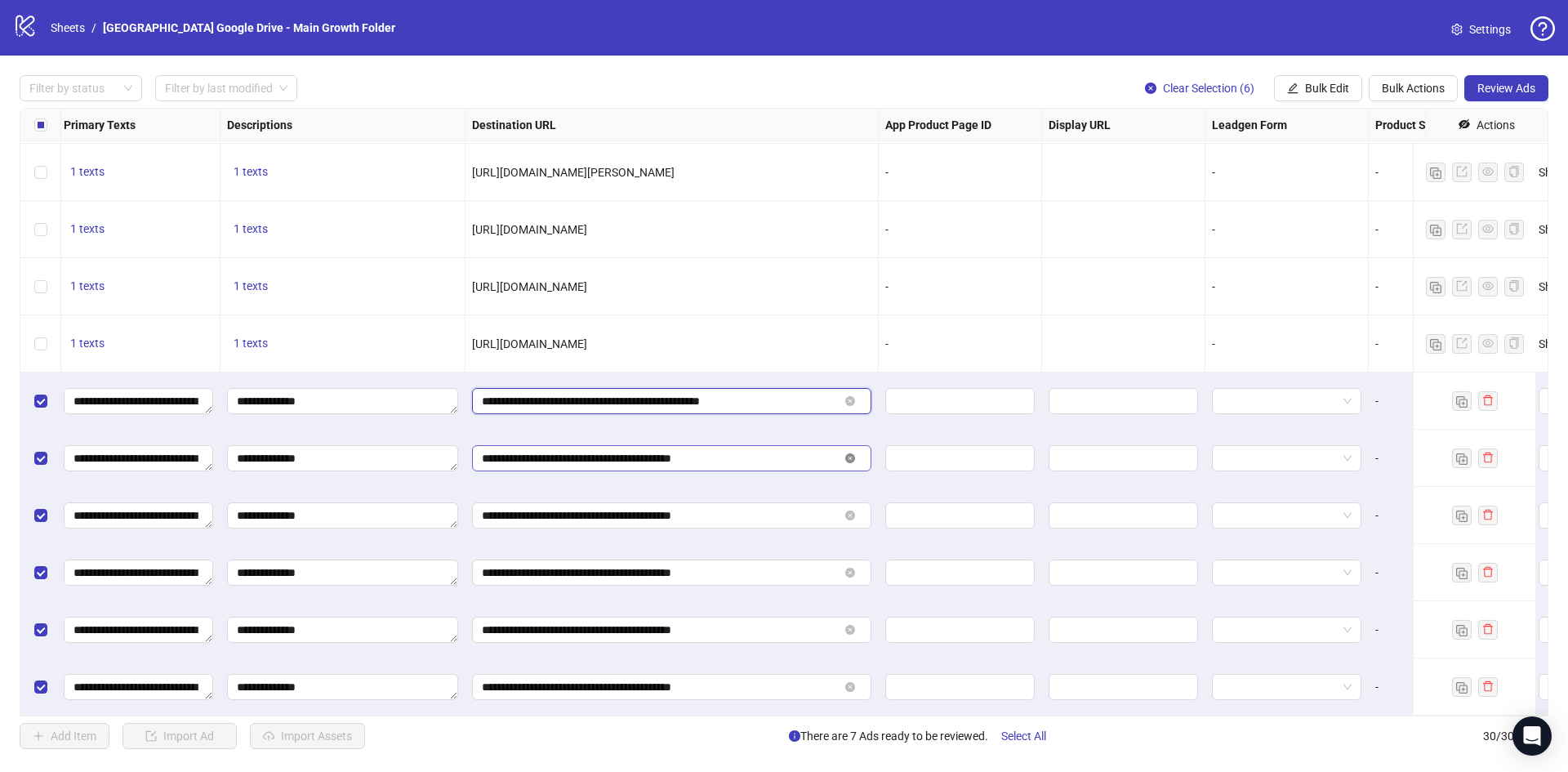 click 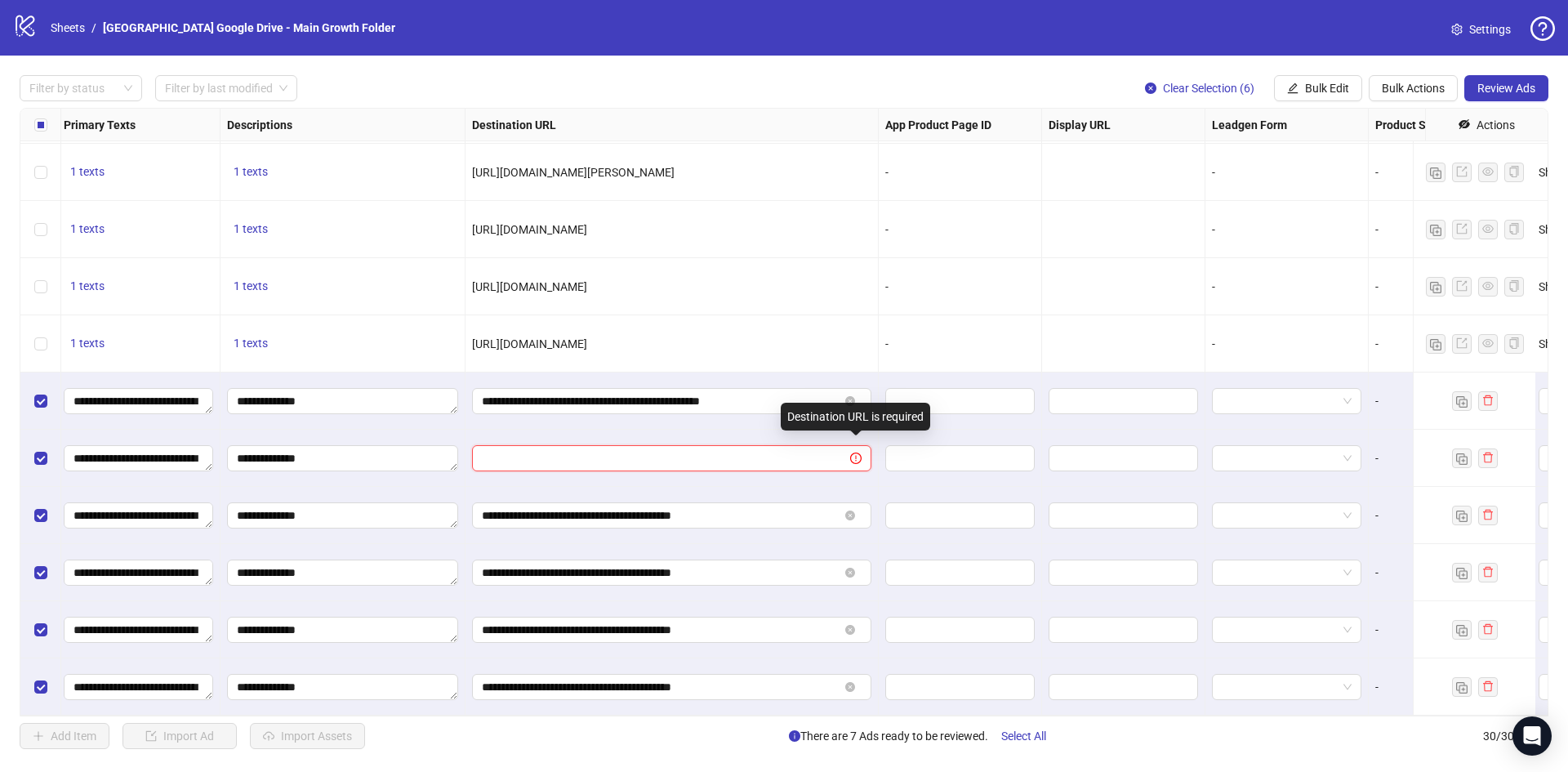 paste on "**********" 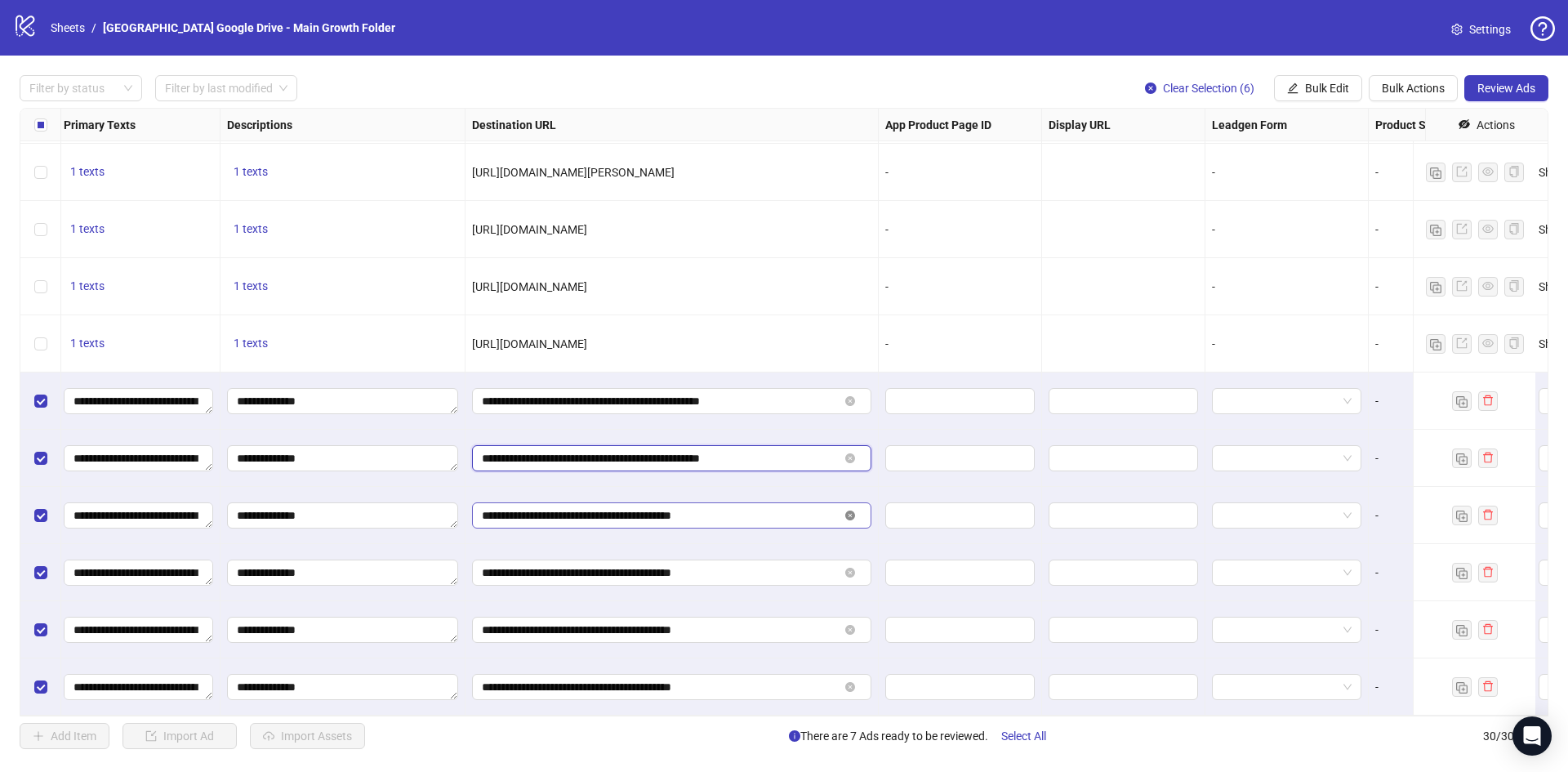 click 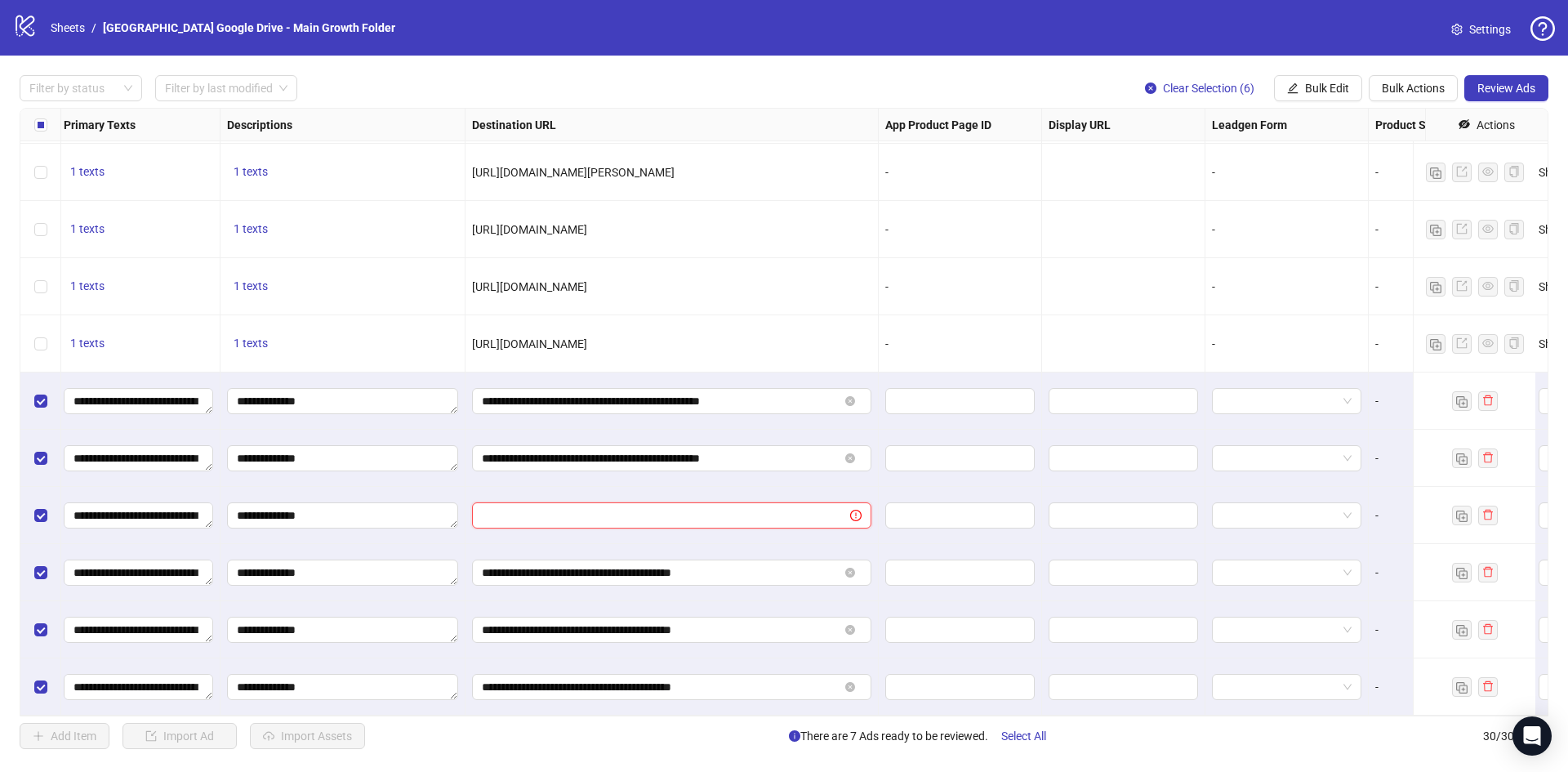 paste on "**********" 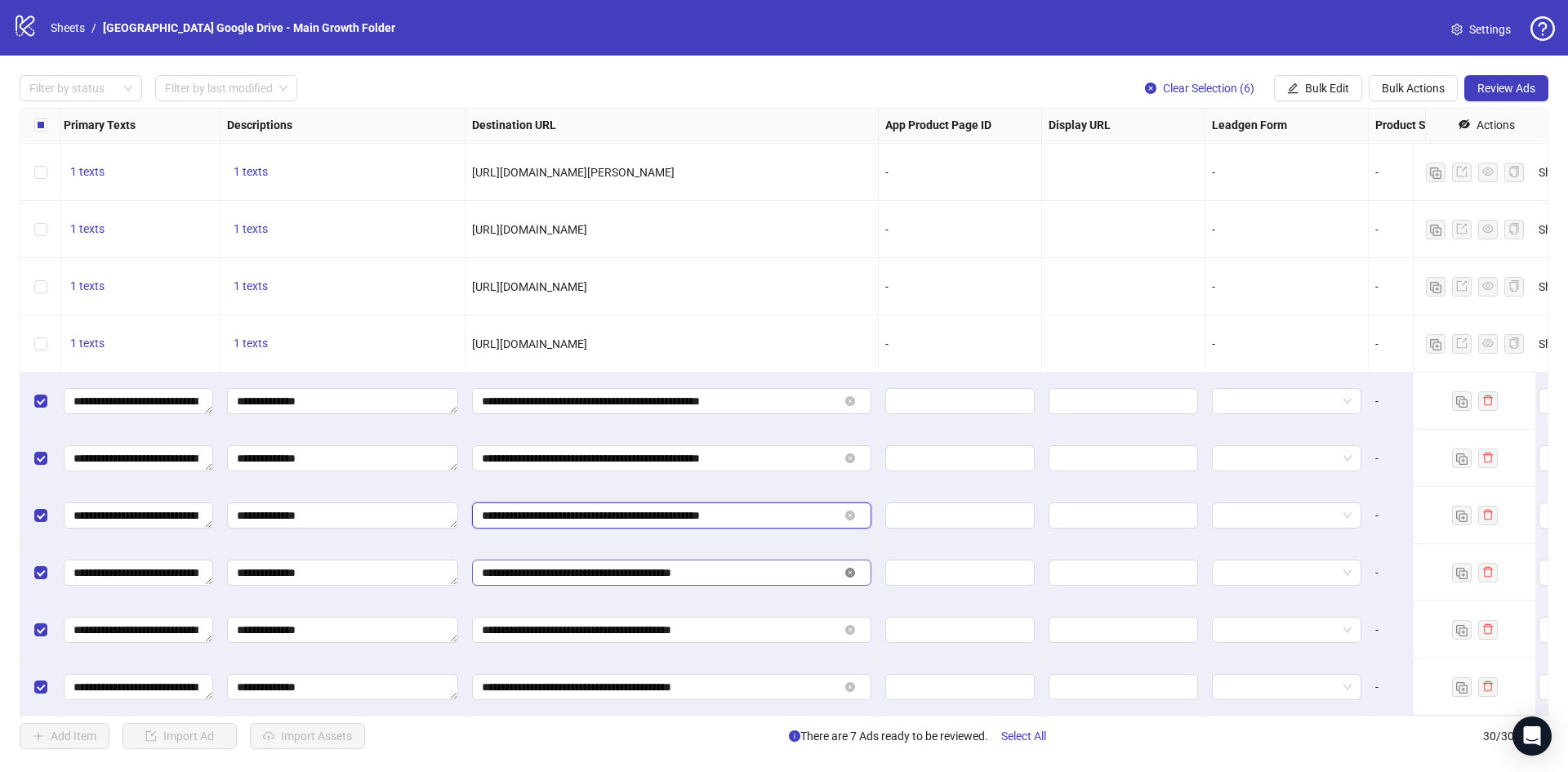 click 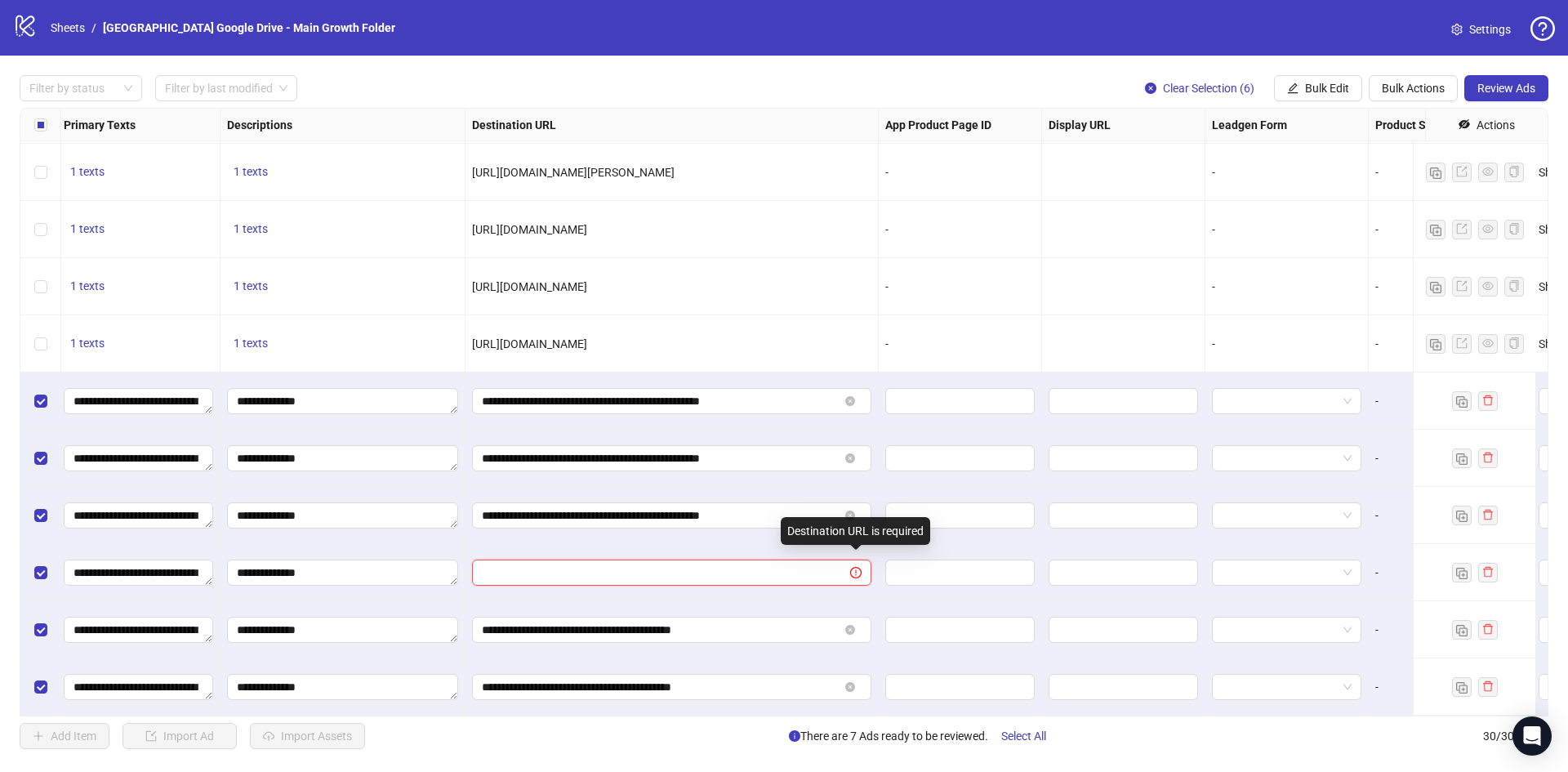 paste on "**********" 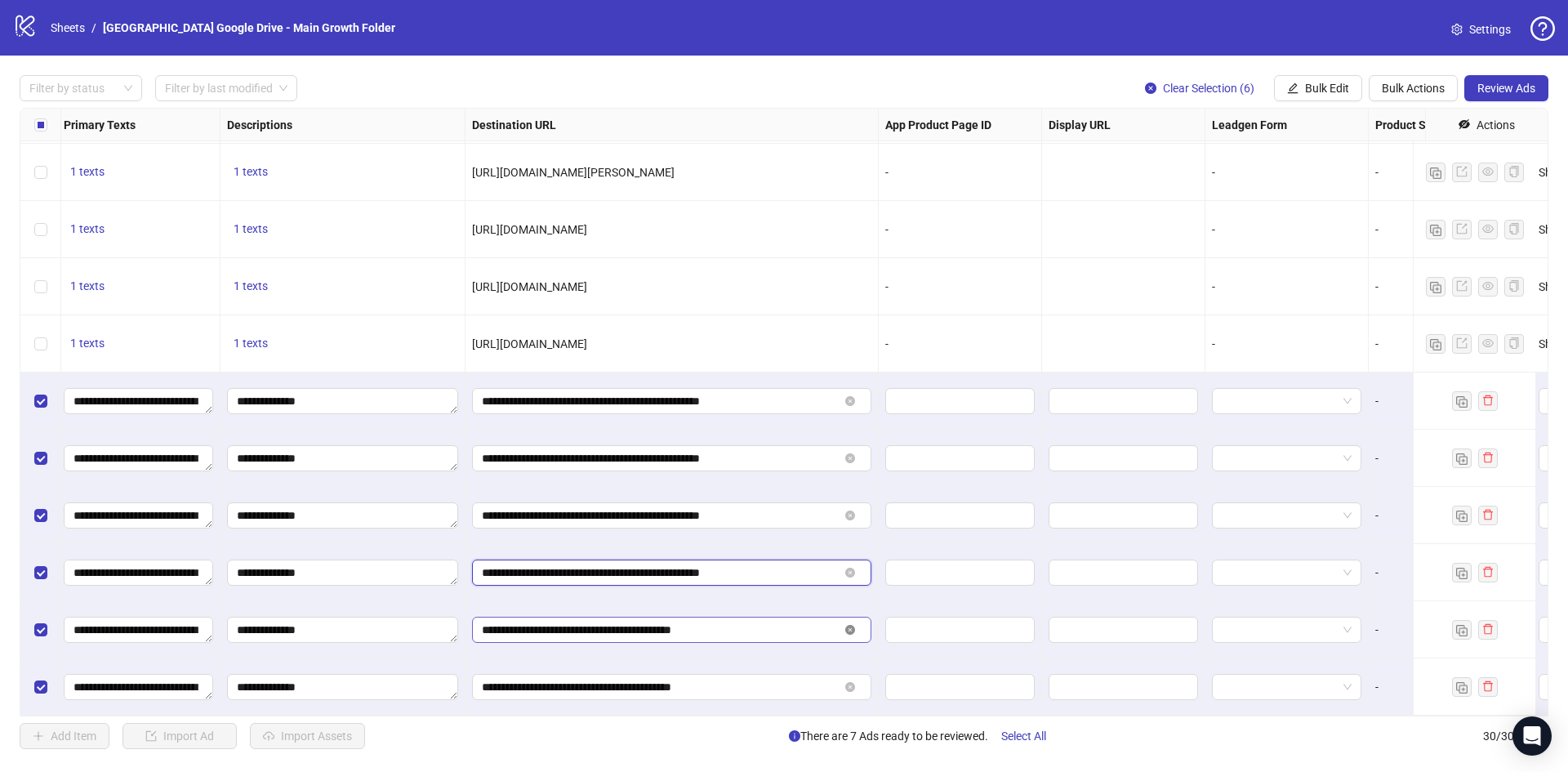 click 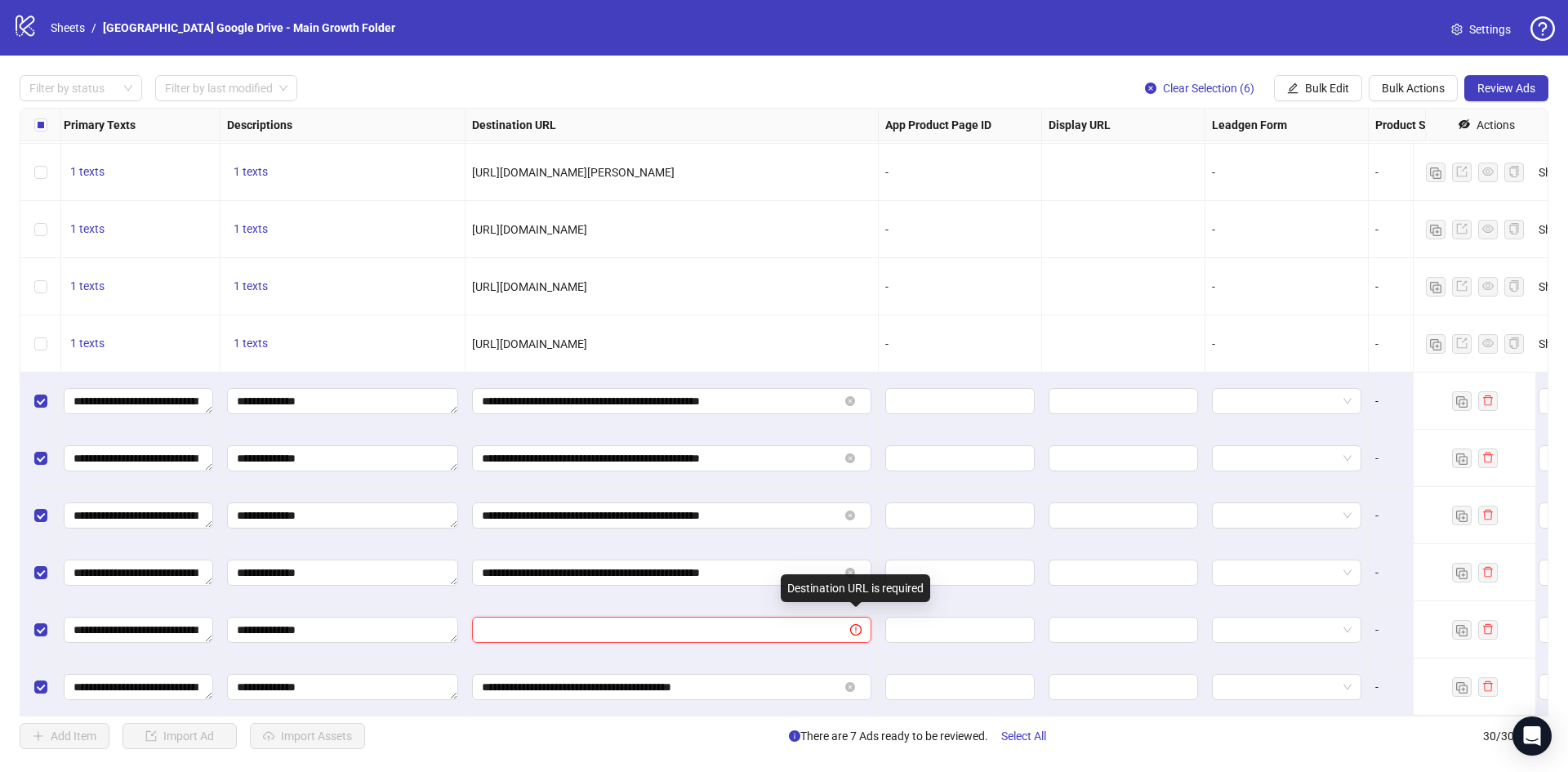 paste on "**********" 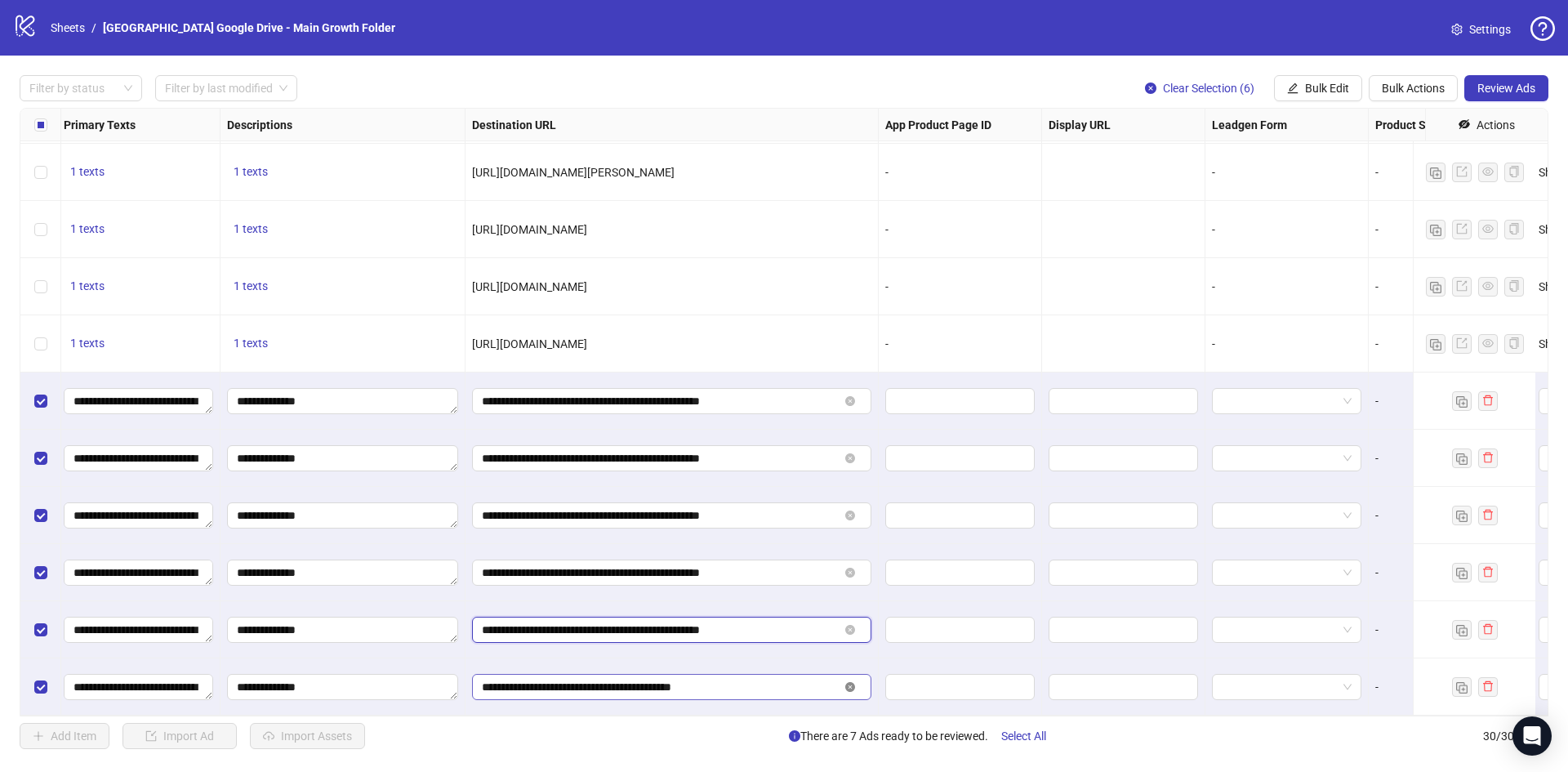 click 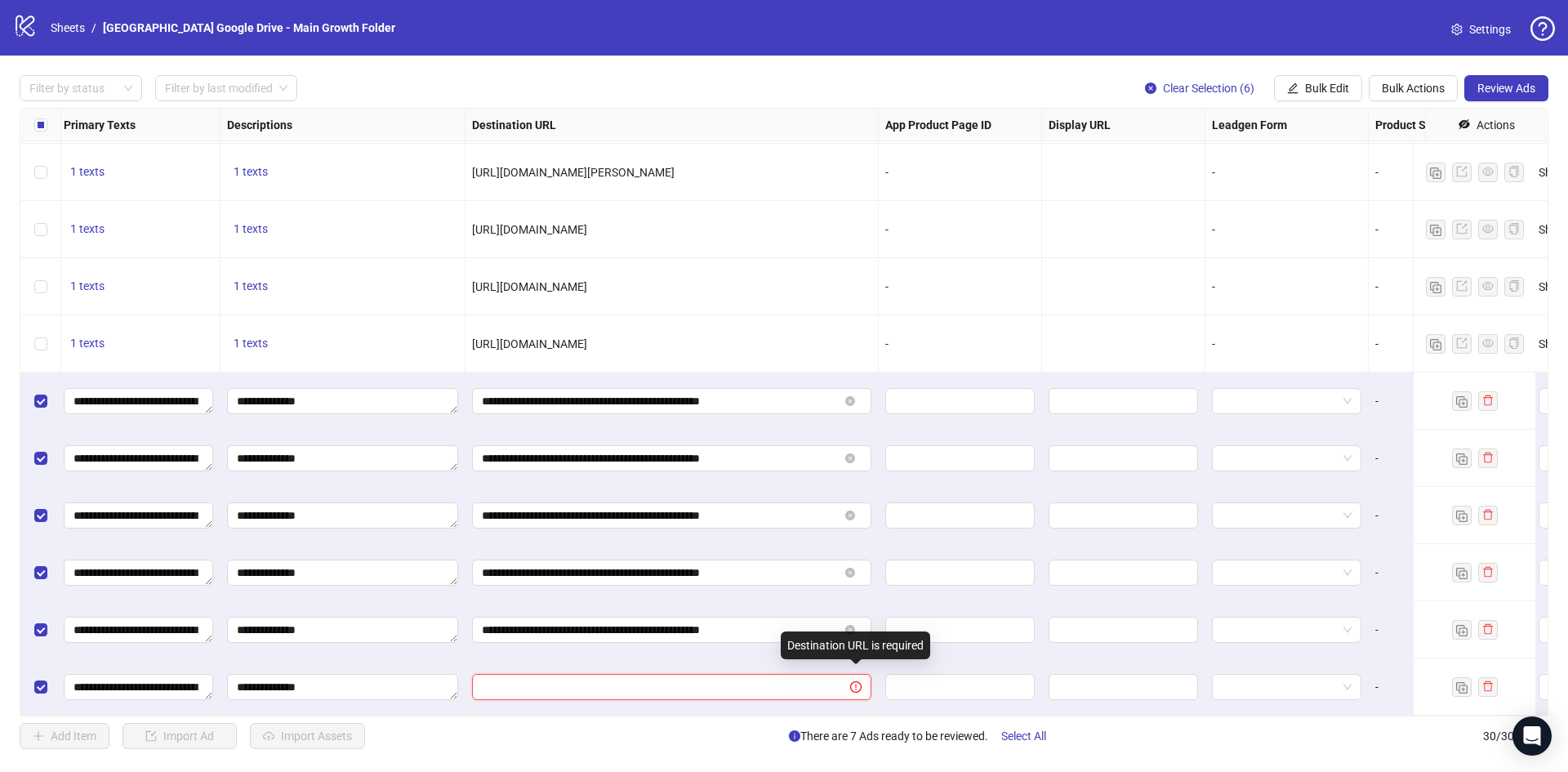 paste on "**********" 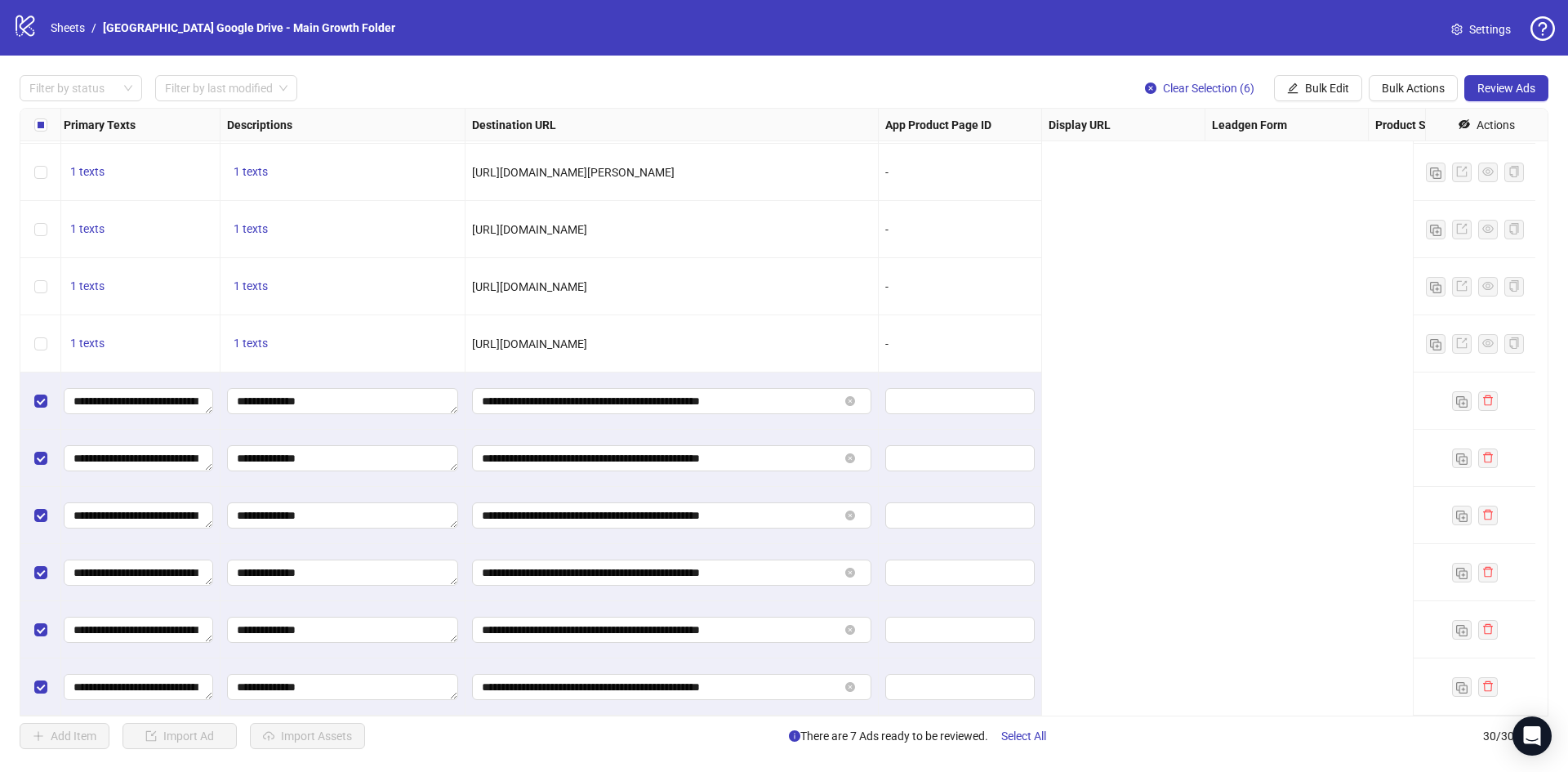 scroll, scrollTop: 1154, scrollLeft: 0, axis: vertical 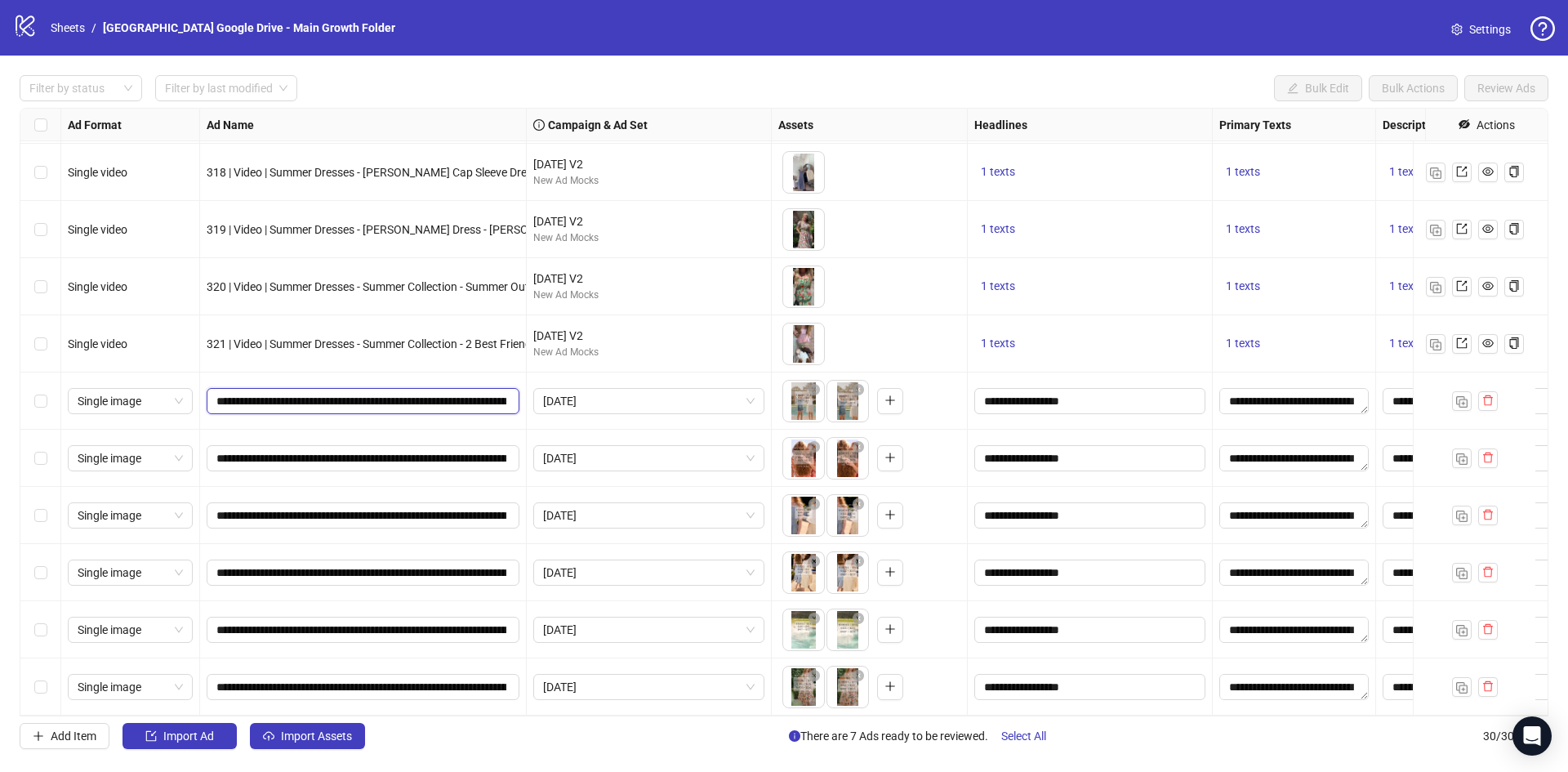 click on "**********" at bounding box center [361, 401] 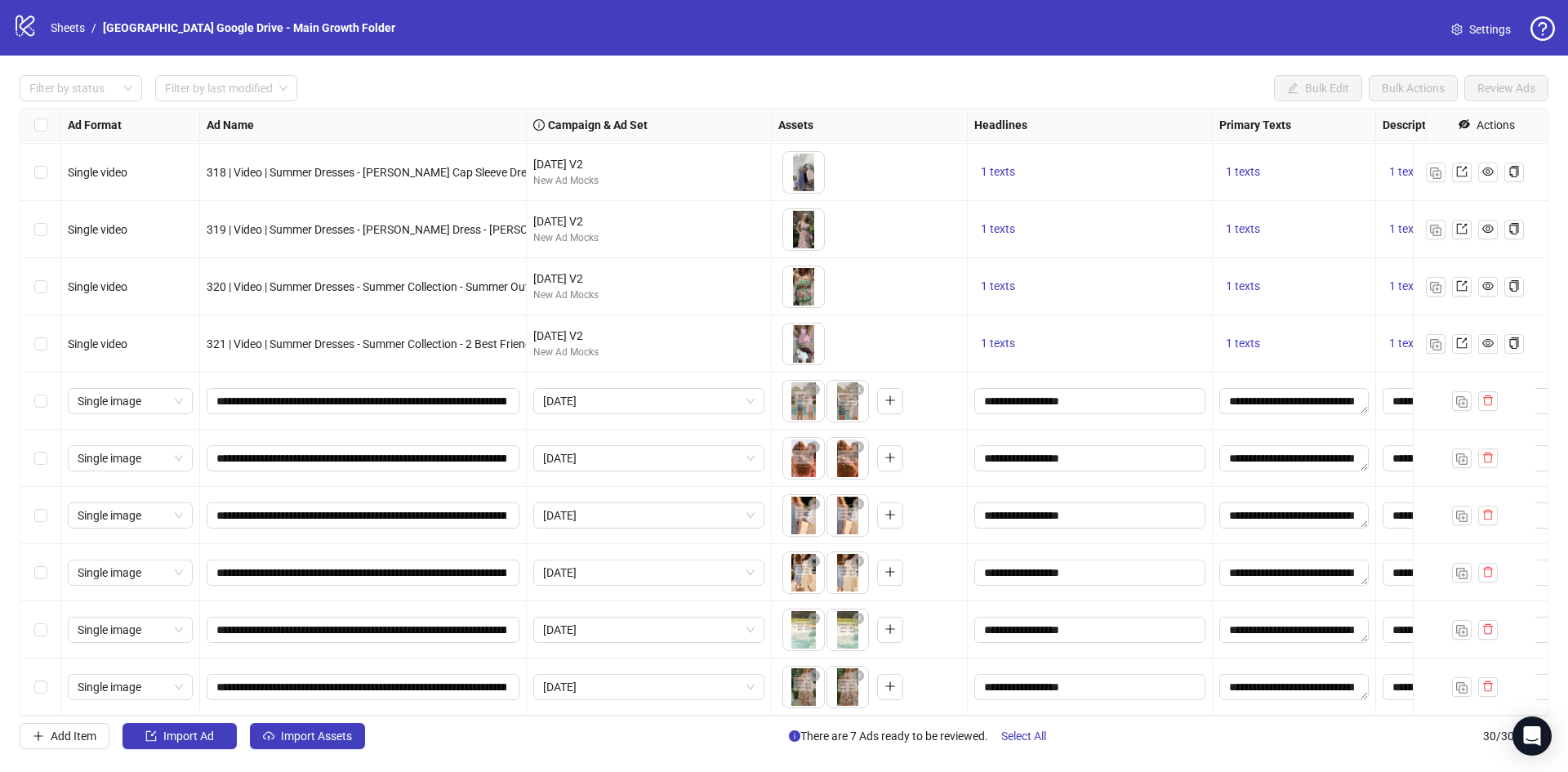 click on "321 | Video | Summer Dresses - Summer Collection - 2 Best Friends, Birds Eye View | Best Sellers | Outdoor | Dresses | Mixed | Mixed | Text Overlay | PLP - Summer Collection | June 2025" at bounding box center [363, 344] 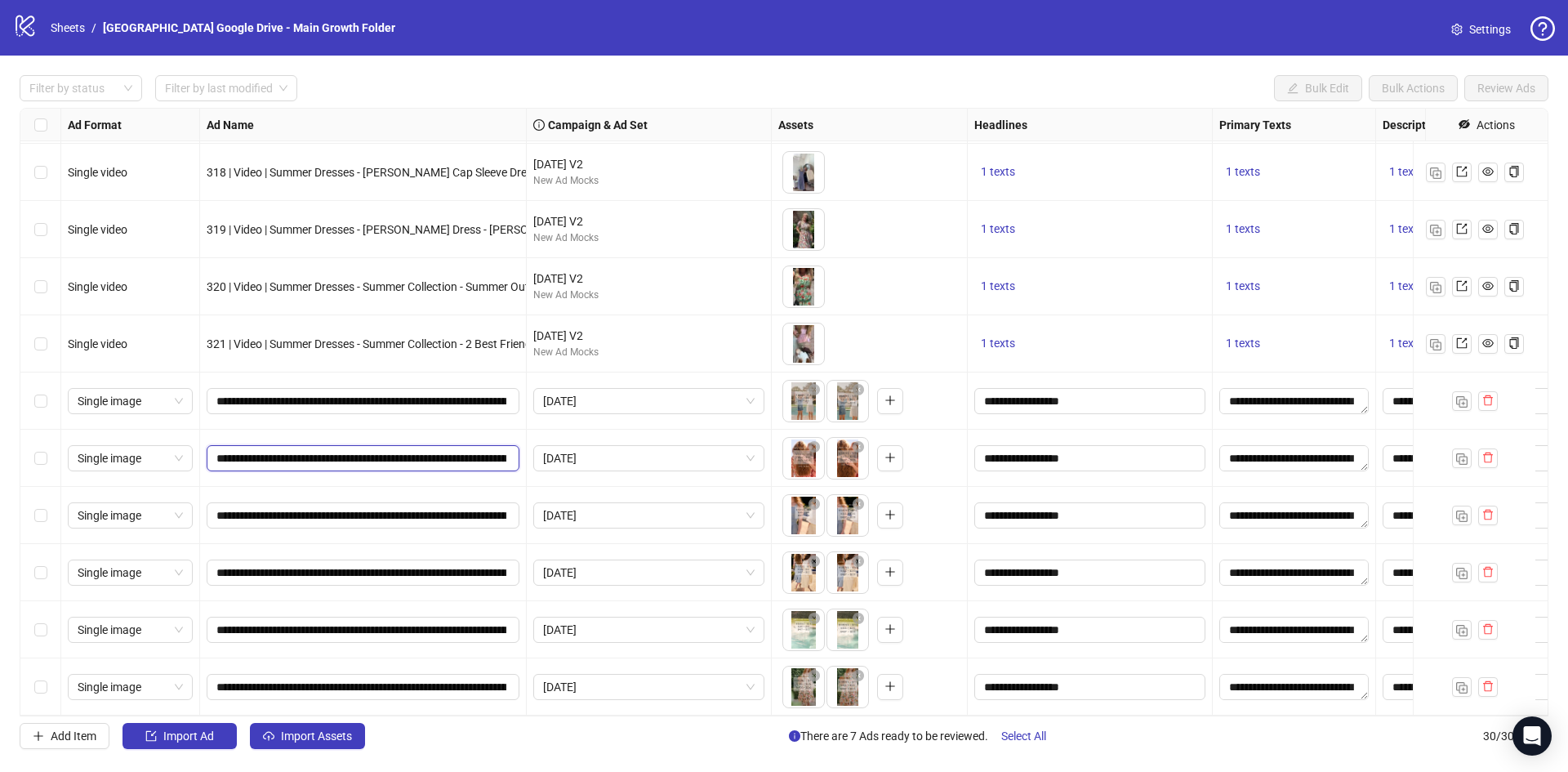click on "**********" at bounding box center [361, 458] 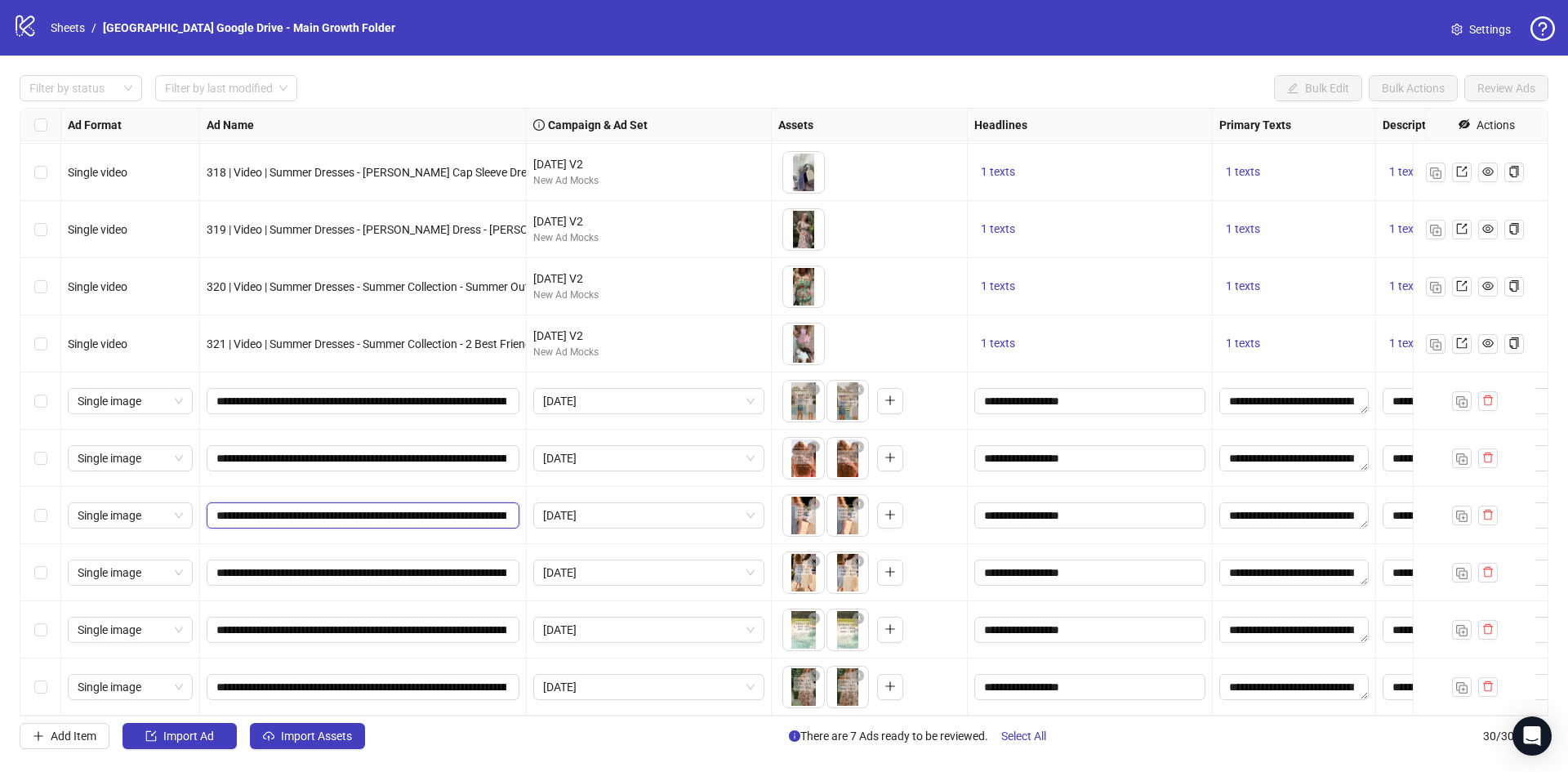 click on "**********" at bounding box center [361, 515] 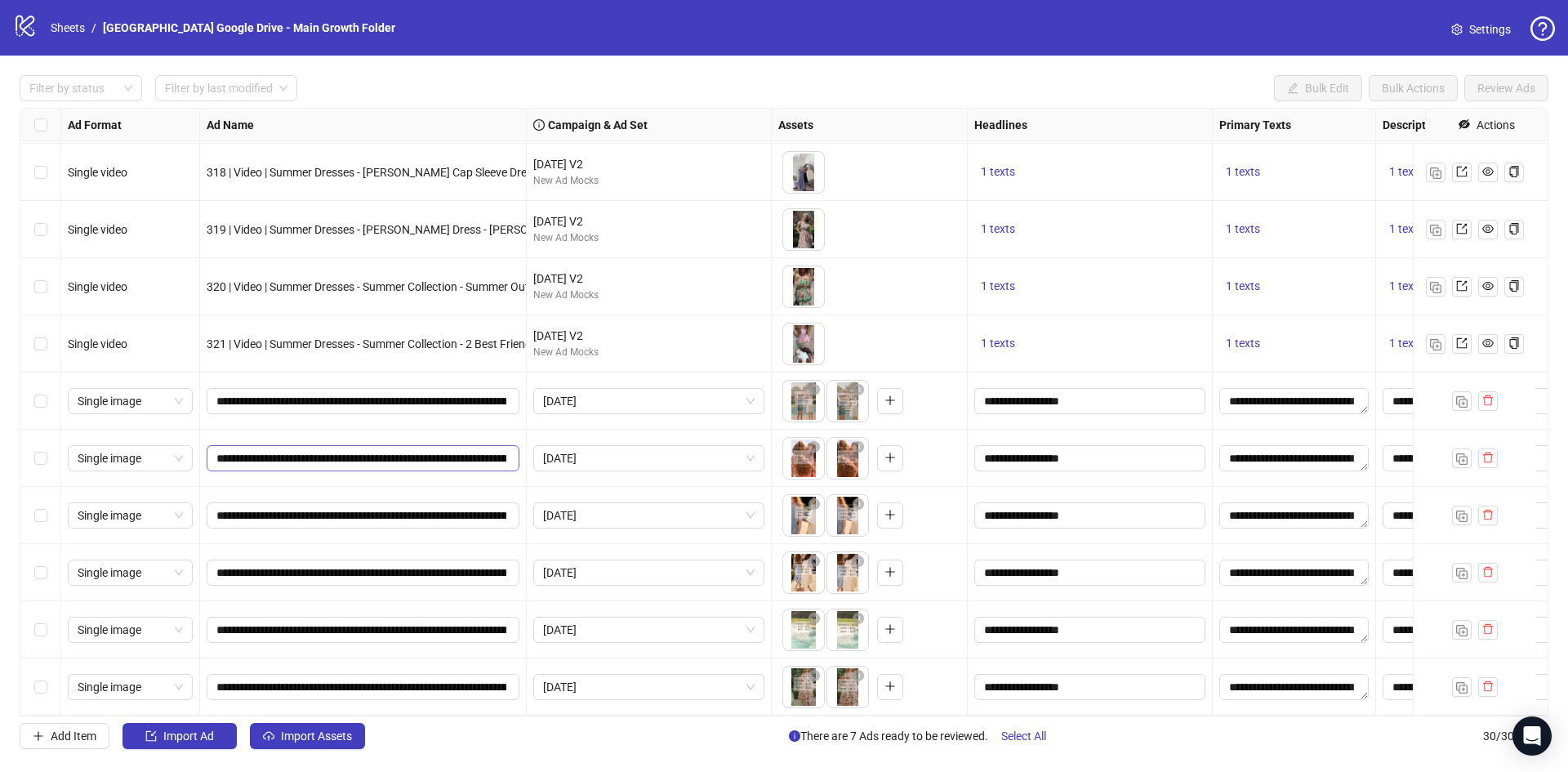click on "**********" at bounding box center (363, 458) 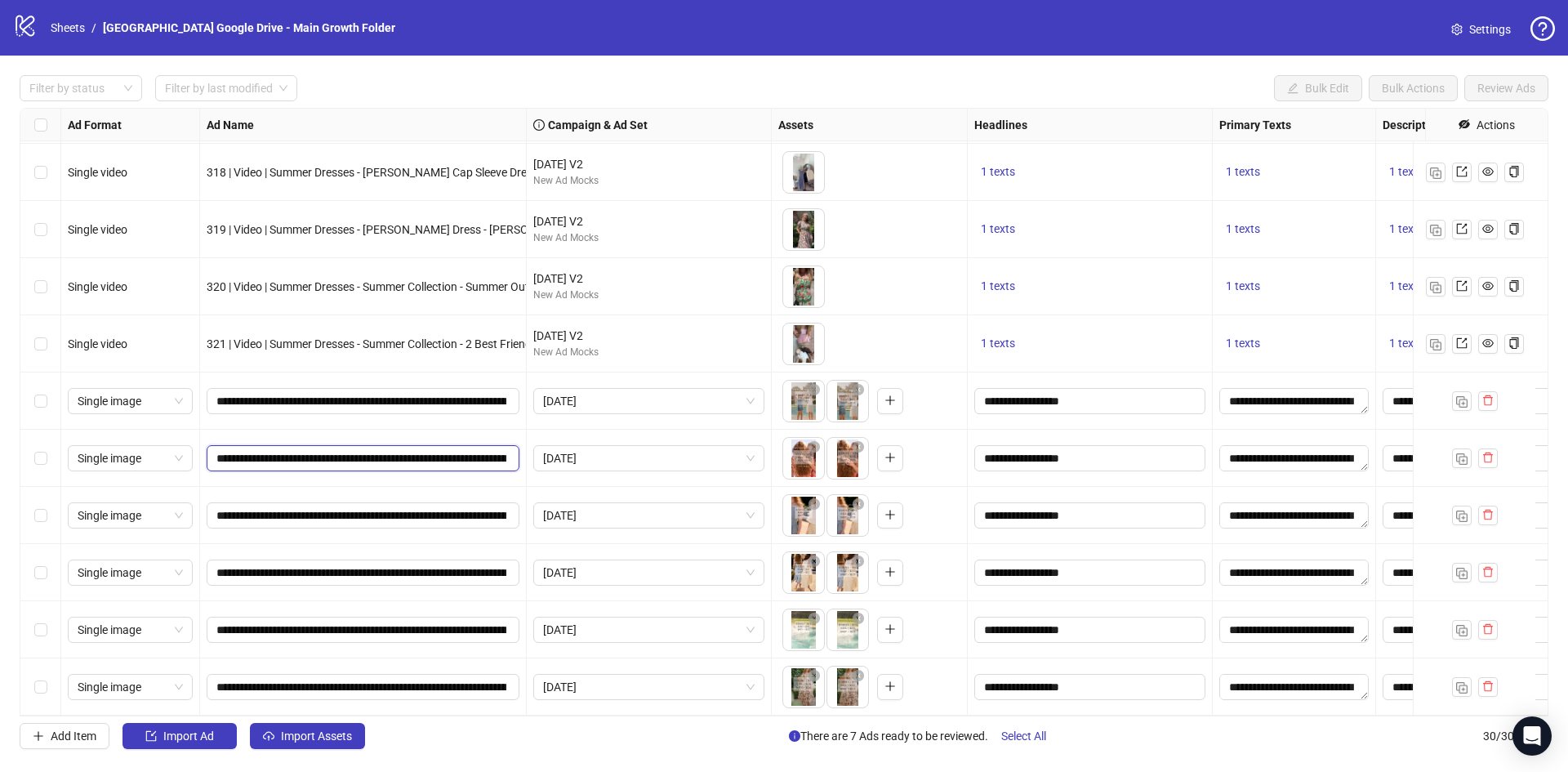 scroll, scrollTop: 0, scrollLeft: 549, axis: horizontal 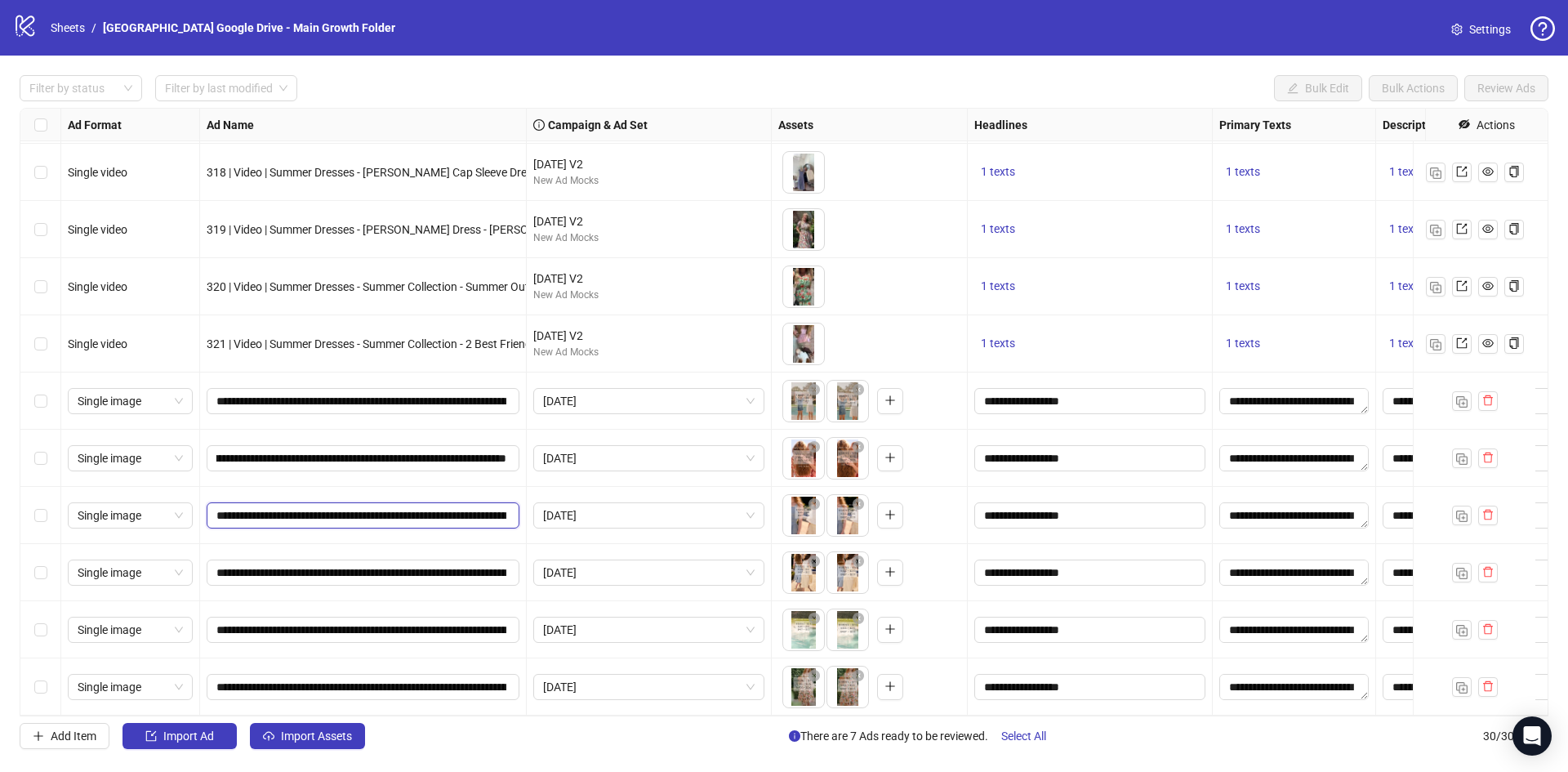 click on "**********" at bounding box center [361, 515] 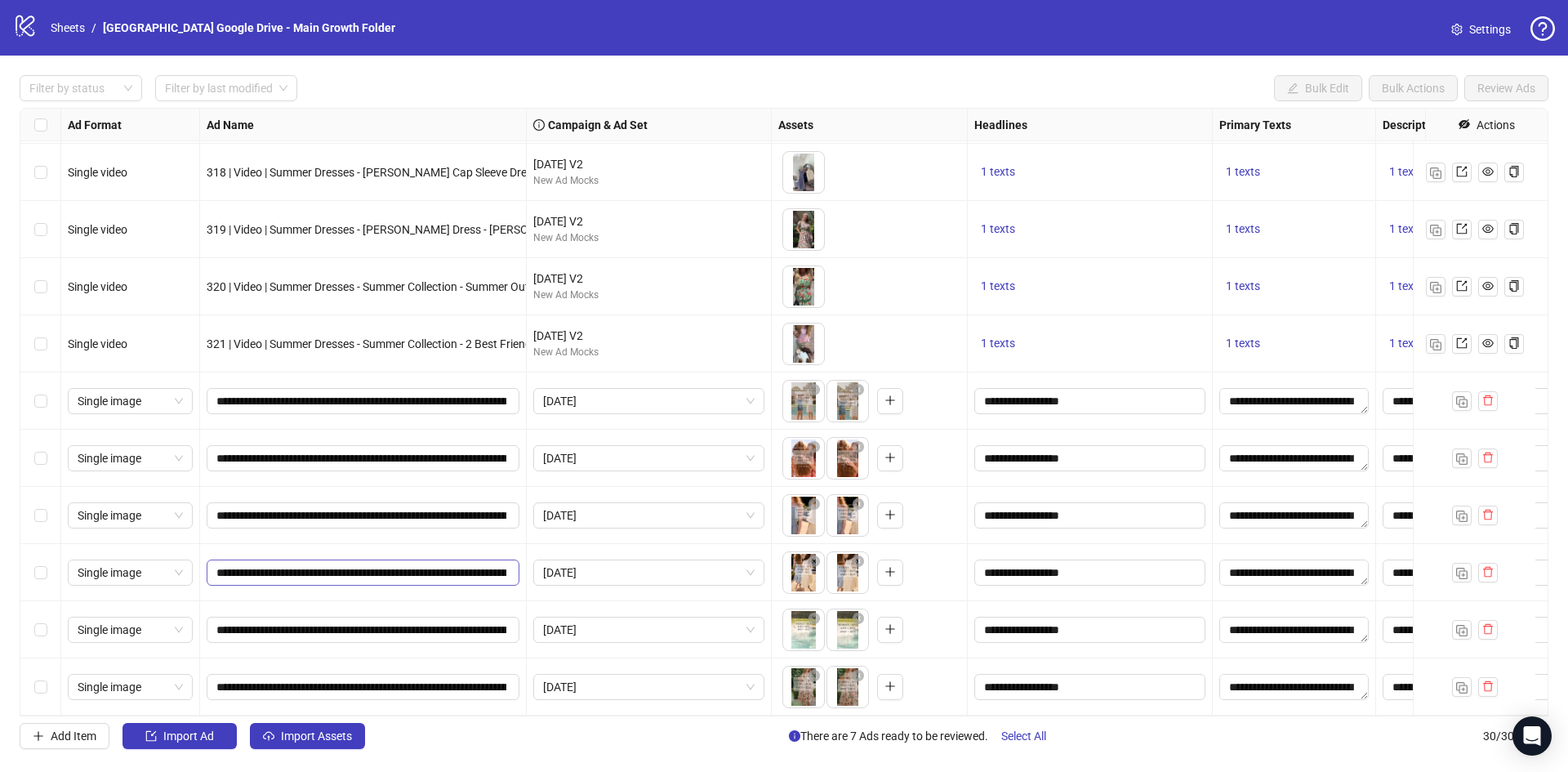click on "**********" at bounding box center [363, 573] 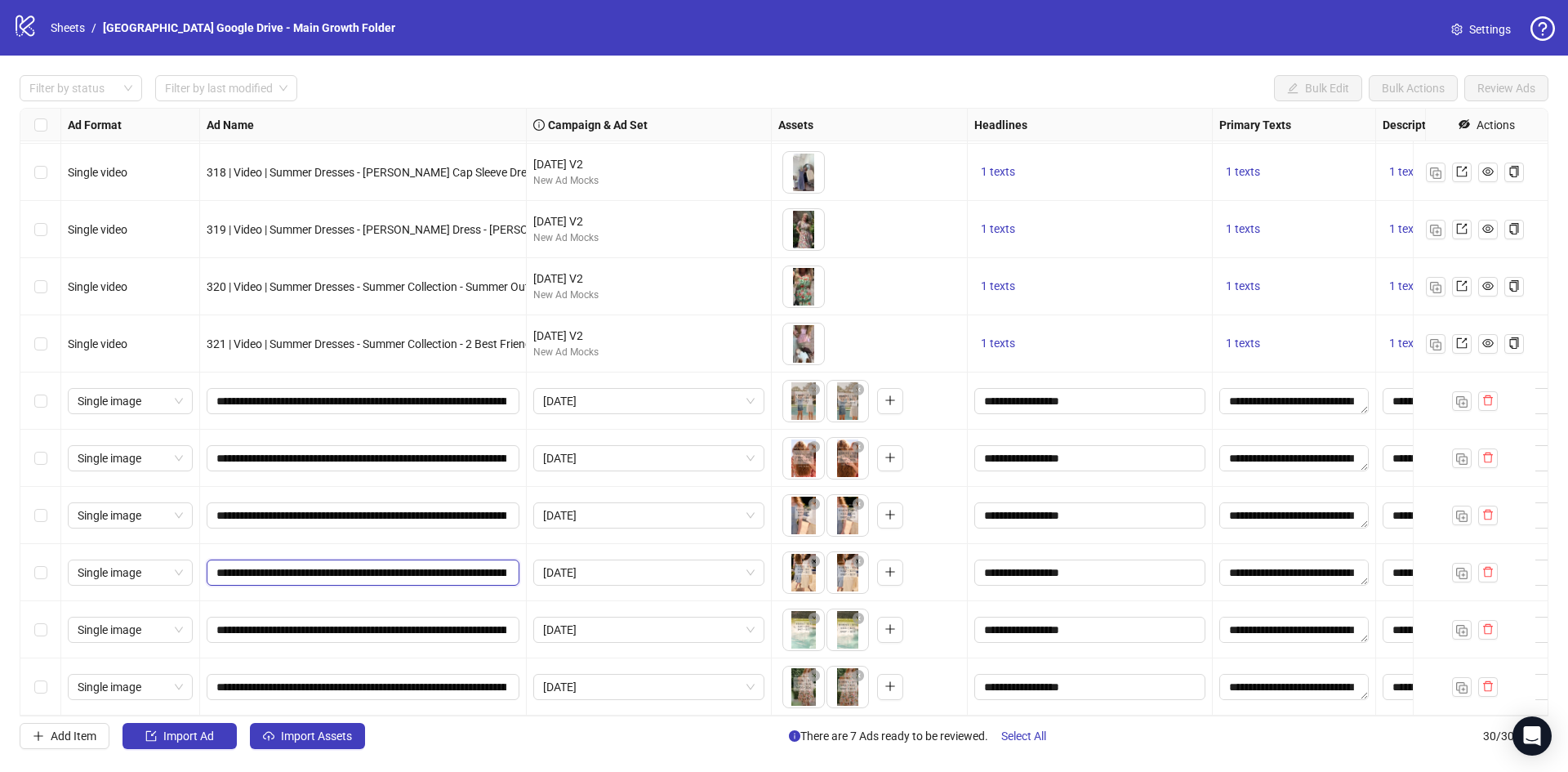 click on "**********" at bounding box center (361, 573) 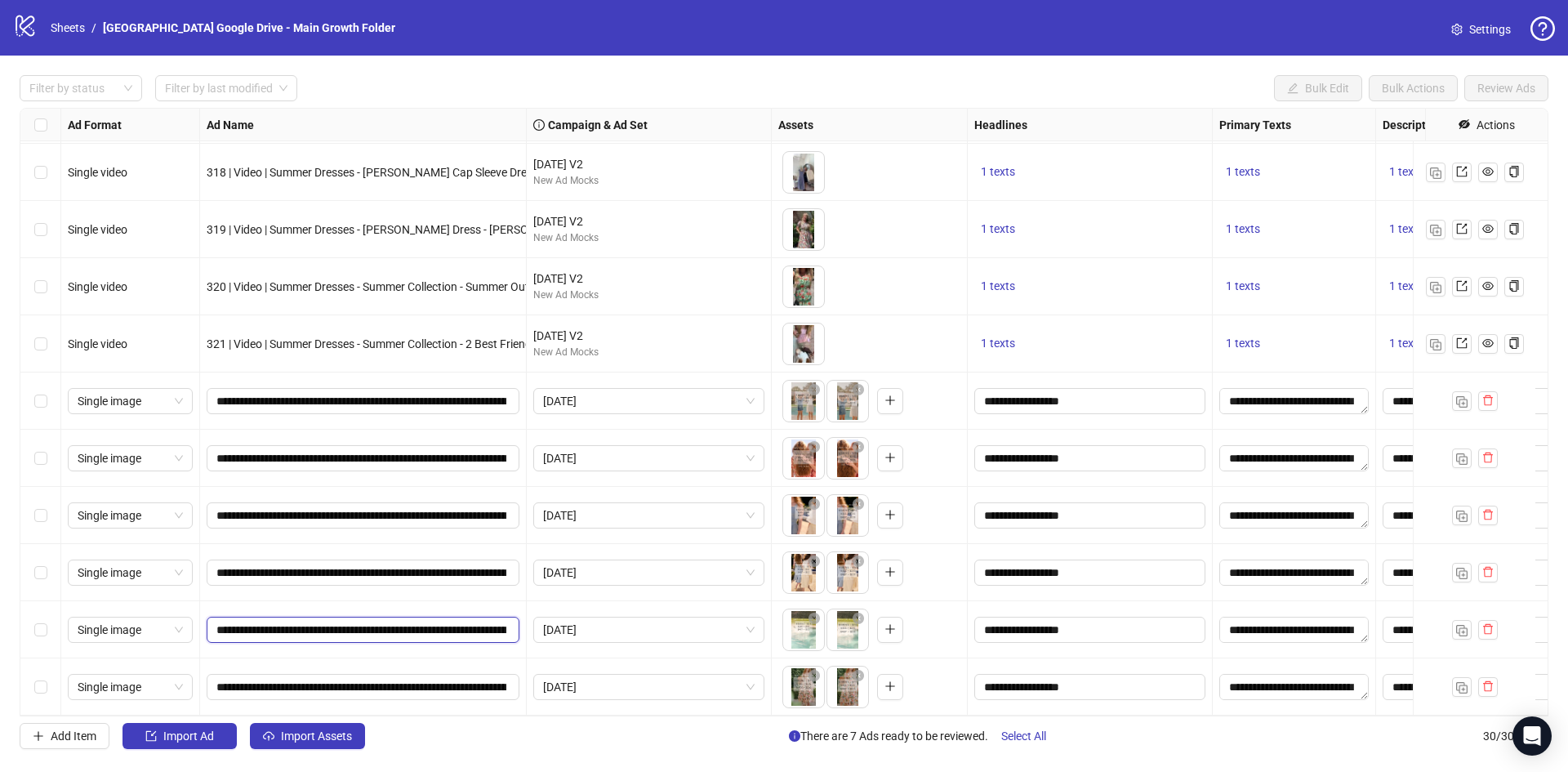 click on "**********" at bounding box center [361, 630] 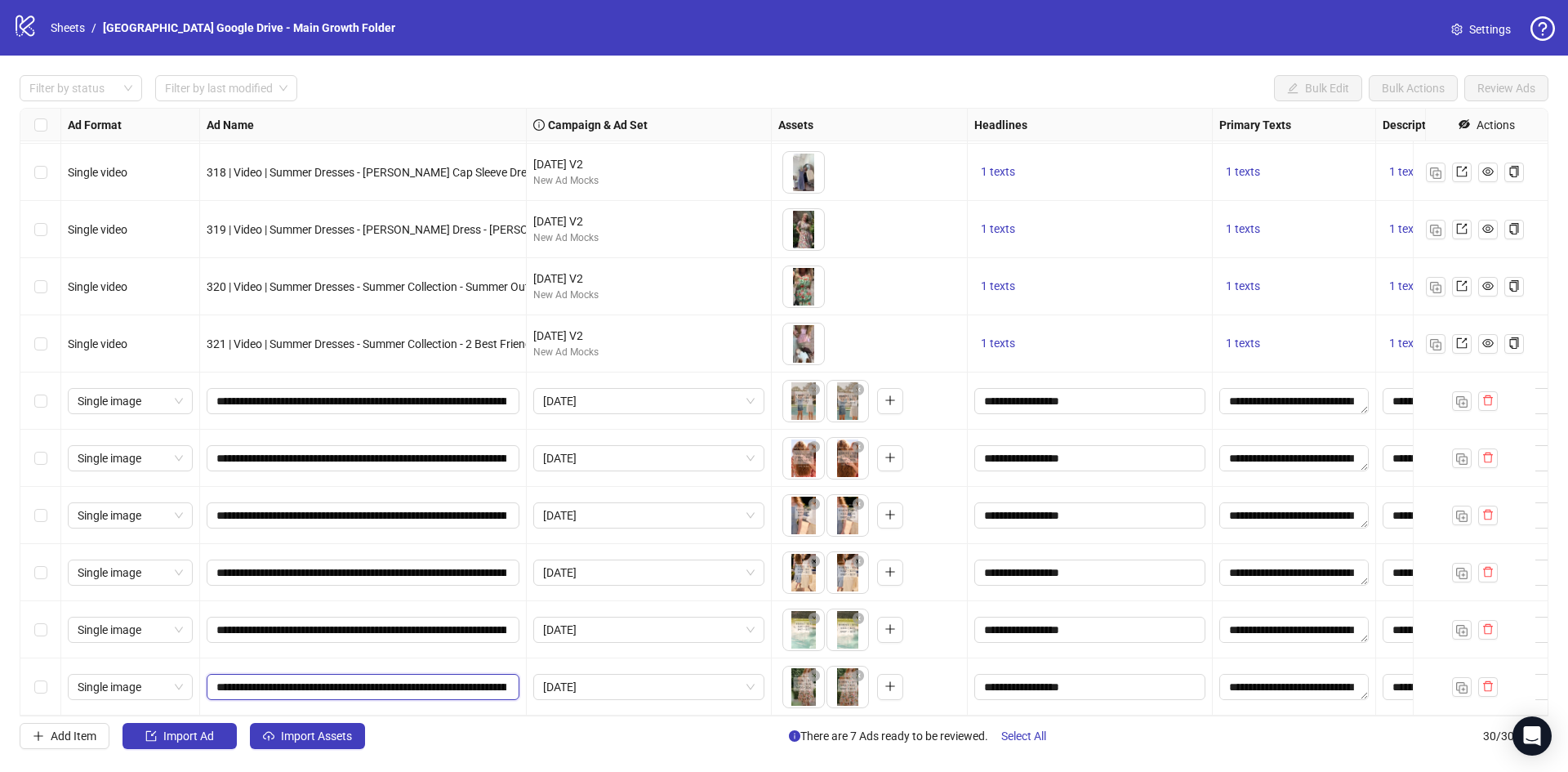 click on "**********" at bounding box center (361, 687) 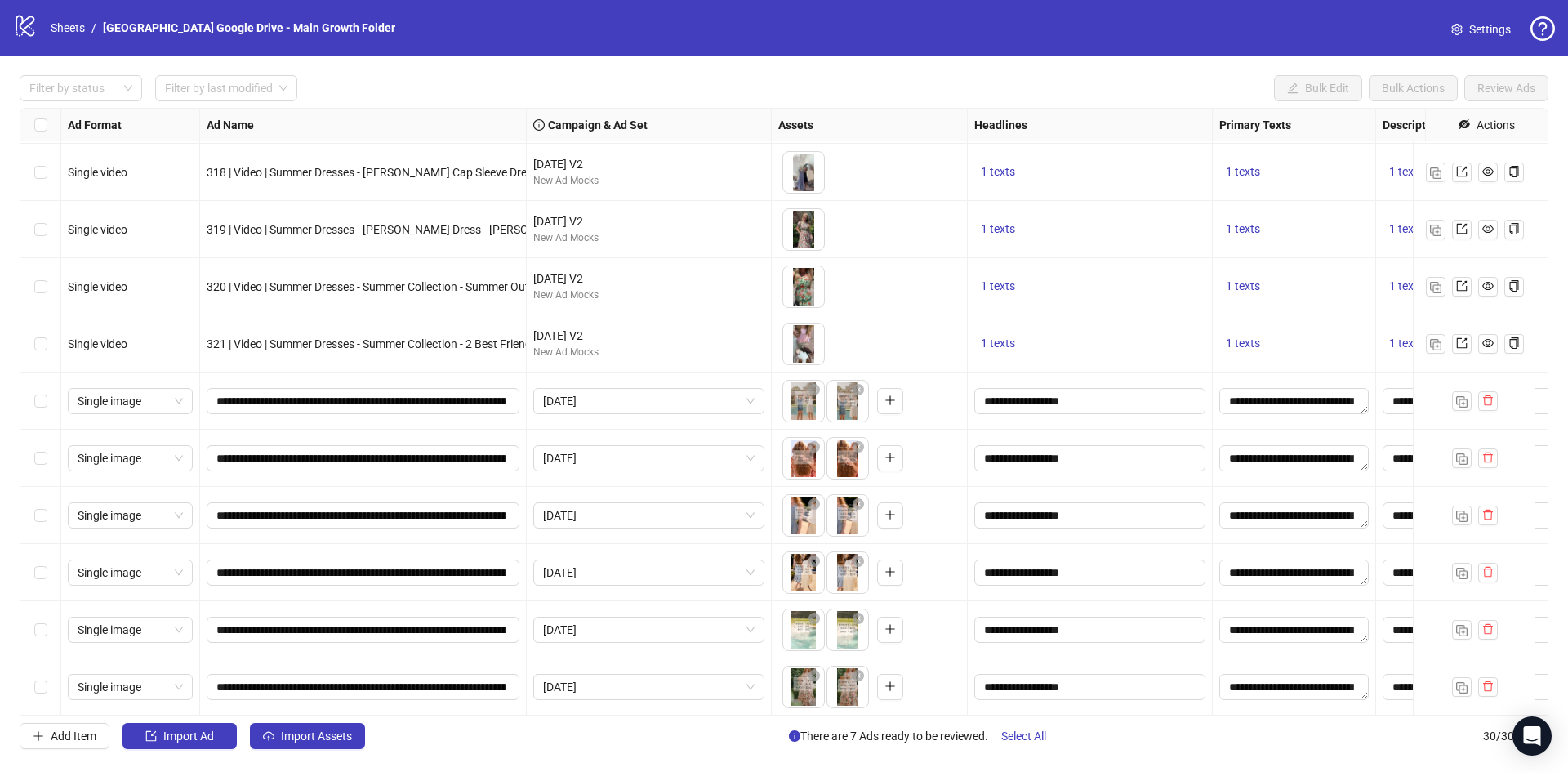 click on "**********" at bounding box center [363, 687] 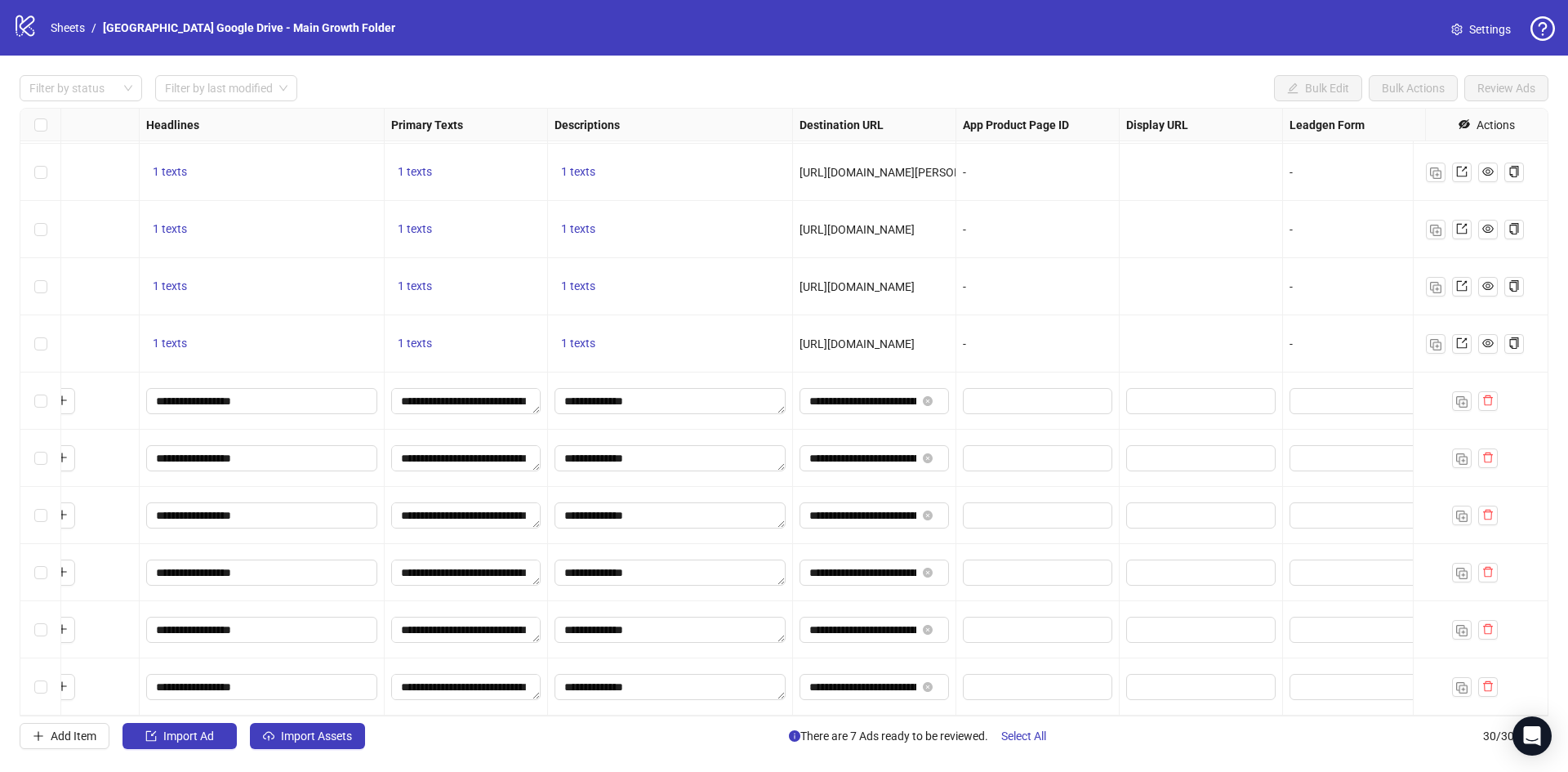 scroll, scrollTop: 1154, scrollLeft: 867, axis: both 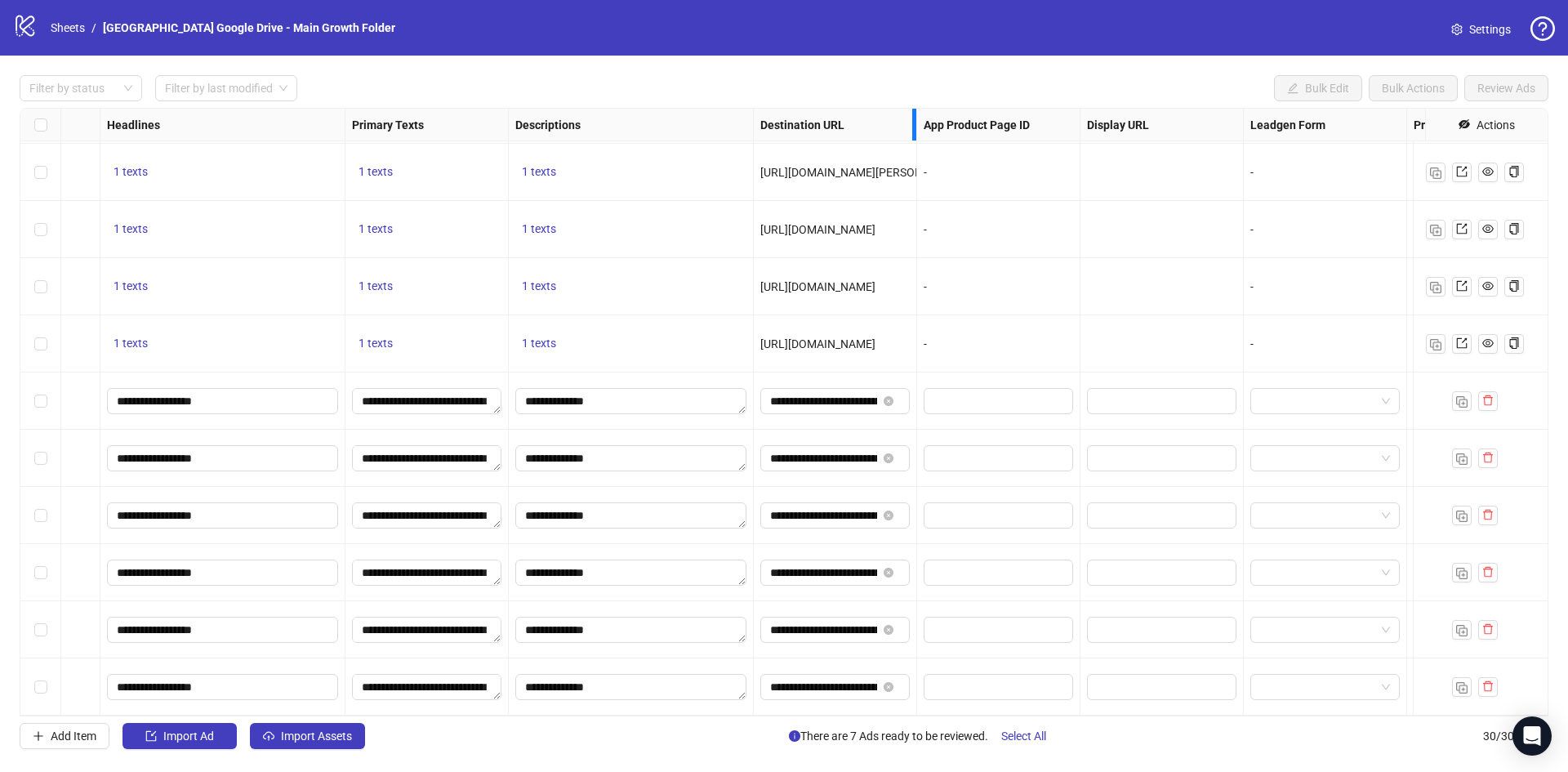 drag, startPoint x: 915, startPoint y: 134, endPoint x: 1196, endPoint y: 186, distance: 285.77089 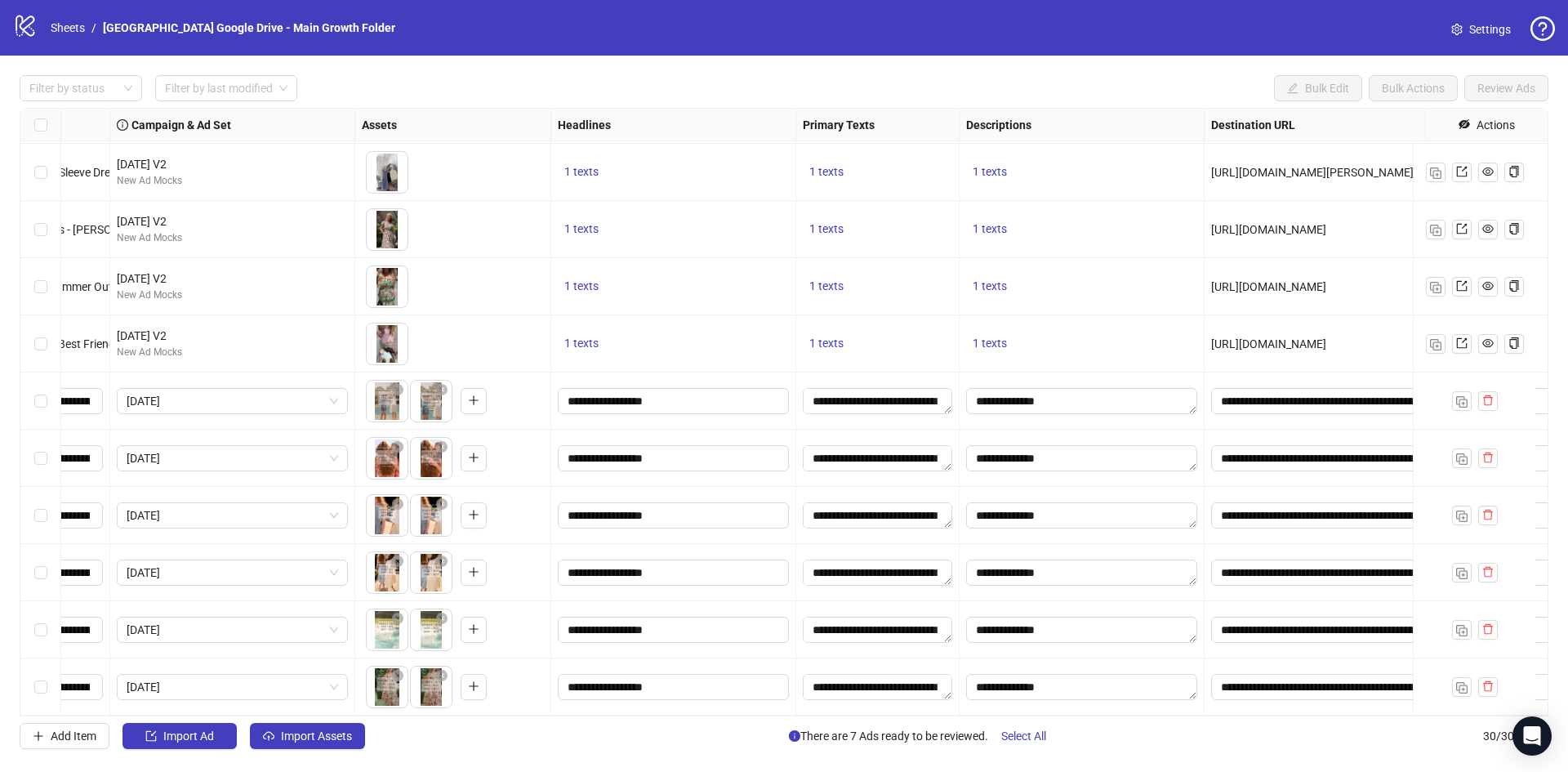 scroll, scrollTop: 1148, scrollLeft: 0, axis: vertical 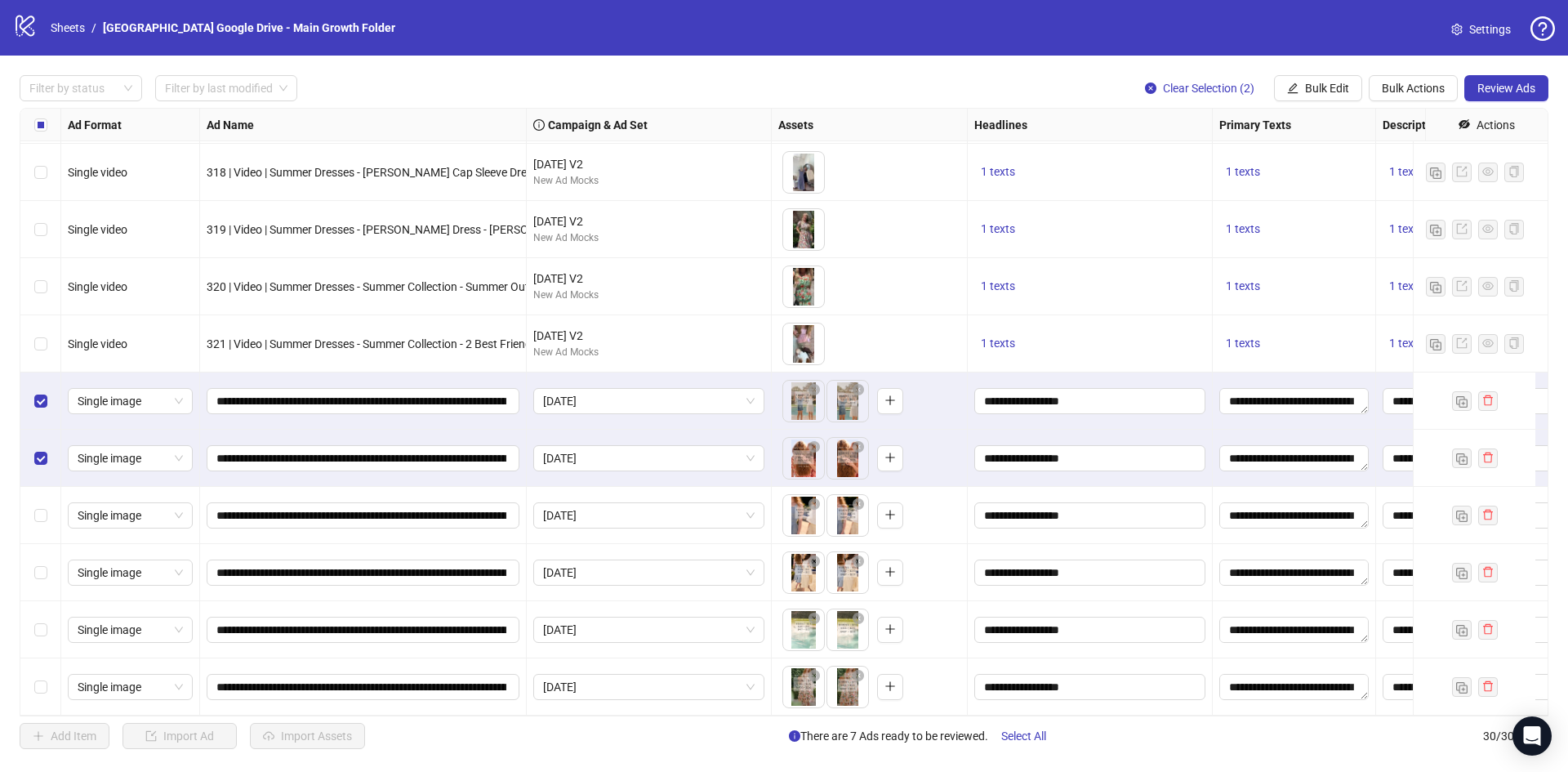 click at bounding box center [41, 573] 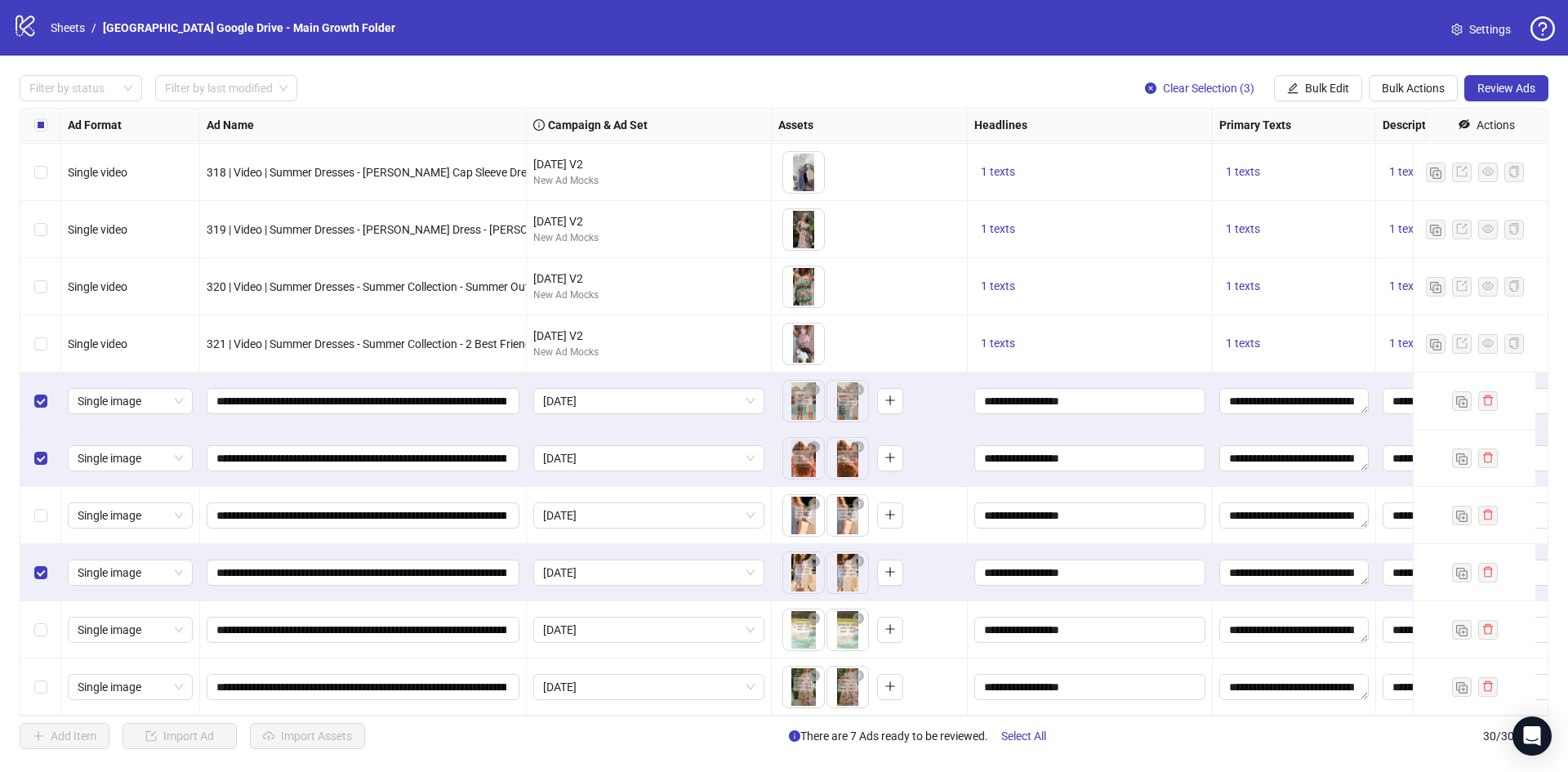 click at bounding box center [41, 515] 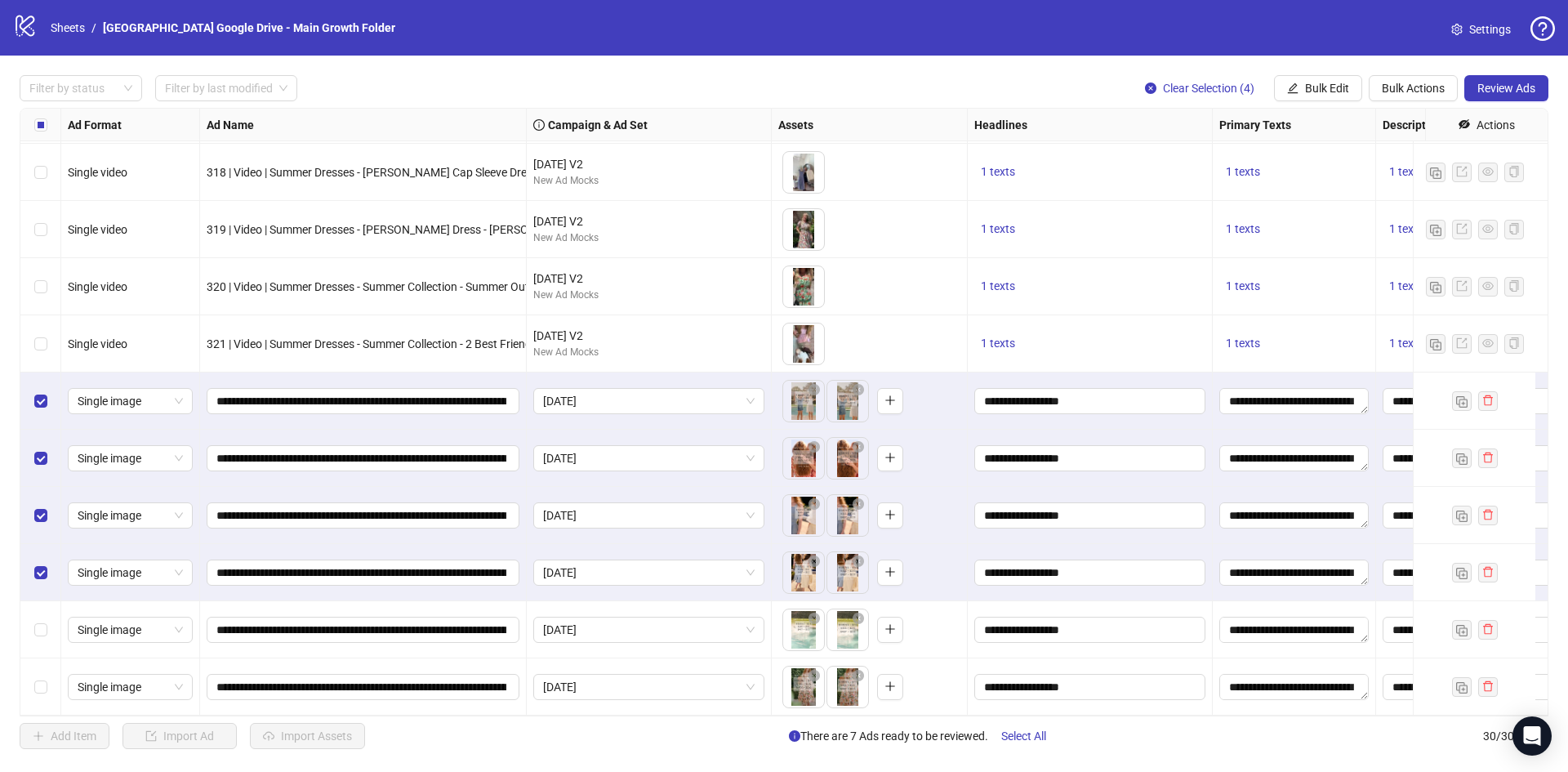 click at bounding box center (41, 630) 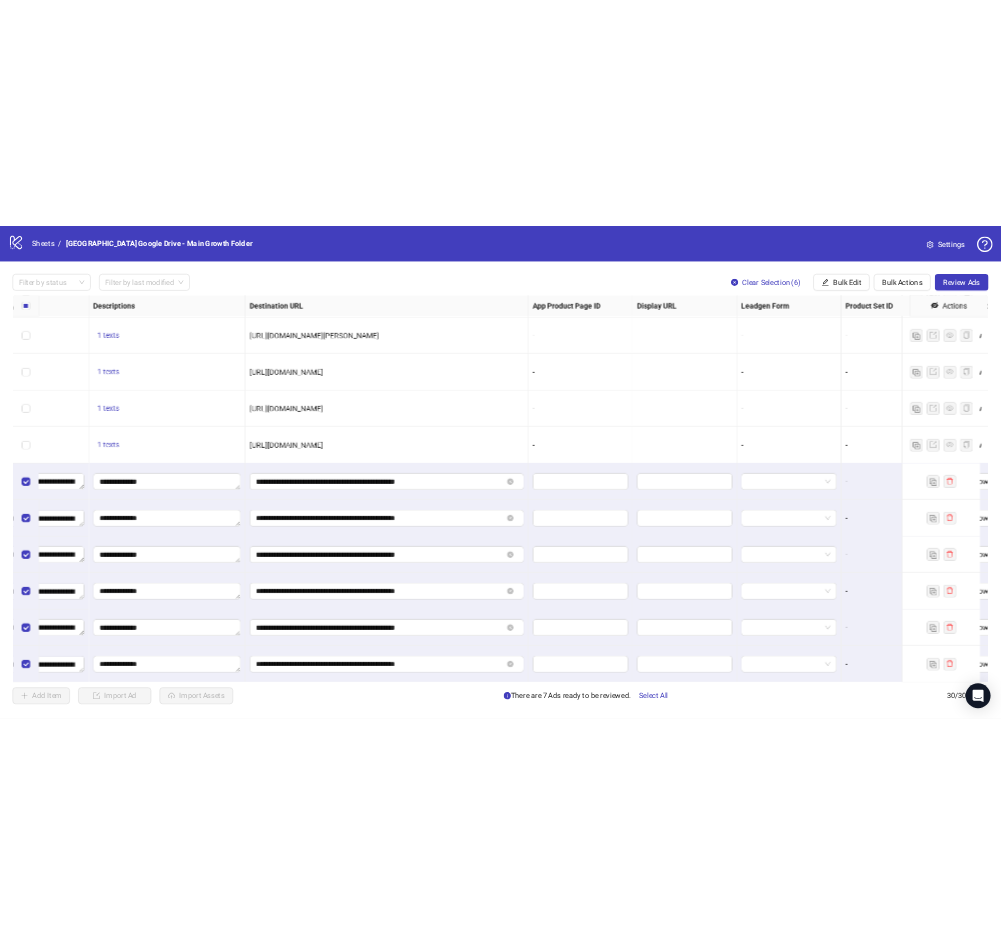 scroll, scrollTop: 1405, scrollLeft: 1758, axis: both 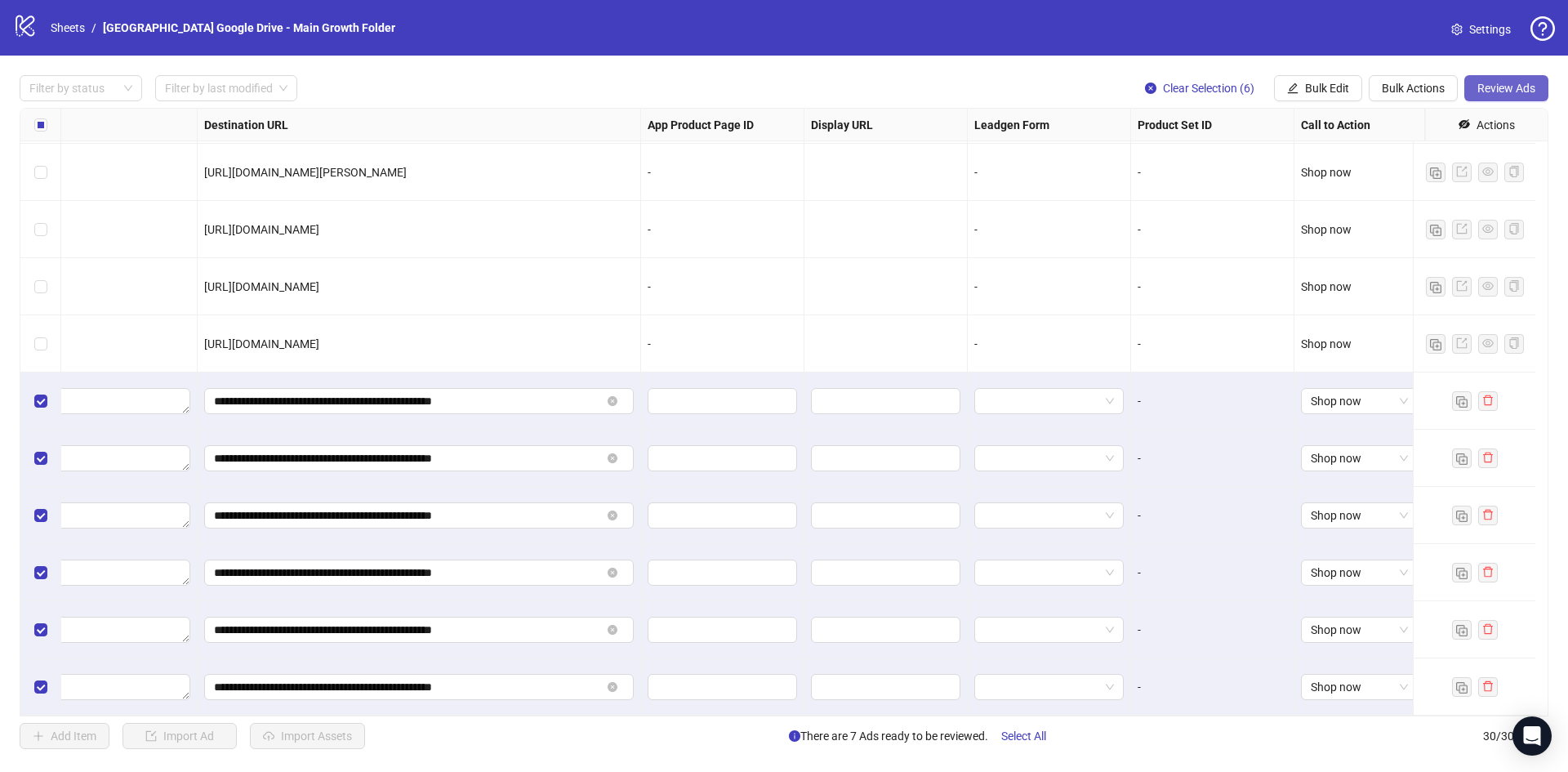 click on "Review Ads" at bounding box center (1506, 88) 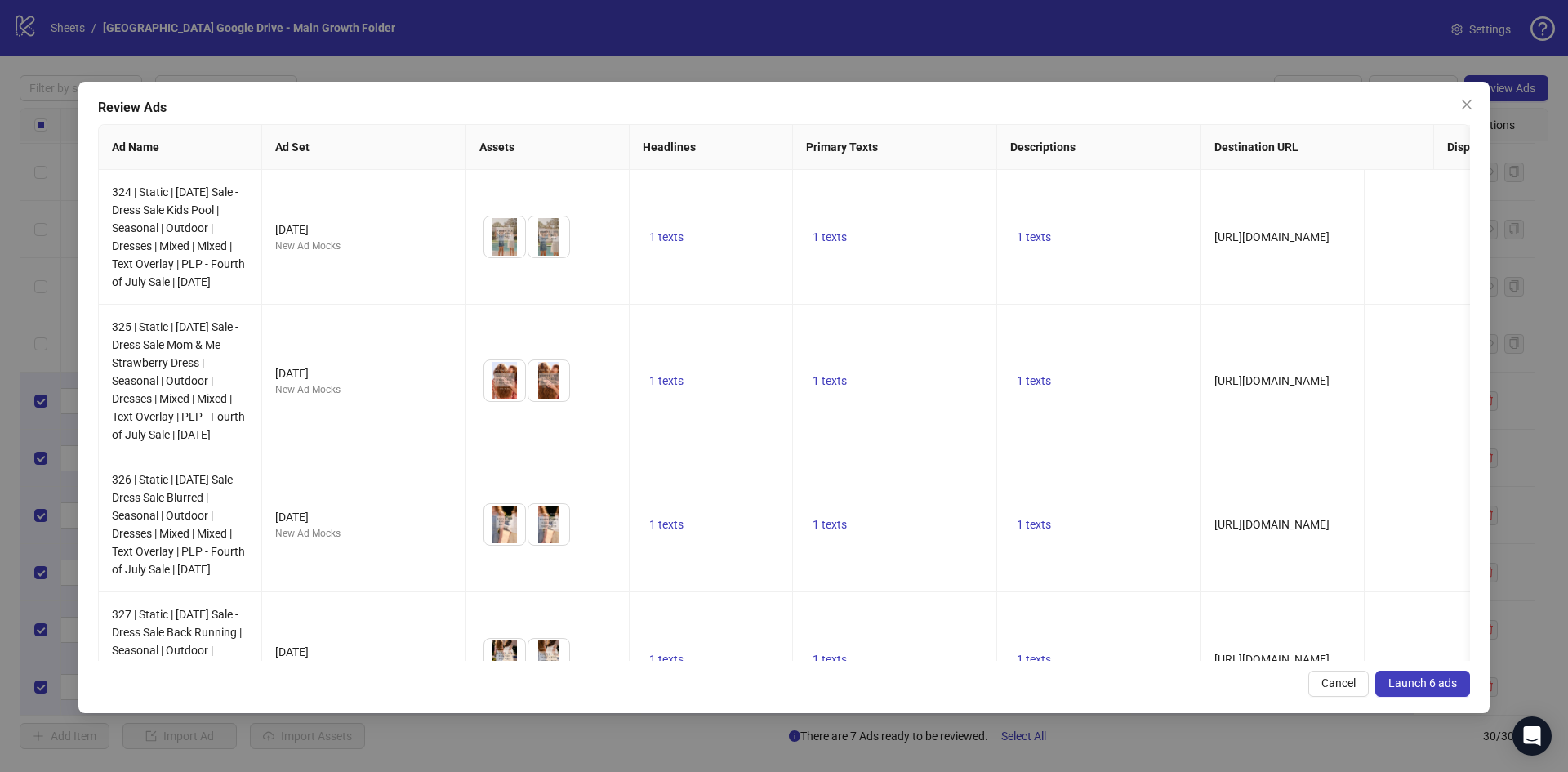 click on "Launch 6 ads" at bounding box center (1423, 683) 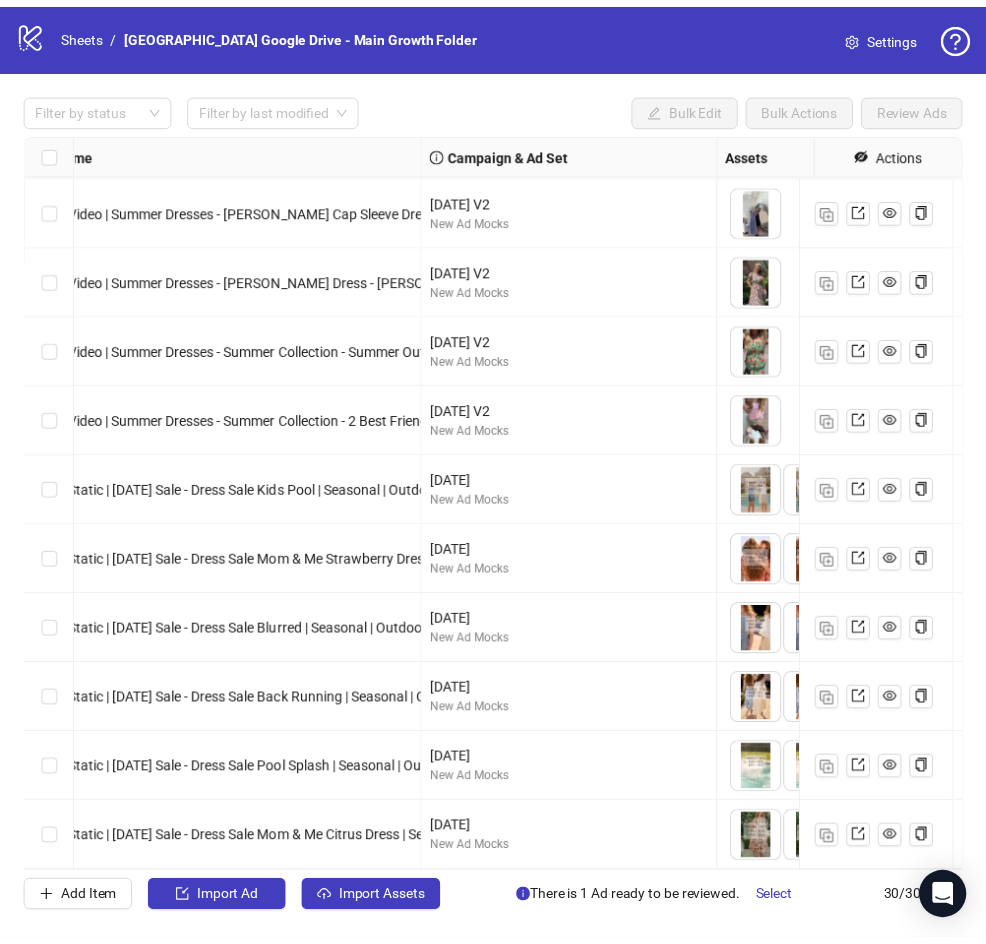 scroll, scrollTop: 1413, scrollLeft: 216, axis: both 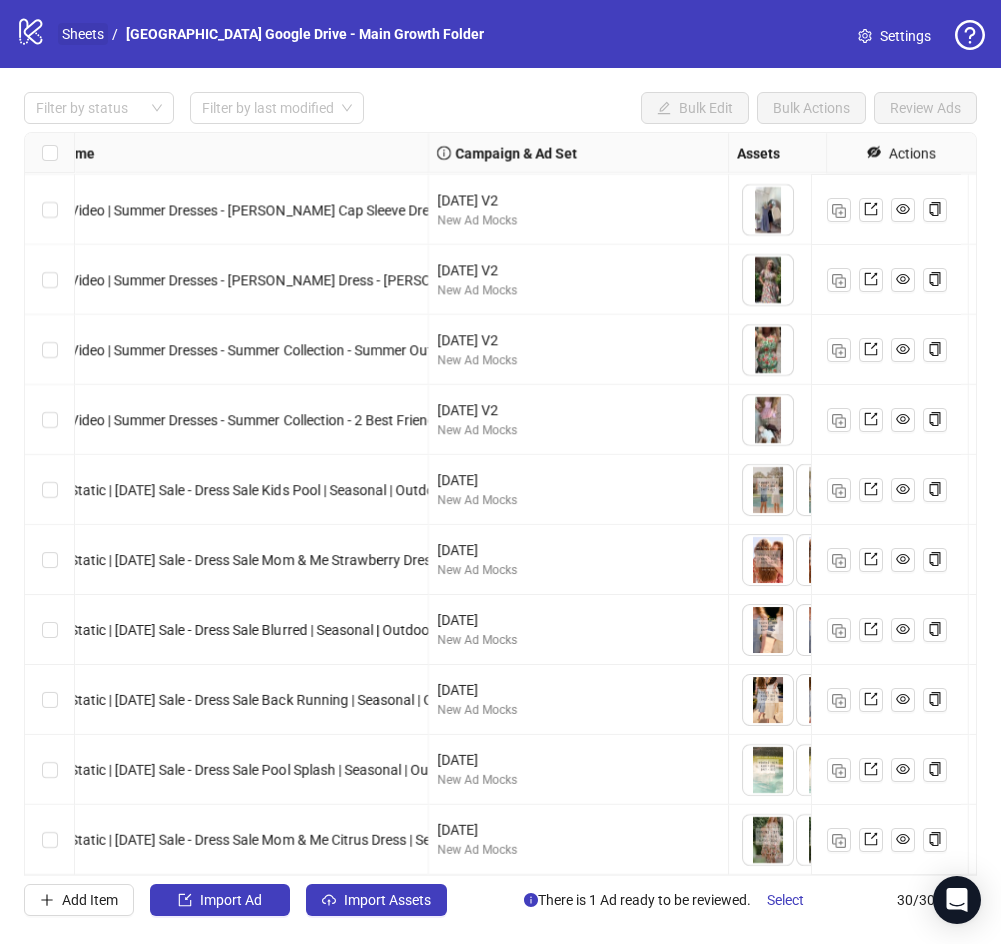 click on "Sheets" at bounding box center [83, 34] 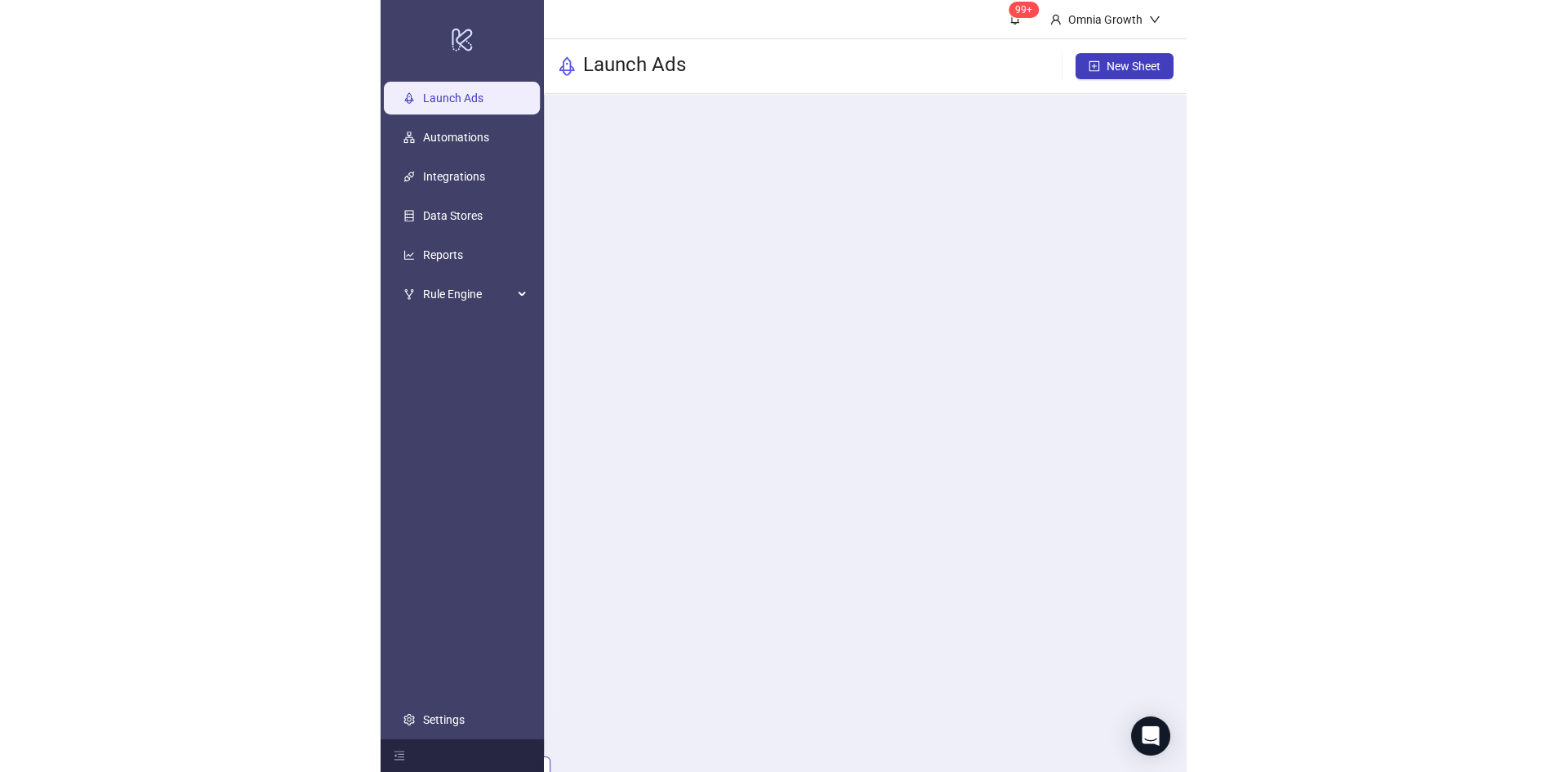 scroll, scrollTop: 1188, scrollLeft: 0, axis: vertical 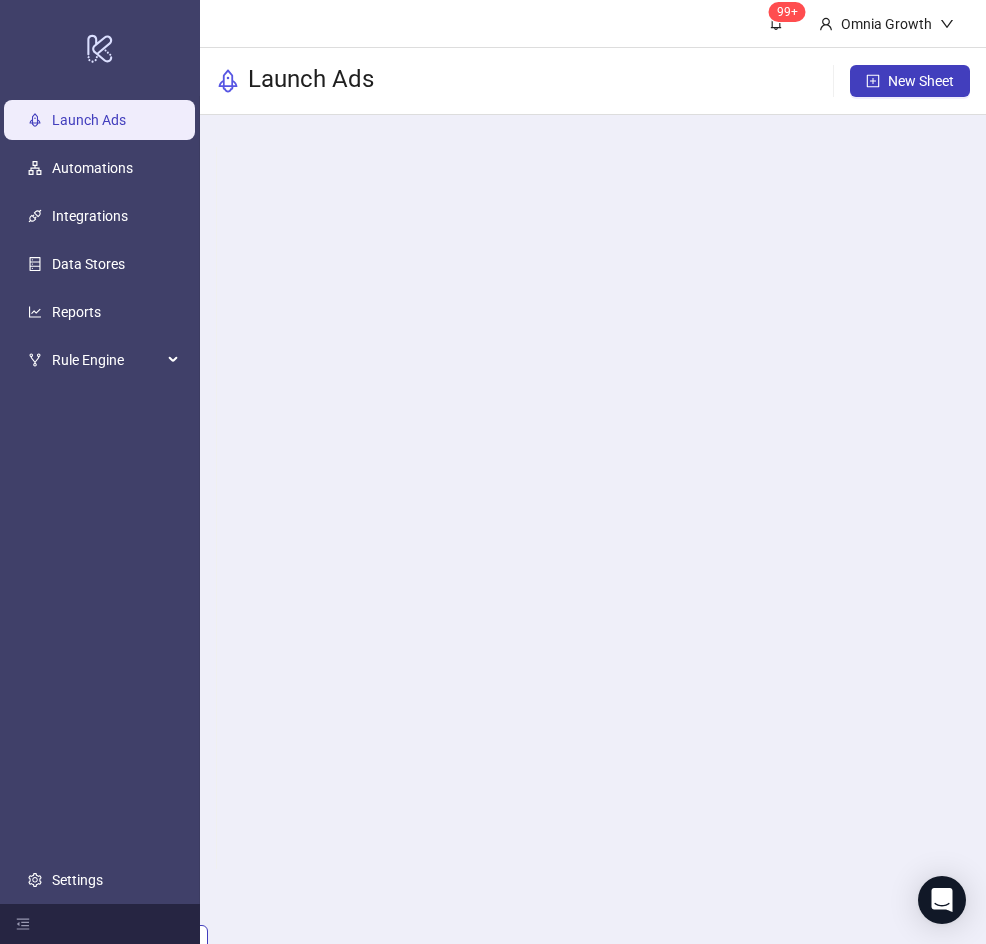 click on "Gameday Google Drive - Main Growth Folder" at bounding box center (239, 9281) 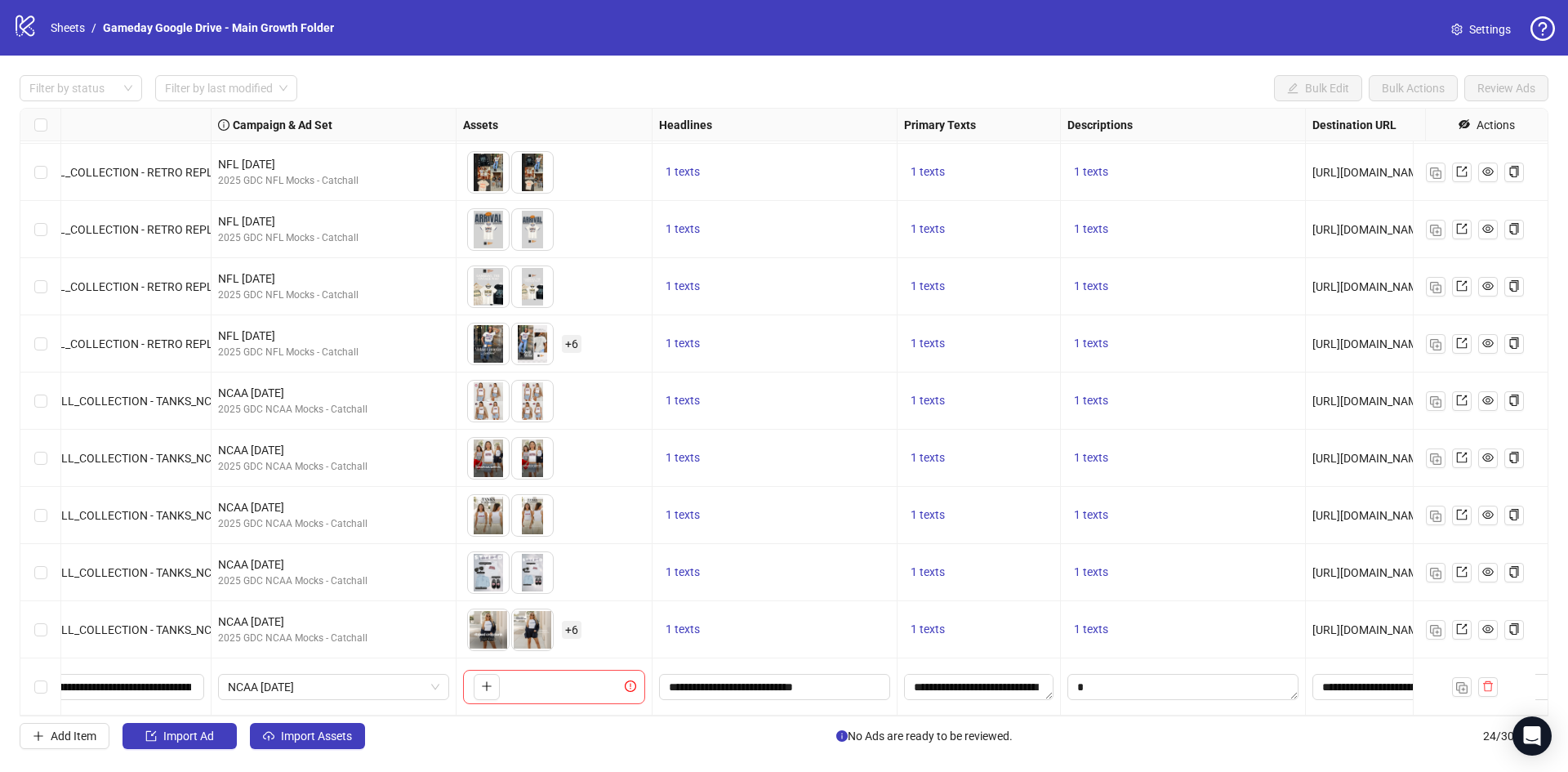 scroll, scrollTop: 810, scrollLeft: 319, axis: both 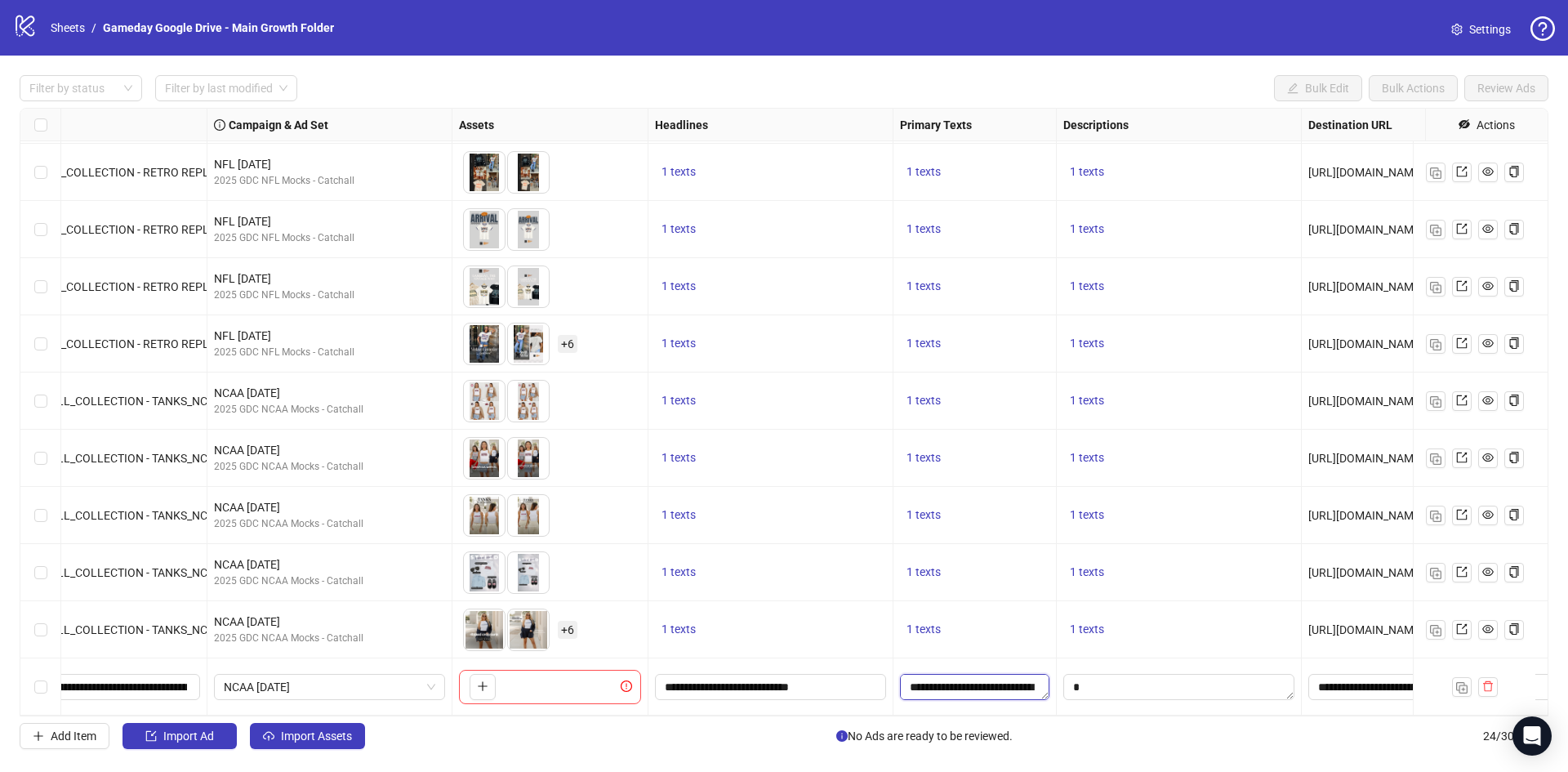 click on "**********" at bounding box center (974, 687) 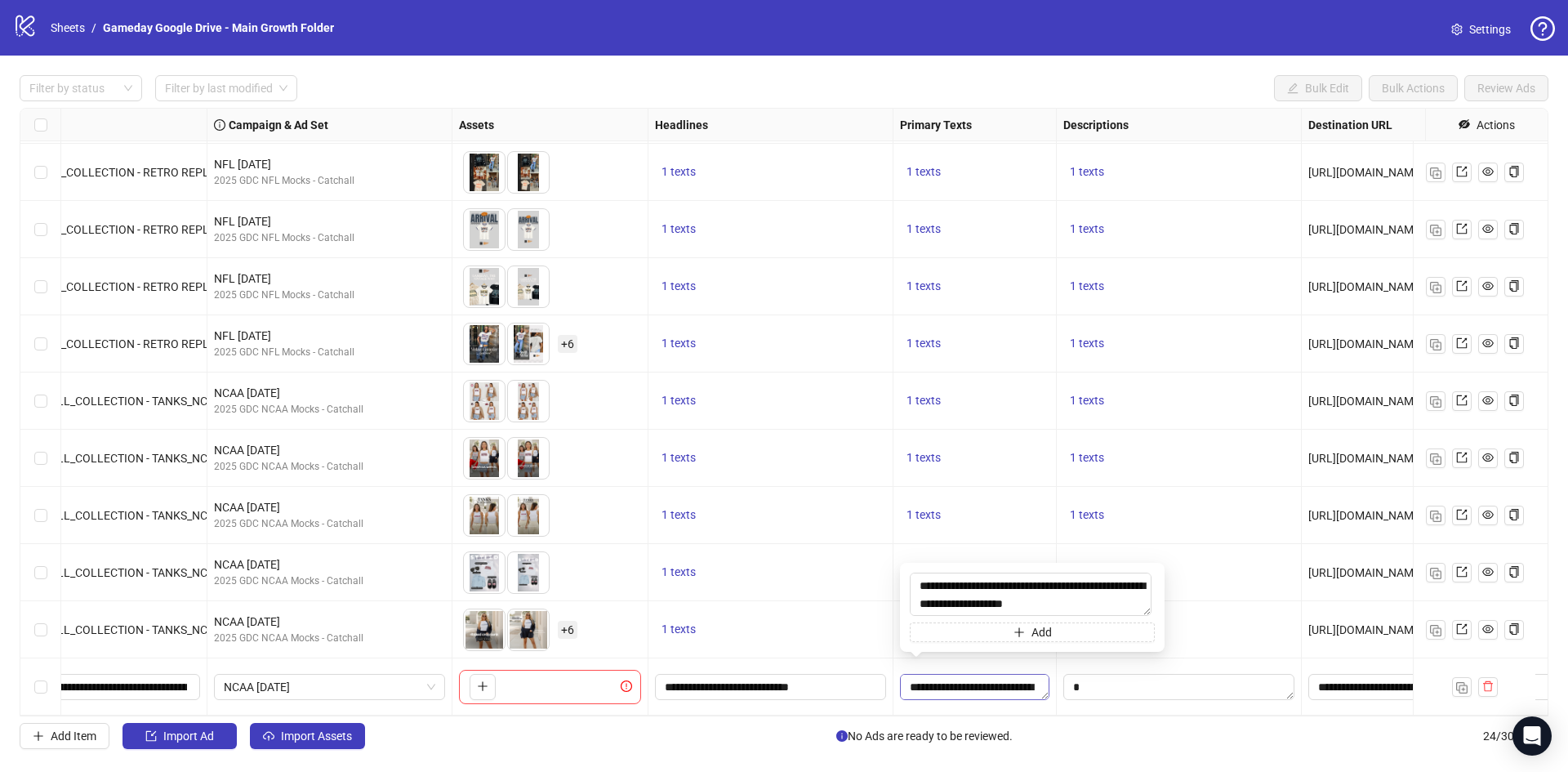 type on "**********" 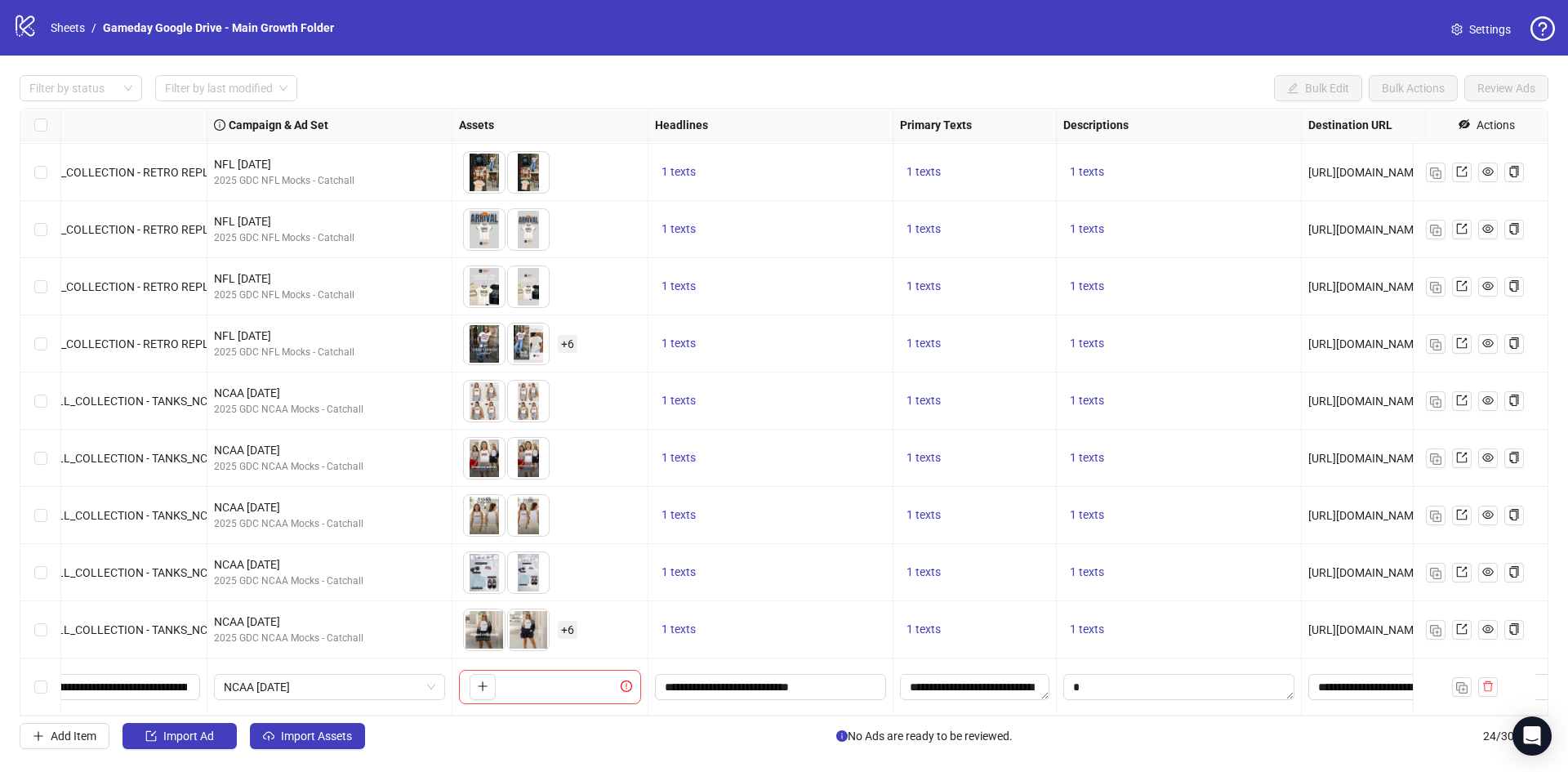 click on "1 texts" at bounding box center [974, 515] 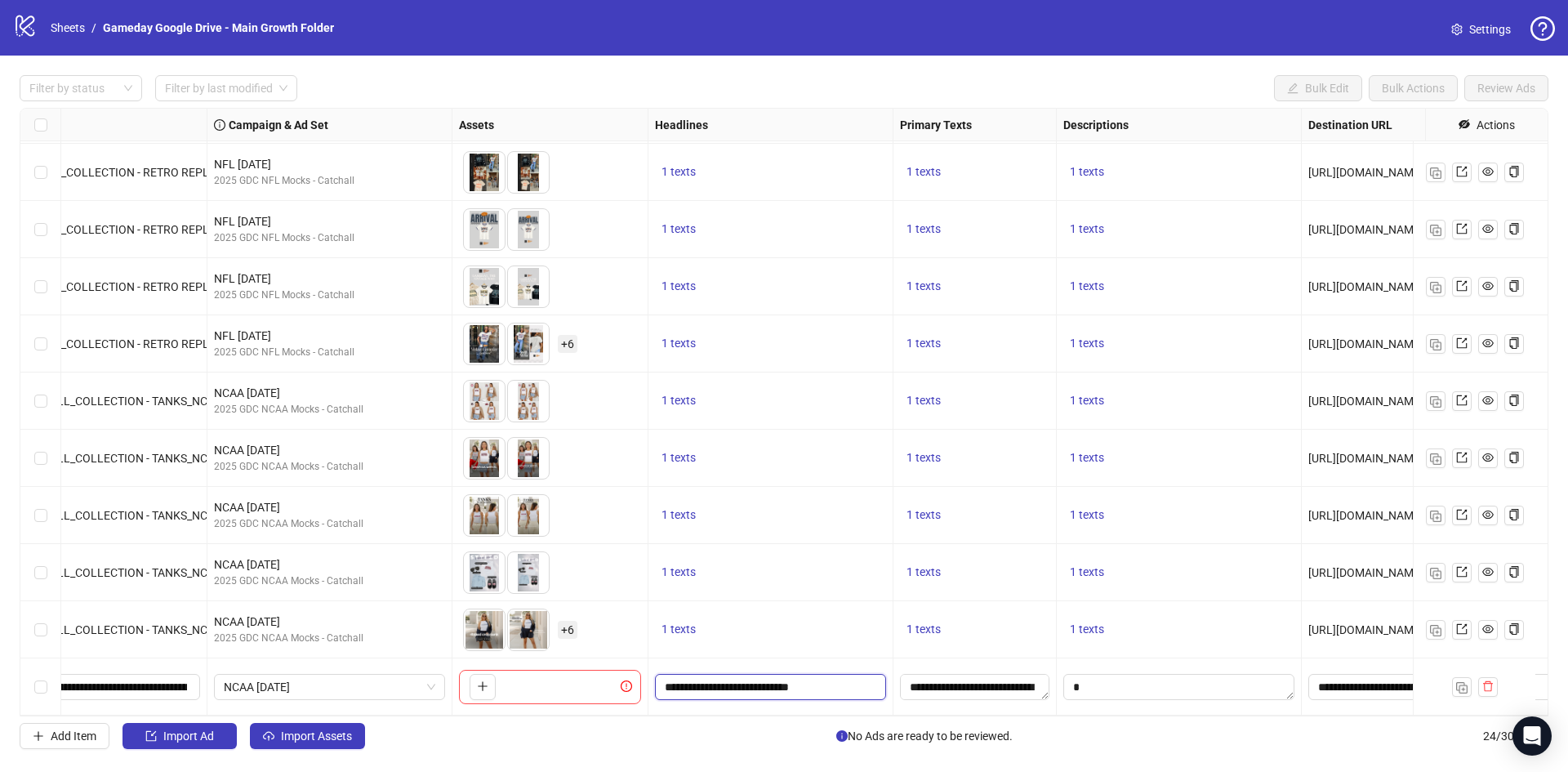 click on "**********" at bounding box center (768, 687) 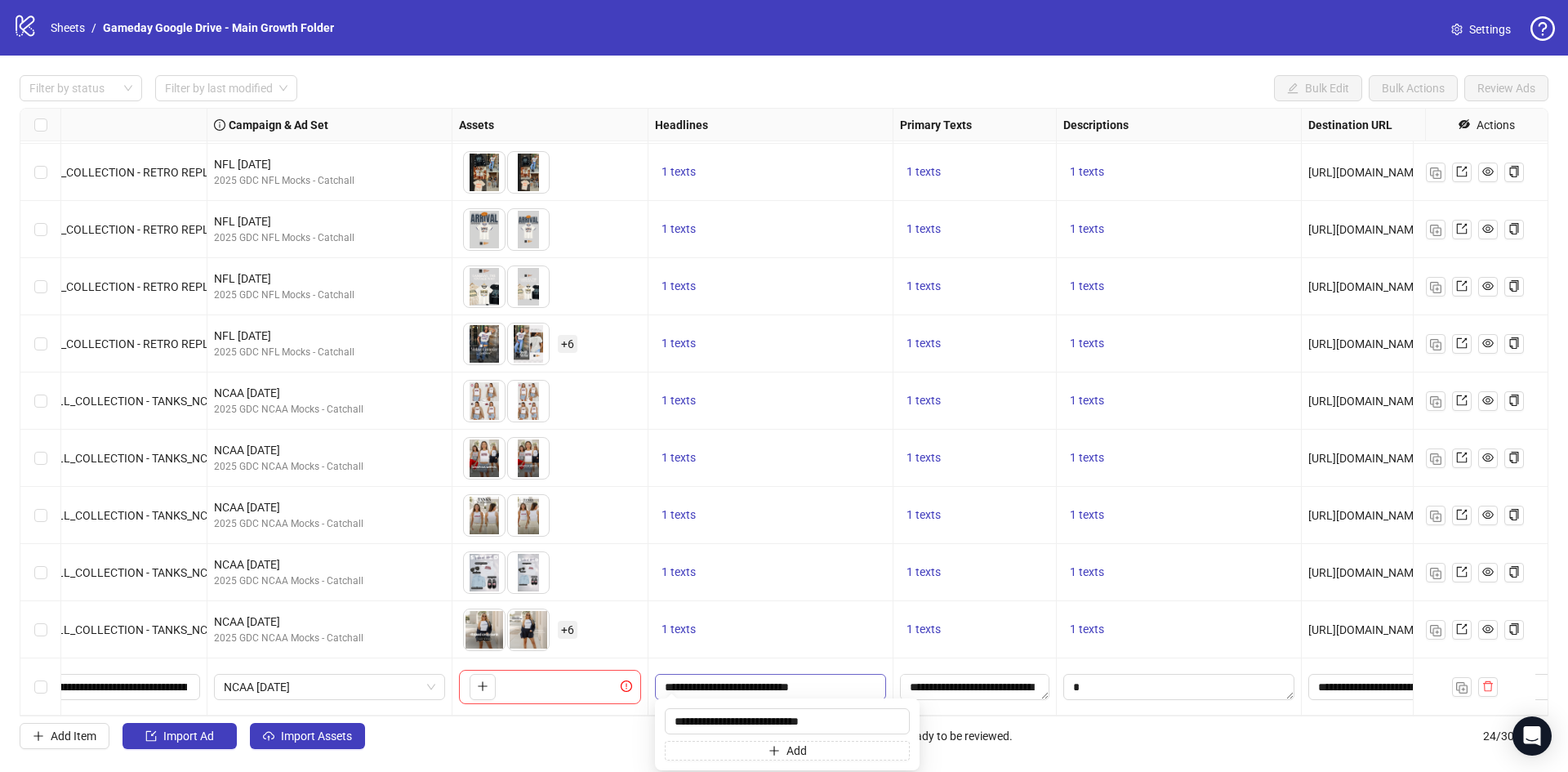 type on "**********" 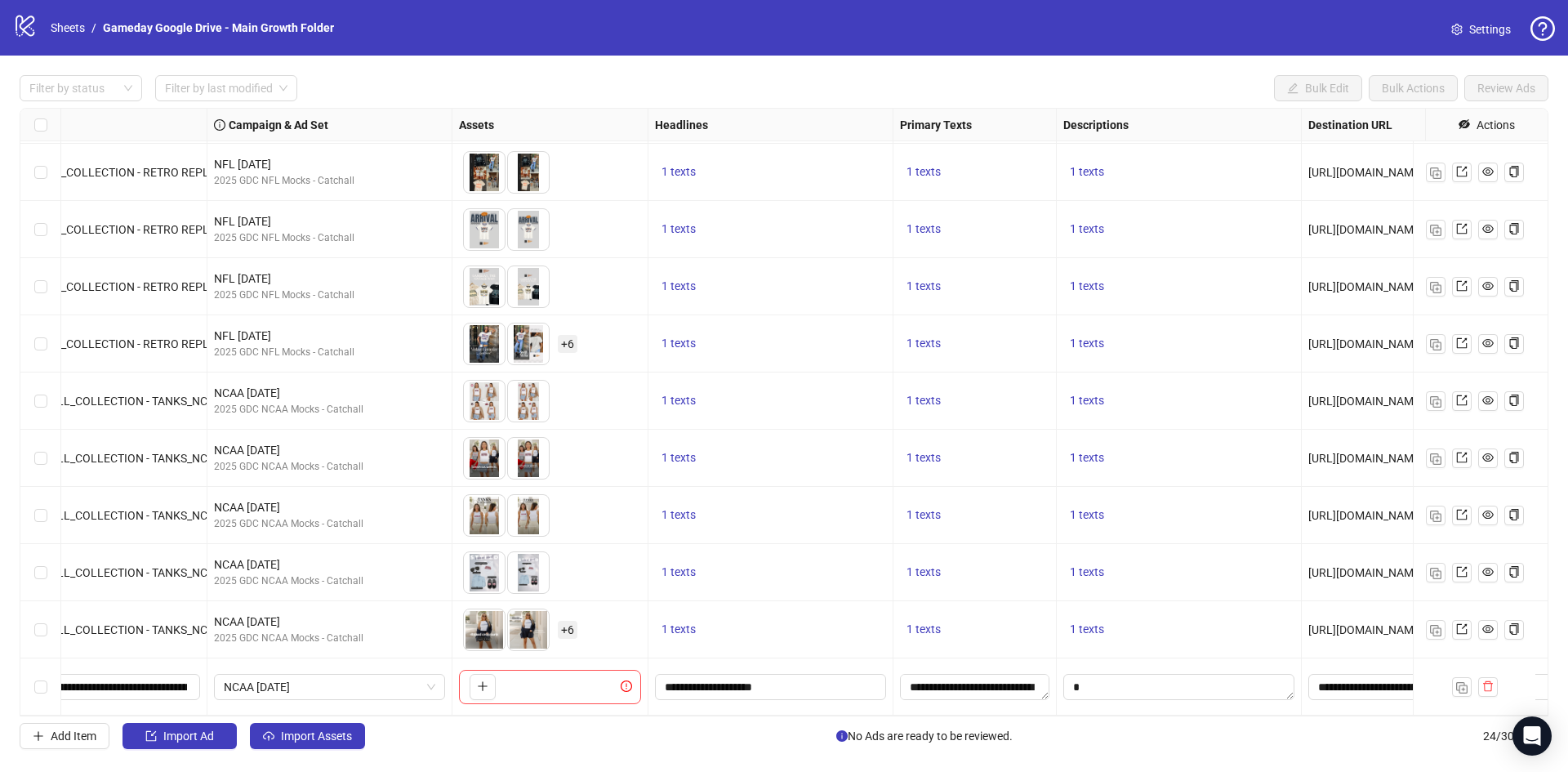 click on "1 texts" at bounding box center [770, 630] 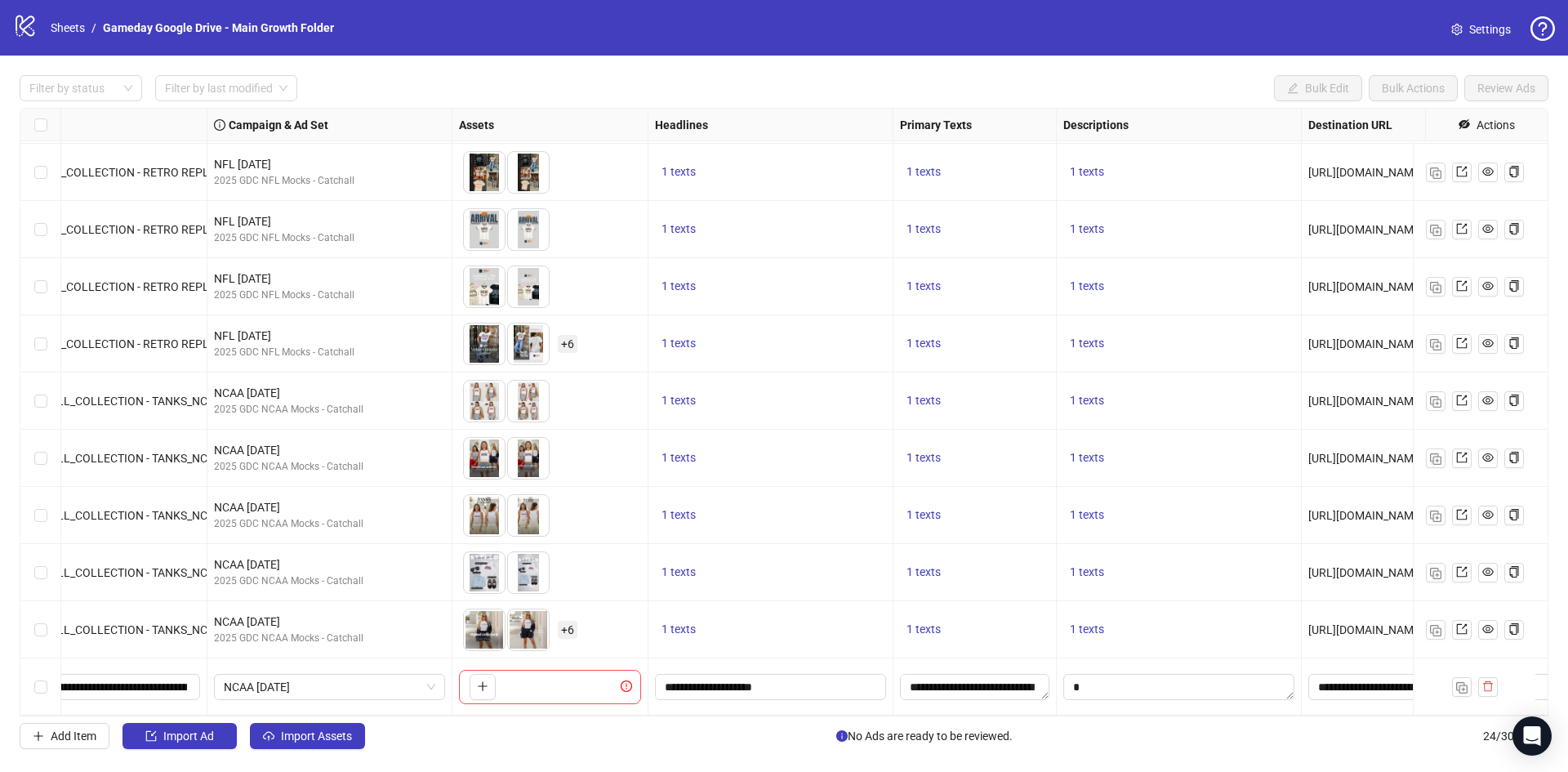 scroll, scrollTop: 810, scrollLeft: 620, axis: both 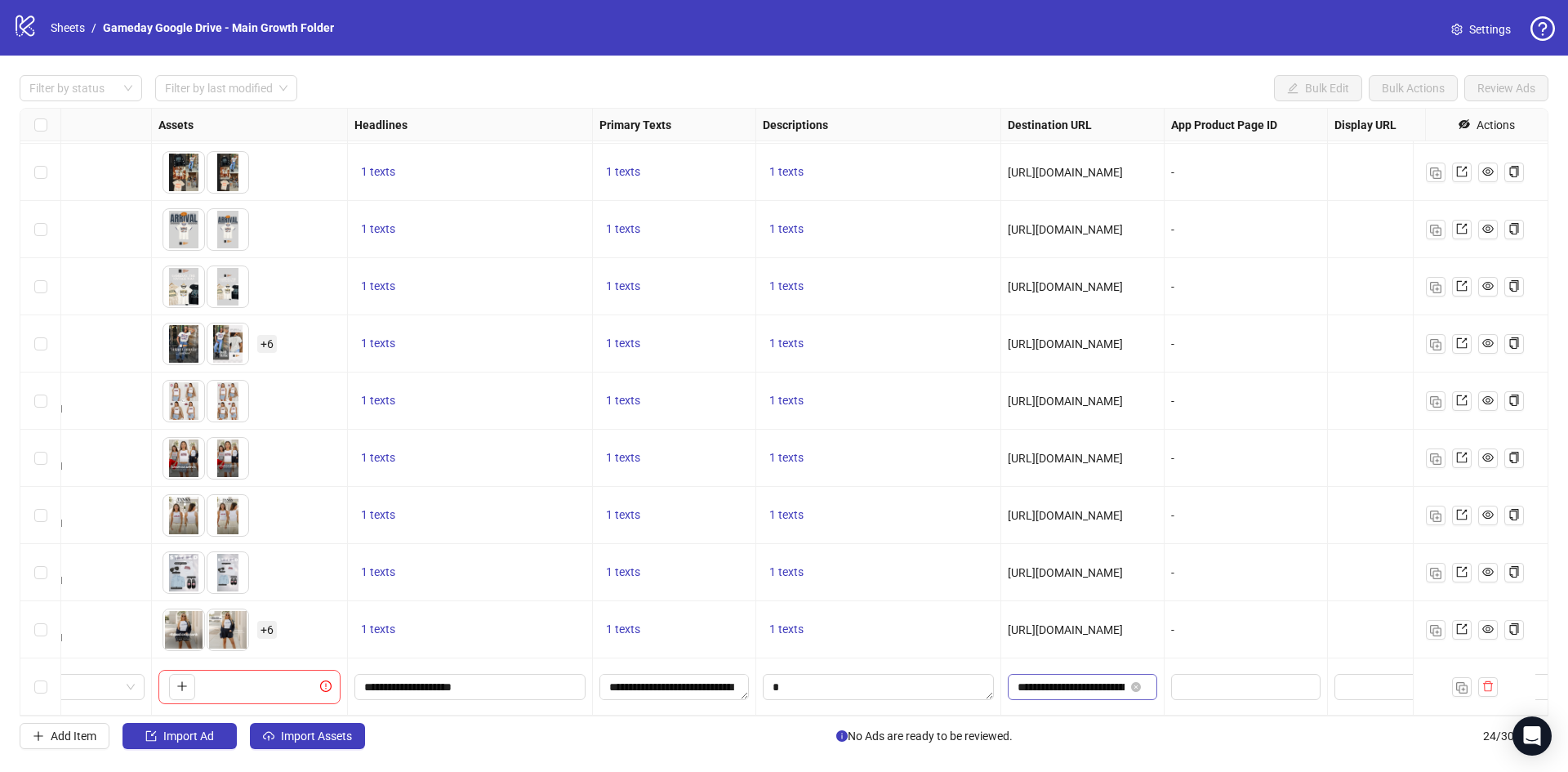 click at bounding box center [1138, 687] 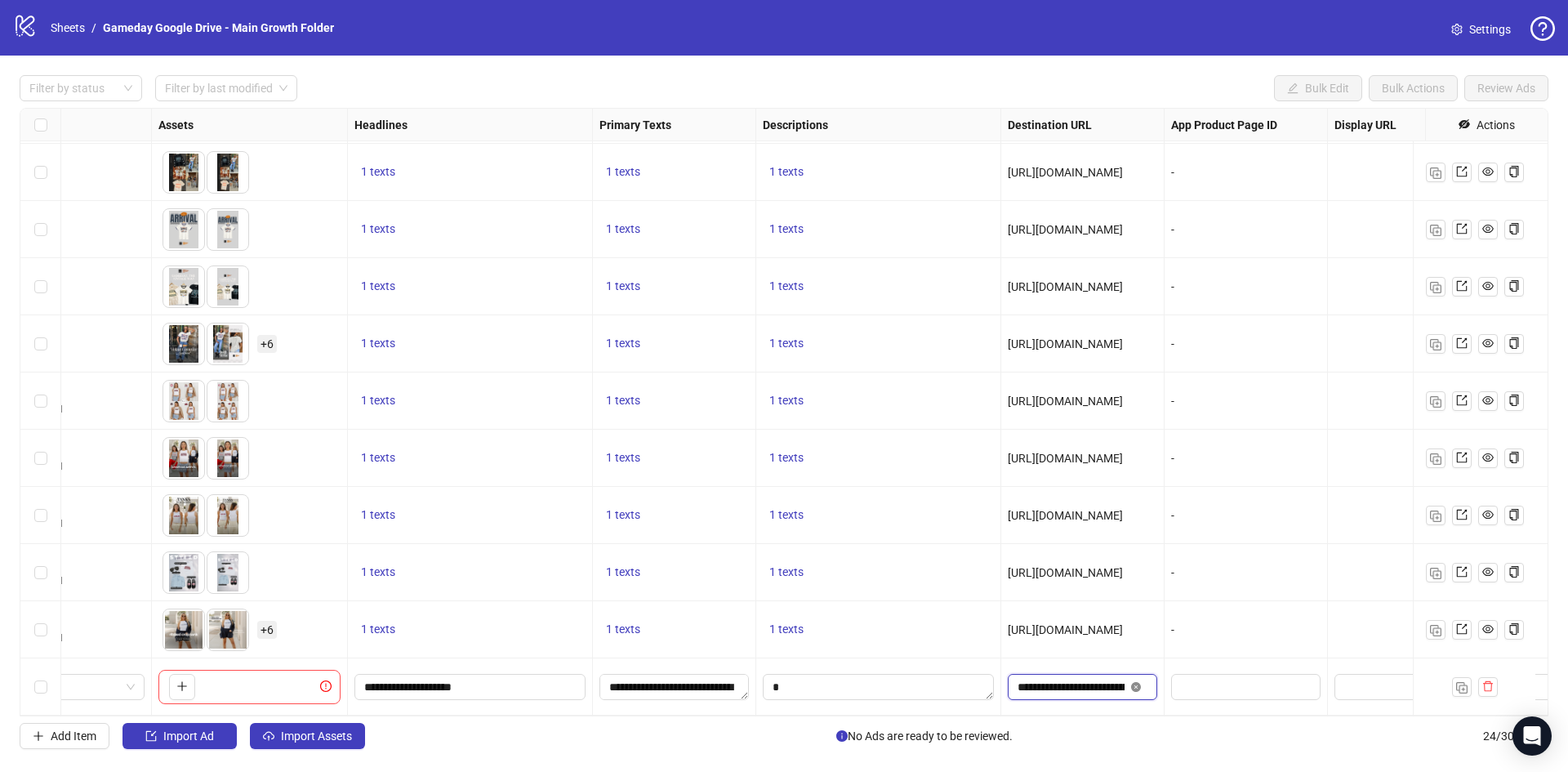 scroll, scrollTop: 0, scrollLeft: 172, axis: horizontal 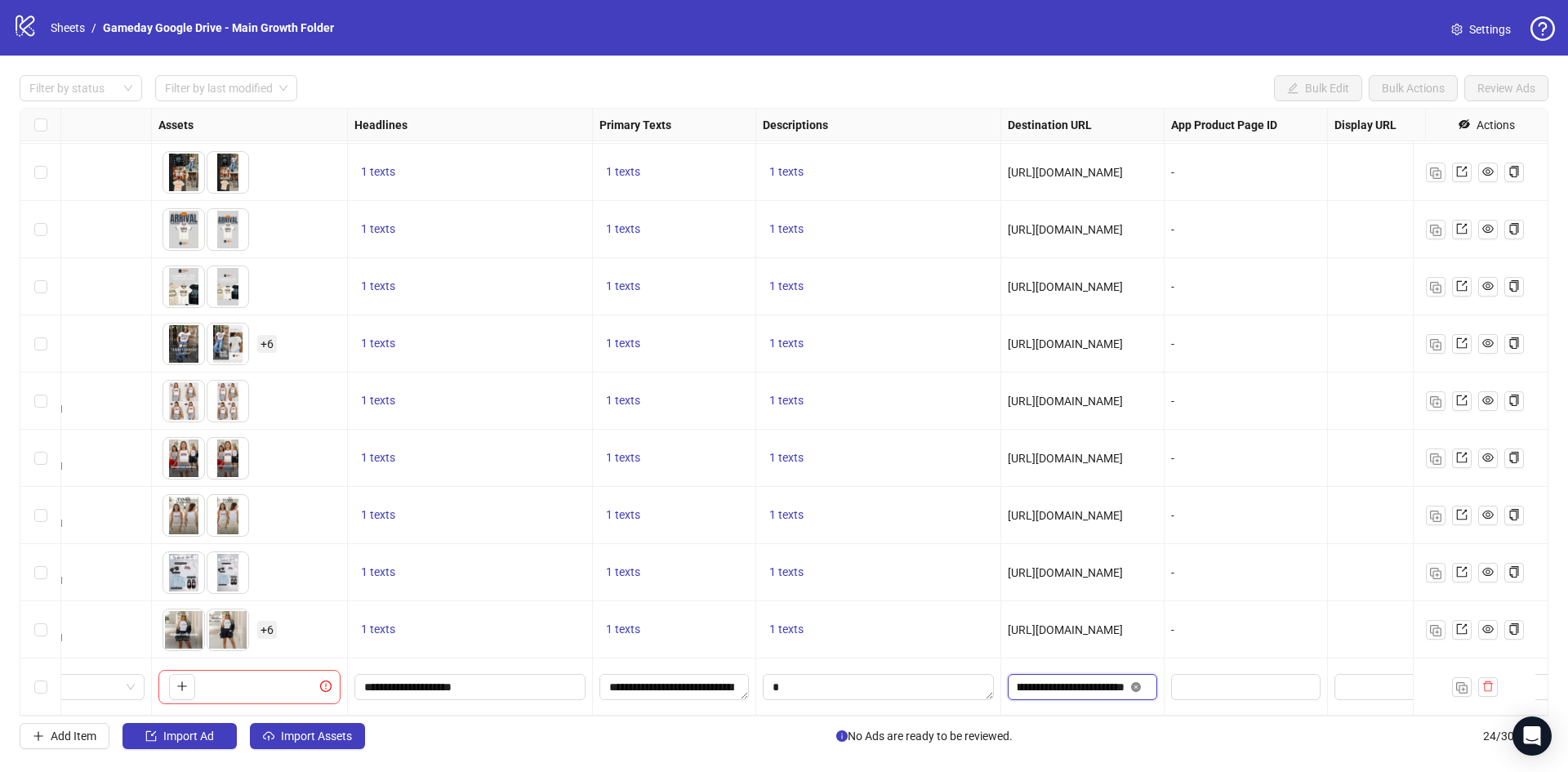 click 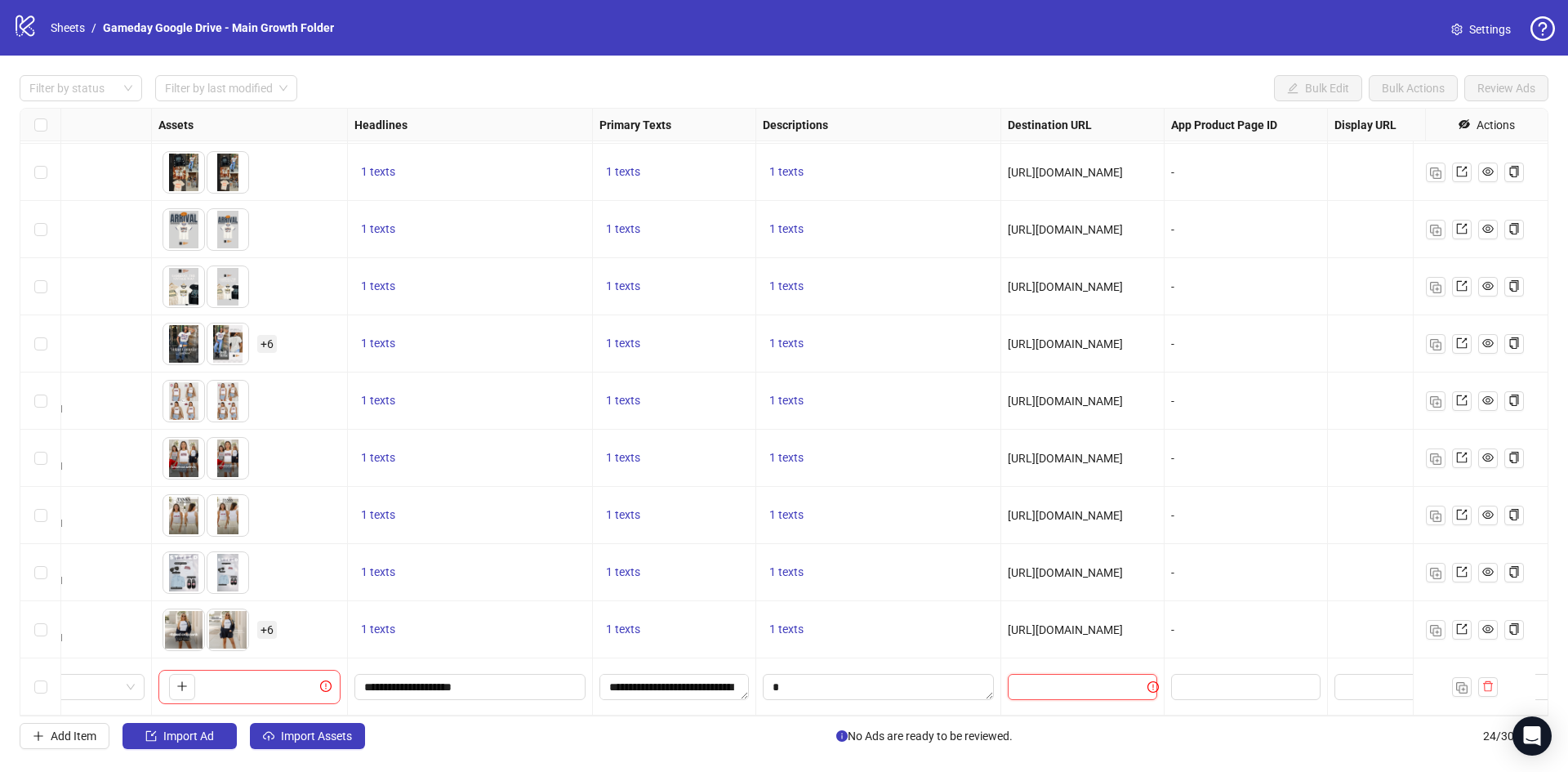 scroll, scrollTop: 0, scrollLeft: 0, axis: both 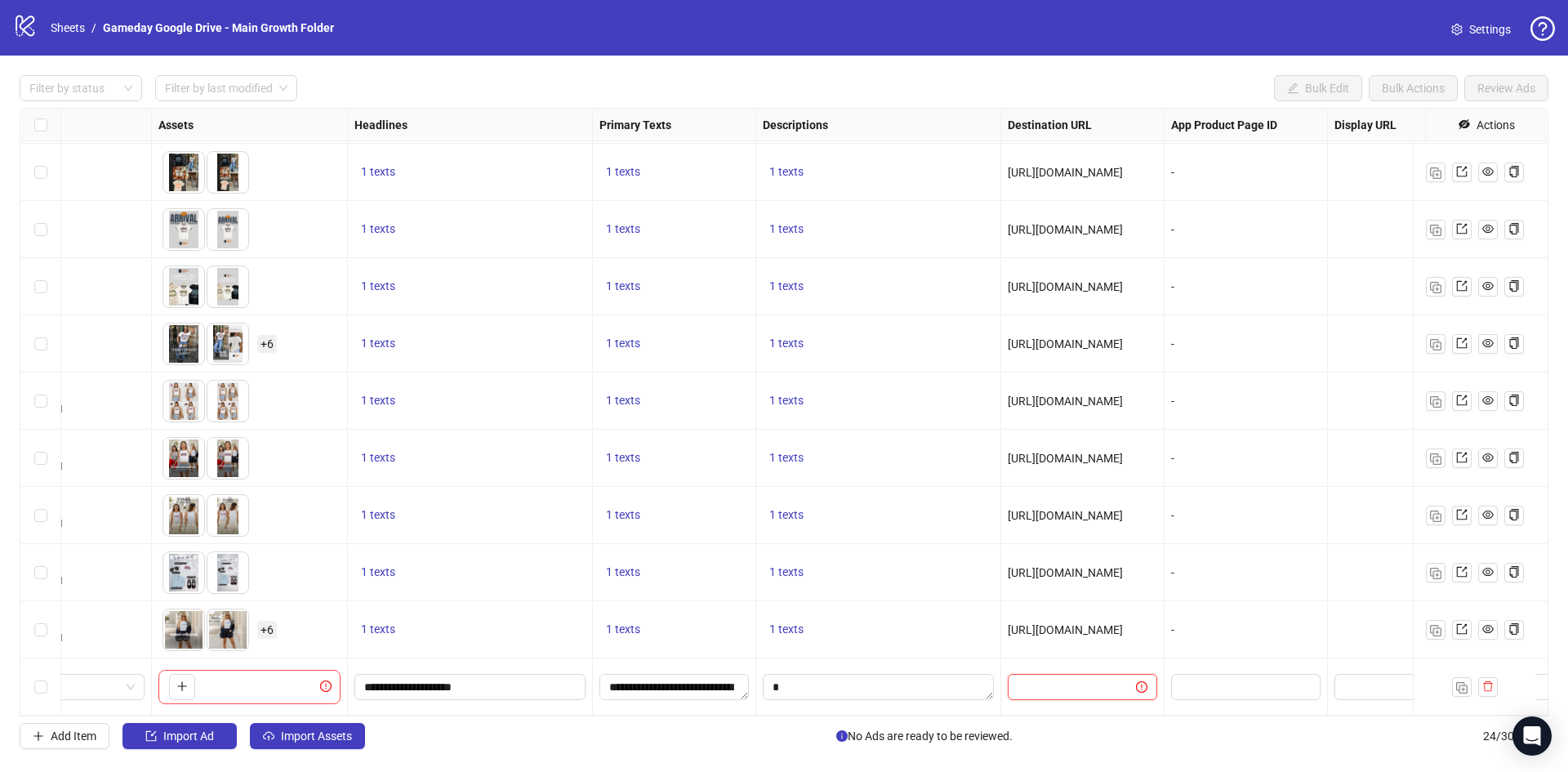 click at bounding box center [1065, 687] 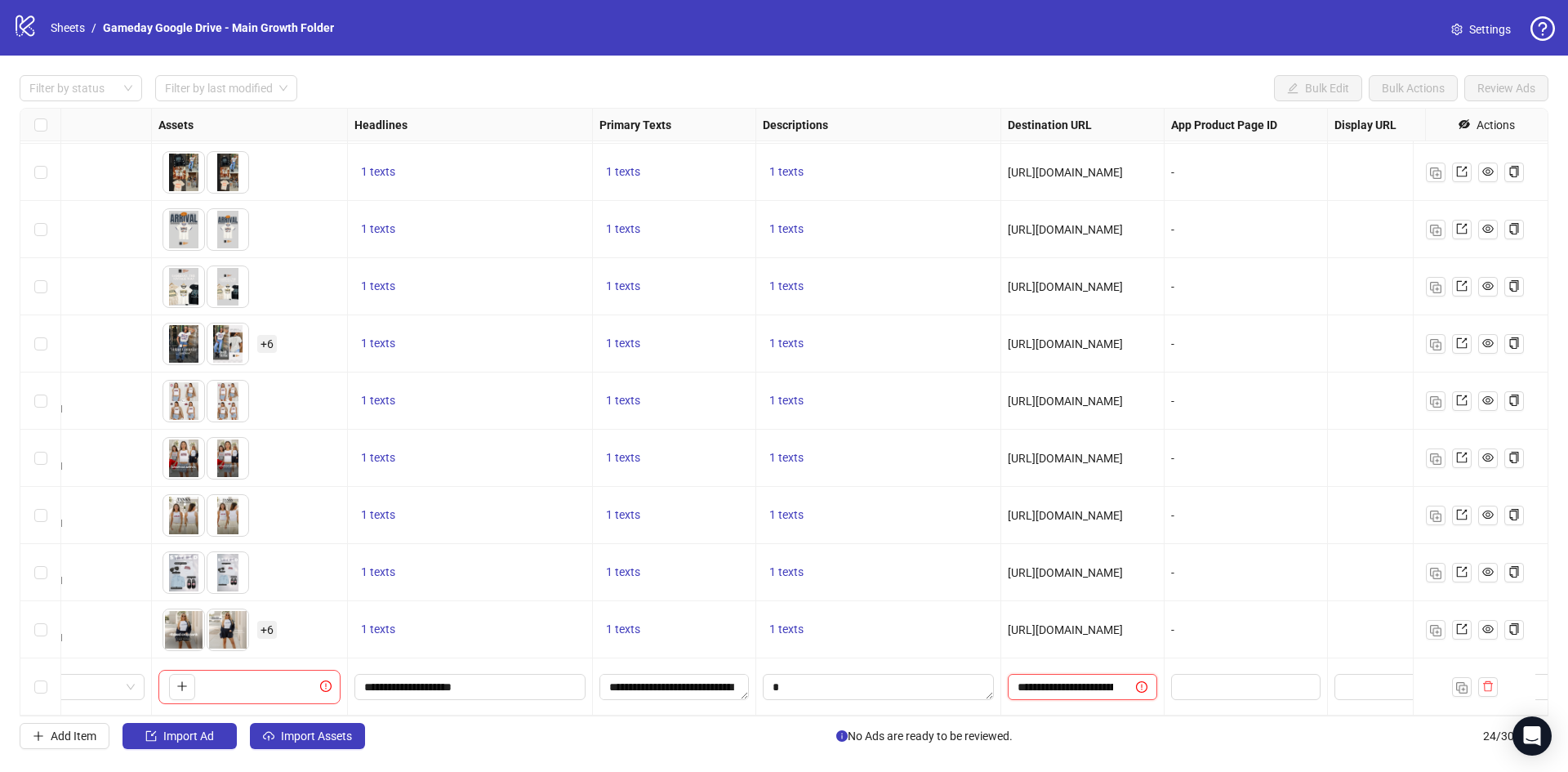 scroll, scrollTop: 0, scrollLeft: 157, axis: horizontal 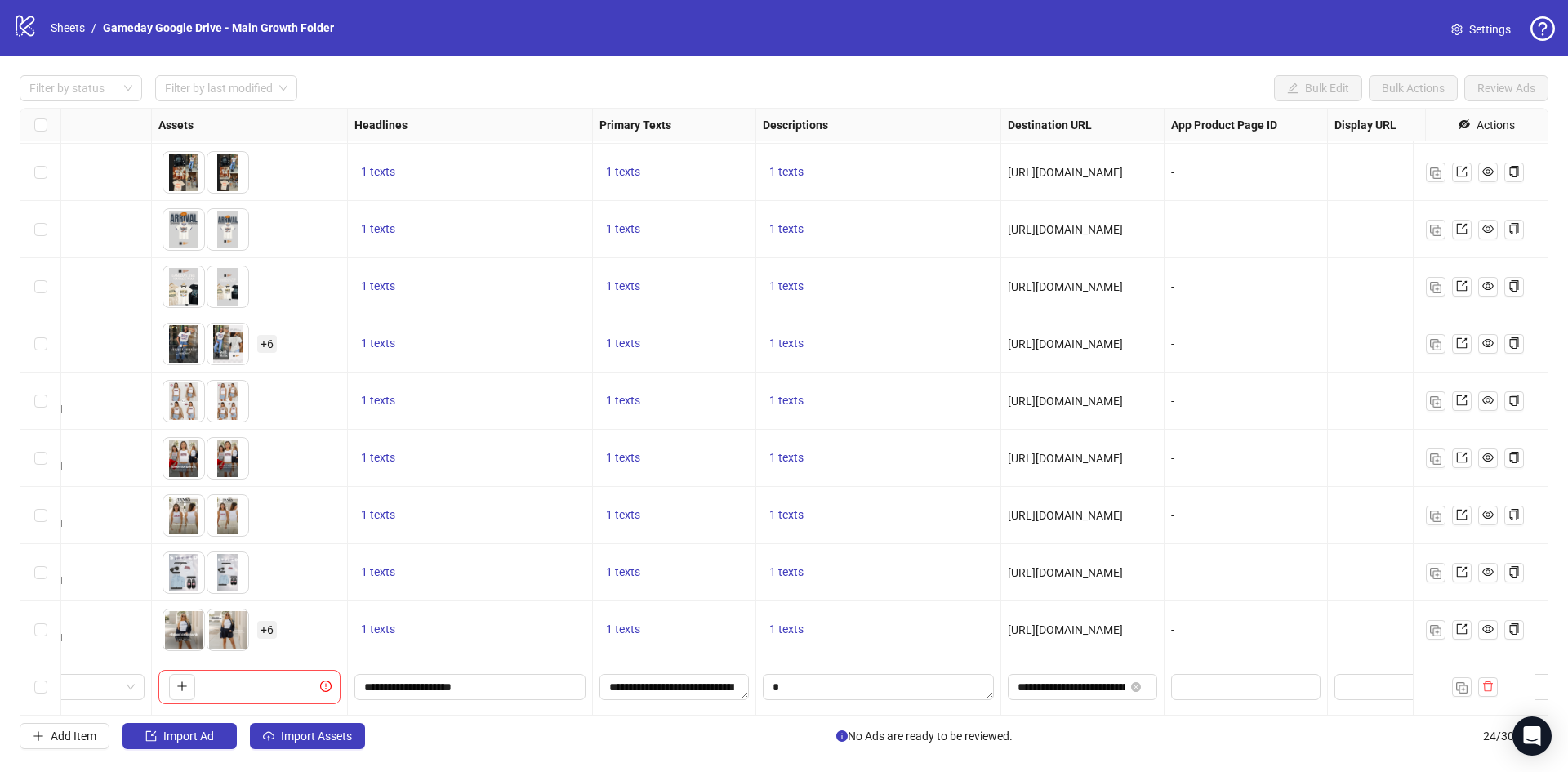 click on "-" at bounding box center [1246, 573] 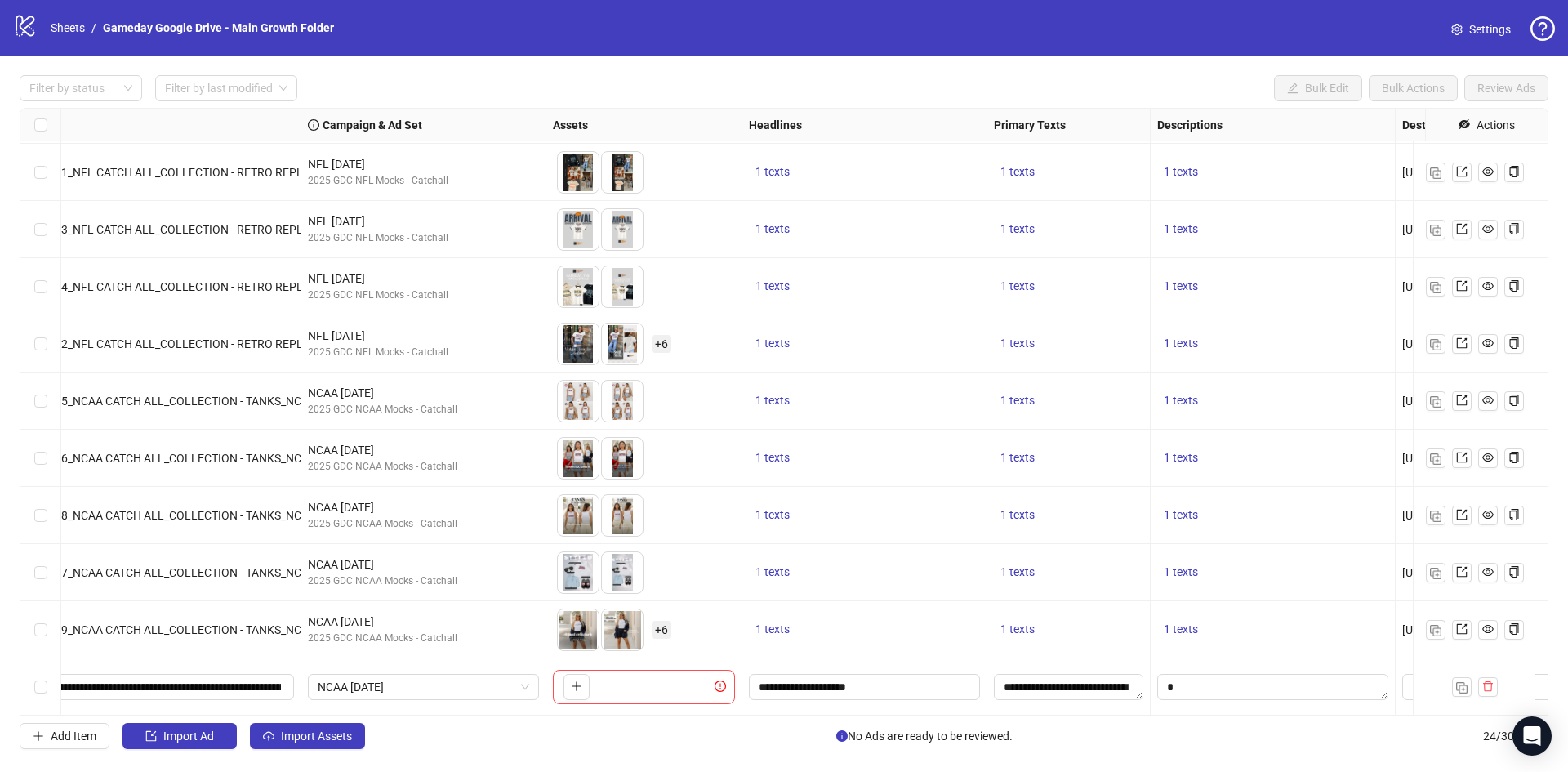 scroll, scrollTop: 810, scrollLeft: 0, axis: vertical 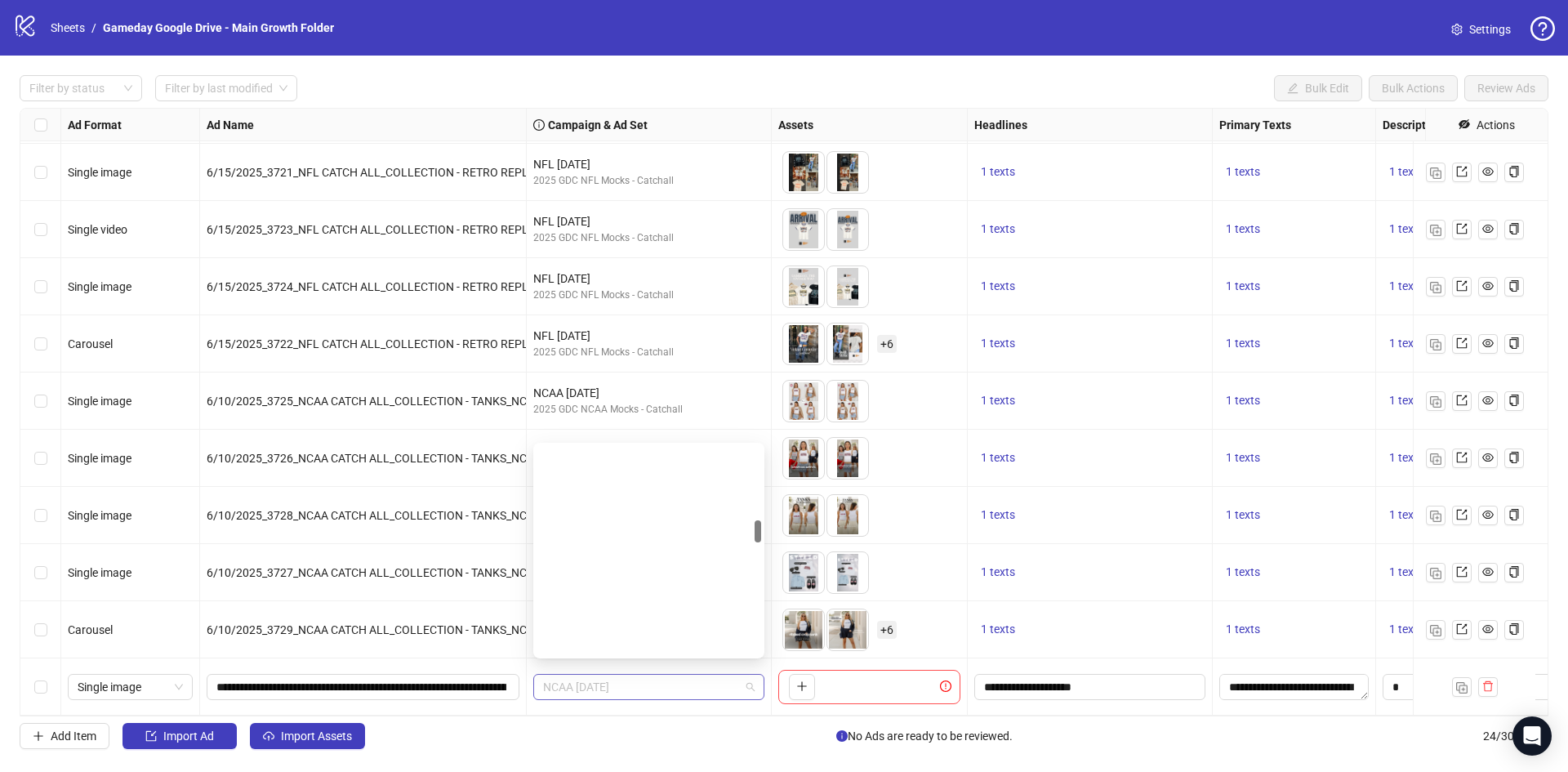 click on "NCAA [DATE]" at bounding box center (648, 687) 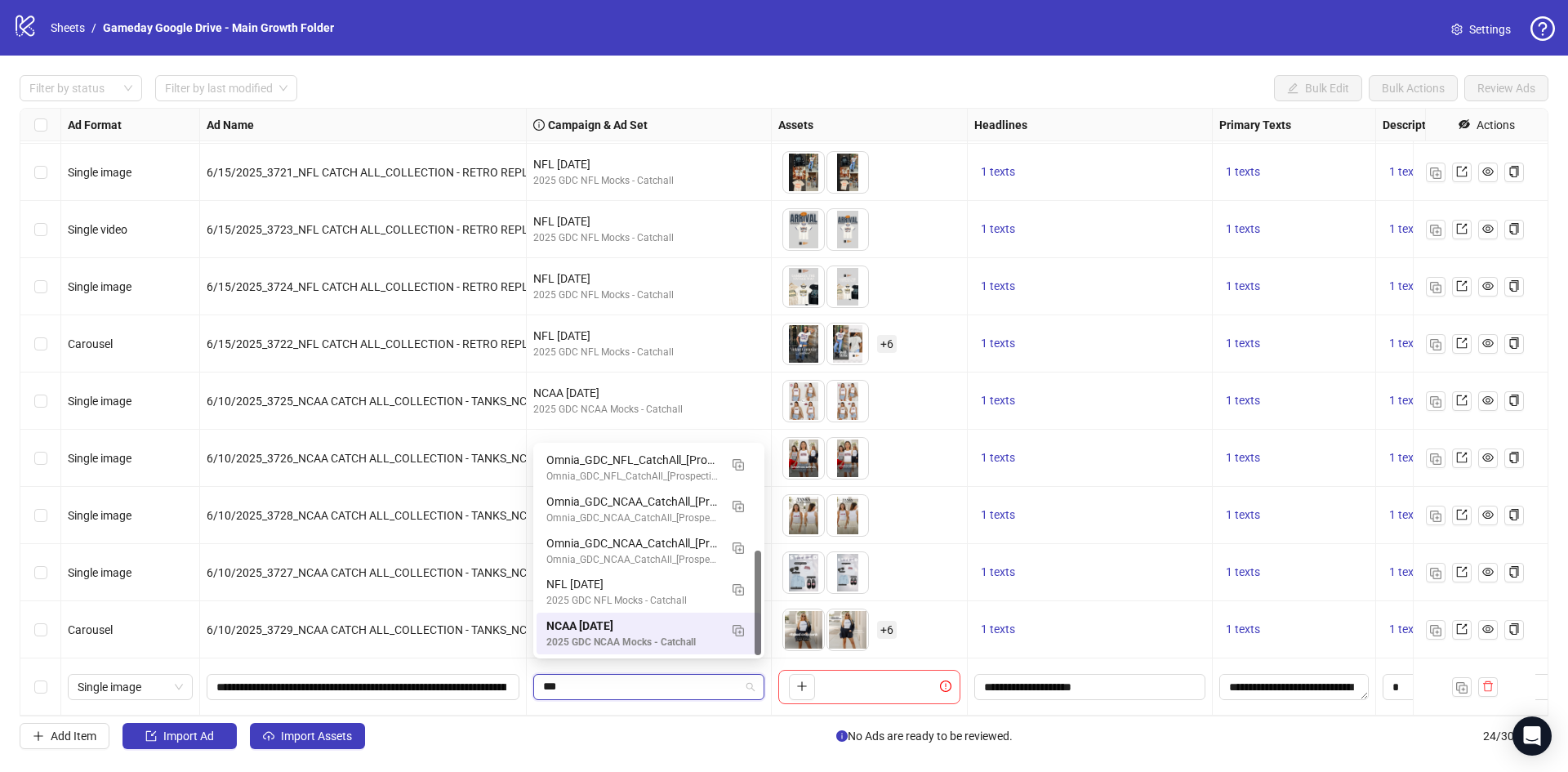 scroll, scrollTop: 124, scrollLeft: 0, axis: vertical 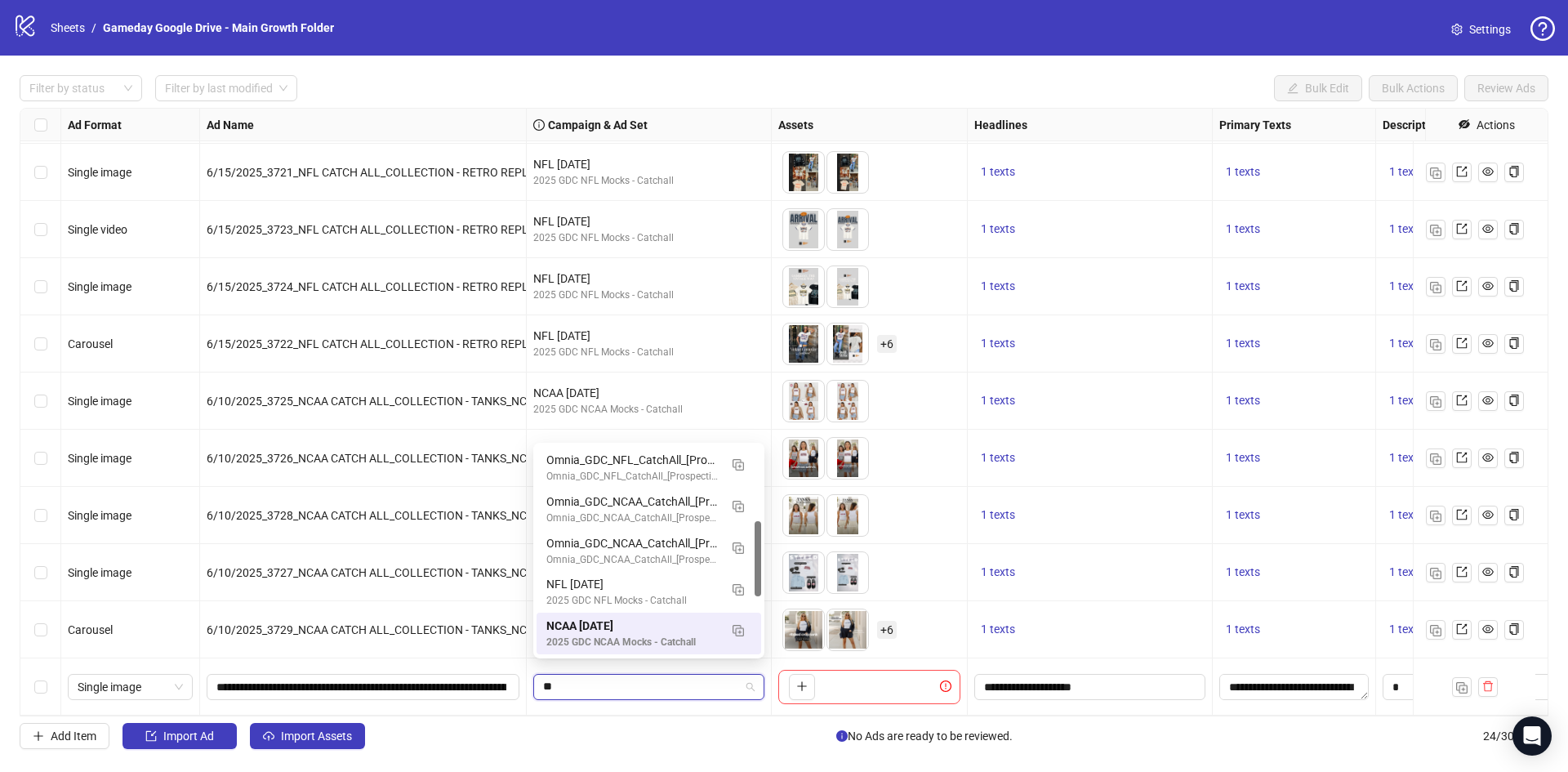 type on "*" 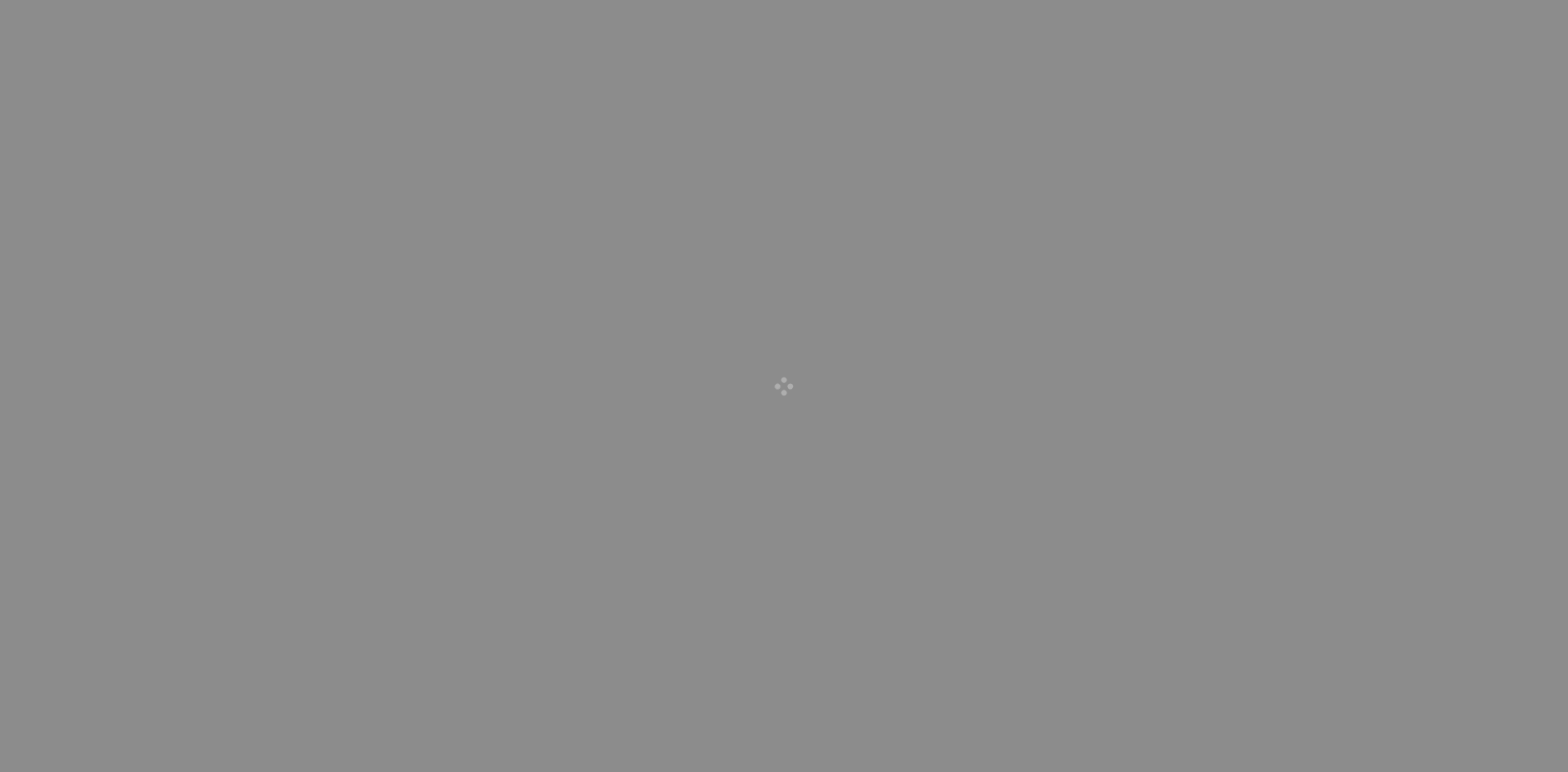 scroll, scrollTop: 0, scrollLeft: 0, axis: both 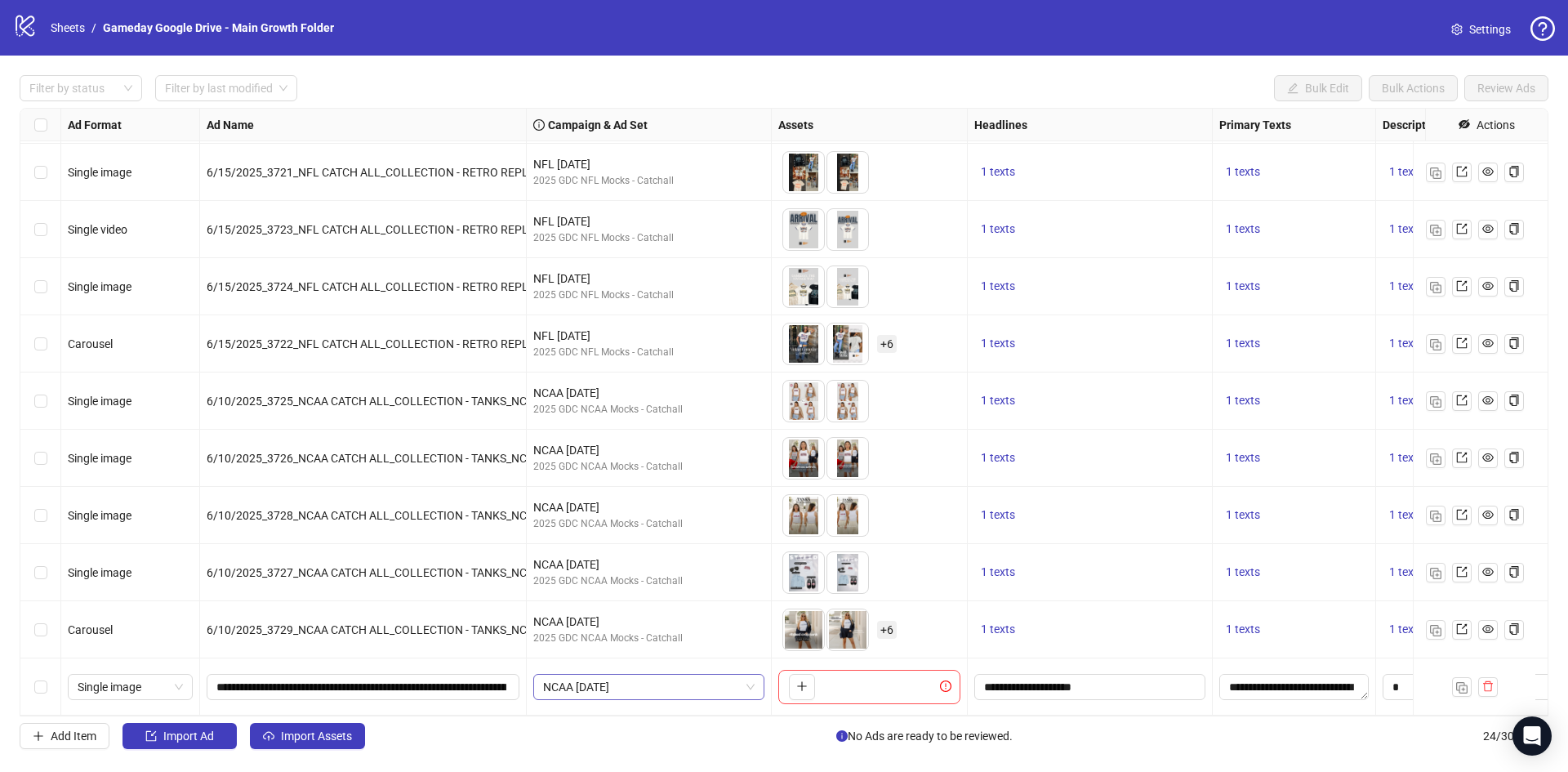 click on "NCAA [DATE]" at bounding box center [648, 687] 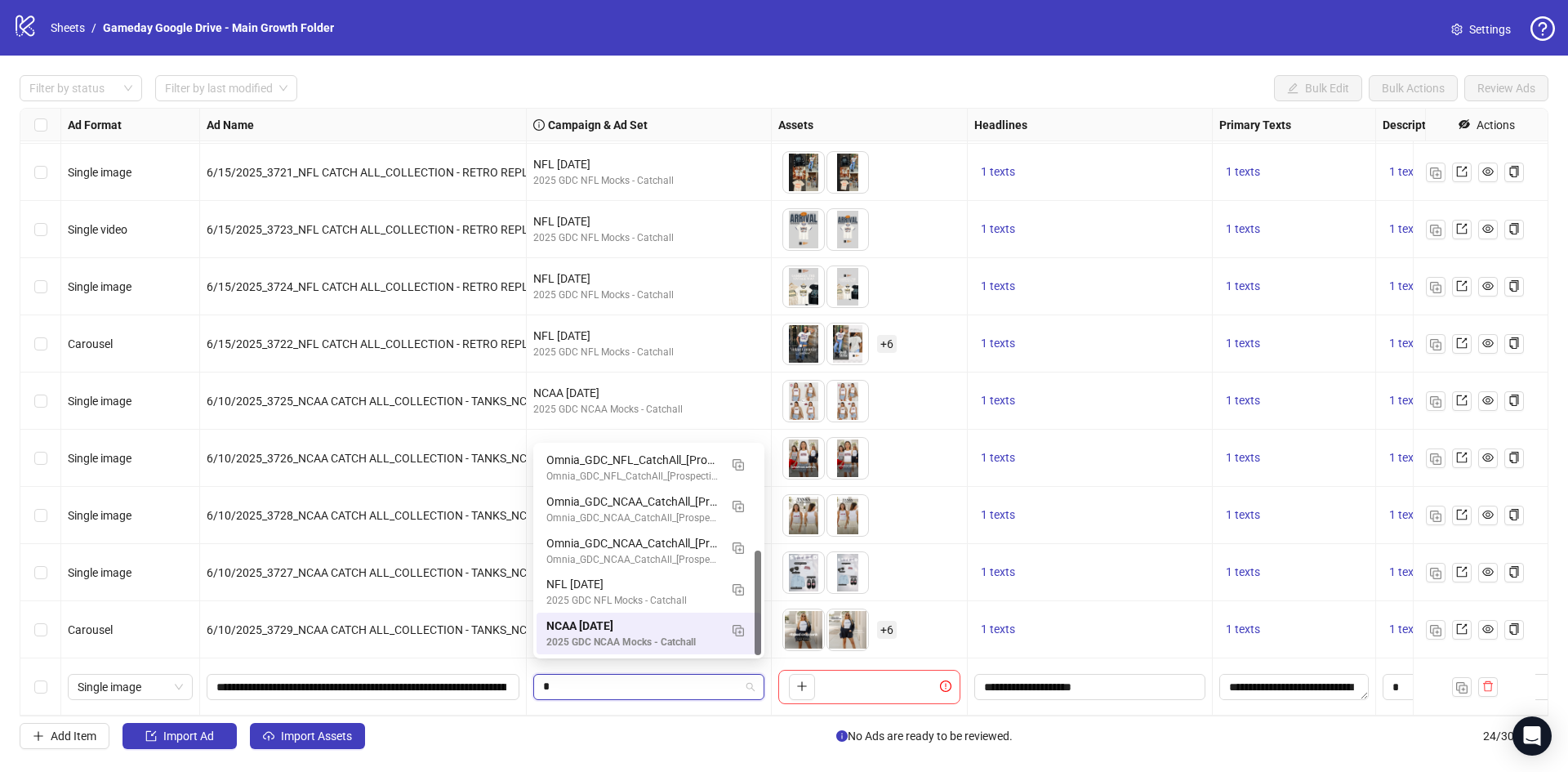 scroll, scrollTop: 208, scrollLeft: 0, axis: vertical 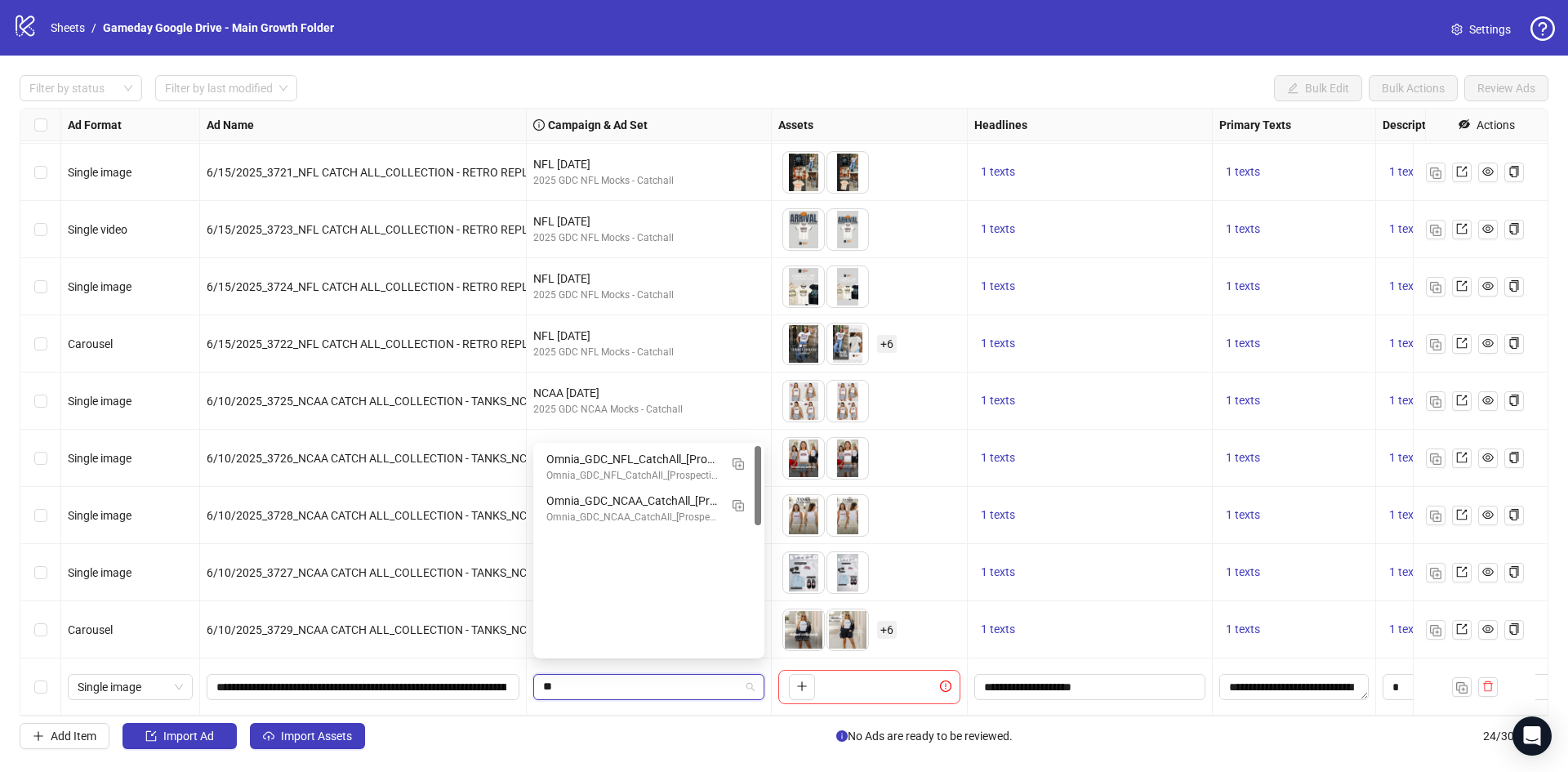type on "*" 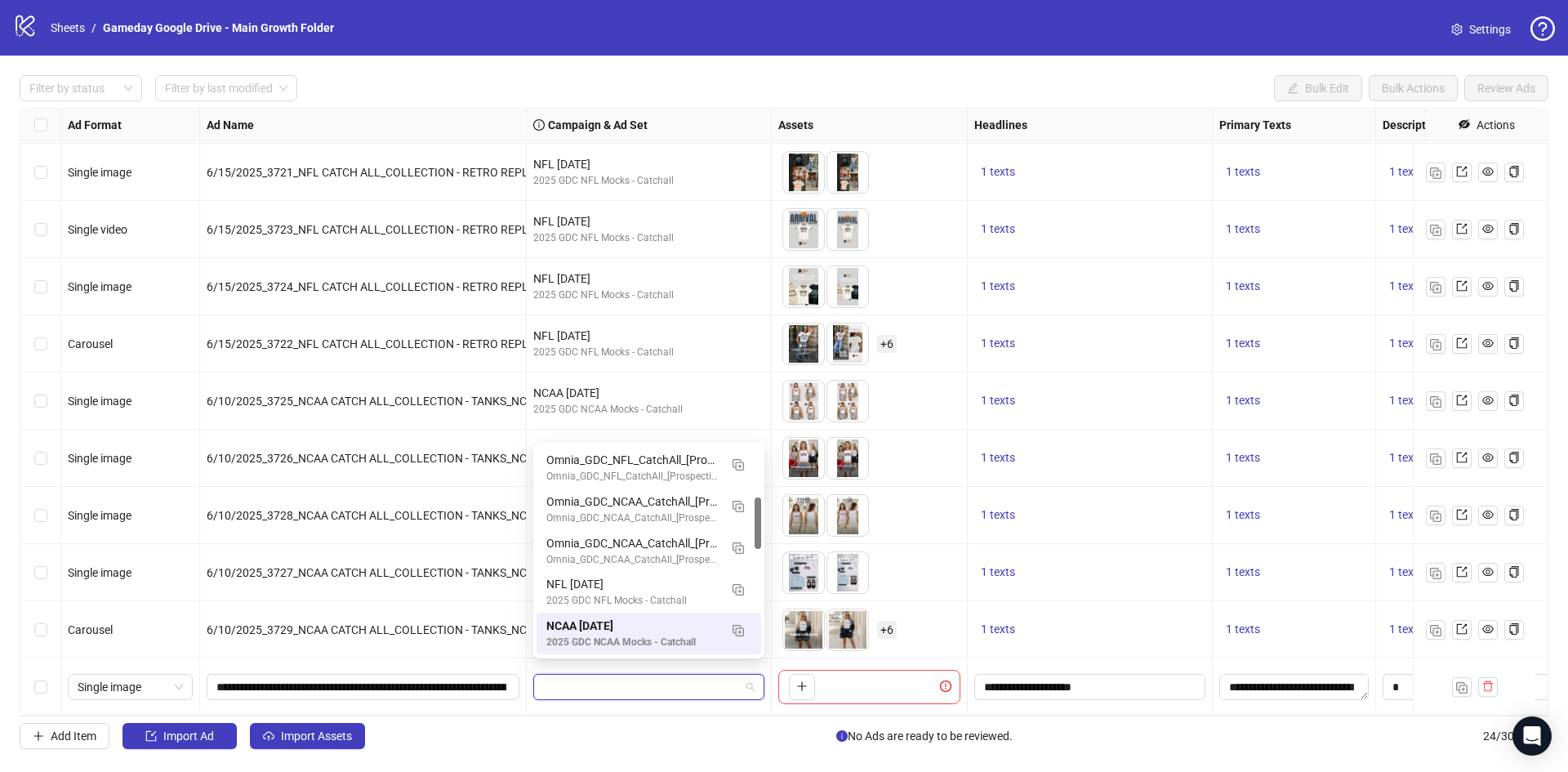 scroll, scrollTop: 703, scrollLeft: 0, axis: vertical 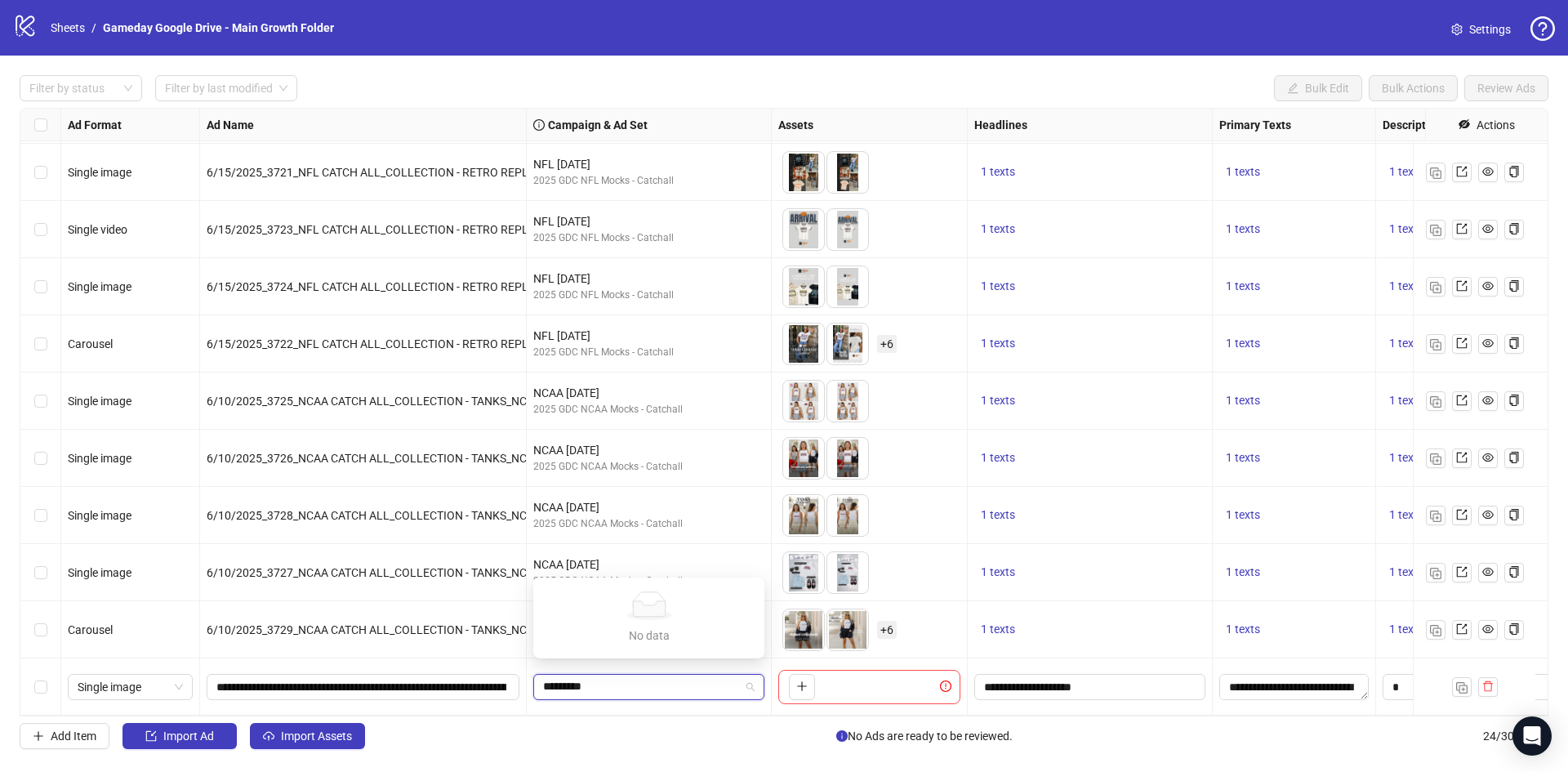 type on "*********" 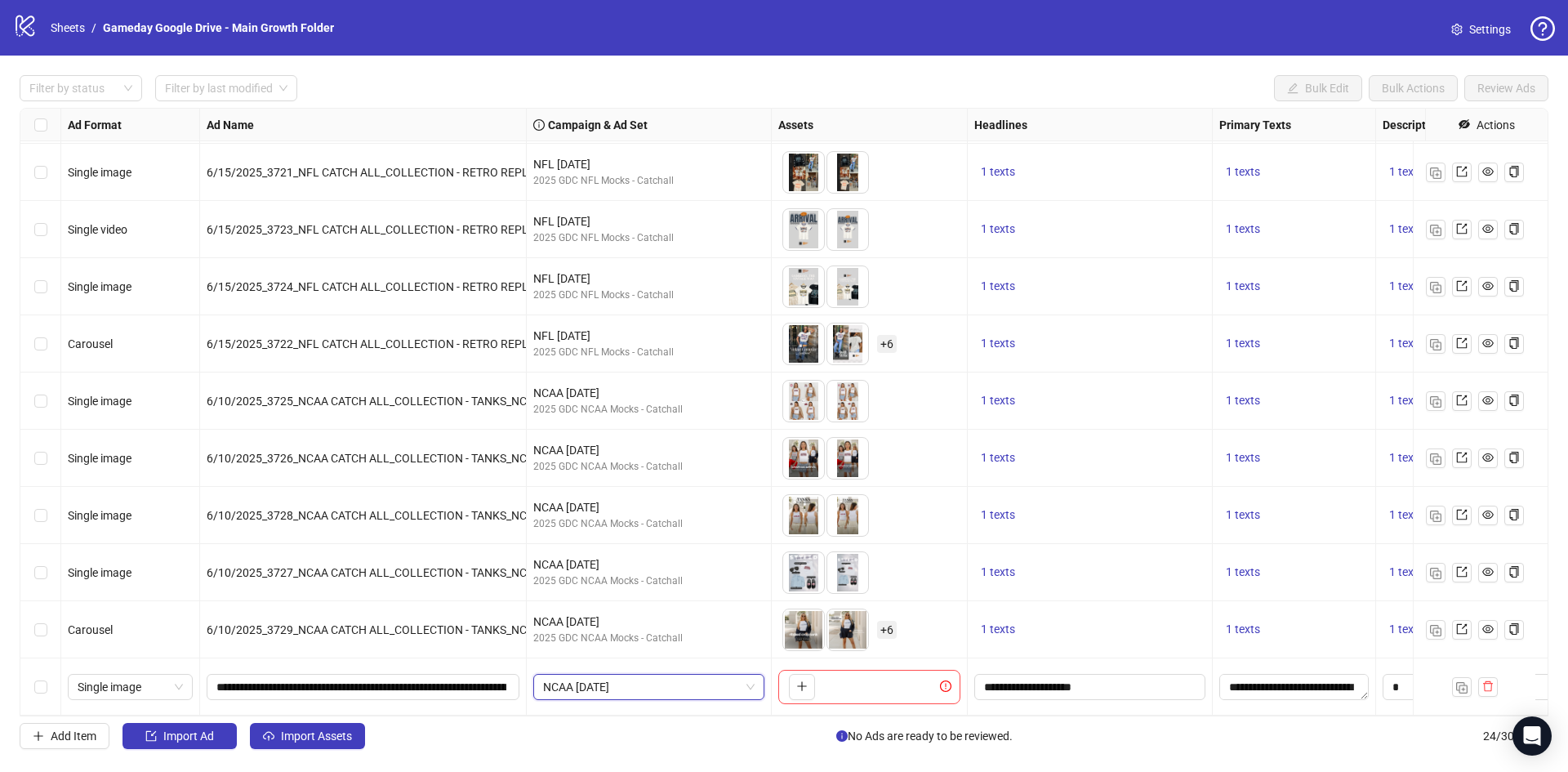 paste on "**********" 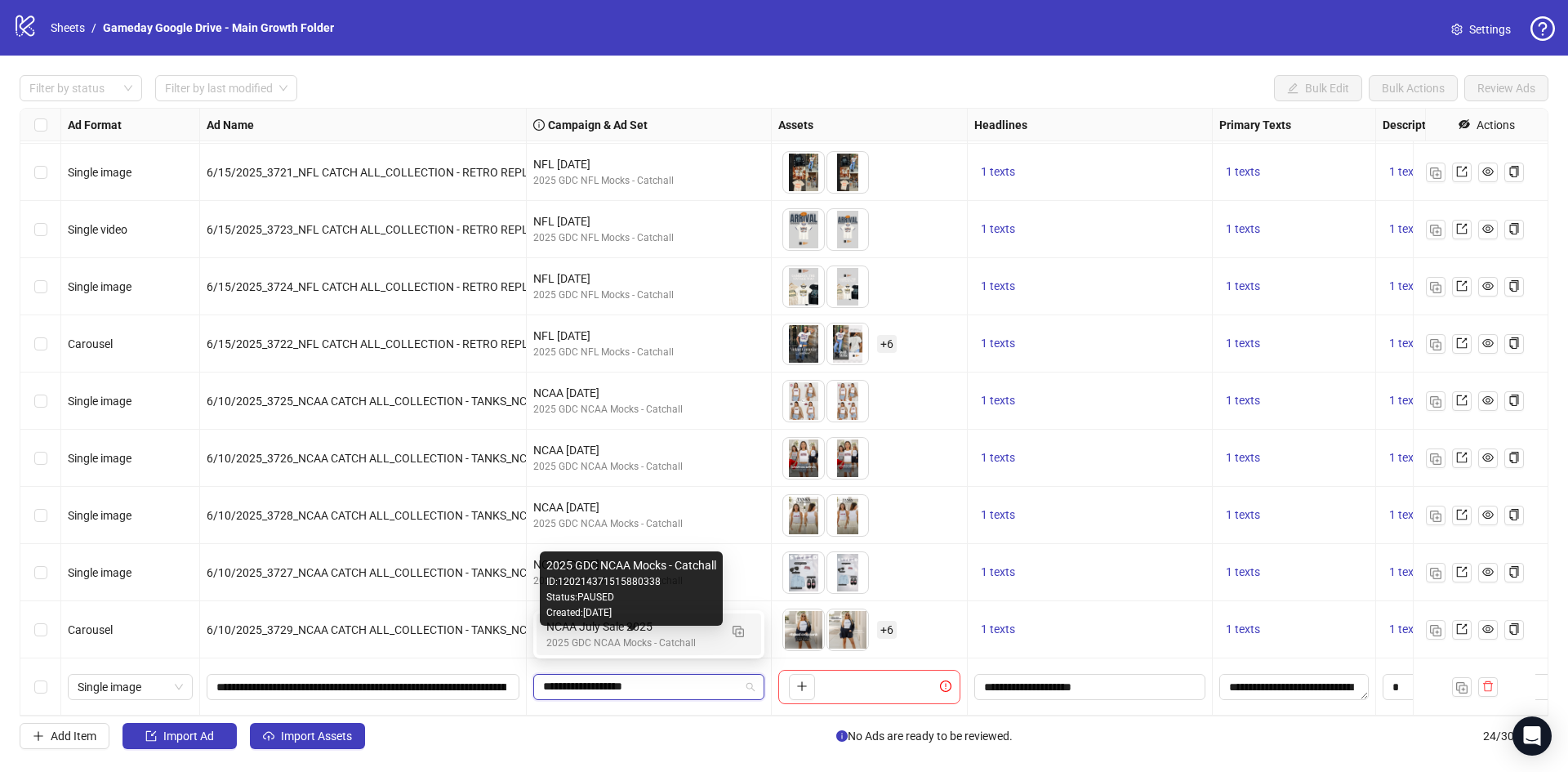 click on "2025 GDC NCAA Mocks - Catchall" at bounding box center [632, 643] 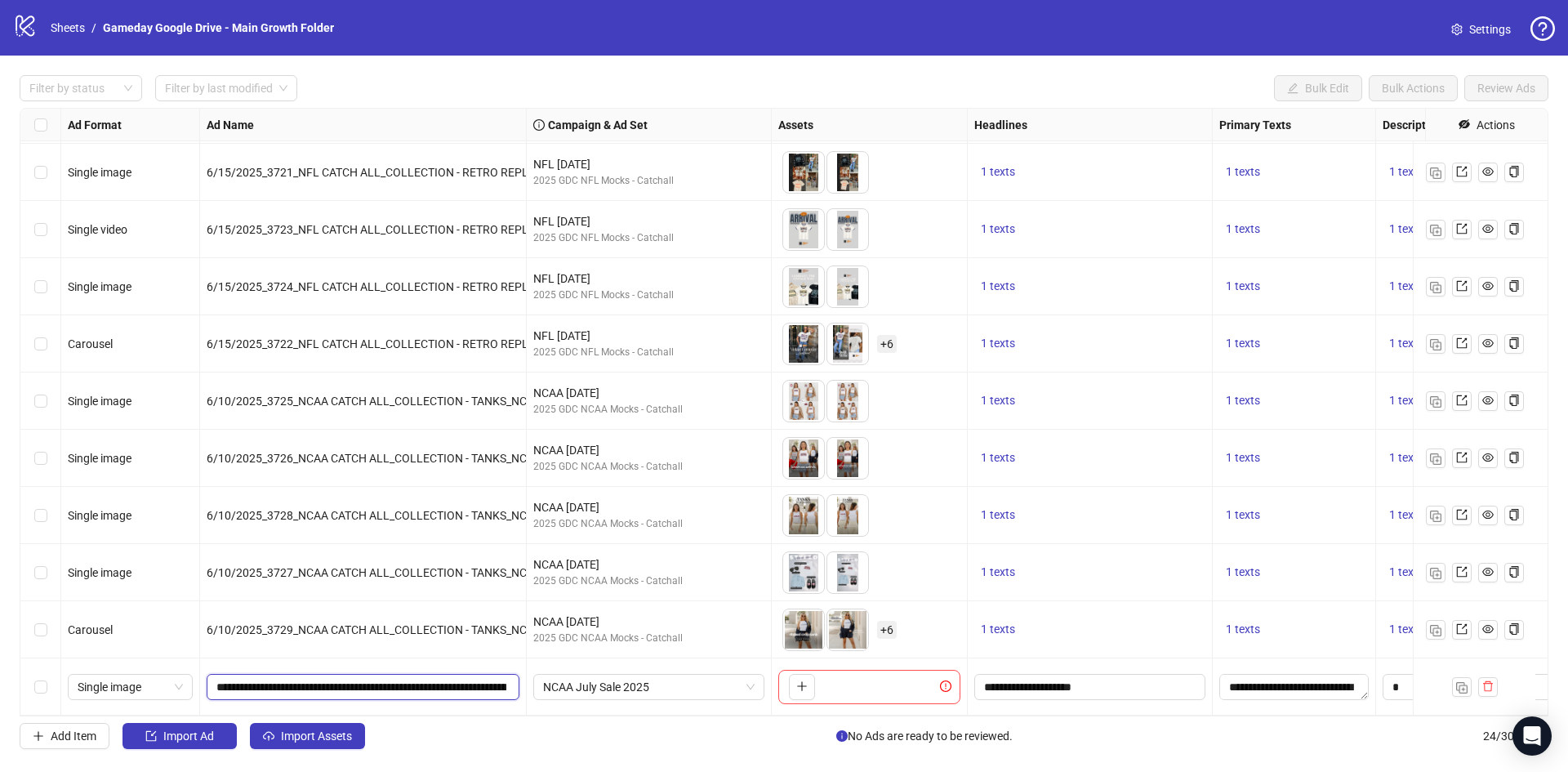 click on "**********" at bounding box center (361, 687) 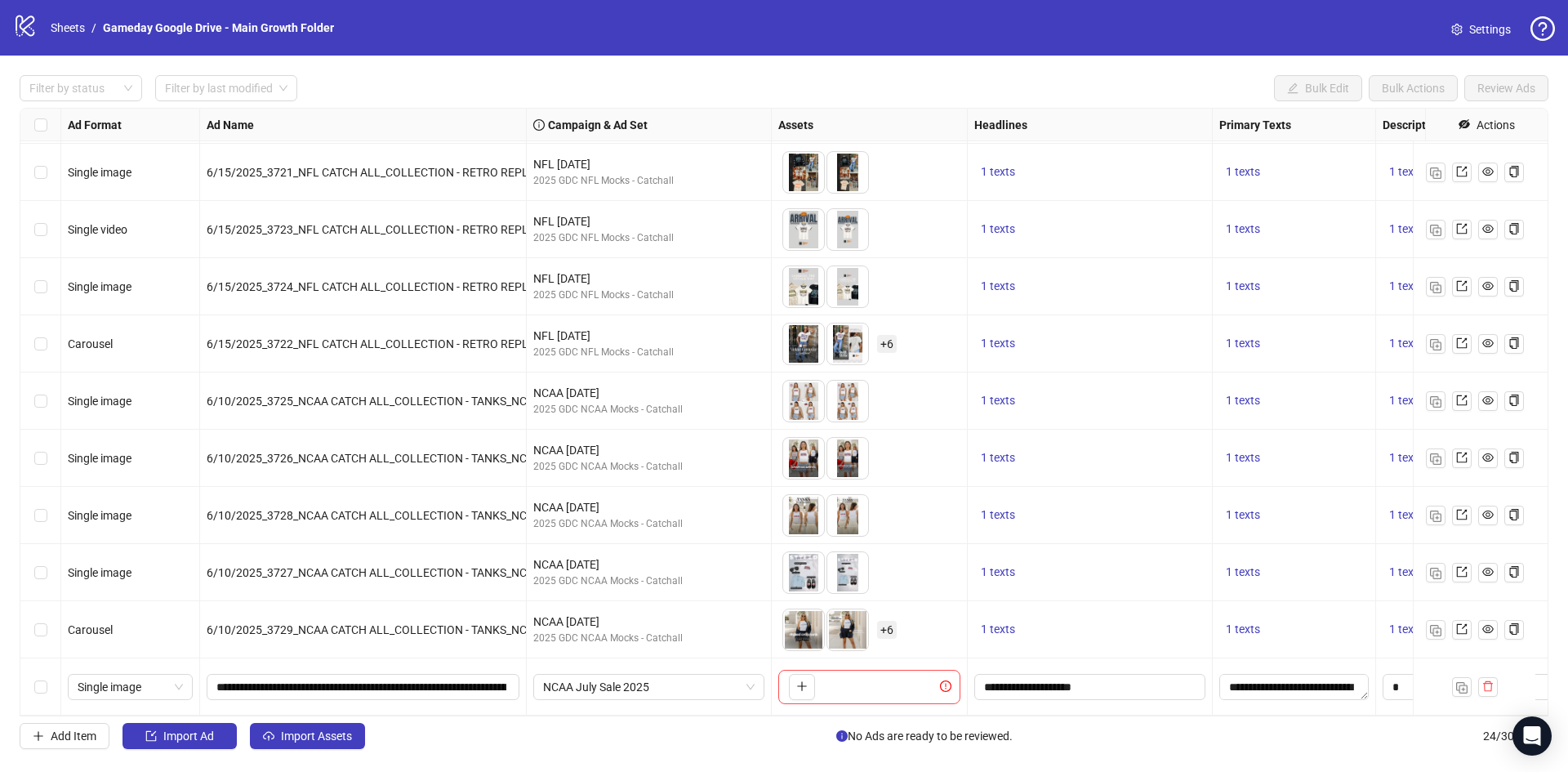 click on "6/10/2025_3729_NCAA CATCH ALL_COLLECTION - TANKS_NCAA_CAROUSEL_TEXT OVERLAY_STYLING" at bounding box center [363, 630] 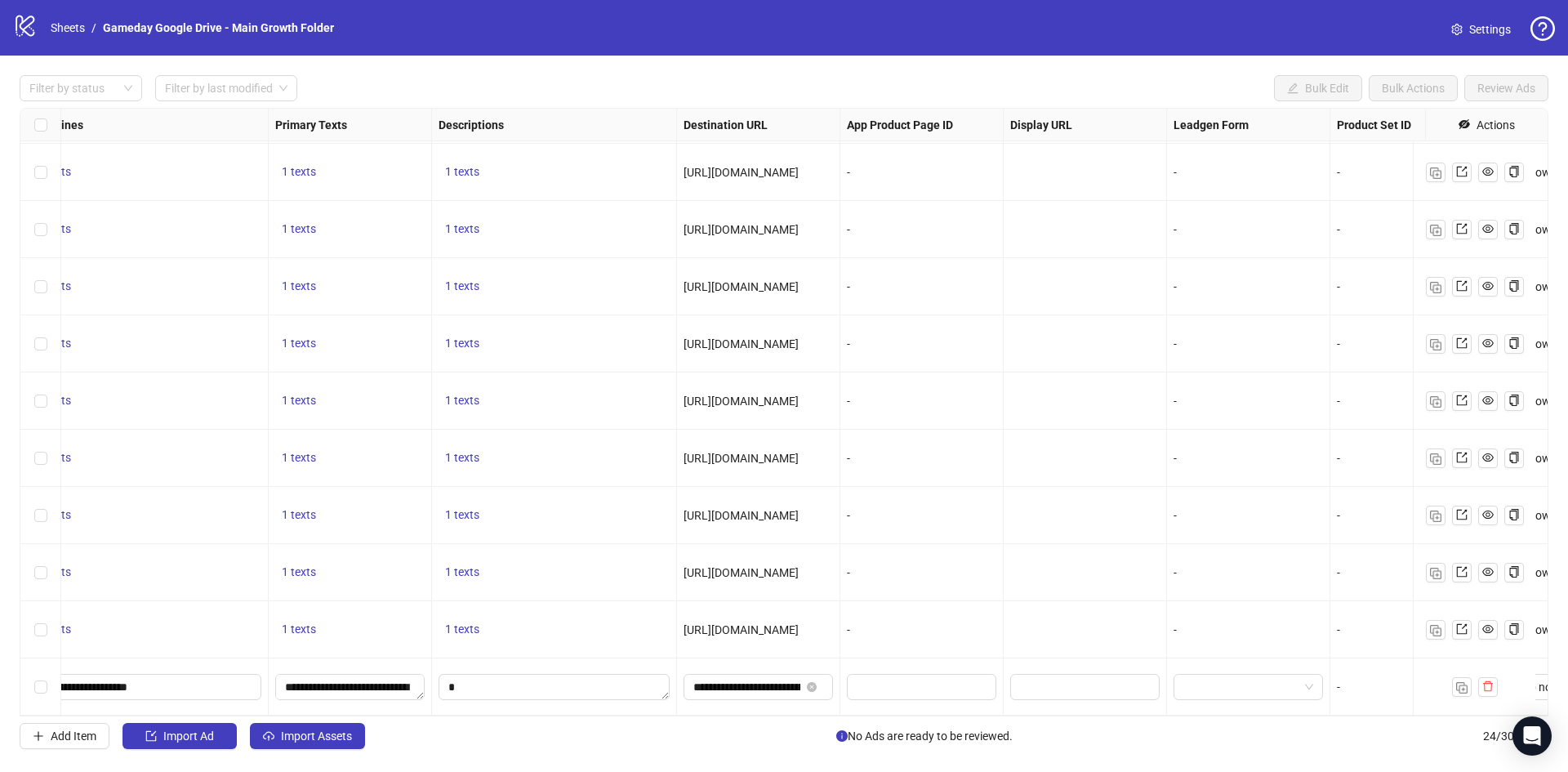 scroll, scrollTop: 810, scrollLeft: 831, axis: both 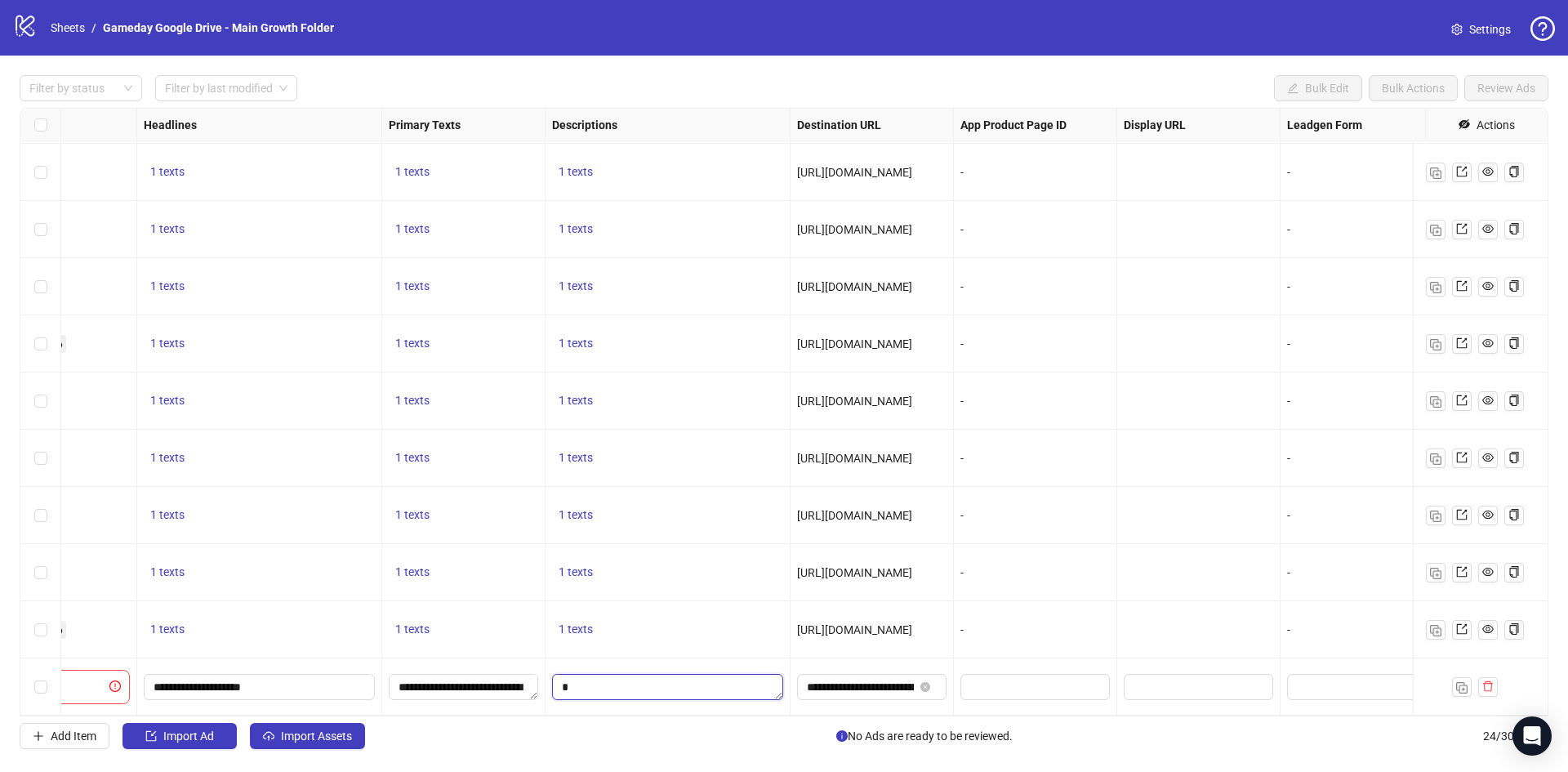 click at bounding box center (667, 687) 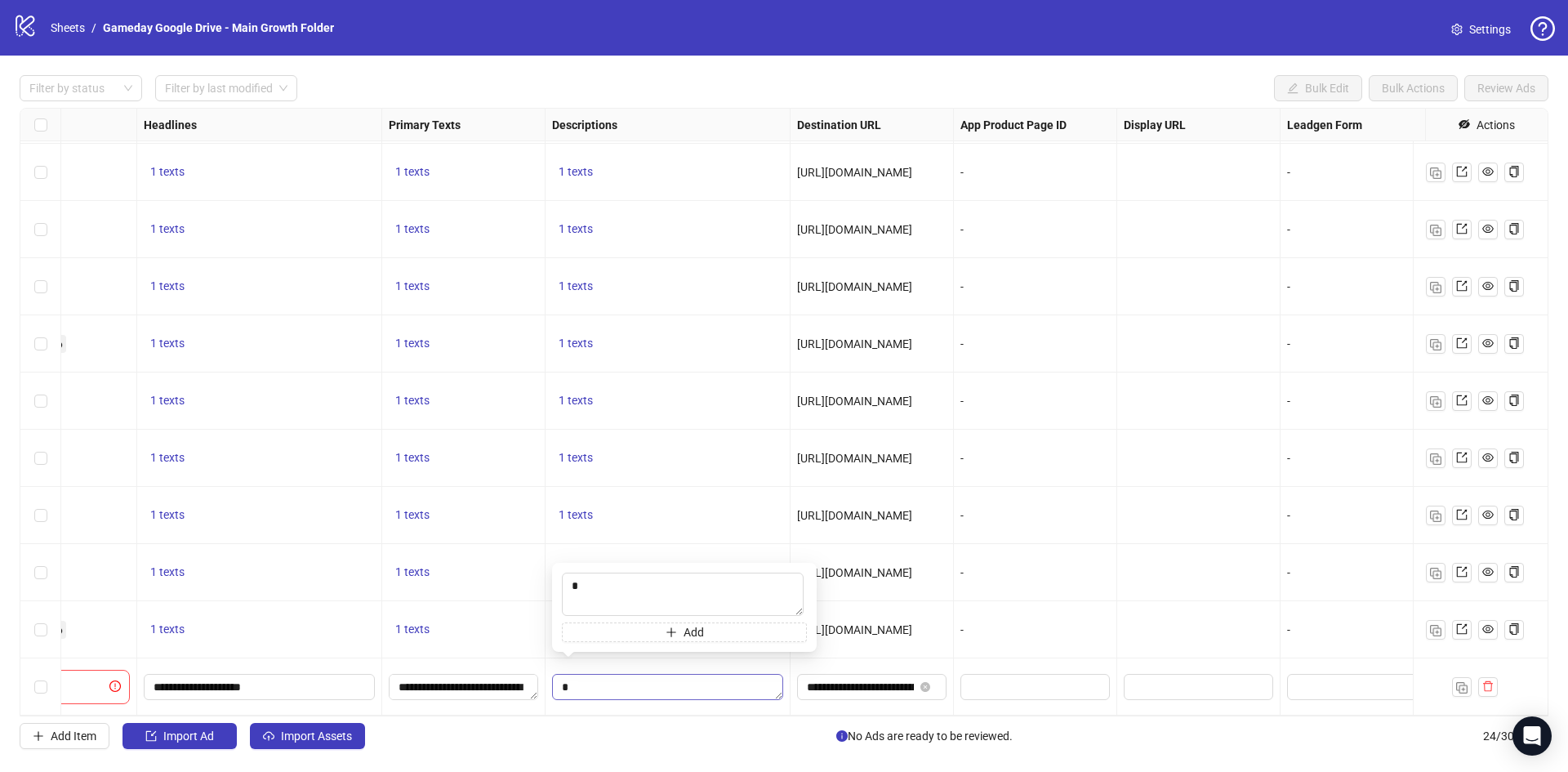 type 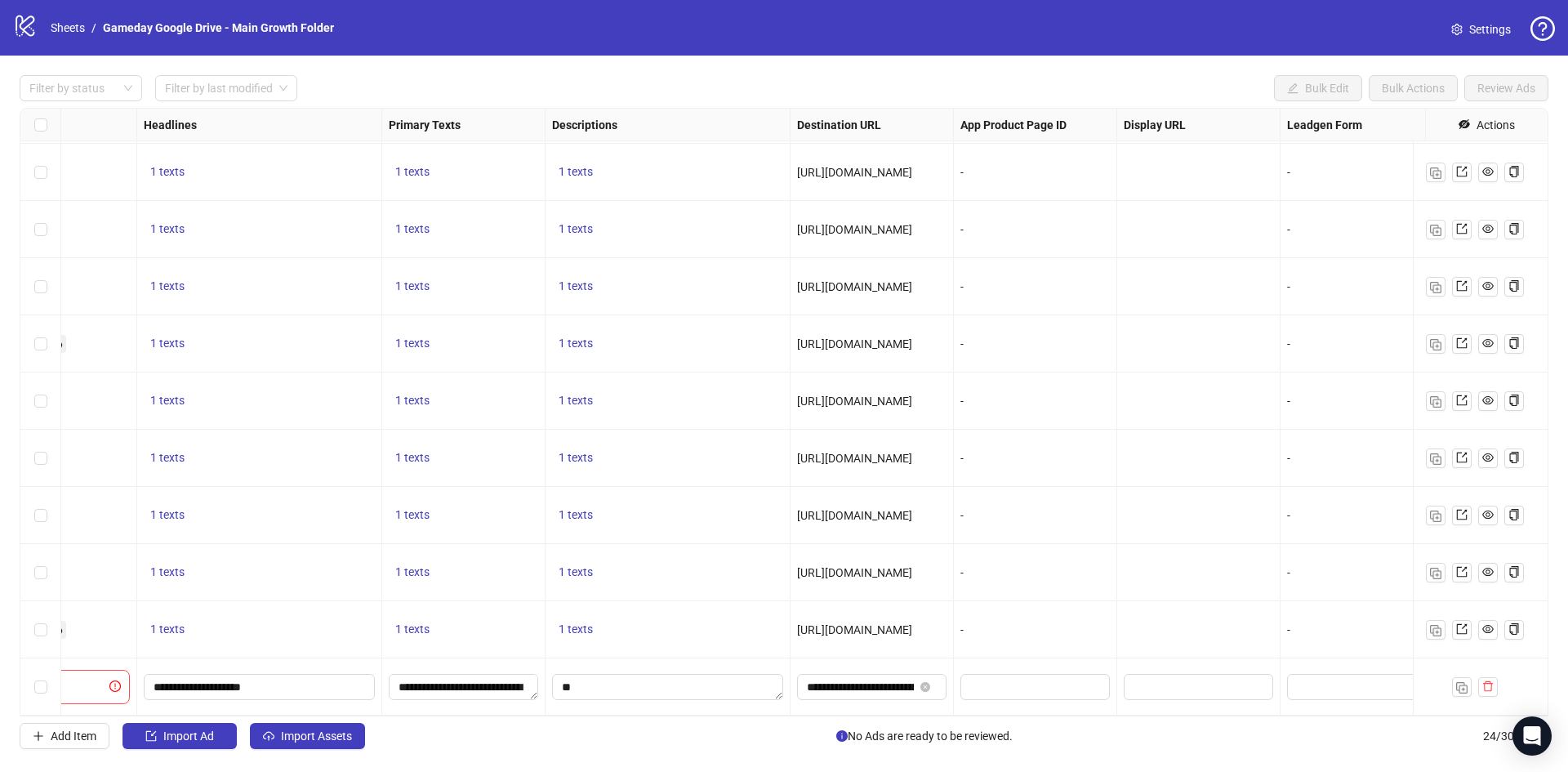click on "-" at bounding box center (1036, 630) 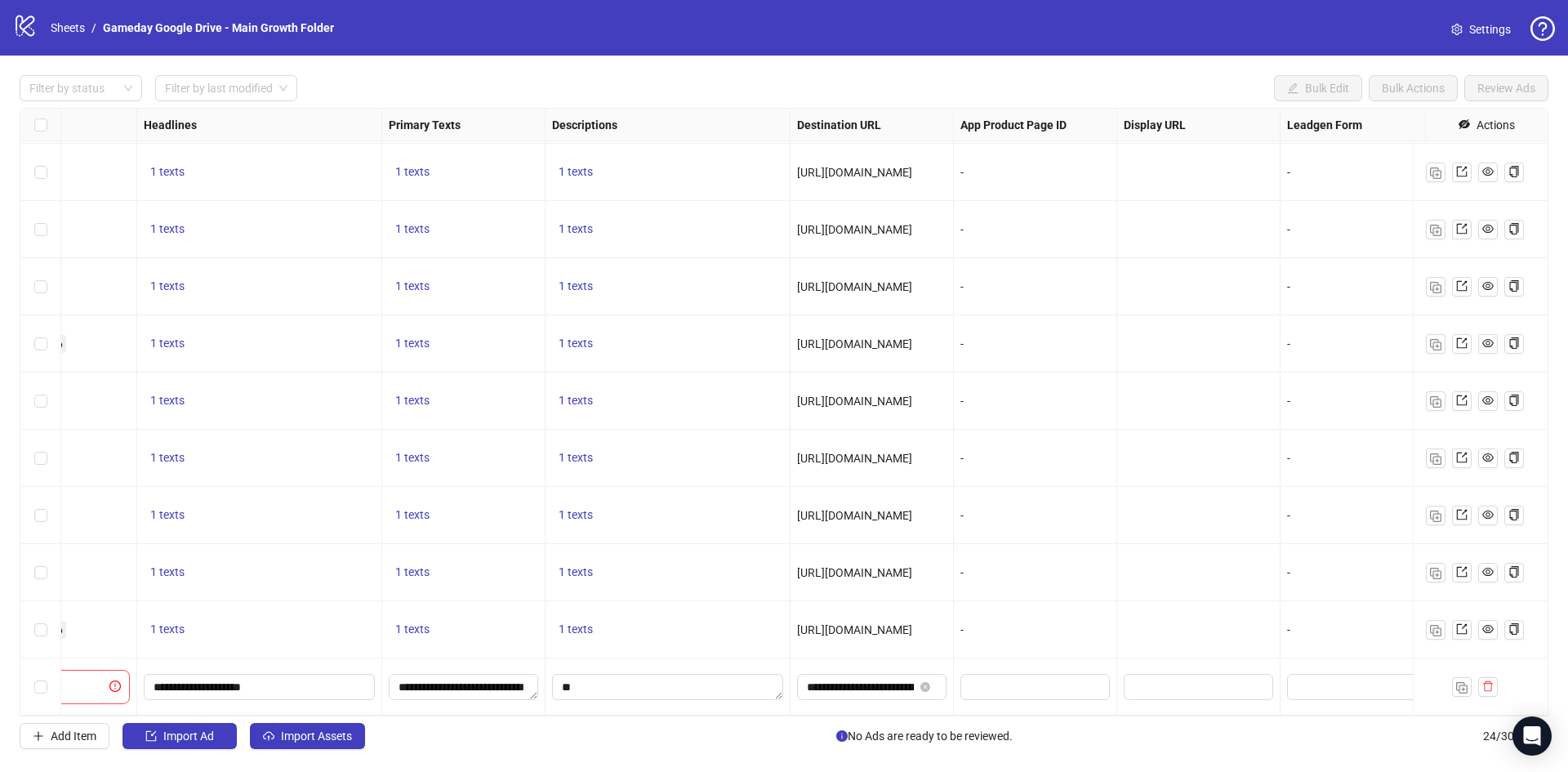 scroll, scrollTop: 810, scrollLeft: 1156, axis: both 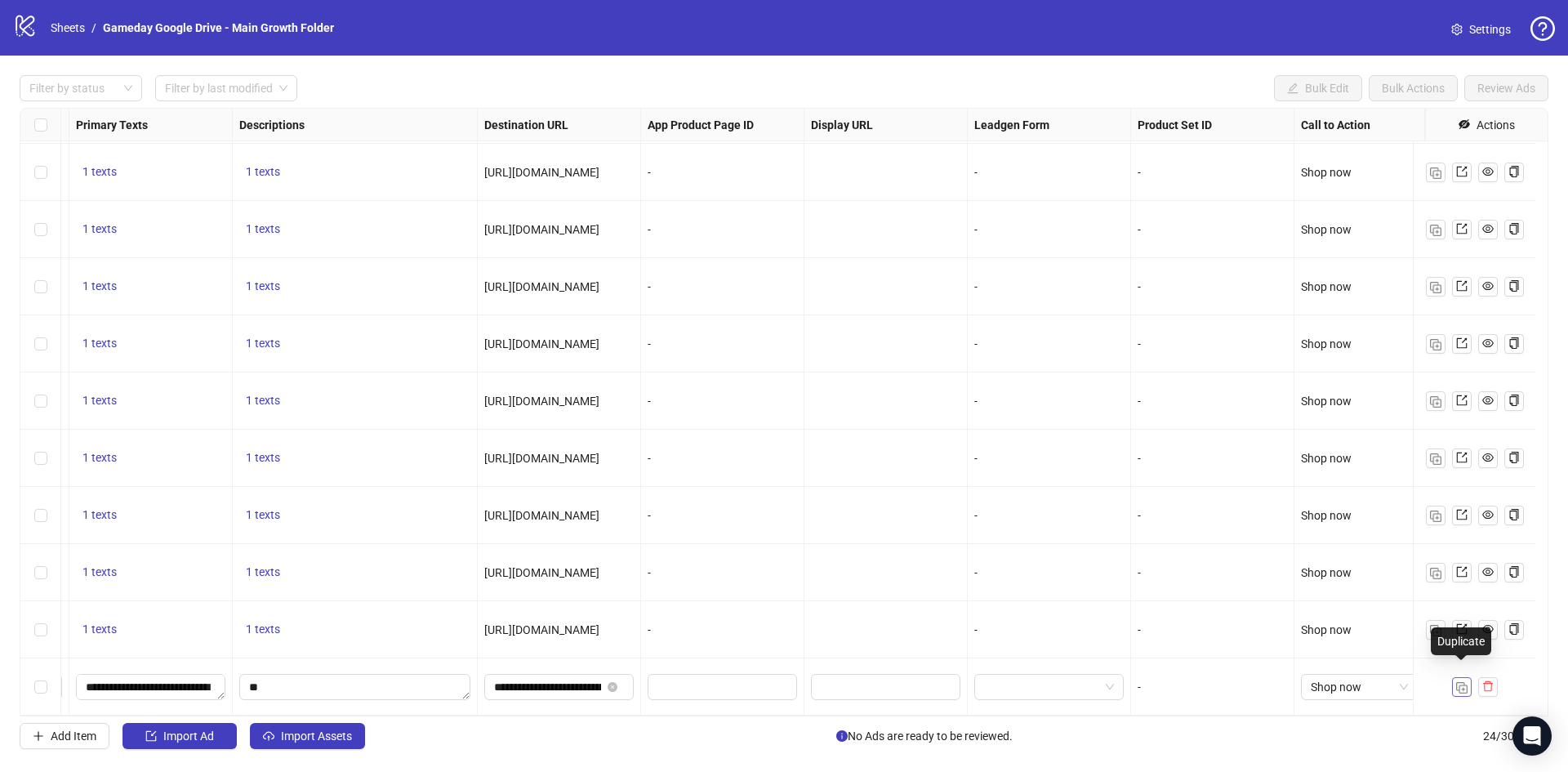 click at bounding box center [1462, 688] 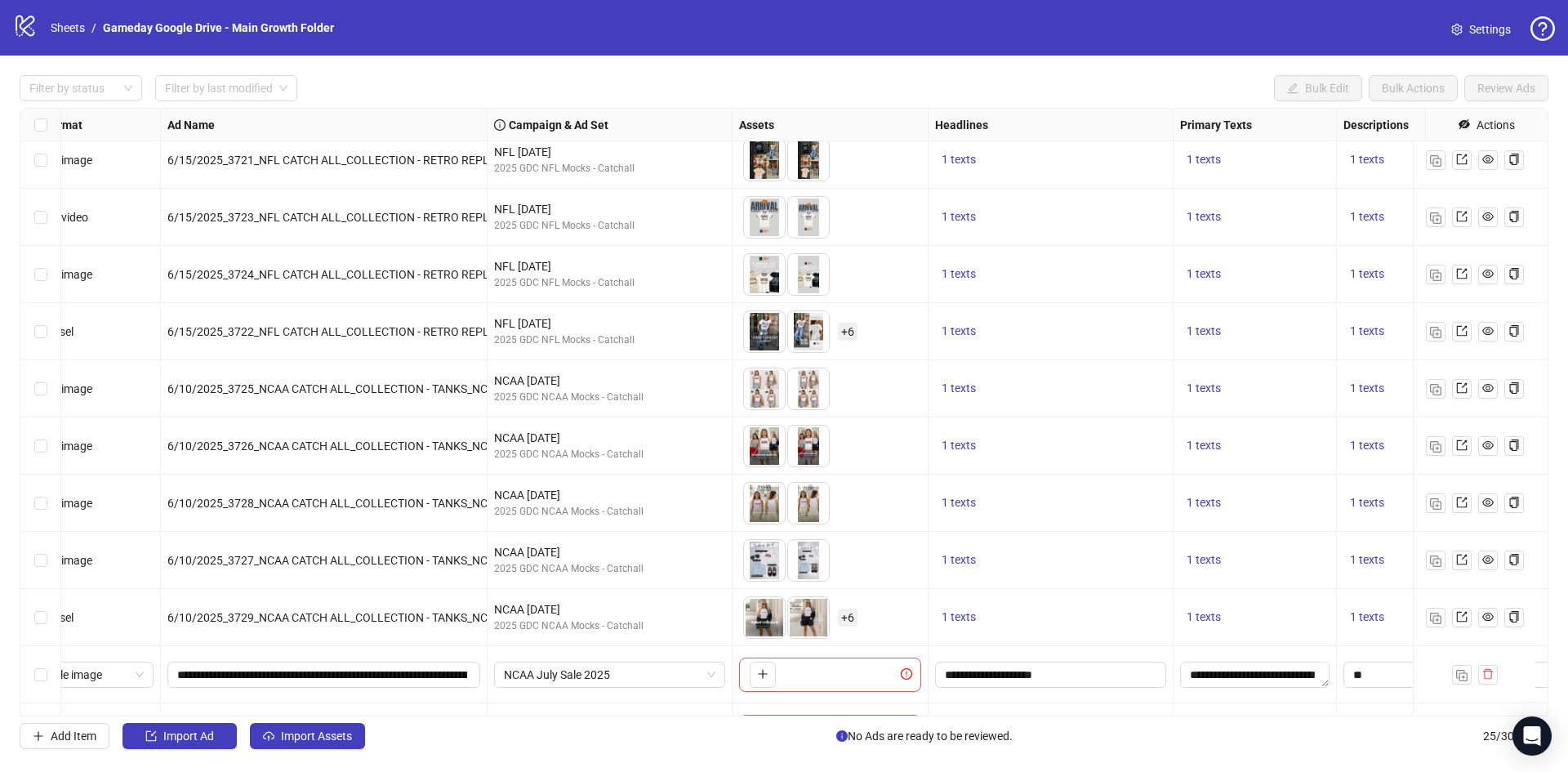 scroll, scrollTop: 868, scrollLeft: 39, axis: both 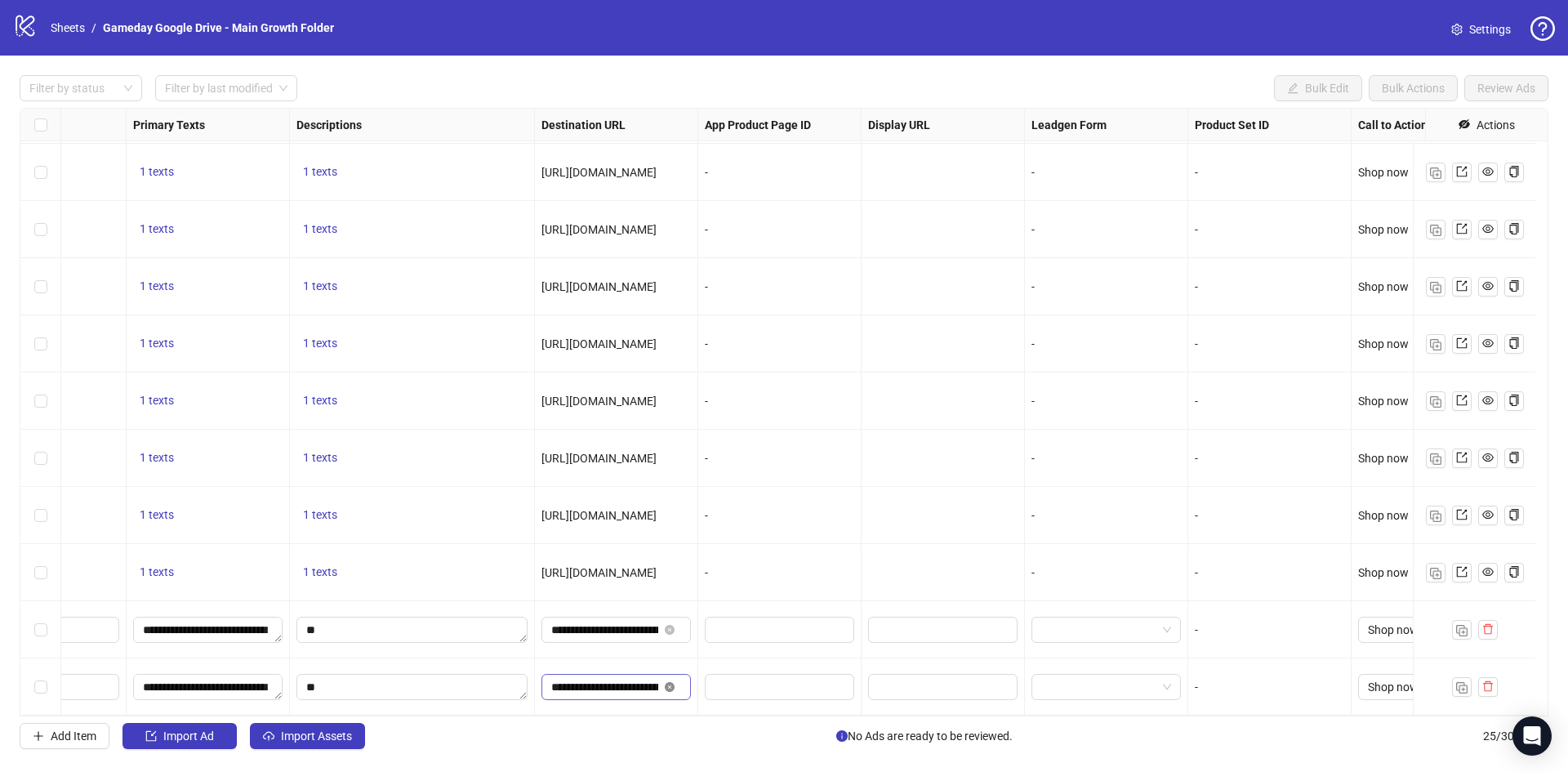 click 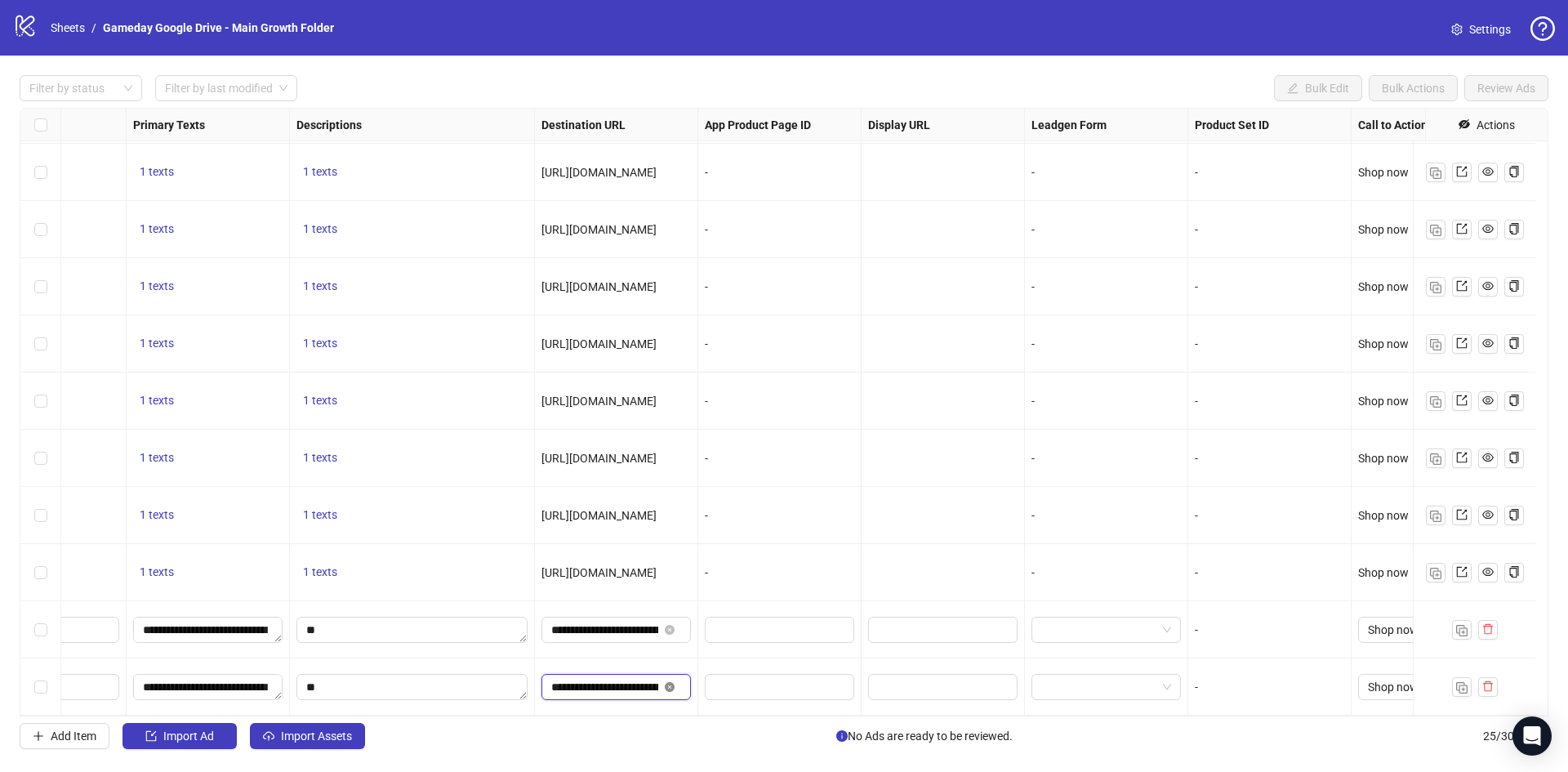 type 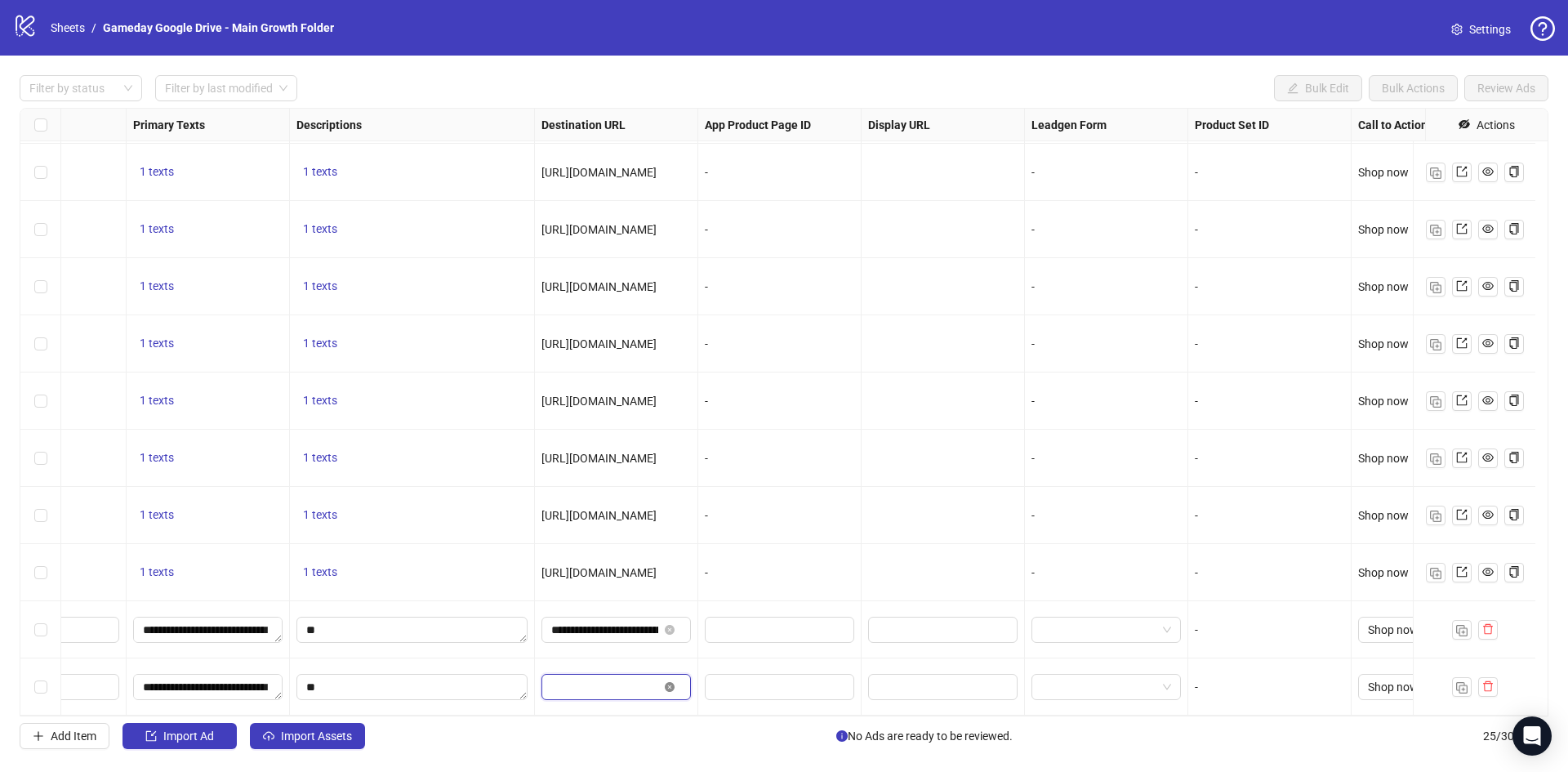 scroll, scrollTop: 0, scrollLeft: 0, axis: both 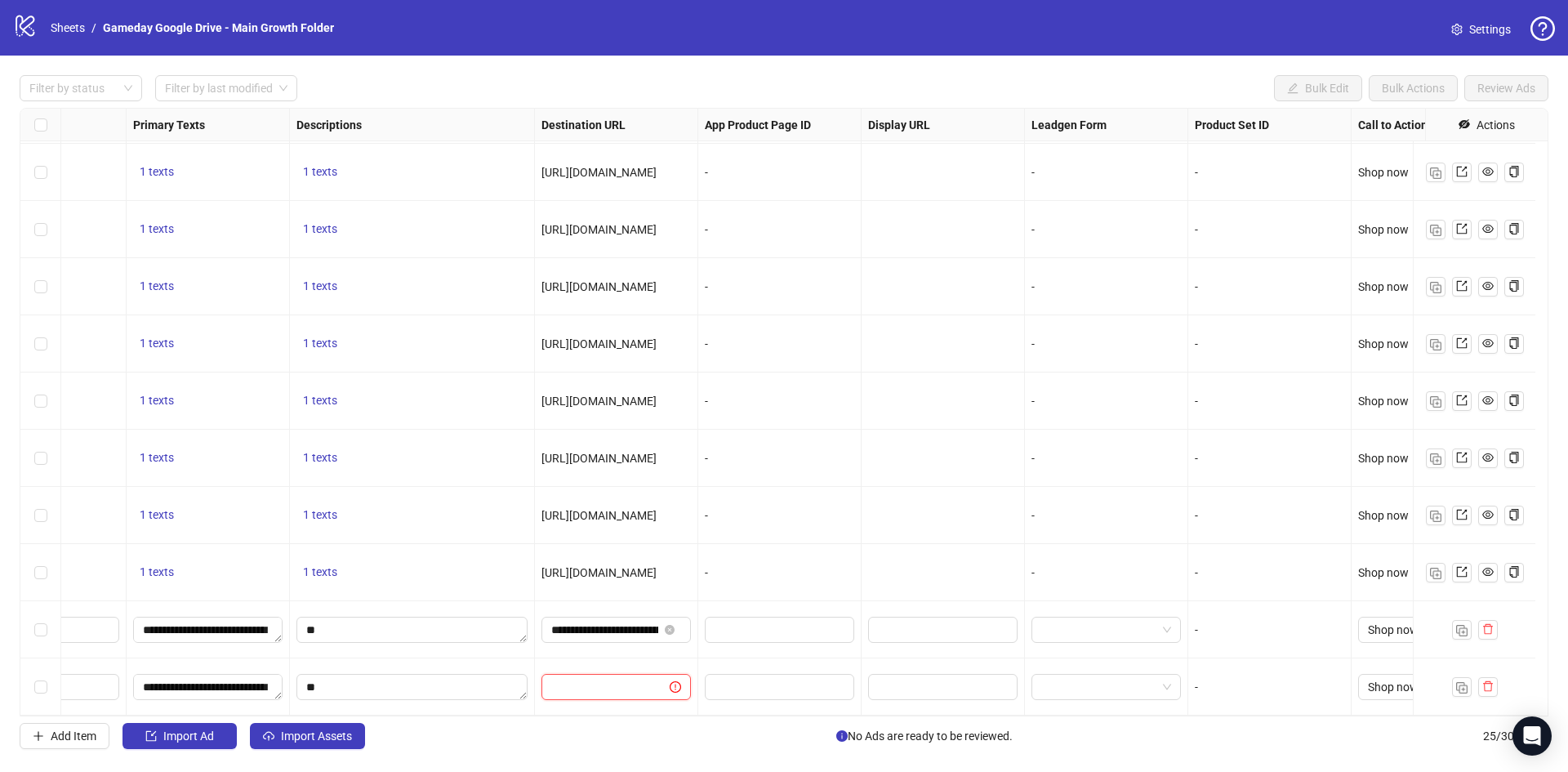 click at bounding box center [599, 687] 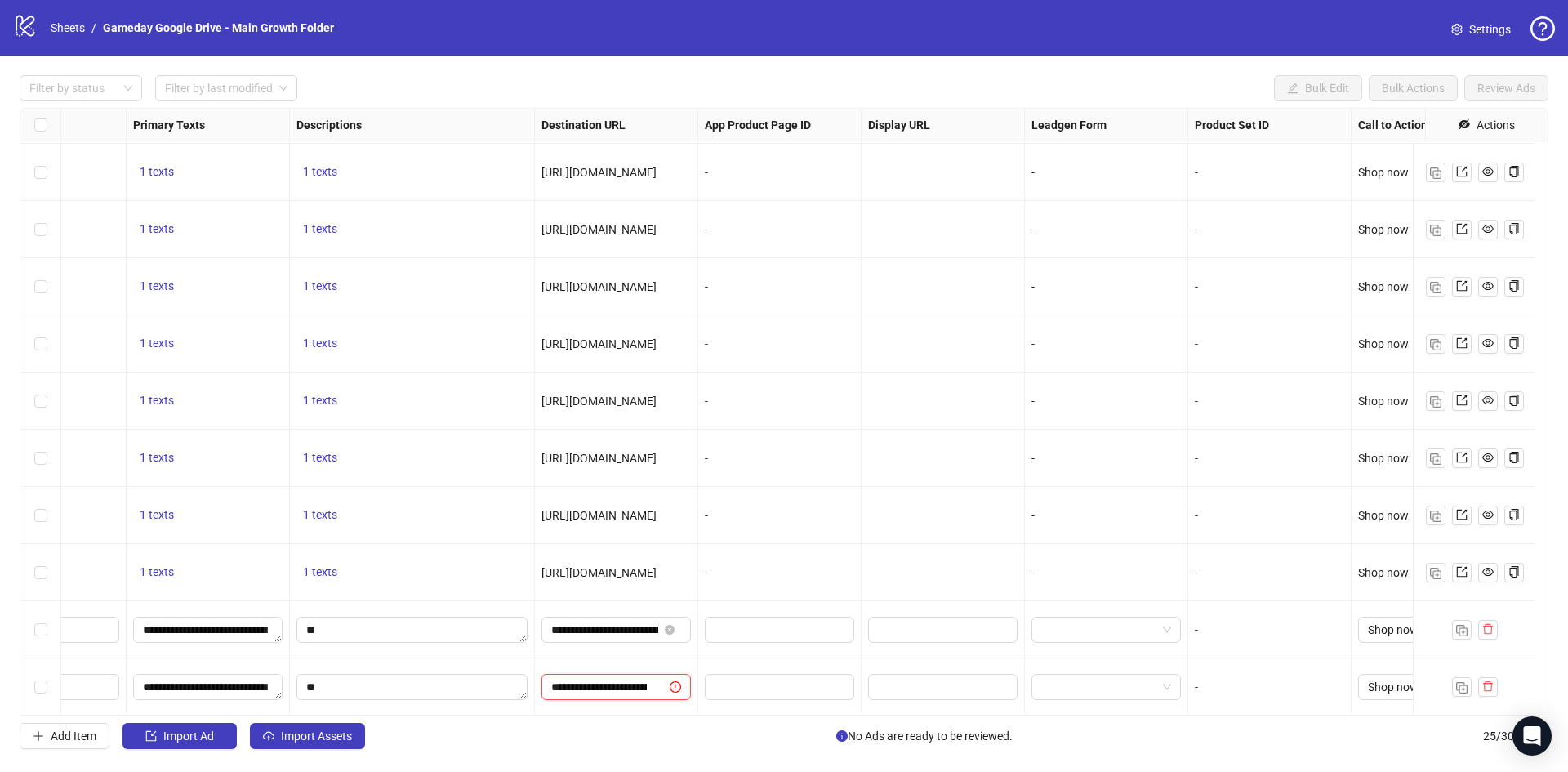 scroll, scrollTop: 0, scrollLeft: 180, axis: horizontal 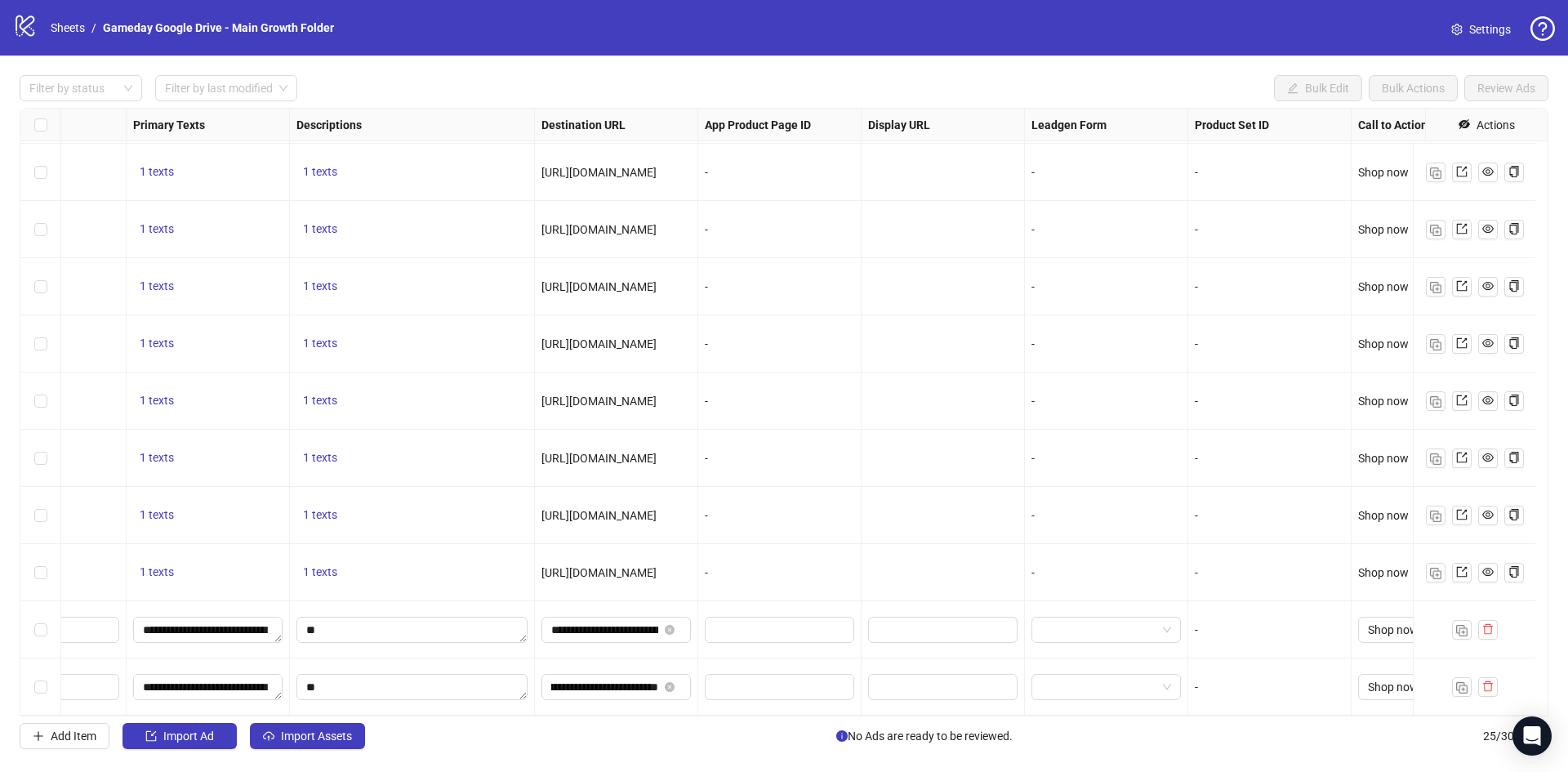 click on "-" at bounding box center [779, 515] 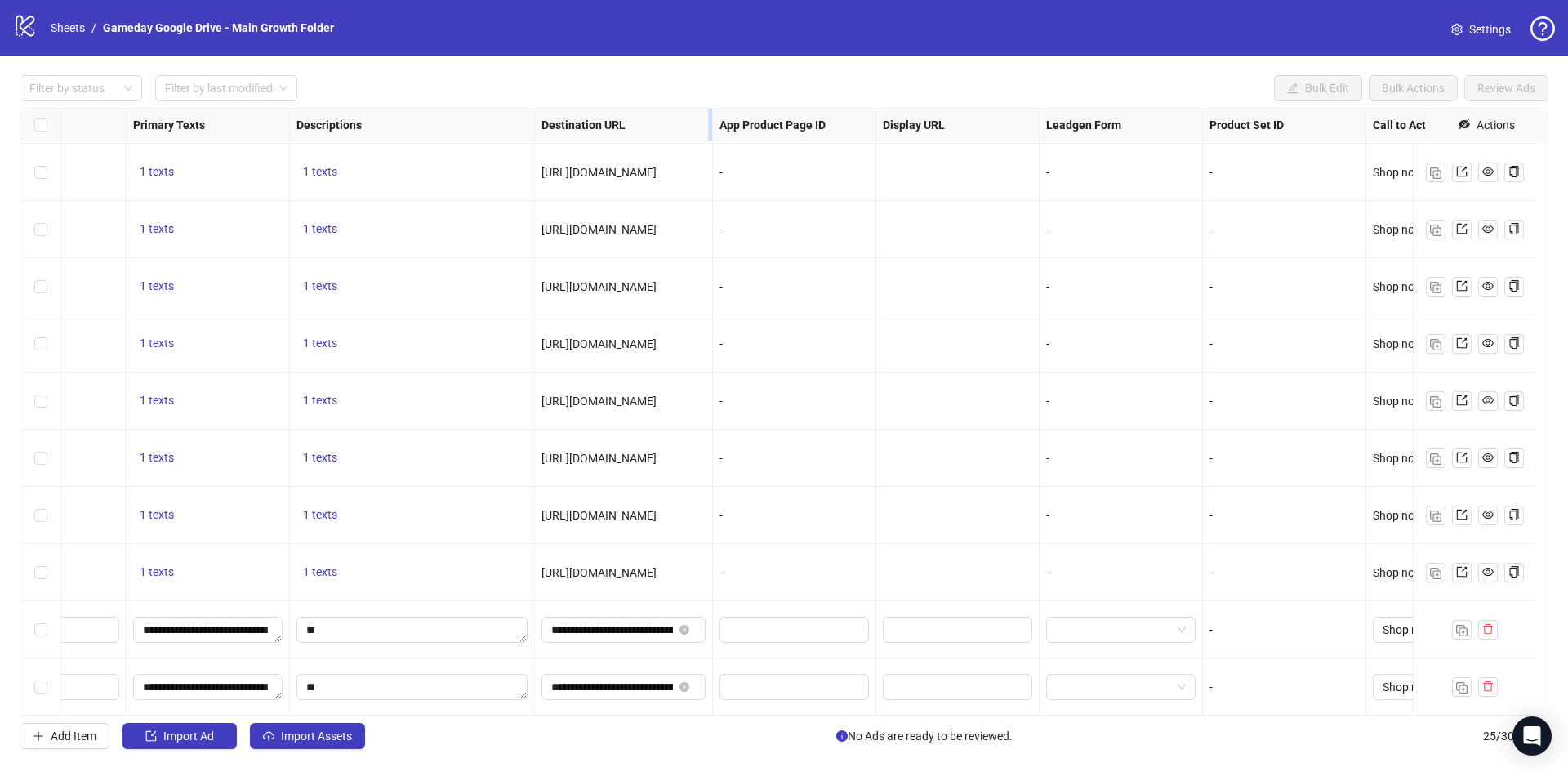 drag, startPoint x: 697, startPoint y: 117, endPoint x: 1000, endPoint y: 119, distance: 303.0066 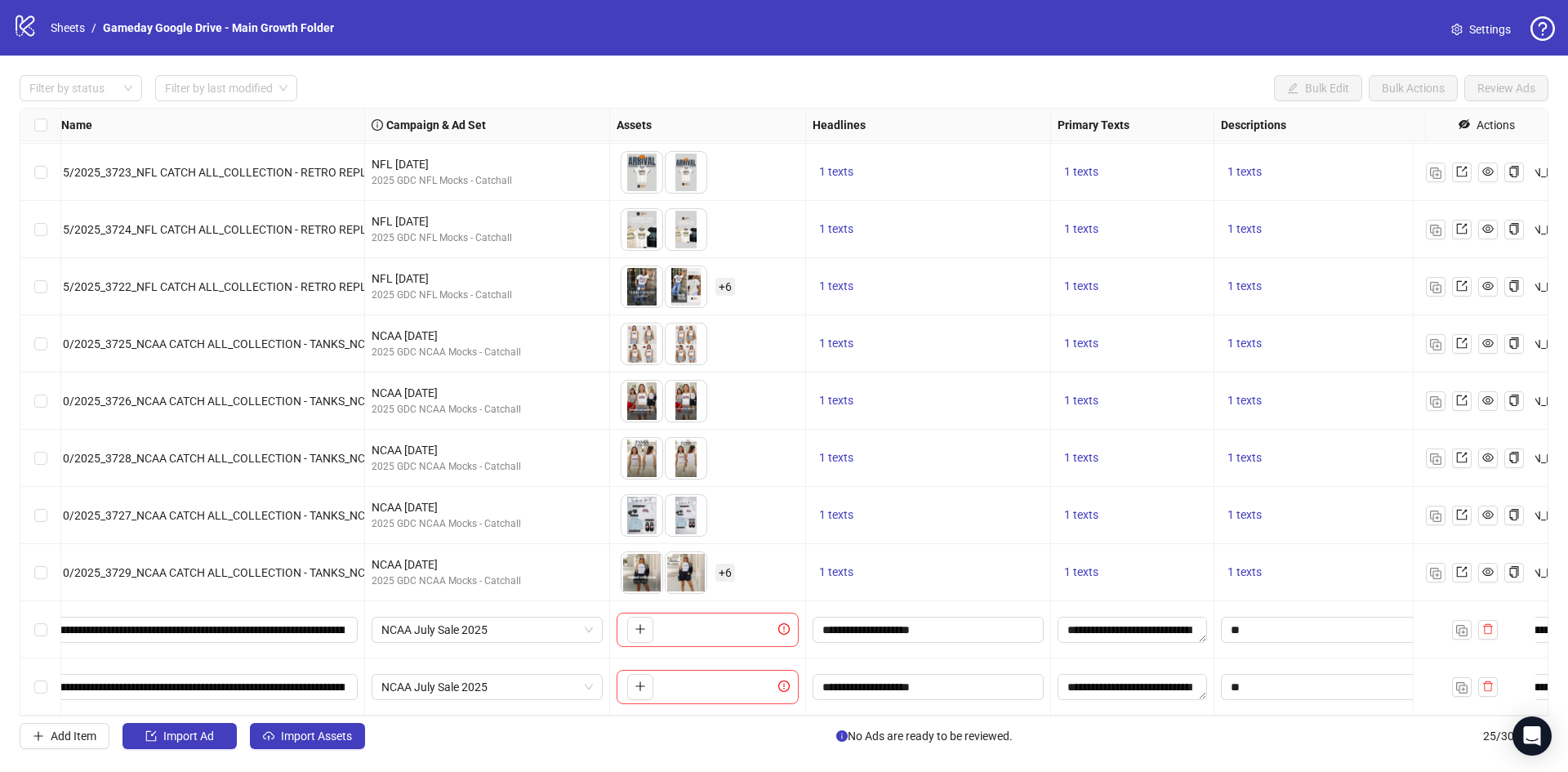 scroll, scrollTop: 868, scrollLeft: 0, axis: vertical 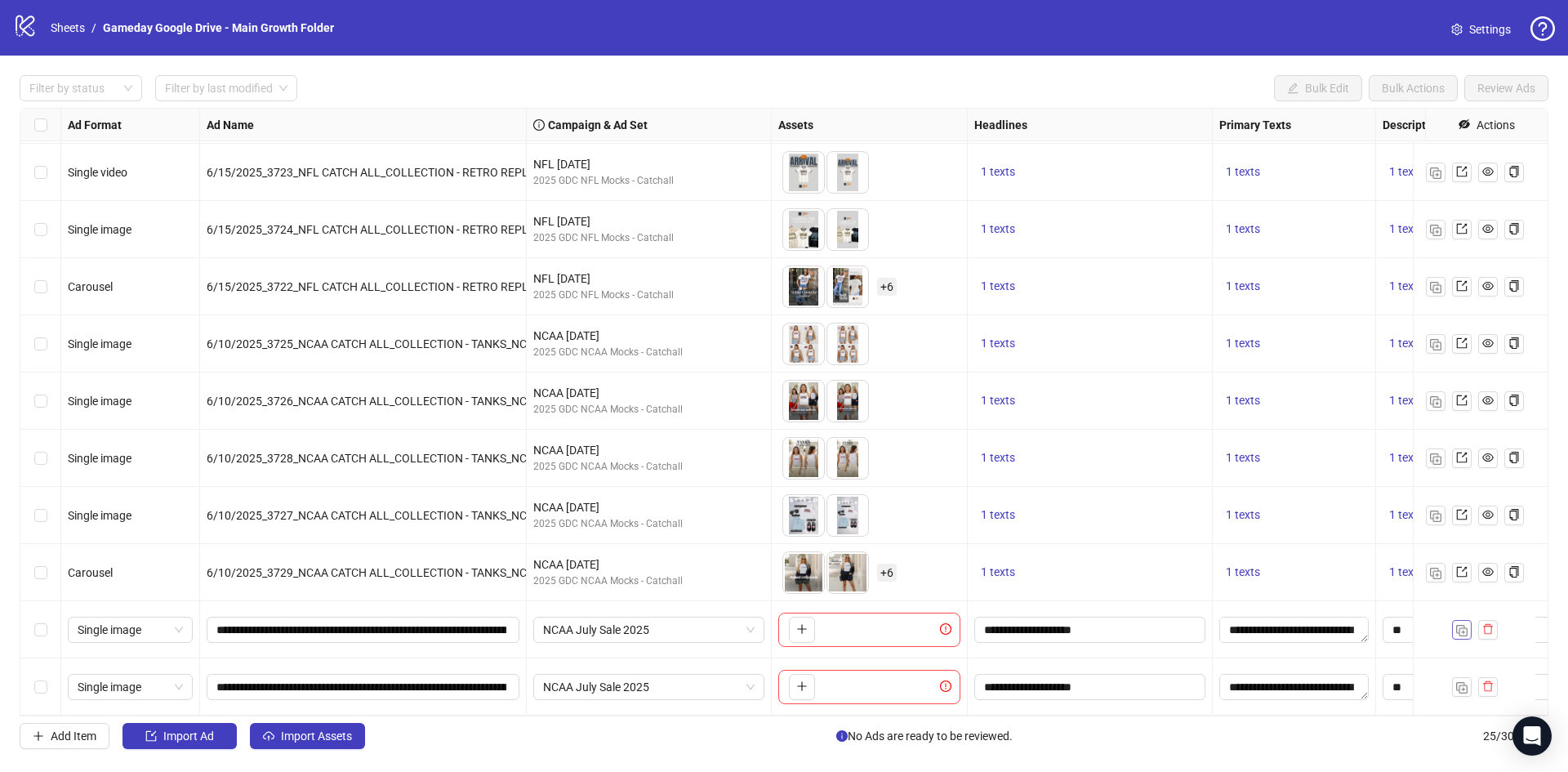 click at bounding box center (1462, 631) 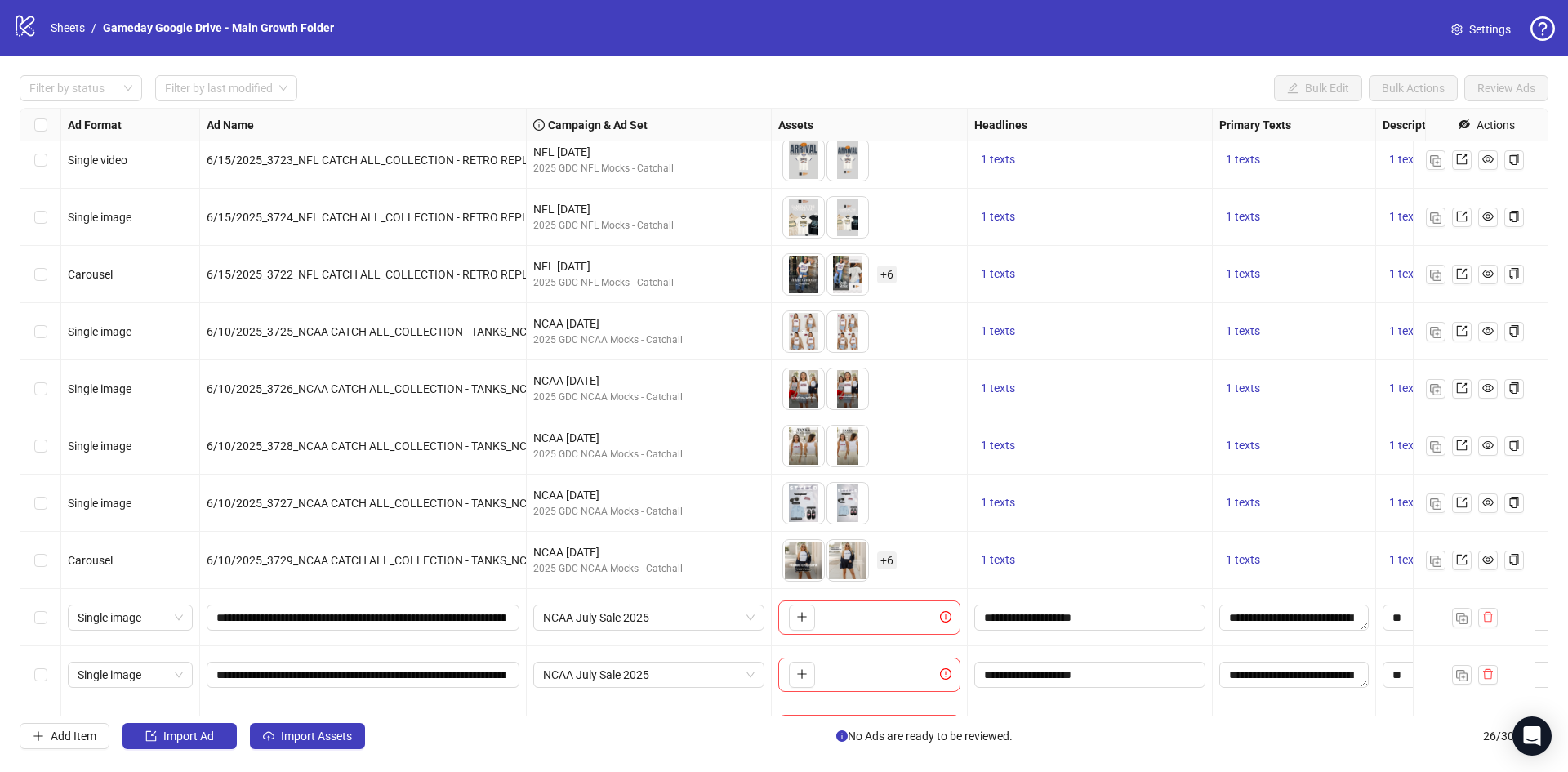 scroll, scrollTop: 925, scrollLeft: 0, axis: vertical 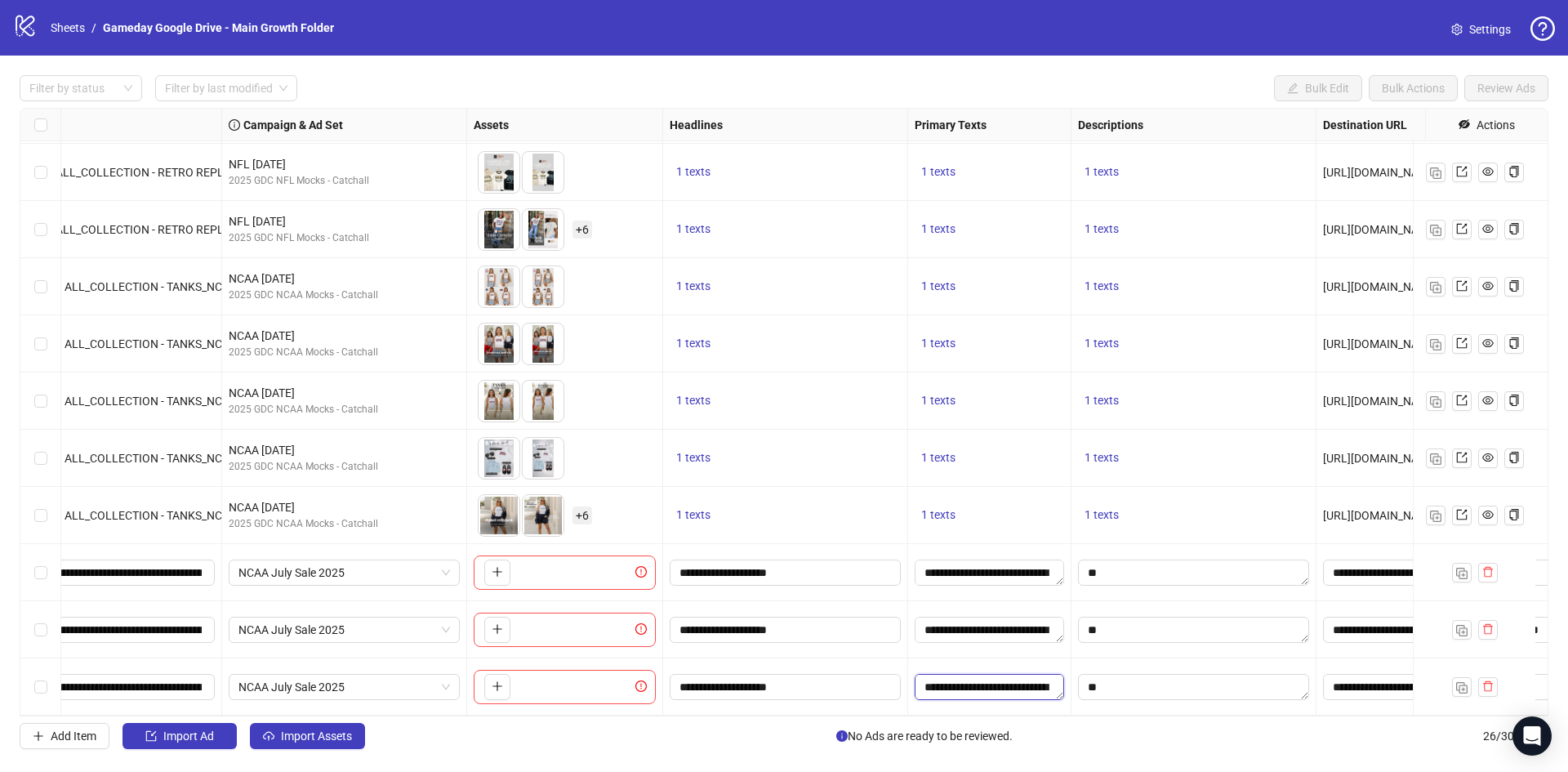 click on "**********" at bounding box center (989, 687) 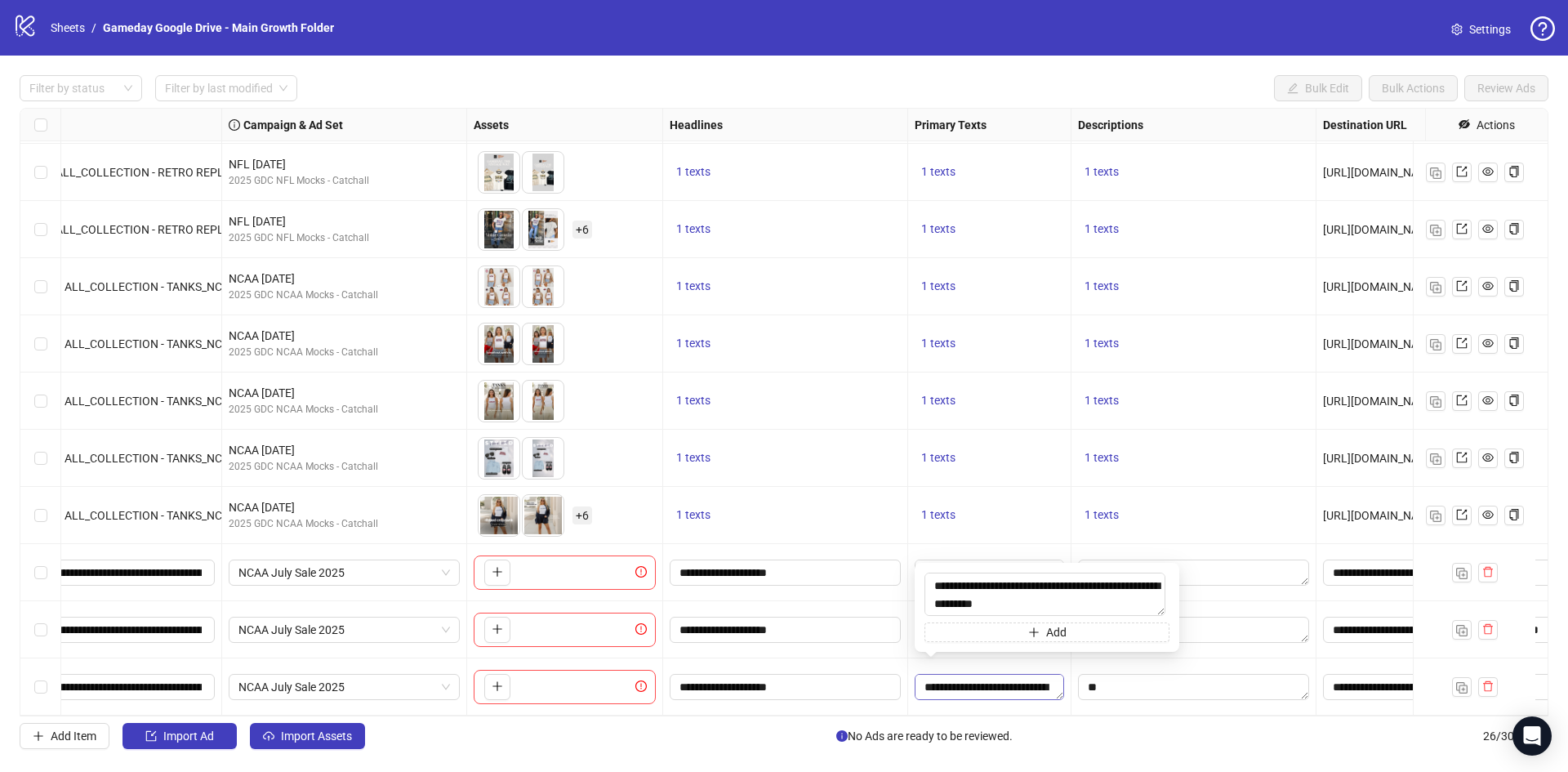 type on "**********" 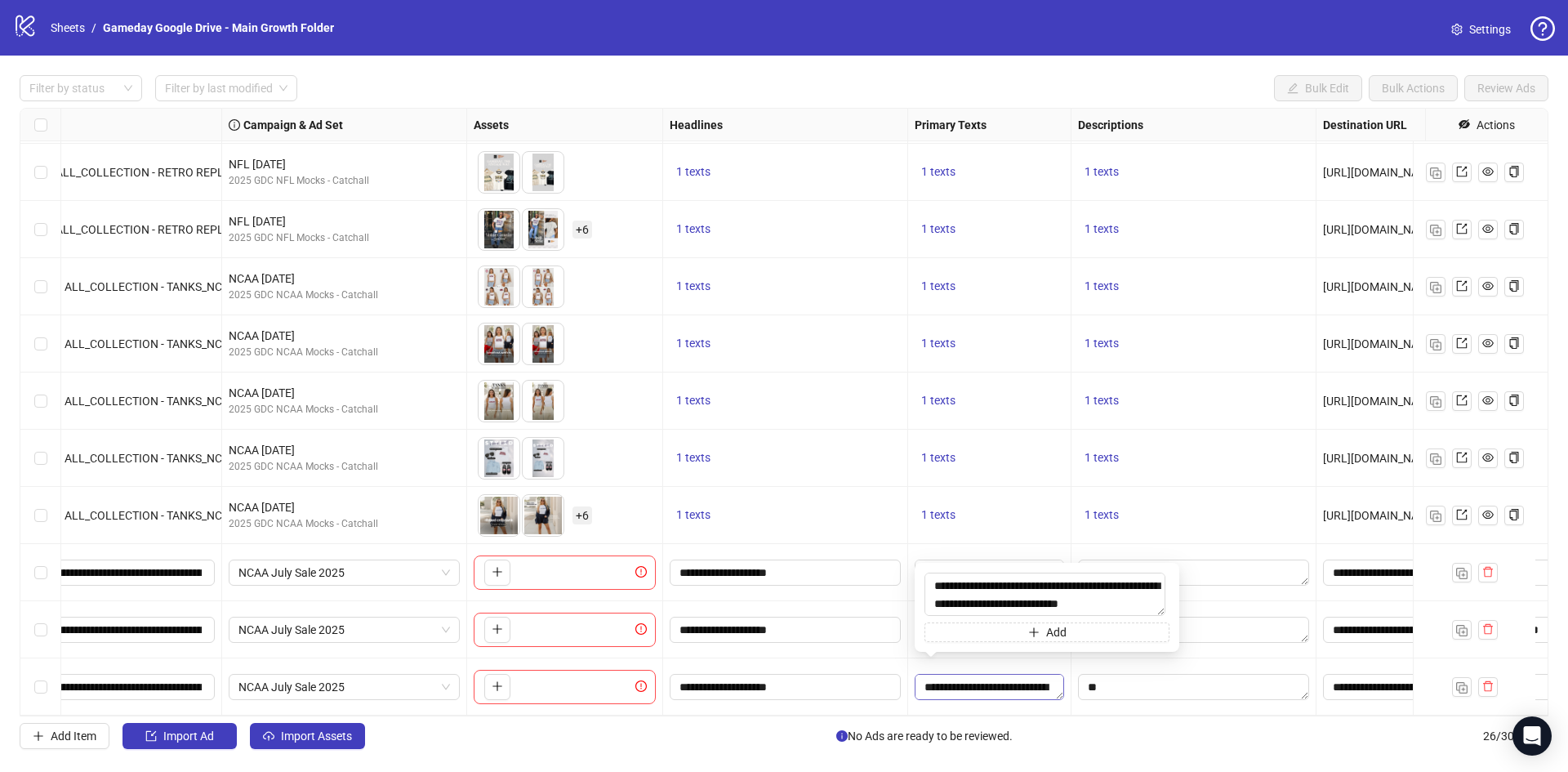 scroll, scrollTop: 12, scrollLeft: 0, axis: vertical 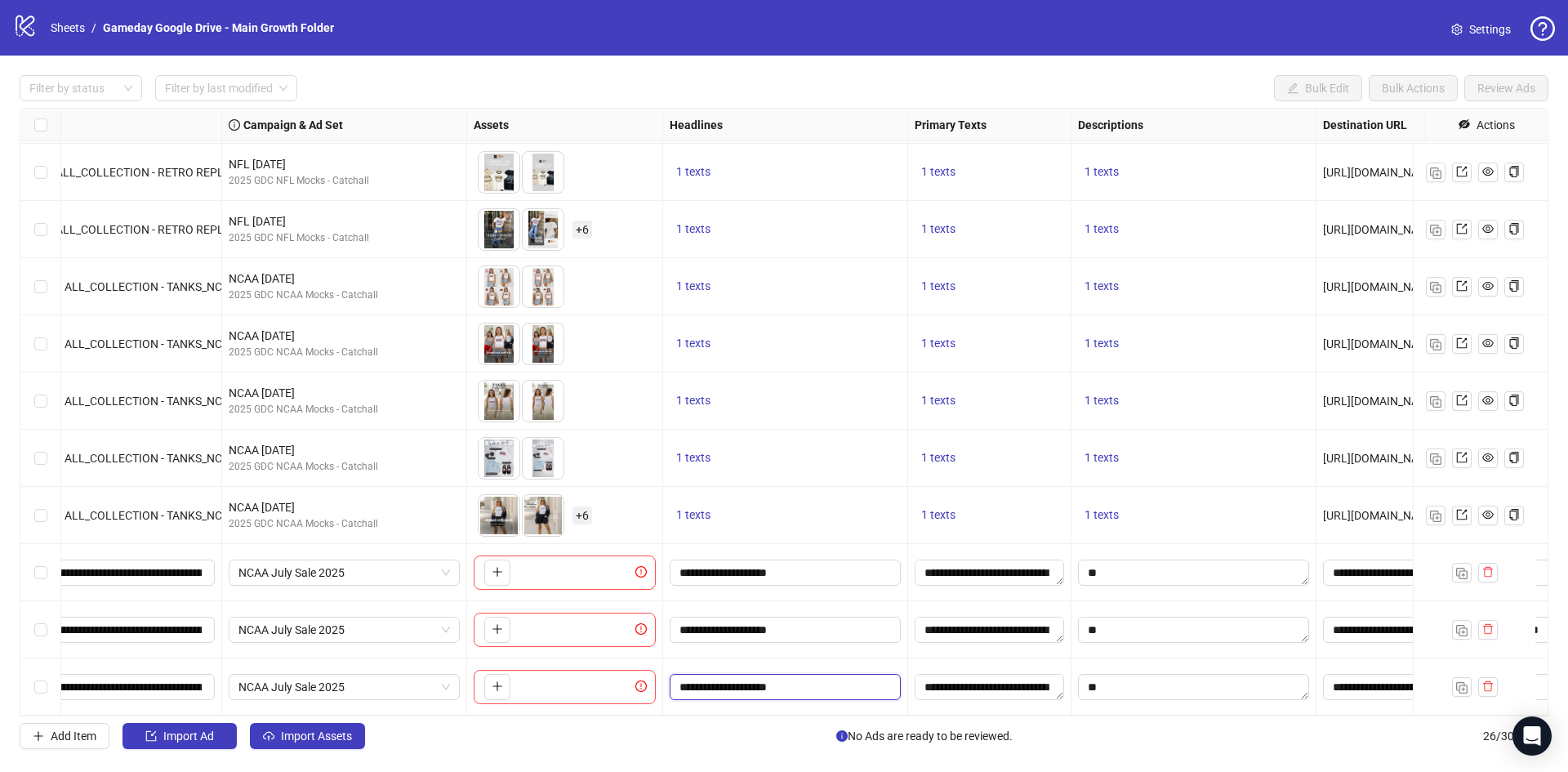 click on "**********" at bounding box center [783, 687] 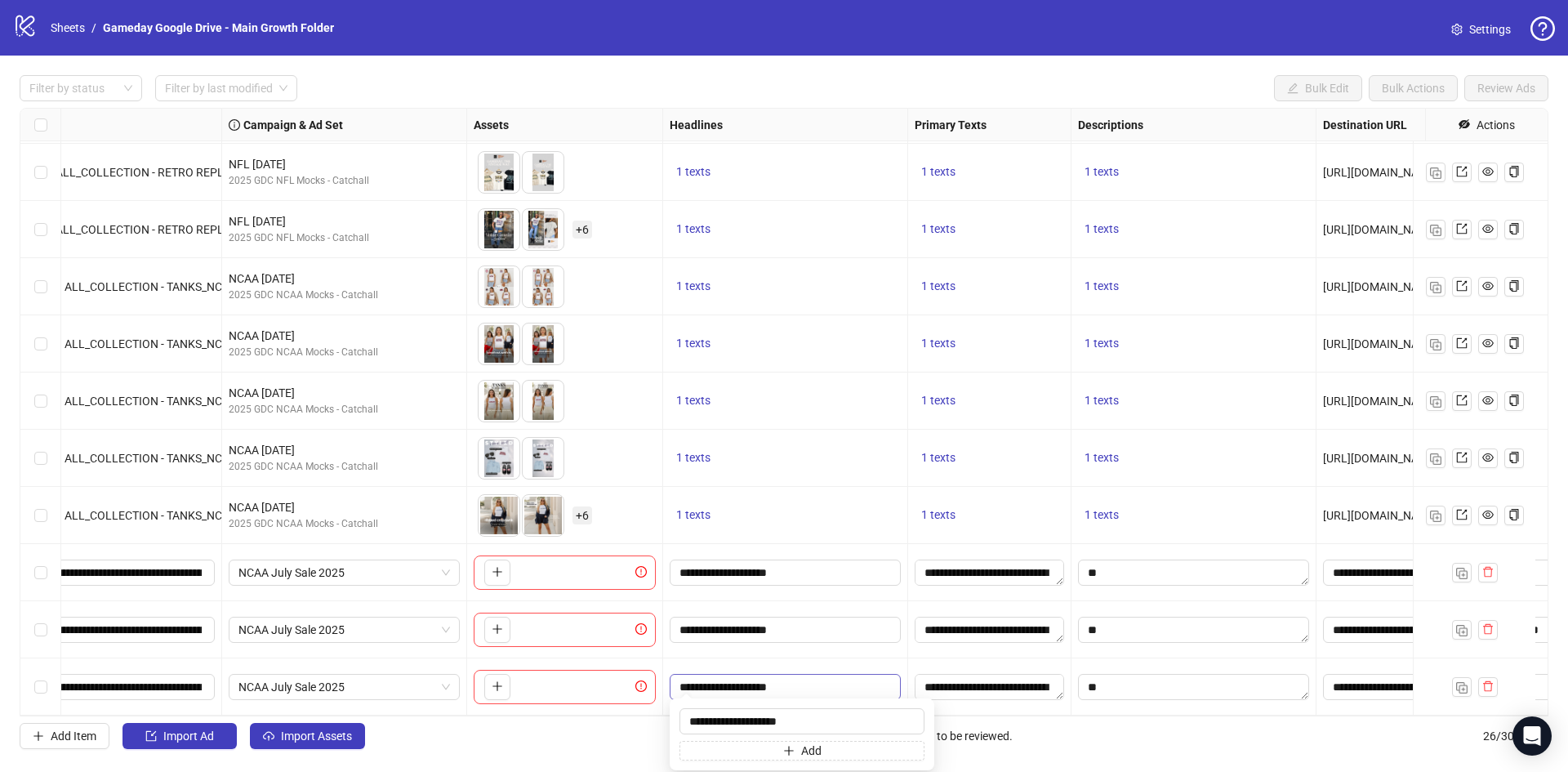 click on "**********" at bounding box center [783, 687] 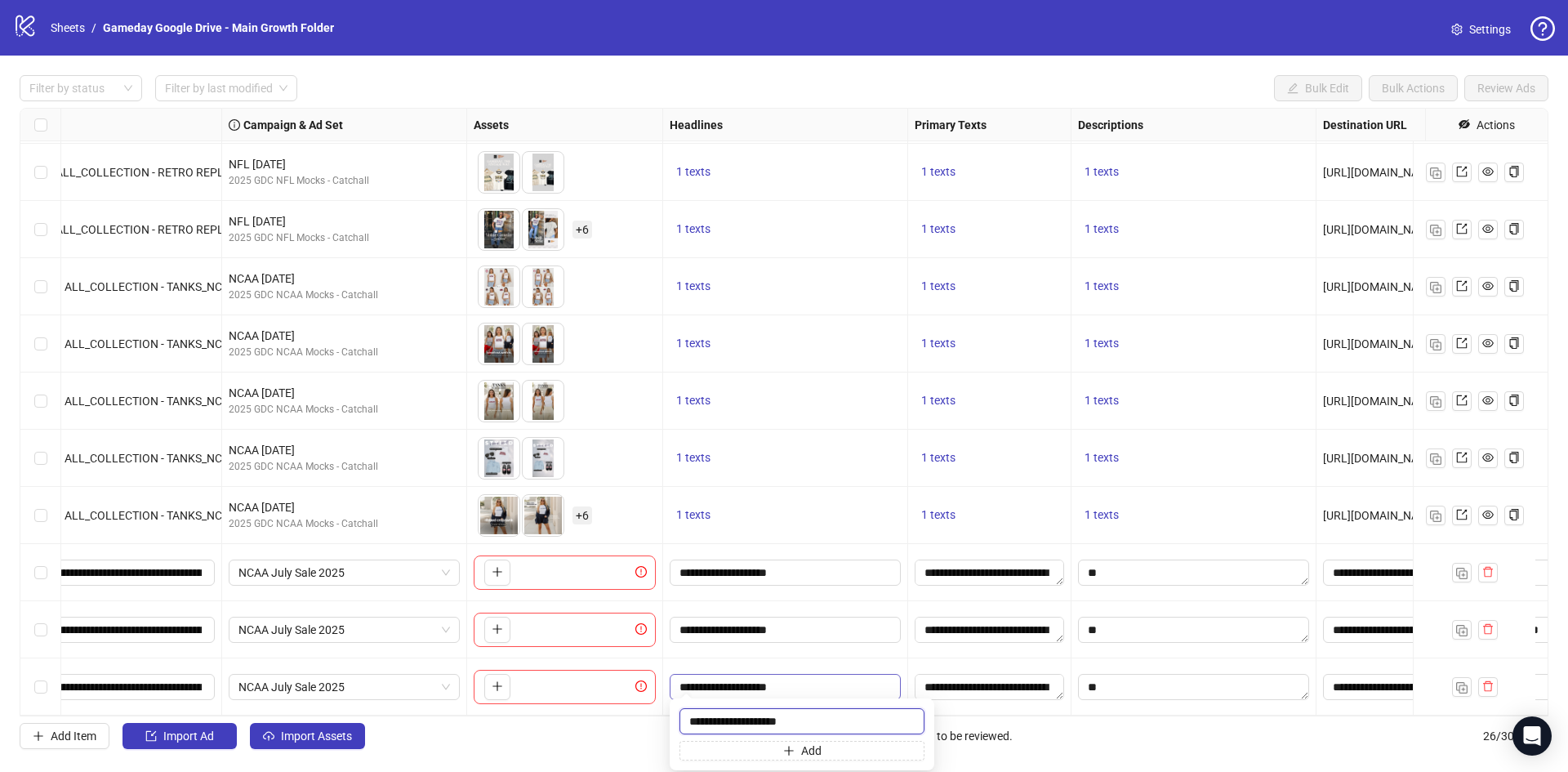 paste 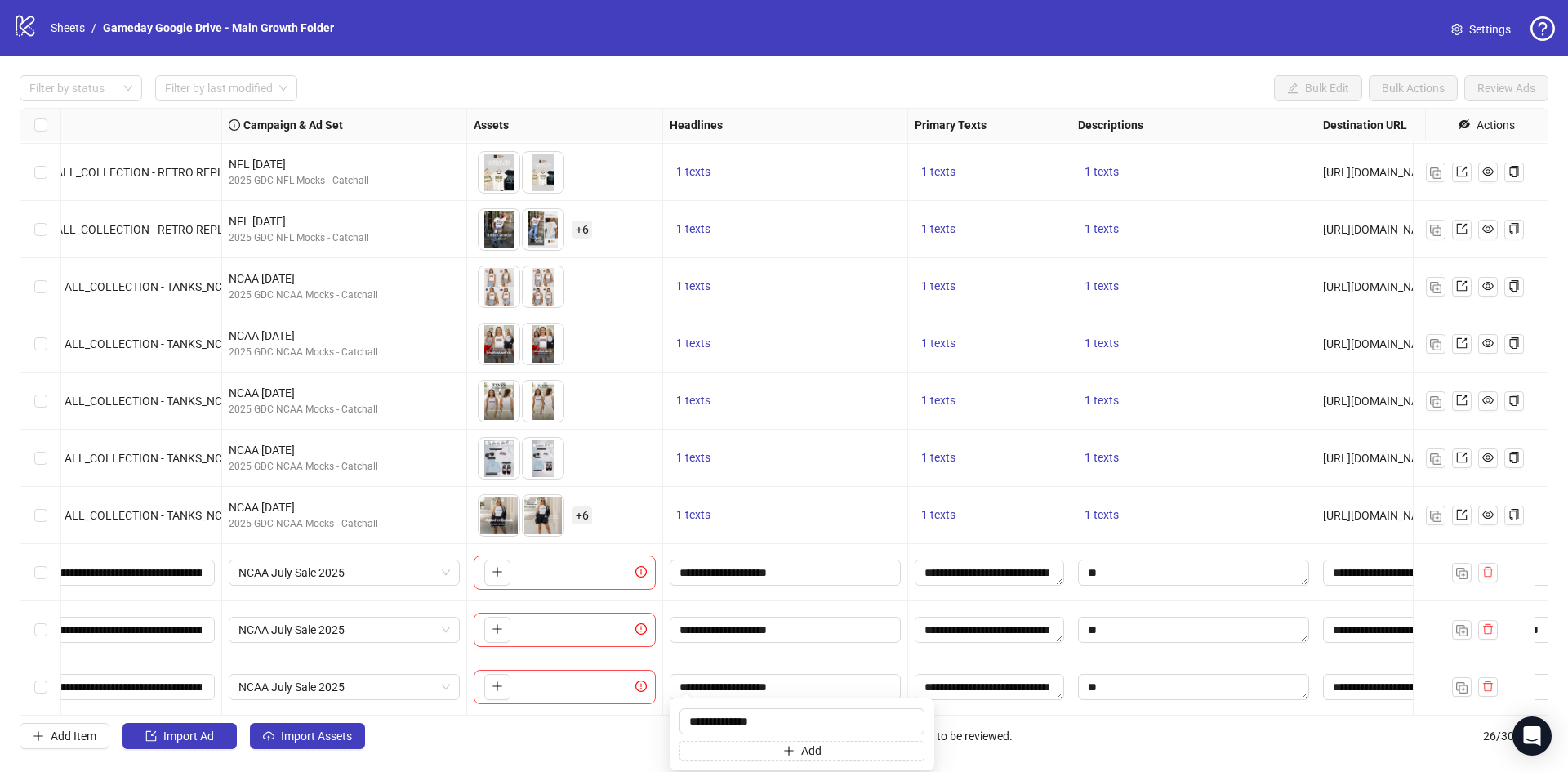 click on "1 texts" at bounding box center [786, 458] 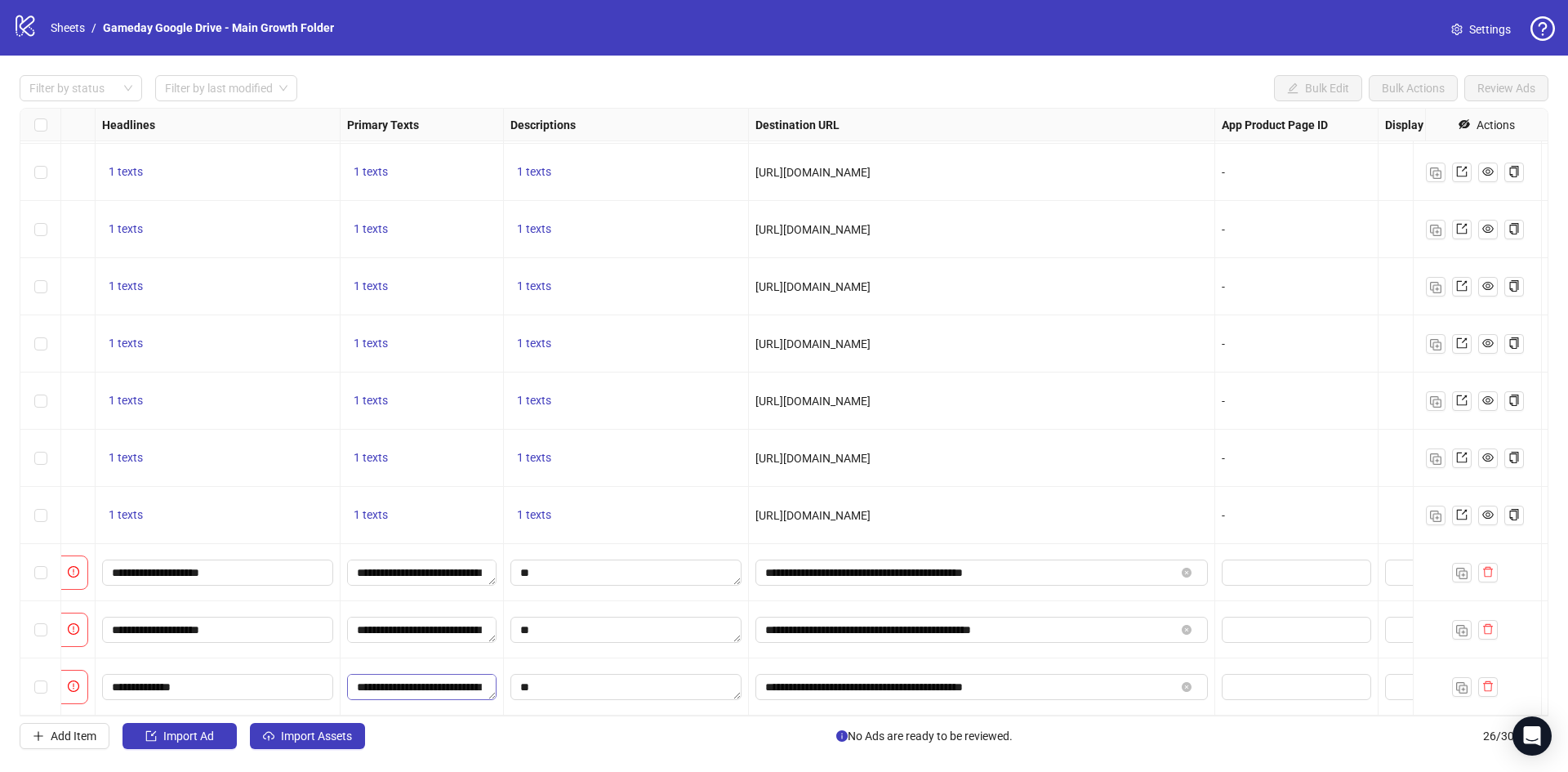 scroll, scrollTop: 925, scrollLeft: 945, axis: both 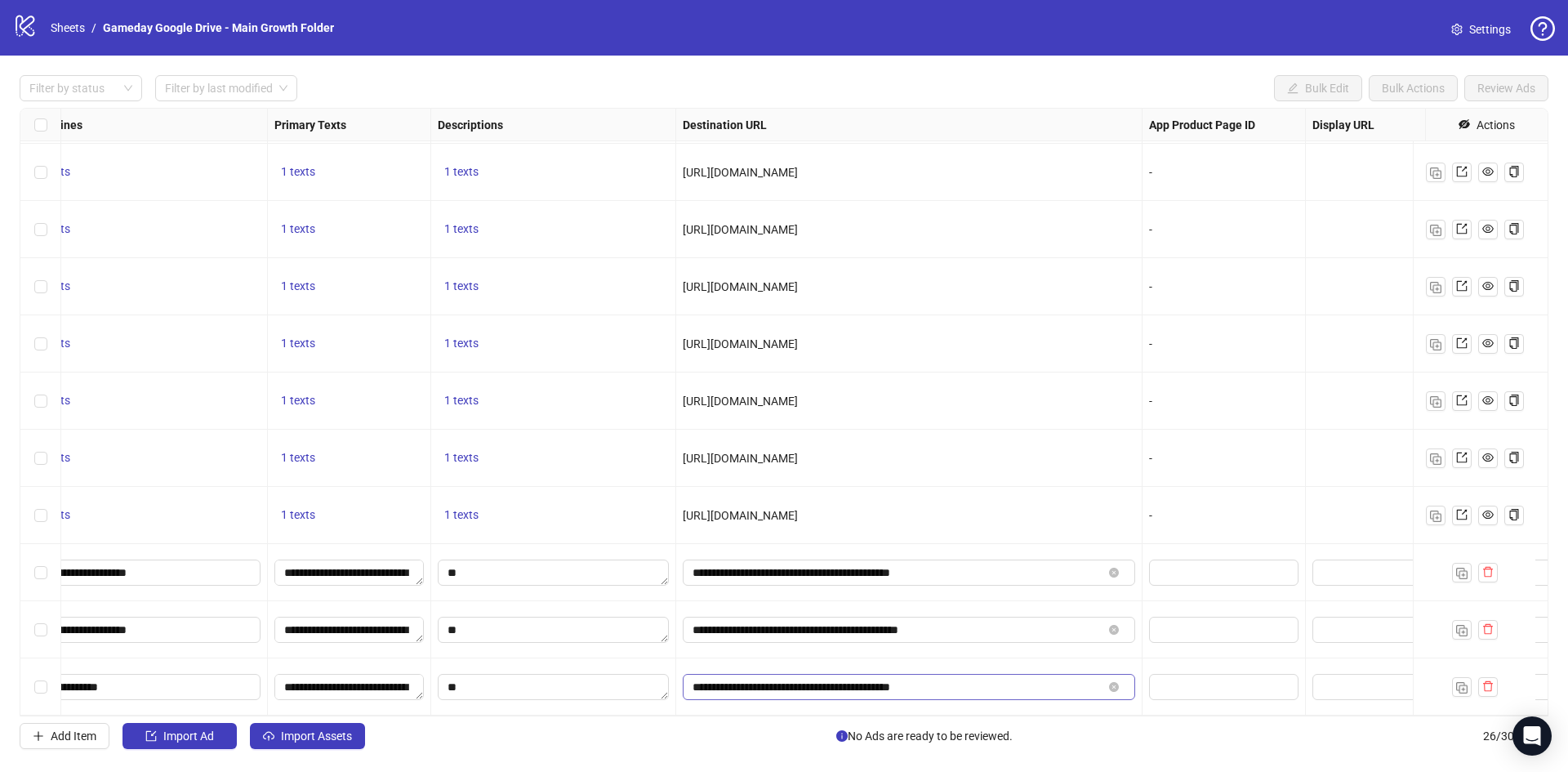 click on "**********" at bounding box center (909, 687) 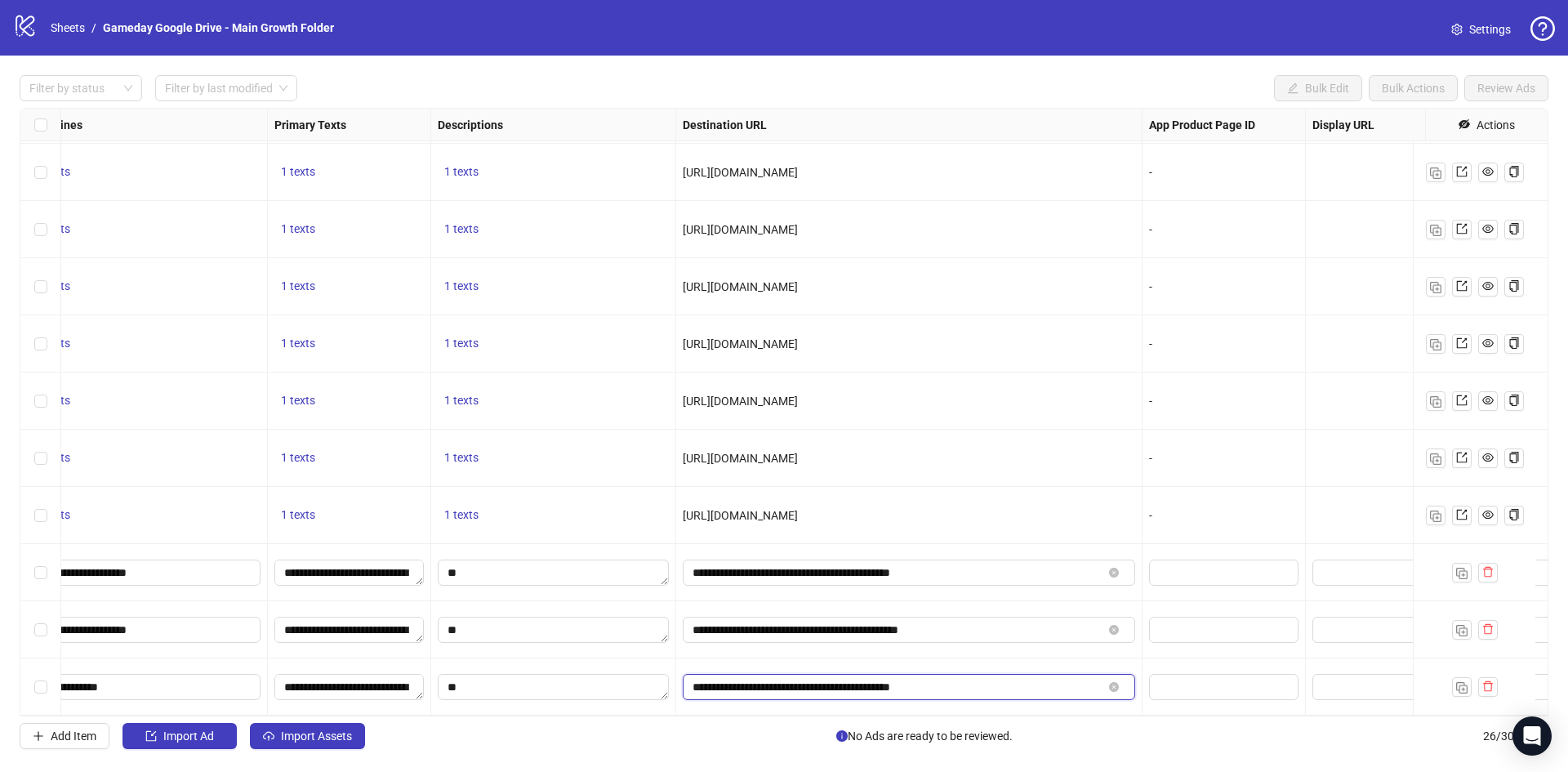 click on "**********" at bounding box center [898, 687] 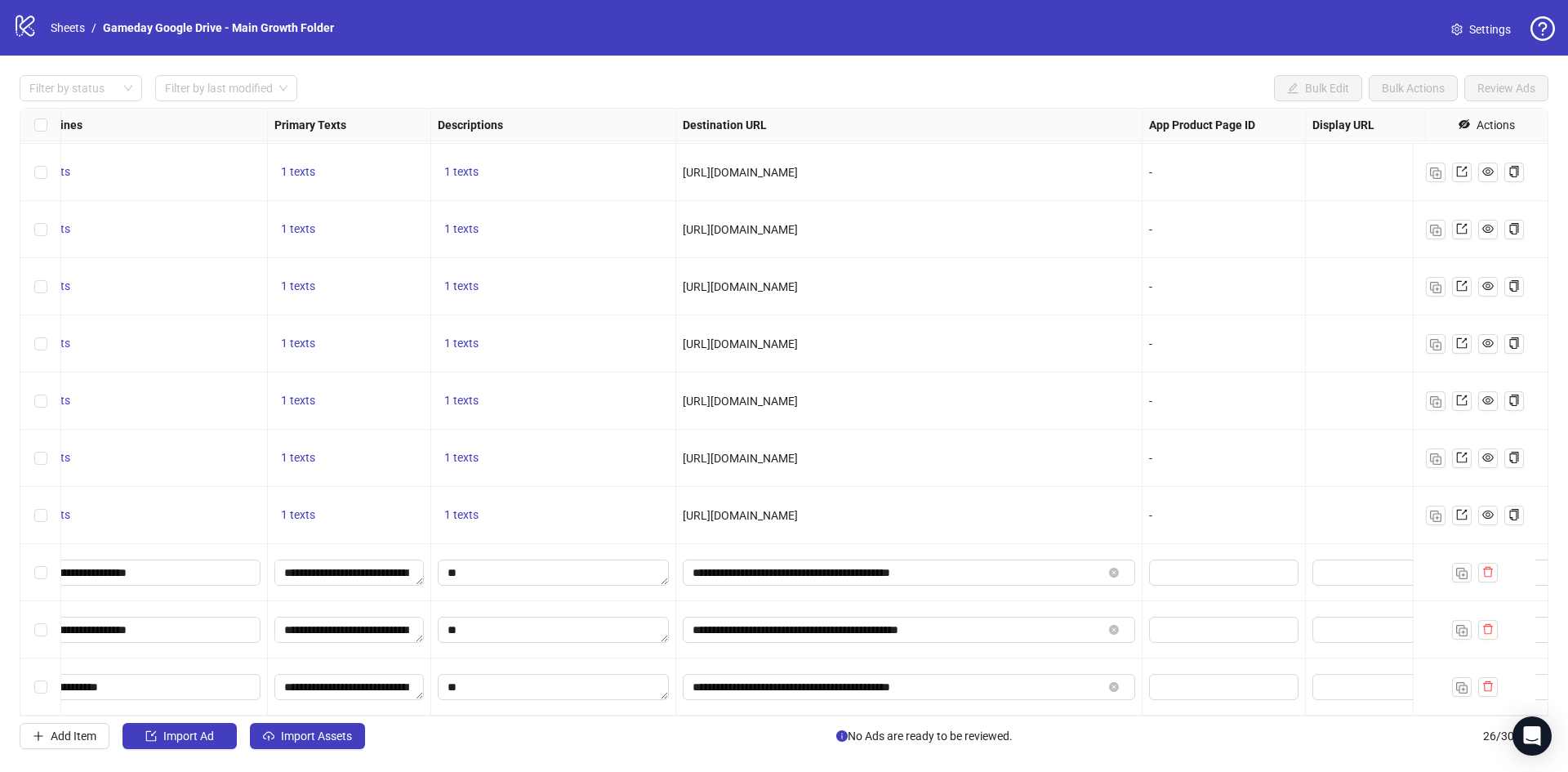 click at bounding box center (554, 573) 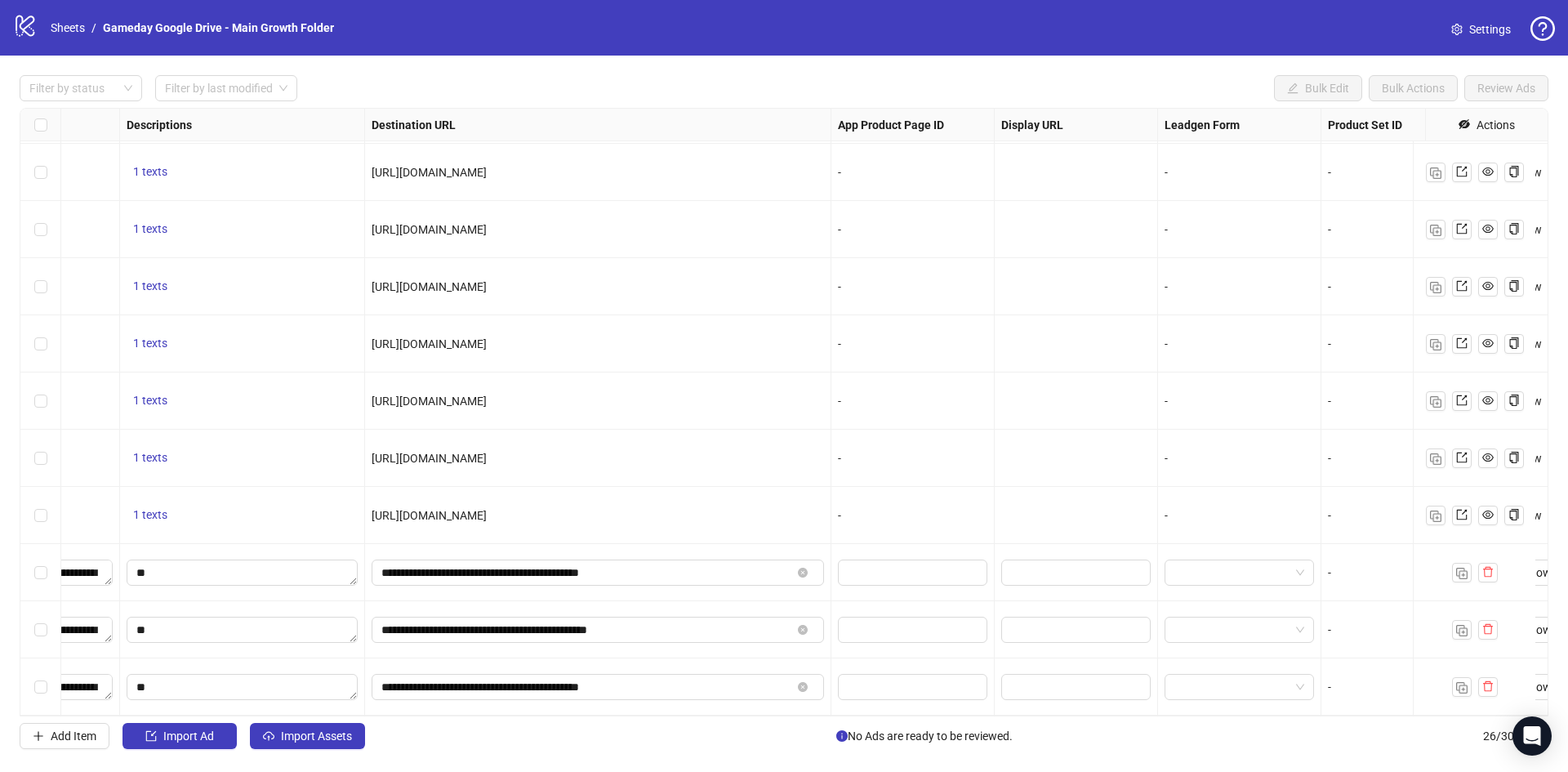 scroll, scrollTop: 925, scrollLeft: 1440, axis: both 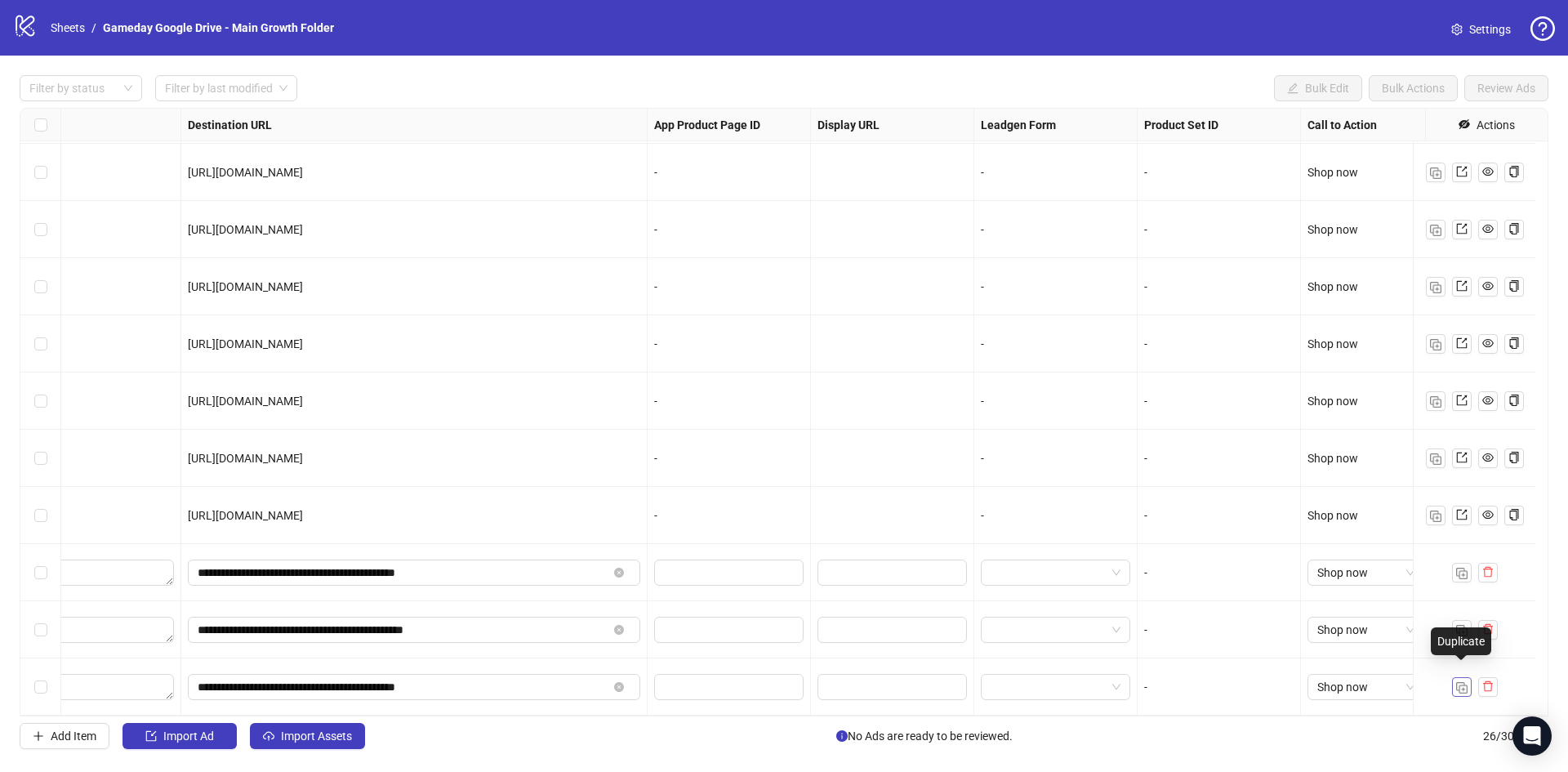 click at bounding box center [1462, 686] 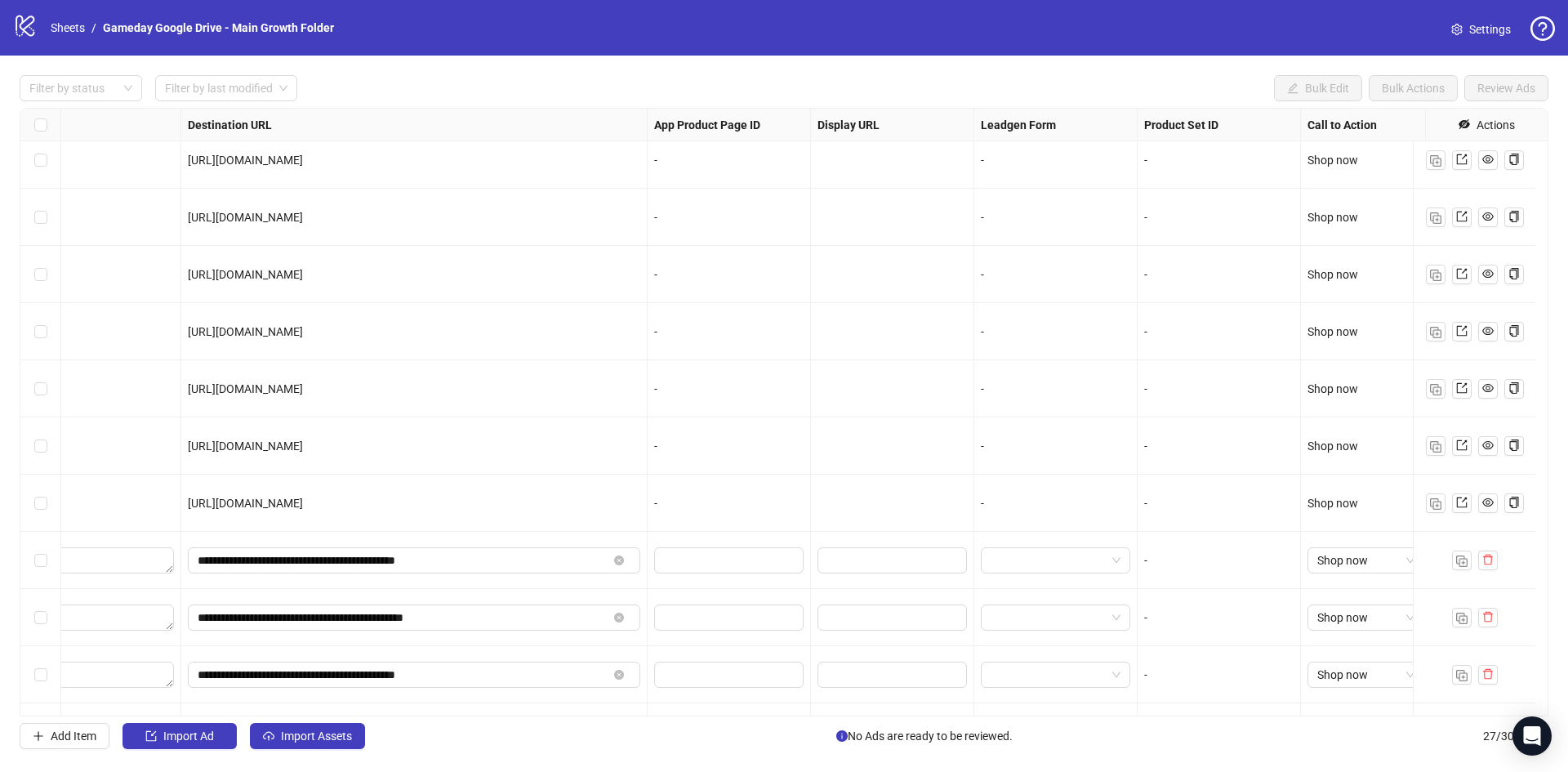 scroll, scrollTop: 982, scrollLeft: 1440, axis: both 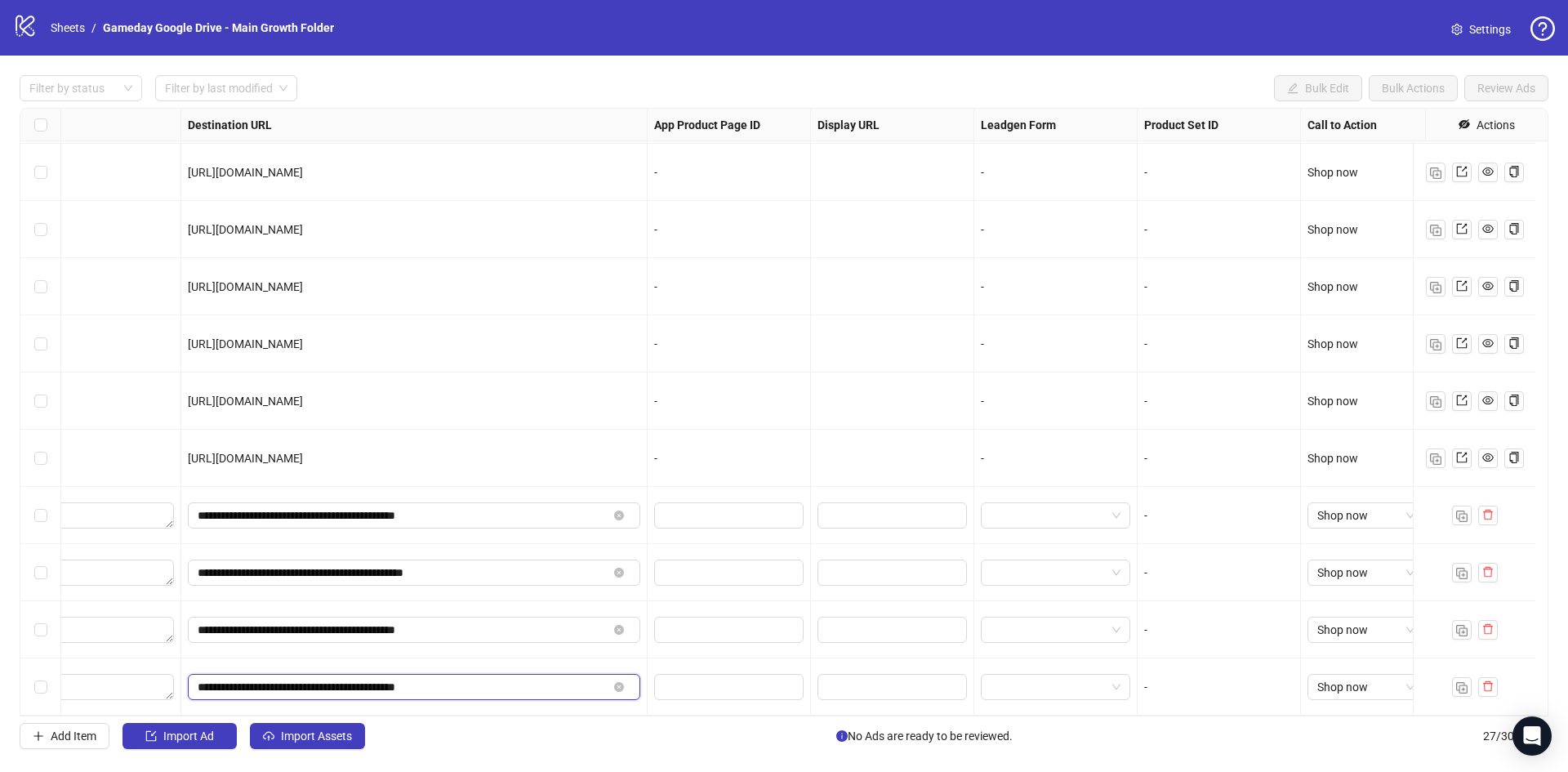 click on "**********" at bounding box center (403, 687) 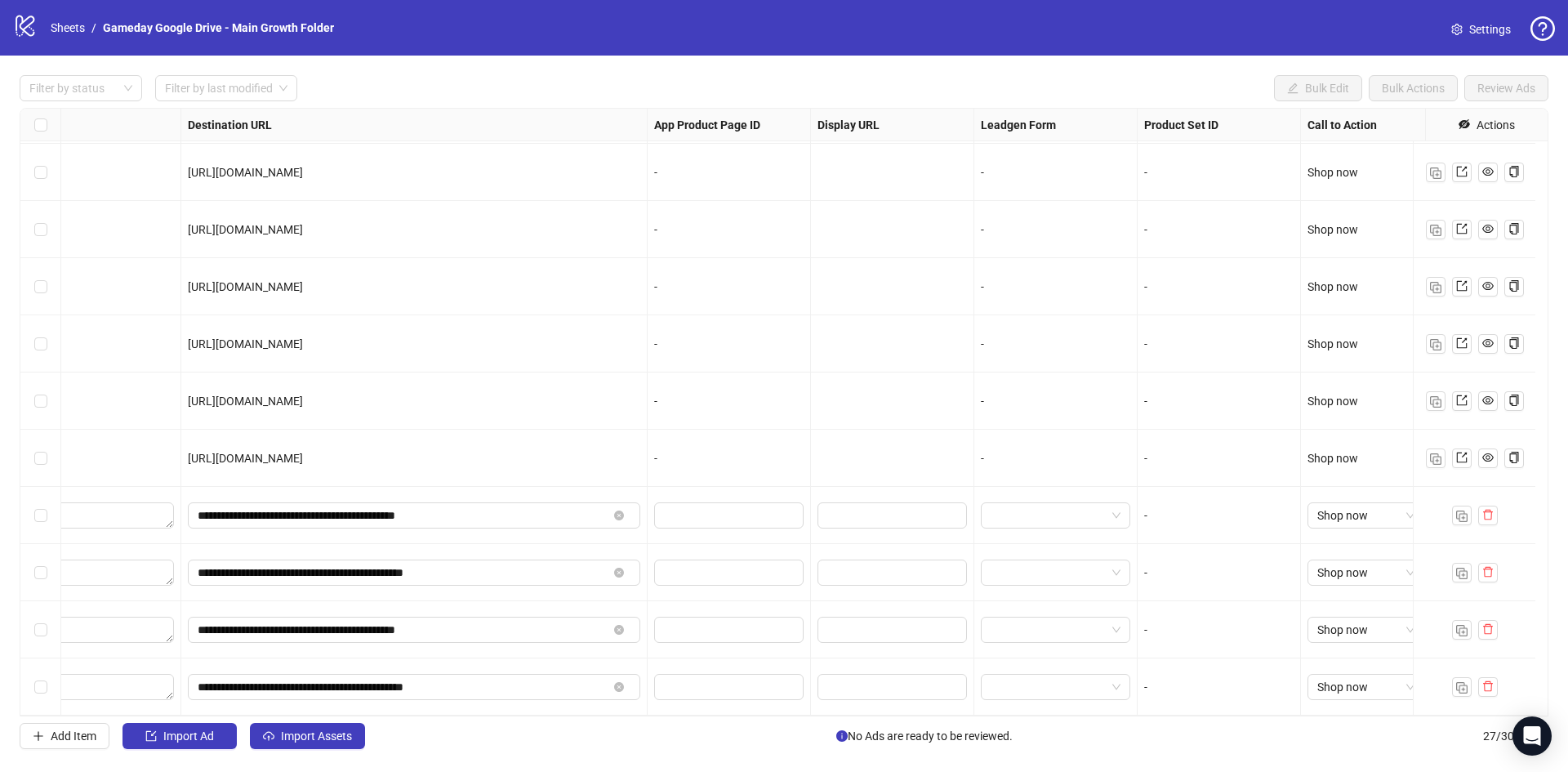click on "-" at bounding box center (728, 344) 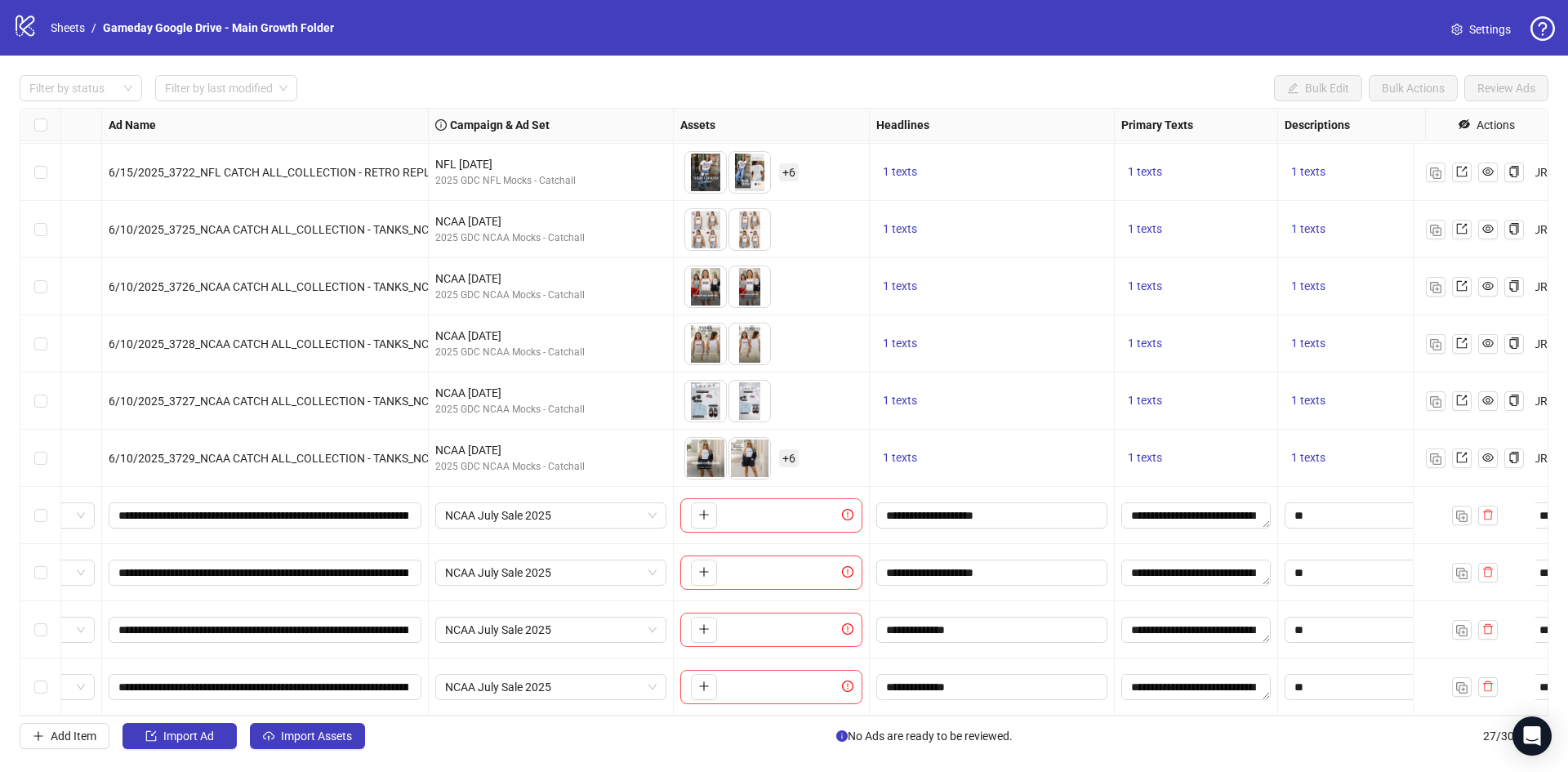 scroll, scrollTop: 982, scrollLeft: 0, axis: vertical 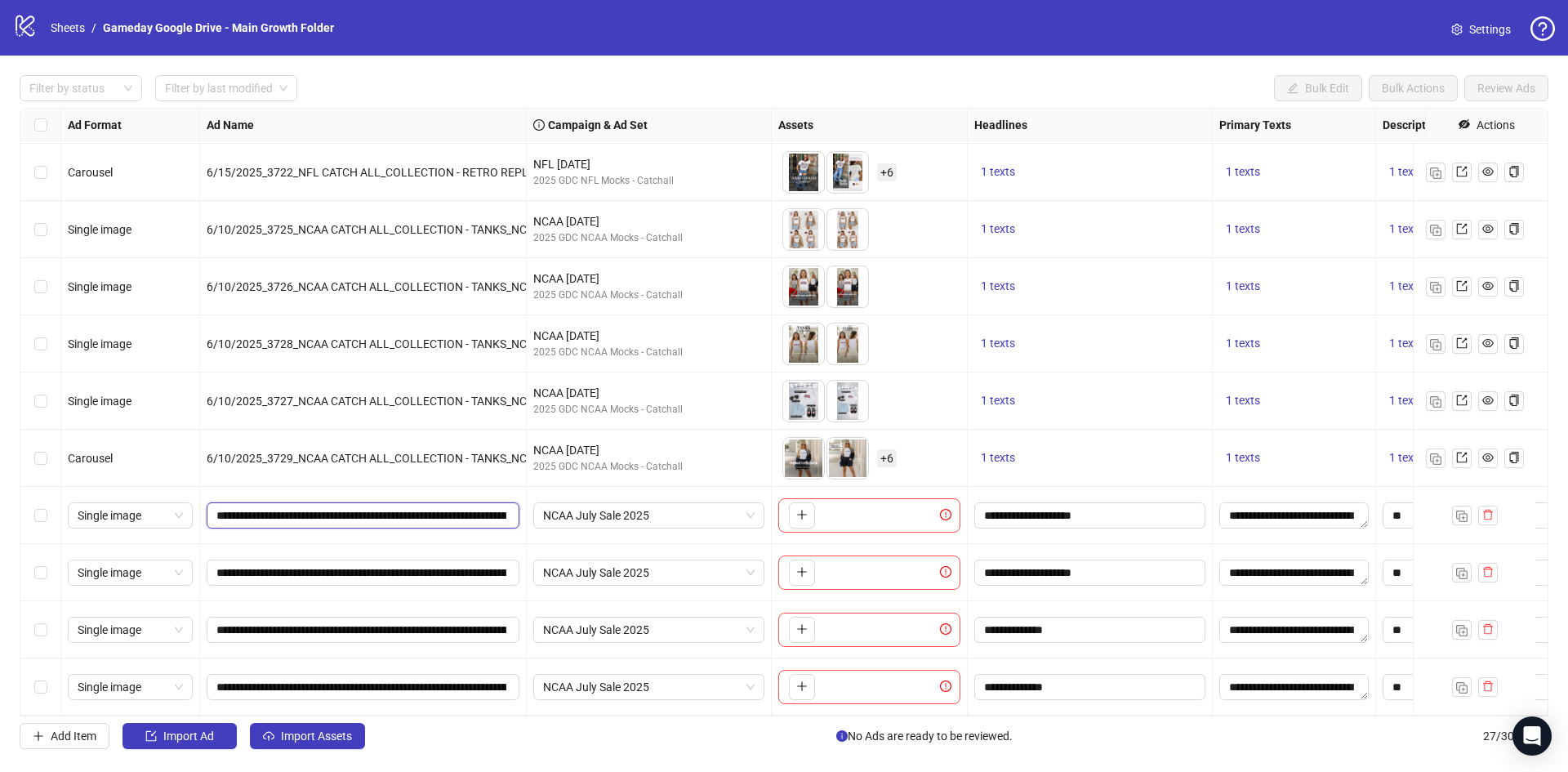 click on "**********" at bounding box center [361, 515] 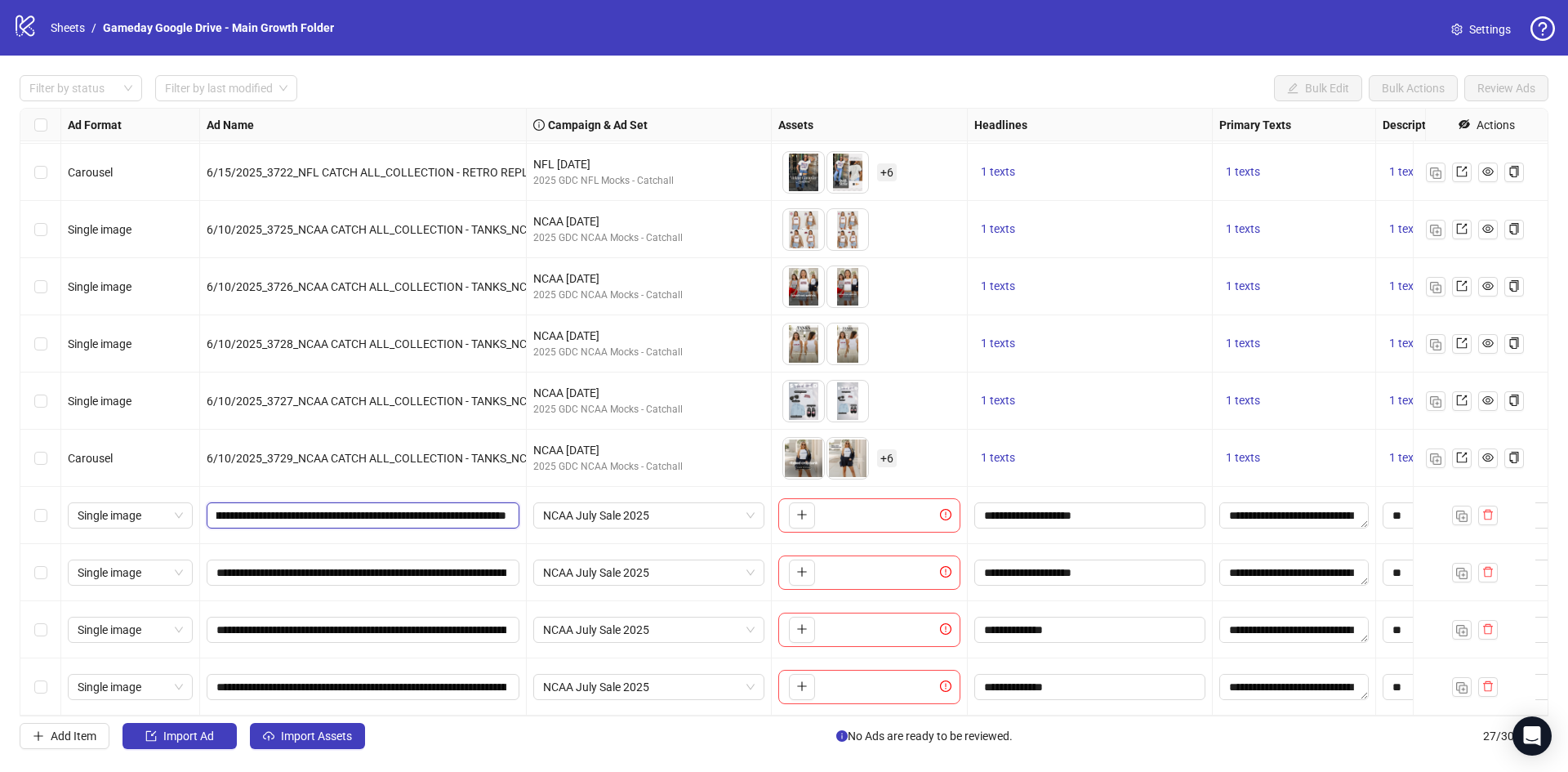 scroll, scrollTop: 0, scrollLeft: 0, axis: both 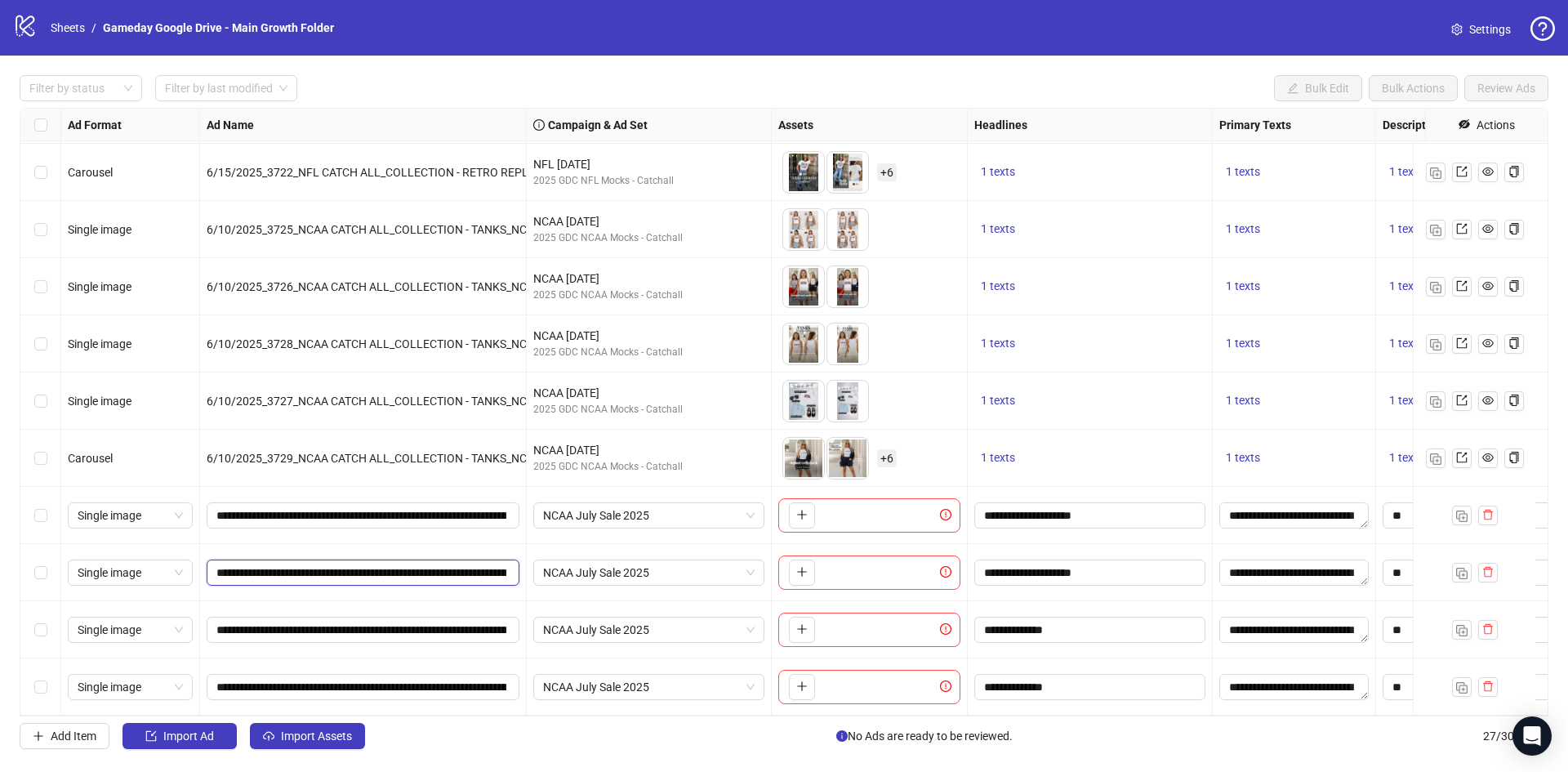 click on "**********" at bounding box center (361, 573) 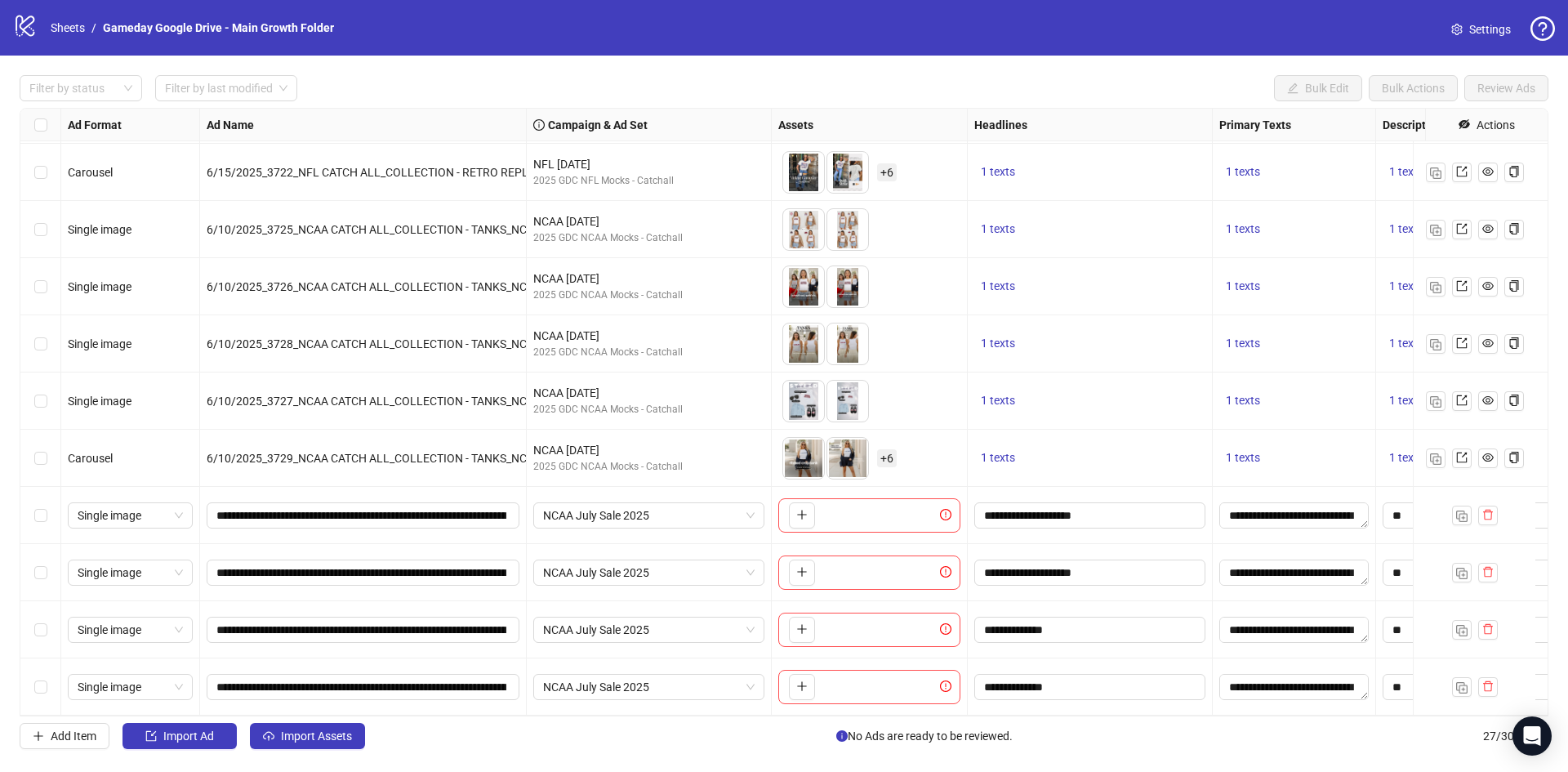 click on "NCAA [DATE]" at bounding box center (648, 336) 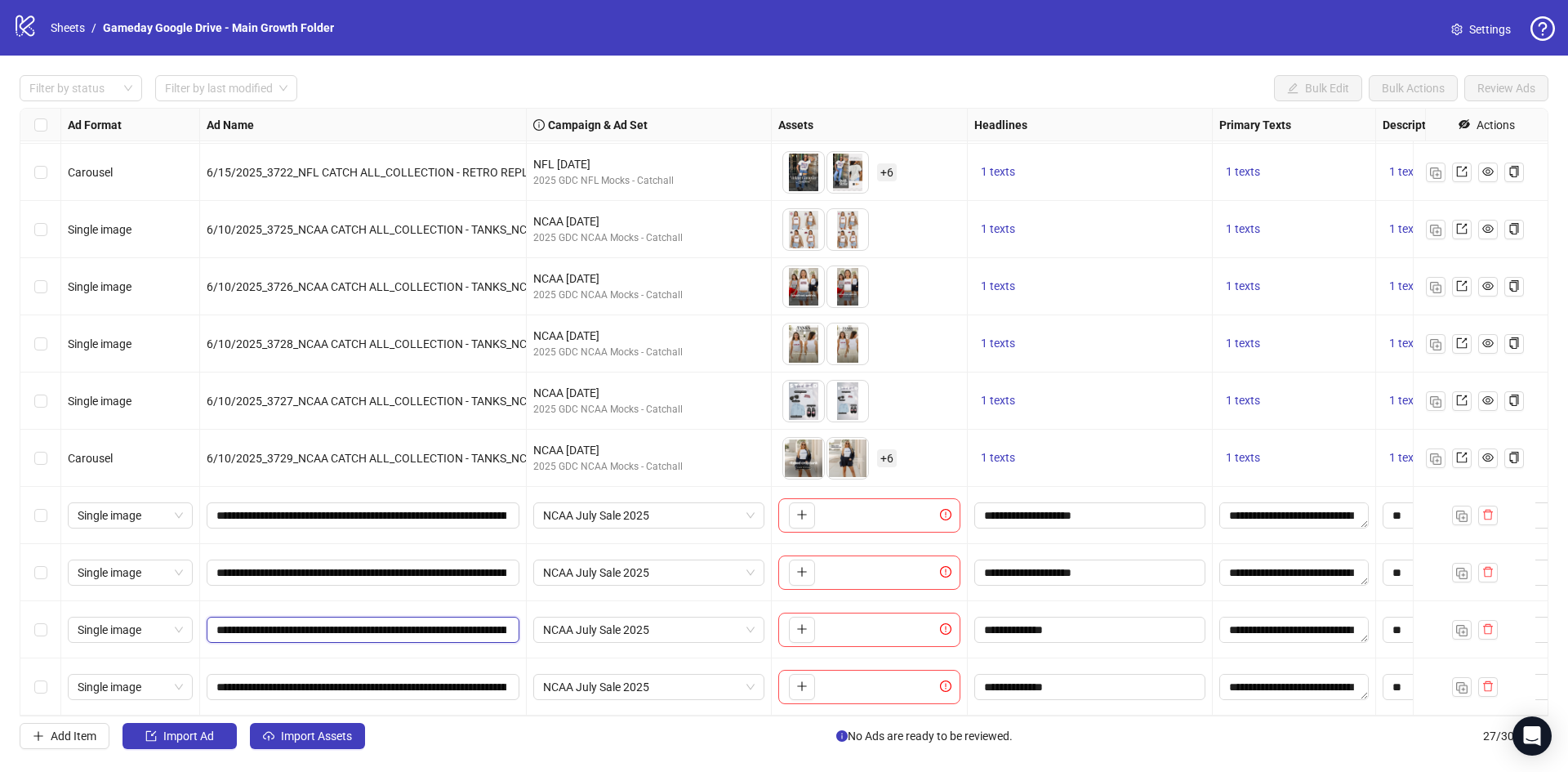 click on "**********" at bounding box center (361, 630) 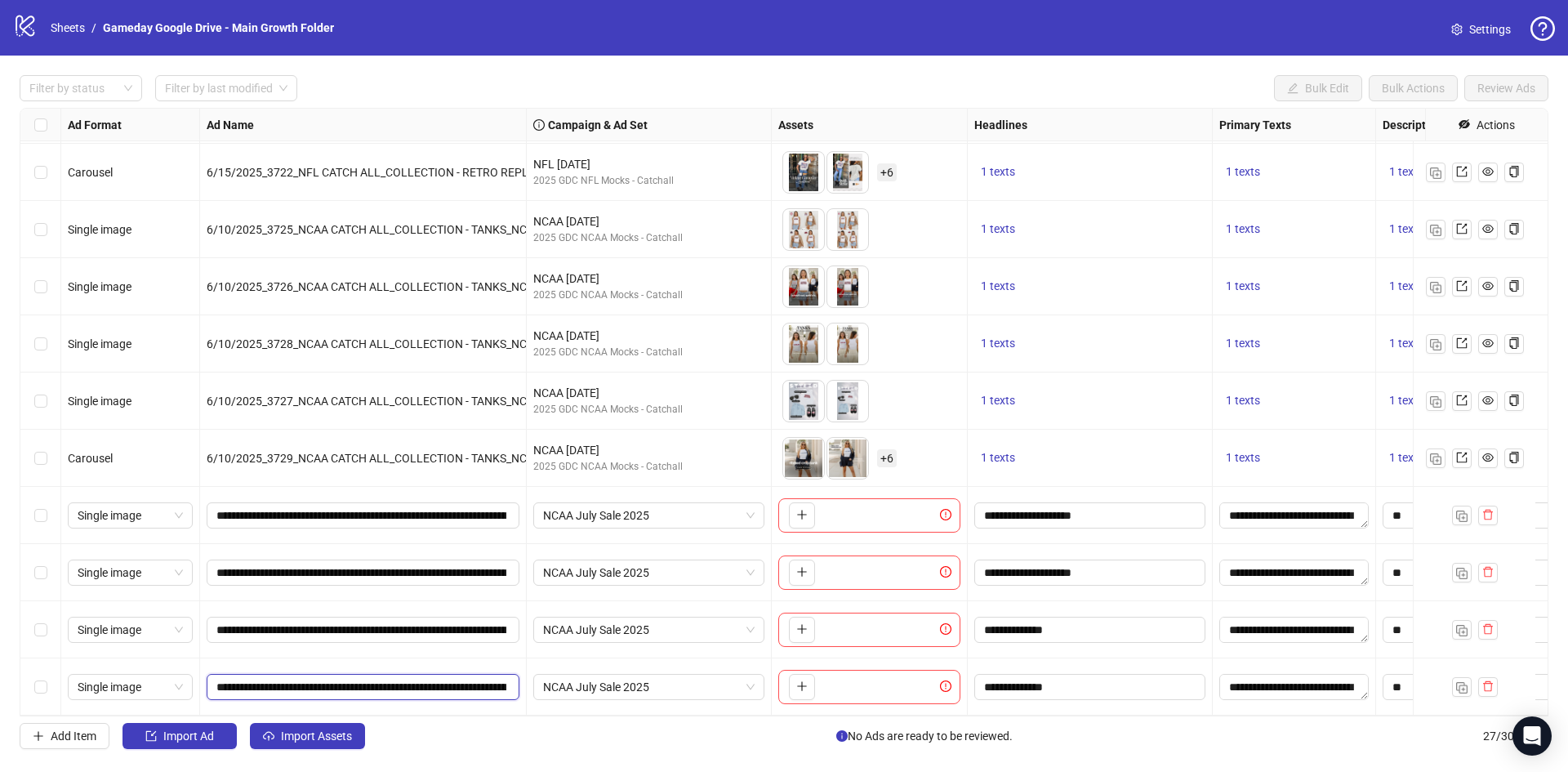 click on "**********" at bounding box center [361, 687] 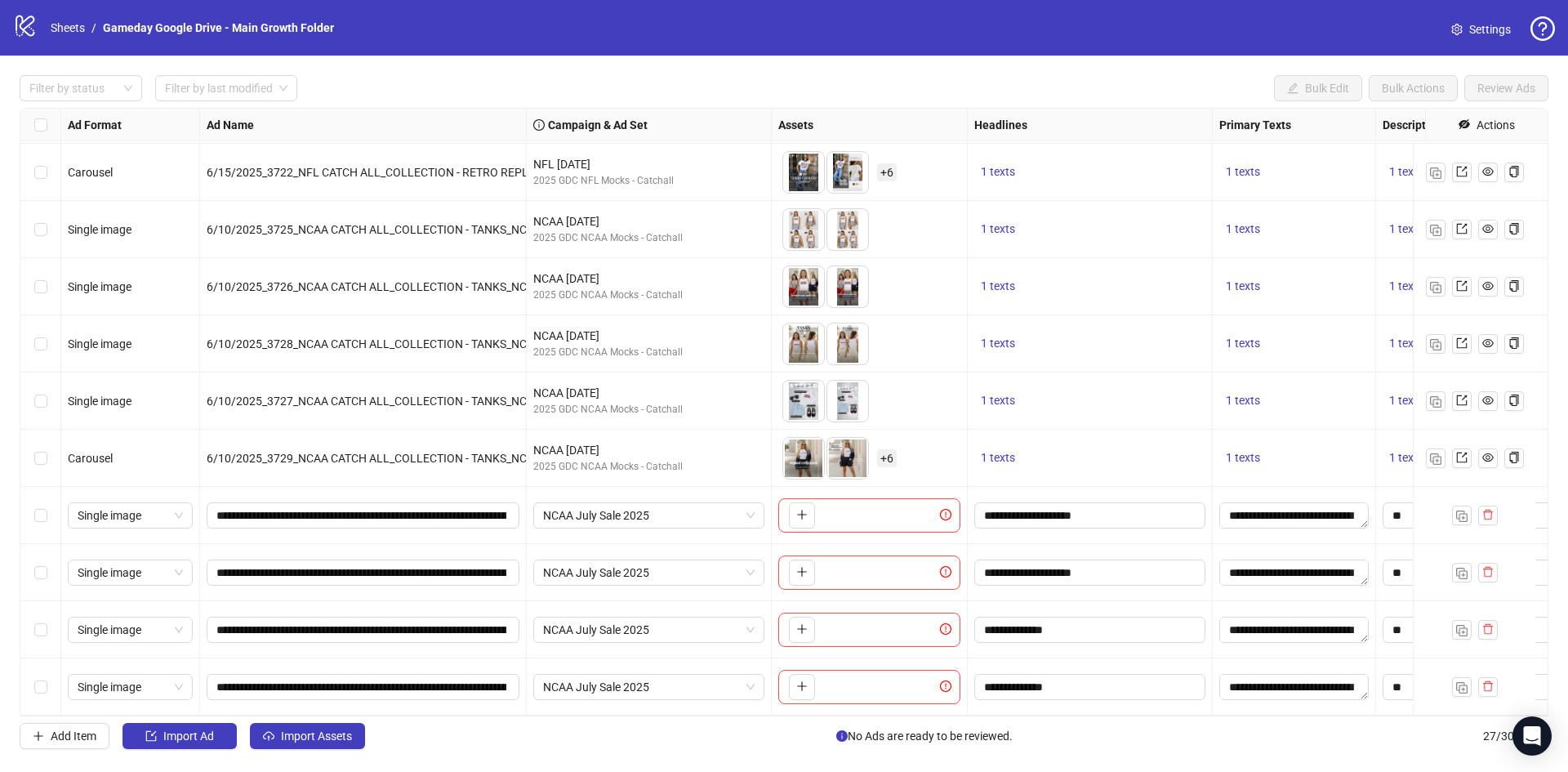 click on "**********" at bounding box center [363, 687] 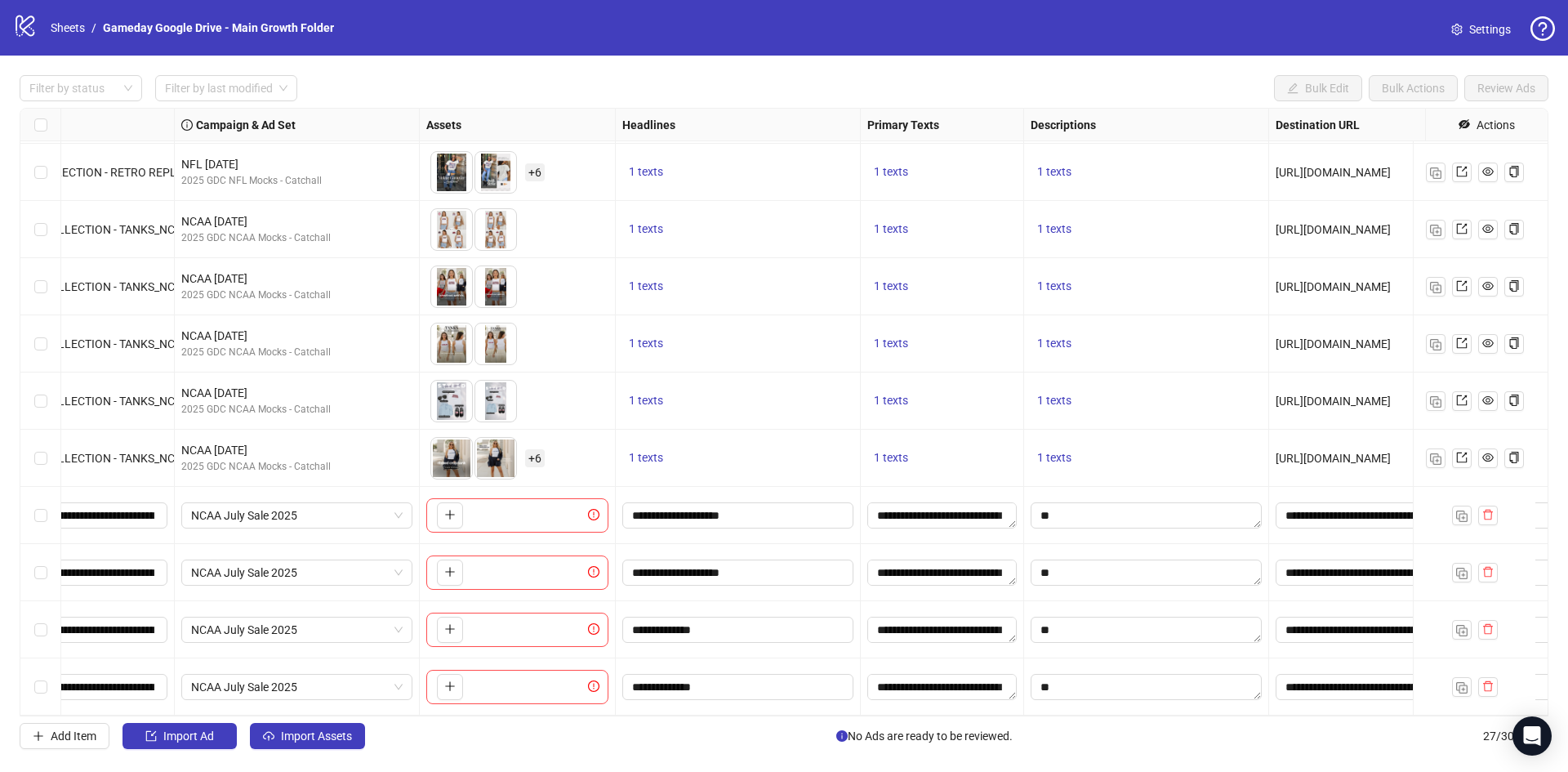 scroll, scrollTop: 982, scrollLeft: 0, axis: vertical 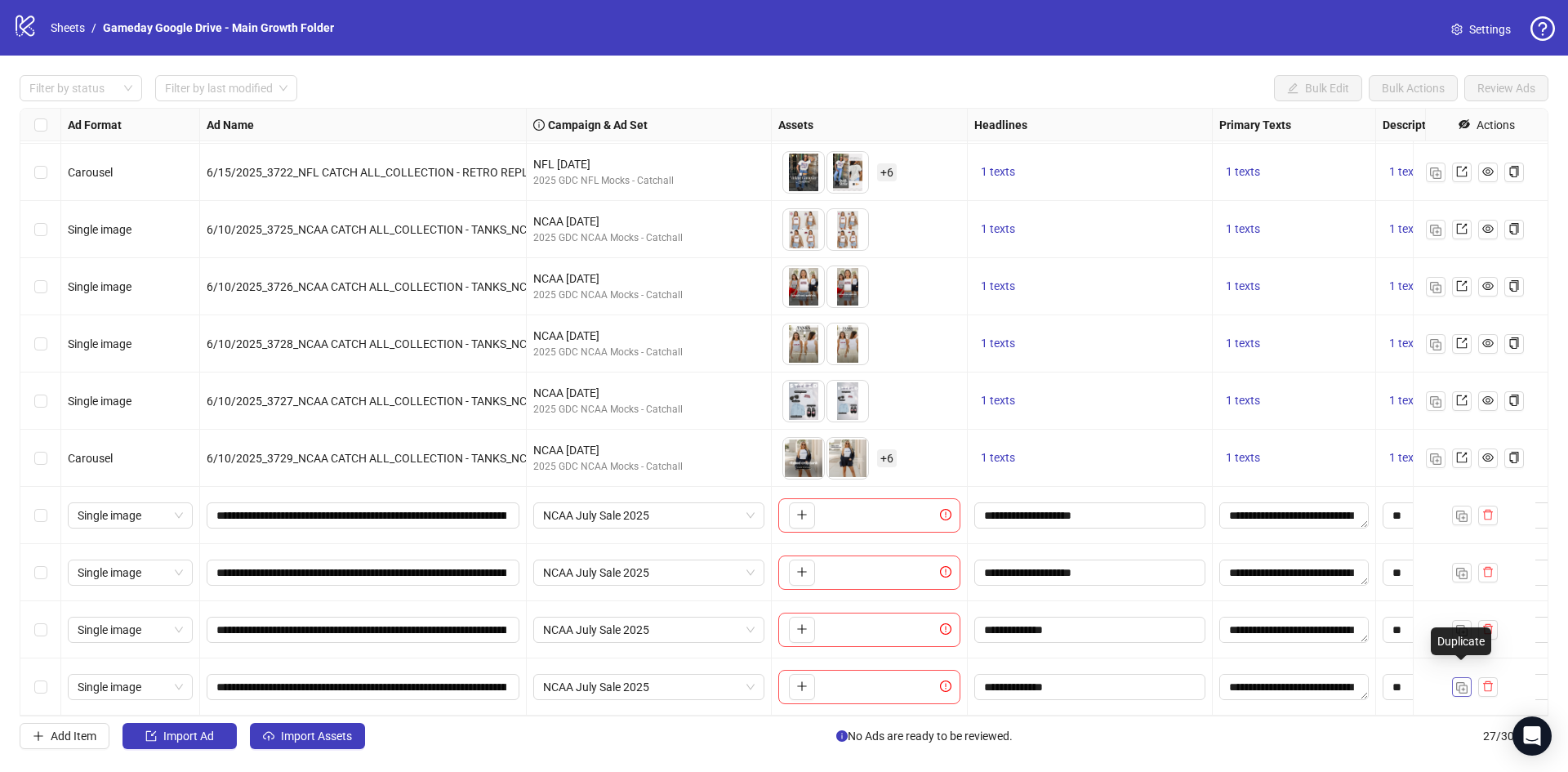 click at bounding box center [1462, 688] 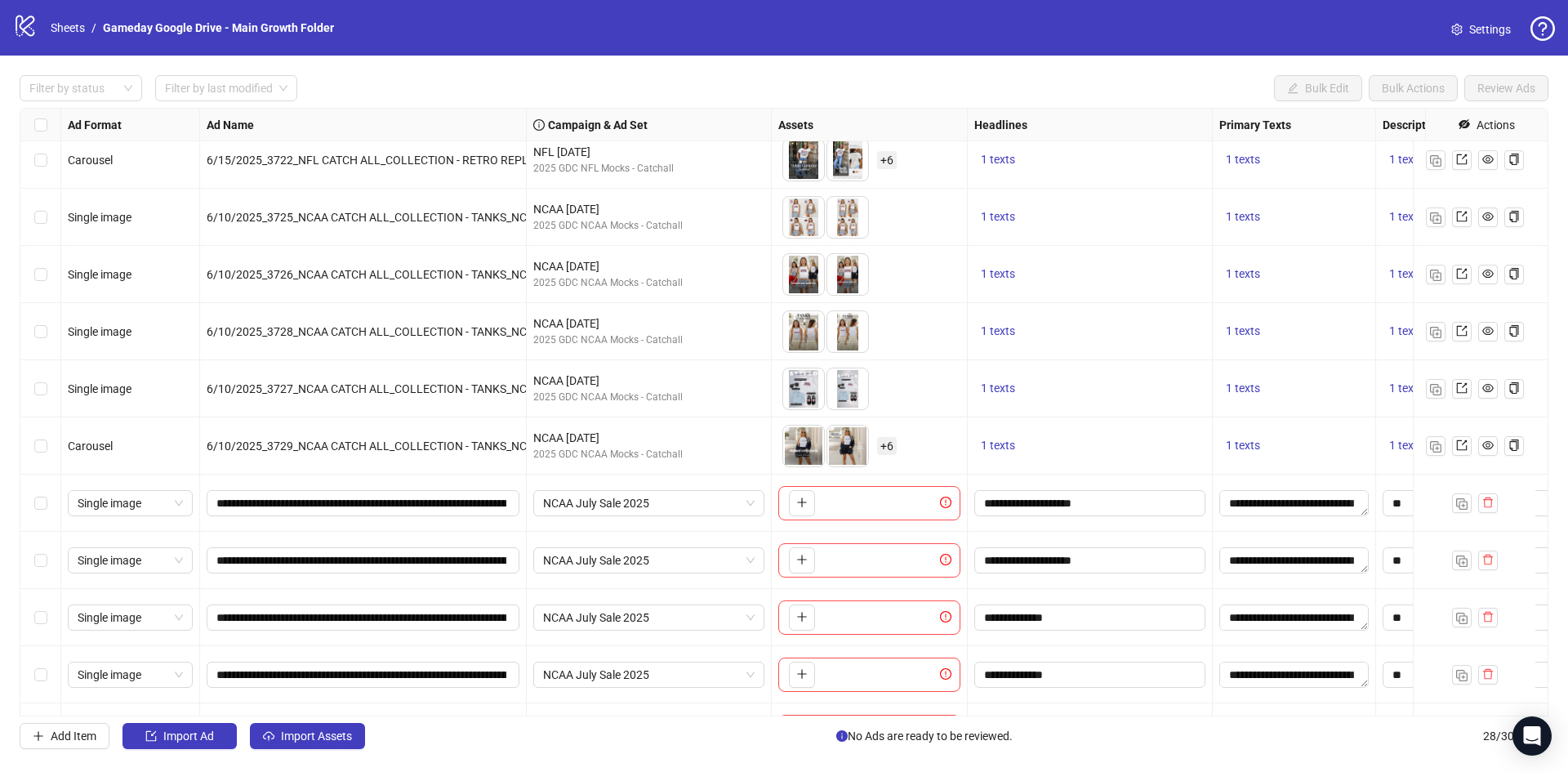 scroll, scrollTop: 1039, scrollLeft: 0, axis: vertical 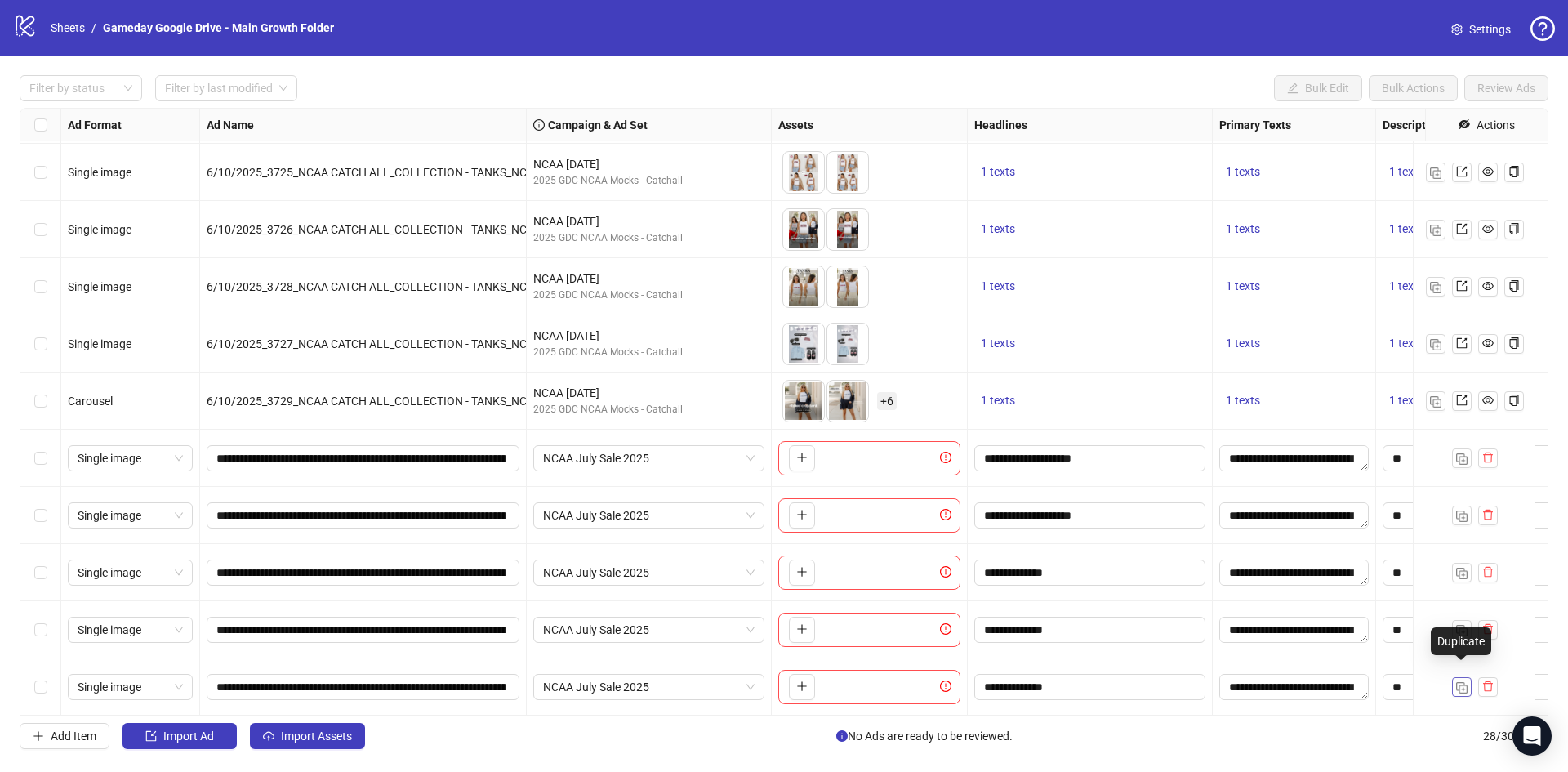 click at bounding box center (1462, 688) 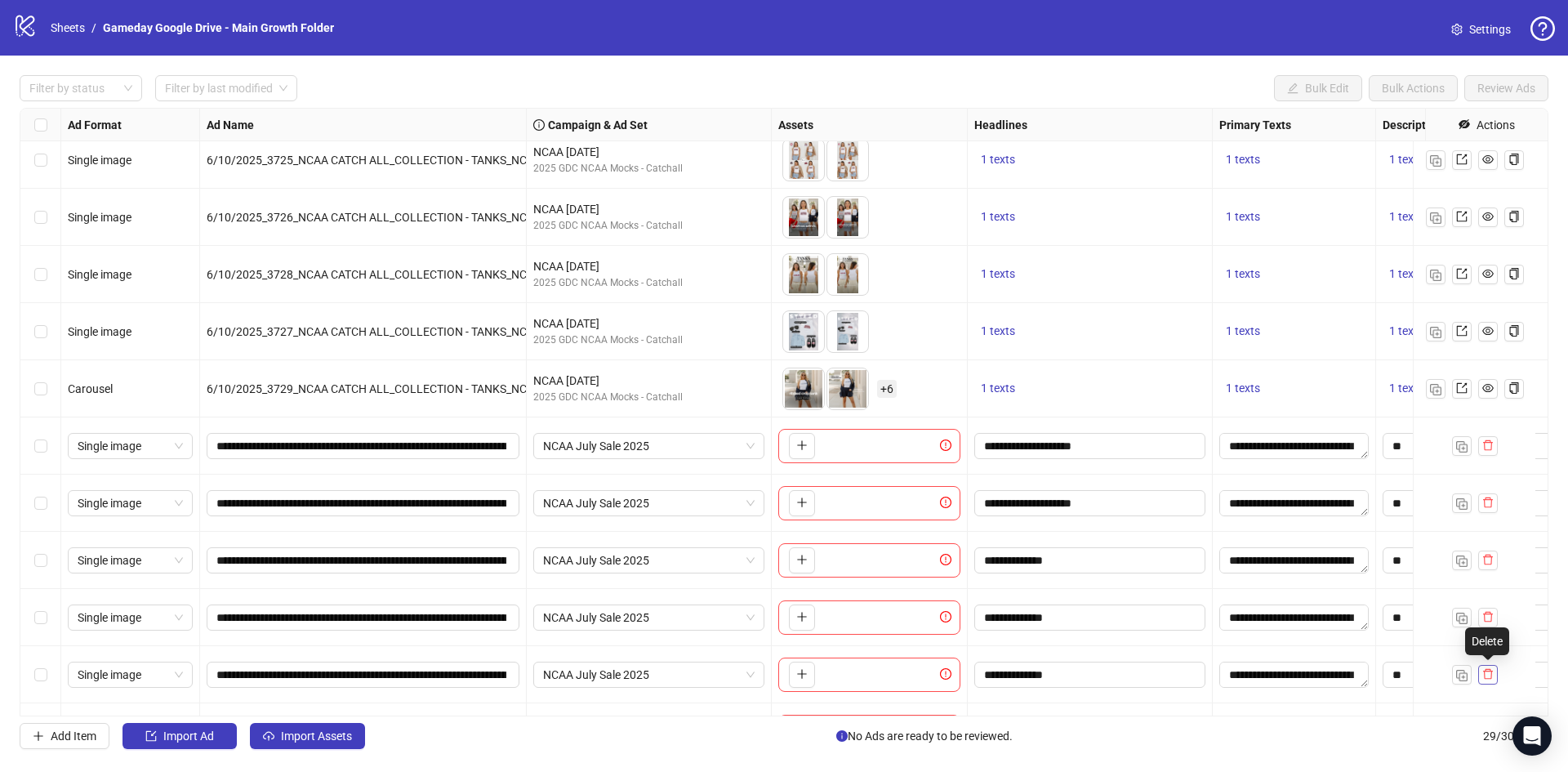 click at bounding box center (1488, 675) 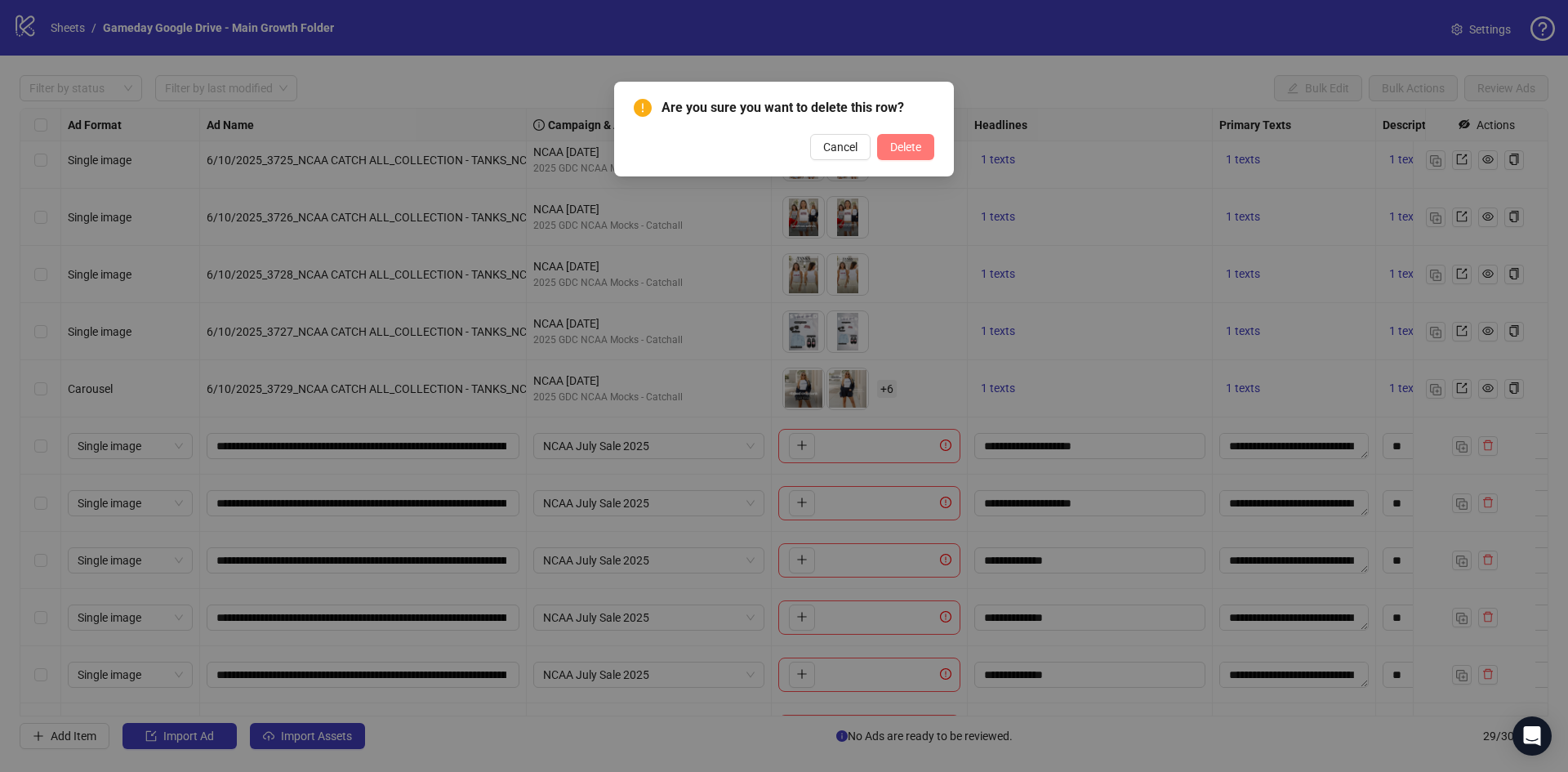 click on "Delete" at bounding box center [906, 147] 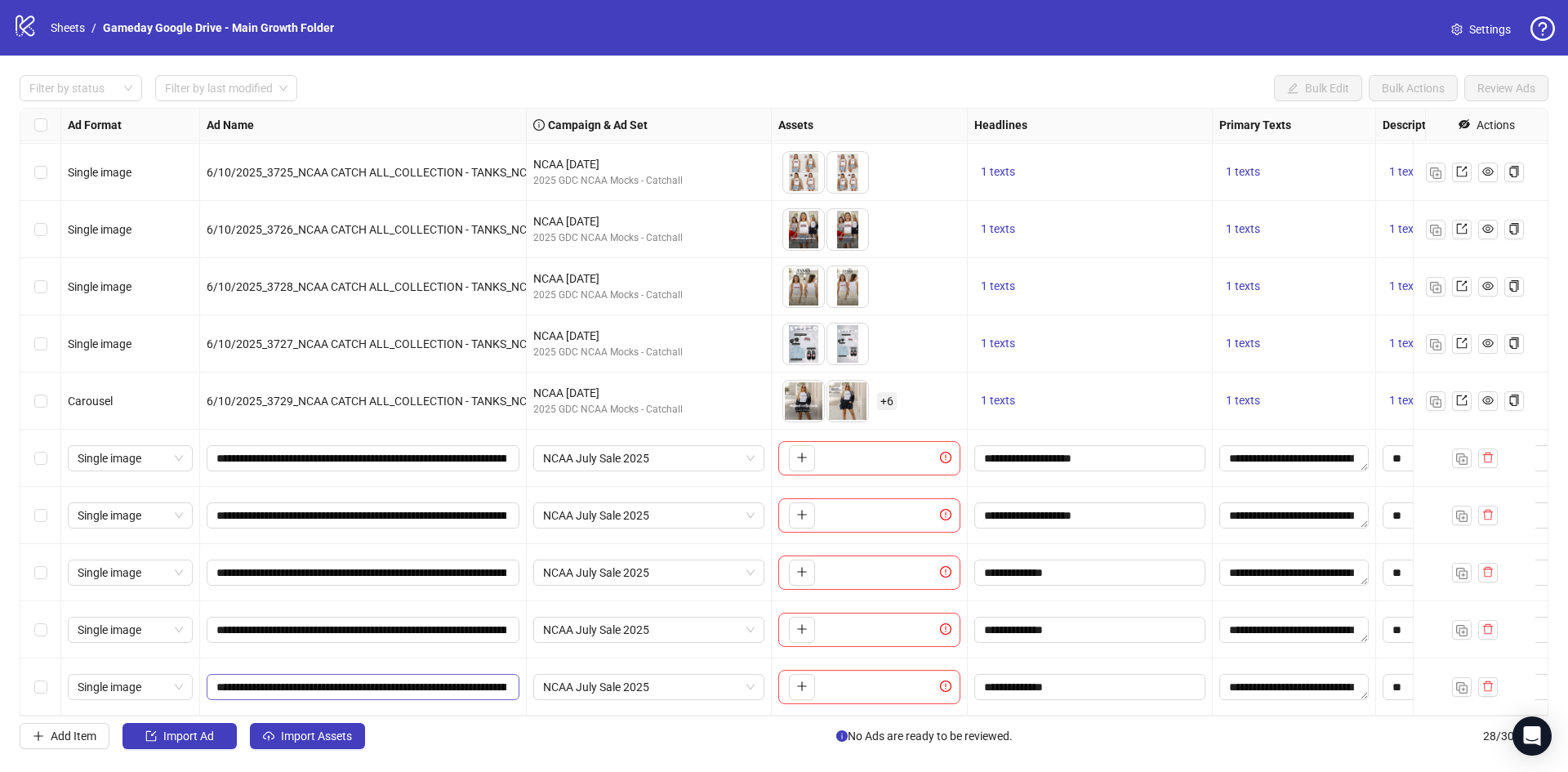 click on "**********" at bounding box center (363, 687) 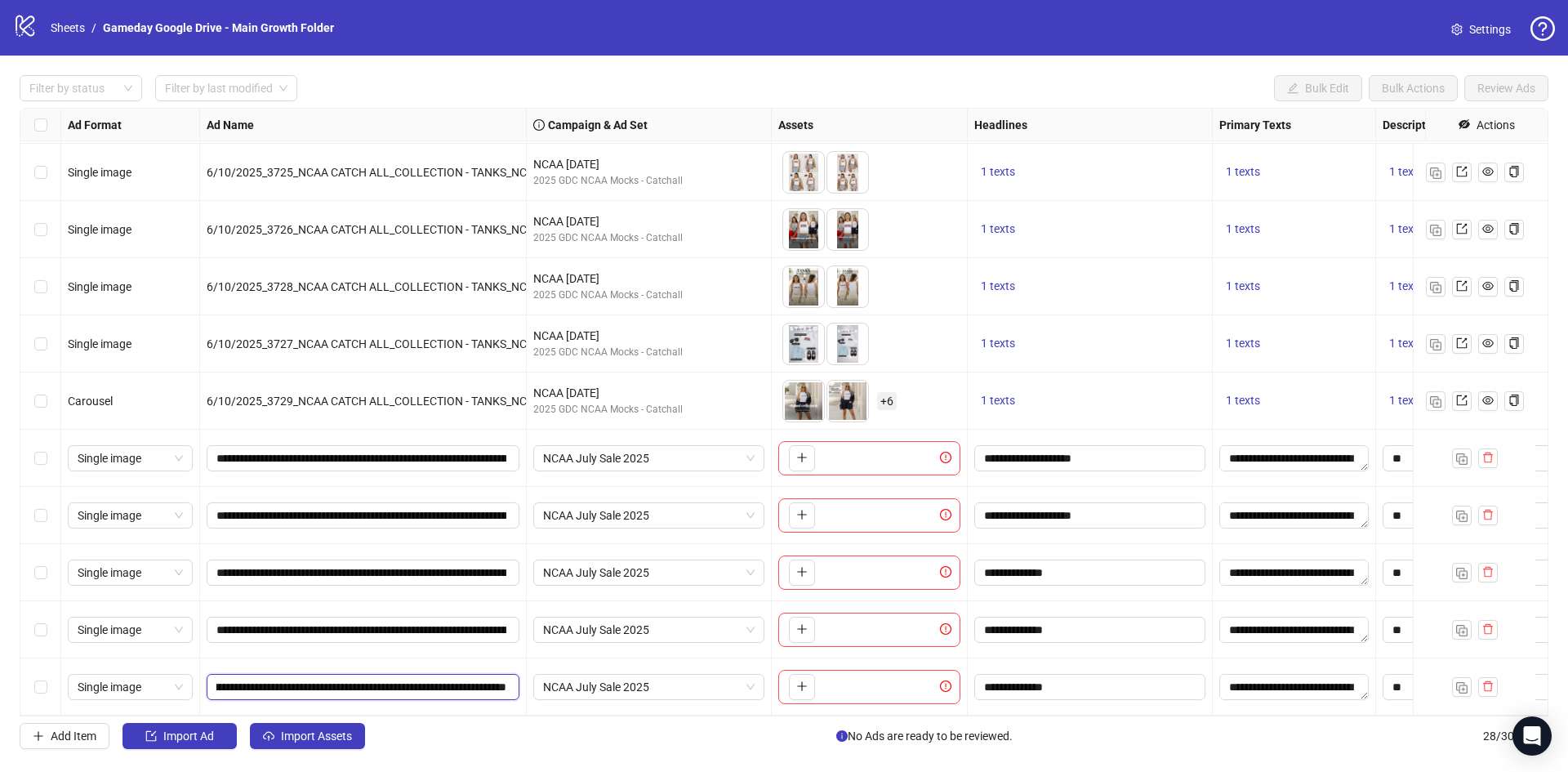 paste 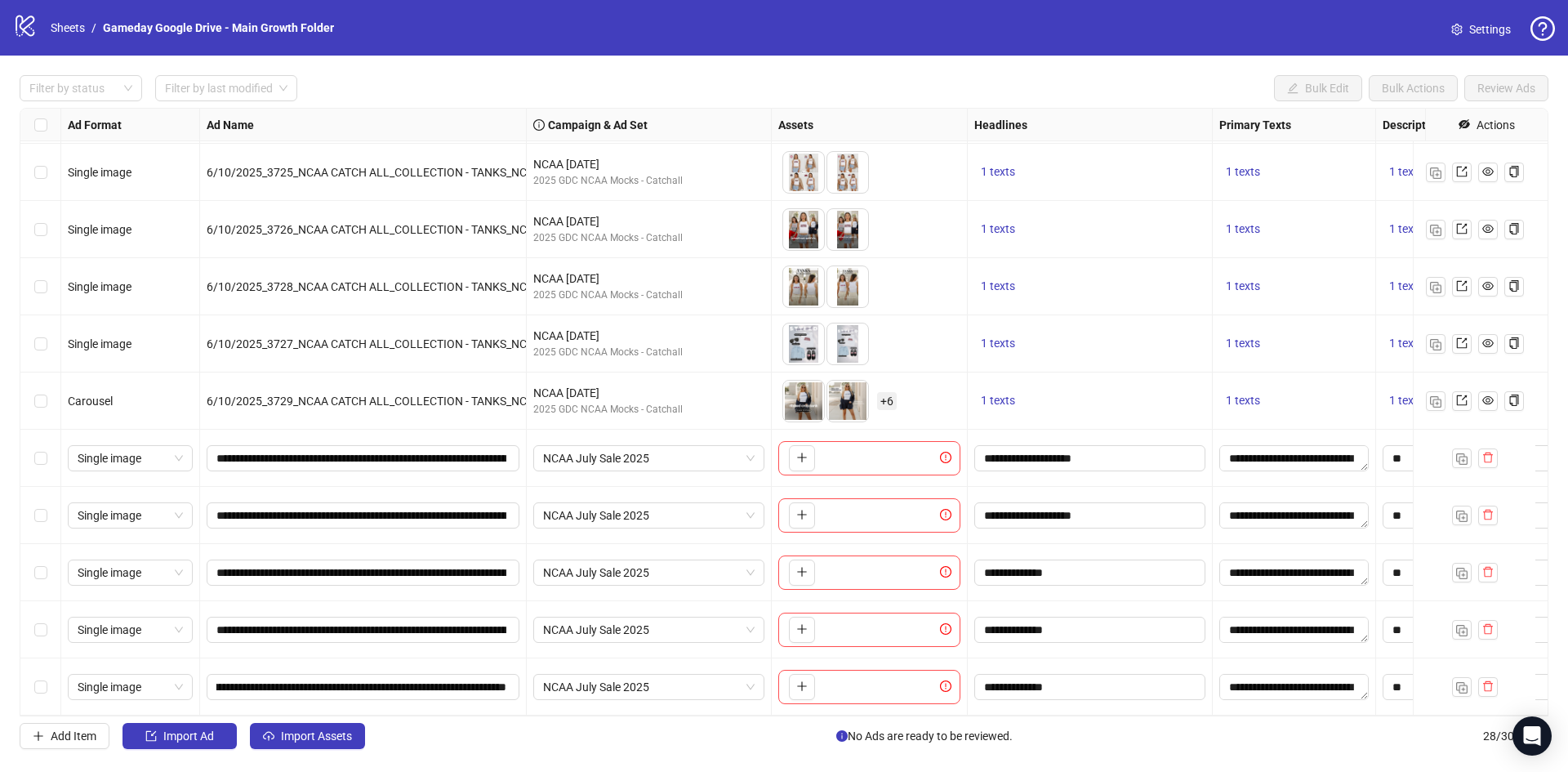 click on "**********" at bounding box center (363, 630) 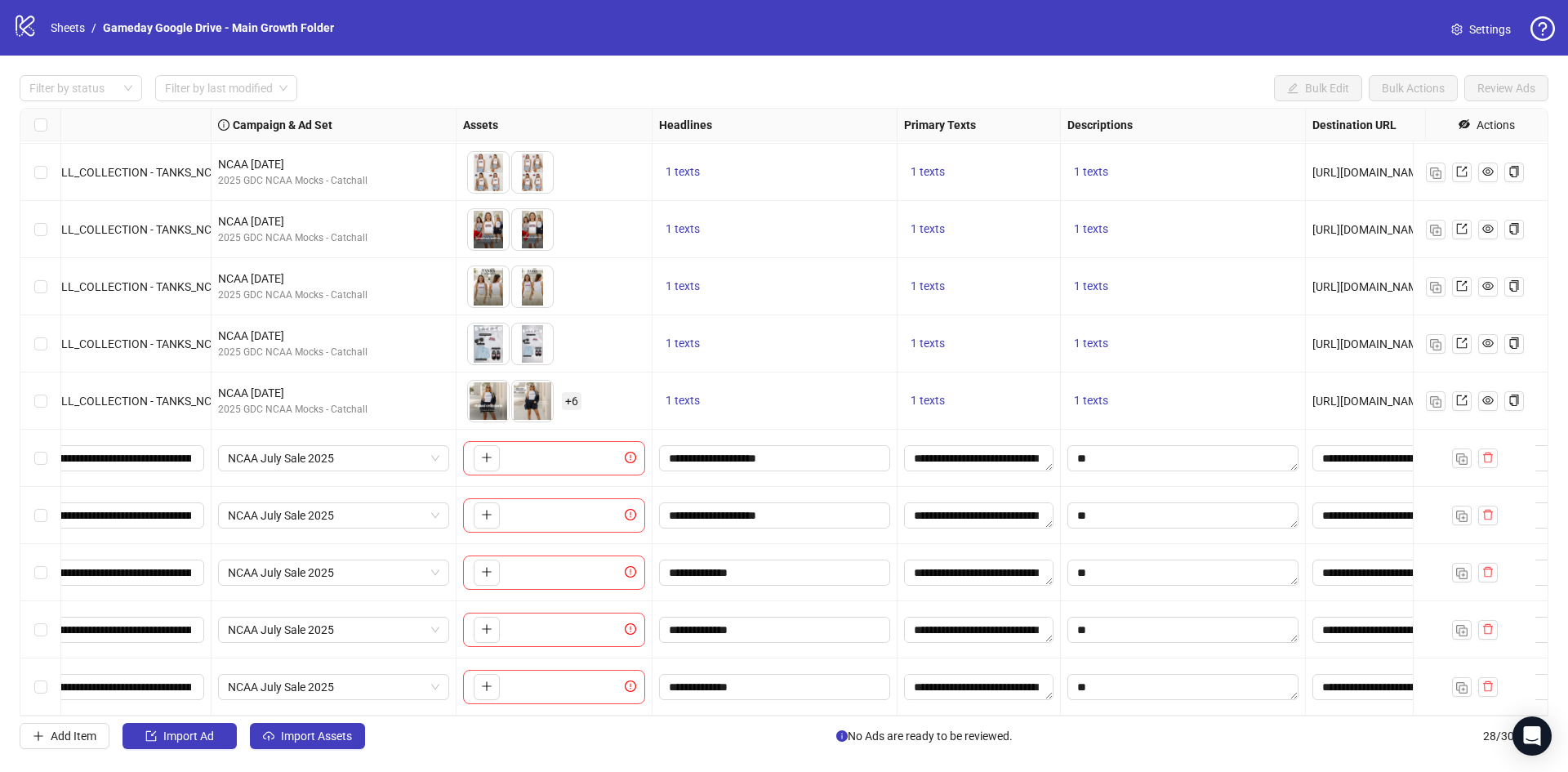 scroll, scrollTop: 1039, scrollLeft: 337, axis: both 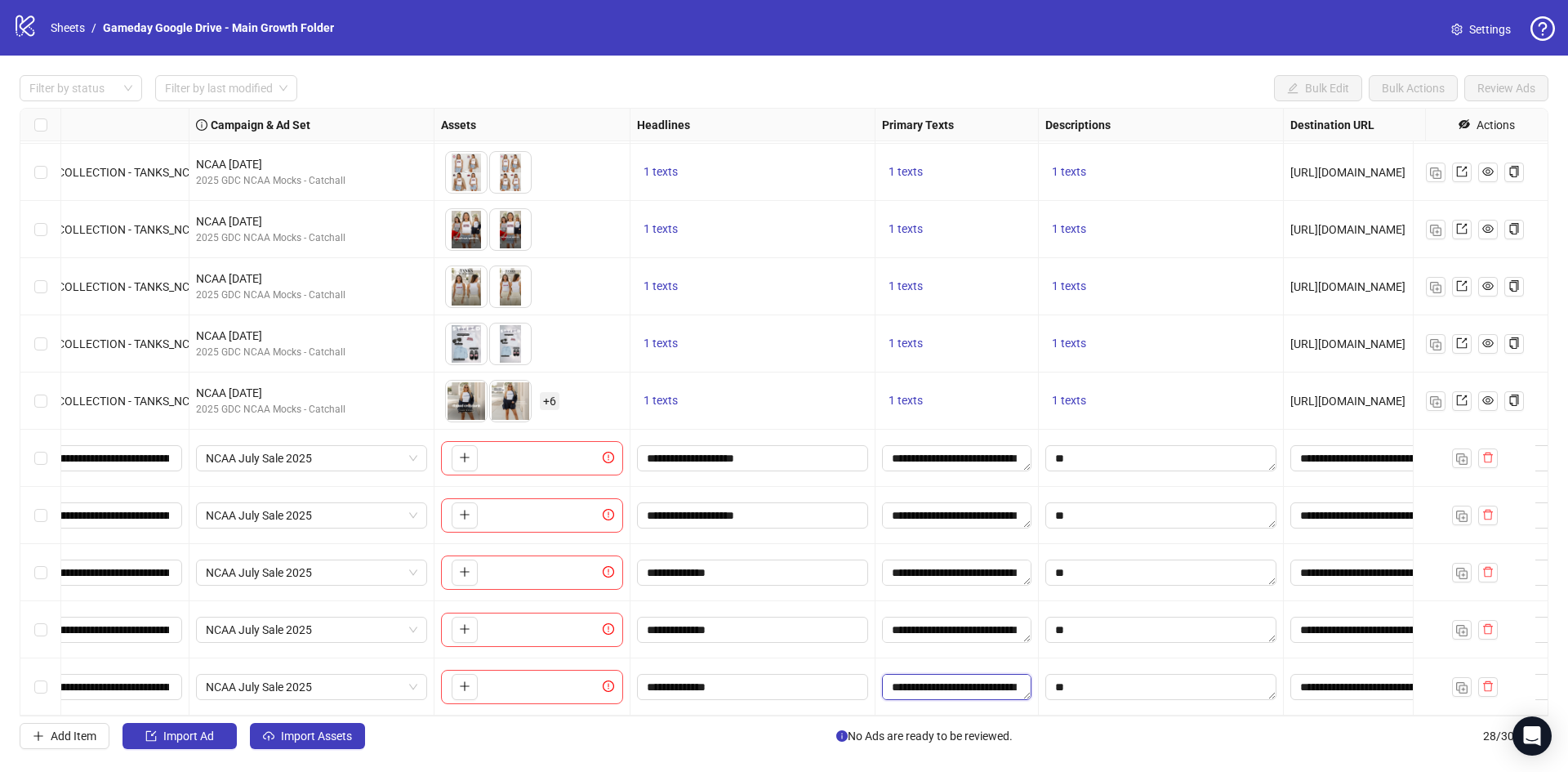 click on "**********" at bounding box center (956, 687) 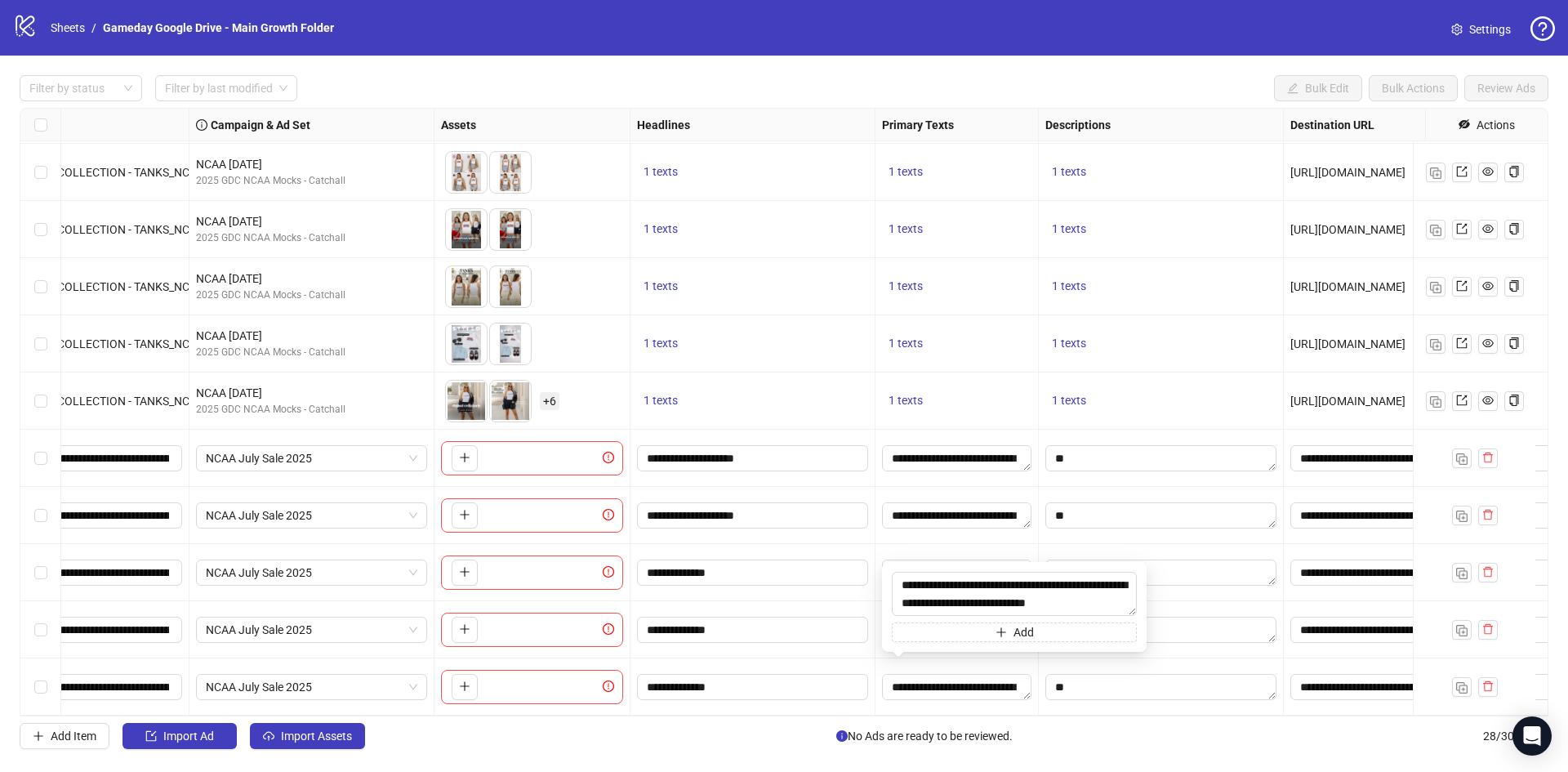 scroll, scrollTop: 18, scrollLeft: 0, axis: vertical 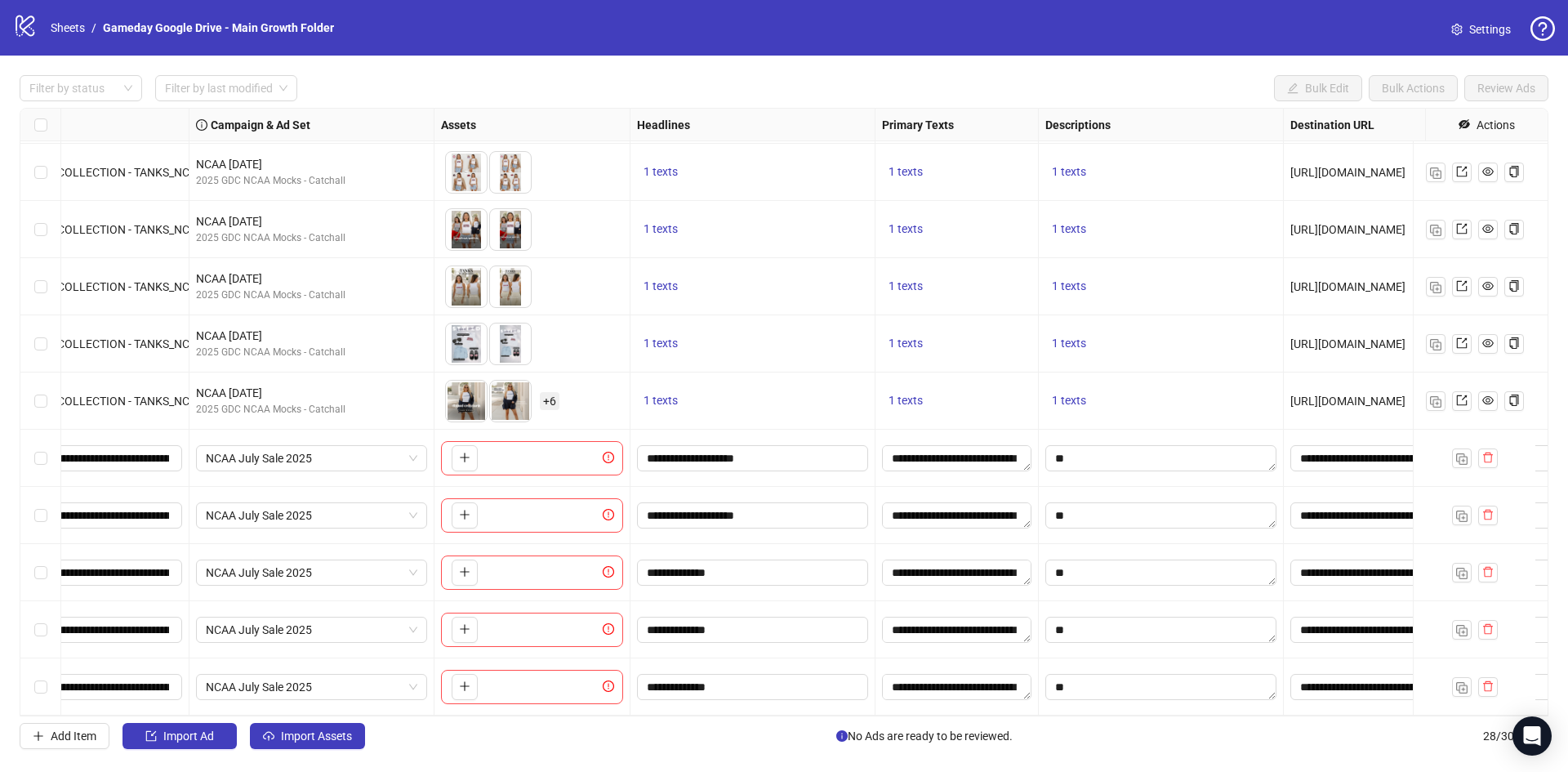 click on "1 texts" at bounding box center [1160, 287] 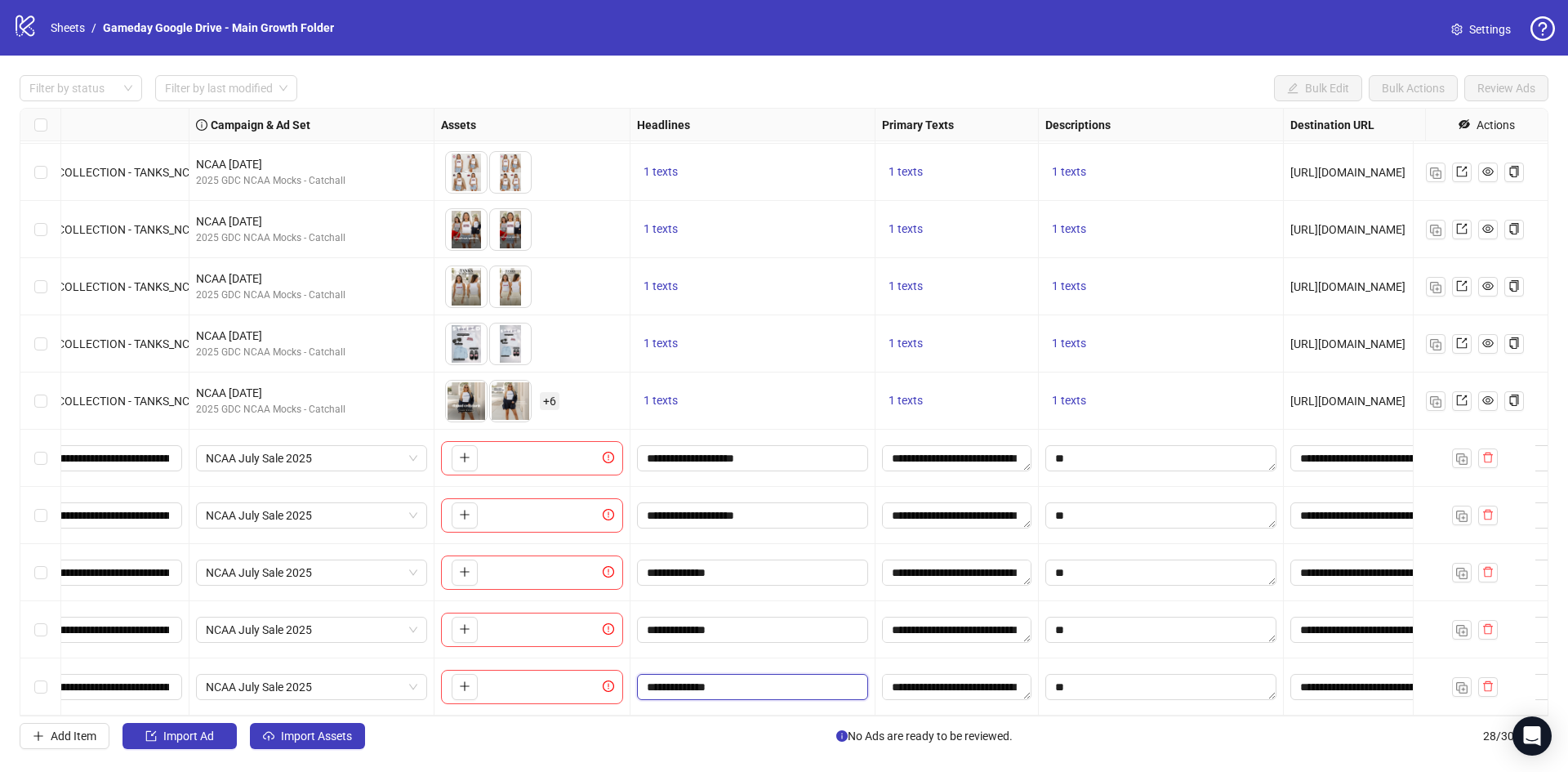 click on "**********" at bounding box center [751, 687] 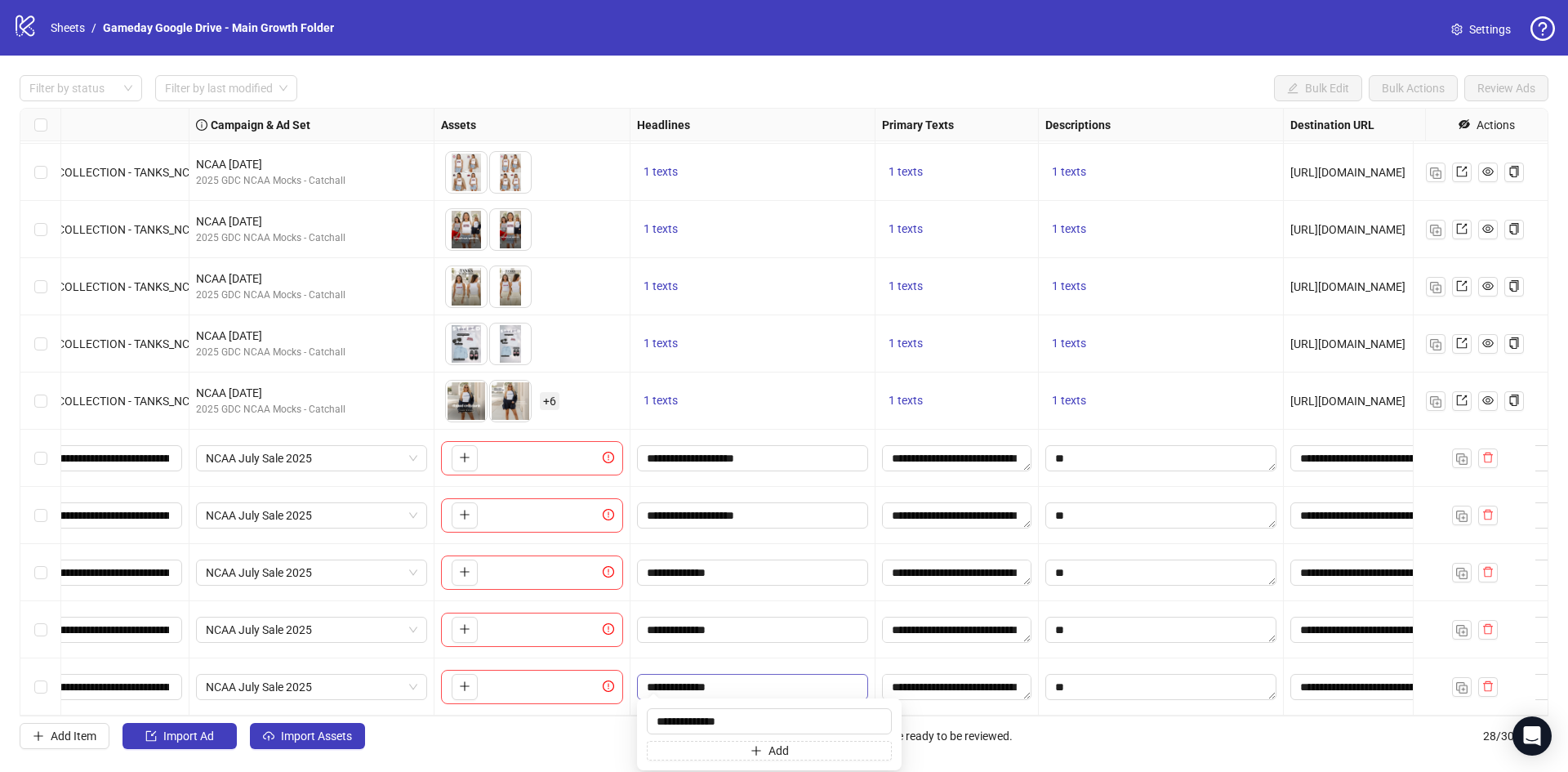 type on "**********" 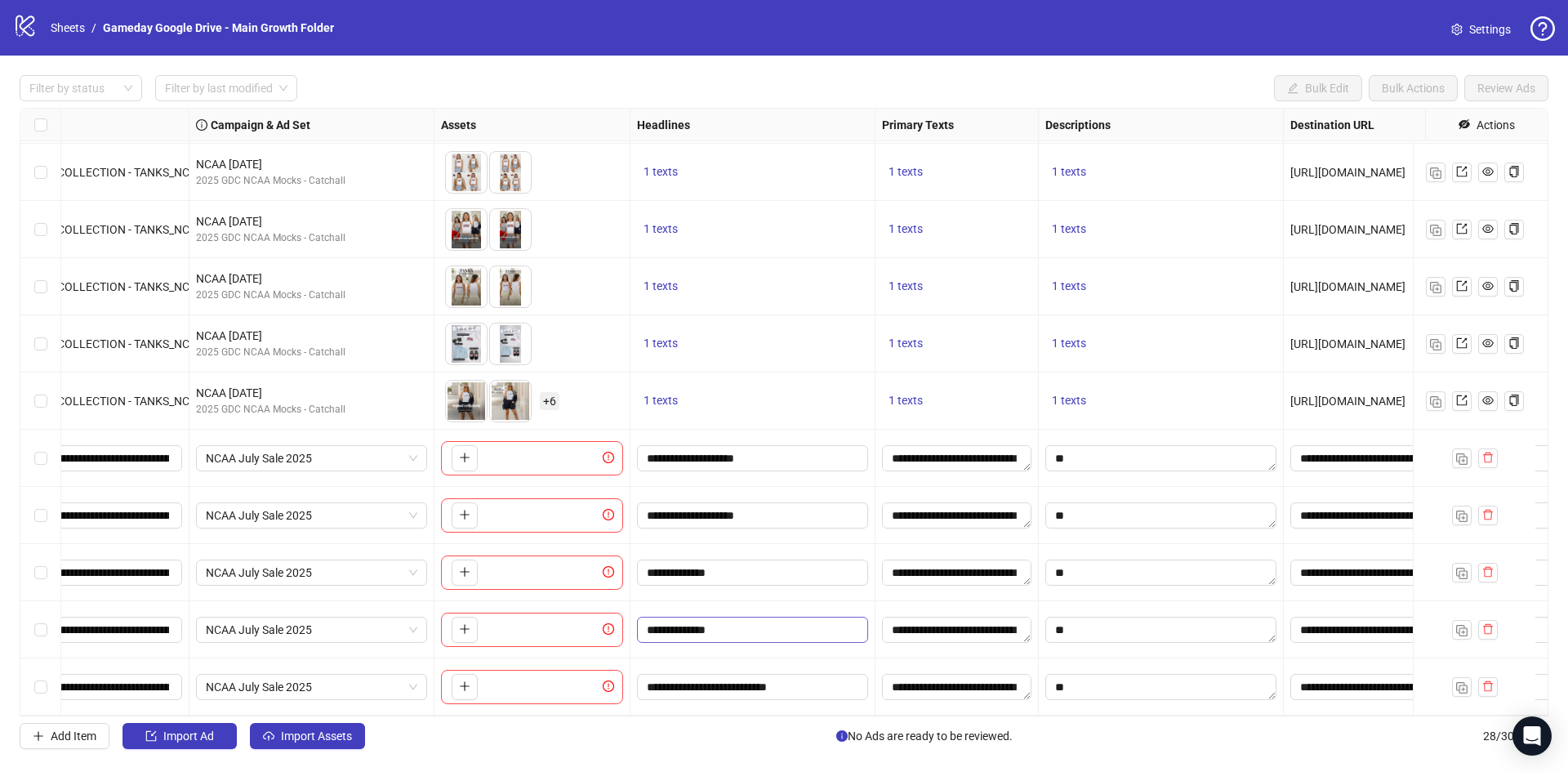 click on "**********" at bounding box center (752, 630) 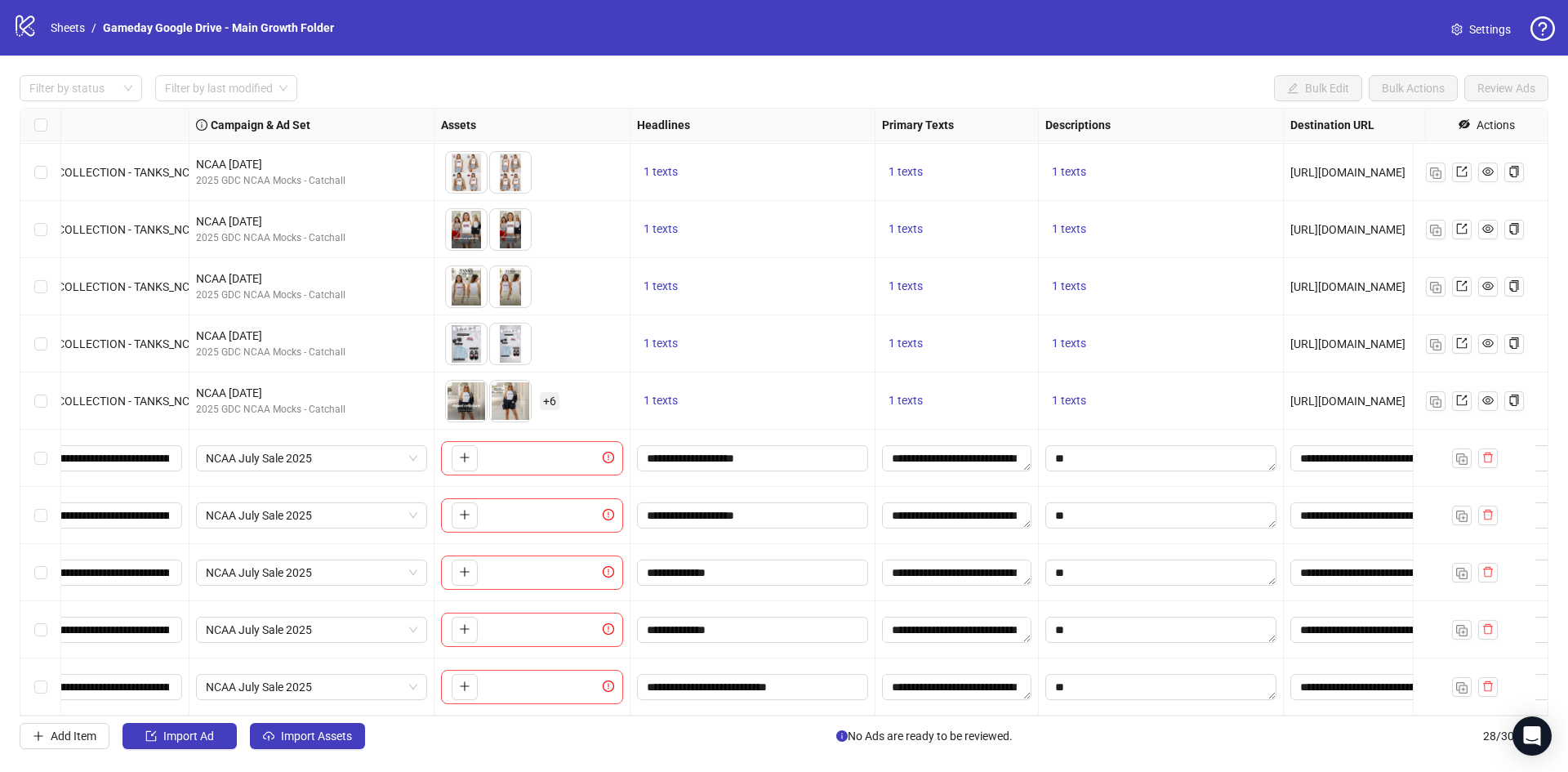 click on "1 texts" at bounding box center [1160, 401] 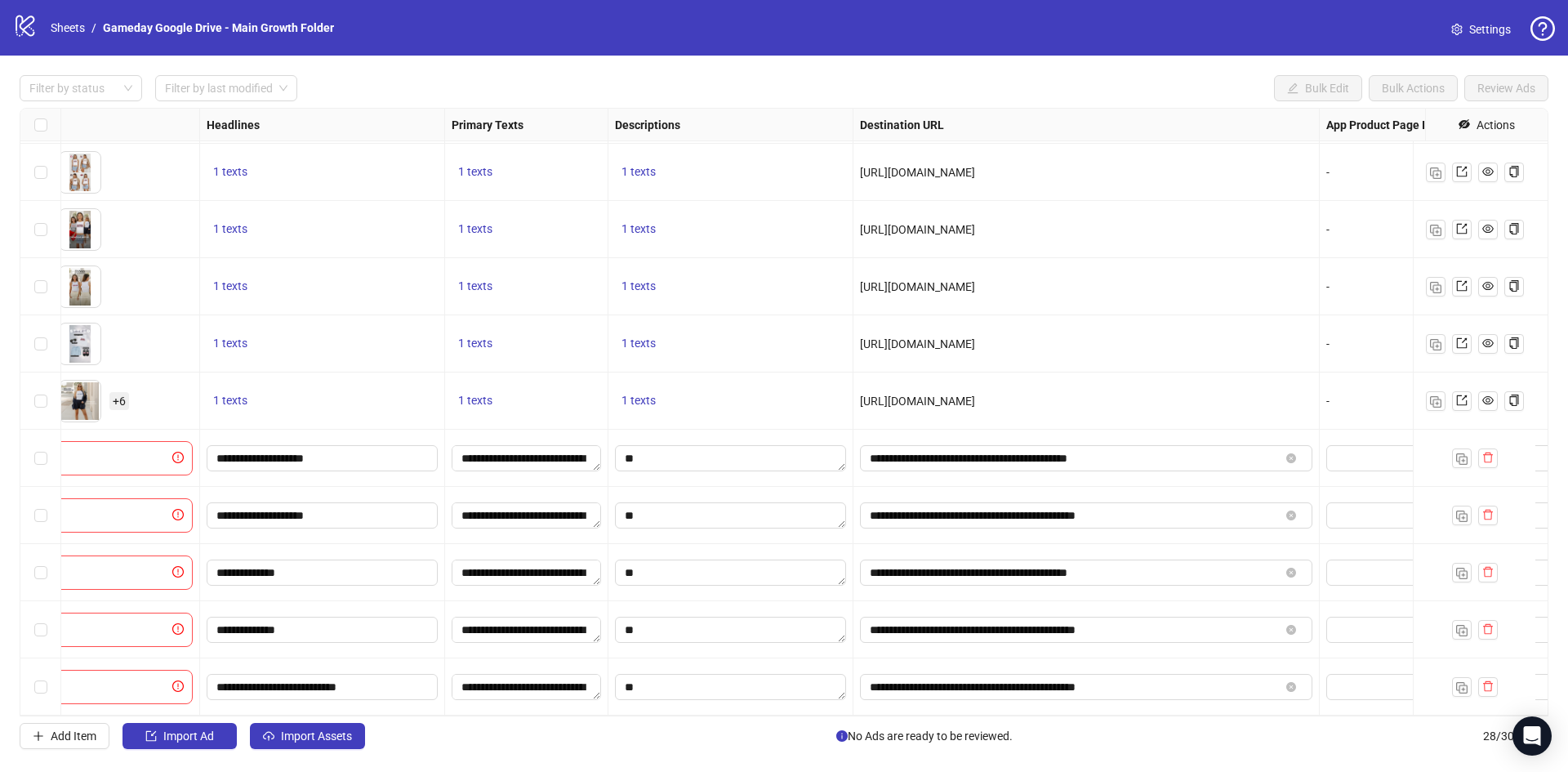 scroll, scrollTop: 1039, scrollLeft: 769, axis: both 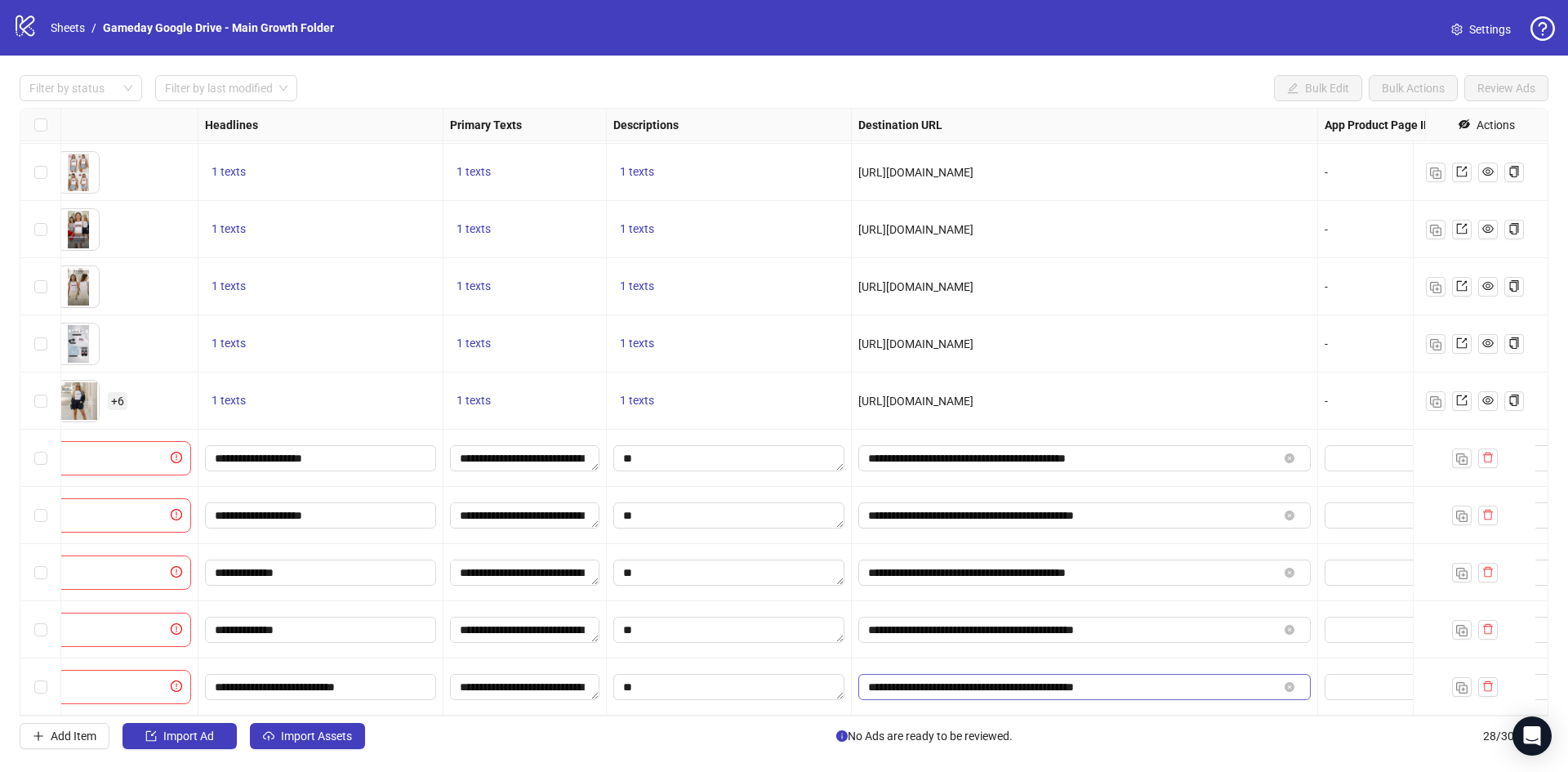 click at bounding box center [1291, 687] 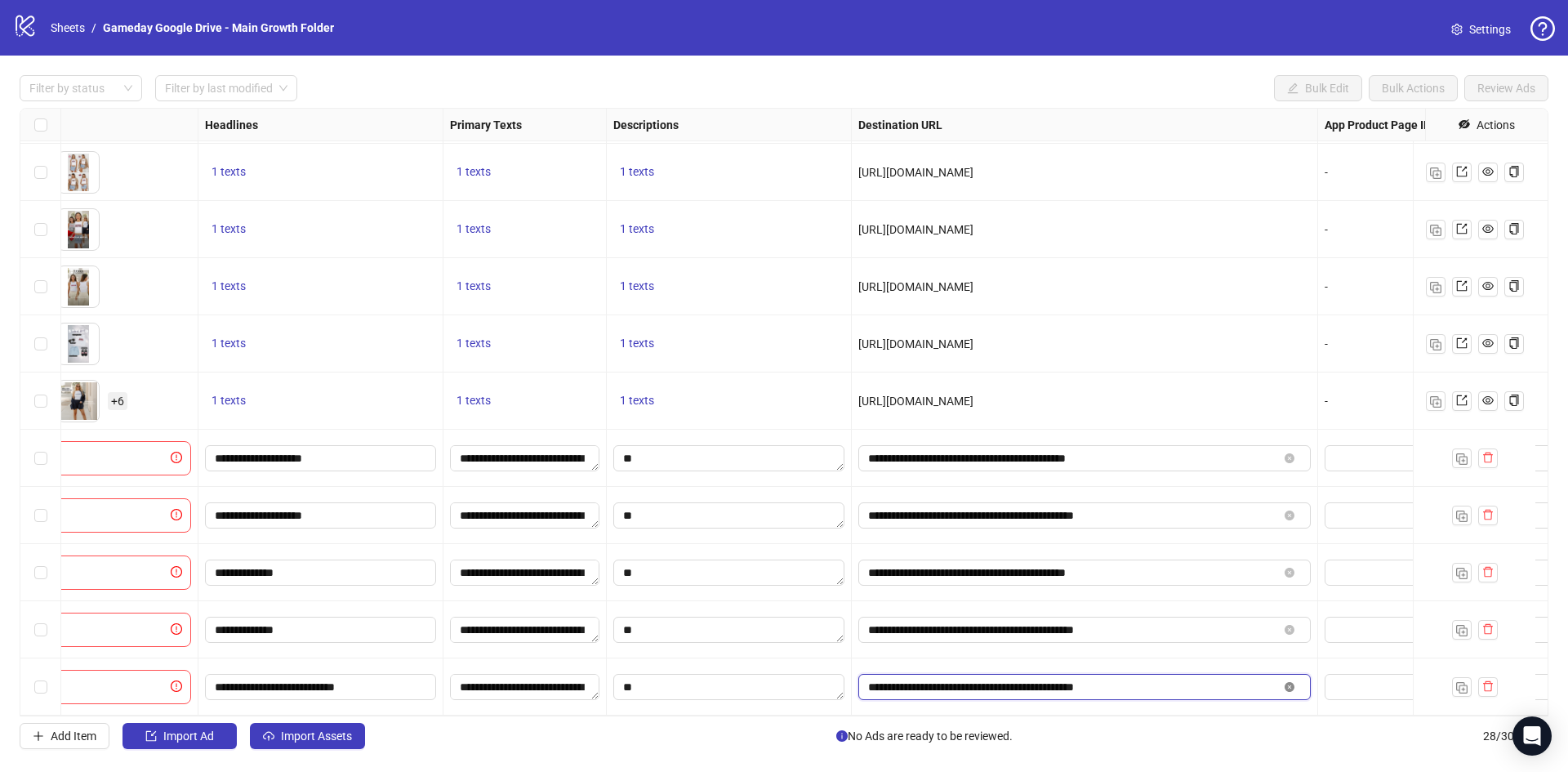 click 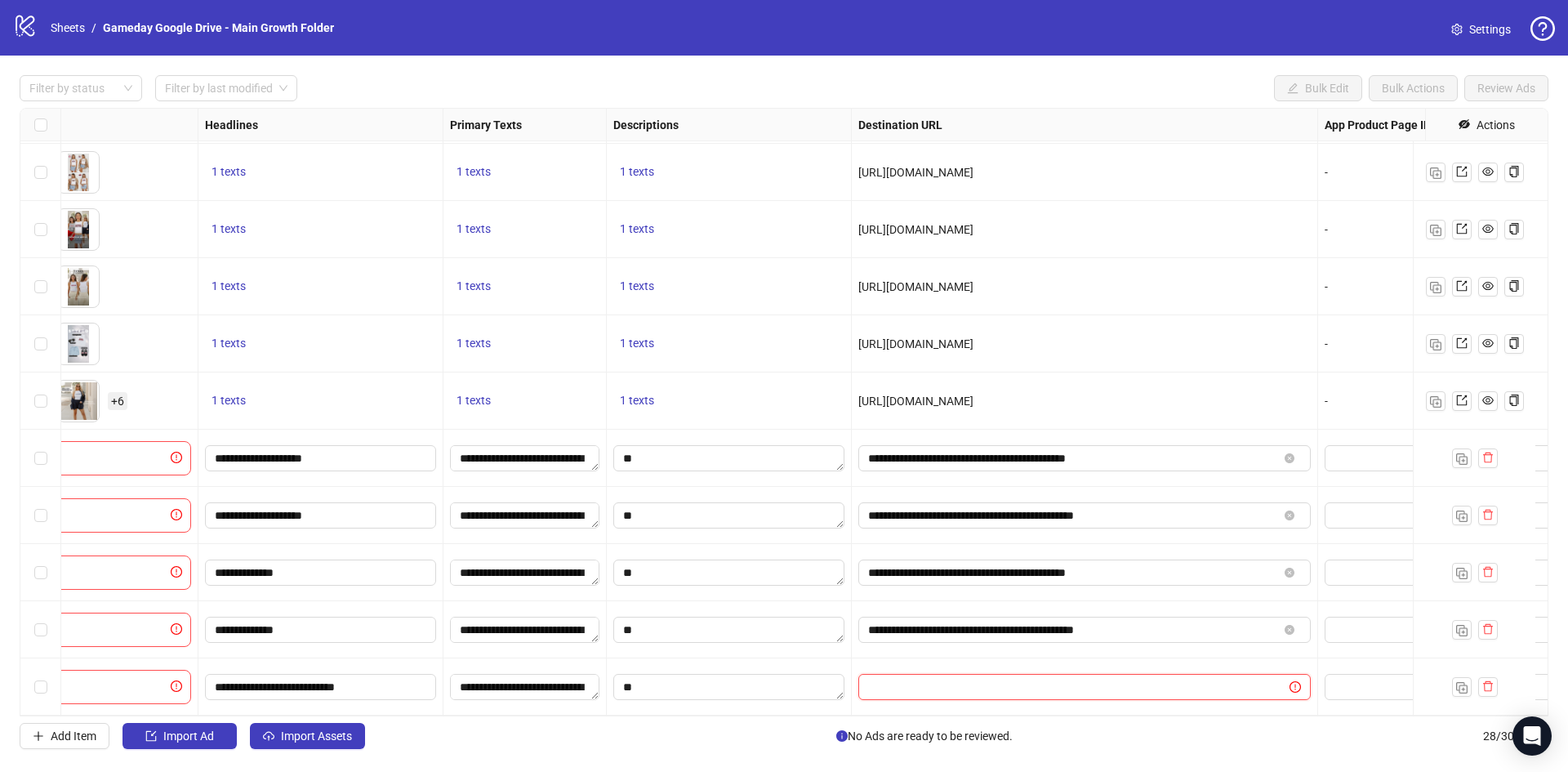 click at bounding box center [1067, 687] 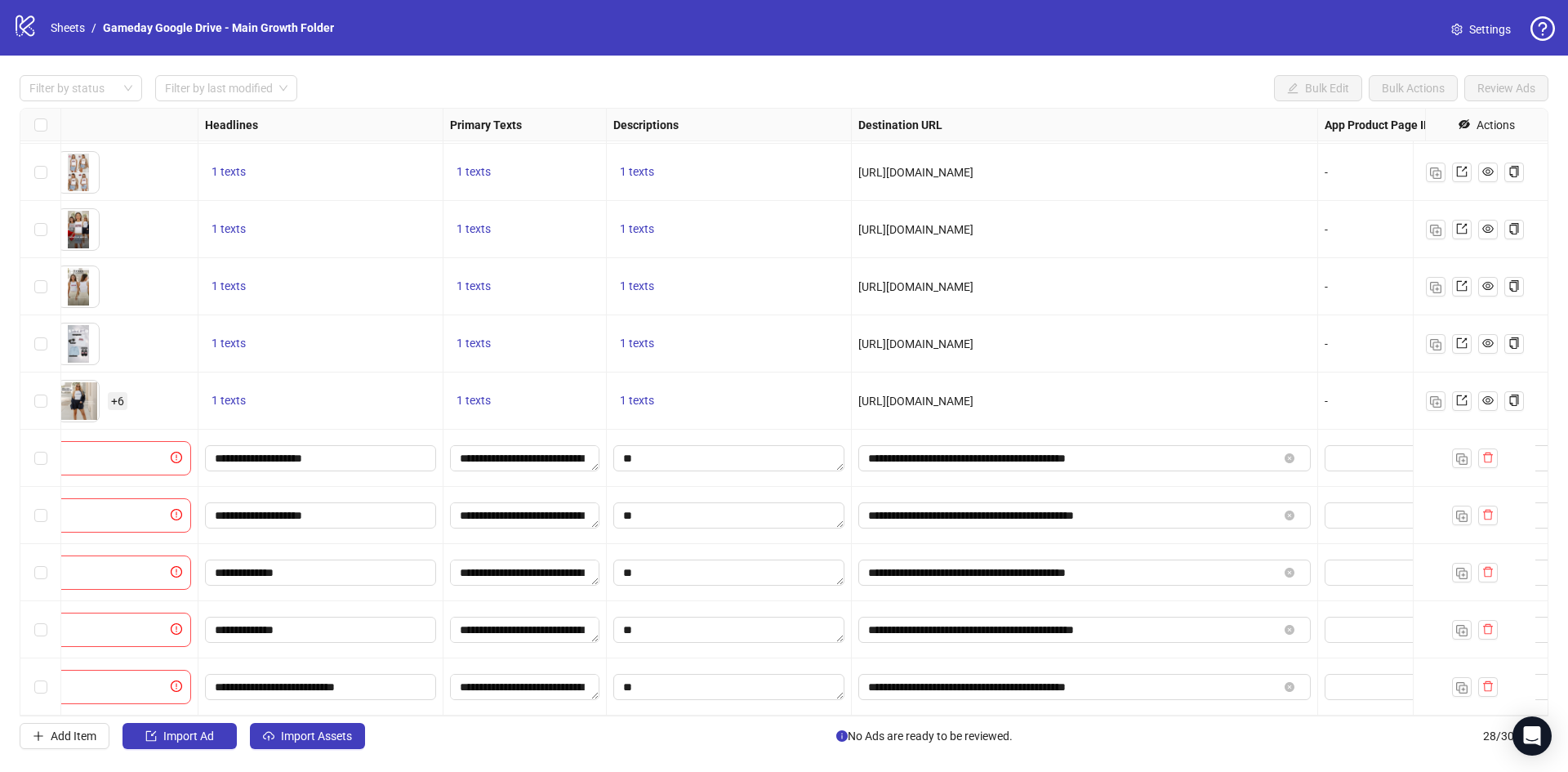 click on "**********" at bounding box center [1085, 630] 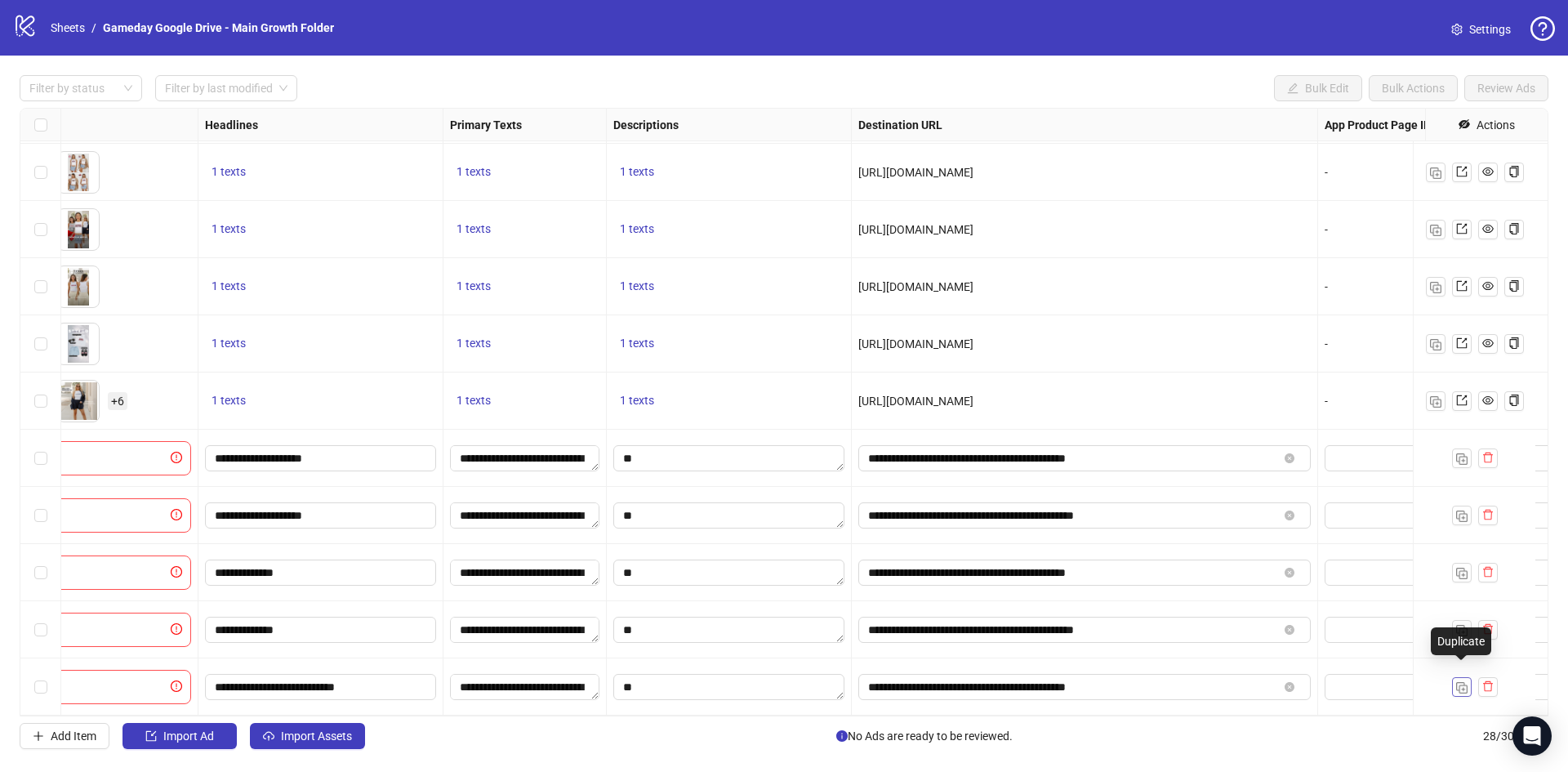 click at bounding box center (1462, 688) 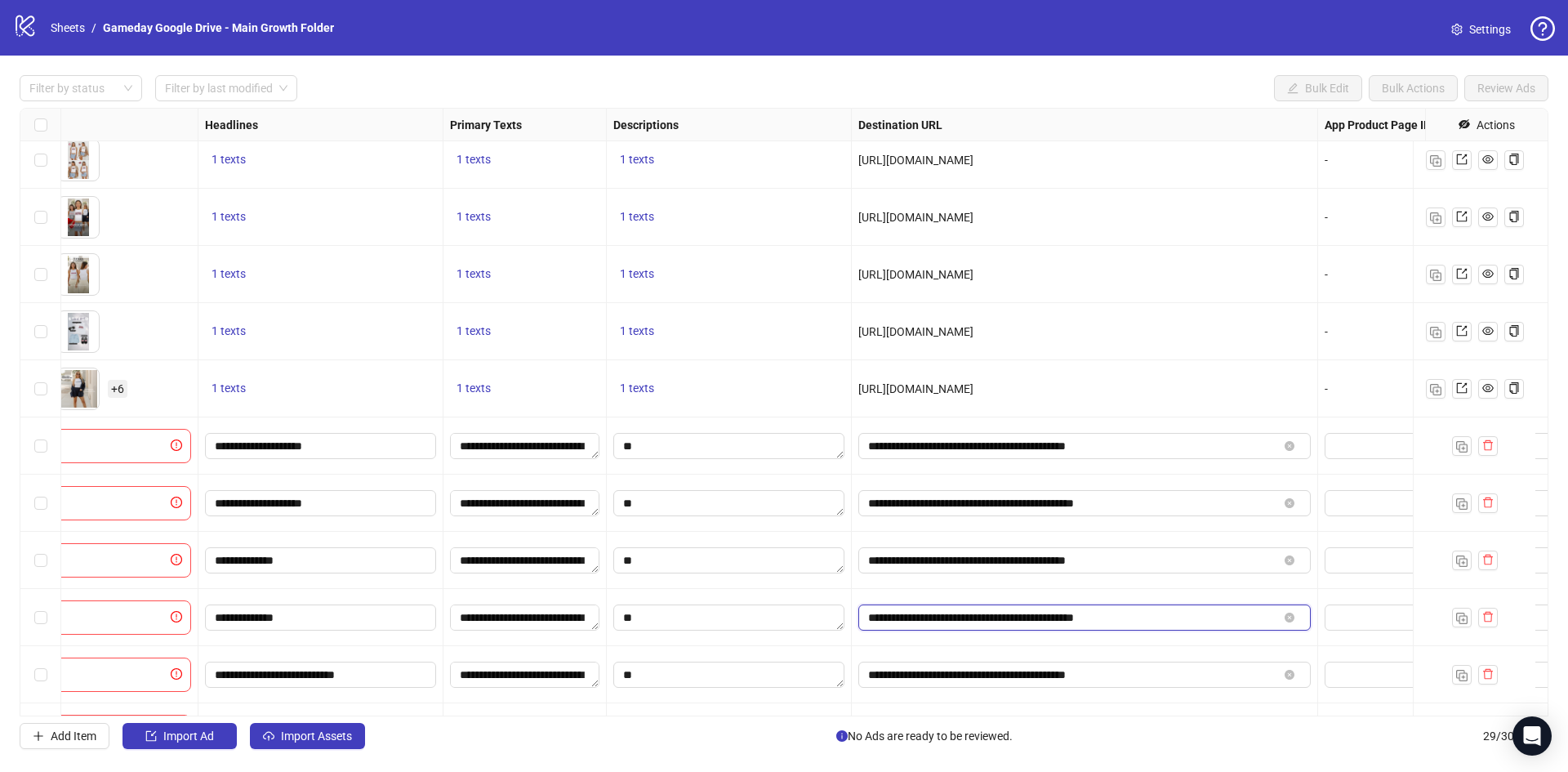 click on "**********" at bounding box center [1073, 618] 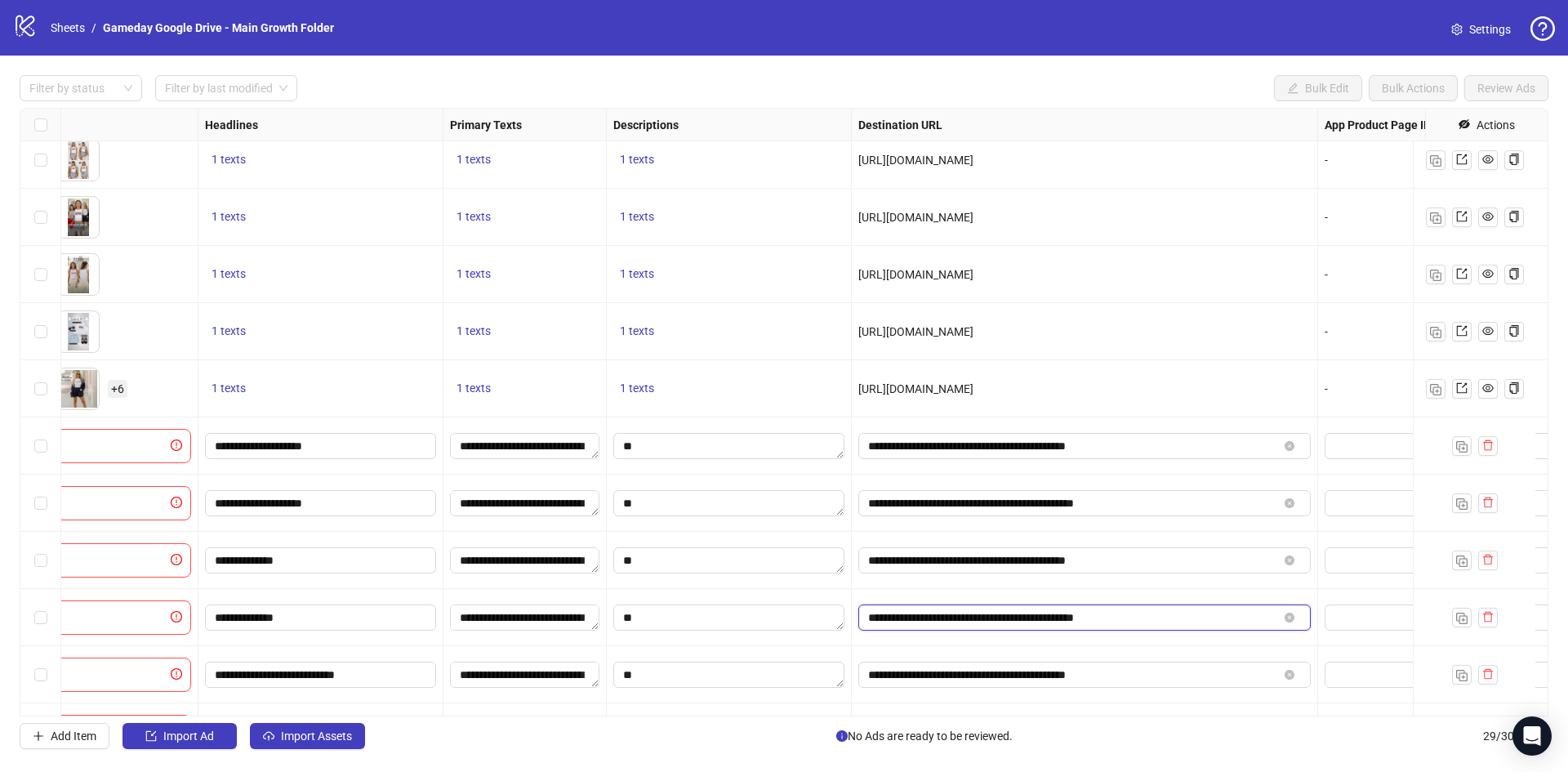 scroll, scrollTop: 1096, scrollLeft: 769, axis: both 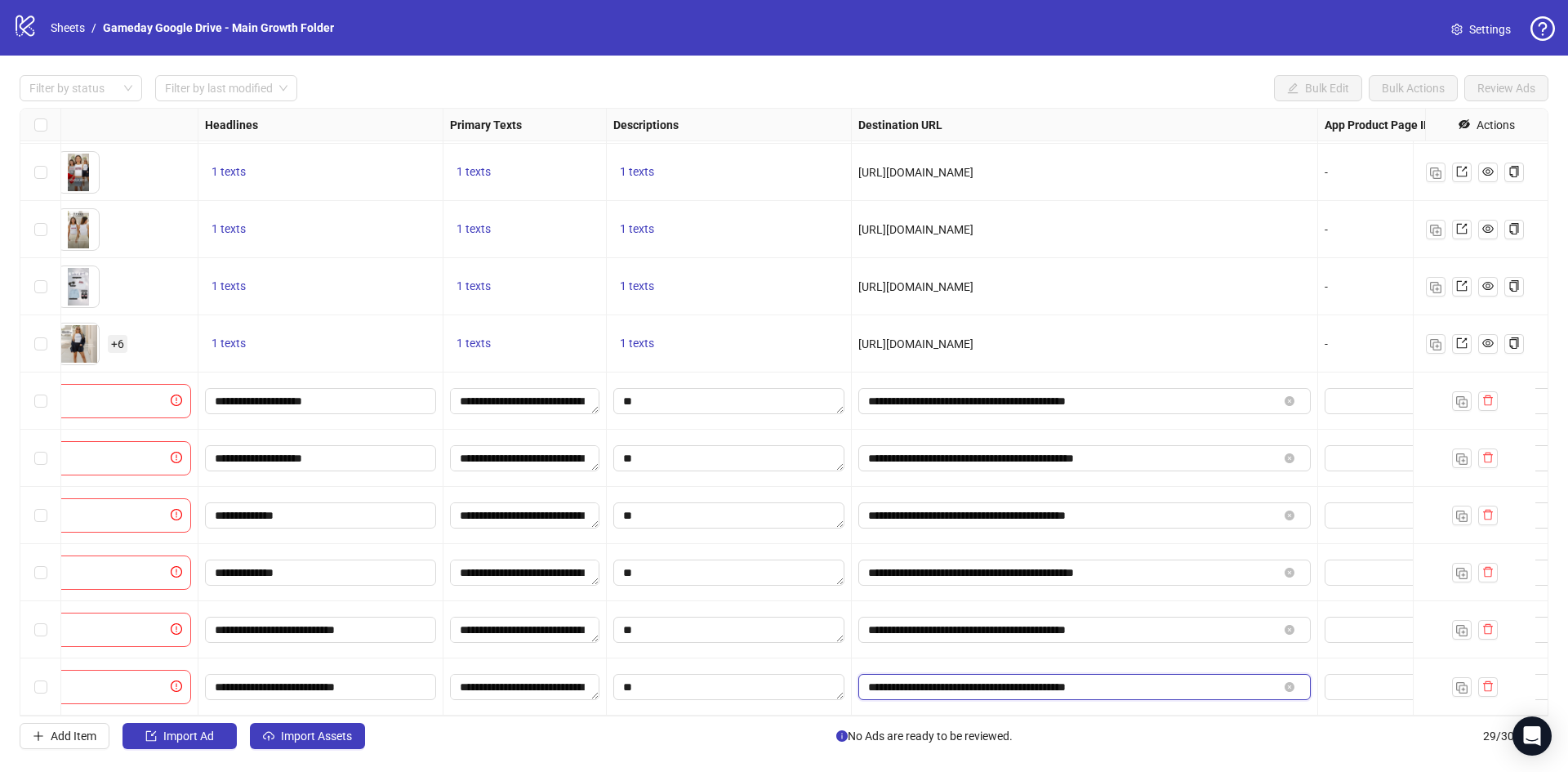 click on "**********" at bounding box center [1073, 687] 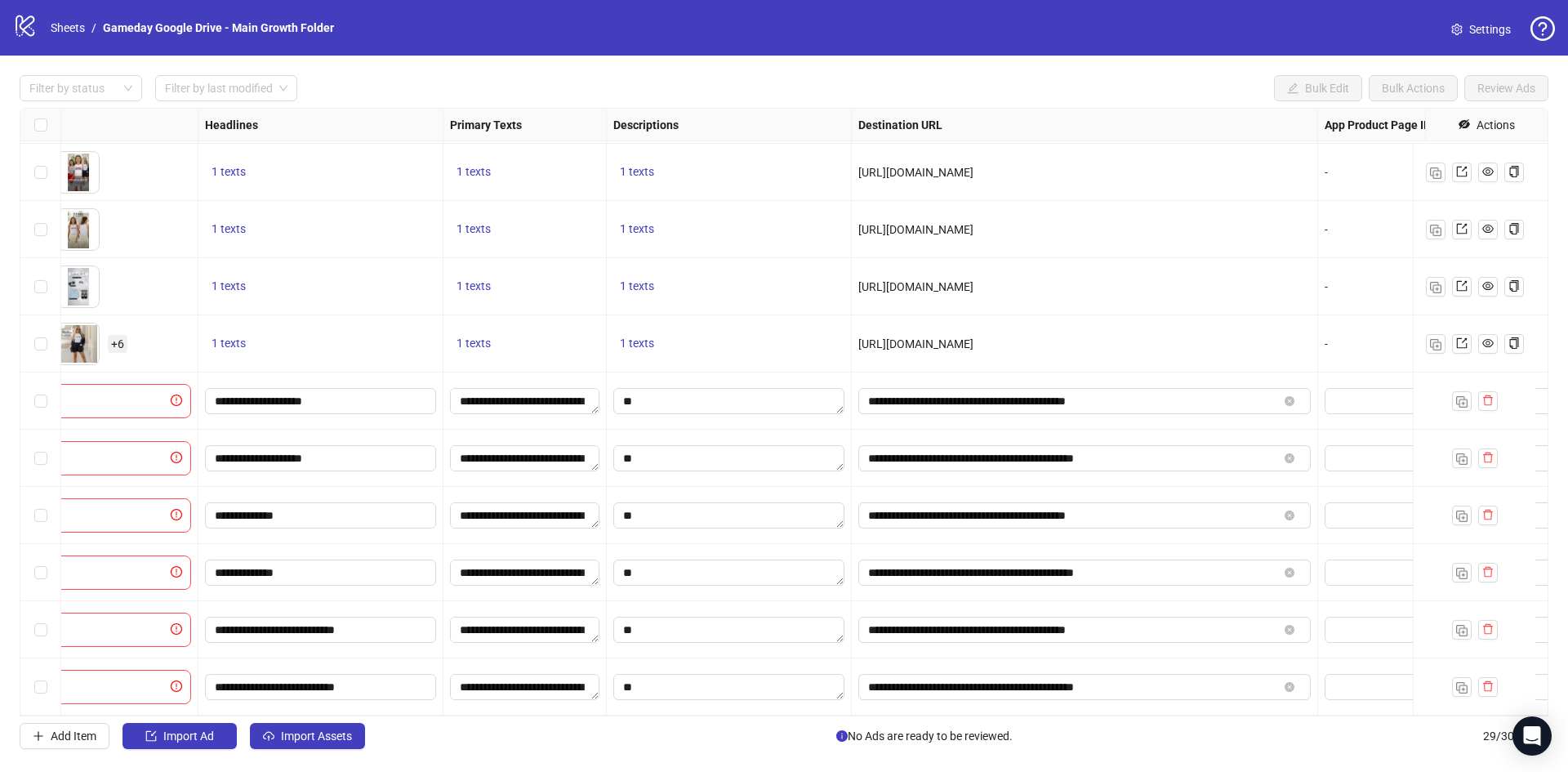 click on "**********" at bounding box center [1085, 687] 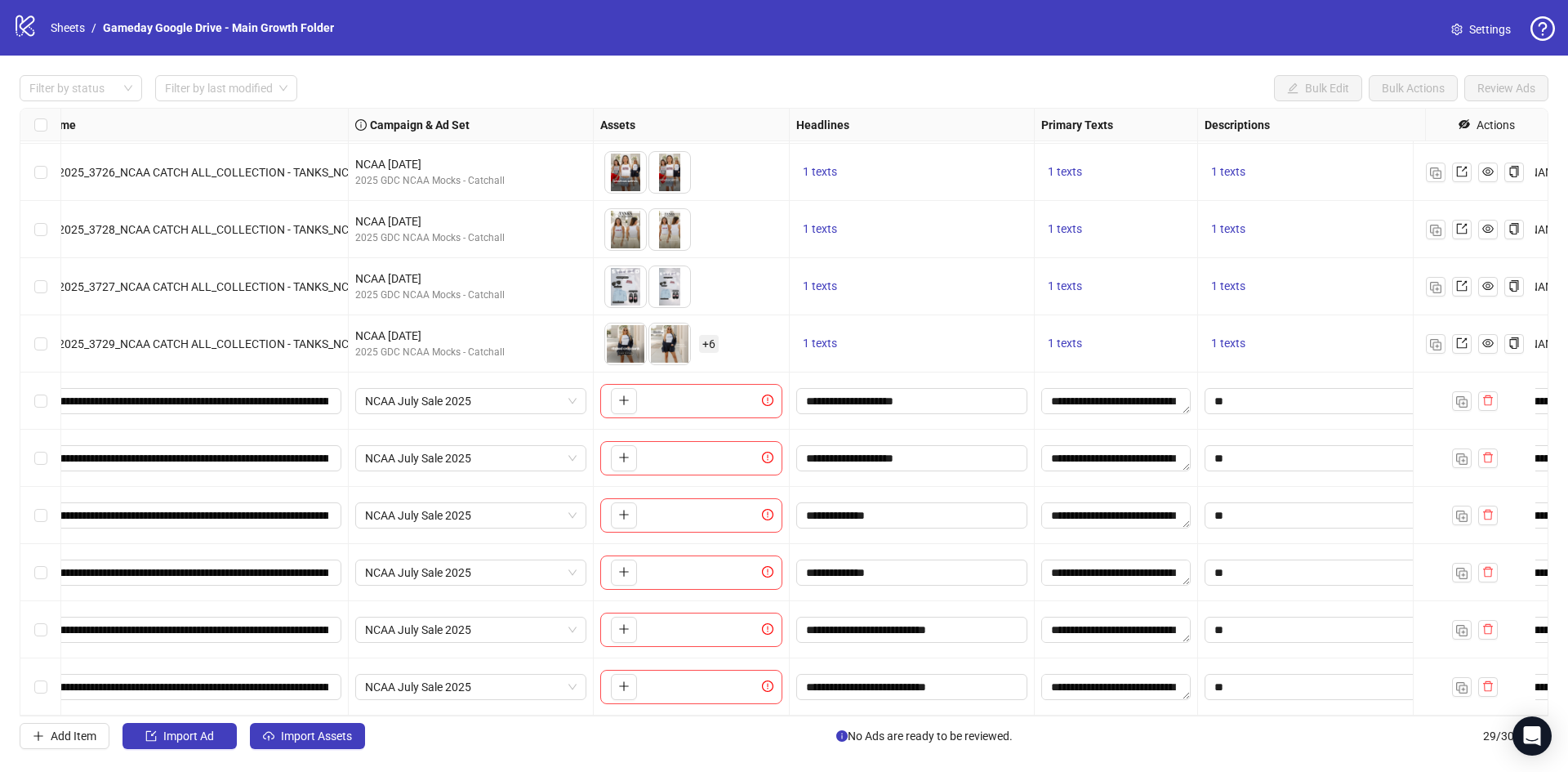 scroll, scrollTop: 1096, scrollLeft: 40, axis: both 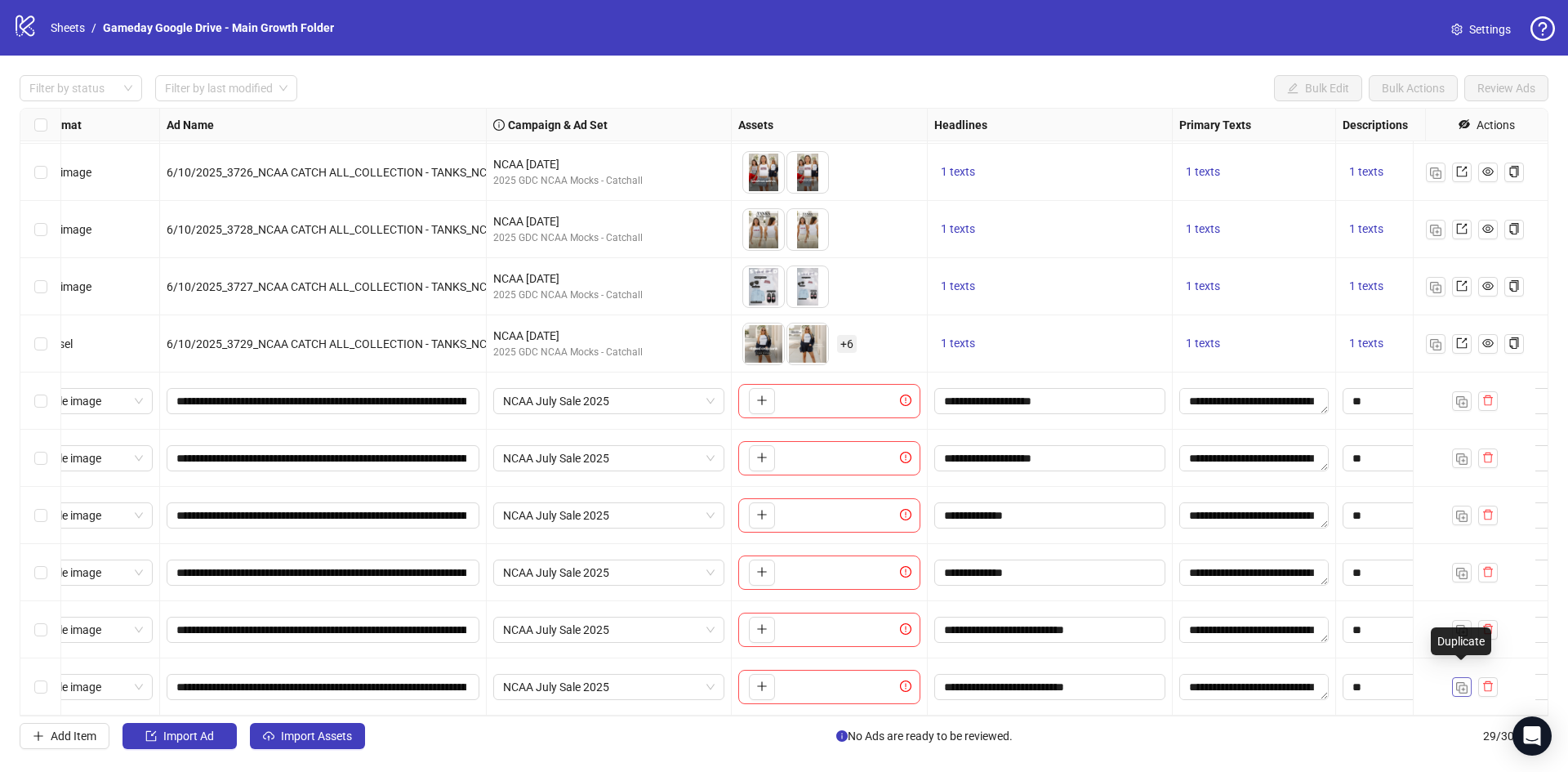 click at bounding box center [1462, 688] 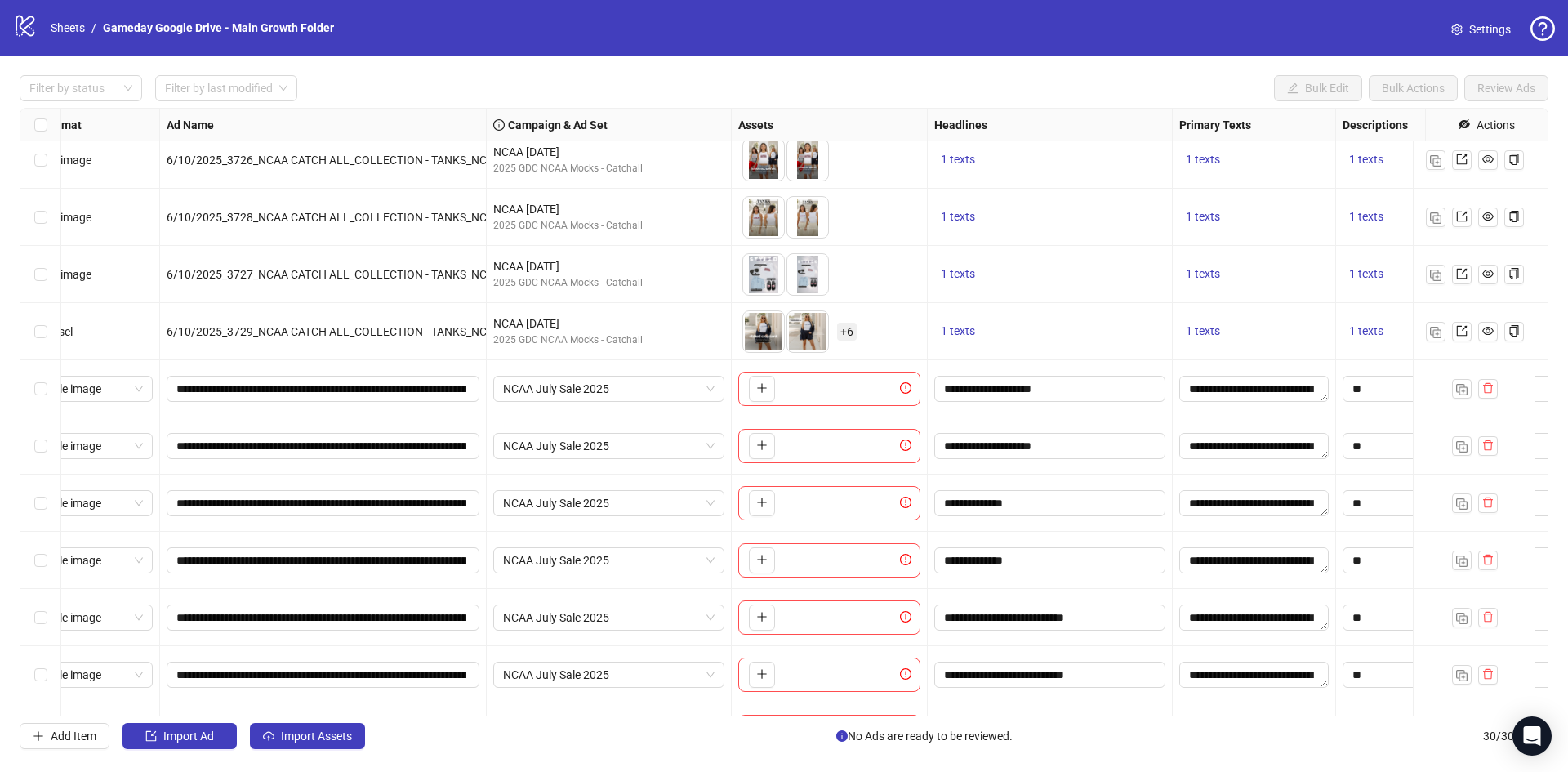 scroll, scrollTop: 1154, scrollLeft: 47, axis: both 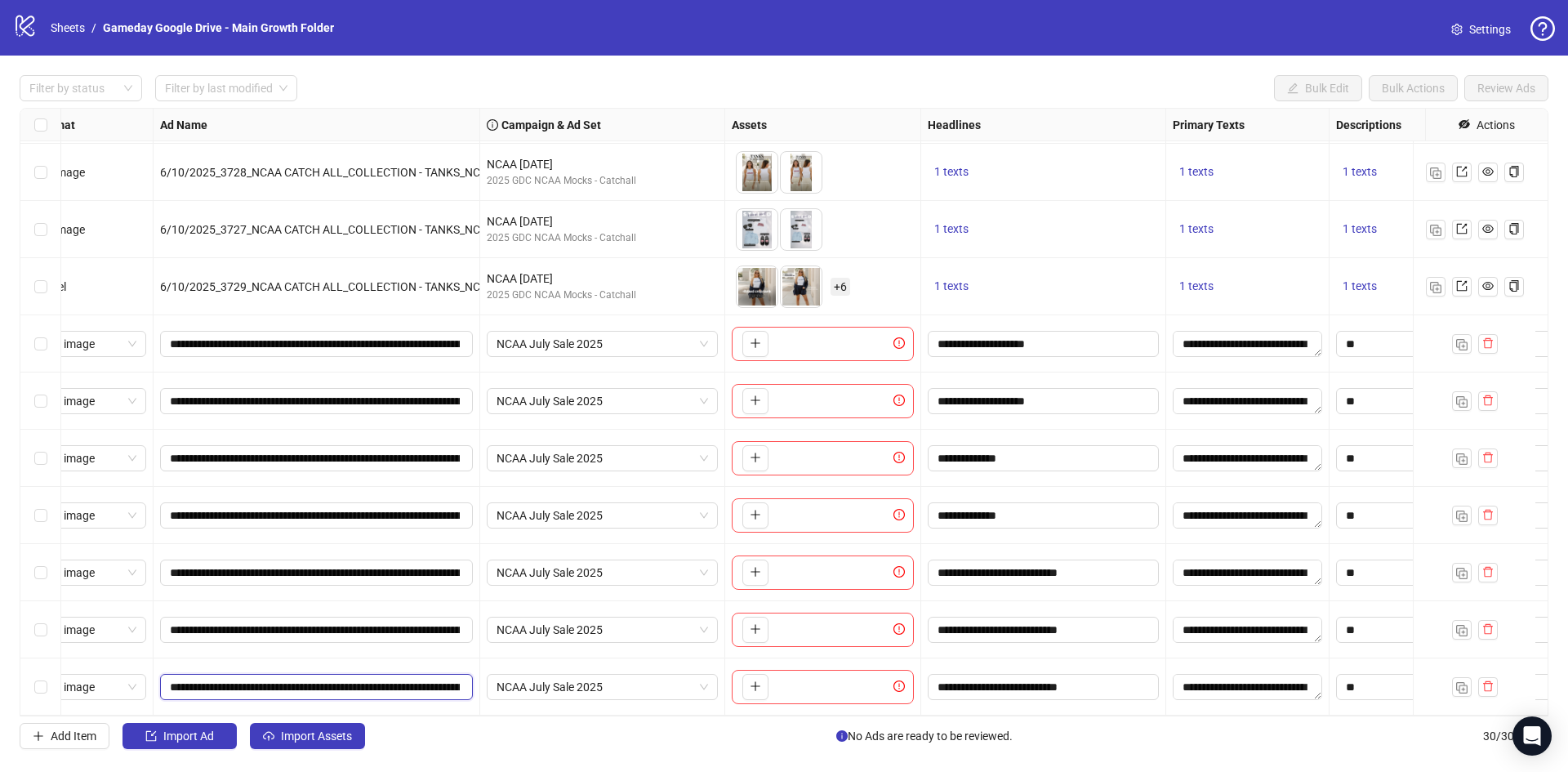click on "**********" at bounding box center (314, 687) 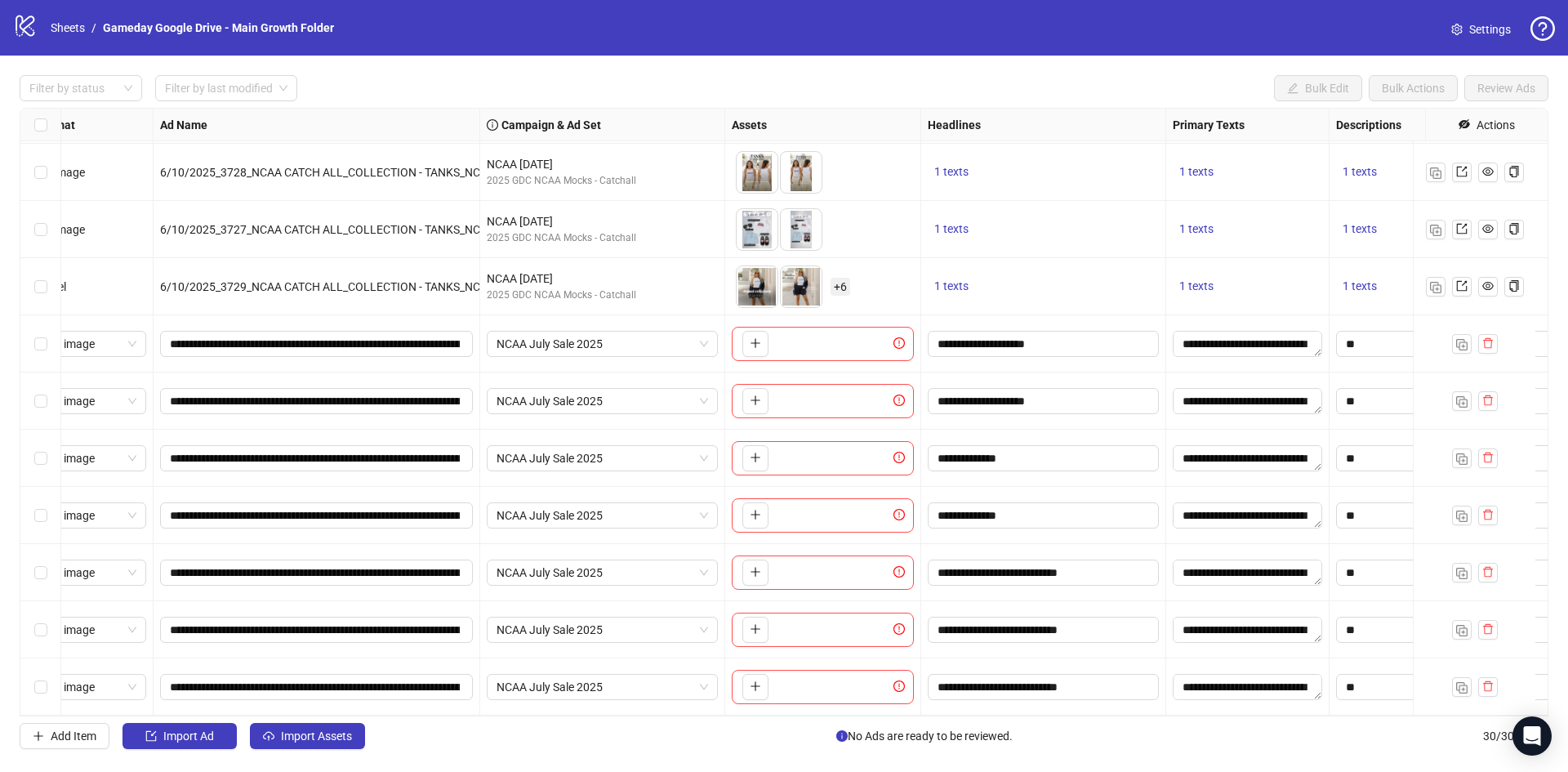 click on "**********" at bounding box center [317, 687] 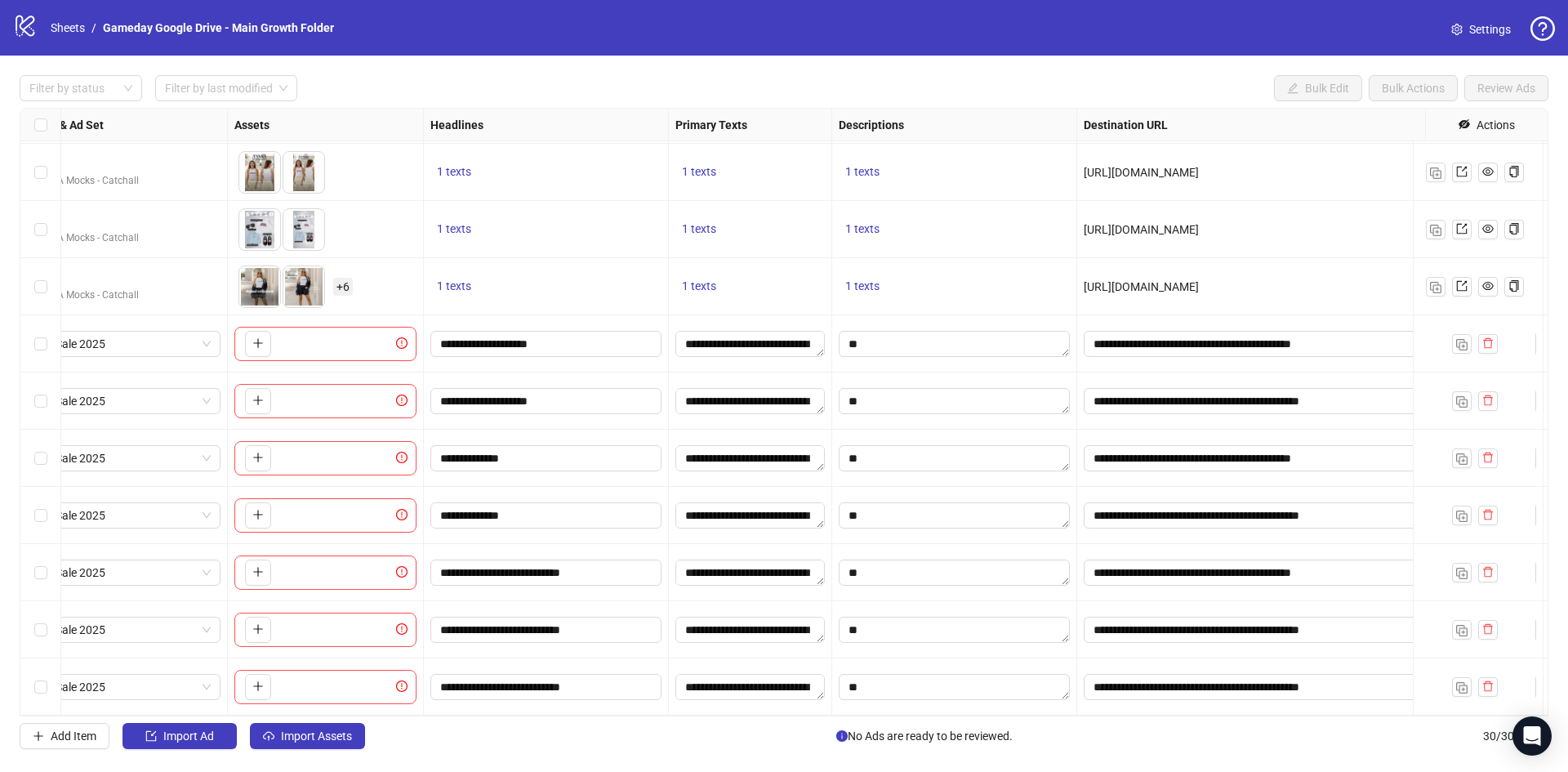 scroll, scrollTop: 1154, scrollLeft: 564, axis: both 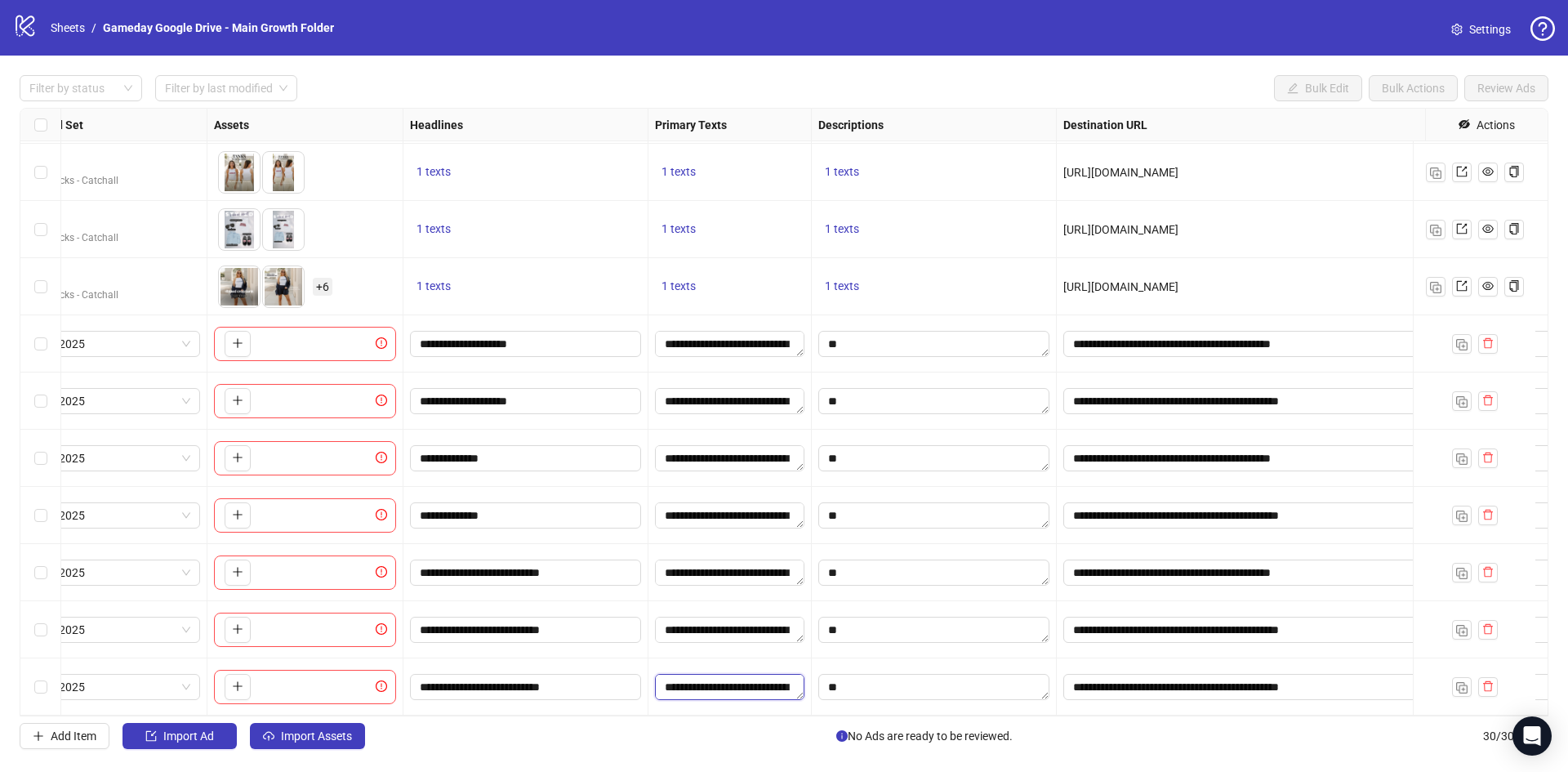 click on "**********" at bounding box center (729, 687) 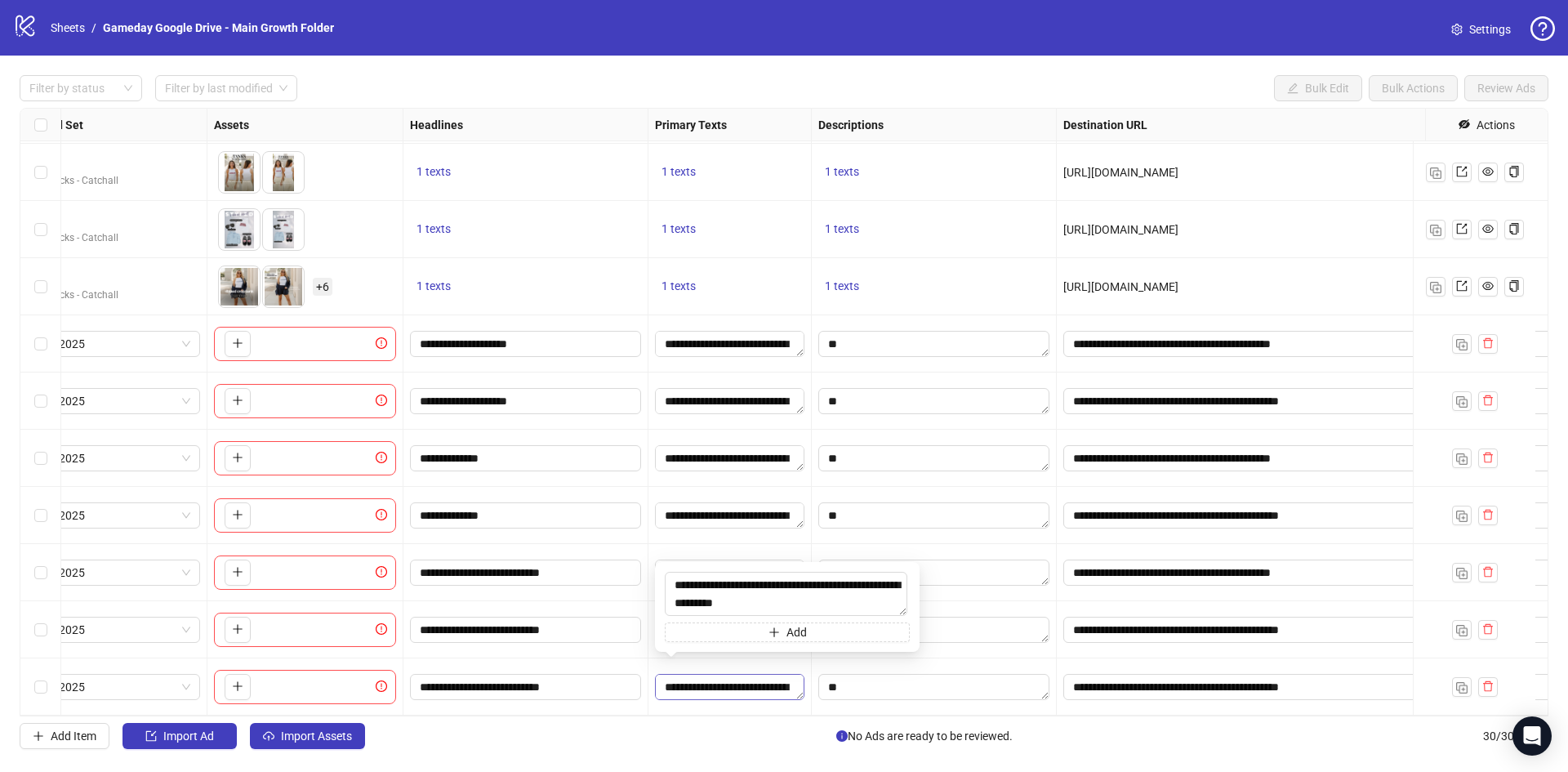 type on "**********" 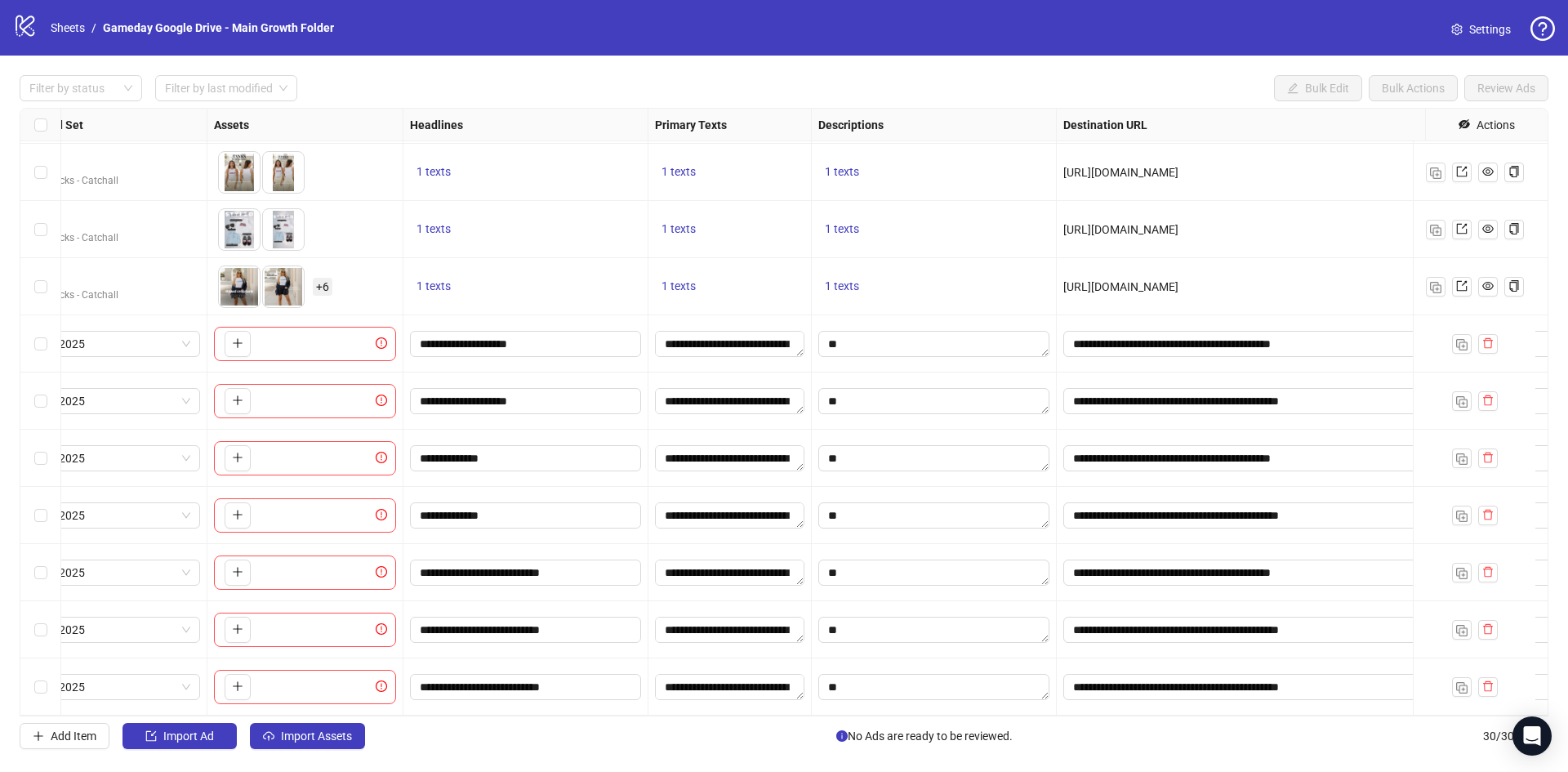 click at bounding box center (934, 515) 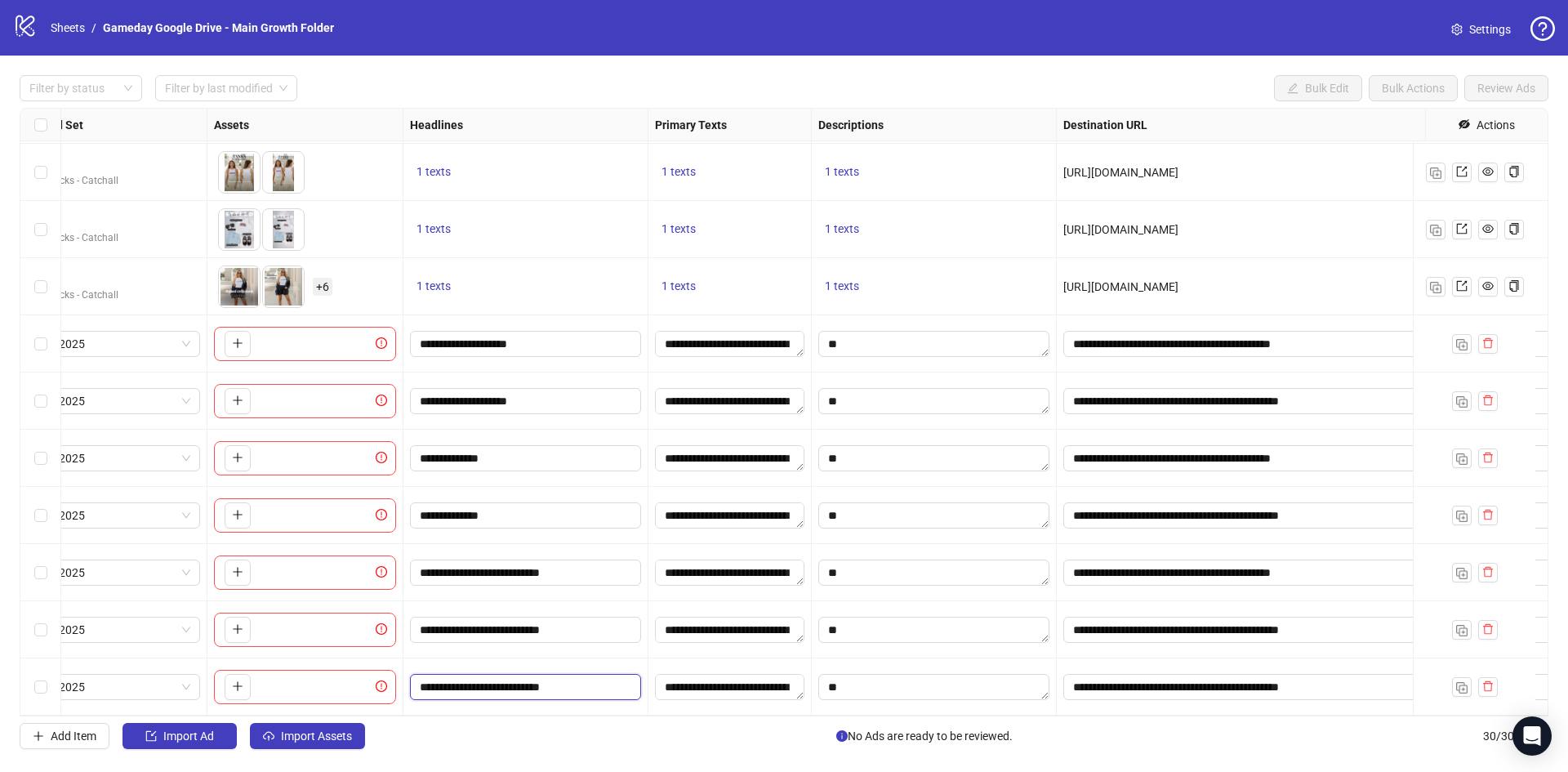 click on "**********" at bounding box center (523, 687) 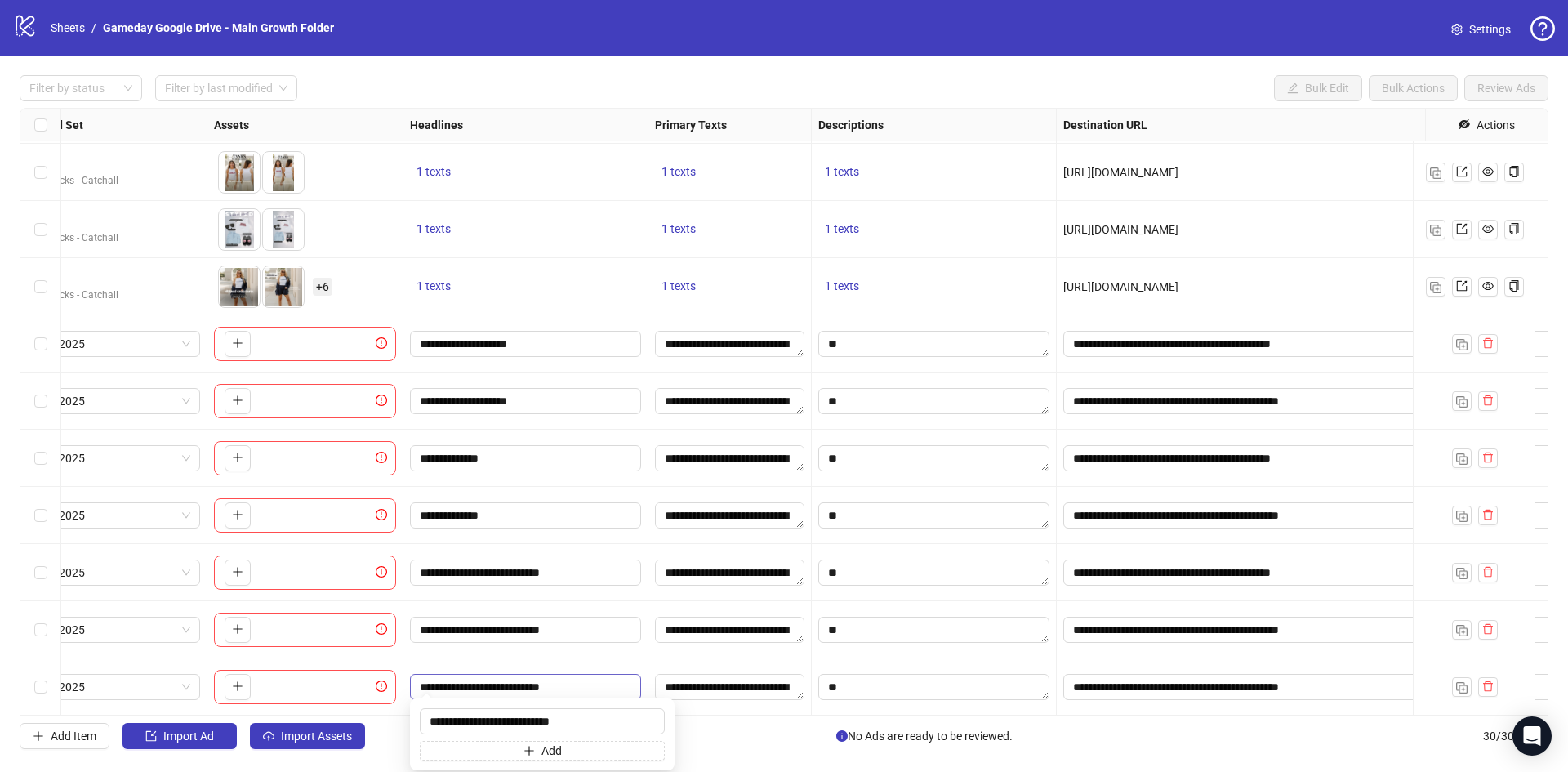 type on "**********" 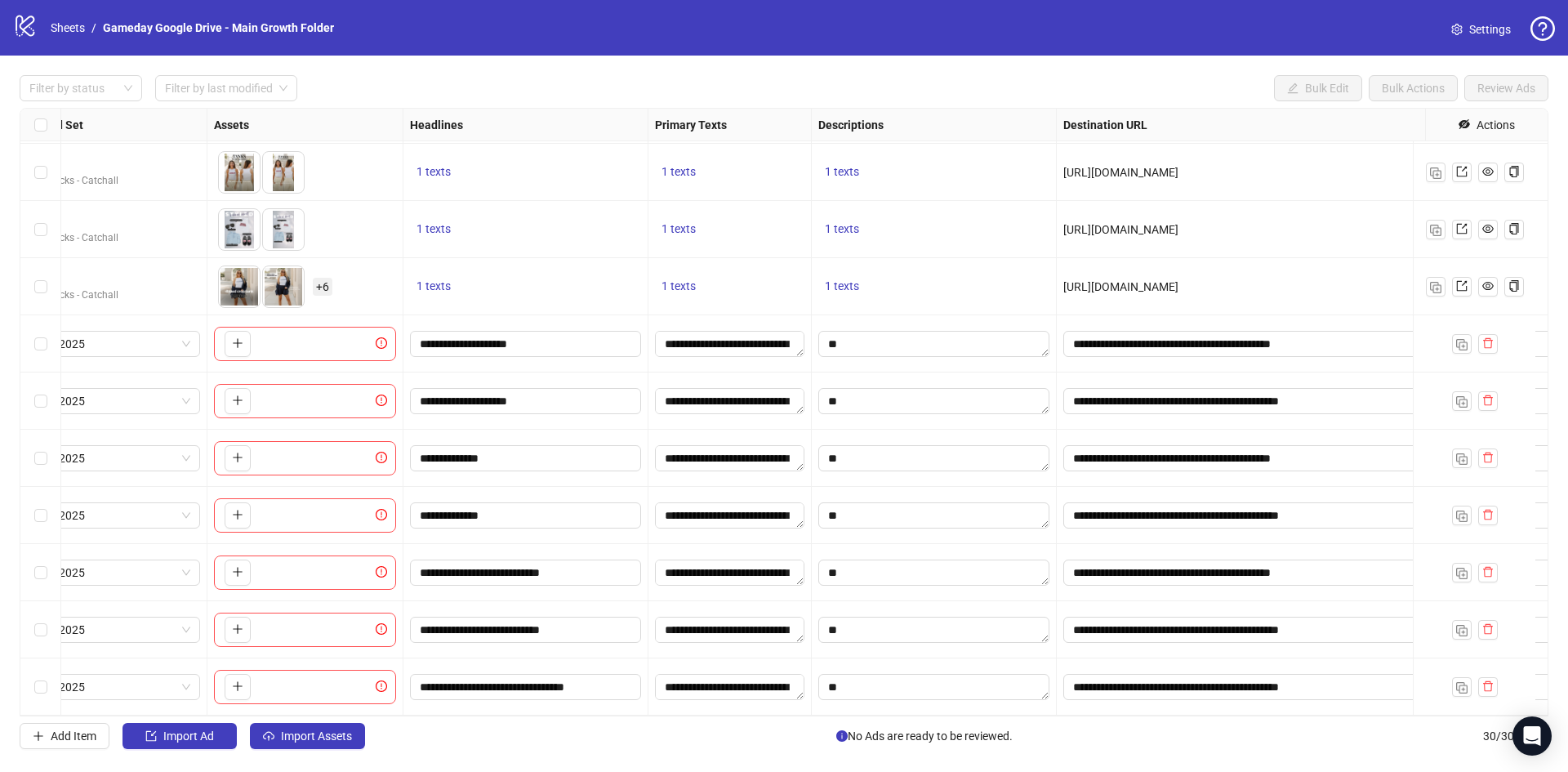 click on "**********" at bounding box center (526, 630) 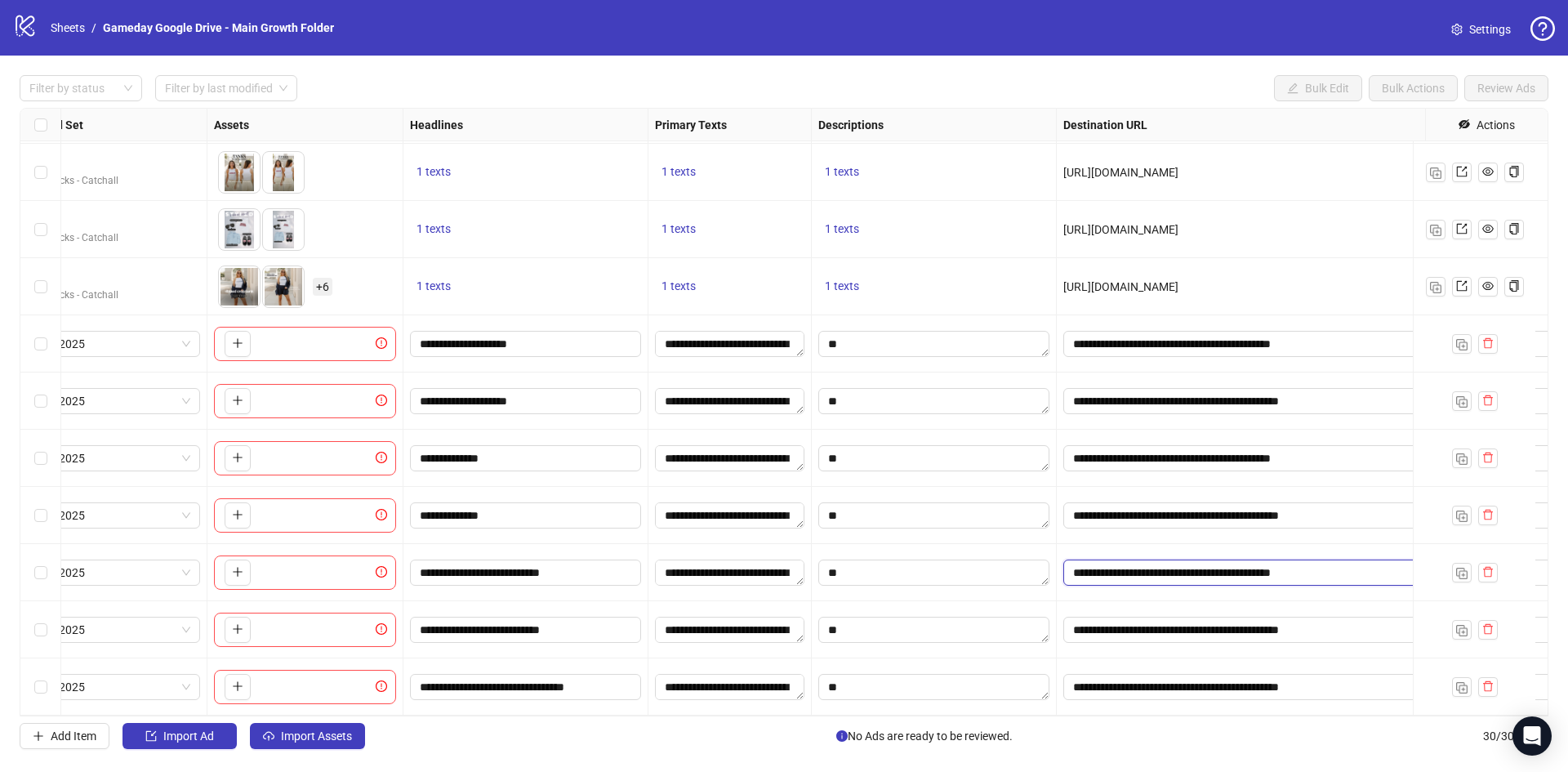 click on "**********" at bounding box center (1278, 573) 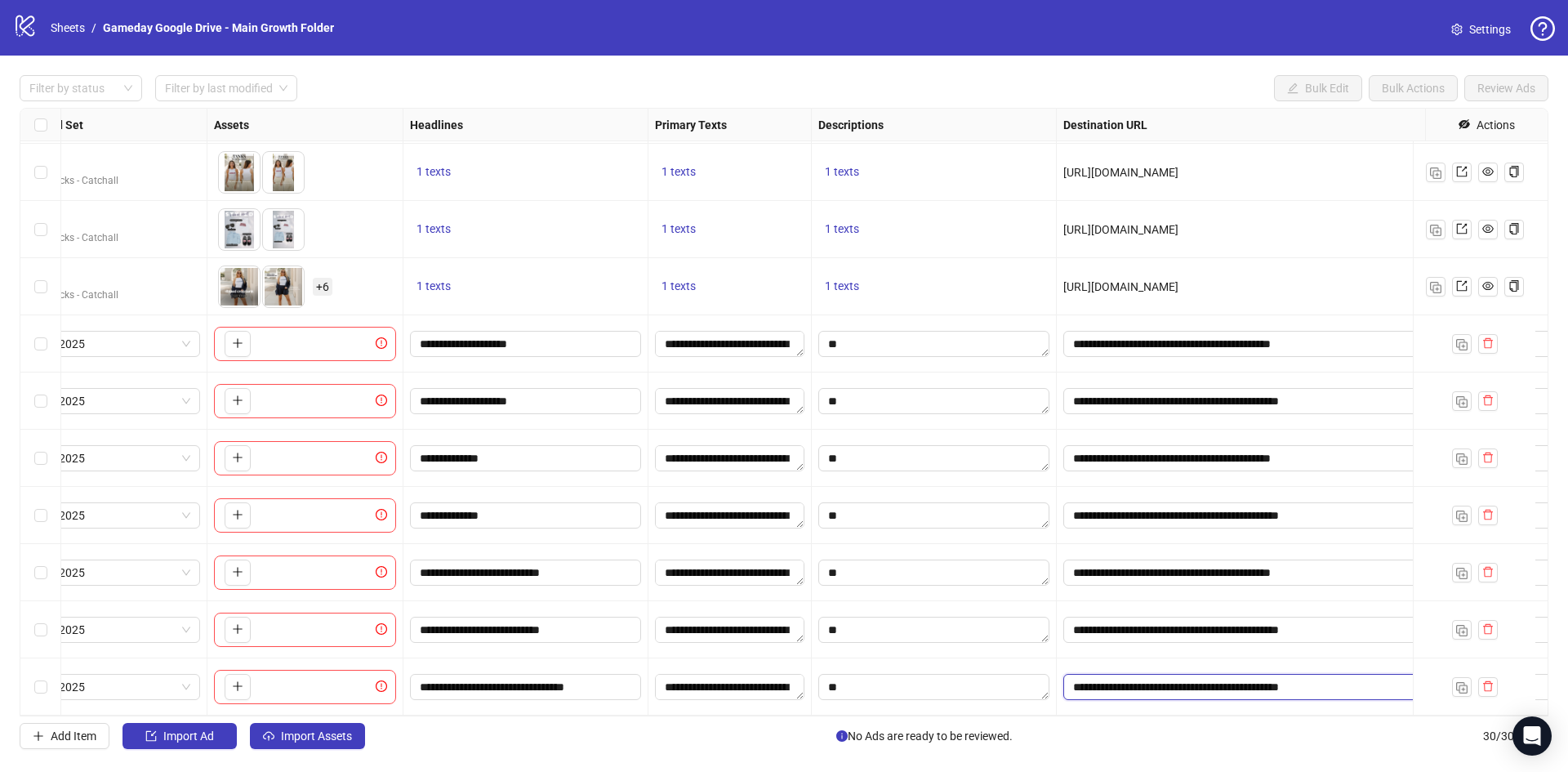click on "**********" at bounding box center [1278, 687] 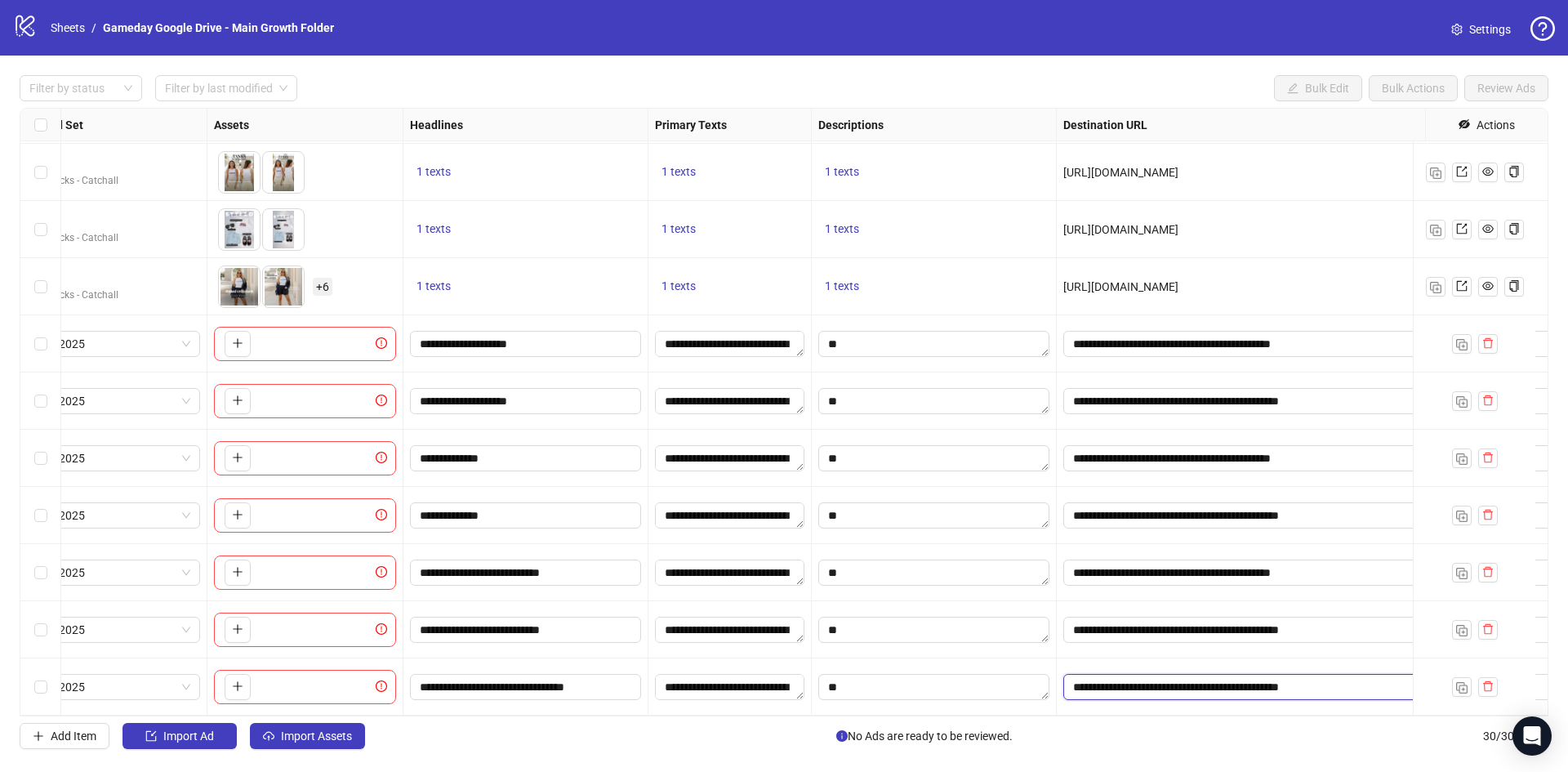 paste 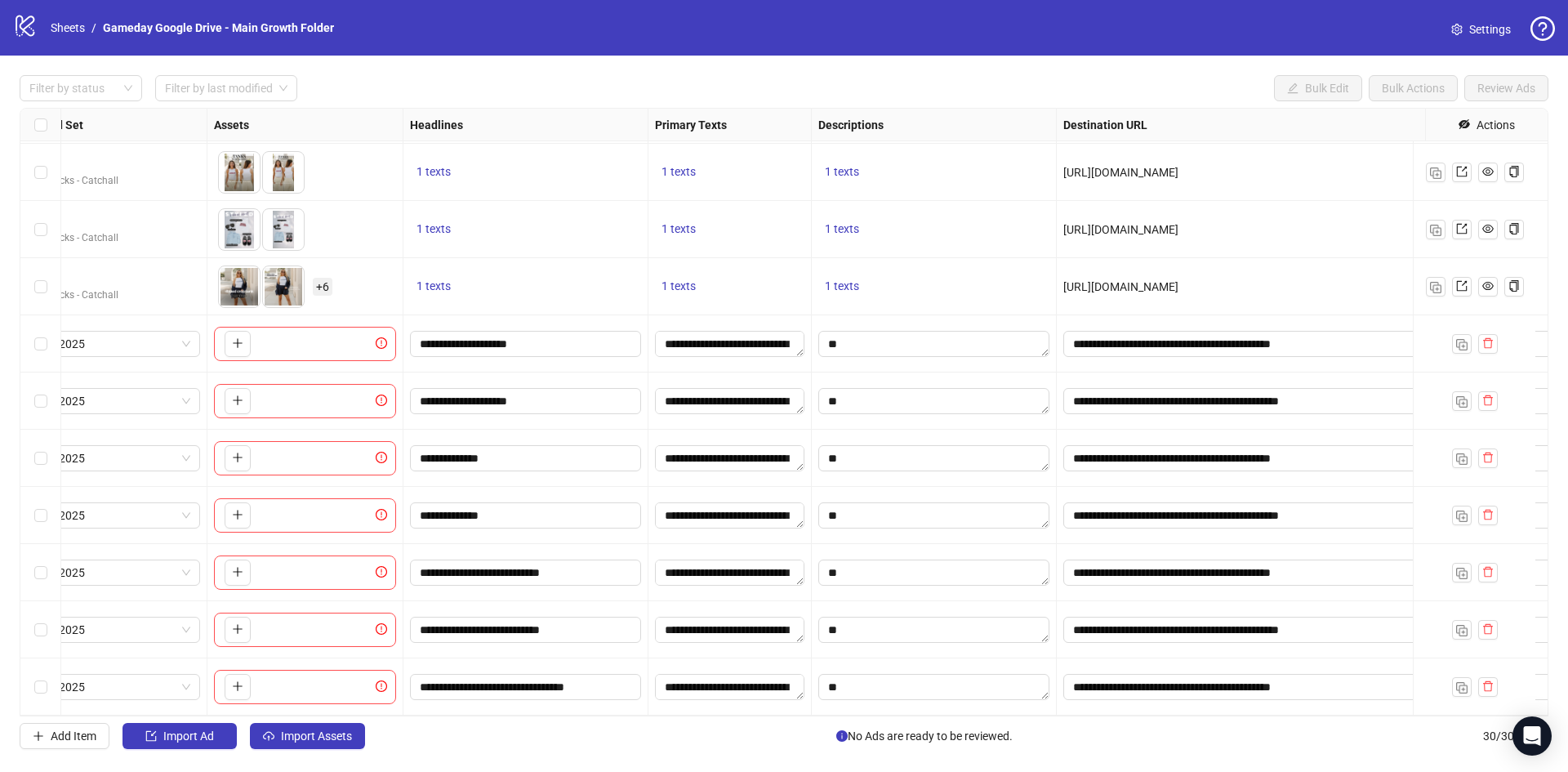 click on "**********" at bounding box center (1290, 687) 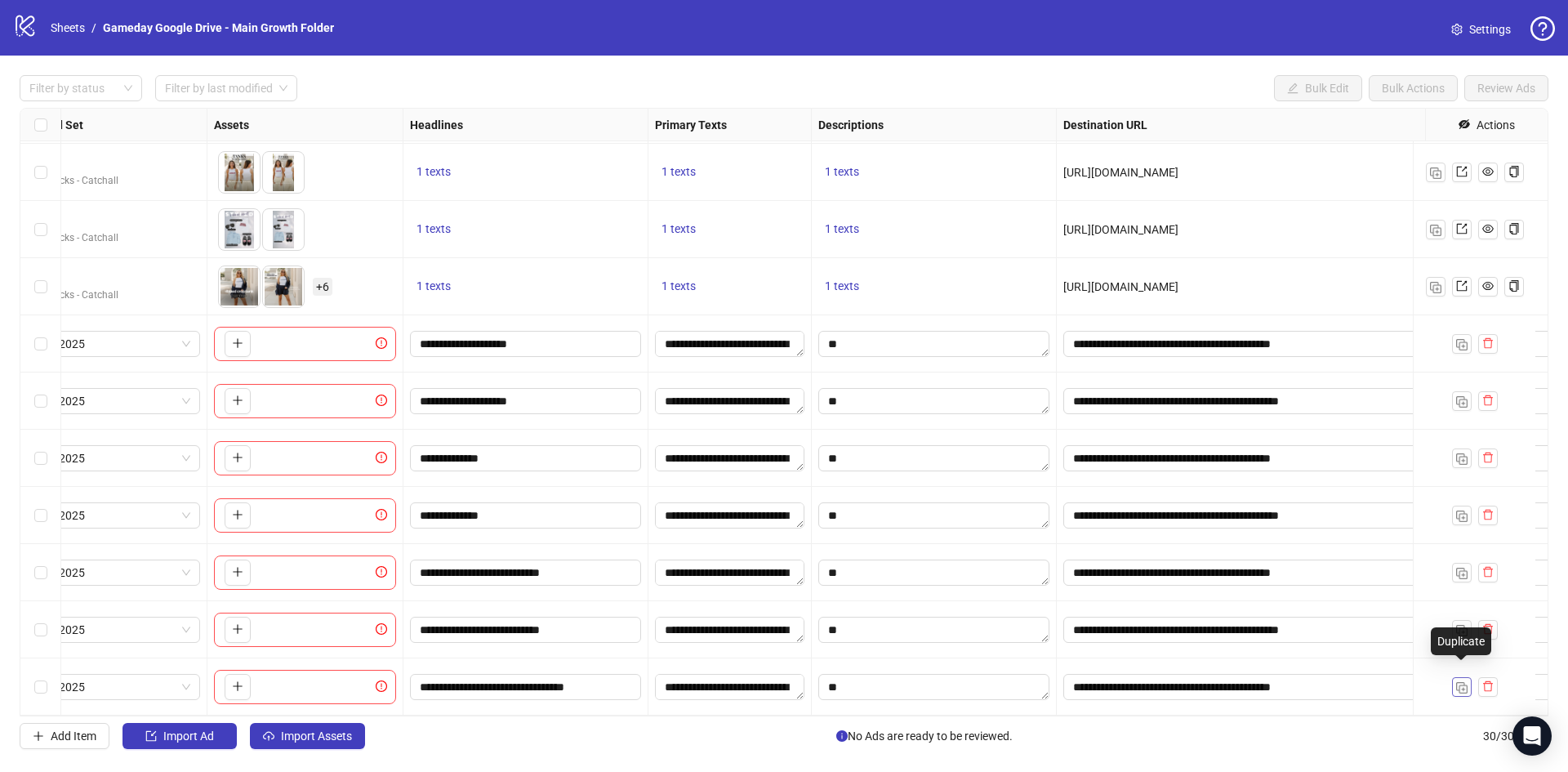 click at bounding box center (1462, 688) 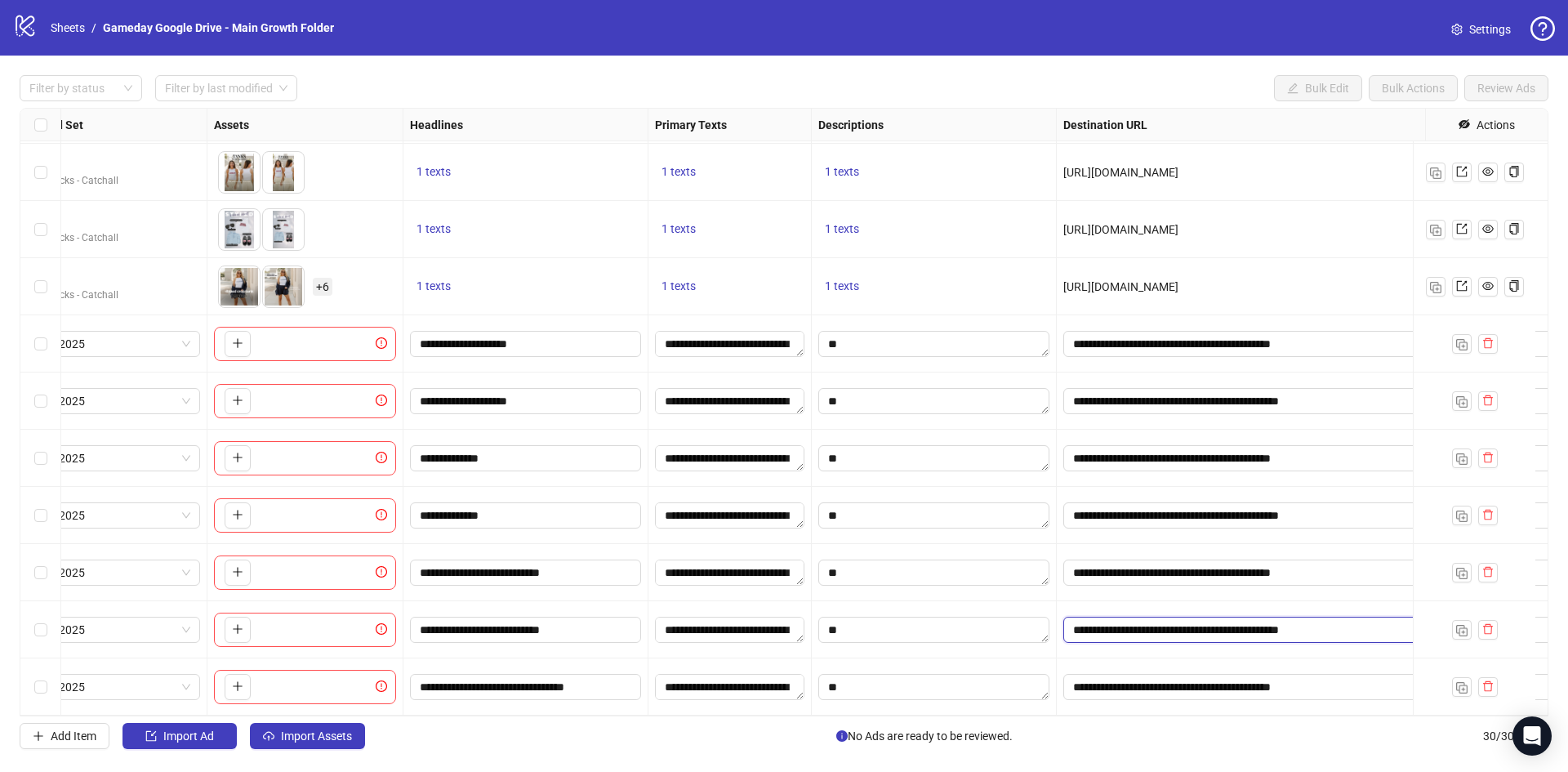 click on "**********" at bounding box center [1278, 630] 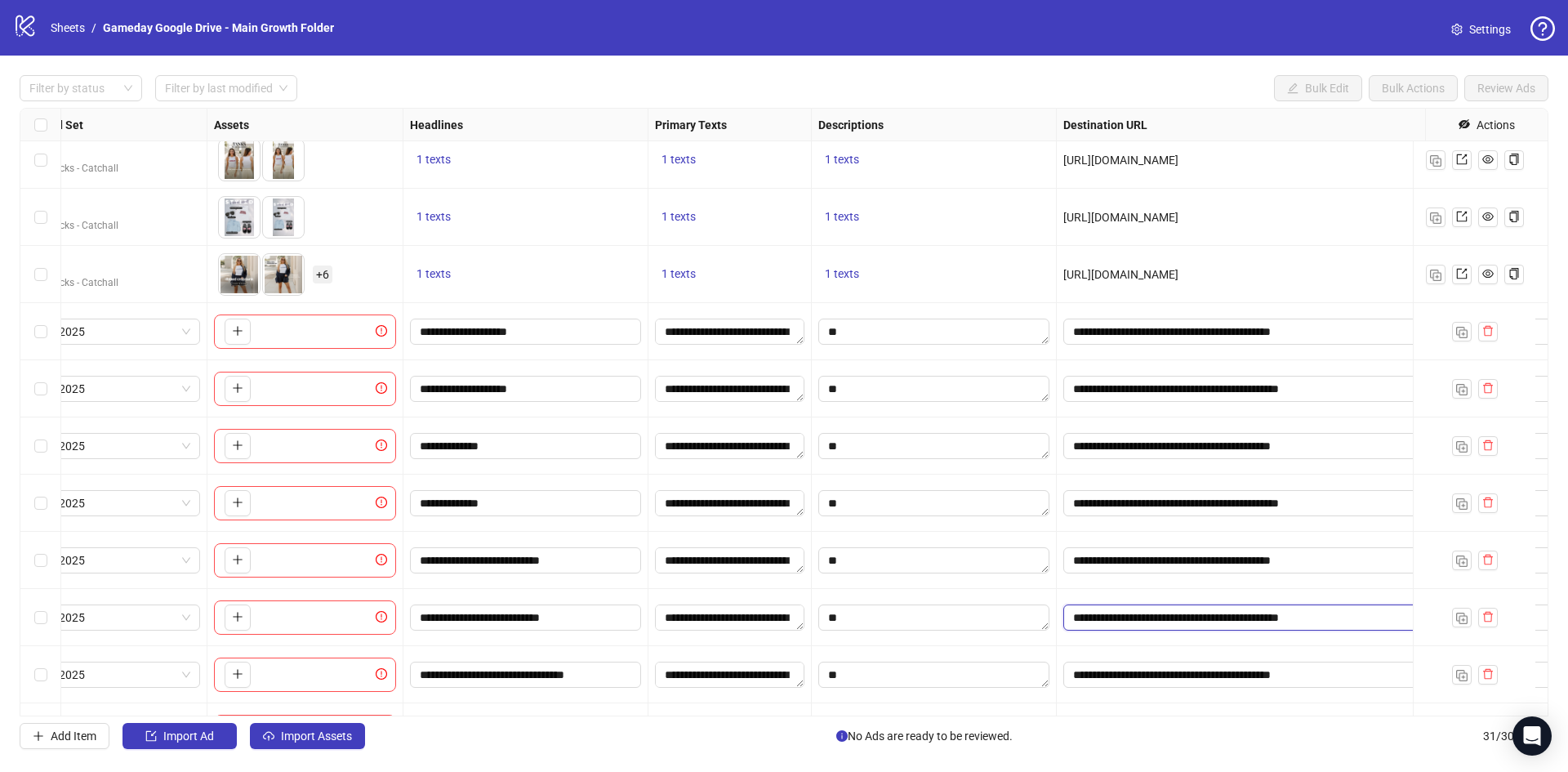 scroll, scrollTop: 1211, scrollLeft: 564, axis: both 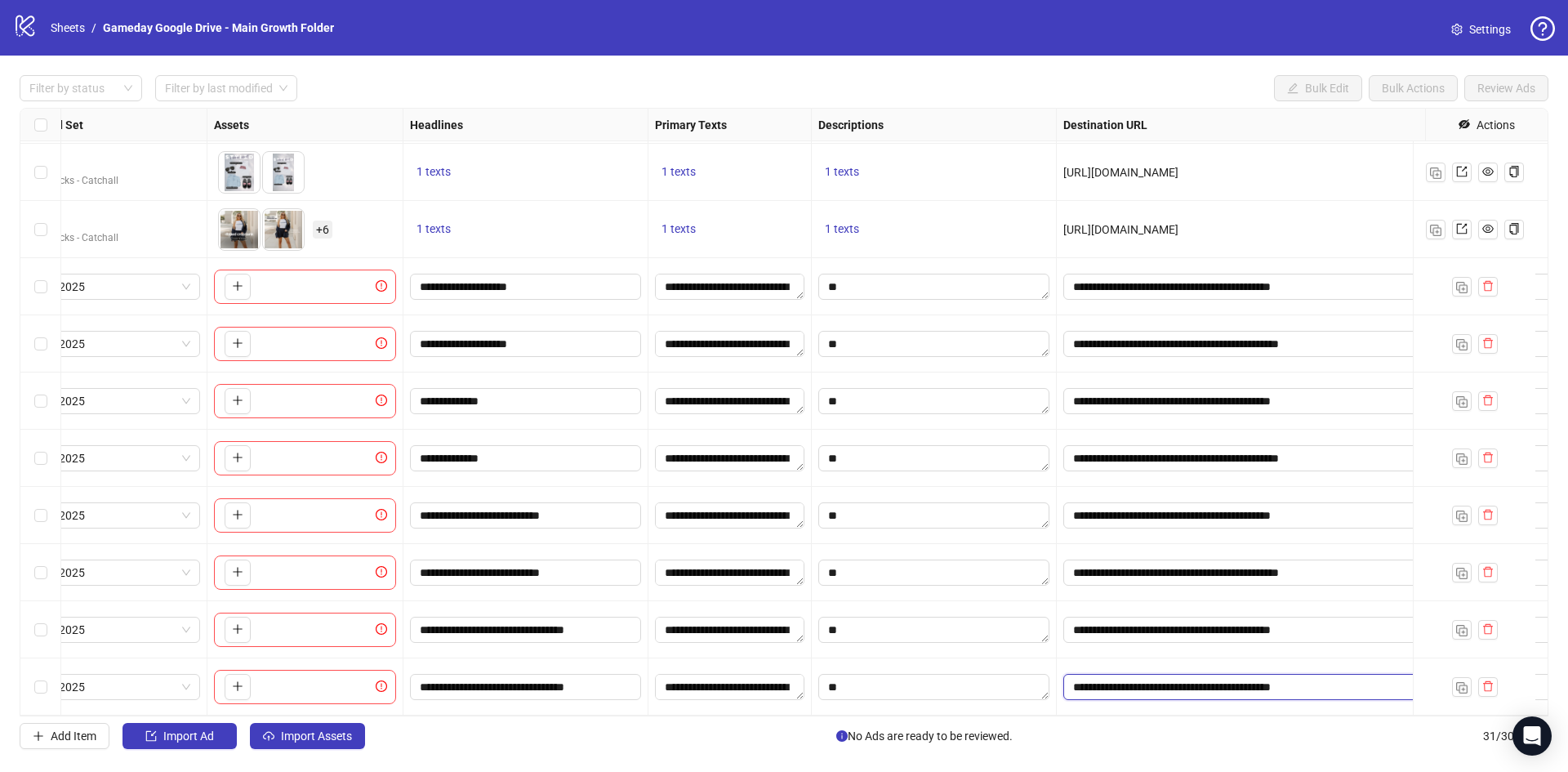 click on "**********" at bounding box center (1278, 687) 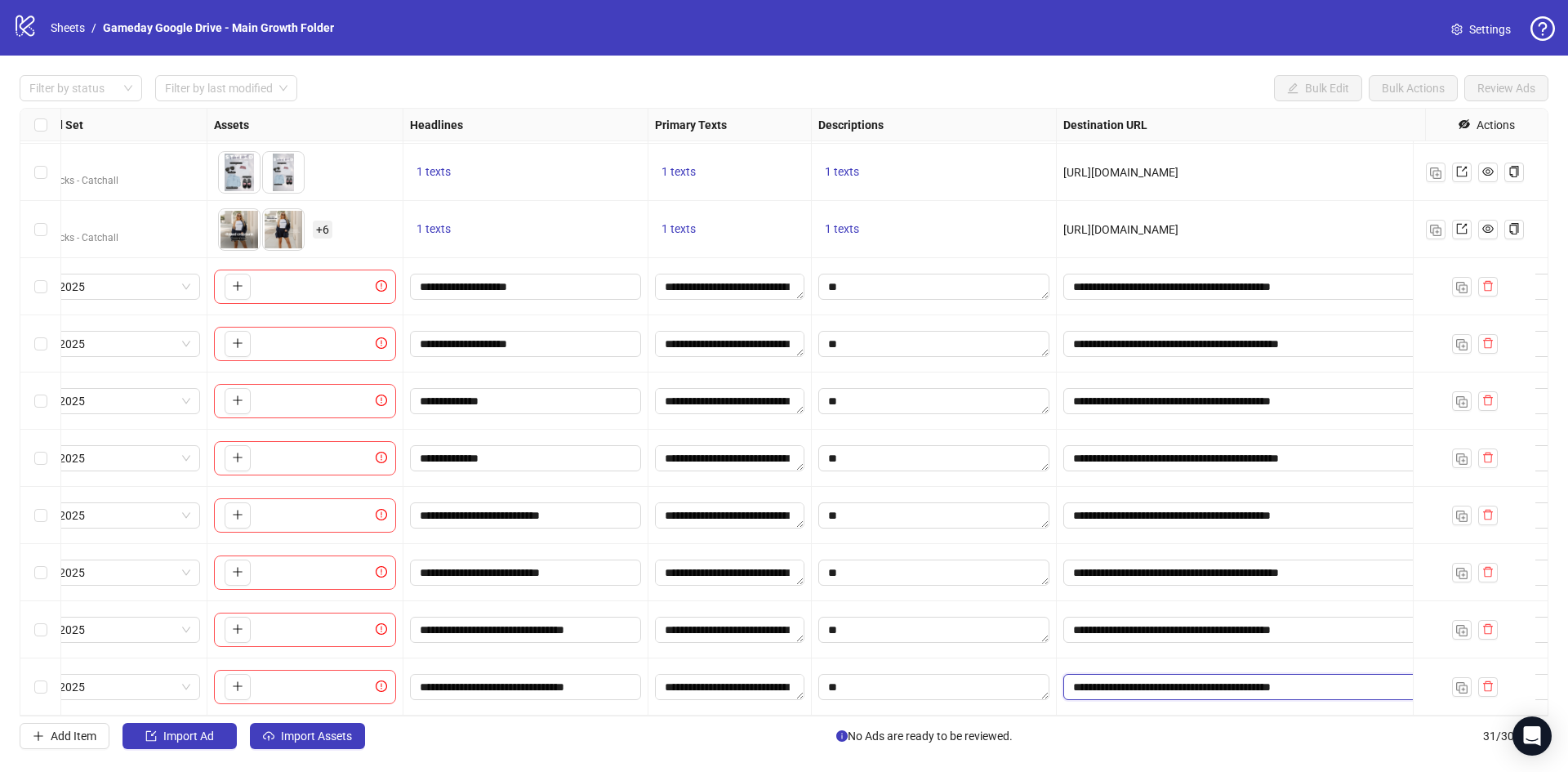 paste on "**" 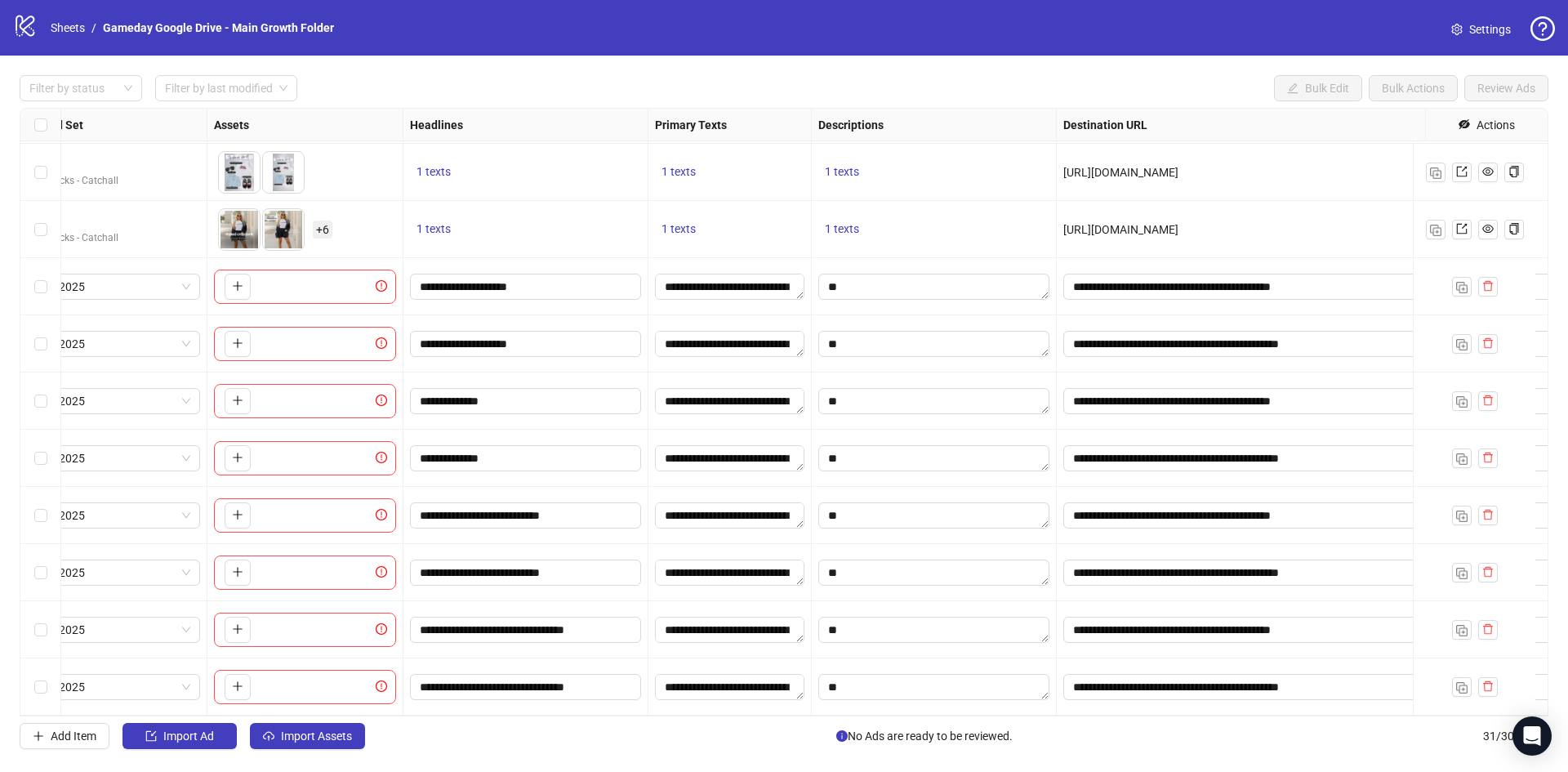 click on "**********" at bounding box center [1290, 630] 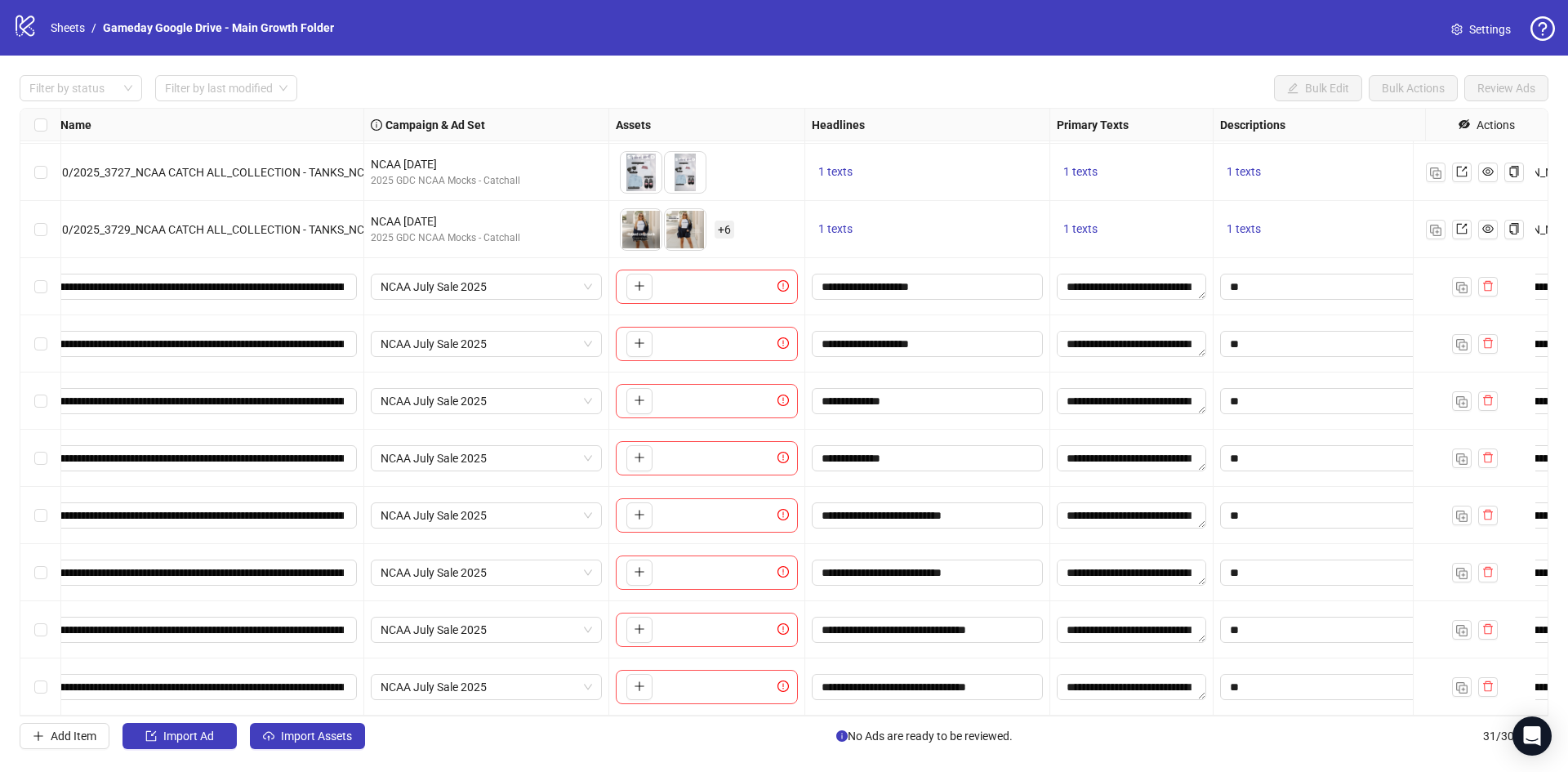 scroll, scrollTop: 1211, scrollLeft: 0, axis: vertical 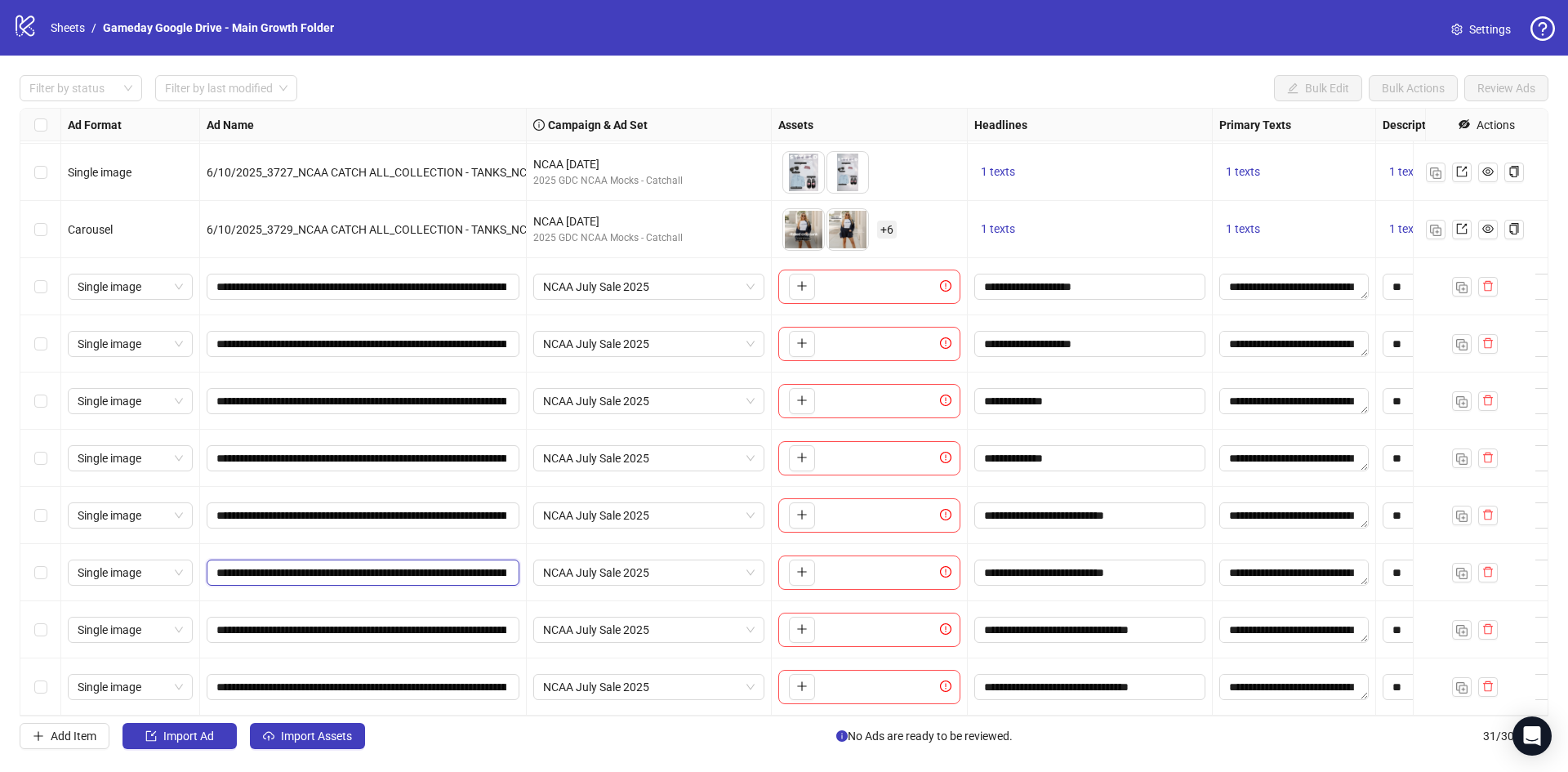 click on "**********" at bounding box center [361, 573] 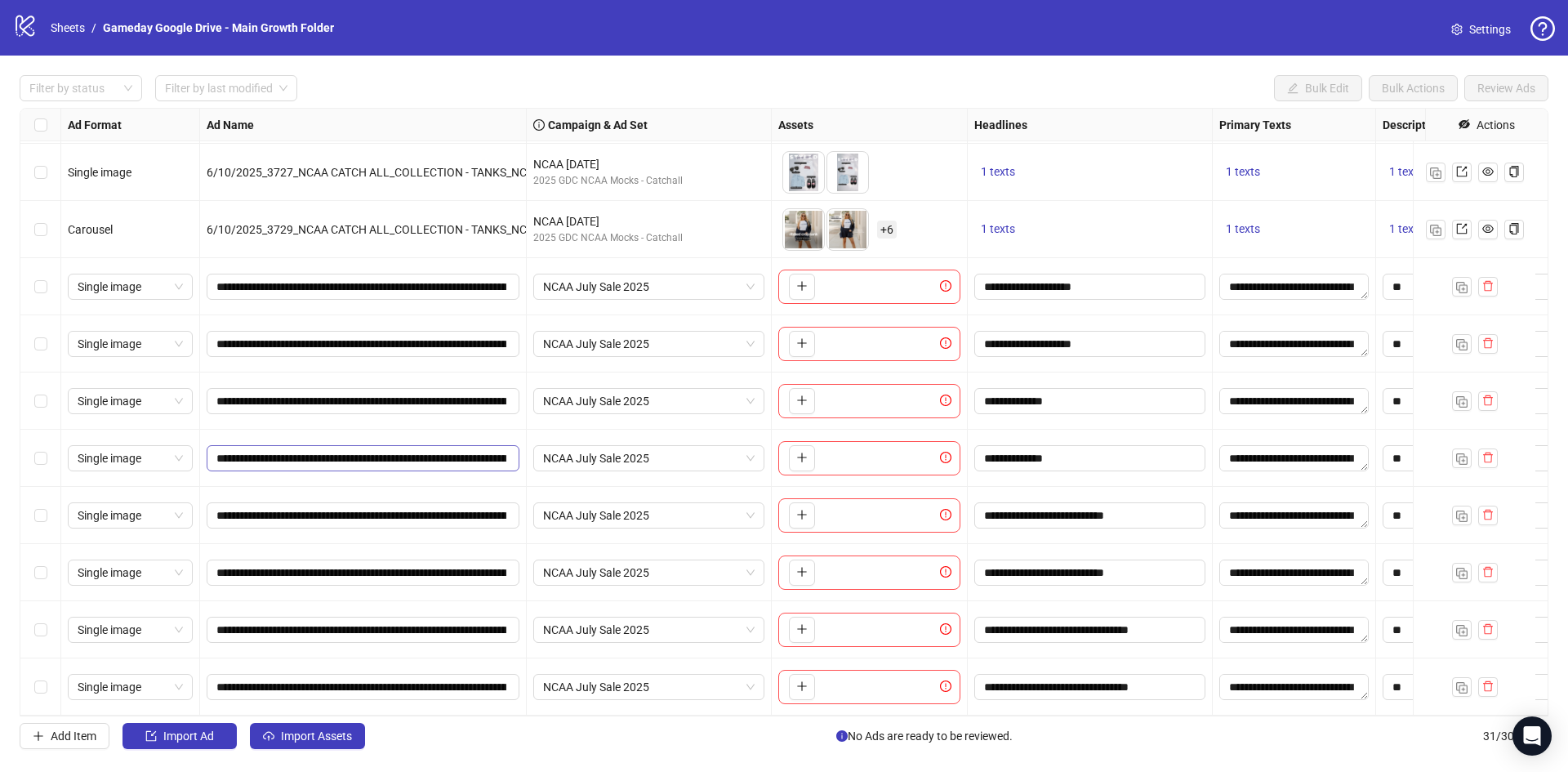 click on "**********" at bounding box center [363, 458] 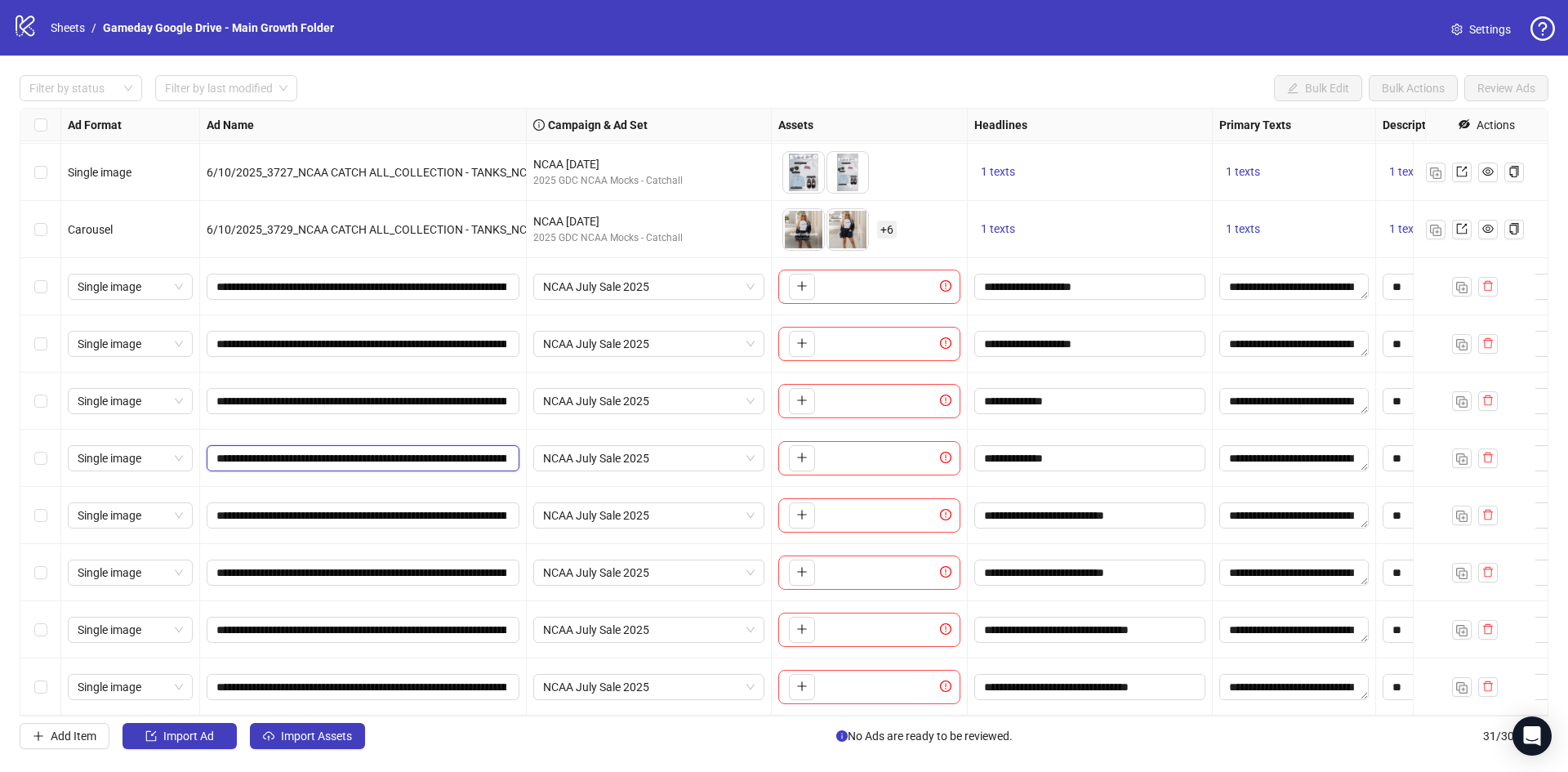 scroll, scrollTop: 0, scrollLeft: 334, axis: horizontal 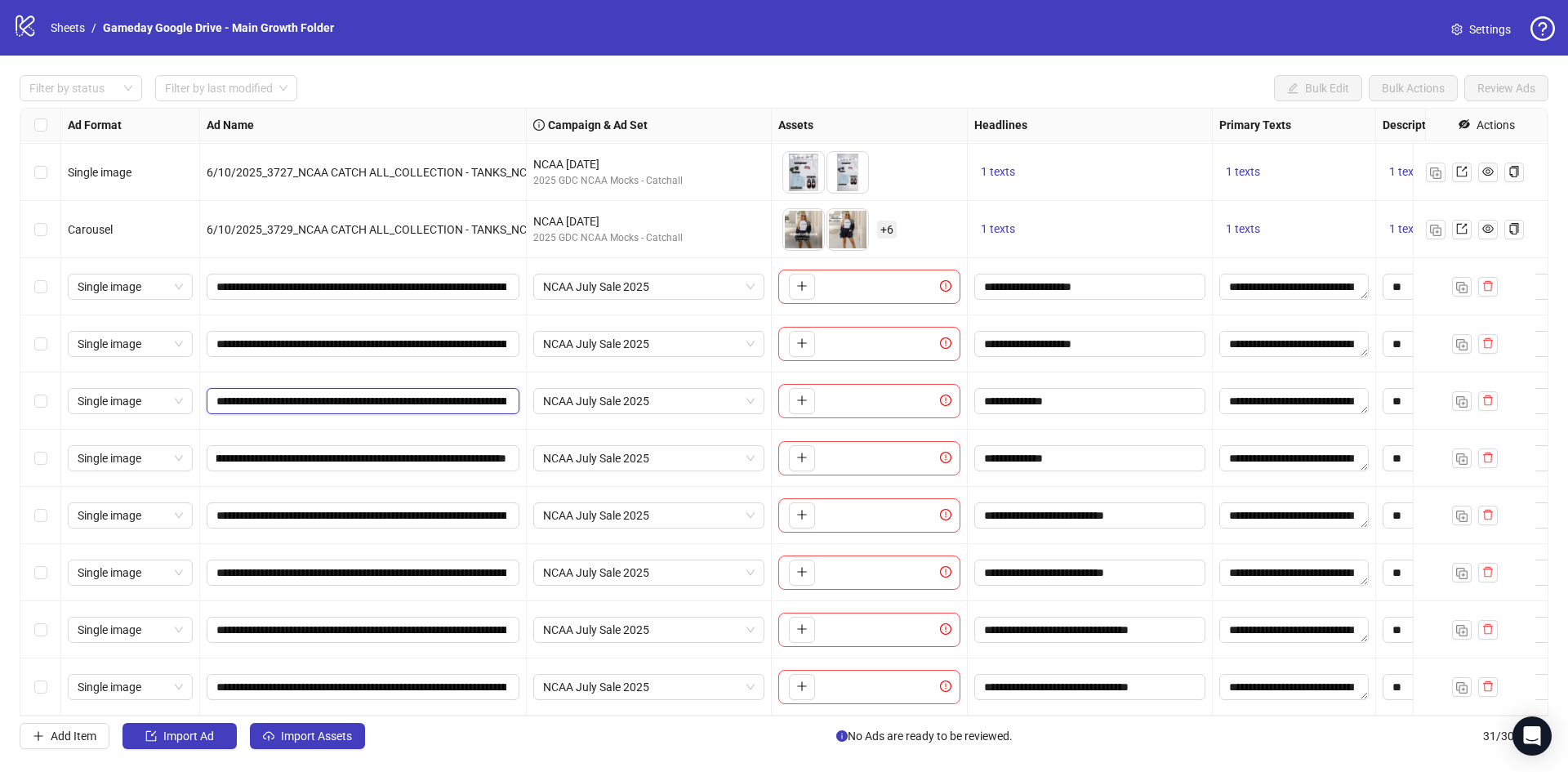 click on "**********" at bounding box center [361, 401] 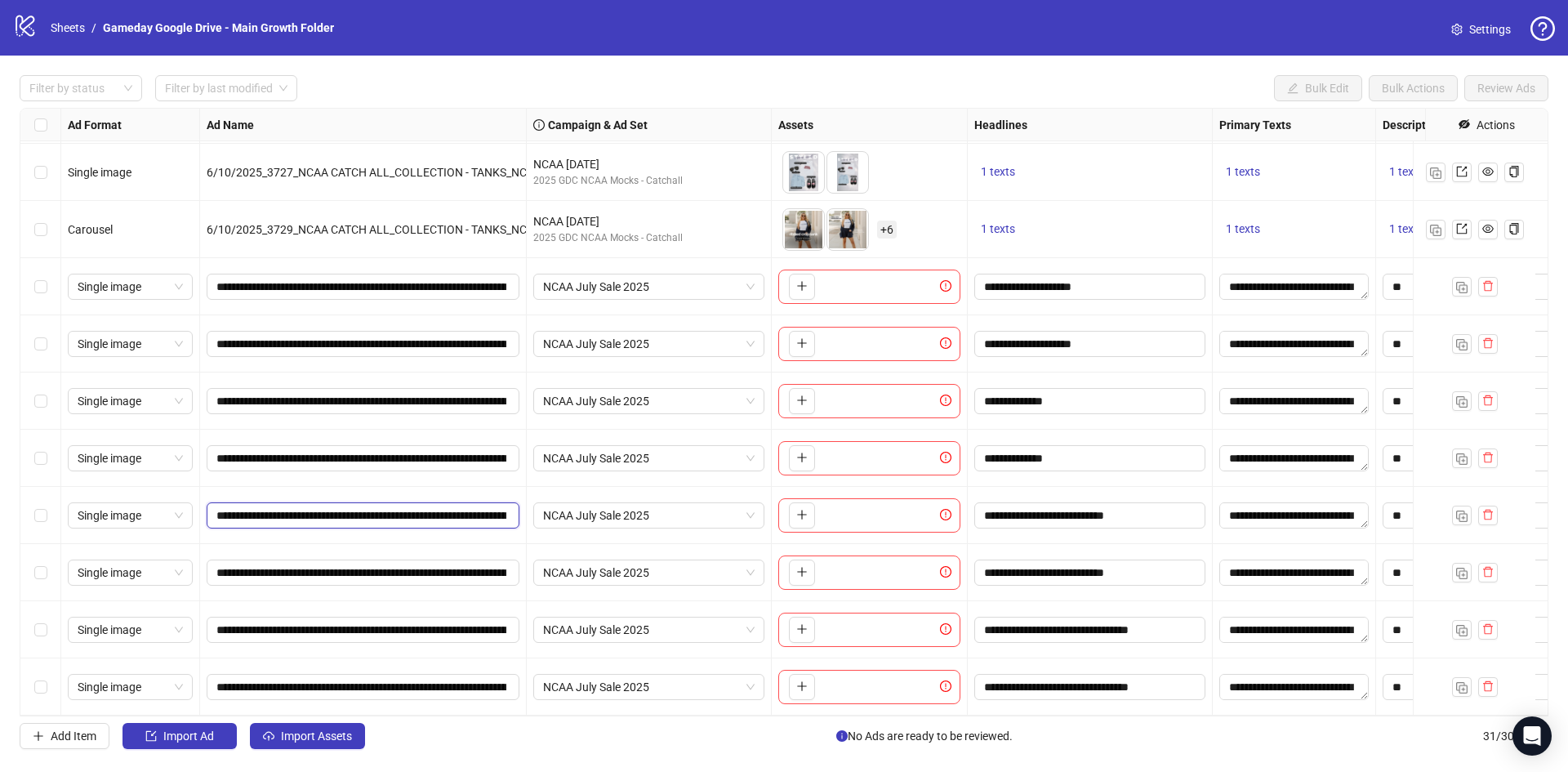 click on "**********" at bounding box center (361, 515) 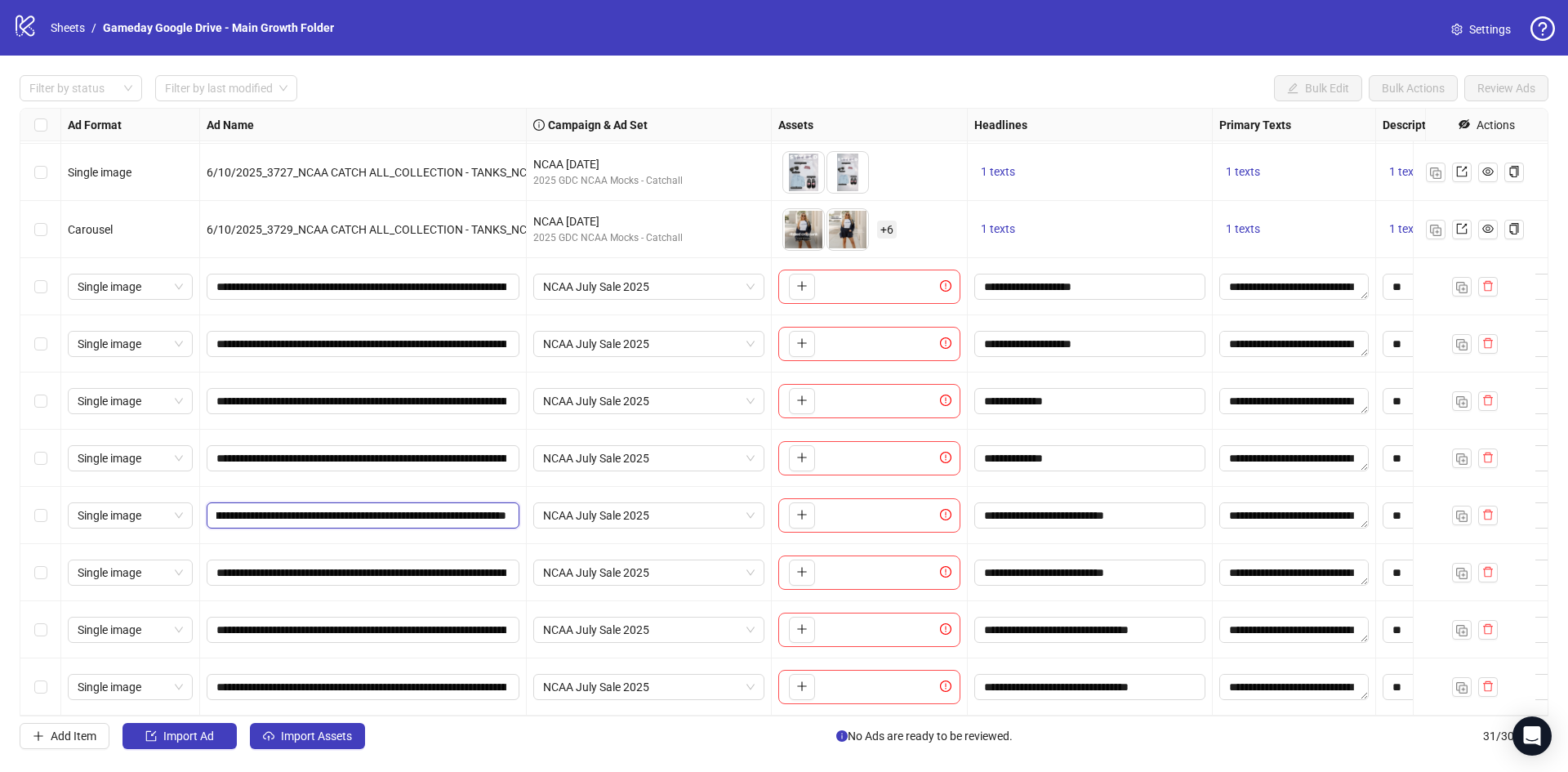 scroll, scrollTop: 0, scrollLeft: 0, axis: both 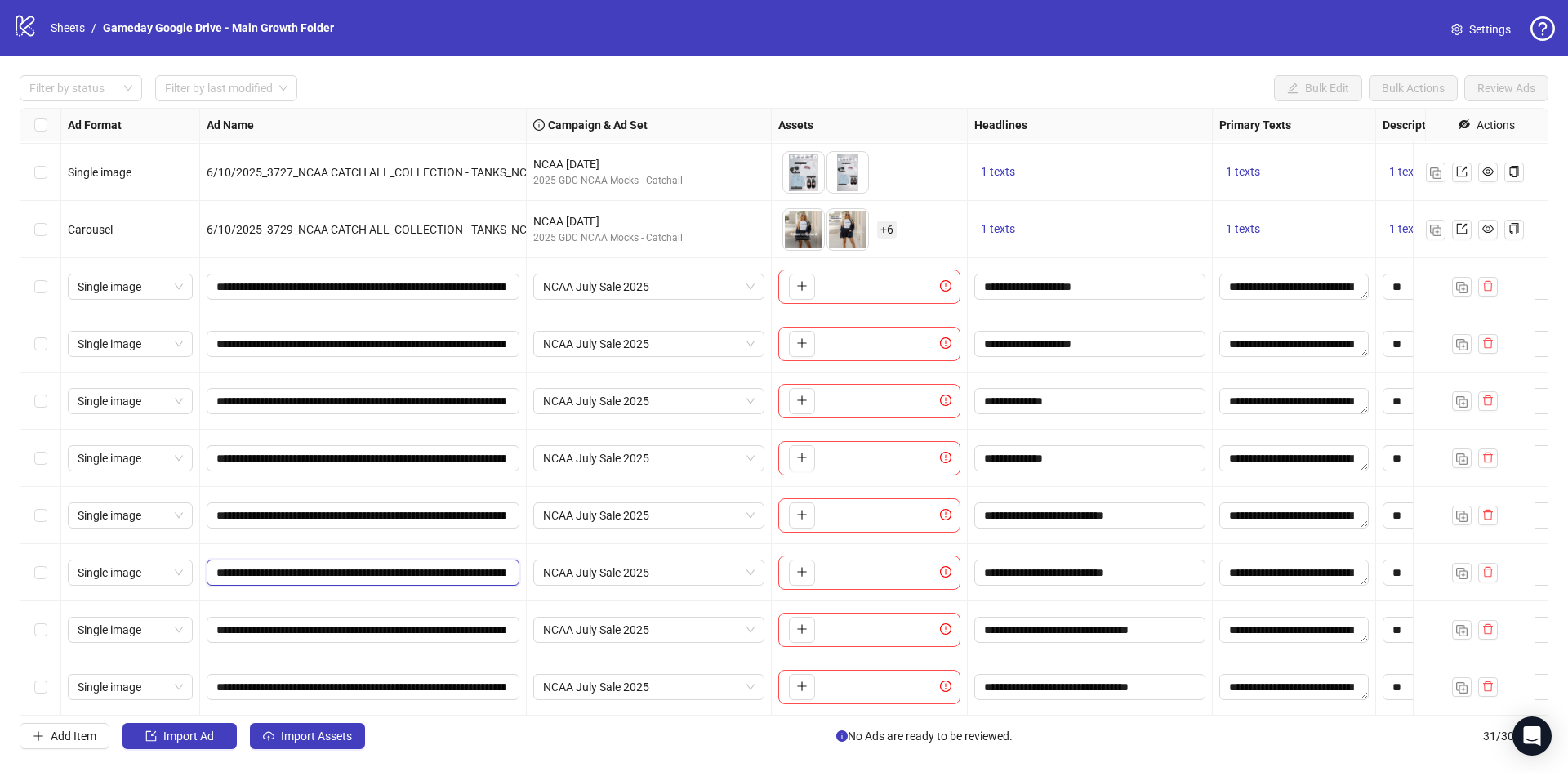 click on "**********" at bounding box center (361, 573) 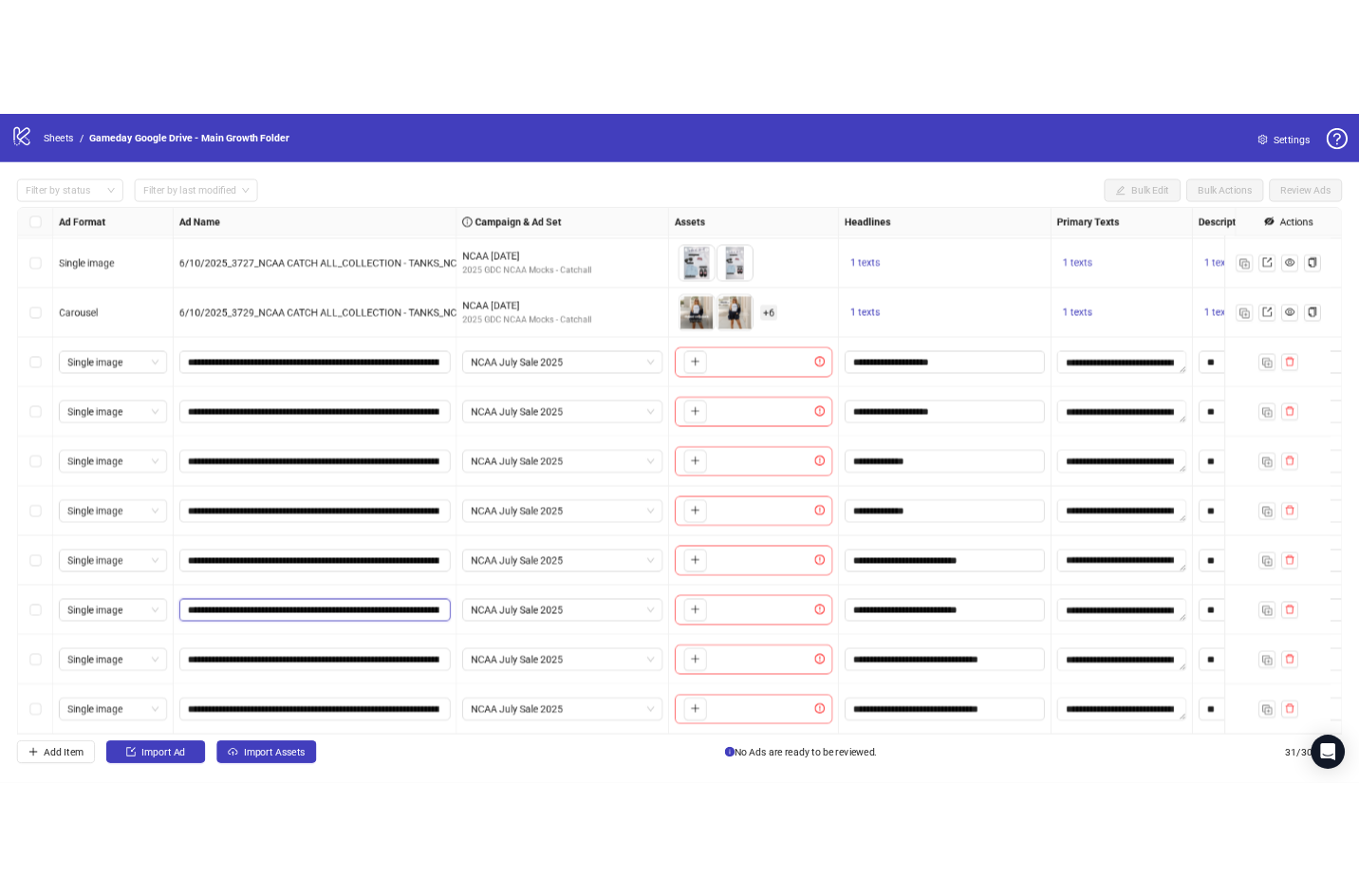 scroll, scrollTop: 0, scrollLeft: 388, axis: horizontal 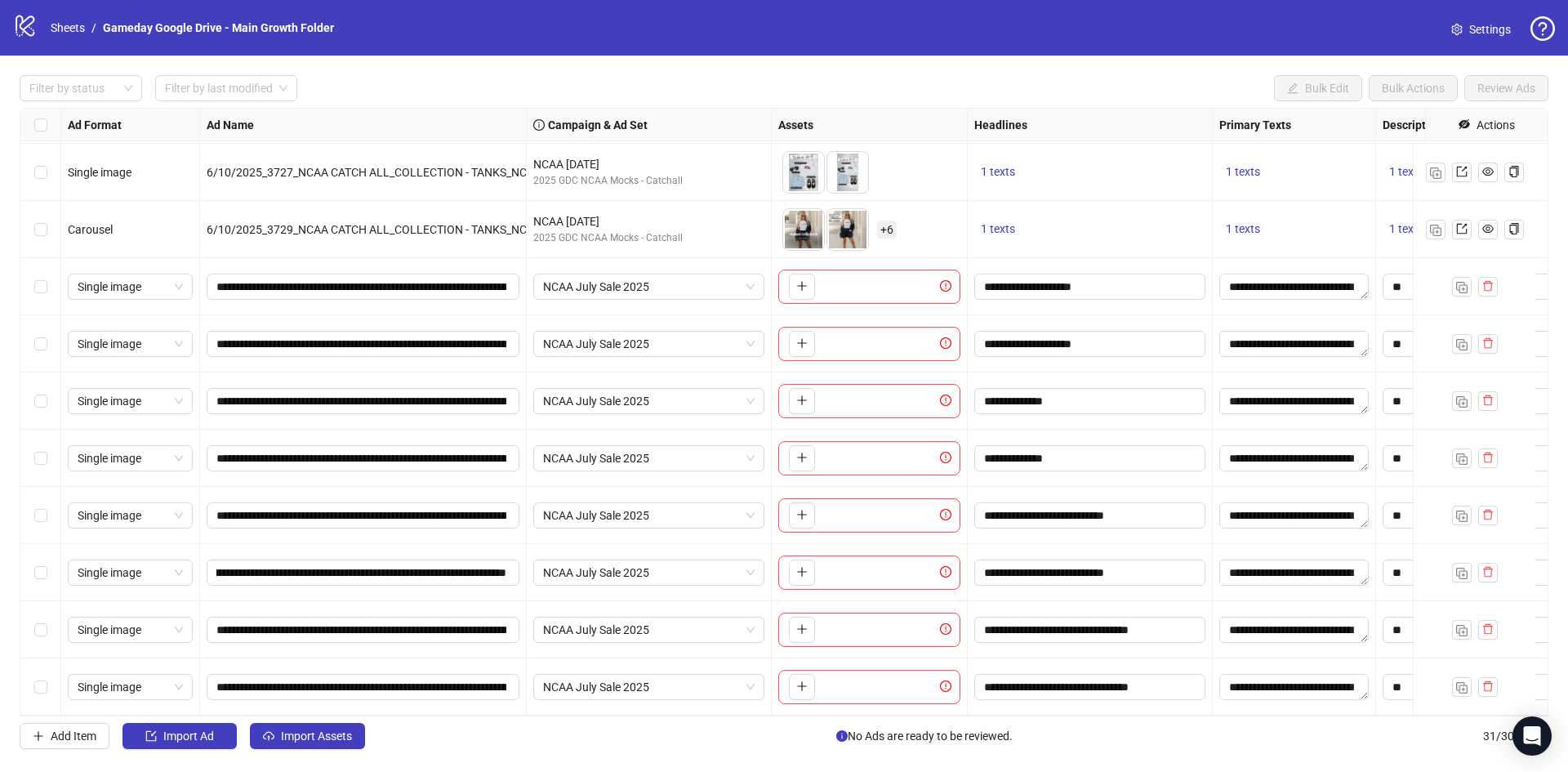 click on "**********" at bounding box center (363, 515) 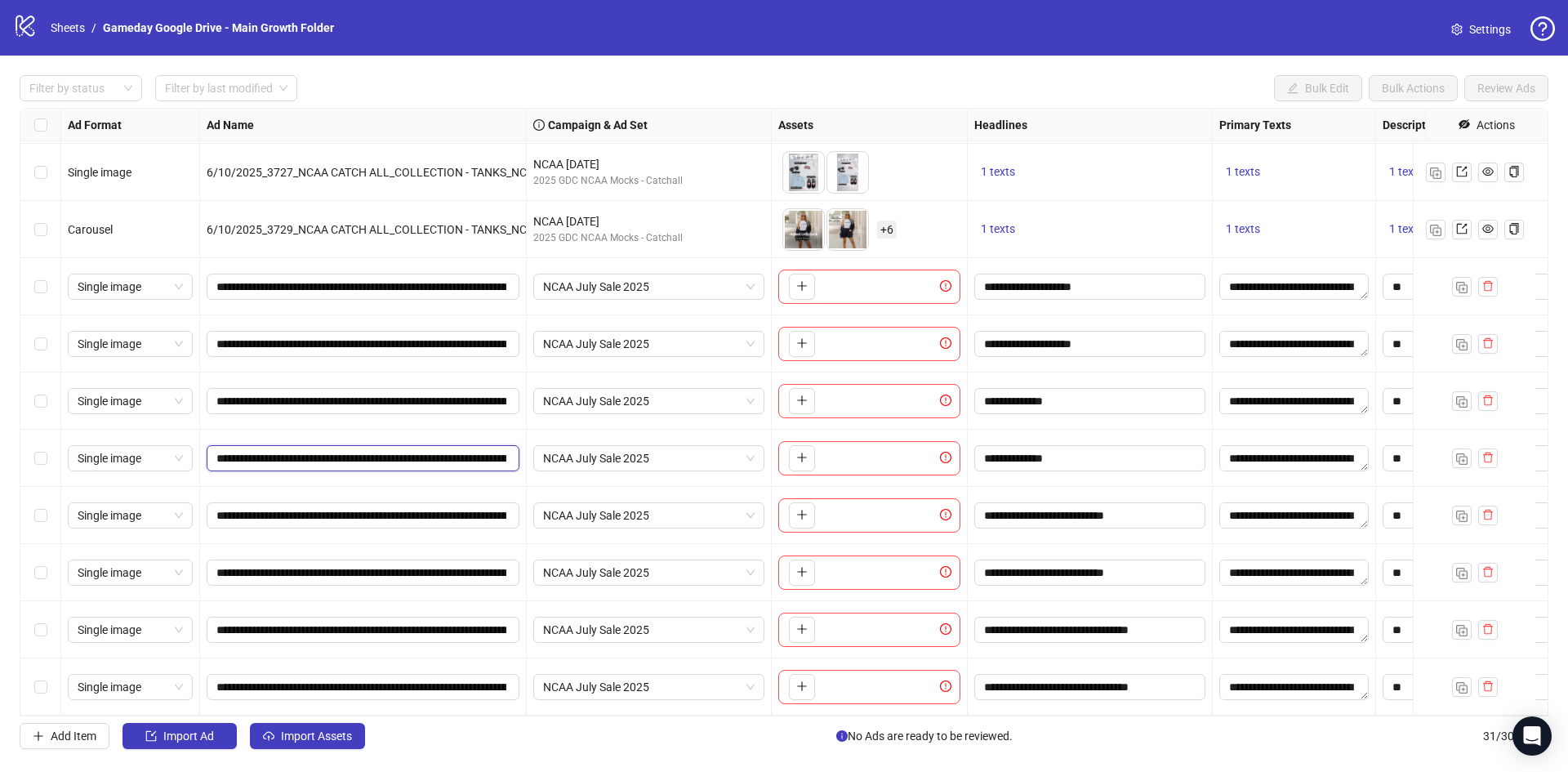 click on "**********" at bounding box center (361, 458) 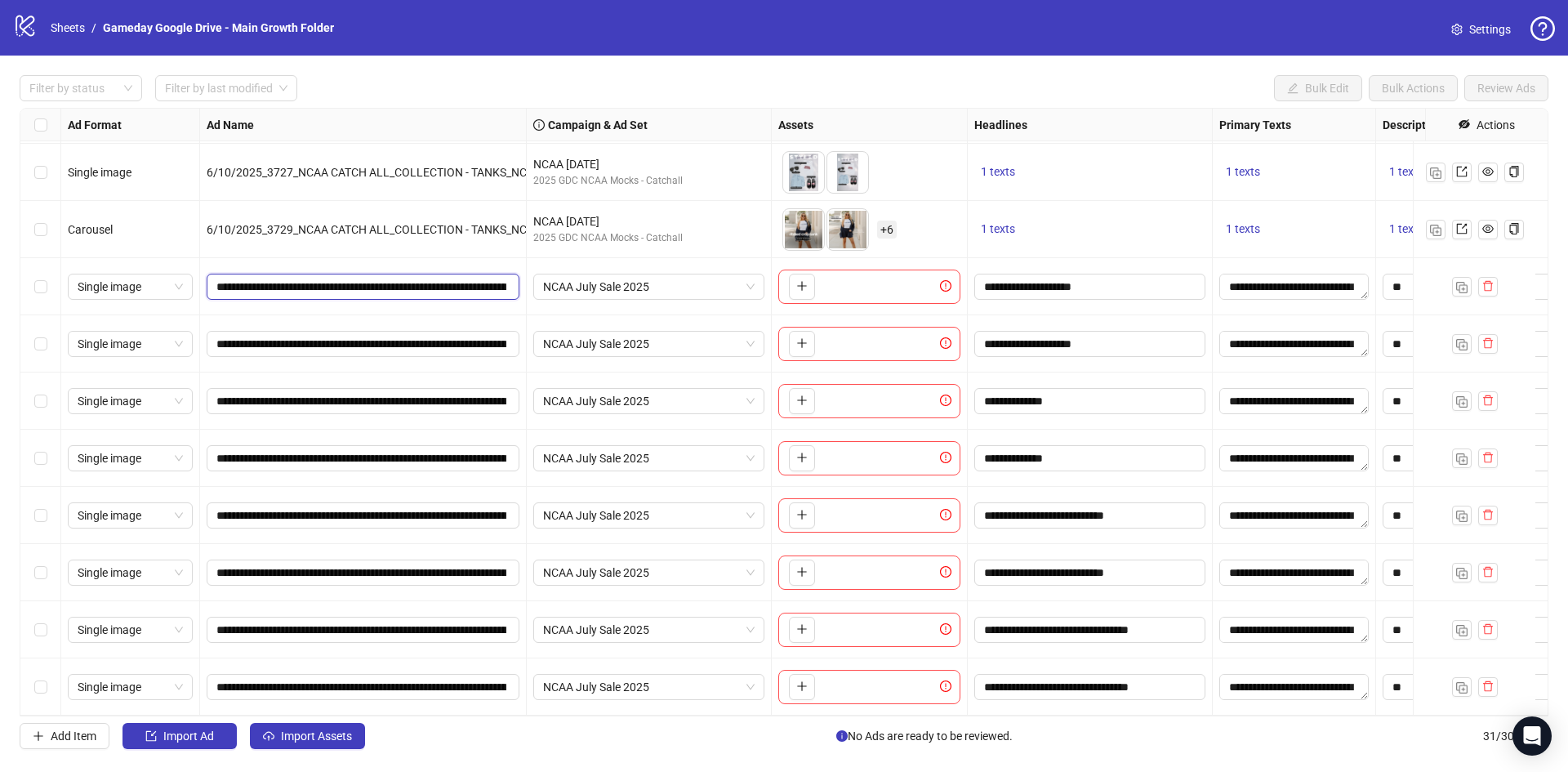 click on "**********" at bounding box center (361, 287) 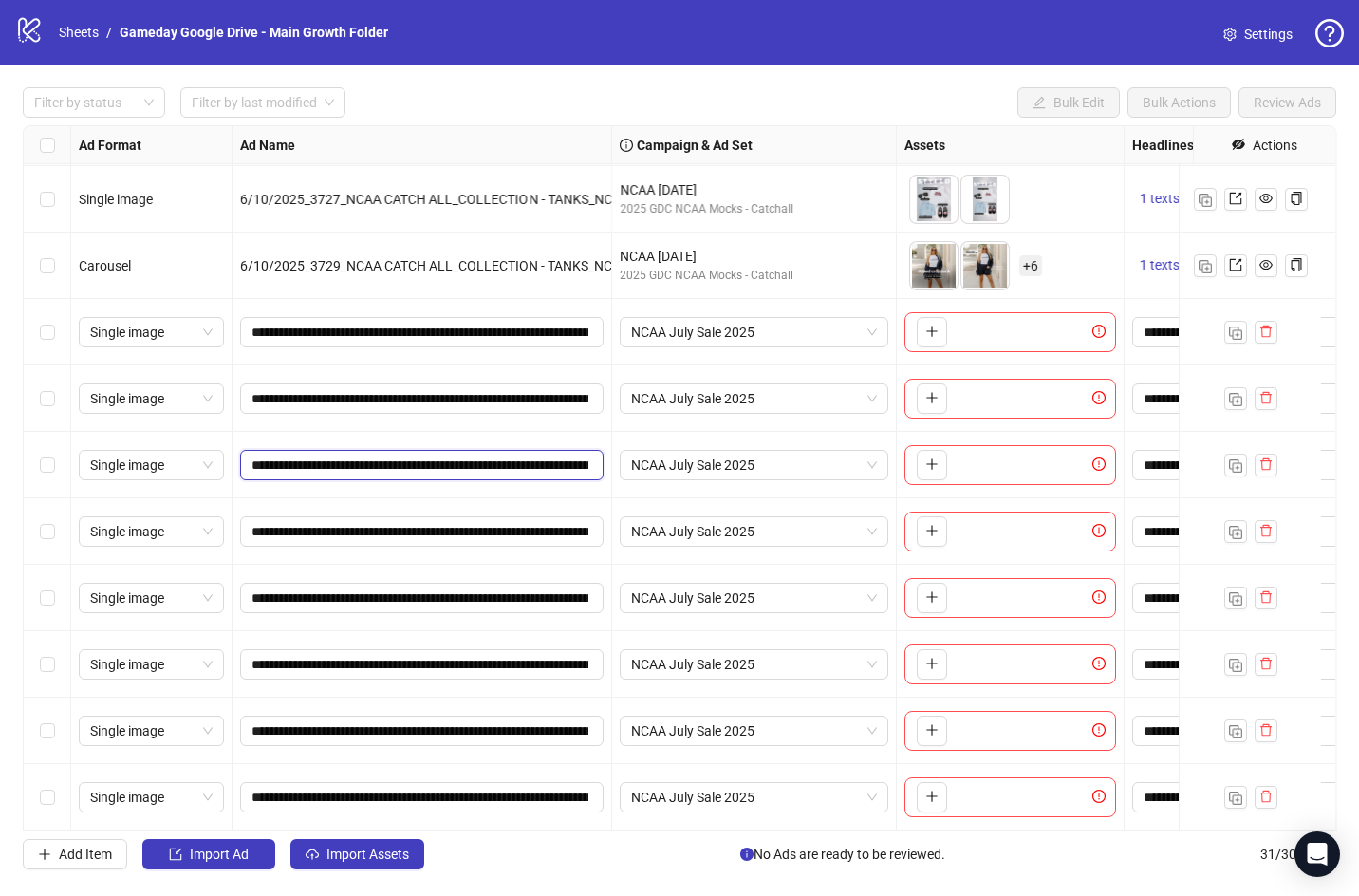 click on "**********" at bounding box center [419, 465] 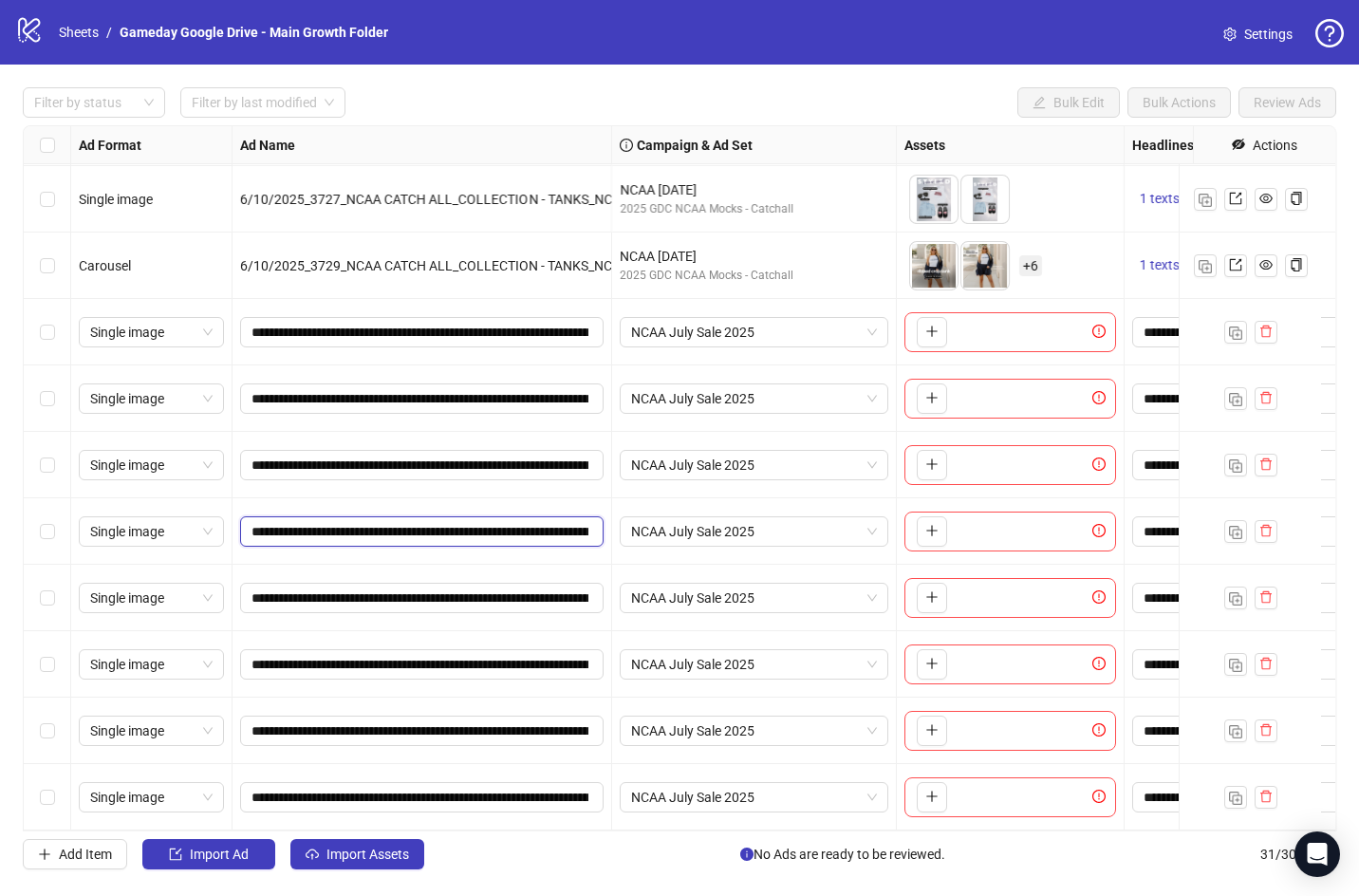 click on "**********" at bounding box center (419, 532) 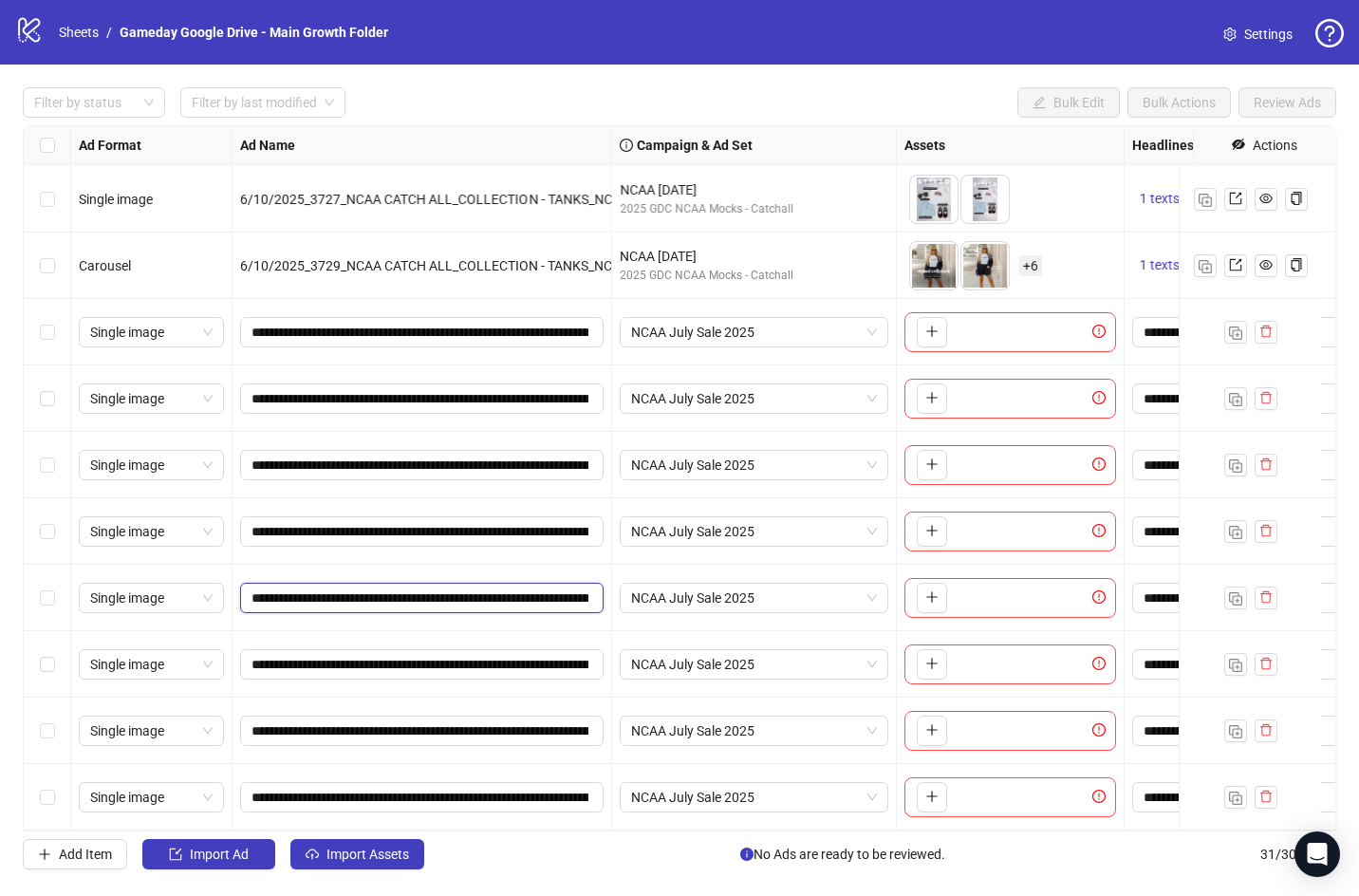 click on "**********" at bounding box center [419, 598] 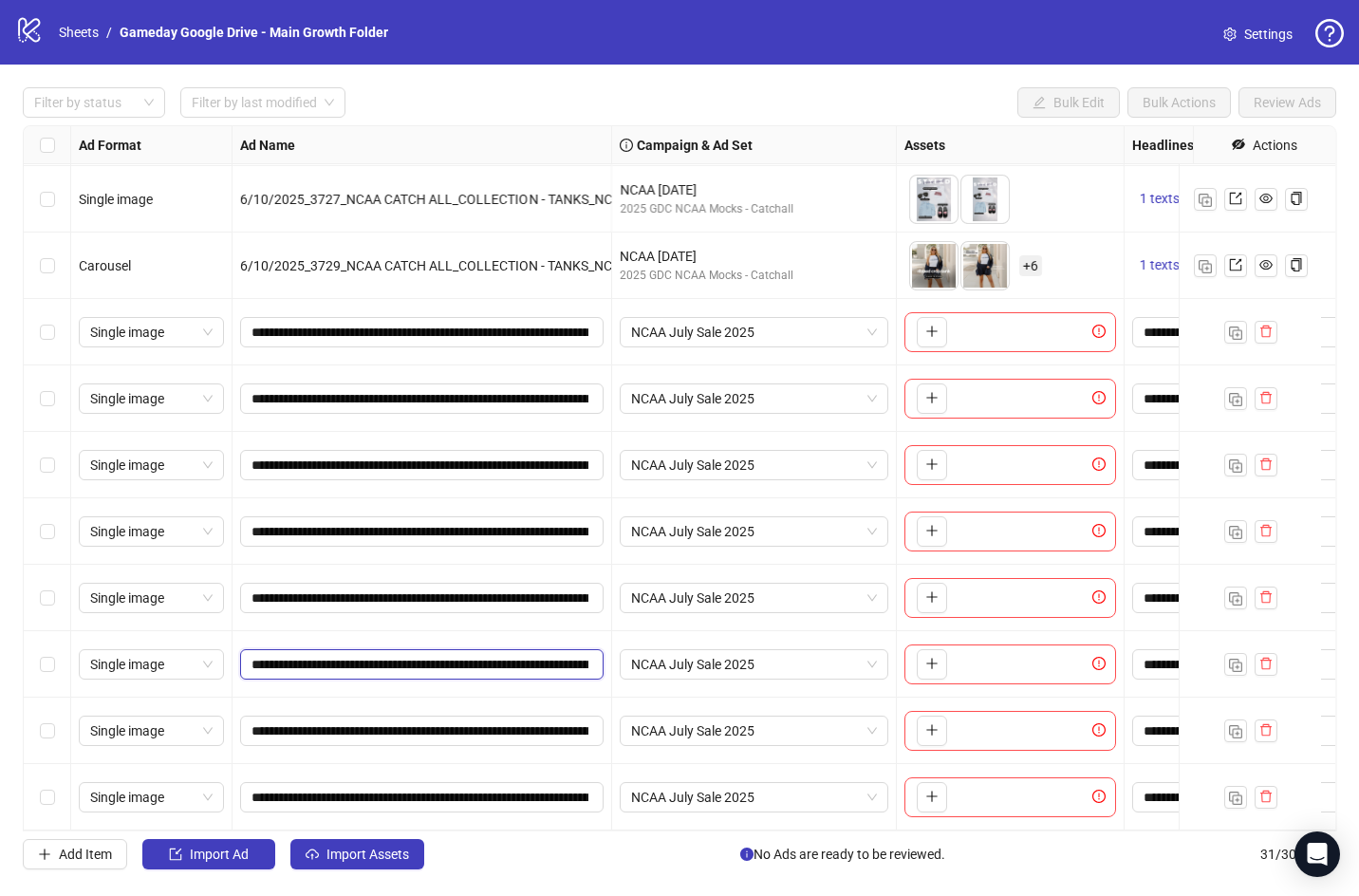 click on "**********" at bounding box center [419, 664] 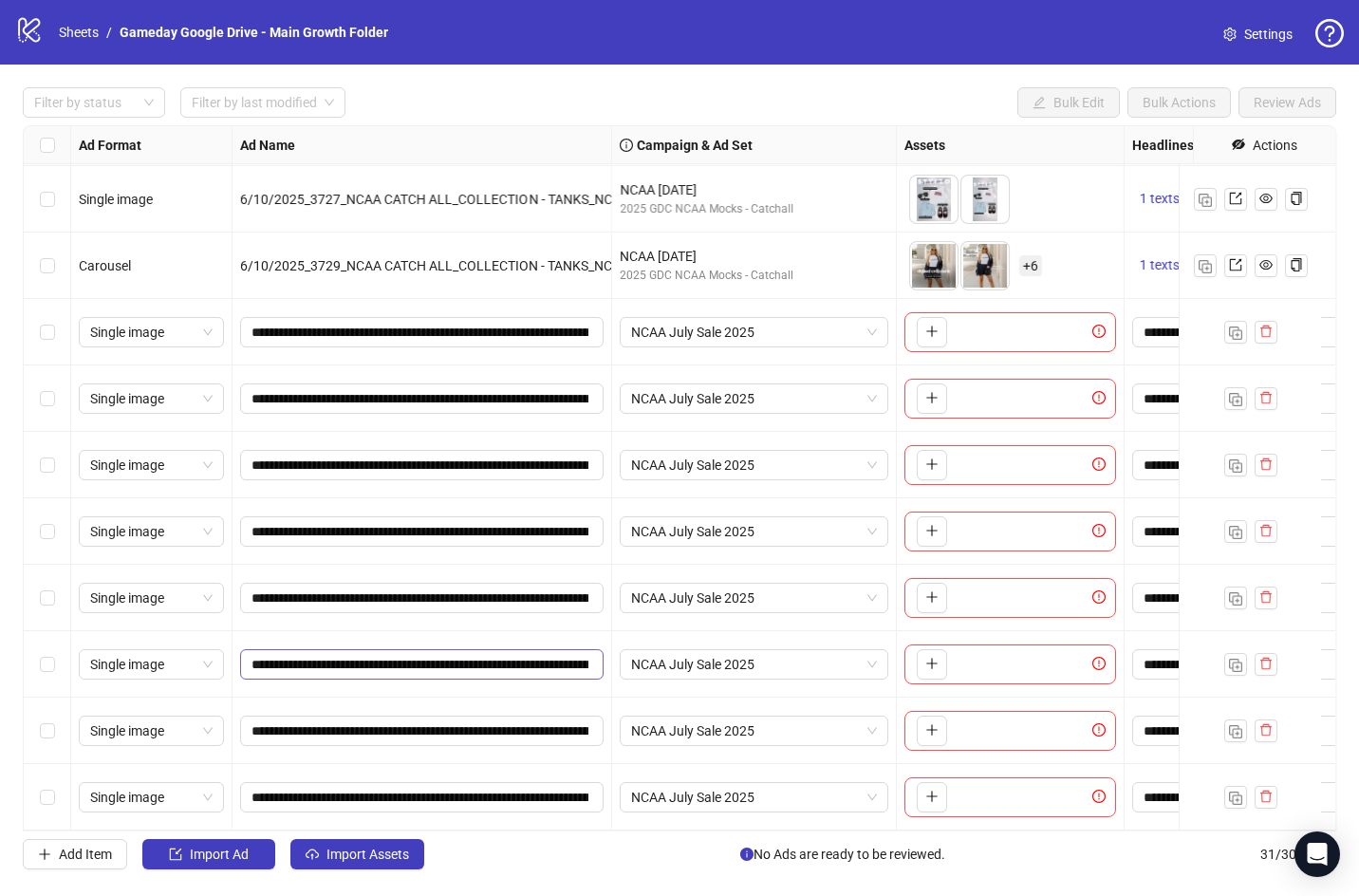 click on "**********" at bounding box center (421, 664) 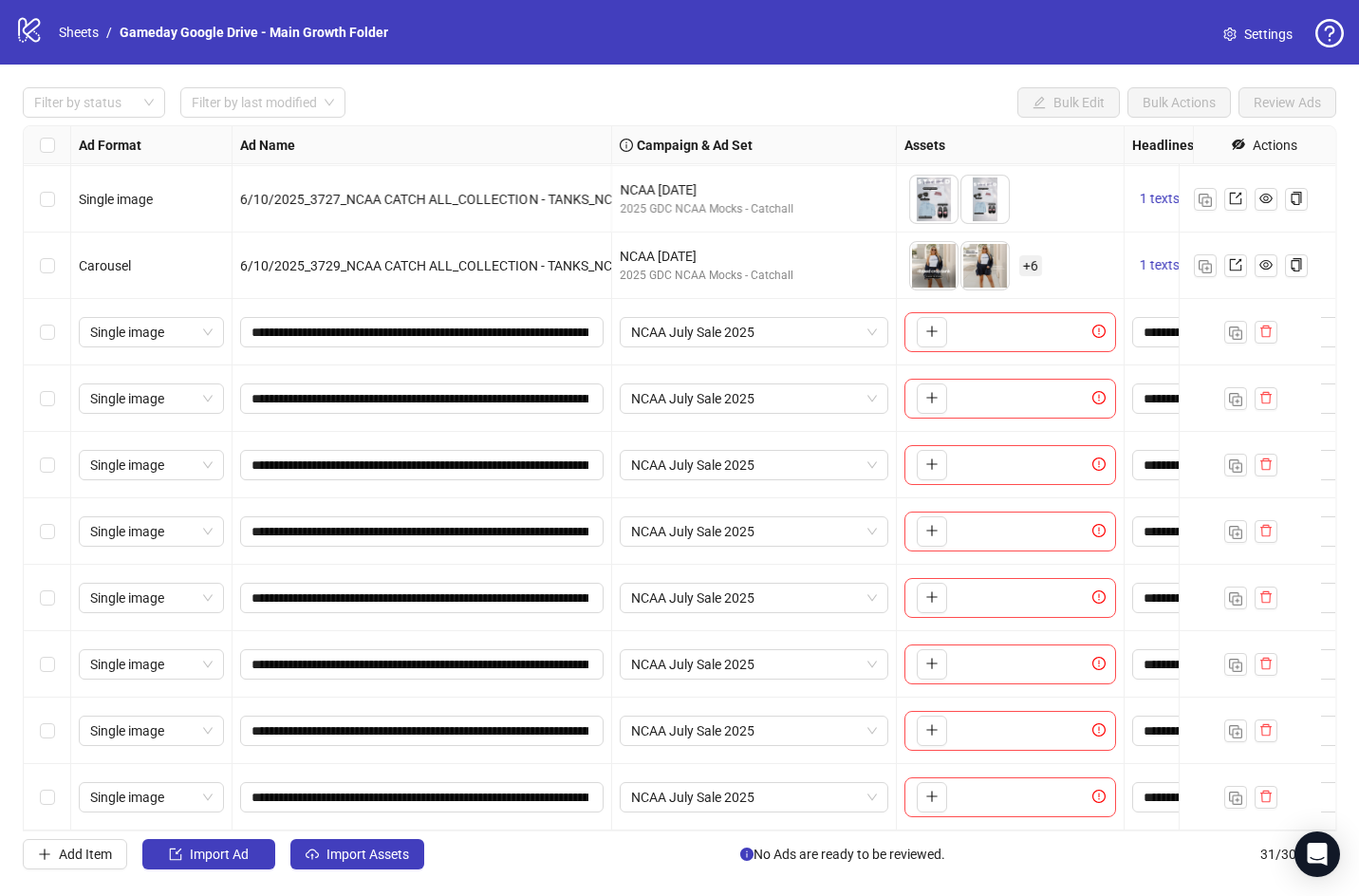click on "**********" at bounding box center [422, 598] 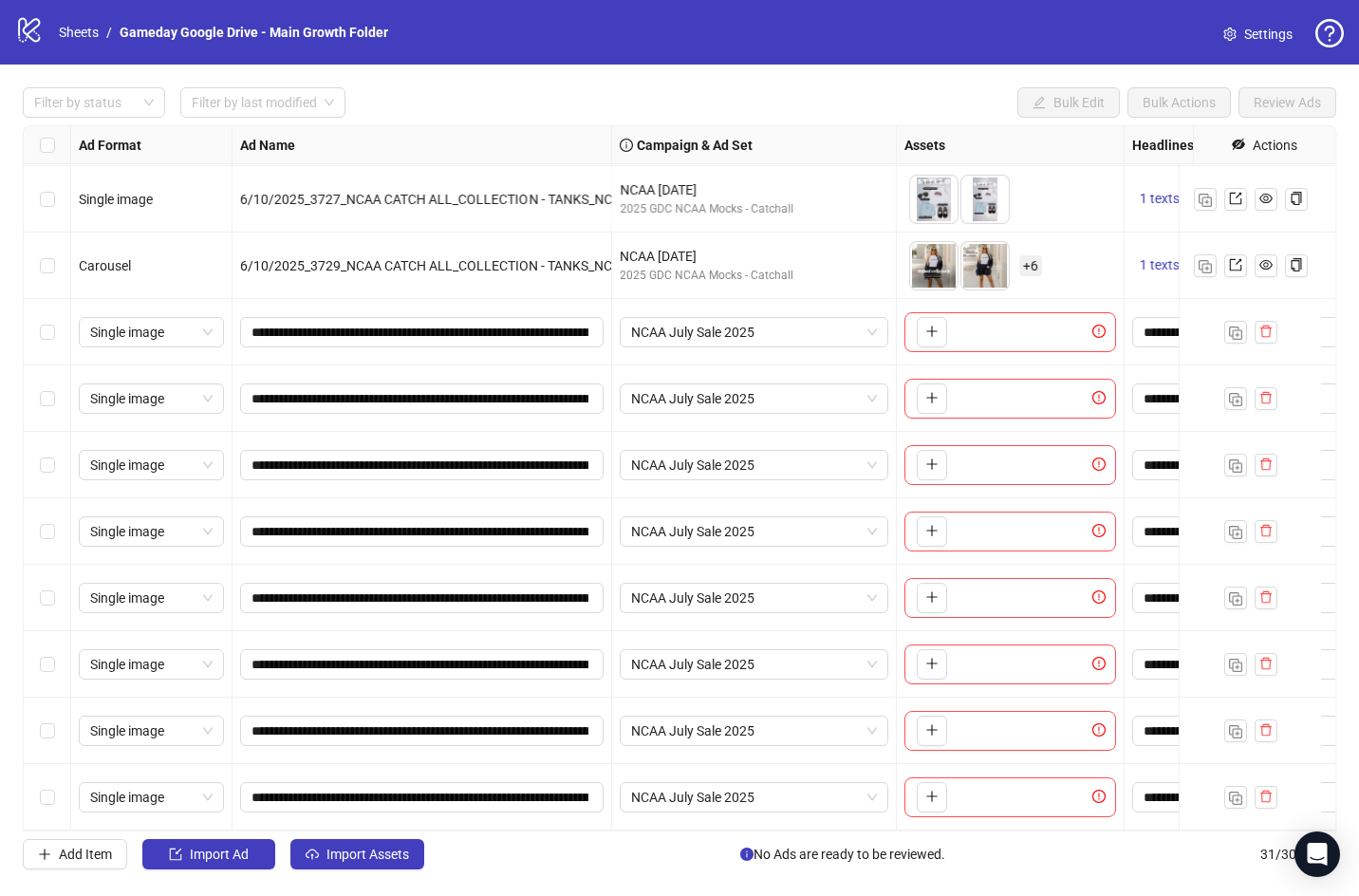 scroll, scrollTop: 1408, scrollLeft: 0, axis: vertical 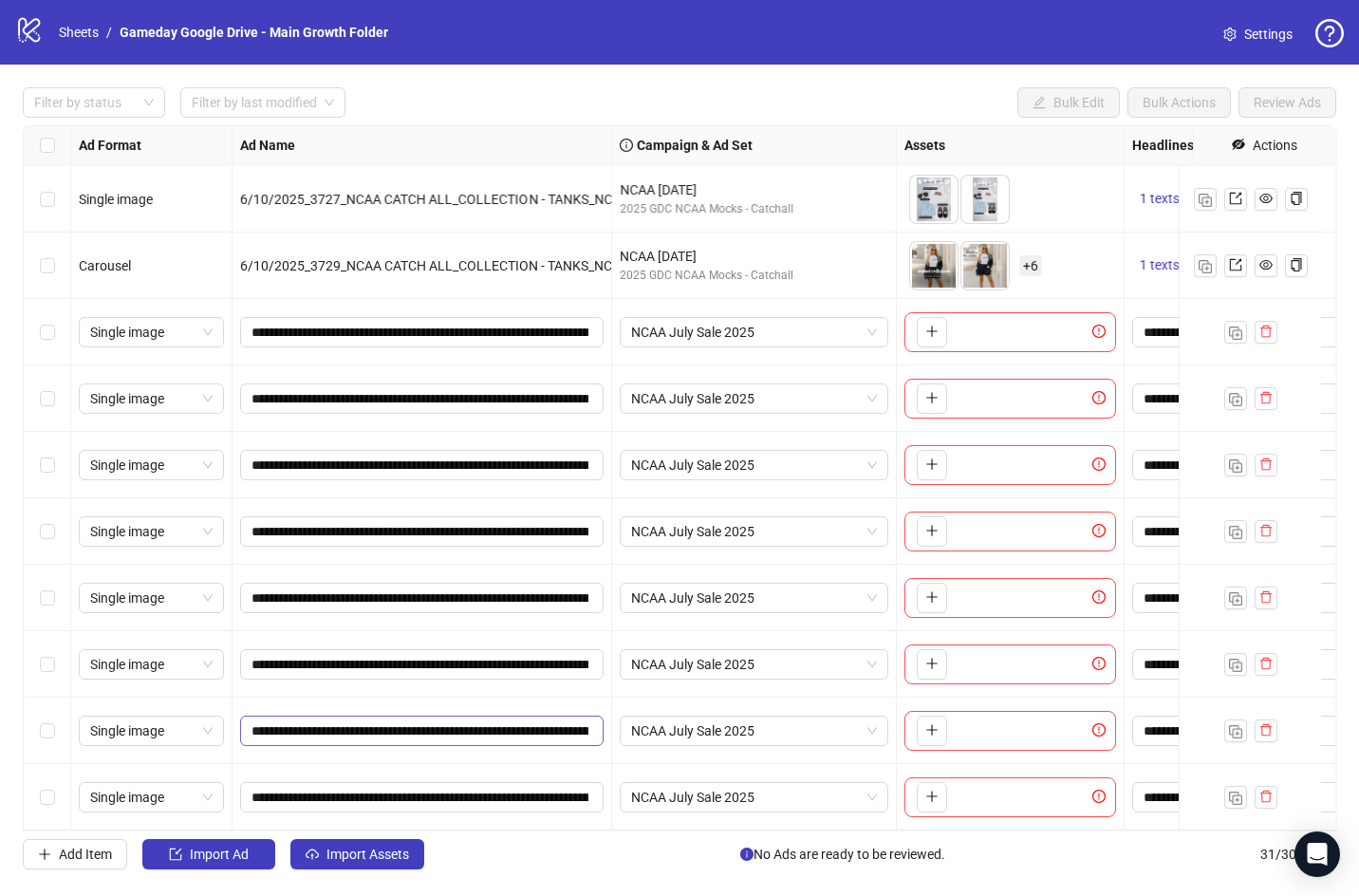 click on "**********" at bounding box center [421, 731] 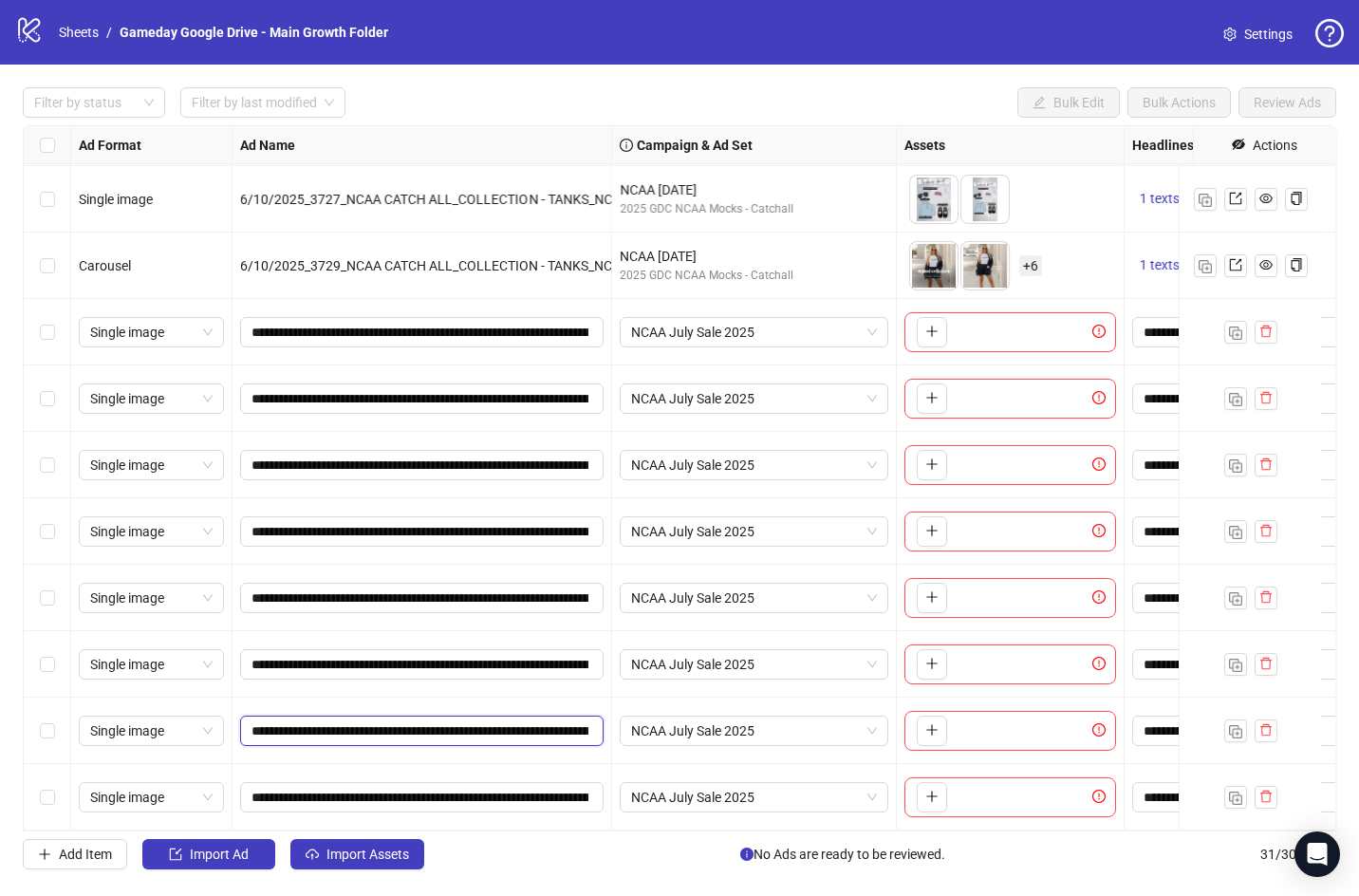 scroll, scrollTop: 0, scrollLeft: 388, axis: horizontal 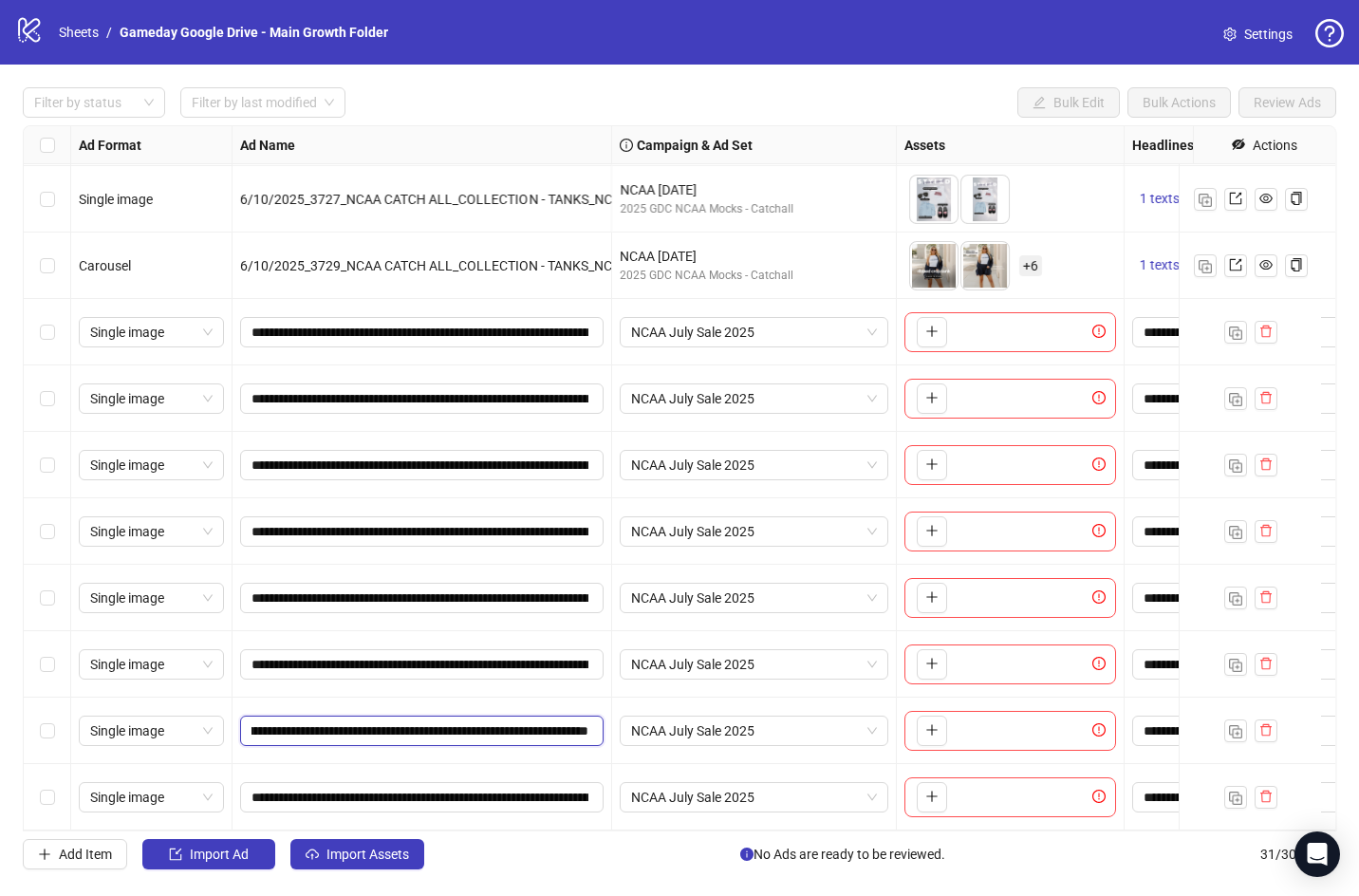 click on "**********" at bounding box center (419, 731) 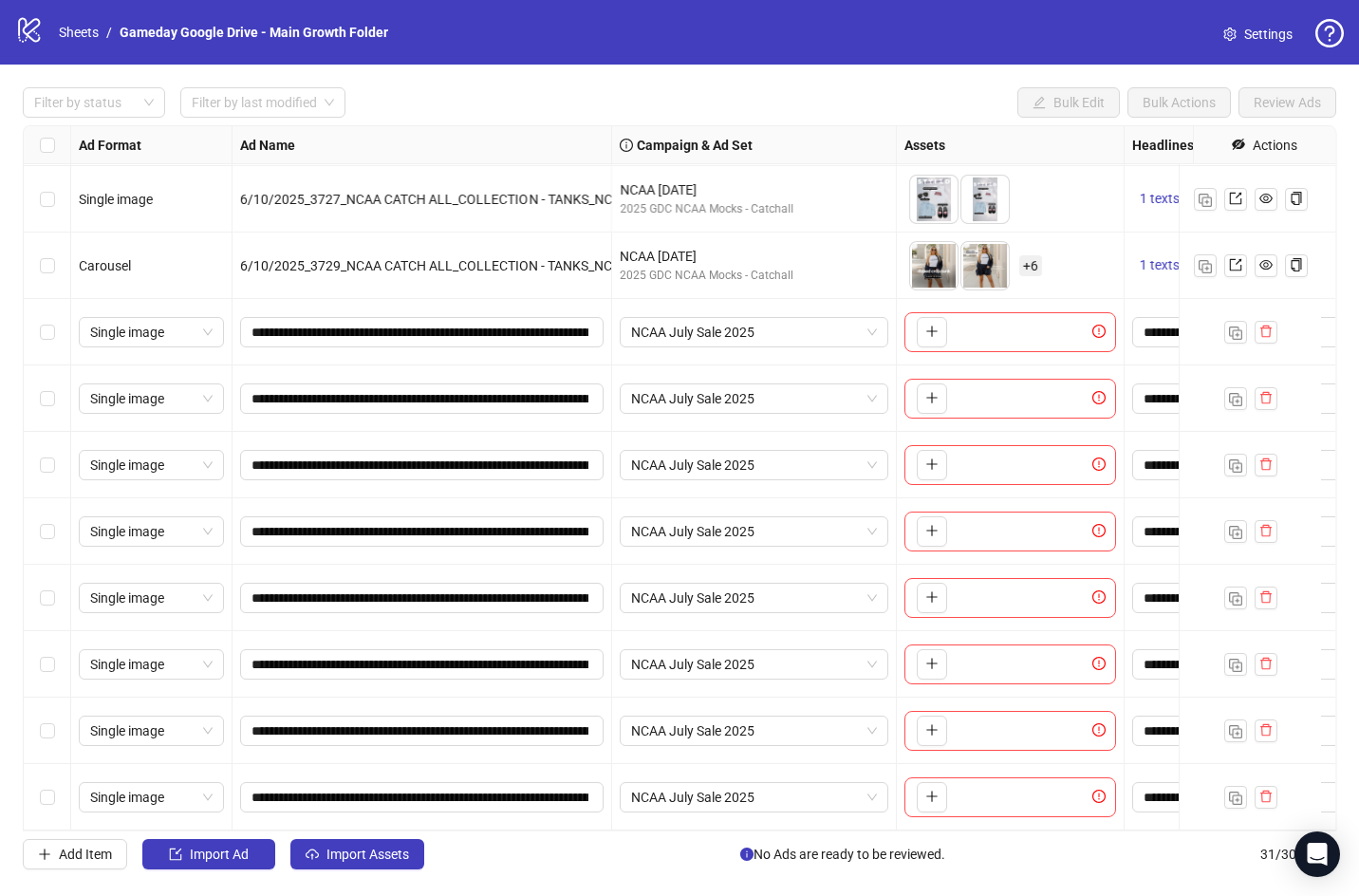 click on "**********" at bounding box center [422, 731] 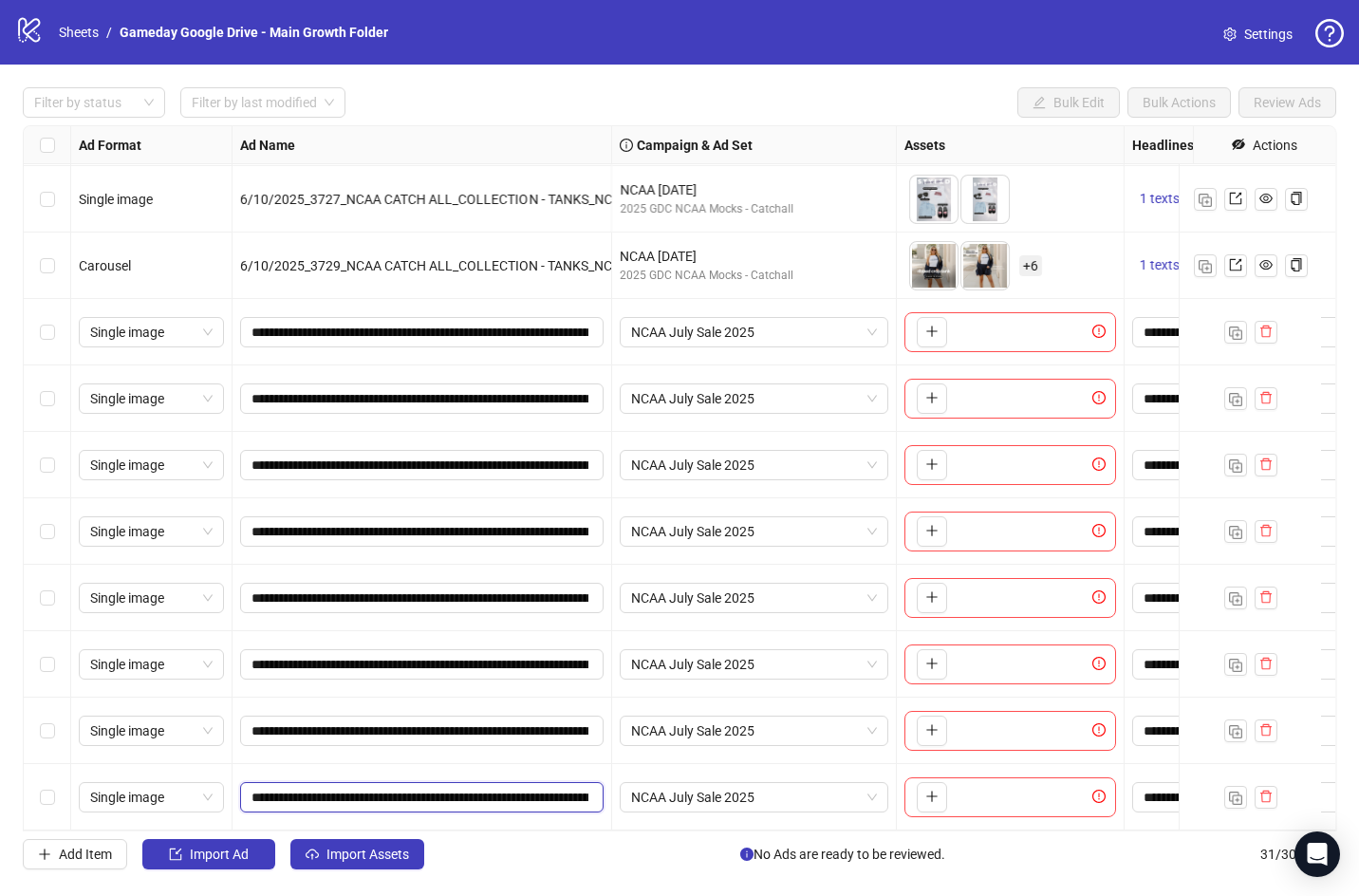 click on "**********" at bounding box center (419, 797) 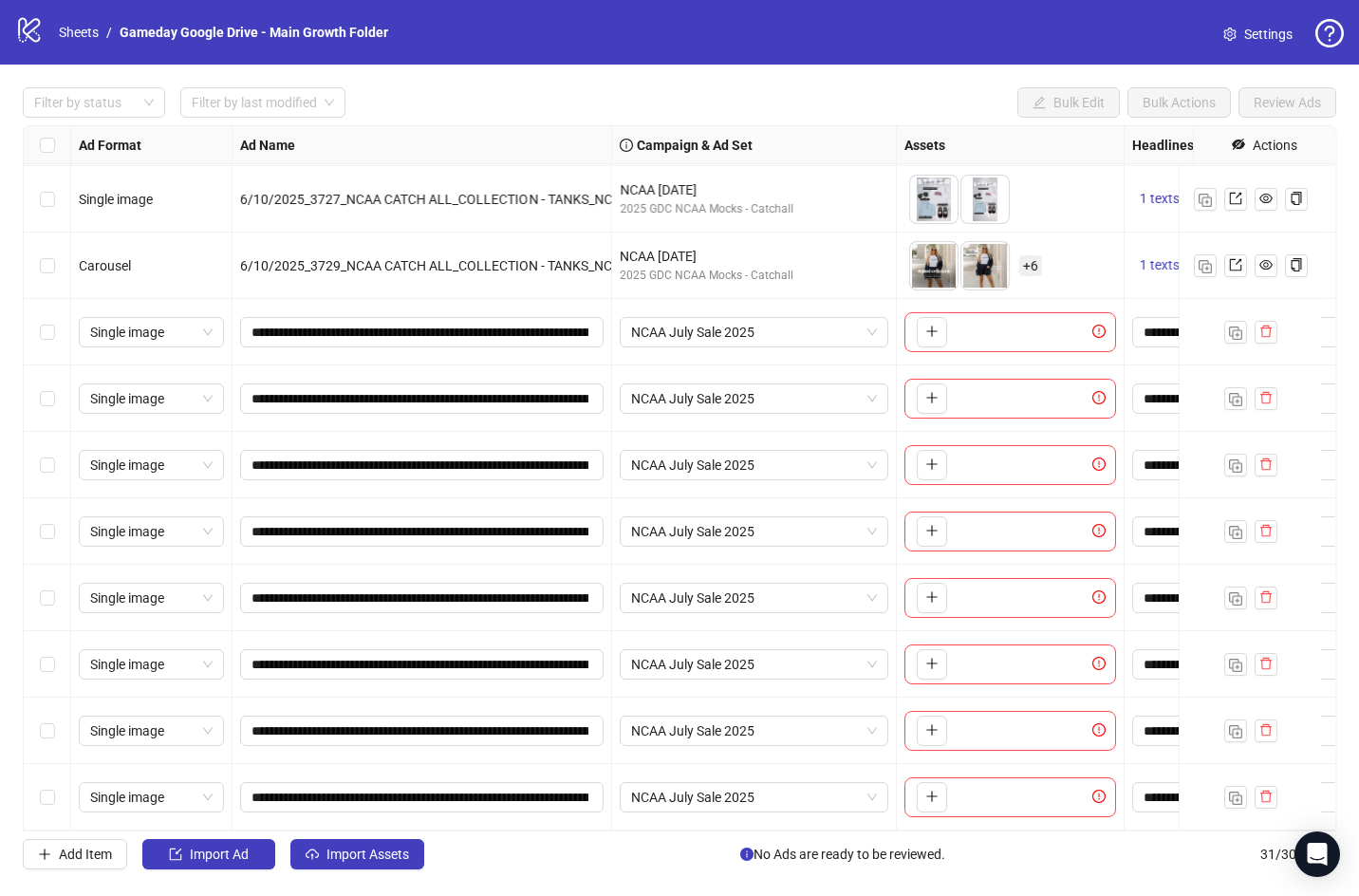 click on "**********" at bounding box center (422, 731) 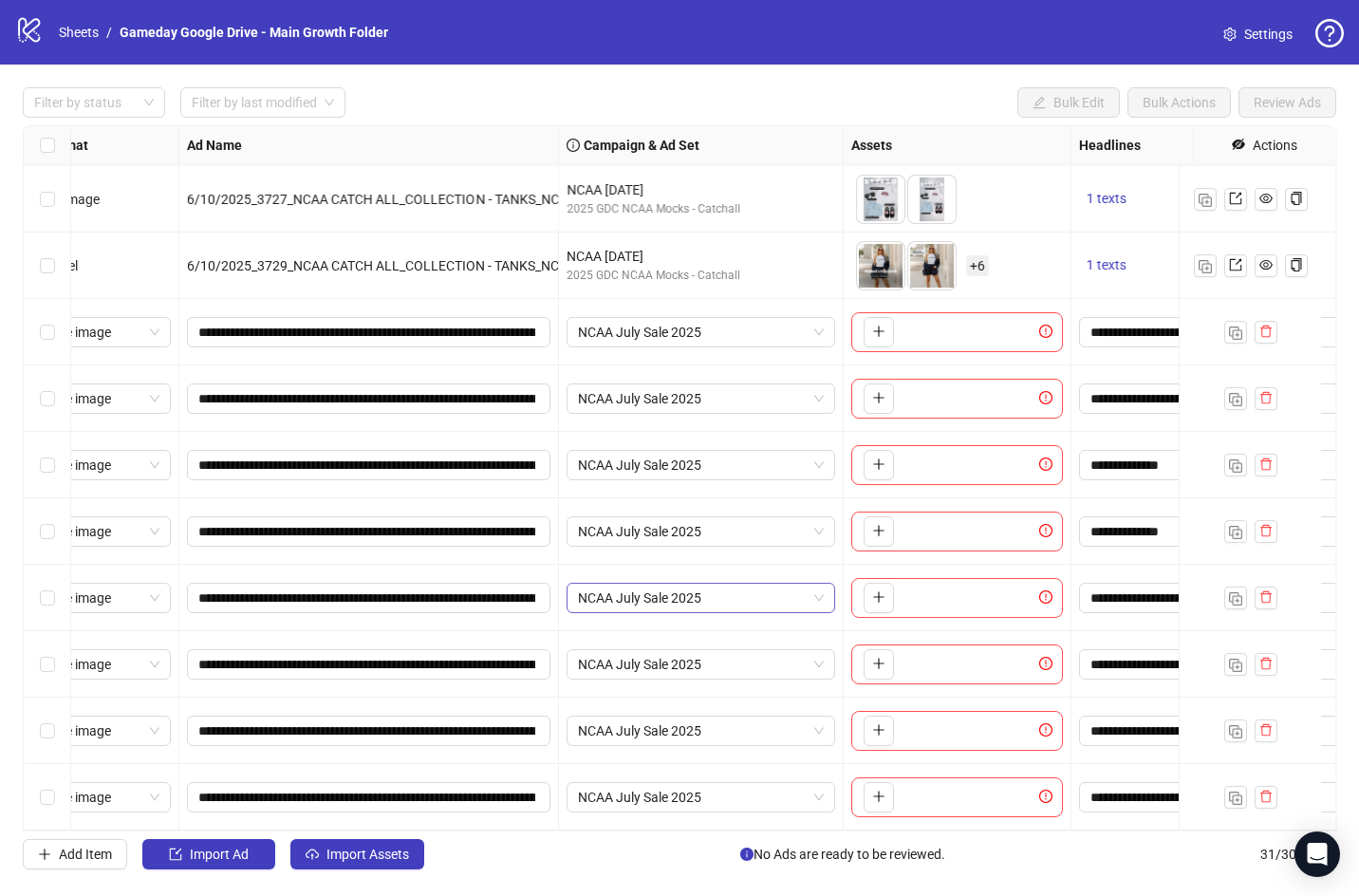 scroll, scrollTop: 1408, scrollLeft: 52, axis: both 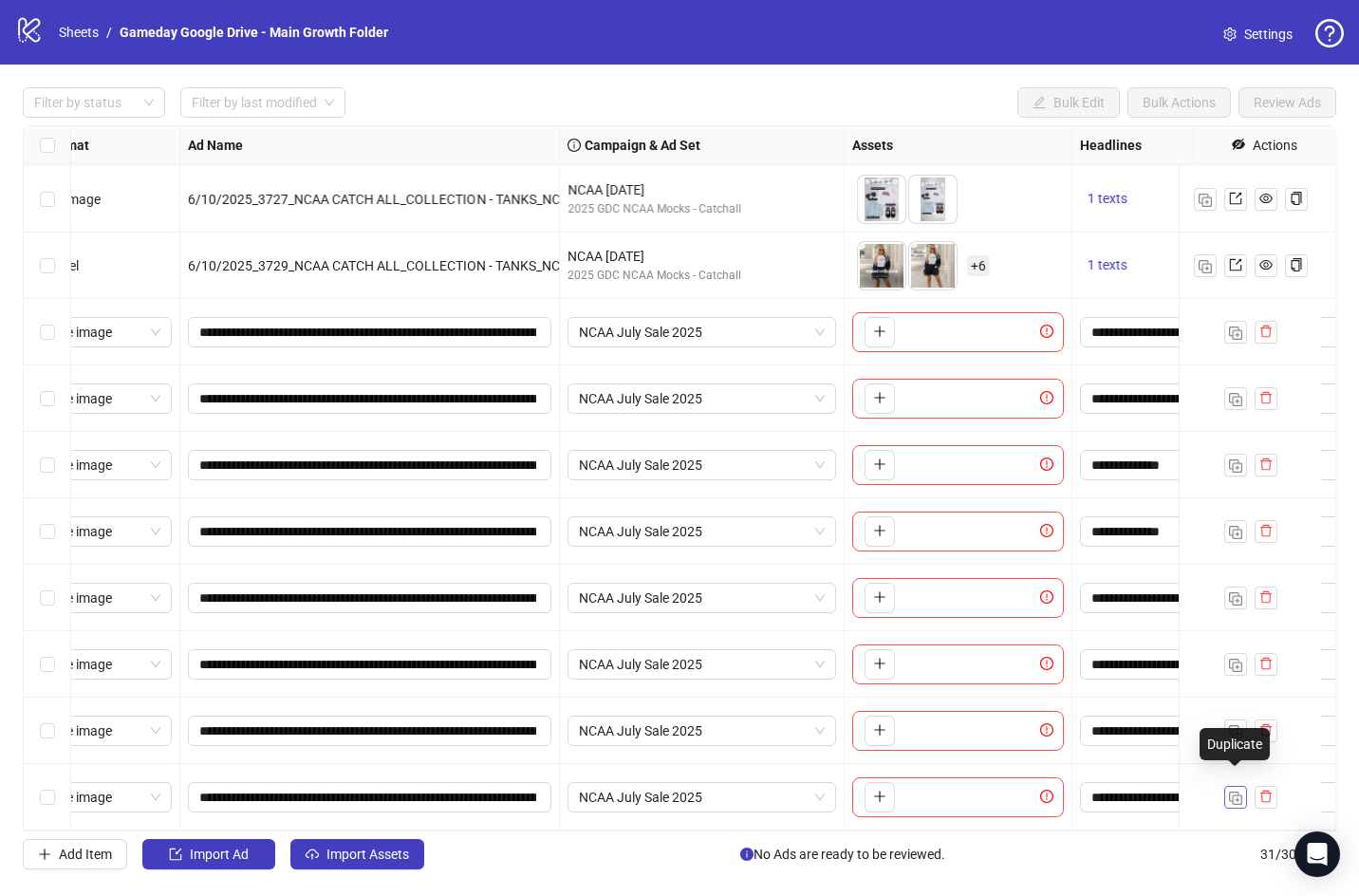 click at bounding box center [1236, 798] 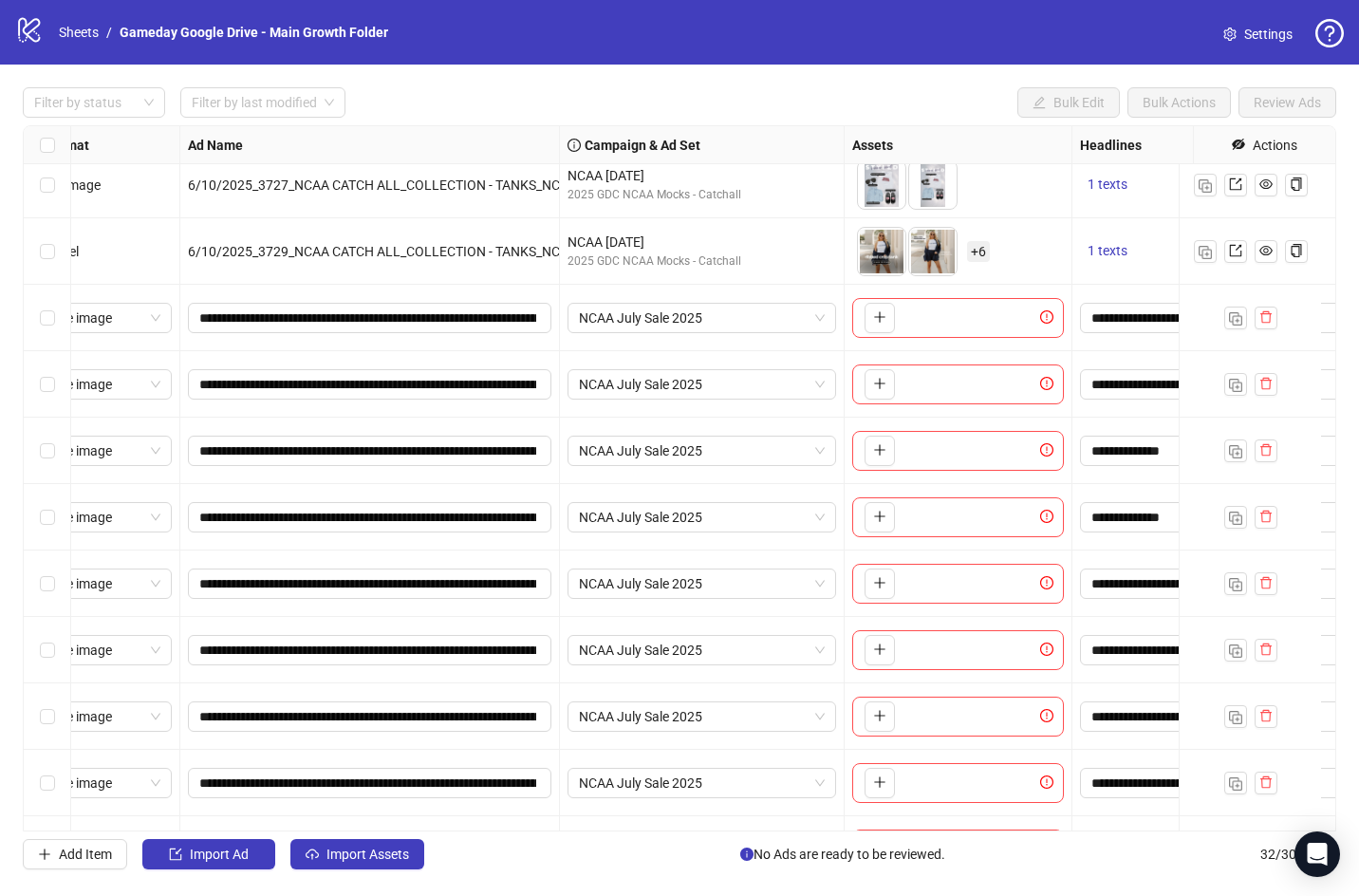 scroll, scrollTop: 1474, scrollLeft: 52, axis: both 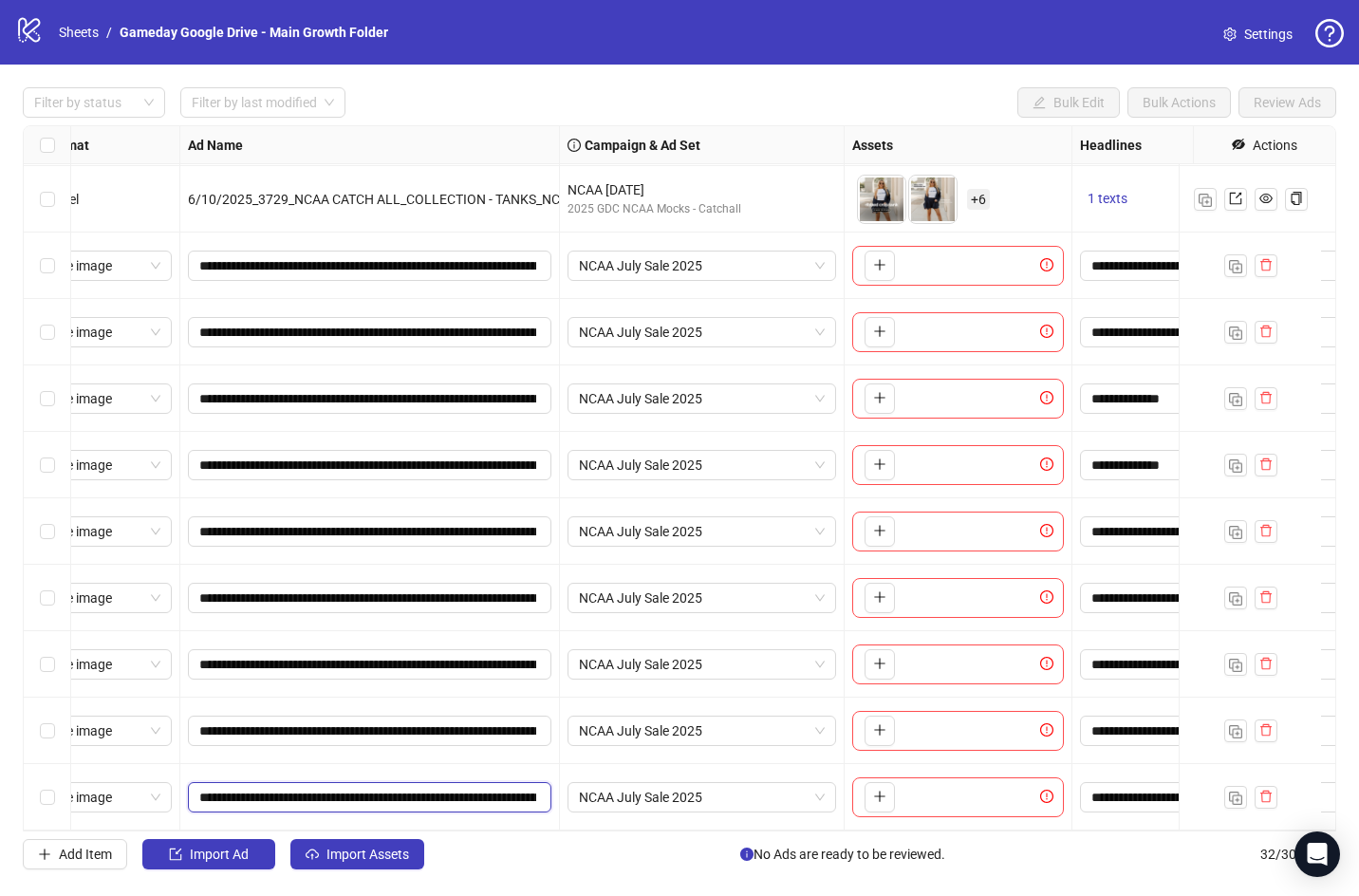 click on "**********" at bounding box center (367, 797) 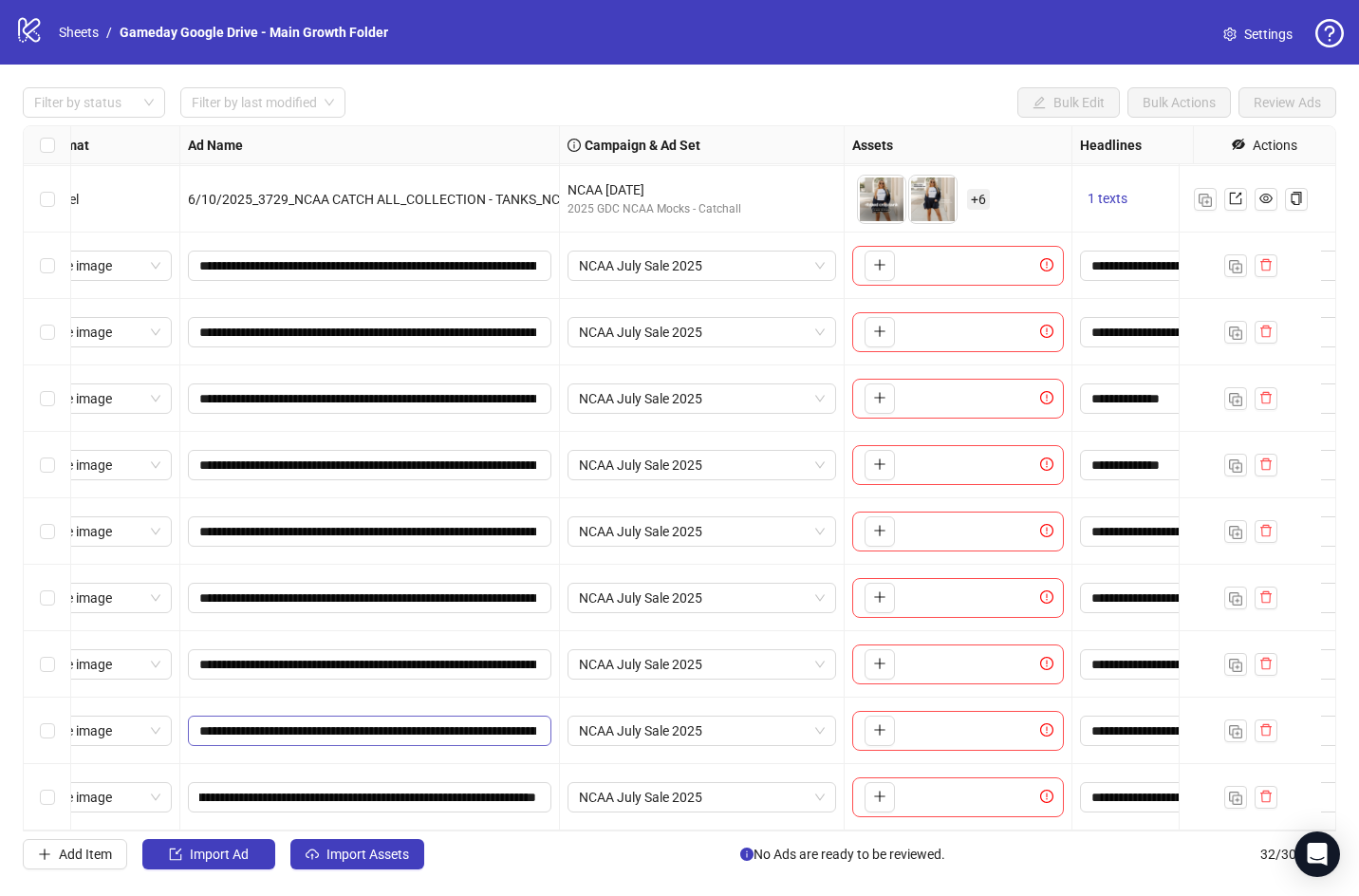 click on "**********" at bounding box center [369, 731] 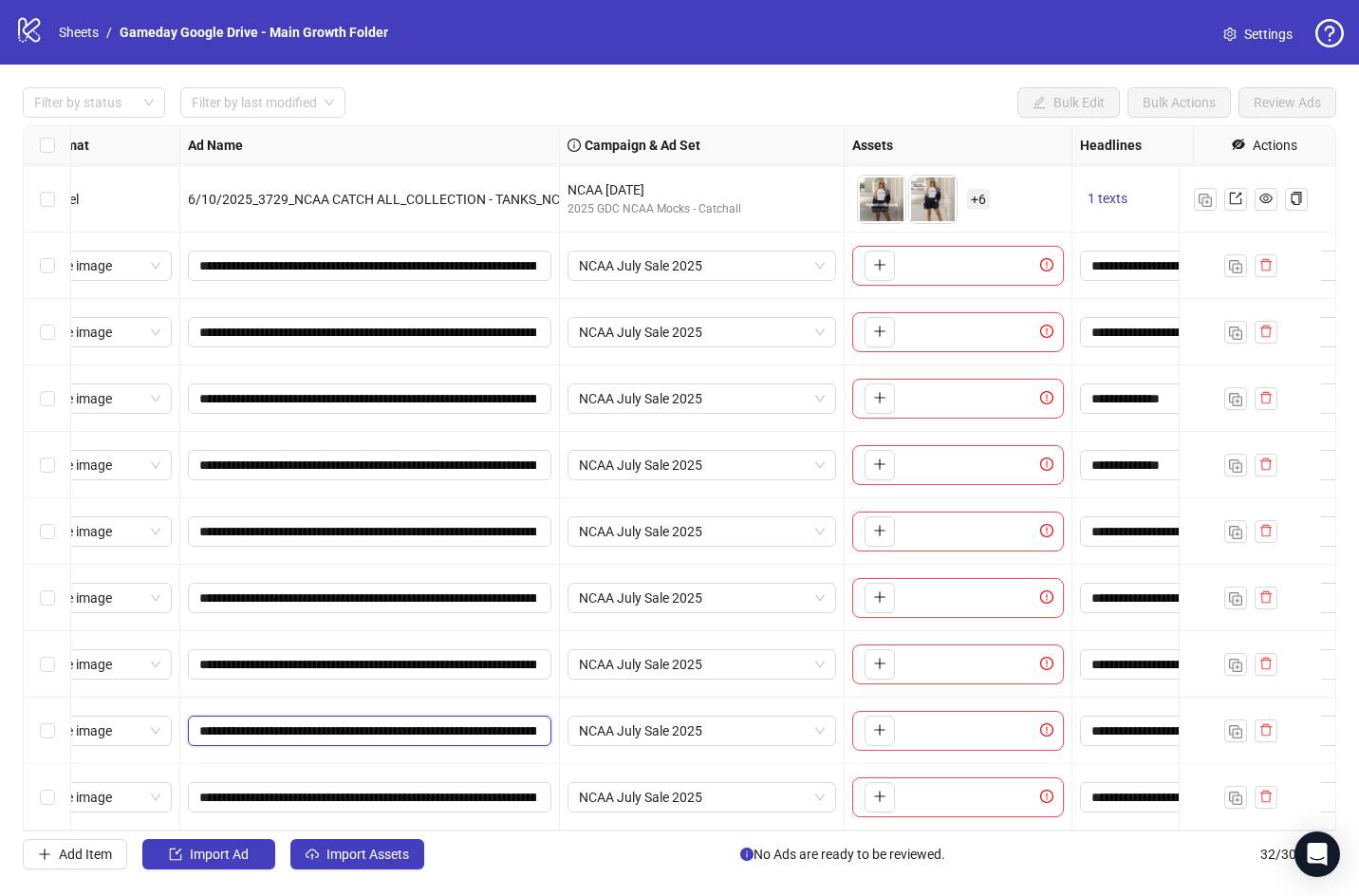 scroll, scrollTop: 0, scrollLeft: 388, axis: horizontal 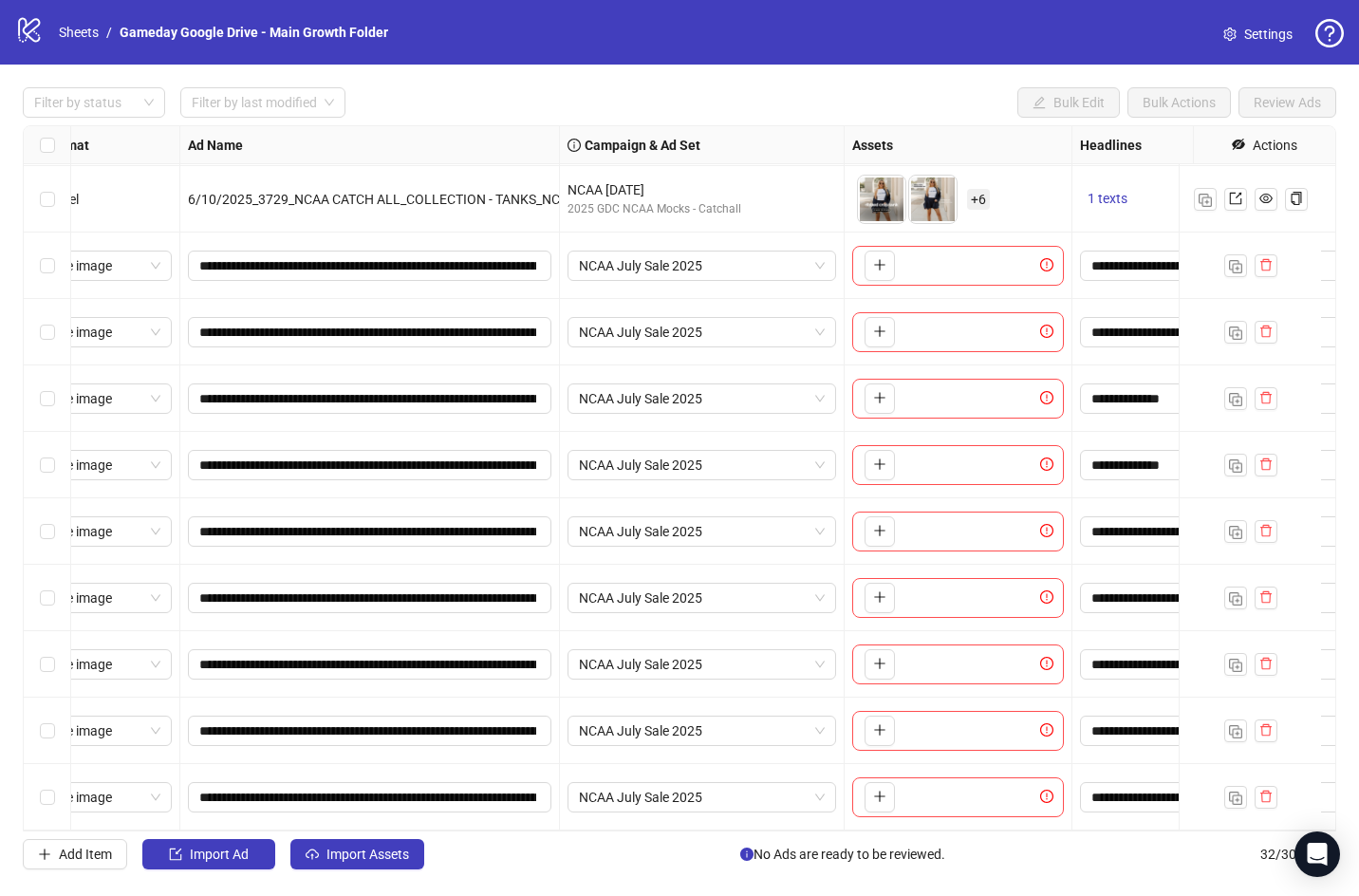 click on "NCAA July Sale 2025" at bounding box center [702, 797] 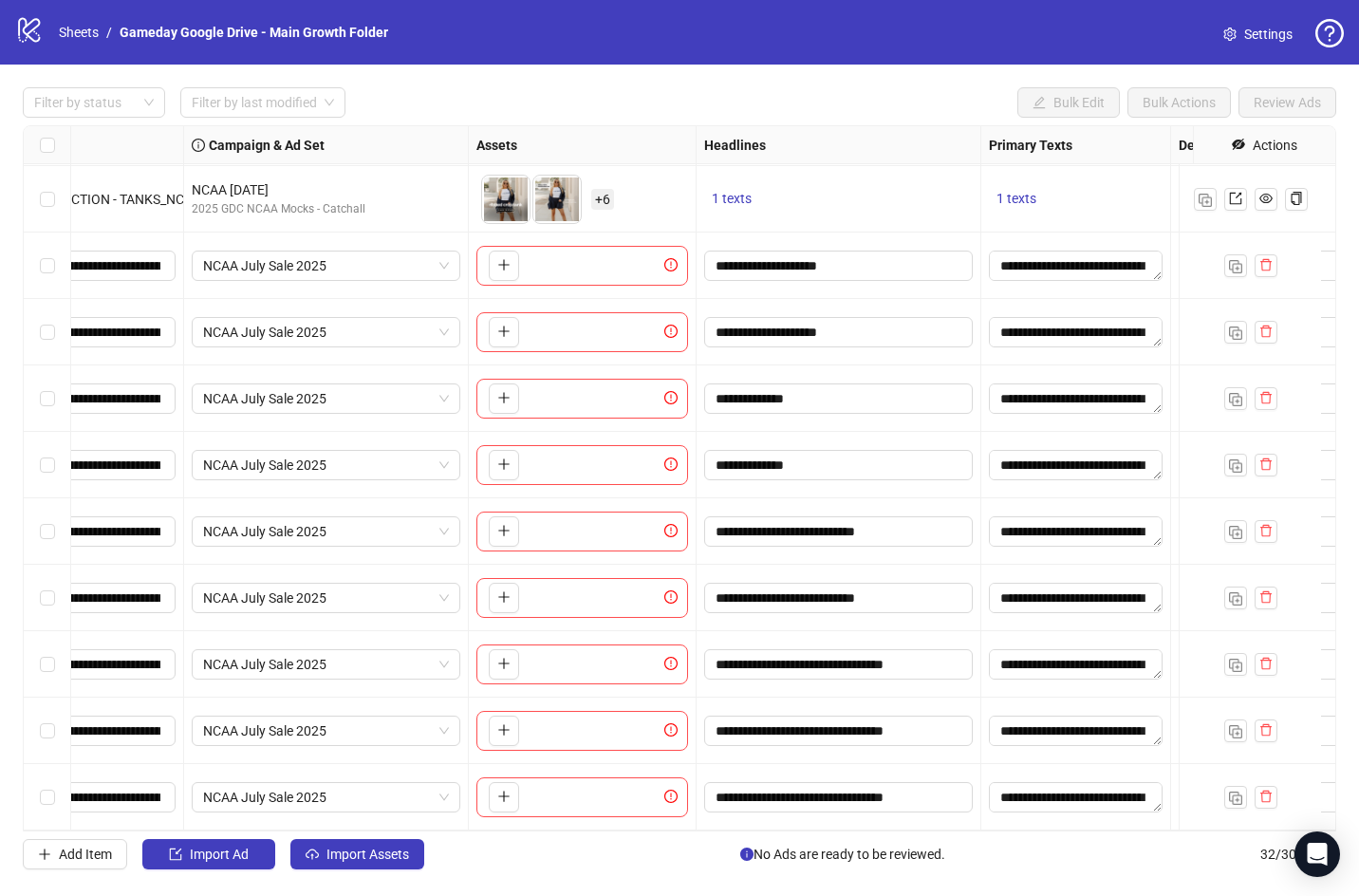 scroll, scrollTop: 1474, scrollLeft: 577, axis: both 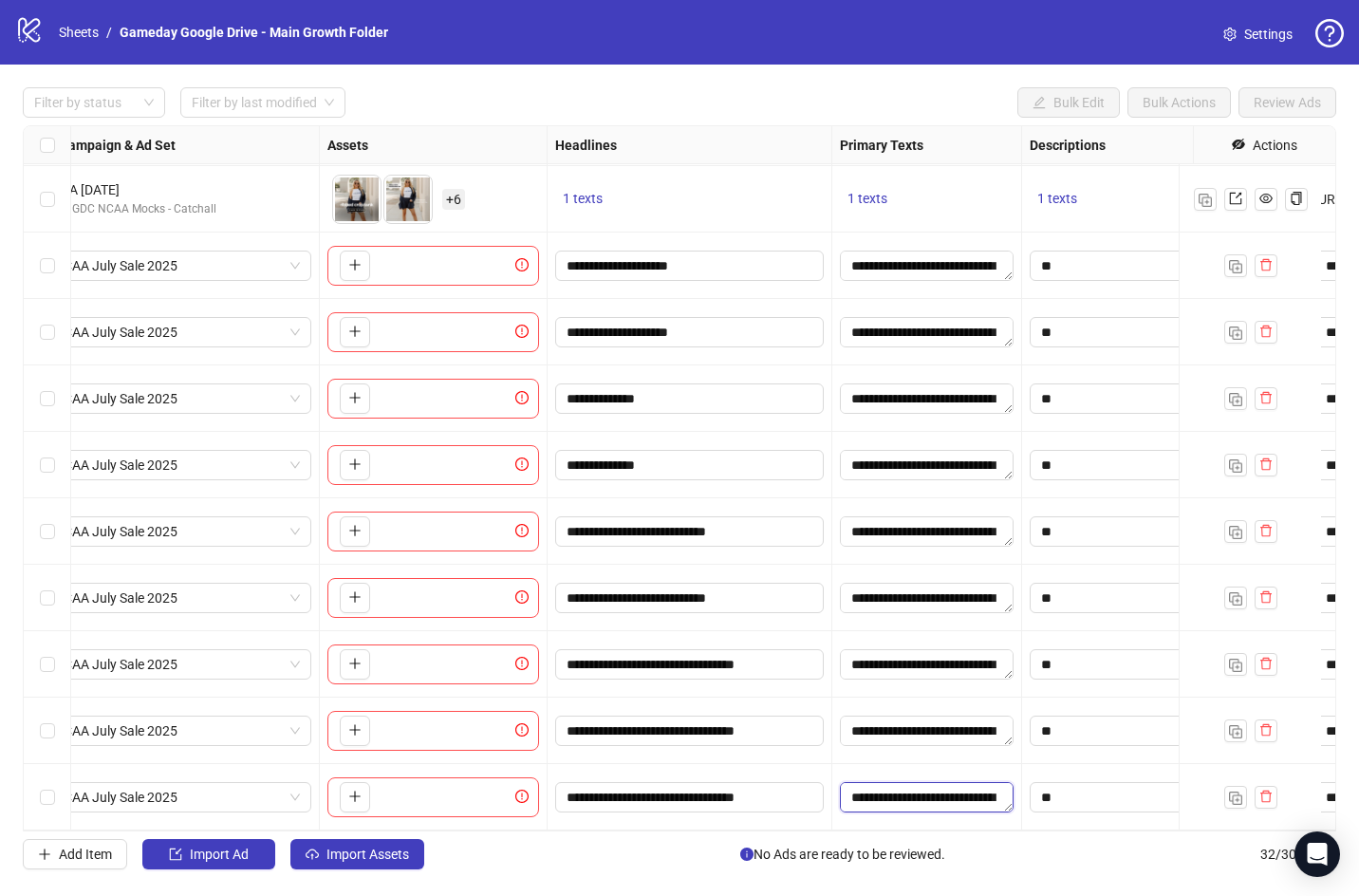 click on "**********" at bounding box center [926, 797] 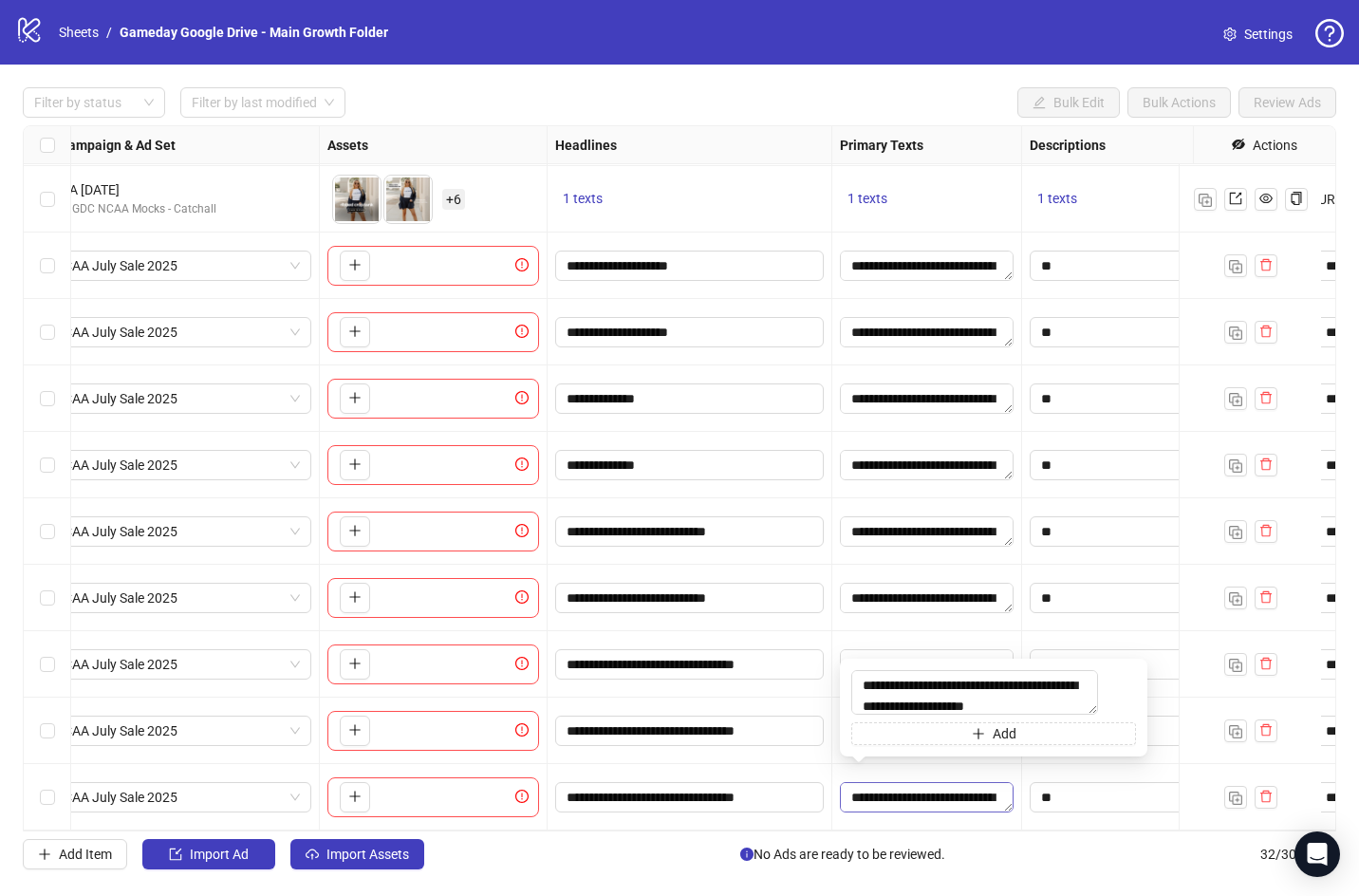 type on "**********" 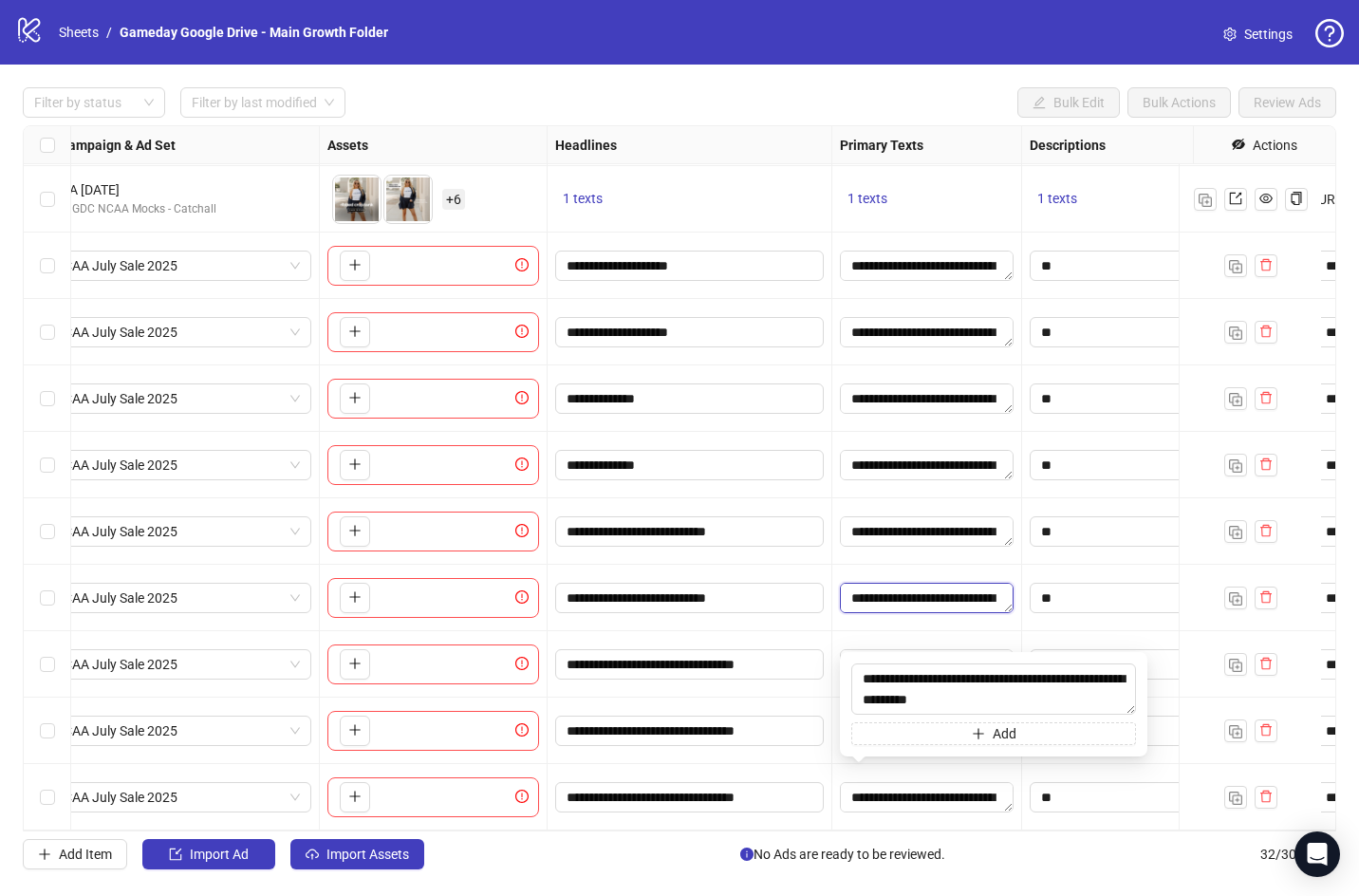 click on "**********" at bounding box center [926, 598] 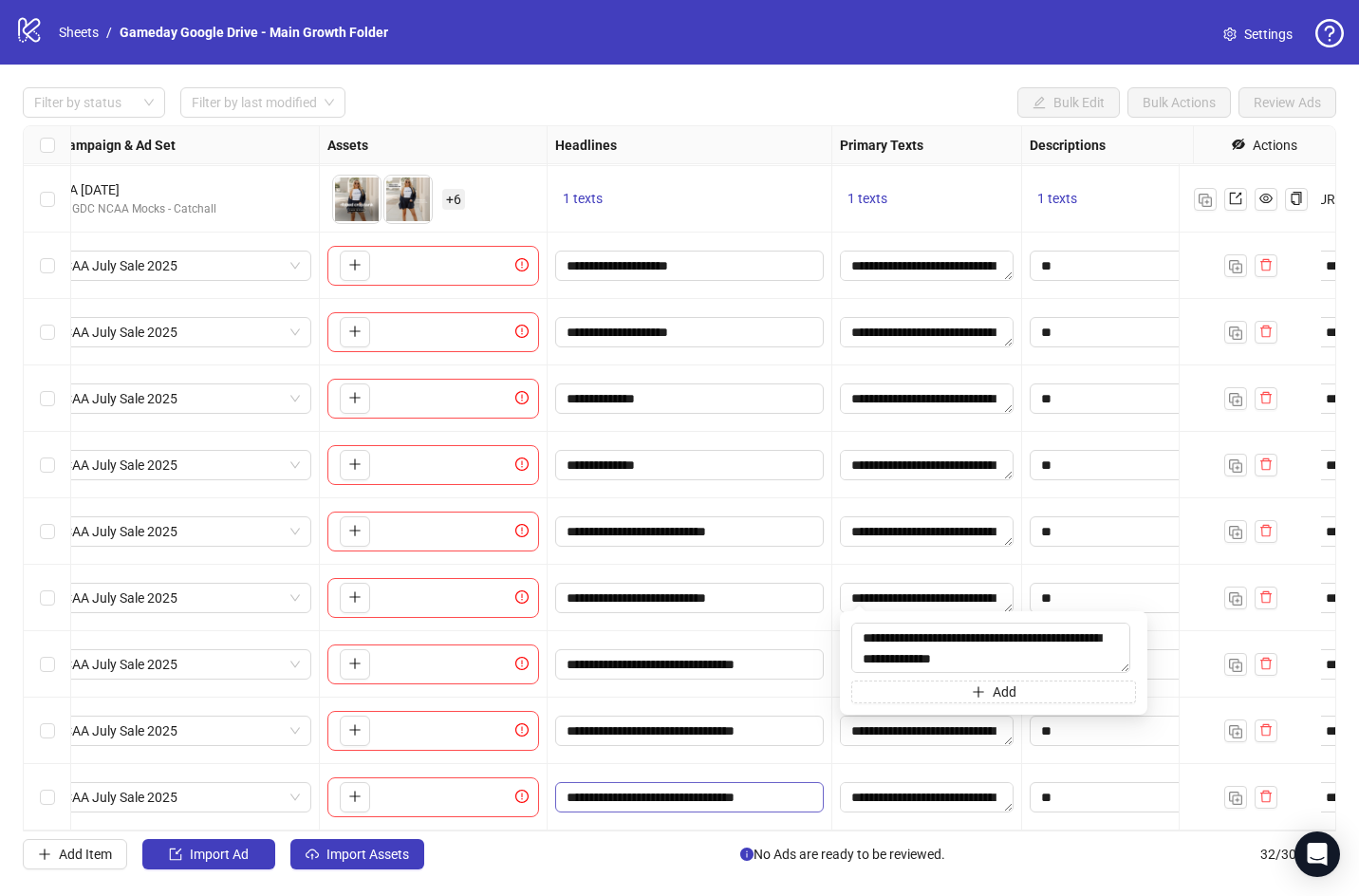 click on "**********" at bounding box center (687, 797) 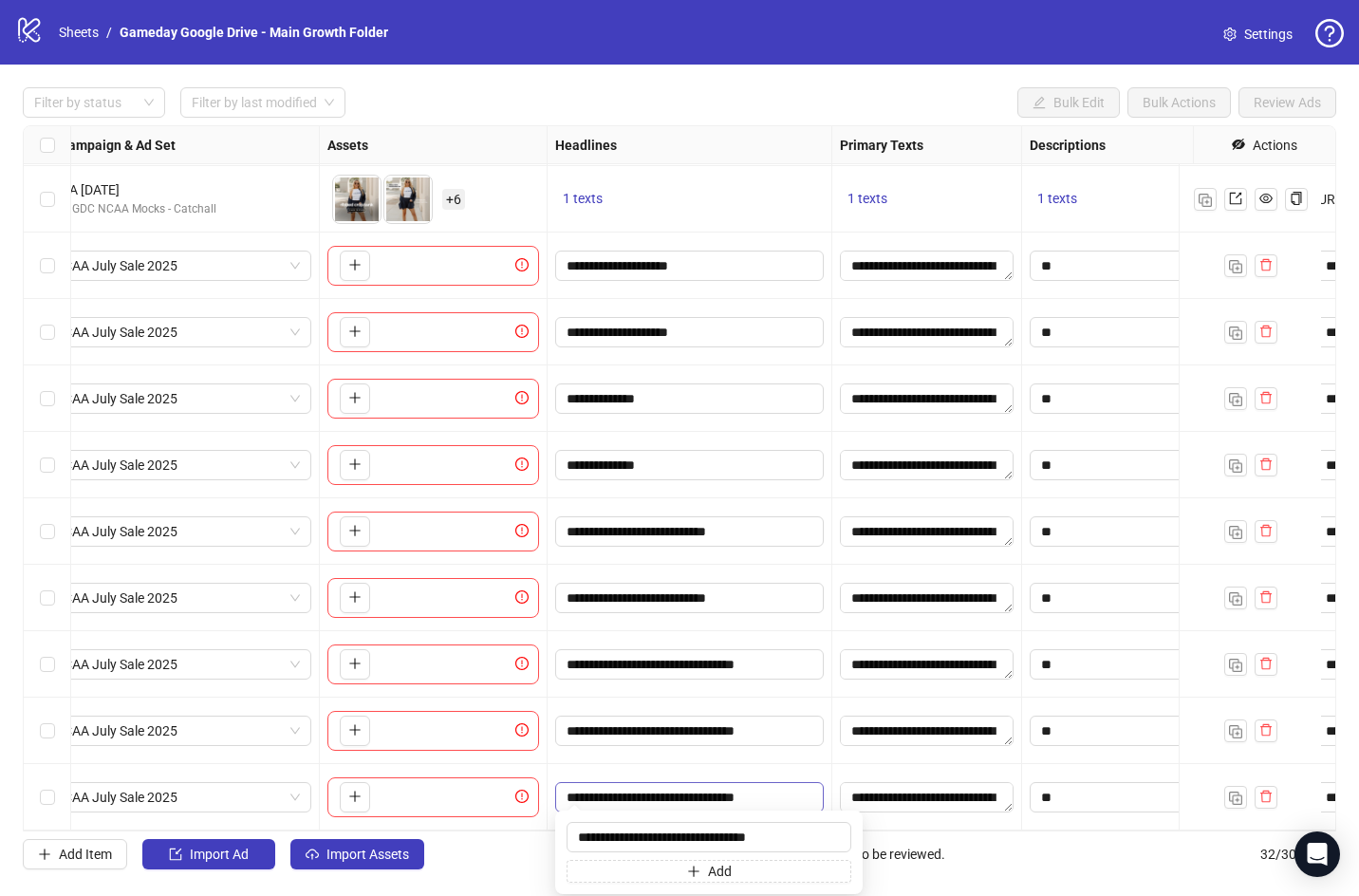 type on "**********" 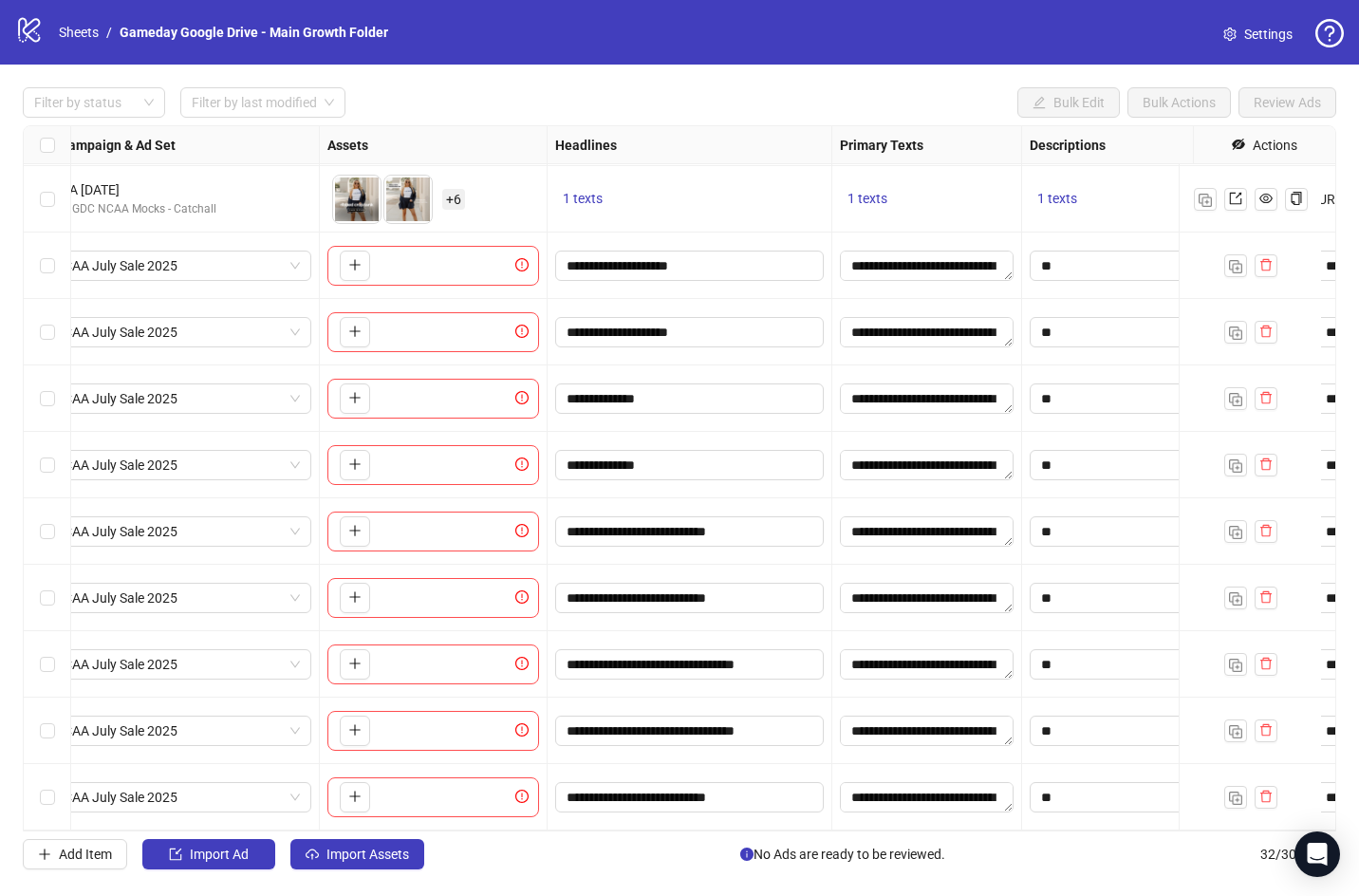 click on "**********" at bounding box center [690, 797] 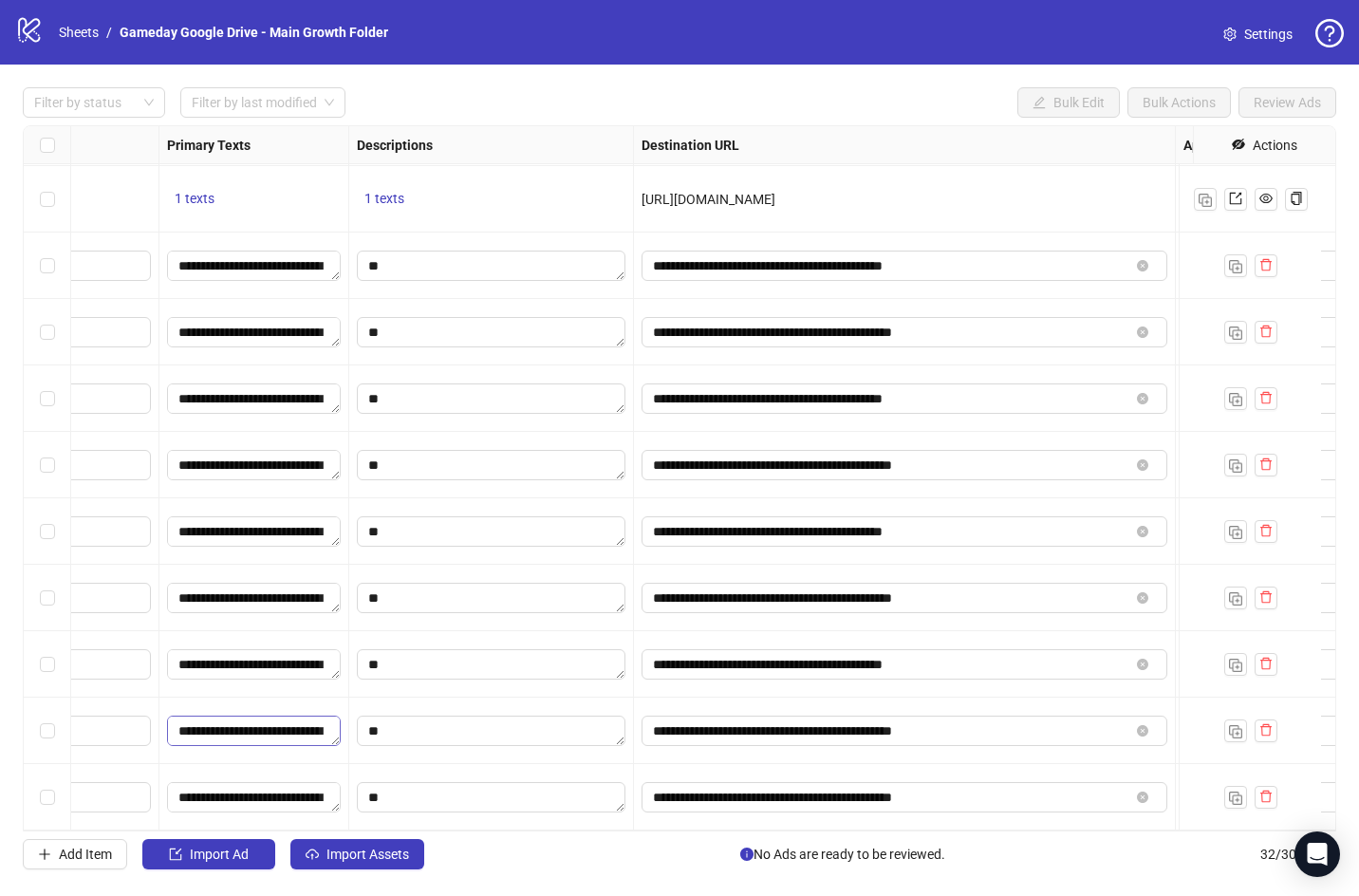 scroll, scrollTop: 1474, scrollLeft: 1256, axis: both 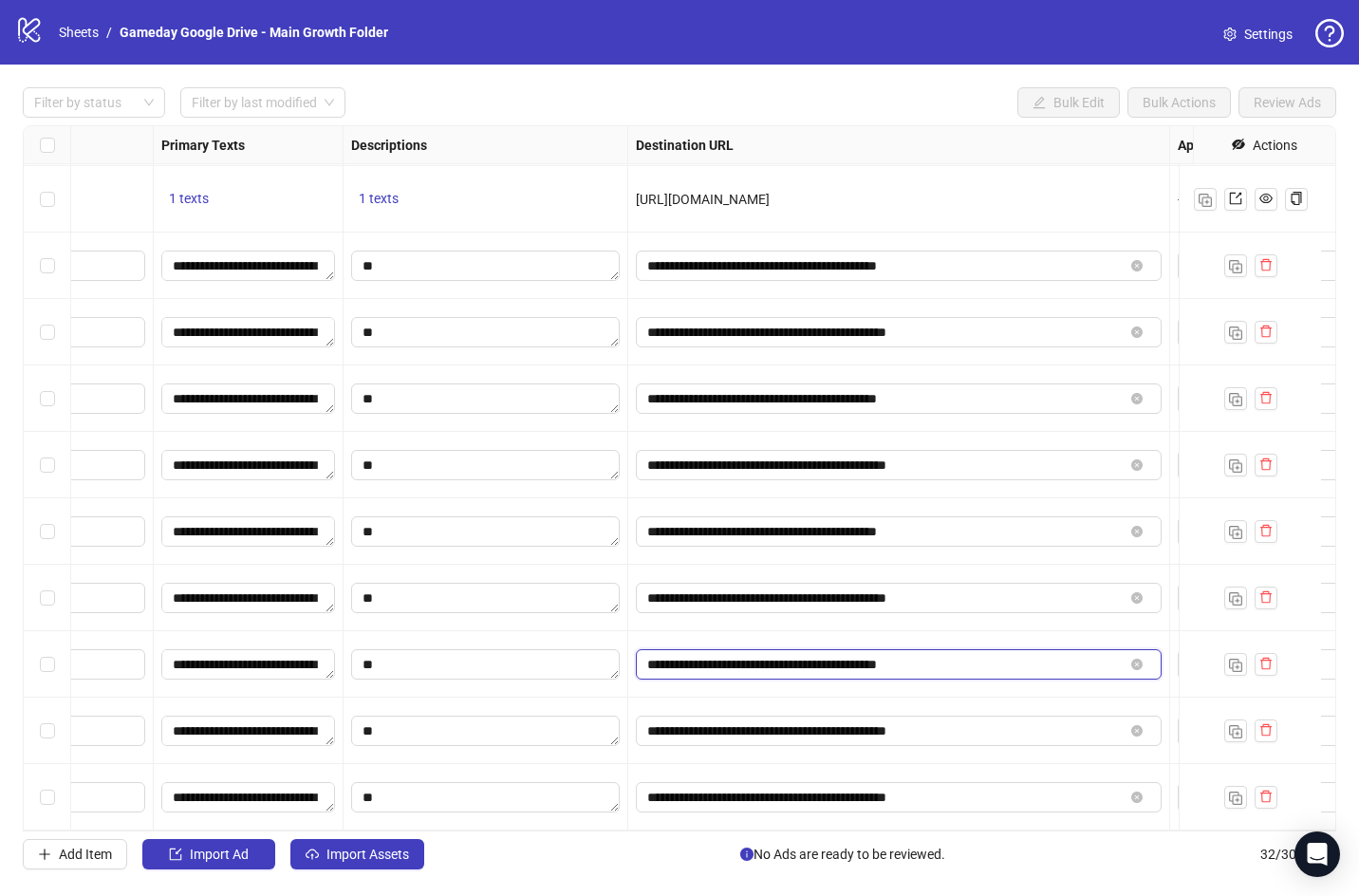click on "**********" at bounding box center [885, 664] 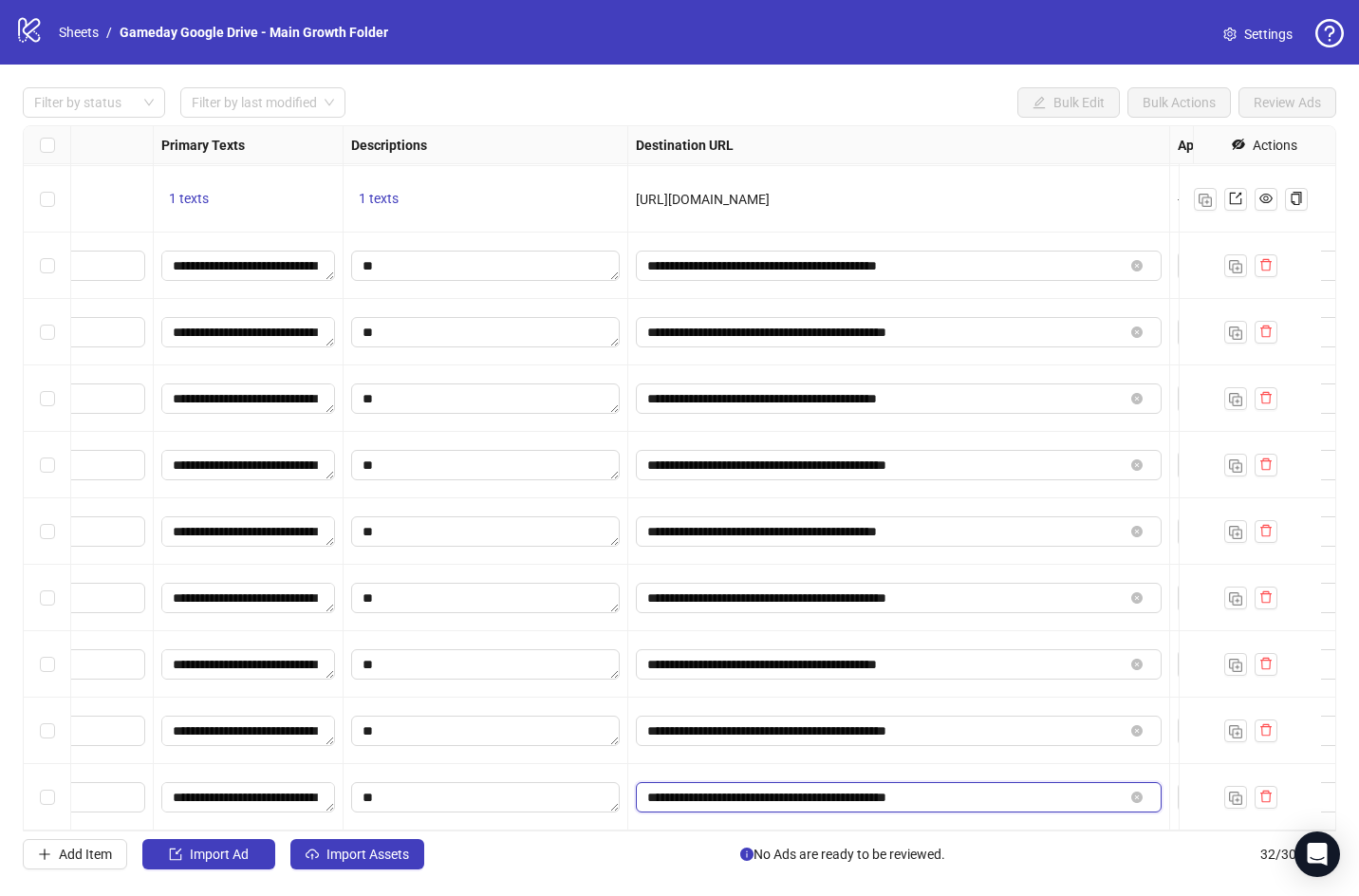 click on "**********" at bounding box center (885, 797) 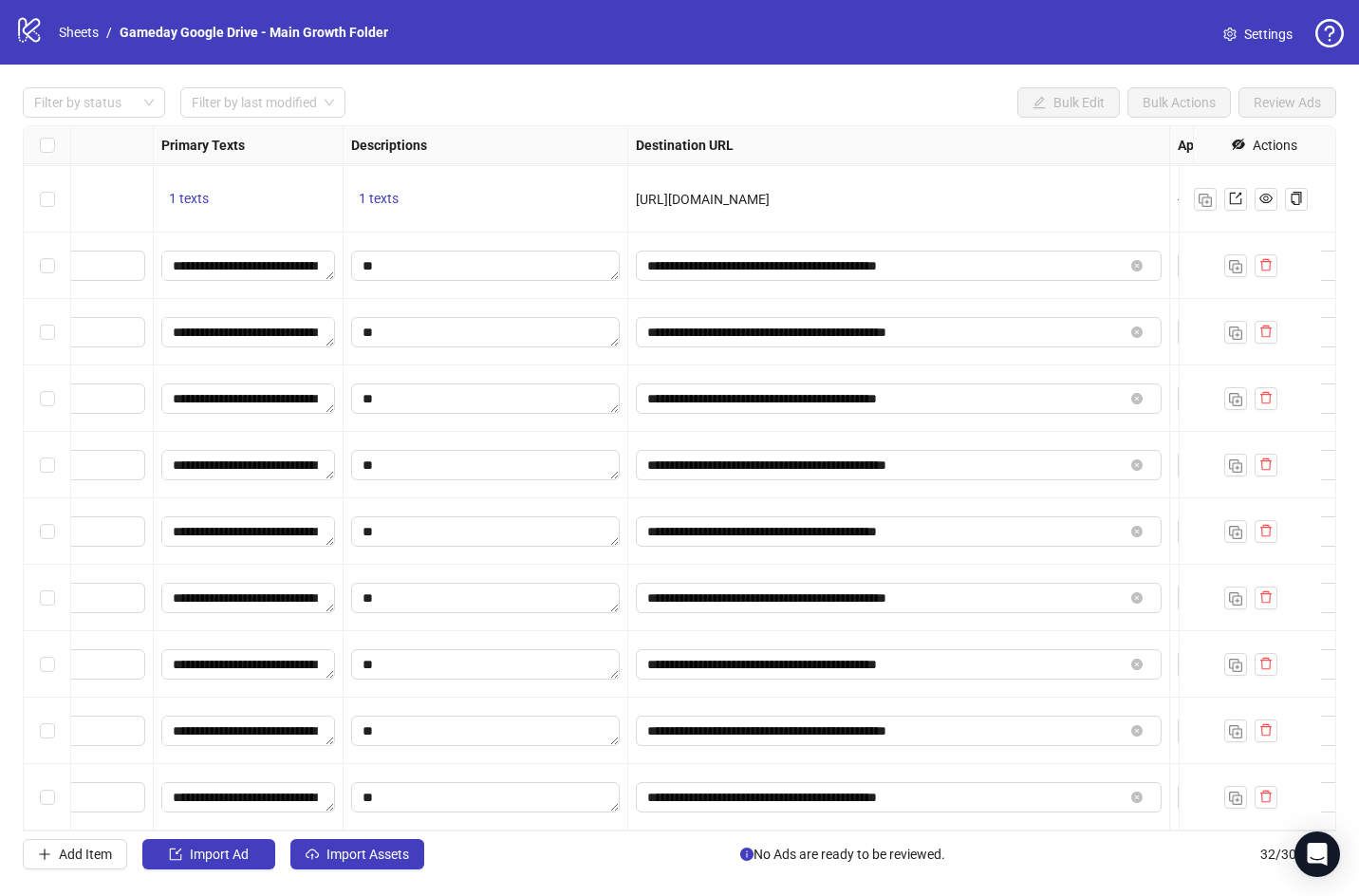 click on "**********" at bounding box center [899, 797] 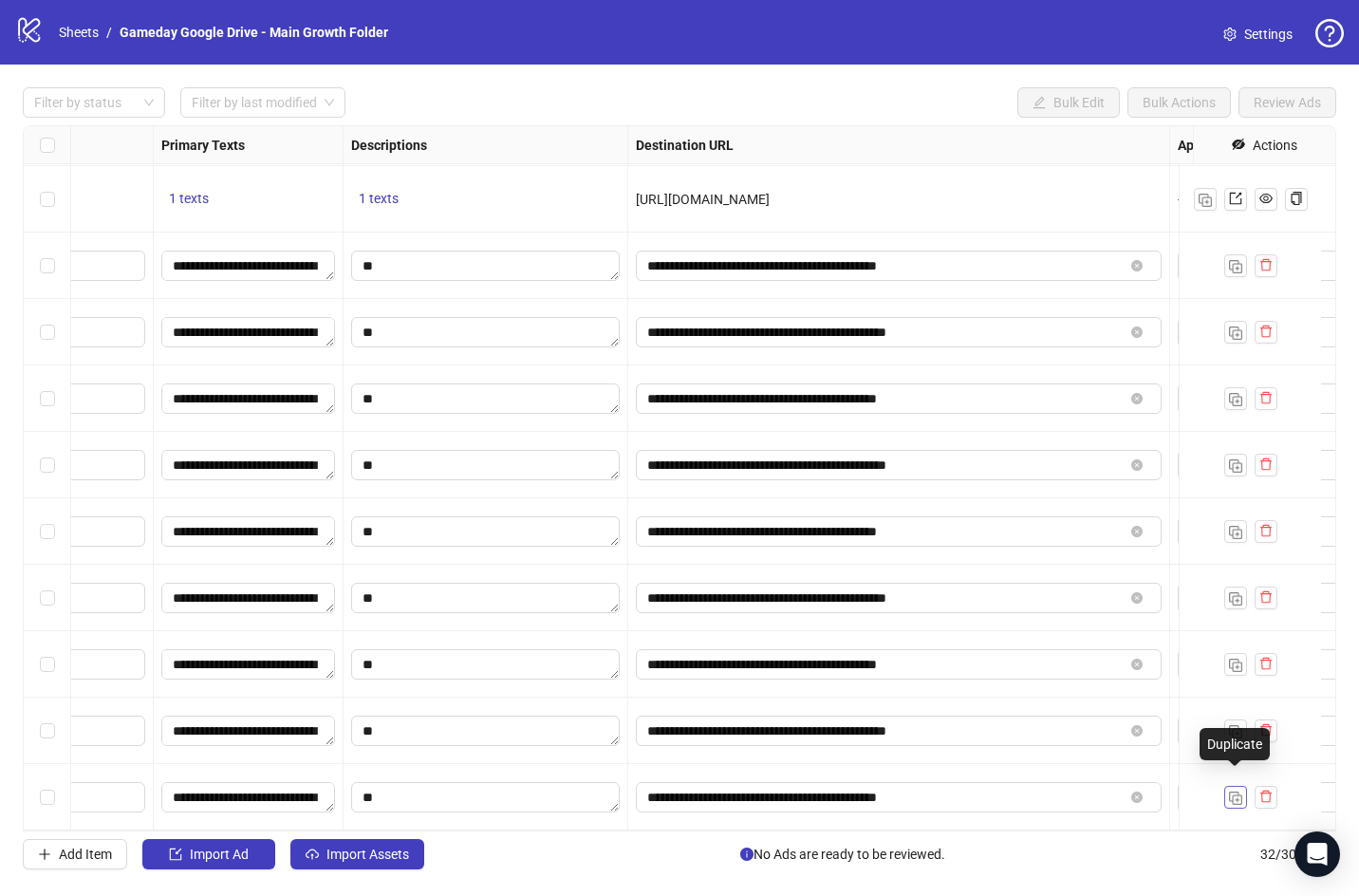 click at bounding box center (1236, 798) 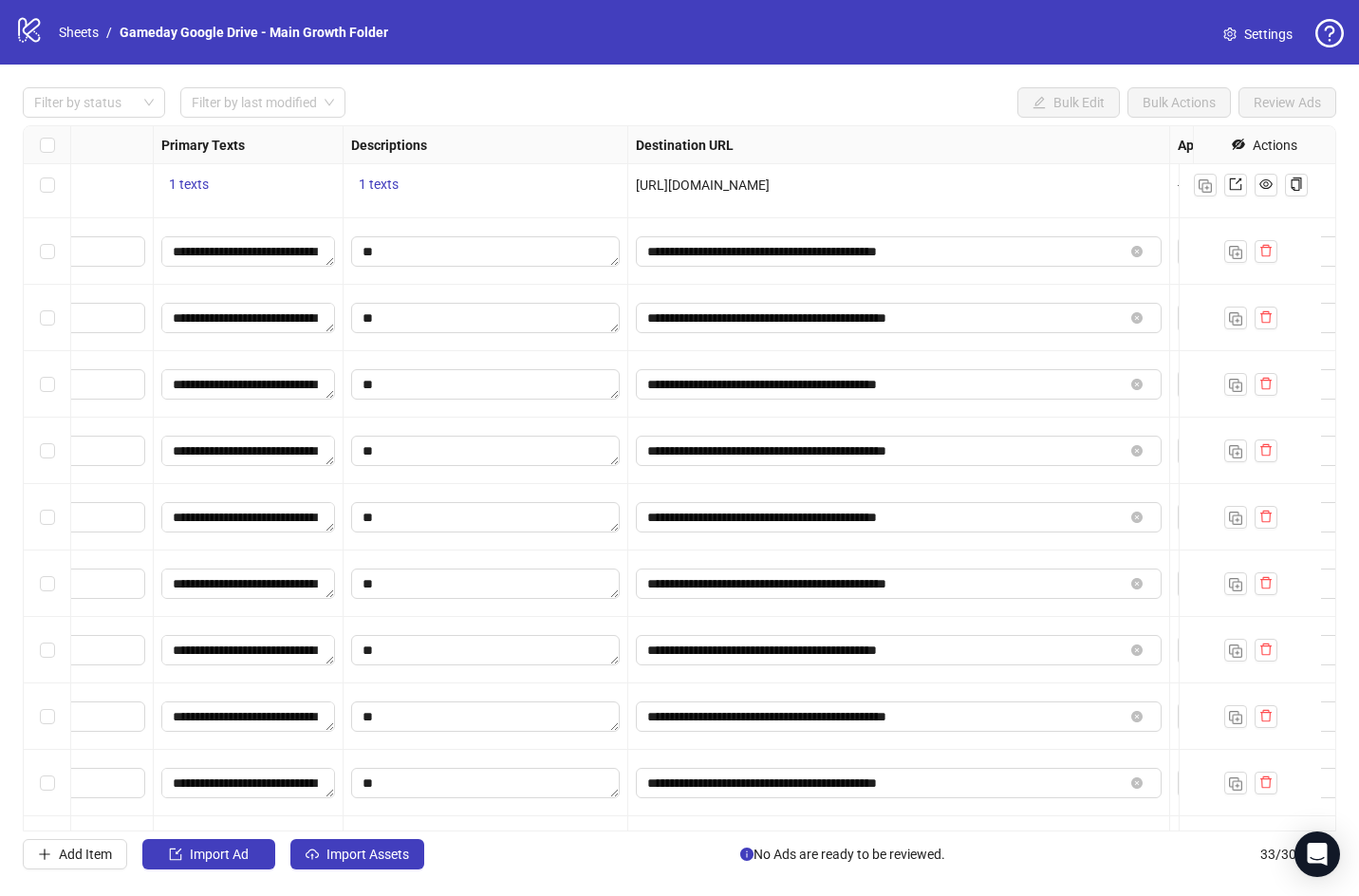 scroll, scrollTop: 1540, scrollLeft: 1256, axis: both 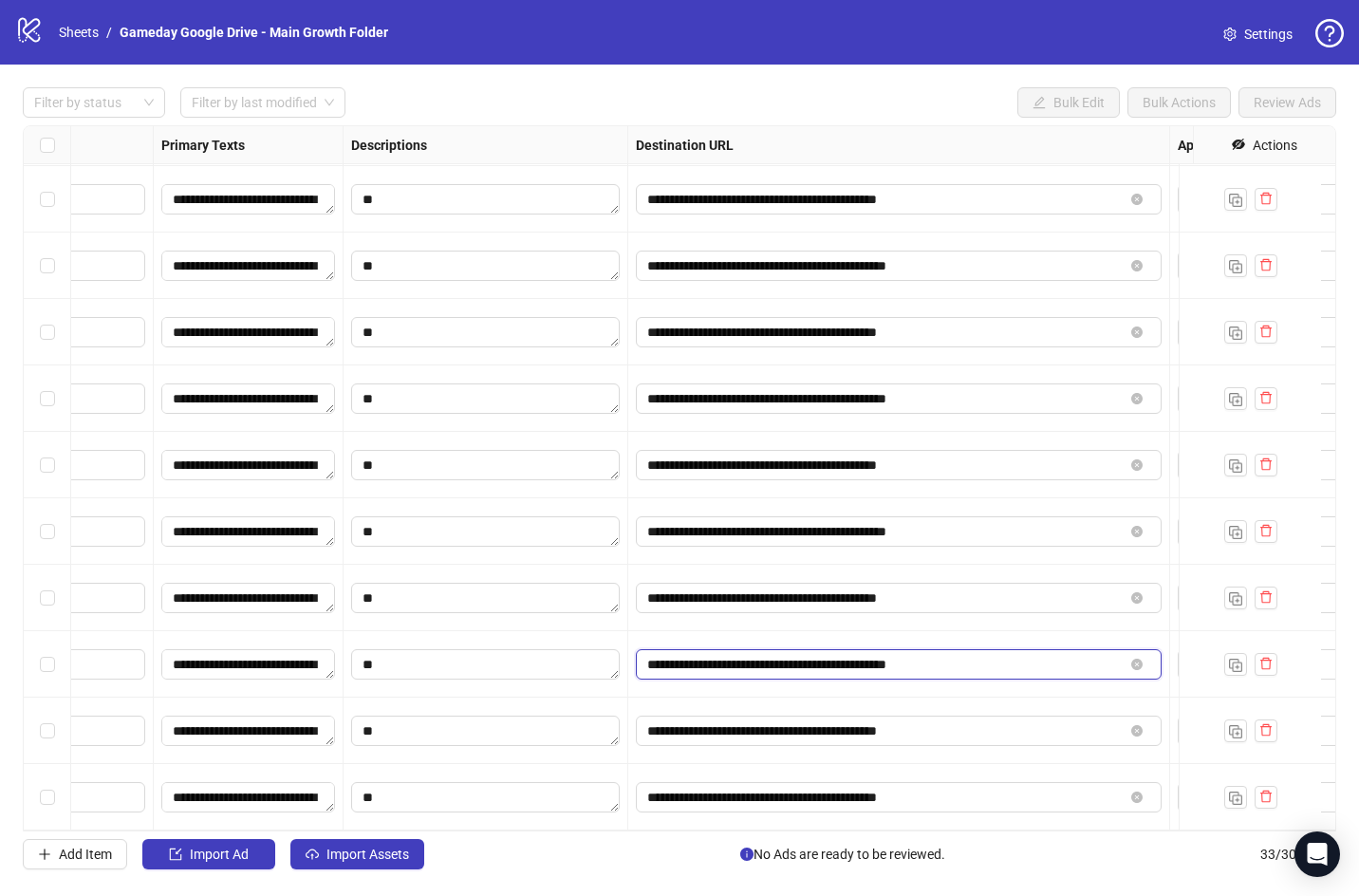 click on "**********" at bounding box center [885, 664] 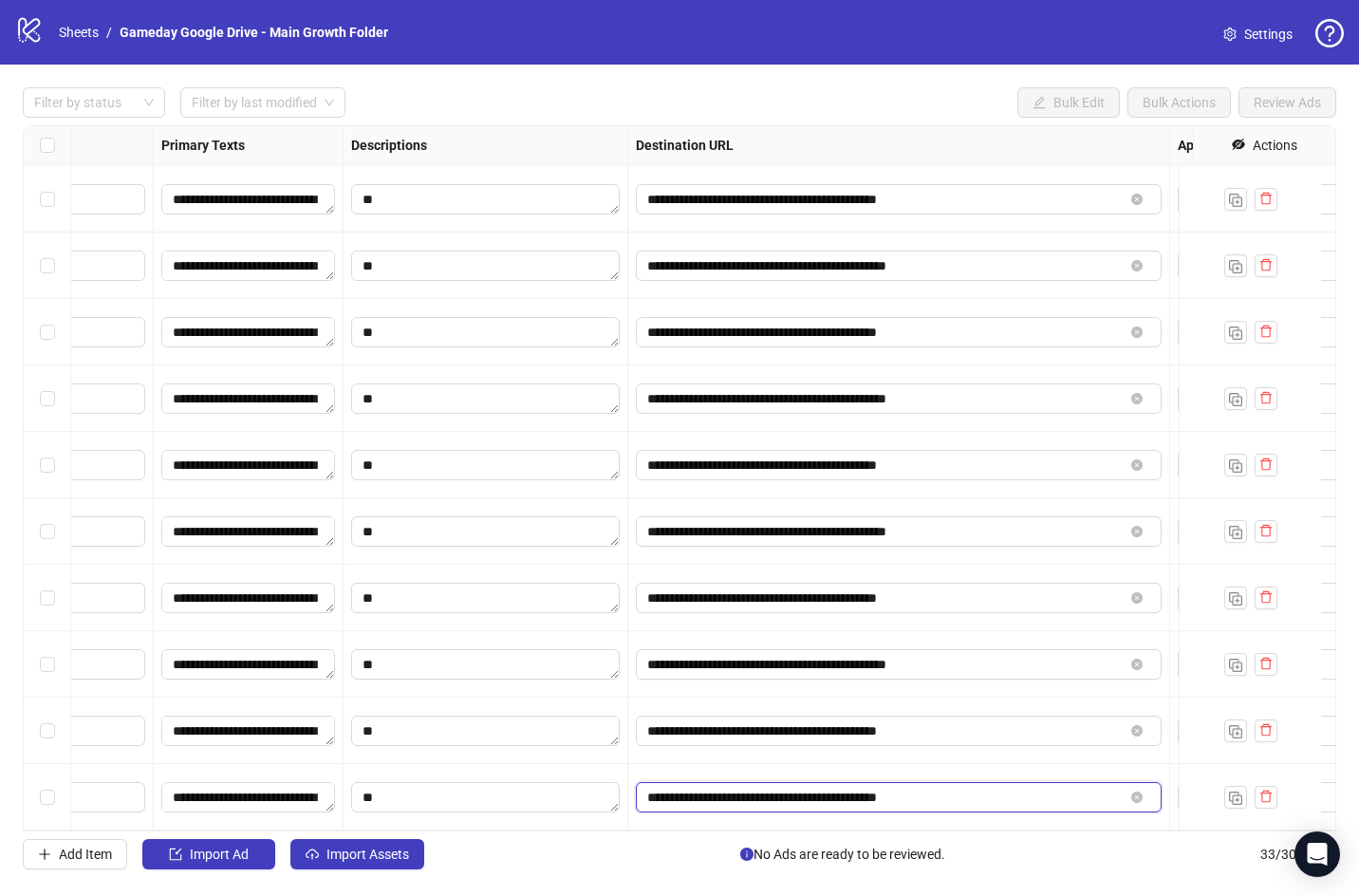 click on "**********" at bounding box center [885, 797] 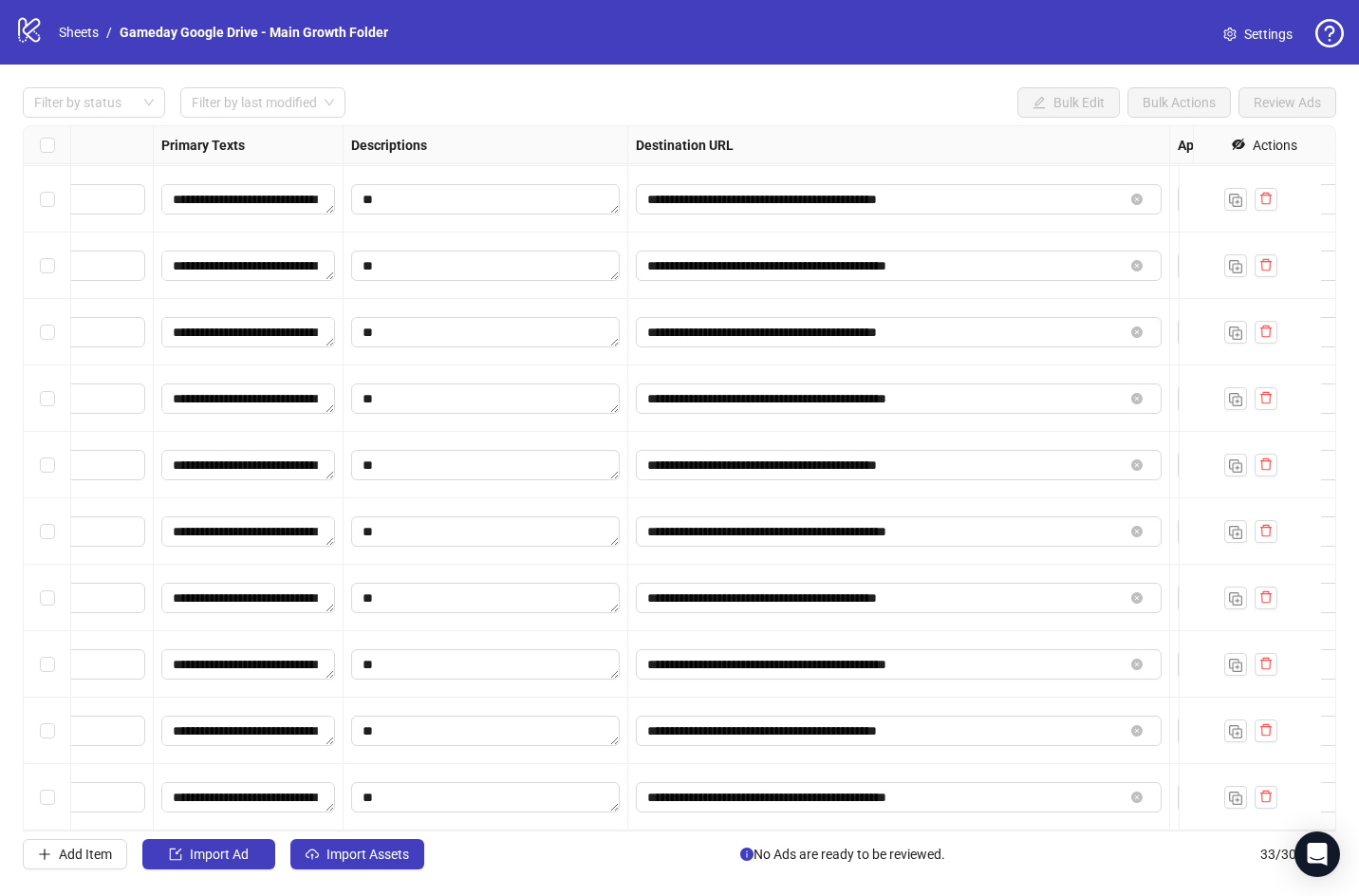 click on "**********" at bounding box center [899, 731] 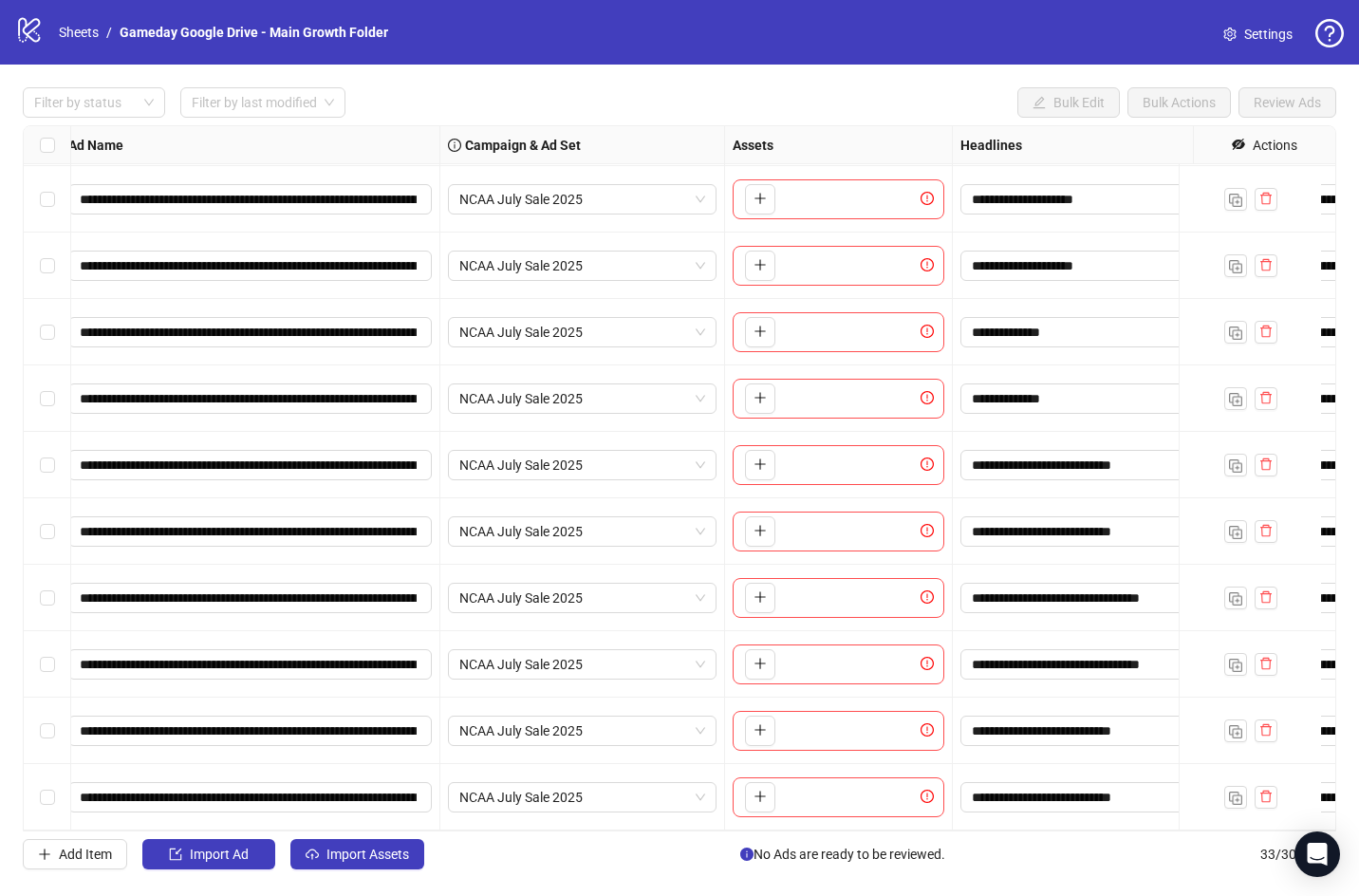 scroll, scrollTop: 1540, scrollLeft: 0, axis: vertical 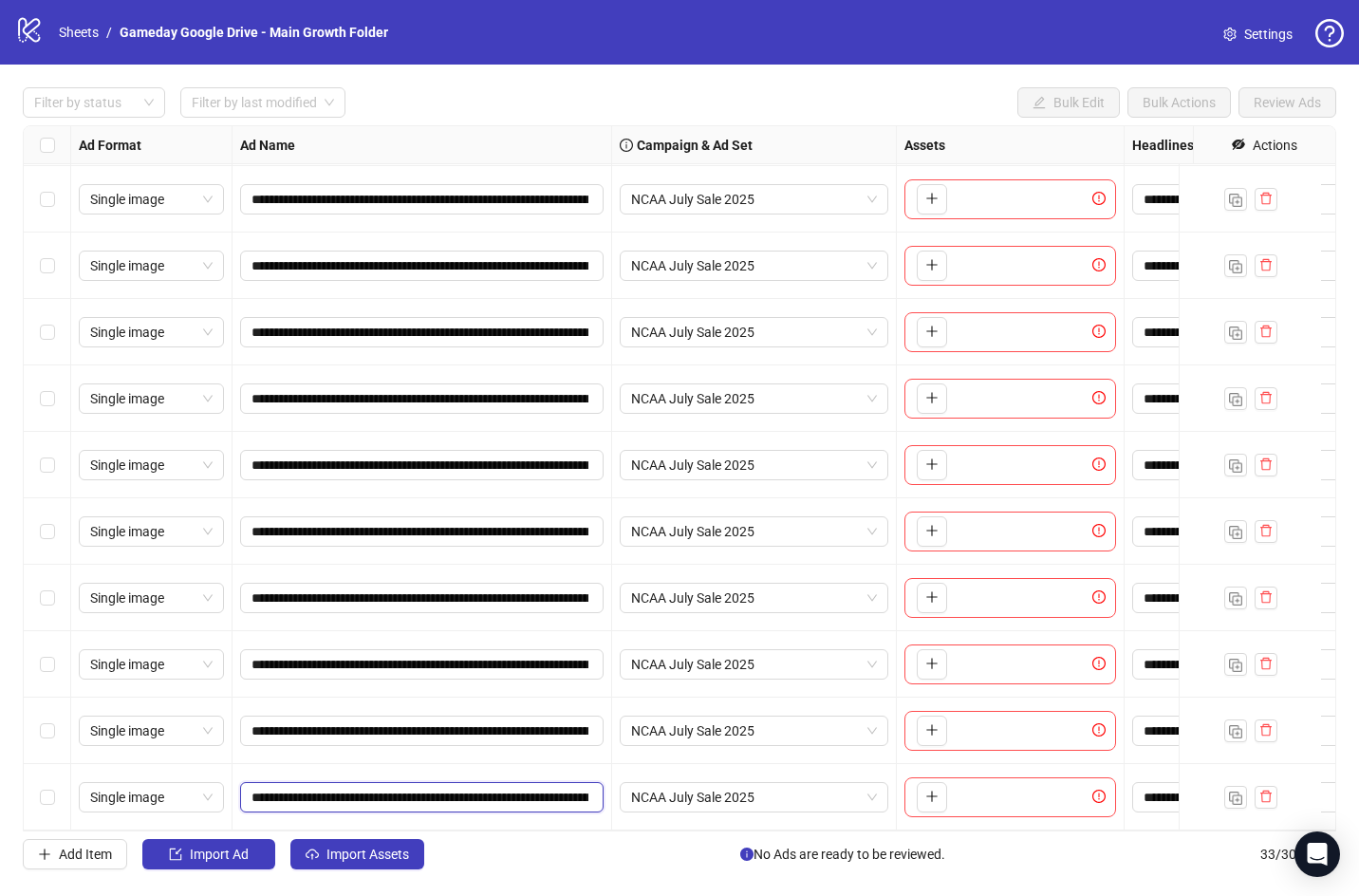 click on "**********" at bounding box center [419, 797] 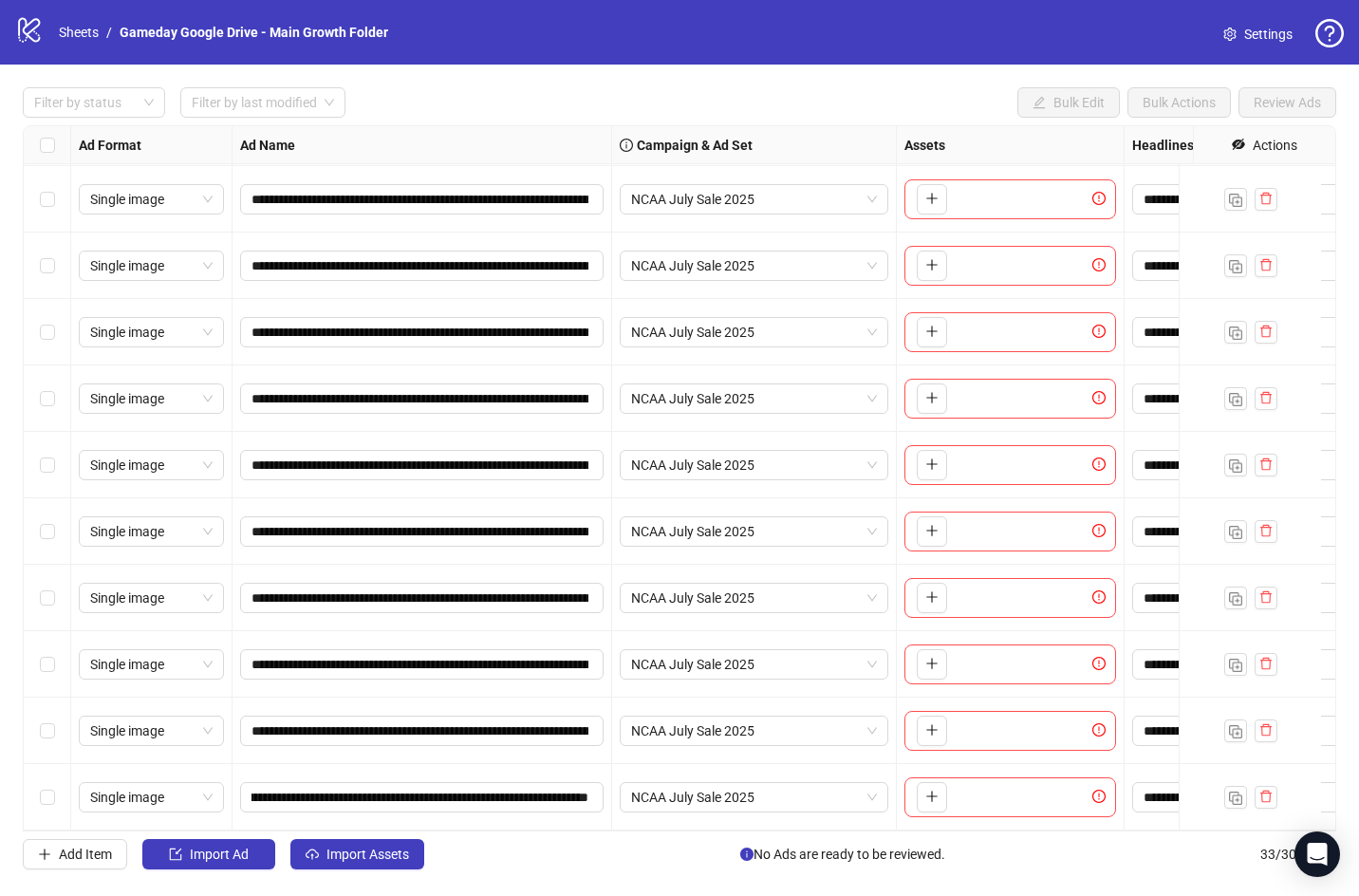 click on "**********" at bounding box center (422, 731) 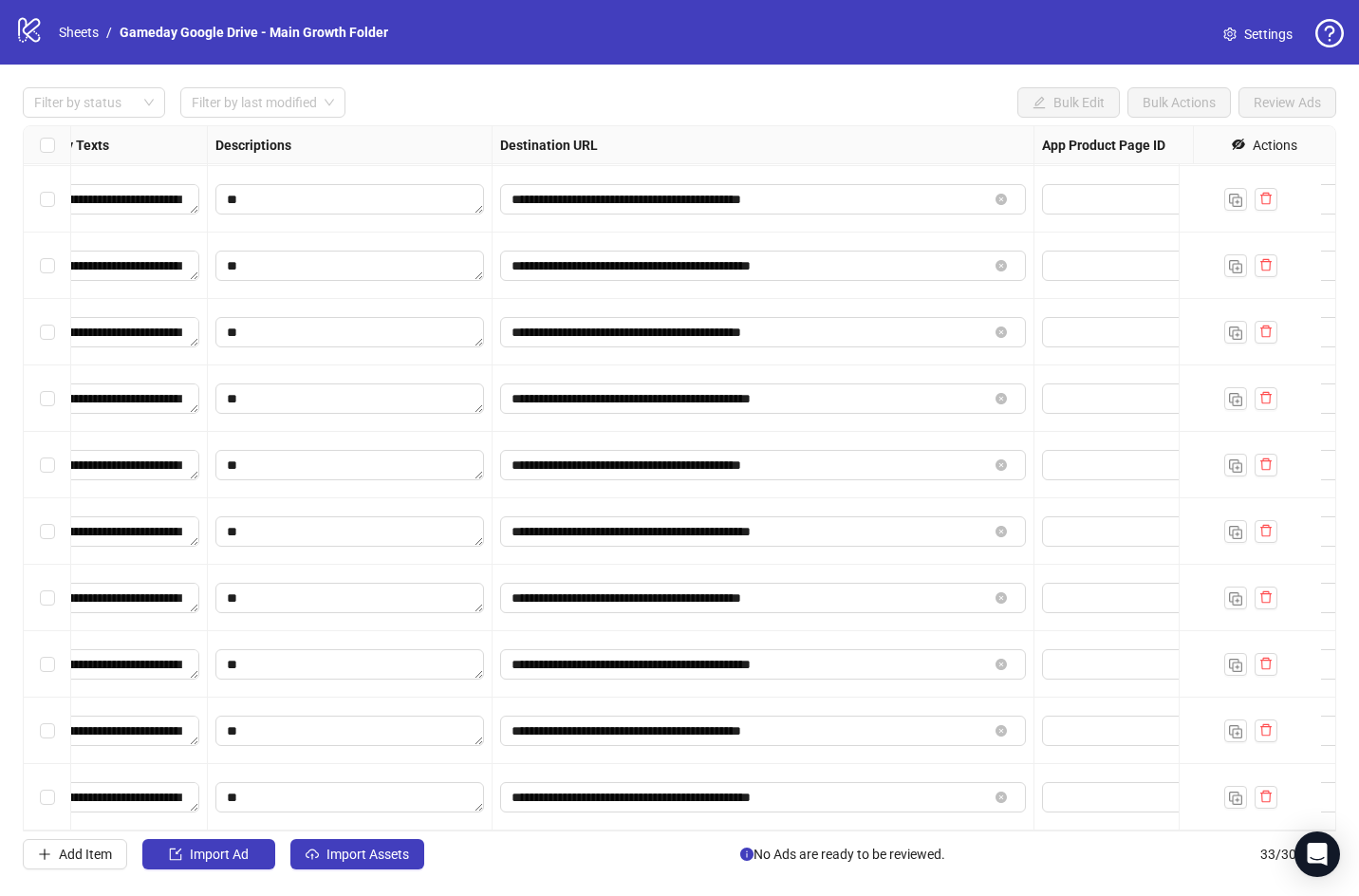 scroll, scrollTop: 1540, scrollLeft: 2158, axis: both 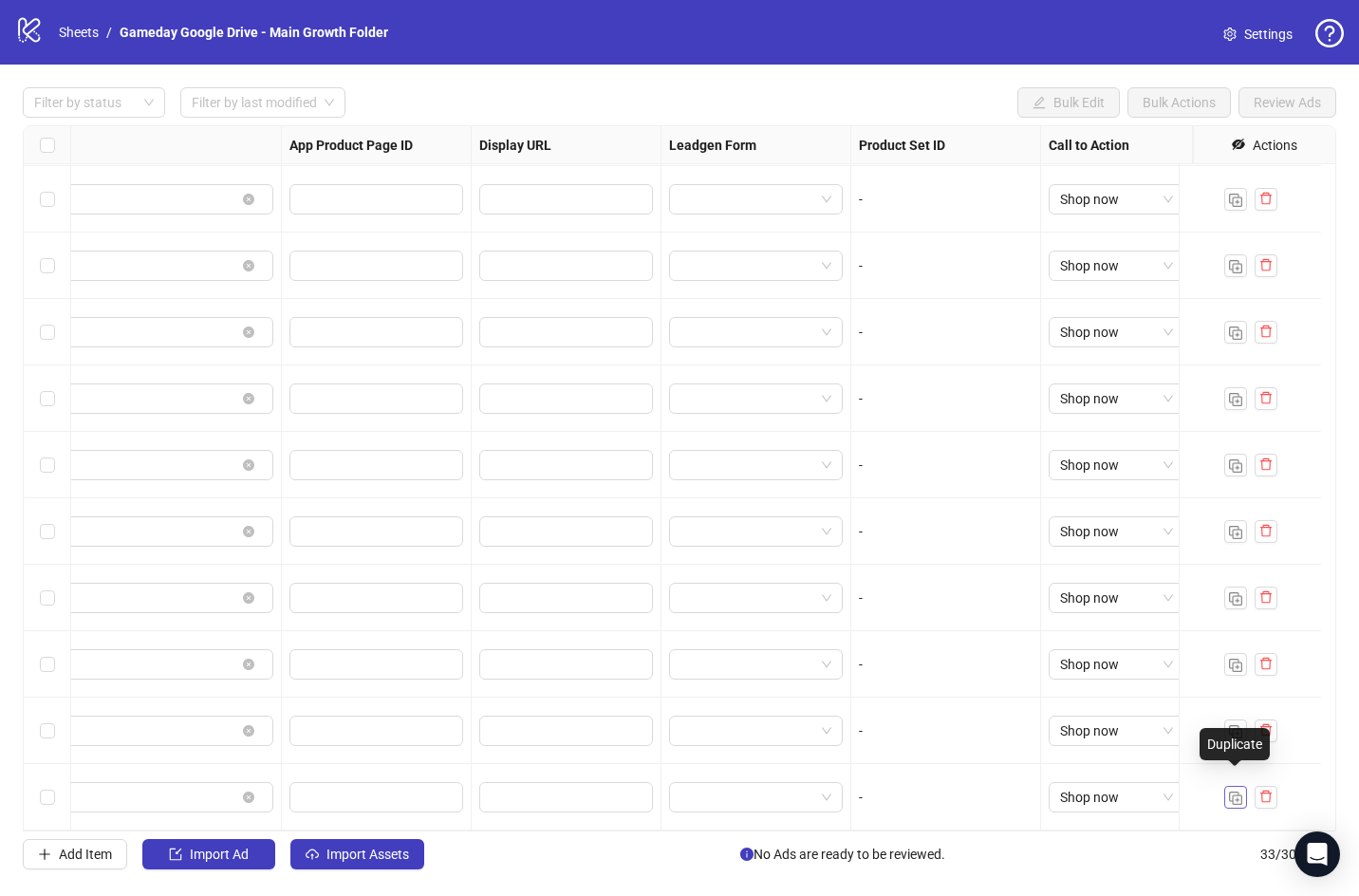 click at bounding box center [1236, 798] 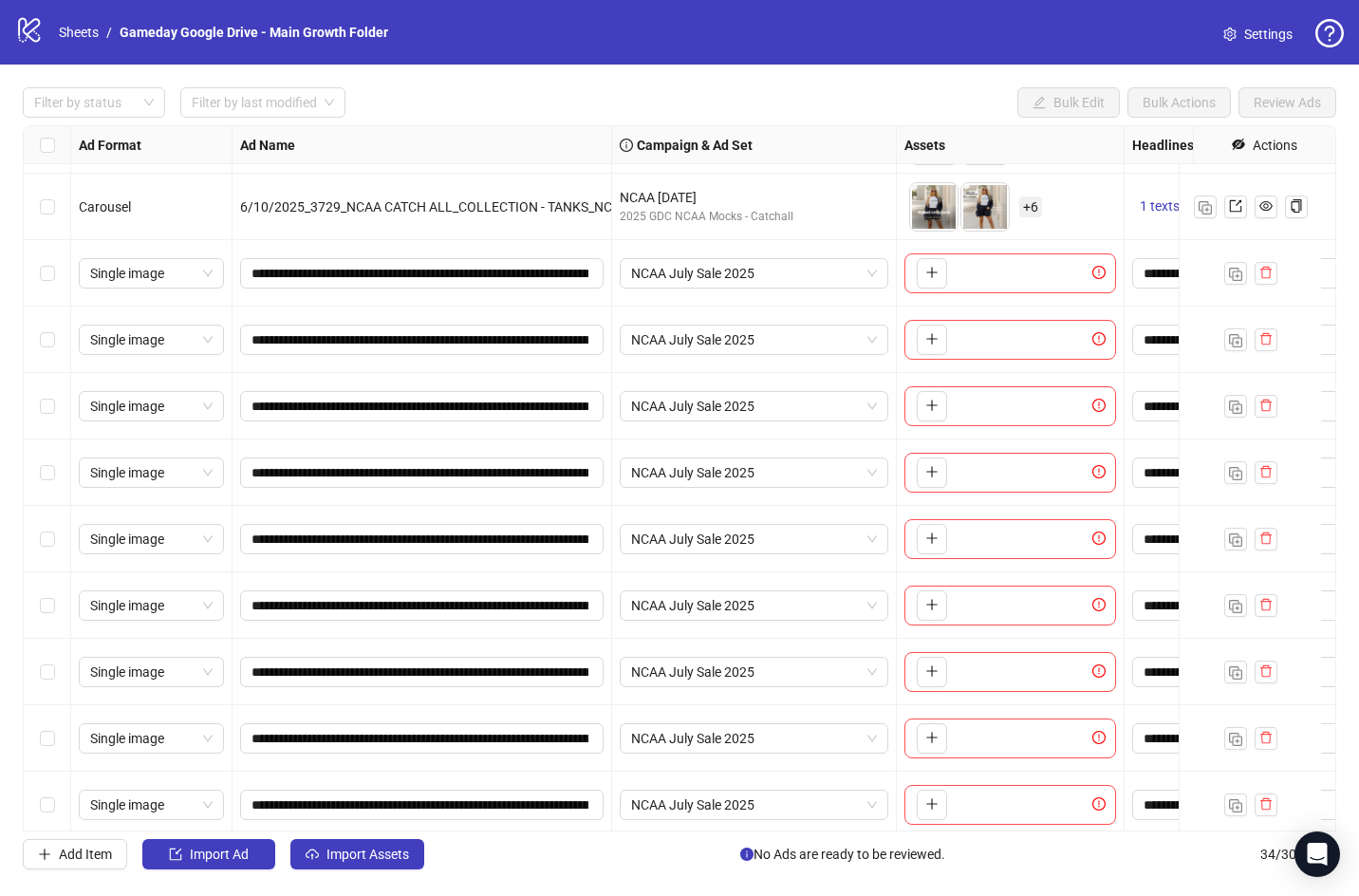 scroll, scrollTop: 1607, scrollLeft: 0, axis: vertical 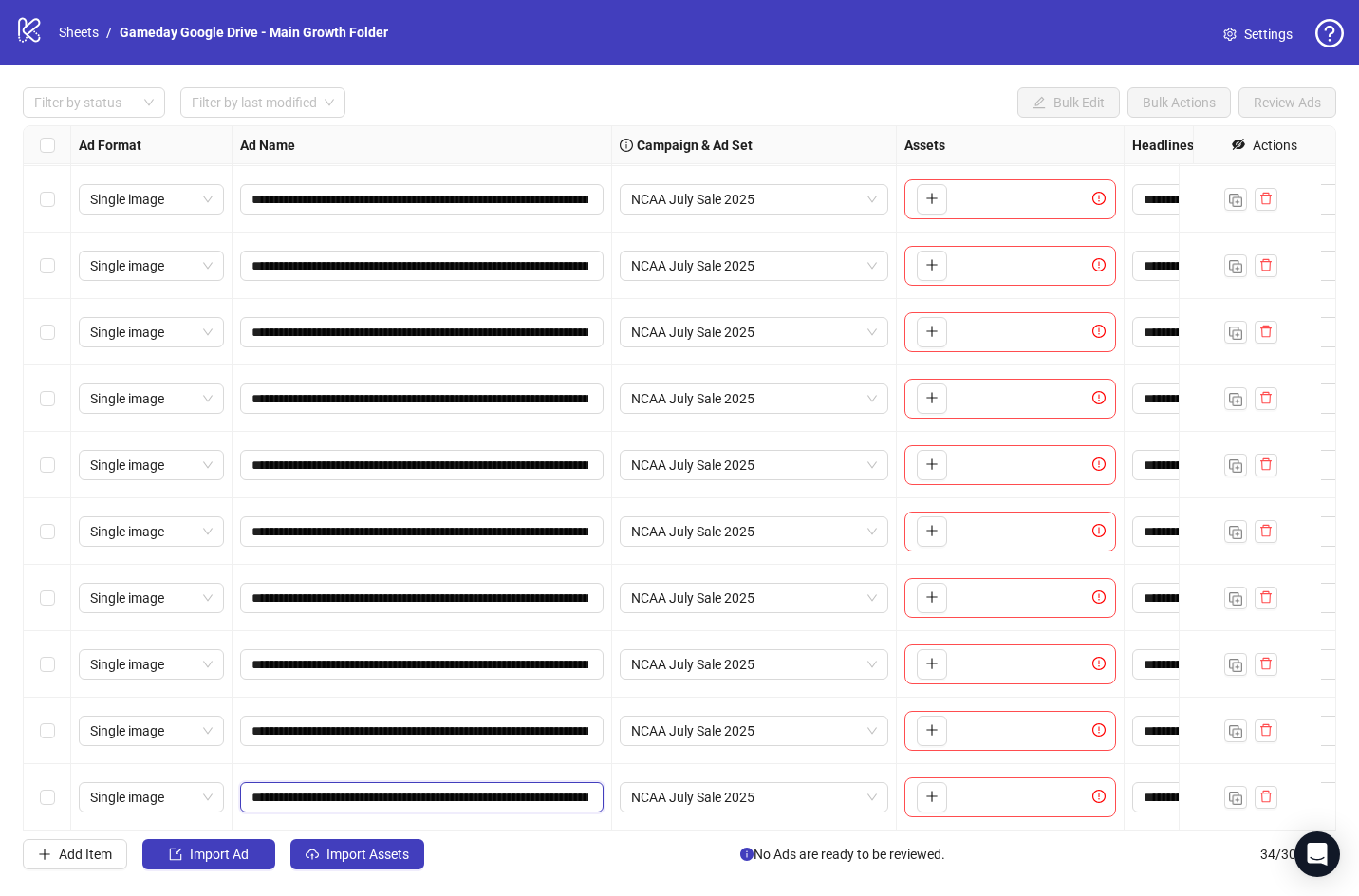 click on "**********" at bounding box center (419, 797) 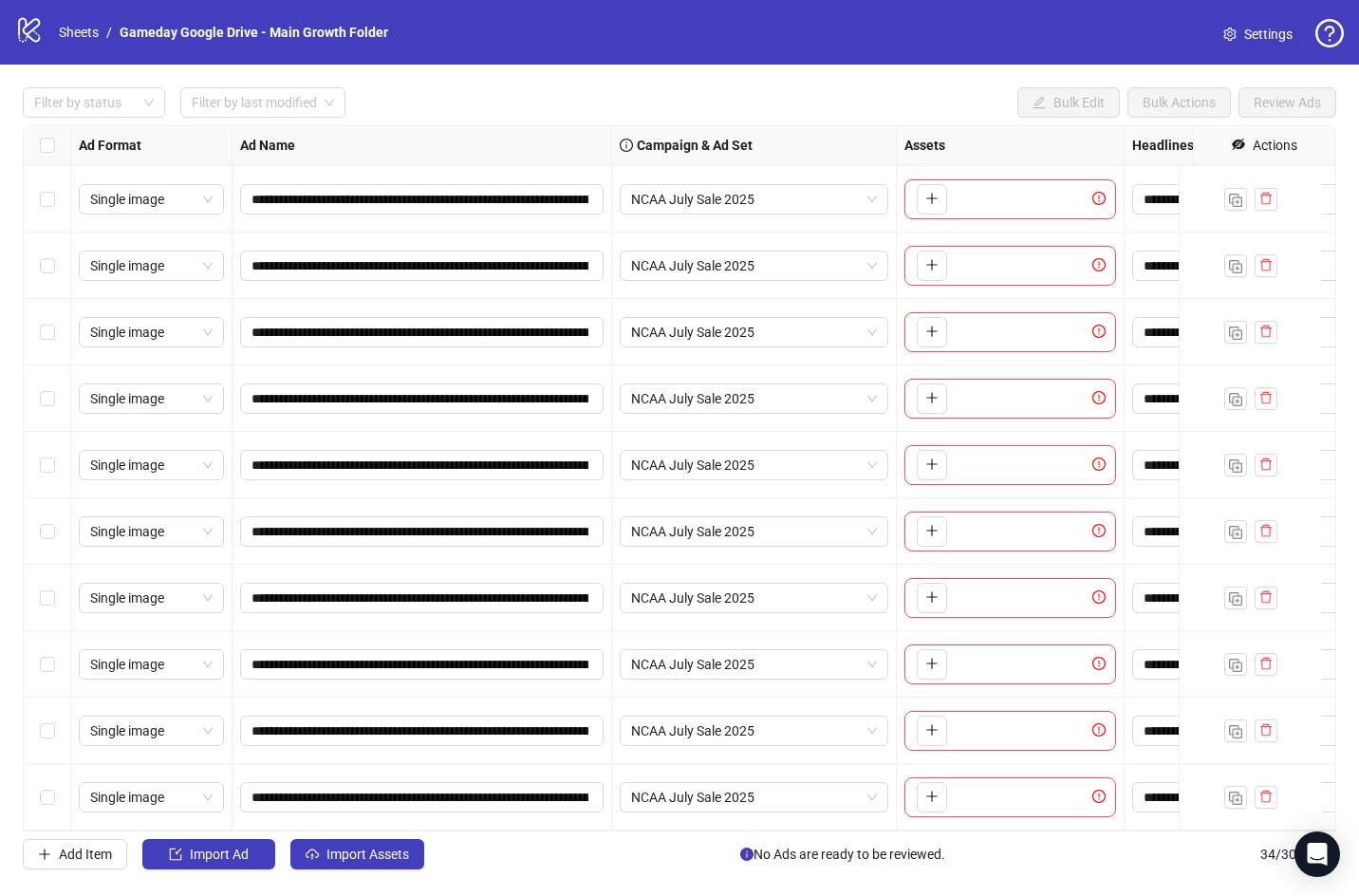 click on "**********" at bounding box center [422, 797] 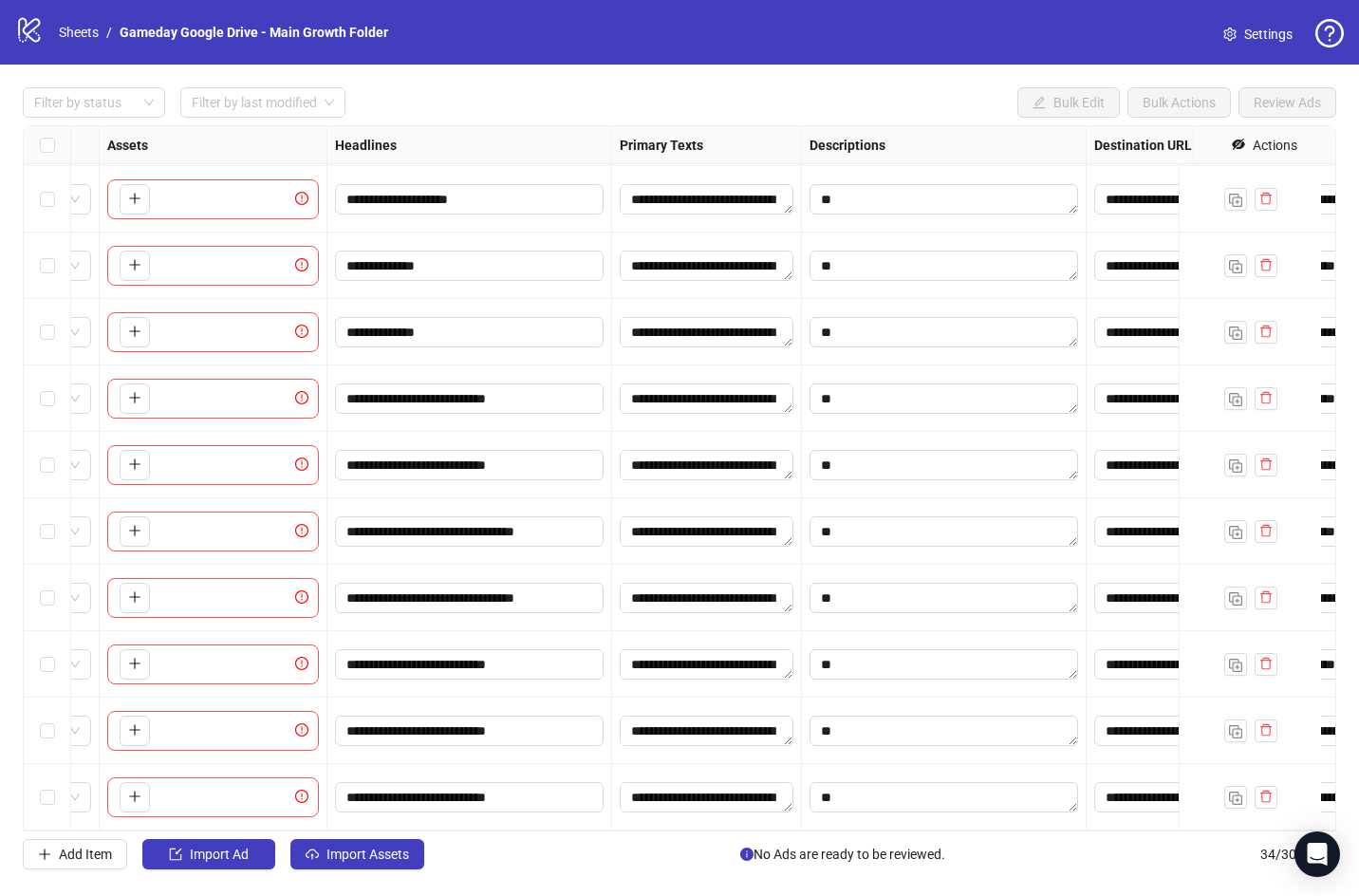 scroll, scrollTop: 1607, scrollLeft: 846, axis: both 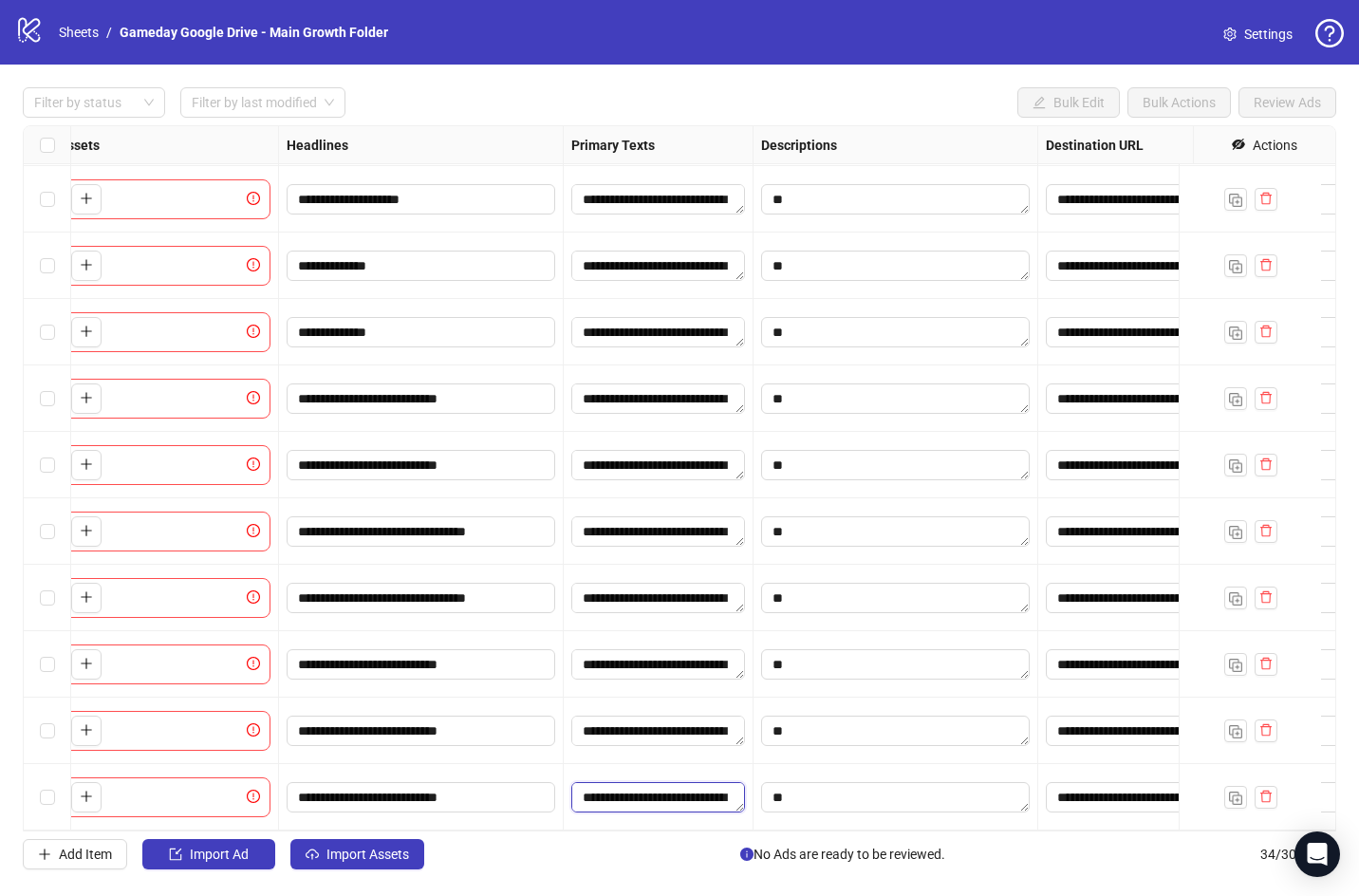 click on "**********" at bounding box center (658, 797) 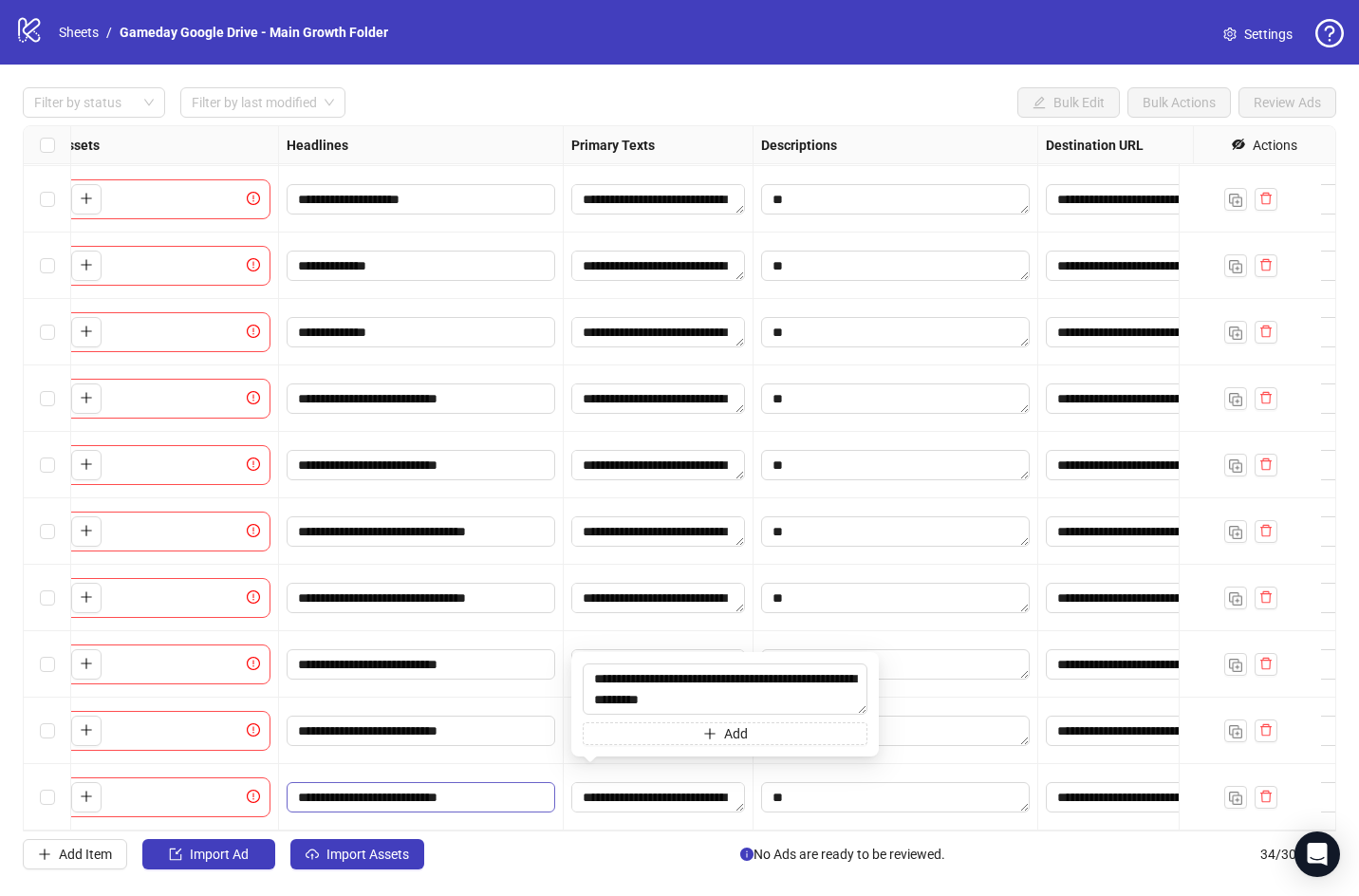 click on "**********" at bounding box center [419, 797] 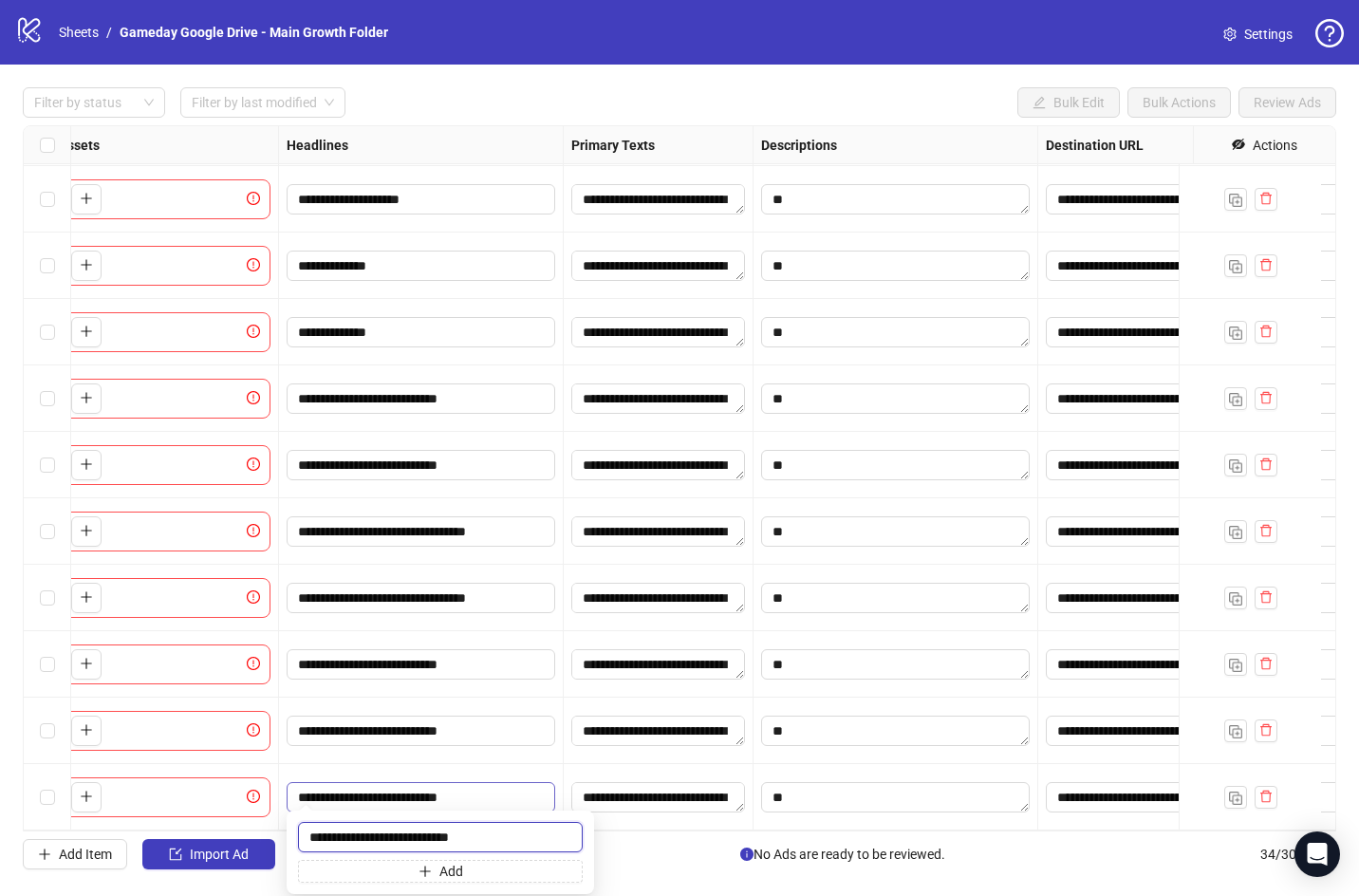 paste on "**********" 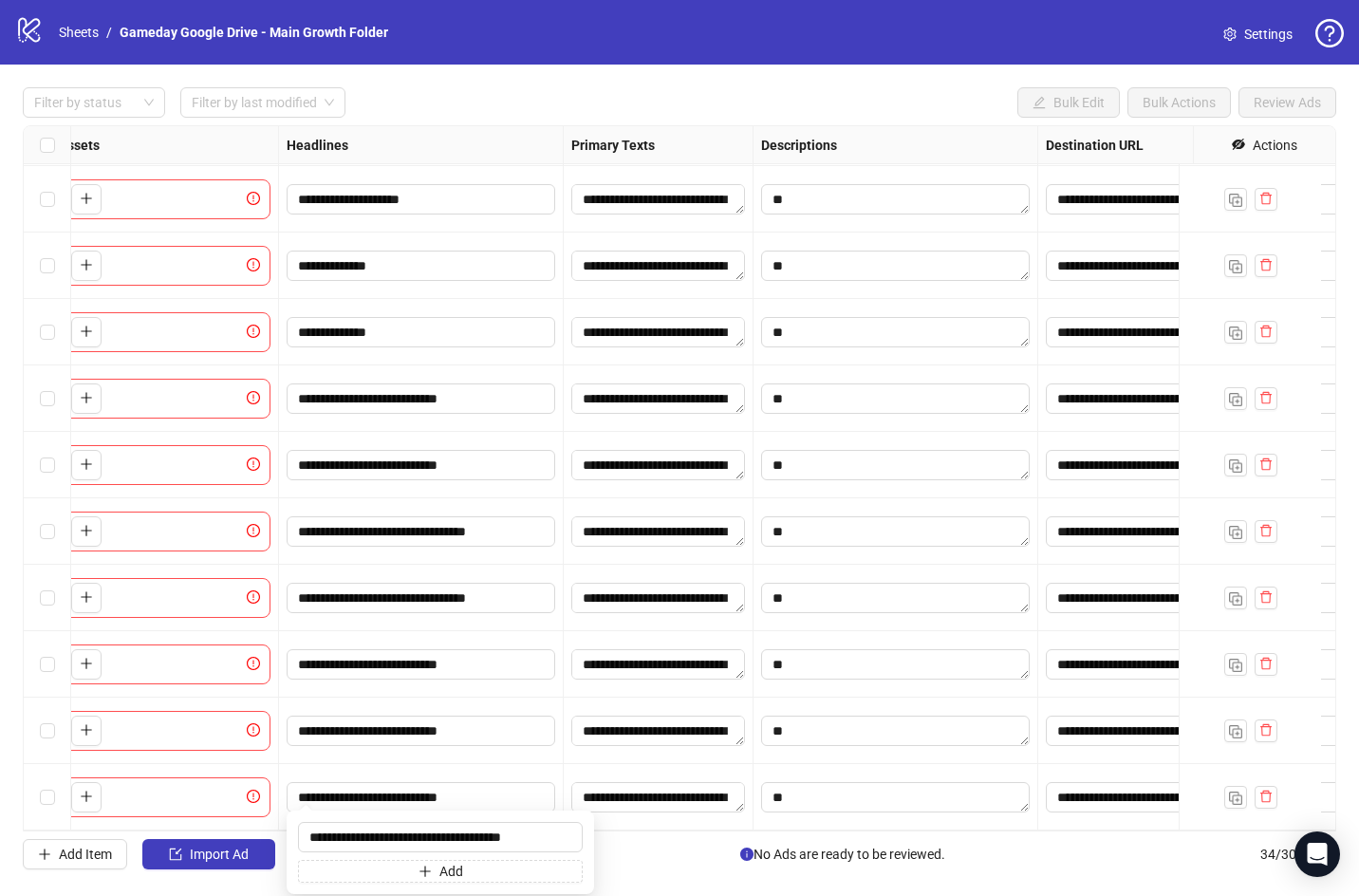 click on "**********" at bounding box center [421, 797] 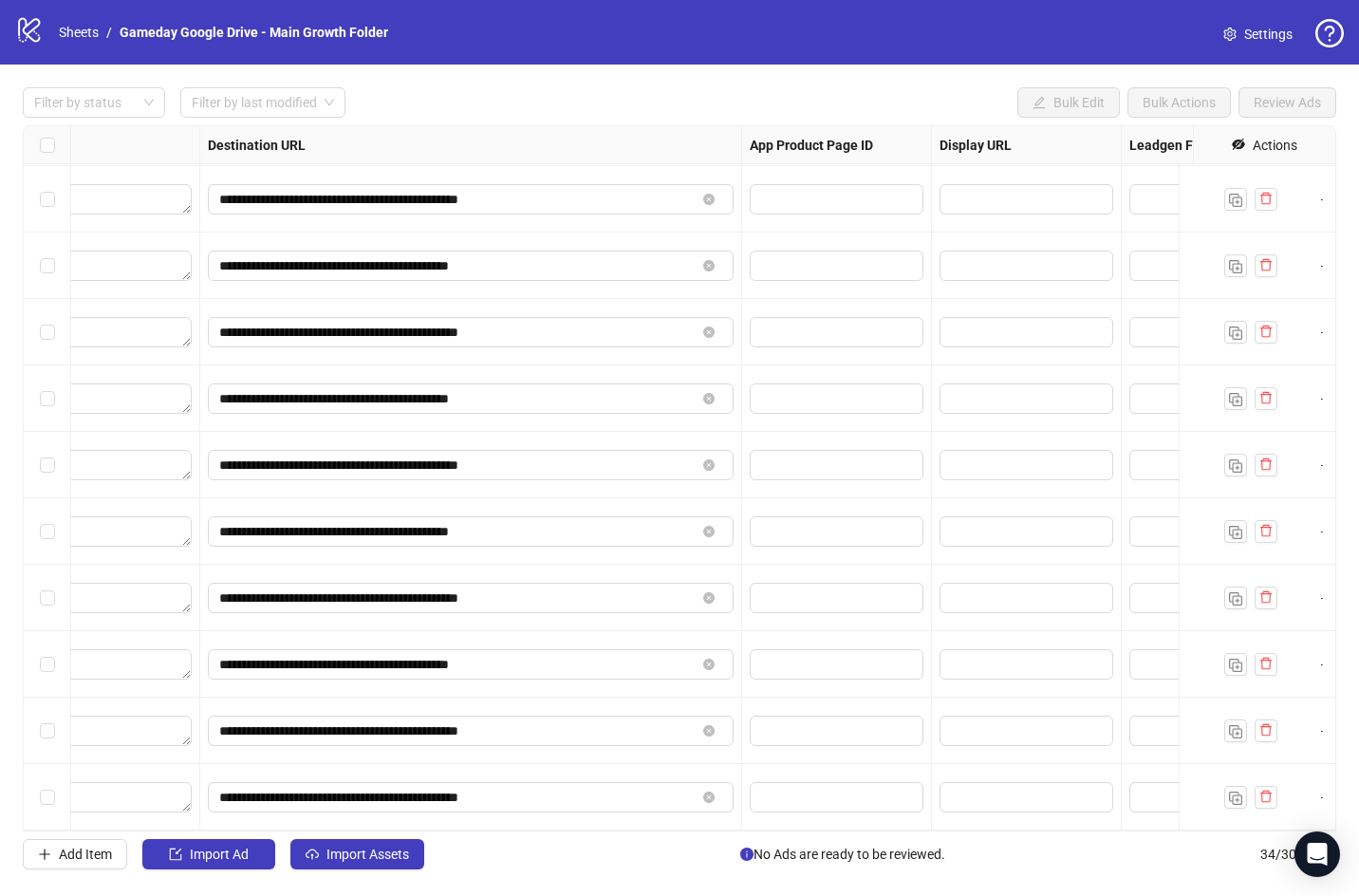 scroll, scrollTop: 1607, scrollLeft: 1689, axis: both 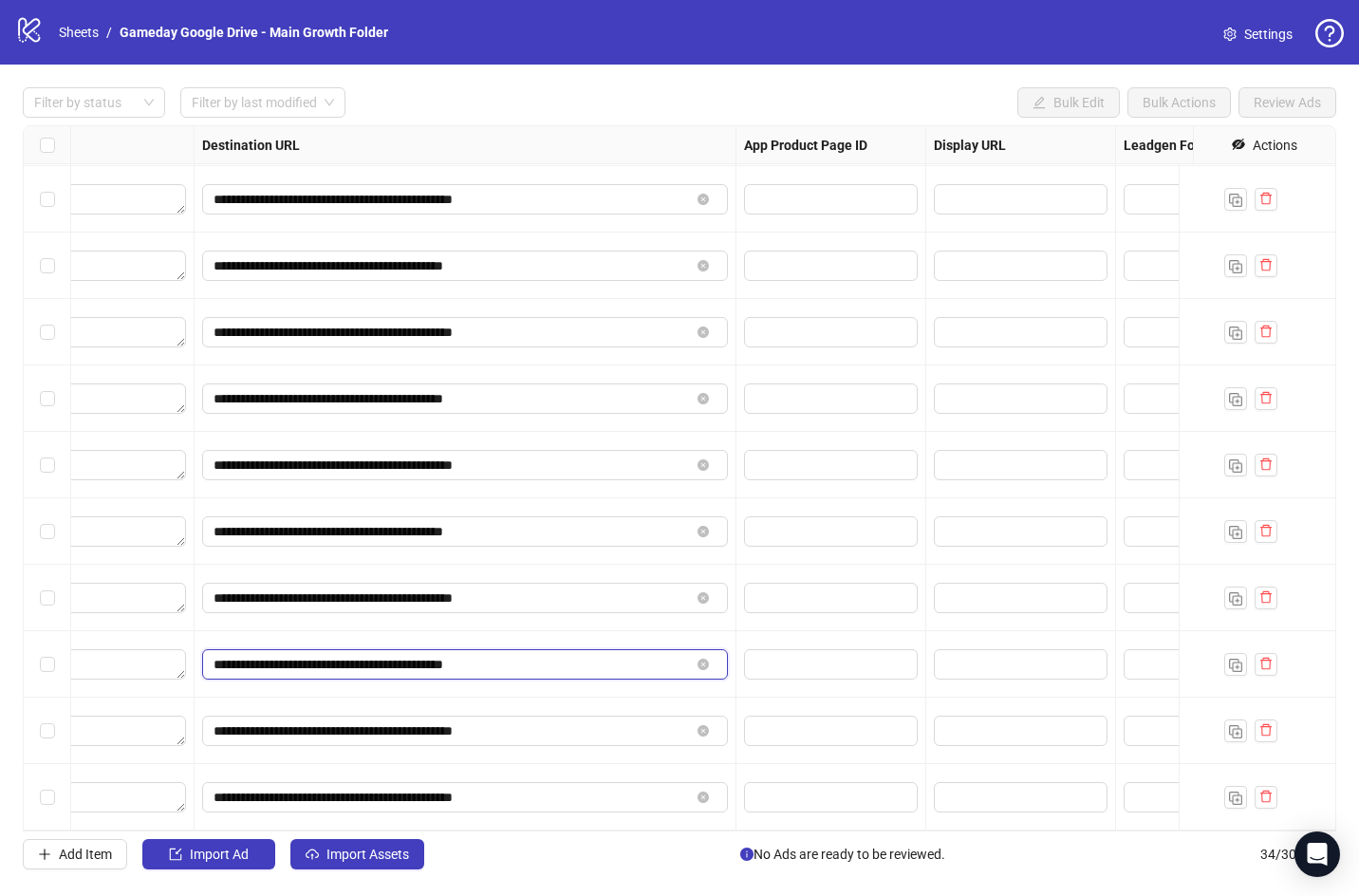 click on "**********" at bounding box center (452, 664) 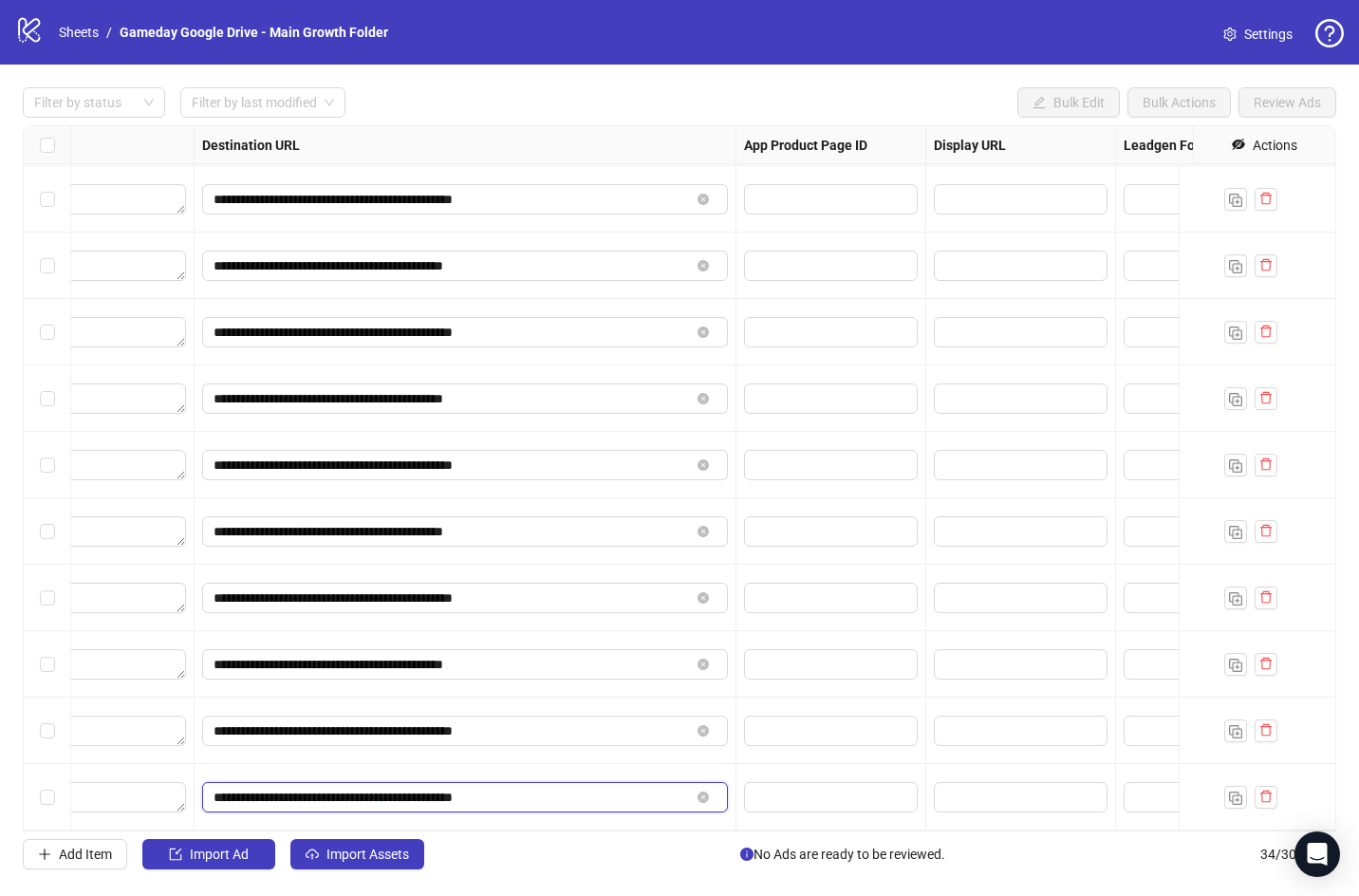 click on "**********" at bounding box center [452, 797] 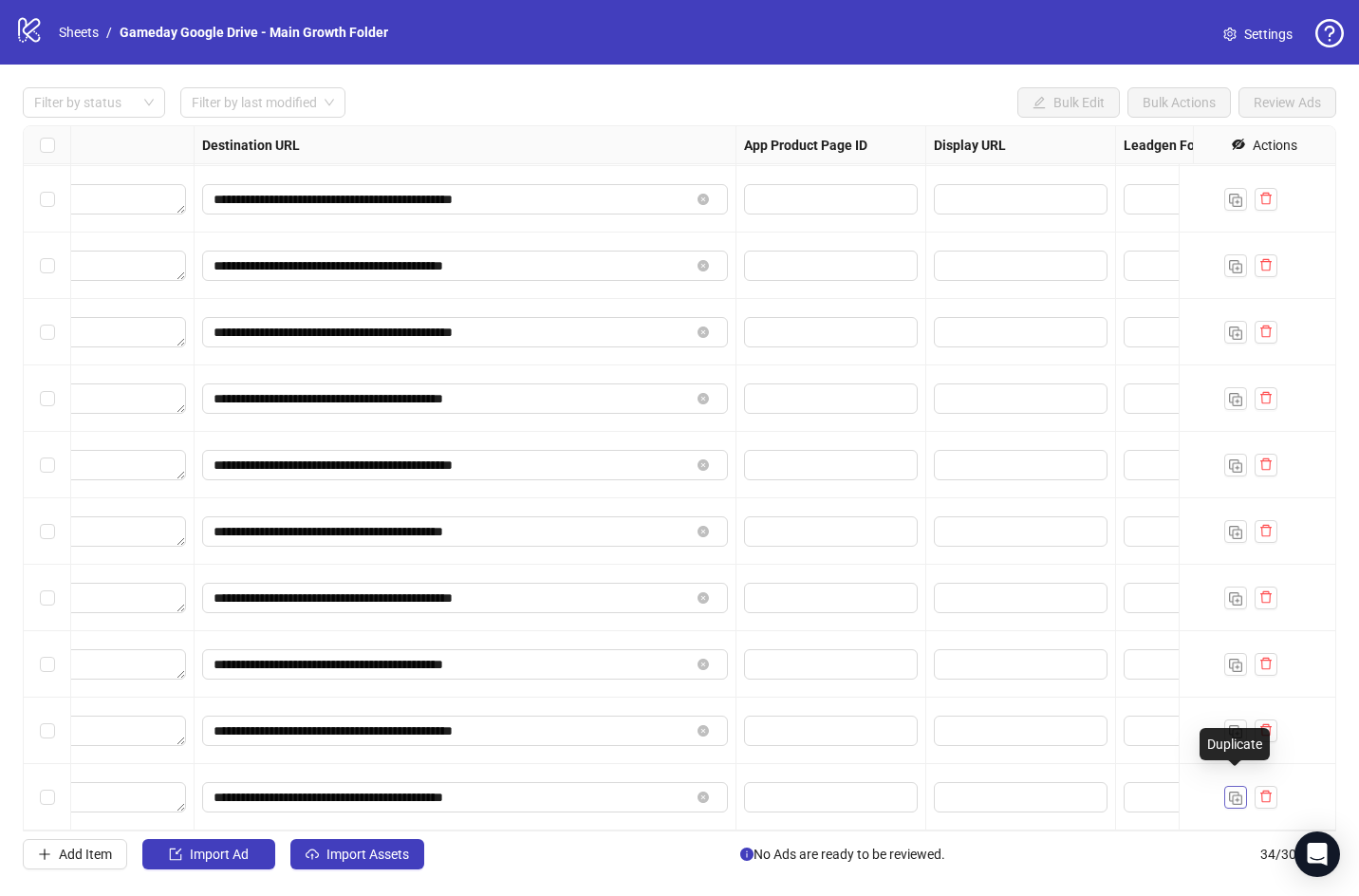 click at bounding box center (1236, 796) 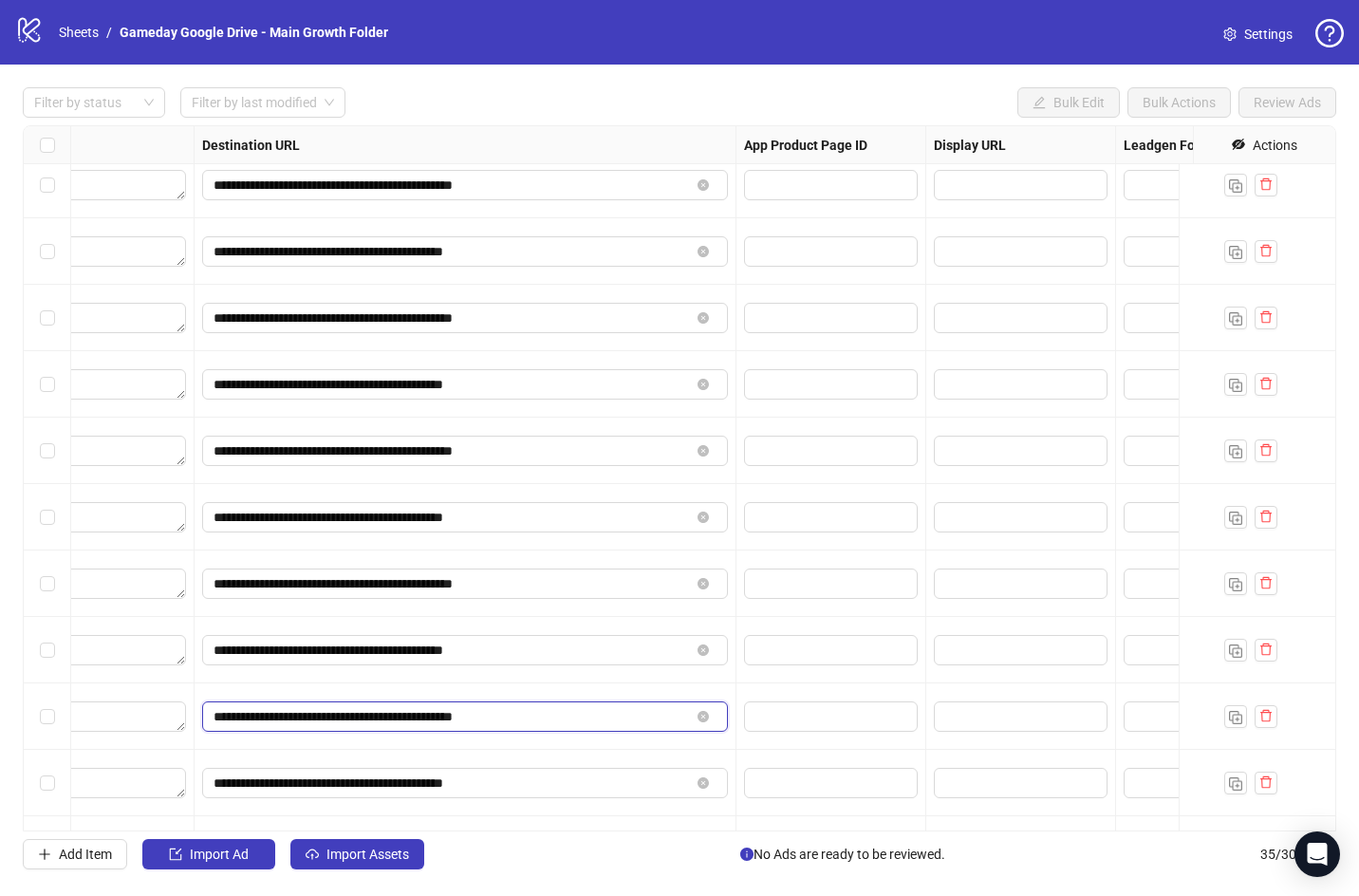 click on "**********" at bounding box center (452, 717) 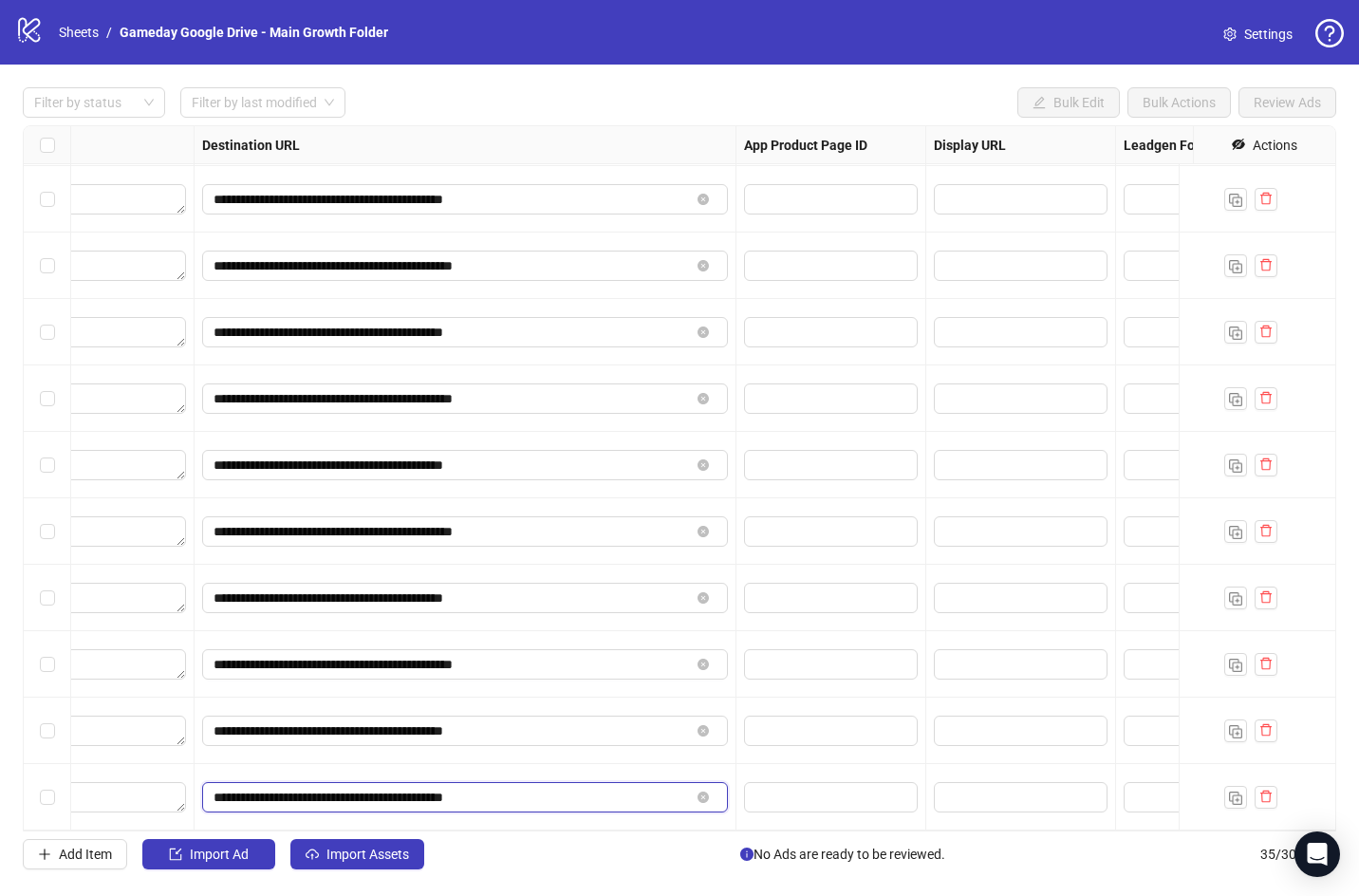 click on "**********" at bounding box center (452, 797) 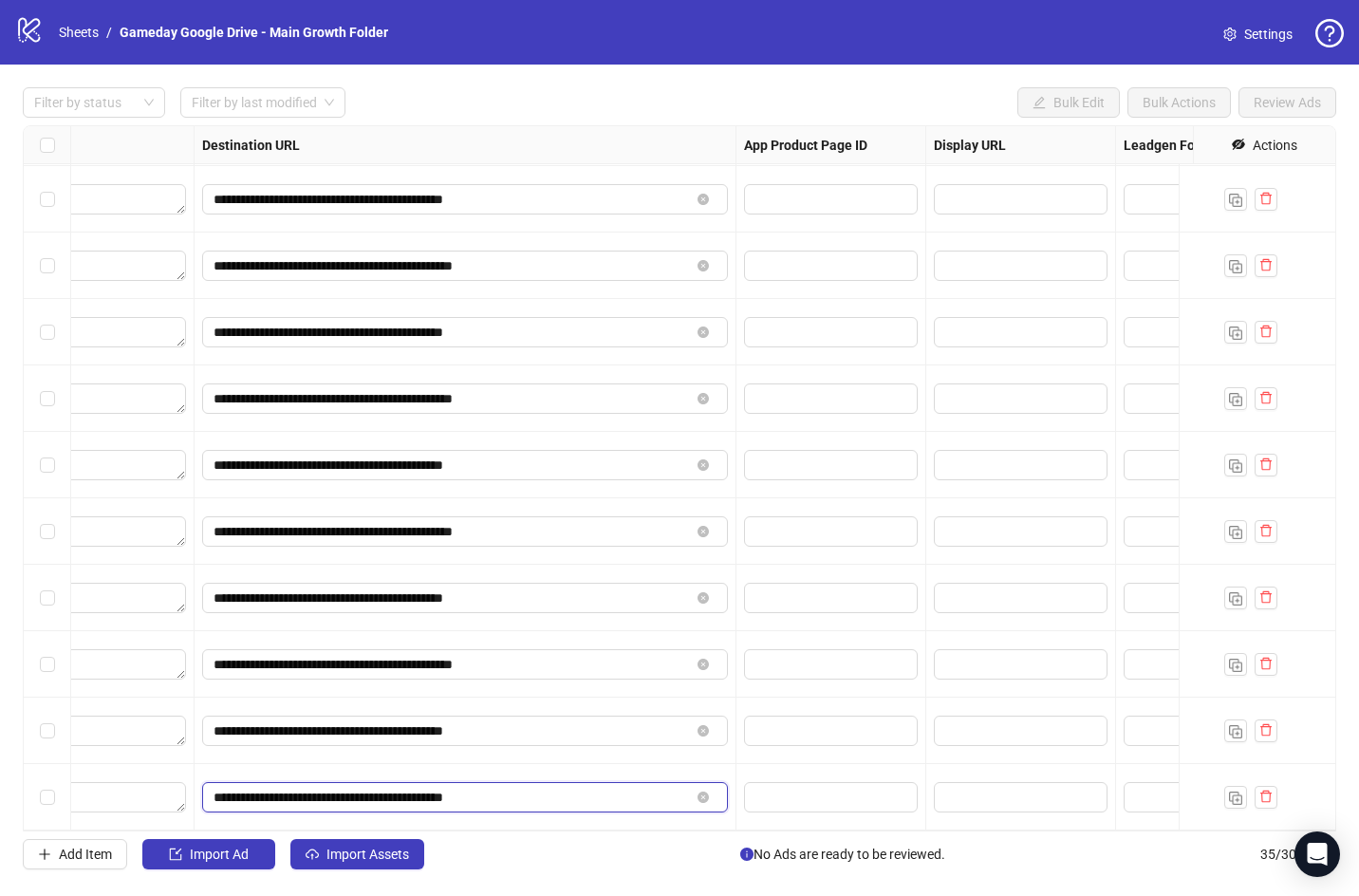 paste on "**" 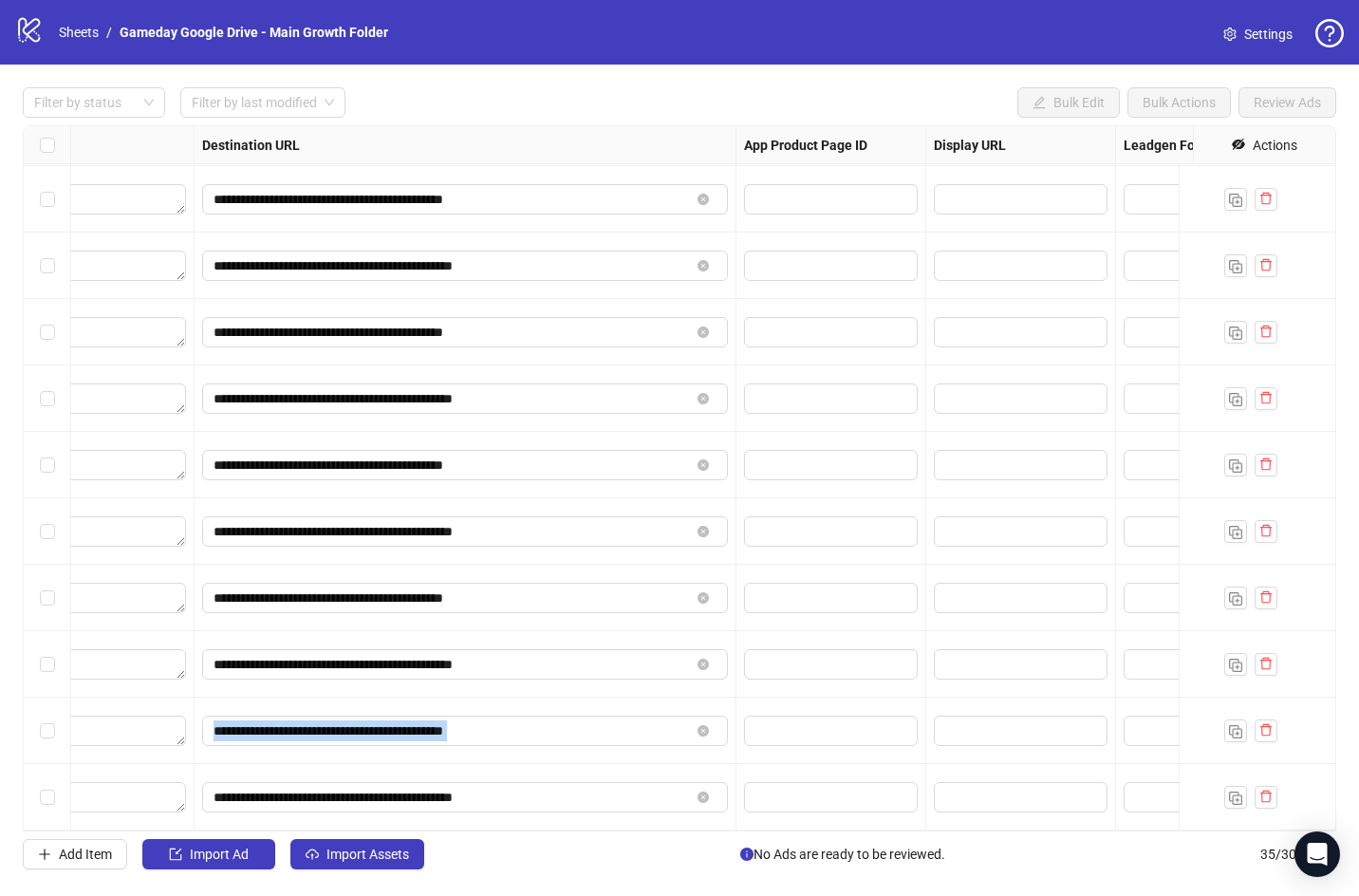 click on "**********" at bounding box center (38, -1533) 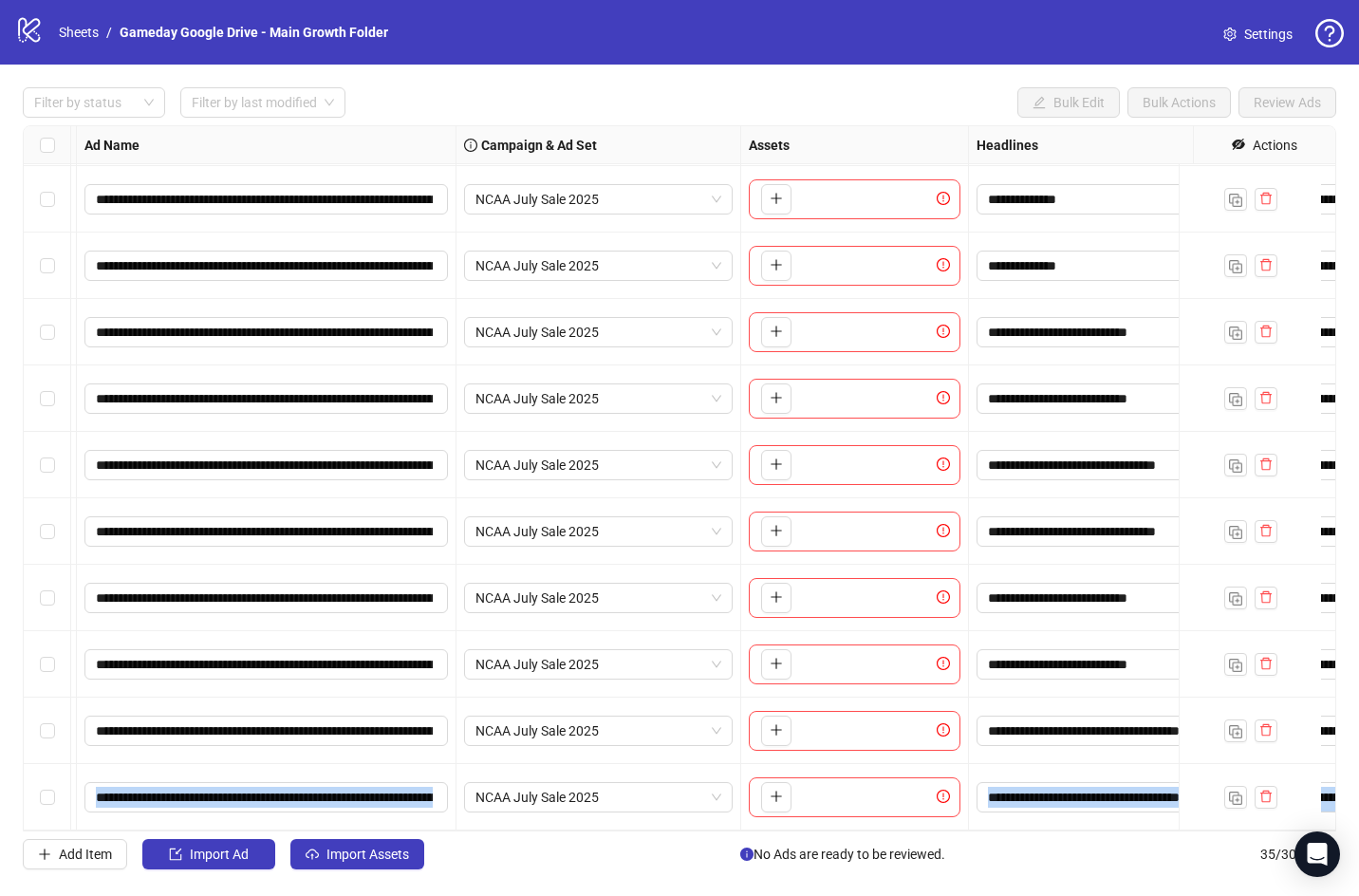 scroll, scrollTop: 1673, scrollLeft: 0, axis: vertical 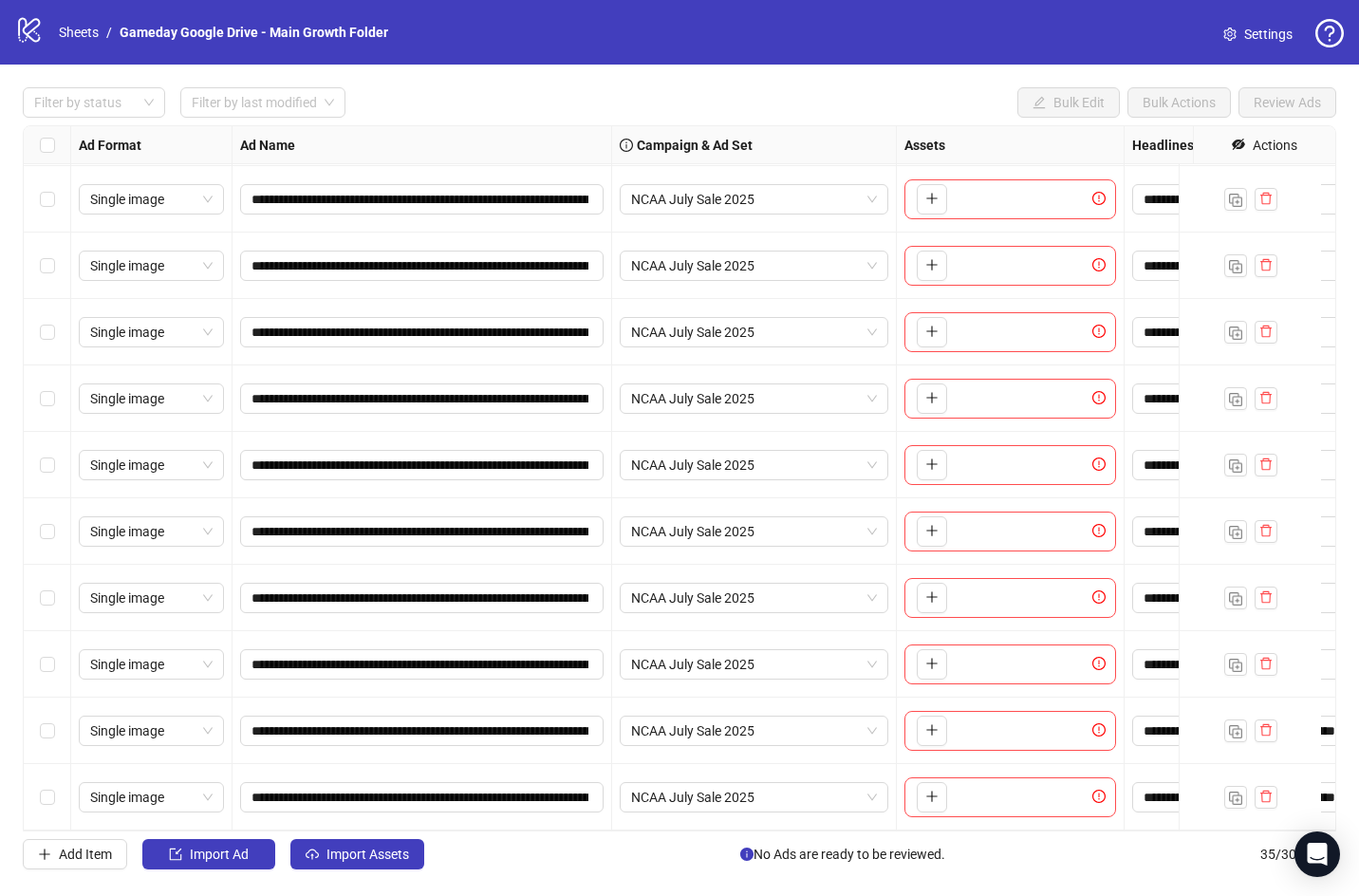 click on "**********" at bounding box center [422, 731] 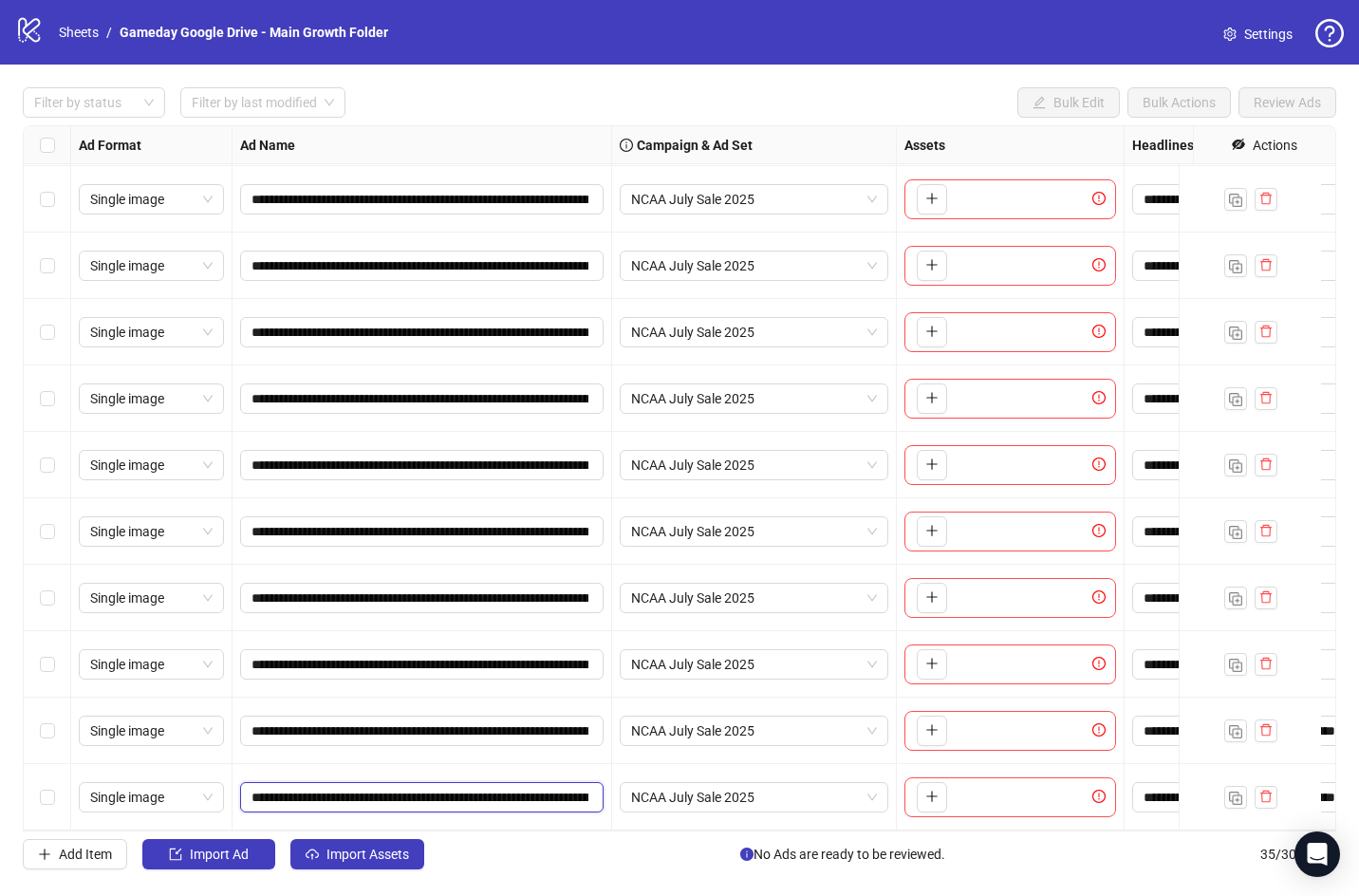 click on "**********" at bounding box center [419, 797] 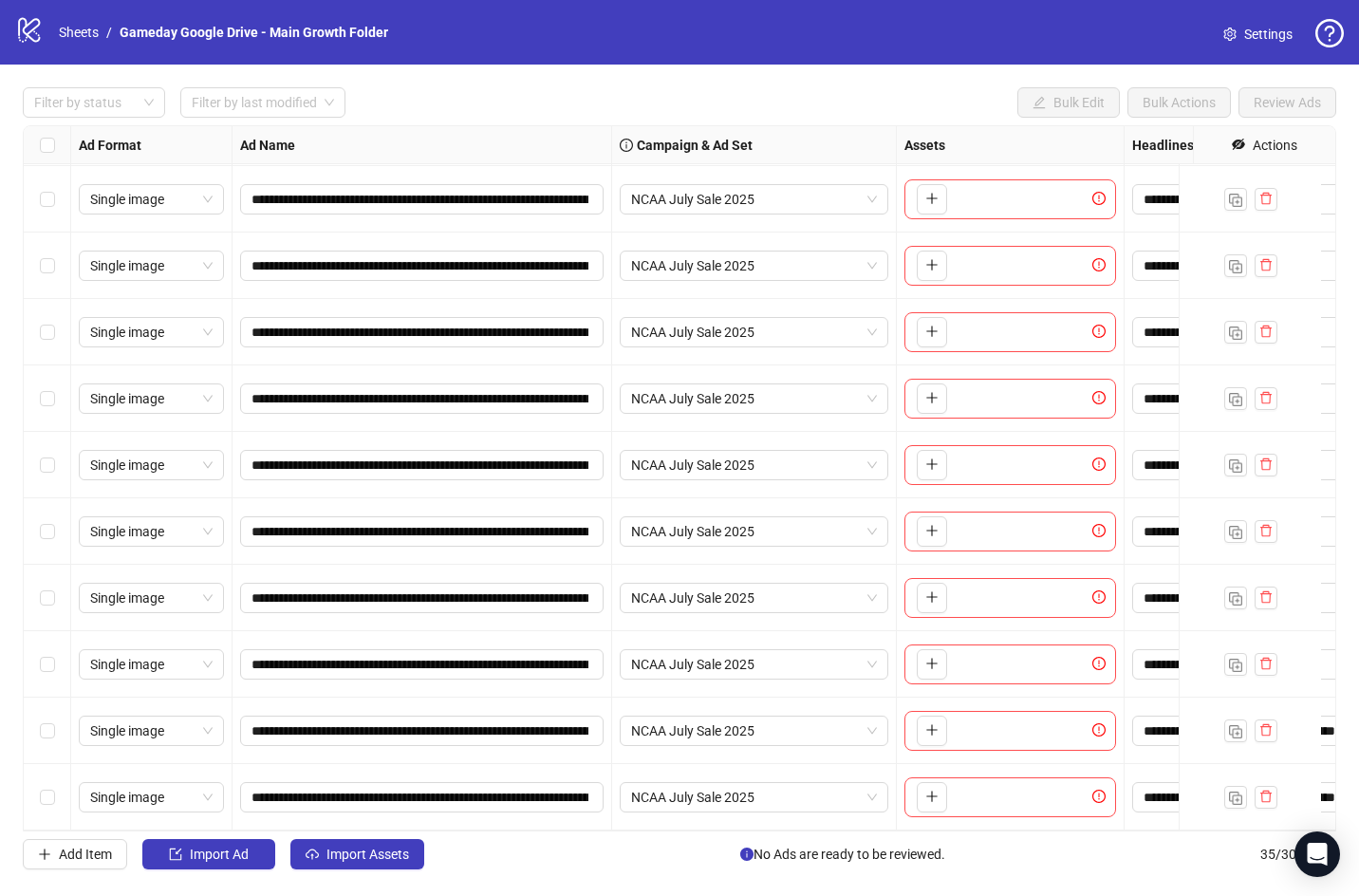 click on "**********" at bounding box center [422, 797] 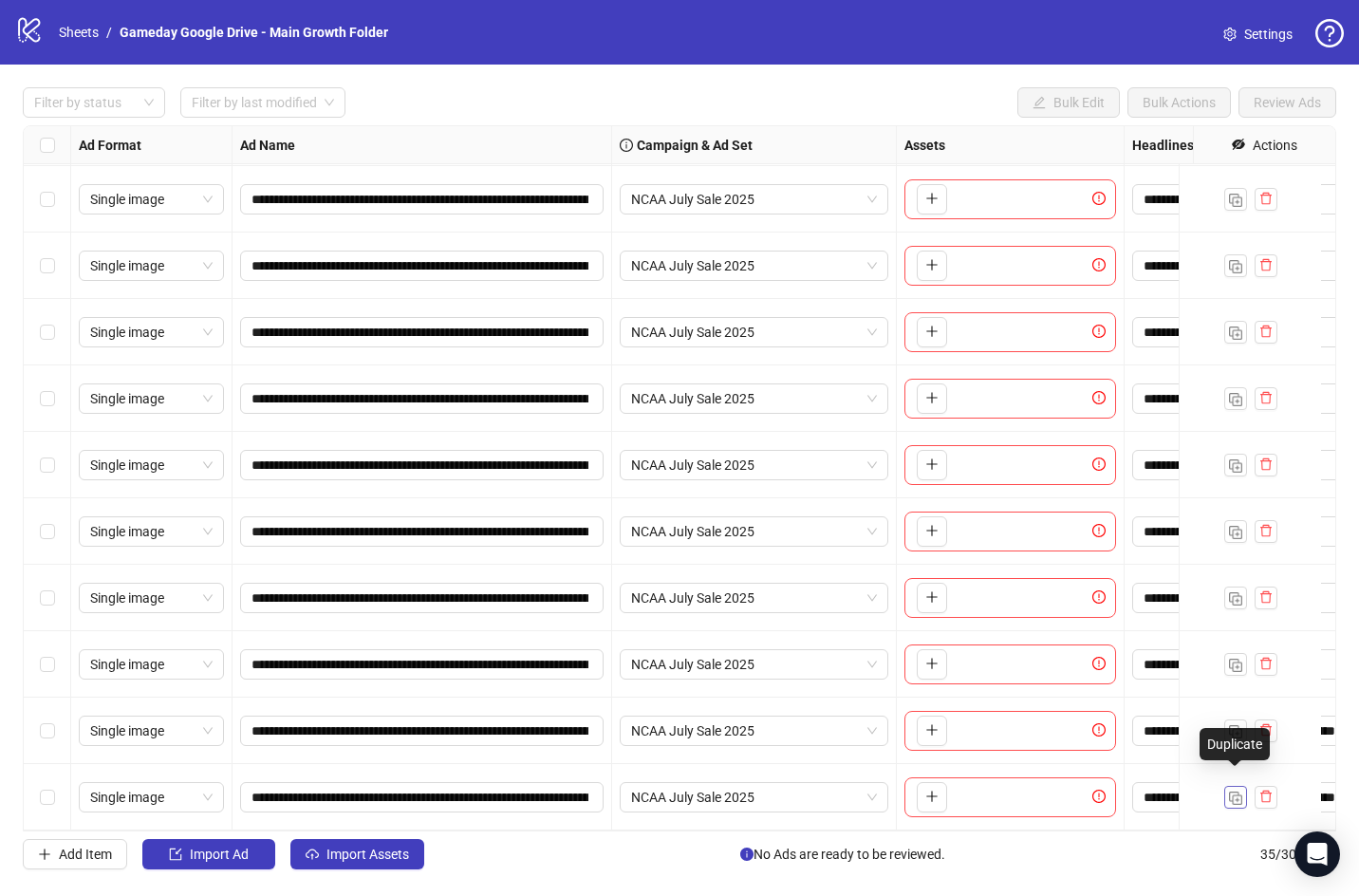 click at bounding box center [1236, 798] 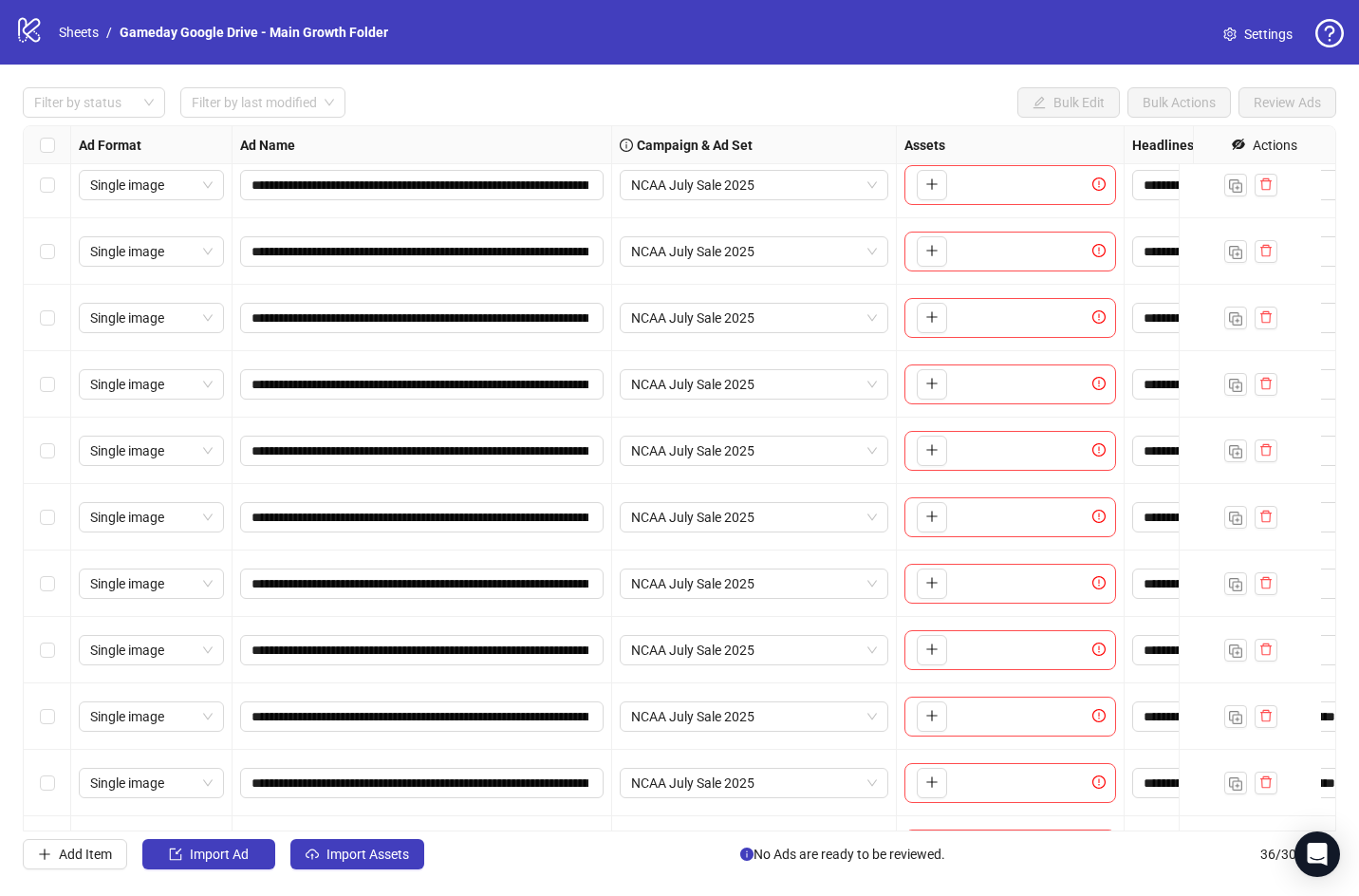 scroll, scrollTop: 1740, scrollLeft: 0, axis: vertical 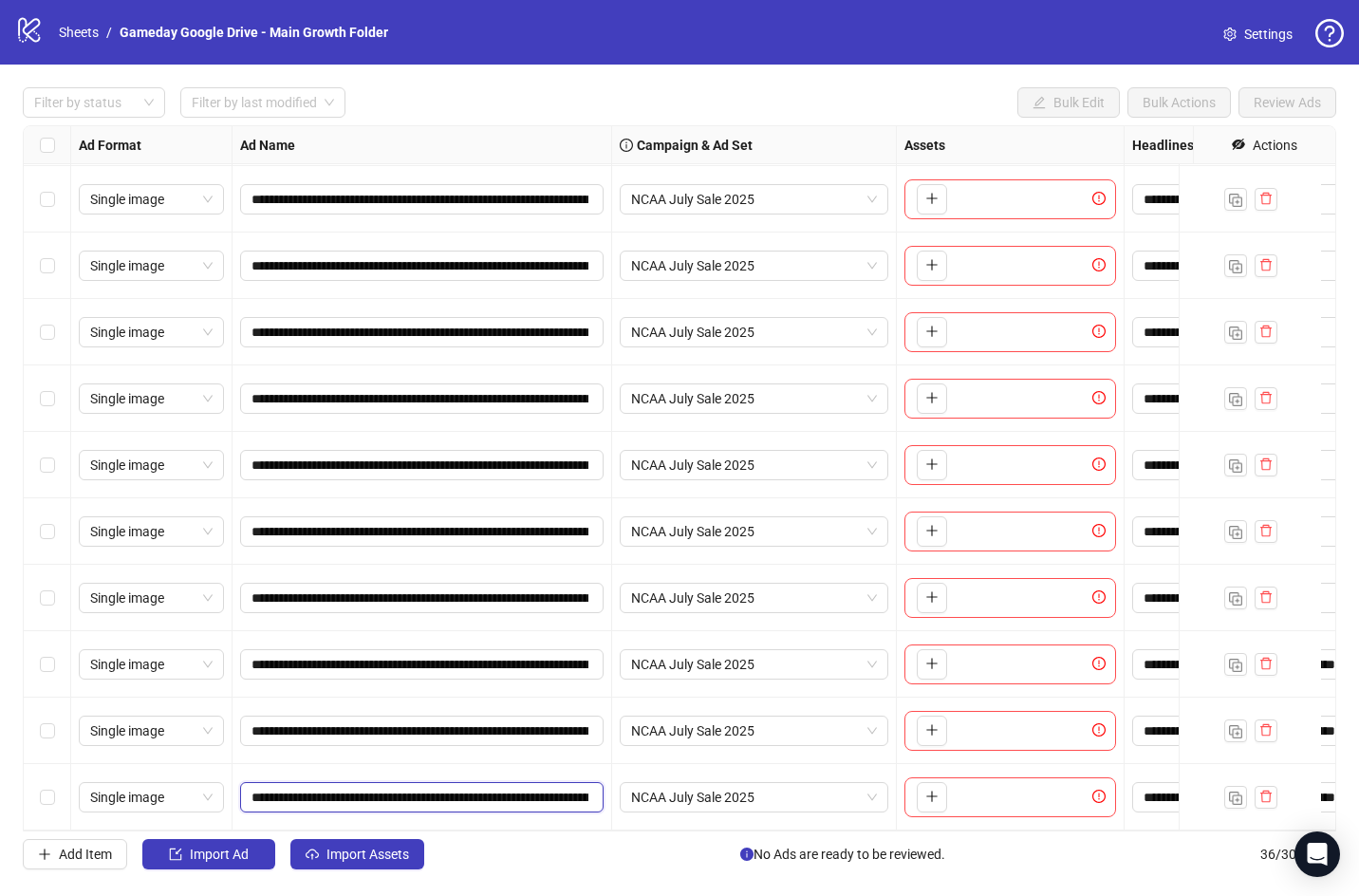 click on "**********" at bounding box center [419, 797] 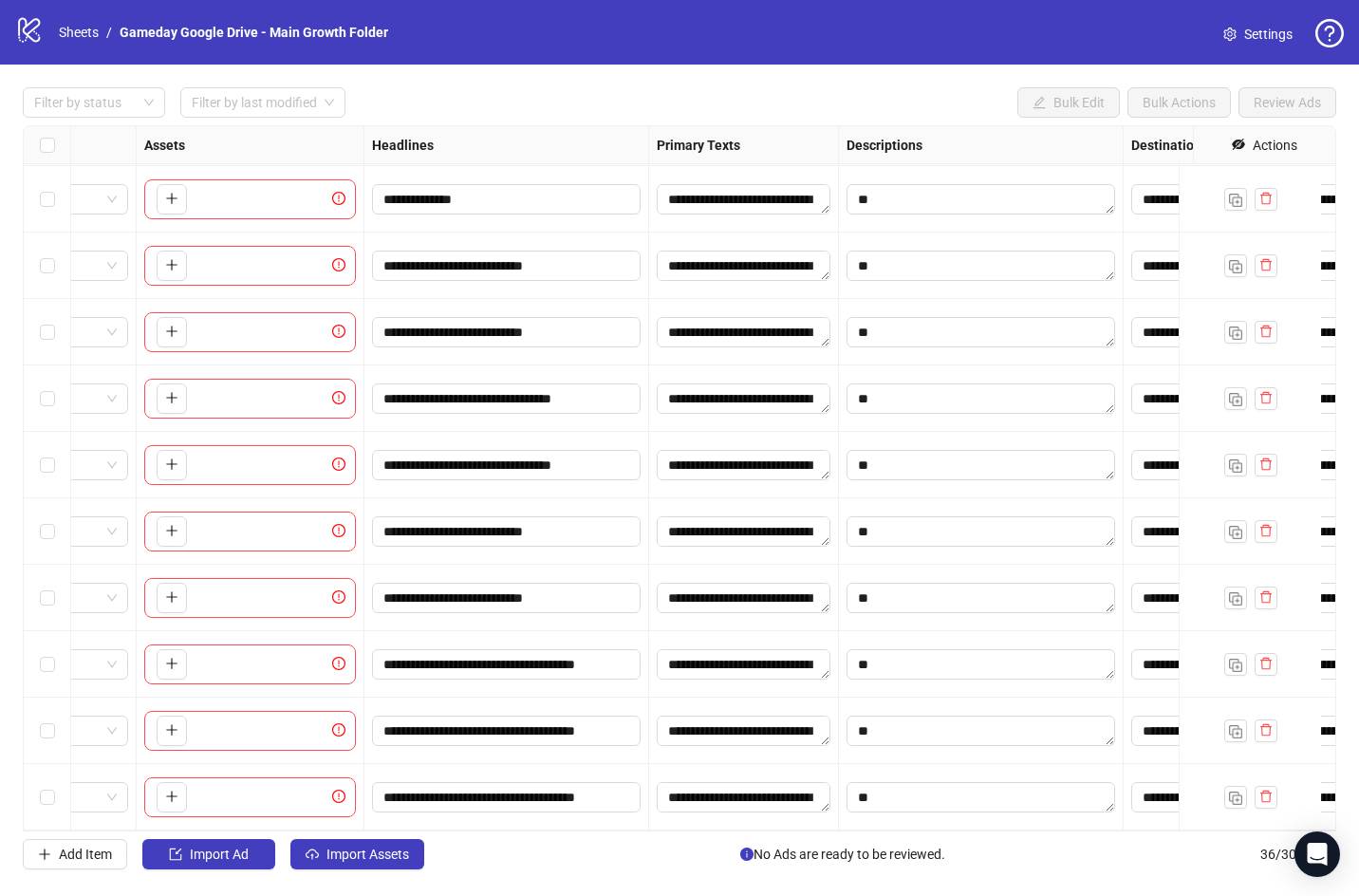 scroll, scrollTop: 1740, scrollLeft: 773, axis: both 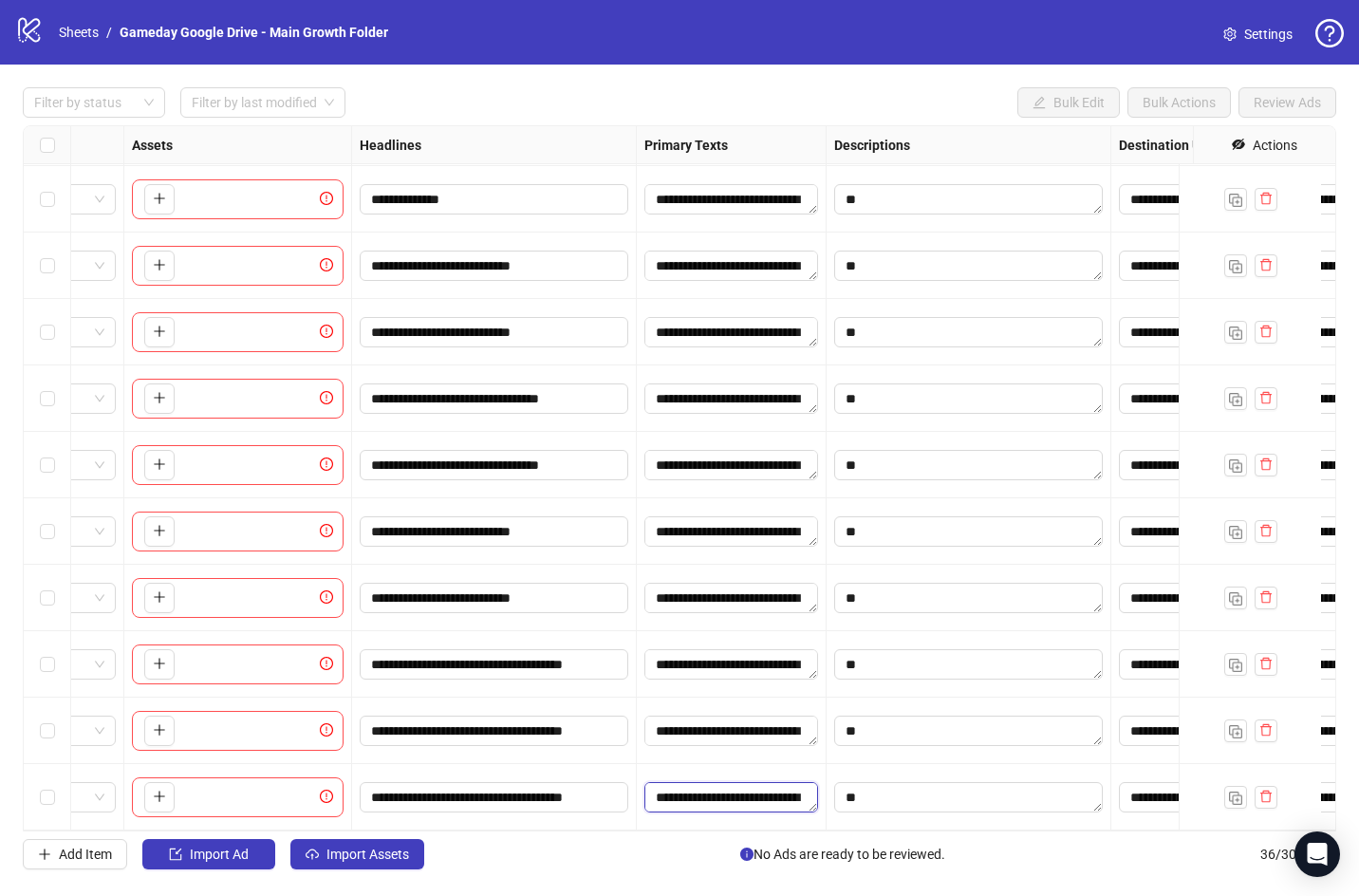 click on "**********" at bounding box center (731, 797) 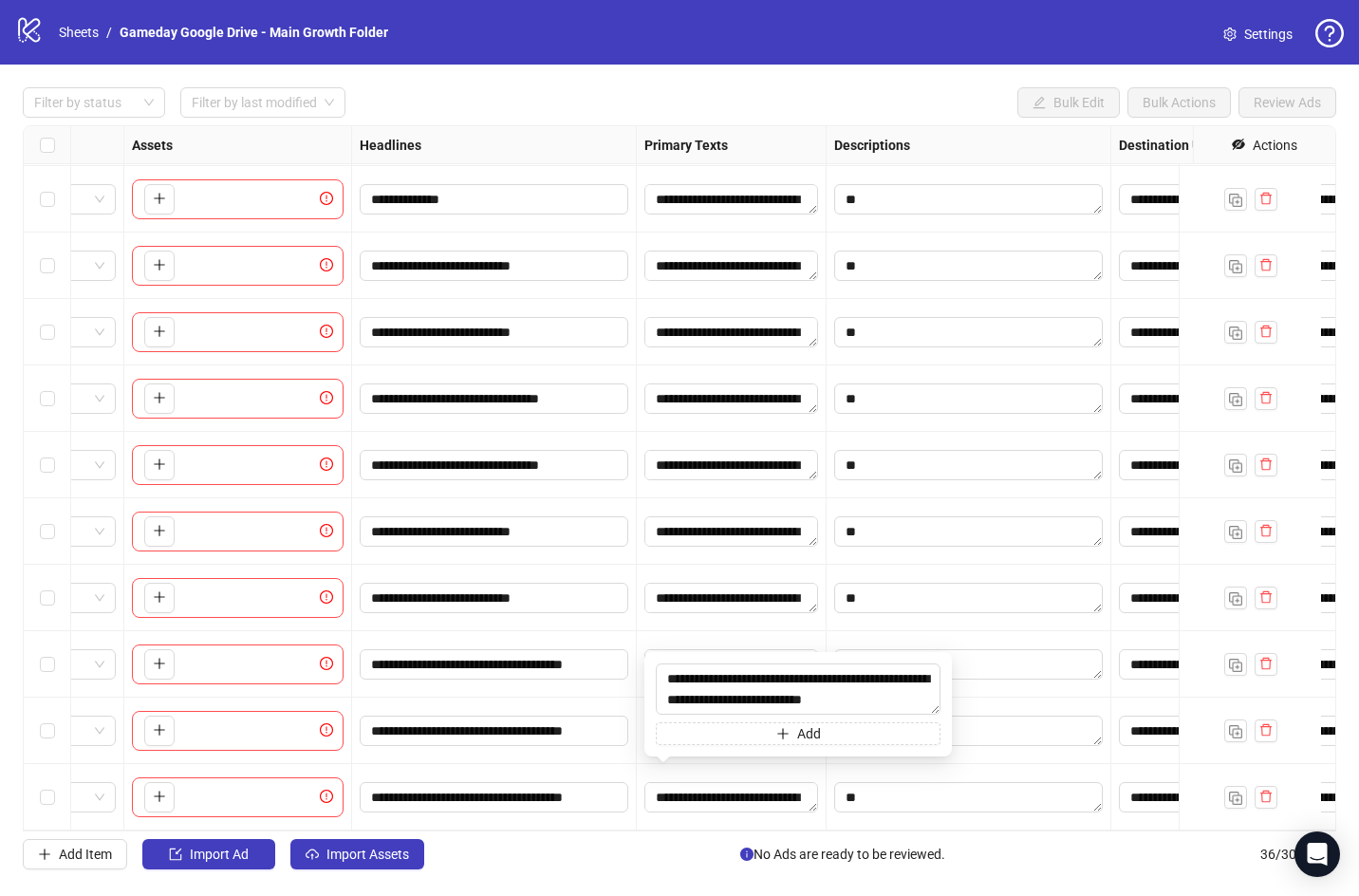 type on "**********" 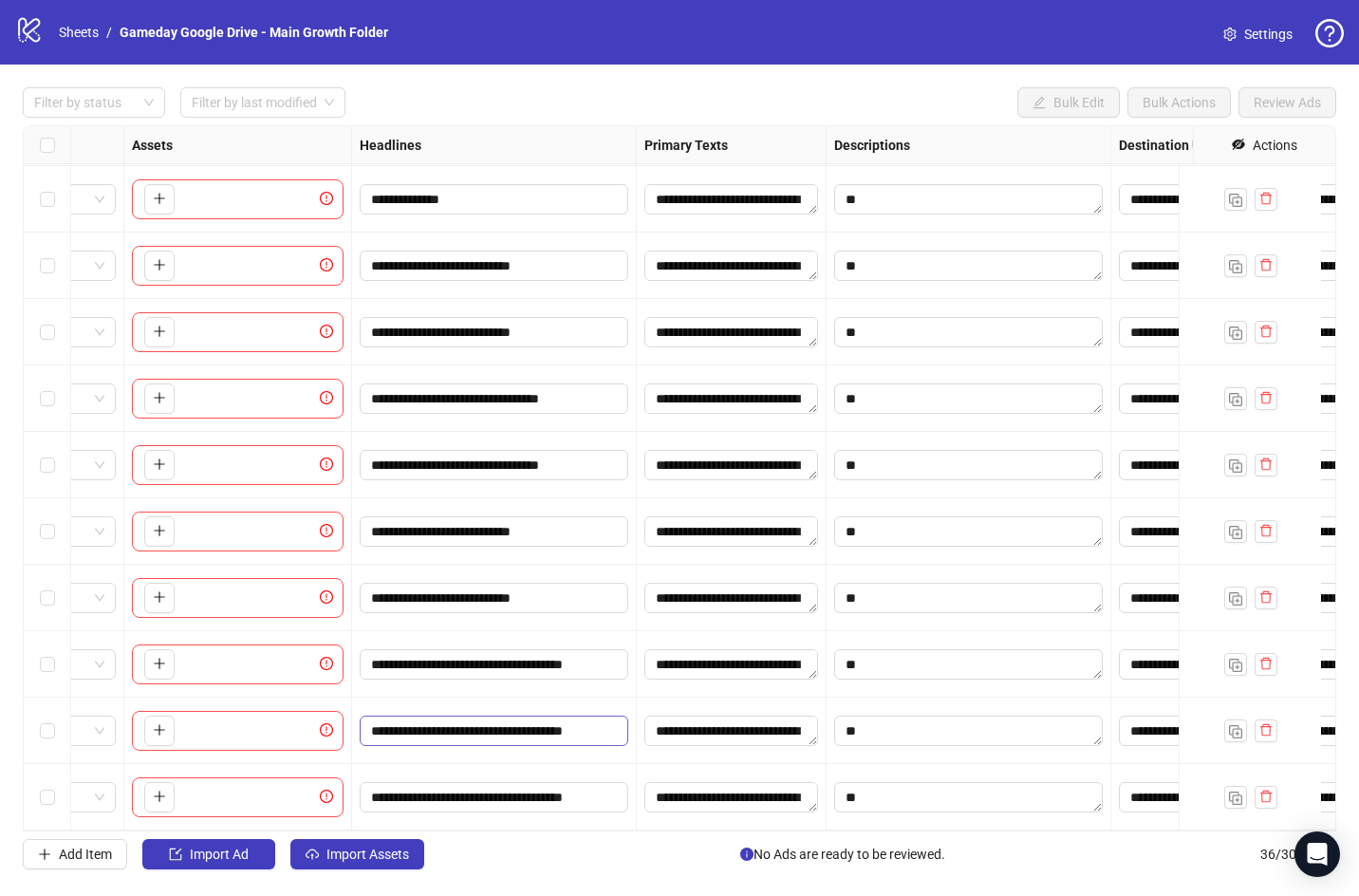 click on "**********" at bounding box center (493, 731) 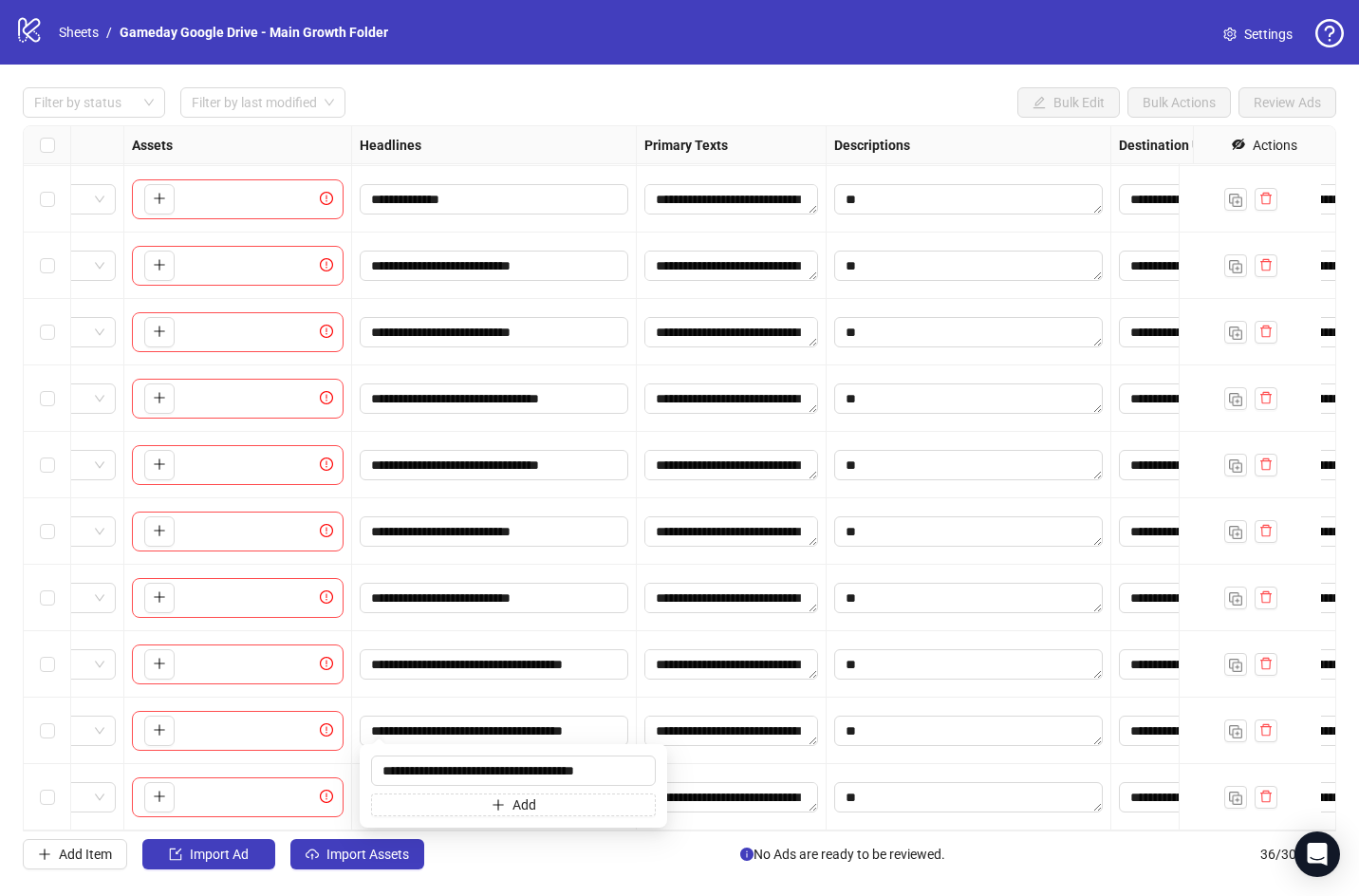 click on "To pick up a draggable item, press the space bar.
While dragging, use the arrow keys to move the item.
Press space again to drop the item in its new position, or press escape to cancel." at bounding box center [238, 797] 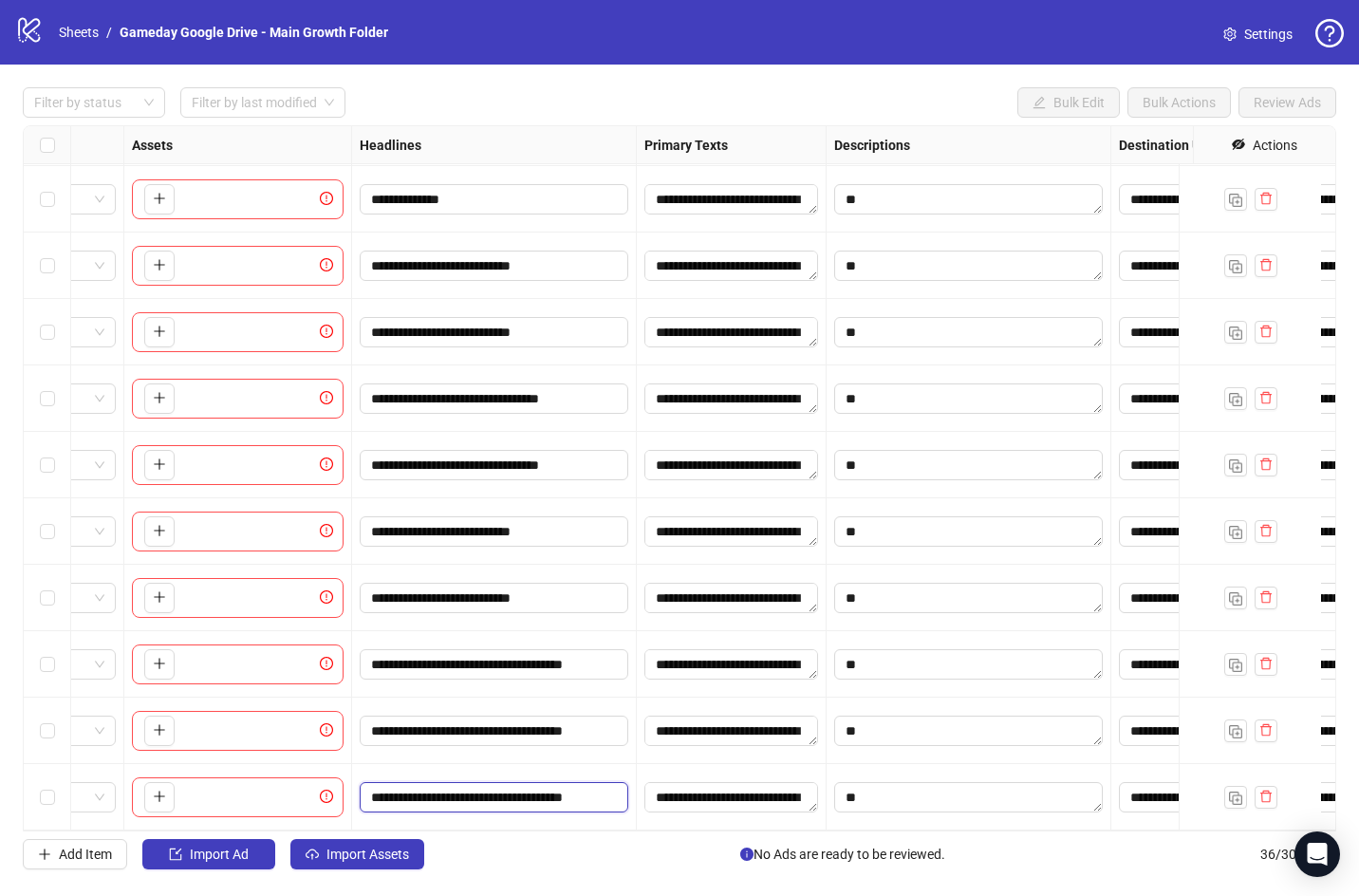 click on "**********" at bounding box center (492, 797) 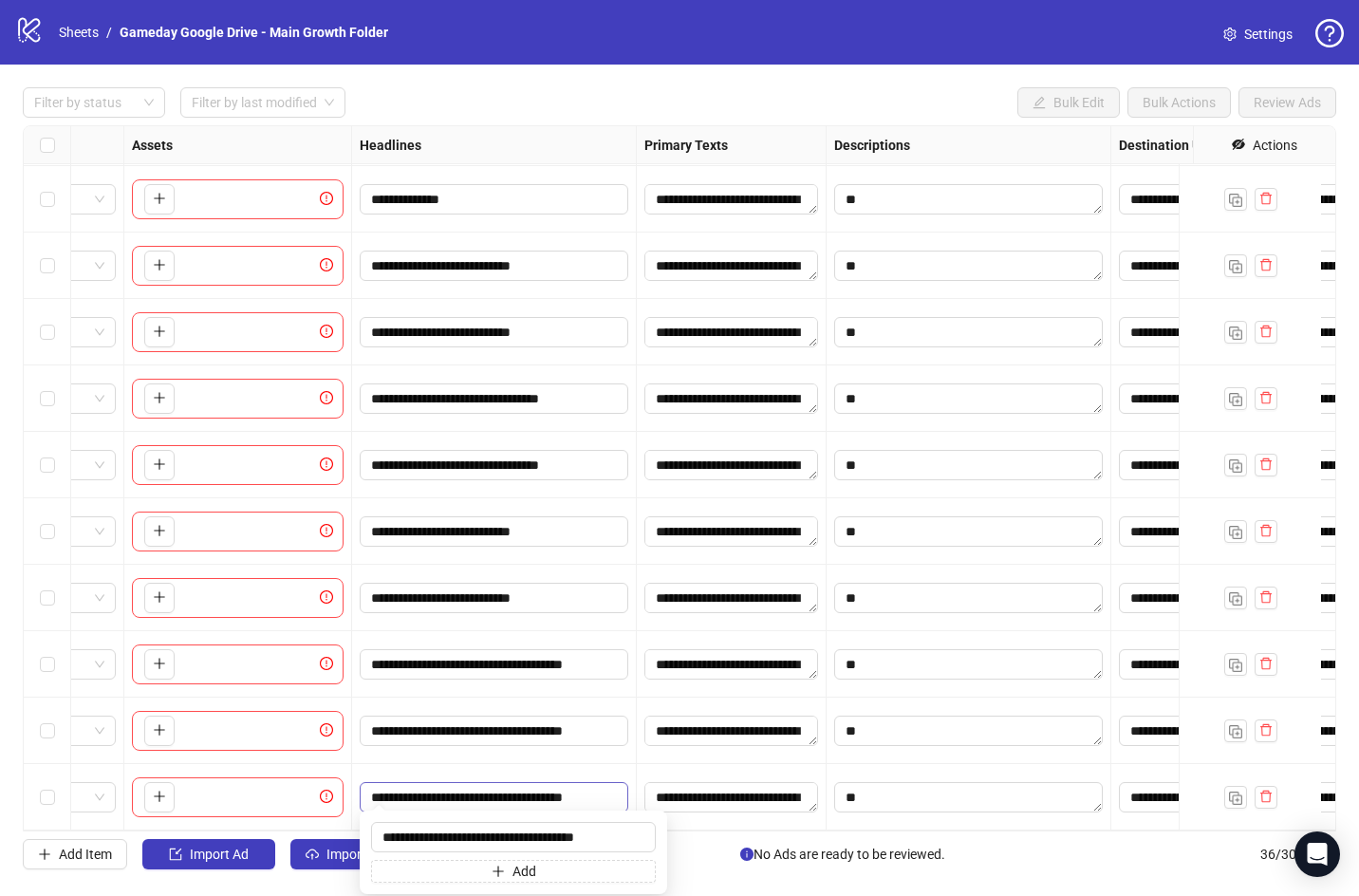 type on "**********" 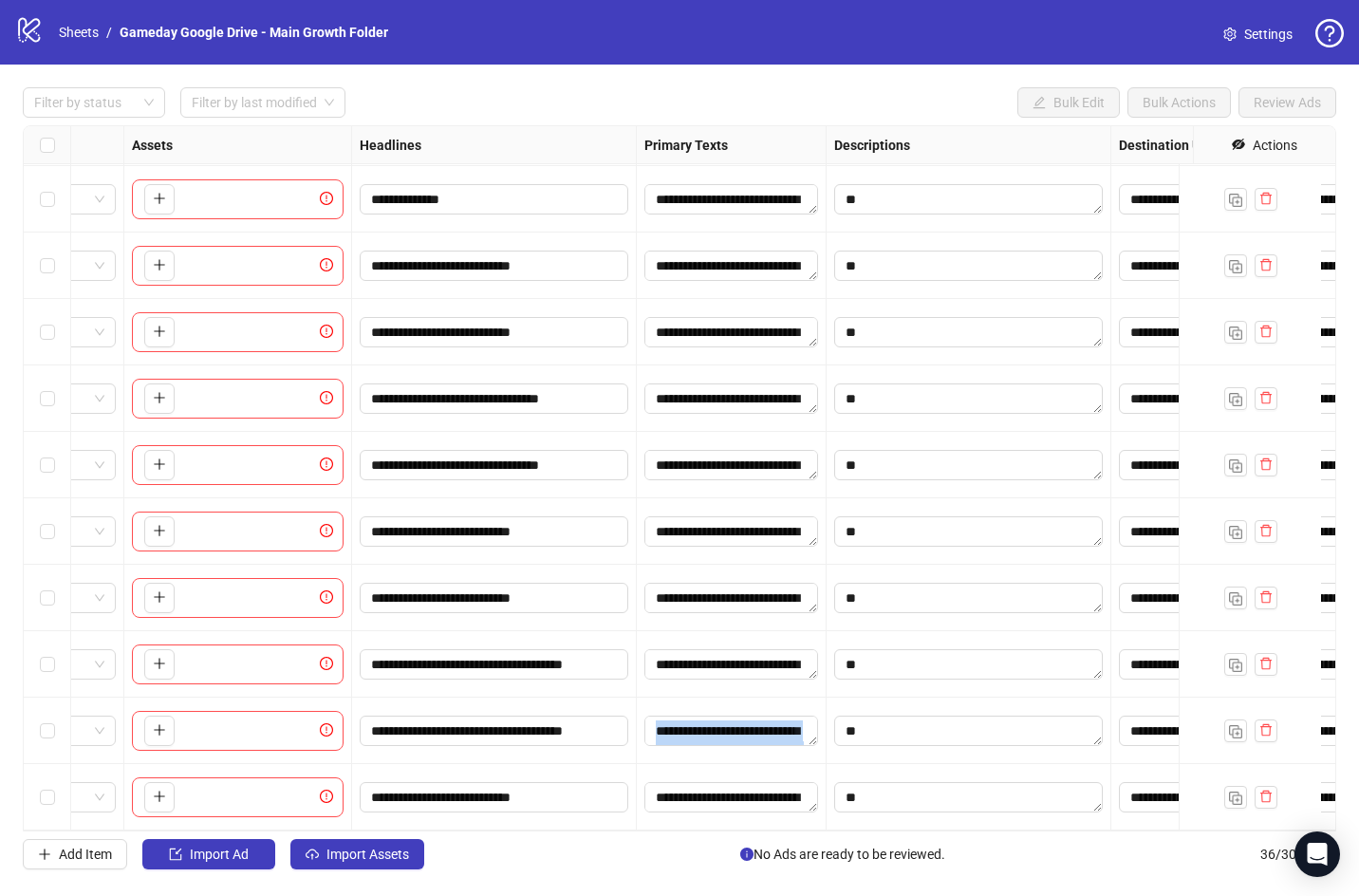 click on "**********" at bounding box center (955, -1599) 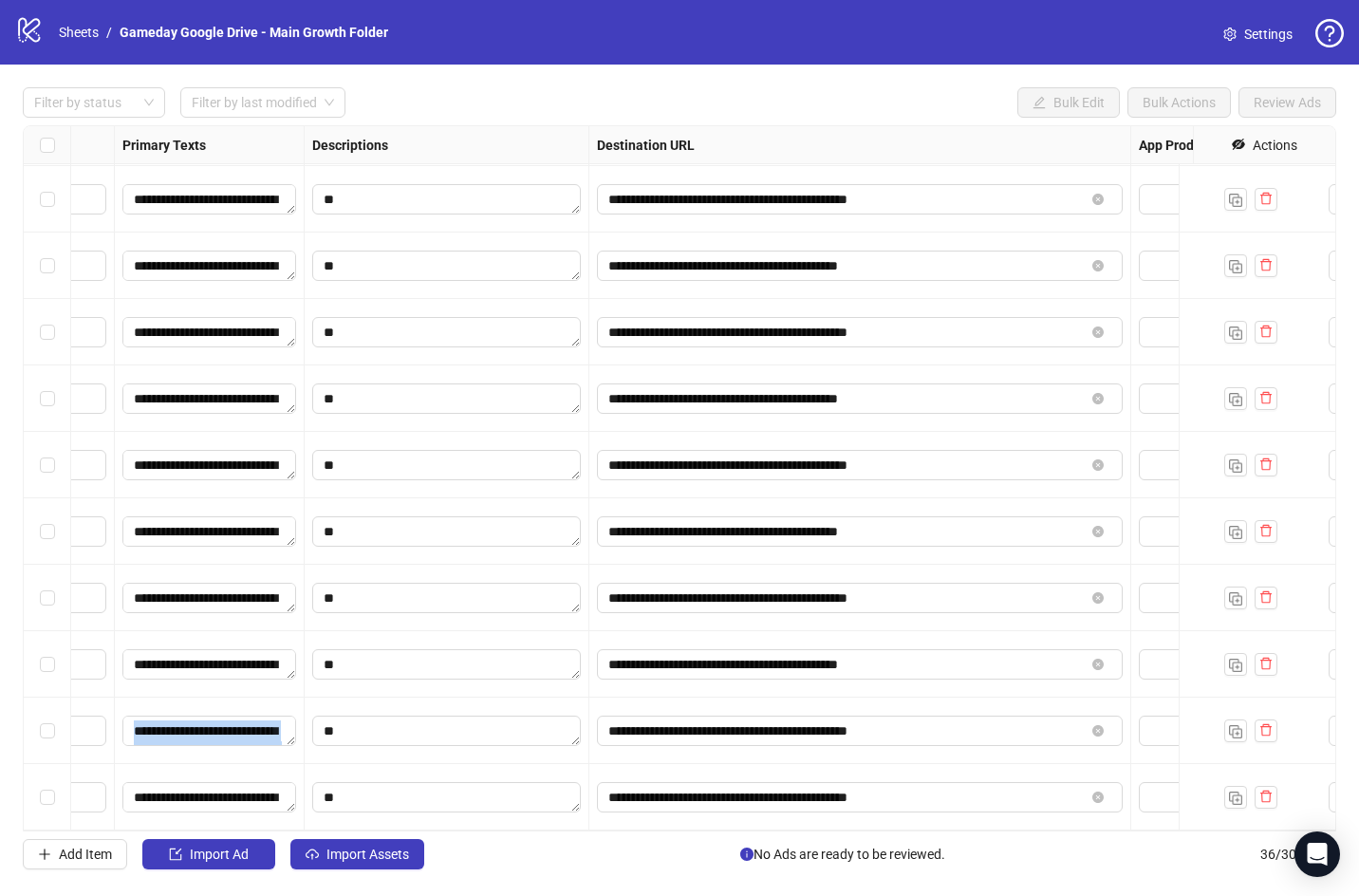scroll, scrollTop: 1740, scrollLeft: 1337, axis: both 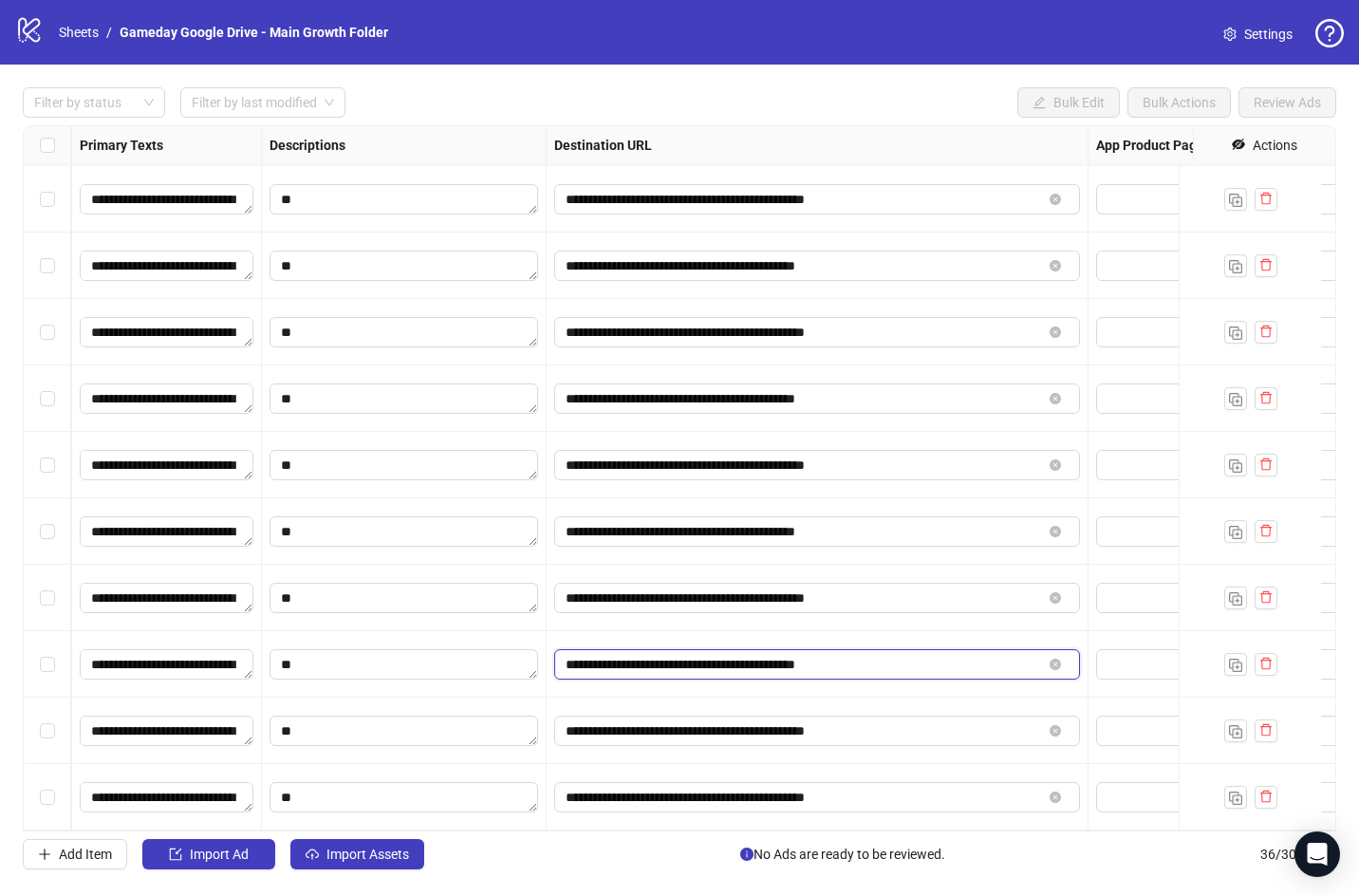 click on "**********" at bounding box center (804, 664) 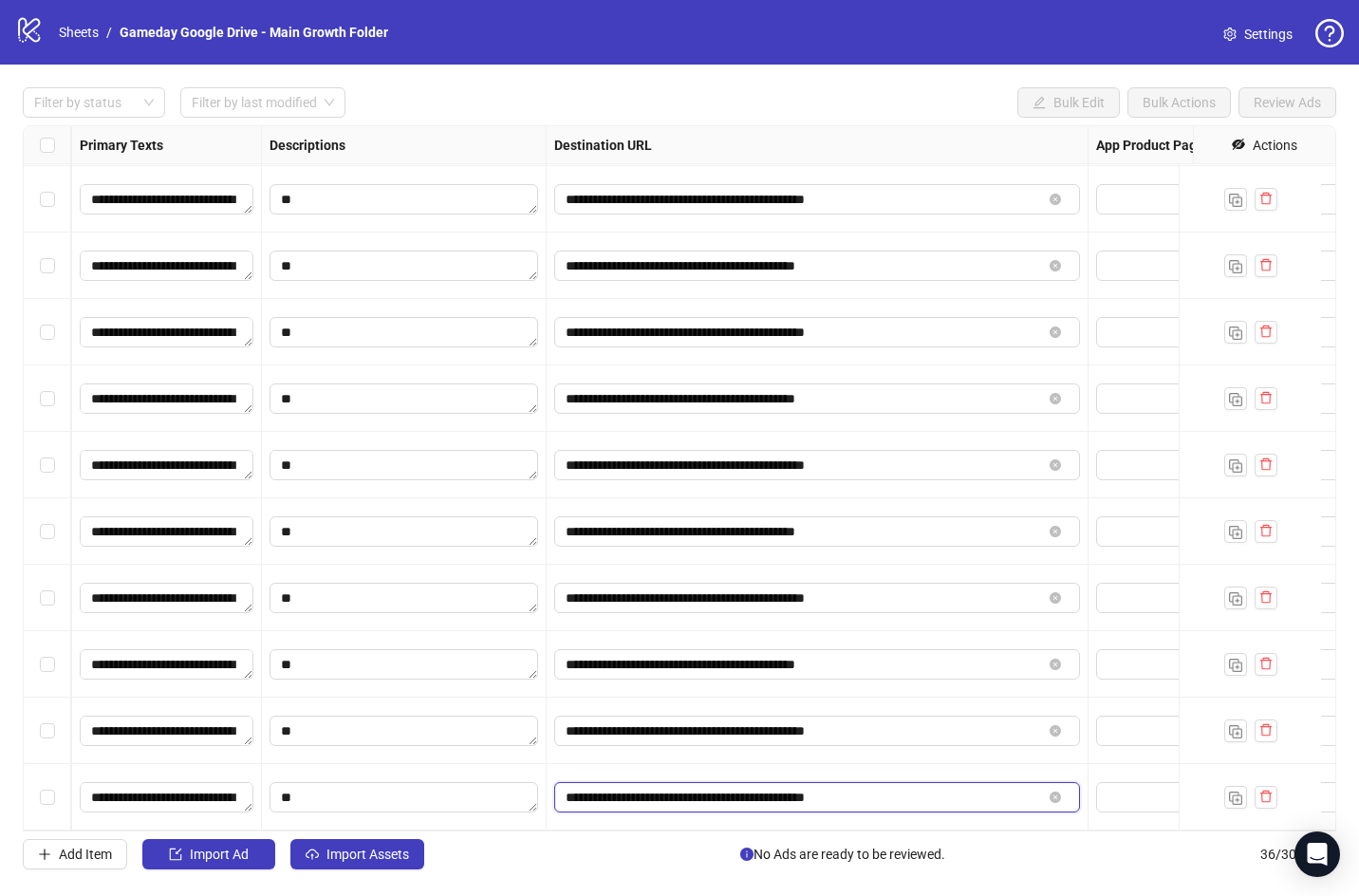 click on "**********" at bounding box center [804, 797] 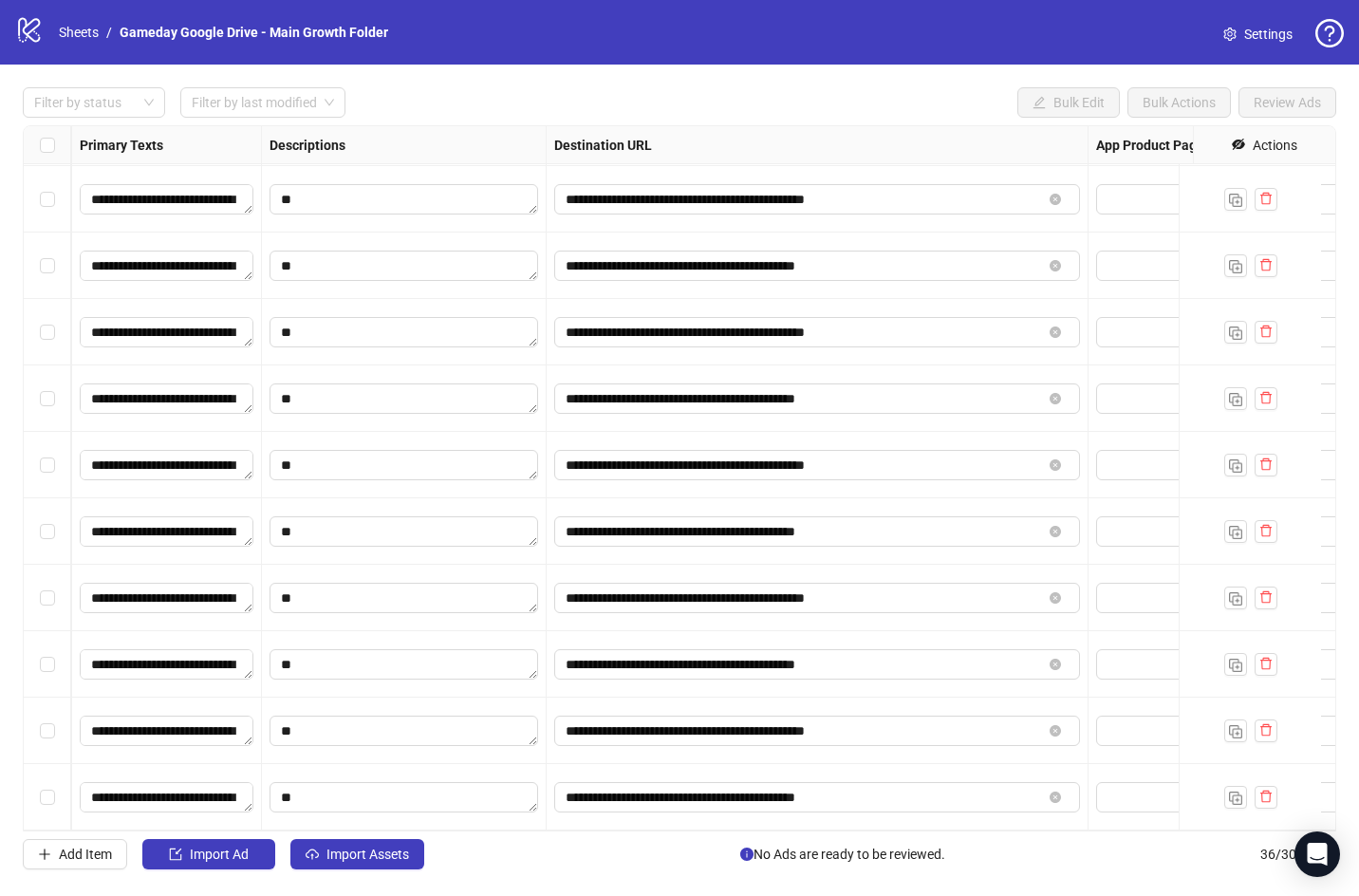 click on "**********" at bounding box center (817, 797) 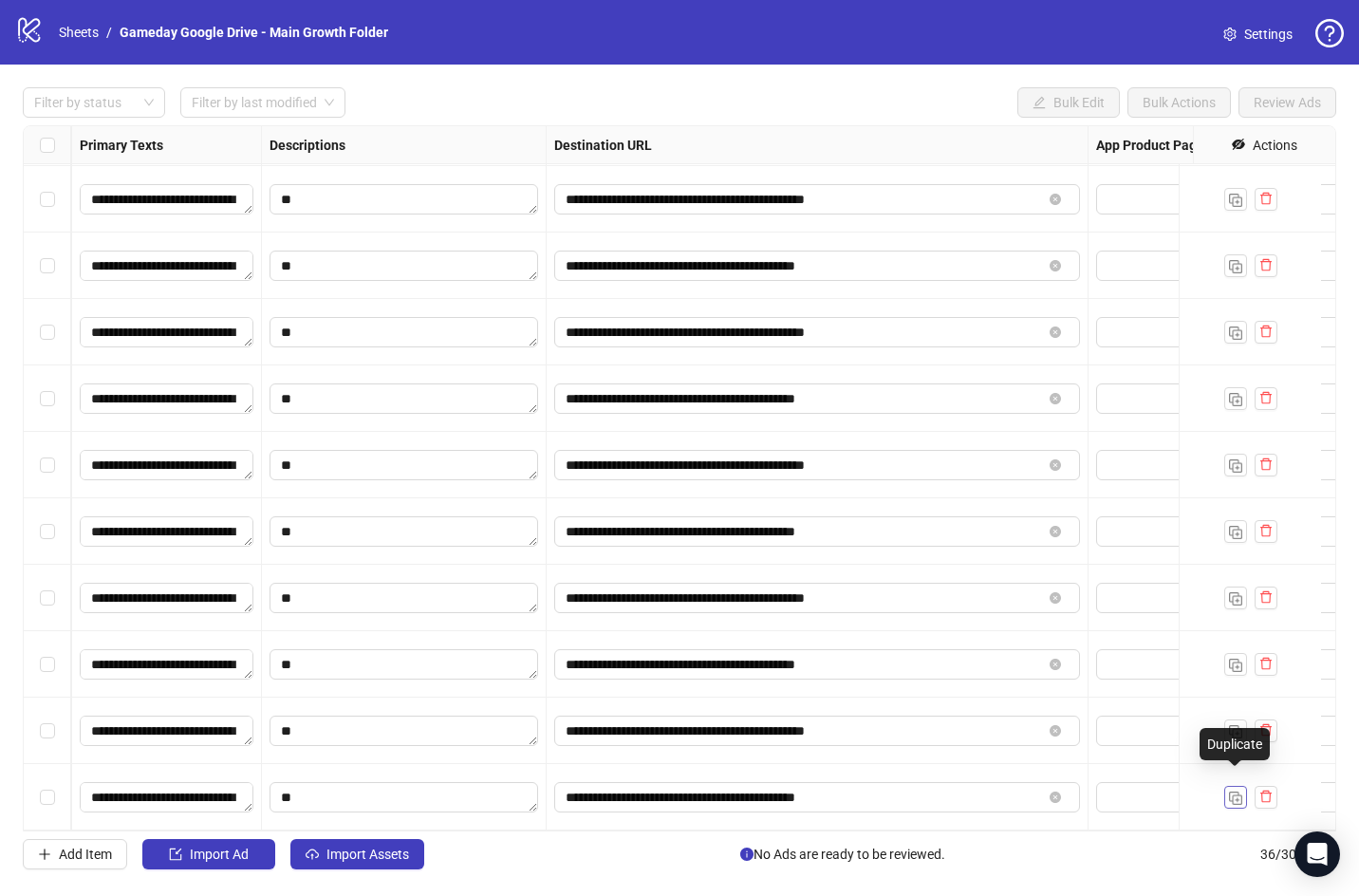 click at bounding box center [1236, 798] 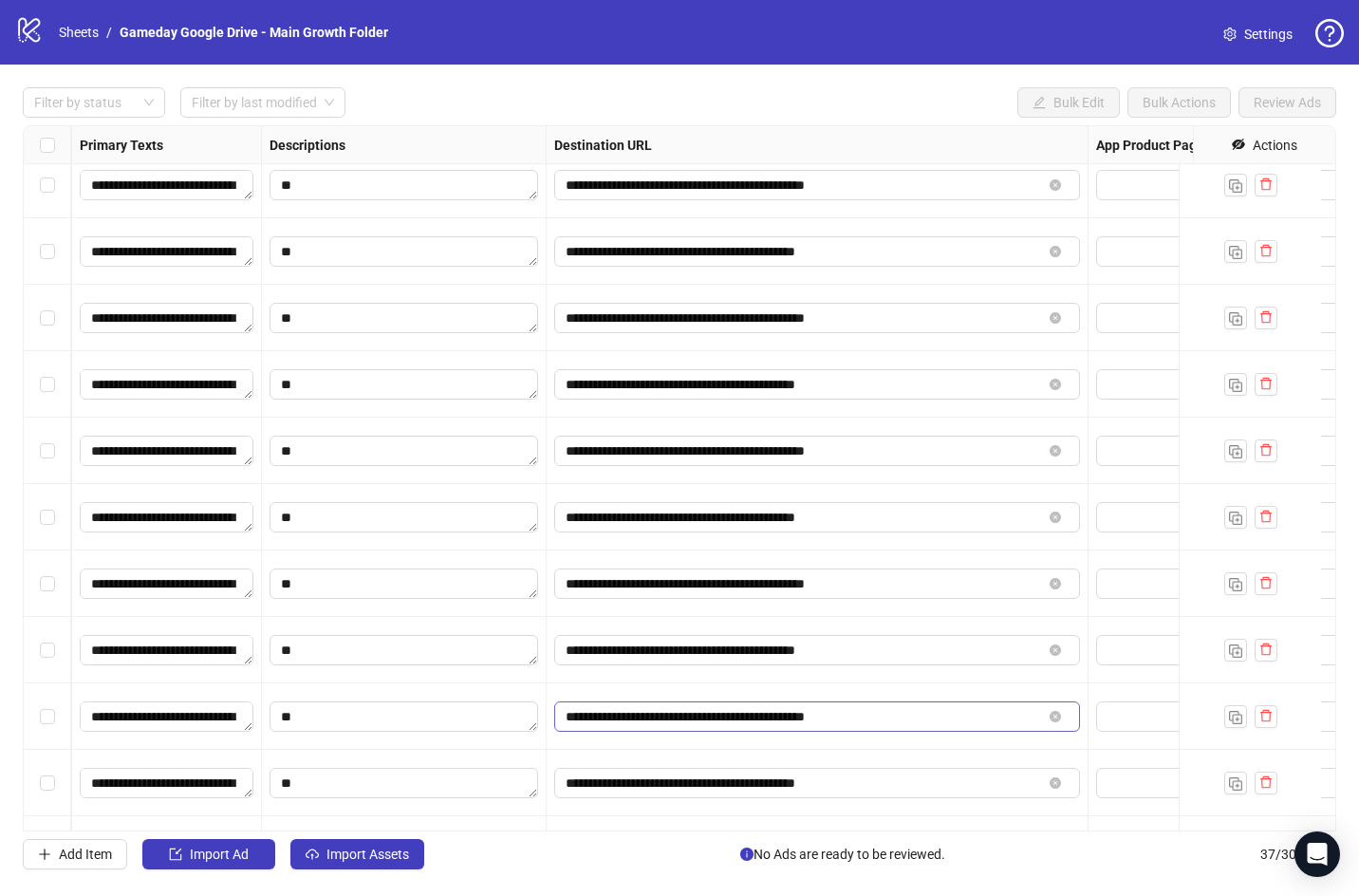 scroll, scrollTop: 1806, scrollLeft: 1337, axis: both 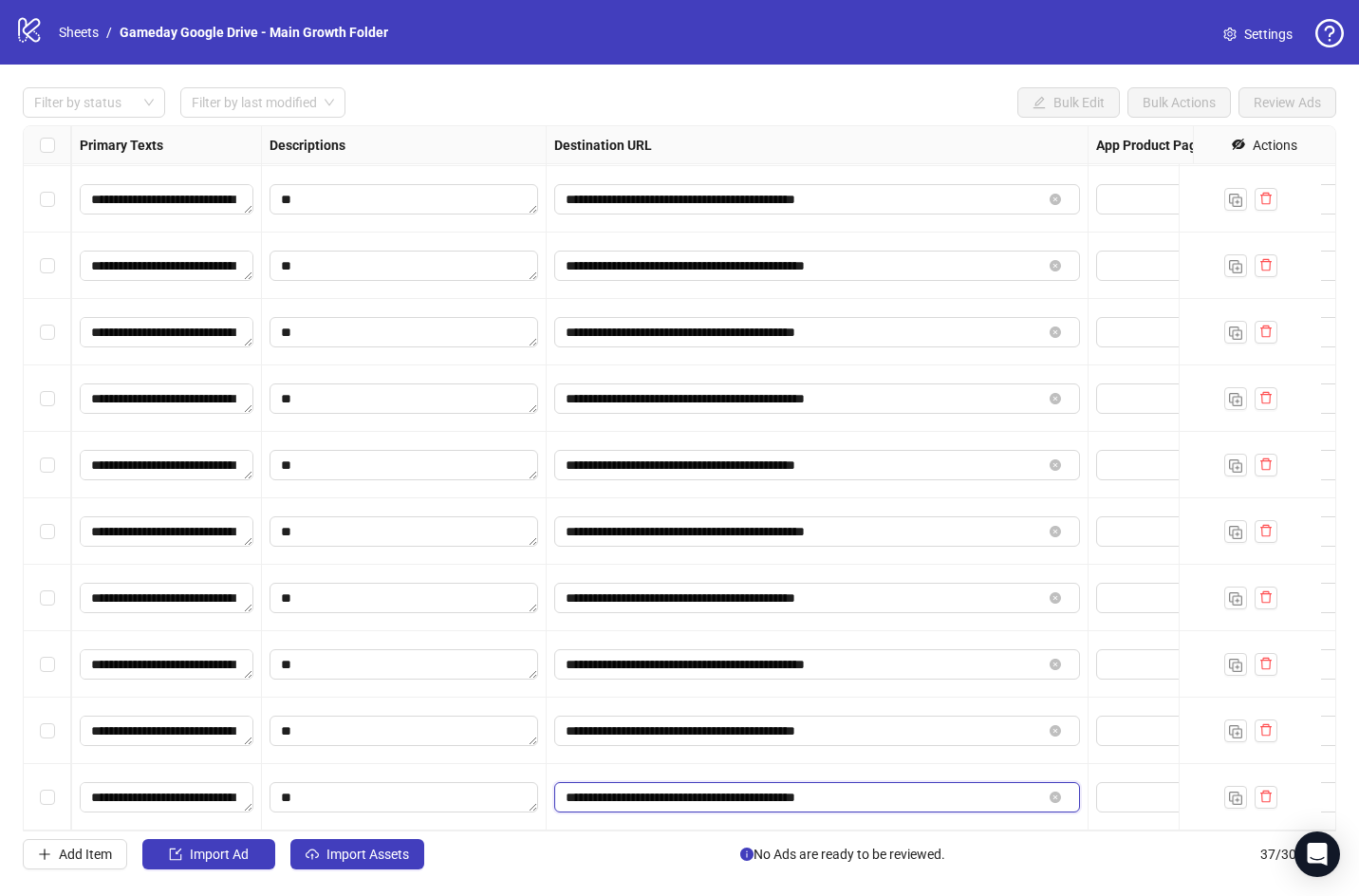 click on "**********" at bounding box center [804, 797] 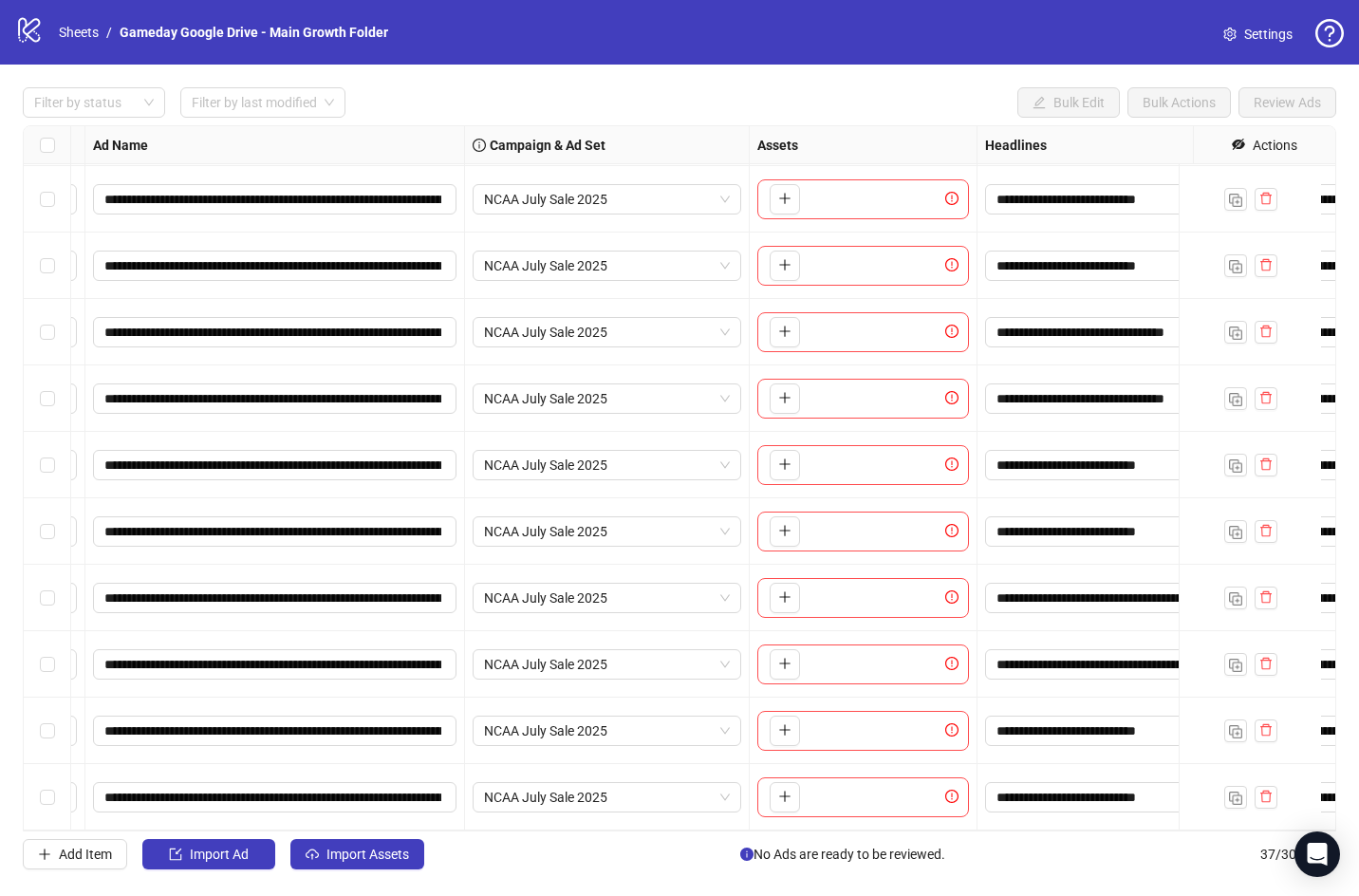 scroll, scrollTop: 1806, scrollLeft: 0, axis: vertical 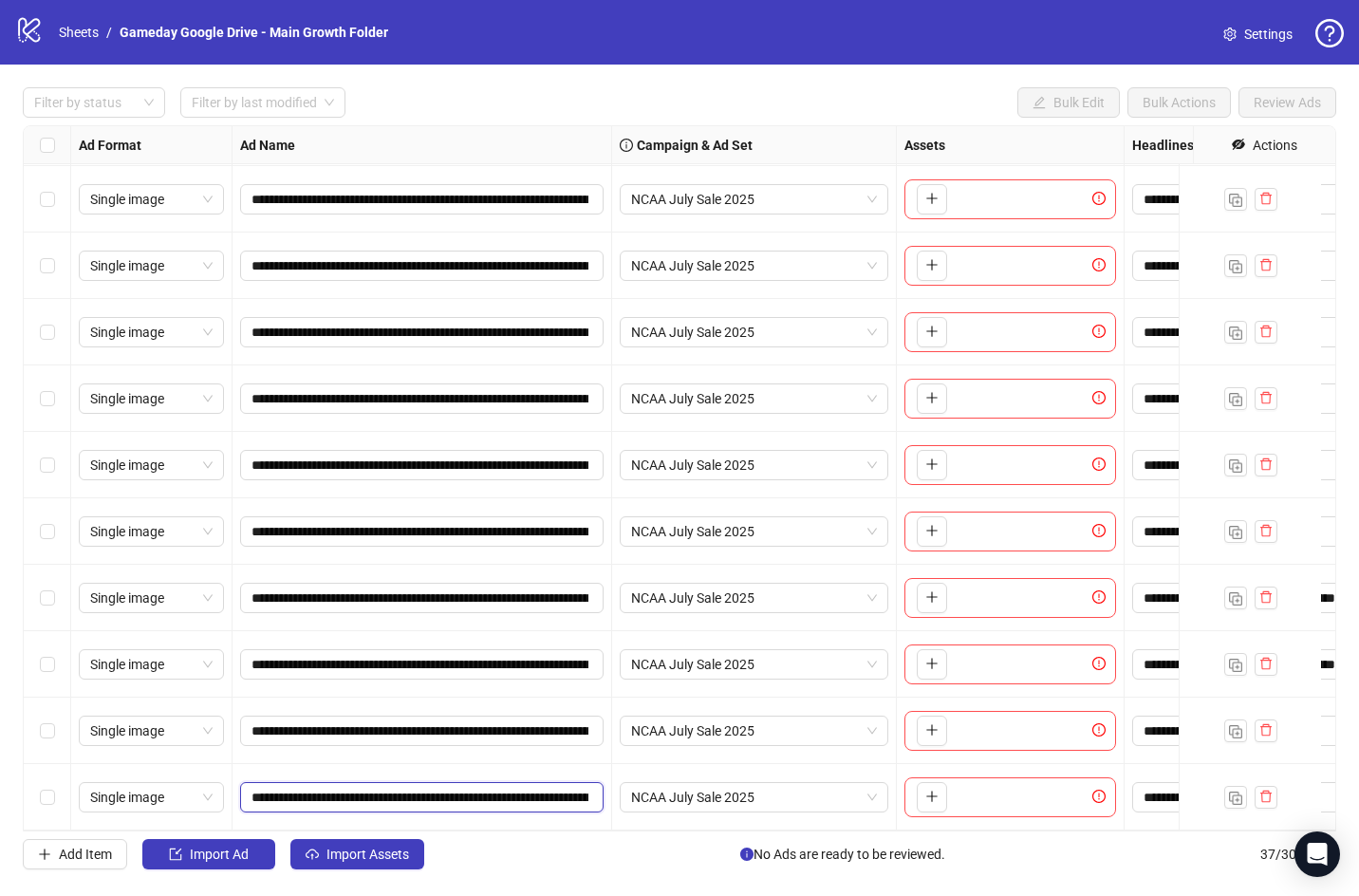 click on "**********" at bounding box center [419, 797] 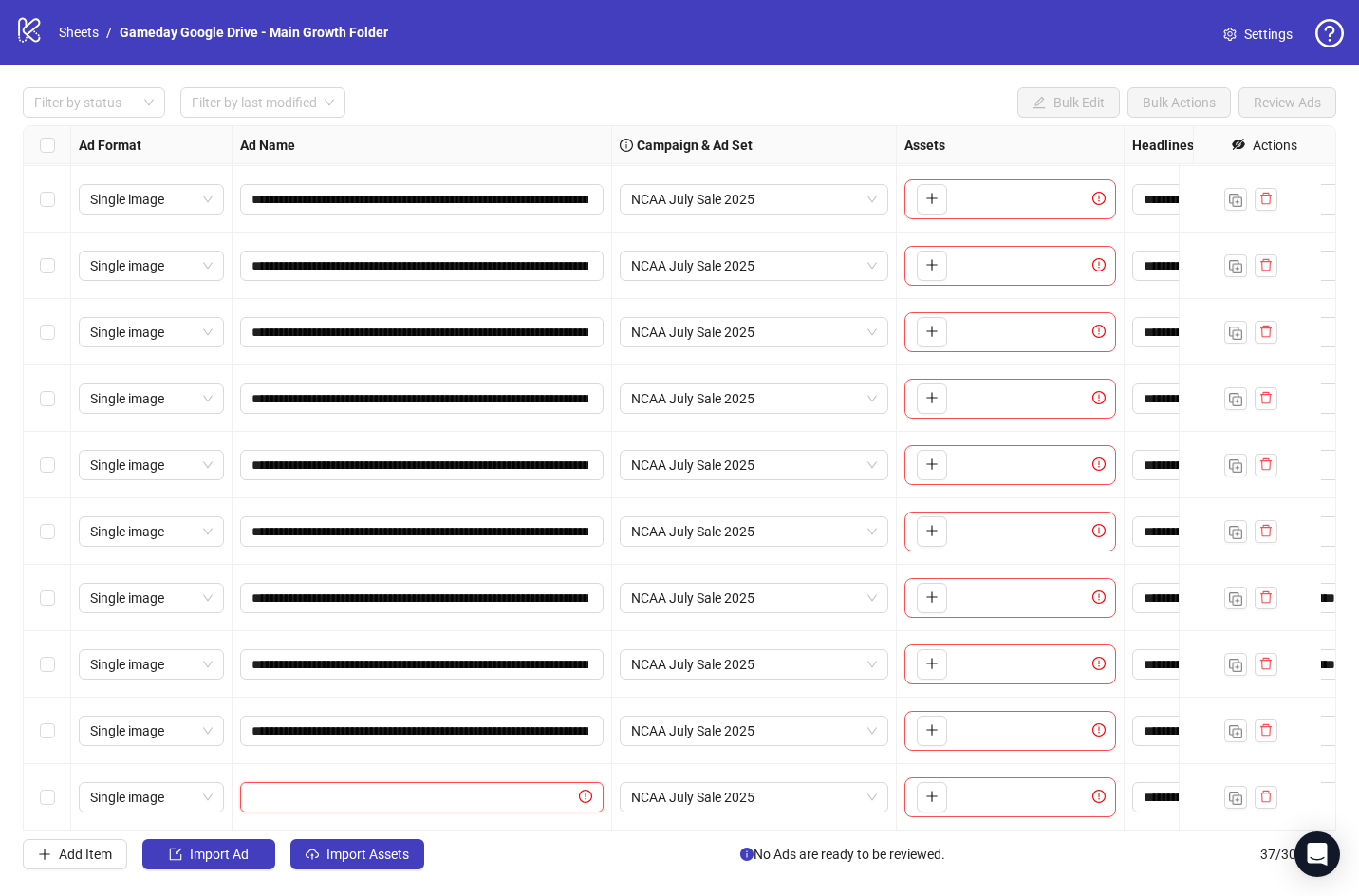 scroll, scrollTop: 0, scrollLeft: 0, axis: both 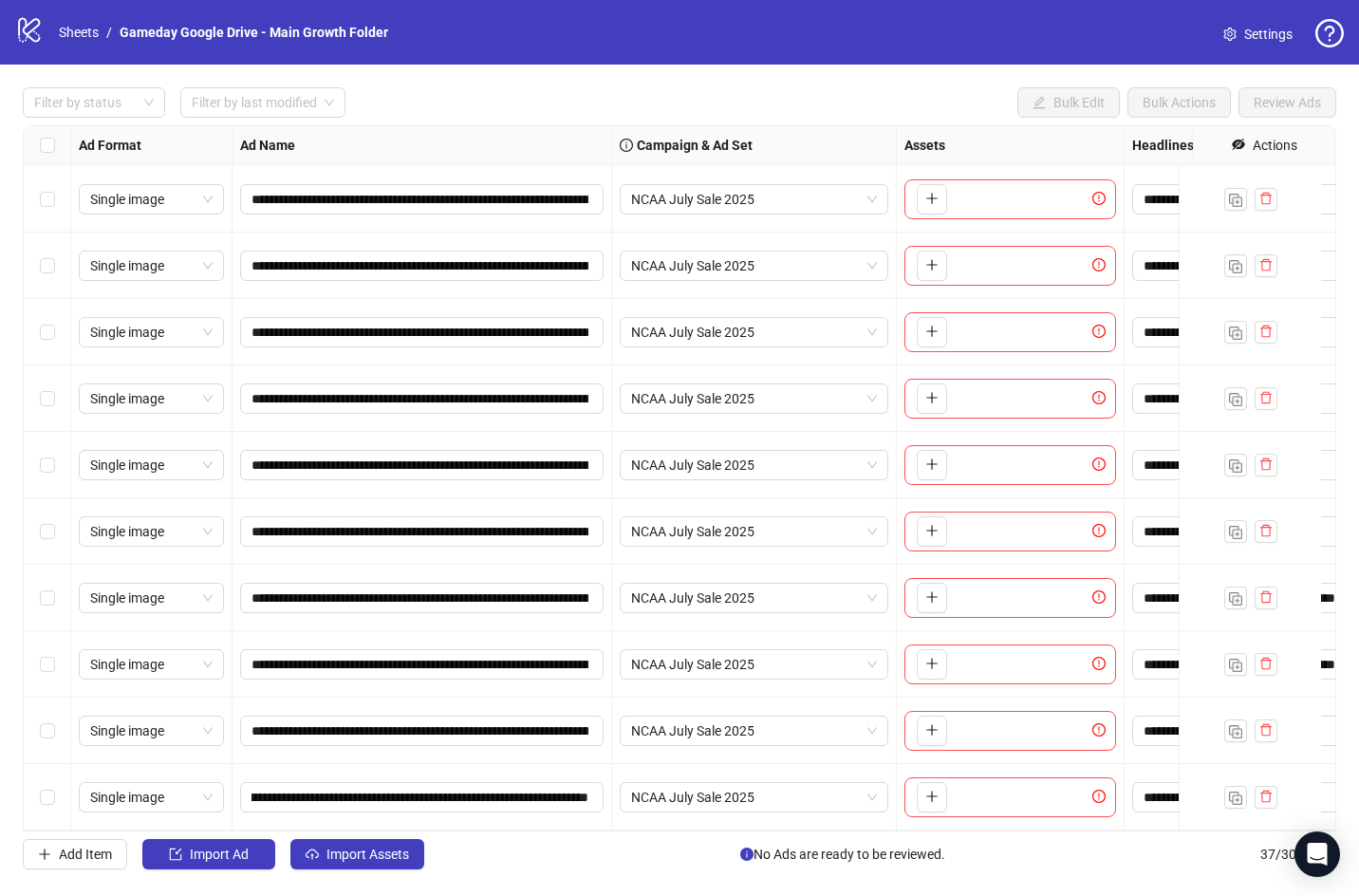 click on "**********" at bounding box center (422, 731) 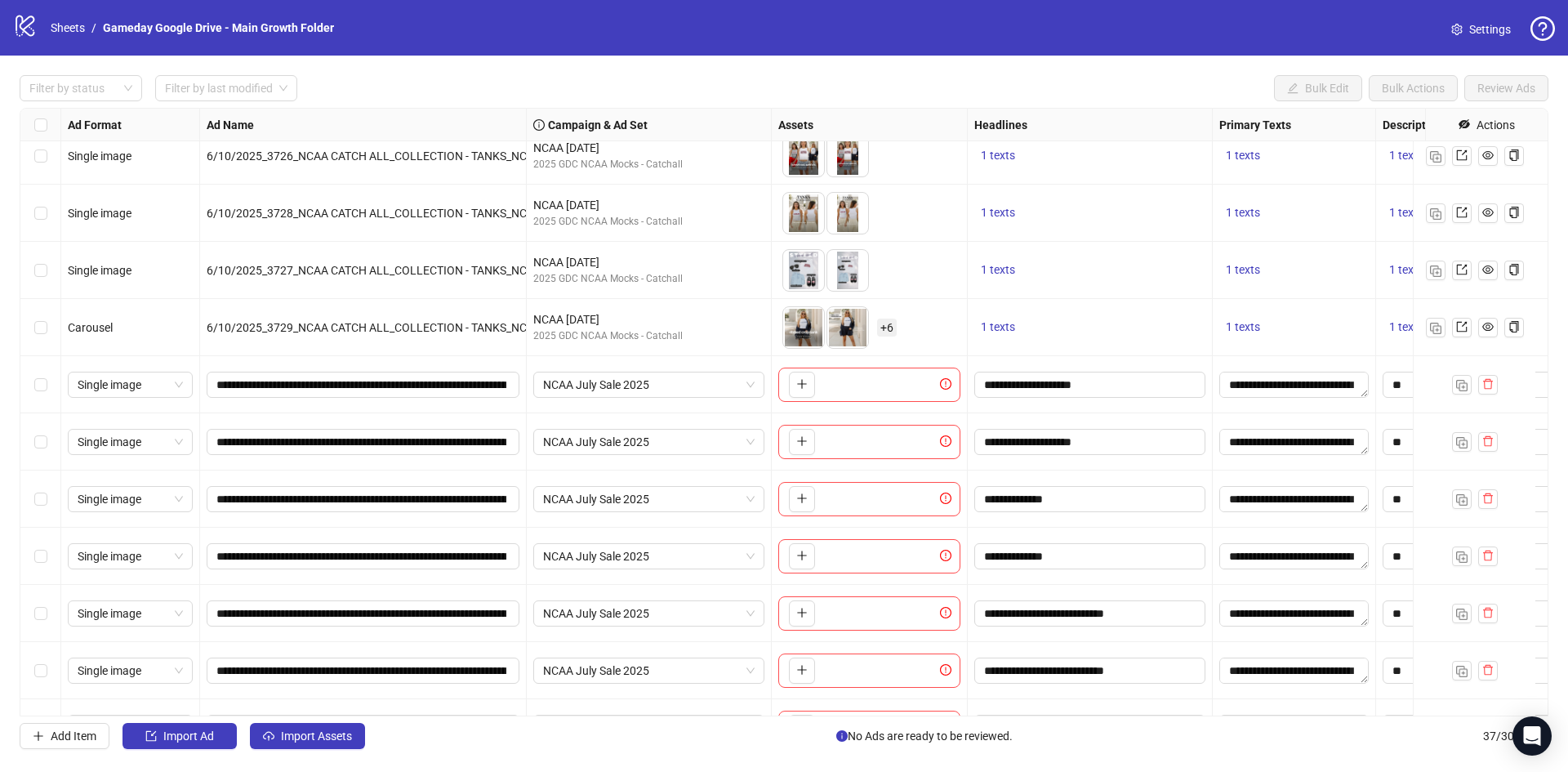 scroll, scrollTop: 1183, scrollLeft: 0, axis: vertical 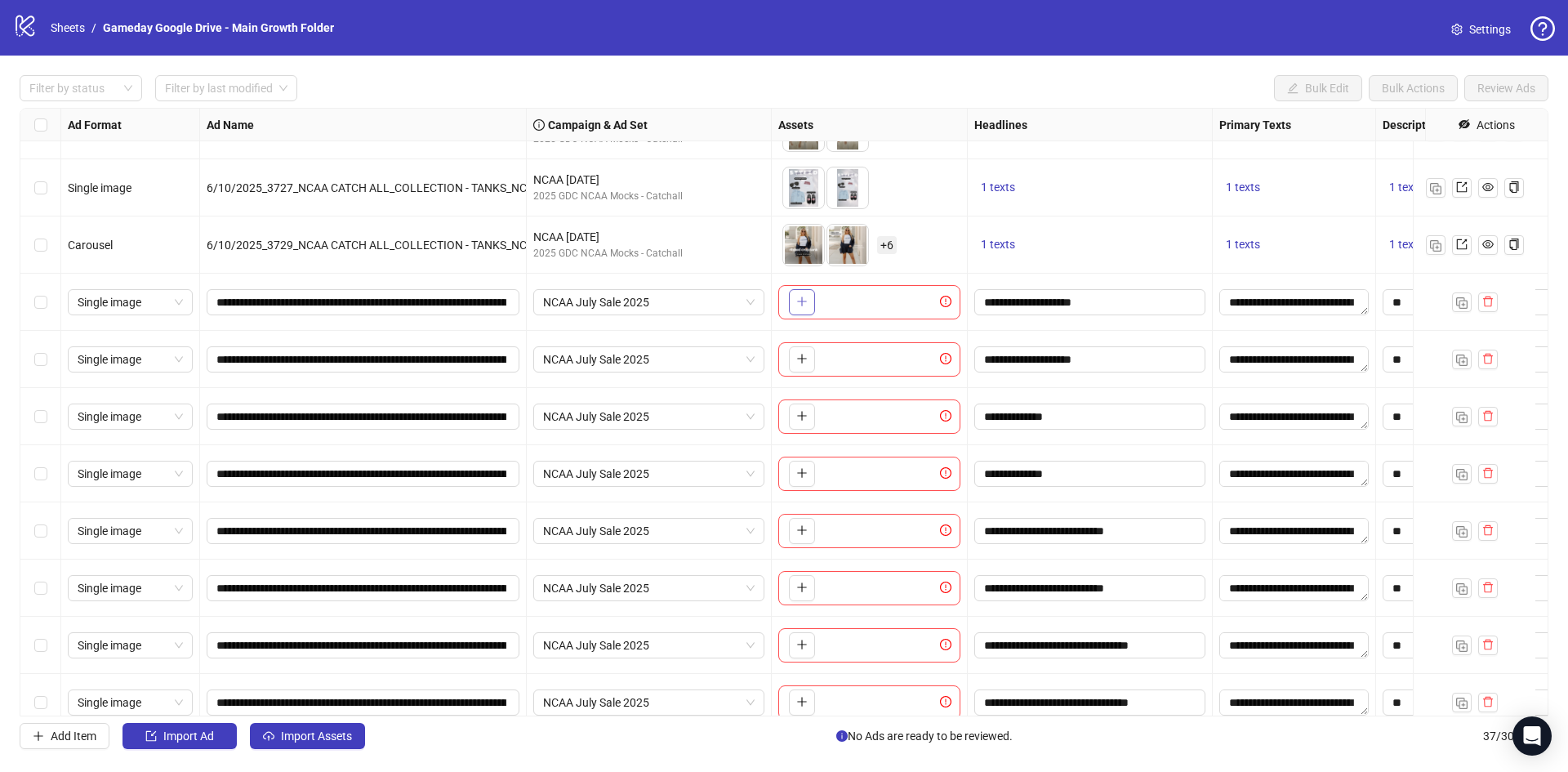 click at bounding box center [802, 302] 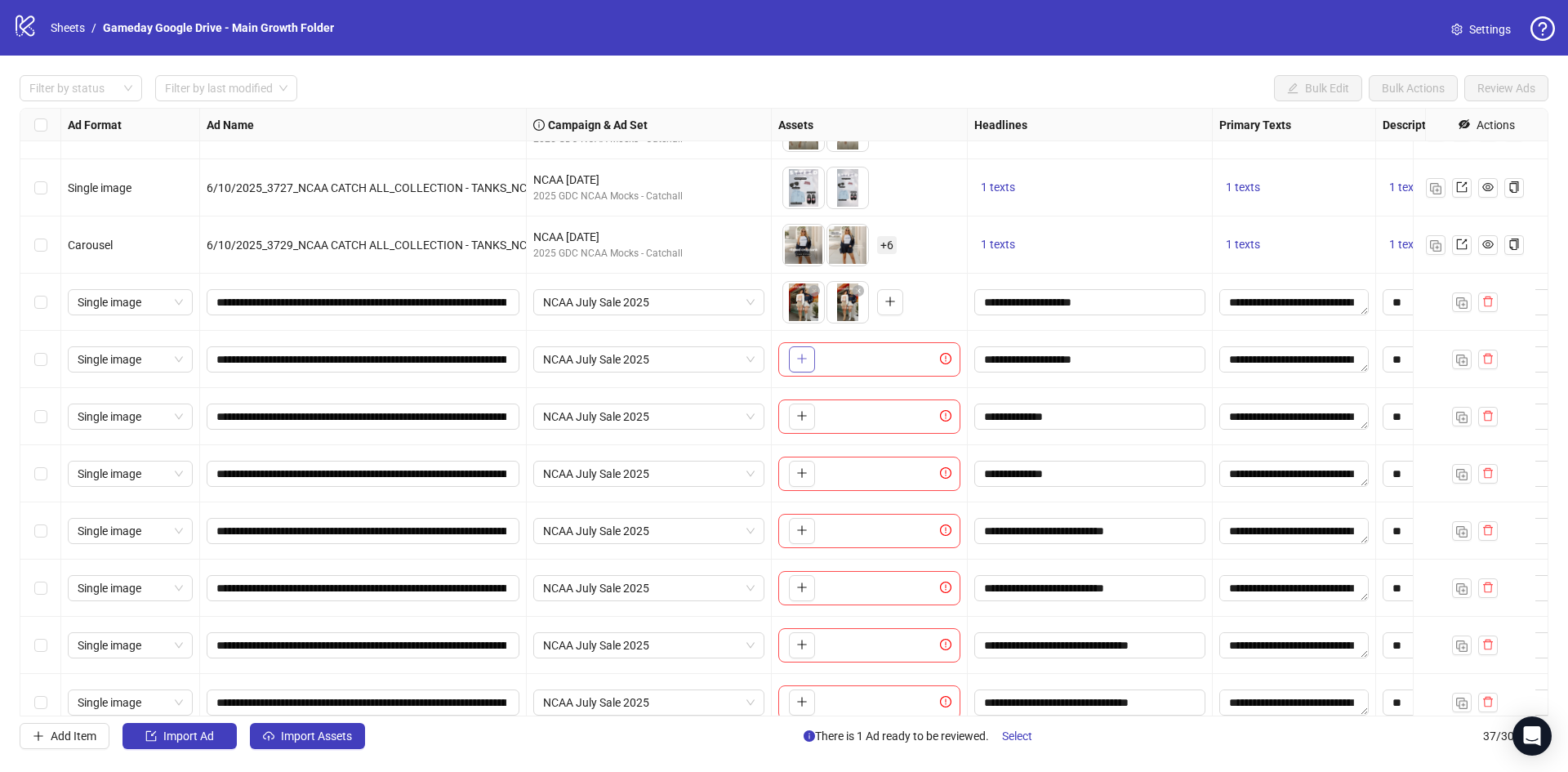 click 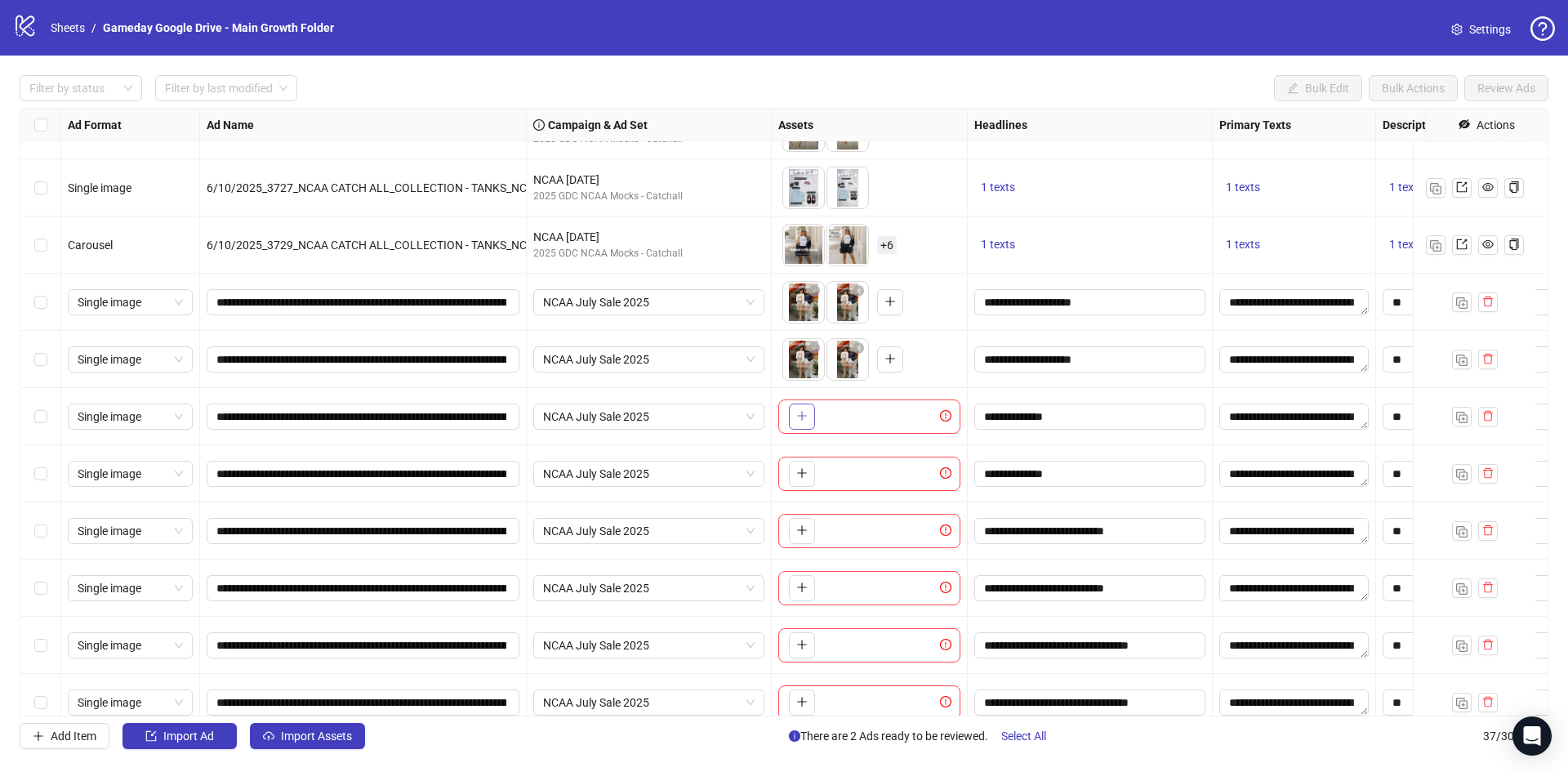 click 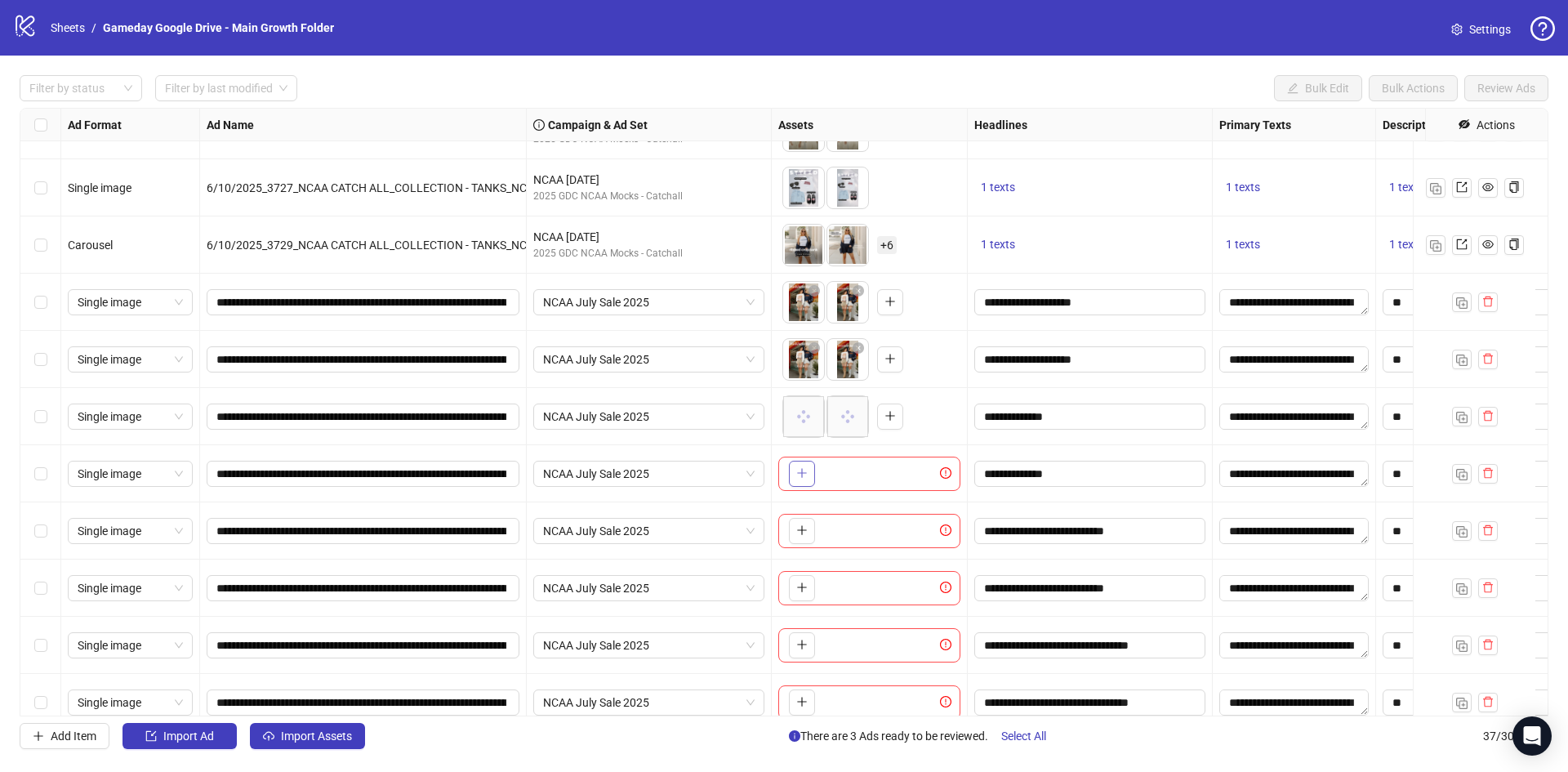 click 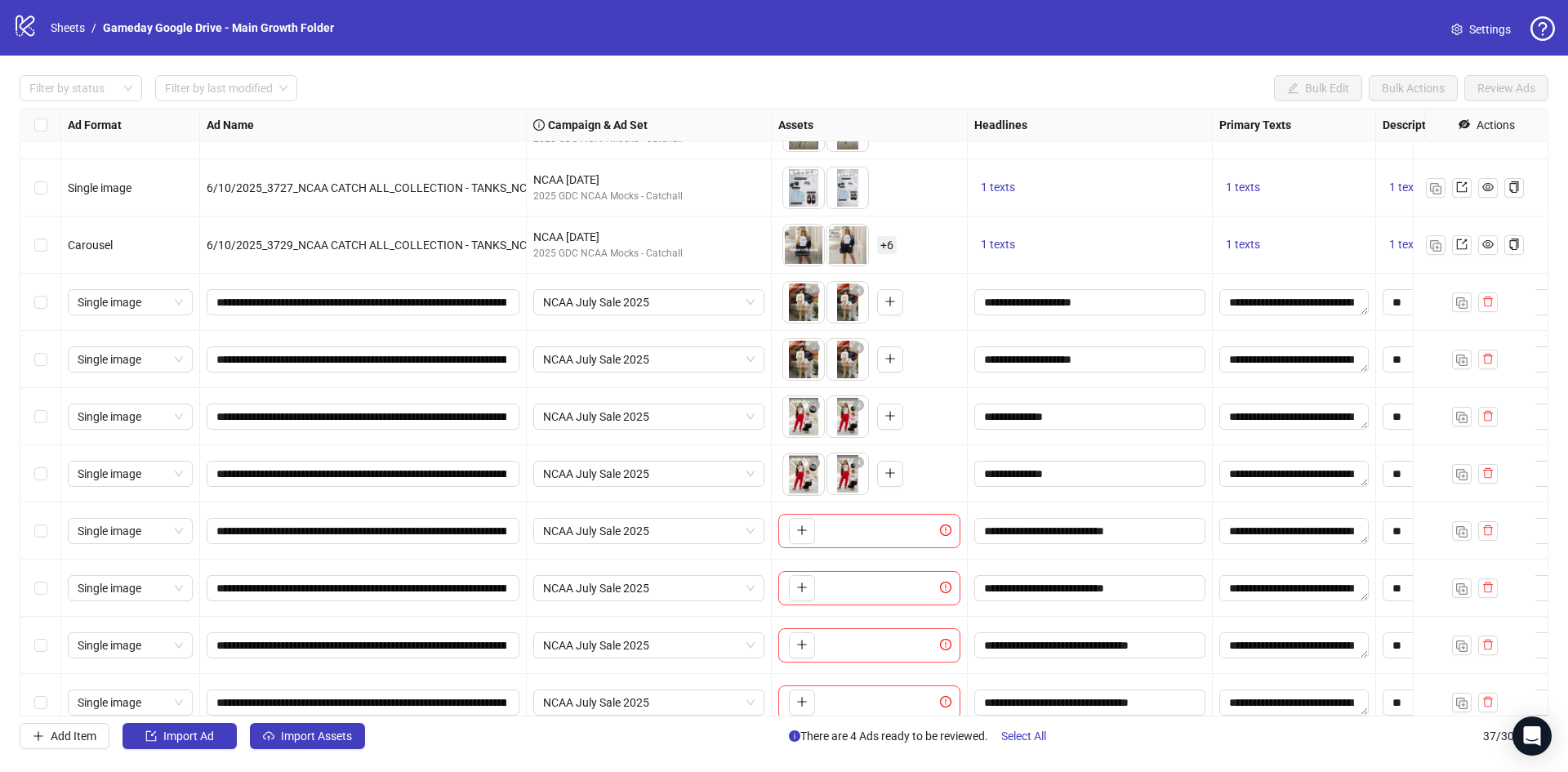 click on "logo/logo-mobile Sheets / Gameday Google Drive - Main Growth Folder Settings   Filter by status Filter by last modified Bulk Edit Bulk Actions Review Ads Ad Format Ad Name Campaign & Ad Set Assets Headlines Primary Texts Descriptions Destination URL App Product Page ID Display URL Leadgen Form Product Set ID Call to Action Actions Single image 6/10/2025_3726_NCAA CATCH ALL_COLLECTION - TANKS_NCAA_STATIC_TEXT OVERLAY_VERTICAL GRID, TANKS NCAA June 2025 2025 GDC NCAA Mocks - Catchall
To pick up a draggable item, press the space bar.
While dragging, use the arrow keys to move the item.
Press space again to drop the item in its new position, or press escape to cancel.
1 texts 1 texts 1 texts https://www.shopthesoho.com/collections/team-tanks Single image 6/10/2025_3728_NCAA CATCH ALL_COLLECTION - TANKS_NCAA_STATIC_TEXT OVERLAY_VERTICAL GRID, TANKS NCAA June 2025 2025 GDC NCAA Mocks - Catchall 1 texts 1 texts 1 texts https://www.shopthesoho.com/collections/team-tanks Single image NCAA June 2025 +" at bounding box center (784, 386) 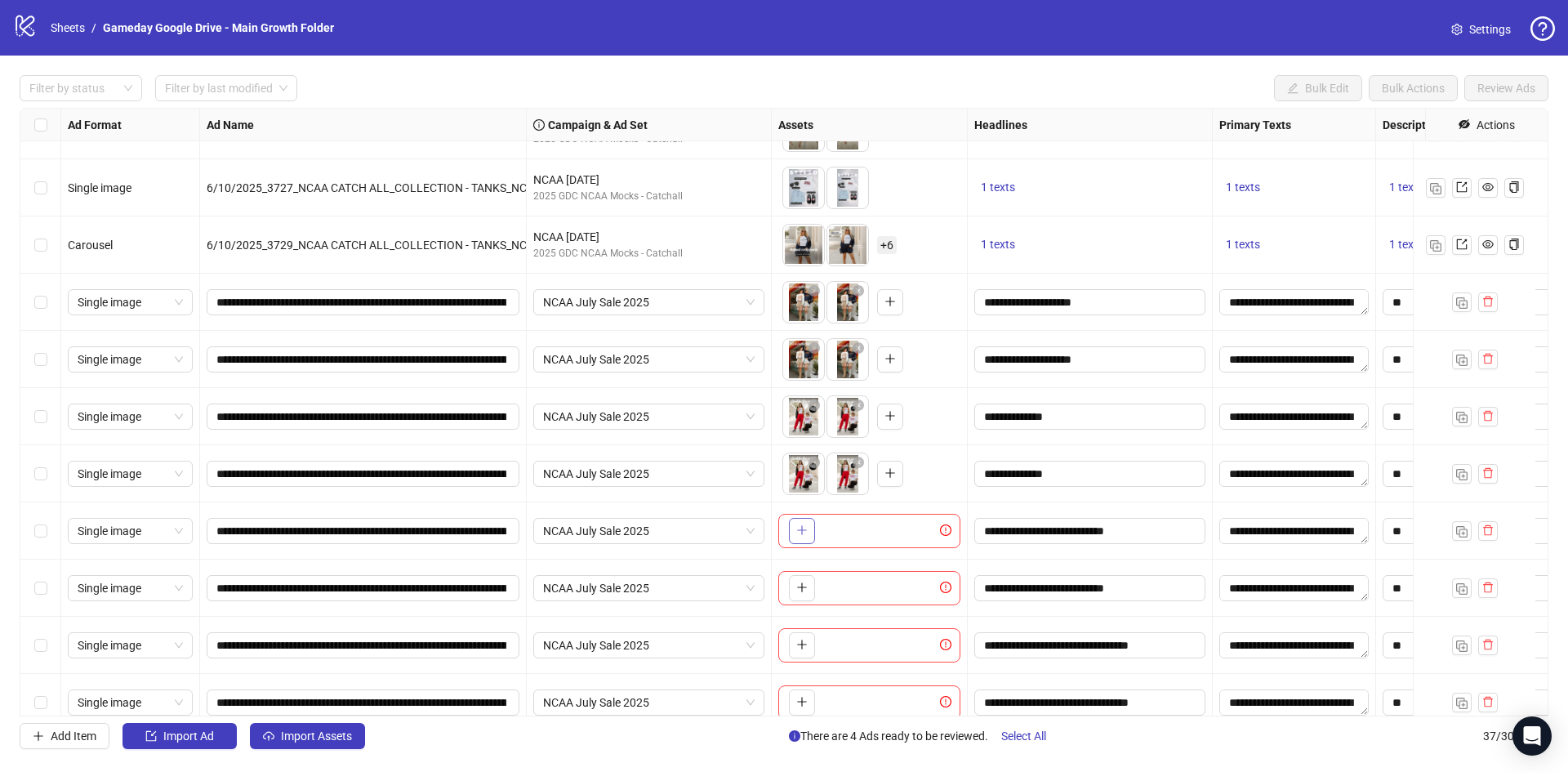 click 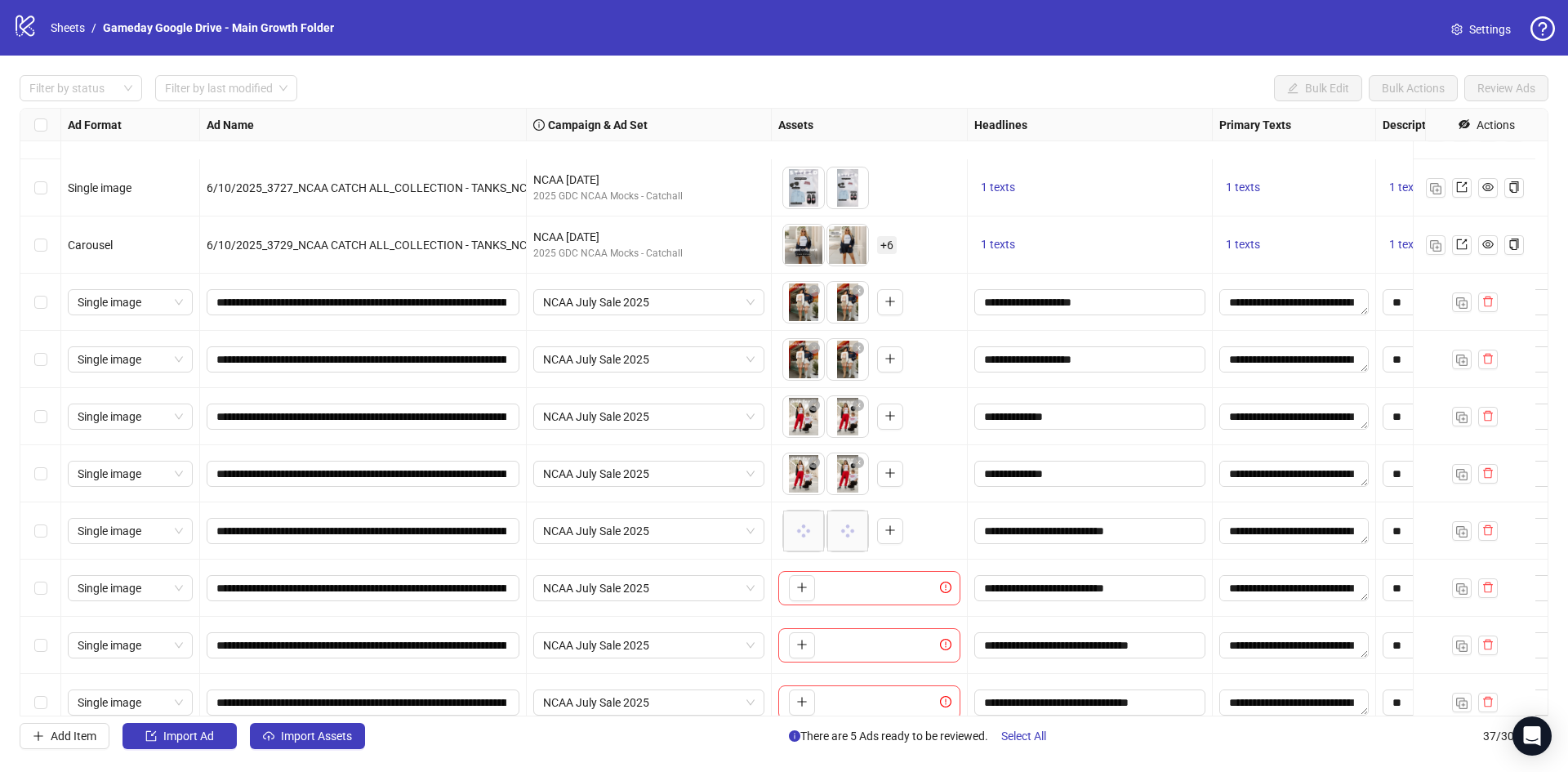 scroll, scrollTop: 1310, scrollLeft: 0, axis: vertical 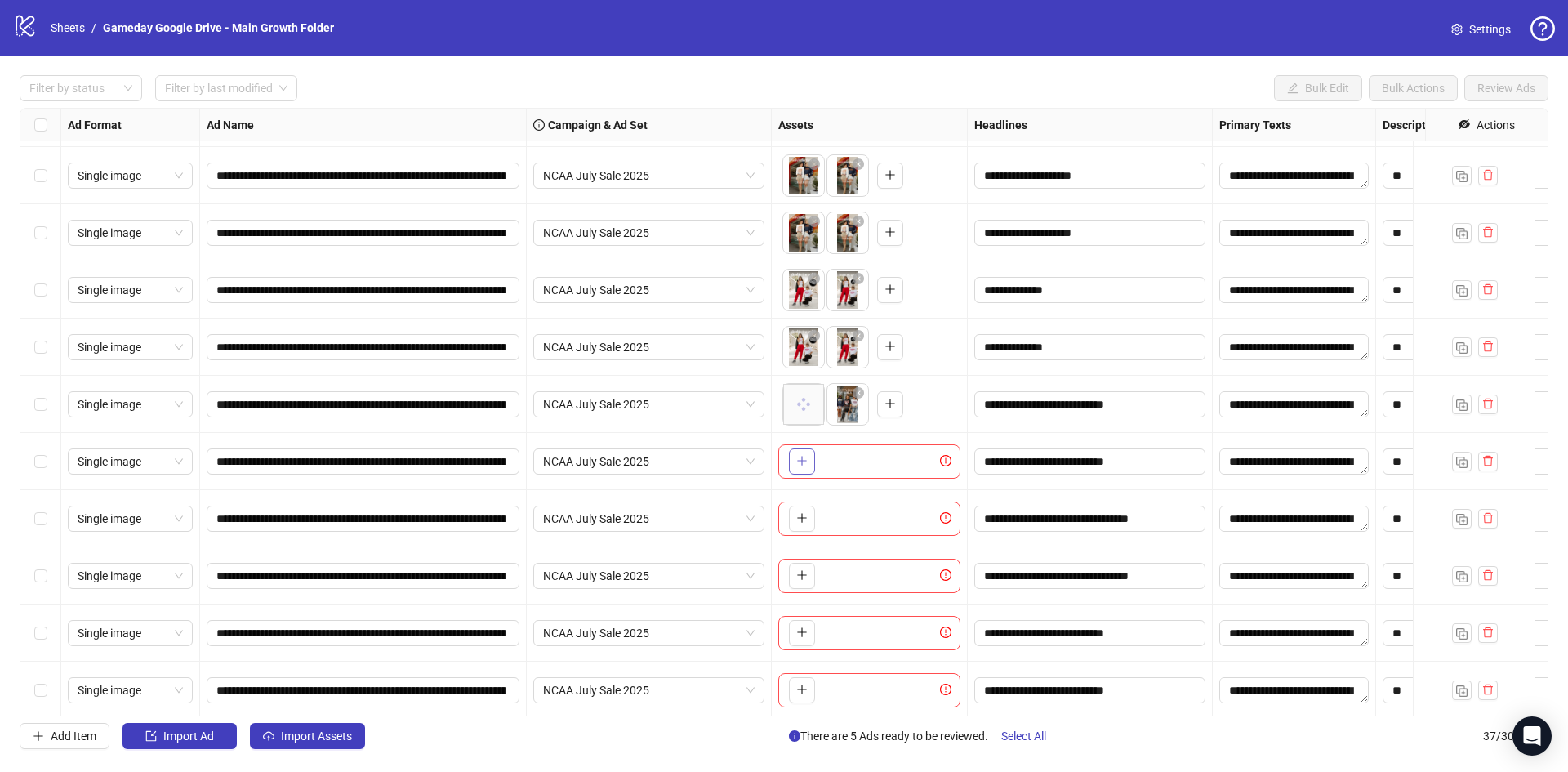 click 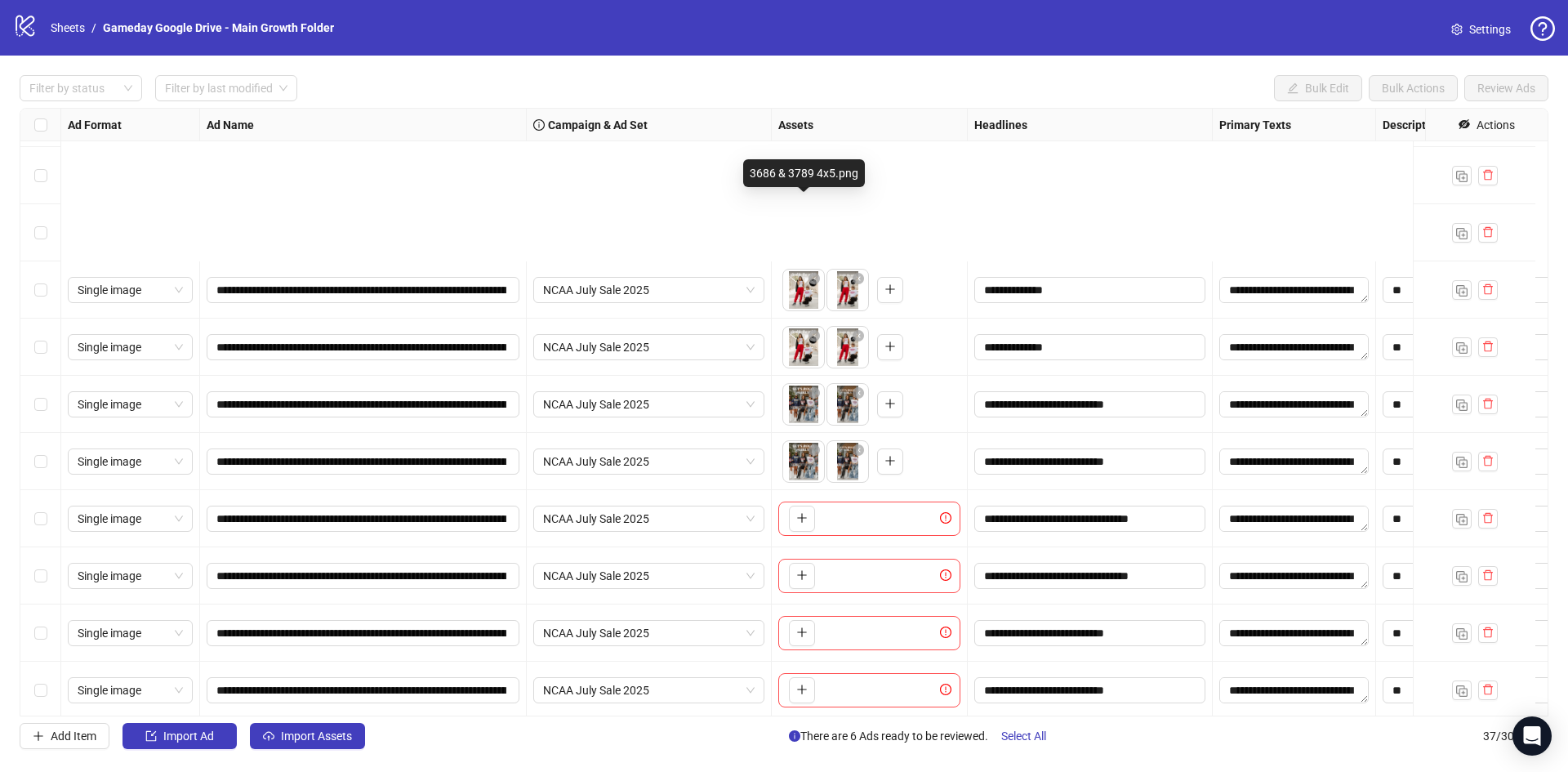scroll, scrollTop: 1554, scrollLeft: 0, axis: vertical 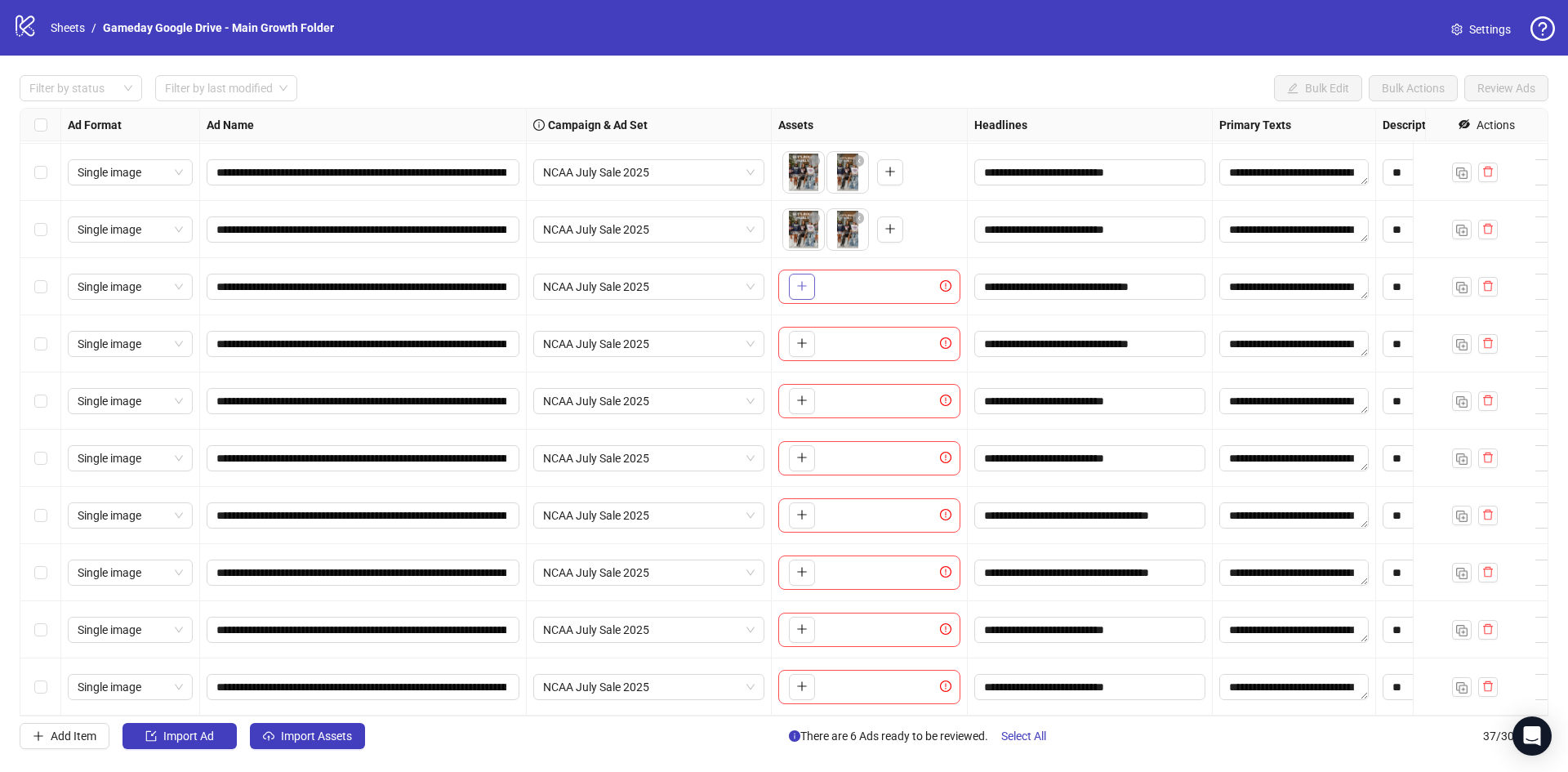 click 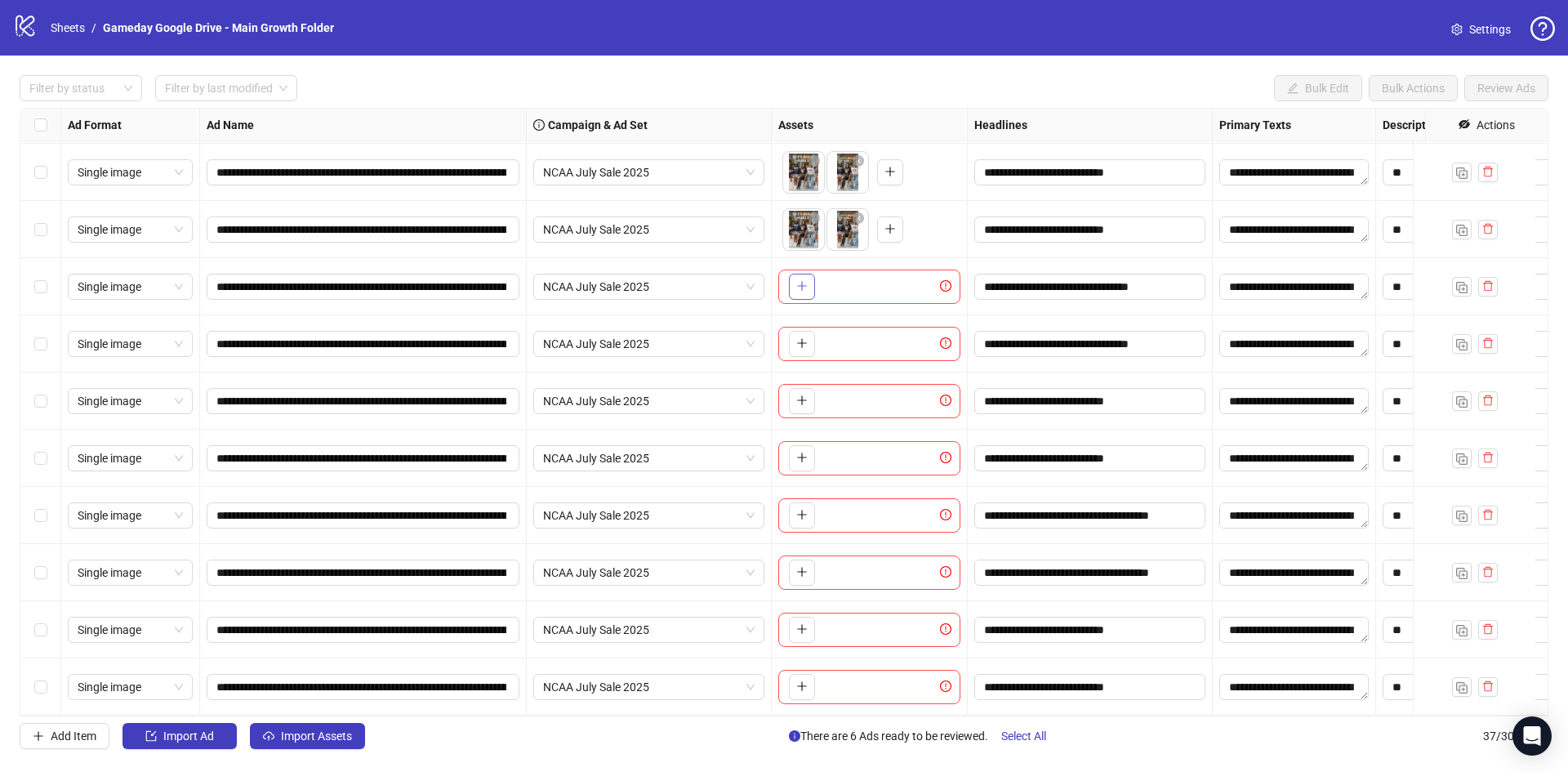 click 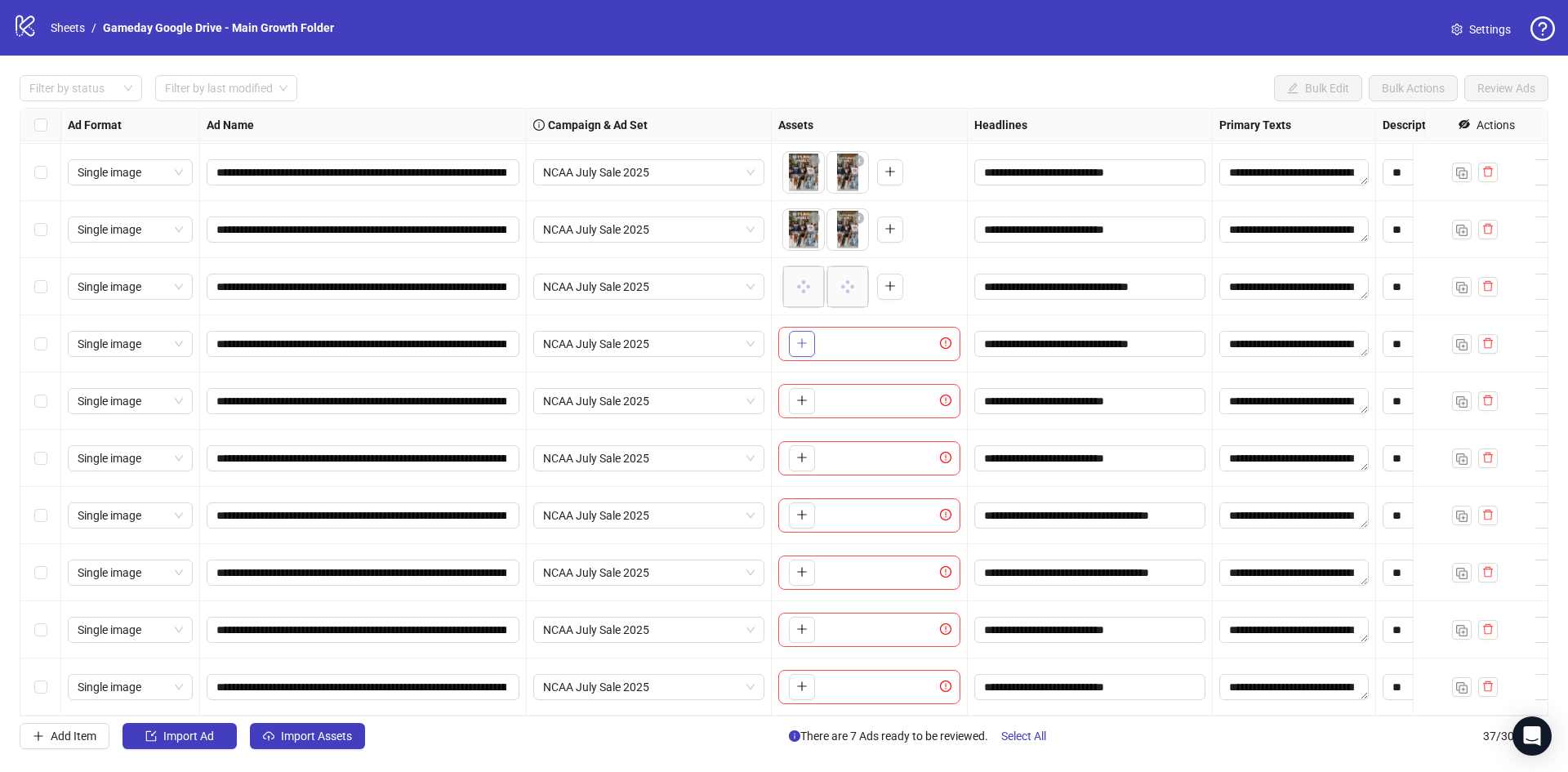 click 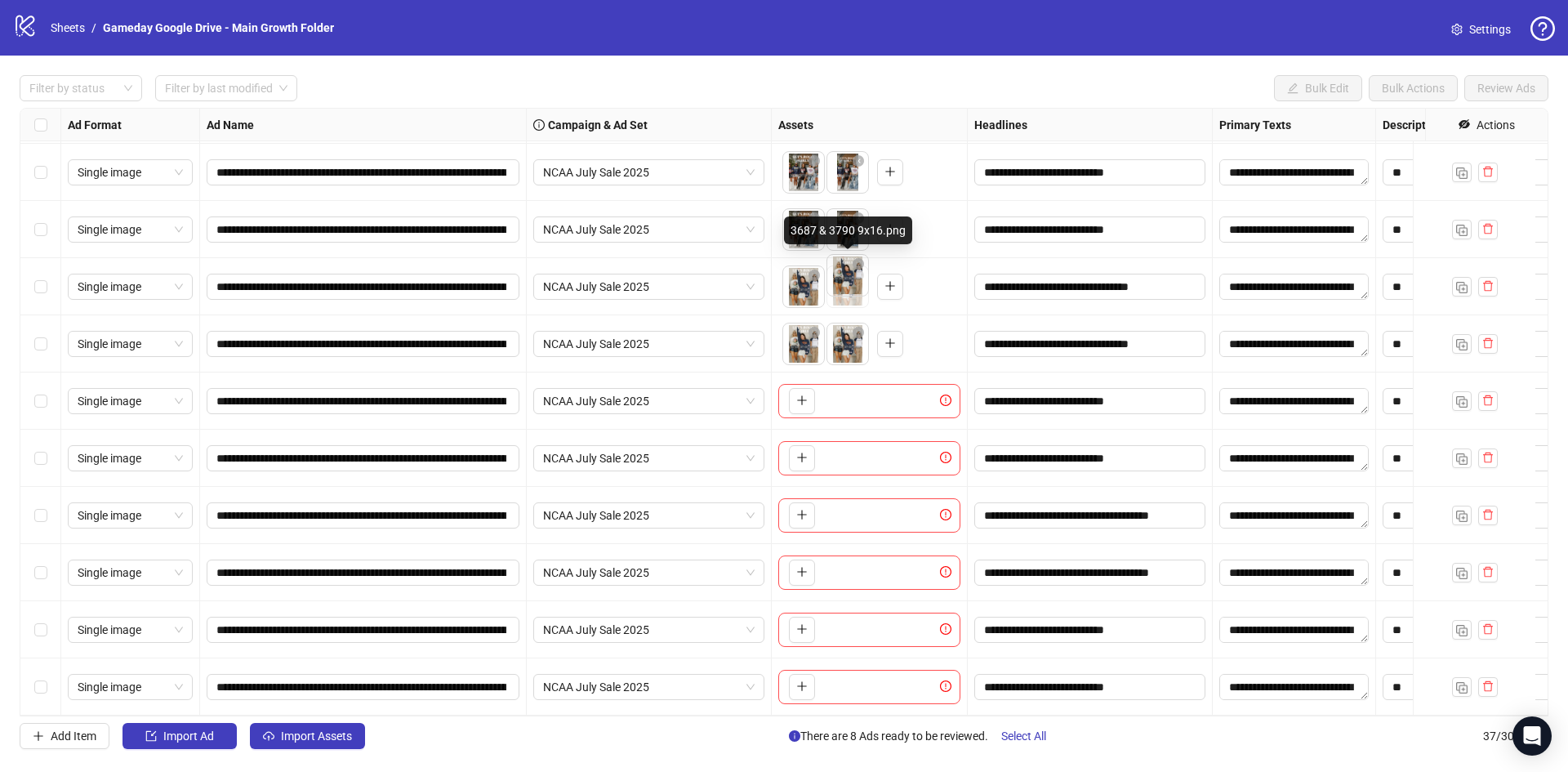click on "**********" at bounding box center [784, 386] 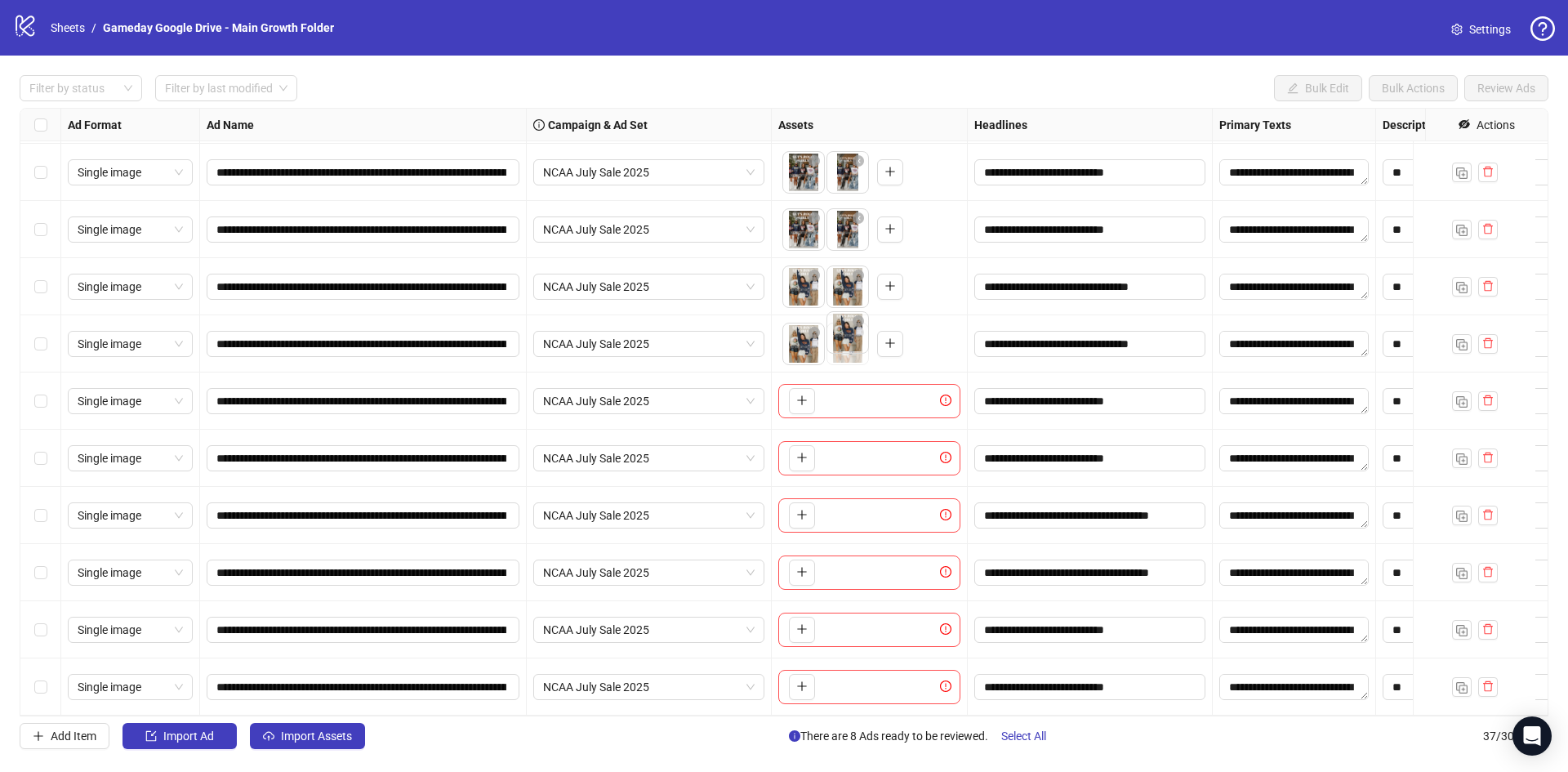 drag, startPoint x: 810, startPoint y: 332, endPoint x: 853, endPoint y: 337, distance: 43.289722 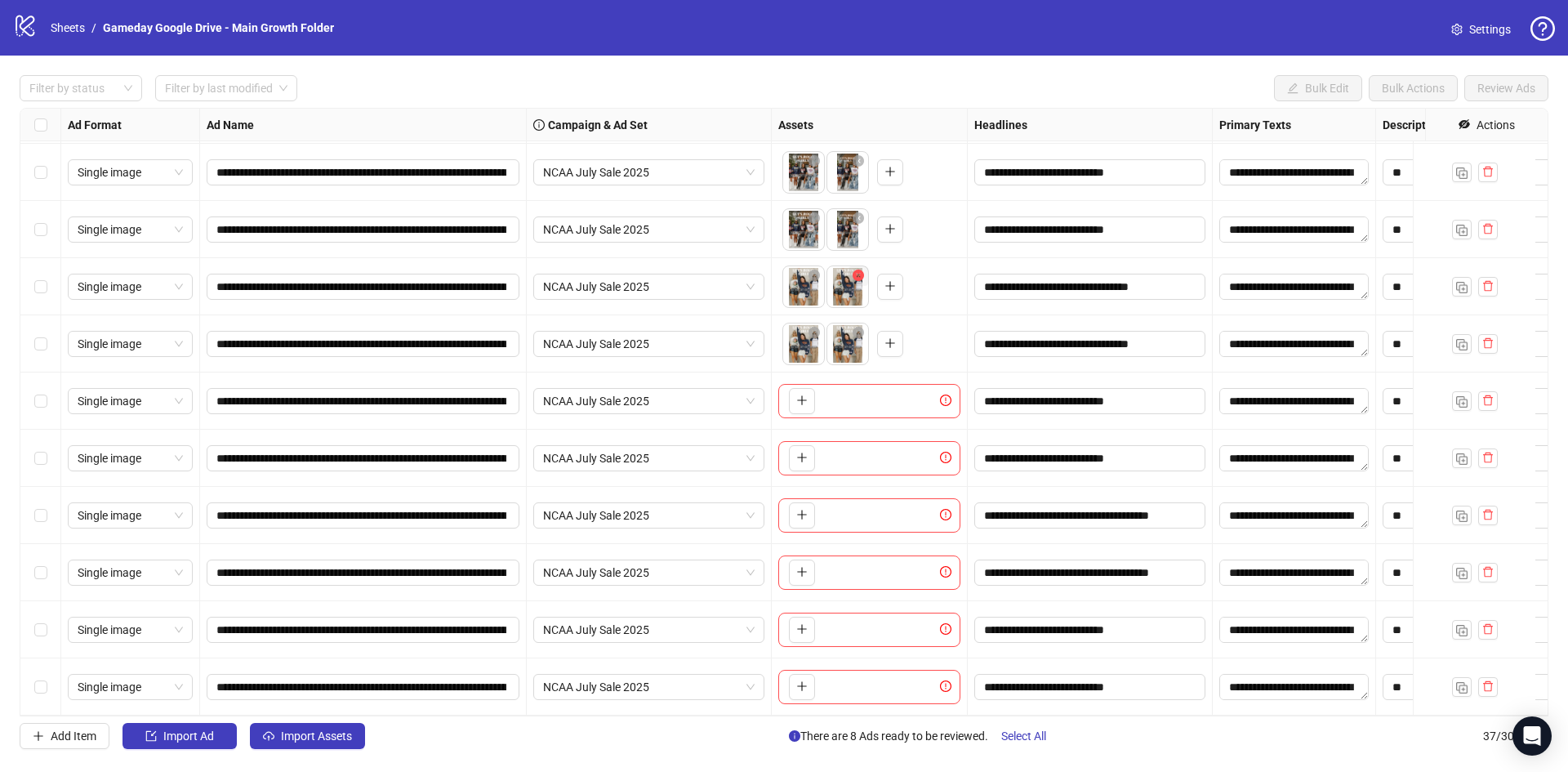 click 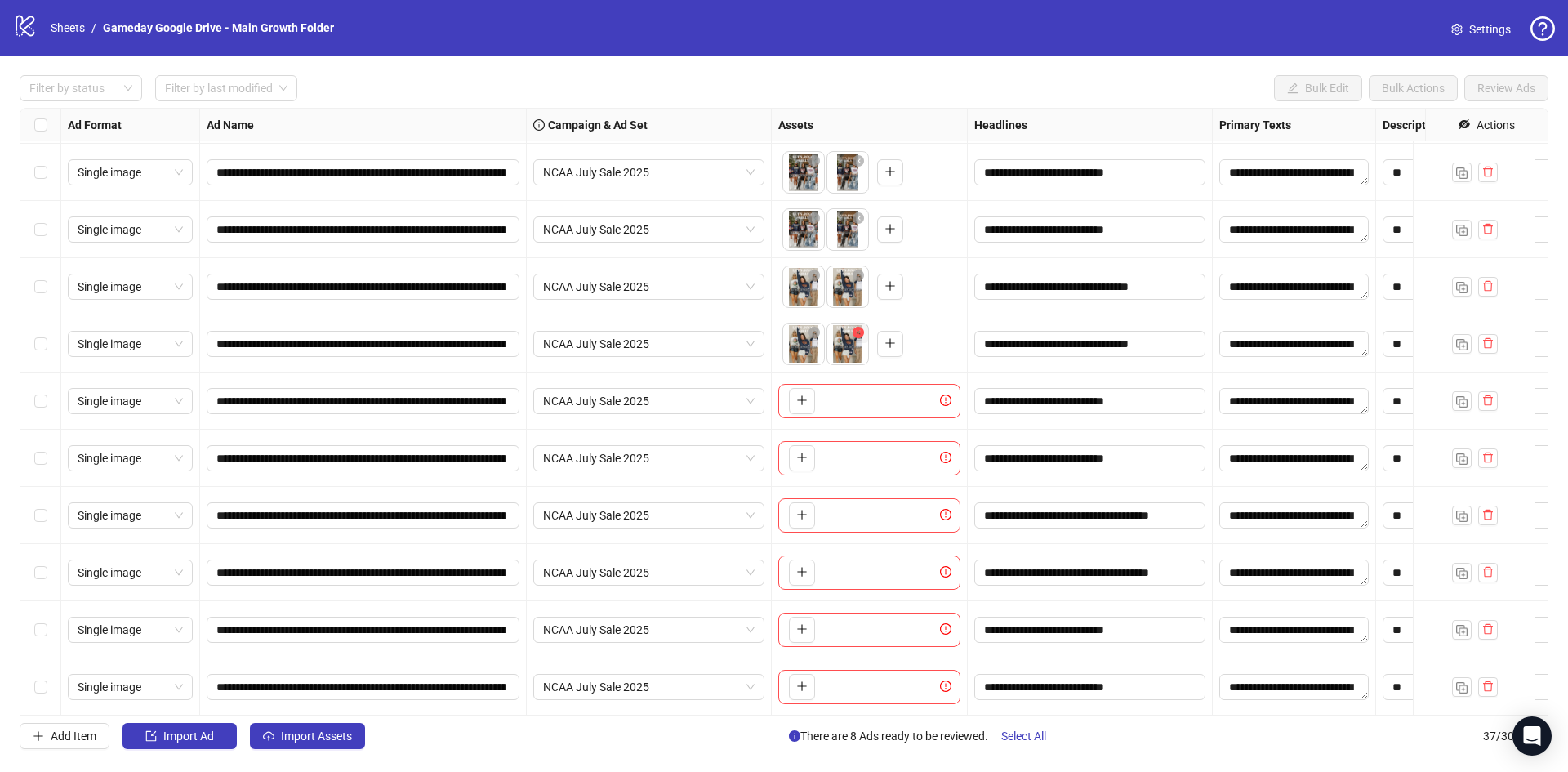 click 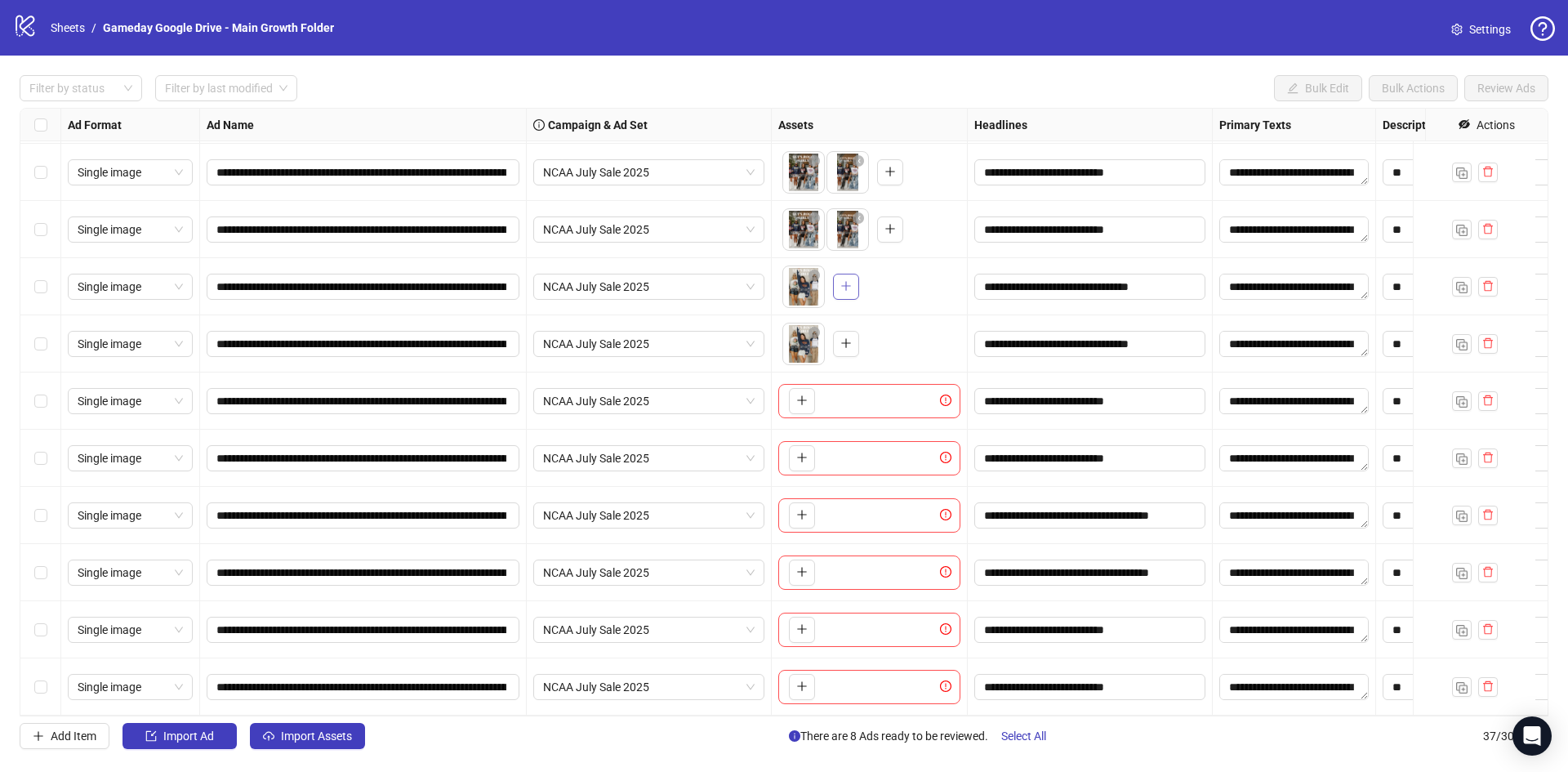 click at bounding box center [846, 287] 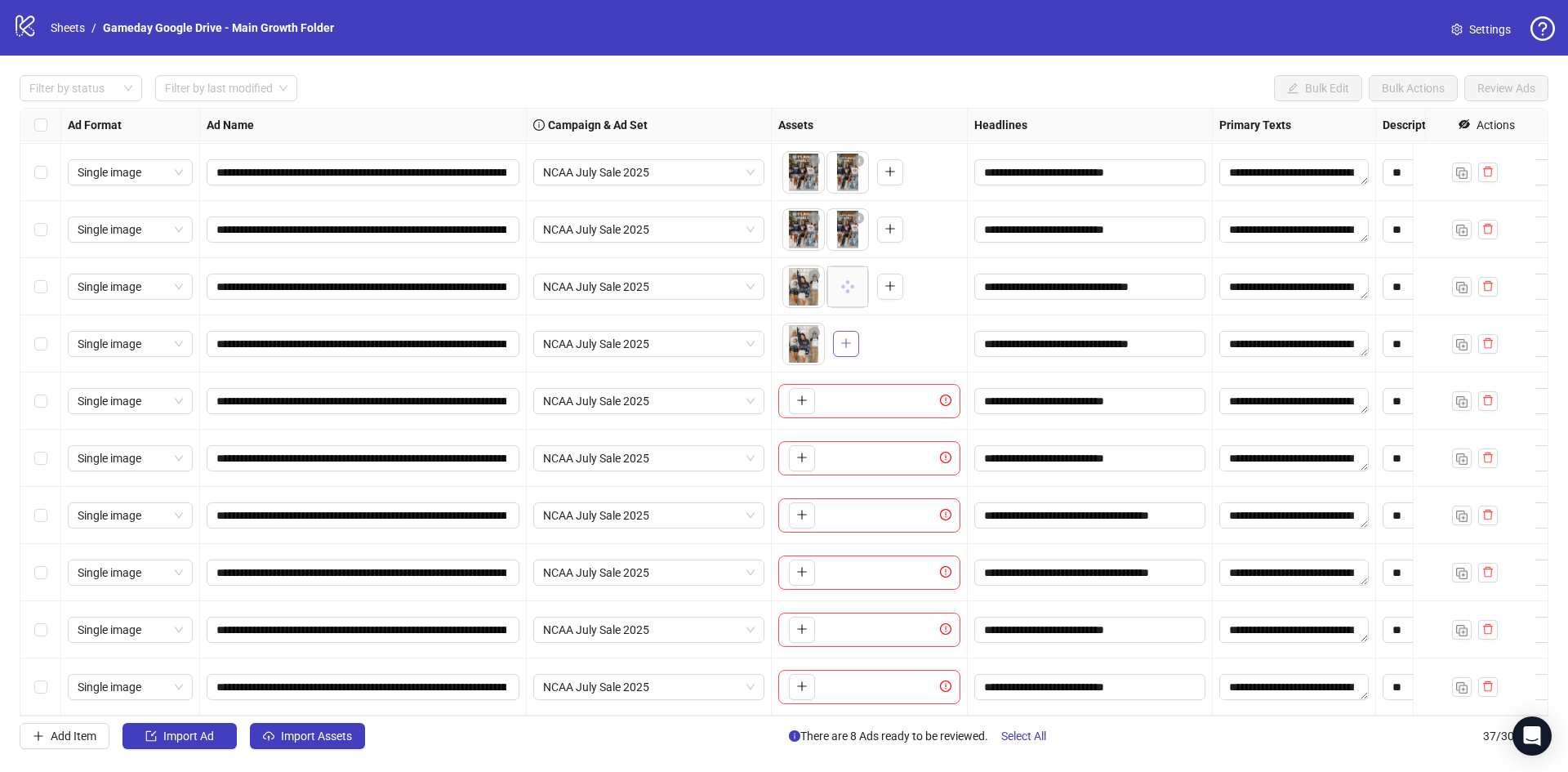 click 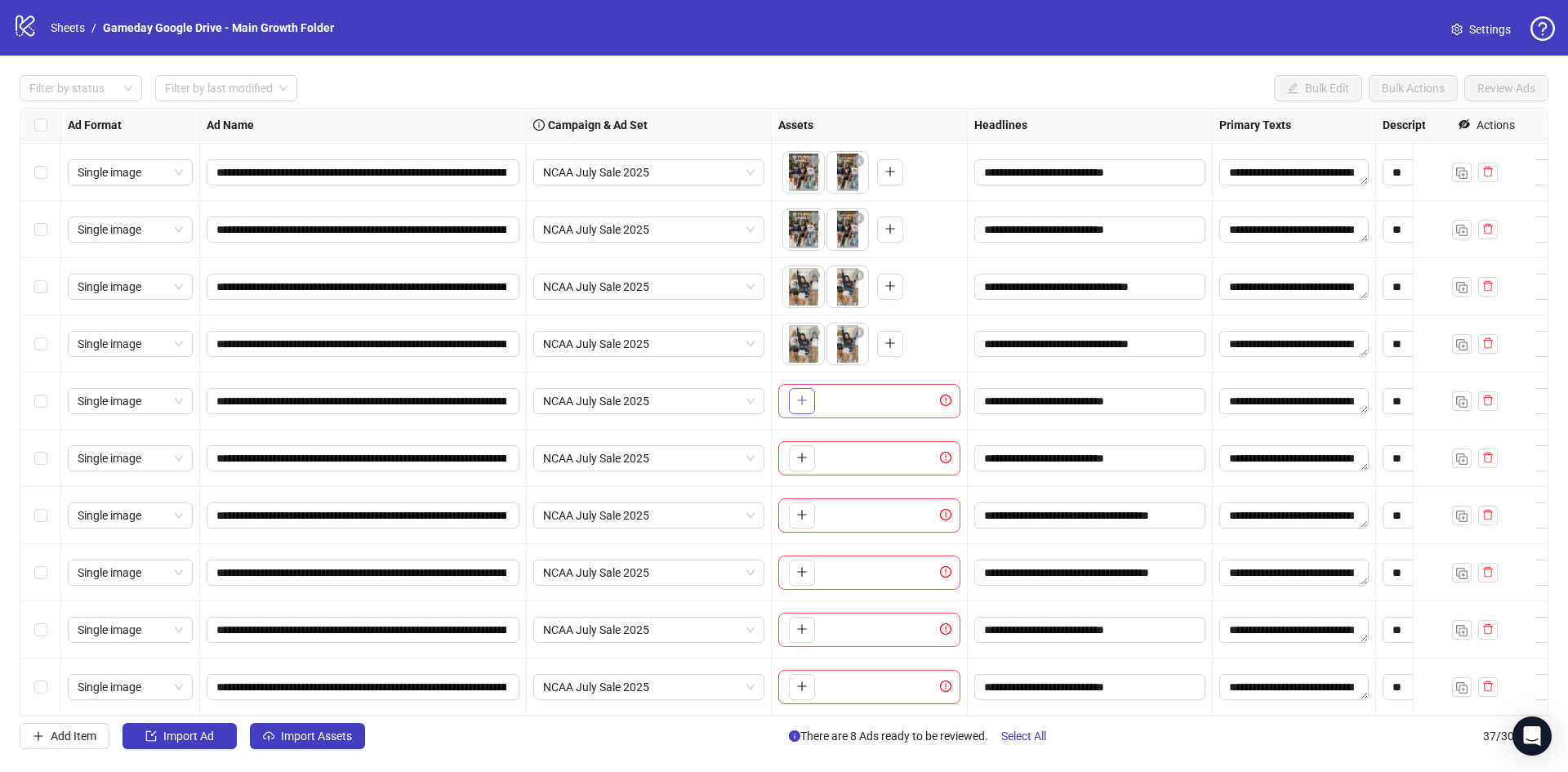 click 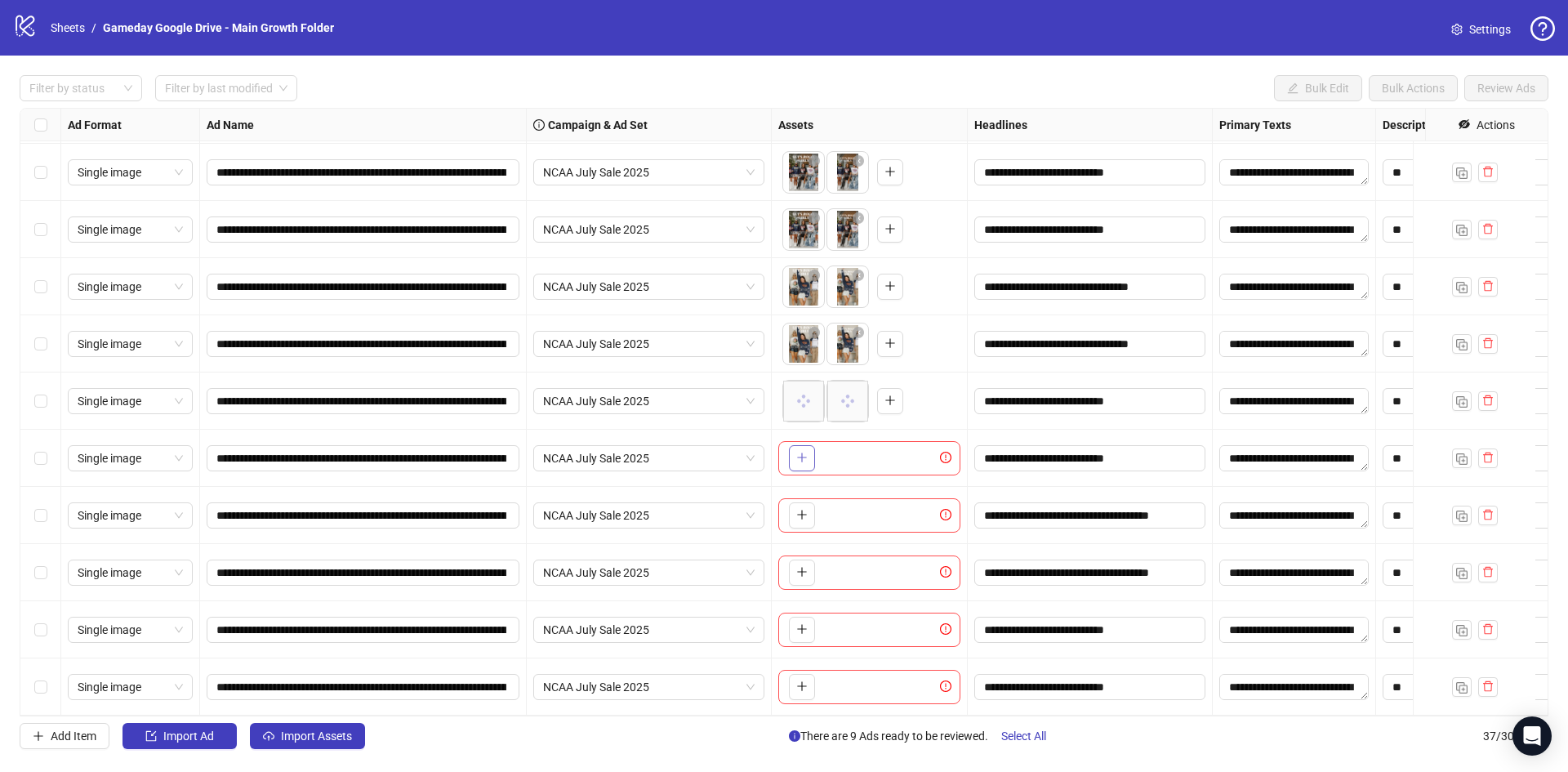click 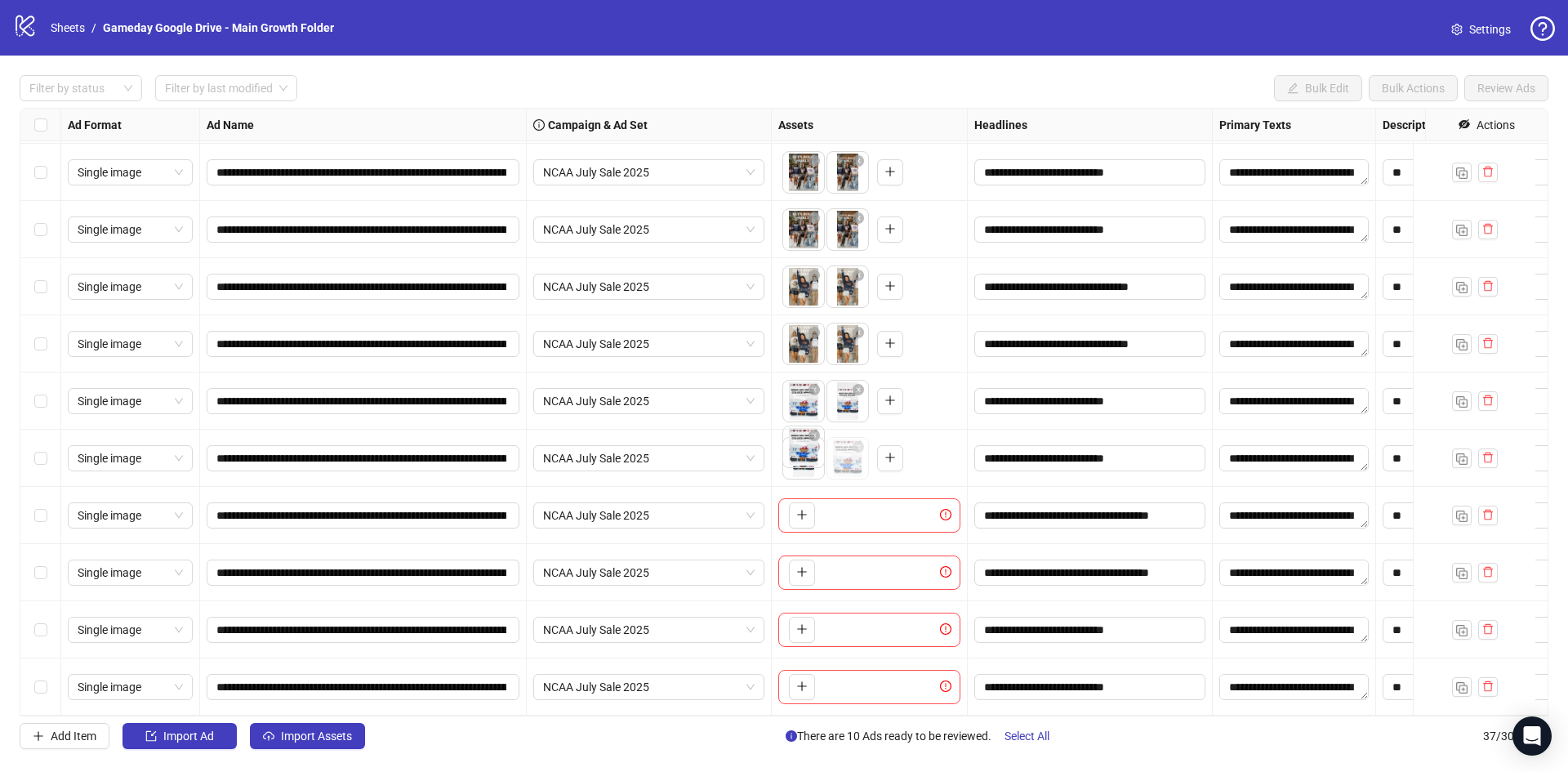 drag, startPoint x: 853, startPoint y: 457, endPoint x: 805, endPoint y: 457, distance: 48 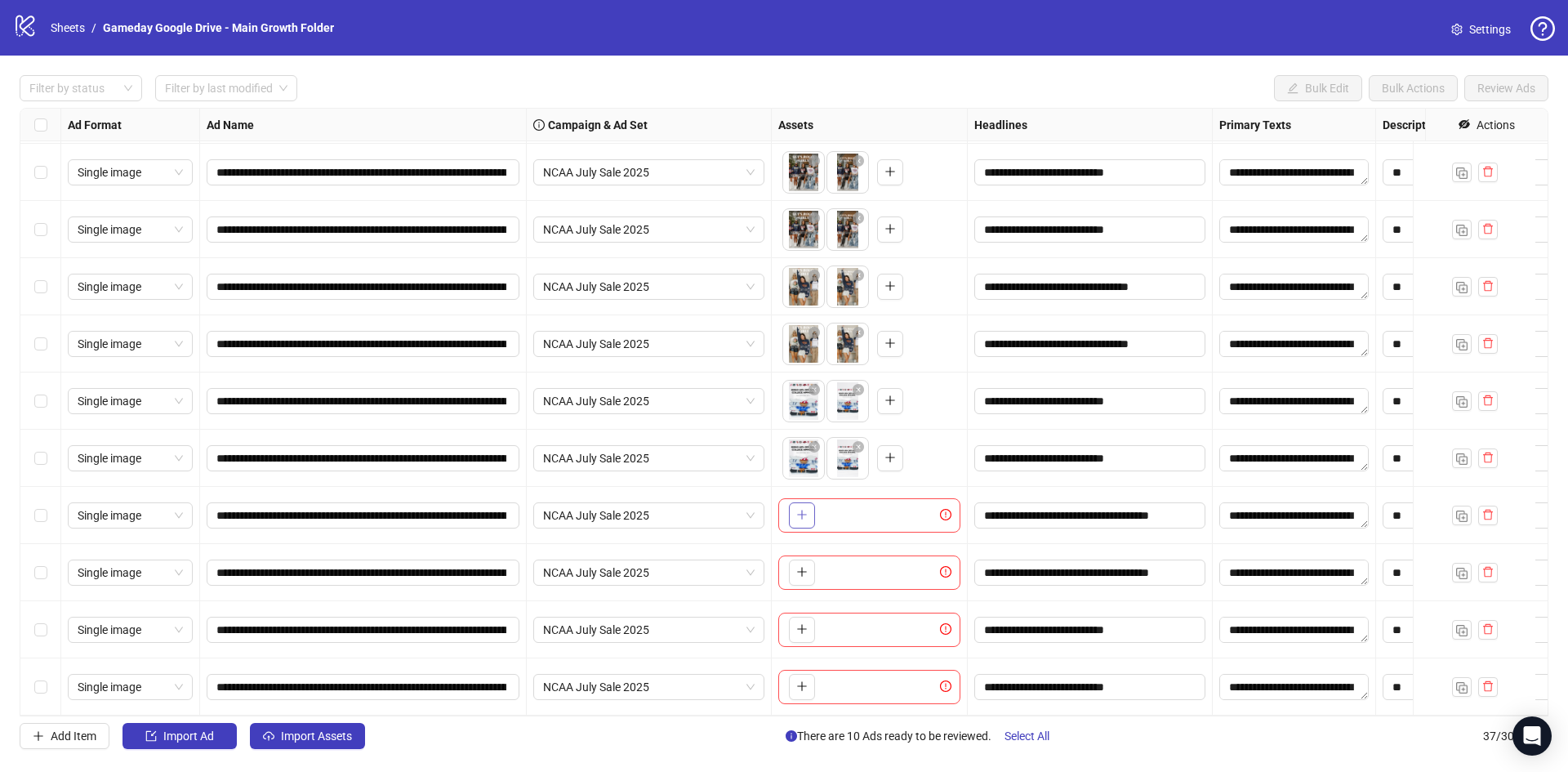 click 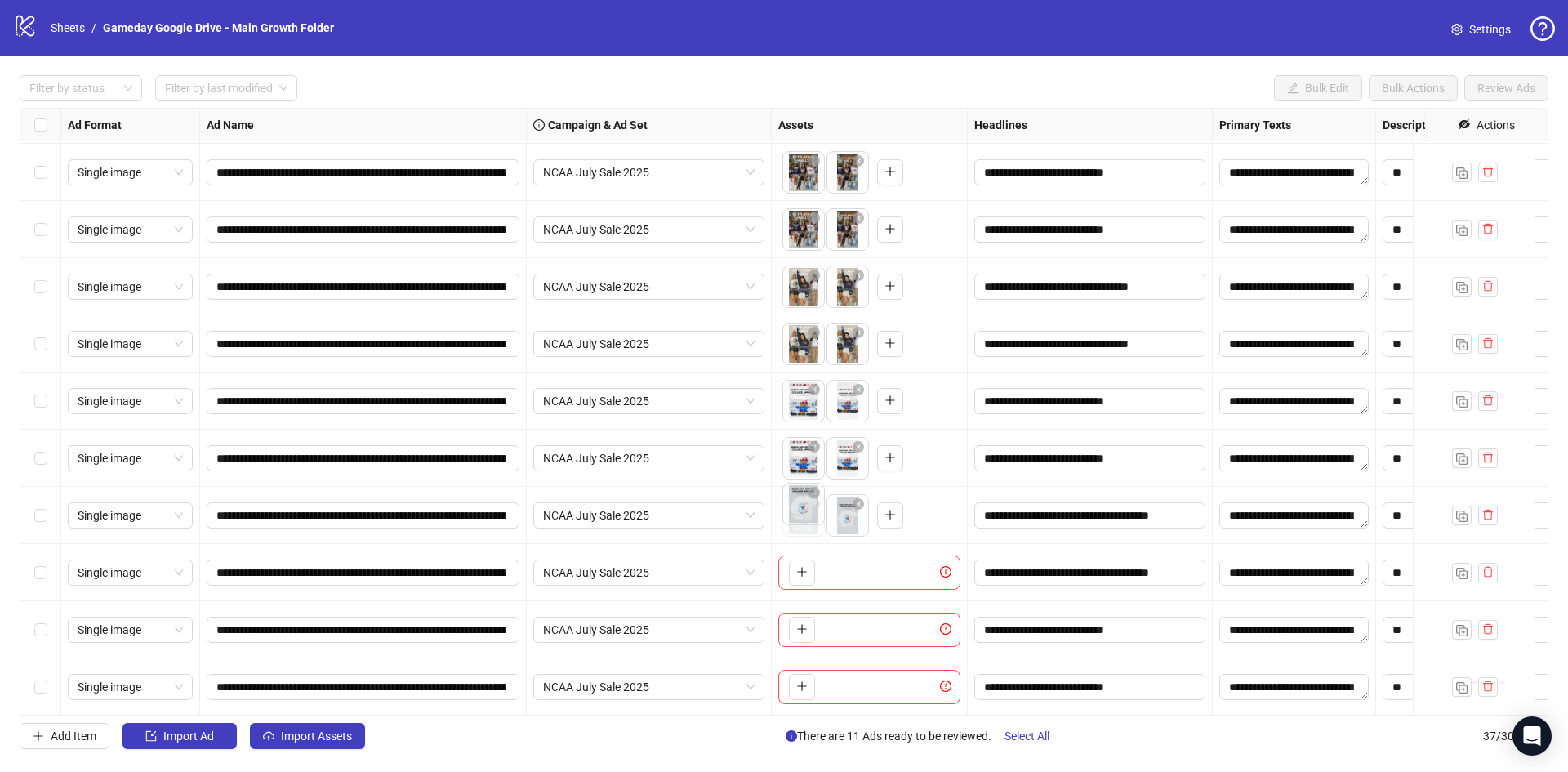 drag, startPoint x: 846, startPoint y: 520, endPoint x: 797, endPoint y: 517, distance: 49.091751 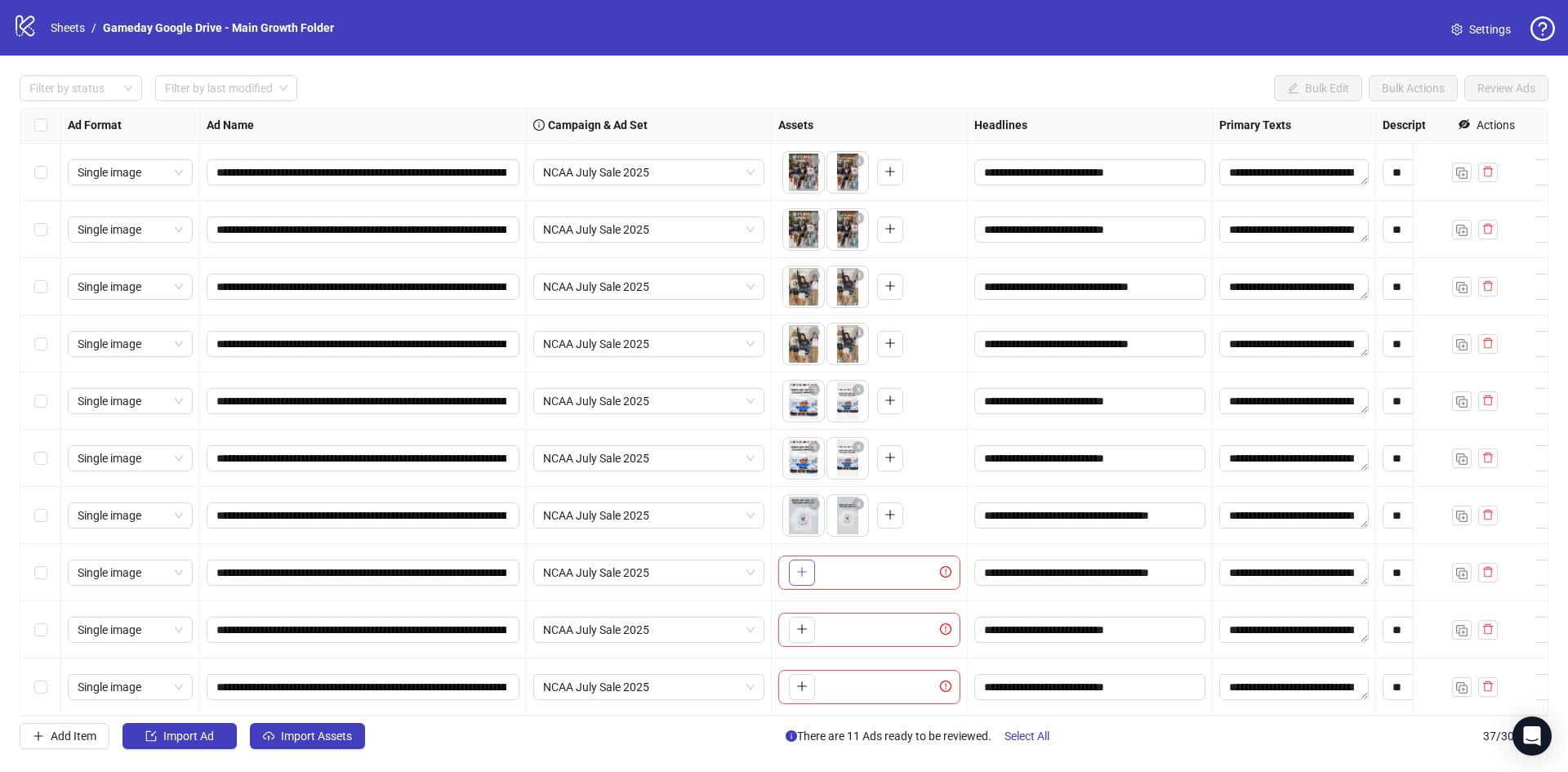 click 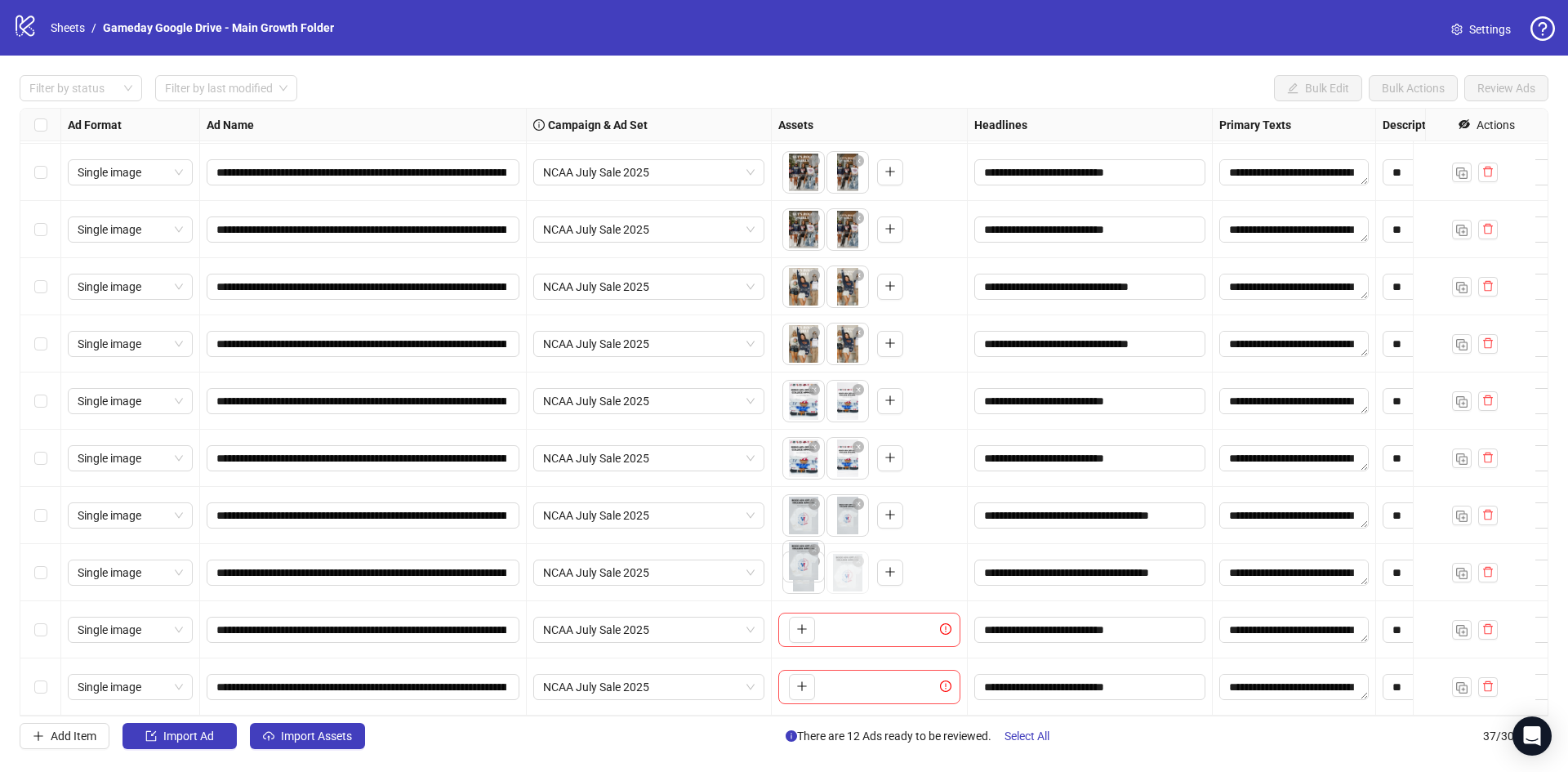 drag, startPoint x: 833, startPoint y: 567, endPoint x: 808, endPoint y: 569, distance: 25.079872 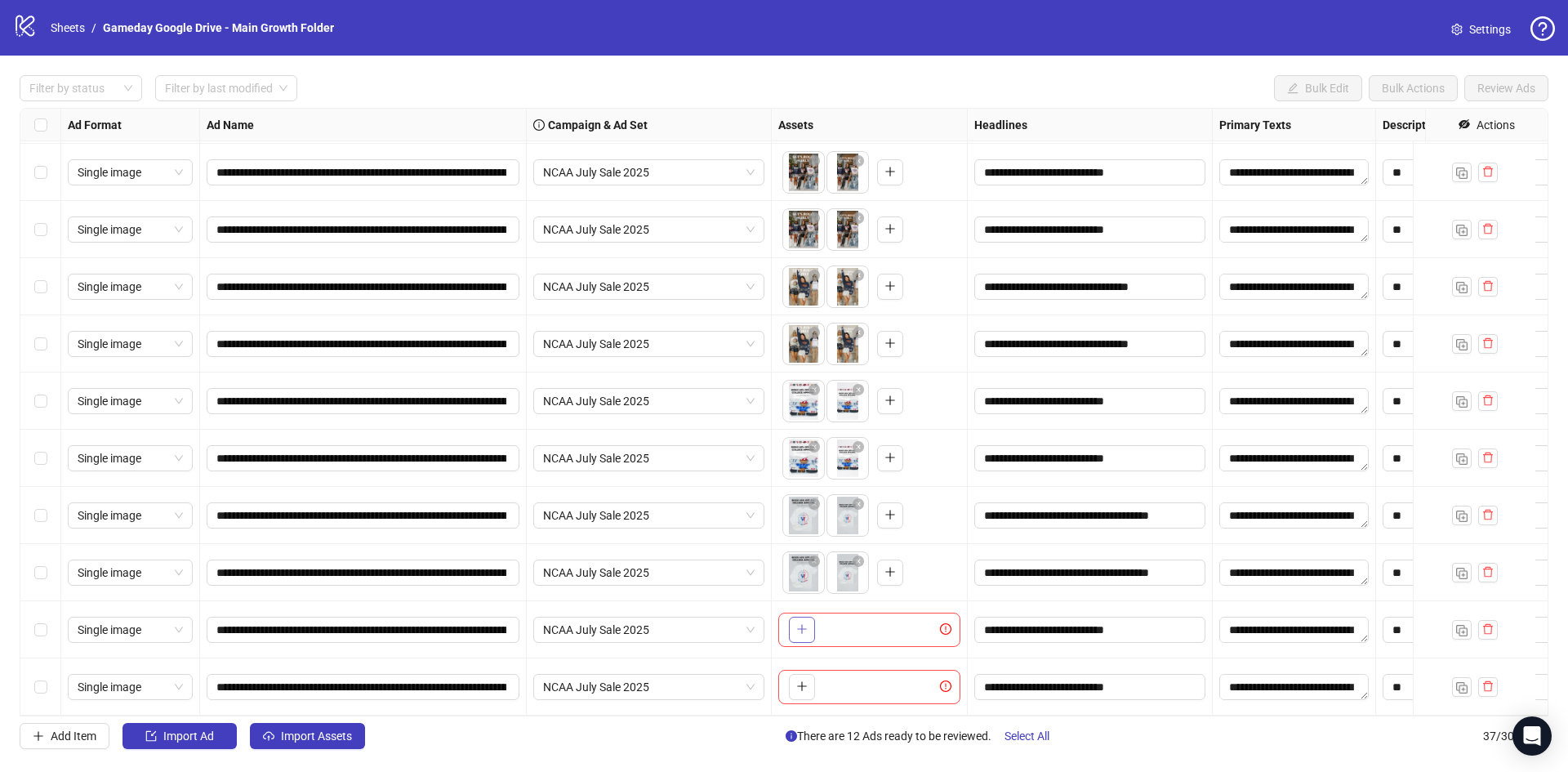 click 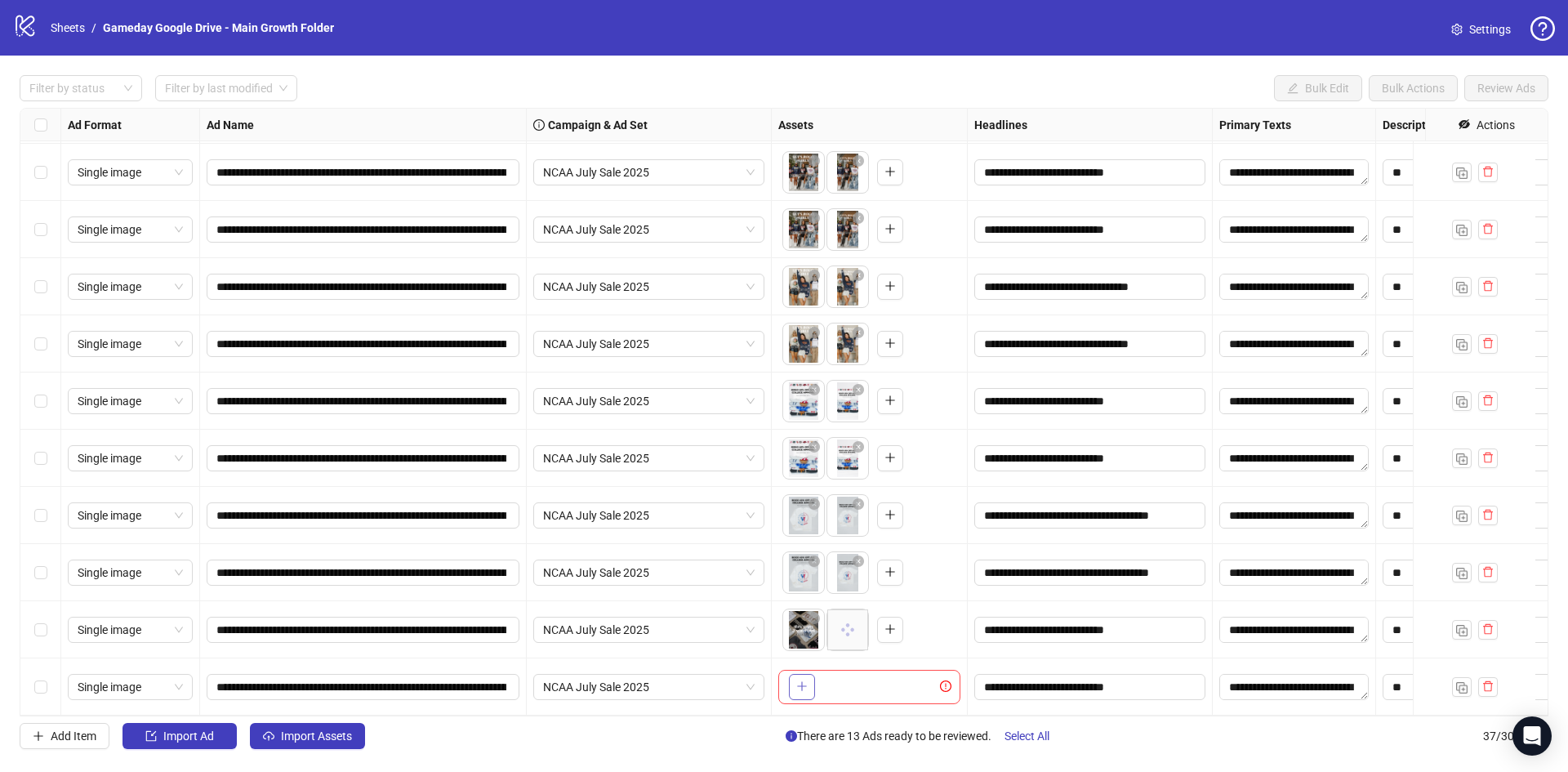 click 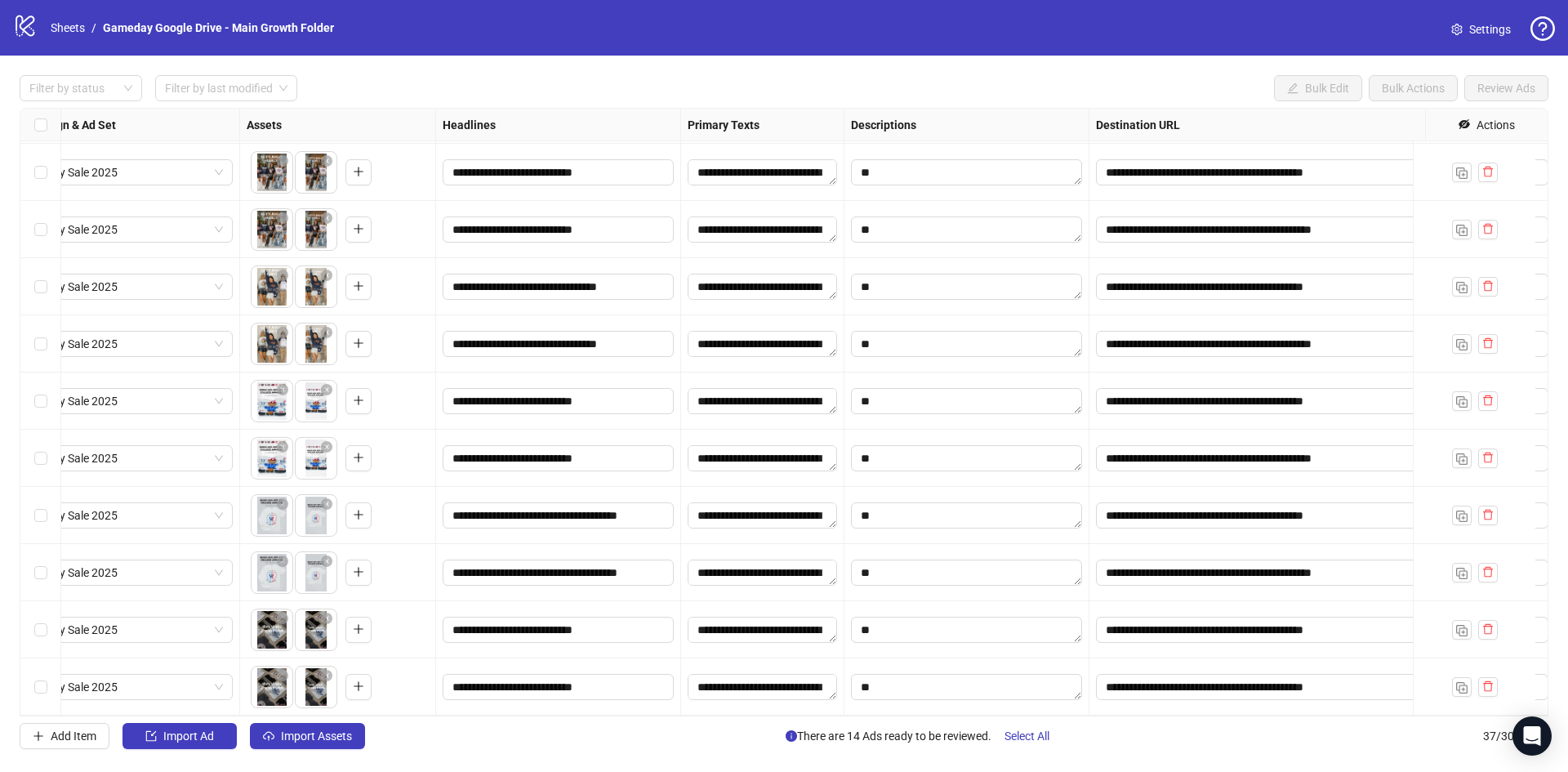 scroll, scrollTop: 1554, scrollLeft: 535, axis: both 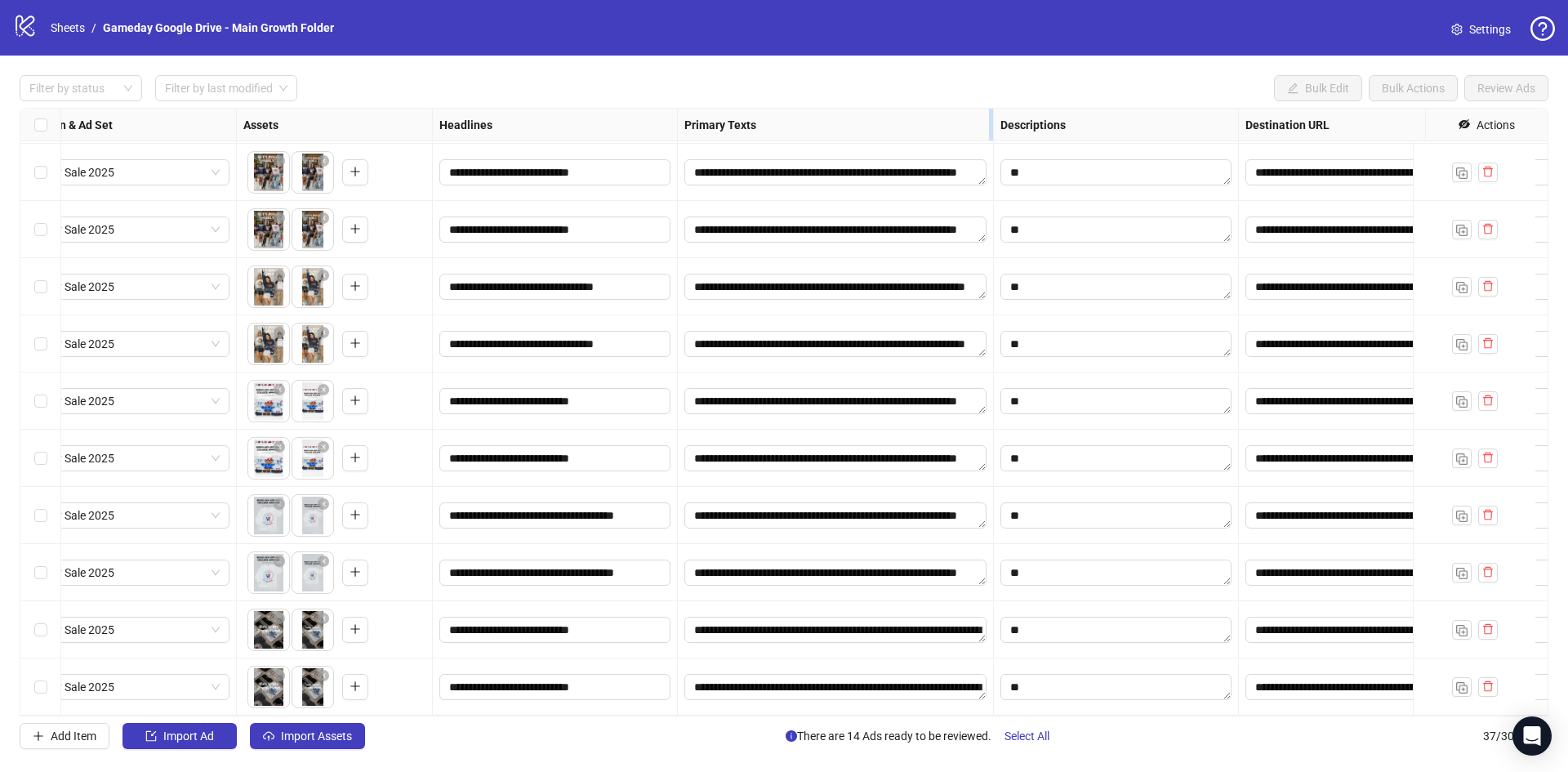 drag, startPoint x: 837, startPoint y: 118, endPoint x: 1033, endPoint y: 126, distance: 196.1632 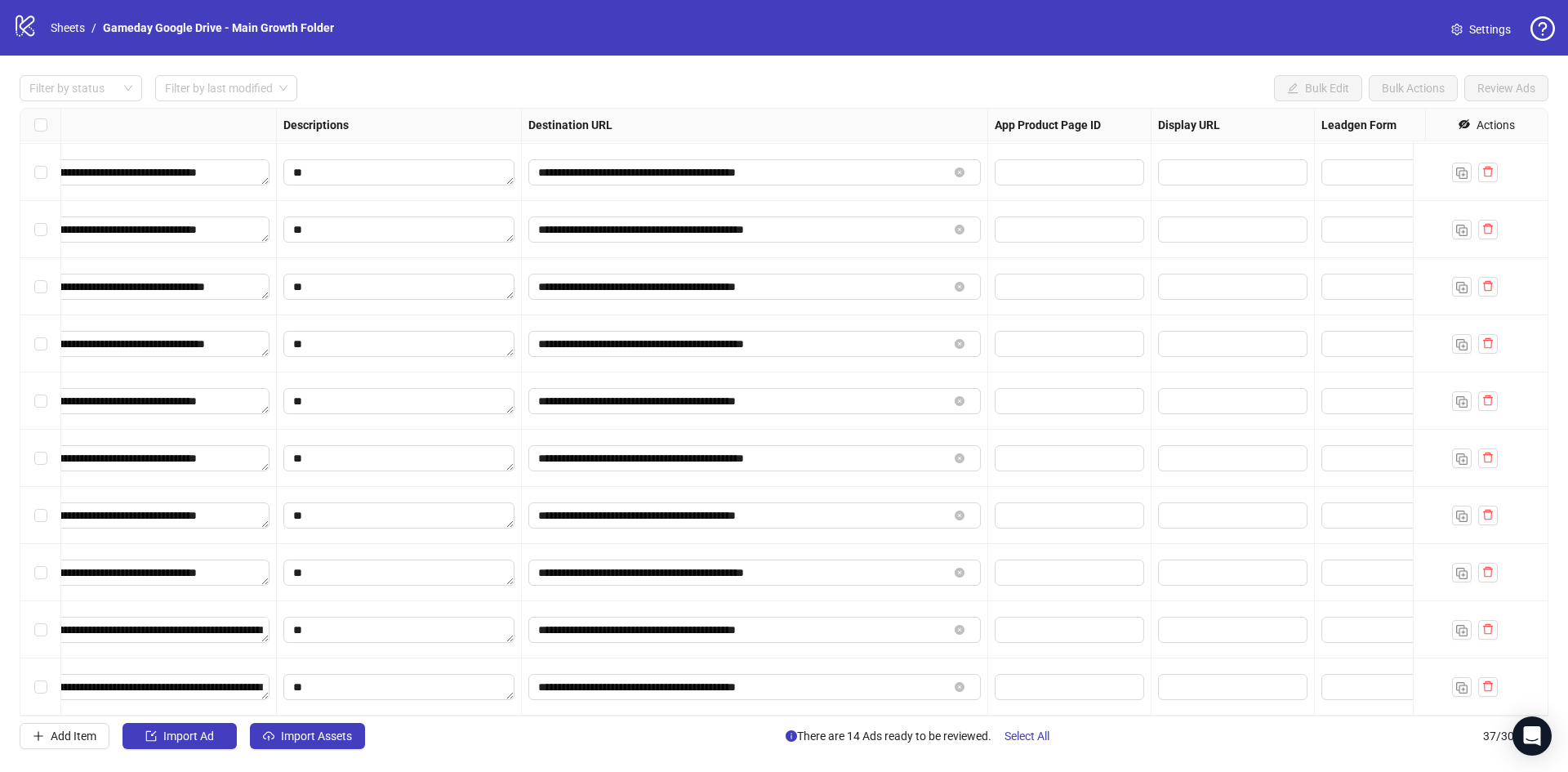 scroll, scrollTop: 1554, scrollLeft: 1295, axis: both 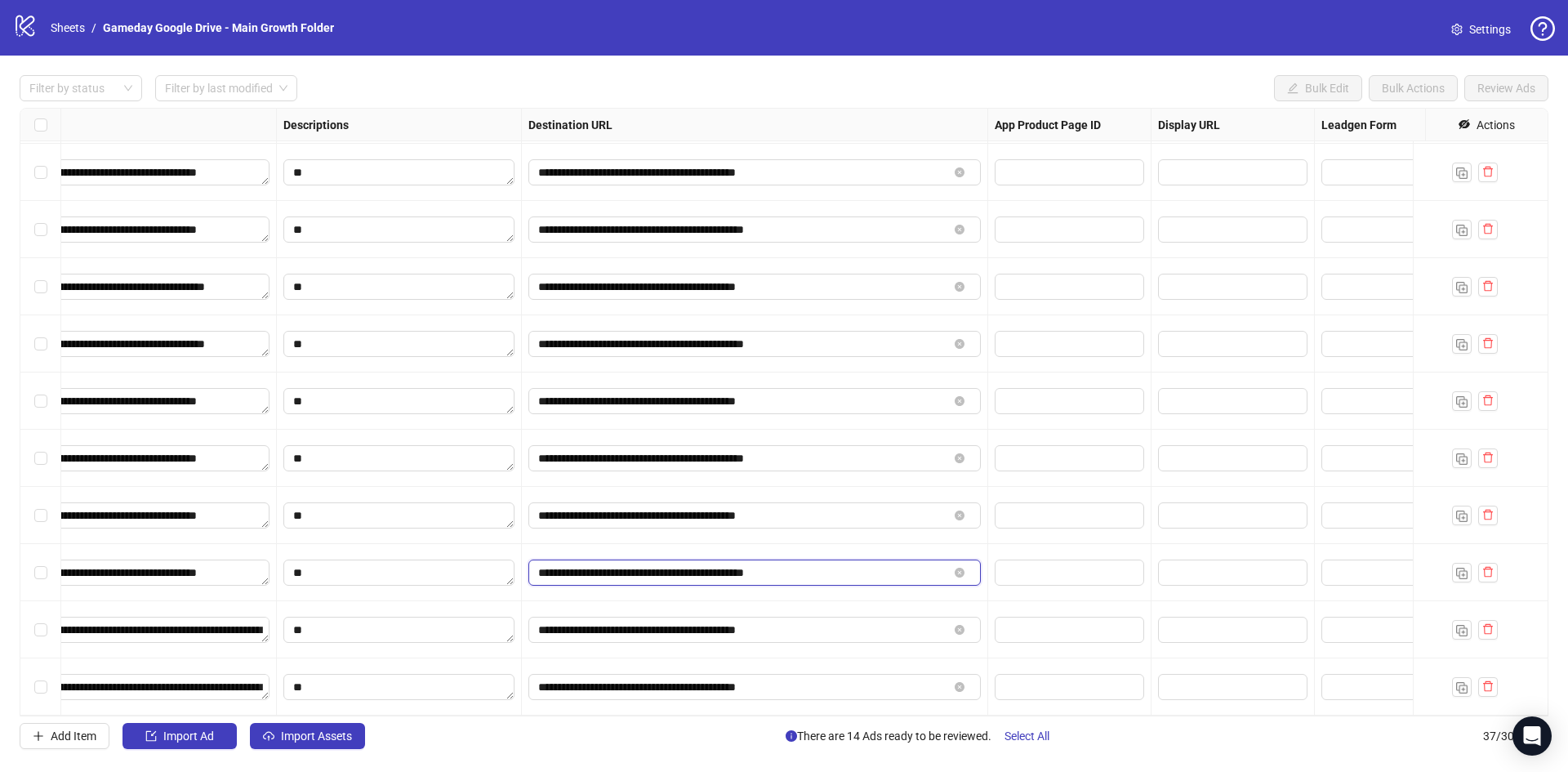 click on "**********" at bounding box center [743, 573] 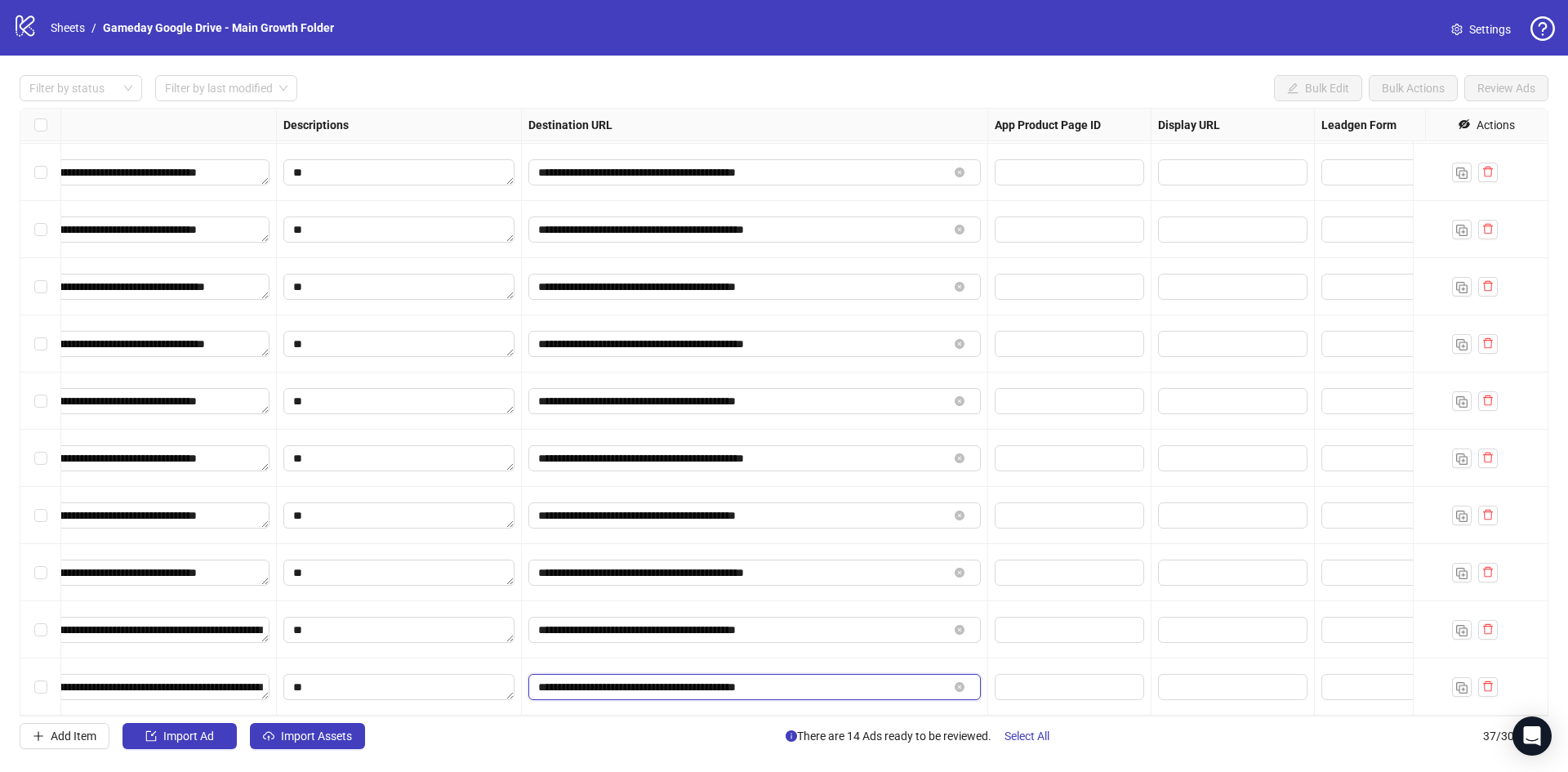 click on "**********" at bounding box center (743, 687) 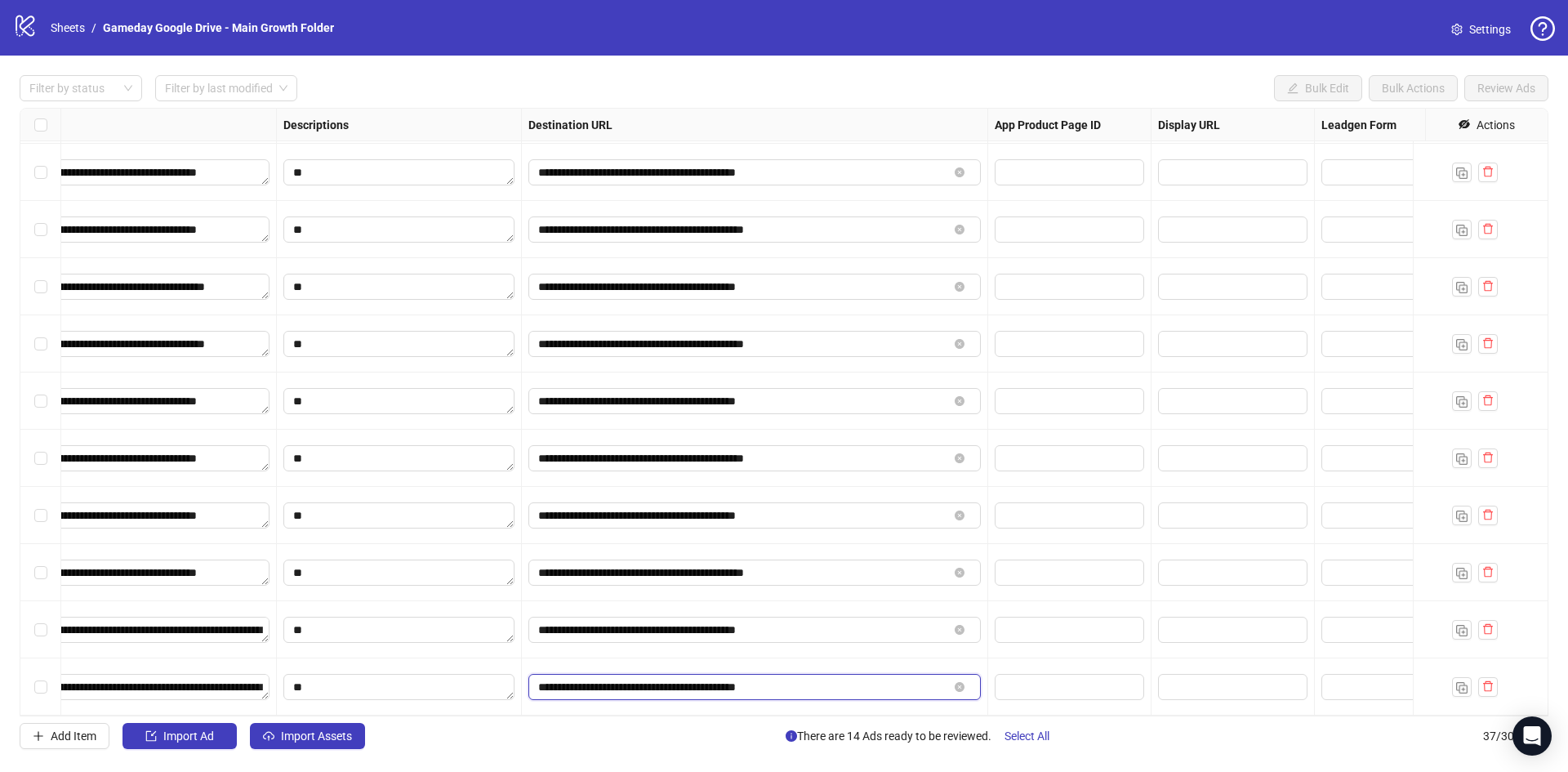 paste on "**" 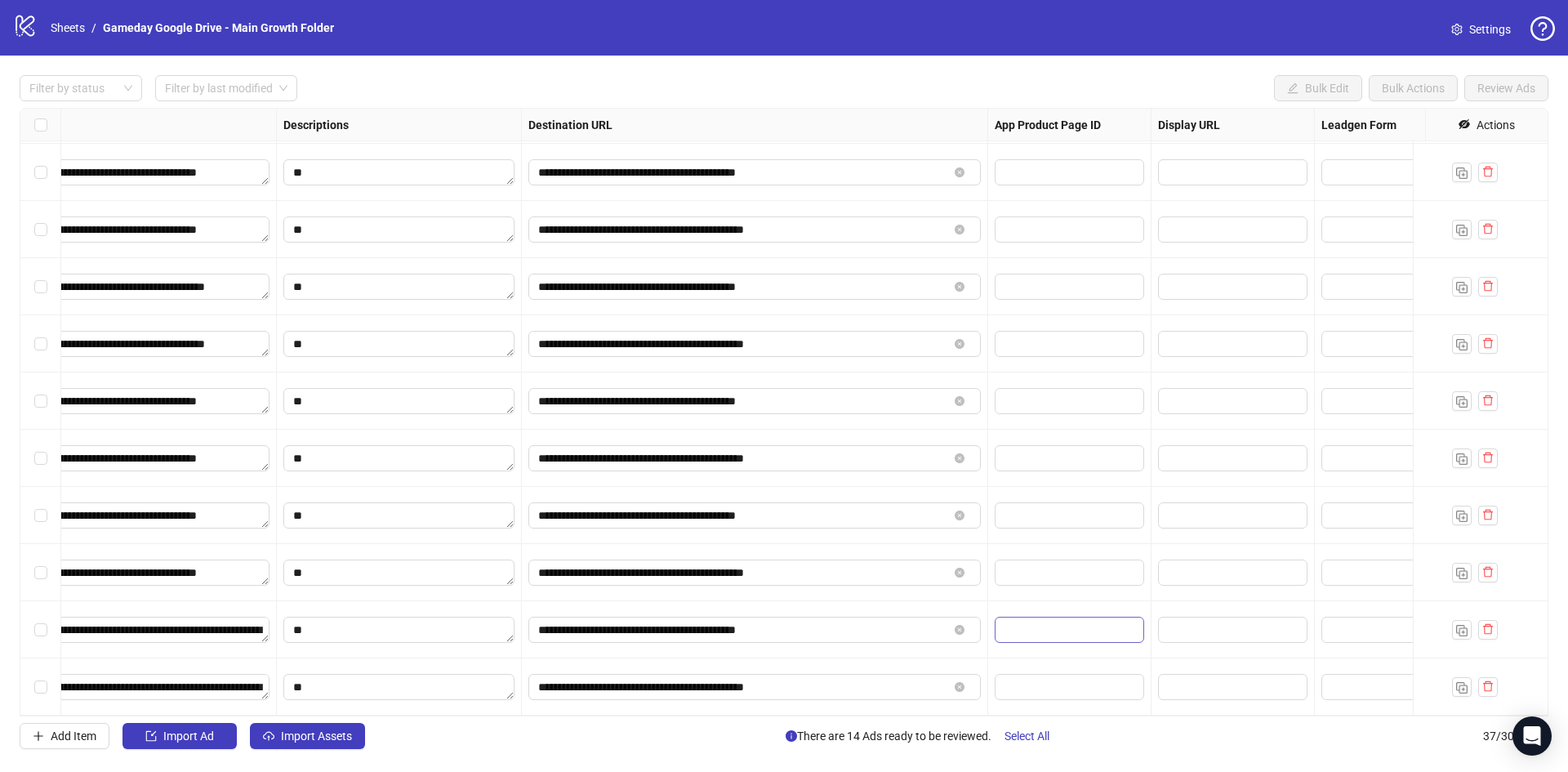 click at bounding box center [1069, 630] 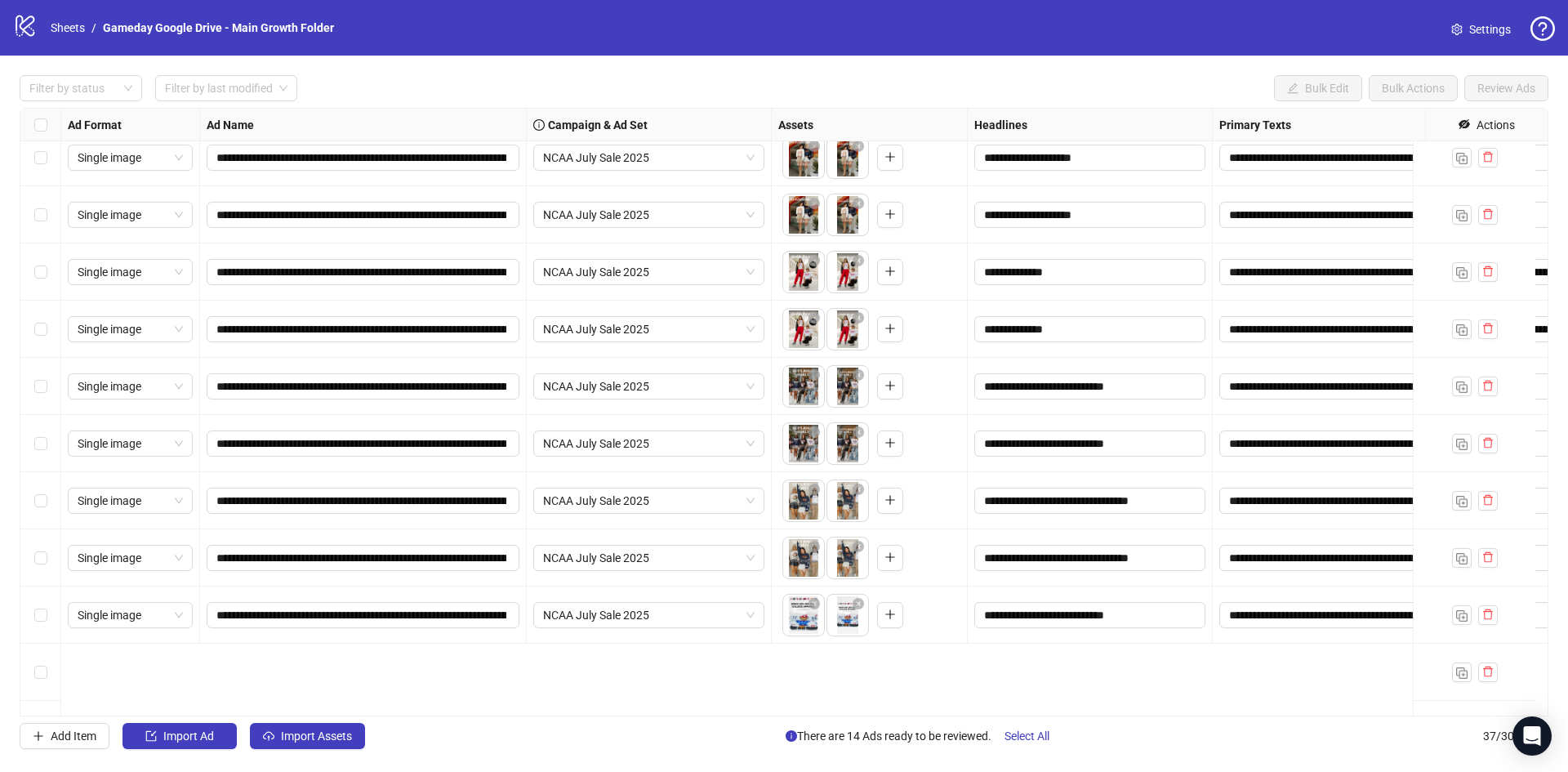 scroll, scrollTop: 1162, scrollLeft: 0, axis: vertical 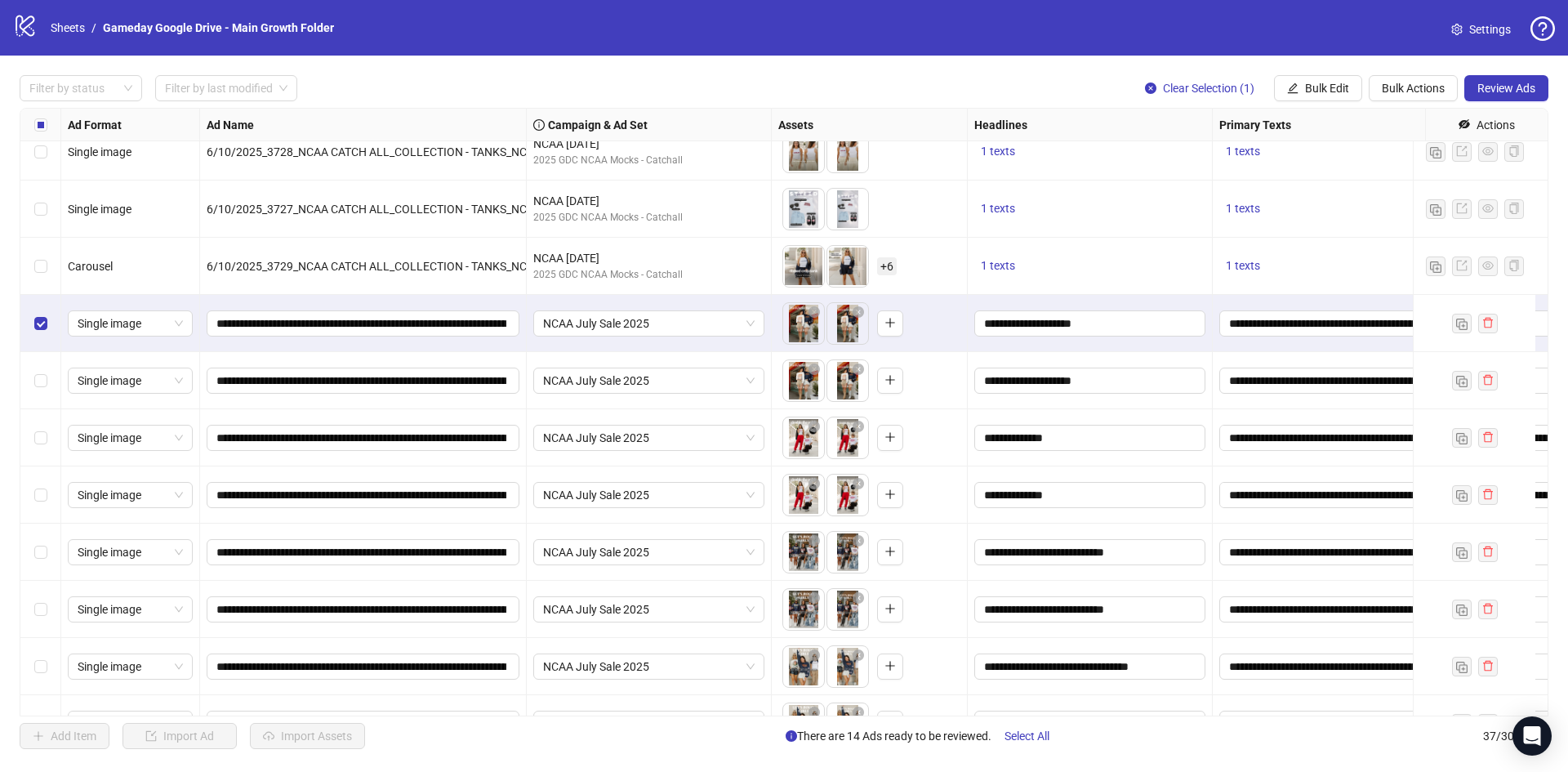 click at bounding box center (41, 381) 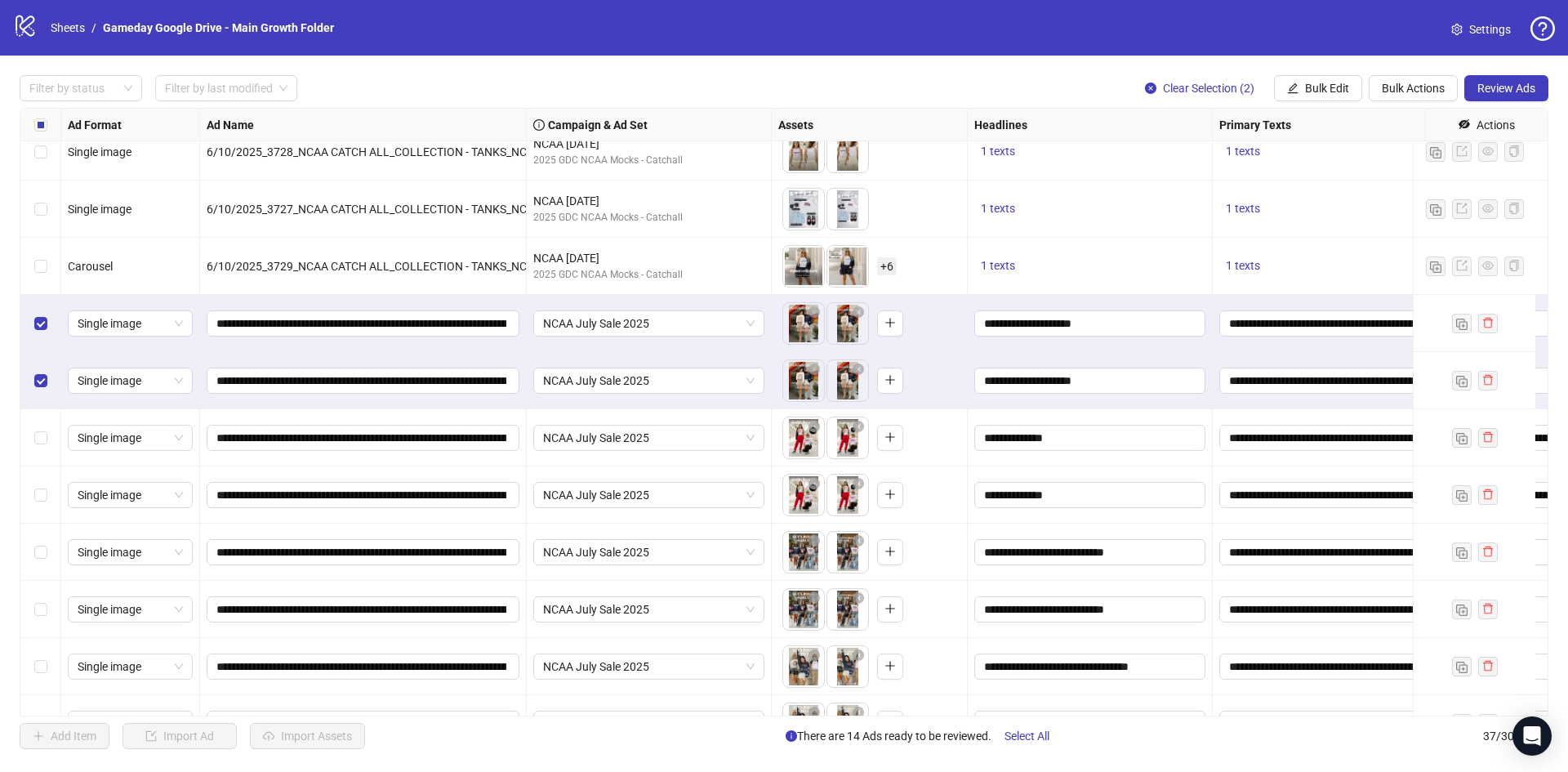 click at bounding box center (41, 438) 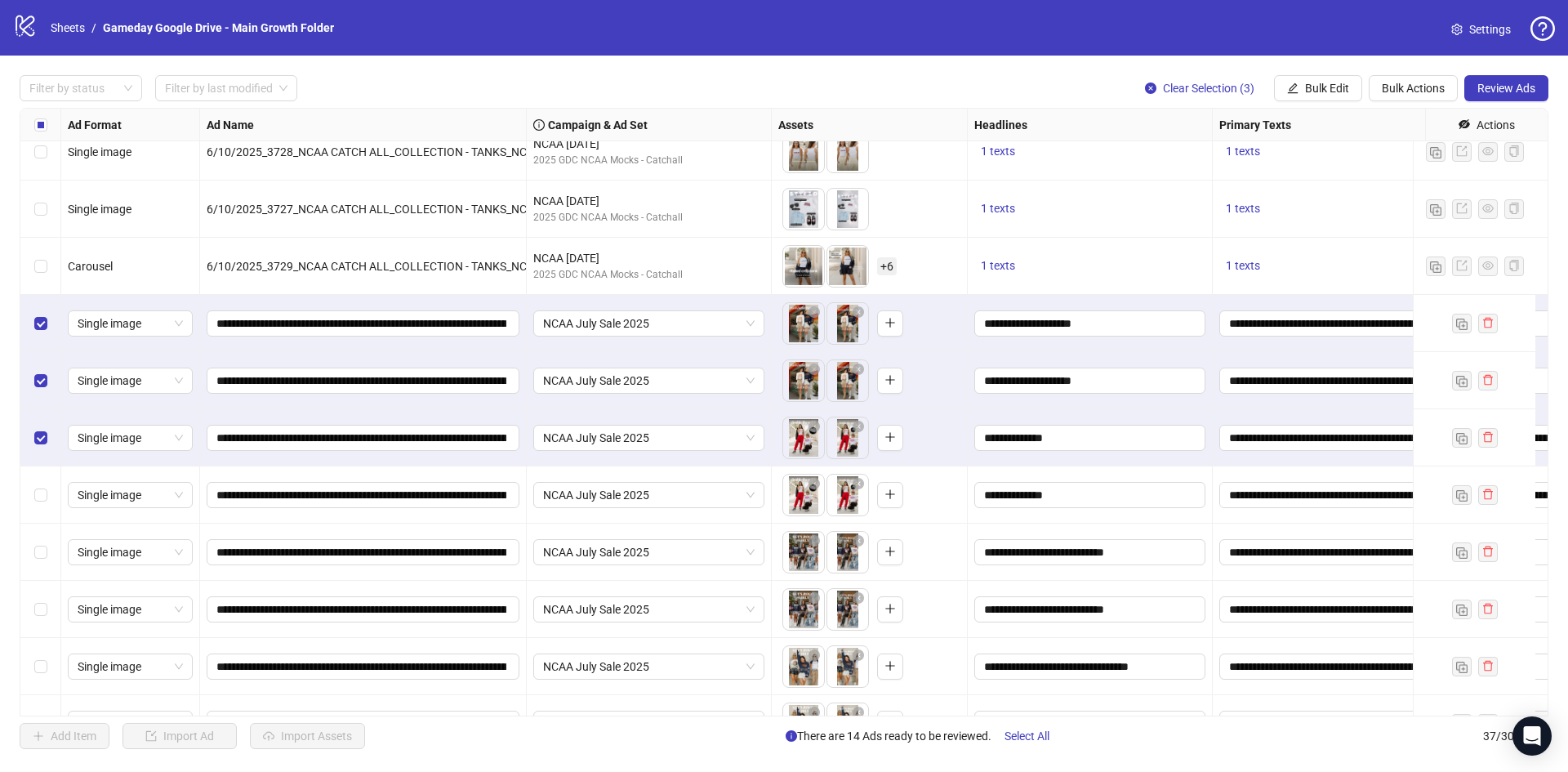 click at bounding box center [41, 495] 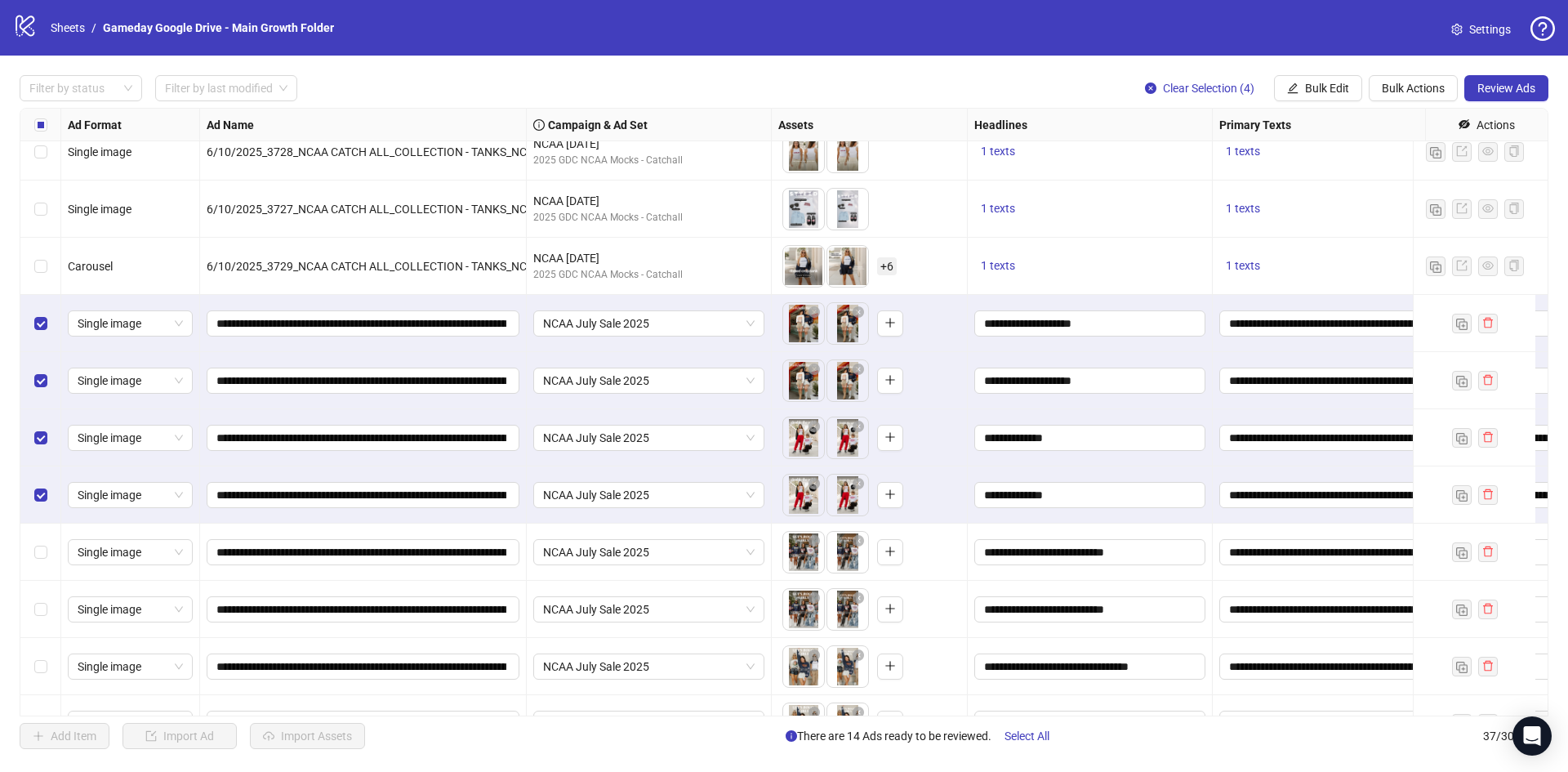 click at bounding box center (41, 552) 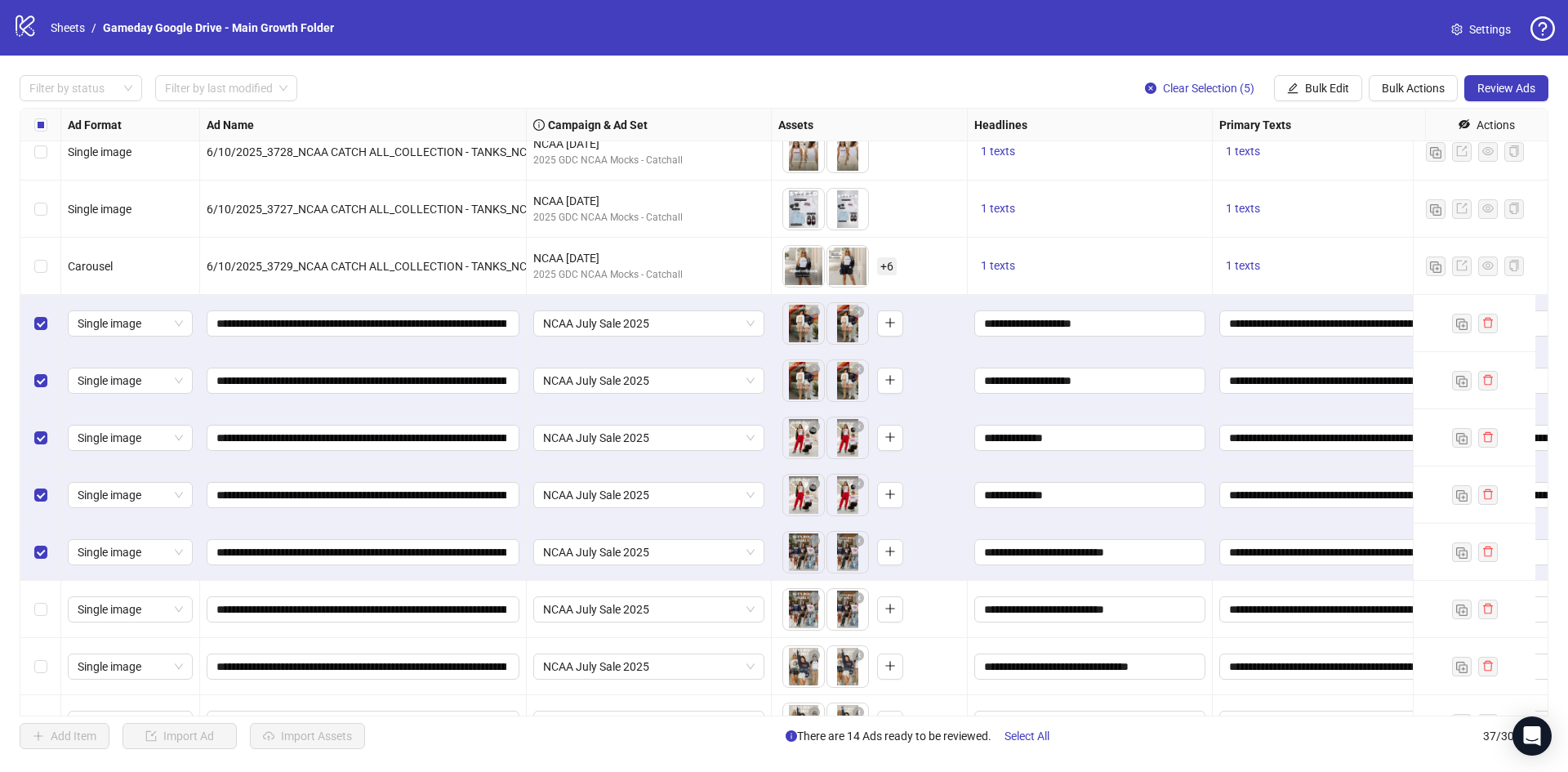 click at bounding box center [41, 609] 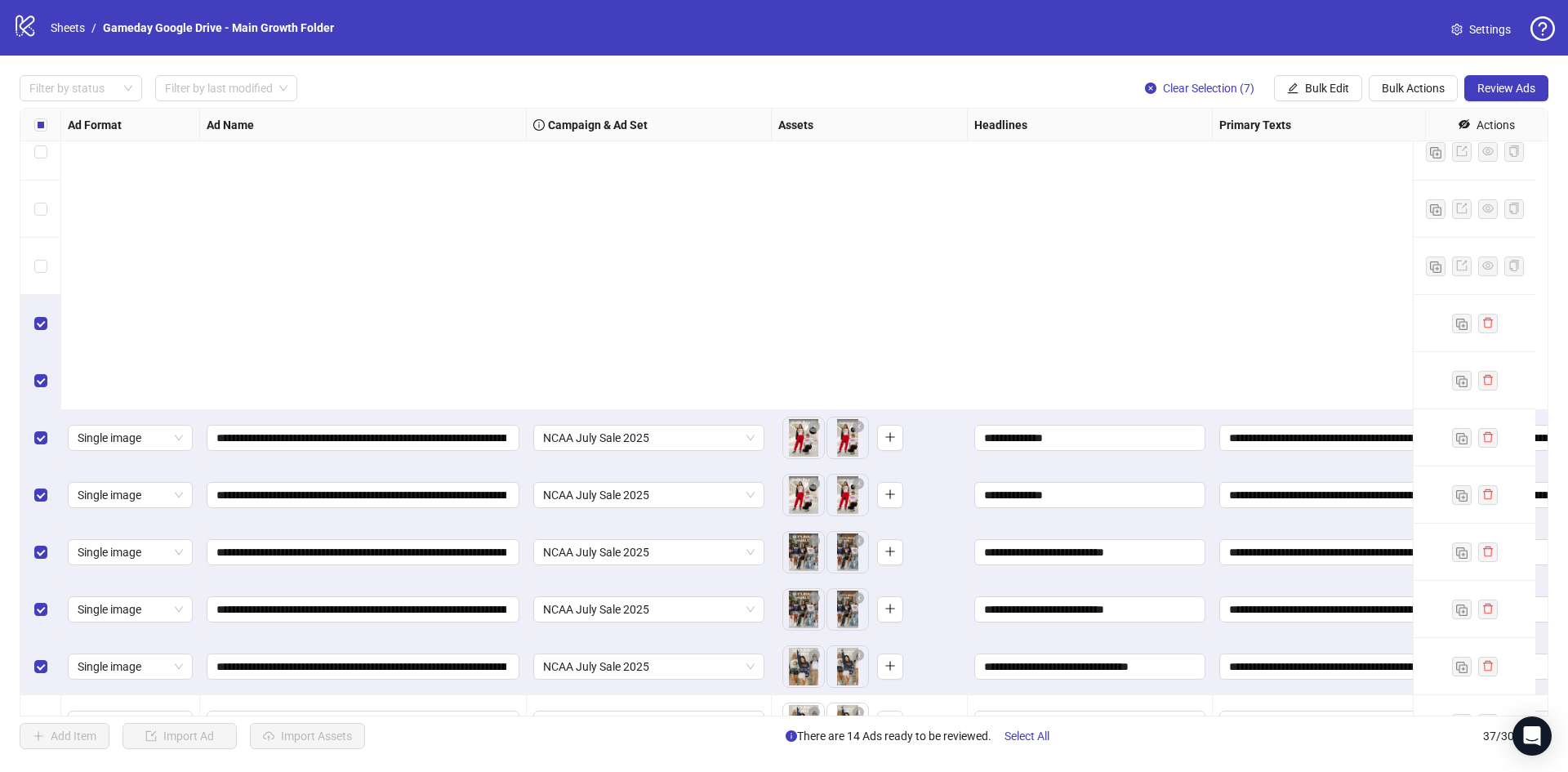 scroll, scrollTop: 1554, scrollLeft: 0, axis: vertical 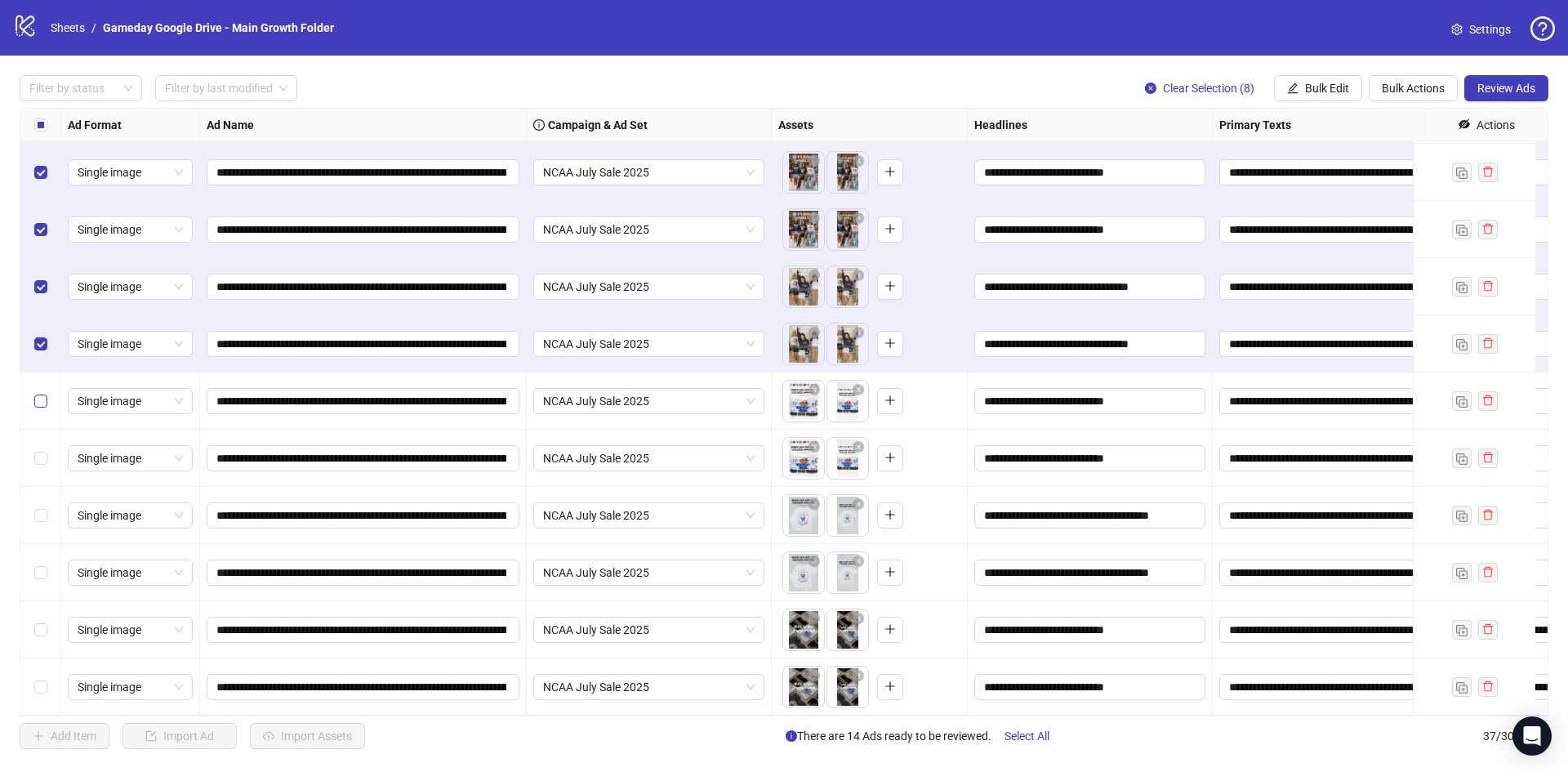 click at bounding box center (41, 401) 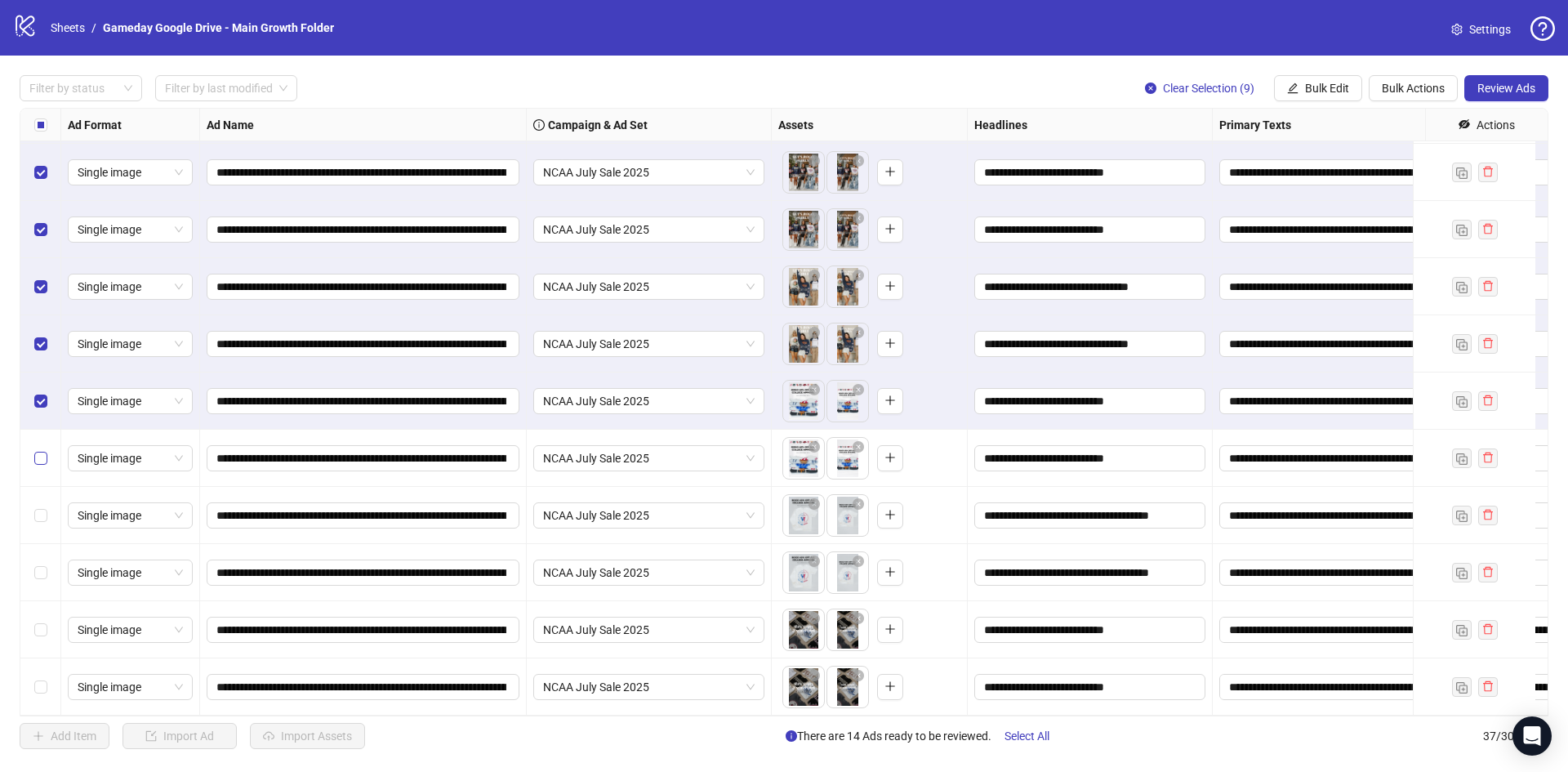 click at bounding box center [41, 458] 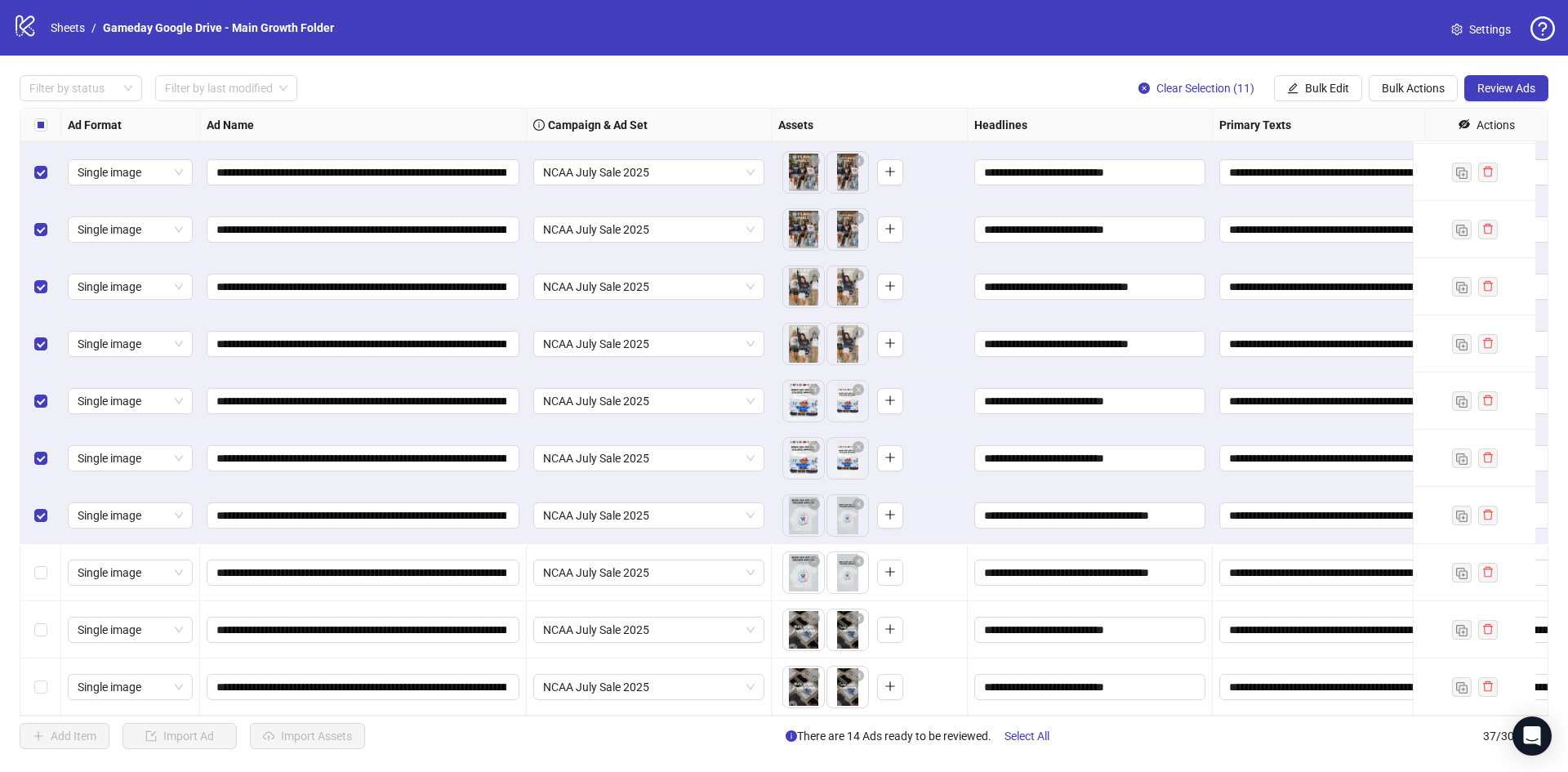 click at bounding box center [41, 573] 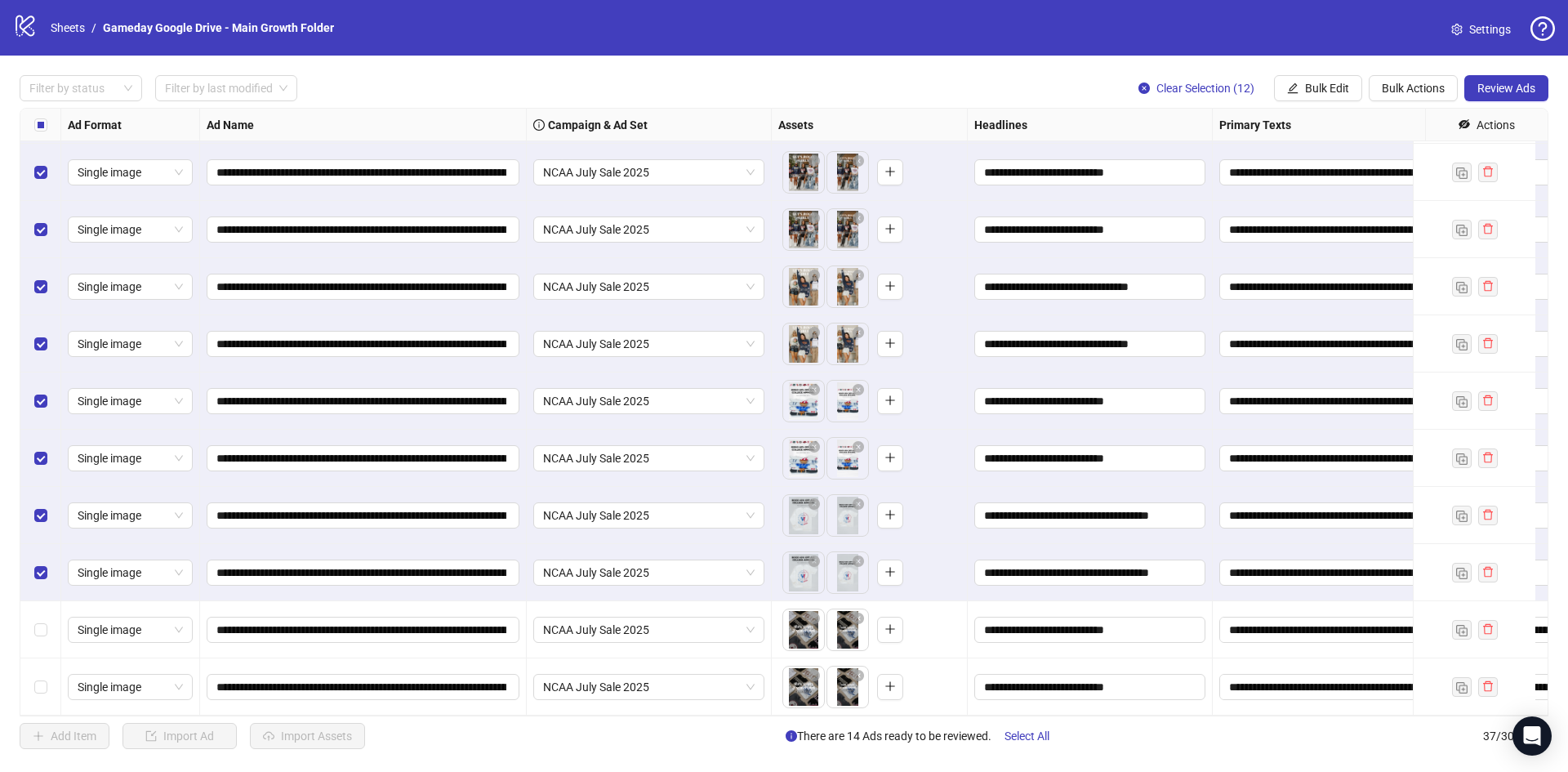 click at bounding box center (41, 630) 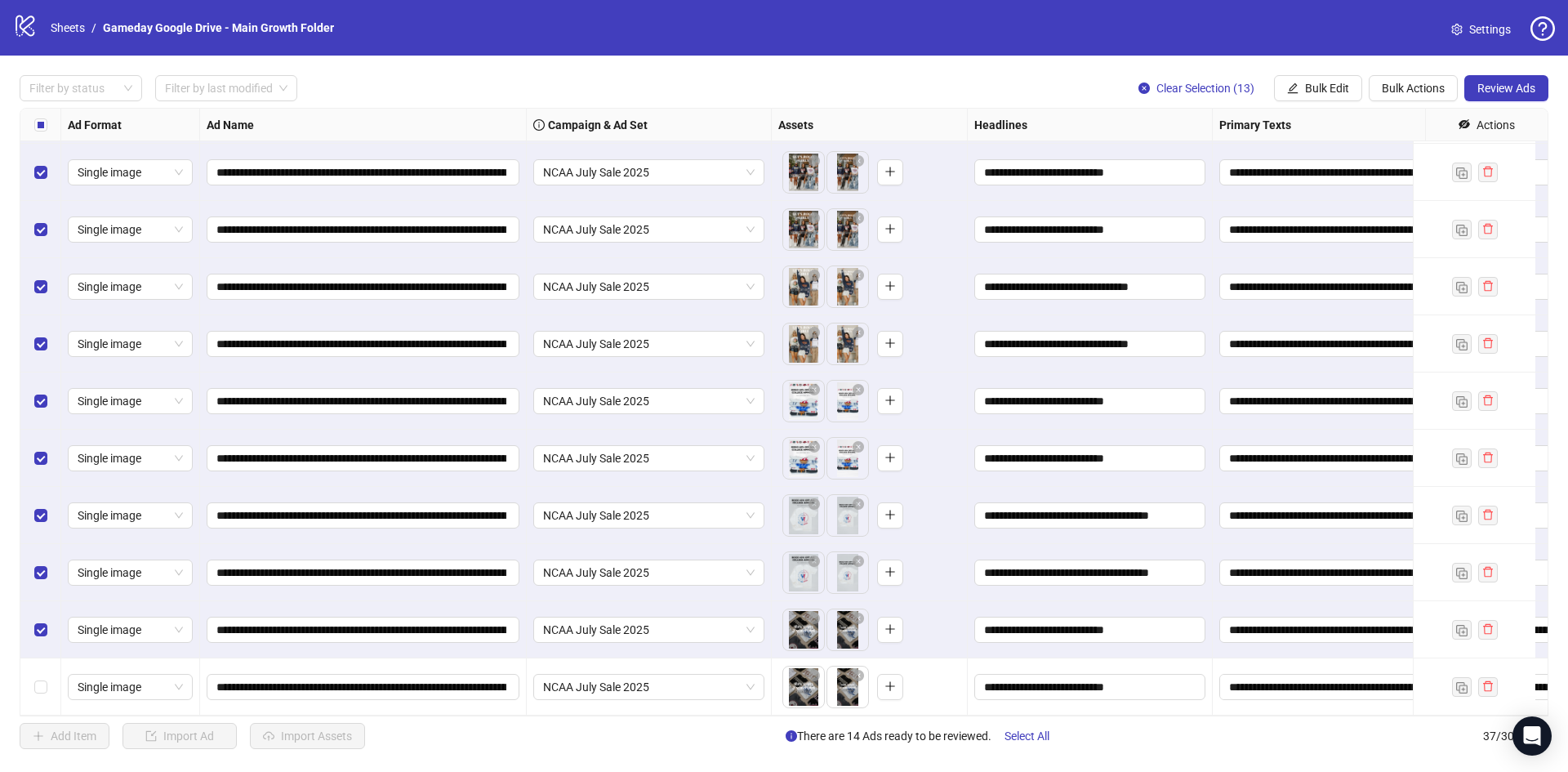 click at bounding box center [41, 687] 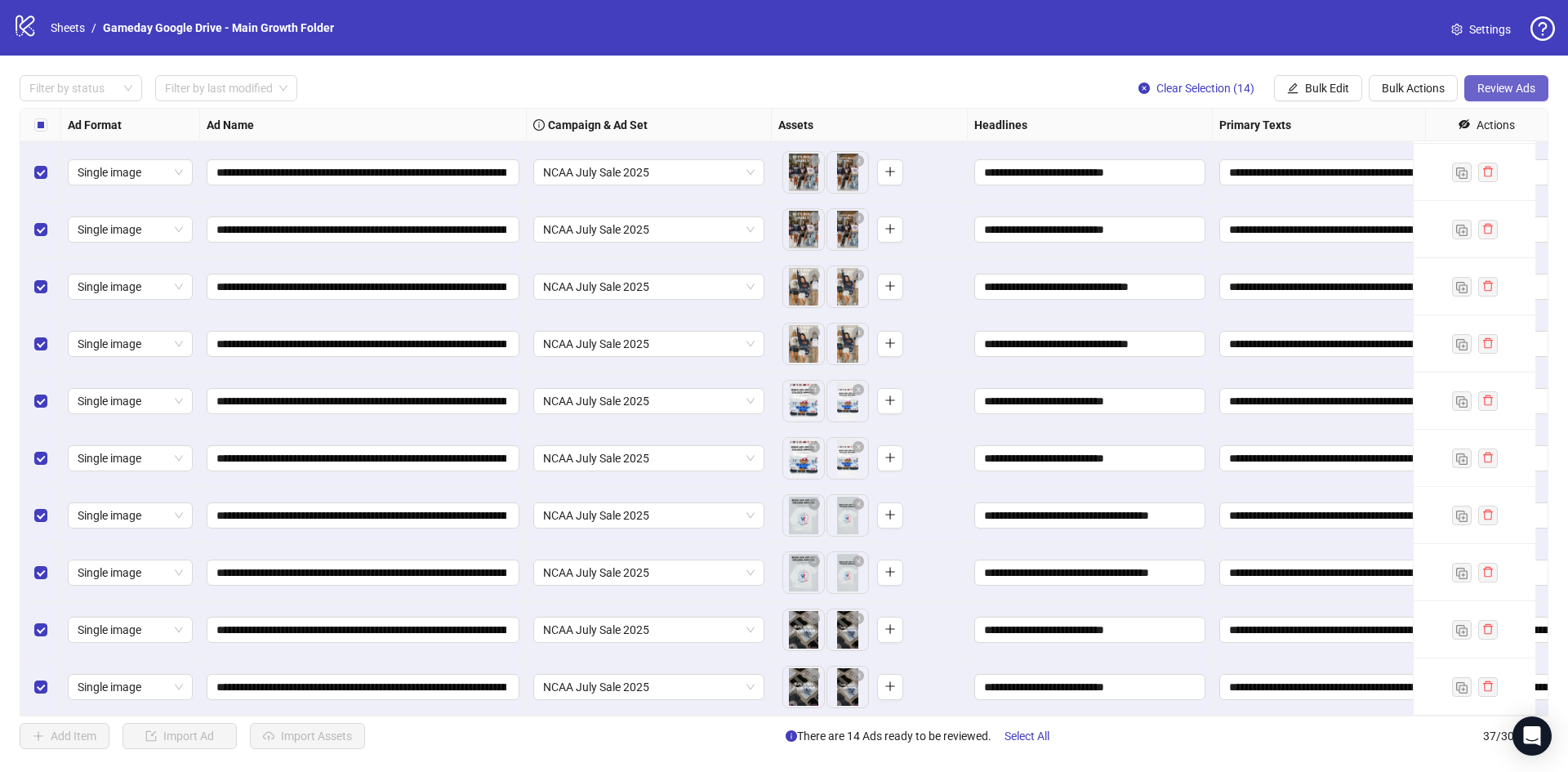 click on "Review Ads" at bounding box center (1506, 88) 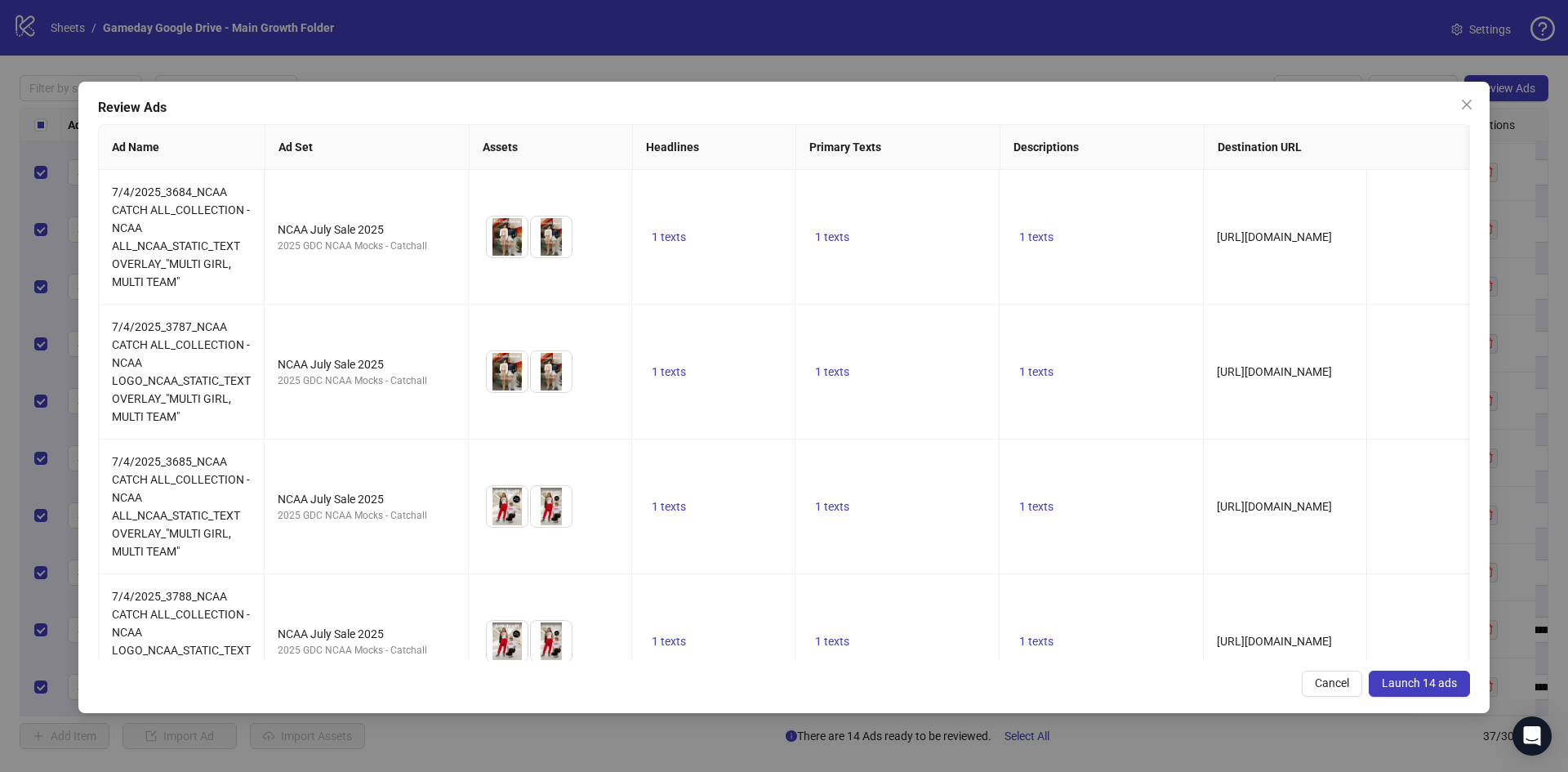 click on "Launch 14 ads" at bounding box center (1419, 684) 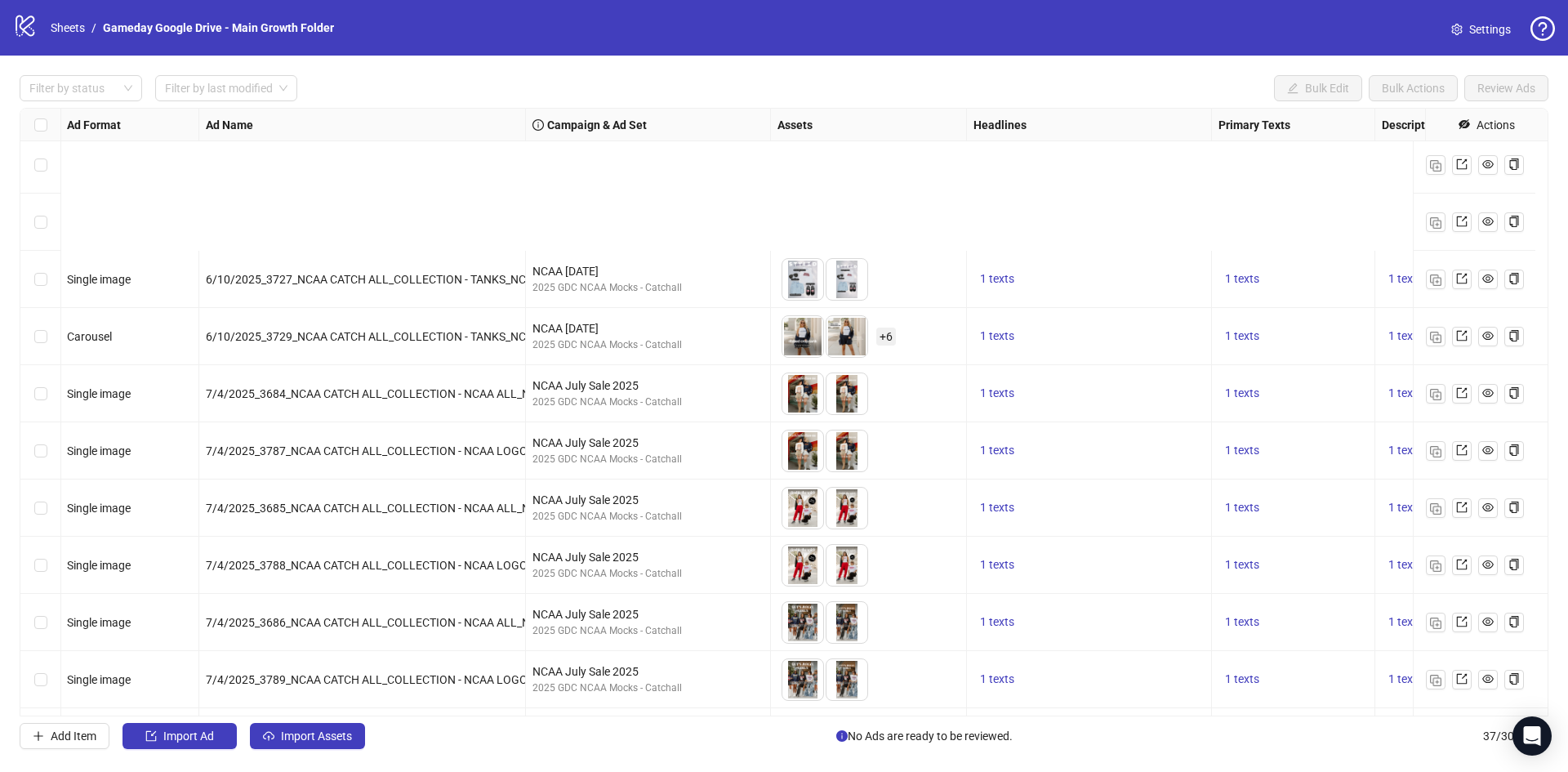 scroll, scrollTop: 1554, scrollLeft: 1, axis: both 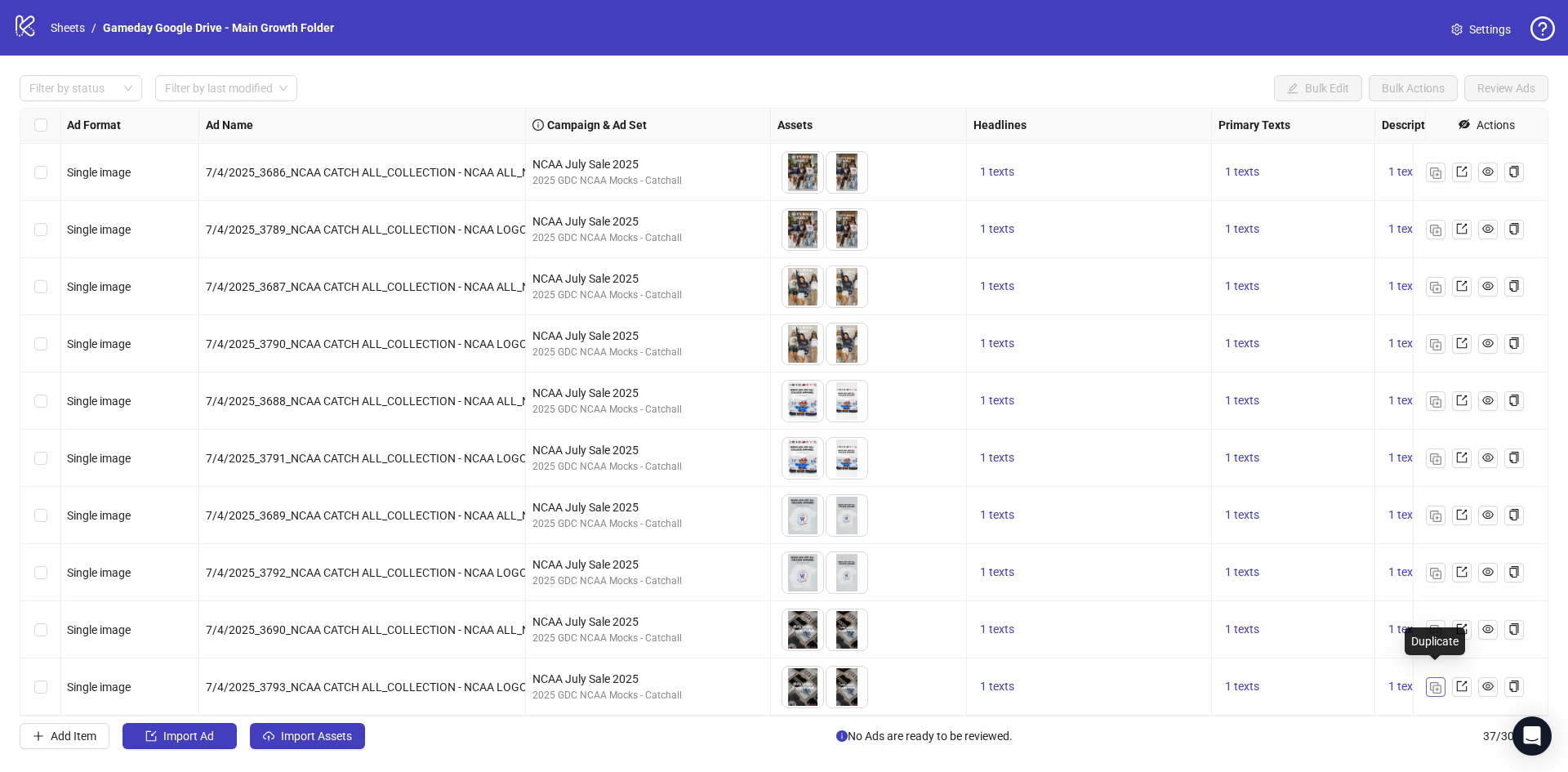 click at bounding box center (1436, 687) 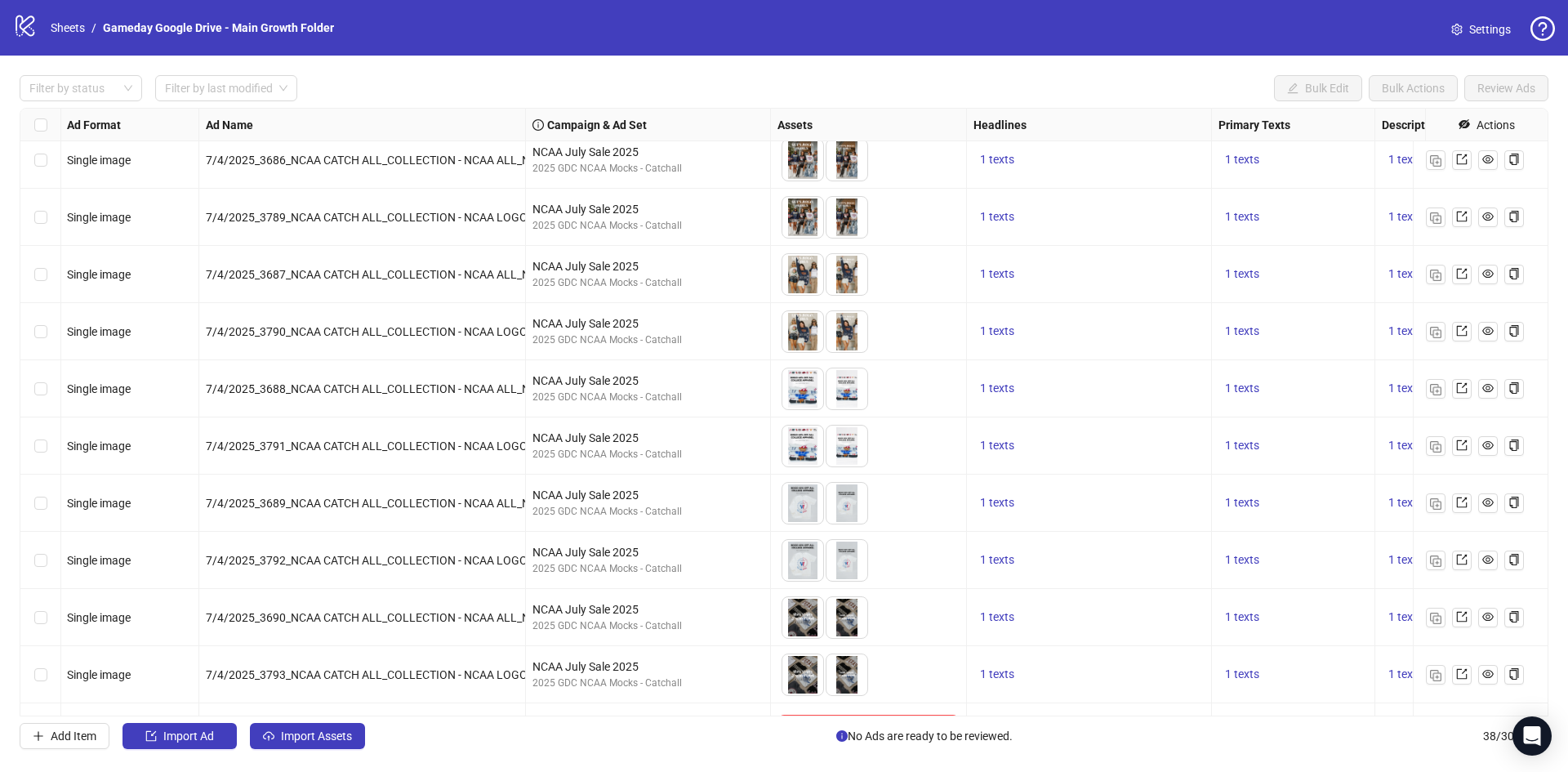 scroll, scrollTop: 1611, scrollLeft: 1, axis: both 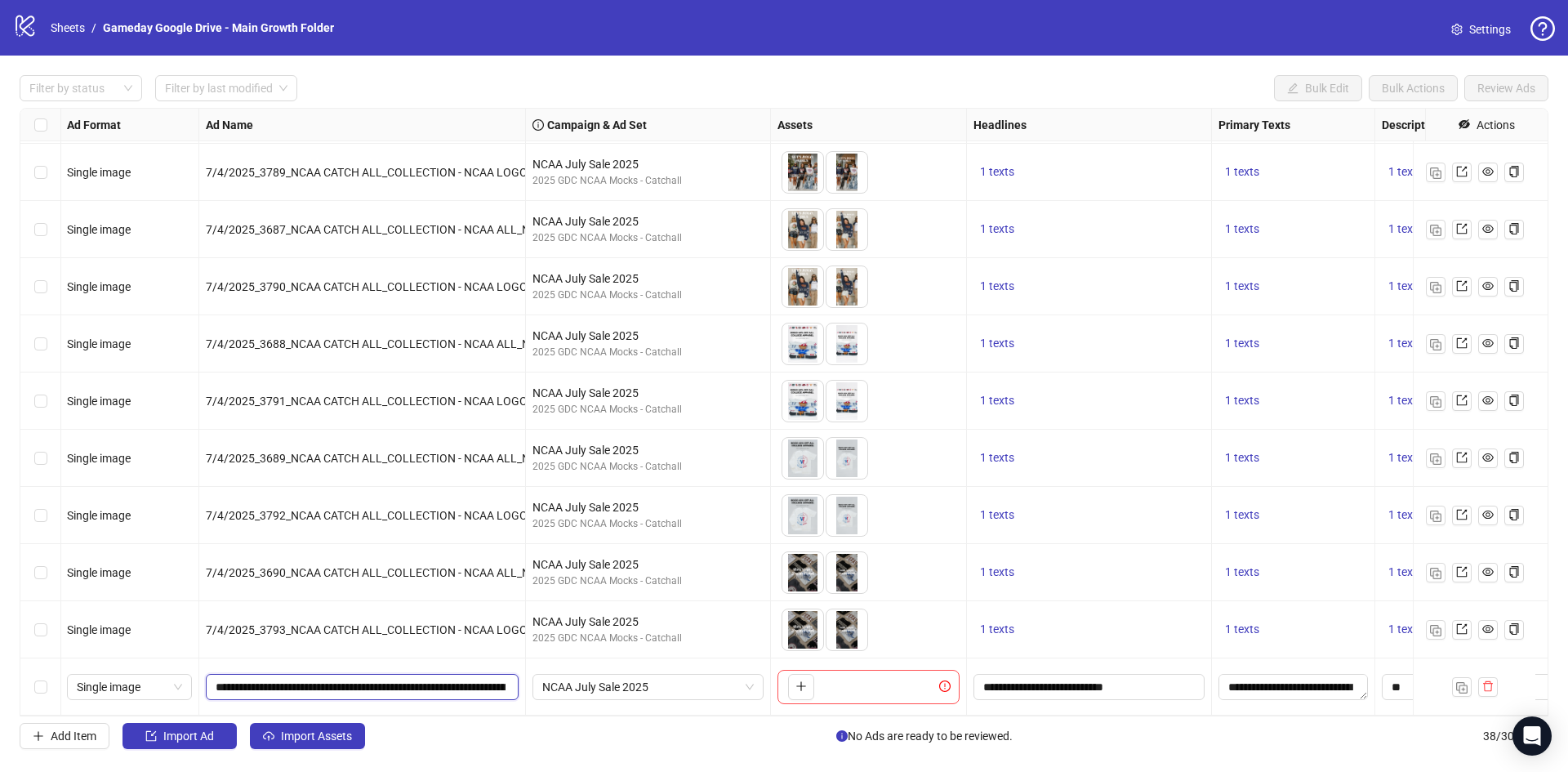 click on "**********" at bounding box center [360, 687] 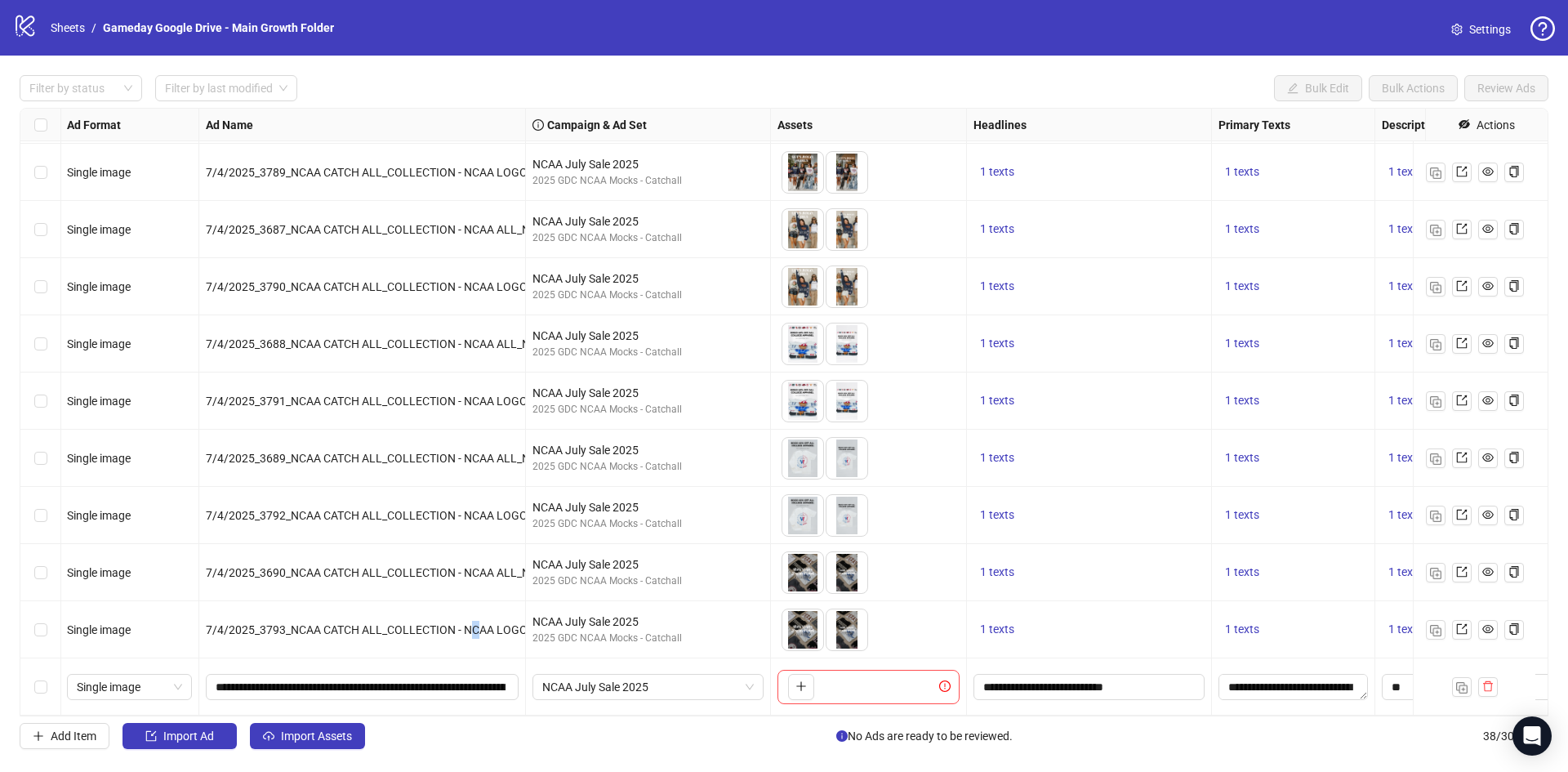 click on "7/4/2025_3793_NCAA CATCH ALL_COLLECTION - NCAA LOGO_NCAA_STATIC_TEXT OVERLAY_OFF BODY, FLATLAY" at bounding box center [363, 630] 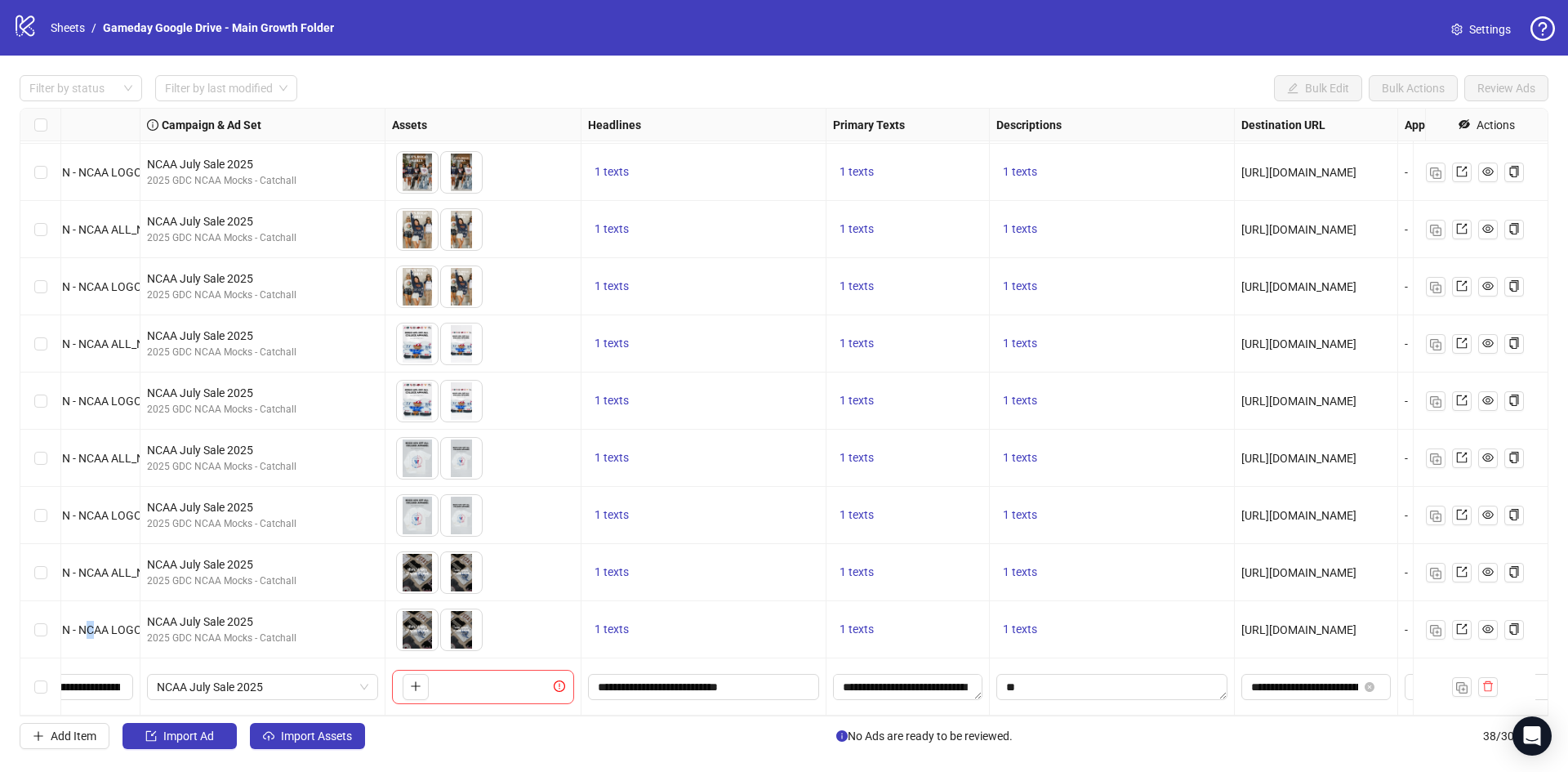 scroll, scrollTop: 1611, scrollLeft: 397, axis: both 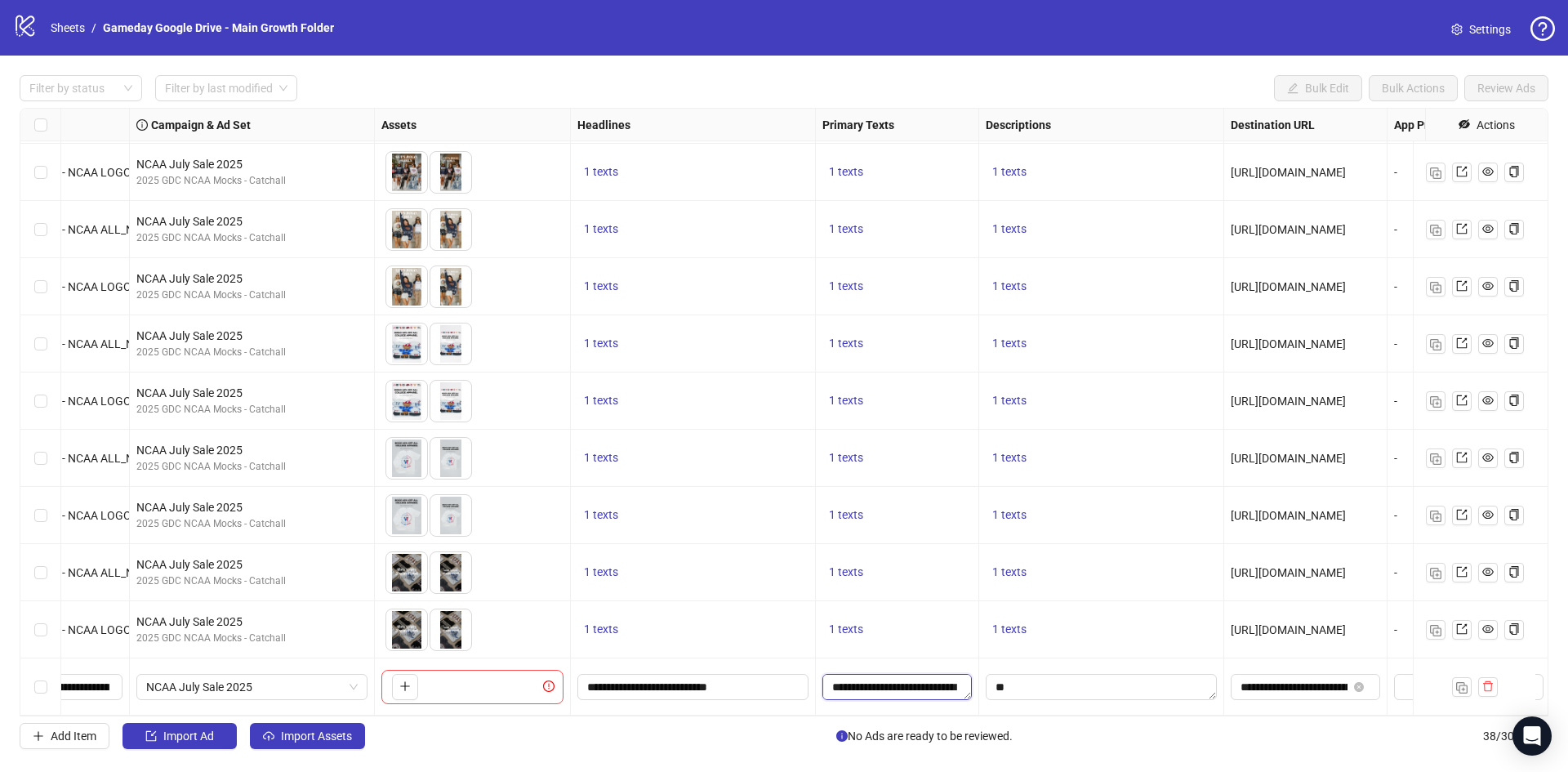 click on "**********" at bounding box center (897, 687) 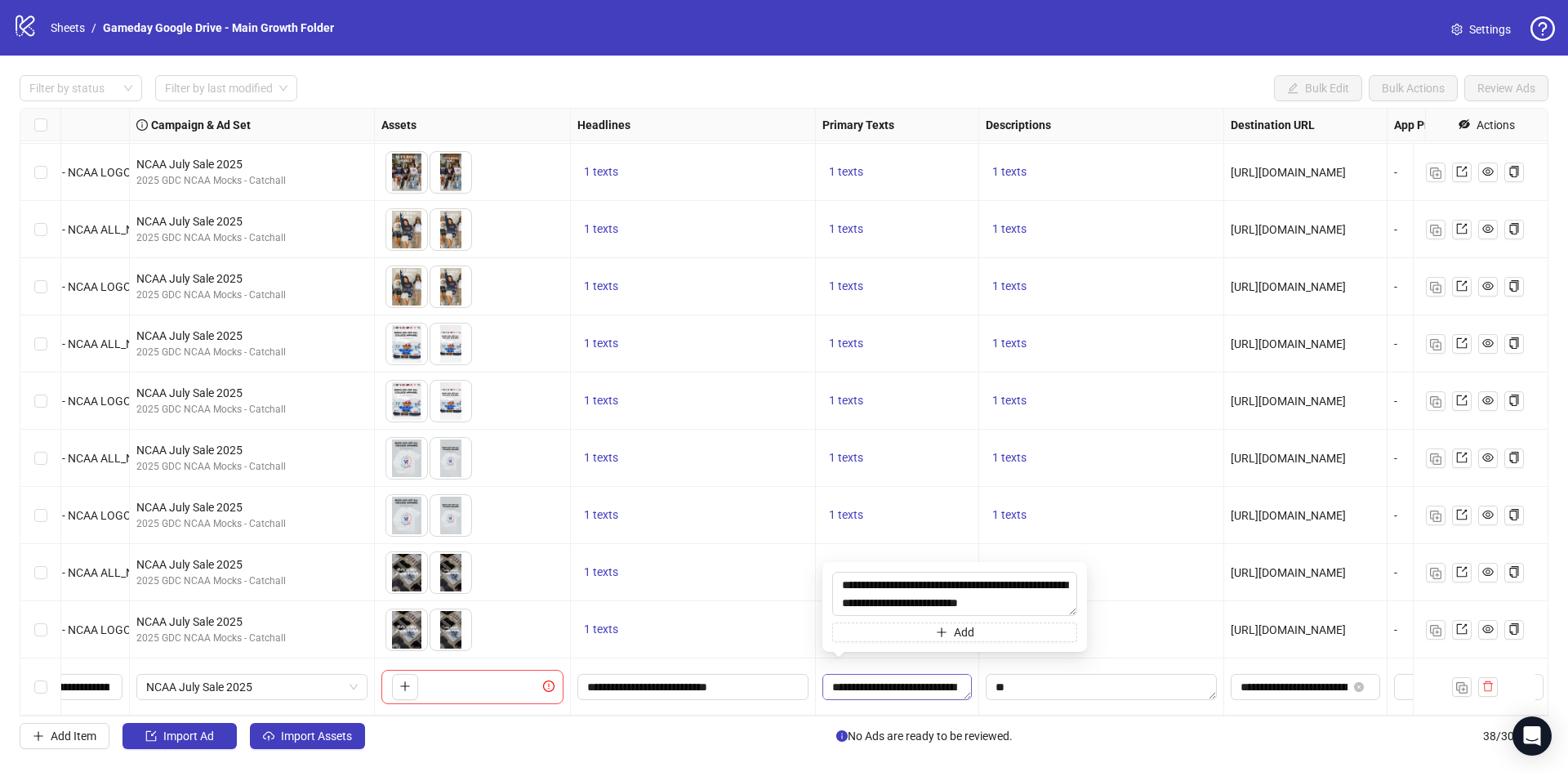 type on "**********" 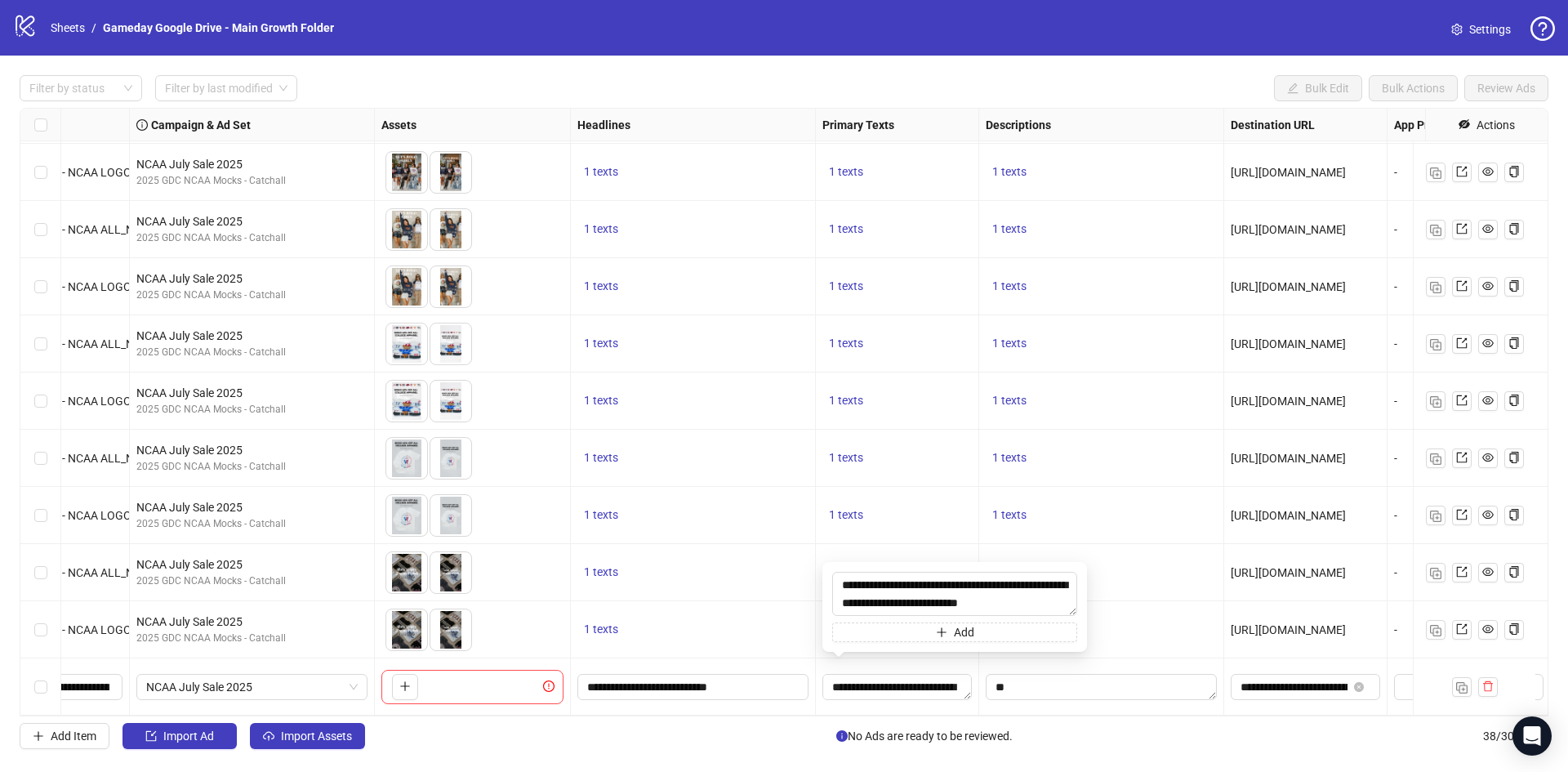 click on "1 texts" at bounding box center (898, 458) 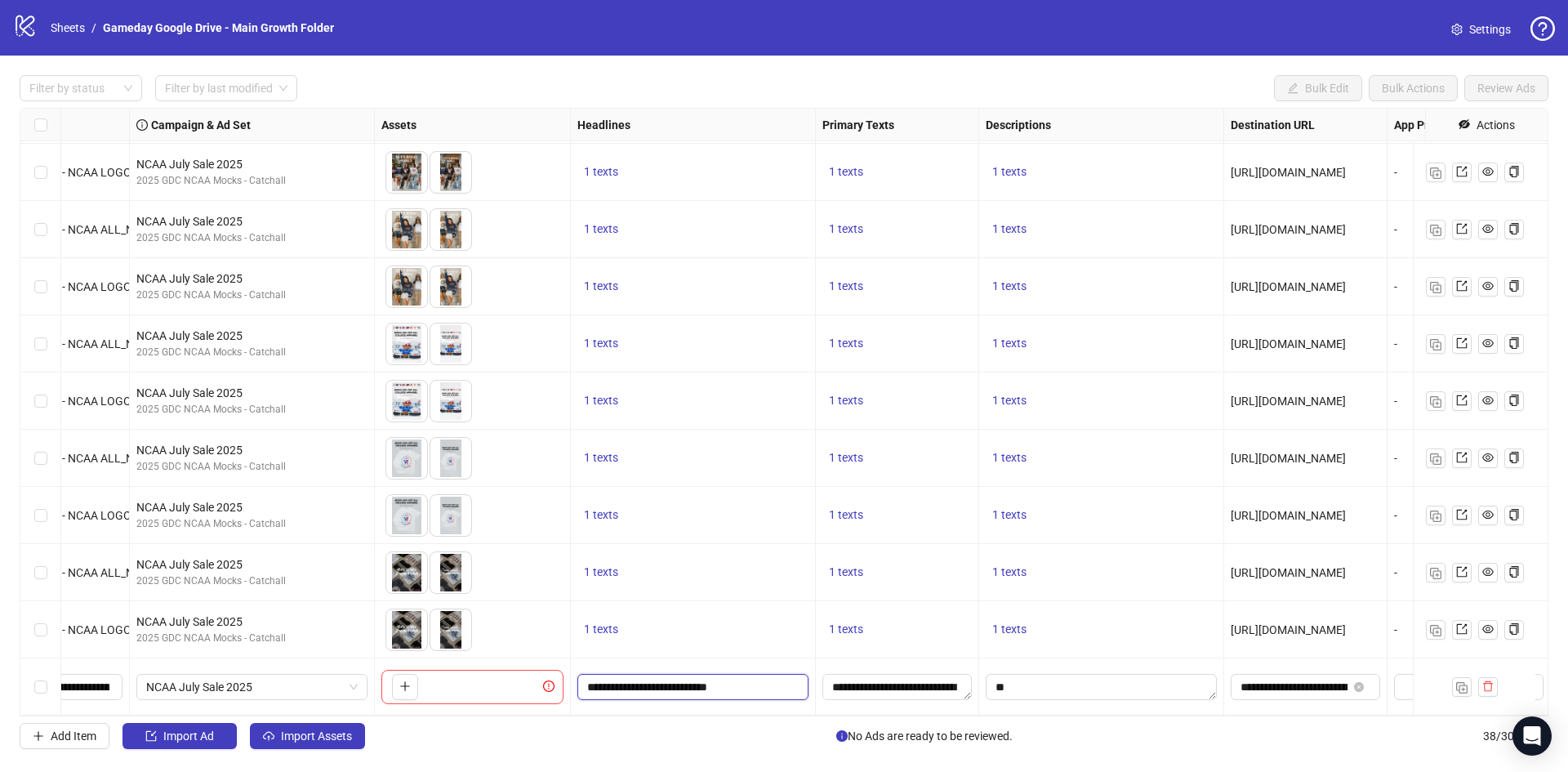 click on "**********" at bounding box center (691, 687) 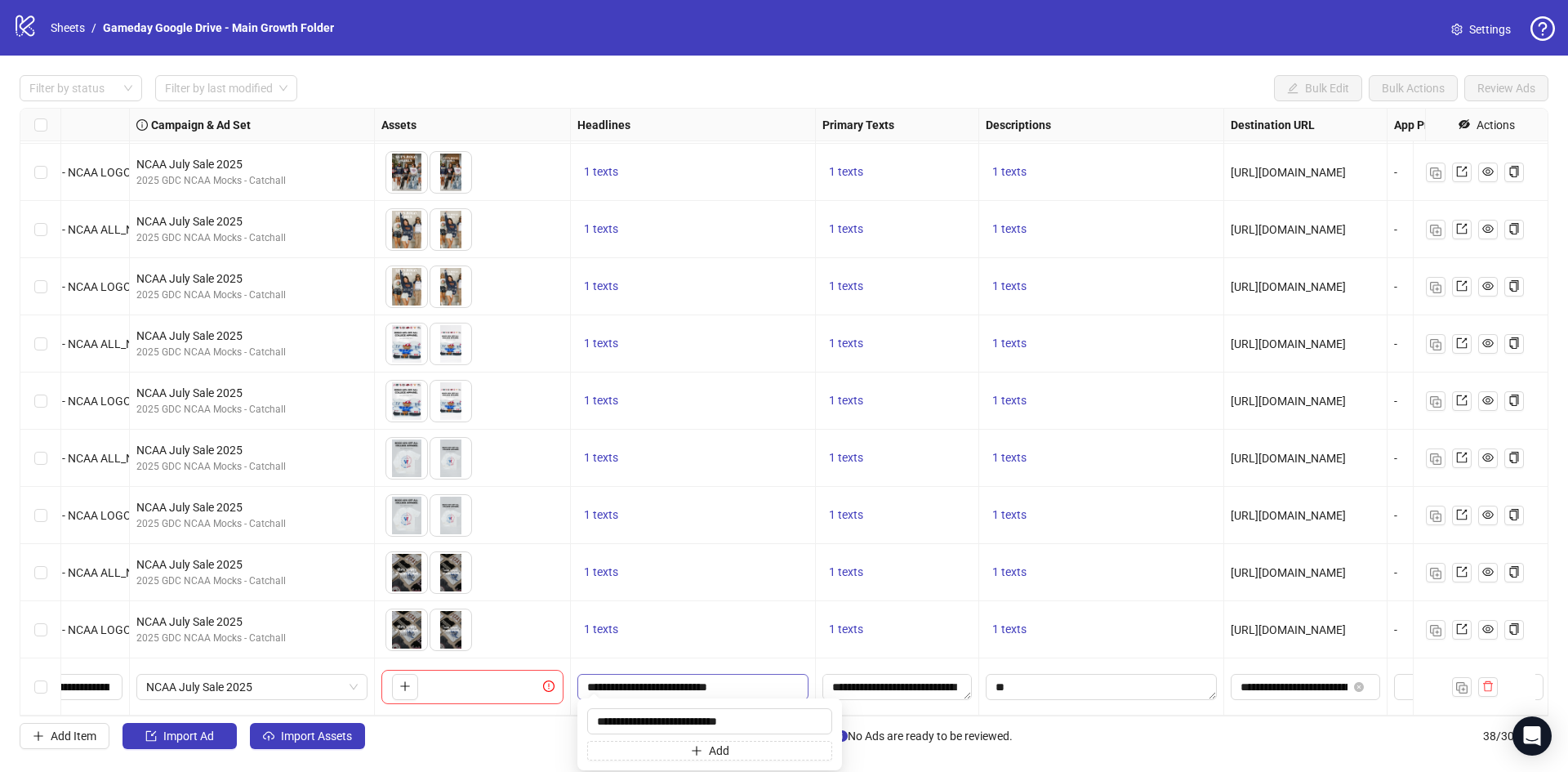 type on "**********" 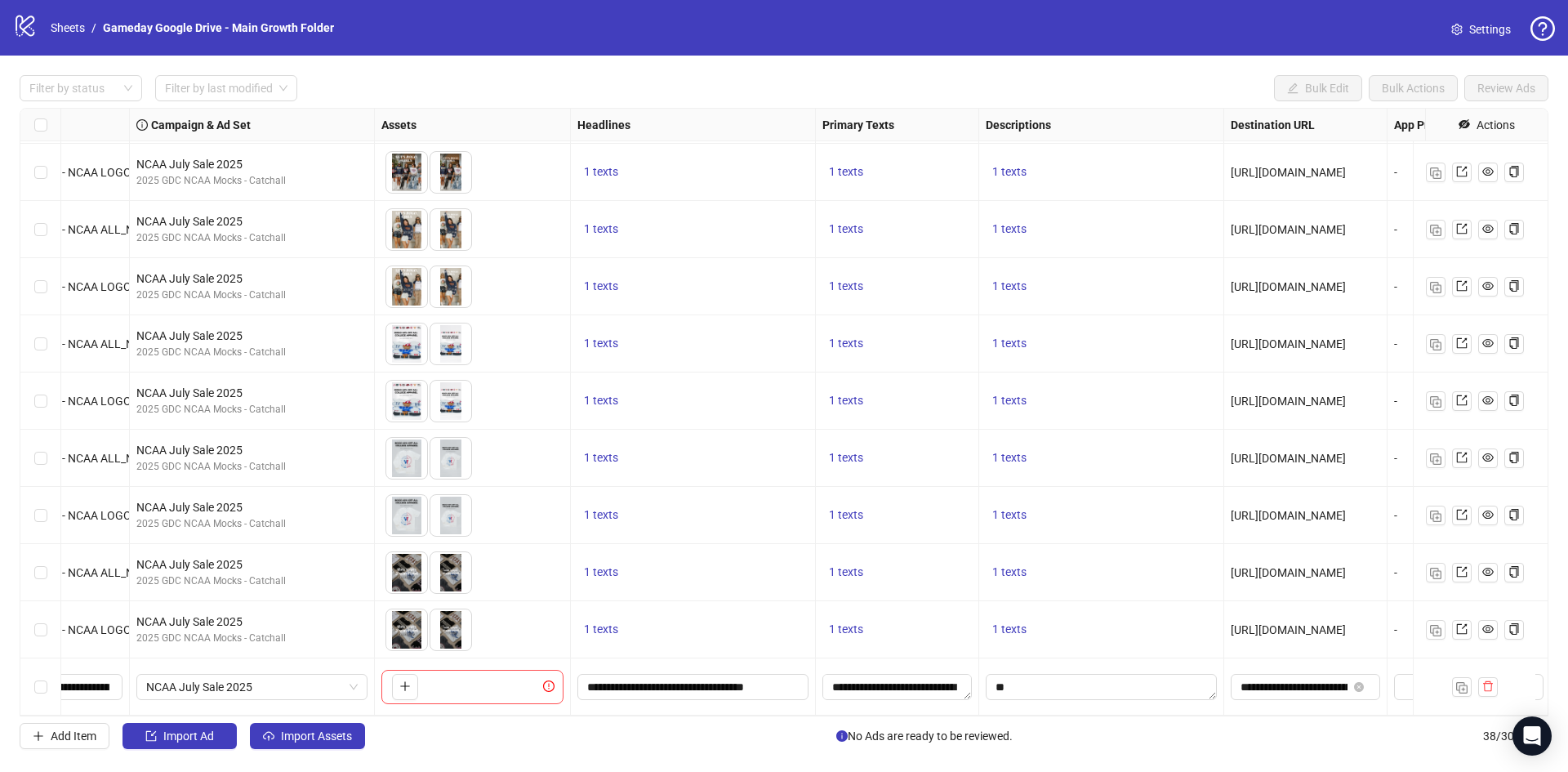 click on "1 texts" at bounding box center [693, 515] 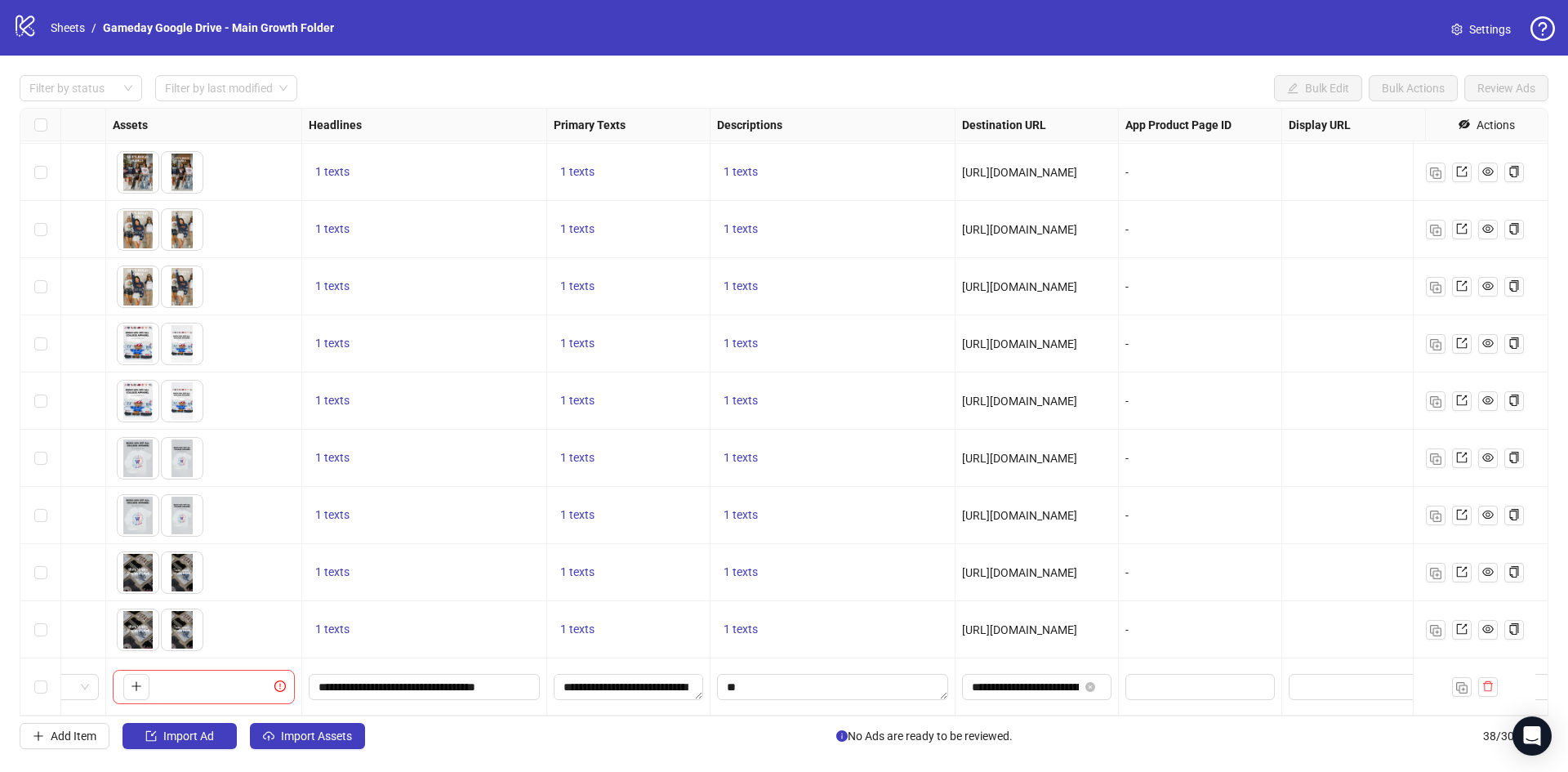 scroll, scrollTop: 1611, scrollLeft: 675, axis: both 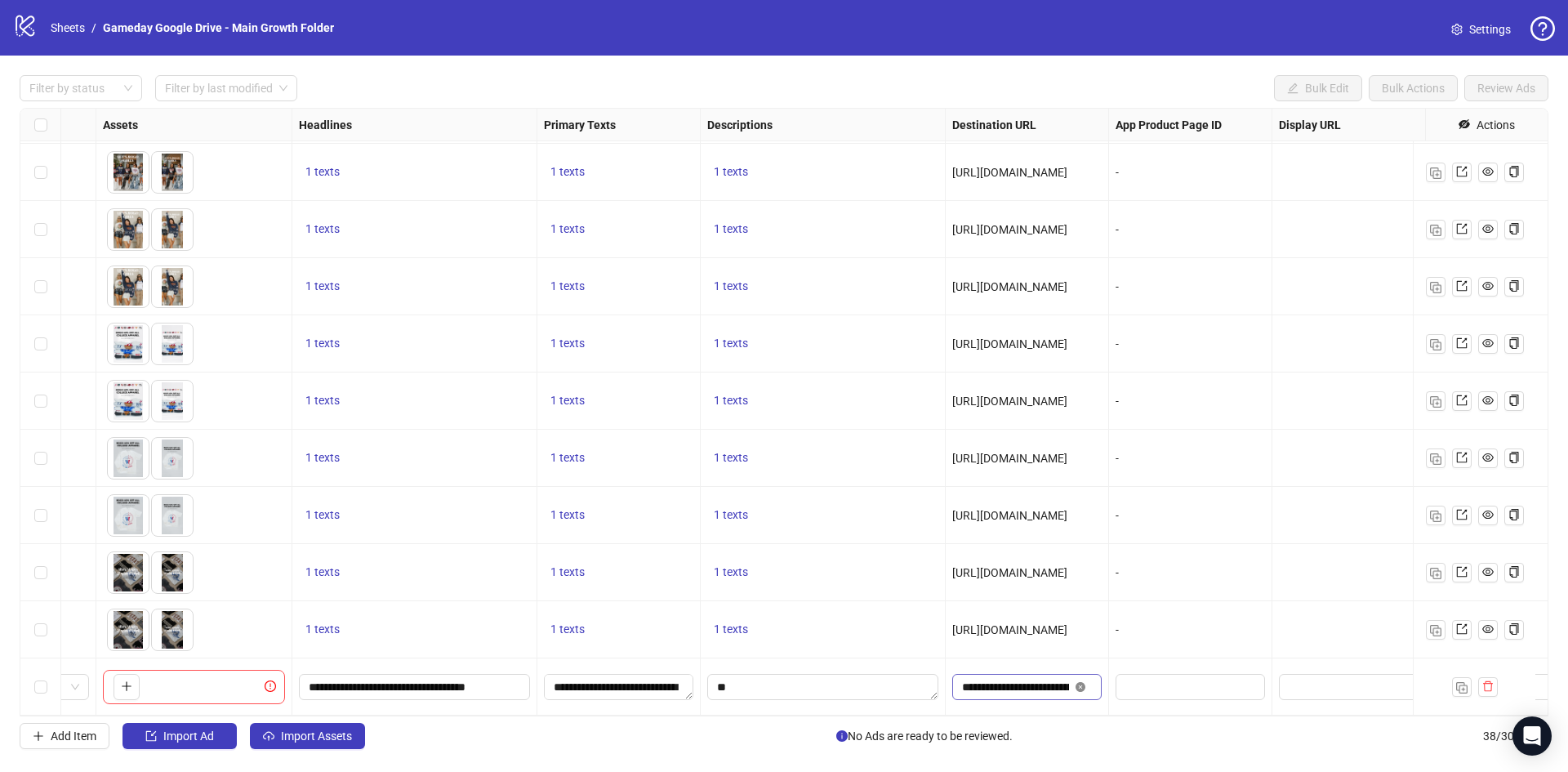 click 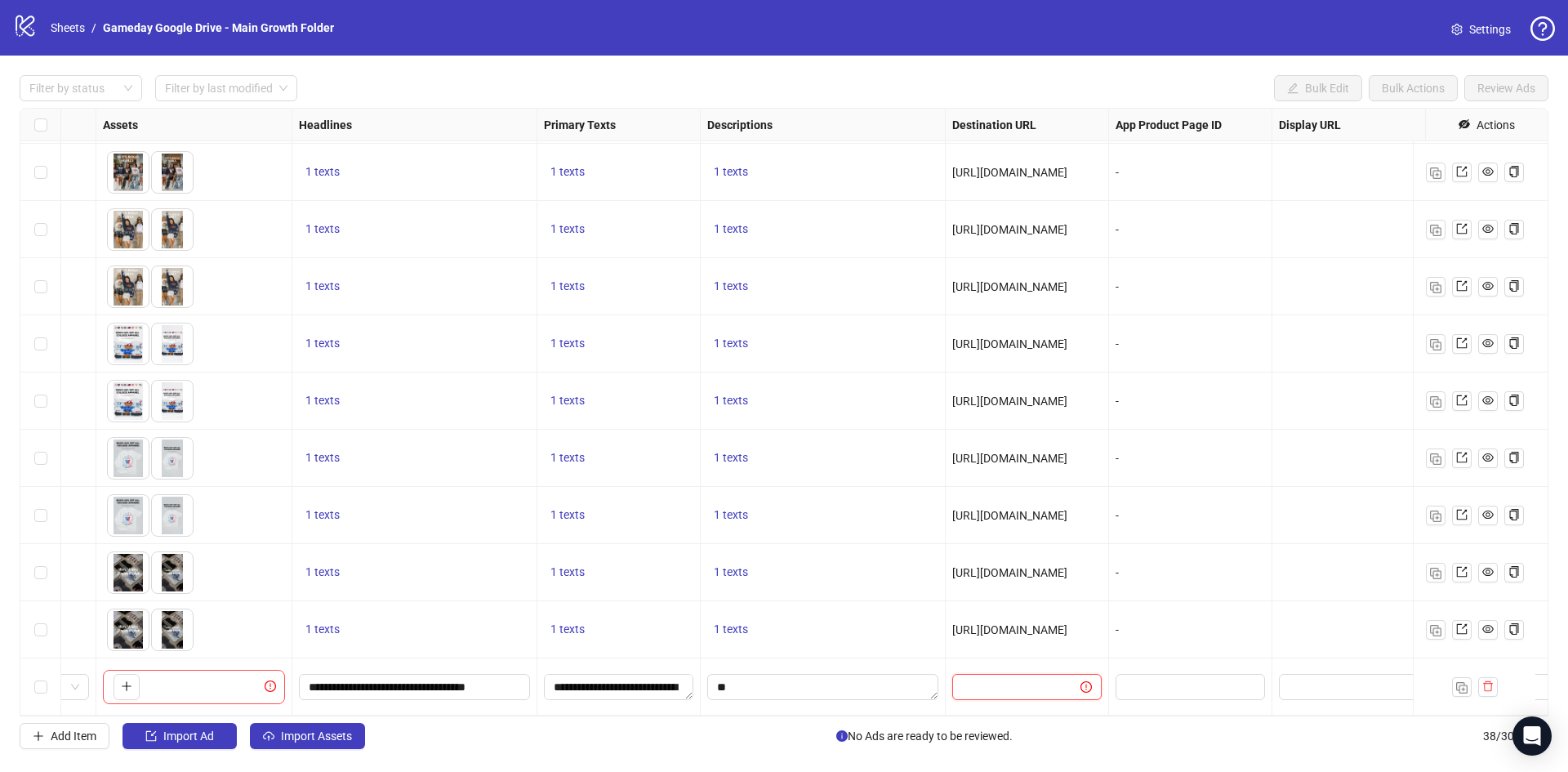 scroll, scrollTop: 0, scrollLeft: 0, axis: both 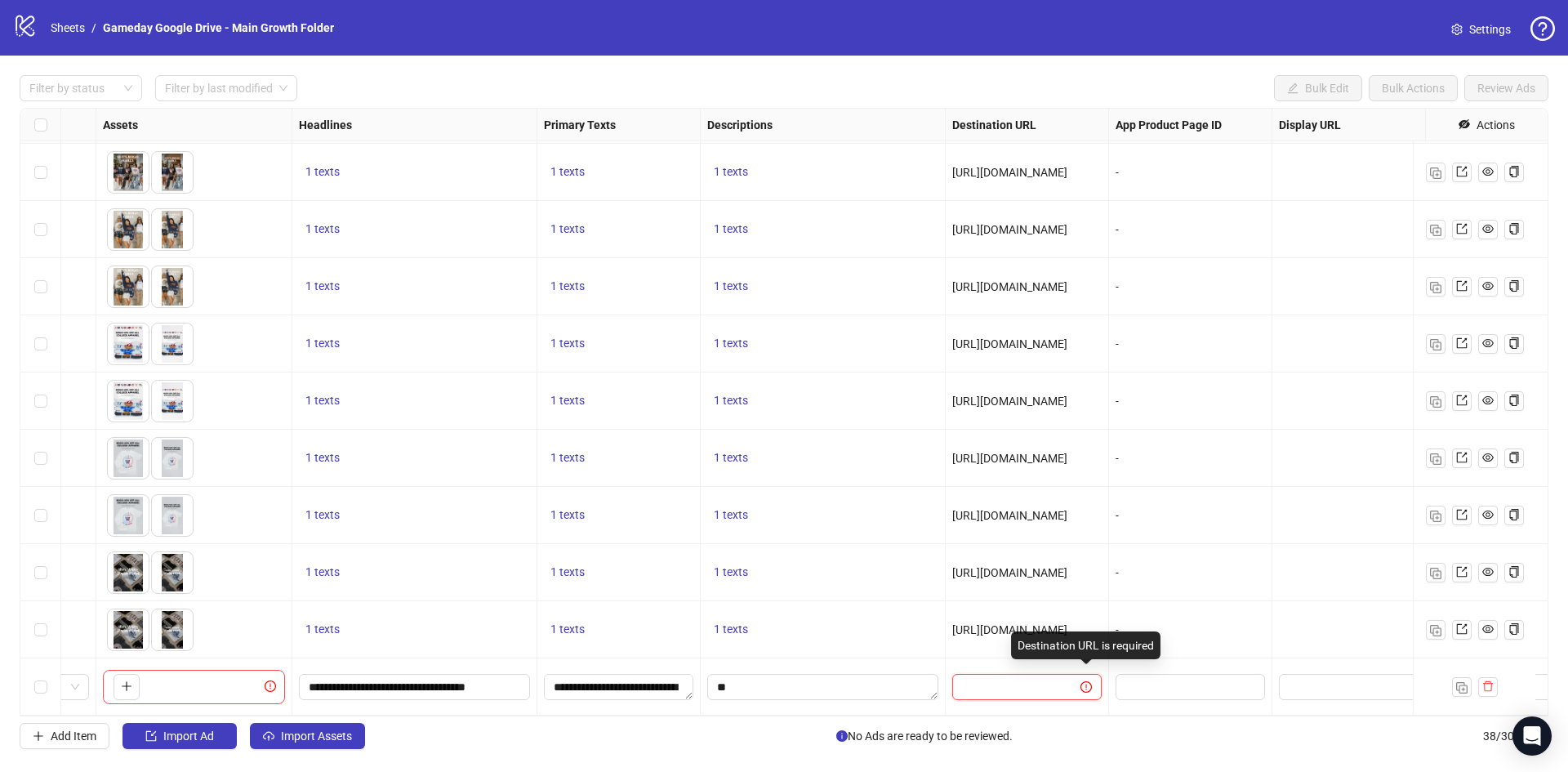 click at bounding box center (1009, 687) 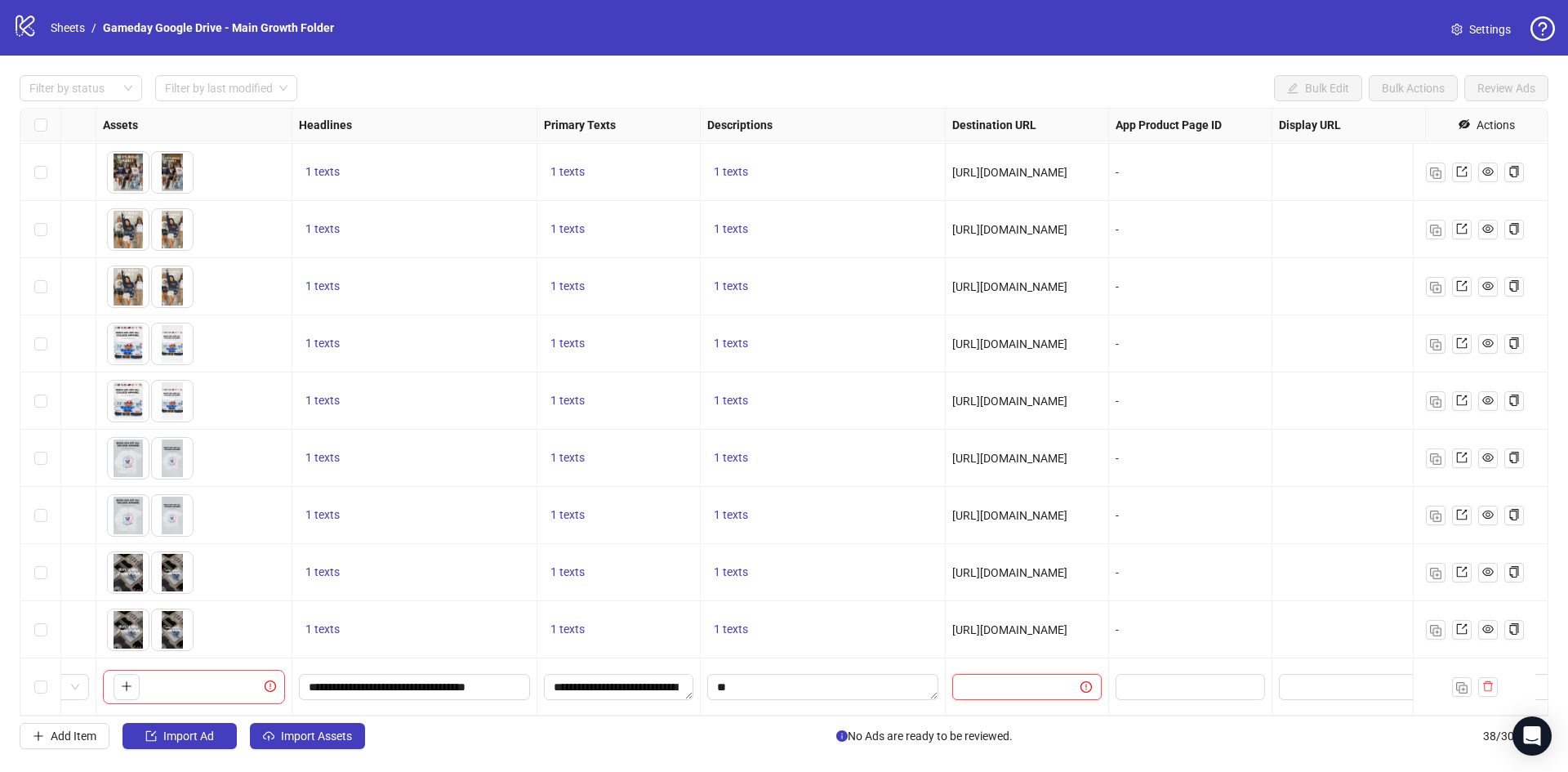 paste on "**********" 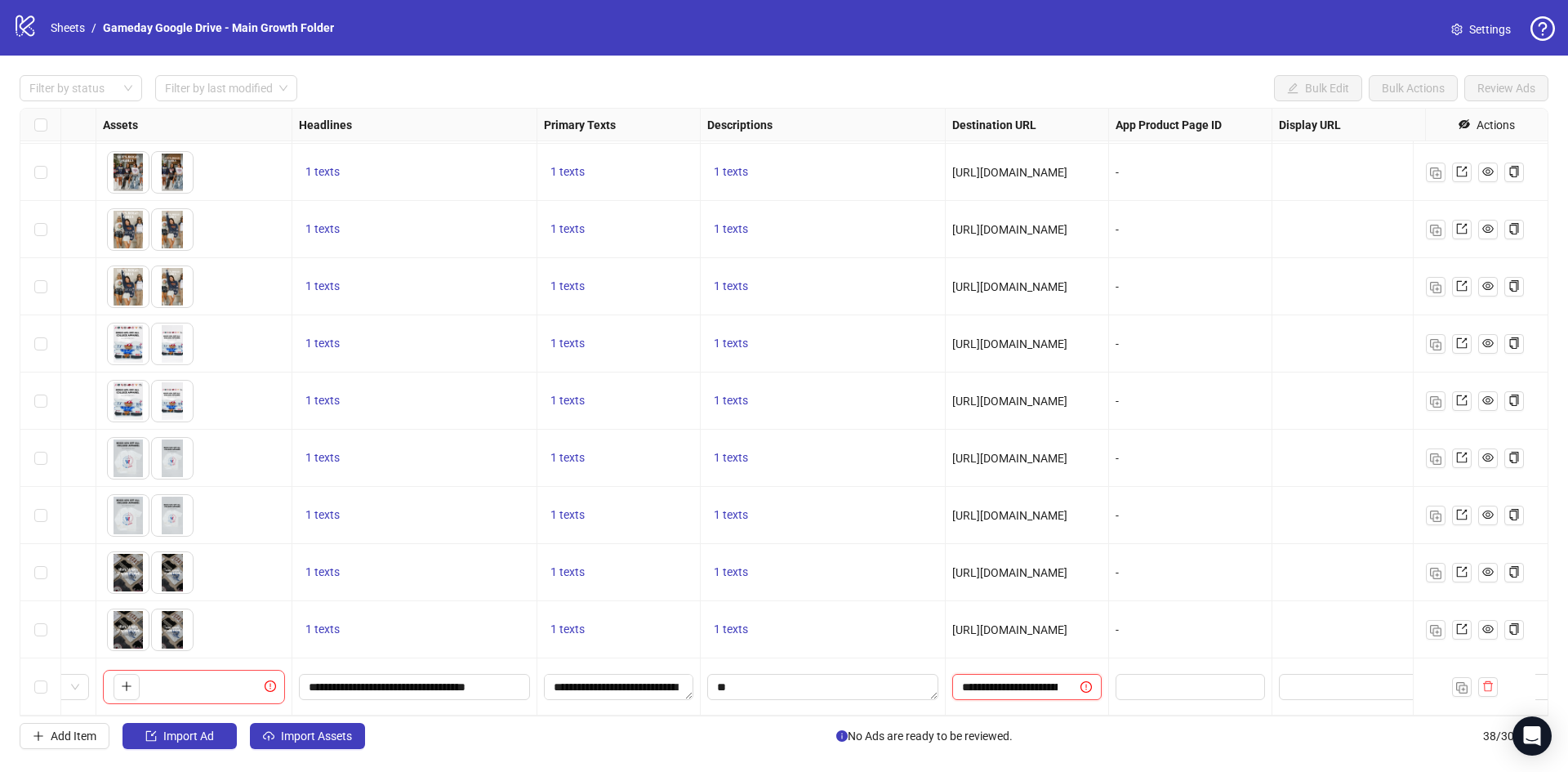 scroll, scrollTop: 0, scrollLeft: 180, axis: horizontal 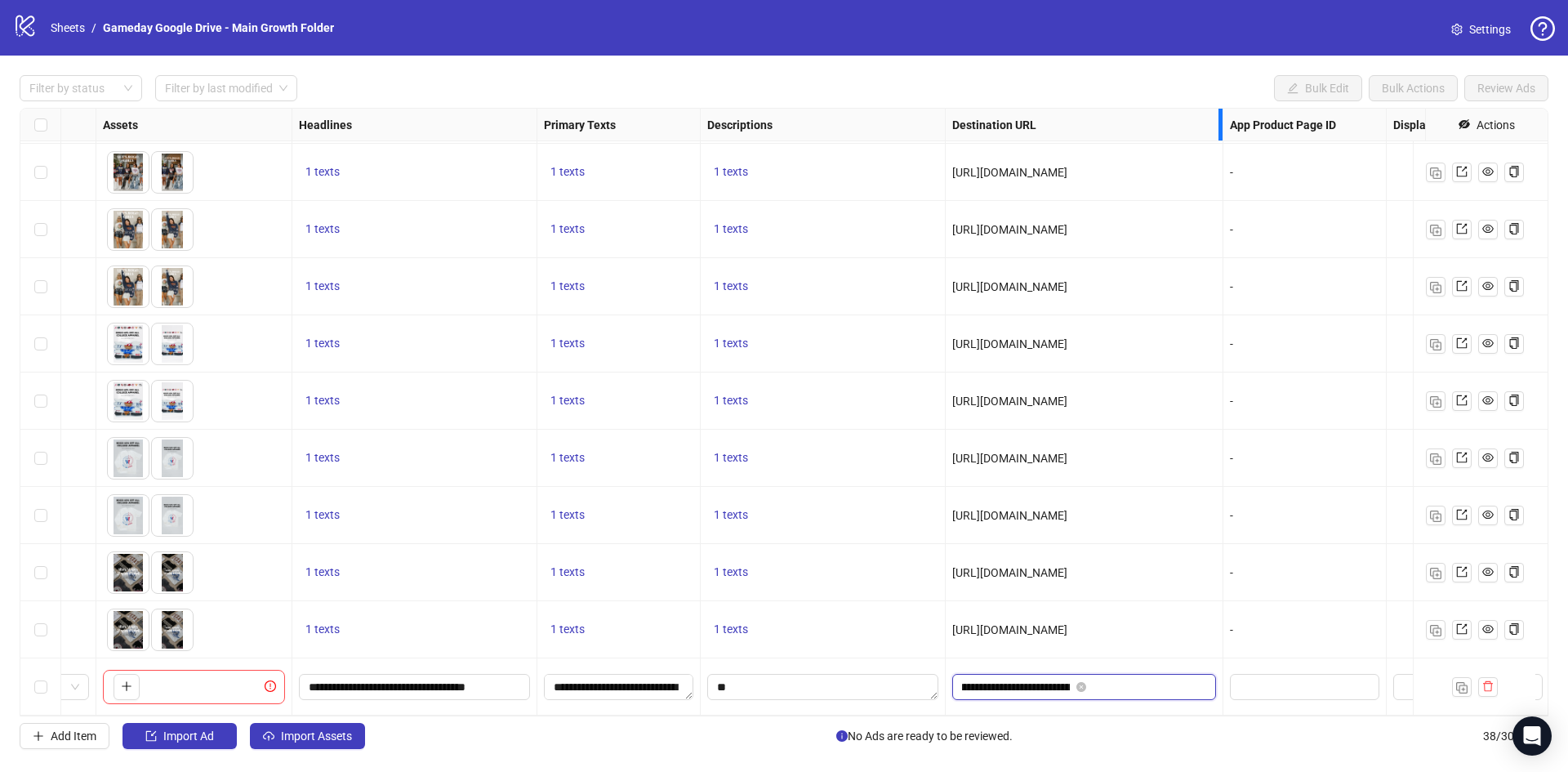 drag, startPoint x: 1105, startPoint y: 122, endPoint x: 1238, endPoint y: 127, distance: 133.094 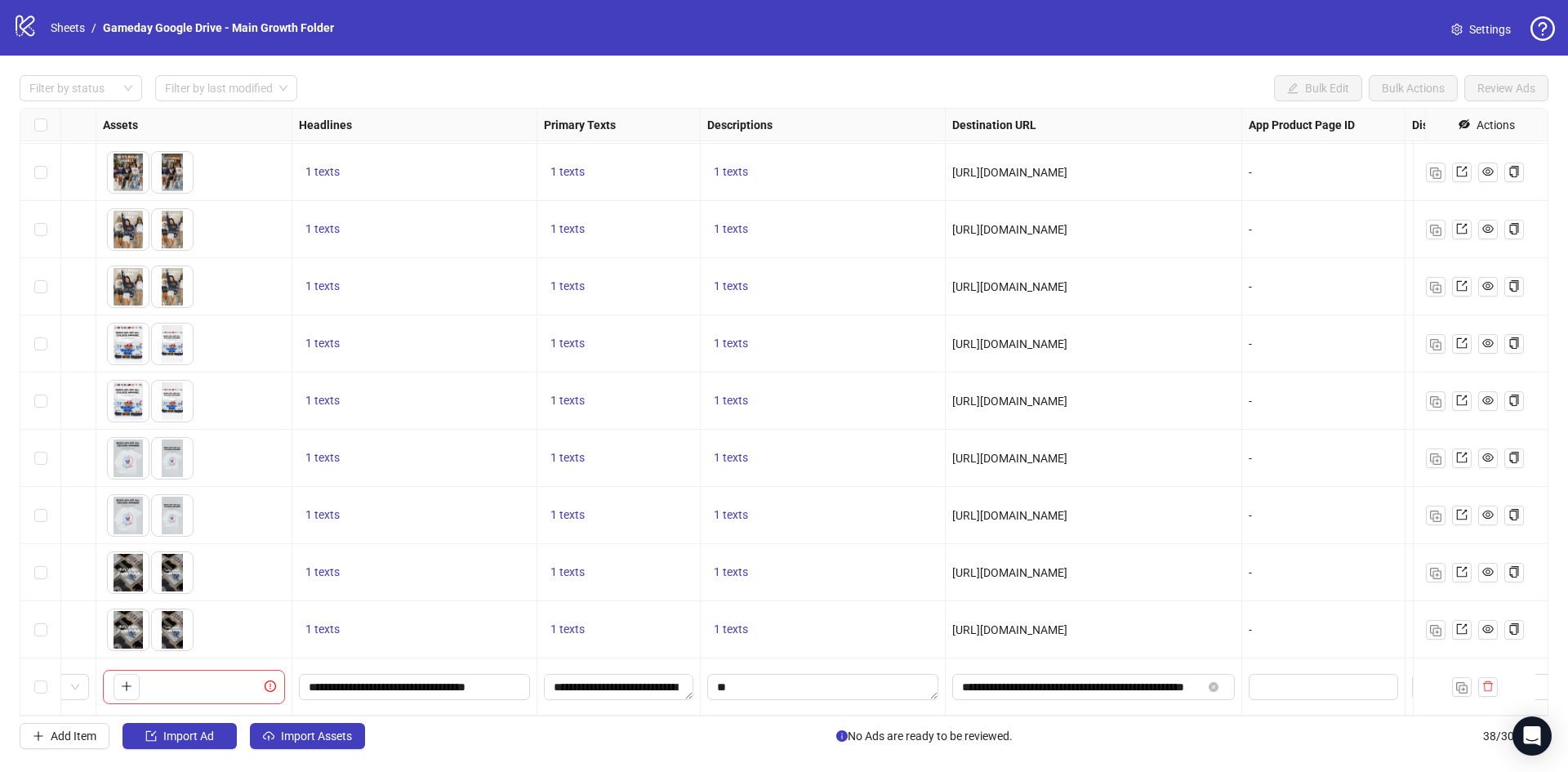 click on "https://www.shopthesoho.com/pages/shop-college-new" at bounding box center (1009, 287) 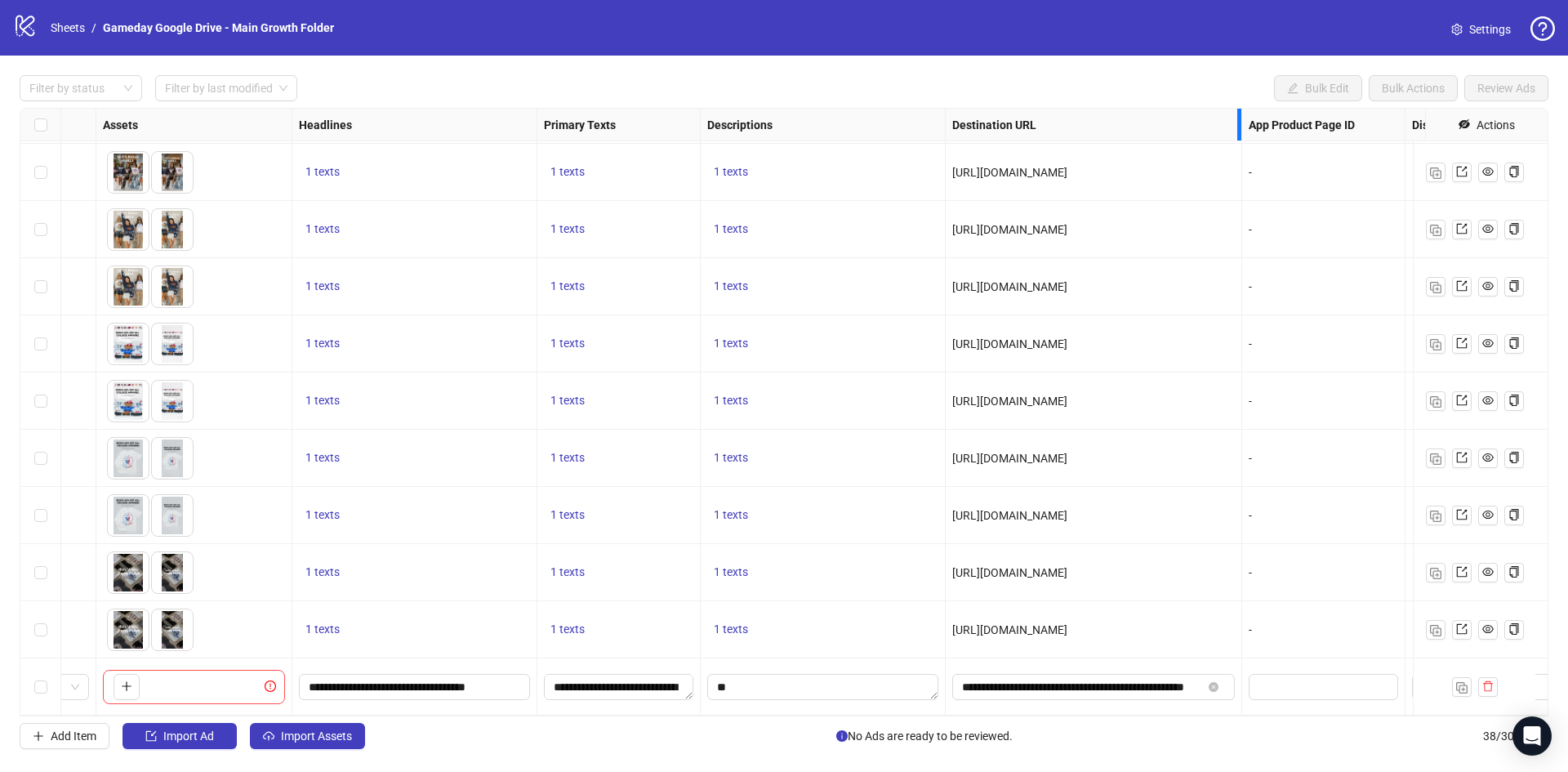 drag, startPoint x: 1241, startPoint y: 125, endPoint x: 1353, endPoint y: 126, distance: 112.00446 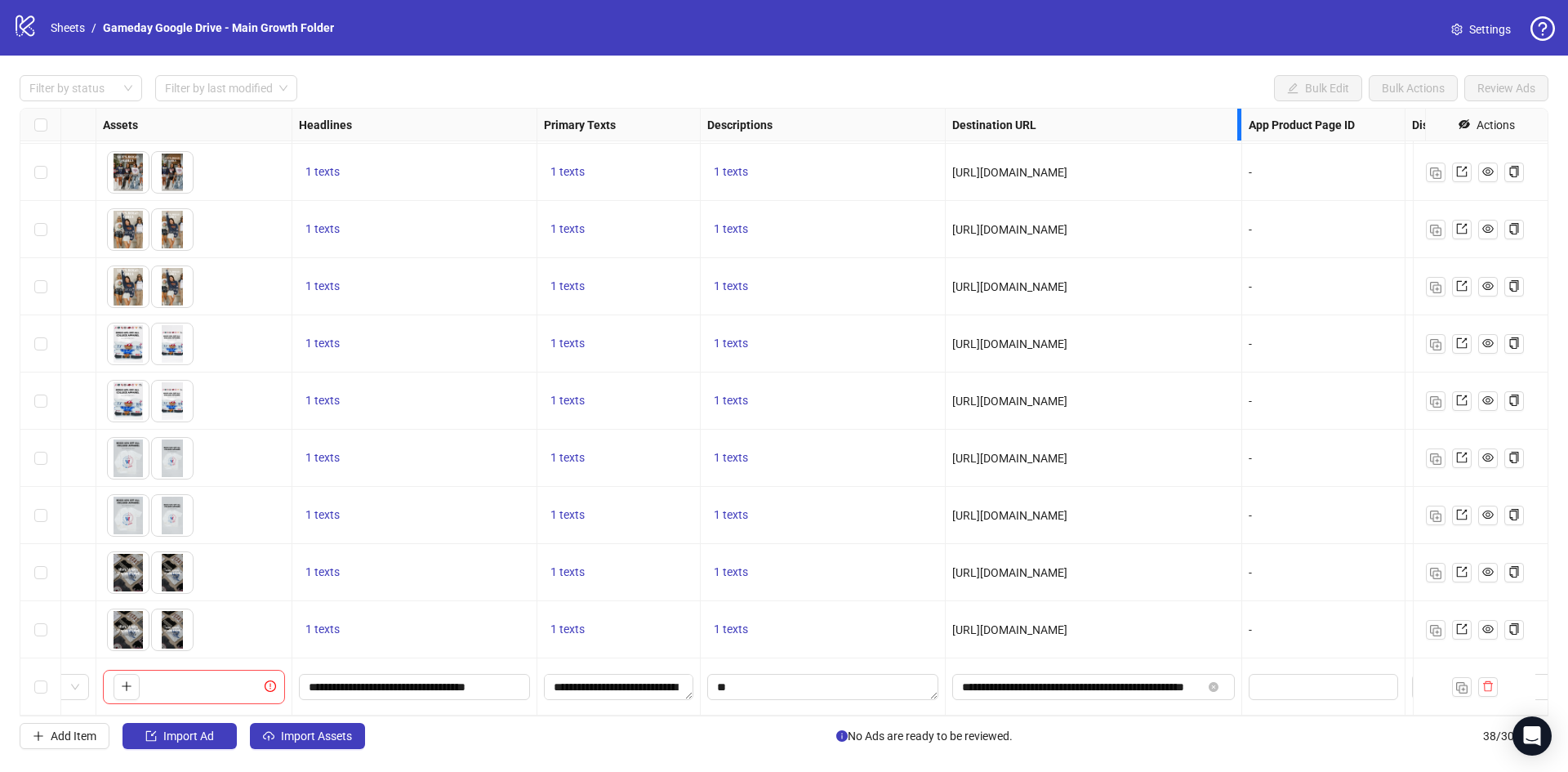 click on "Ad Format Ad Name Campaign & Ad Set Assets Headlines Primary Texts Descriptions Destination URL App Product Page ID Display URL Leadgen Form Product Set ID Call to Action" at bounding box center (559, 125) 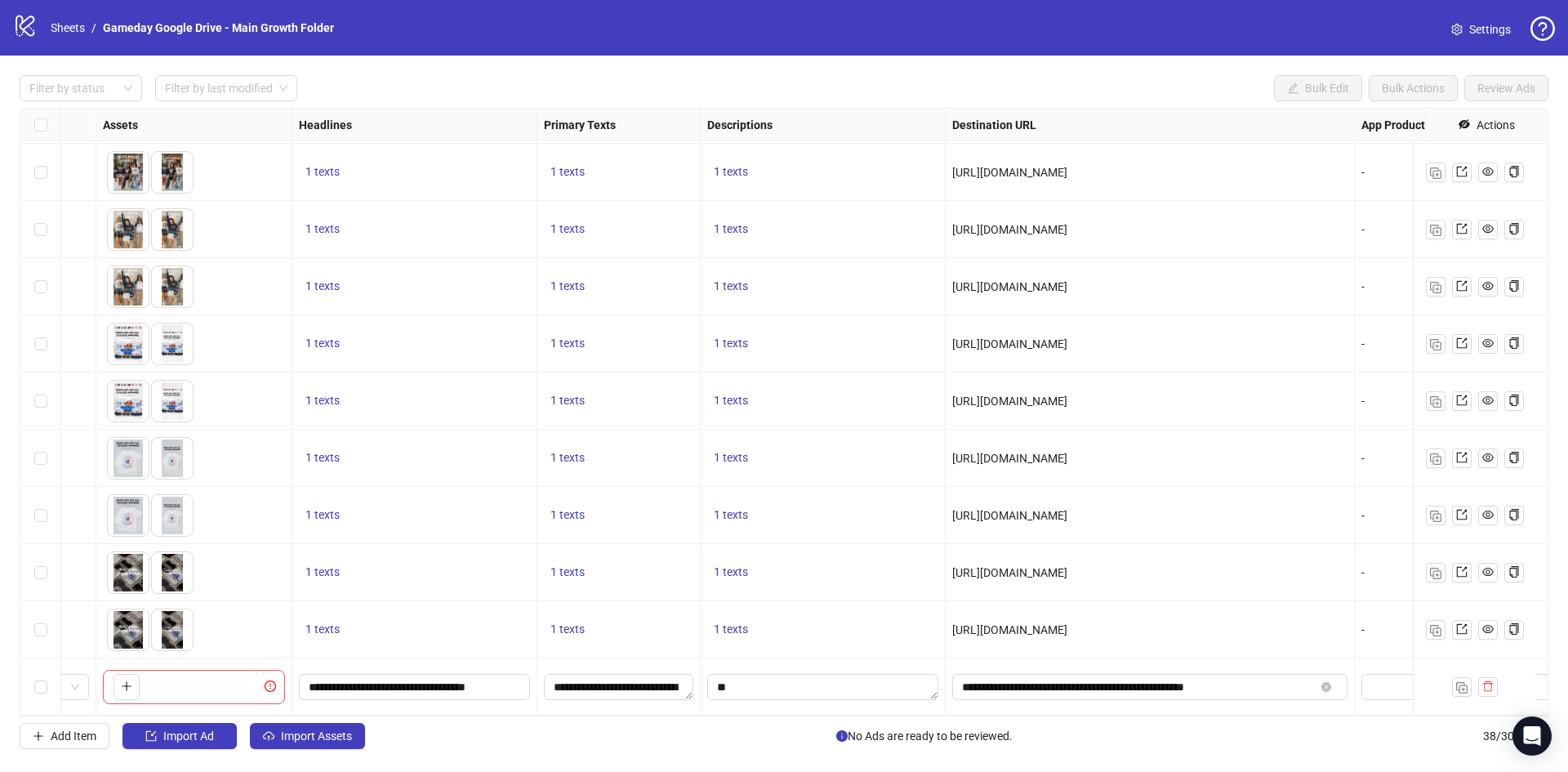 click on "1 texts" at bounding box center (823, 287) 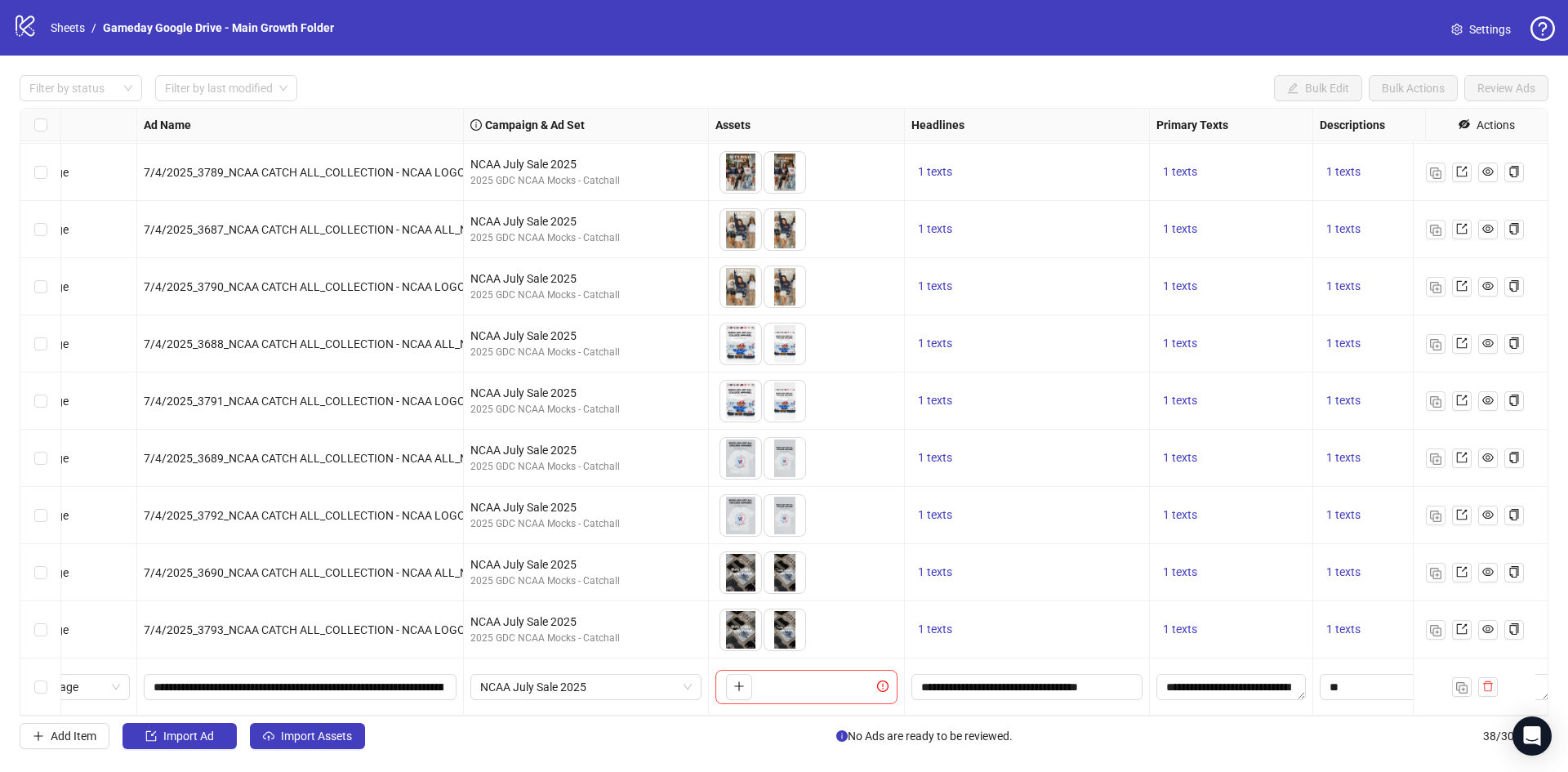 scroll, scrollTop: 1611, scrollLeft: 0, axis: vertical 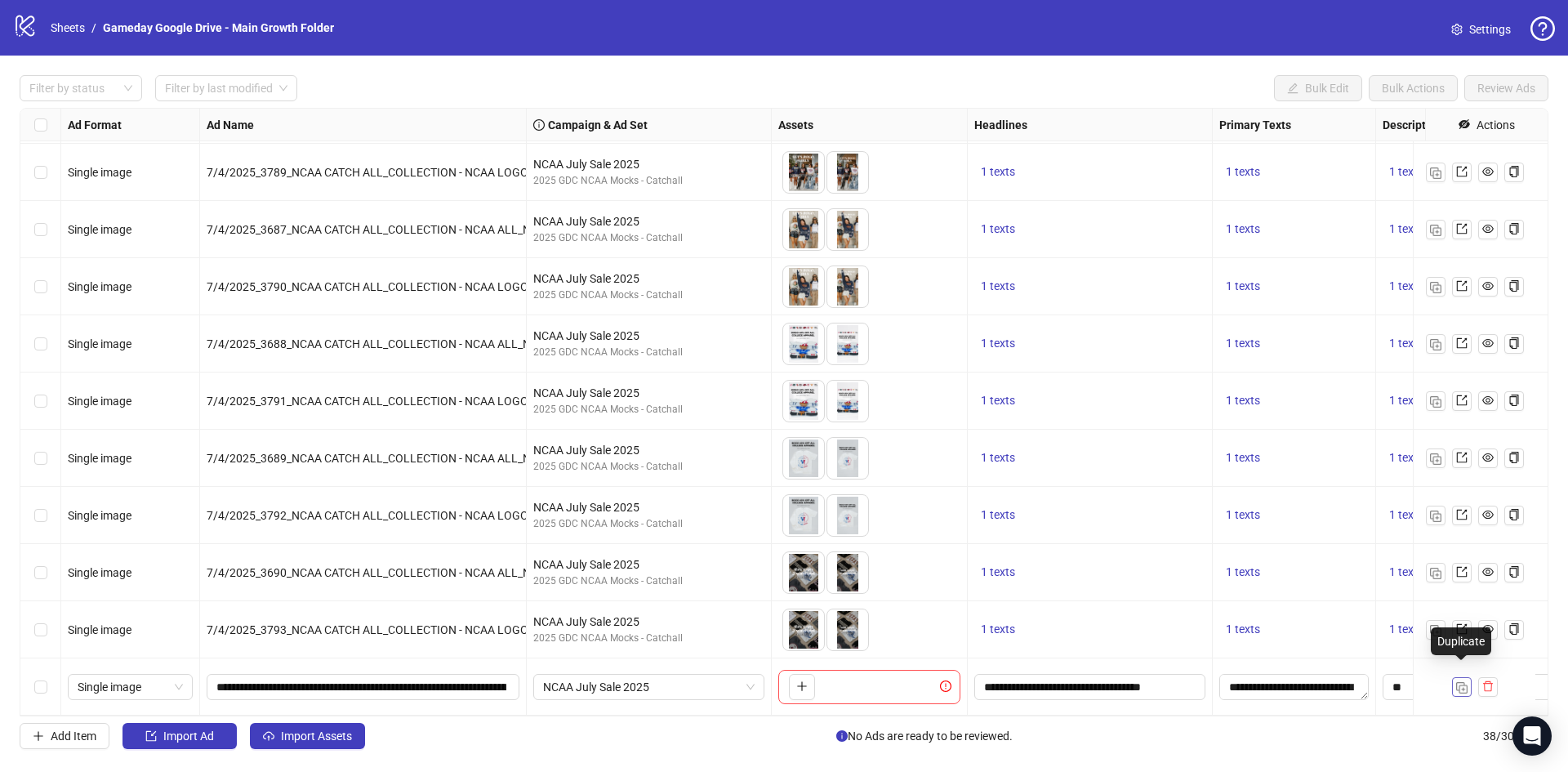 click at bounding box center (1462, 688) 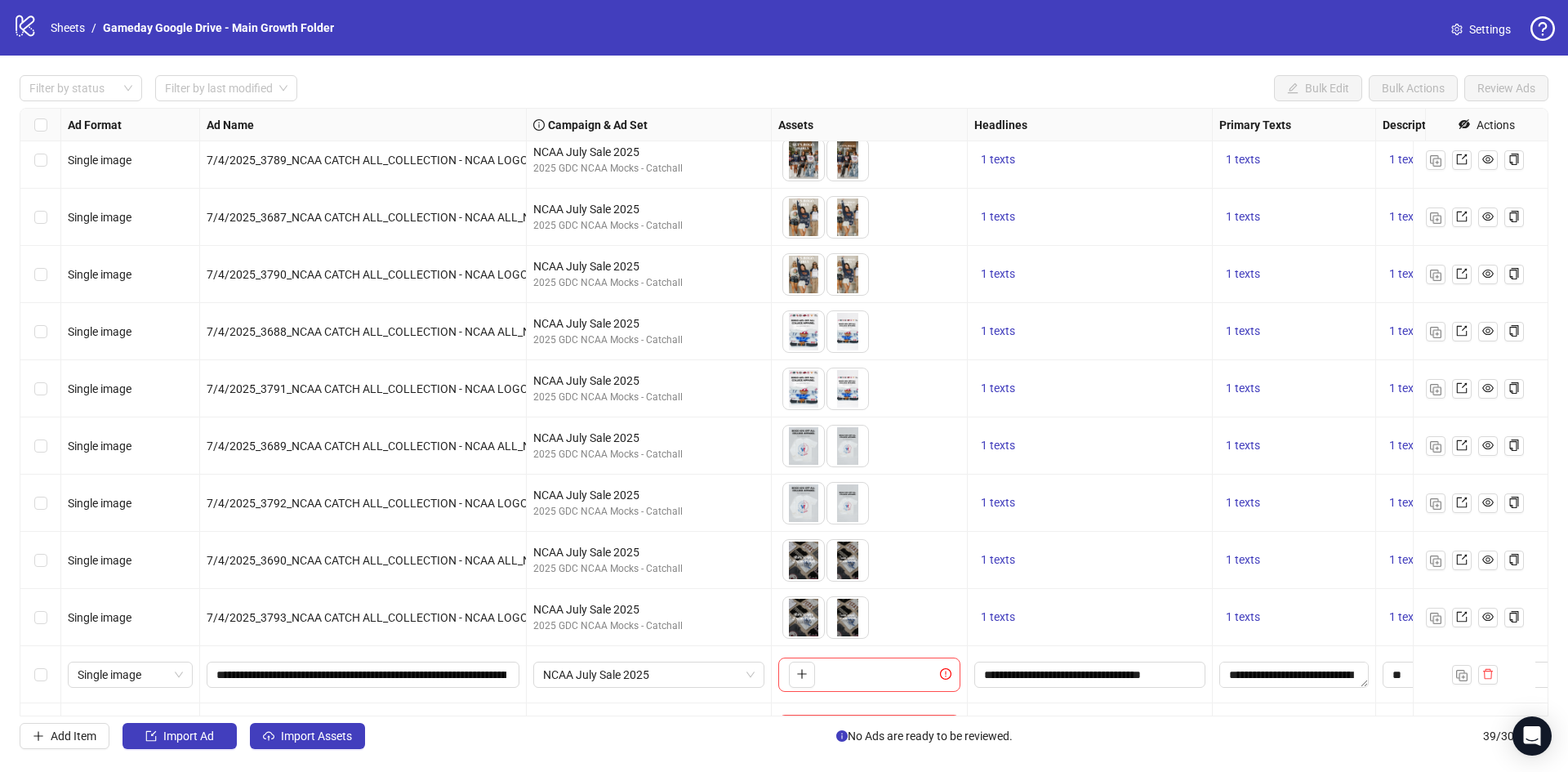 scroll, scrollTop: 1668, scrollLeft: 0, axis: vertical 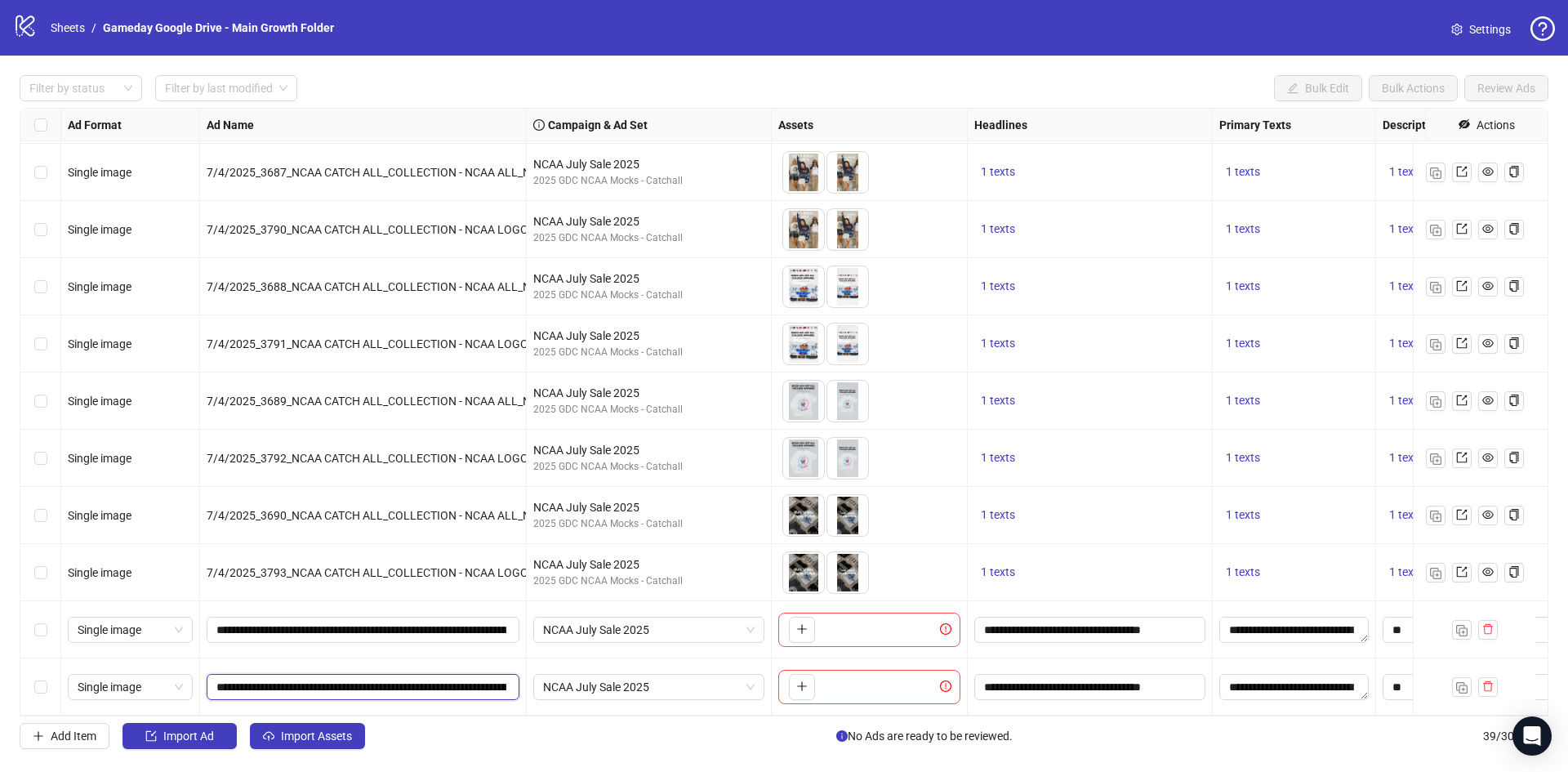 click on "**********" at bounding box center (361, 687) 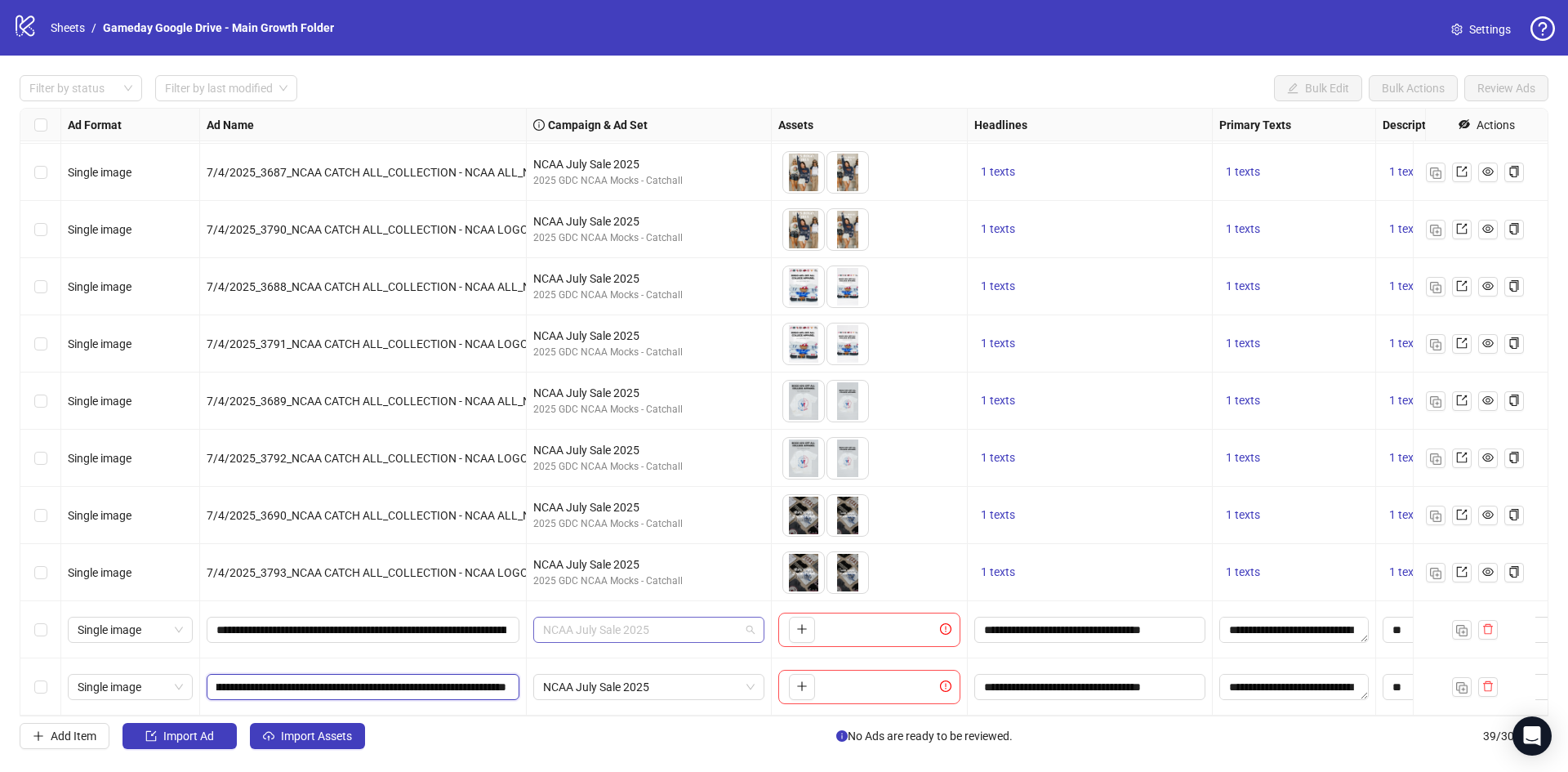 click on "NCAA July Sale 2025" at bounding box center (648, 630) 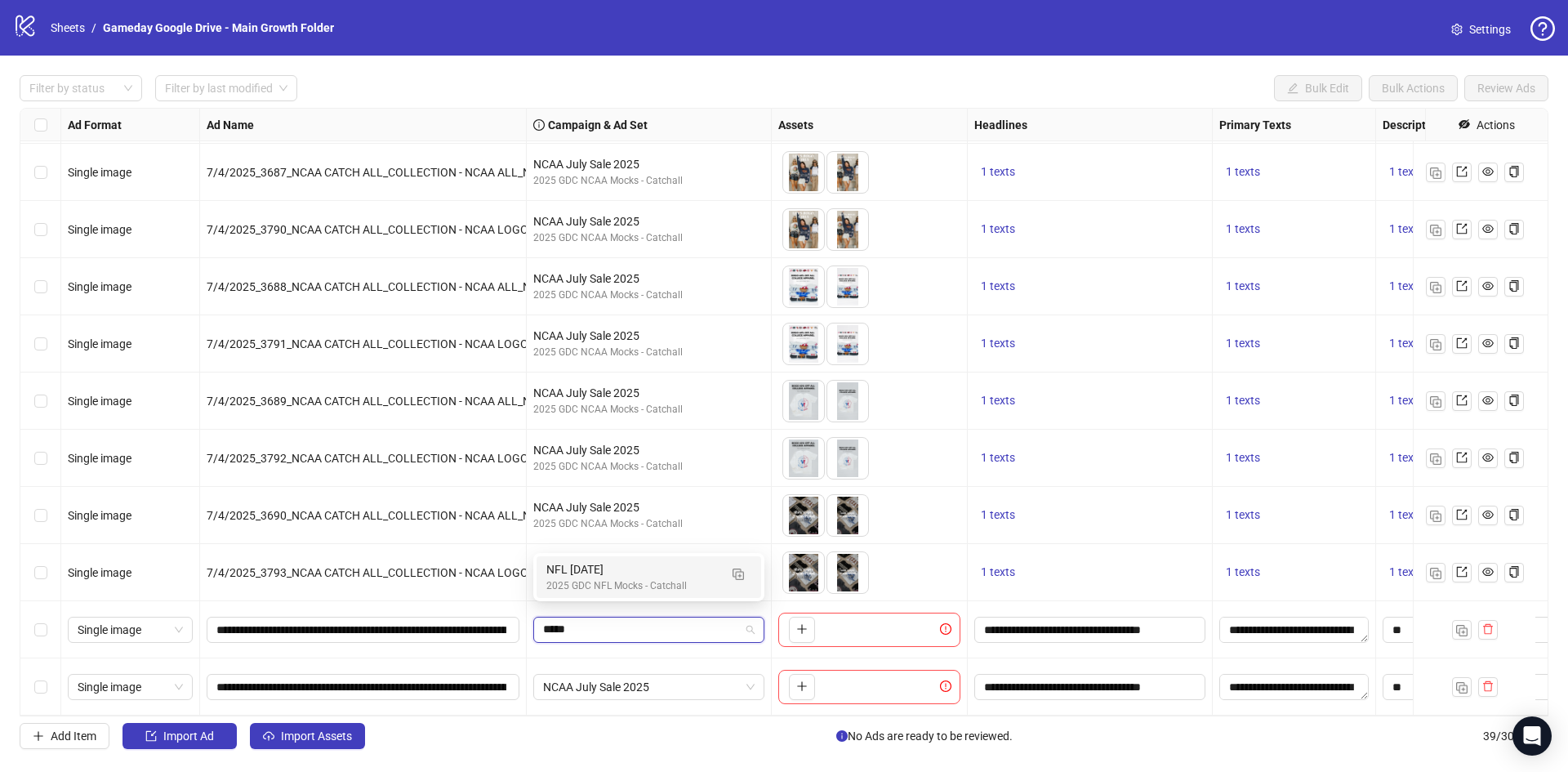type on "******" 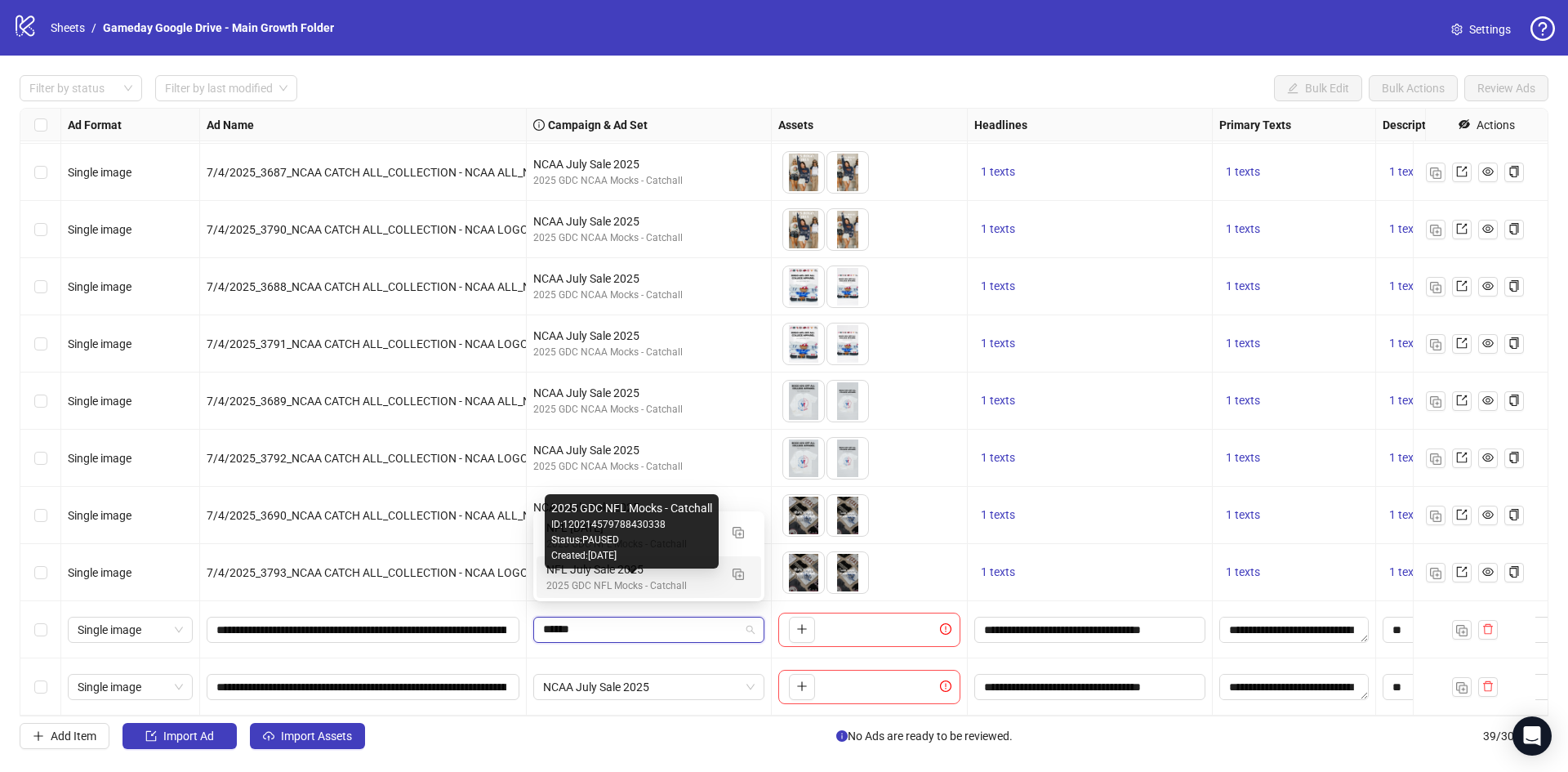 click on "NFL July Sale 2025" at bounding box center (632, 569) 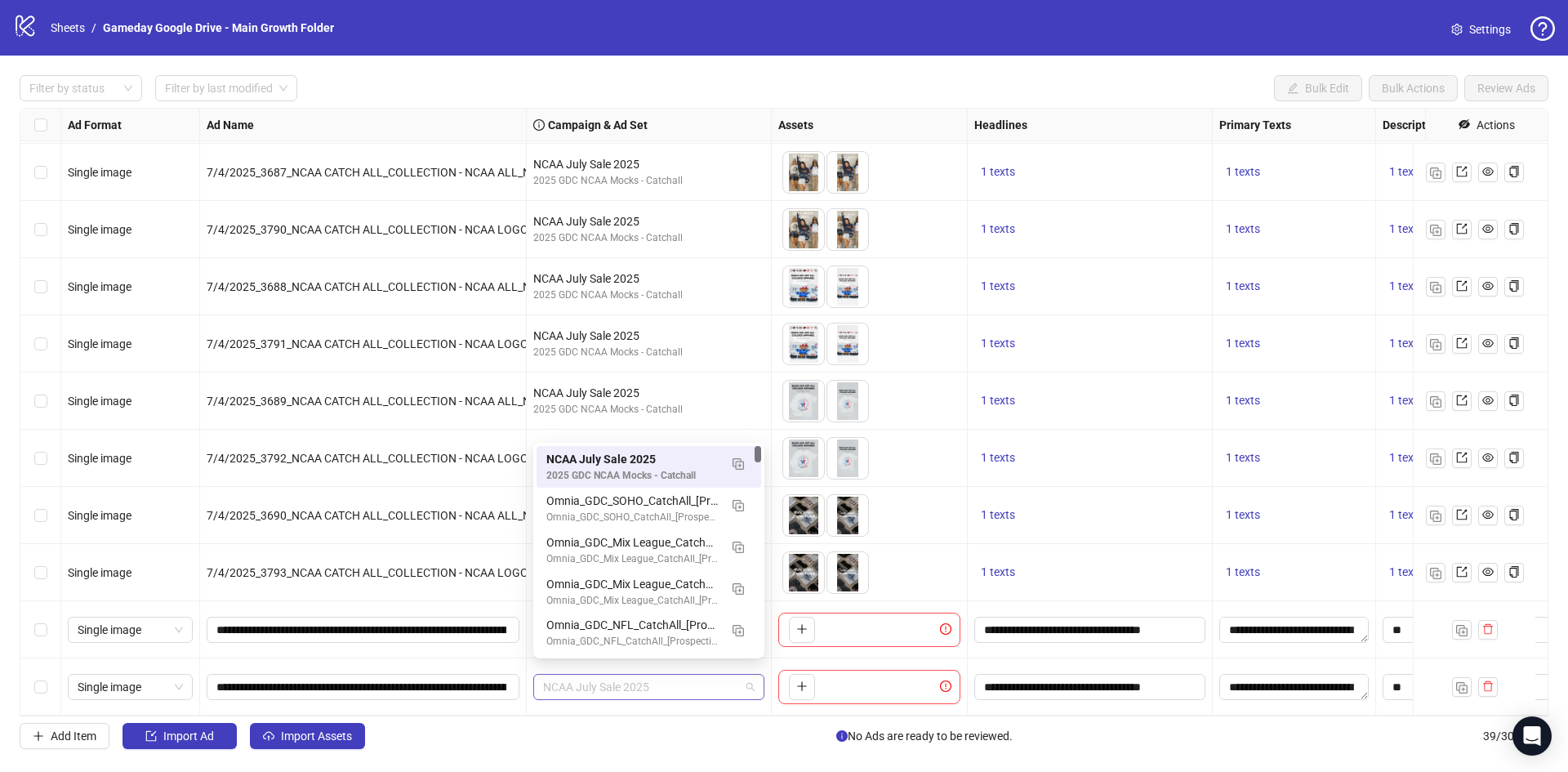 click on "NCAA July Sale 2025" at bounding box center (648, 687) 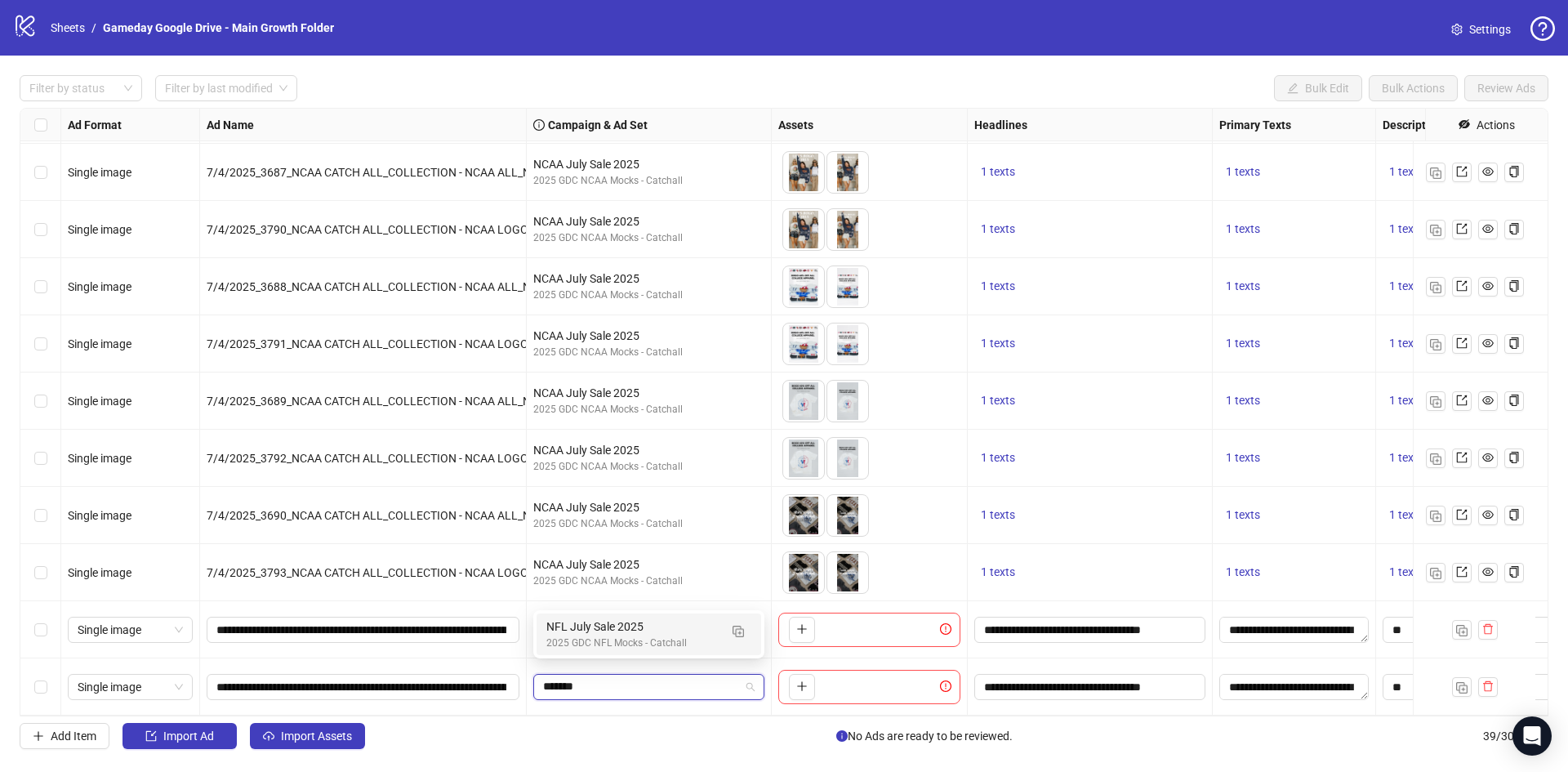 type on "********" 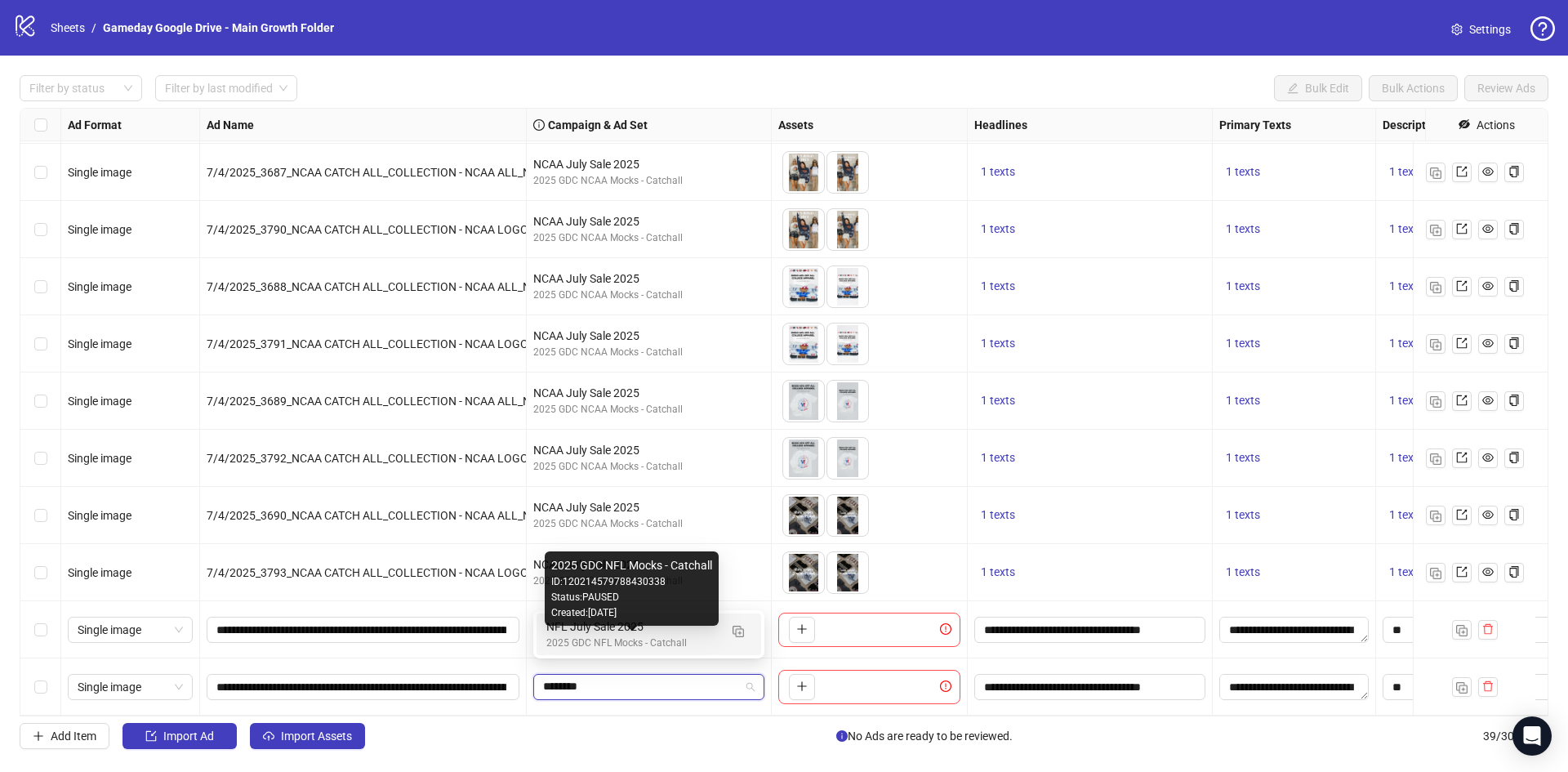 click on "2025 GDC NFL Mocks - Catchall" at bounding box center (632, 643) 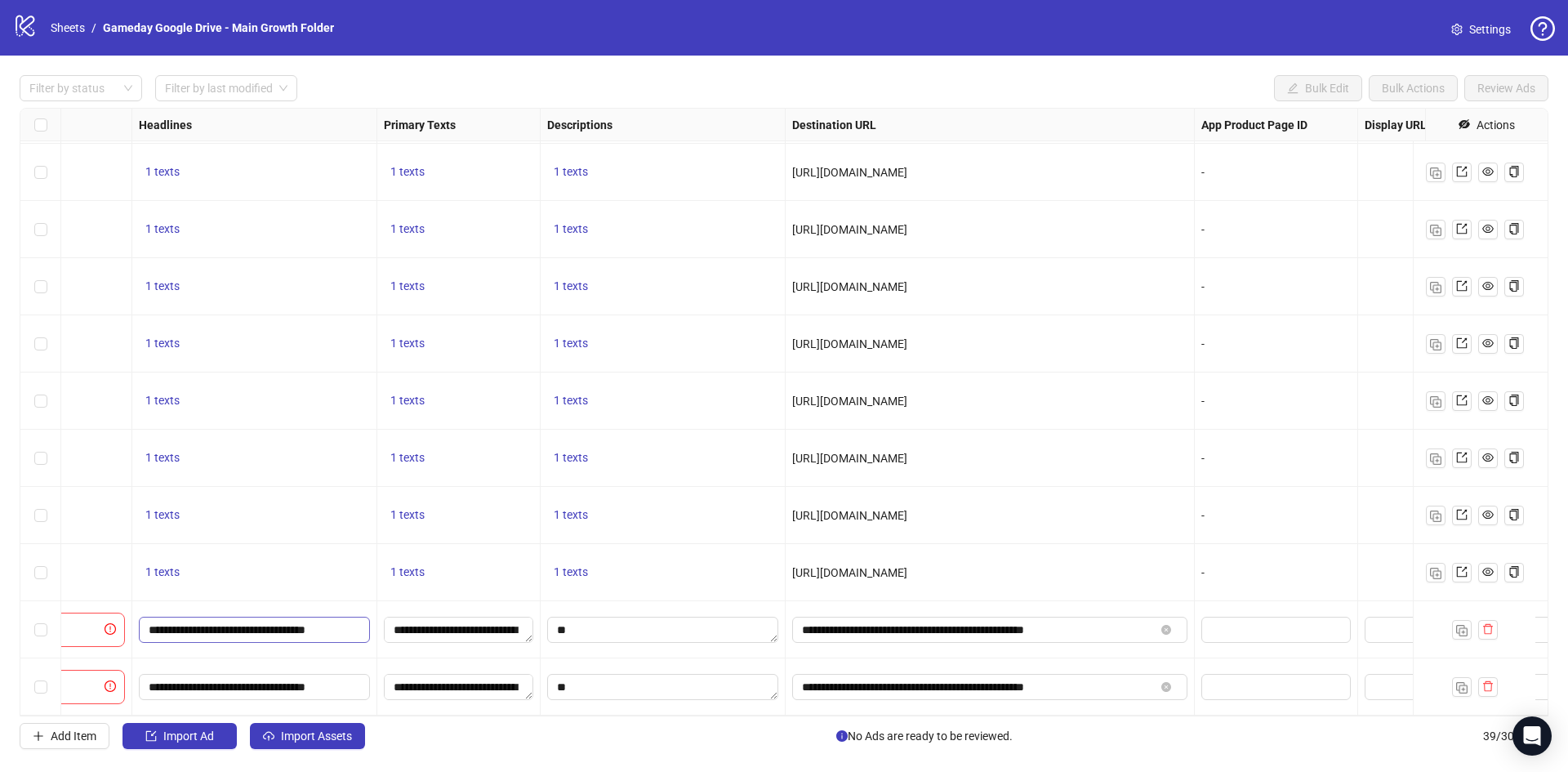 scroll, scrollTop: 1668, scrollLeft: 836, axis: both 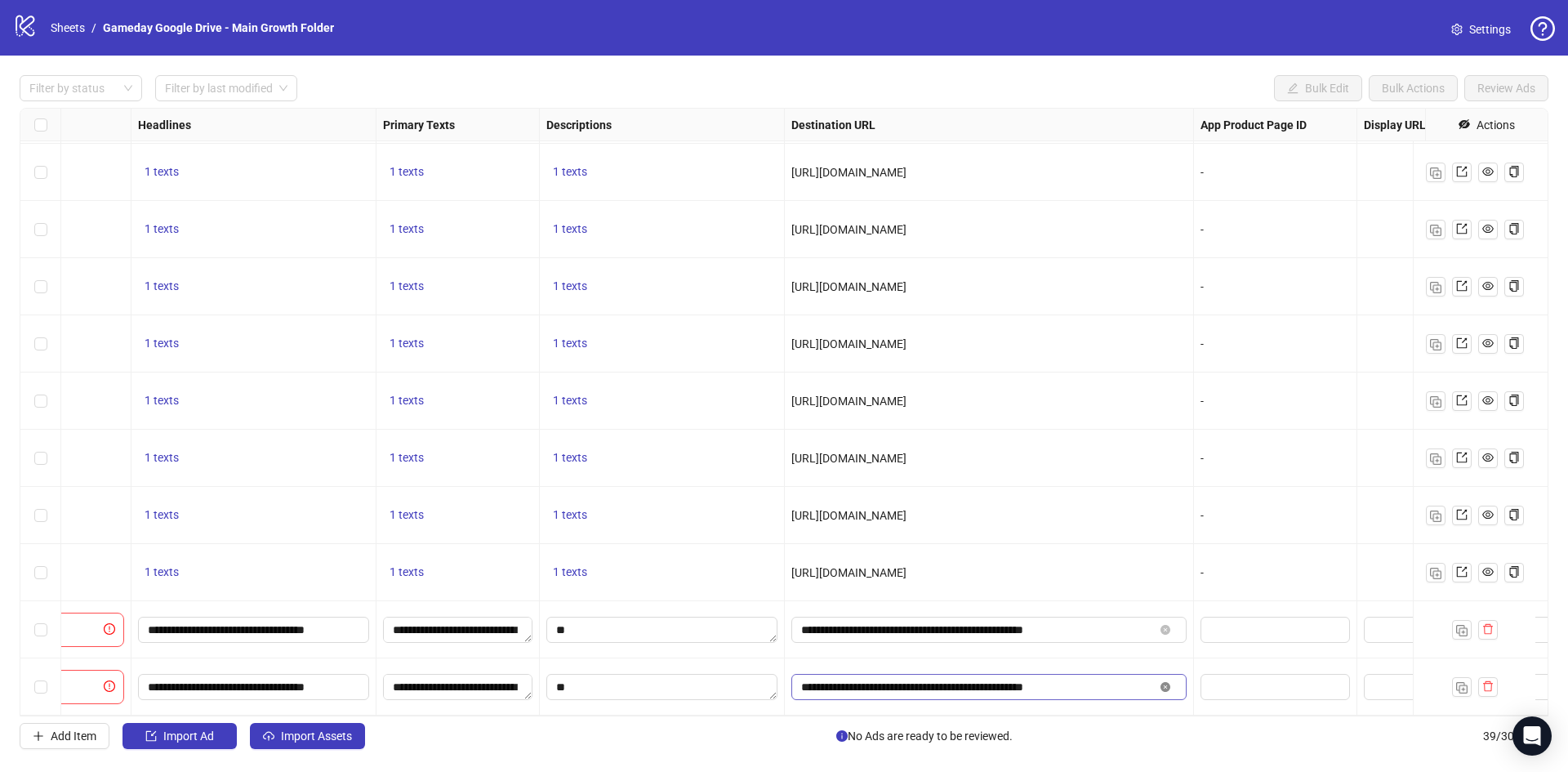click 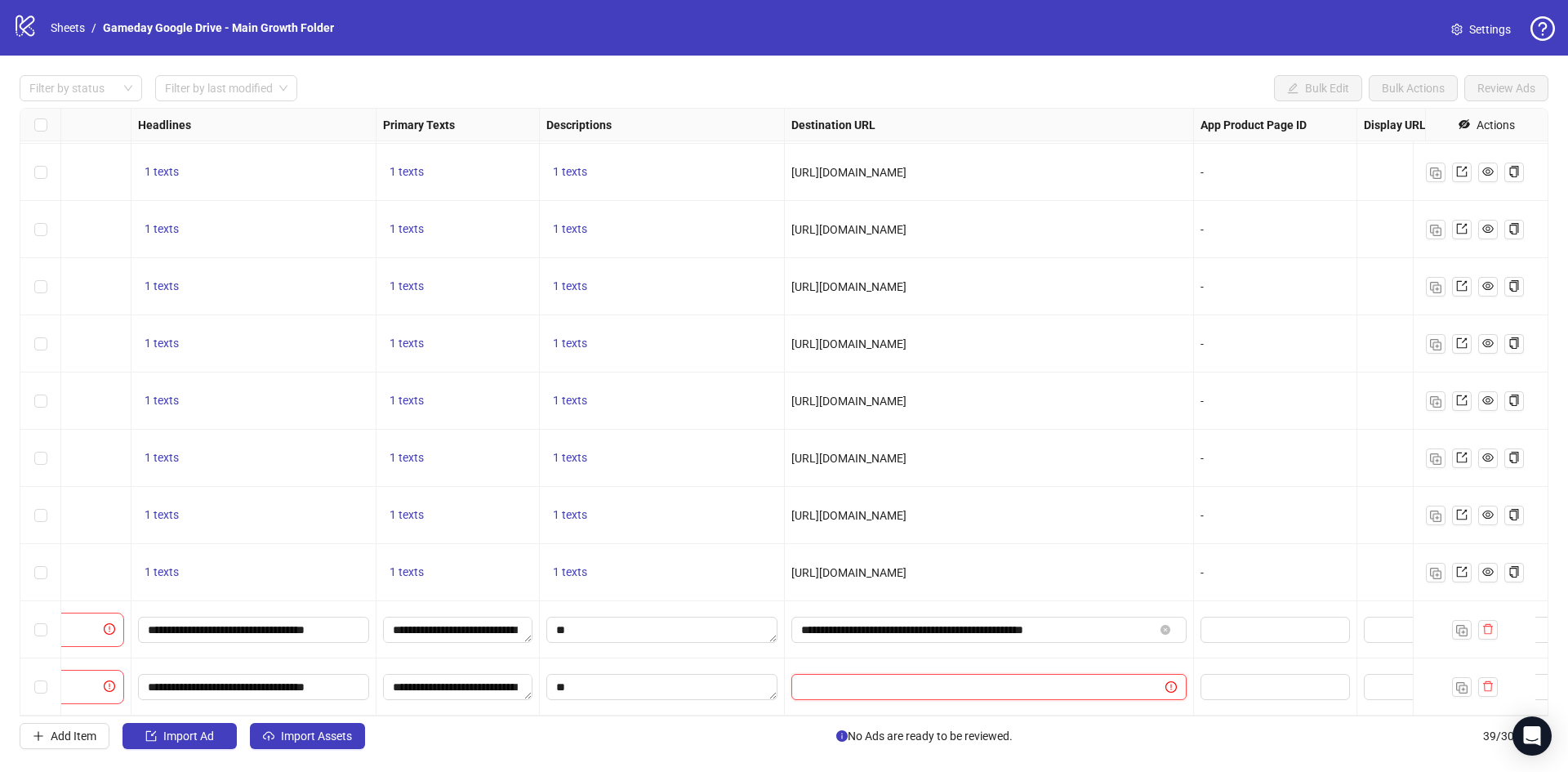 paste on "**********" 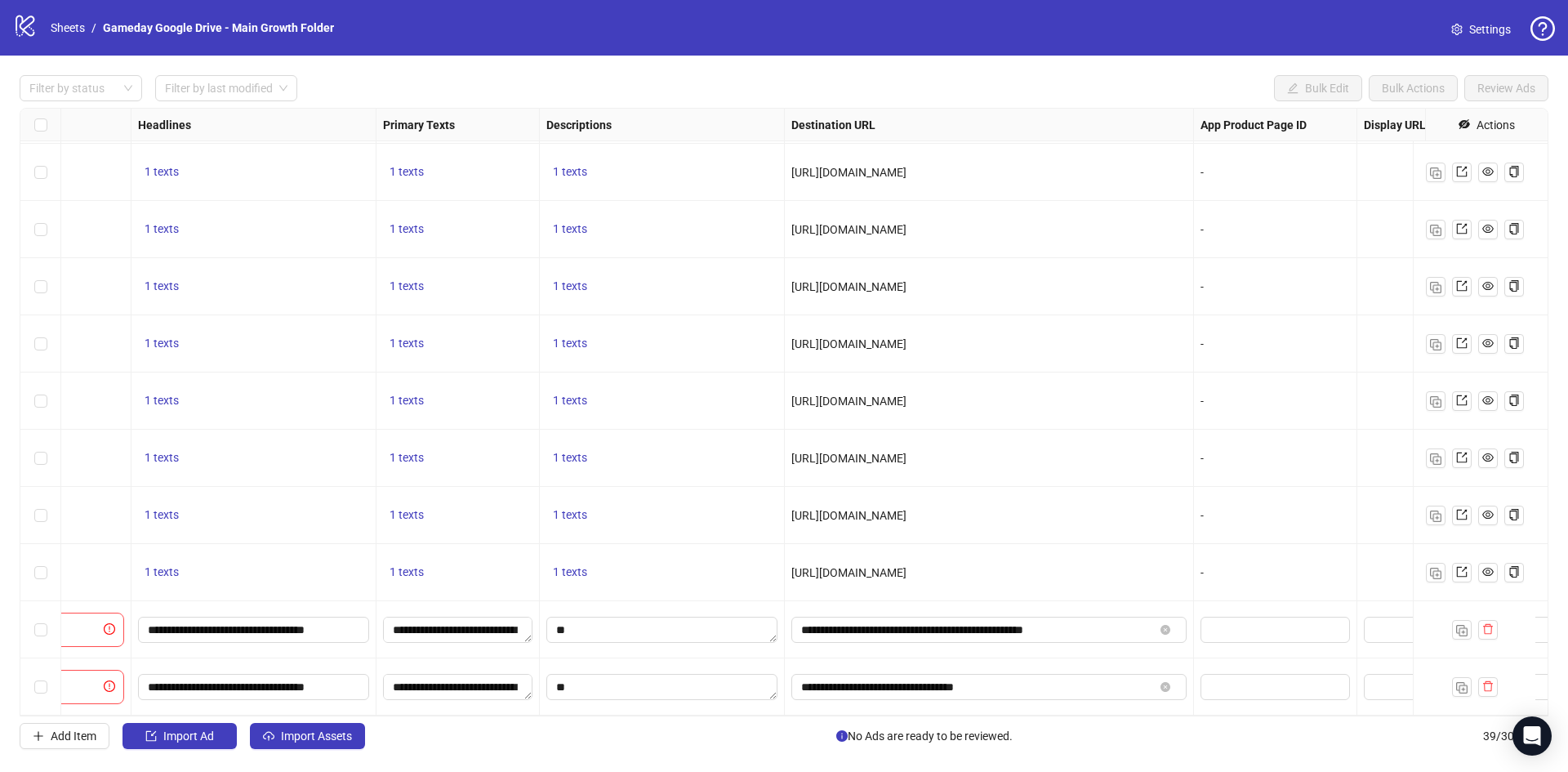click on "-" at bounding box center (1276, 458) 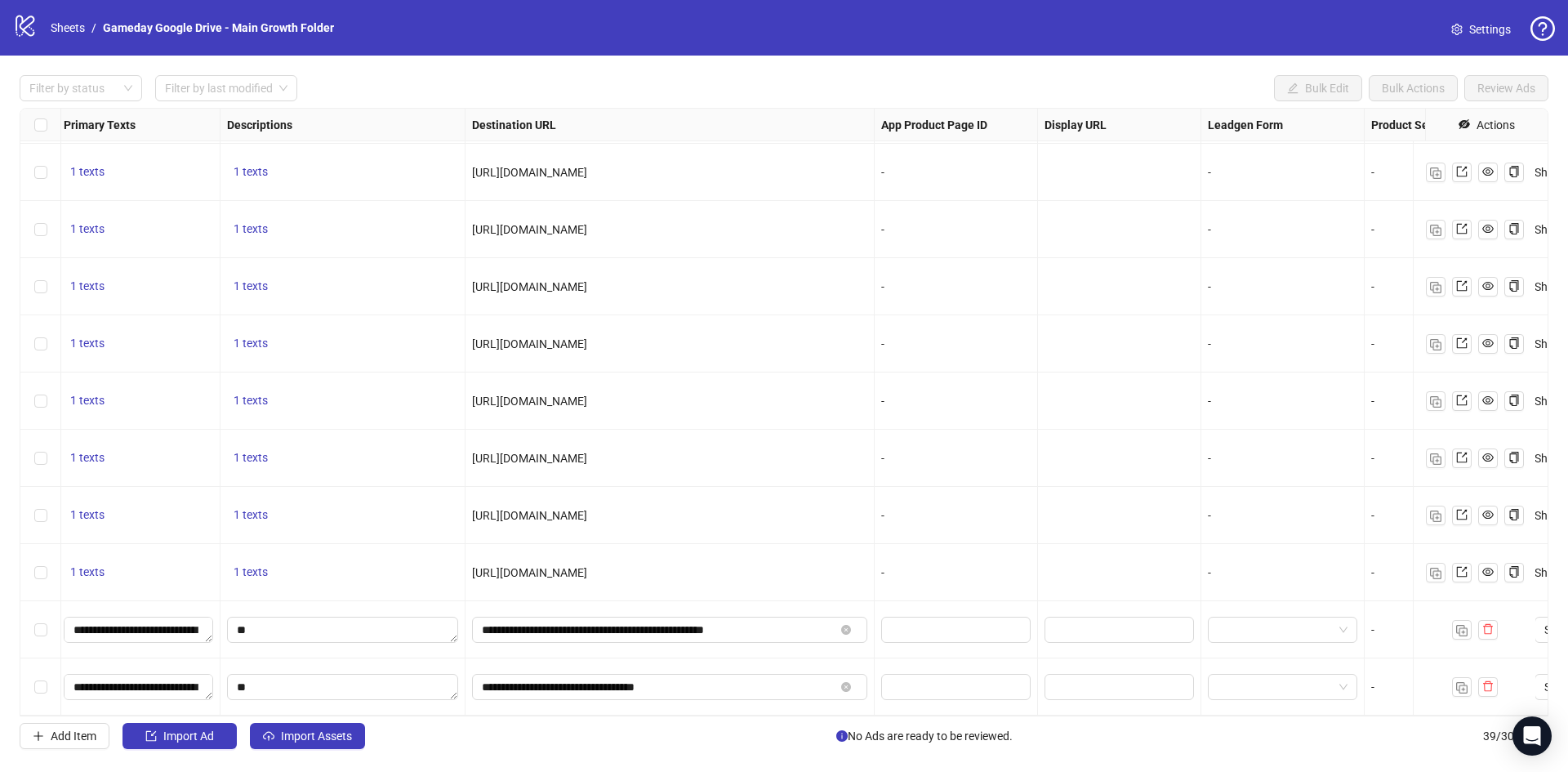 scroll, scrollTop: 1668, scrollLeft: 1401, axis: both 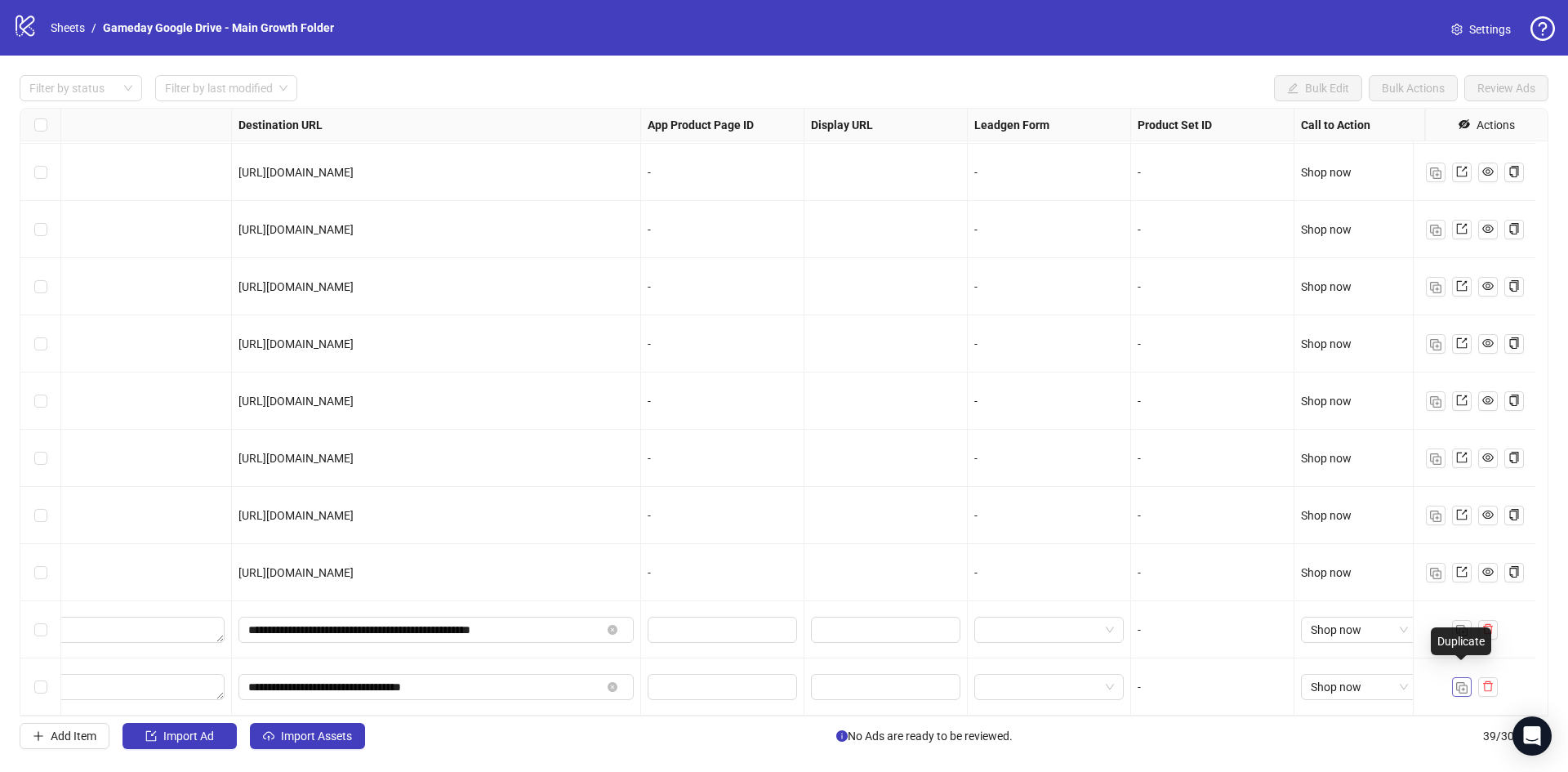 click at bounding box center (1462, 688) 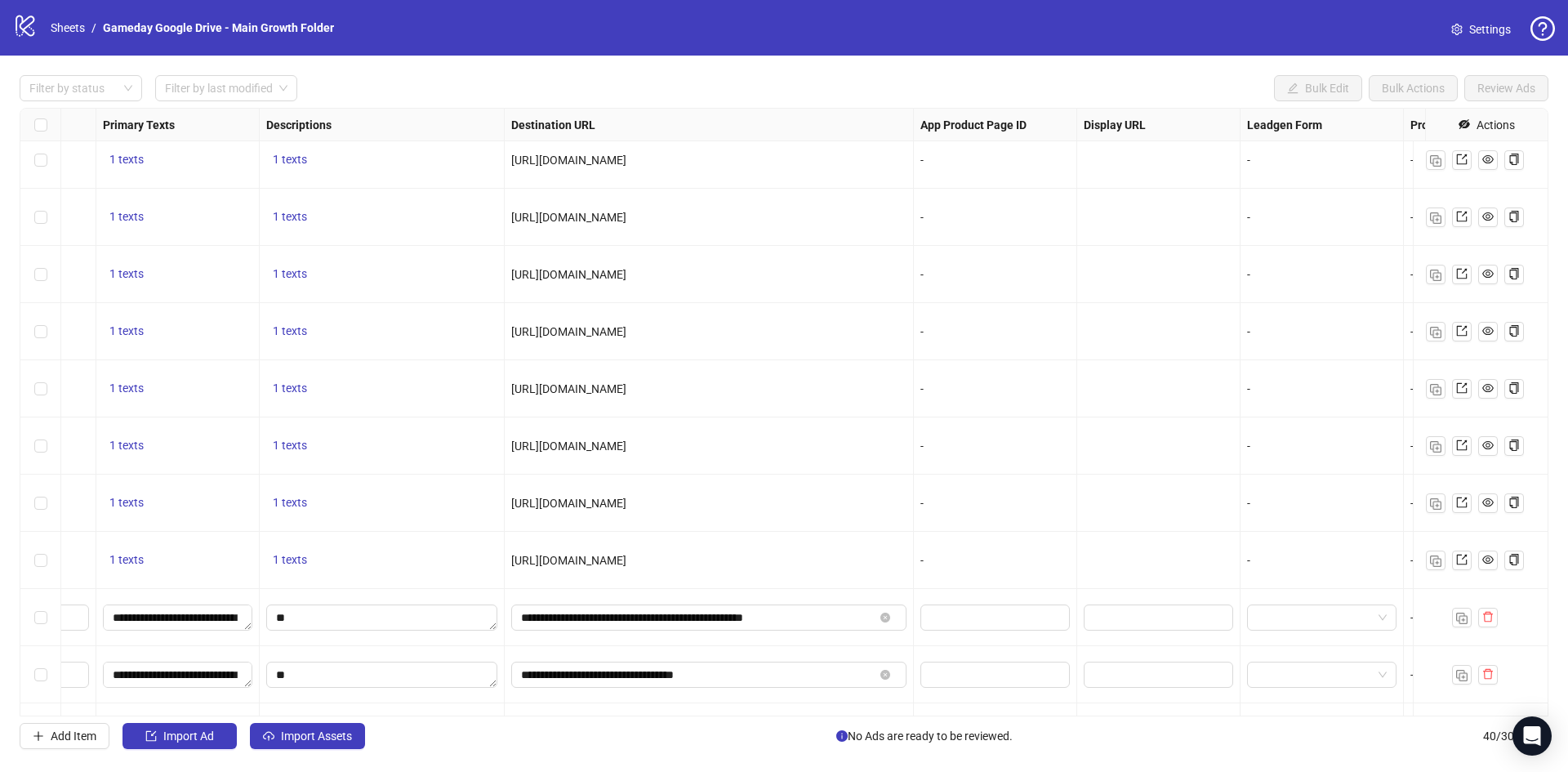 scroll, scrollTop: 1725, scrollLeft: 1116, axis: both 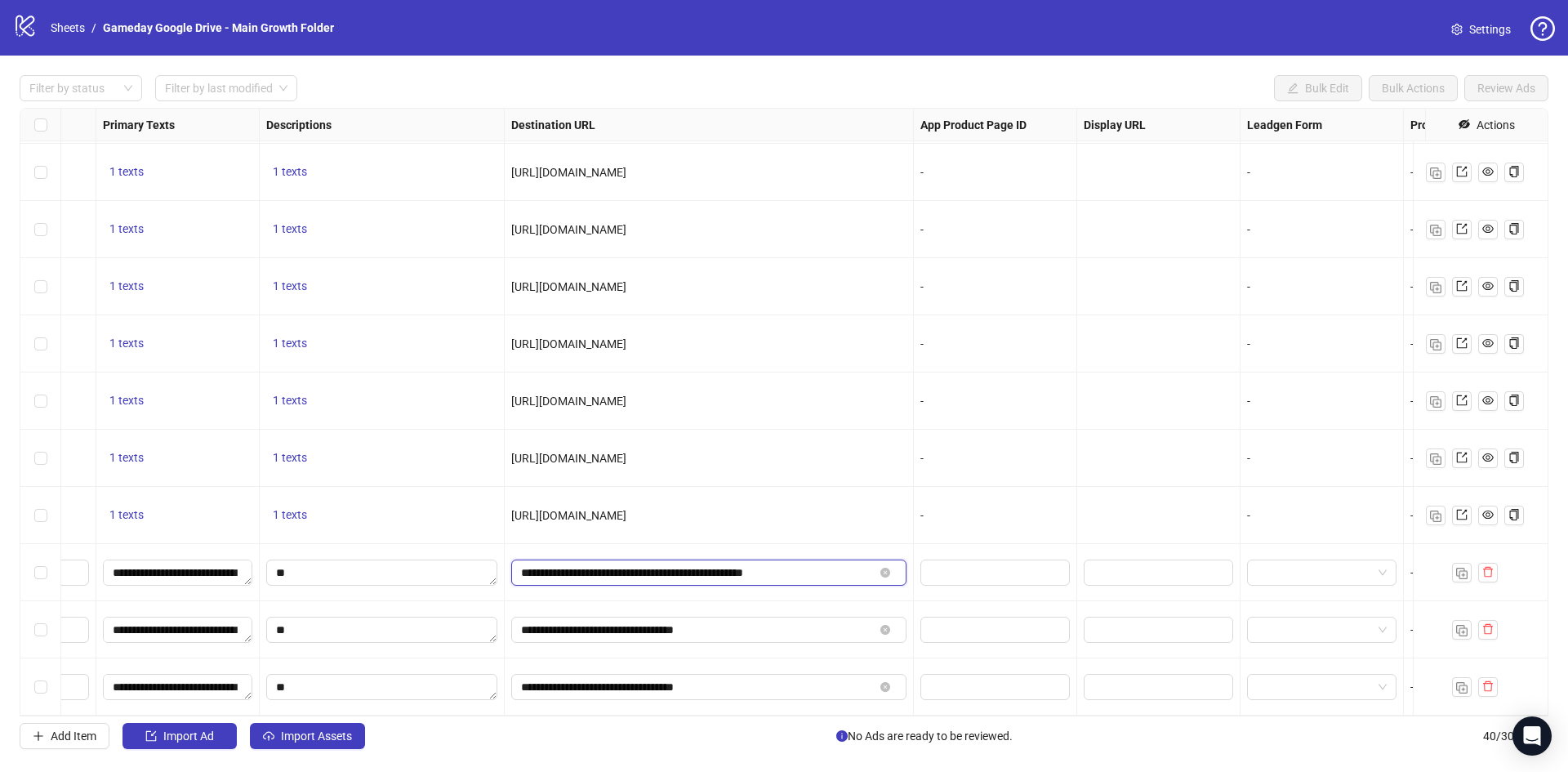 click on "**********" at bounding box center [697, 573] 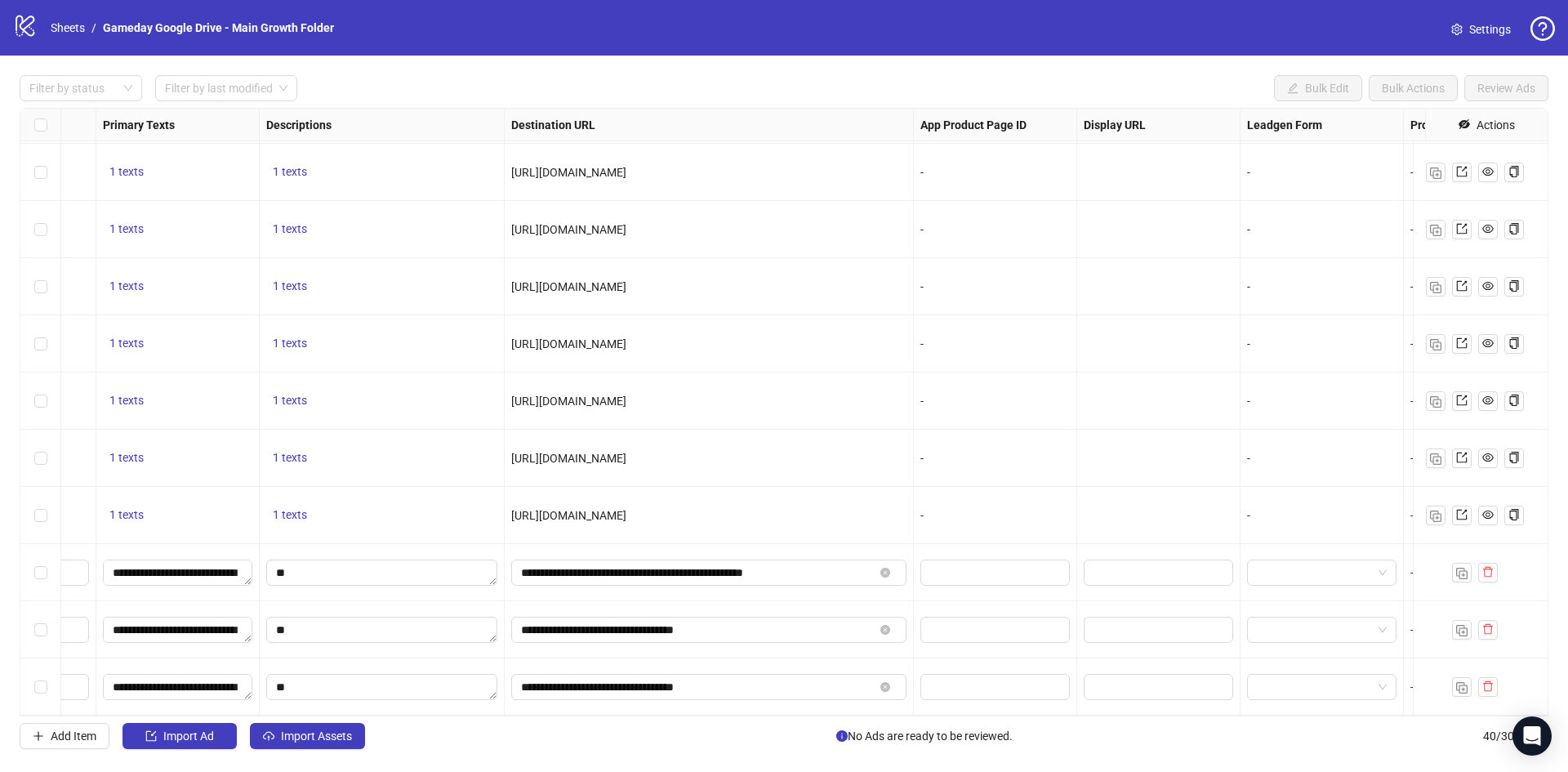 click on "**********" at bounding box center [709, 687] 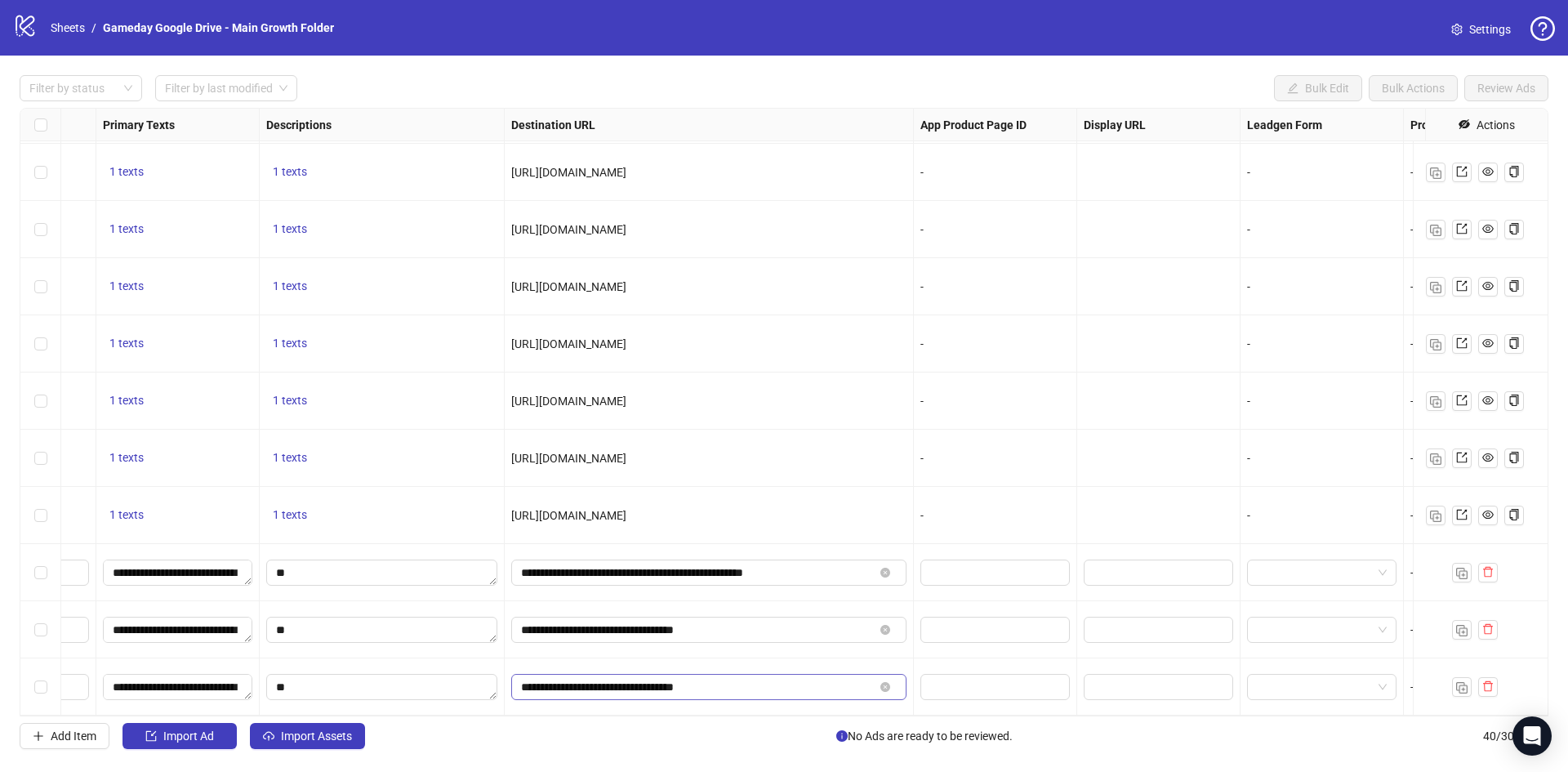 click on "**********" at bounding box center [709, 687] 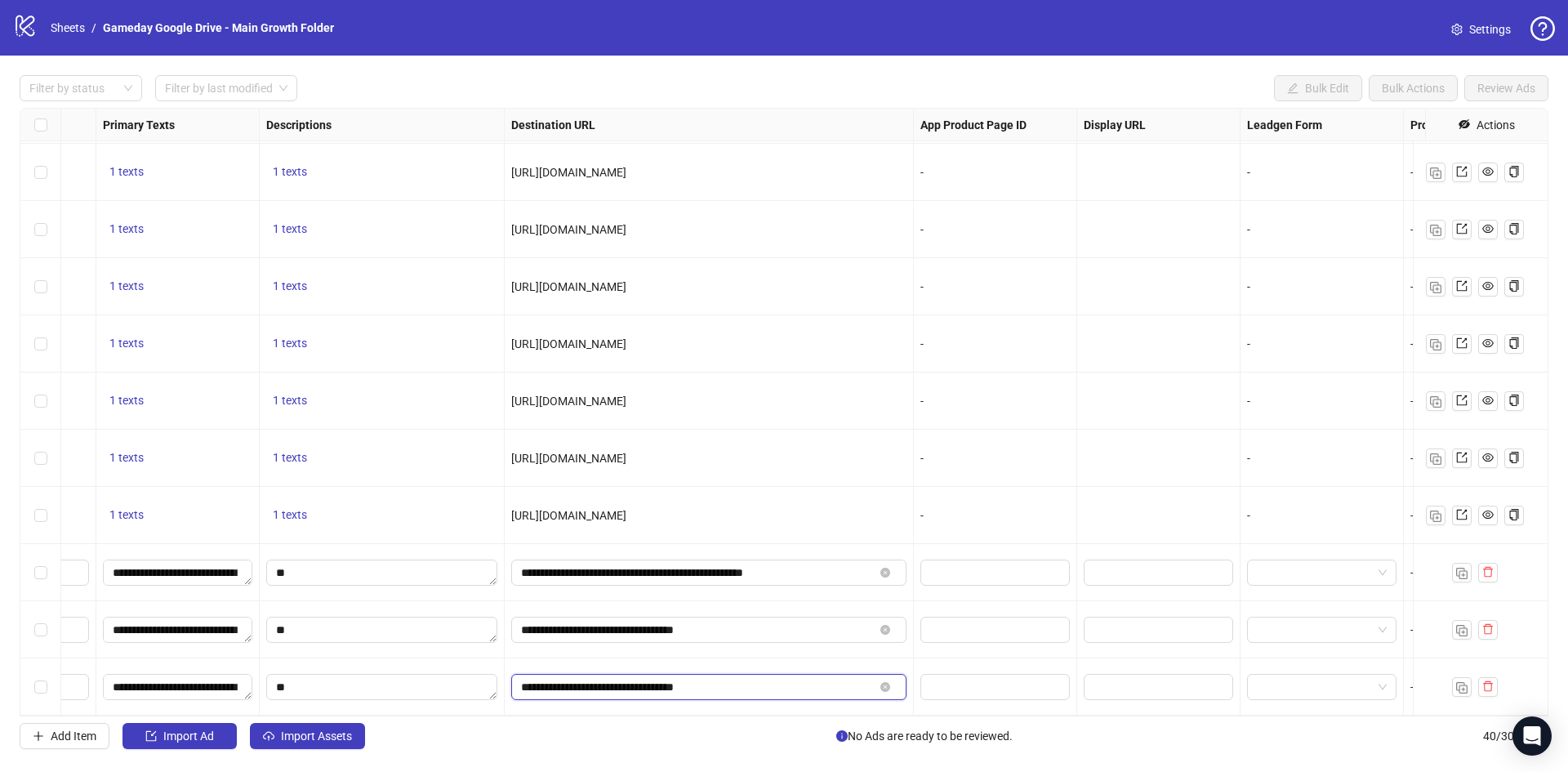 paste on "**********" 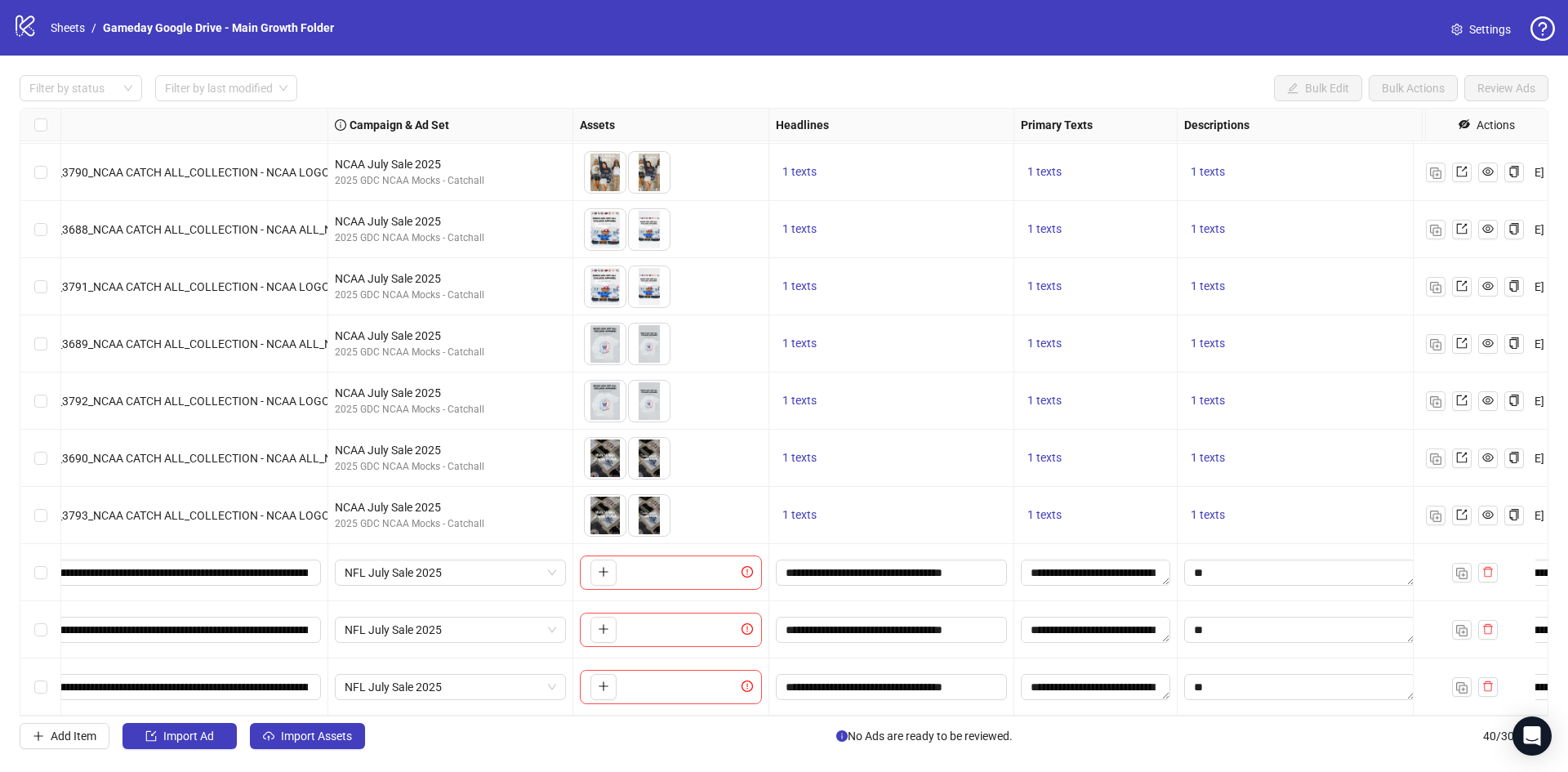 scroll, scrollTop: 1725, scrollLeft: 0, axis: vertical 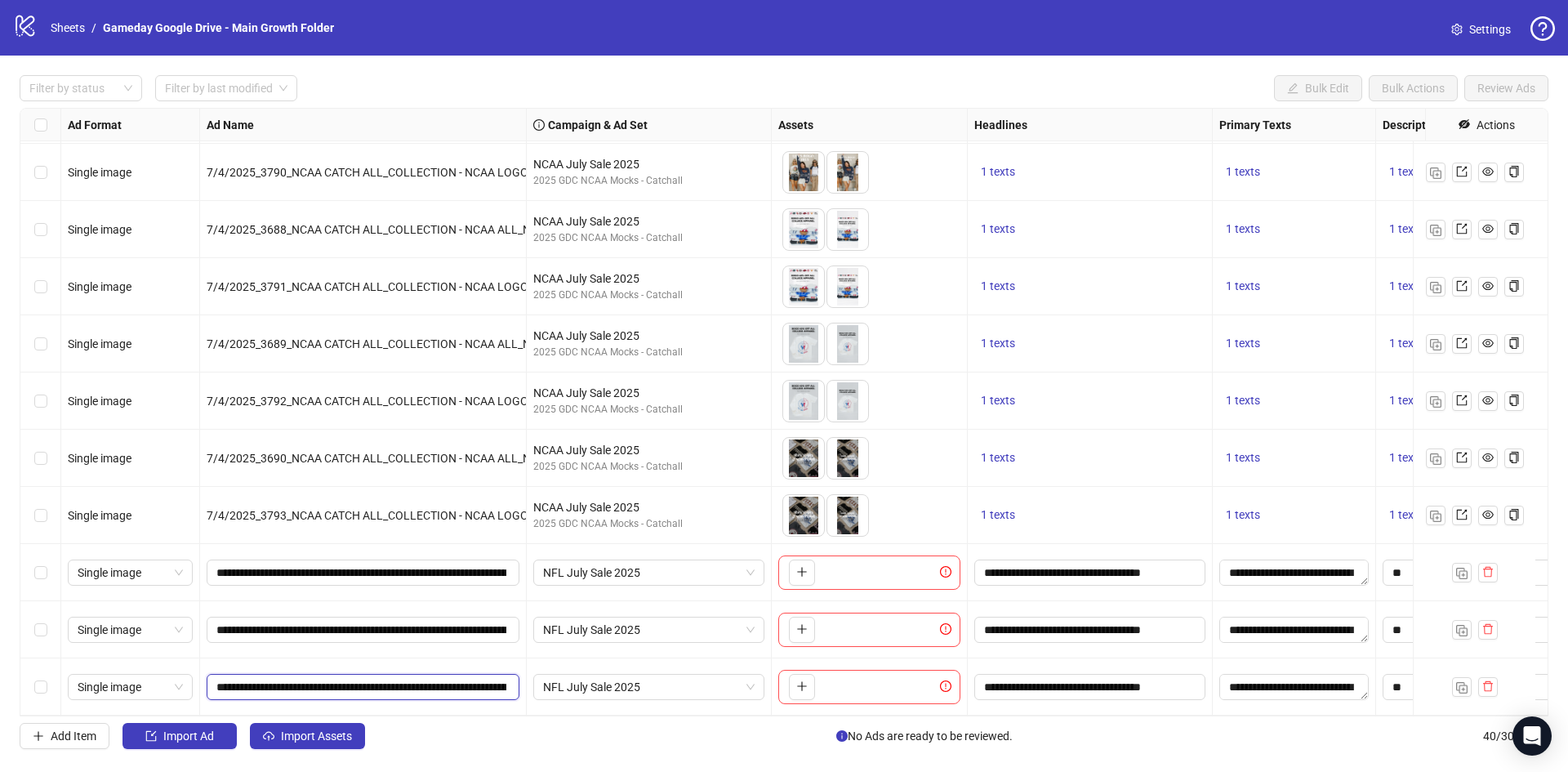 click on "**********" at bounding box center (361, 687) 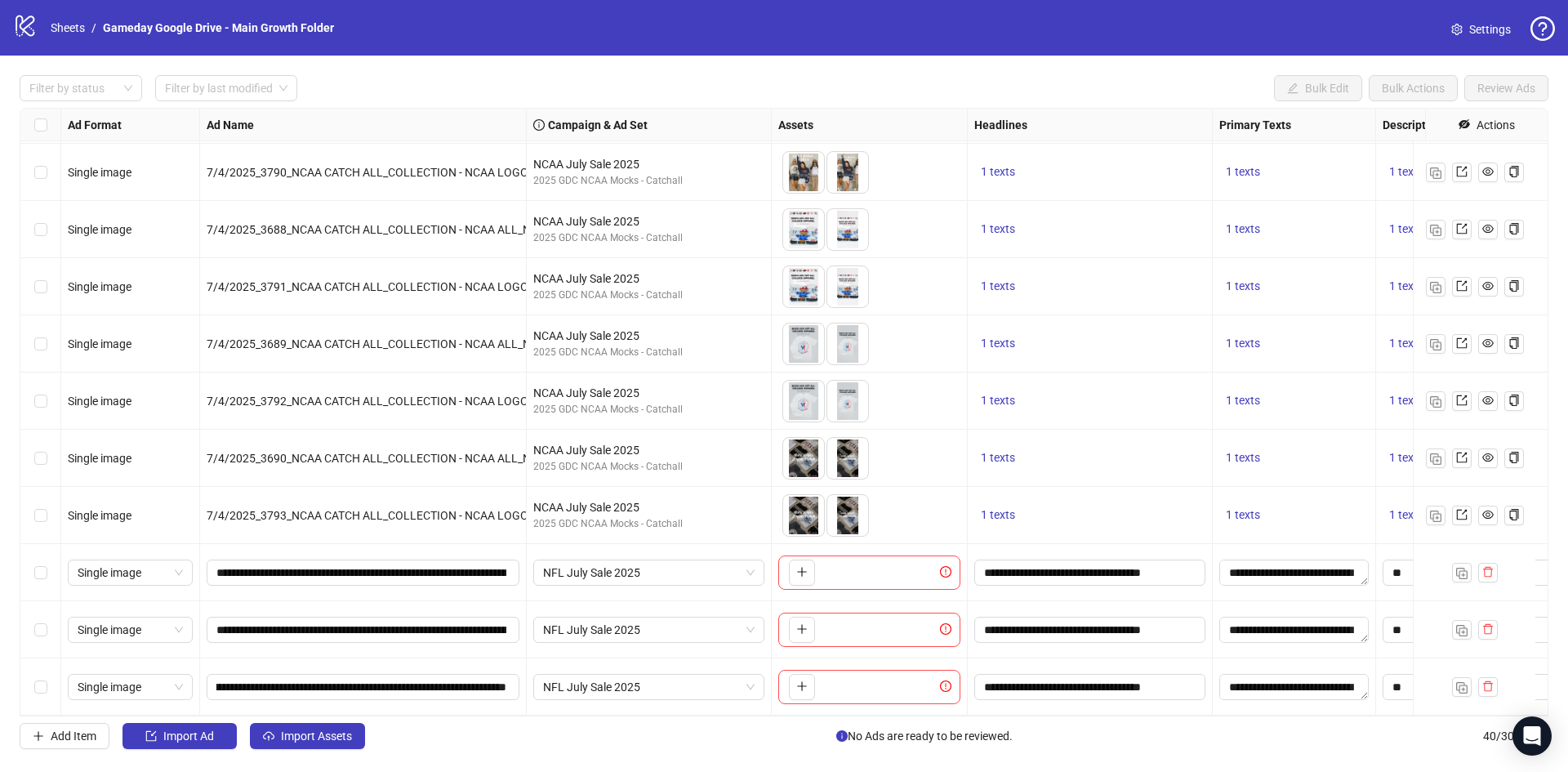 click on "**********" at bounding box center (363, 687) 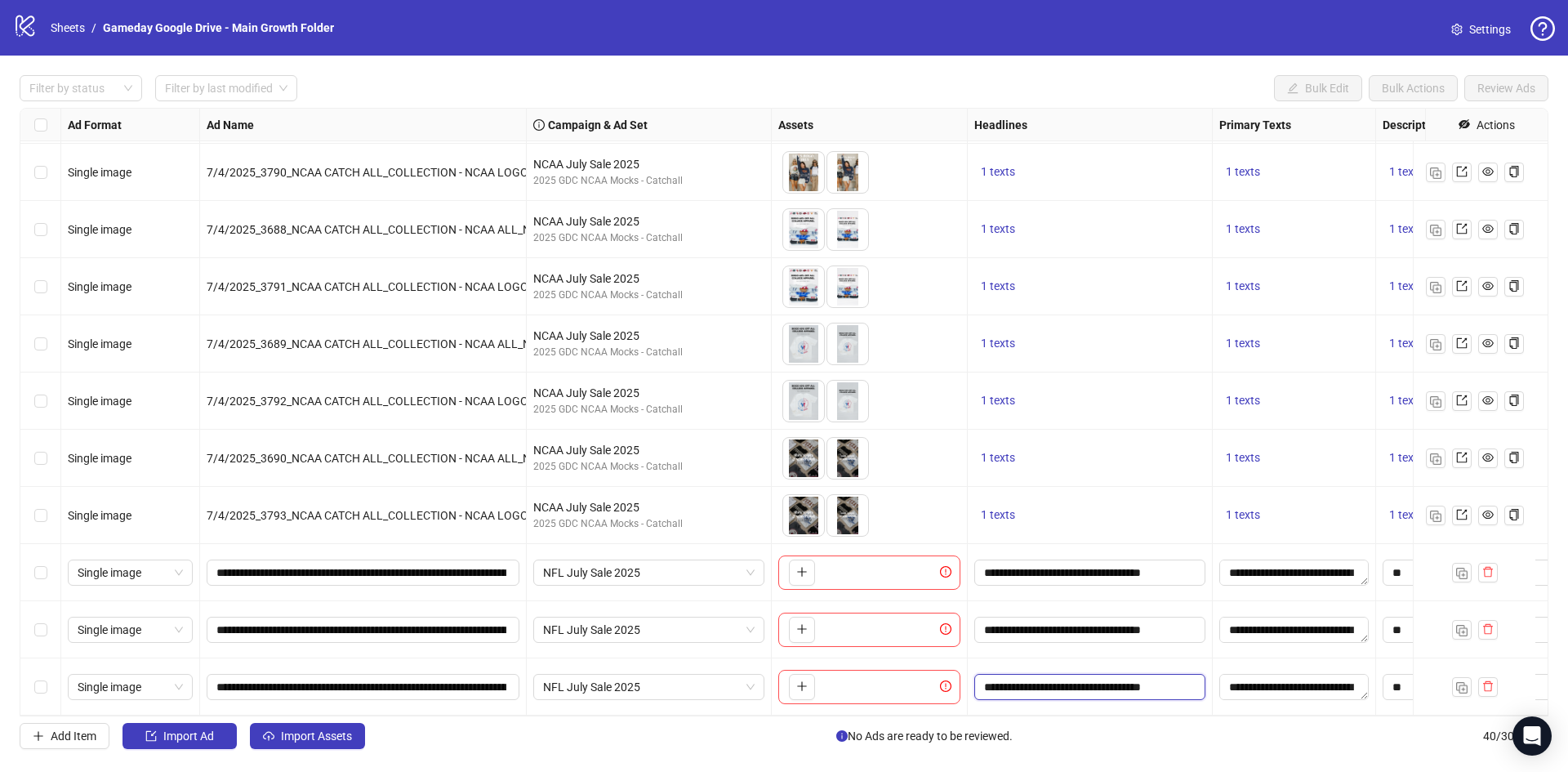 click on "**********" at bounding box center (1088, 687) 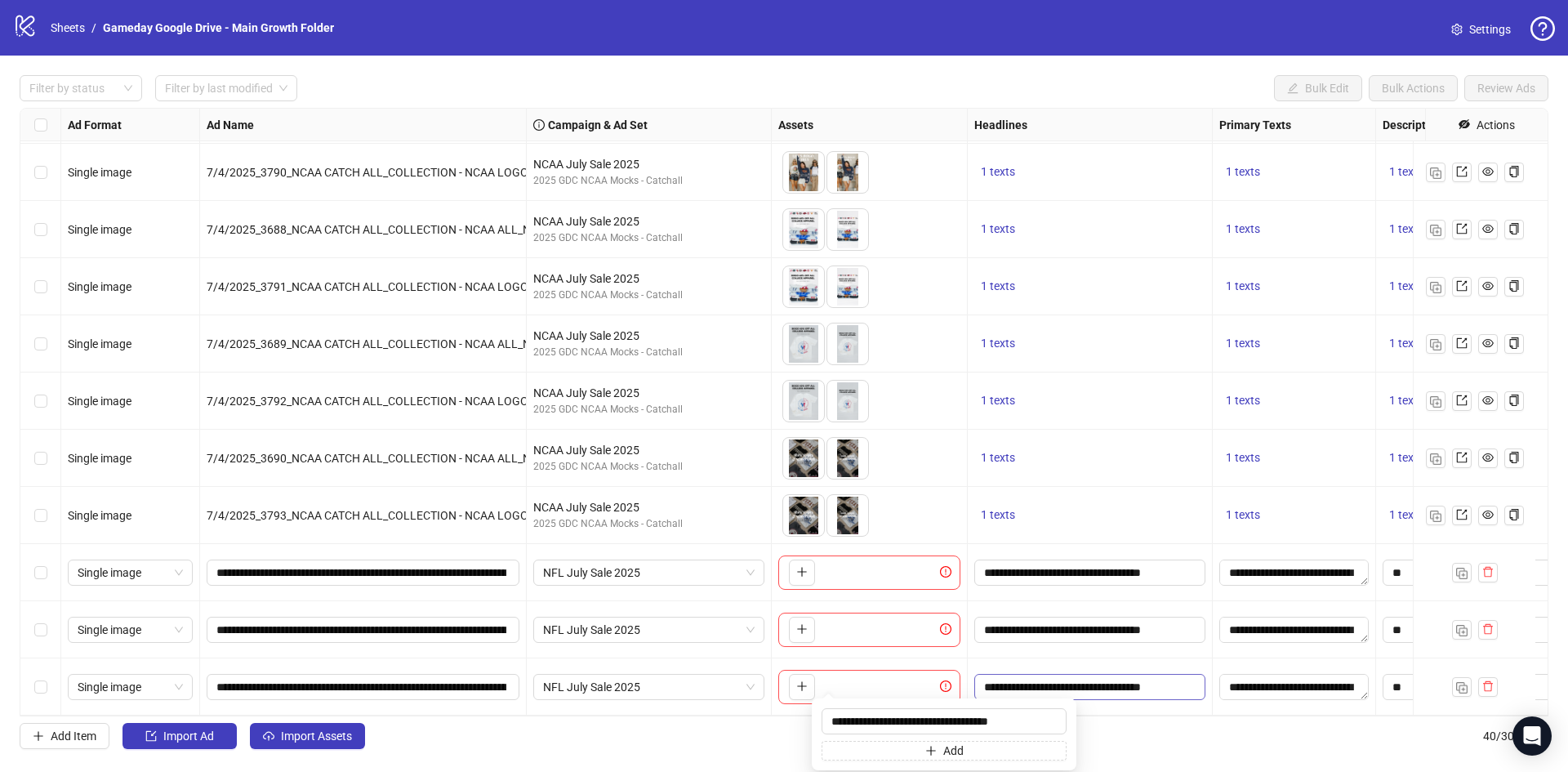 scroll, scrollTop: 1725, scrollLeft: 181, axis: both 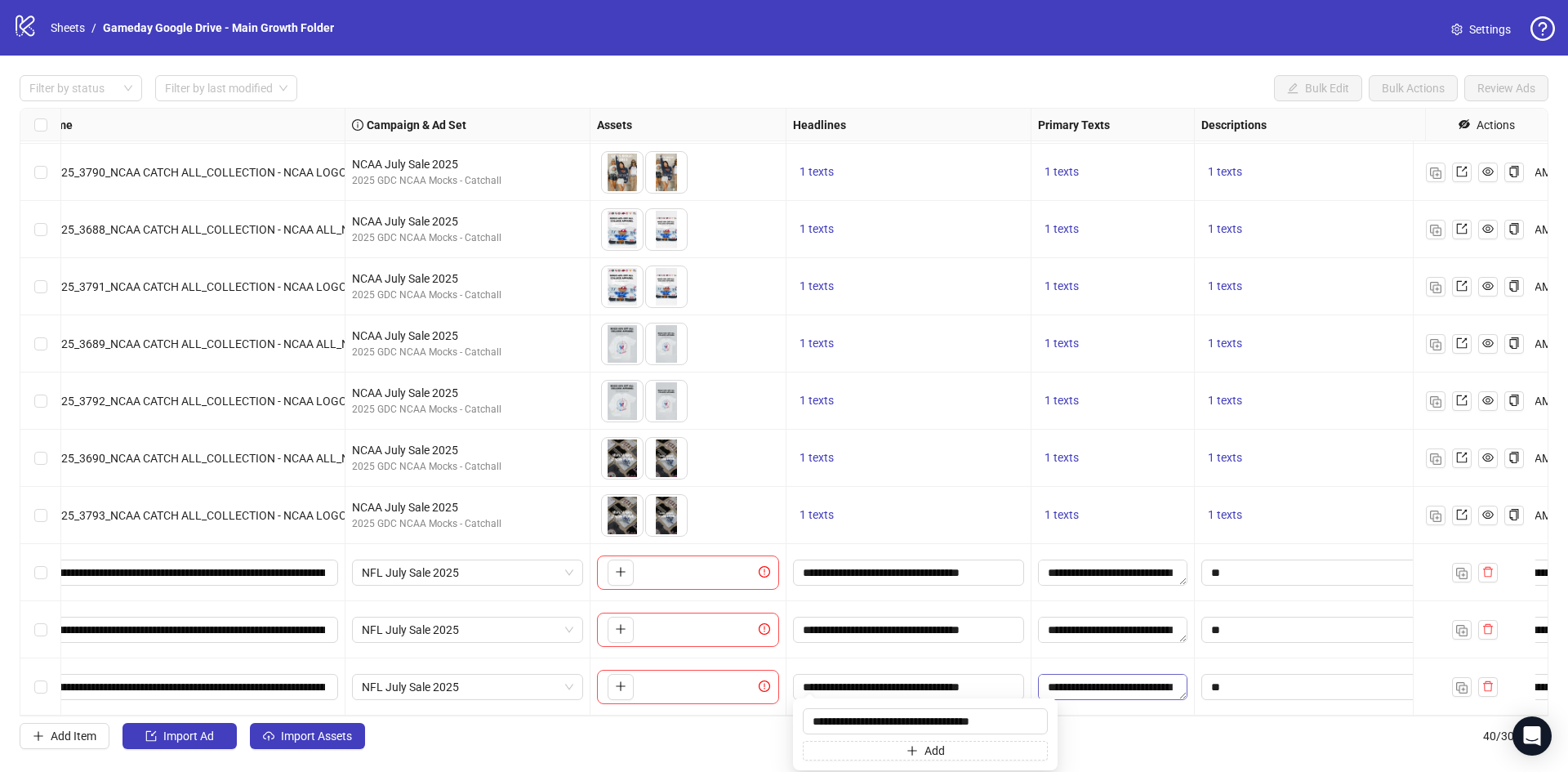 click on "**********" at bounding box center (1112, 687) 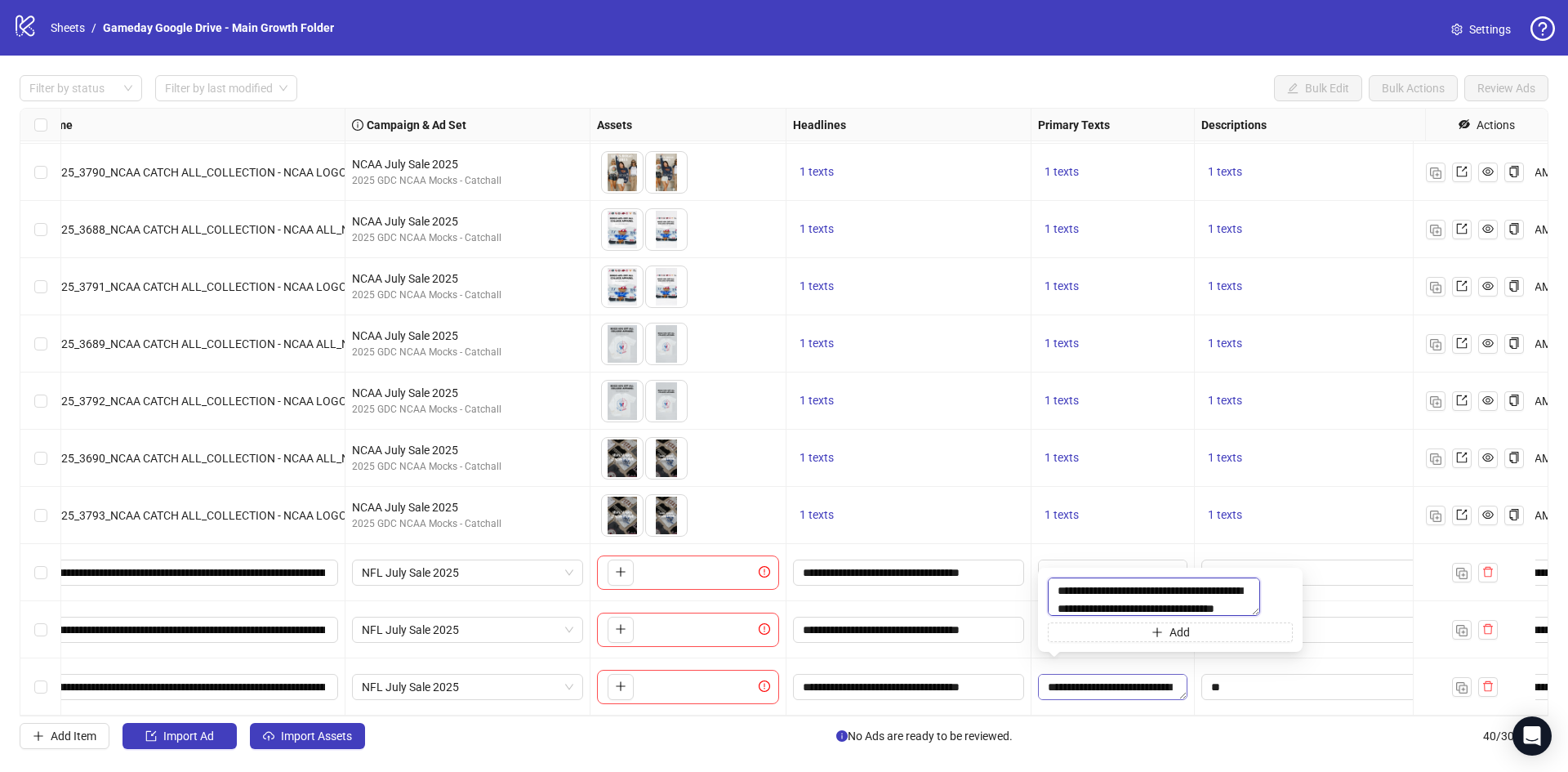 paste 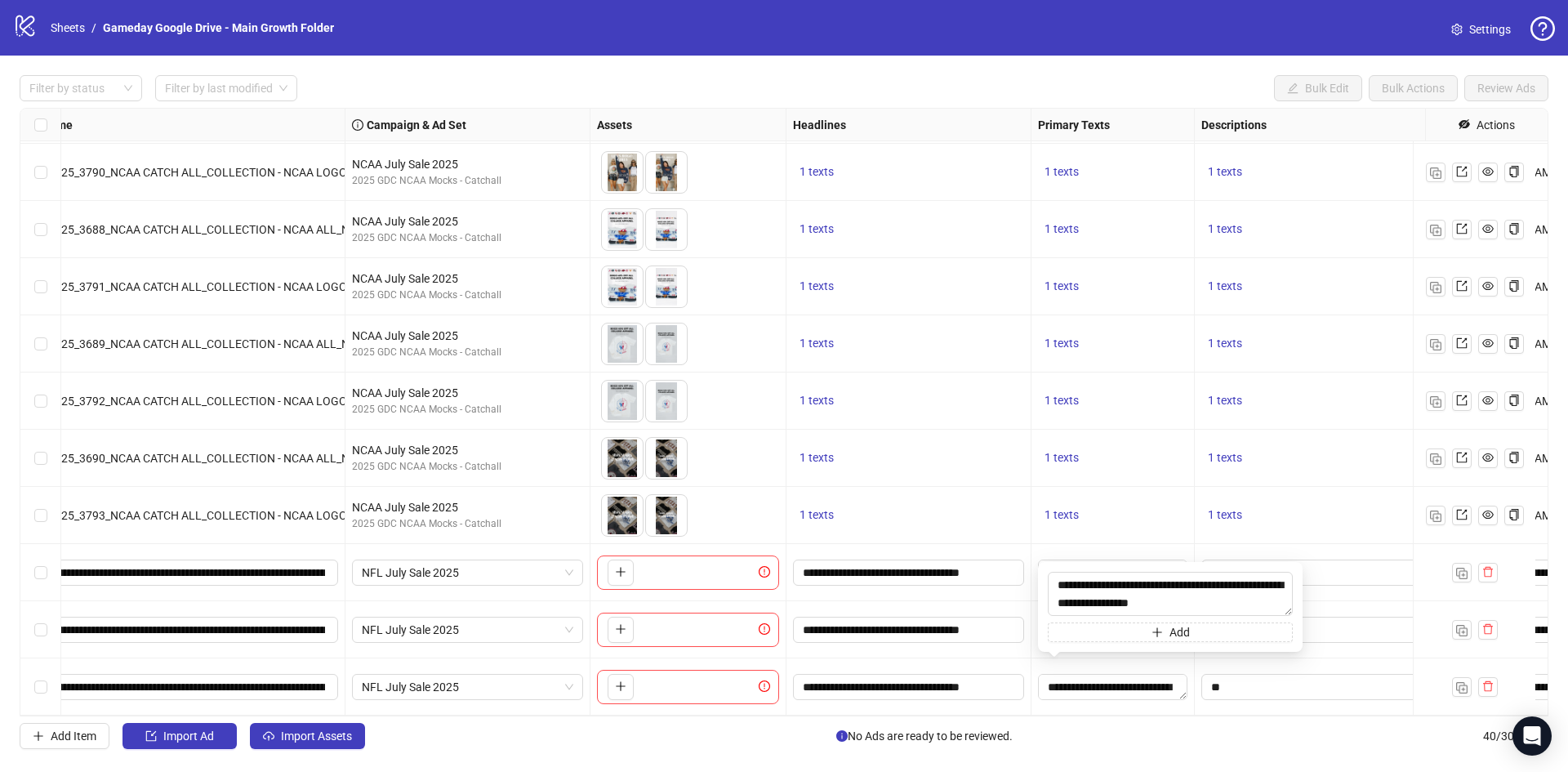 click on "1 texts" at bounding box center (1112, 401) 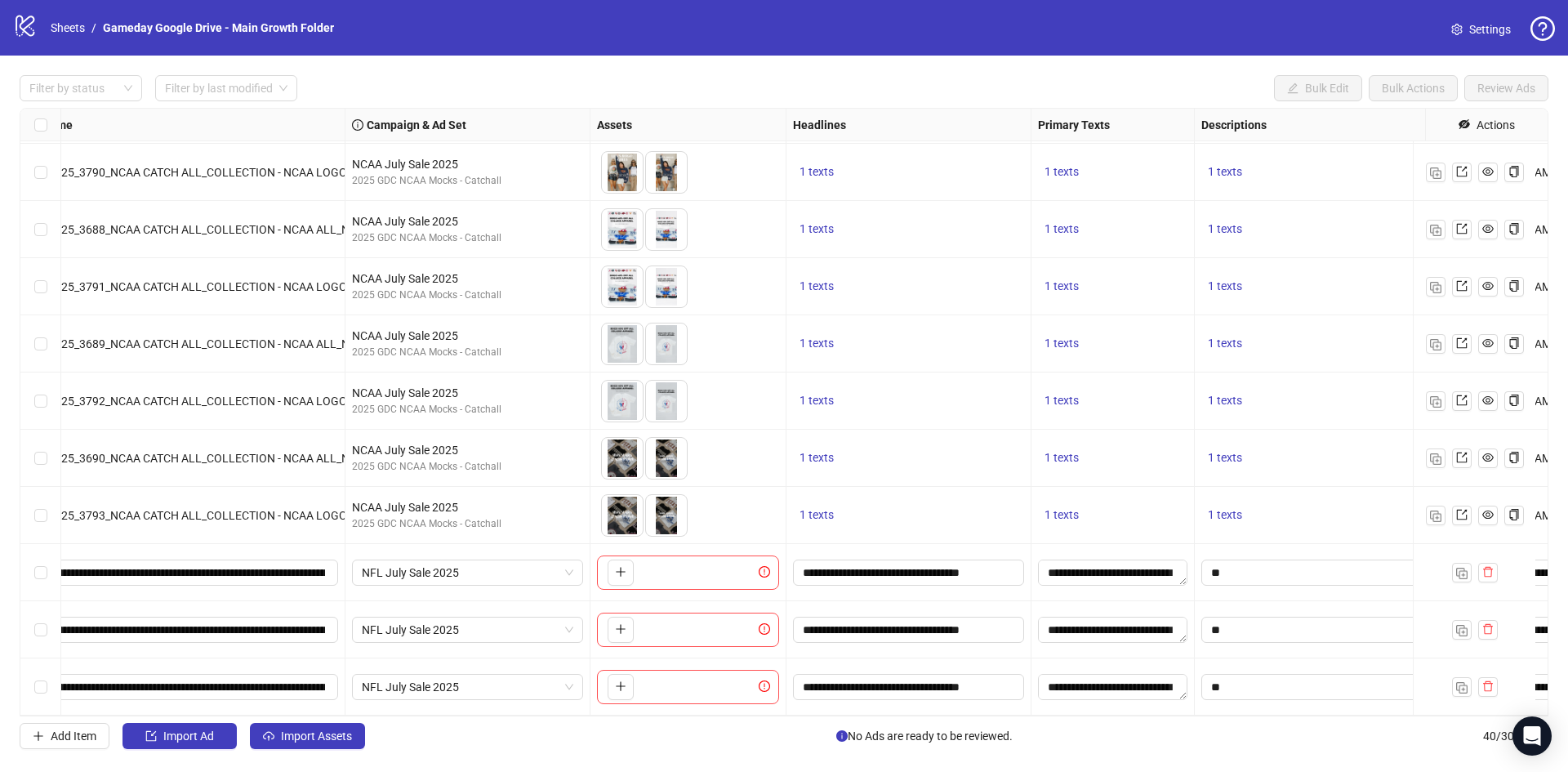 click on "**********" at bounding box center [909, 687] 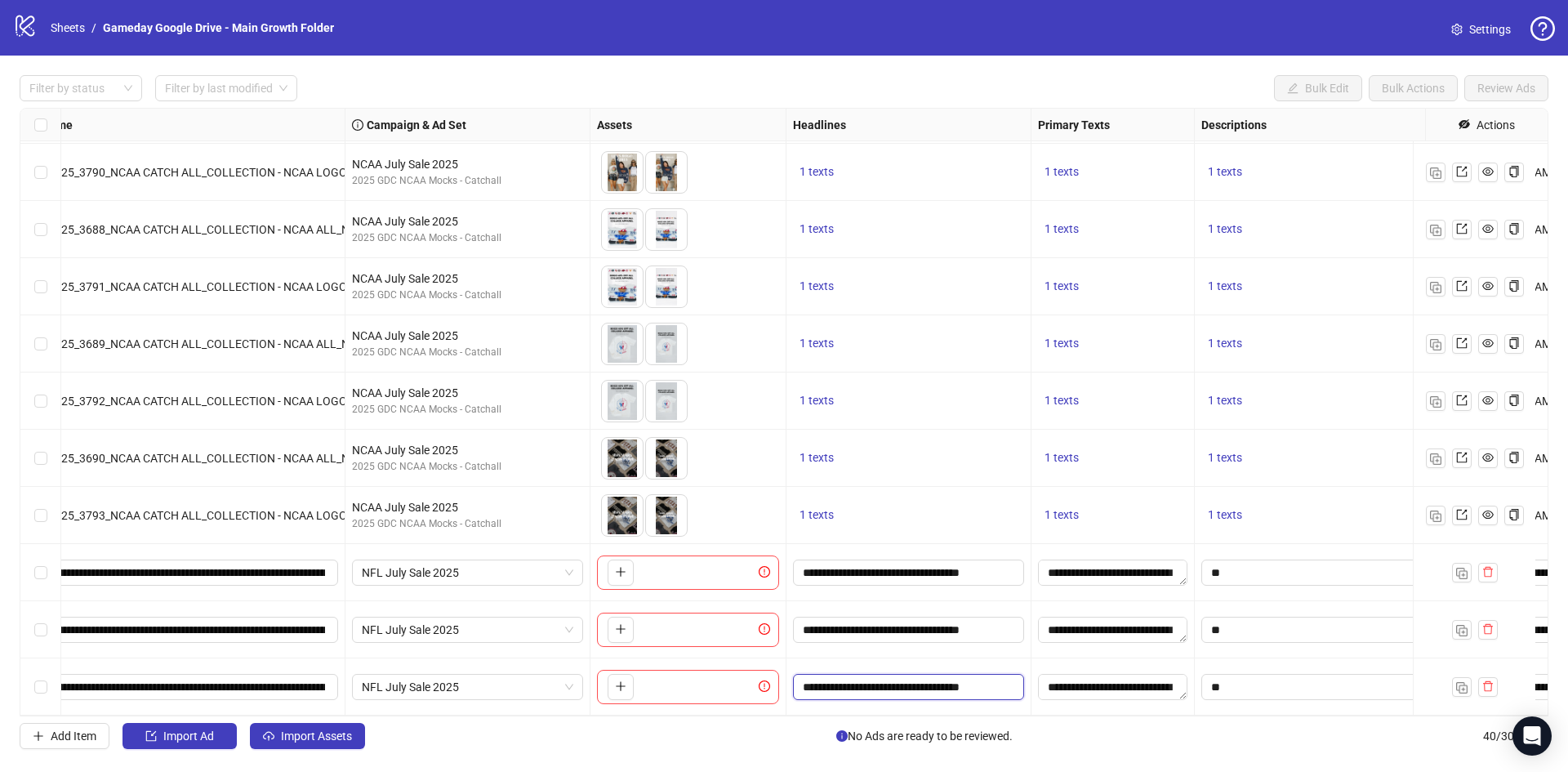 click on "**********" at bounding box center [906, 687] 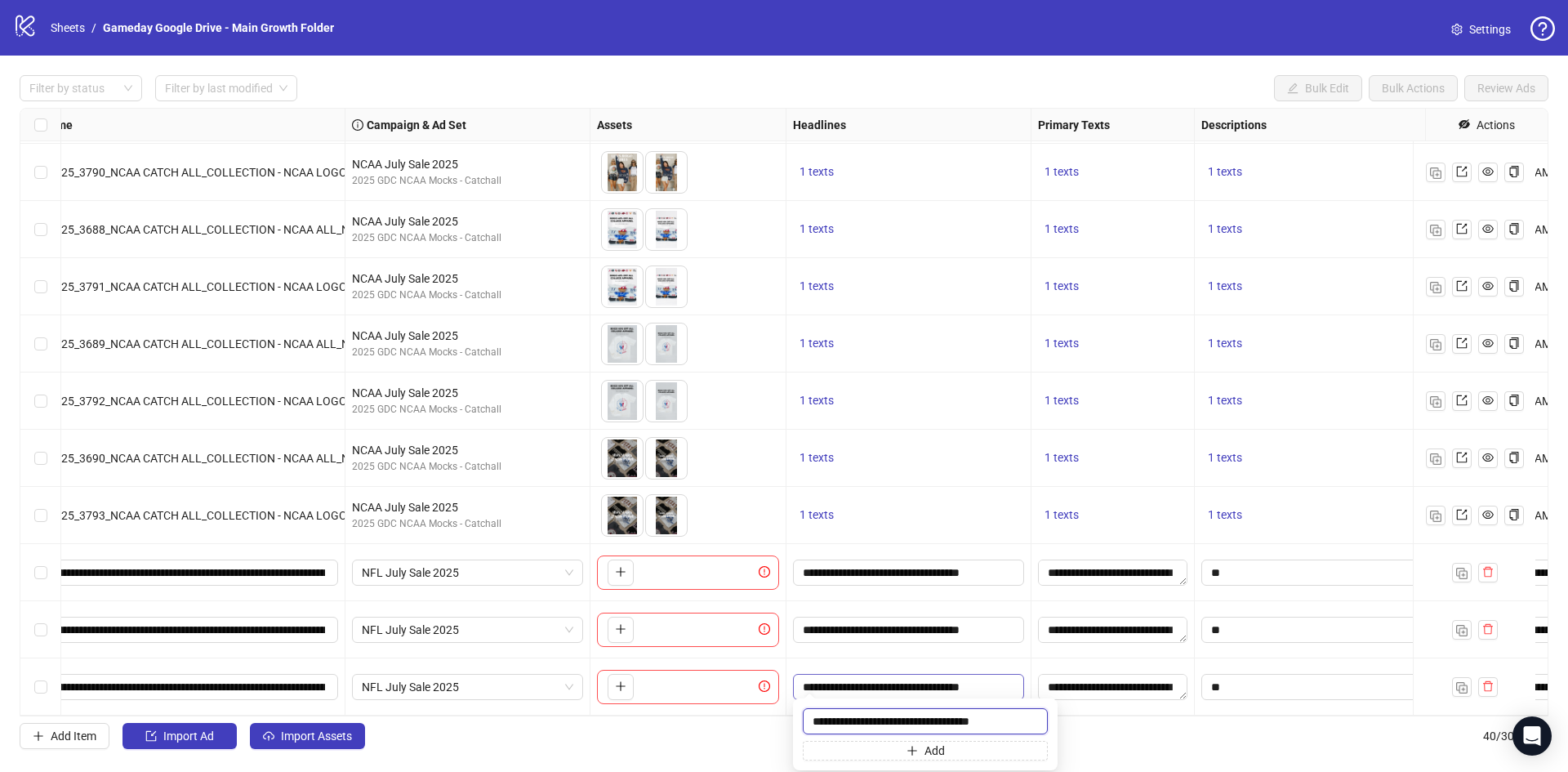paste 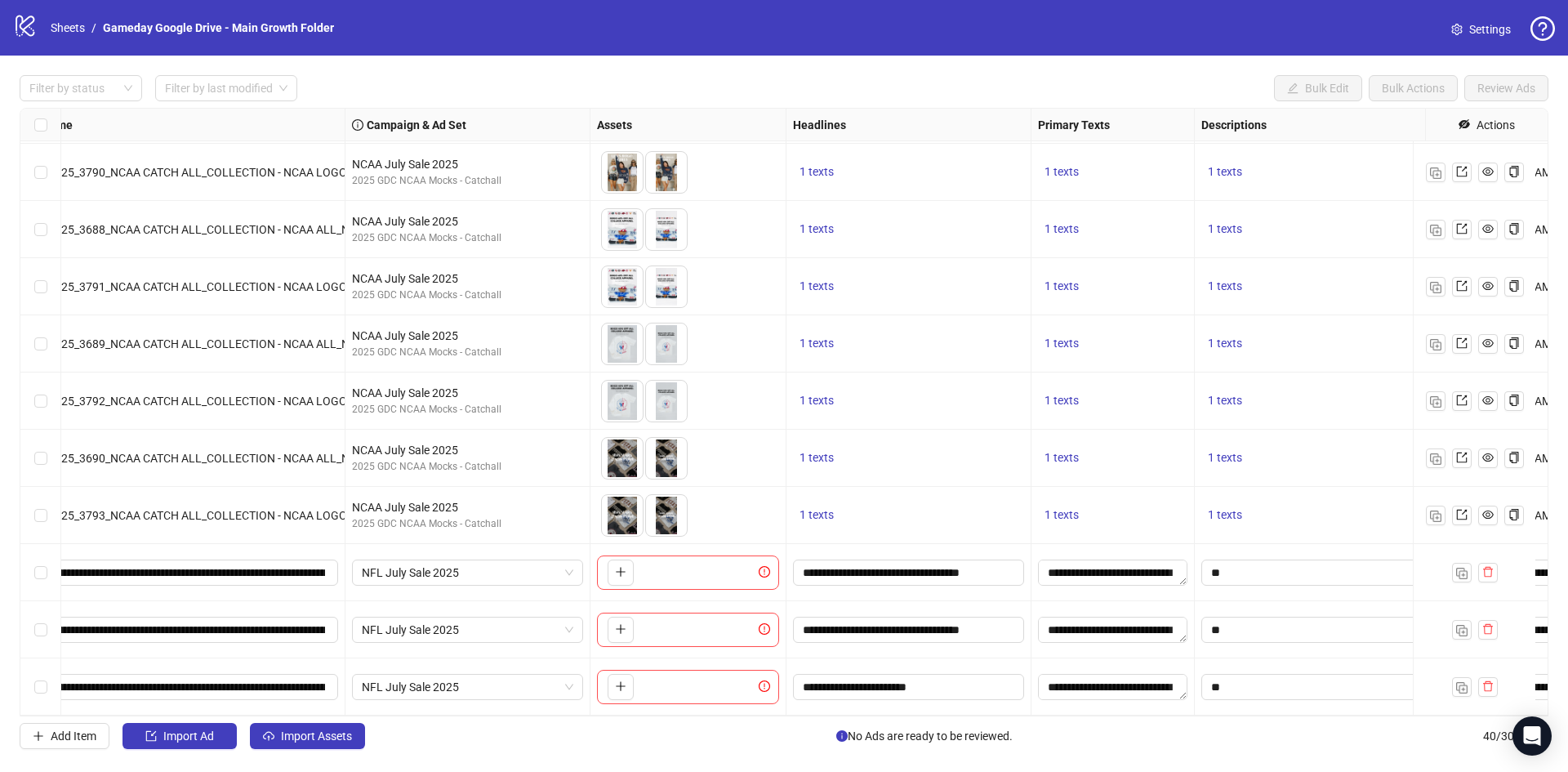click on "1 texts" at bounding box center [908, 515] 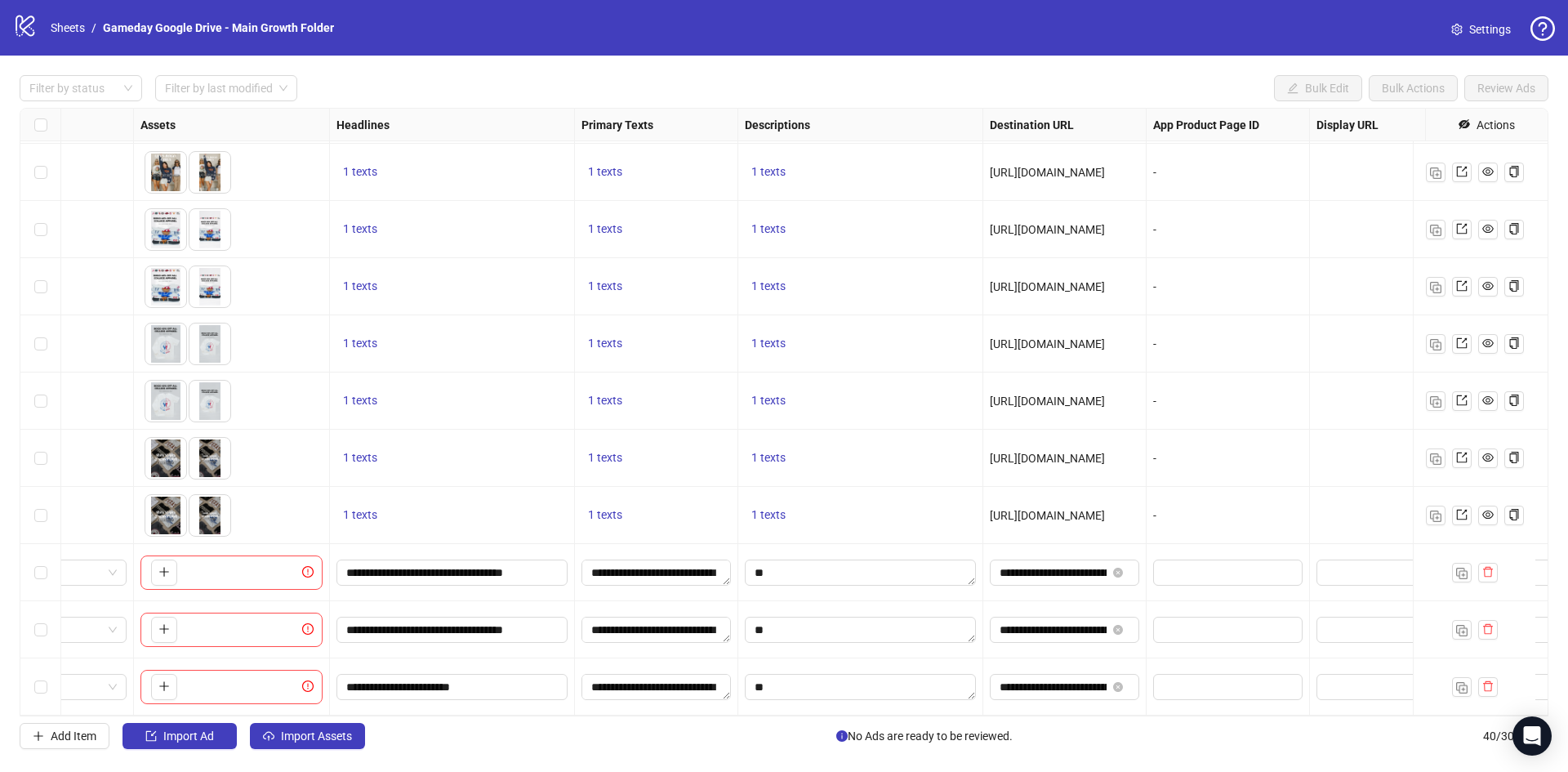 scroll, scrollTop: 1725, scrollLeft: 641, axis: both 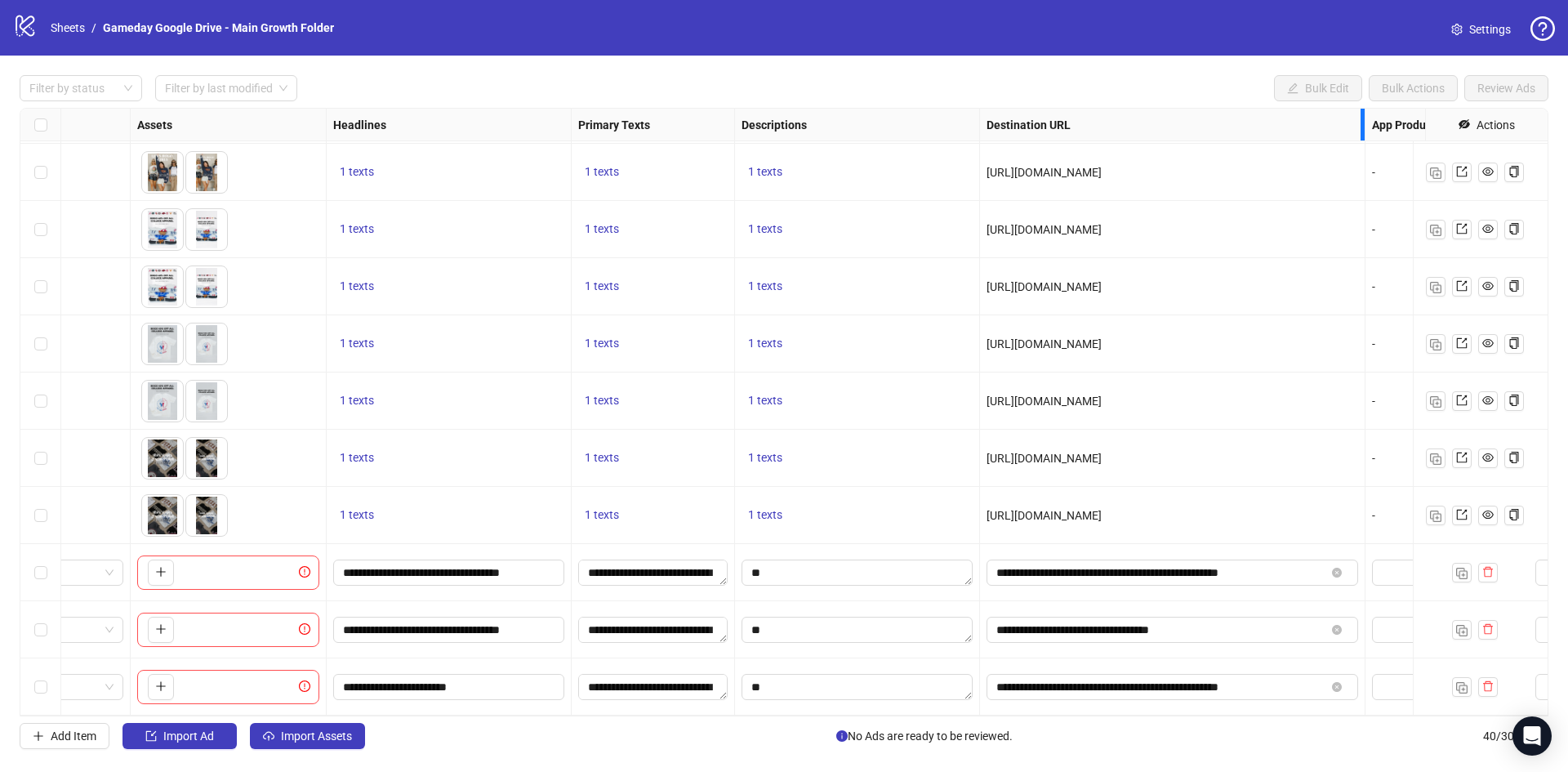 drag, startPoint x: 1141, startPoint y: 130, endPoint x: 1362, endPoint y: 167, distance: 224.07588 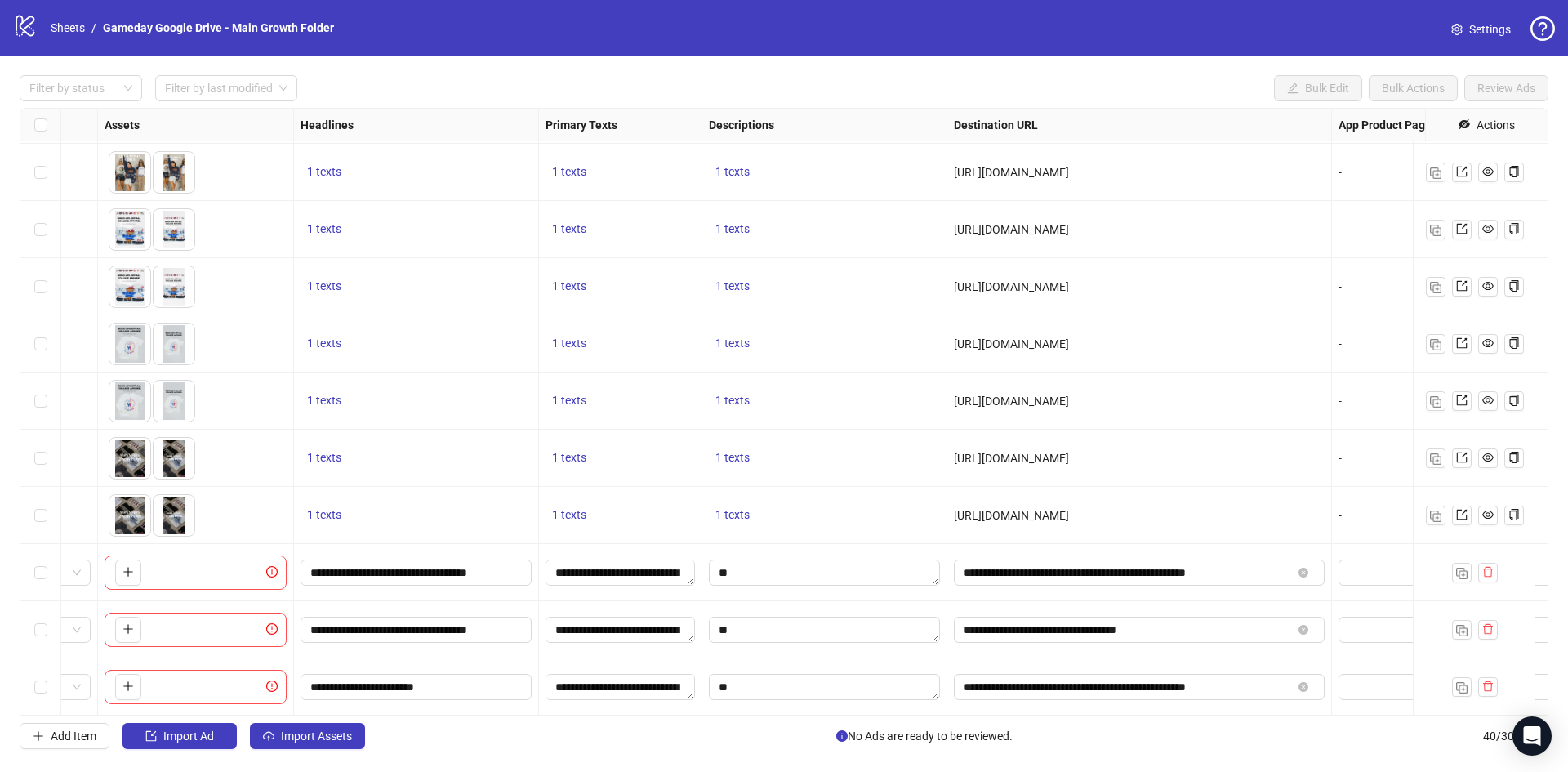 scroll, scrollTop: 1725, scrollLeft: 1377, axis: both 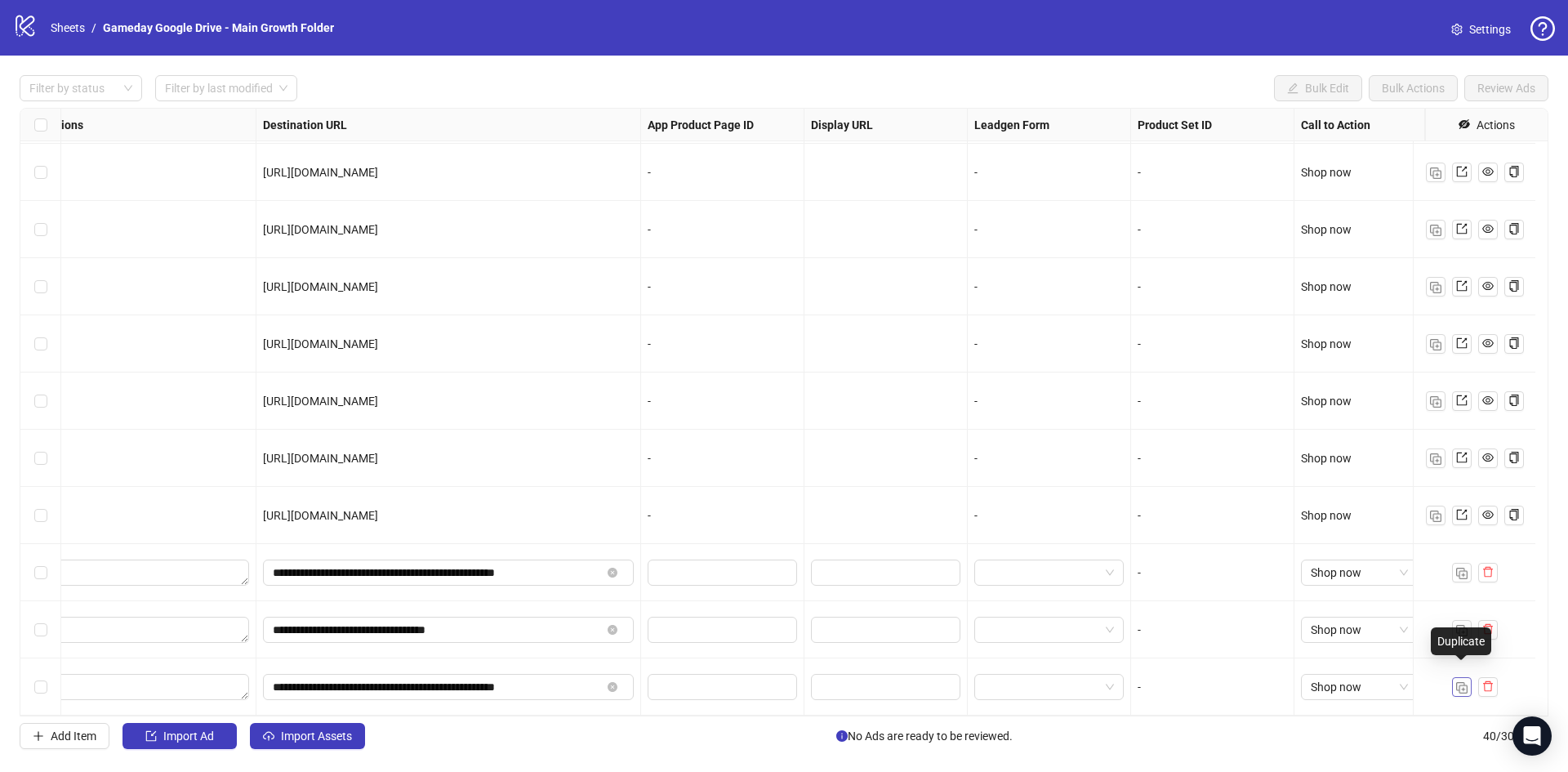 click at bounding box center [1462, 688] 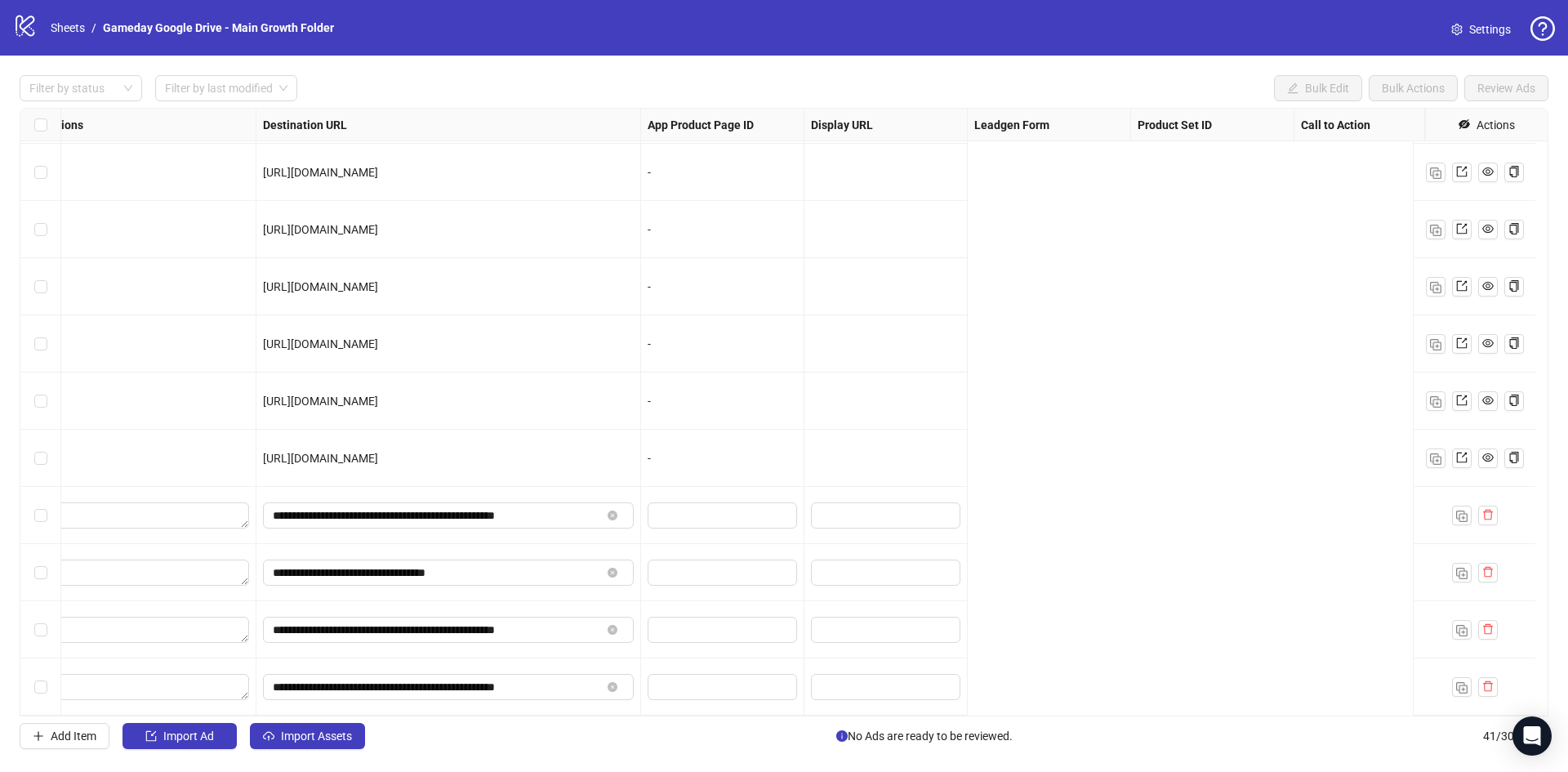scroll, scrollTop: 1783, scrollLeft: 0, axis: vertical 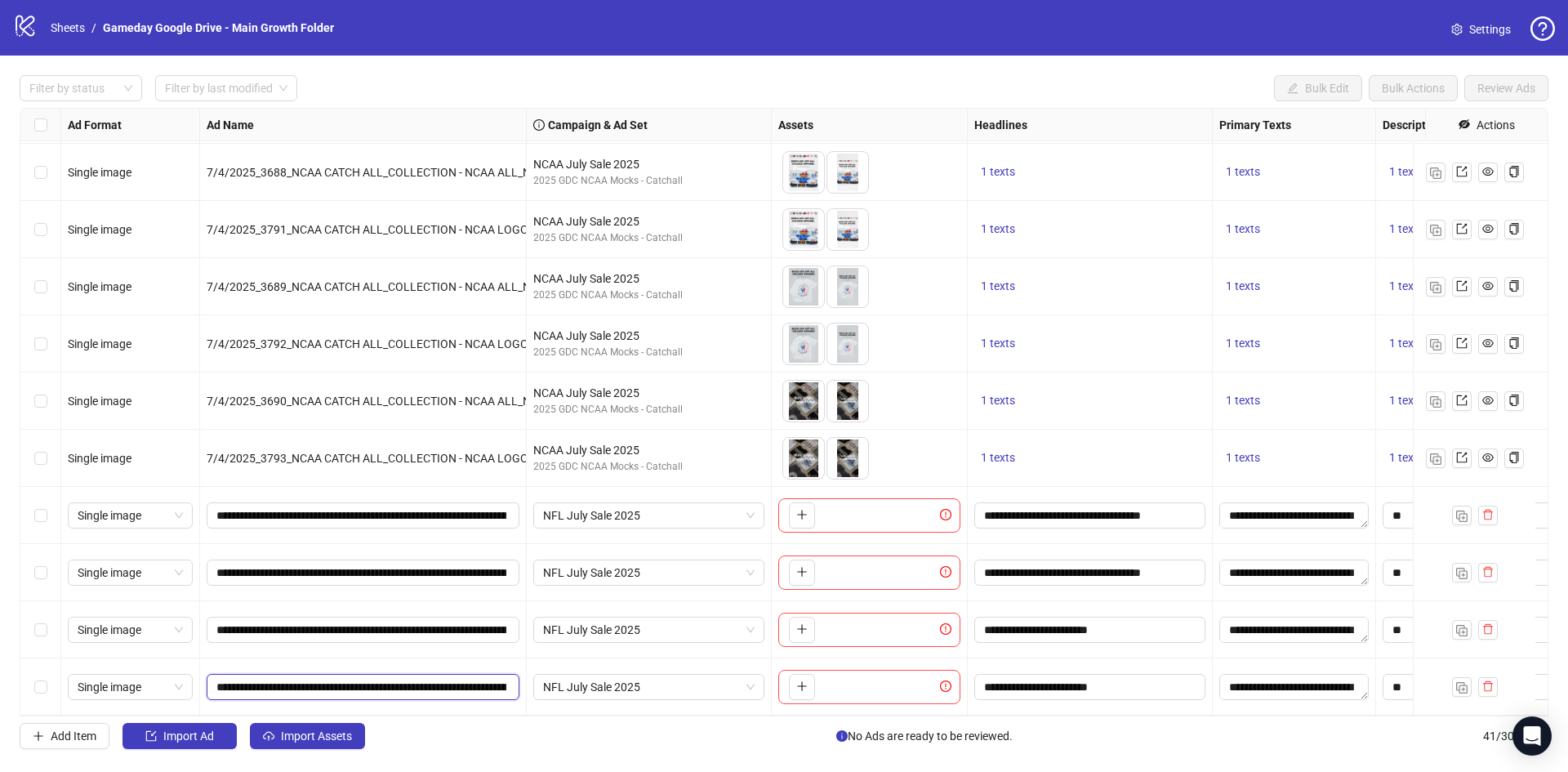 click on "**********" at bounding box center [361, 687] 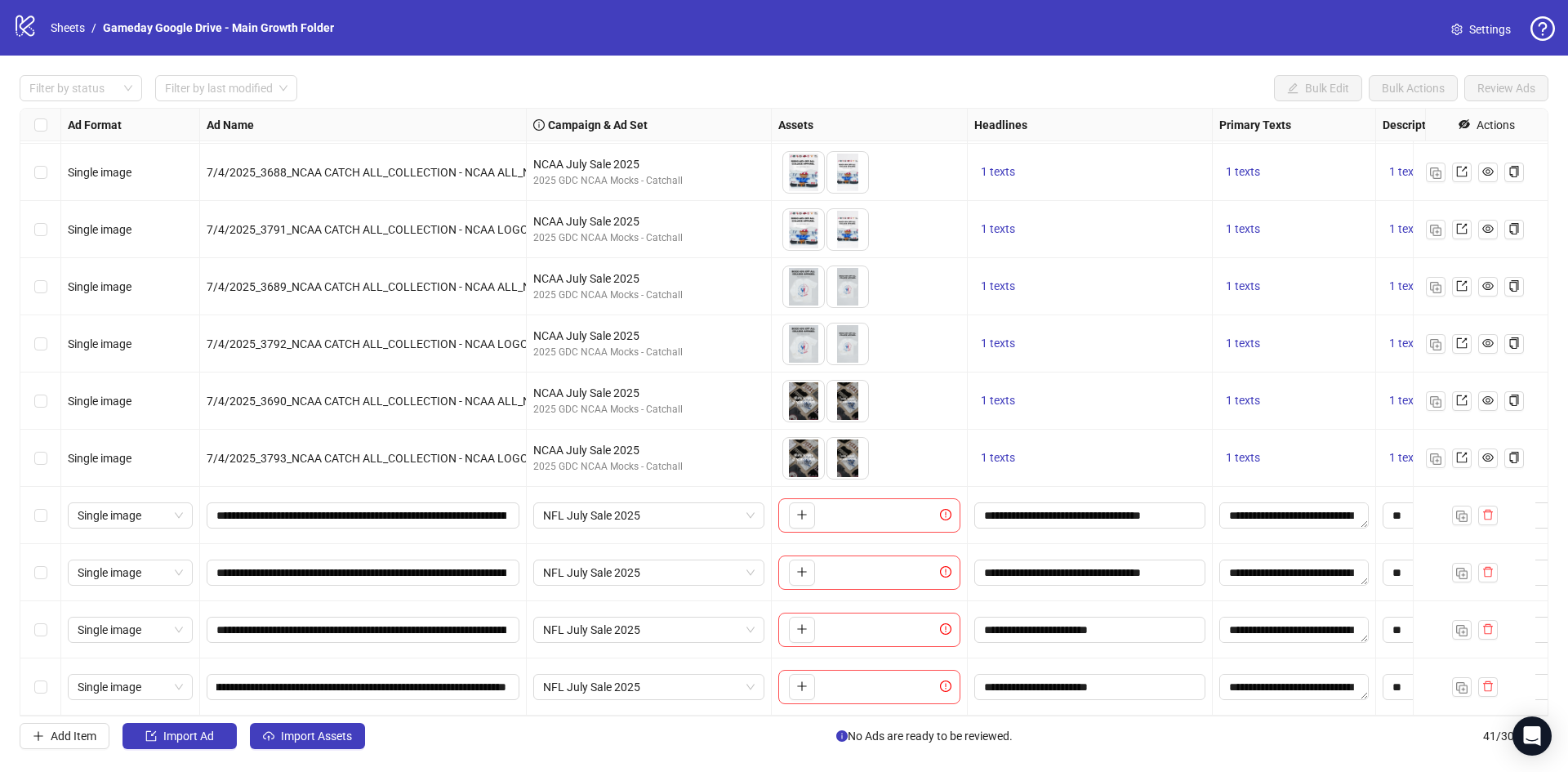 click on "1 texts" at bounding box center (1090, 344) 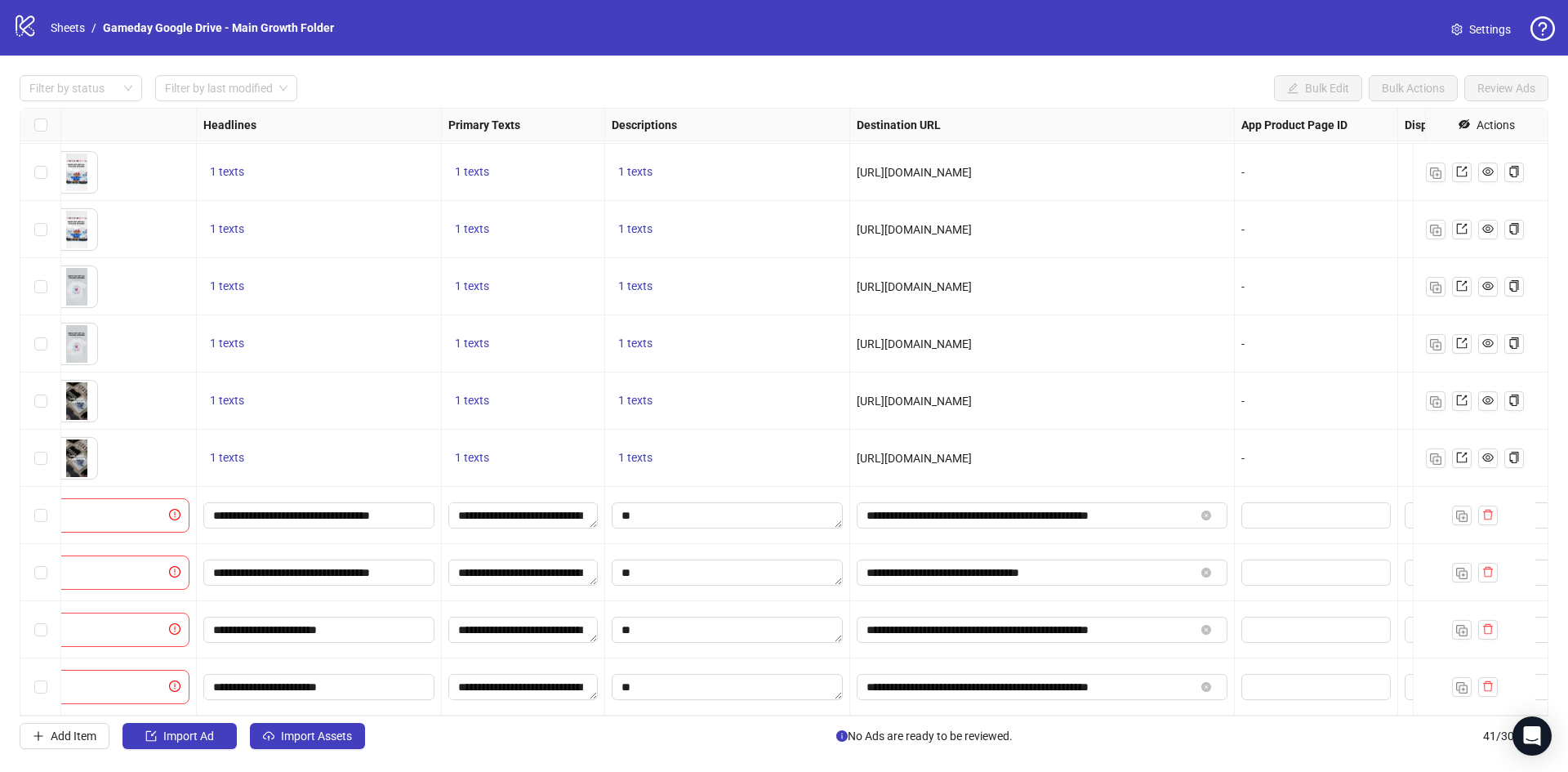 scroll, scrollTop: 1783, scrollLeft: 812, axis: both 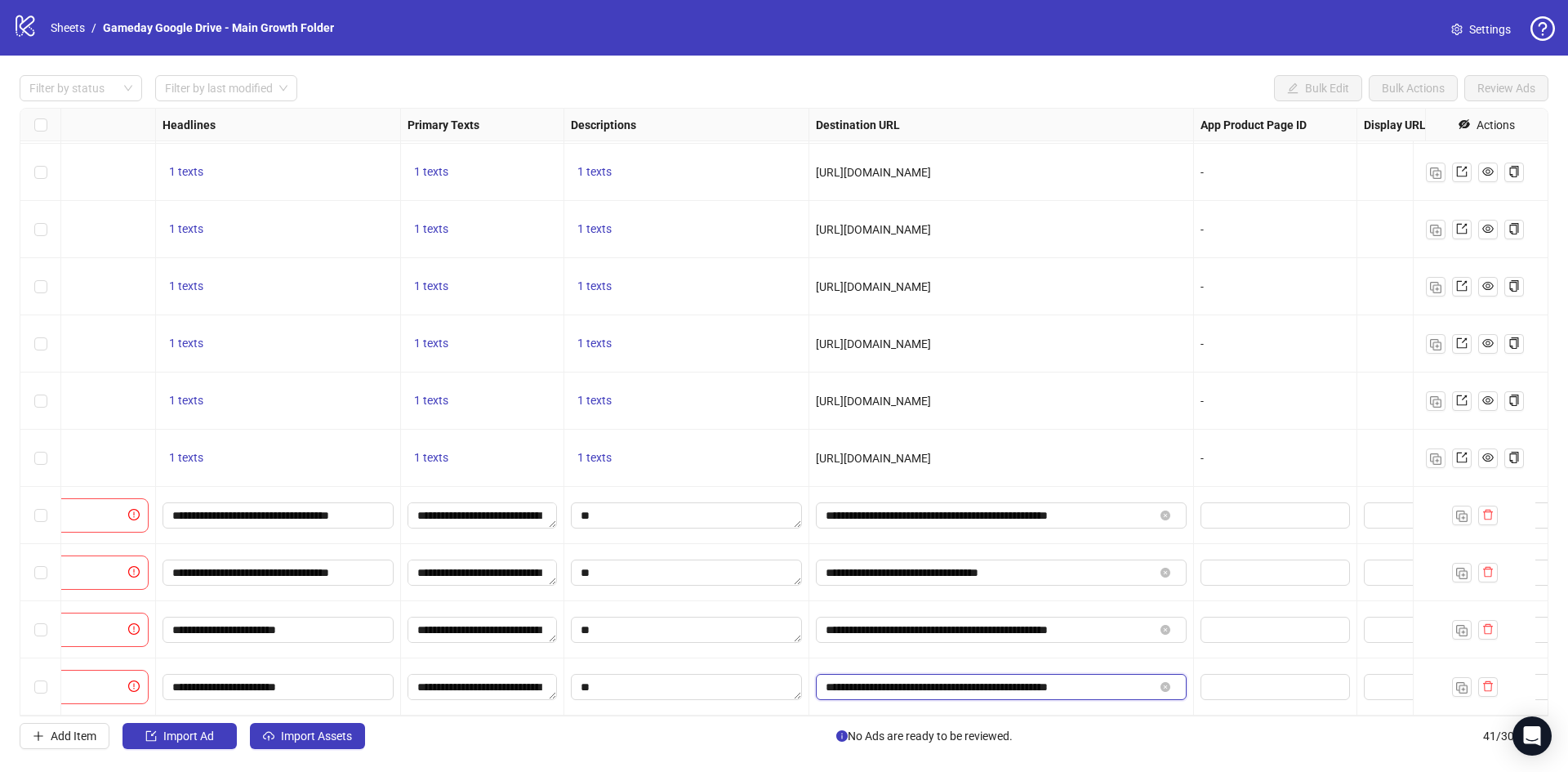 click on "**********" at bounding box center [990, 687] 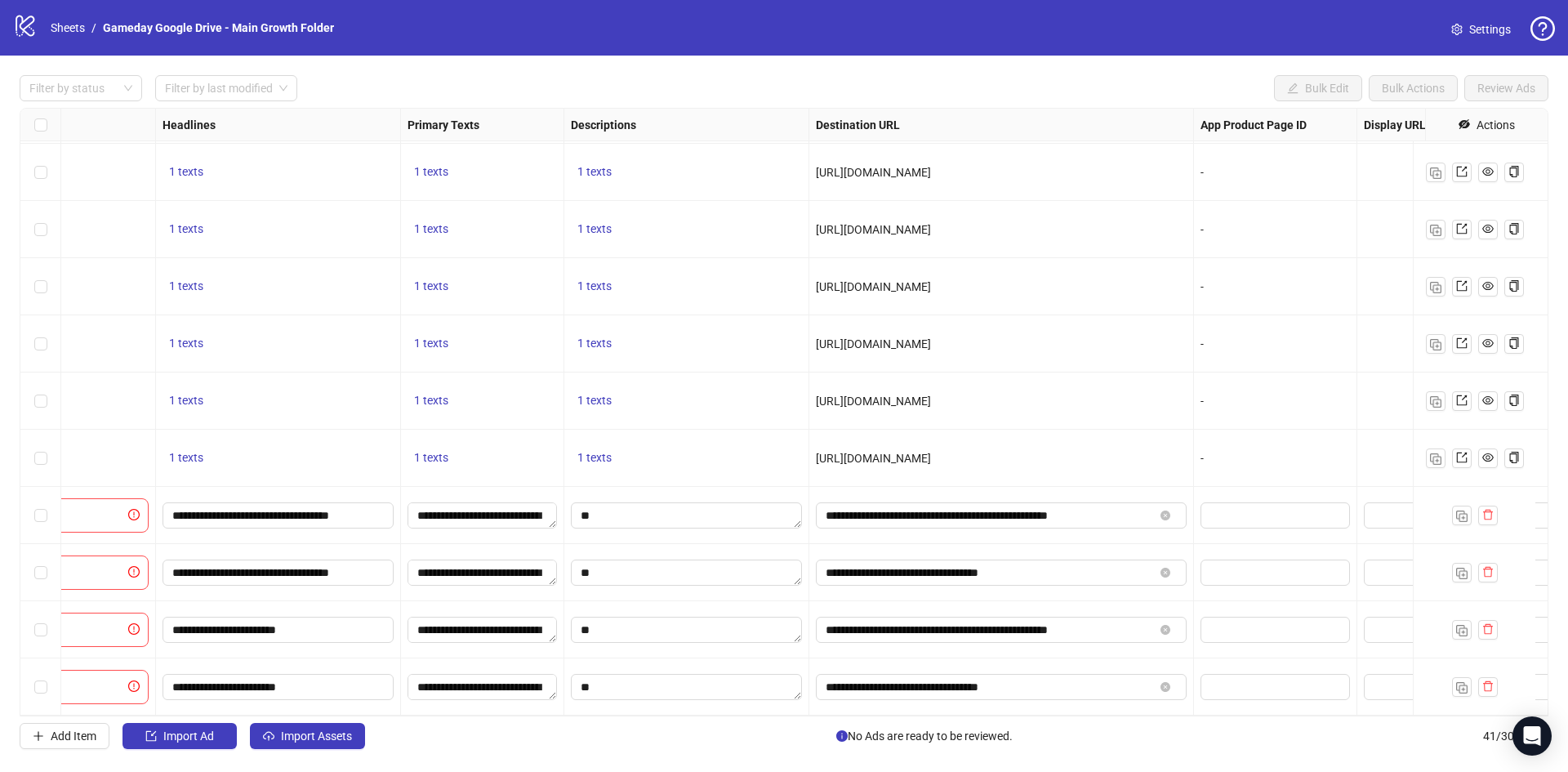 click at bounding box center (687, 630) 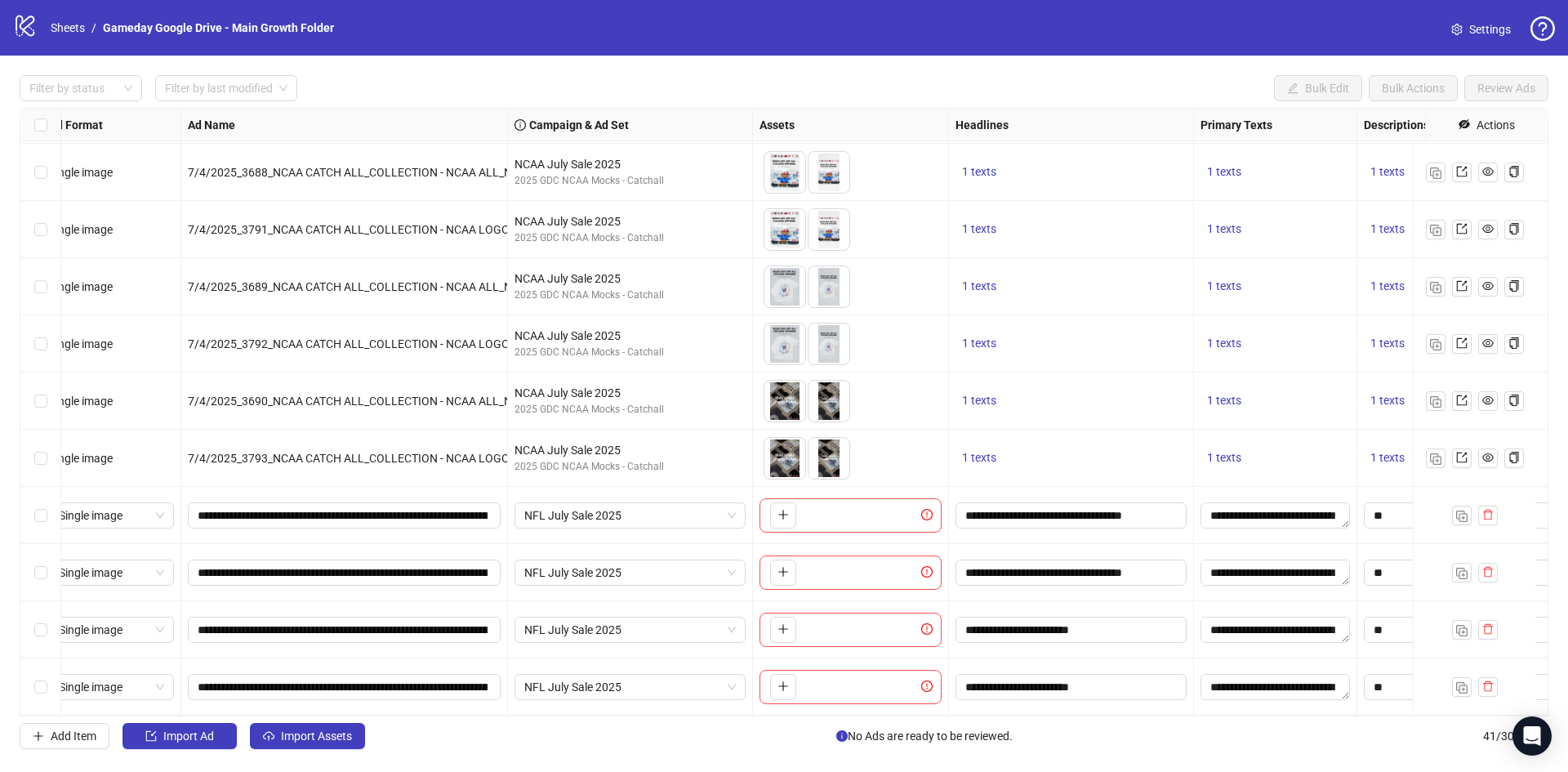 scroll, scrollTop: 1779, scrollLeft: 0, axis: vertical 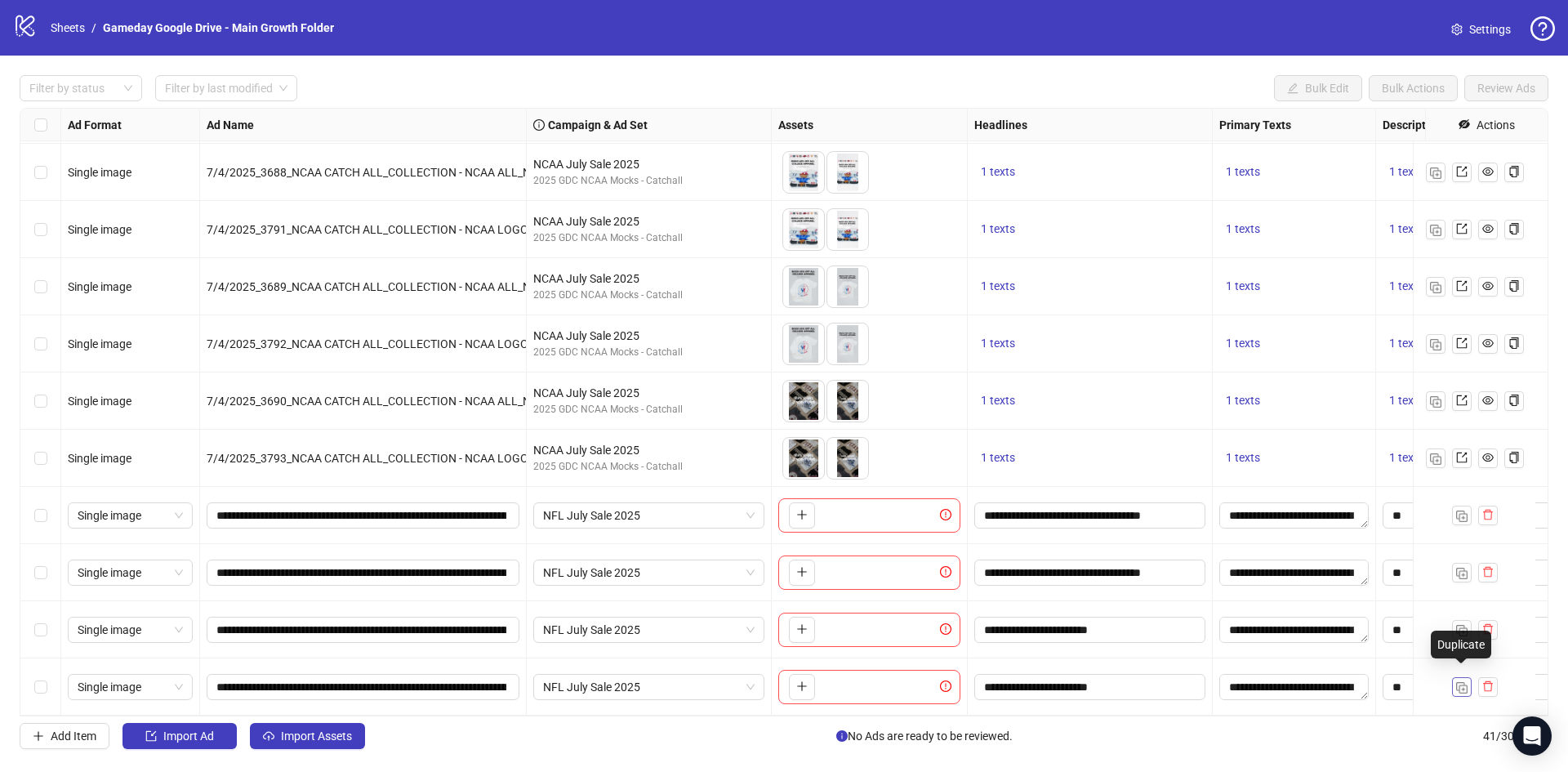 click at bounding box center (1462, 688) 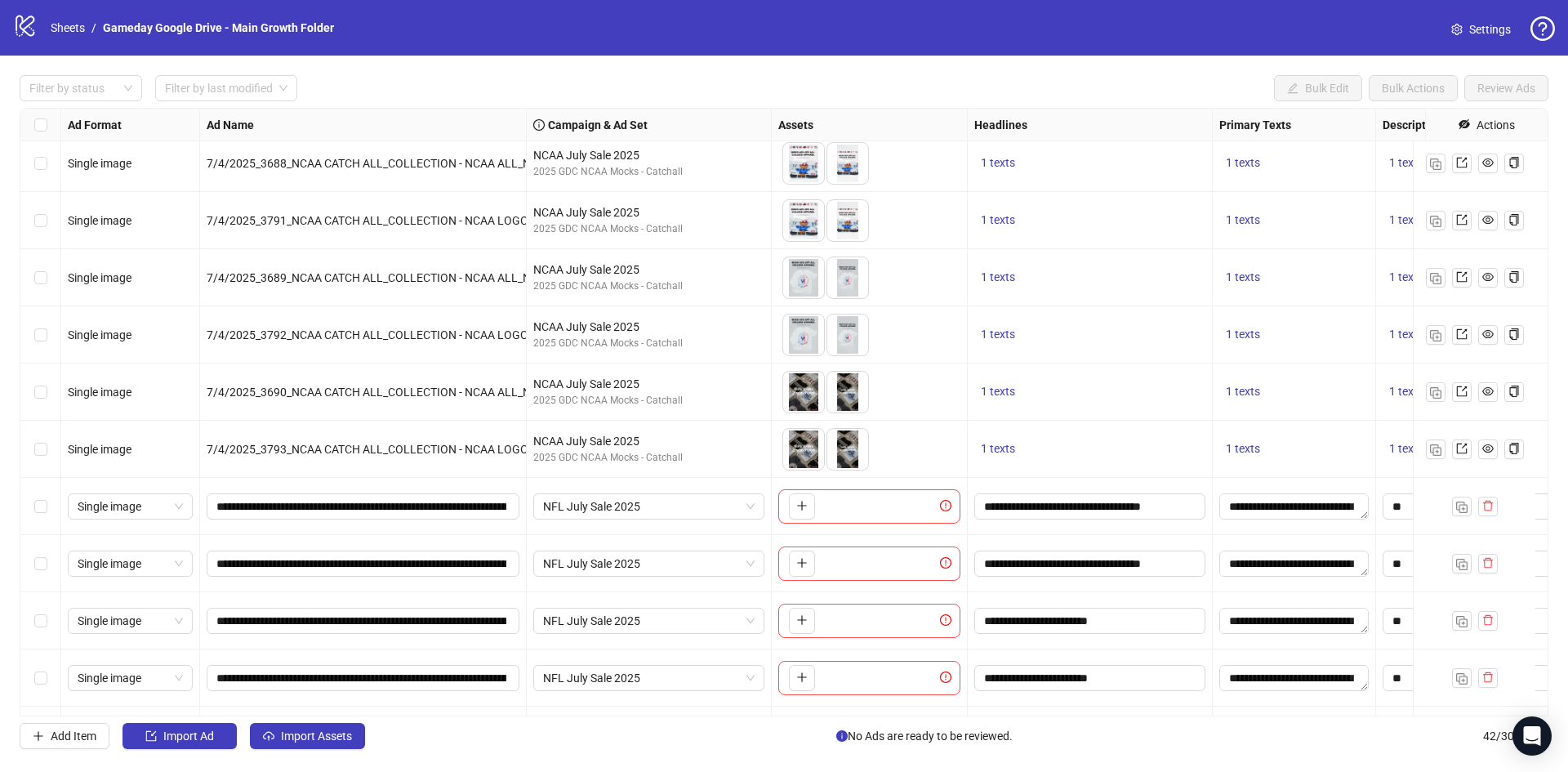 scroll, scrollTop: 1840, scrollLeft: 0, axis: vertical 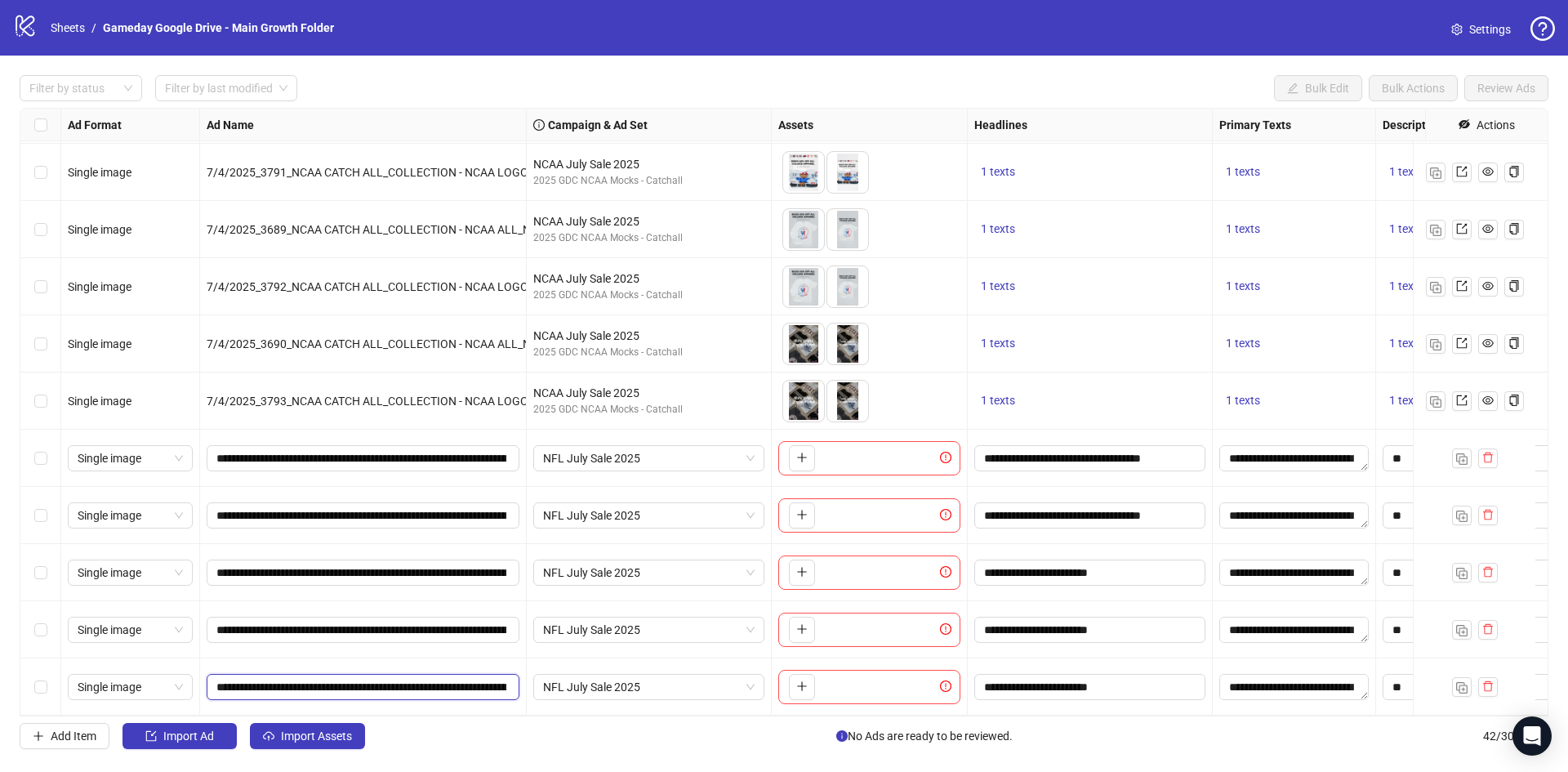 click on "**********" at bounding box center (361, 687) 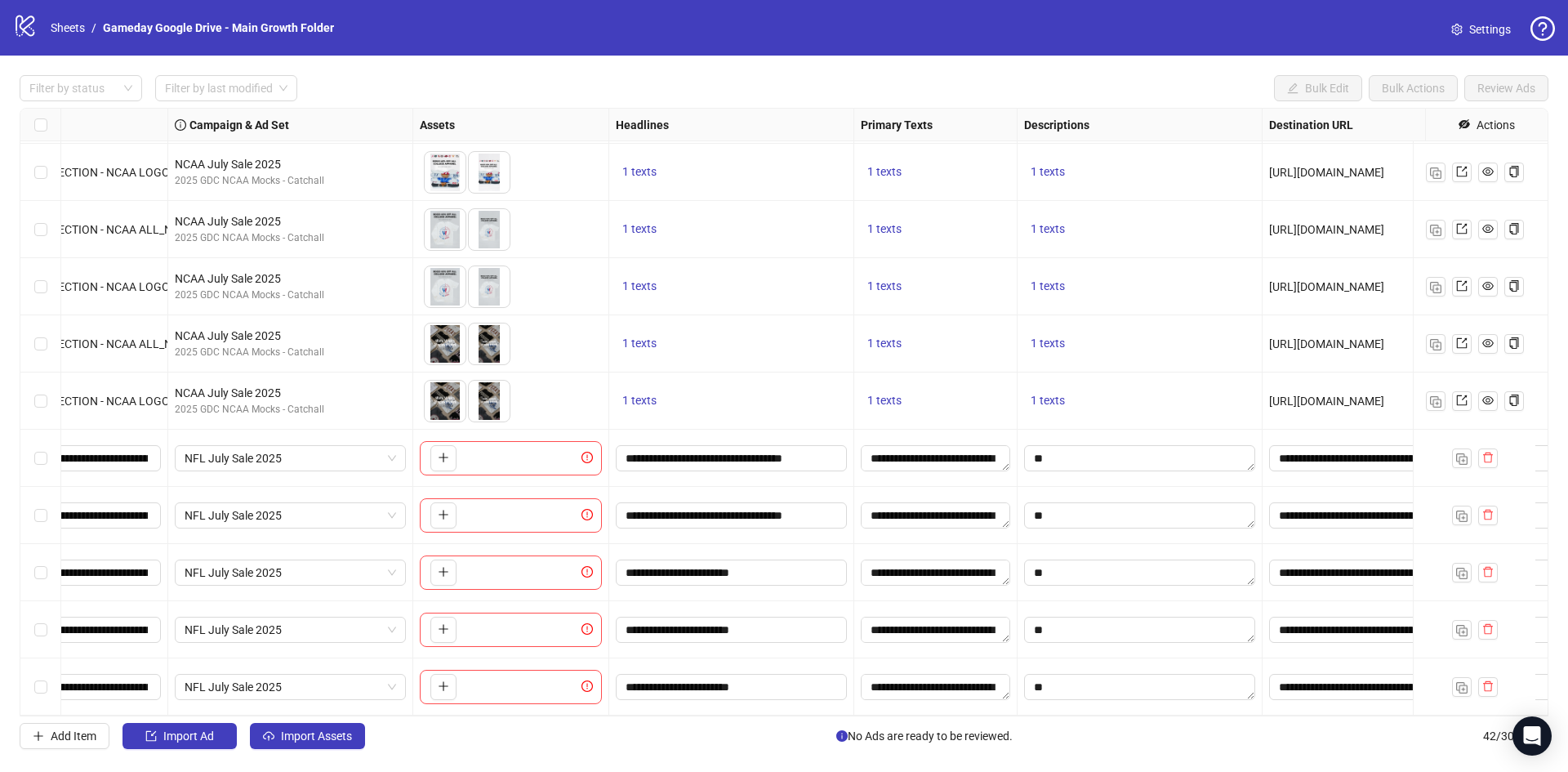 scroll, scrollTop: 1840, scrollLeft: 404, axis: both 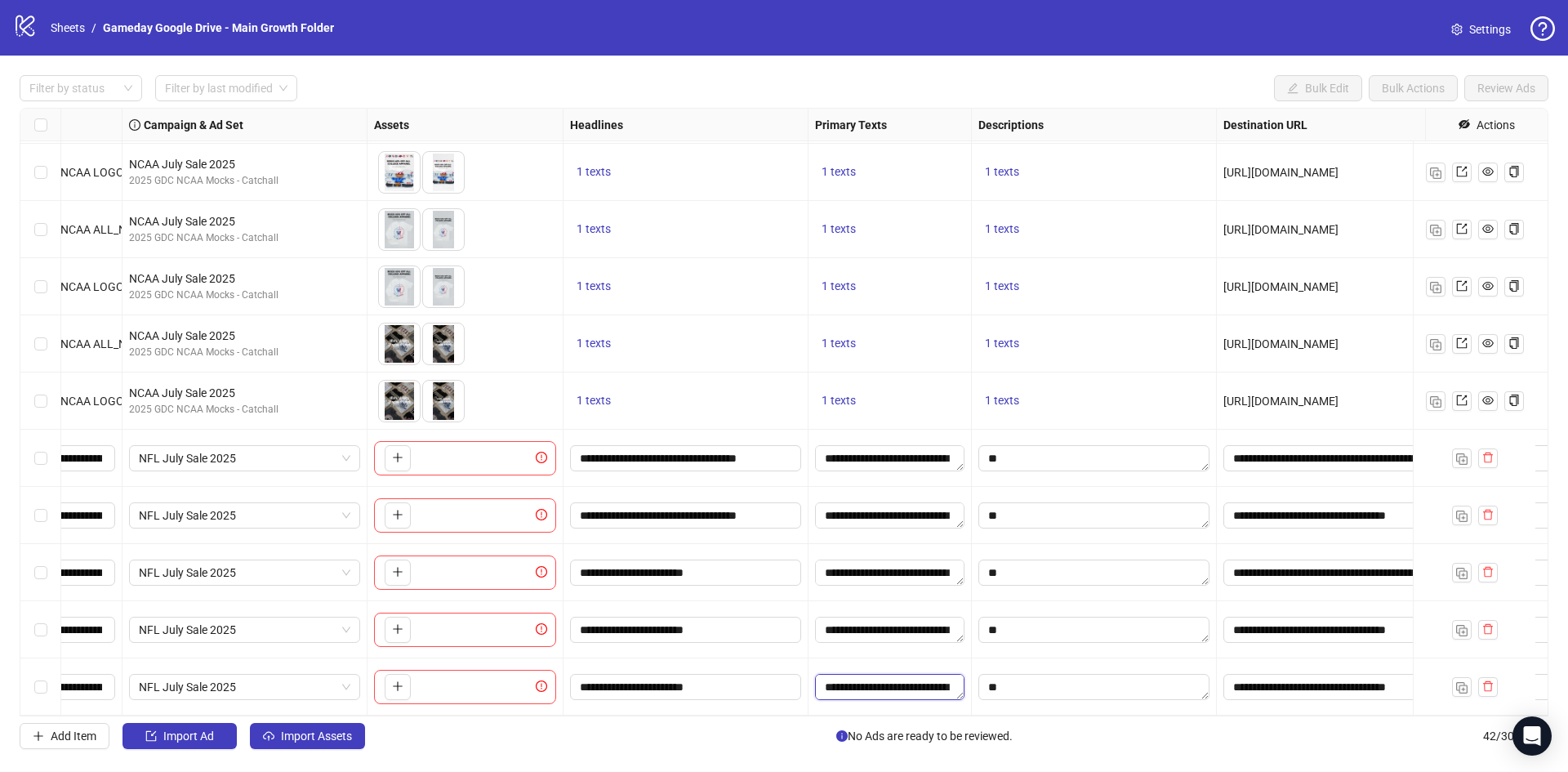 click on "**********" at bounding box center (889, 687) 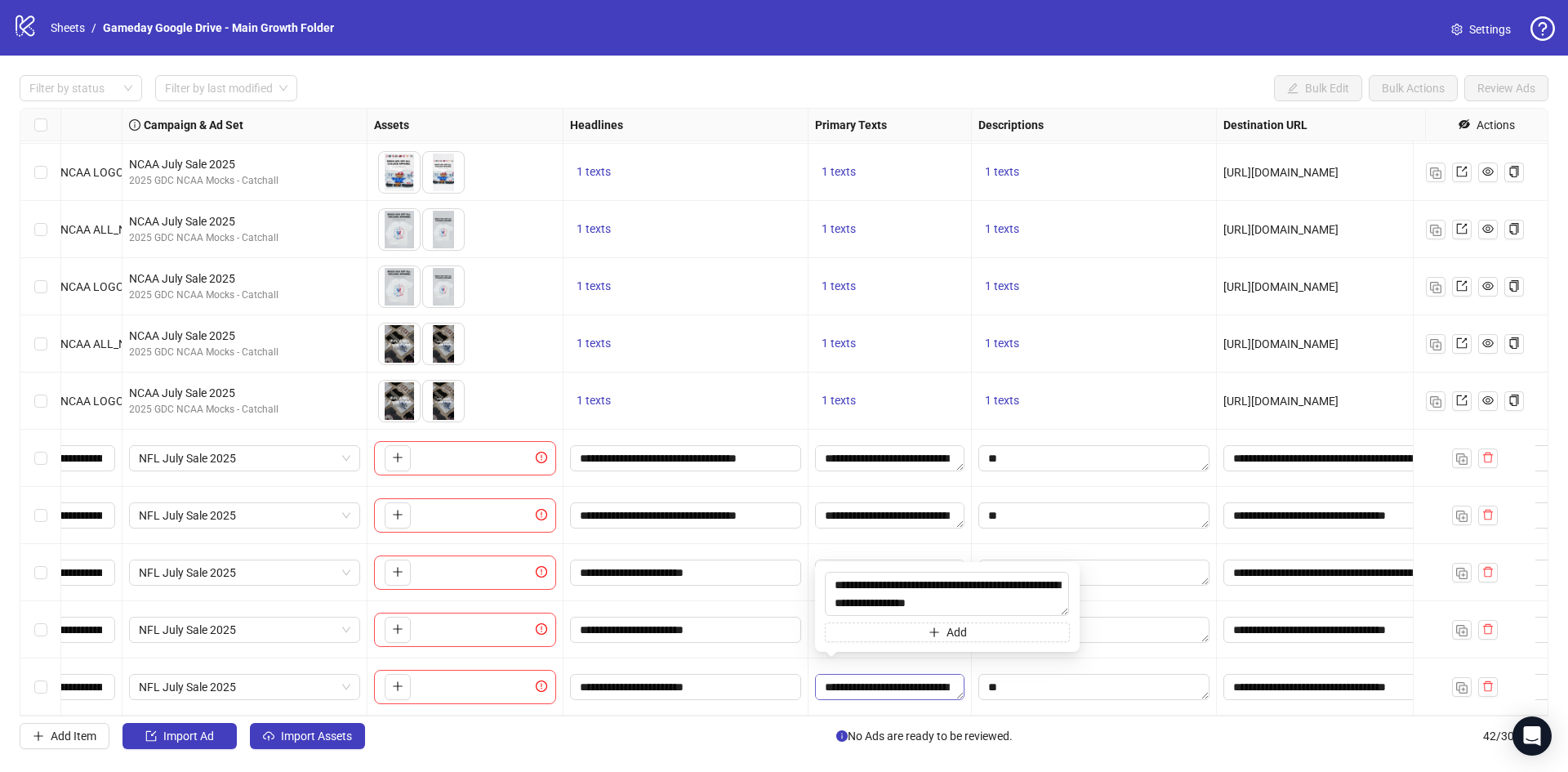 type on "**********" 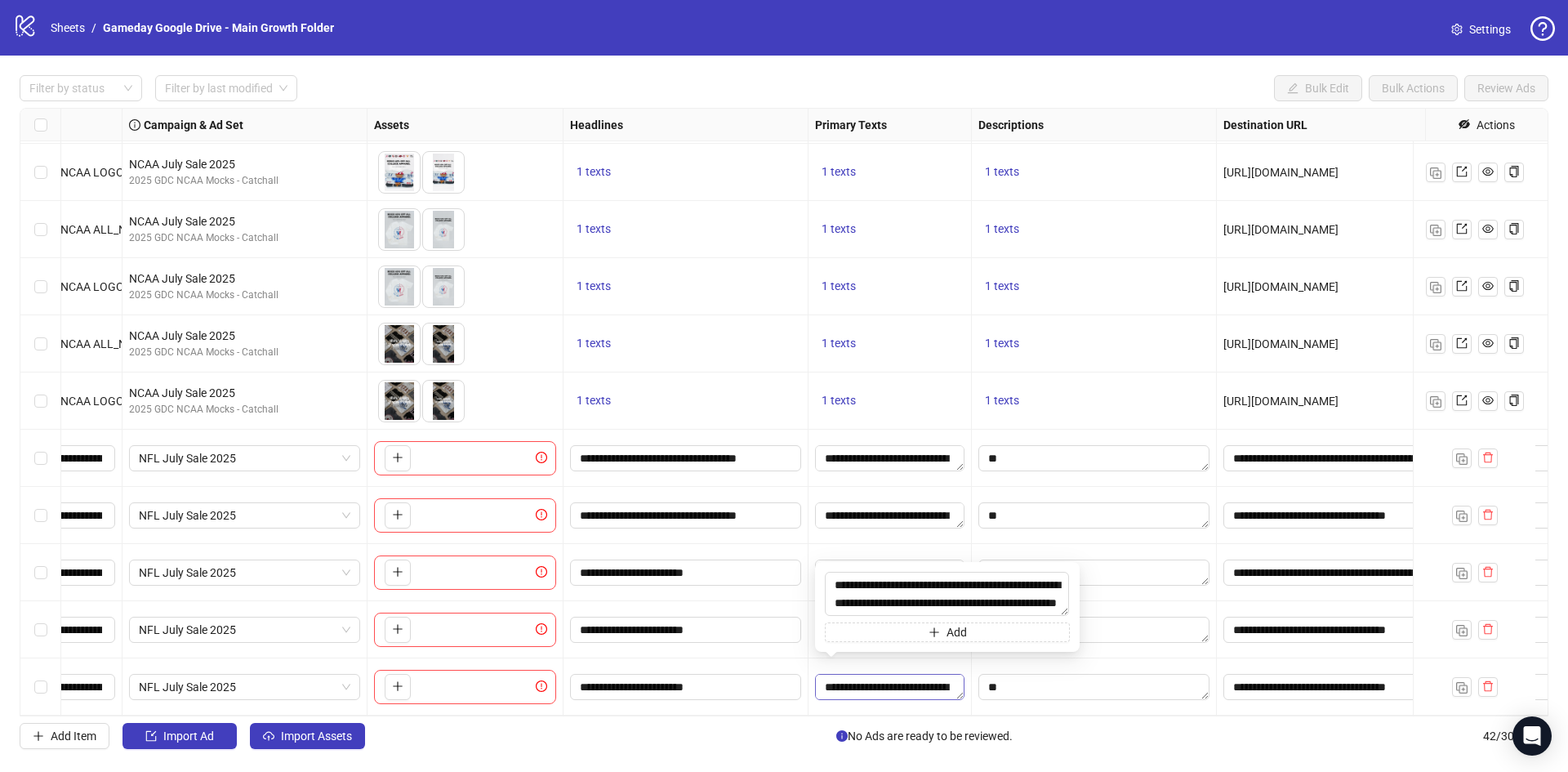 scroll, scrollTop: 12, scrollLeft: 0, axis: vertical 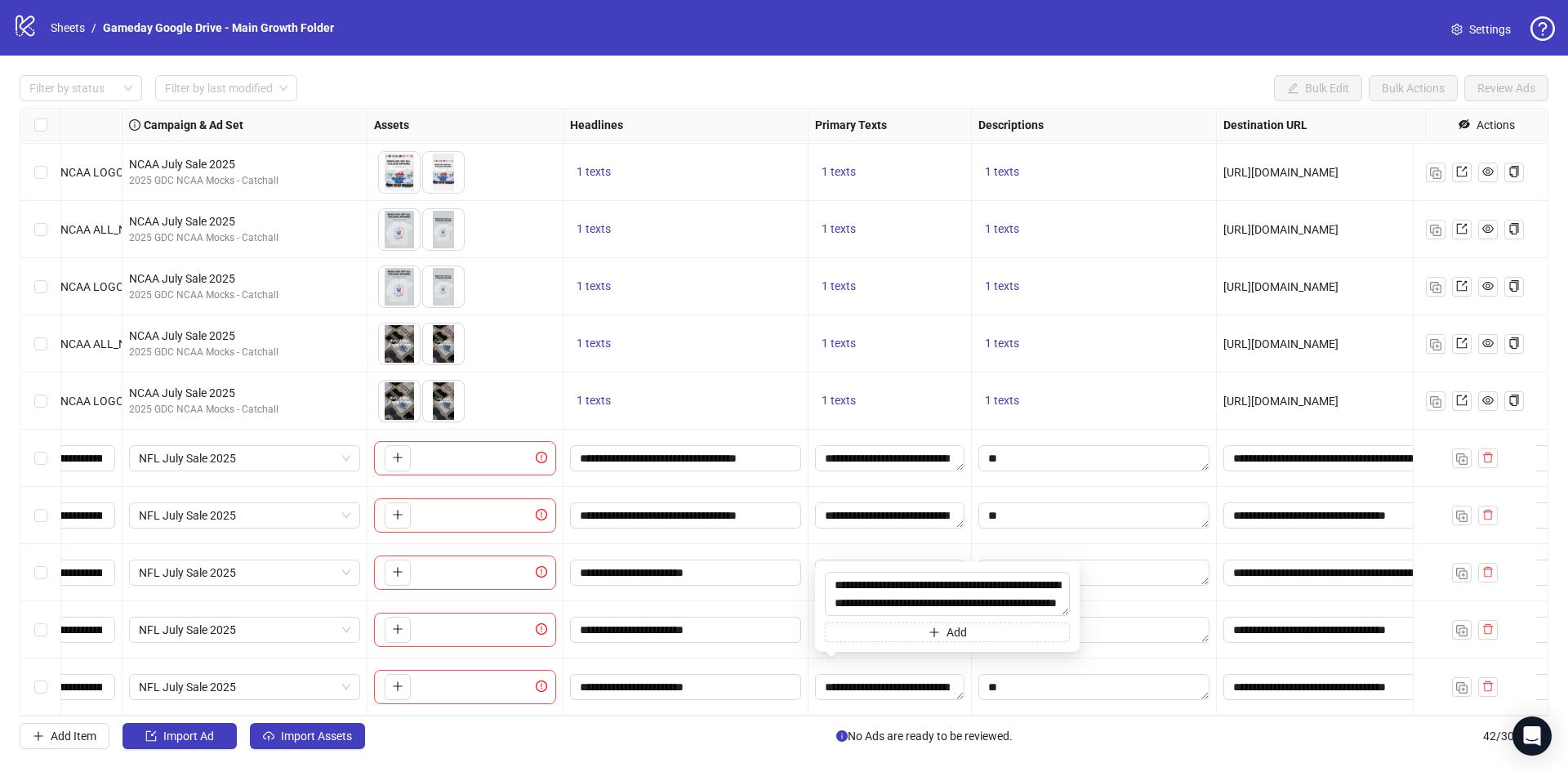 click on "1 texts" at bounding box center (1094, 287) 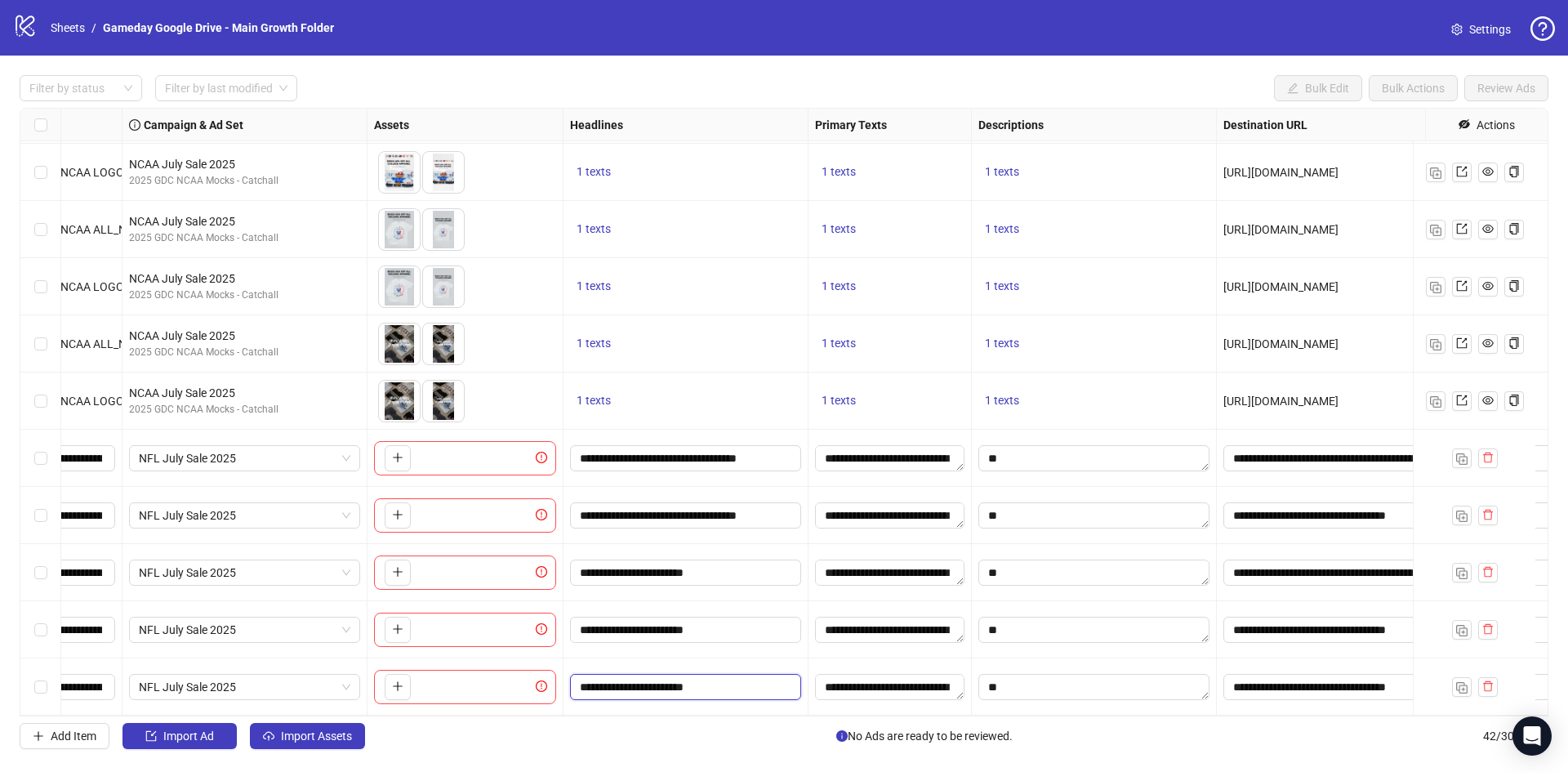 click on "**********" at bounding box center (684, 687) 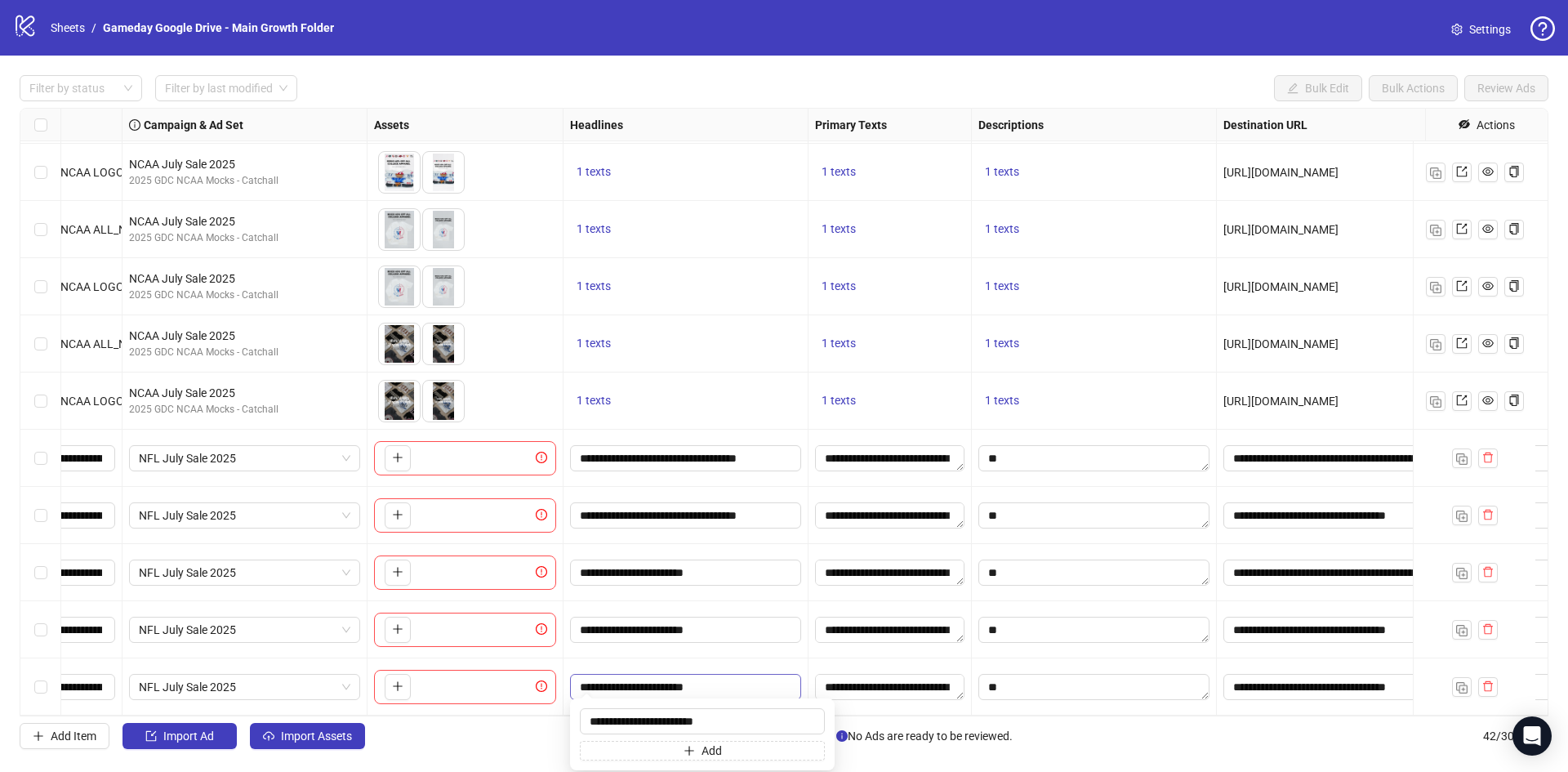 type on "**********" 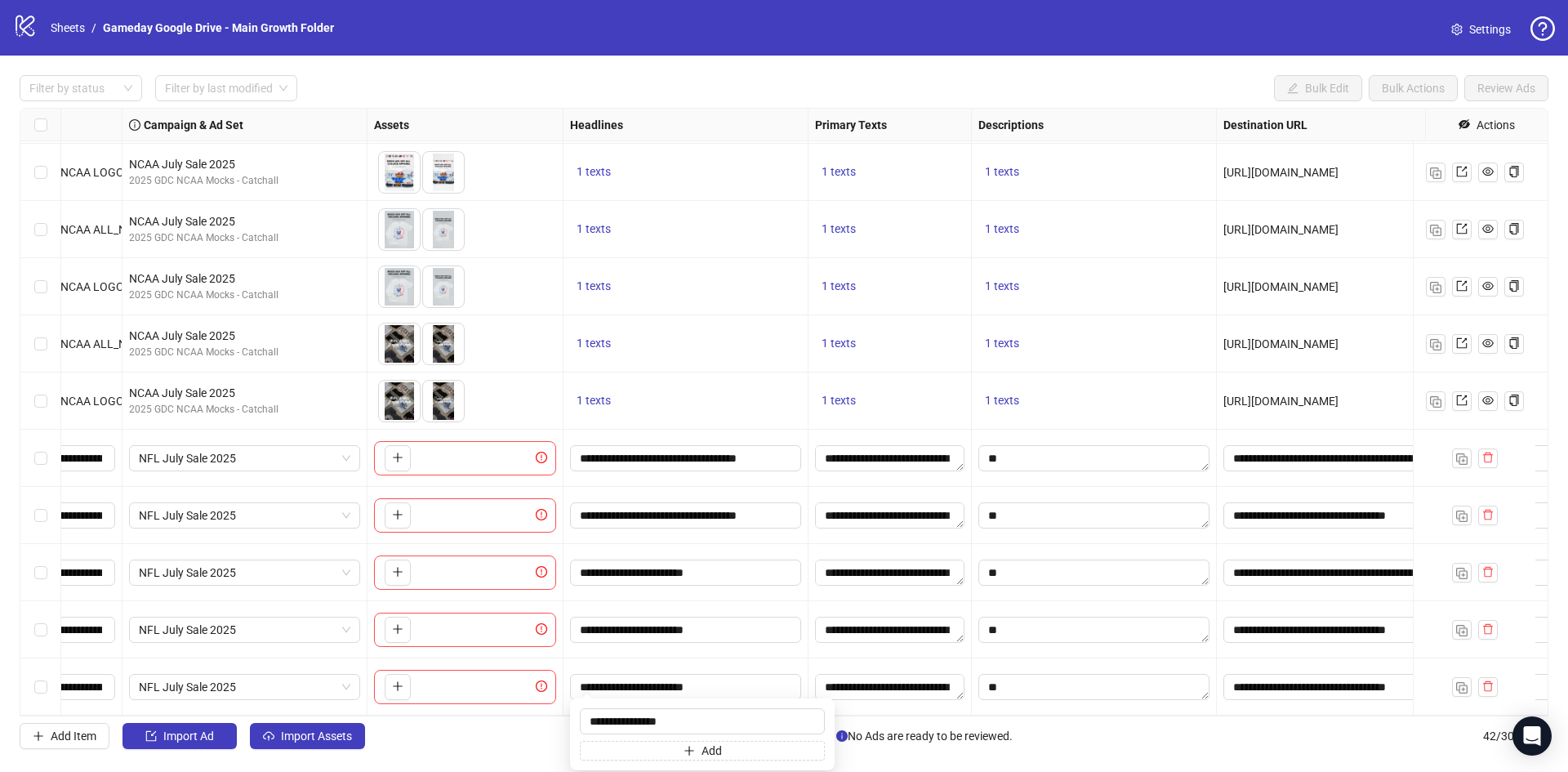 click at bounding box center (1094, 573) 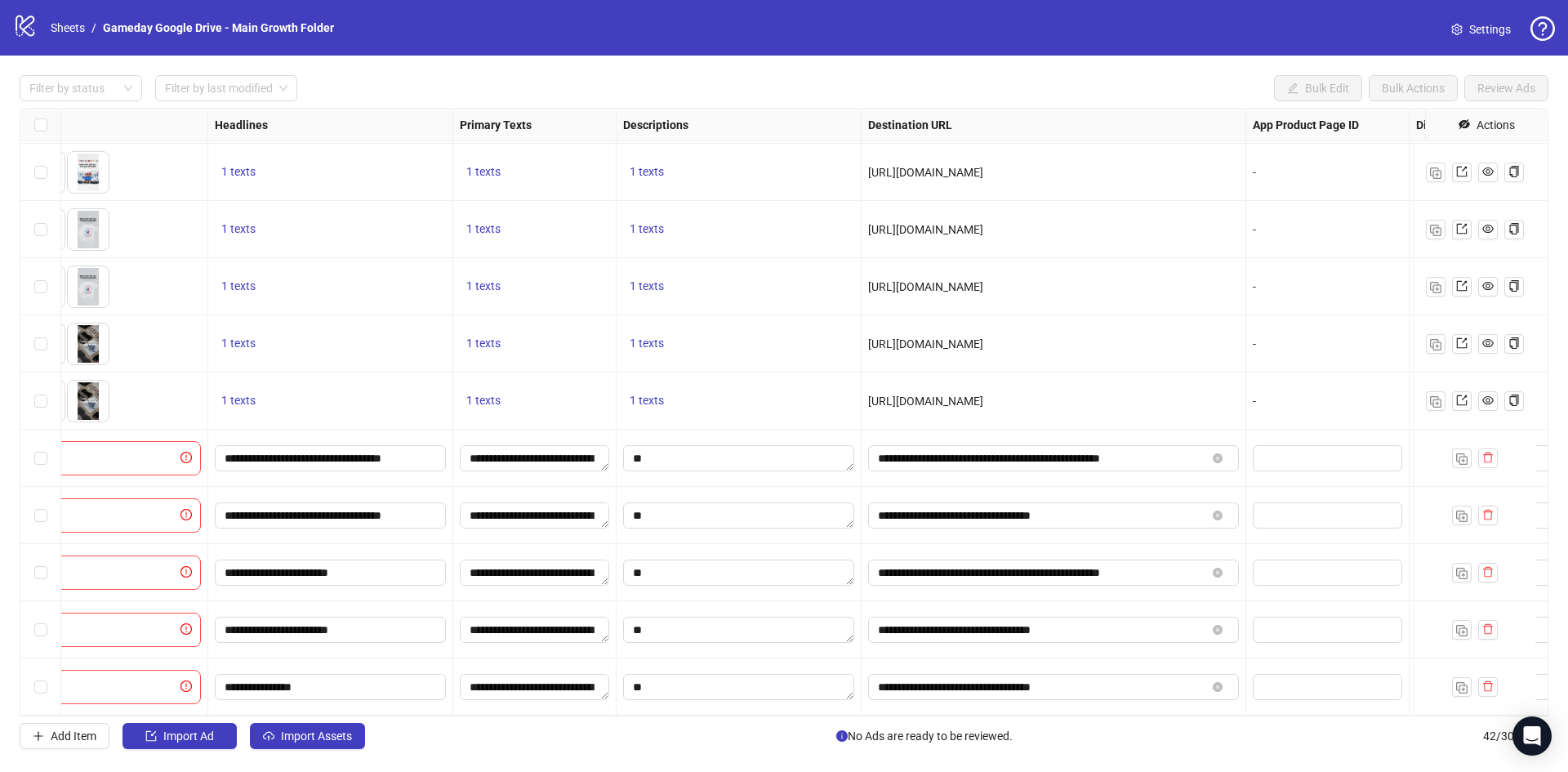 scroll, scrollTop: 1840, scrollLeft: 762, axis: both 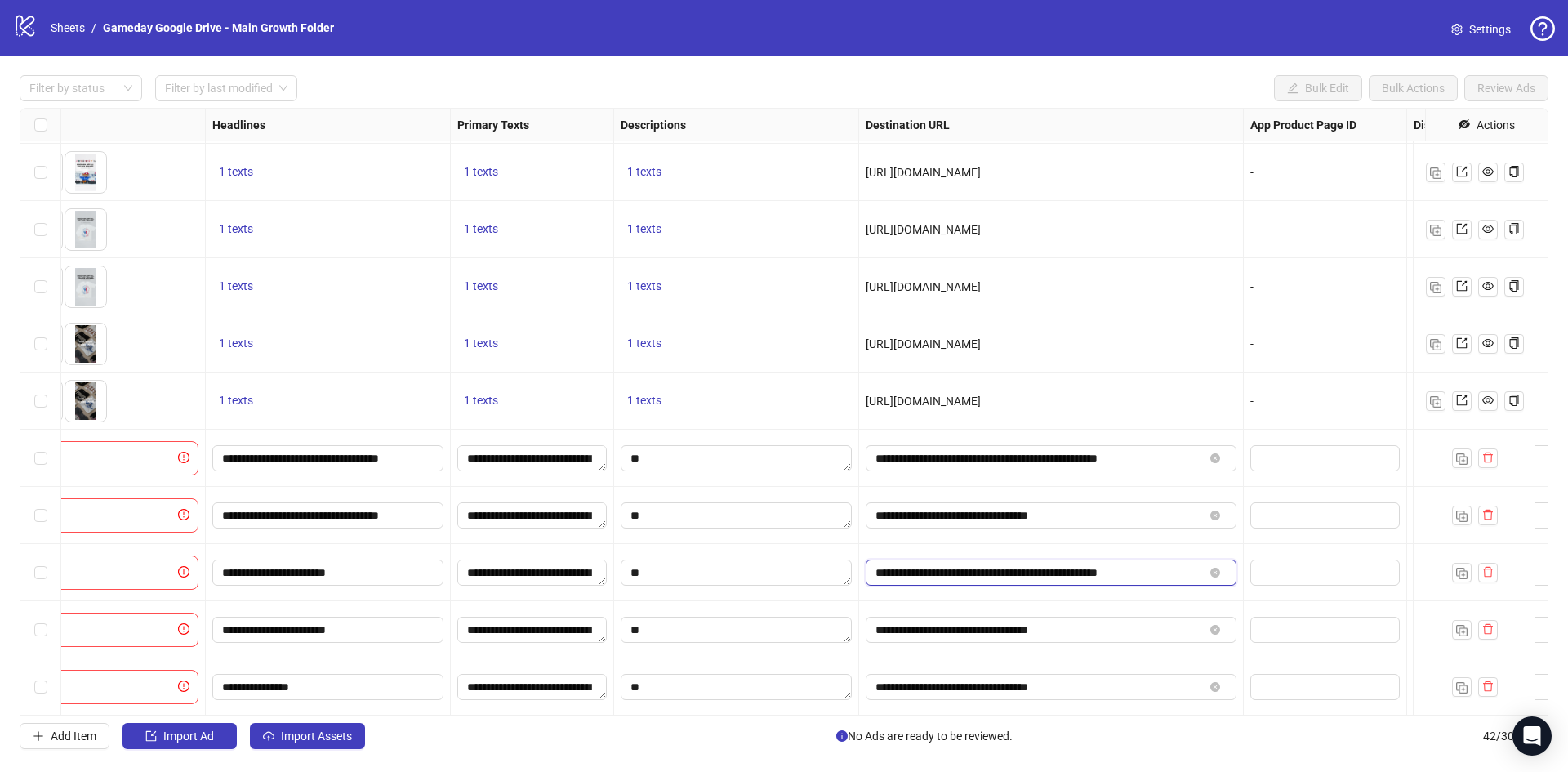 click on "**********" at bounding box center [1040, 573] 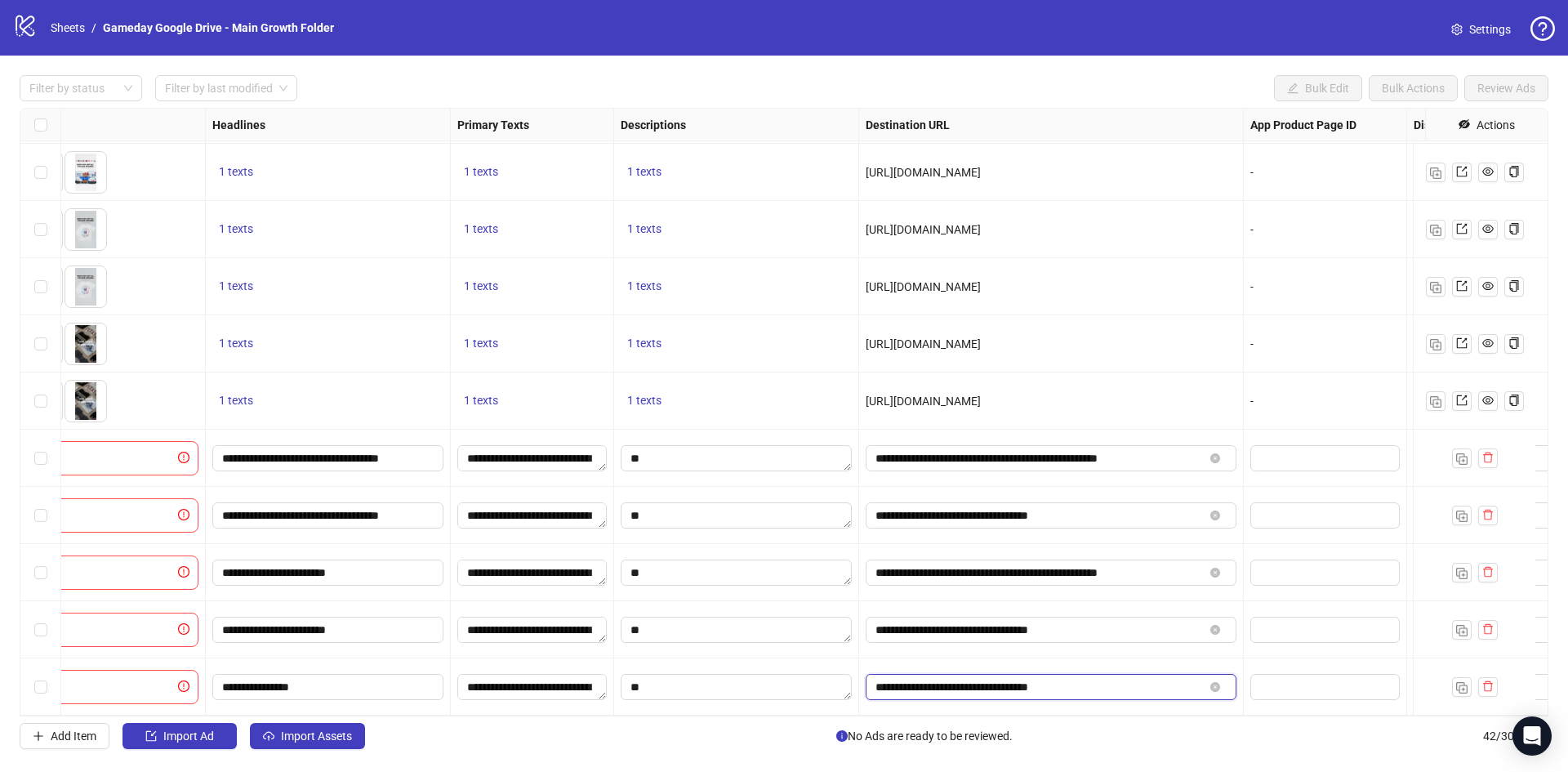 click on "**********" at bounding box center [1040, 687] 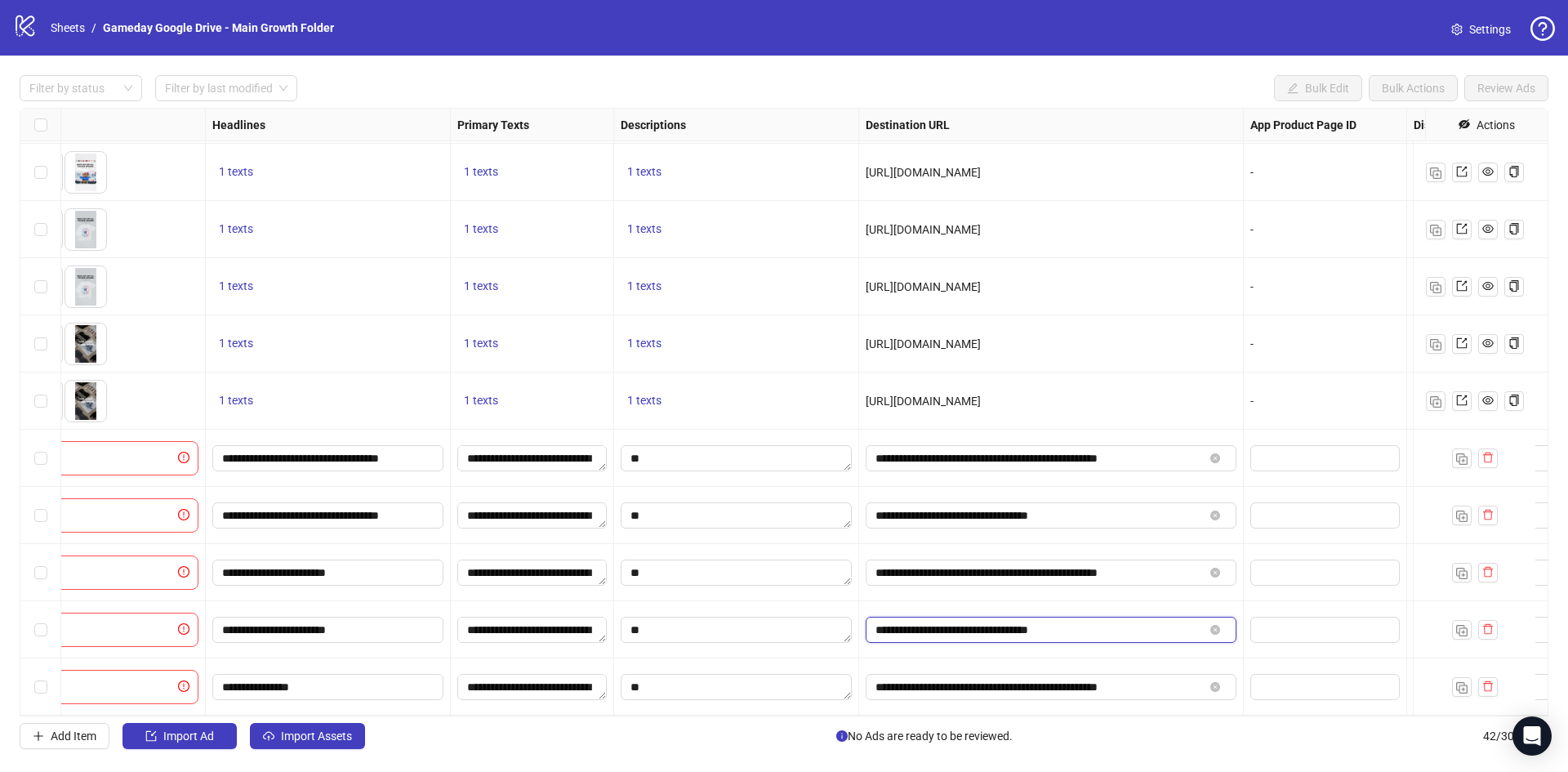 click on "**********" at bounding box center [1040, 630] 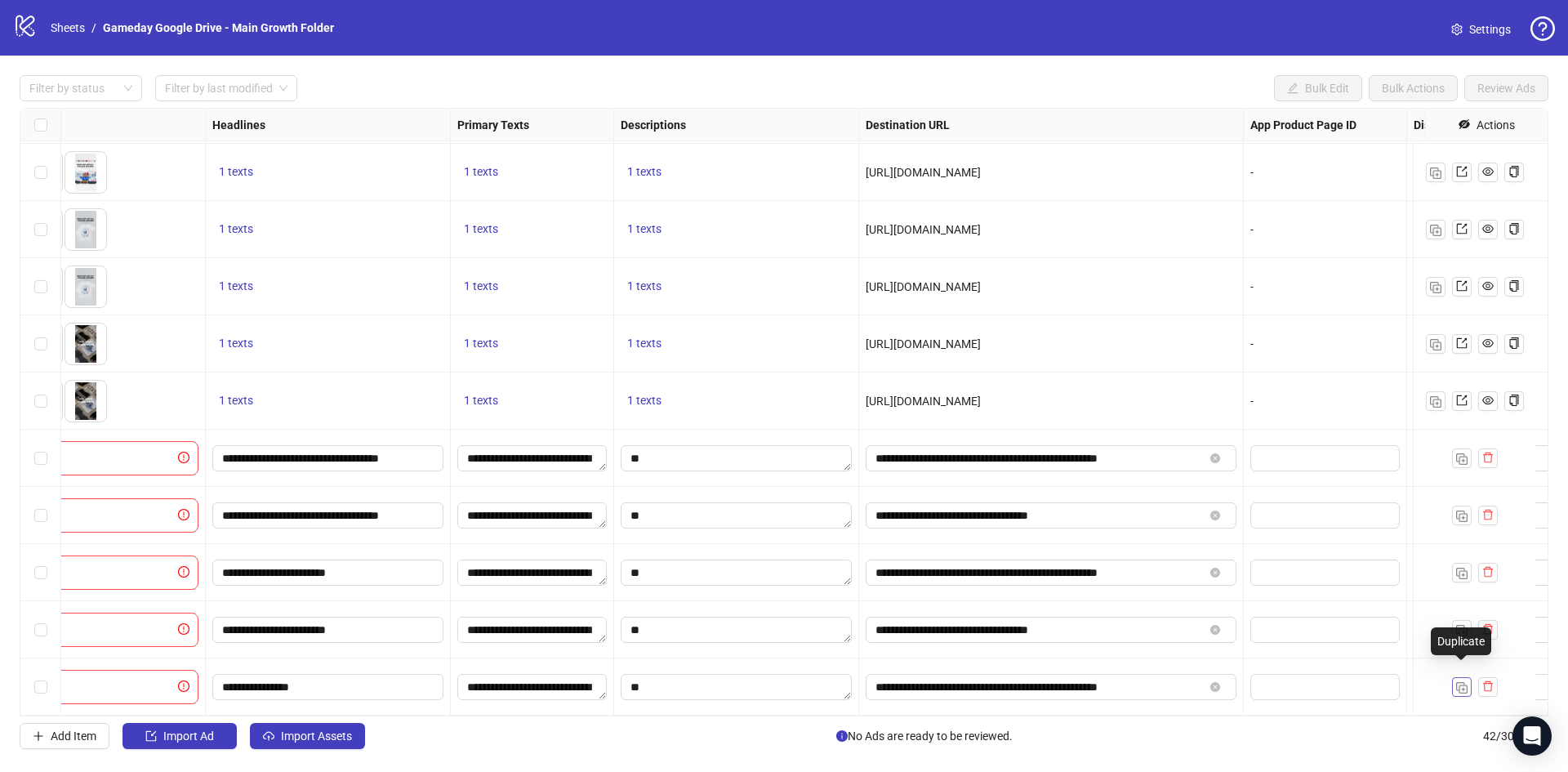click at bounding box center [1462, 688] 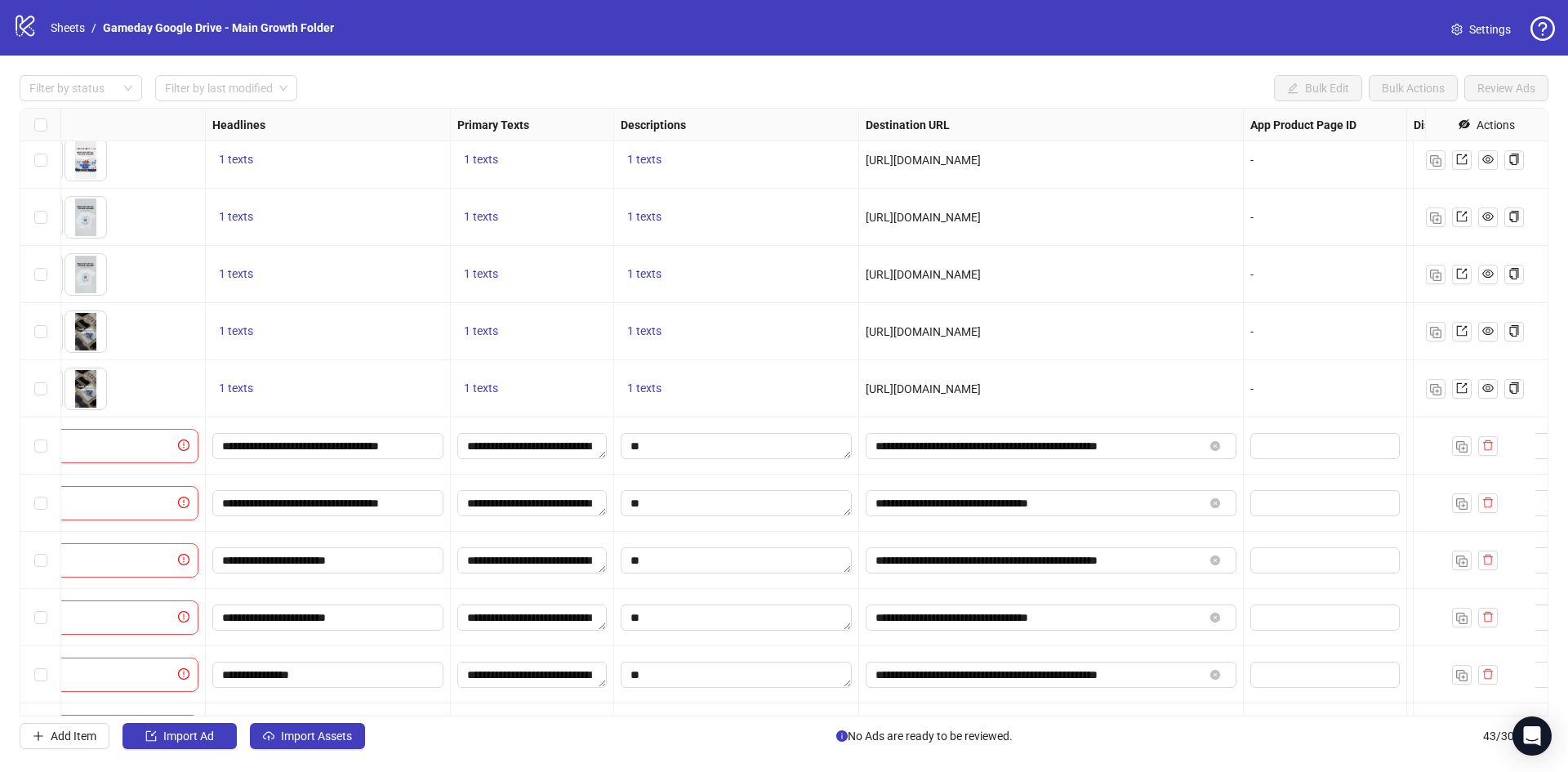 scroll, scrollTop: 1897, scrollLeft: 762, axis: both 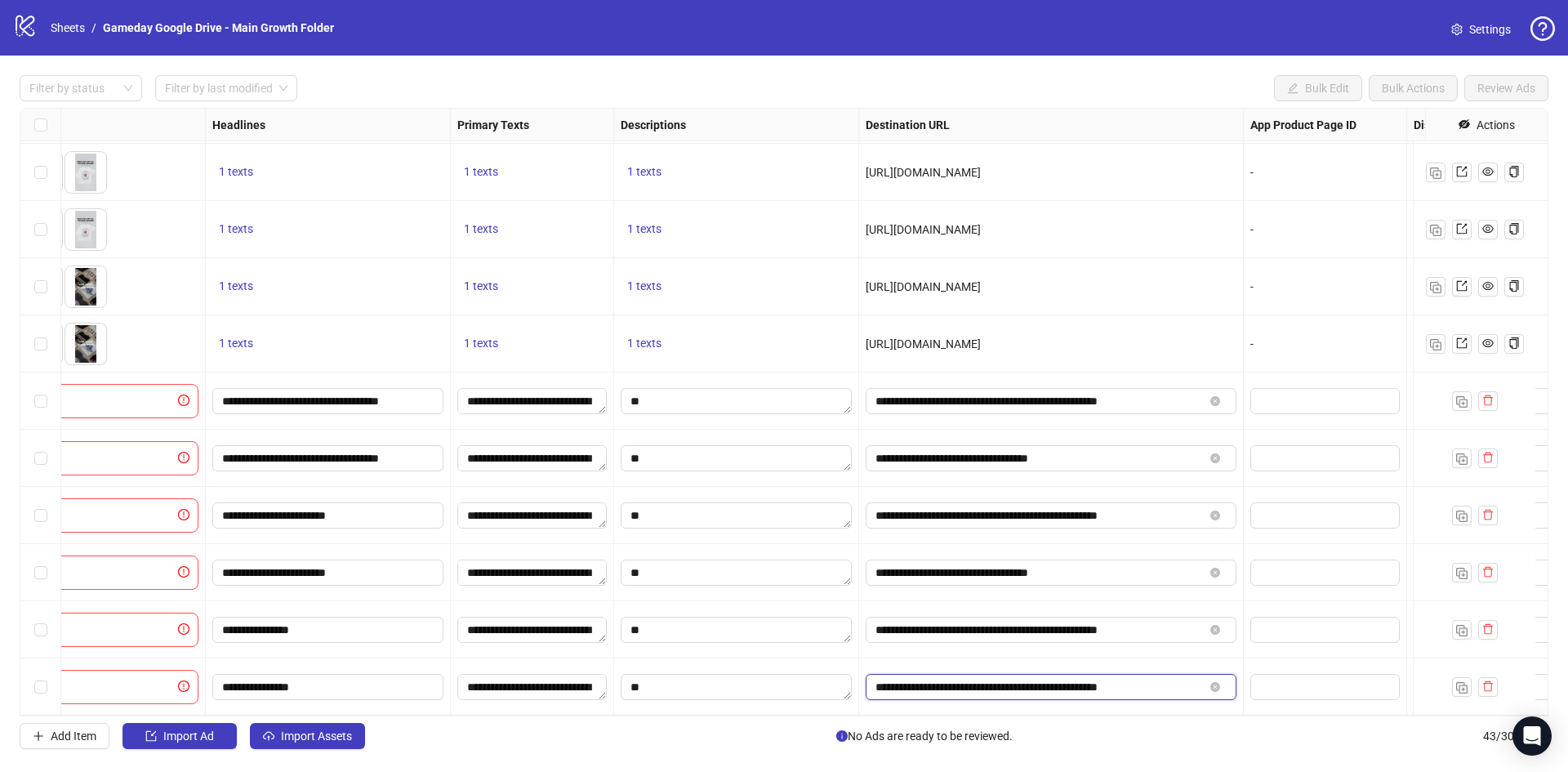 click on "**********" at bounding box center (1040, 687) 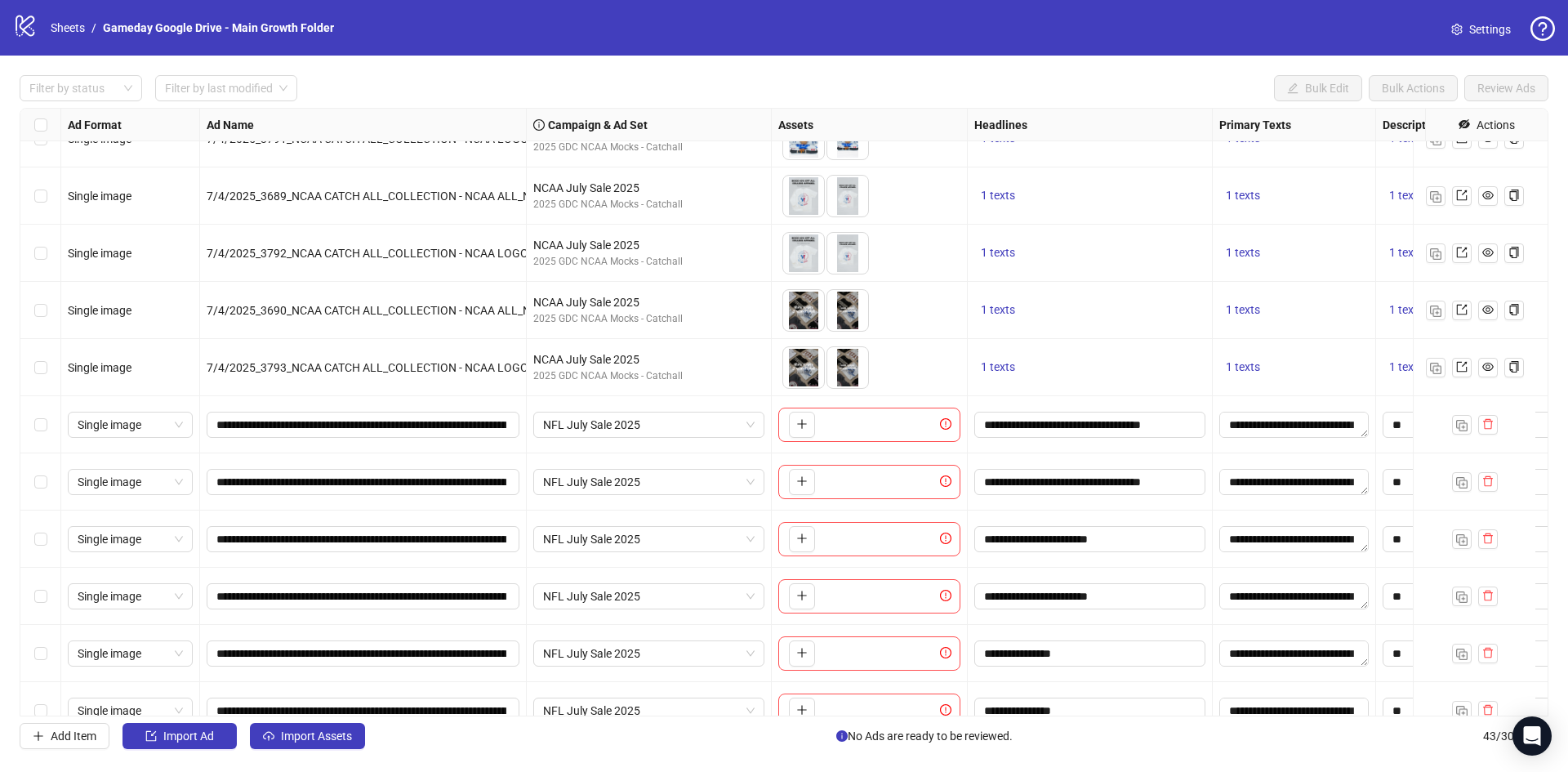 scroll, scrollTop: 1897, scrollLeft: 0, axis: vertical 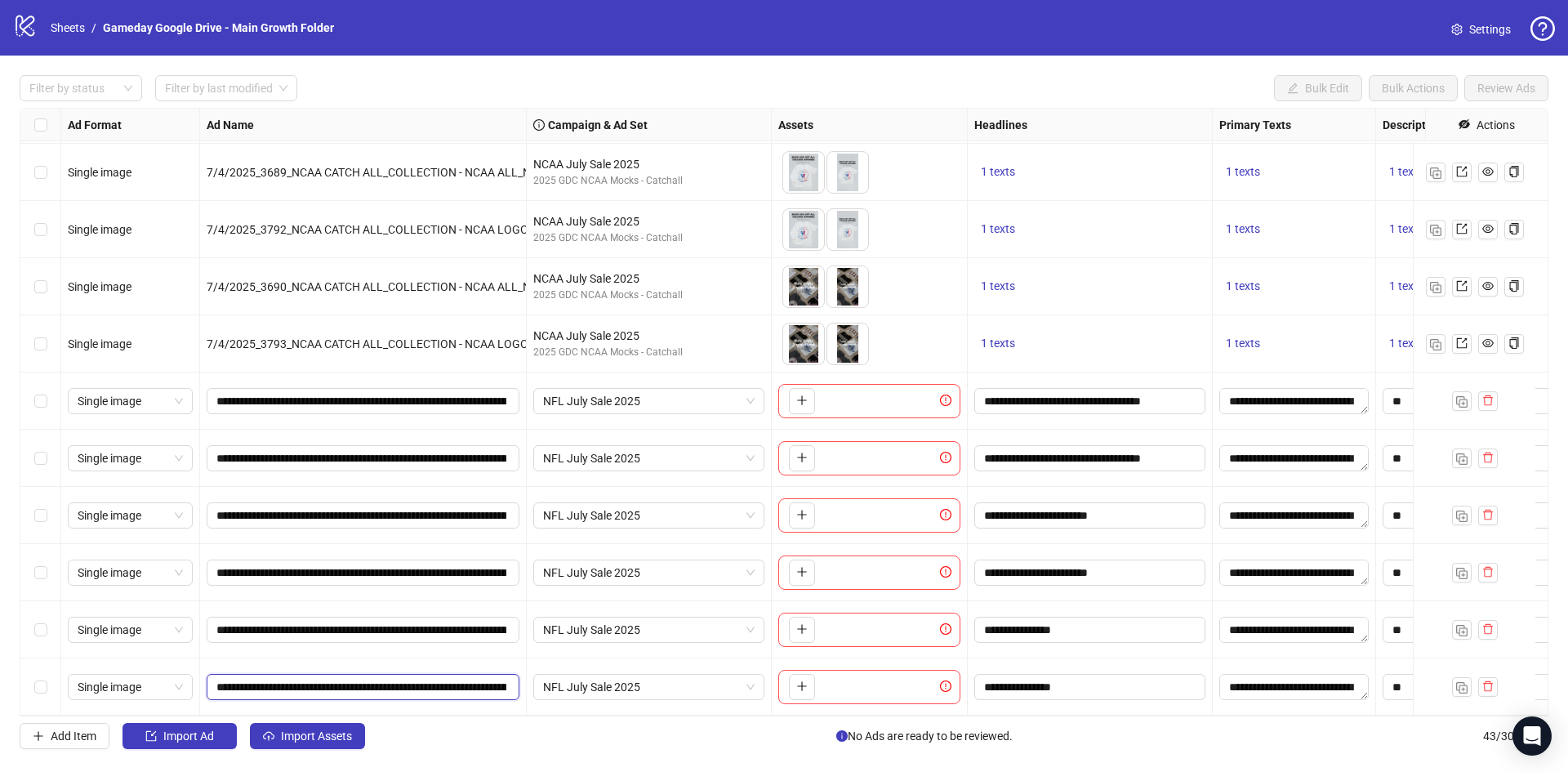 click on "**********" at bounding box center (361, 687) 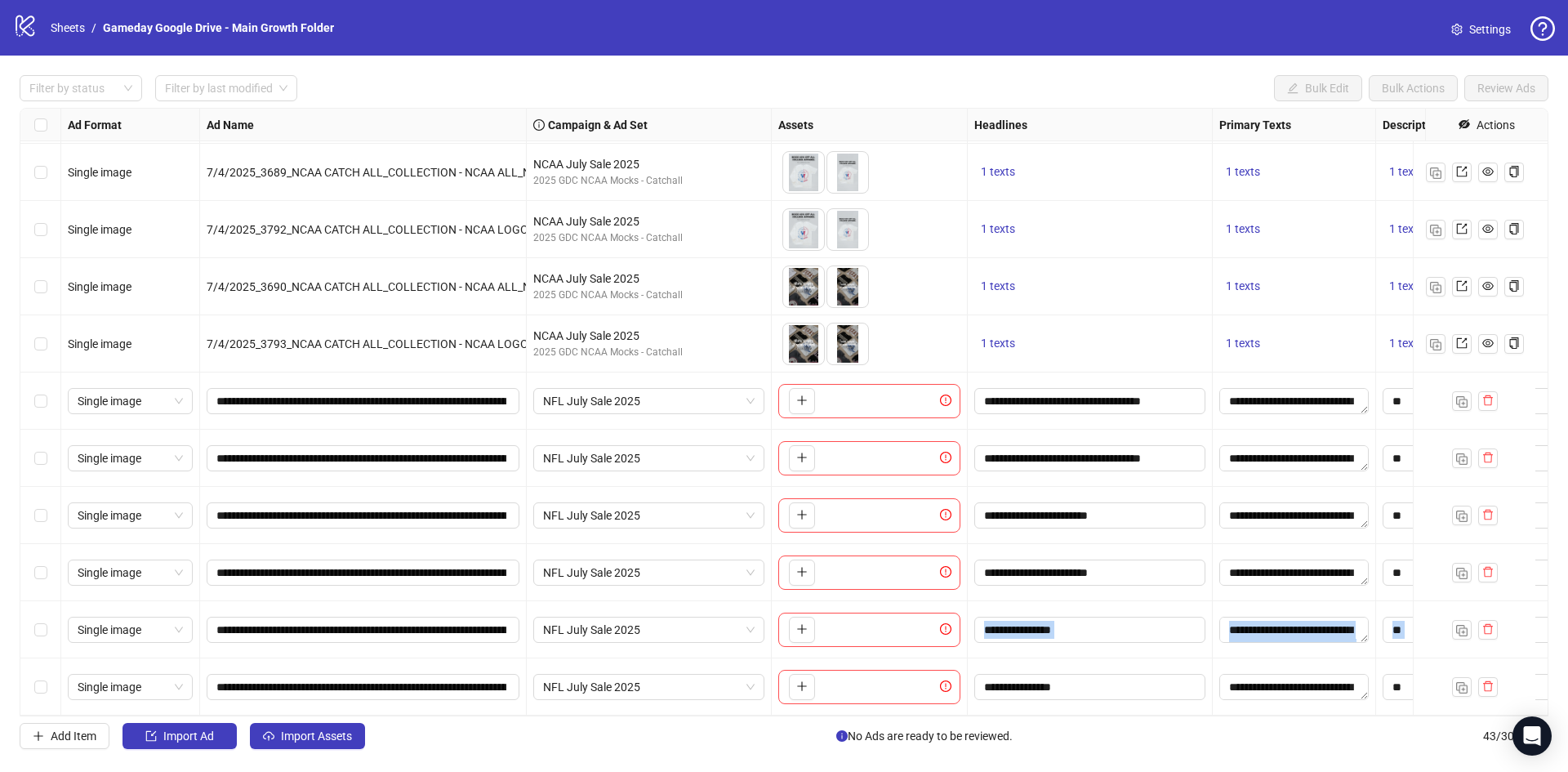 click on "Single image 7/4/2025_3688_NCAA CATCH ALL_COLLECTION - NCAA ALL_NCAA_STATIC_TEXT OVERLAY_OFF BODY NCAA July Sale 2025 2025 GDC NCAA Mocks - Catchall
To pick up a draggable item, press the space bar.
While dragging, use the arrow keys to move the item.
Press space again to drop the item in its new position, or press escape to cancel.
1 texts 1 texts 1 texts https://www.shopthesoho.com/collections/licensed Single image 7/4/2025_3791_NCAA CATCH ALL_COLLECTION - NCAA LOGO_NCAA_STATIC_TEXT OVERLAY_OFF BODY NCAA July Sale 2025 2025 GDC NCAA Mocks - Catchall
To pick up a draggable item, press the space bar.
While dragging, use the arrow keys to move the item.
Press space again to drop the item in its new position, or press escape to cancel.
1 texts 1 texts 1 texts https://www.shopthesoho.com/pages/shop-college-new Single image 7/4/2025_3689_NCAA CATCH ALL_COLLECTION - NCAA ALL_NCAA_STATIC_TEXT OVERLAY_OFF BODY, FLATLAY NCAA July Sale 2025 2025 GDC NCAA Mocks - Catchall 1 texts 1 texts" at bounding box center [1446, -1776] 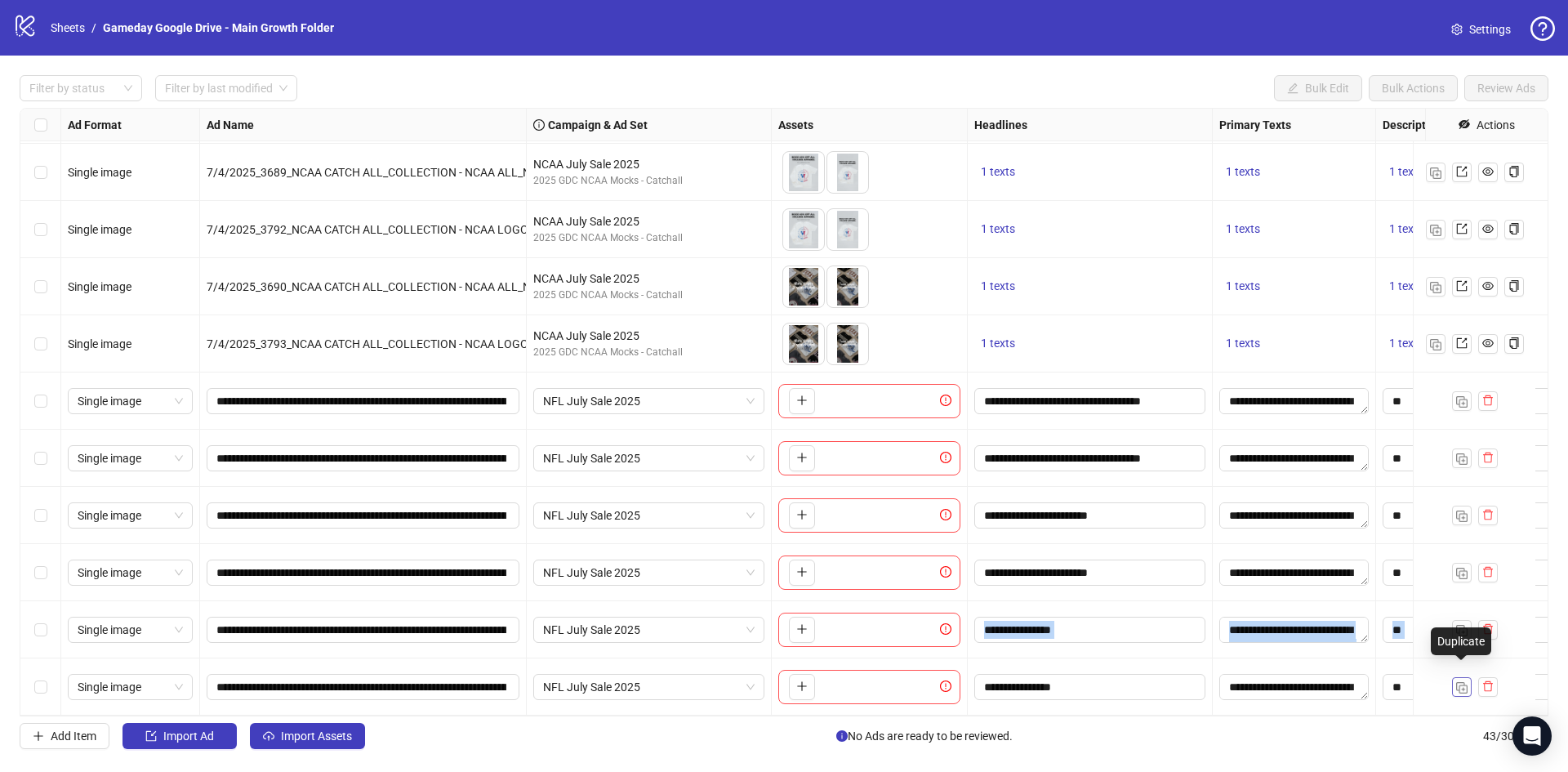 click at bounding box center [1462, 688] 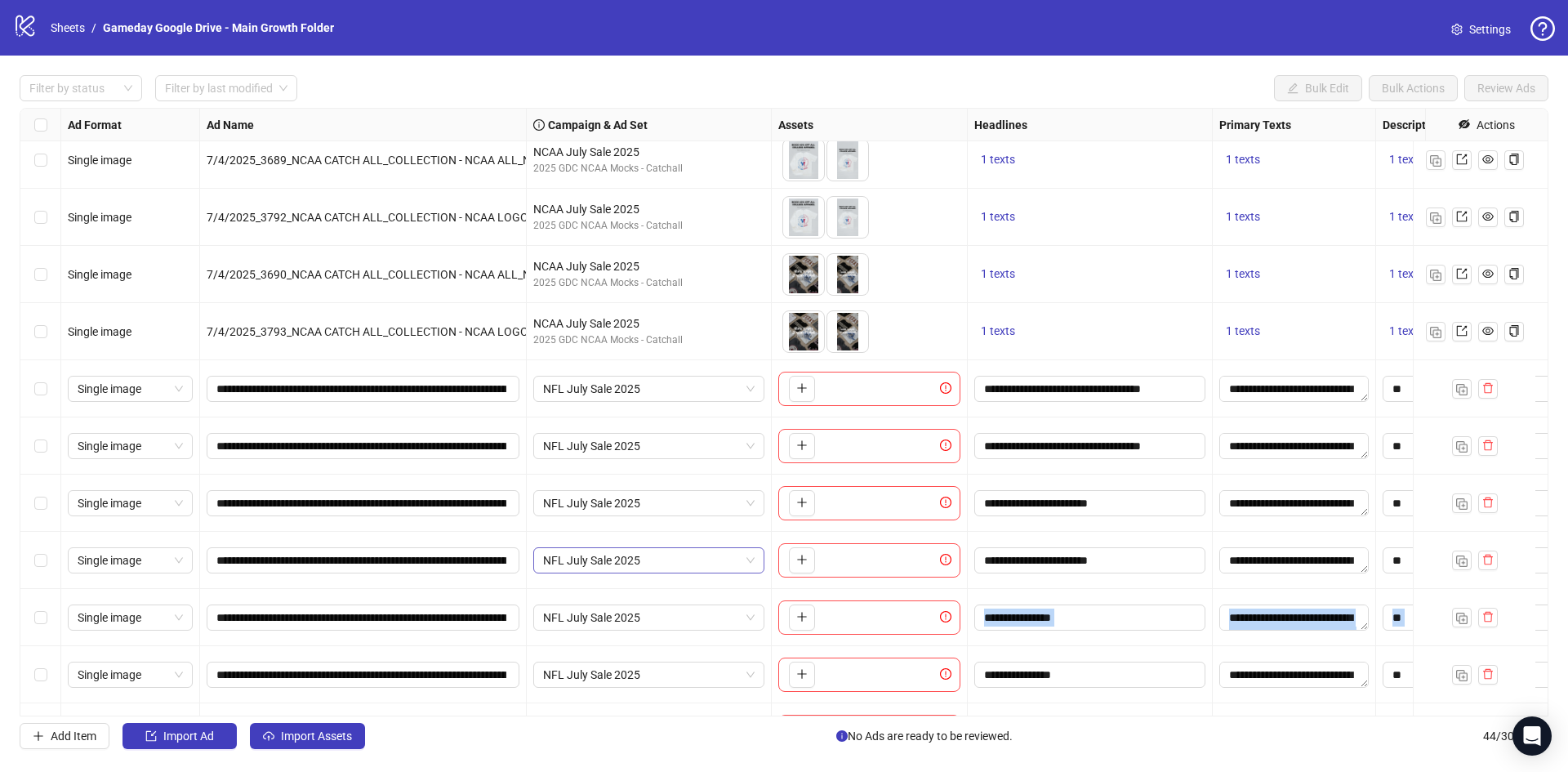 scroll, scrollTop: 1954, scrollLeft: 0, axis: vertical 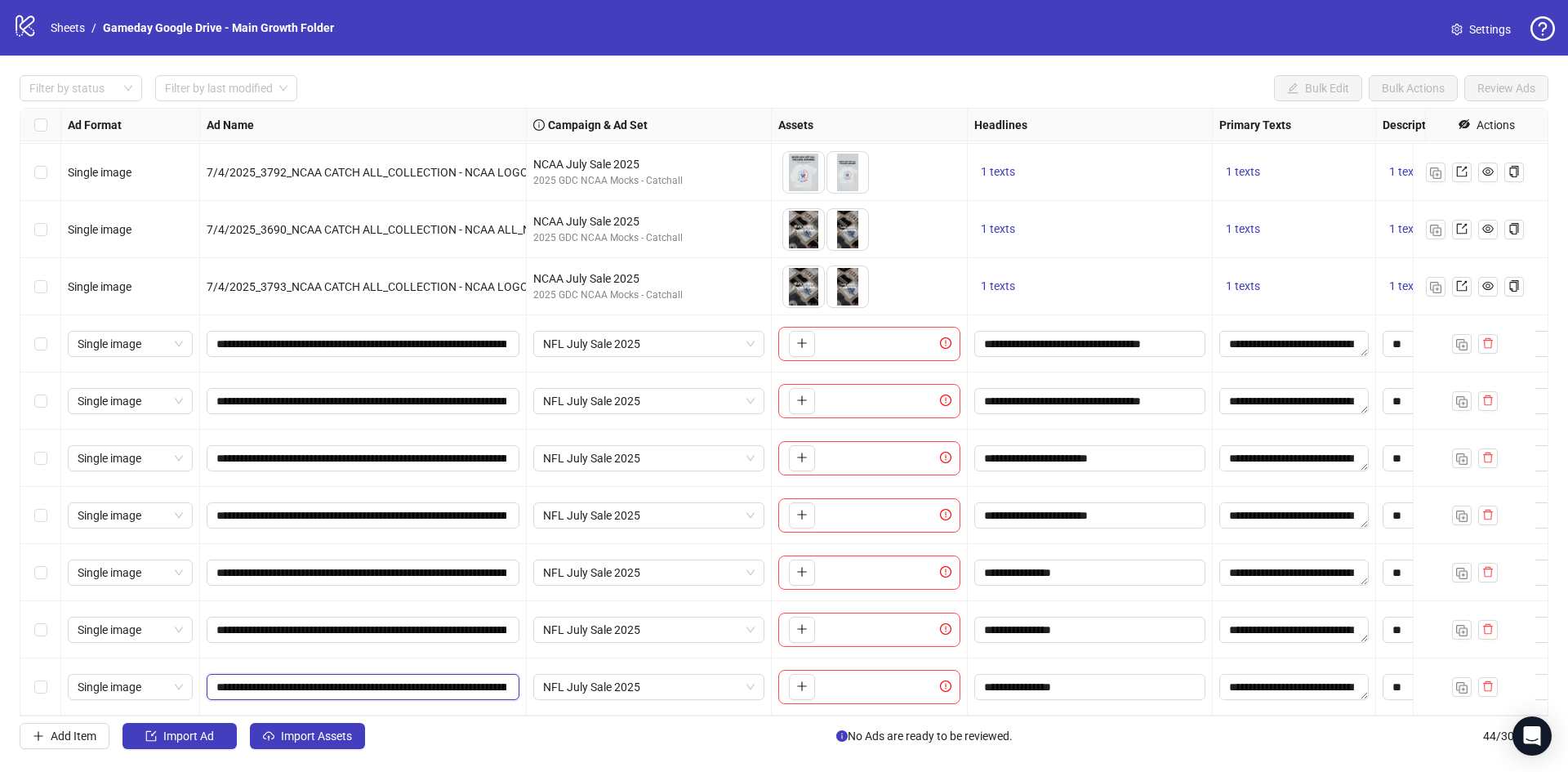 click on "**********" at bounding box center (361, 687) 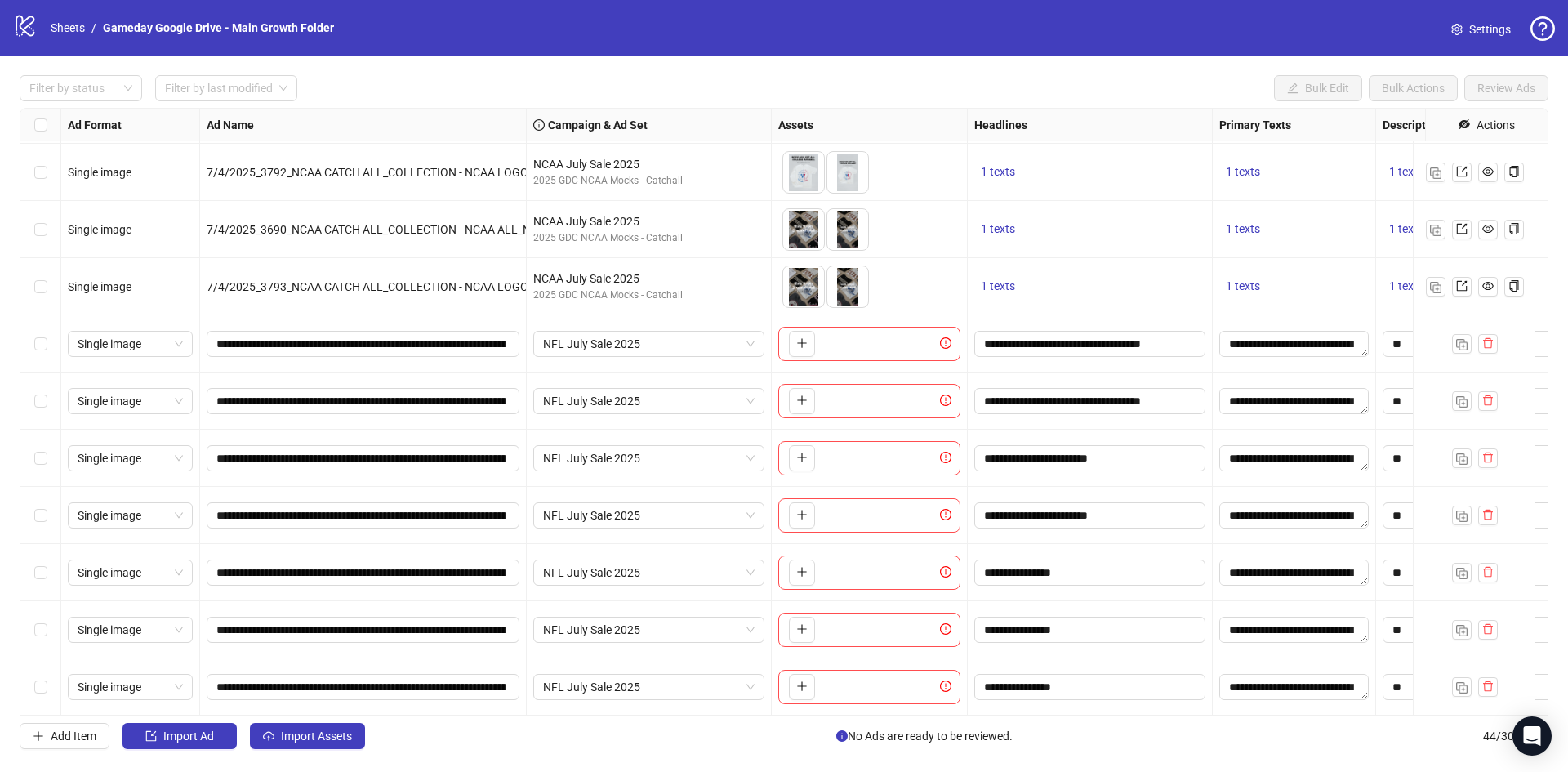 scroll, scrollTop: 1954, scrollLeft: 341, axis: both 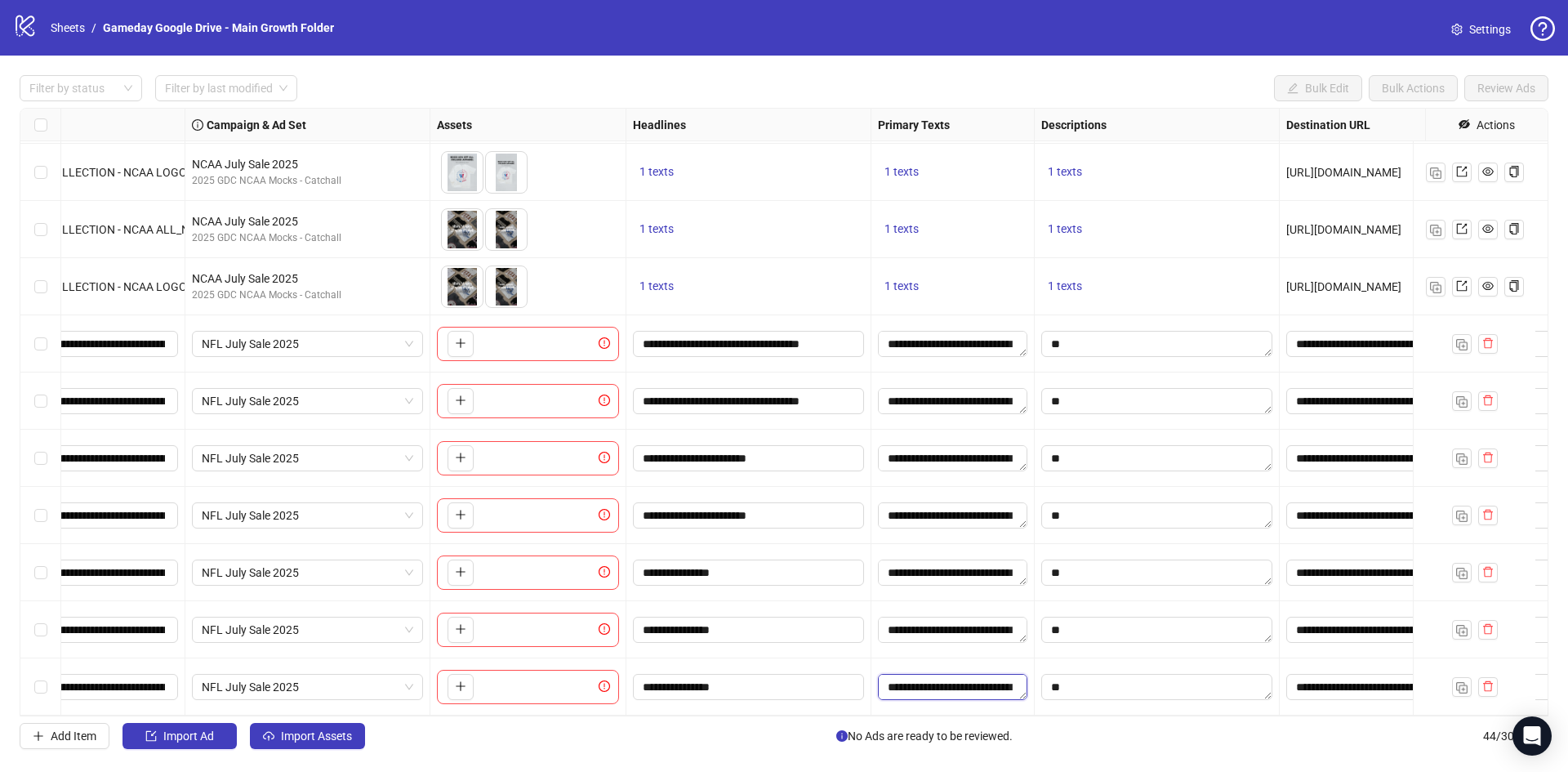 click on "**********" at bounding box center [952, 687] 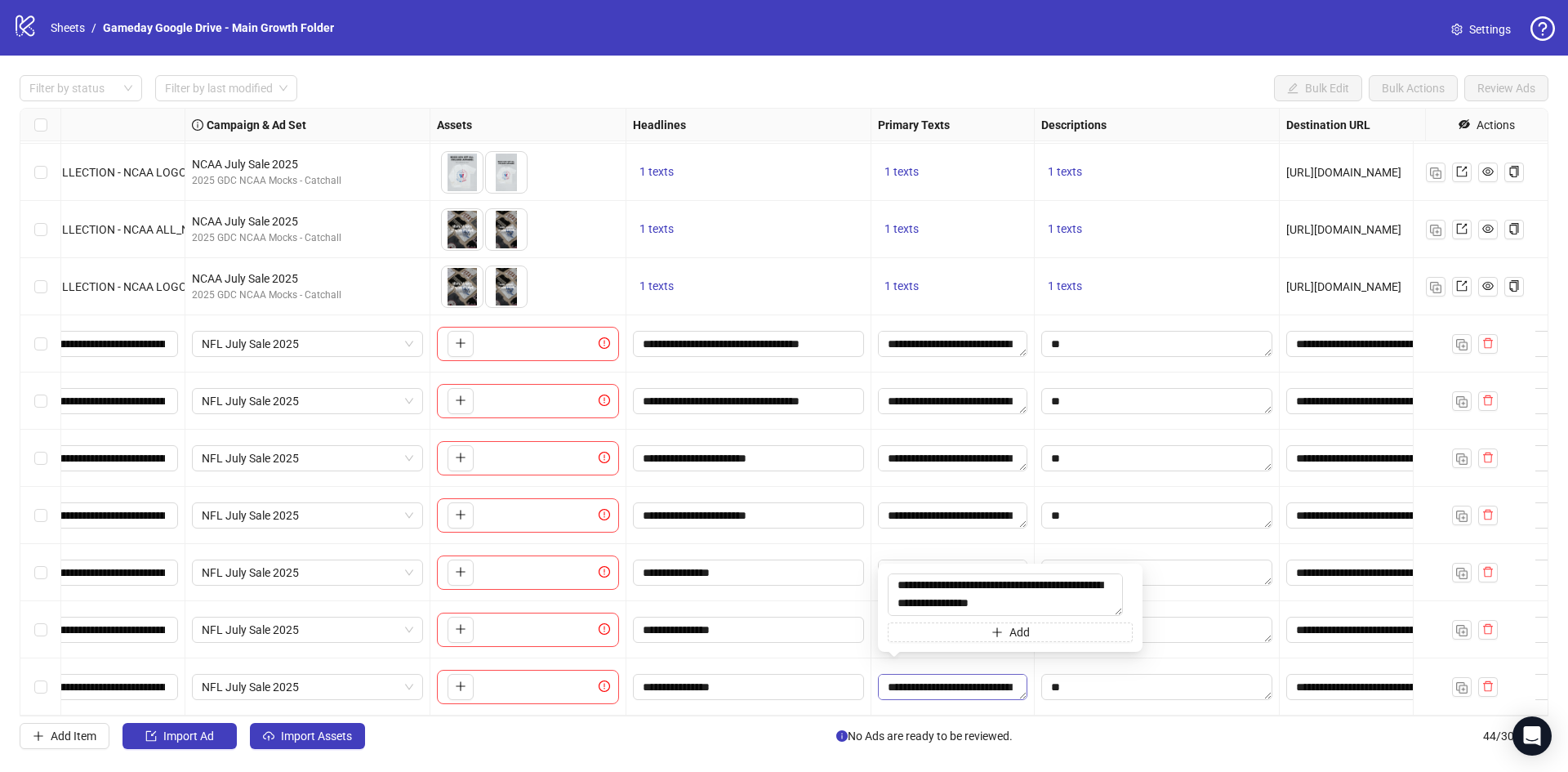 scroll, scrollTop: 0, scrollLeft: 0, axis: both 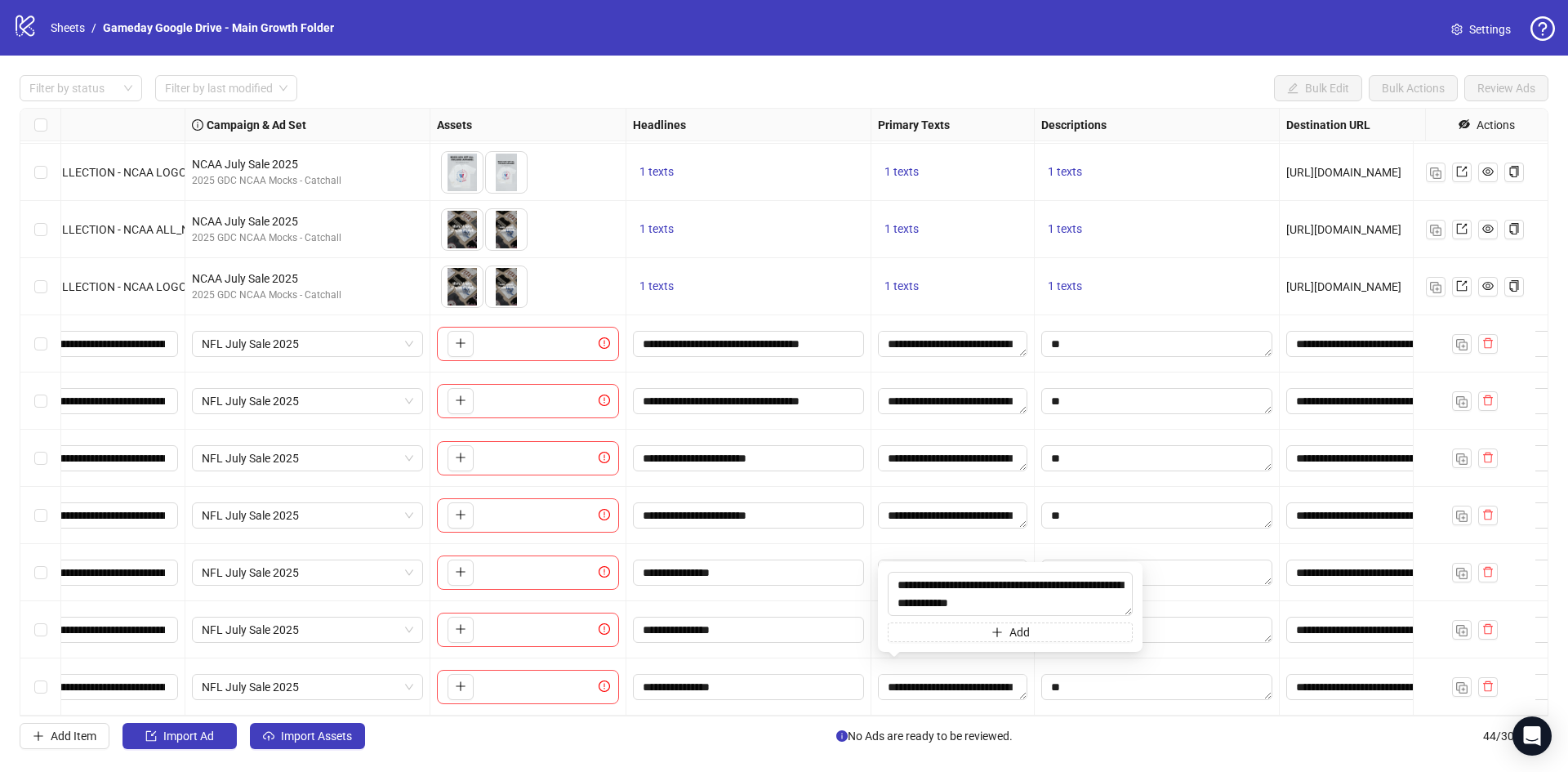 type on "**********" 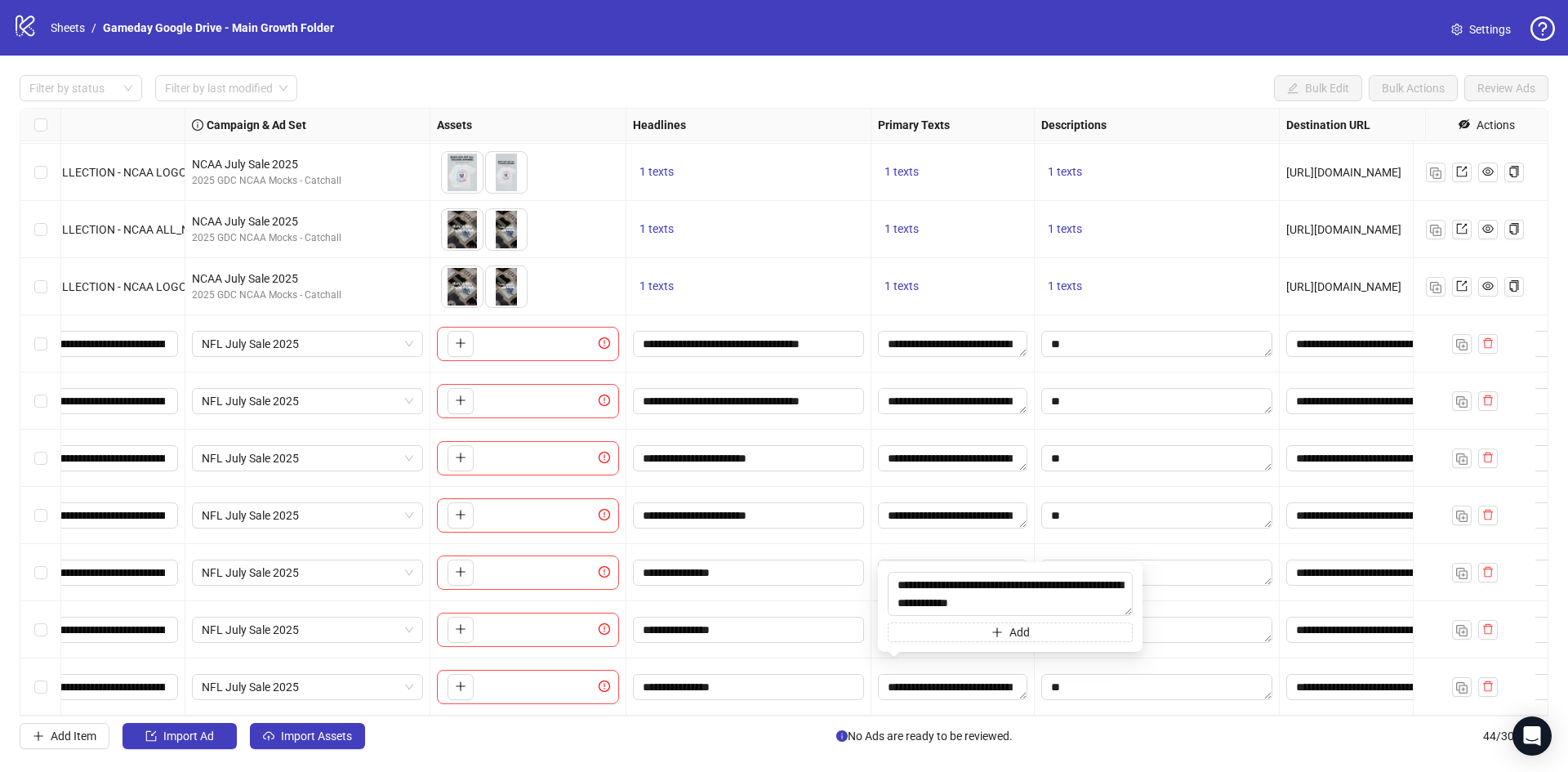click on "**********" at bounding box center (749, 573) 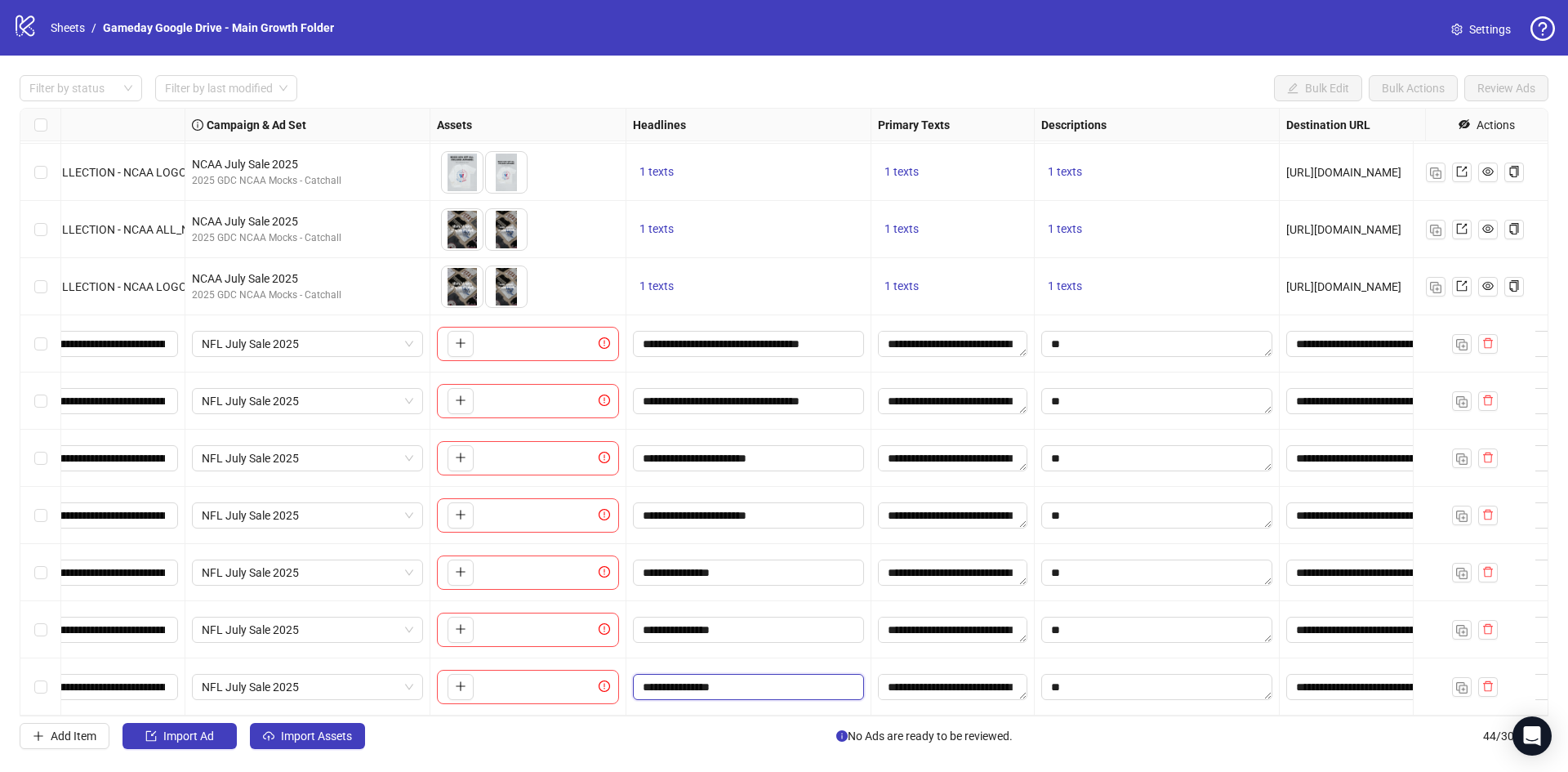 click on "**********" at bounding box center (746, 687) 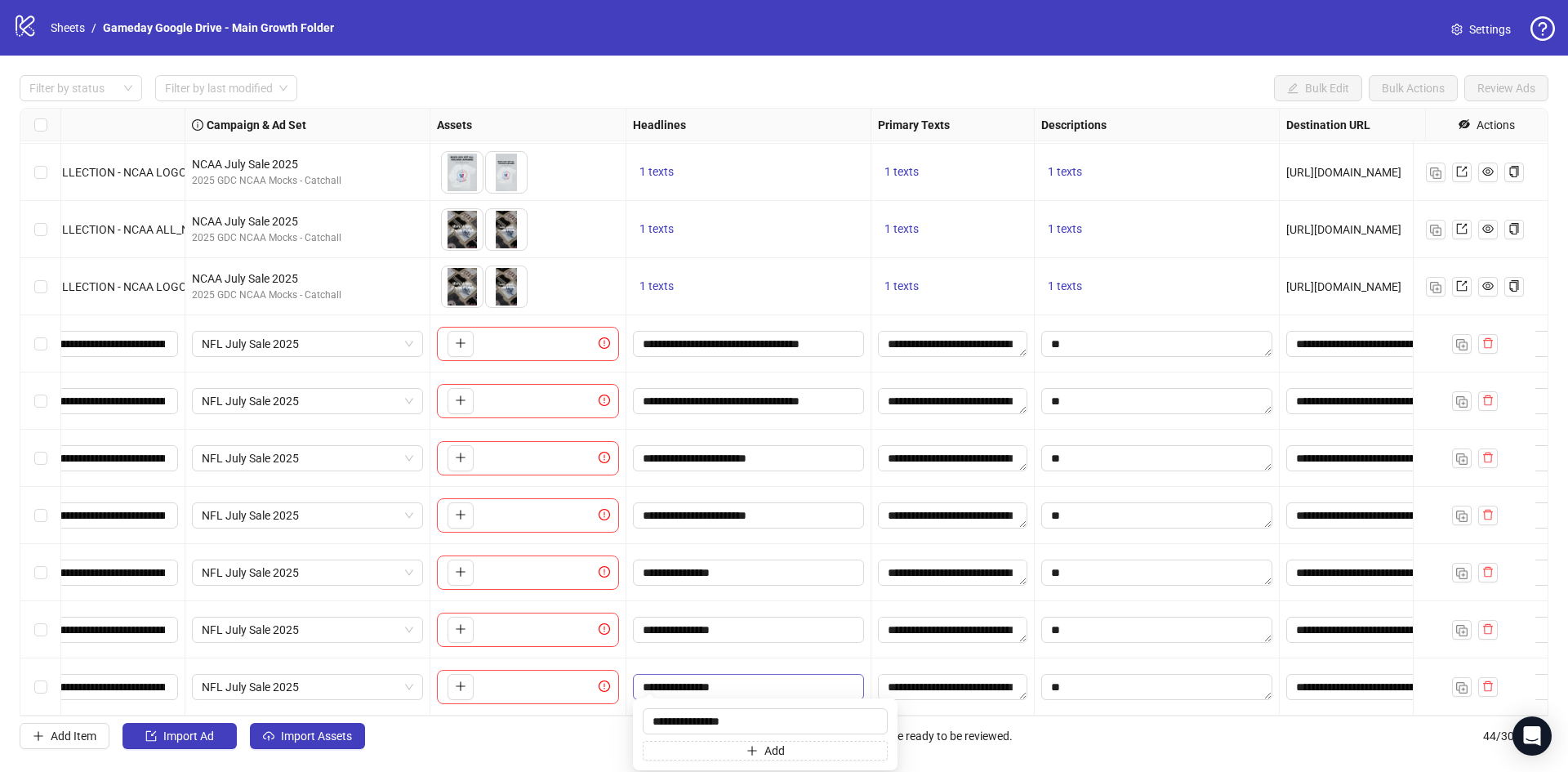 type on "**********" 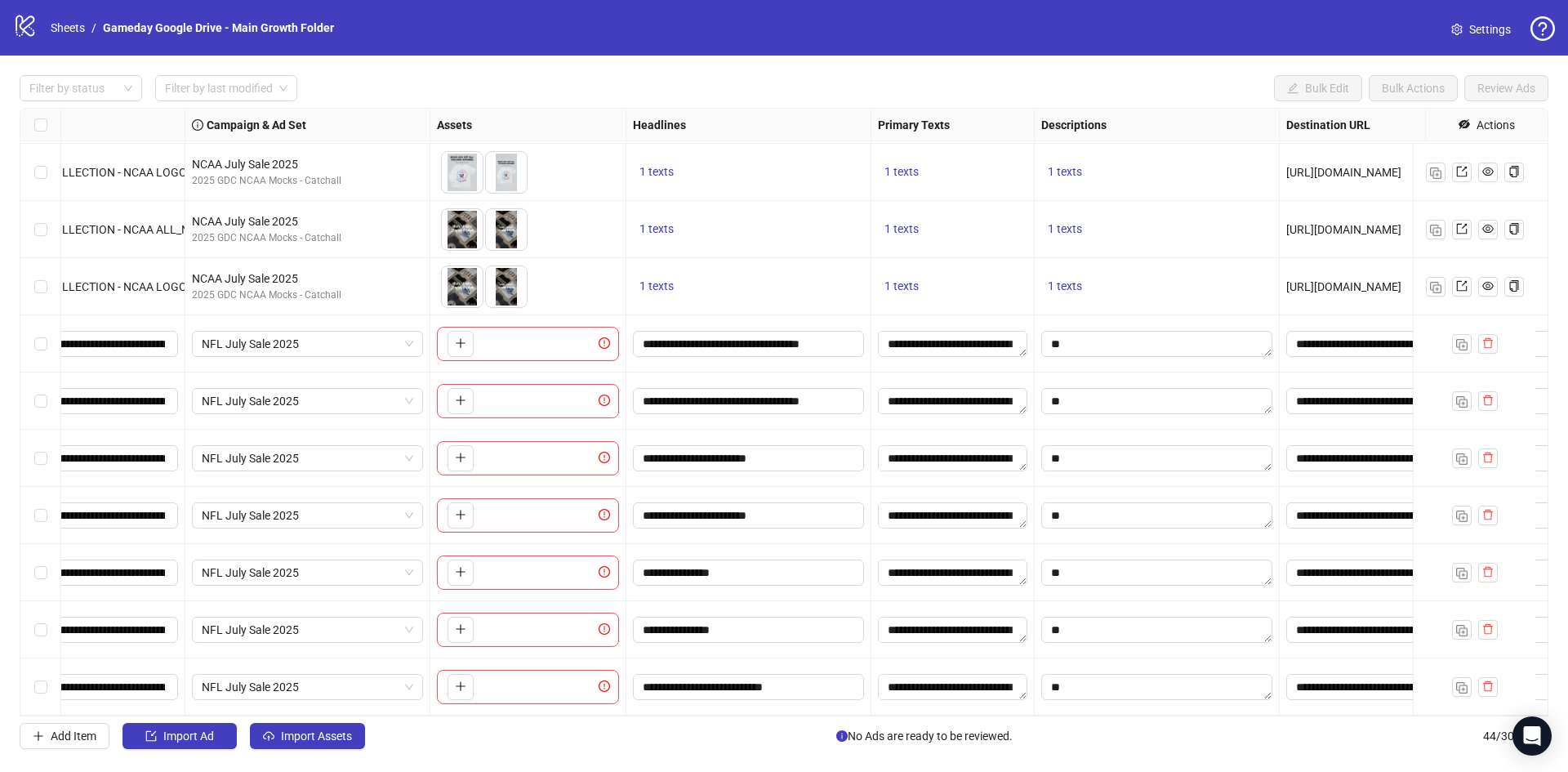 click on "**********" at bounding box center [749, 630] 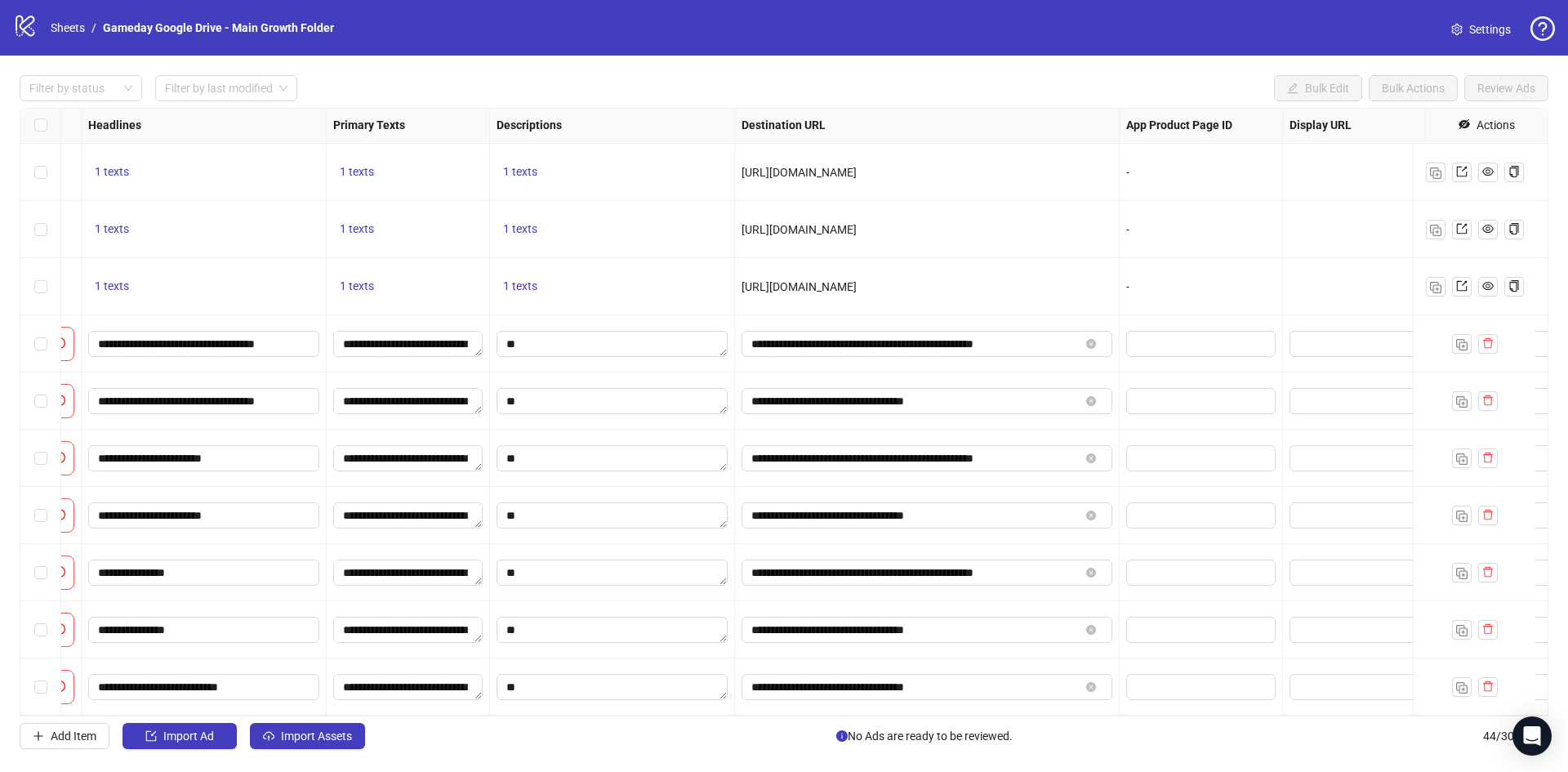 scroll, scrollTop: 1954, scrollLeft: 888, axis: both 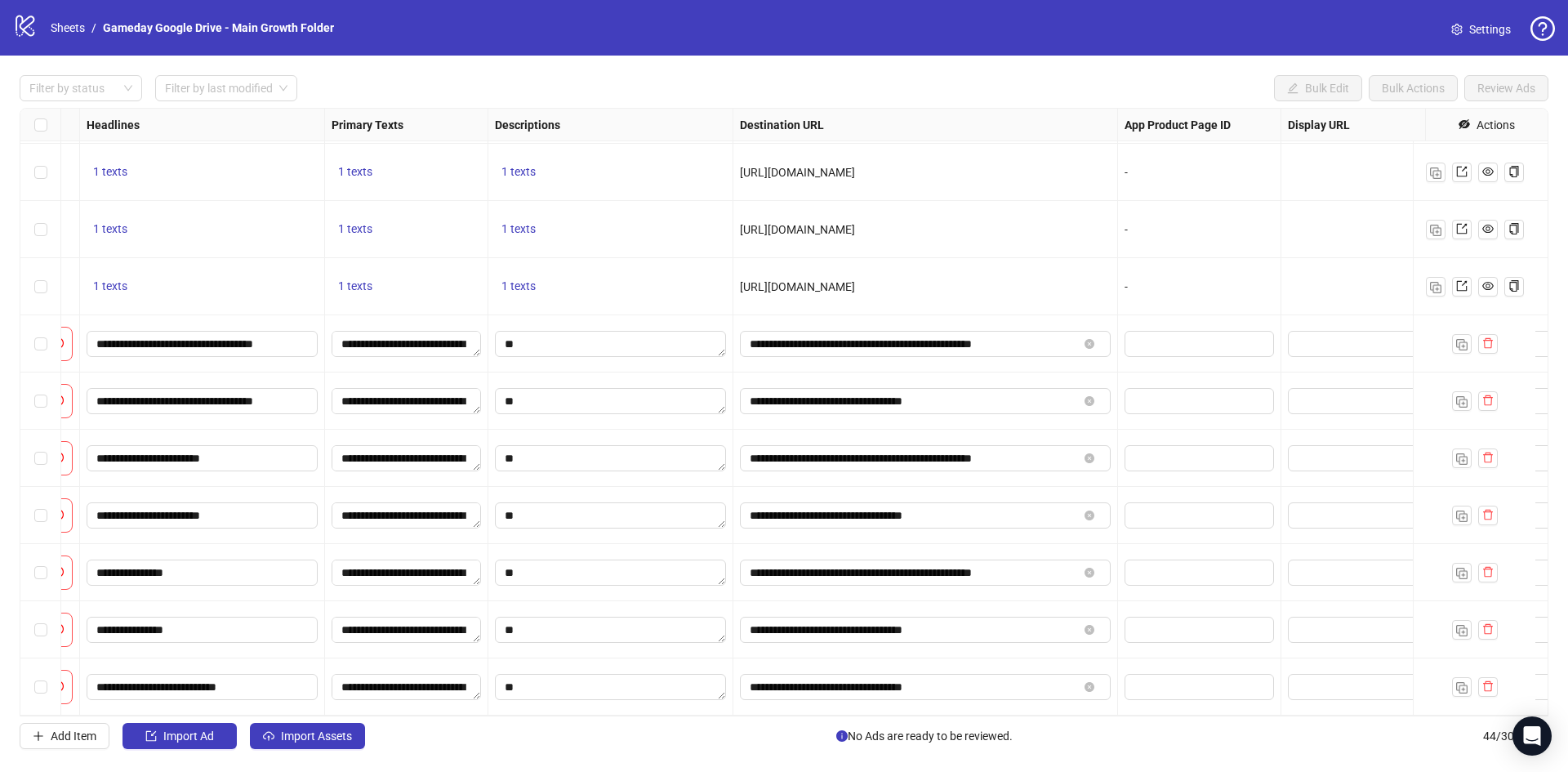 click on "**********" at bounding box center [925, 573] 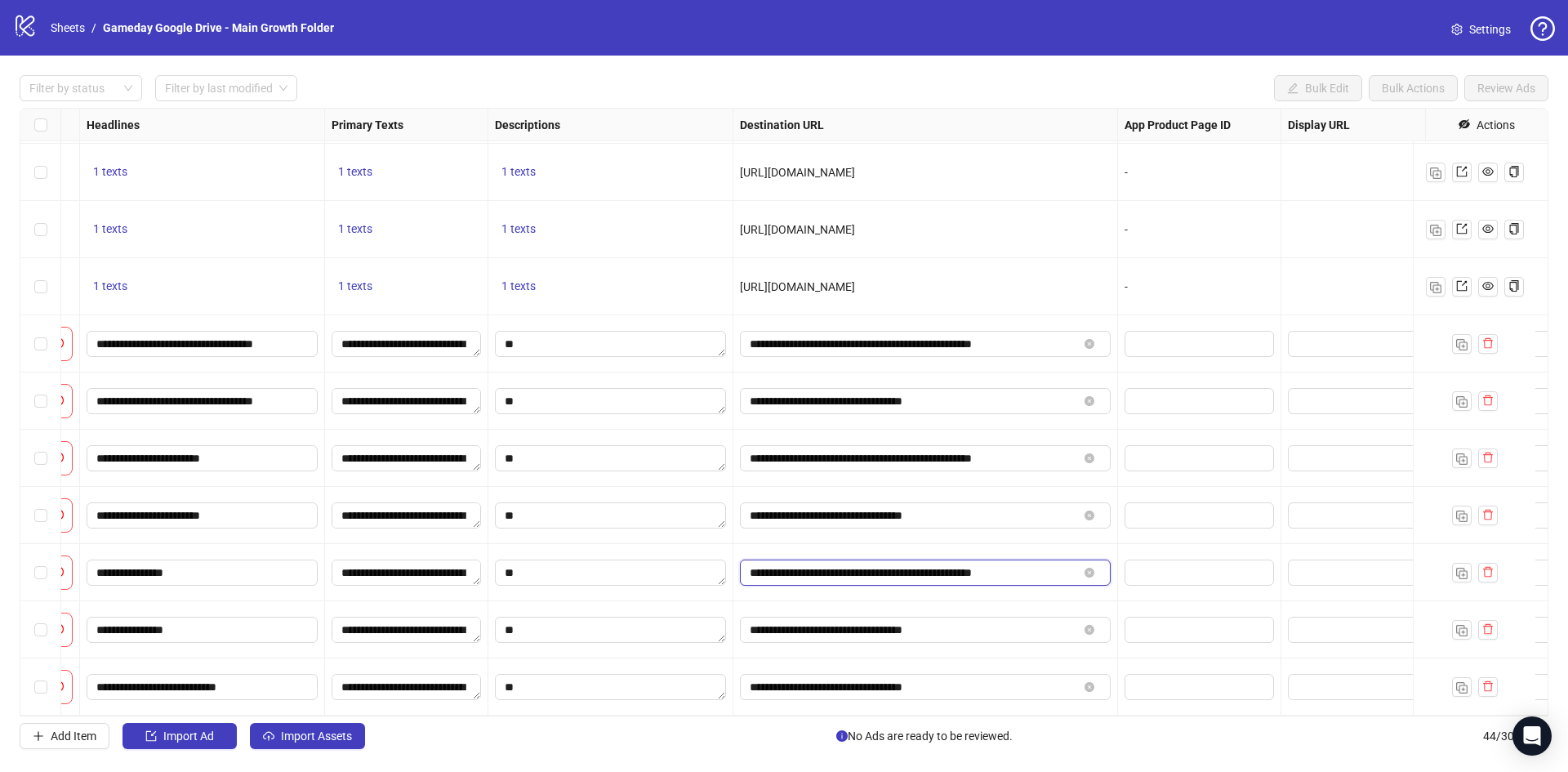 click on "**********" at bounding box center (914, 573) 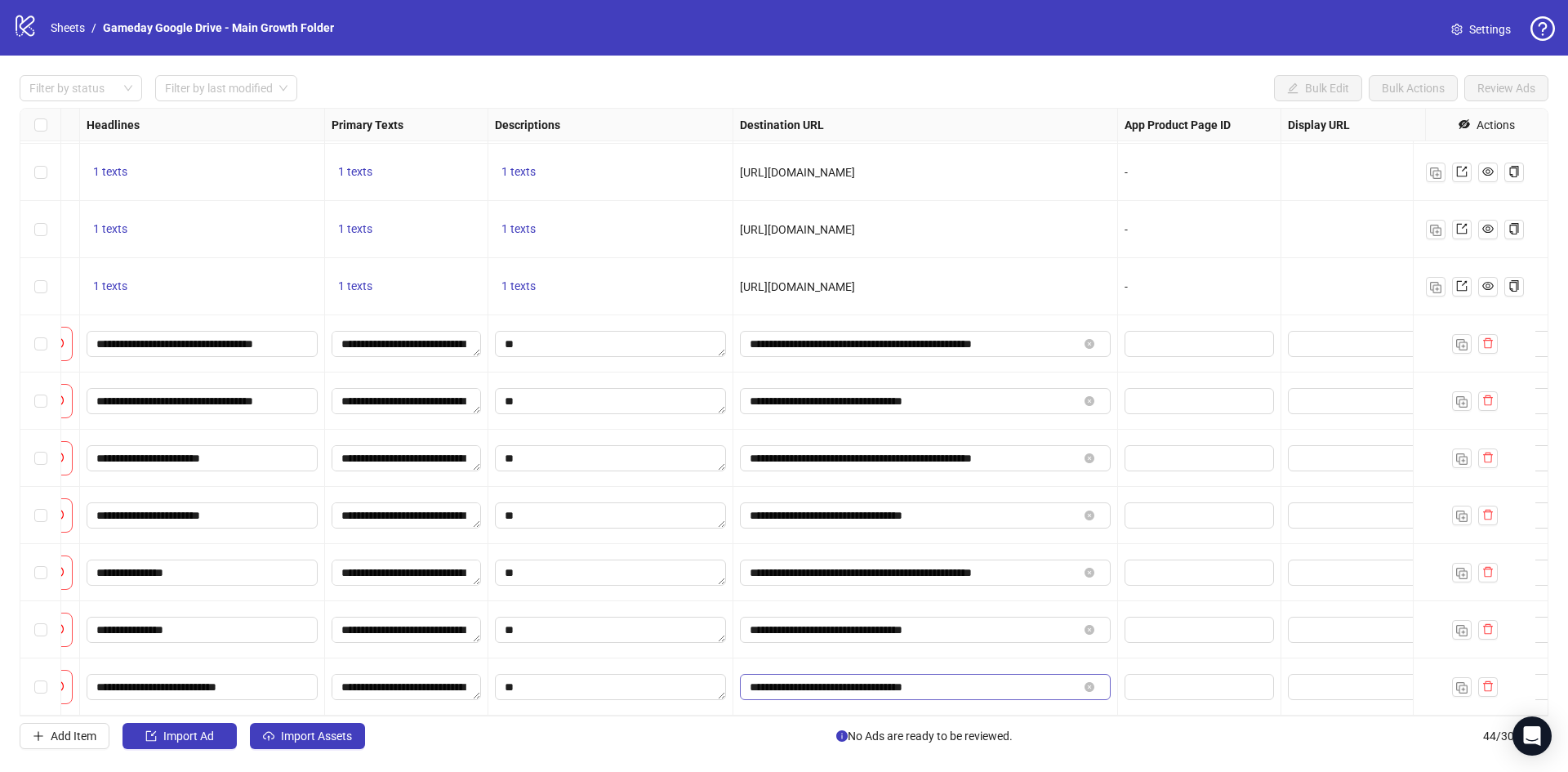 click on "**********" at bounding box center [925, 687] 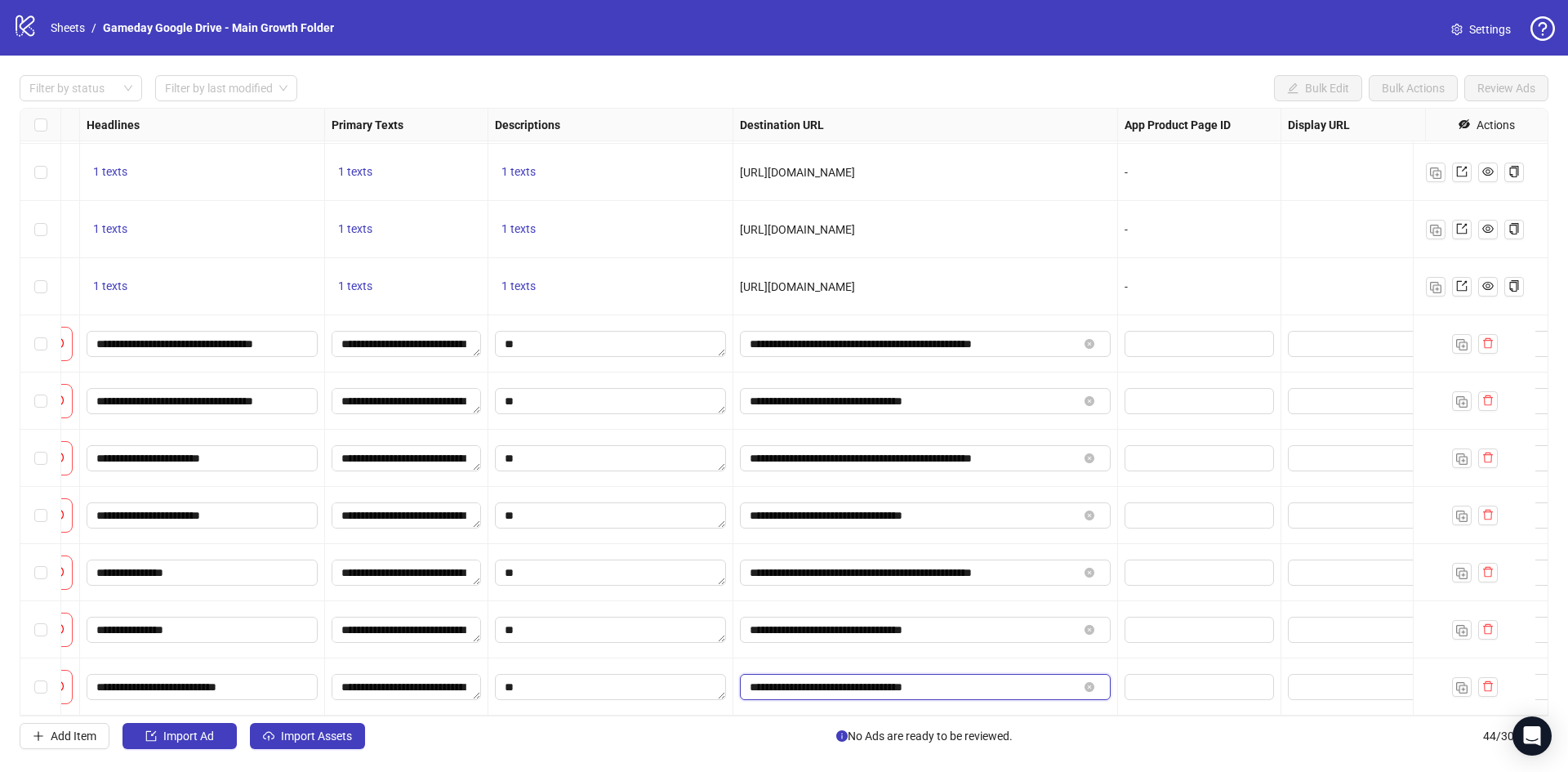 paste on "**********" 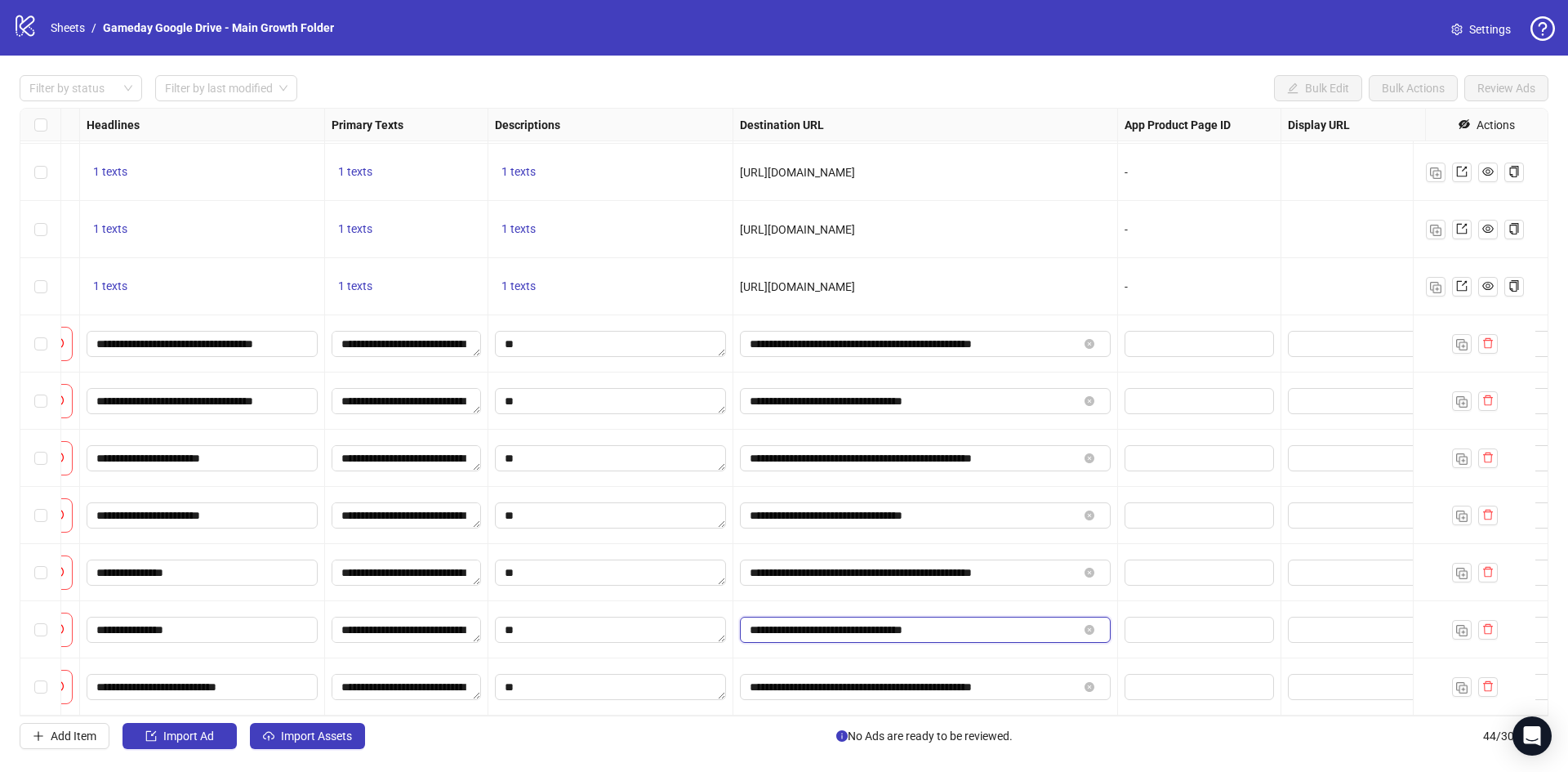 click on "**********" at bounding box center (914, 630) 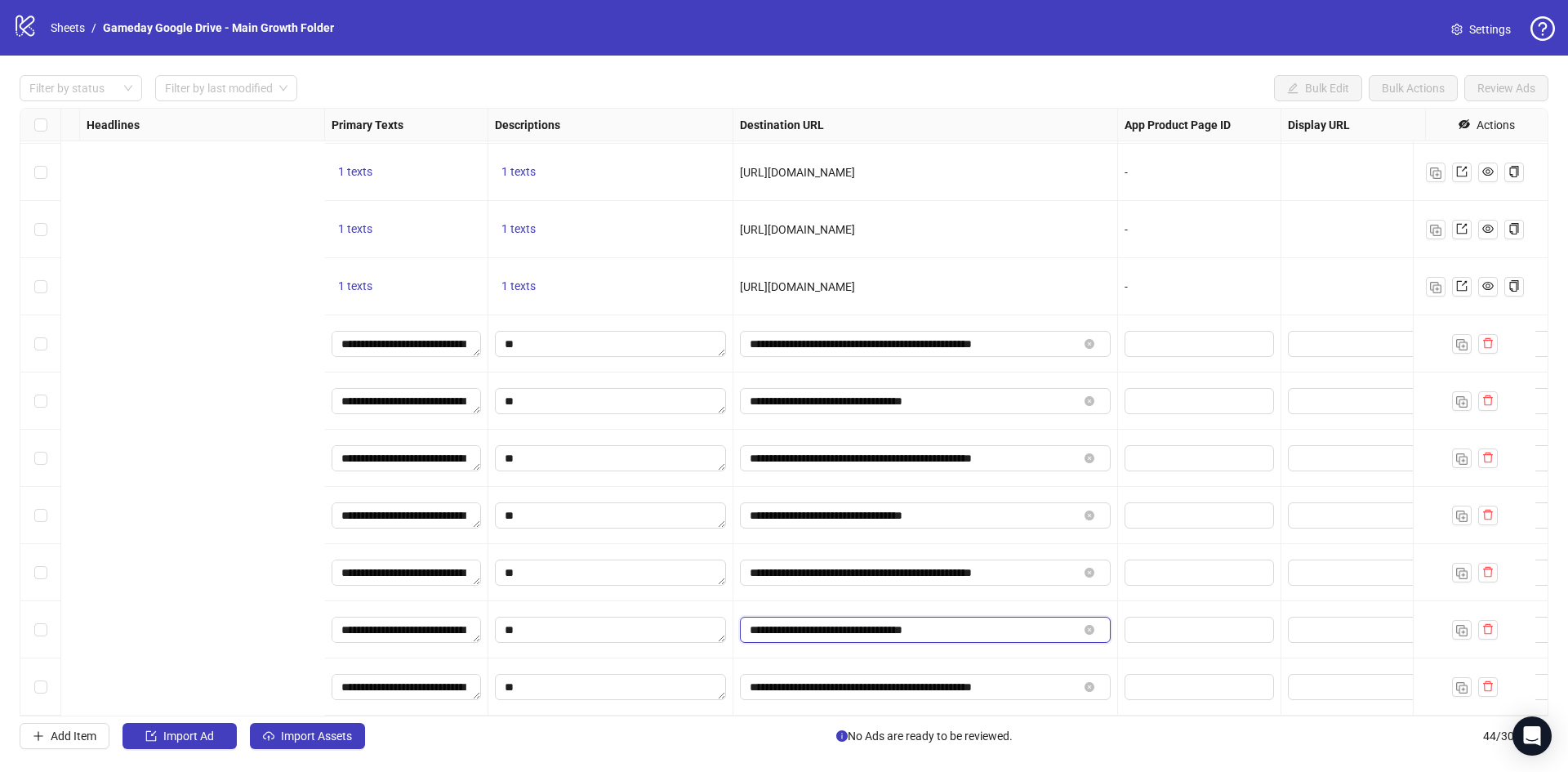 scroll, scrollTop: 1954, scrollLeft: 1377, axis: both 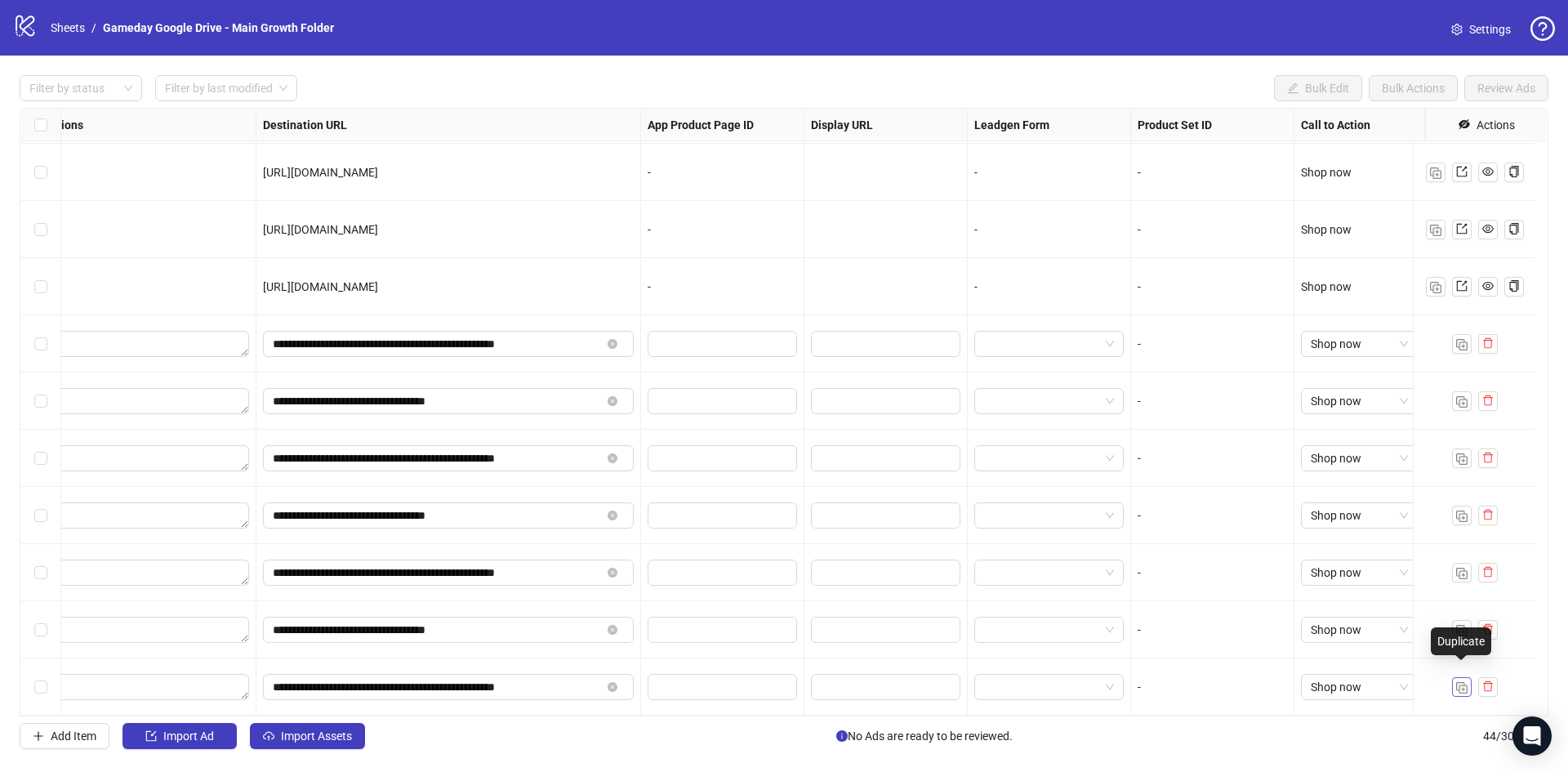 click at bounding box center [1462, 686] 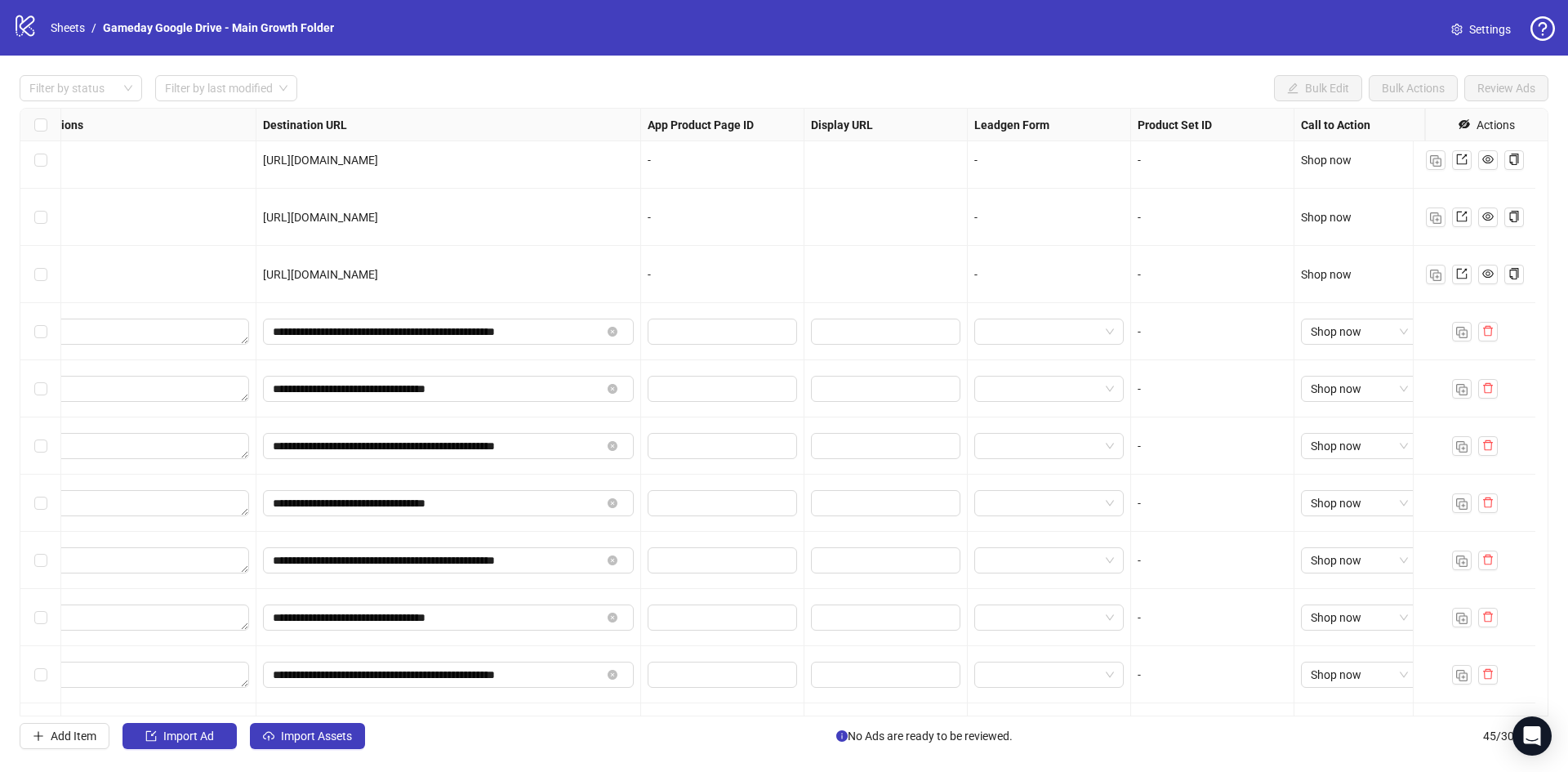 scroll, scrollTop: 1954, scrollLeft: 993, axis: both 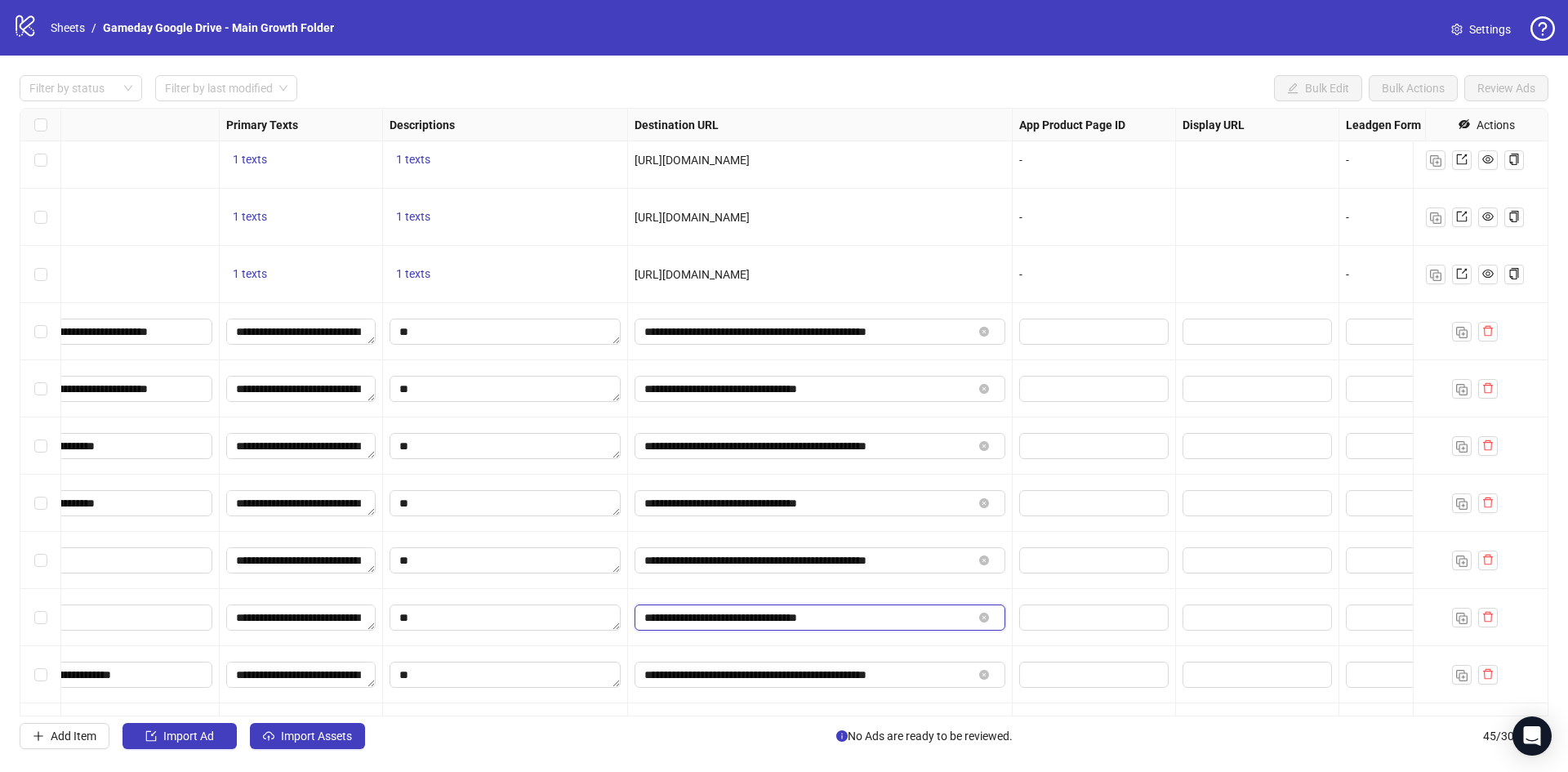click on "**********" at bounding box center (808, 618) 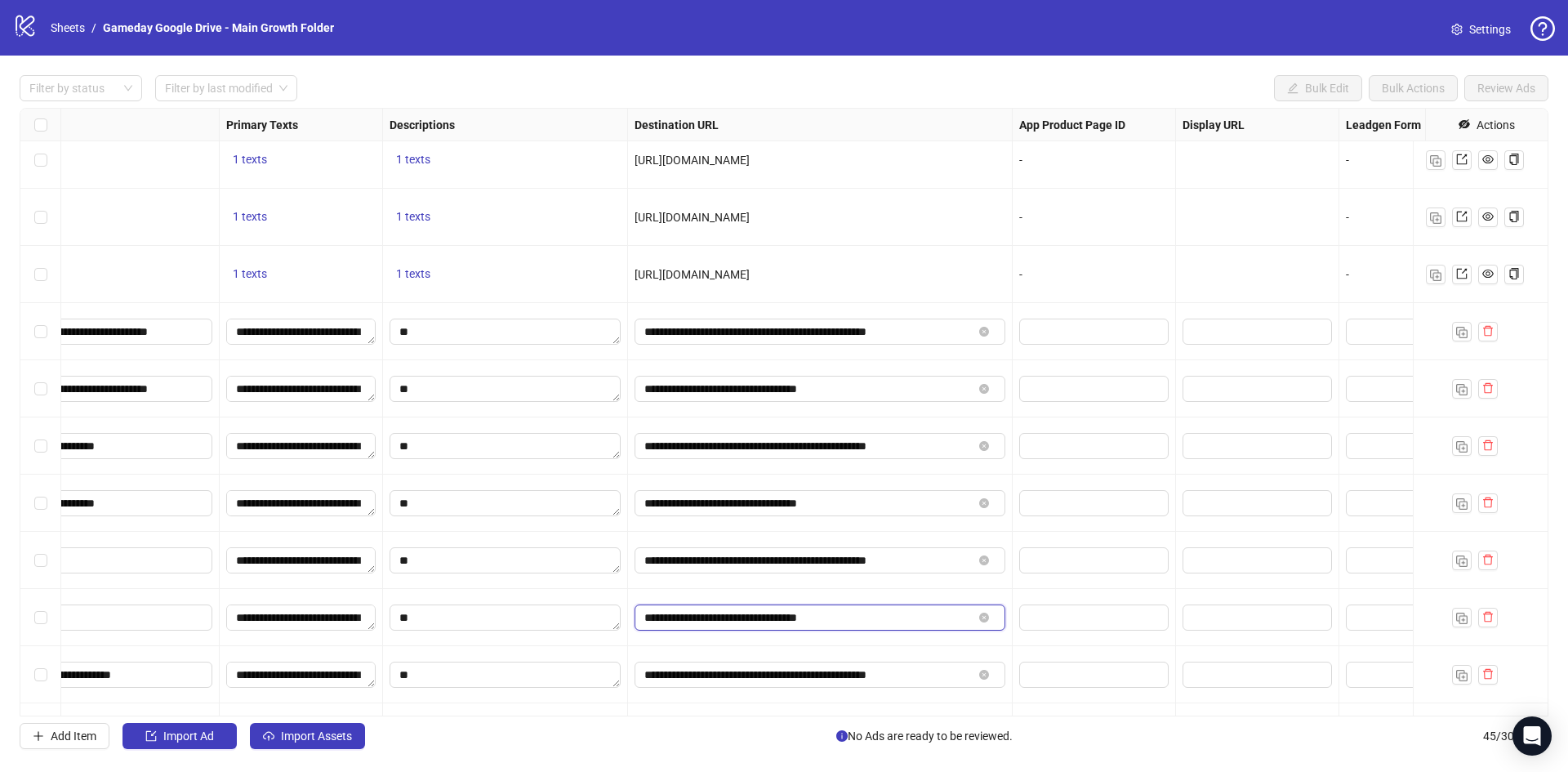 scroll, scrollTop: 2011, scrollLeft: 993, axis: both 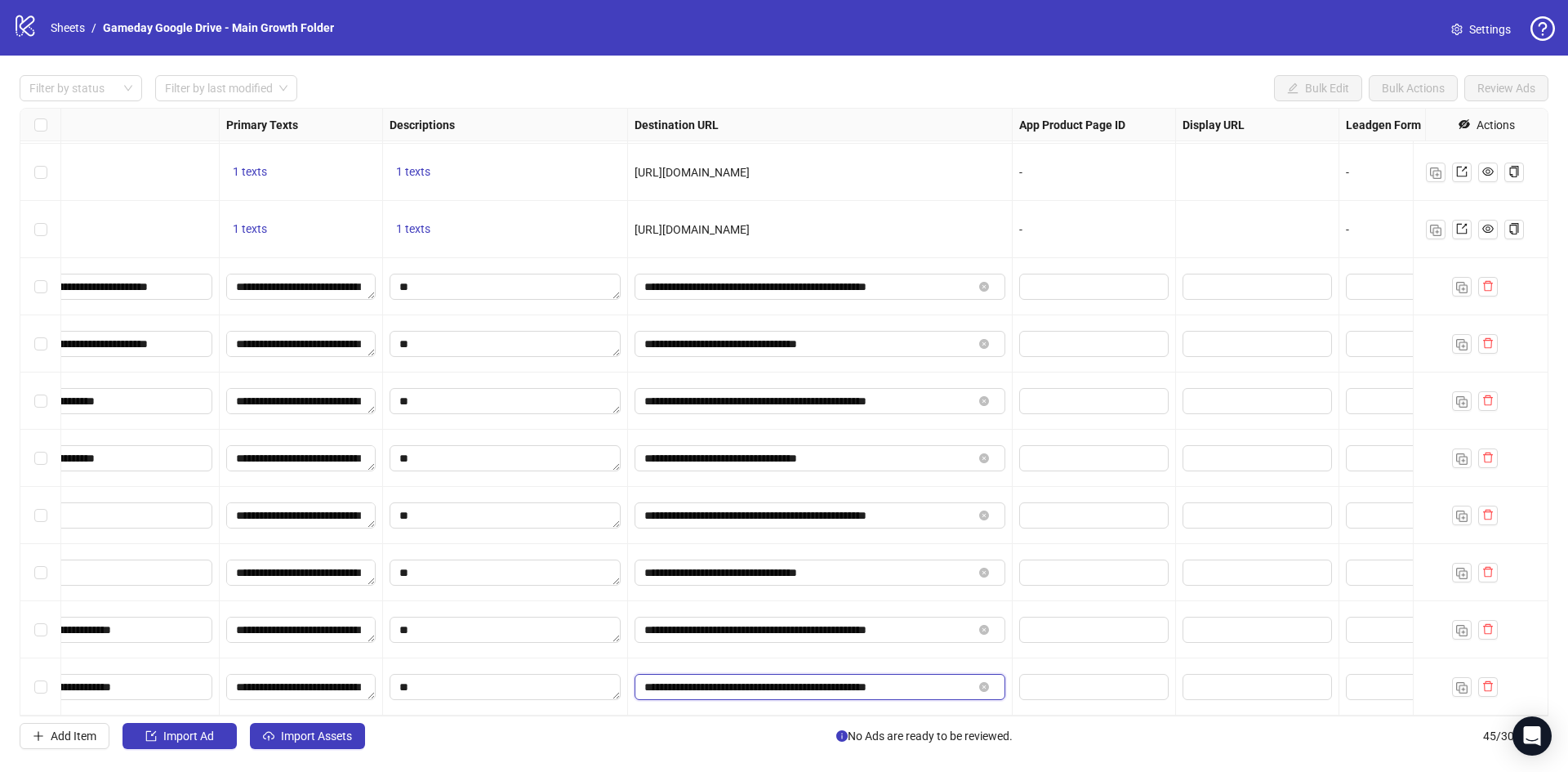 click on "**********" at bounding box center [808, 687] 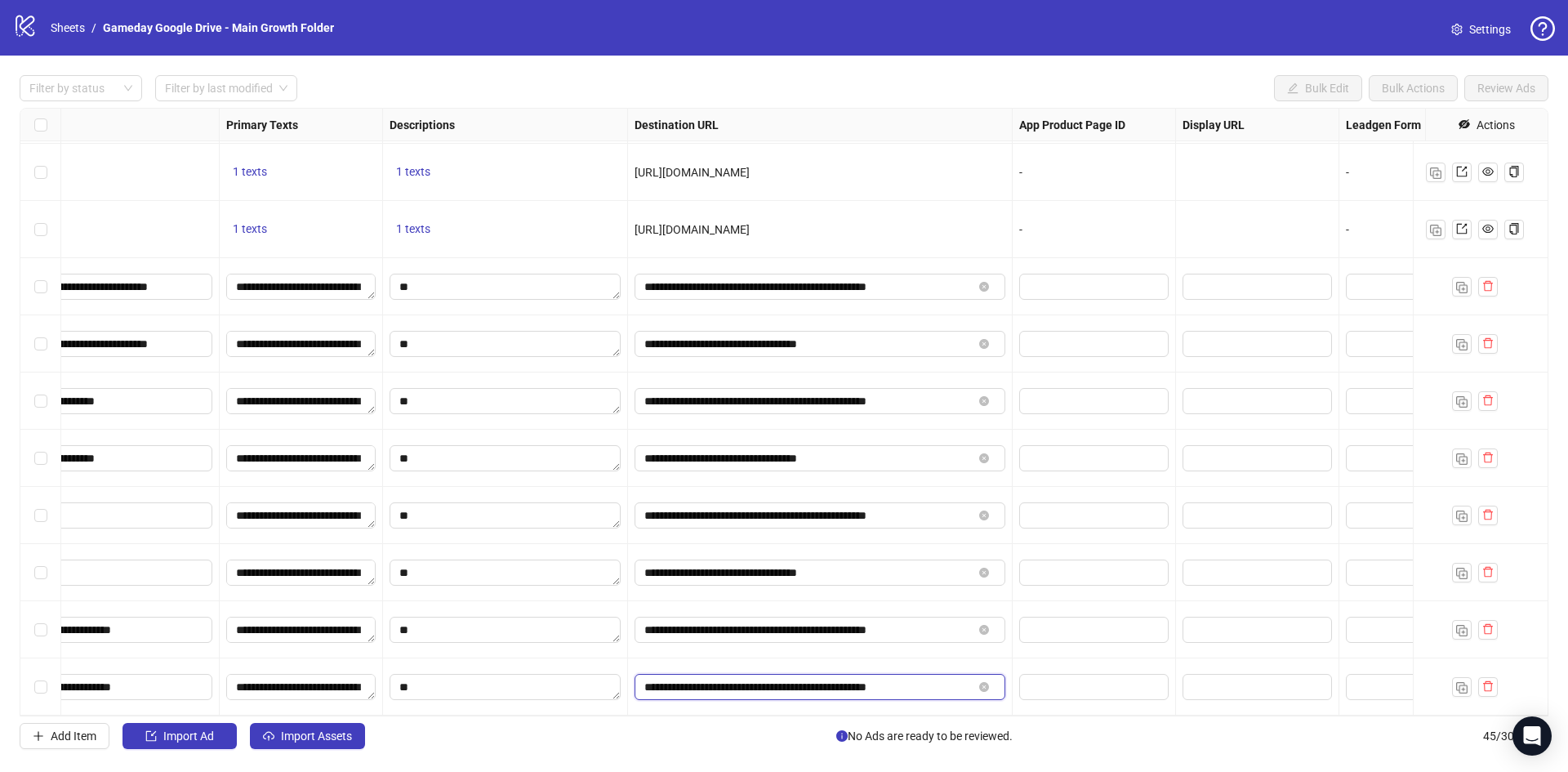 paste 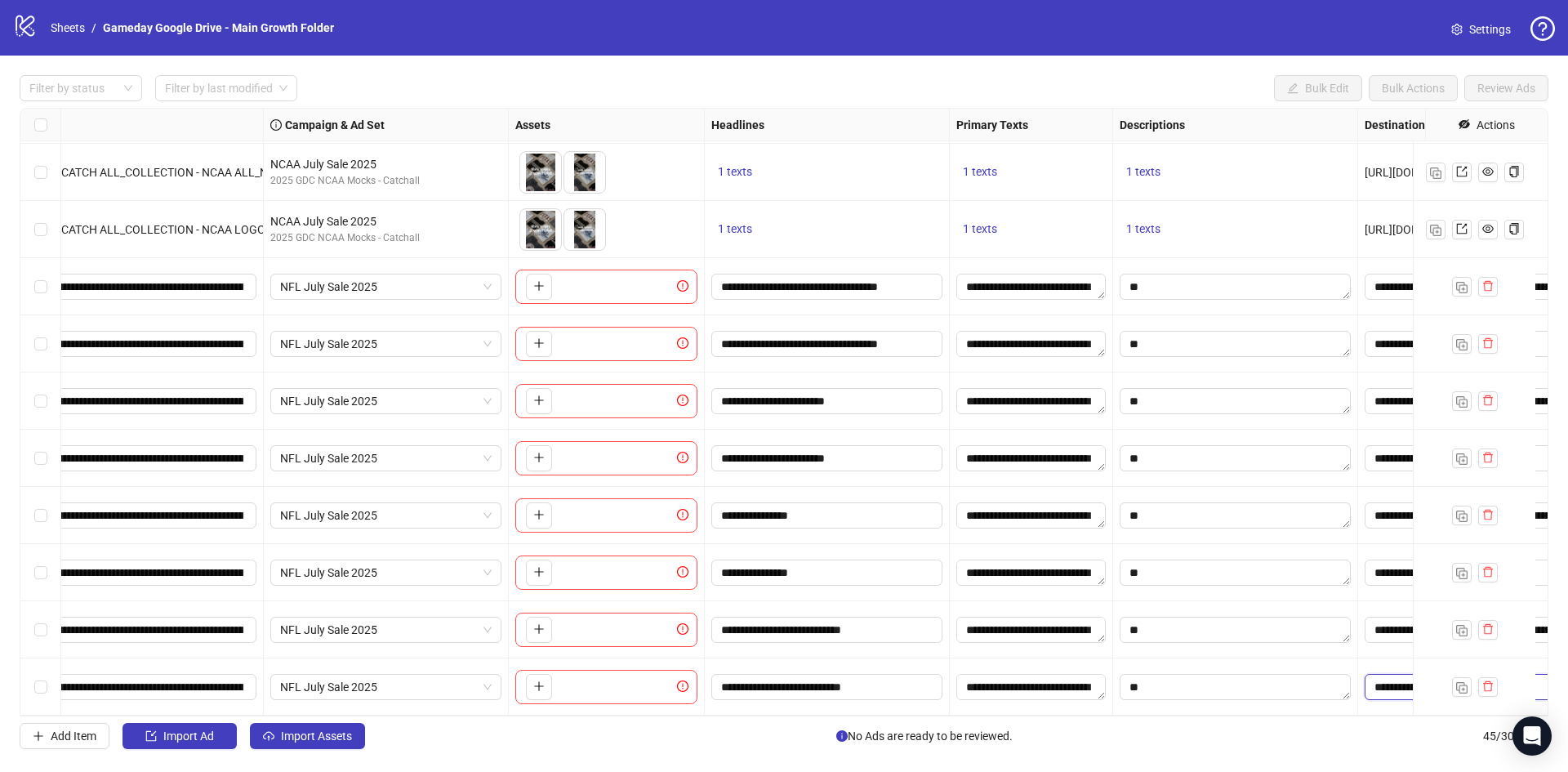 scroll, scrollTop: 2011, scrollLeft: 0, axis: vertical 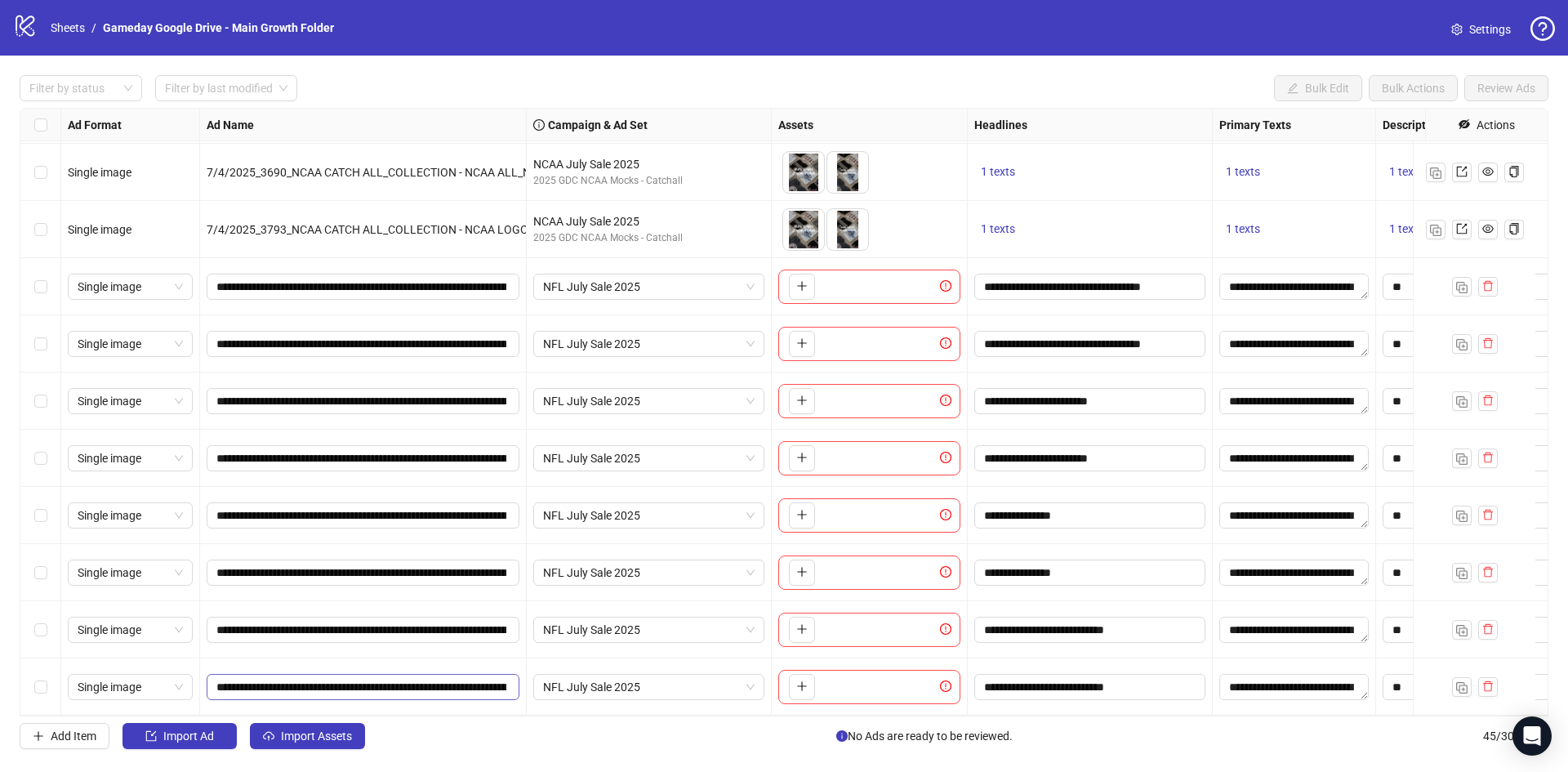 click on "**********" at bounding box center [363, 687] 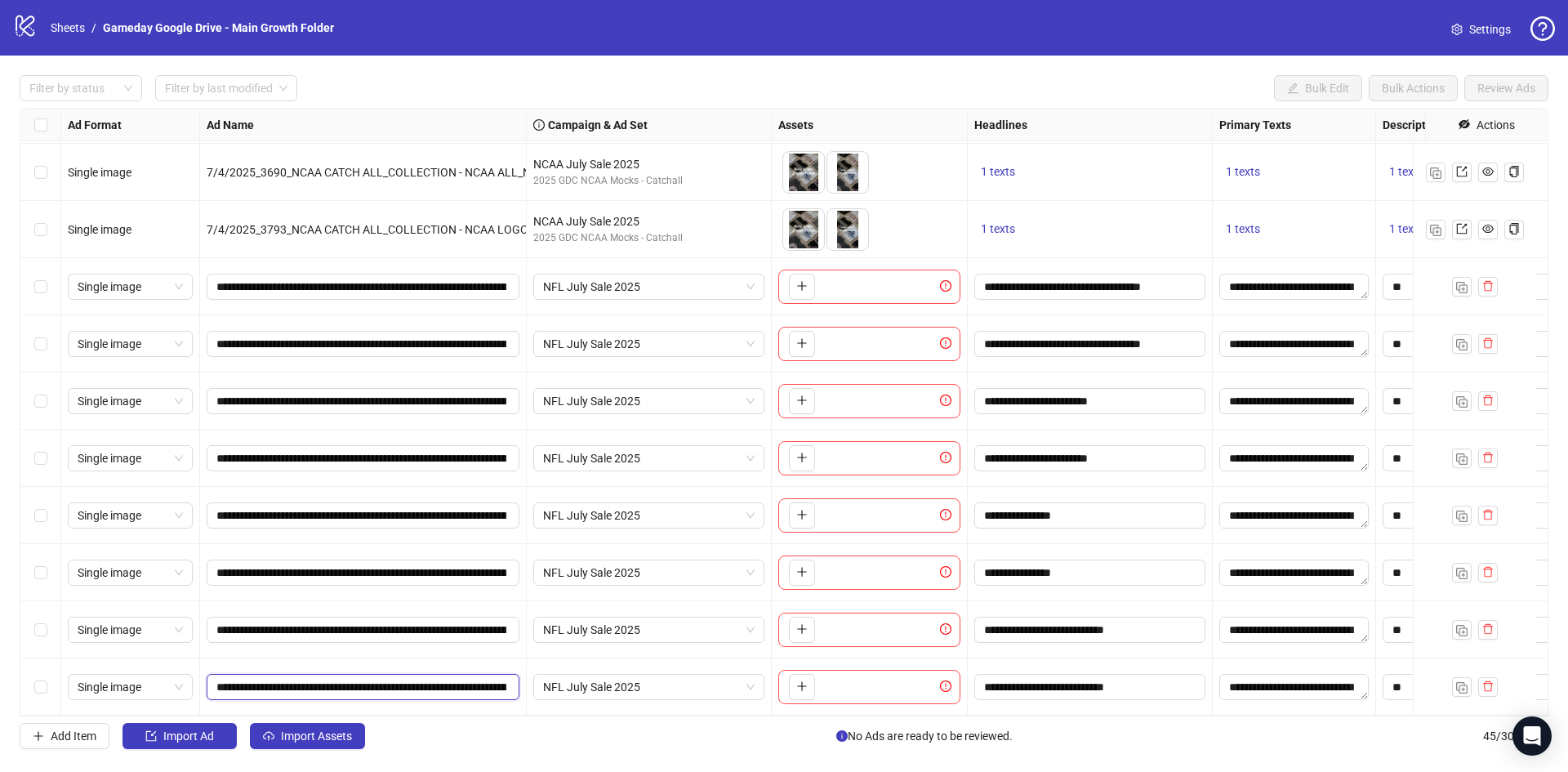 scroll, scrollTop: 0, scrollLeft: 275, axis: horizontal 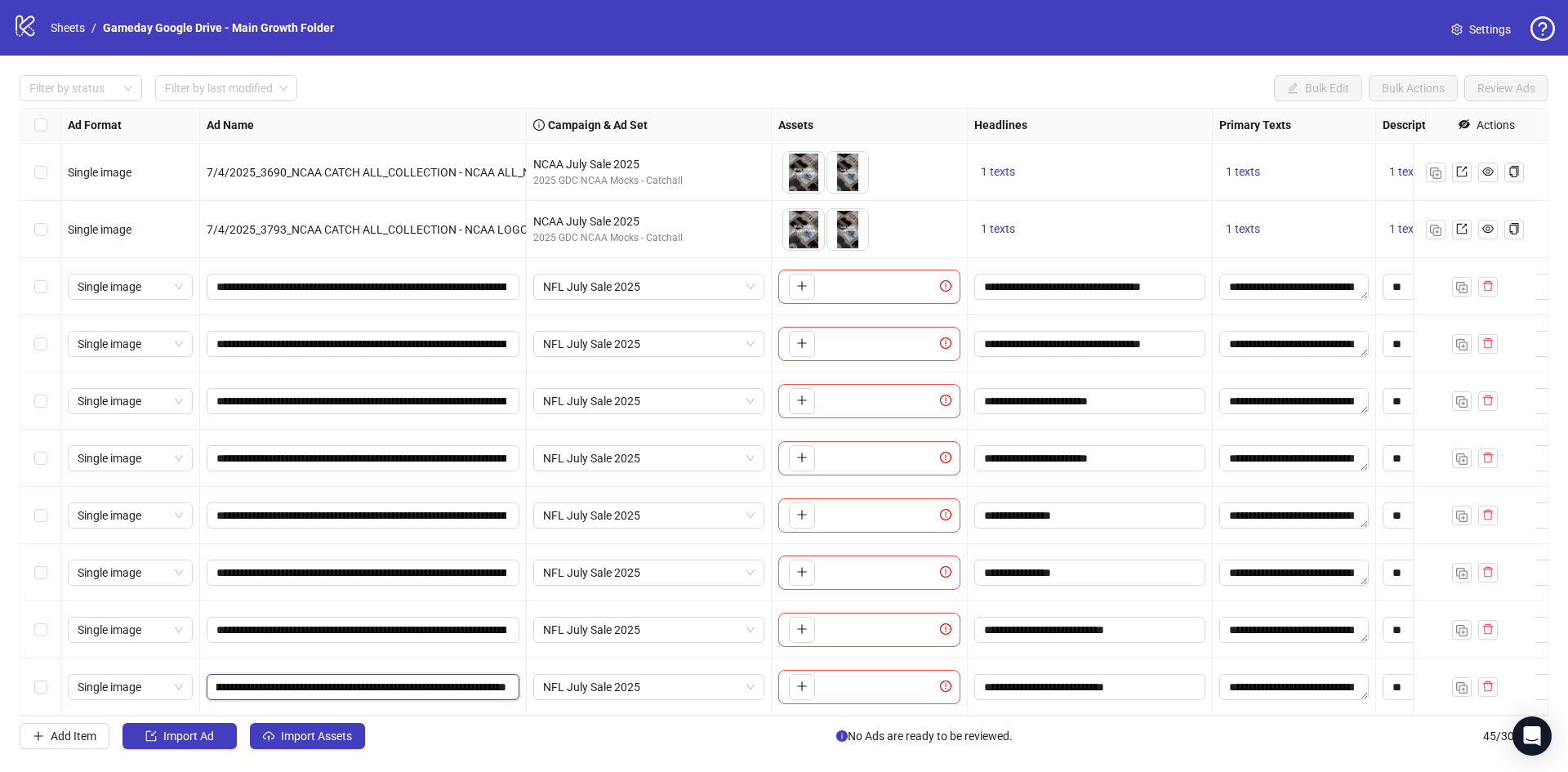 paste on "****" 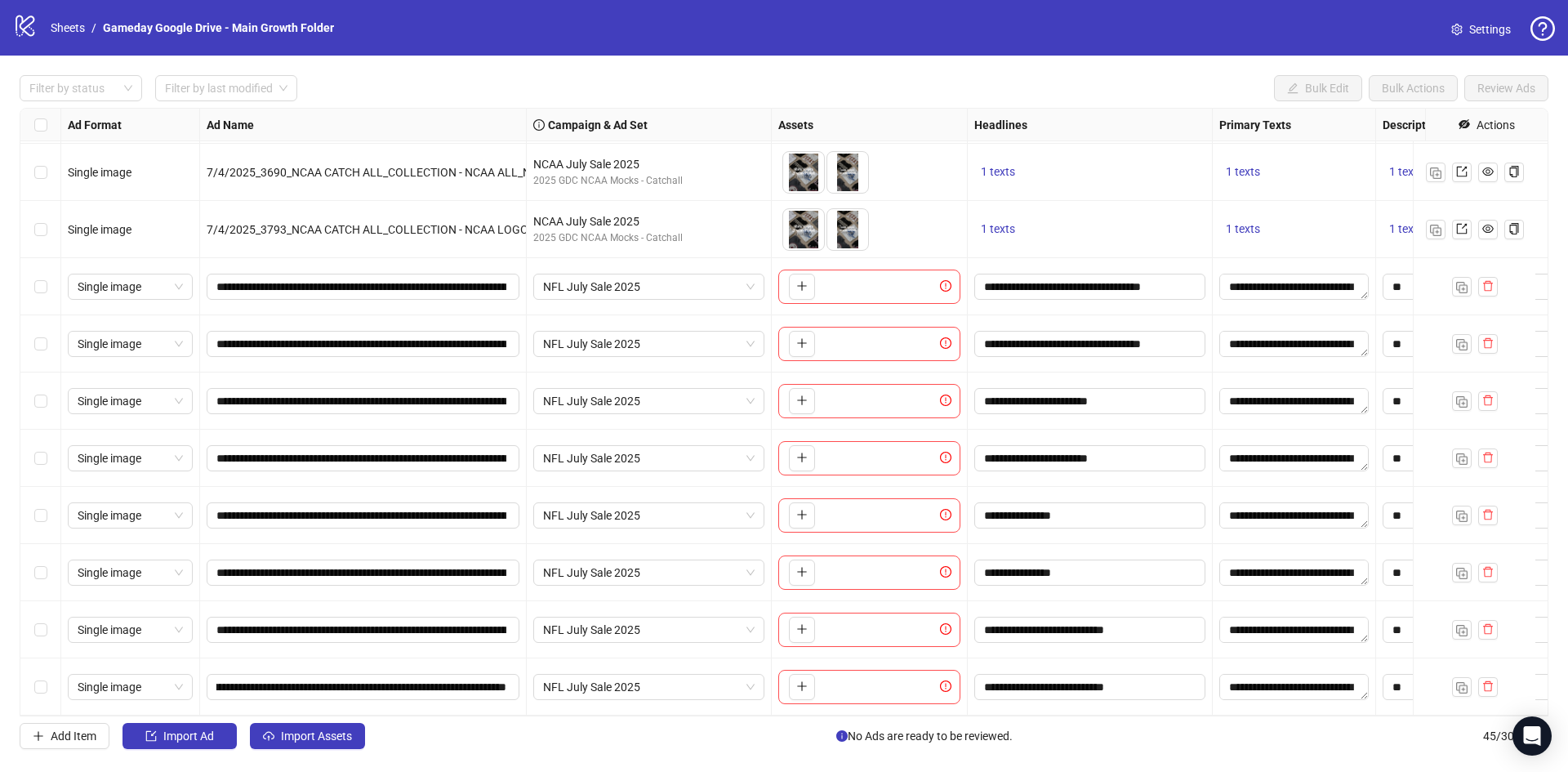click on "**********" at bounding box center [363, 630] 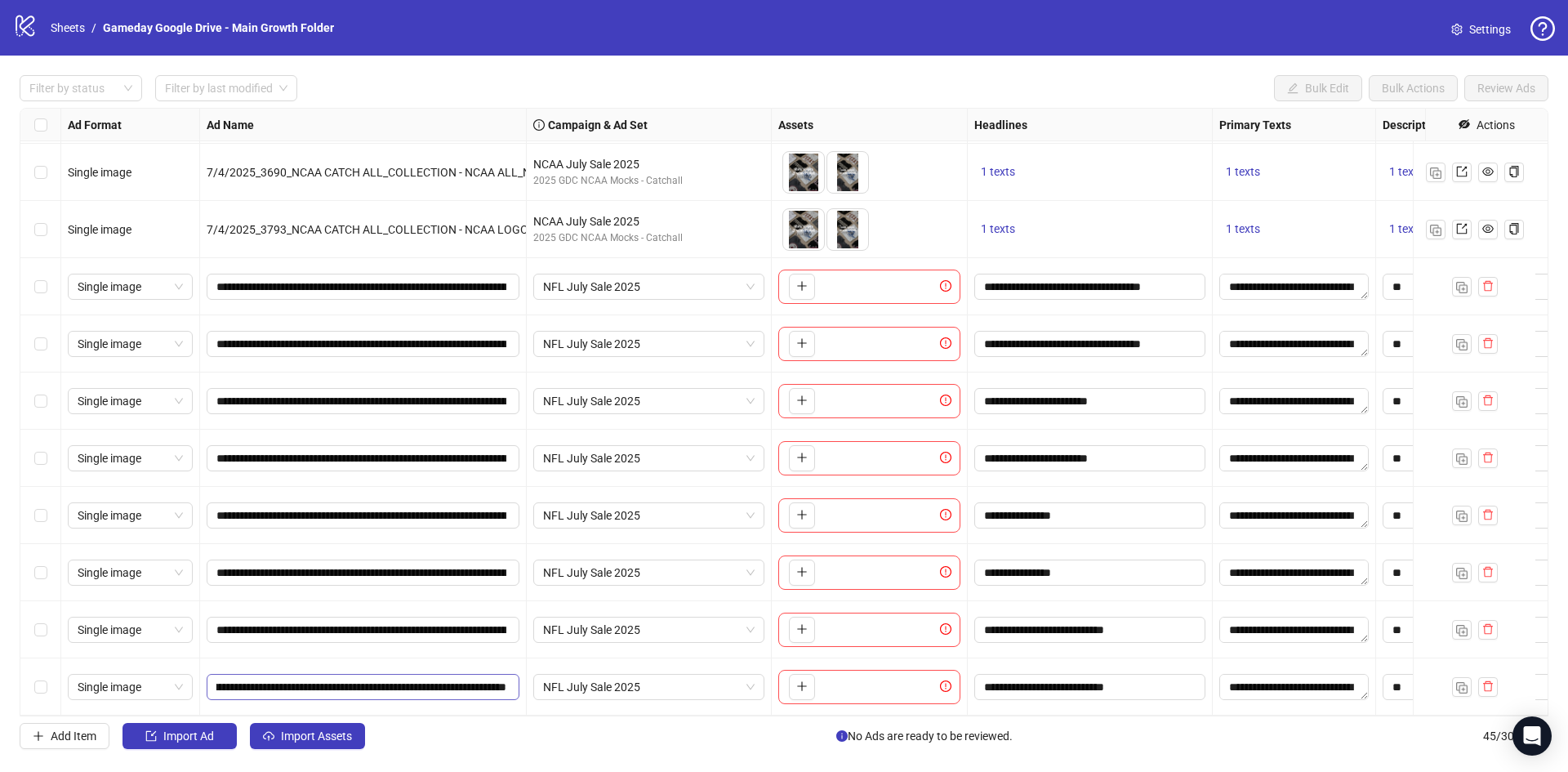 scroll, scrollTop: 0, scrollLeft: 301, axis: horizontal 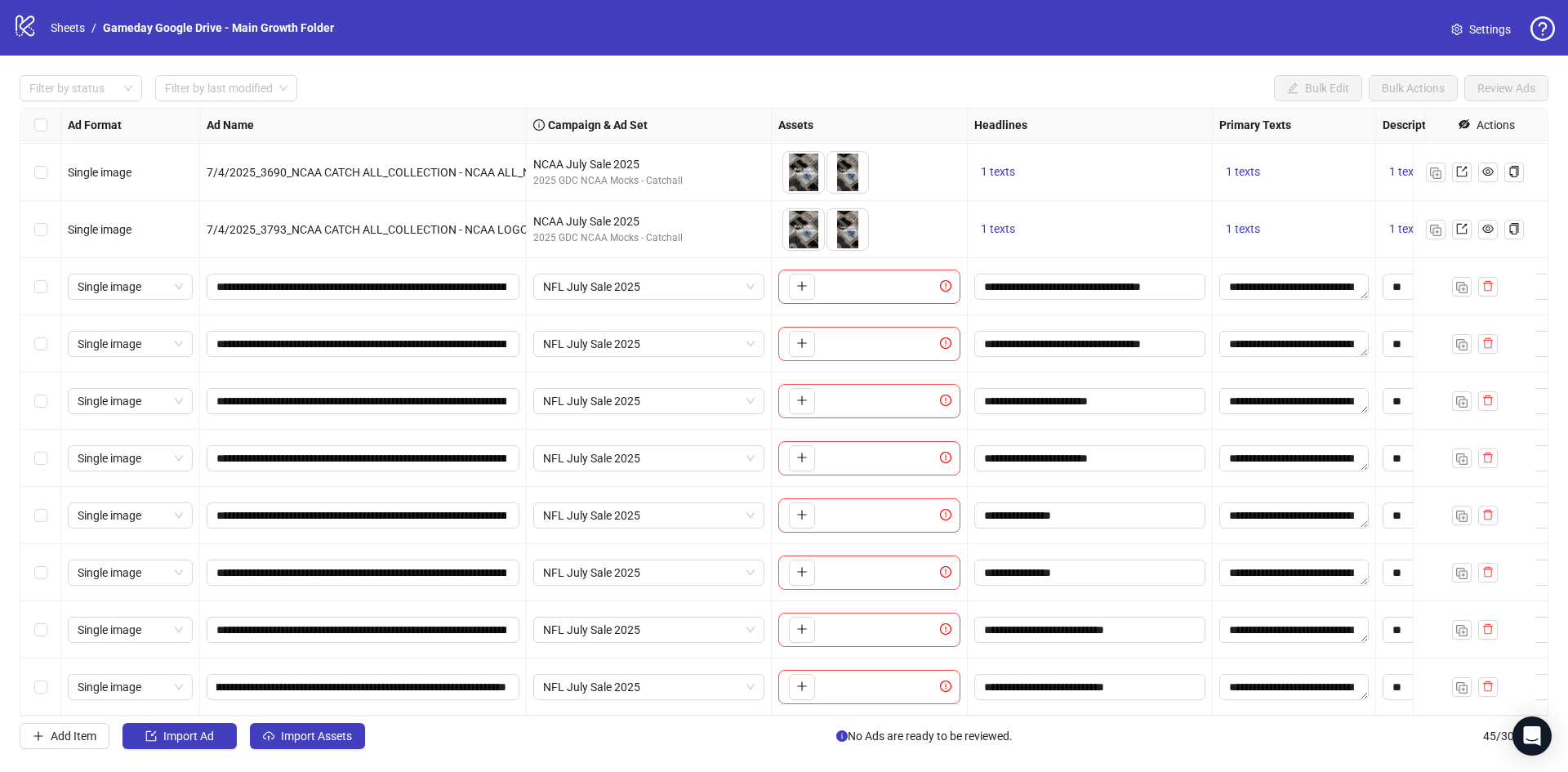 click on "**********" at bounding box center (363, 687) 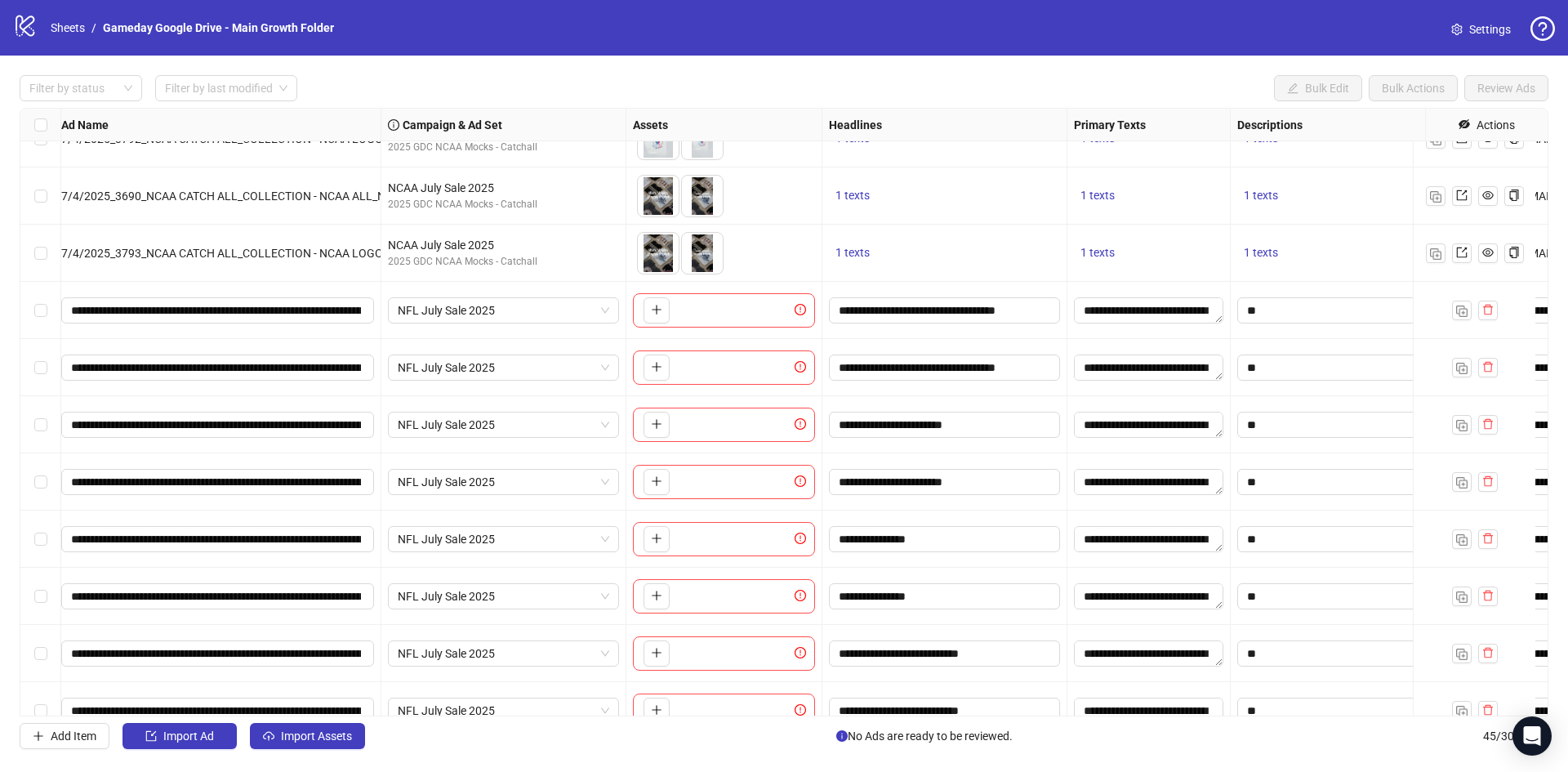 scroll, scrollTop: 1975, scrollLeft: 0, axis: vertical 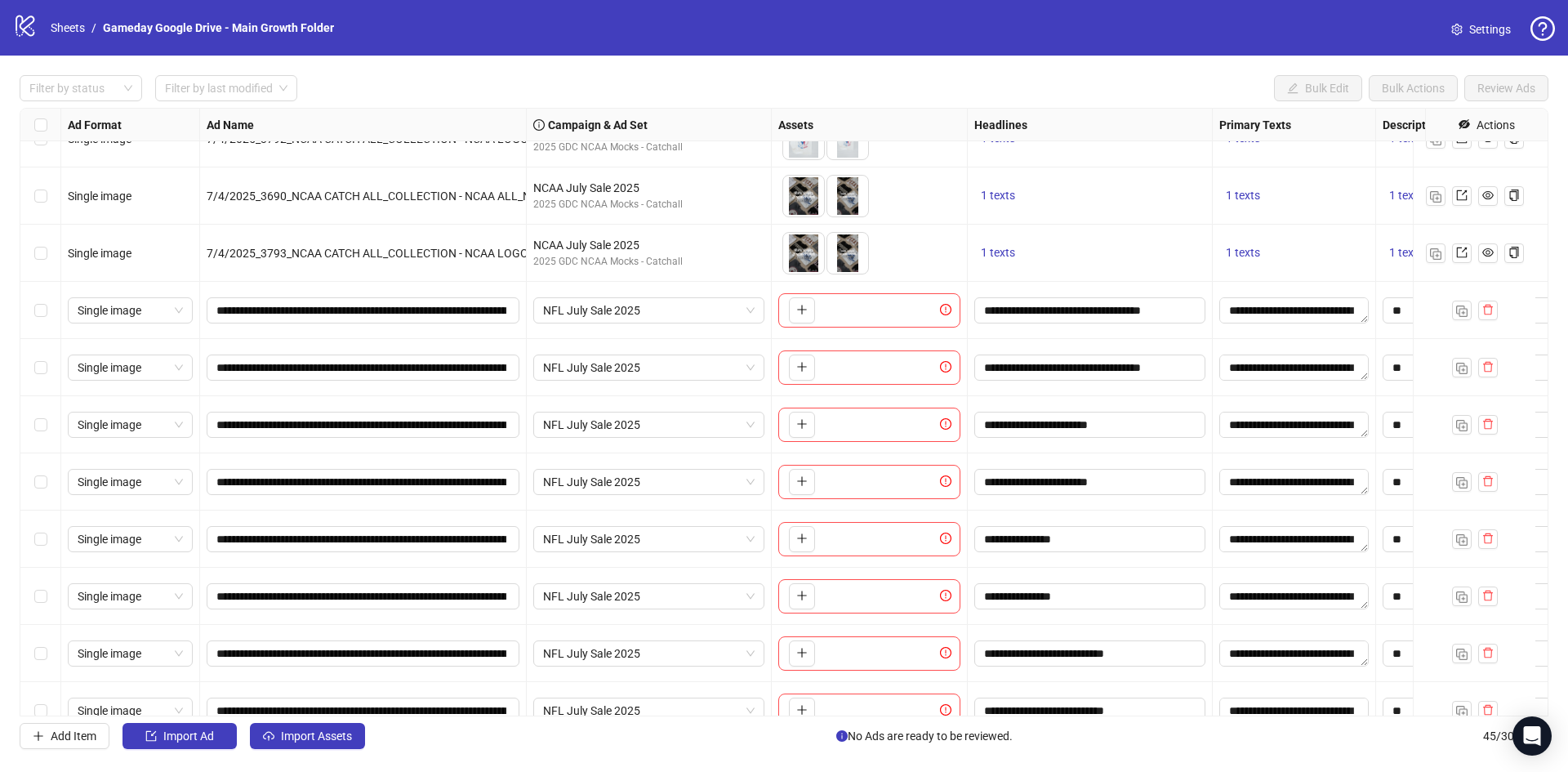 click at bounding box center [41, 310] 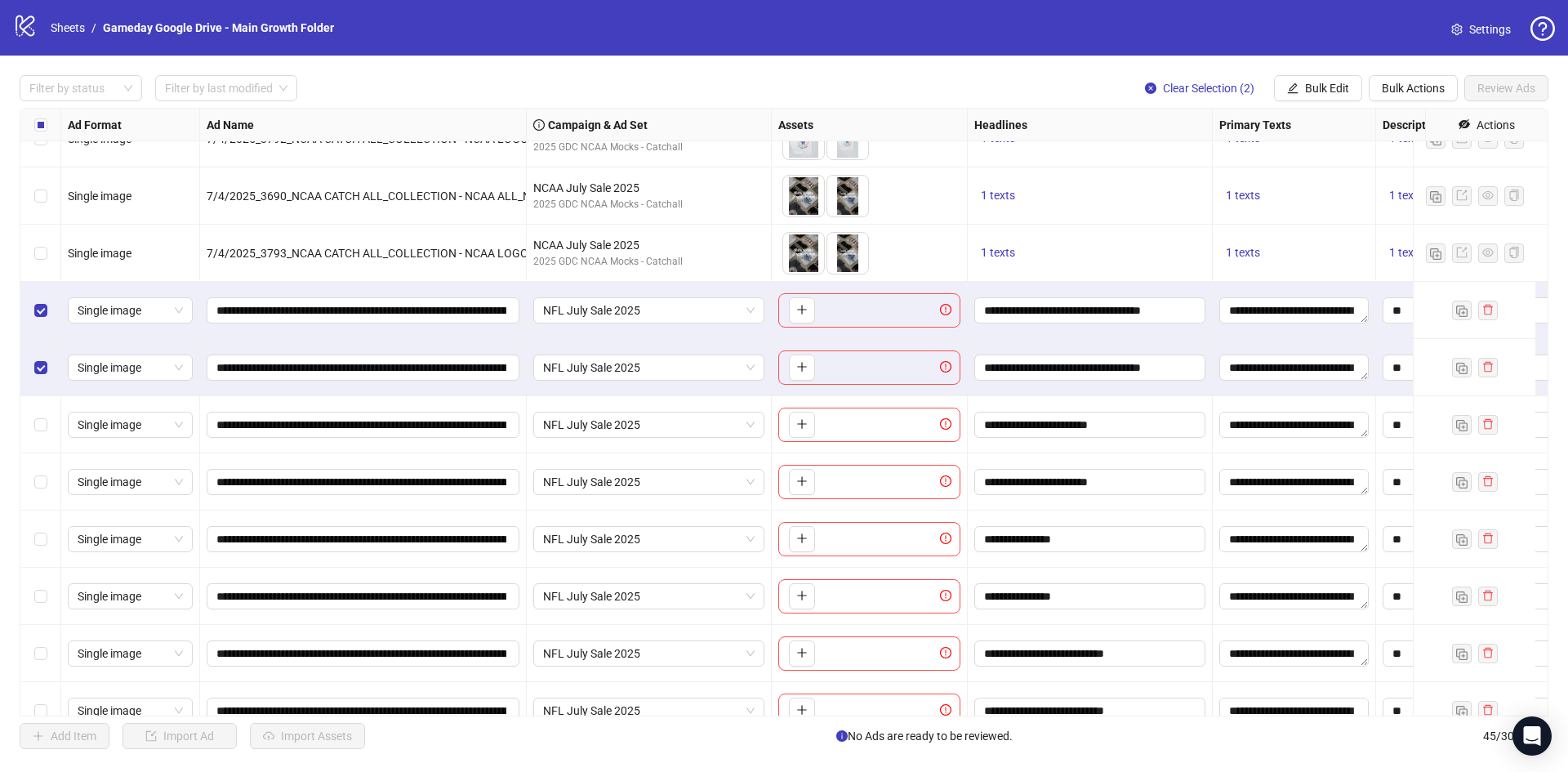 click at bounding box center [41, 425] 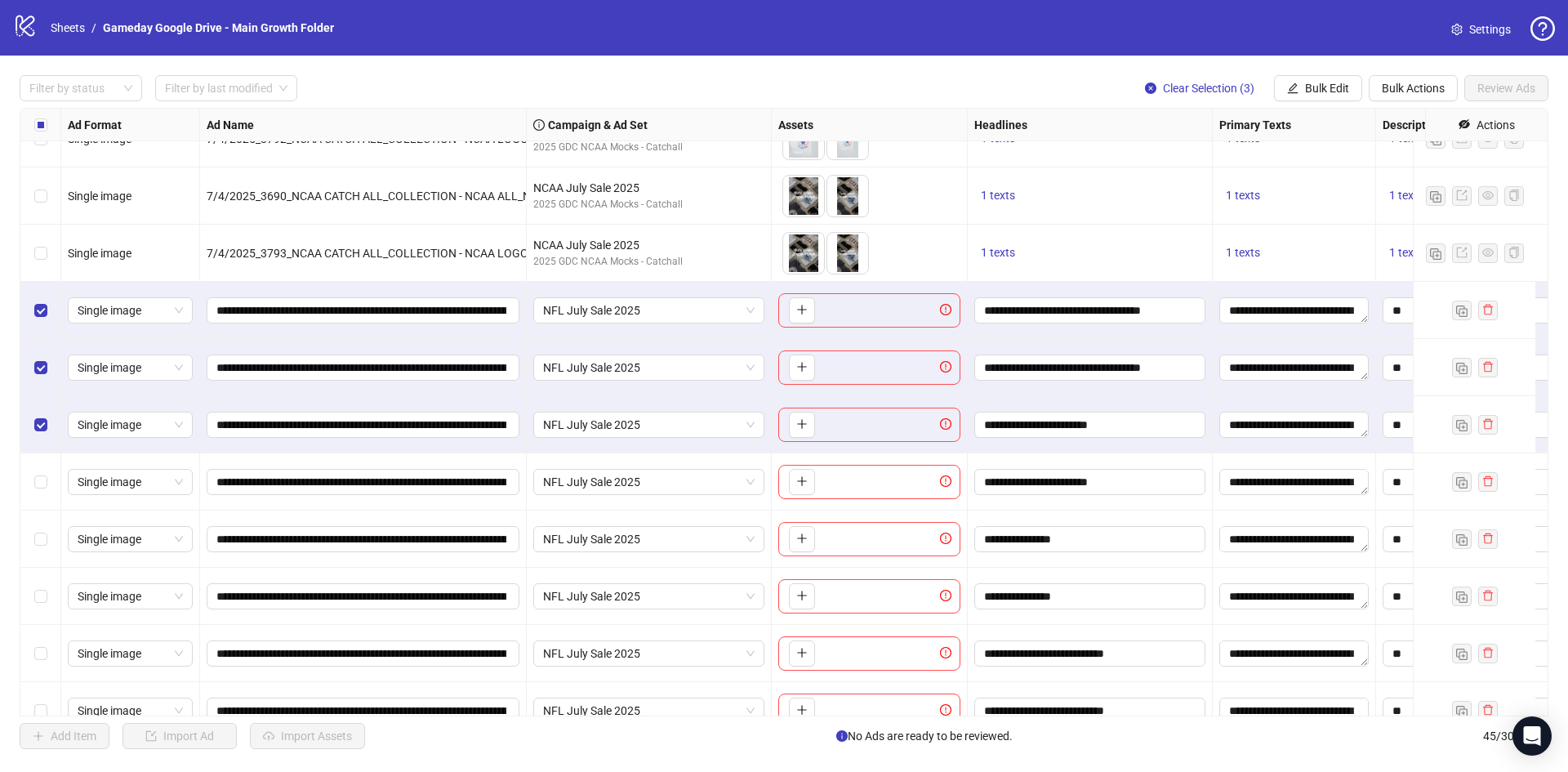 click at bounding box center (41, 482) 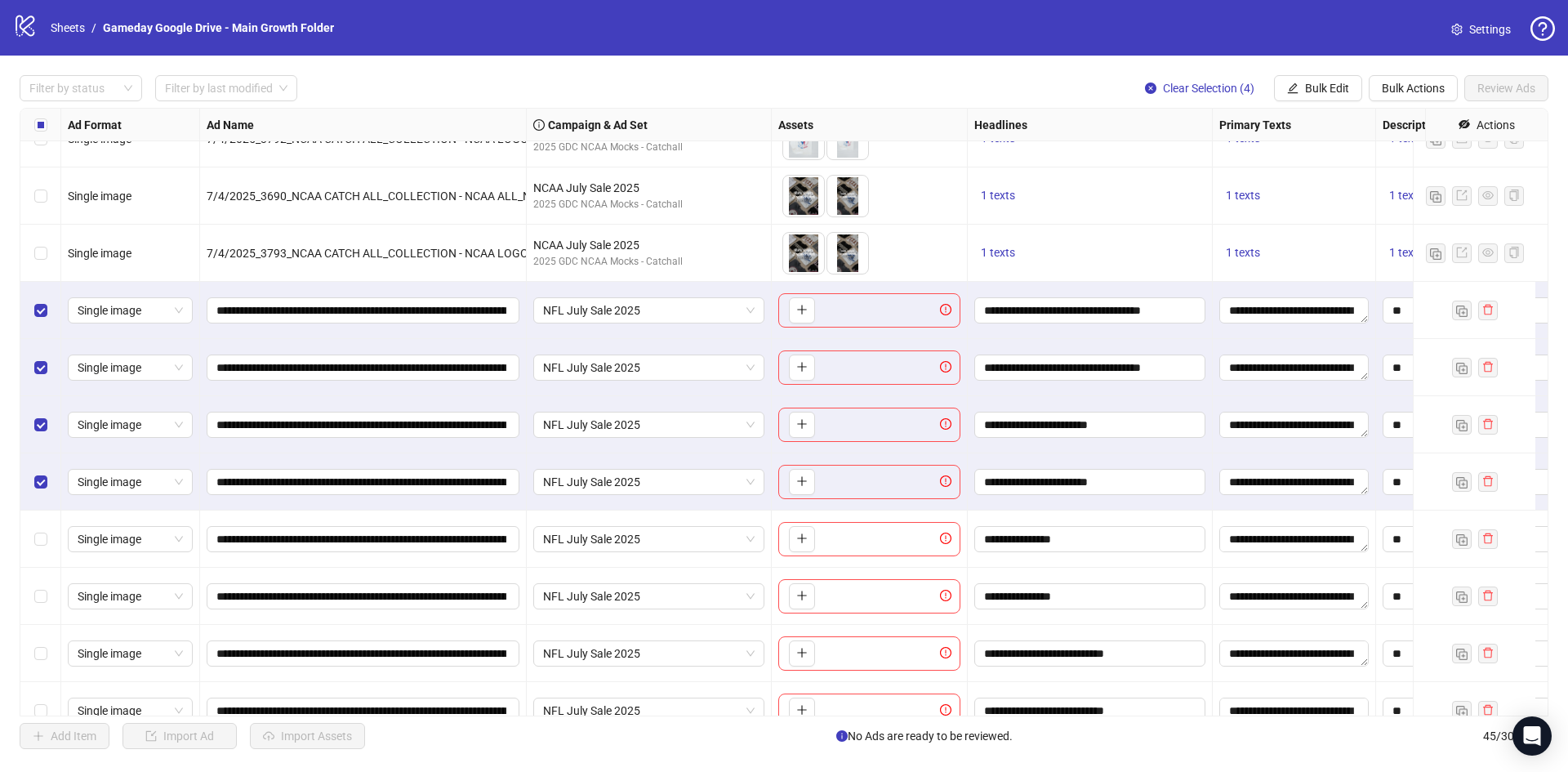 click at bounding box center (41, 539) 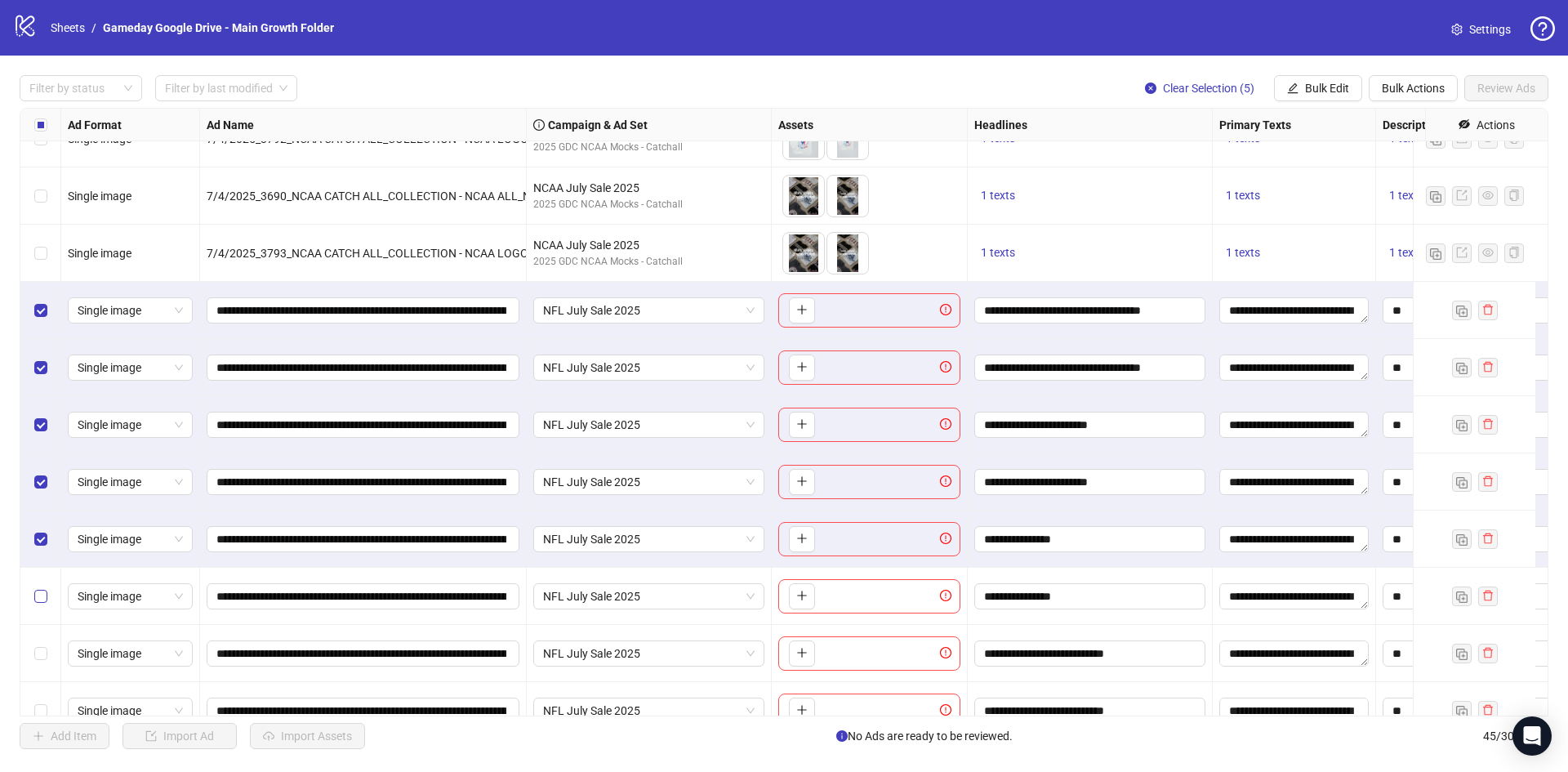 click at bounding box center (41, 596) 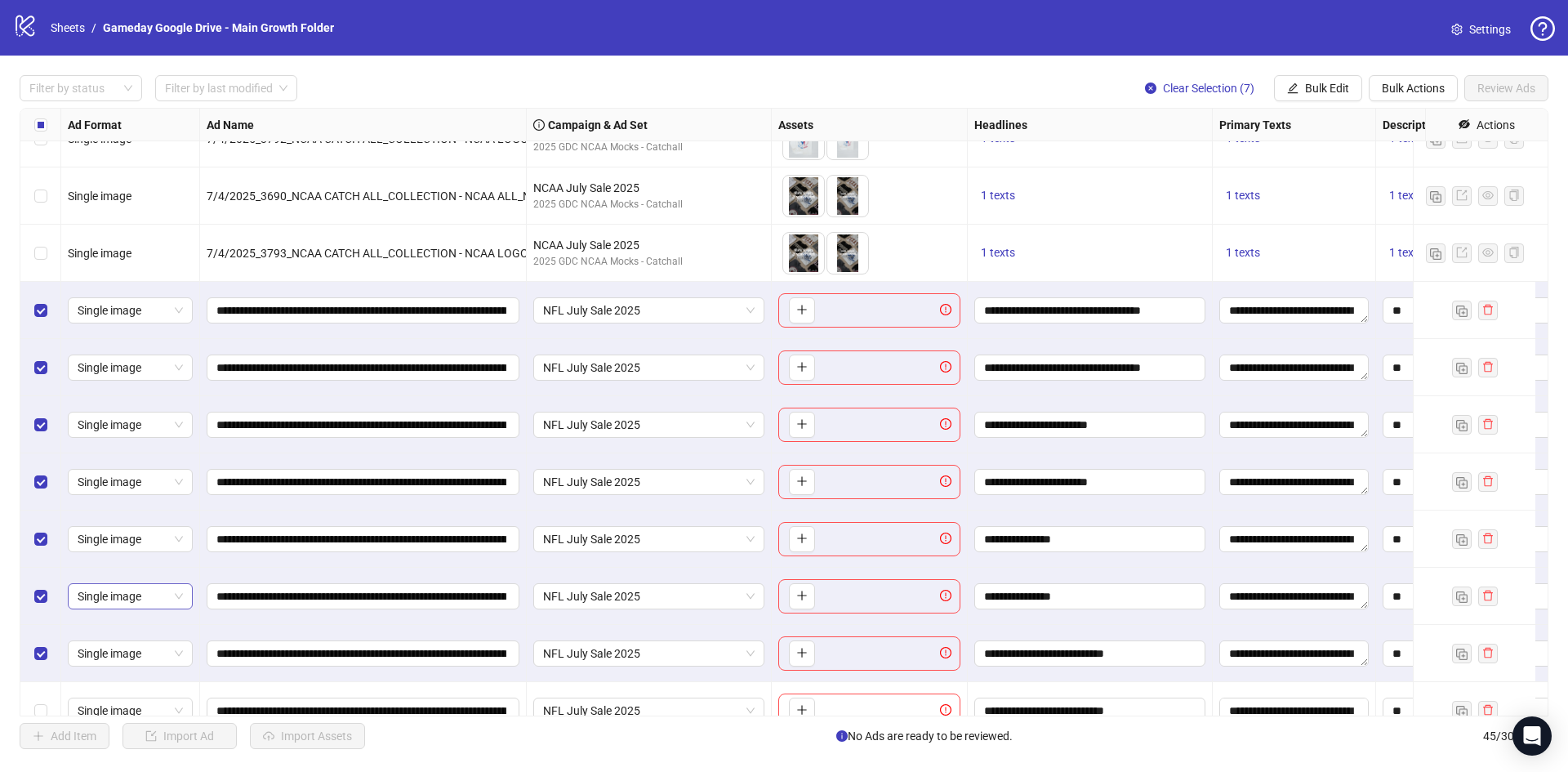 scroll, scrollTop: 2011, scrollLeft: 0, axis: vertical 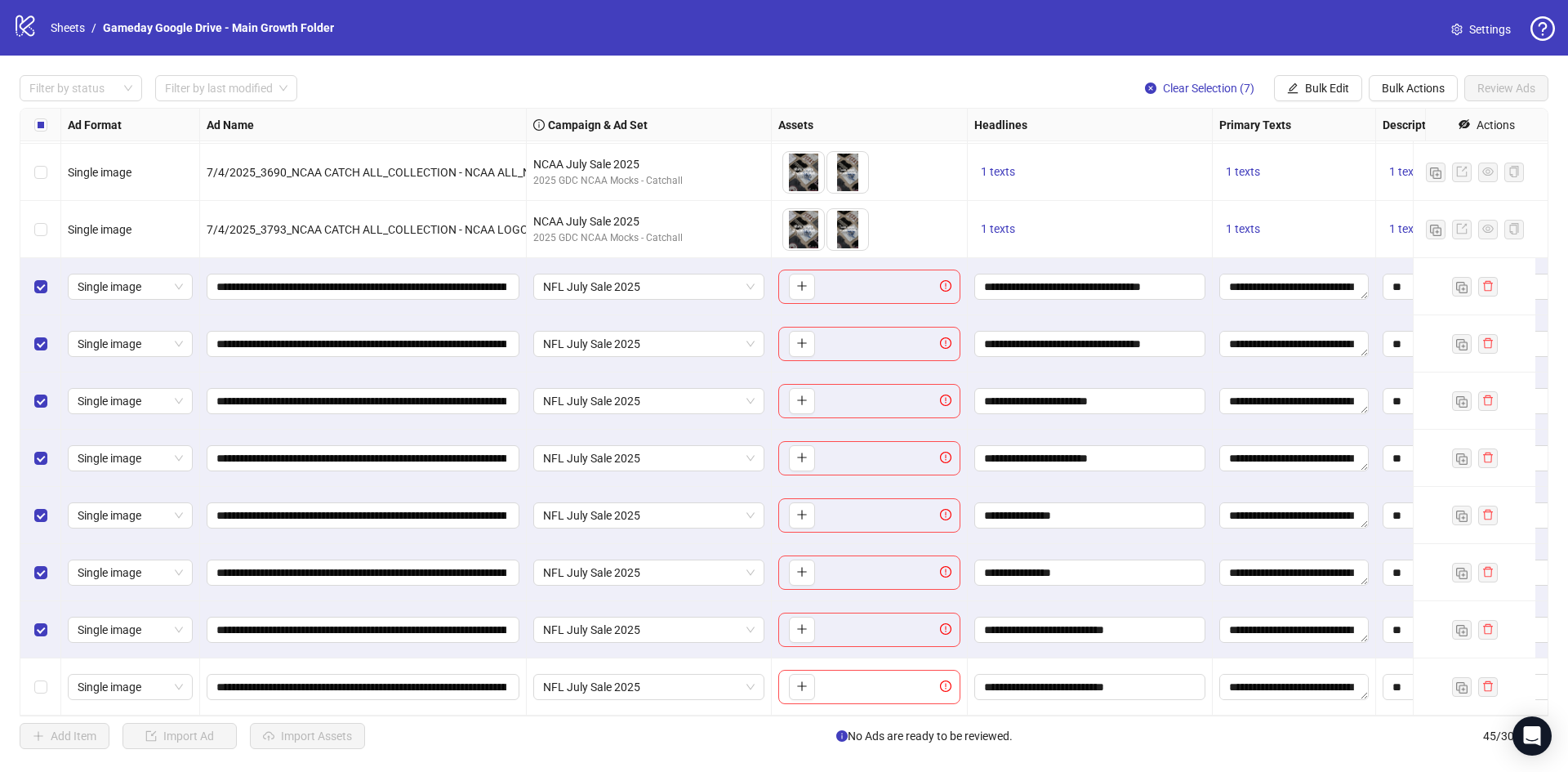 click at bounding box center [41, 687] 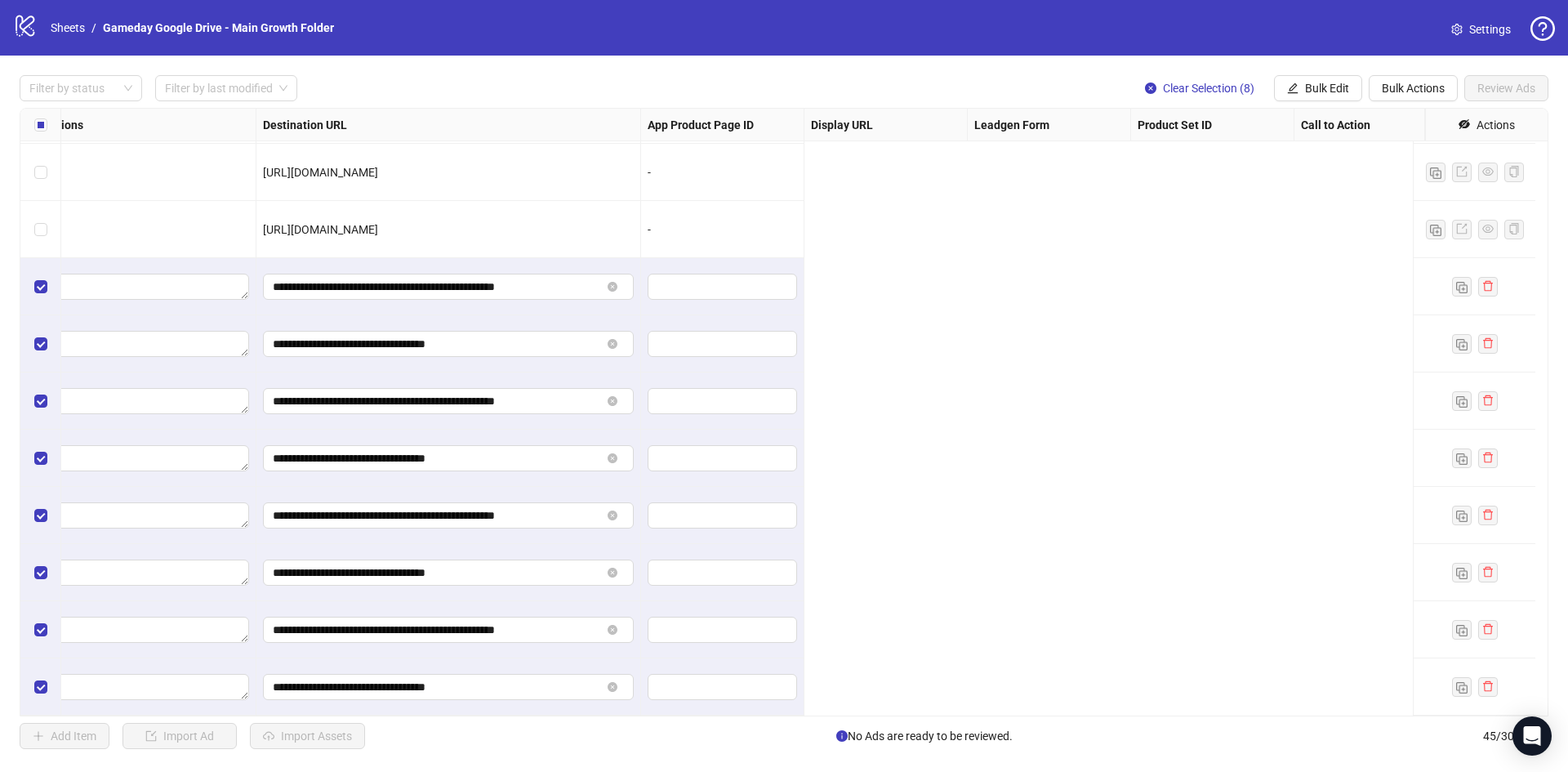 scroll, scrollTop: 2011, scrollLeft: 0, axis: vertical 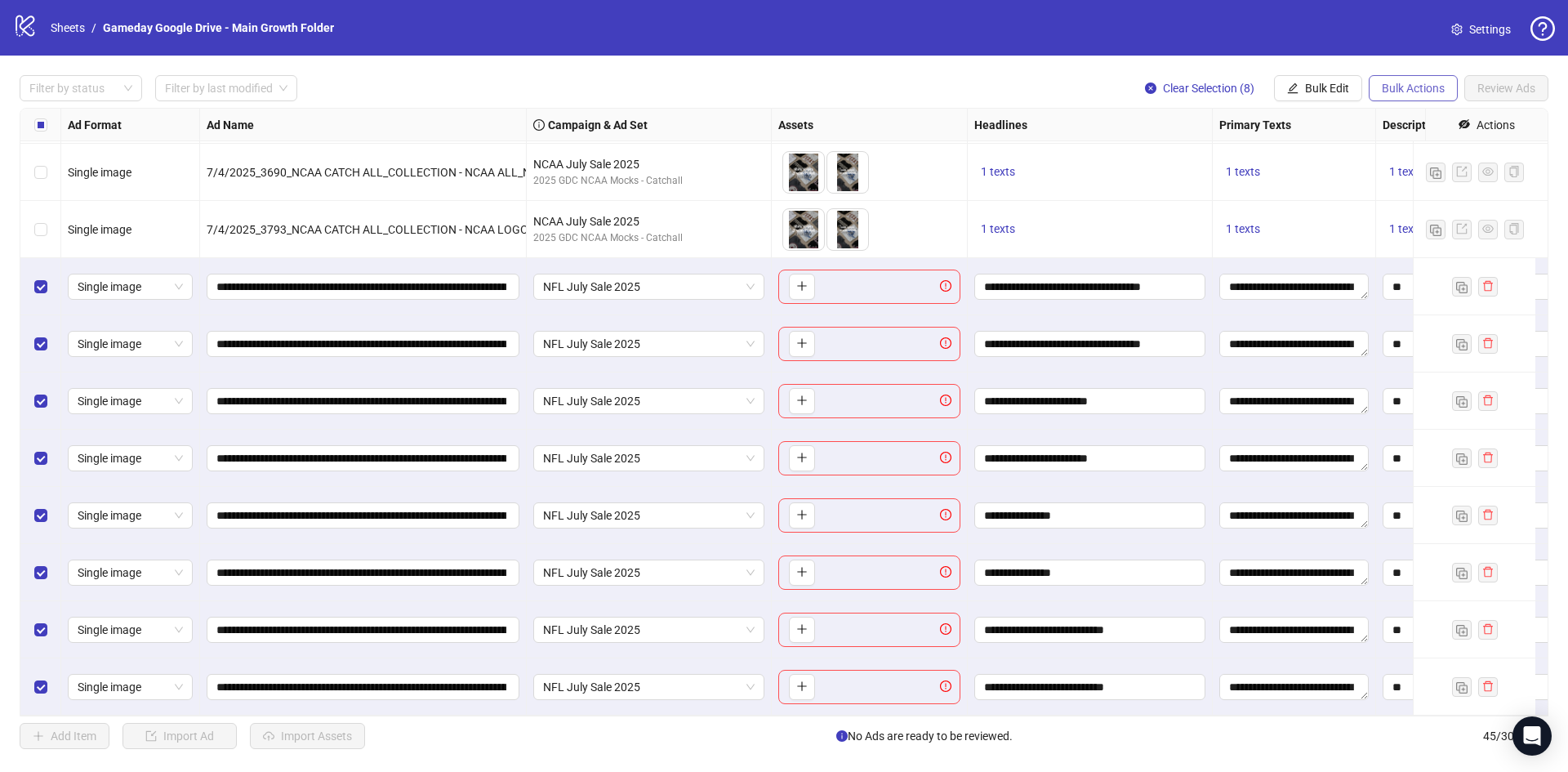 click on "Bulk Actions" at bounding box center [1413, 88] 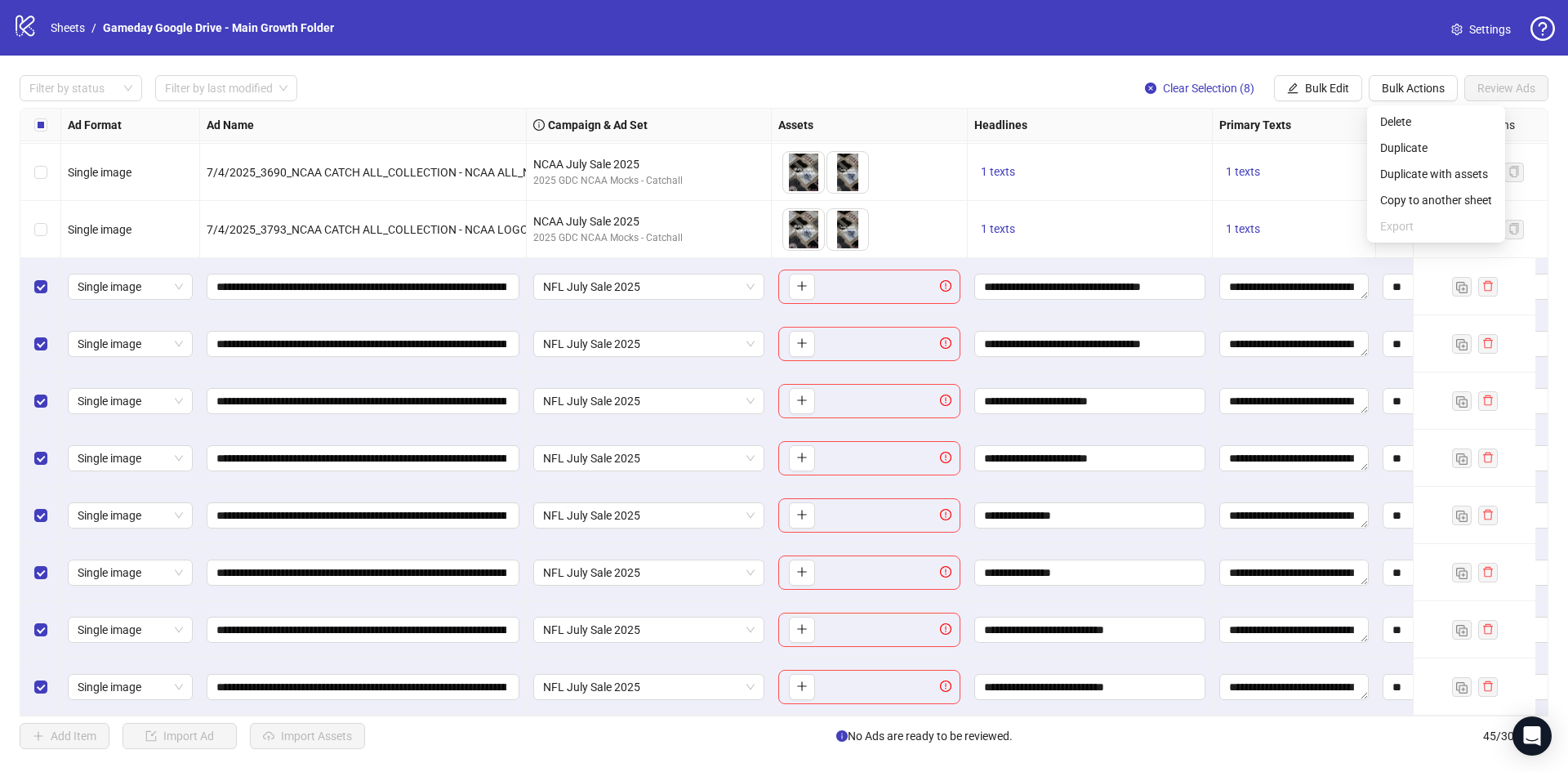 click on "logo/logo-mobile Sheets / Gameday Google Drive - Main Growth Folder Settings" at bounding box center (784, 28) 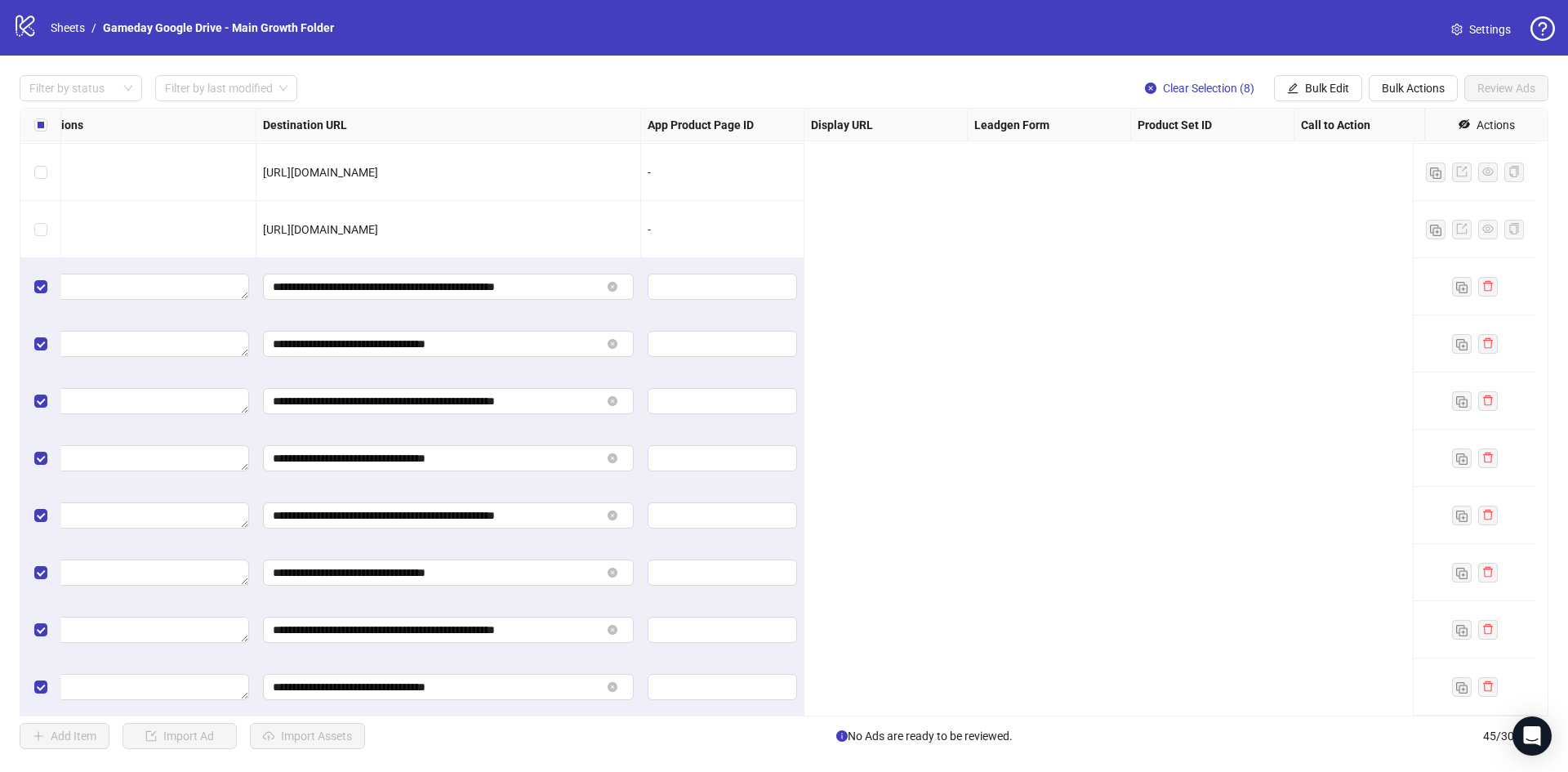 scroll, scrollTop: 2011, scrollLeft: 0, axis: vertical 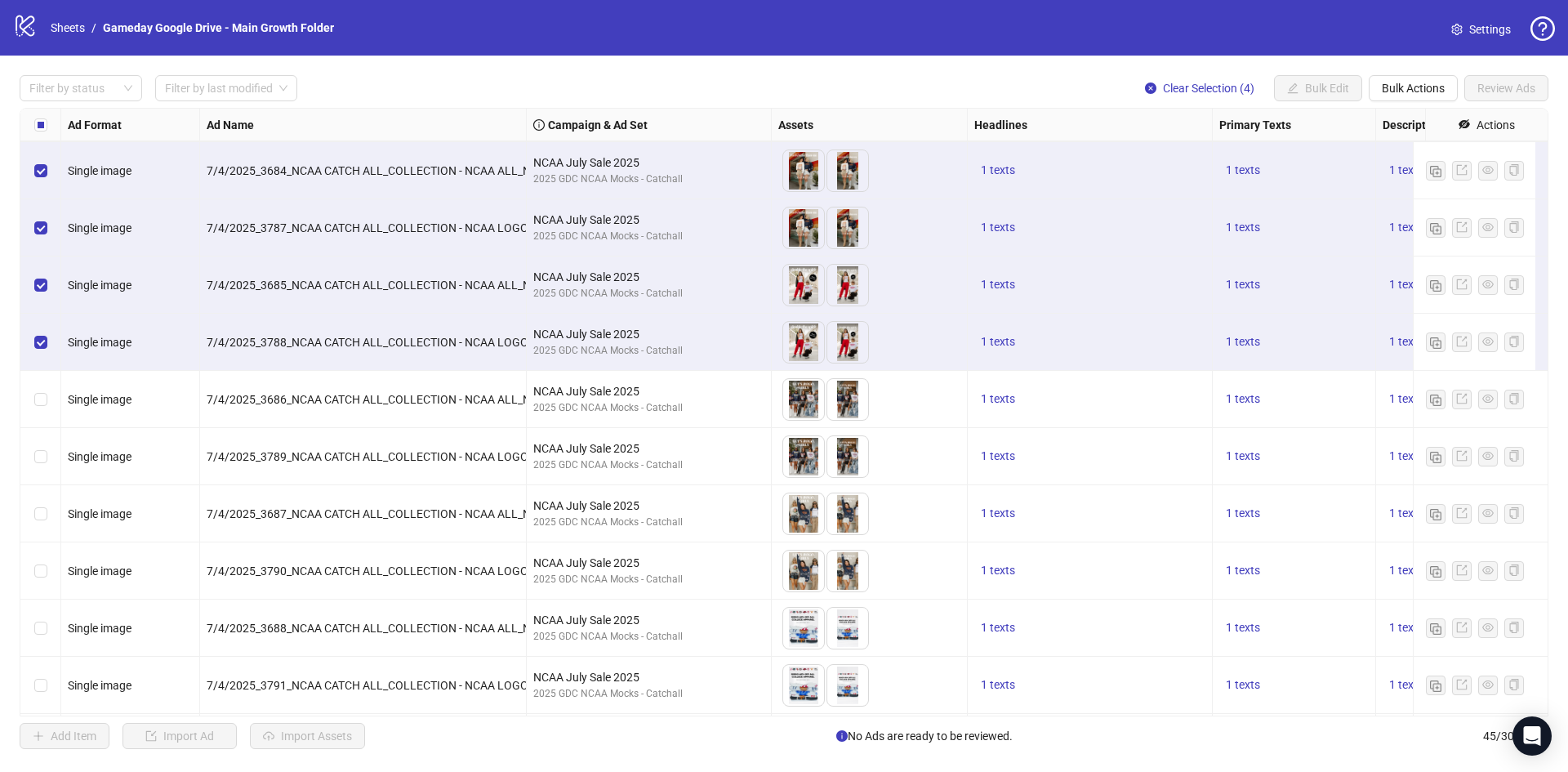 click at bounding box center [41, 399] 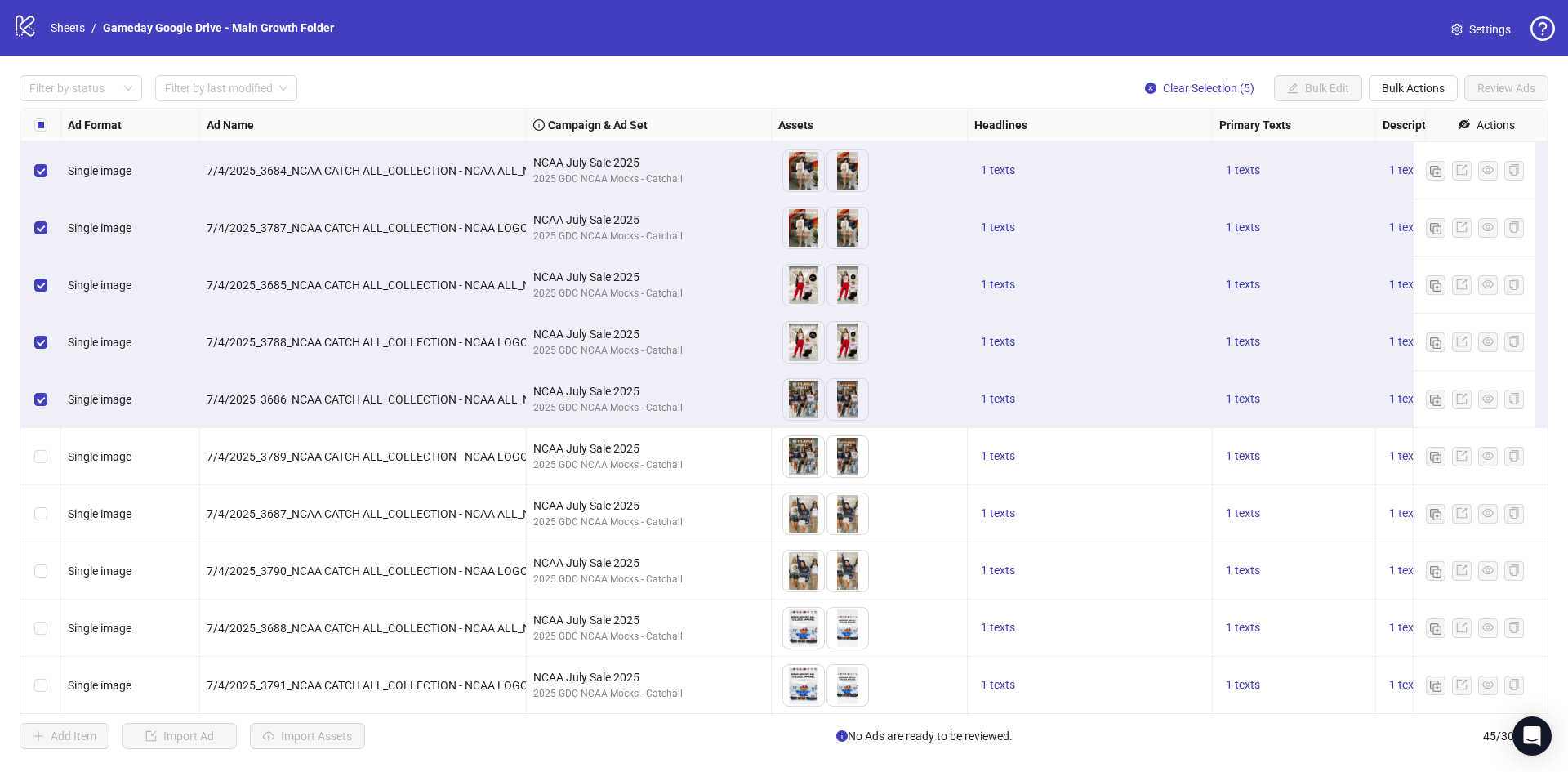 click at bounding box center [41, 457] 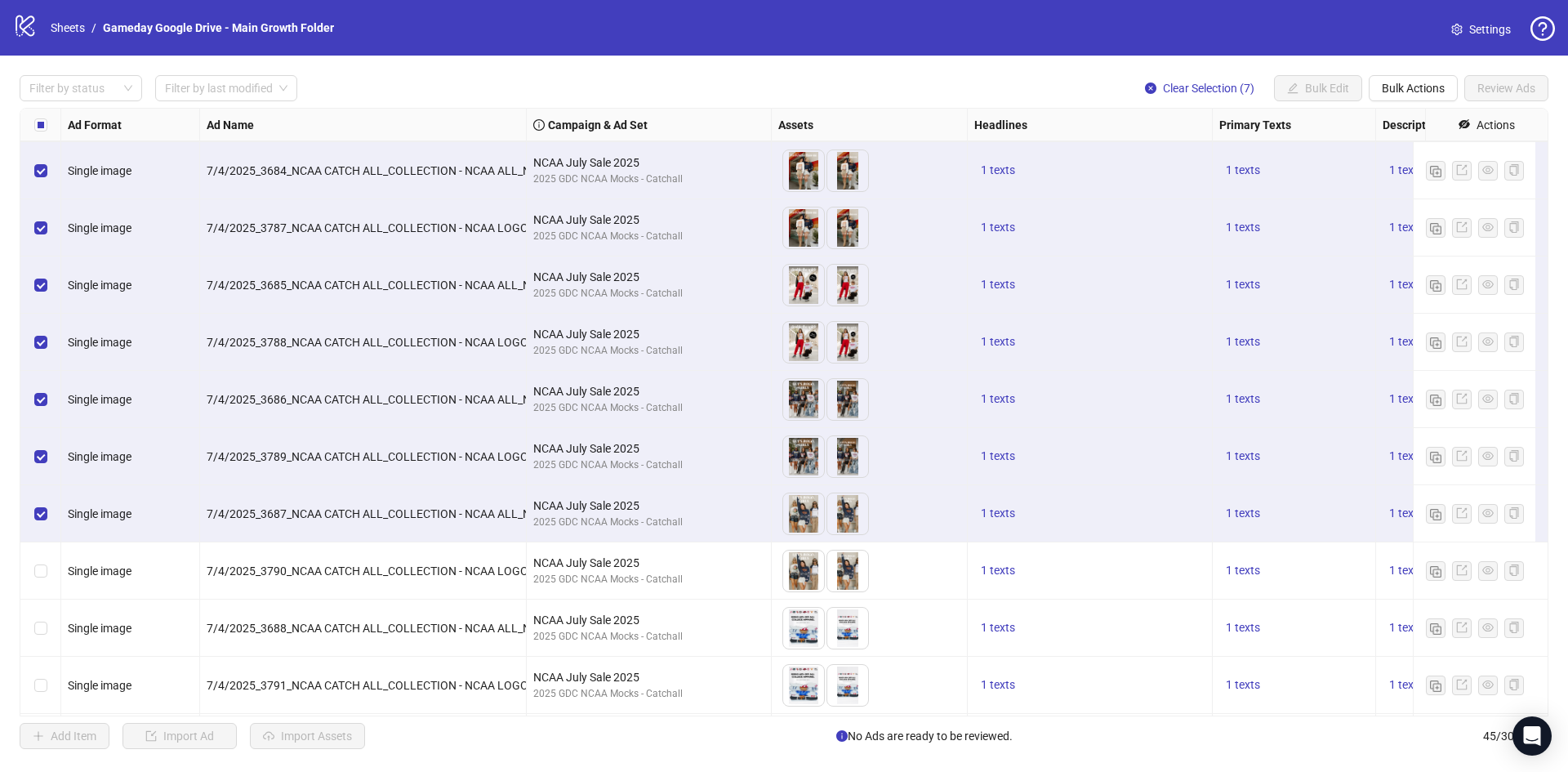 click at bounding box center (41, 514) 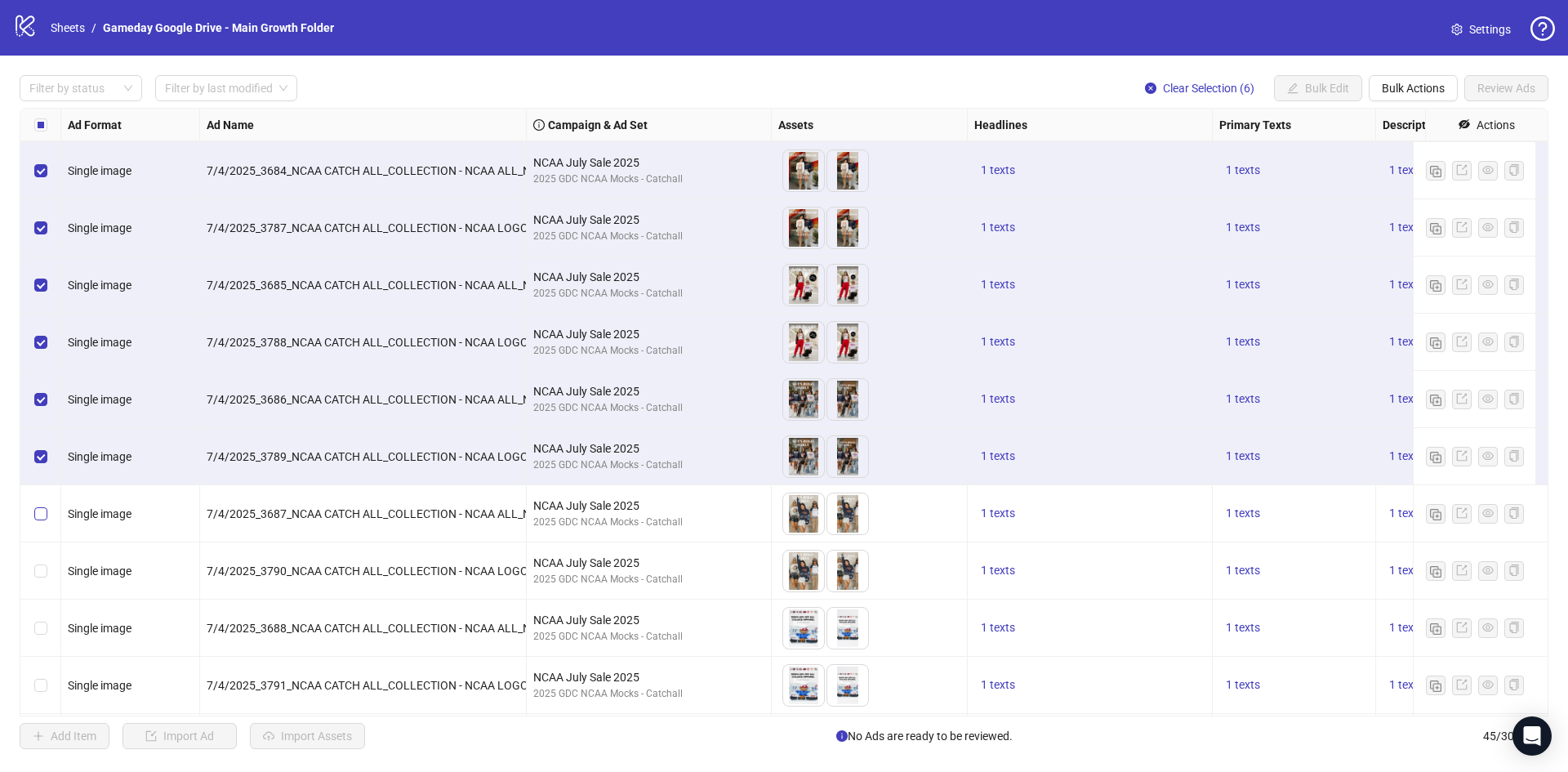 click at bounding box center [41, 514] 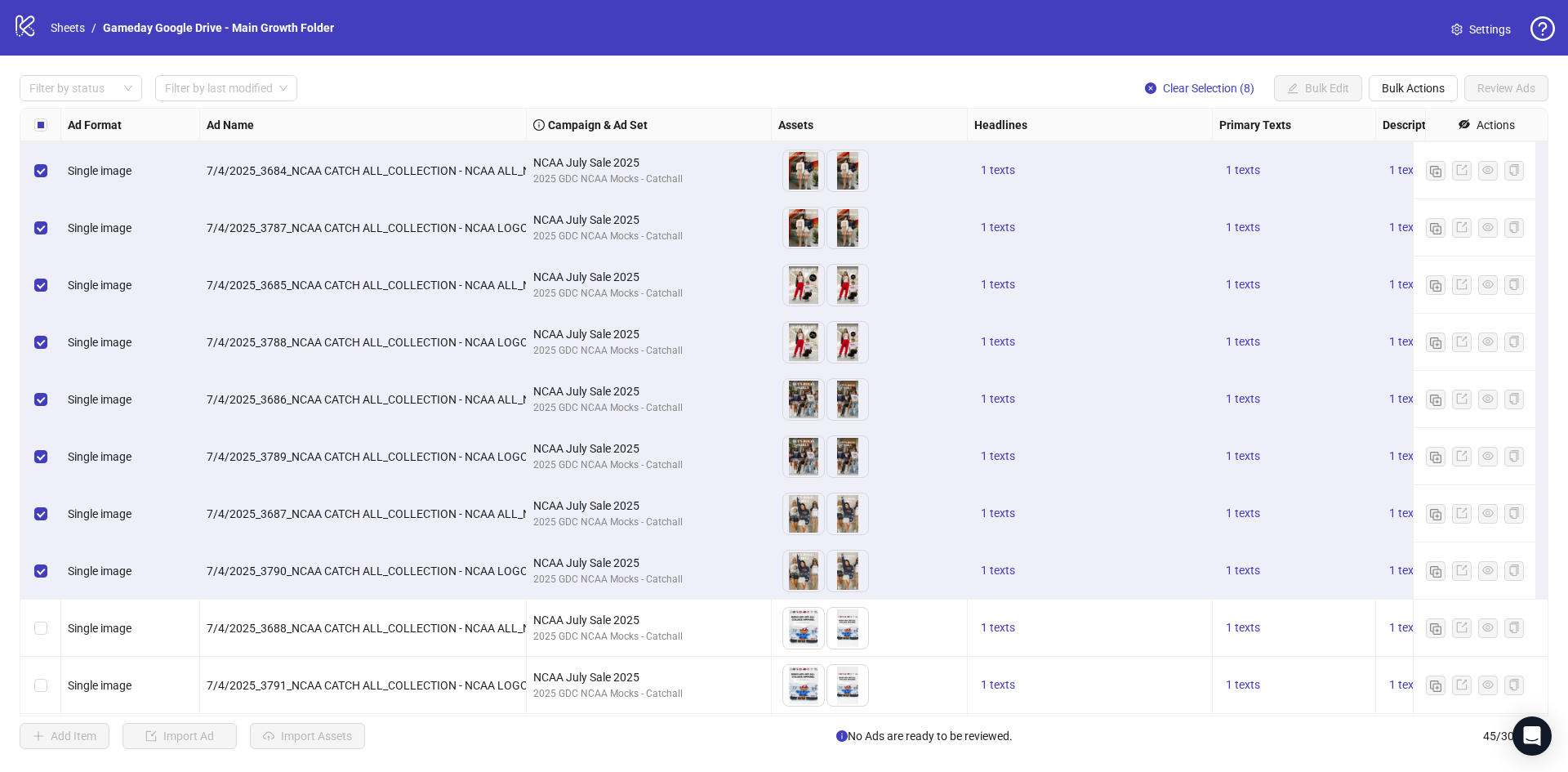 click at bounding box center [41, 628] 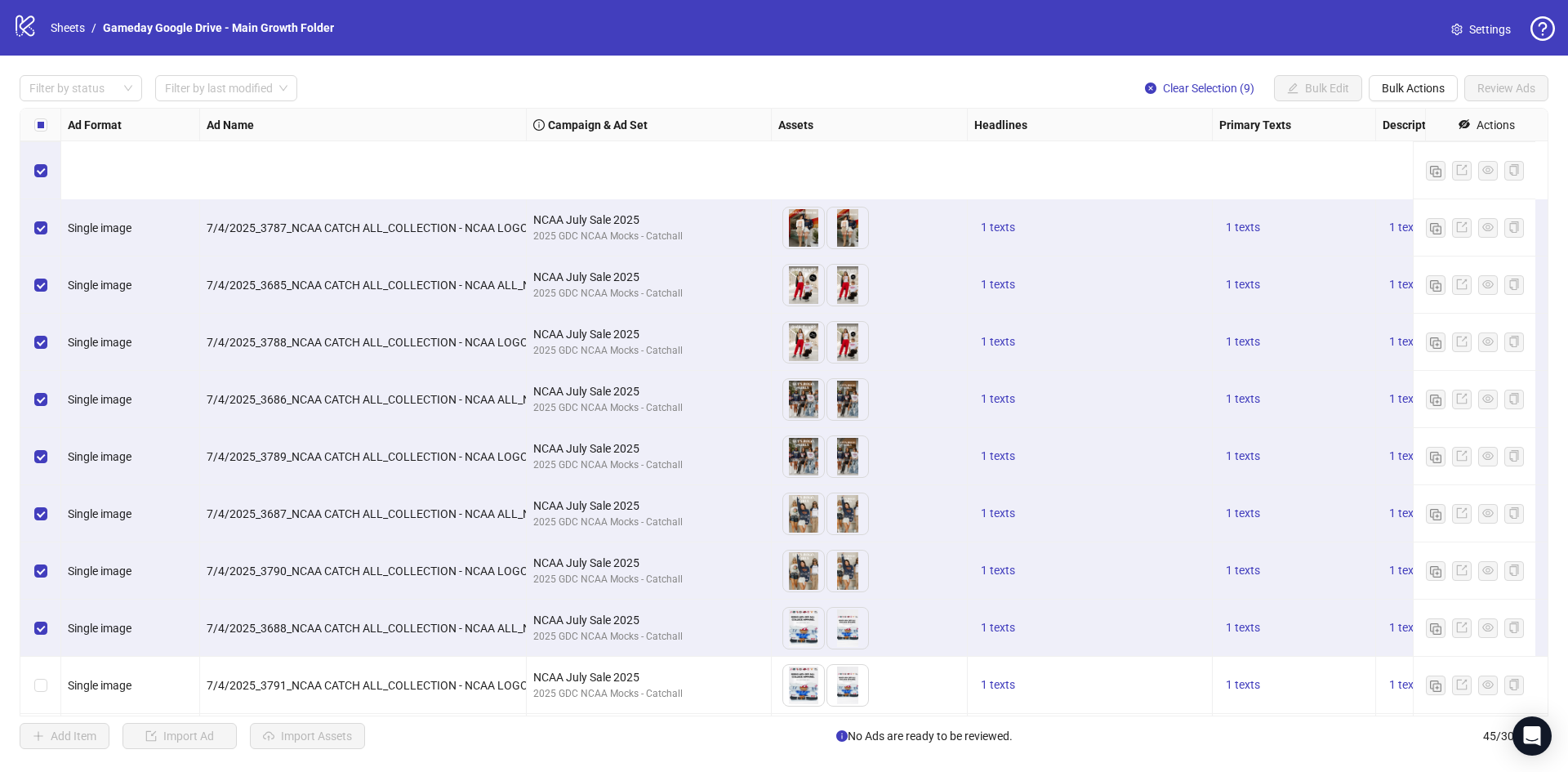 scroll, scrollTop: 1478, scrollLeft: 0, axis: vertical 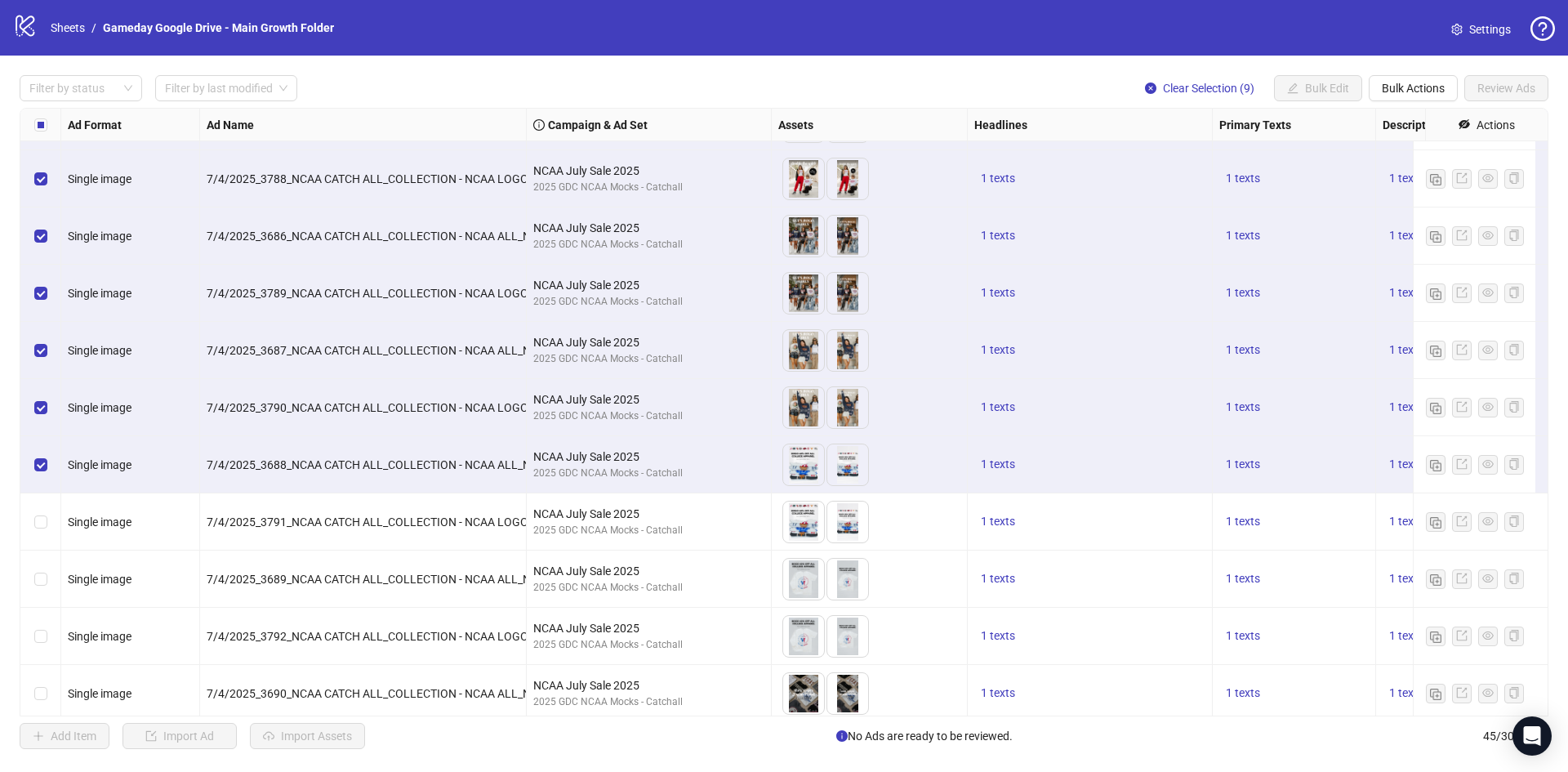 click at bounding box center (41, 522) 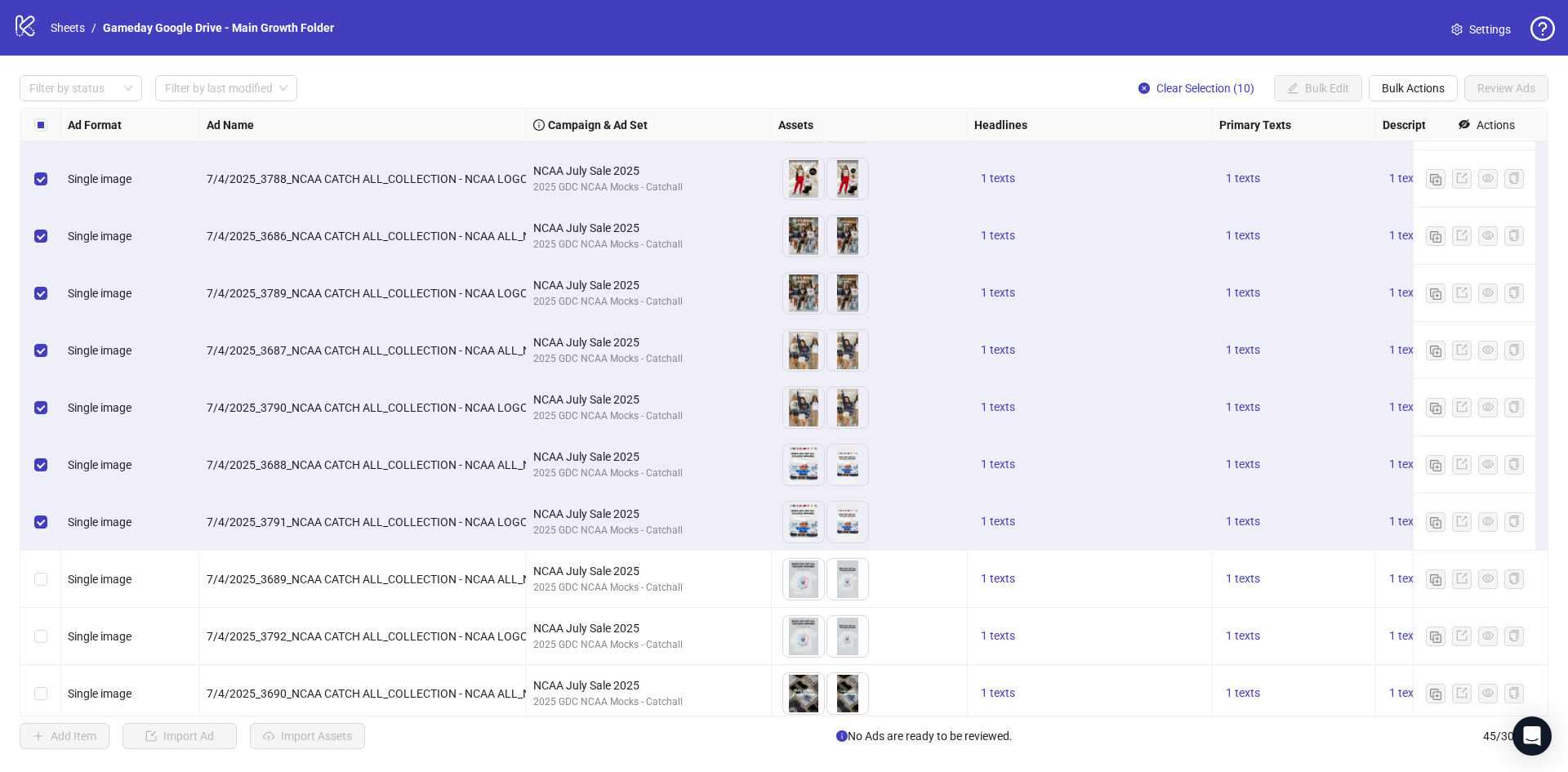 click on "Single image" at bounding box center [131, 579] 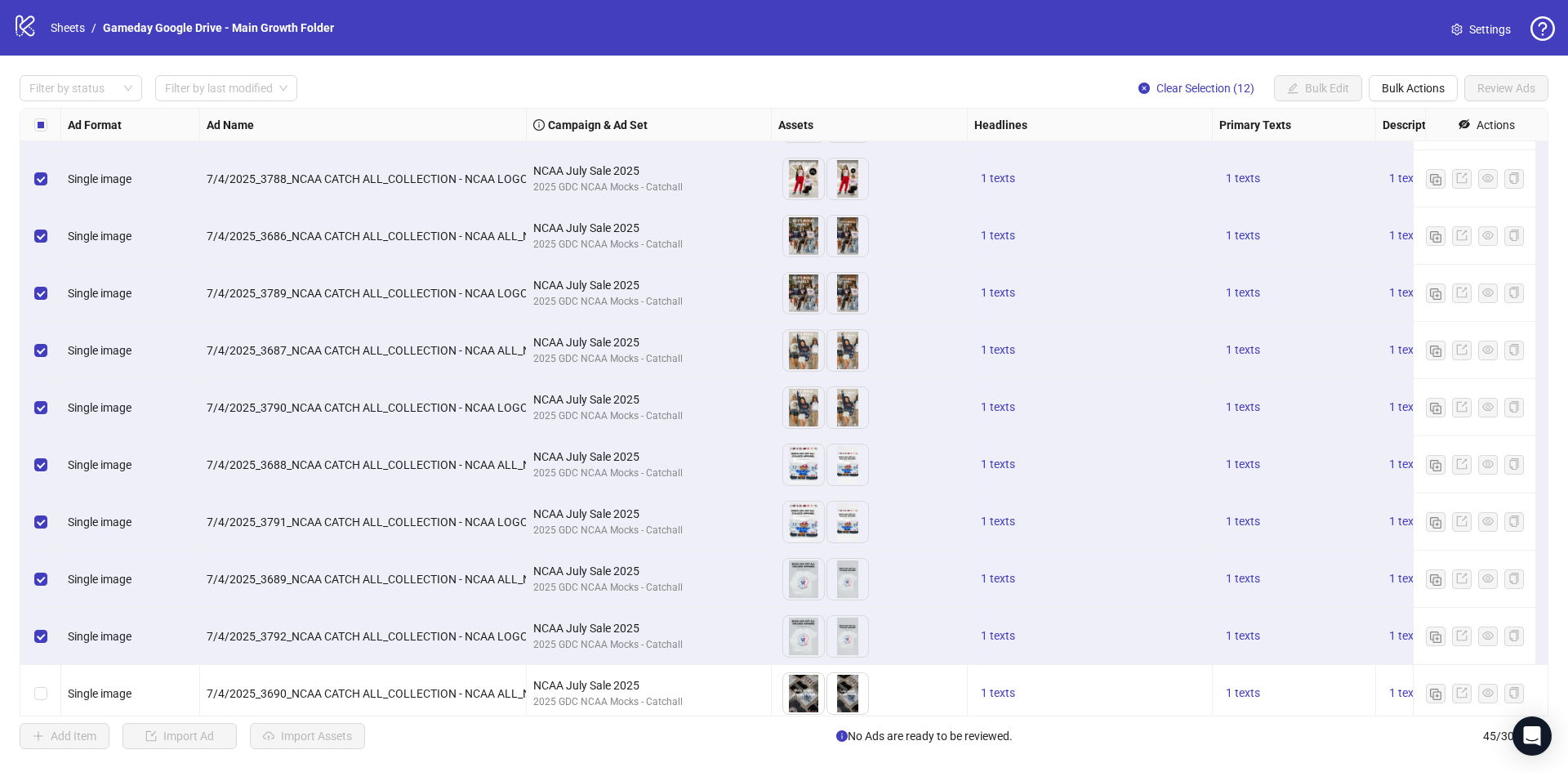 click at bounding box center (41, 694) 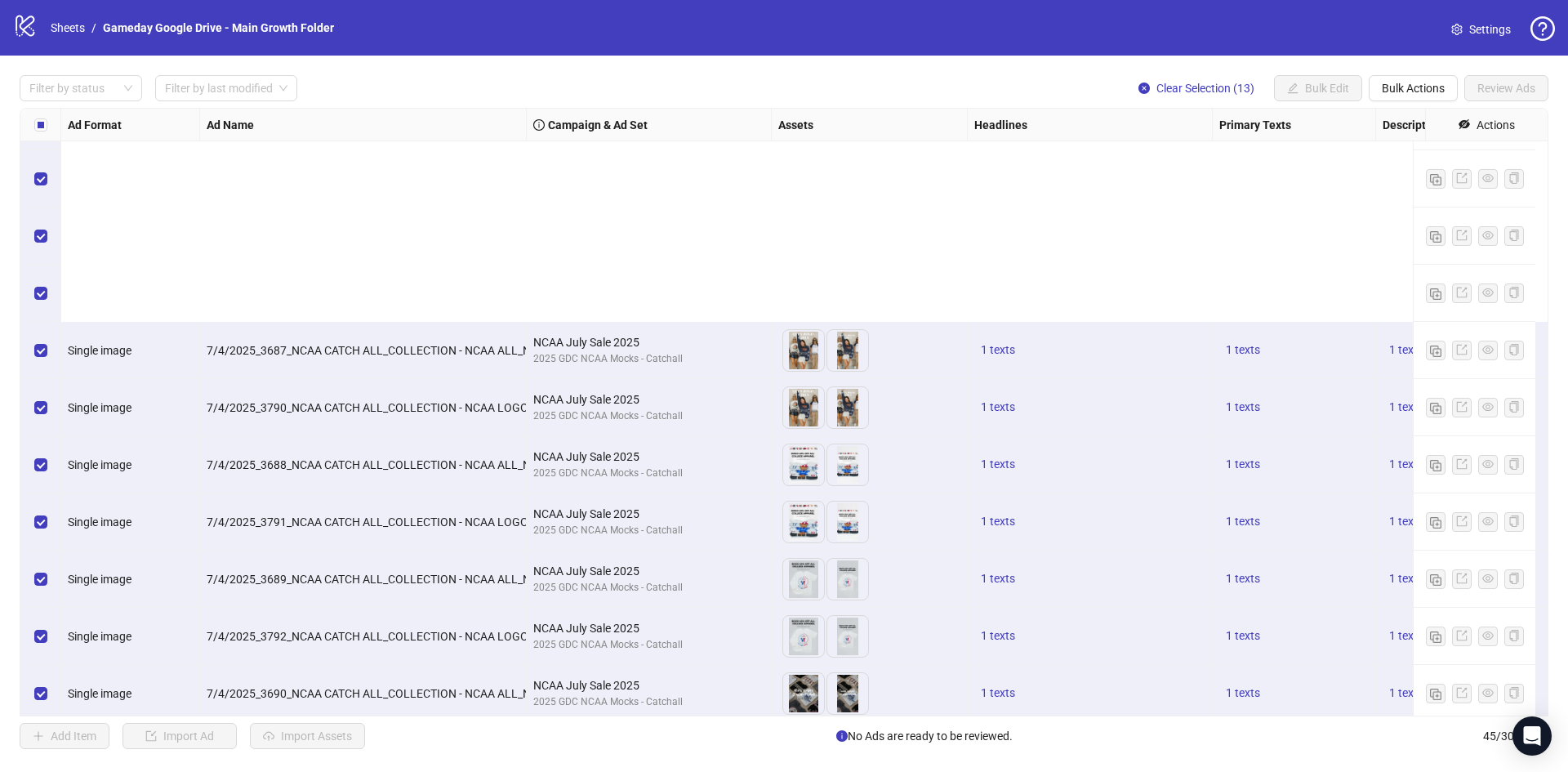 scroll, scrollTop: 1780, scrollLeft: 0, axis: vertical 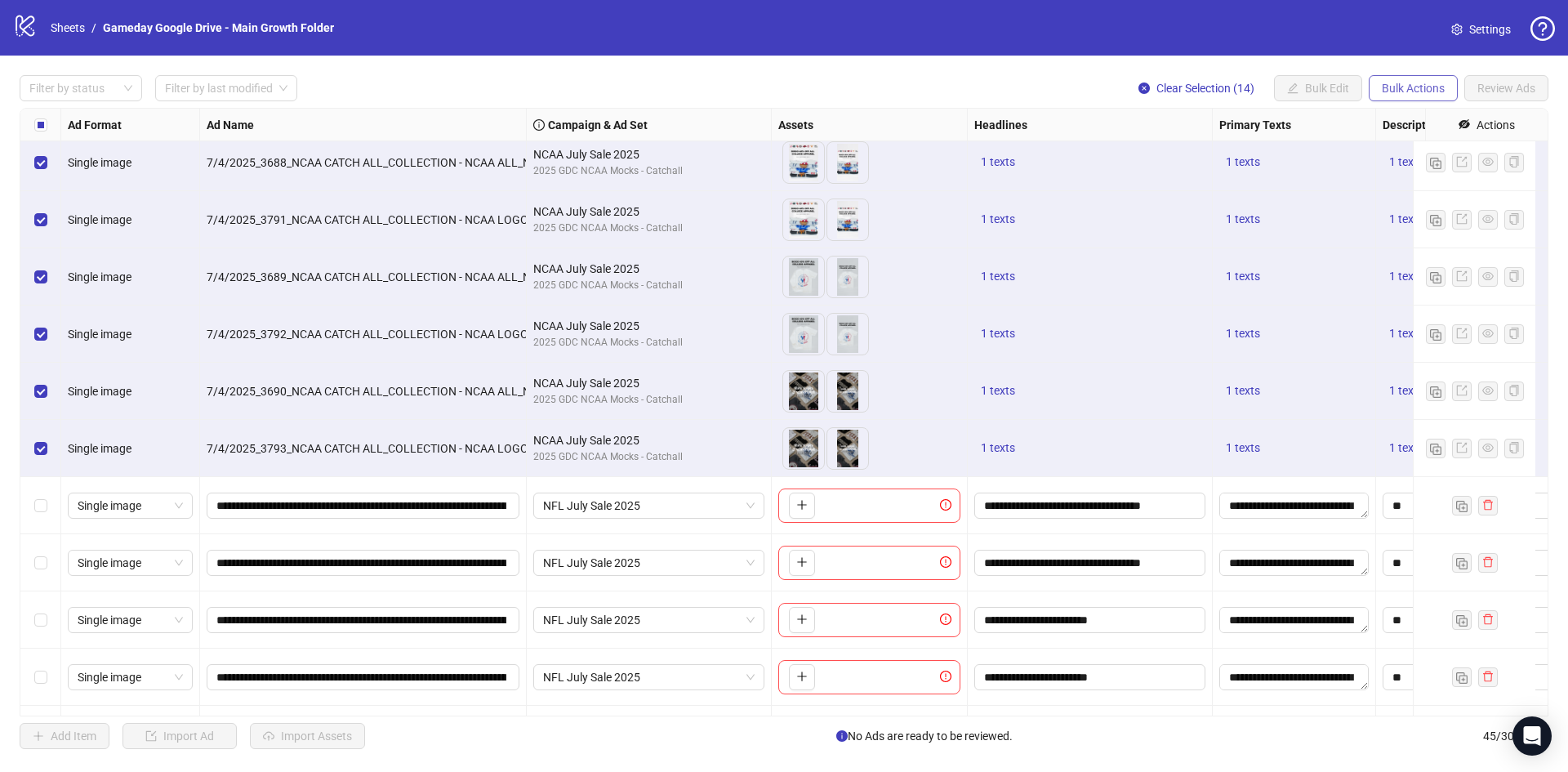 click on "Bulk Actions" at bounding box center (1413, 88) 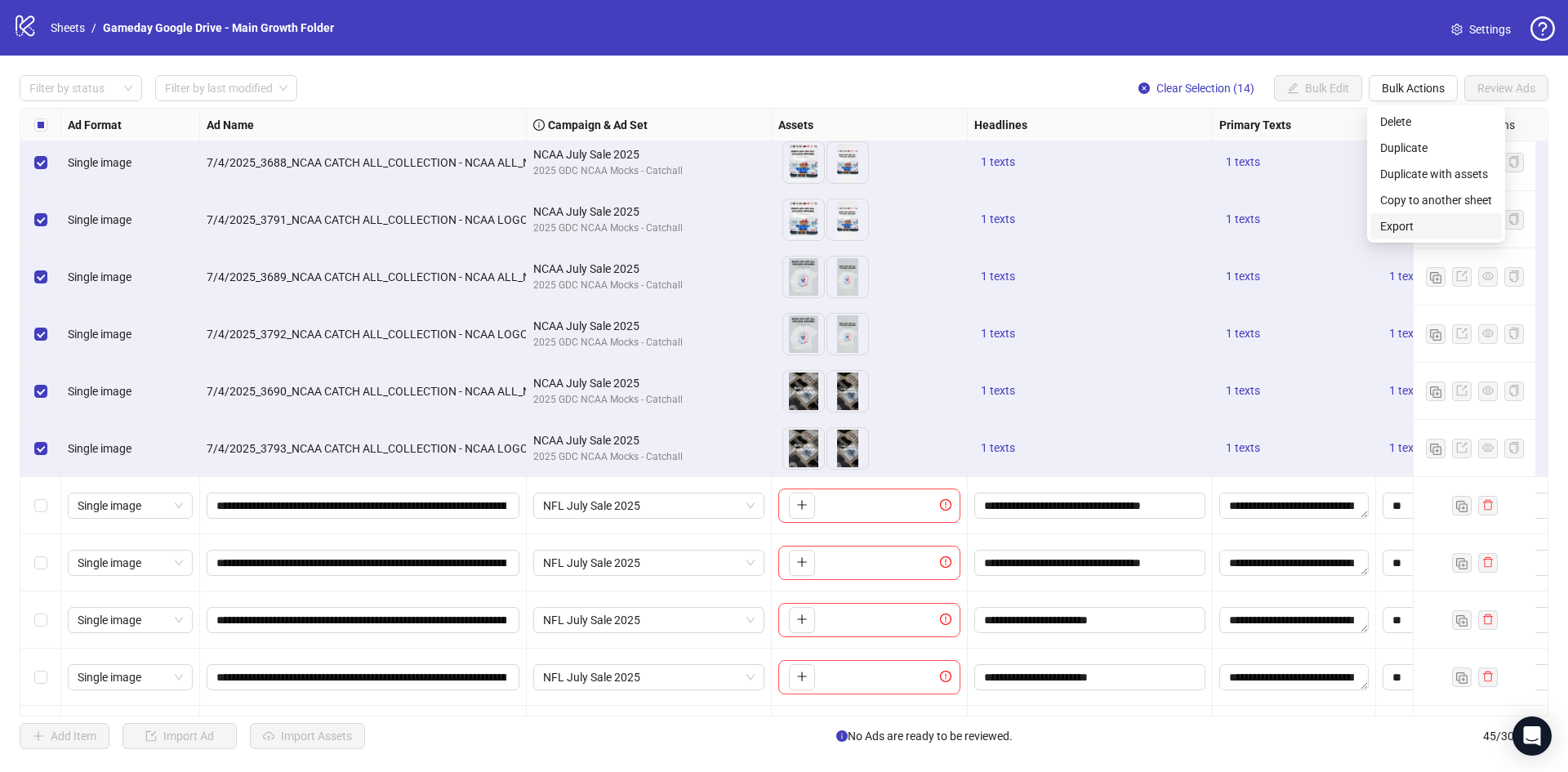 click on "Export" at bounding box center (1436, 226) 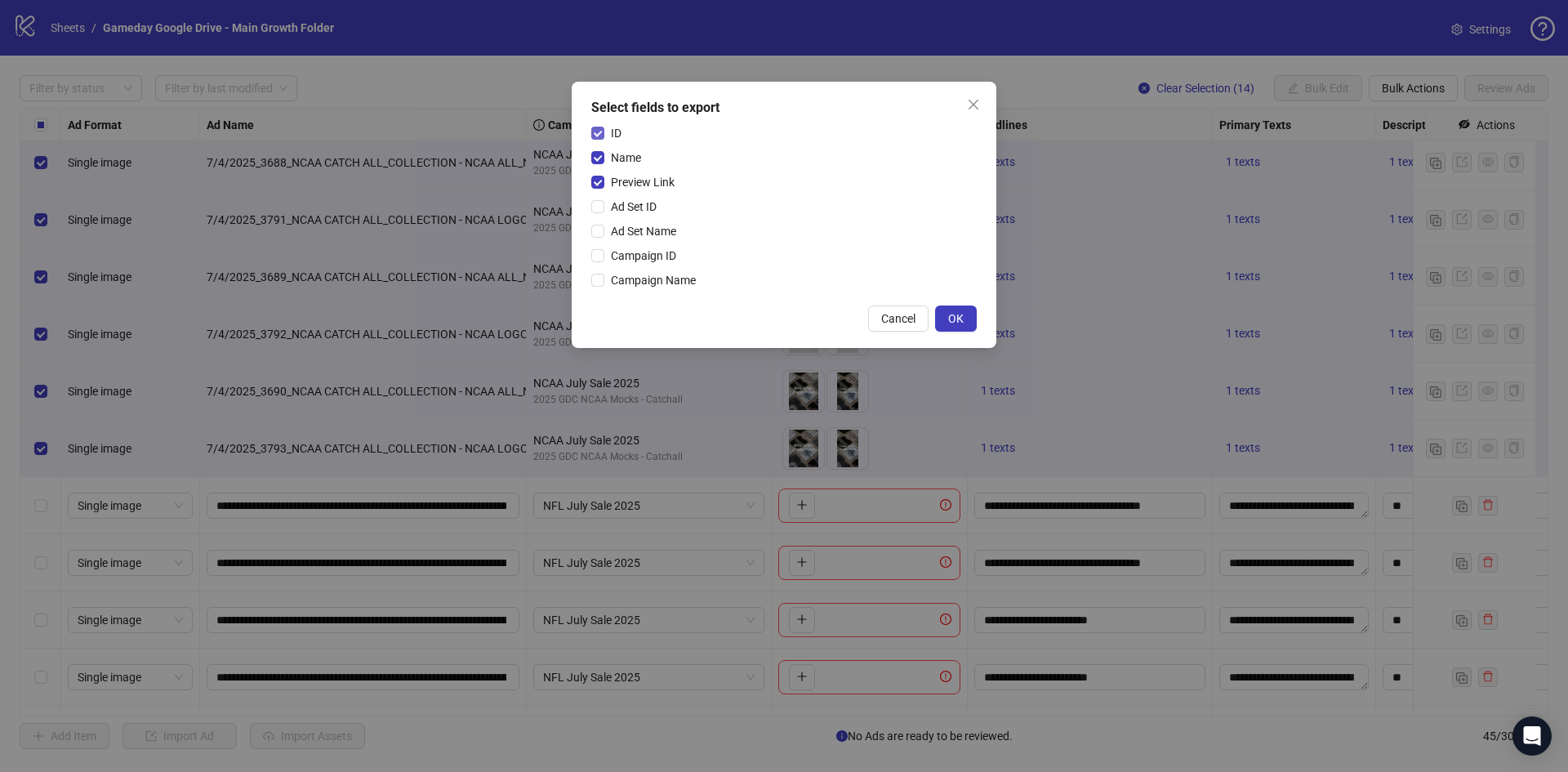 click on "ID" at bounding box center (616, 133) 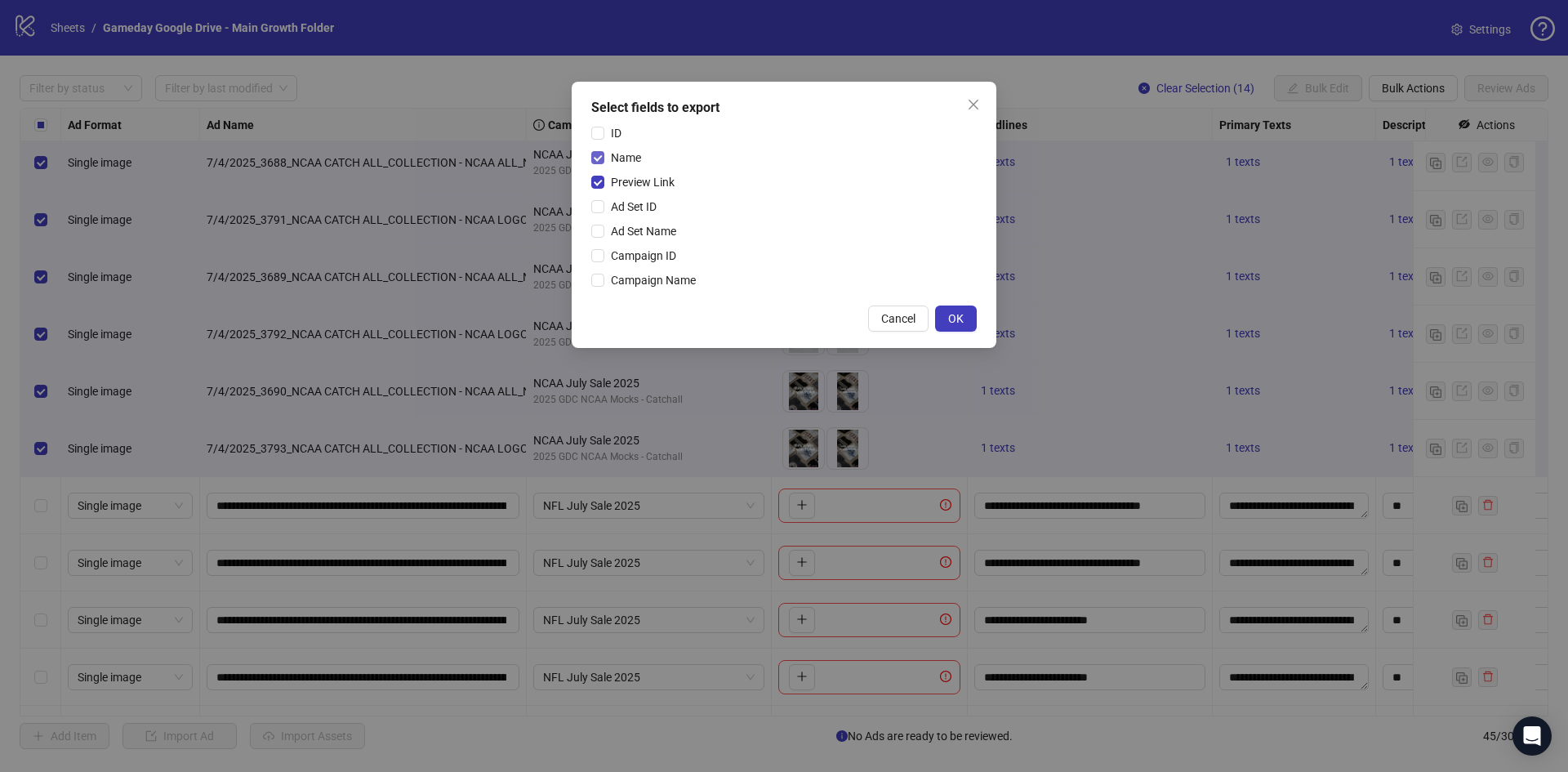 click on "Name" at bounding box center (626, 158) 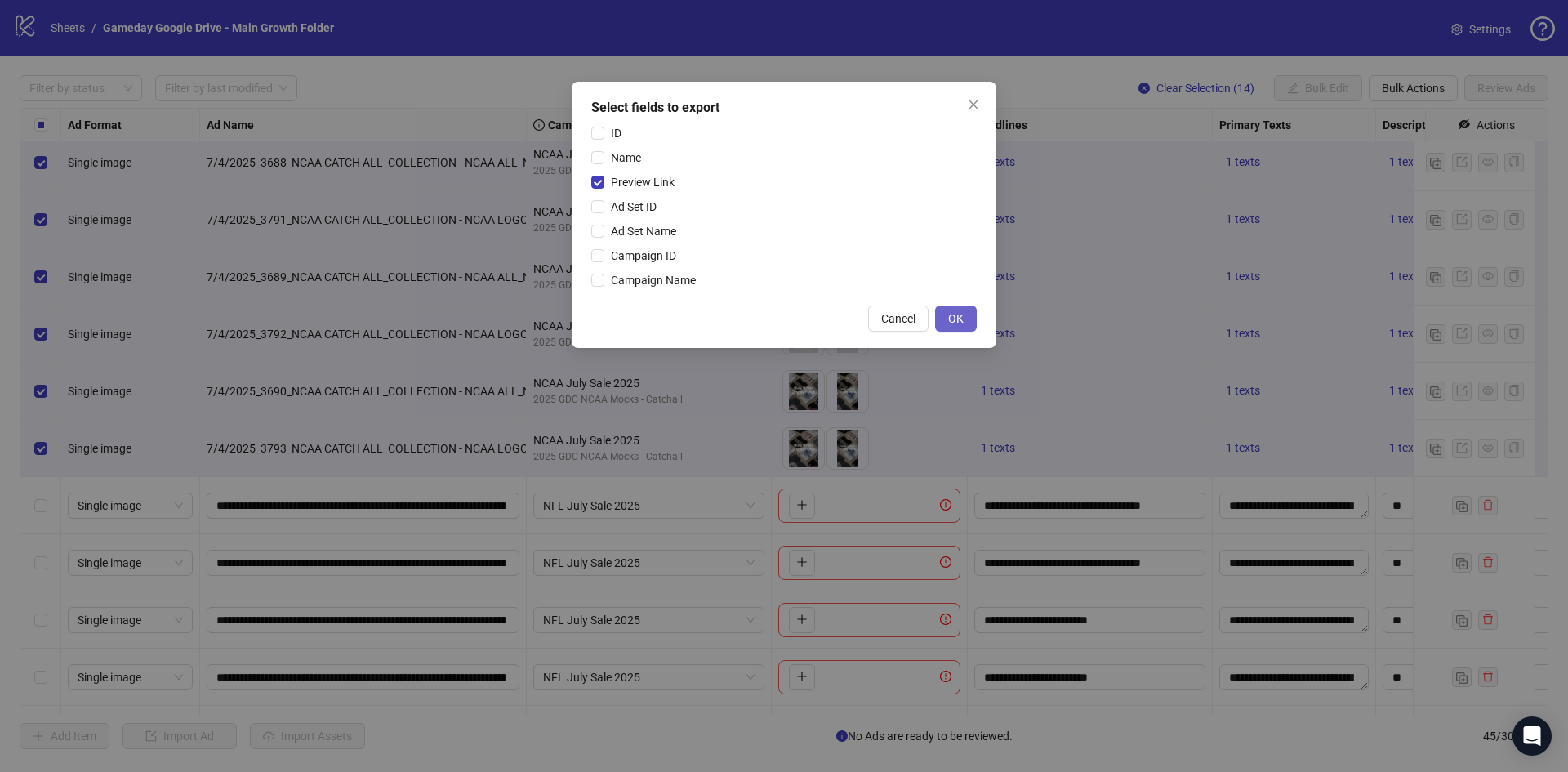 click on "OK" at bounding box center (956, 319) 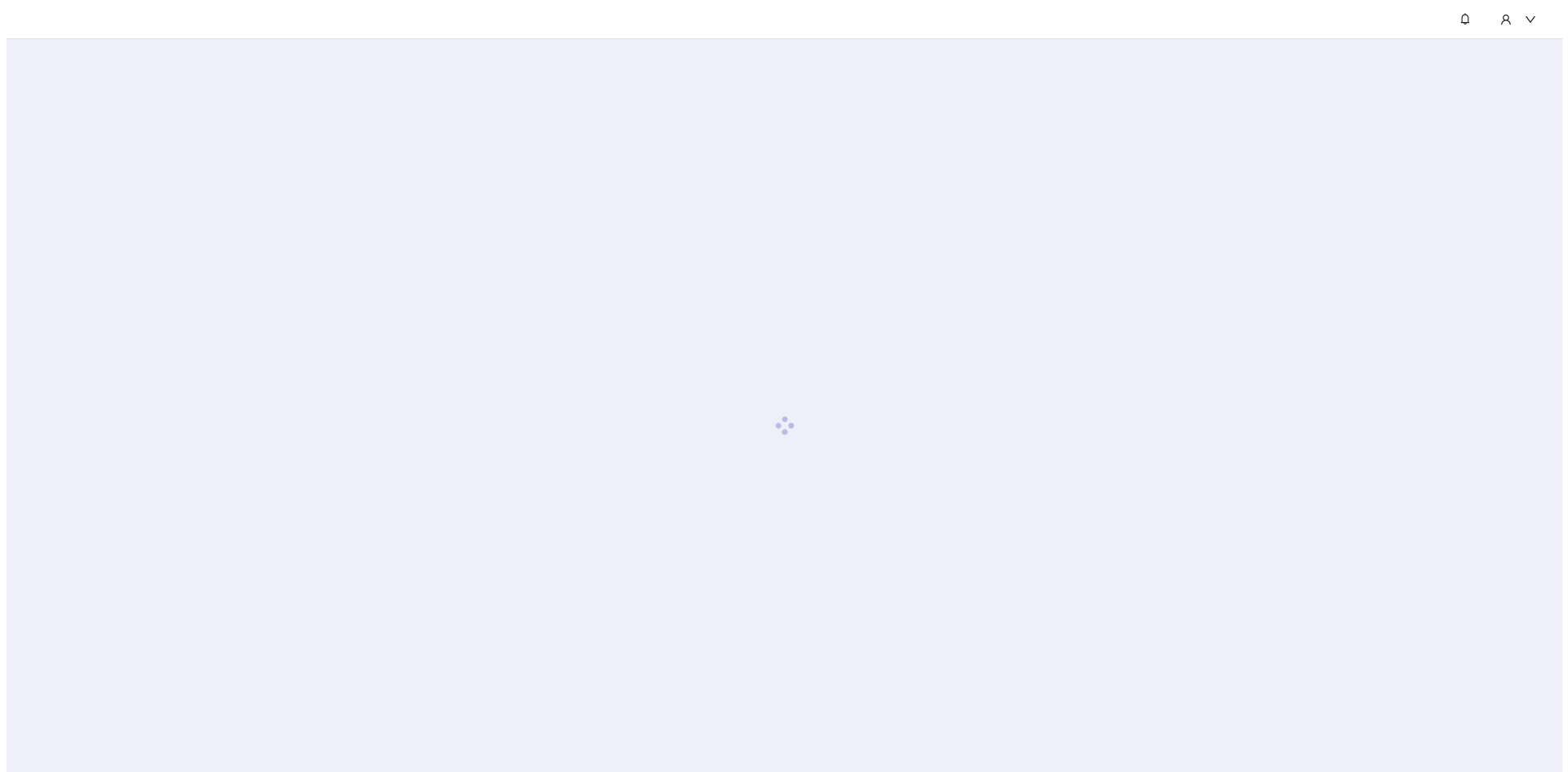 scroll, scrollTop: 0, scrollLeft: 0, axis: both 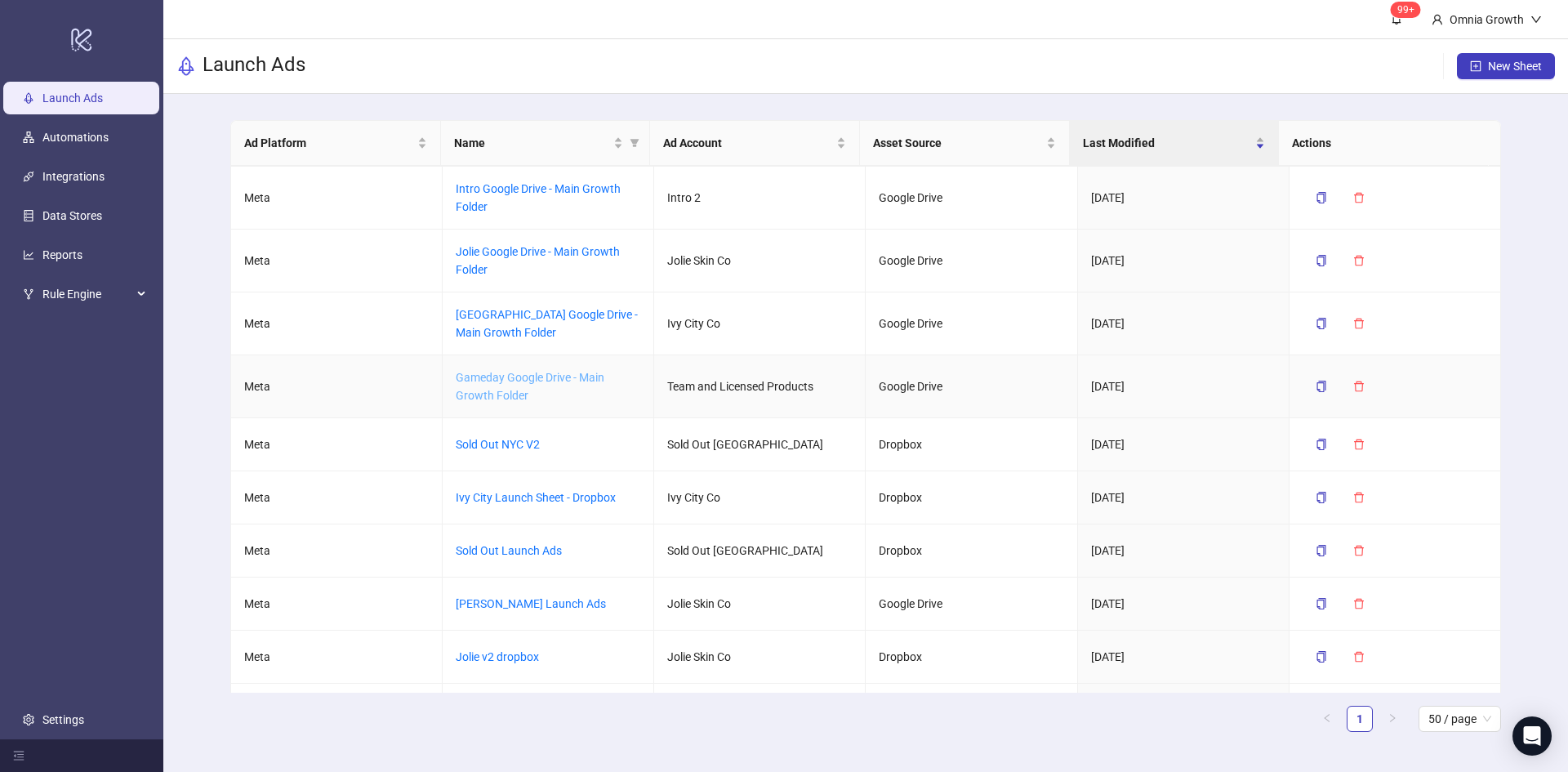 click on "Gameday Google Drive - Main Growth Folder" at bounding box center [530, 386] 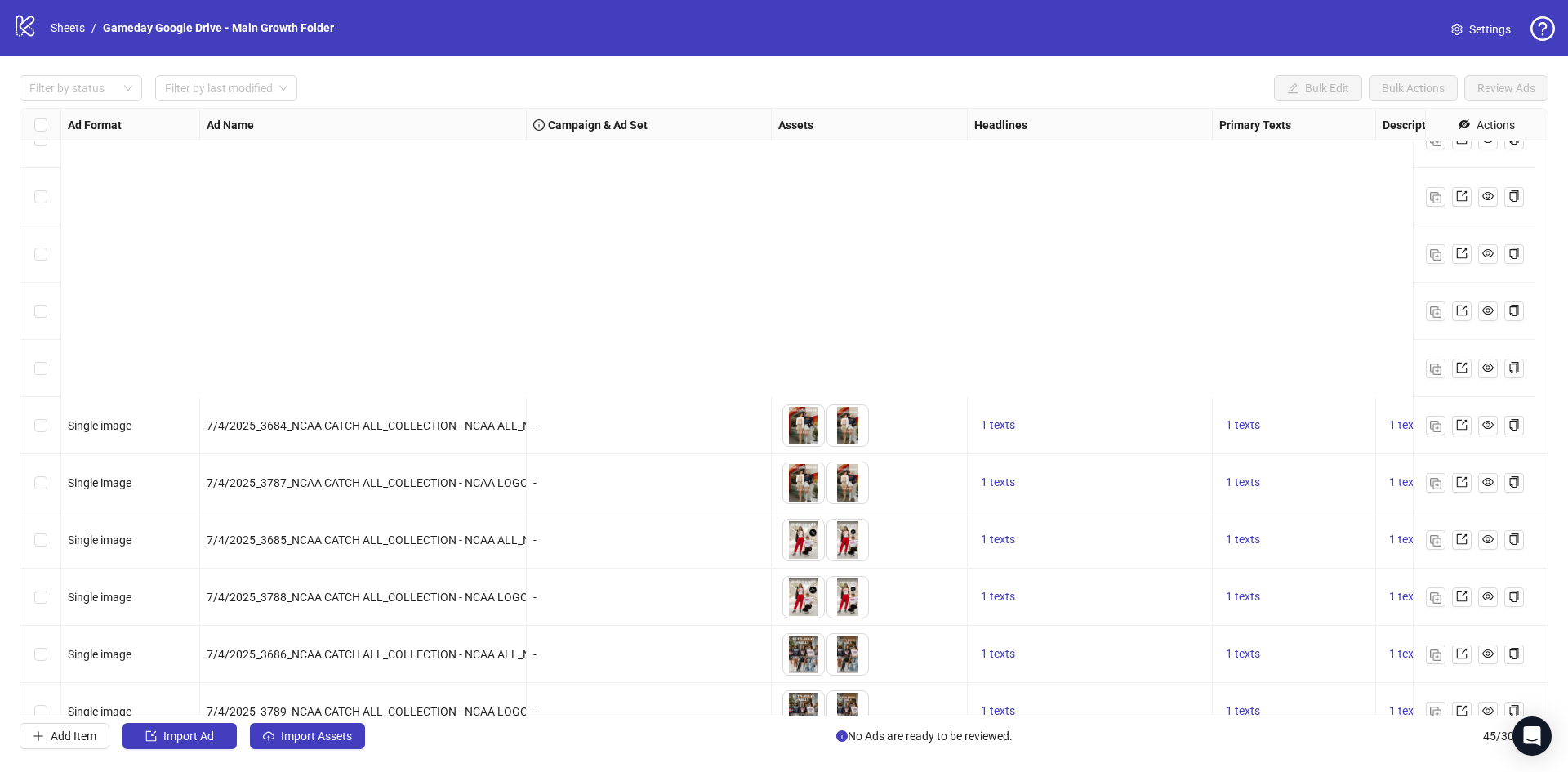 scroll, scrollTop: 2011, scrollLeft: 0, axis: vertical 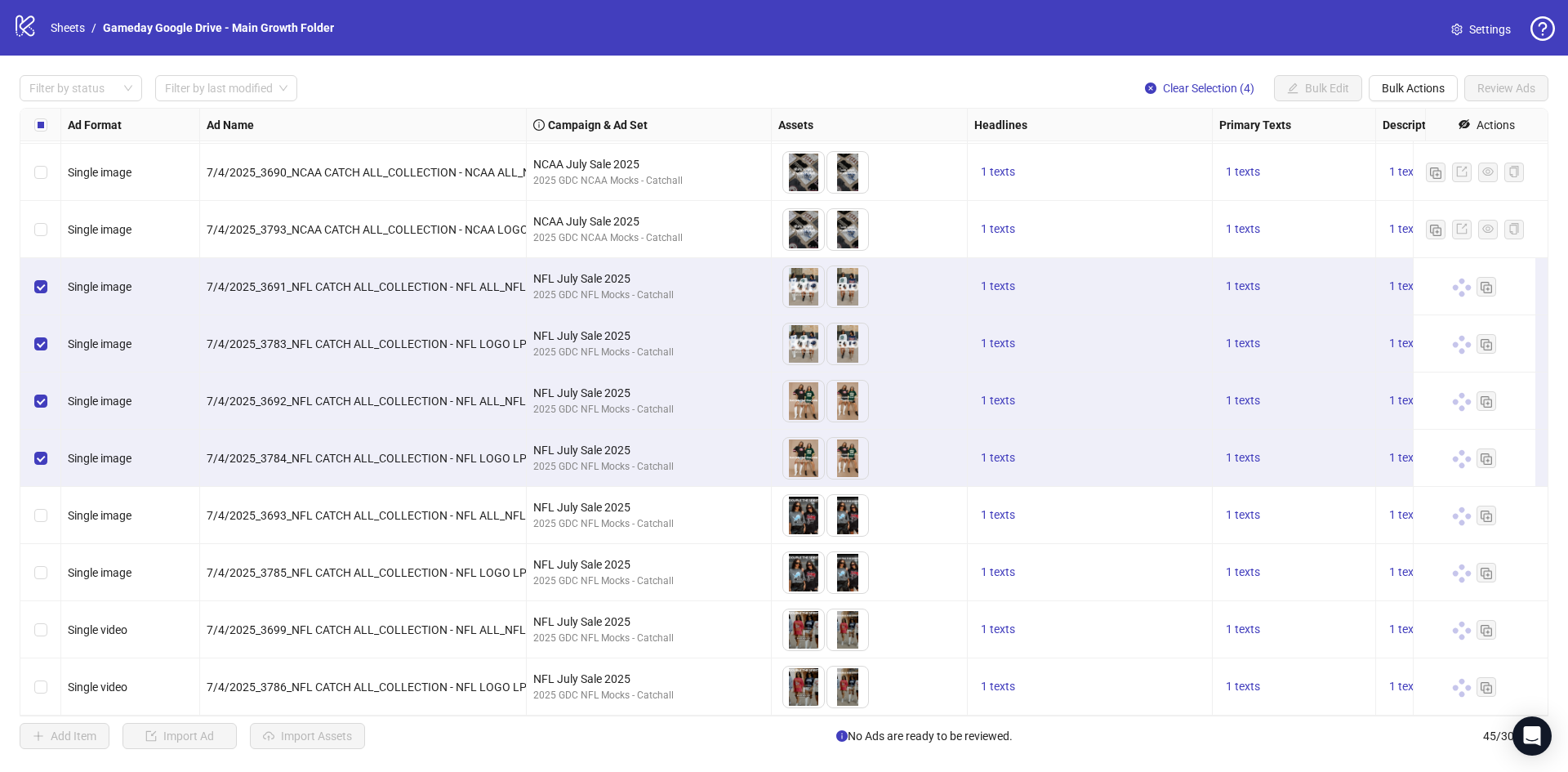 click at bounding box center (41, 515) 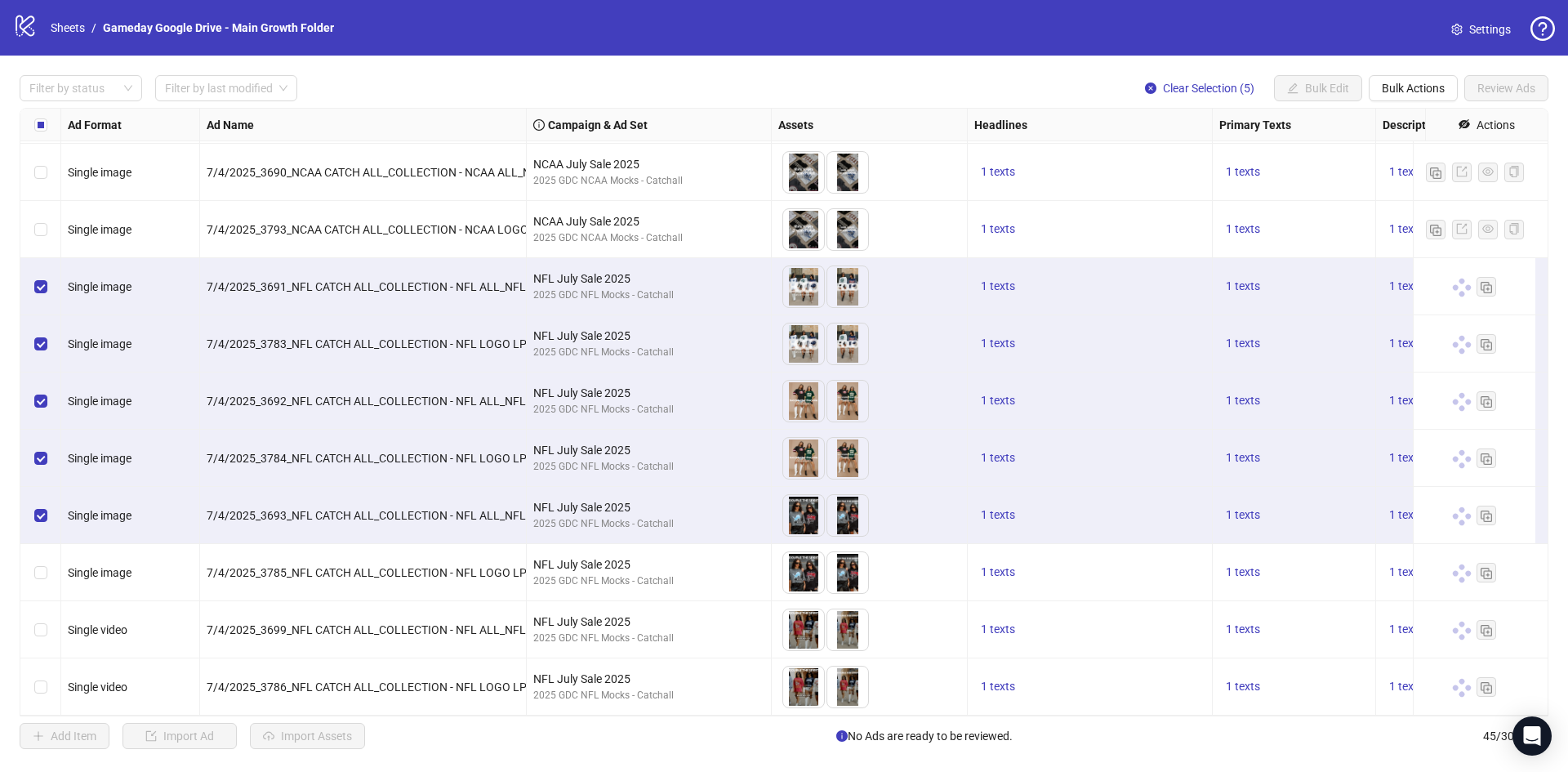 click at bounding box center [41, 573] 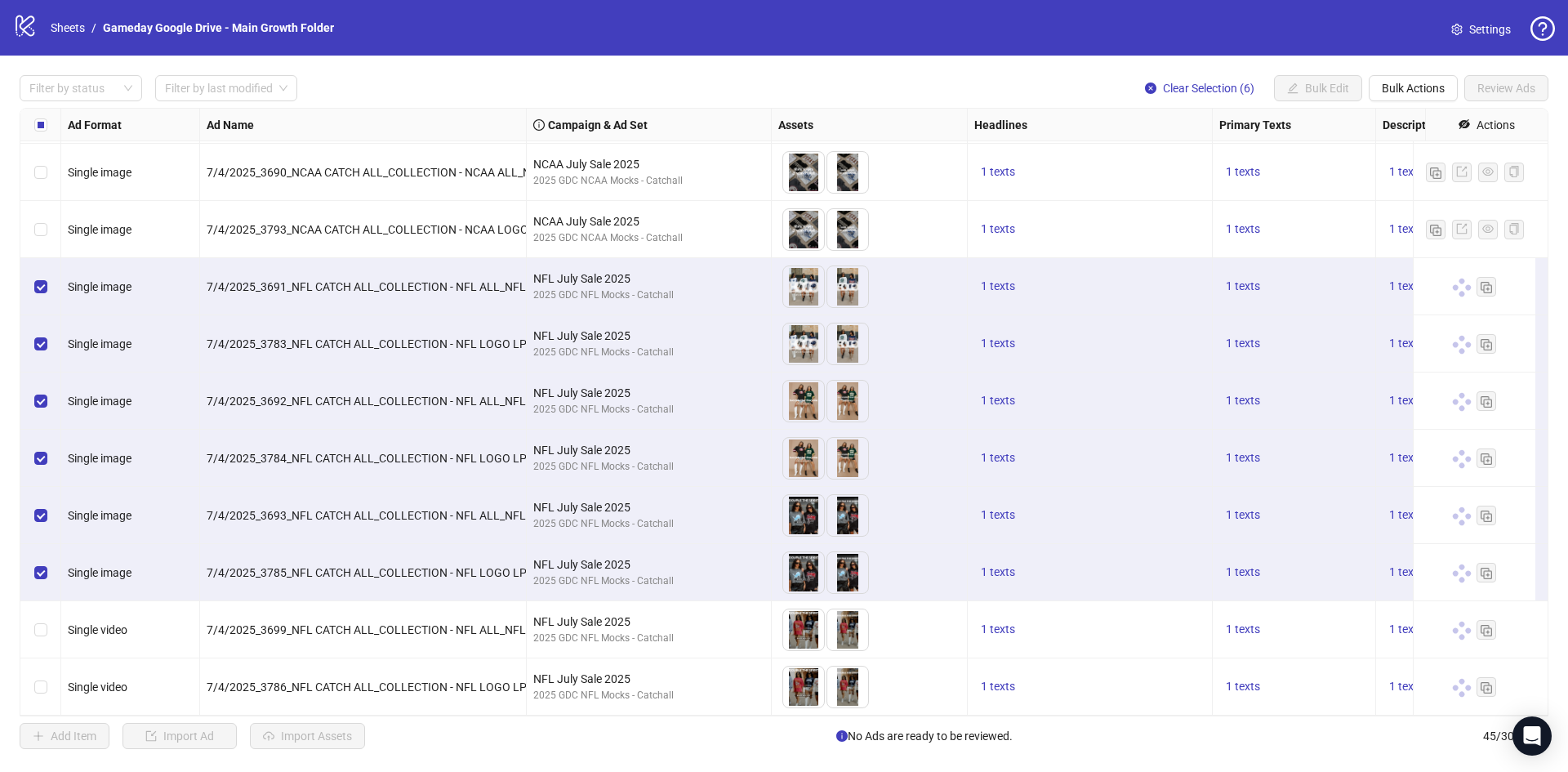 click at bounding box center (41, 630) 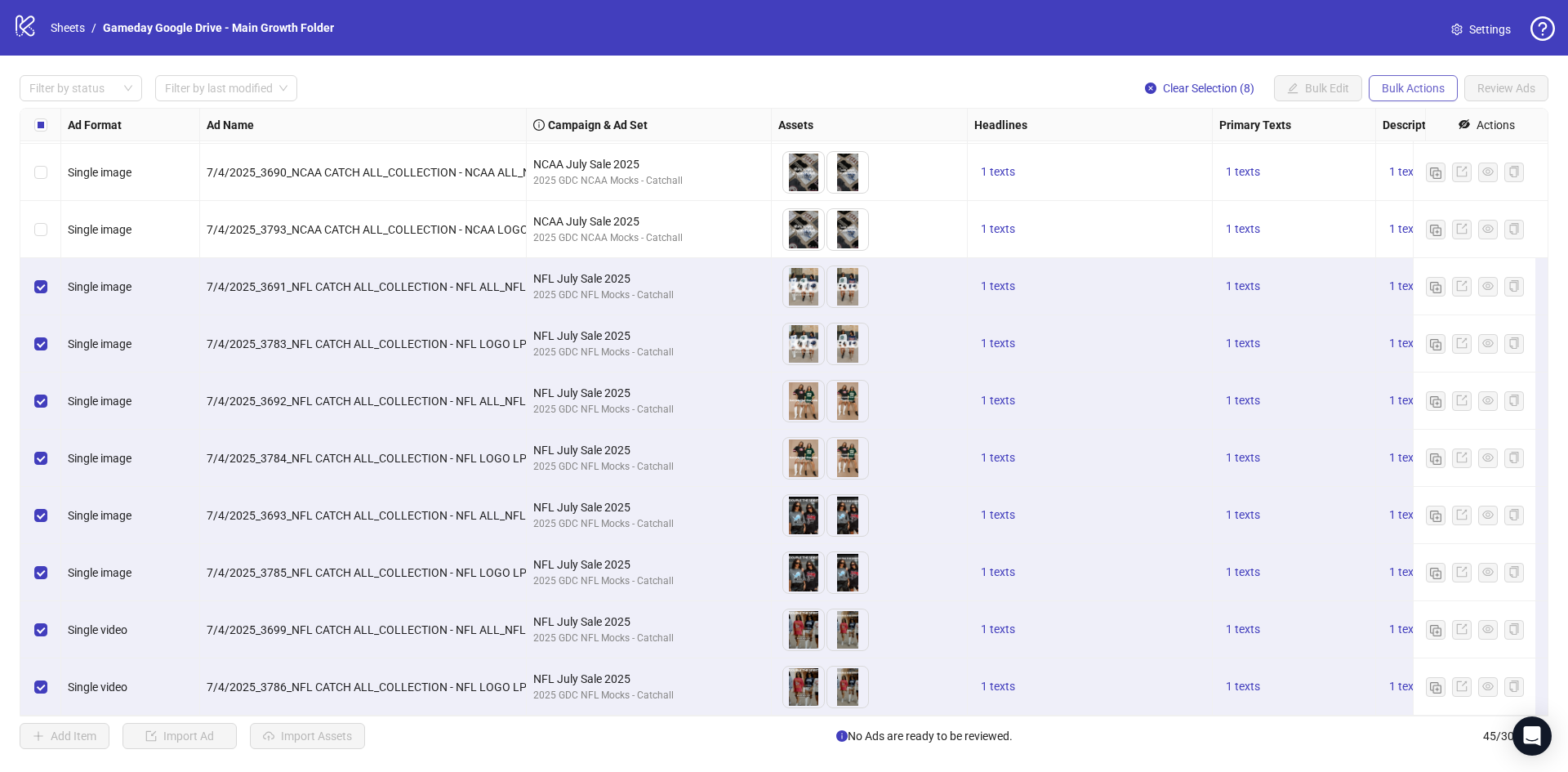 click on "Bulk Actions" at bounding box center (1413, 88) 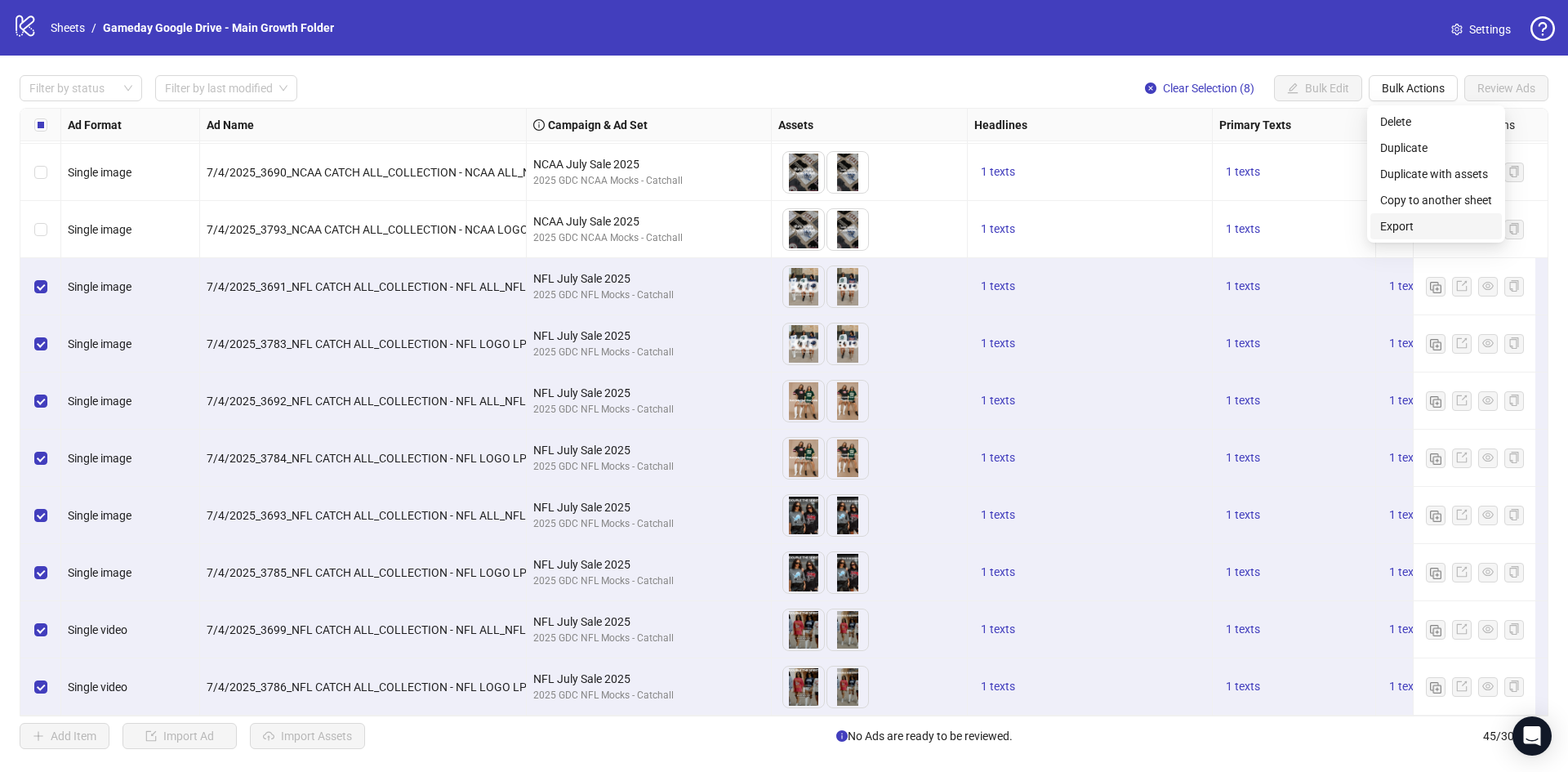 click on "Export" at bounding box center [1436, 226] 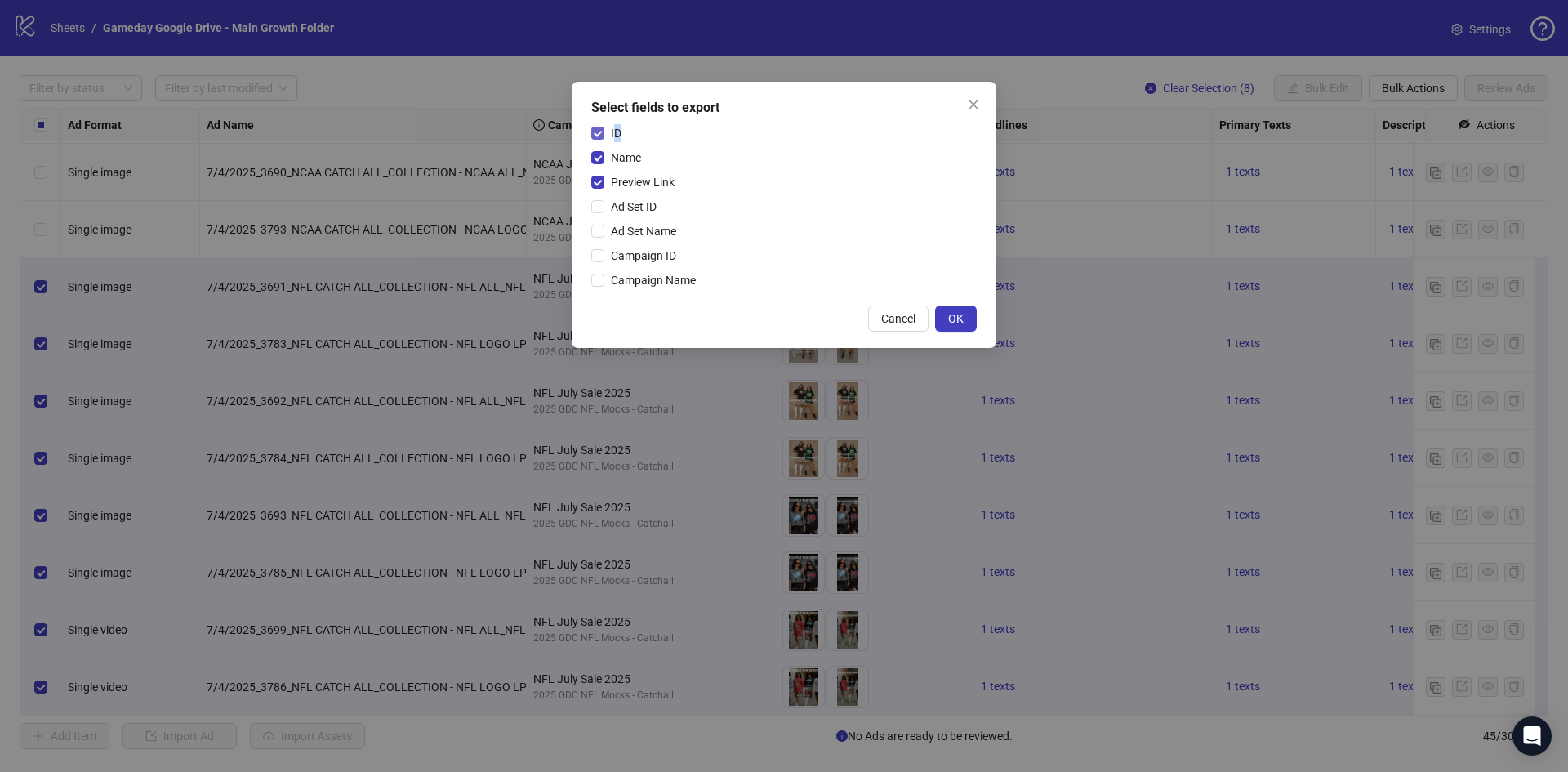 click on "ID" at bounding box center [616, 133] 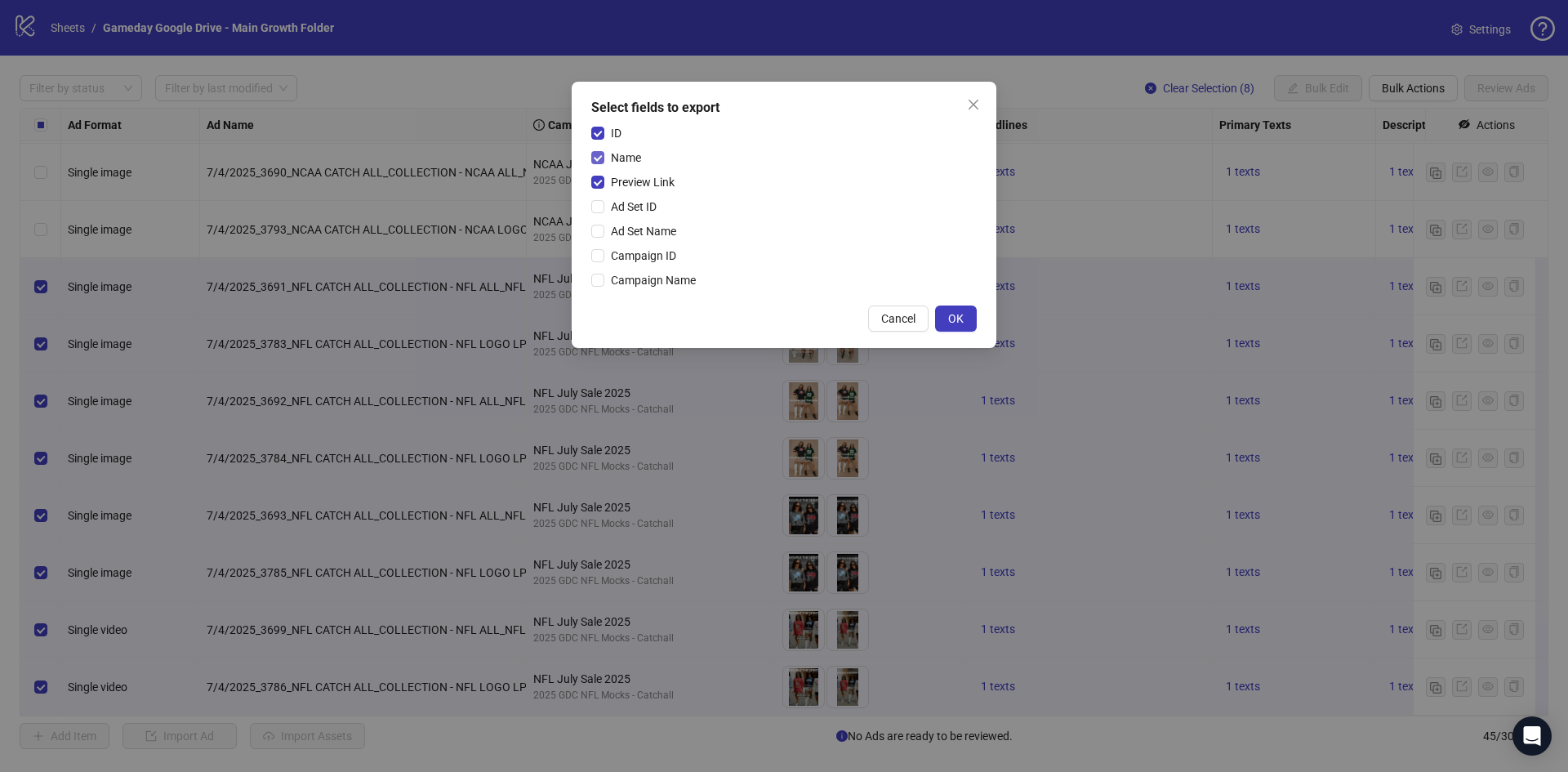 click on "Name" at bounding box center (626, 158) 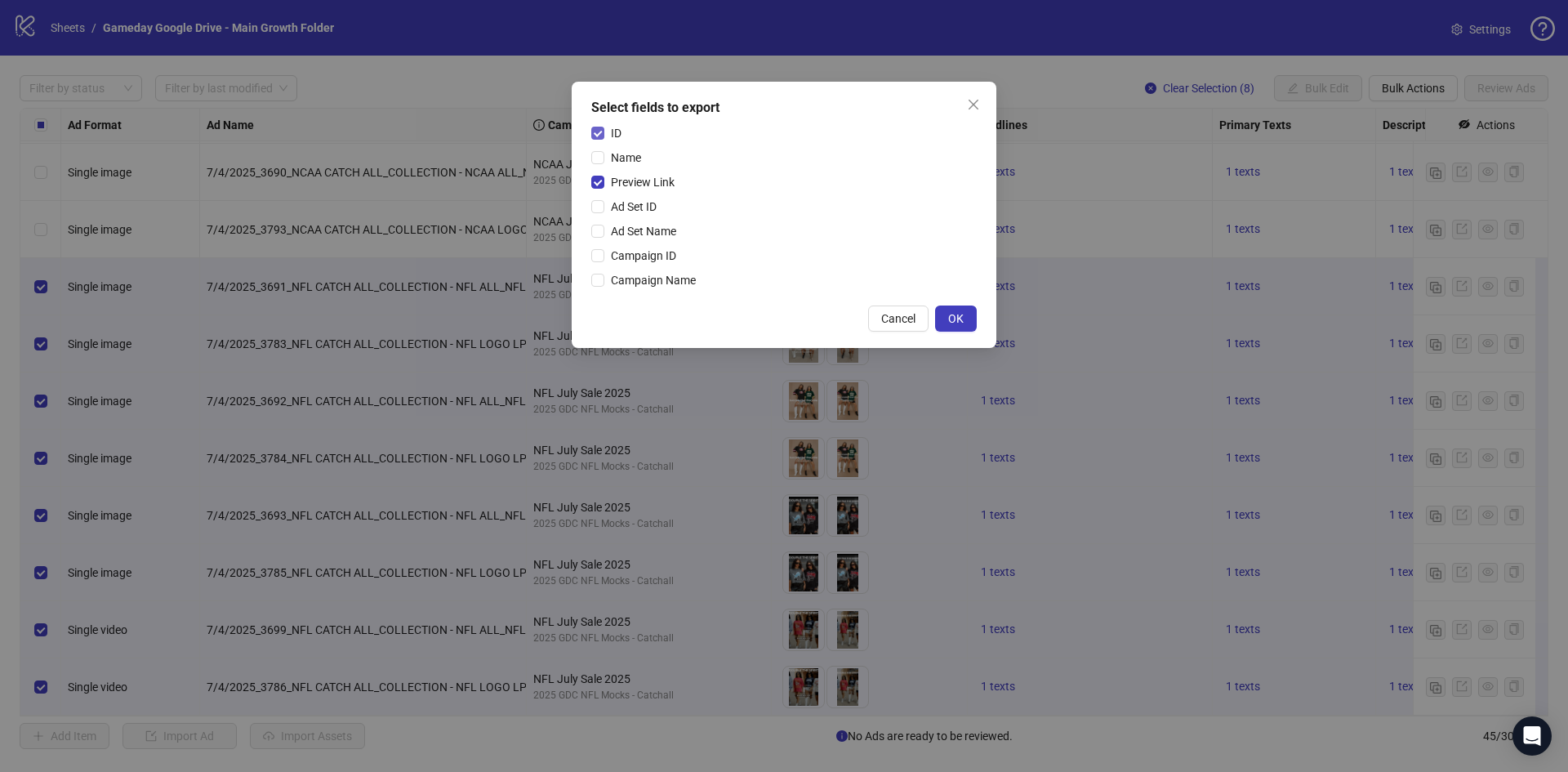 click on "ID" at bounding box center [616, 133] 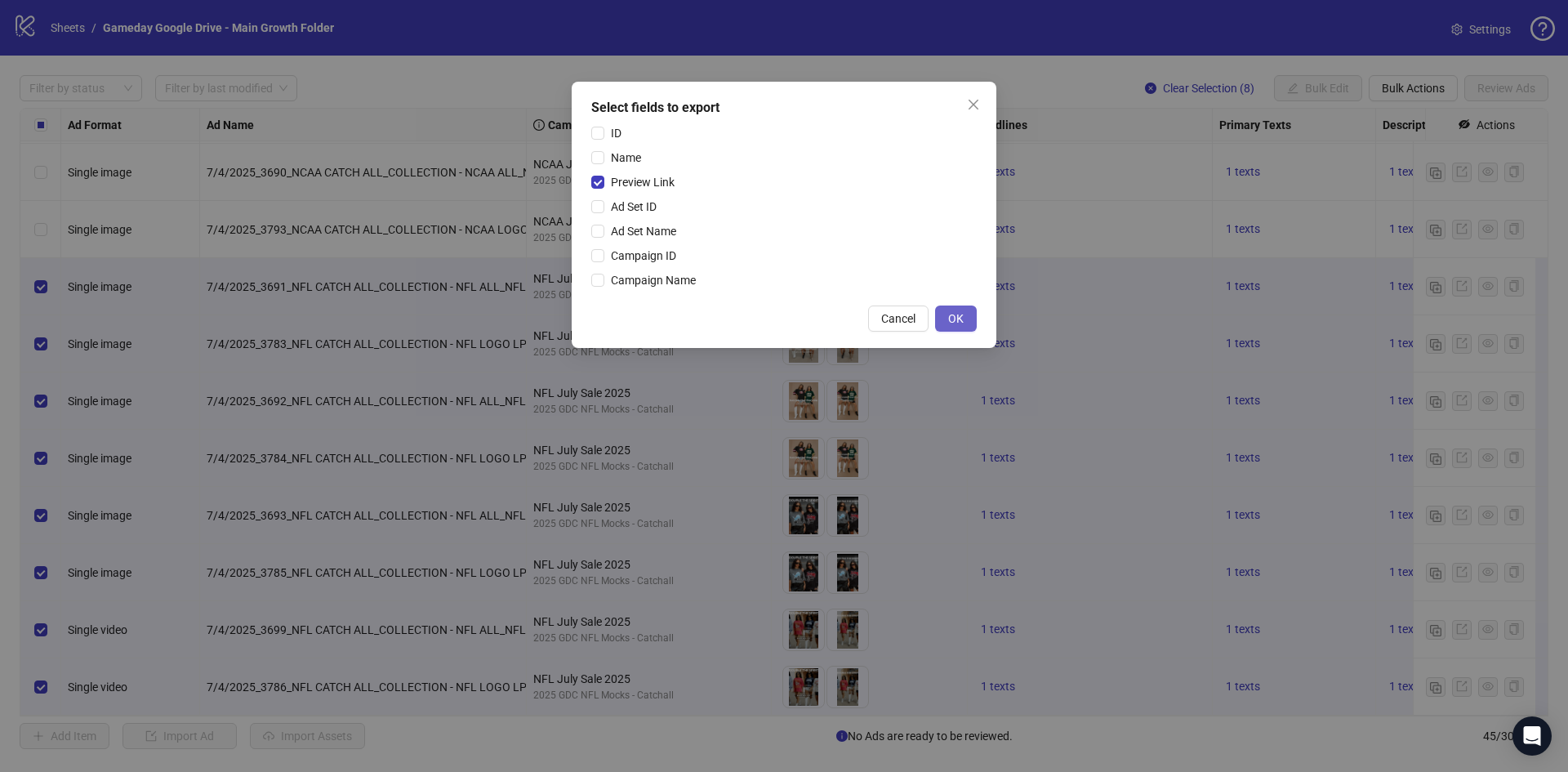 click on "OK" at bounding box center (956, 319) 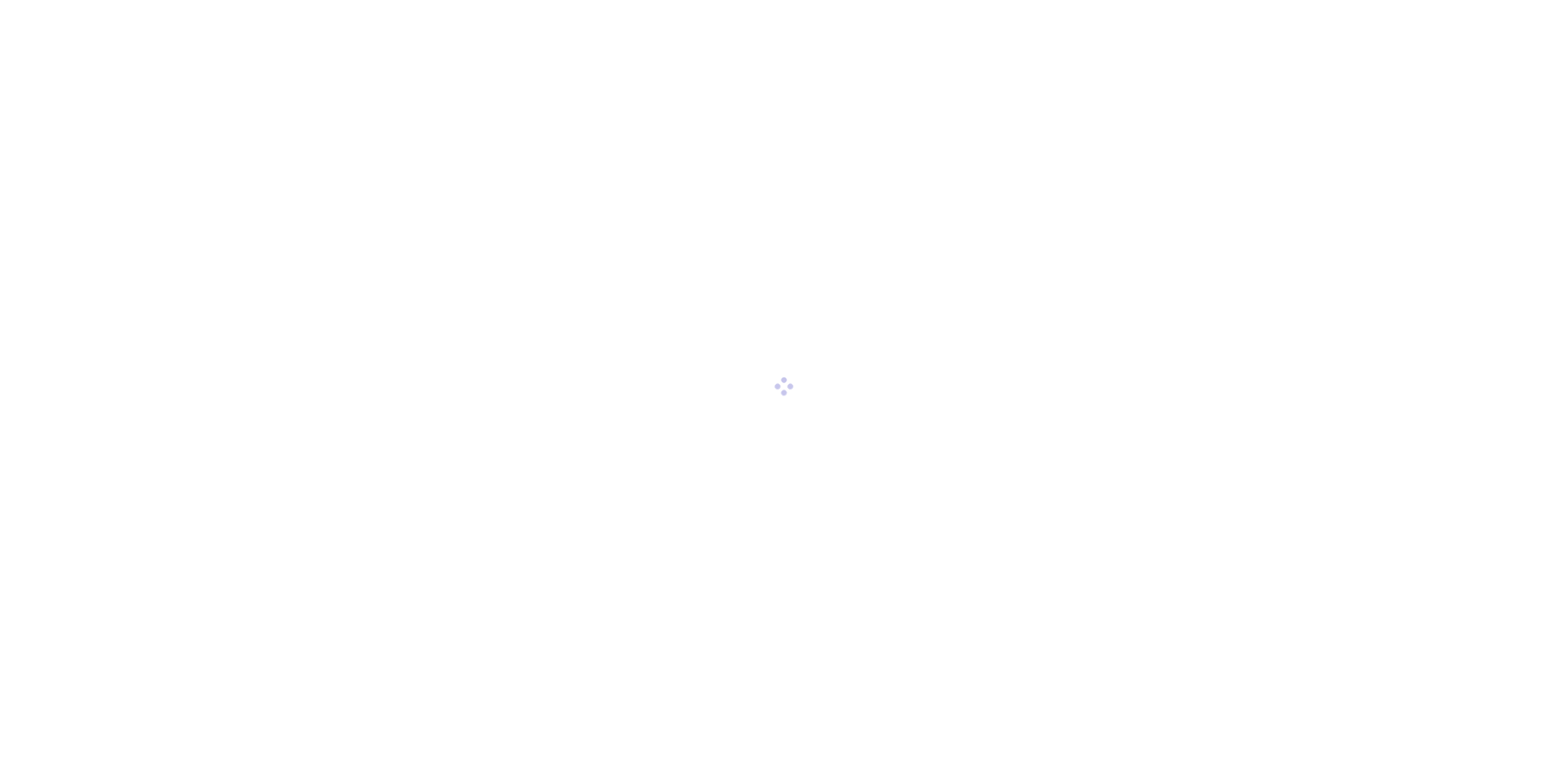 scroll, scrollTop: 0, scrollLeft: 0, axis: both 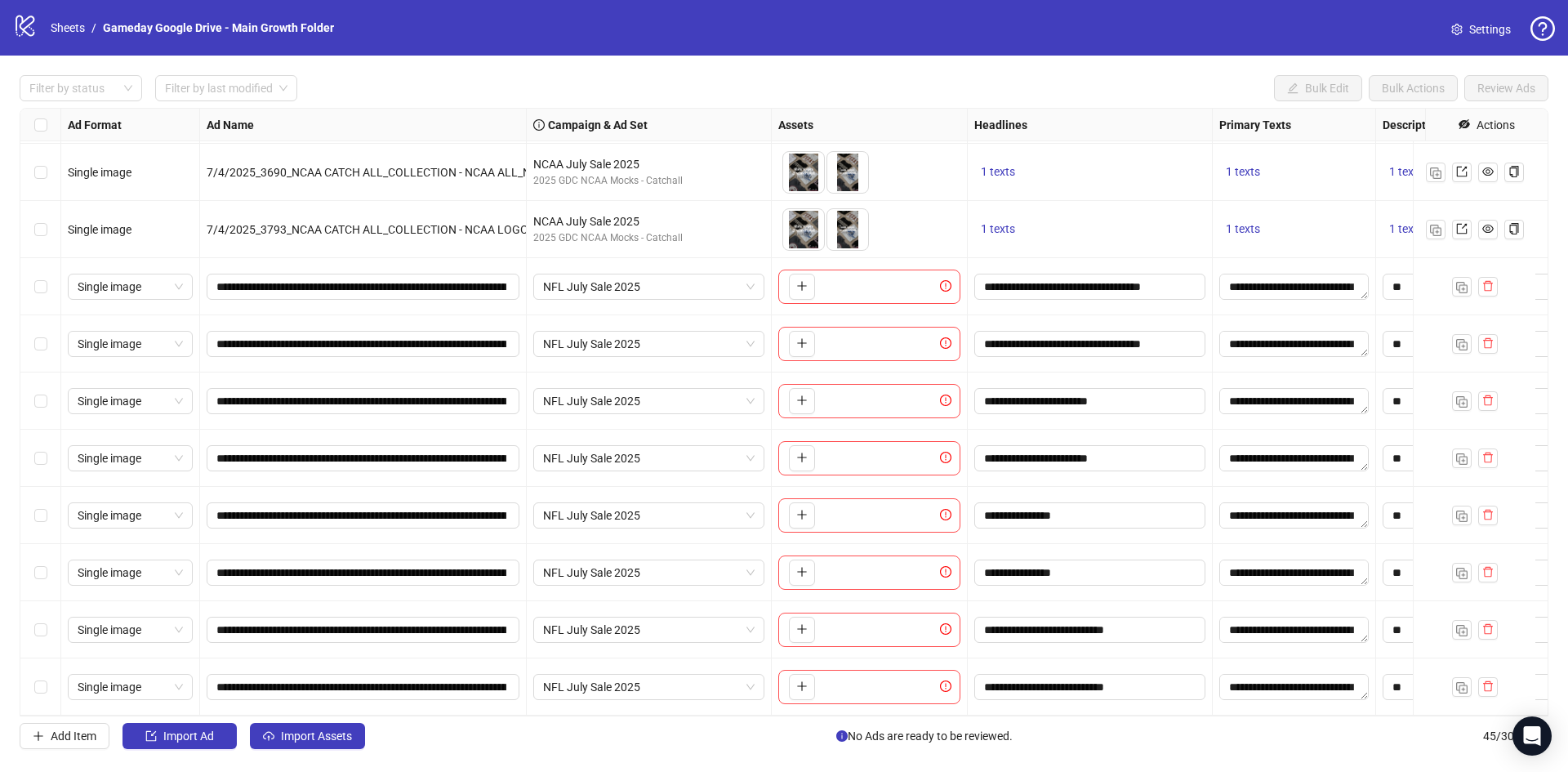 click 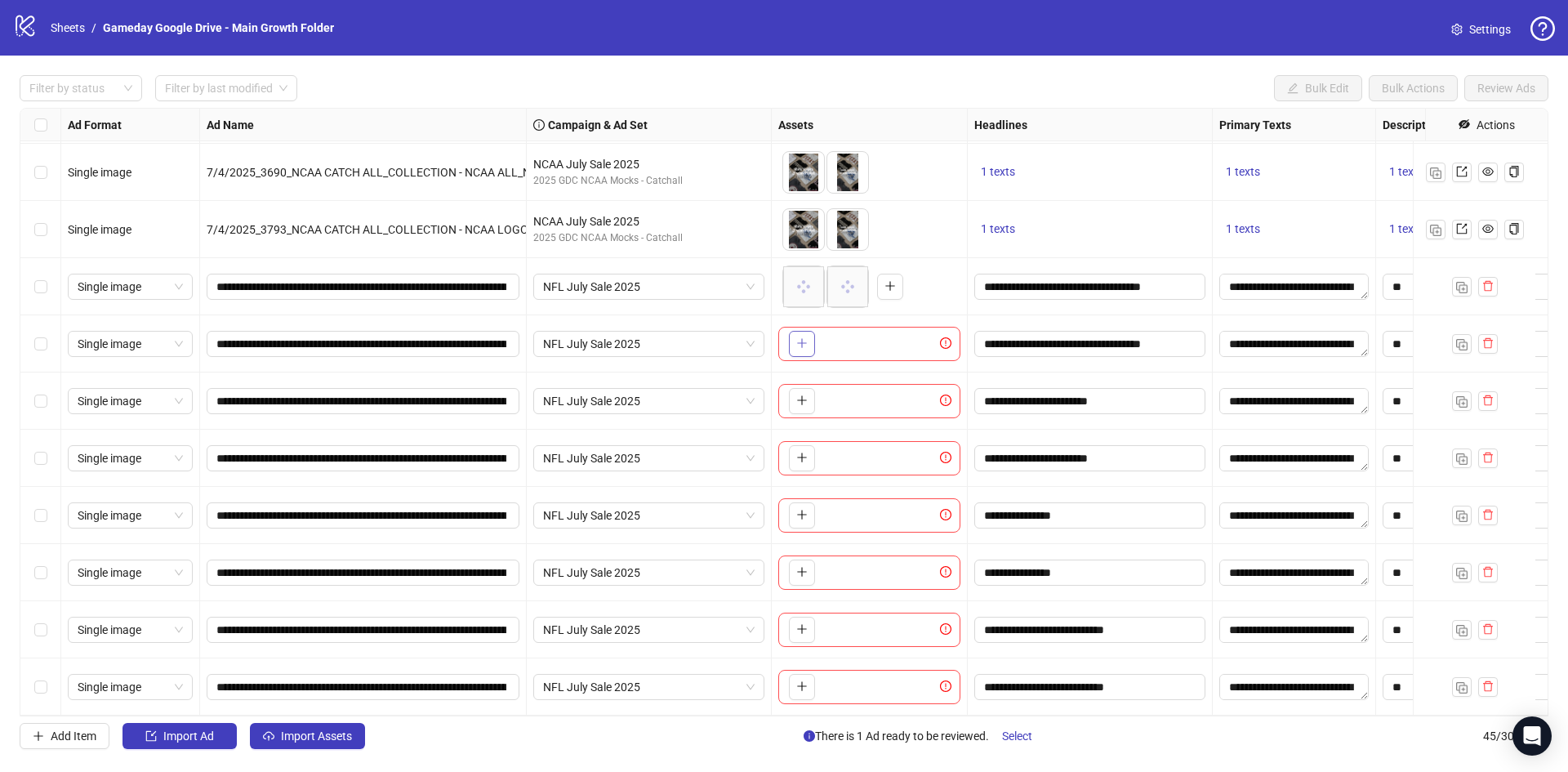 click 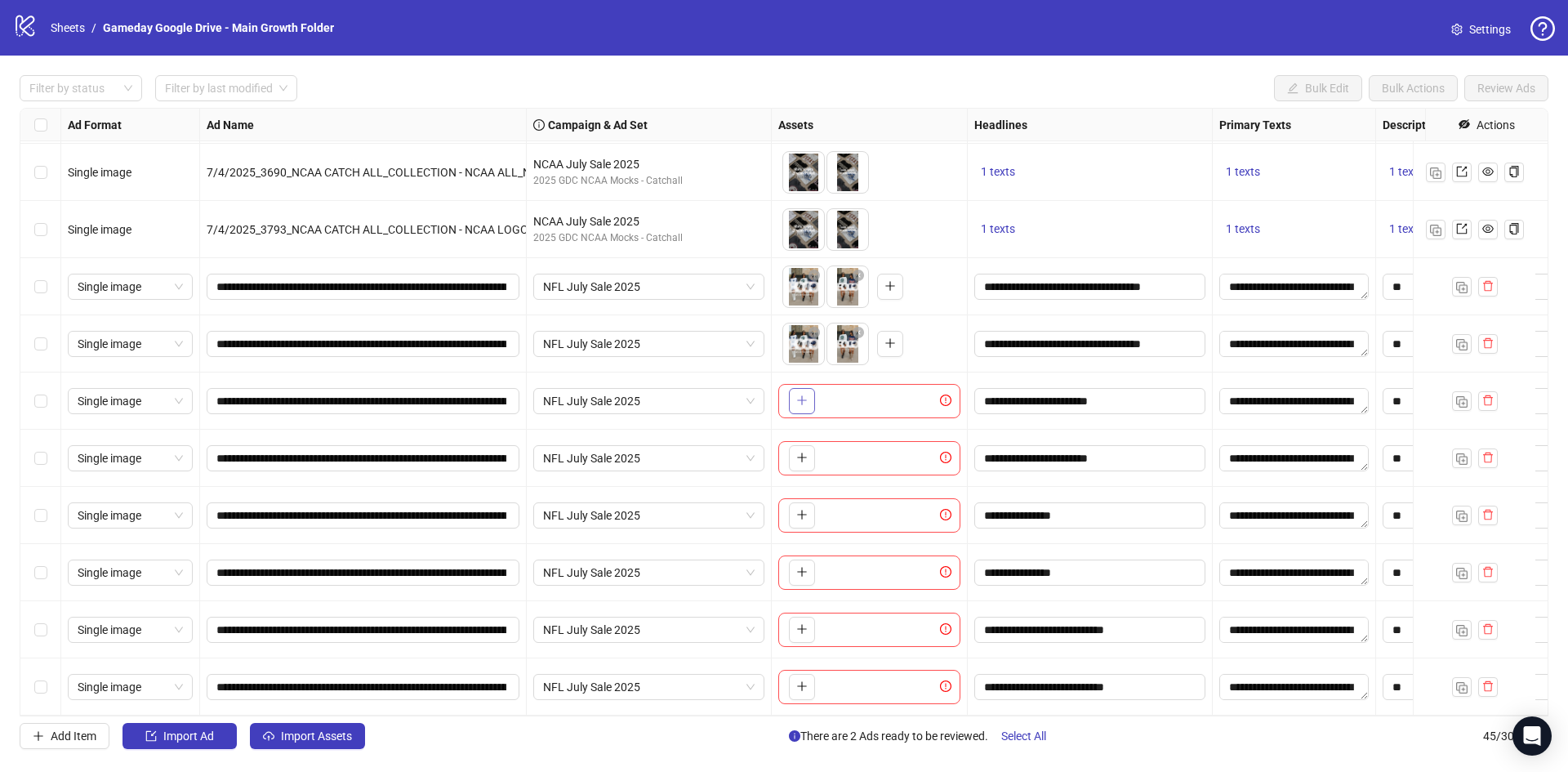 click at bounding box center [802, 401] 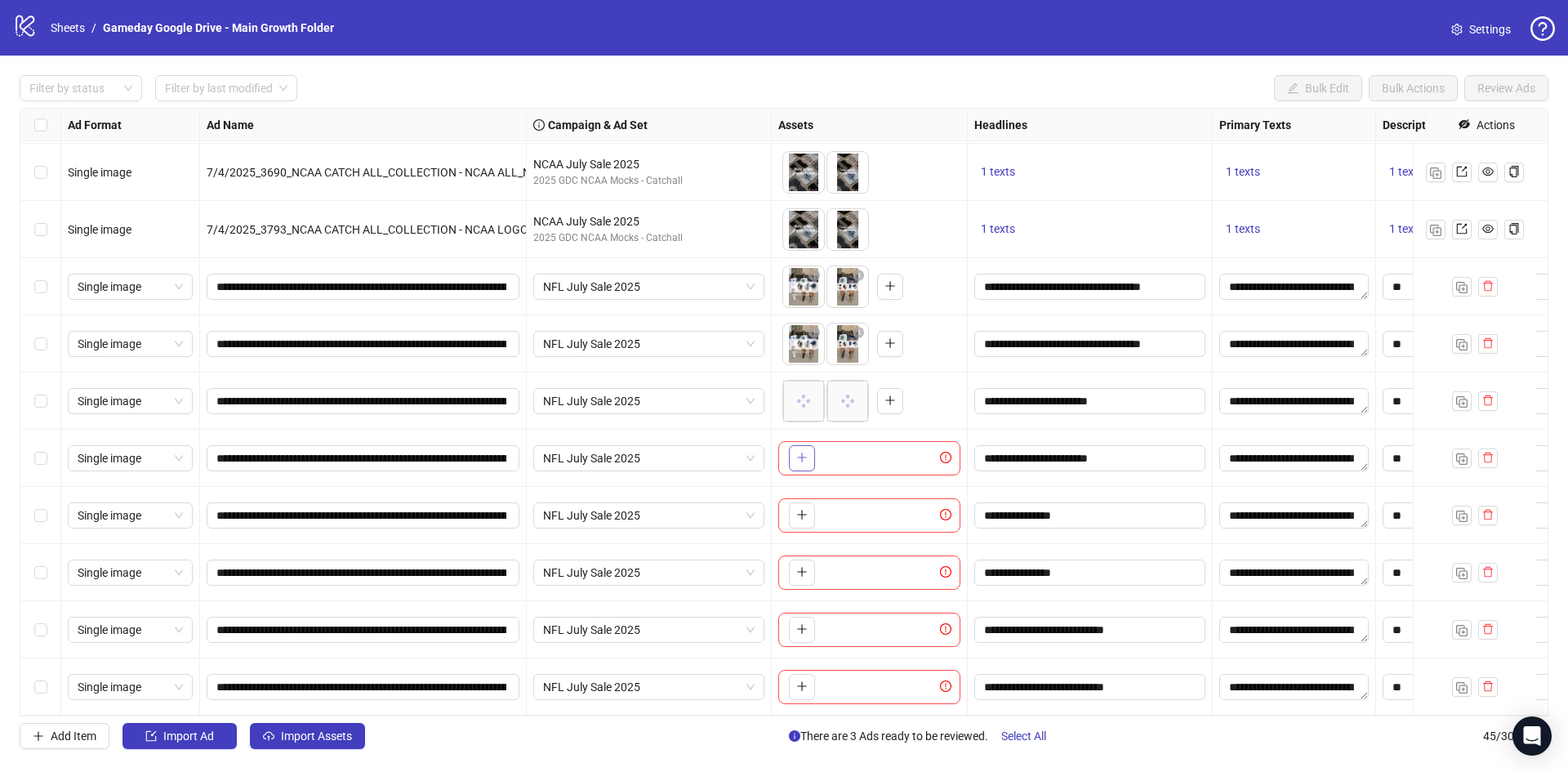 click 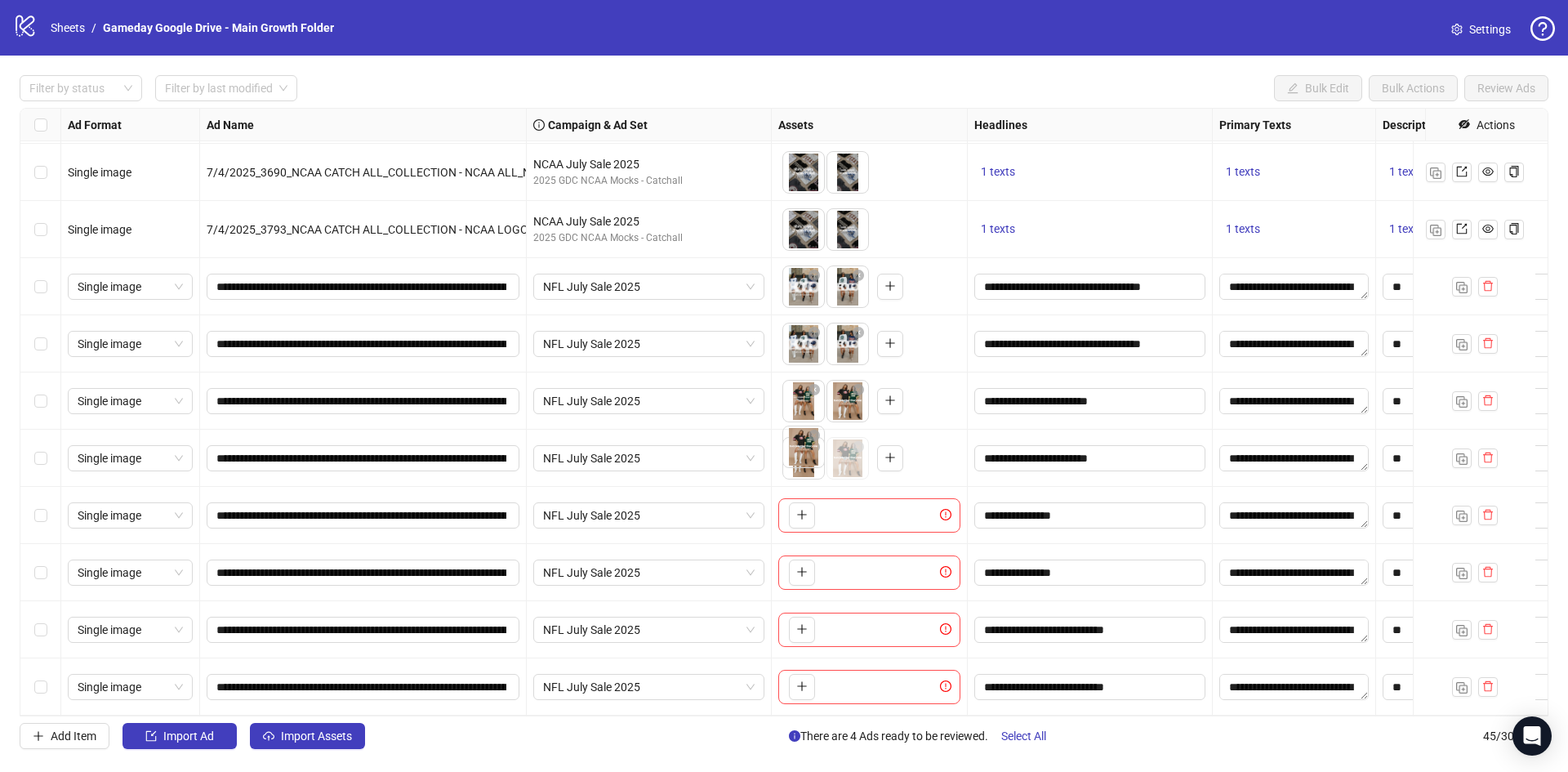 drag, startPoint x: 848, startPoint y: 448, endPoint x: 812, endPoint y: 447, distance: 36.01389 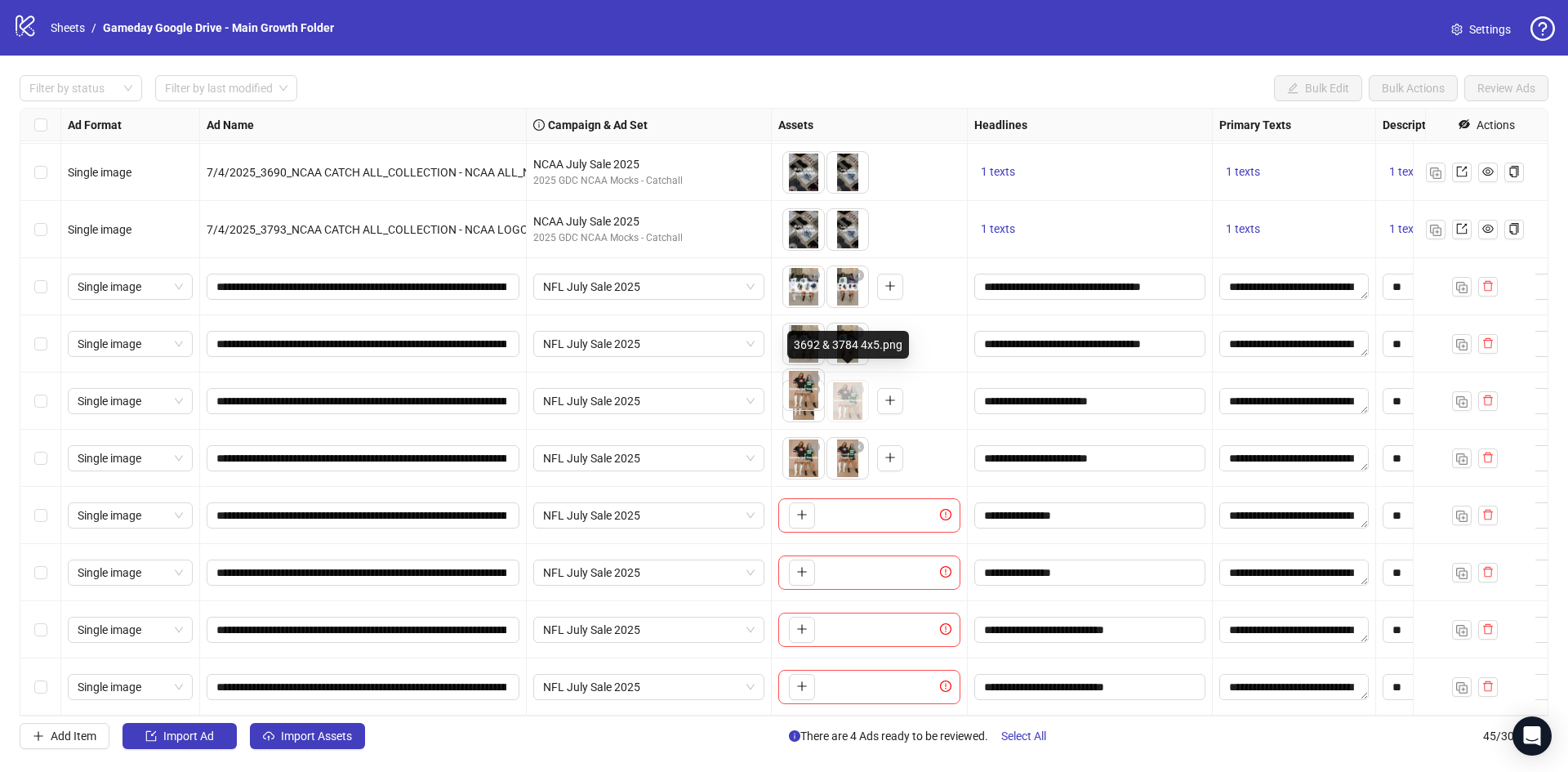 drag, startPoint x: 849, startPoint y: 399, endPoint x: 810, endPoint y: 396, distance: 39.115214 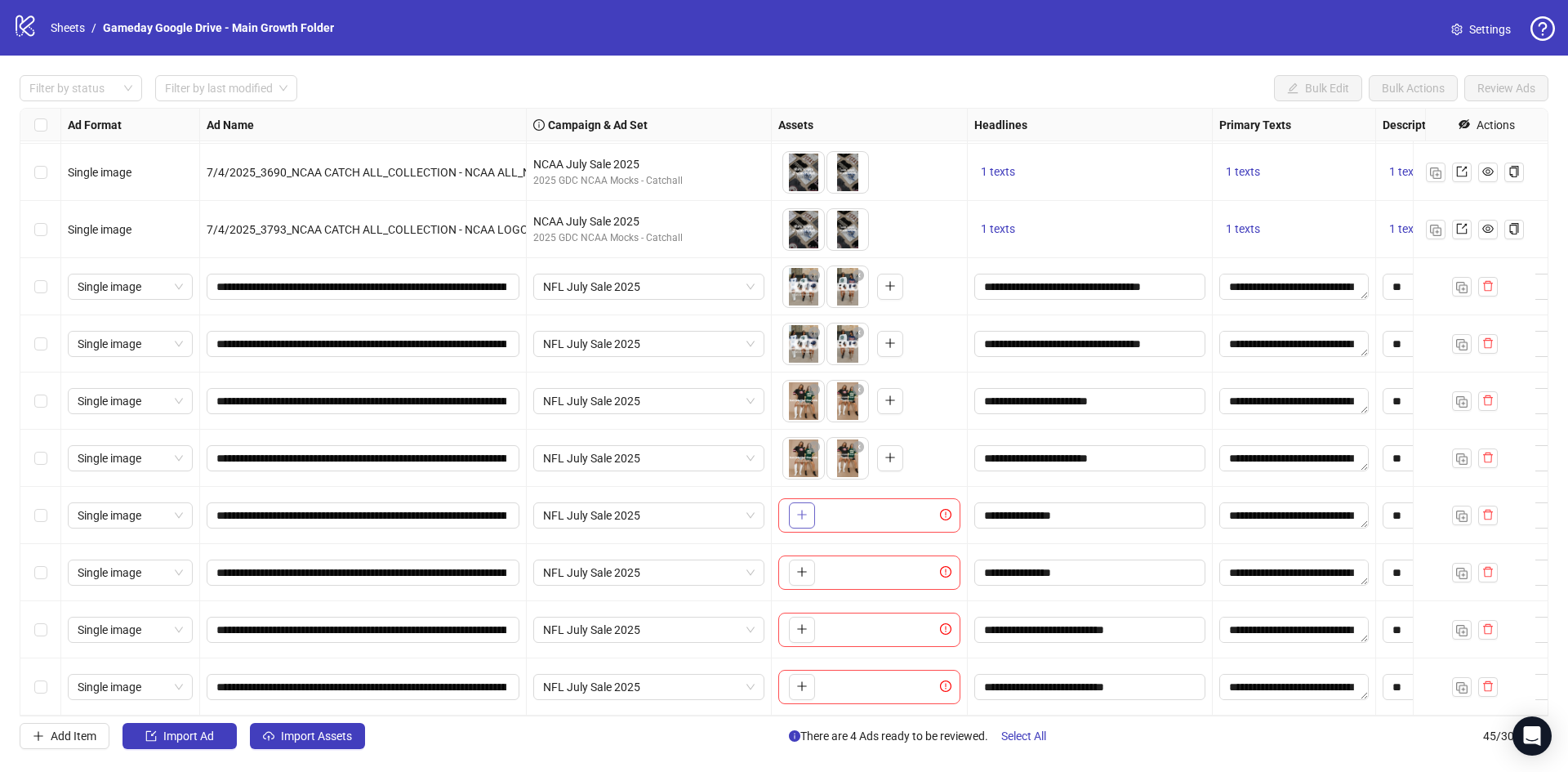 click 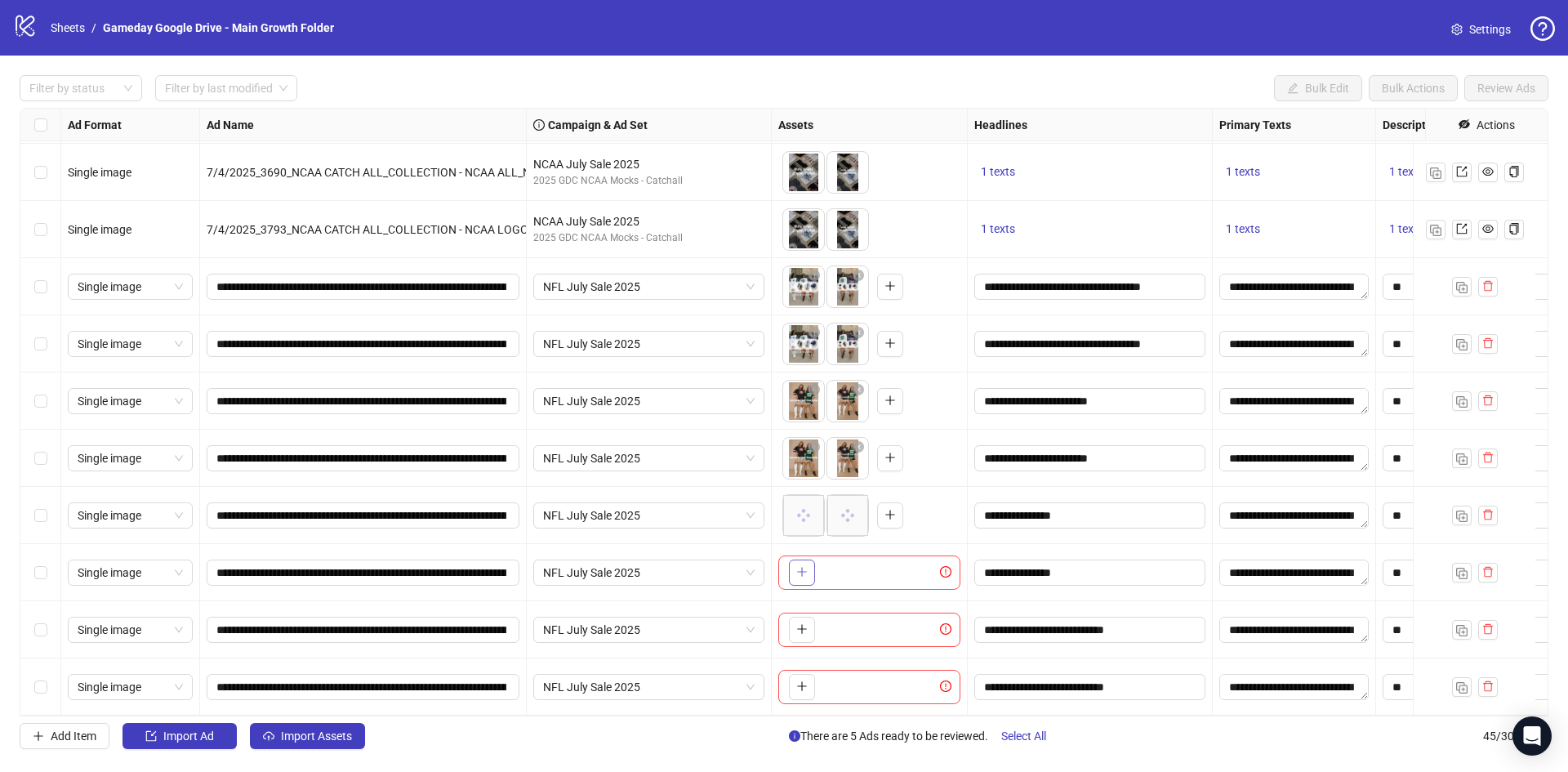 click 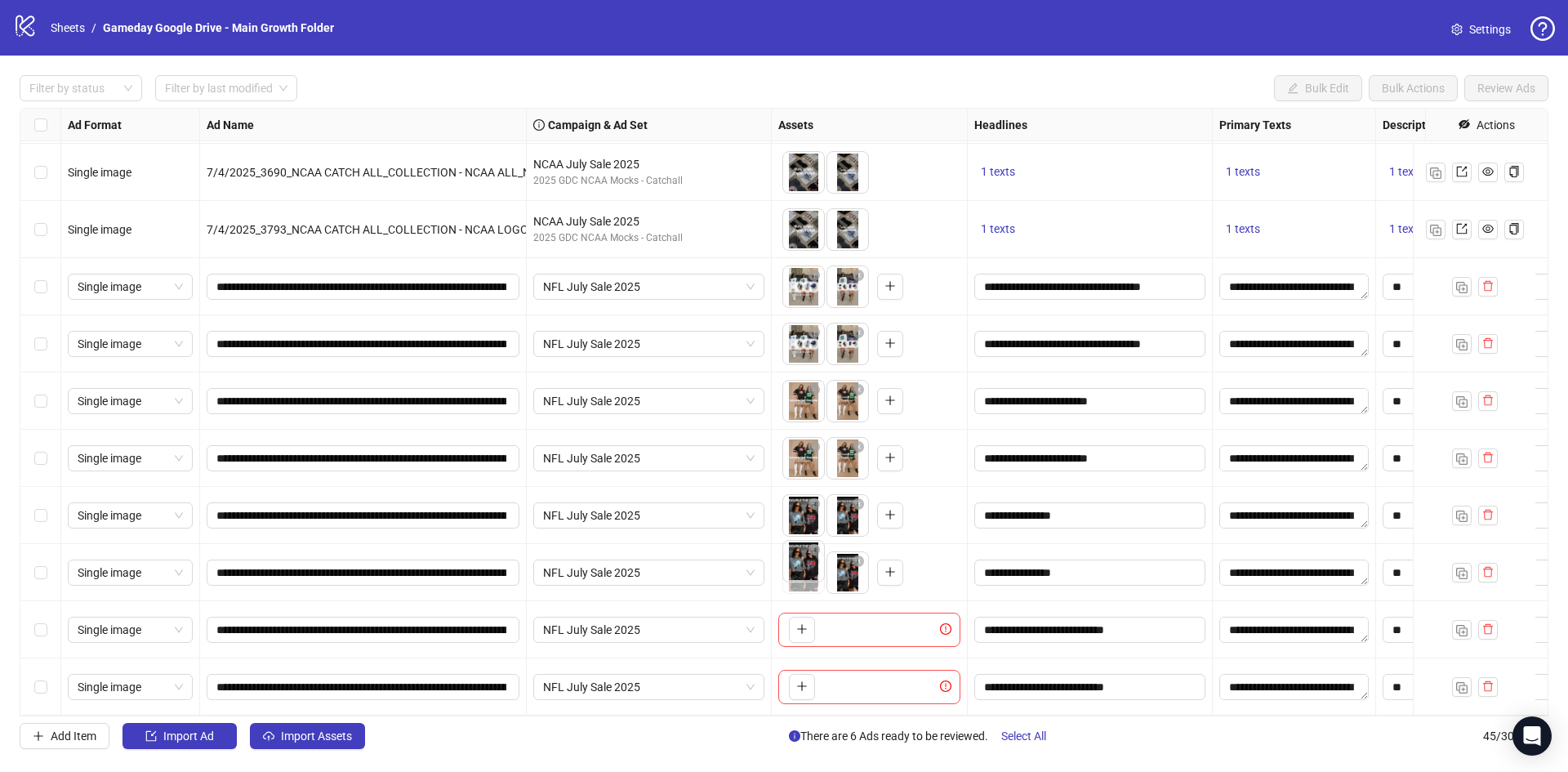 click on "logo/logo-mobile Sheets / Gameday Google Drive - Main Growth Folder Settings   Filter by status Filter by last modified Bulk Edit Bulk Actions Review Ads Ad Format Ad Name Campaign & Ad Set Assets Headlines Primary Texts Descriptions Destination URL App Product Page ID Display URL Leadgen Form Product Set ID Call to Action Actions Single image 7/4/2025_3689_NCAA CATCH ALL_COLLECTION - NCAA ALL_NCAA_STATIC_TEXT OVERLAY_OFF BODY, FLATLAY NCAA July Sale 2025 2025 GDC NCAA Mocks - Catchall
To pick up a draggable item, press the space bar.
While dragging, use the arrow keys to move the item.
Press space again to drop the item in its new position, or press escape to cancel.
1 texts 1 texts 1 texts [URL][DOMAIN_NAME] Single image 7/4/2025_3792_NCAA CATCH ALL_COLLECTION - NCAA LOGO_NCAA_STATIC_TEXT OVERLAY_OFF BODY, FLATLAY NCAA July Sale 2025 2025 GDC NCAA Mocks - Catchall 1 texts 1 texts 1 texts [URL][DOMAIN_NAME] Single image 1 texts" at bounding box center [784, 386] 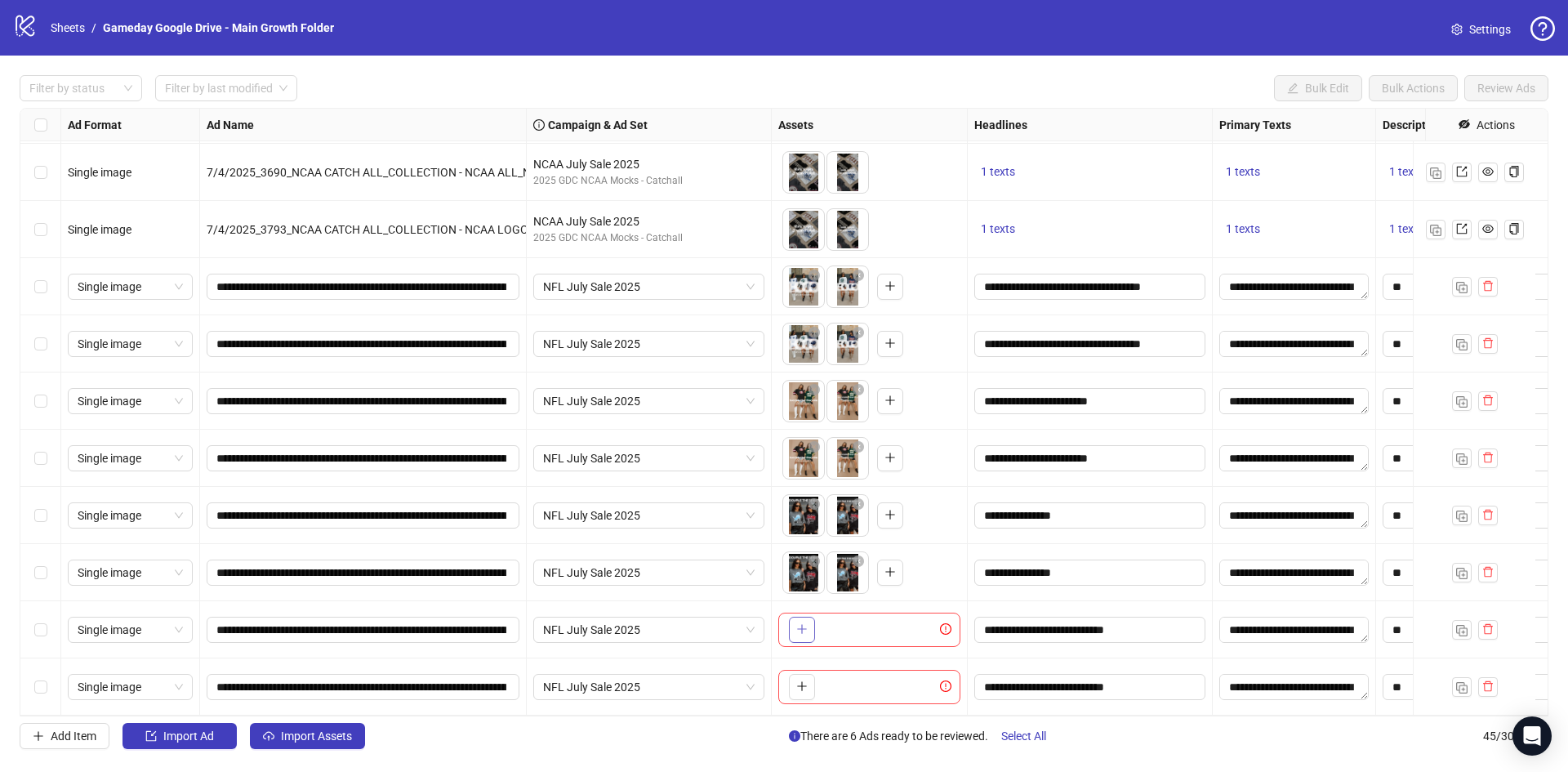 click at bounding box center [802, 630] 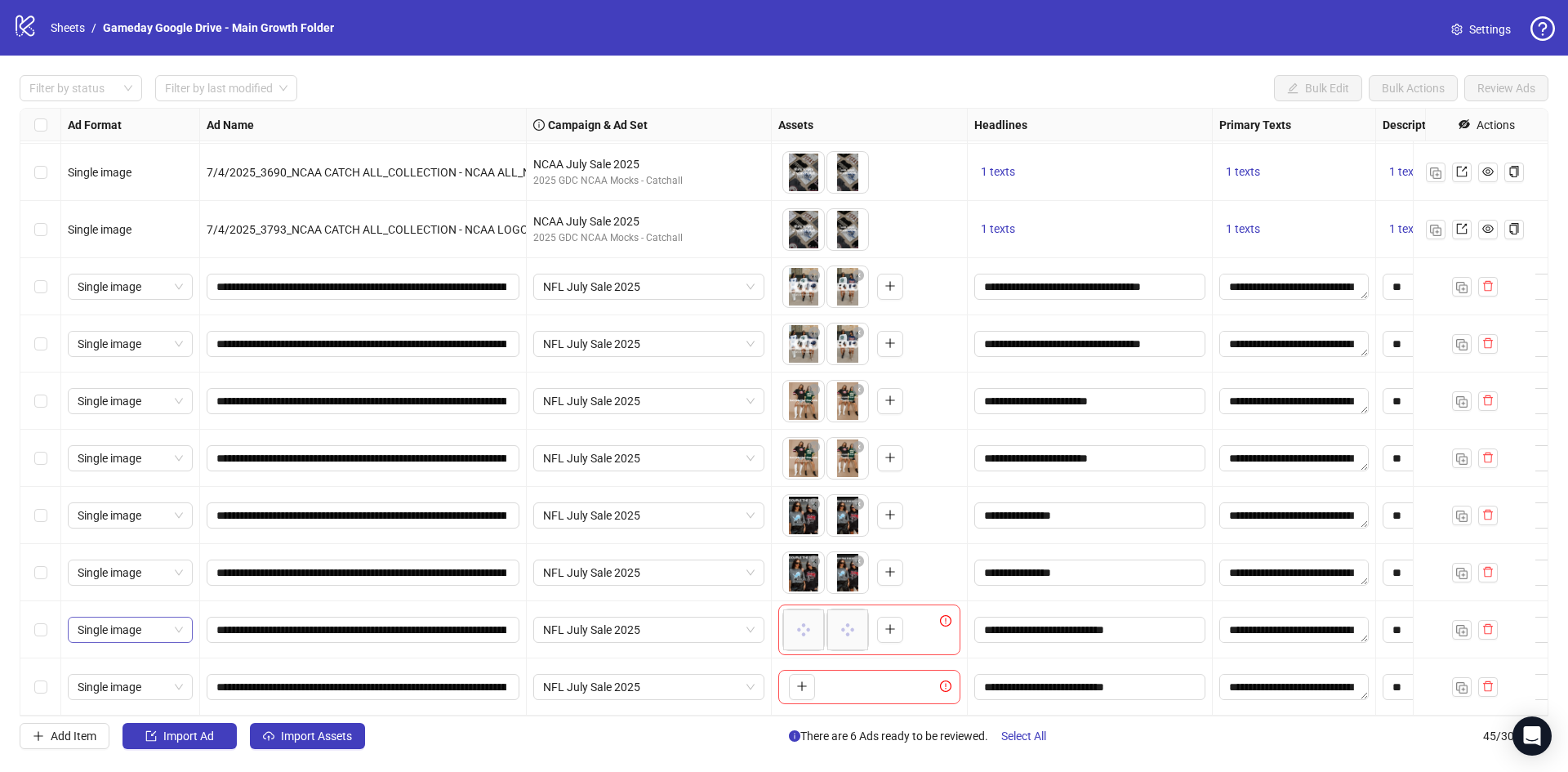 click on "Single image" at bounding box center [130, 630] 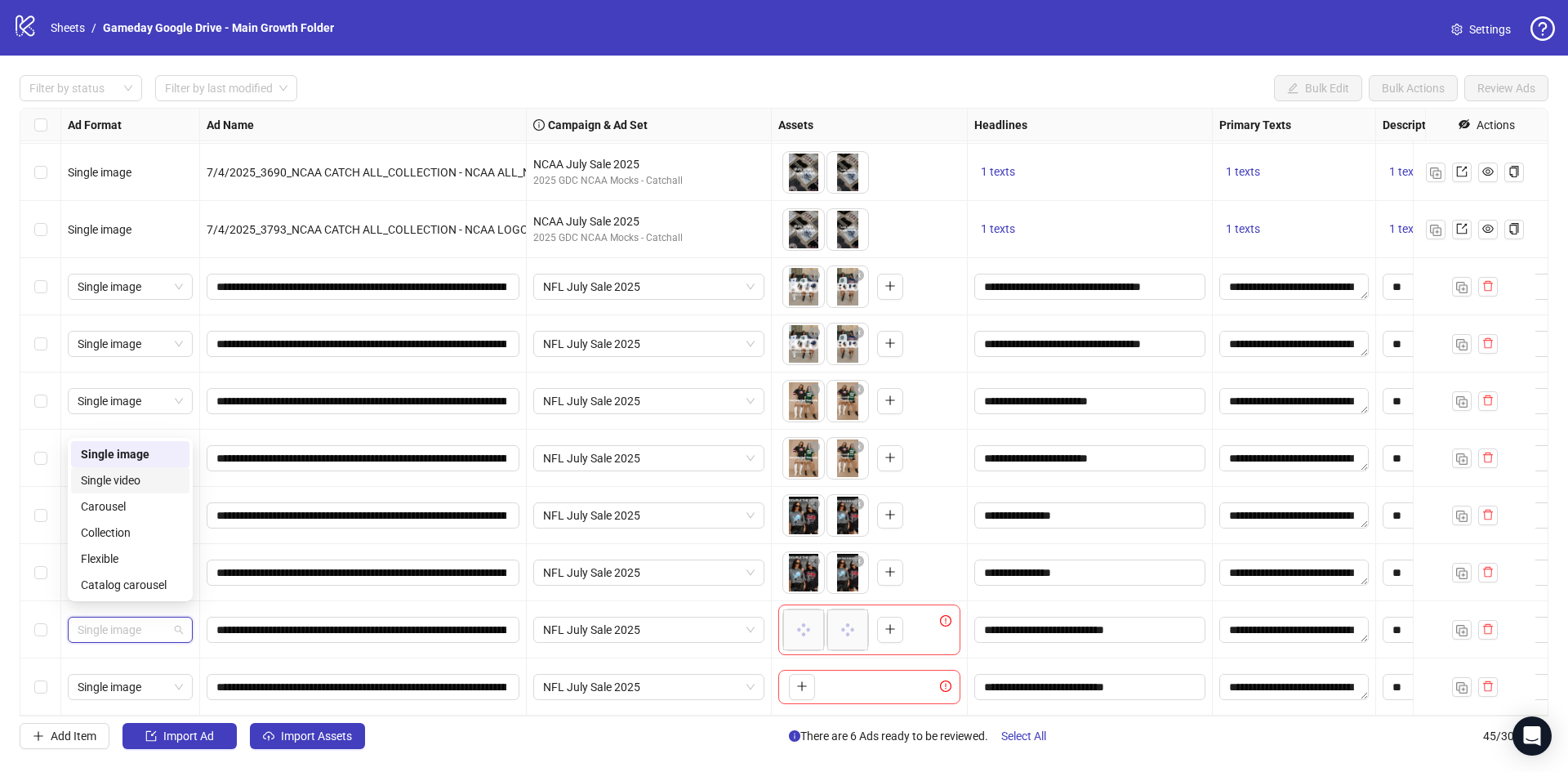 click on "Single video" at bounding box center (130, 480) 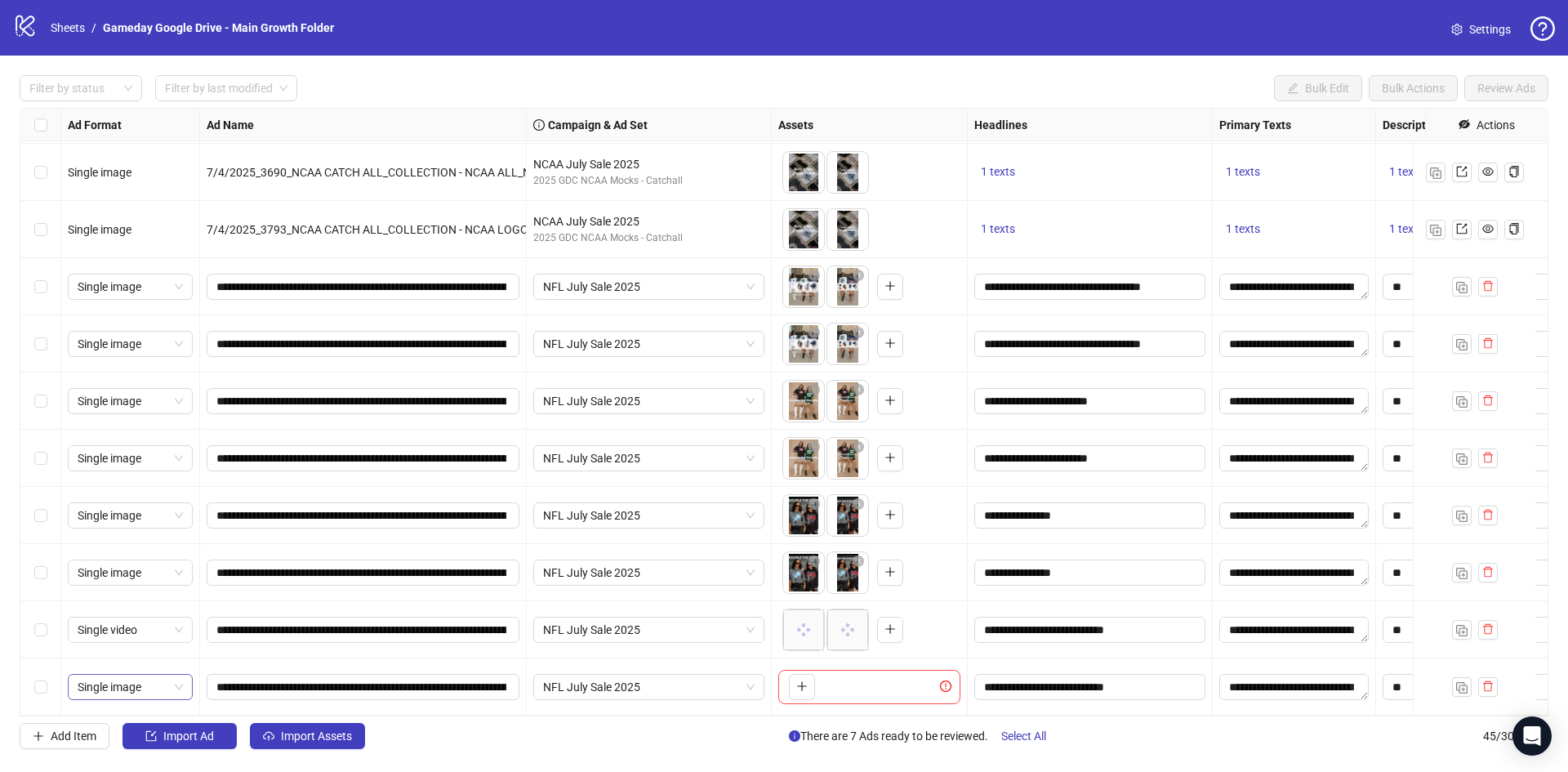 click on "Single image" at bounding box center [130, 687] 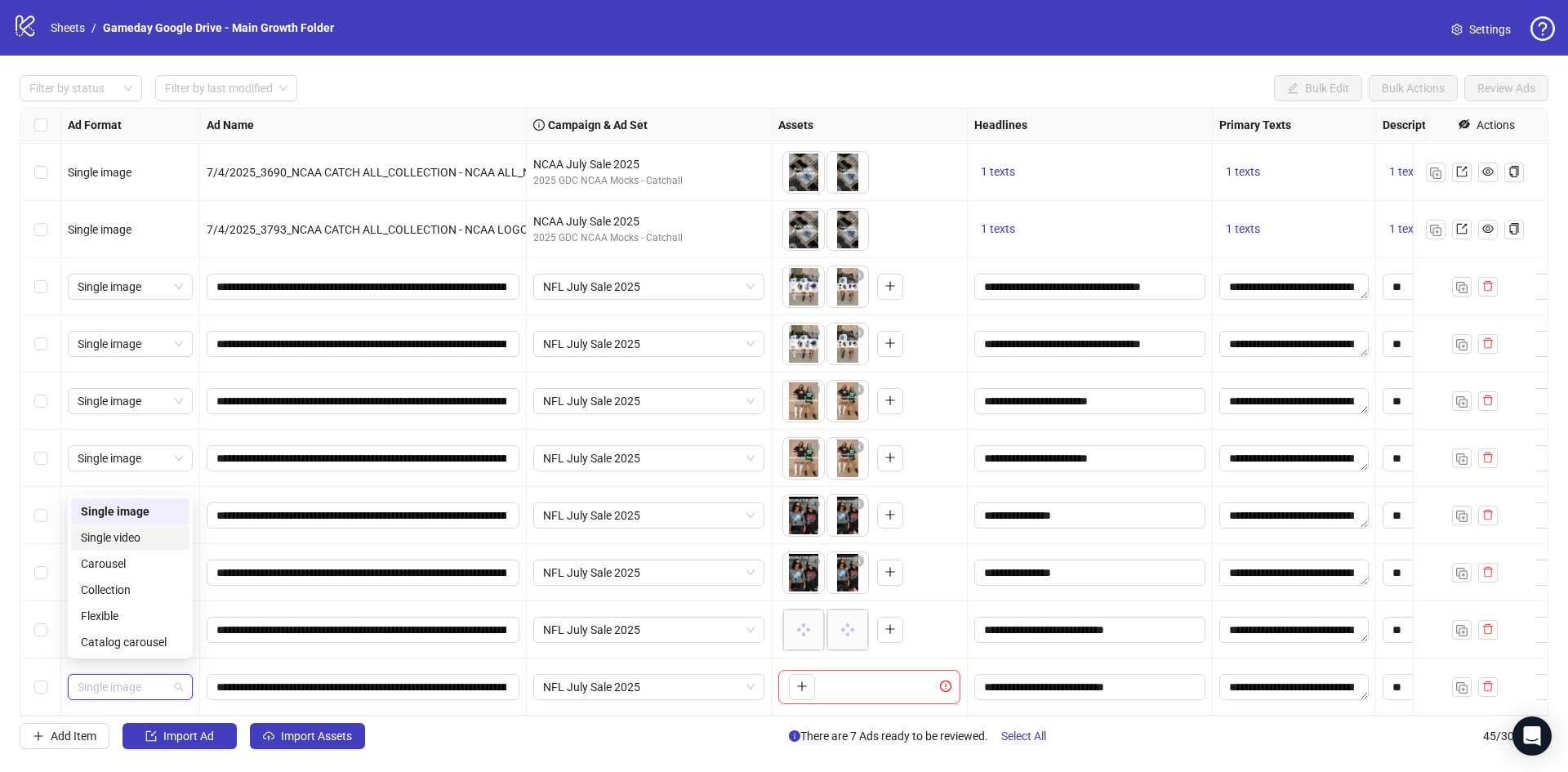 click on "Single video" at bounding box center [130, 538] 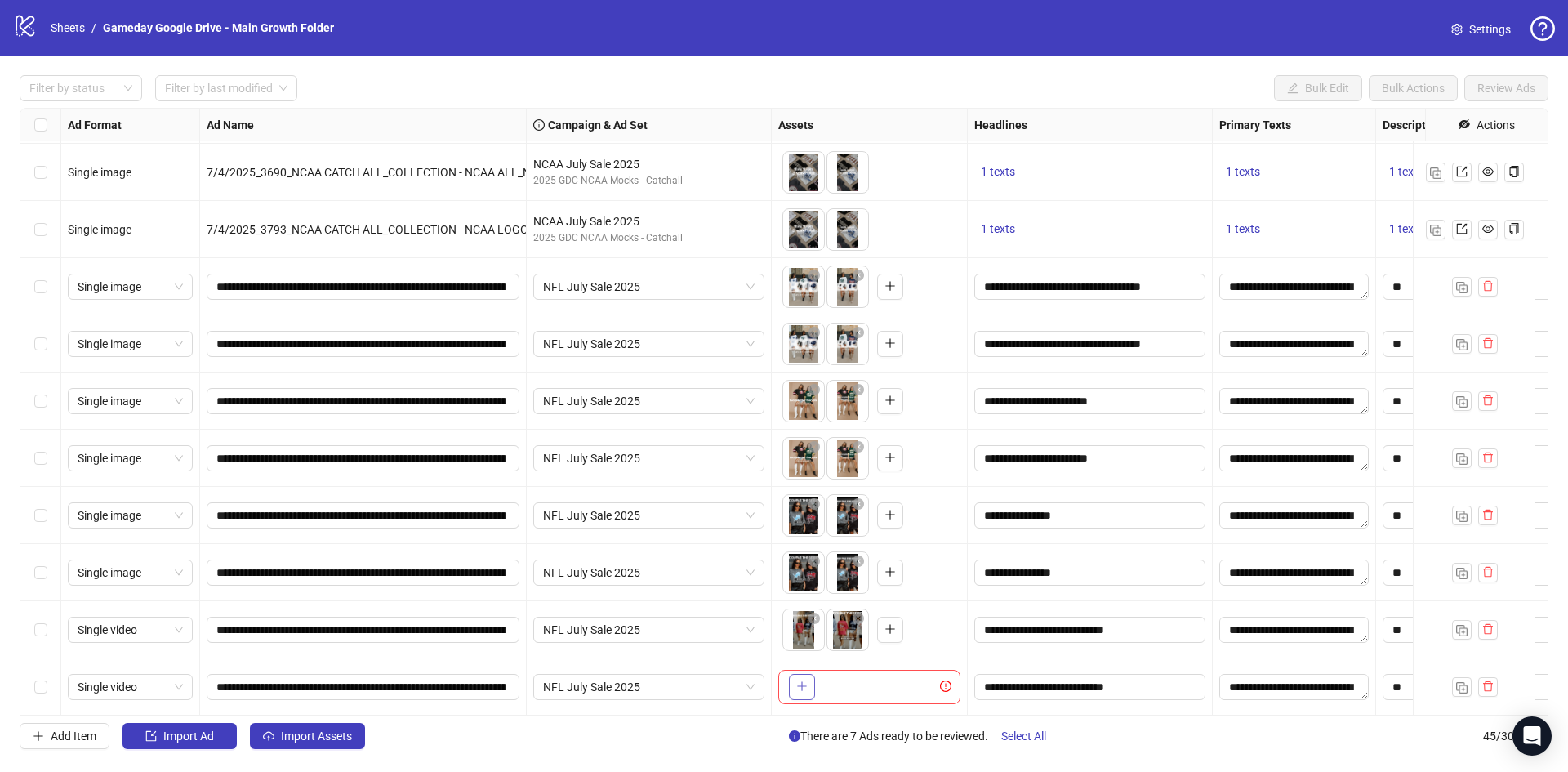 click 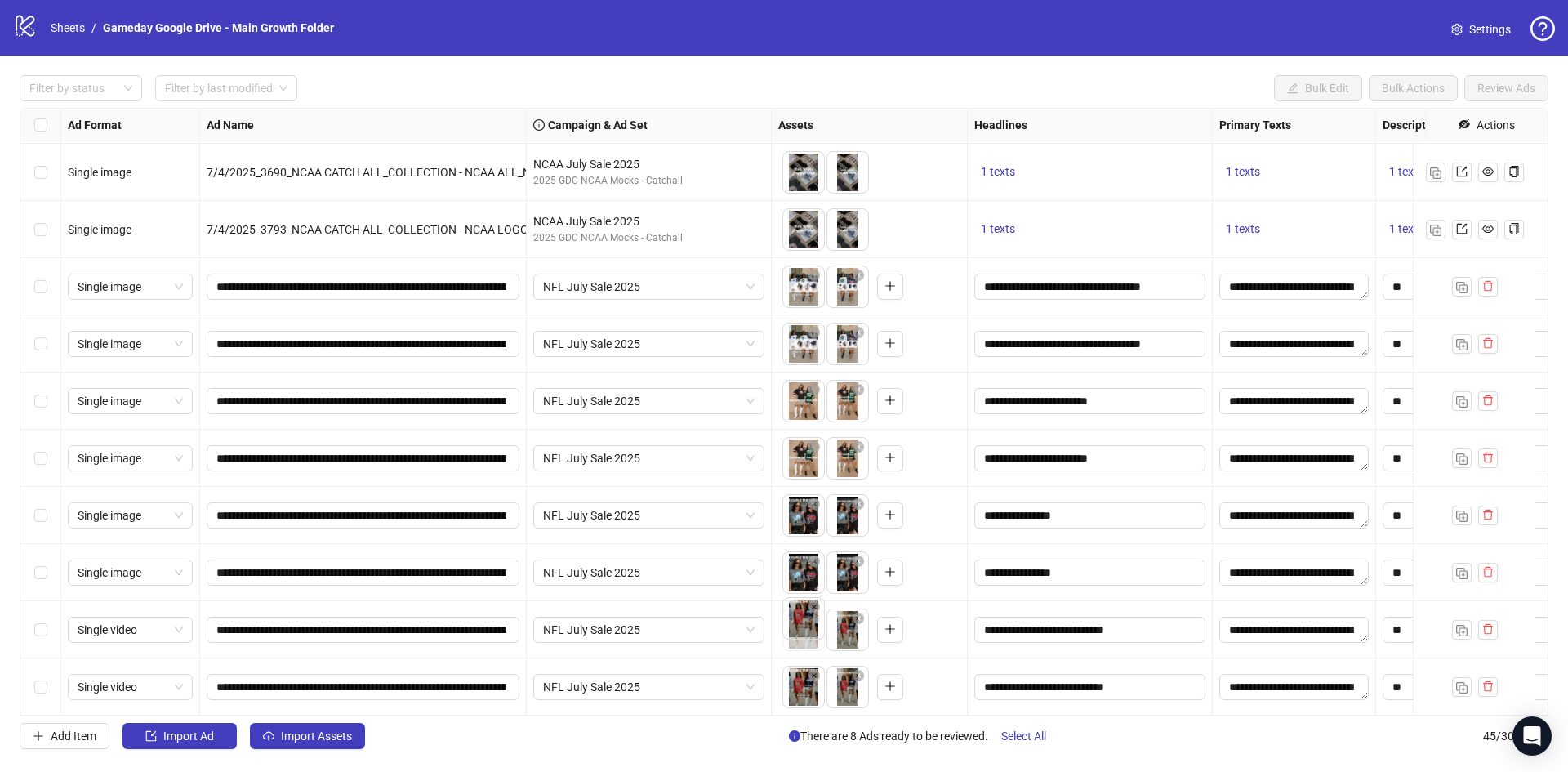 drag, startPoint x: 853, startPoint y: 629, endPoint x: 817, endPoint y: 631, distance: 36.055513 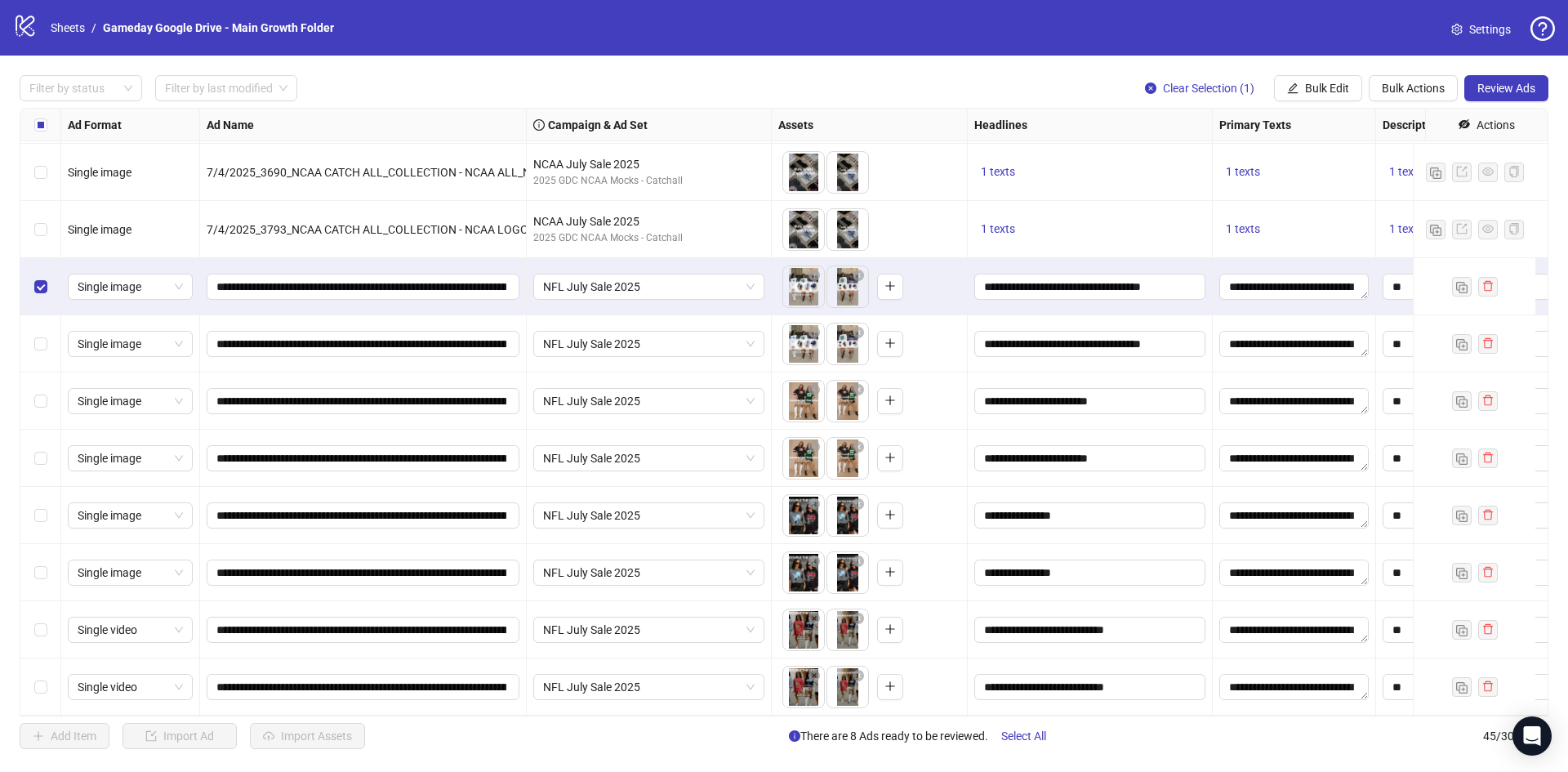click at bounding box center [41, 344] 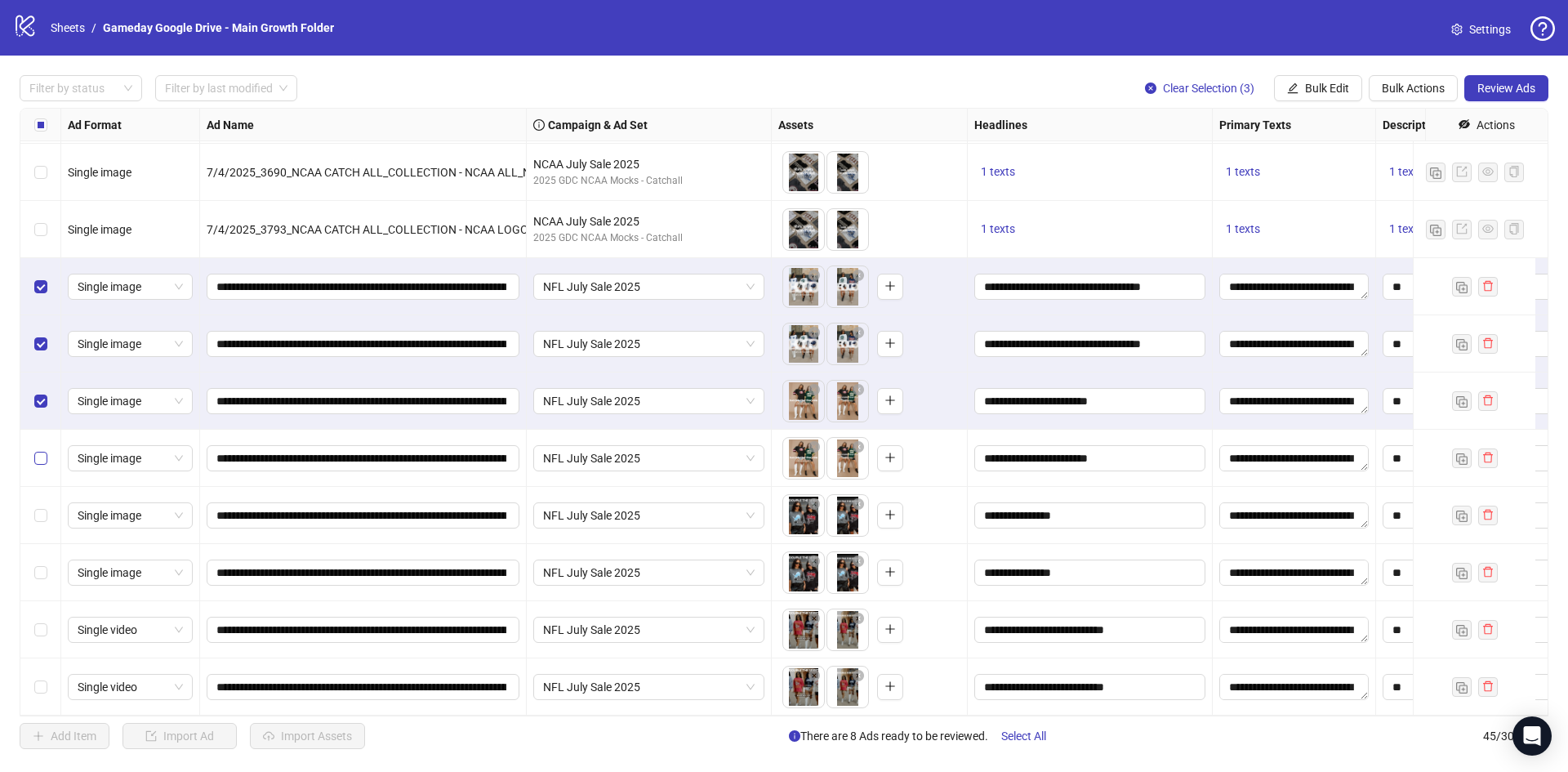 click at bounding box center (41, 458) 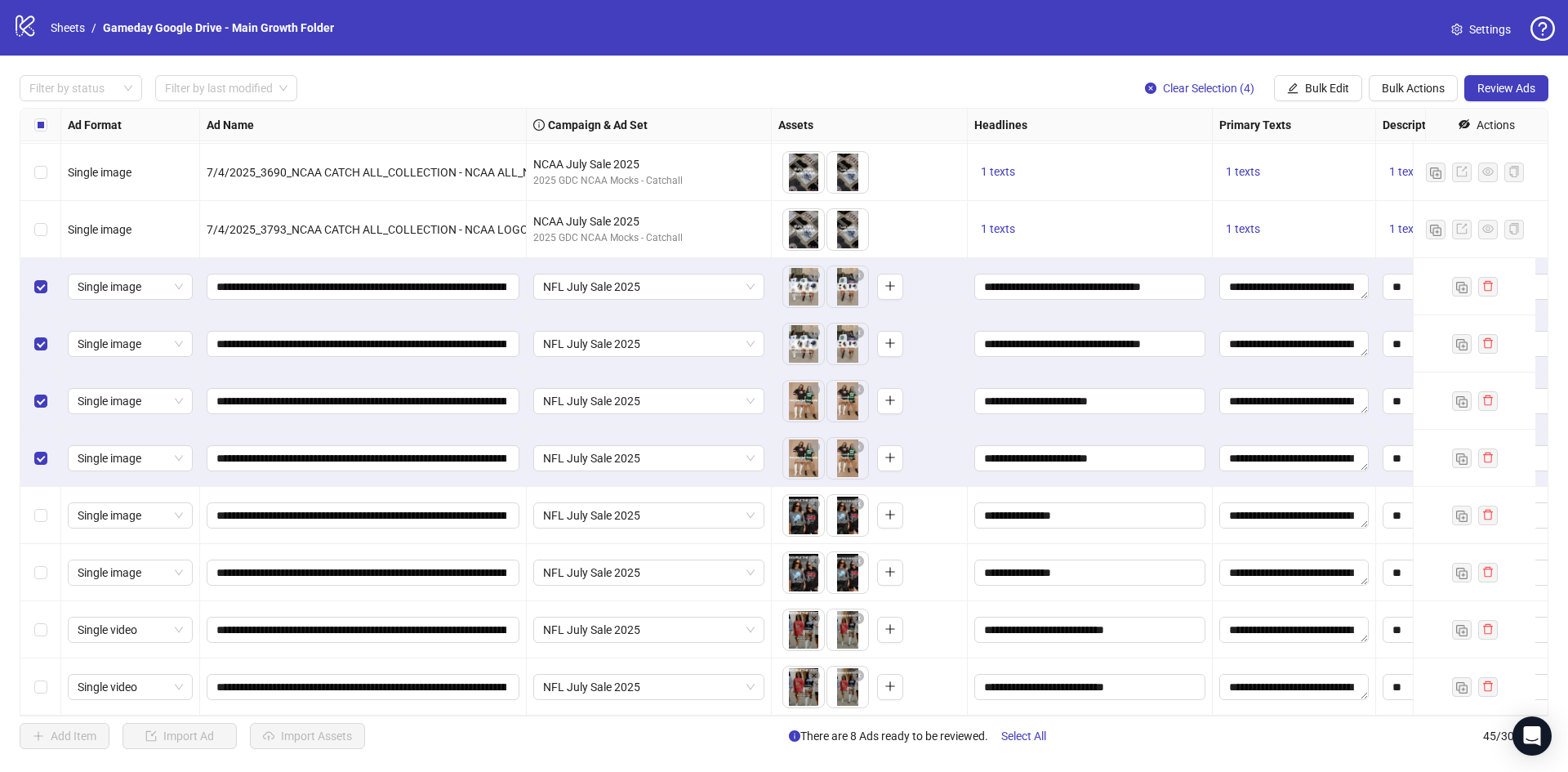 click at bounding box center (41, 515) 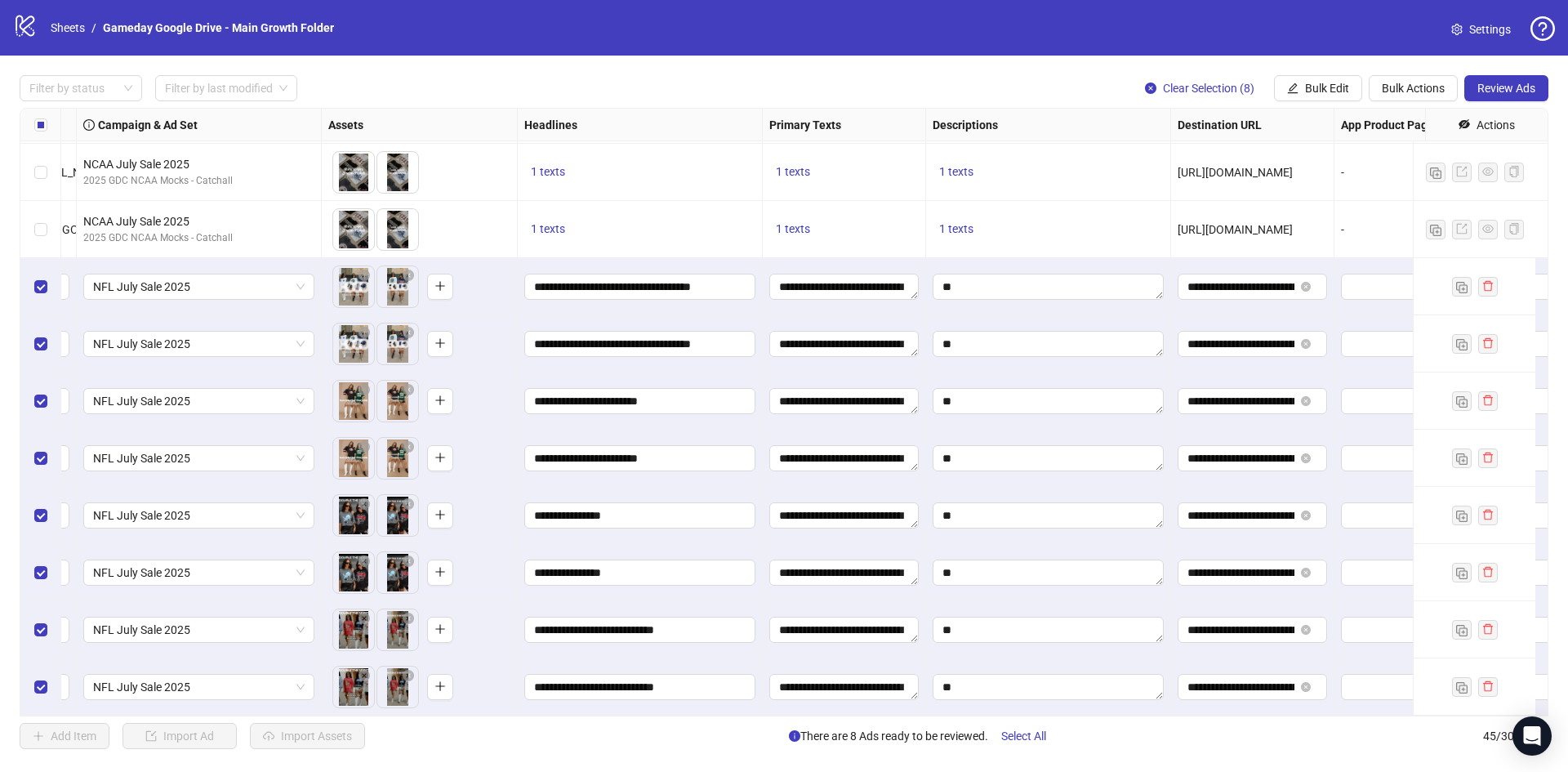 scroll, scrollTop: 2011, scrollLeft: 0, axis: vertical 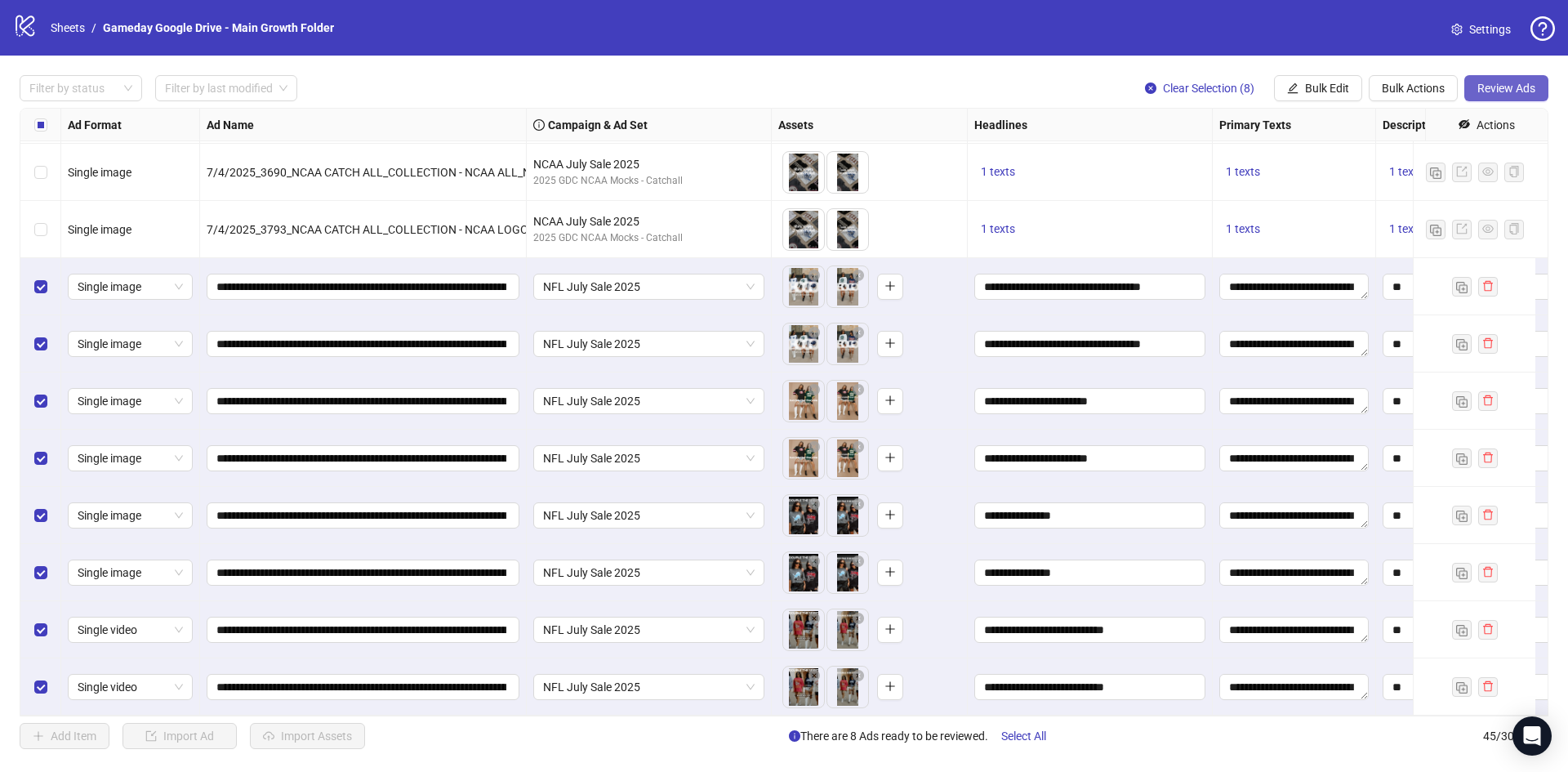 click on "Review Ads" at bounding box center [1506, 88] 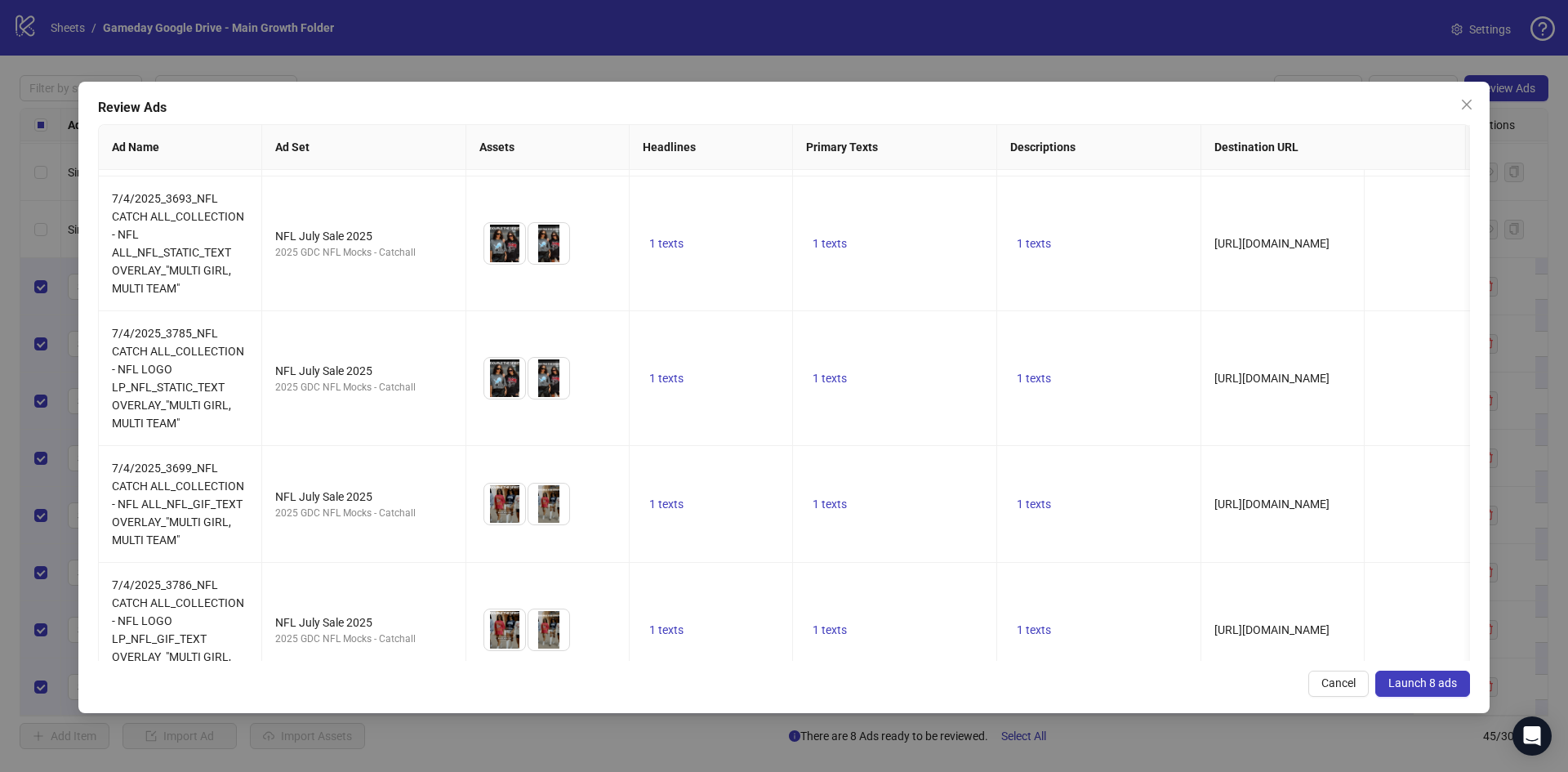 scroll, scrollTop: 582, scrollLeft: 0, axis: vertical 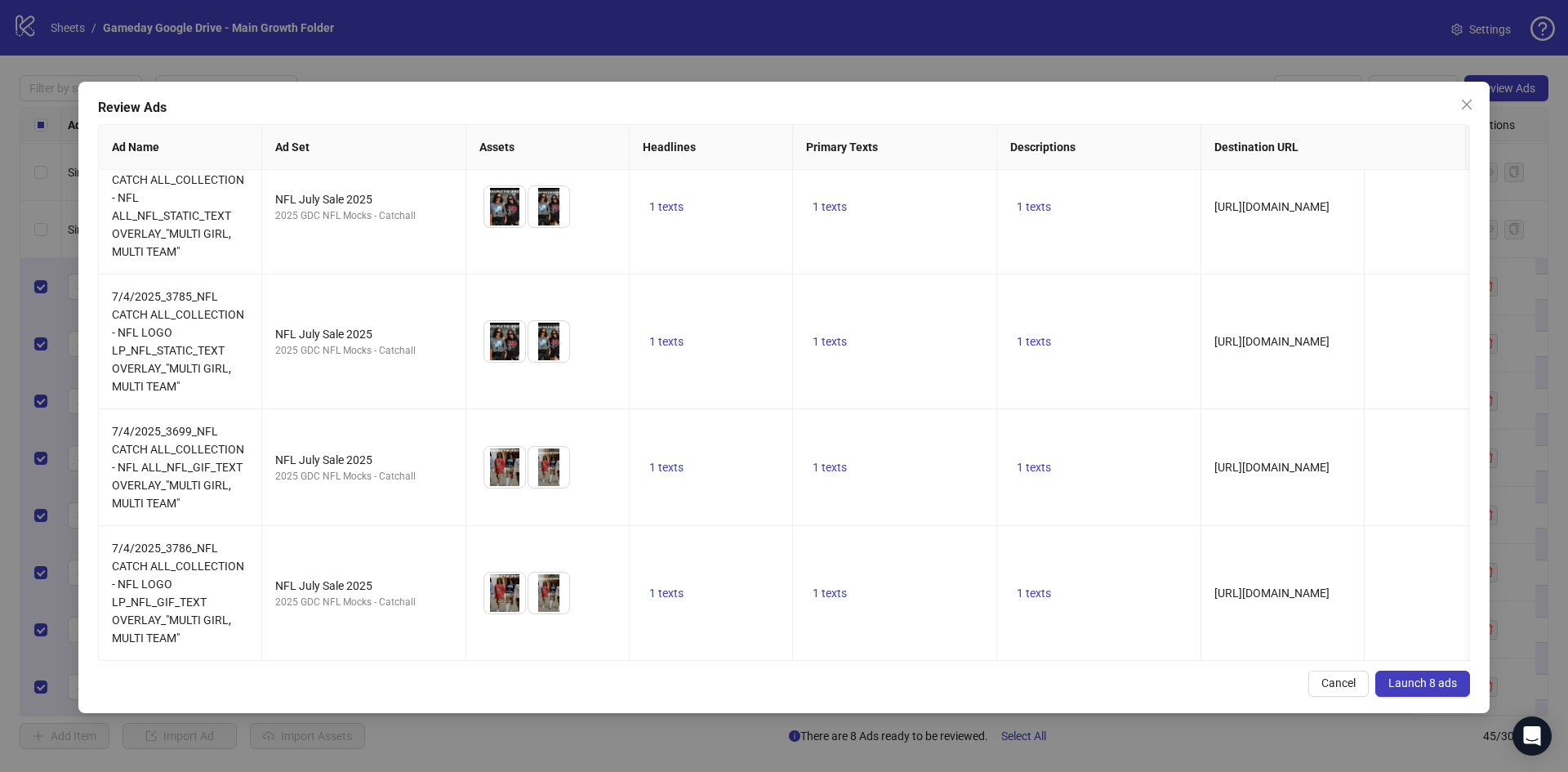 click on "Launch 8 ads" at bounding box center (1423, 683) 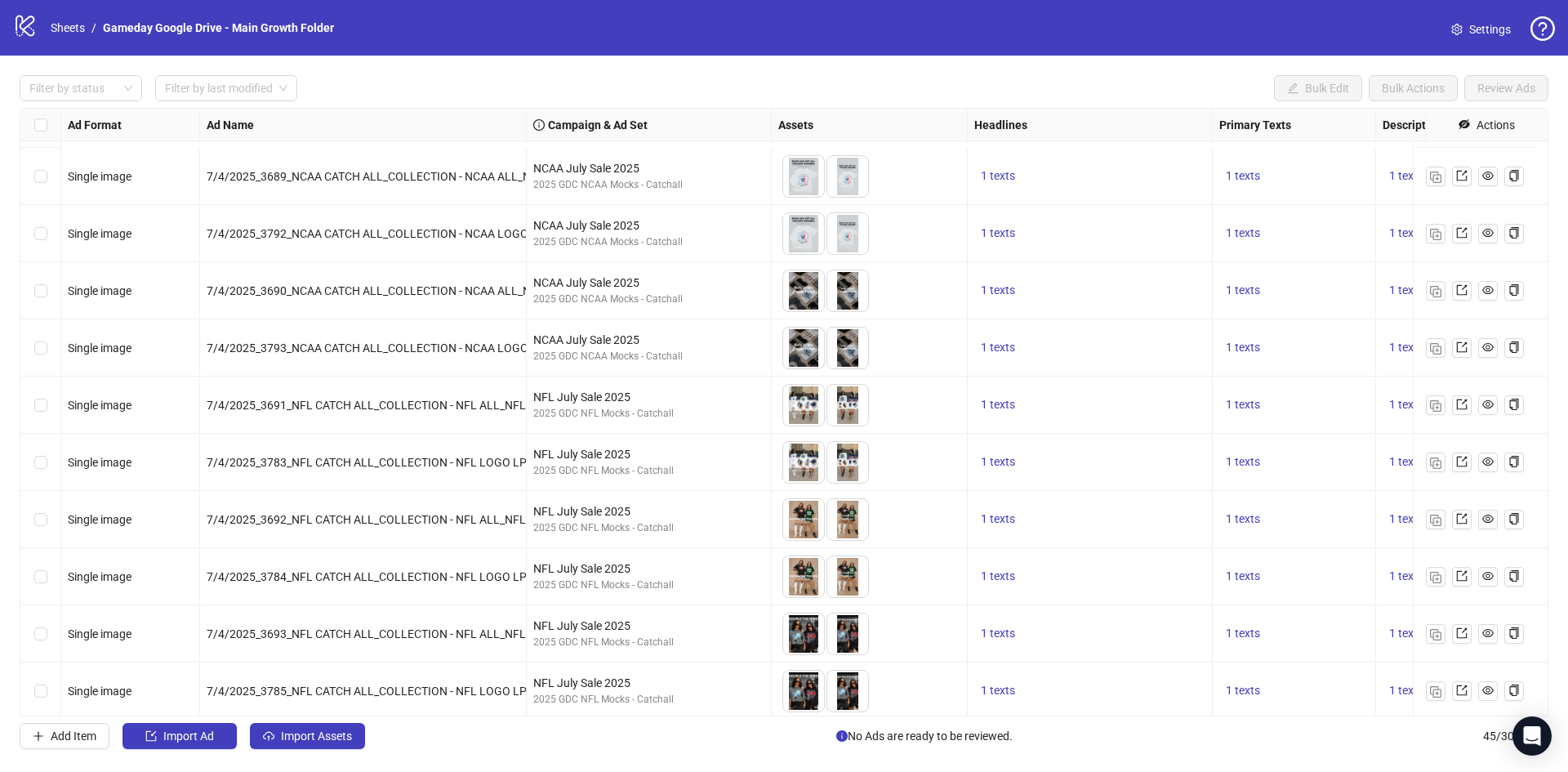 scroll, scrollTop: 2011, scrollLeft: 0, axis: vertical 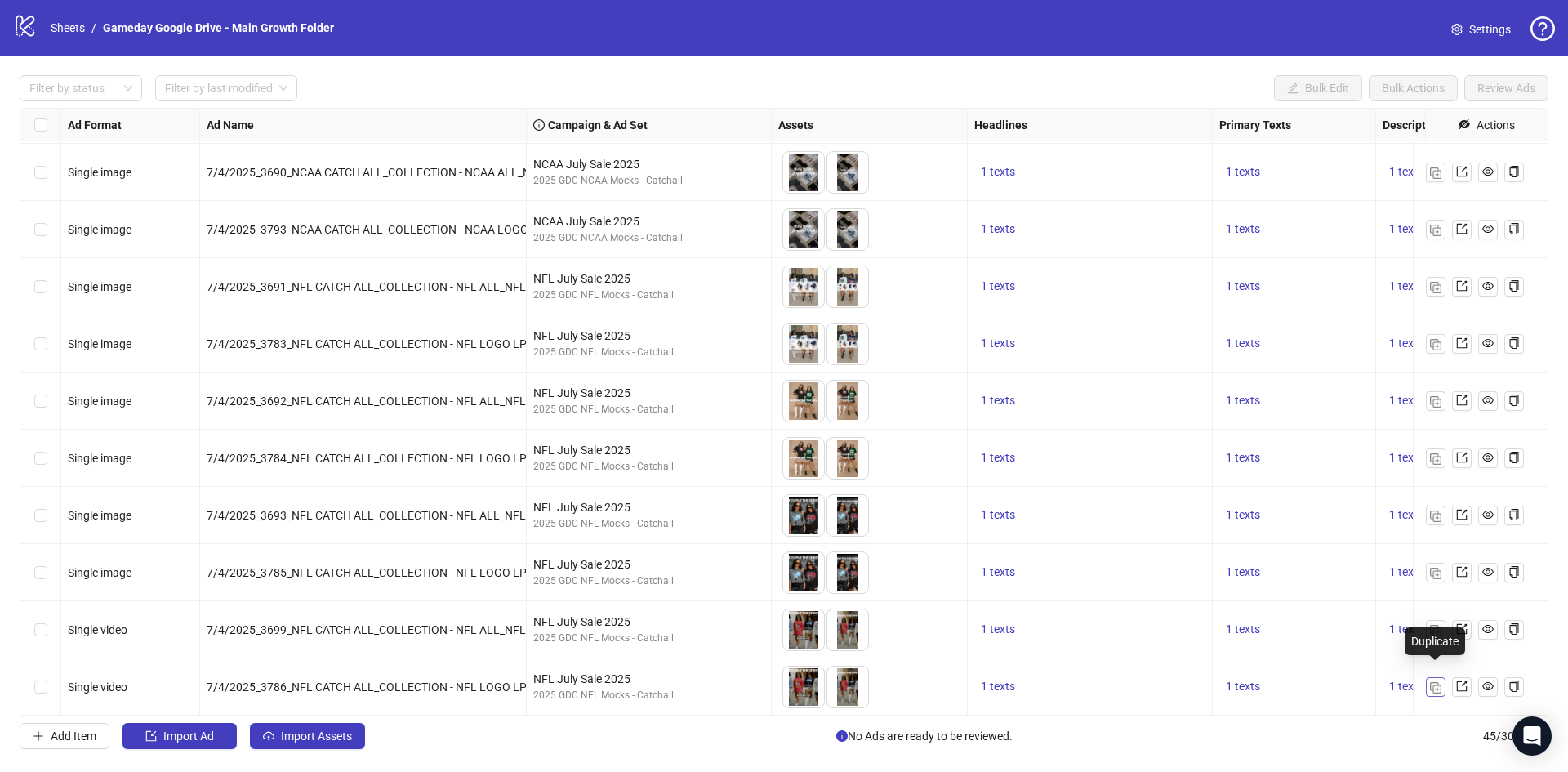 click at bounding box center (1436, 688) 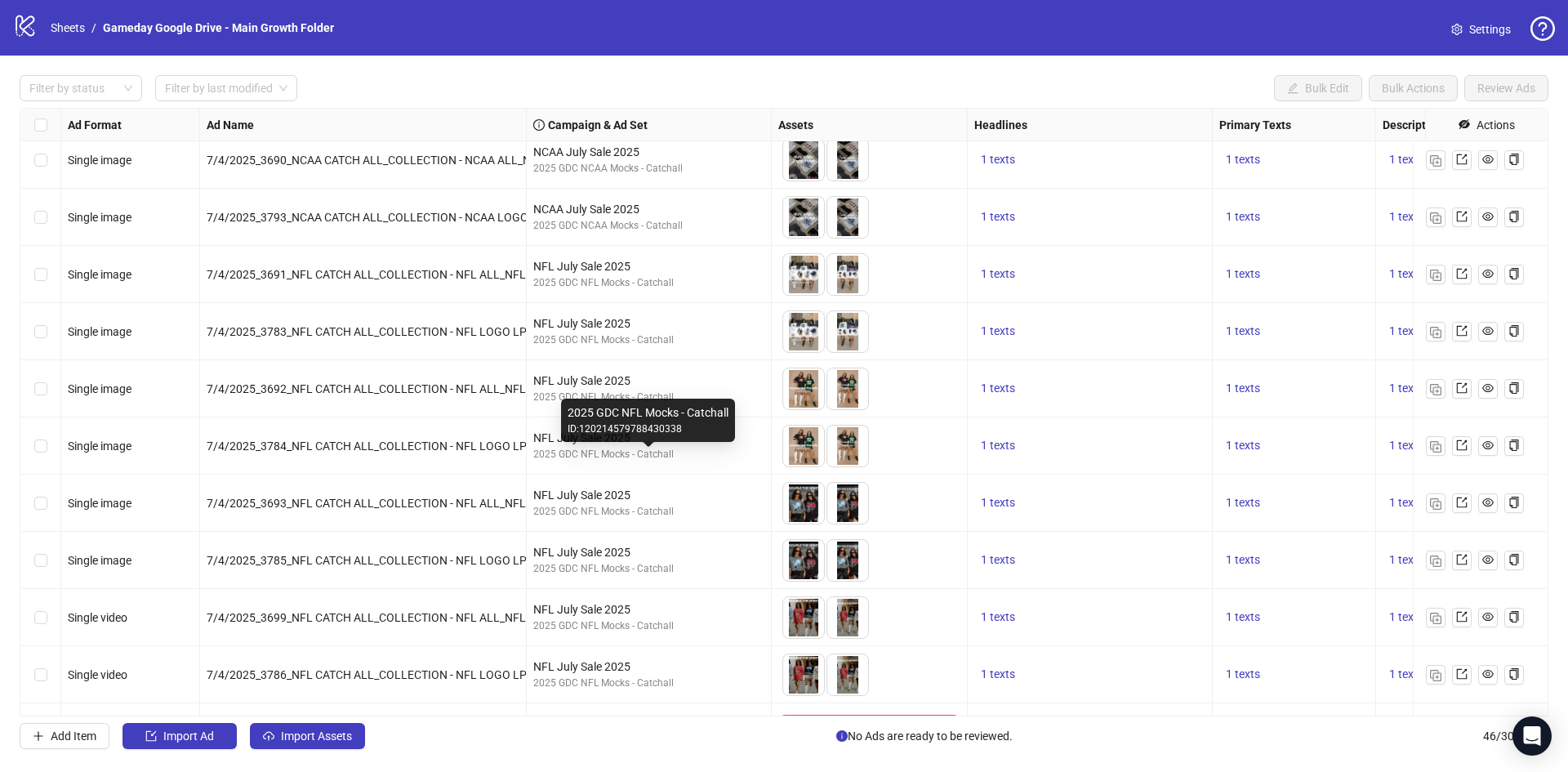 scroll, scrollTop: 2068, scrollLeft: 0, axis: vertical 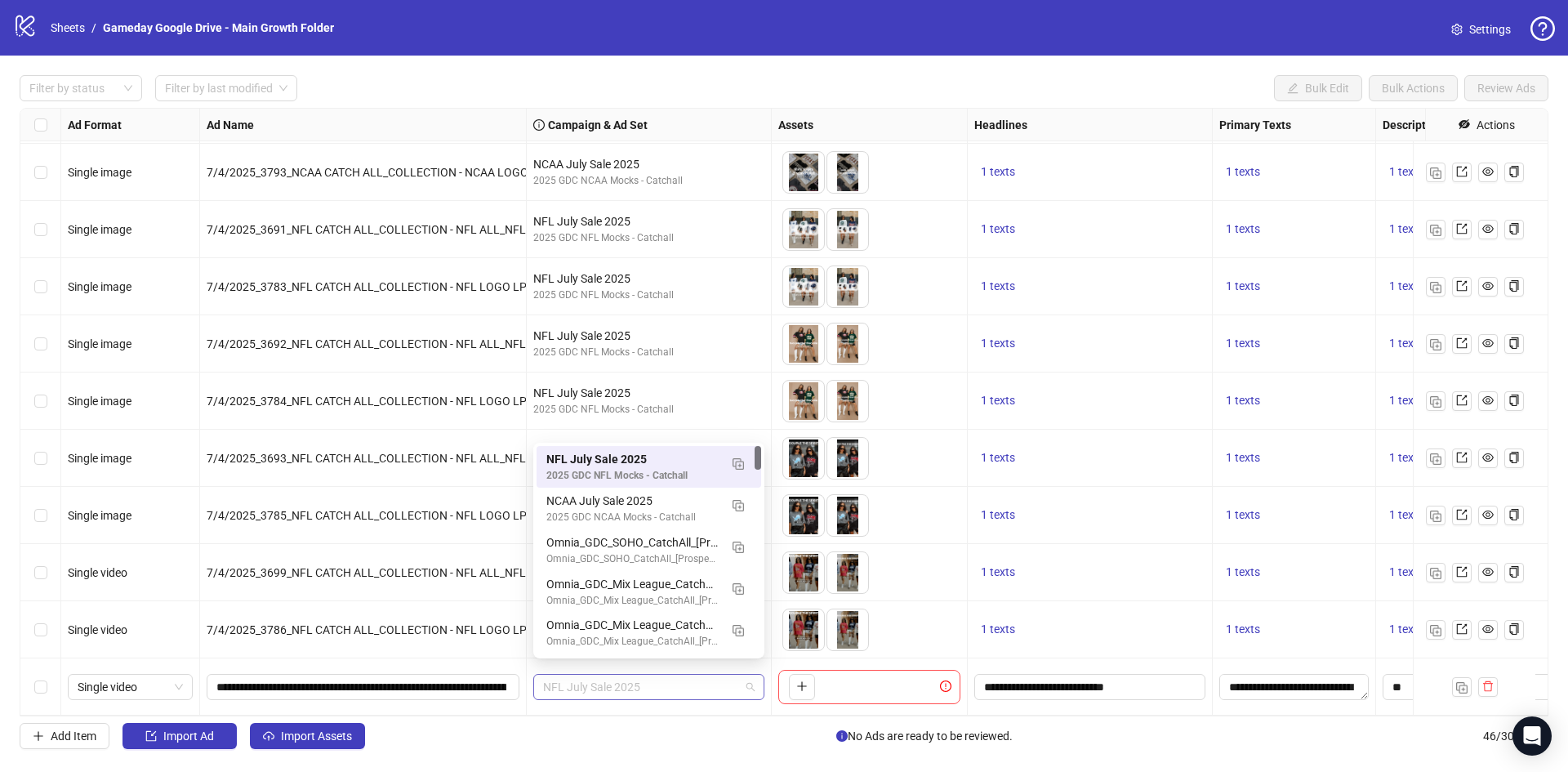 click on "NFL July Sale 2025" at bounding box center (648, 687) 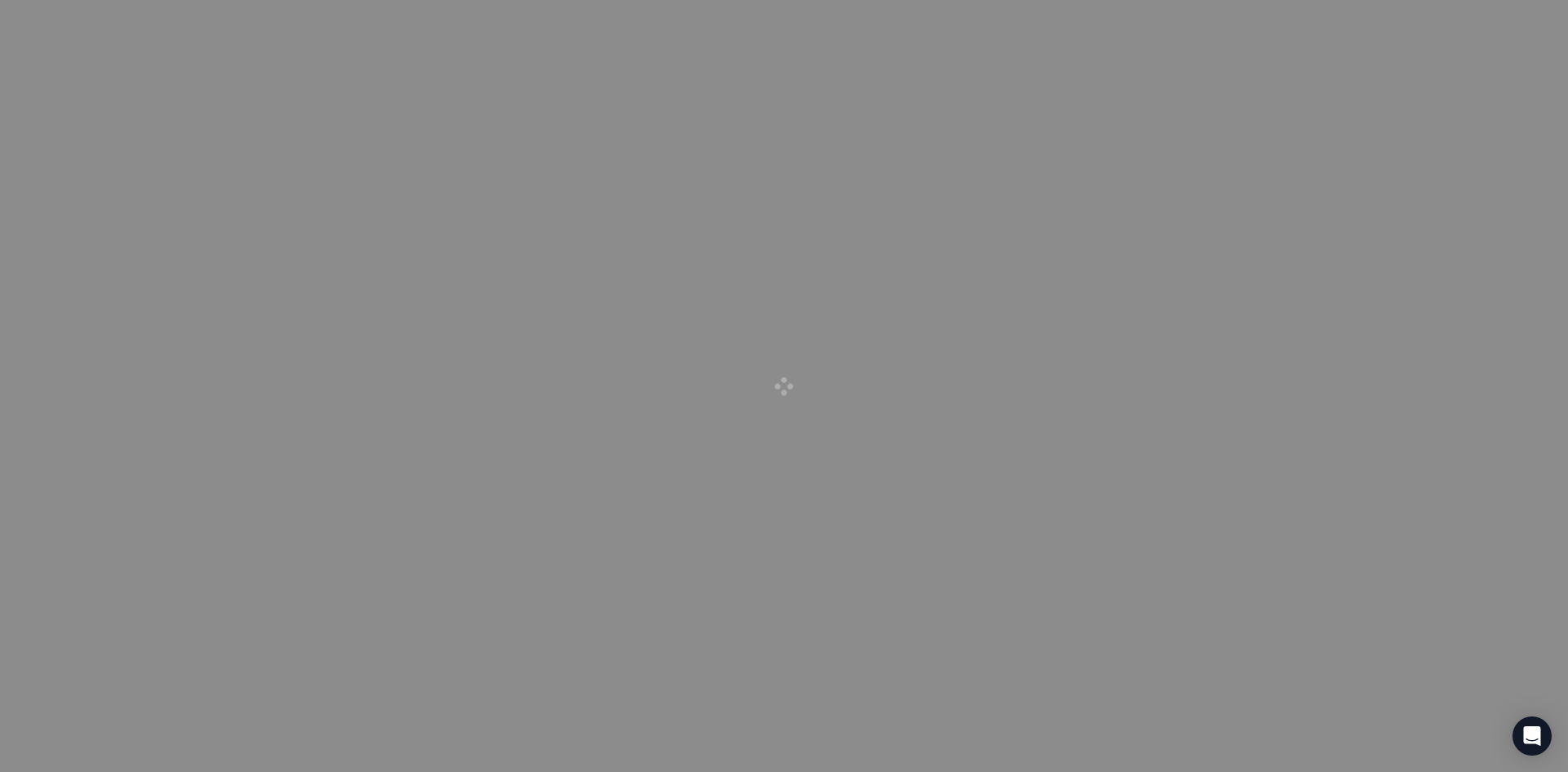 scroll, scrollTop: 0, scrollLeft: 0, axis: both 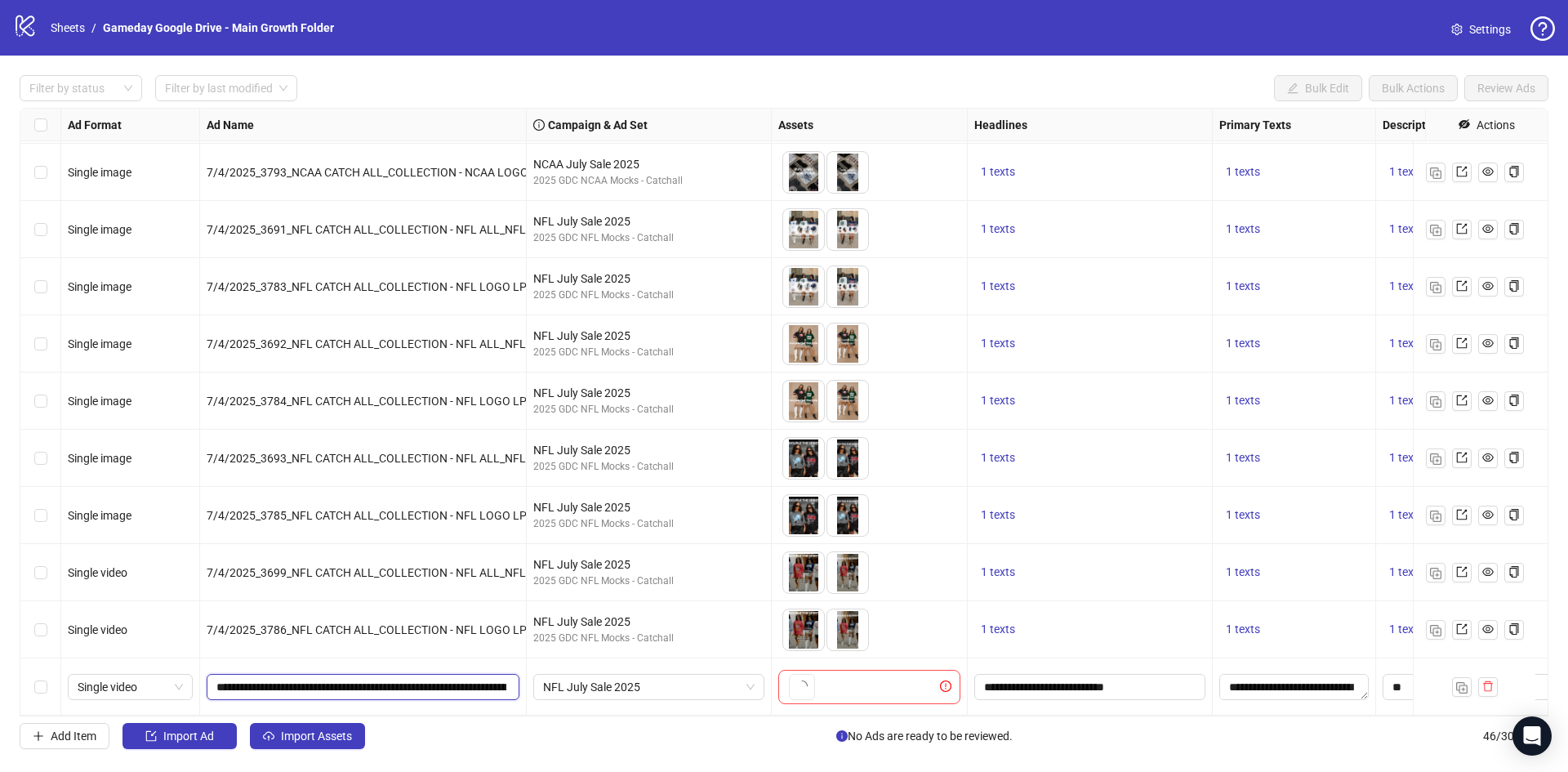 click on "**********" at bounding box center (361, 687) 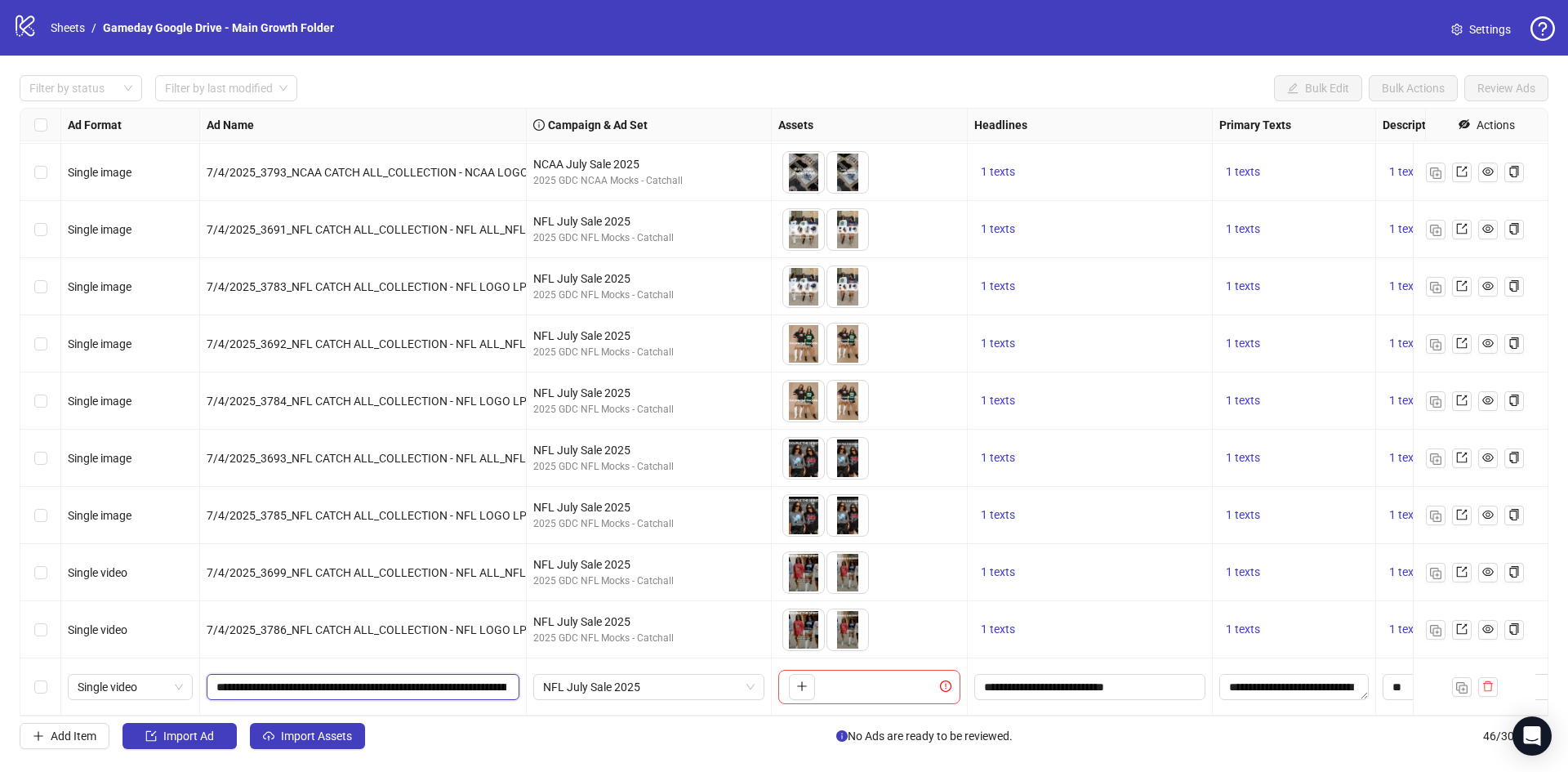 click on "**********" at bounding box center [361, 687] 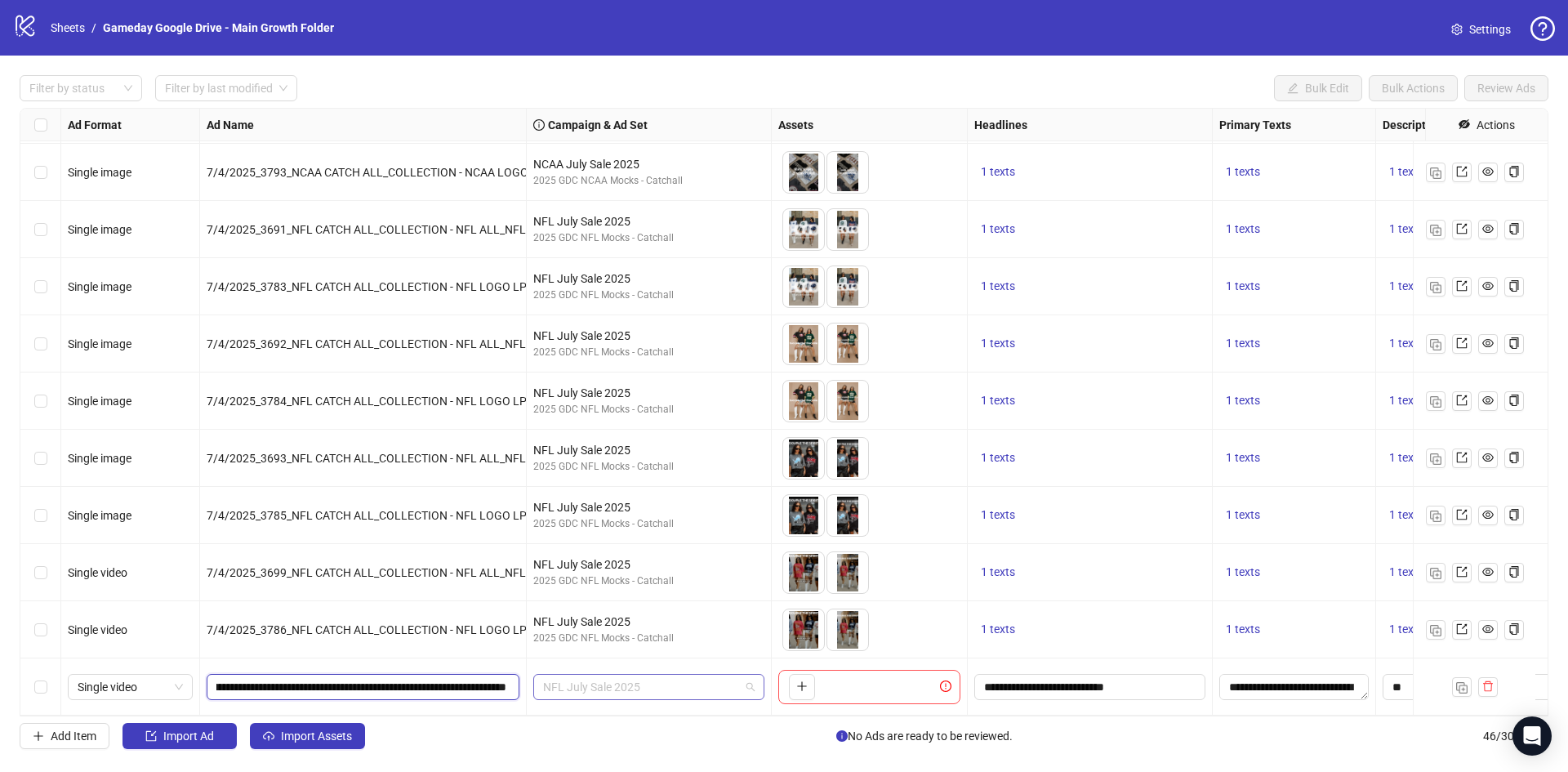 click on "NFL July Sale 2025" at bounding box center [648, 687] 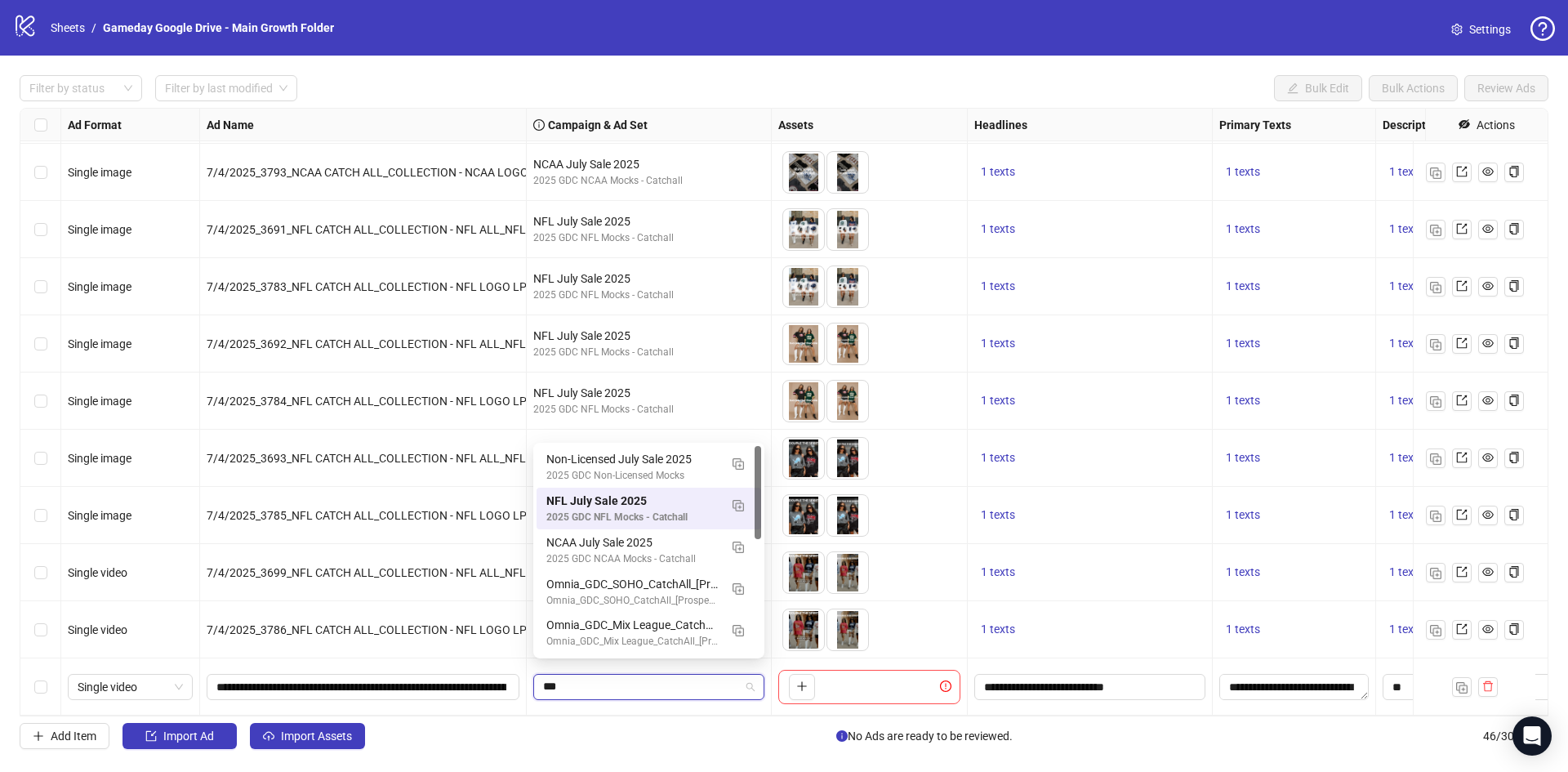 type on "****" 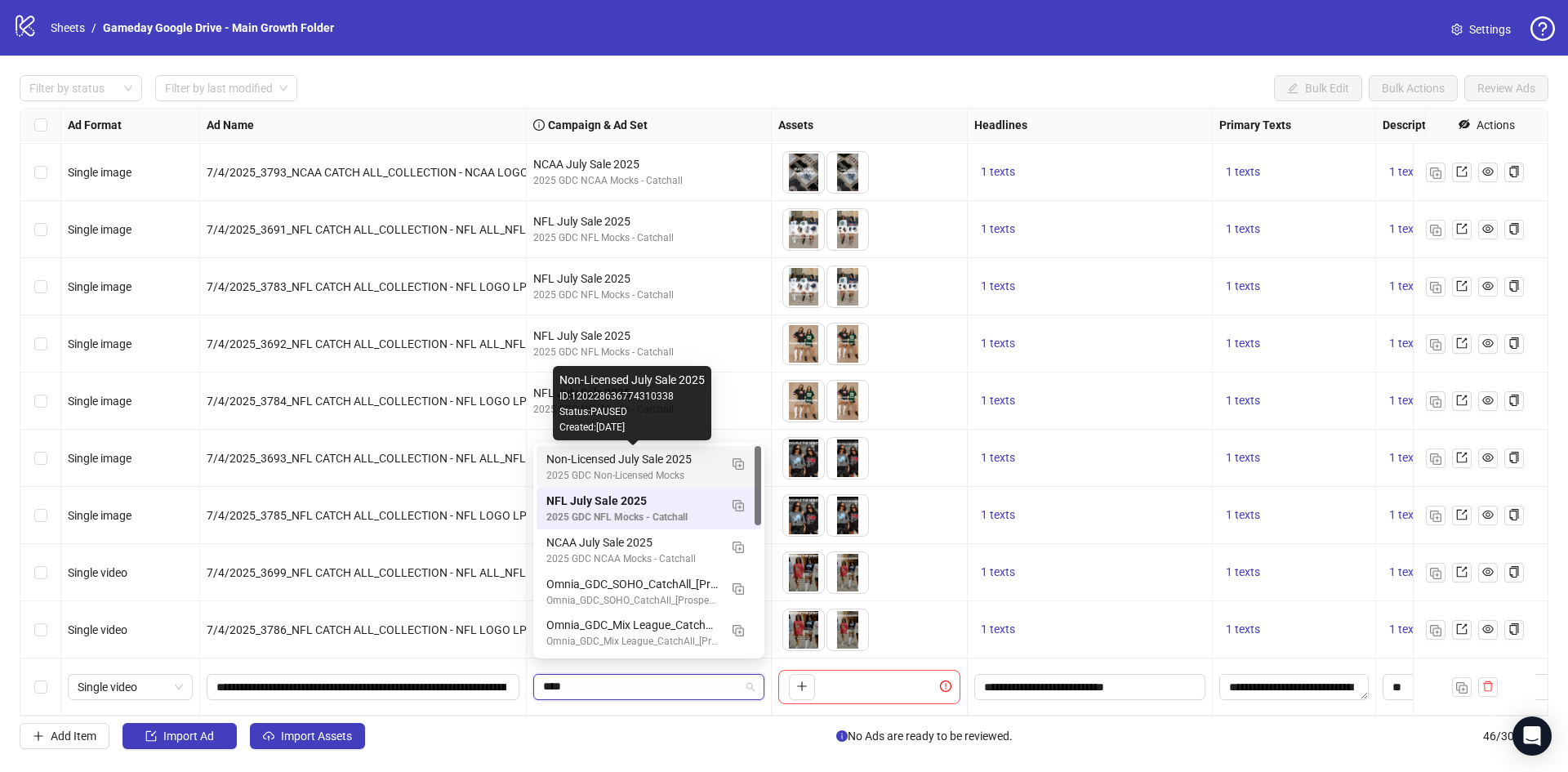 click on "Non-Licensed July Sale 2025 2025 GDC Non-Licensed Mocks" at bounding box center [632, 466] 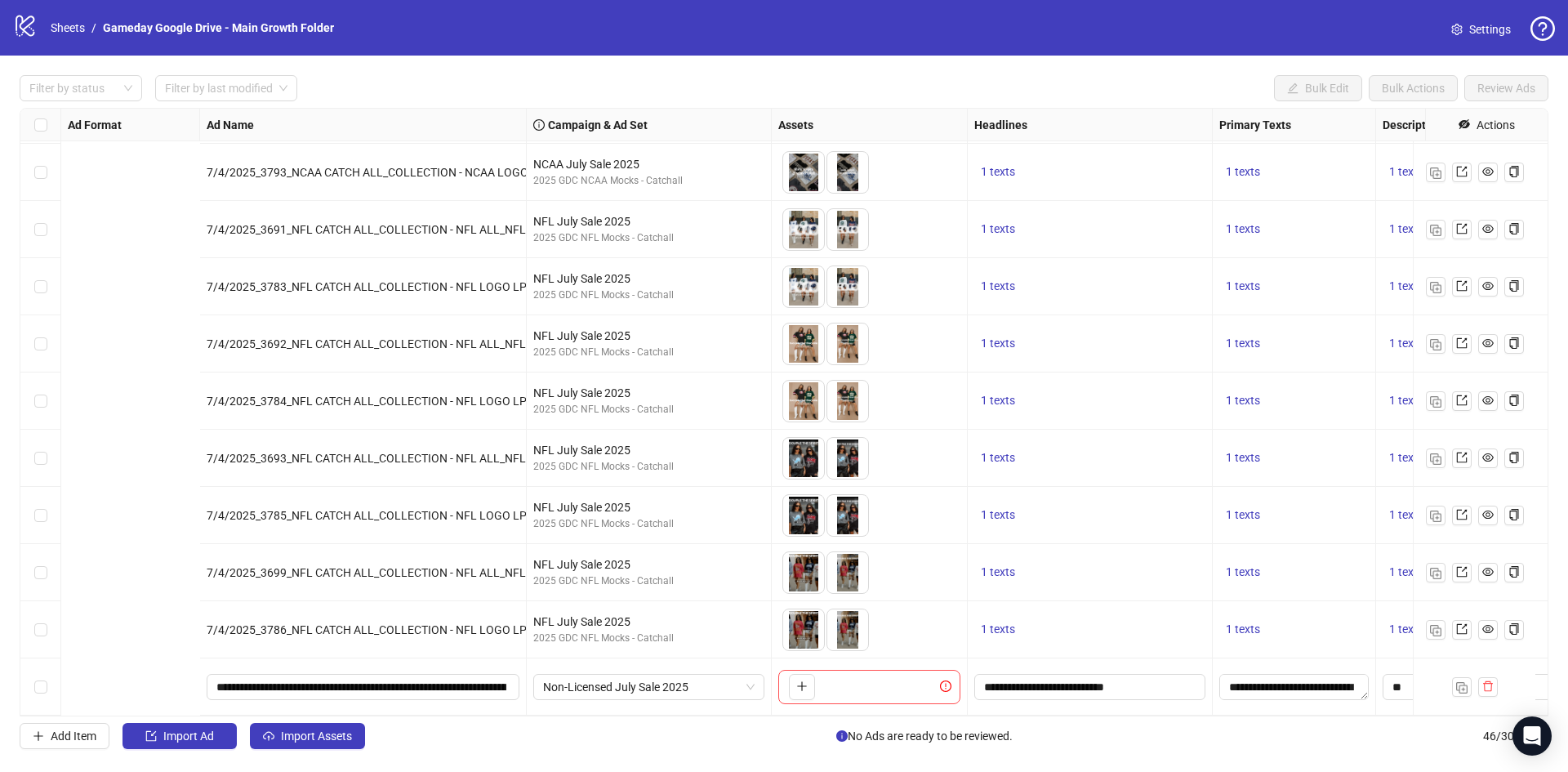 scroll, scrollTop: 2068, scrollLeft: 590, axis: both 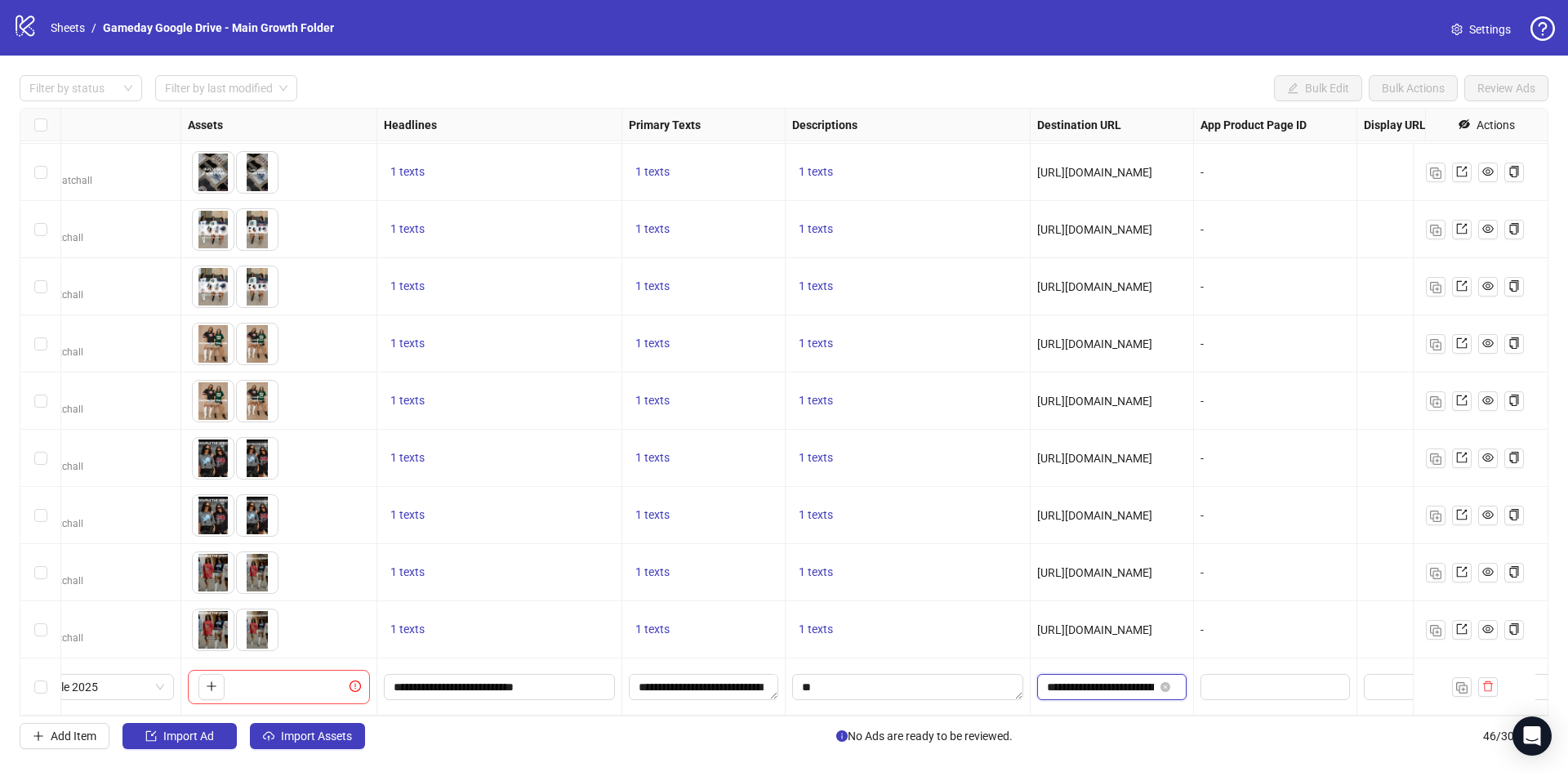 click on "**********" at bounding box center [1100, 687] 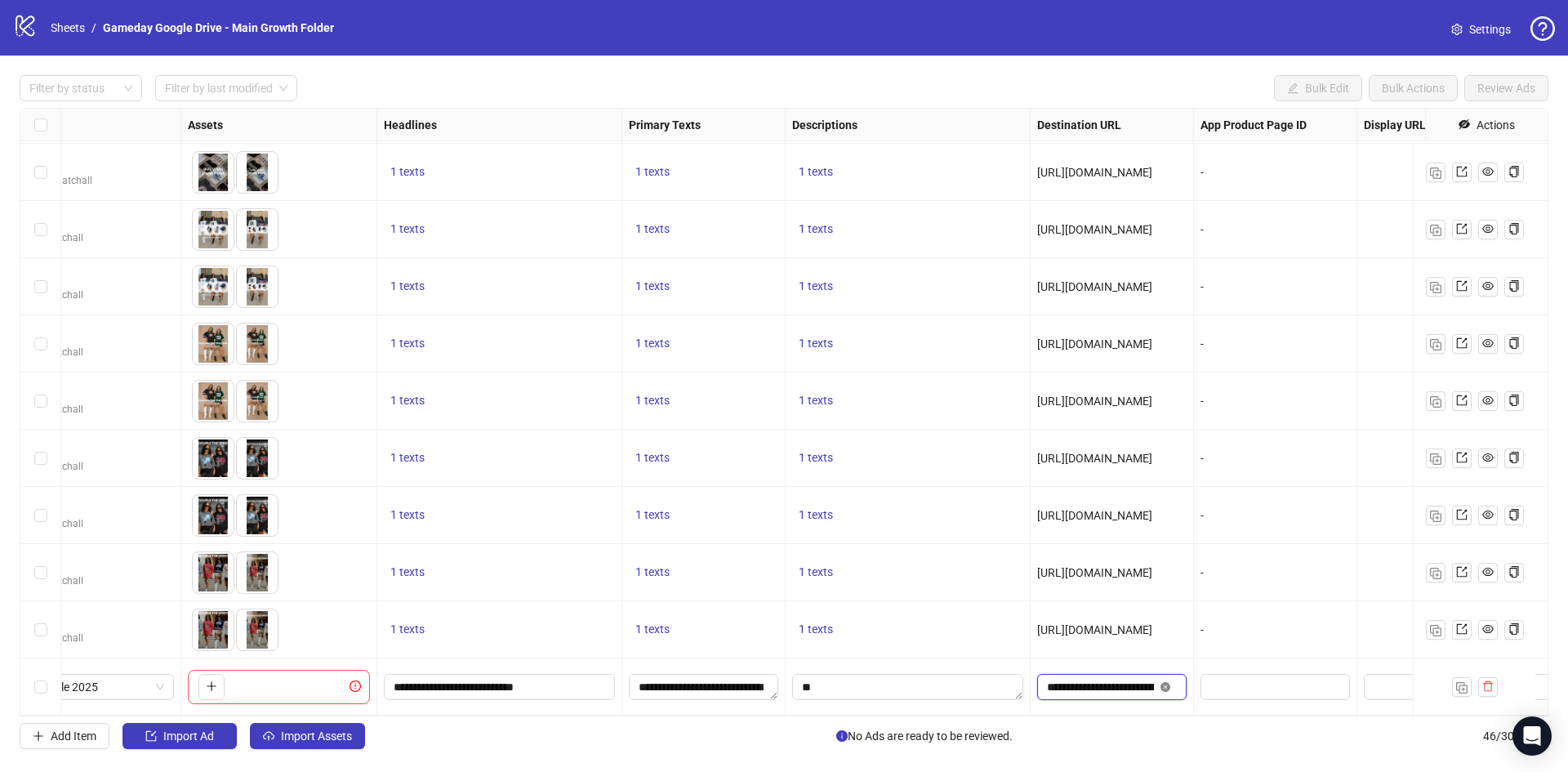 click 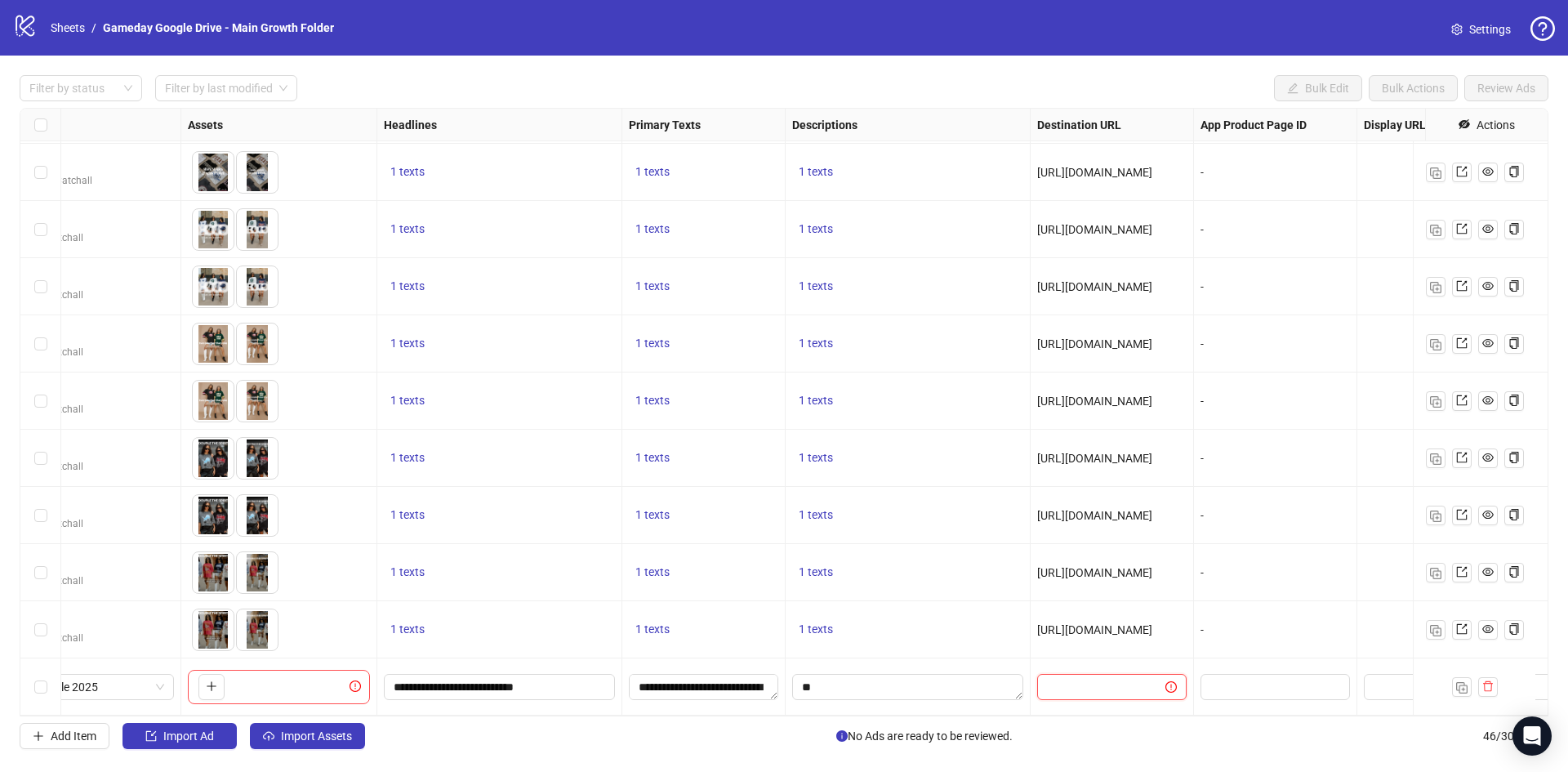 paste on "**********" 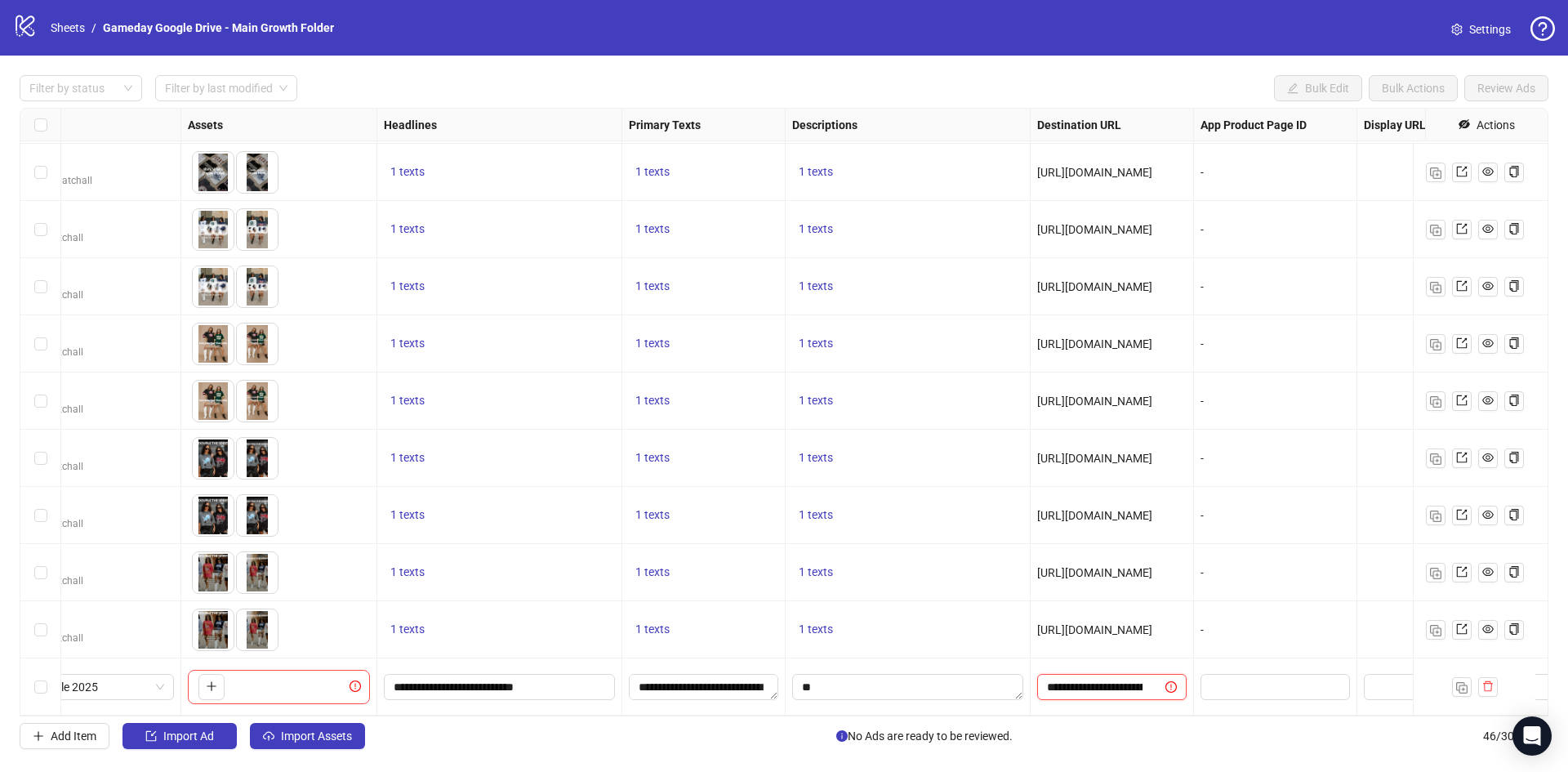 scroll, scrollTop: 0, scrollLeft: 267, axis: horizontal 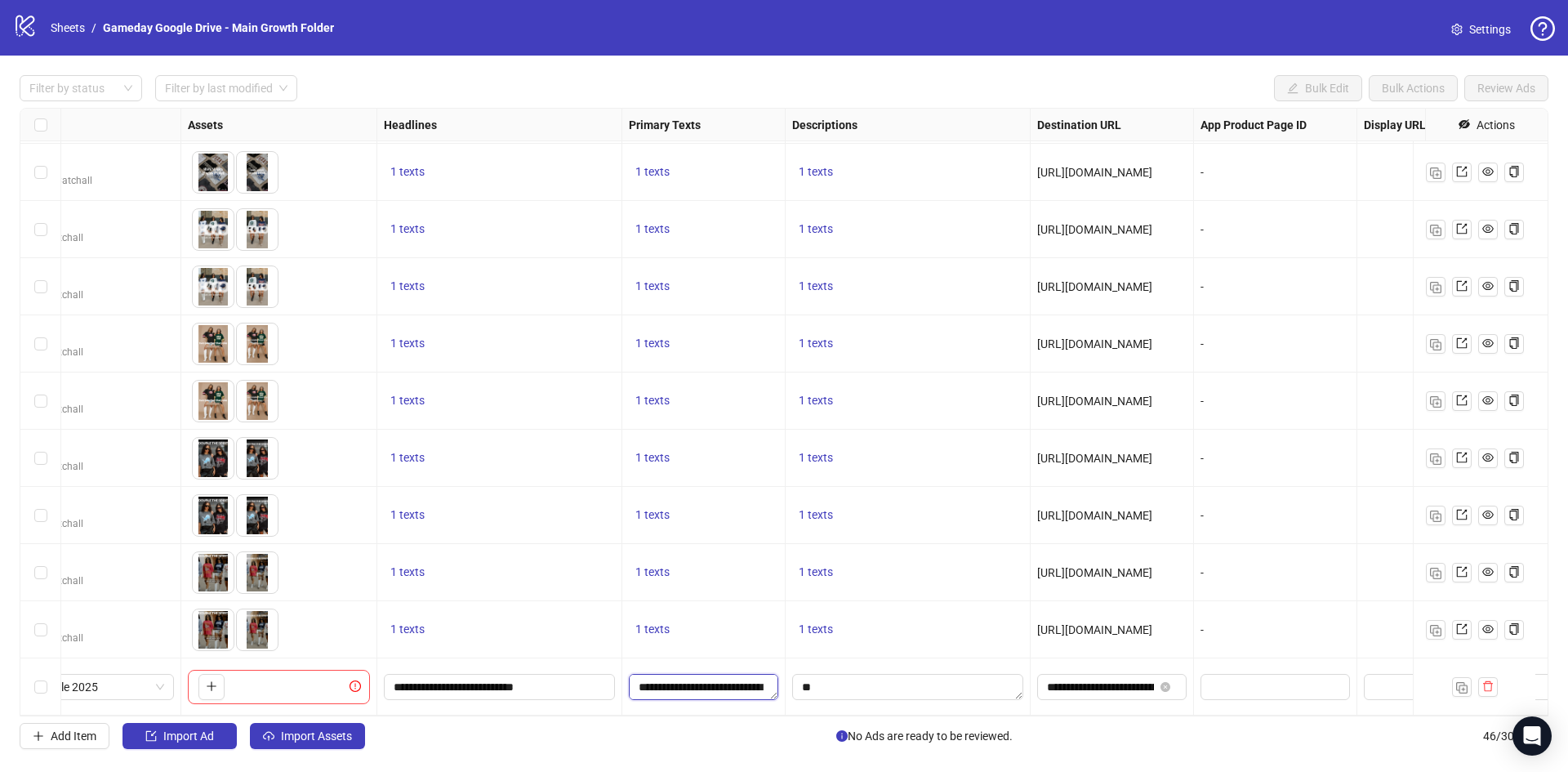 click on "**********" at bounding box center [703, 687] 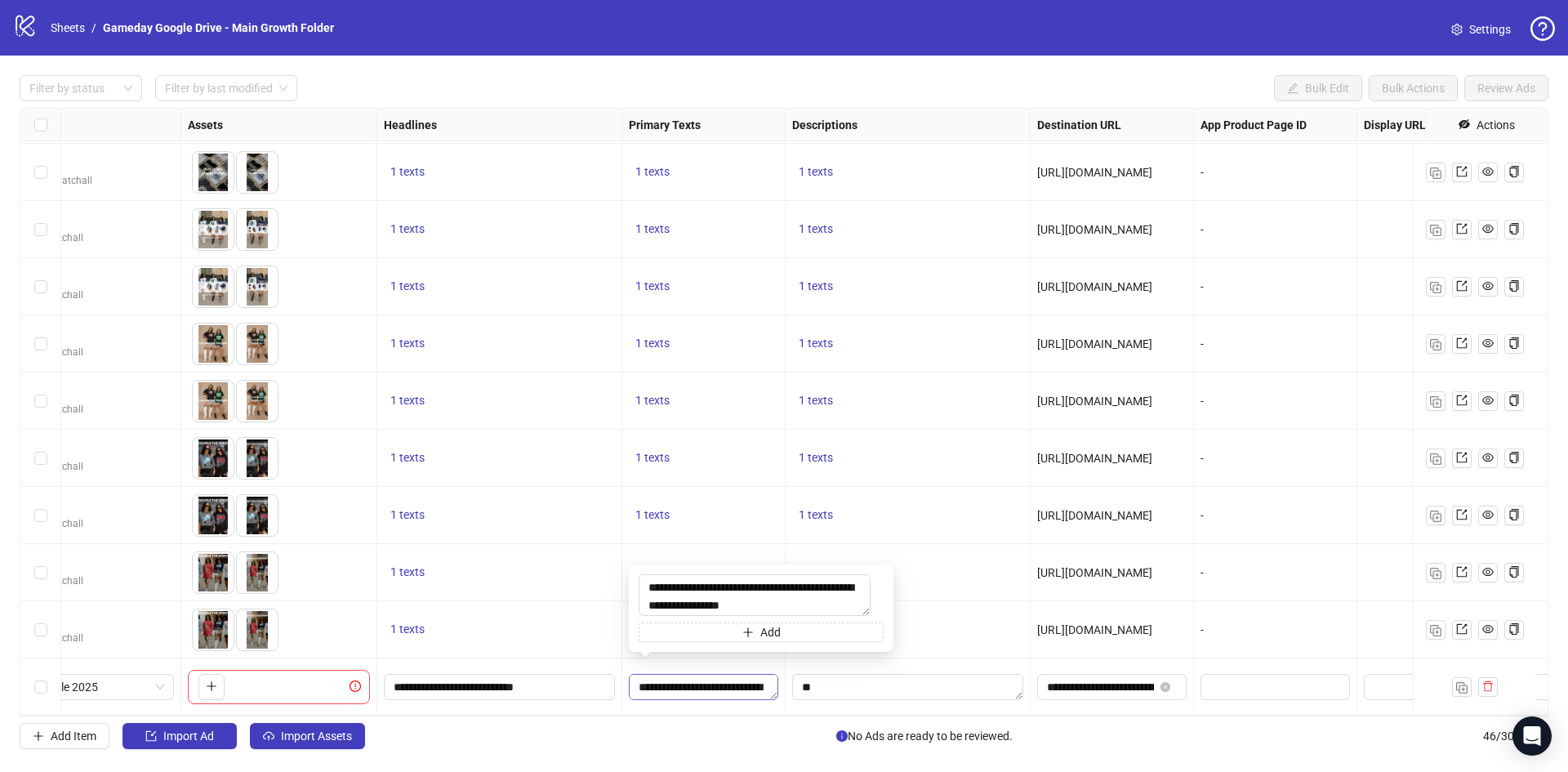 type on "**********" 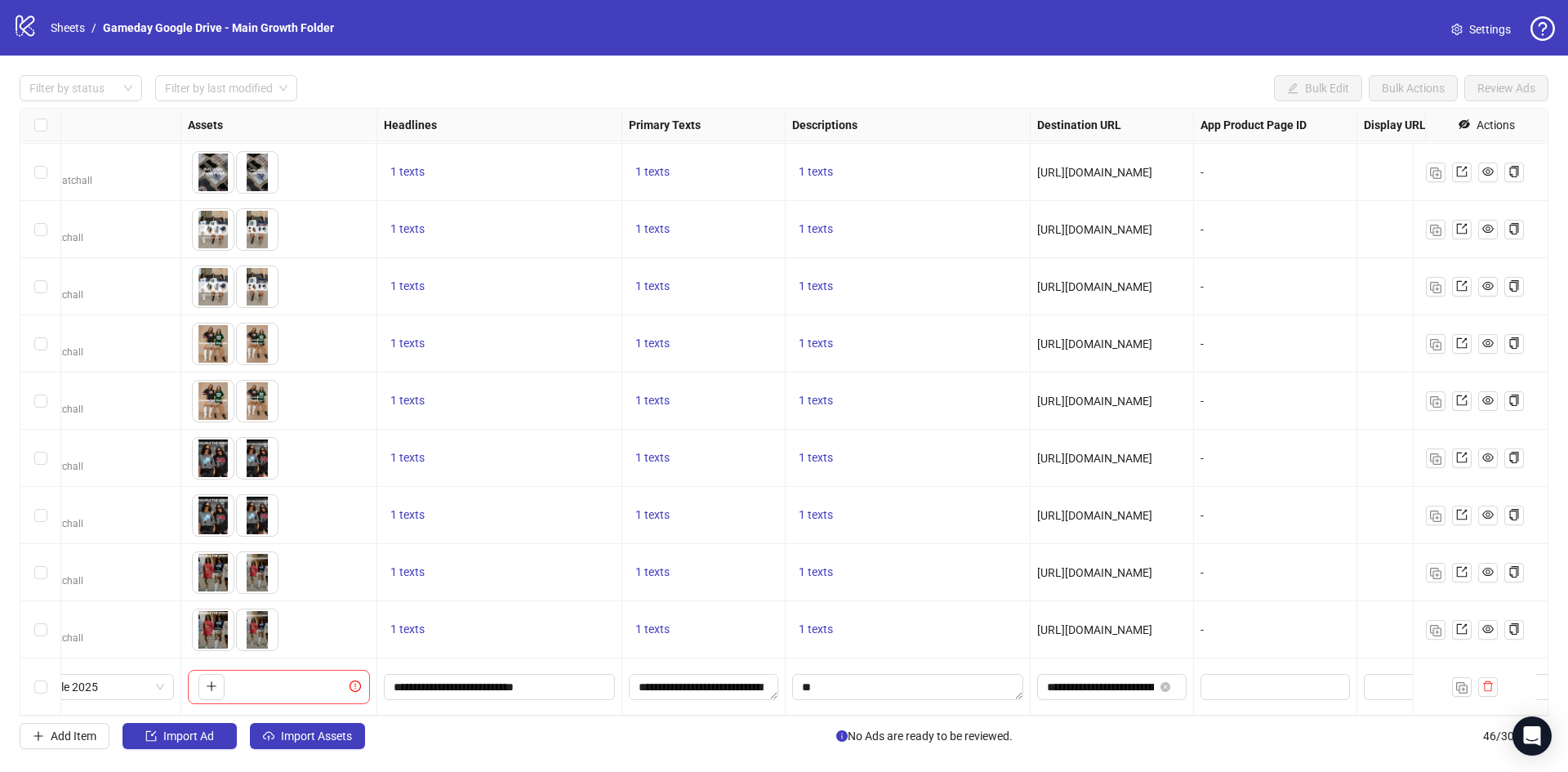 click on "1 texts" at bounding box center [703, 401] 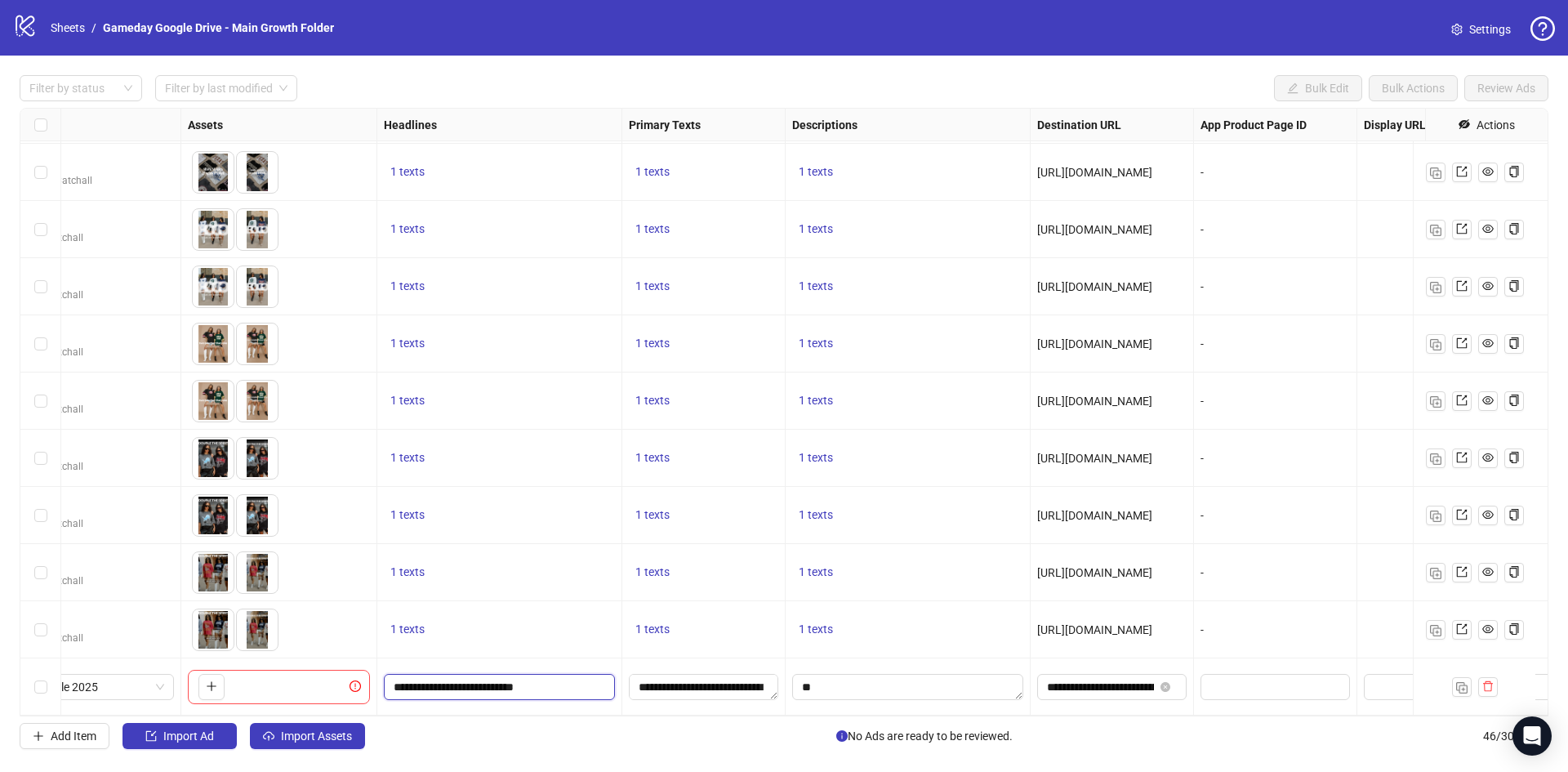 click on "**********" at bounding box center [497, 687] 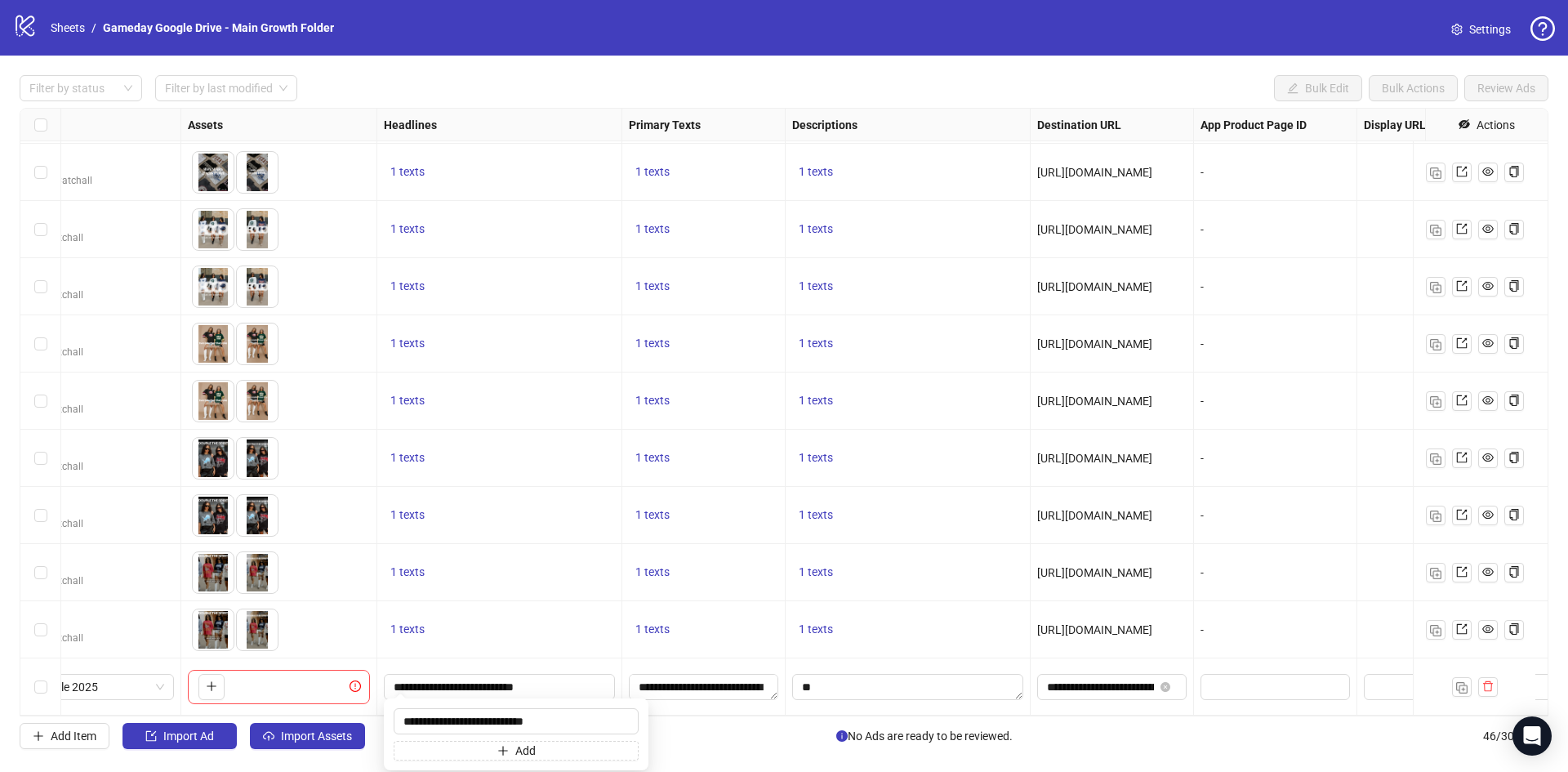 type on "**********" 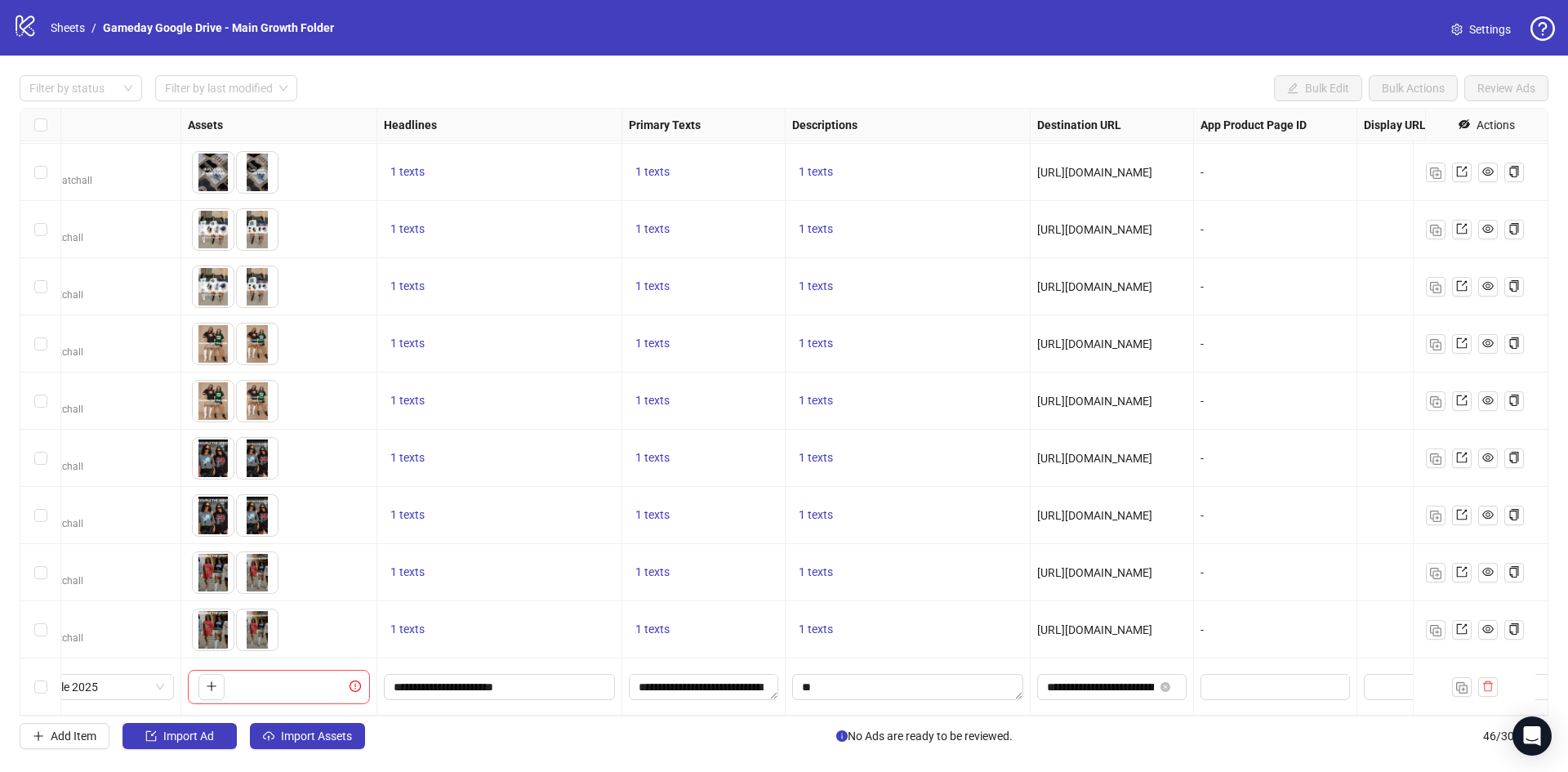 click on "1 texts" at bounding box center (499, 630) 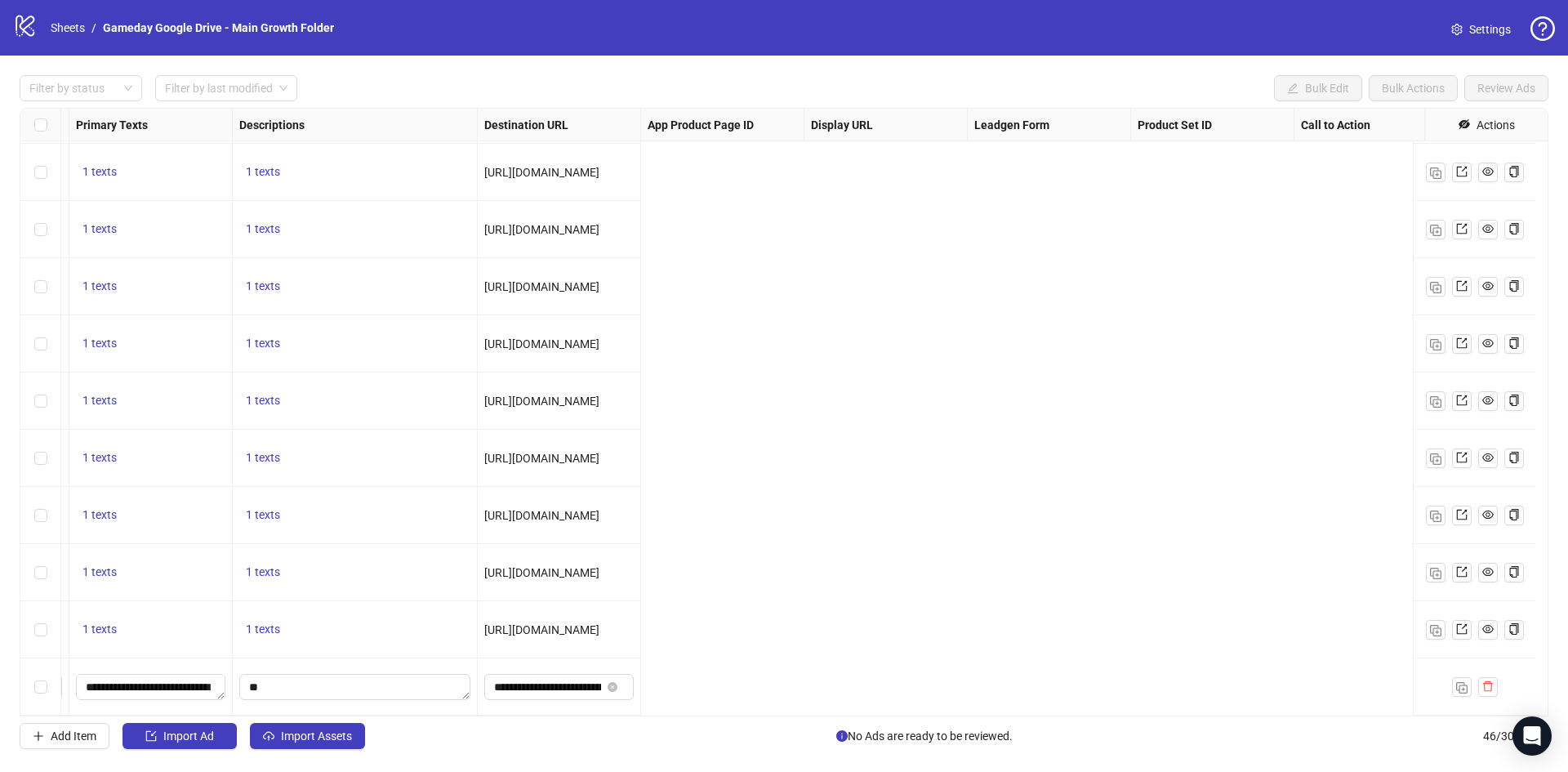 scroll, scrollTop: 2068, scrollLeft: 0, axis: vertical 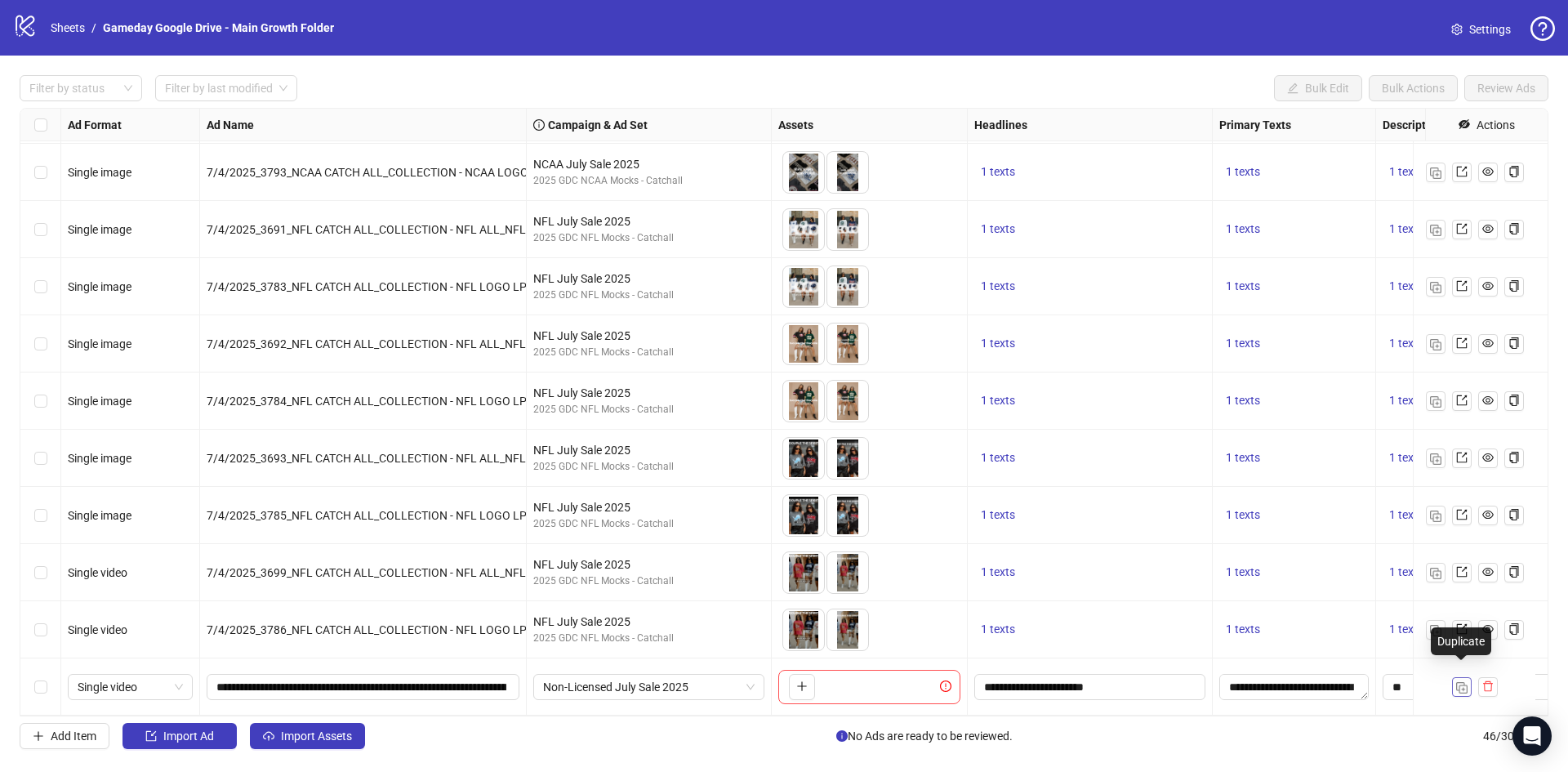 click at bounding box center (1462, 688) 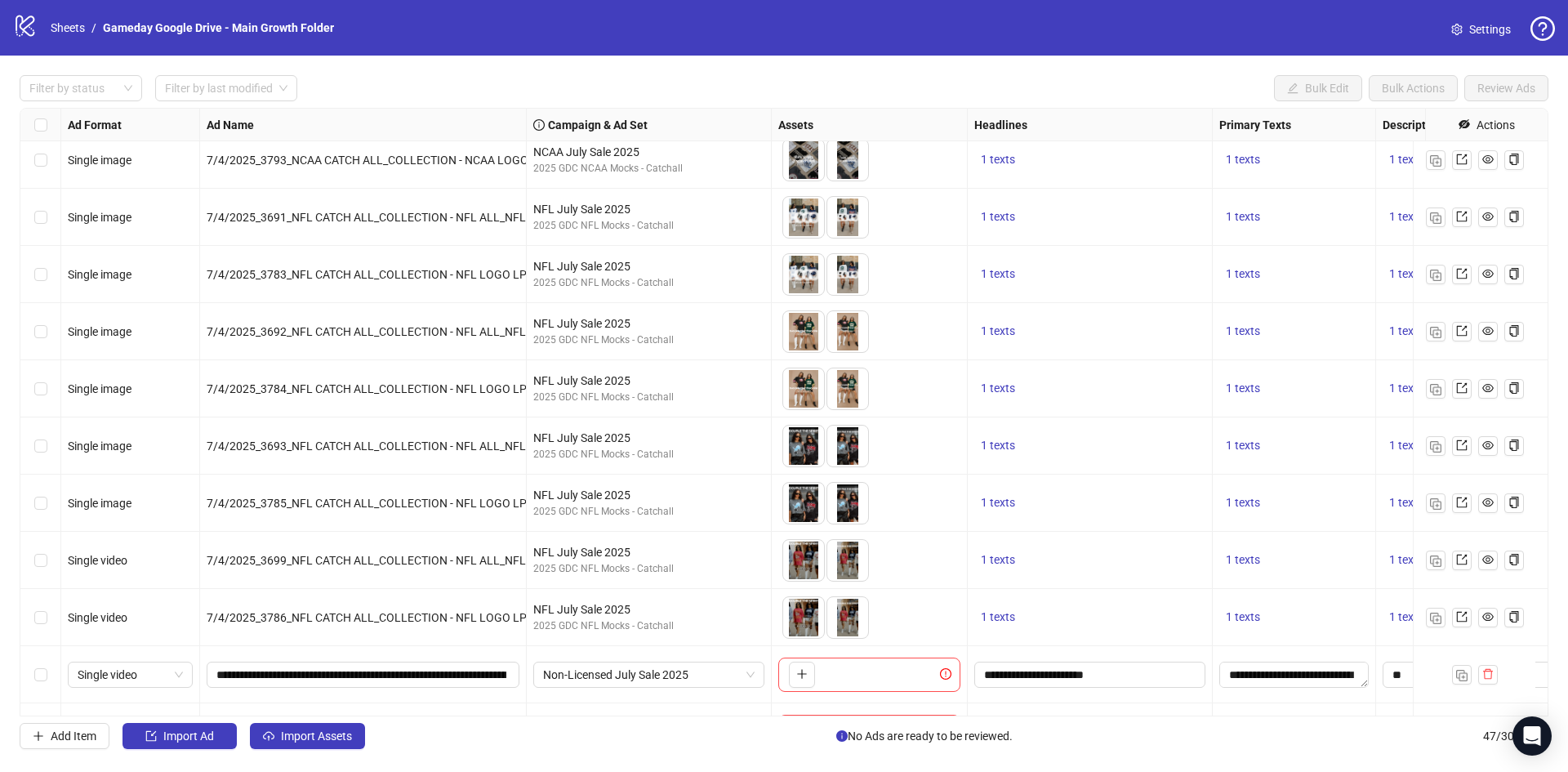 scroll, scrollTop: 2126, scrollLeft: 0, axis: vertical 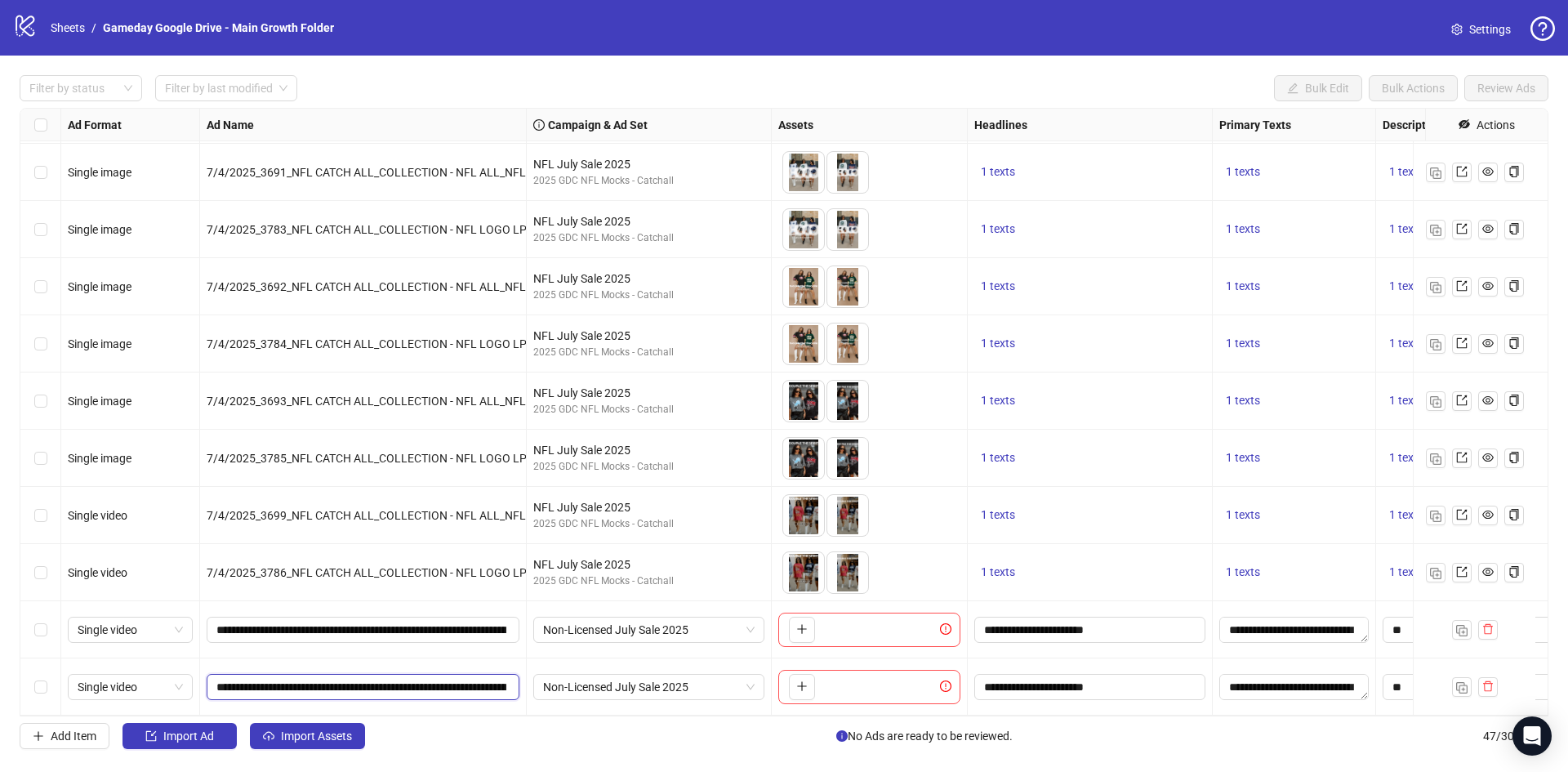 click on "**********" at bounding box center [361, 687] 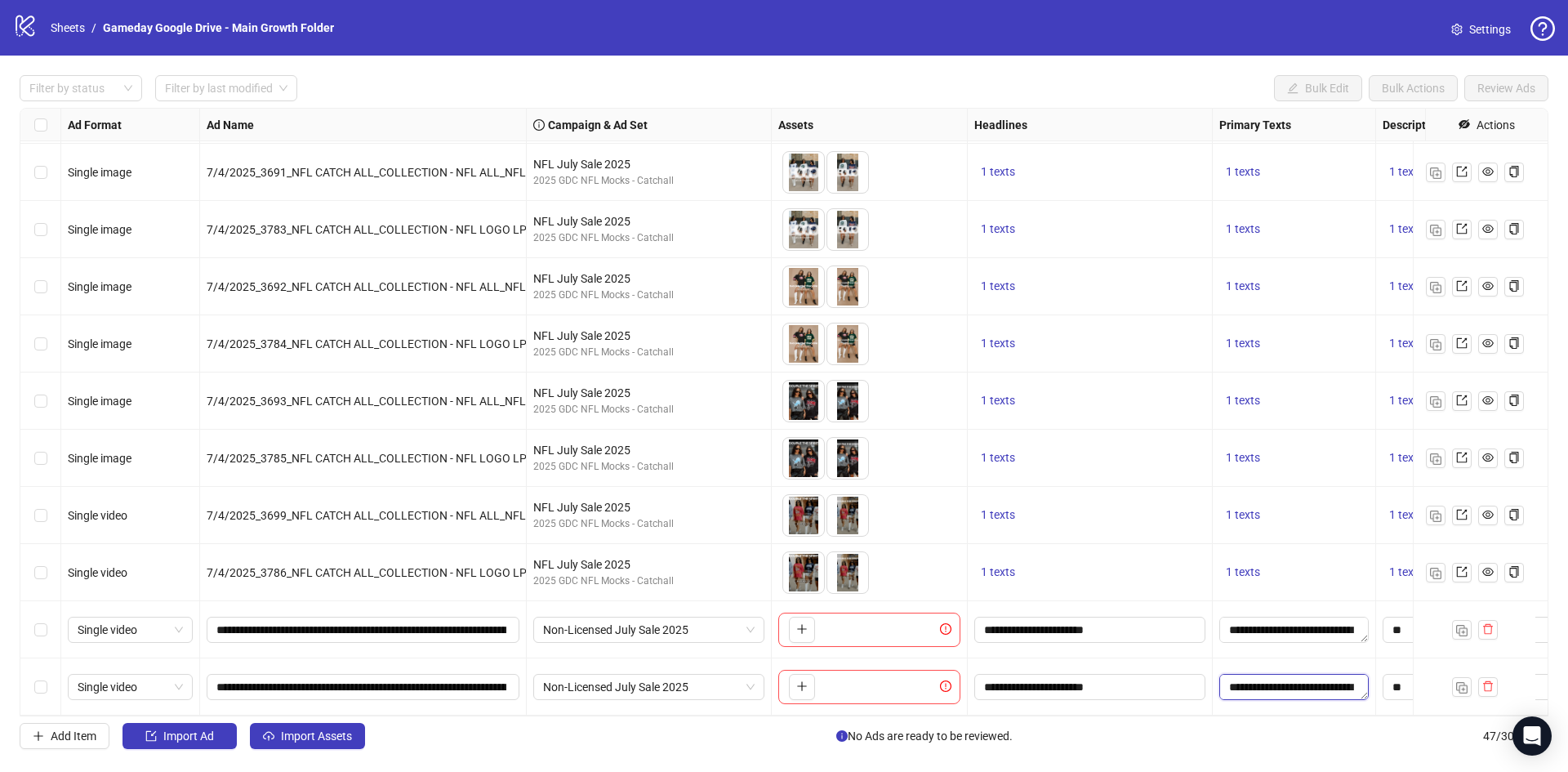 click on "**********" at bounding box center (1294, 687) 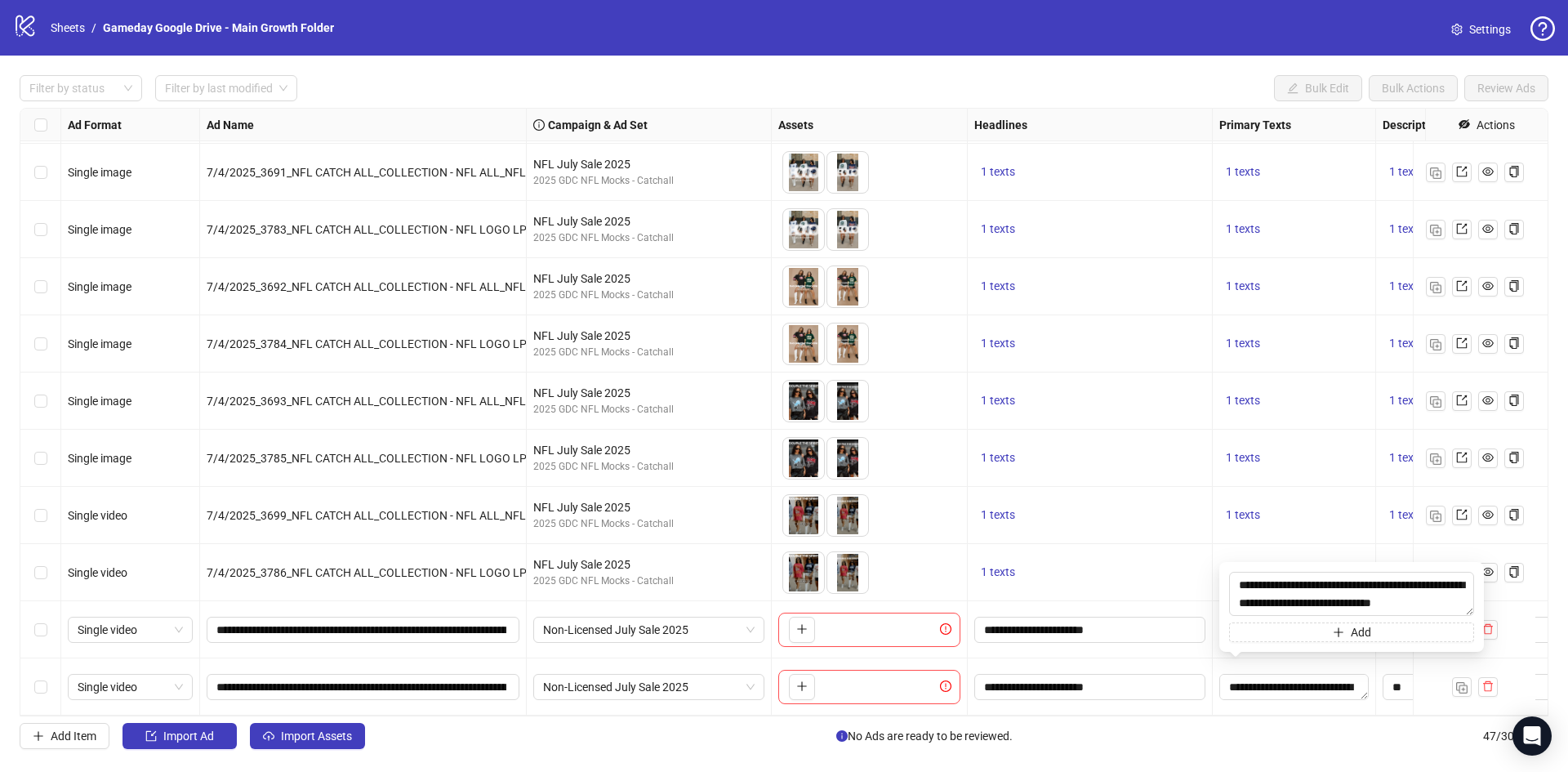 type on "**********" 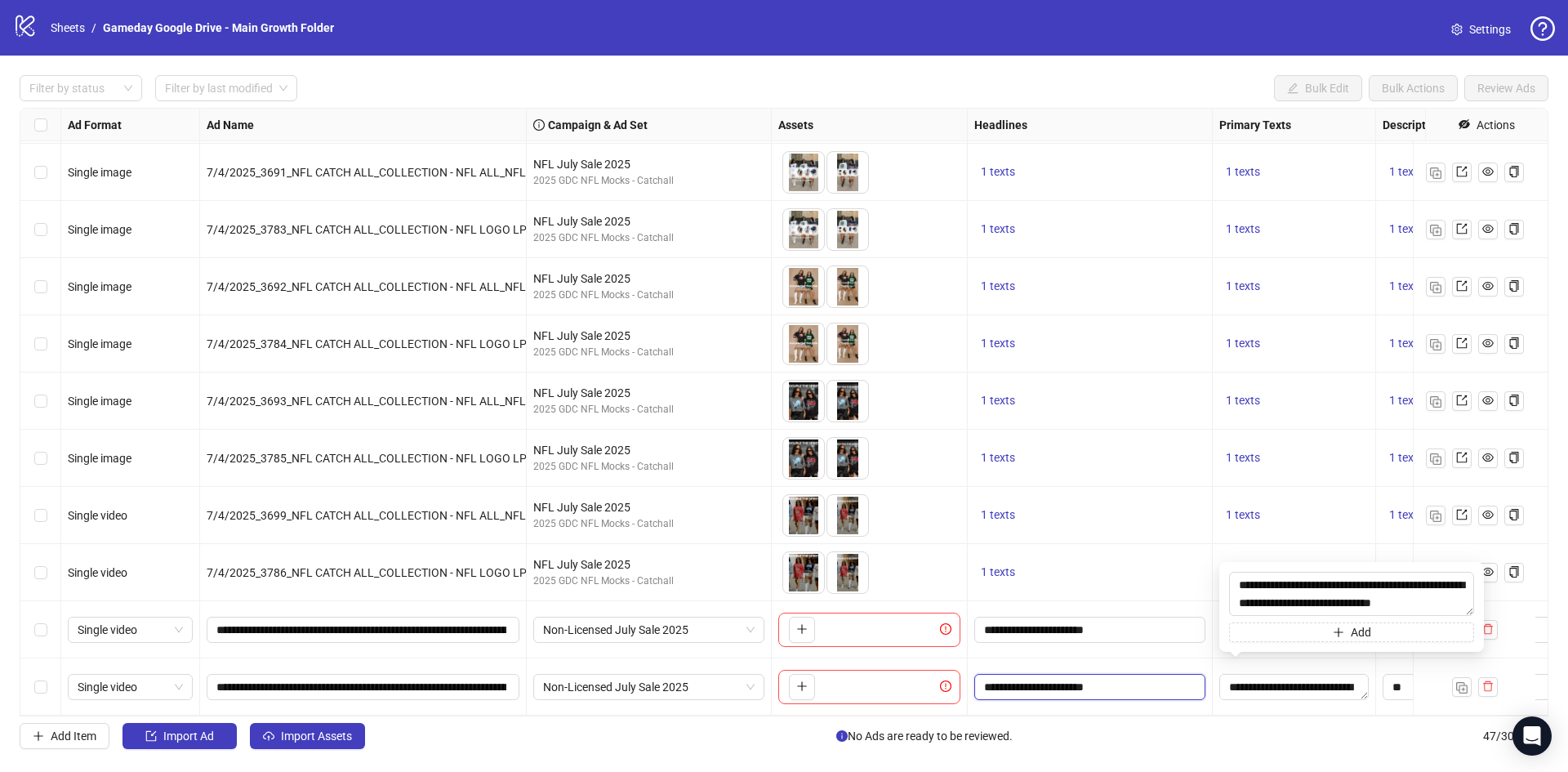 click on "**********" at bounding box center (1088, 687) 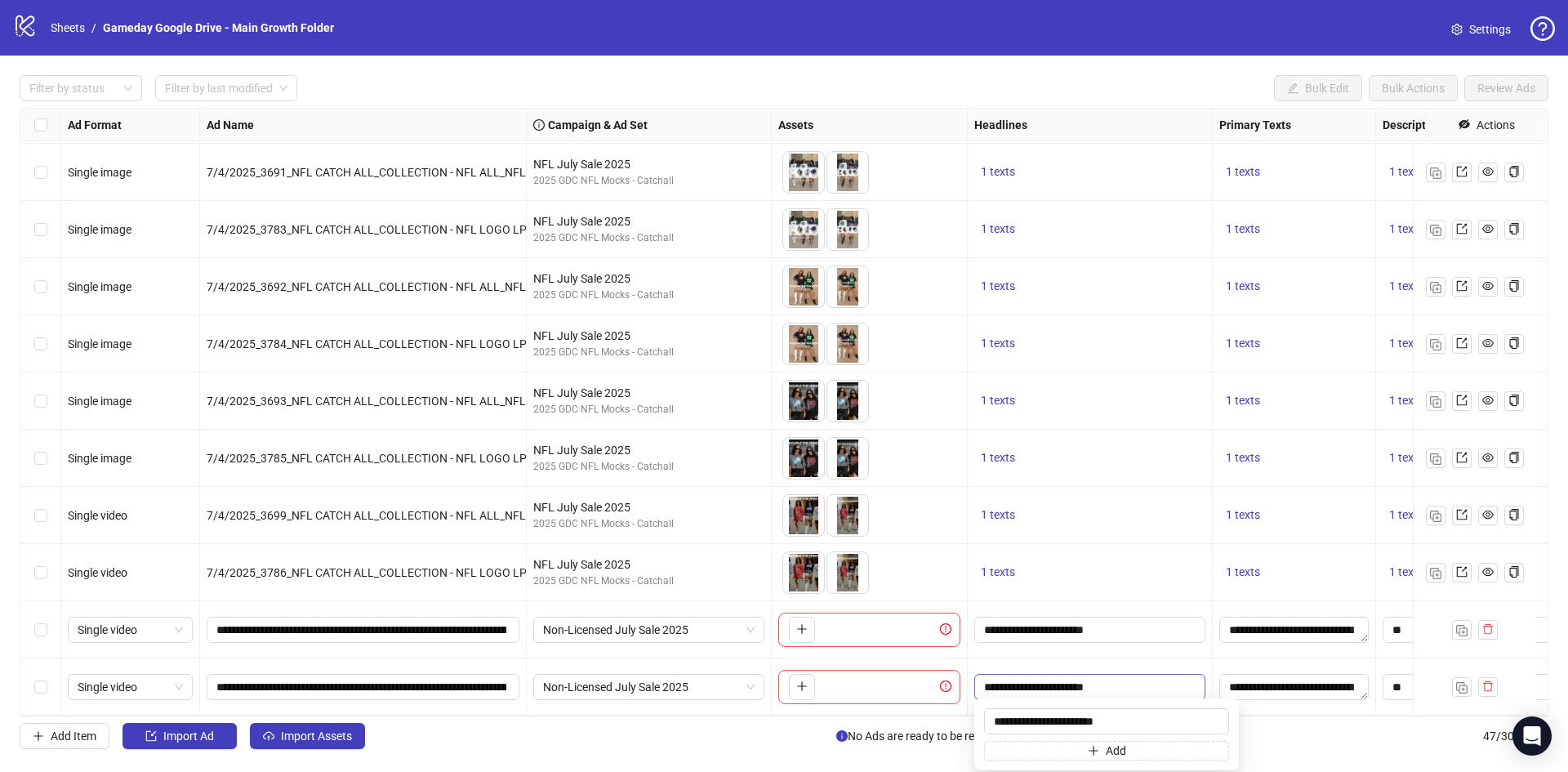 type on "**********" 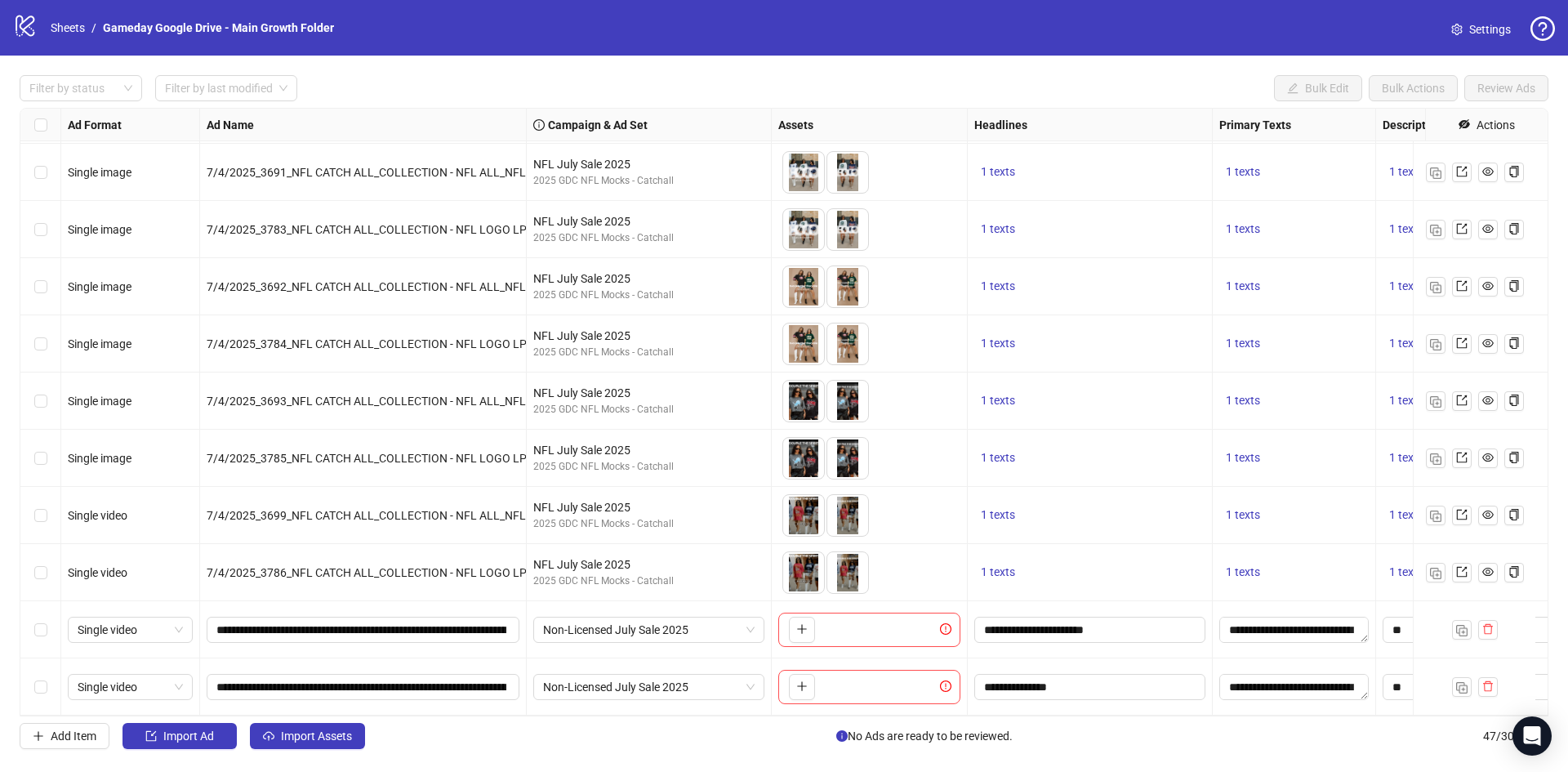 click on "**********" at bounding box center [1090, 630] 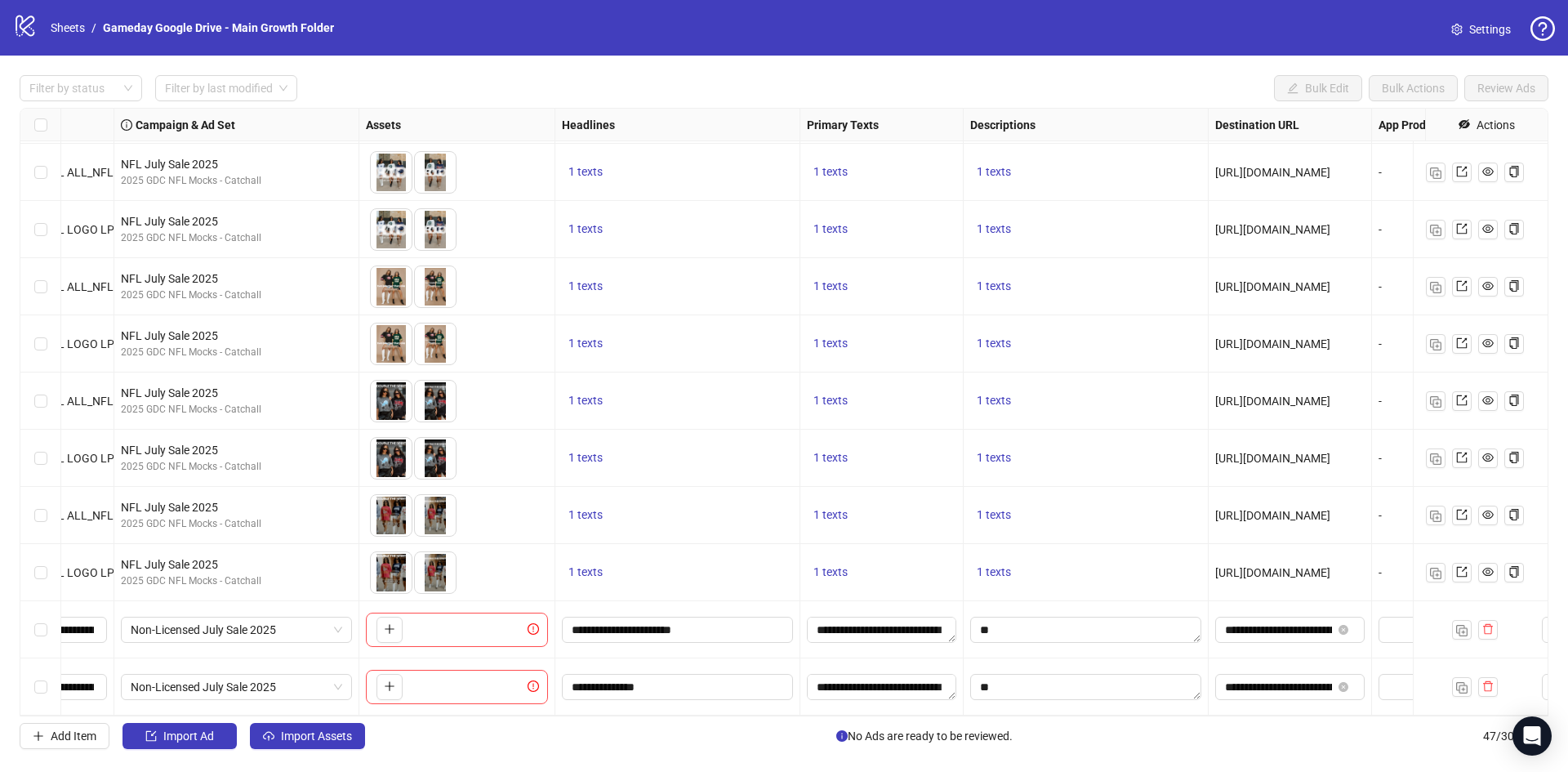 scroll, scrollTop: 2126, scrollLeft: 617, axis: both 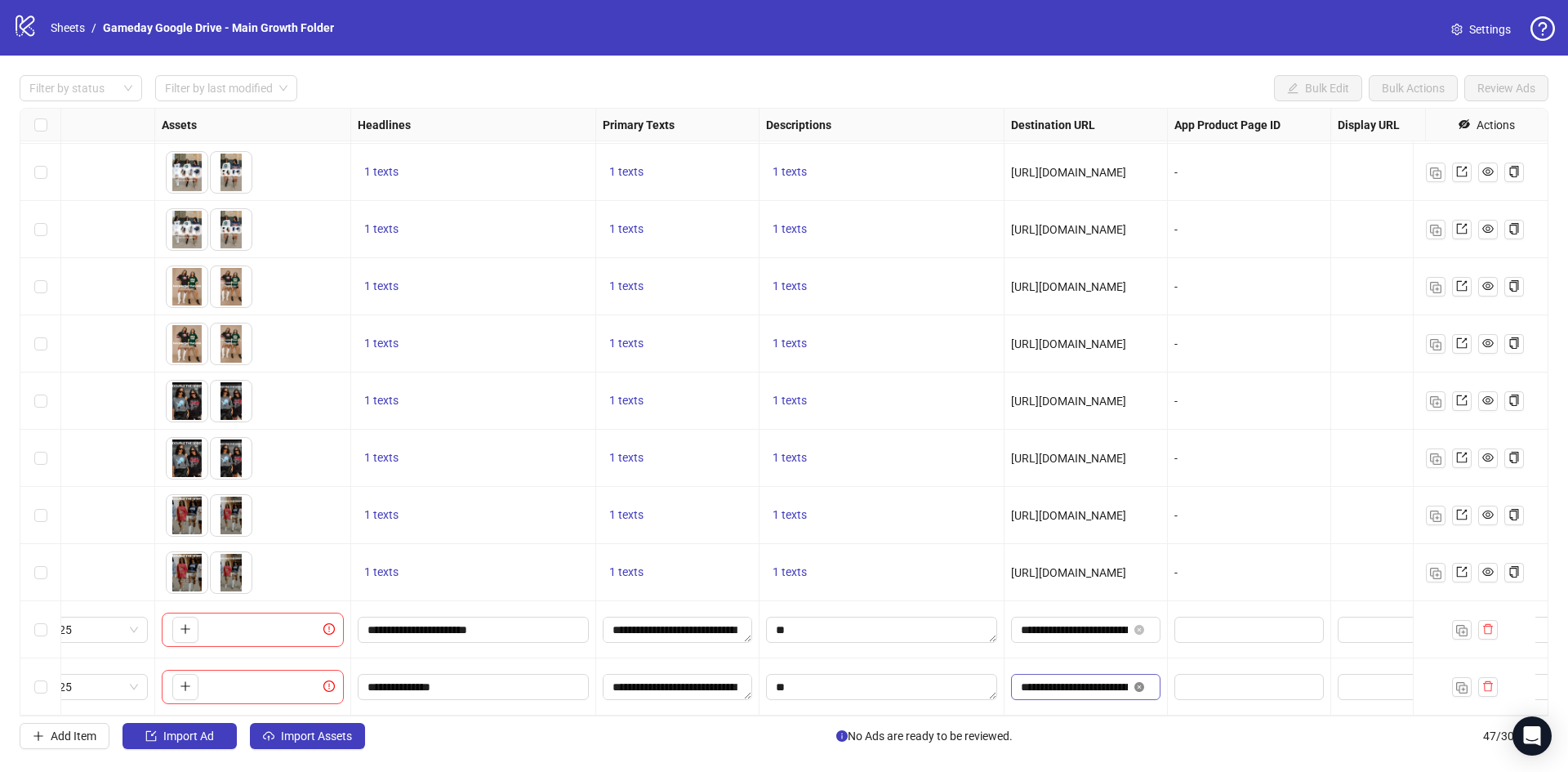 click 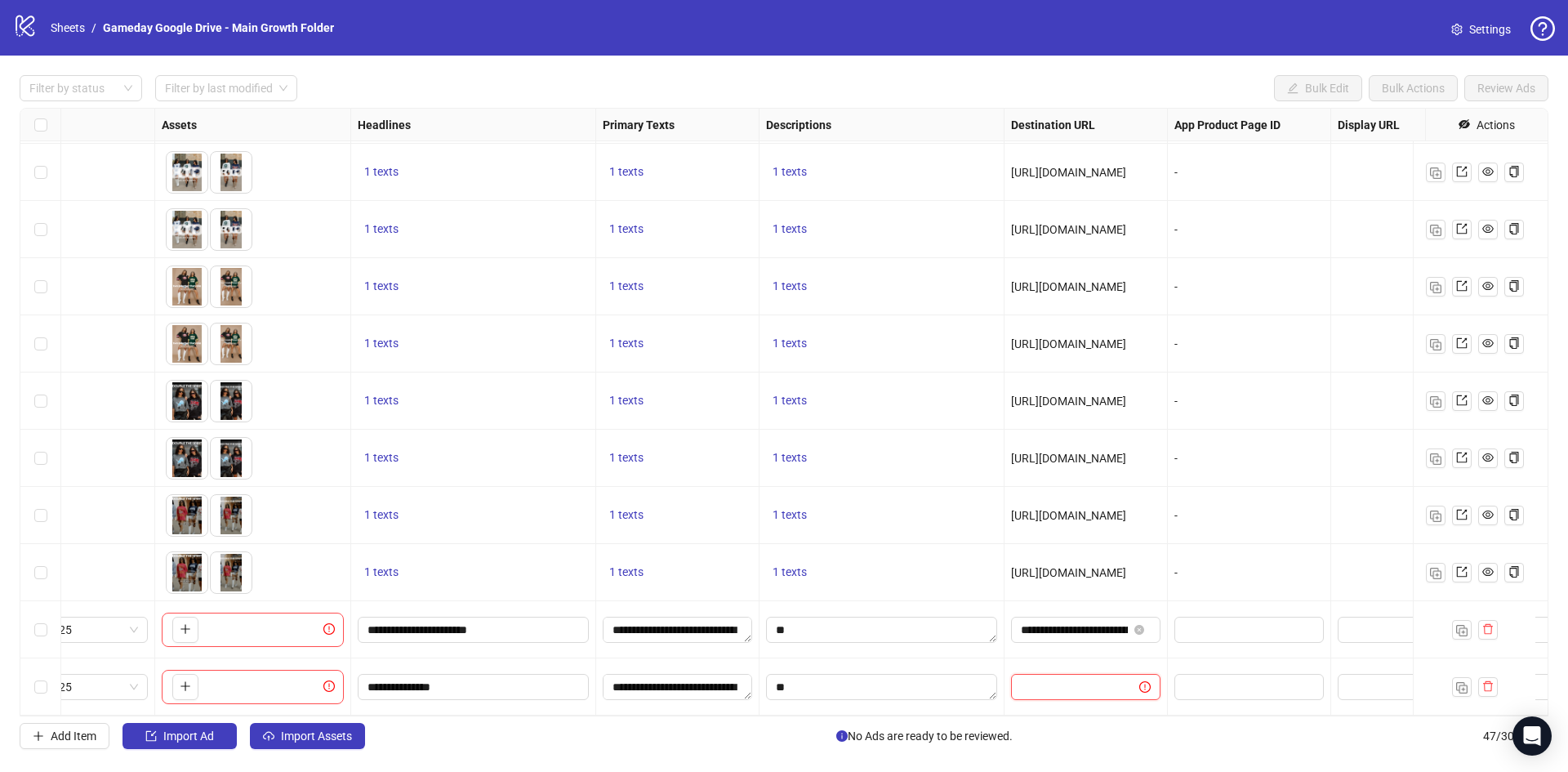 scroll, scrollTop: 0, scrollLeft: 0, axis: both 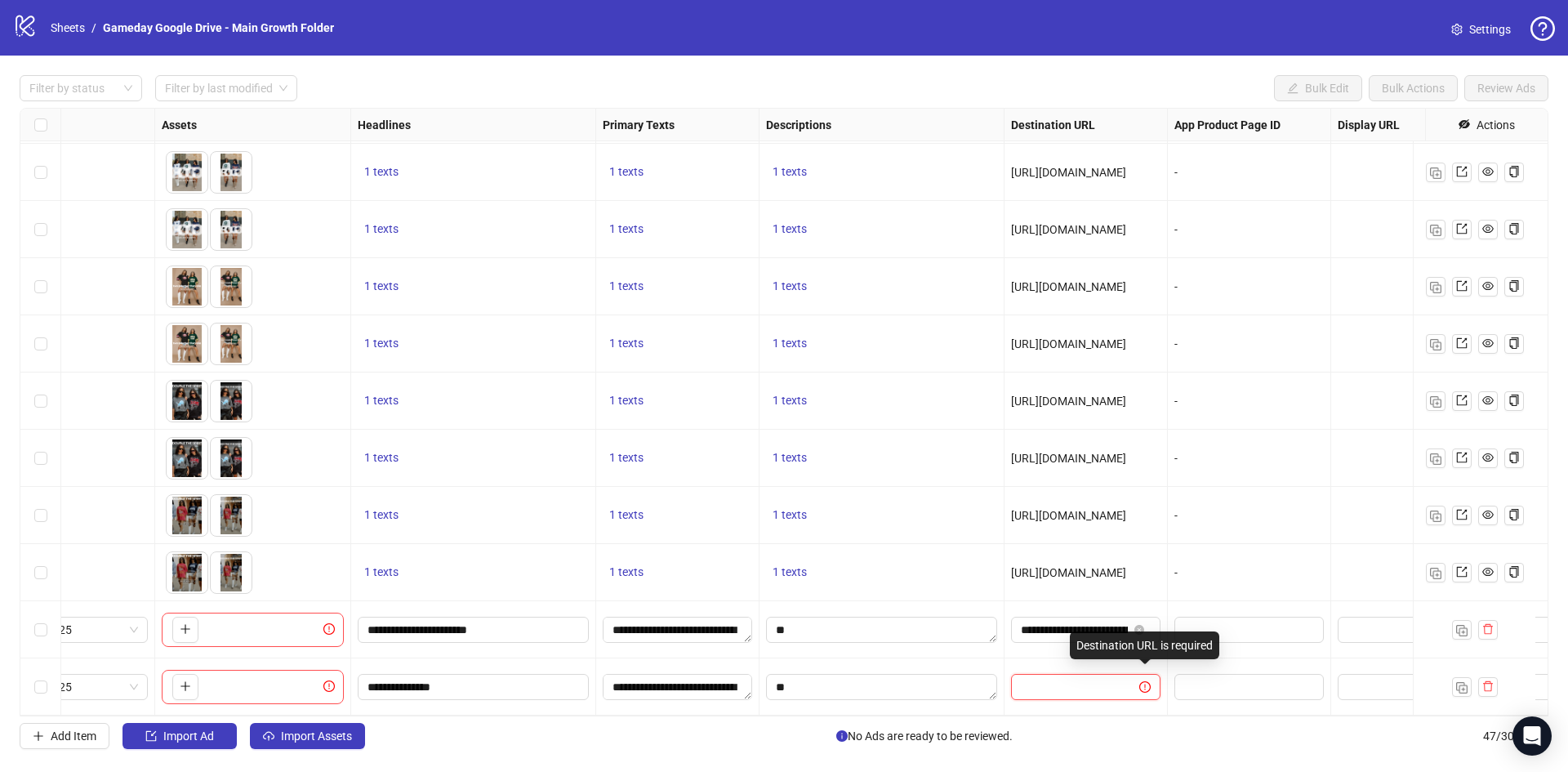 click at bounding box center (1068, 687) 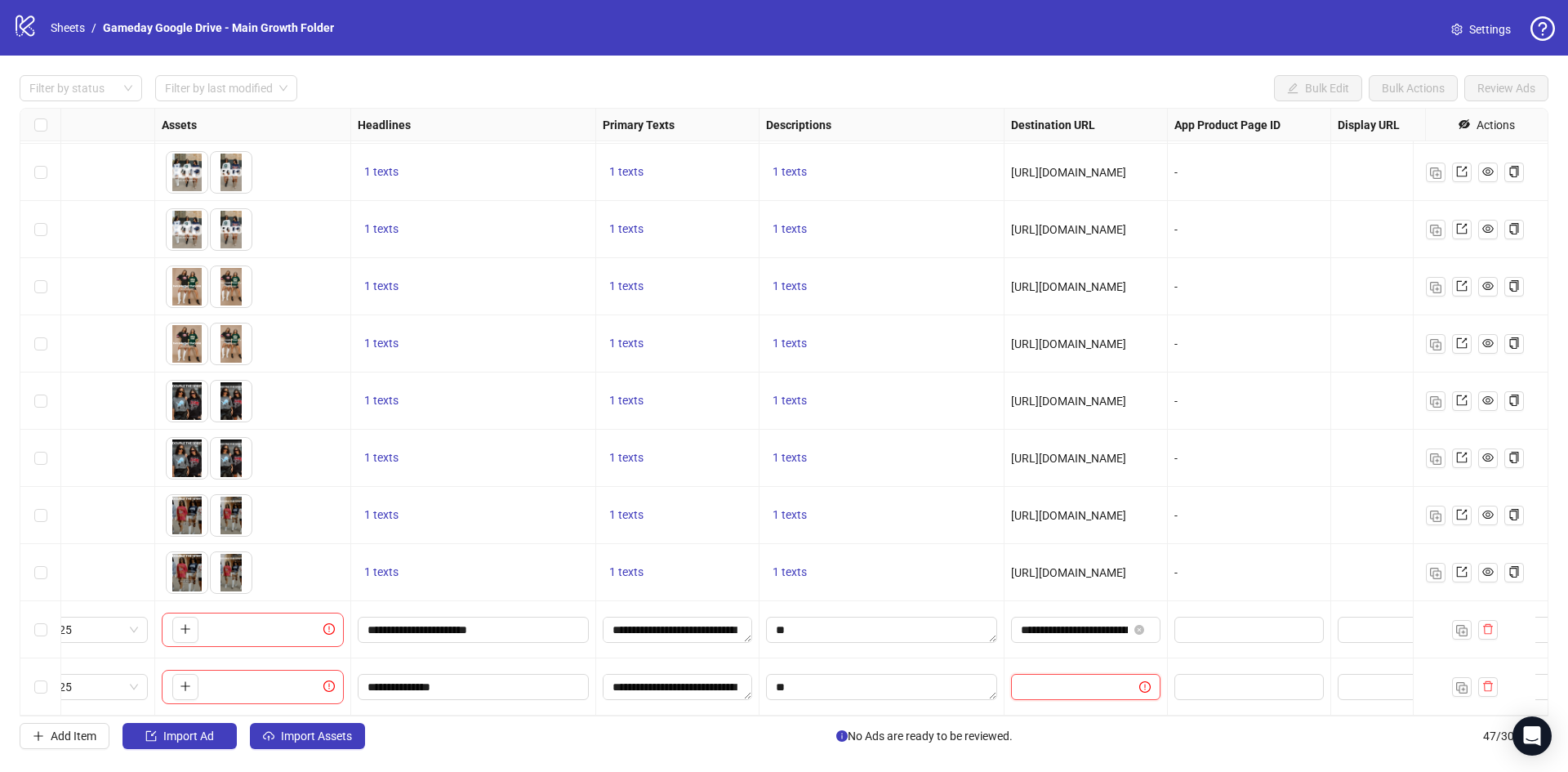 paste on "**********" 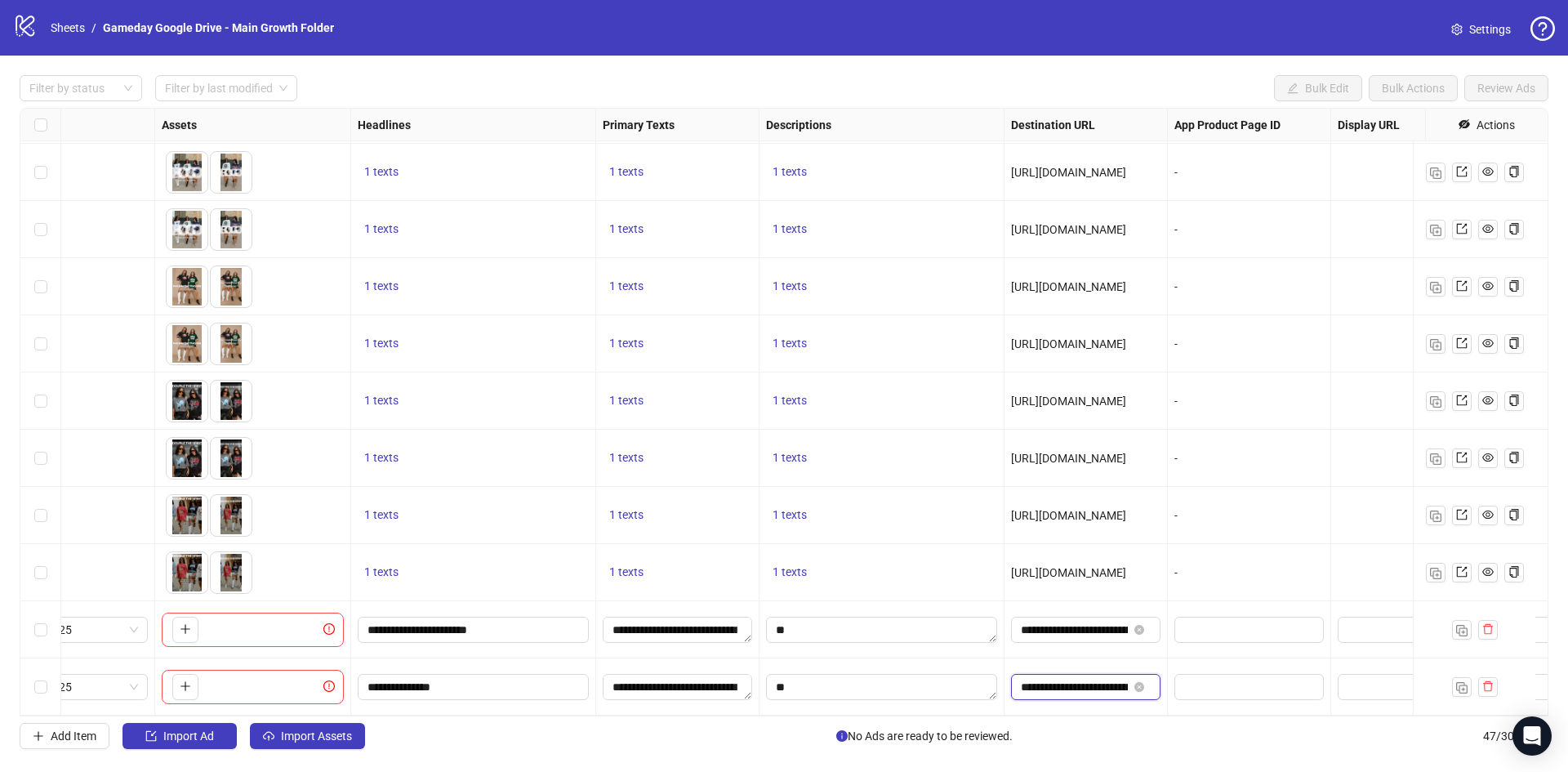 scroll, scrollTop: 0, scrollLeft: 278, axis: horizontal 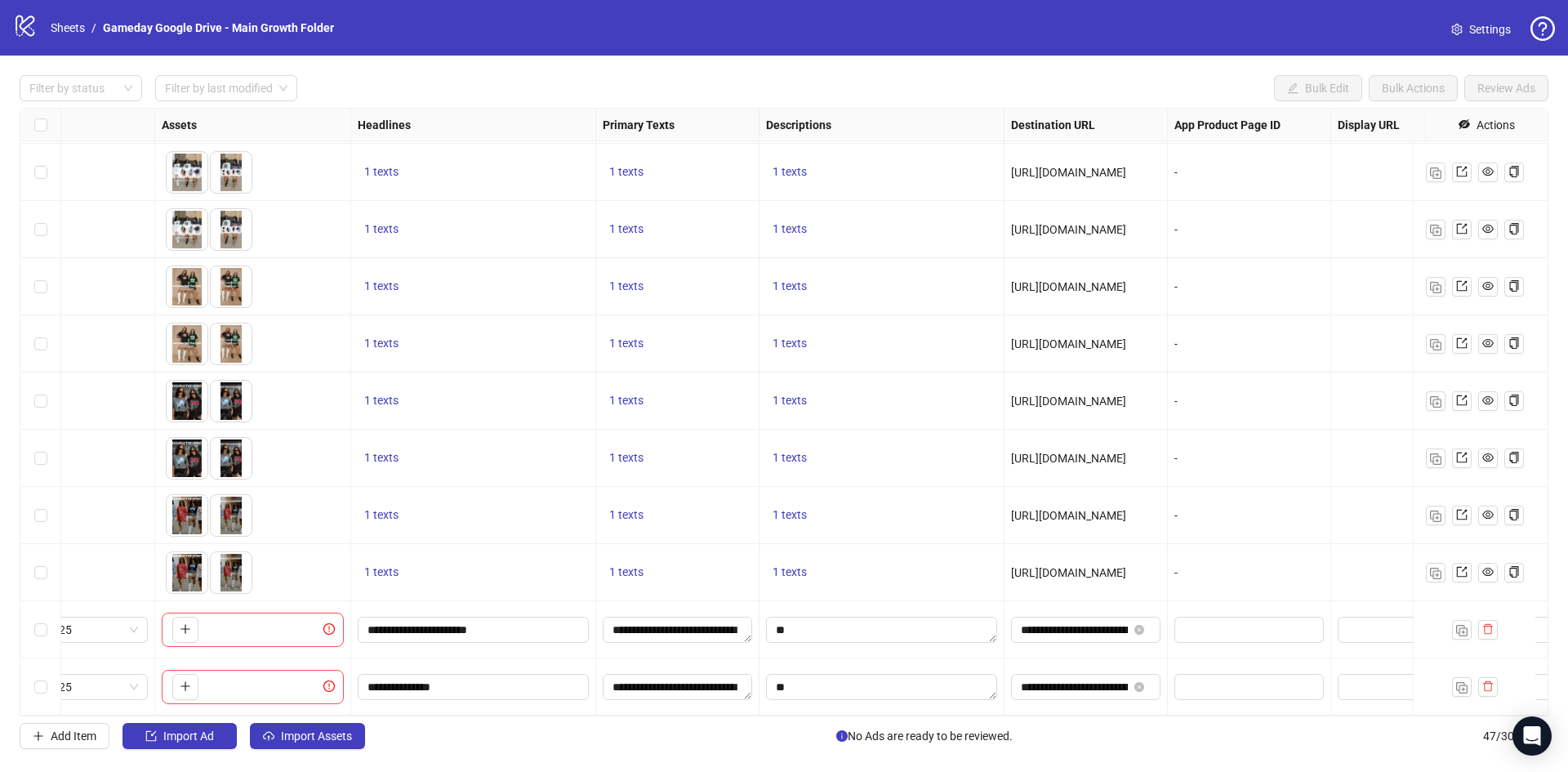 click on "-" at bounding box center (1249, 458) 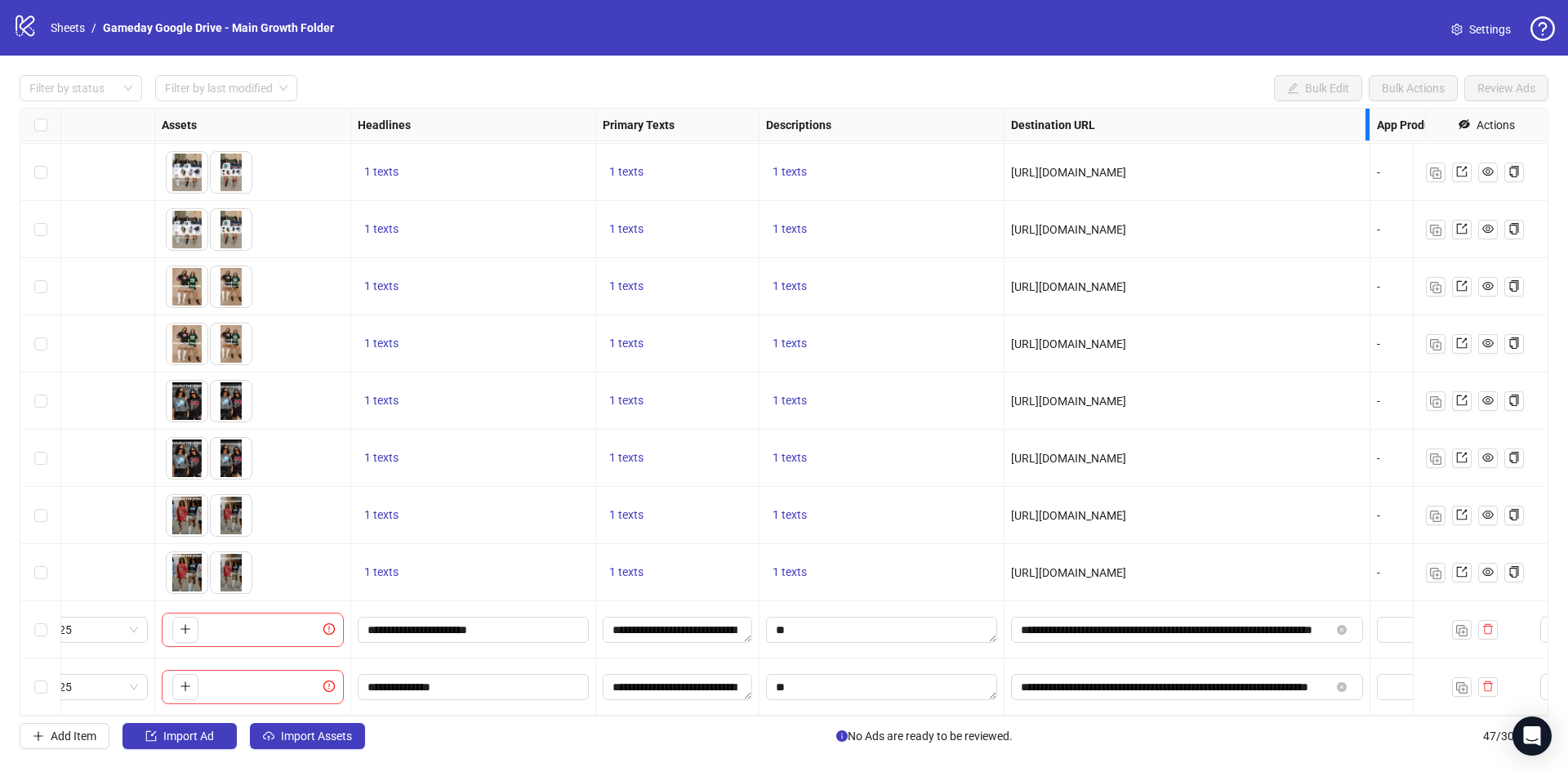 drag, startPoint x: 1164, startPoint y: 121, endPoint x: 1366, endPoint y: 119, distance: 202.0099 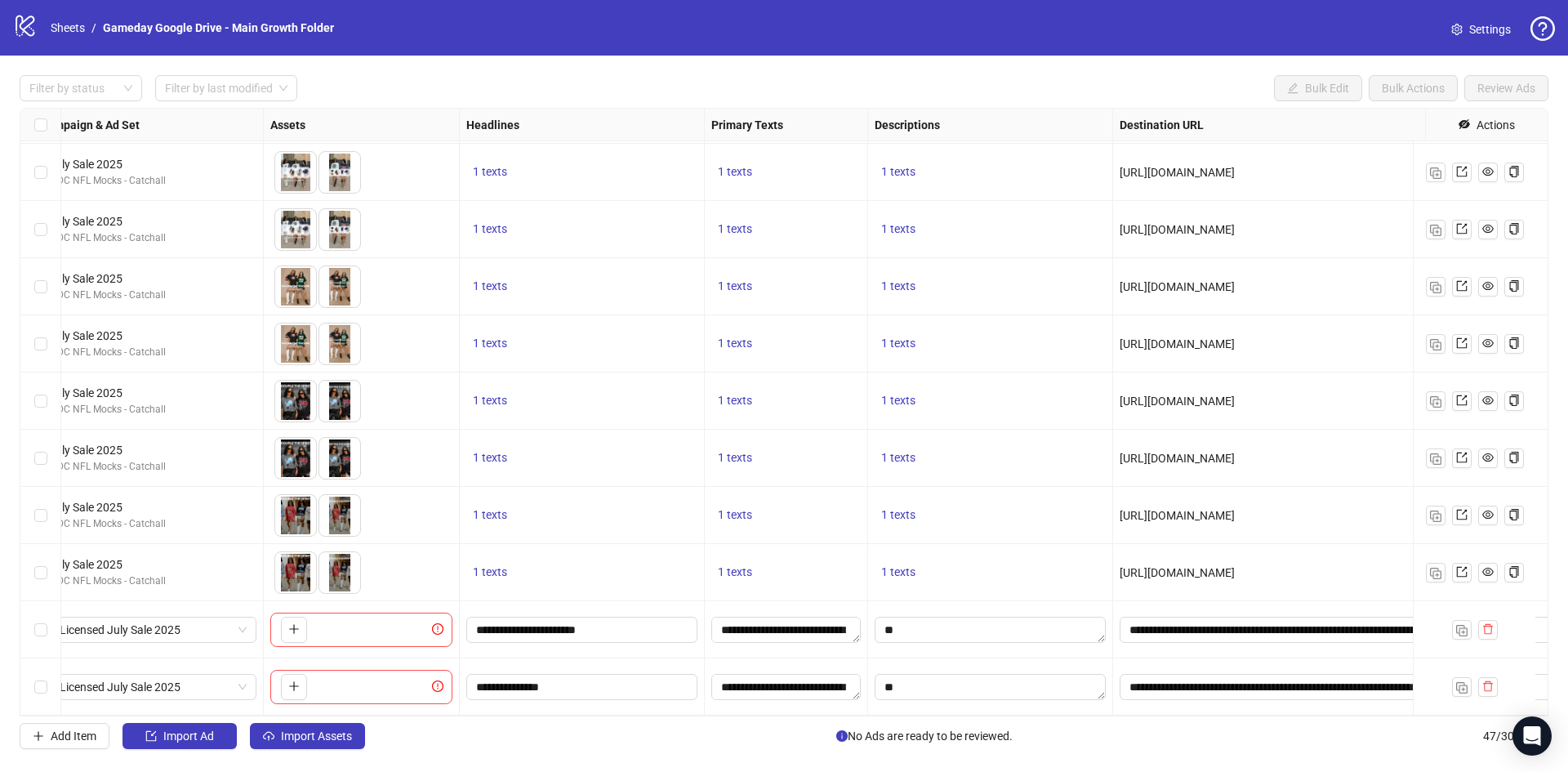 scroll, scrollTop: 2126, scrollLeft: 0, axis: vertical 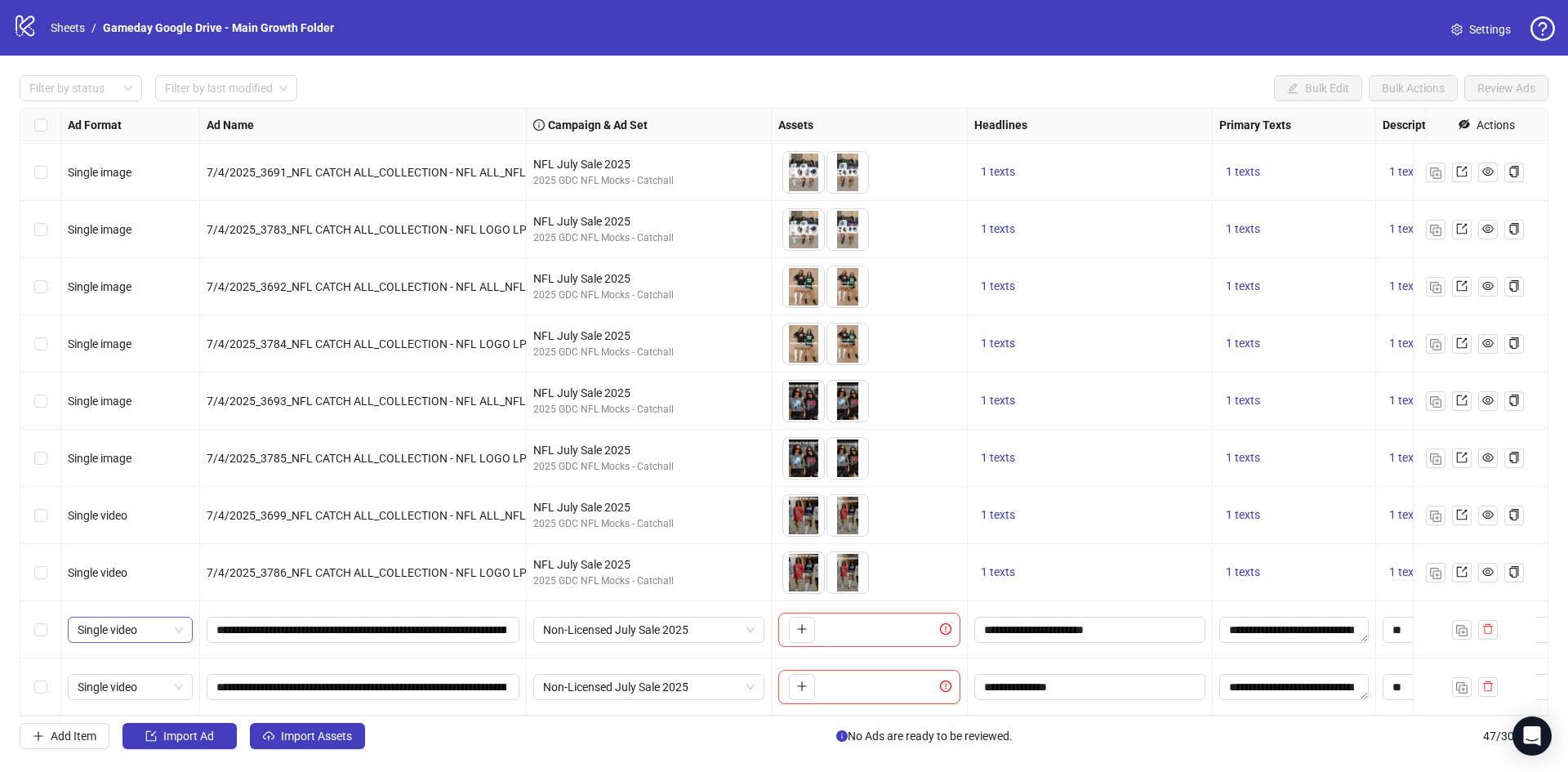 click on "Single video" at bounding box center [130, 630] 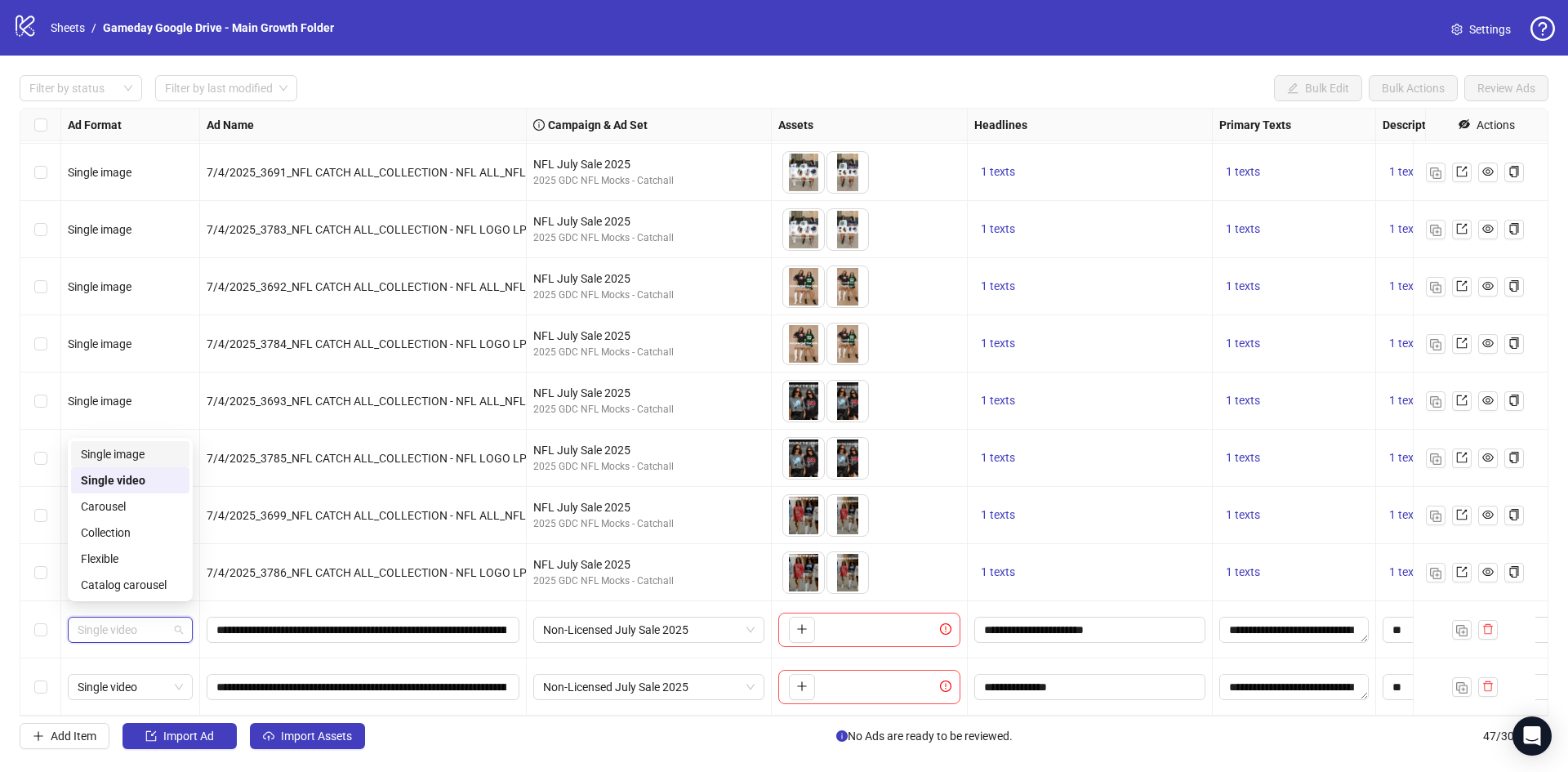 click on "Single image" at bounding box center [130, 454] 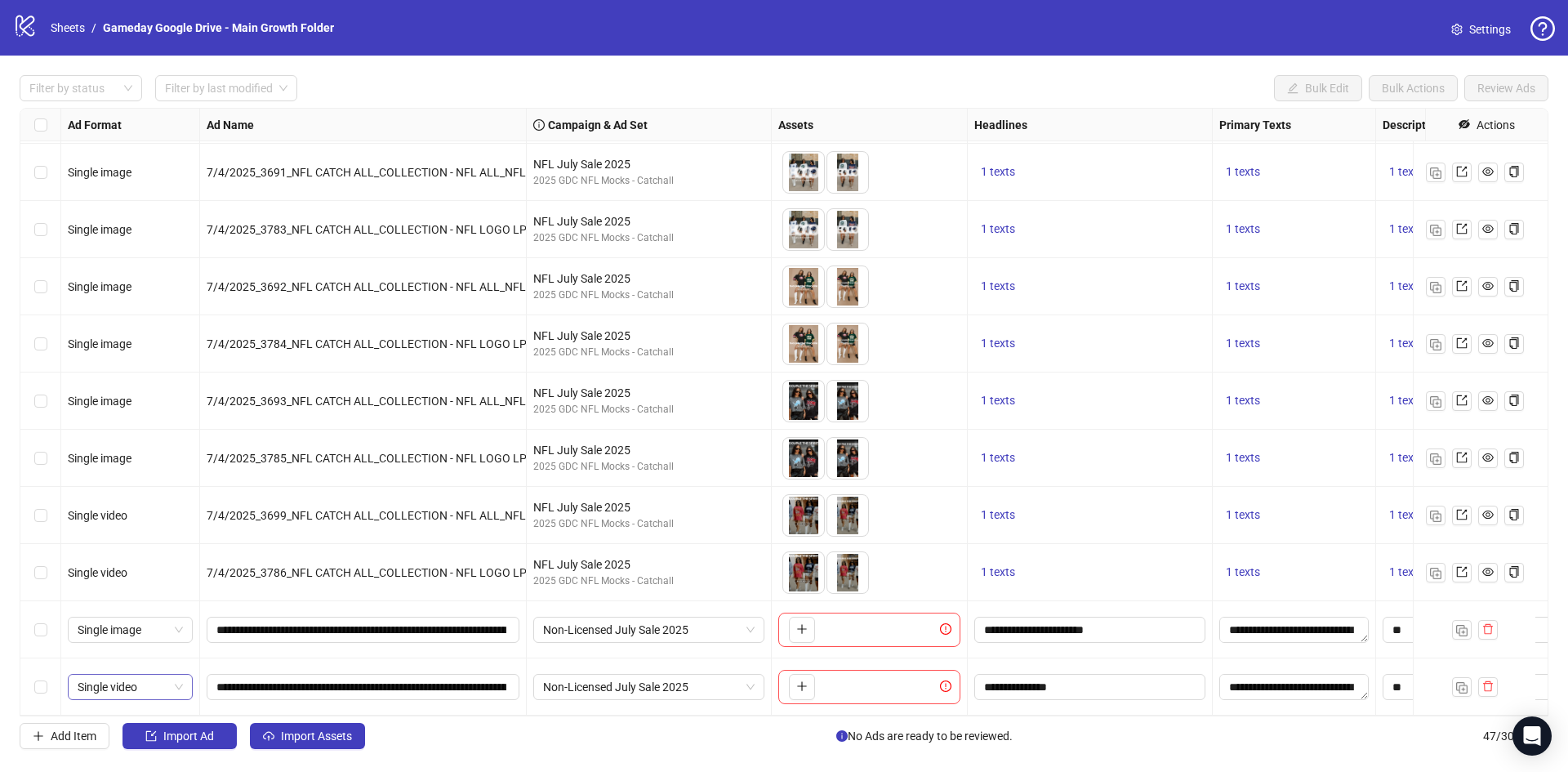 click on "Single video" at bounding box center (130, 687) 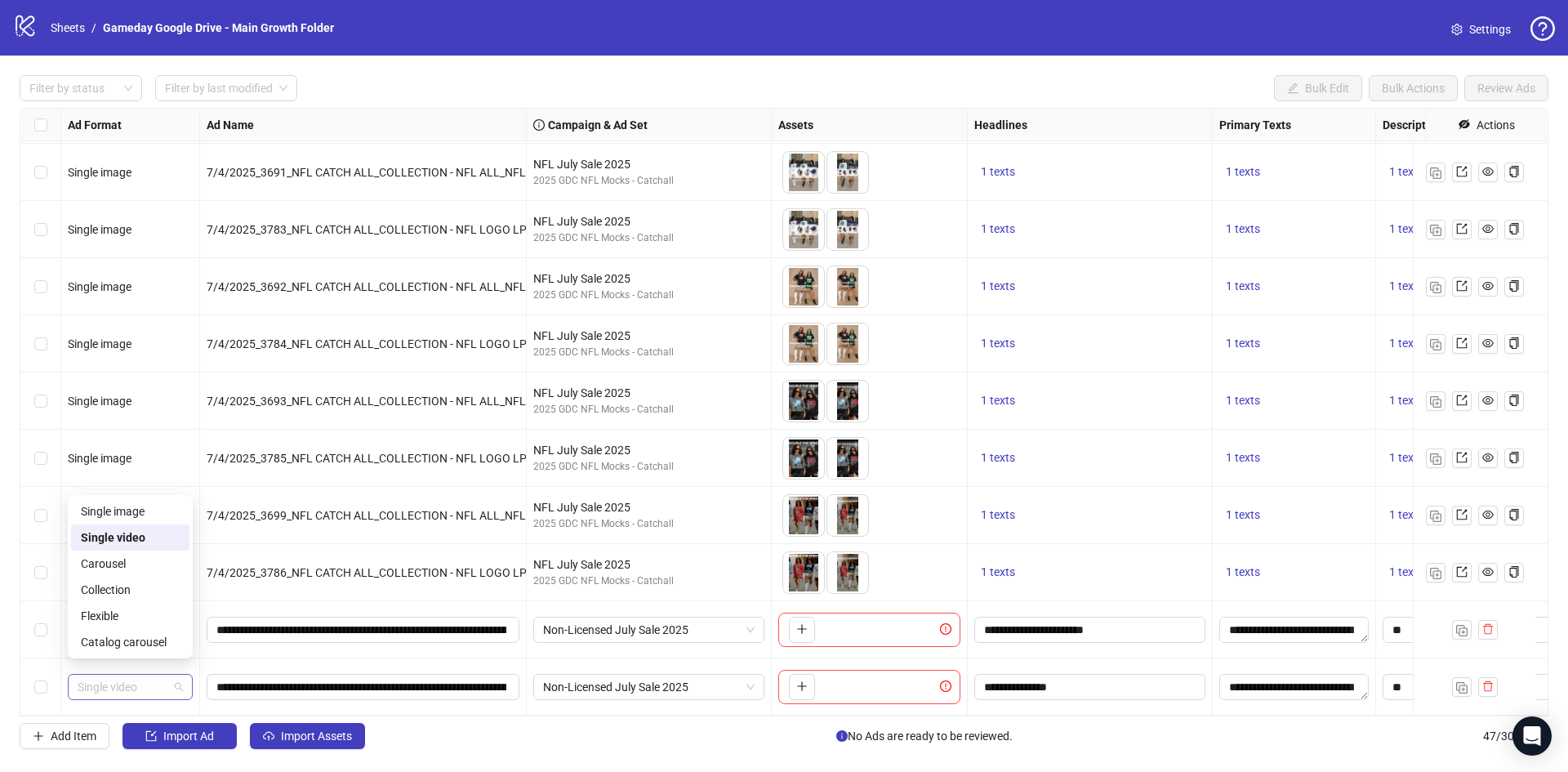 click on "Single video" at bounding box center (130, 687) 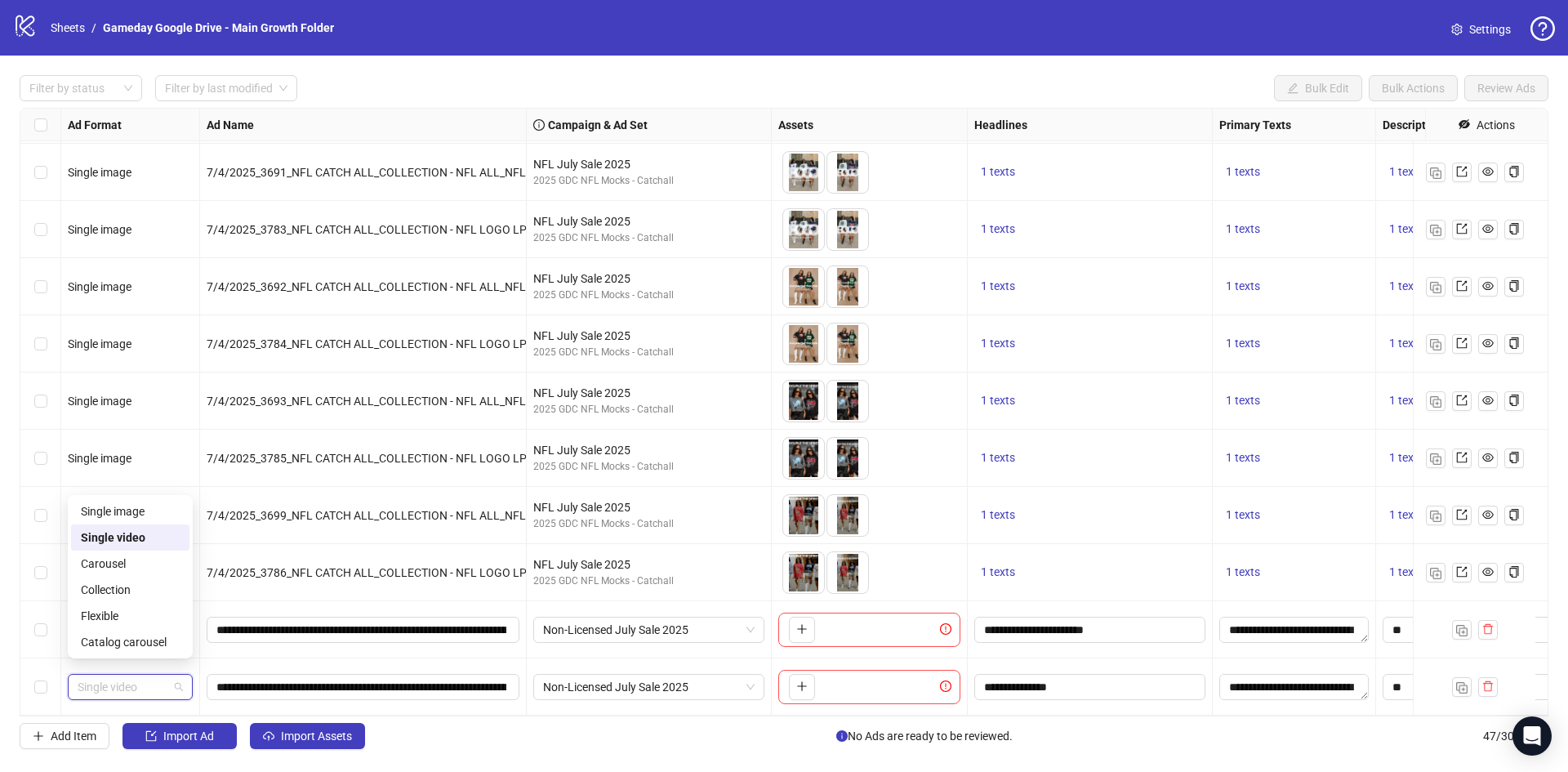 click on "Single video" at bounding box center (130, 687) 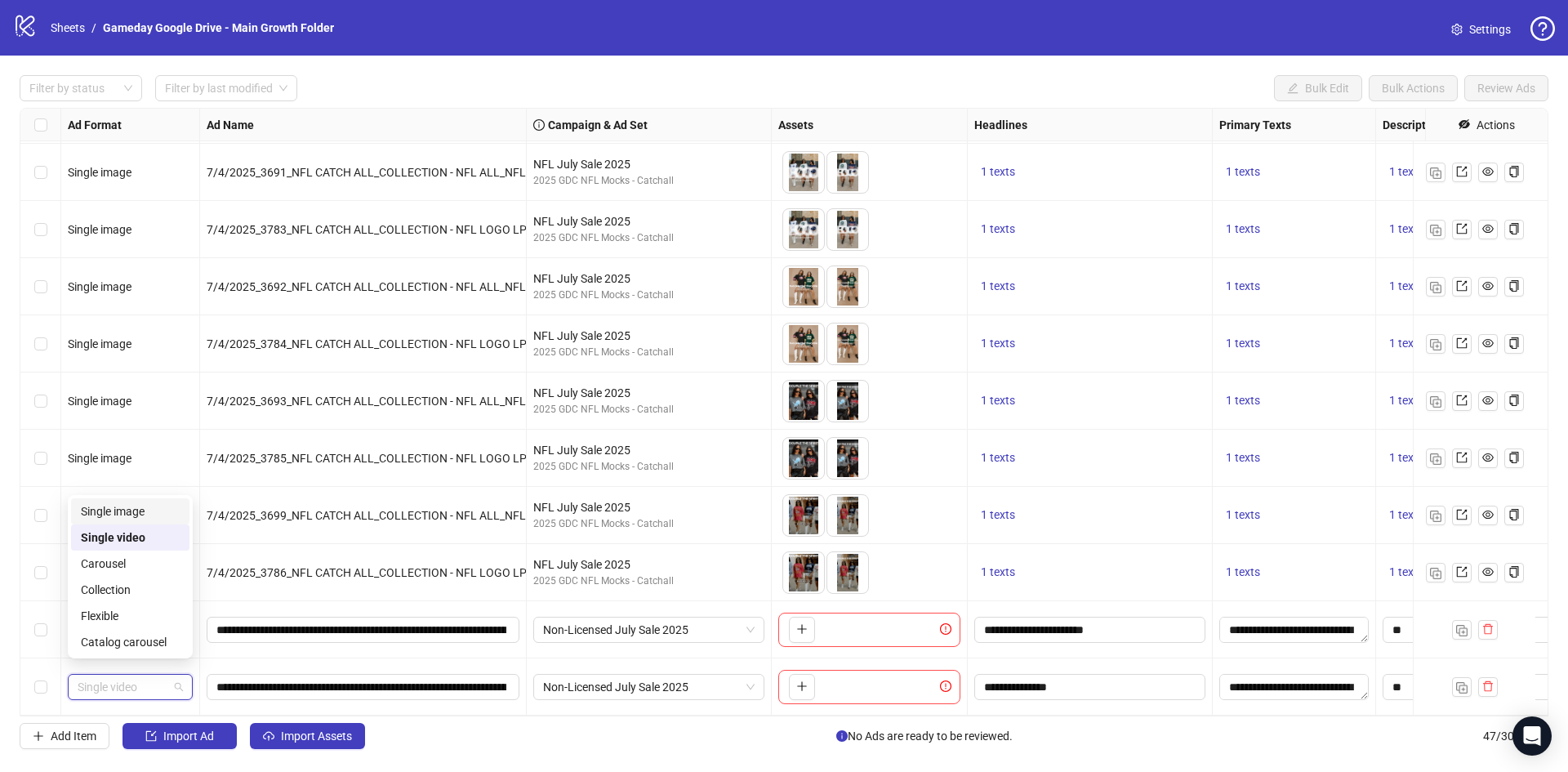 click on "Single image" at bounding box center [130, 511] 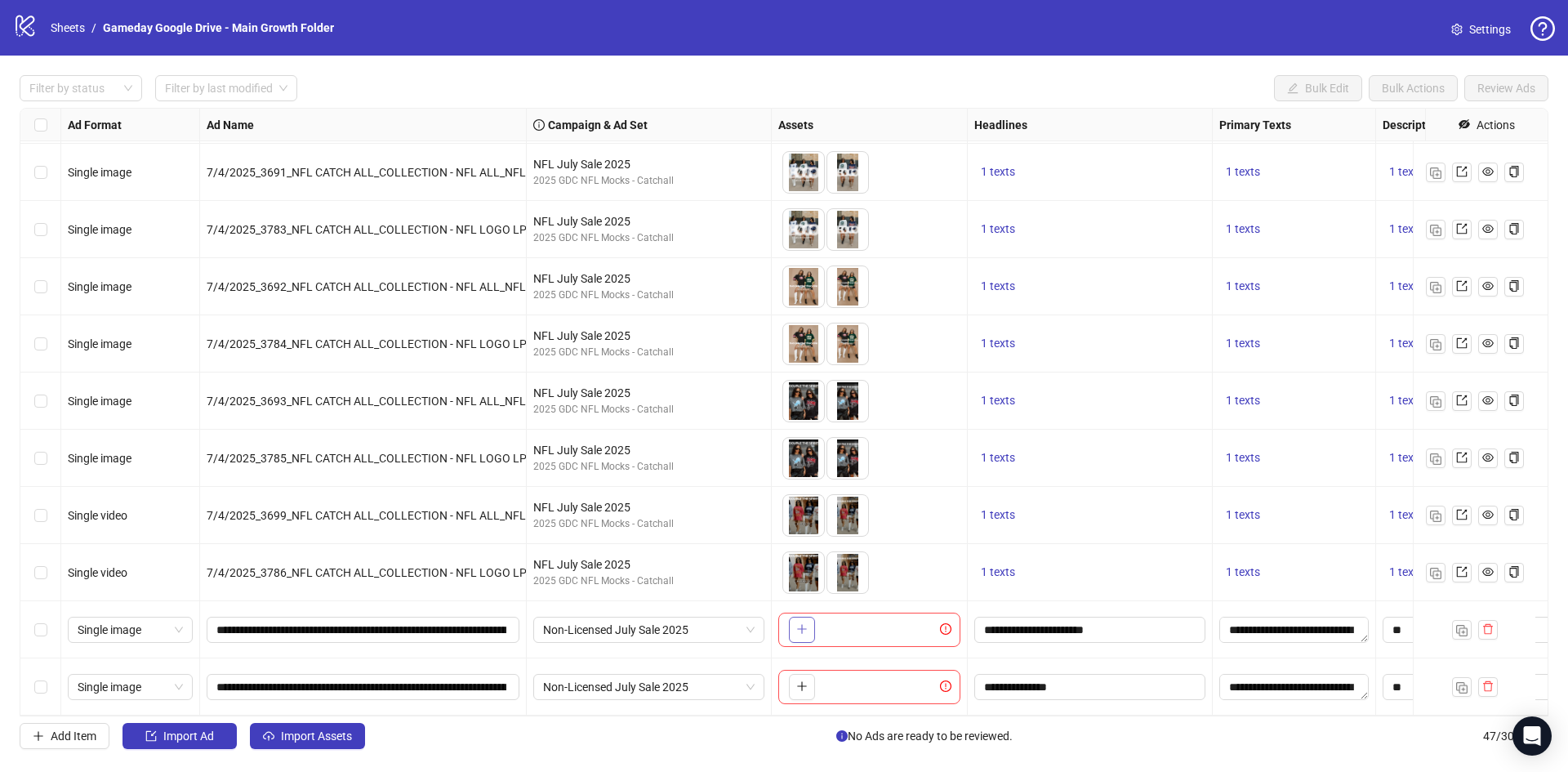 click 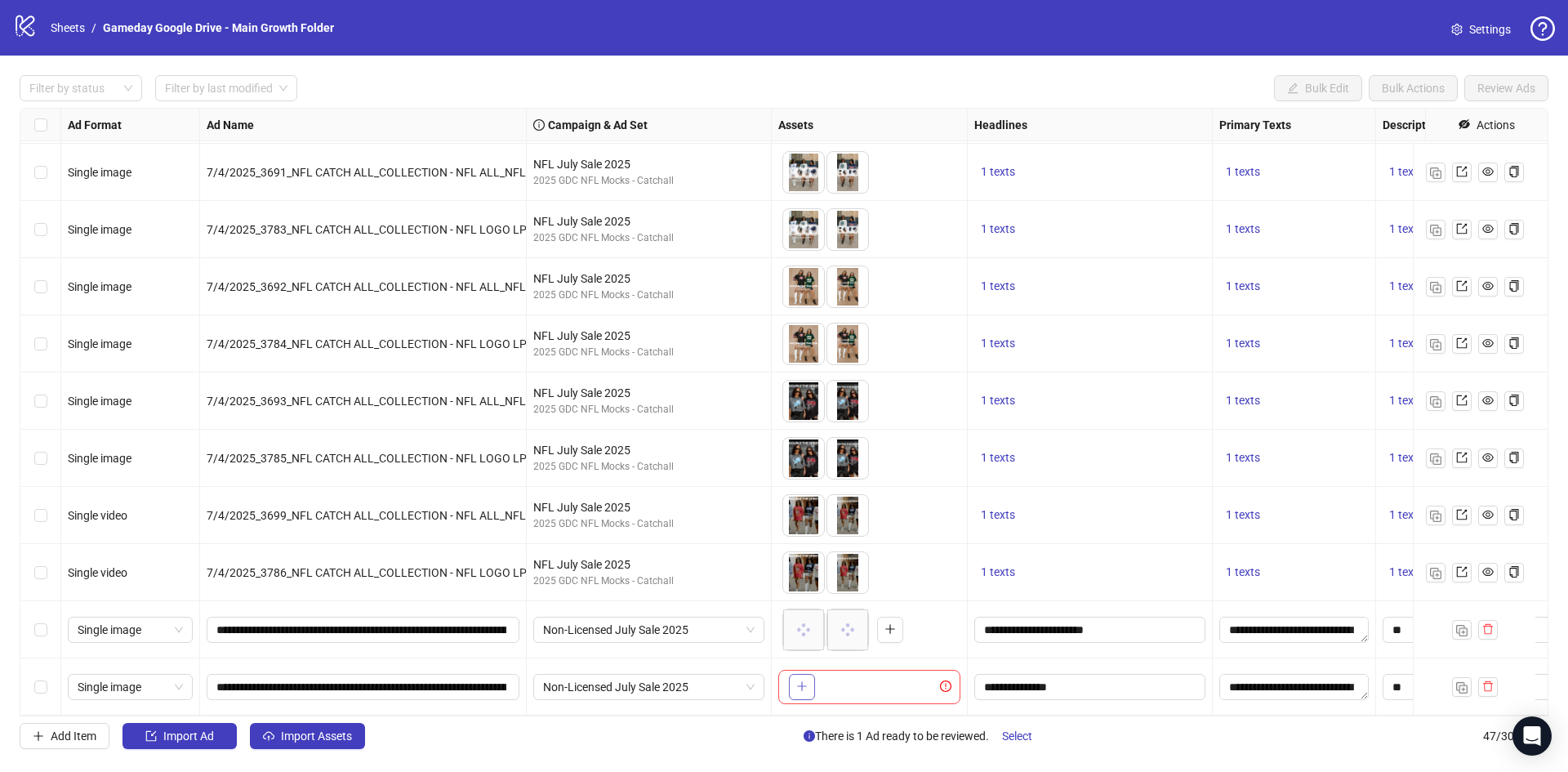 click 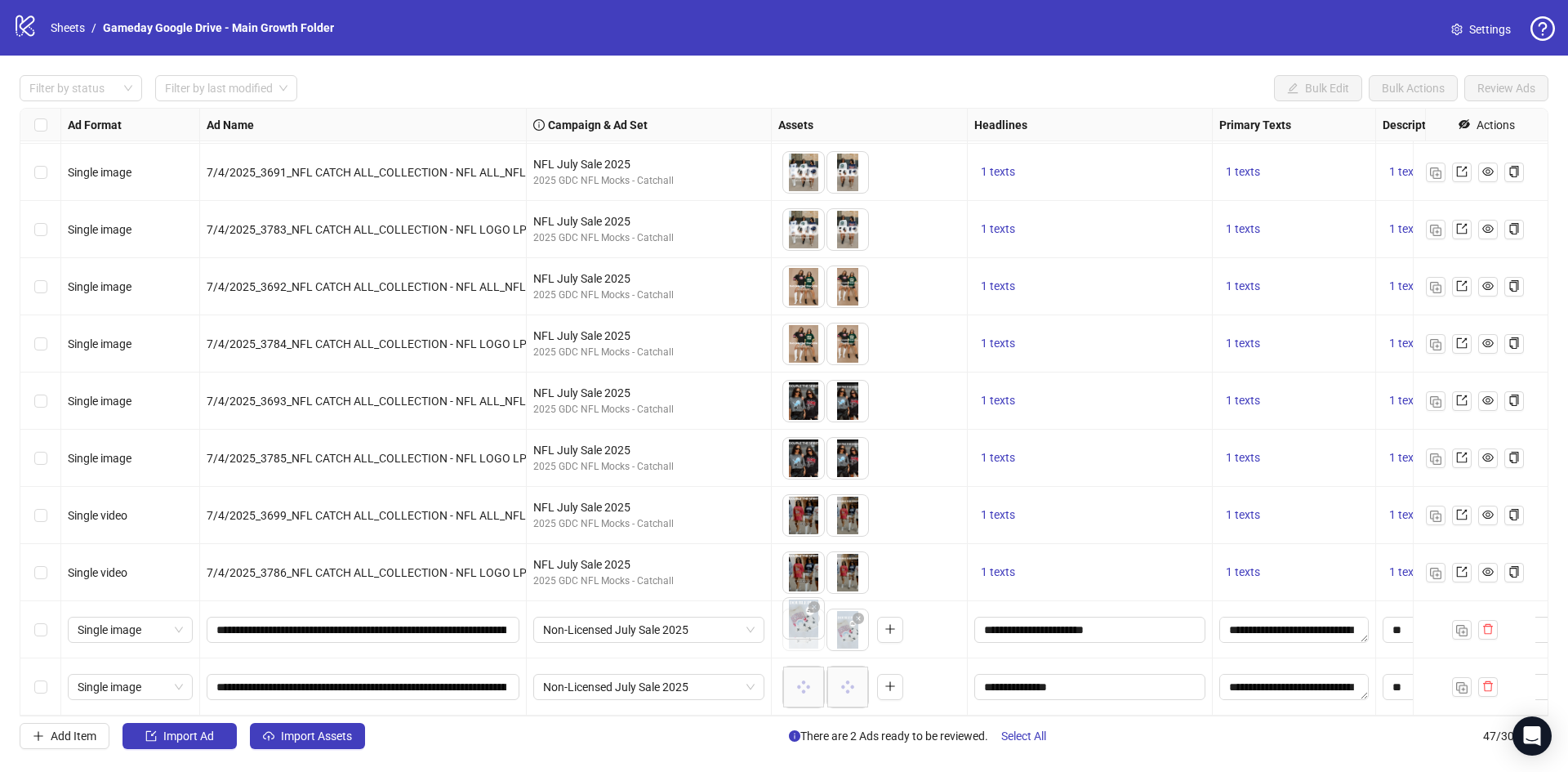 drag, startPoint x: 843, startPoint y: 627, endPoint x: 813, endPoint y: 629, distance: 30.06659 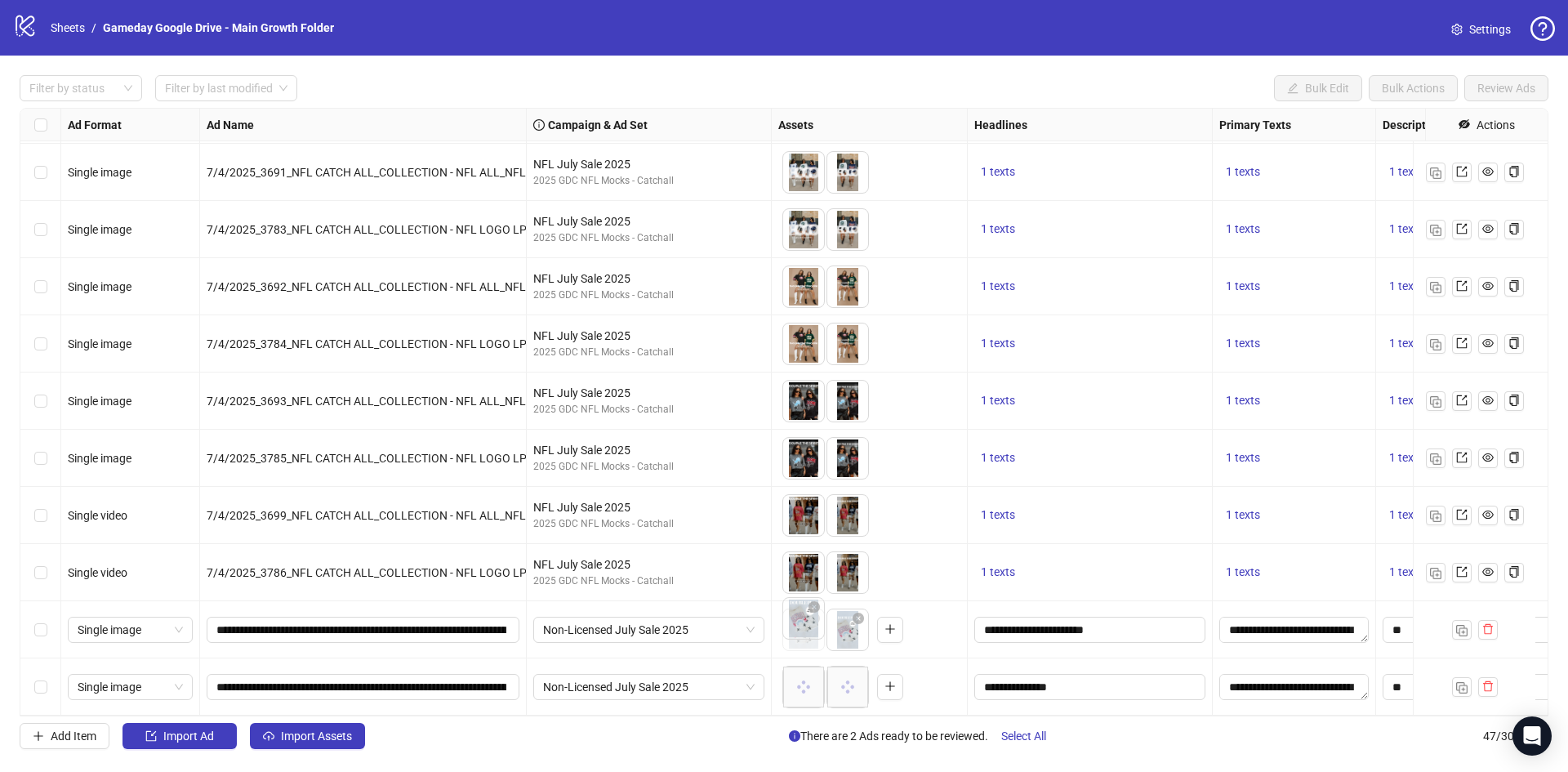 click on "logo/logo-mobile Sheets / Gameday Google Drive - Main Growth Folder Settings   Filter by status Filter by last modified Bulk Edit Bulk Actions Review Ads Ad Format Ad Name Campaign & Ad Set Assets Headlines Primary Texts Descriptions Destination URL App Product Page ID Display URL Leadgen Form Product Set ID Call to Action Actions Single image 7/4/2025_3690_NCAA CATCH ALL_COLLECTION - NCAA ALL_NCAA_STATIC_TEXT OVERLAY_OFF BODY, FLATLAY NCAA July Sale 2025 2025 GDC NCAA Mocks - Catchall
To pick up a draggable item, press the space bar.
While dragging, use the arrow keys to move the item.
Press space again to drop the item in its new position, or press escape to cancel.
1 texts 1 texts 1 texts https://www.shopthesoho.com/collections/licensed Single image 7/4/2025_3793_NCAA CATCH ALL_COLLECTION - NCAA LOGO_NCAA_STATIC_TEXT OVERLAY_OFF BODY, FLATLAY NCAA July Sale 2025 2025 GDC NCAA Mocks - Catchall 1 texts 1 texts 1 texts https://www.shopthesoho.com/pages/shop-college-new Single image 1 texts" at bounding box center (784, 386) 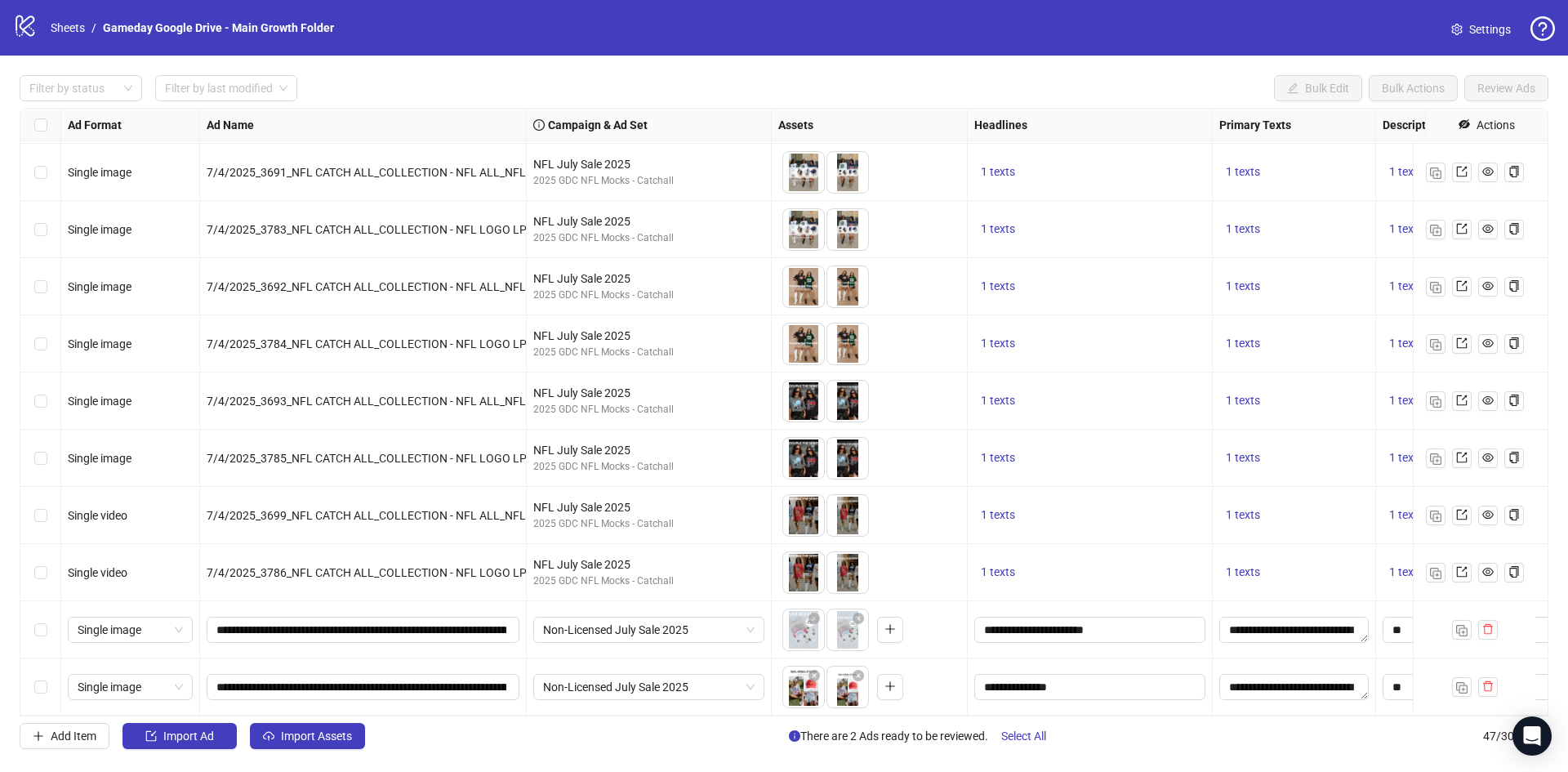 click at bounding box center (41, 630) 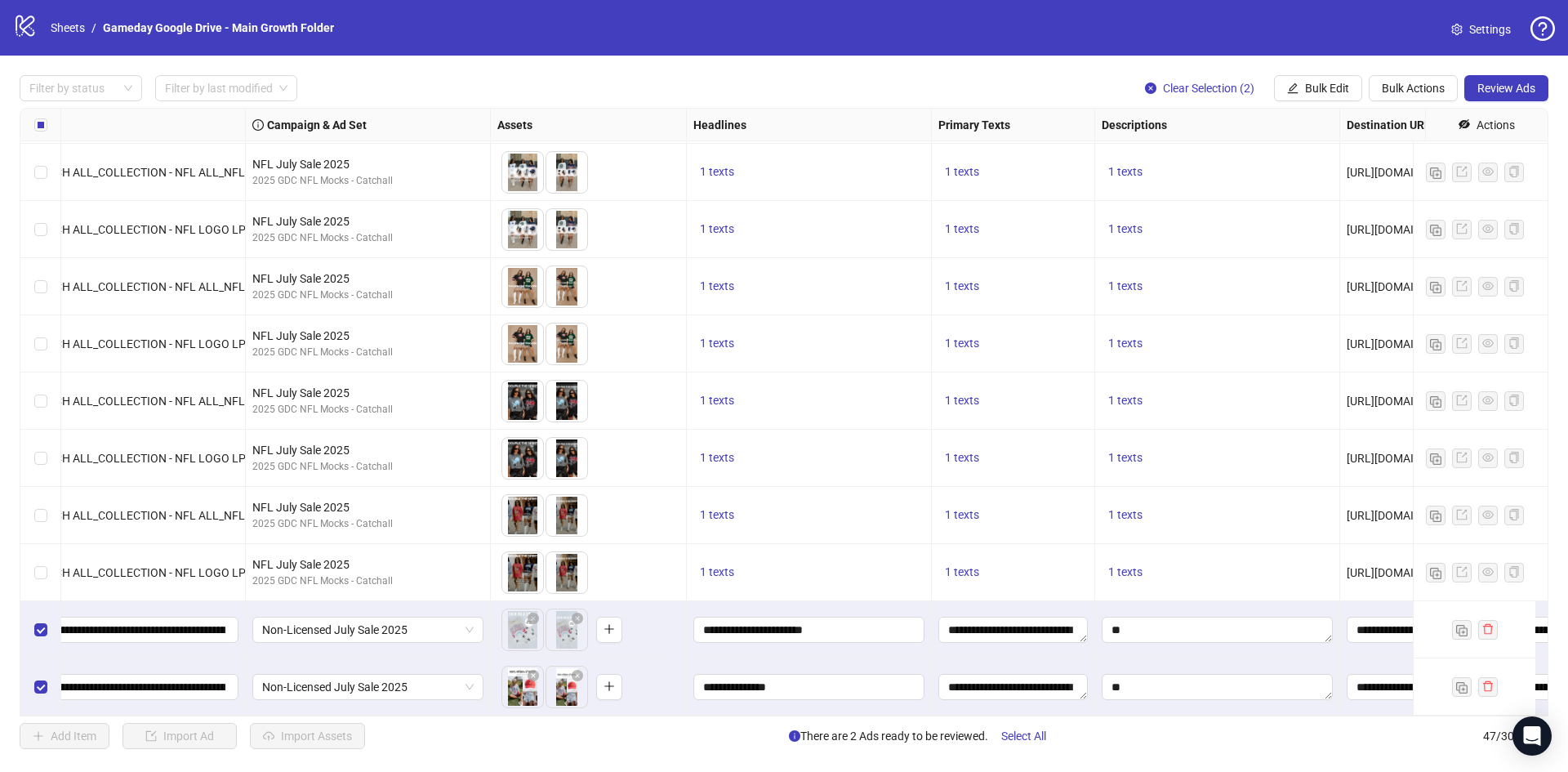 scroll, scrollTop: 2126, scrollLeft: 283, axis: both 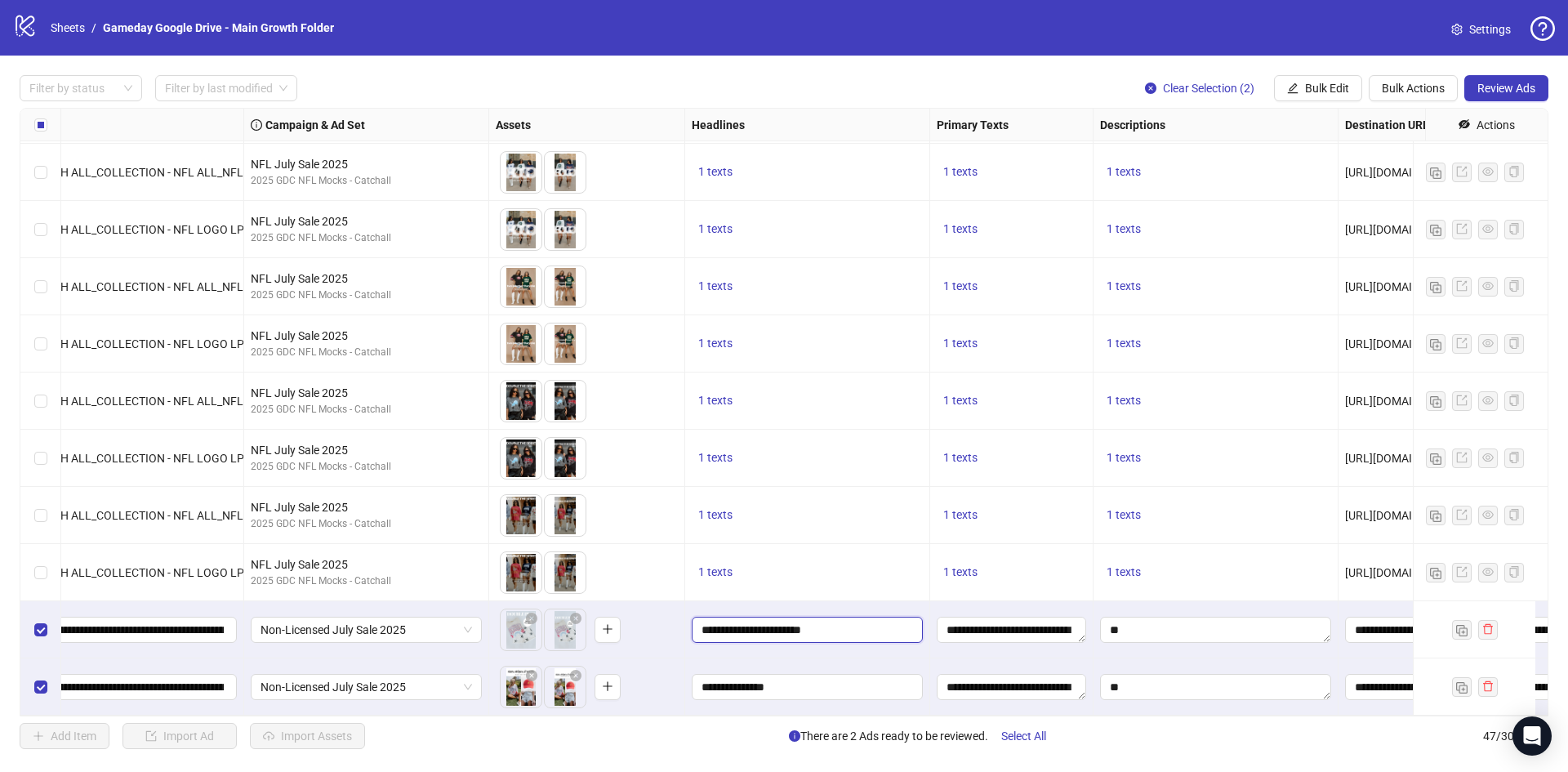 drag, startPoint x: 740, startPoint y: 621, endPoint x: 669, endPoint y: 617, distance: 71.11259 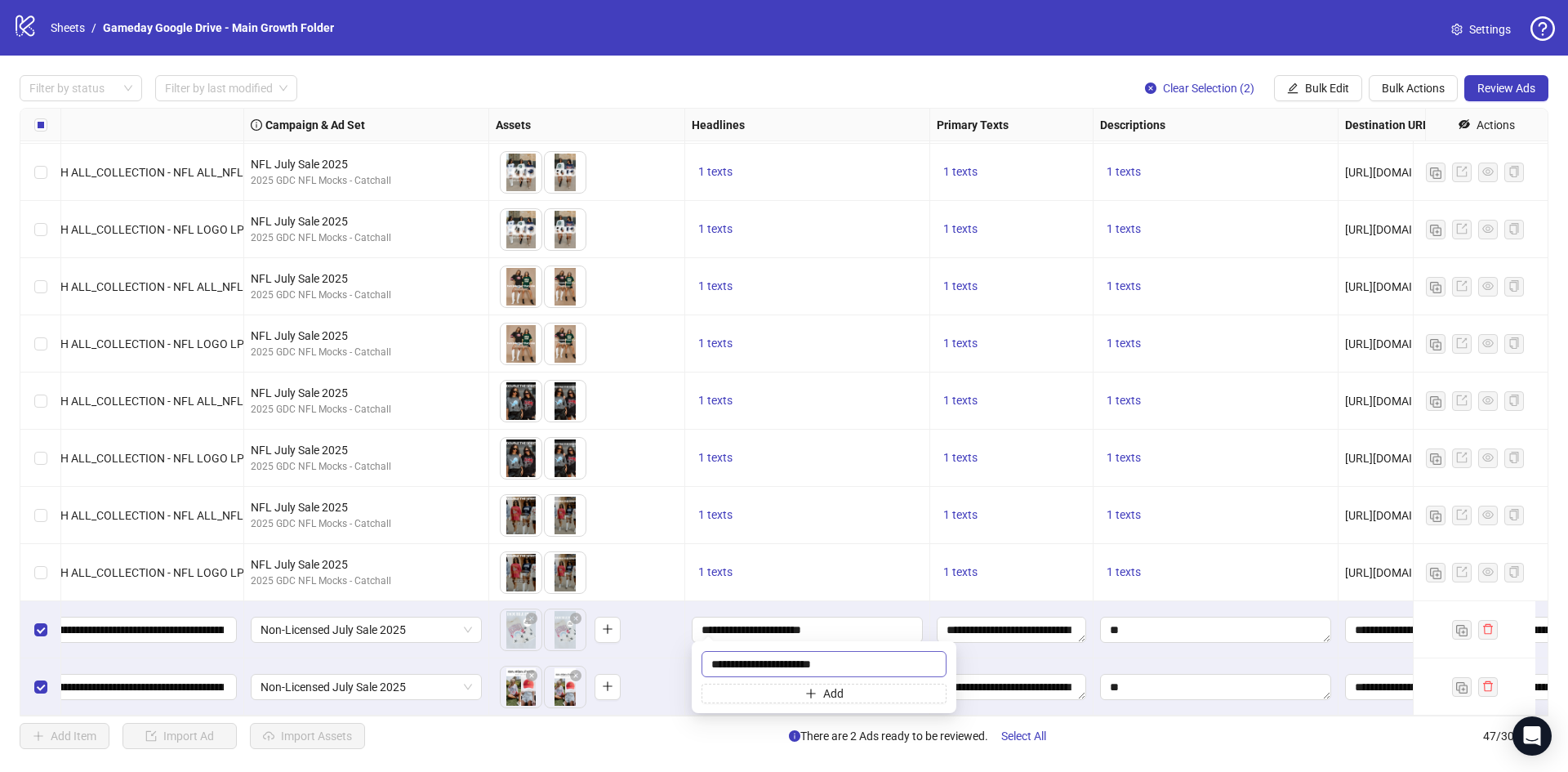 click on "**********" at bounding box center [824, 664] 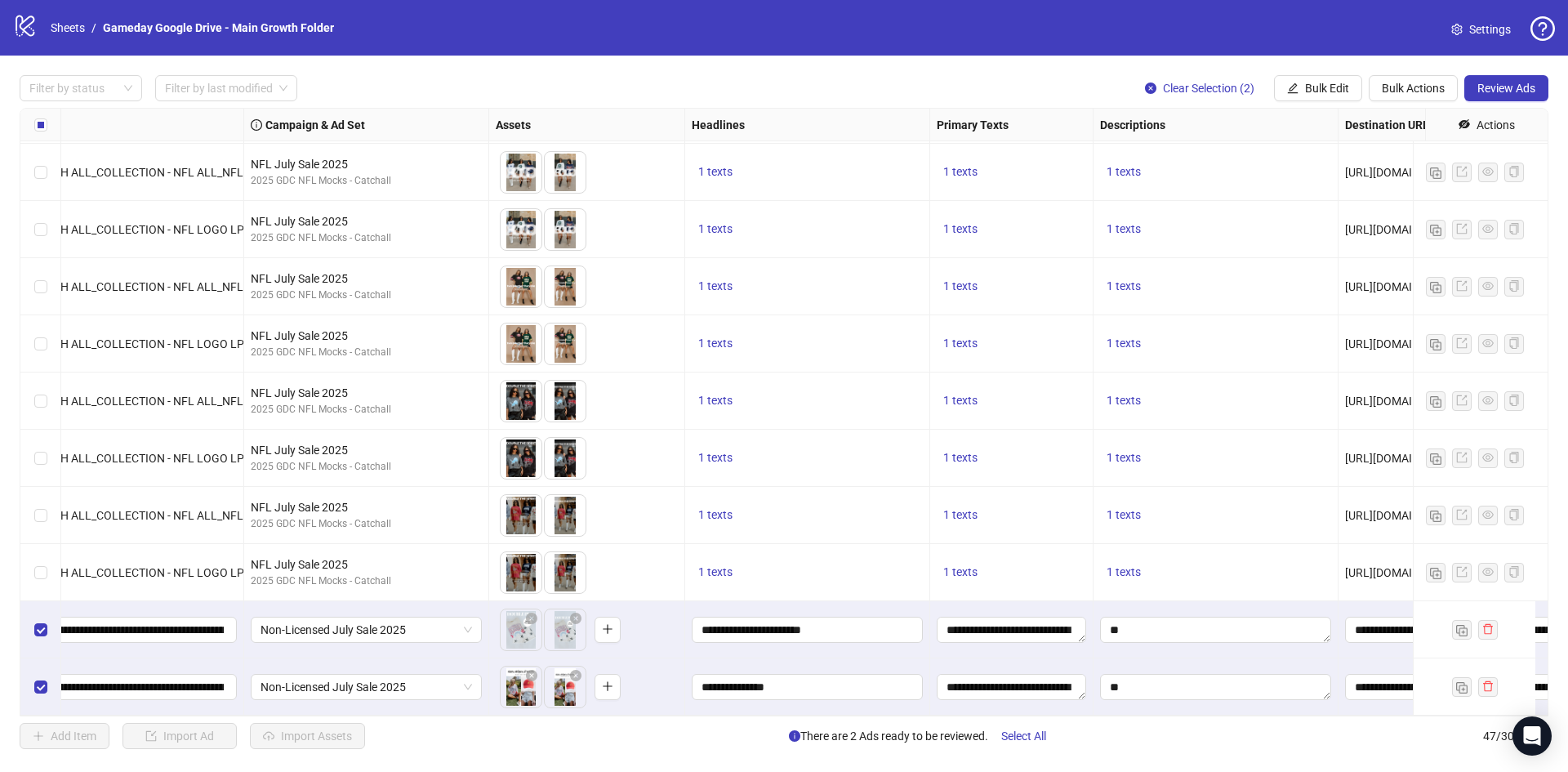 click on "1 texts" at bounding box center [808, 515] 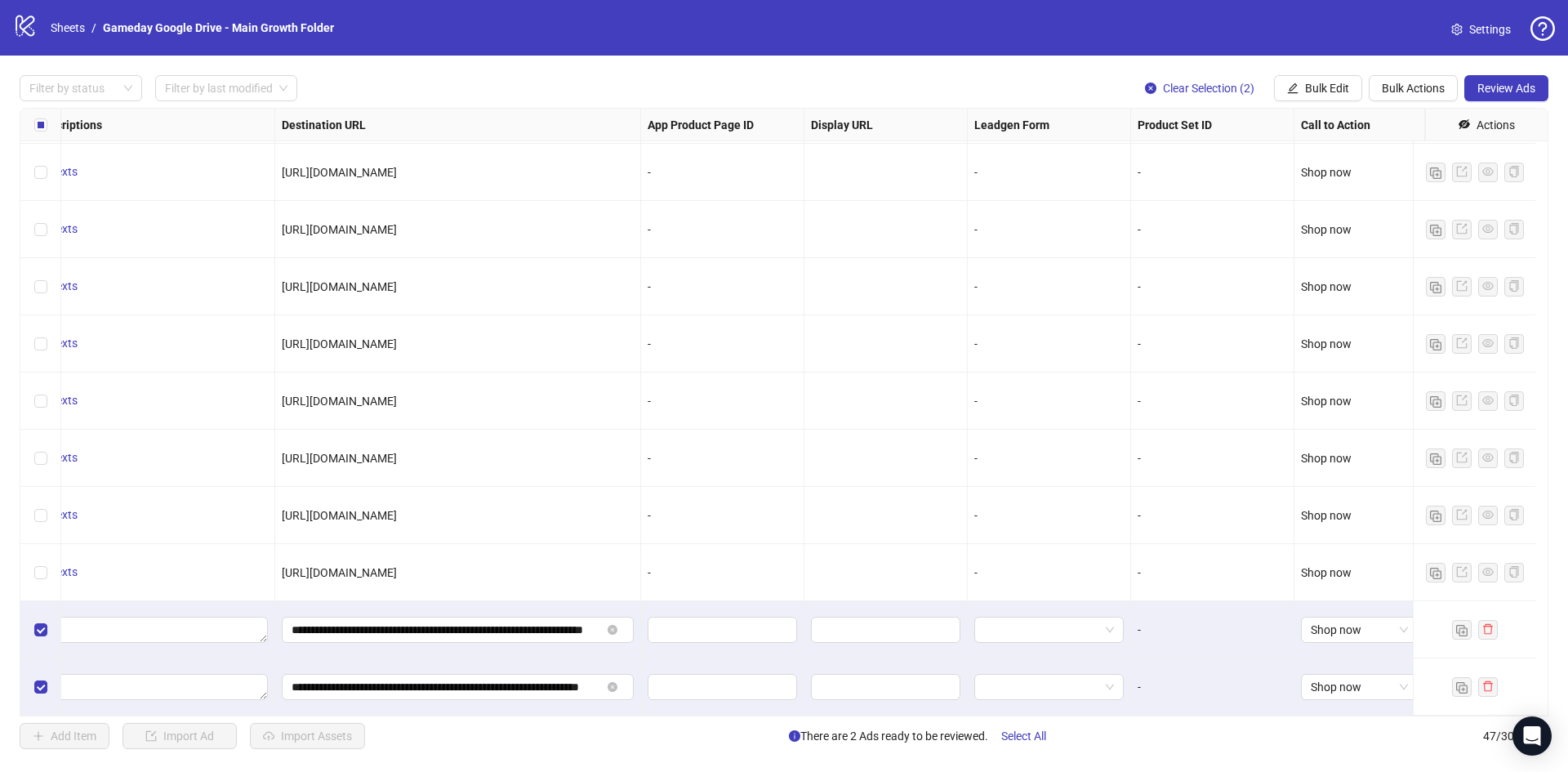 scroll, scrollTop: 2126, scrollLeft: 0, axis: vertical 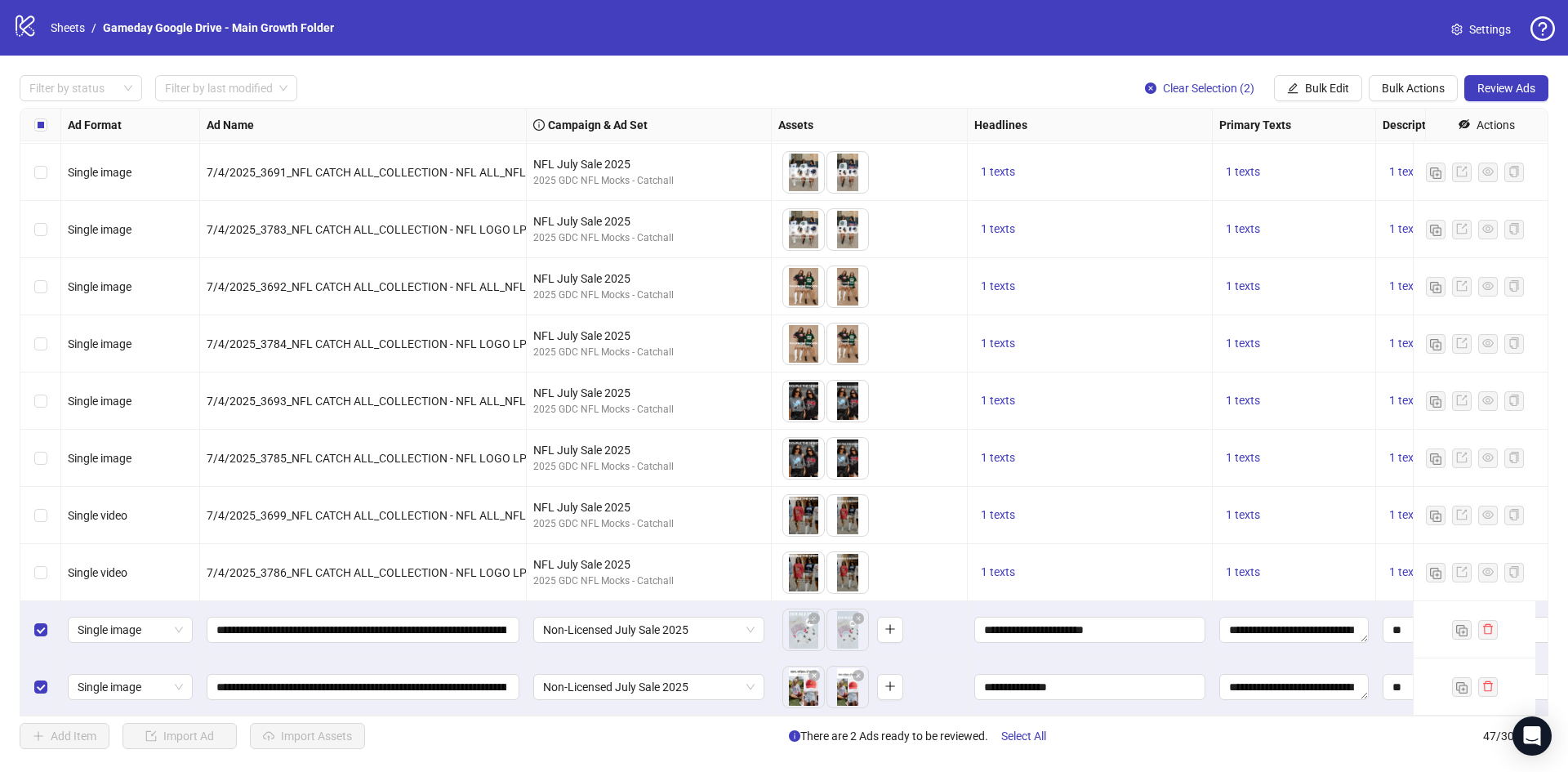 click on "Filter by status Filter by last modified Clear Selection (2) Bulk Edit Bulk Actions Review Ads Ad Format Ad Name Campaign & Ad Set Assets Headlines Primary Texts Descriptions Destination URL App Product Page ID Display URL Leadgen Form Product Set ID Call to Action Actions Single image 7/4/2025_3690_NCAA CATCH ALL_COLLECTION - NCAA ALL_NCAA_STATIC_TEXT OVERLAY_OFF BODY, FLATLAY NCAA July Sale 2025 2025 GDC NCAA Mocks - Catchall
To pick up a draggable item, press the space bar.
While dragging, use the arrow keys to move the item.
Press space again to drop the item in its new position, or press escape to cancel.
1 texts 1 texts 1 texts https://www.shopthesoho.com/collections/licensed Single image 7/4/2025_3793_NCAA CATCH ALL_COLLECTION - NCAA LOGO_NCAA_STATIC_TEXT OVERLAY_OFF BODY, FLATLAY NCAA July Sale 2025 2025 GDC NCAA Mocks - Catchall 1 texts 1 texts 1 texts https://www.shopthesoho.com/pages/shop-college-new Single image NFL July Sale 2025 2025 GDC NFL Mocks - Catchall 1 texts 1 texts" at bounding box center (784, 412) 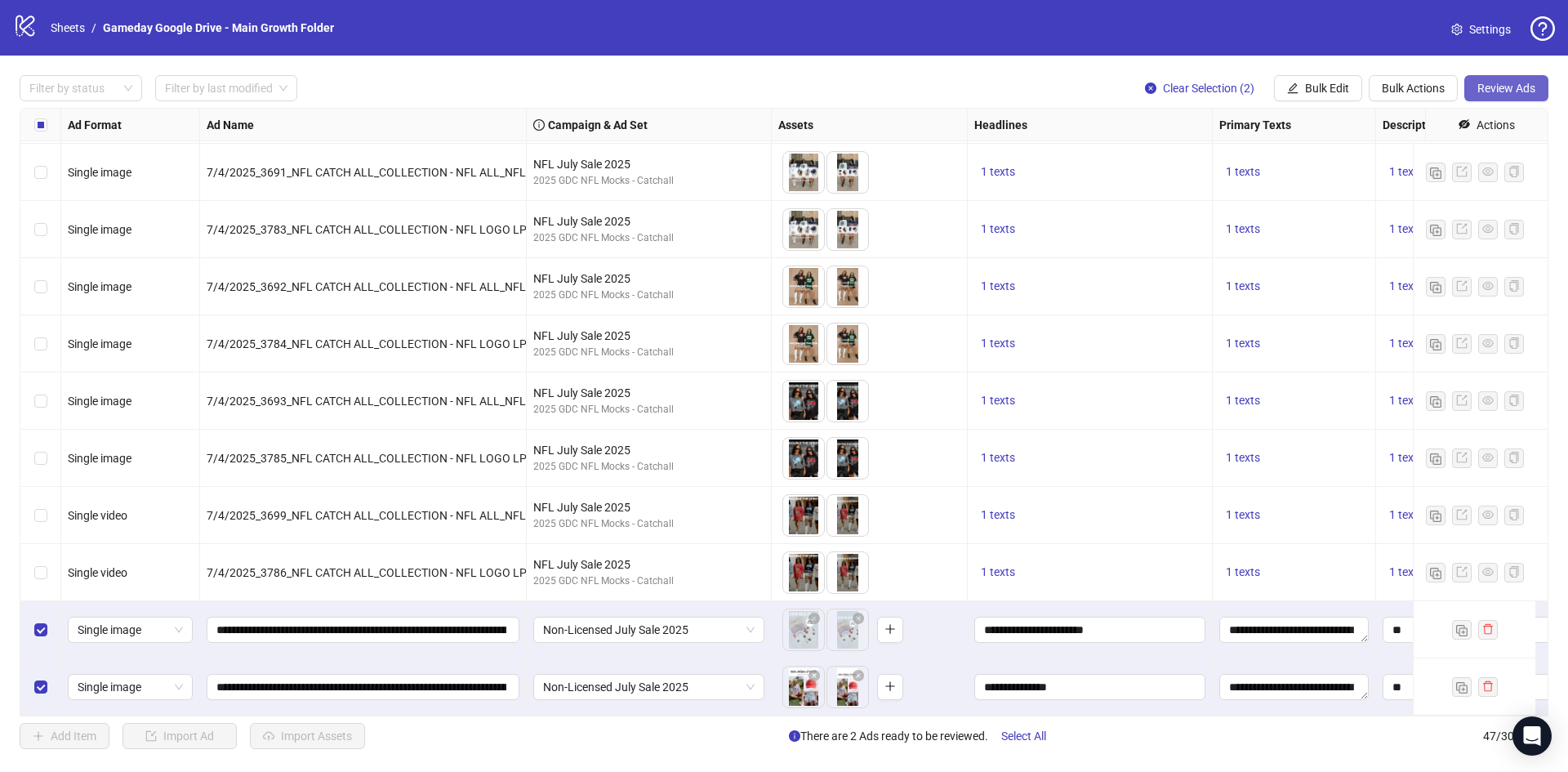 click on "Review Ads" at bounding box center (1506, 88) 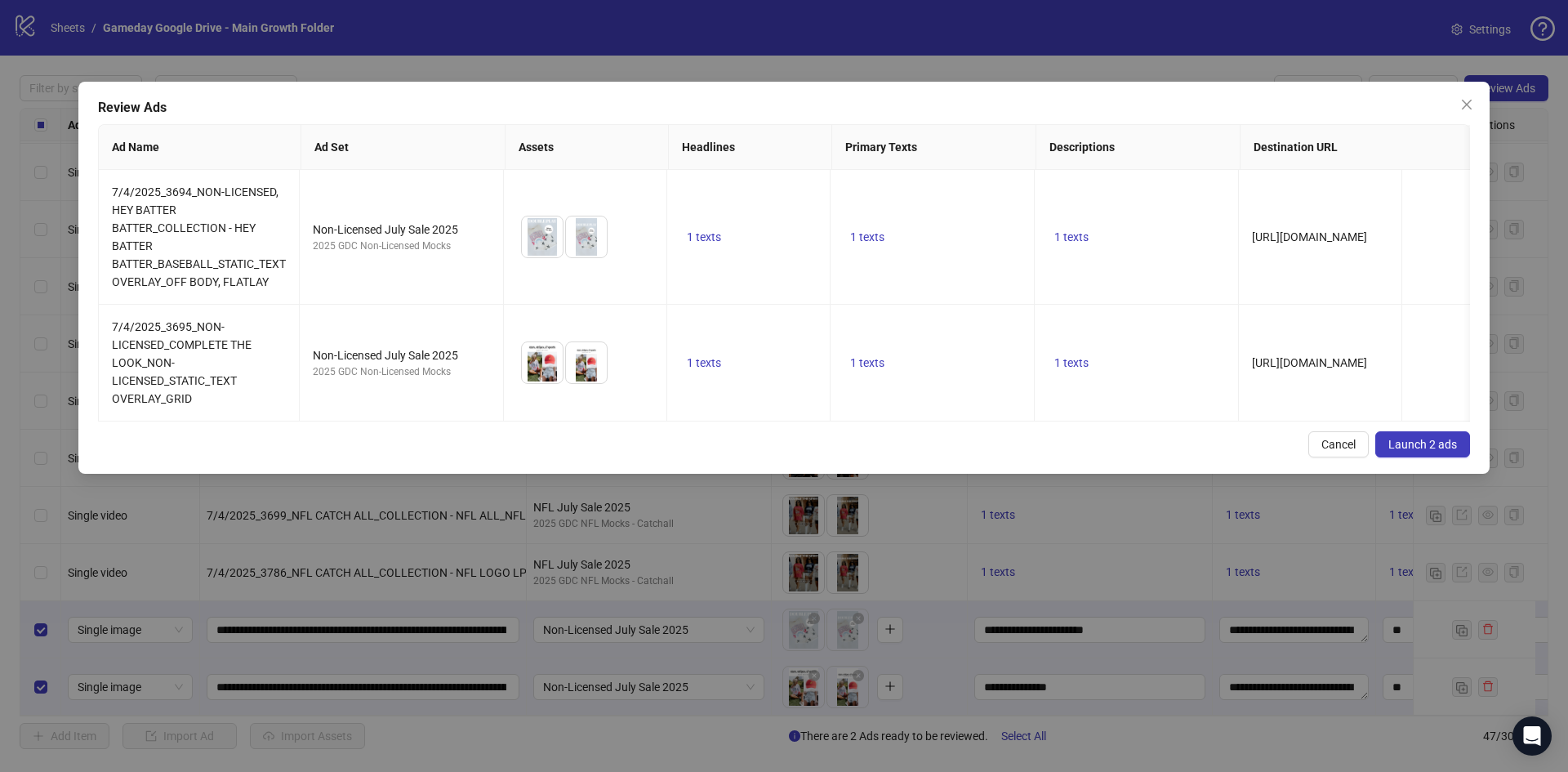 click on "Launch 2 ads" at bounding box center (1423, 444) 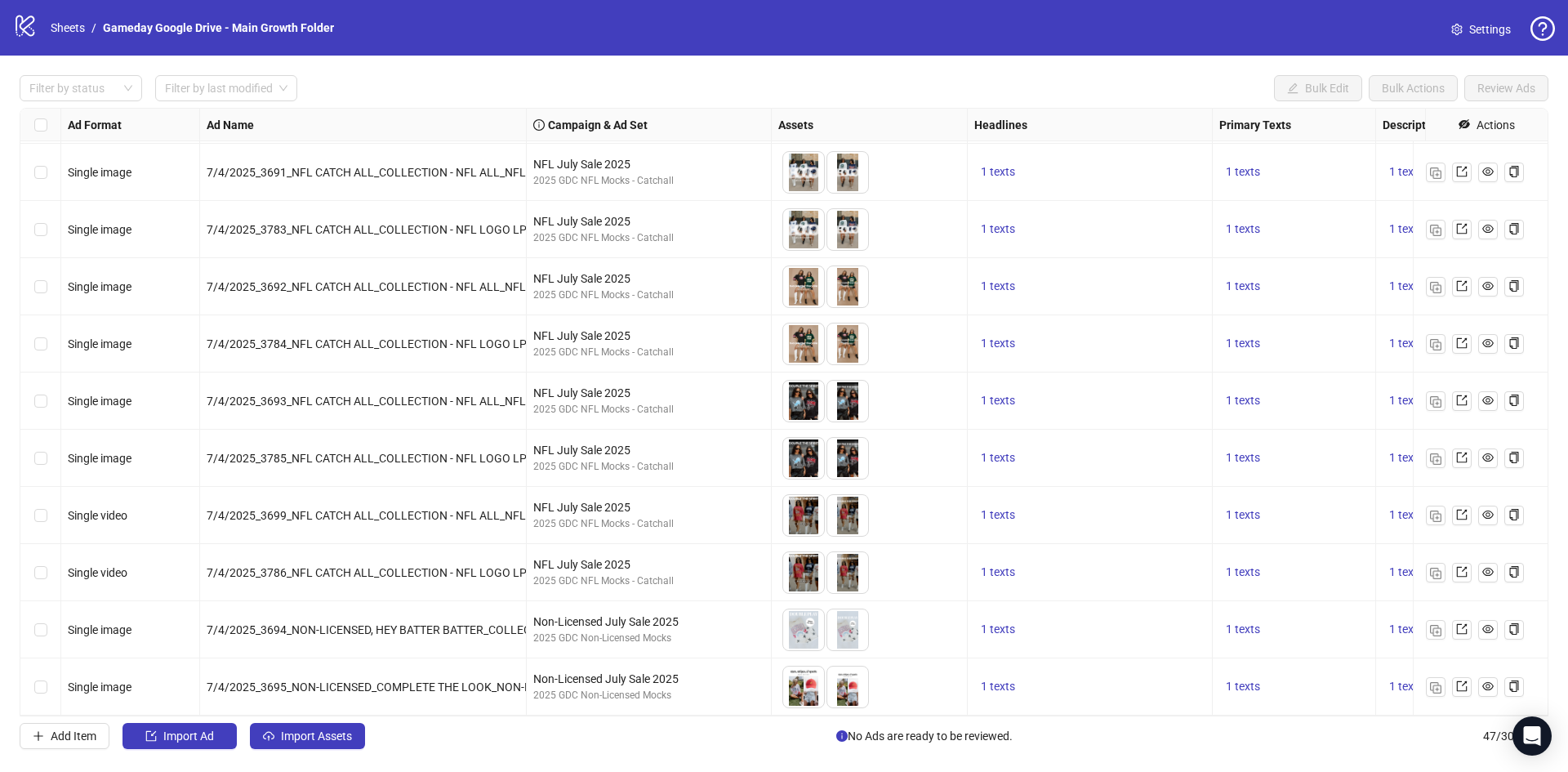 click at bounding box center [41, 630] 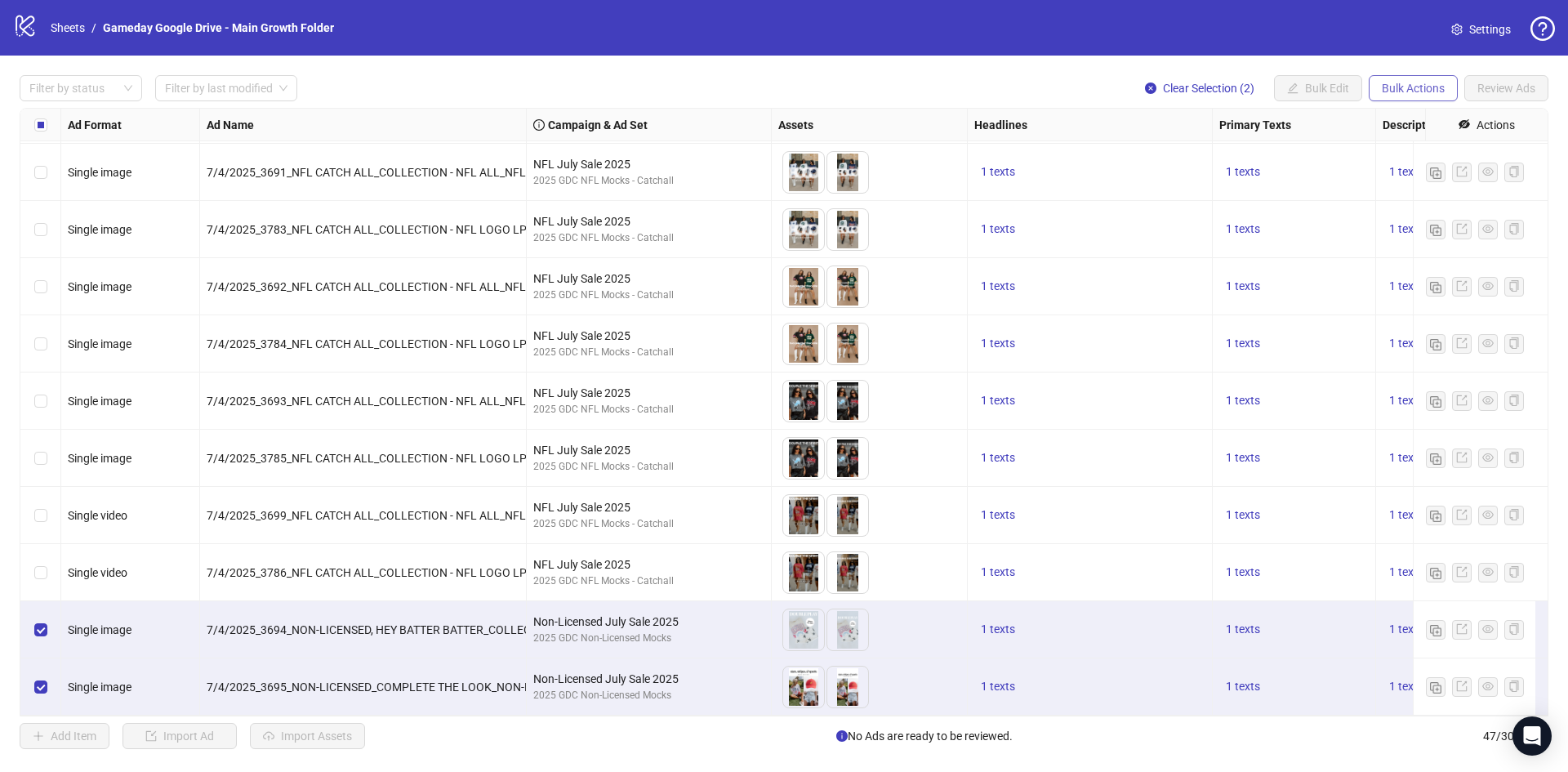 click on "Bulk Actions" at bounding box center (1413, 88) 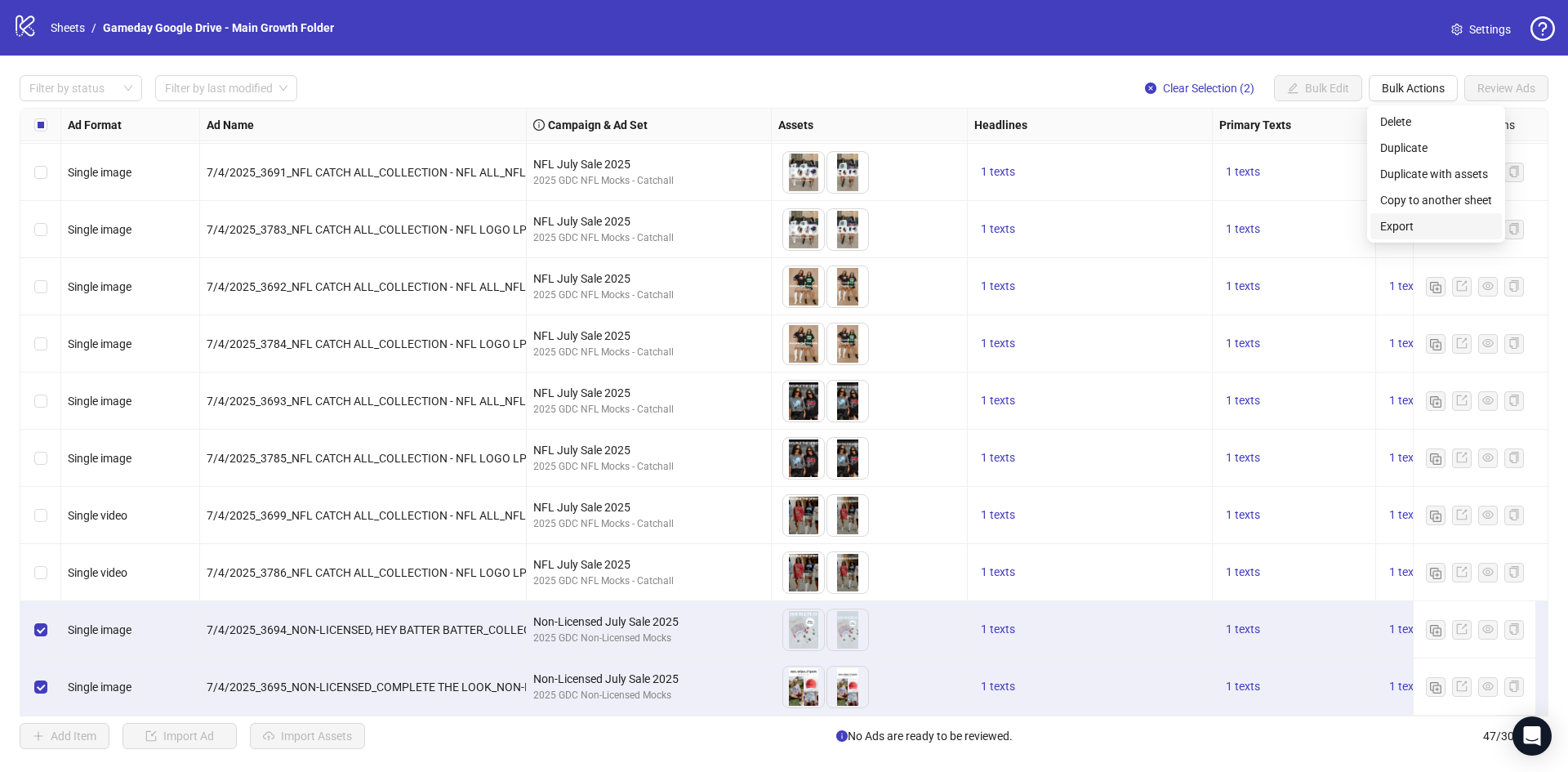 click on "Export" at bounding box center (1436, 226) 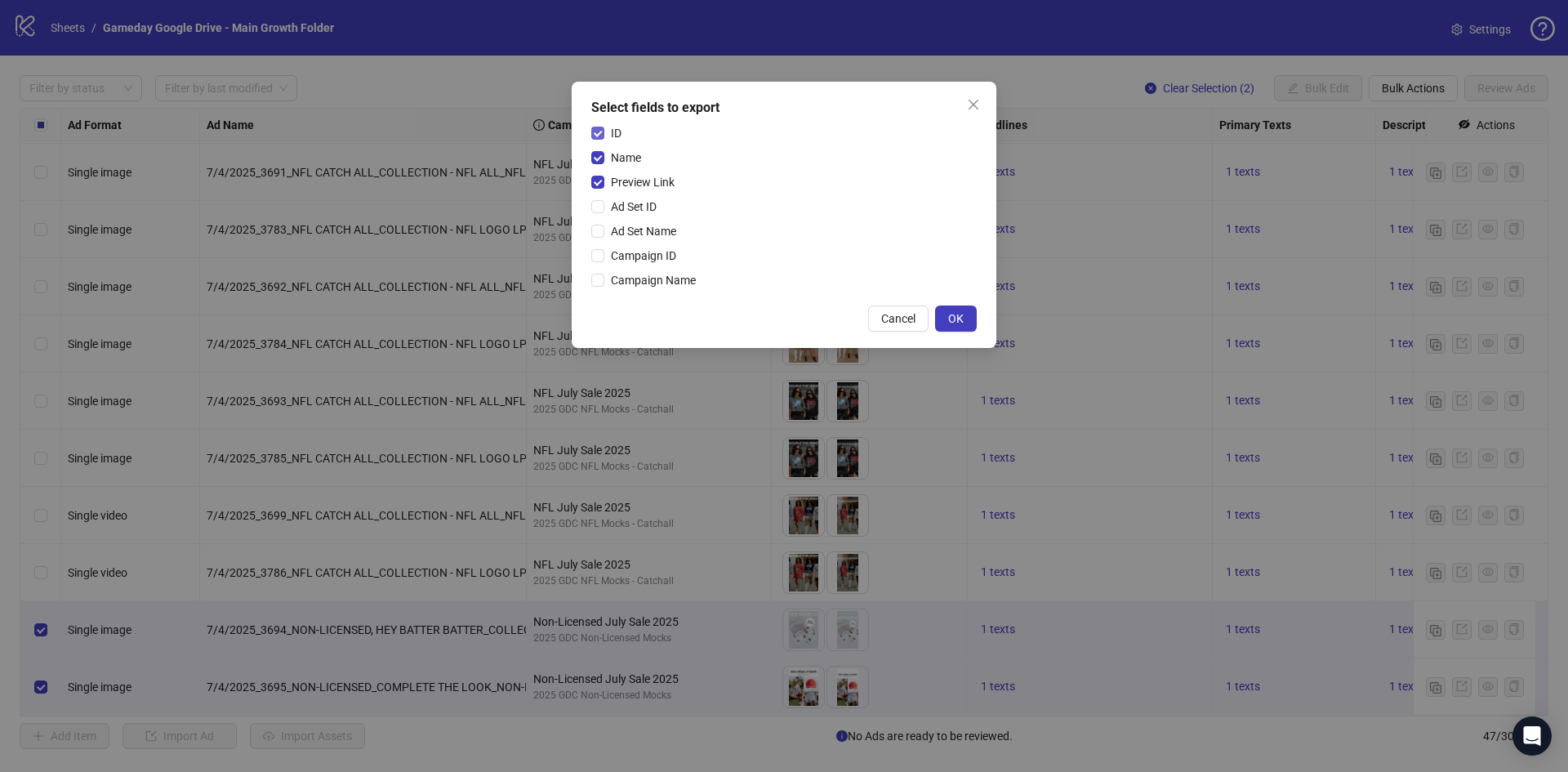 click on "ID" at bounding box center [616, 133] 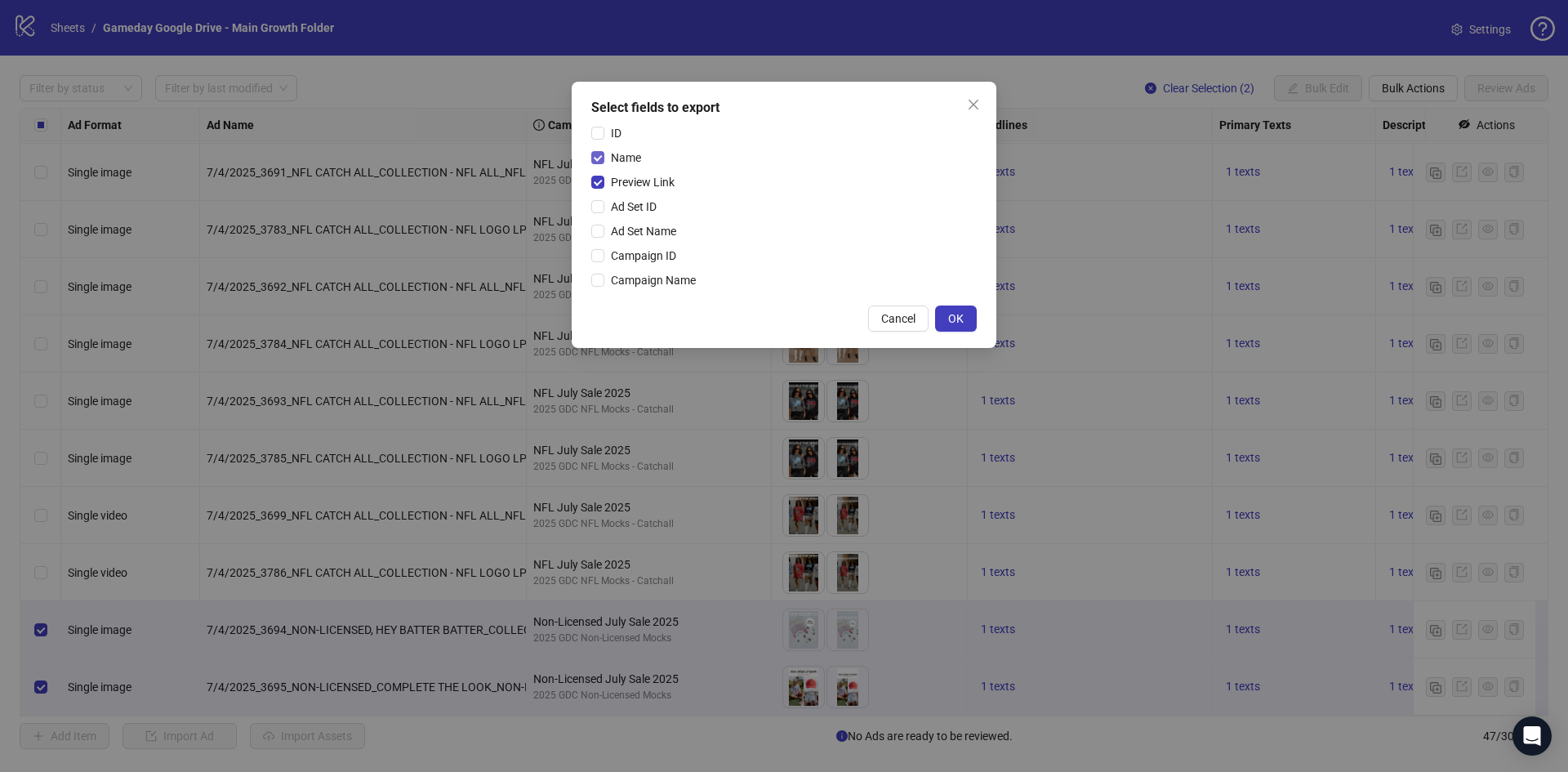 click on "Name" at bounding box center (626, 158) 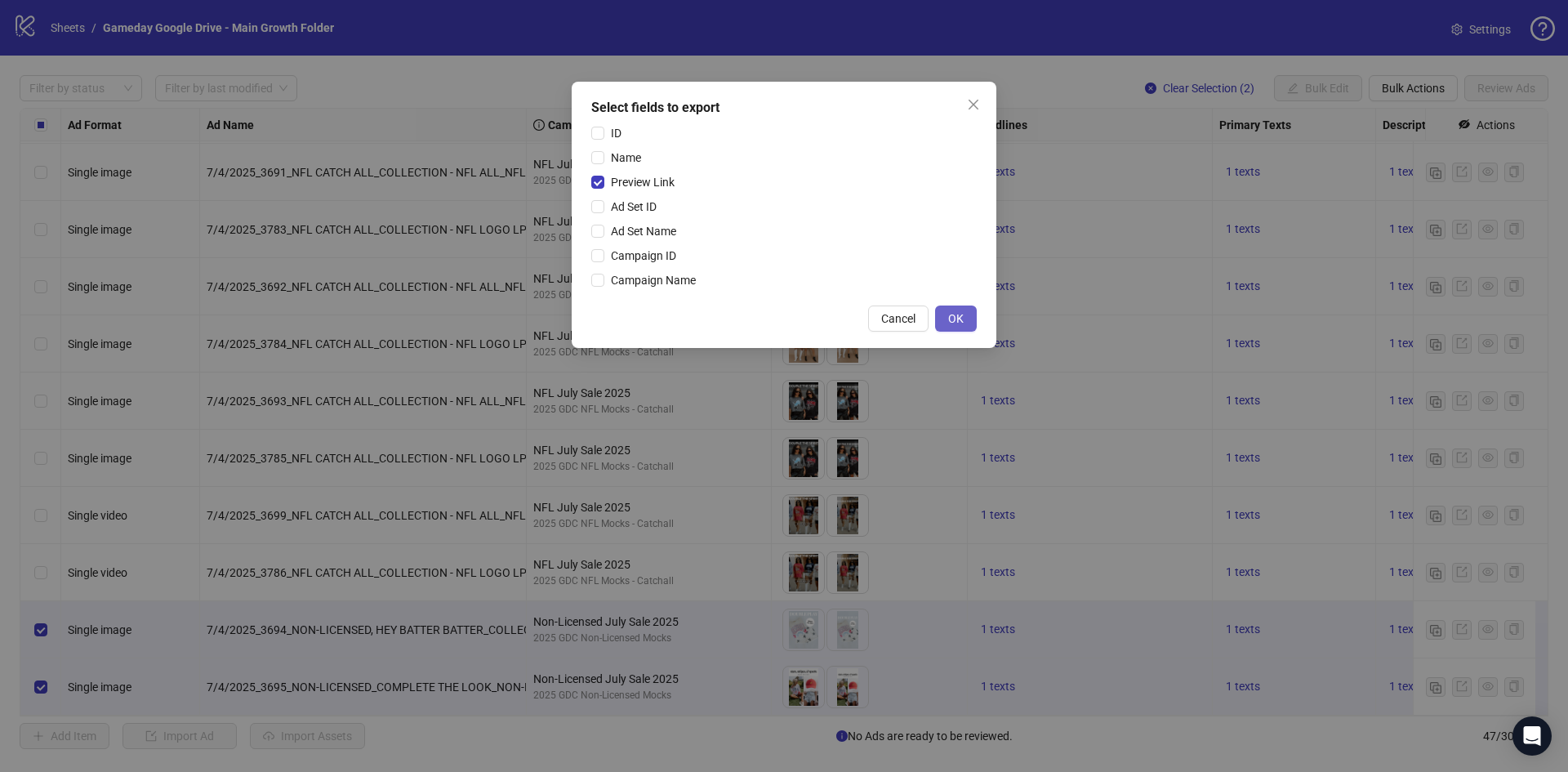 click on "OK" at bounding box center [956, 319] 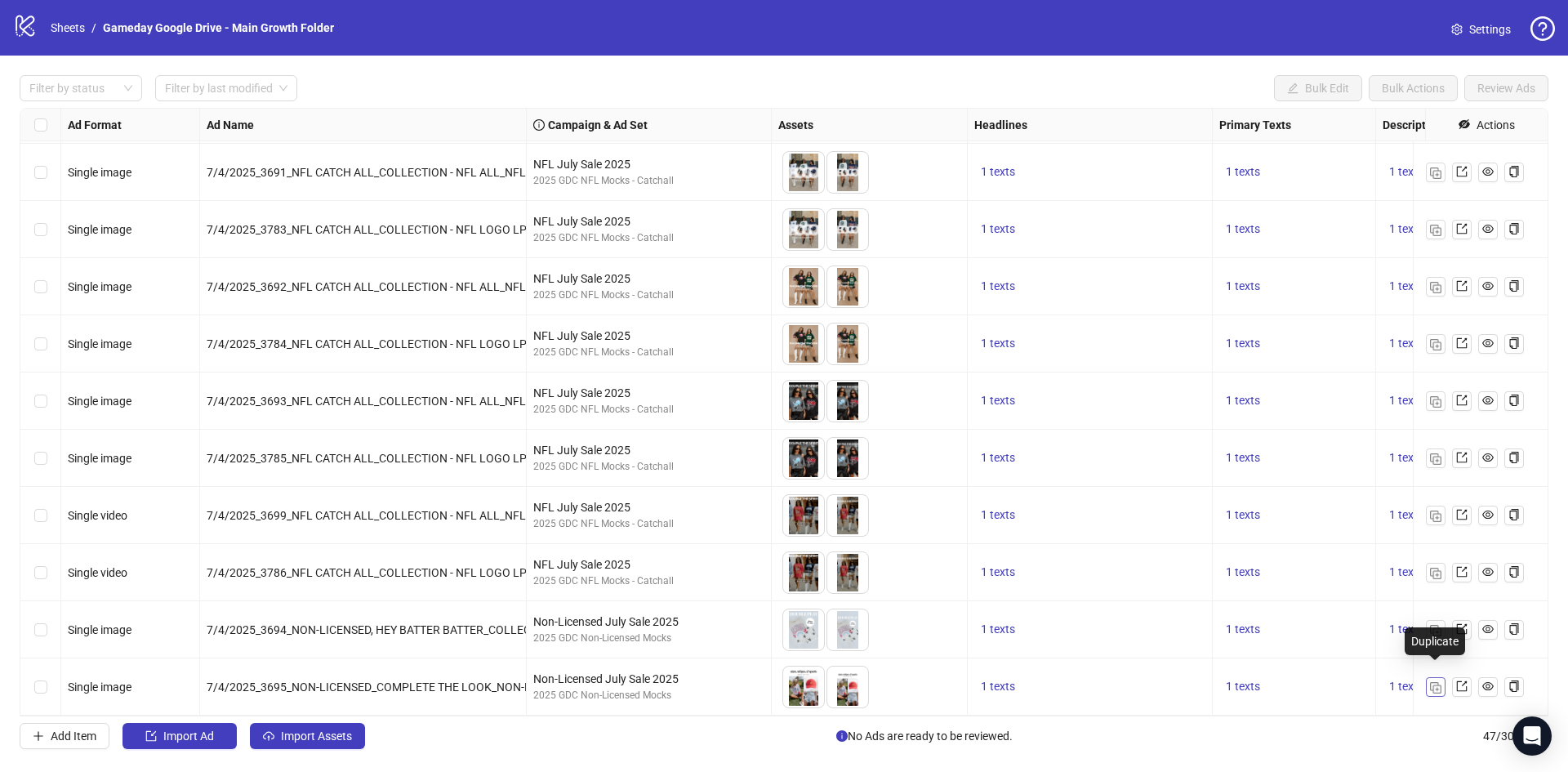 click at bounding box center [1436, 688] 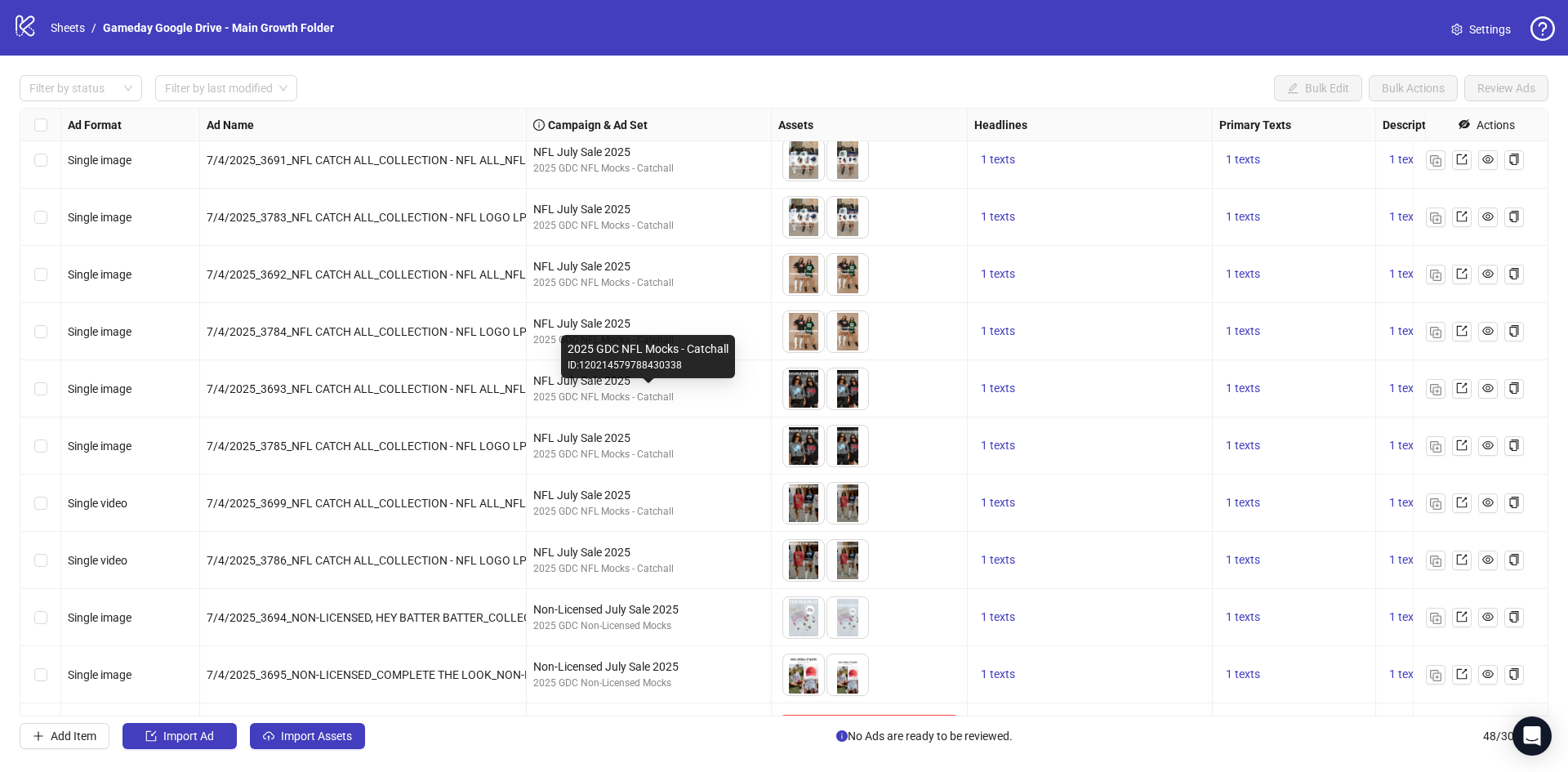 scroll, scrollTop: 2183, scrollLeft: 0, axis: vertical 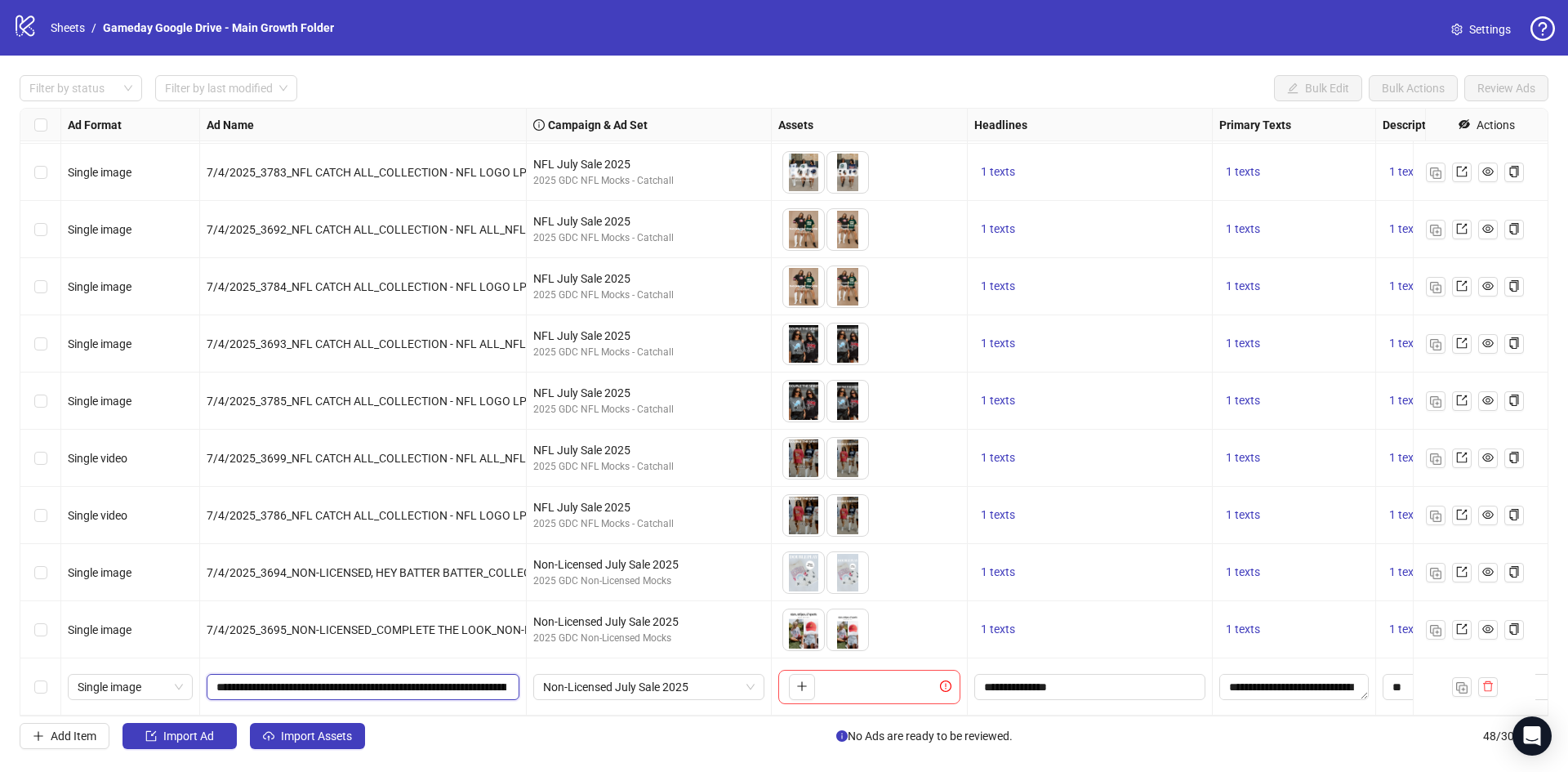 click on "**********" at bounding box center [361, 687] 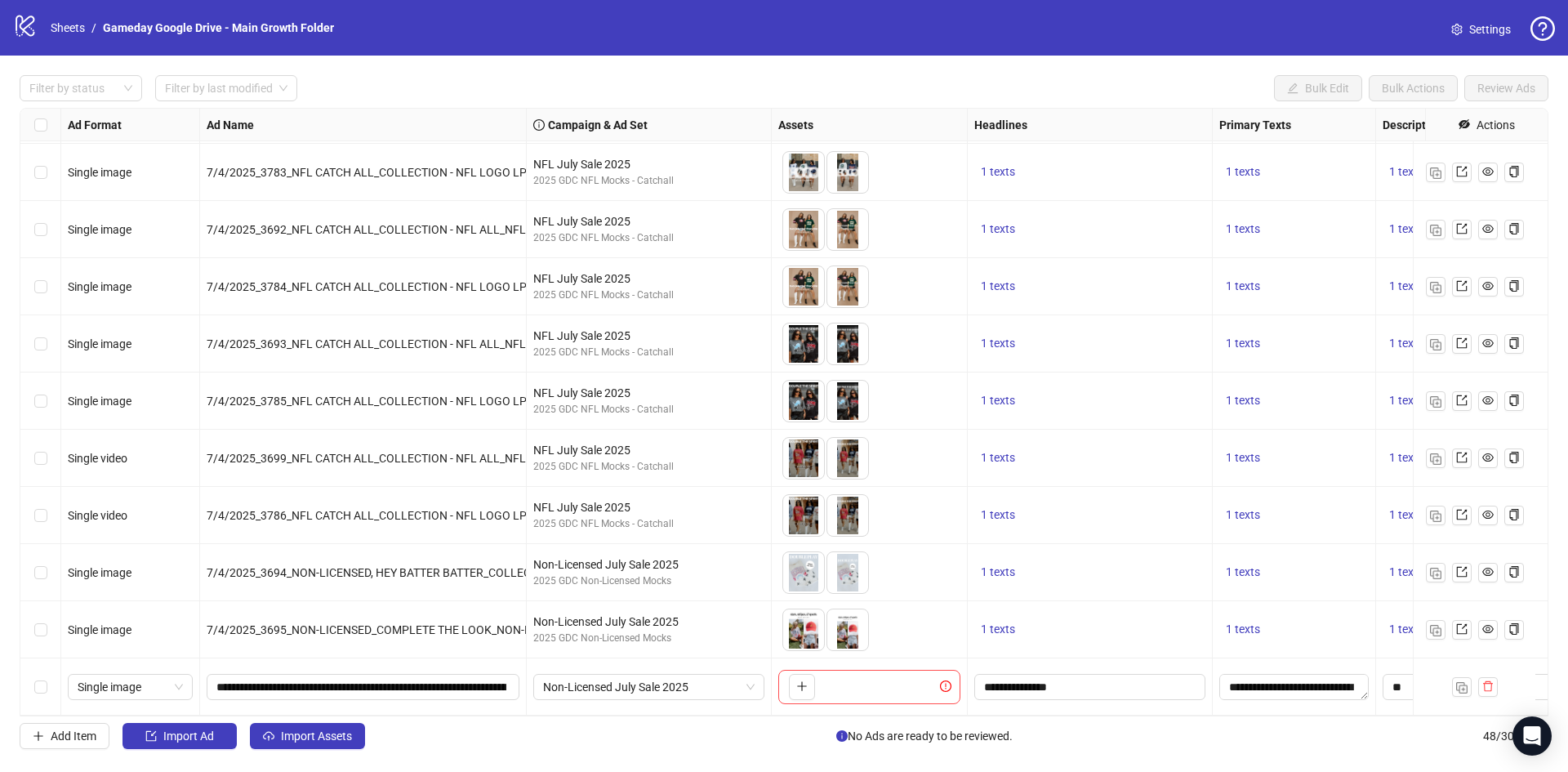 click on "7/4/2025_3695_NON-LICENSED_COMPLETE THE LOOK_NON-LICENSED_STATIC_TEXT OVERLAY_GRID" at bounding box center [363, 630] 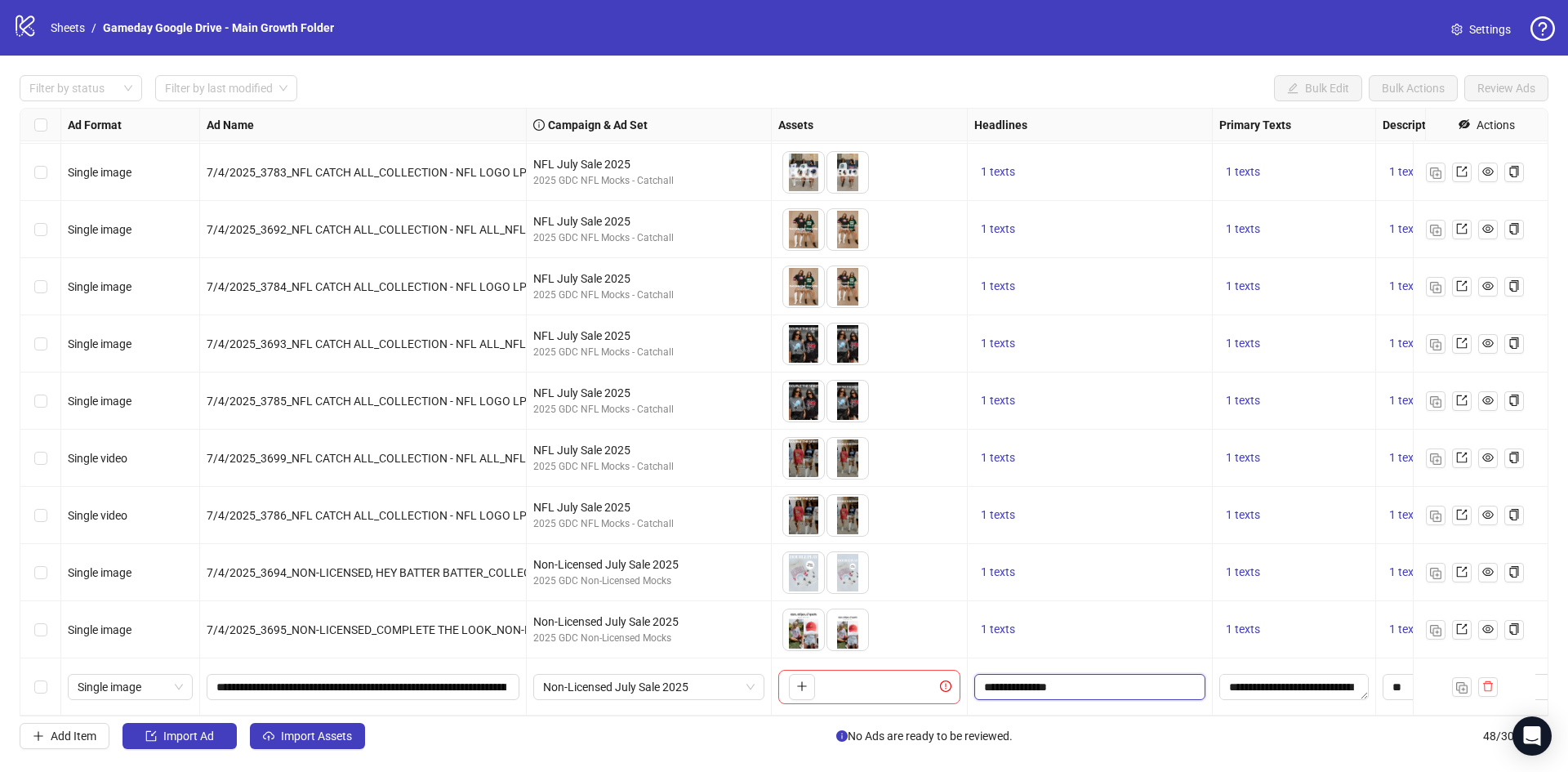 click on "**********" at bounding box center (1088, 687) 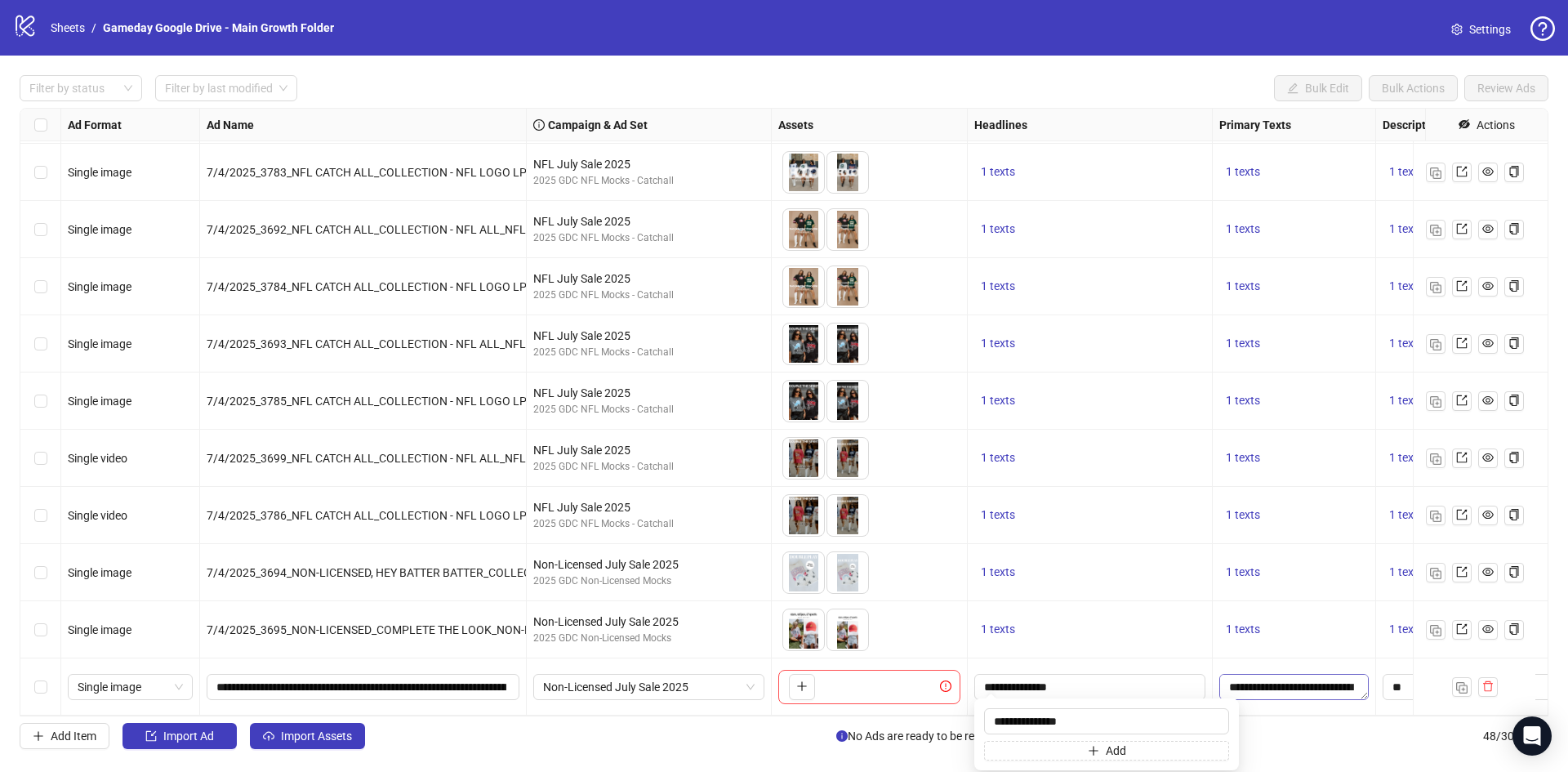 click on "**********" at bounding box center [1294, 687] 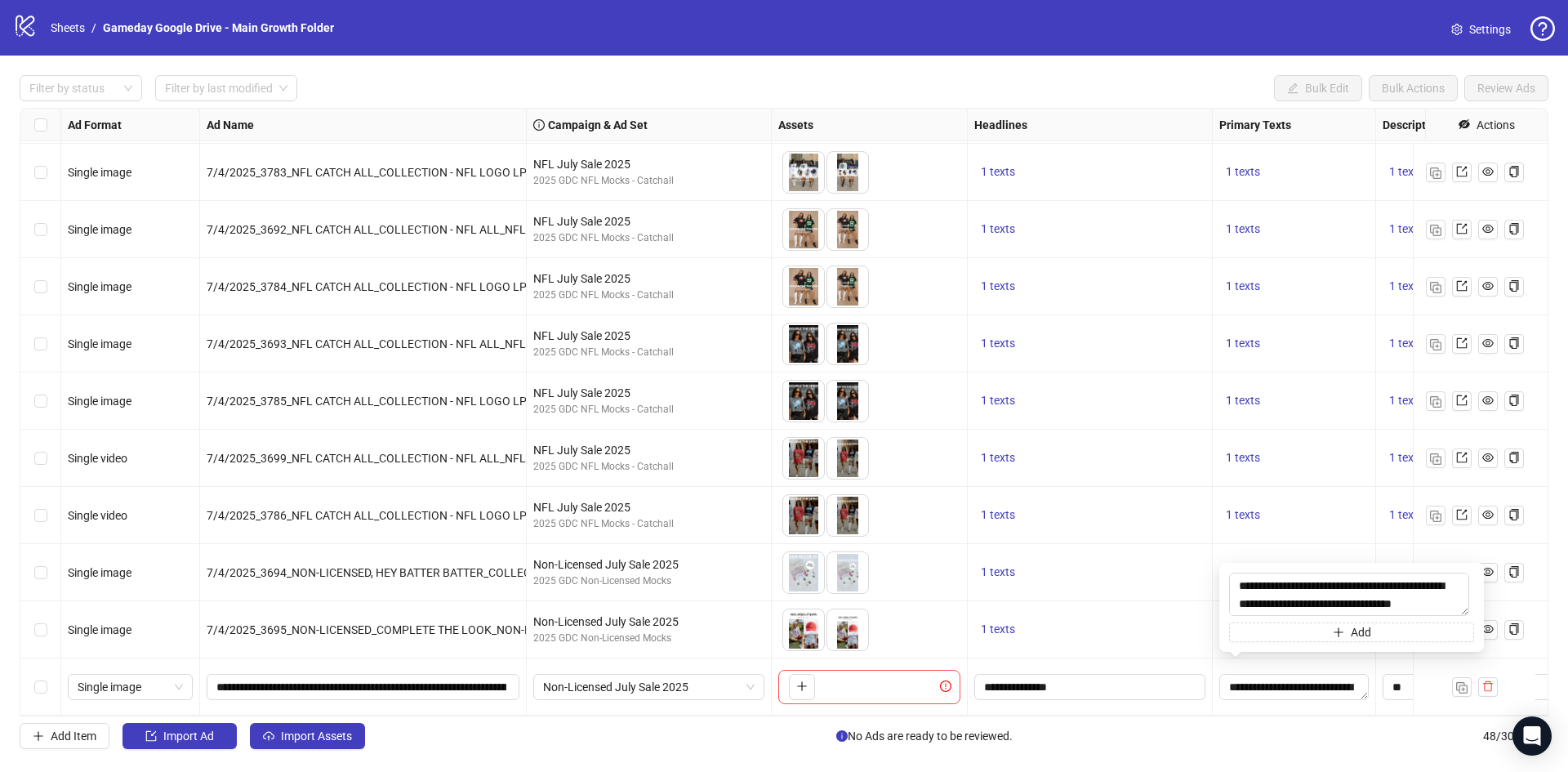 type on "**********" 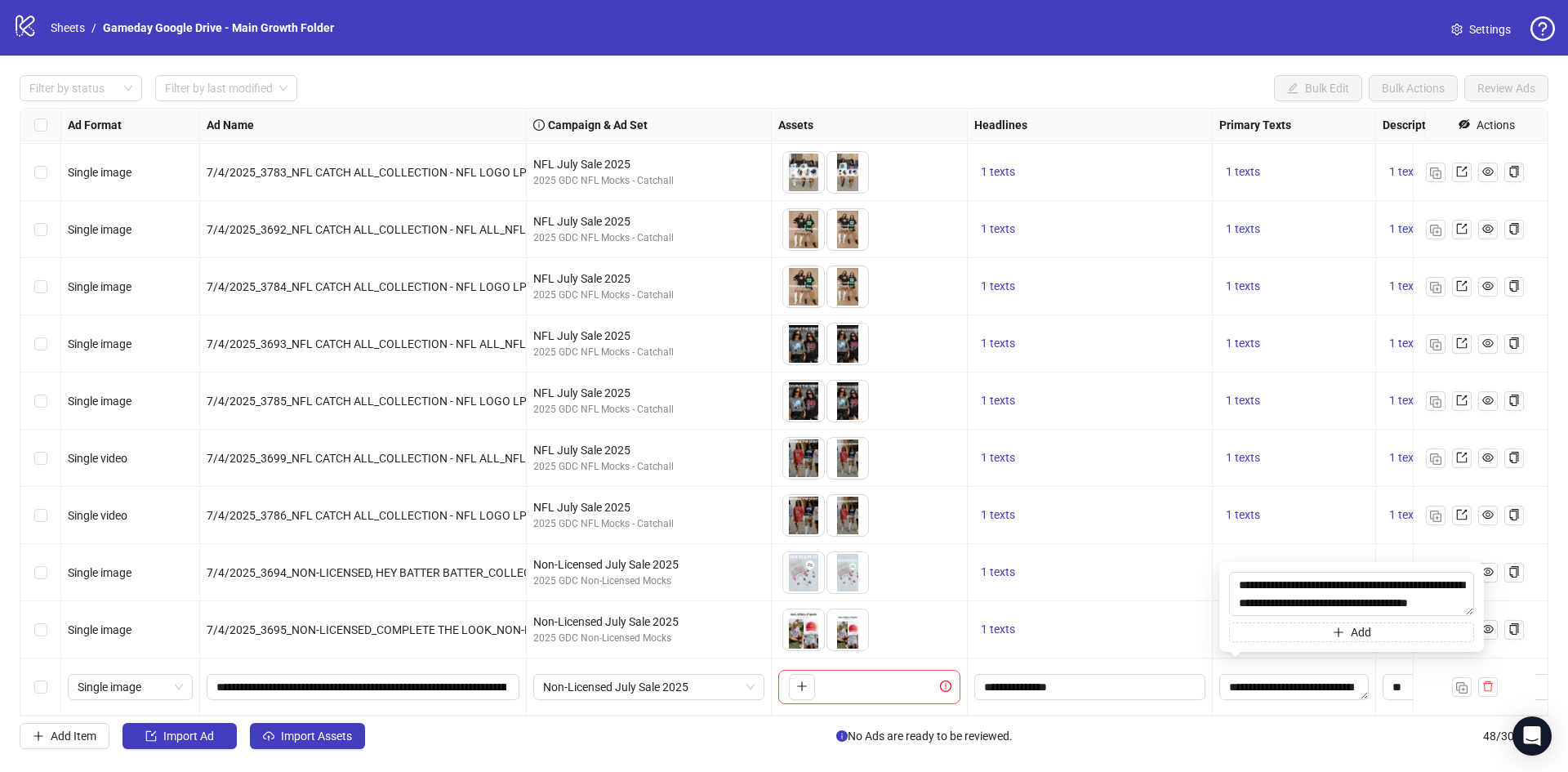 scroll, scrollTop: 12, scrollLeft: 0, axis: vertical 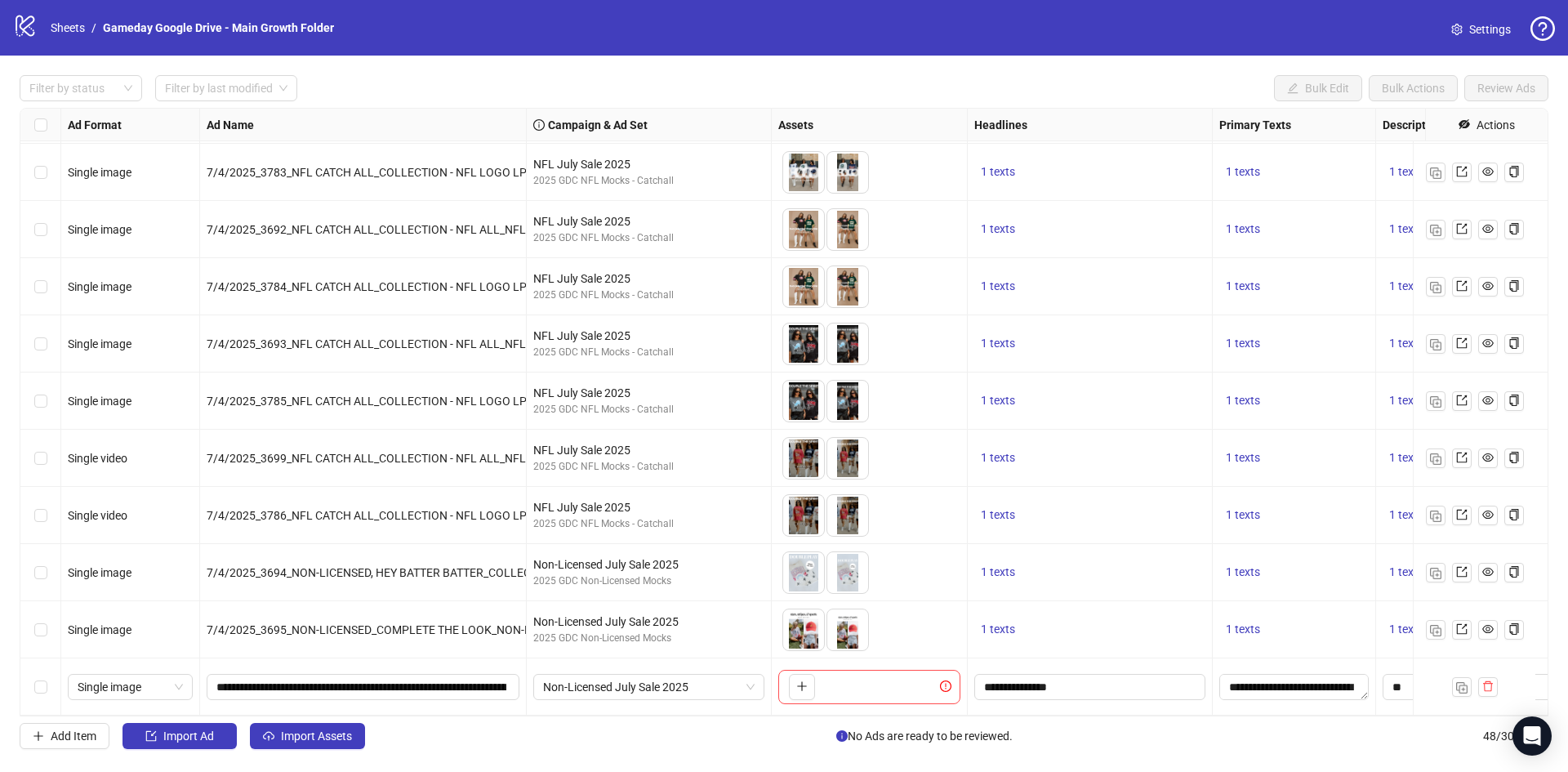 click on "1 texts" at bounding box center [1294, 458] 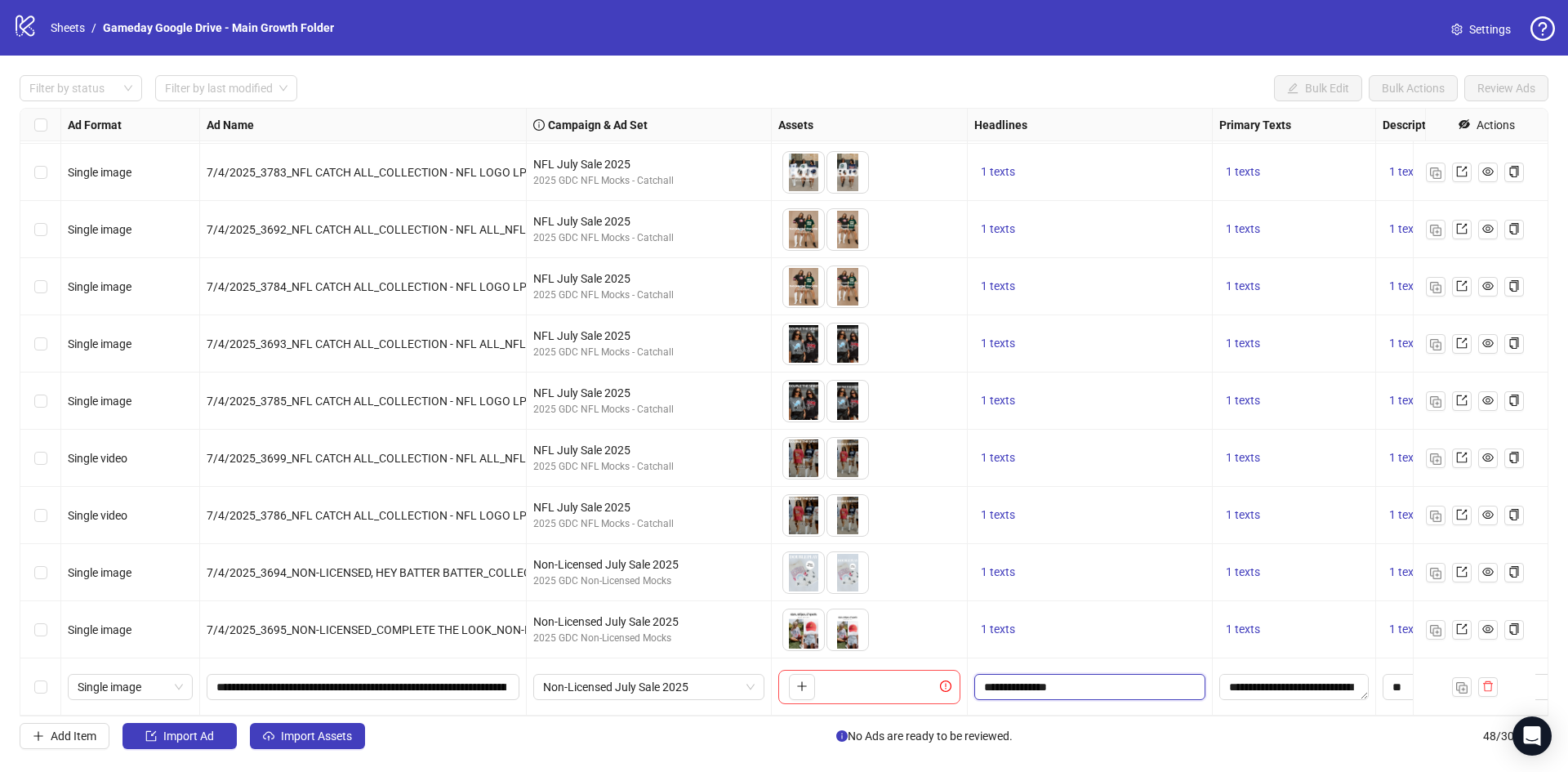 click on "**********" at bounding box center [1088, 687] 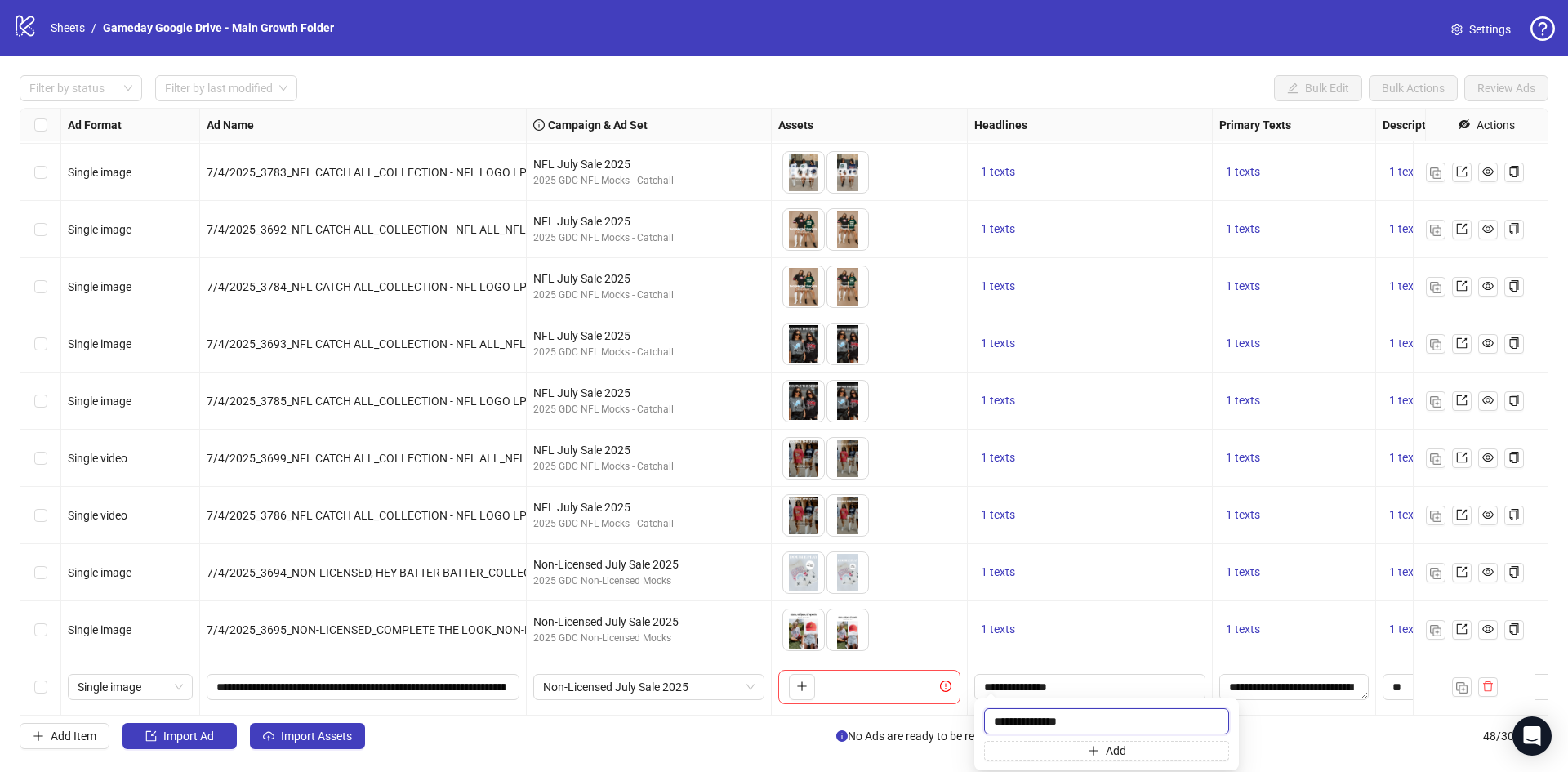 paste 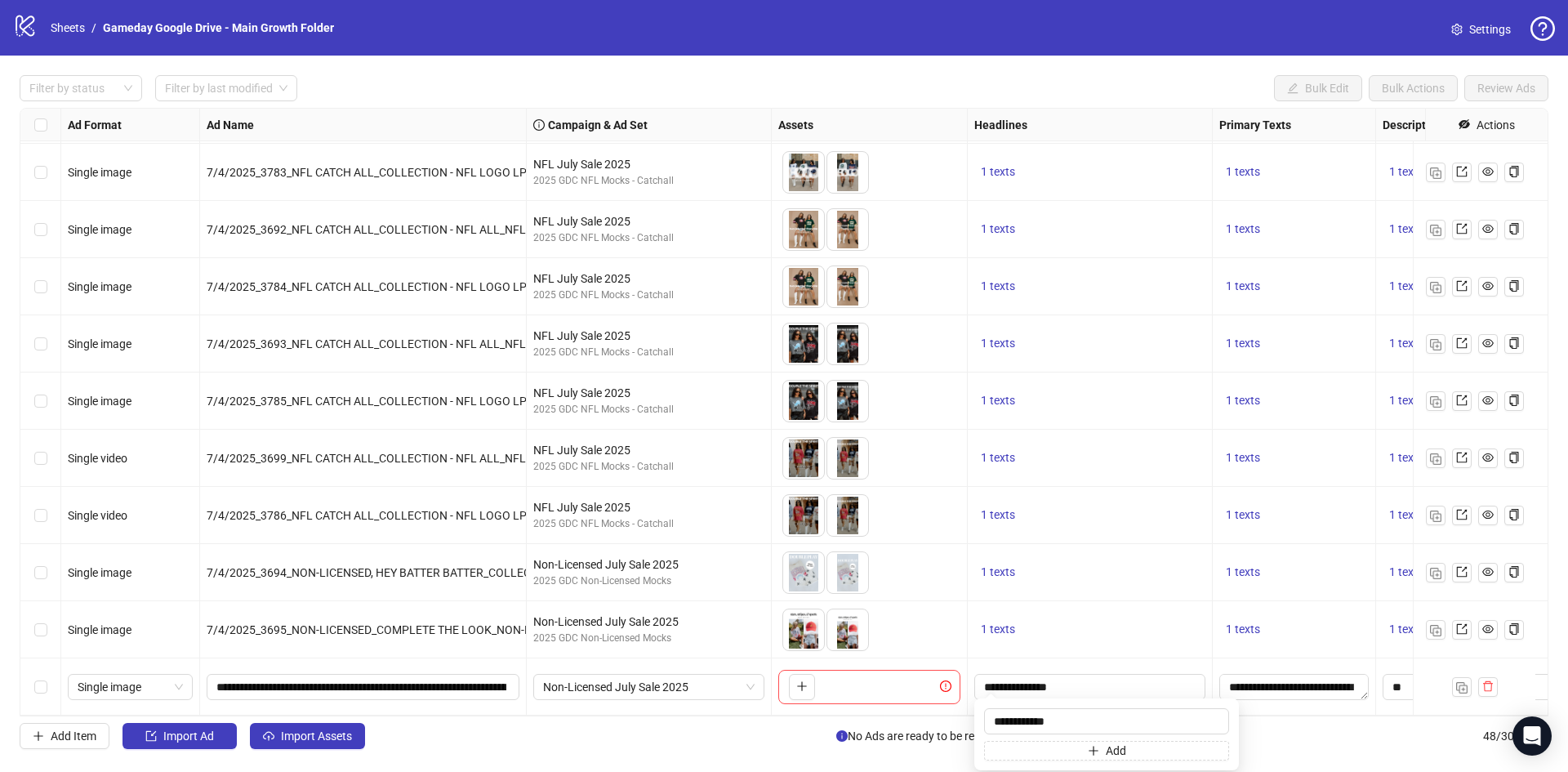 click on "1 texts" at bounding box center (1090, 573) 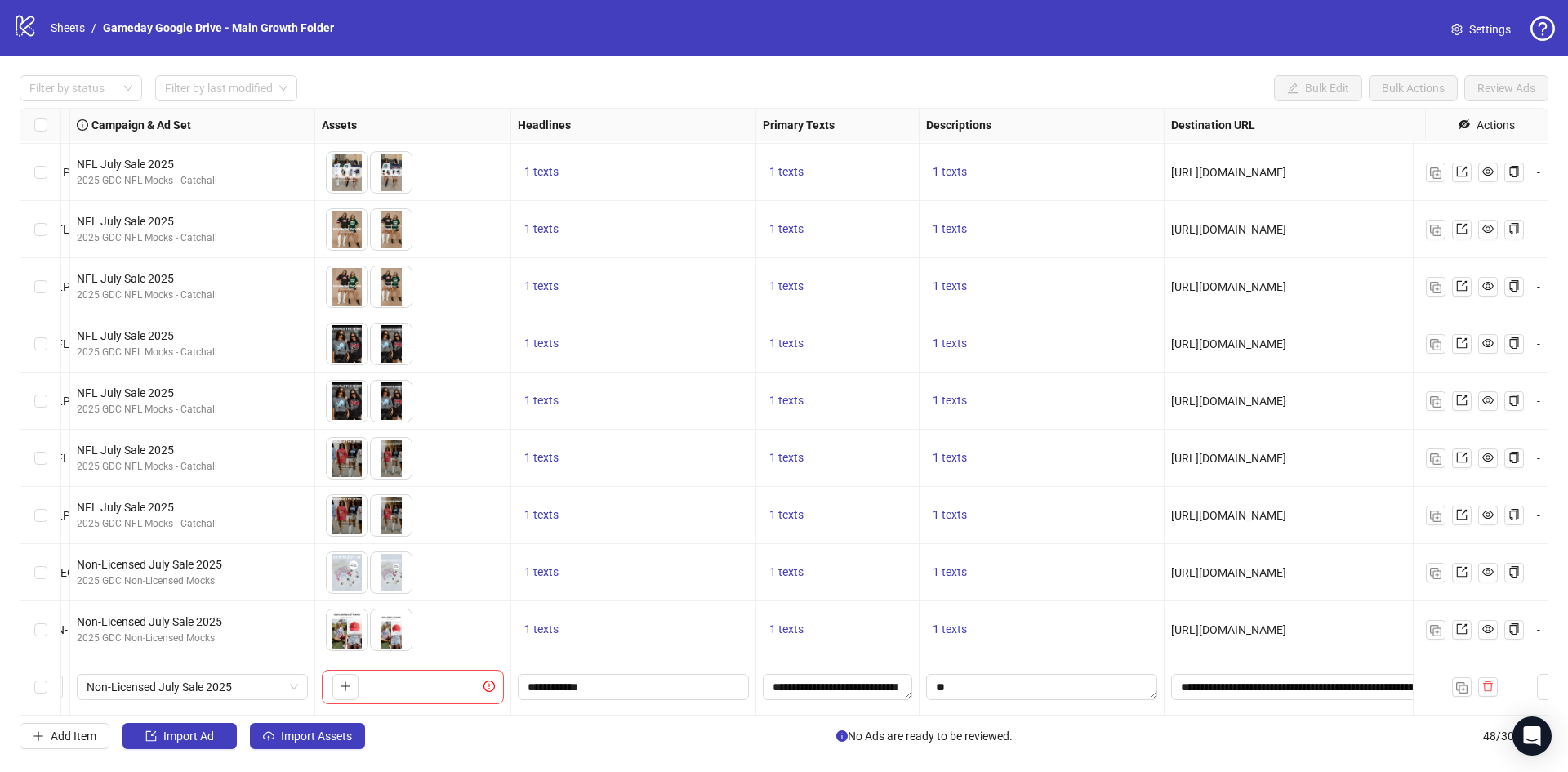 scroll, scrollTop: 2183, scrollLeft: 690, axis: both 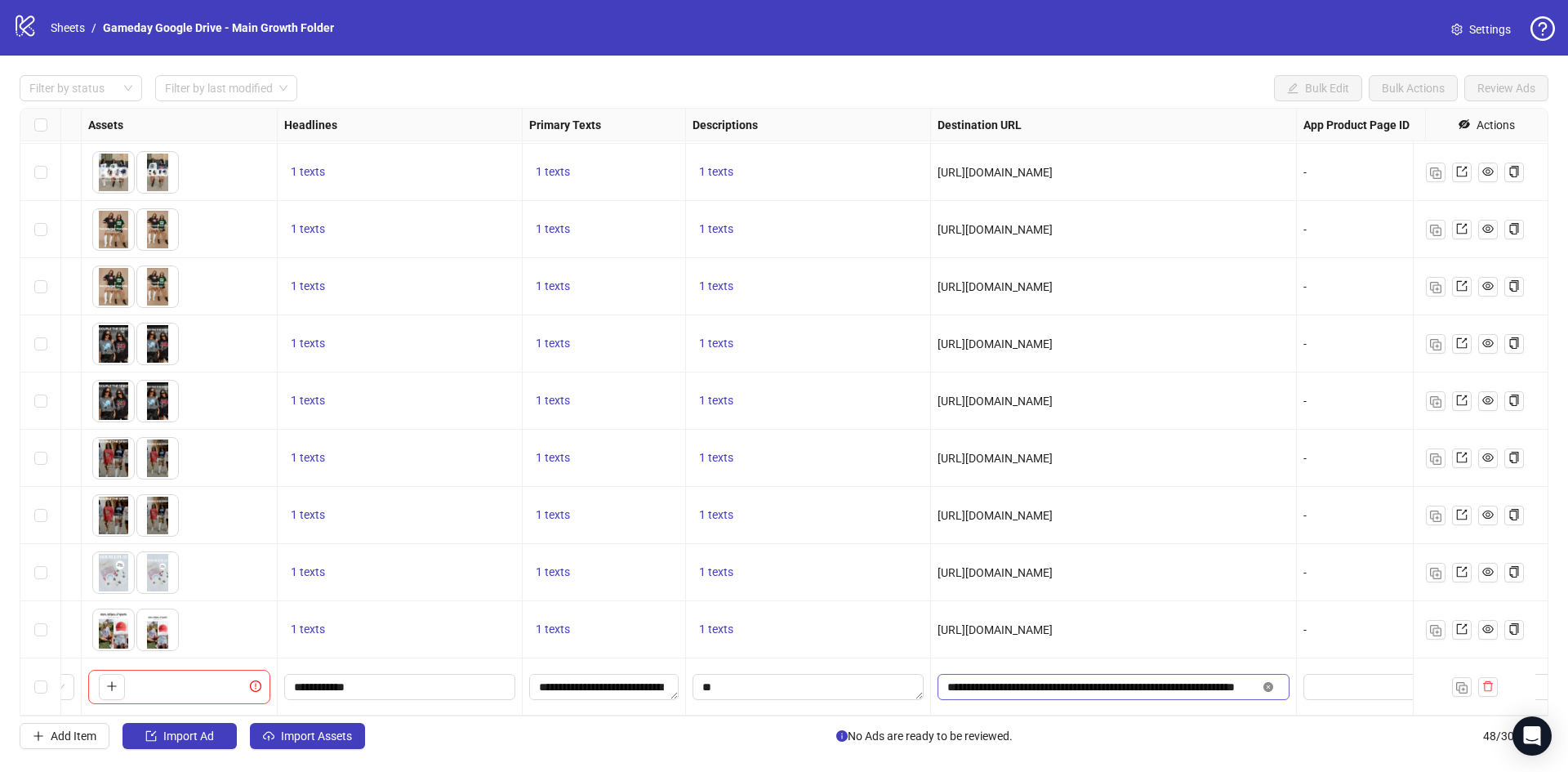 click 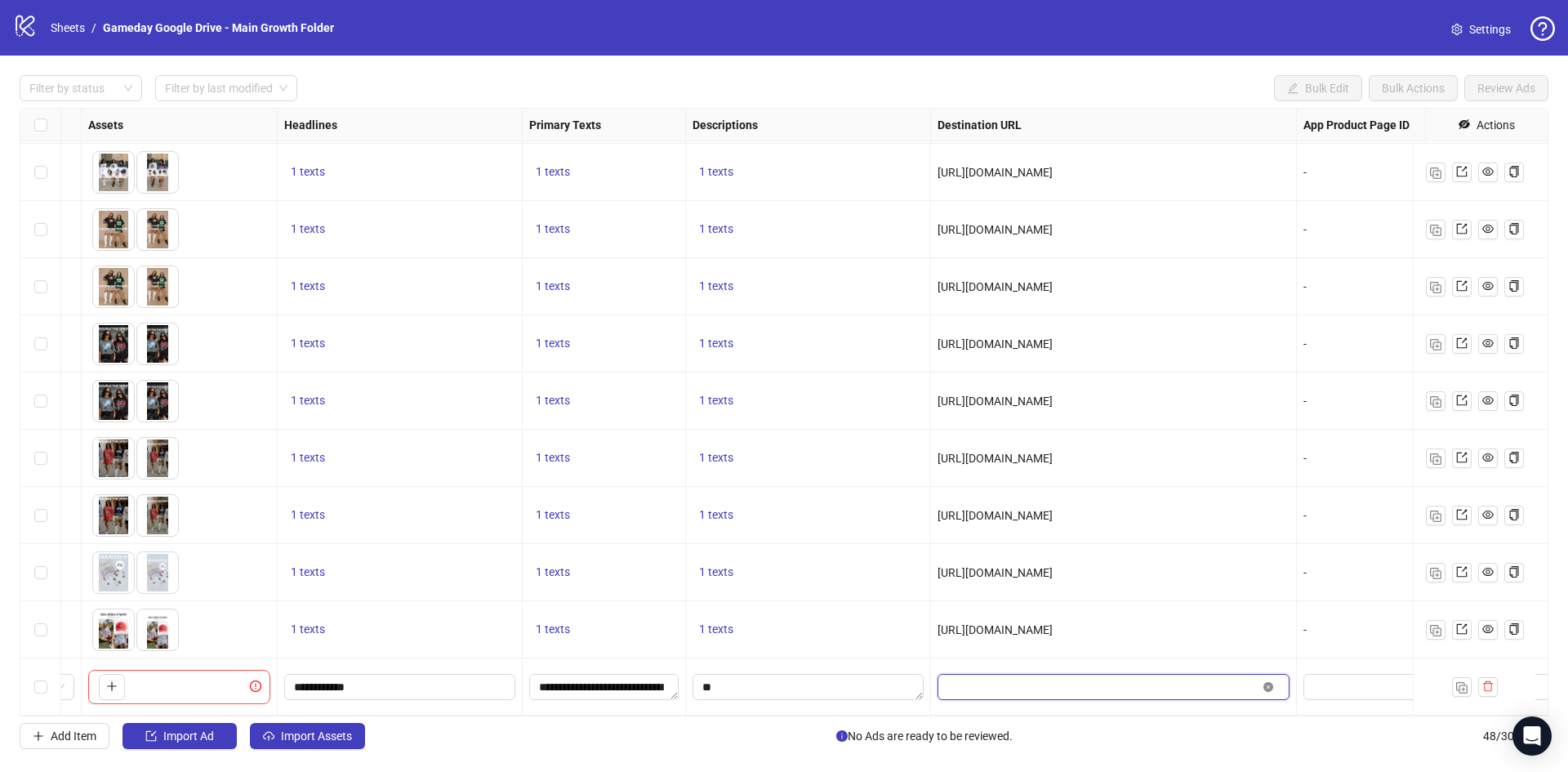 scroll, scrollTop: 0, scrollLeft: 0, axis: both 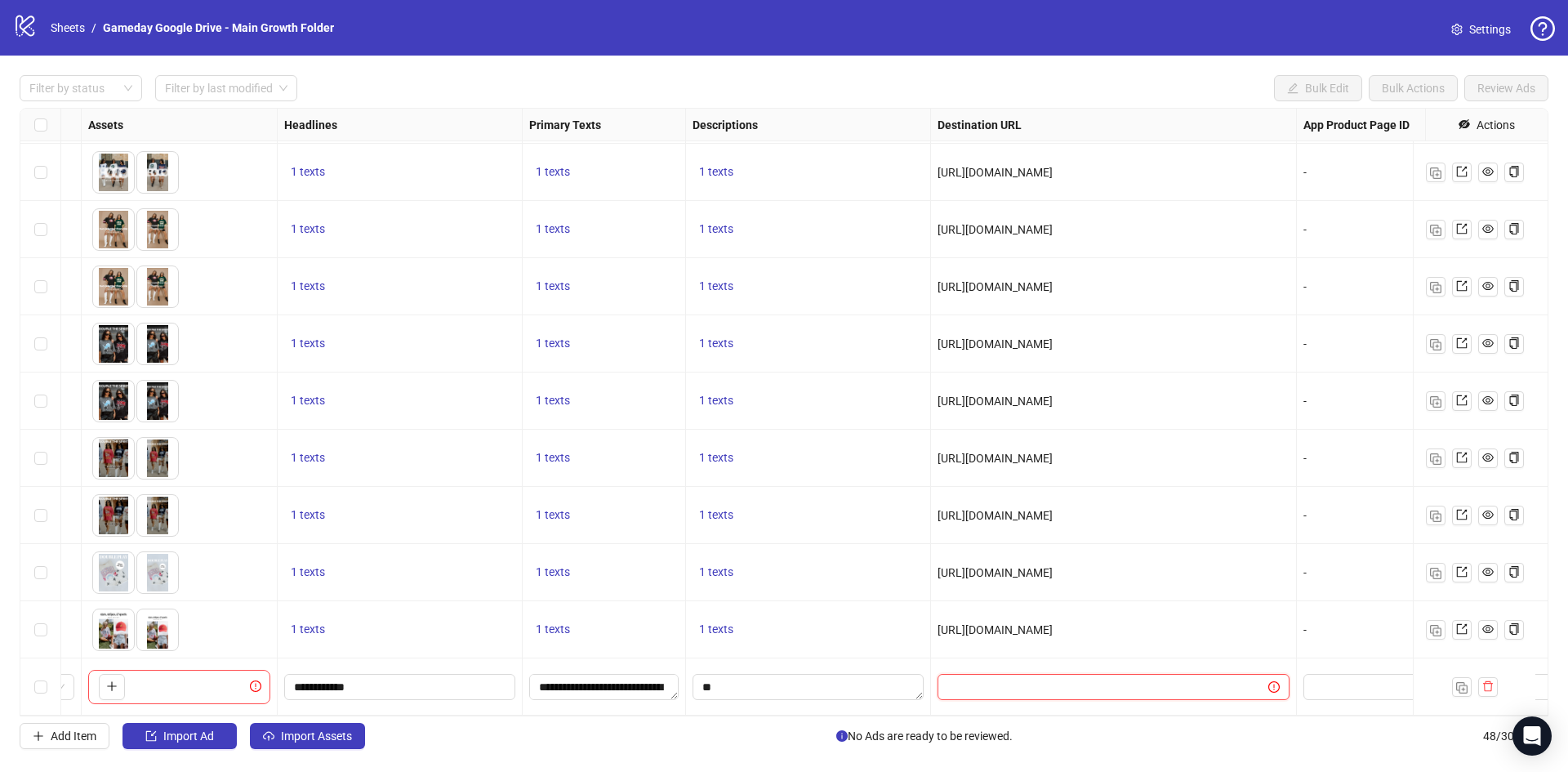 click at bounding box center (1096, 687) 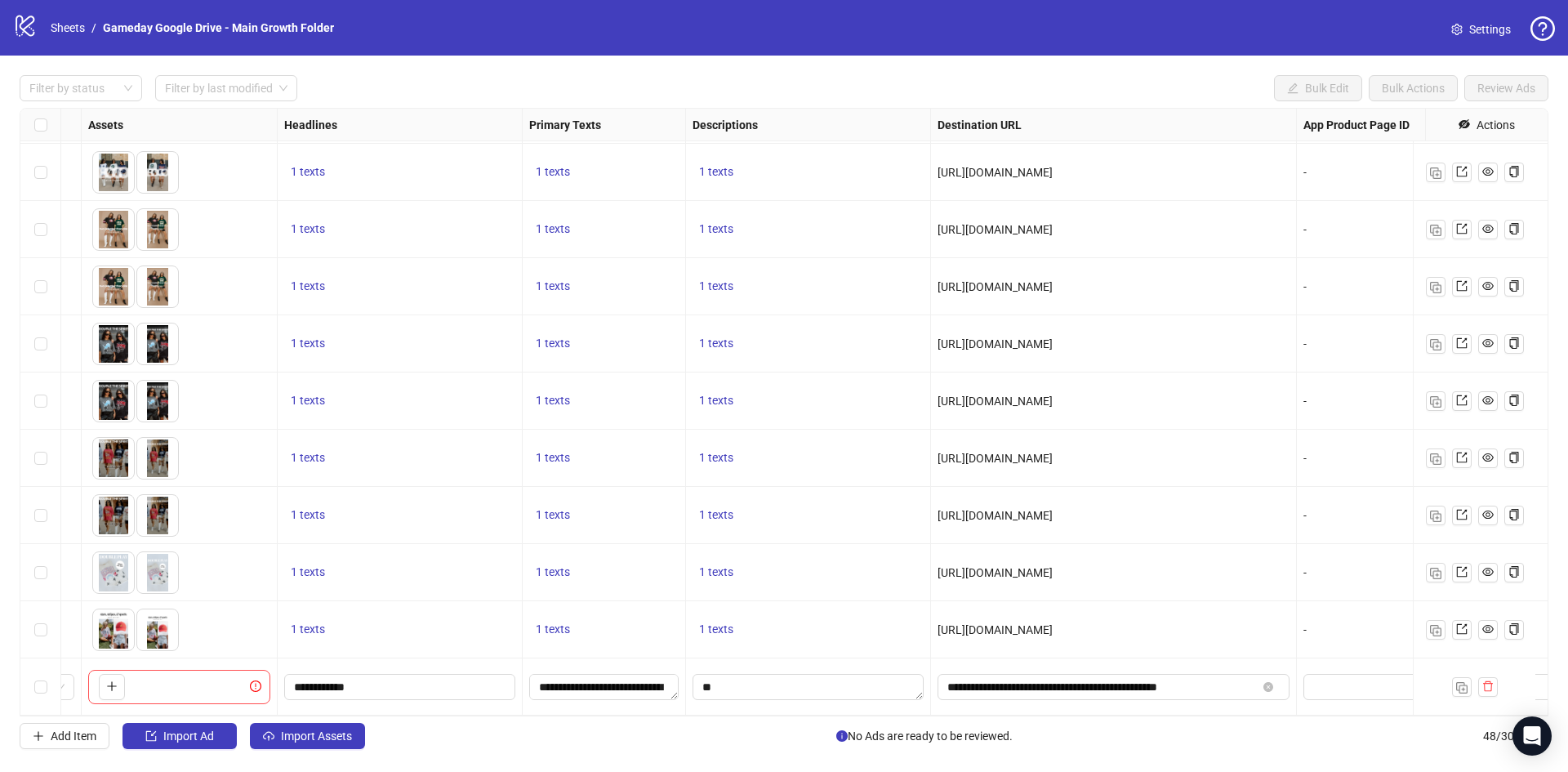 click on "https://www.shopthesoho.com/collections/all-womens-apparel-accessories" at bounding box center [1114, 630] 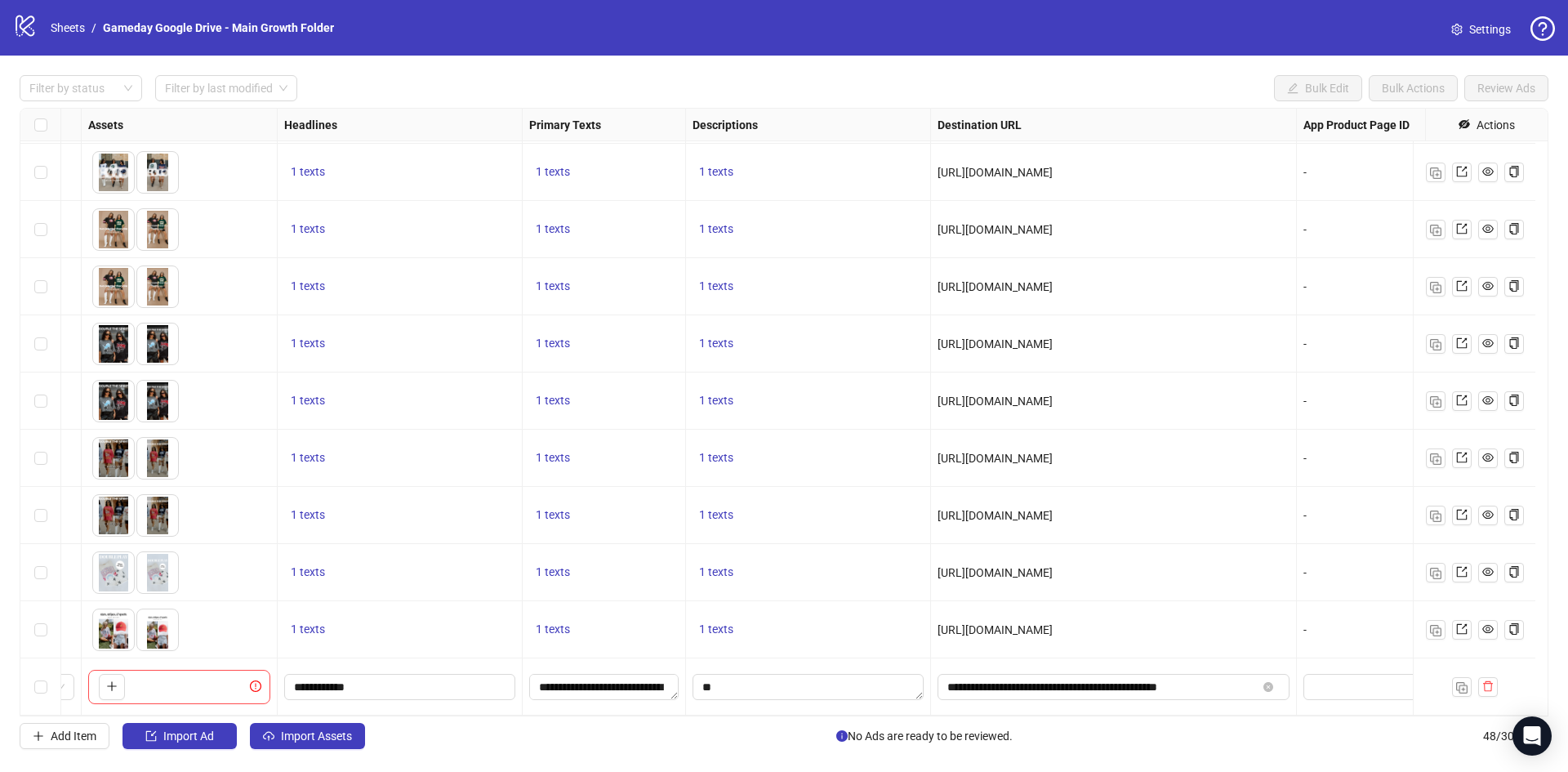 scroll, scrollTop: 2183, scrollLeft: 0, axis: vertical 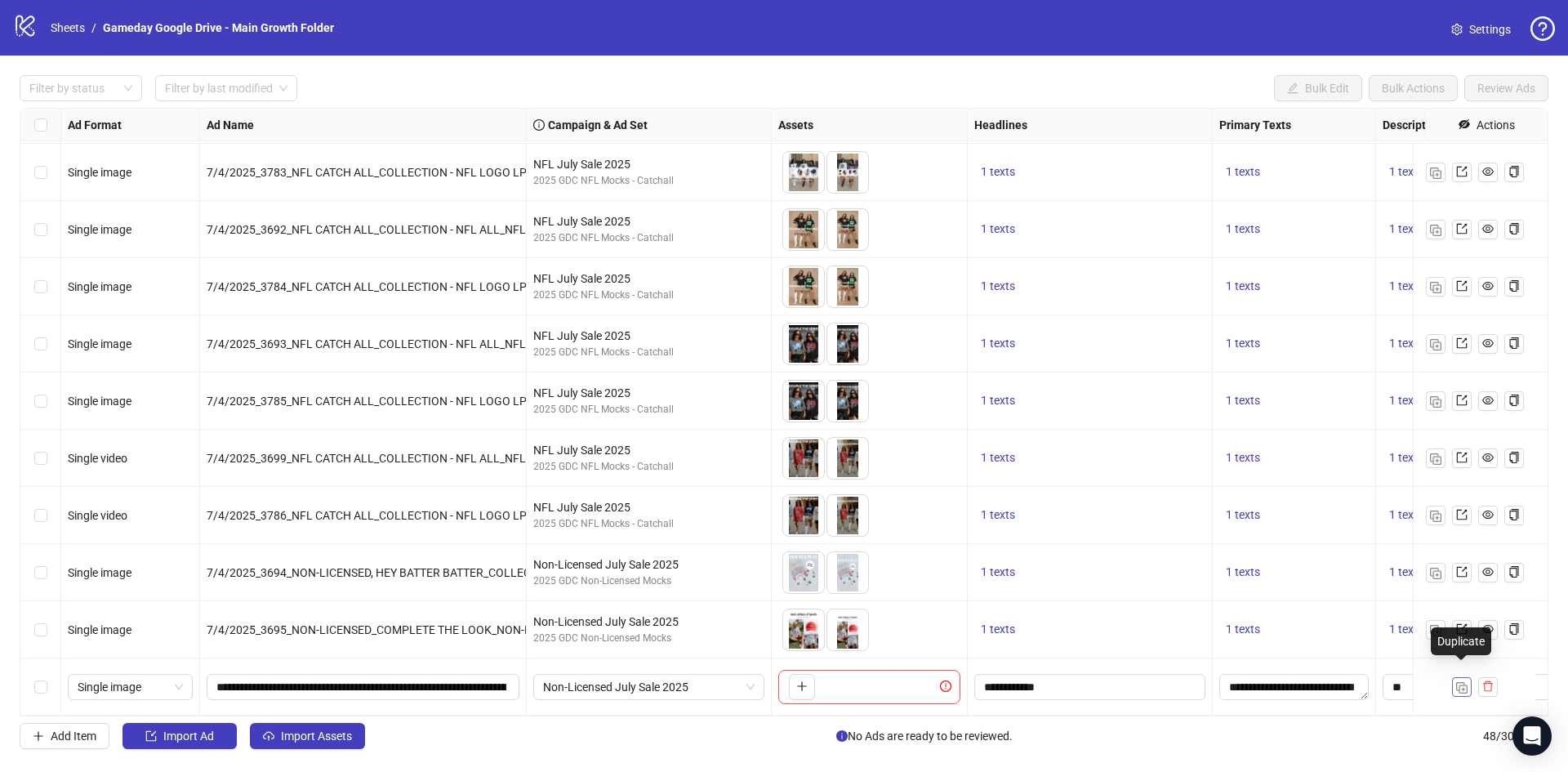 click at bounding box center (1462, 688) 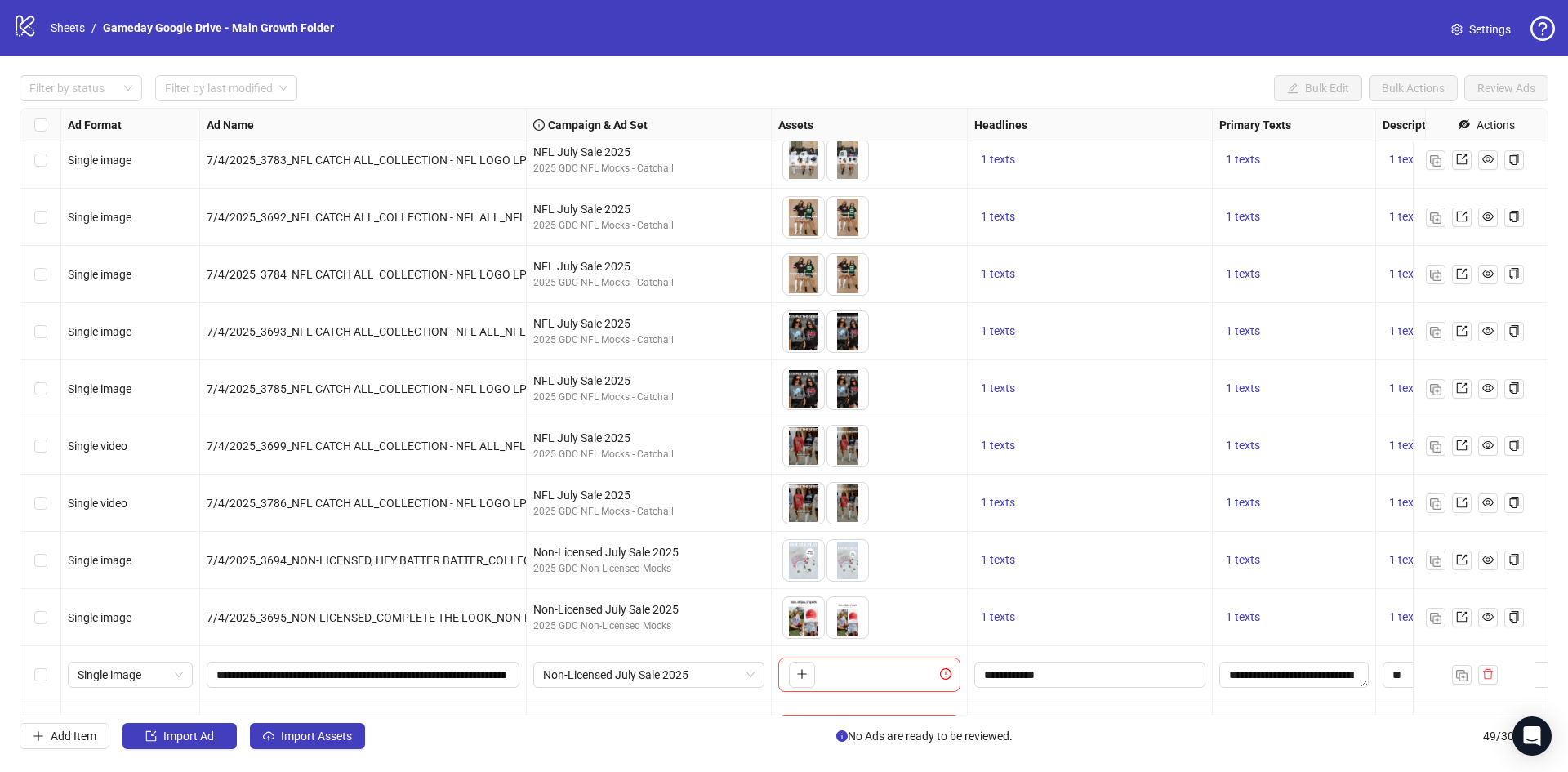 scroll, scrollTop: 2240, scrollLeft: 0, axis: vertical 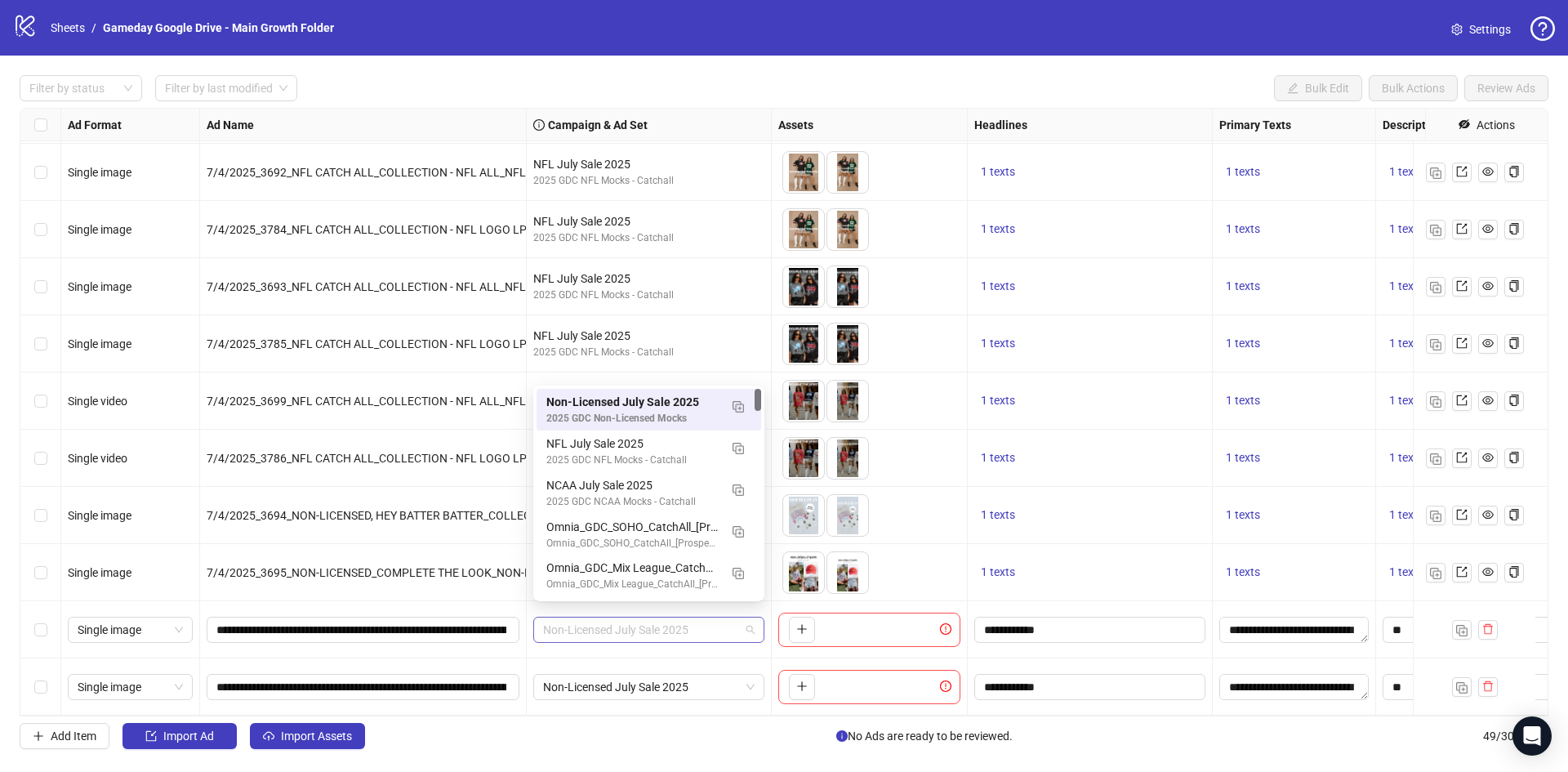 click on "Non-Licensed July Sale 2025" at bounding box center [648, 630] 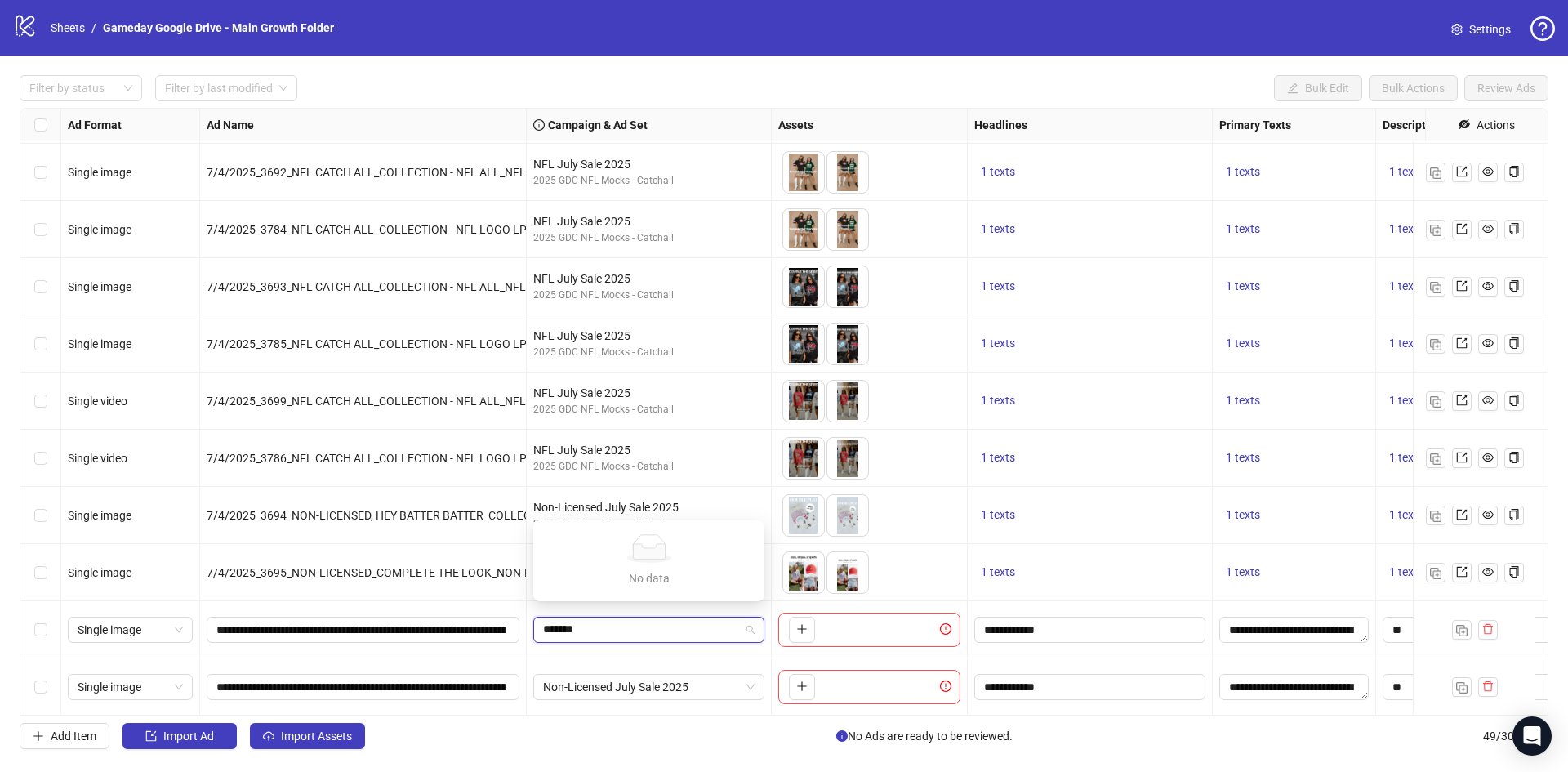 type on "********" 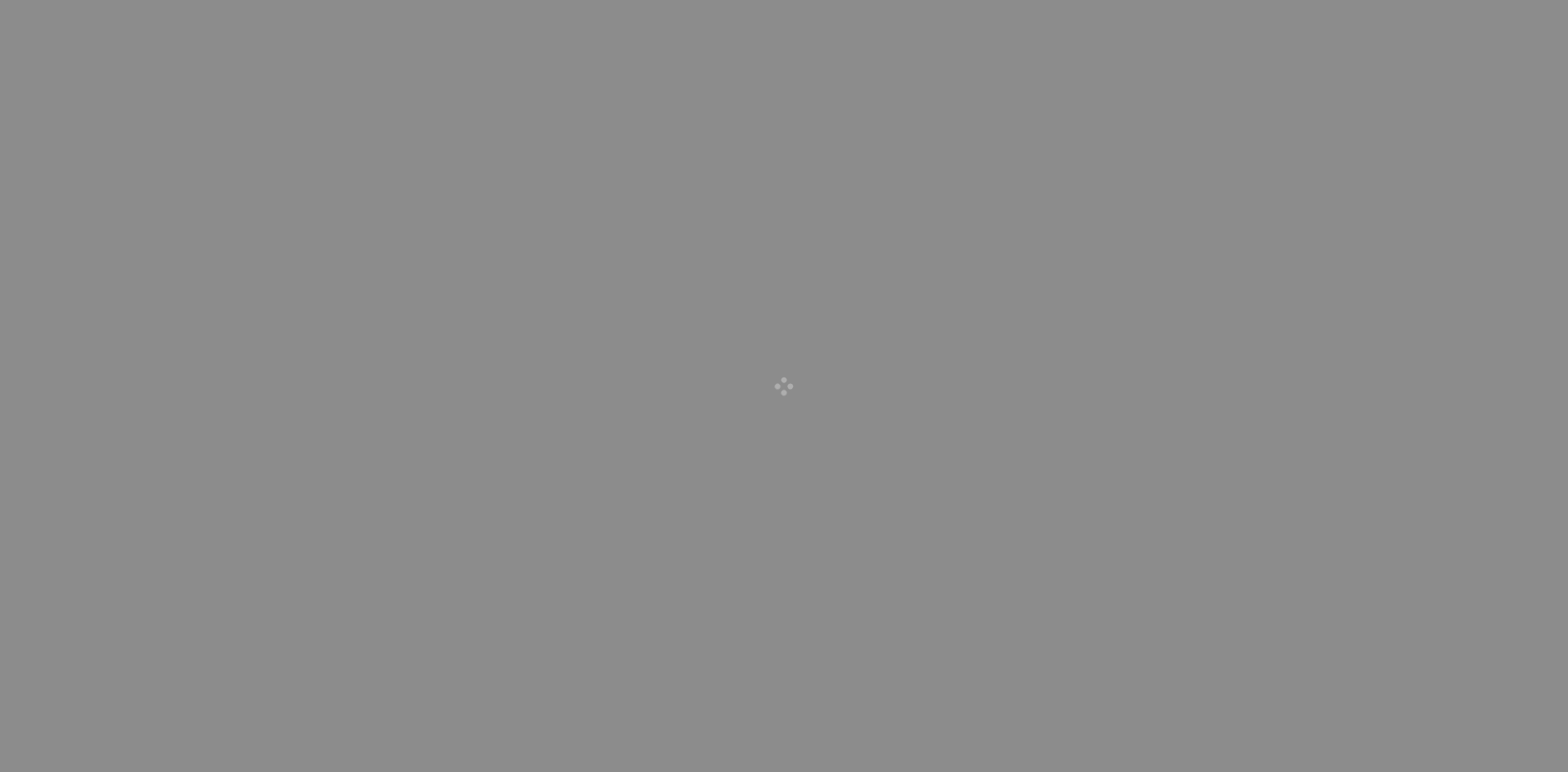 scroll, scrollTop: 0, scrollLeft: 0, axis: both 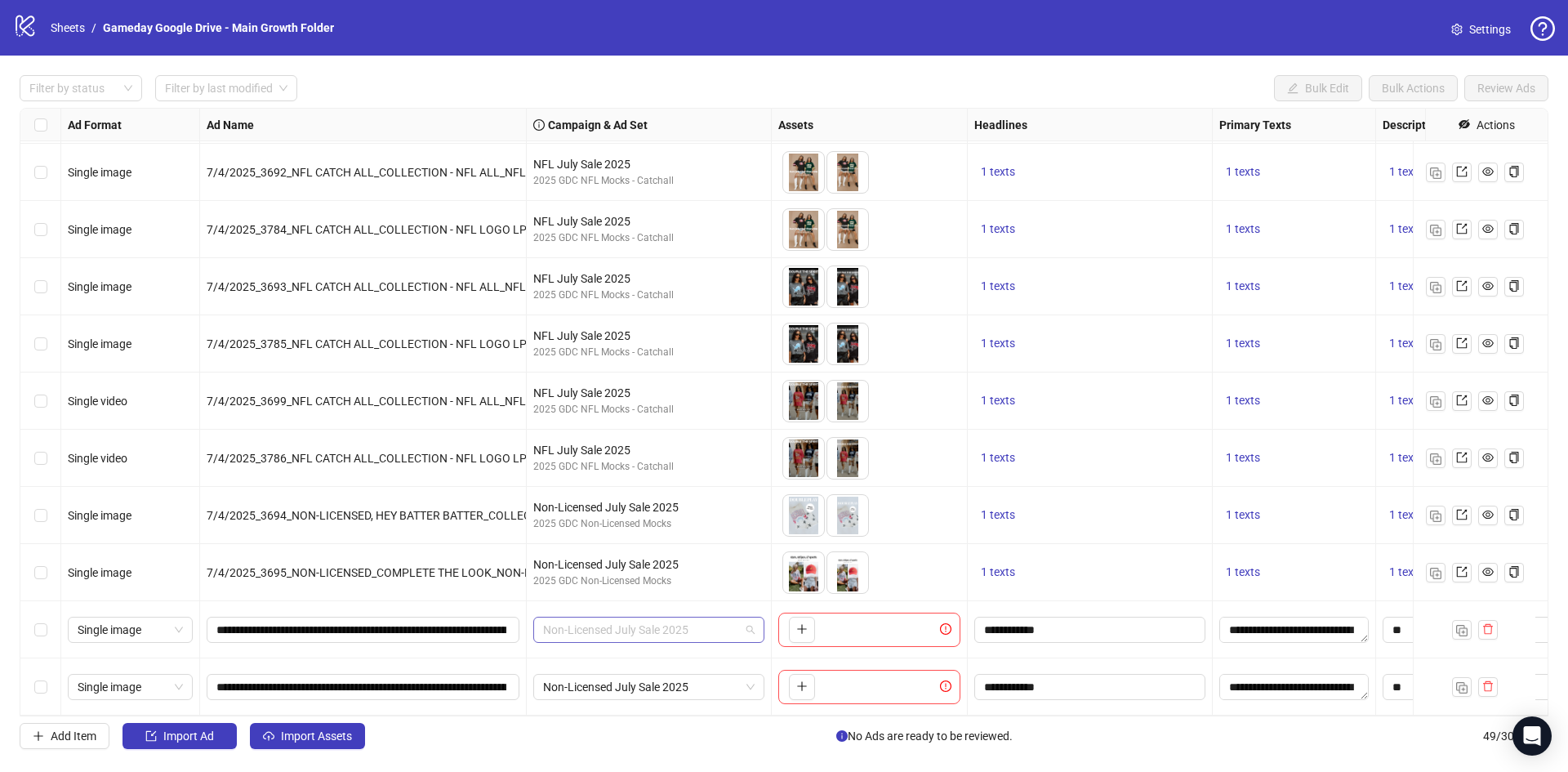 click on "Non-Licensed July Sale 2025" at bounding box center [648, 630] 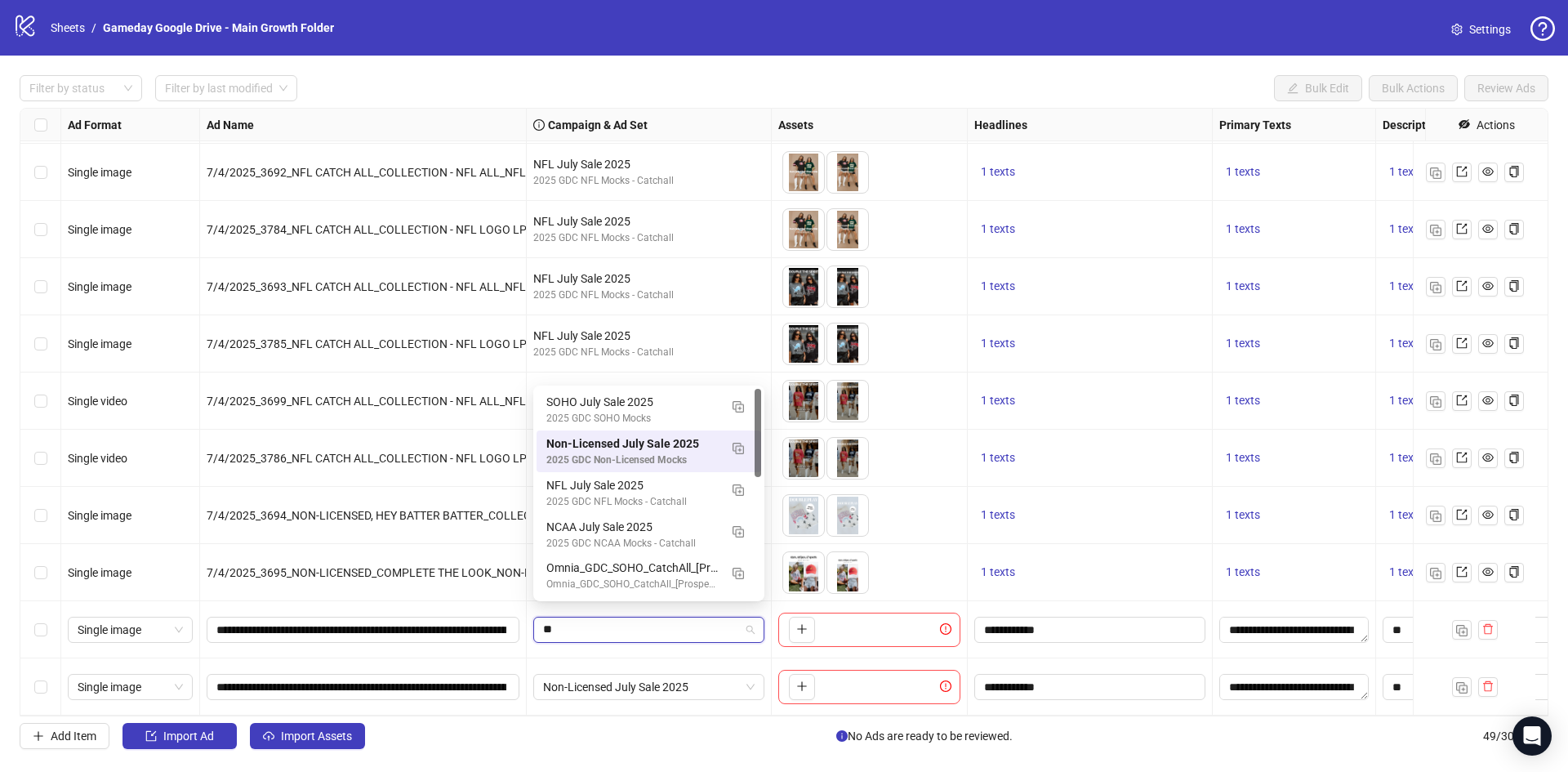 type on "*" 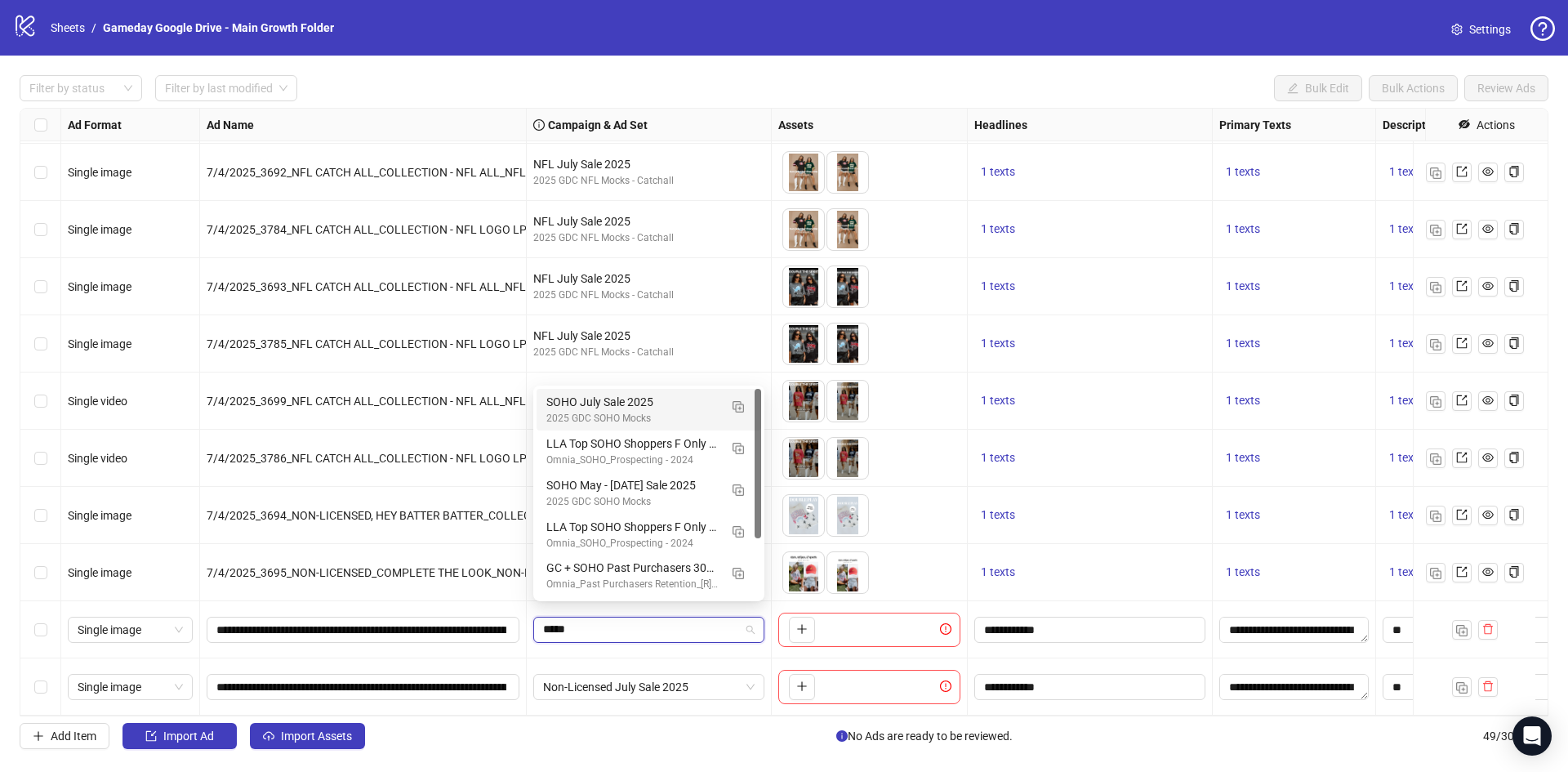 type on "****" 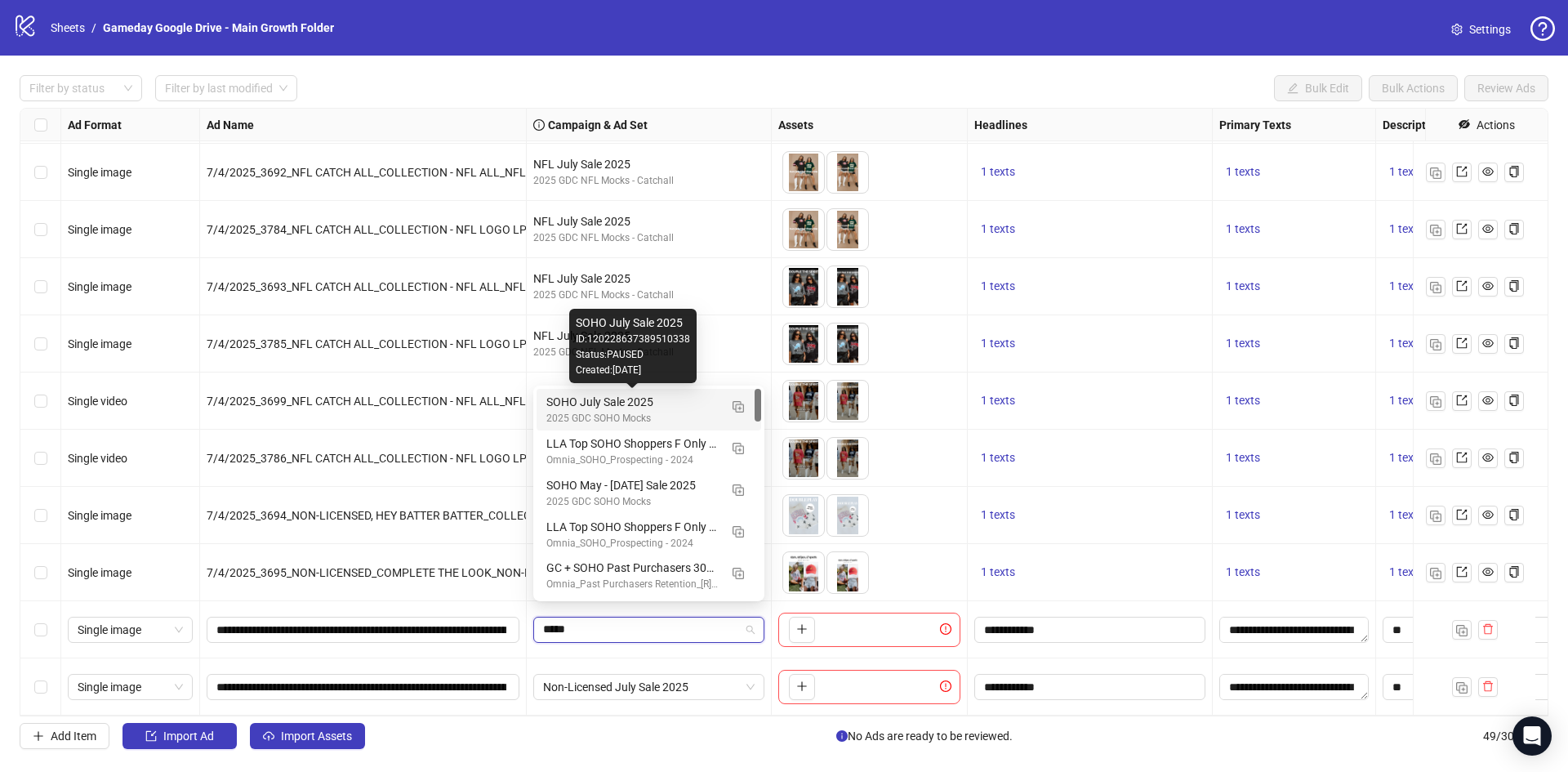 click on "SOHO July Sale  2025" at bounding box center (632, 402) 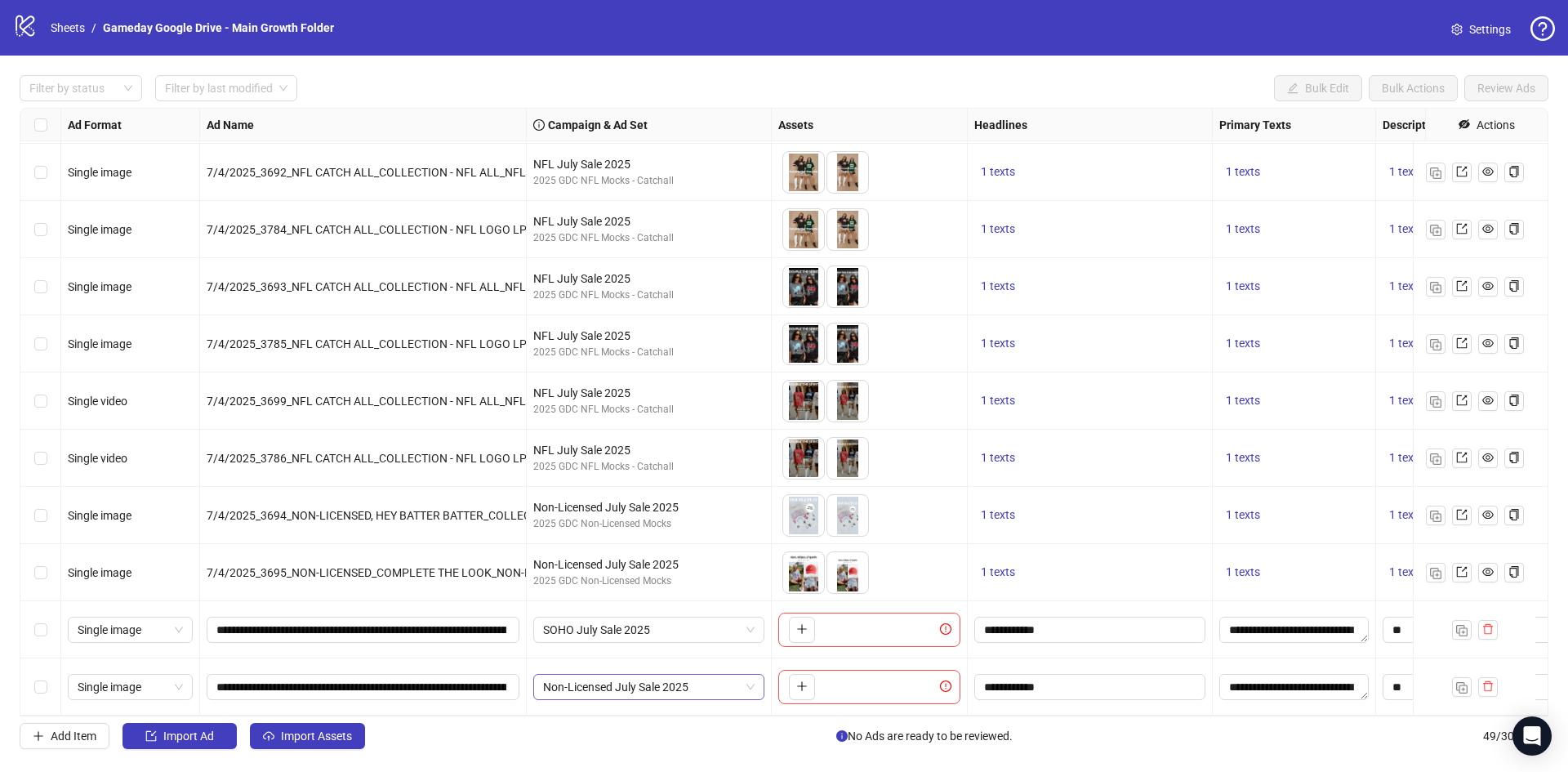 click on "Non-Licensed July Sale 2025" at bounding box center (648, 687) 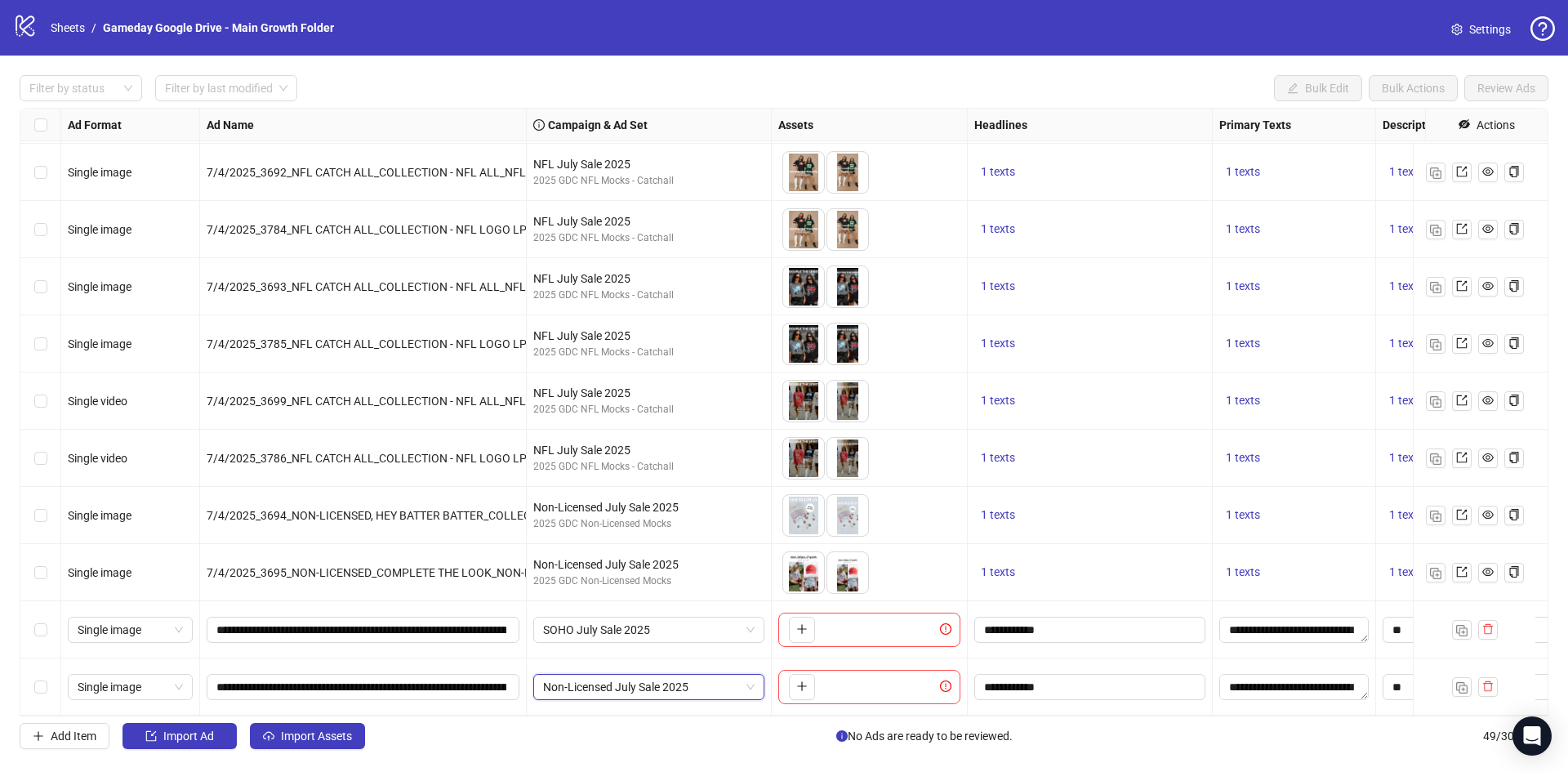 click on "Non-Licensed July Sale 2025" at bounding box center (648, 687) 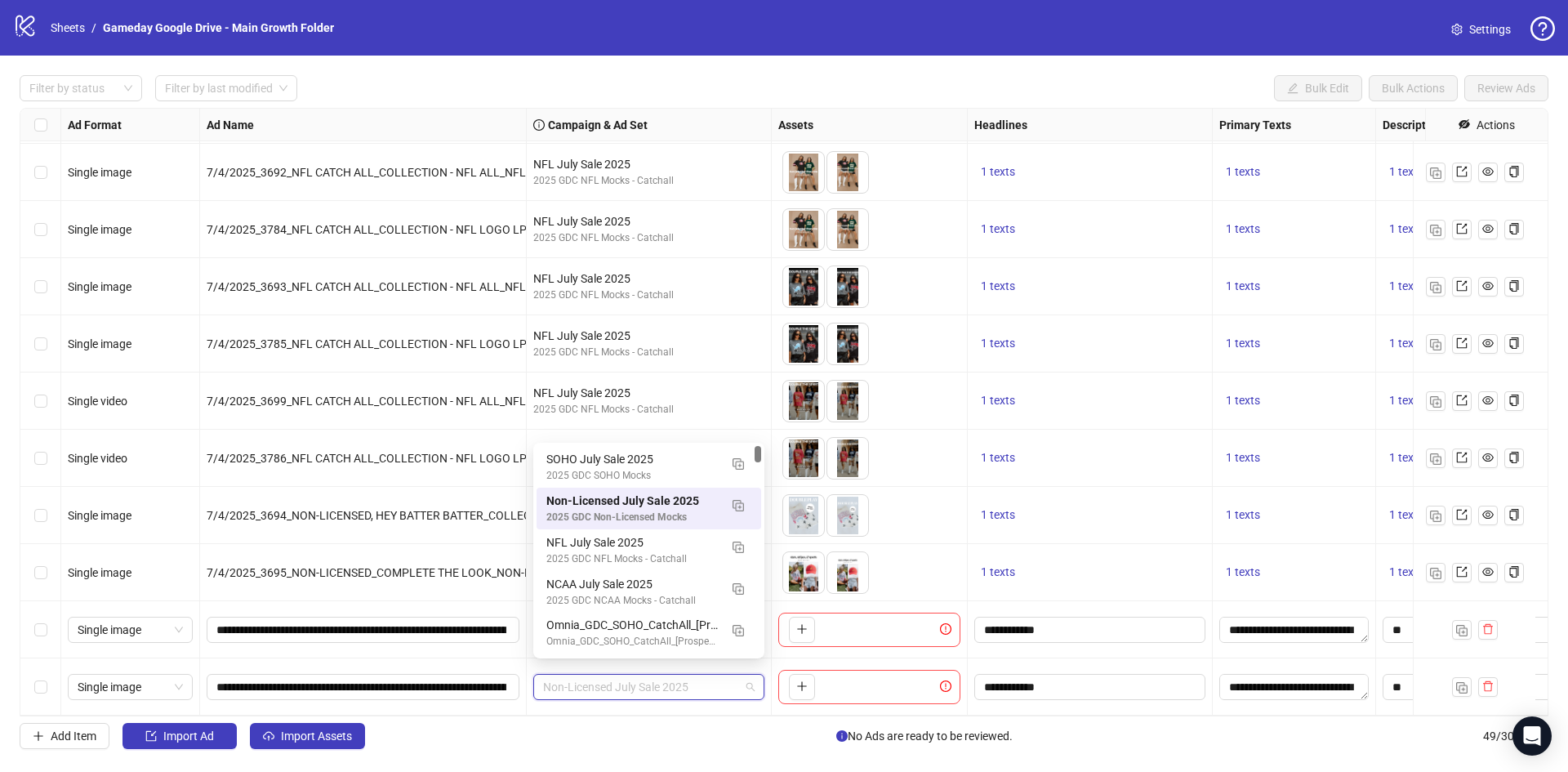 click on "Non-Licensed July Sale 2025" at bounding box center [648, 687] 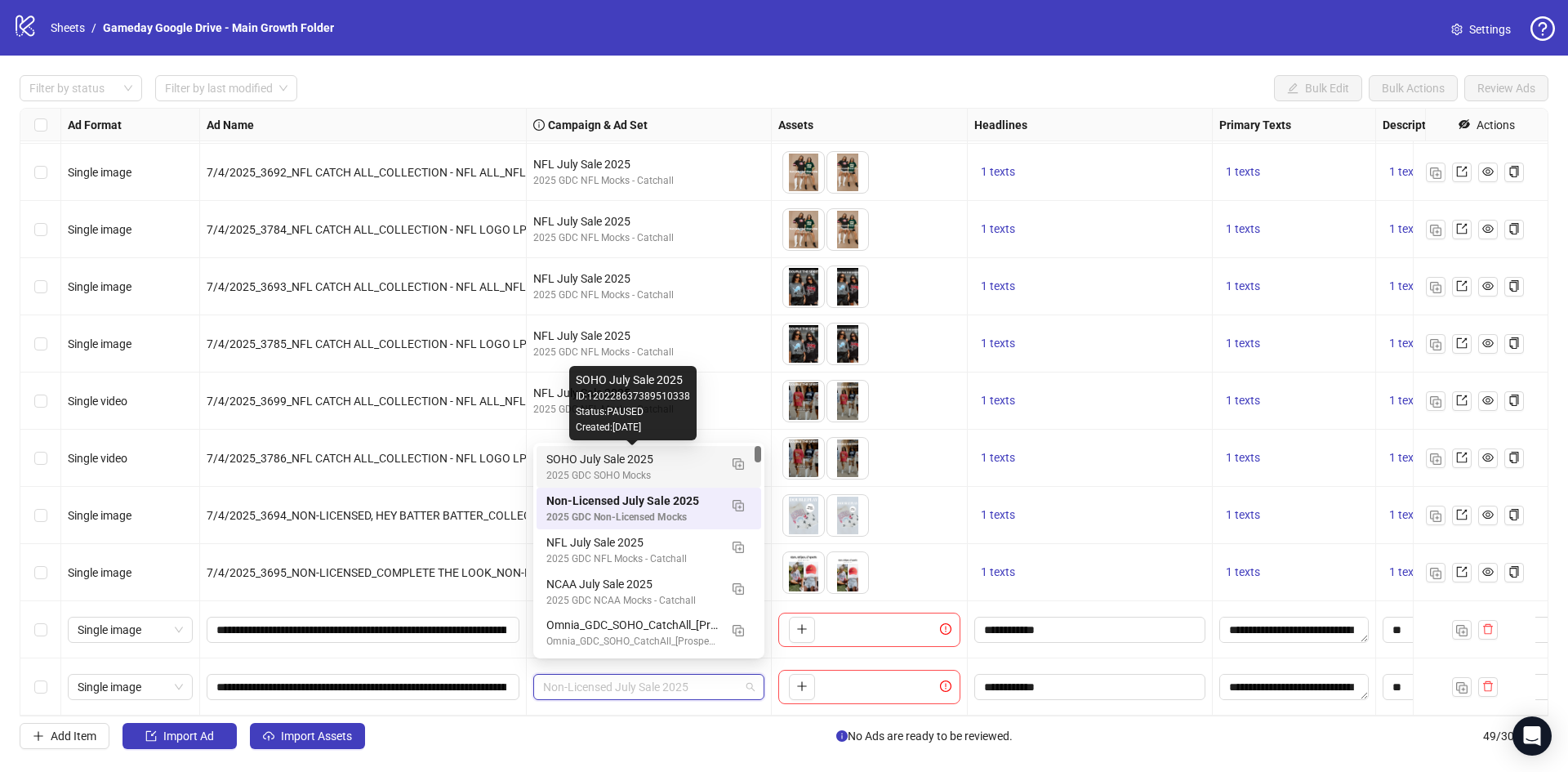 click on "SOHO July Sale  2025" at bounding box center (632, 459) 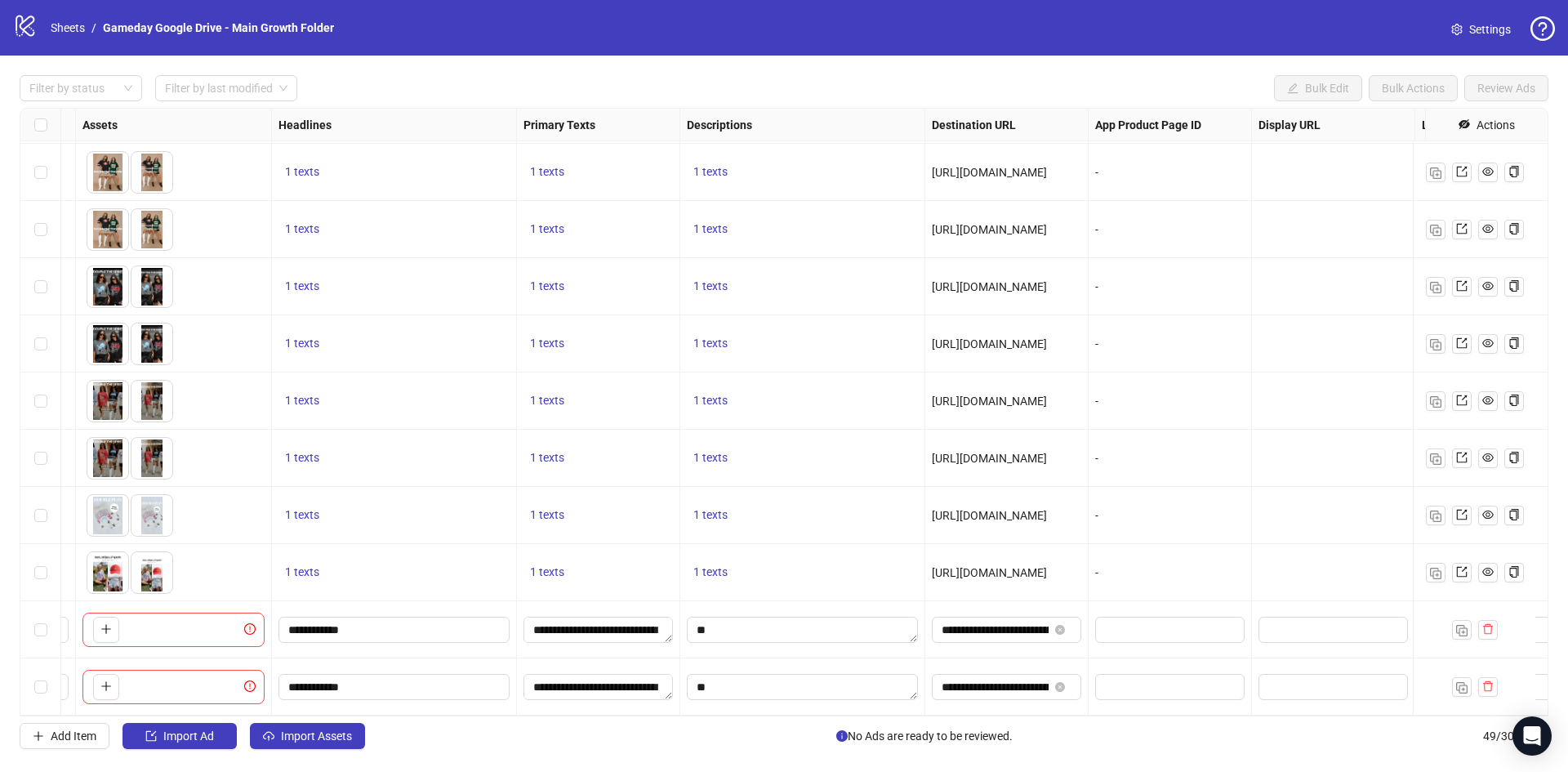 scroll, scrollTop: 2240, scrollLeft: 708, axis: both 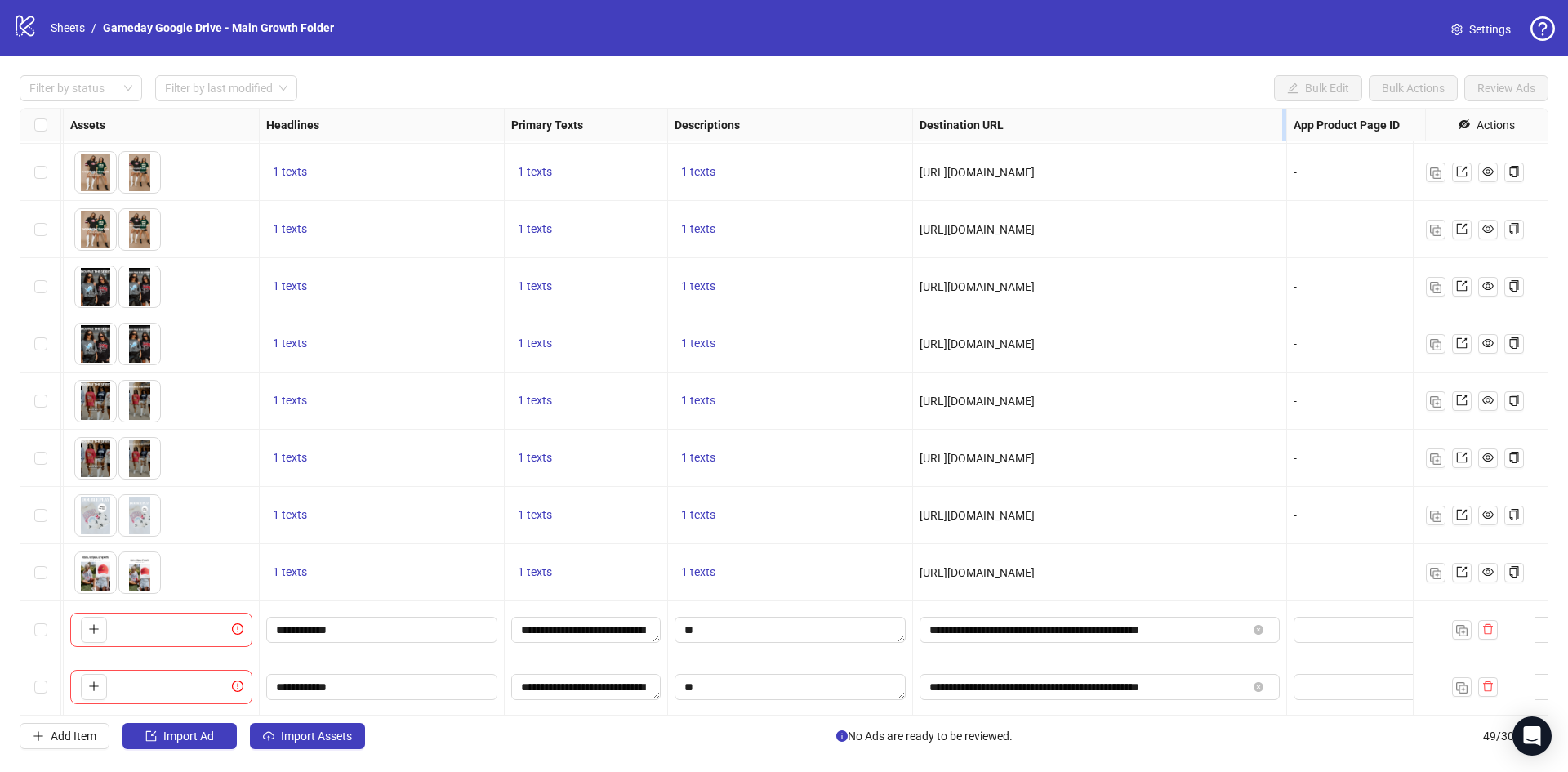 drag, startPoint x: 1074, startPoint y: 121, endPoint x: 1352, endPoint y: 132, distance: 278.21754 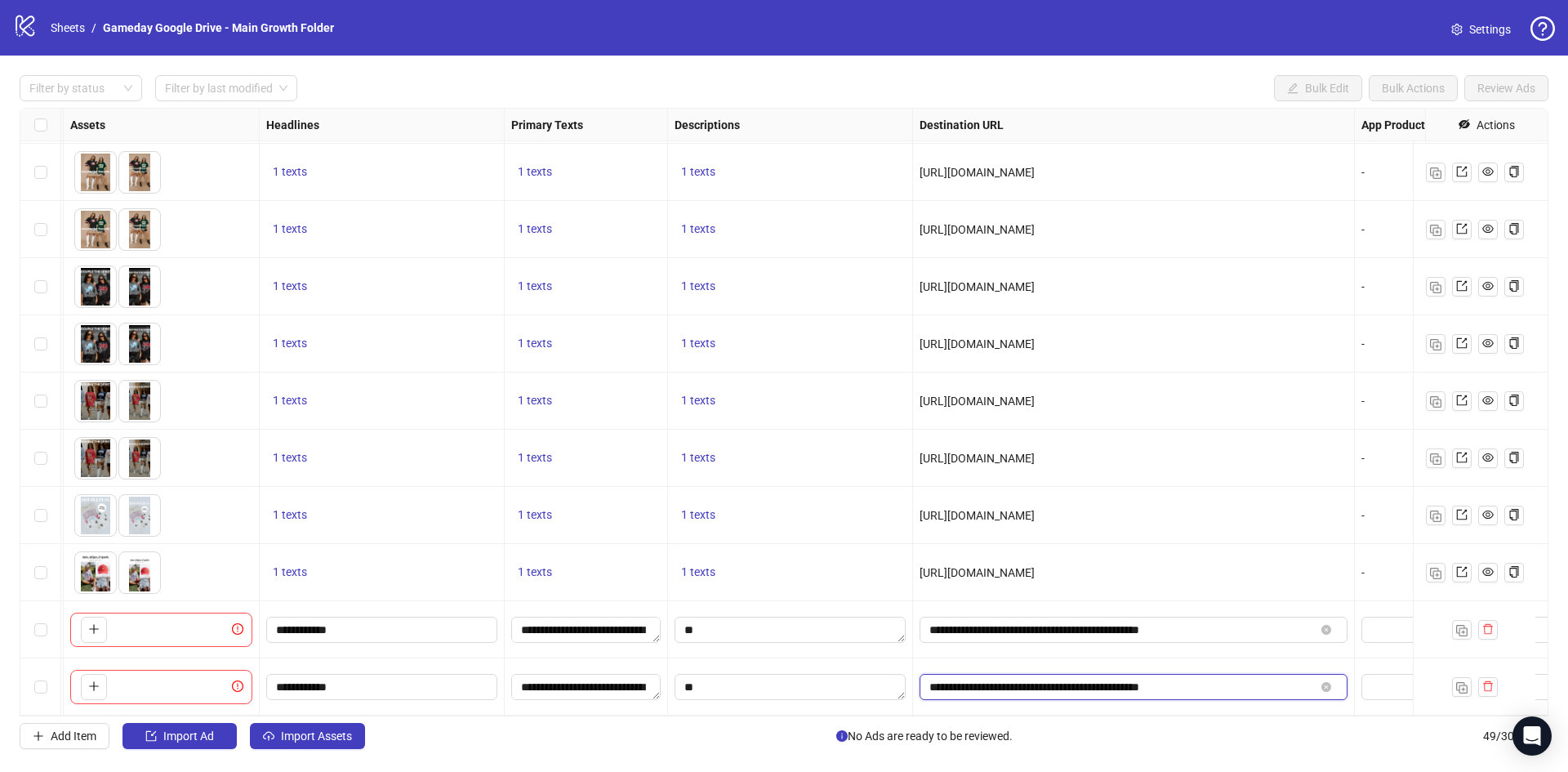 click on "**********" at bounding box center [1122, 687] 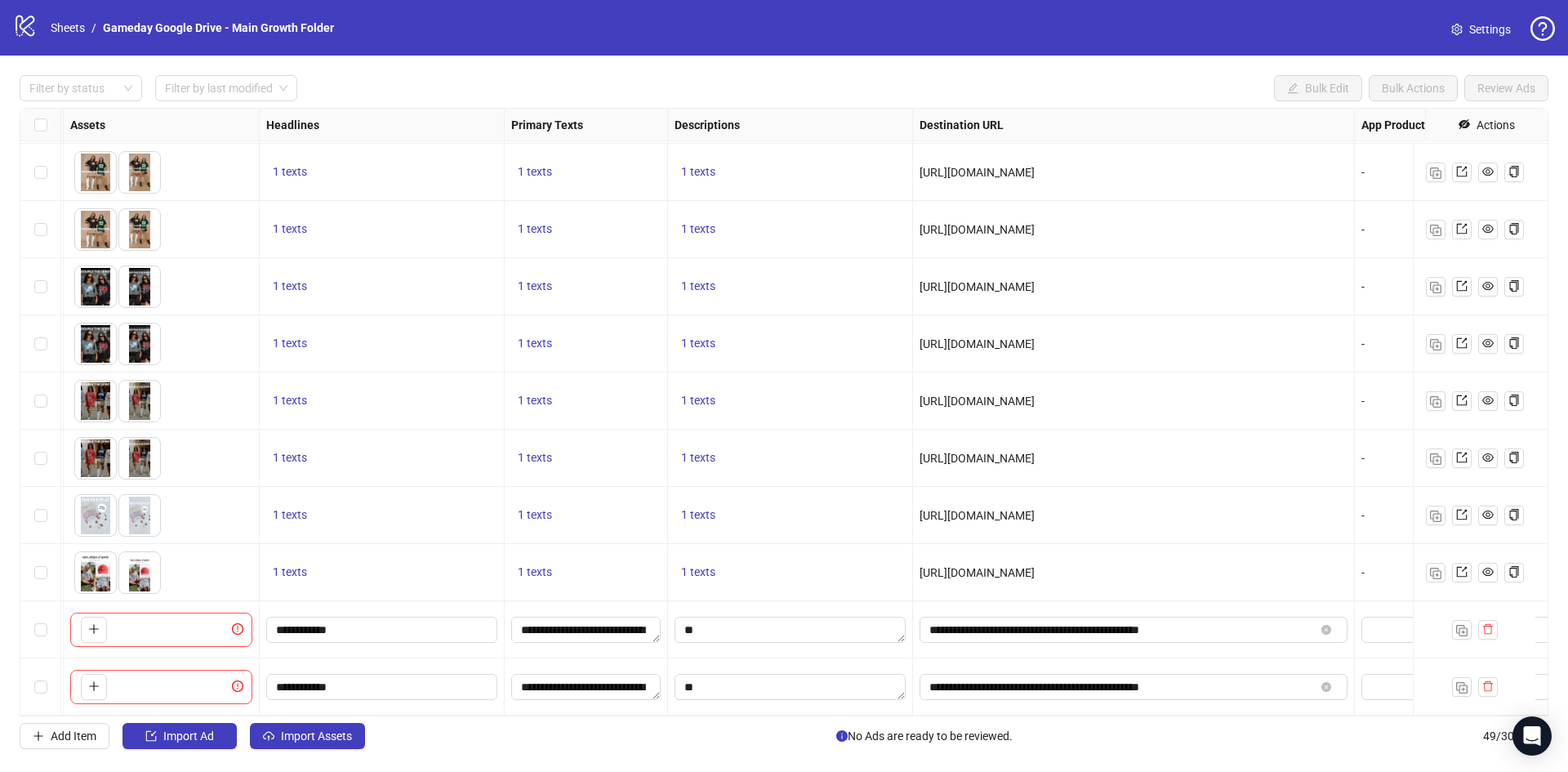 scroll, scrollTop: 2240, scrollLeft: 0, axis: vertical 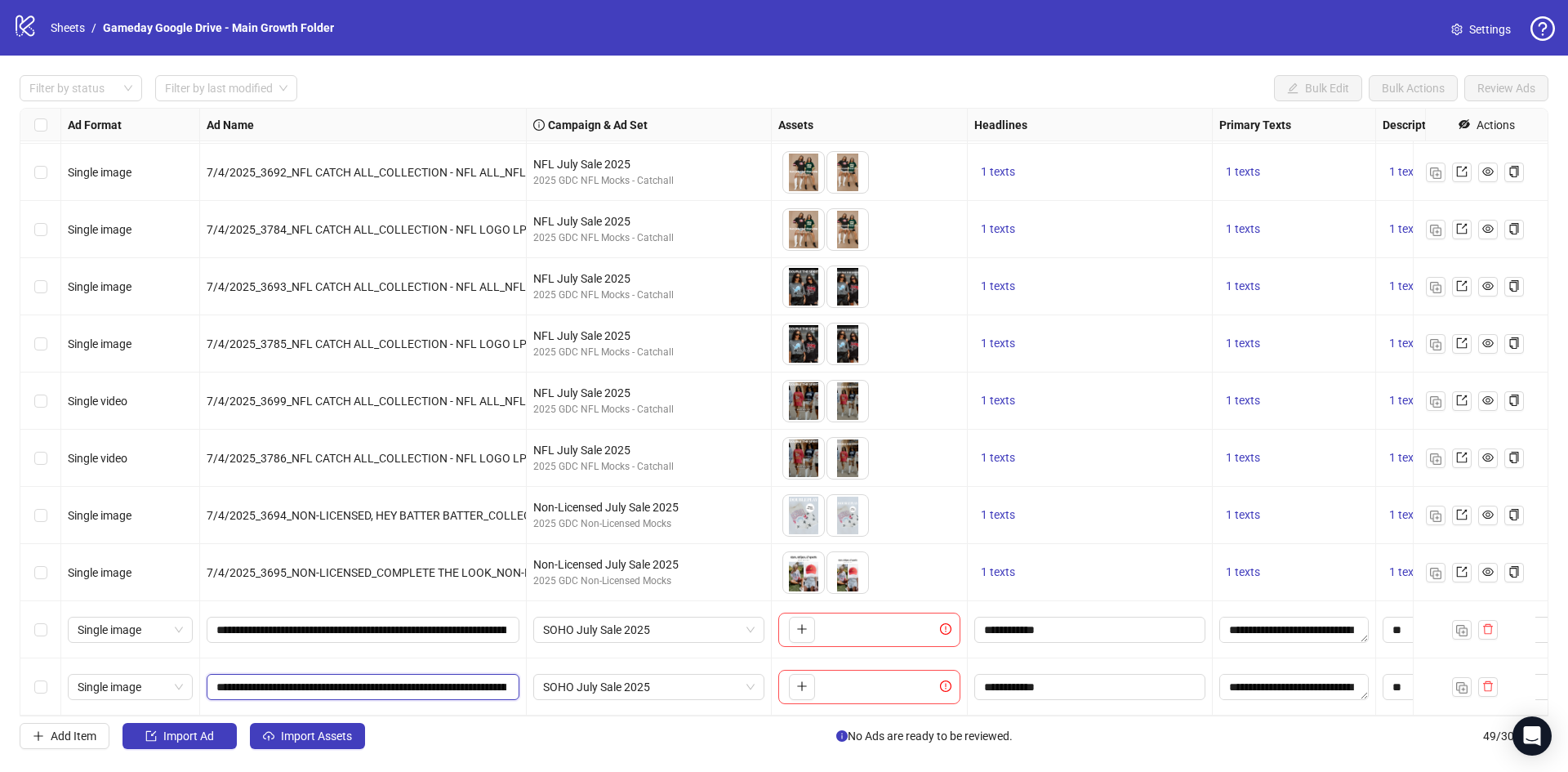 click on "**********" at bounding box center (361, 687) 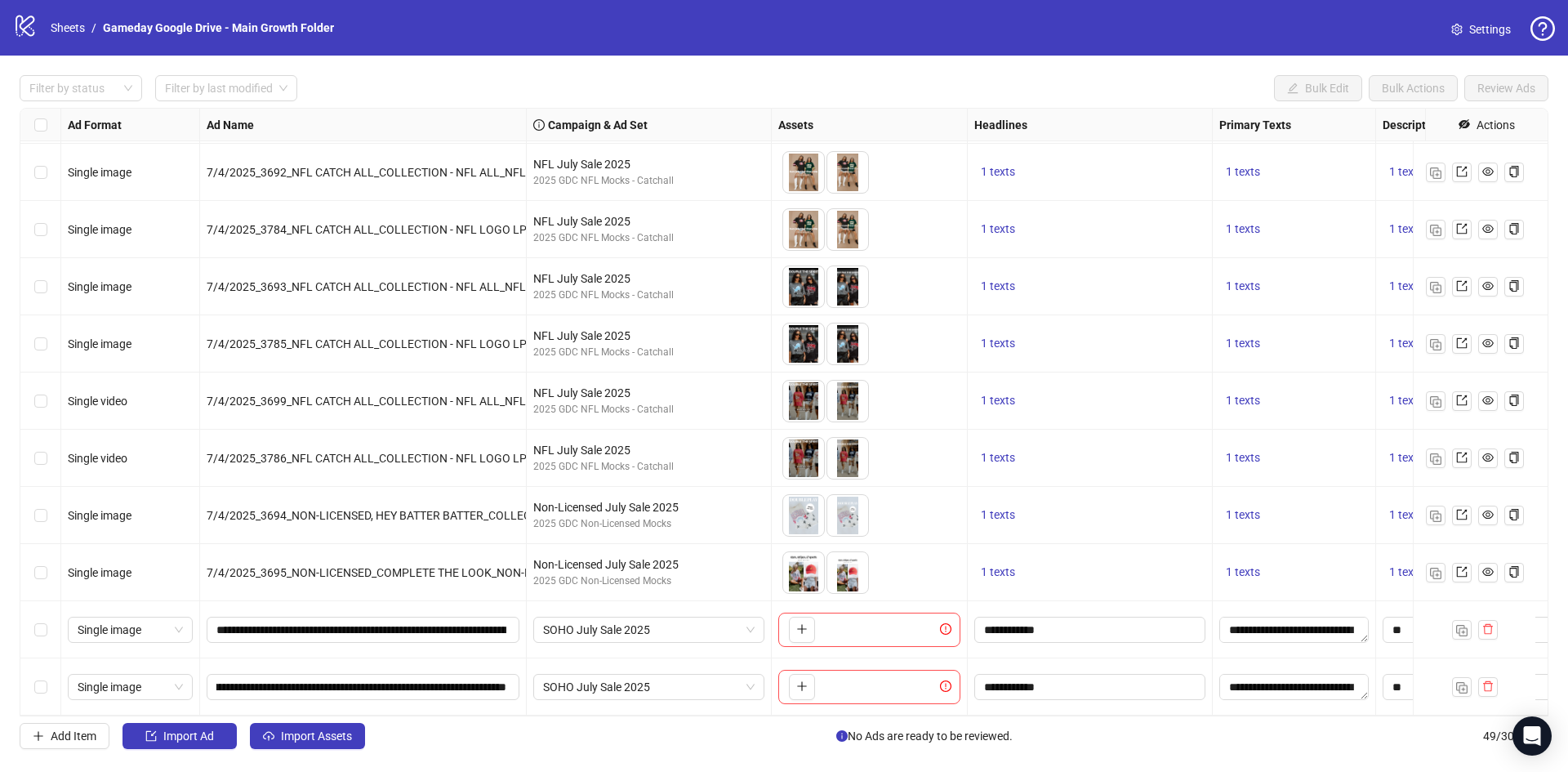 click on "**********" at bounding box center (363, 630) 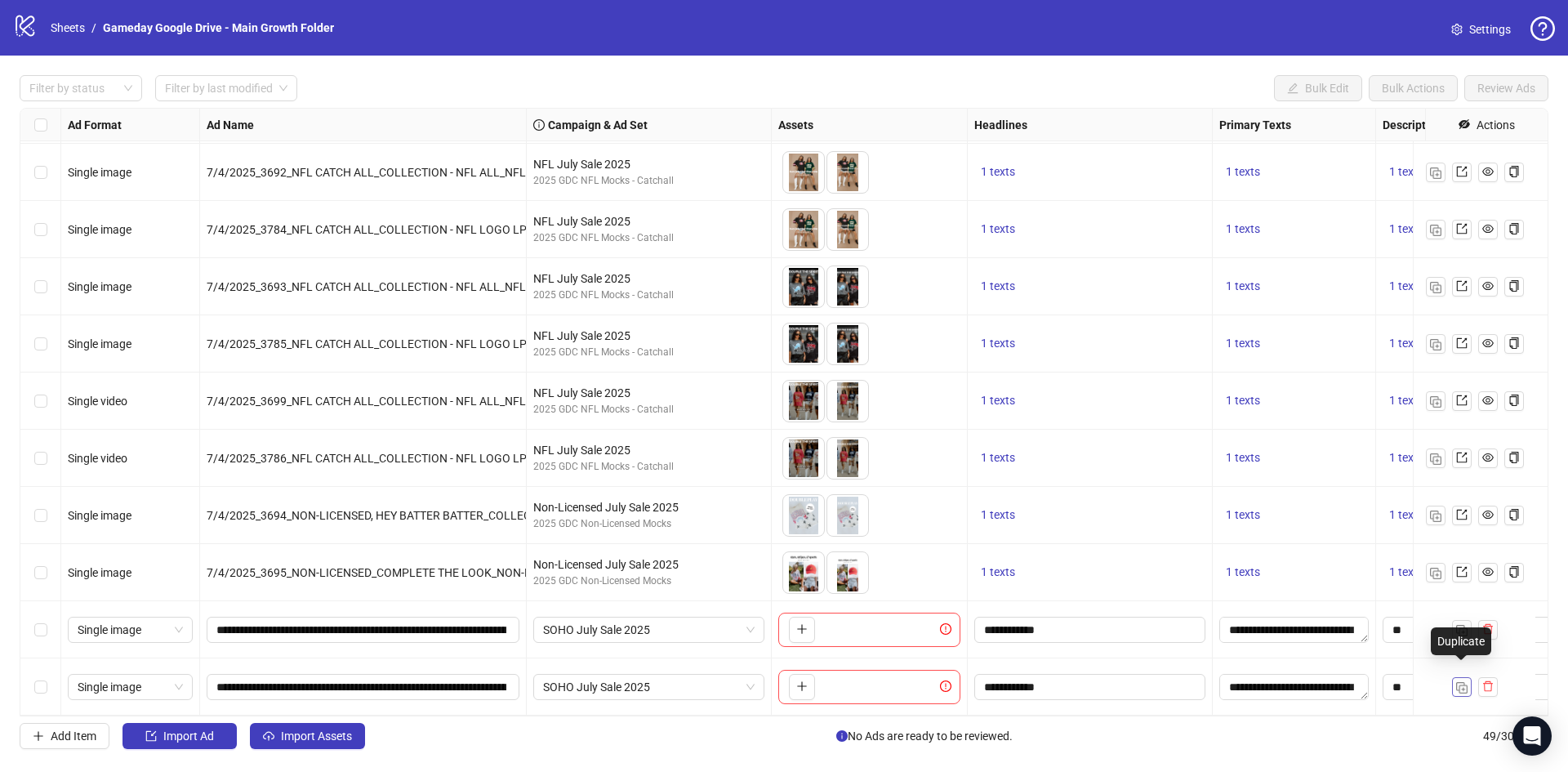 click at bounding box center [1462, 687] 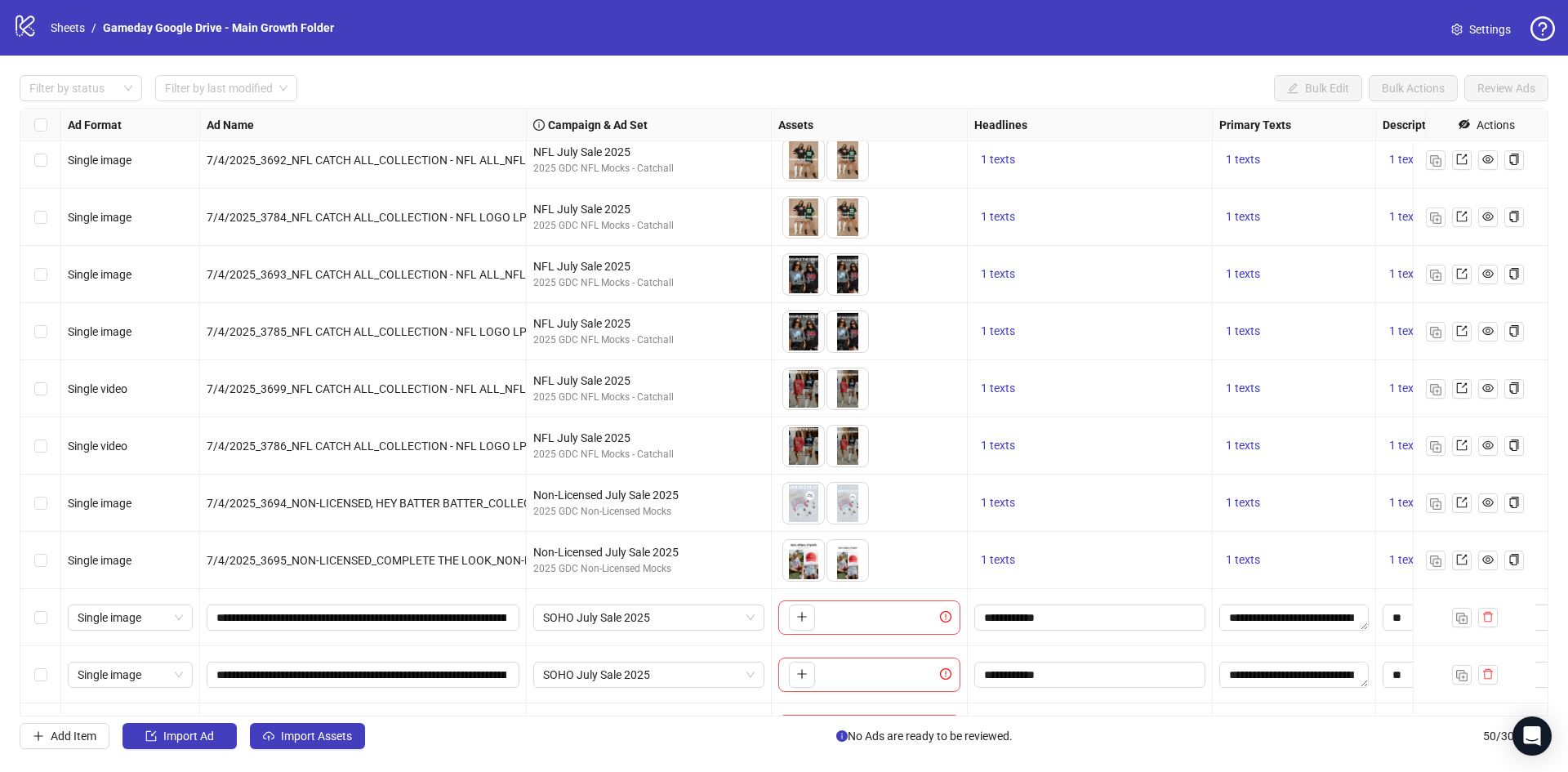 scroll, scrollTop: 2297, scrollLeft: 0, axis: vertical 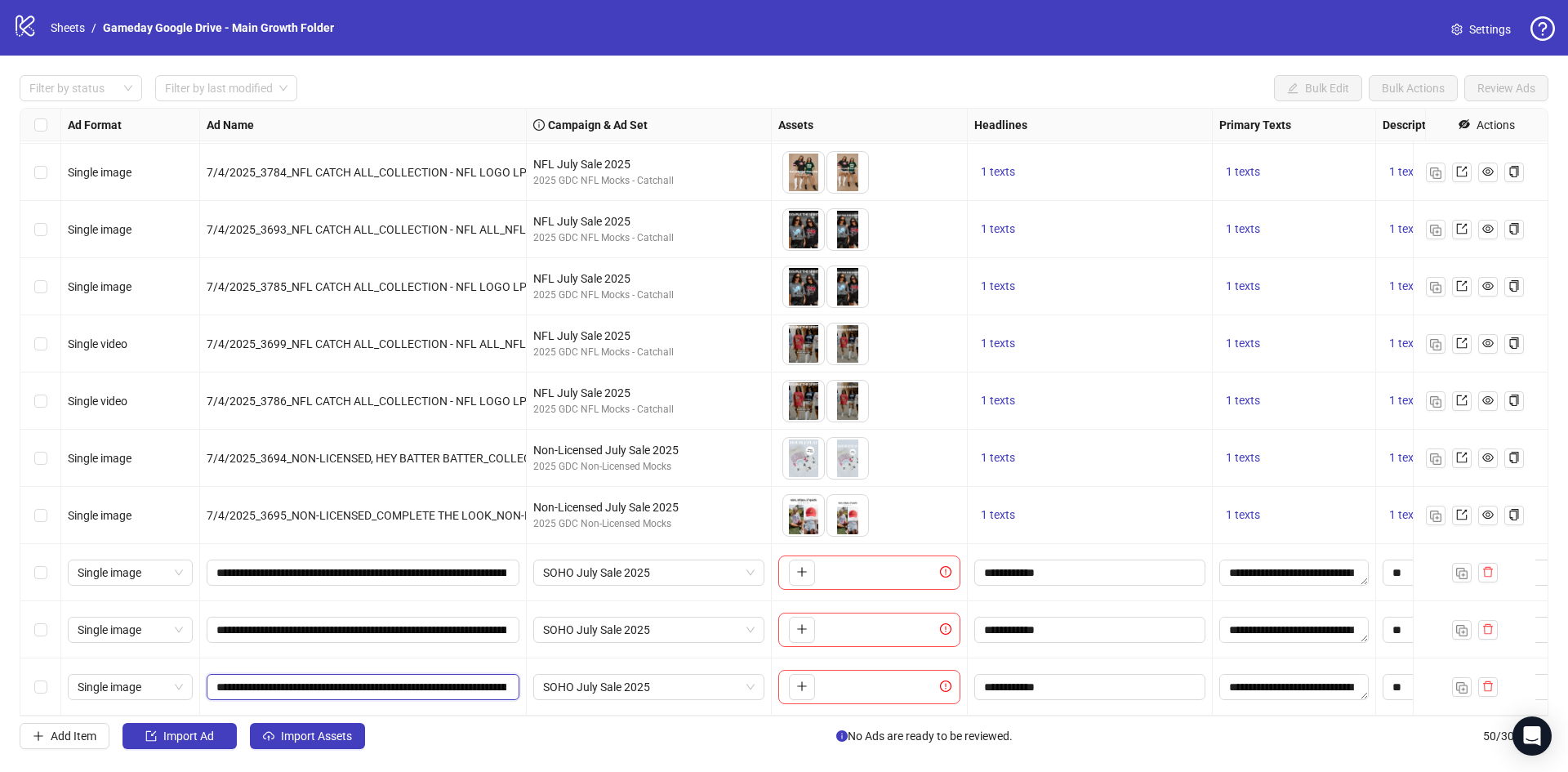 click on "**********" at bounding box center [361, 687] 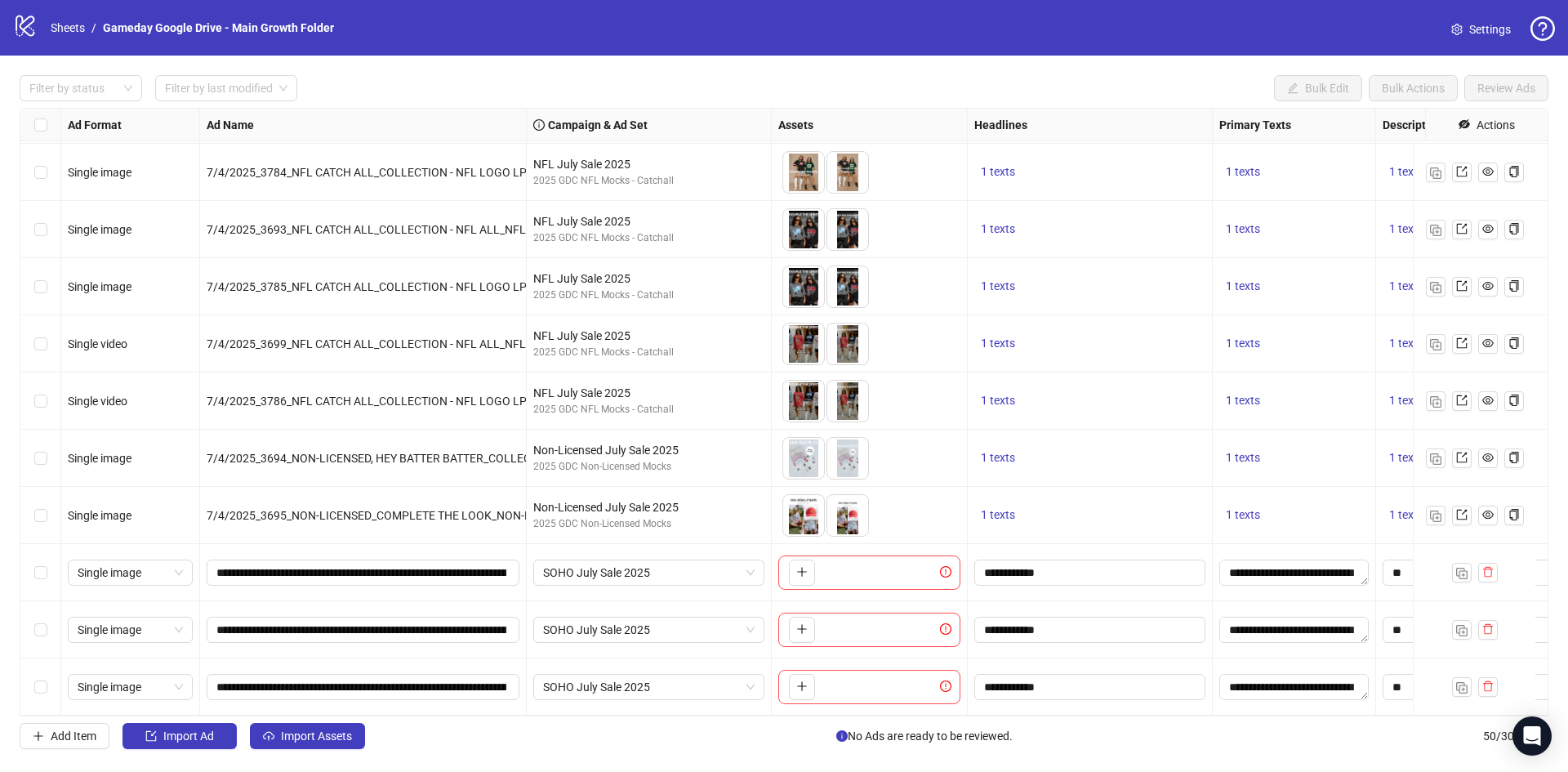 click on "**********" at bounding box center (363, 687) 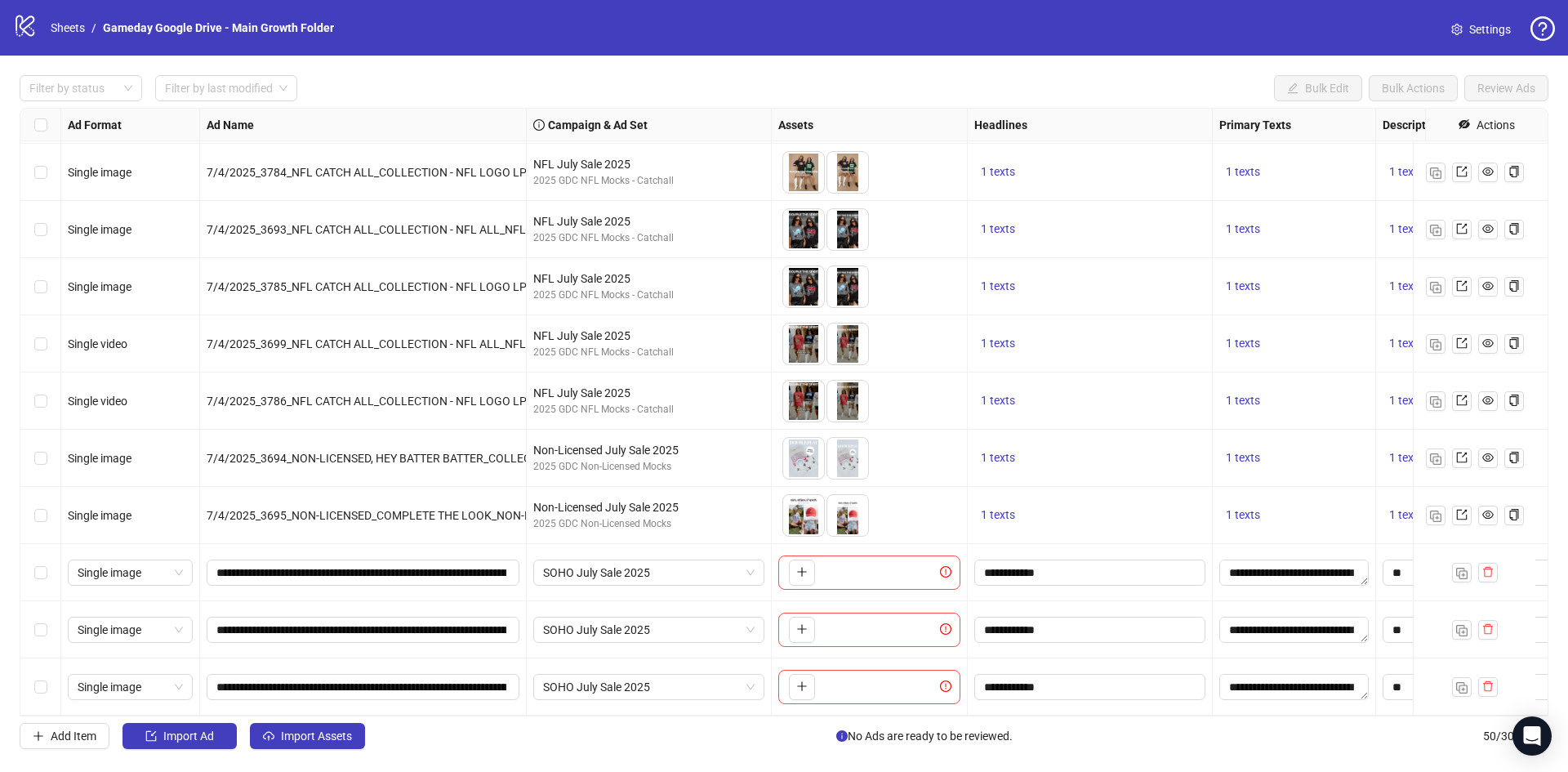 scroll, scrollTop: 2297, scrollLeft: 241, axis: both 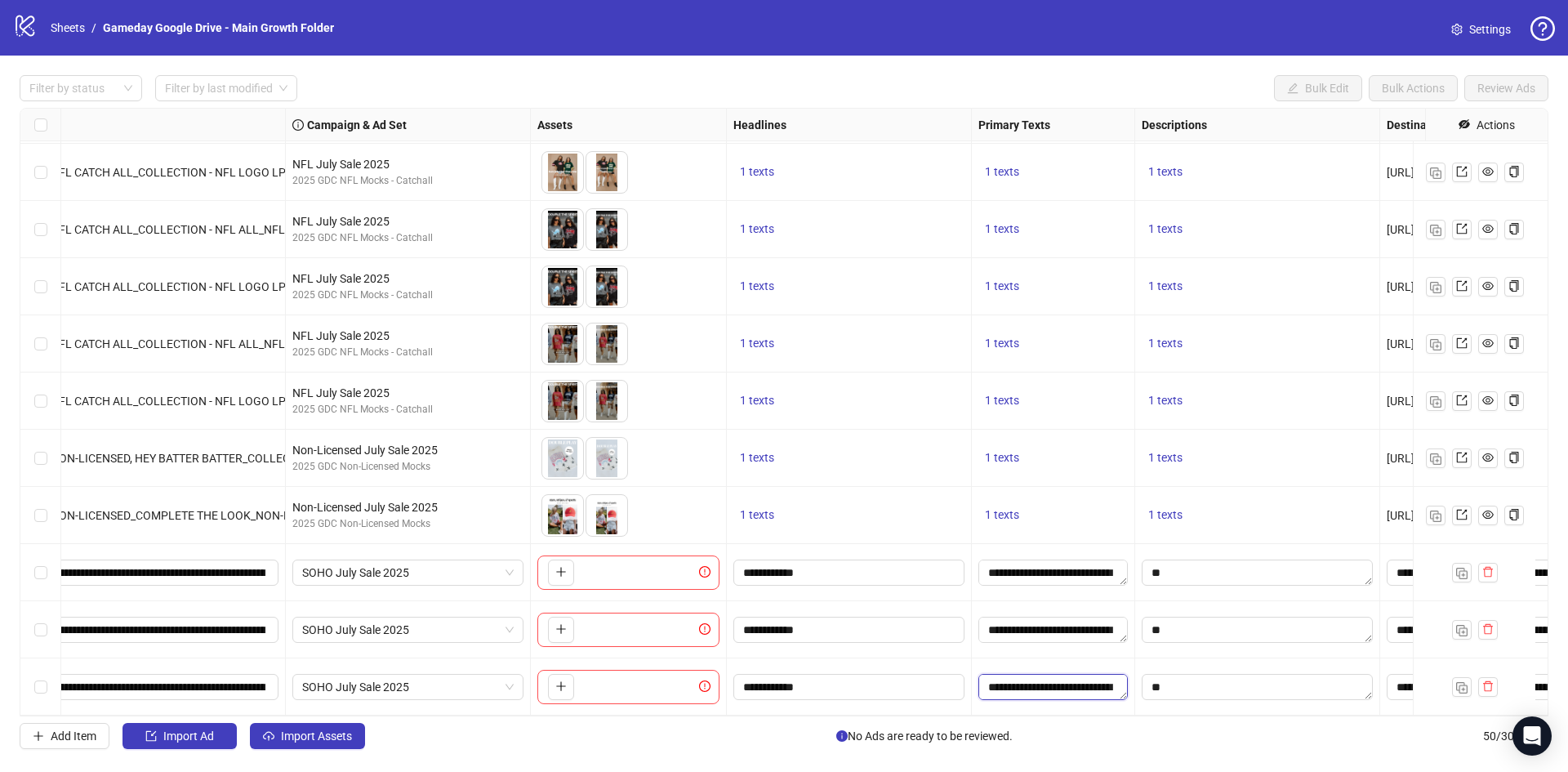 click on "**********" at bounding box center [1053, 687] 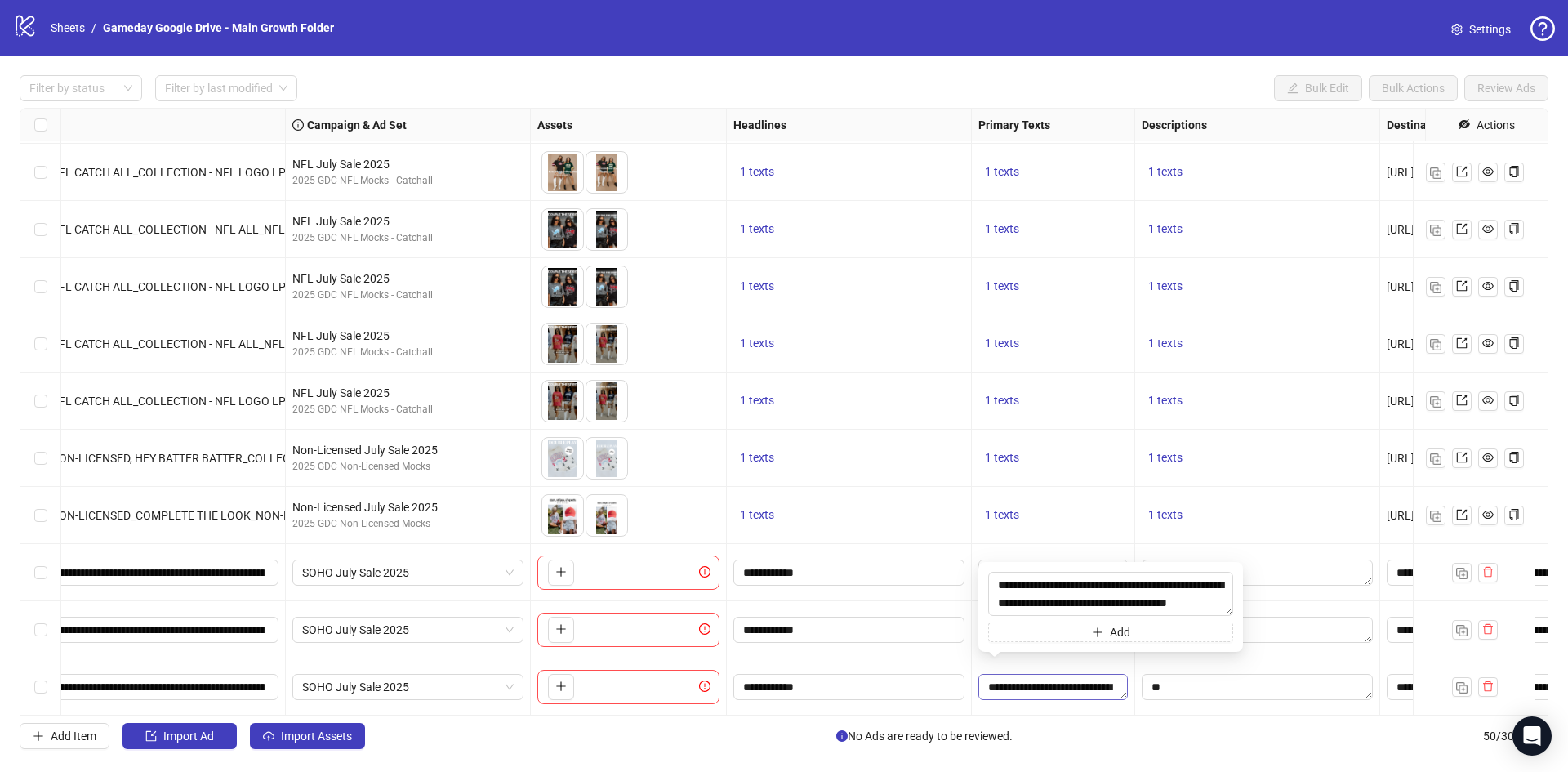 scroll, scrollTop: 18, scrollLeft: 0, axis: vertical 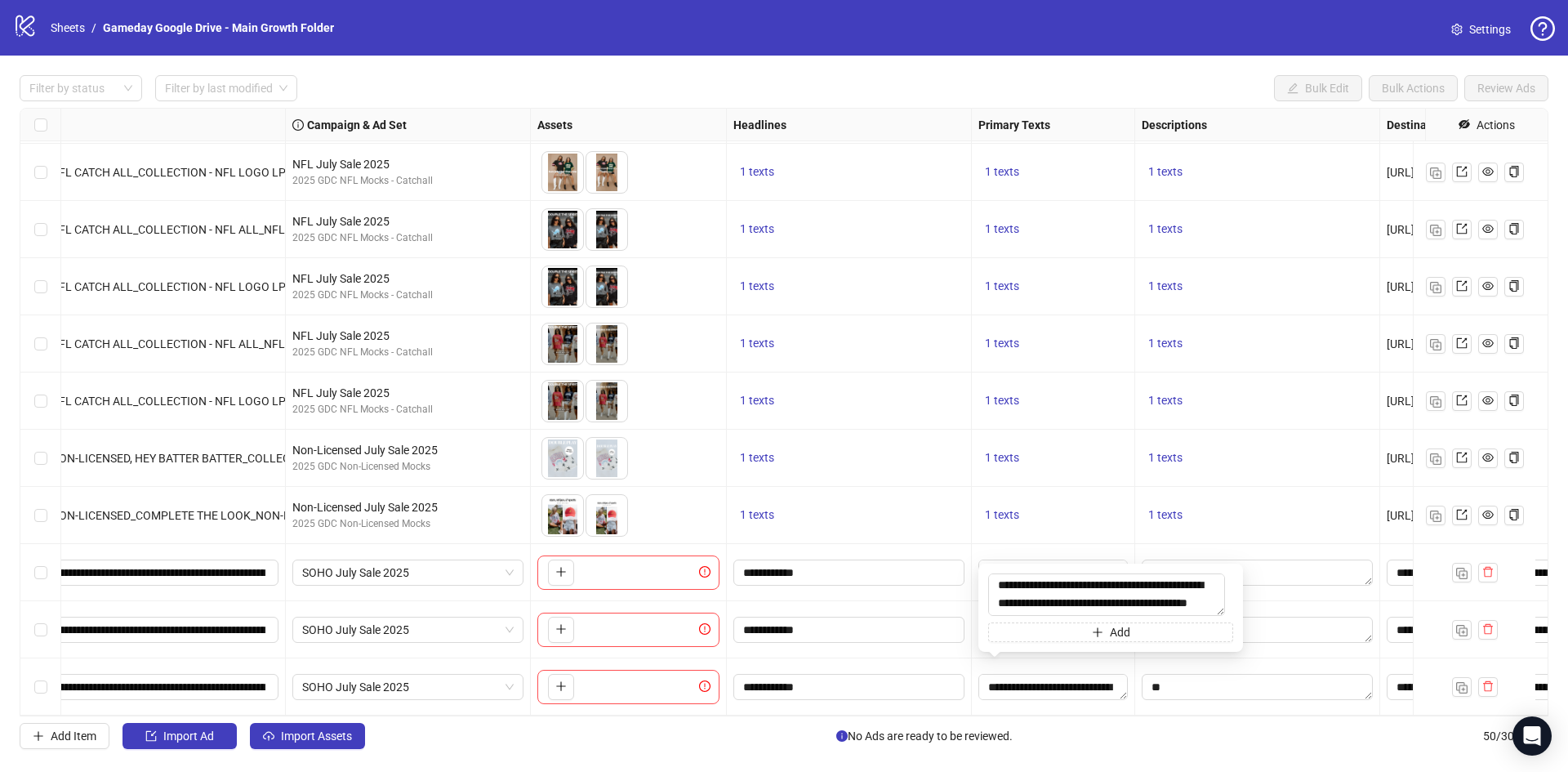 click on "1 texts" at bounding box center (1258, 287) 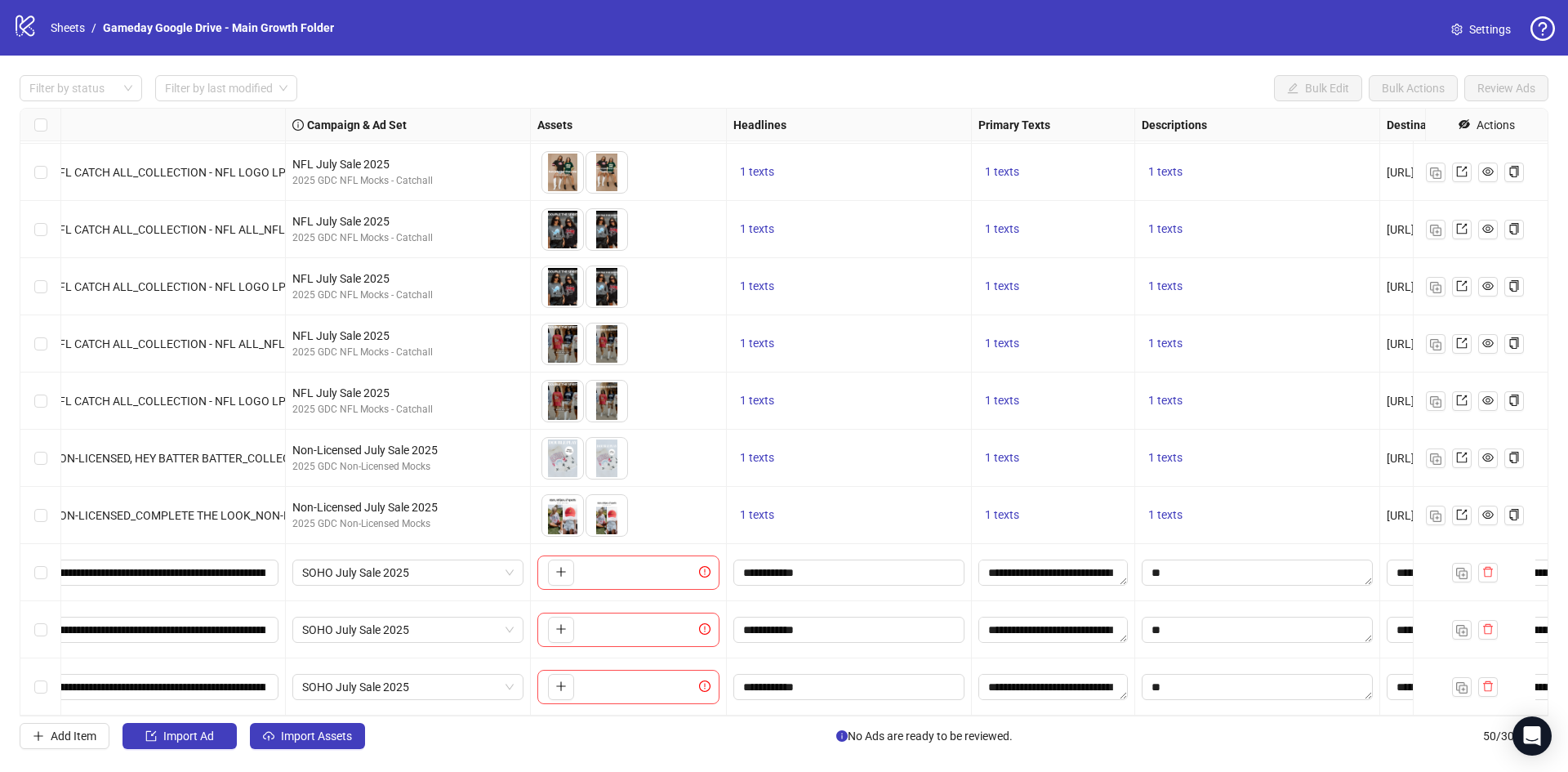 scroll, scrollTop: 2297, scrollLeft: 814, axis: both 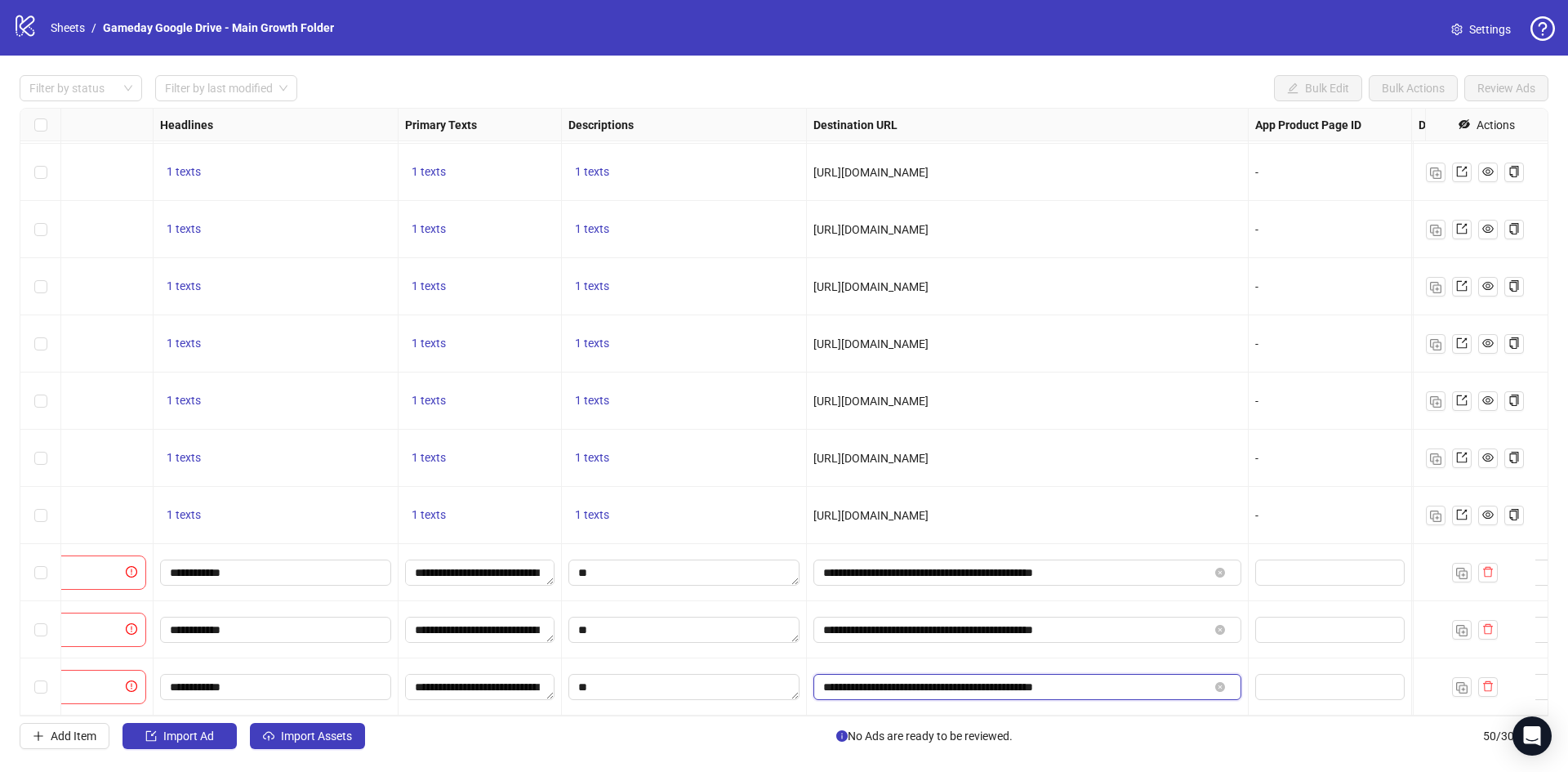 click on "**********" at bounding box center (1016, 687) 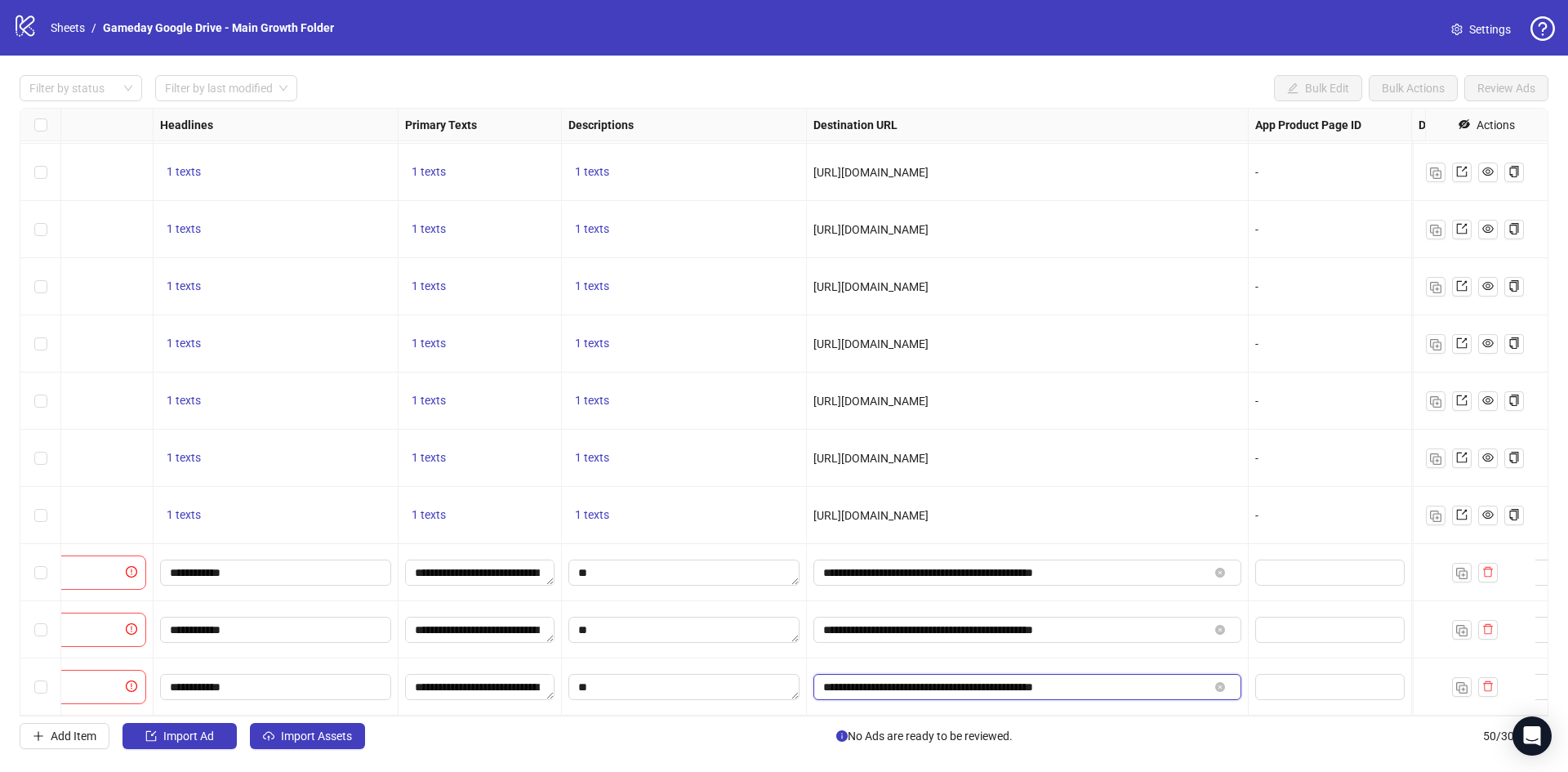 paste 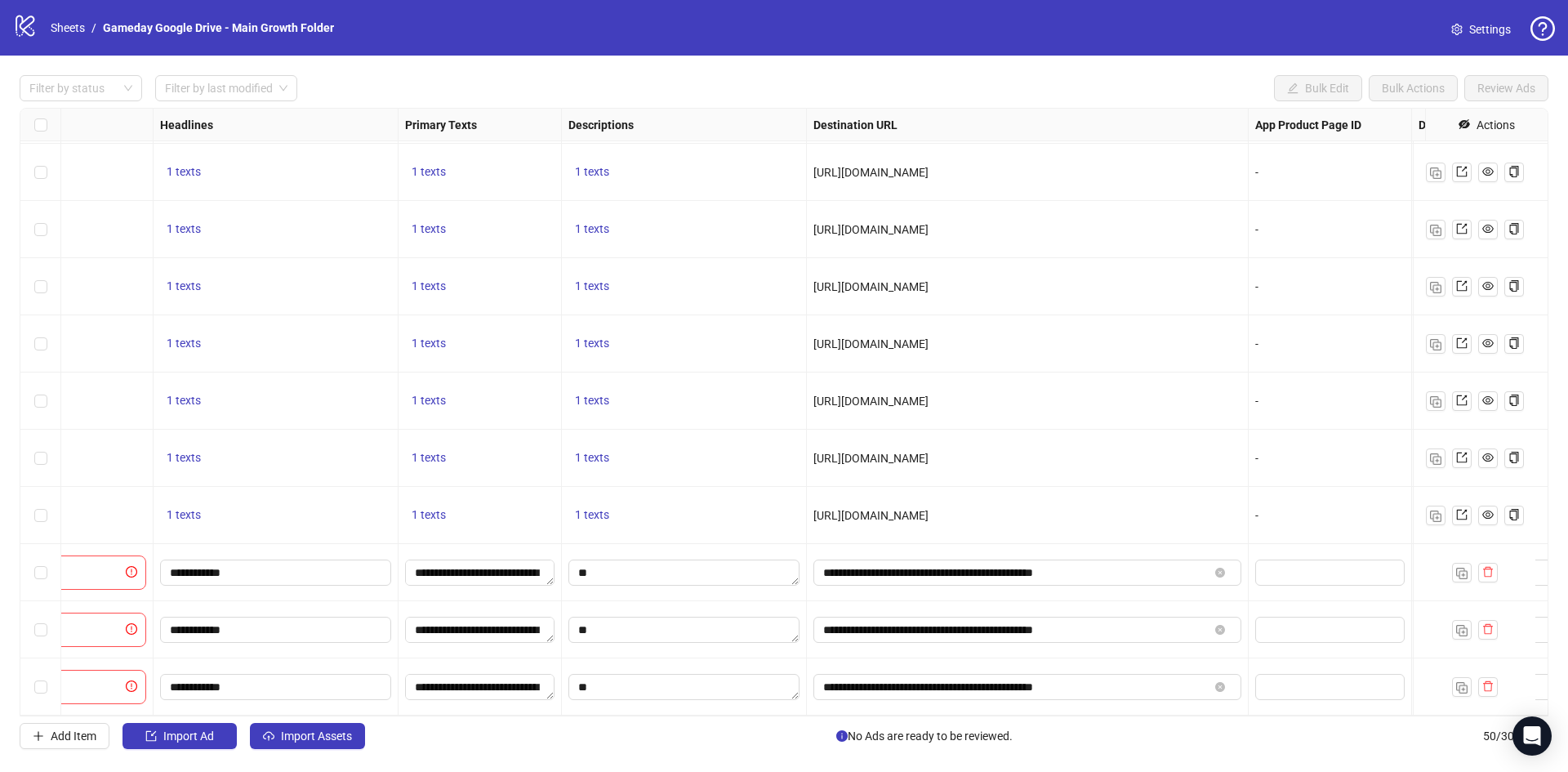 click on "**********" at bounding box center [1027, 630] 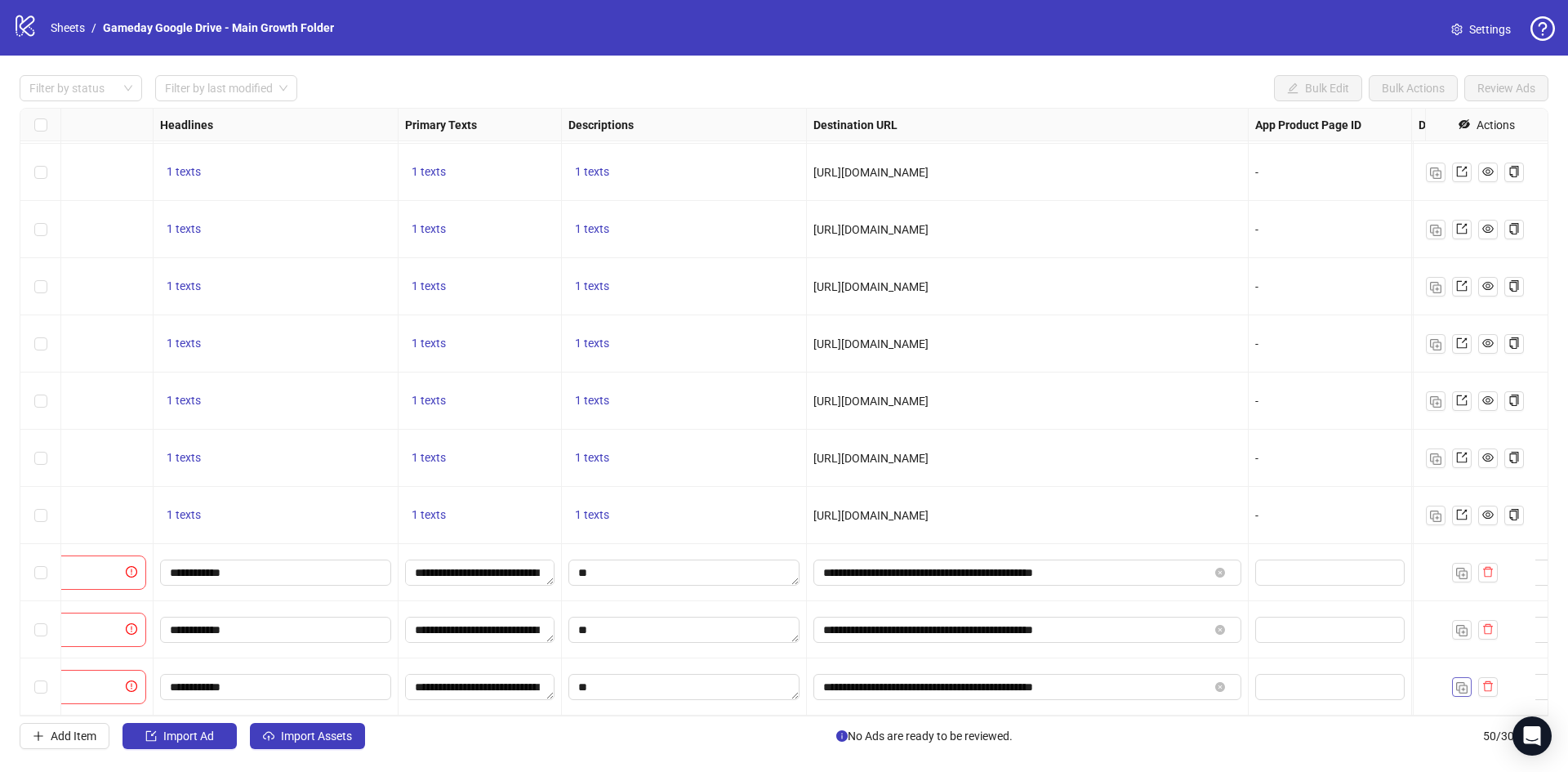 click at bounding box center [1462, 688] 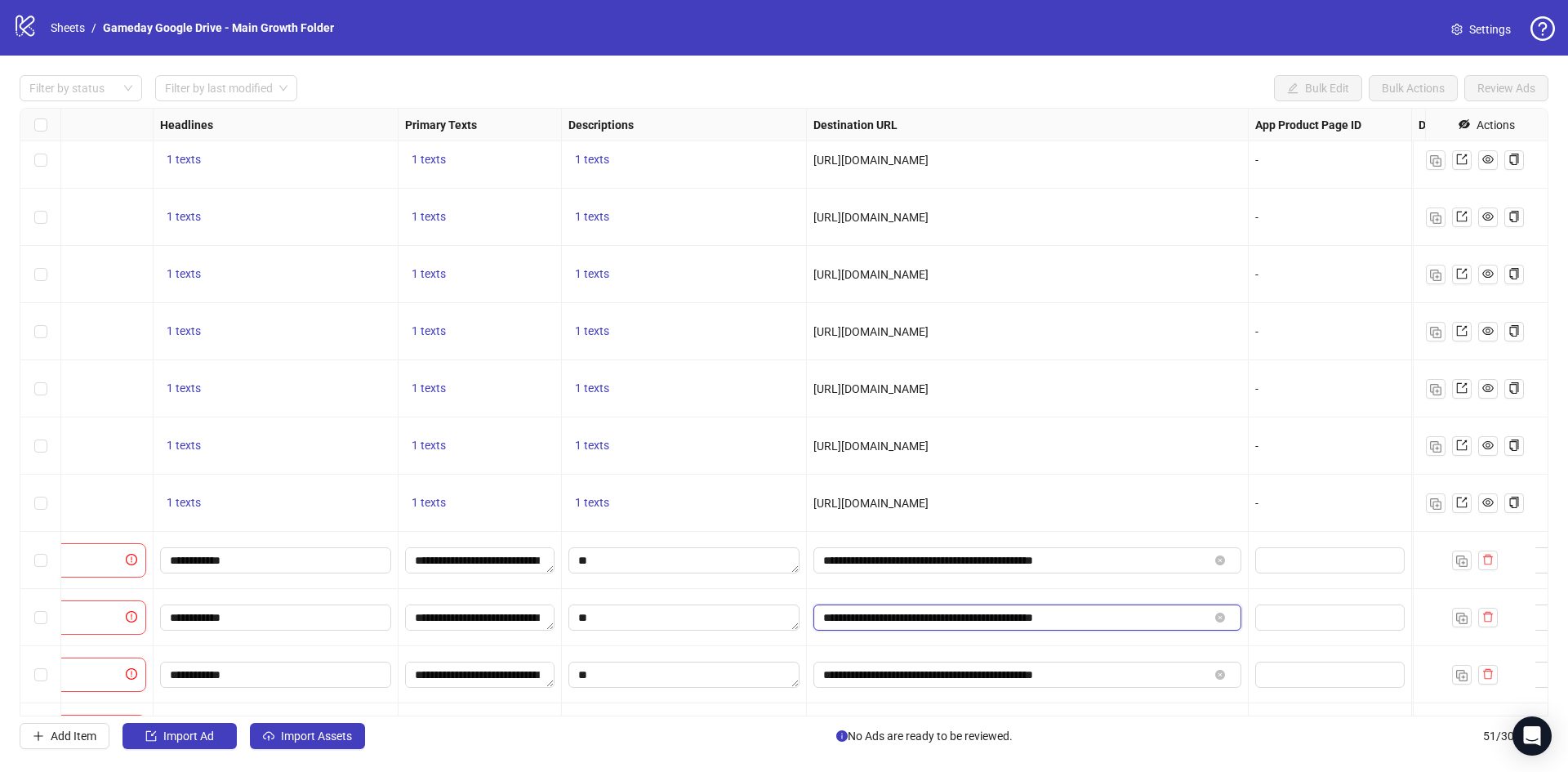 click on "**********" at bounding box center (1016, 618) 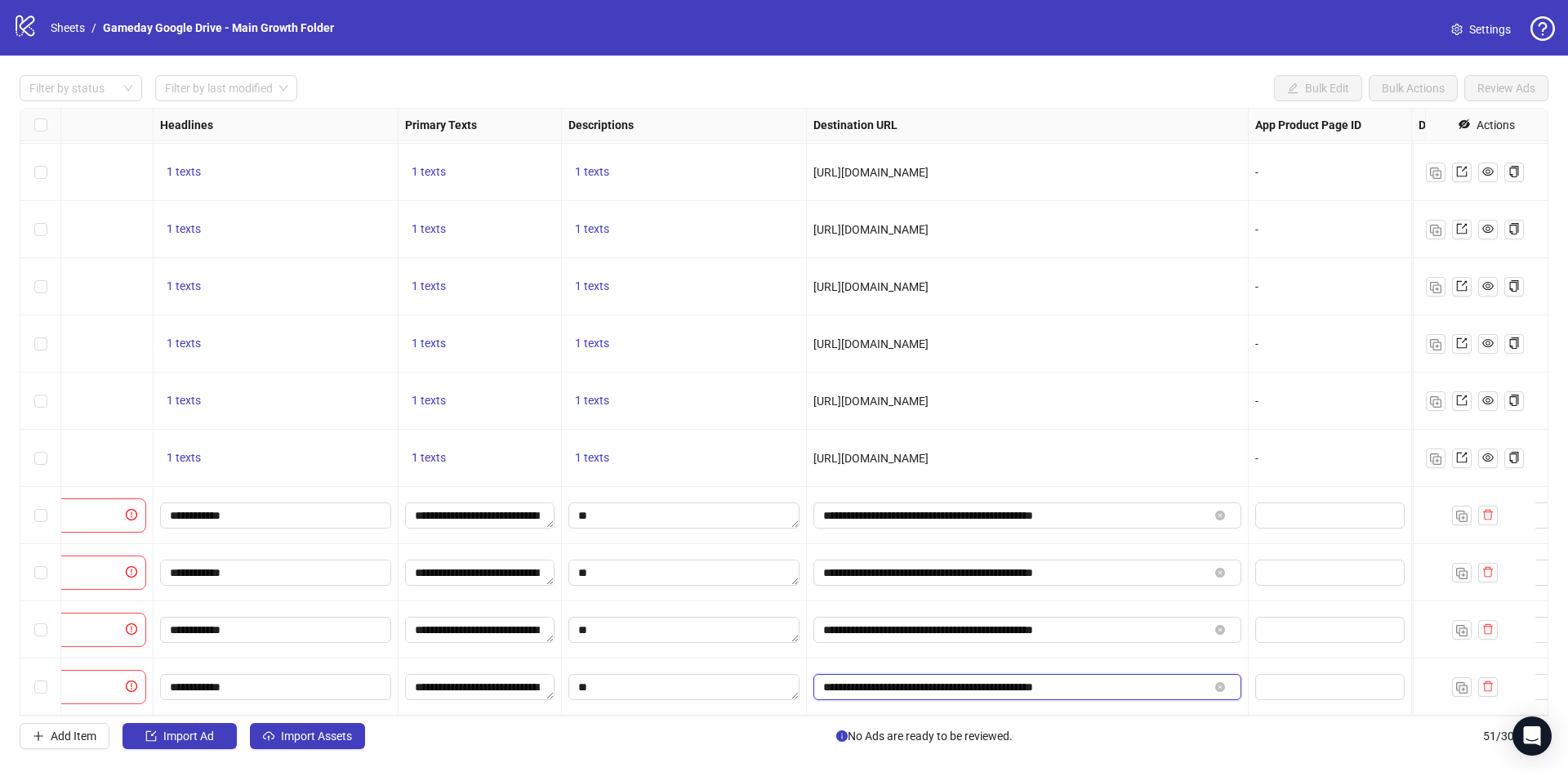 click on "**********" at bounding box center (1016, 687) 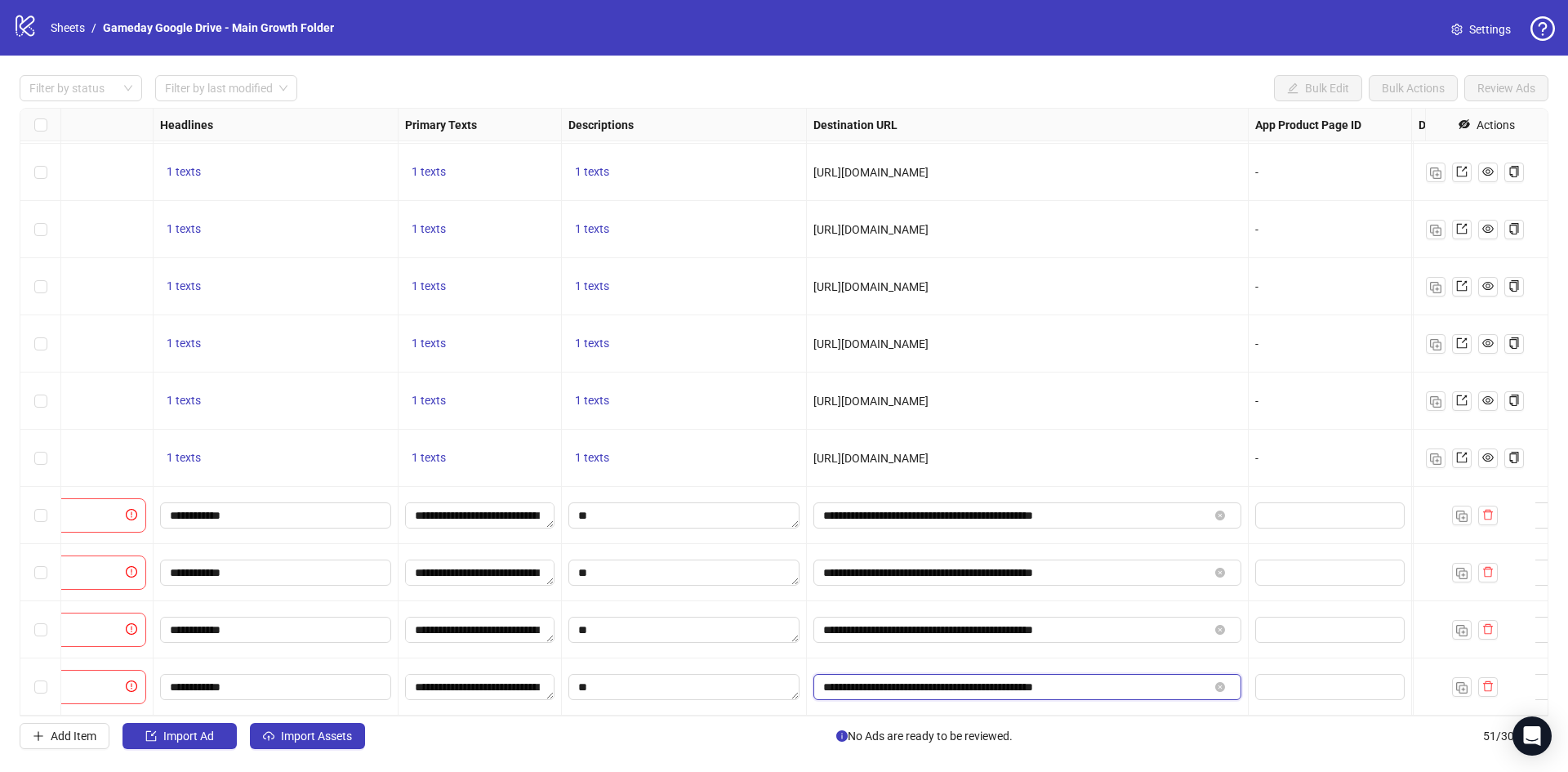 paste 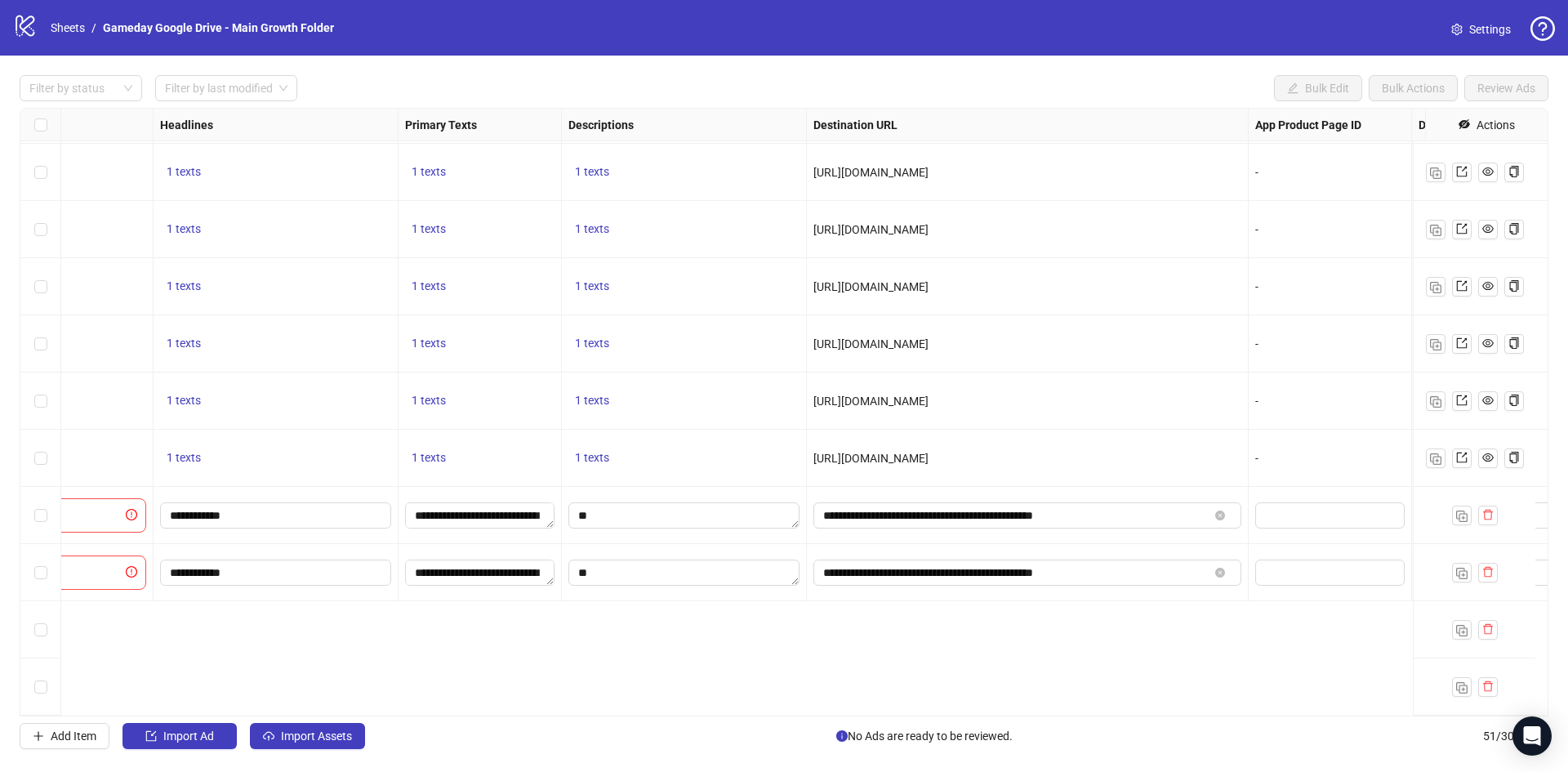 scroll, scrollTop: 2354, scrollLeft: 814, axis: both 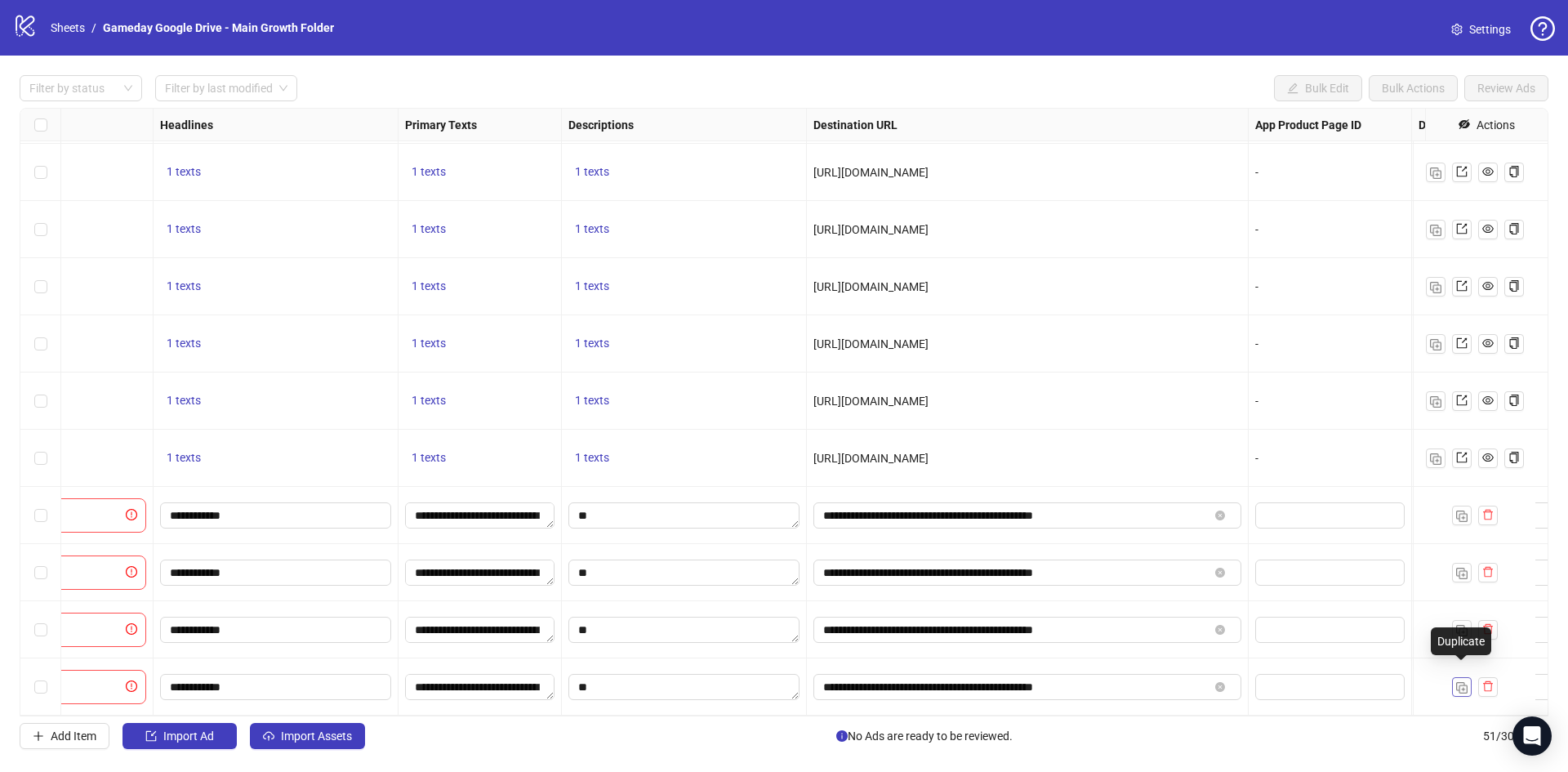 click at bounding box center [1462, 688] 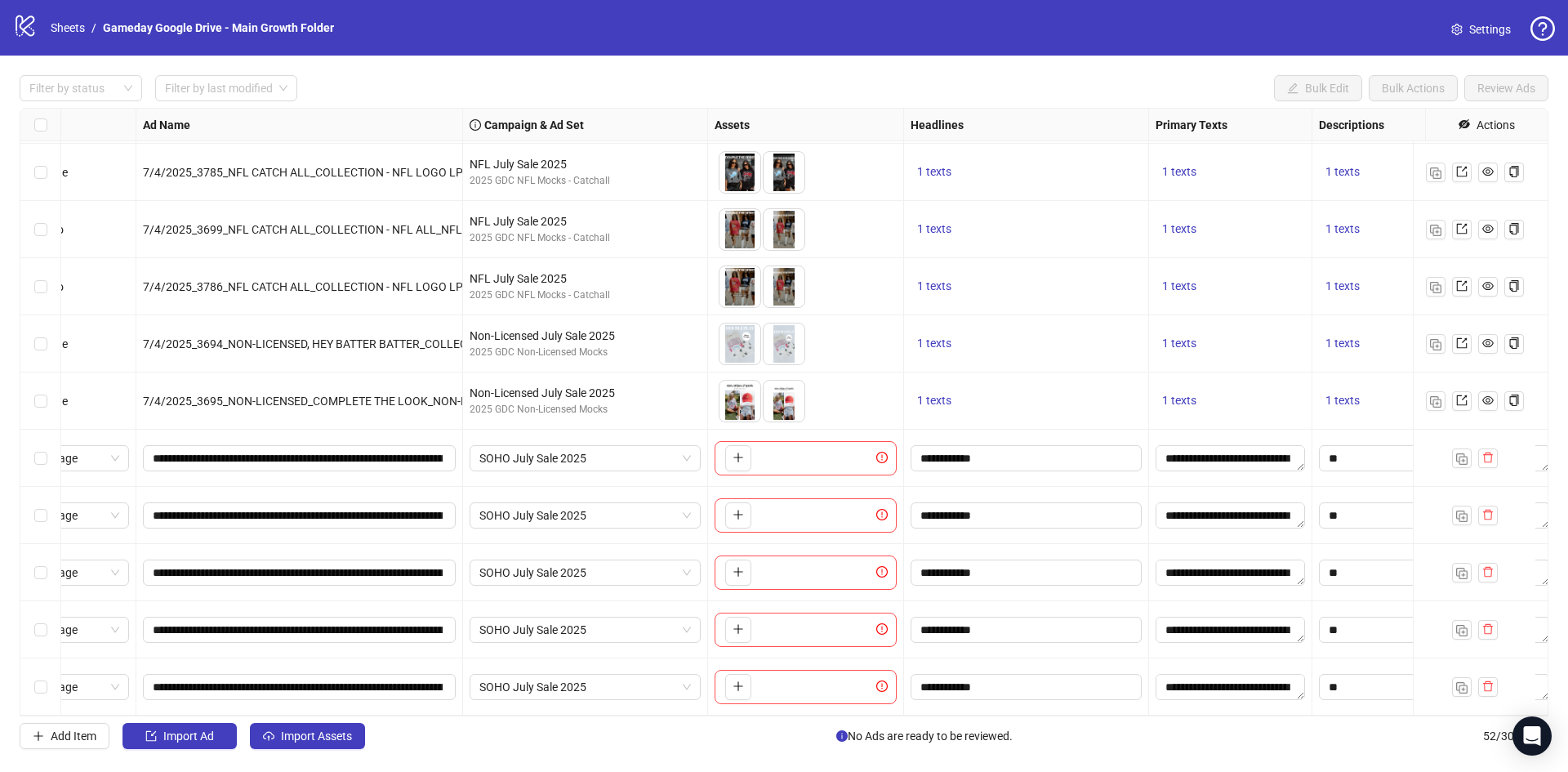 scroll, scrollTop: 2412, scrollLeft: 0, axis: vertical 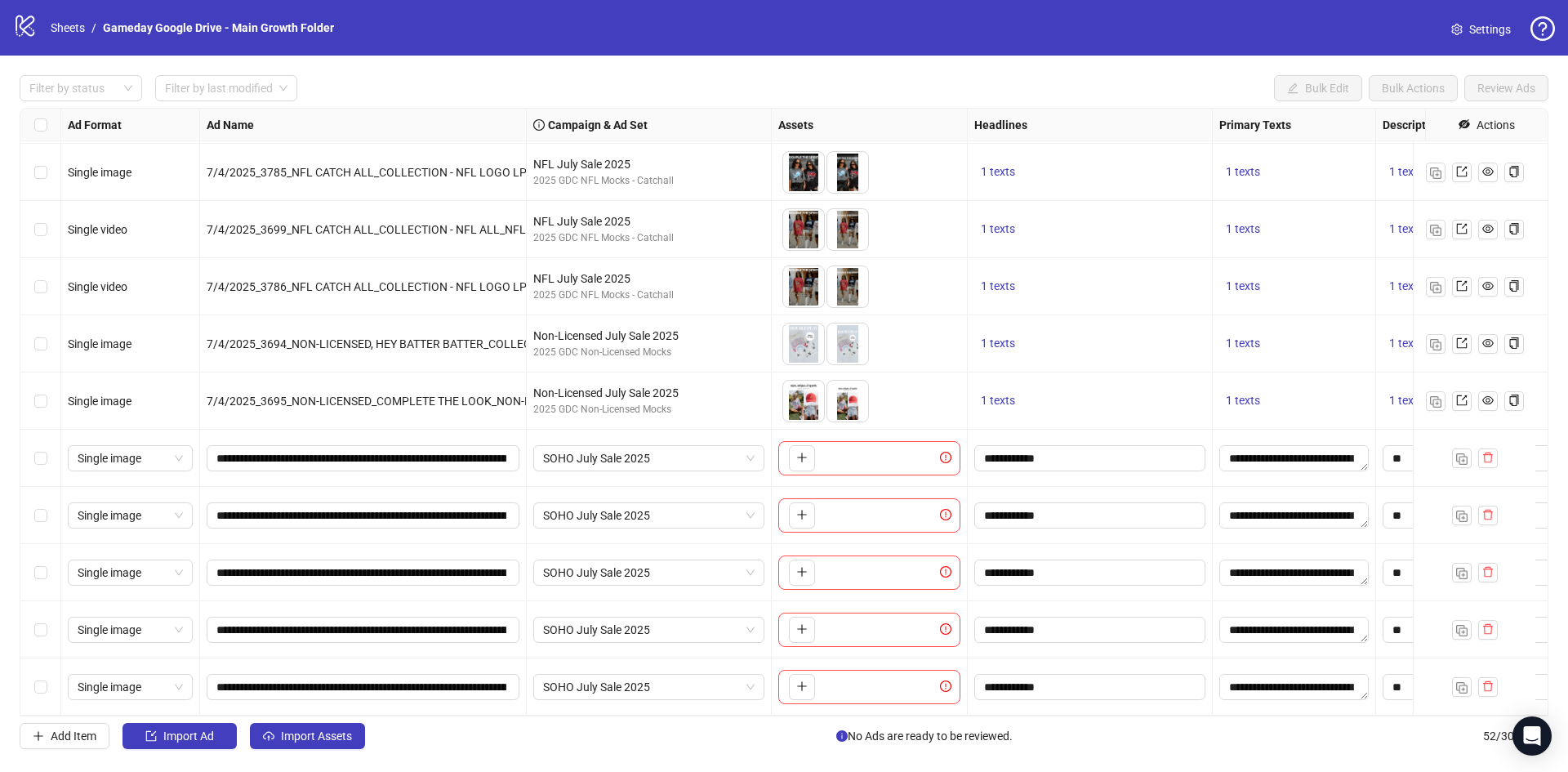 click on "7/4/2025_3694_NON-LICENSED, HEY BATTER BATTER_COLLECTION - HEY BATTER BATTER_BASEBALL_STATIC_TEXT OVERLAY_OFF BODY, FLATLAY" at bounding box center (363, 344) 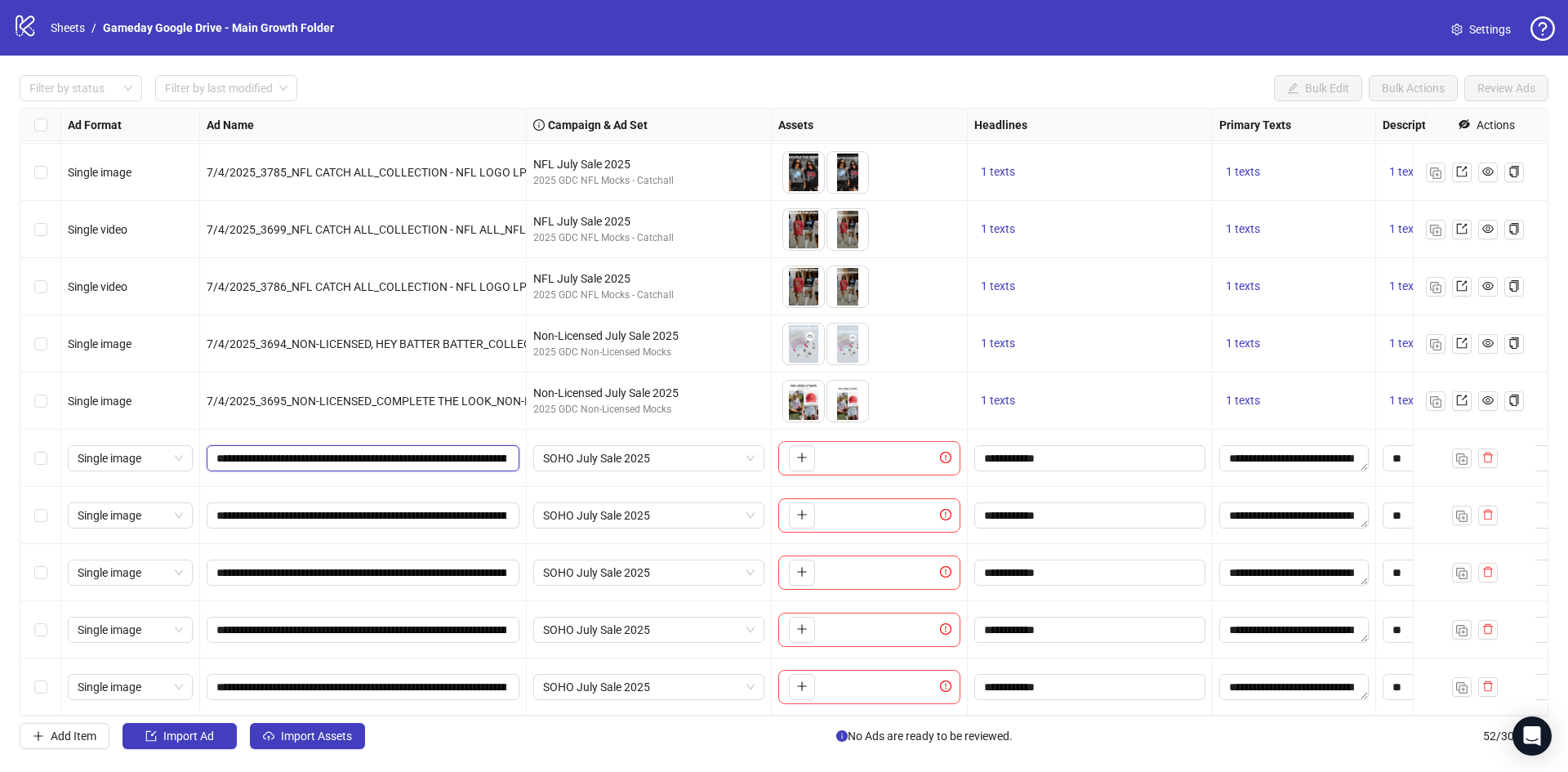 click on "**********" at bounding box center [361, 458] 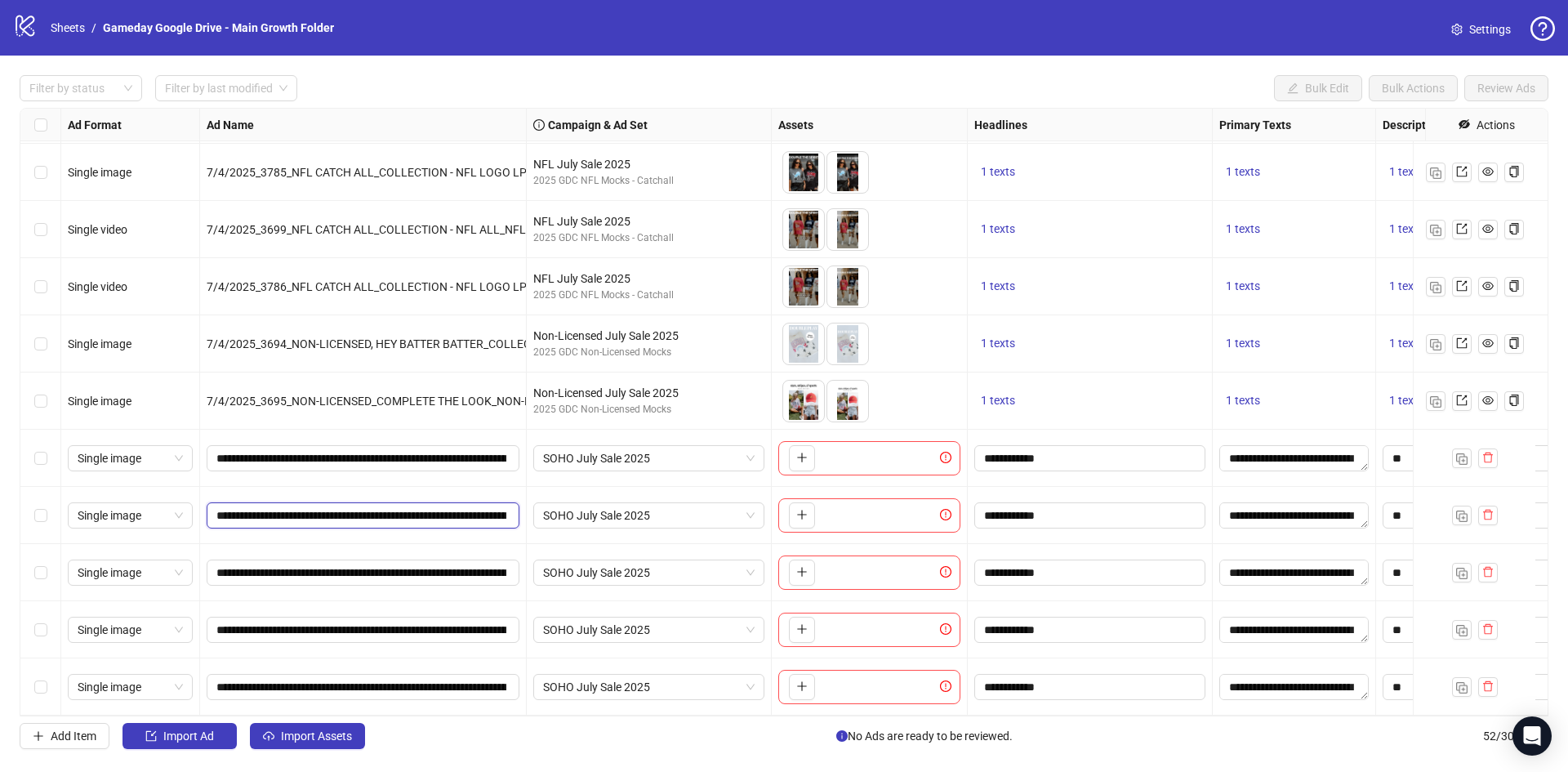 click on "**********" at bounding box center [361, 515] 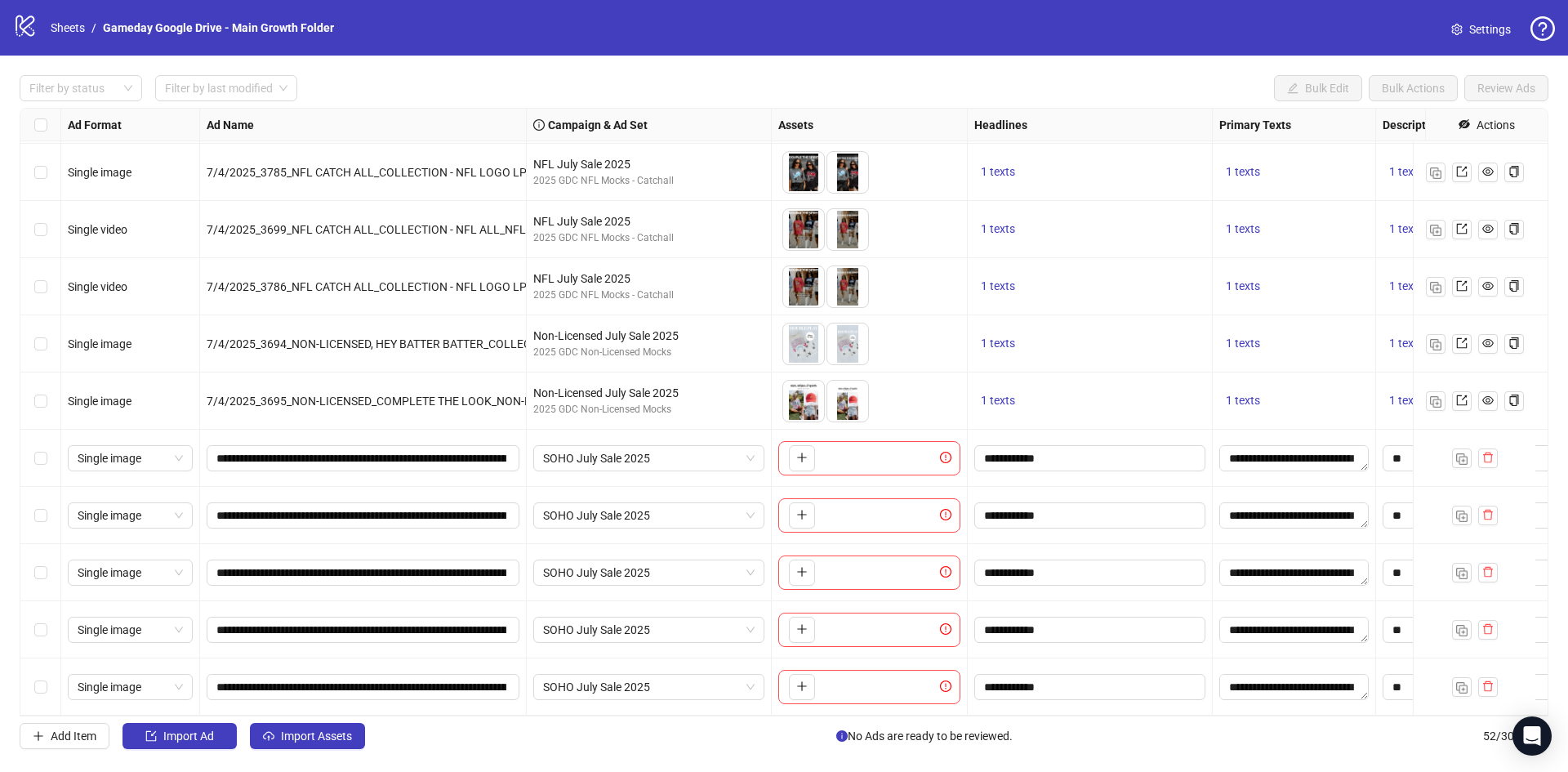 click on "**********" at bounding box center (363, 630) 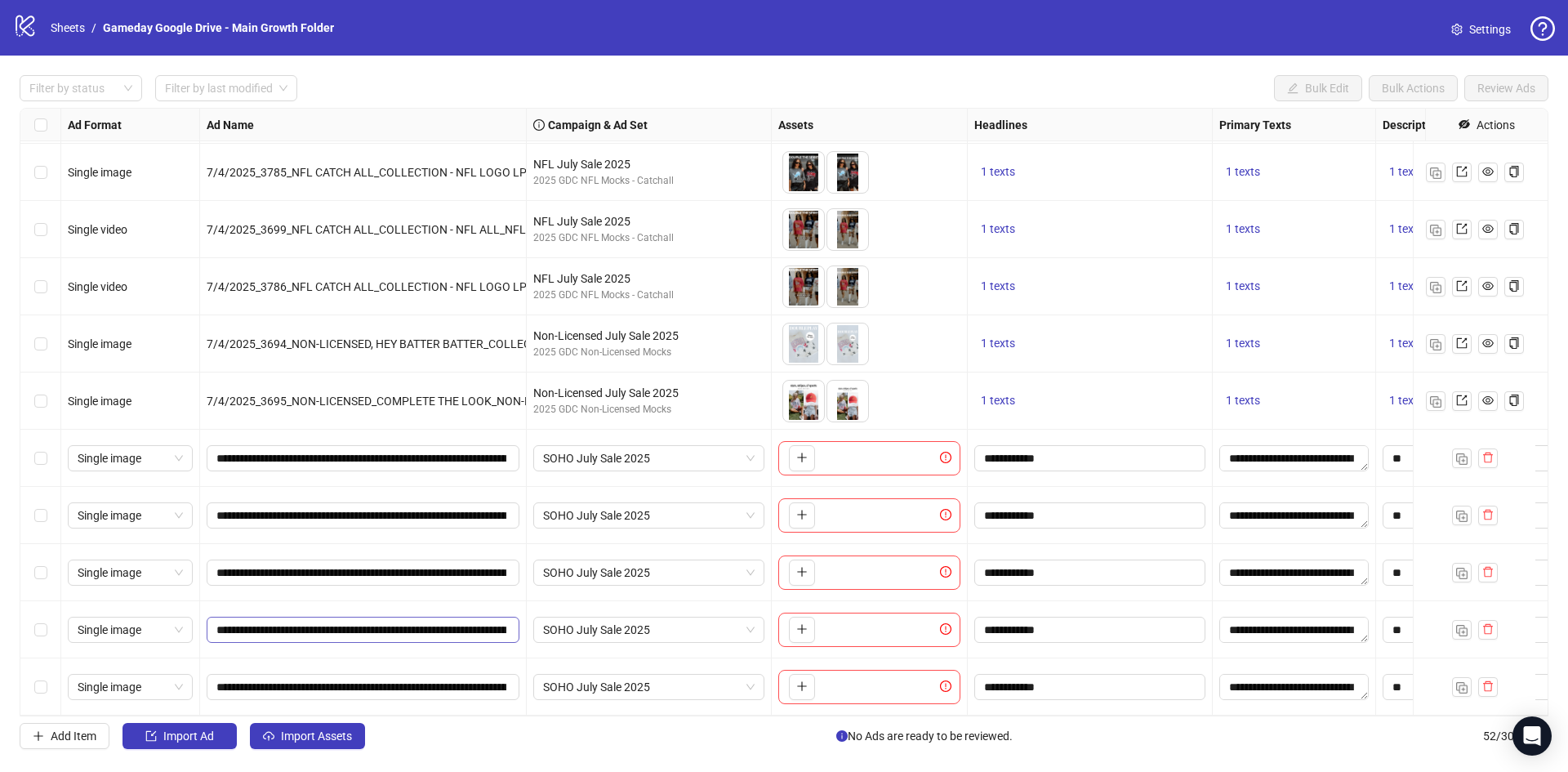 click on "**********" at bounding box center (363, 630) 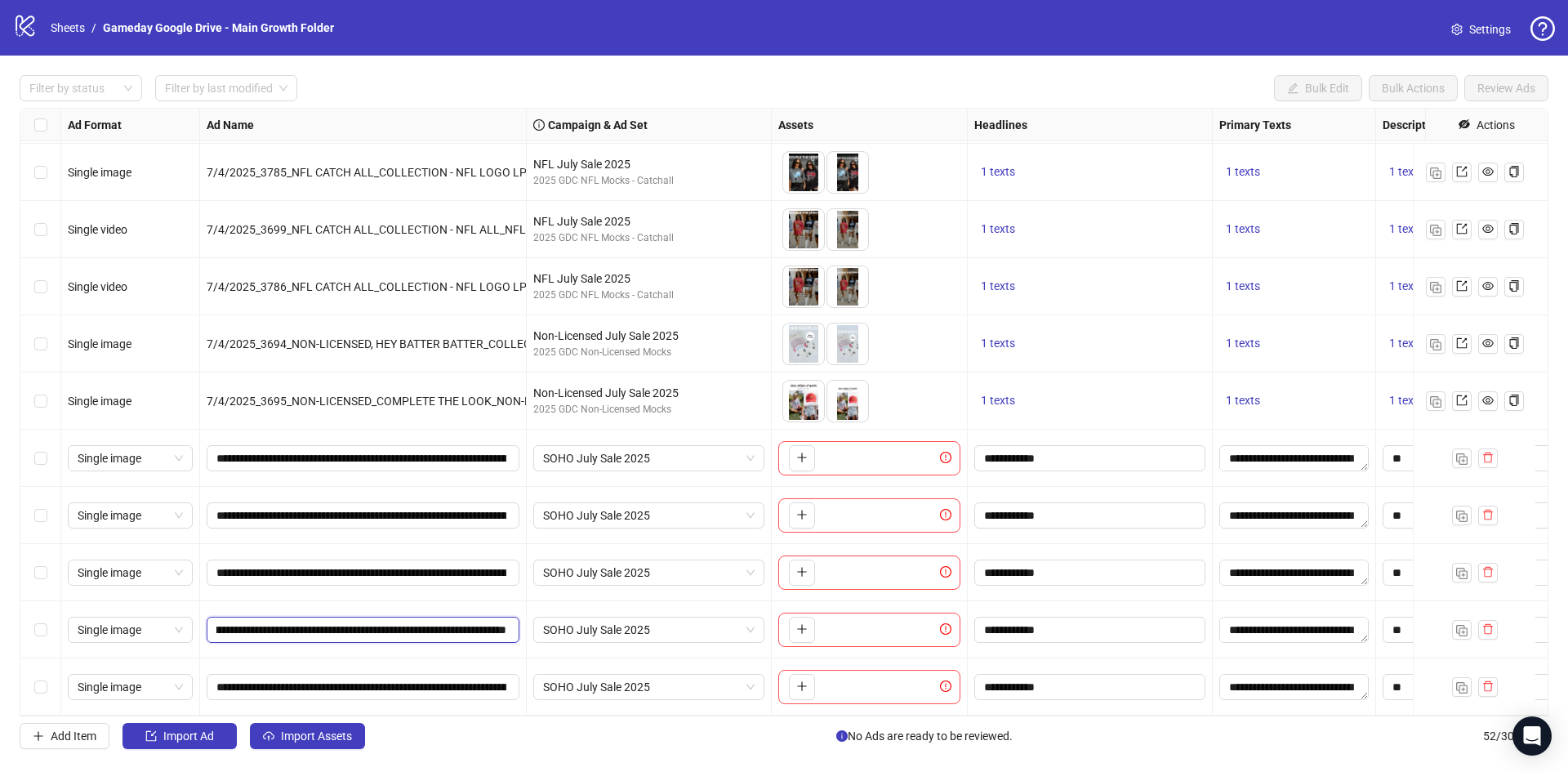 paste 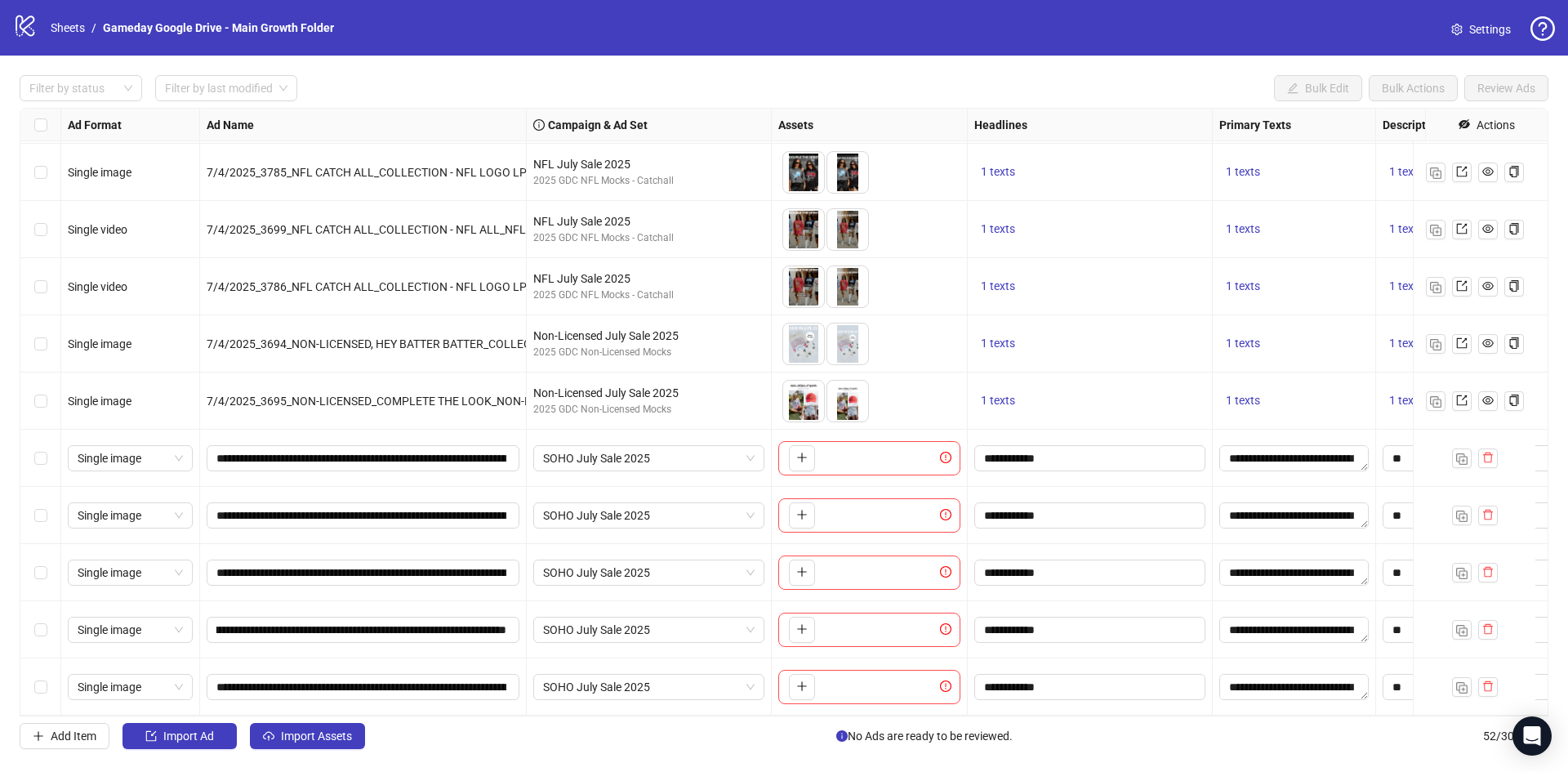 click on "Single image 7/4/2025_3784_NFL CATCH ALL_COLLECTION - NFL LOGO LP_NFL_STATIC_TEXT OVERLAY_"MULTI GIRL, MULTI TEAM" NFL July Sale 2025 2025 GDC NFL Mocks - Catchall
To pick up a draggable item, press the space bar.
While dragging, use the arrow keys to move the item.
Press space again to drop the item in its new position, or press escape to cancel.
1 texts 1 texts 1 texts [URL][DOMAIN_NAME] Single image 7/4/2025_3693_NFL CATCH ALL_COLLECTION - NFL ALL_NFL_STATIC_TEXT OVERLAY_"MULTI GIRL, MULTI TEAM" NFL July Sale 2025 2025 GDC NFL Mocks - Catchall
To pick up a draggable item, press the space bar.
While dragging, use the arrow keys to move the item.
Press space again to drop the item in its new position, or press escape to cancel.
1 texts 1 texts 1 texts [URL][DOMAIN_NAME] Single image 7/4/2025_3785_NFL CATCH ALL_COLLECTION - NFL LOGO LP_NFL_STATIC_TEXT OVERLAY_"MULTI GIRL, MULTI TEAM" NFL July Sale 2025 1 texts 1 texts" at bounding box center [1327, -2291] 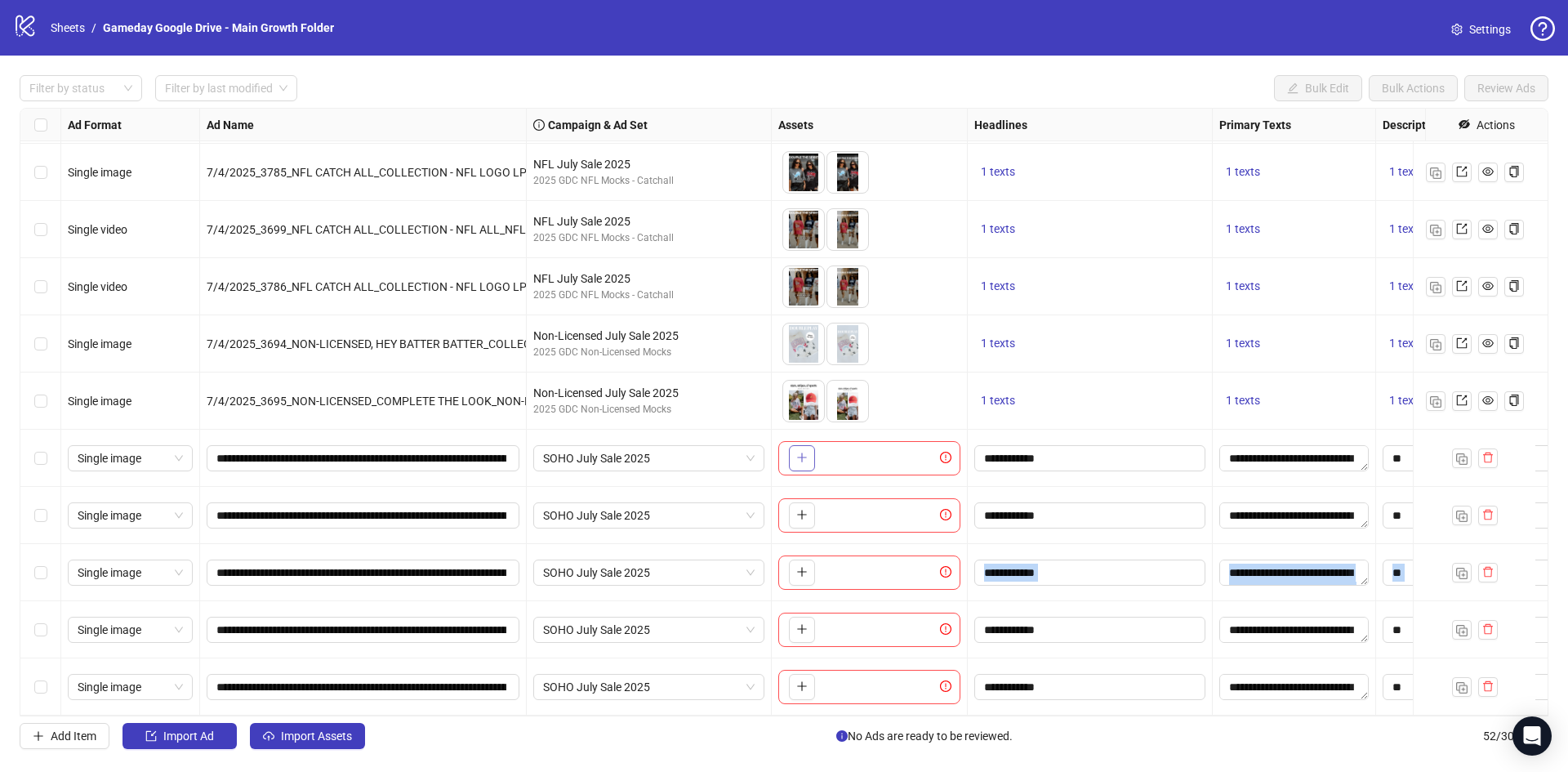 click at bounding box center (802, 458) 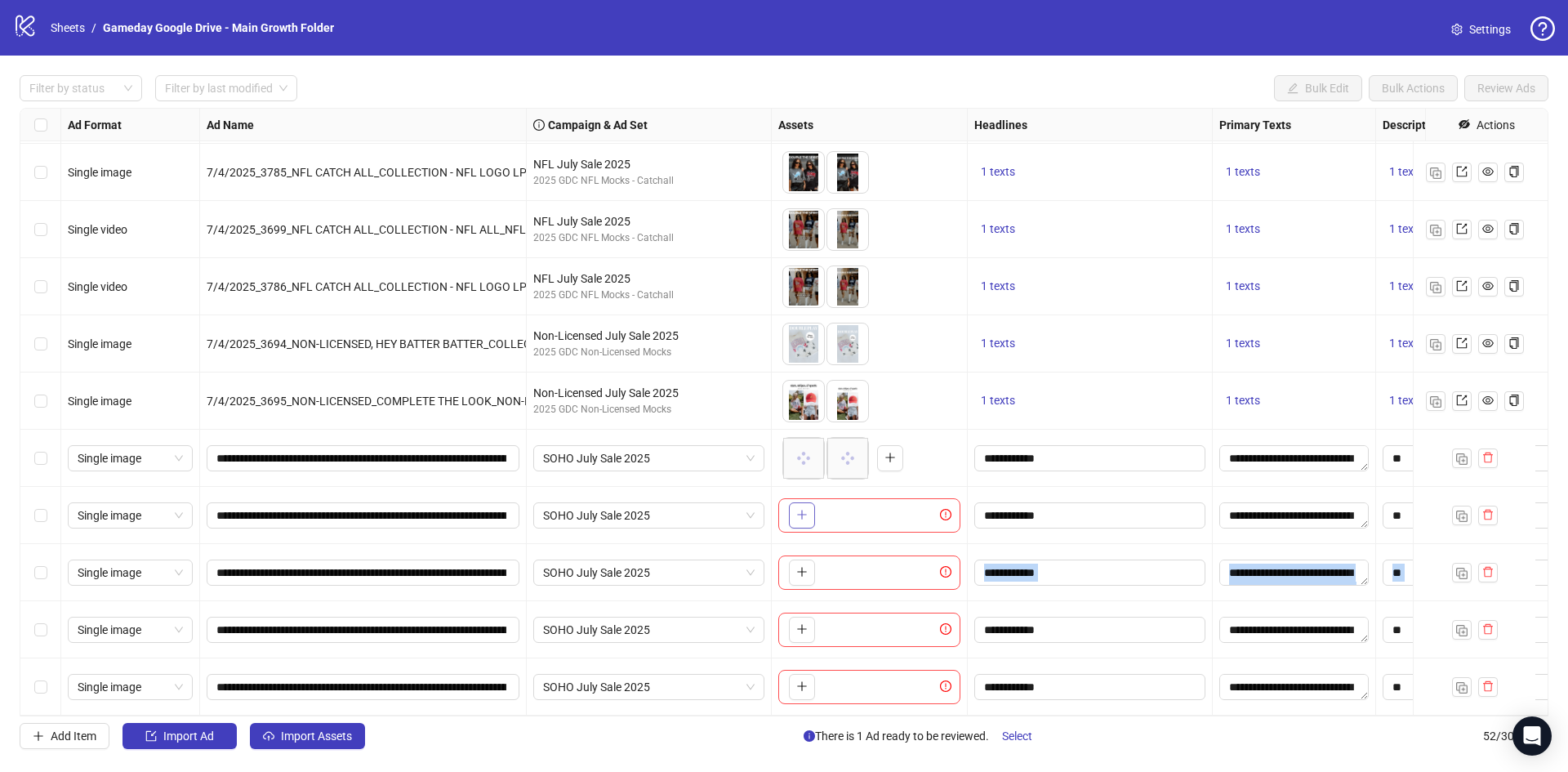 click at bounding box center [802, 515] 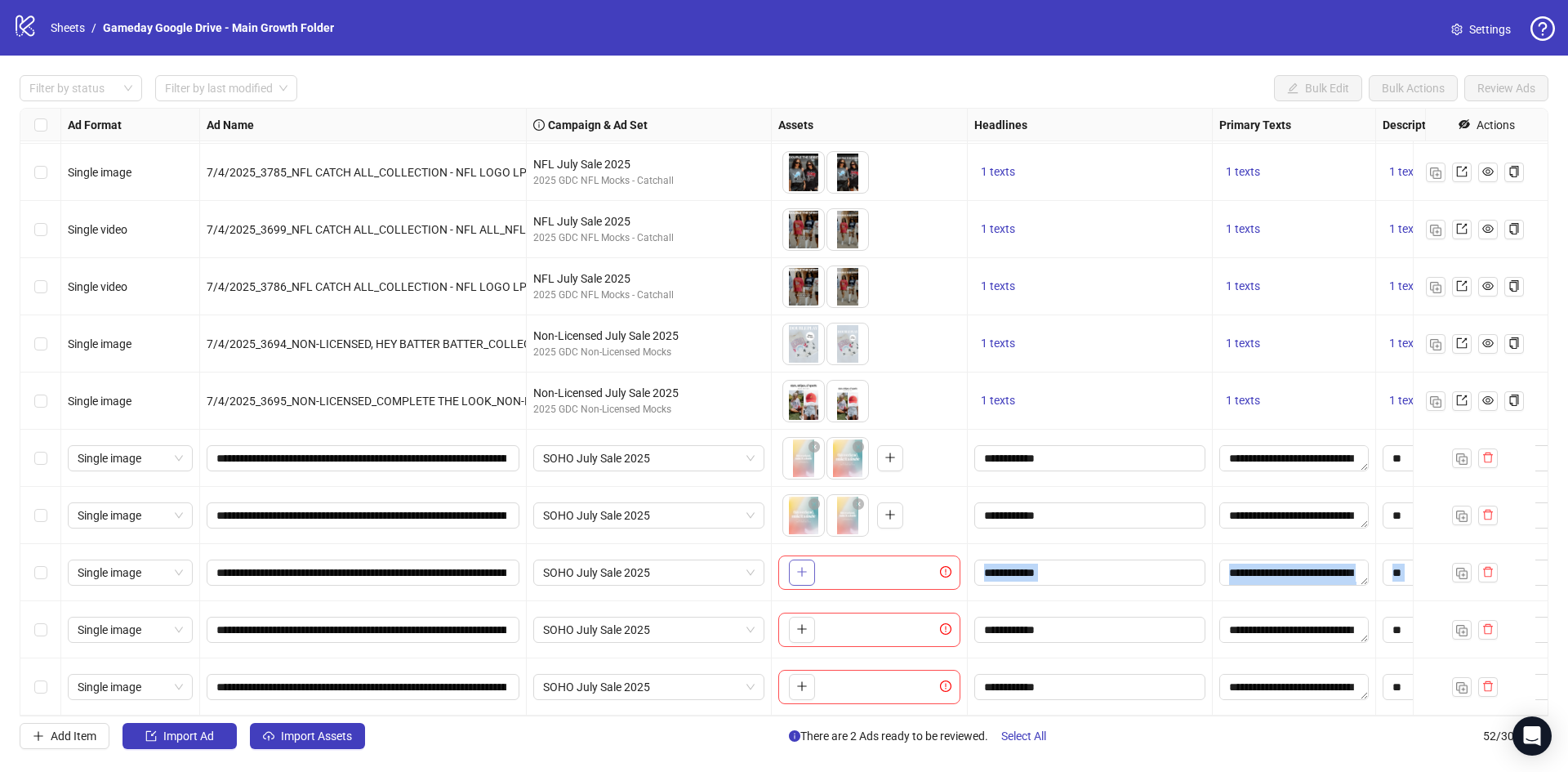 click at bounding box center [802, 573] 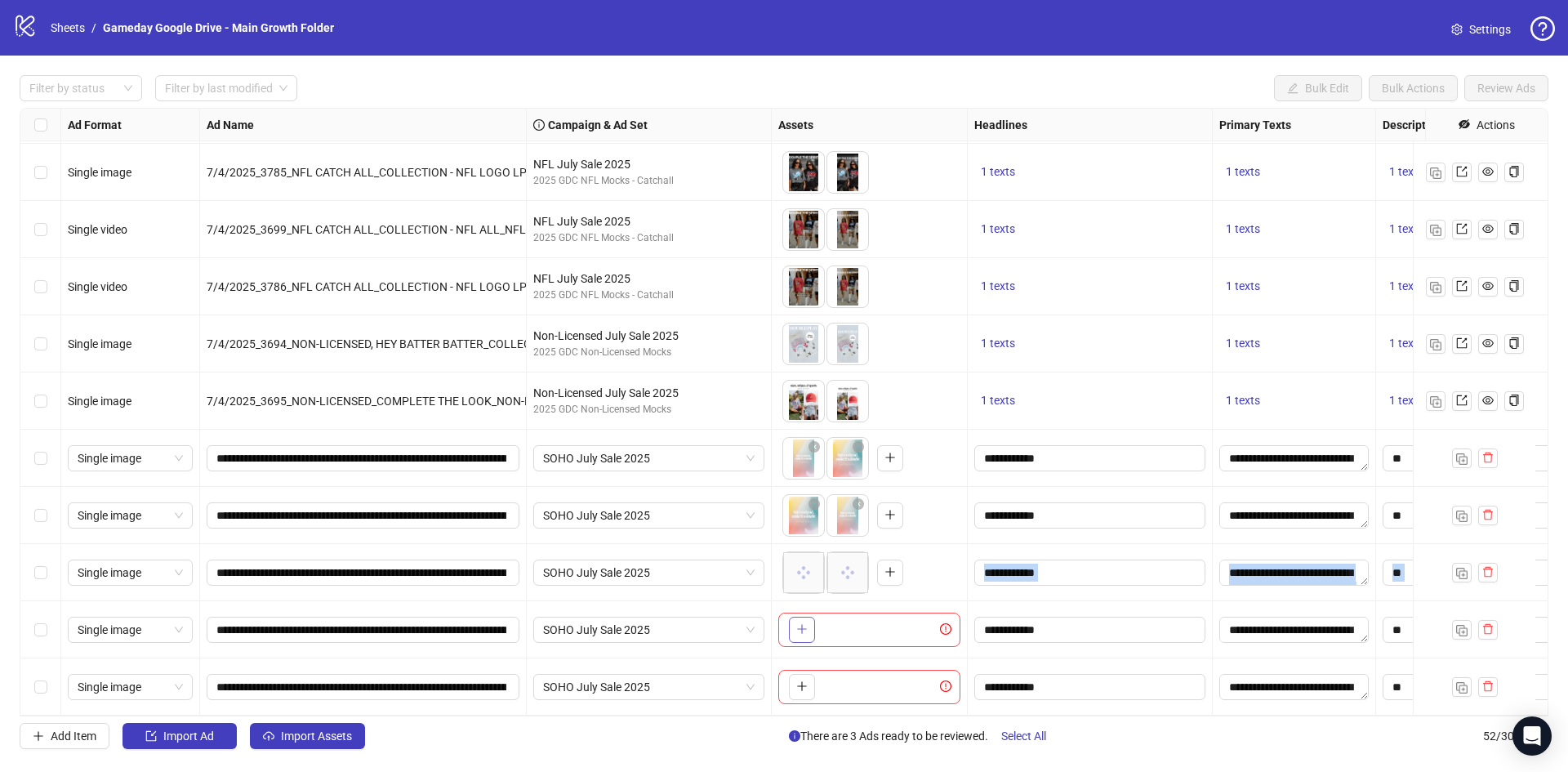 click at bounding box center (802, 629) 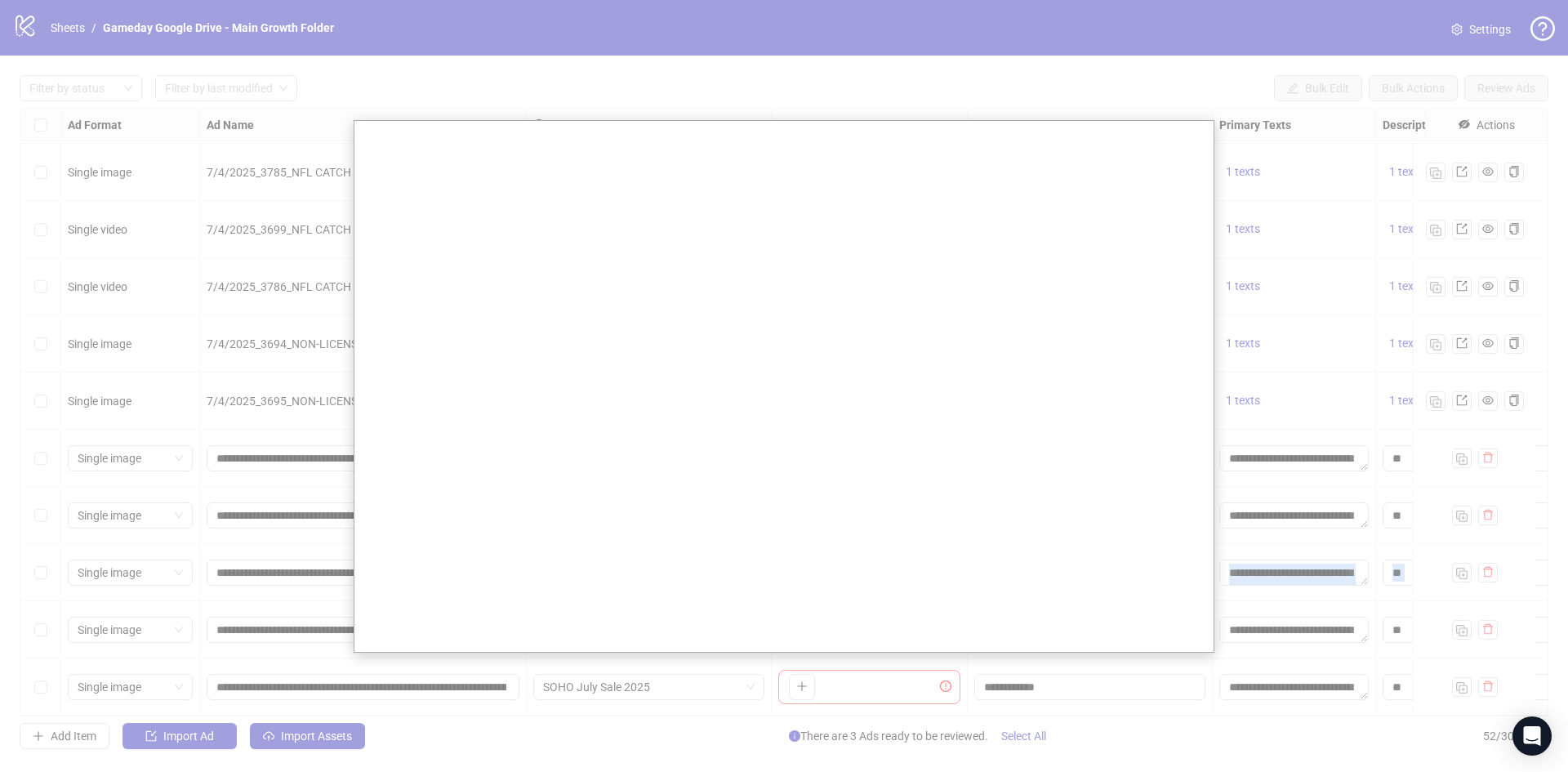 type 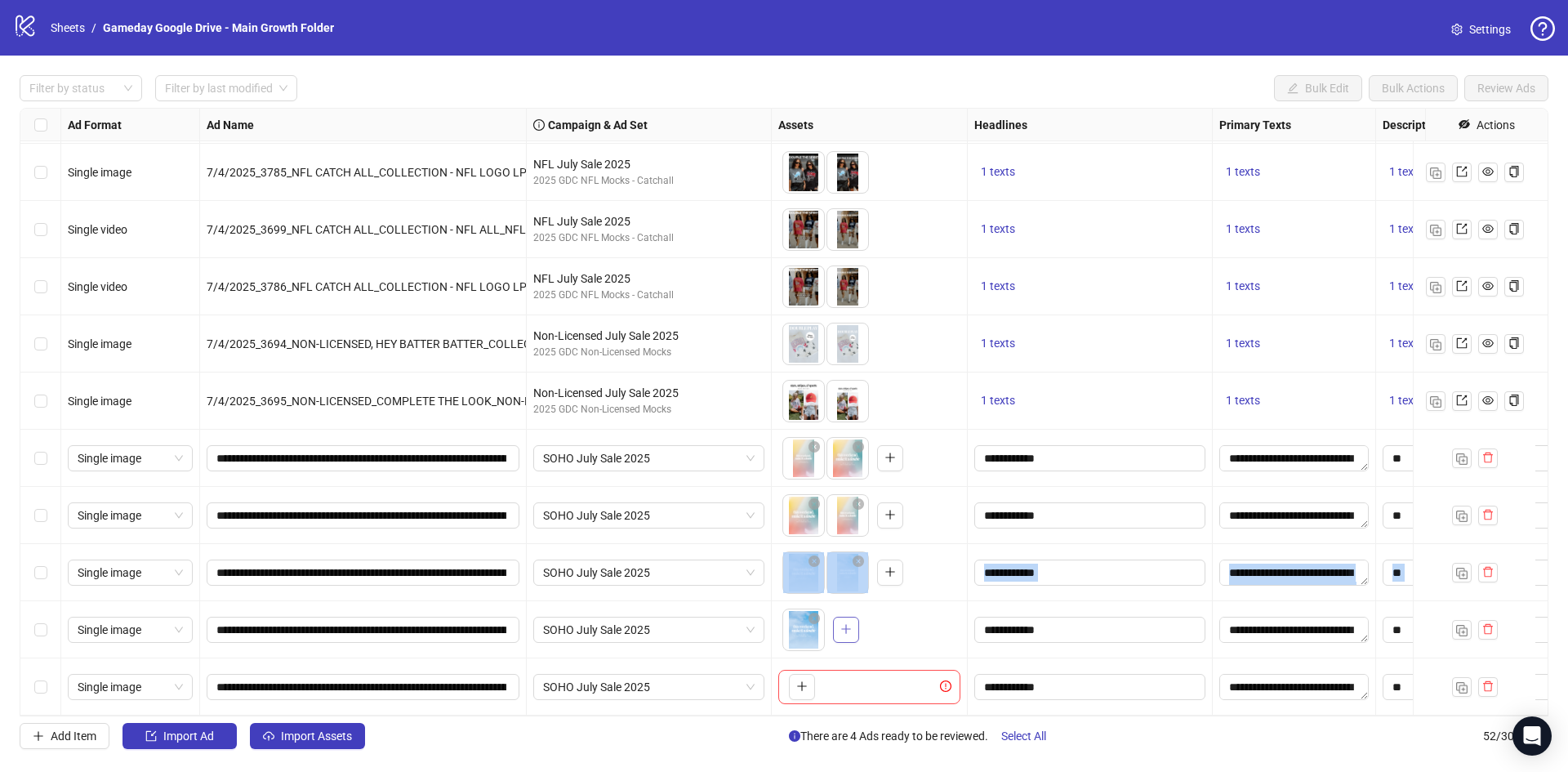 click 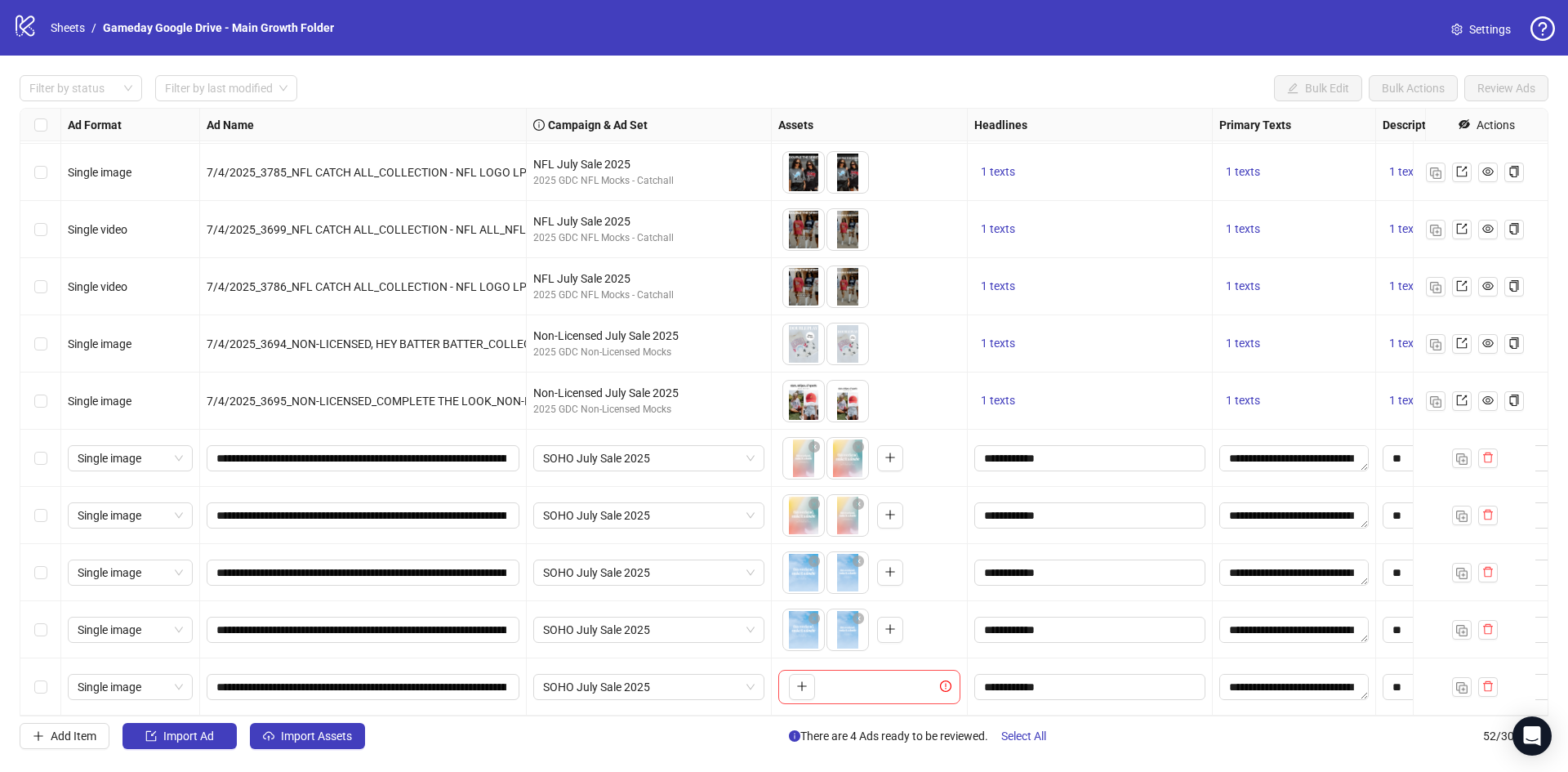 click on "To pick up a draggable item, press the space bar.
While dragging, use the arrow keys to move the item.
Press space again to drop the item in its new position, or press escape to cancel." at bounding box center [869, 630] 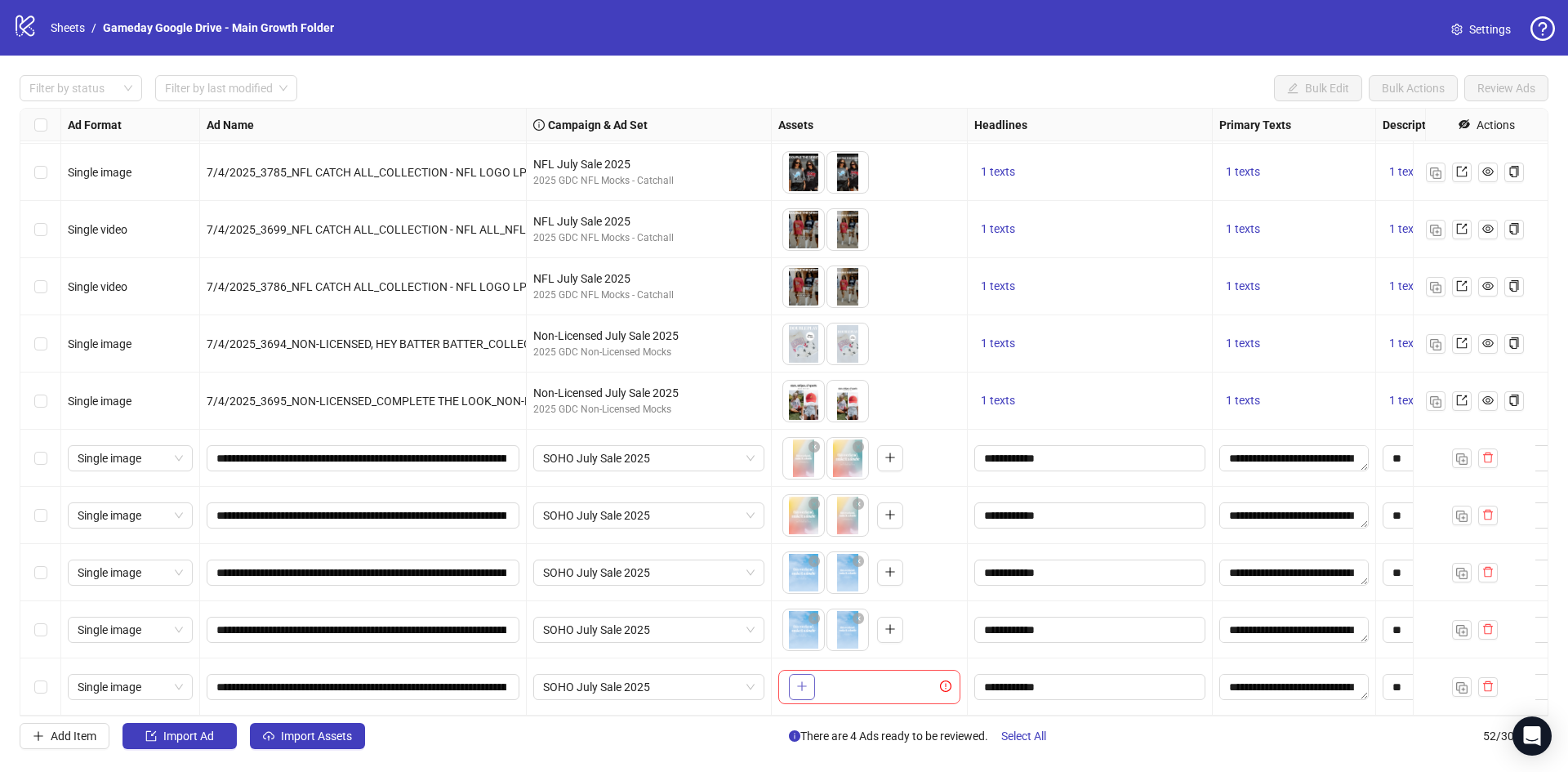 click 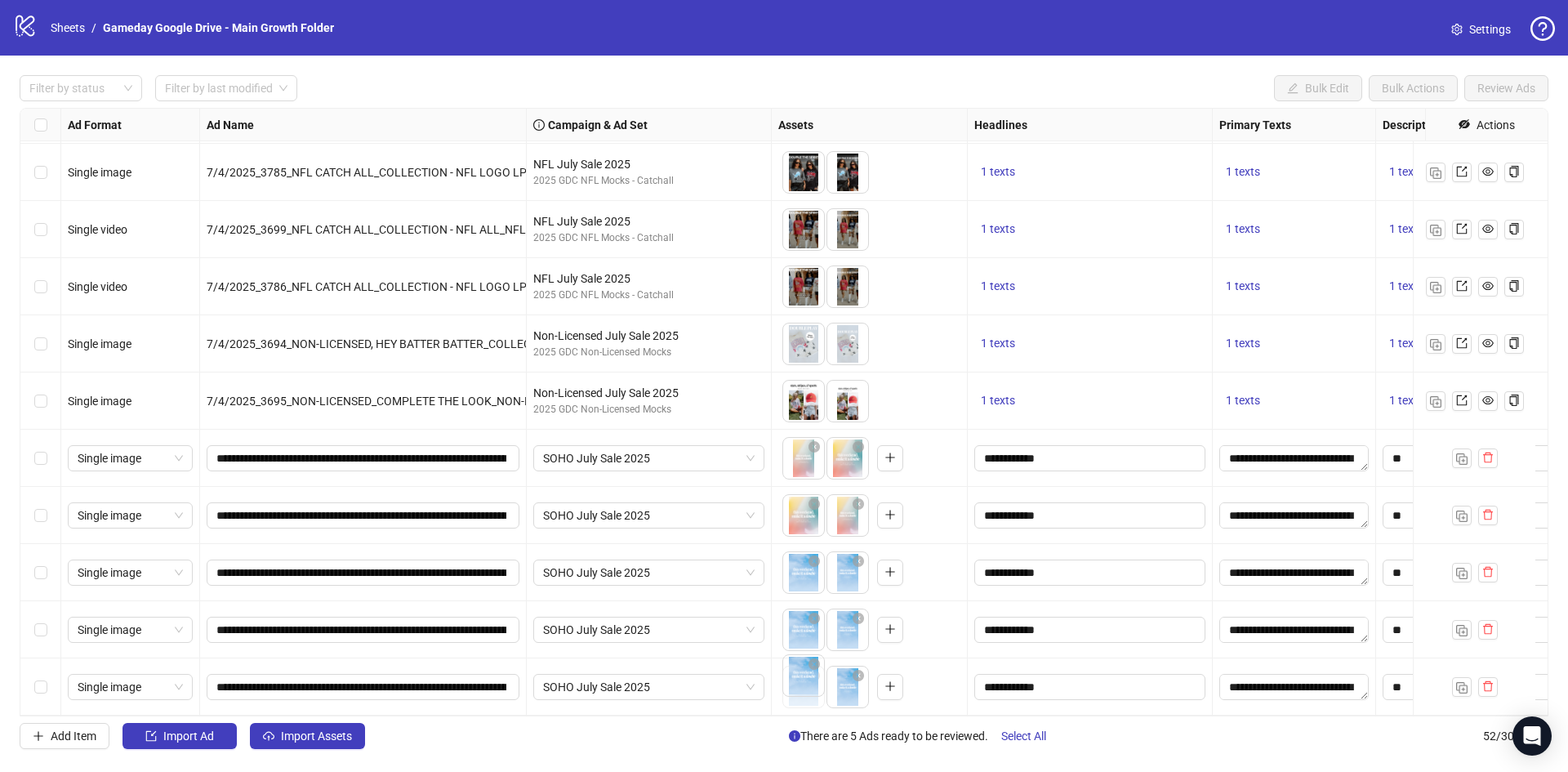 drag, startPoint x: 852, startPoint y: 687, endPoint x: 809, endPoint y: 687, distance: 43 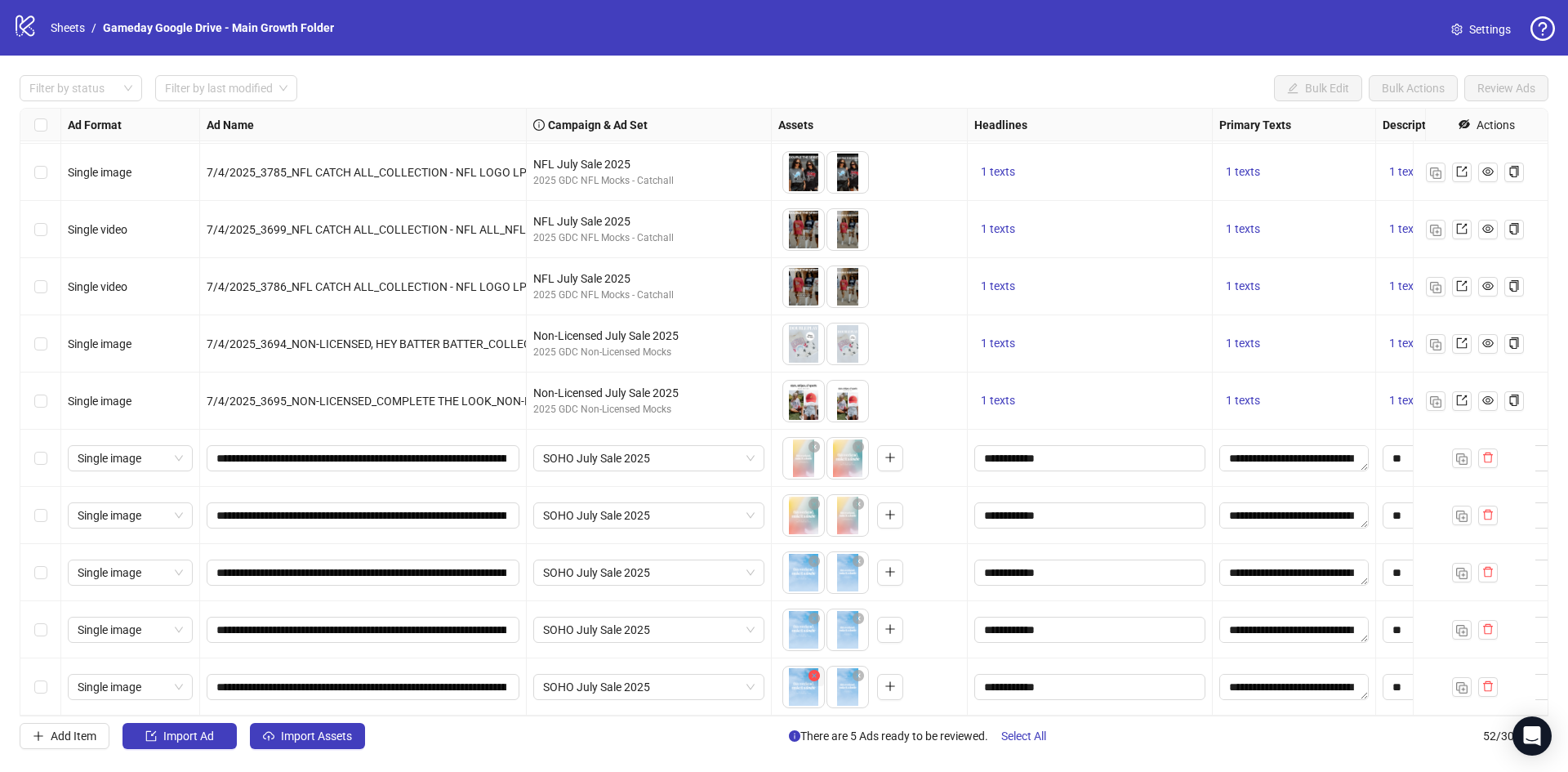 click 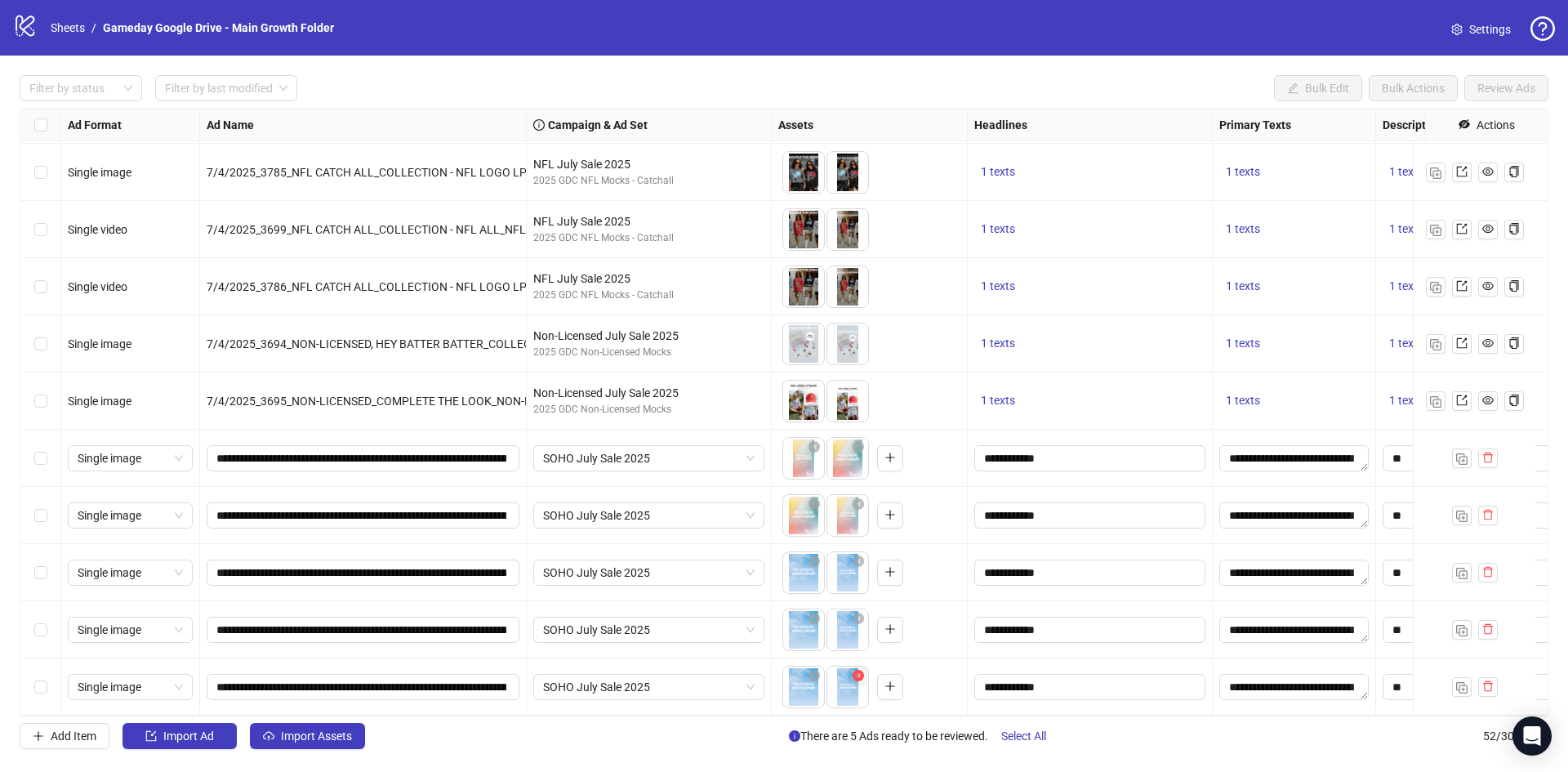 click 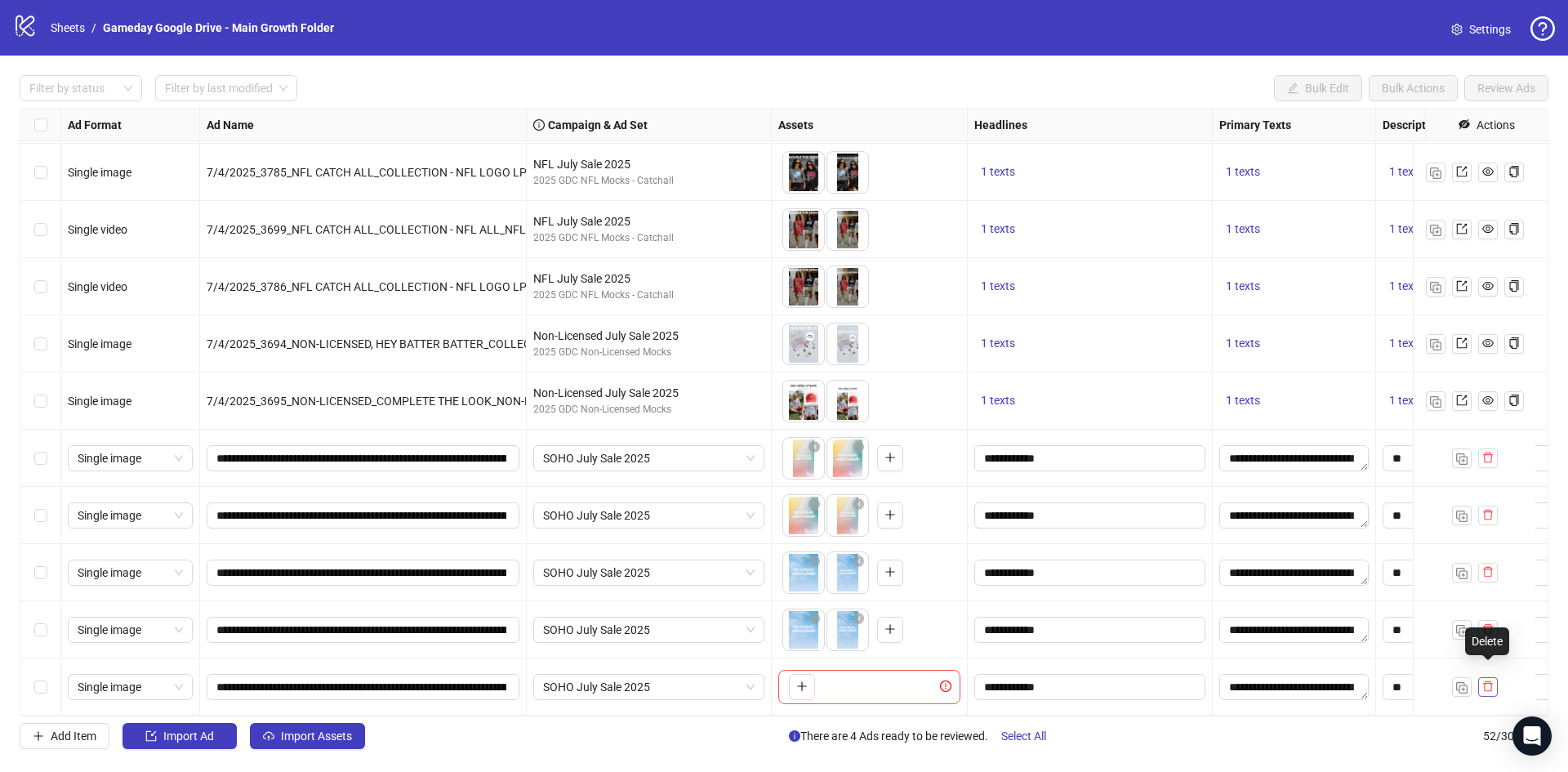 click 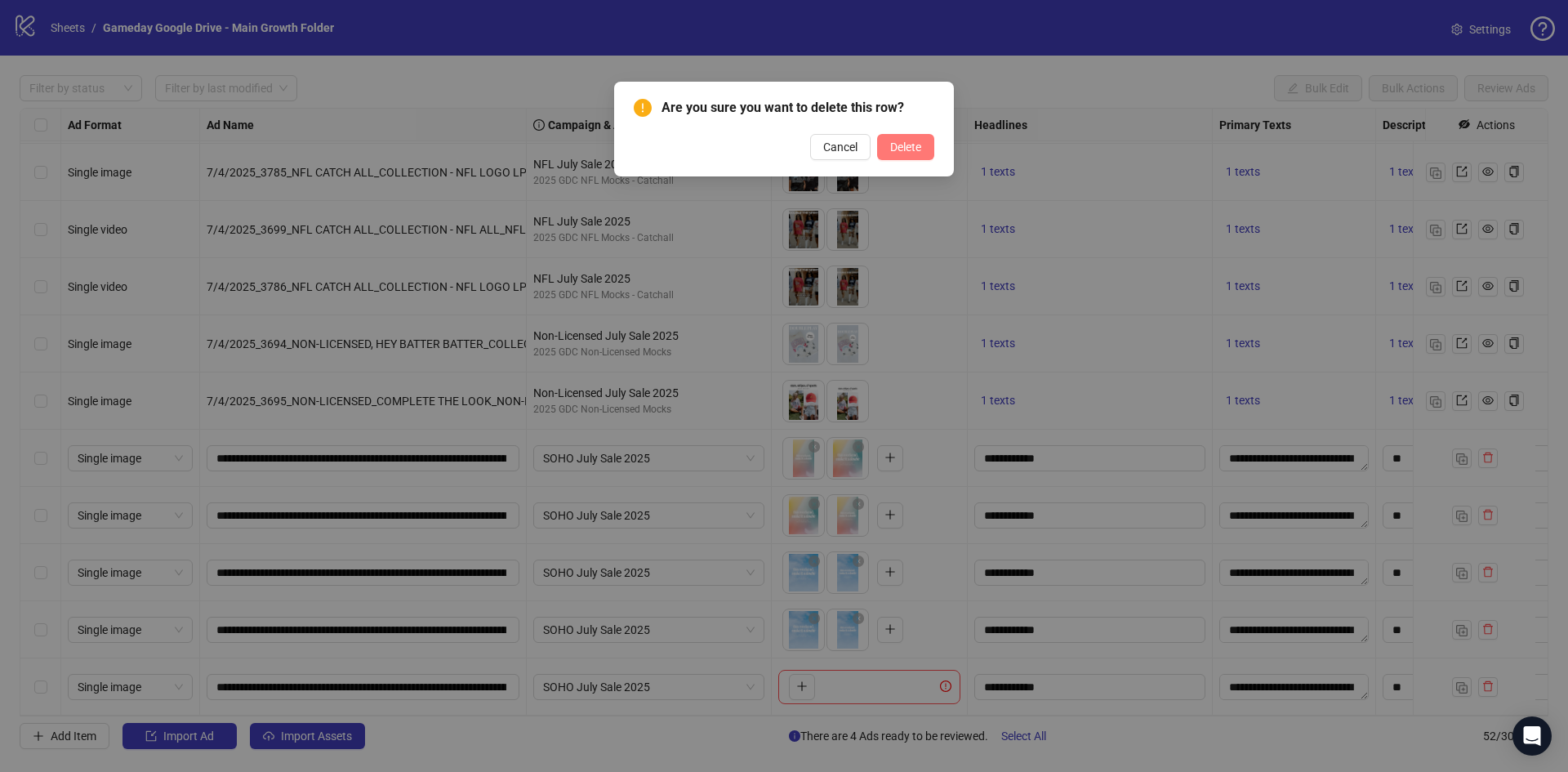 click on "Delete" at bounding box center [906, 147] 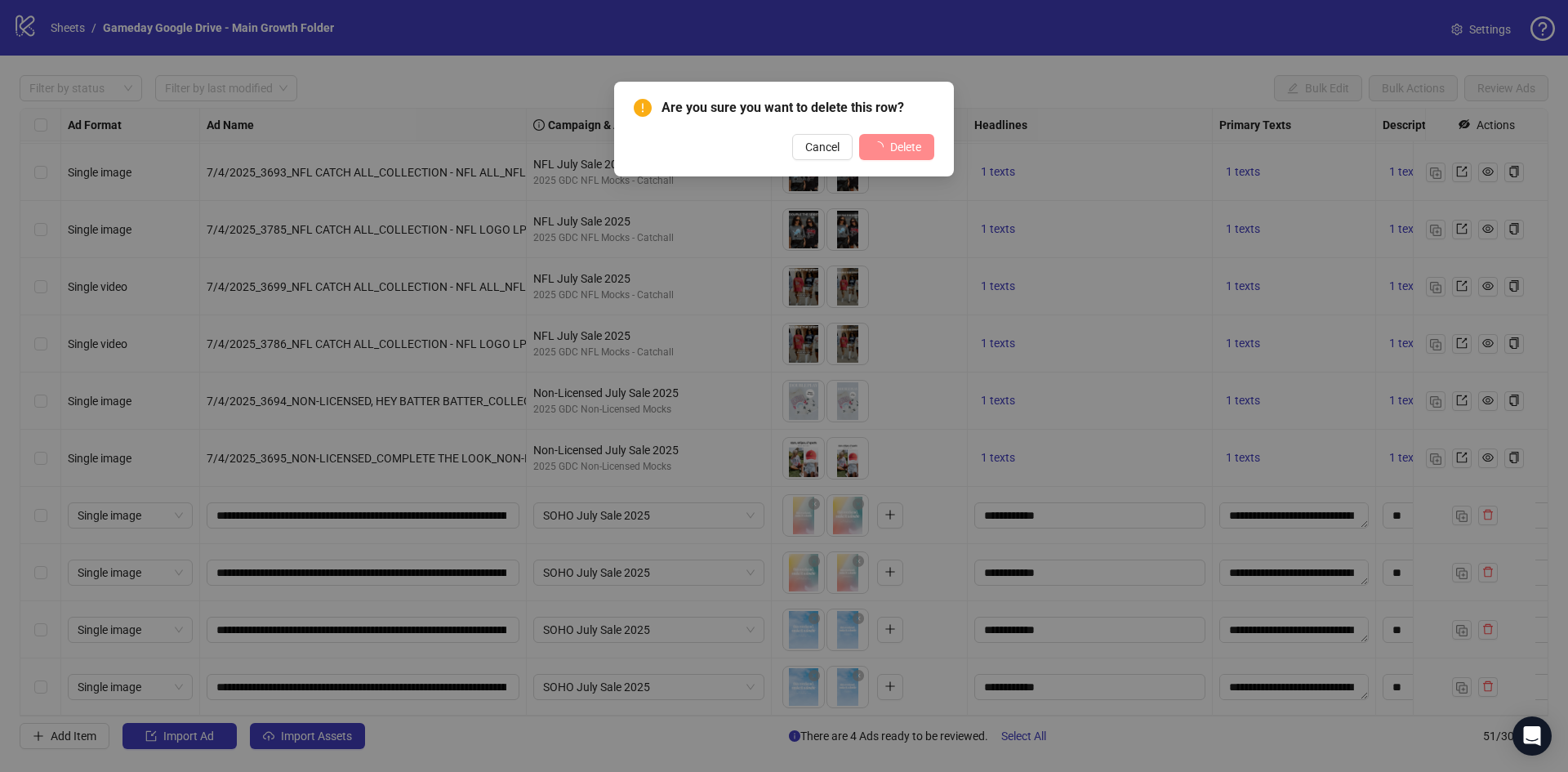 scroll, scrollTop: 2354, scrollLeft: 0, axis: vertical 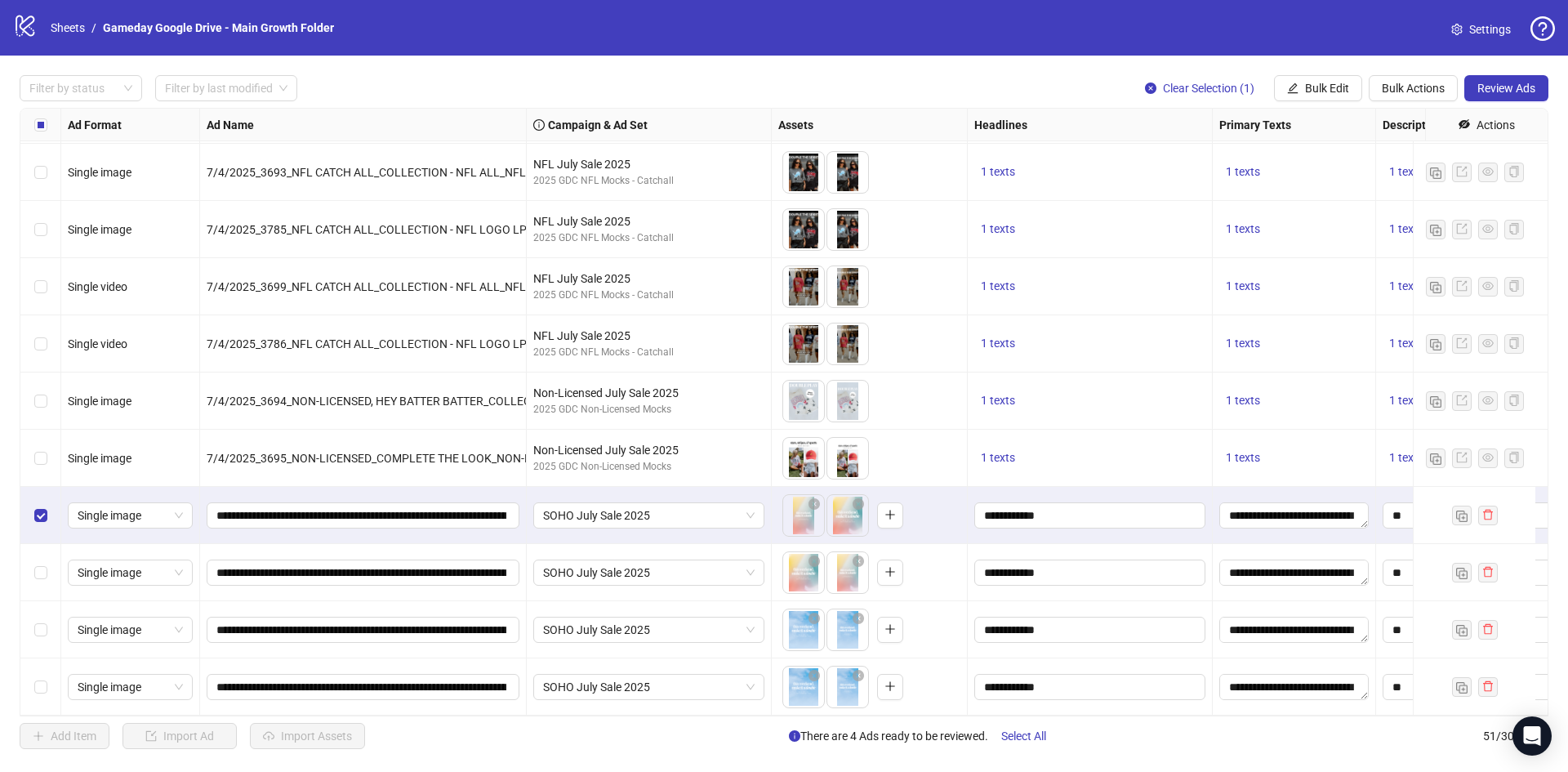 click at bounding box center [41, 573] 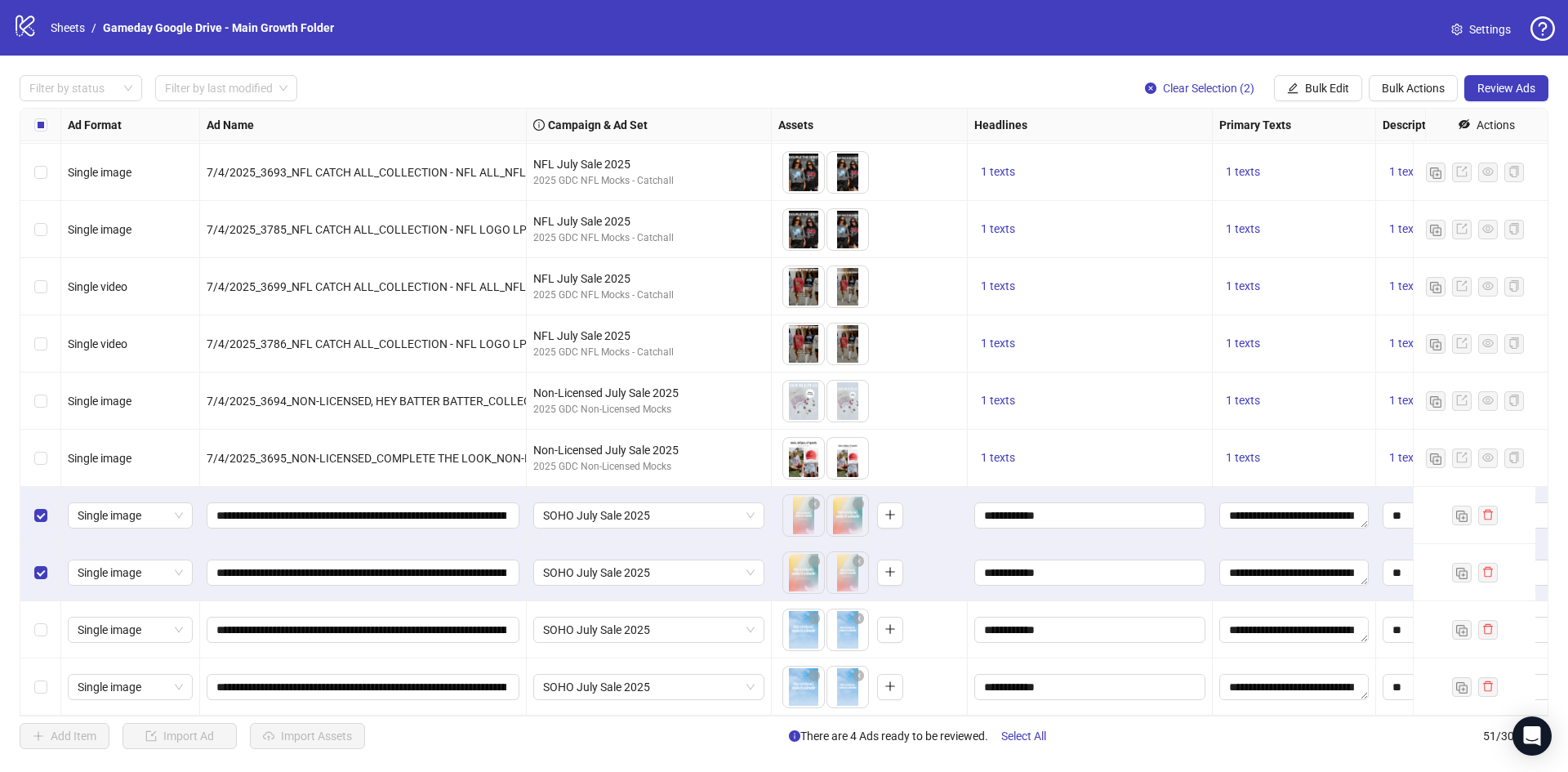 click at bounding box center [41, 630] 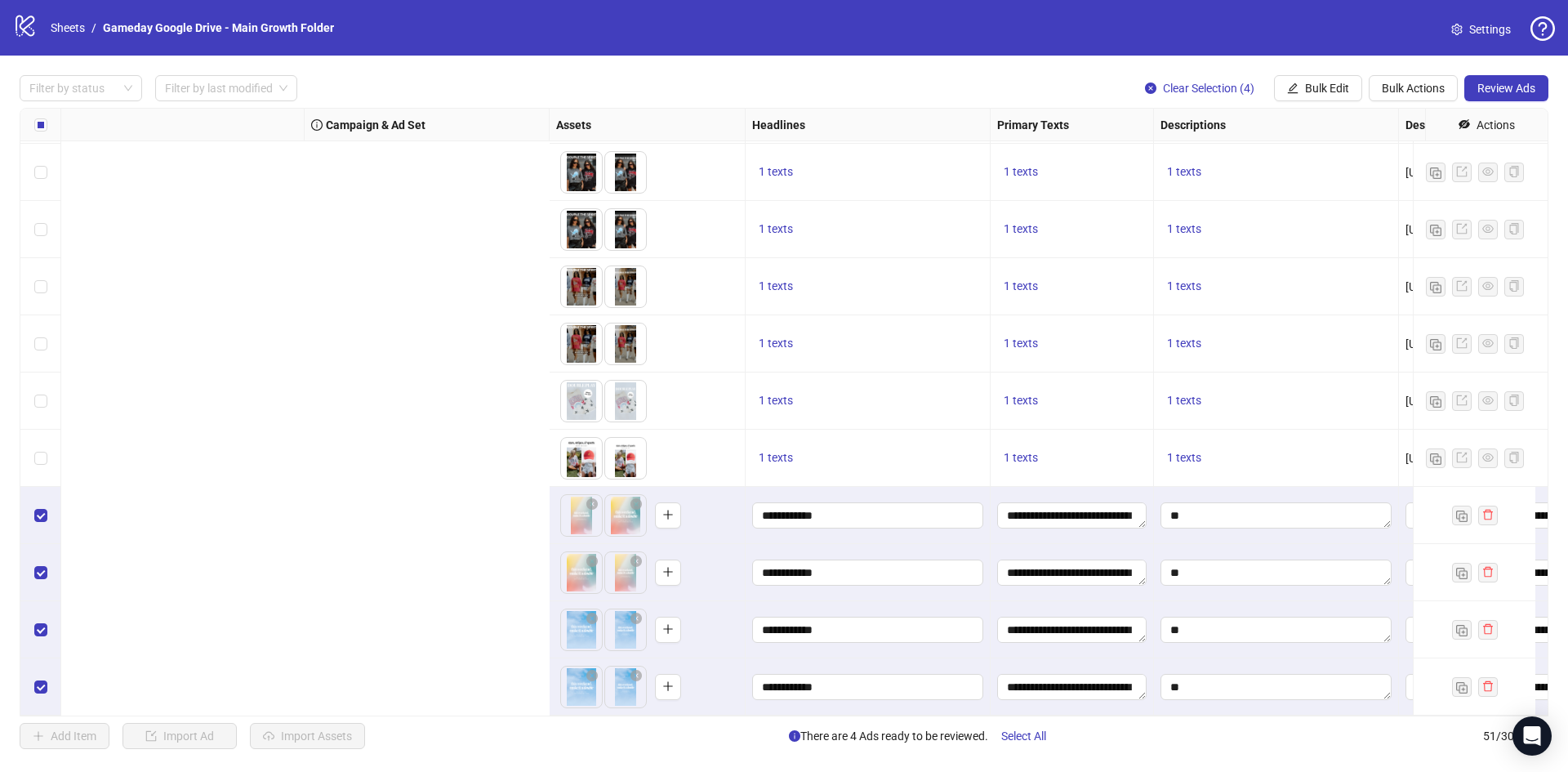 scroll, scrollTop: 2354, scrollLeft: 1315, axis: both 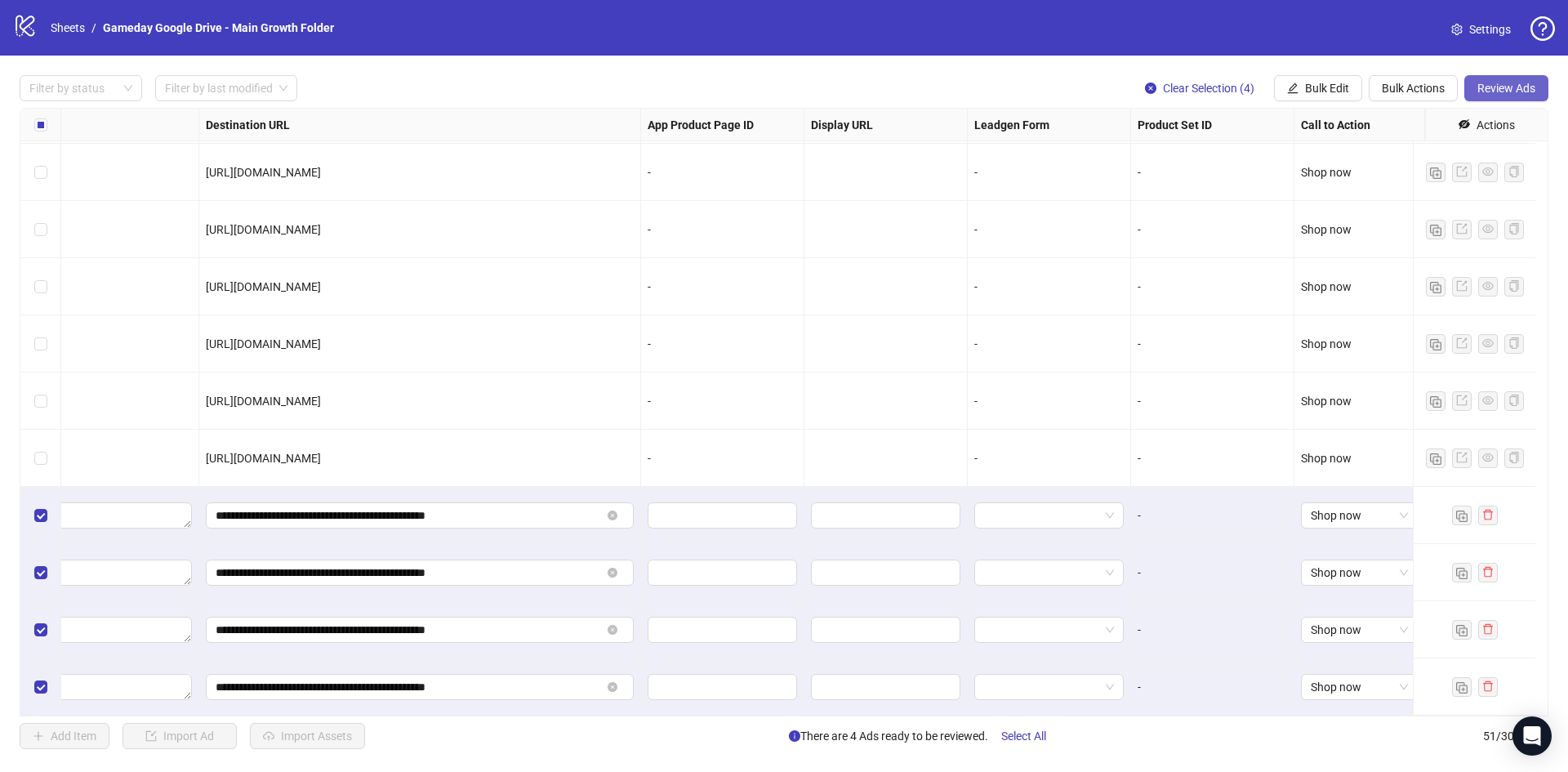 click on "Review Ads" at bounding box center (1506, 88) 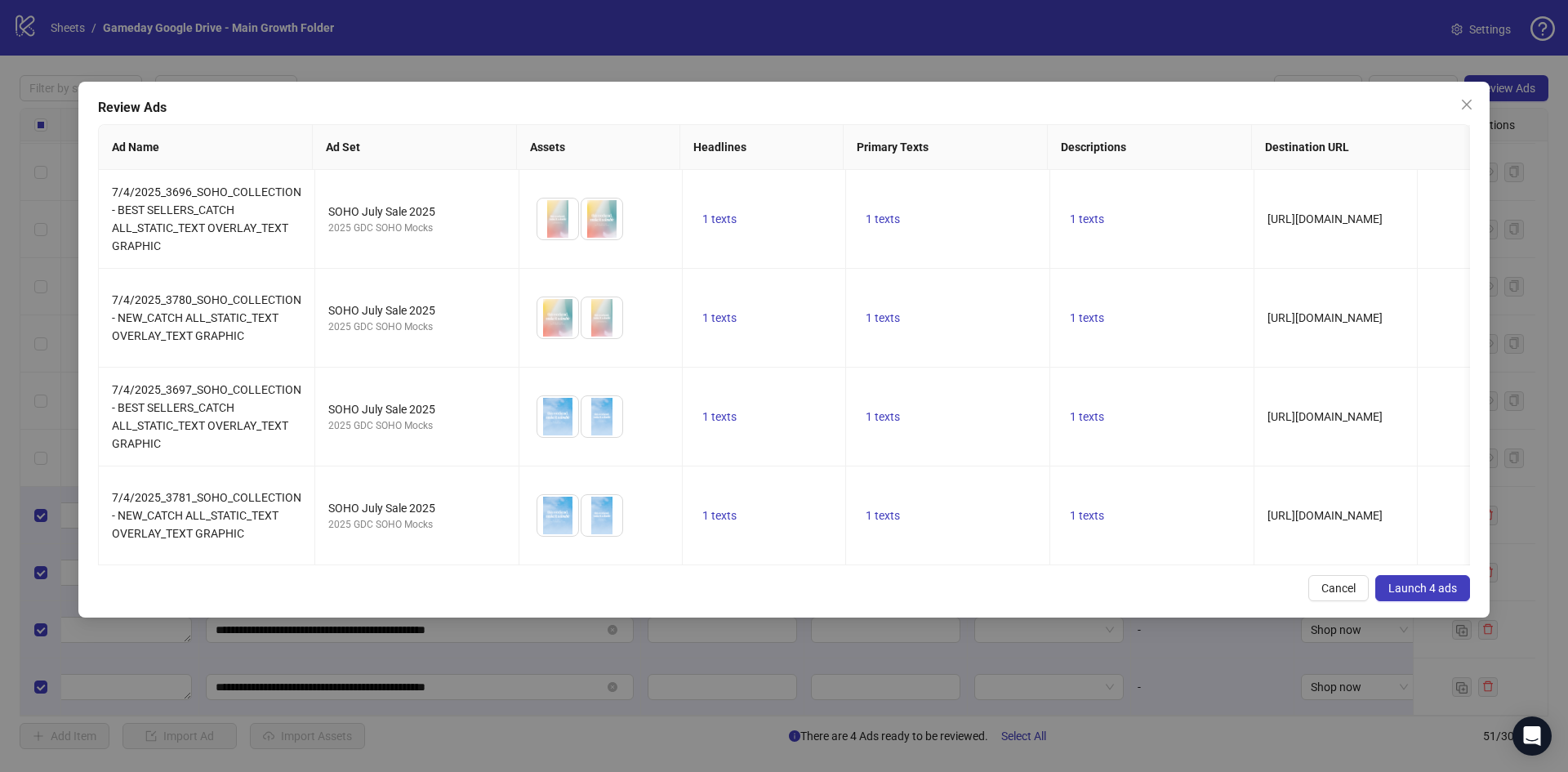 click on "Launch 4 ads" at bounding box center (1423, 588) 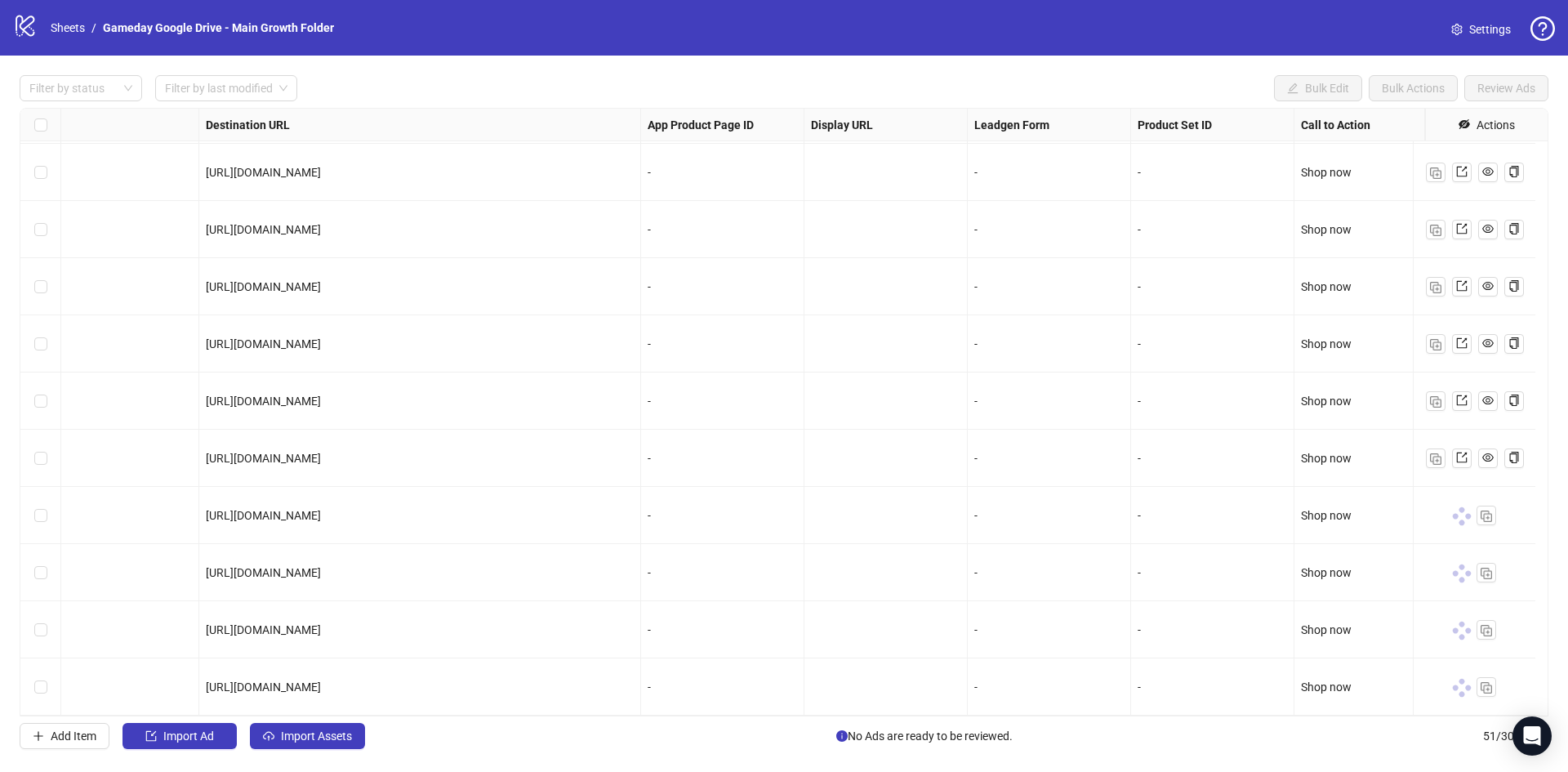 scroll, scrollTop: 2354, scrollLeft: 0, axis: vertical 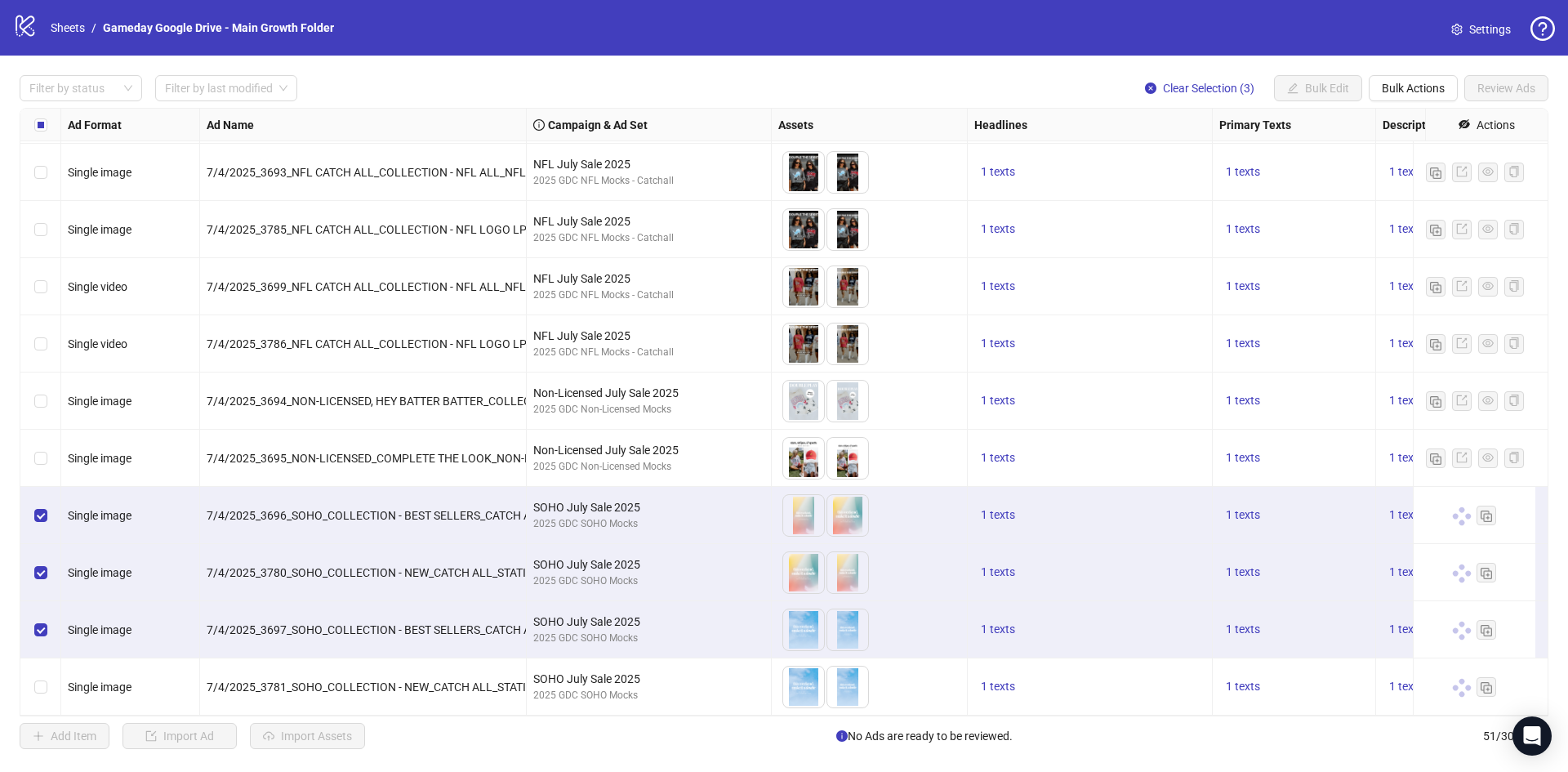 click at bounding box center [41, 687] 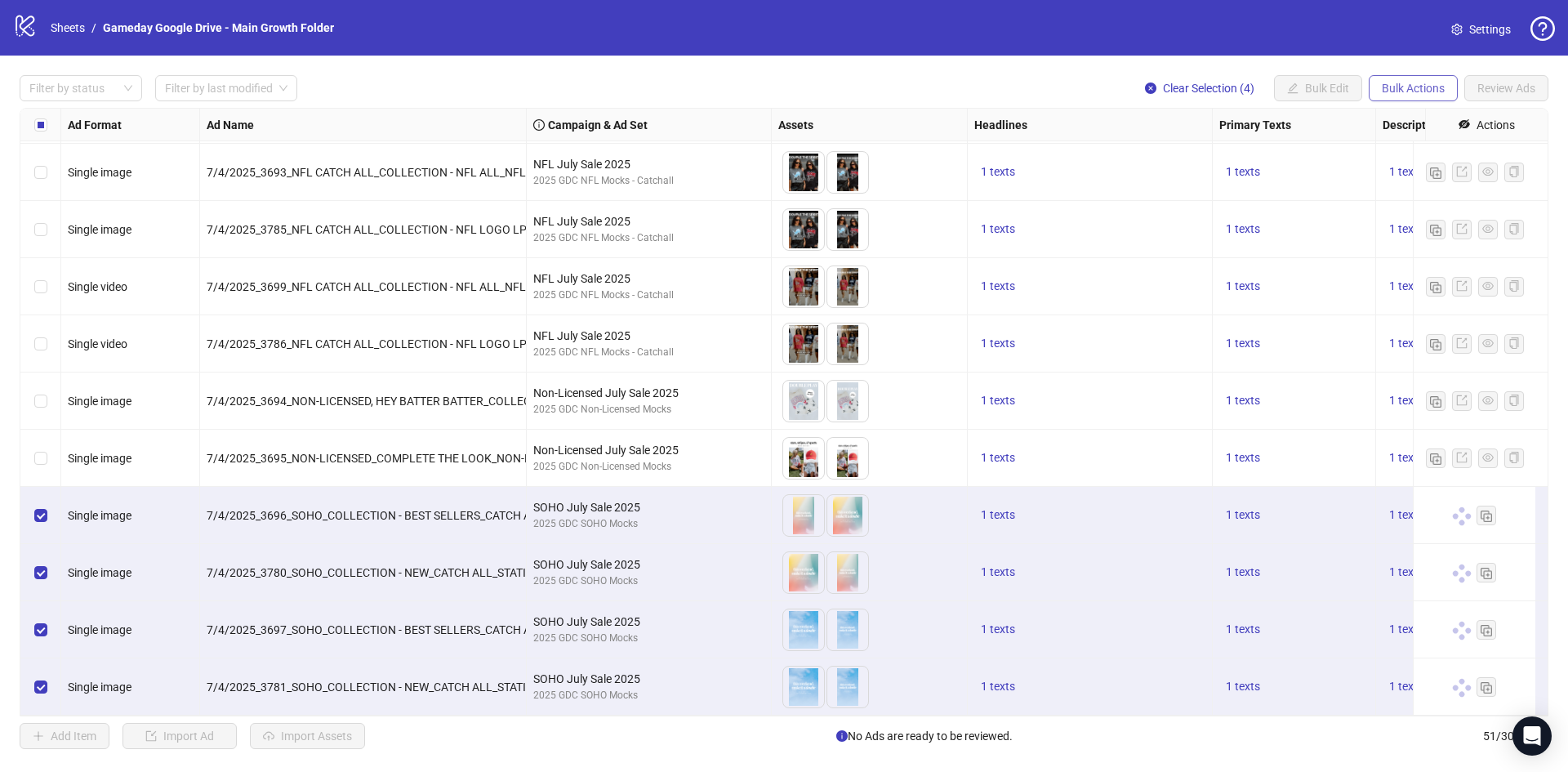 click on "Bulk Actions" at bounding box center [1413, 88] 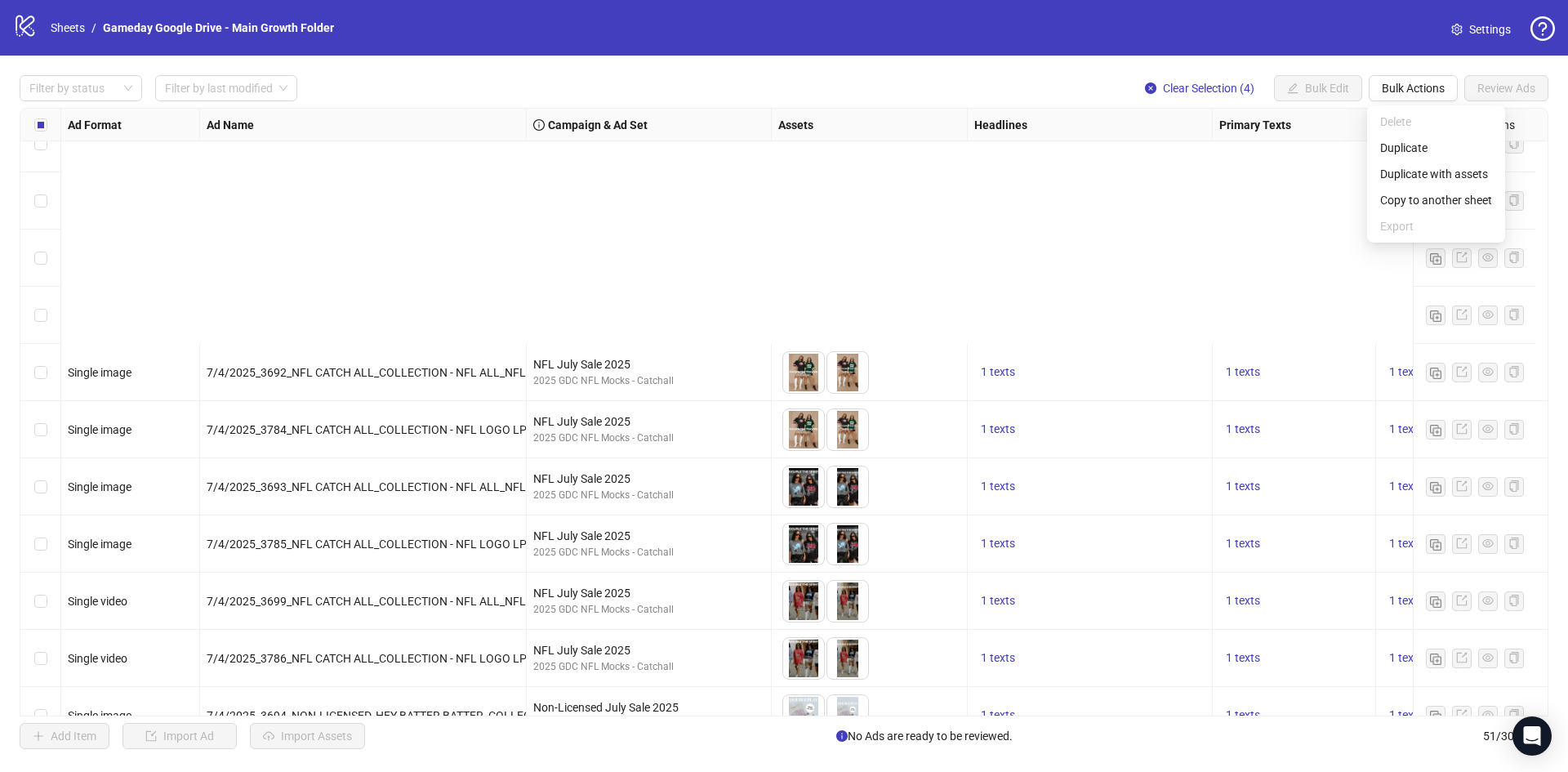 scroll, scrollTop: 2354, scrollLeft: 0, axis: vertical 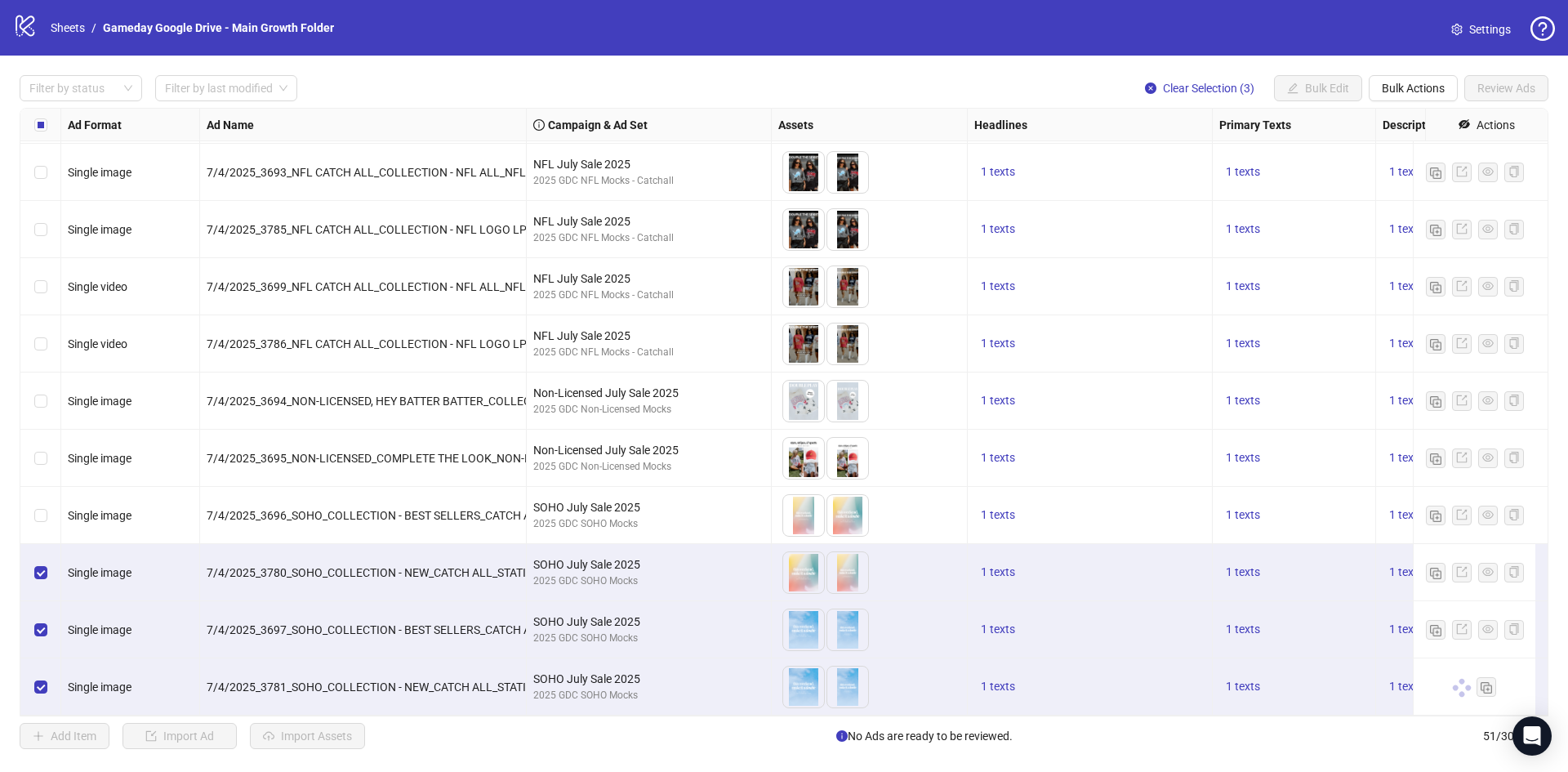 click at bounding box center [41, 573] 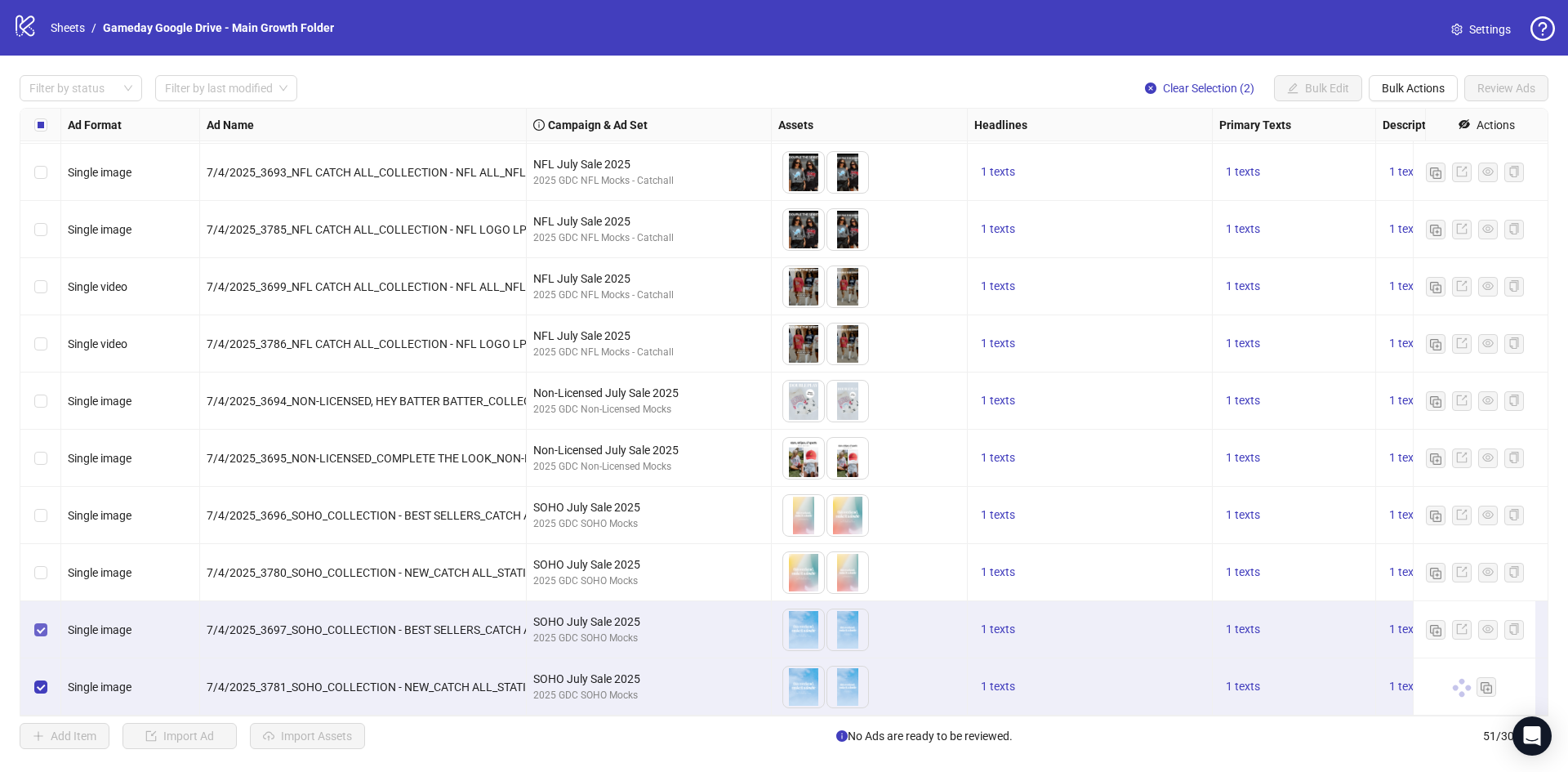 click at bounding box center (41, 630) 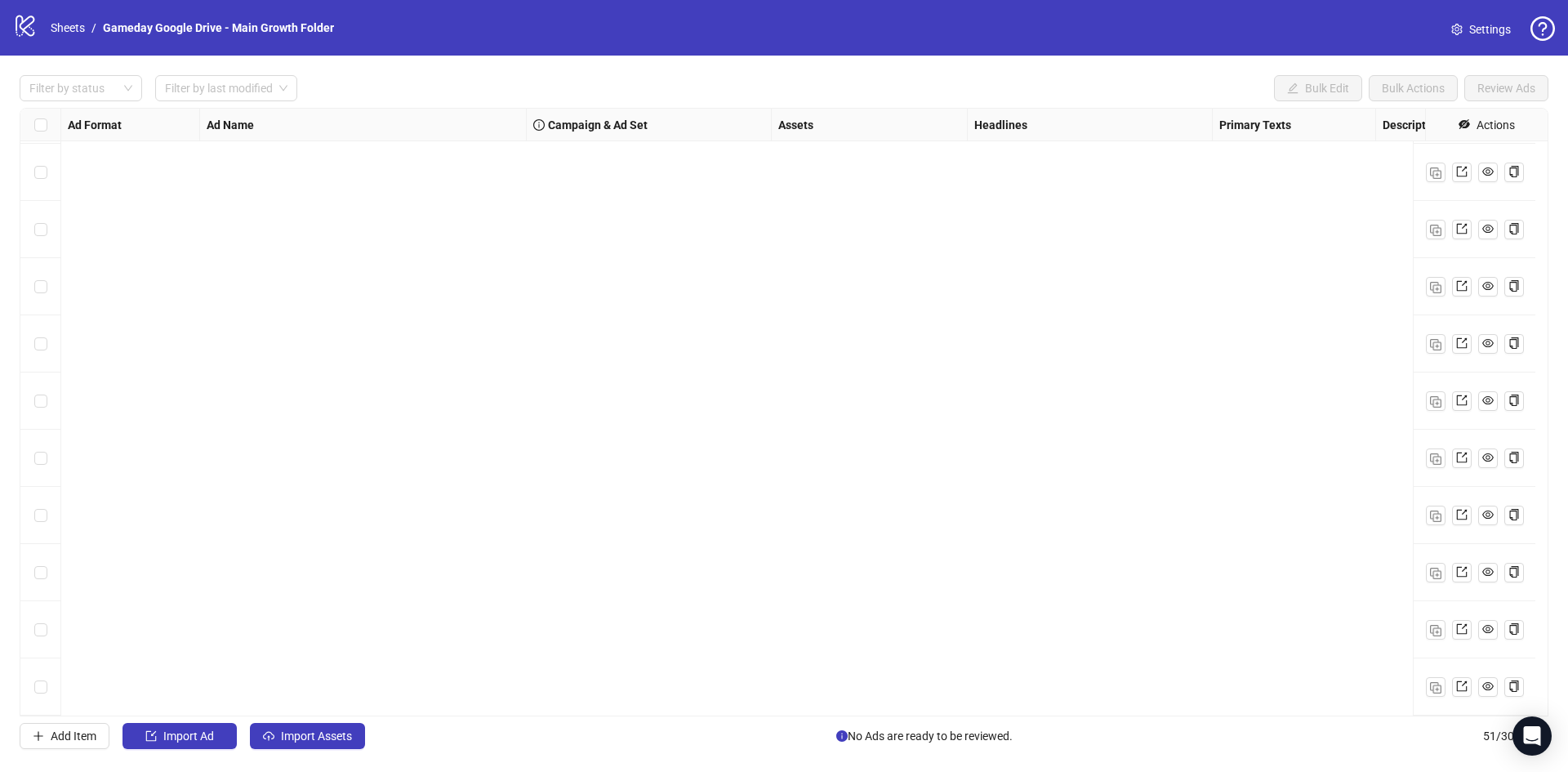 scroll, scrollTop: 0, scrollLeft: 0, axis: both 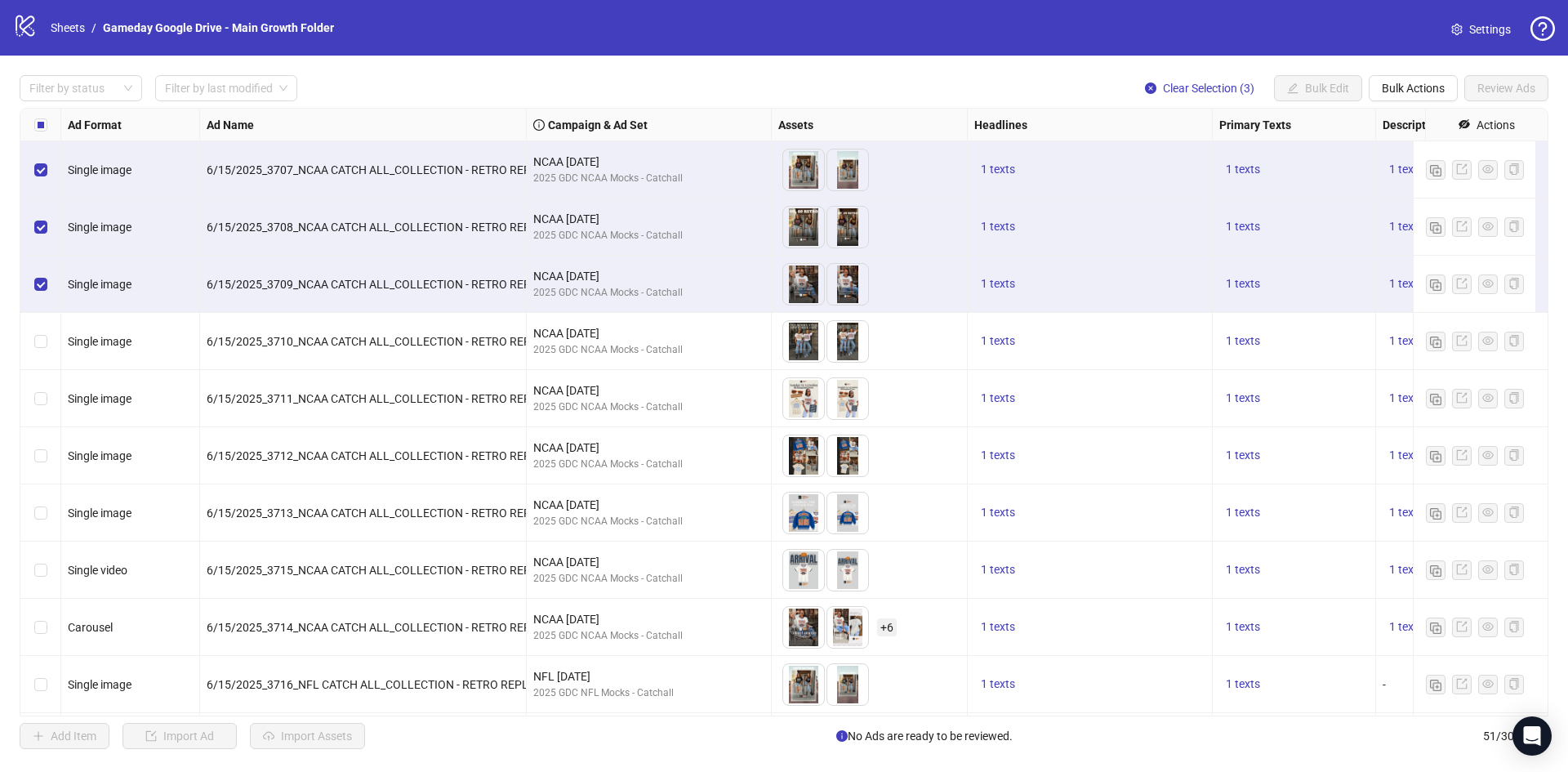 click at bounding box center (41, 341) 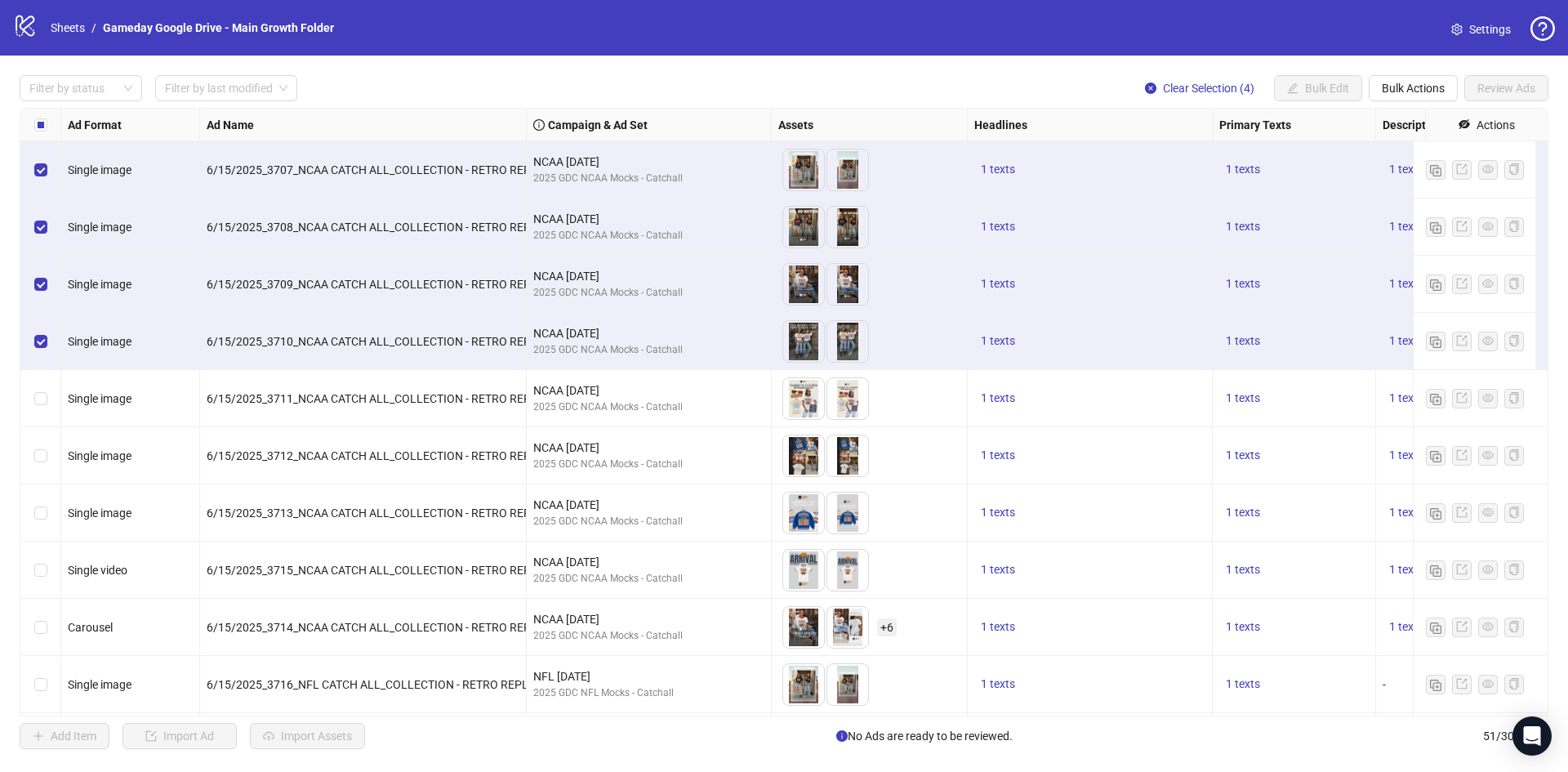 click at bounding box center (41, 341) 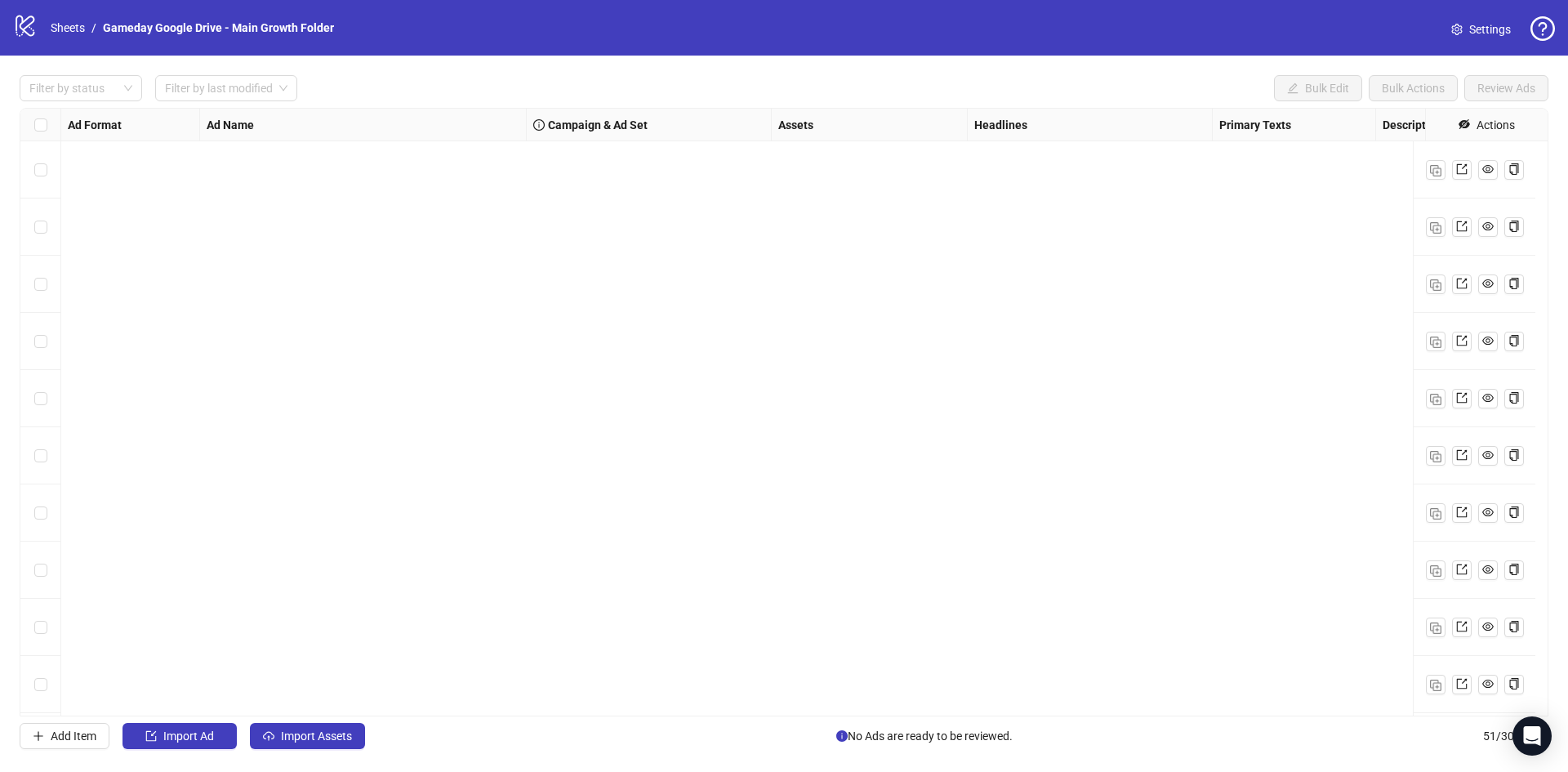 scroll, scrollTop: 2354, scrollLeft: 0, axis: vertical 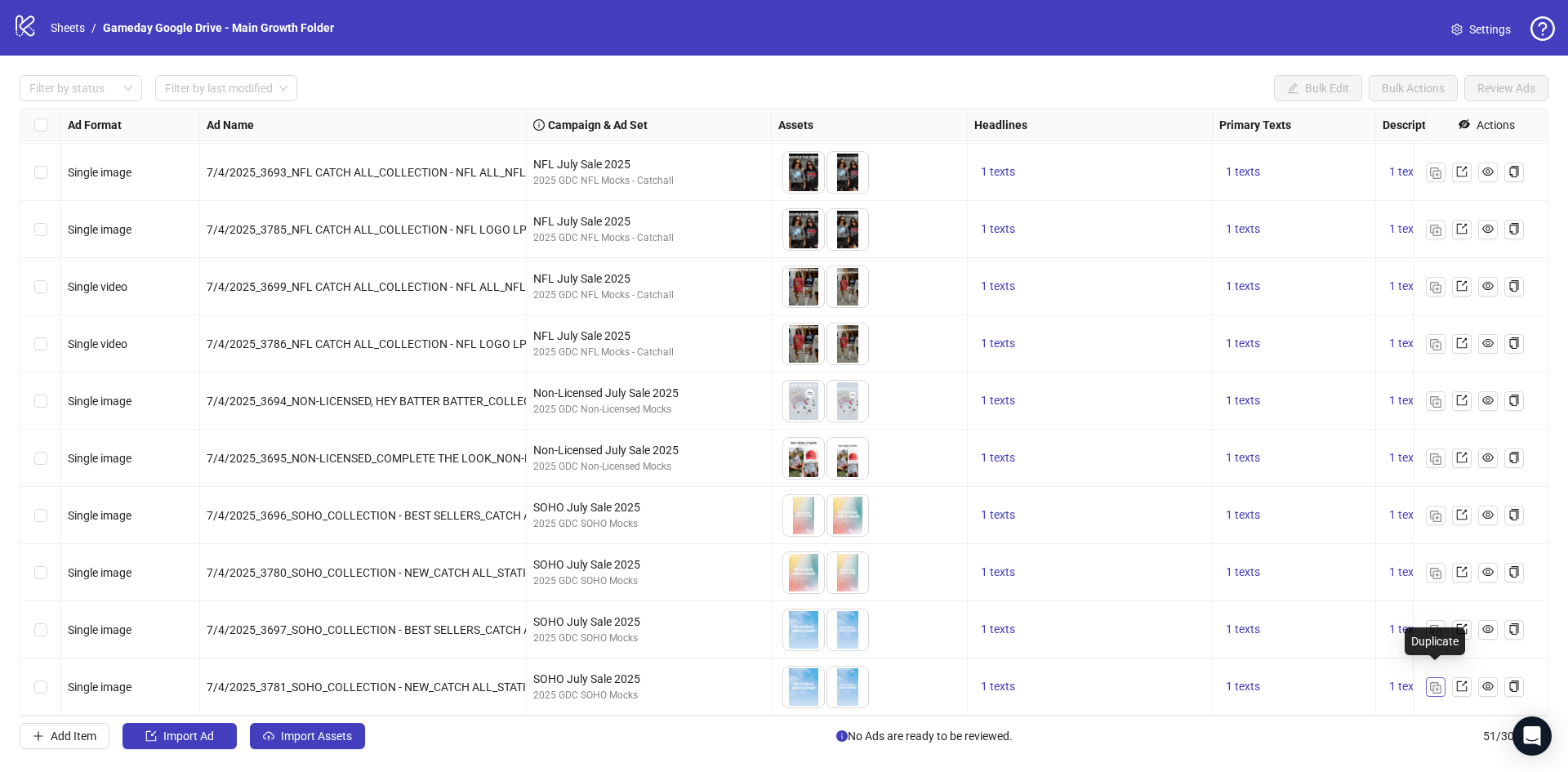 click at bounding box center [1436, 688] 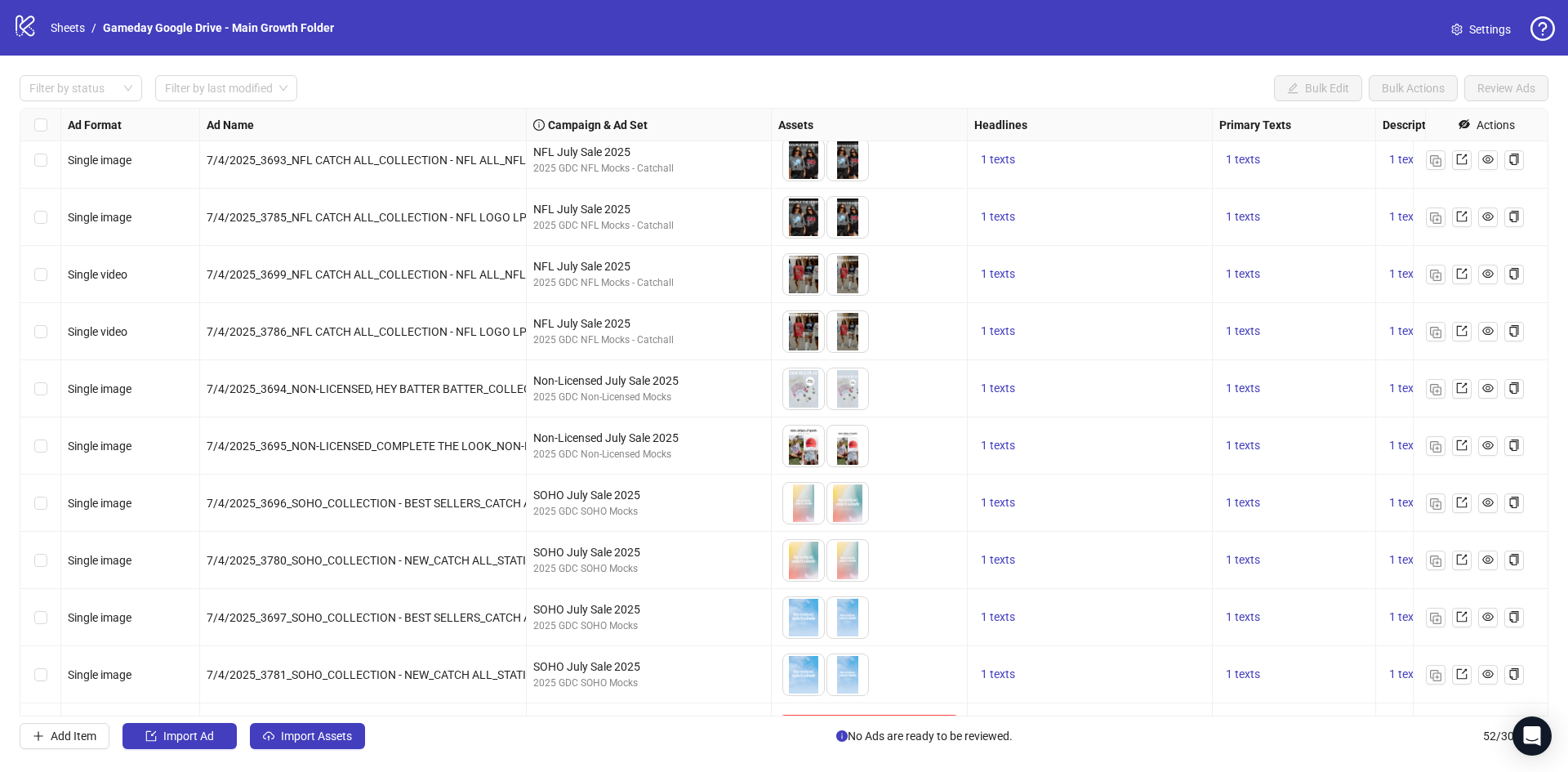 scroll, scrollTop: 2412, scrollLeft: 0, axis: vertical 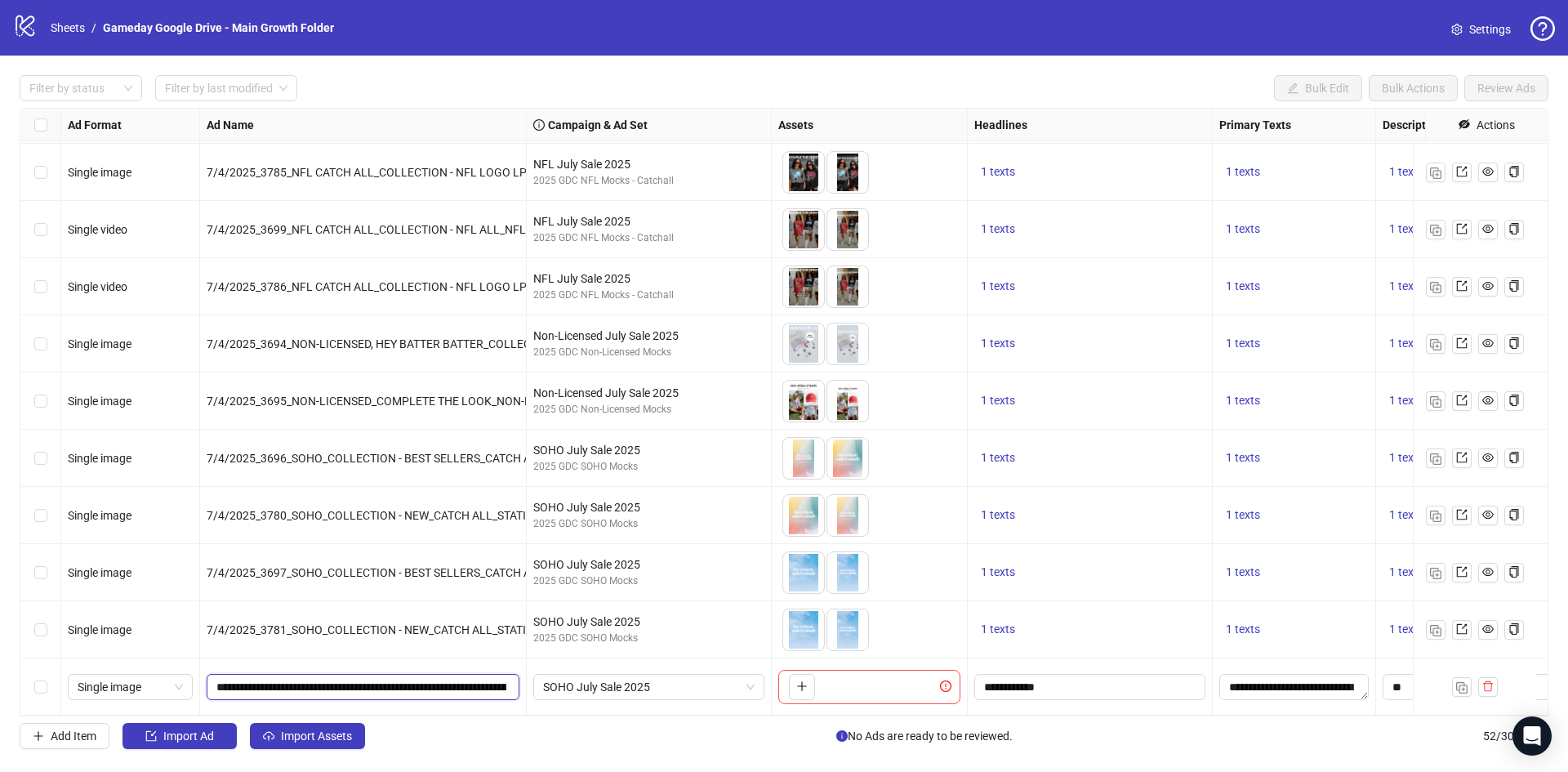 click on "**********" at bounding box center (361, 687) 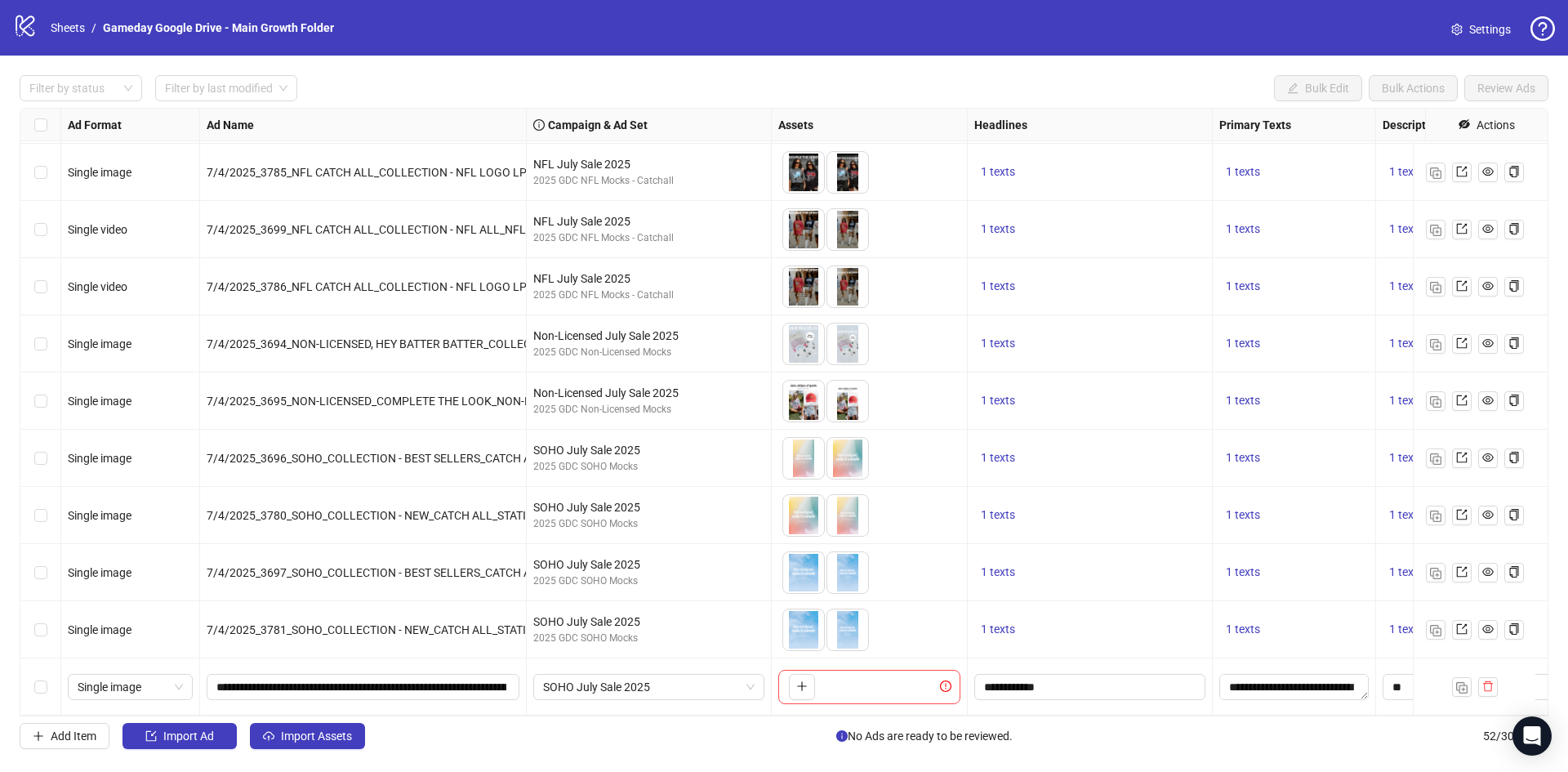 click on "**********" at bounding box center [363, 687] 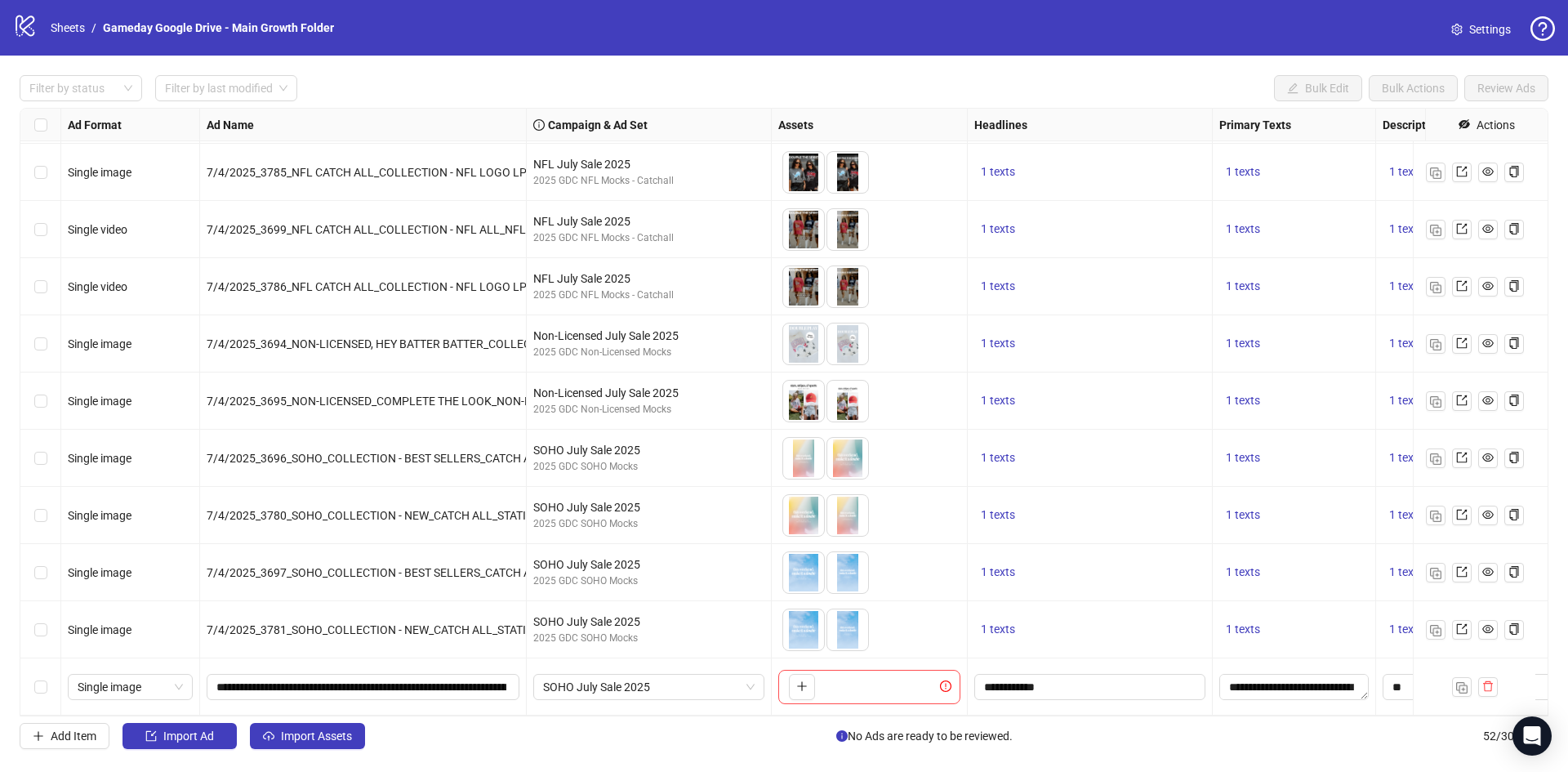 scroll, scrollTop: 2412, scrollLeft: 499, axis: both 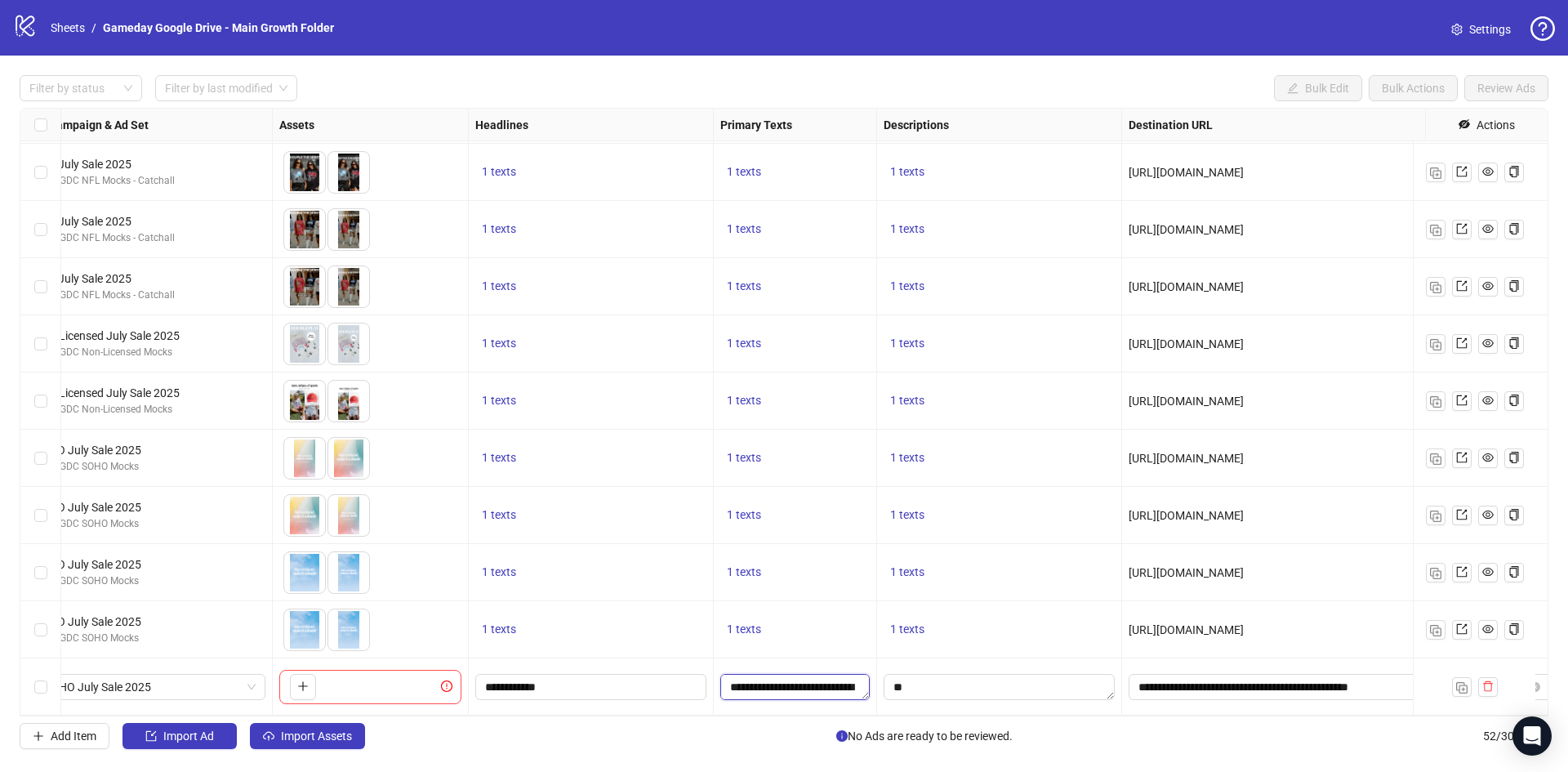 click on "**********" at bounding box center (795, 687) 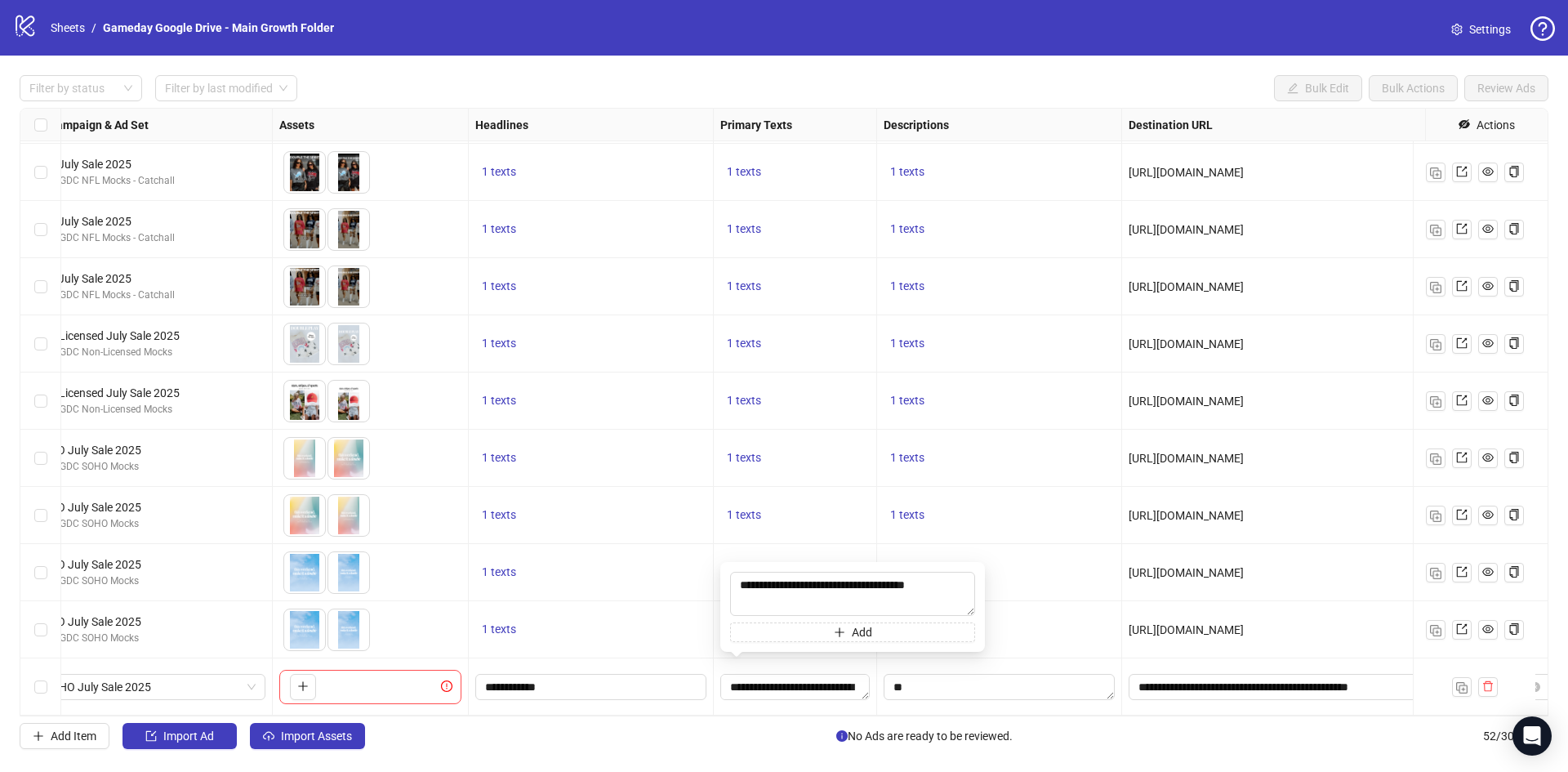 type on "**********" 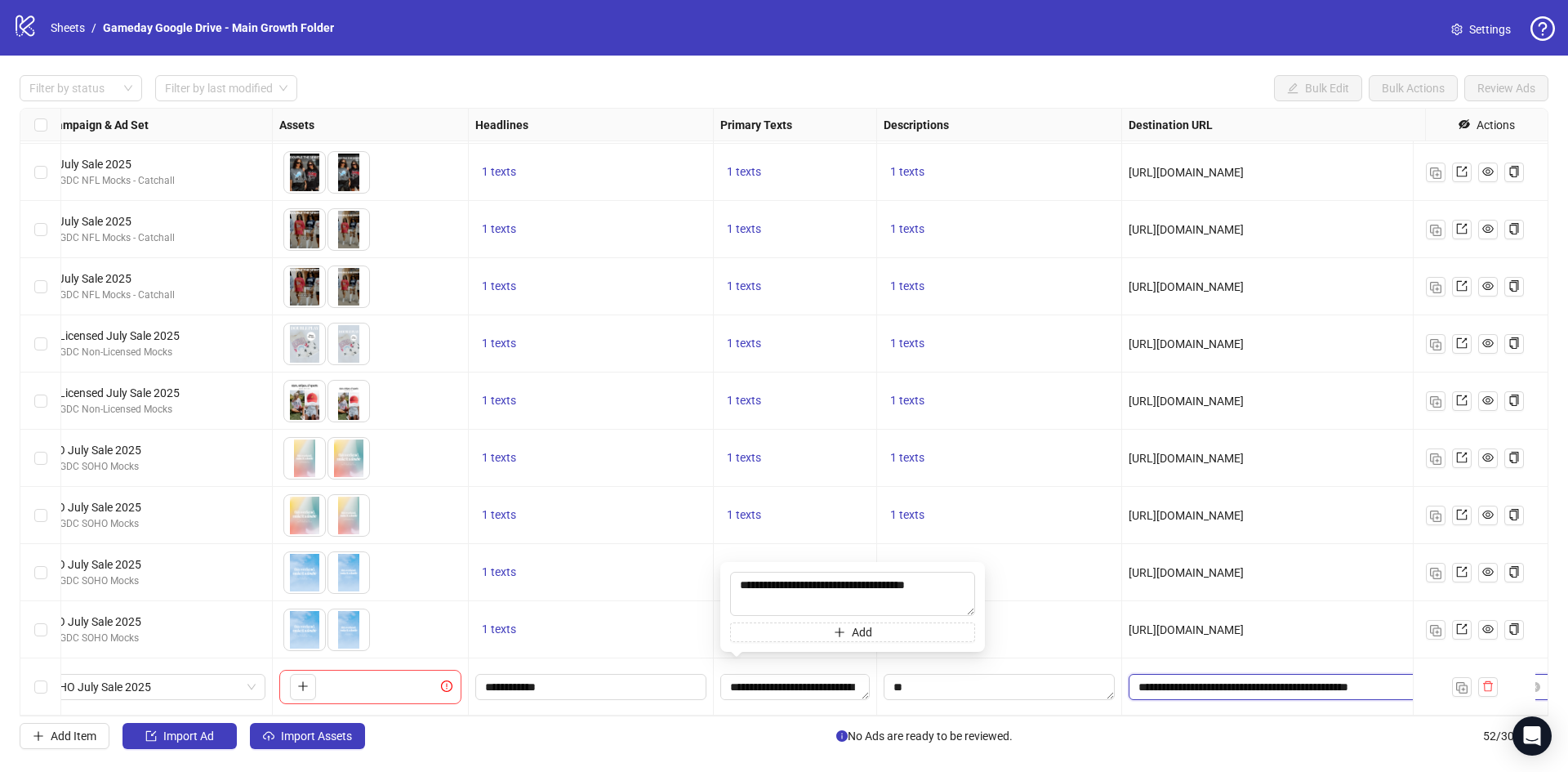 click on "**********" at bounding box center (1331, 687) 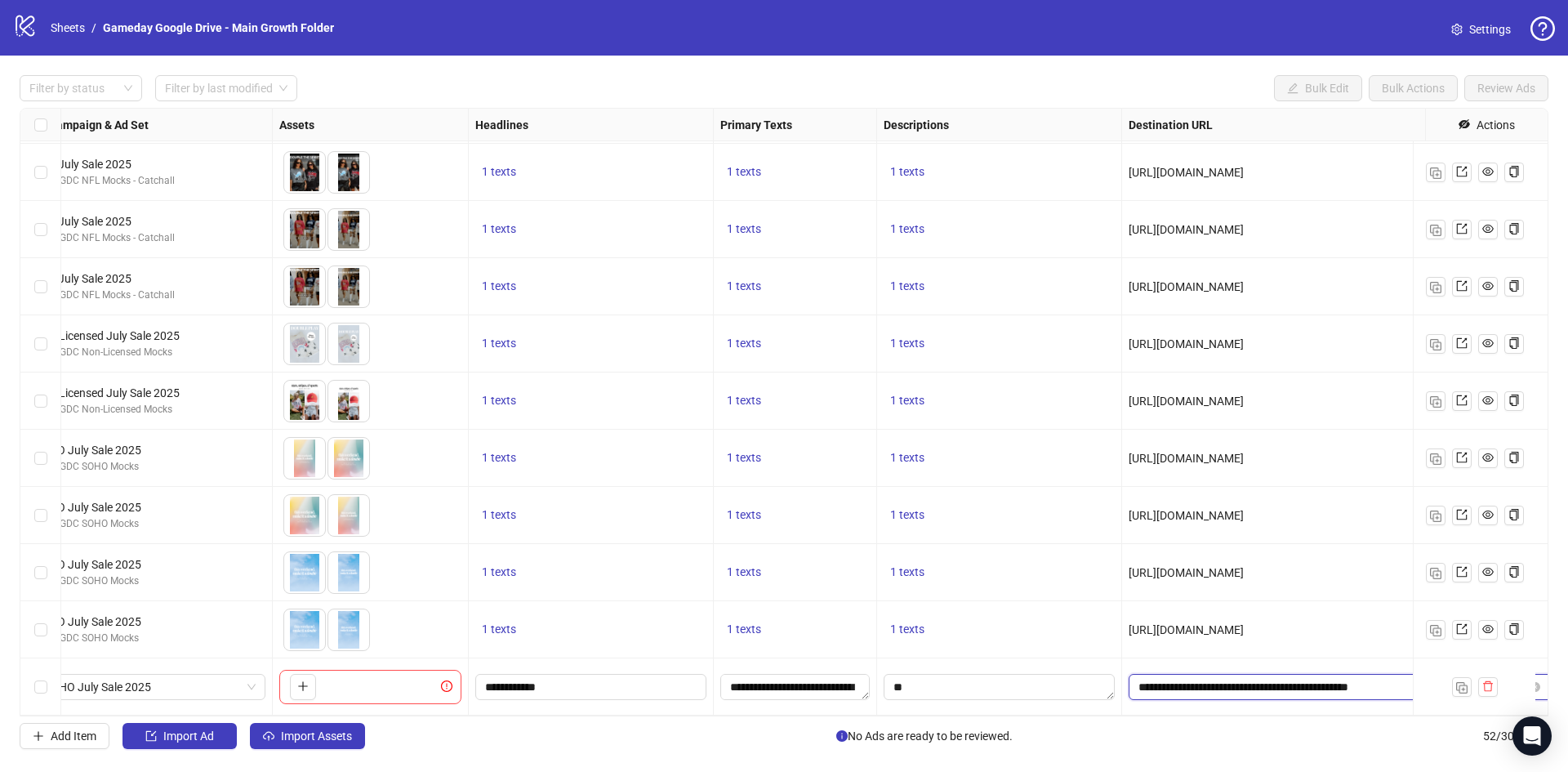 paste 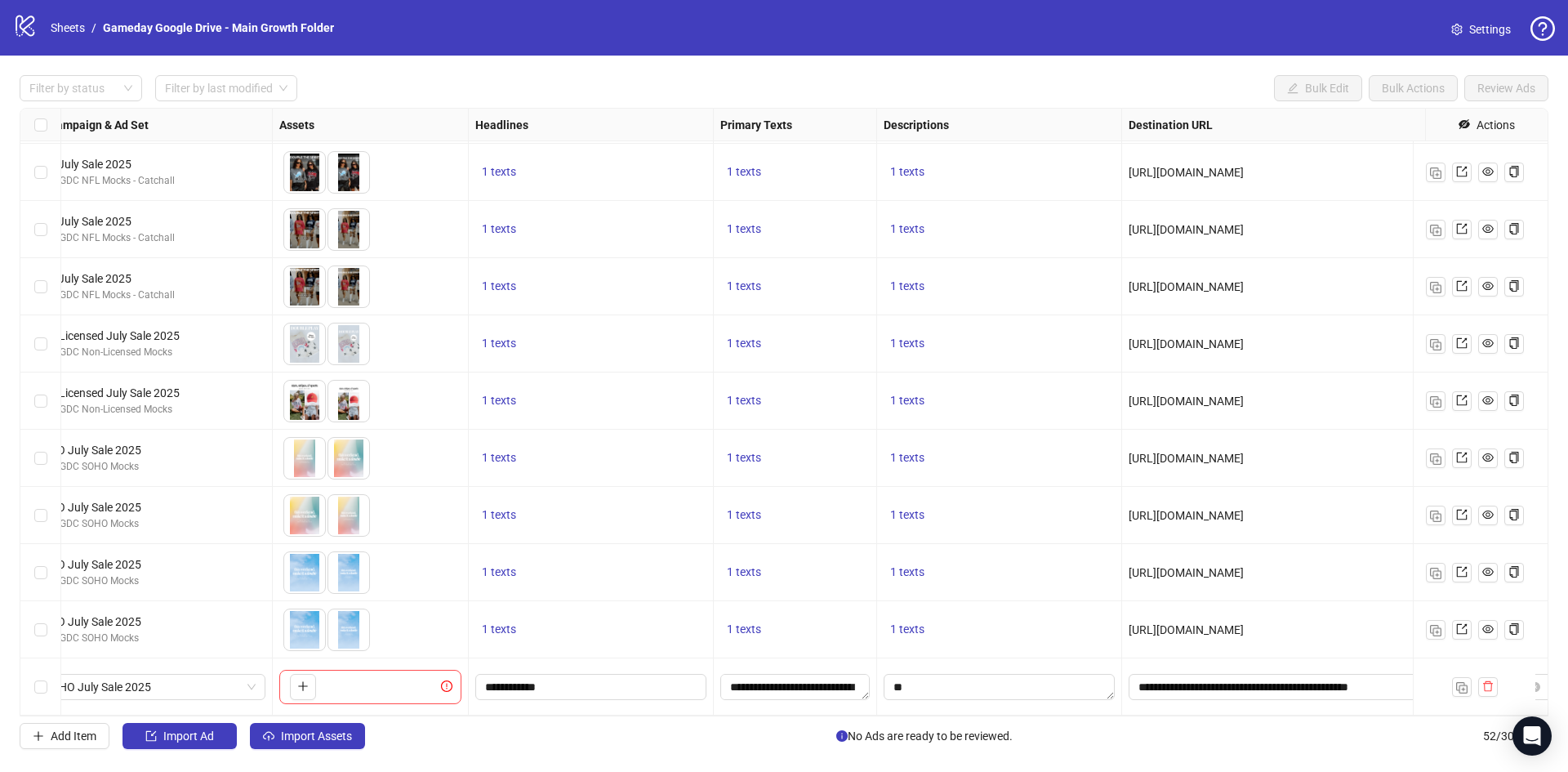 click on "https://www.shopthesoho.com/collections/newarrivals" at bounding box center (1186, 630) 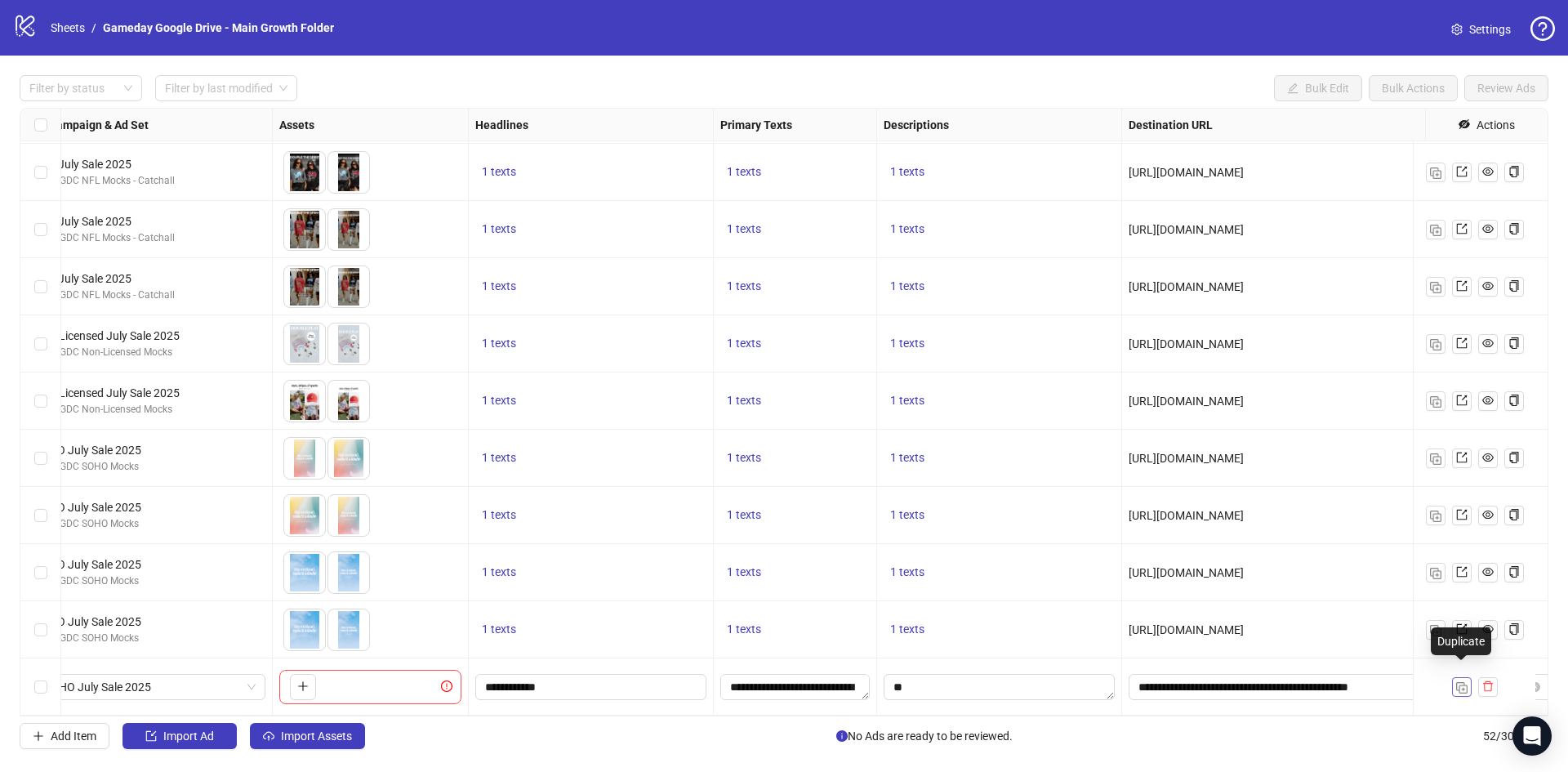 click at bounding box center (1462, 688) 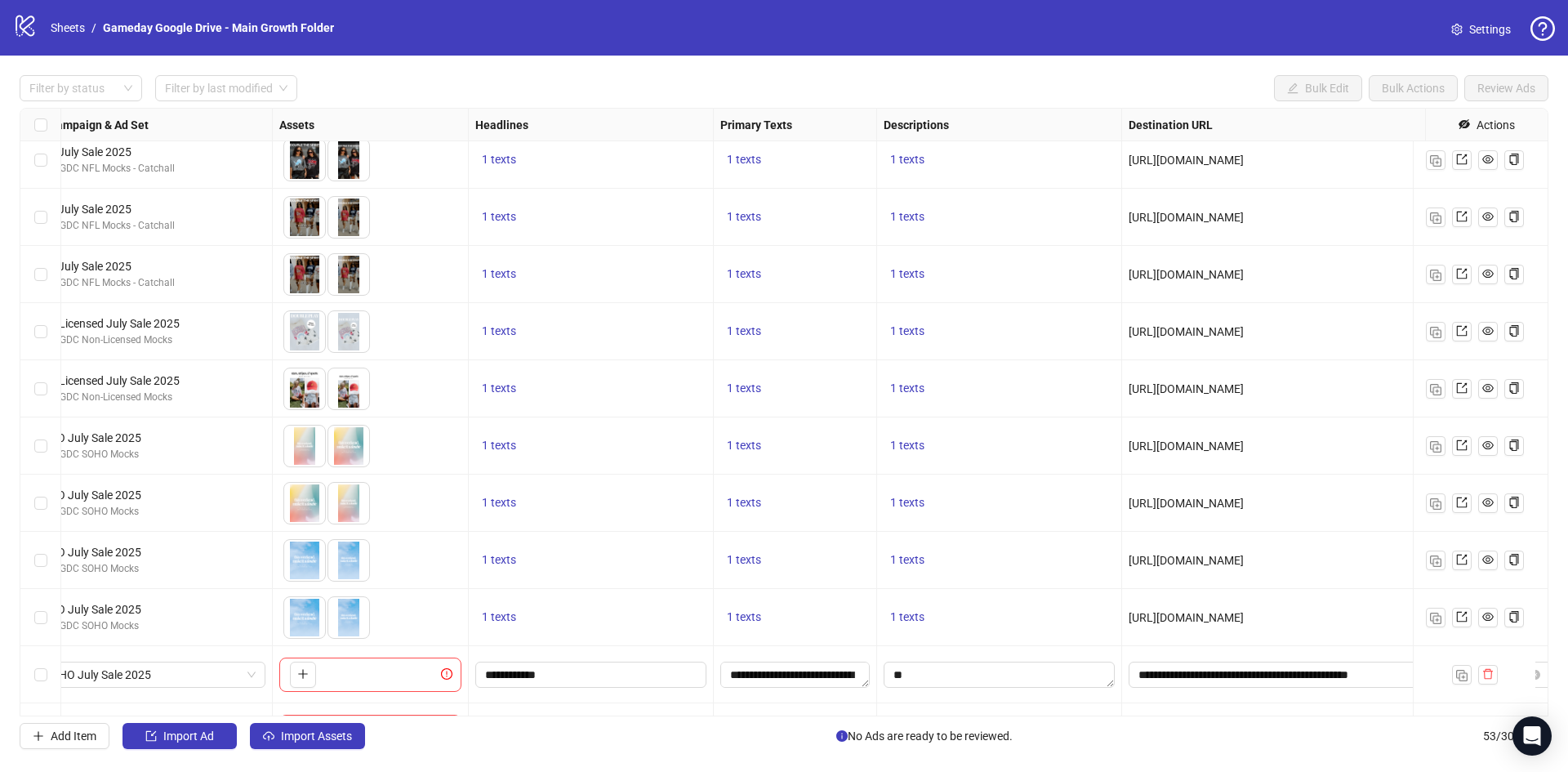 scroll, scrollTop: 2469, scrollLeft: 499, axis: both 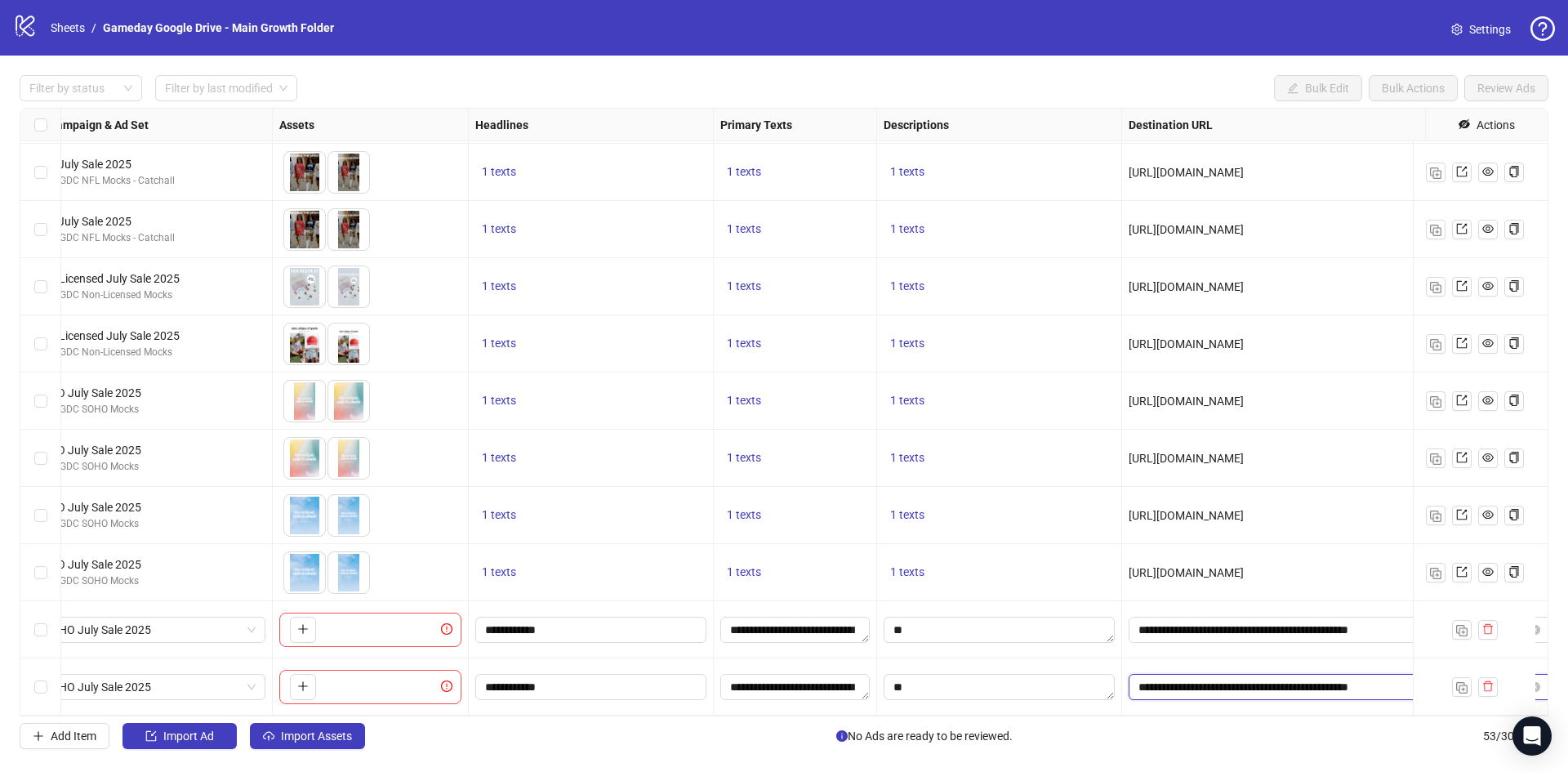 click on "**********" at bounding box center [1331, 687] 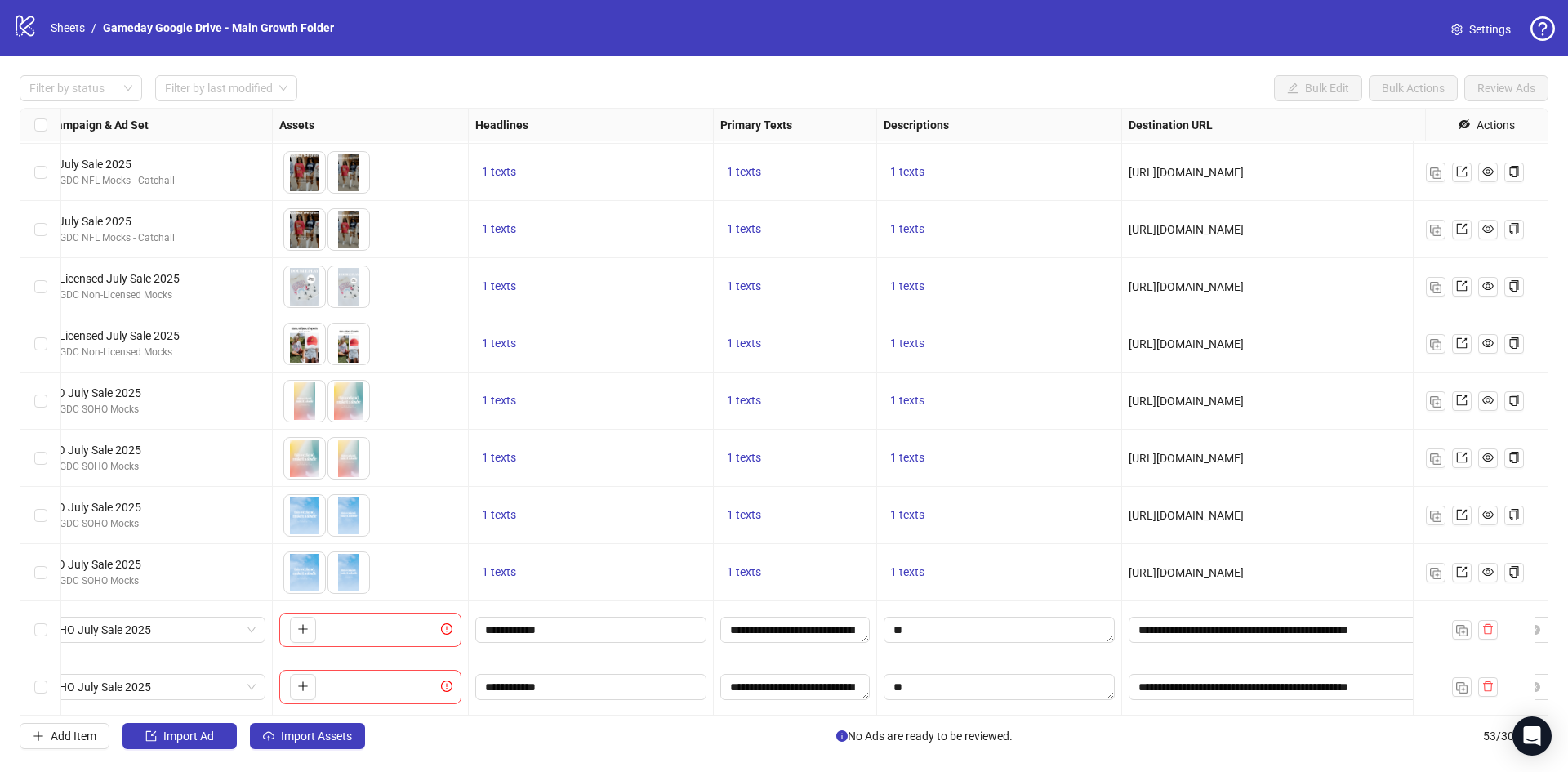 drag, startPoint x: 1186, startPoint y: 642, endPoint x: 1177, endPoint y: 654, distance: 15 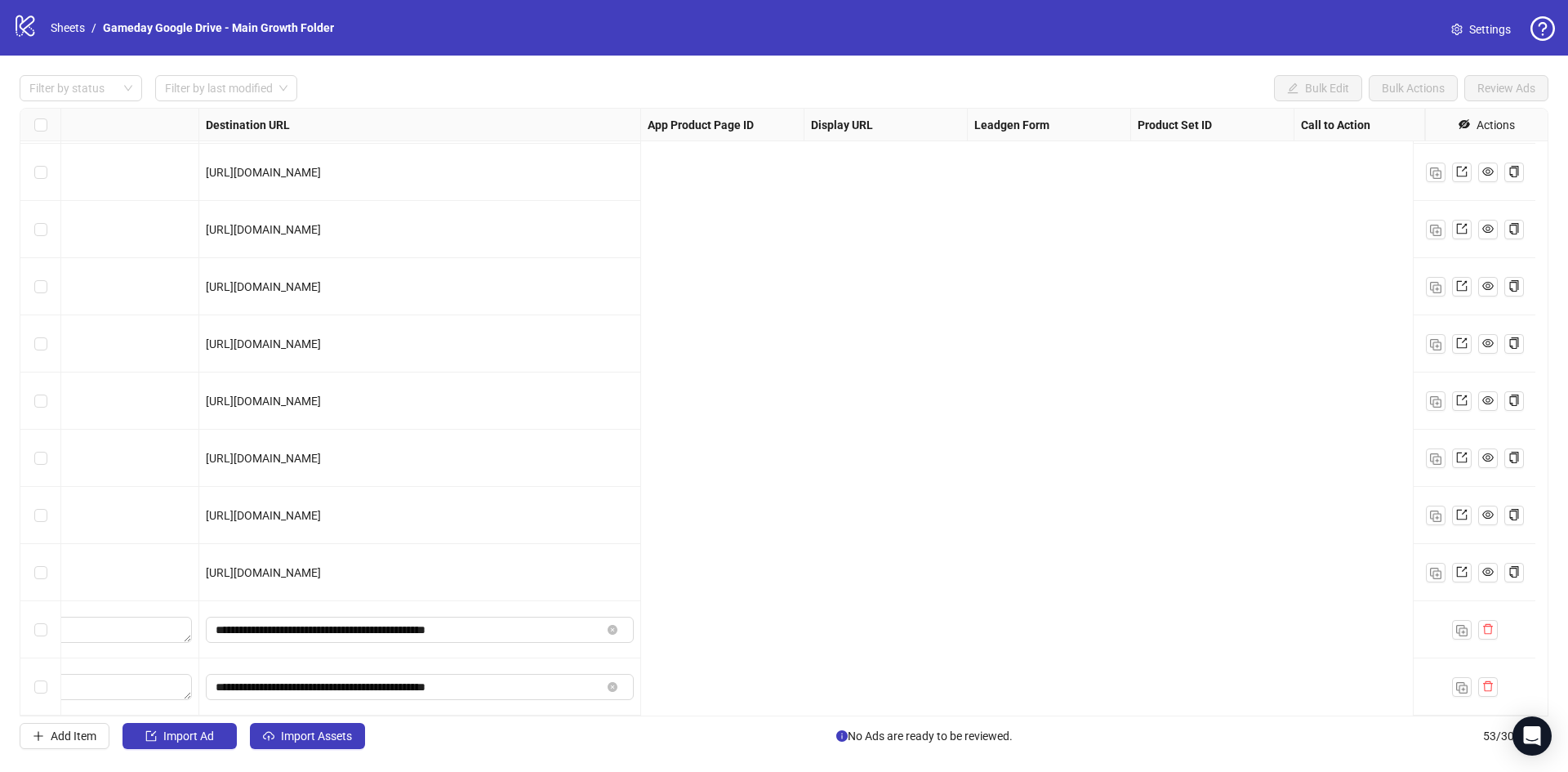 scroll, scrollTop: 2469, scrollLeft: 0, axis: vertical 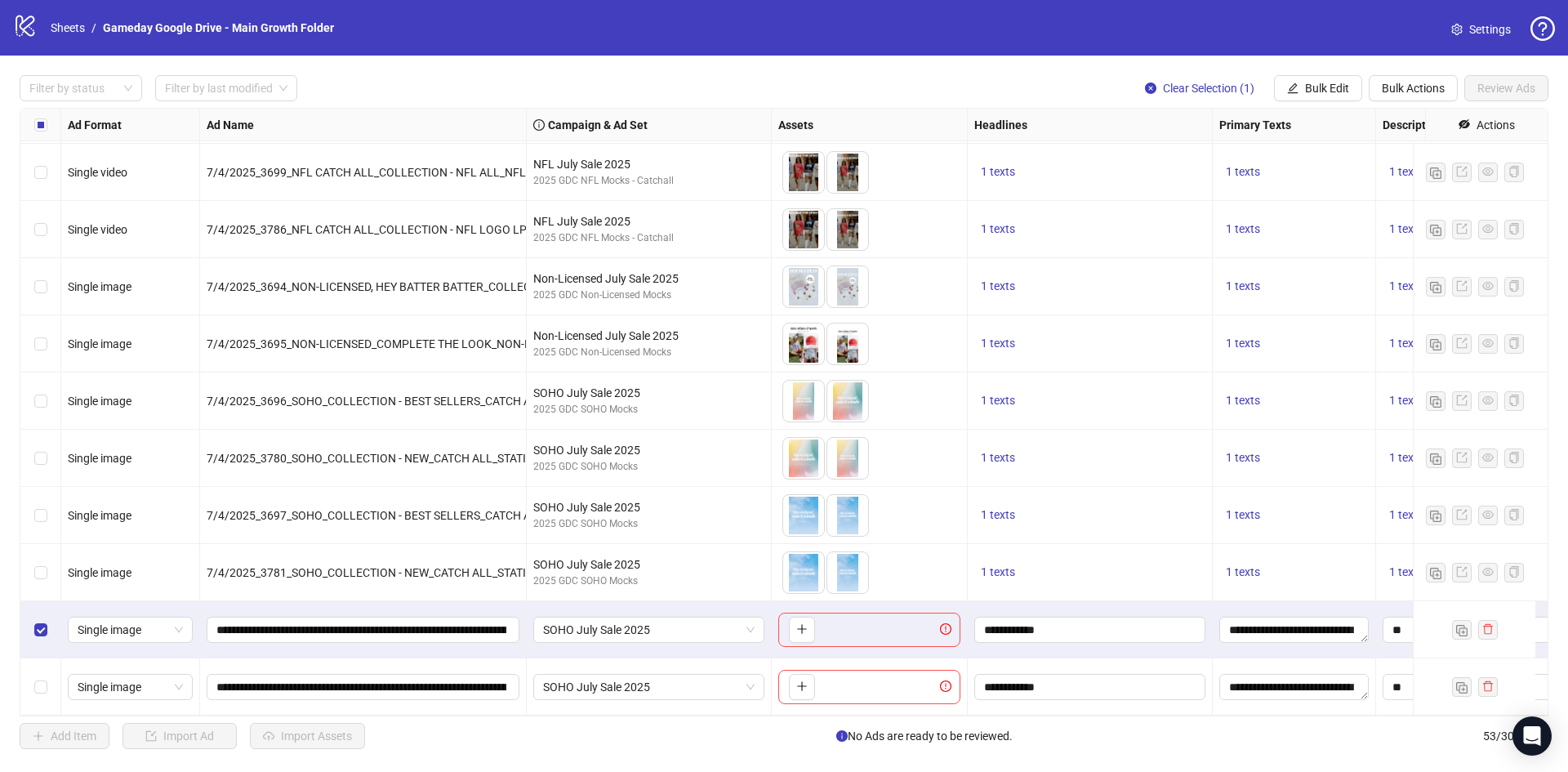 click at bounding box center (41, 687) 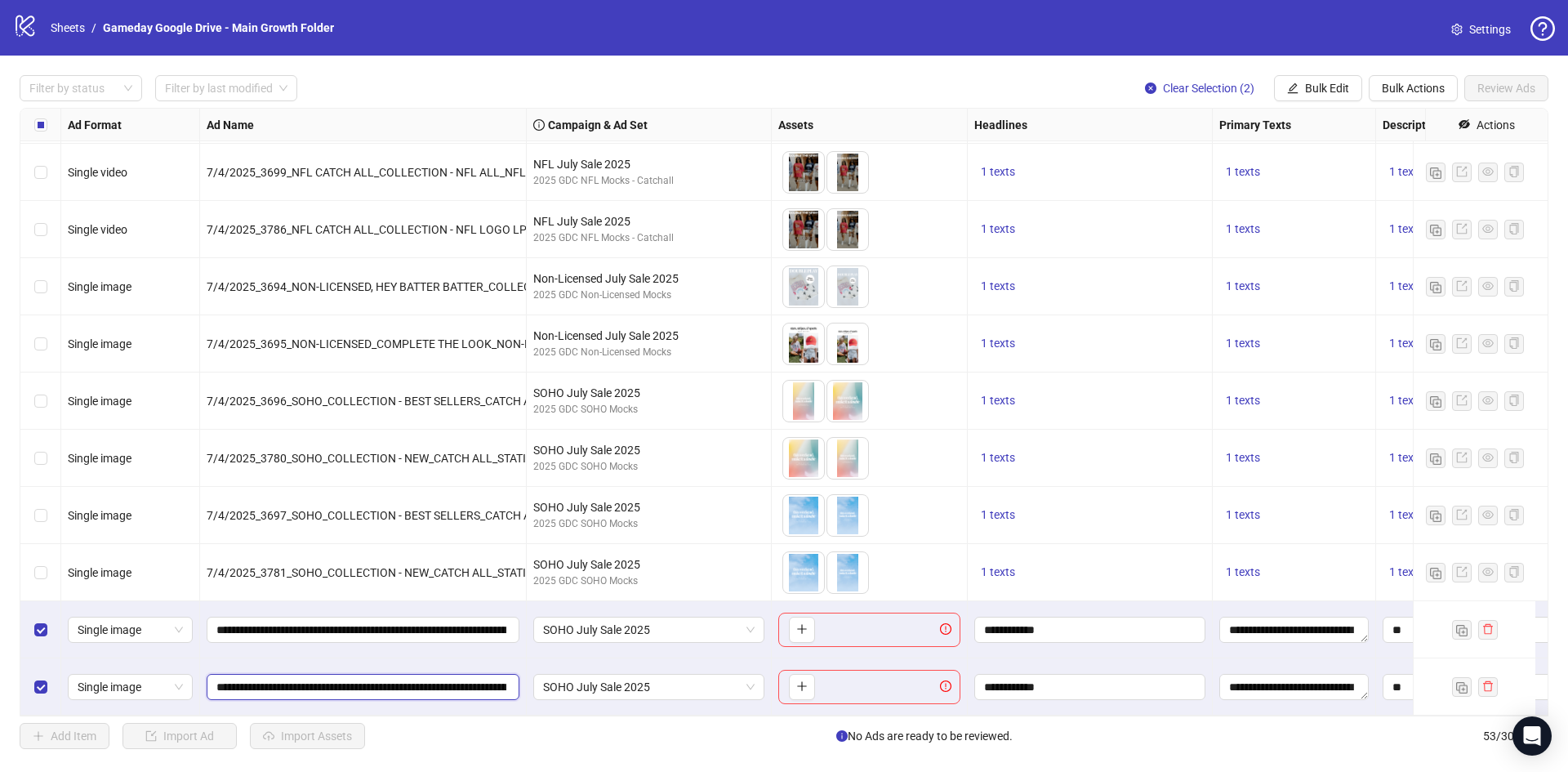 click on "**********" at bounding box center [361, 687] 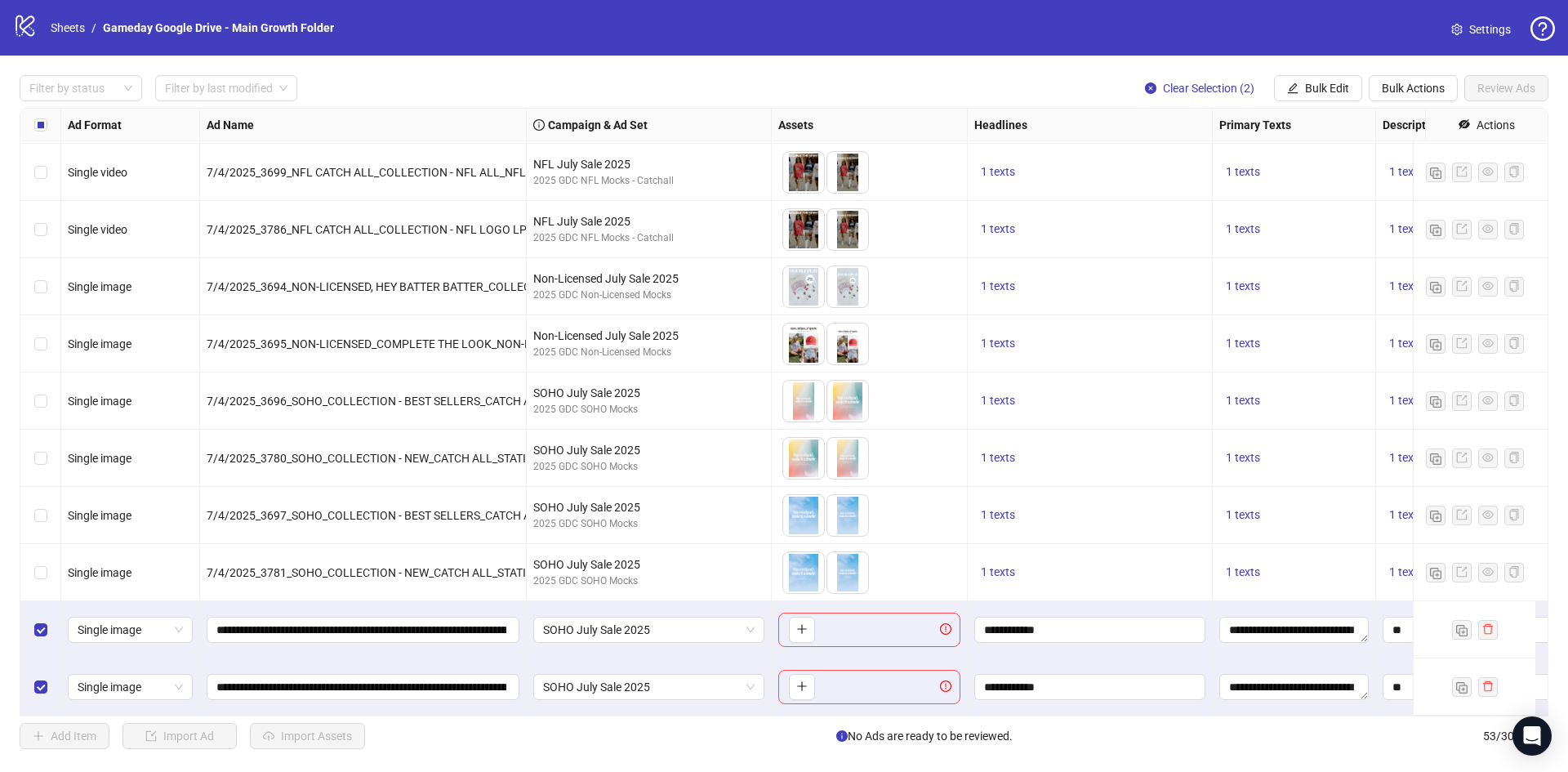 click on "**********" at bounding box center (363, 630) 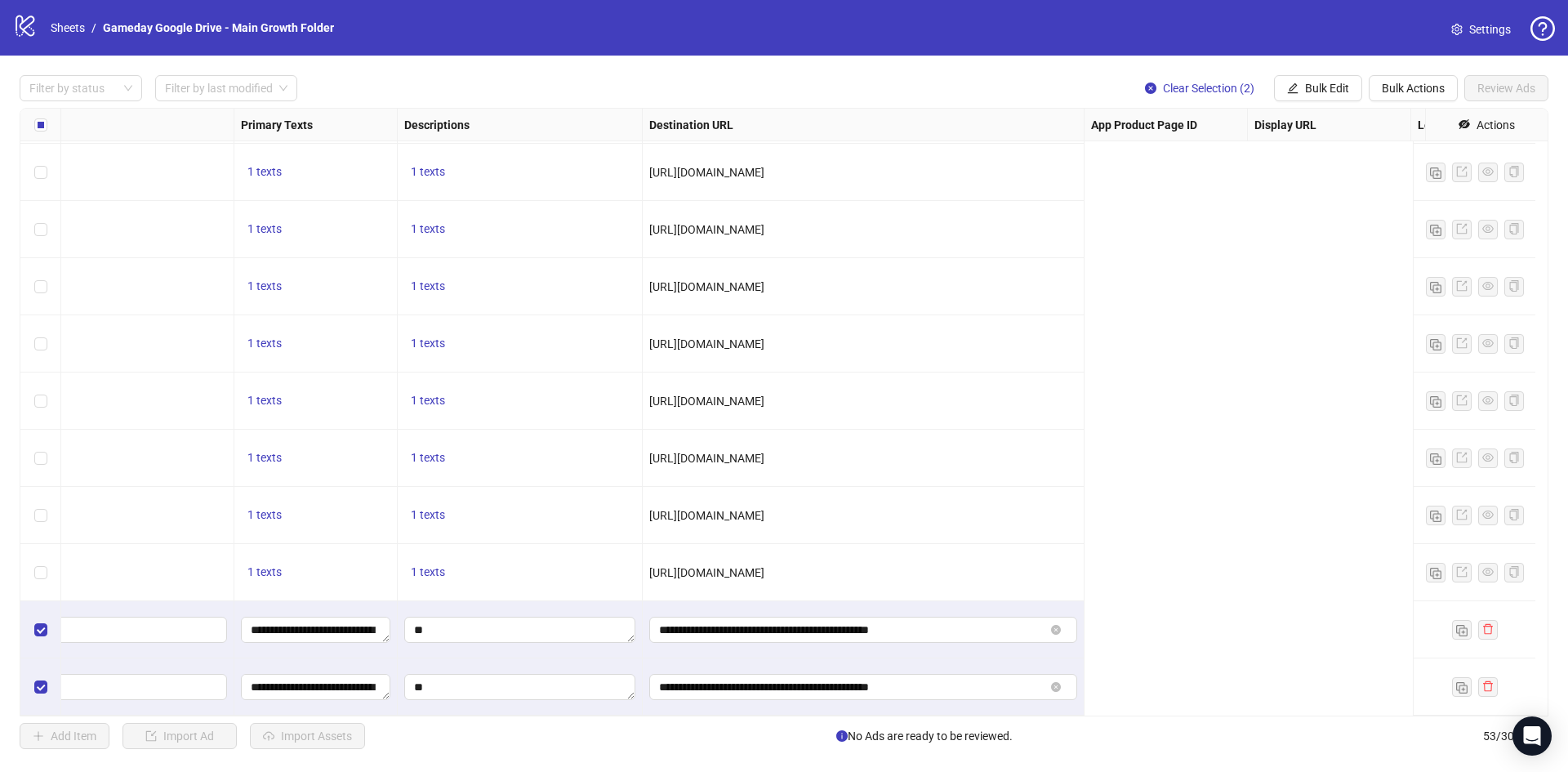 scroll, scrollTop: 2469, scrollLeft: 0, axis: vertical 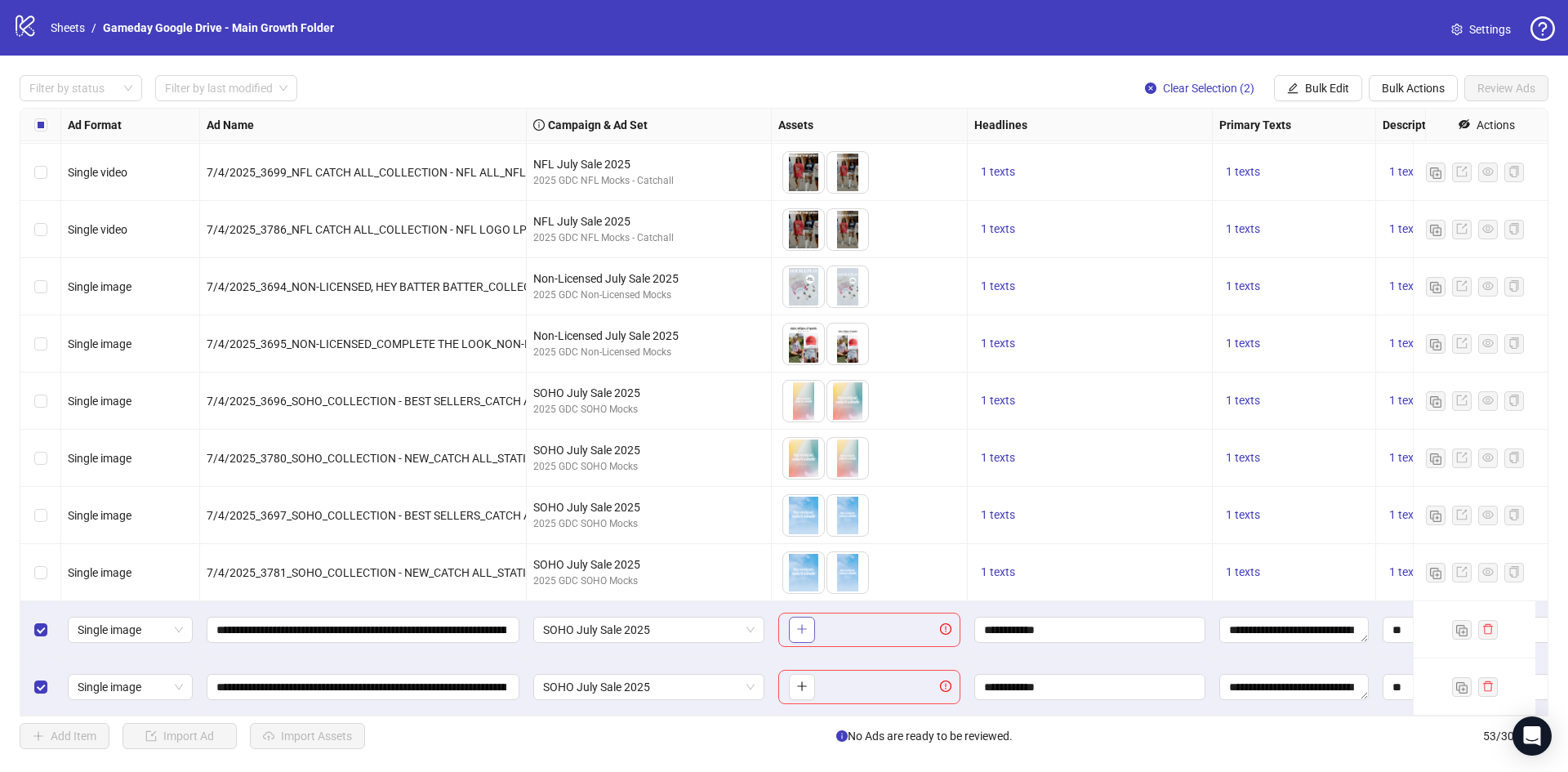 click 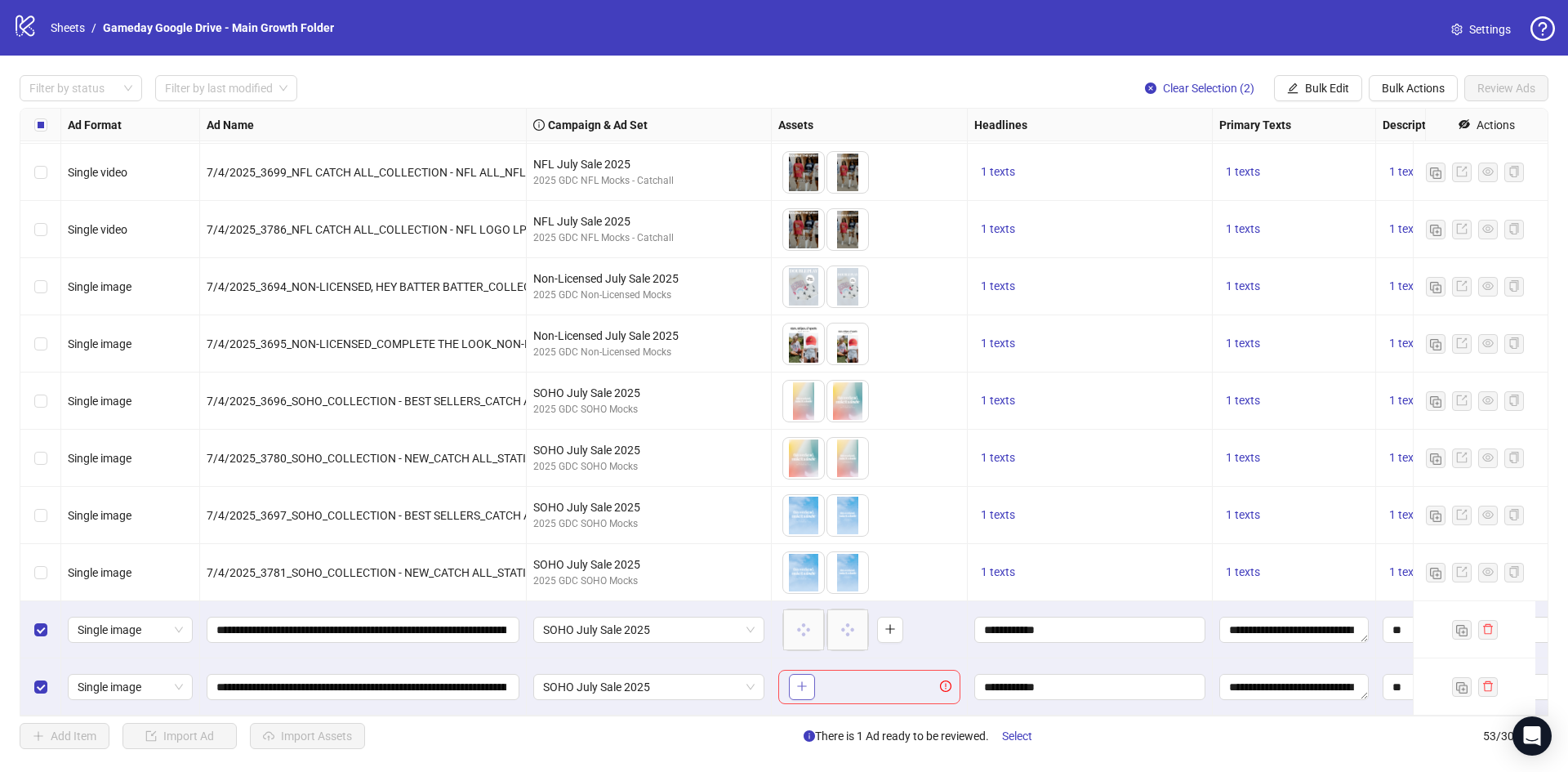 click at bounding box center (802, 687) 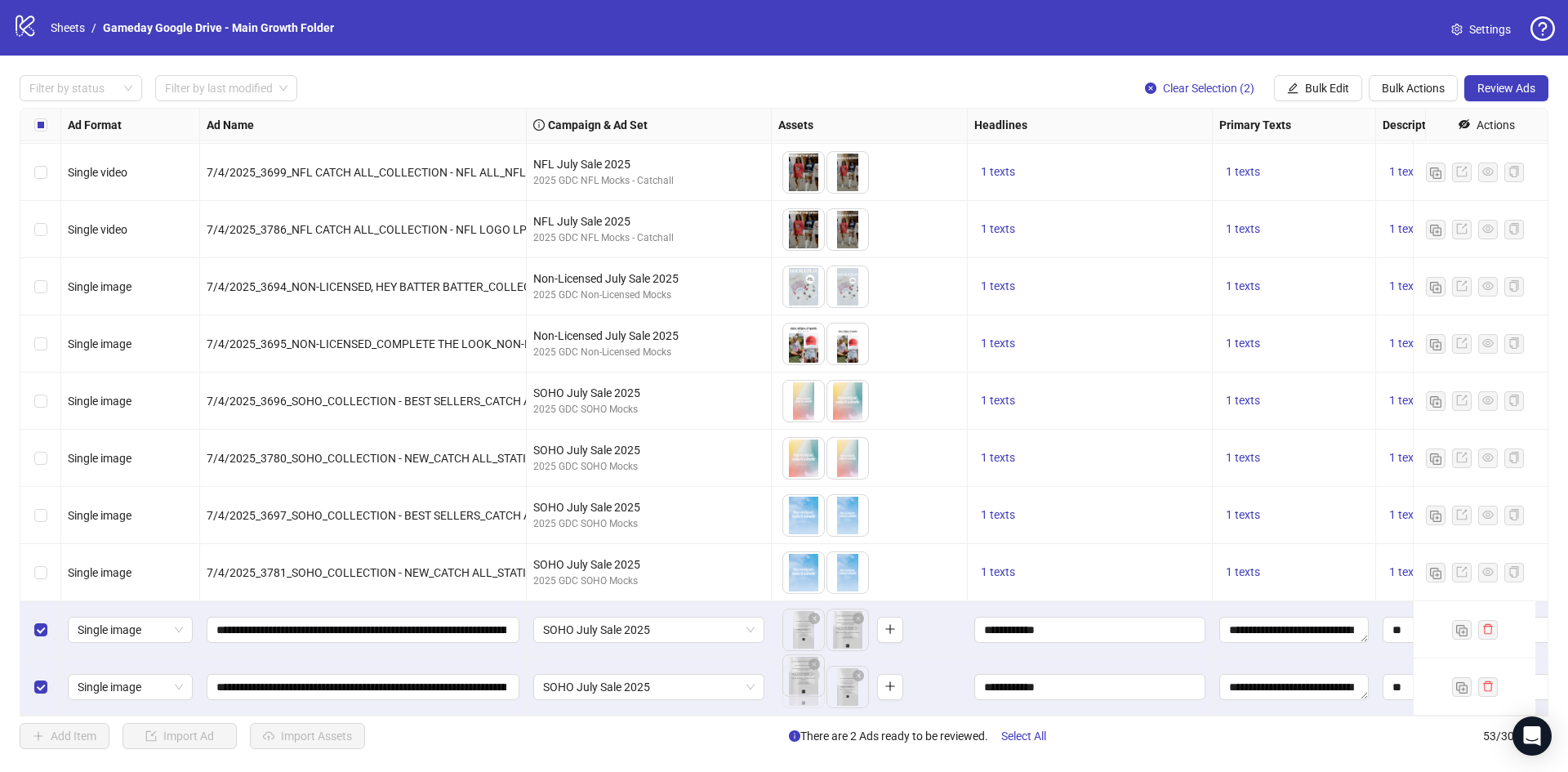 drag, startPoint x: 853, startPoint y: 689, endPoint x: 811, endPoint y: 683, distance: 42.42641 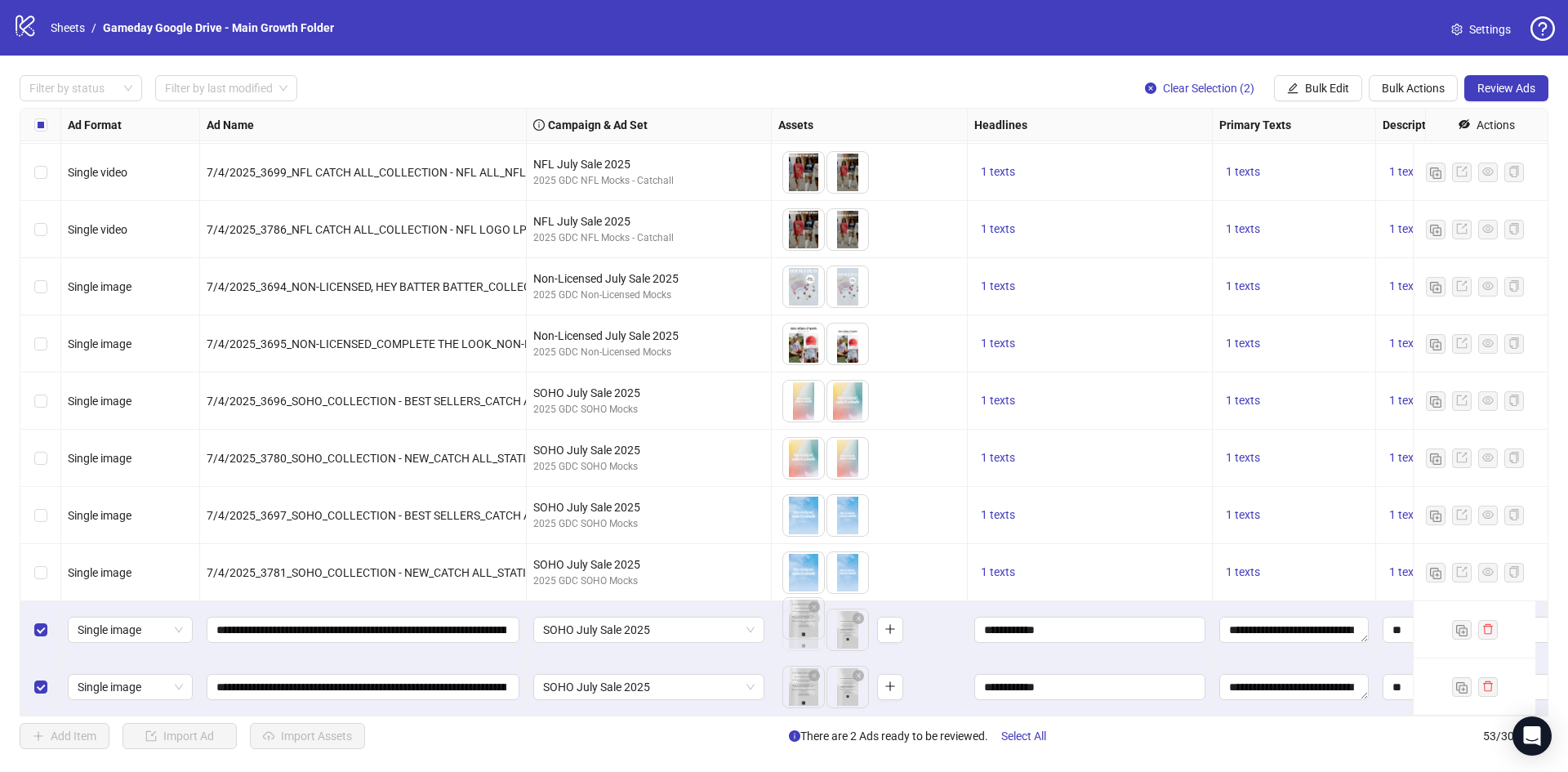 drag, startPoint x: 852, startPoint y: 635, endPoint x: 800, endPoint y: 623, distance: 53.36666 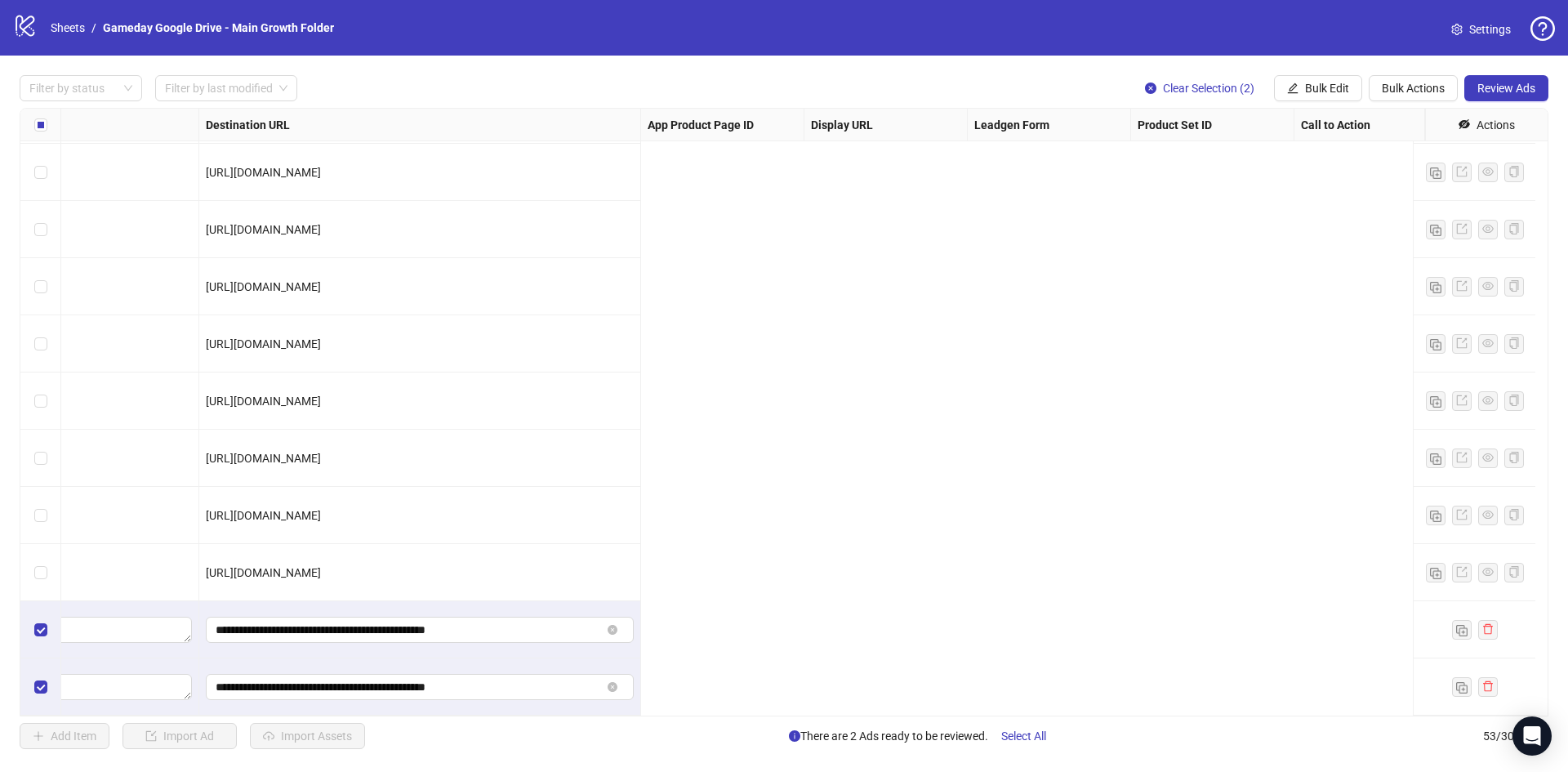 scroll, scrollTop: 2469, scrollLeft: 0, axis: vertical 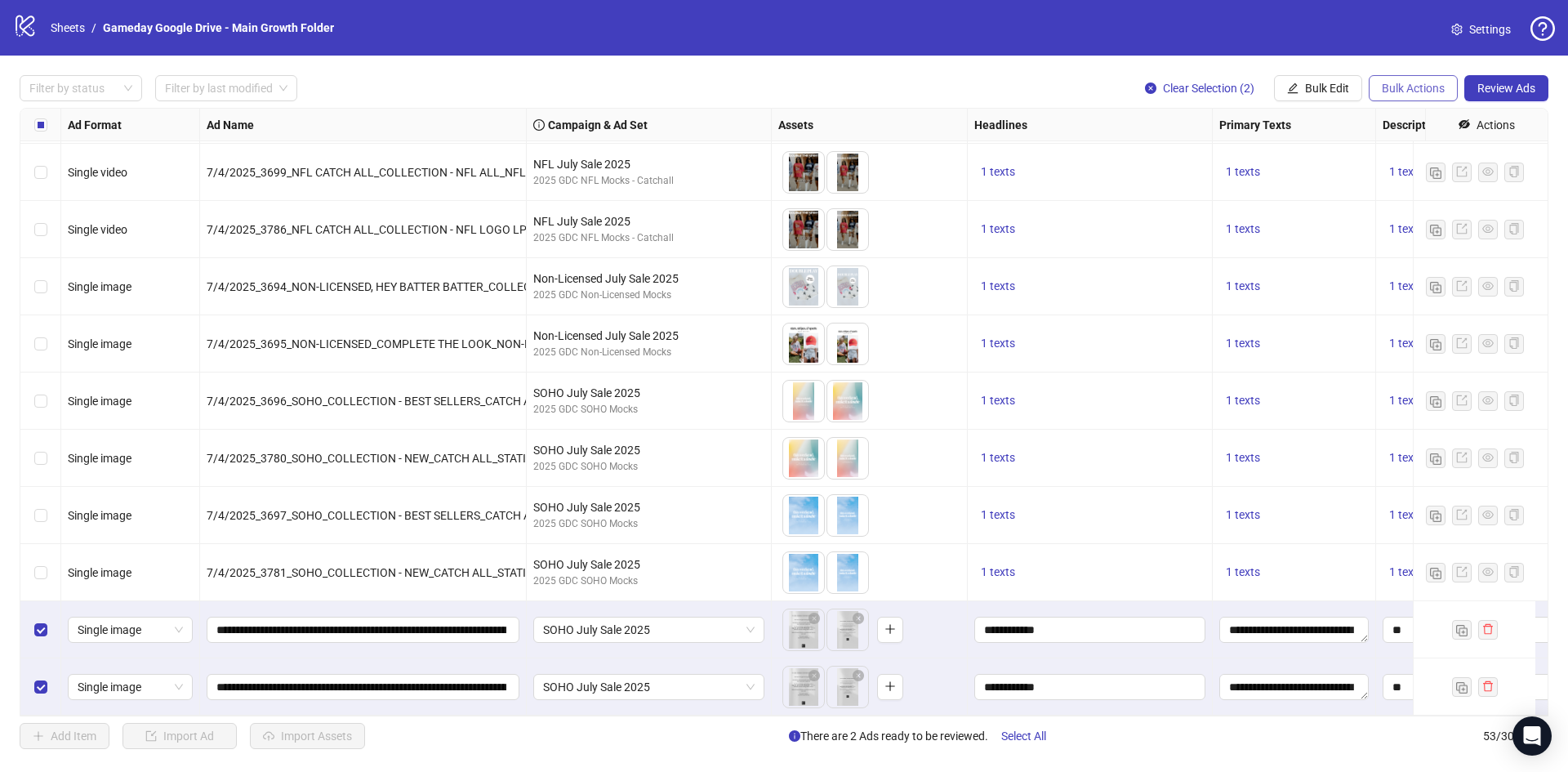 click on "Bulk Actions" at bounding box center [1413, 88] 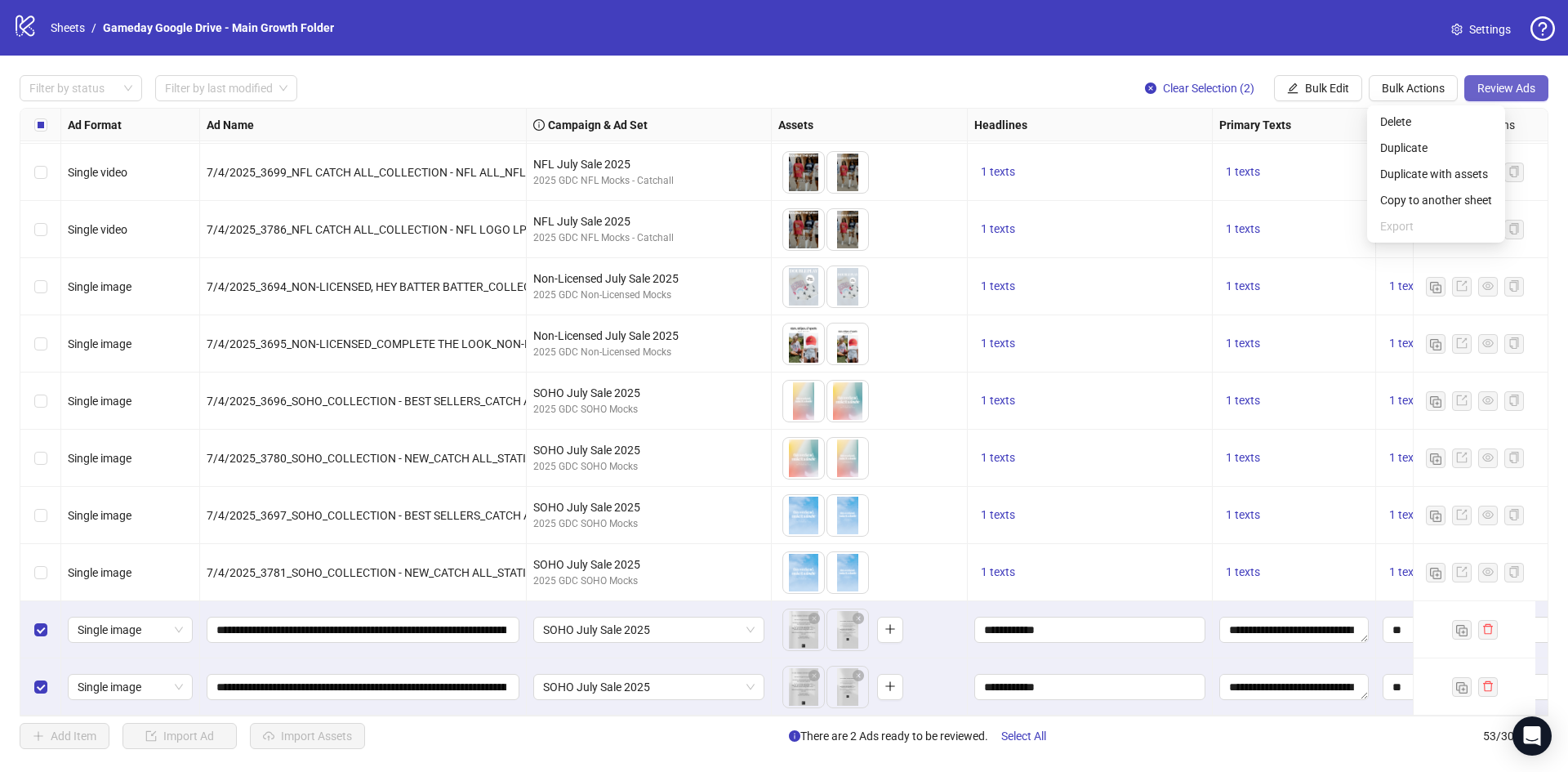 click on "Review Ads" at bounding box center [1506, 88] 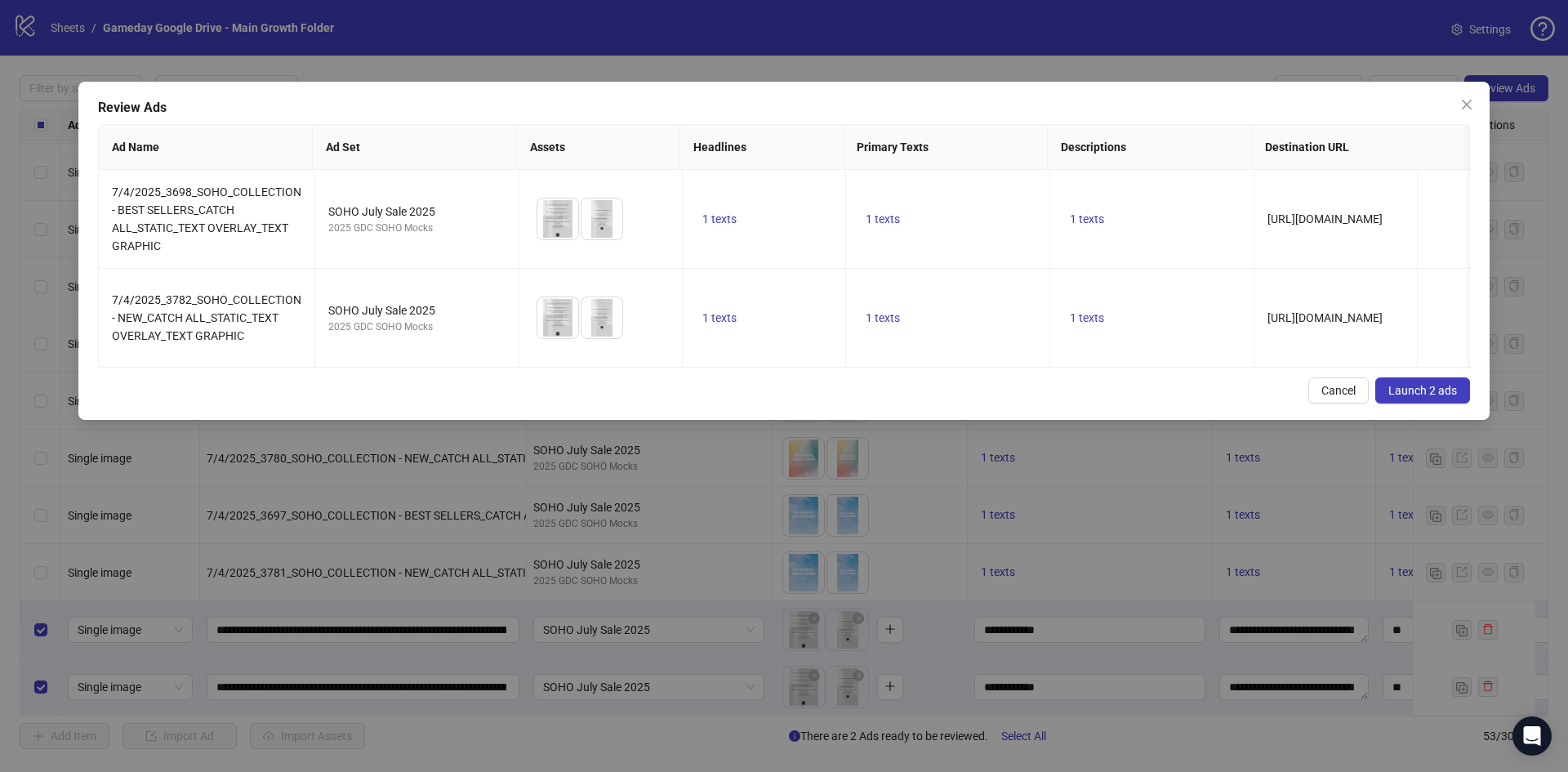 click on "Launch 2 ads" at bounding box center [1423, 390] 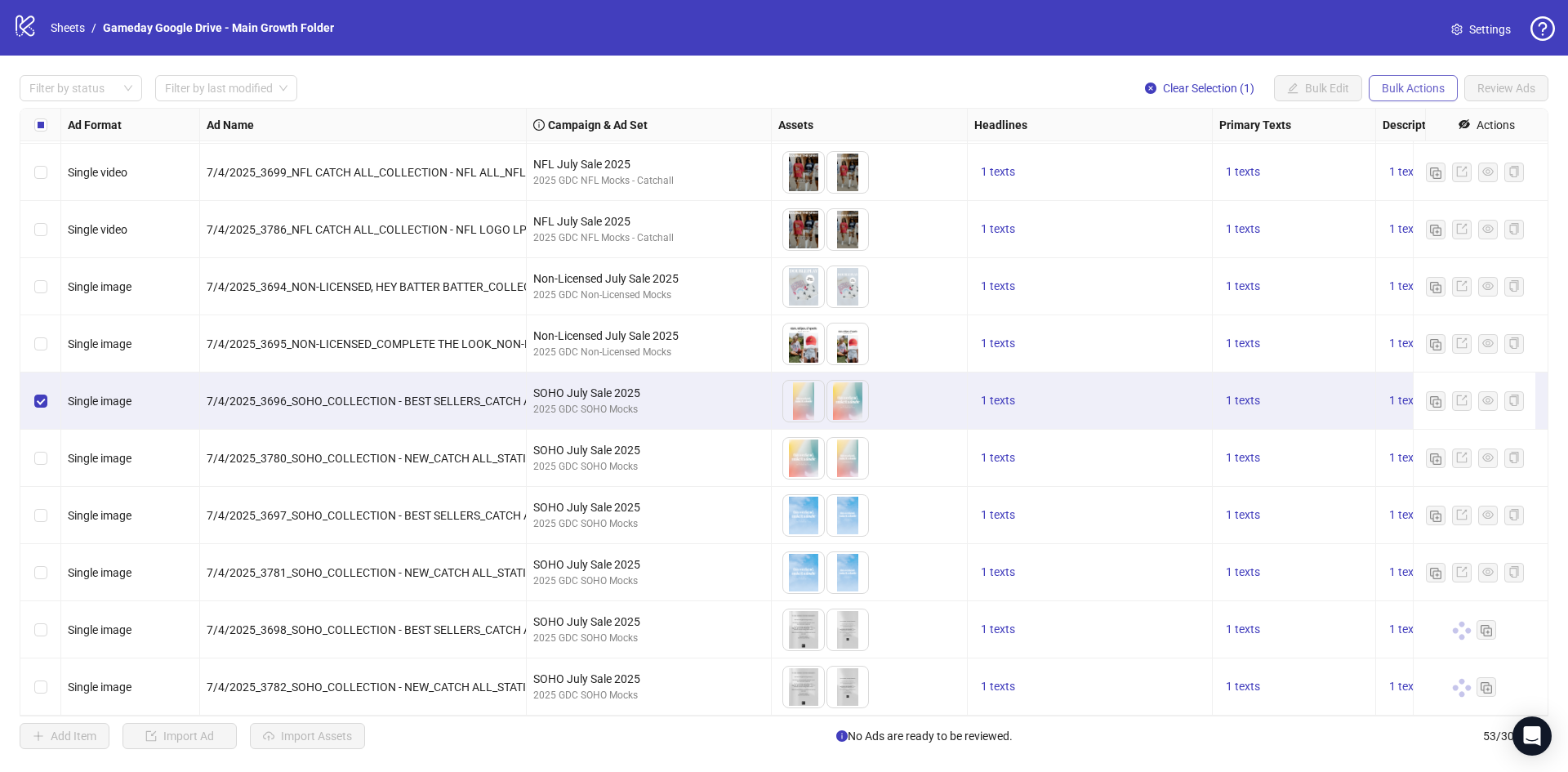 click on "Bulk Actions" at bounding box center [1413, 88] 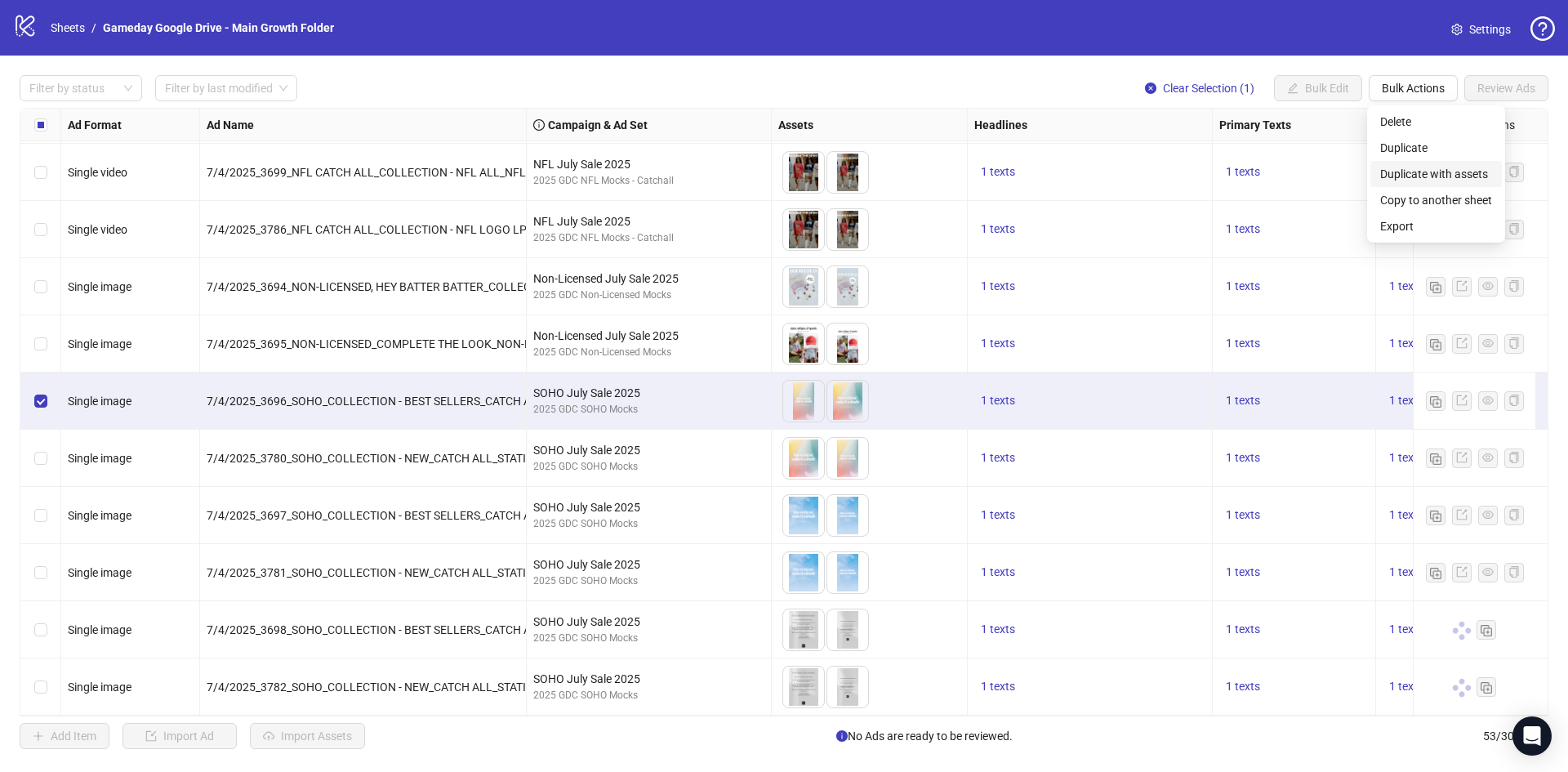 click on "Duplicate with assets" at bounding box center [1436, 174] 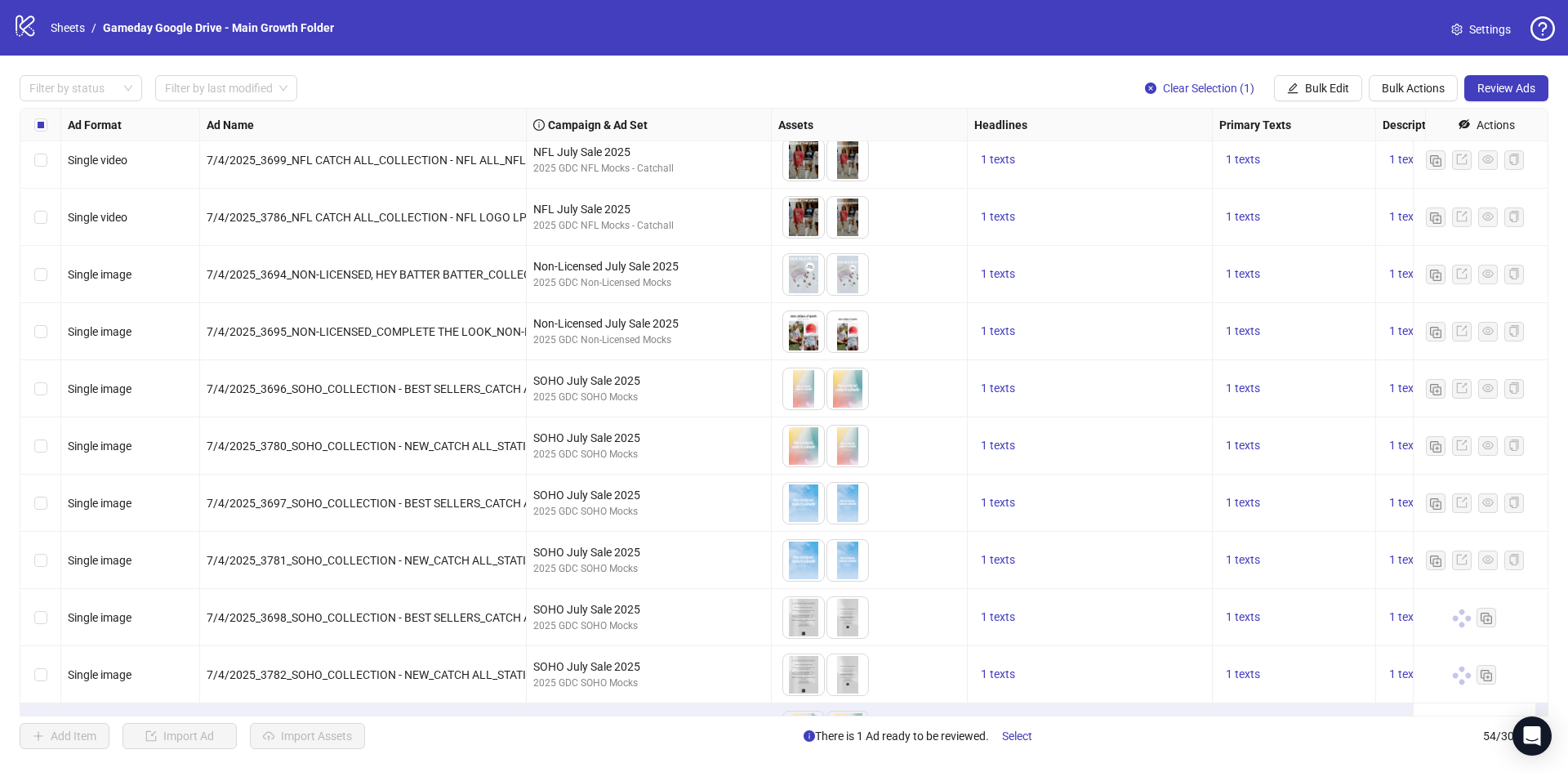 scroll, scrollTop: 2526, scrollLeft: 0, axis: vertical 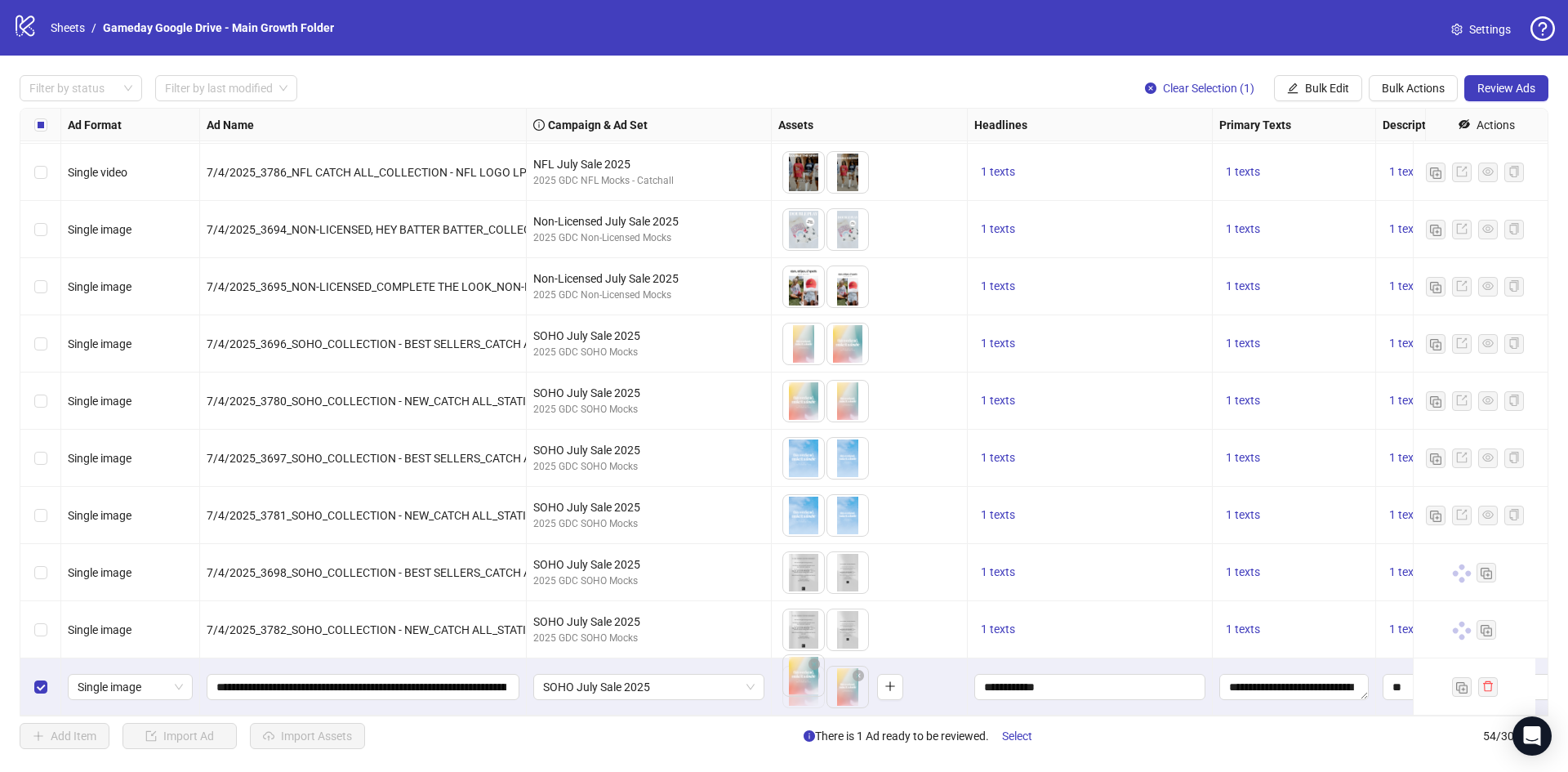 drag, startPoint x: 846, startPoint y: 685, endPoint x: 786, endPoint y: 685, distance: 60 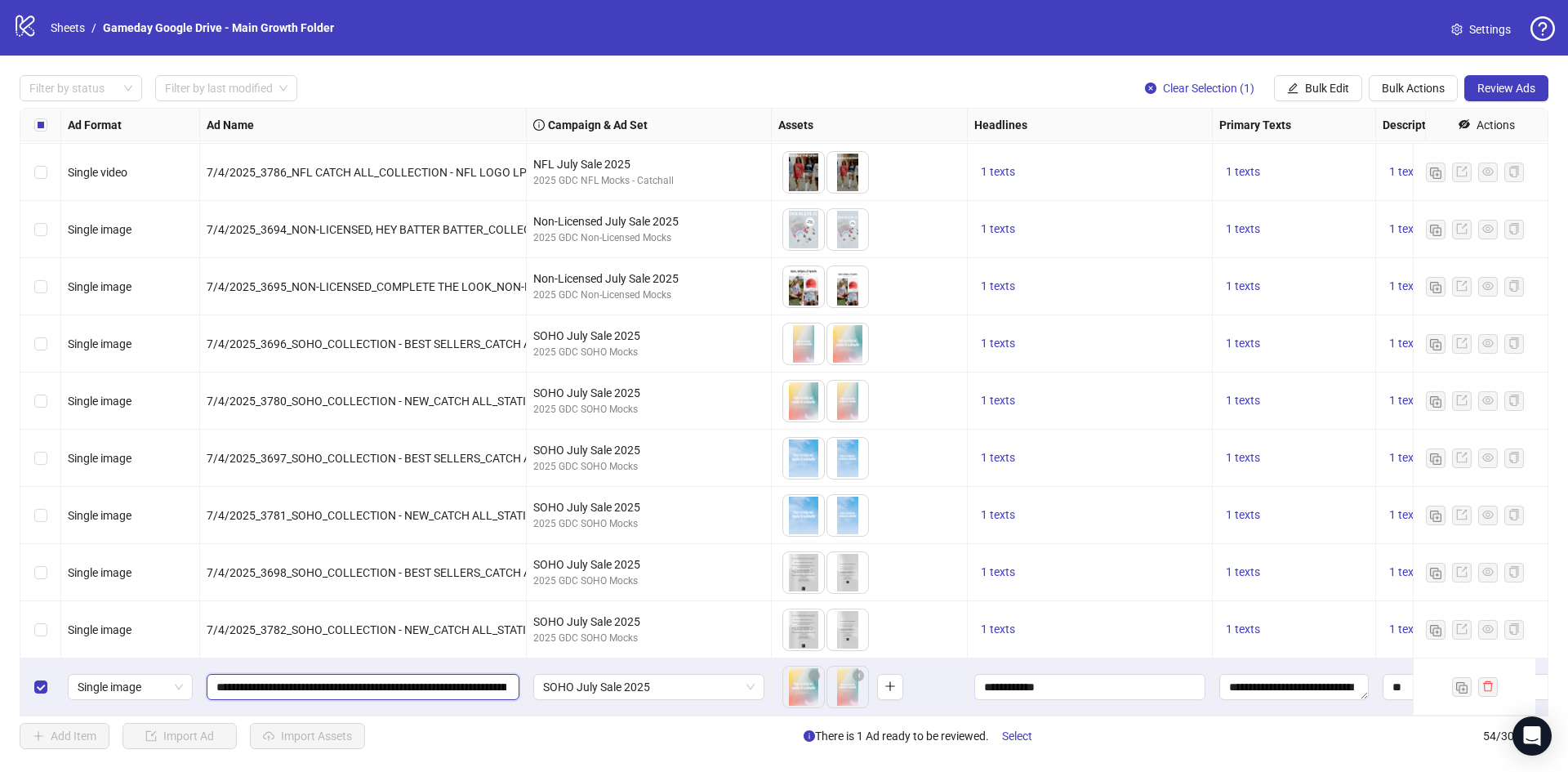 click on "**********" at bounding box center (361, 687) 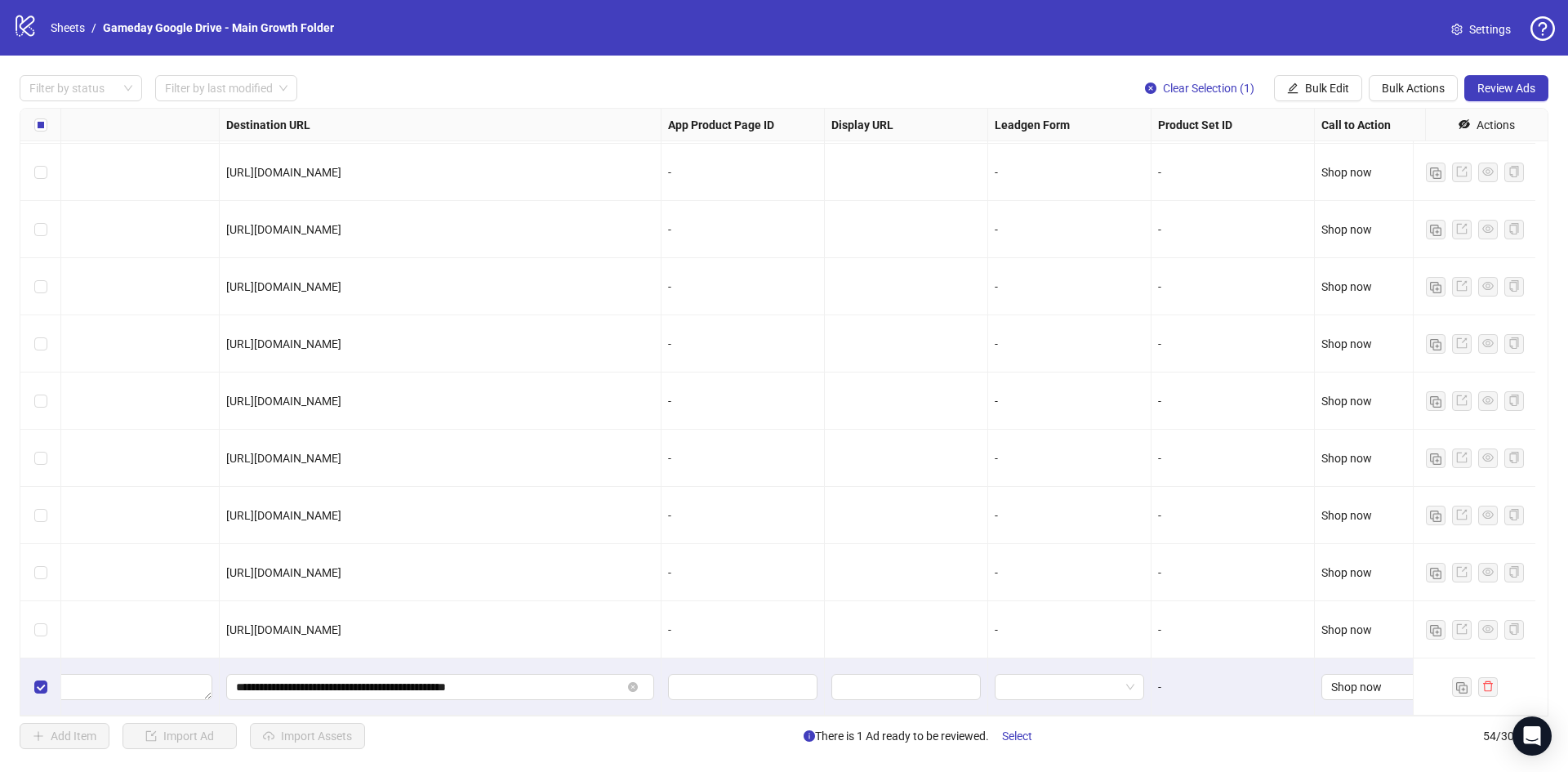 scroll, scrollTop: 2526, scrollLeft: 1434, axis: both 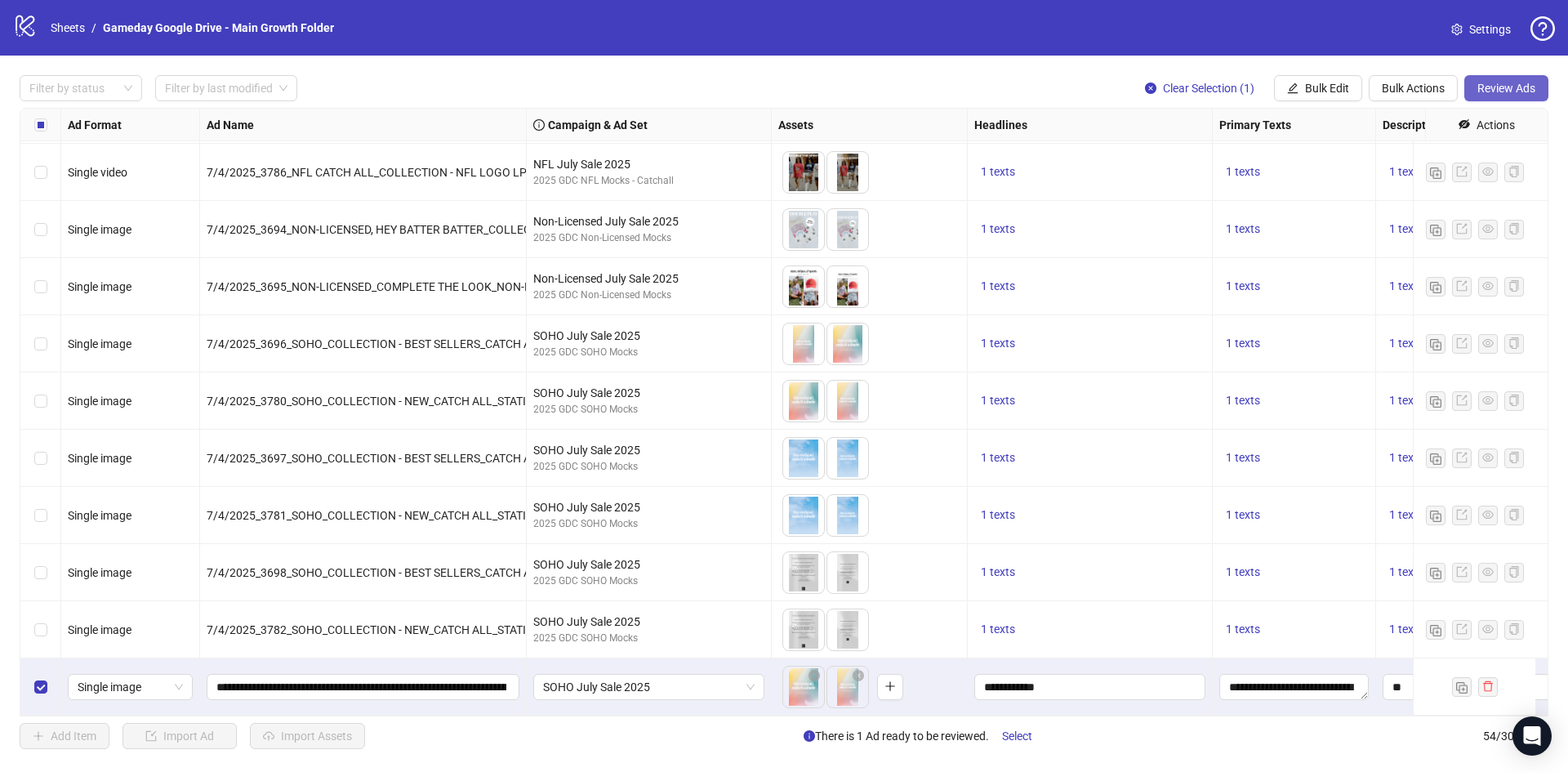 click on "Review Ads" at bounding box center (1506, 88) 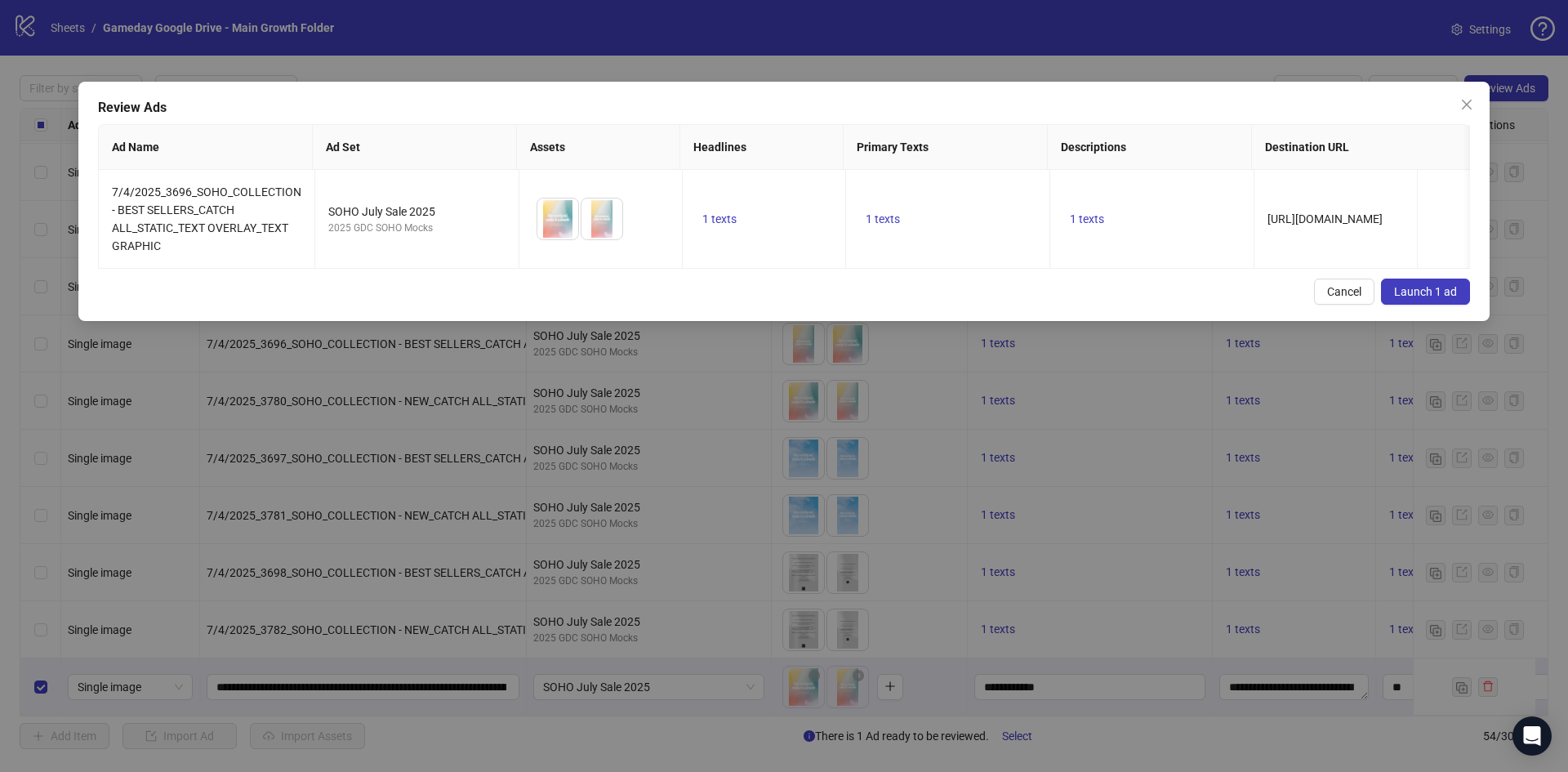 click on "Launch 1 ad" at bounding box center (1425, 292) 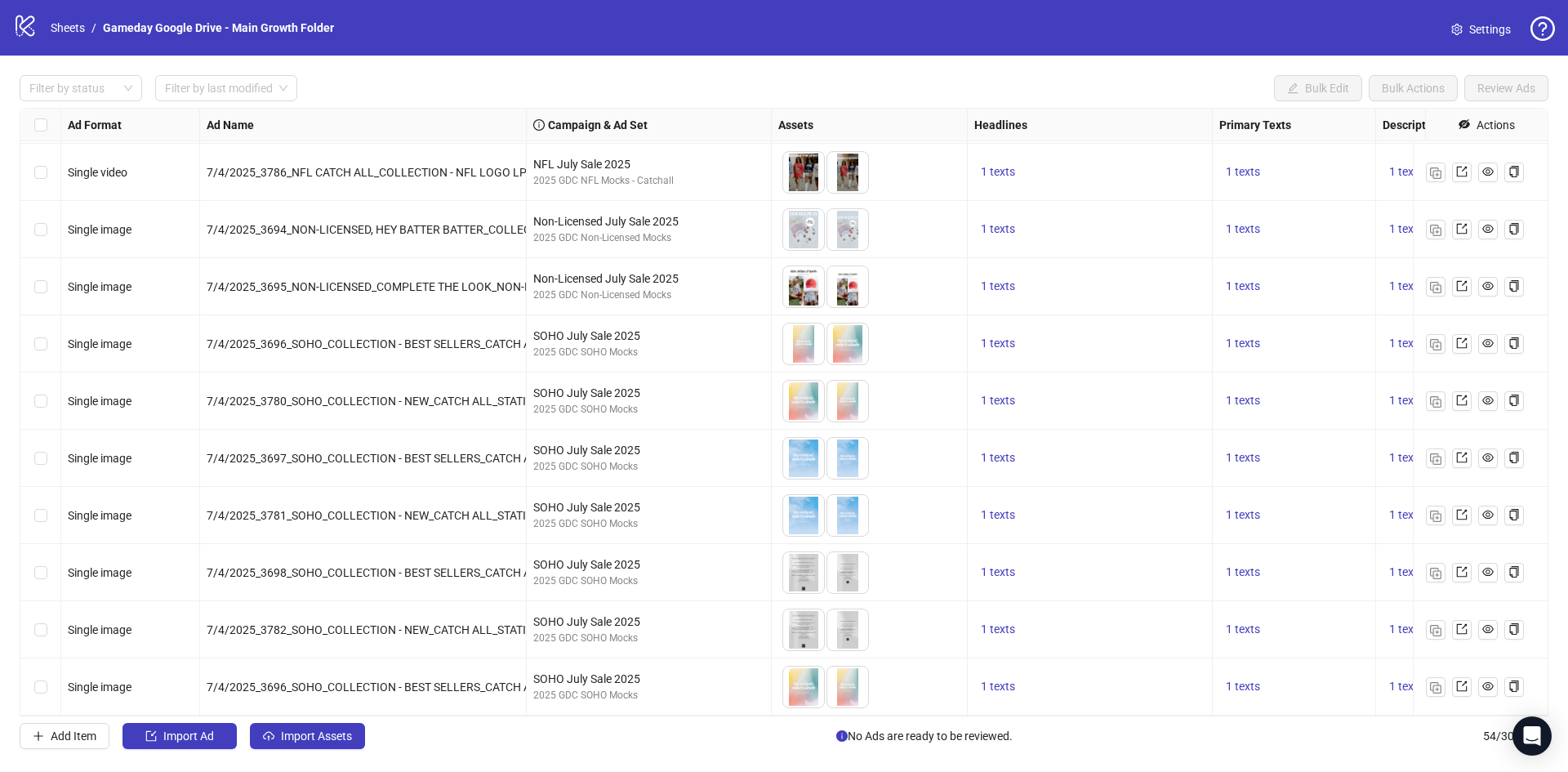click at bounding box center (41, 687) 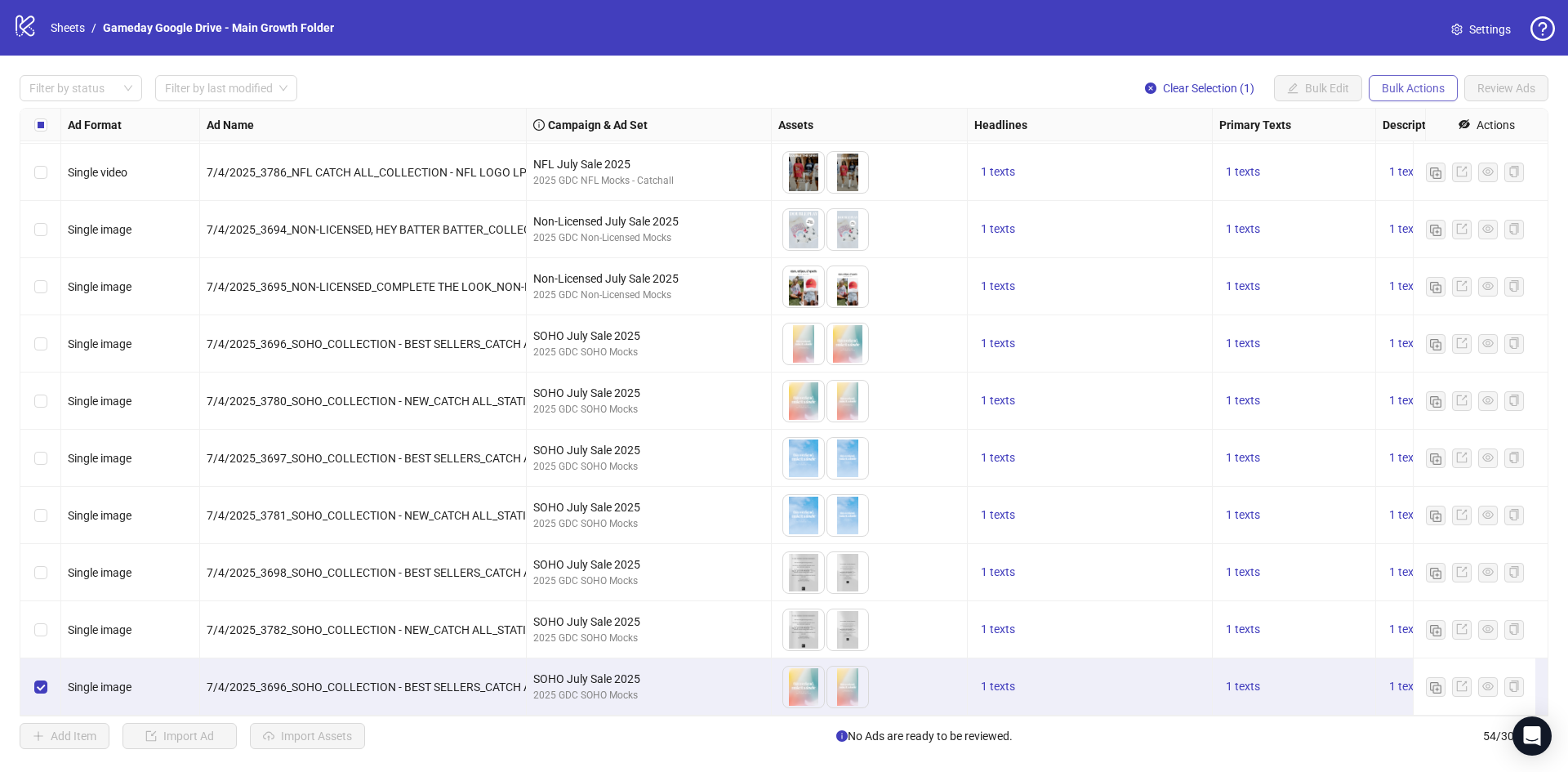 click on "Bulk Actions" at bounding box center [1413, 88] 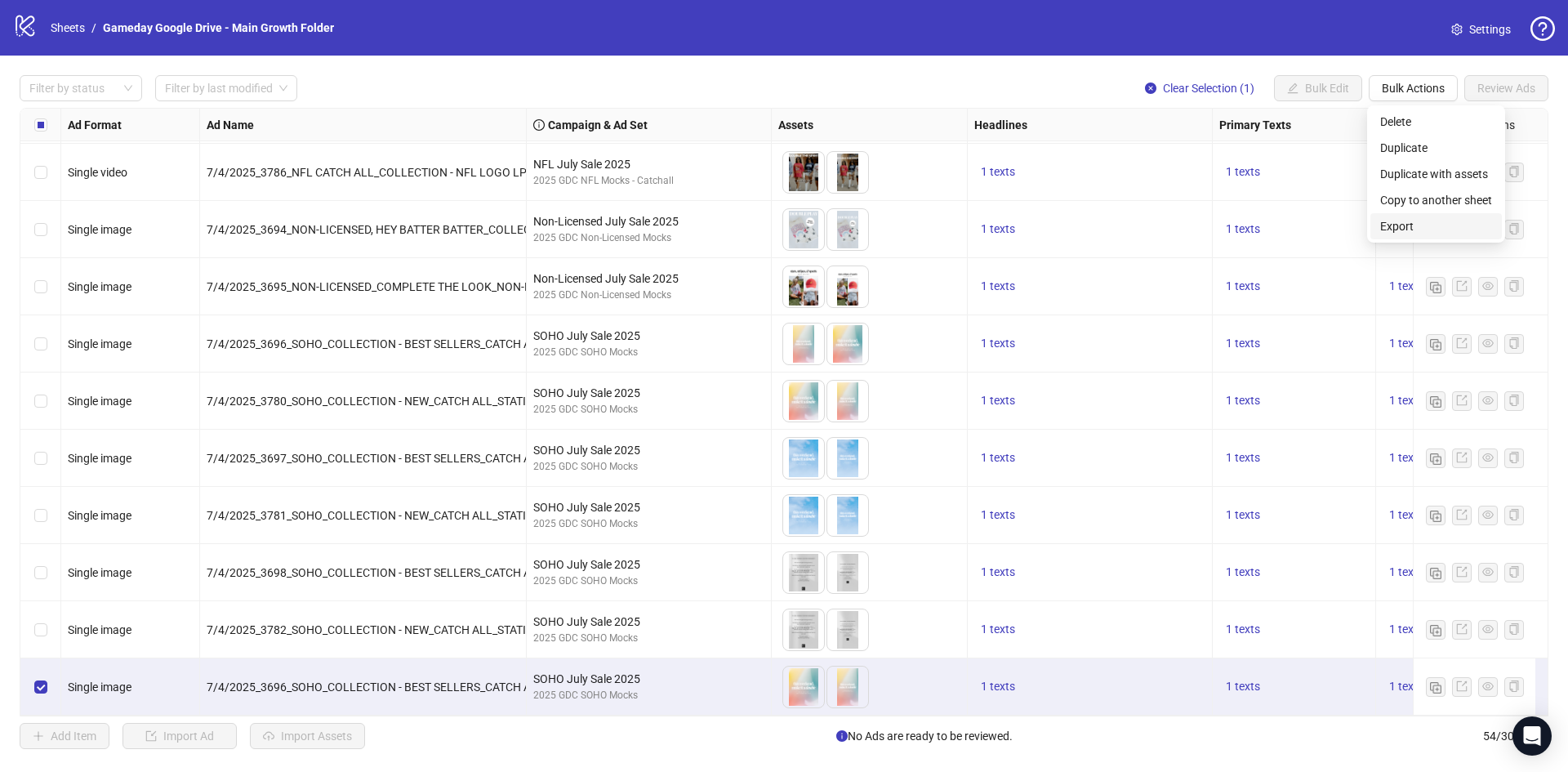 click on "Export" at bounding box center [1436, 226] 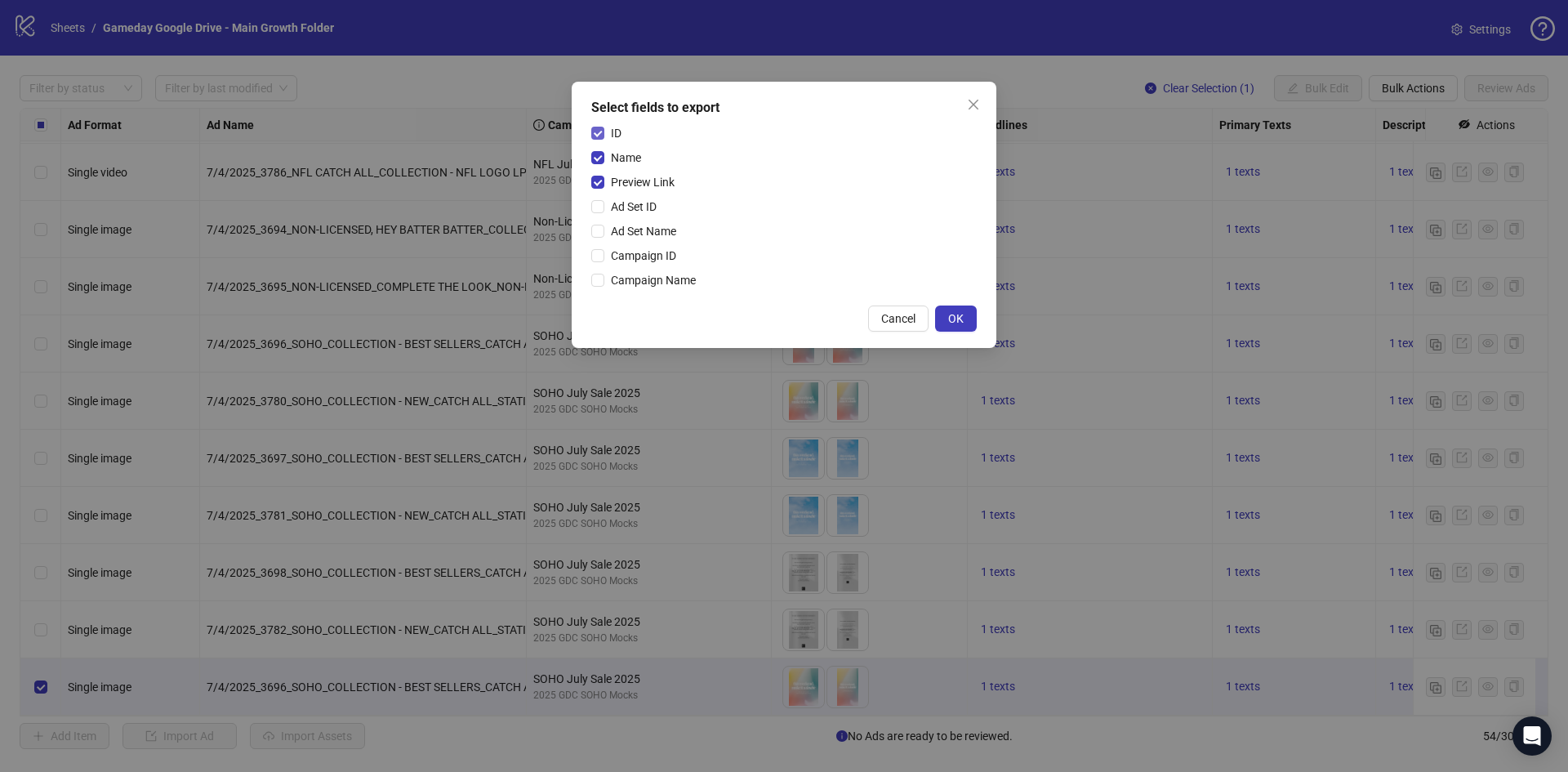 click on "ID" at bounding box center [616, 133] 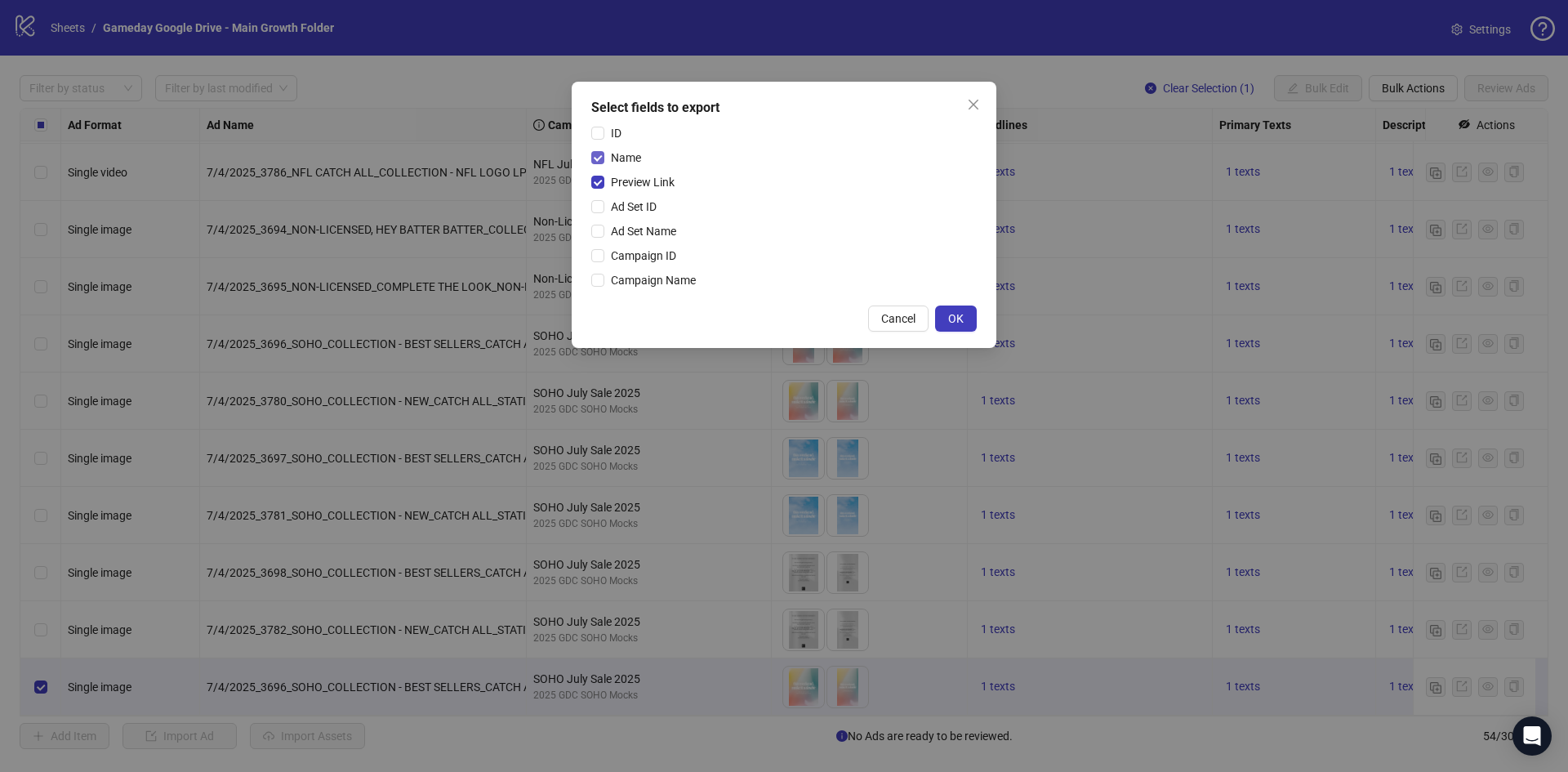click on "Name" at bounding box center [626, 158] 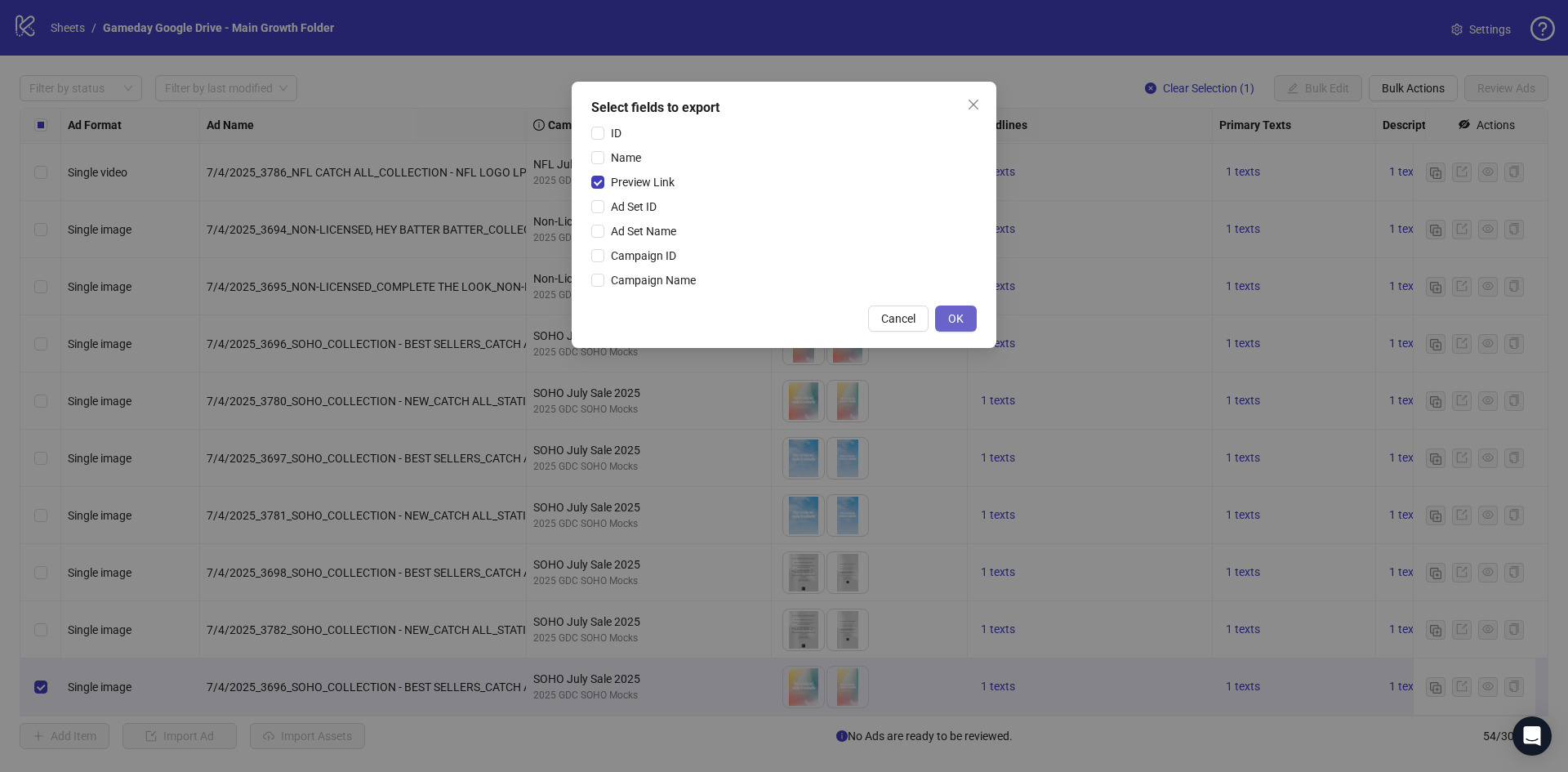 click on "OK" at bounding box center (956, 319) 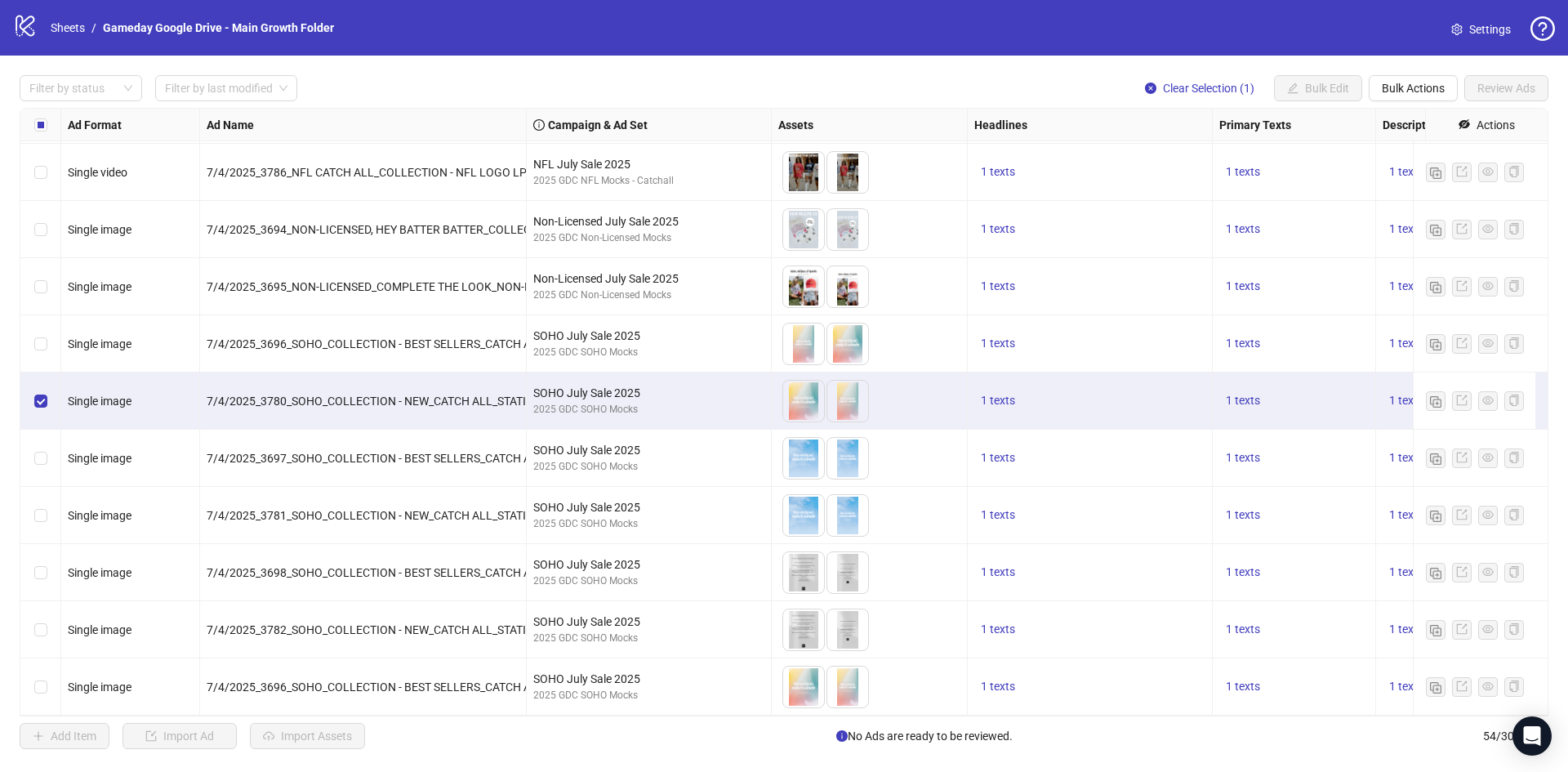 click at bounding box center [41, 458] 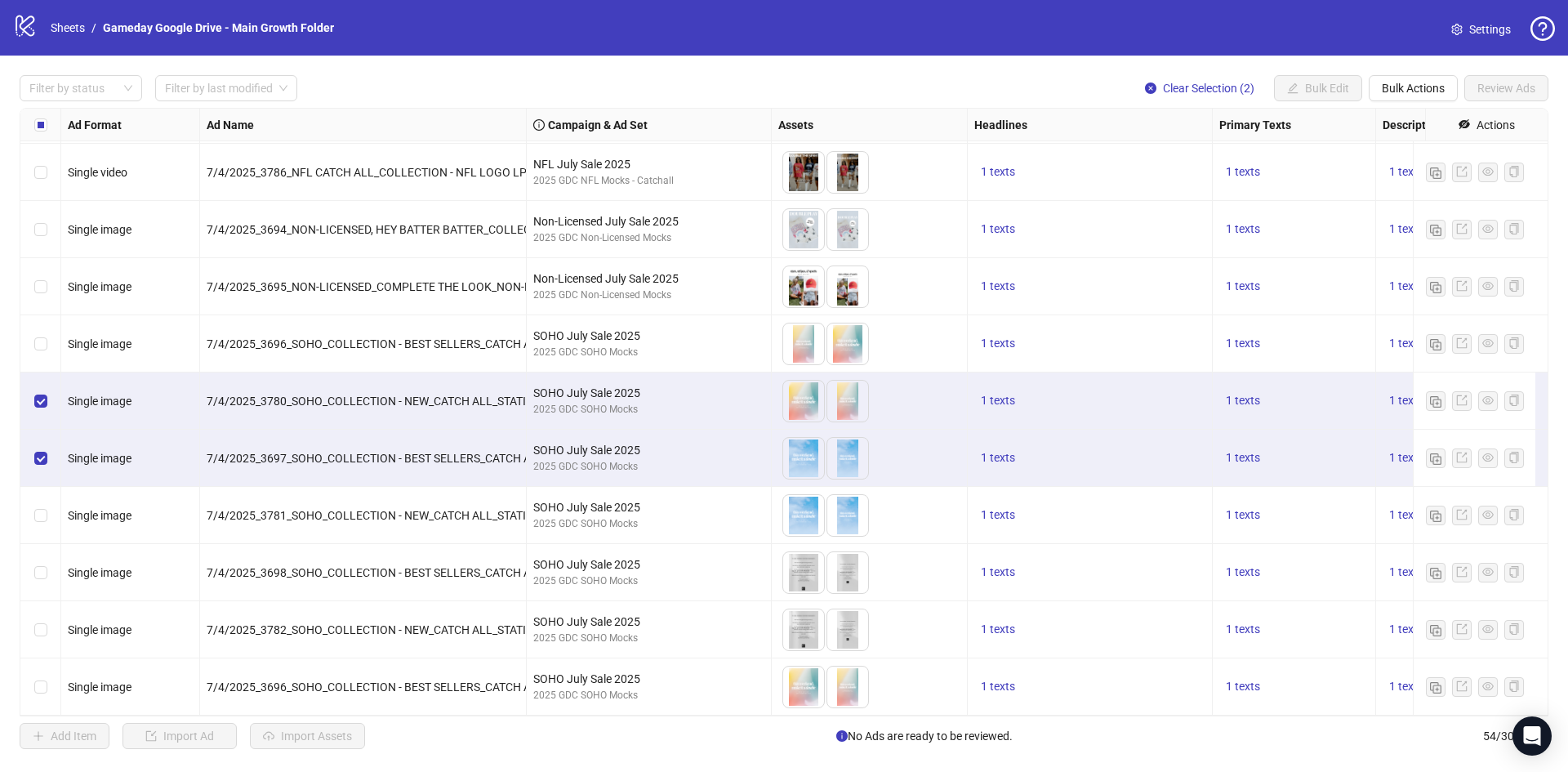 click at bounding box center (41, 515) 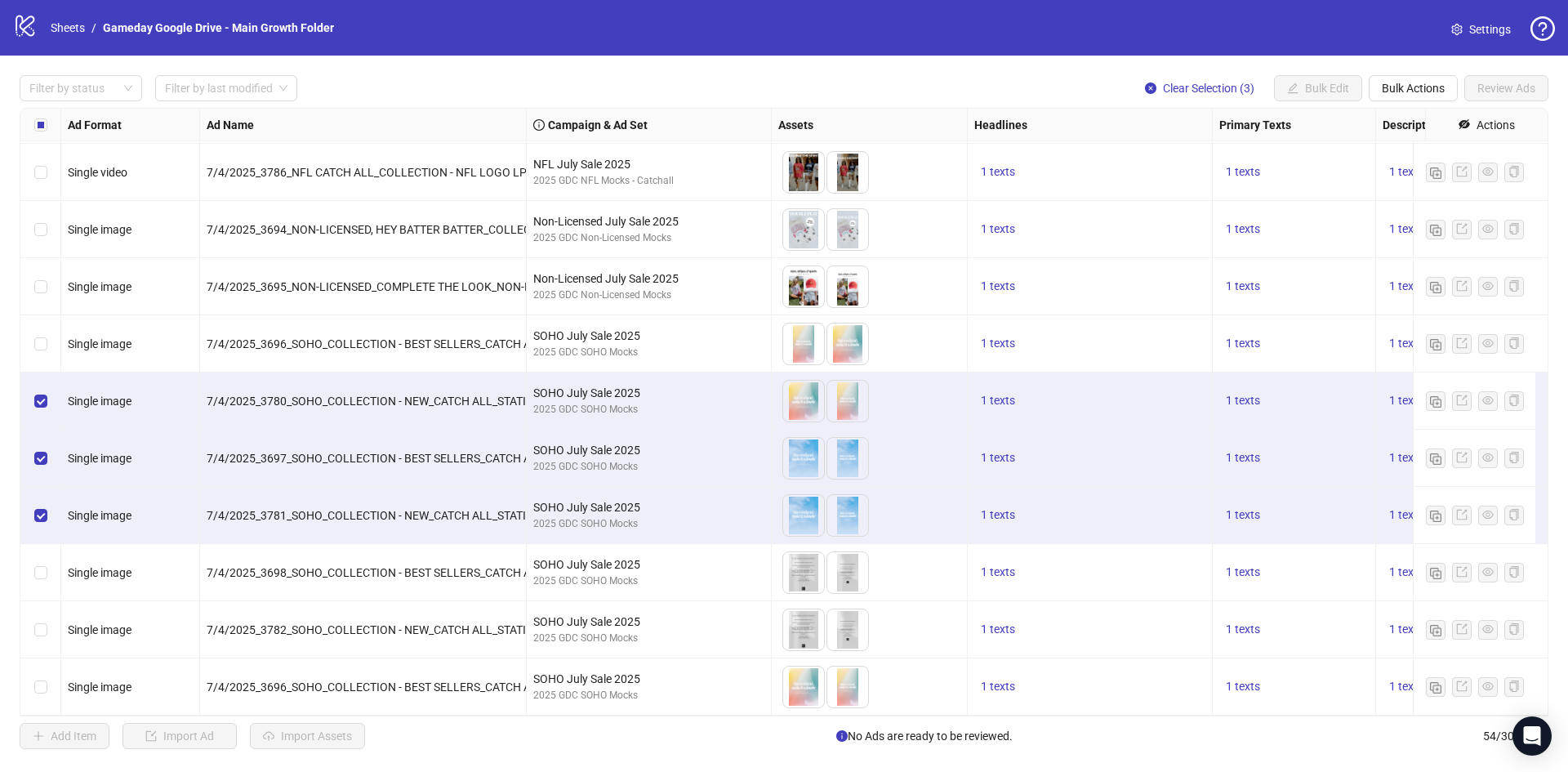 click at bounding box center [41, 573] 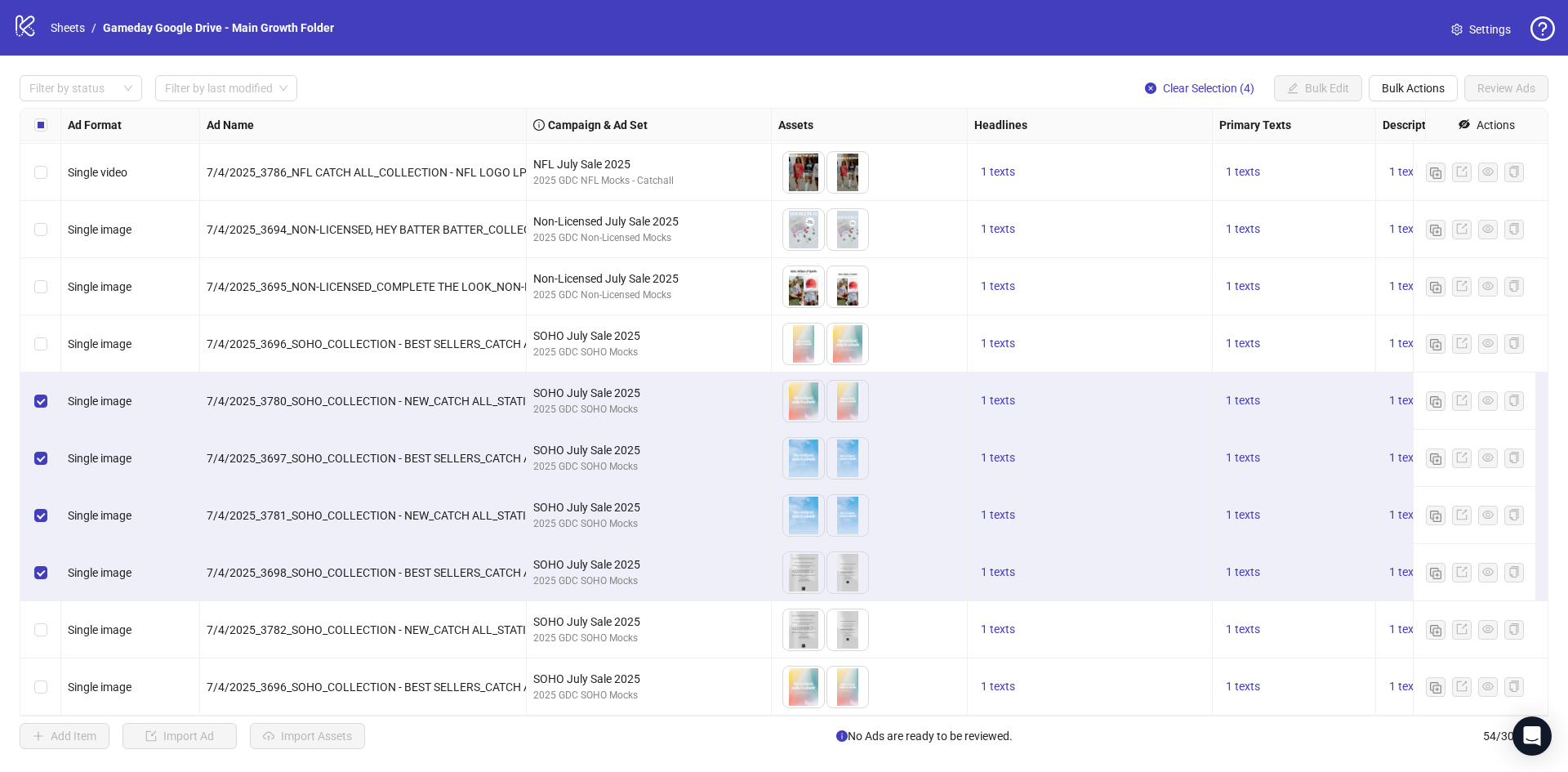 click at bounding box center [41, 630] 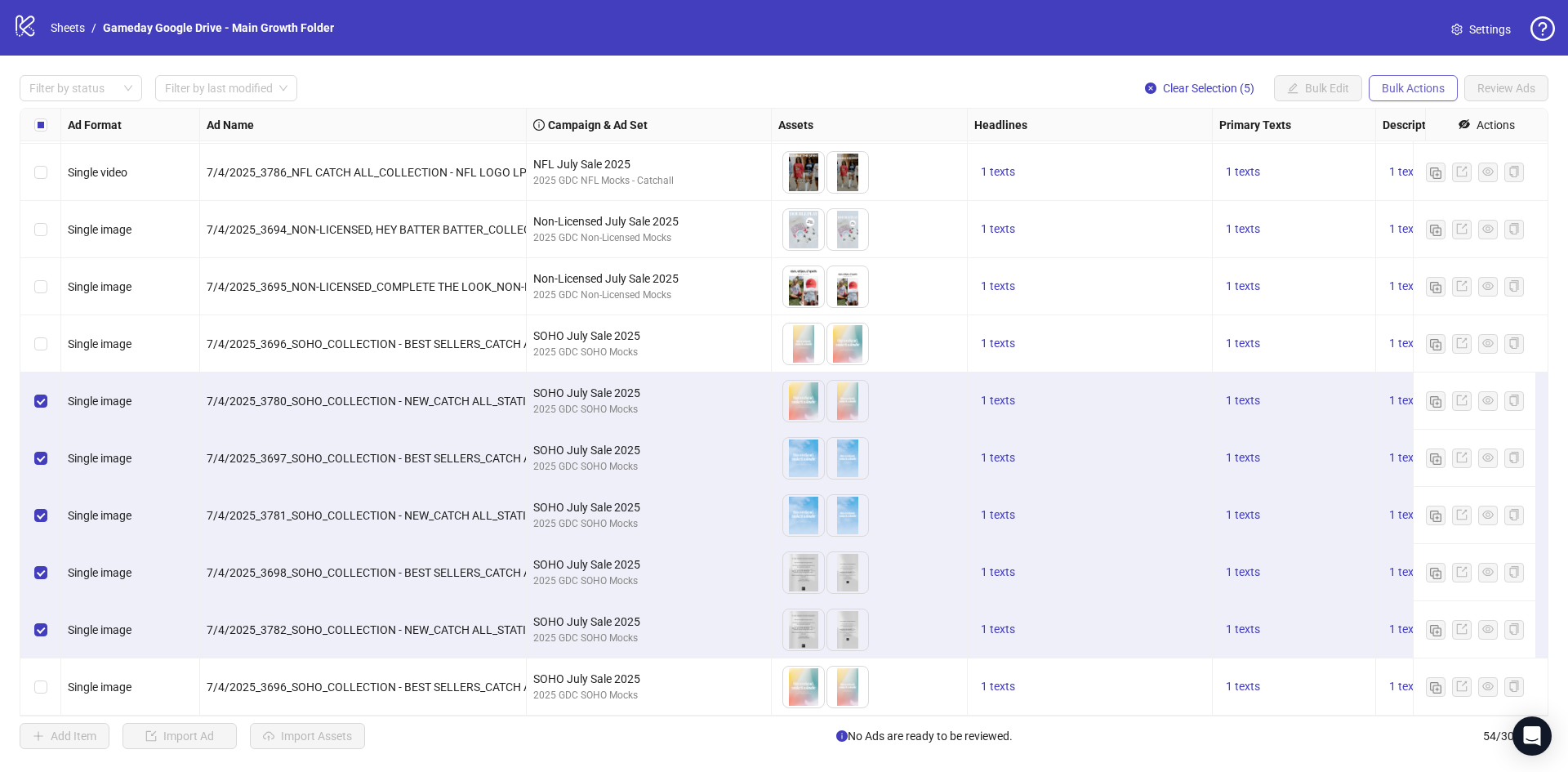 click on "Bulk Actions" at bounding box center (1413, 88) 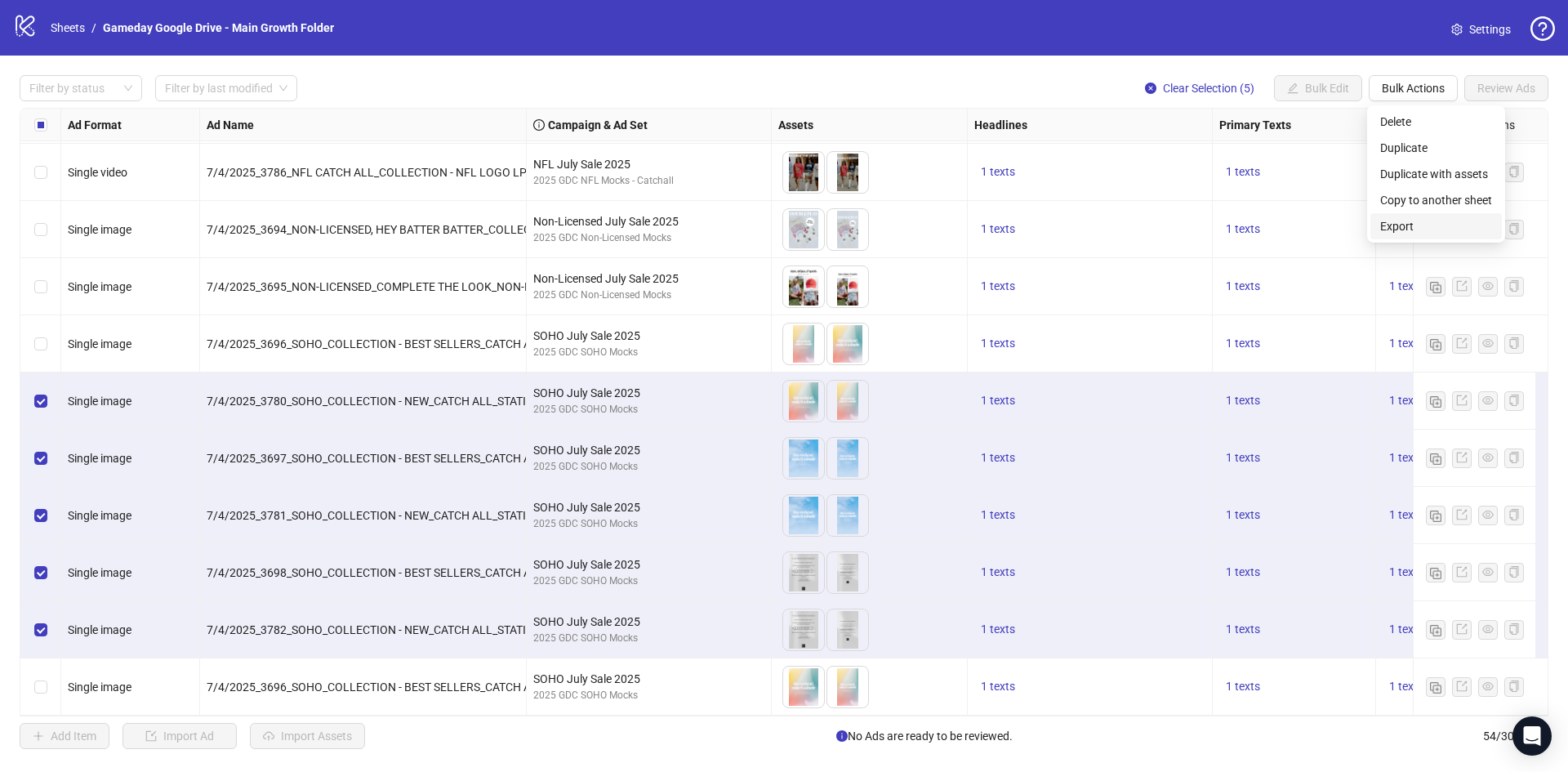 click on "Export" at bounding box center (1436, 226) 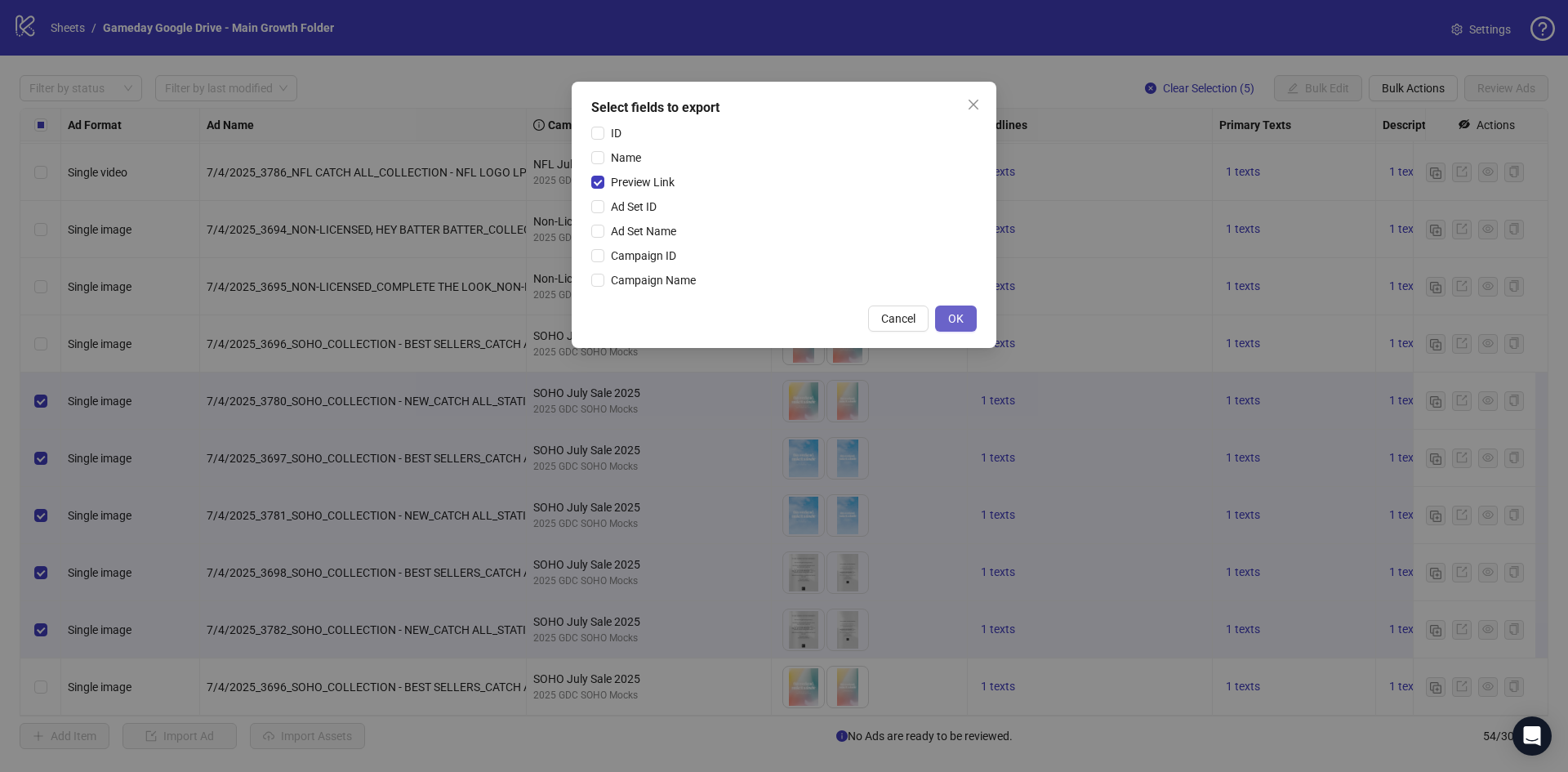 click on "OK" at bounding box center (956, 319) 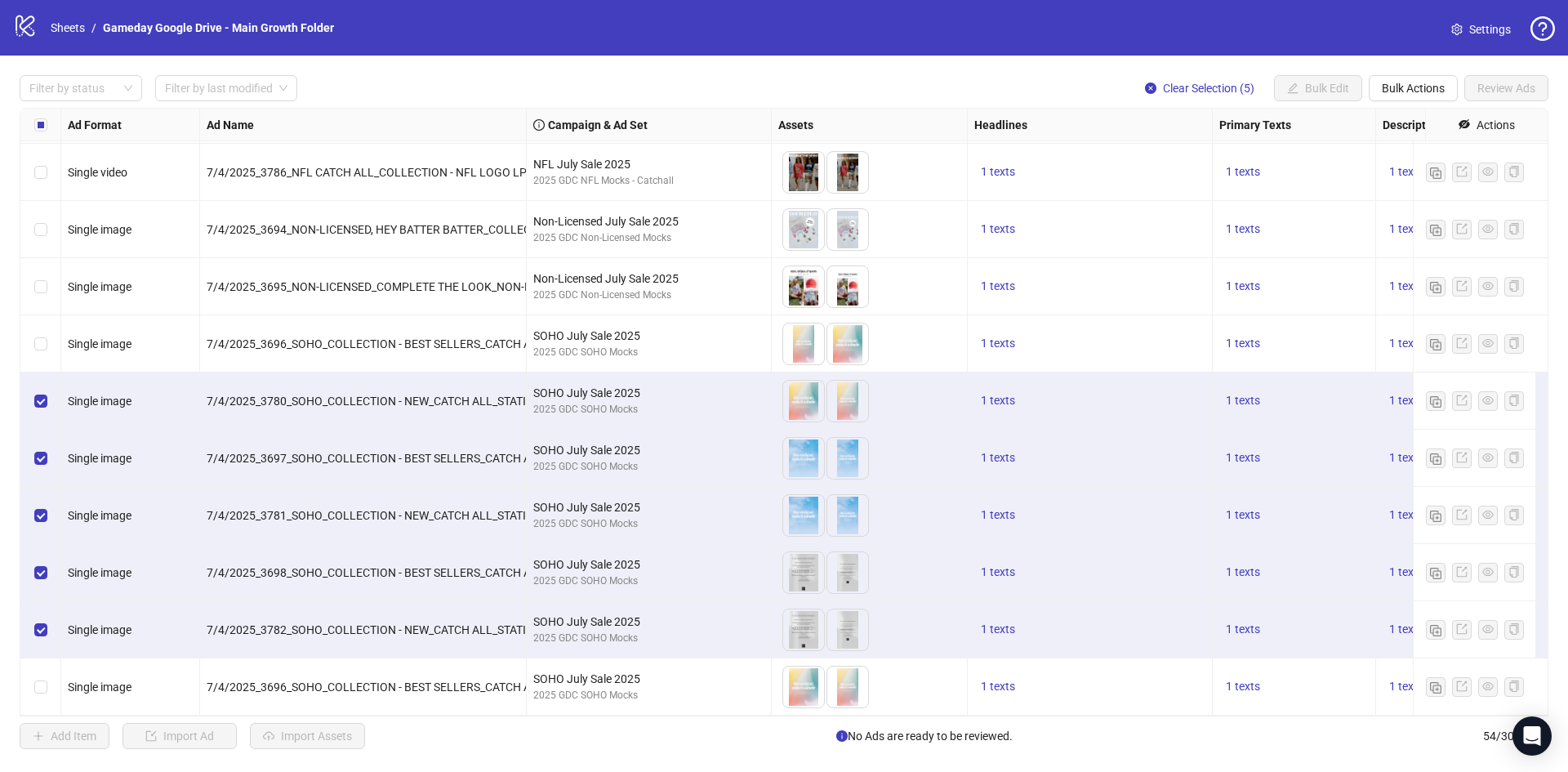click on "1 texts" at bounding box center (1090, 515) 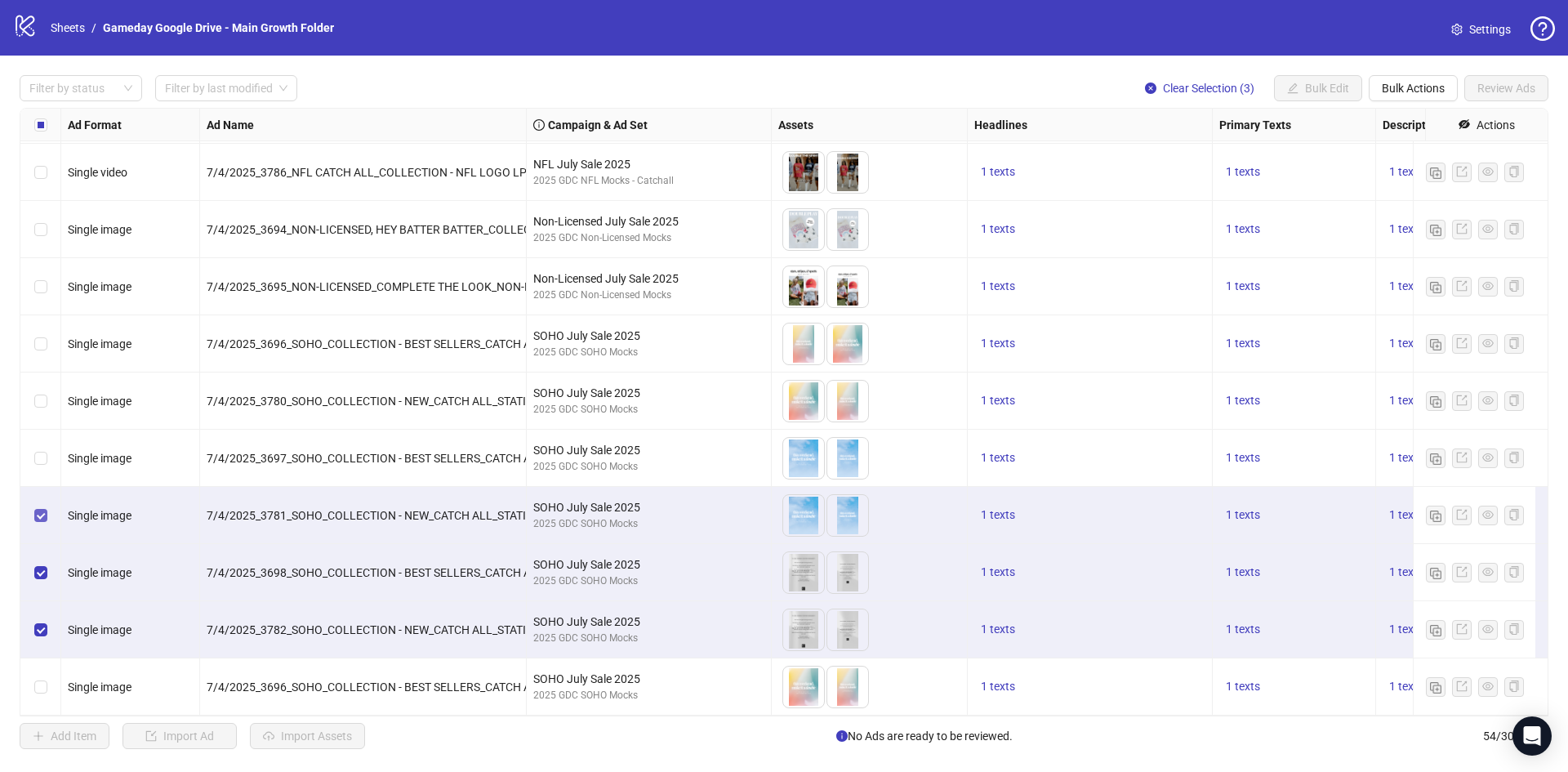 click at bounding box center (41, 515) 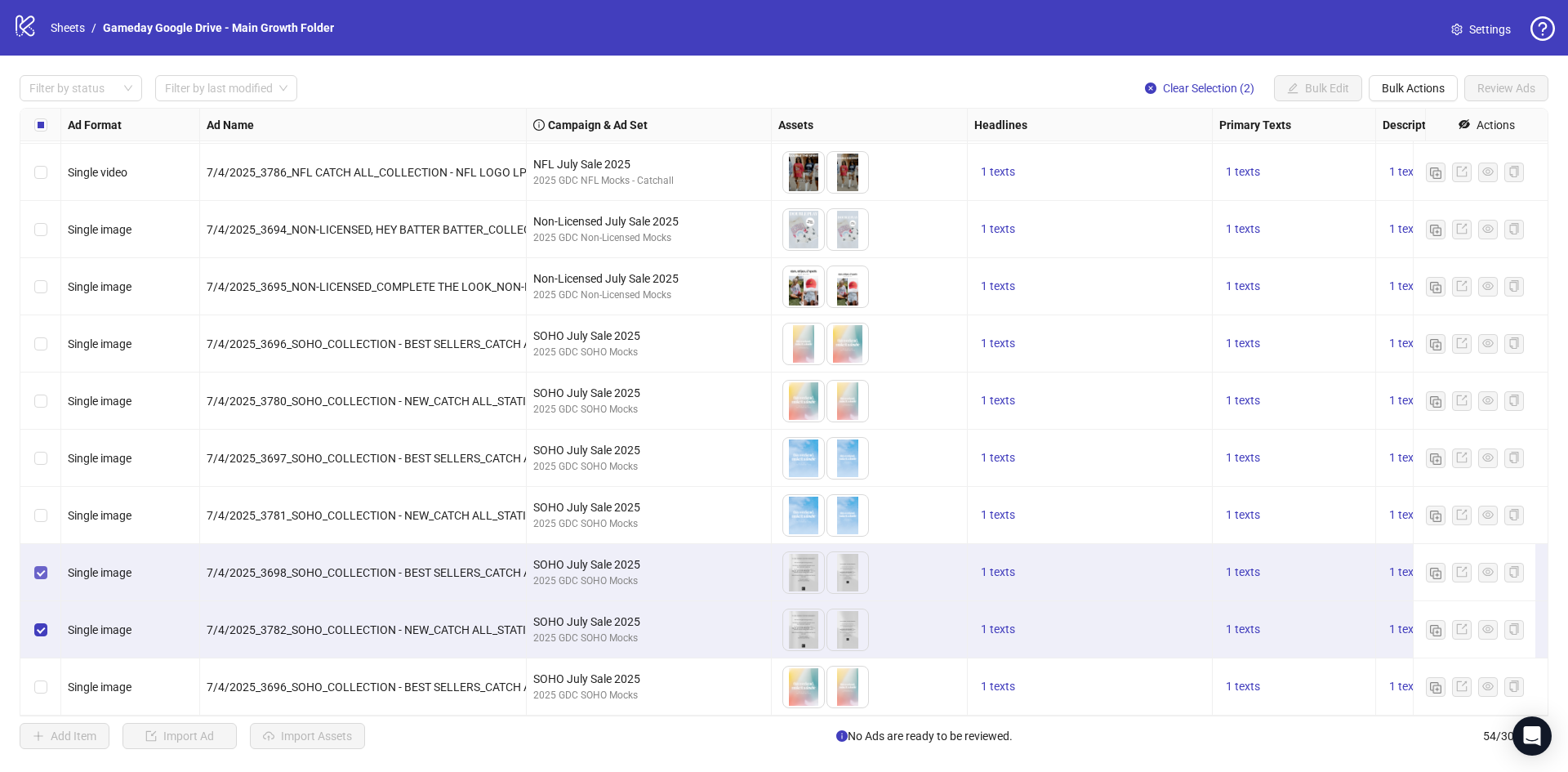 click at bounding box center [41, 573] 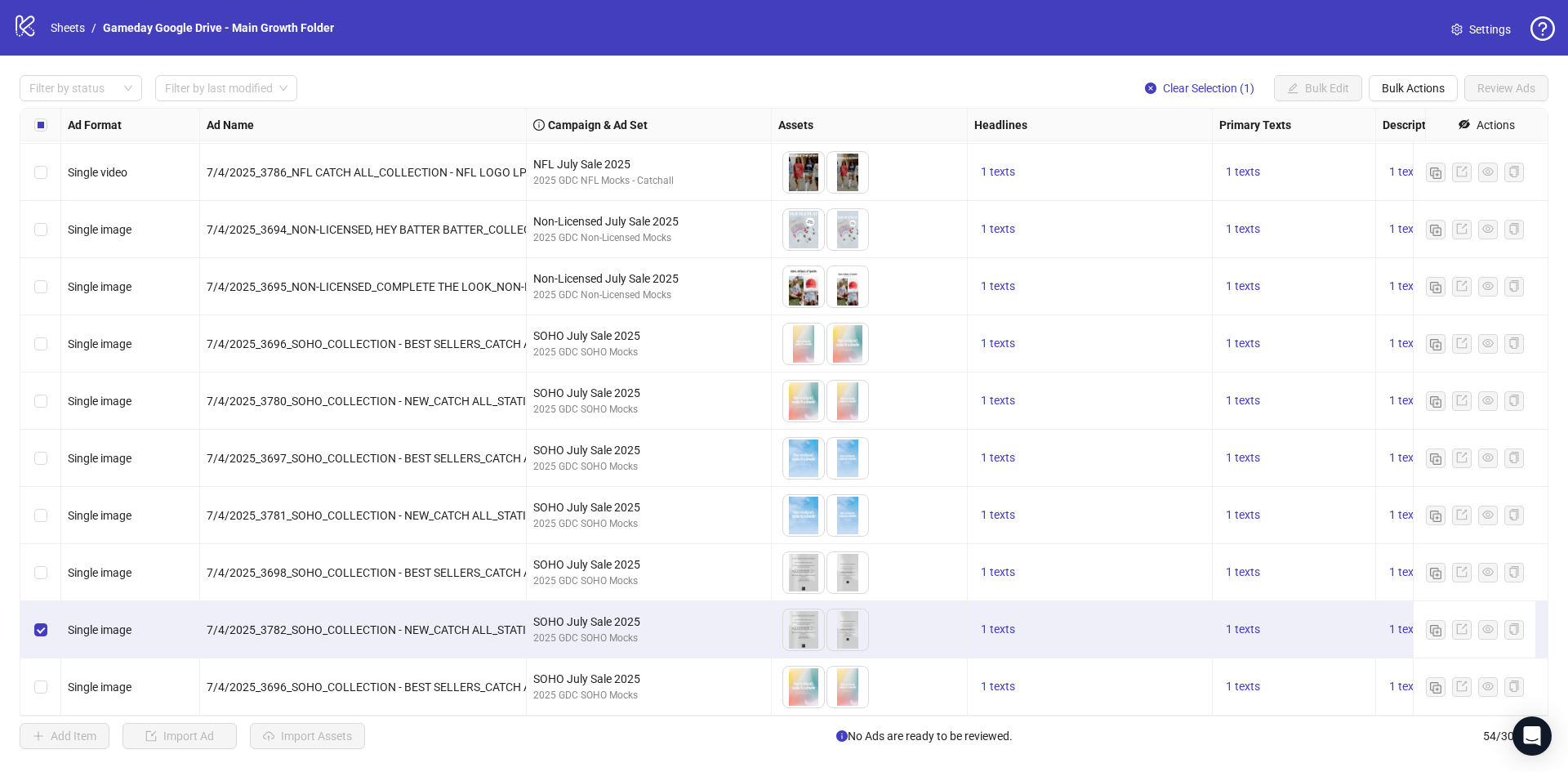 click at bounding box center (41, 630) 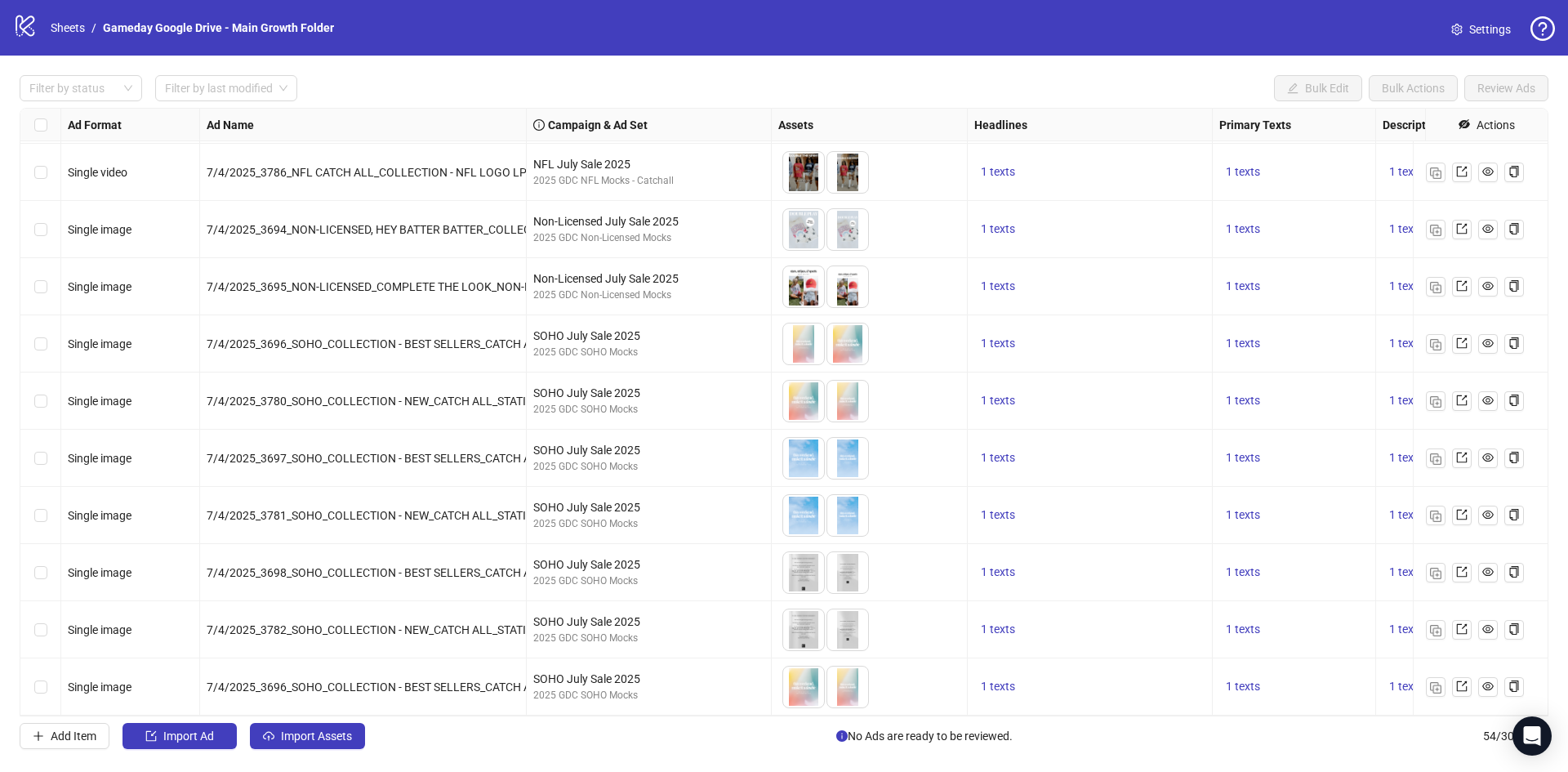 scroll, scrollTop: 2526, scrollLeft: 0, axis: vertical 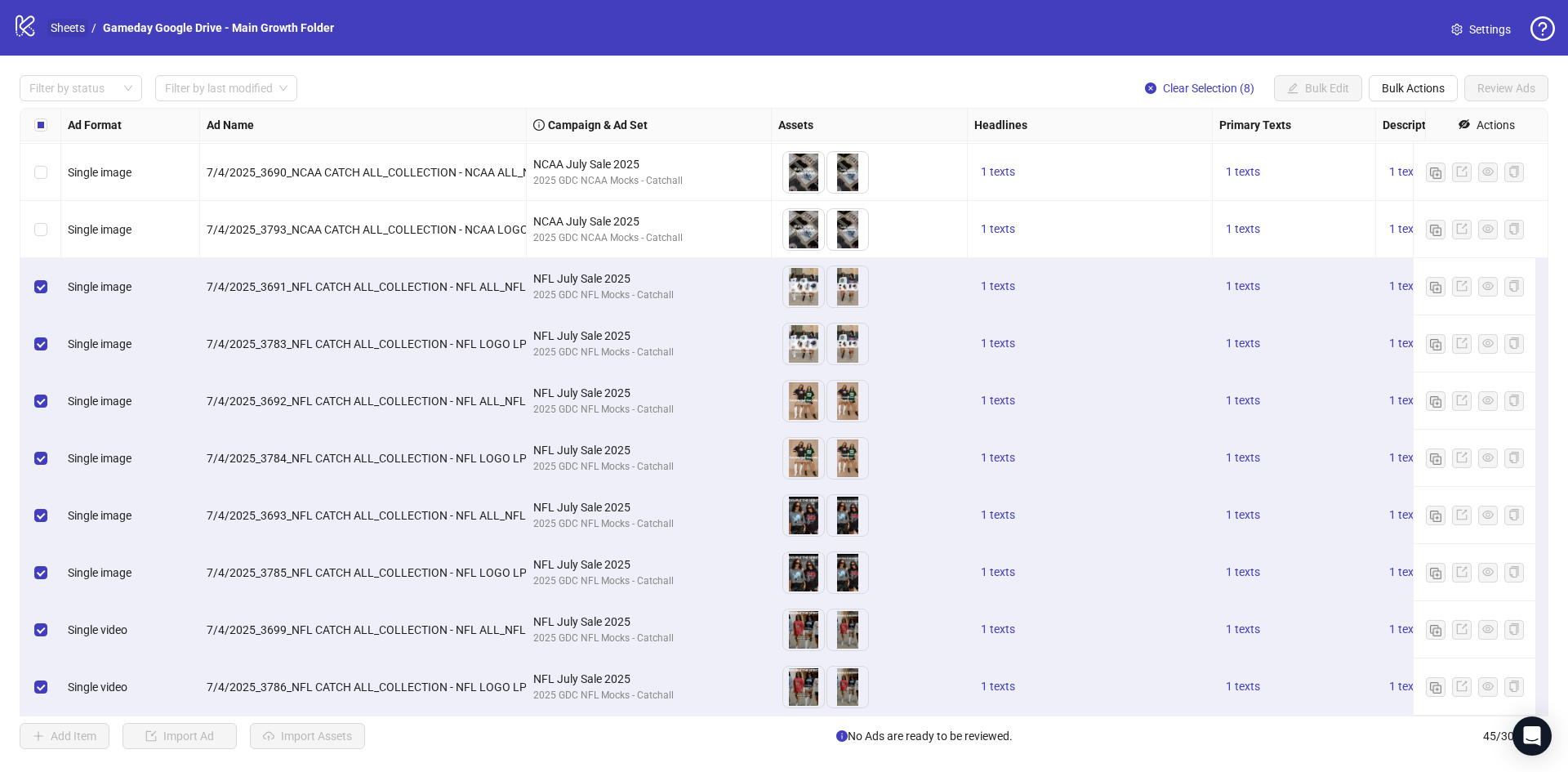 click on "Sheets" at bounding box center (68, 28) 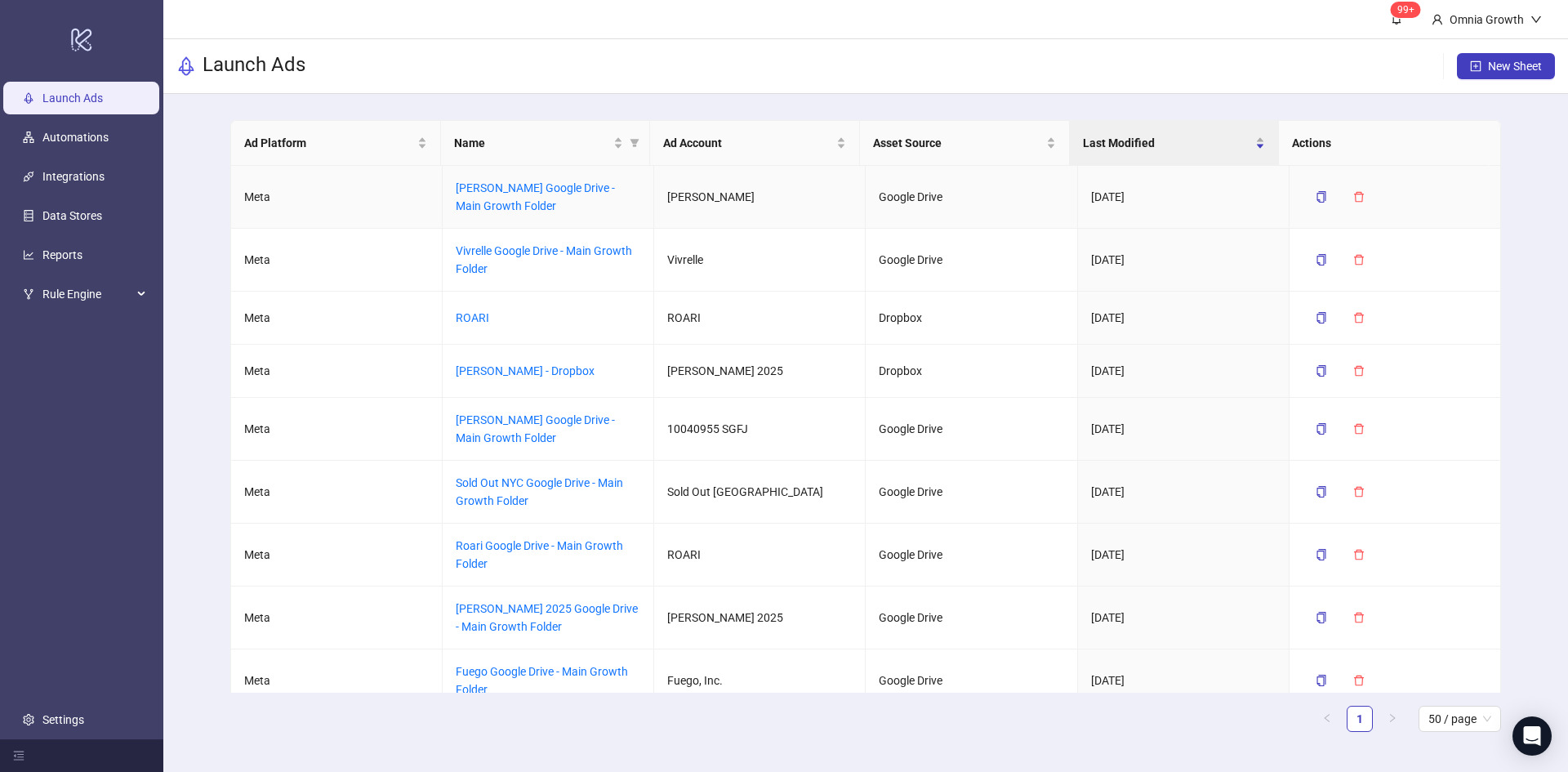 scroll, scrollTop: 493, scrollLeft: 0, axis: vertical 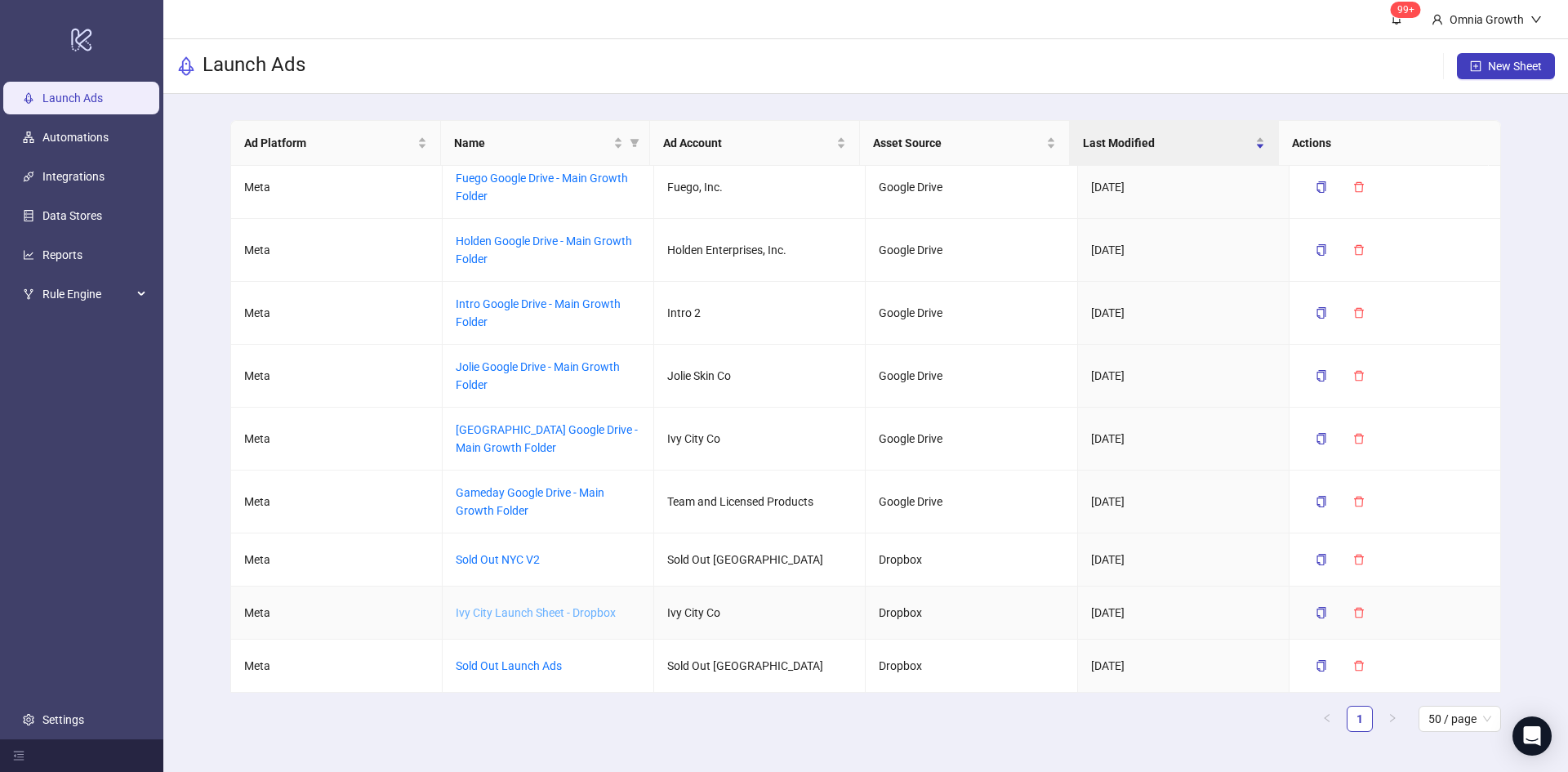 click on "Ivy City Launch Sheet - Dropbox" at bounding box center (536, 613) 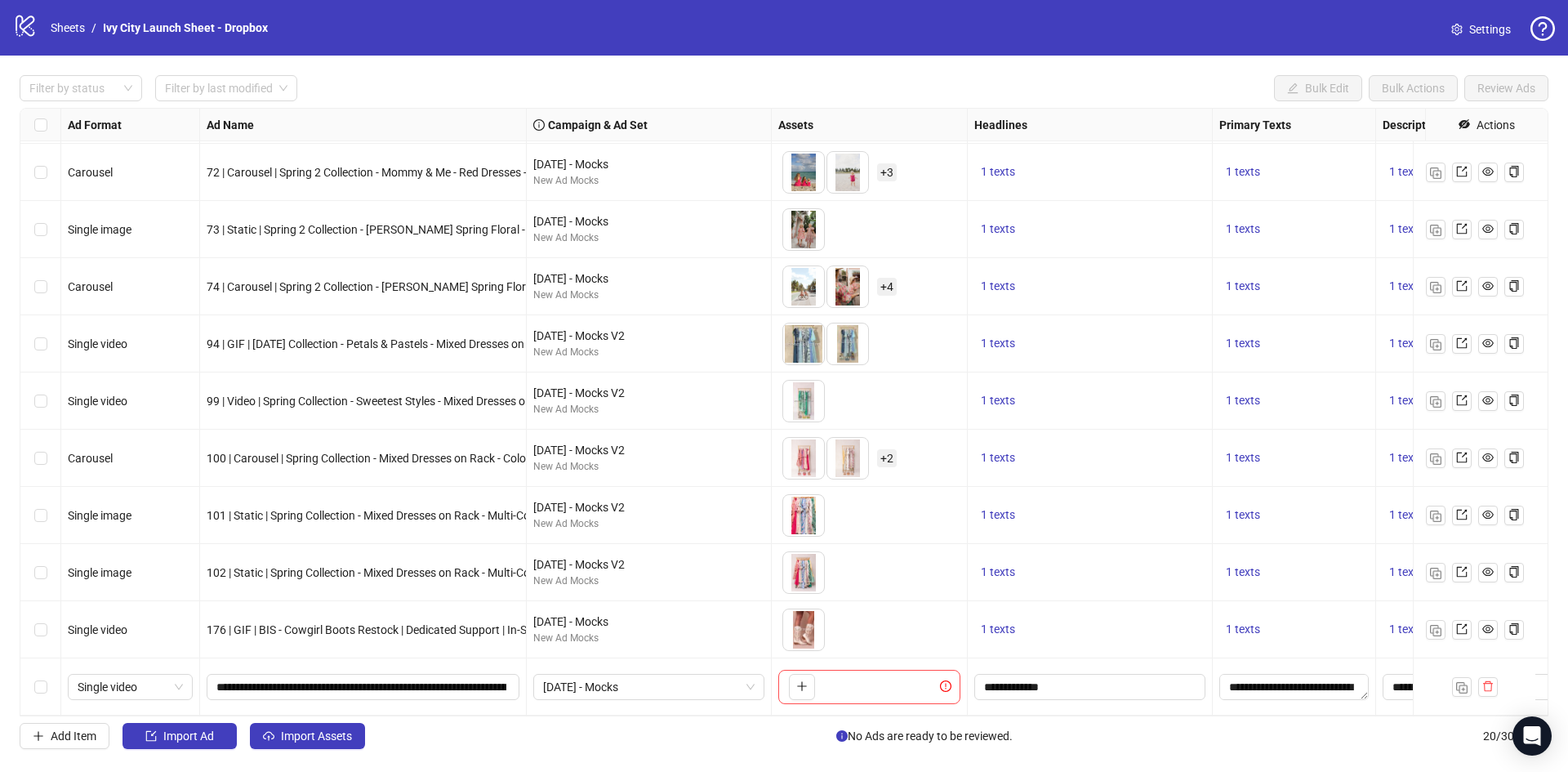 scroll, scrollTop: 582, scrollLeft: 0, axis: vertical 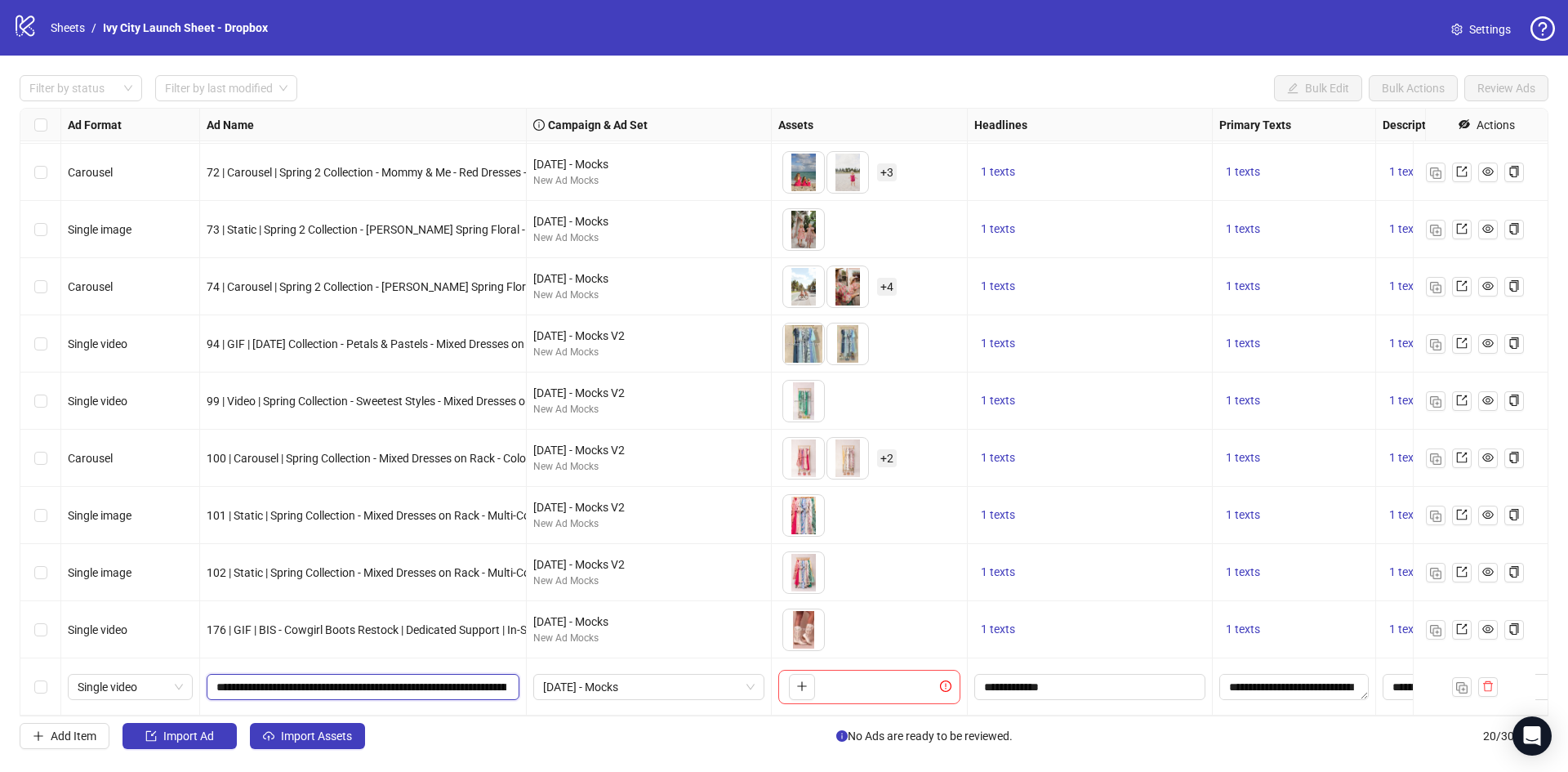 click on "**********" at bounding box center [361, 687] 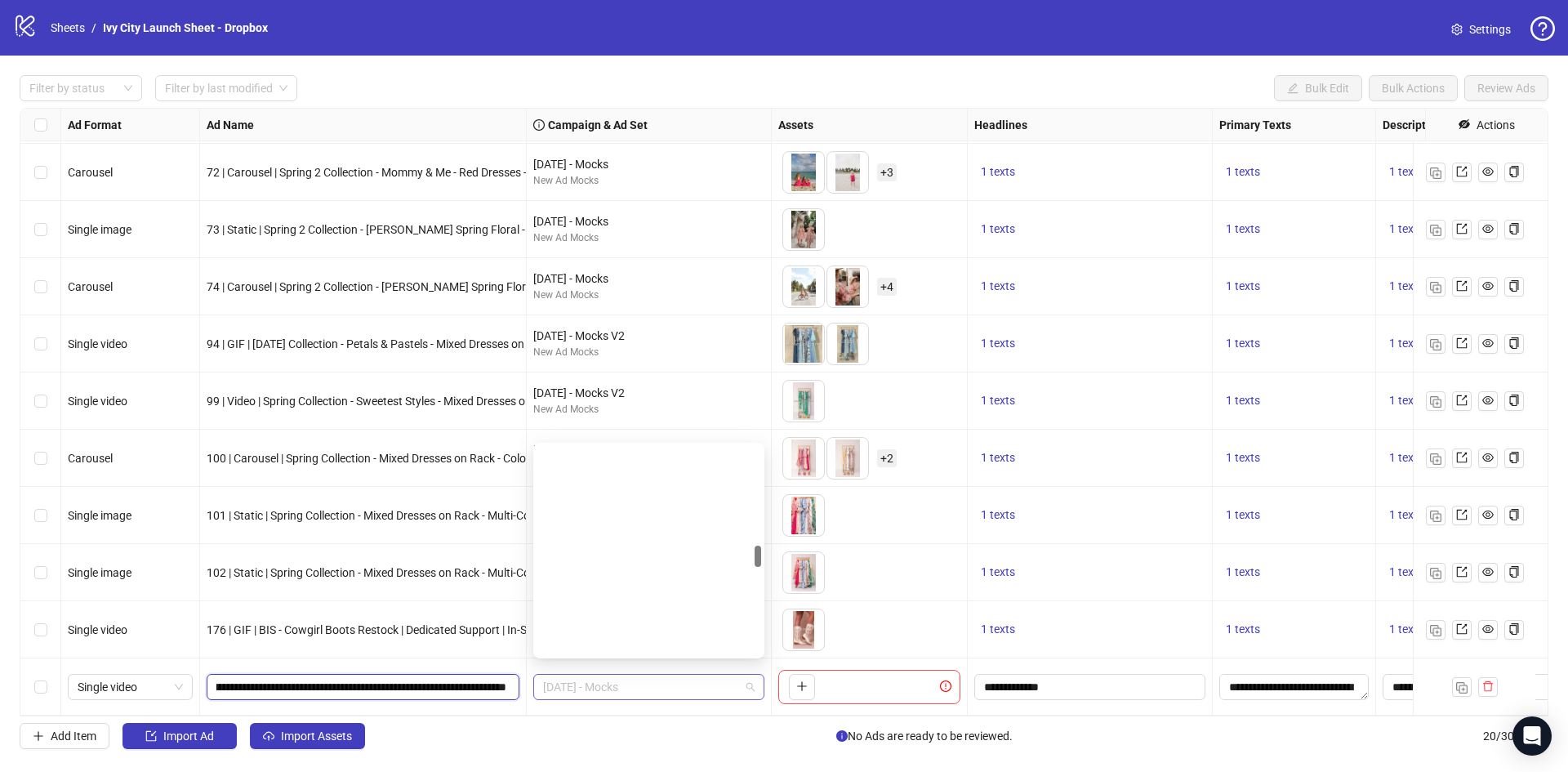 click on "[DATE] - Mocks" at bounding box center (648, 687) 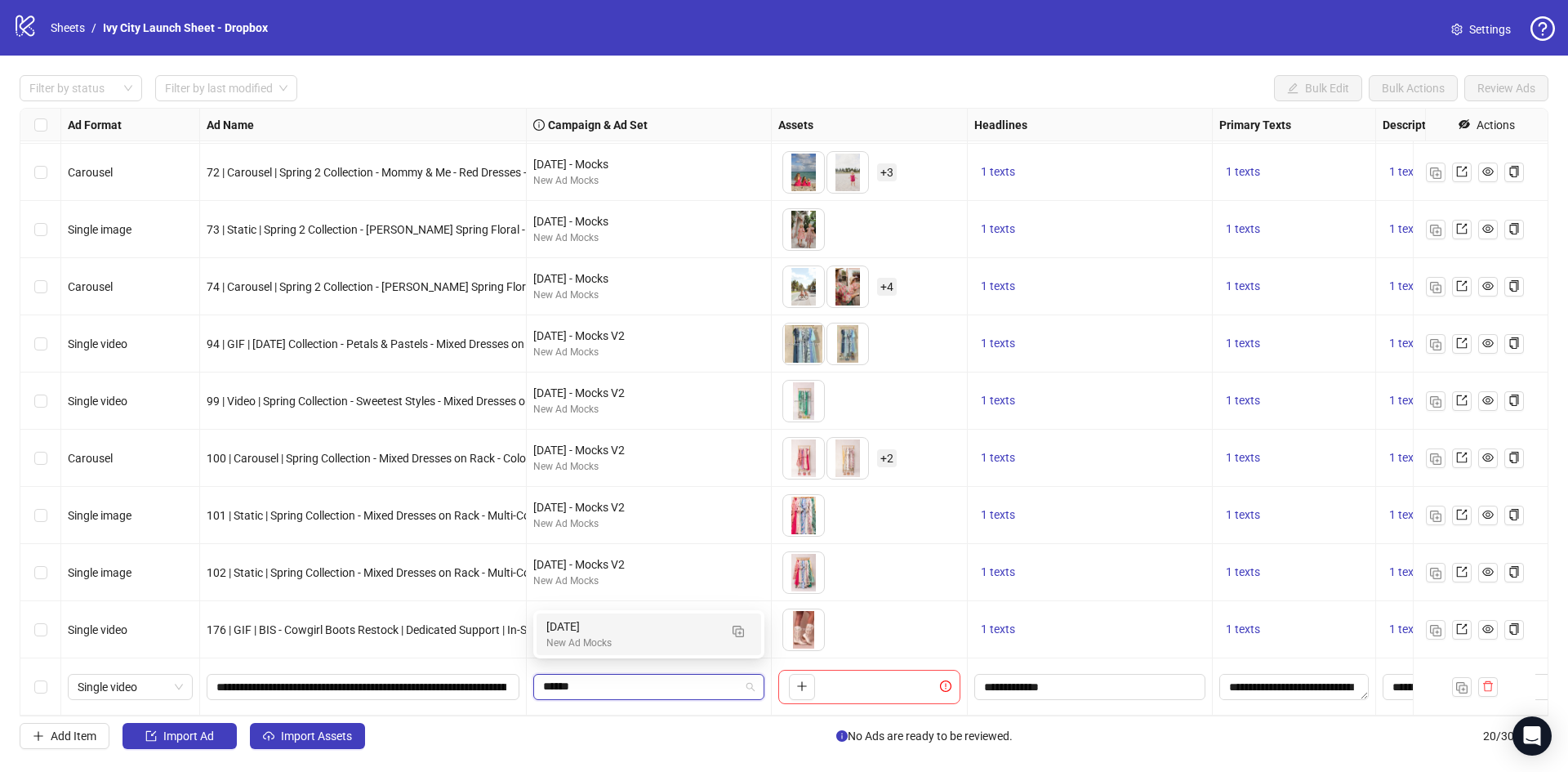 scroll, scrollTop: 0, scrollLeft: 0, axis: both 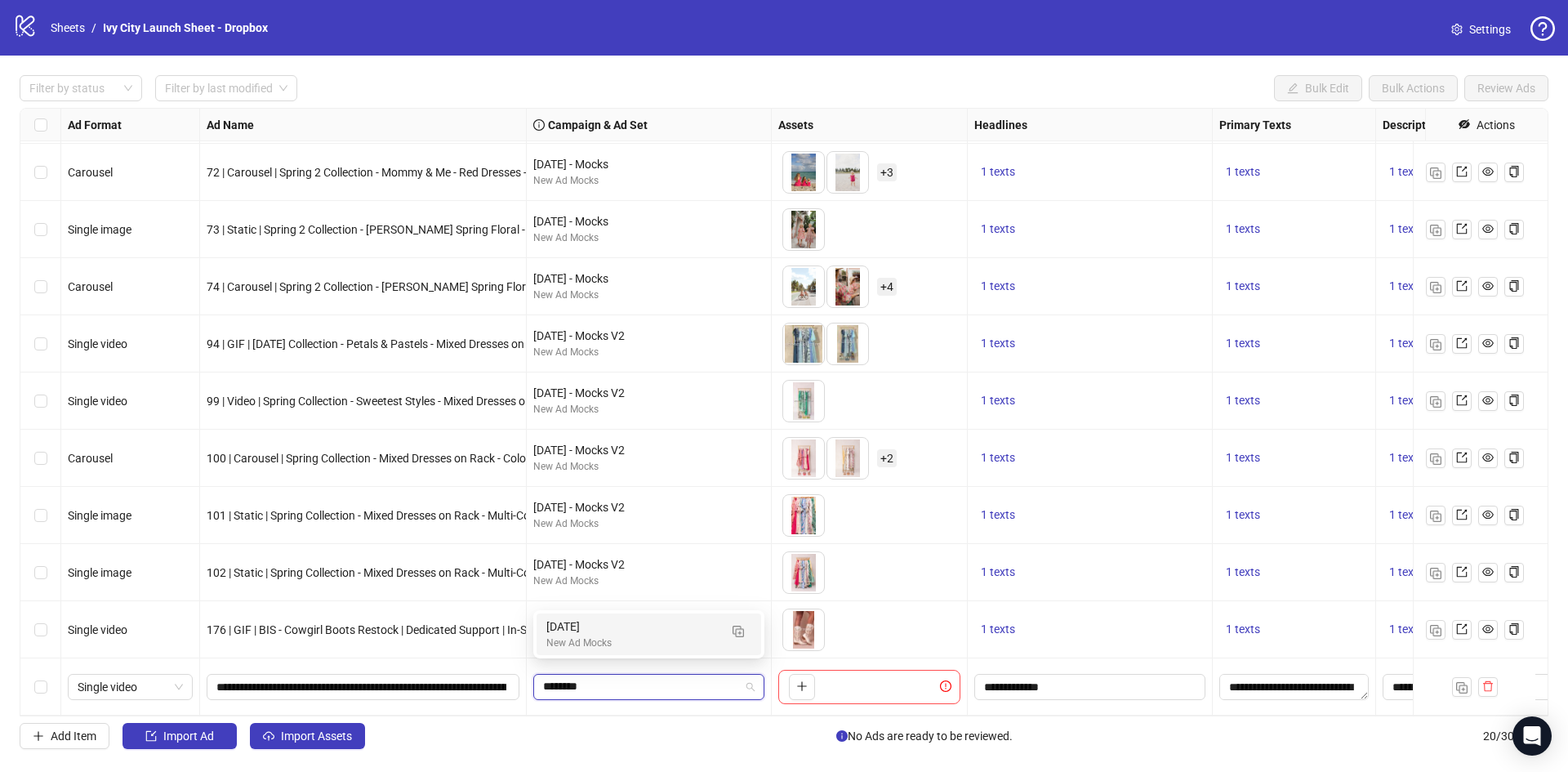type on "*********" 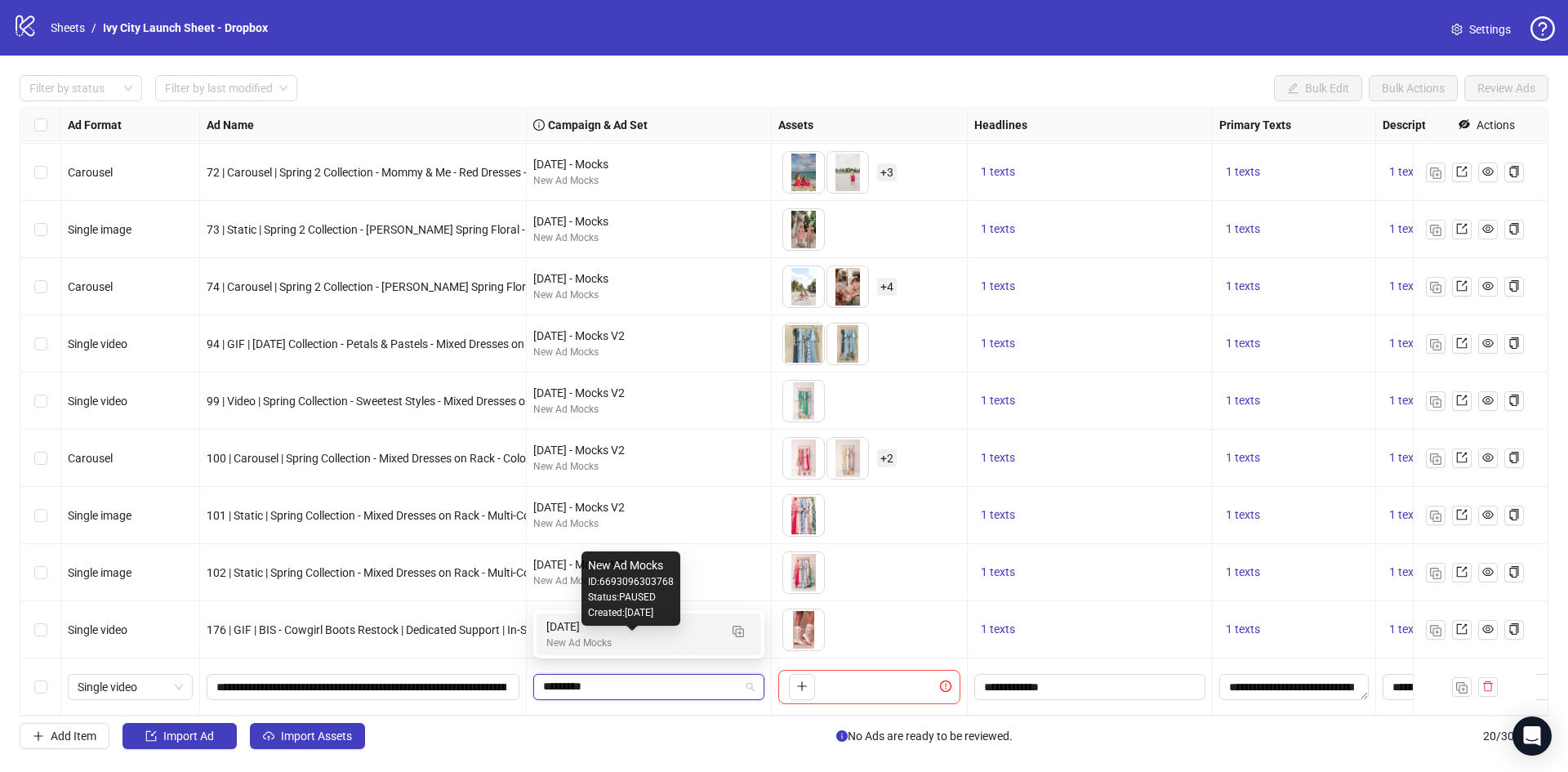 click on "New Ad Mocks" at bounding box center (632, 643) 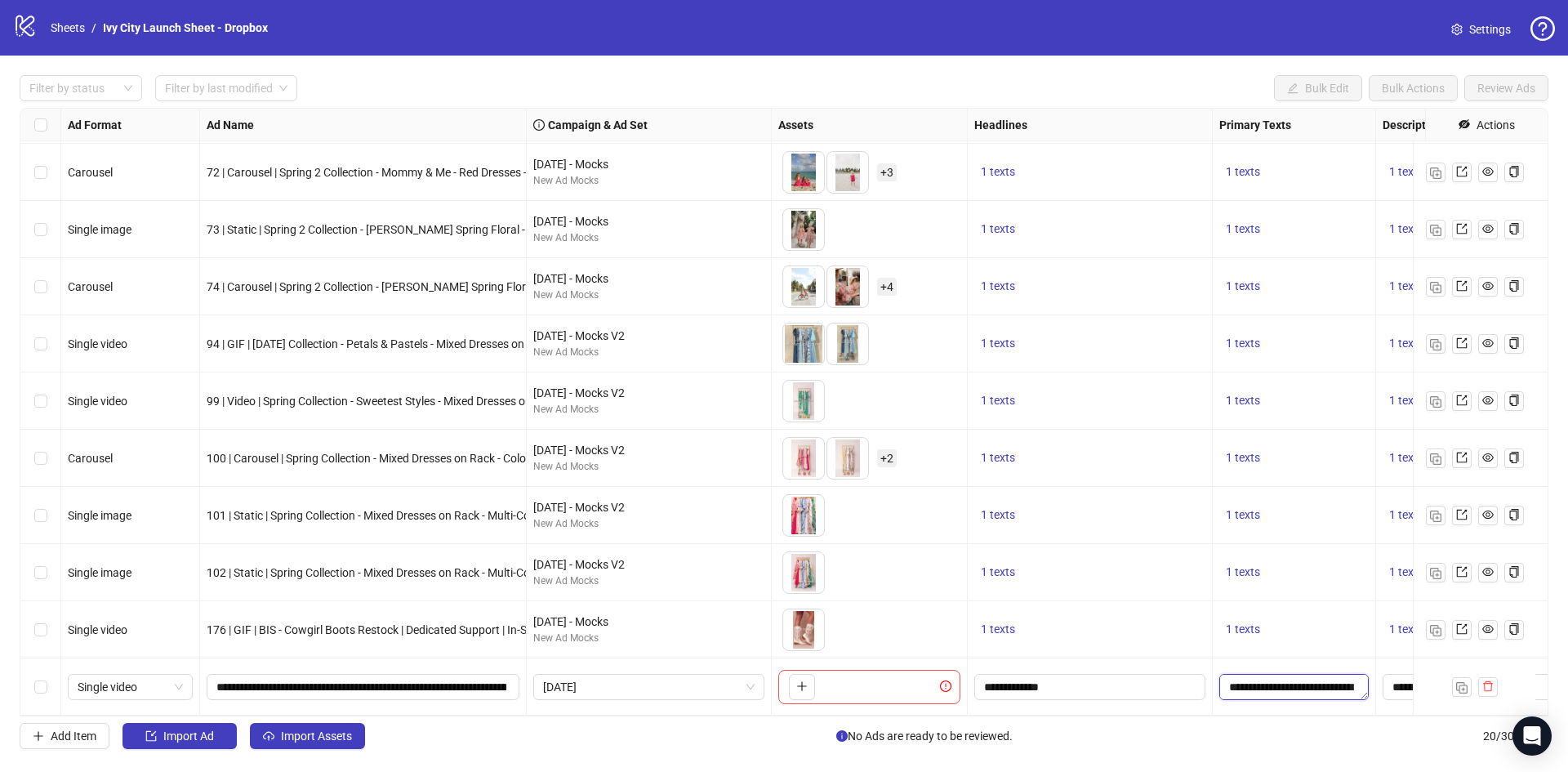click on "**********" at bounding box center [1294, 687] 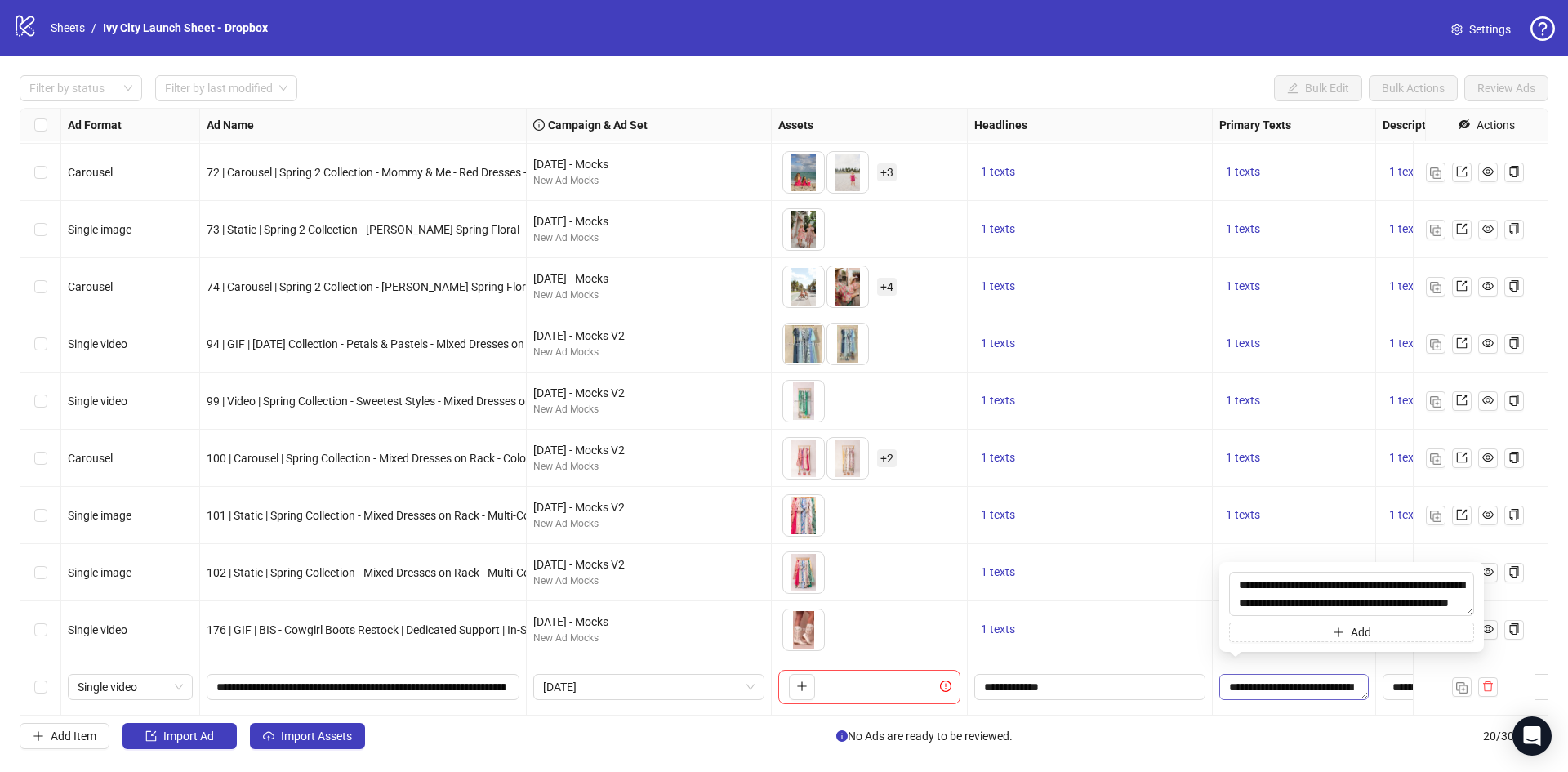 type on "**********" 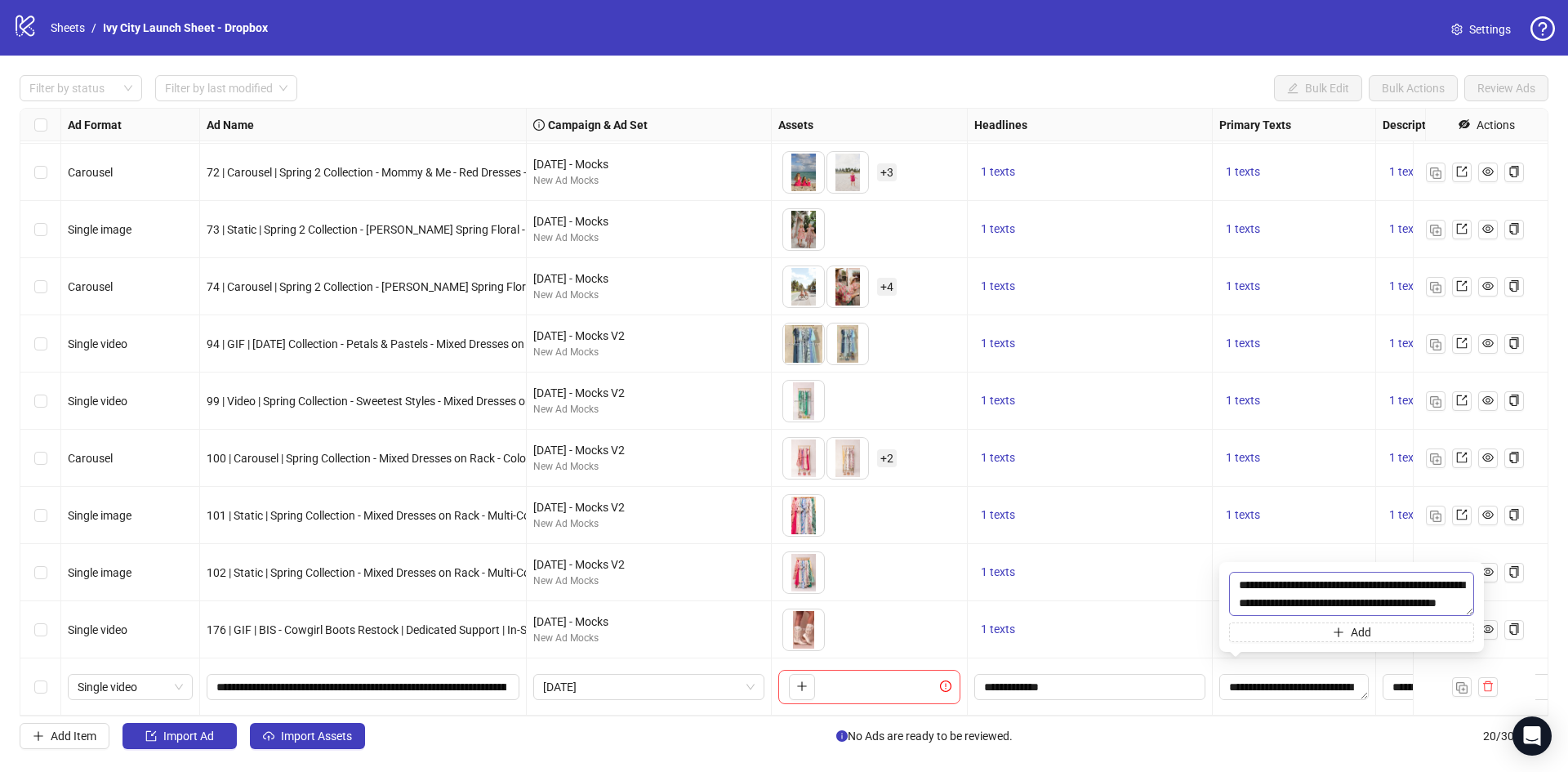 scroll, scrollTop: 12, scrollLeft: 0, axis: vertical 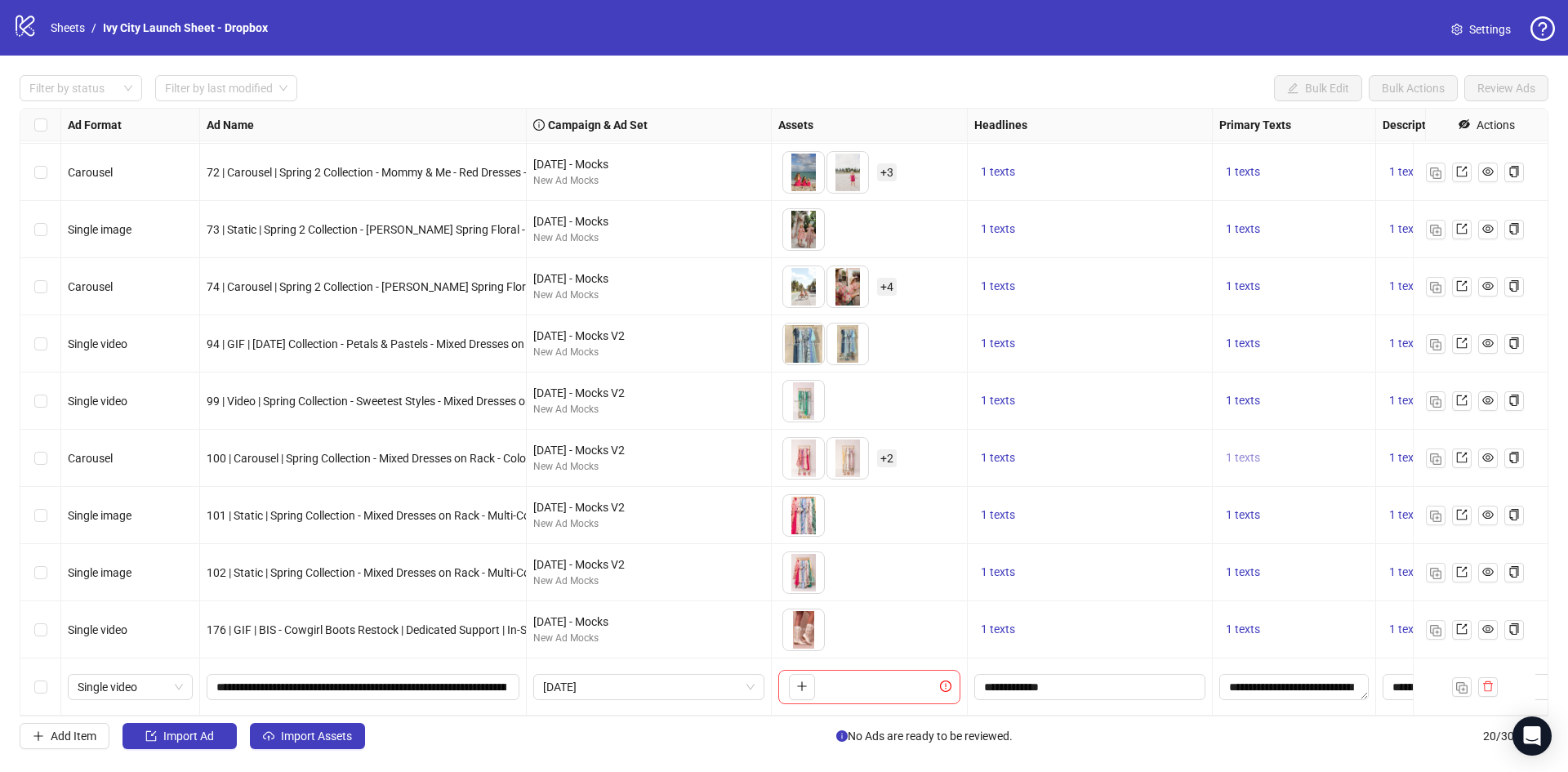click on "1 texts" at bounding box center (1243, 457) 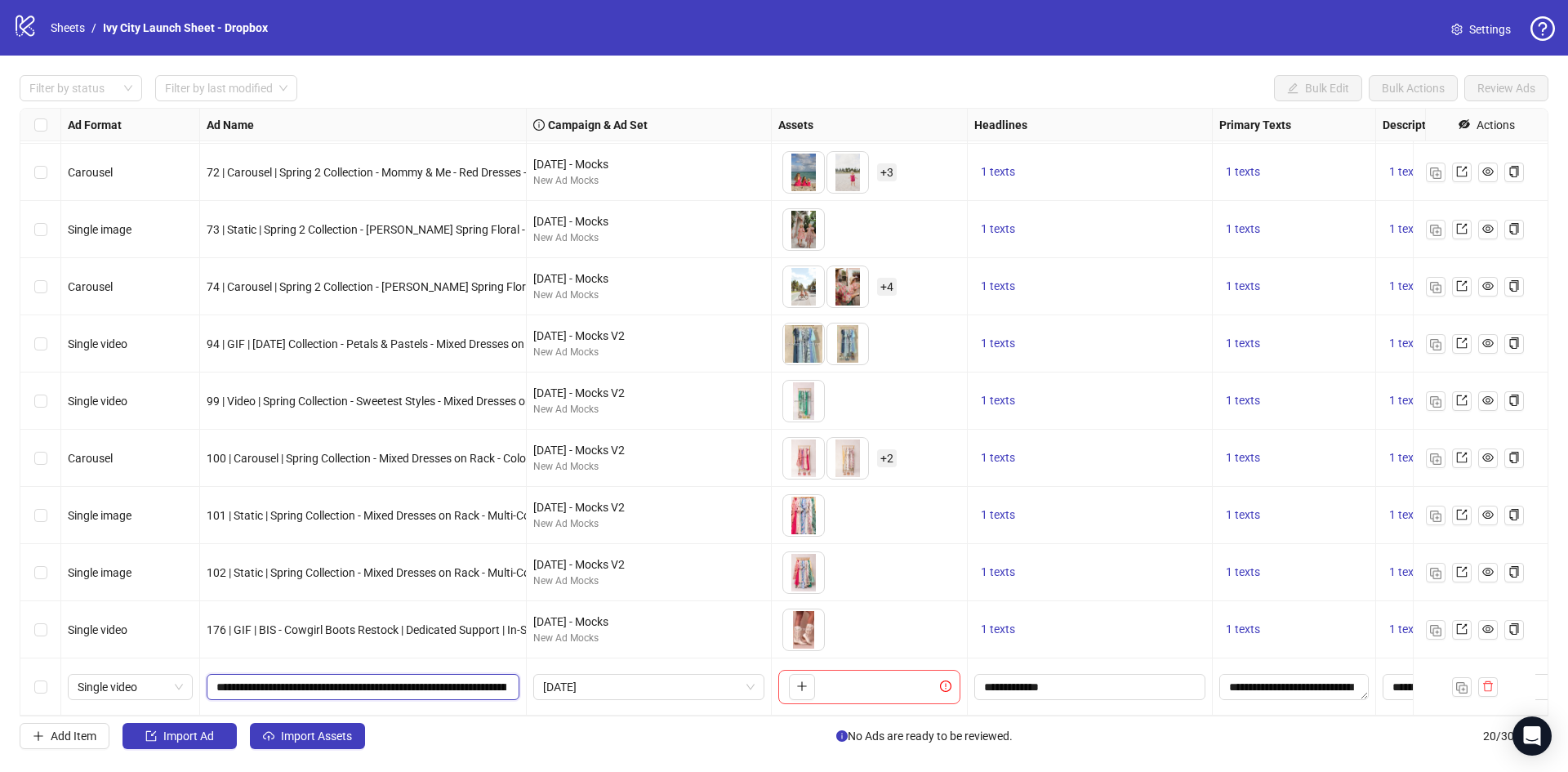 click on "**********" at bounding box center (361, 687) 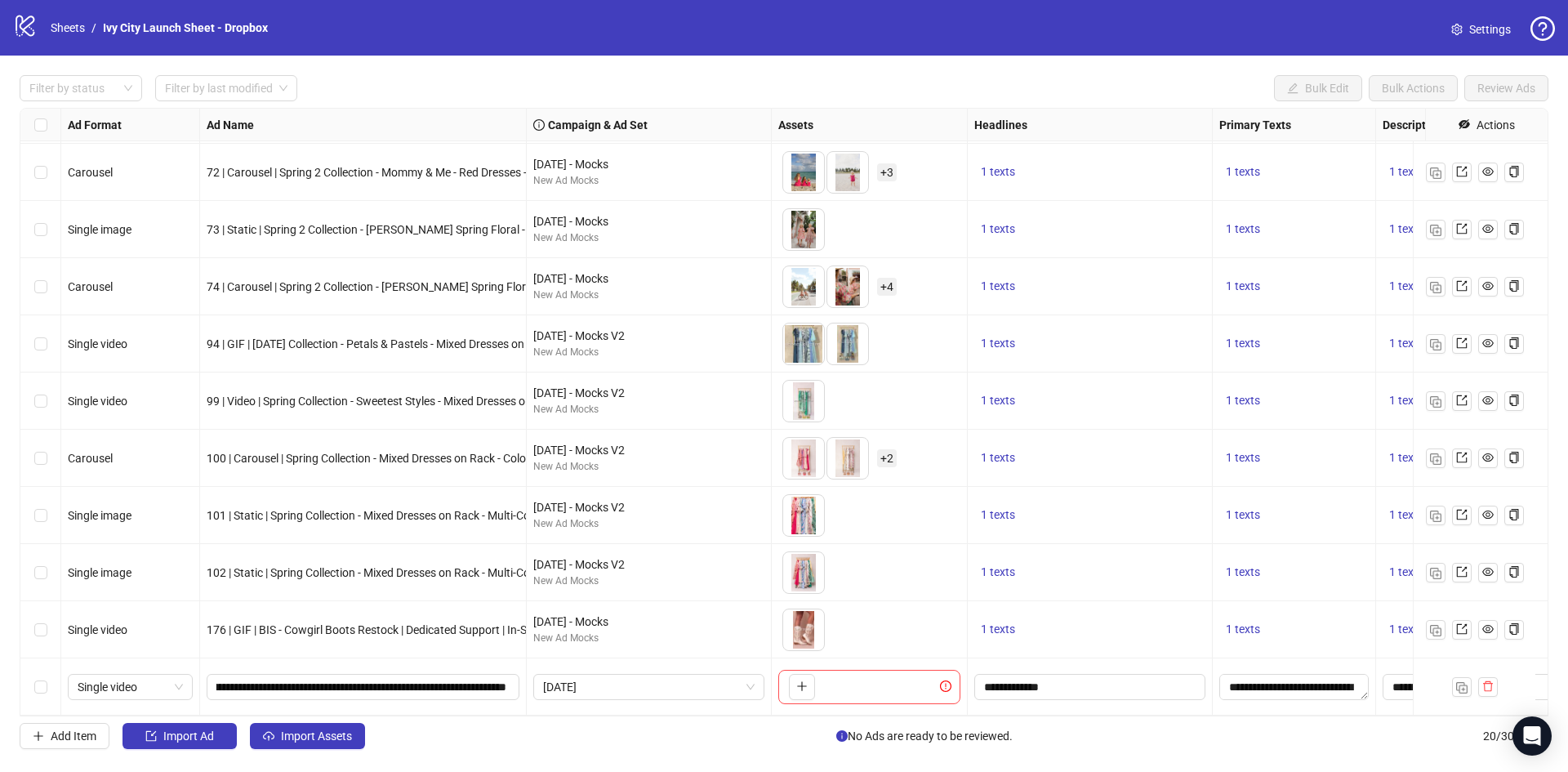 click on "176 | GIF | BIS - Cowgirl Boots Restock | Dedicated Support | In-Studio | Shoes | [PERSON_NAME] Cowgirl Boots | Floral | Text Overlay | PDP | [DATE]" at bounding box center [363, 630] 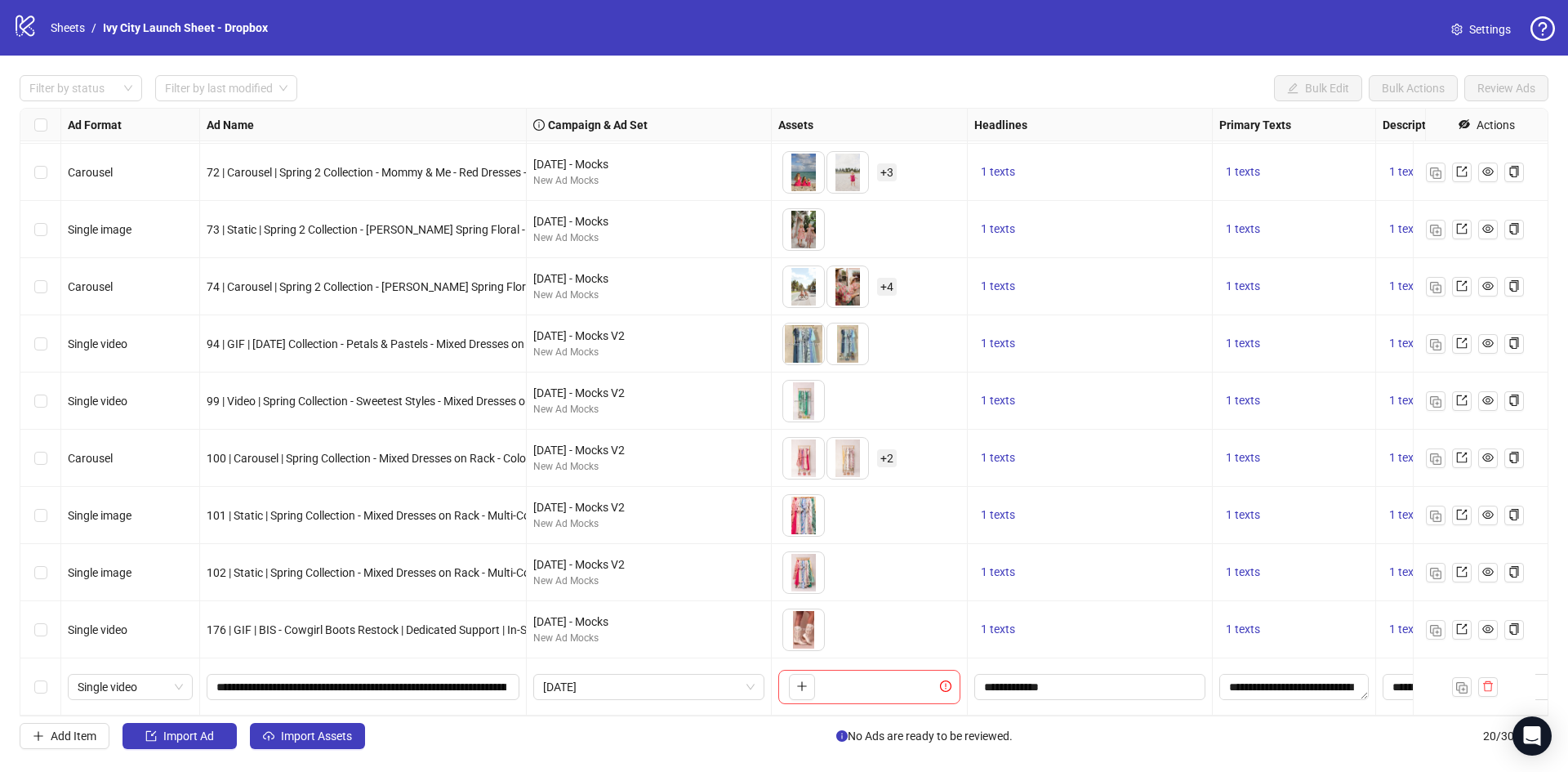 scroll, scrollTop: 582, scrollLeft: 489, axis: both 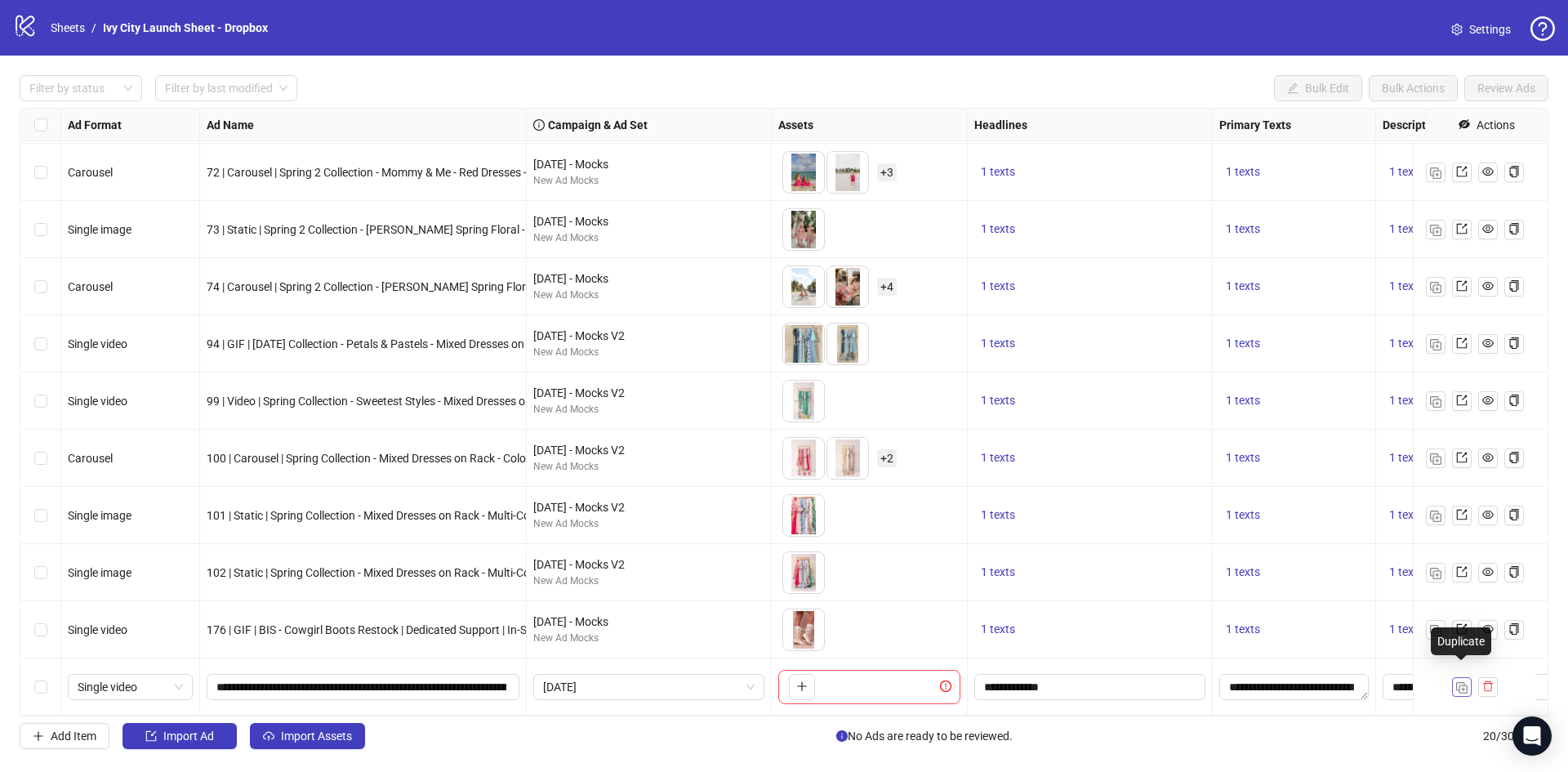 click at bounding box center (1462, 687) 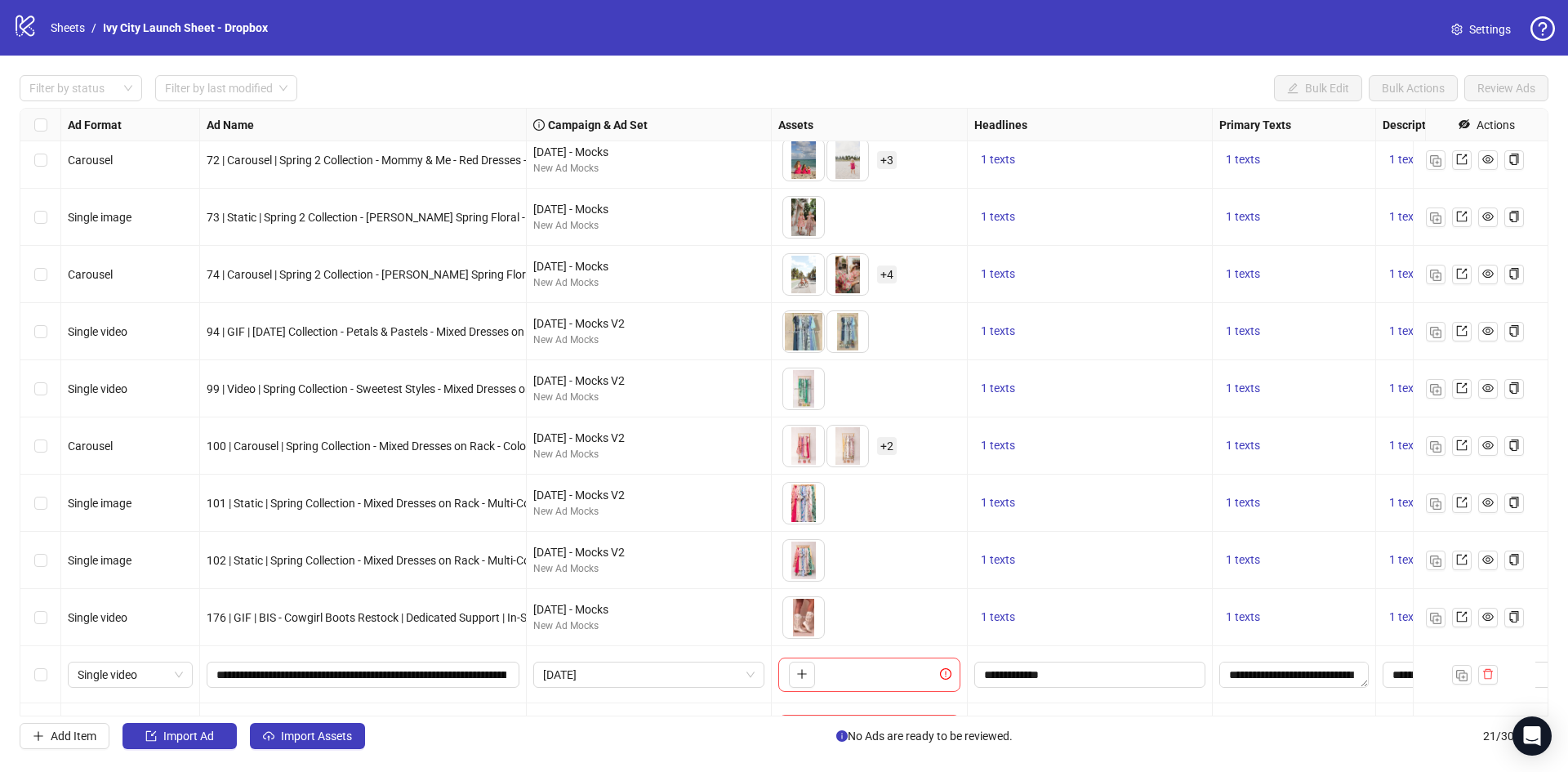 scroll, scrollTop: 639, scrollLeft: 0, axis: vertical 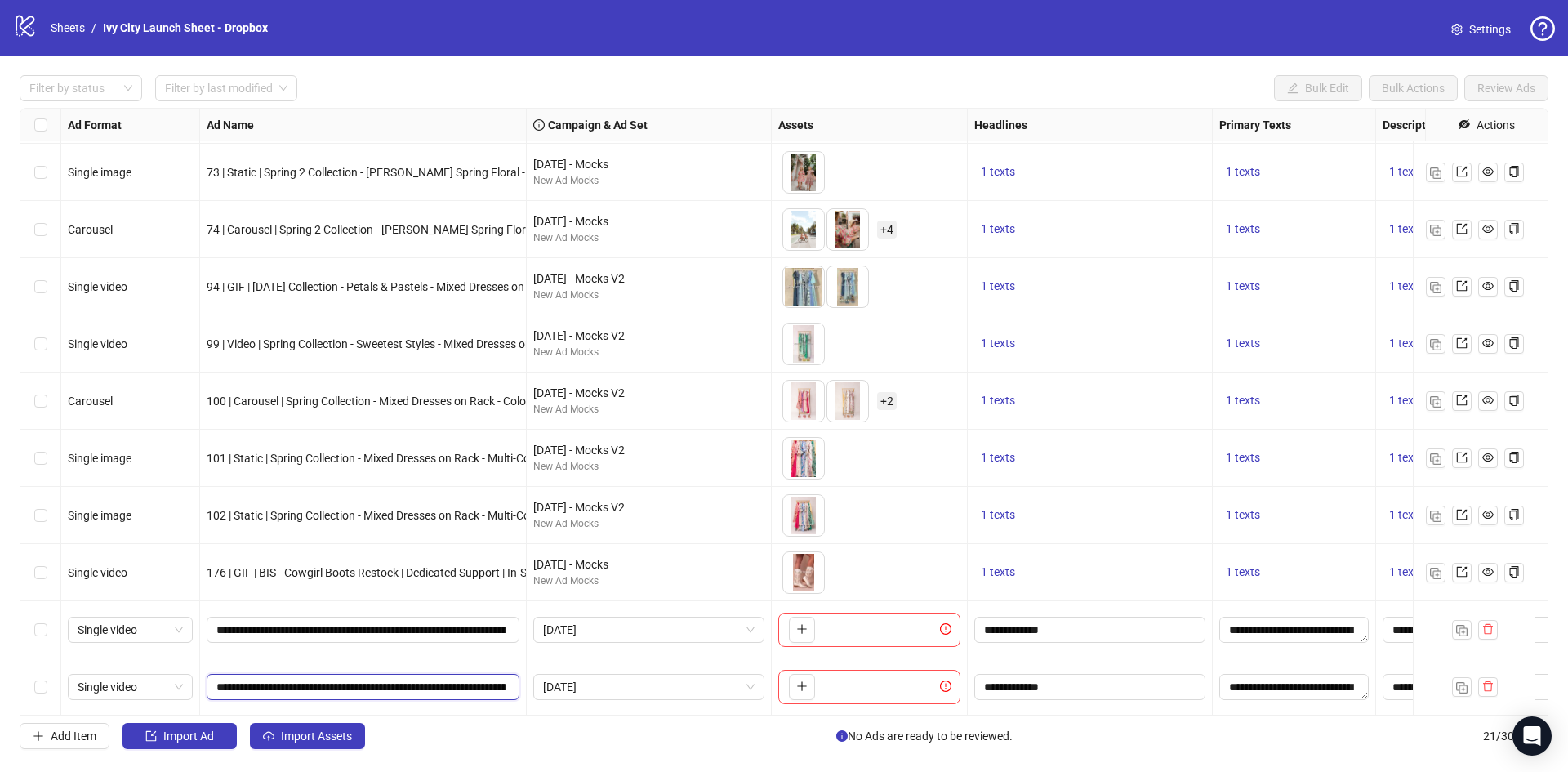 click on "**********" at bounding box center [361, 687] 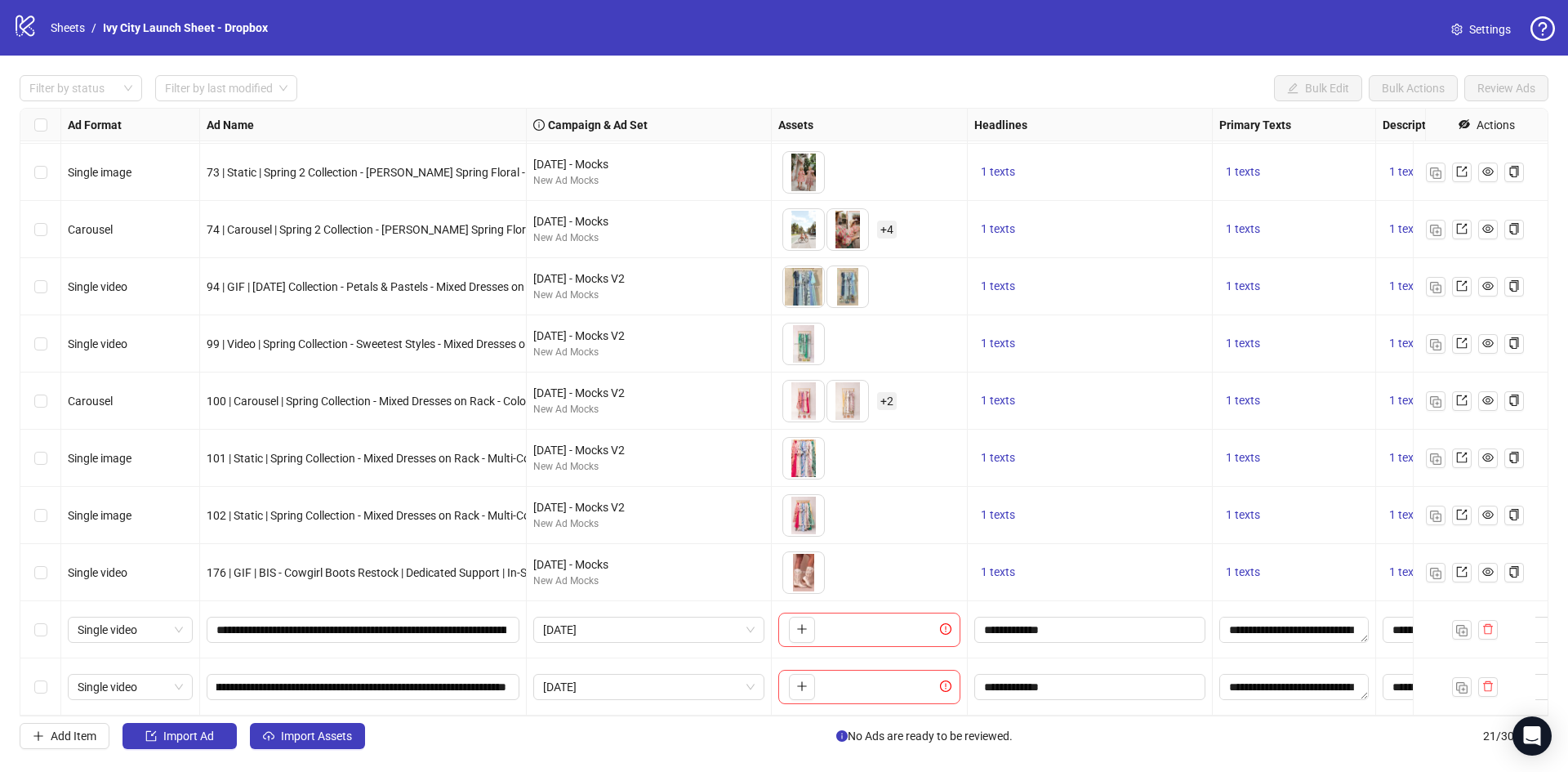 click on "**********" at bounding box center (363, 630) 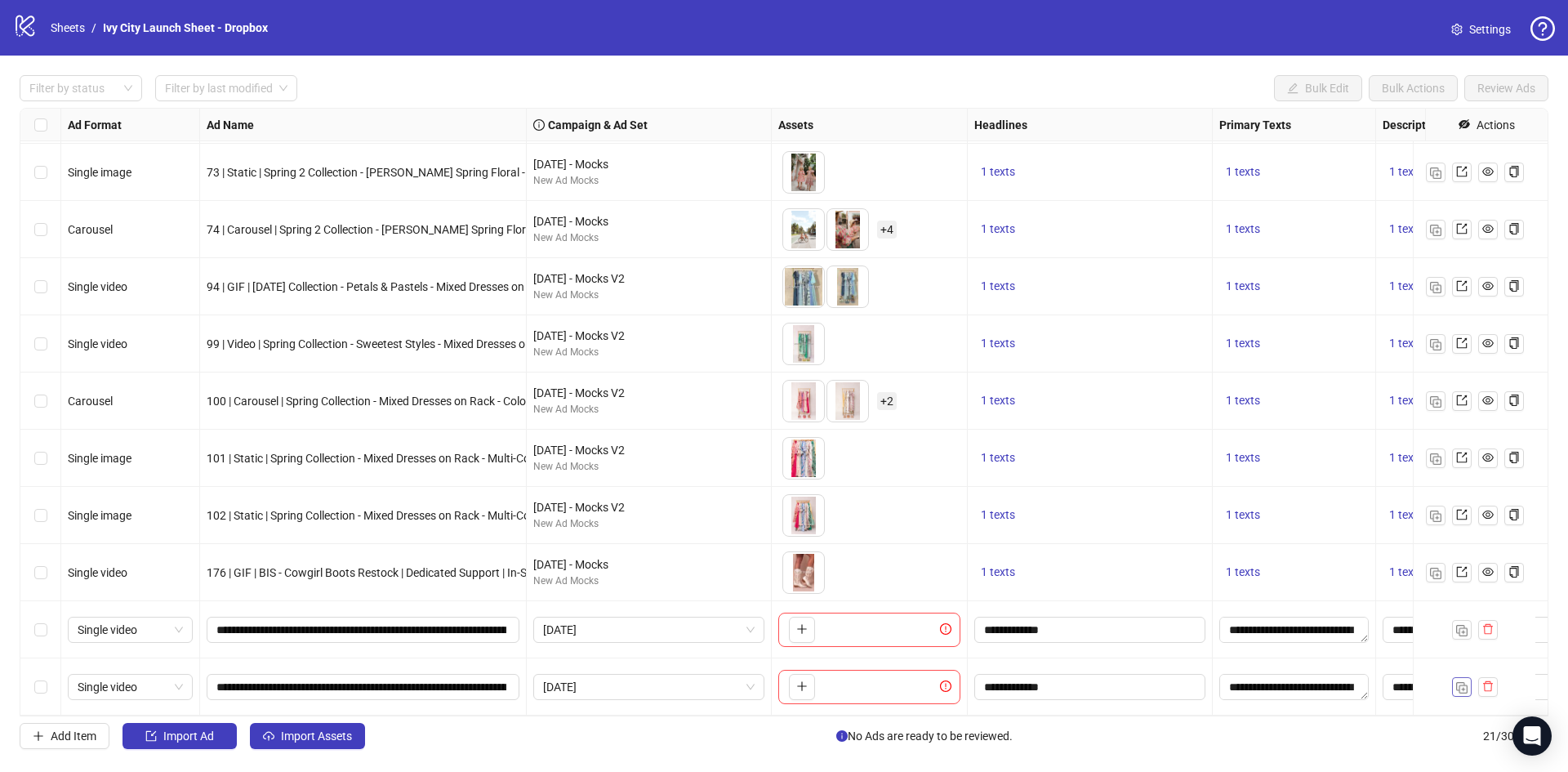 click at bounding box center (1462, 688) 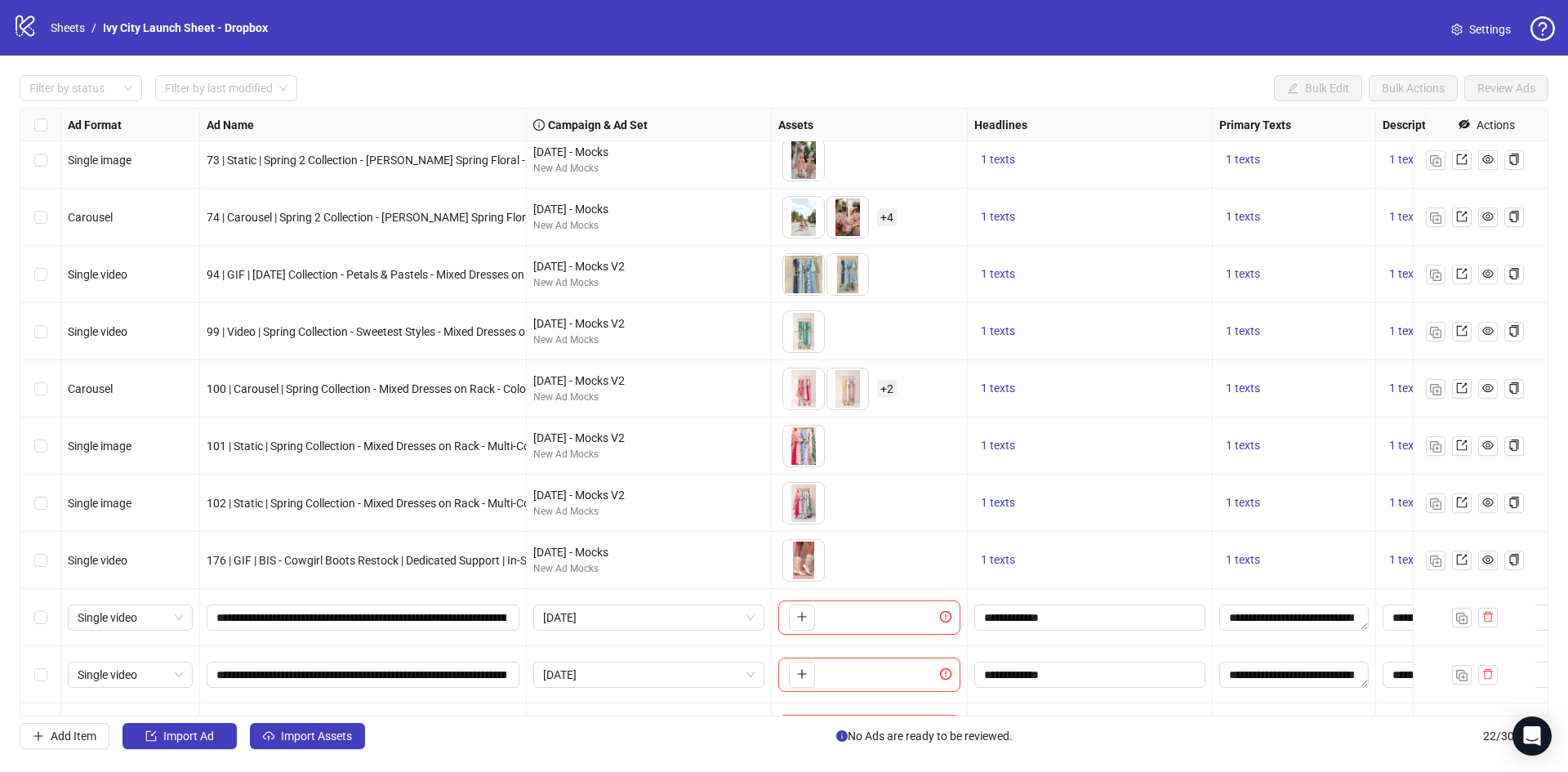 scroll, scrollTop: 696, scrollLeft: 0, axis: vertical 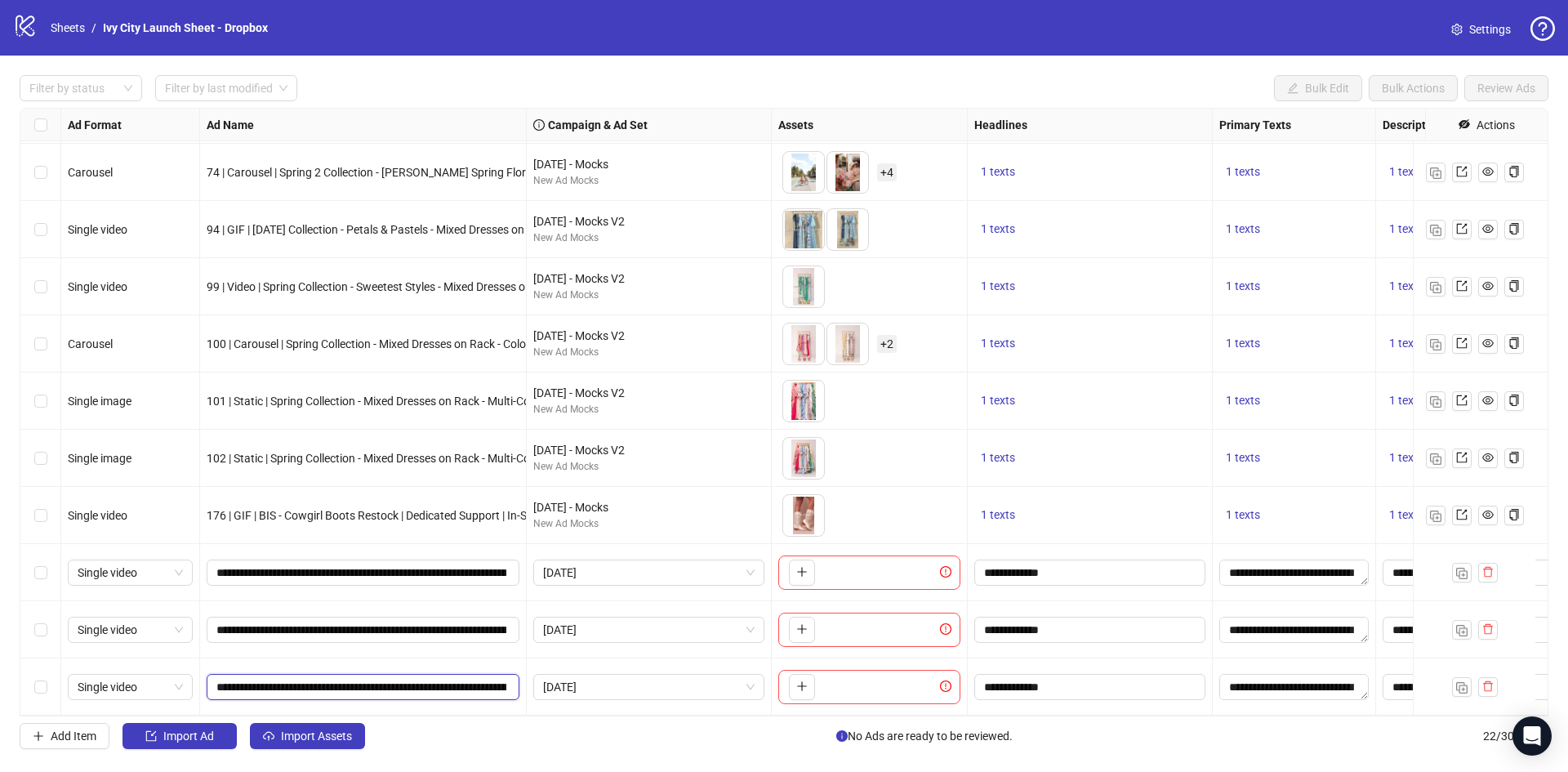 click on "**********" at bounding box center [361, 687] 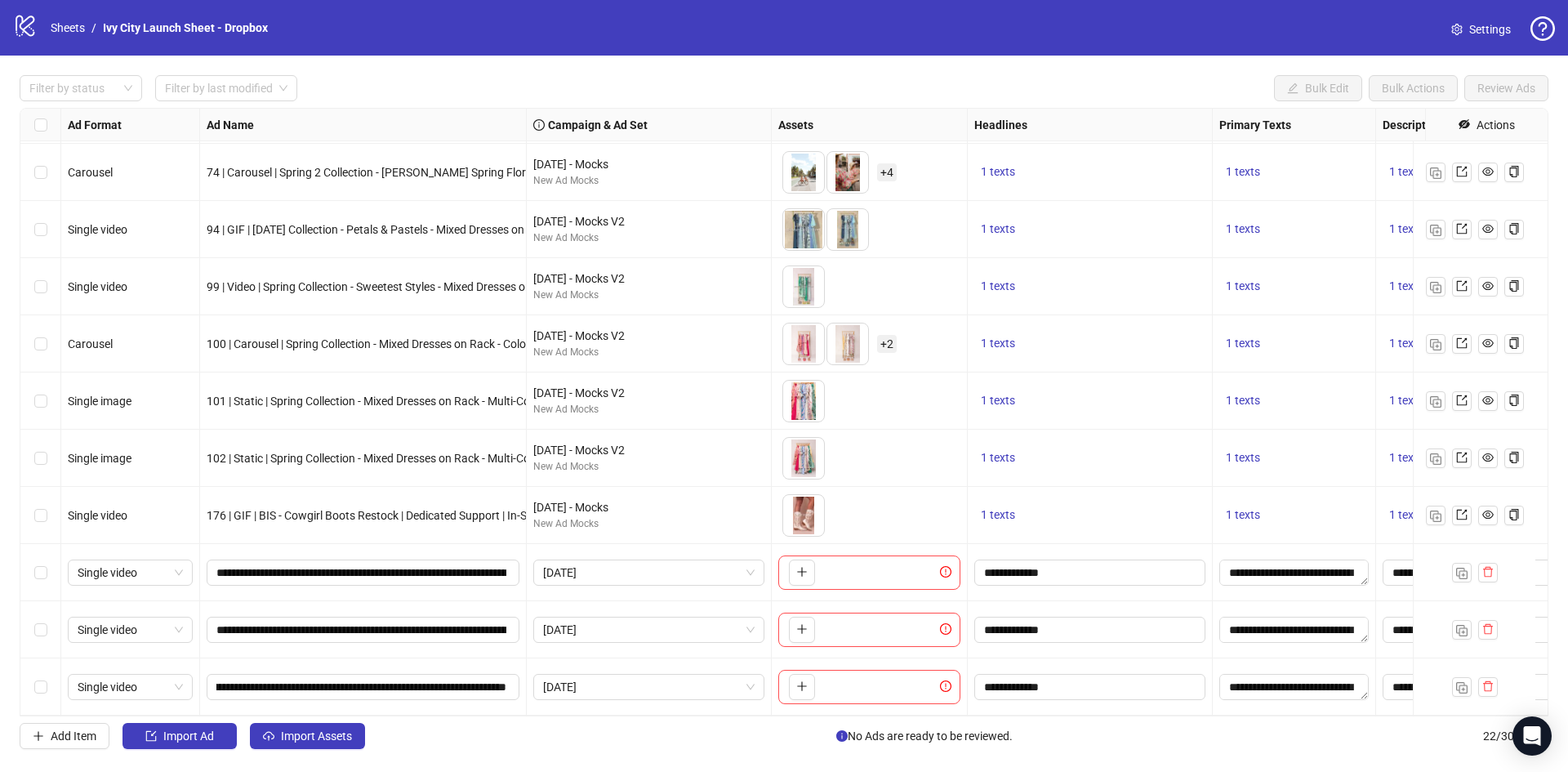 click on "**********" at bounding box center [363, 687] 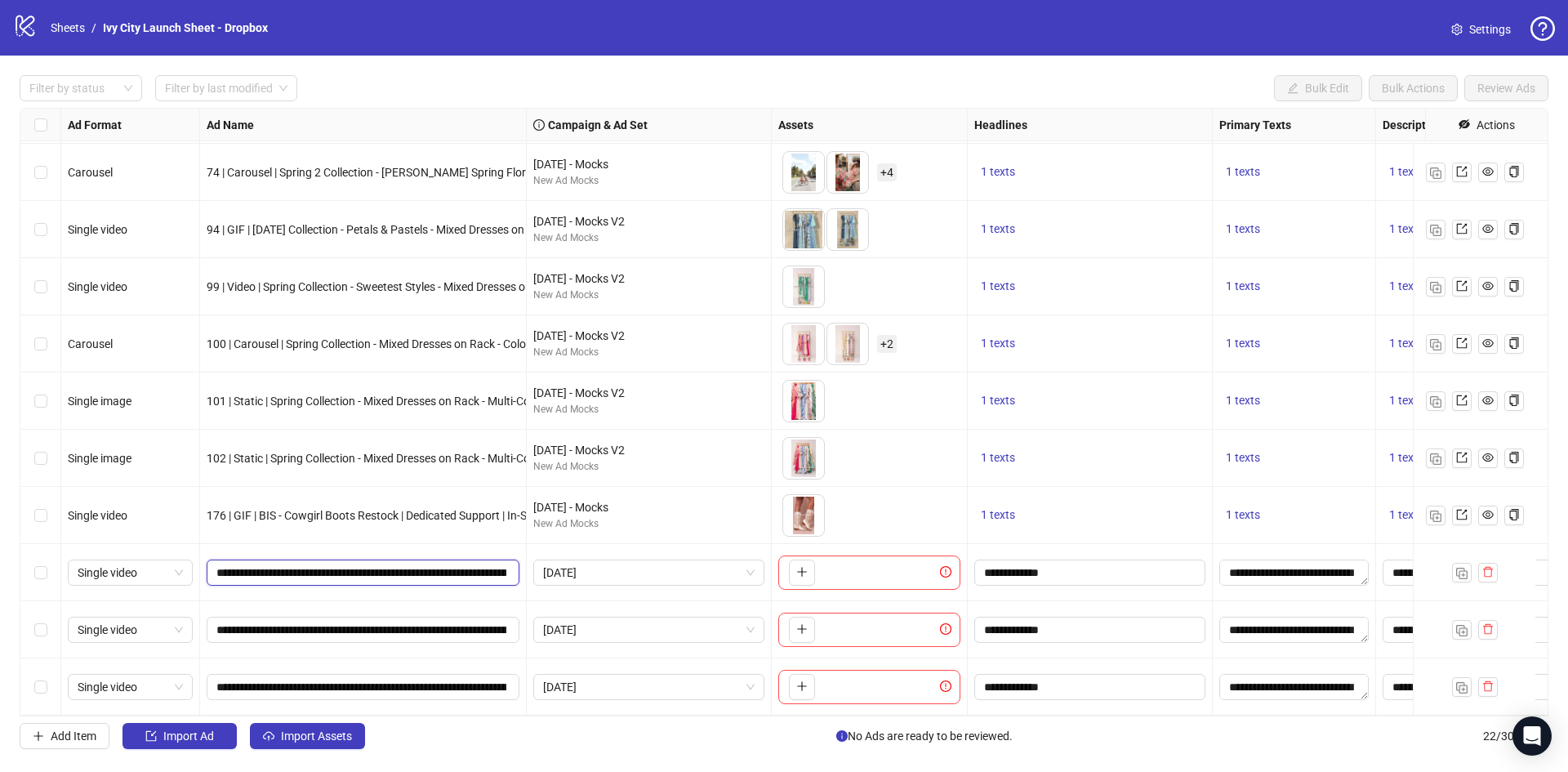 click on "**********" at bounding box center [361, 573] 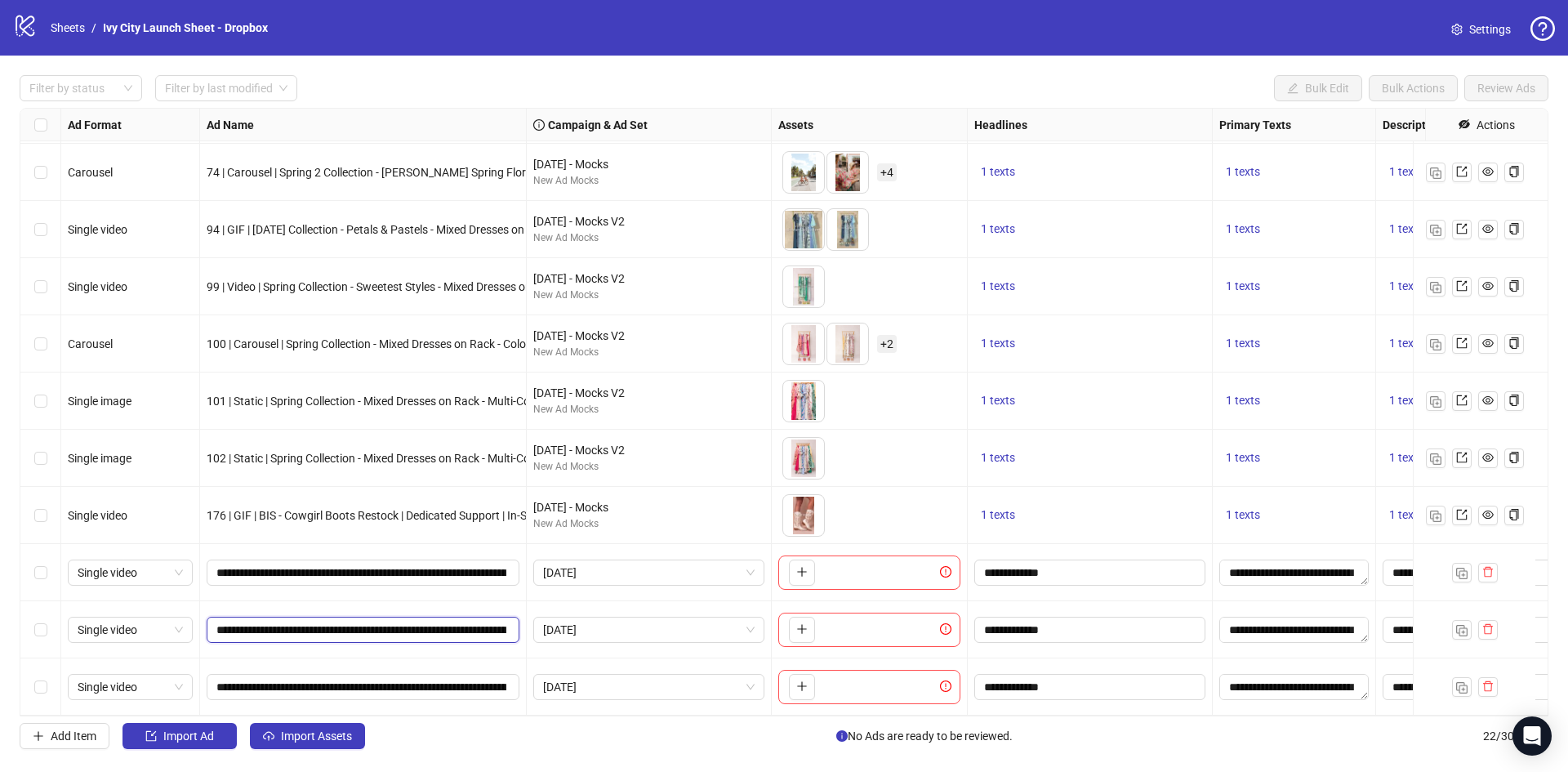 click on "**********" at bounding box center [361, 630] 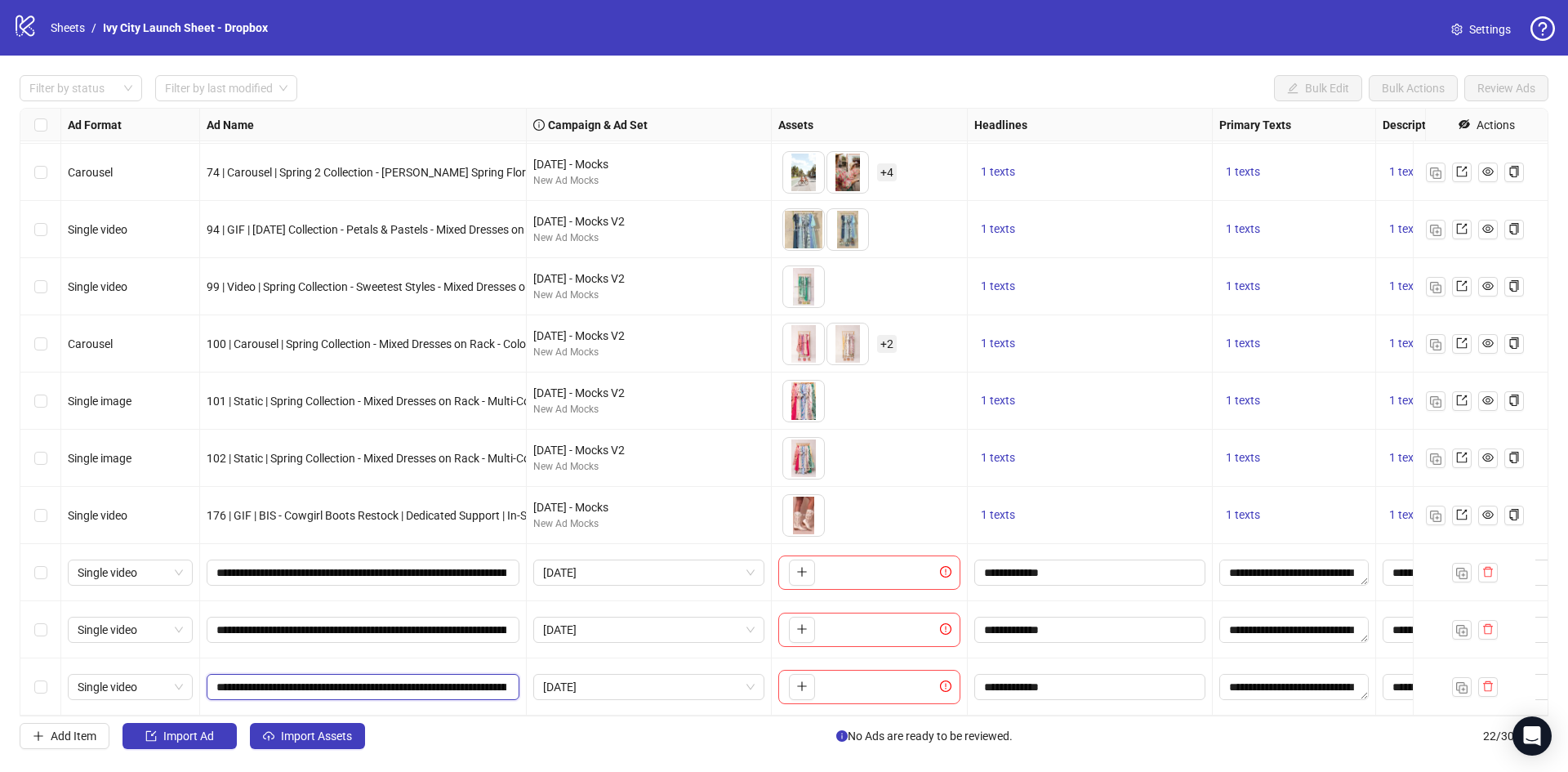 click on "**********" at bounding box center (361, 687) 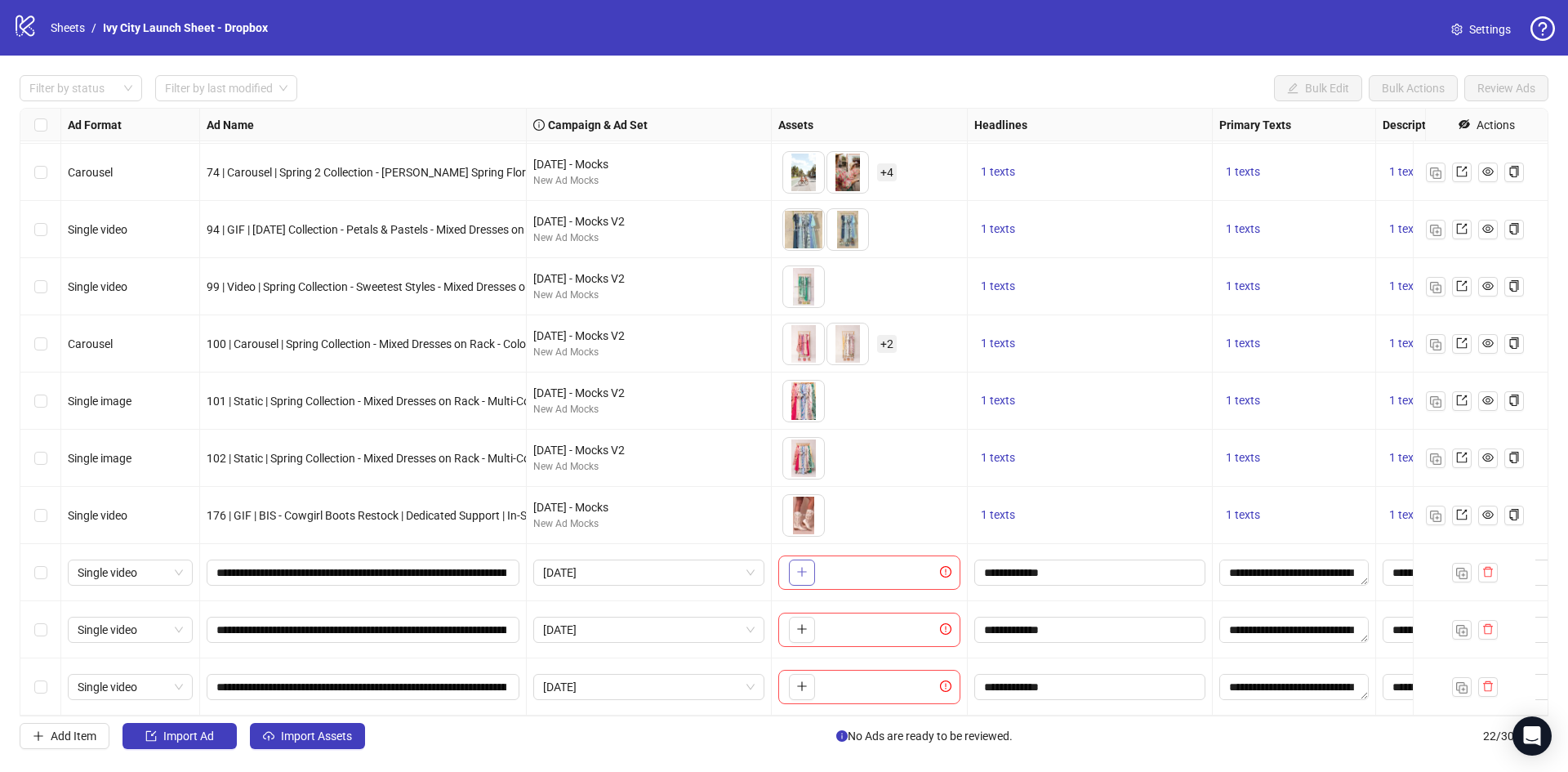 click 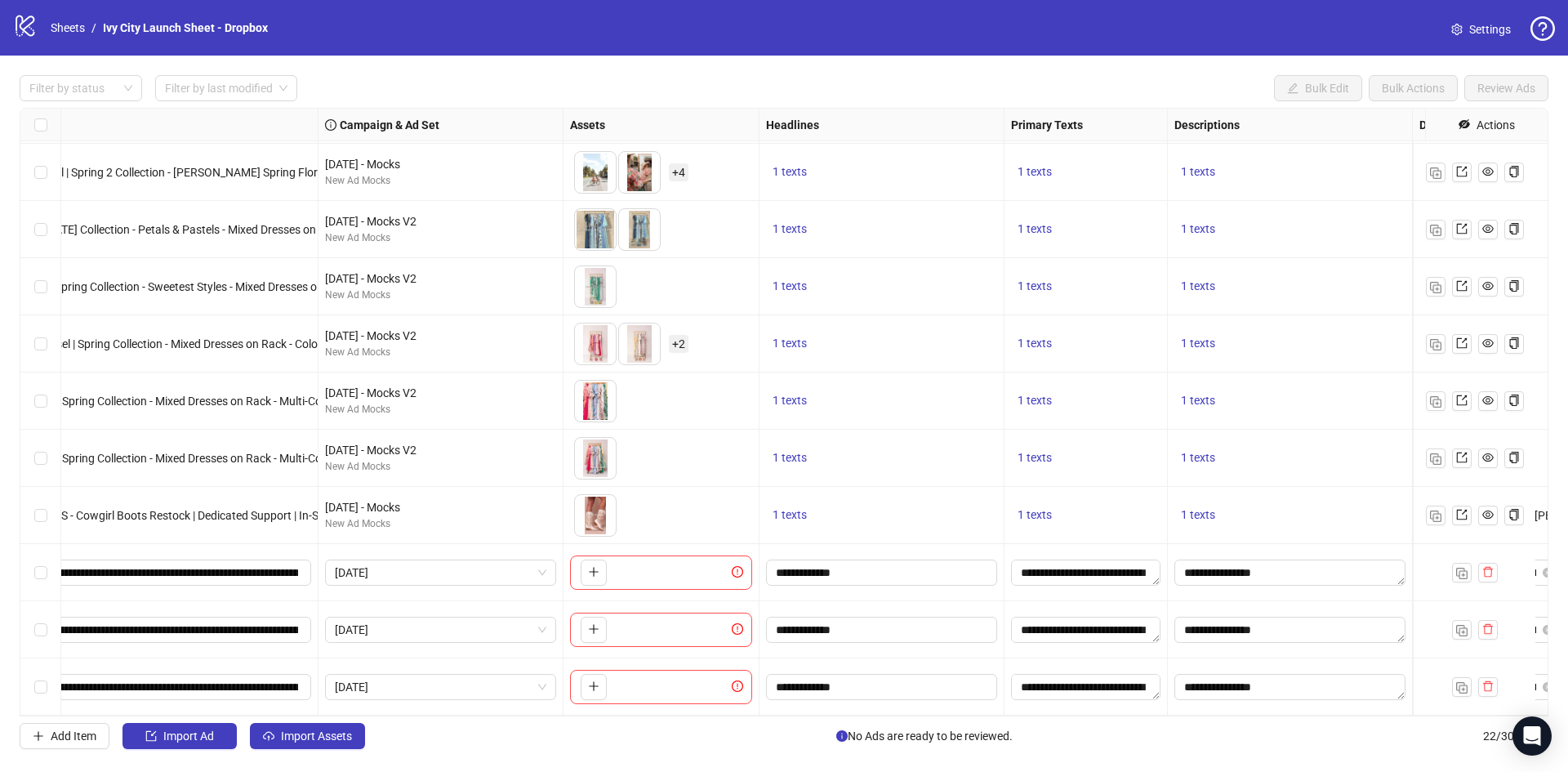 scroll, scrollTop: 696, scrollLeft: 391, axis: both 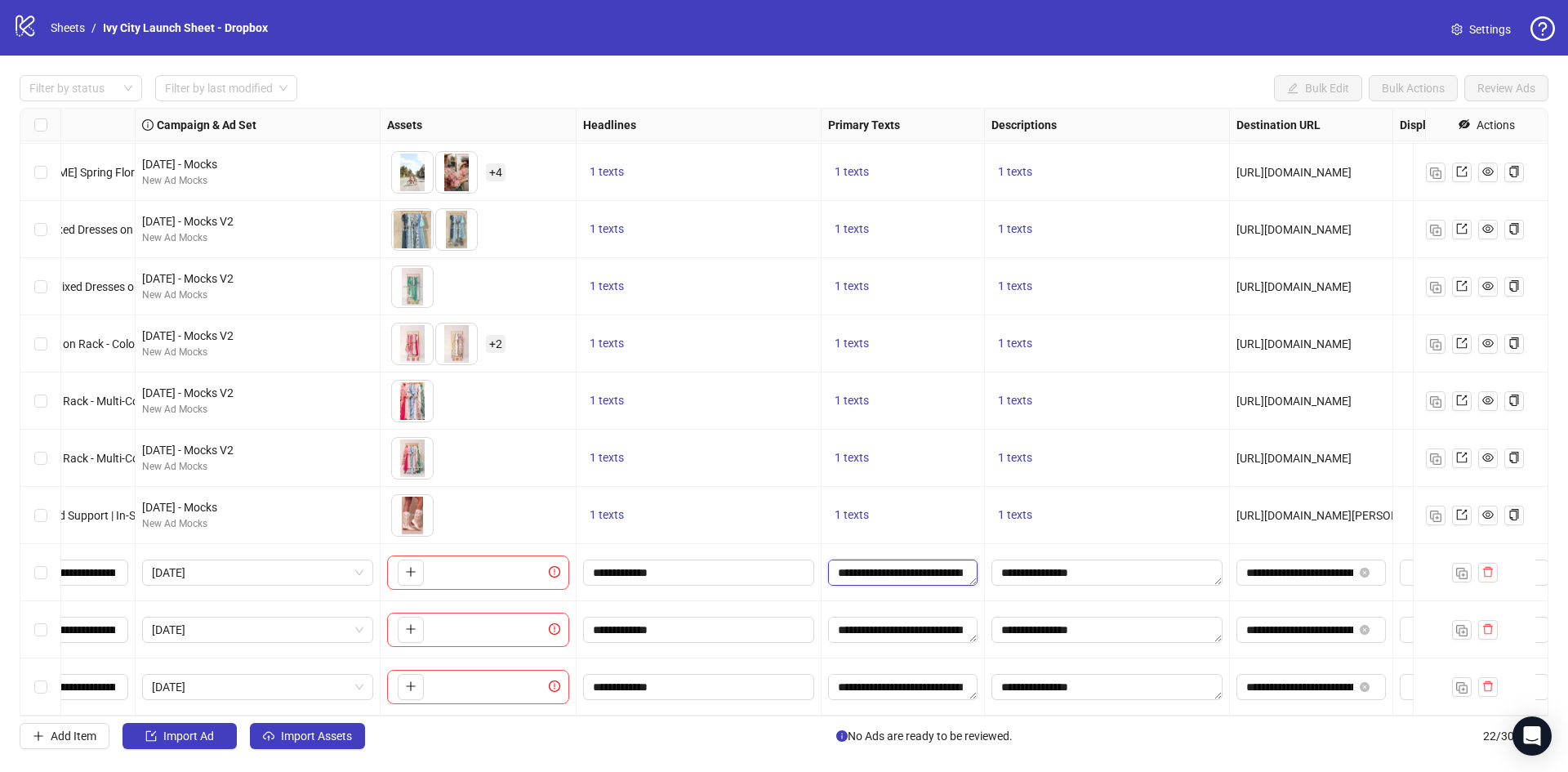 click on "**********" at bounding box center (902, 573) 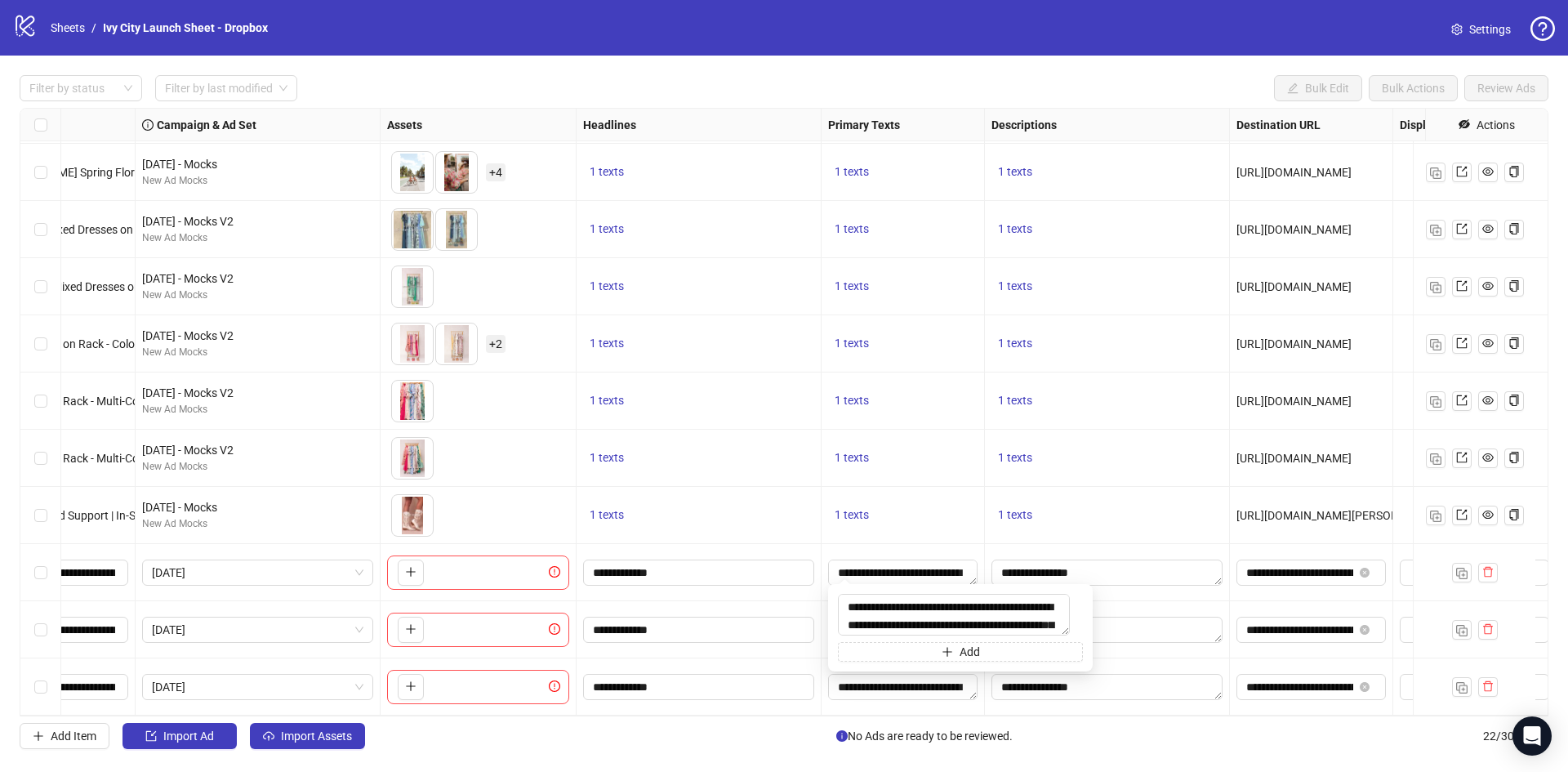 scroll, scrollTop: 12, scrollLeft: 0, axis: vertical 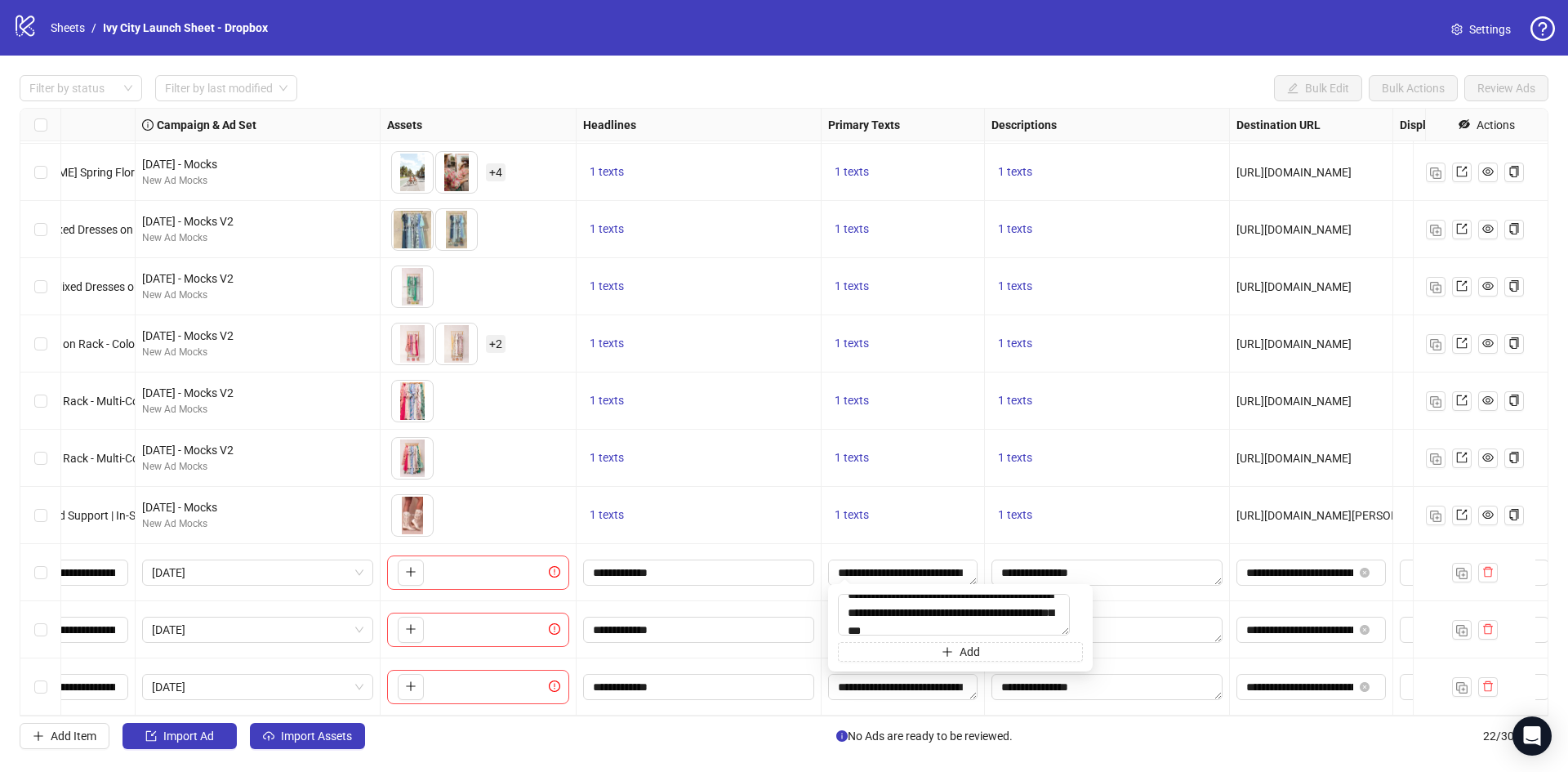click on "1 texts" at bounding box center (903, 515) 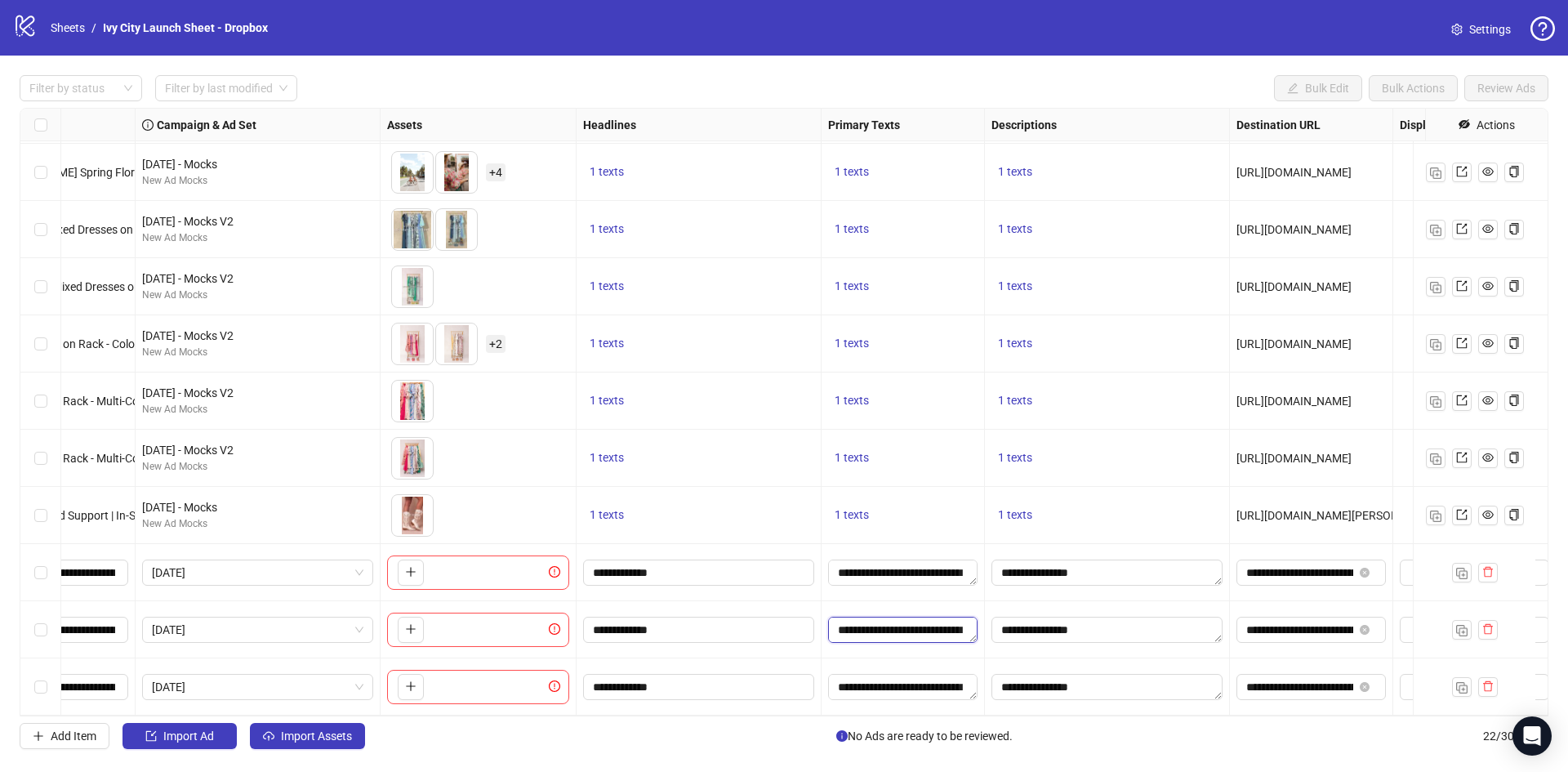click on "**********" at bounding box center [902, 630] 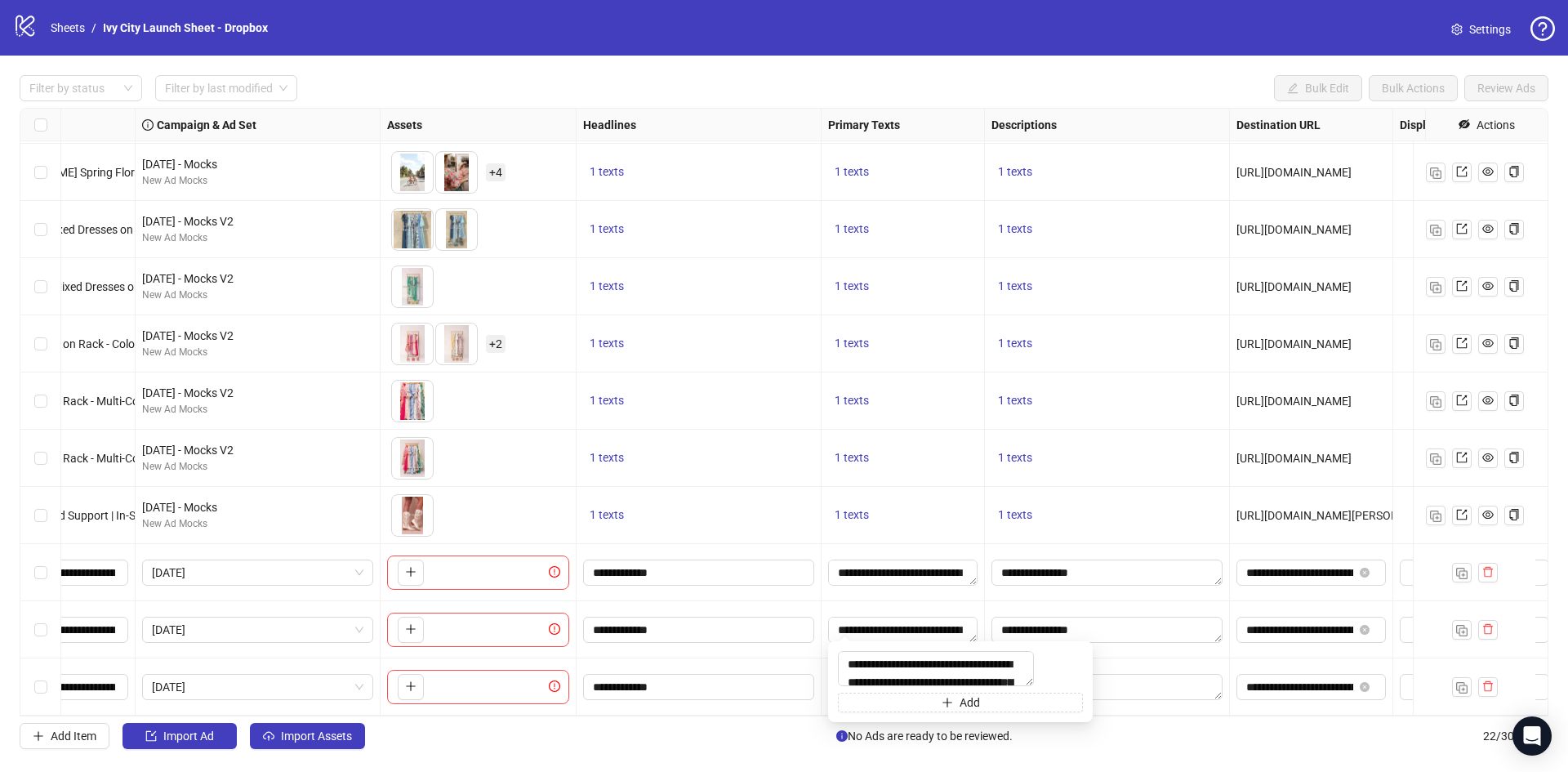 scroll, scrollTop: 12, scrollLeft: 0, axis: vertical 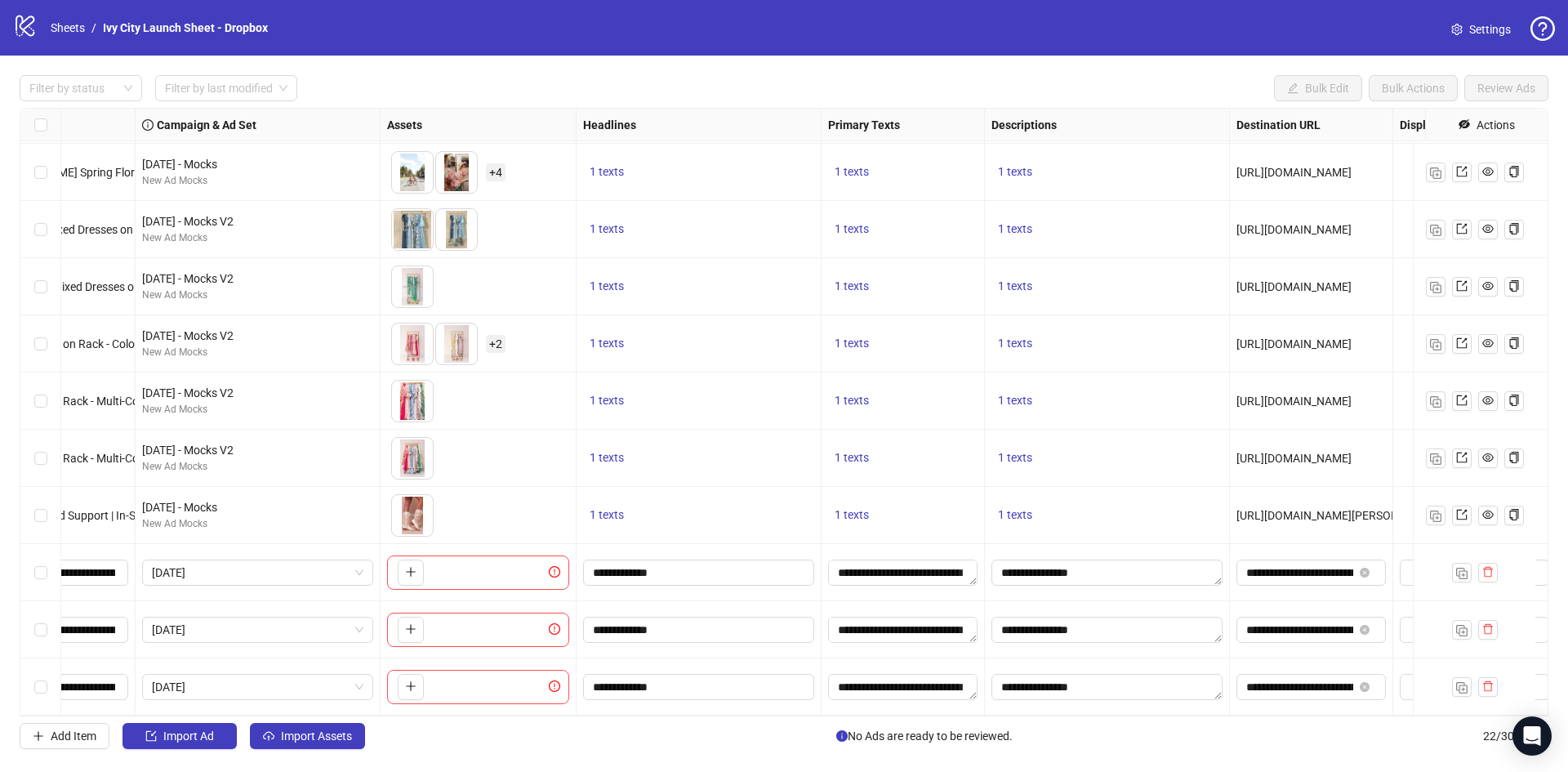 click on "1 texts" at bounding box center [902, 458] 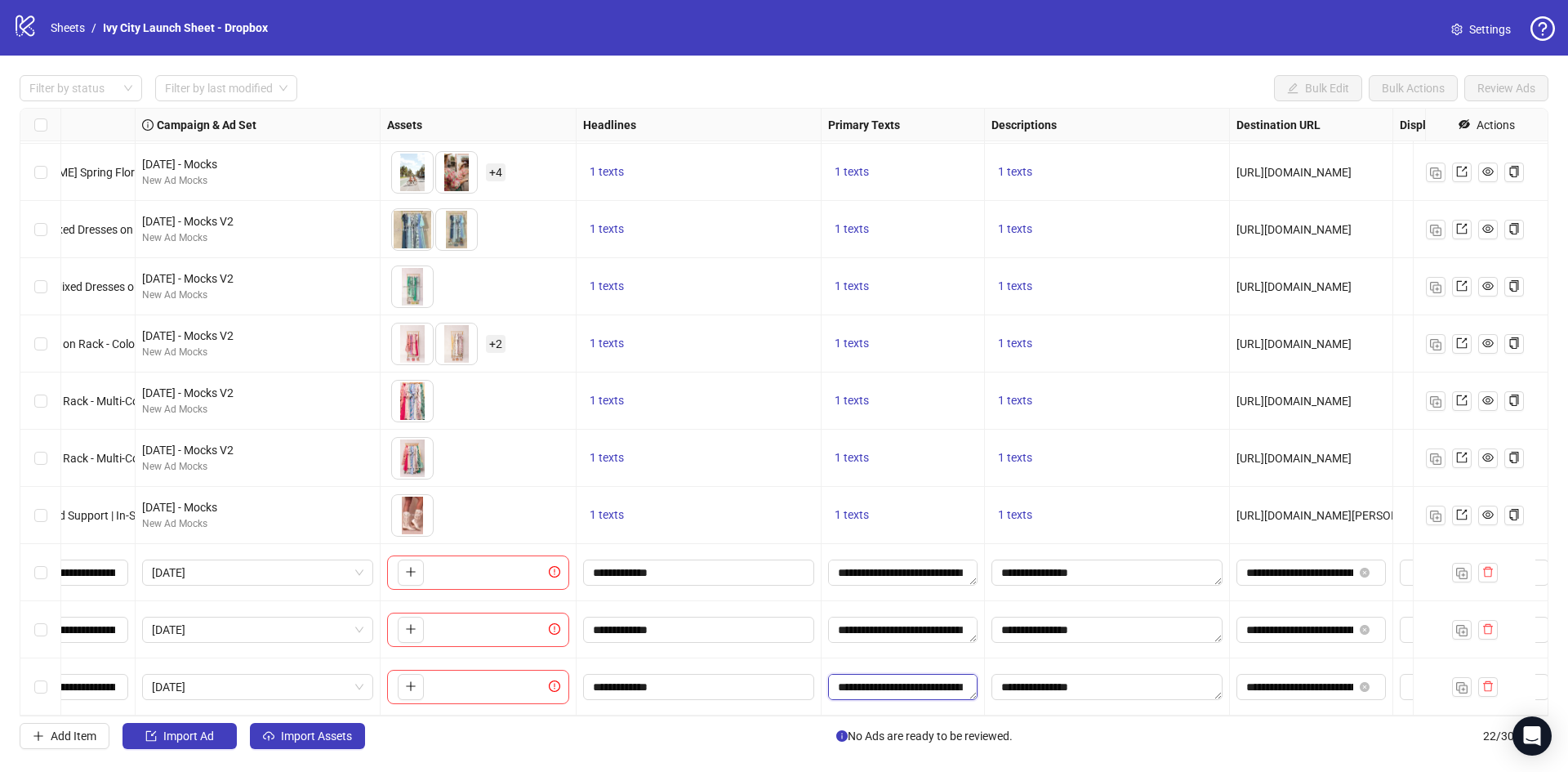 click on "**********" at bounding box center [902, 687] 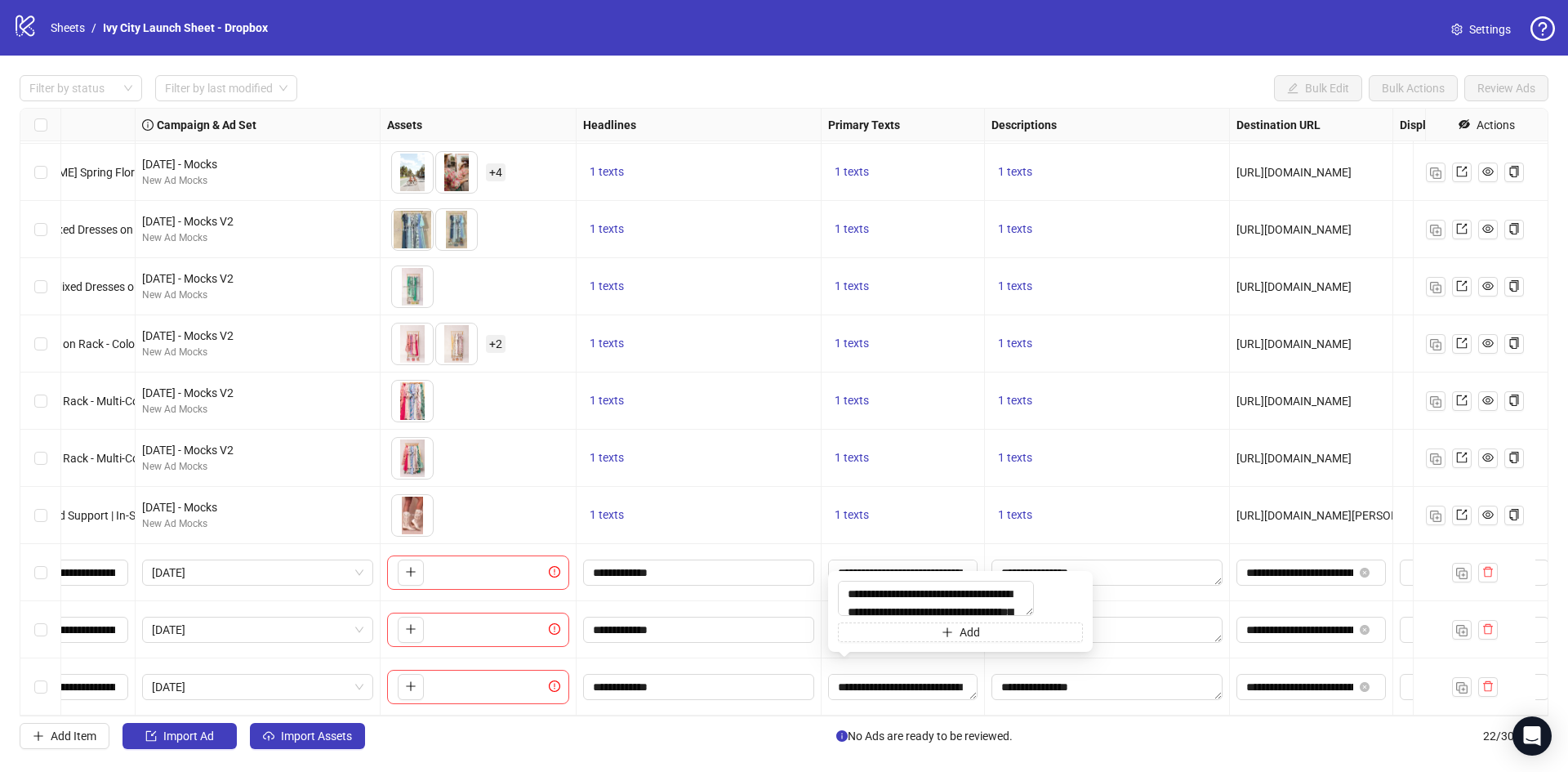 scroll, scrollTop: 12, scrollLeft: 0, axis: vertical 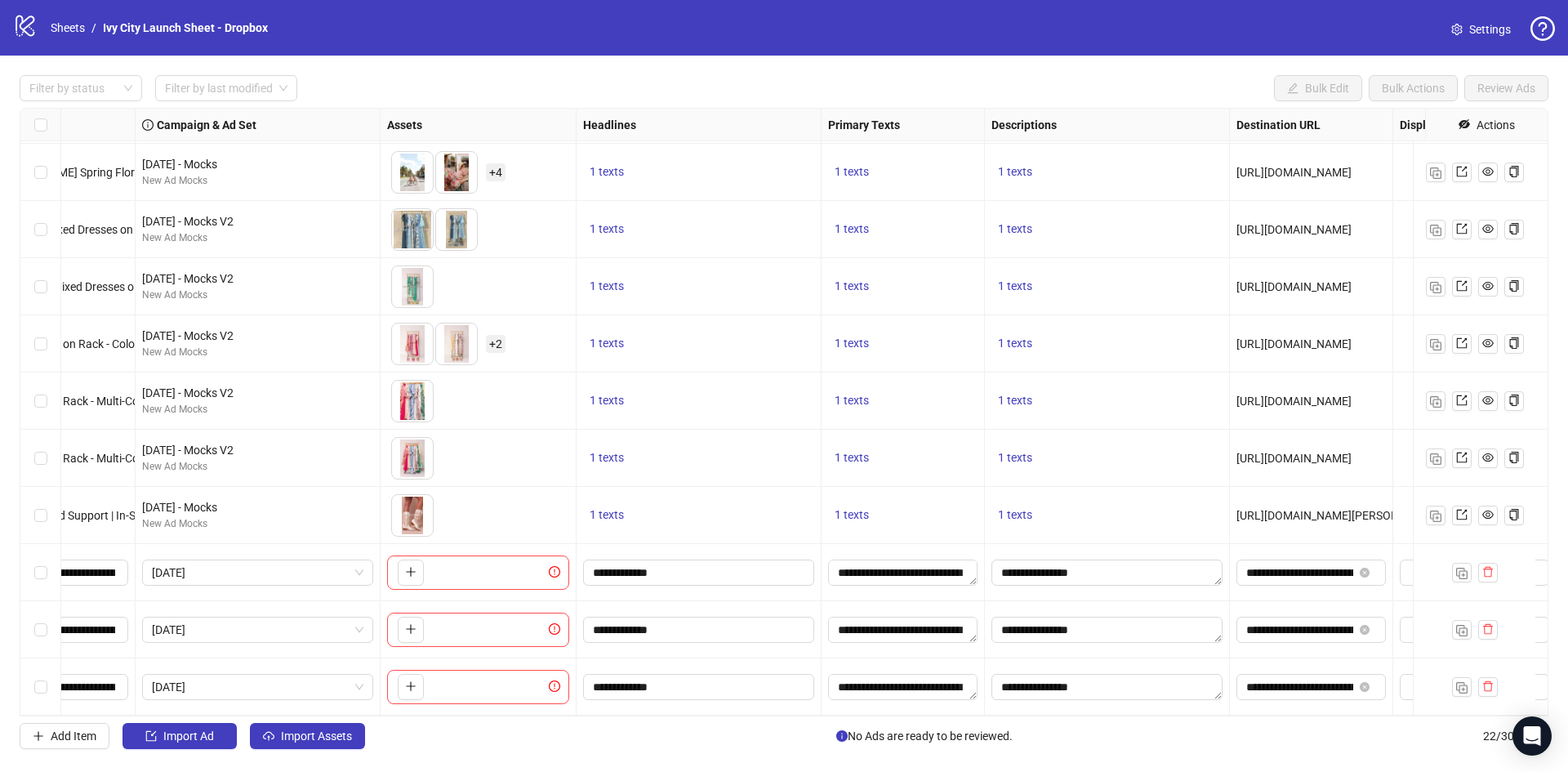 click on "1 texts" at bounding box center [903, 401] 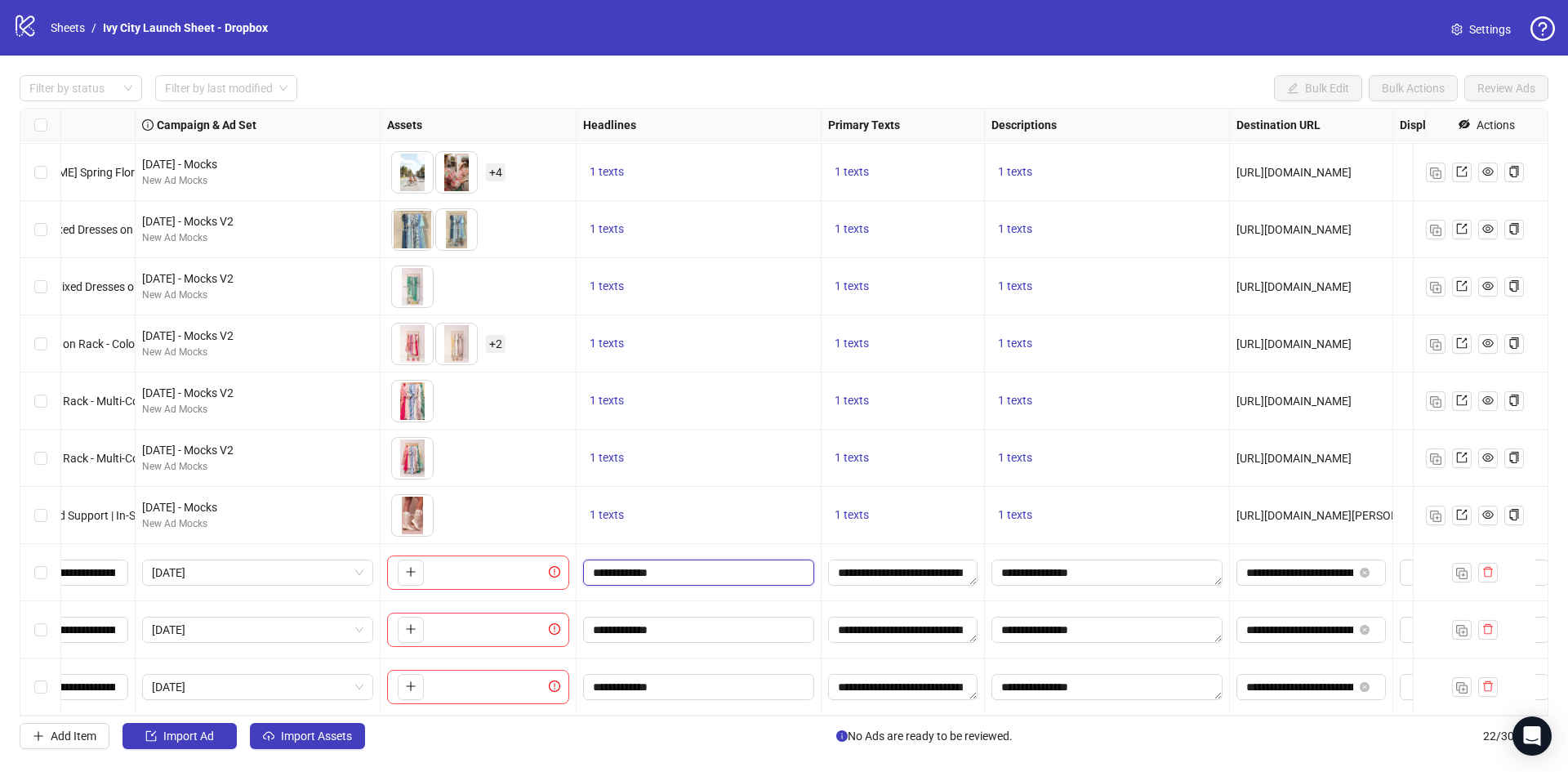 click on "**********" at bounding box center [697, 573] 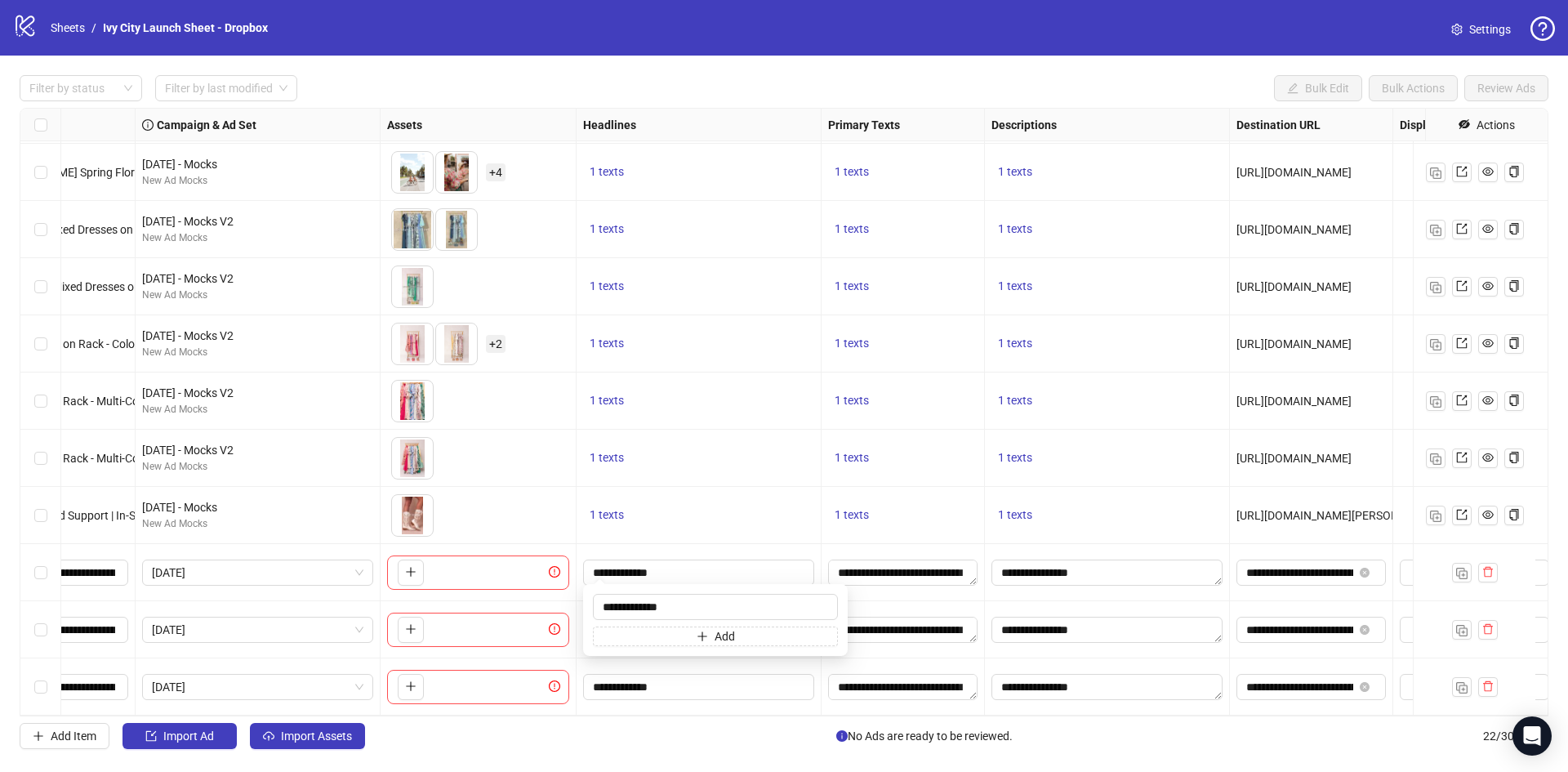 type on "**********" 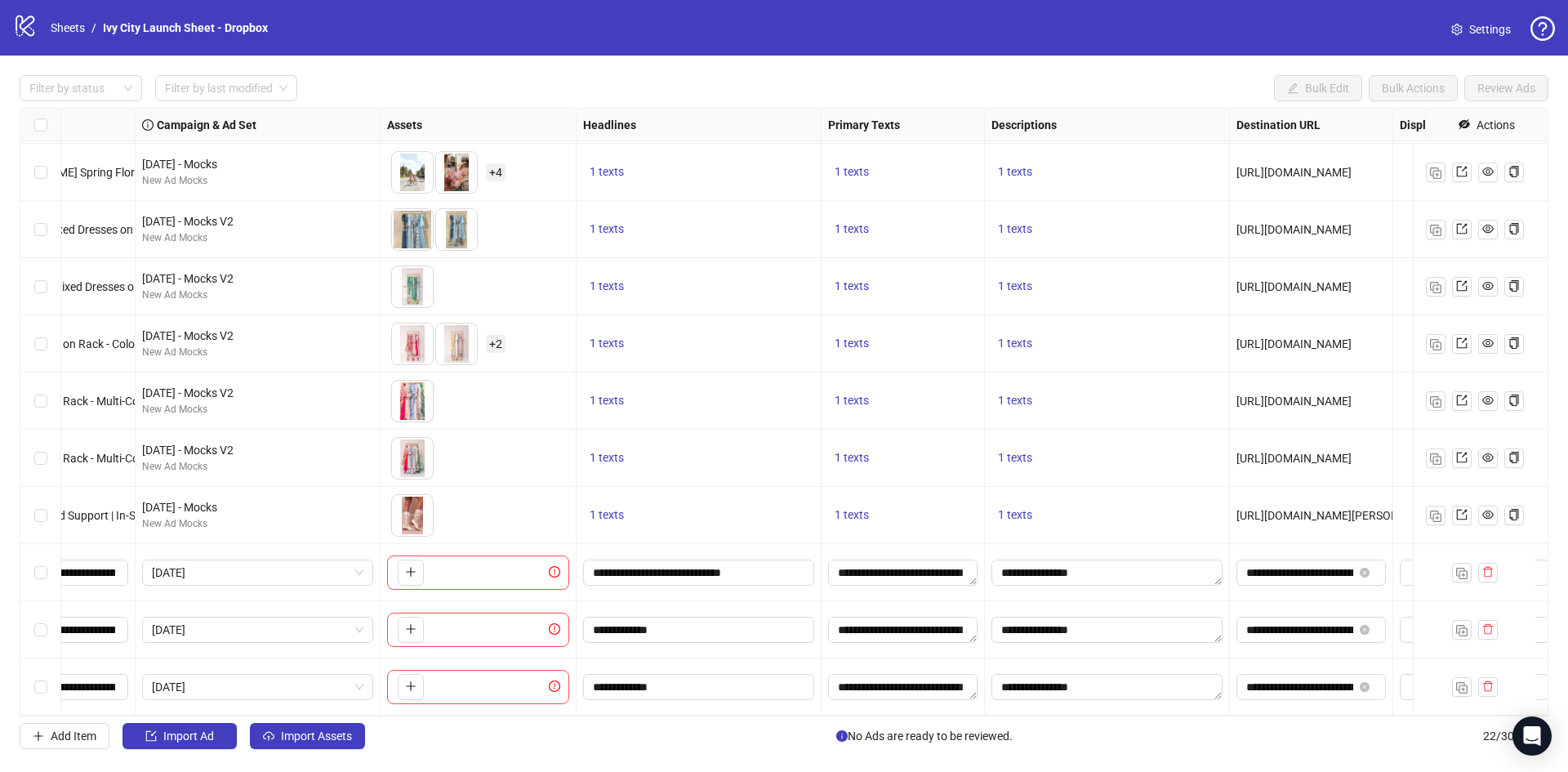 click on "1 texts" at bounding box center [699, 515] 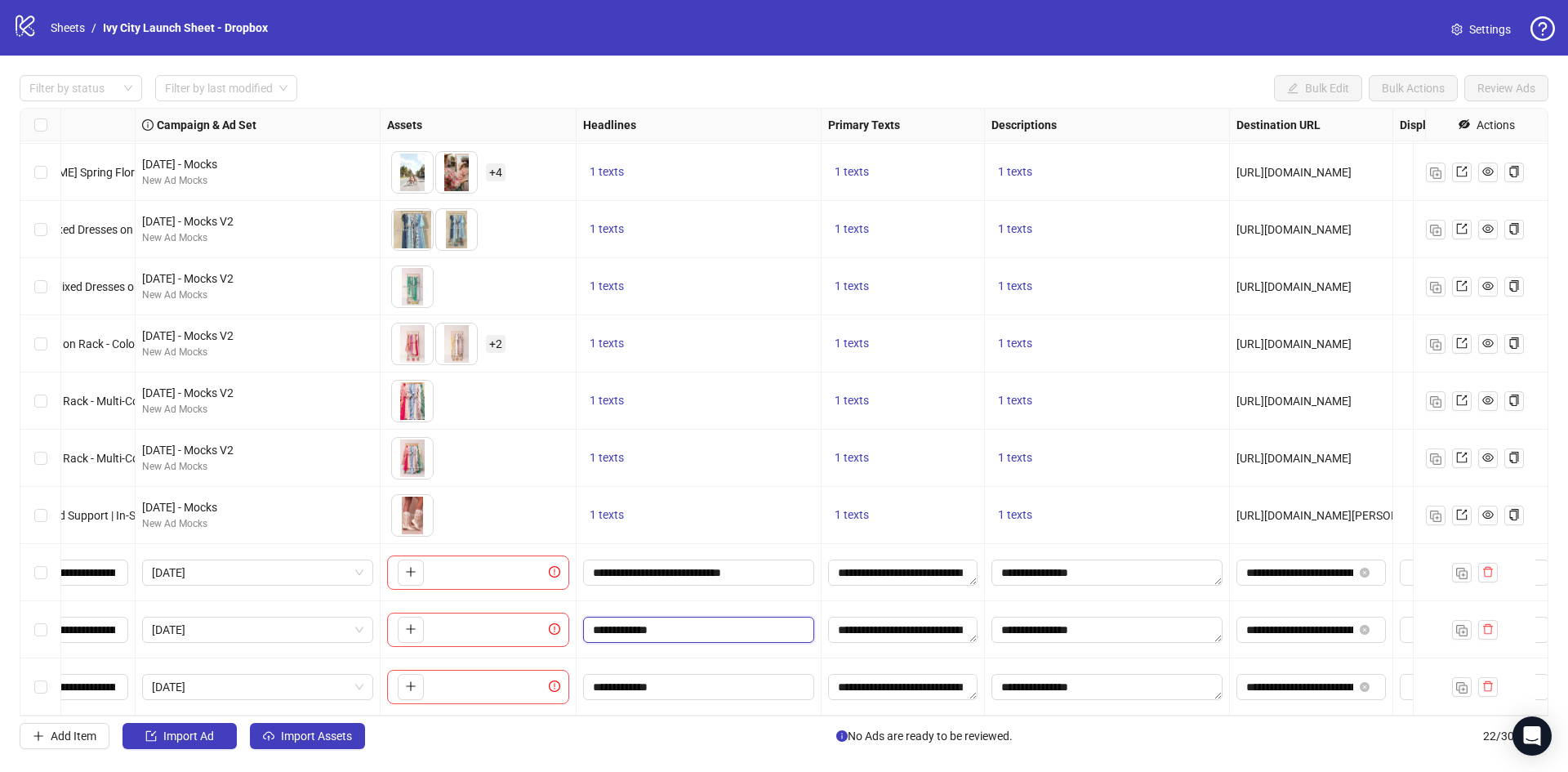 click on "**********" at bounding box center (697, 630) 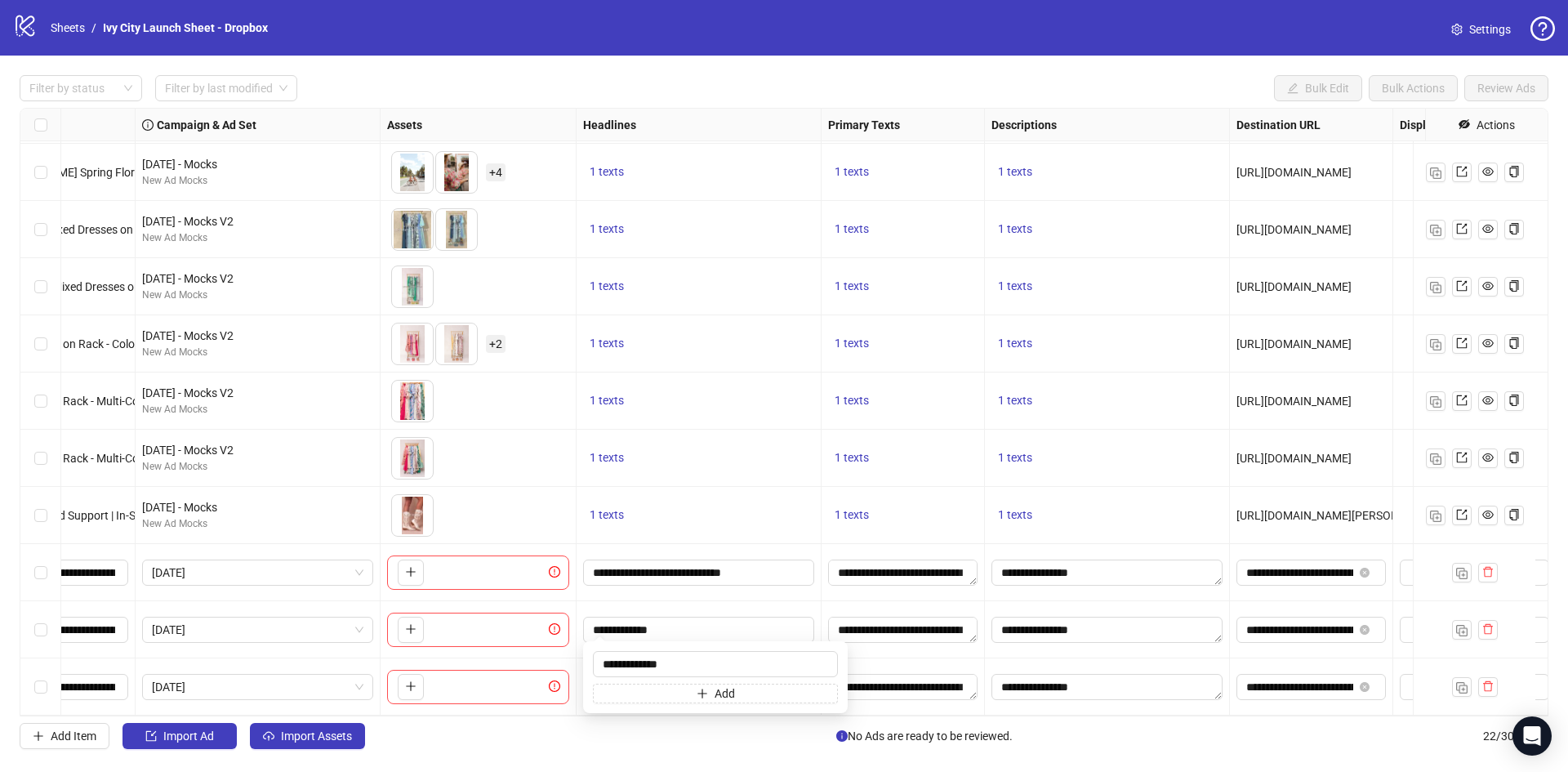 type on "**********" 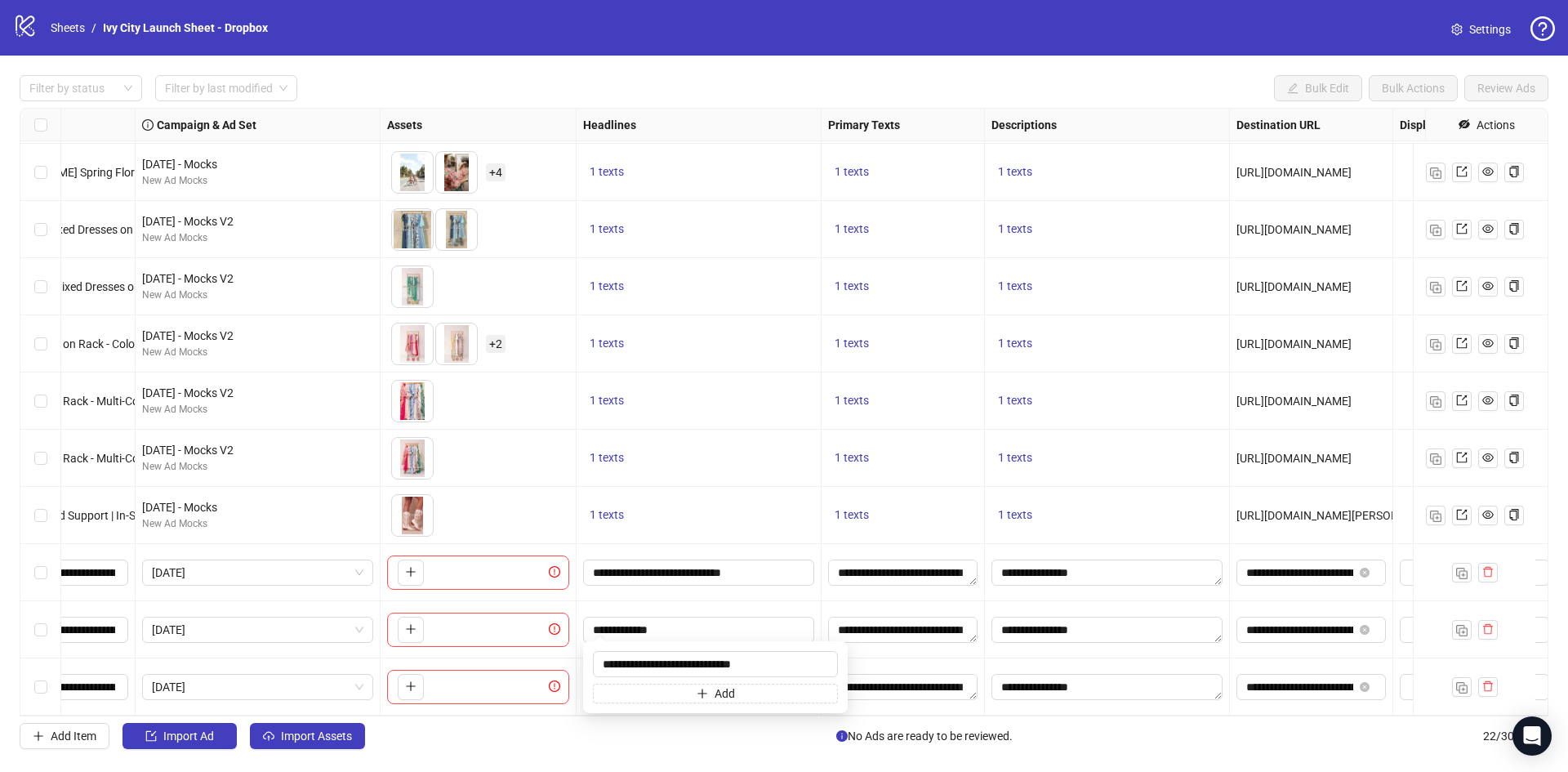 drag, startPoint x: 716, startPoint y: 497, endPoint x: 719, endPoint y: 597, distance: 100.04499 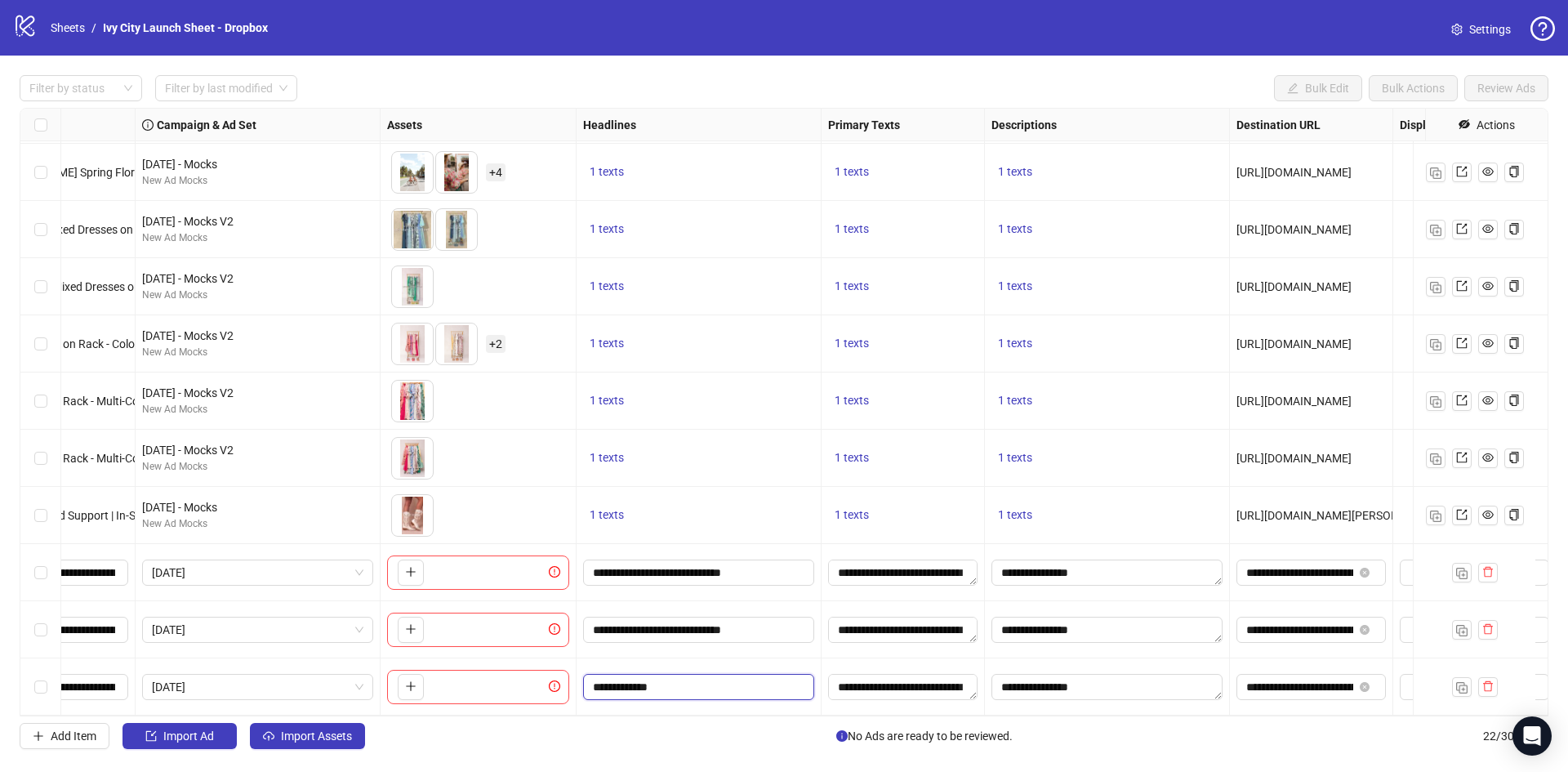 click on "**********" at bounding box center [697, 687] 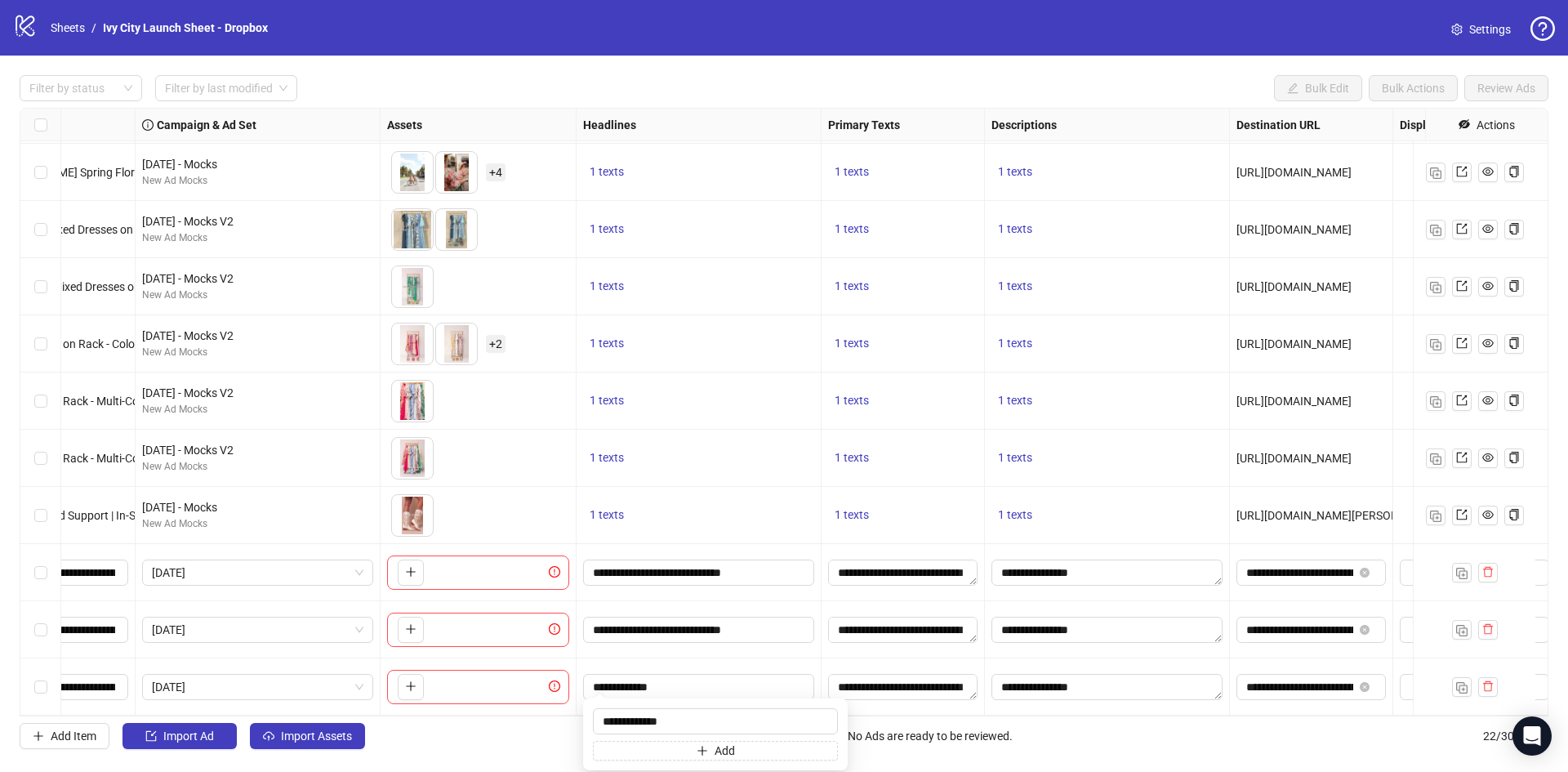 type on "**********" 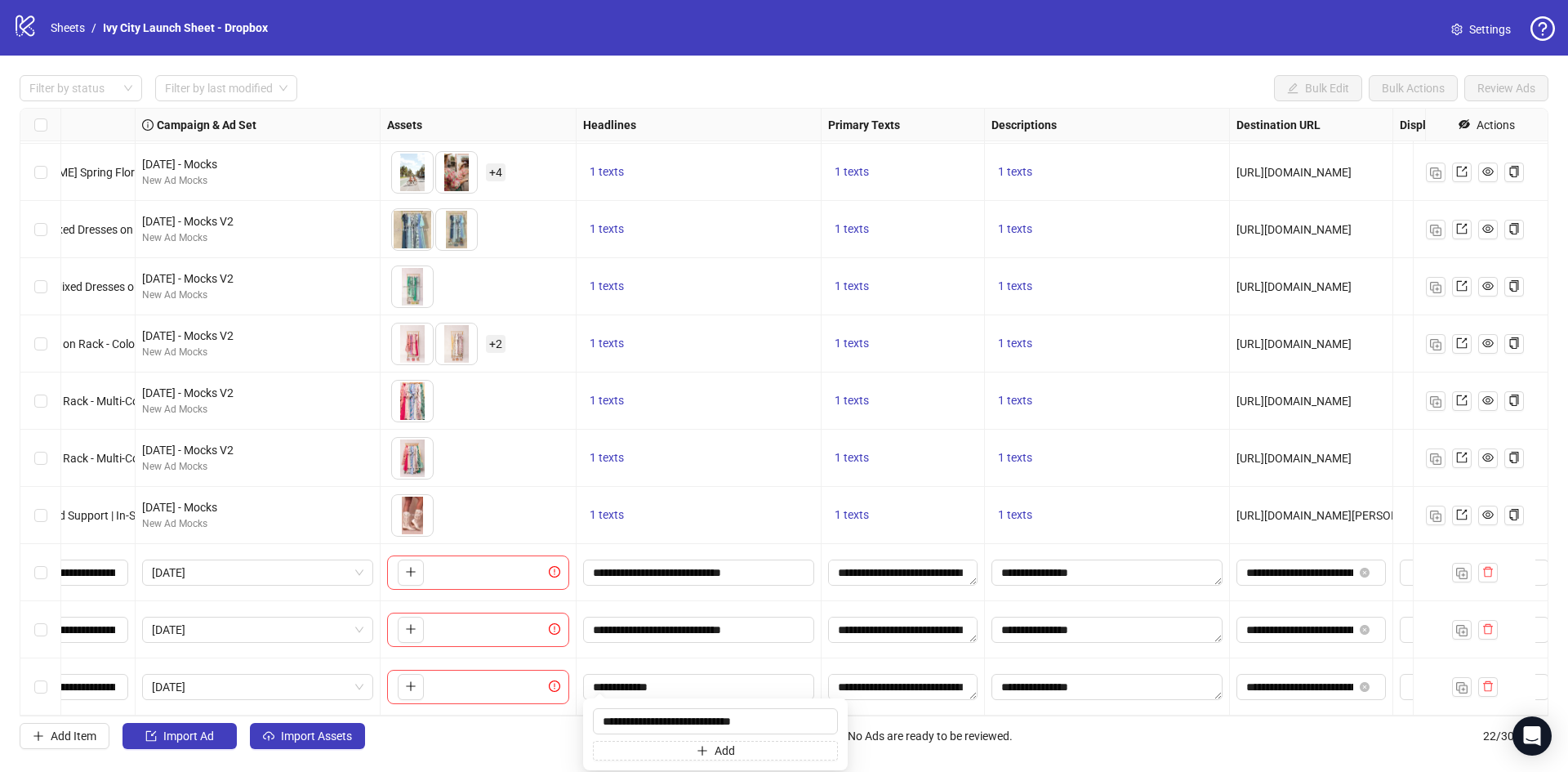 click on "1 texts" at bounding box center (699, 515) 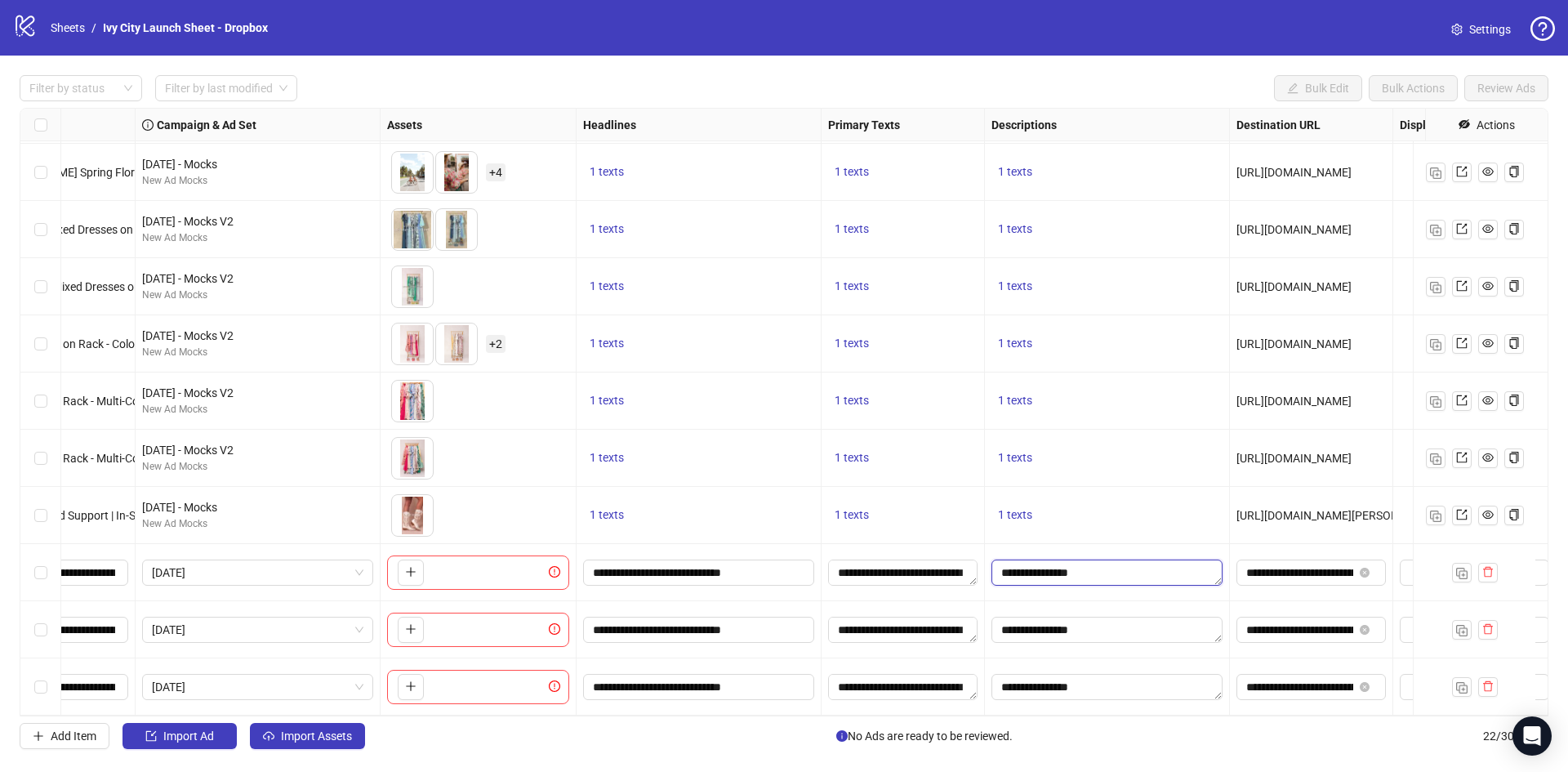drag, startPoint x: 1053, startPoint y: 572, endPoint x: 1067, endPoint y: 573, distance: 14.035669 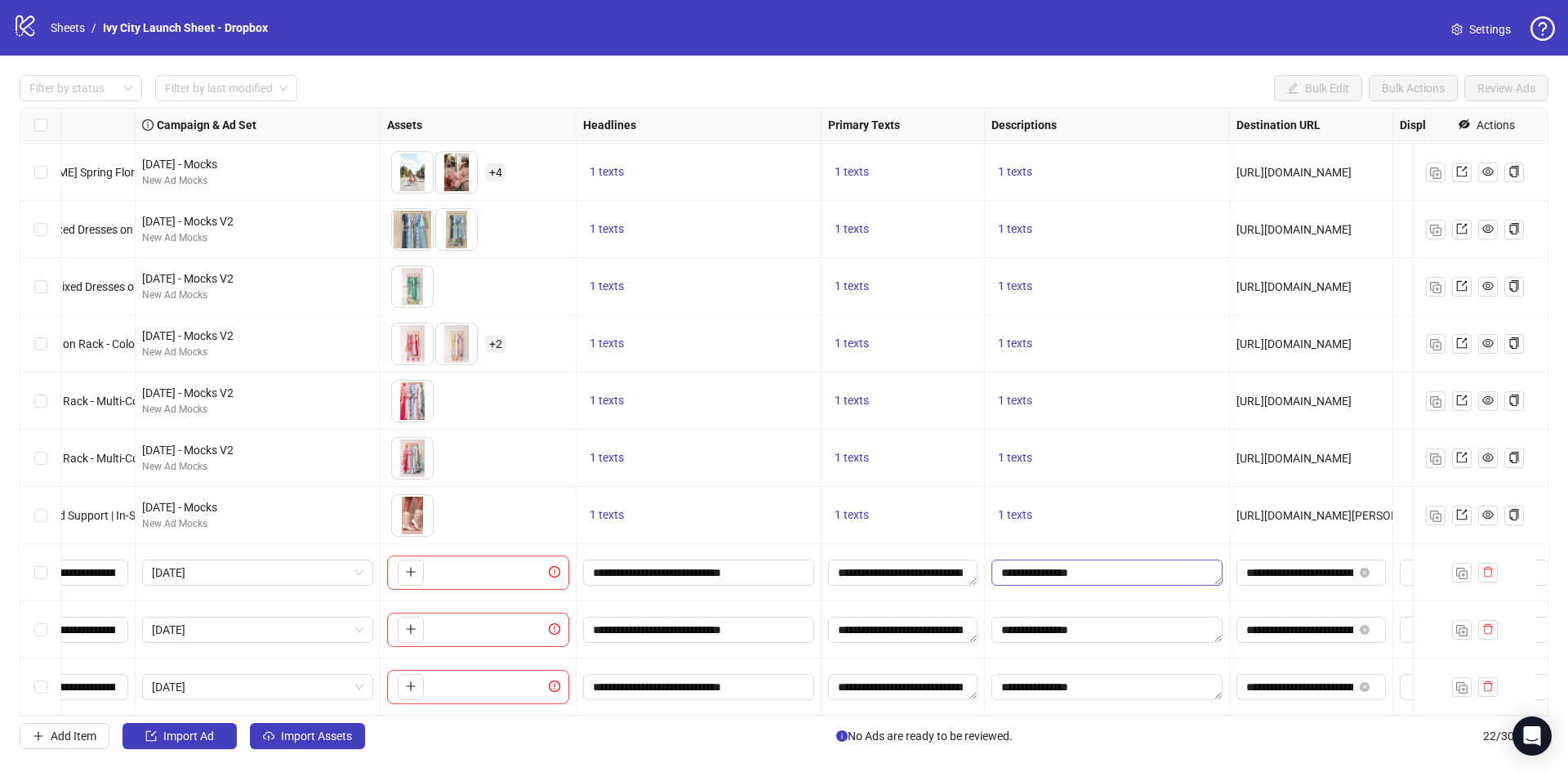 click on "**********" at bounding box center (1107, 573) 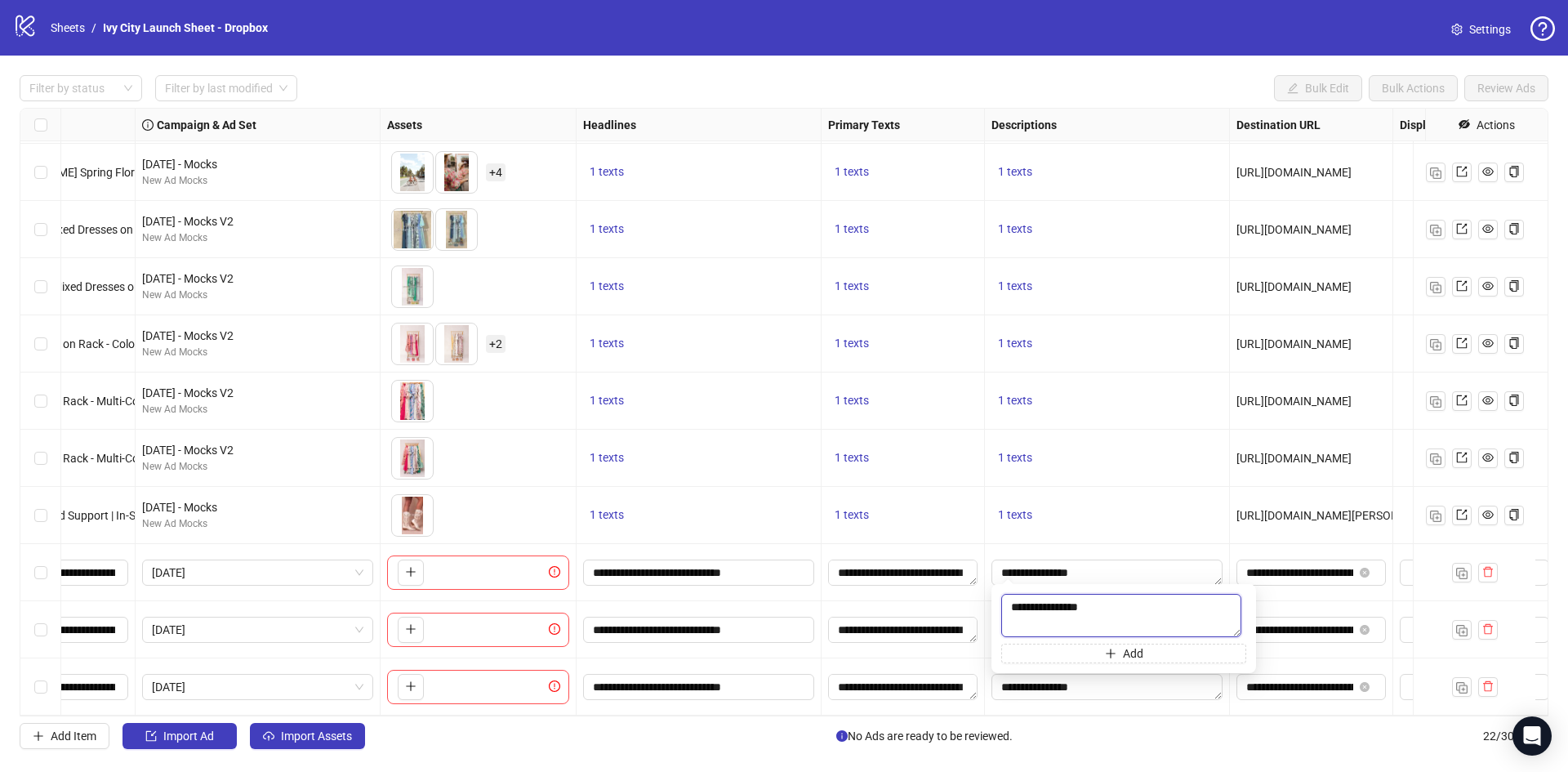 paste on "*****
********" 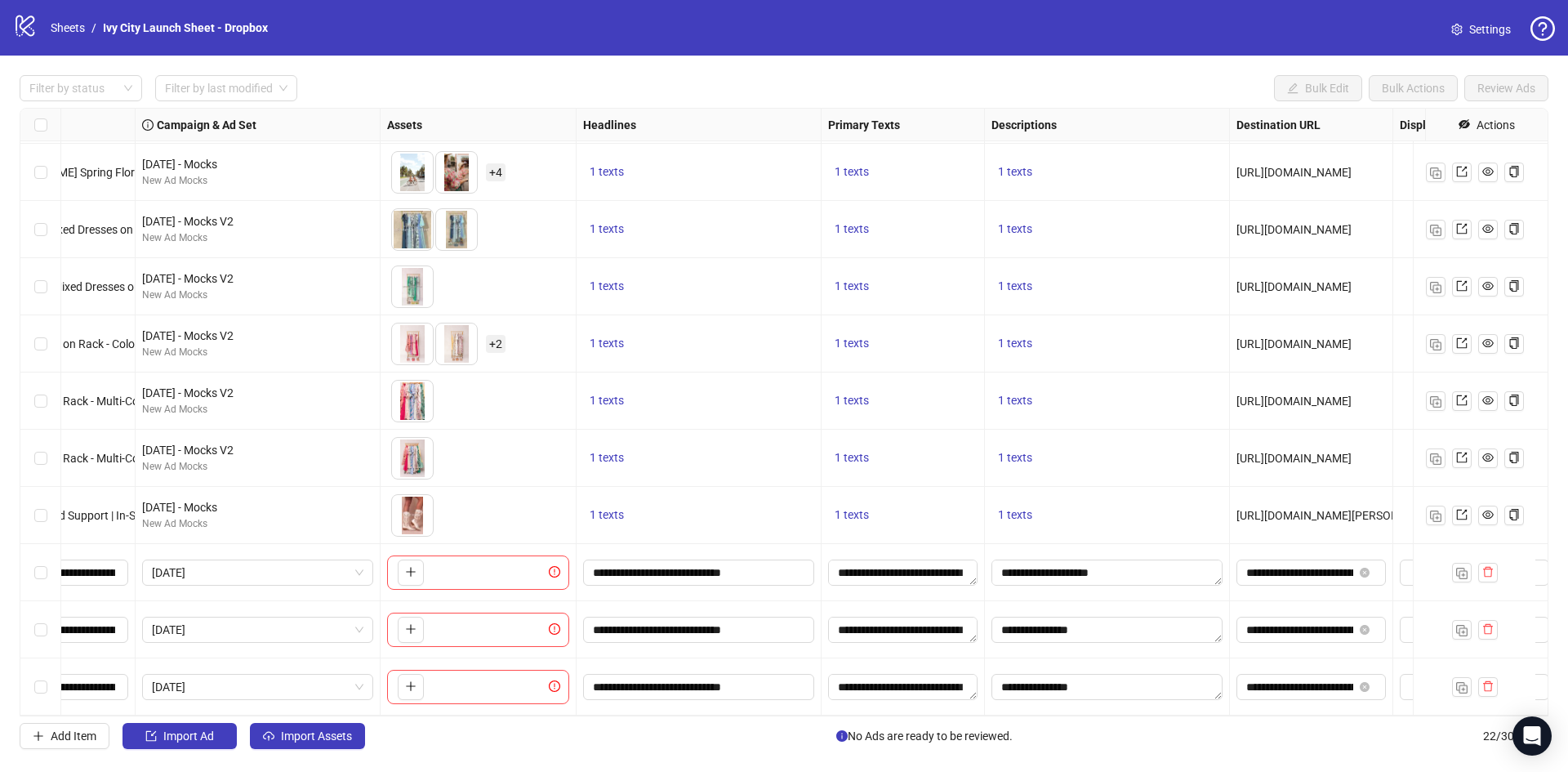 click on "1 texts" at bounding box center (1107, 515) 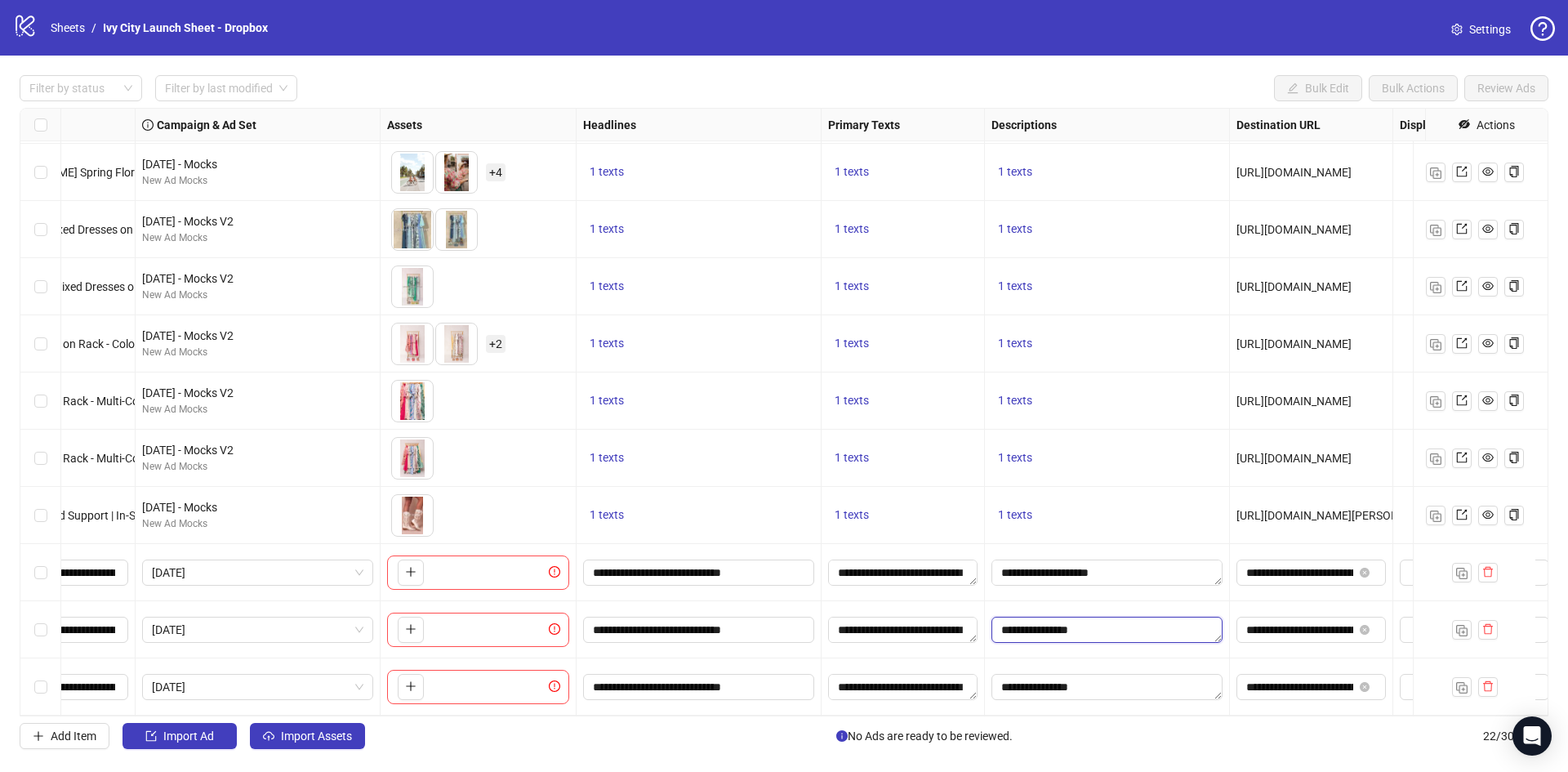 click on "**********" at bounding box center (1107, 630) 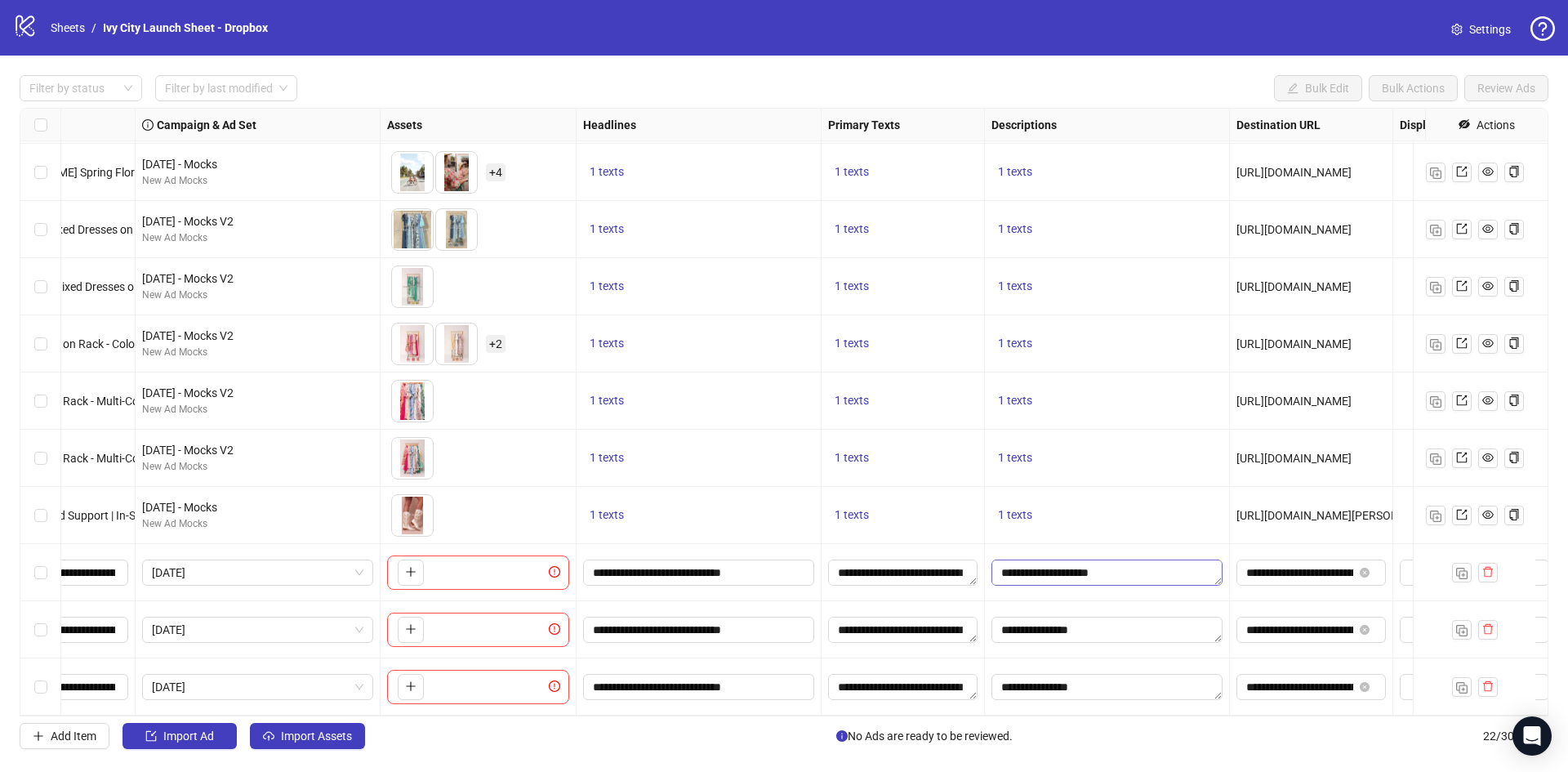 click on "**********" at bounding box center (1107, 573) 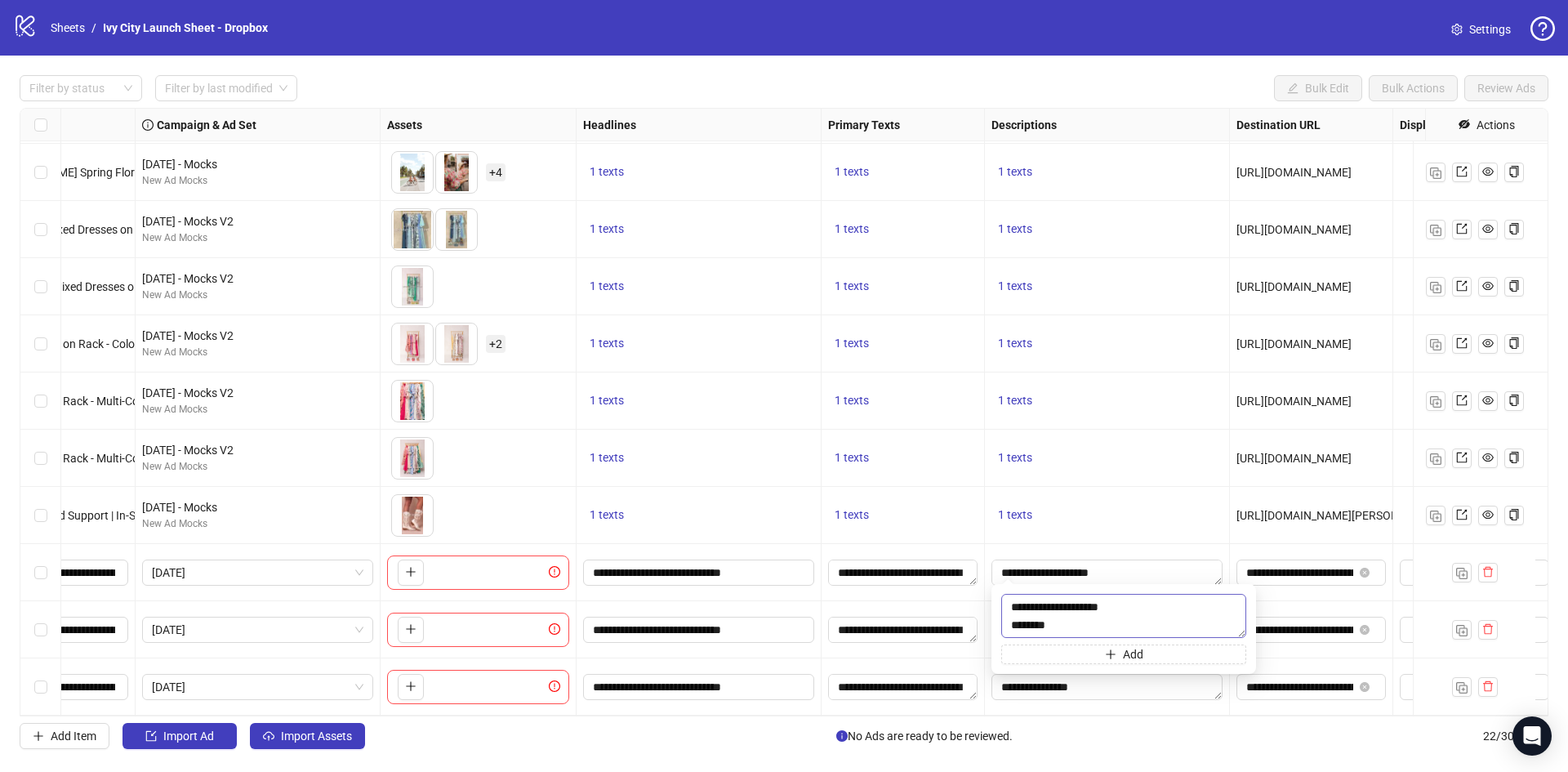 click on "**********" at bounding box center [1124, 616] 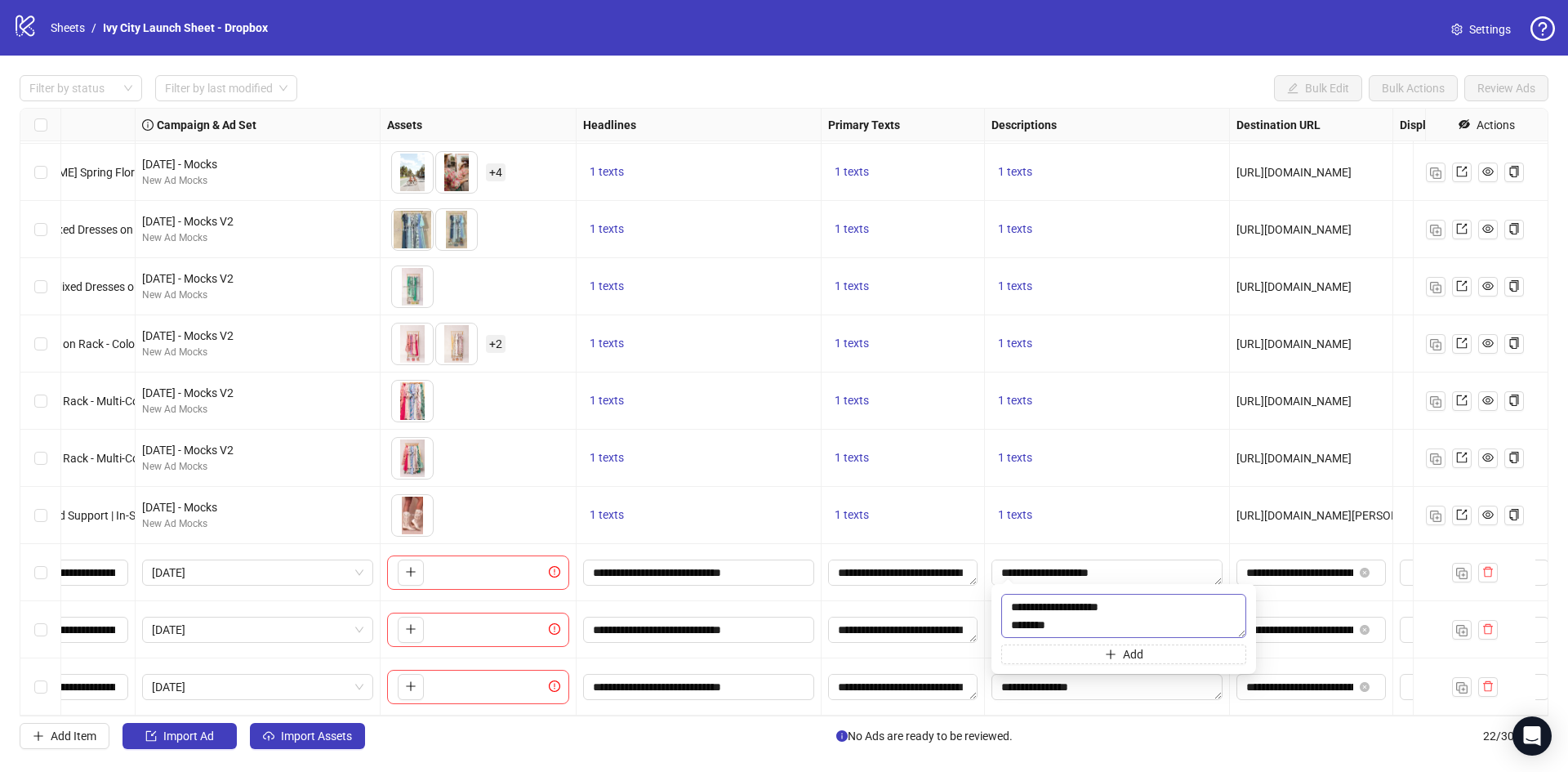 click on "**********" at bounding box center (1124, 616) 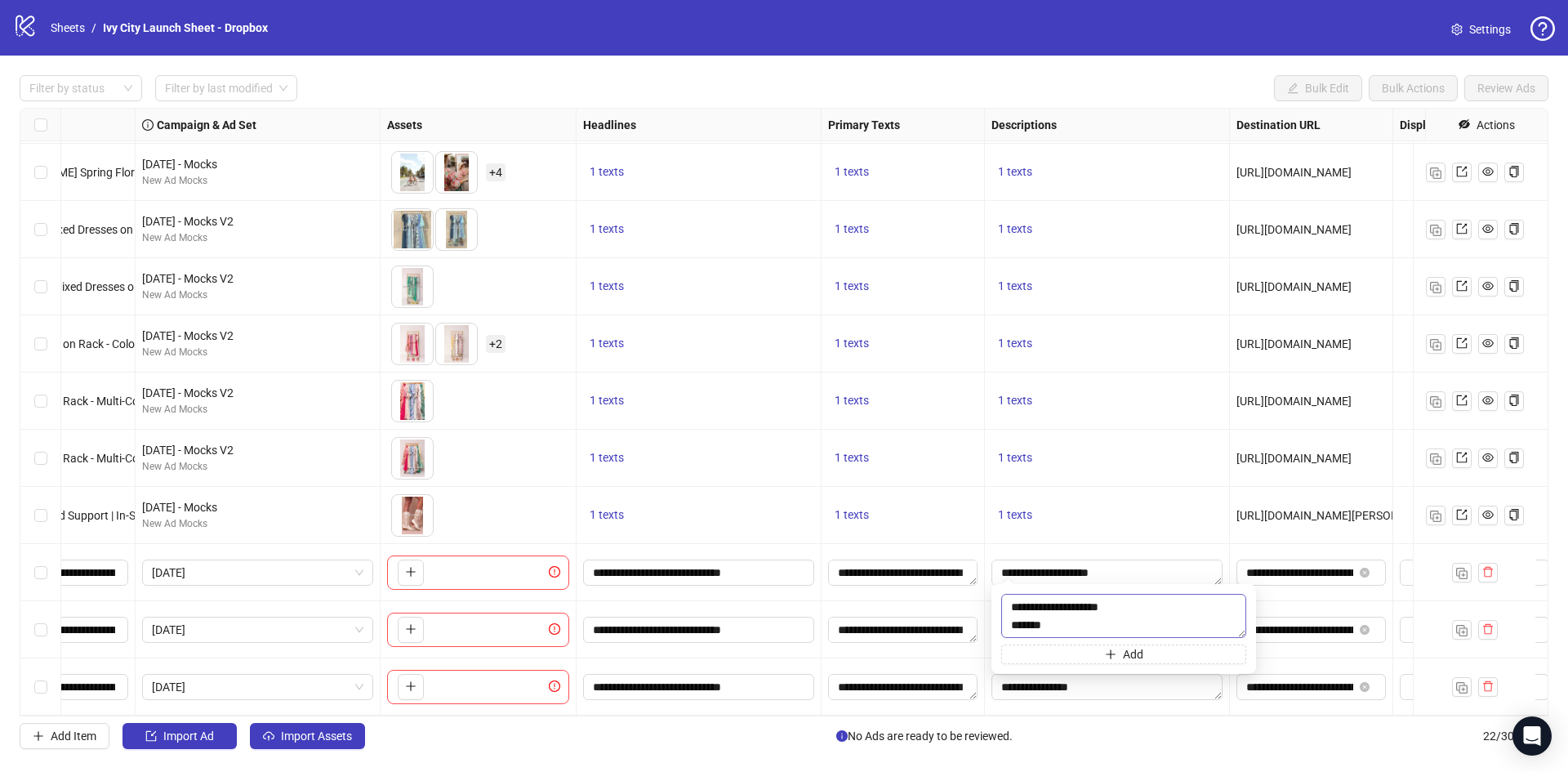 click on "**********" at bounding box center [1124, 616] 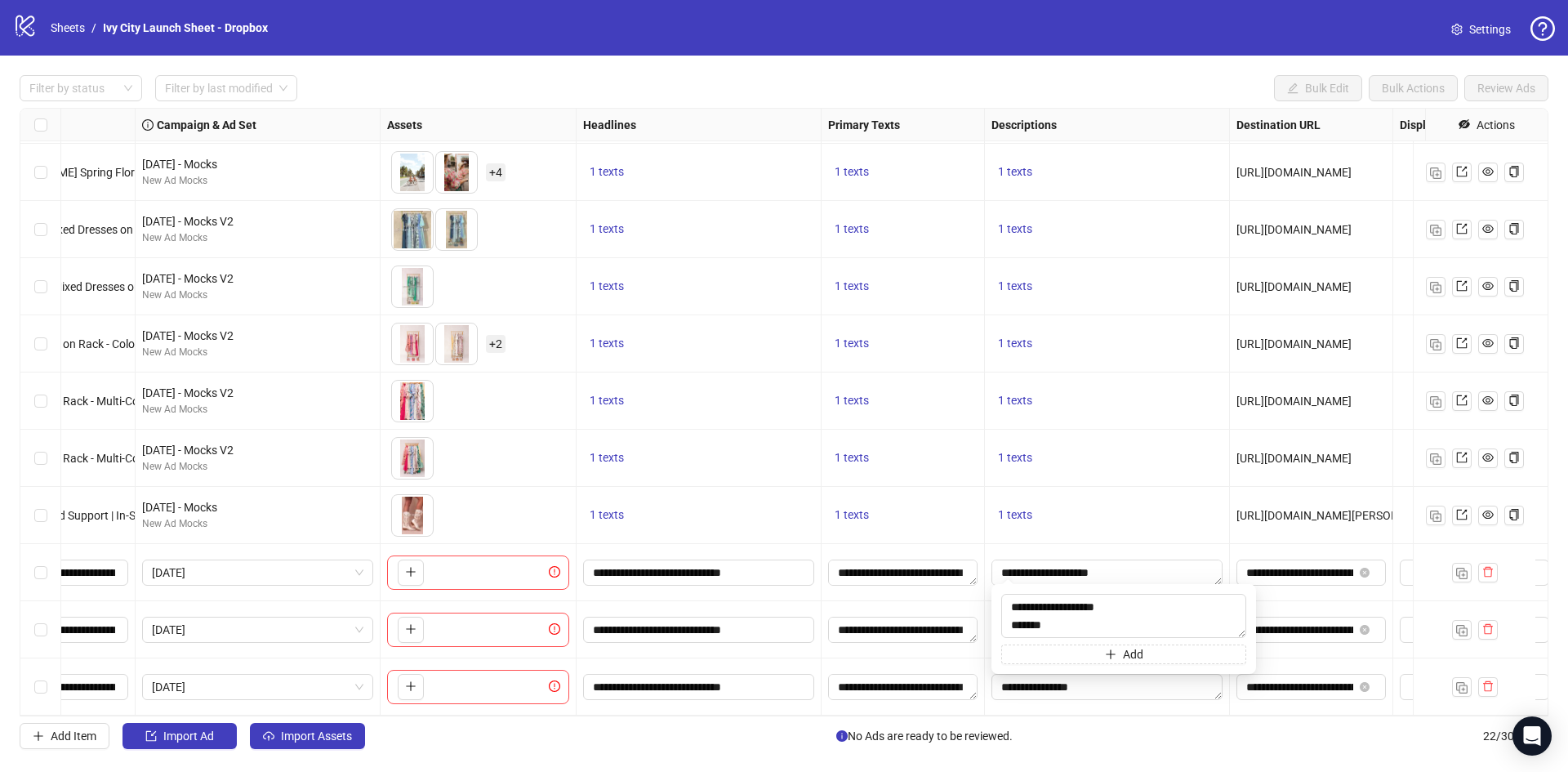 drag, startPoint x: 1092, startPoint y: 471, endPoint x: 1101, endPoint y: 531, distance: 60.6712 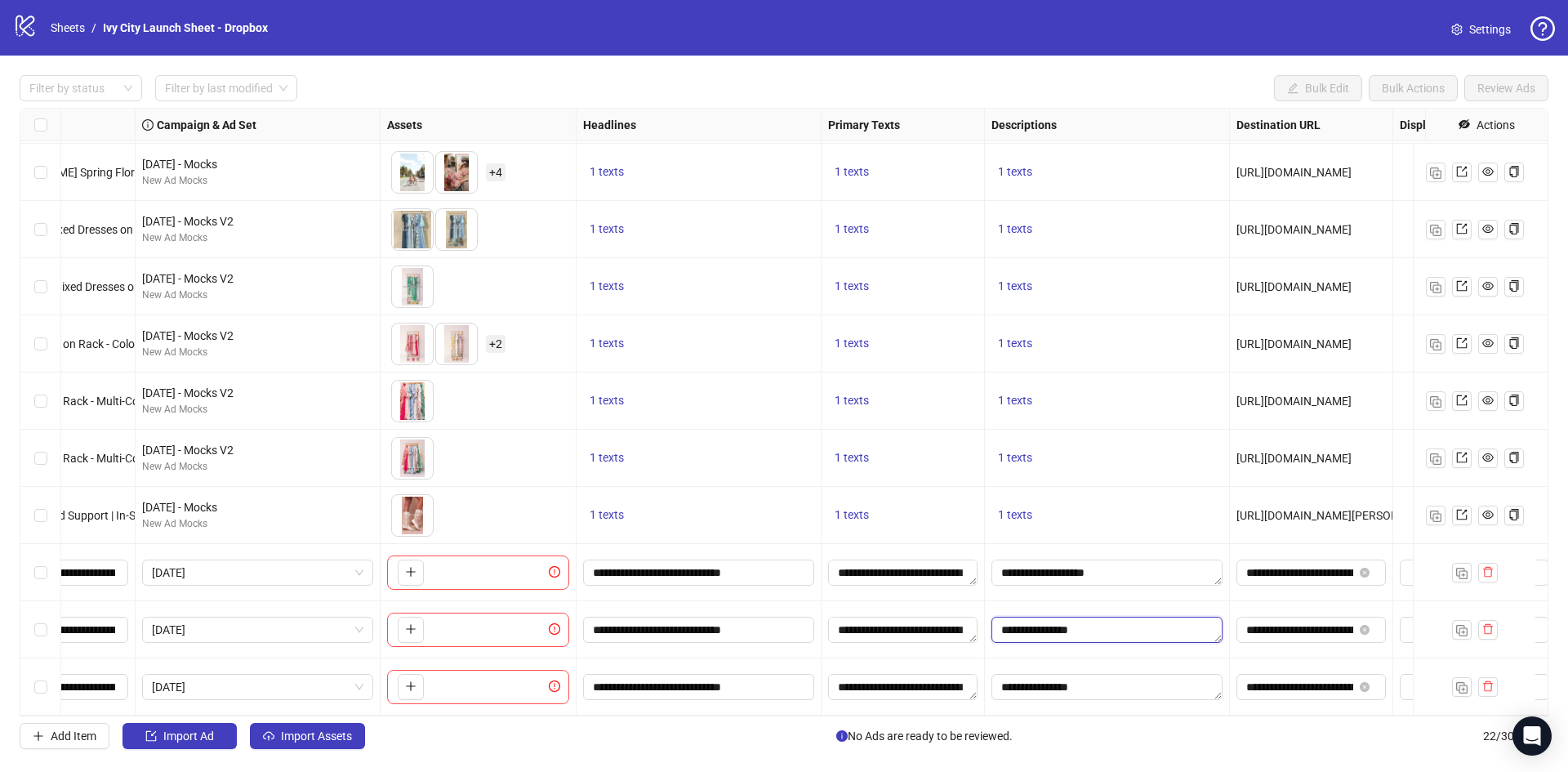 click on "**********" at bounding box center [1107, 630] 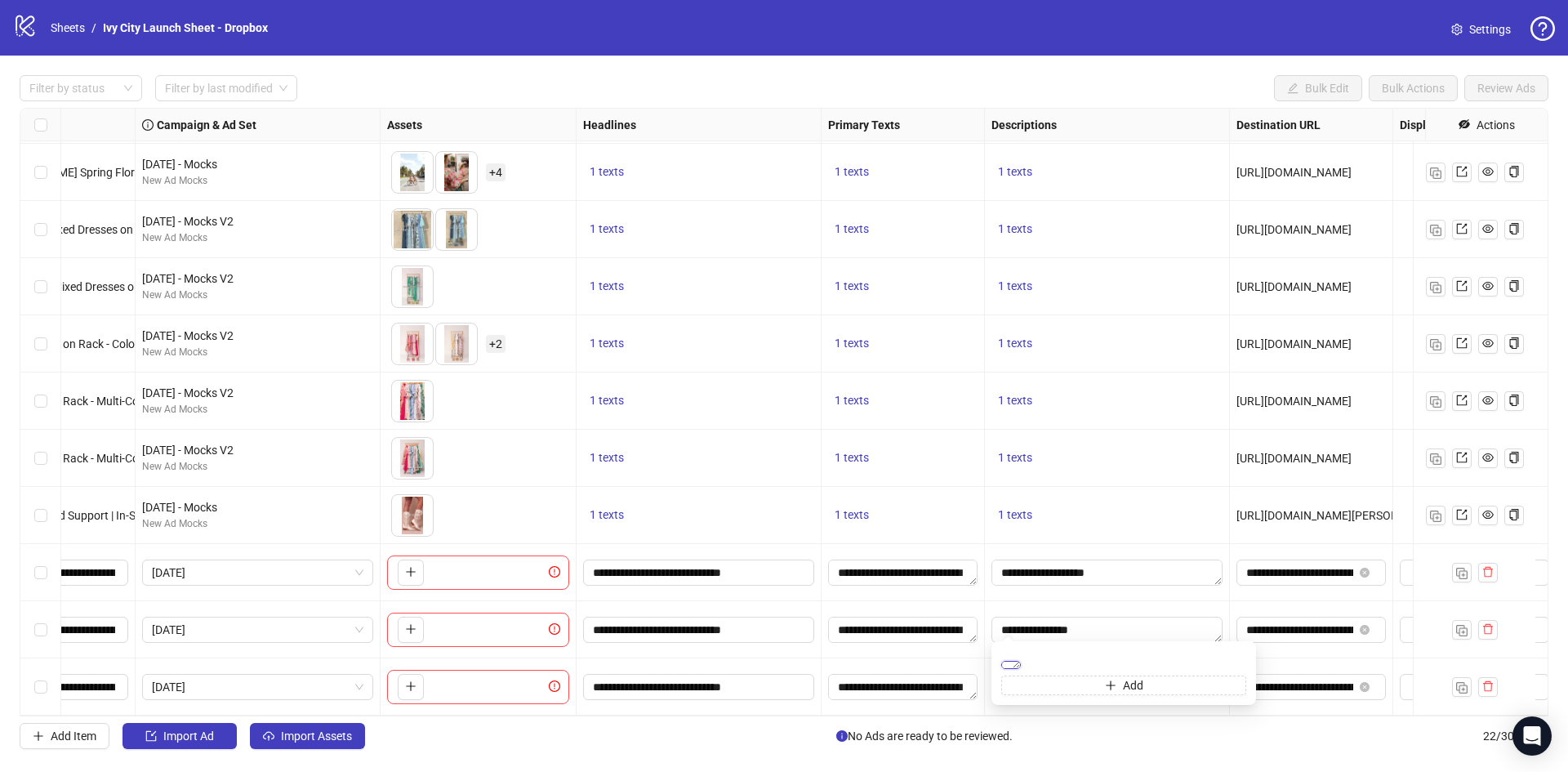 paste on "****
*******" 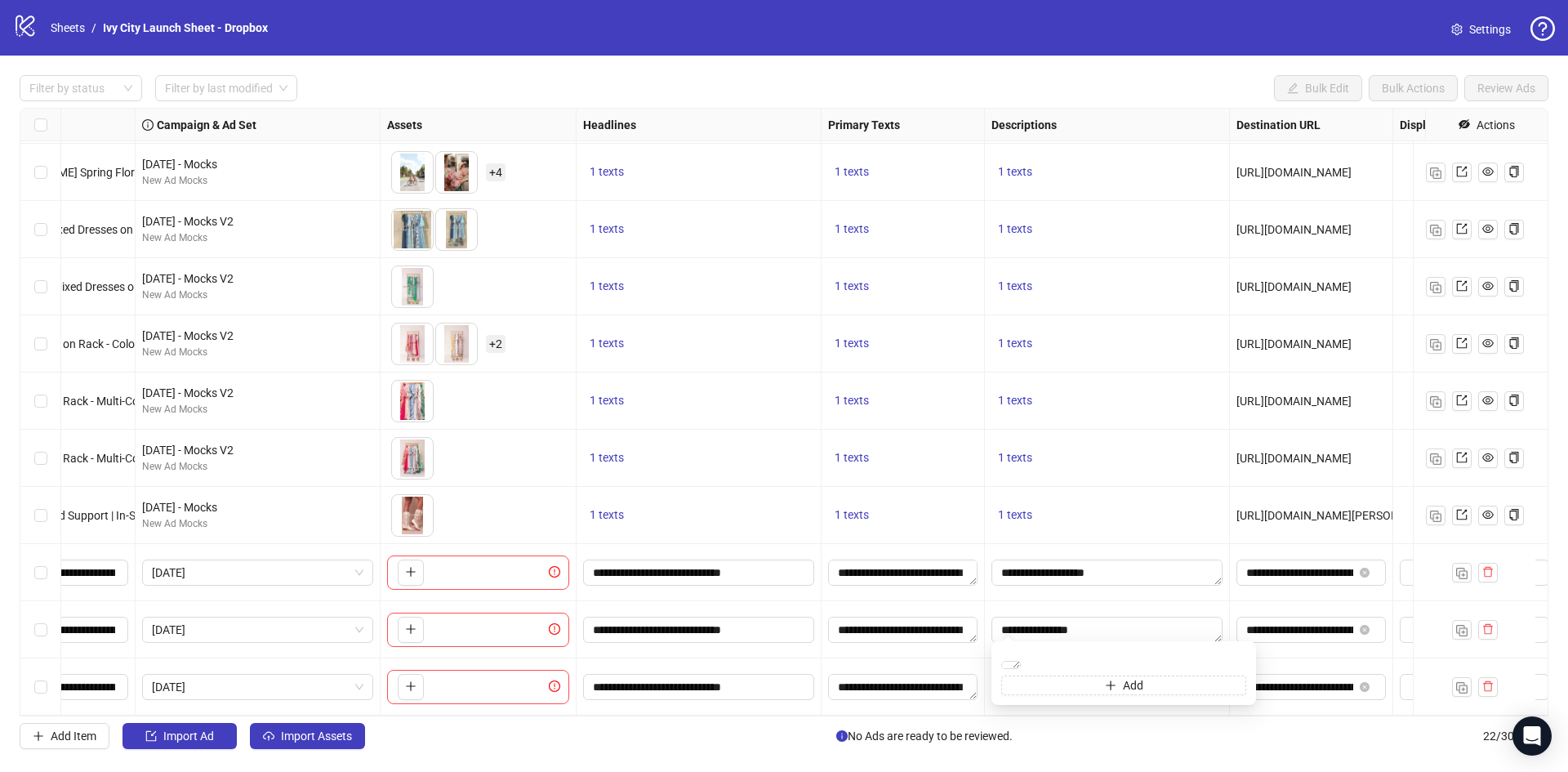 click on "1 texts" at bounding box center (1107, 515) 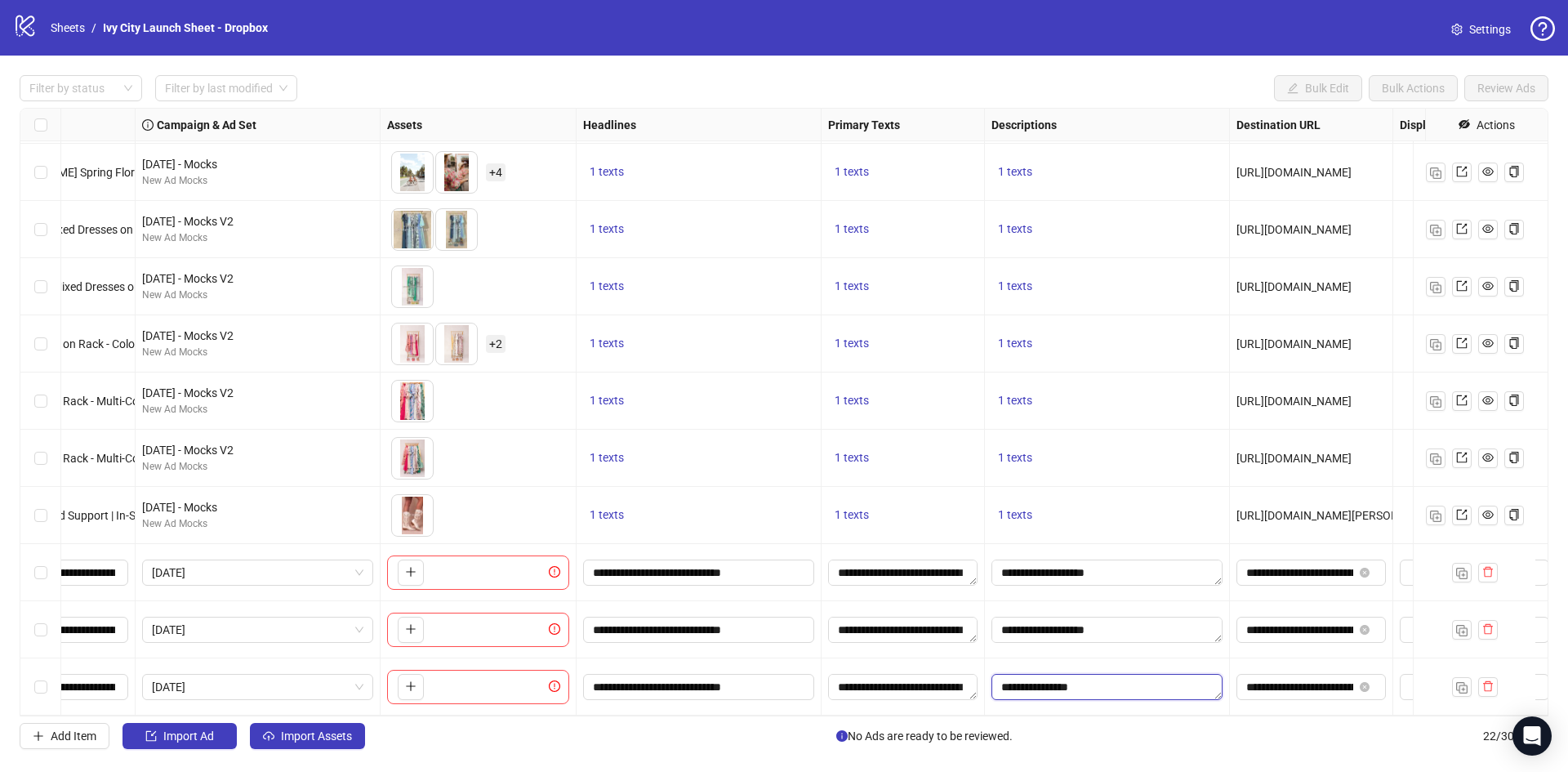 click on "**********" at bounding box center [1107, 687] 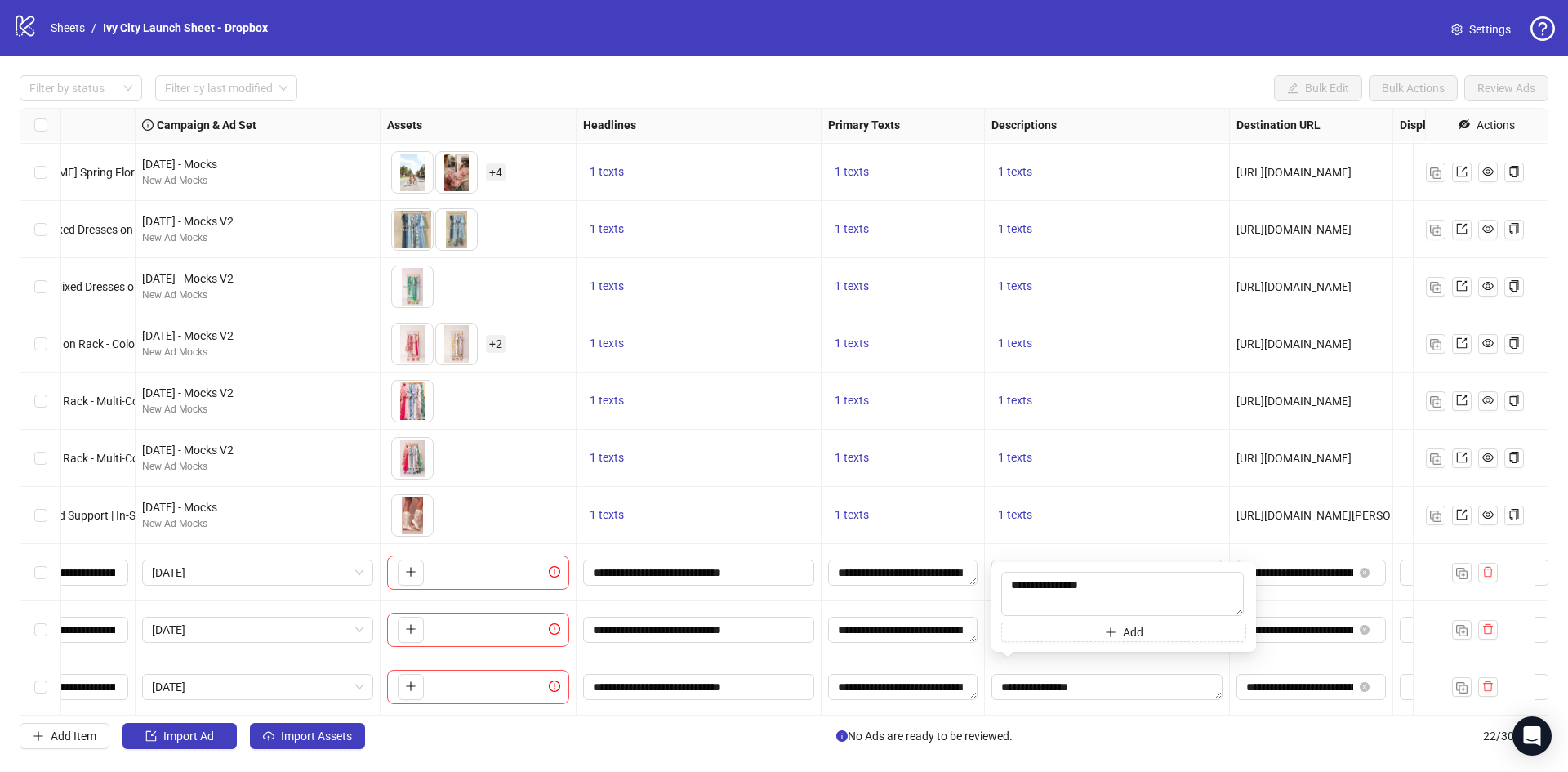 type on "**********" 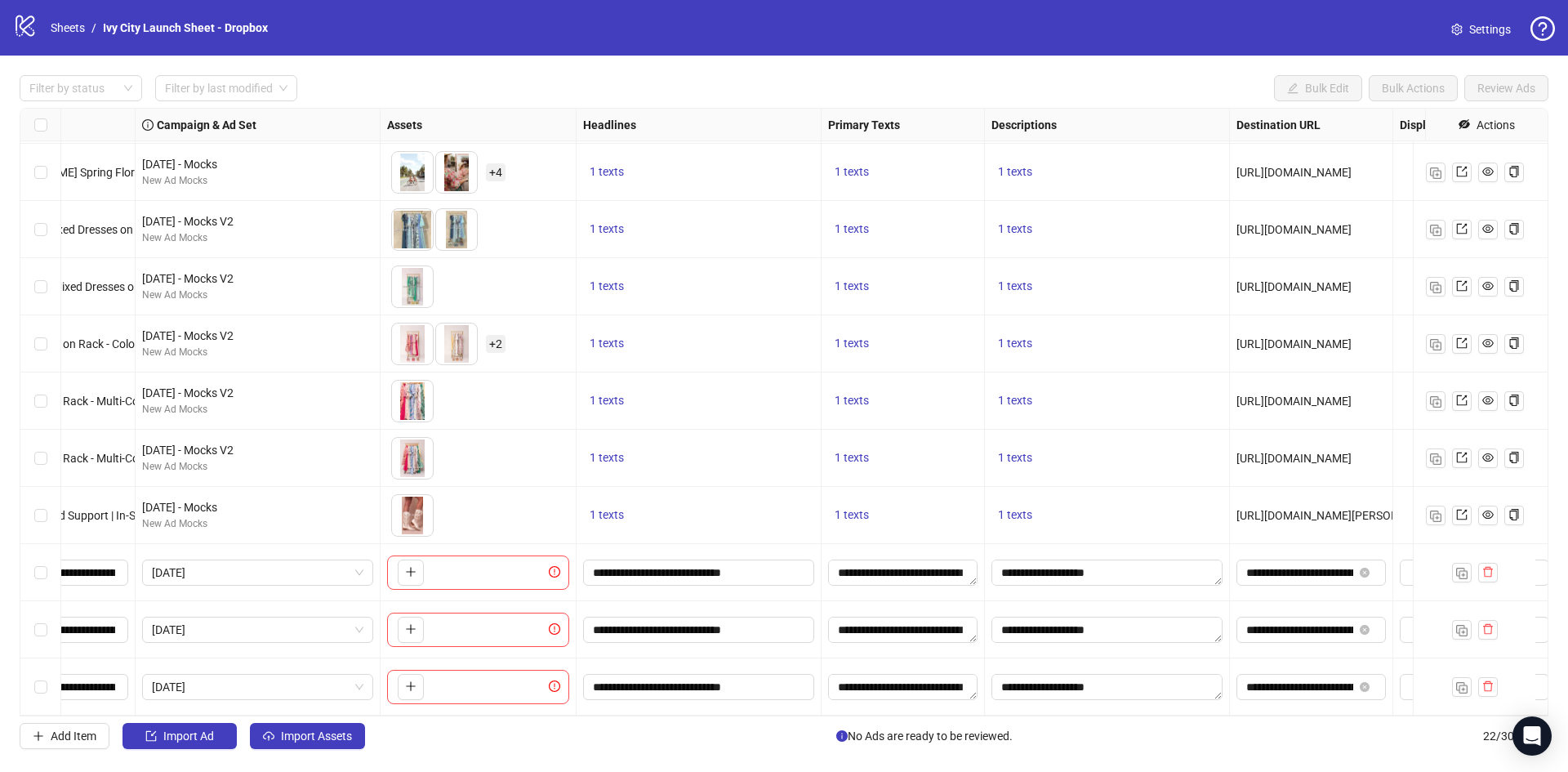 click on "1 texts" at bounding box center (1107, 458) 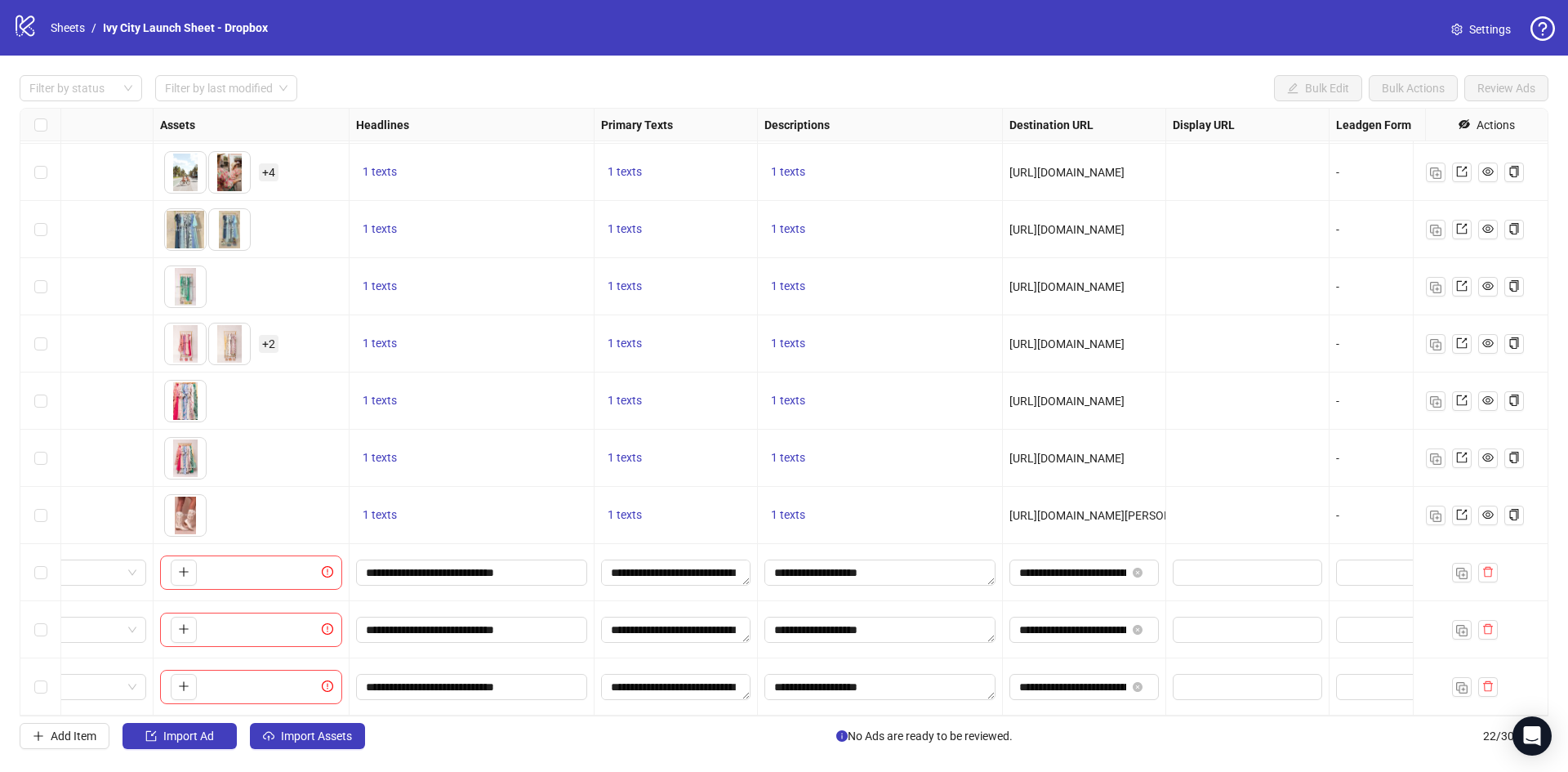 scroll, scrollTop: 696, scrollLeft: 621, axis: both 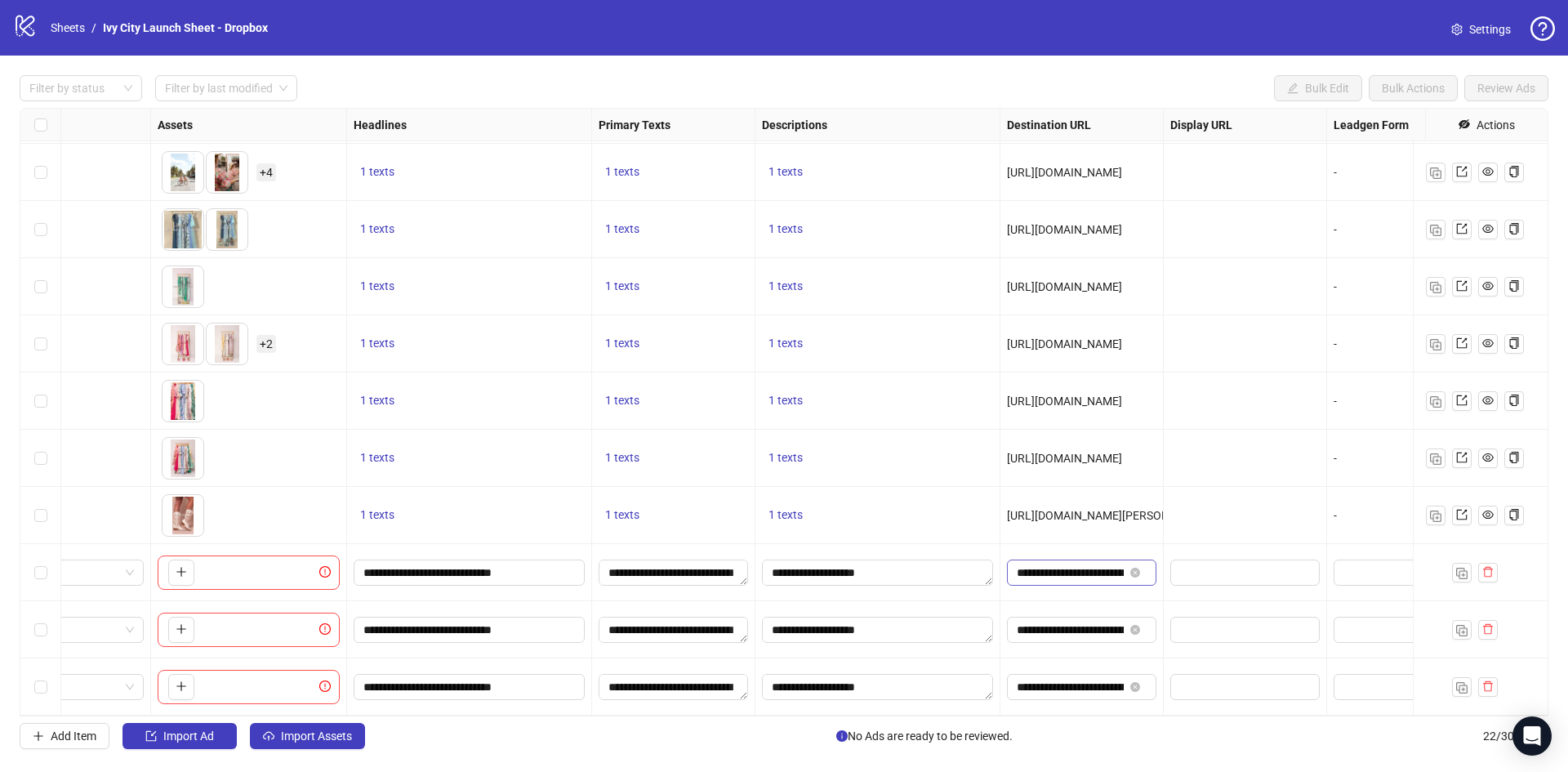 click at bounding box center (1137, 573) 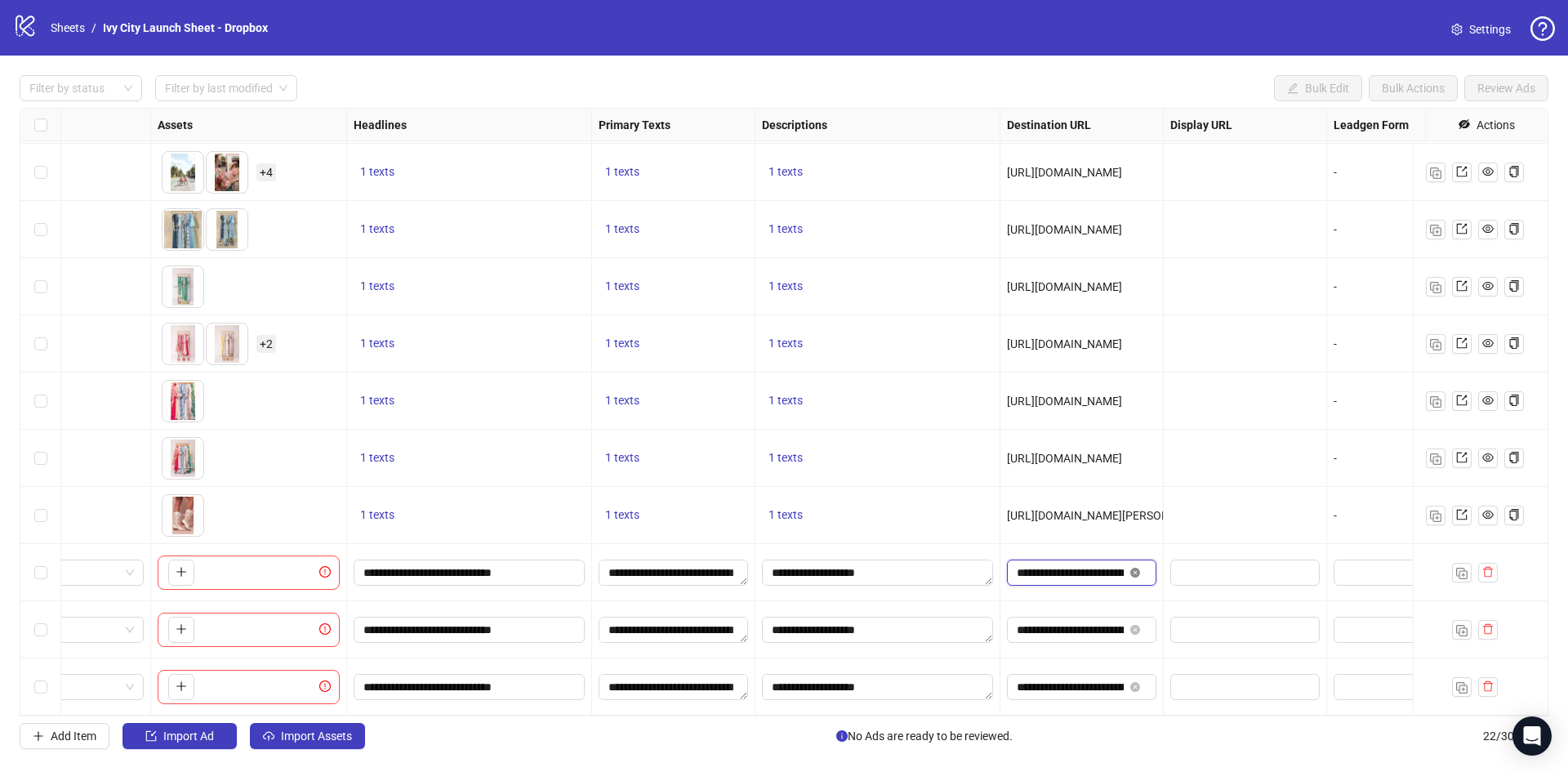 scroll, scrollTop: 0, scrollLeft: 175, axis: horizontal 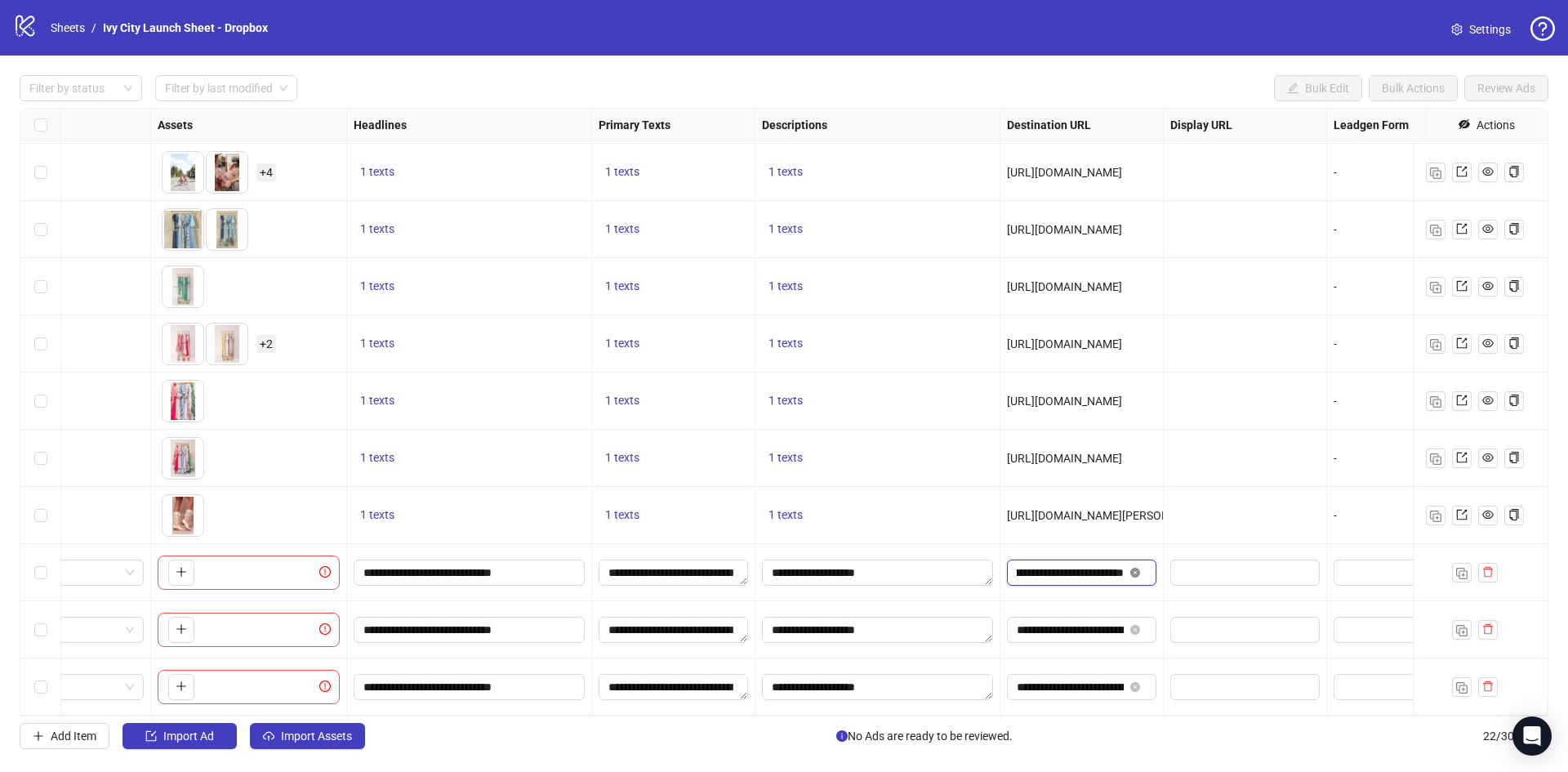 click 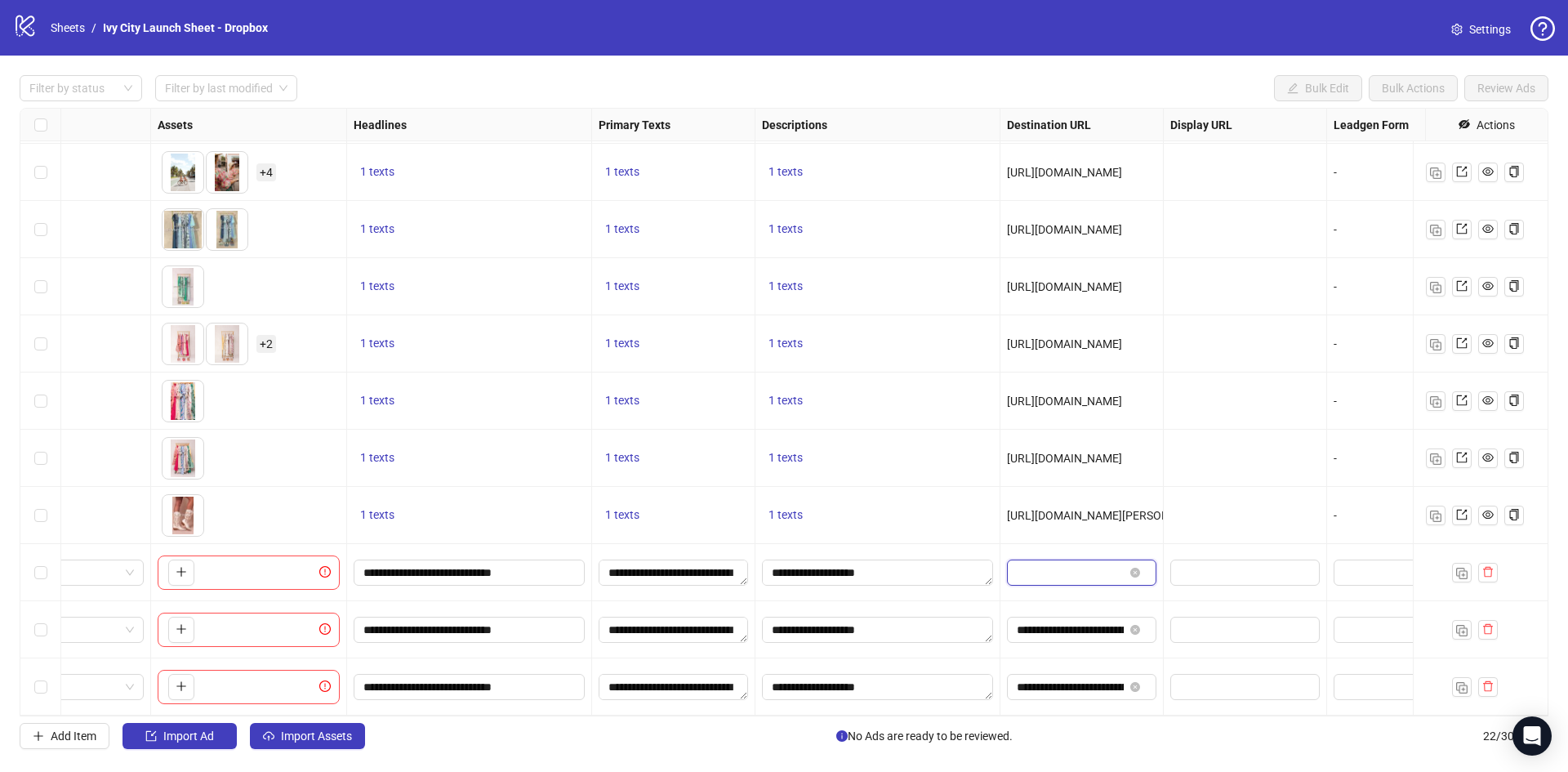 scroll, scrollTop: 0, scrollLeft: 0, axis: both 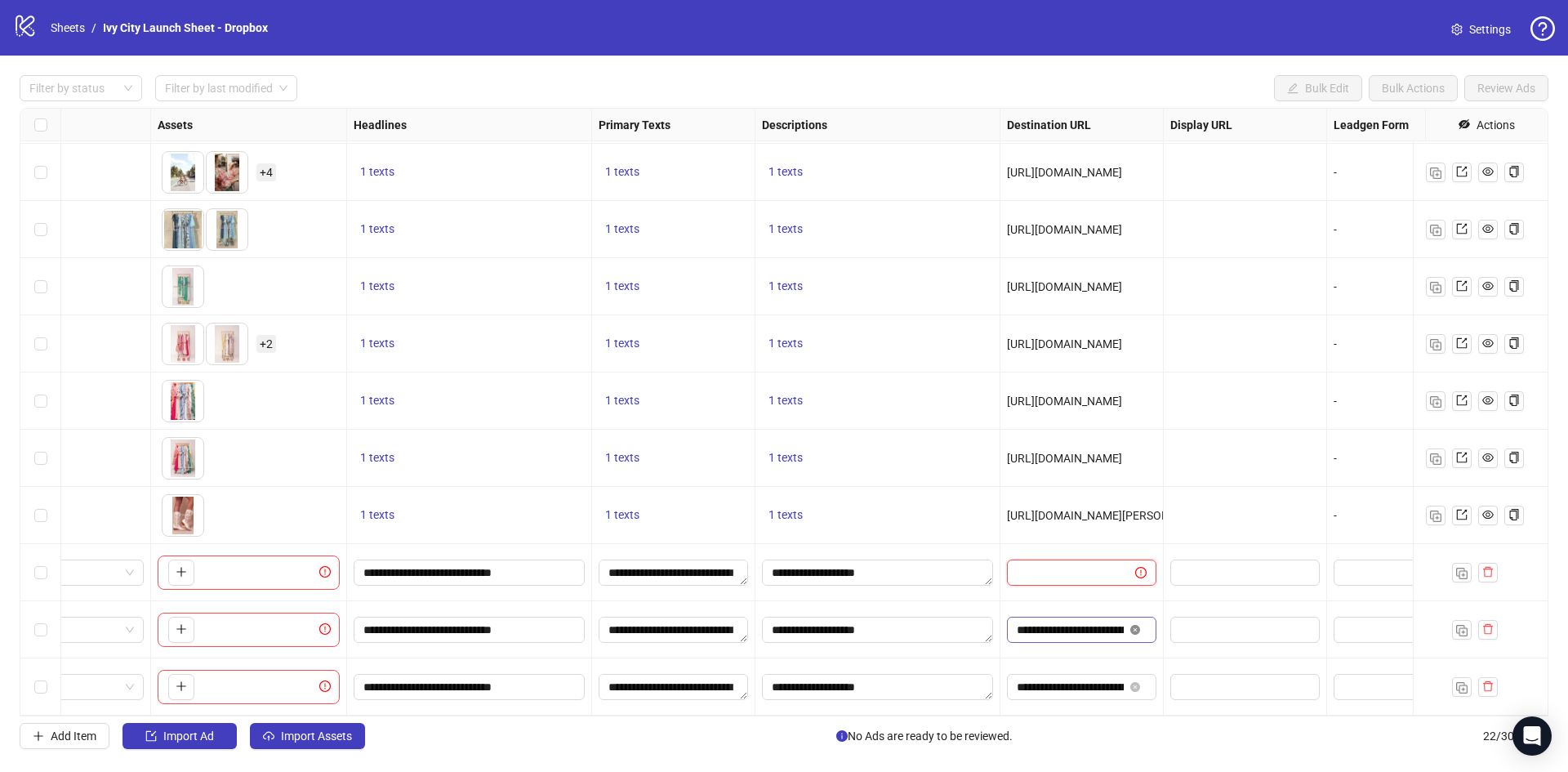 click 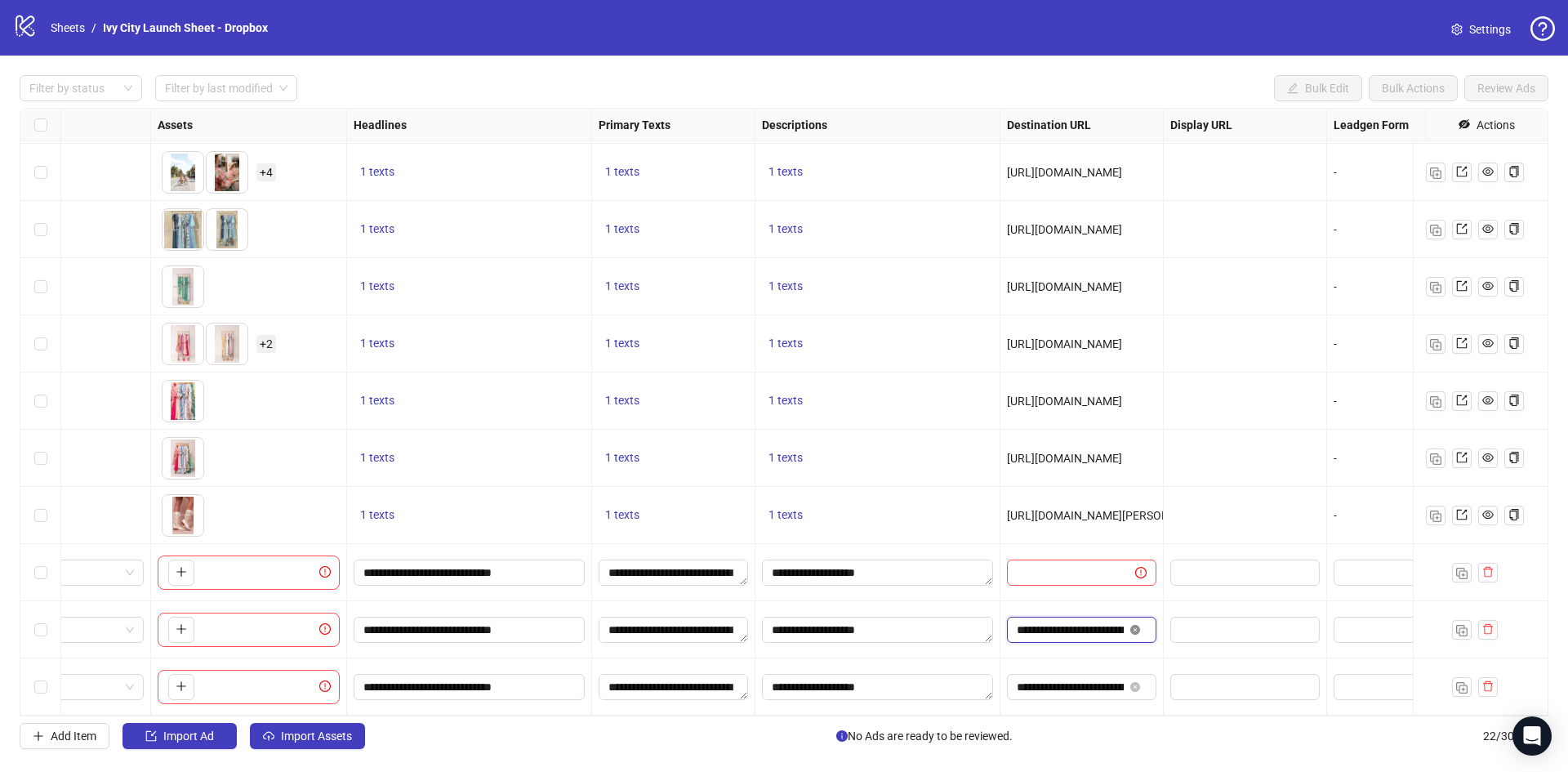 type 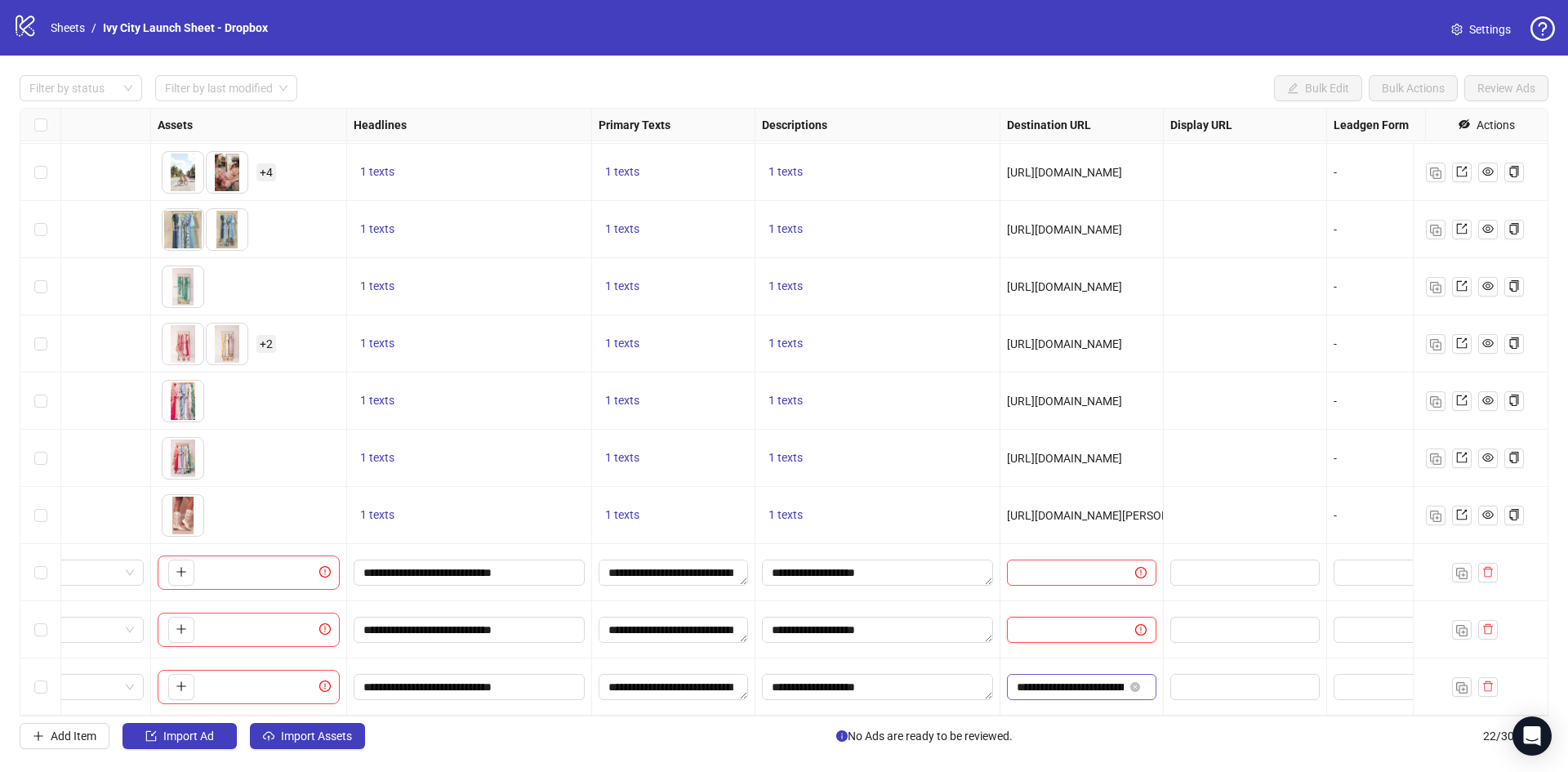 scroll, scrollTop: 0, scrollLeft: 0, axis: both 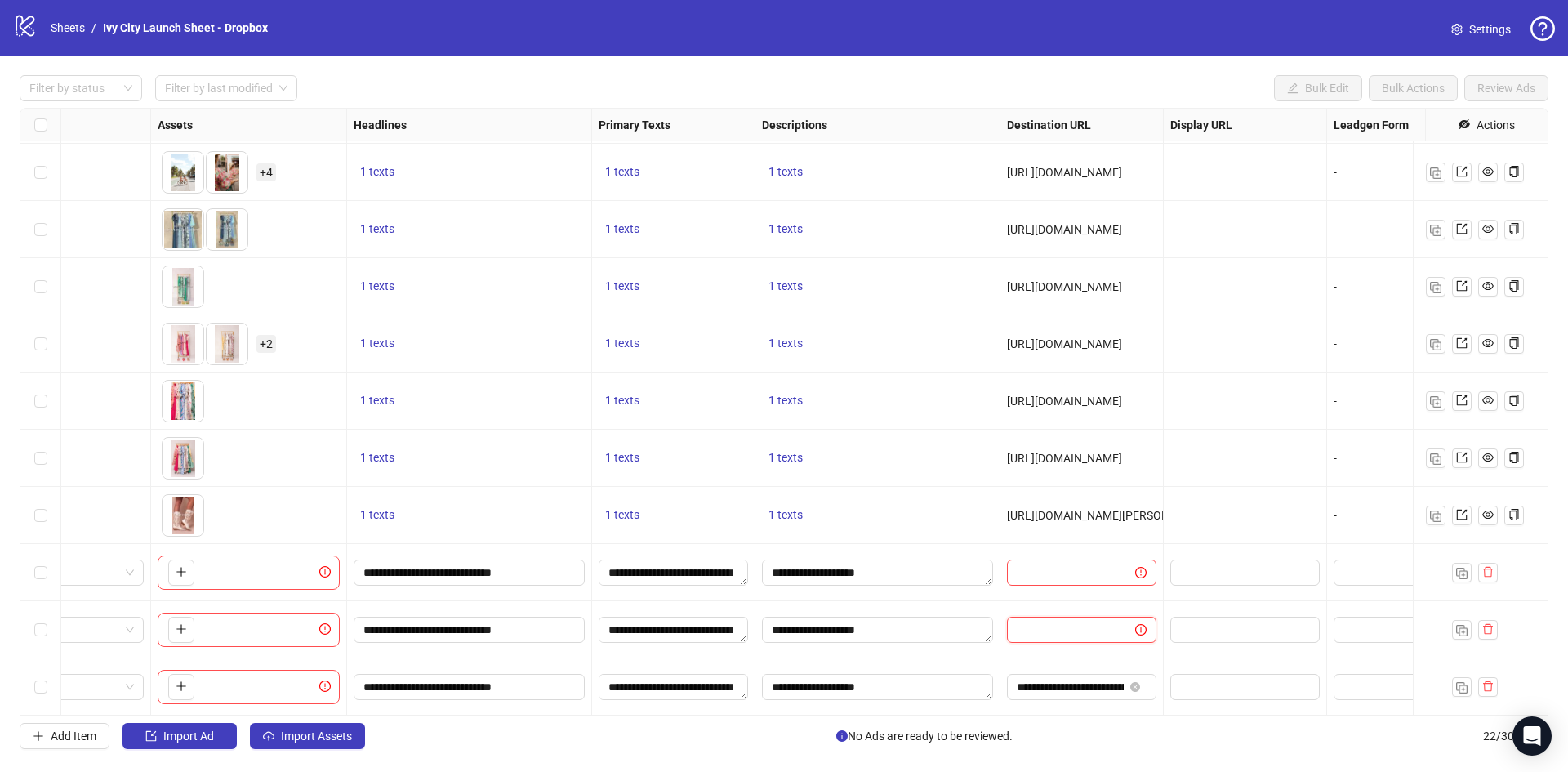 drag, startPoint x: 1134, startPoint y: 678, endPoint x: 1134, endPoint y: 655, distance: 23 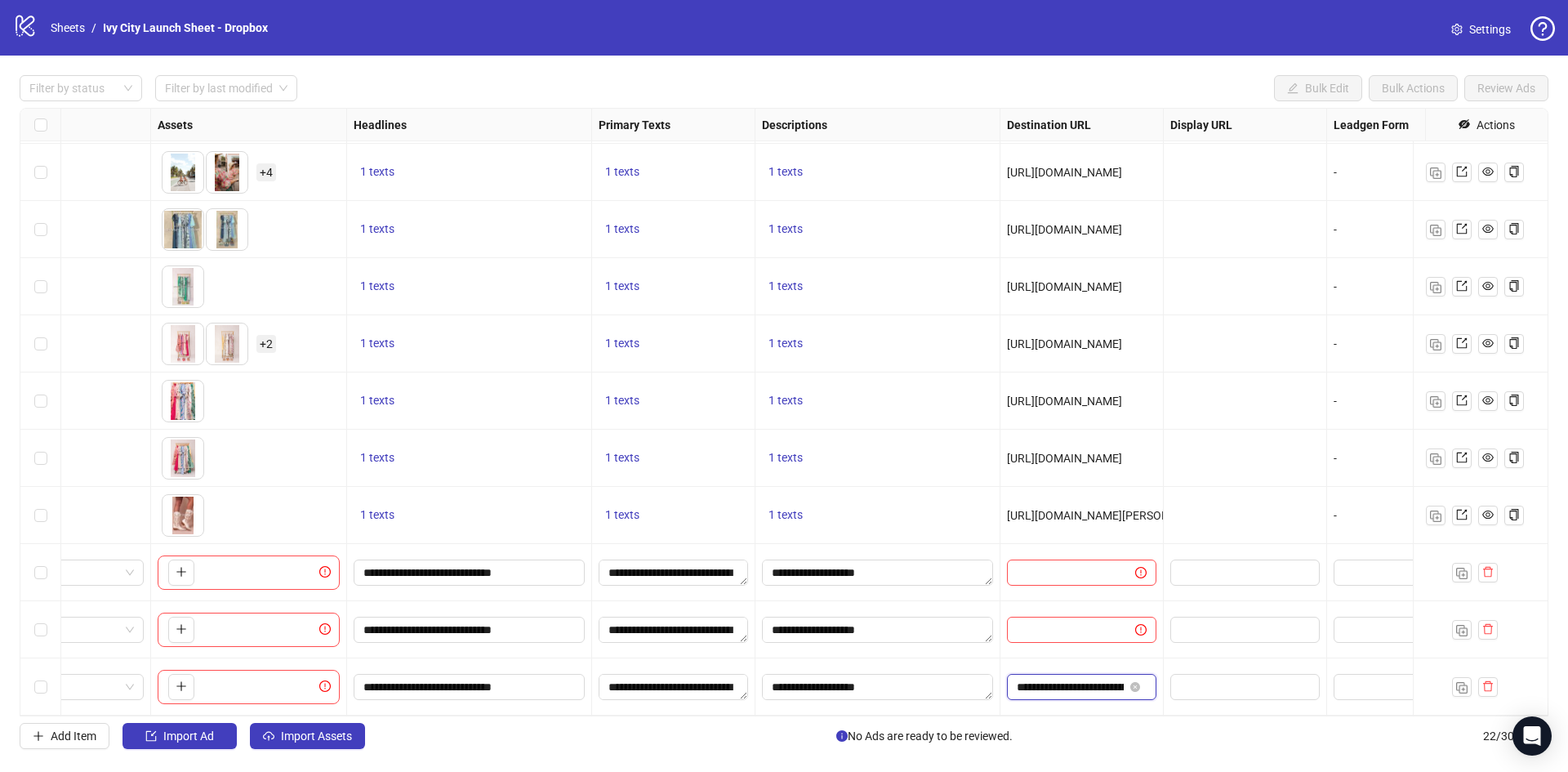 type 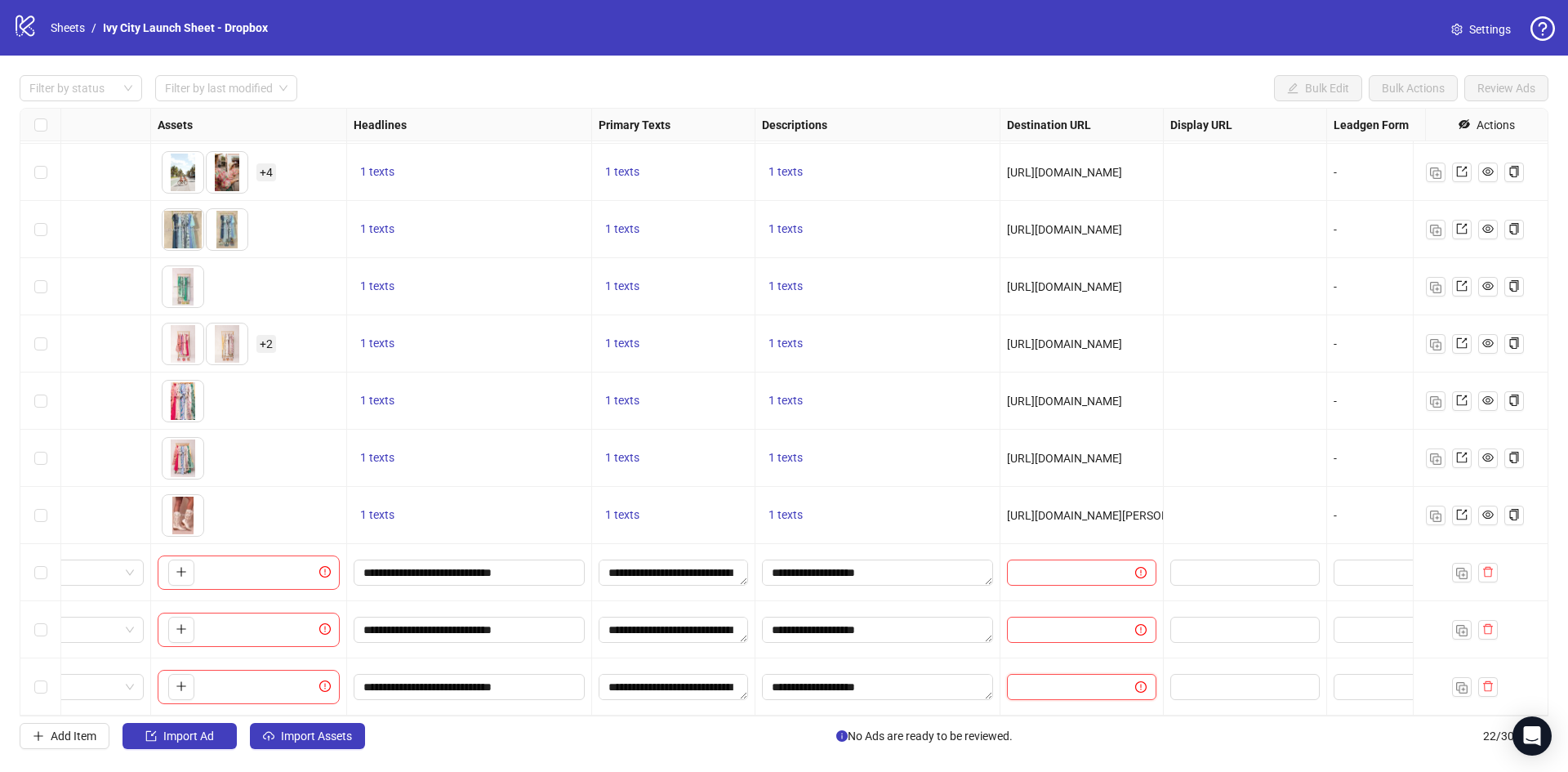 scroll, scrollTop: 0, scrollLeft: 0, axis: both 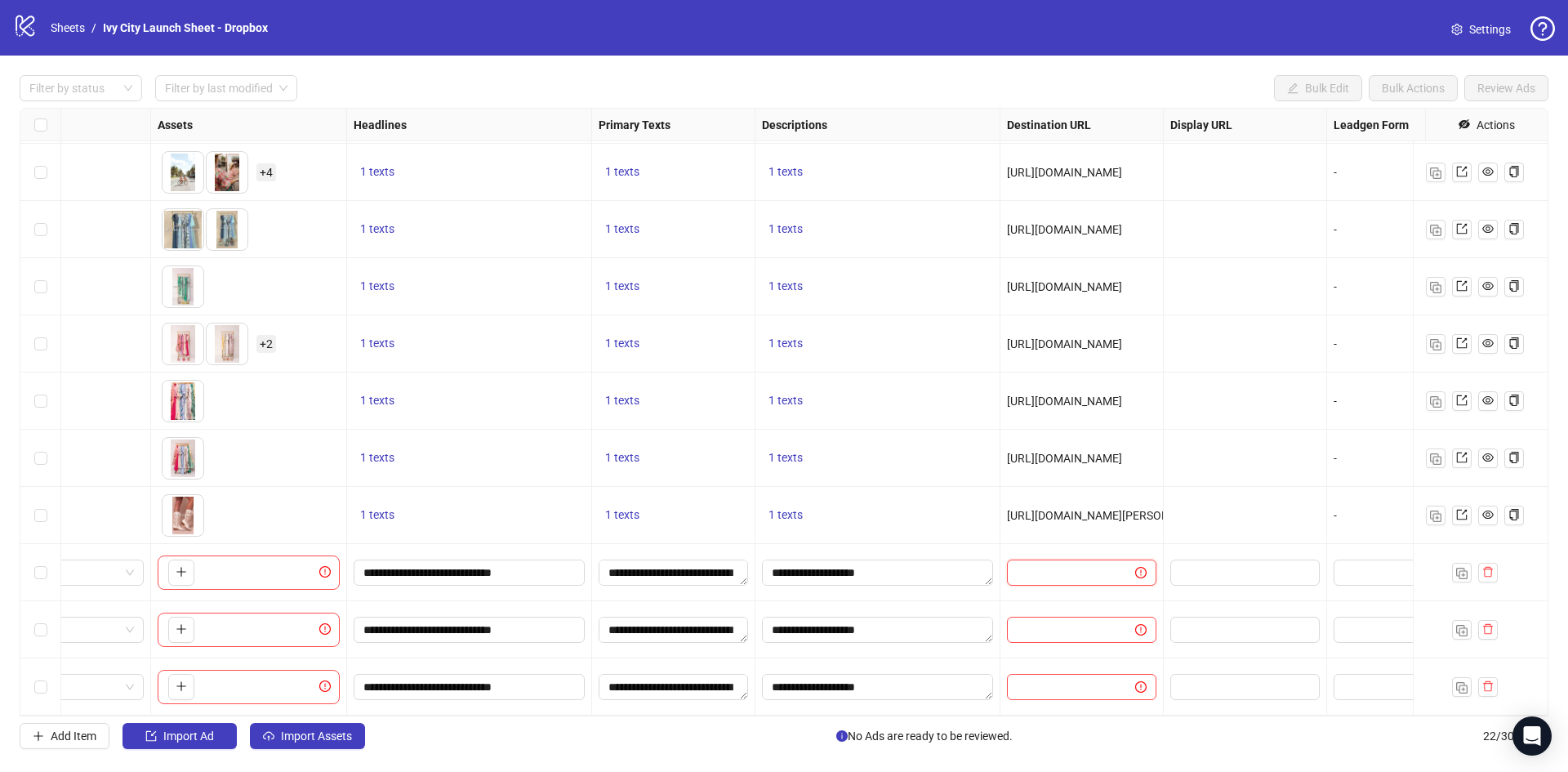 click at bounding box center [1064, 573] 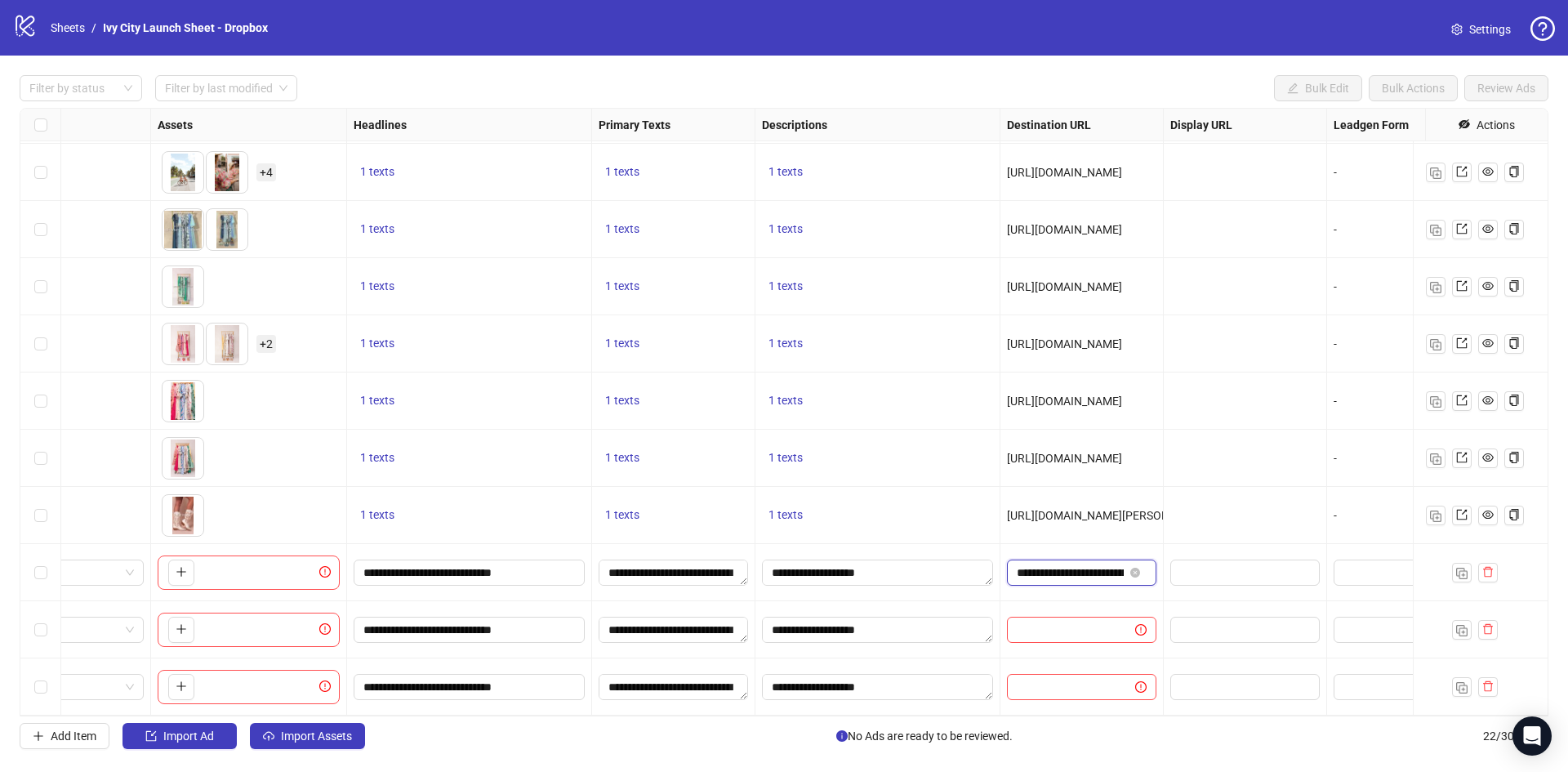 scroll, scrollTop: 0, scrollLeft: 131, axis: horizontal 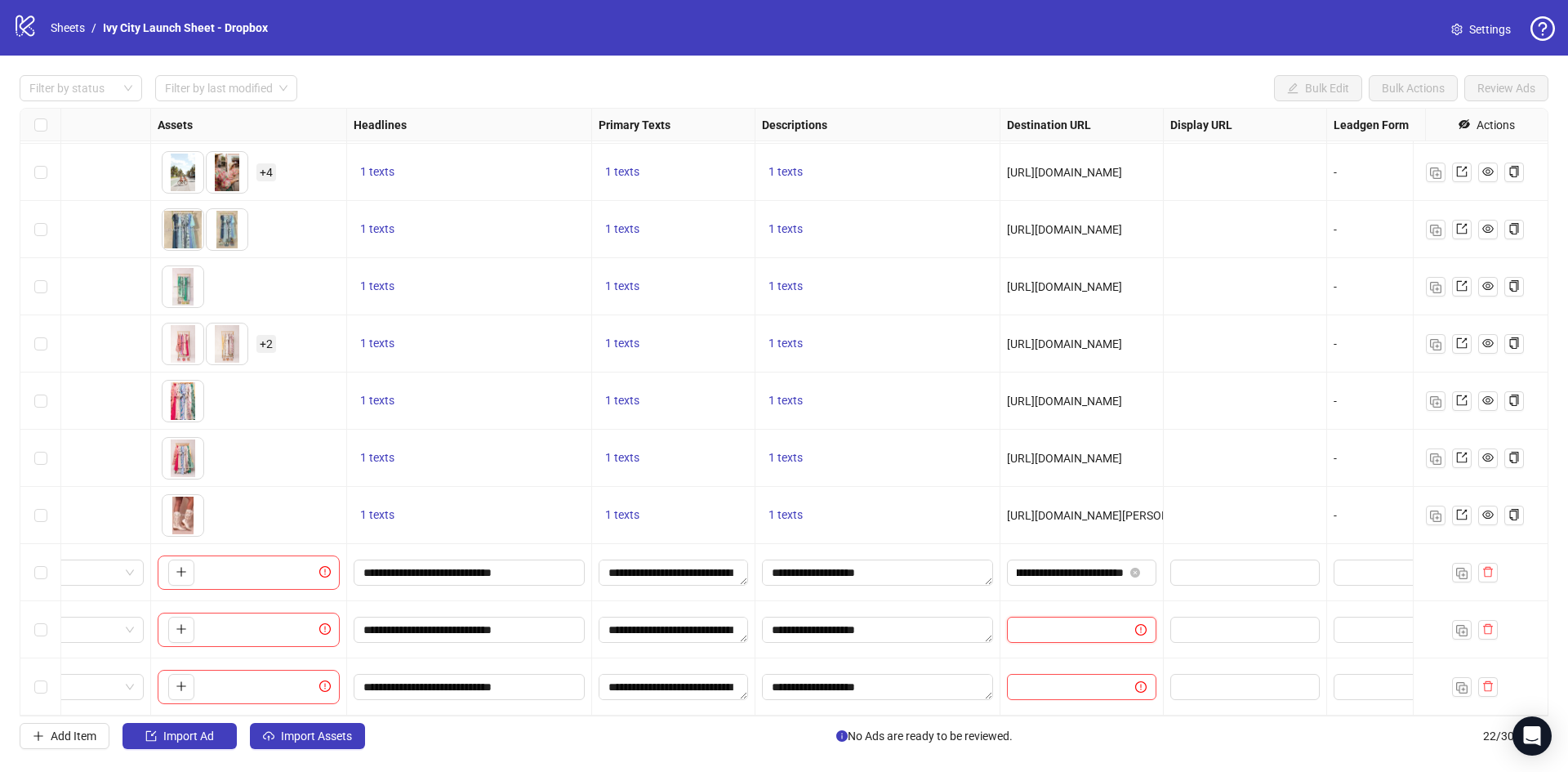 click at bounding box center [1064, 630] 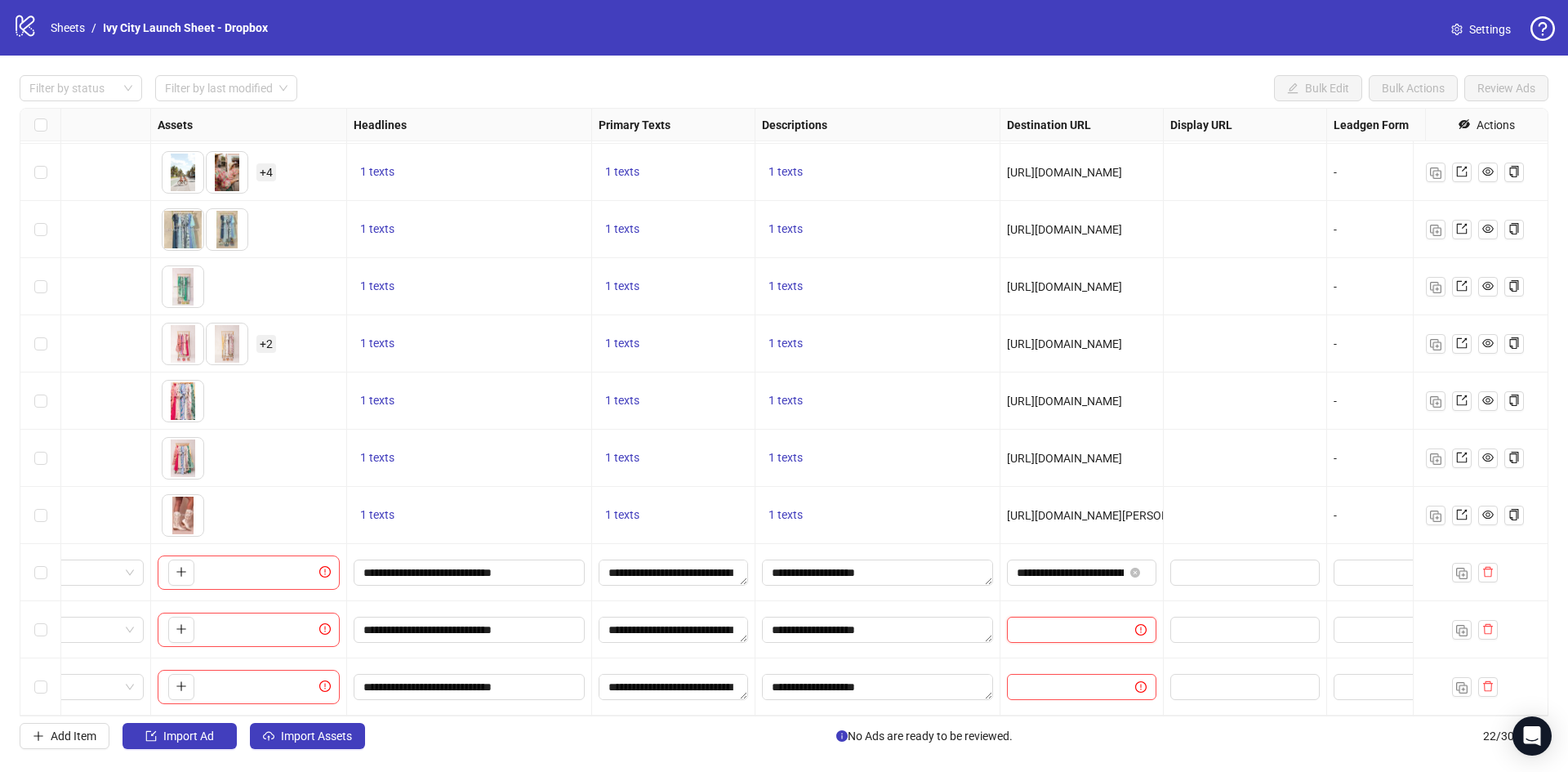paste on "**********" 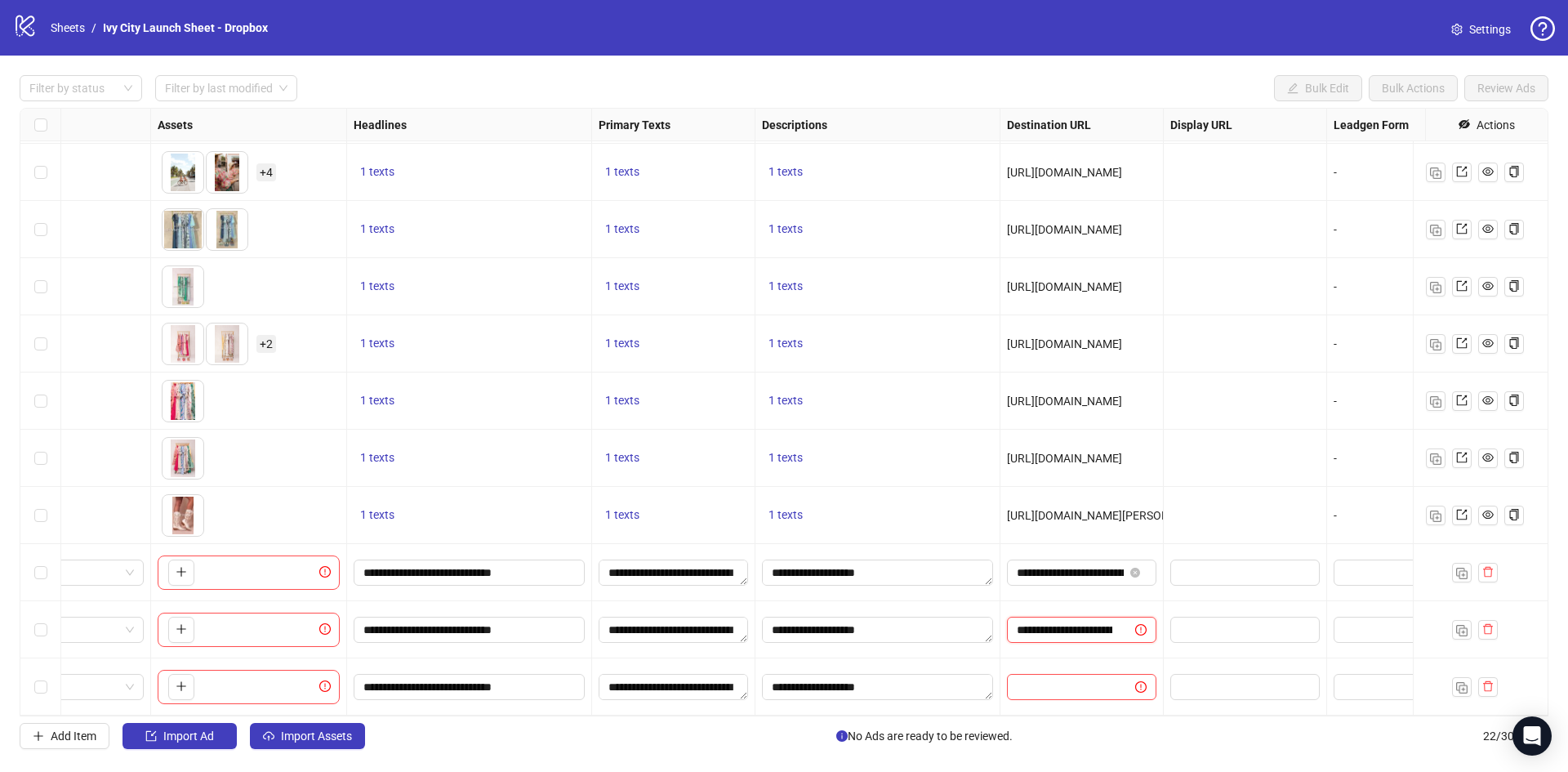scroll, scrollTop: 0, scrollLeft: 131, axis: horizontal 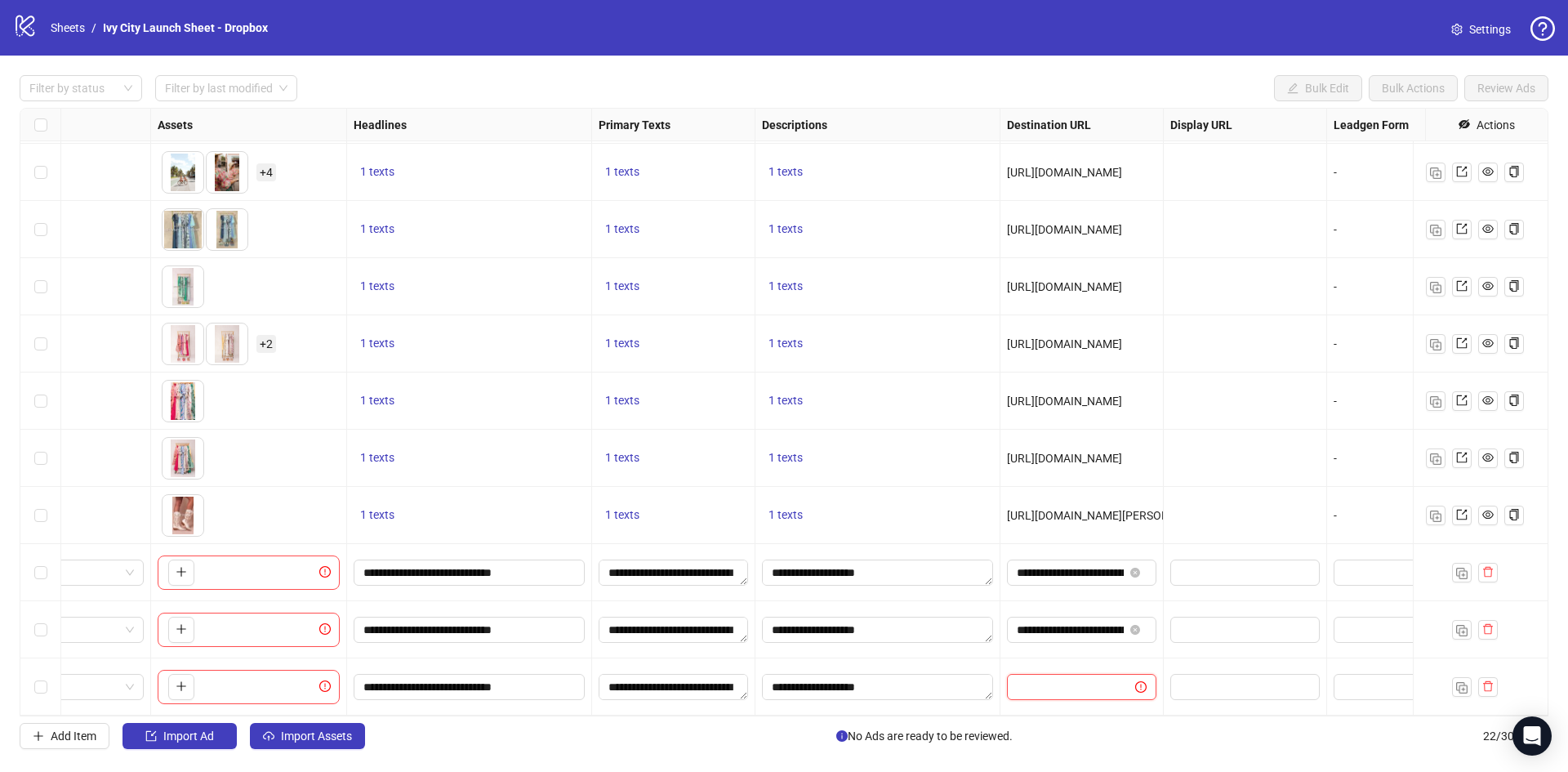 click at bounding box center (1064, 687) 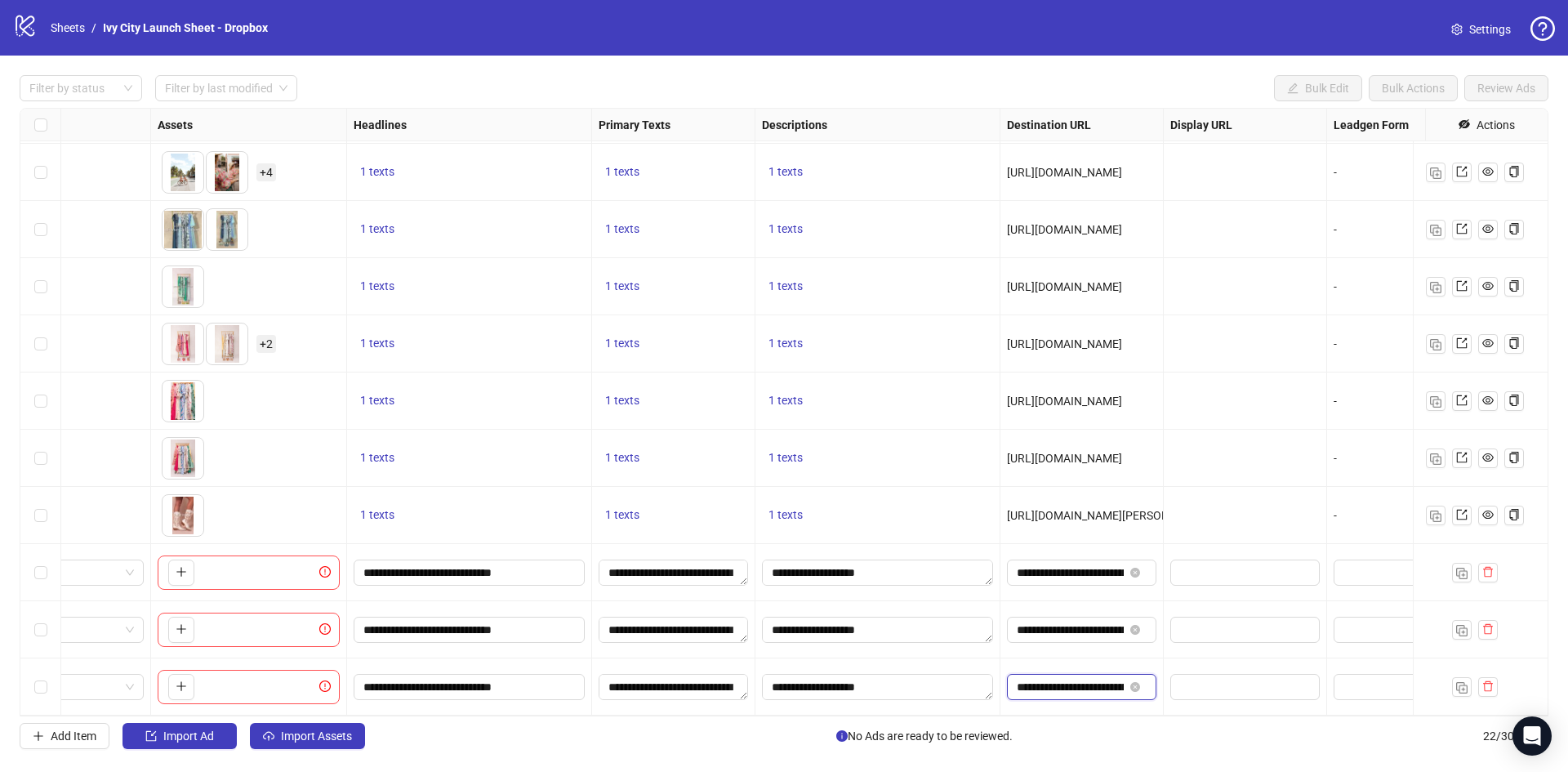 scroll, scrollTop: 0, scrollLeft: 131, axis: horizontal 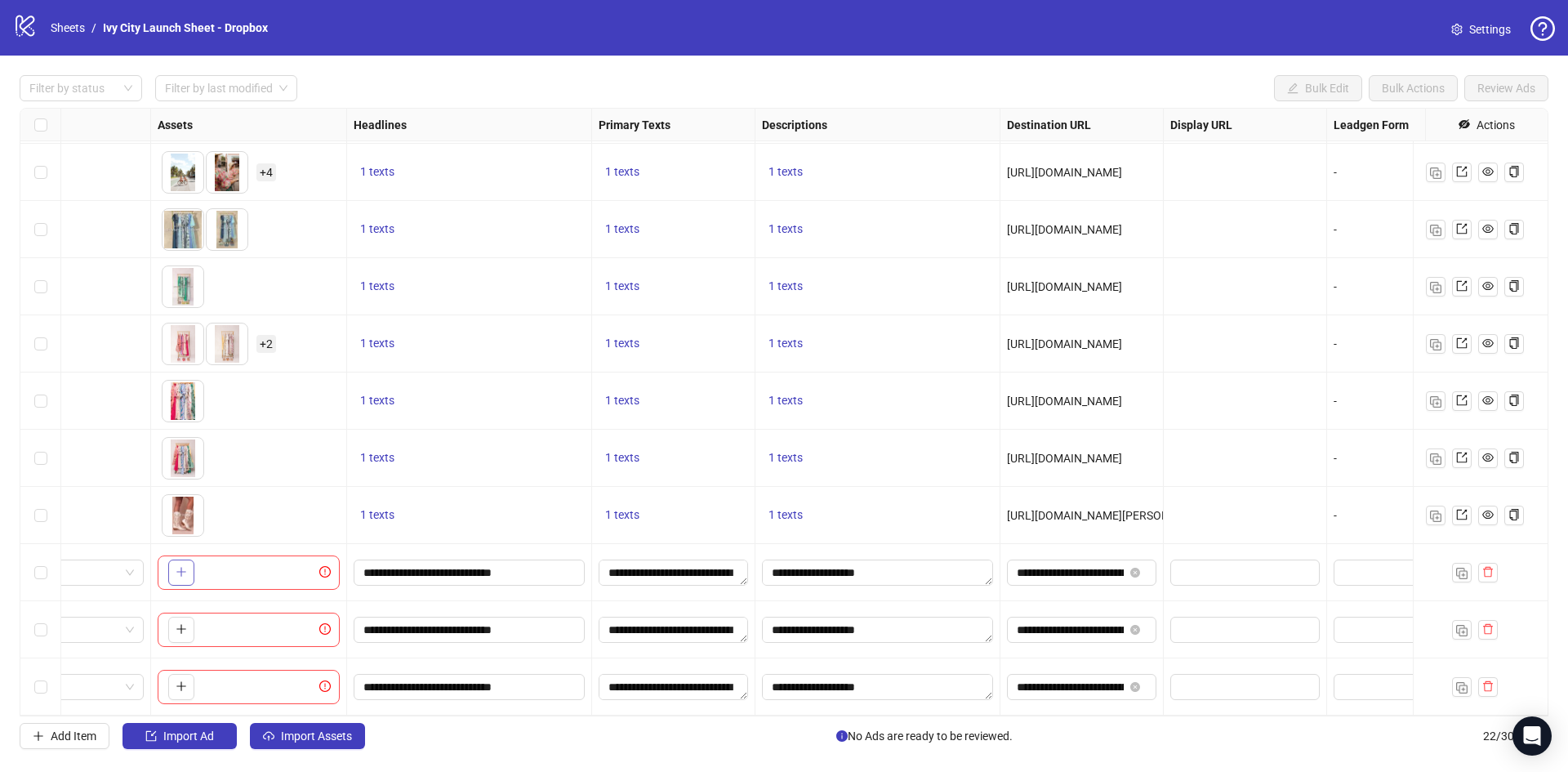 click 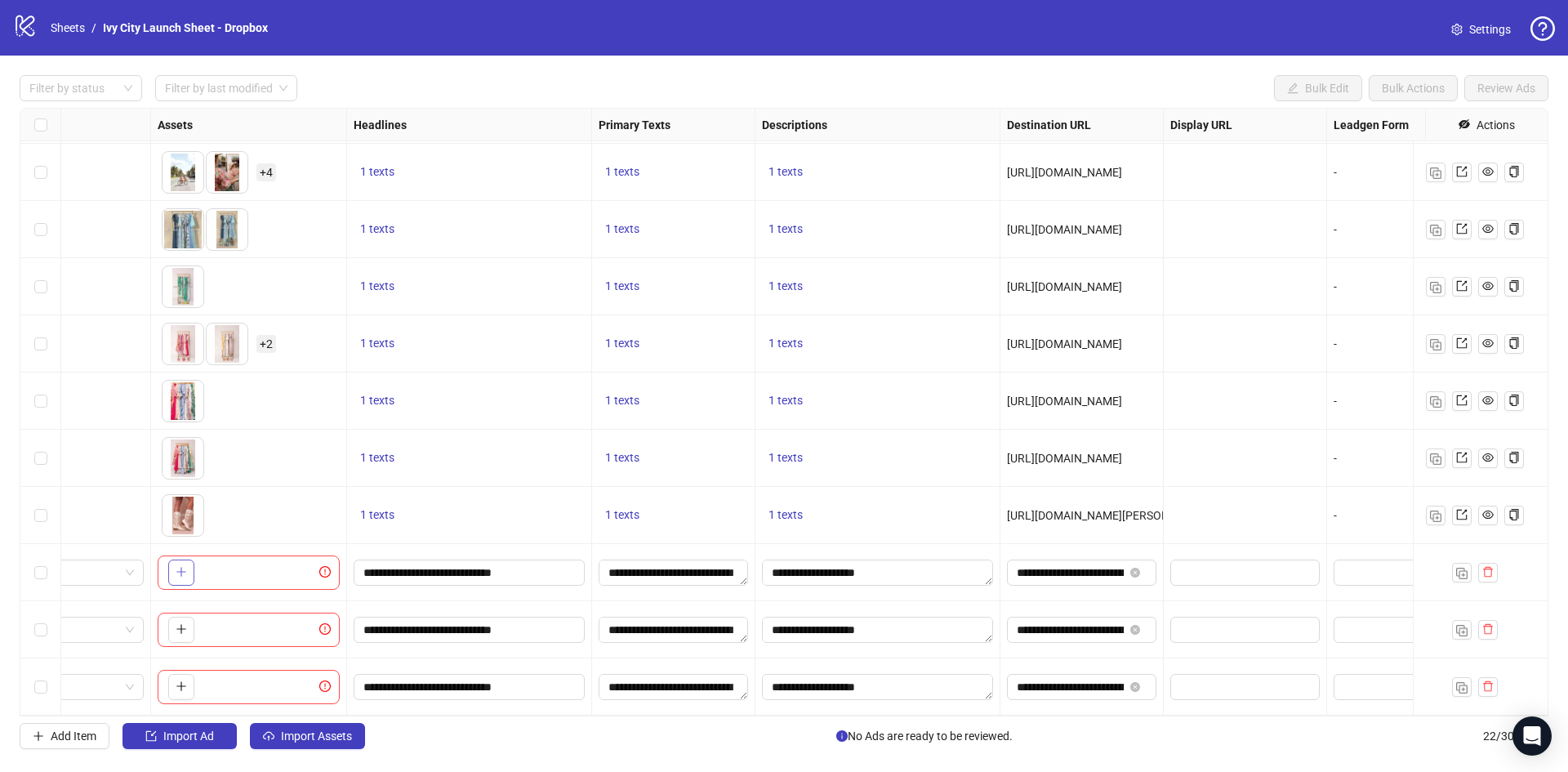 click at bounding box center [181, 572] 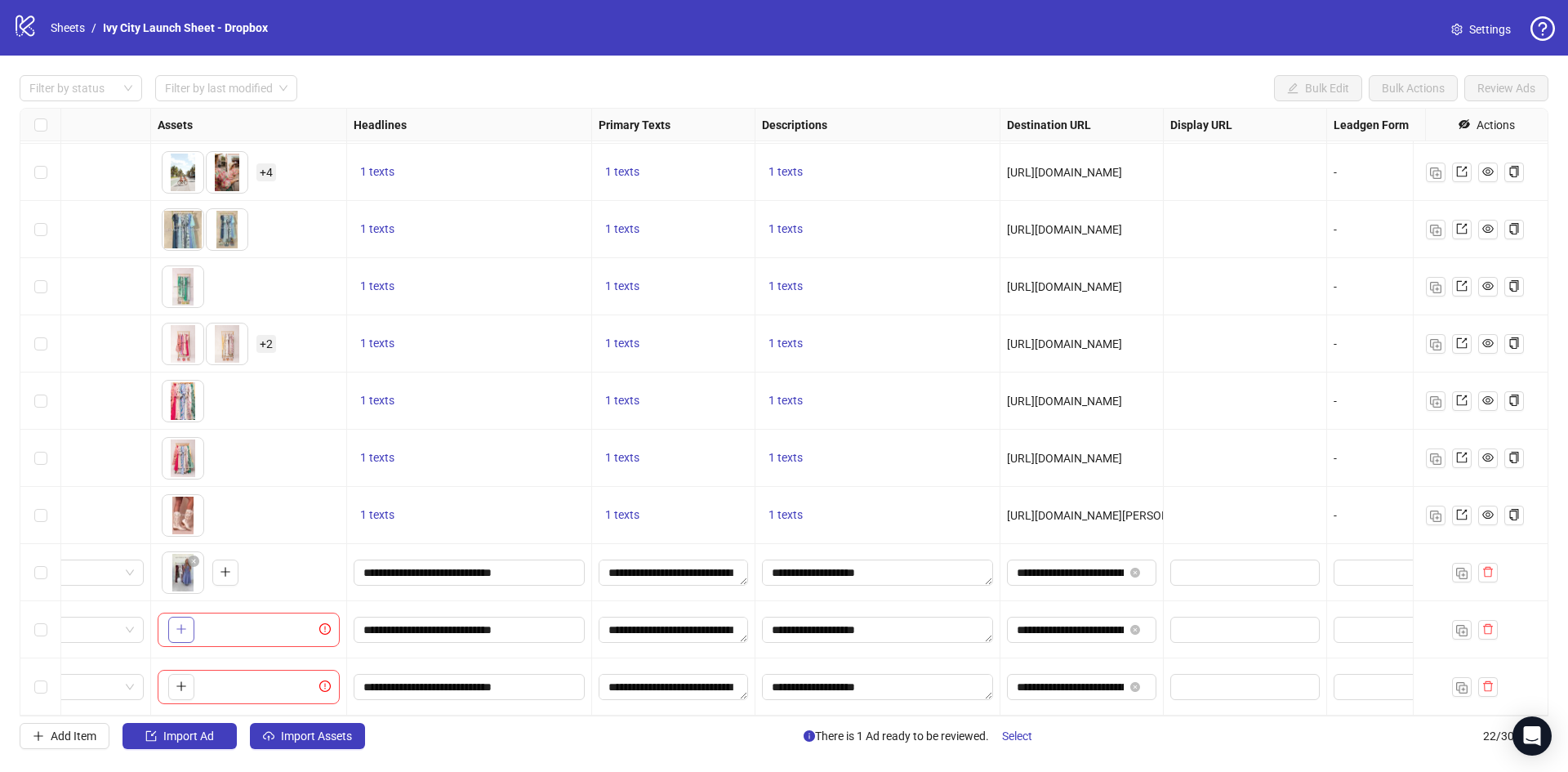 click 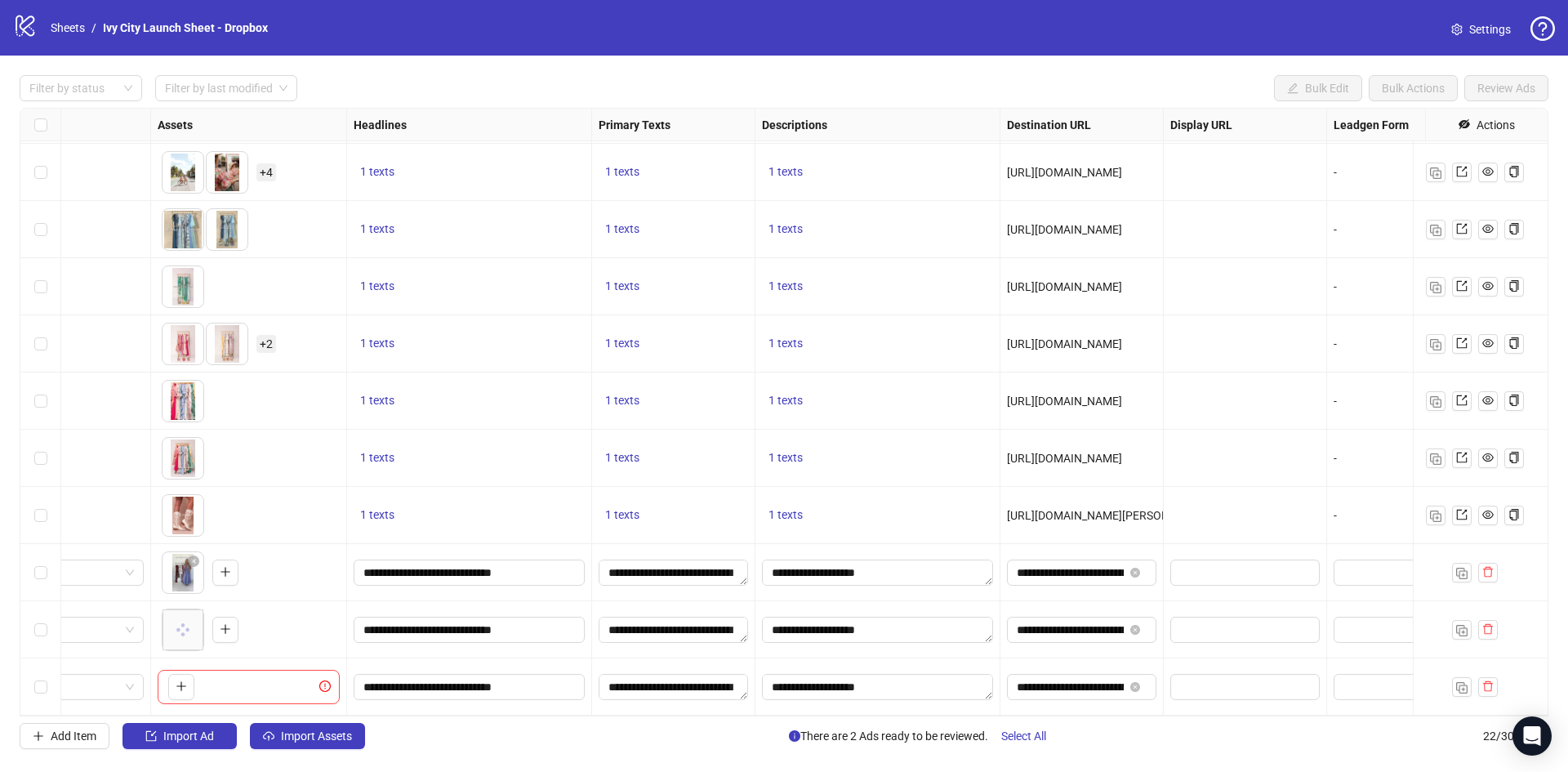 drag, startPoint x: 172, startPoint y: 675, endPoint x: 181, endPoint y: 654, distance: 22.847319 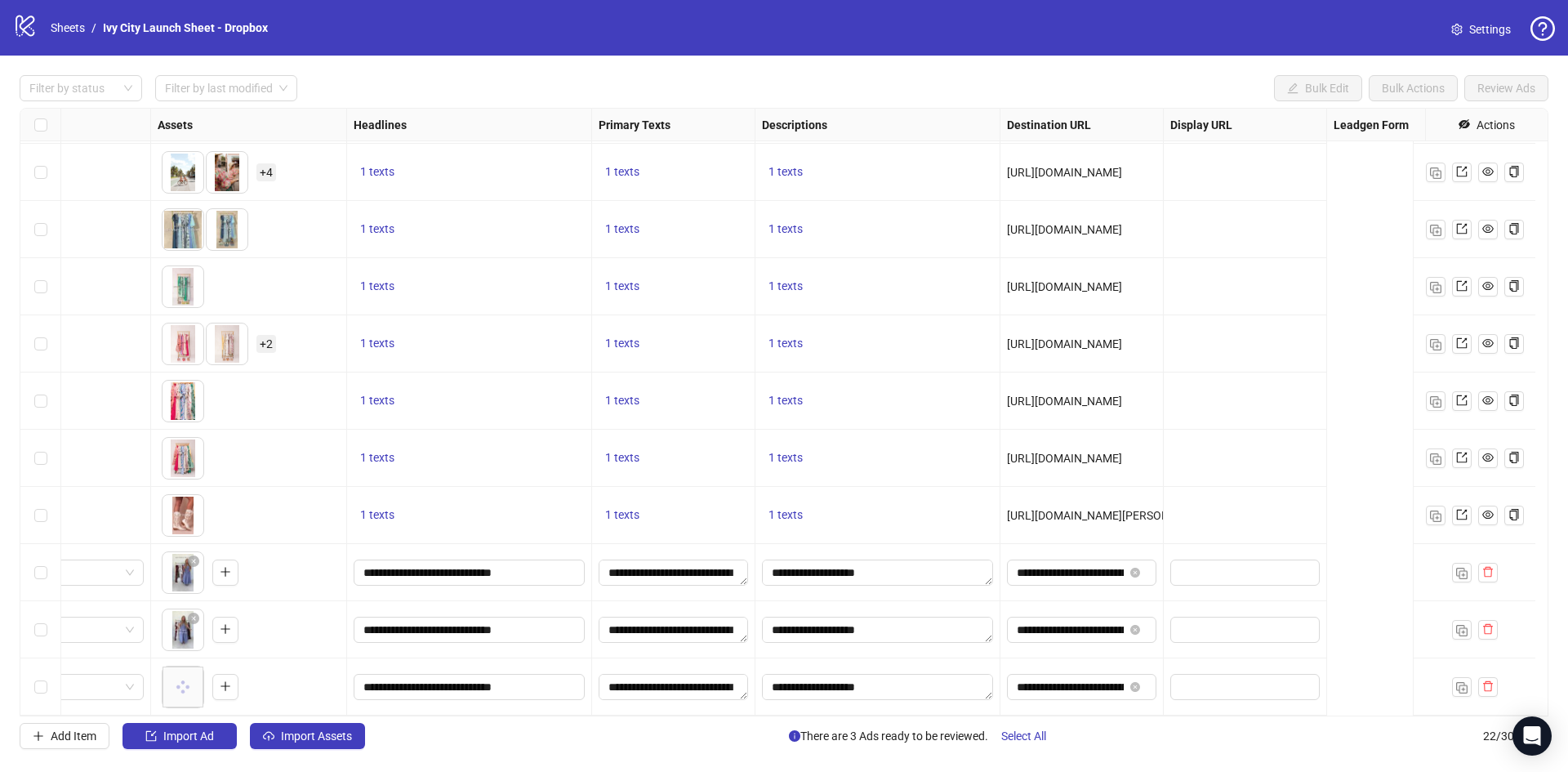 scroll, scrollTop: 696, scrollLeft: 0, axis: vertical 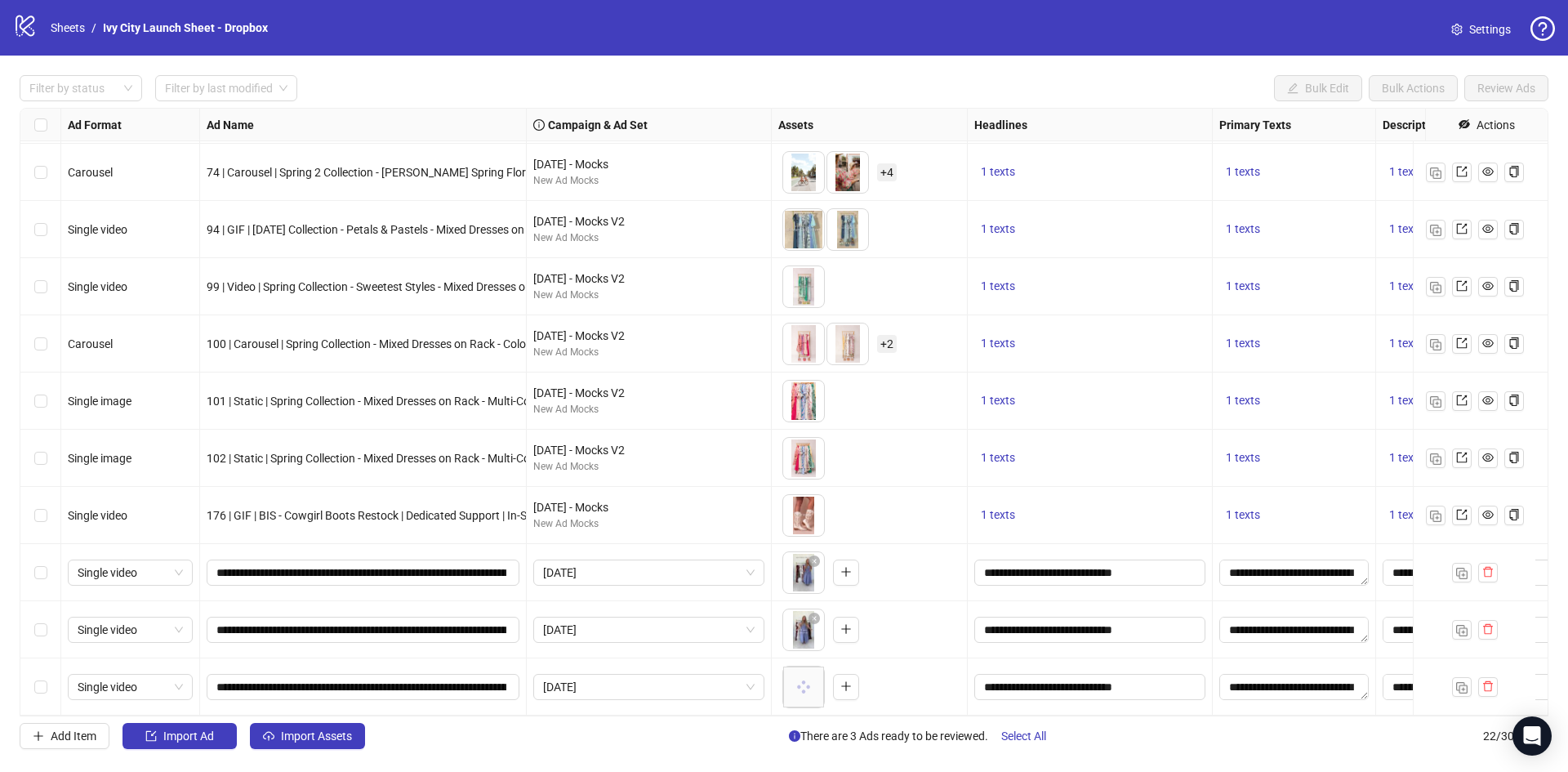 click at bounding box center [41, 573] 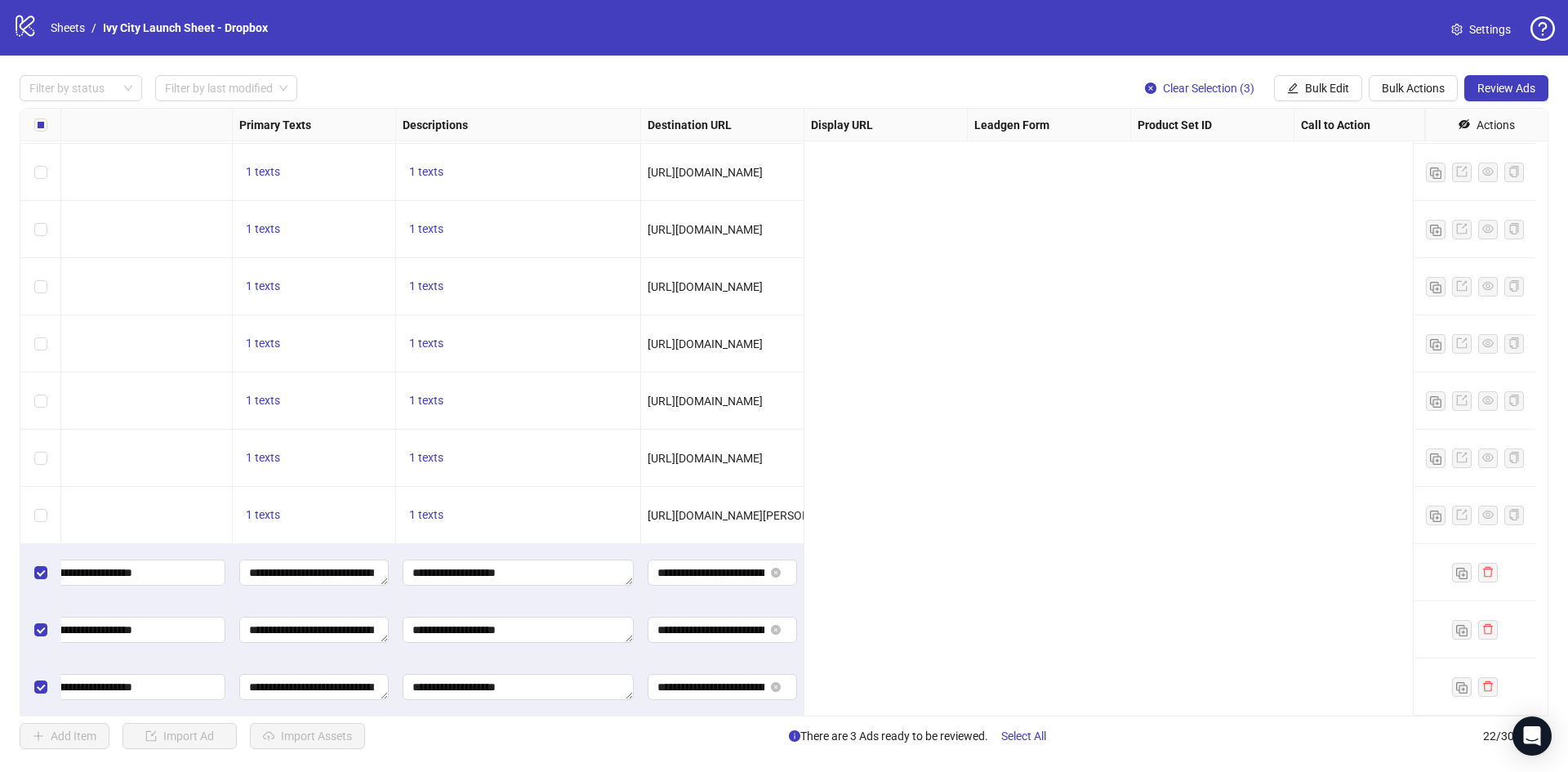 scroll, scrollTop: 696, scrollLeft: 0, axis: vertical 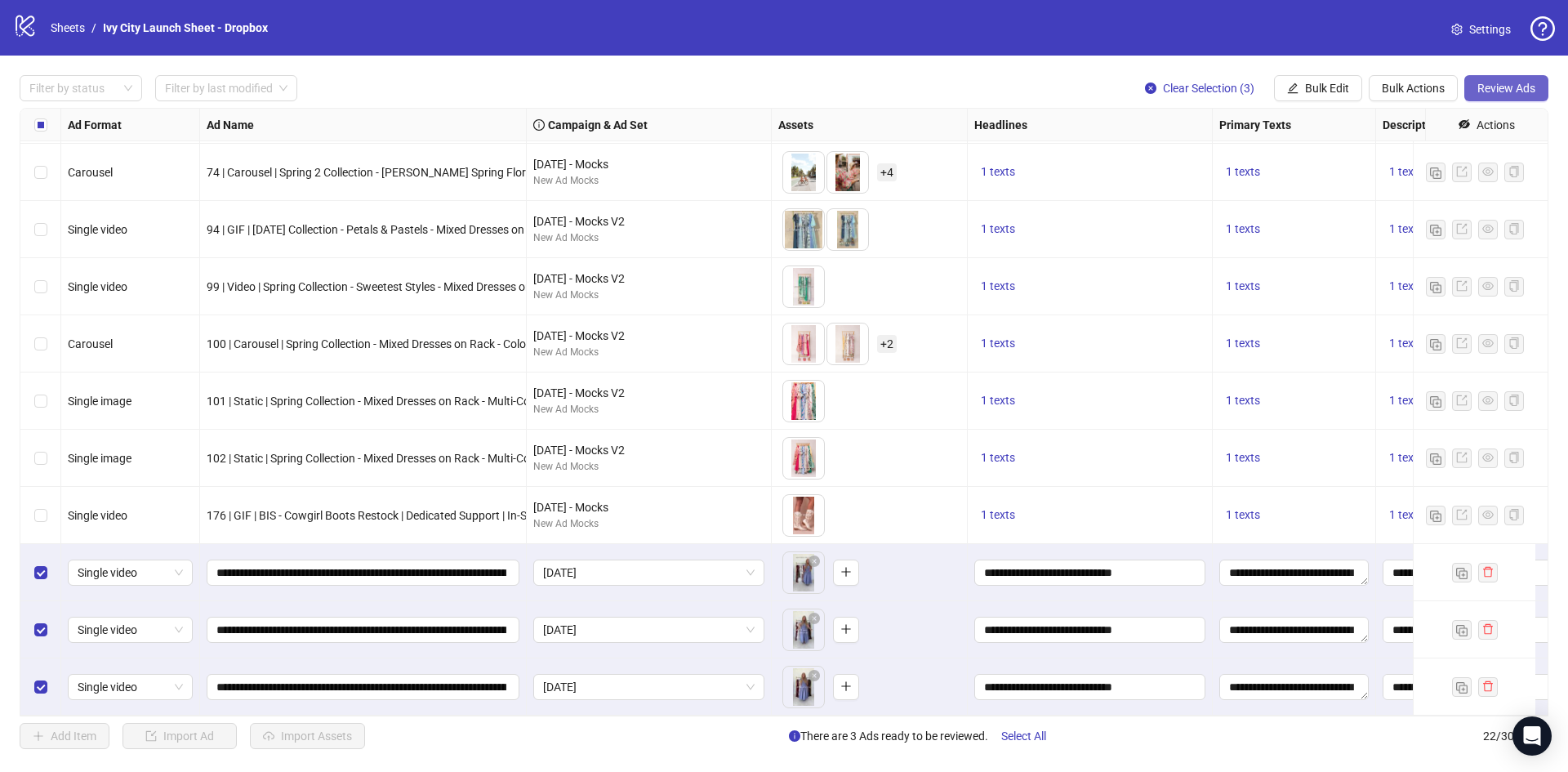 click on "Review Ads" at bounding box center (1506, 88) 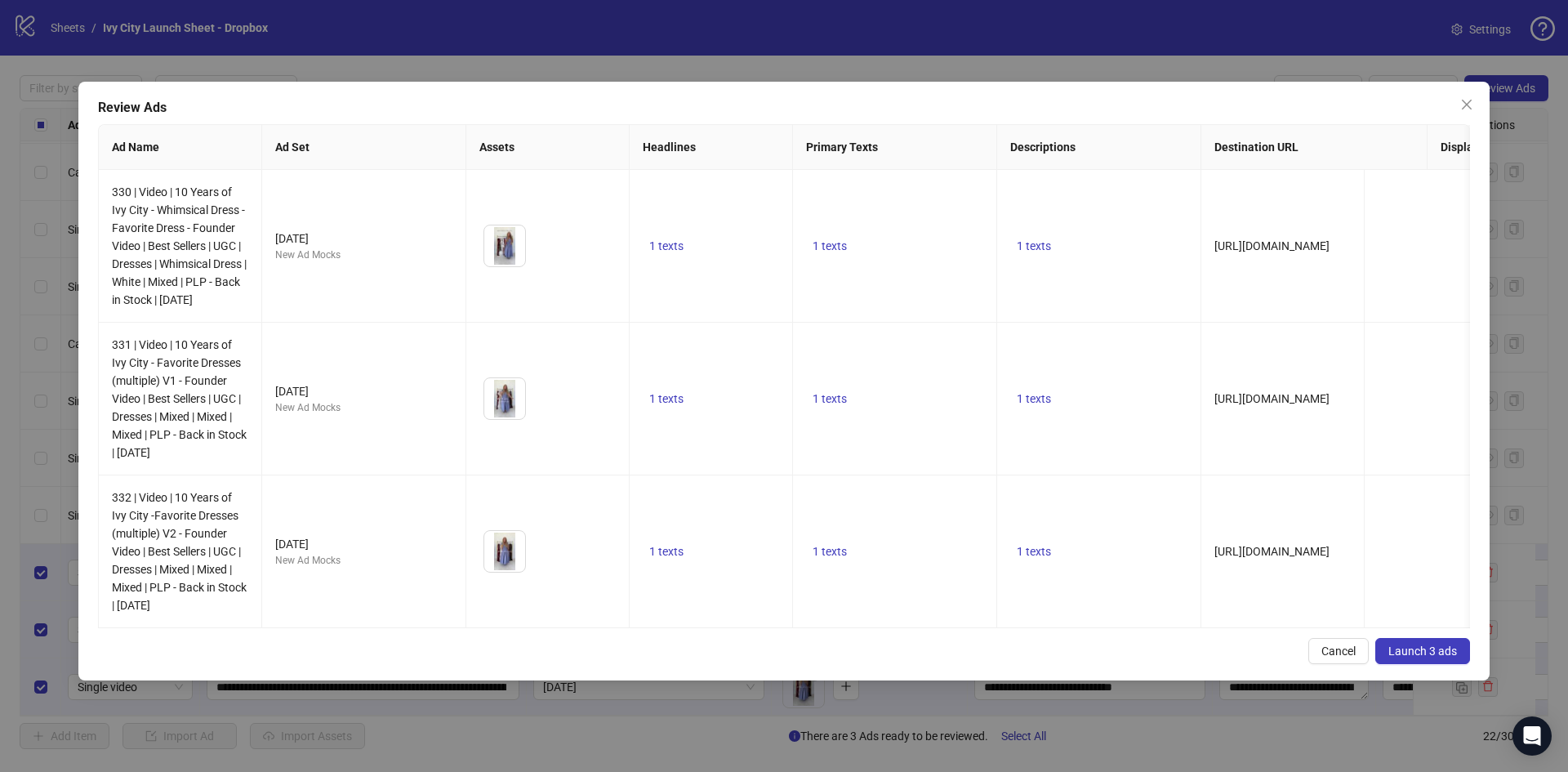 click on "Launch 3 ads" at bounding box center (1423, 651) 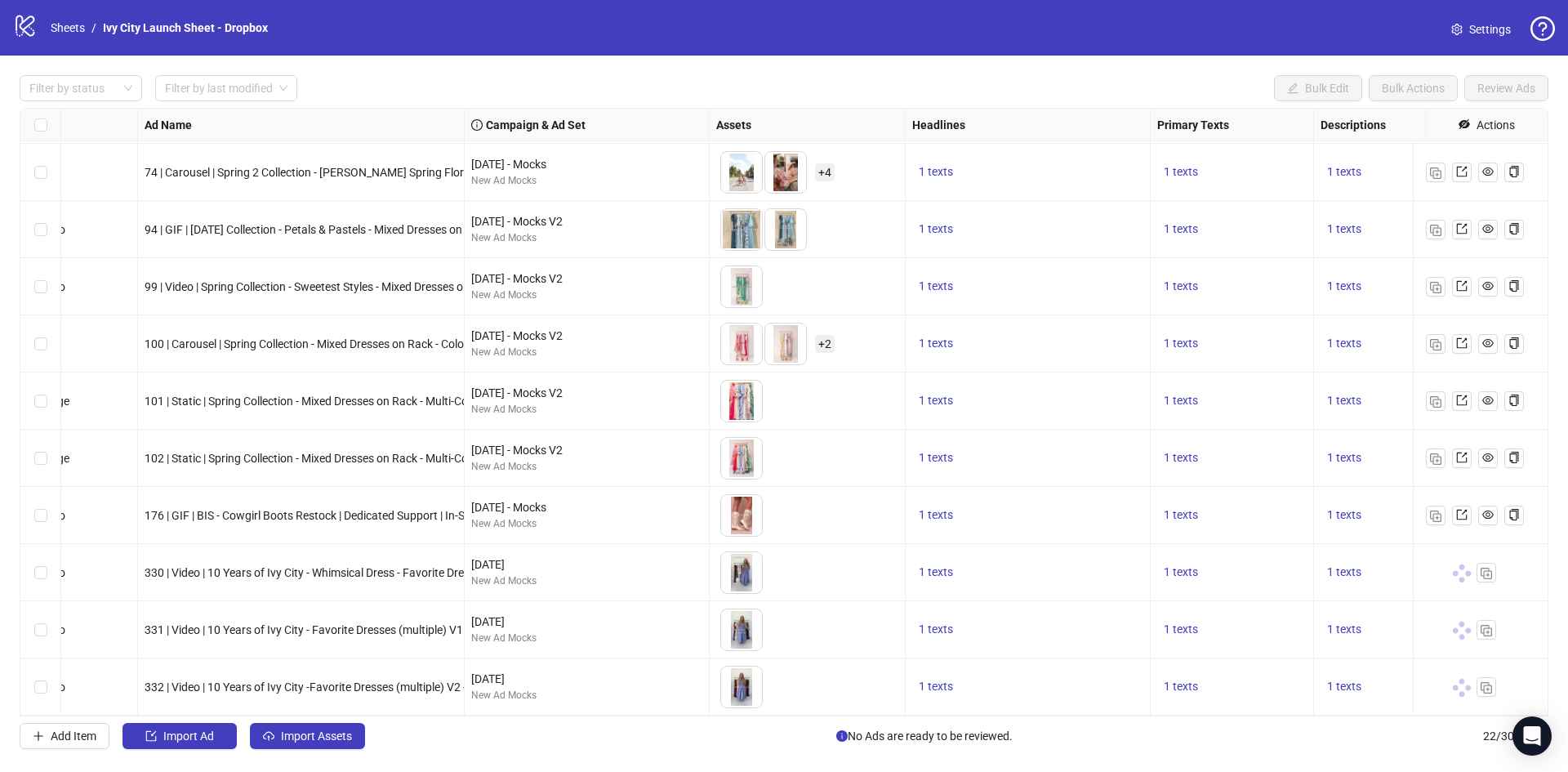 scroll, scrollTop: 696, scrollLeft: 0, axis: vertical 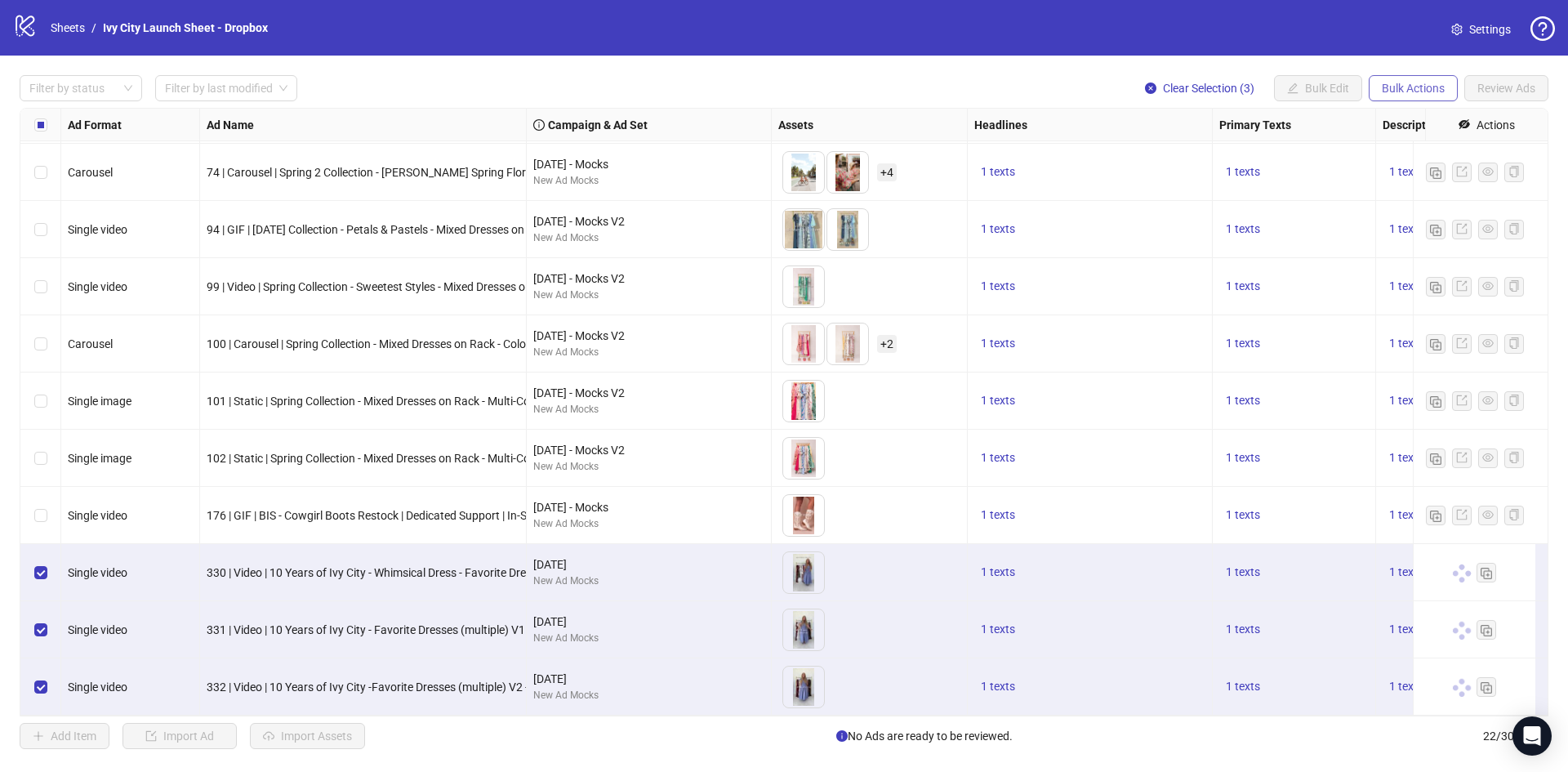 click on "Bulk Actions" at bounding box center [1413, 88] 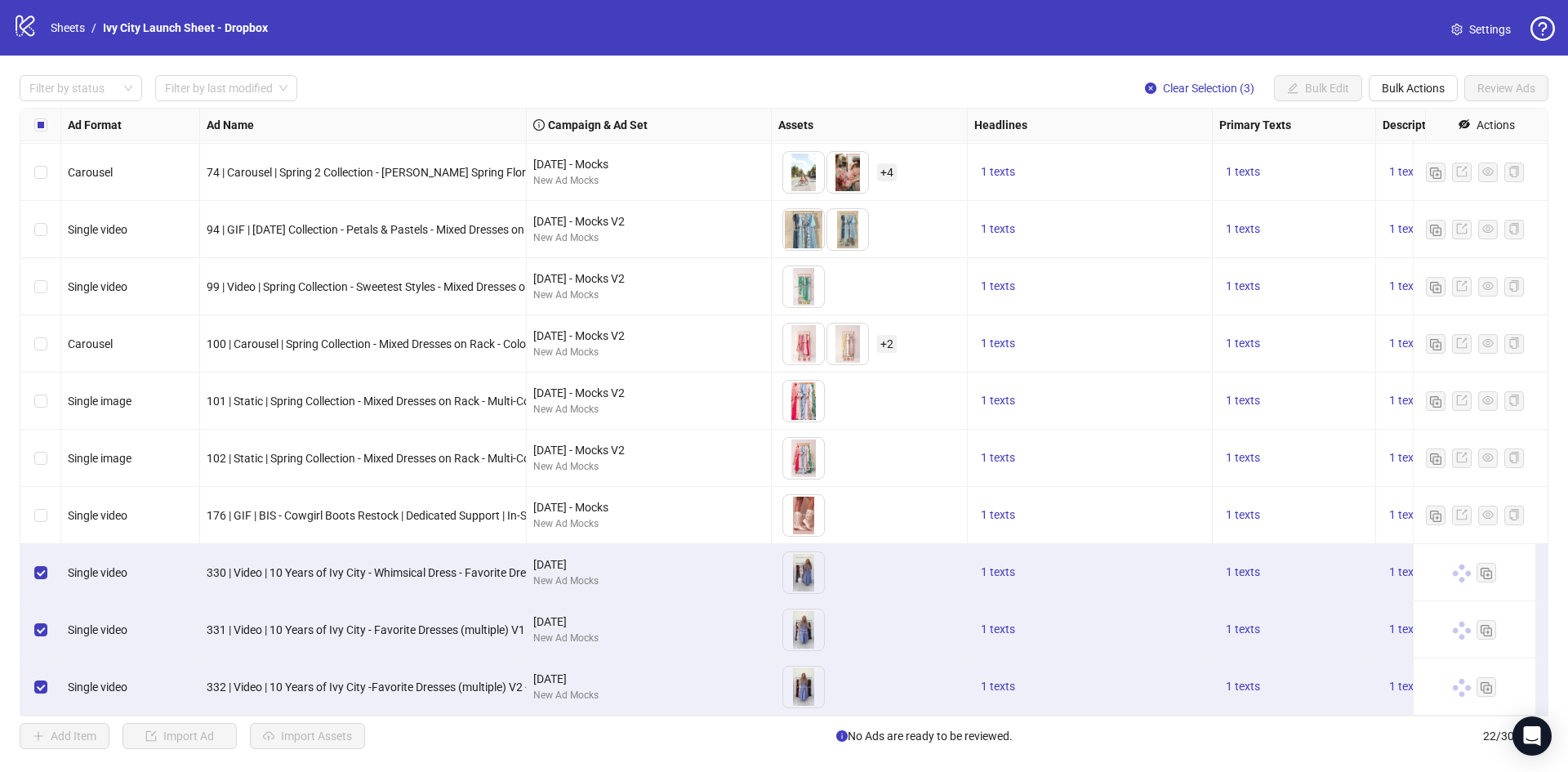 click on "logo/logo-mobile Sheets / Ivy City Launch Sheet - Dropbox Settings" at bounding box center (784, 28) 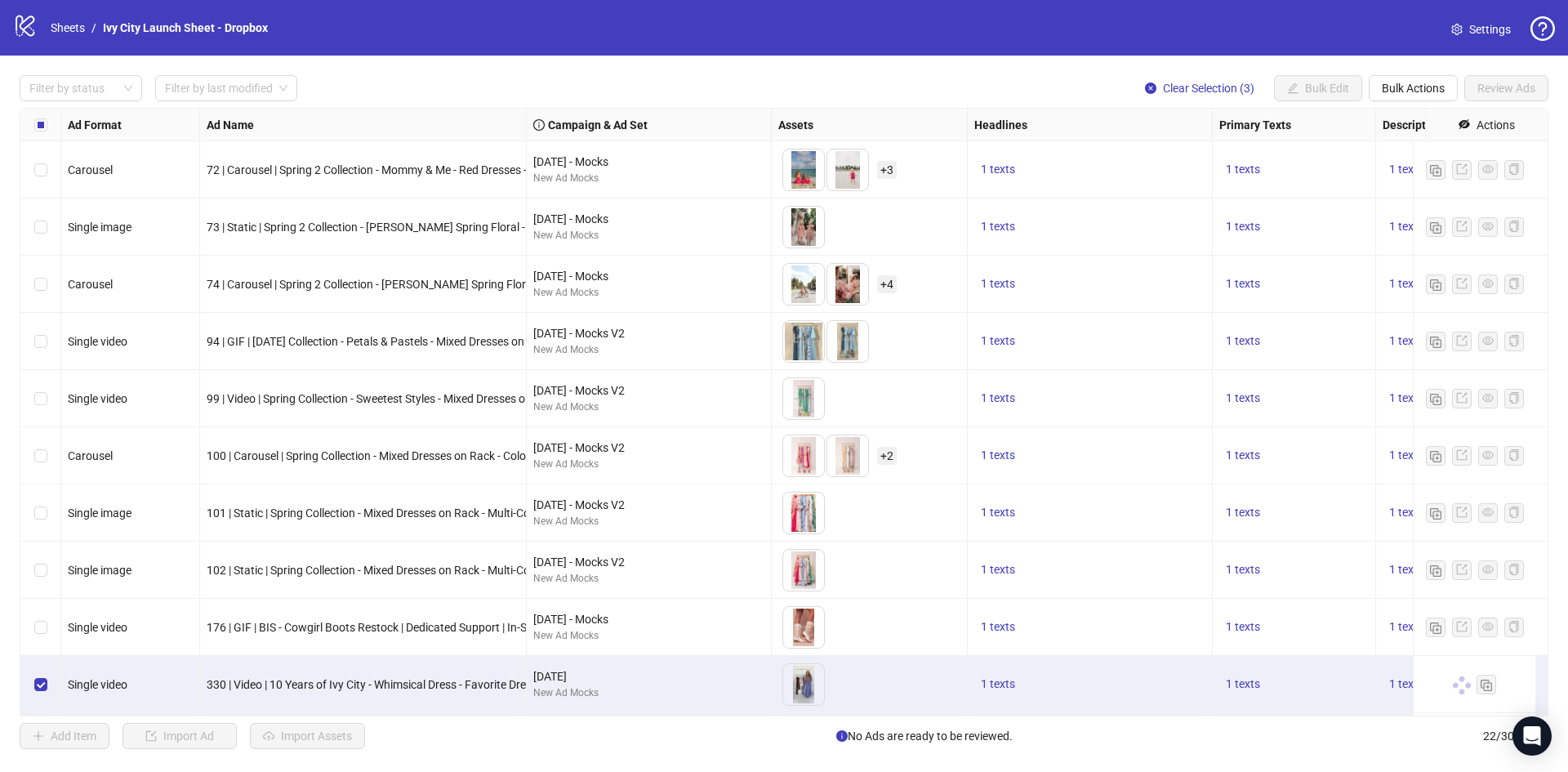 scroll, scrollTop: 696, scrollLeft: 0, axis: vertical 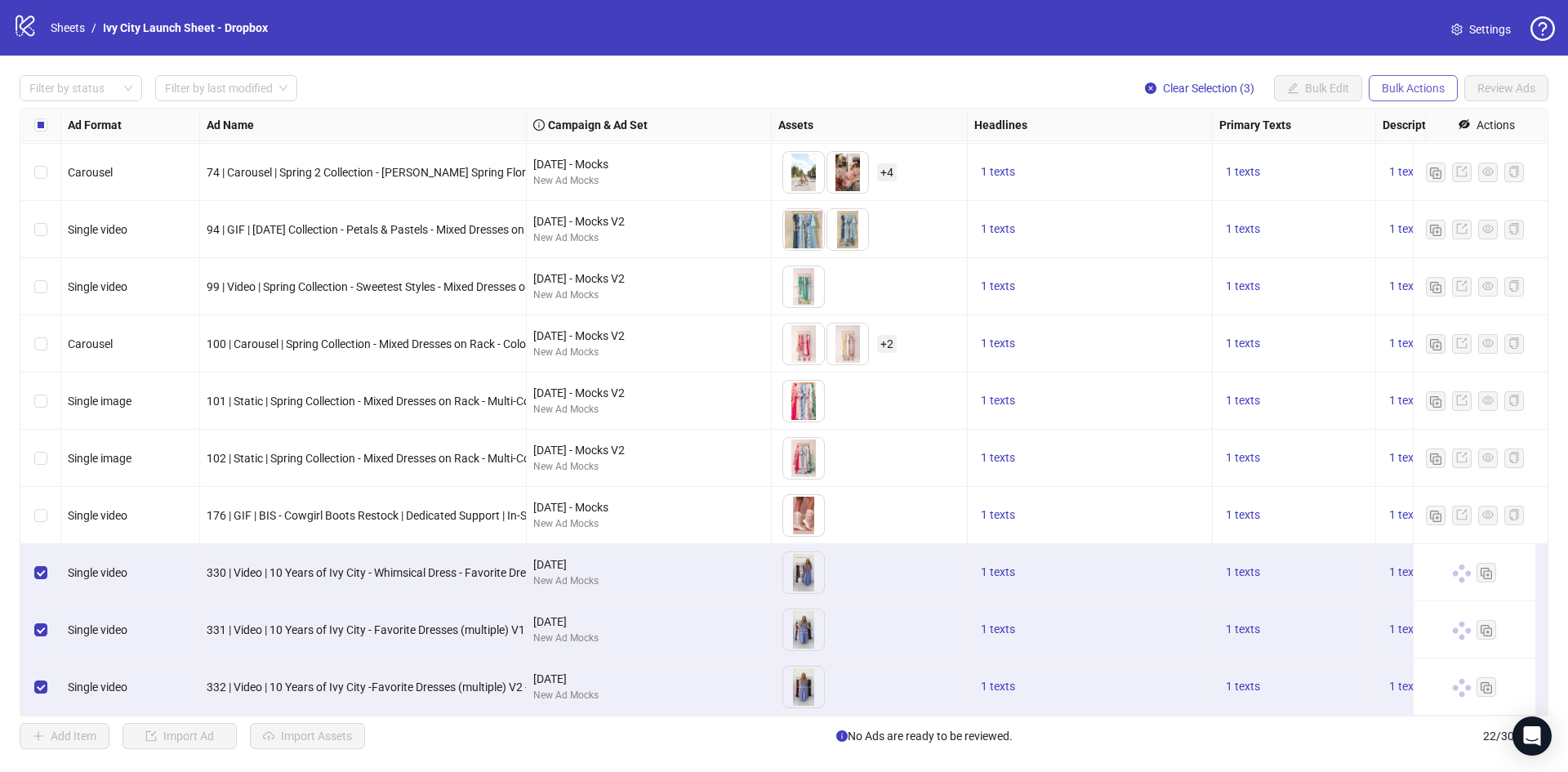 click on "Bulk Actions" at bounding box center (1413, 88) 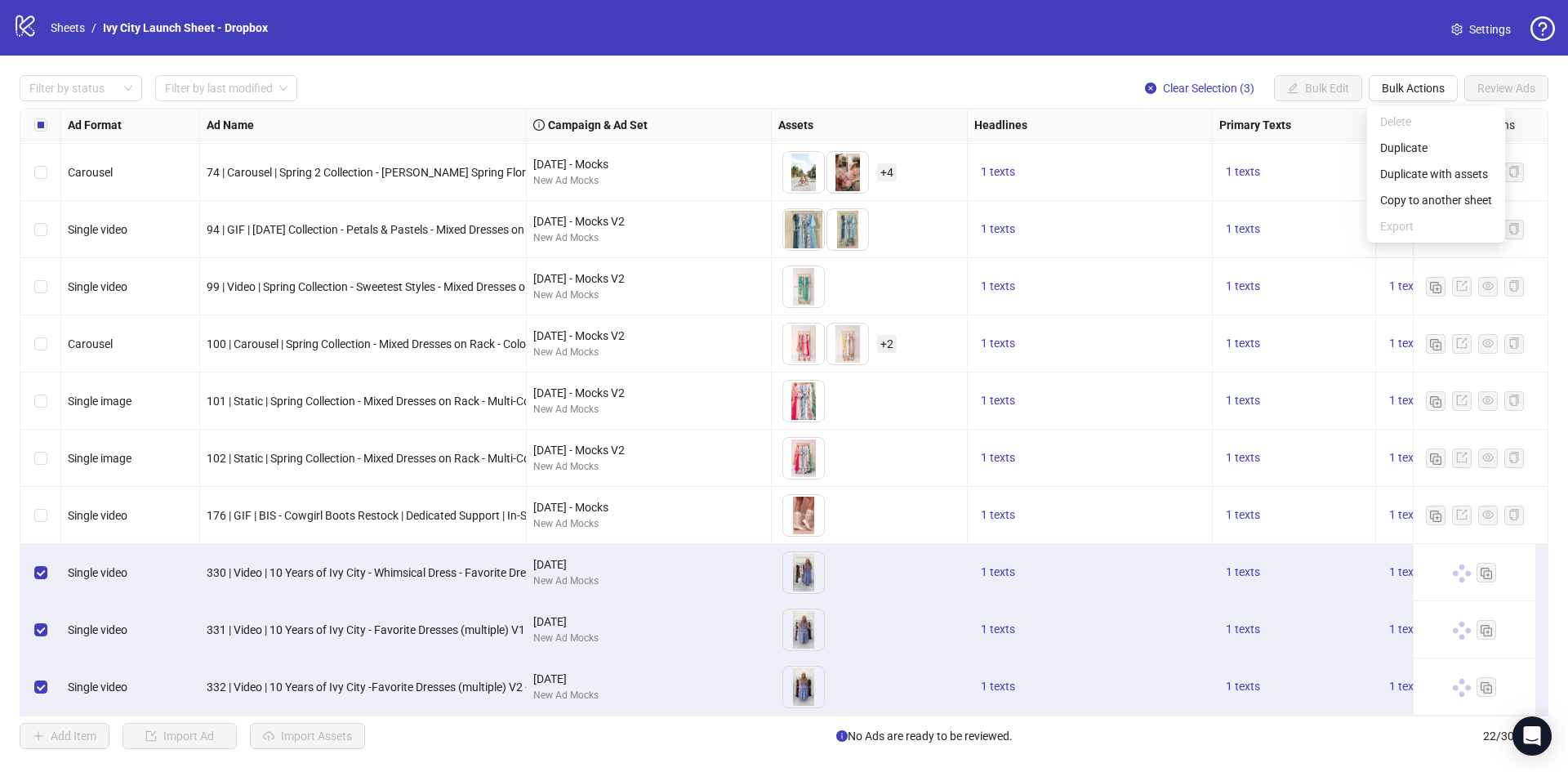 drag, startPoint x: 1156, startPoint y: 33, endPoint x: 1140, endPoint y: 24, distance: 18.35756 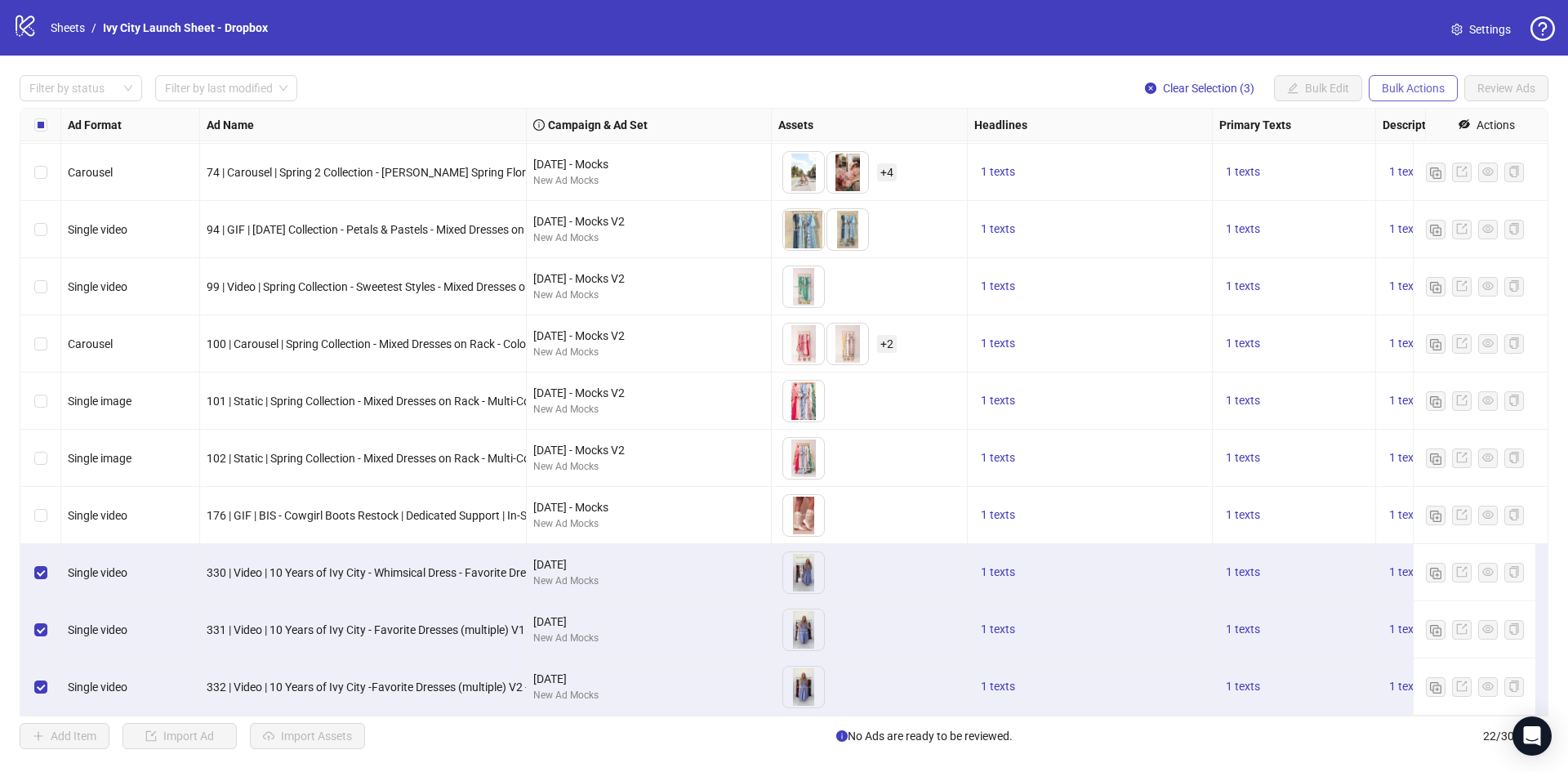 click on "Bulk Actions" at bounding box center (1413, 88) 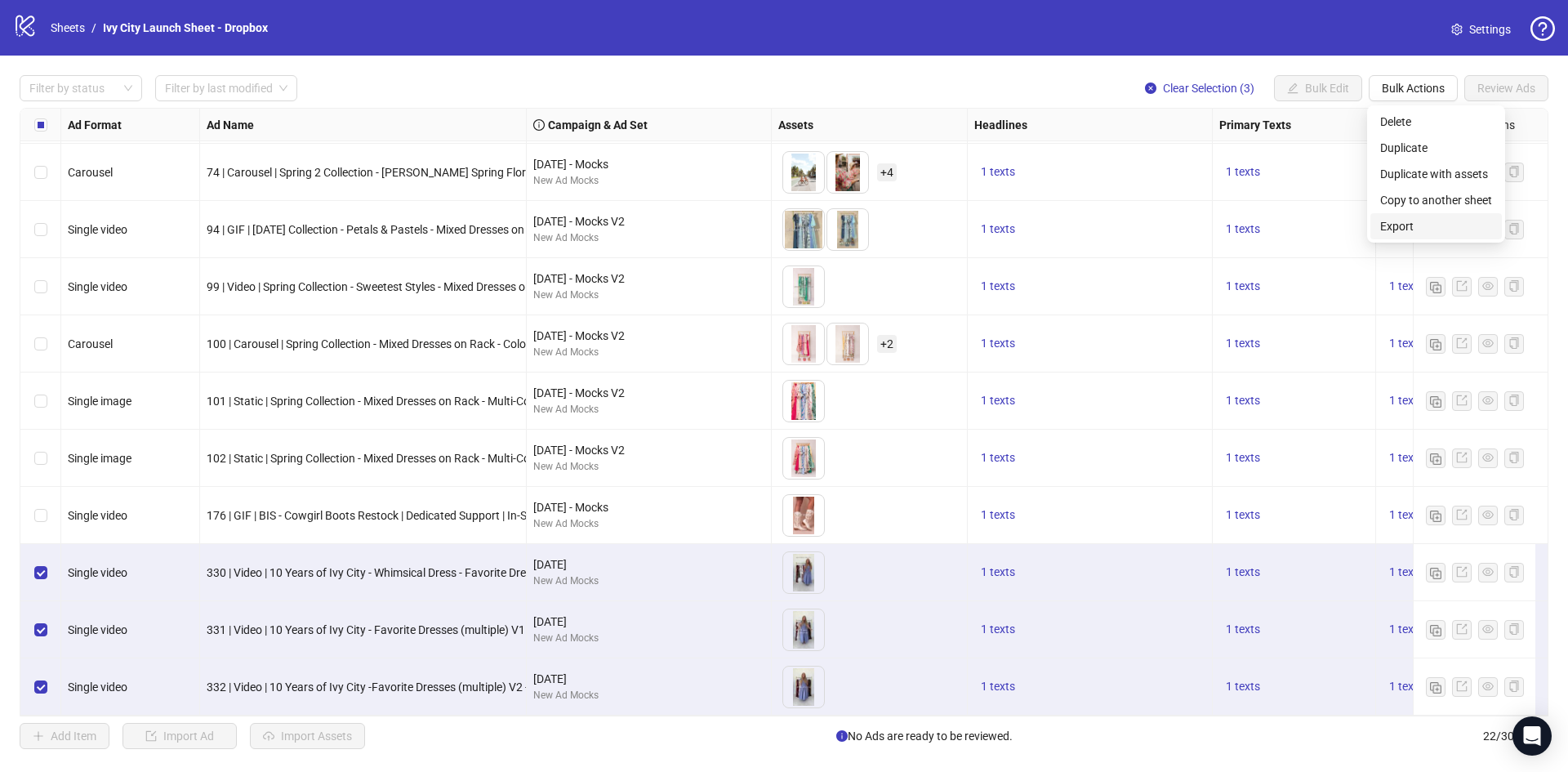 click on "Export" at bounding box center [1436, 226] 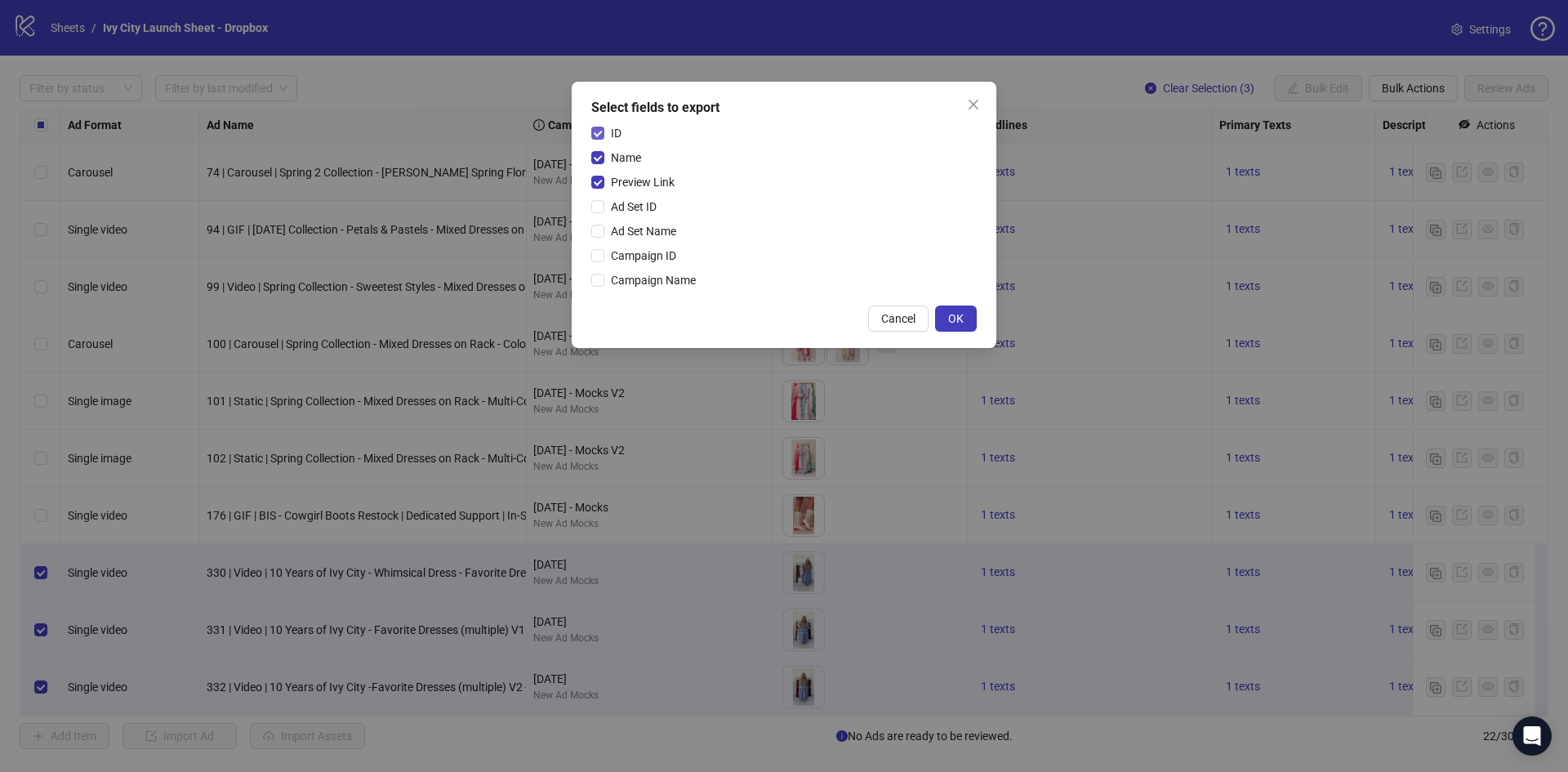 click on "ID" at bounding box center (616, 133) 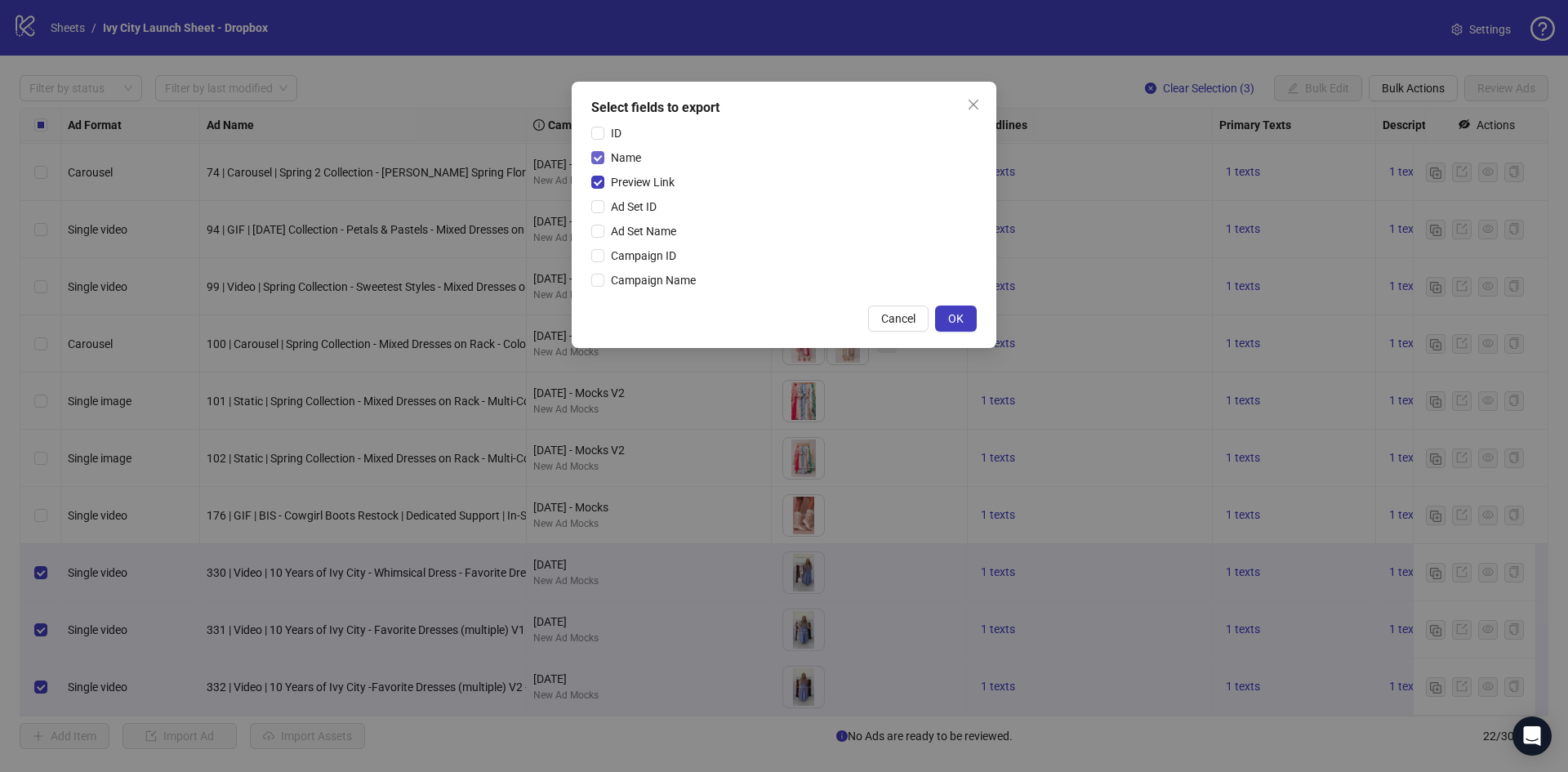 click on "Name" at bounding box center (626, 158) 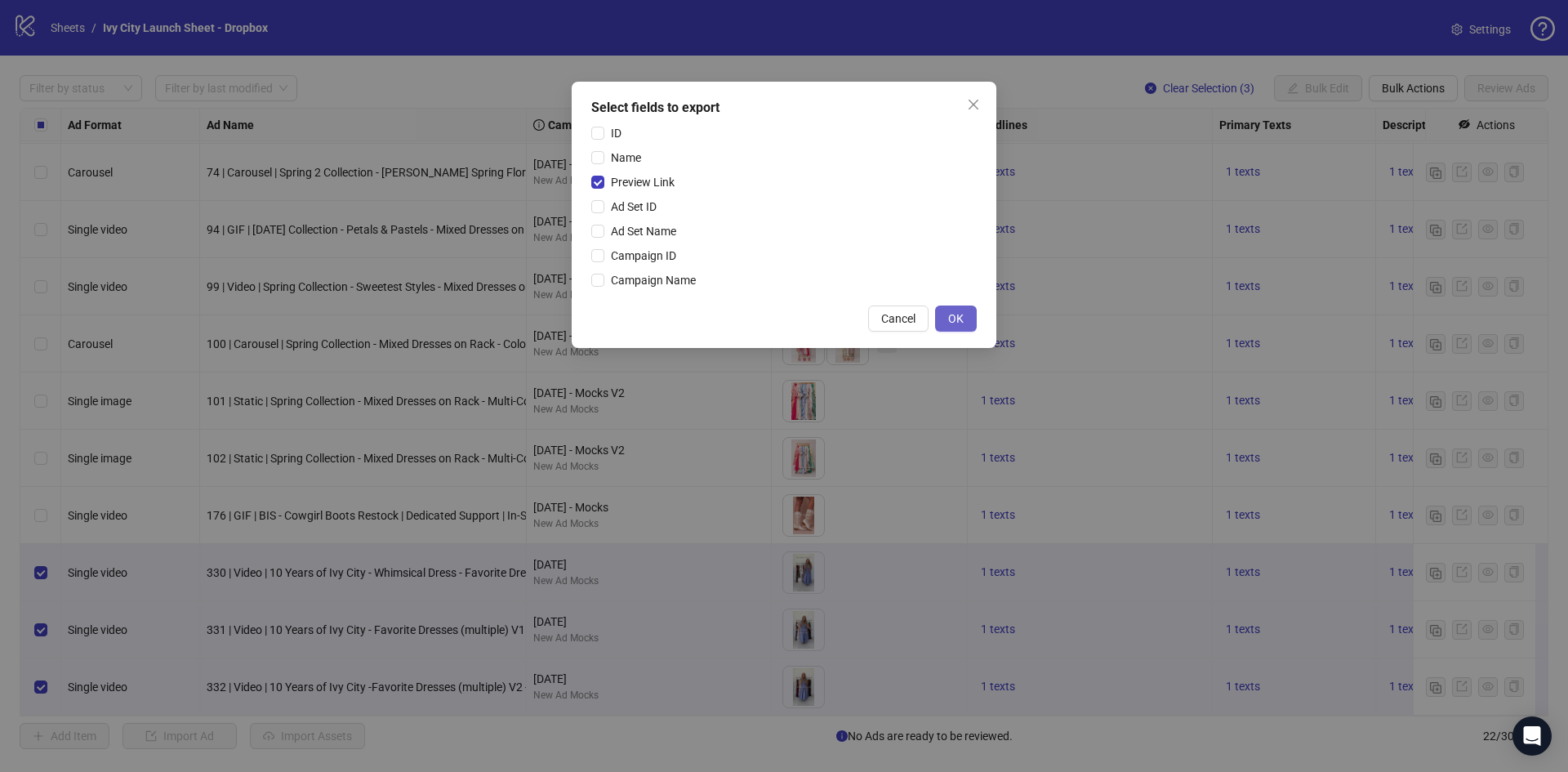 click on "OK" at bounding box center (956, 319) 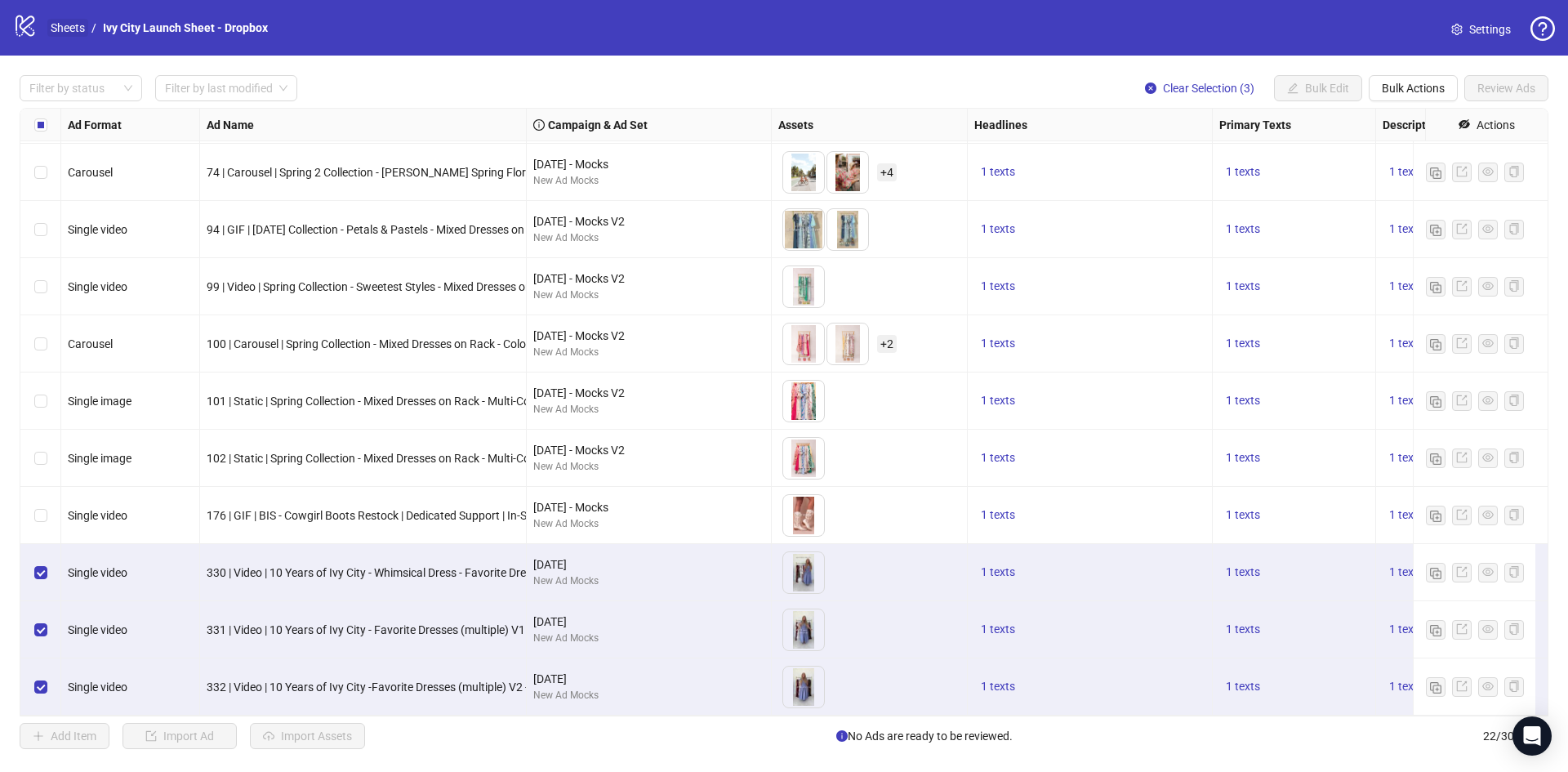 click on "Sheets" at bounding box center [68, 28] 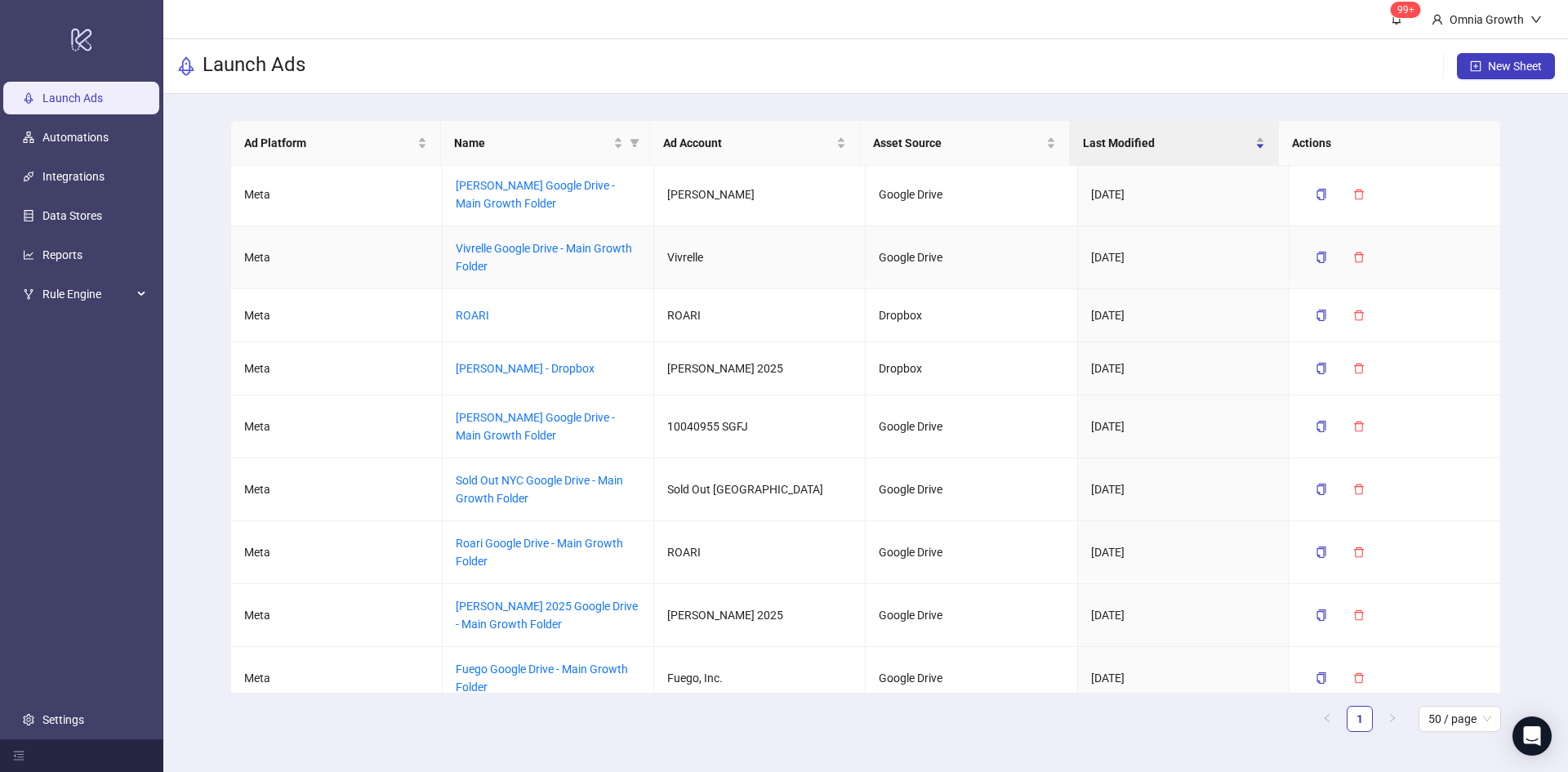 scroll, scrollTop: 0, scrollLeft: 0, axis: both 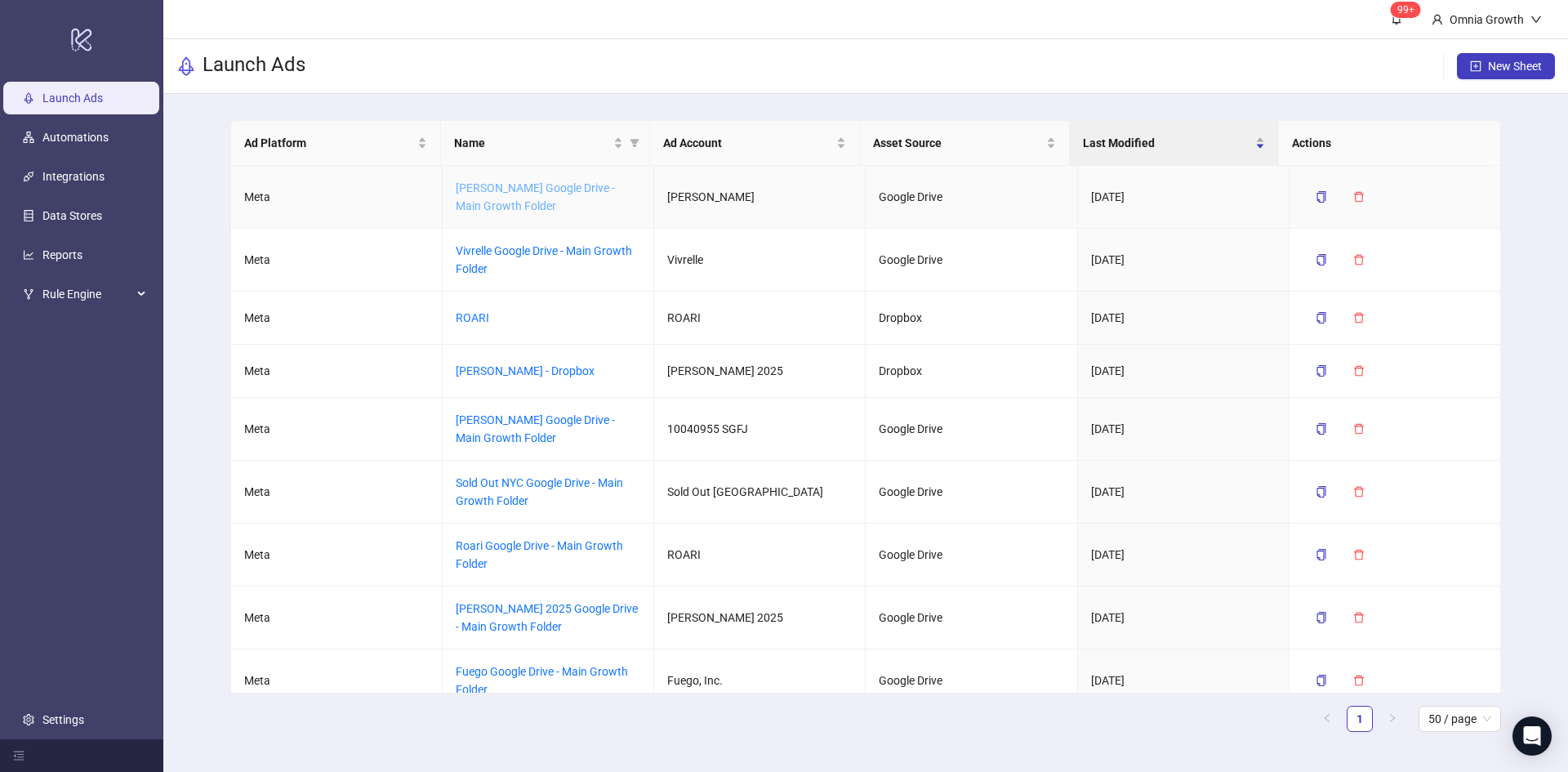 click on "[PERSON_NAME] Google Drive - Main Growth Folder" at bounding box center [535, 197] 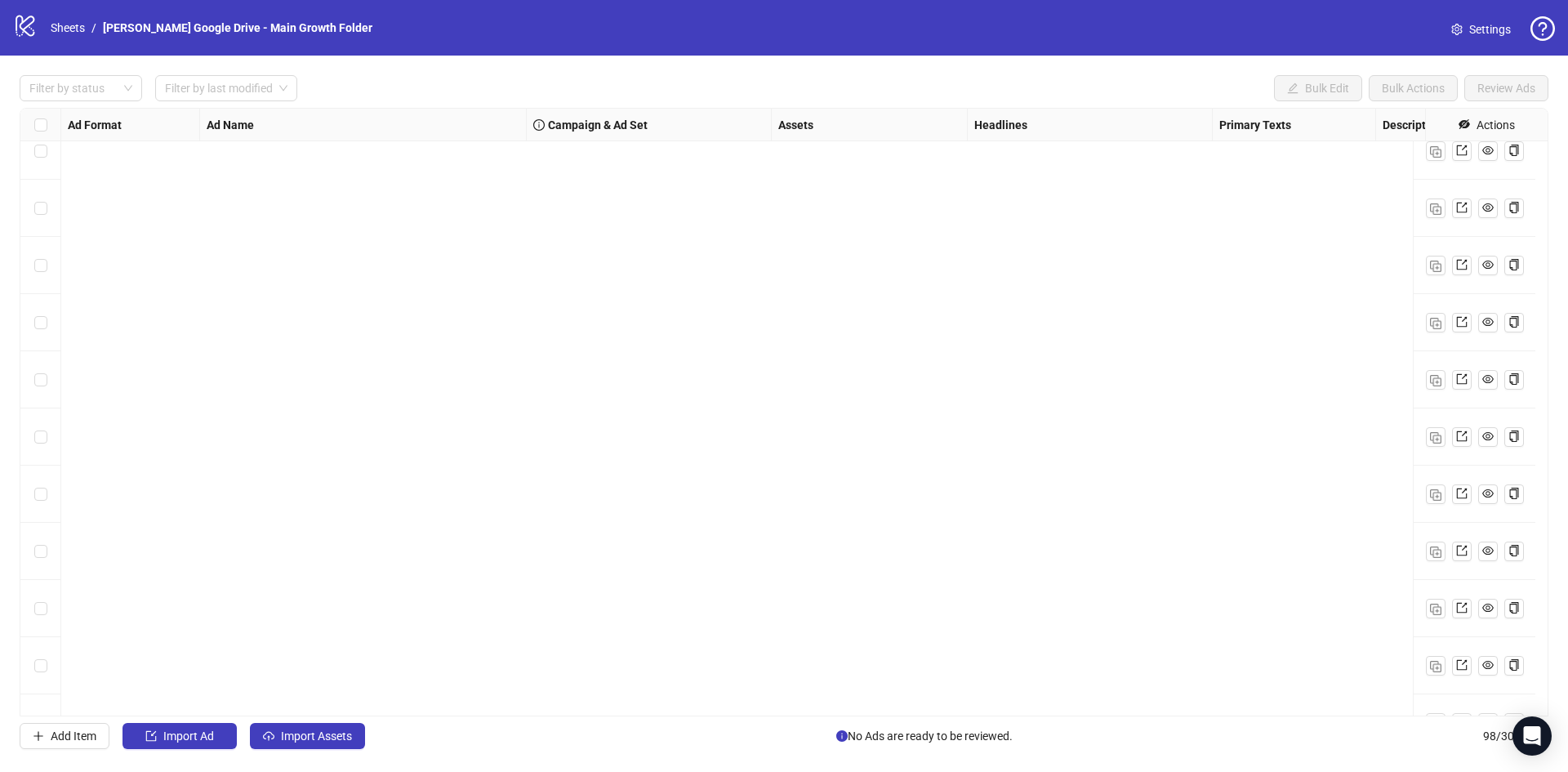 scroll, scrollTop: 5042, scrollLeft: 0, axis: vertical 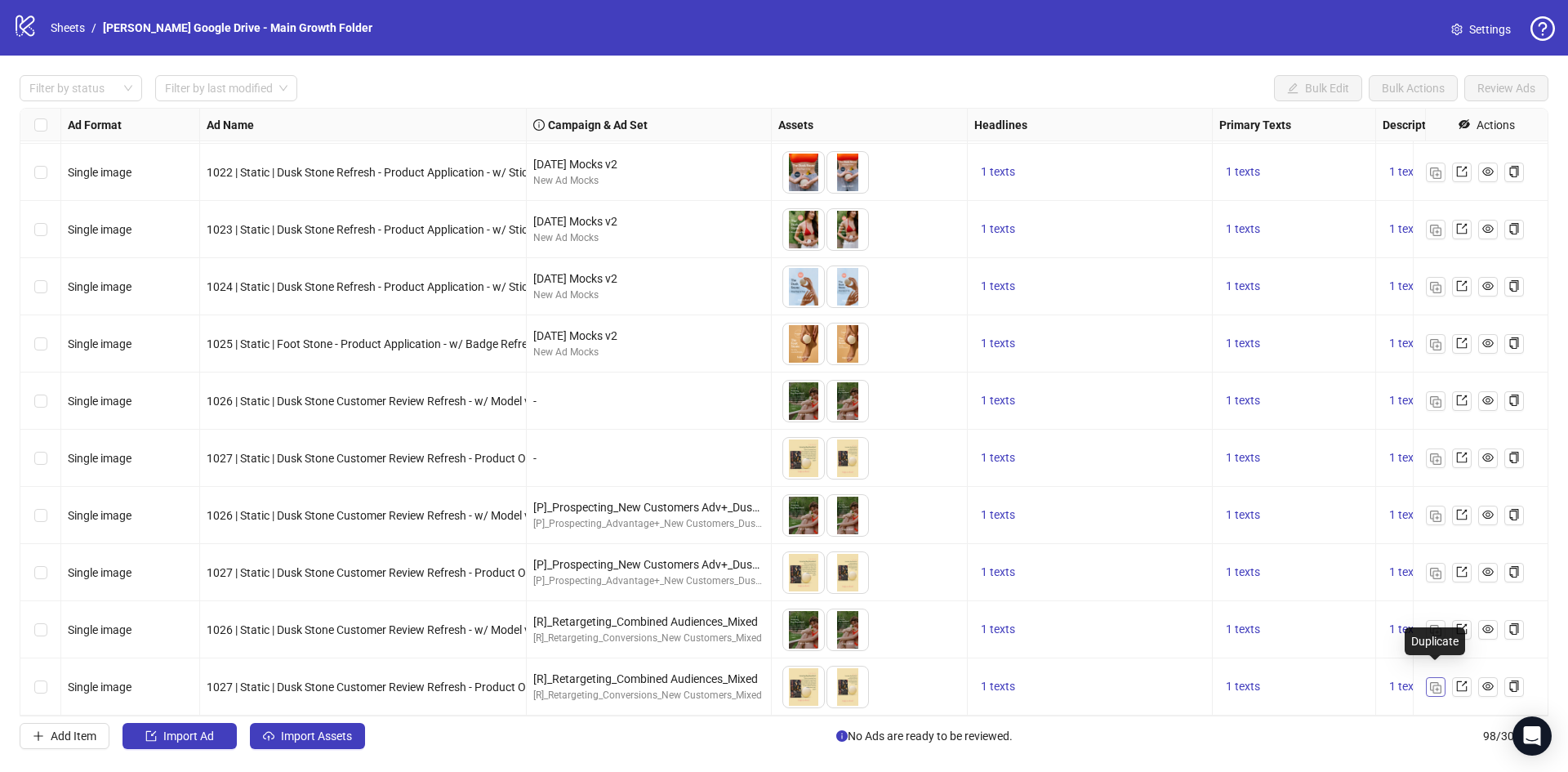 click at bounding box center [1436, 688] 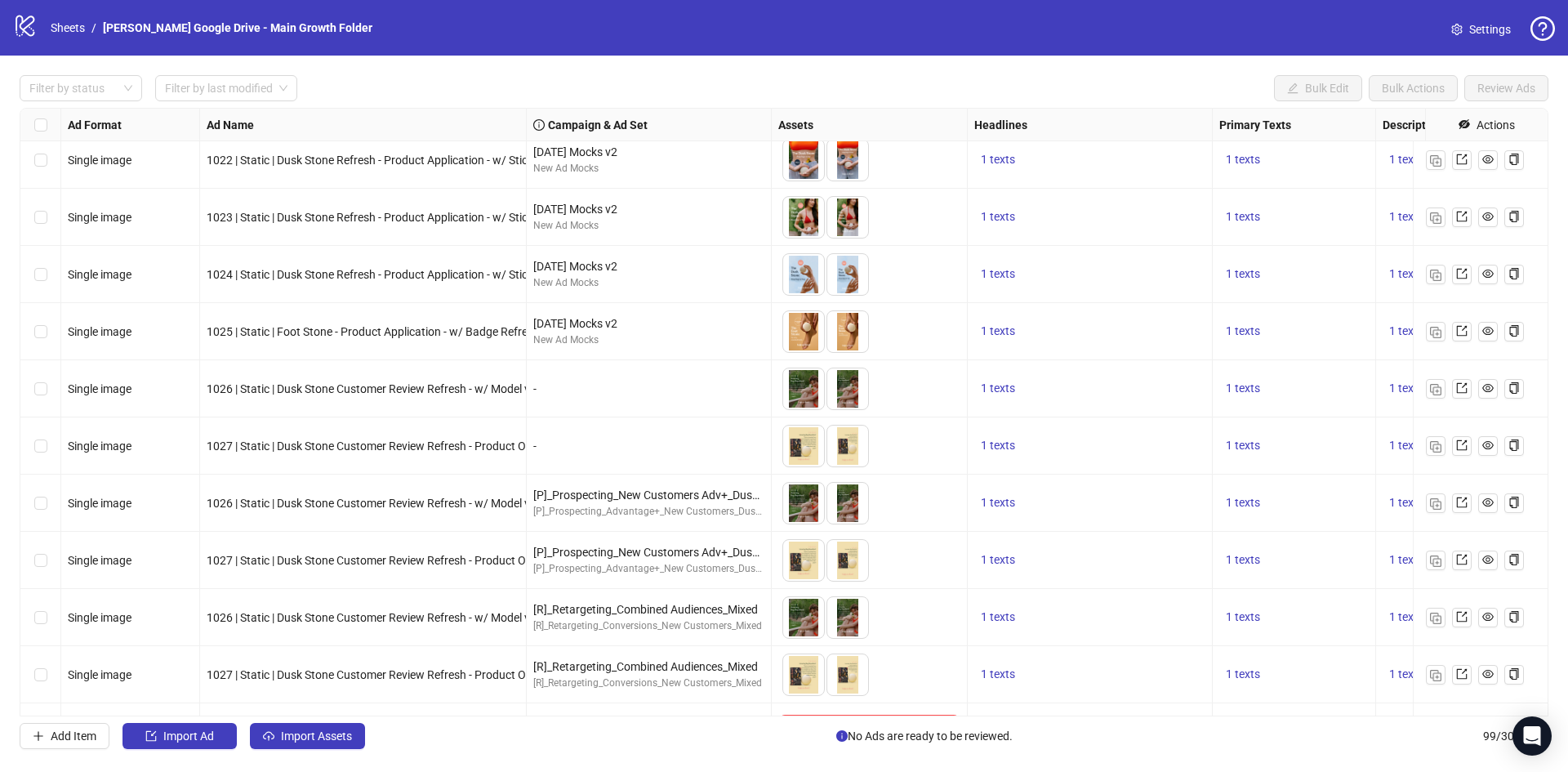scroll, scrollTop: 5099, scrollLeft: 0, axis: vertical 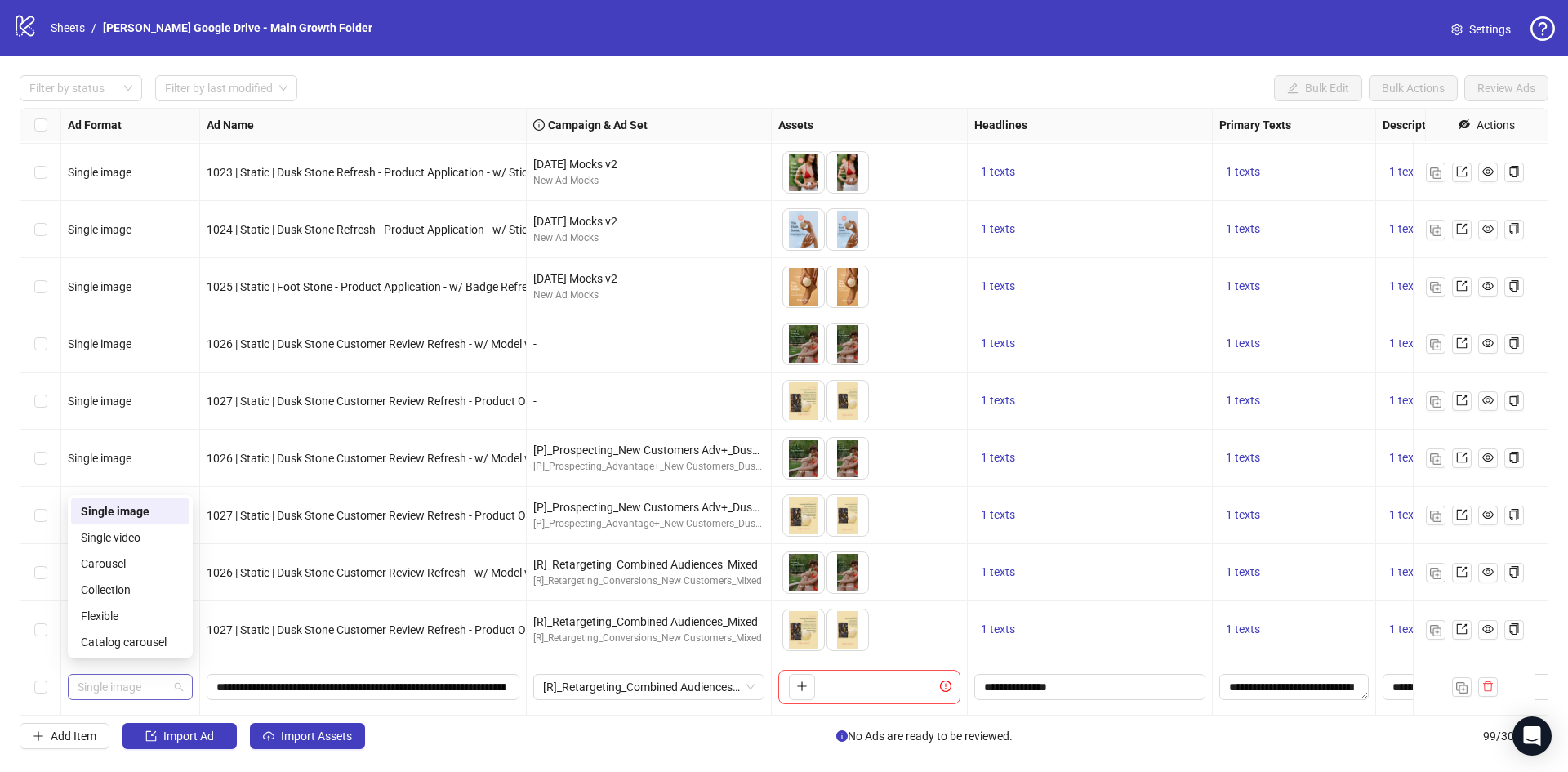 click on "Single image" at bounding box center [130, 687] 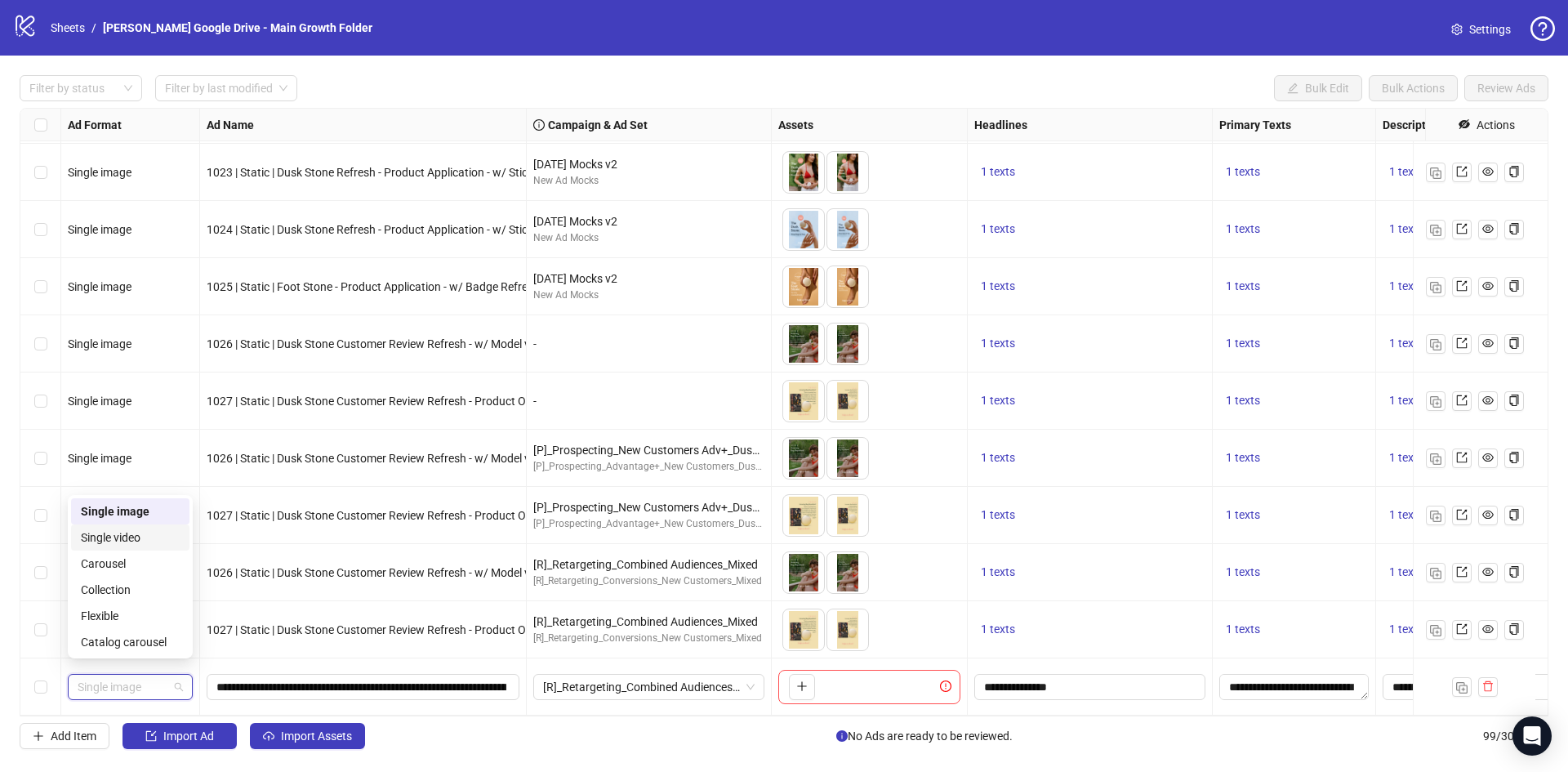 click on "Single video" at bounding box center (130, 538) 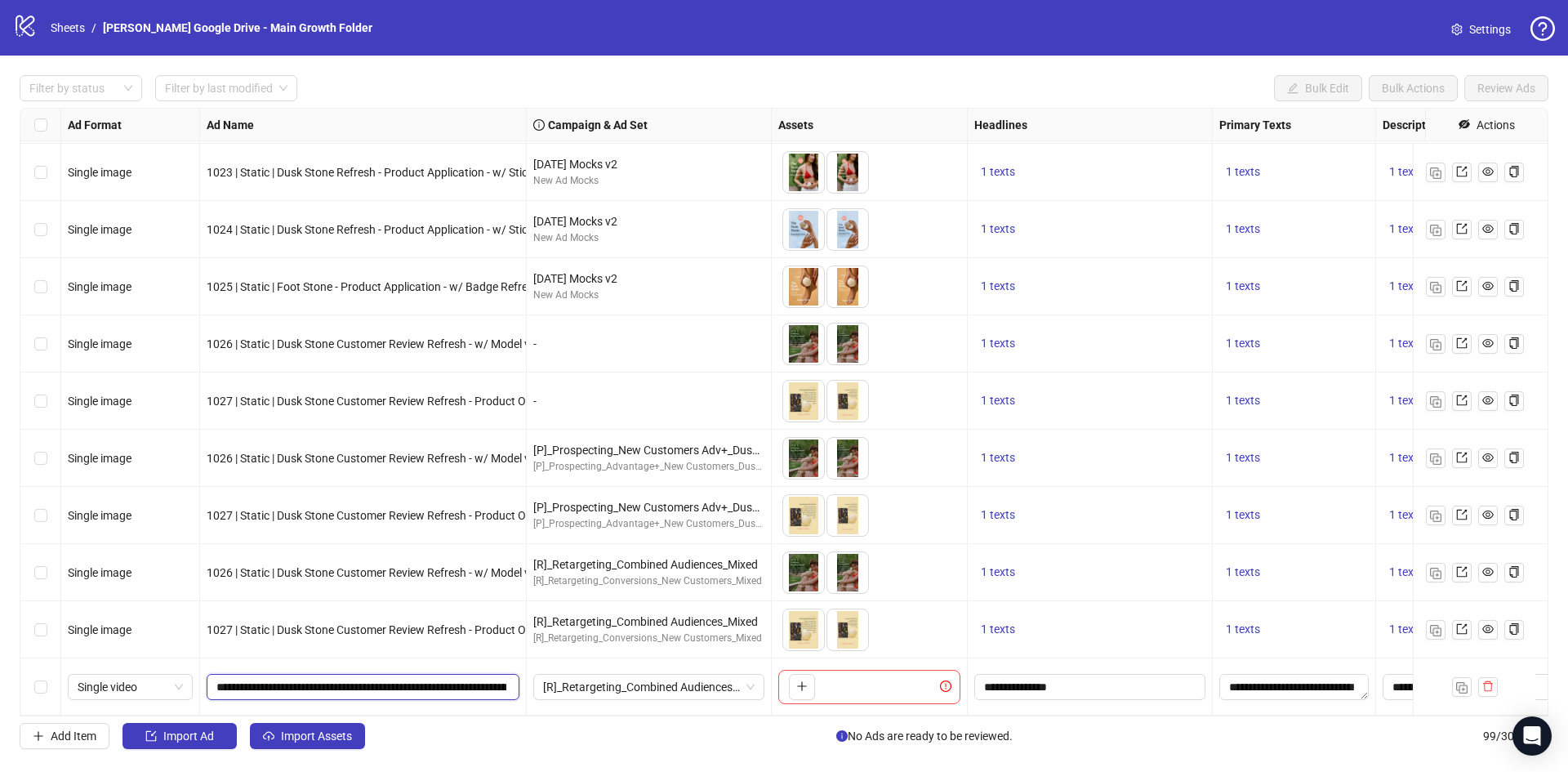 click on "**********" at bounding box center (361, 687) 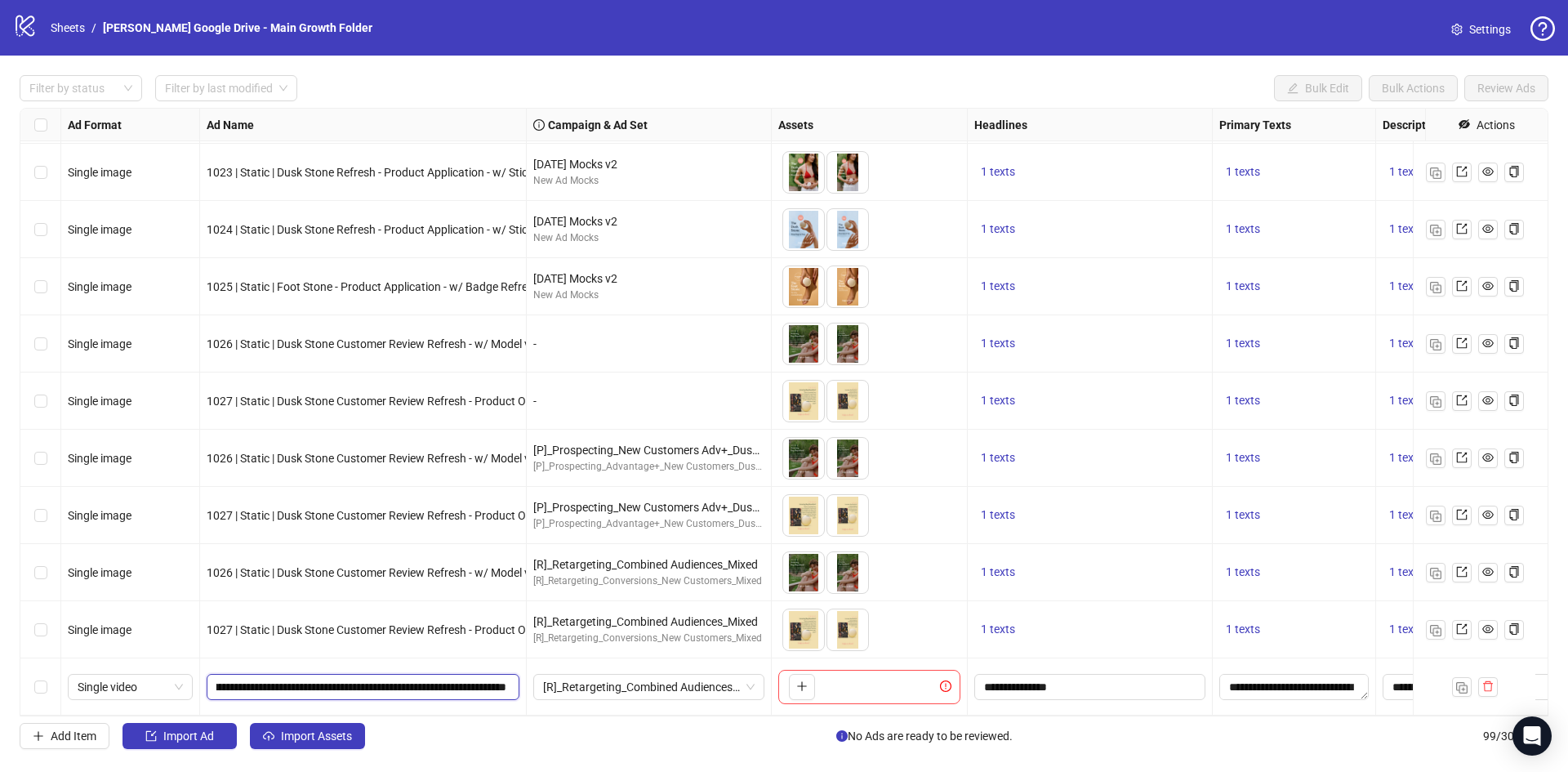 type on "**********" 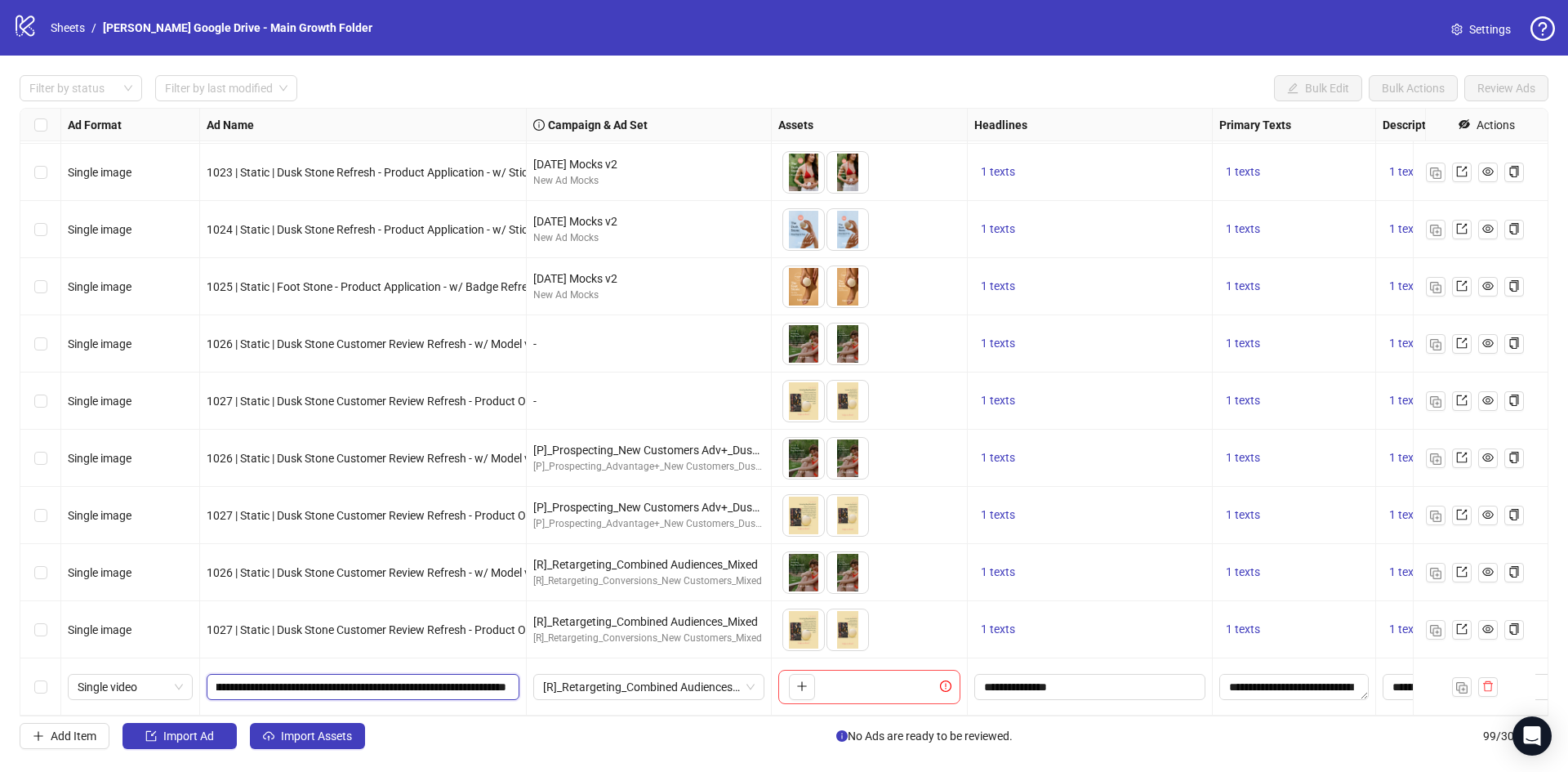 scroll, scrollTop: 5099, scrollLeft: 60, axis: both 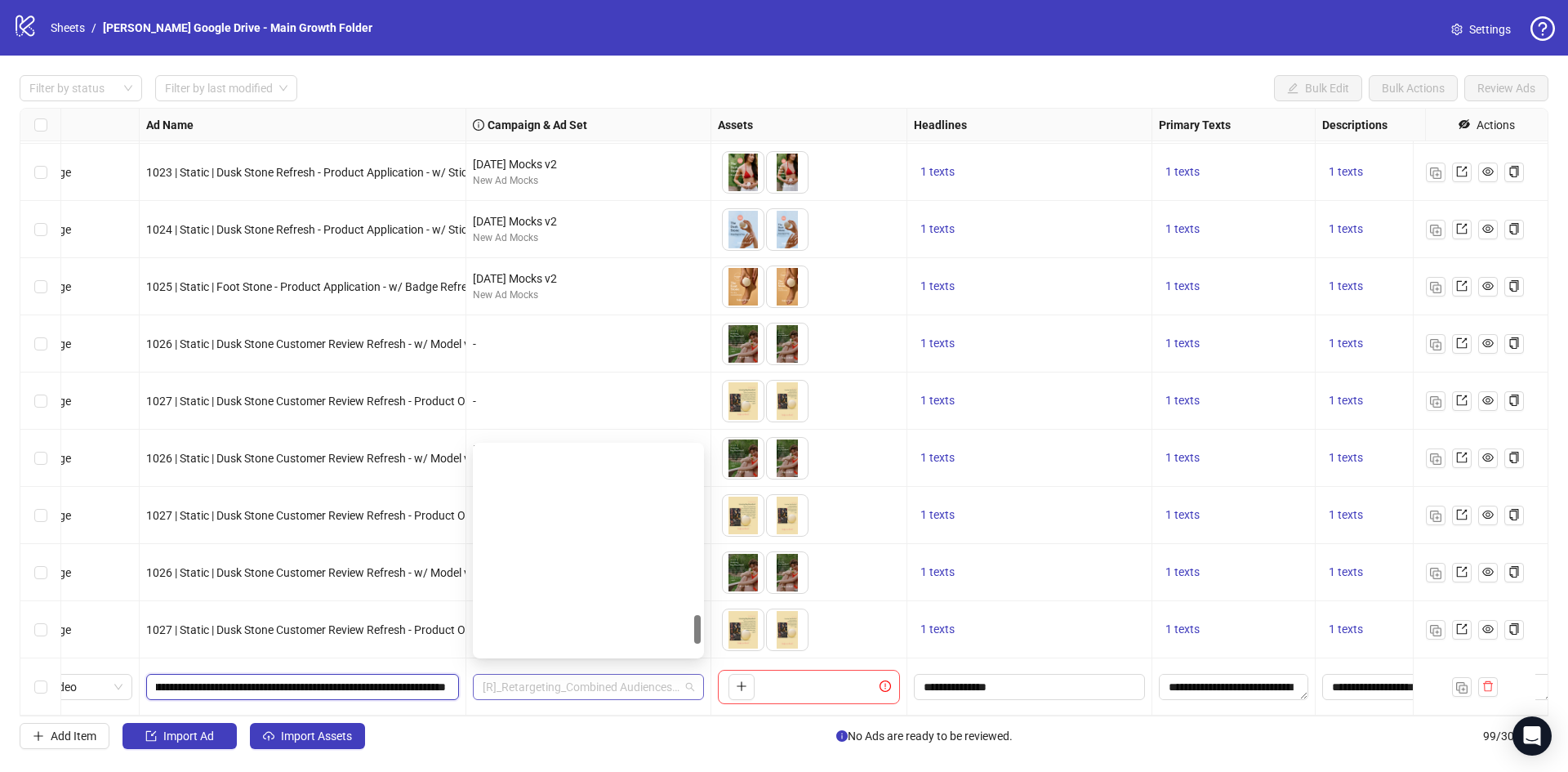 click on "[R]_Retargeting_Combined Audiences_Mixed" at bounding box center (588, 687) 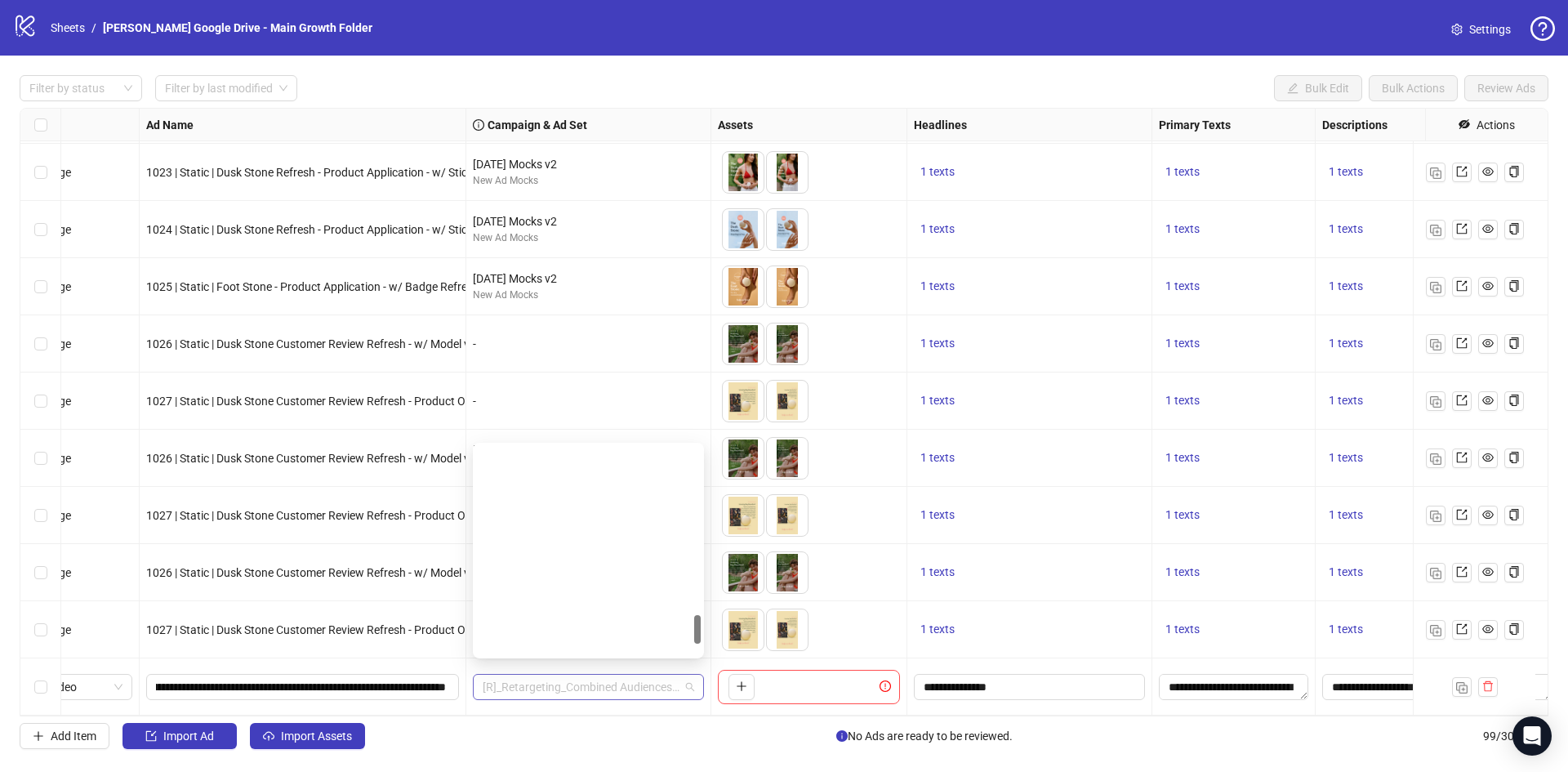 scroll, scrollTop: 1210, scrollLeft: 0, axis: vertical 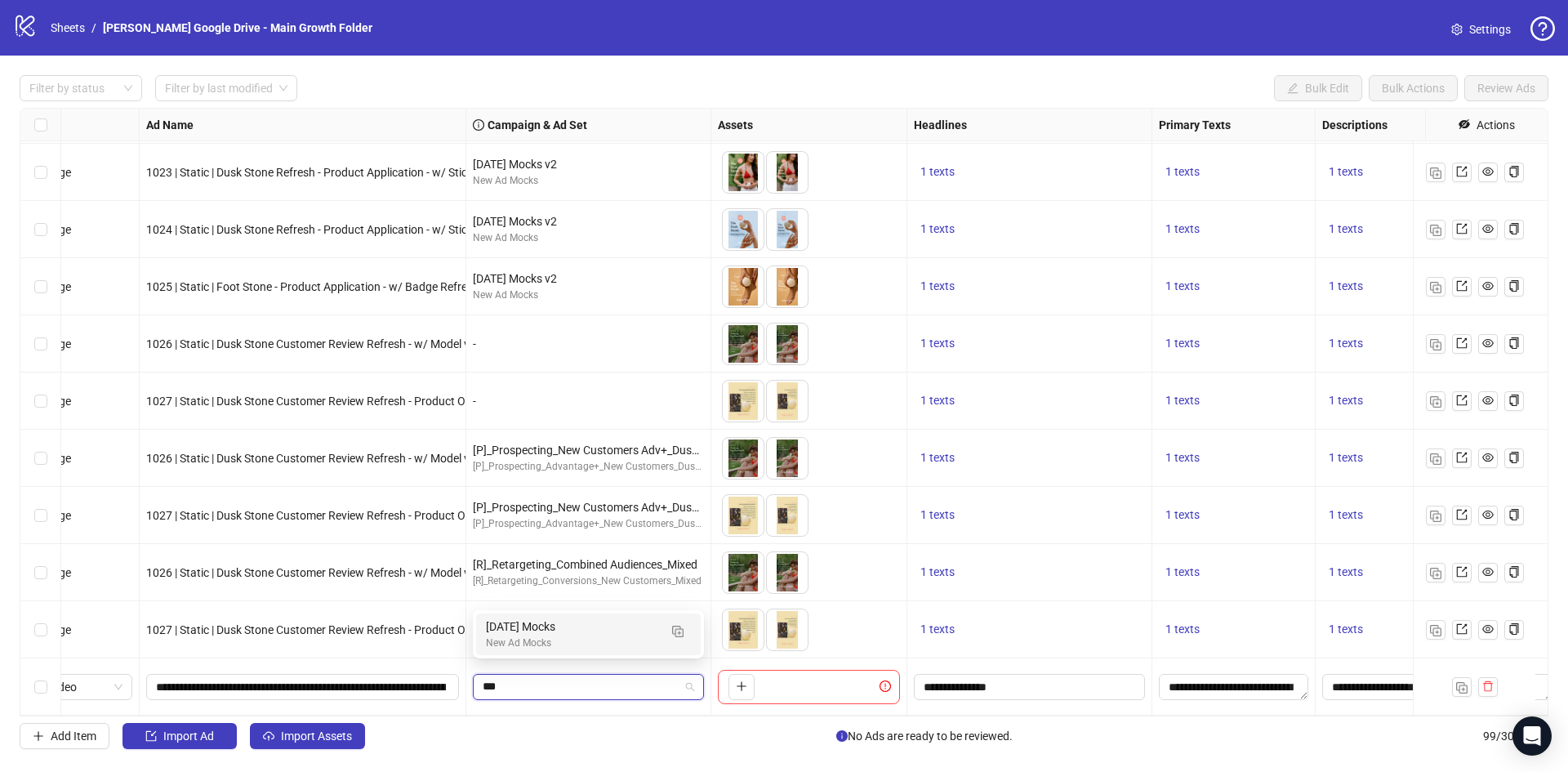 type on "****" 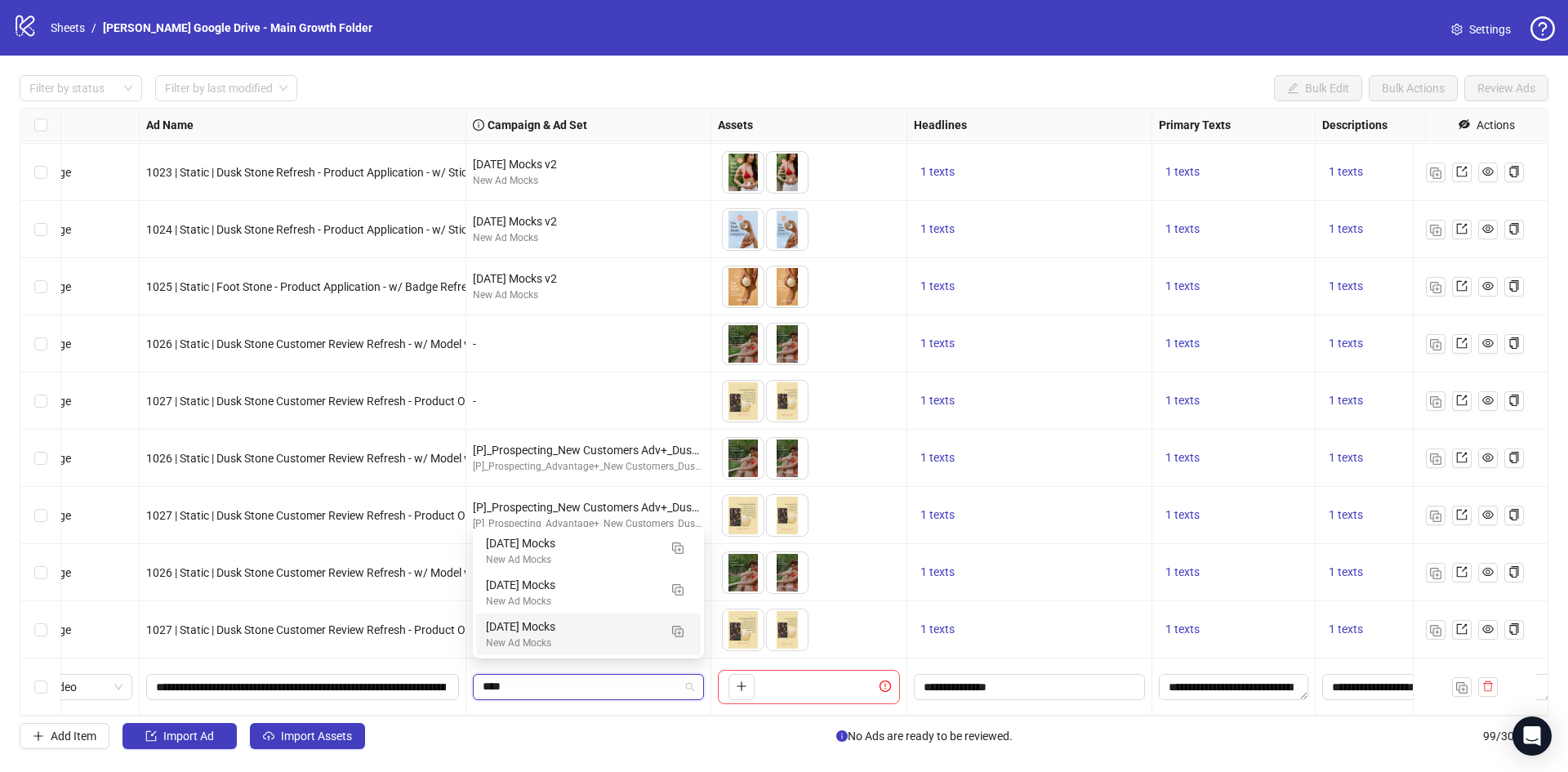 click on "July 2023 Mocks New Ad Mocks" at bounding box center (588, 634) 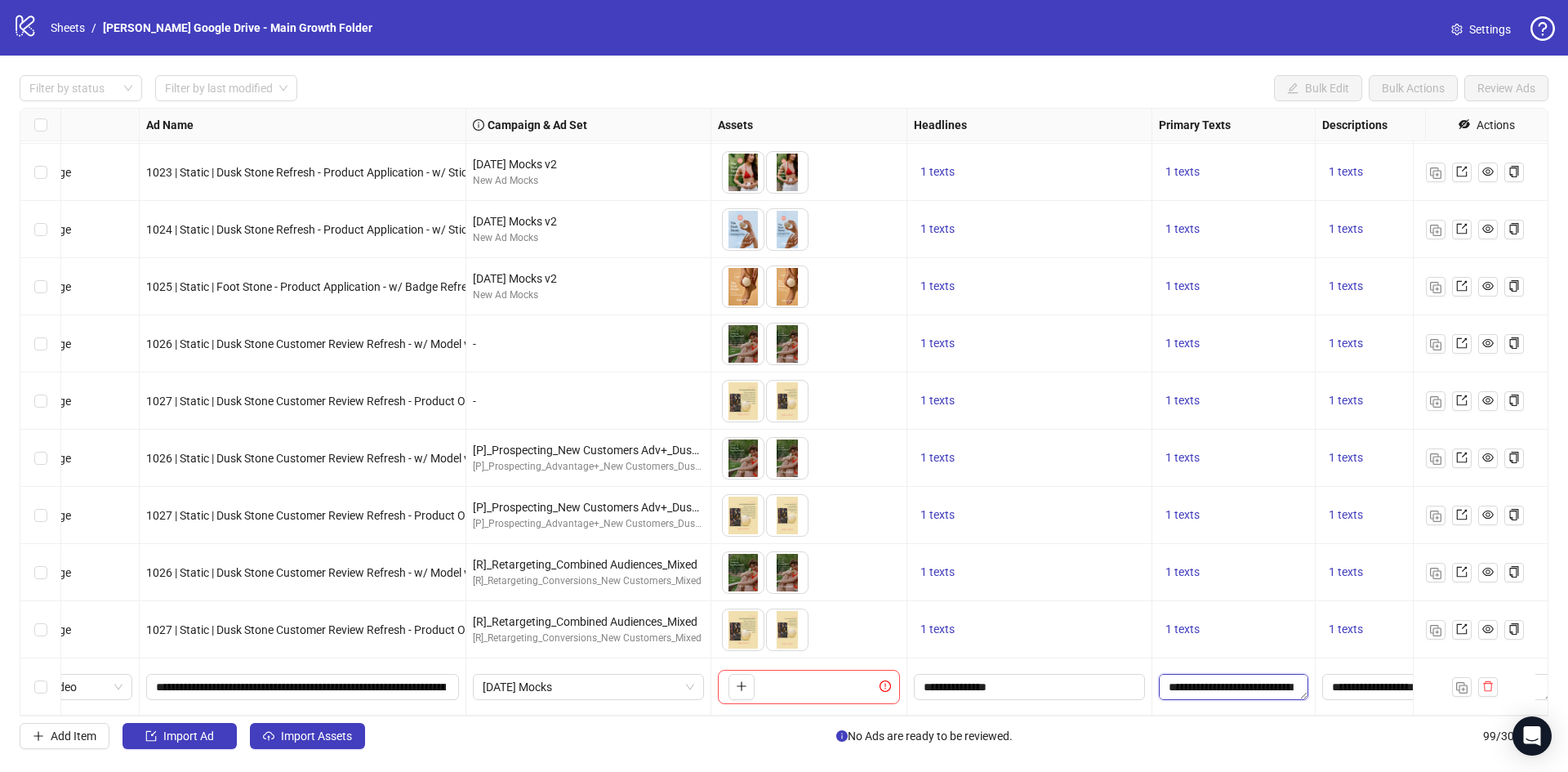 click on "**********" at bounding box center [1233, 687] 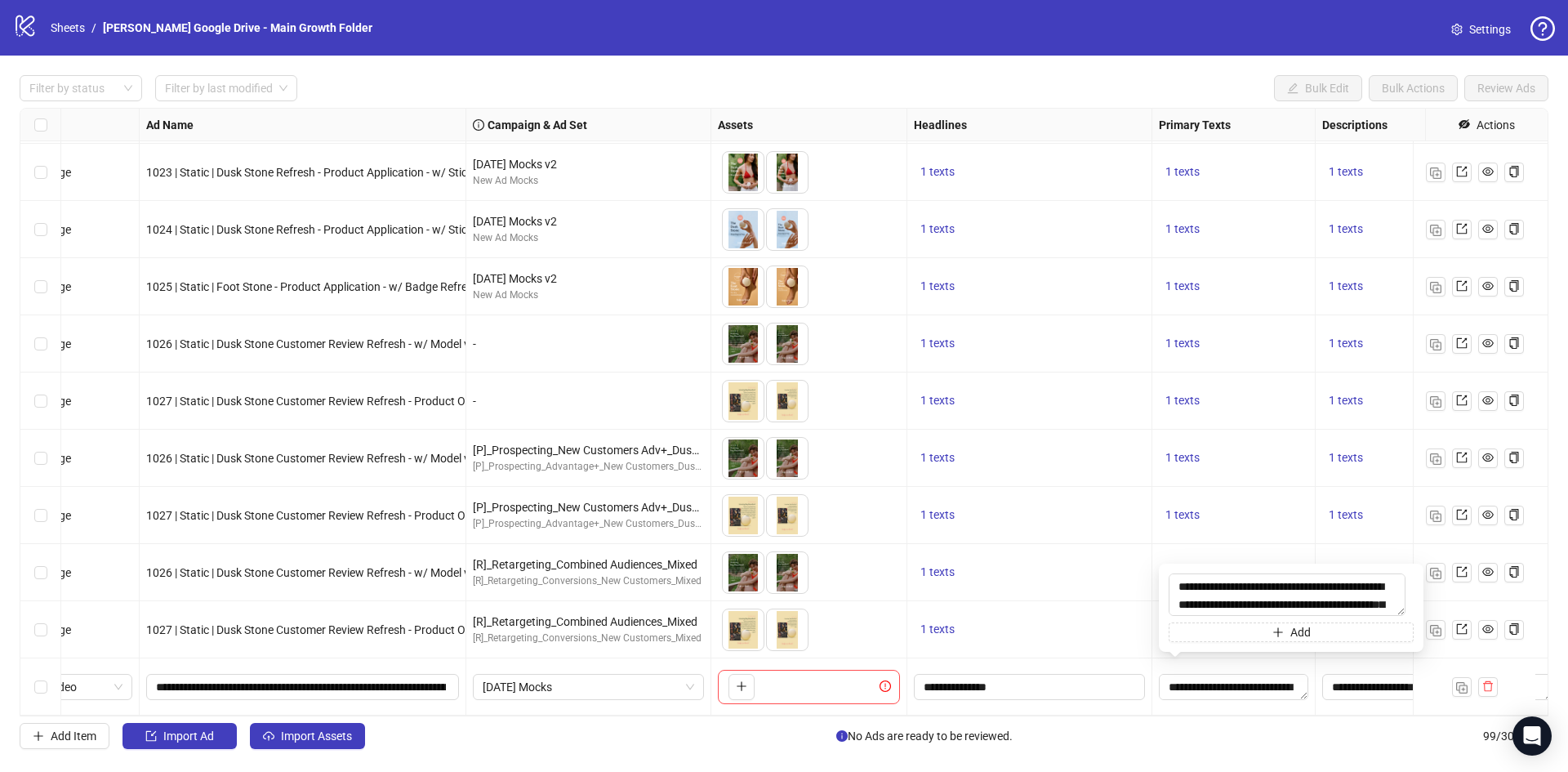 type on "**********" 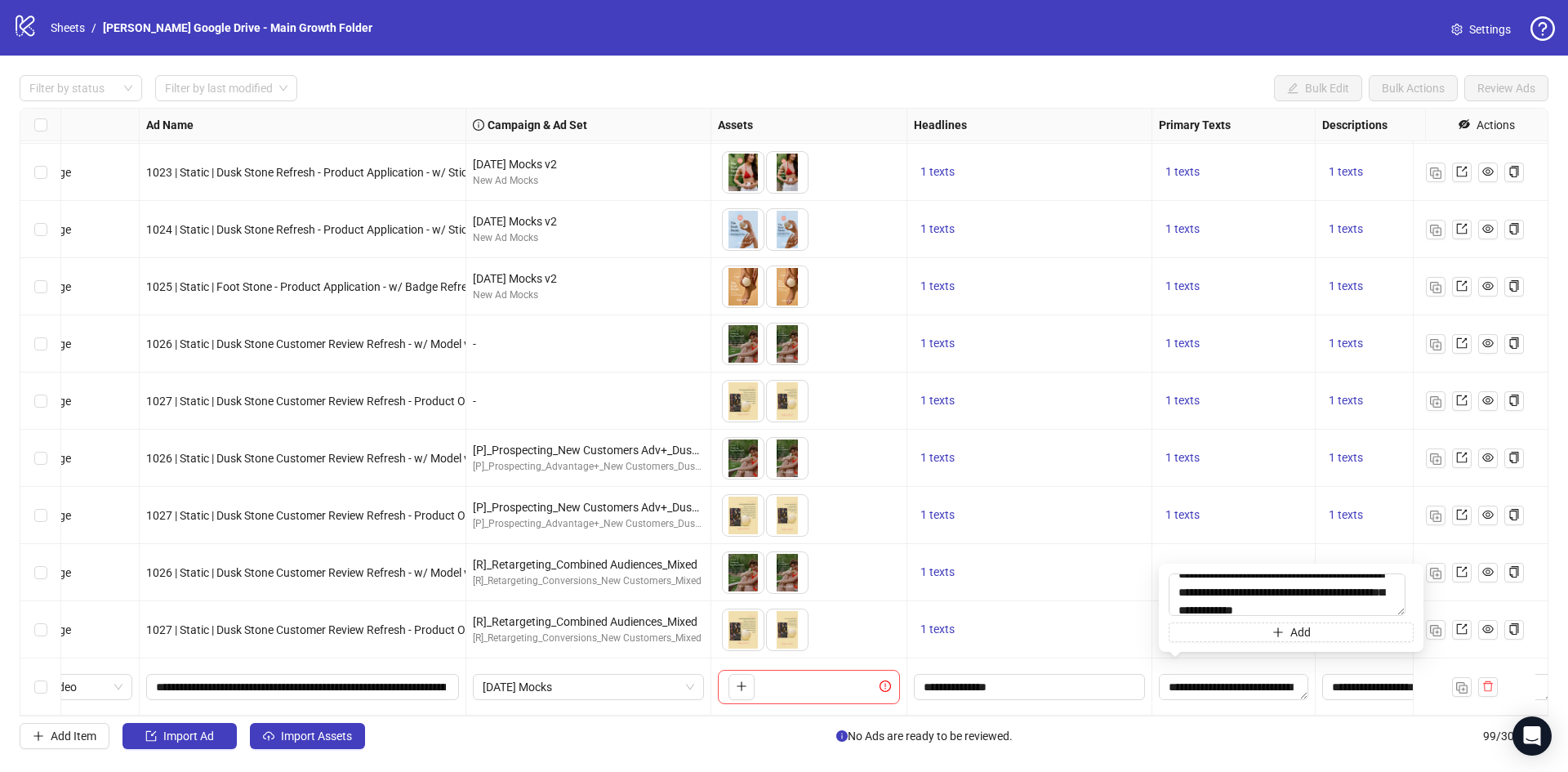 click on "1 texts" at bounding box center (1233, 515) 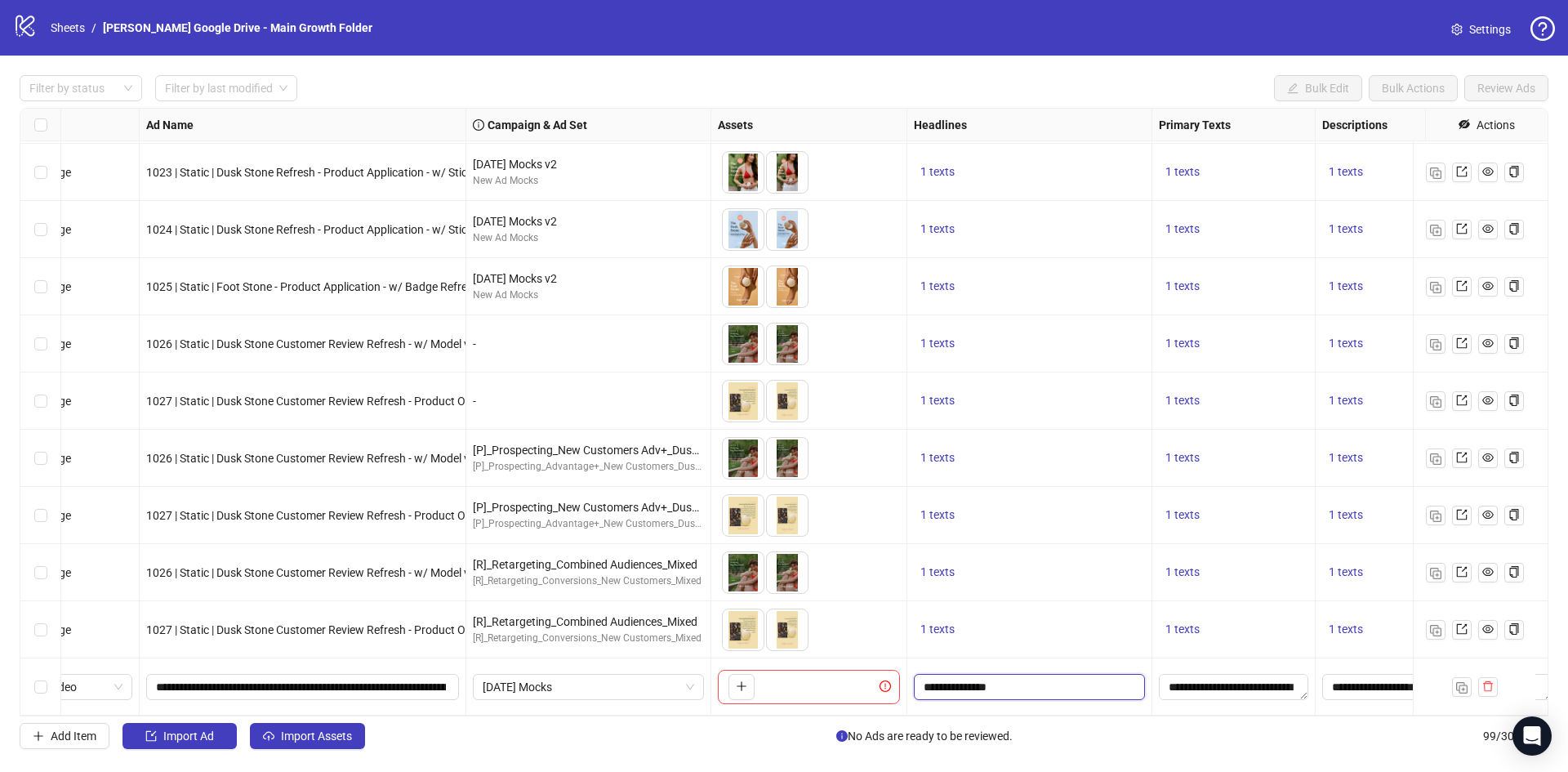 click on "**********" at bounding box center [1027, 687] 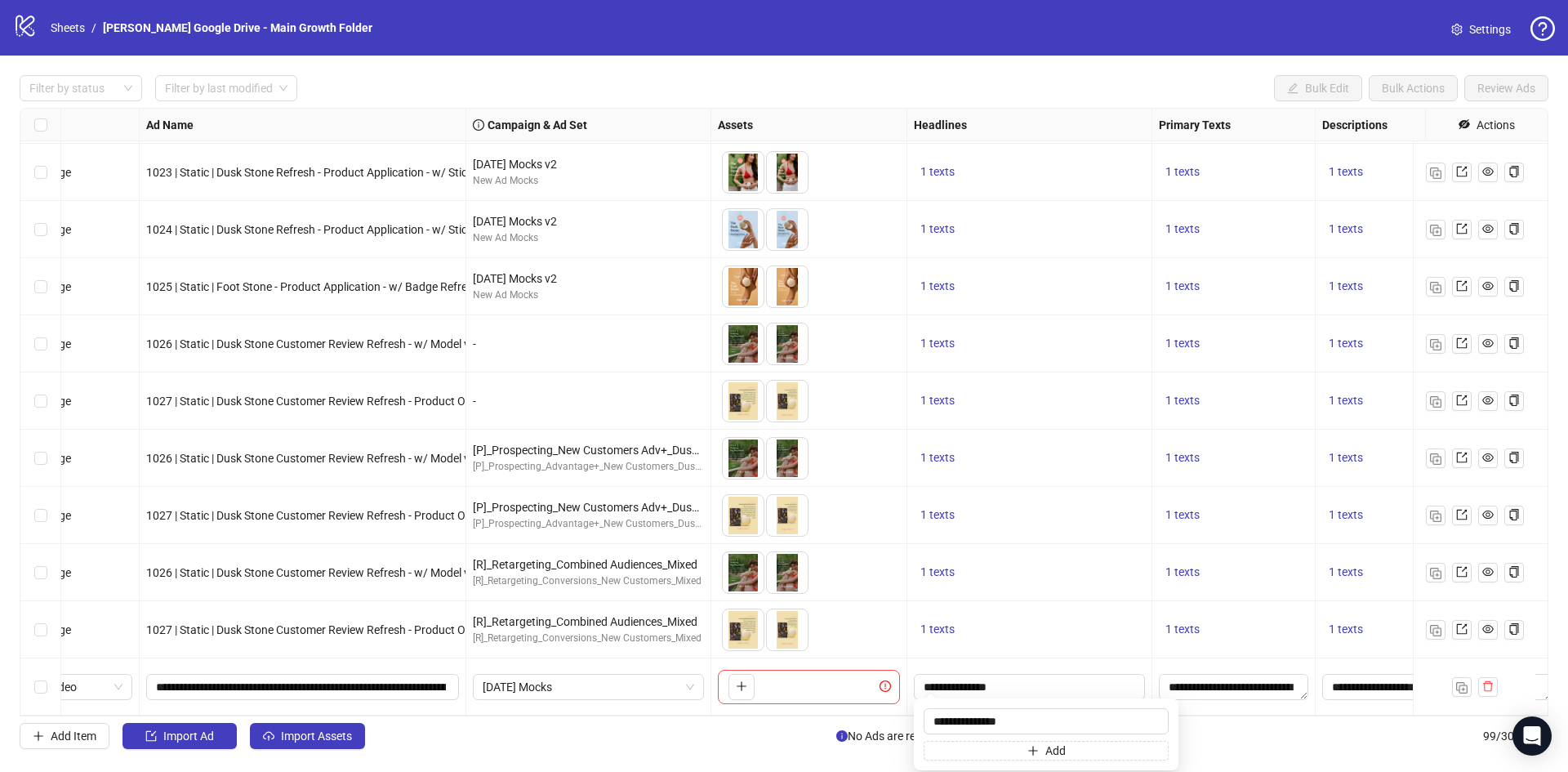 type on "**********" 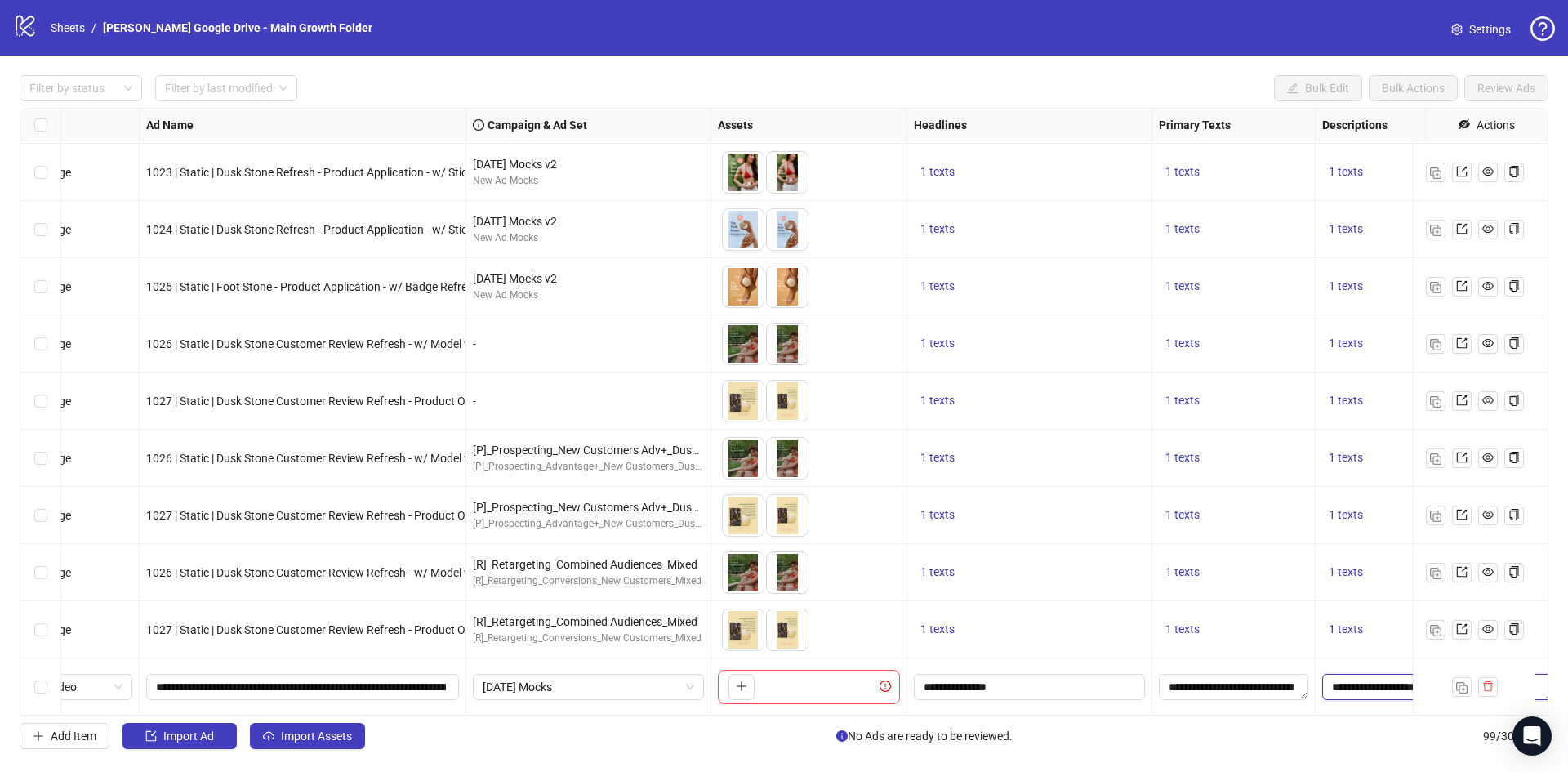 click on "**********" at bounding box center (1437, 687) 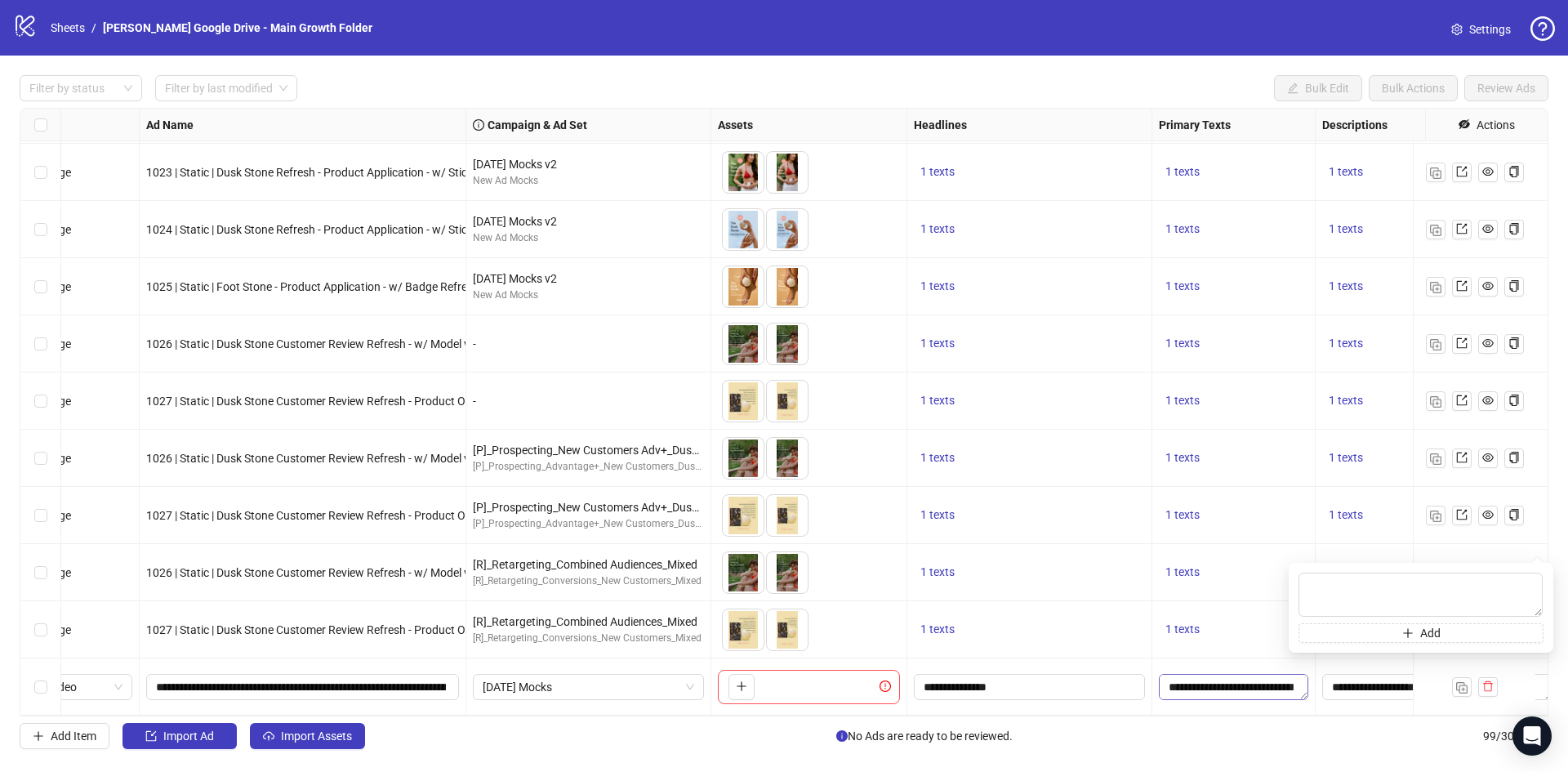 type 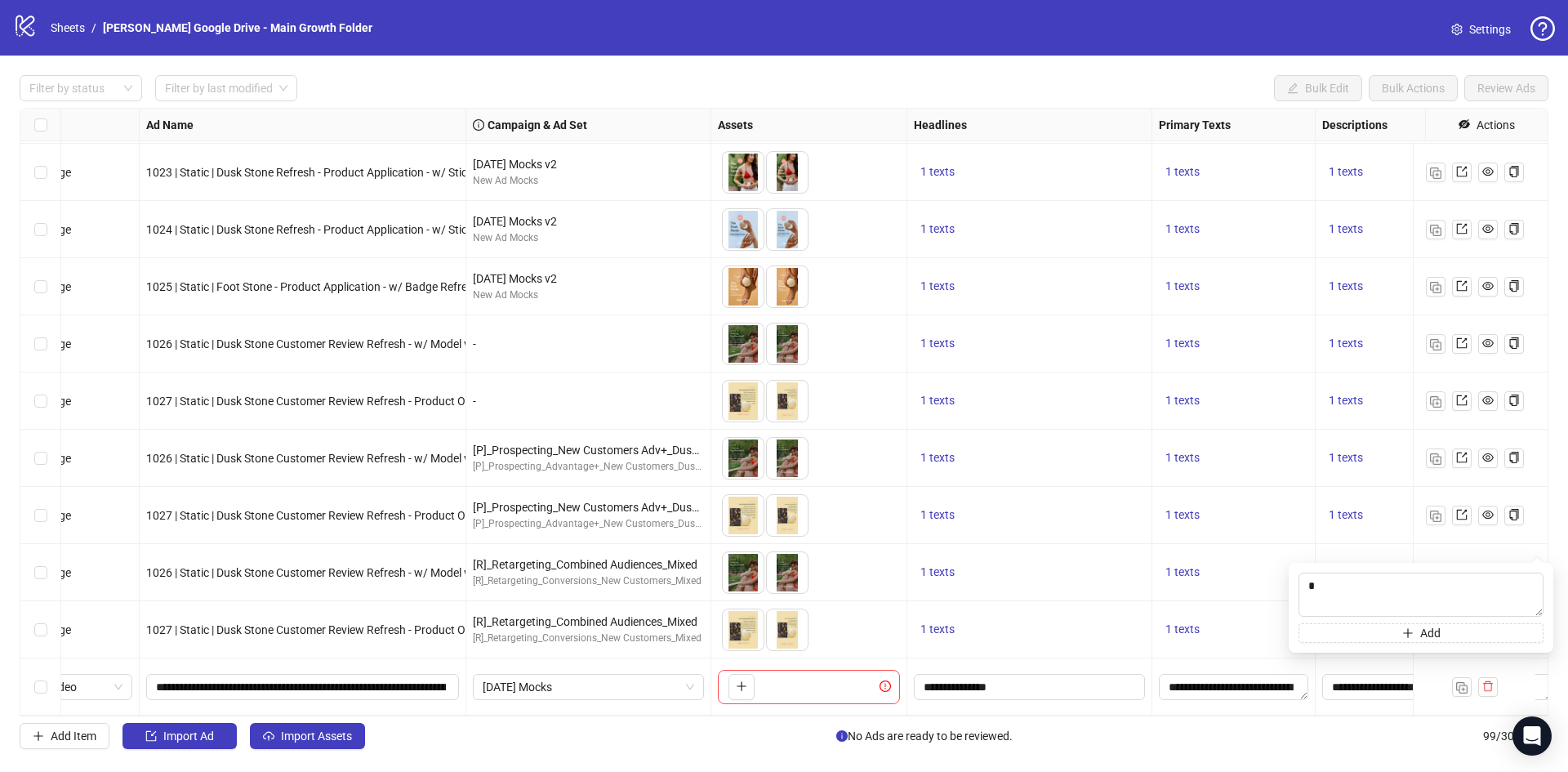 click on "**********" at bounding box center (1030, 687) 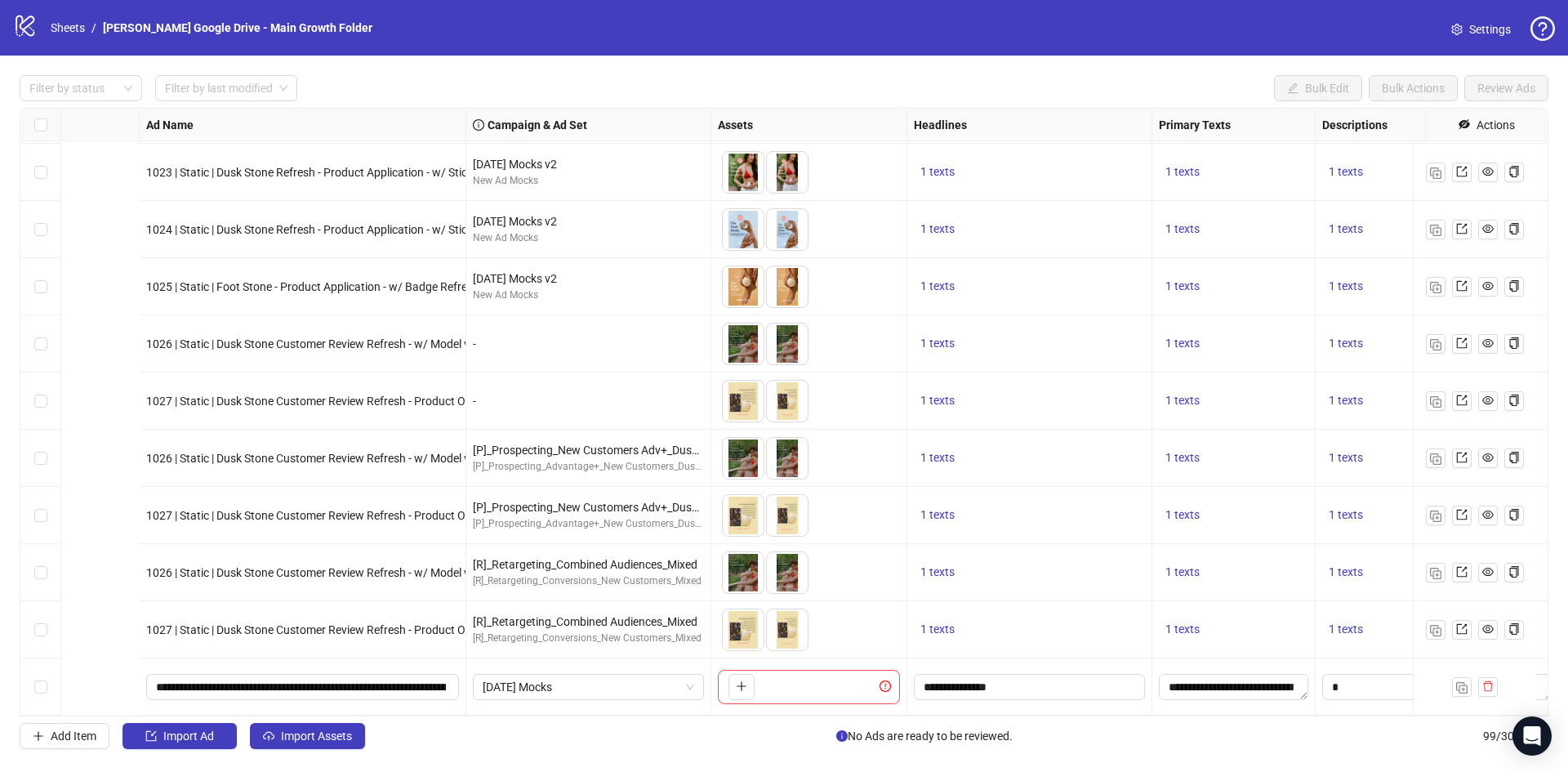 scroll, scrollTop: 5099, scrollLeft: 517, axis: both 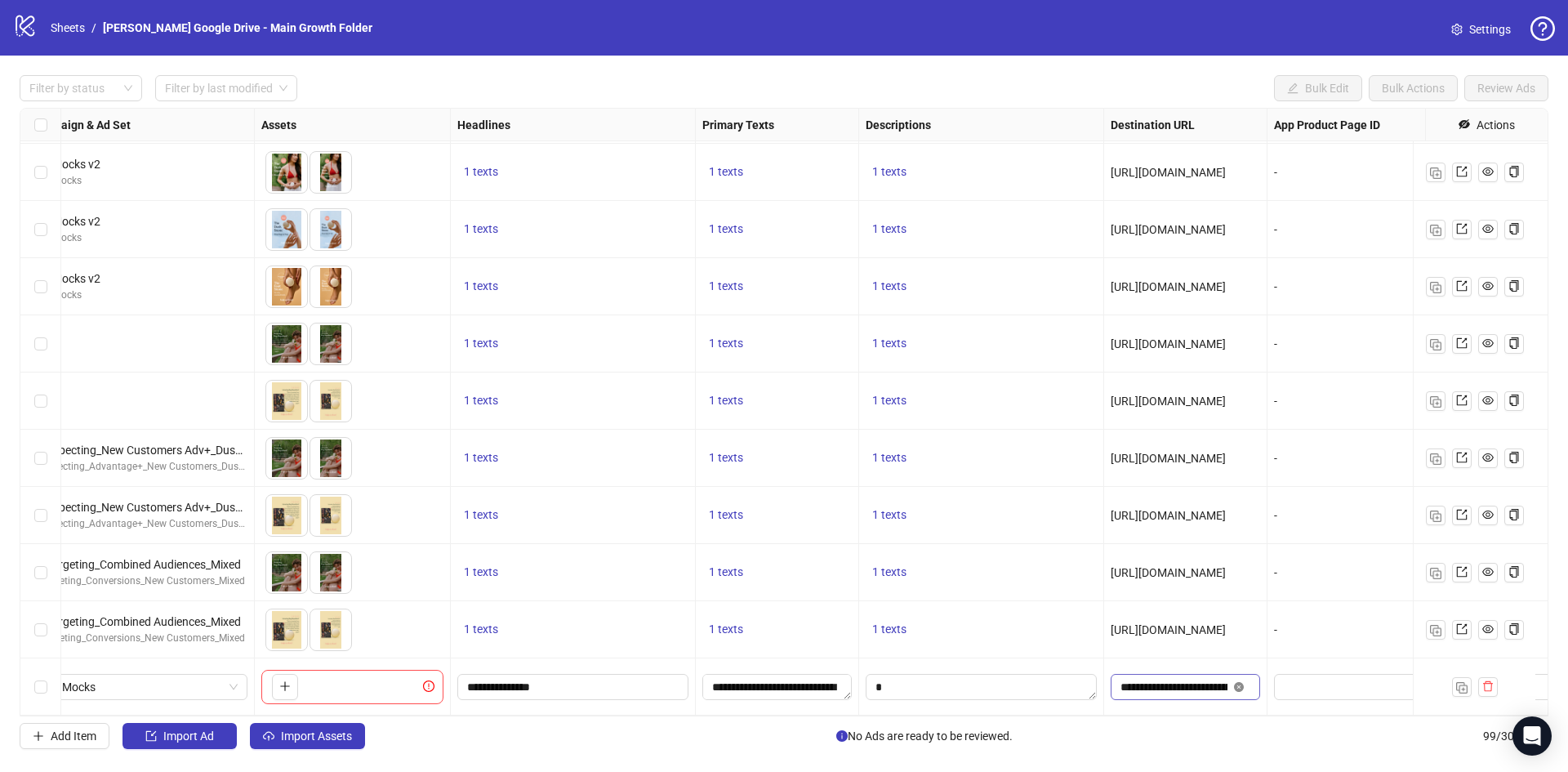 click 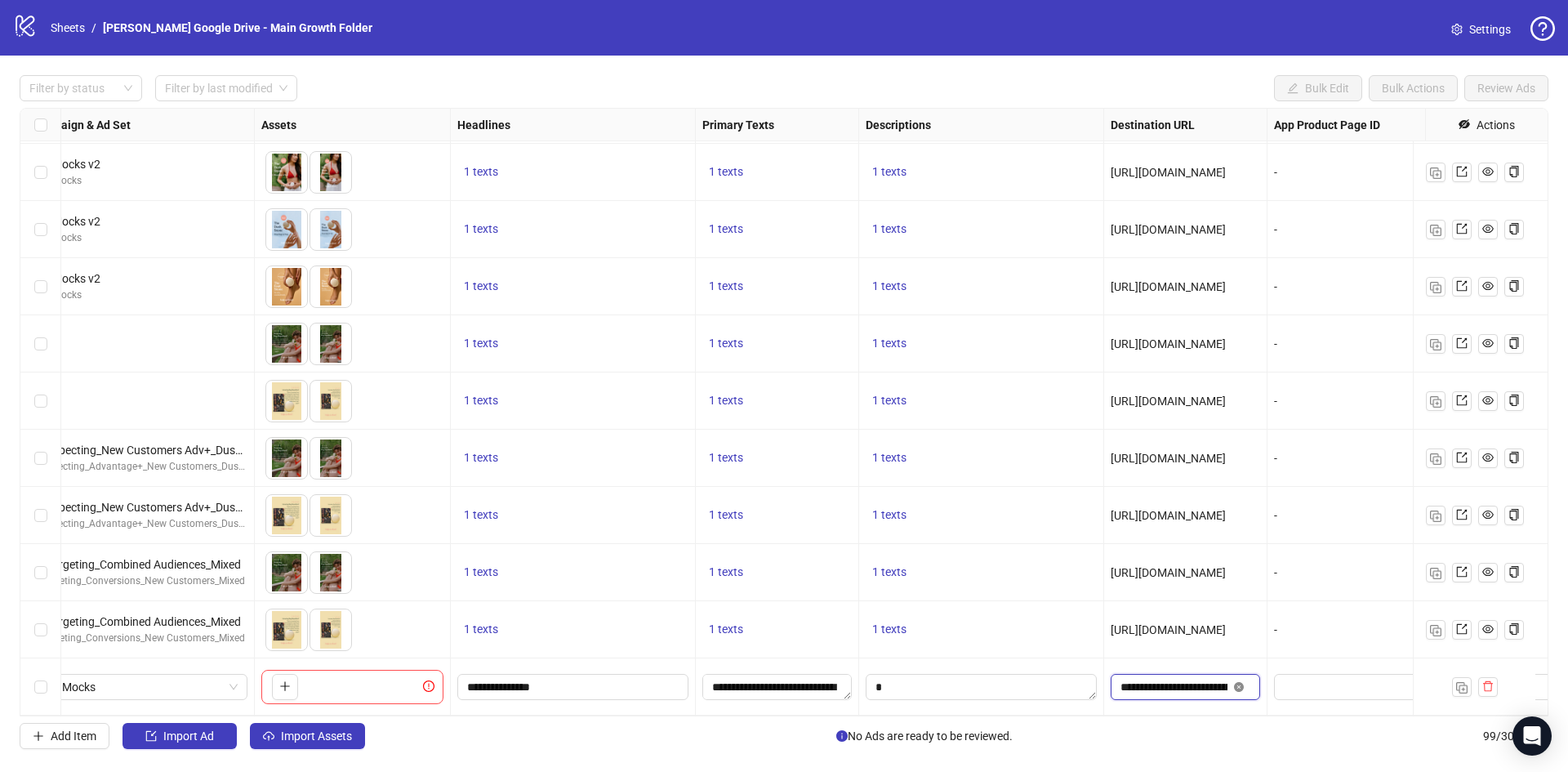 type 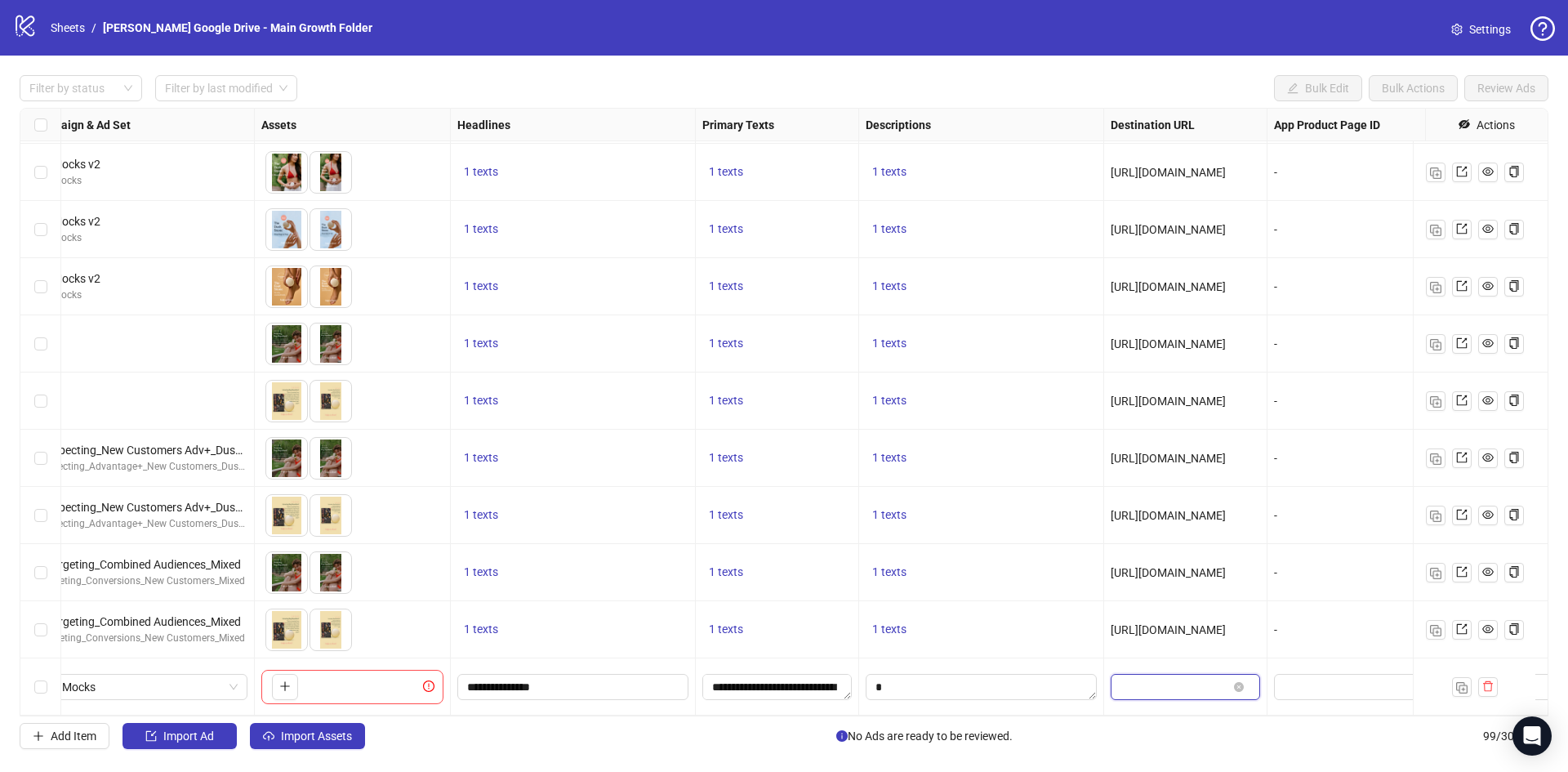 scroll, scrollTop: 0, scrollLeft: 0, axis: both 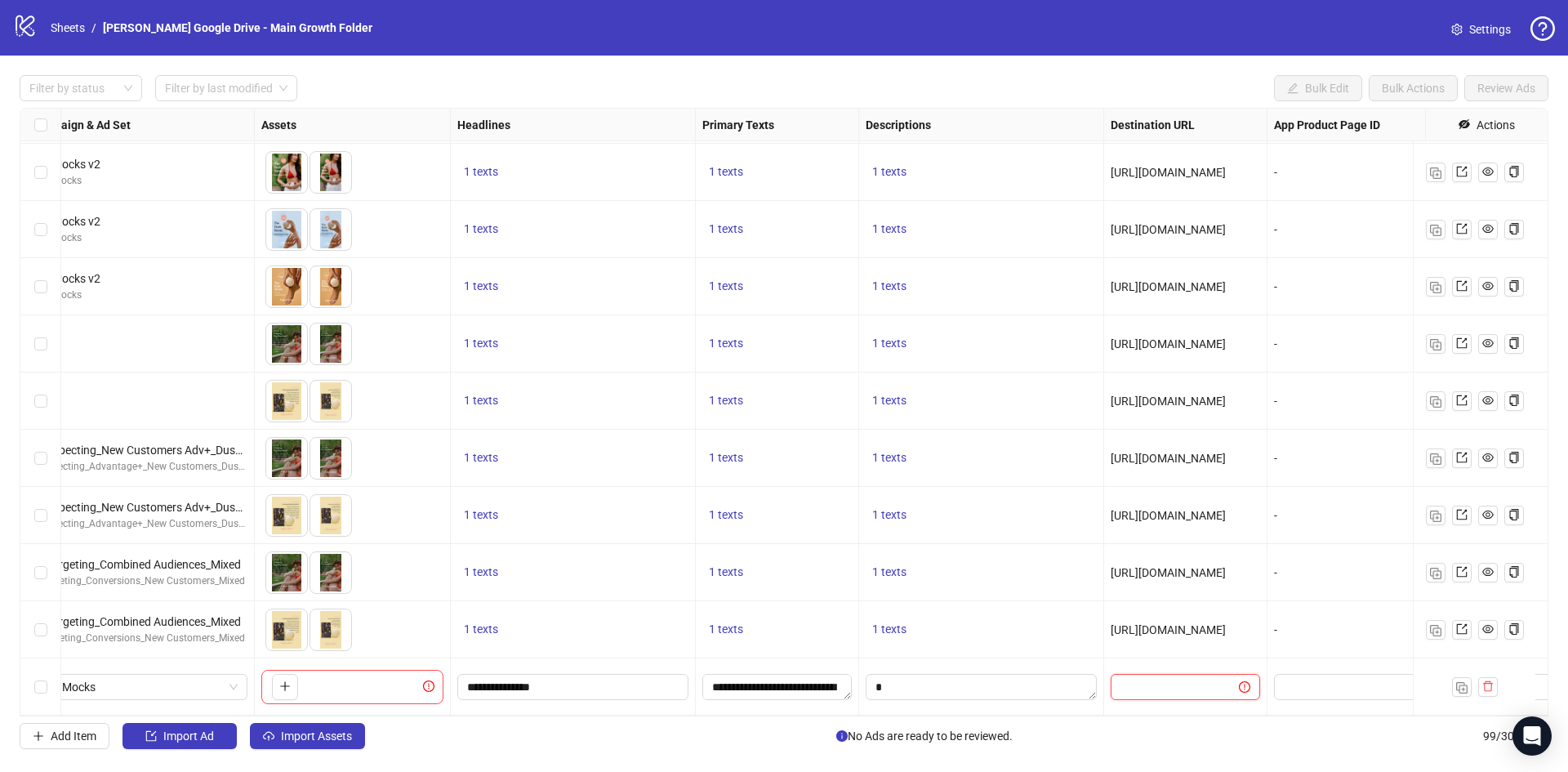 click at bounding box center [1168, 687] 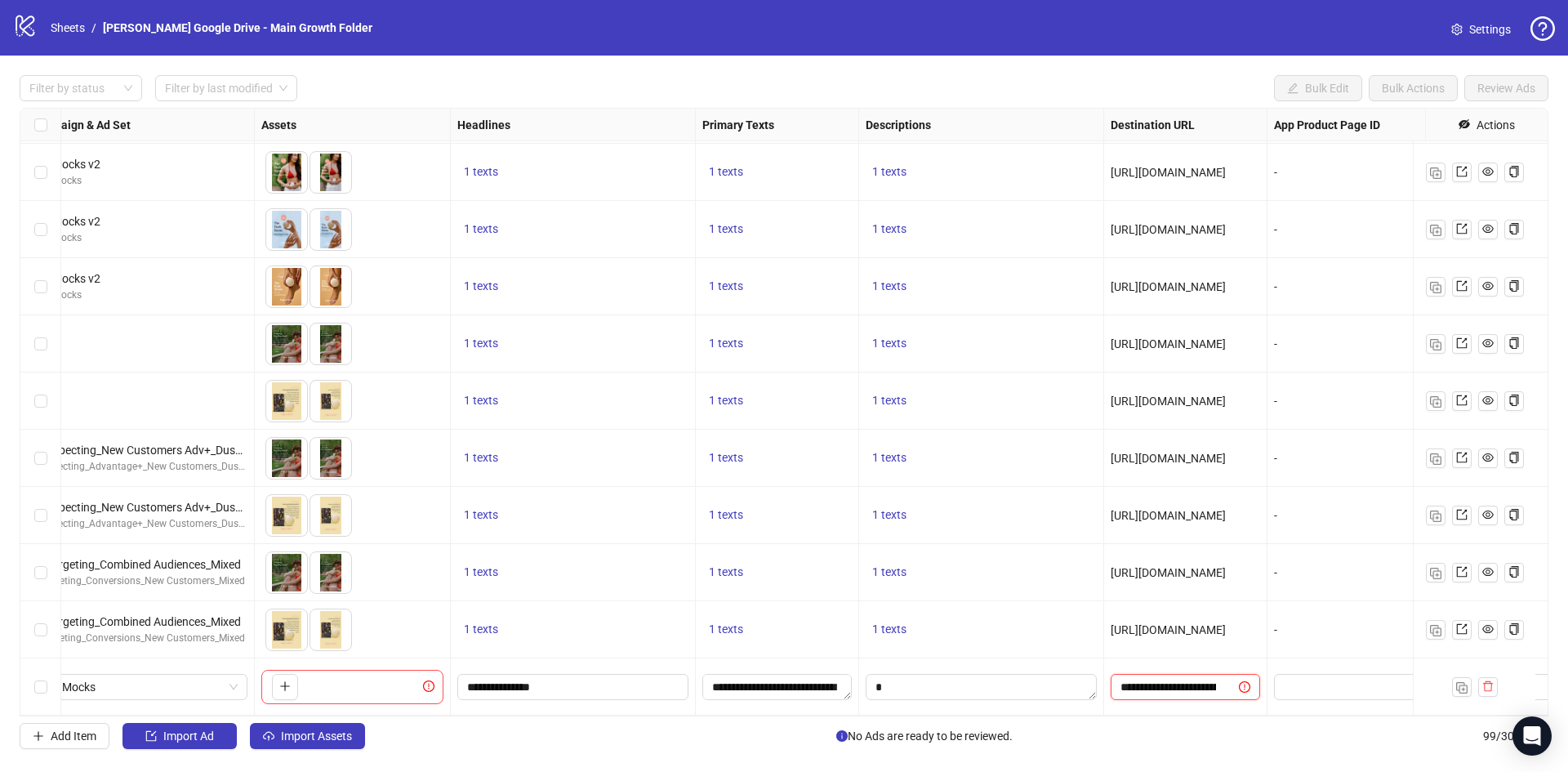 scroll, scrollTop: 0, scrollLeft: 170, axis: horizontal 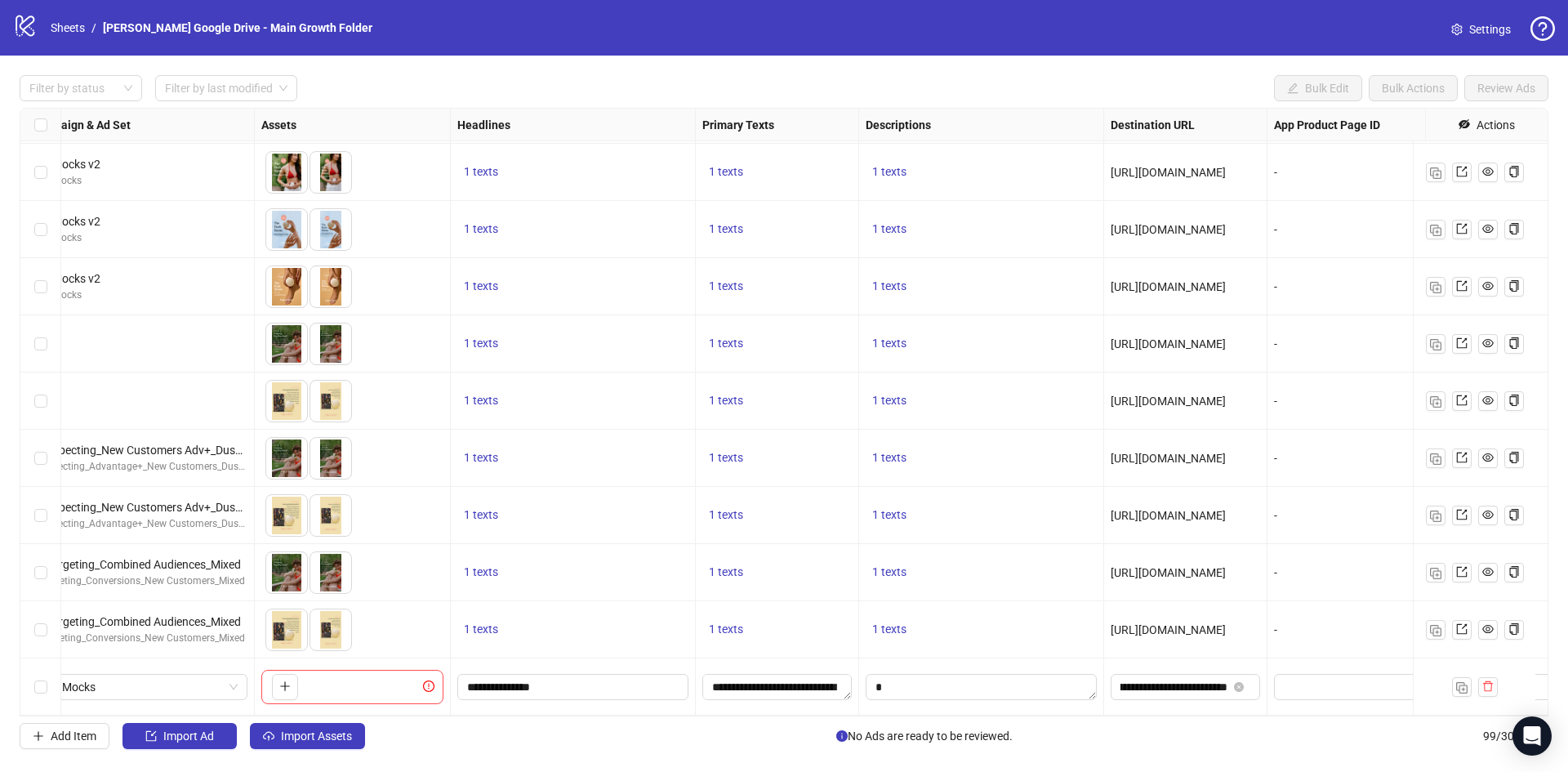 click on "[URL][DOMAIN_NAME]" at bounding box center (1186, 630) 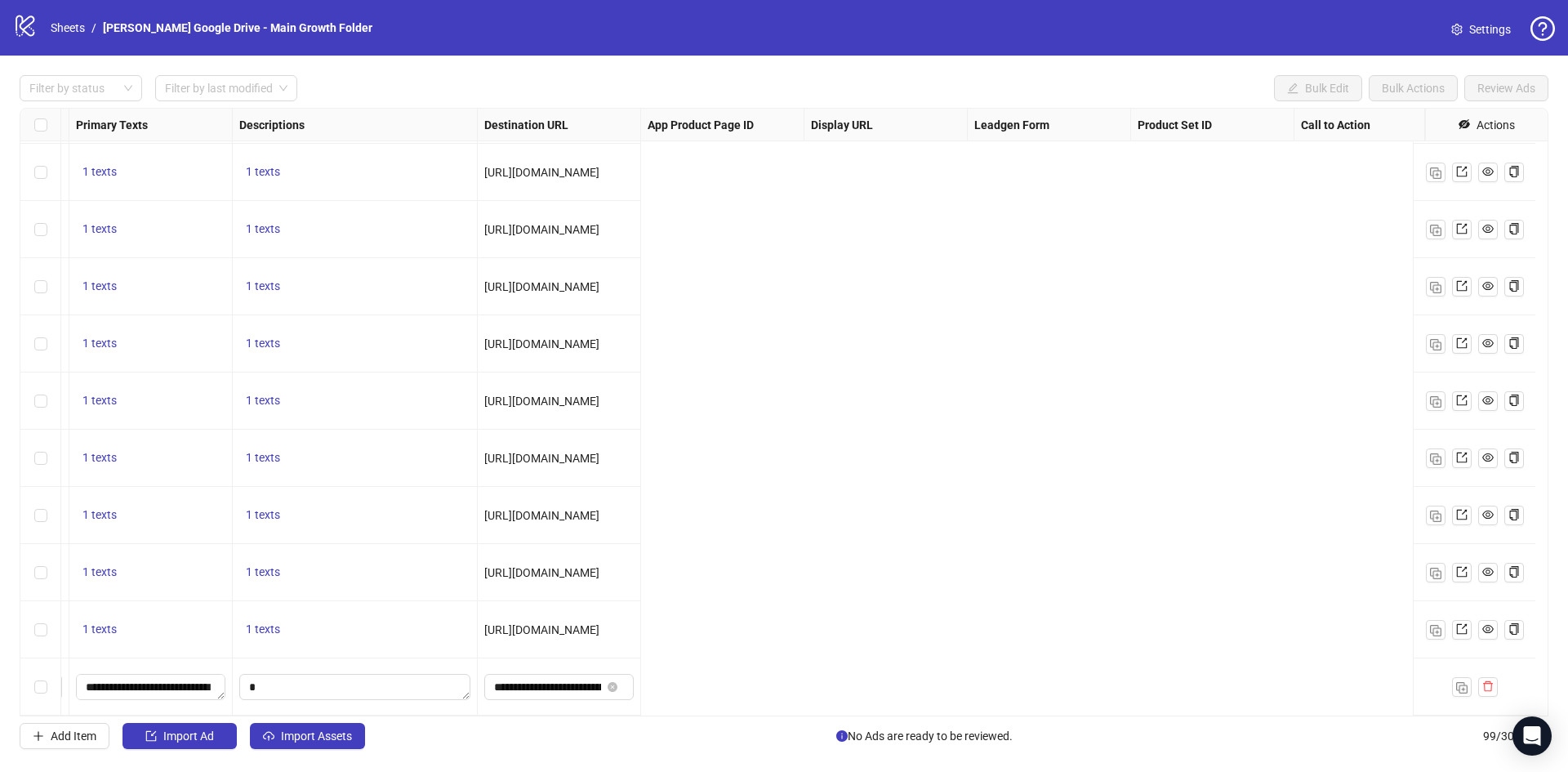 scroll, scrollTop: 5099, scrollLeft: 0, axis: vertical 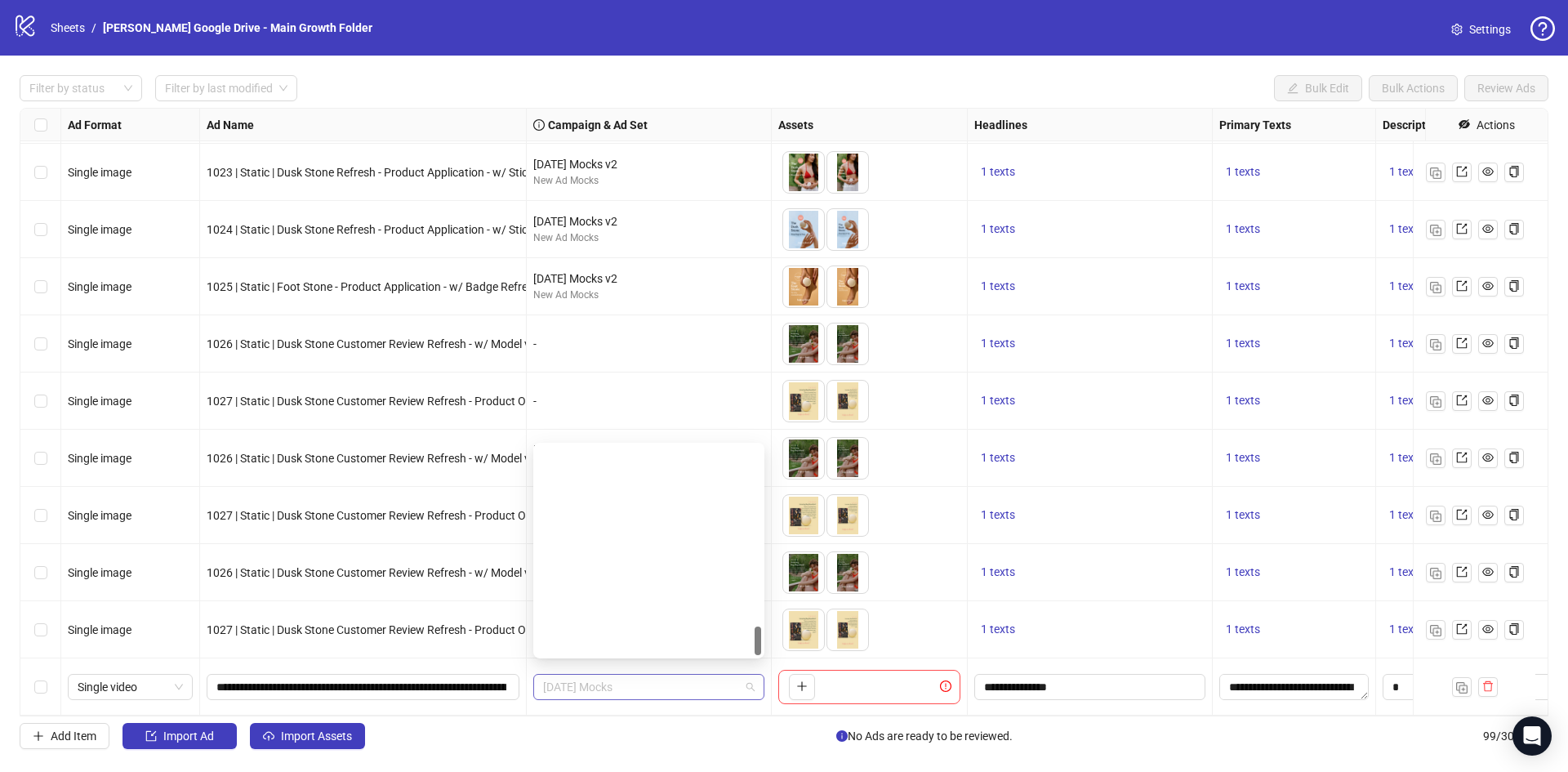 click on "July 2023 Mocks" at bounding box center [648, 687] 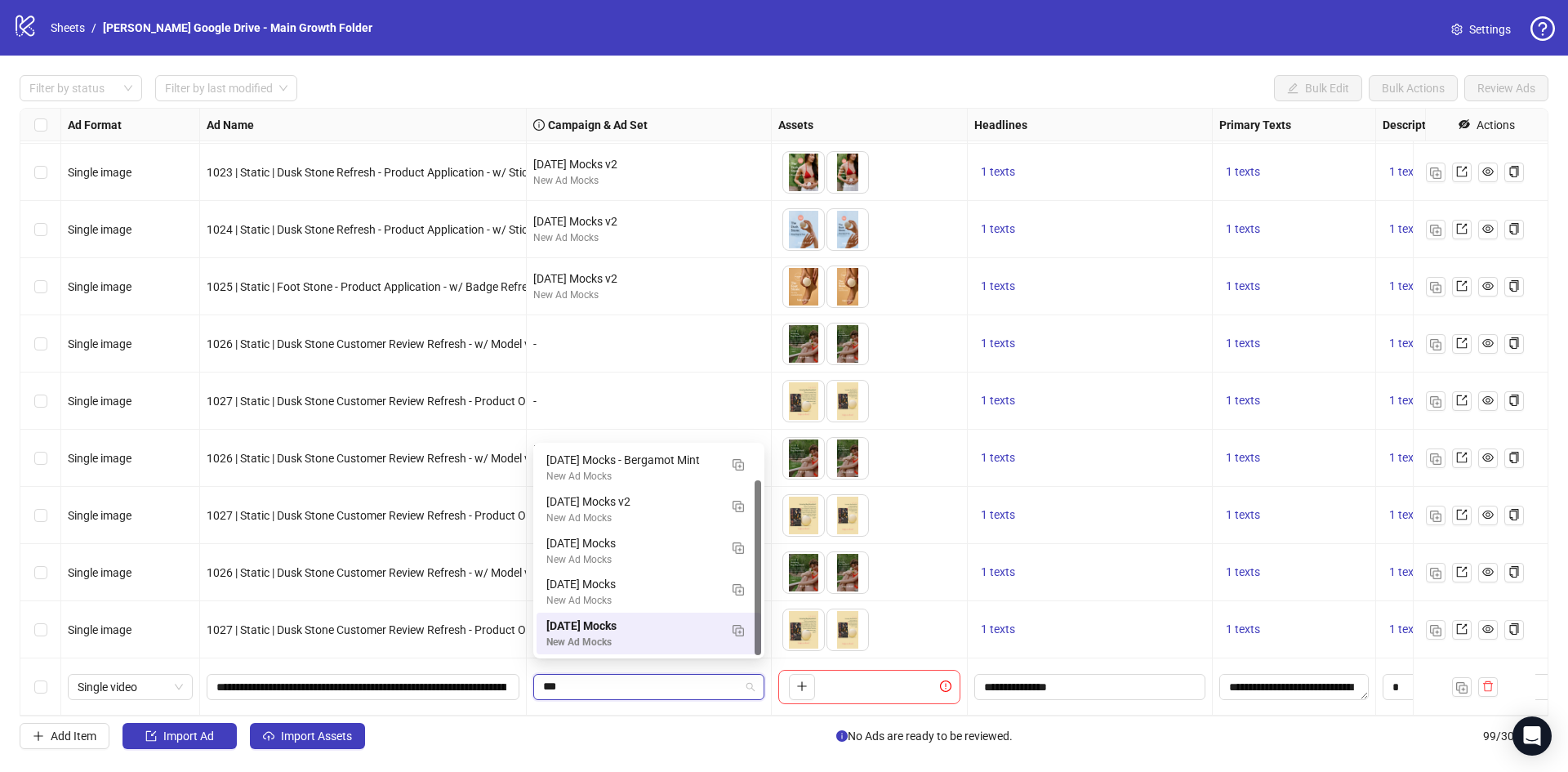 scroll, scrollTop: 0, scrollLeft: 0, axis: both 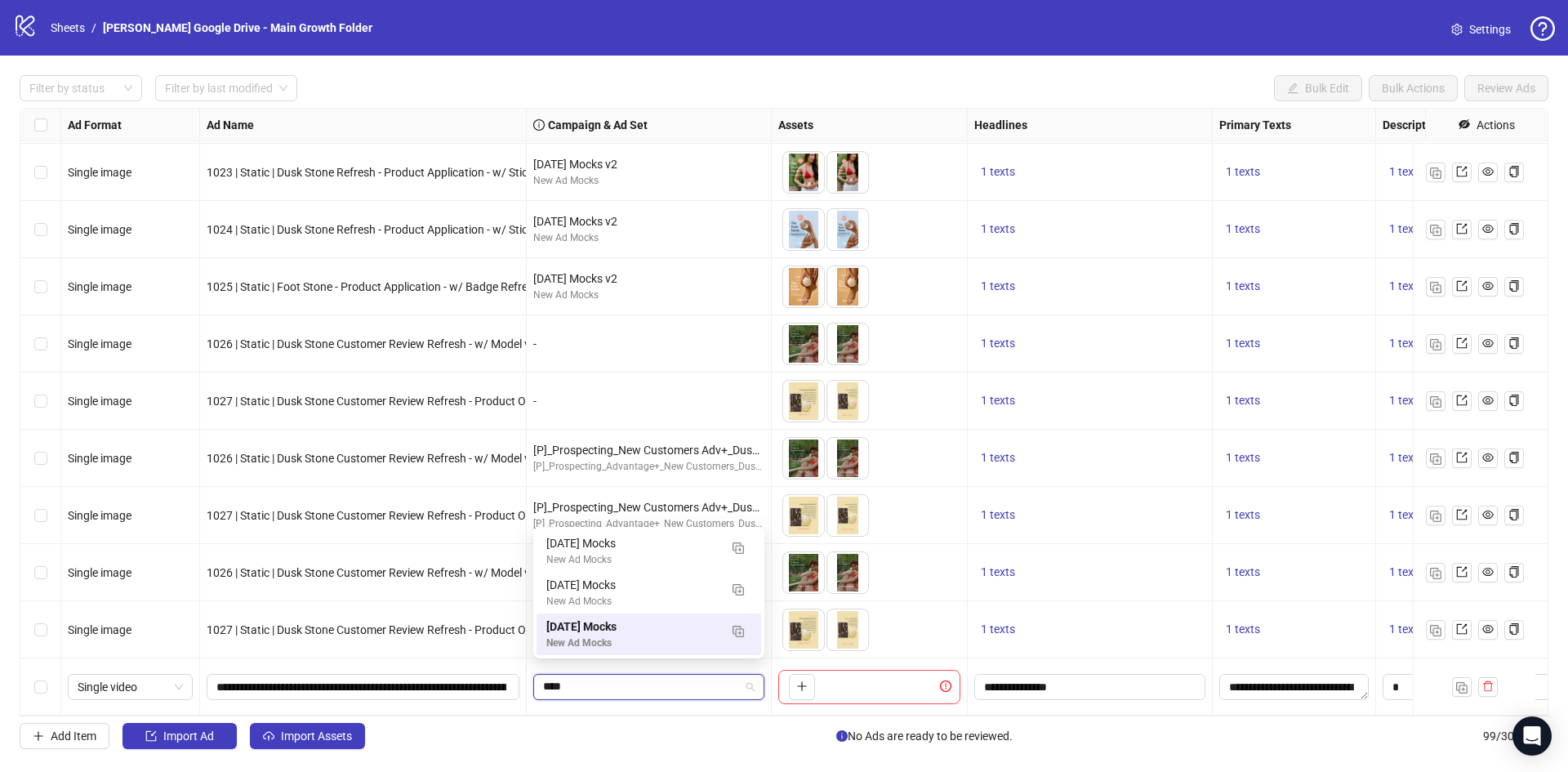type on "****" 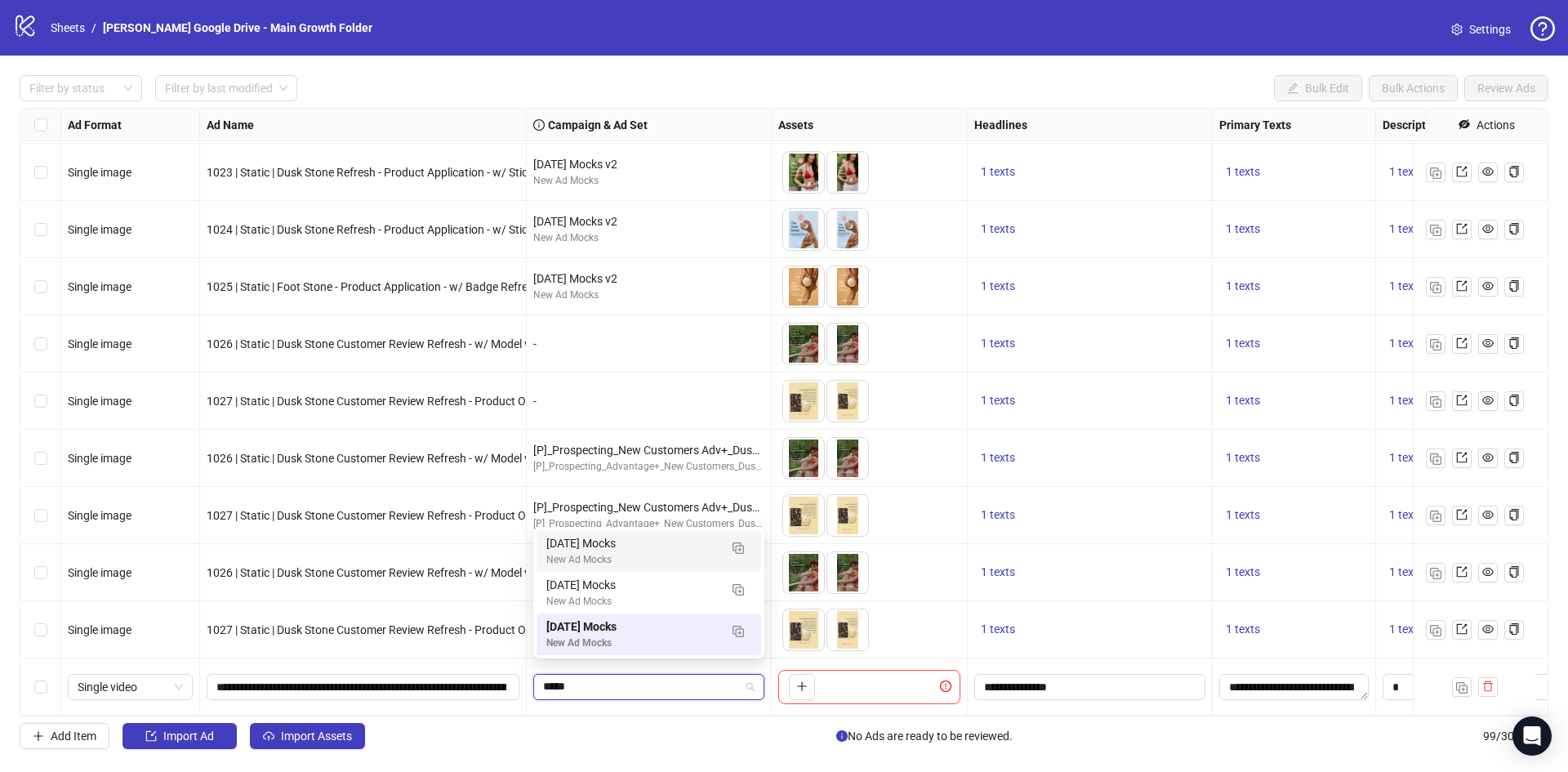 type 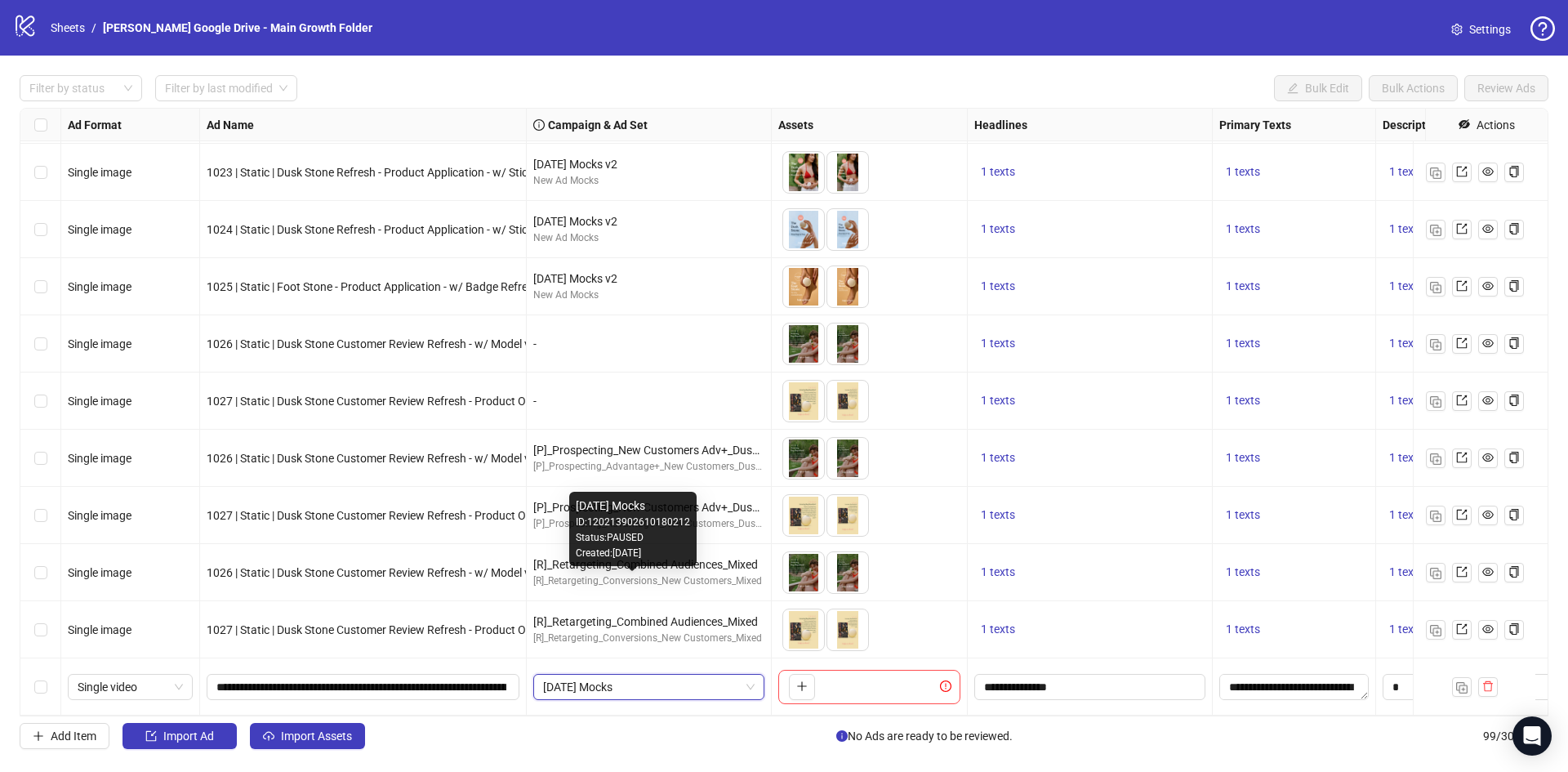 click on "Created:  2024-07-16" at bounding box center (633, 553) 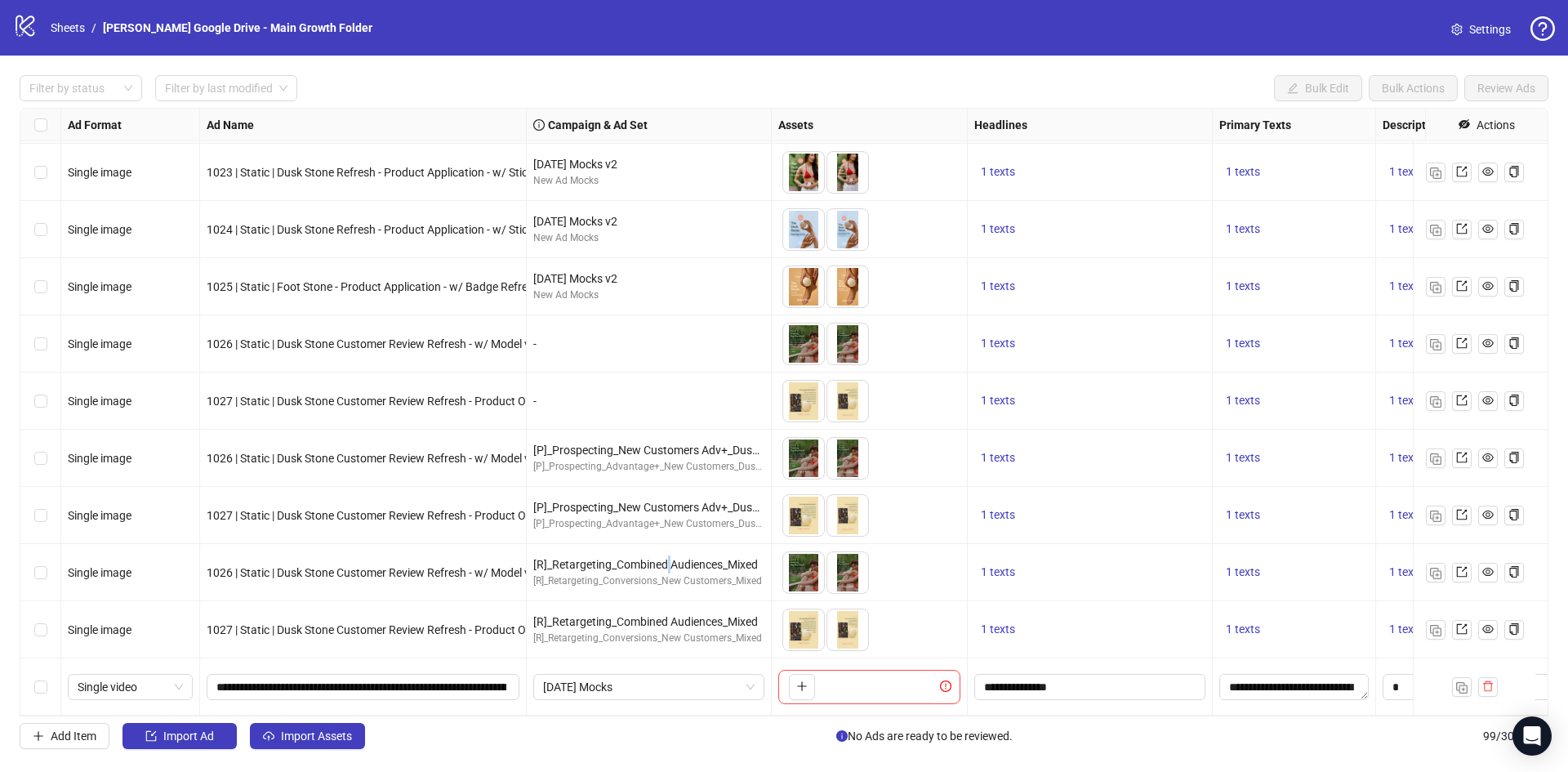 click on "[R]_Retargeting_Combined Audiences_Mixed" at bounding box center (648, 564) 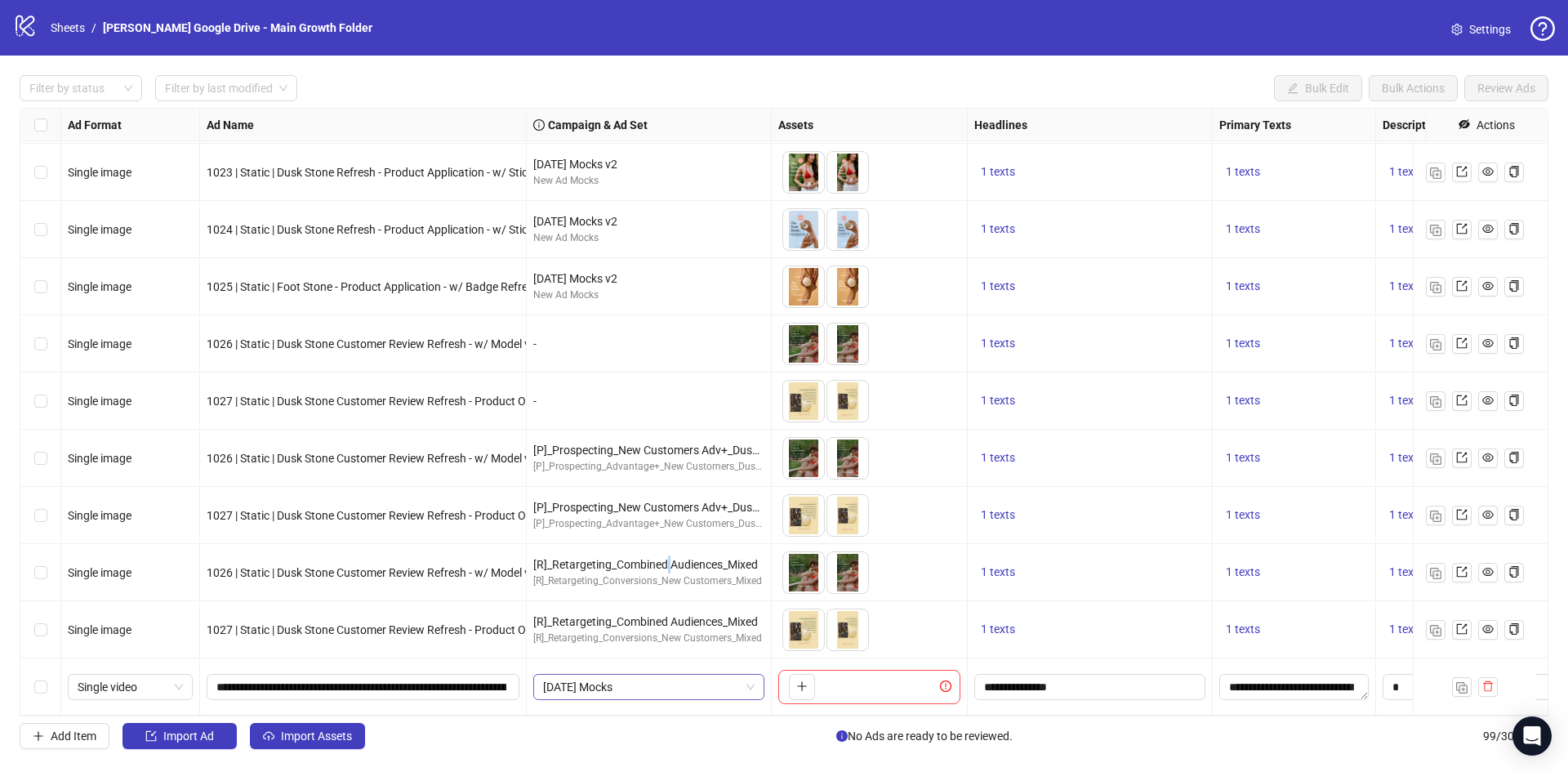 click on "July 2024 Mocks" at bounding box center [648, 687] 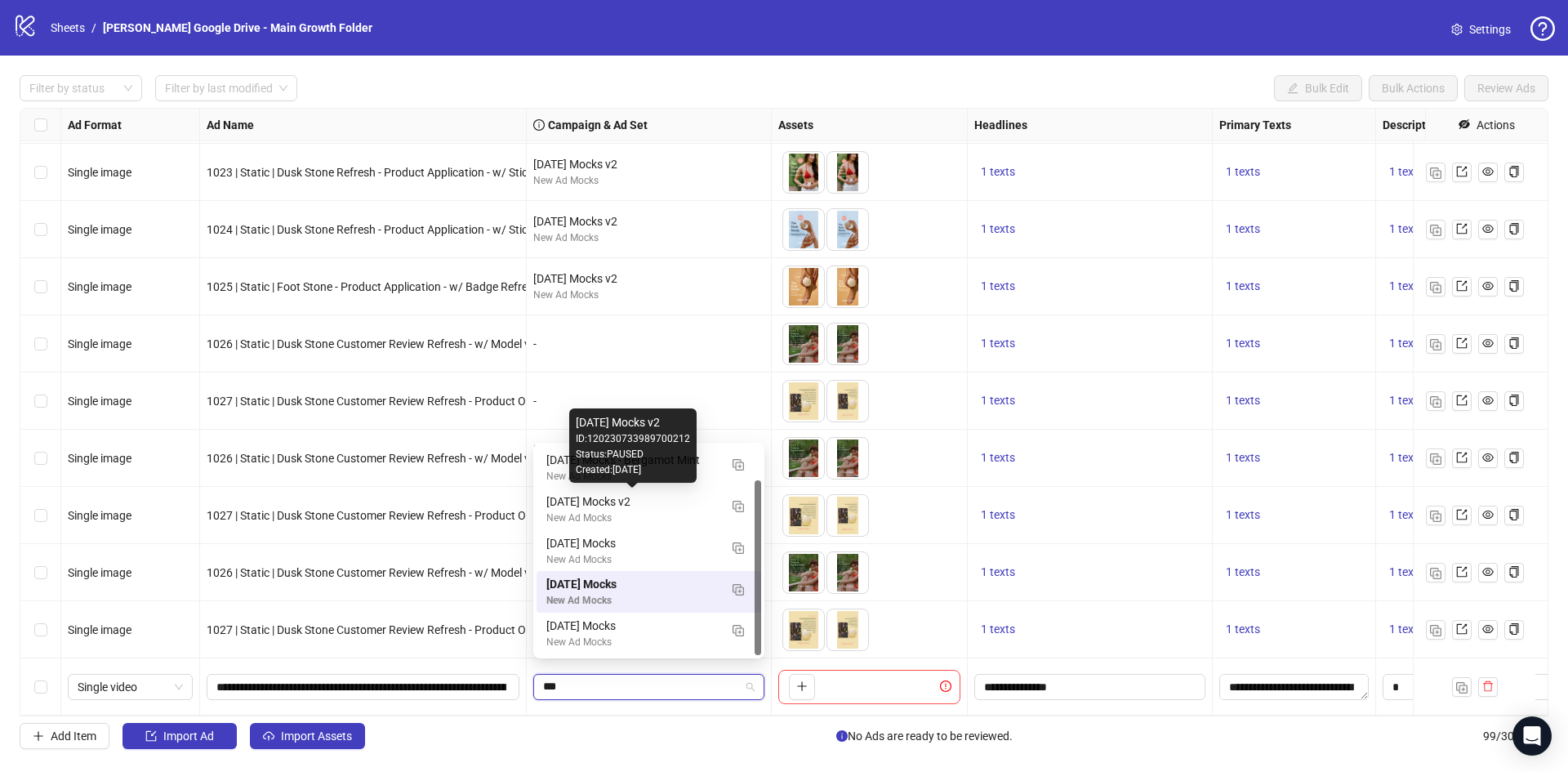 scroll, scrollTop: 0, scrollLeft: 0, axis: both 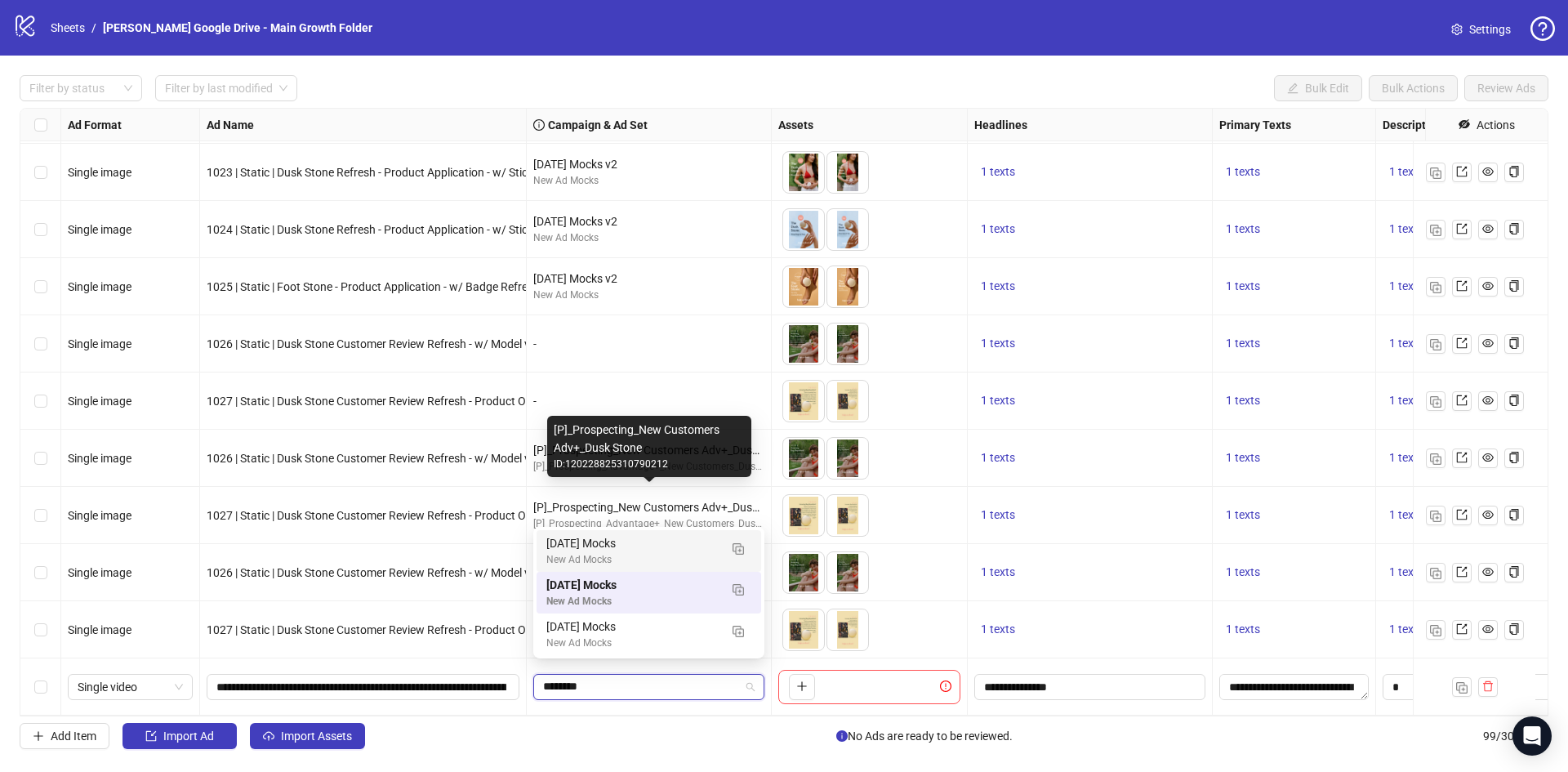 type on "*********" 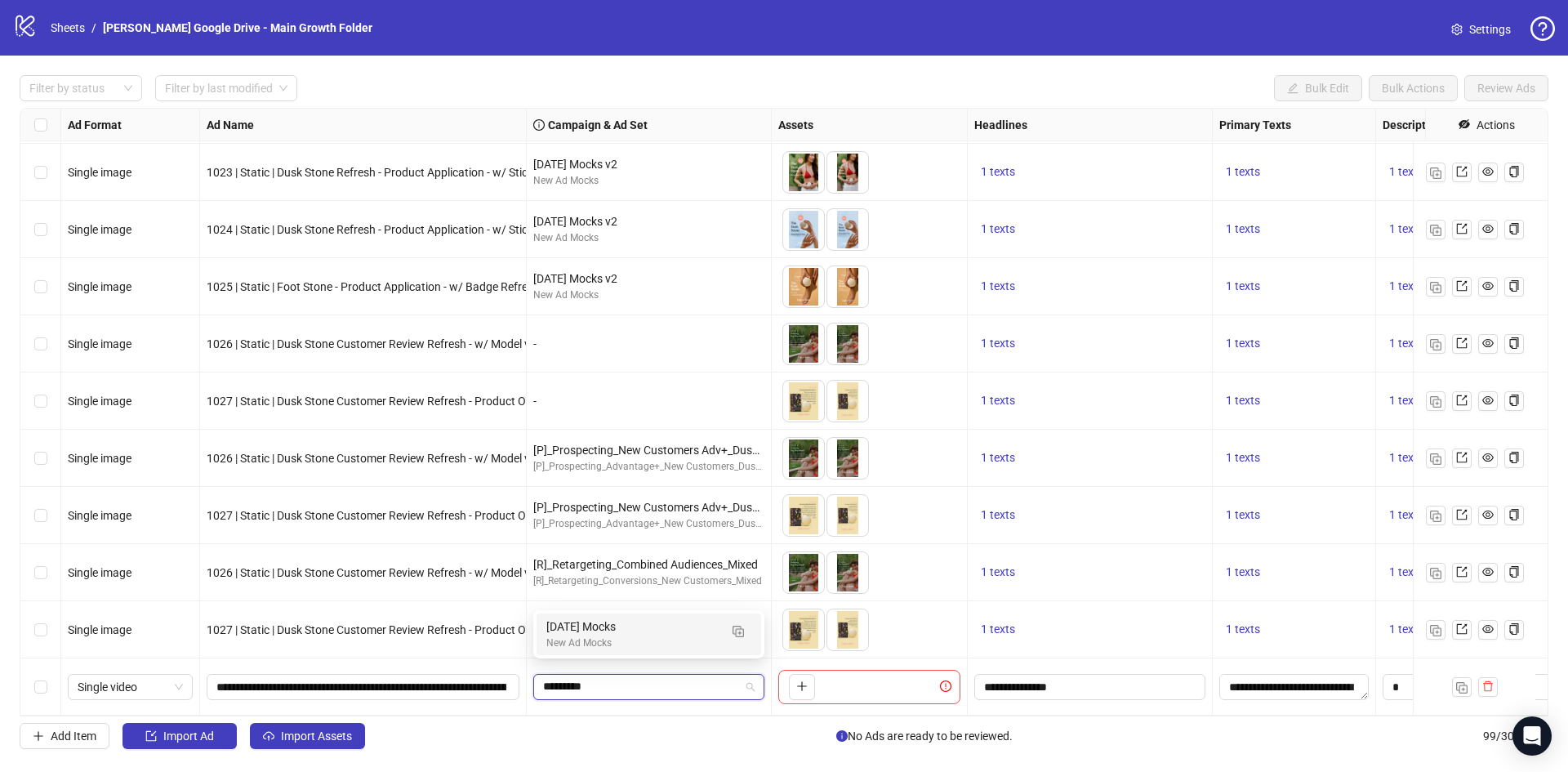 click on "[DATE] Mocks" at bounding box center (632, 627) 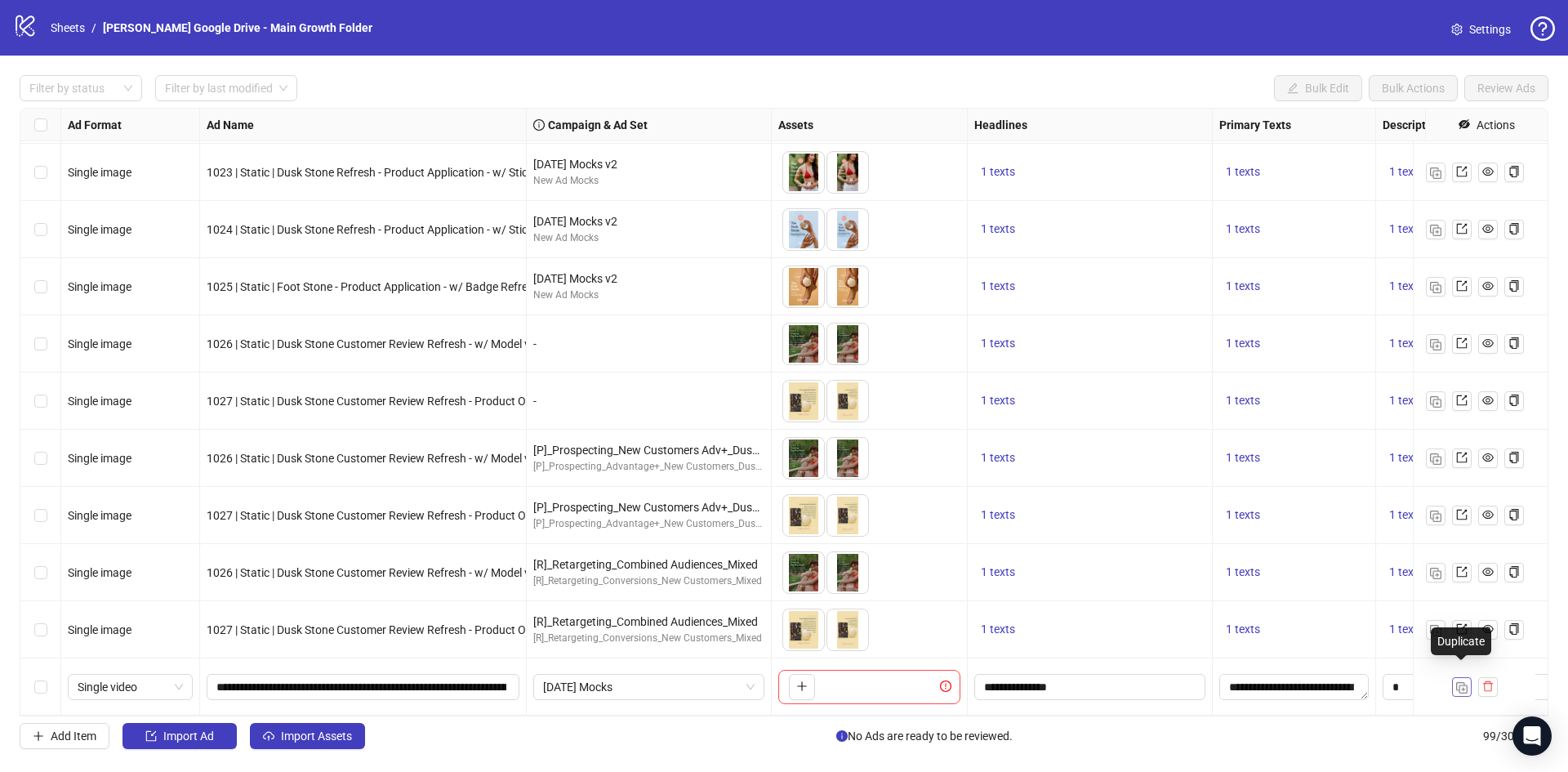click at bounding box center (1462, 688) 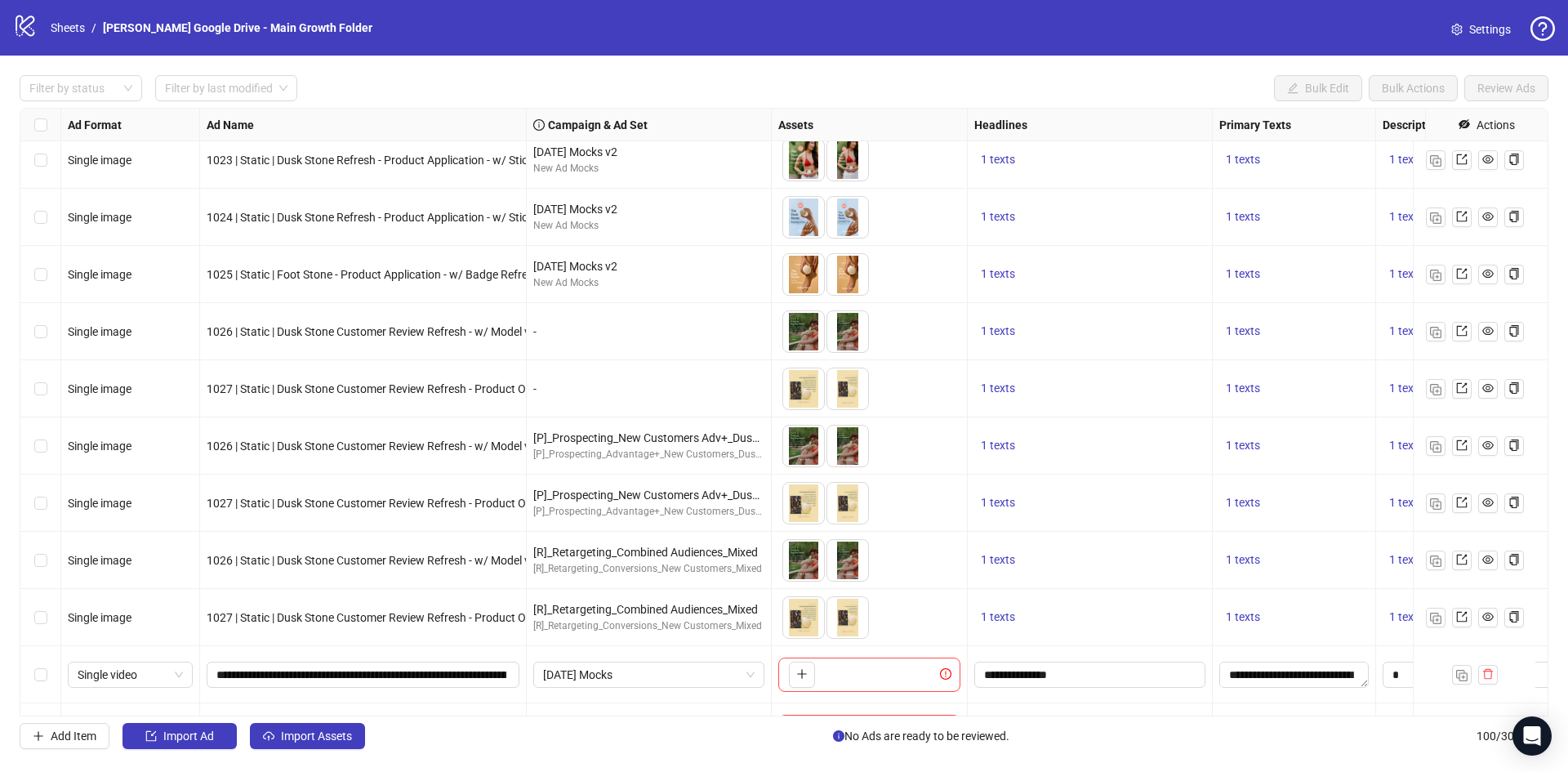 scroll, scrollTop: 5156, scrollLeft: 0, axis: vertical 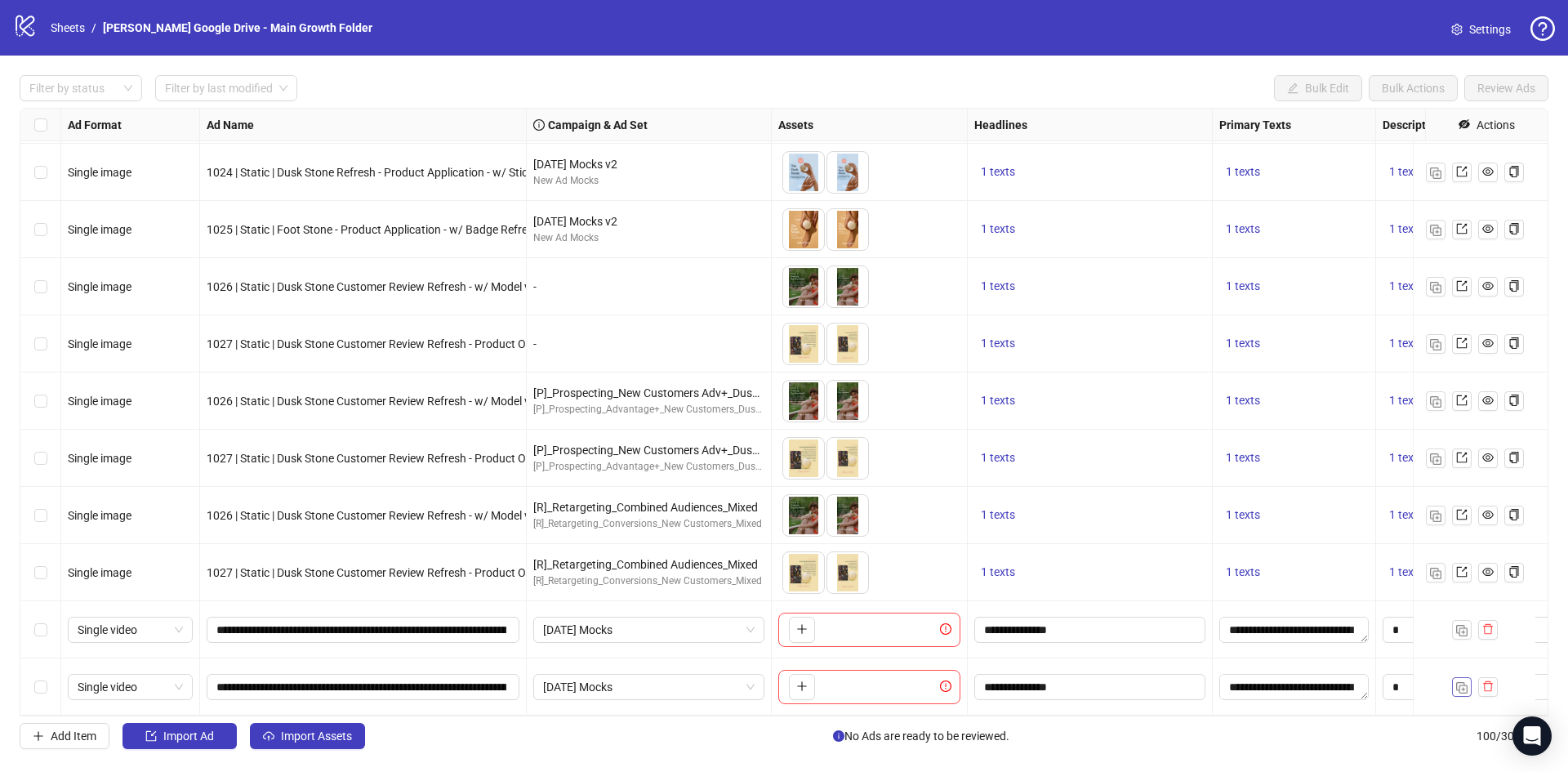 click at bounding box center [1462, 686] 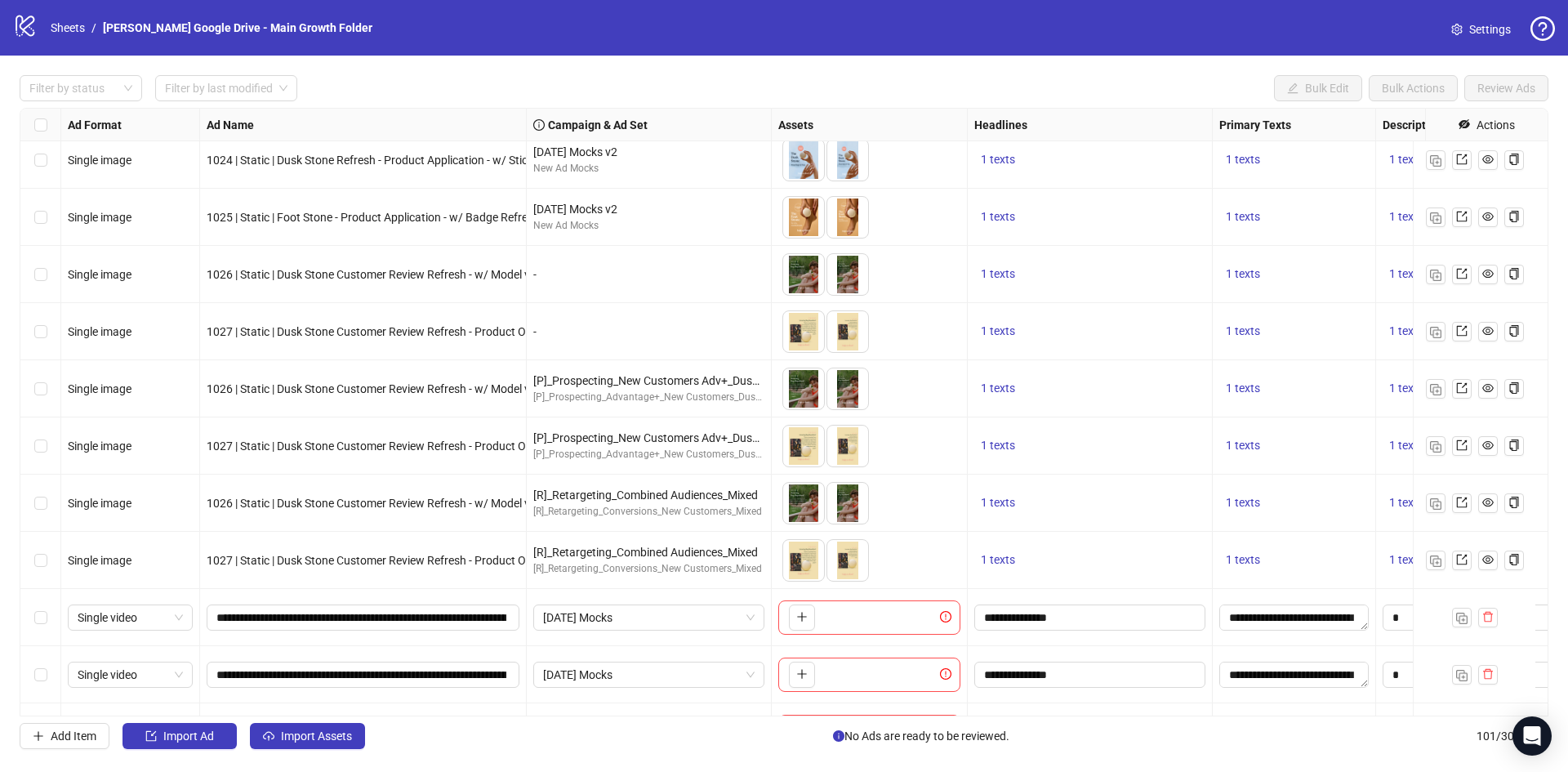 scroll, scrollTop: 5214, scrollLeft: 0, axis: vertical 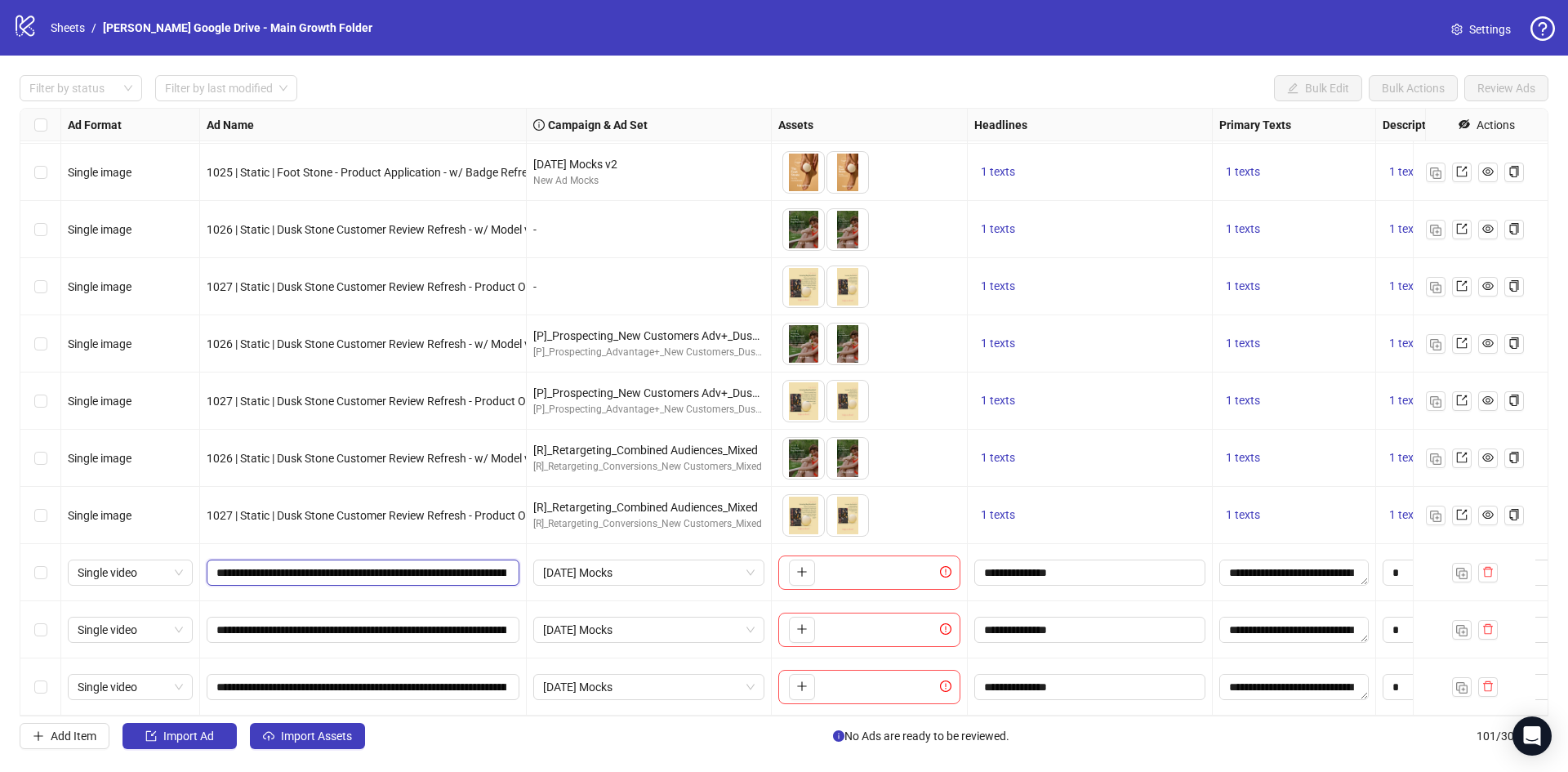 click on "**********" at bounding box center (361, 573) 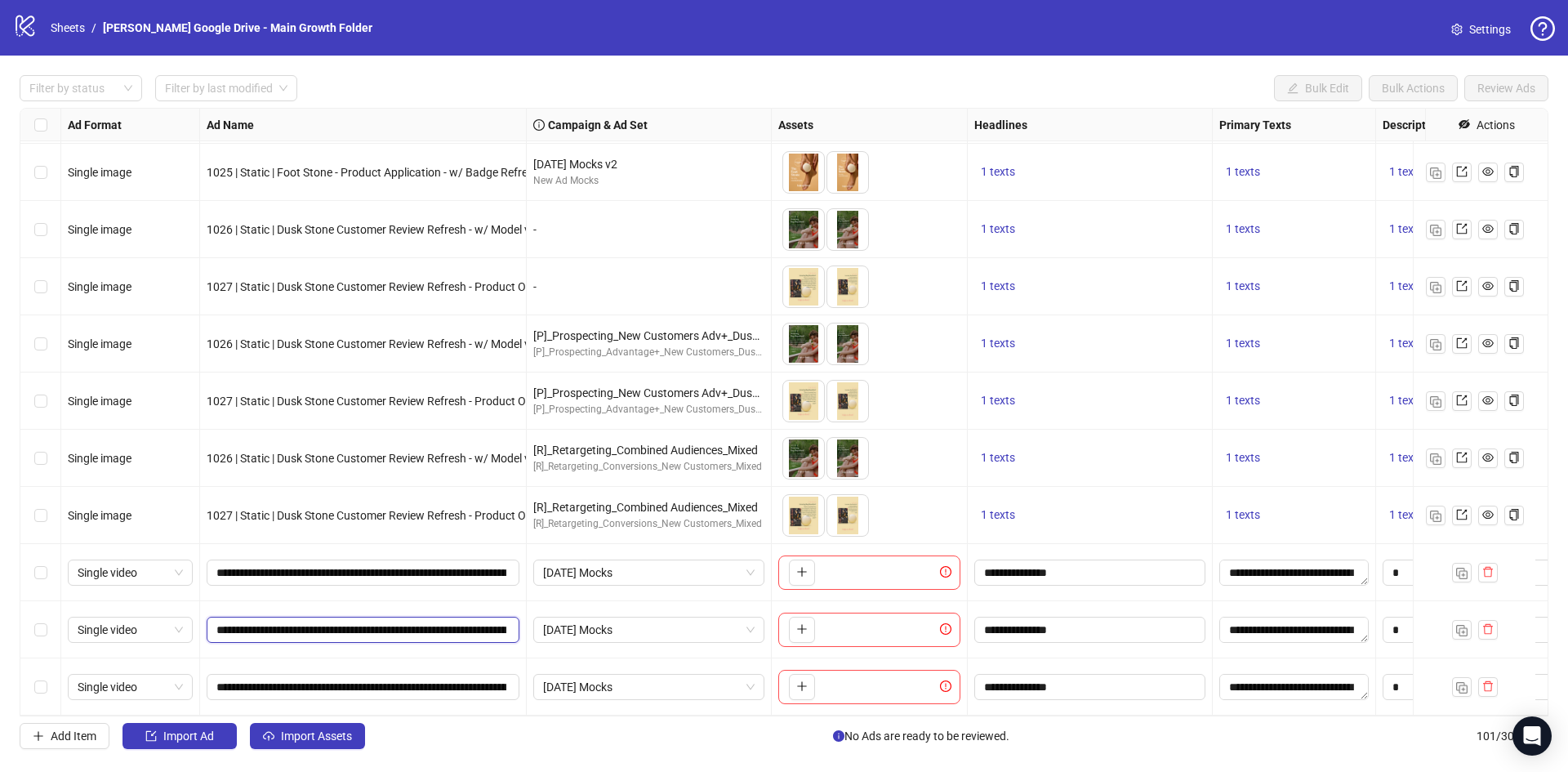 click on "**********" at bounding box center [361, 630] 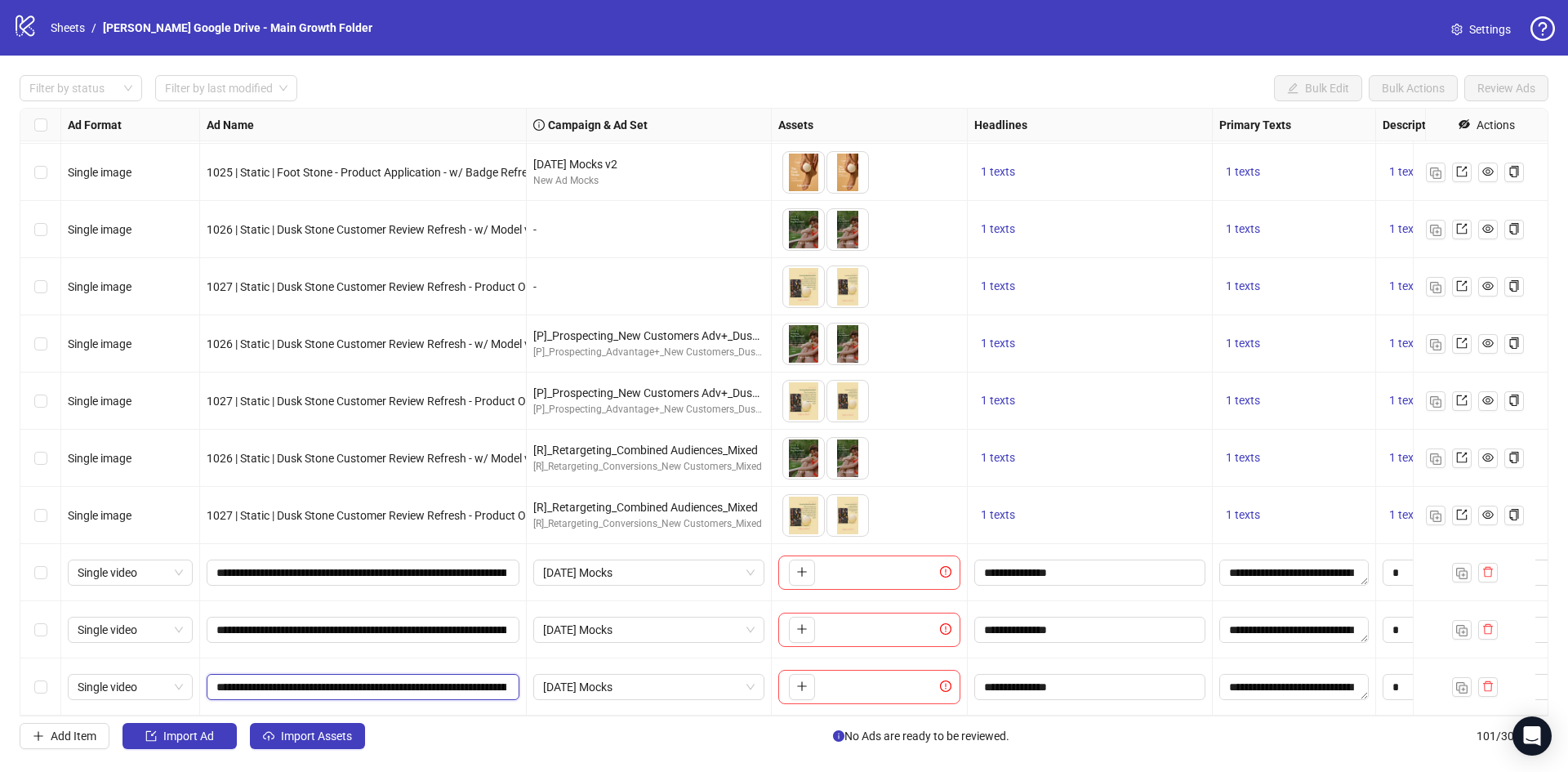 click on "**********" at bounding box center [361, 687] 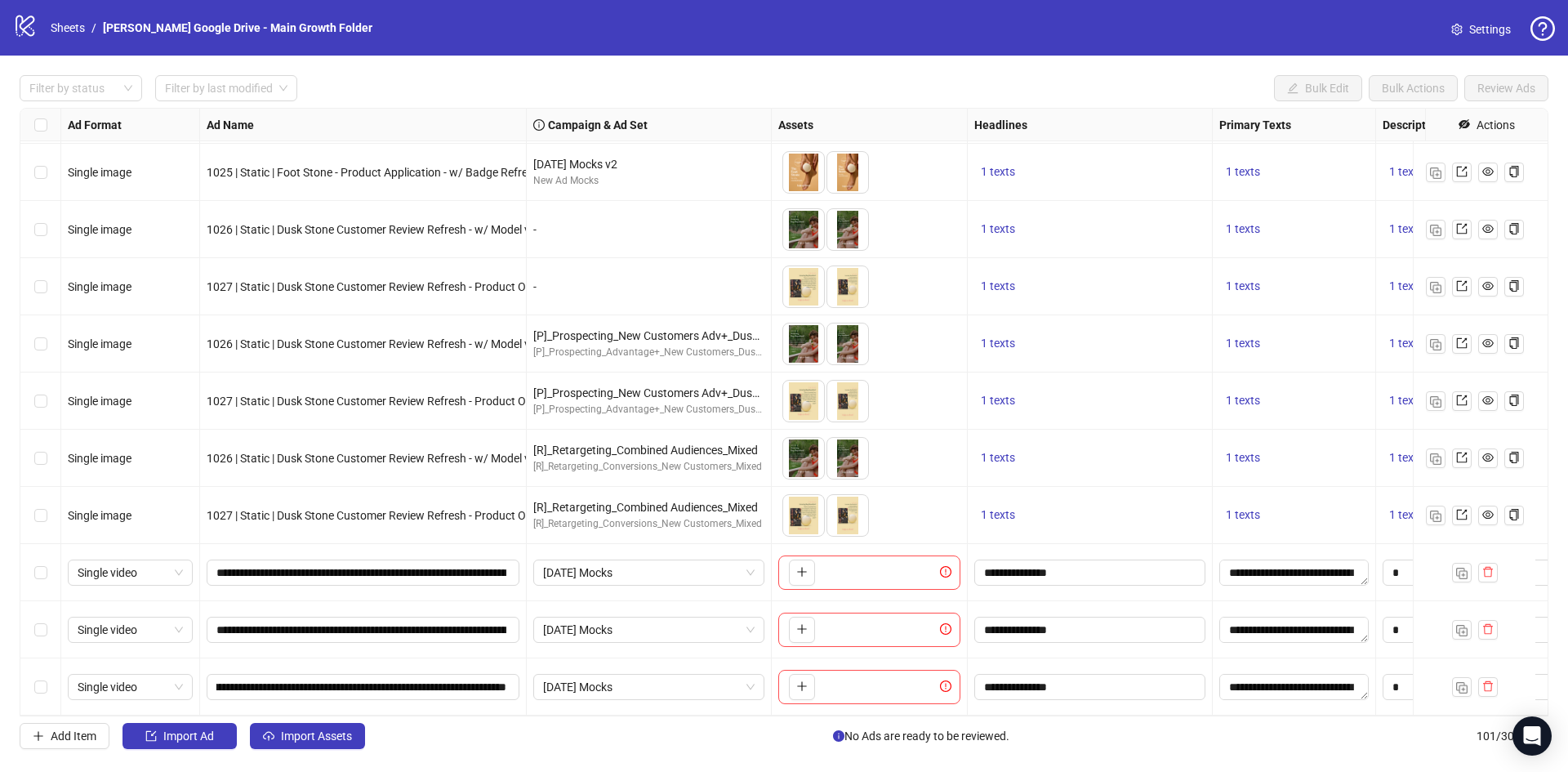 click on "**********" at bounding box center [363, 687] 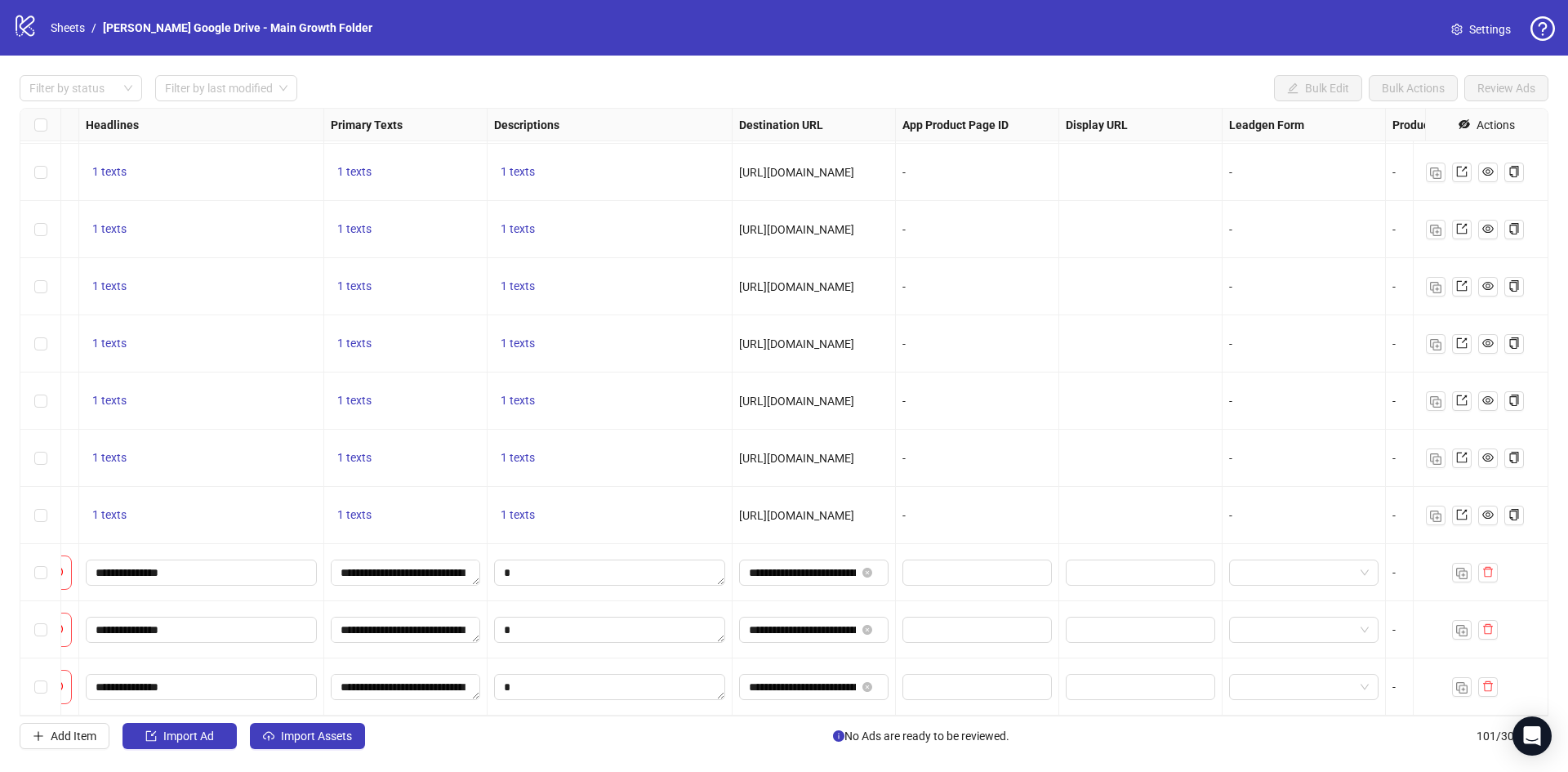 scroll, scrollTop: 5214, scrollLeft: 470, axis: both 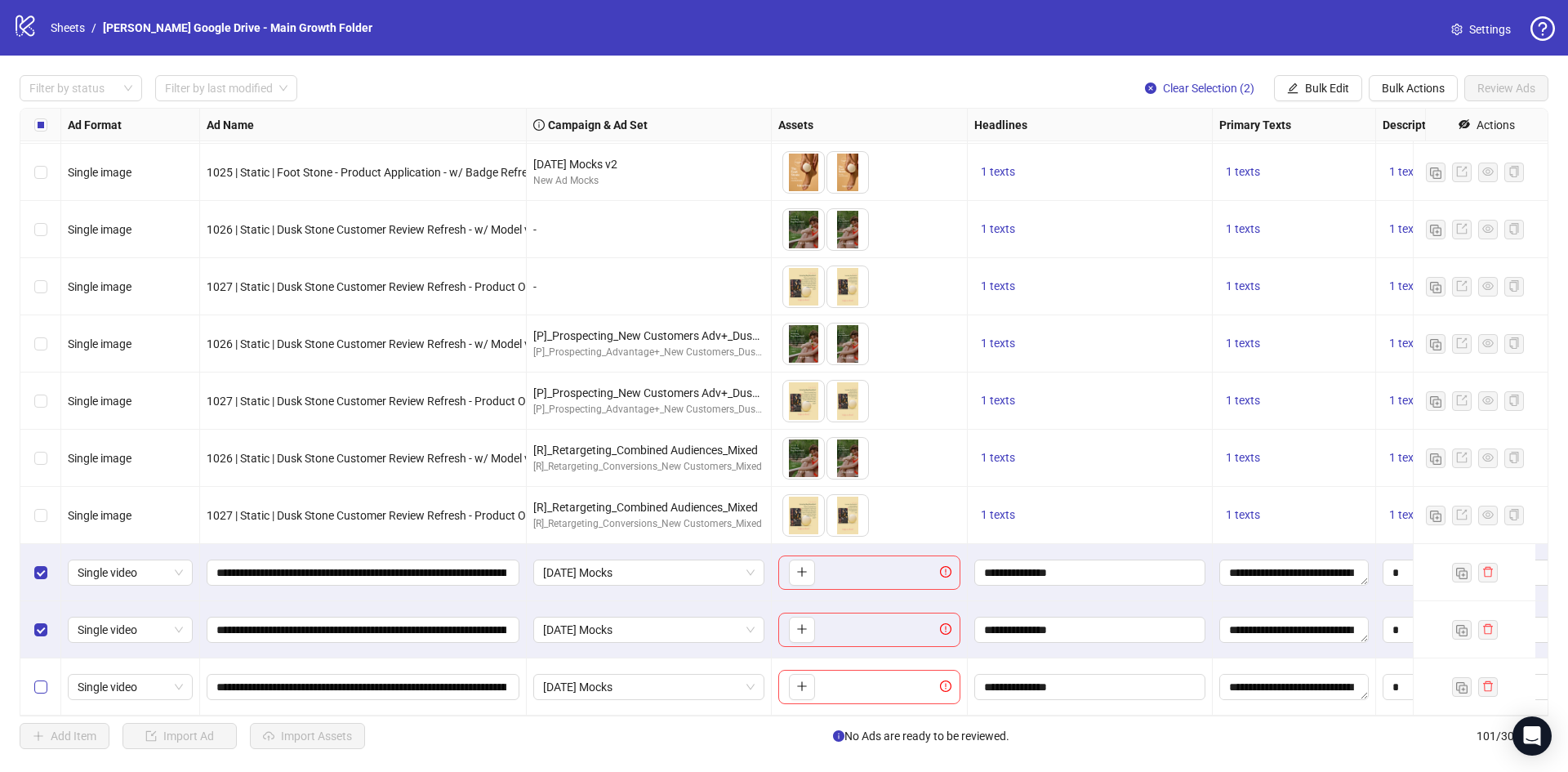 click at bounding box center (41, 687) 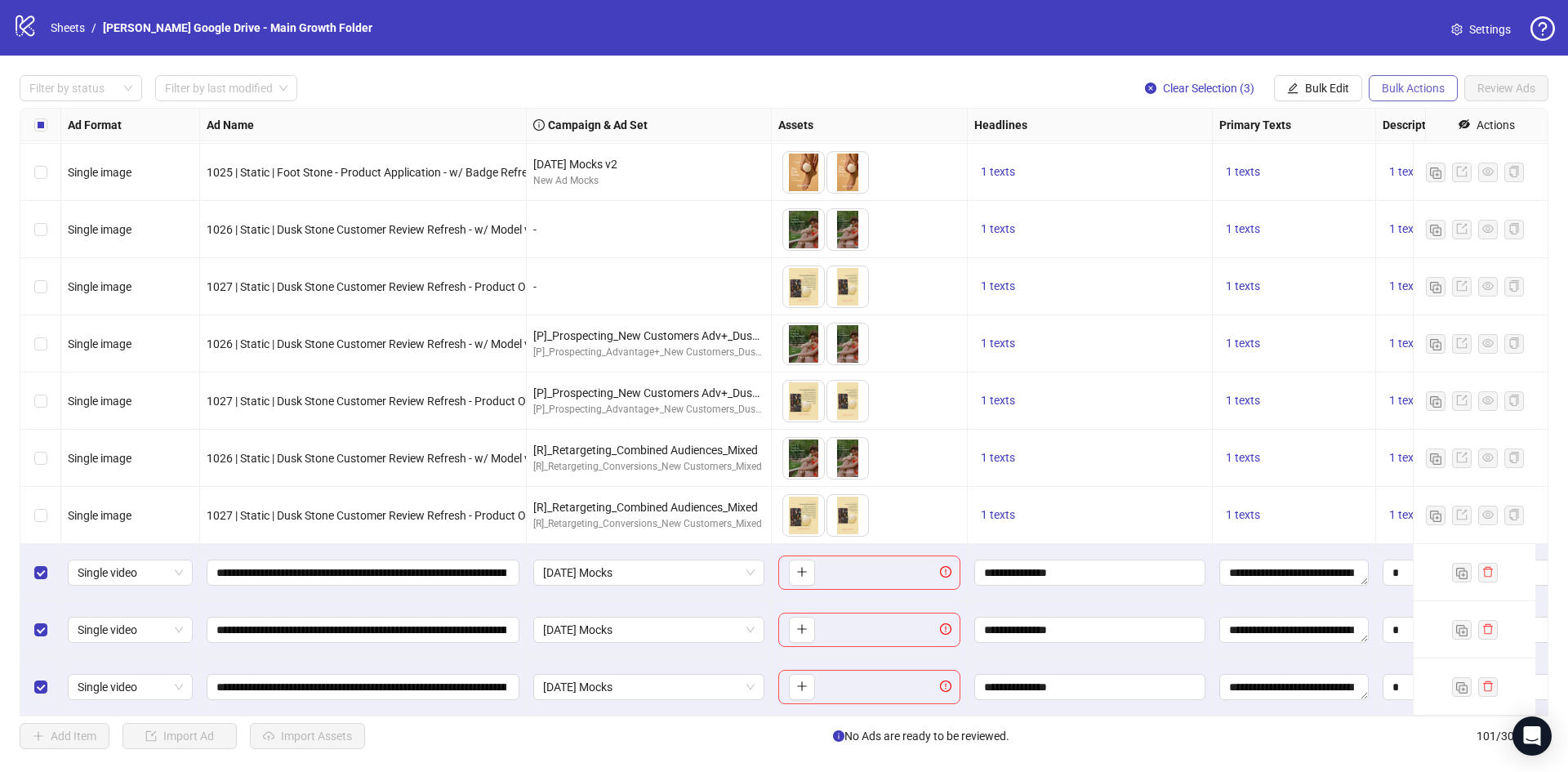 click on "Bulk Actions" at bounding box center [1413, 88] 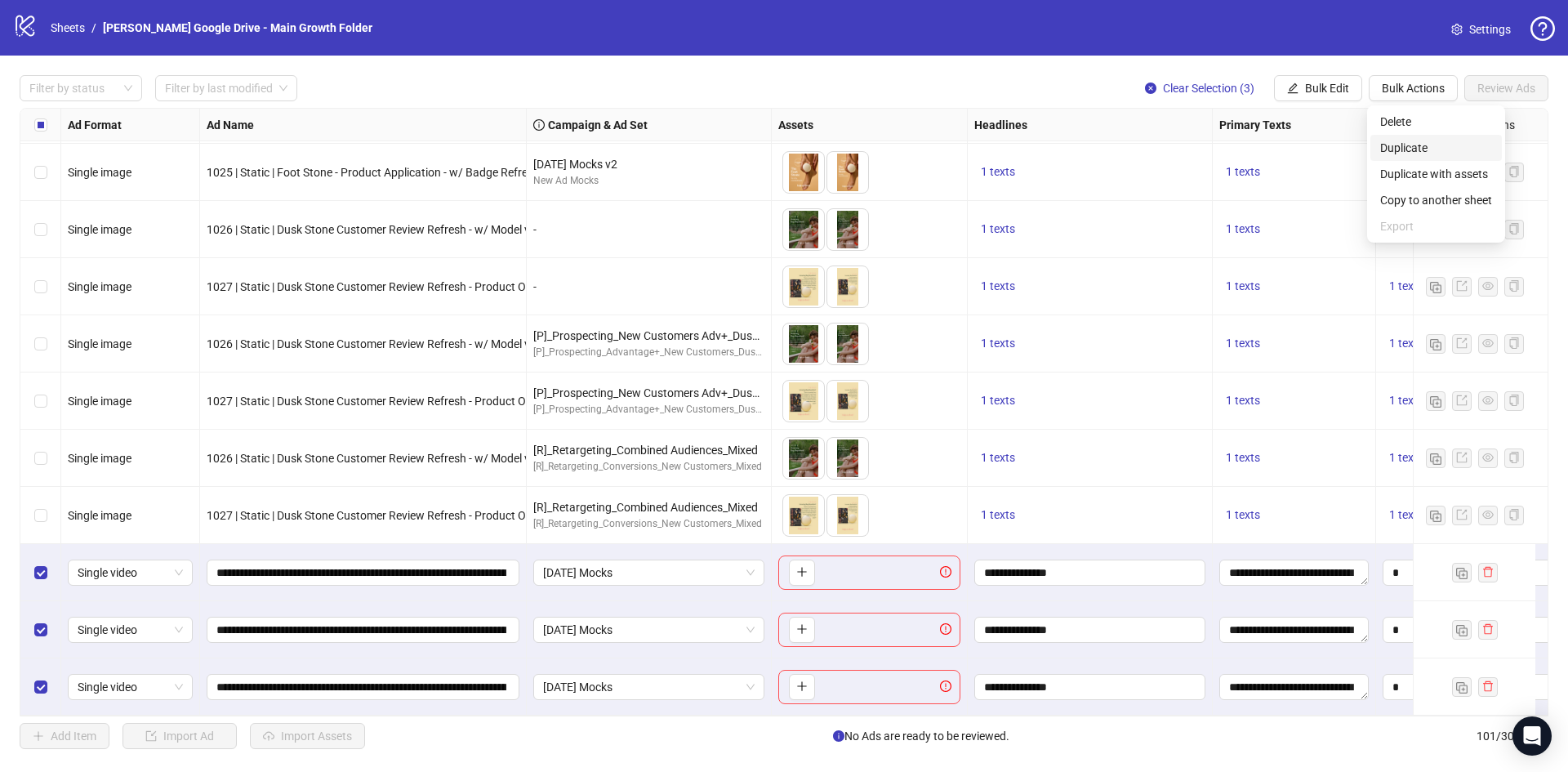 click on "Duplicate" at bounding box center (1436, 148) 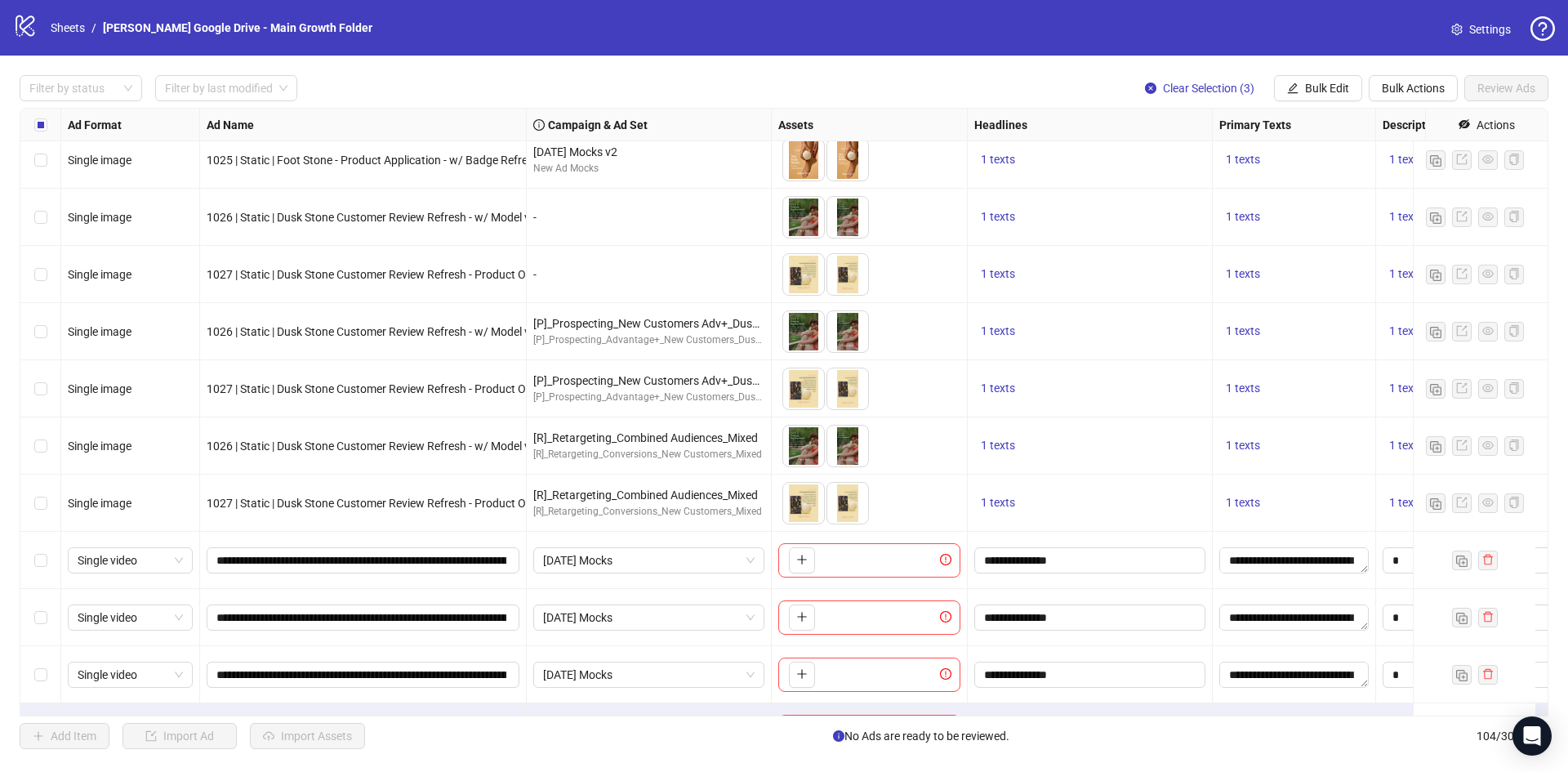 scroll, scrollTop: 5385, scrollLeft: 0, axis: vertical 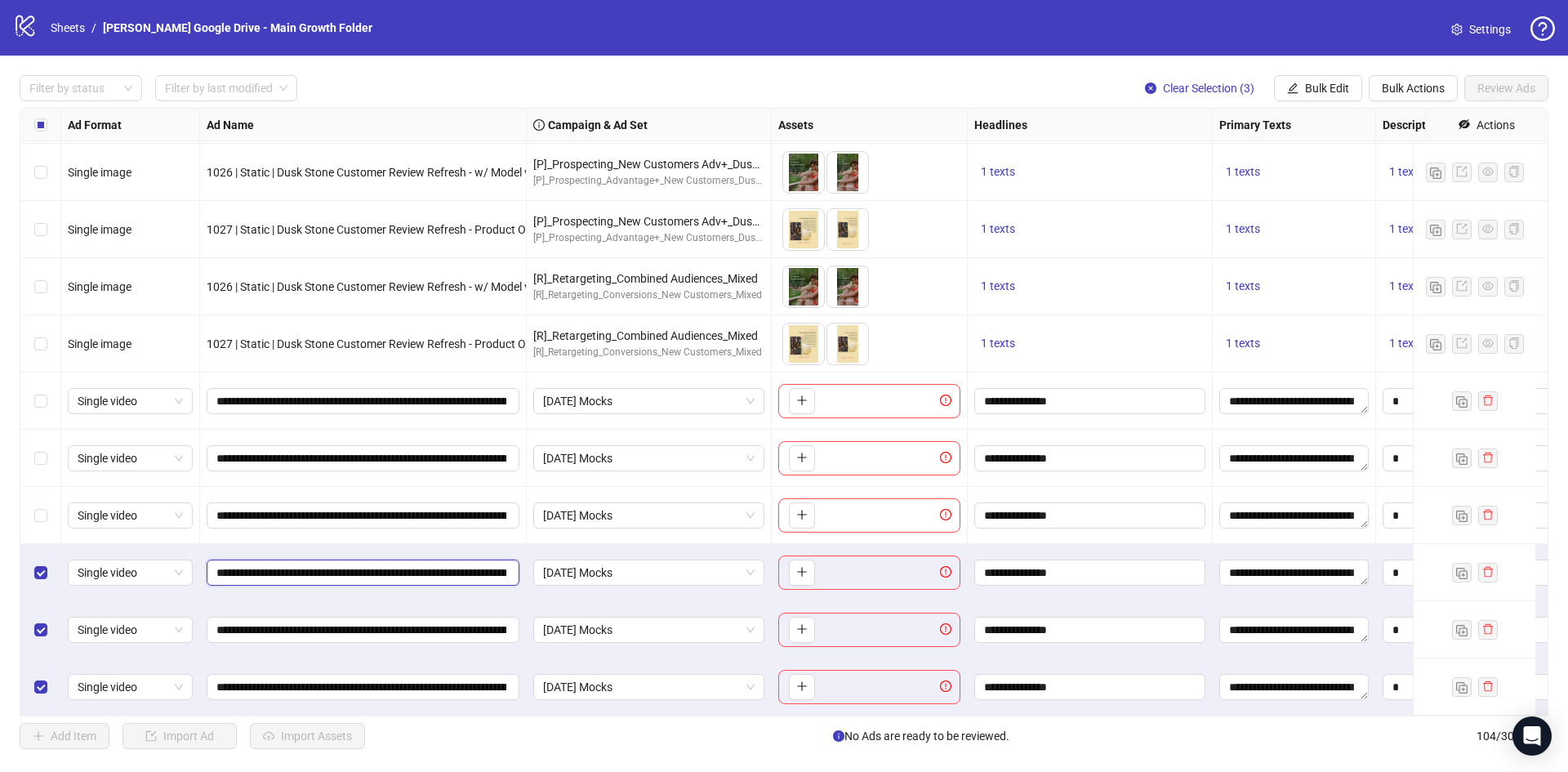 click on "**********" at bounding box center [361, 573] 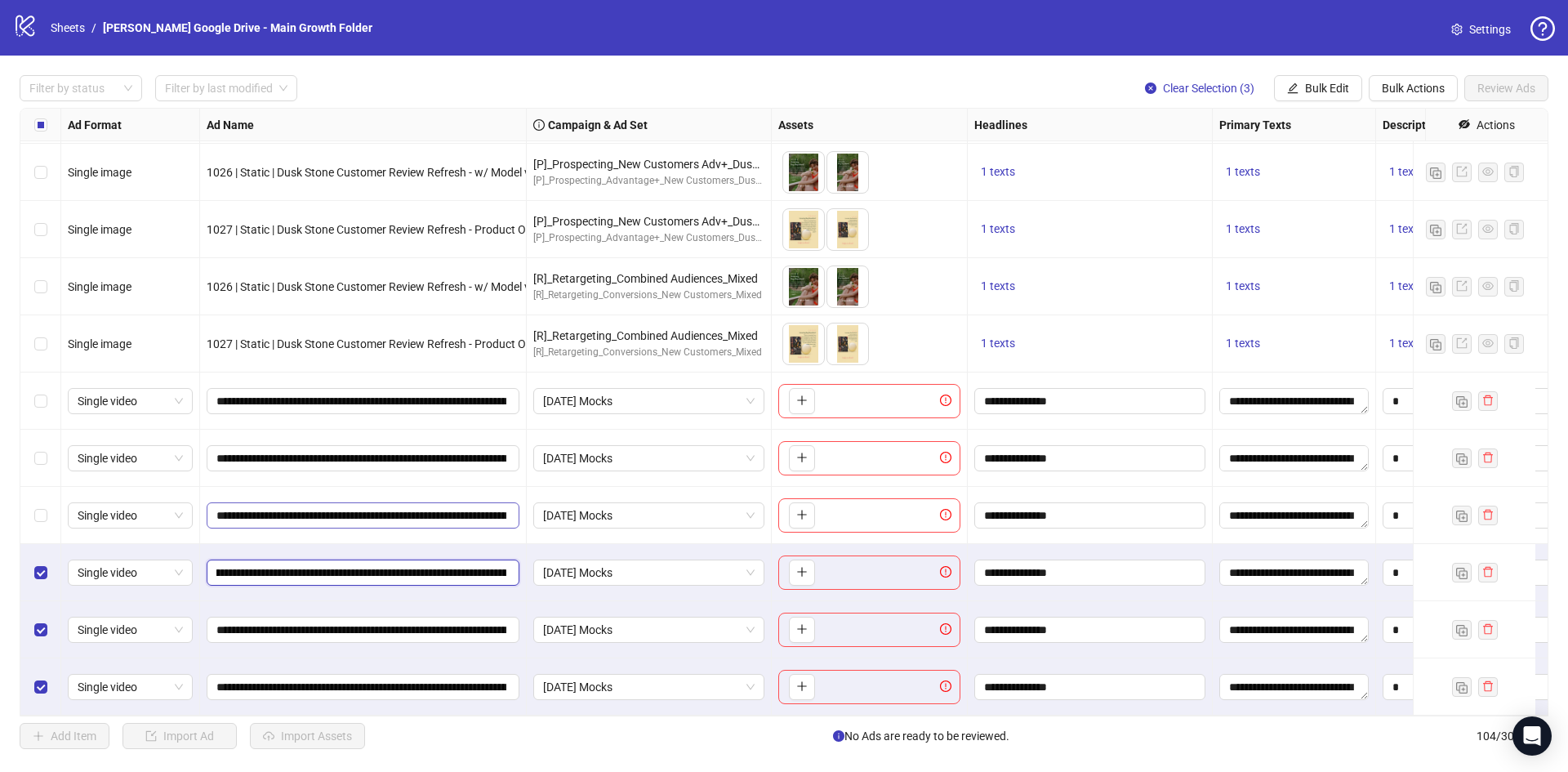 paste 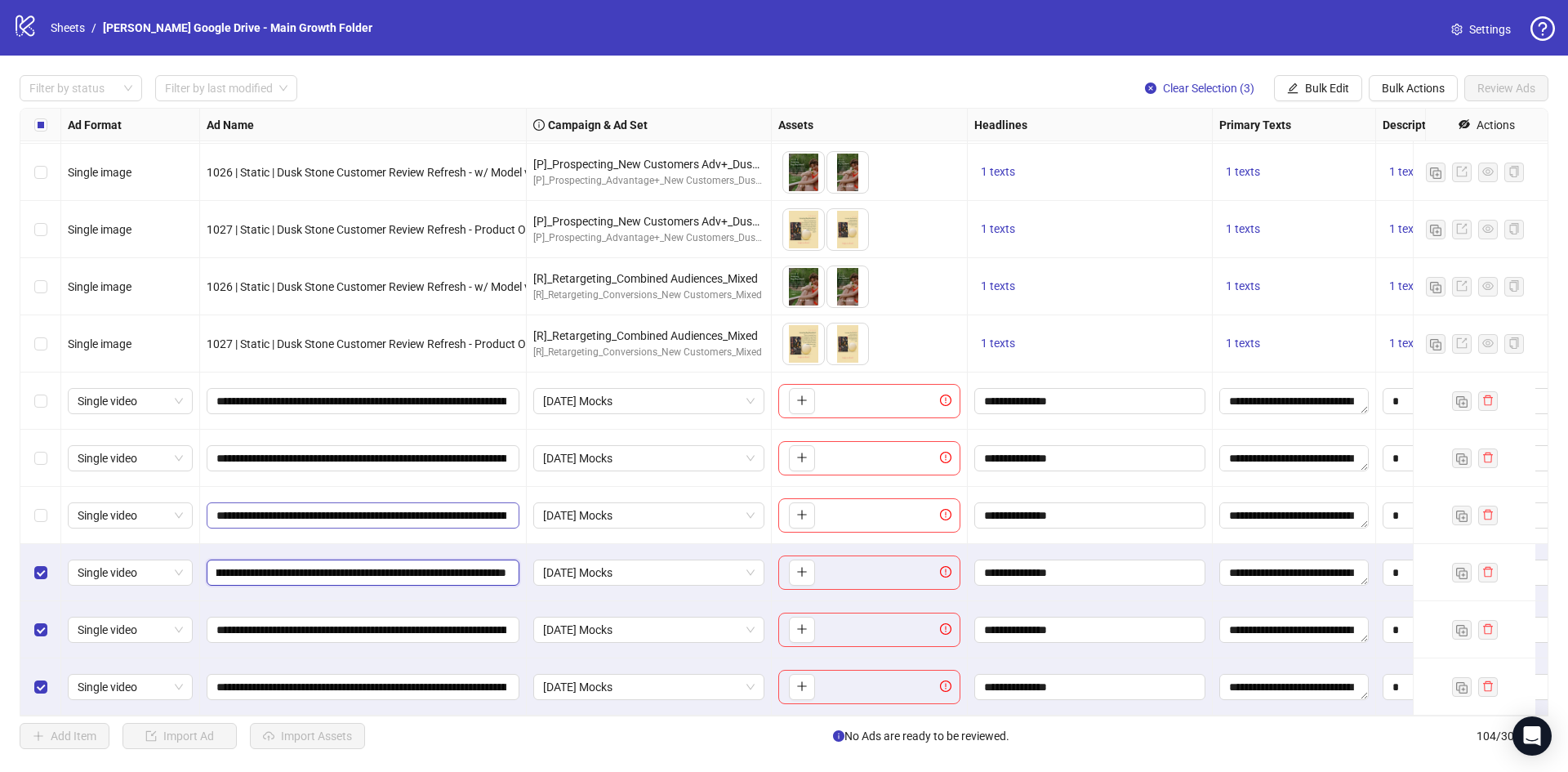 scroll, scrollTop: 0, scrollLeft: 319, axis: horizontal 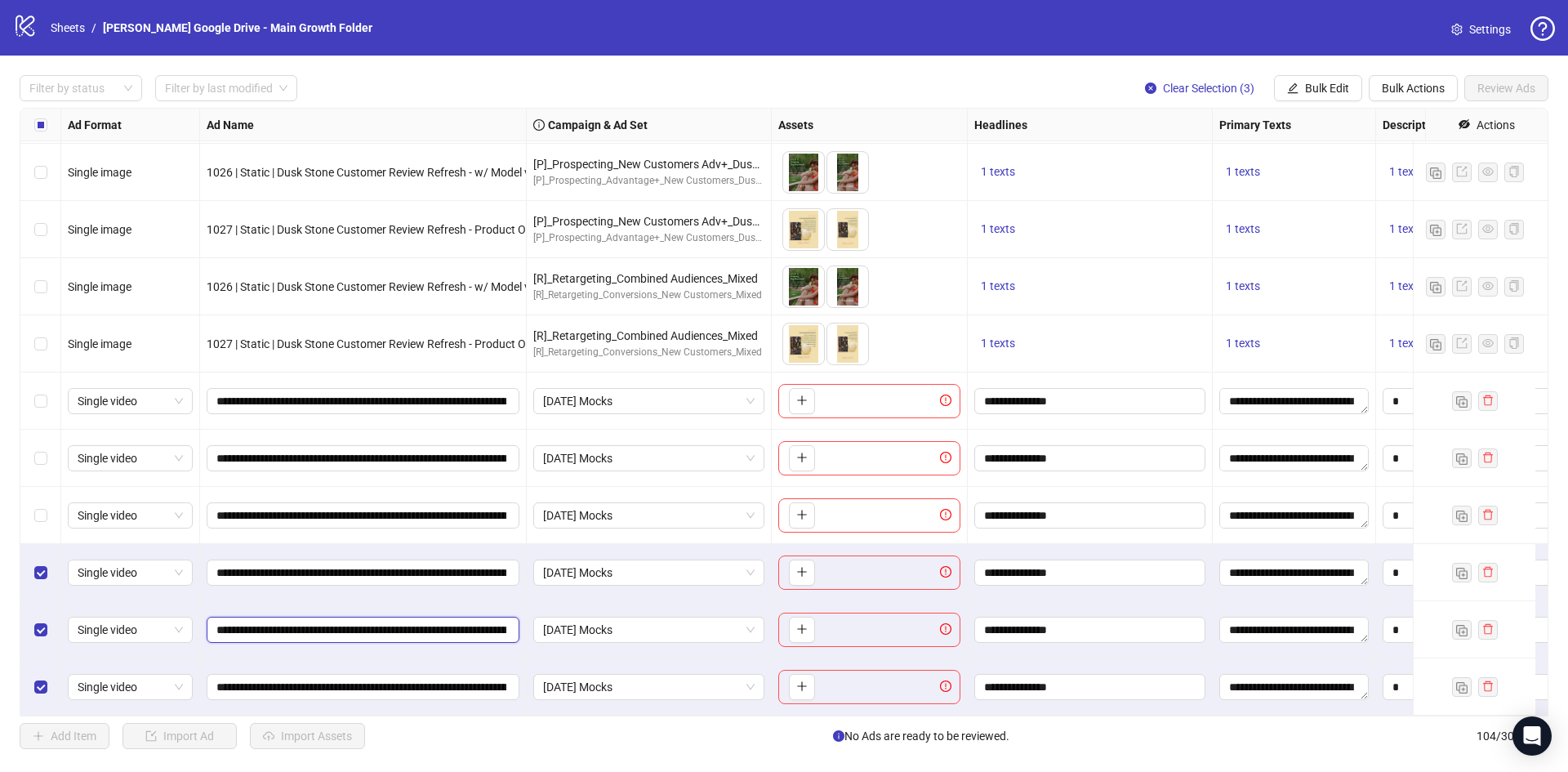 click on "**********" at bounding box center (361, 630) 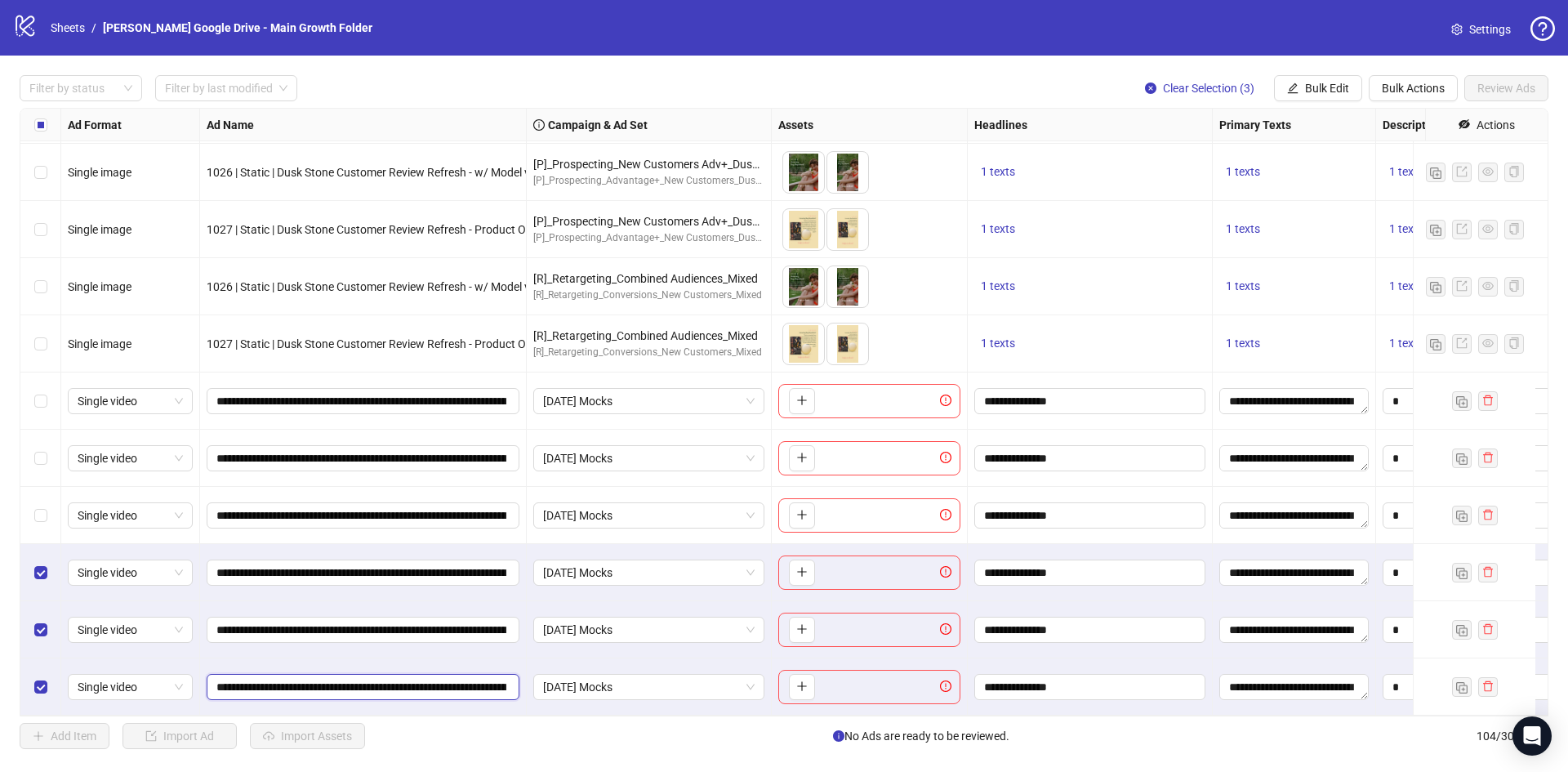 click on "**********" at bounding box center (361, 687) 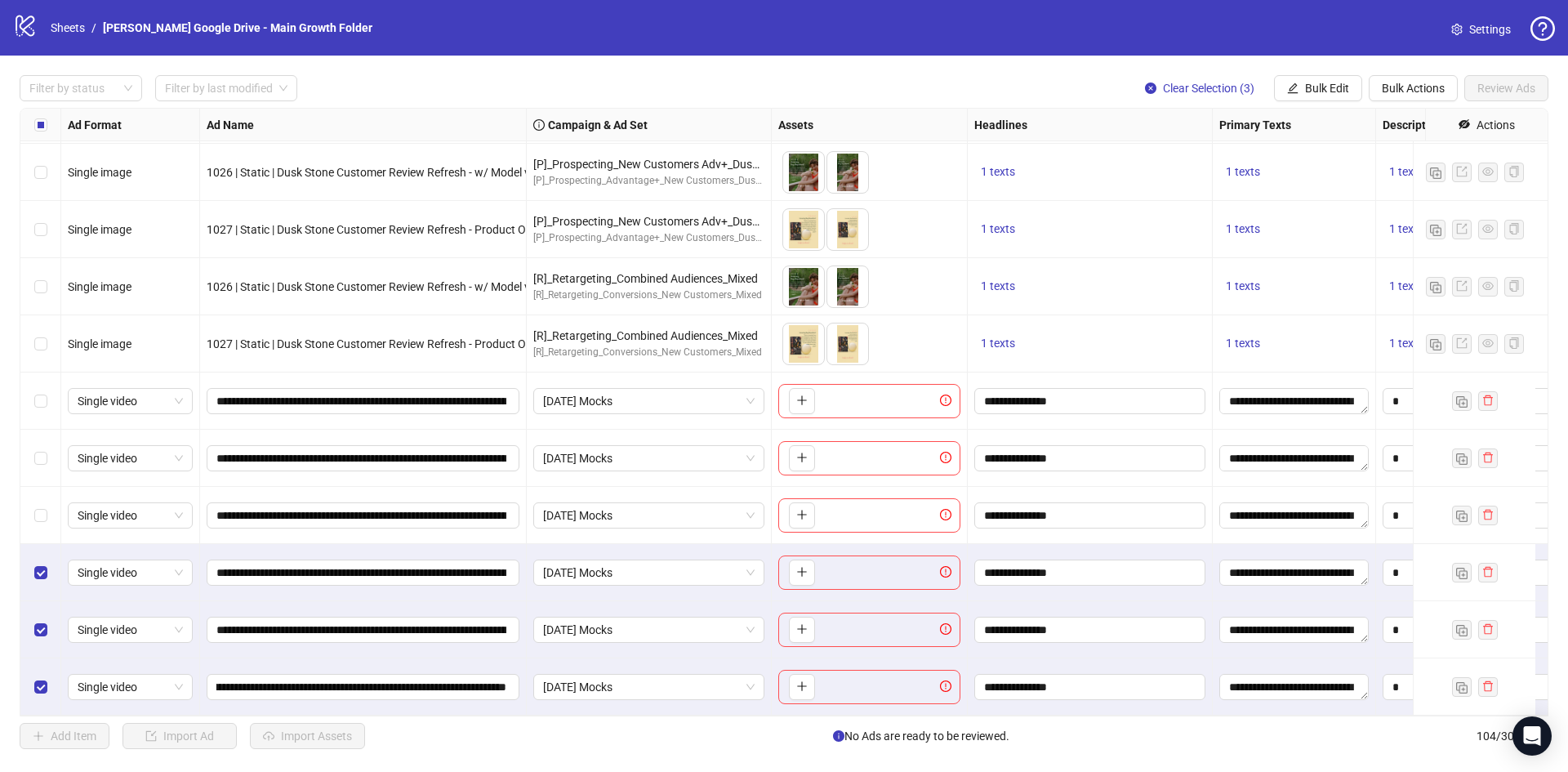 click on "**********" at bounding box center (363, 687) 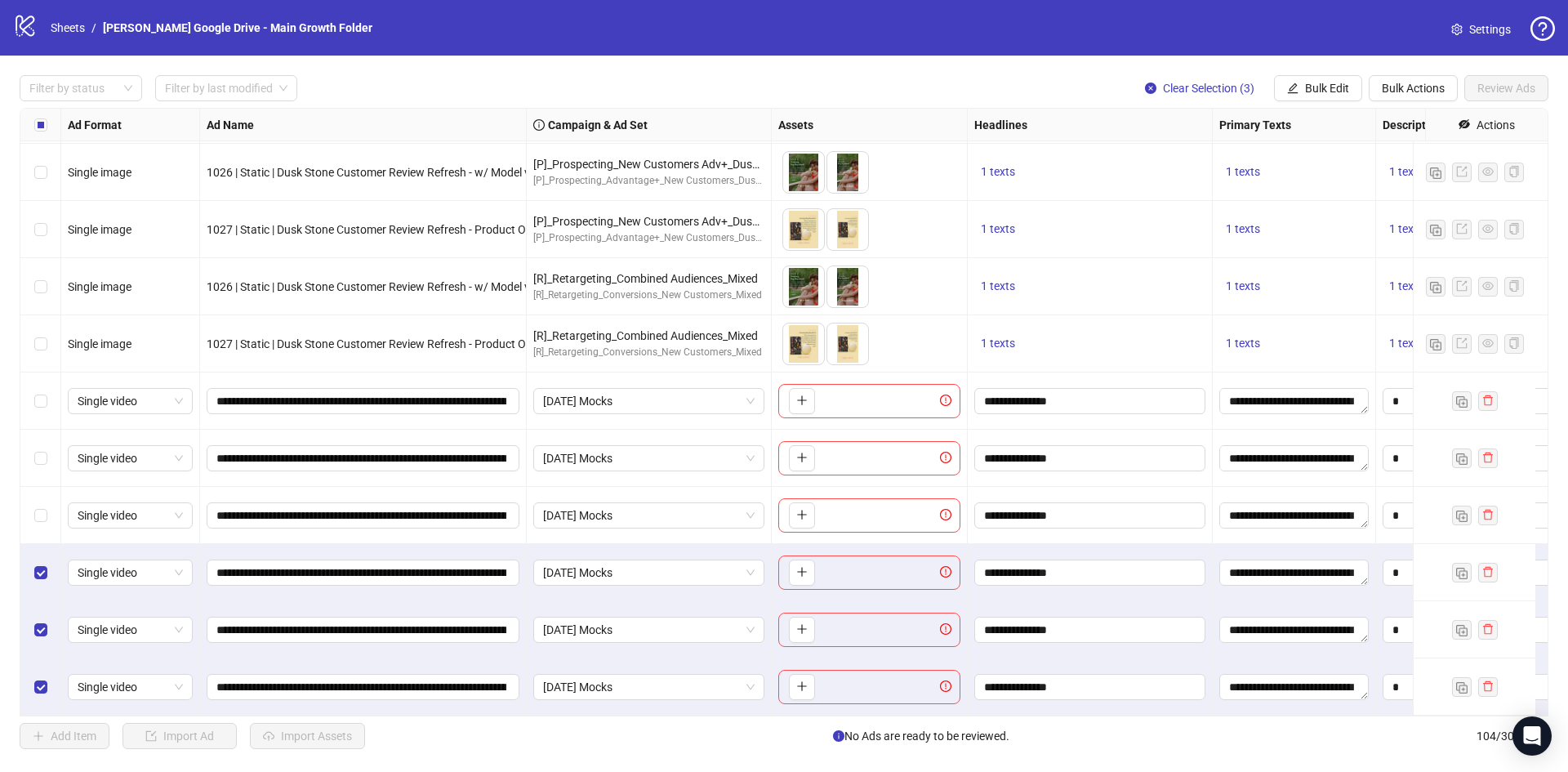 scroll, scrollTop: 5385, scrollLeft: 457, axis: both 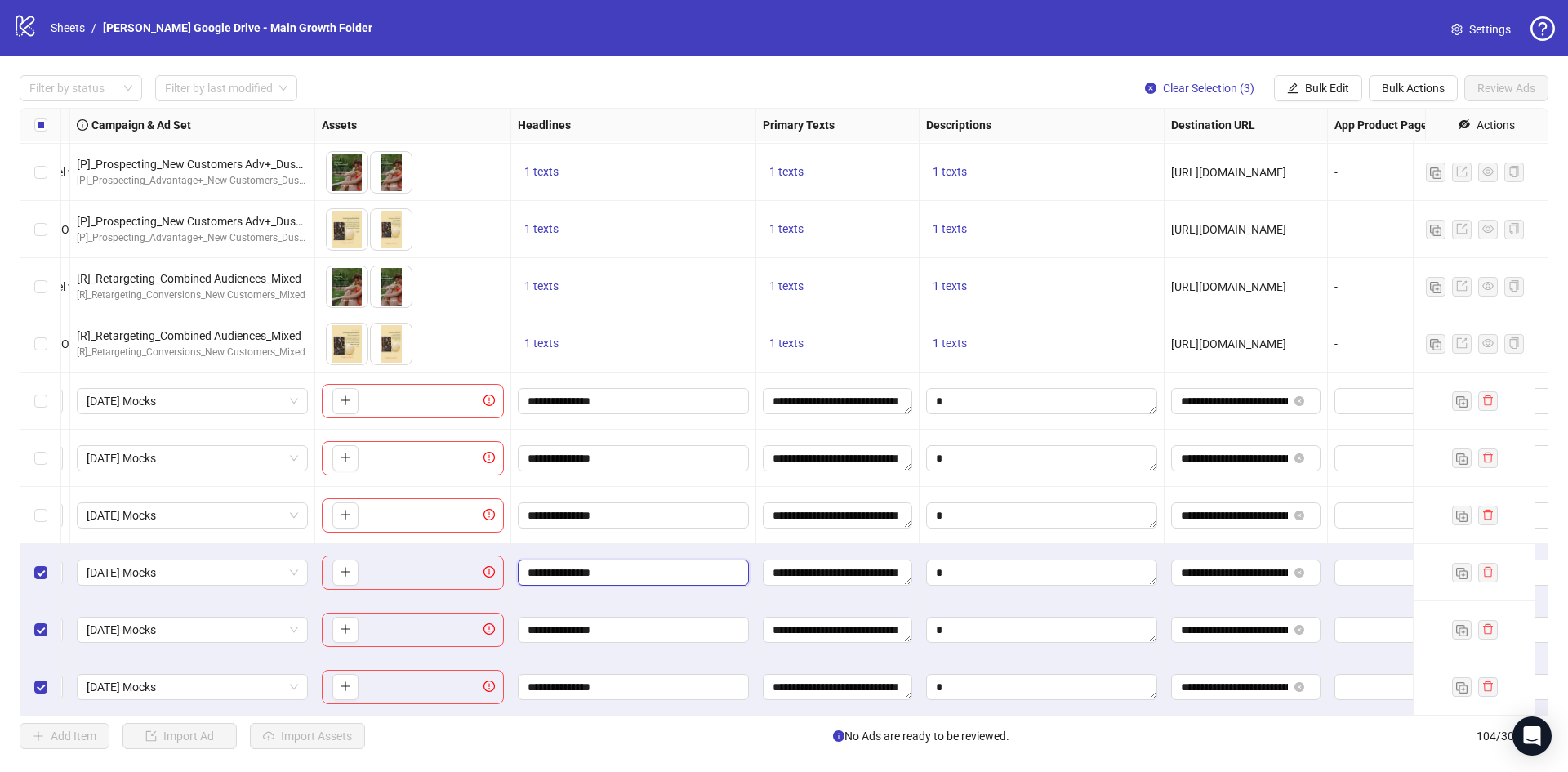 click on "**********" at bounding box center [631, 573] 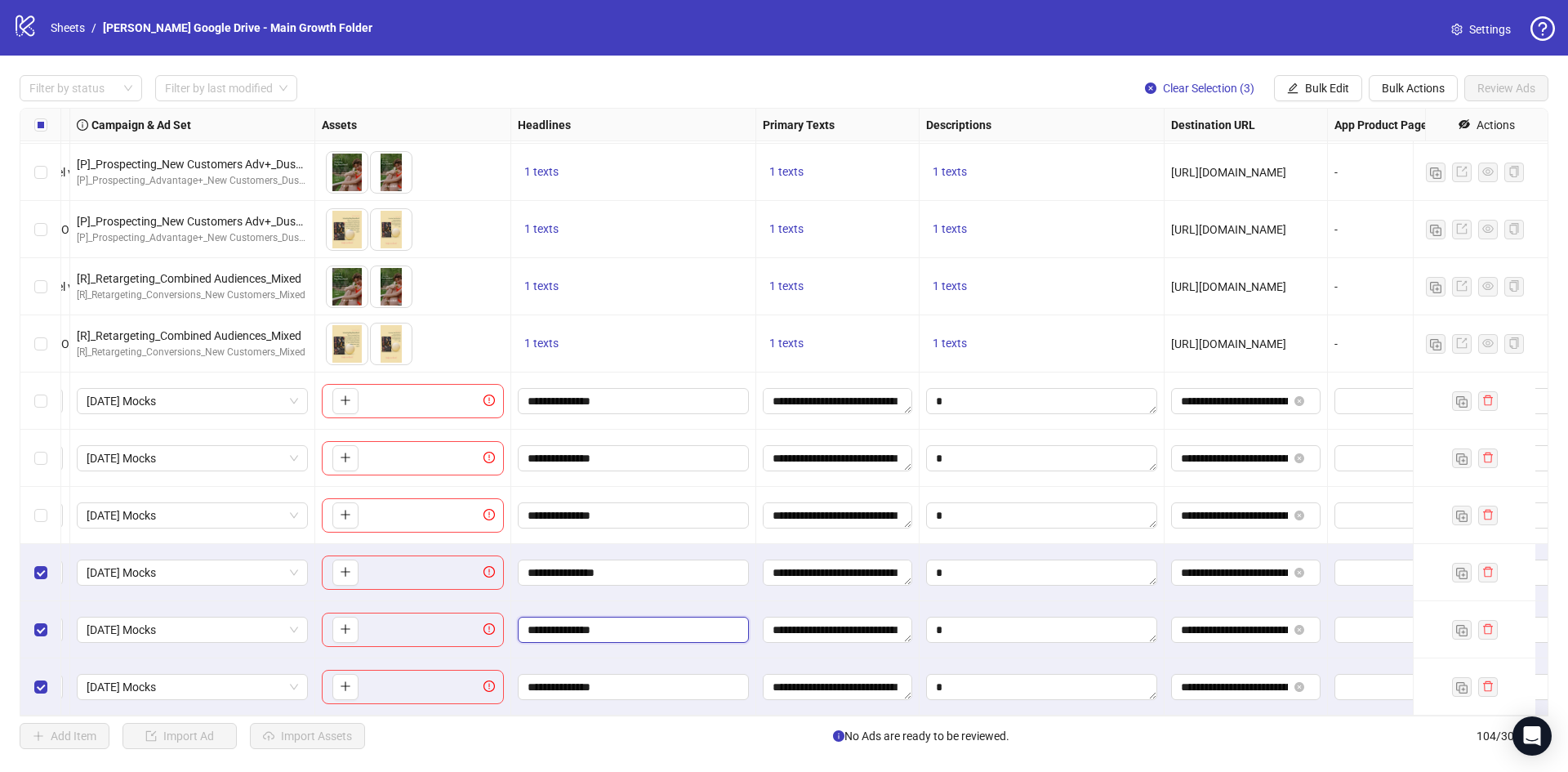 click on "**********" at bounding box center [631, 630] 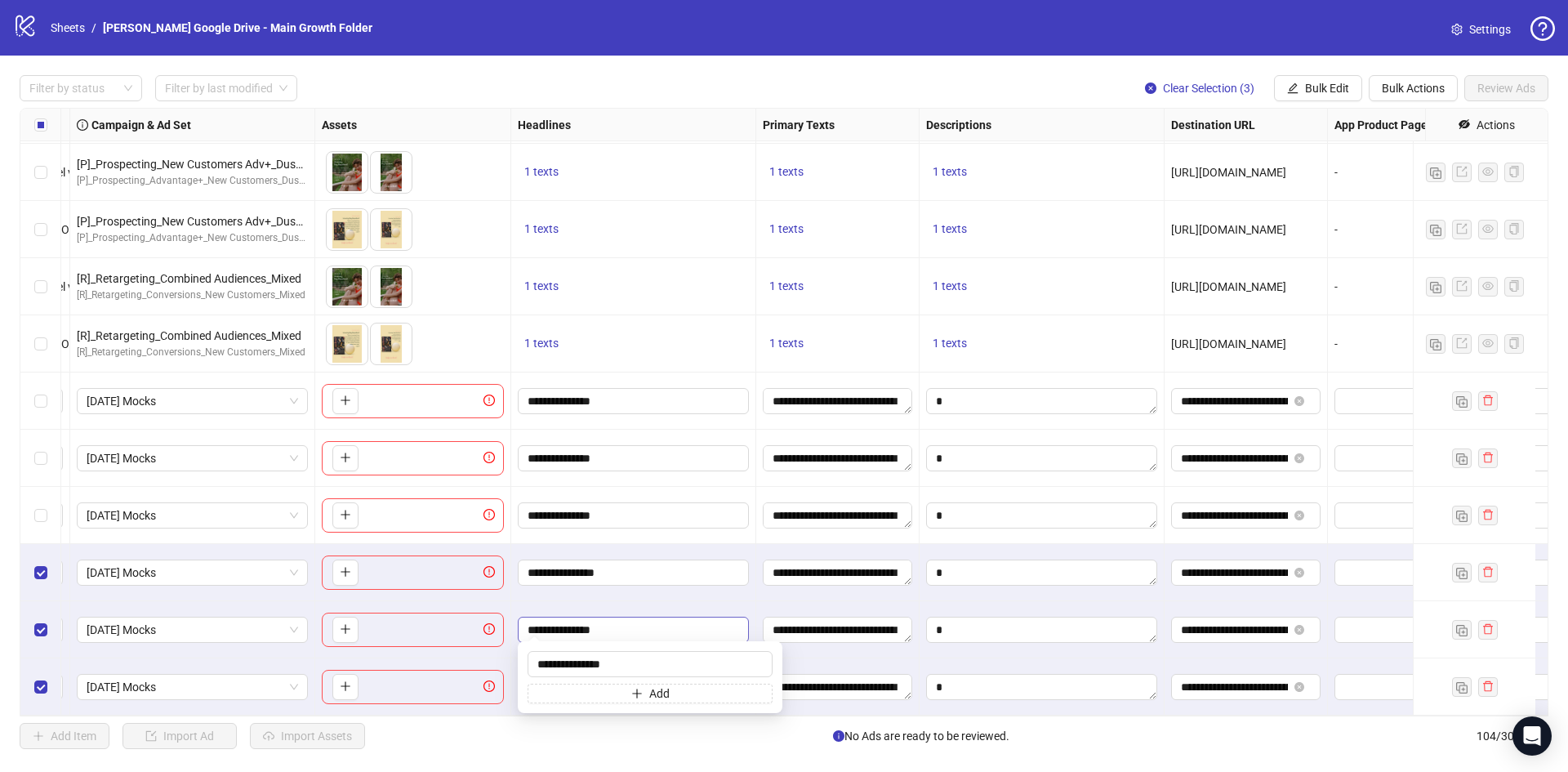 type on "**********" 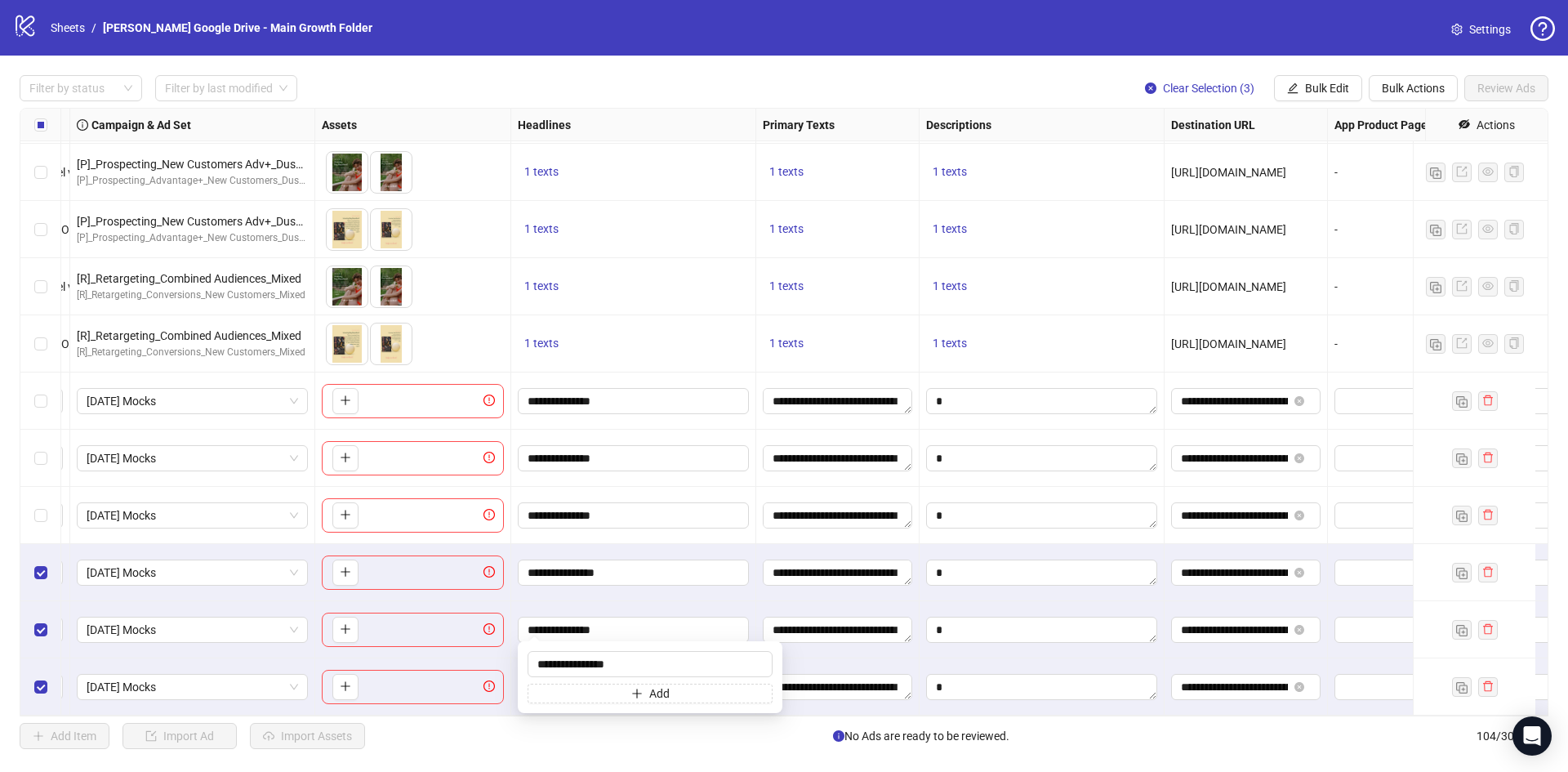 click on "**********" at bounding box center [634, 630] 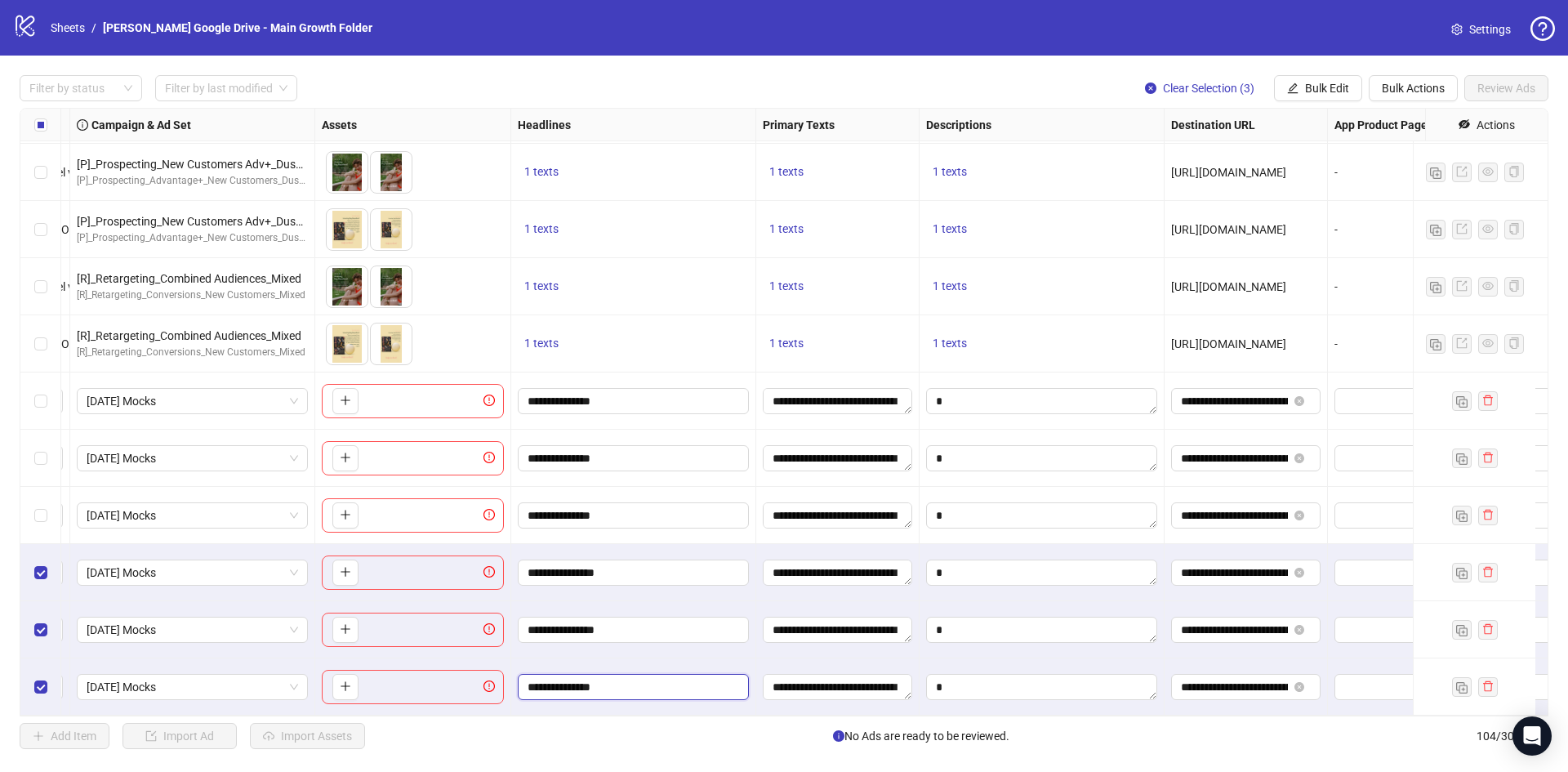 click on "**********" at bounding box center [631, 687] 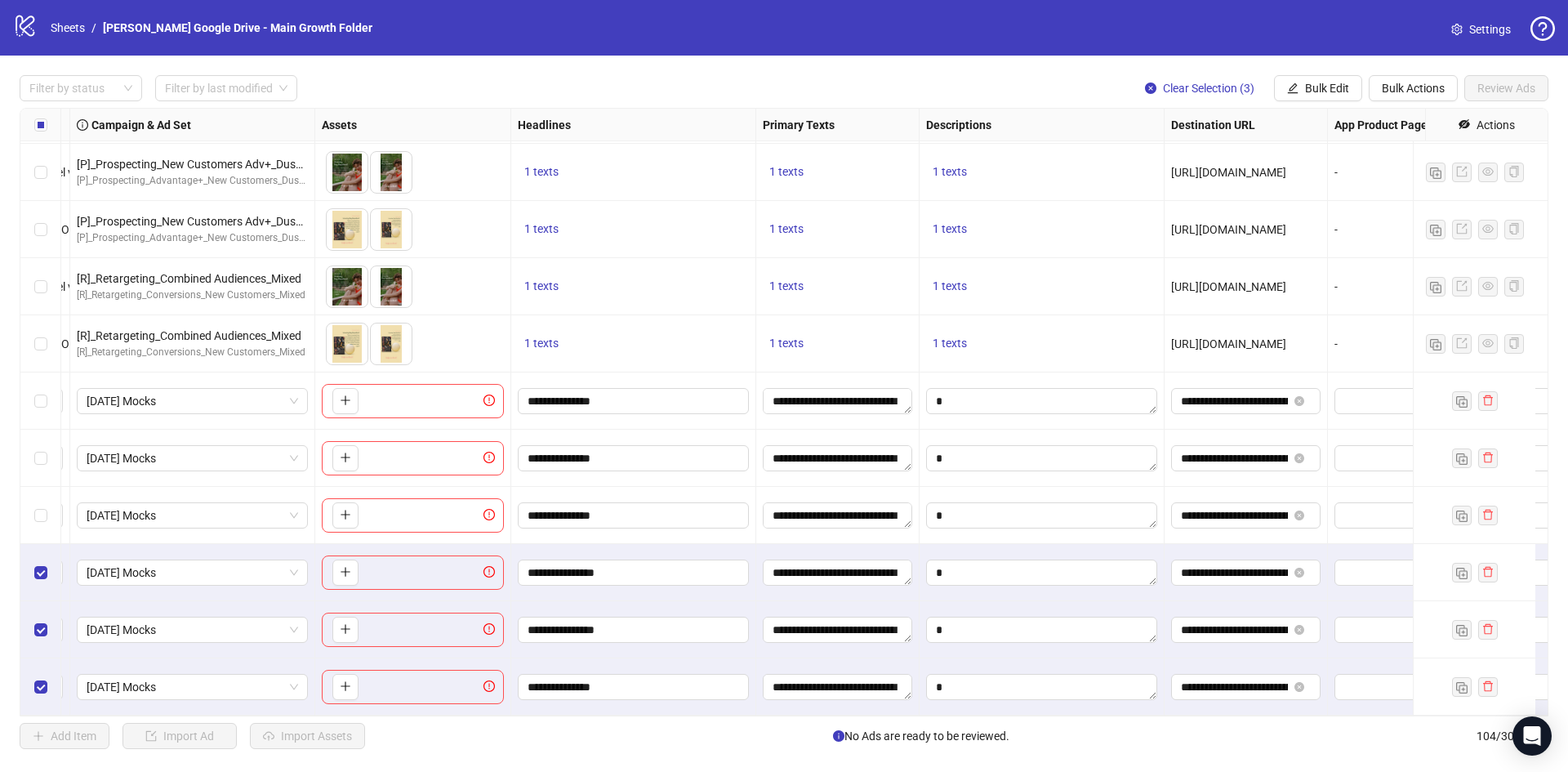 type on "**********" 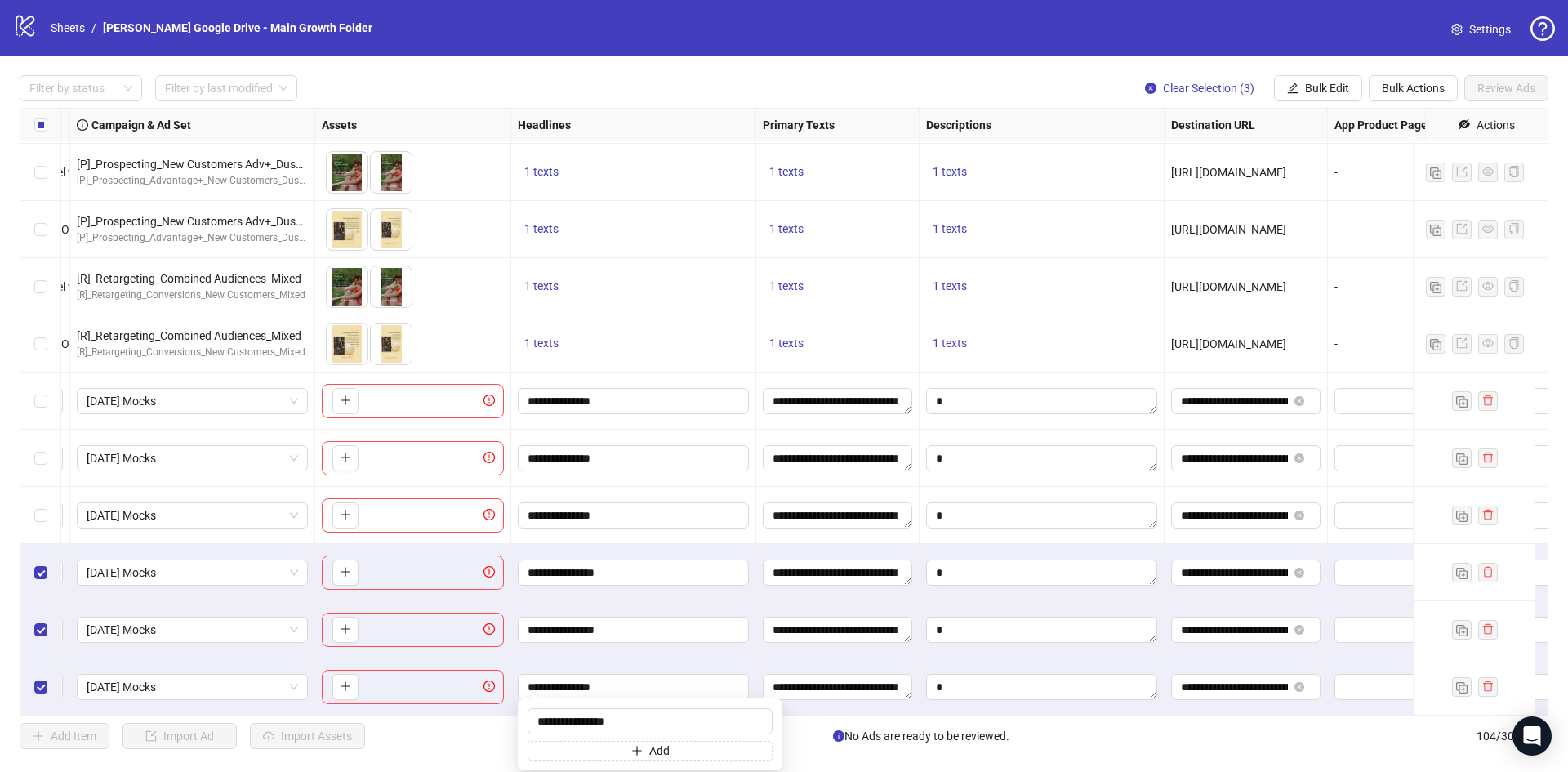 click on "**********" at bounding box center [634, 687] 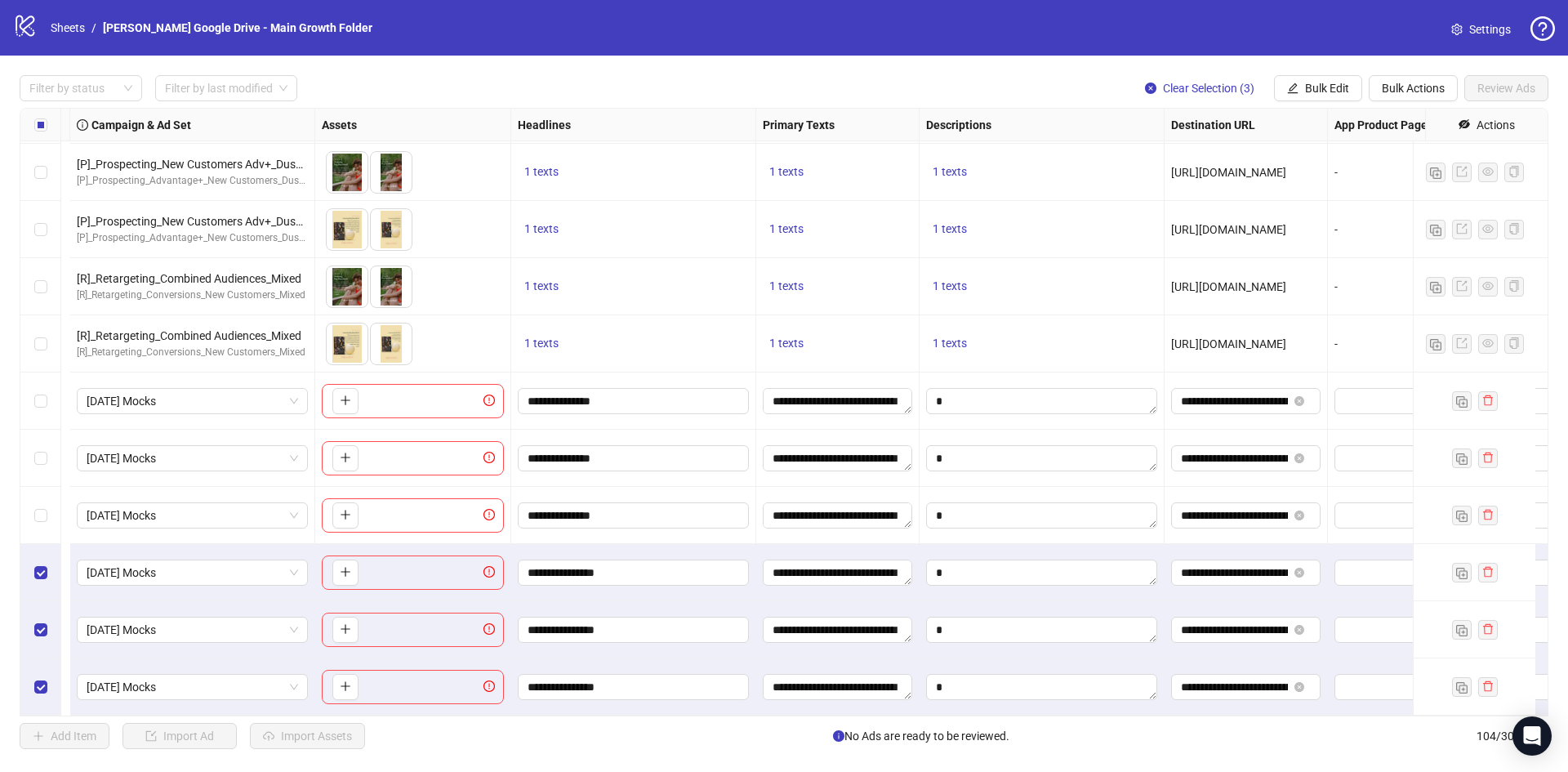 scroll, scrollTop: 5385, scrollLeft: 782, axis: both 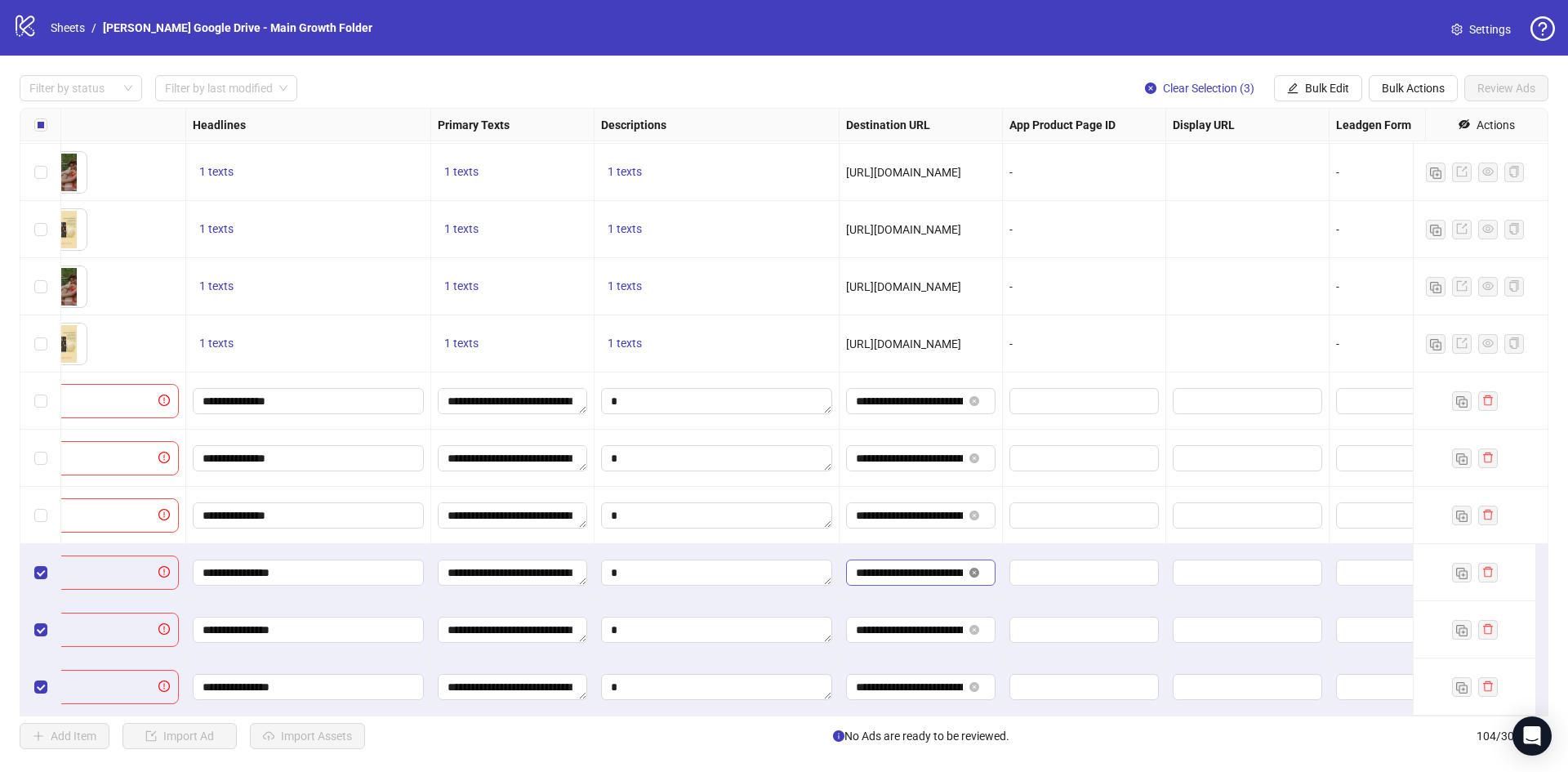 click 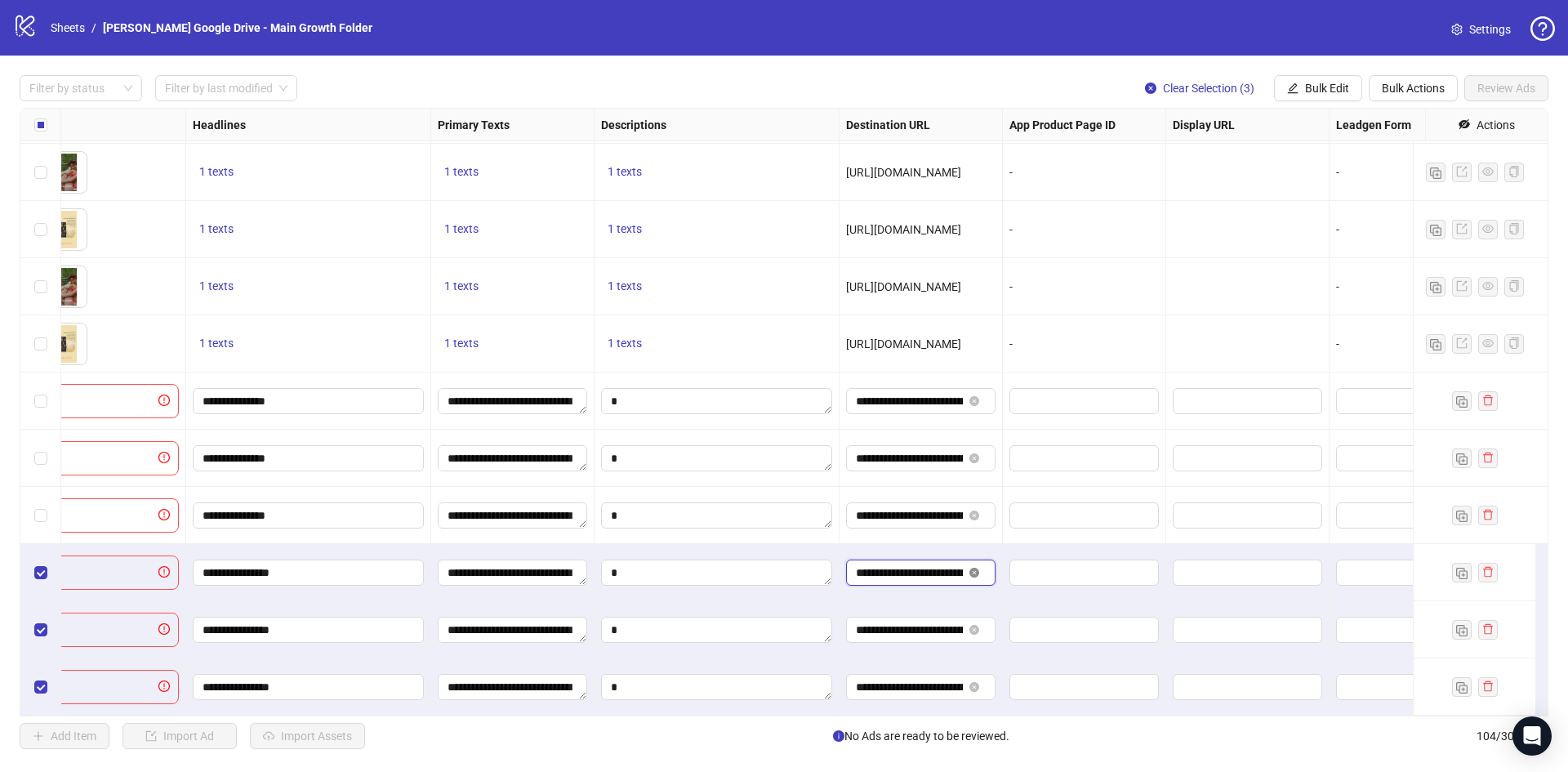type 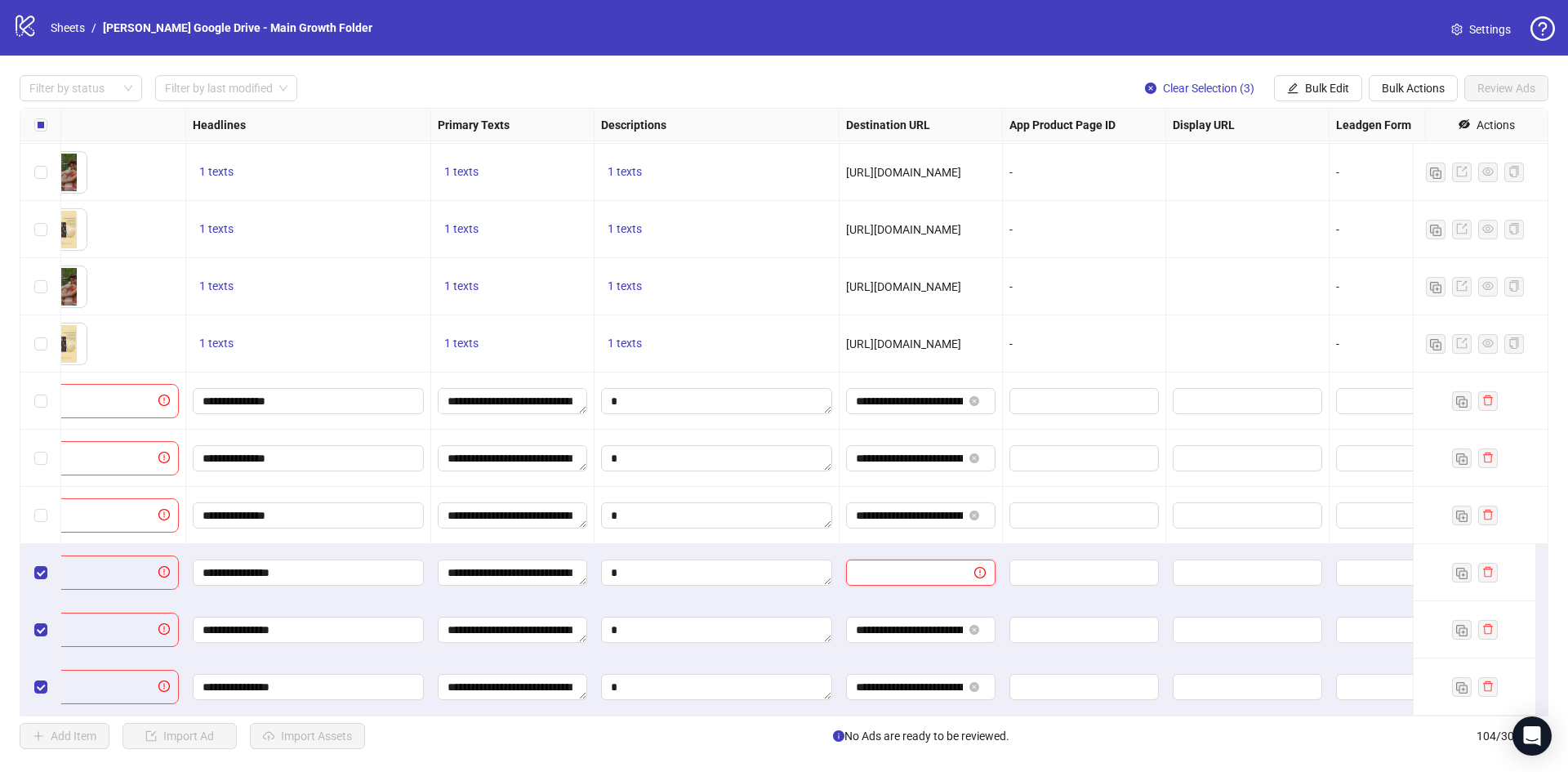 scroll, scrollTop: 0, scrollLeft: 0, axis: both 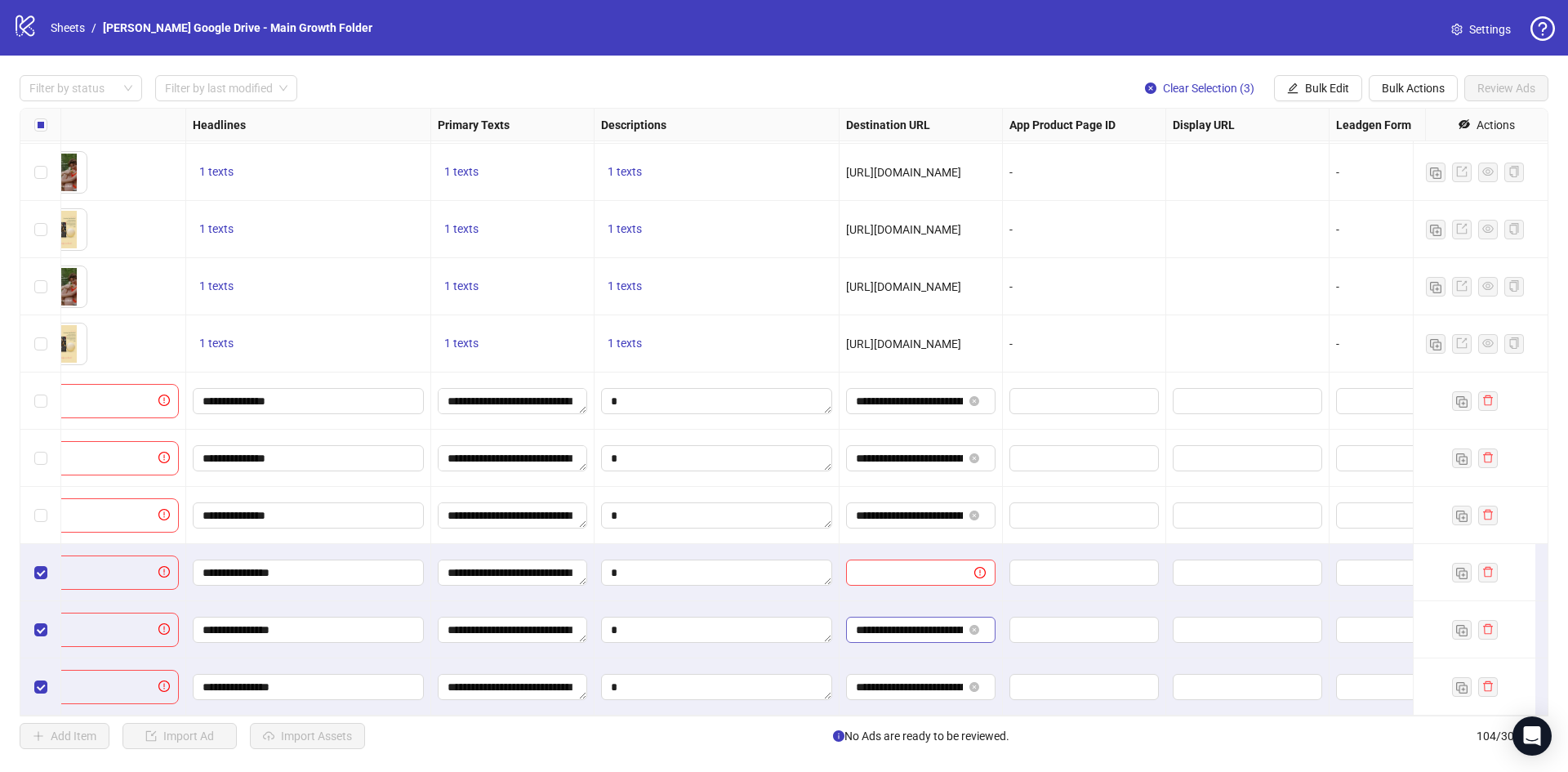 click on "**********" at bounding box center [920, 630] 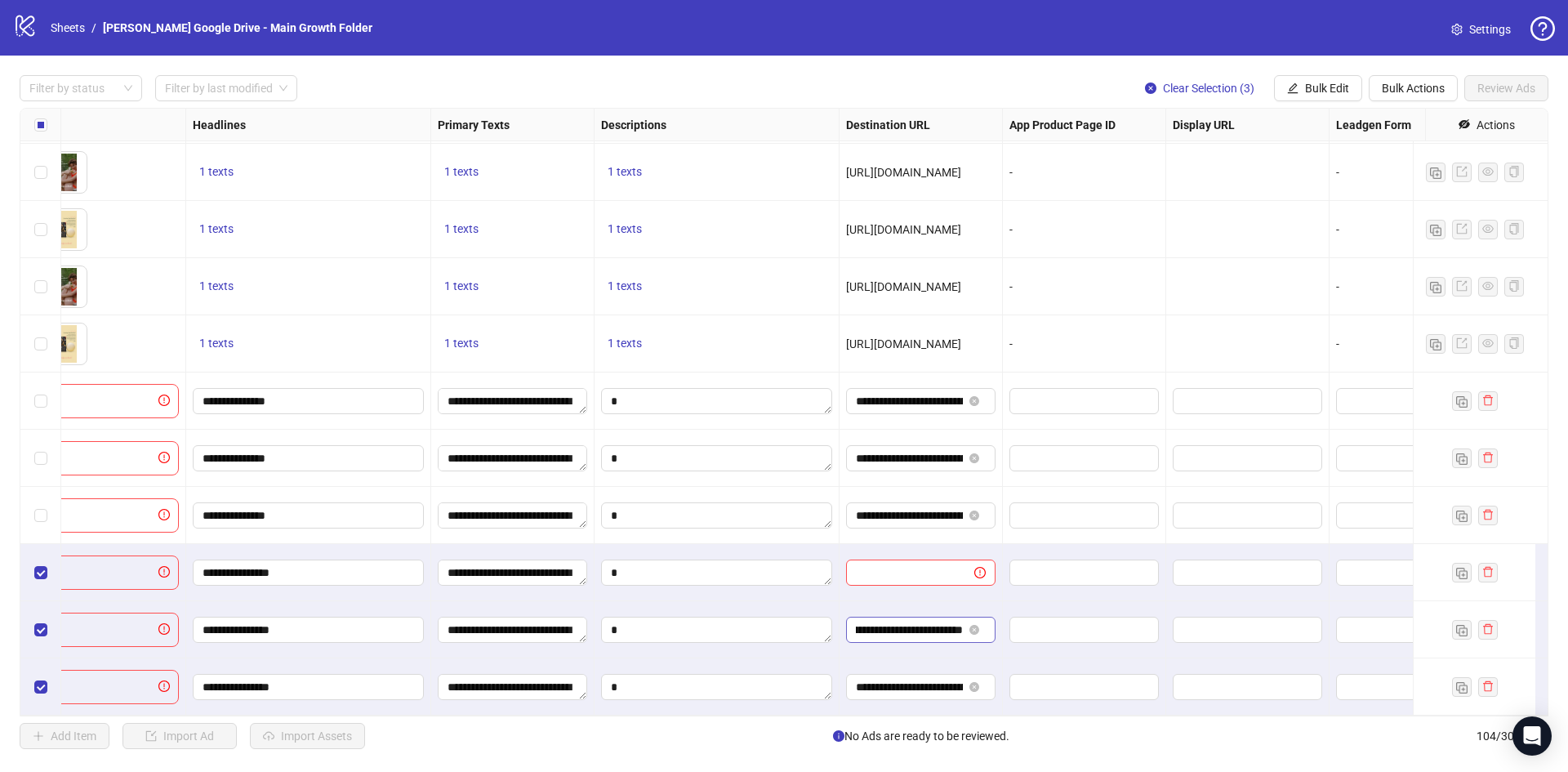 click at bounding box center [976, 630] 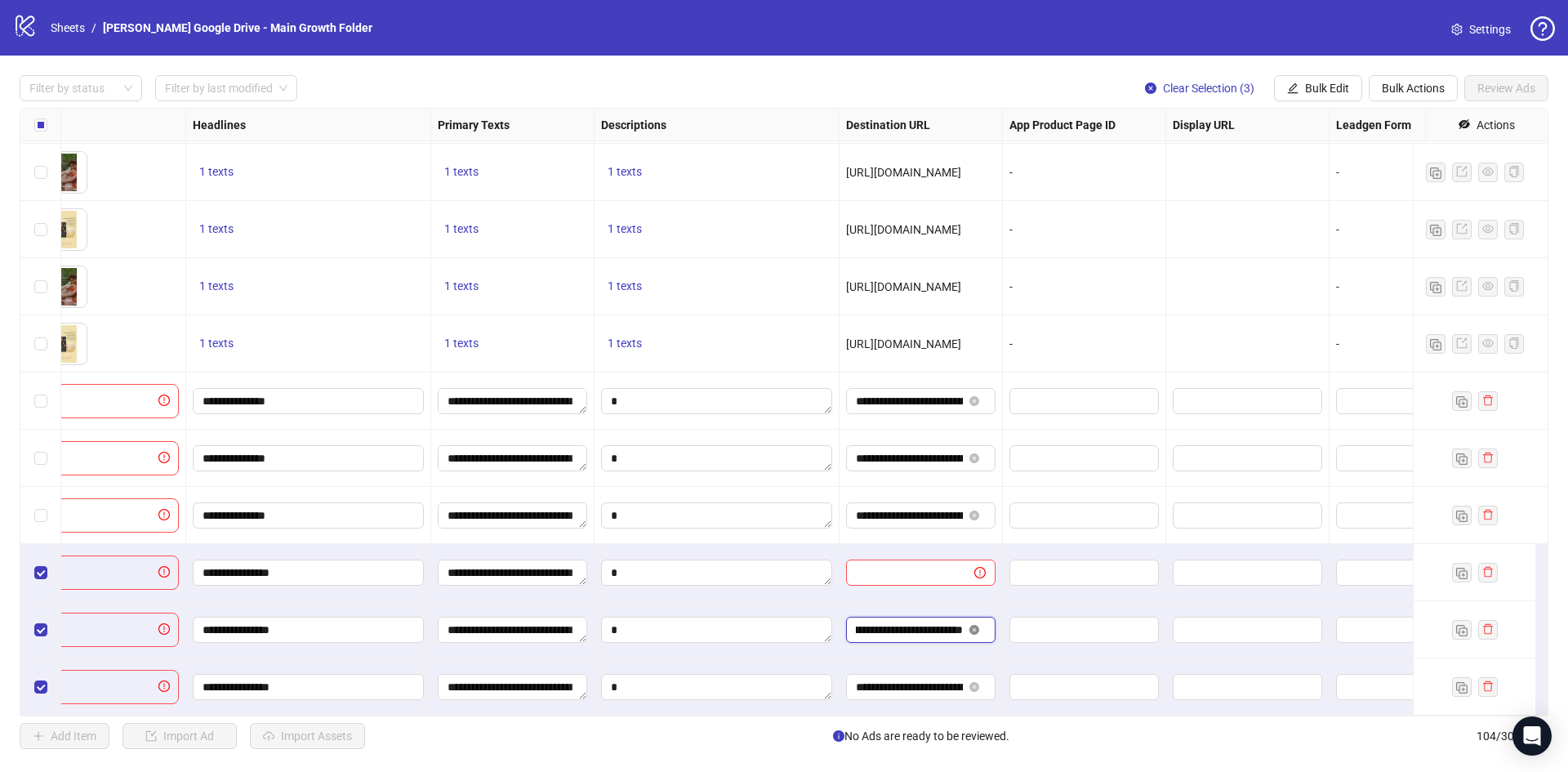 scroll, scrollTop: 0, scrollLeft: 171, axis: horizontal 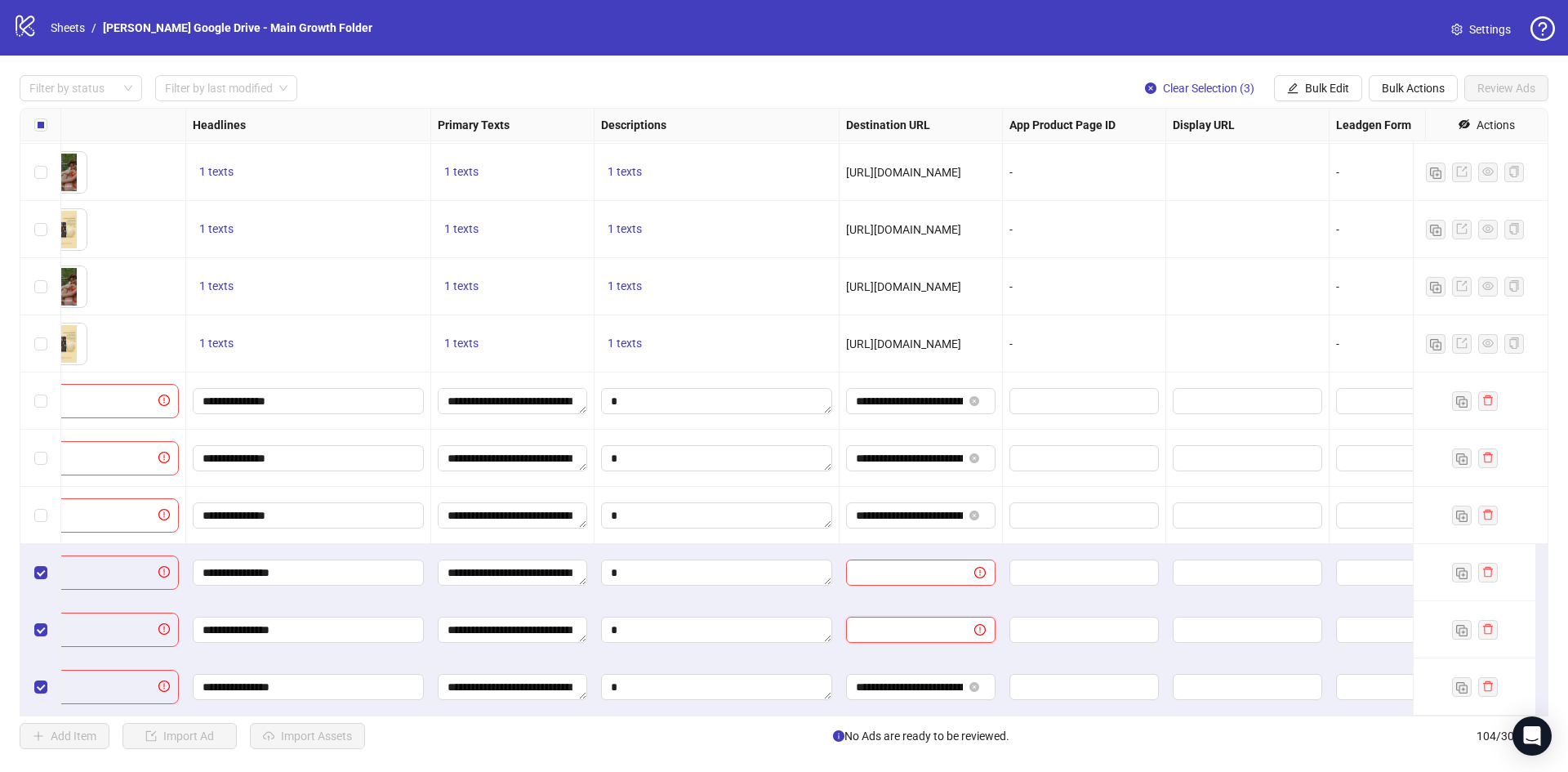 drag, startPoint x: 973, startPoint y: 676, endPoint x: 942, endPoint y: 593, distance: 88.60023 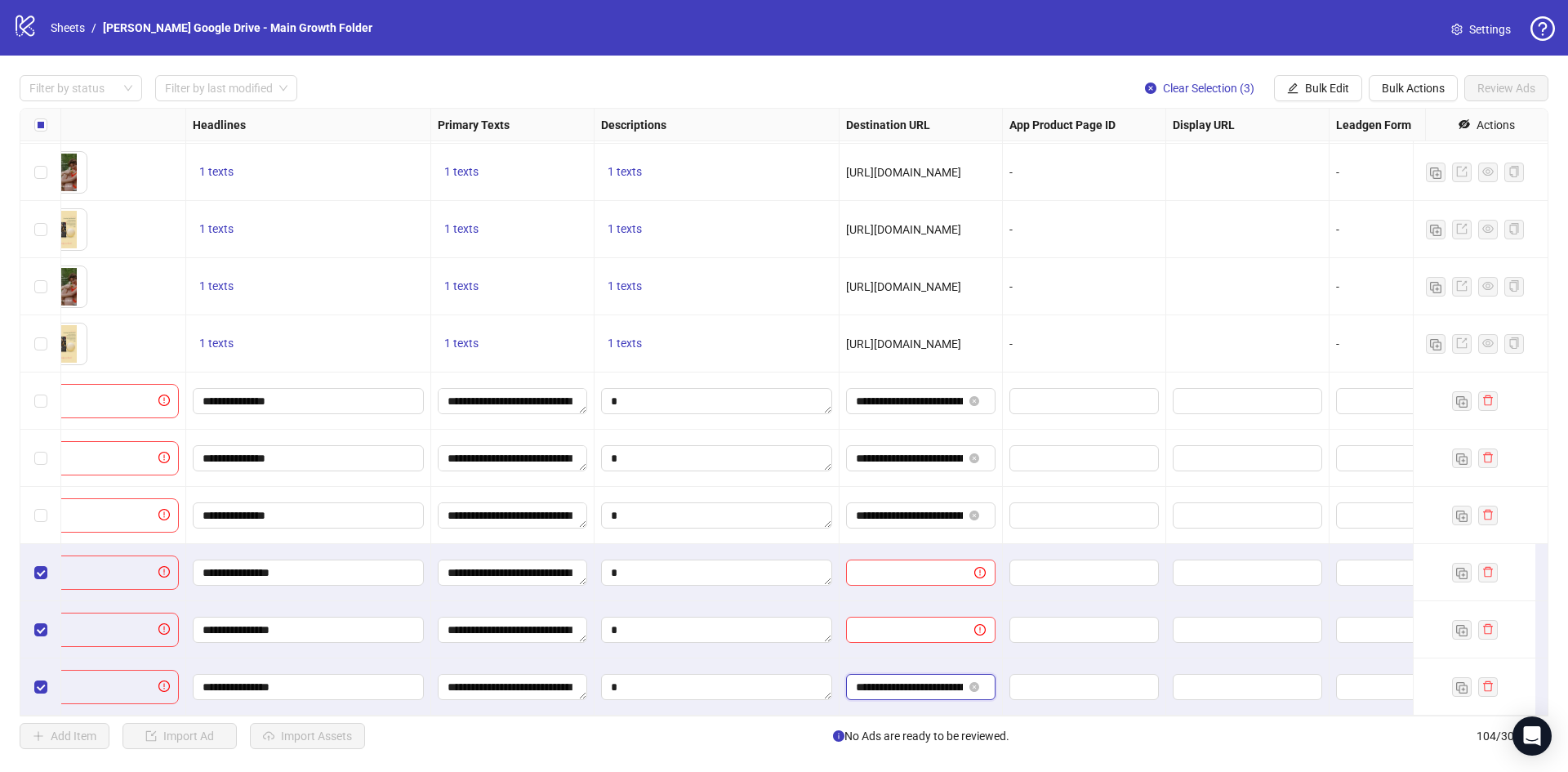 type 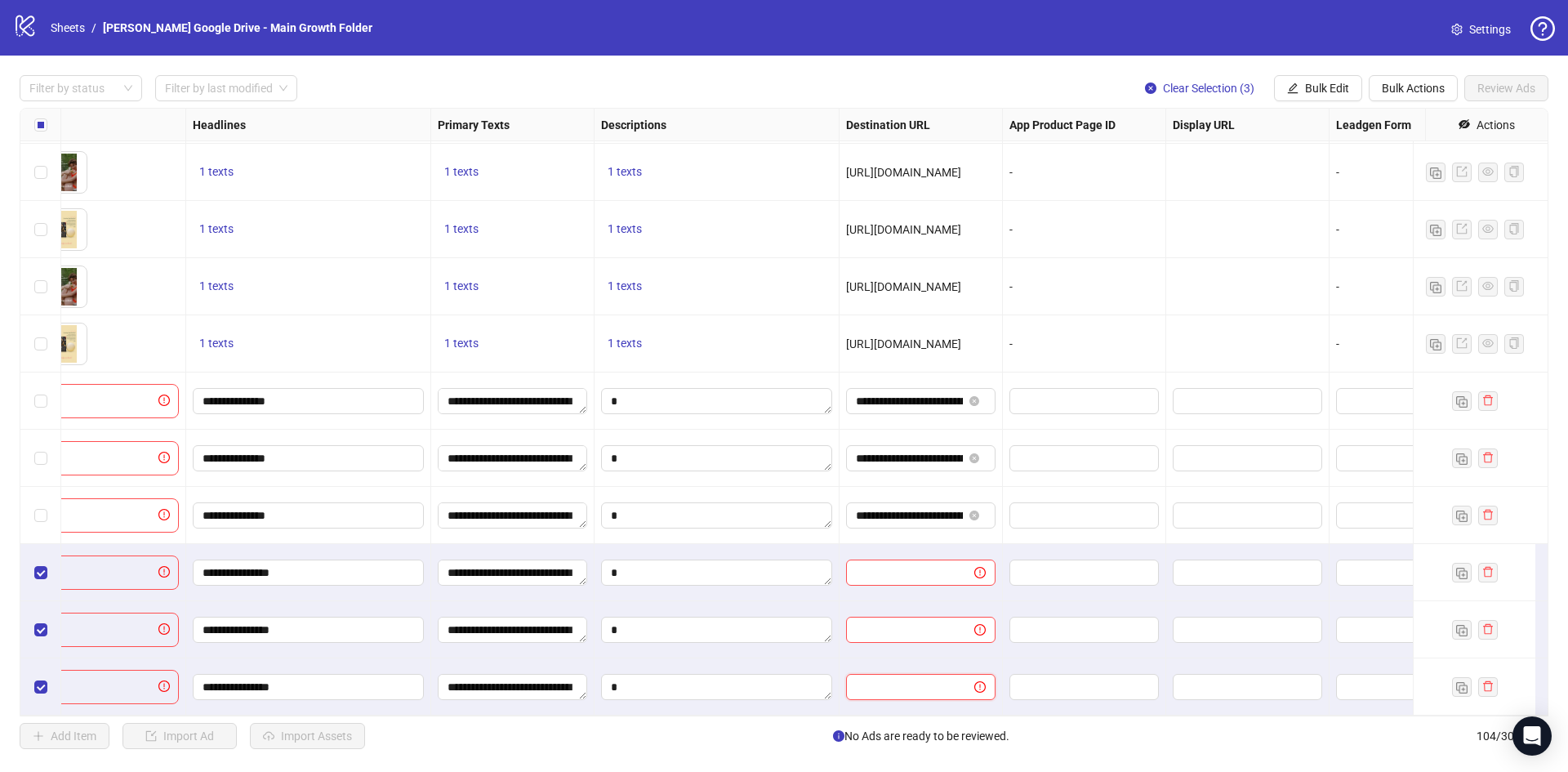scroll, scrollTop: 0, scrollLeft: 0, axis: both 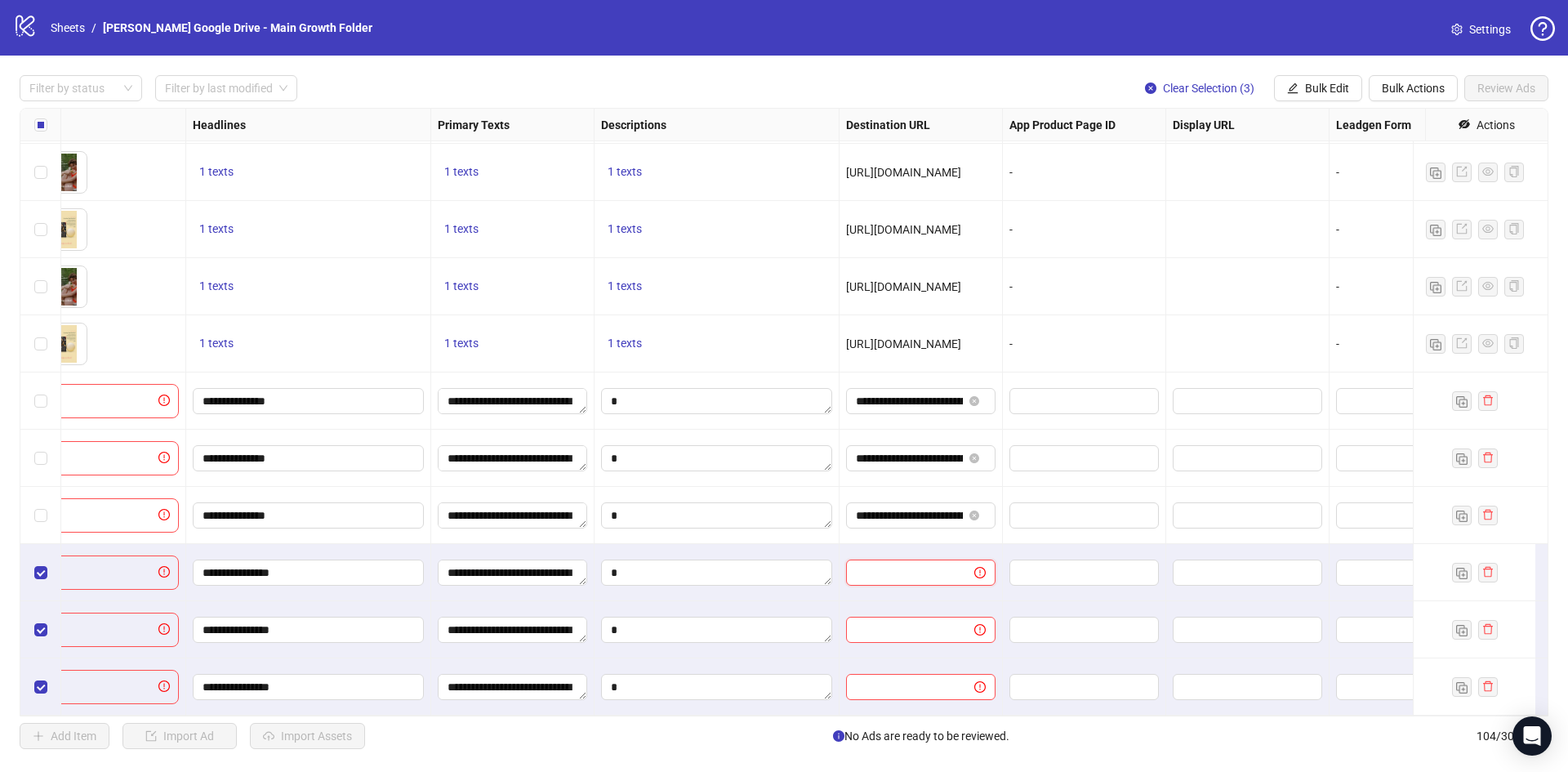 click at bounding box center [903, 573] 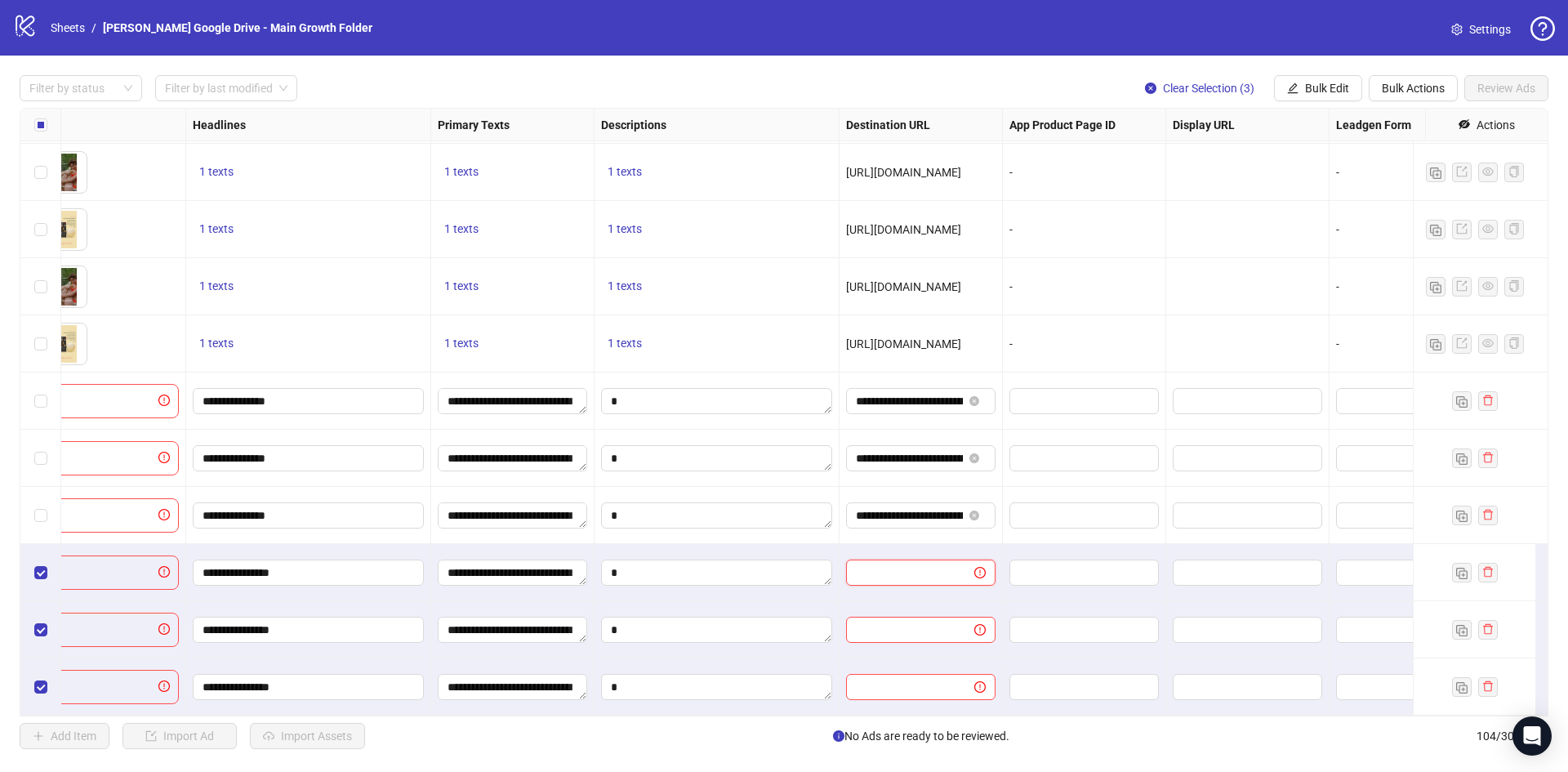 paste on "**********" 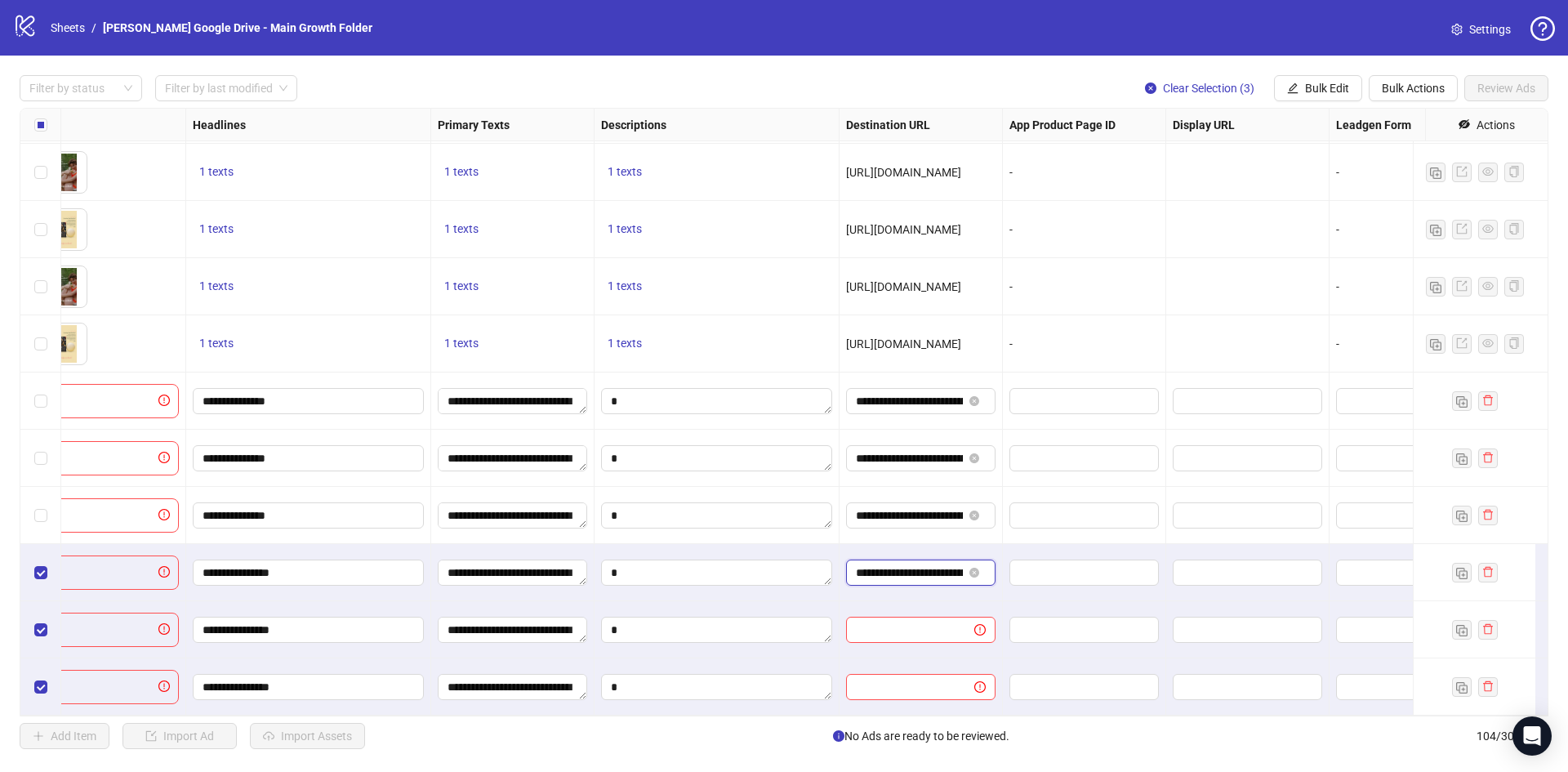 scroll, scrollTop: 0, scrollLeft: 280, axis: horizontal 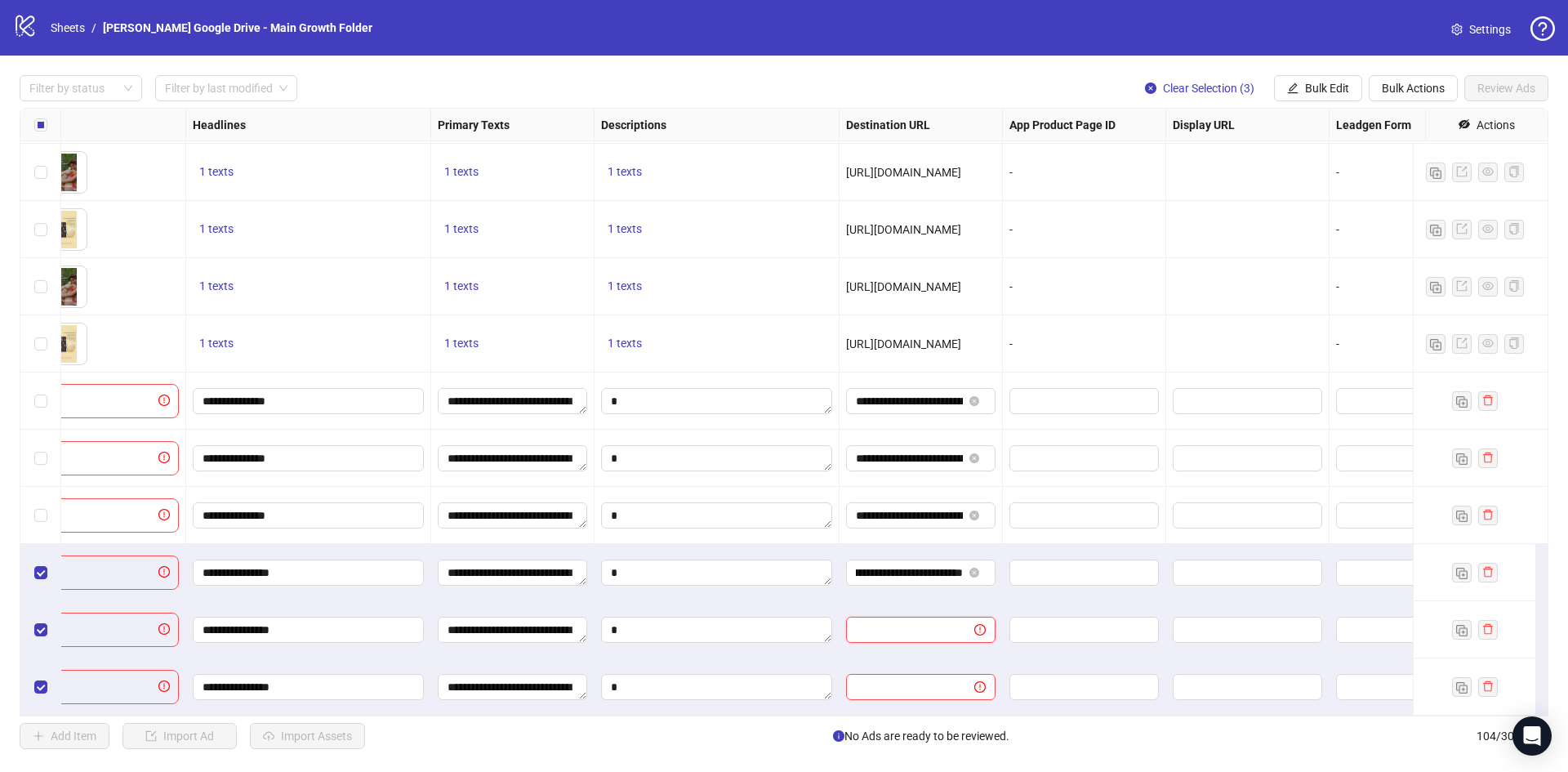 click at bounding box center [903, 630] 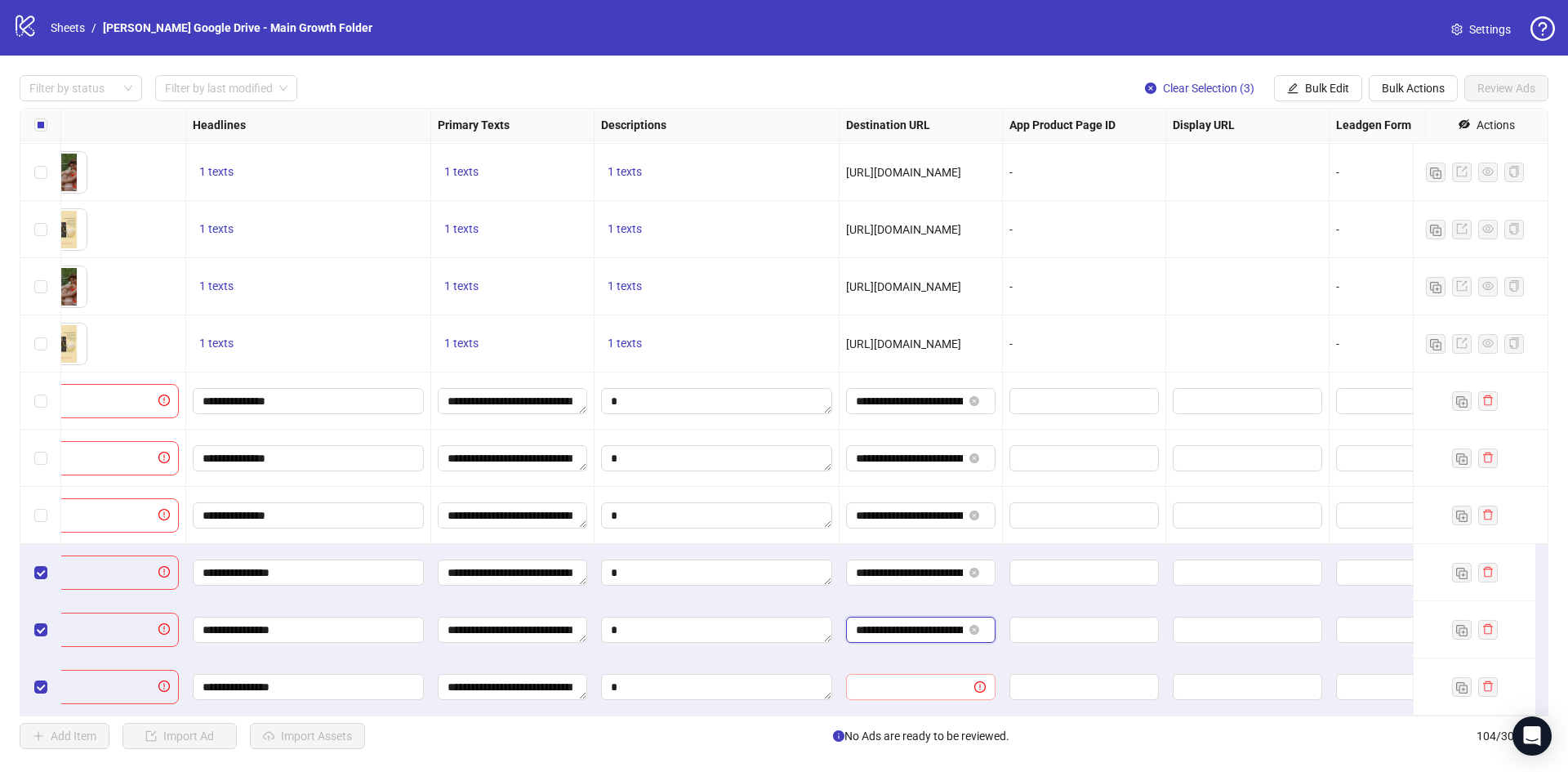 scroll, scrollTop: 0, scrollLeft: 280, axis: horizontal 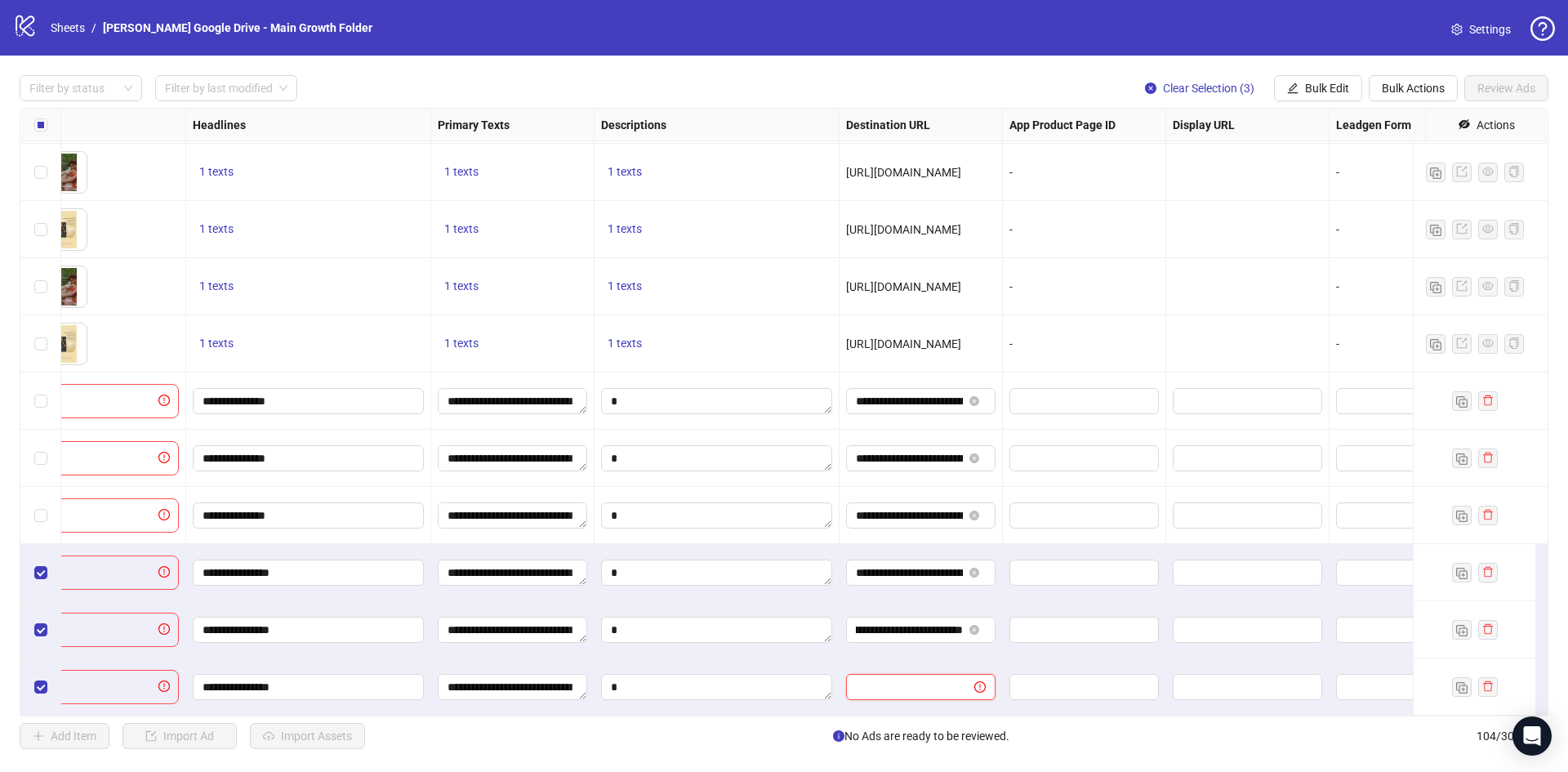 click at bounding box center [903, 687] 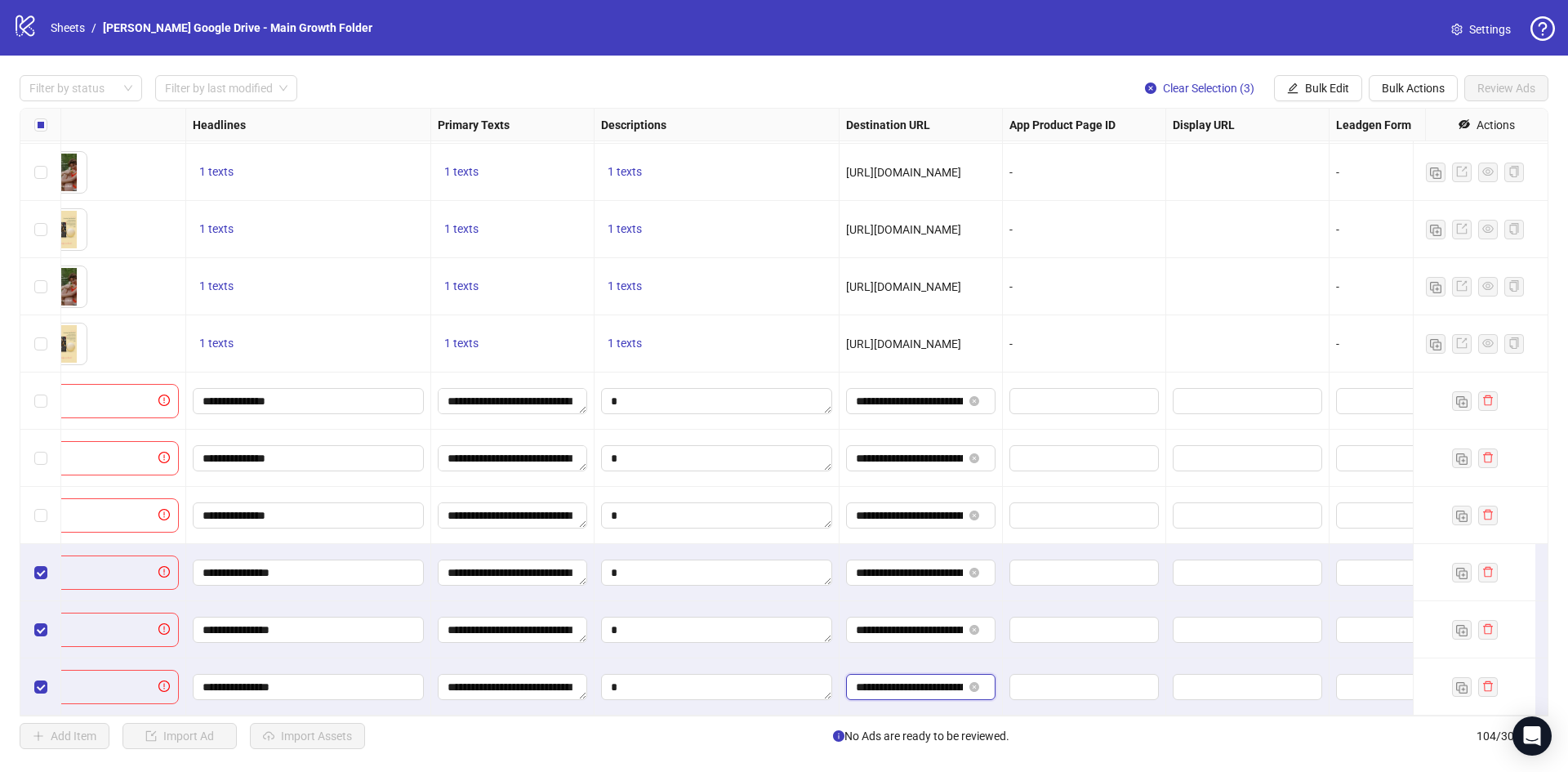 scroll, scrollTop: 0, scrollLeft: 280, axis: horizontal 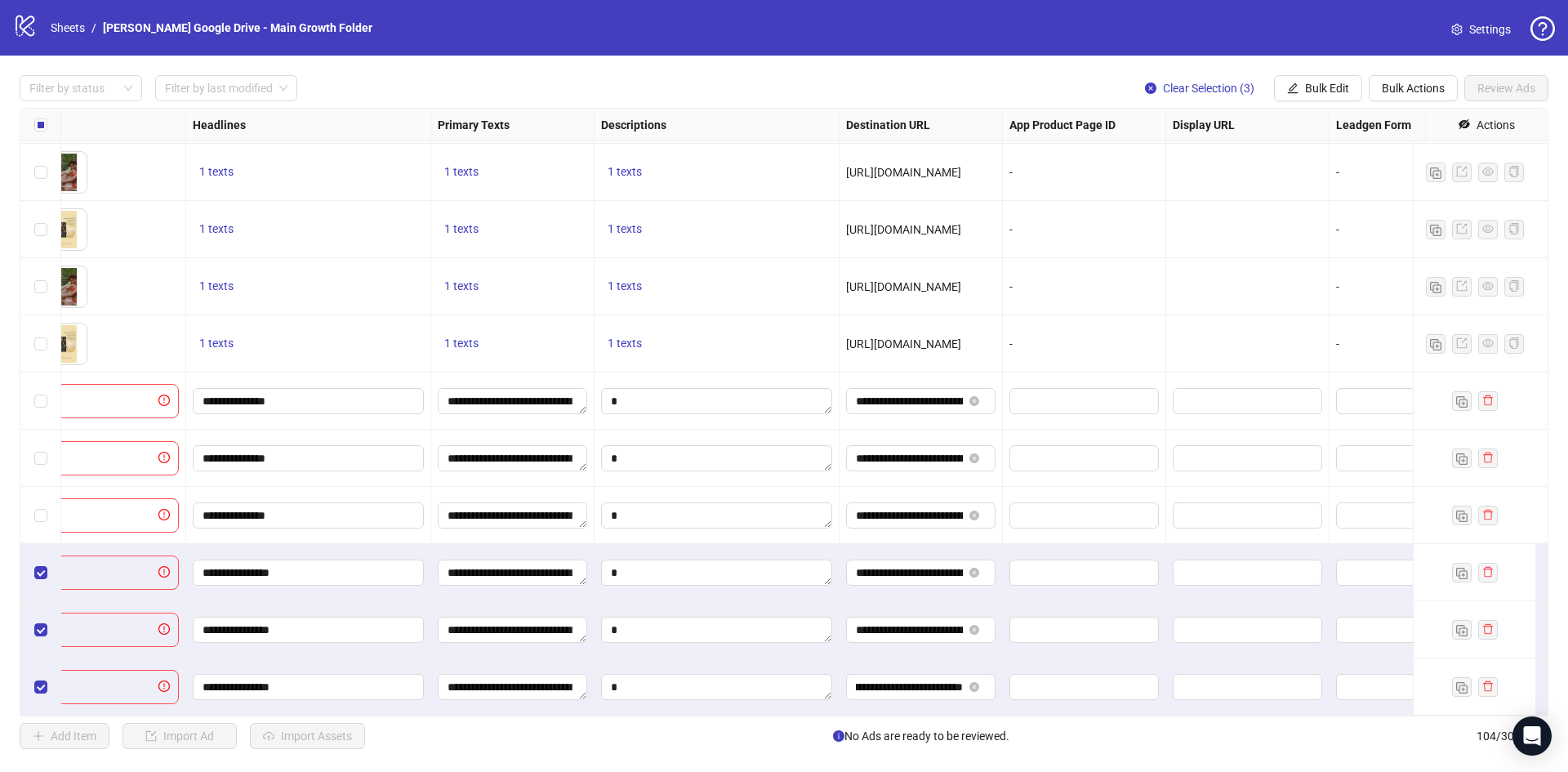 click at bounding box center [717, 630] 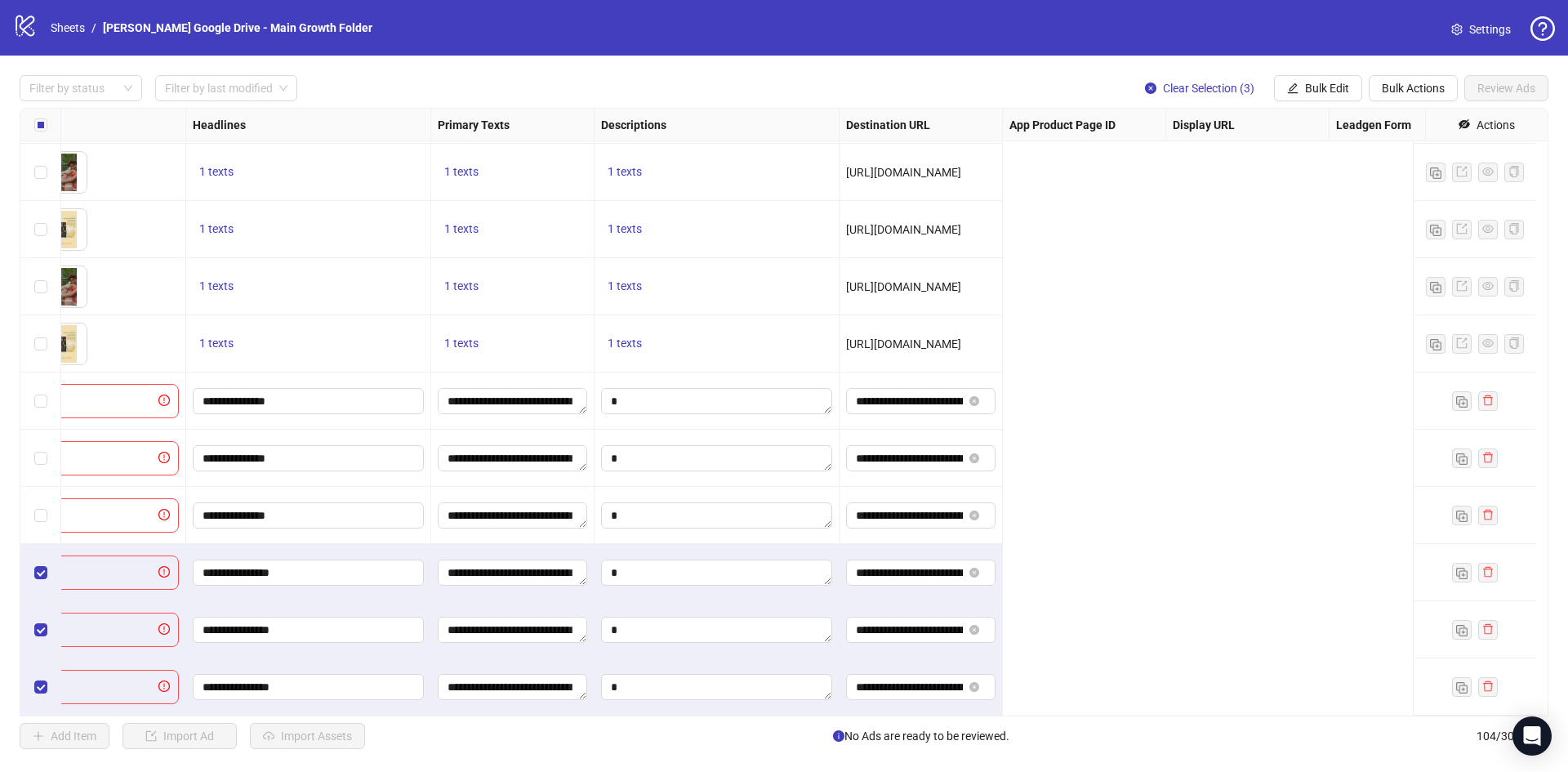 scroll, scrollTop: 5385, scrollLeft: 0, axis: vertical 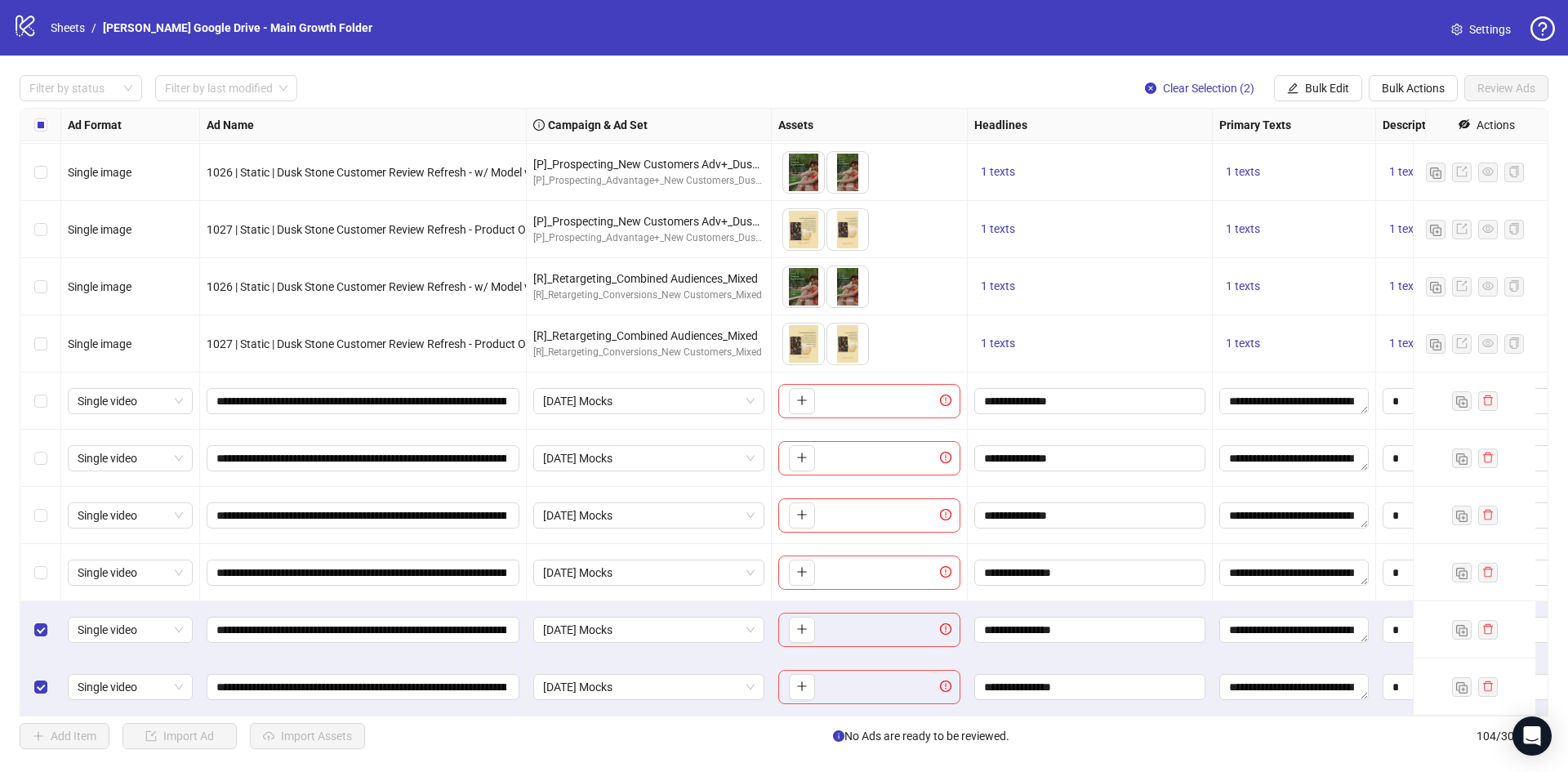 click at bounding box center (41, 630) 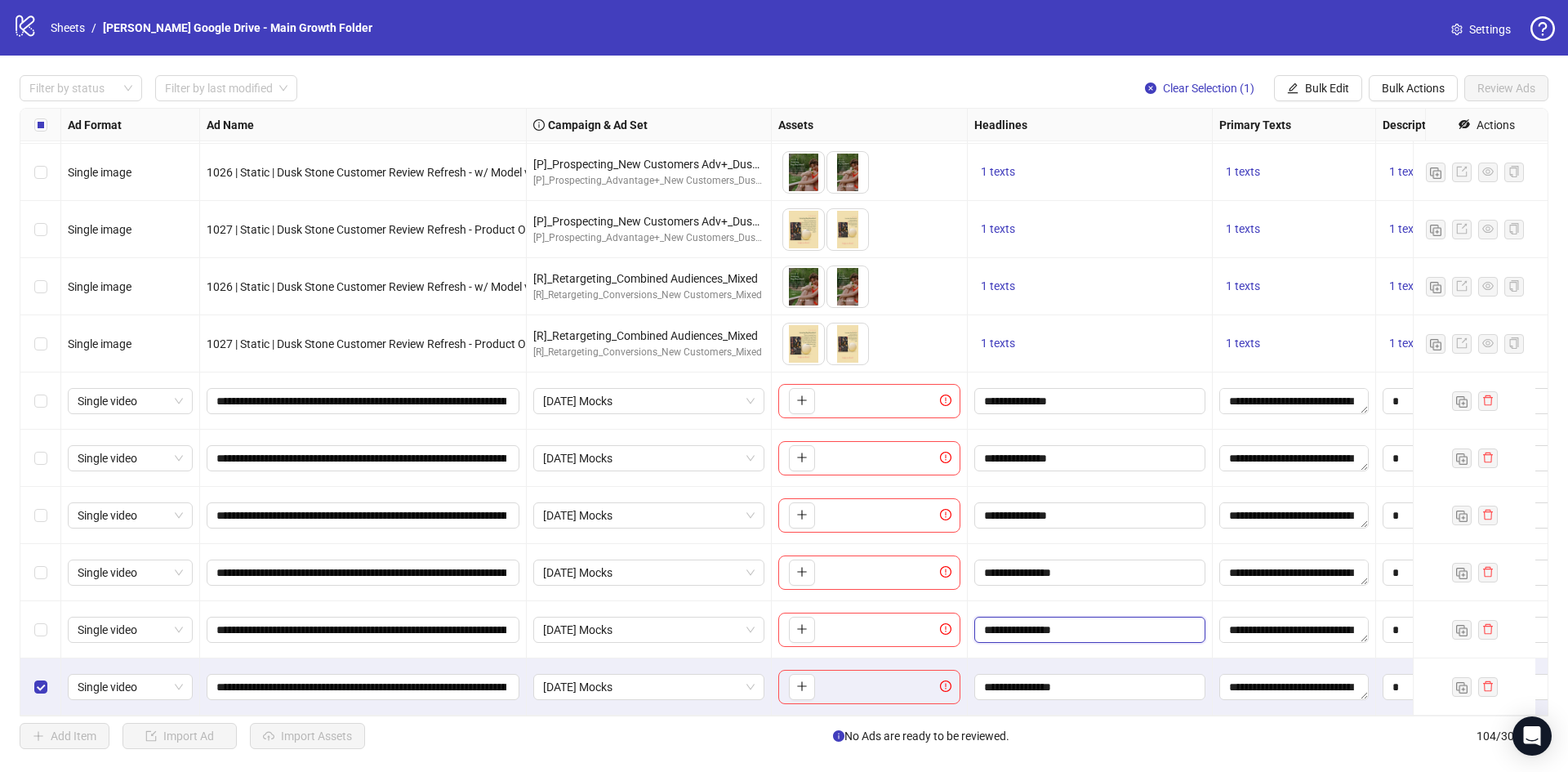 click on "**********" at bounding box center [1088, 630] 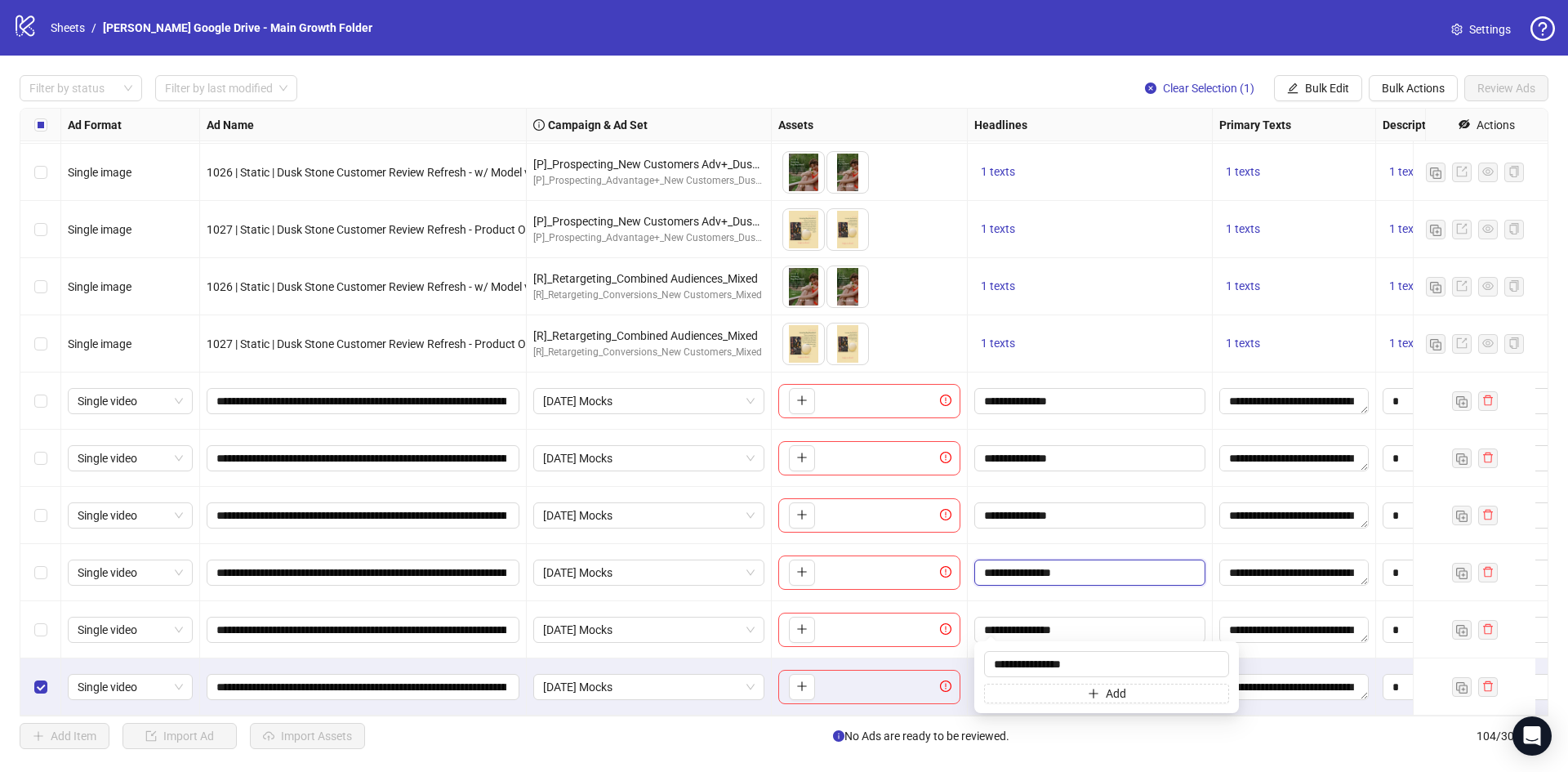 click on "**********" at bounding box center [1088, 573] 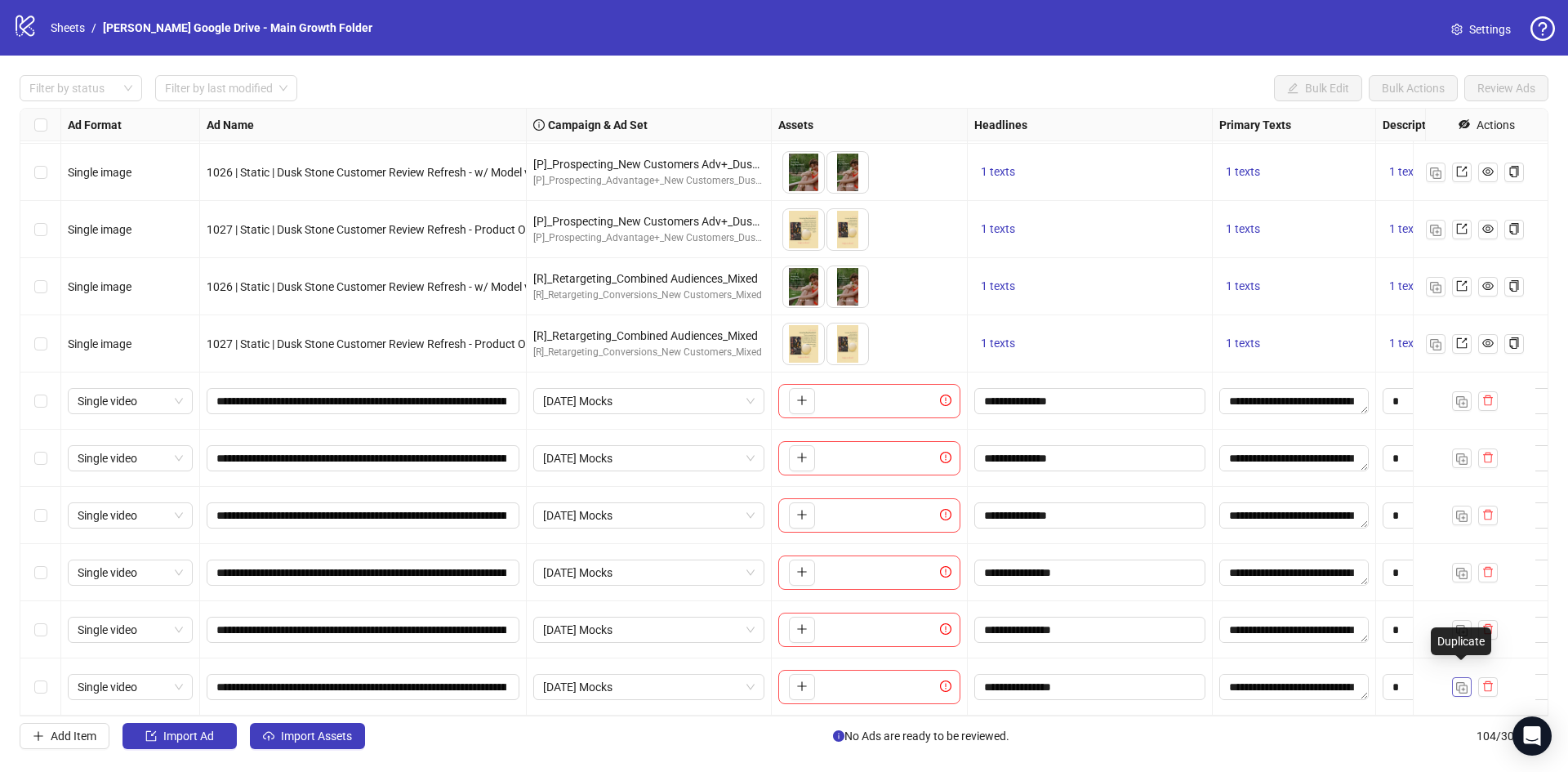 click at bounding box center [1462, 688] 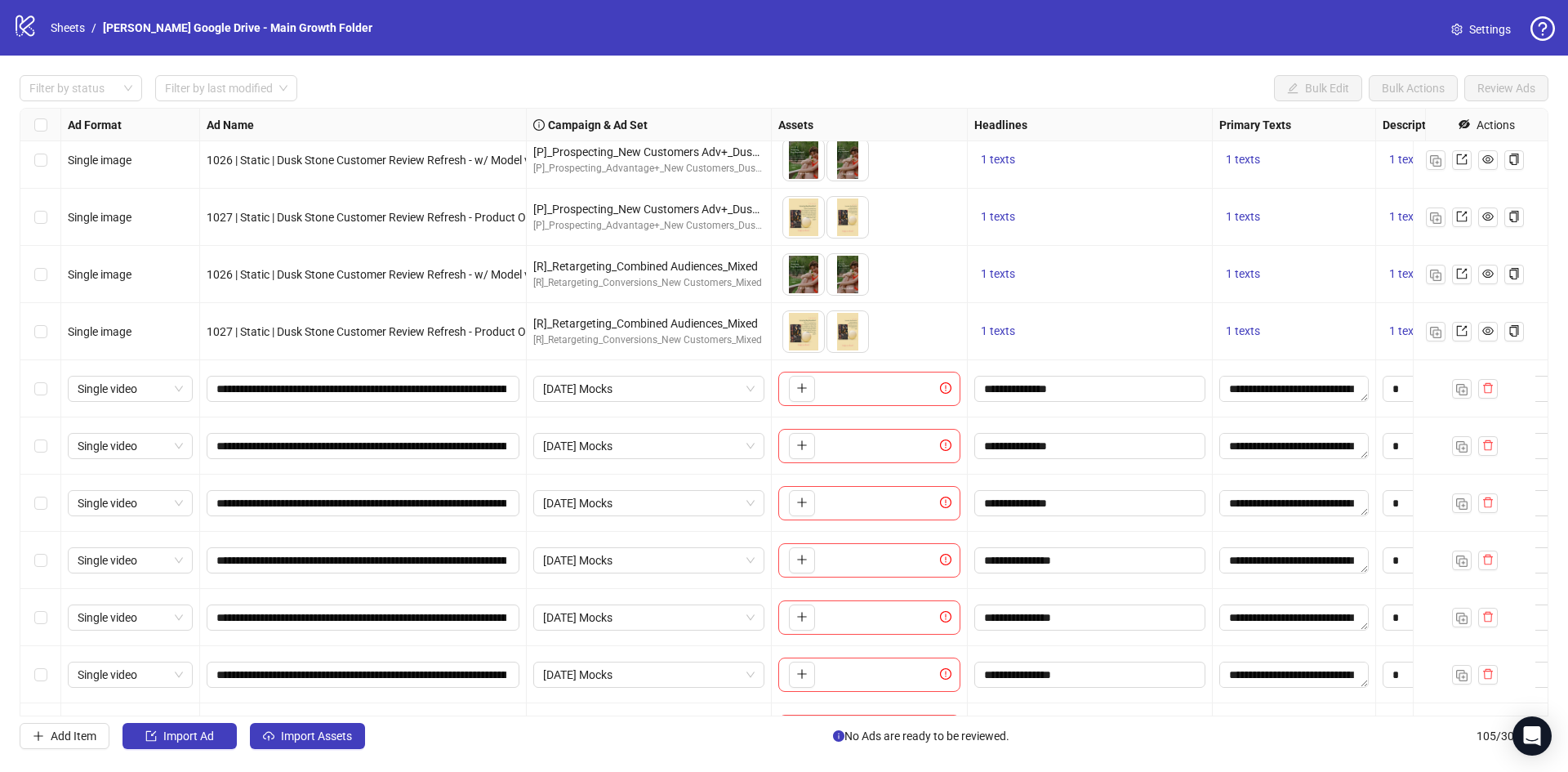 scroll, scrollTop: 5442, scrollLeft: 0, axis: vertical 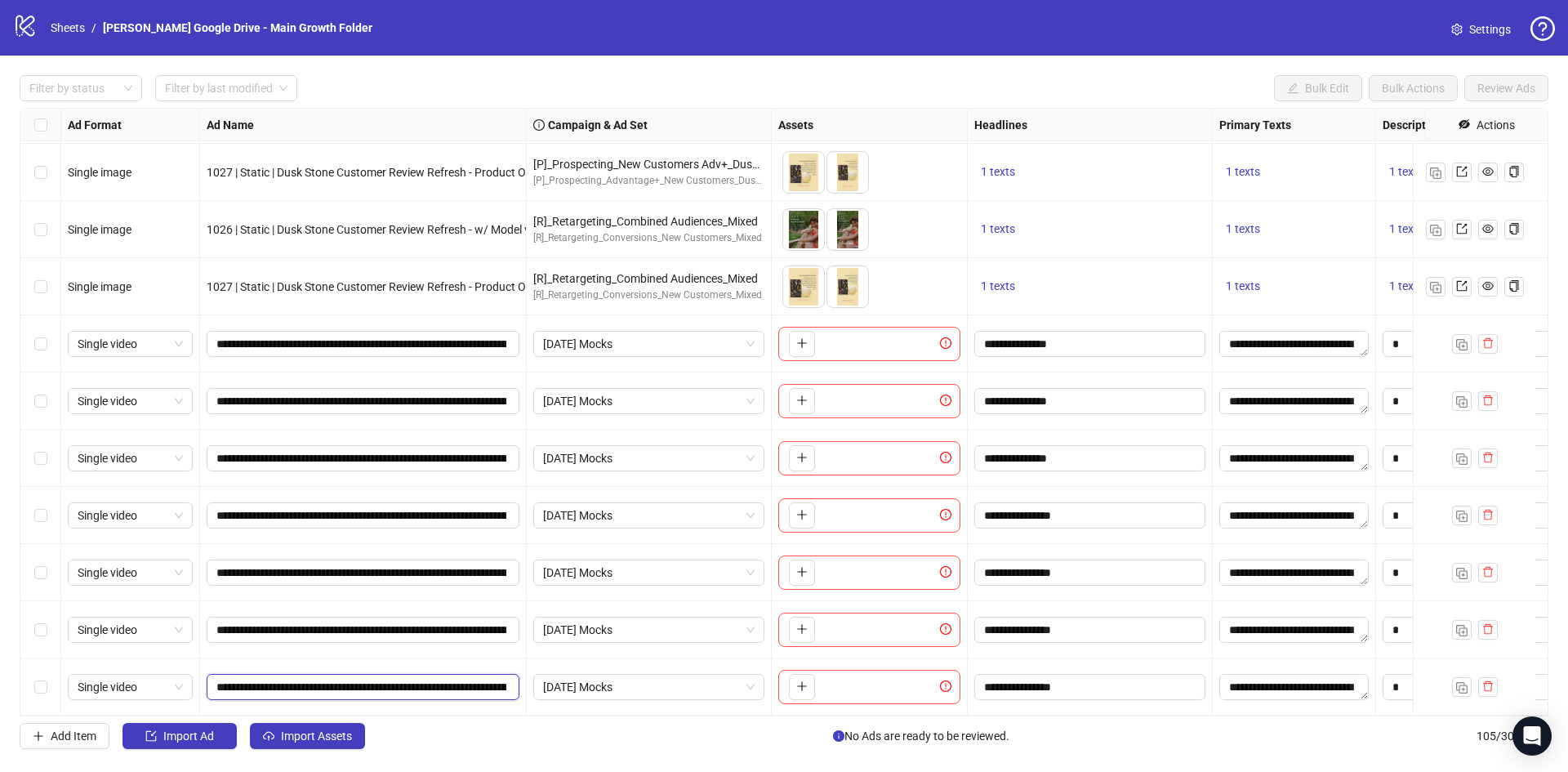 click on "**********" at bounding box center [361, 687] 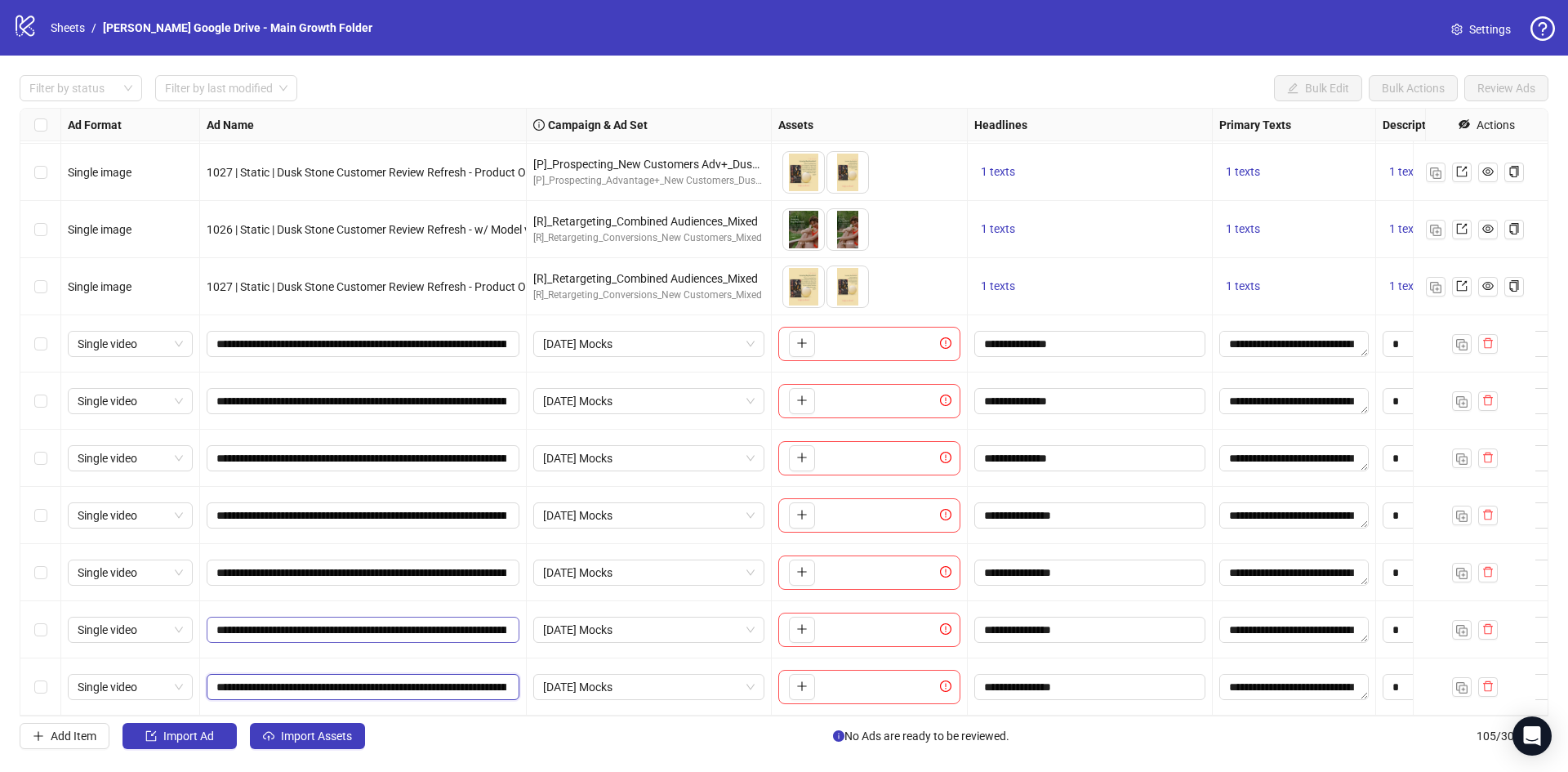 type on "**********" 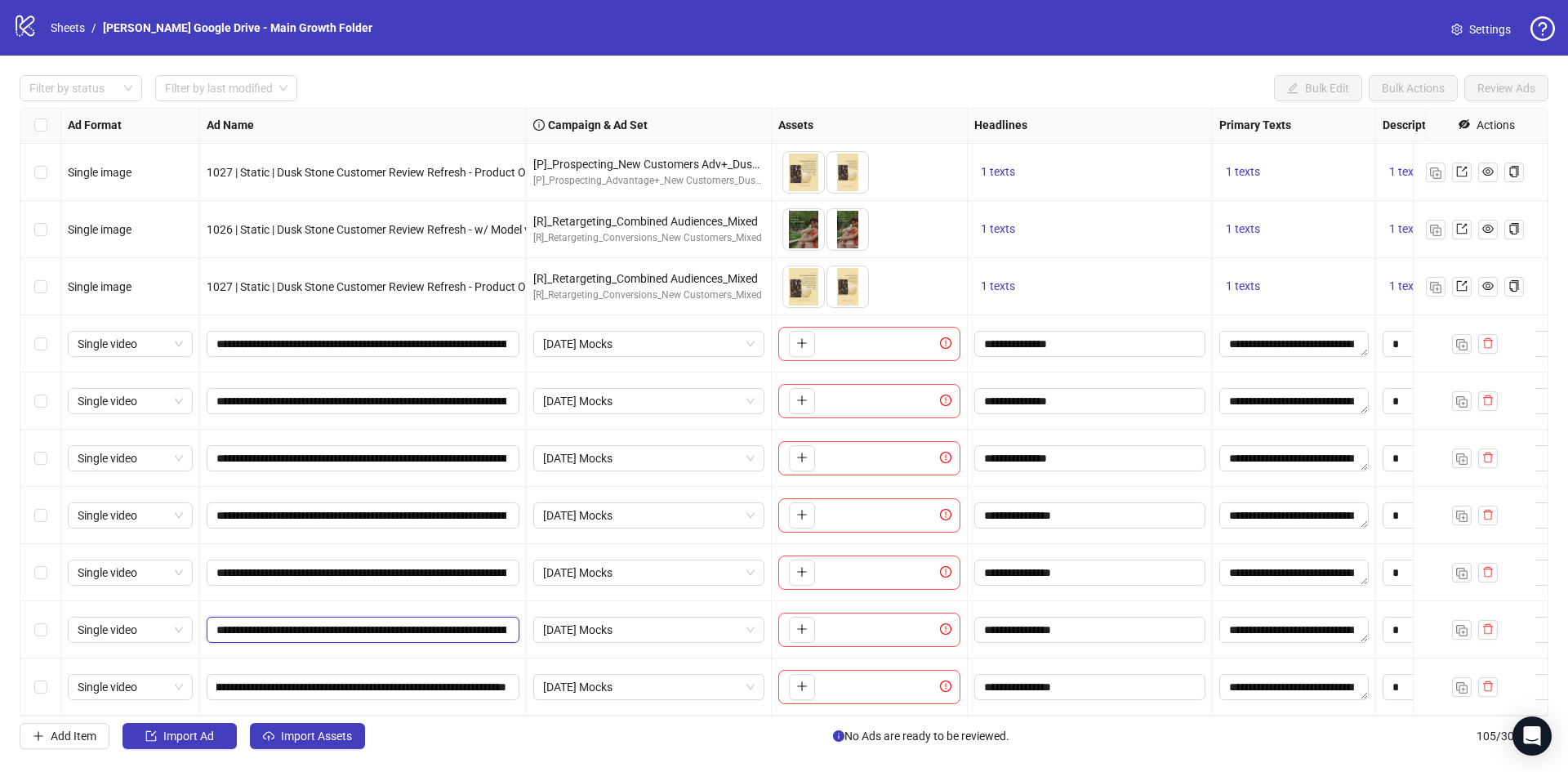 click on "**********" at bounding box center [361, 630] 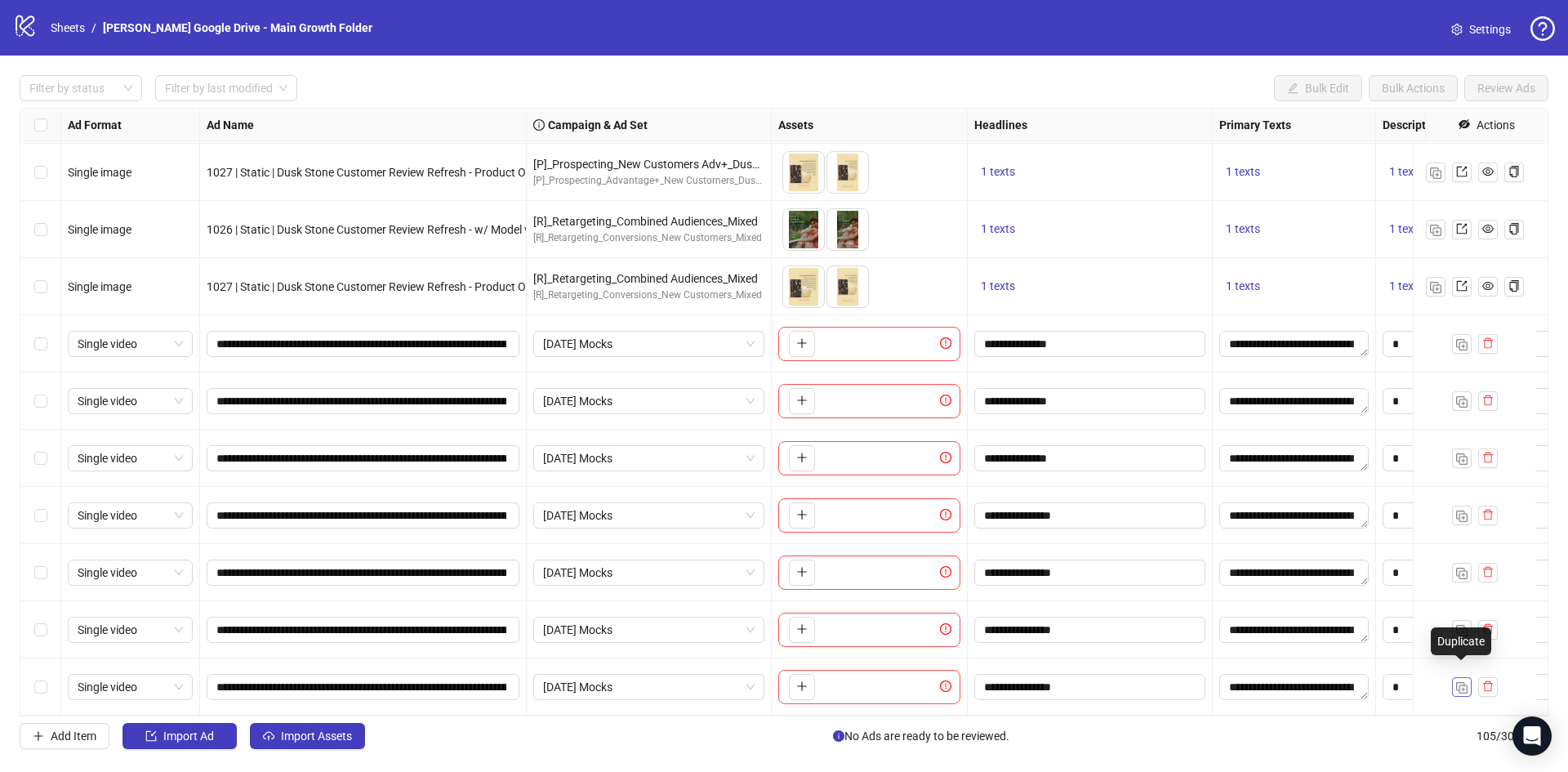 click at bounding box center [1462, 688] 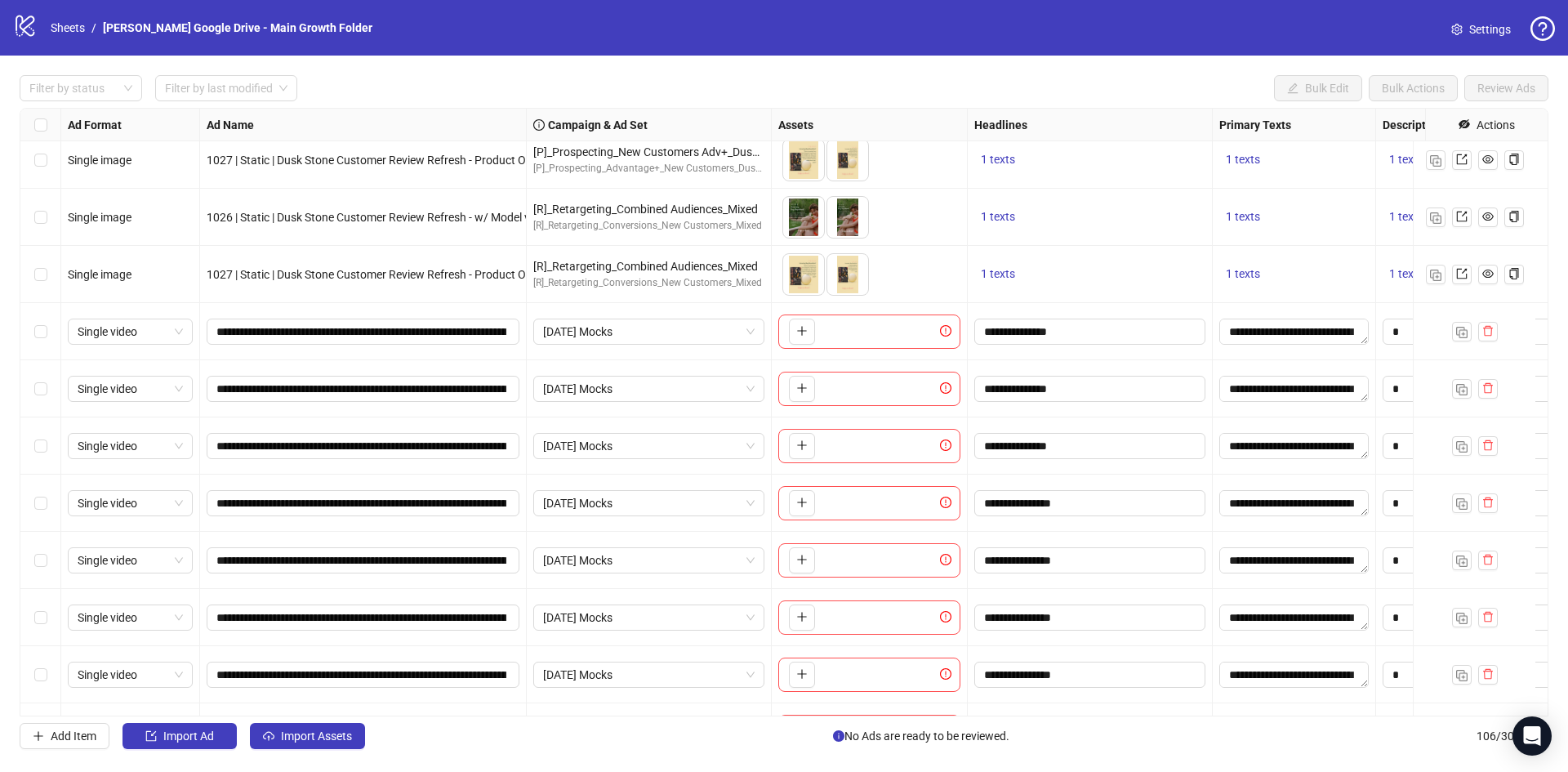 scroll, scrollTop: 5500, scrollLeft: 0, axis: vertical 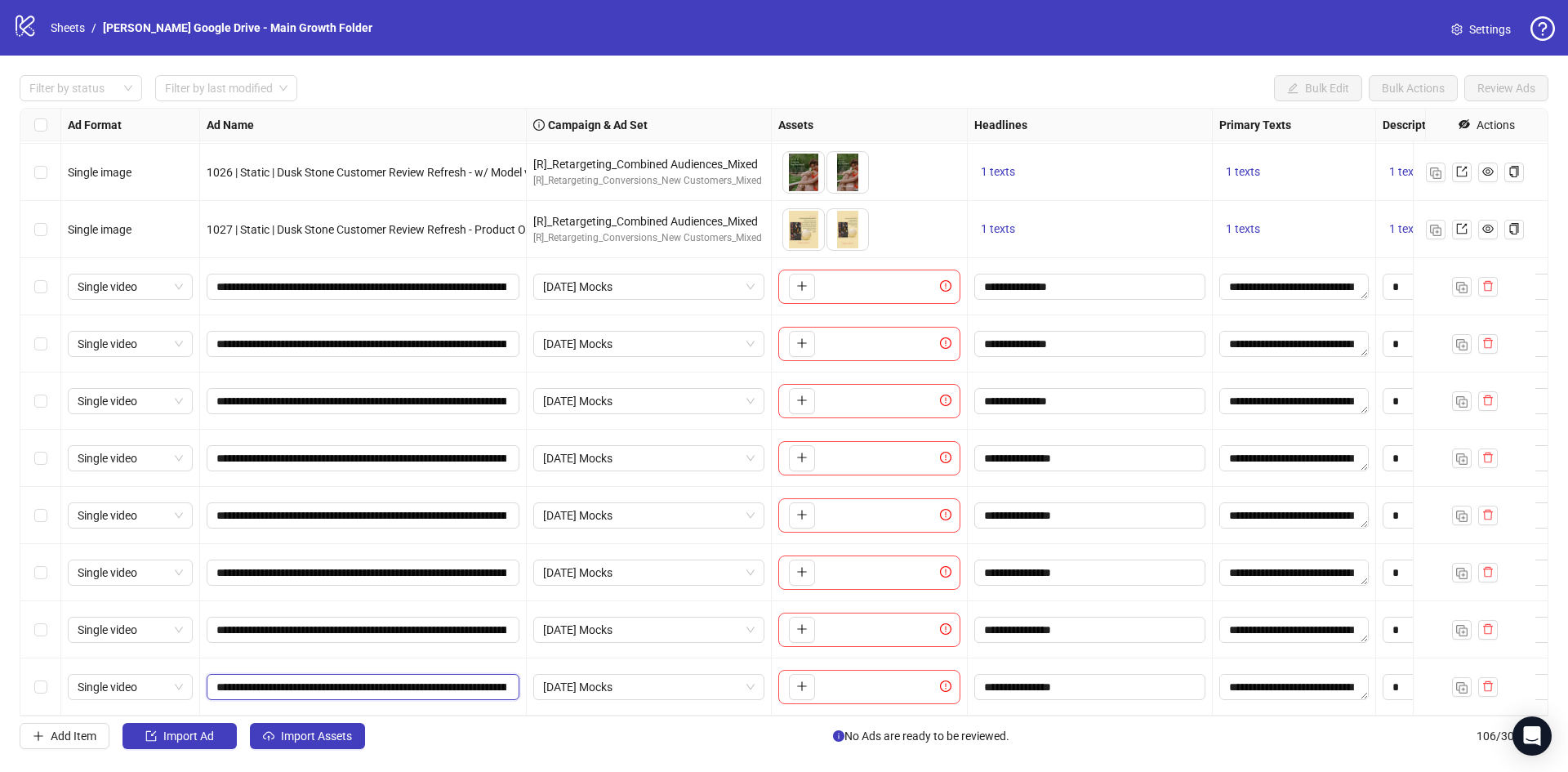 click on "**********" at bounding box center [361, 687] 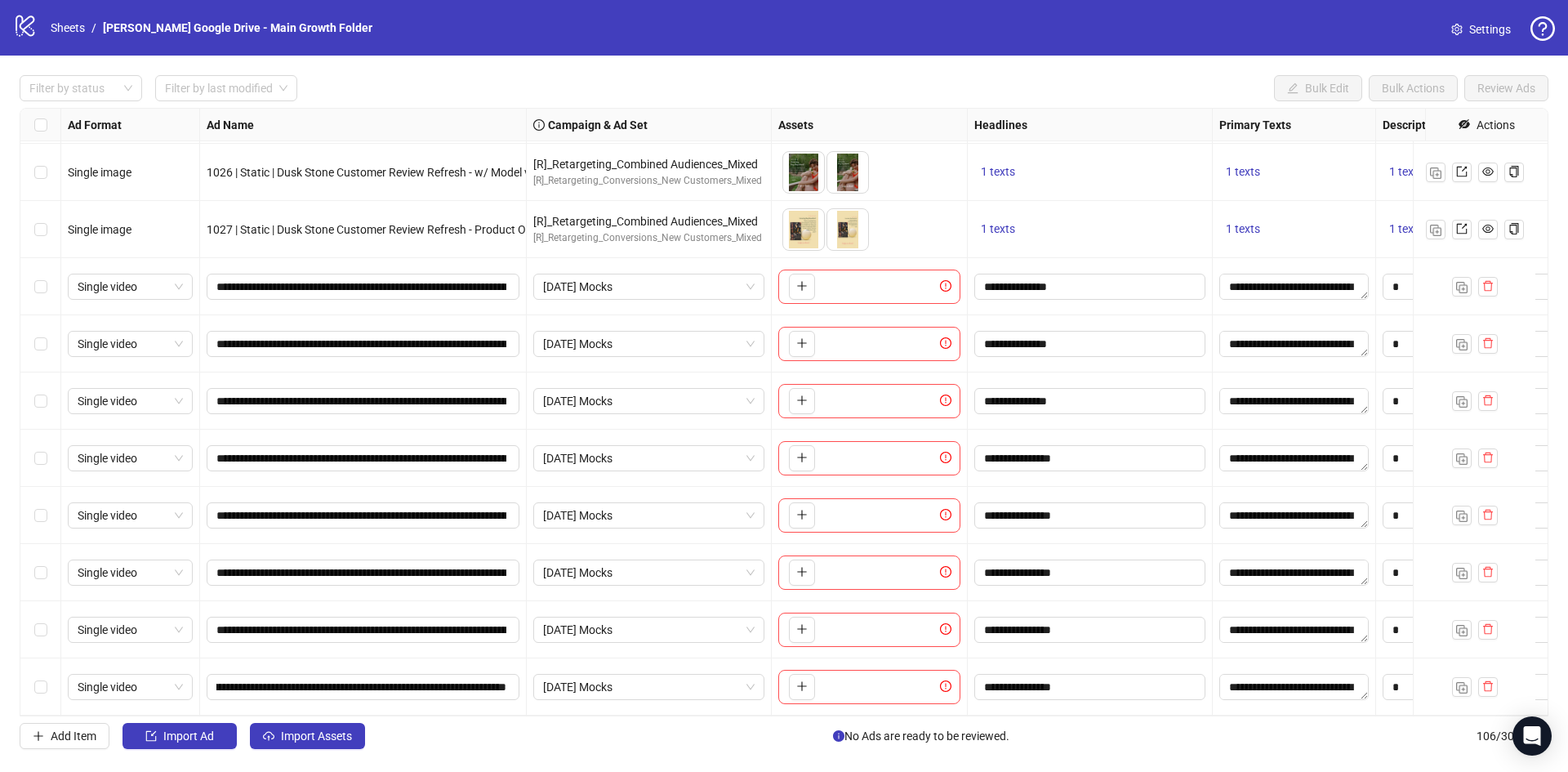 click on "**********" at bounding box center (363, 687) 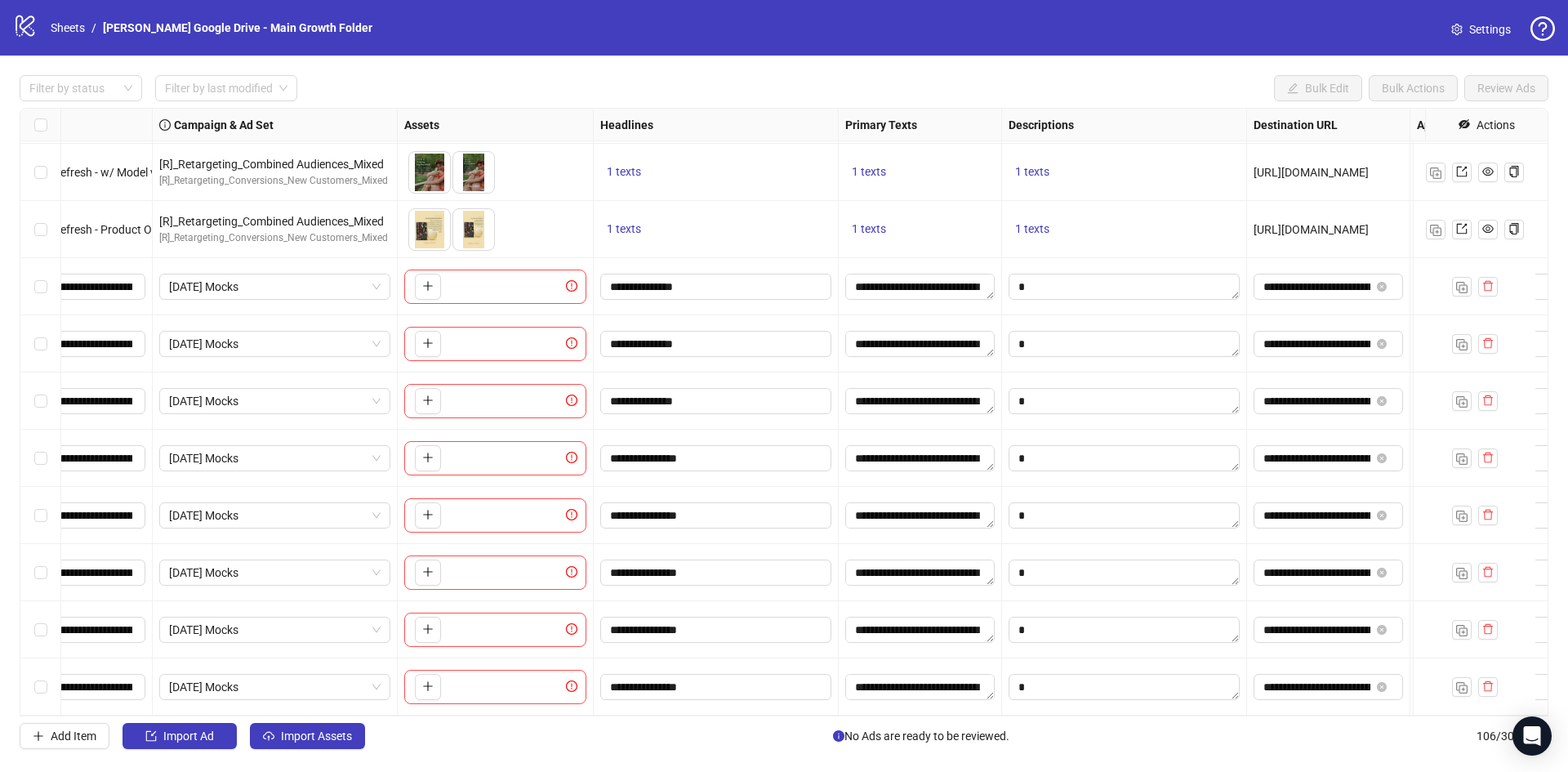 scroll, scrollTop: 5500, scrollLeft: 403, axis: both 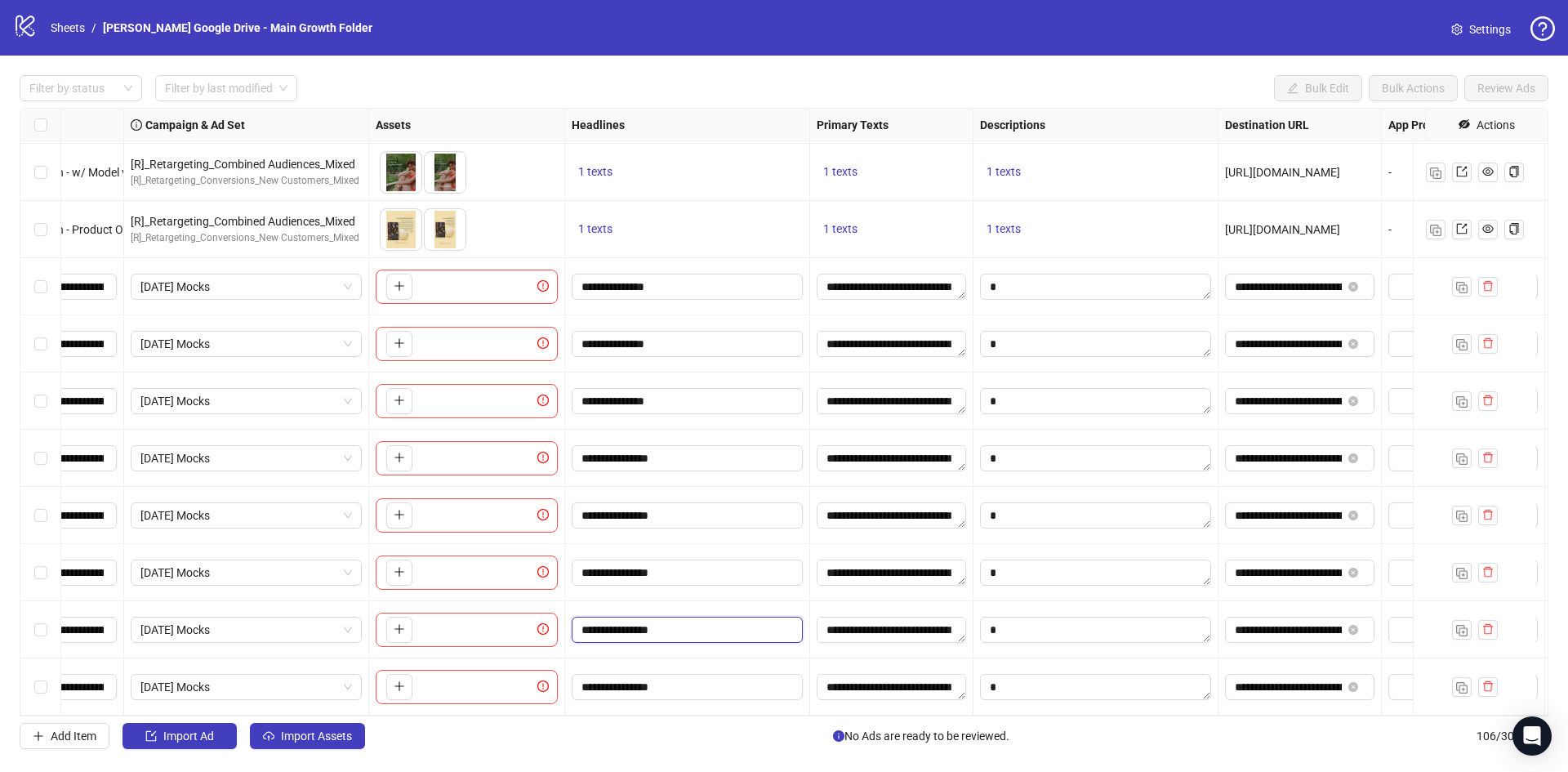 click on "**********" at bounding box center [685, 630] 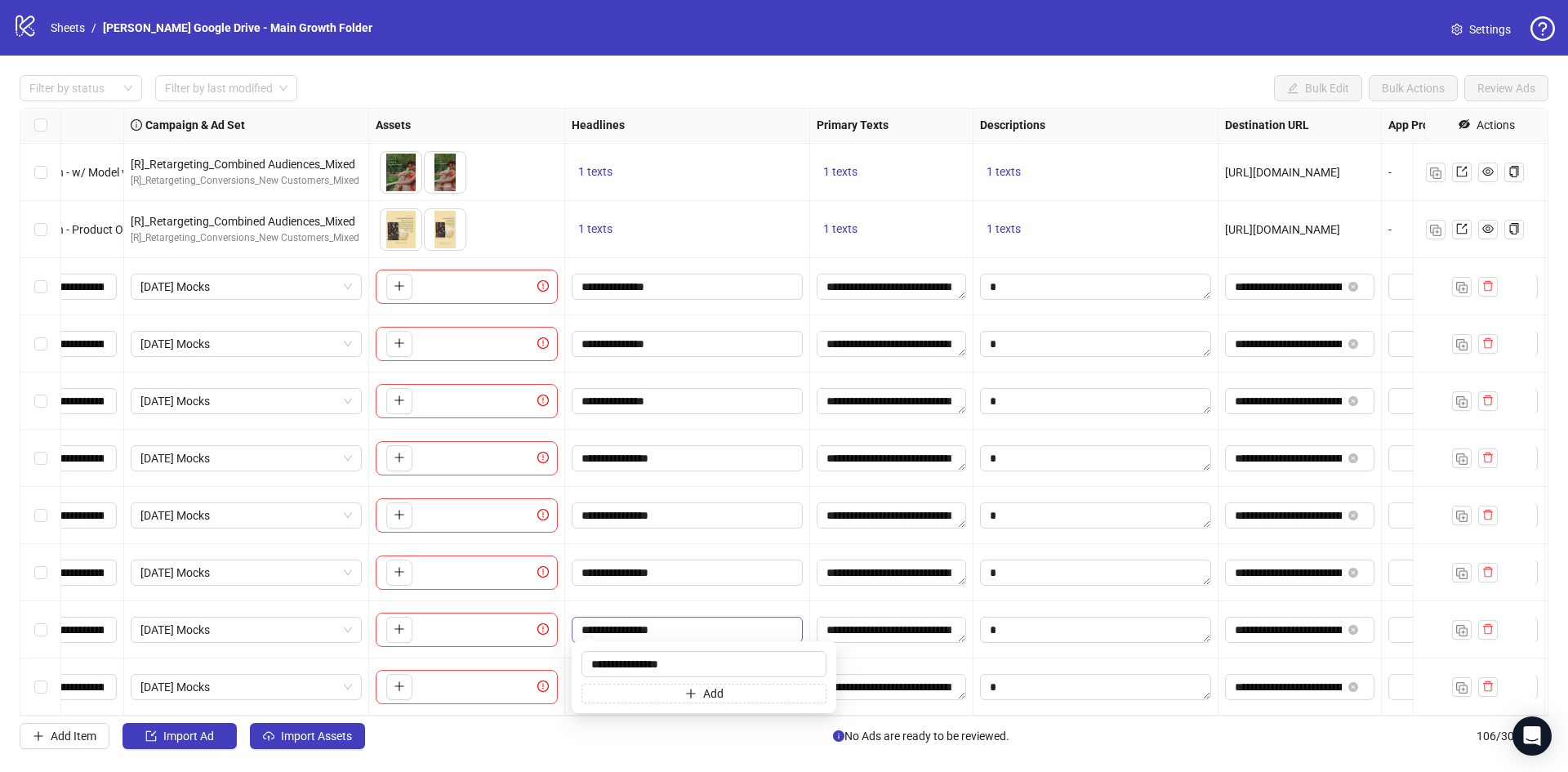 type on "**********" 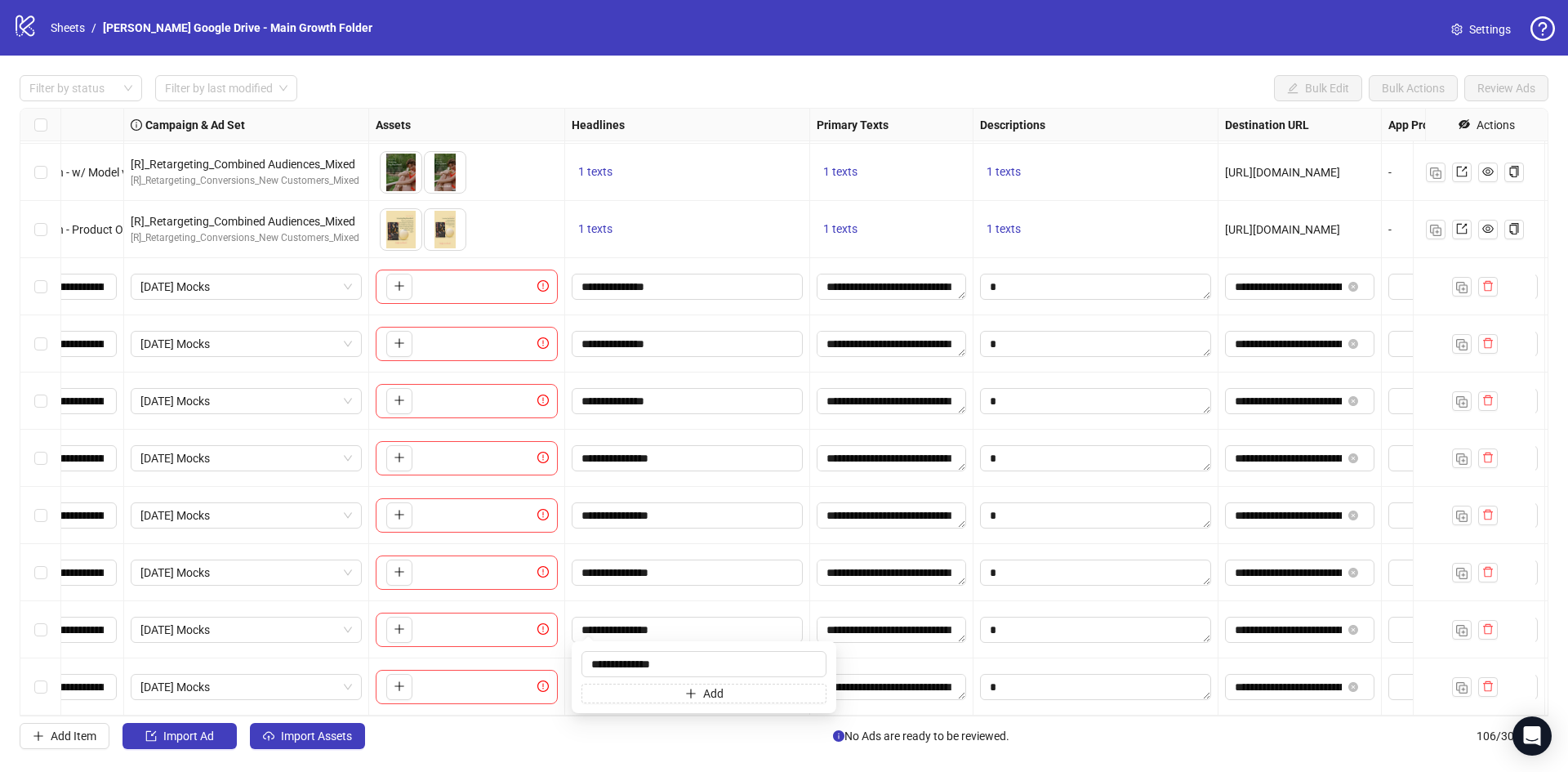 click on "**********" at bounding box center [688, 573] 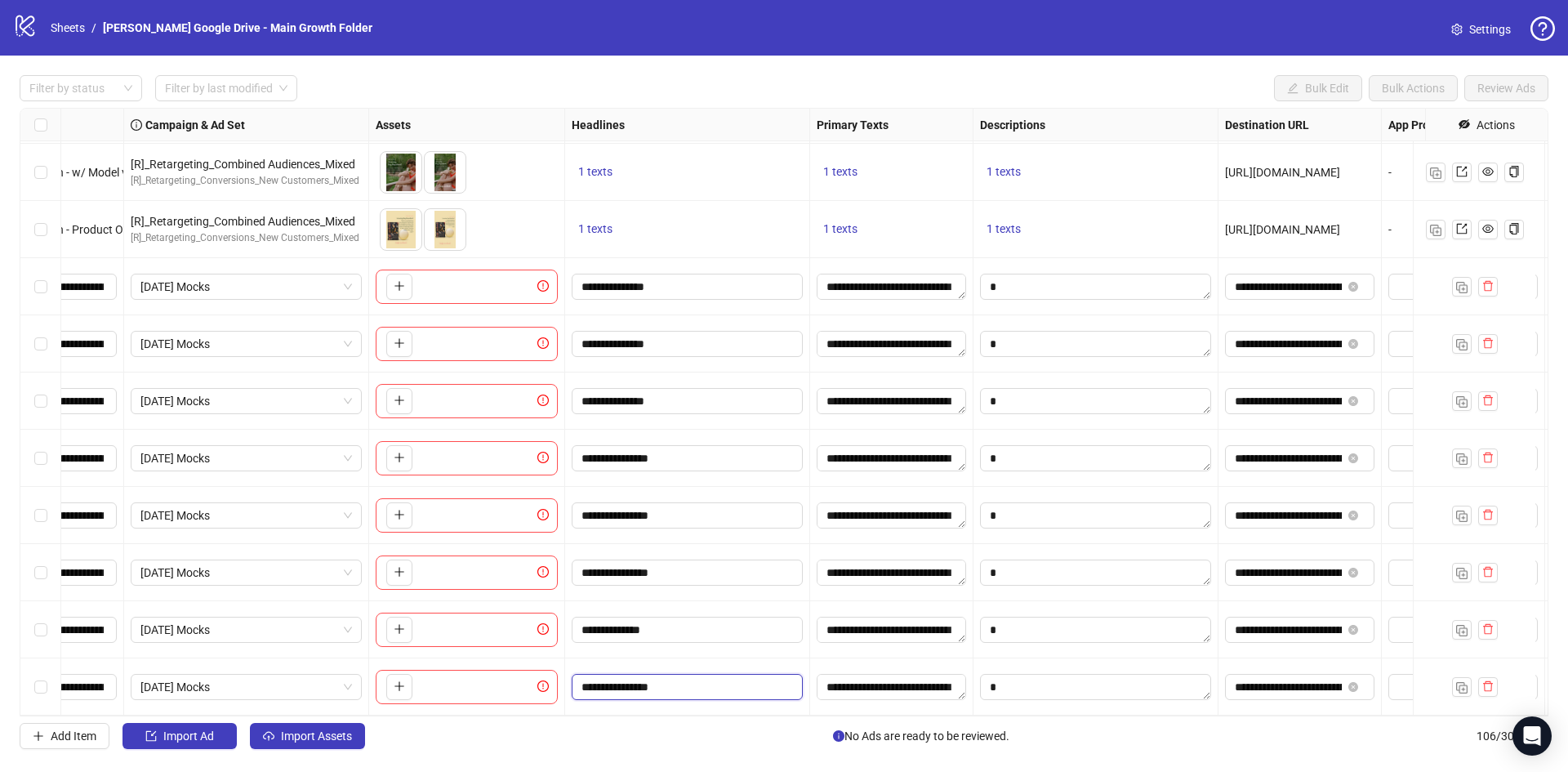 click on "**********" at bounding box center [685, 687] 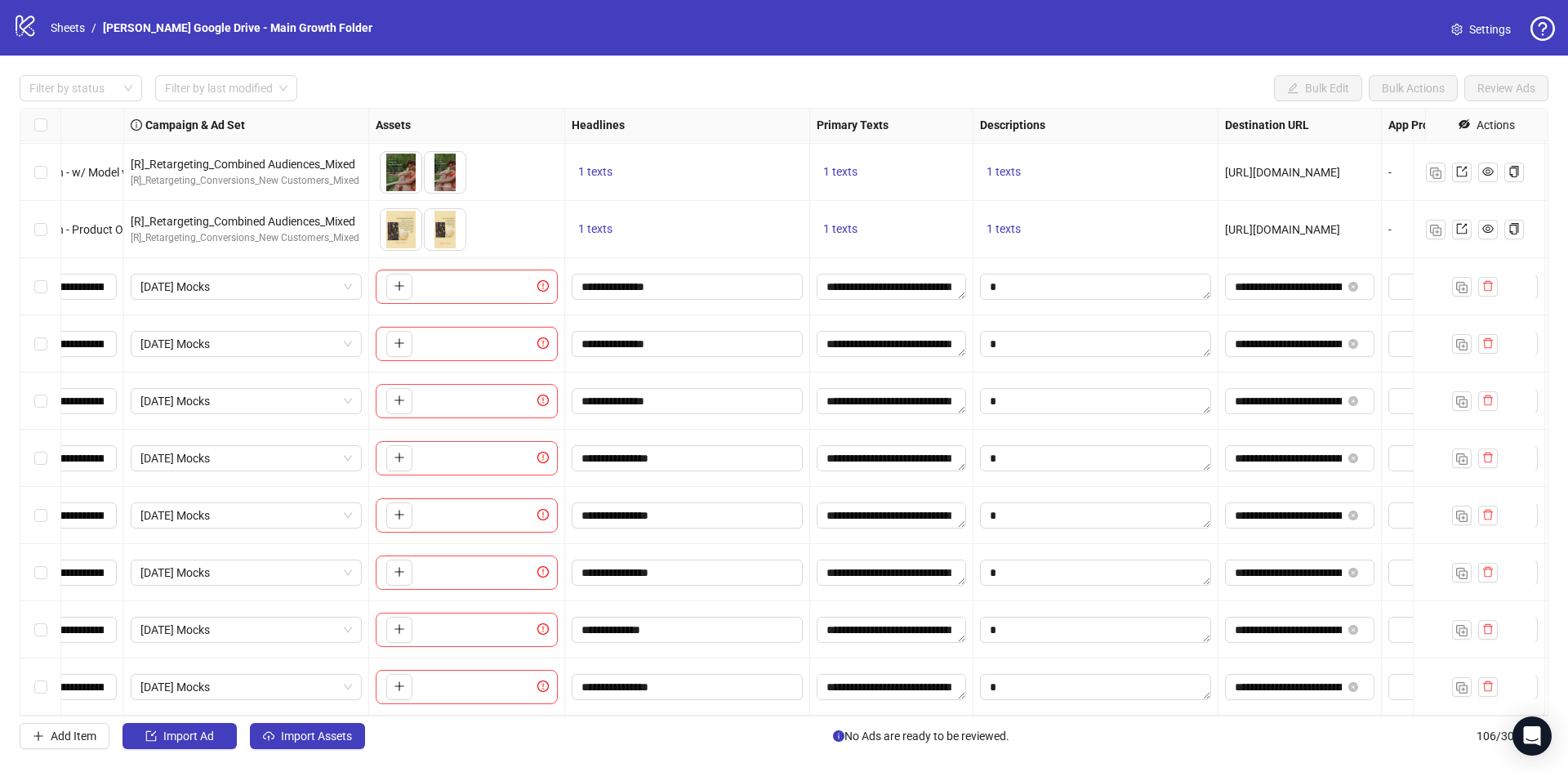 type on "**********" 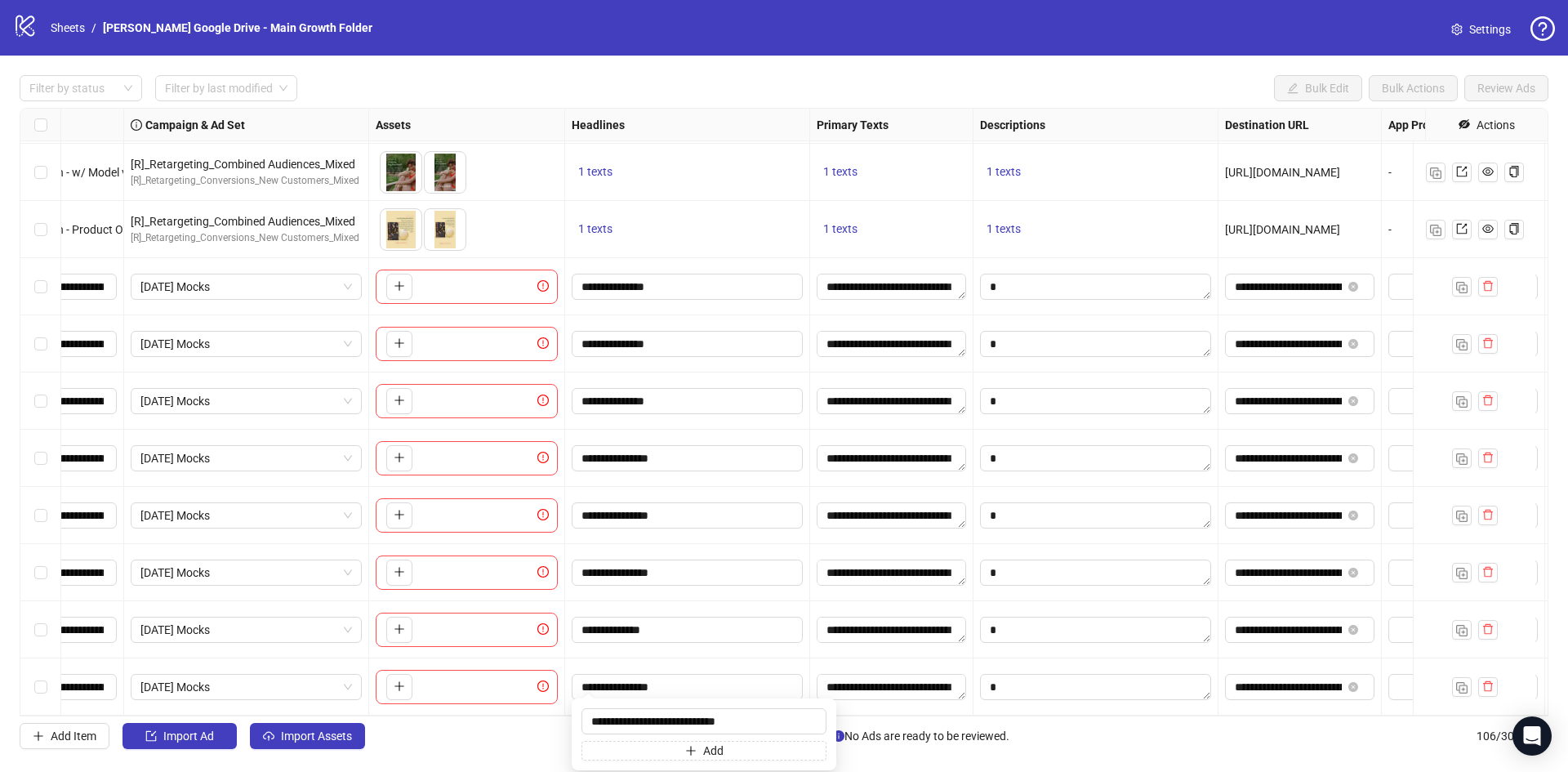 click on "**********" at bounding box center [688, 630] 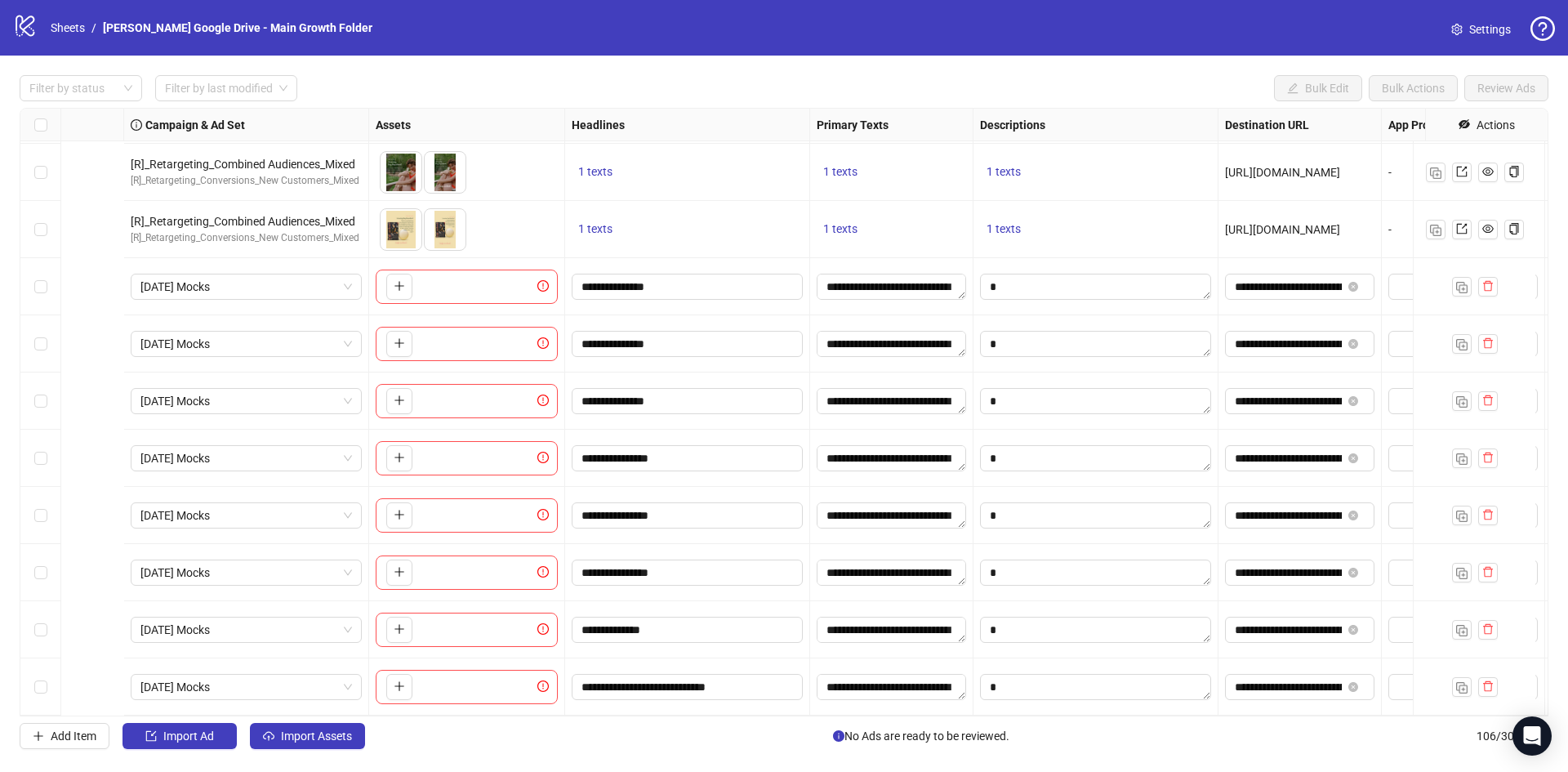 scroll, scrollTop: 5500, scrollLeft: 758, axis: both 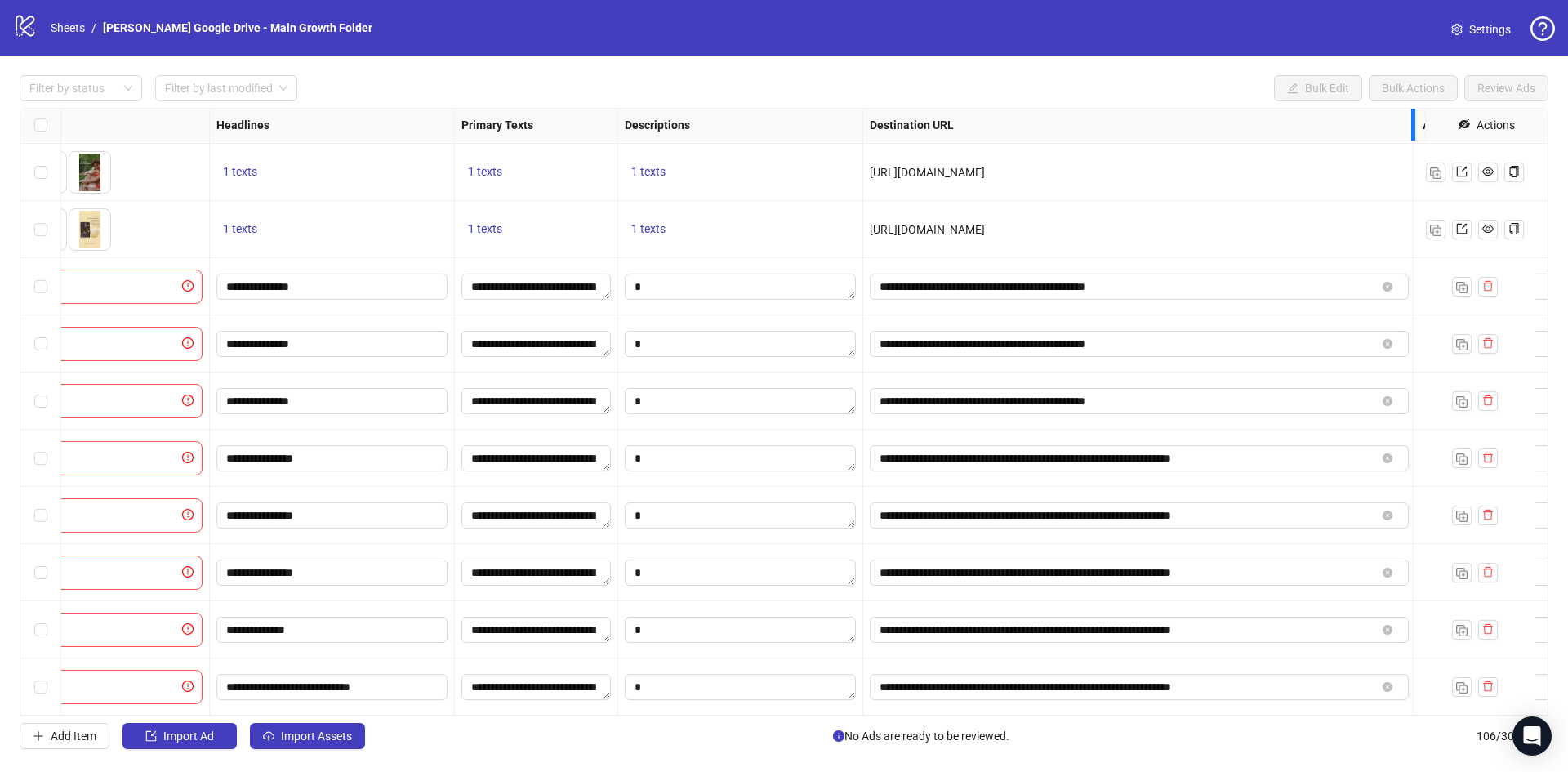 drag, startPoint x: 1025, startPoint y: 114, endPoint x: 1414, endPoint y: 122, distance: 389.0823 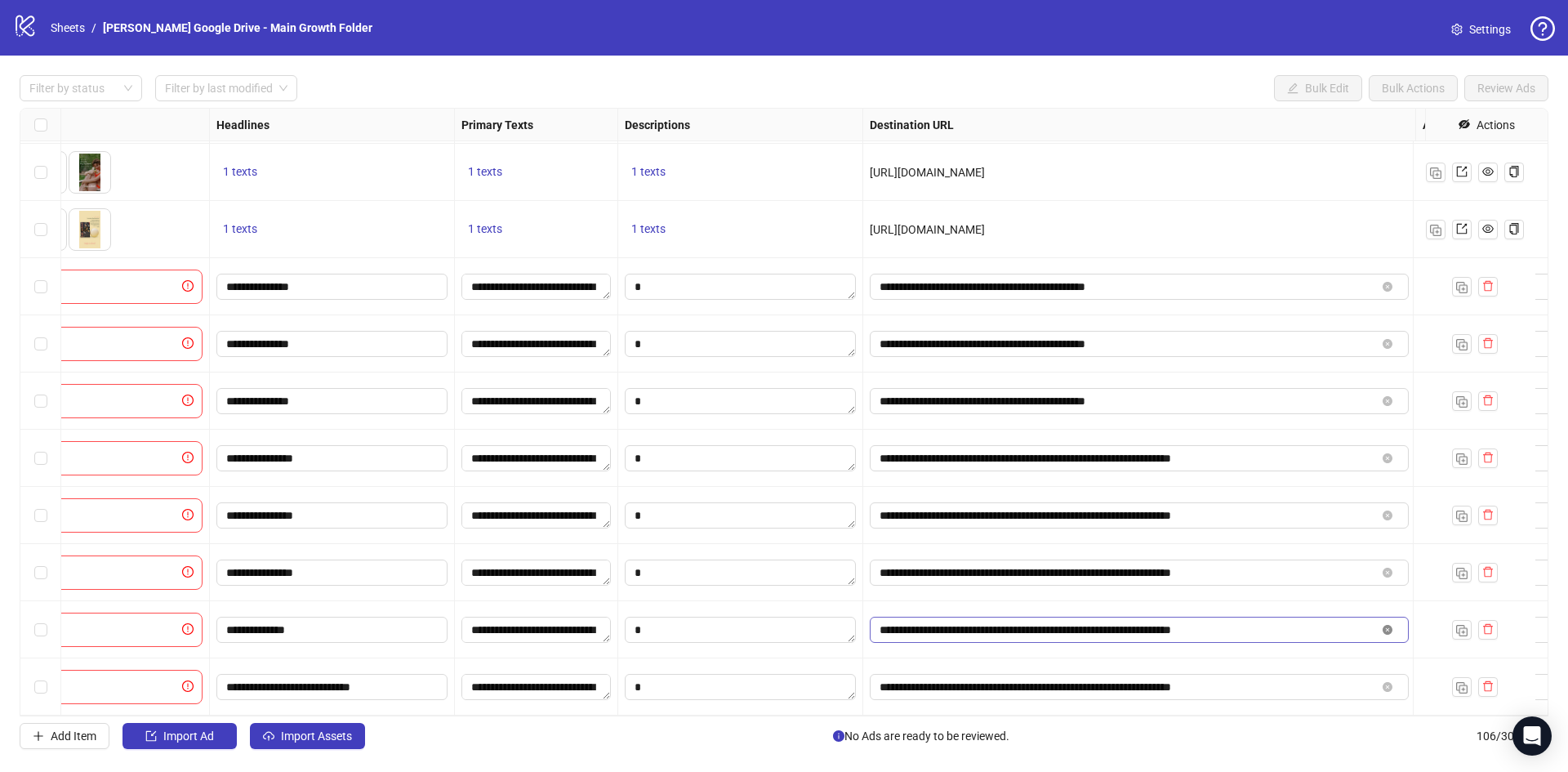 click 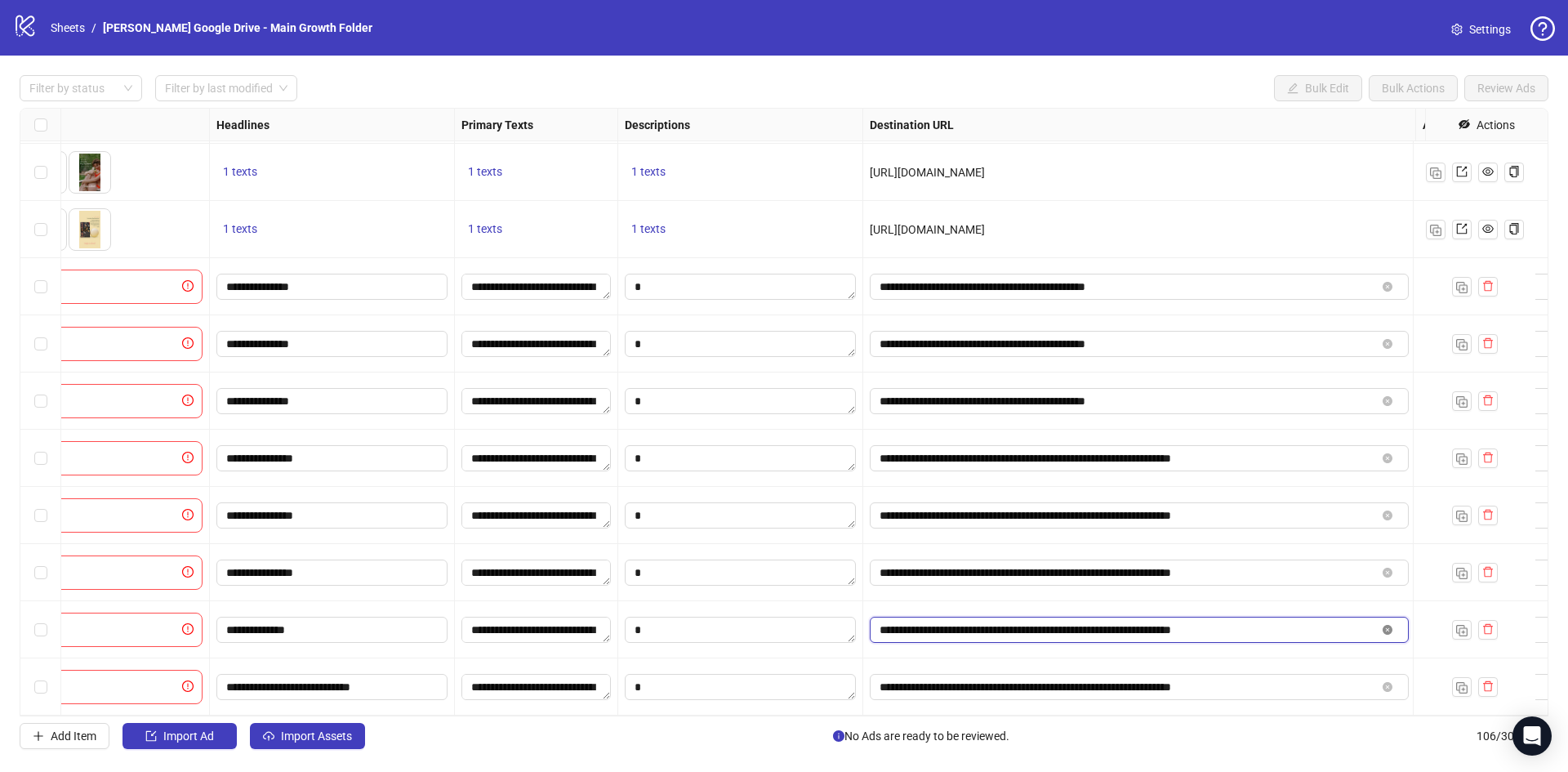 type 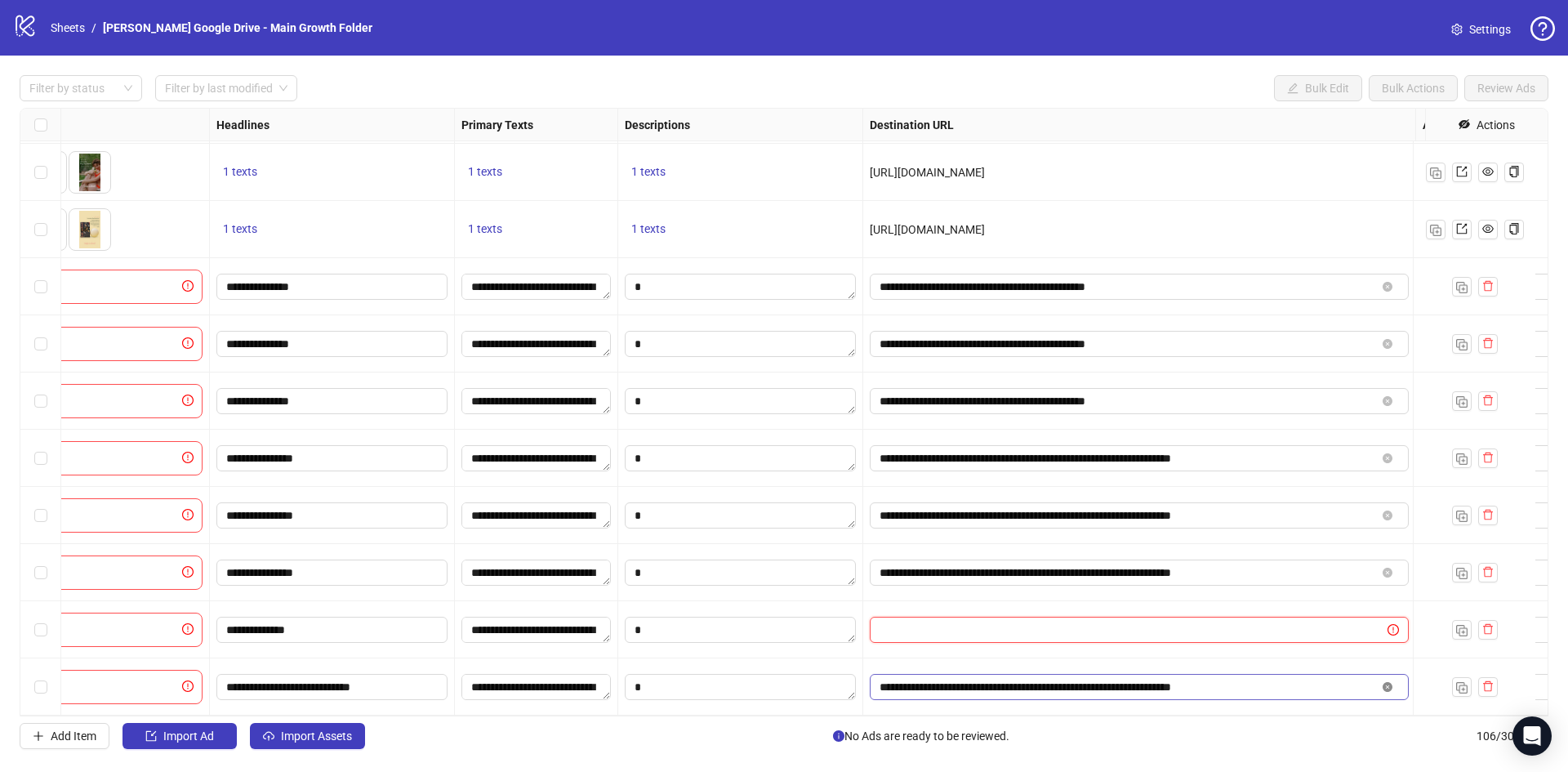 click 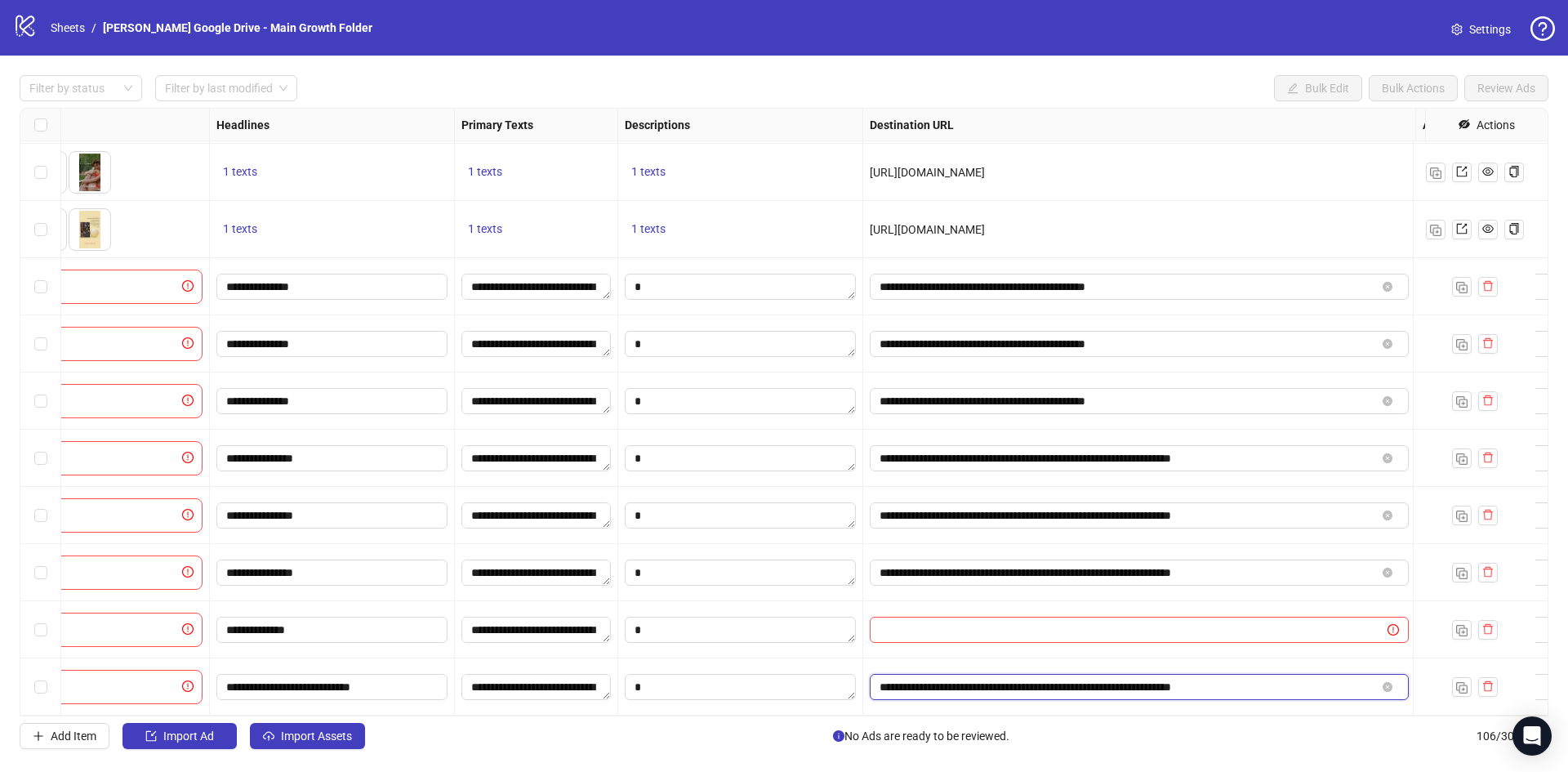 type 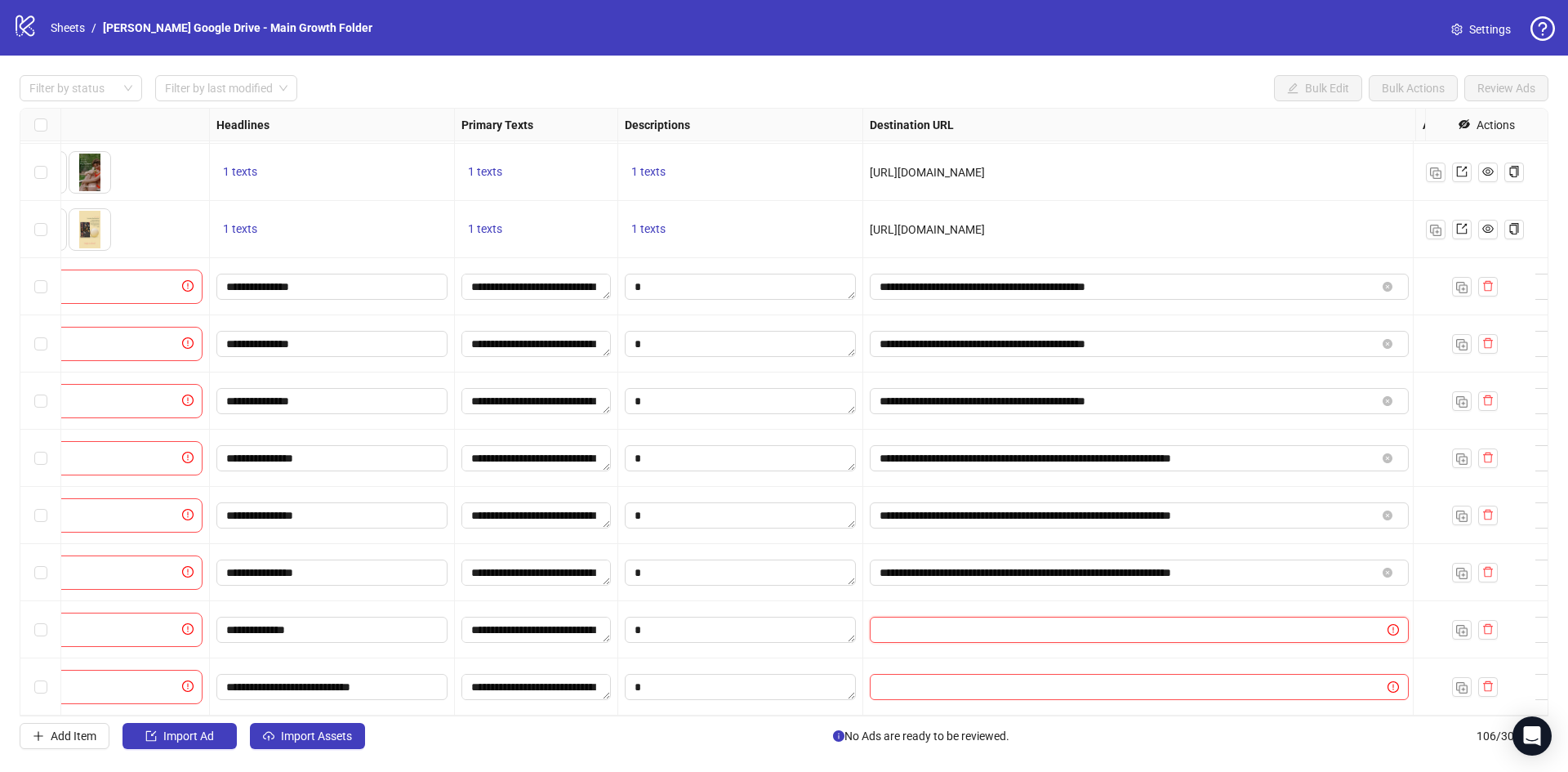 click at bounding box center [1122, 630] 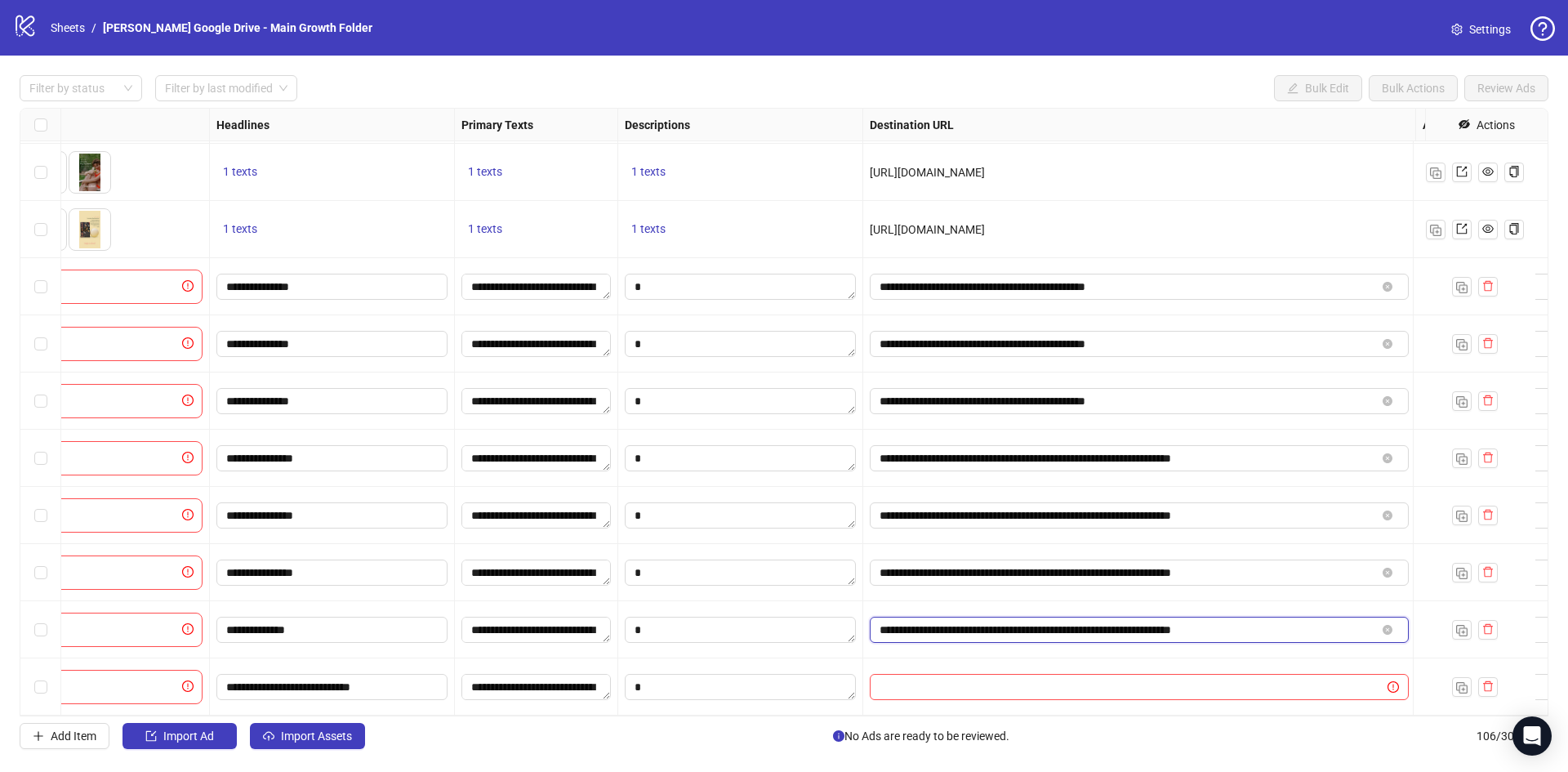 type on "**********" 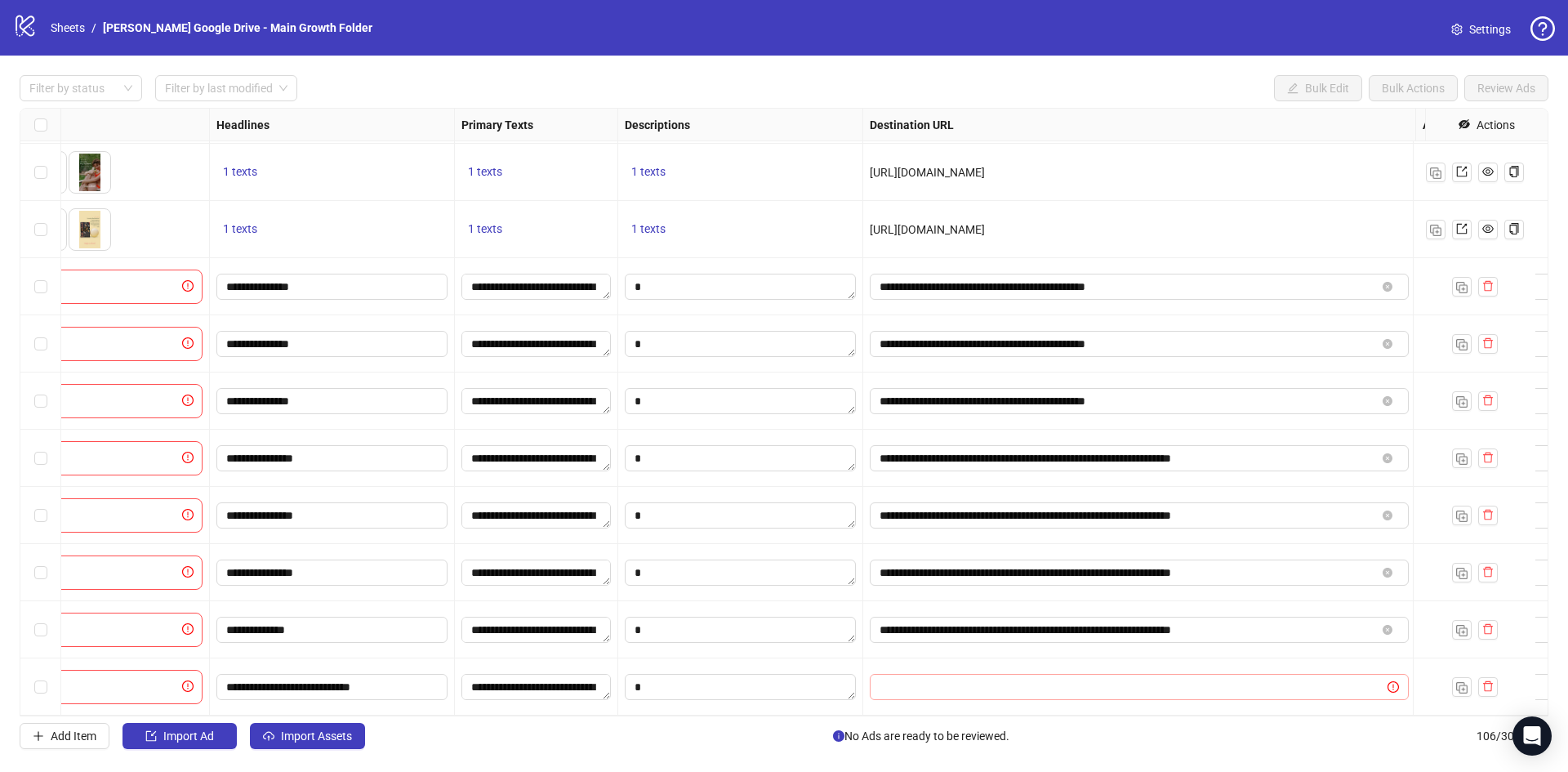 click at bounding box center (1139, 687) 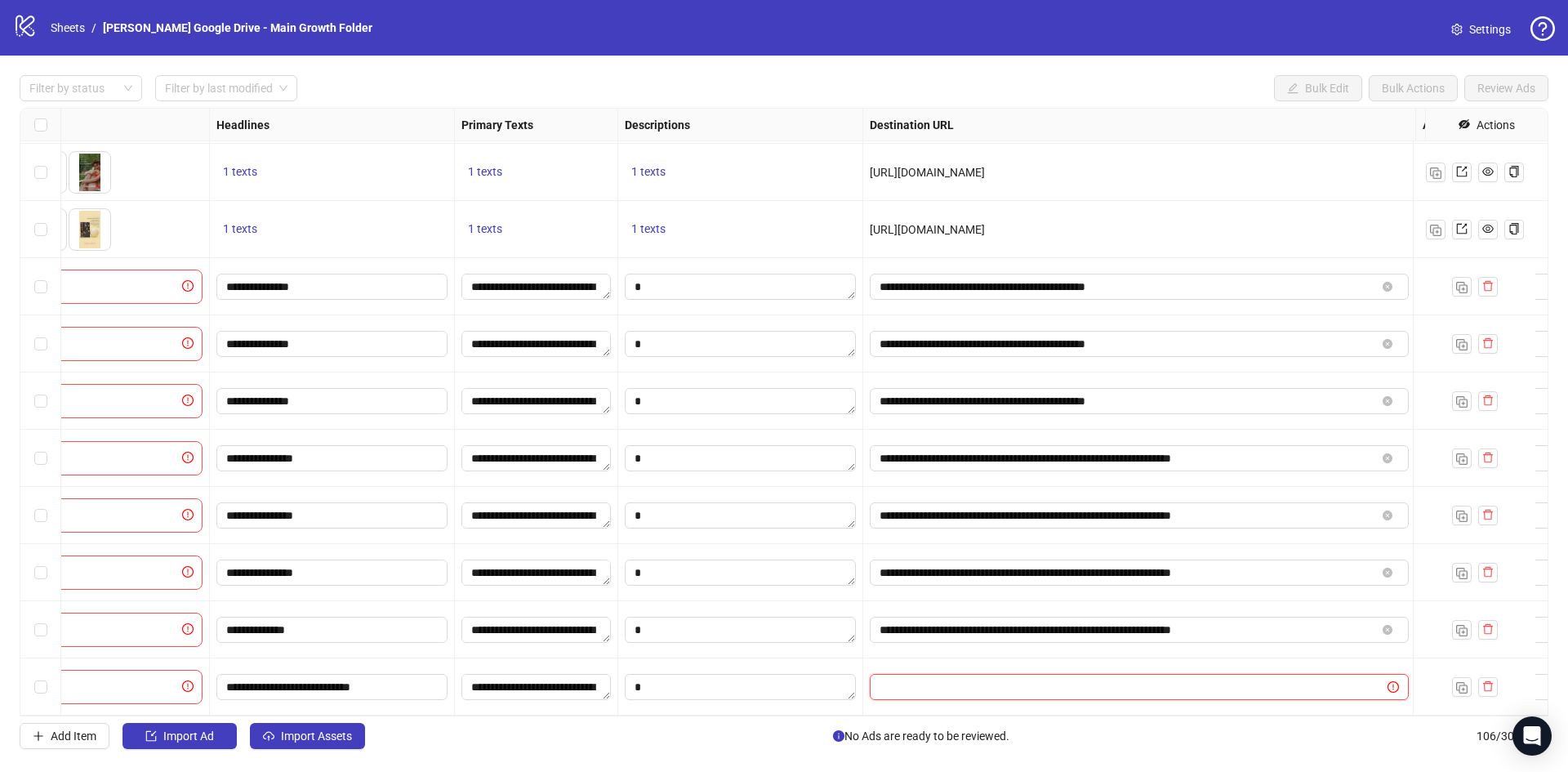 click at bounding box center (1122, 687) 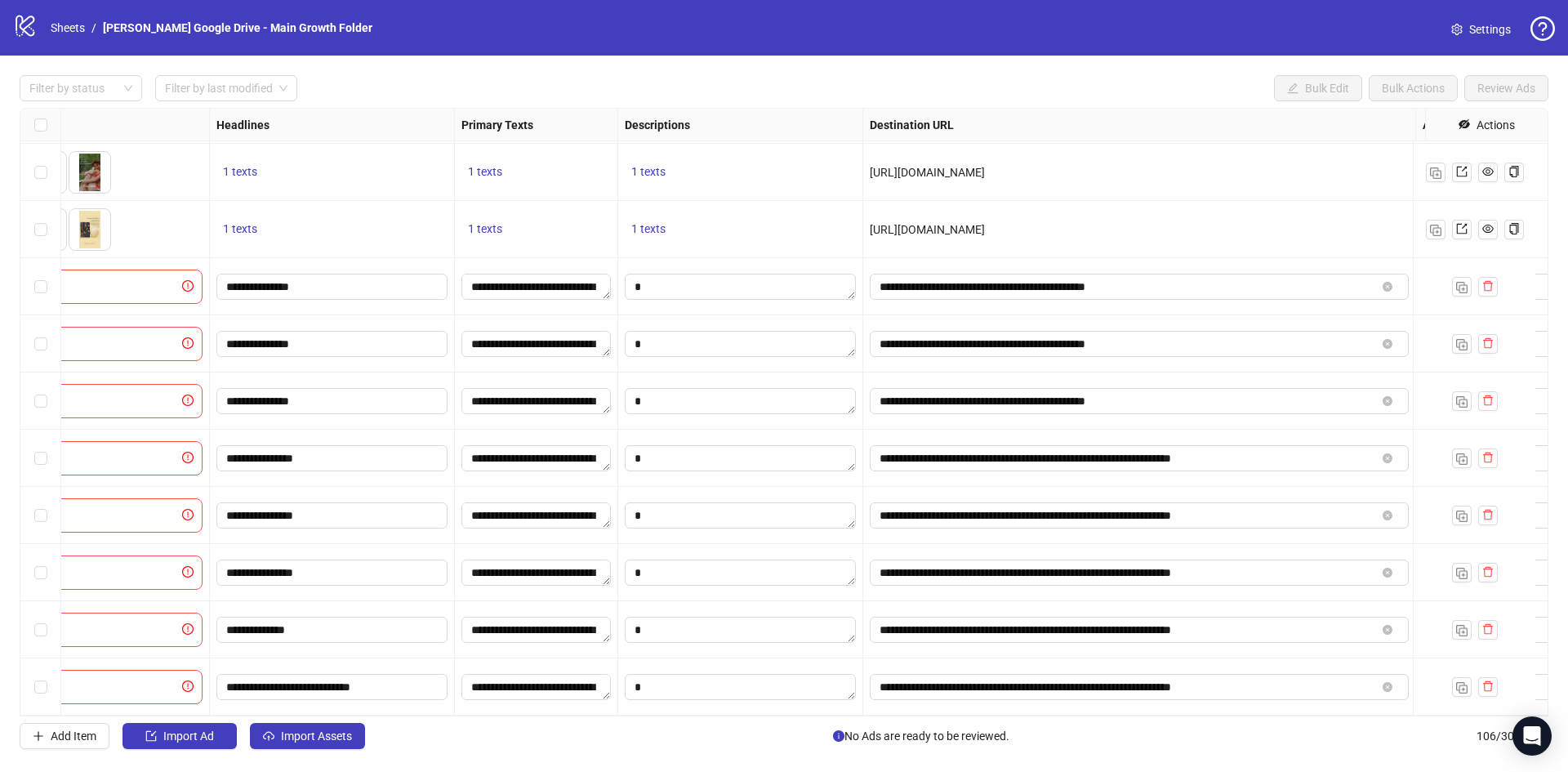 click on "**********" at bounding box center (1139, 630) 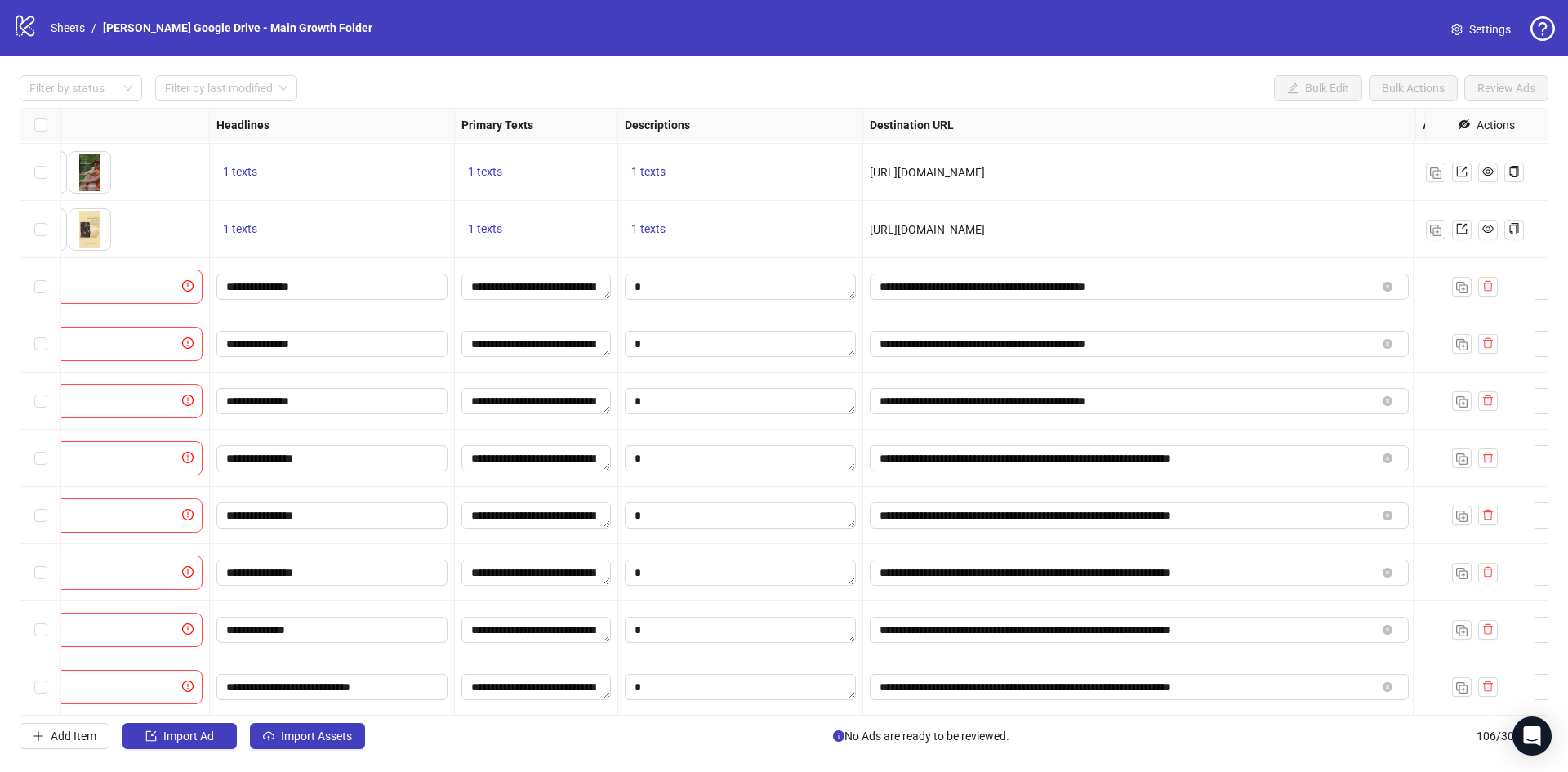scroll, scrollTop: 5500, scrollLeft: 0, axis: vertical 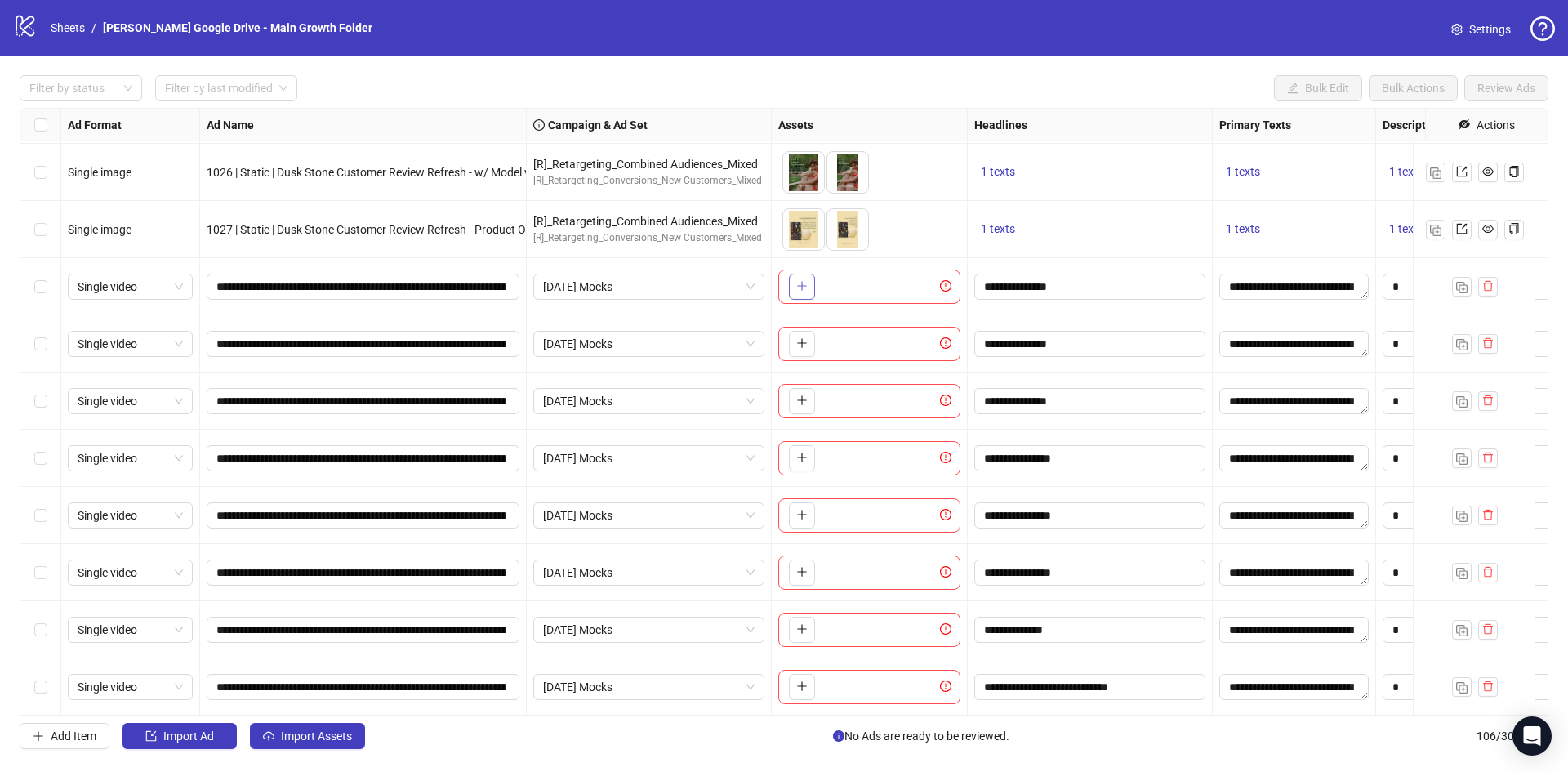click at bounding box center (802, 287) 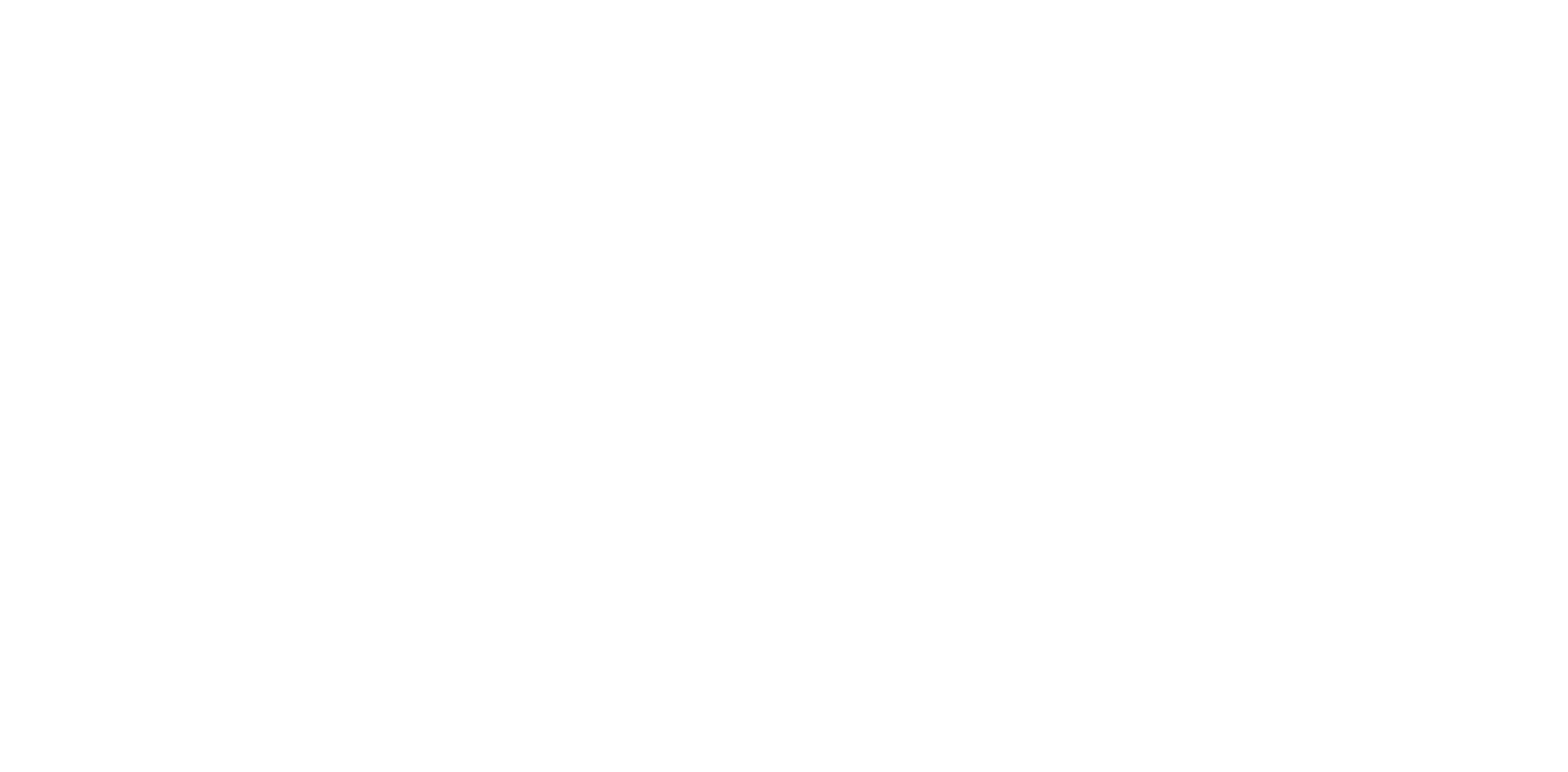 scroll, scrollTop: 0, scrollLeft: 0, axis: both 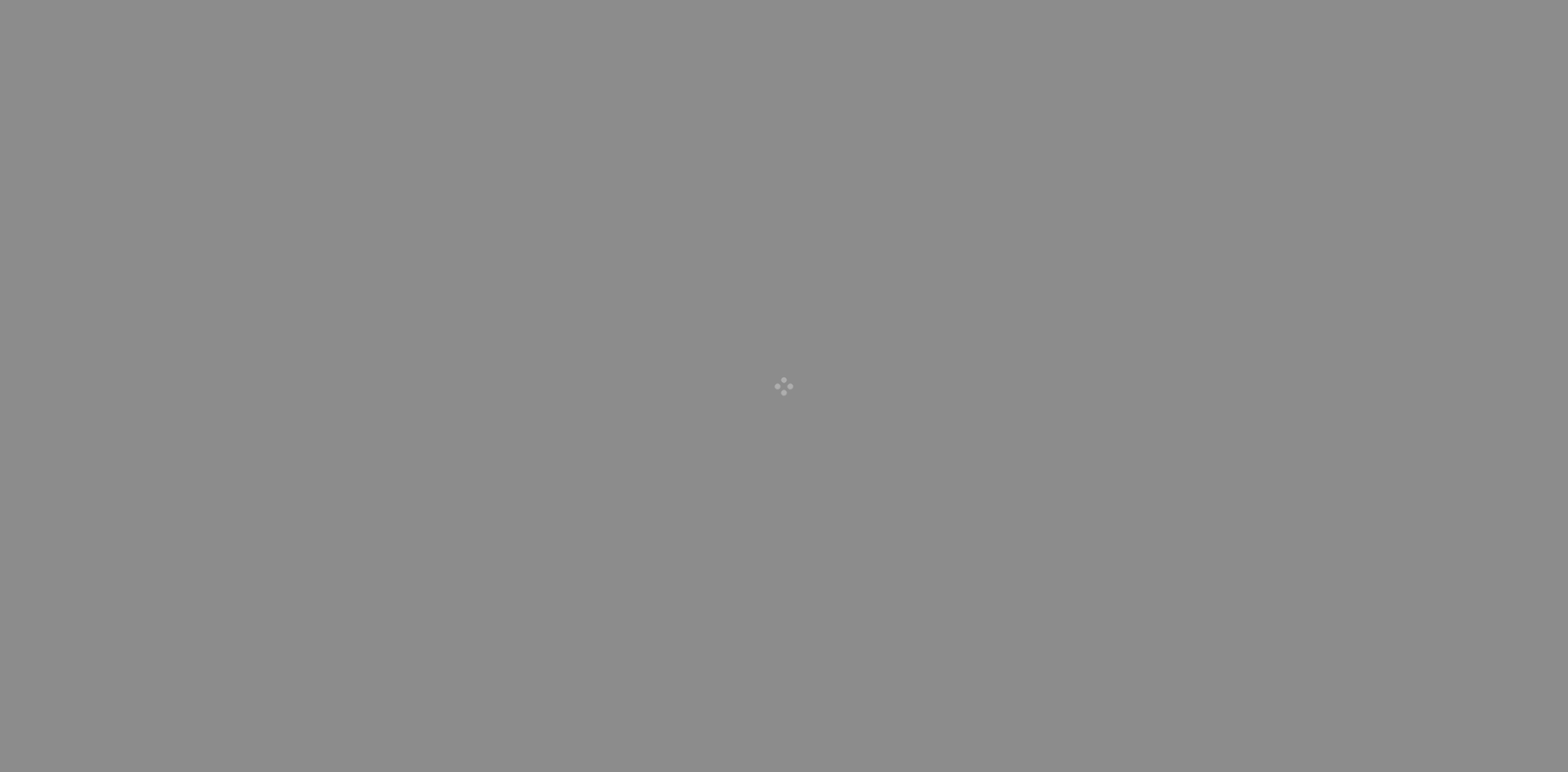 click at bounding box center (784, 386) 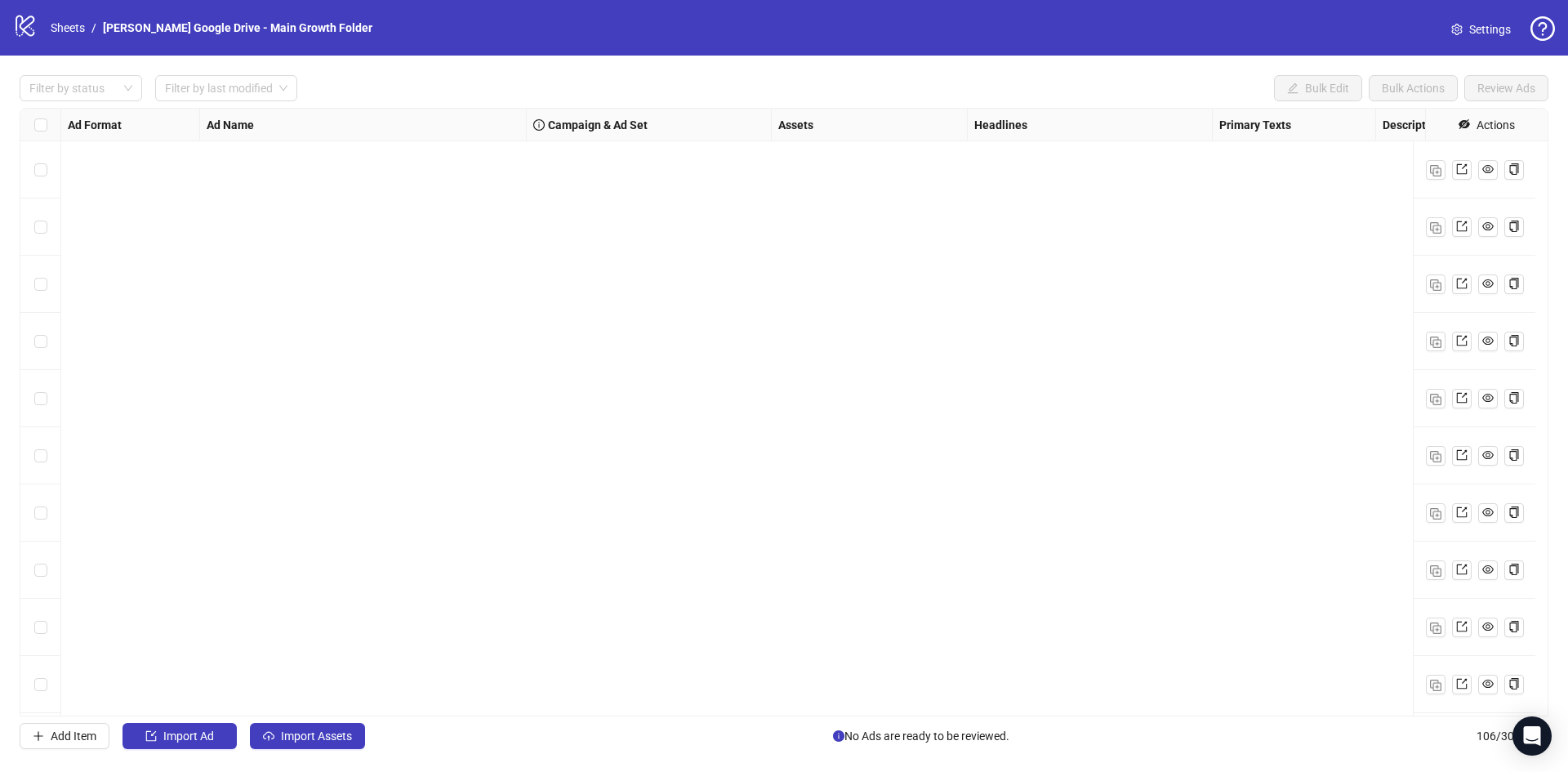 scroll, scrollTop: 5500, scrollLeft: 0, axis: vertical 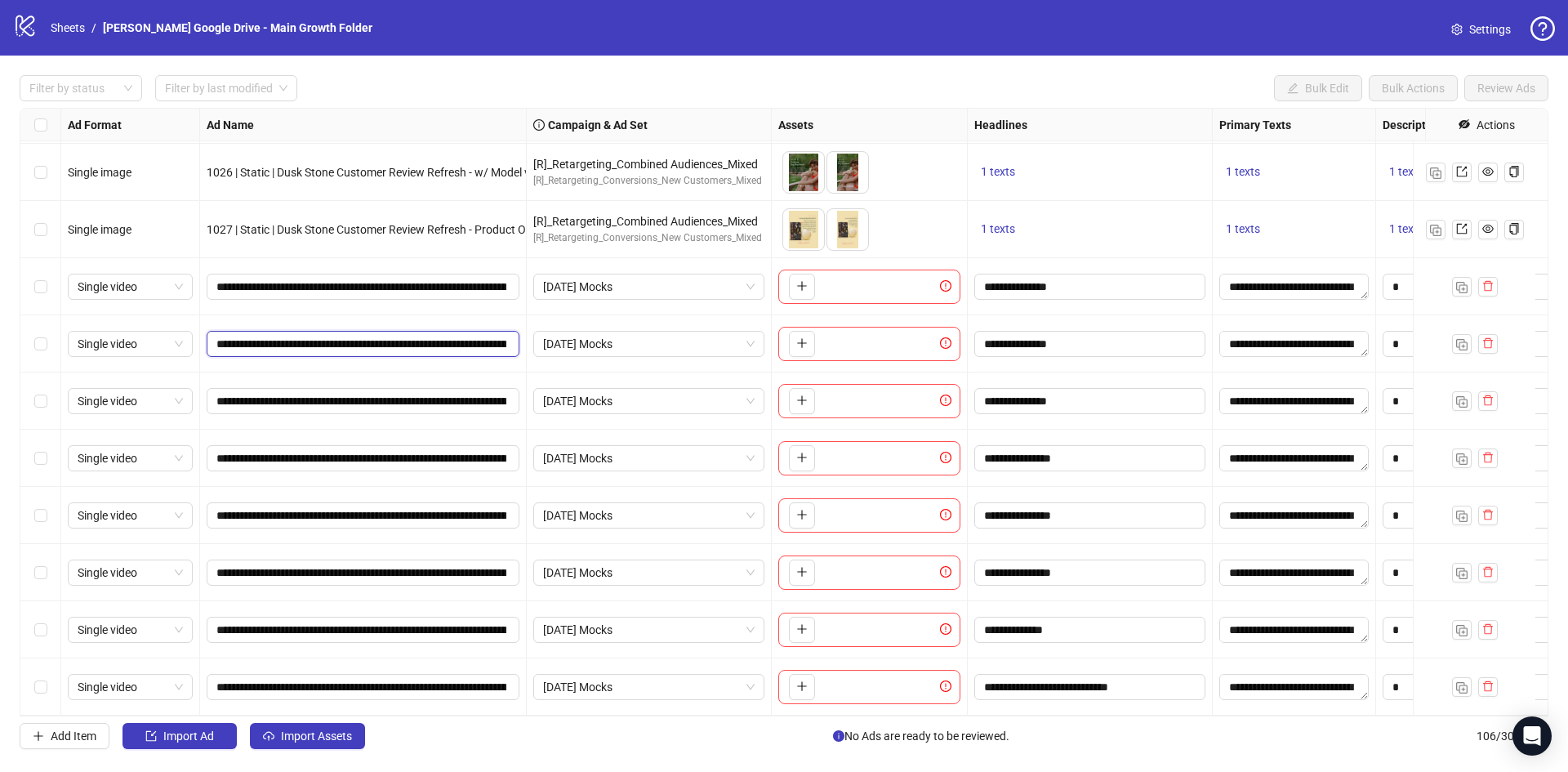 click on "**********" at bounding box center [361, 344] 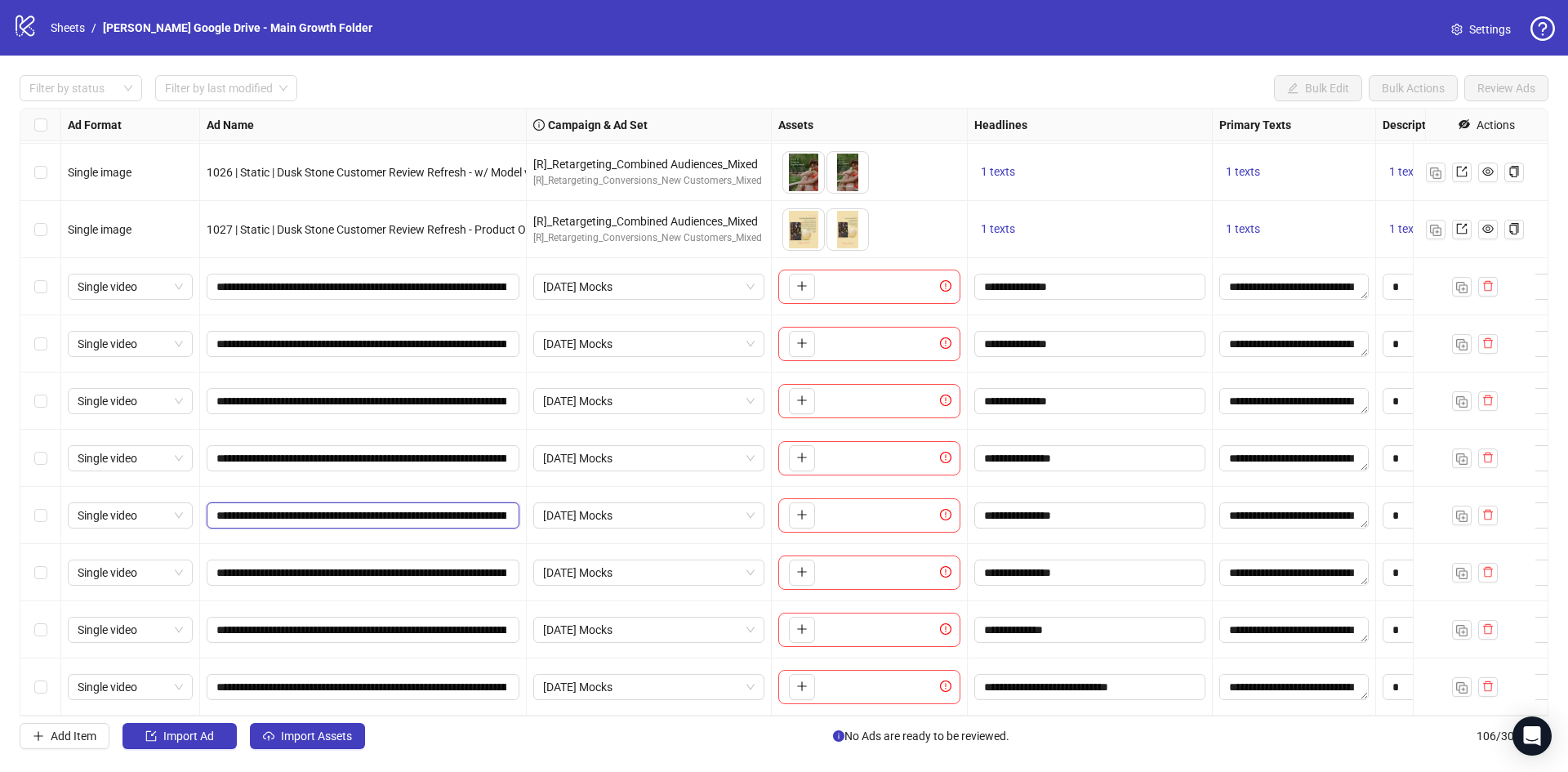 click on "**********" at bounding box center [361, 515] 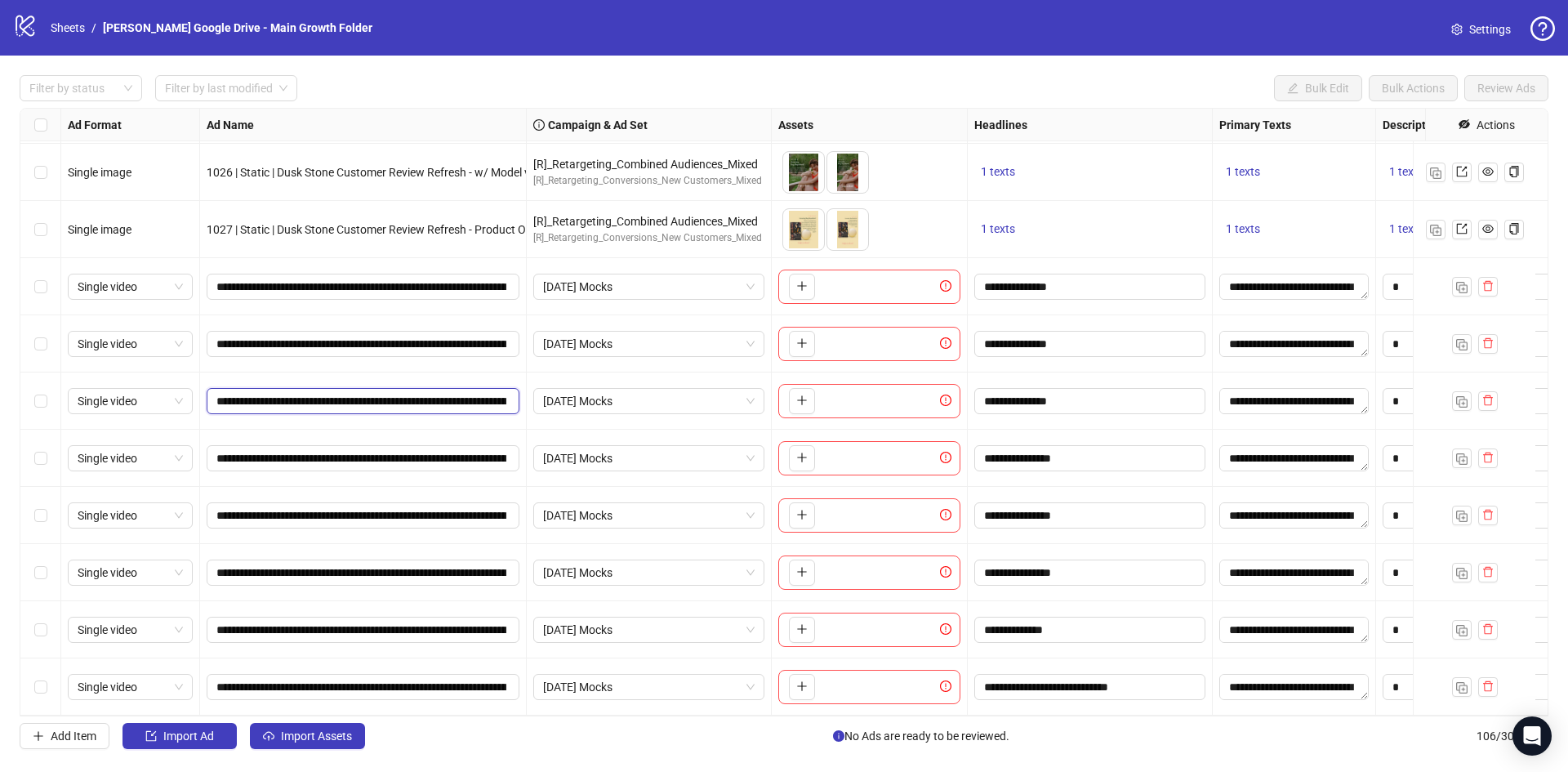 click on "**********" at bounding box center (361, 401) 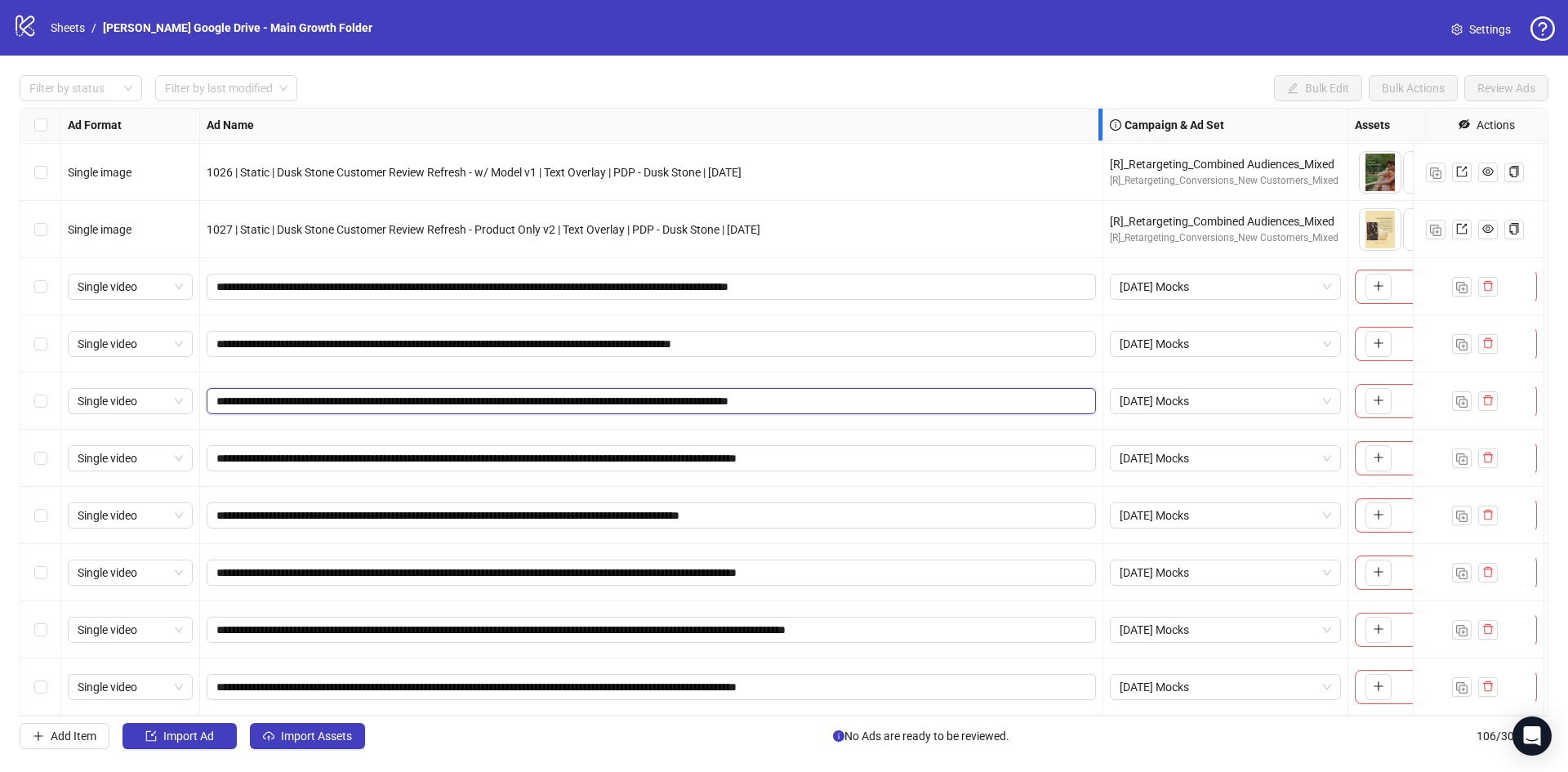 drag, startPoint x: 524, startPoint y: 115, endPoint x: 1102, endPoint y: 105, distance: 578.0865 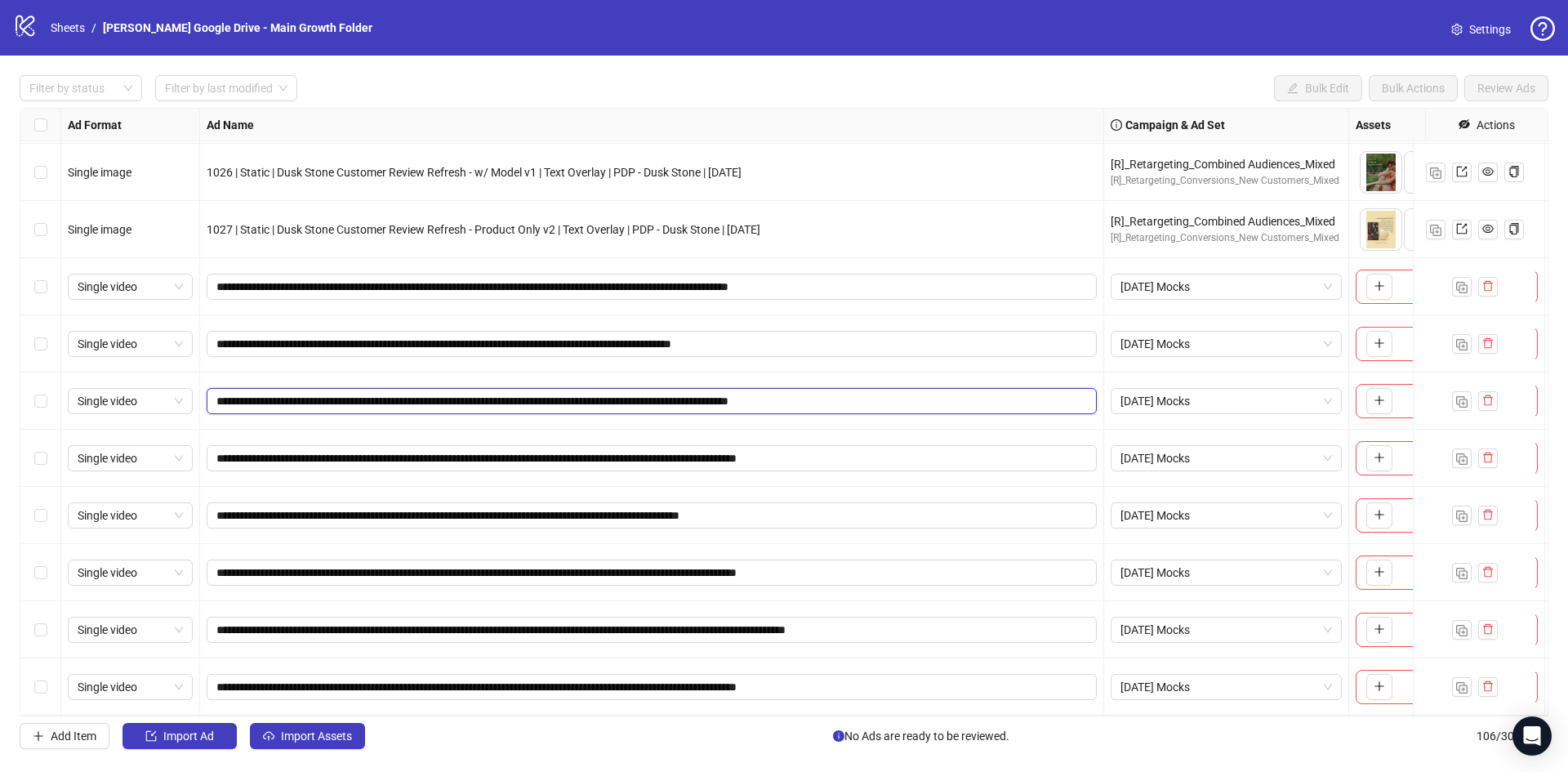 drag, startPoint x: 1100, startPoint y: 117, endPoint x: 626, endPoint y: 130, distance: 474.1782 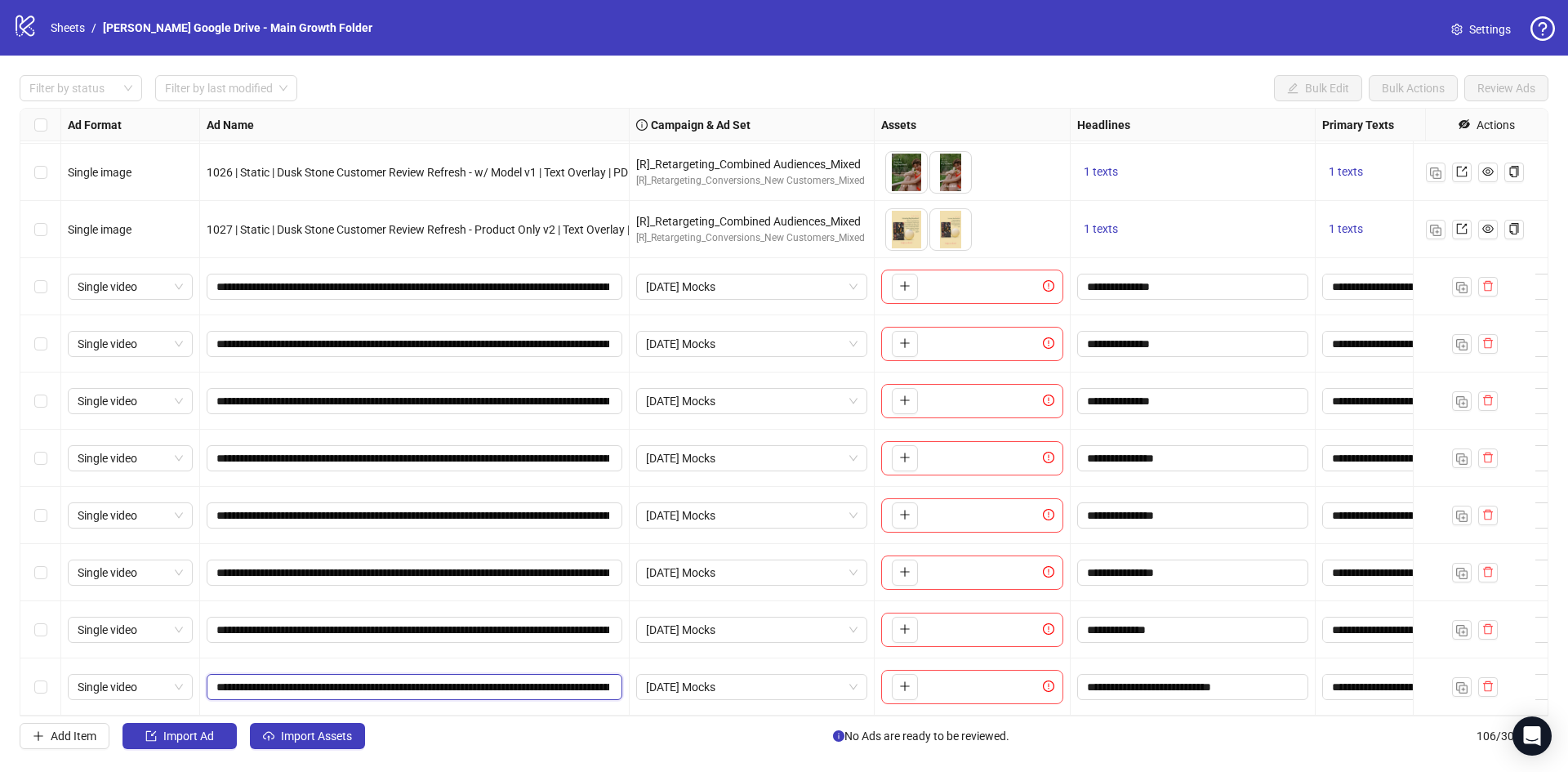 click on "**********" at bounding box center [412, 687] 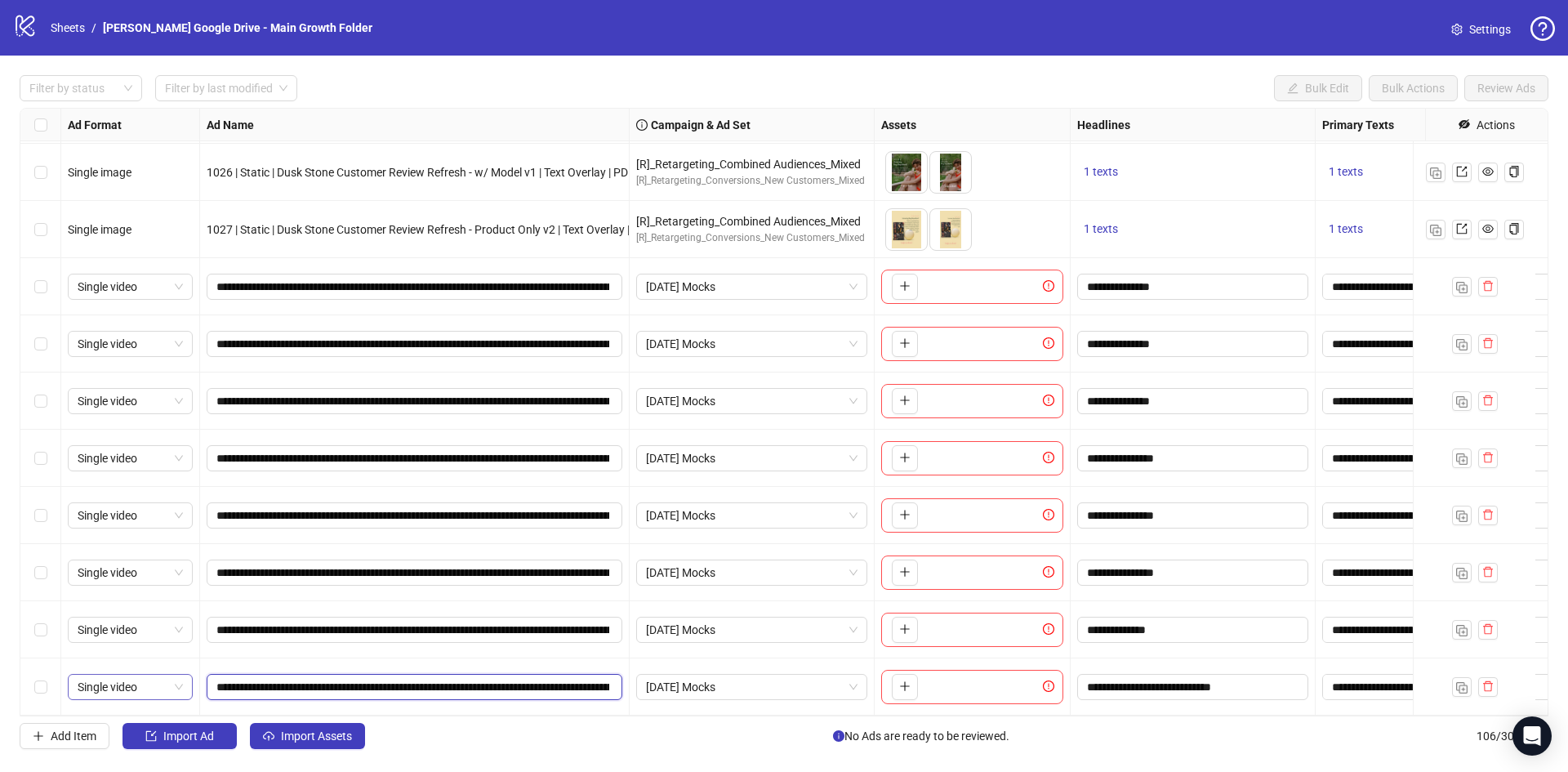 drag, startPoint x: 371, startPoint y: 673, endPoint x: 178, endPoint y: 676, distance: 193.02331 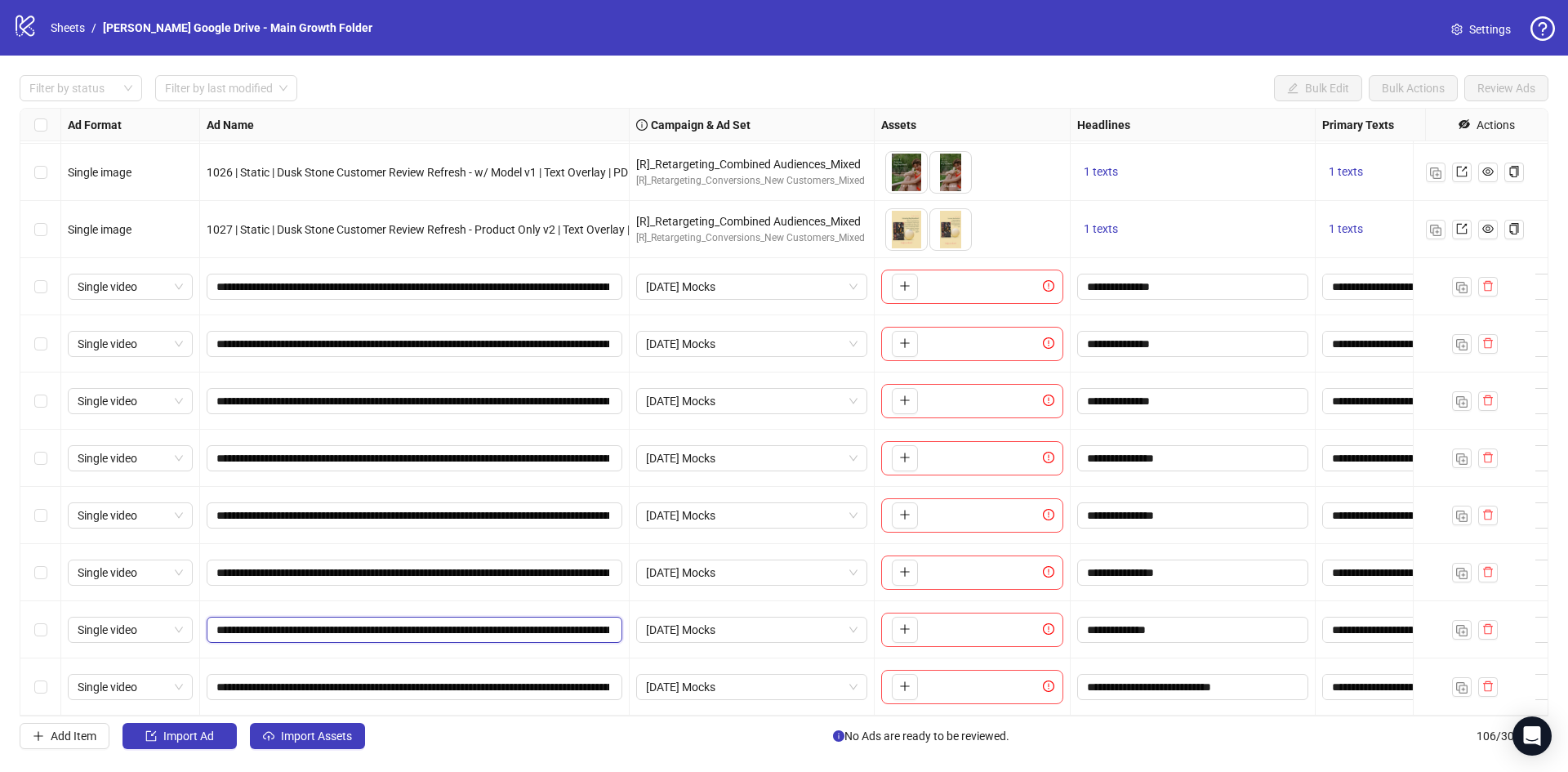click on "**********" at bounding box center [412, 630] 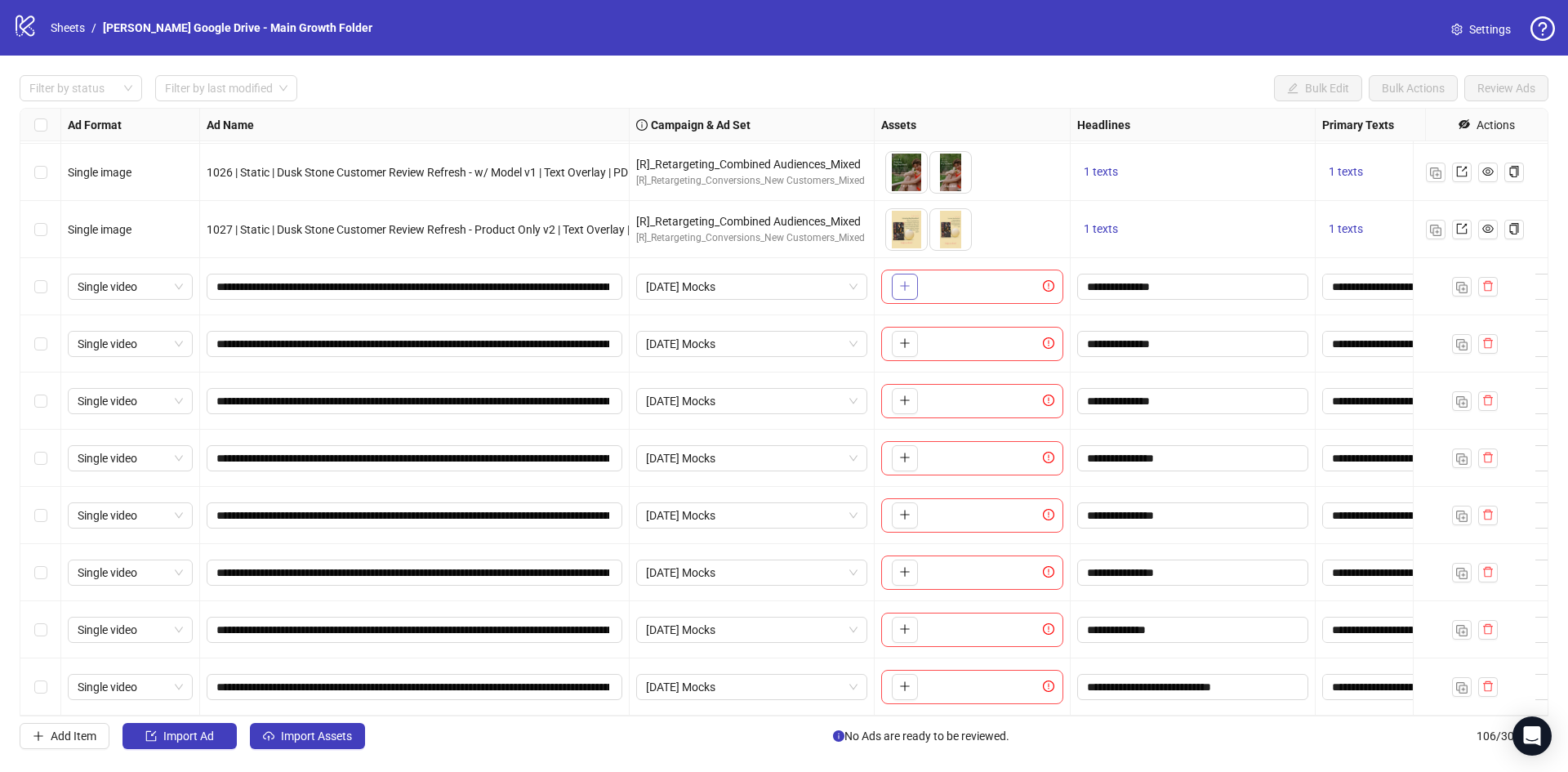 click 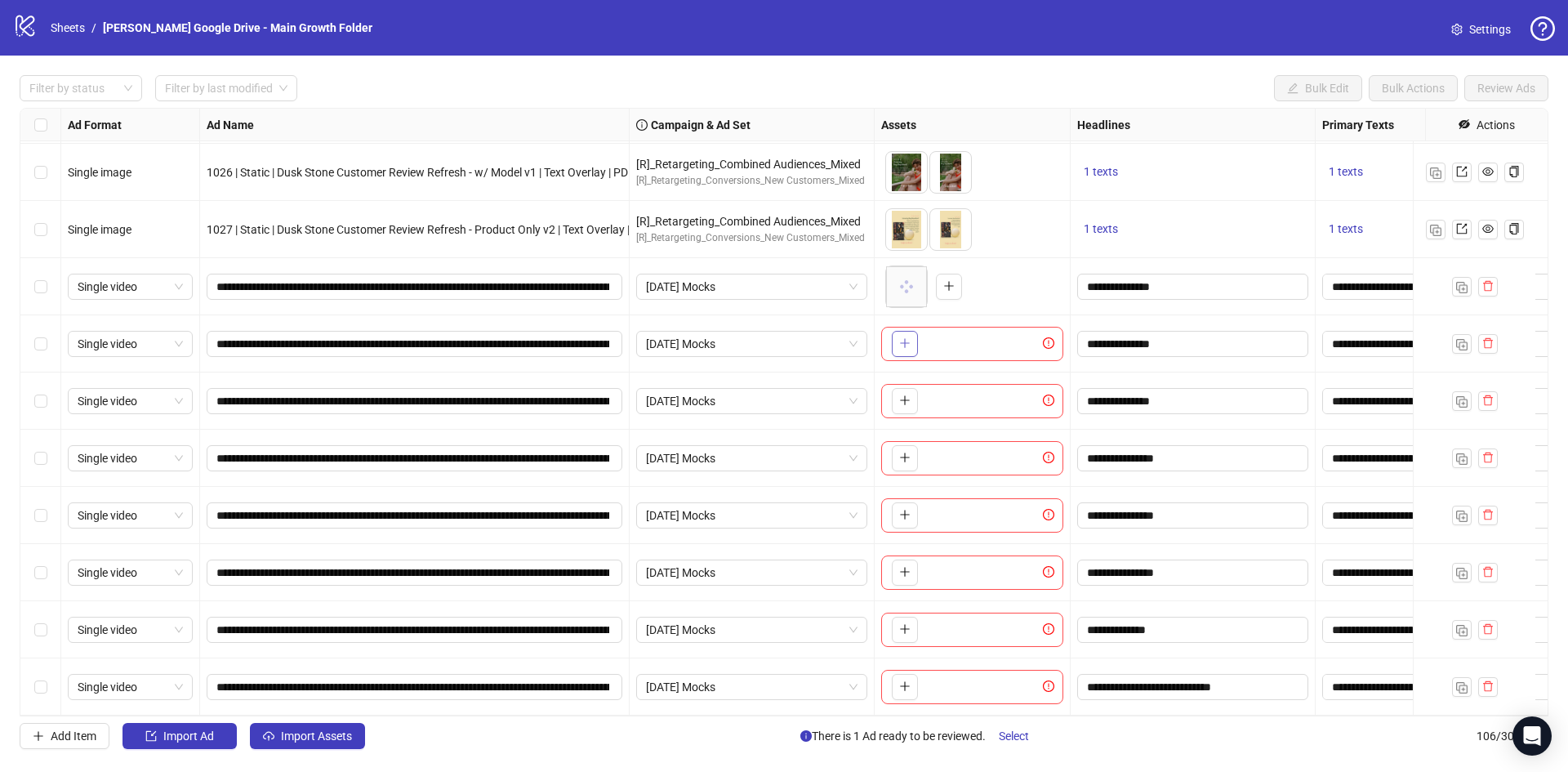 click 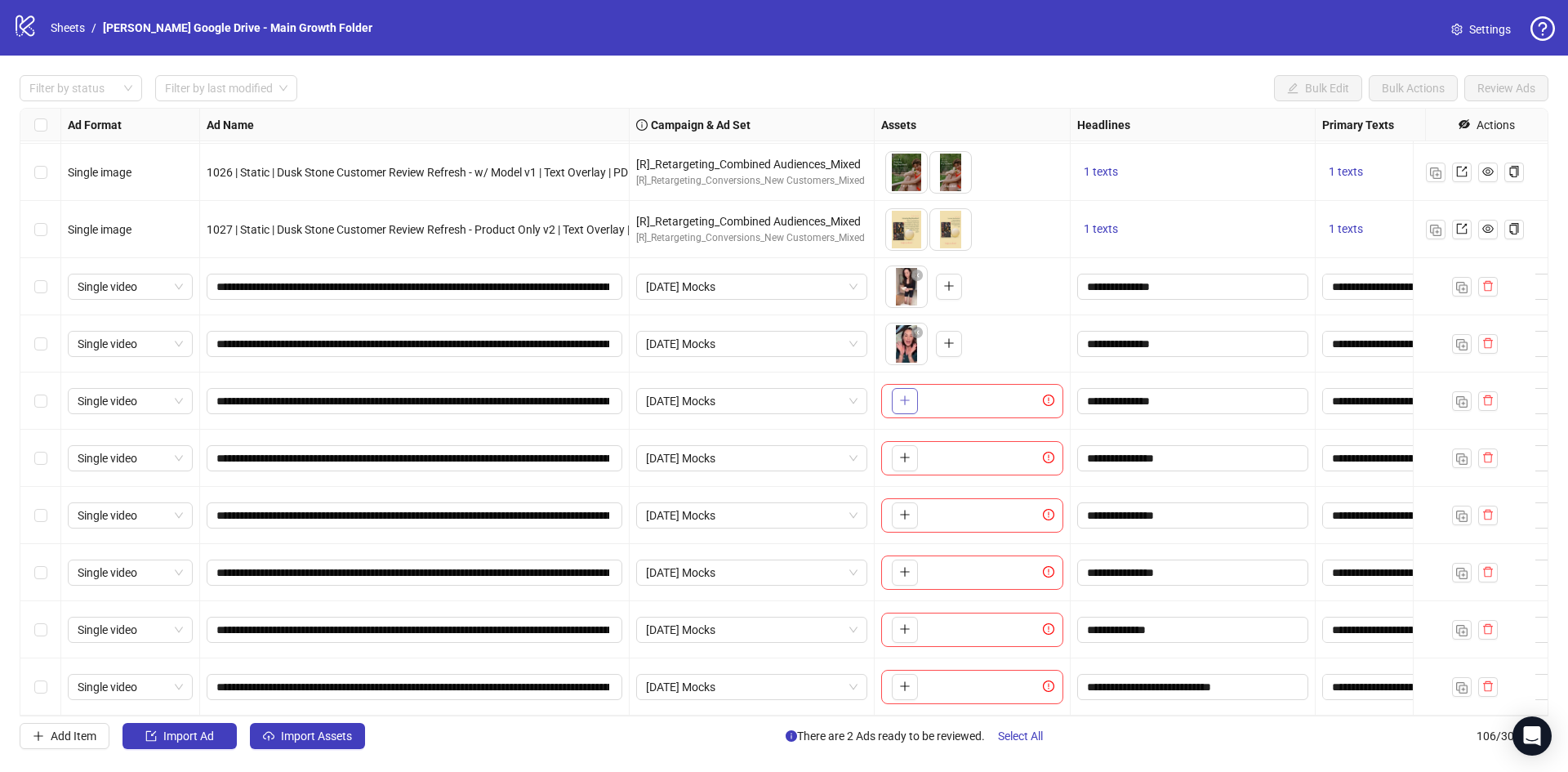 click 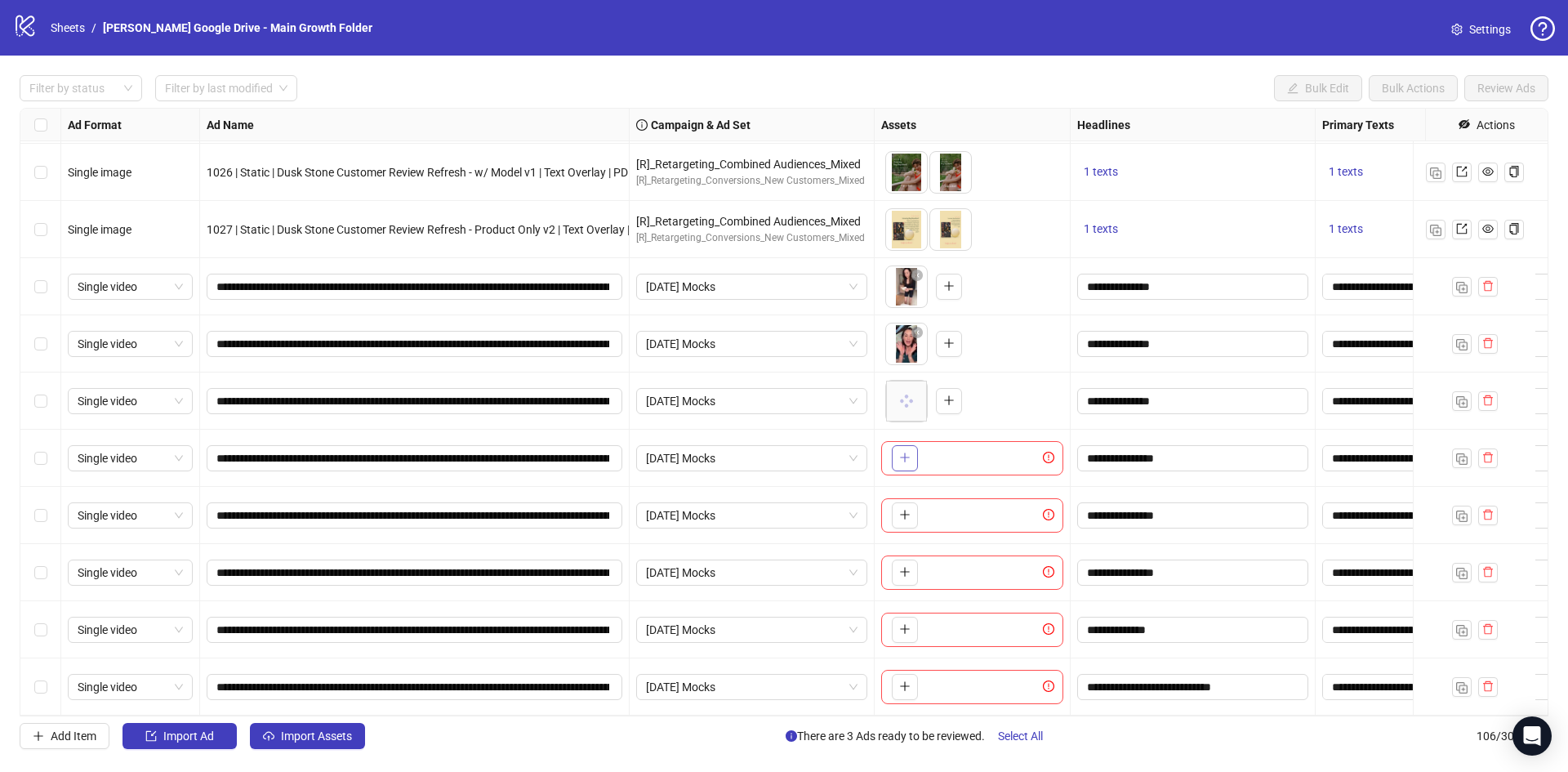 click 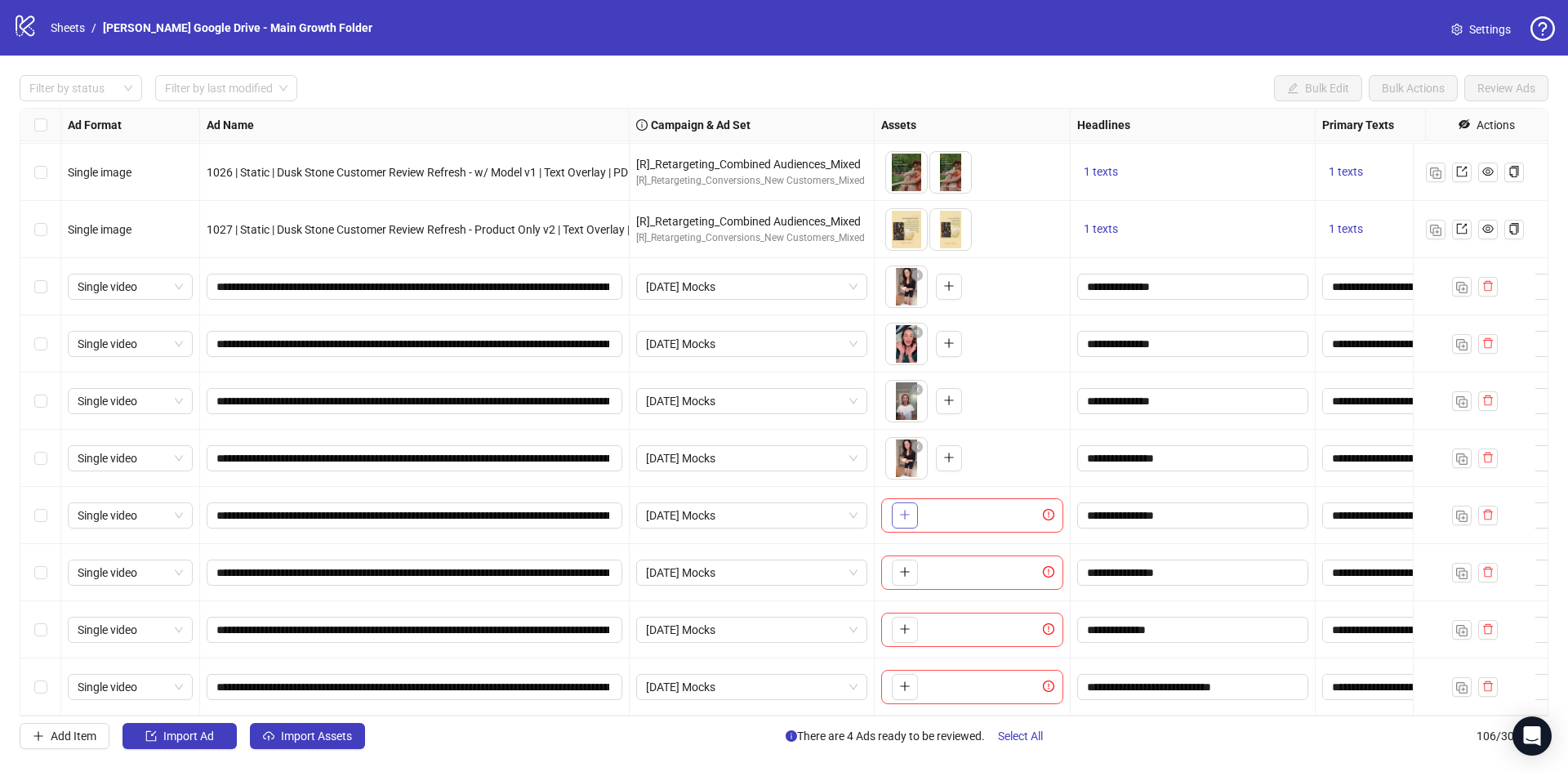 click at bounding box center (905, 515) 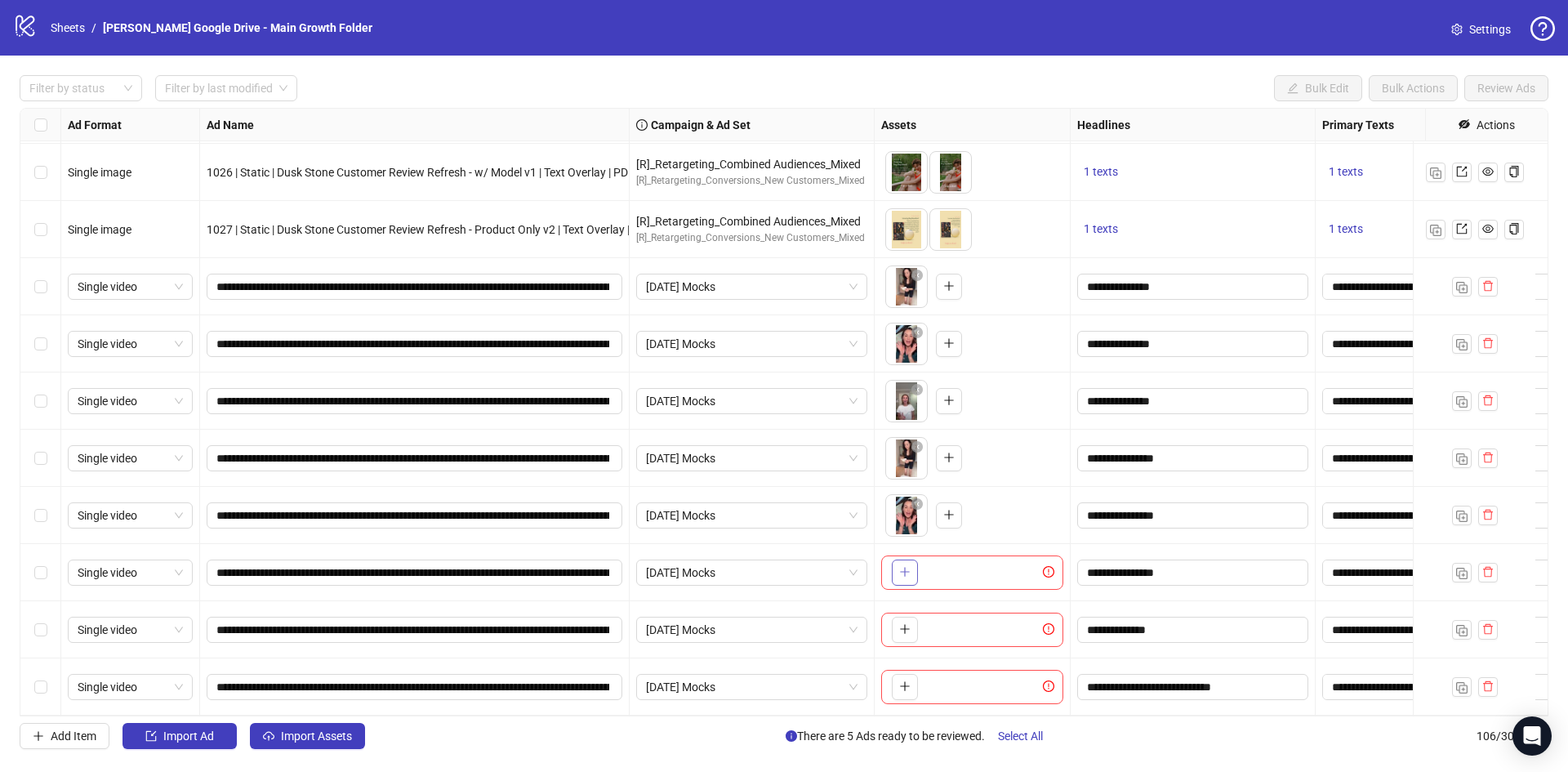 click 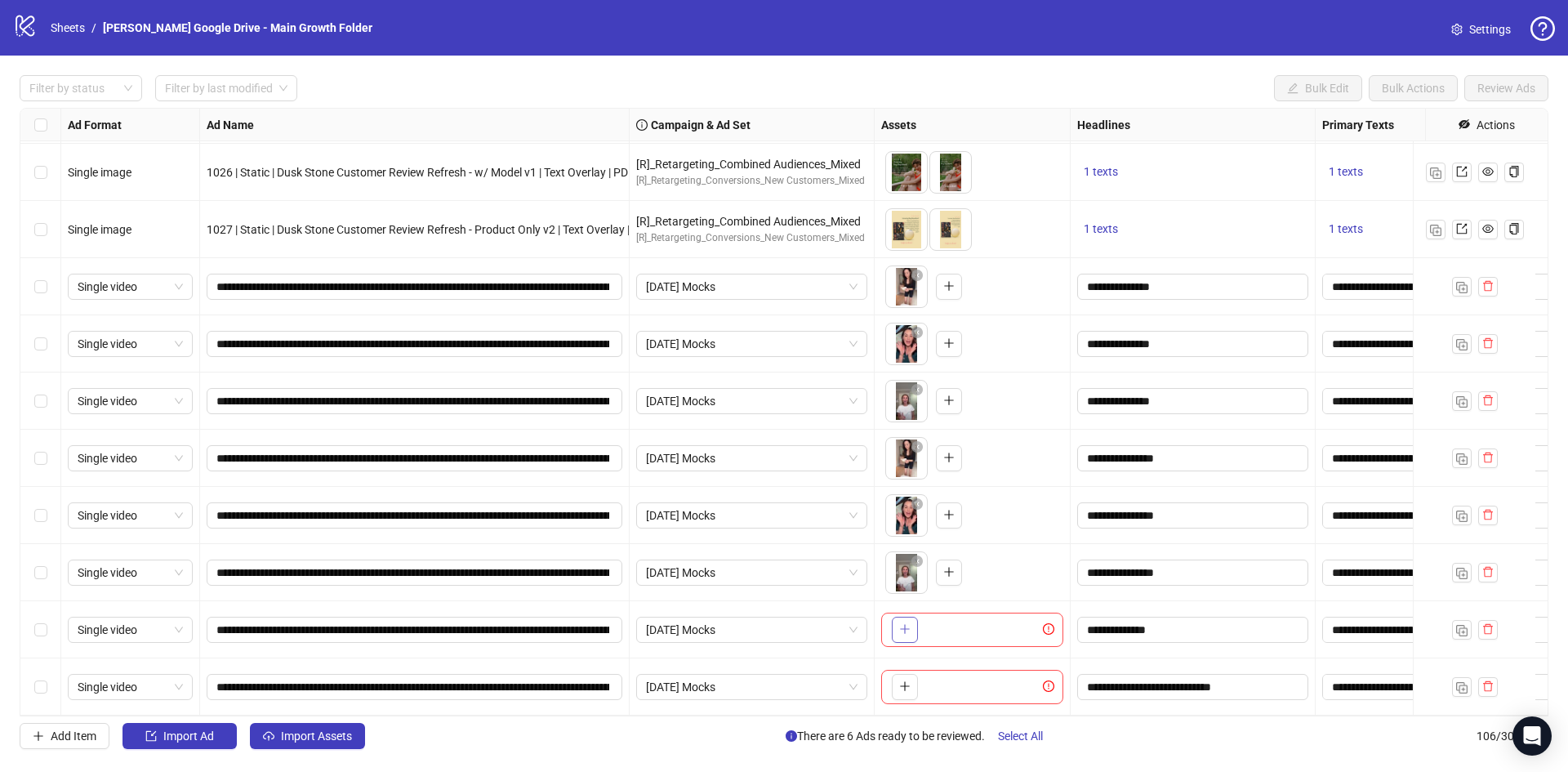 click 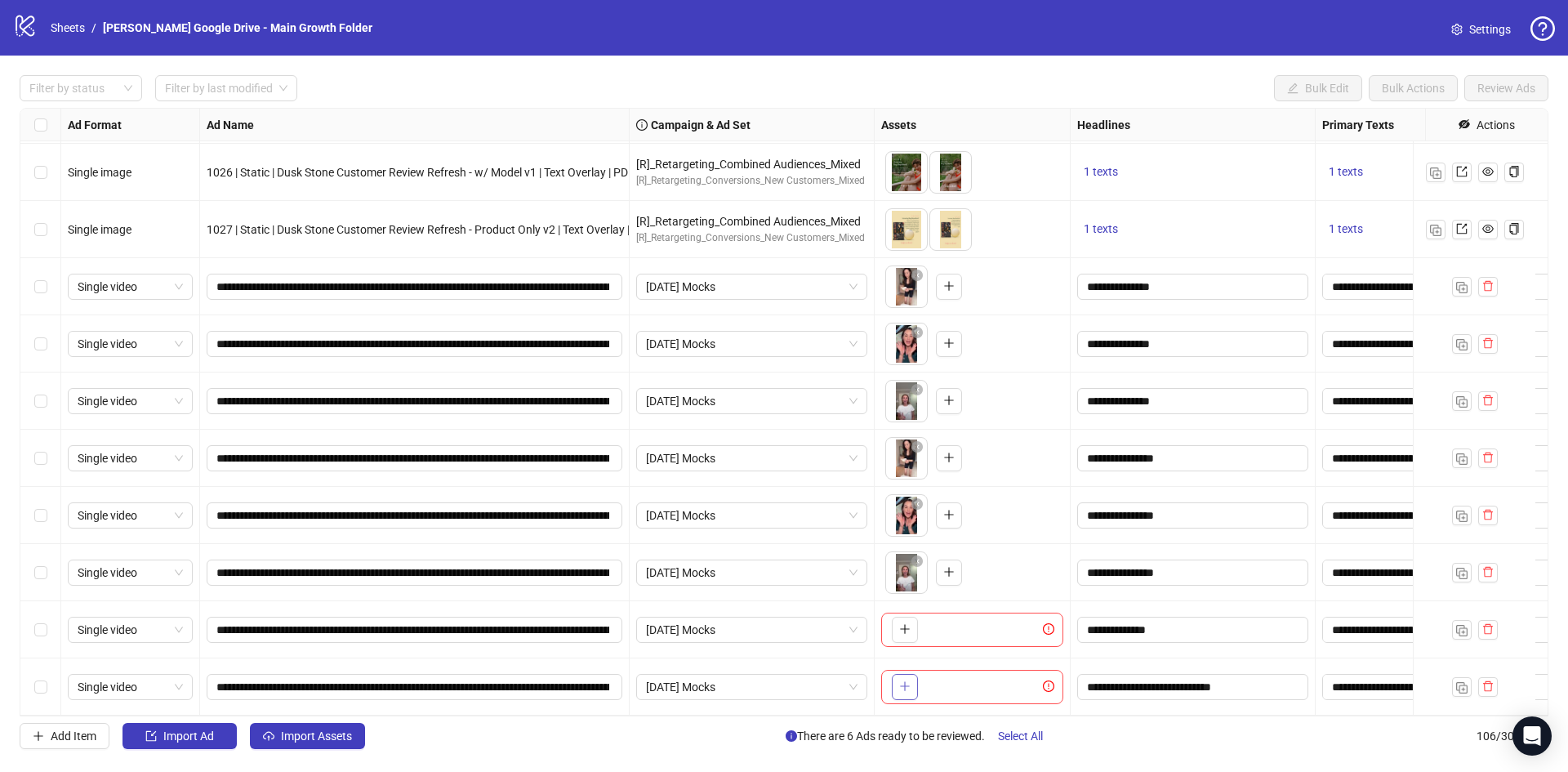 click 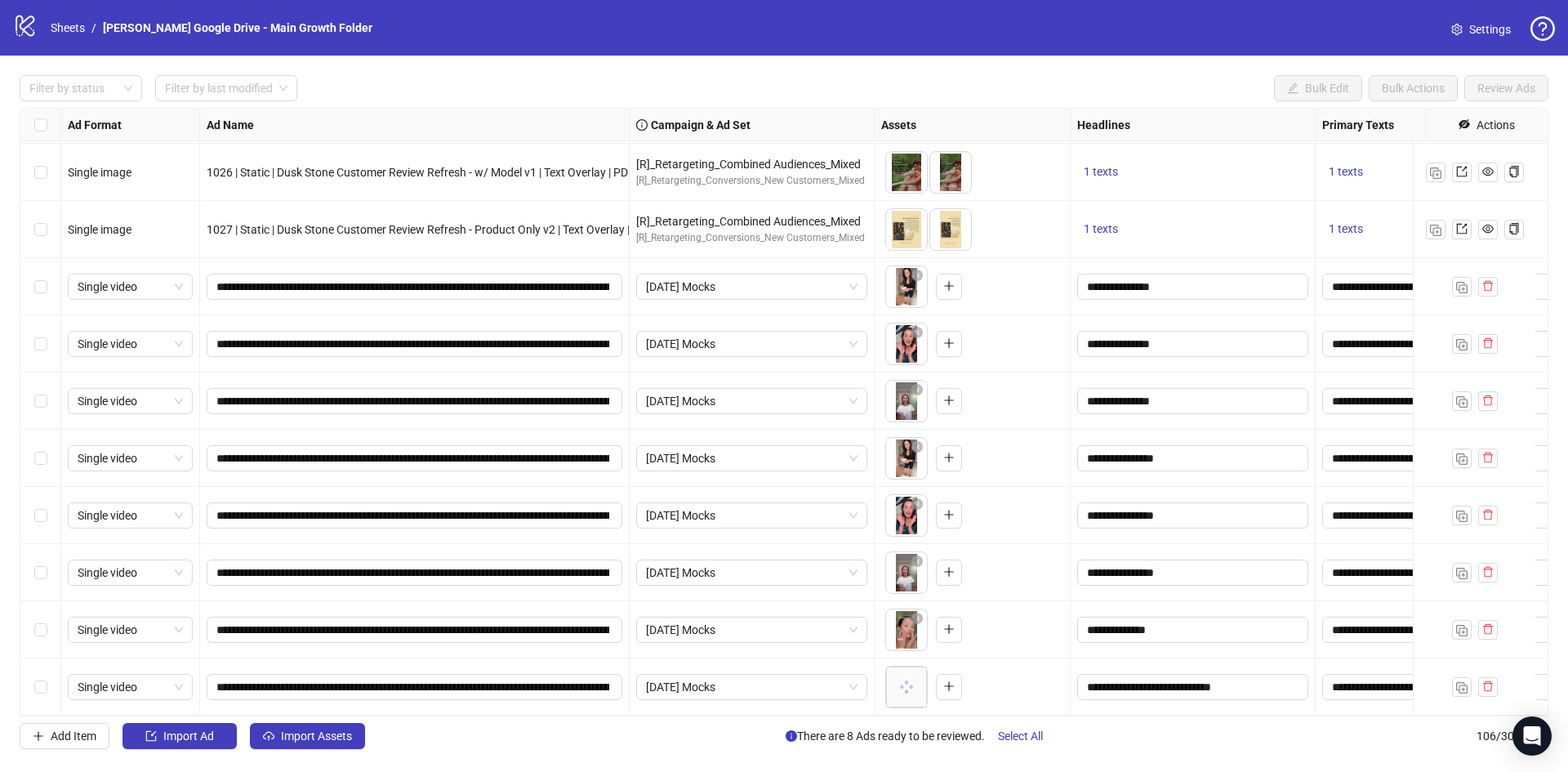 click at bounding box center [41, 287] 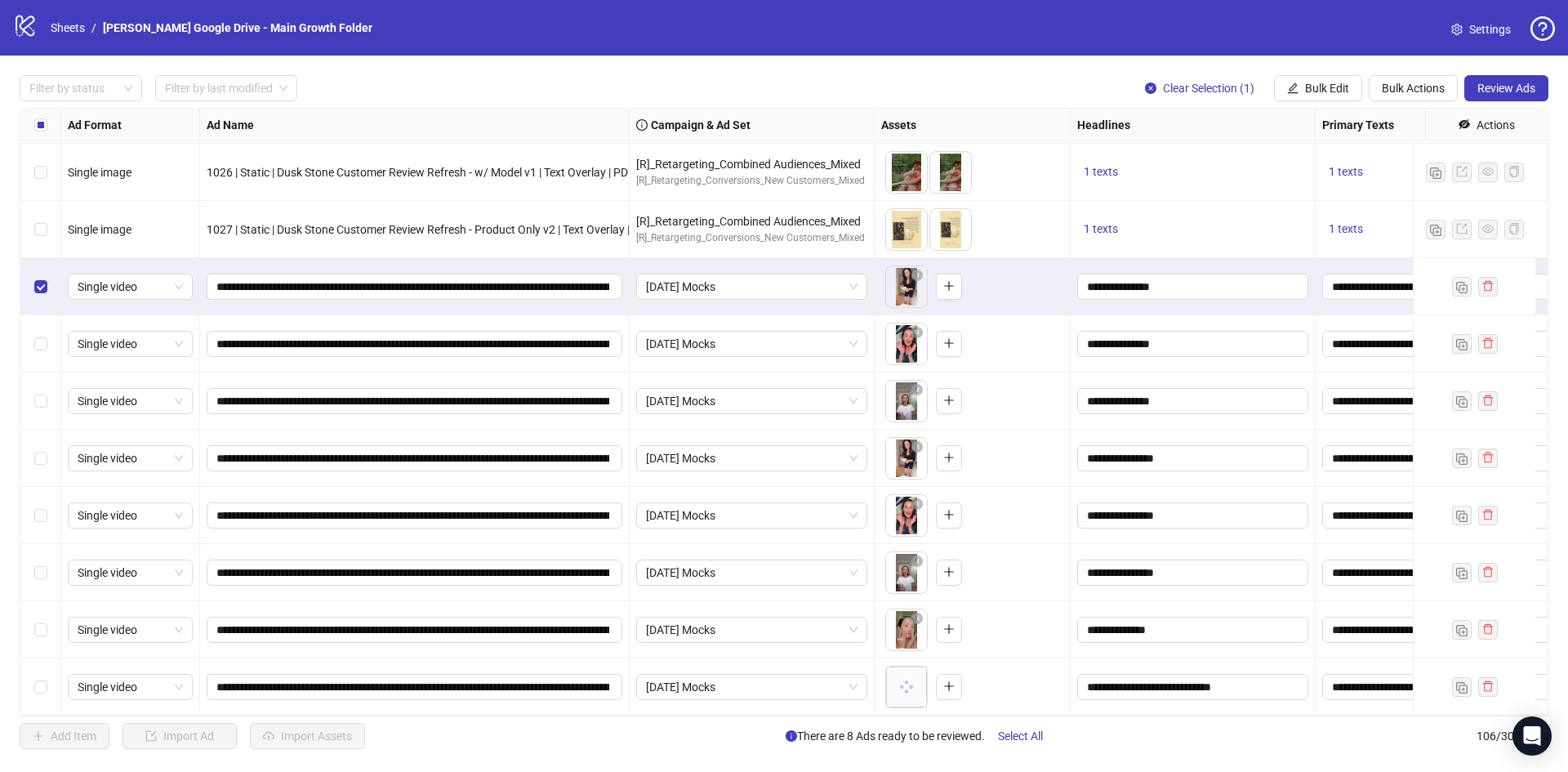 drag, startPoint x: 49, startPoint y: 329, endPoint x: 48, endPoint y: 367, distance: 38.013156 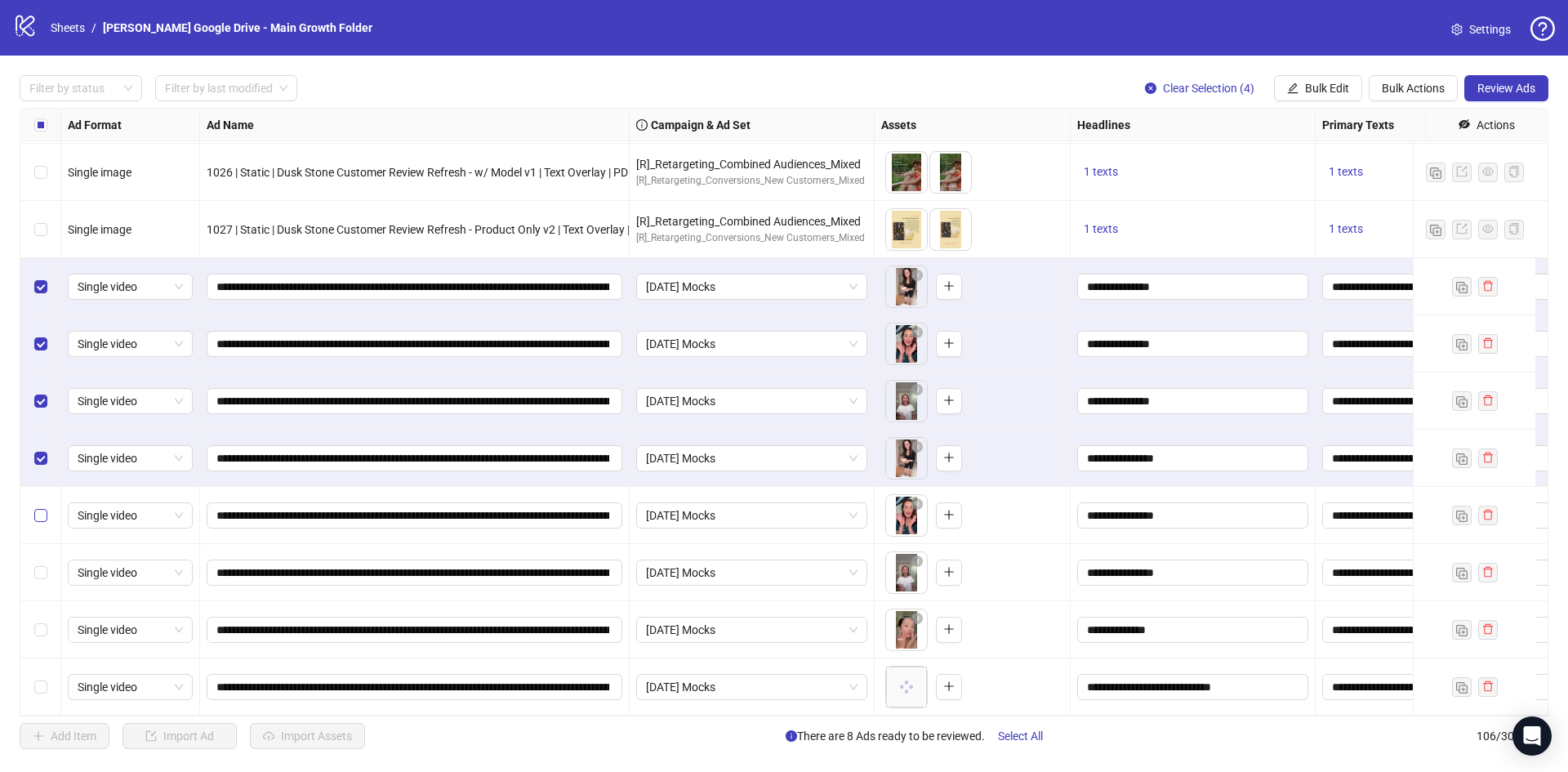 click at bounding box center [41, 515] 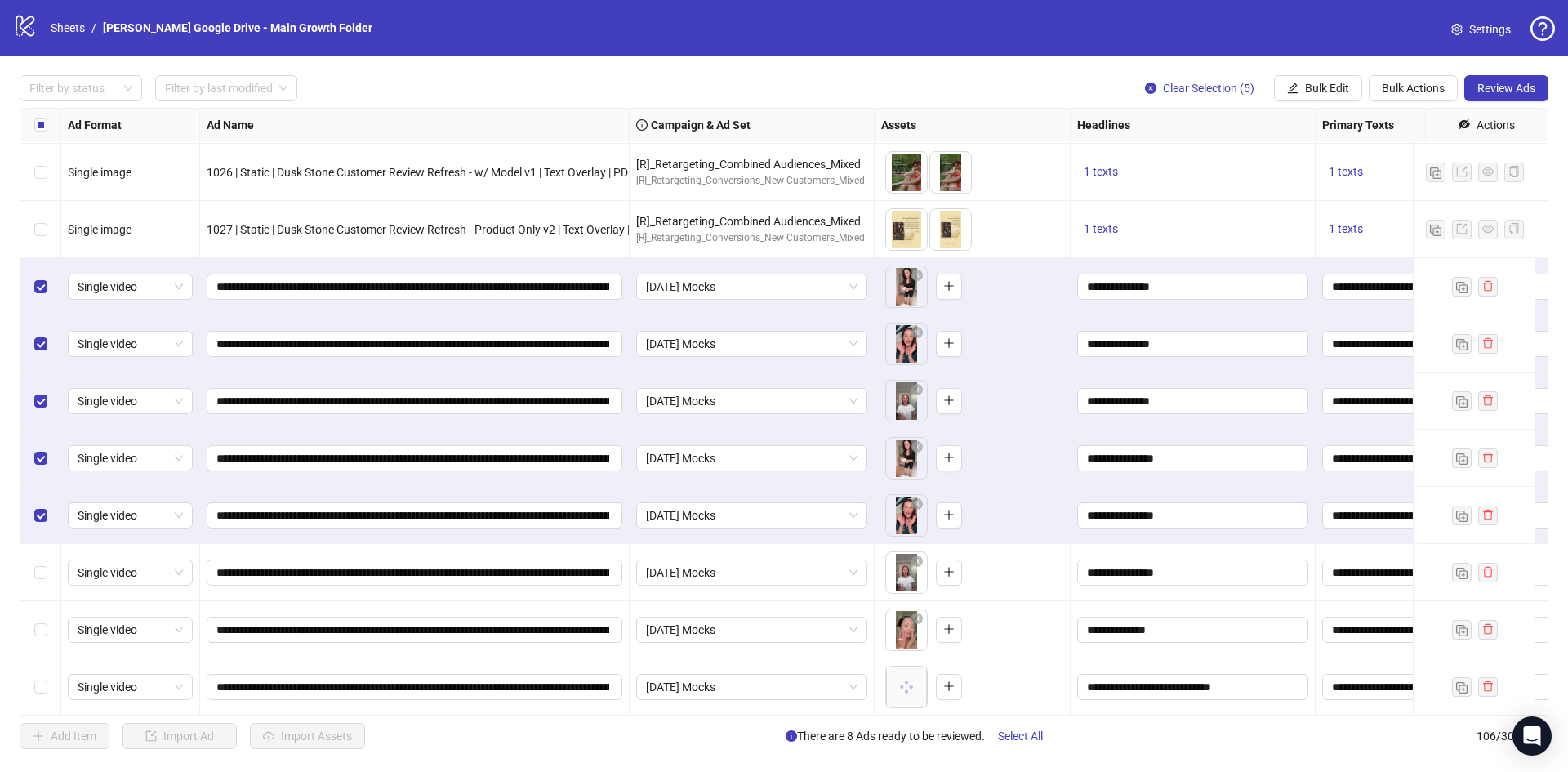 click at bounding box center (41, 573) 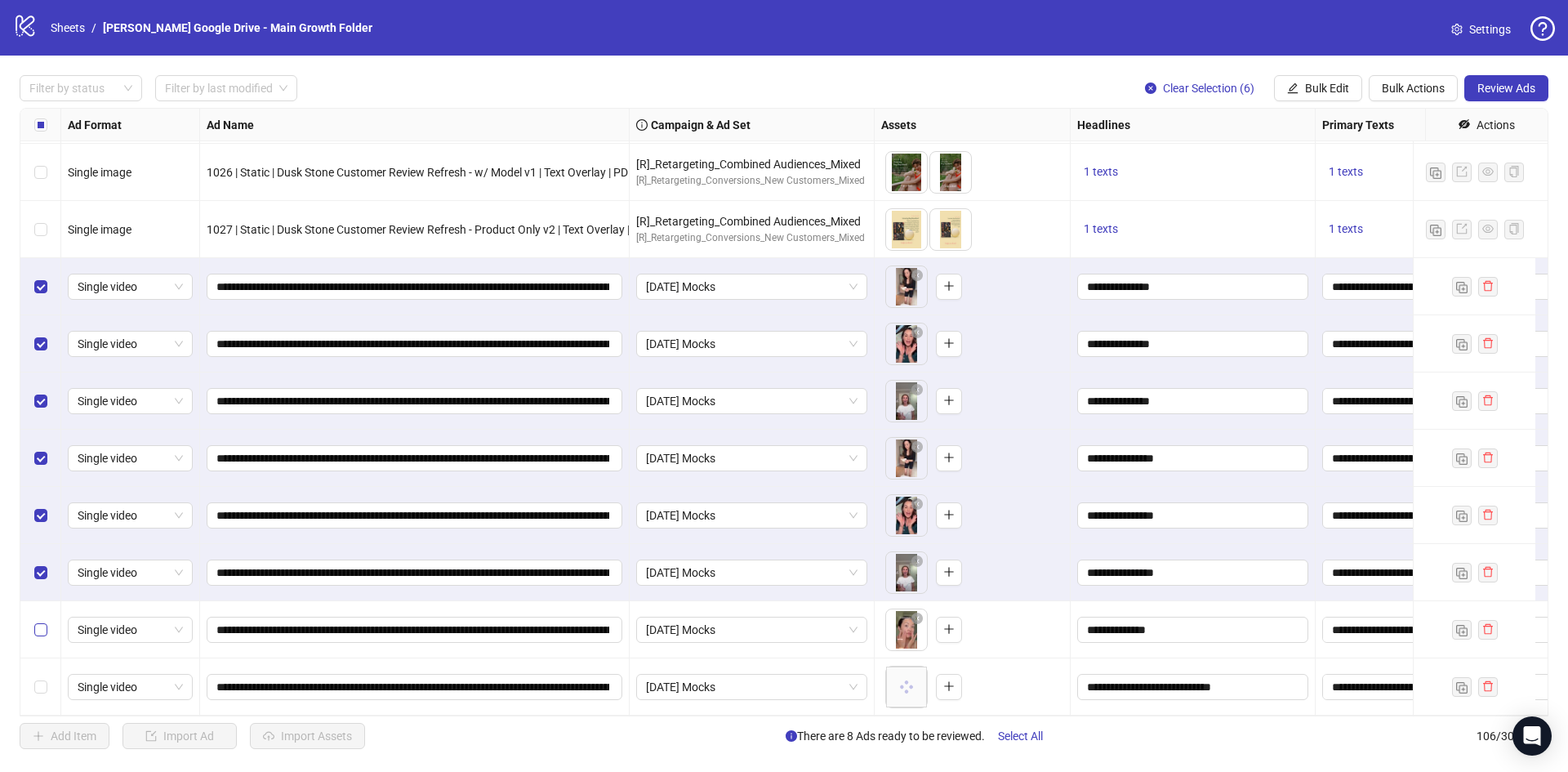 click at bounding box center [41, 630] 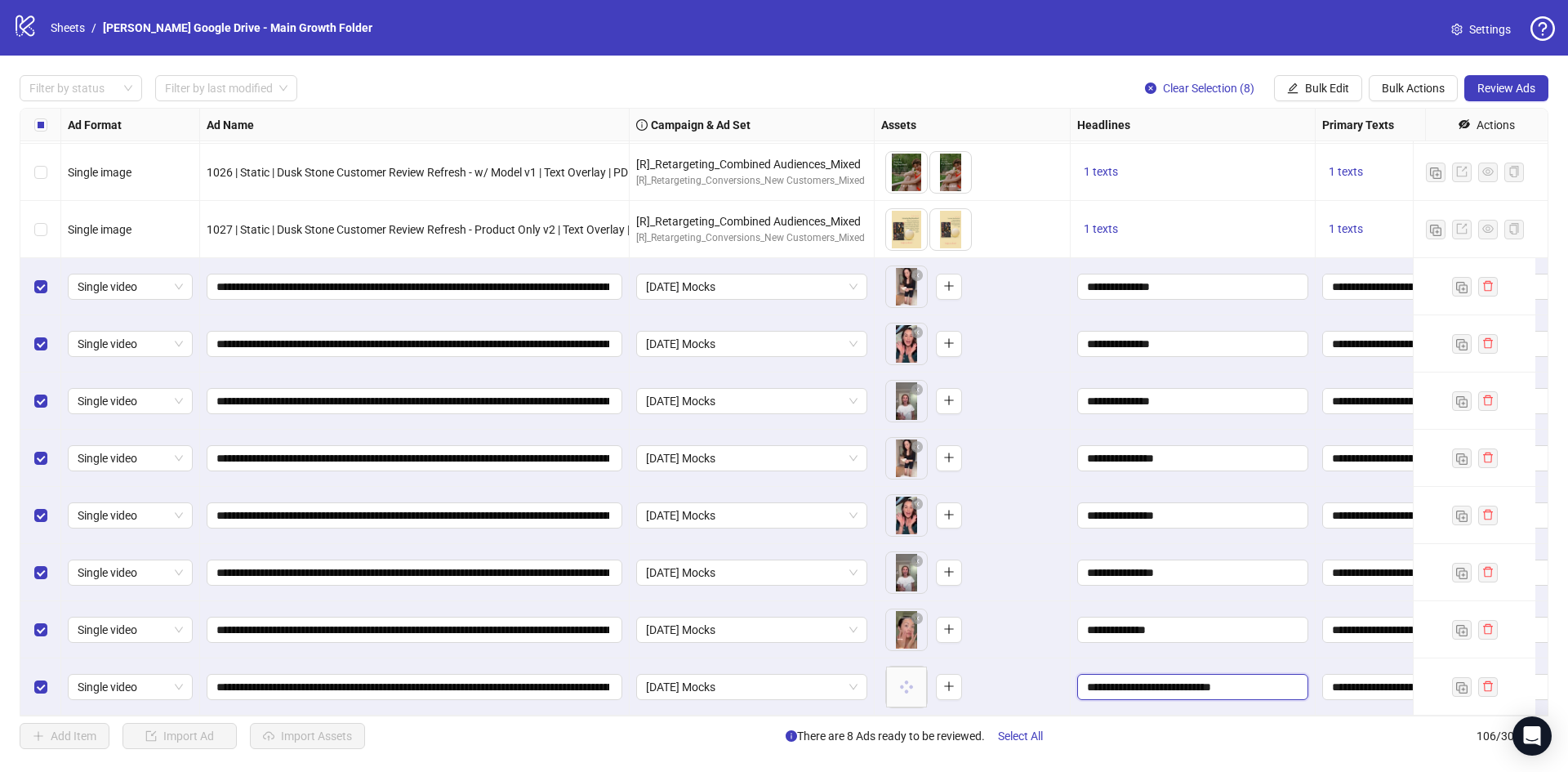 drag, startPoint x: 1174, startPoint y: 677, endPoint x: 1076, endPoint y: 672, distance: 98.12747 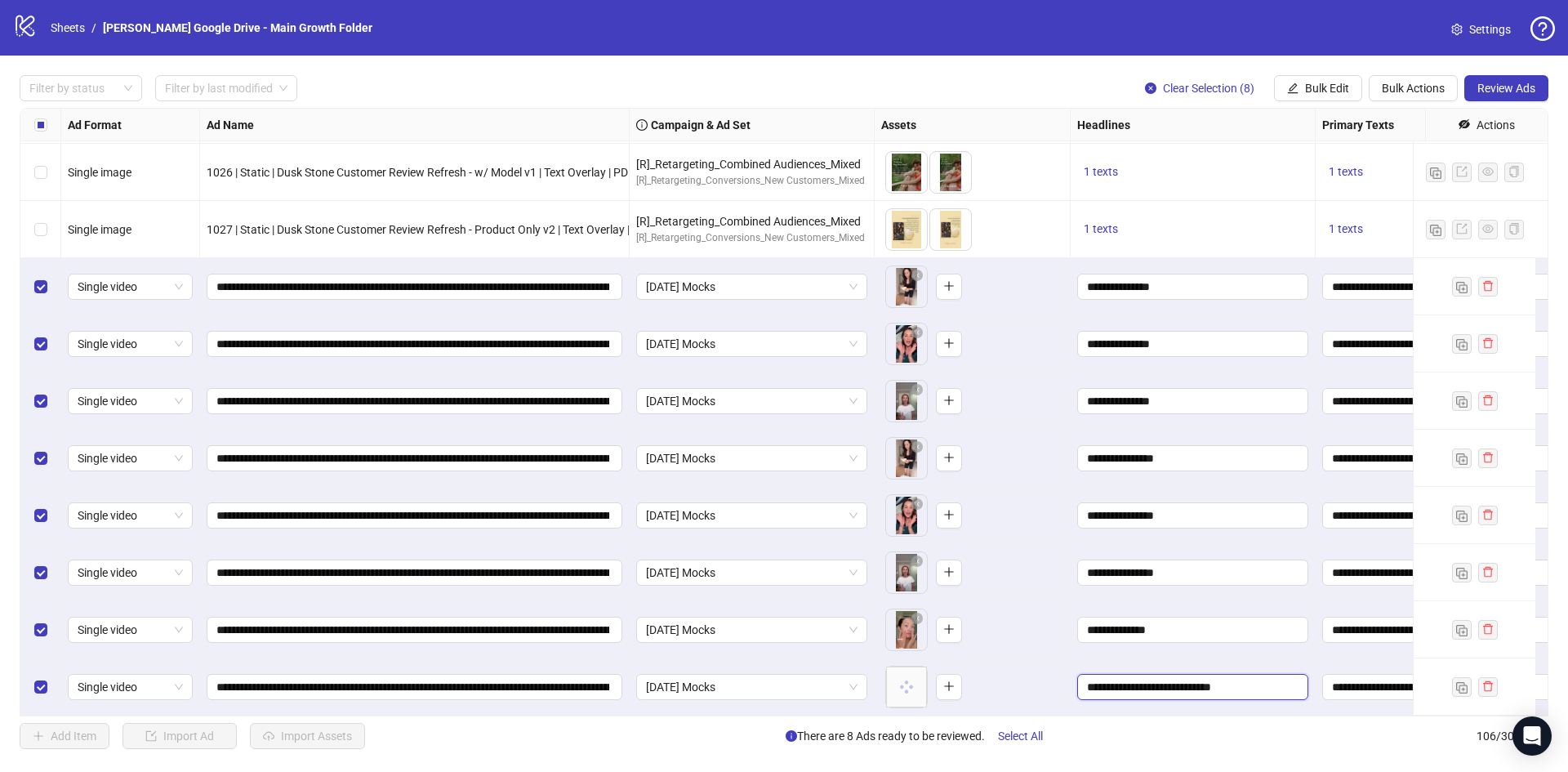 click on "**********" at bounding box center (1191, 687) 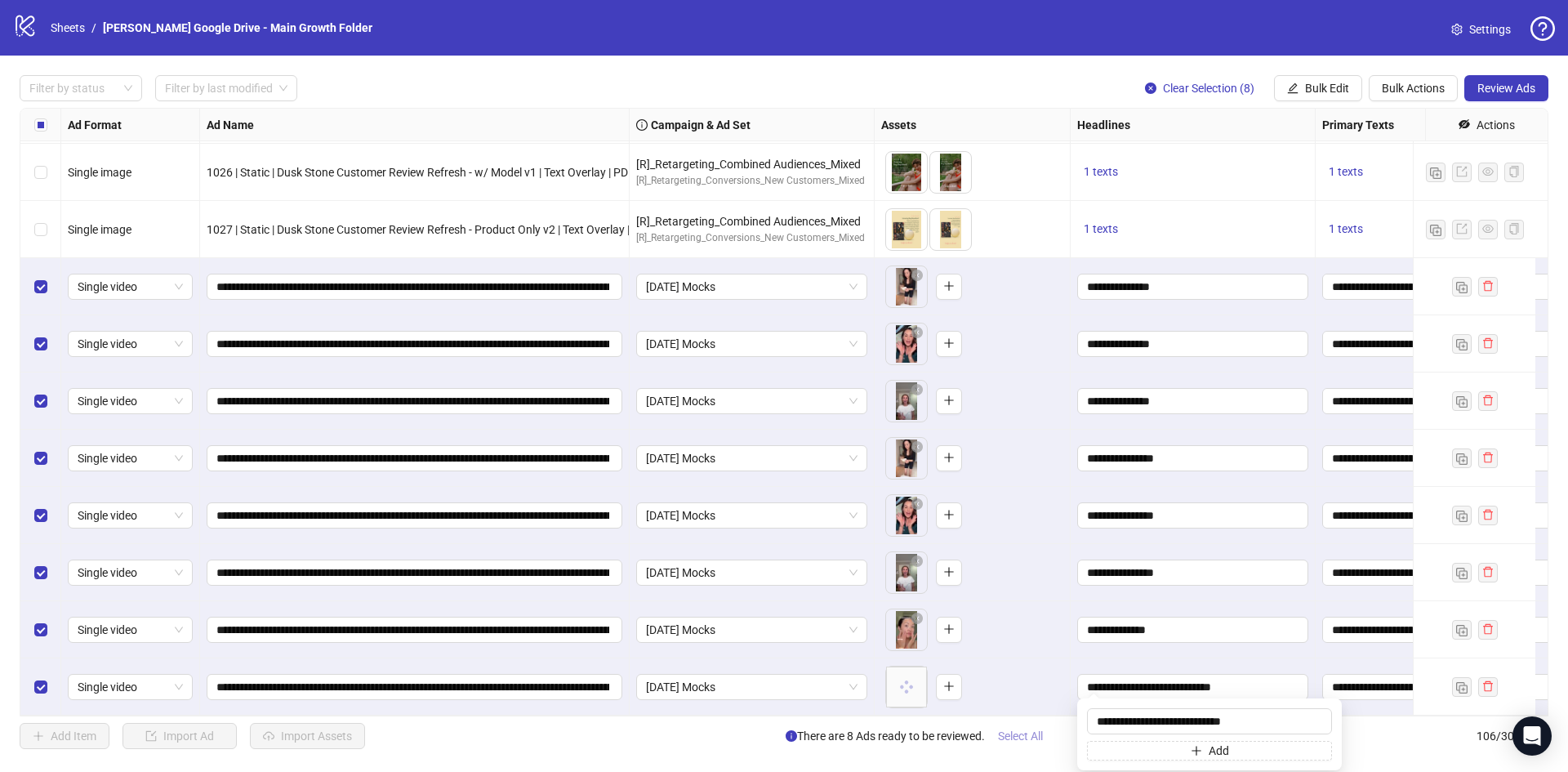 drag, startPoint x: 1182, startPoint y: 721, endPoint x: 1028, endPoint y: 730, distance: 154.26276 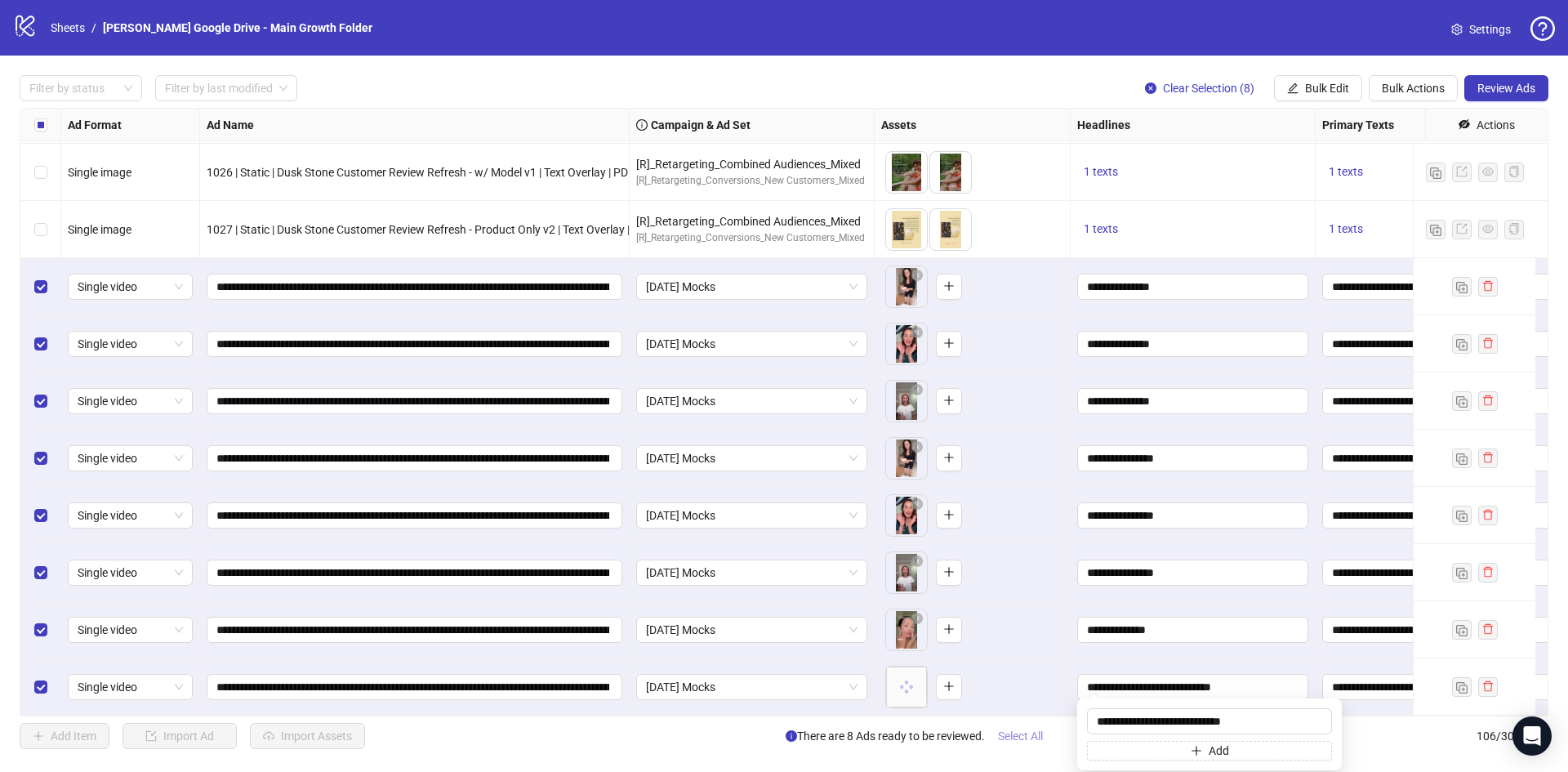 click on "logo/logo-mobile Sheets / [PERSON_NAME] Google Drive - Main Growth Folder Settings   Filter by status Filter by last modified Clear Selection (8) Bulk Edit Bulk Actions Review Ads Ad Format Ad Name Campaign & Ad Set Assets Headlines Primary Texts Descriptions Destination URL App Product Page ID Display URL Leadgen Form Product Set ID Call to Action Actions Single image 1026 | Static | Dusk Stone Customer Review Refresh - w/ Model v1 | Text Overlay | PDP - Dusk Stone | [DATE] [P]_Prospecting_New Customers Adv+_Dusk Stone [P]_Prospecting_Advantage+_New Customers_Dusk Stone
To pick up a draggable item, press the space bar.
While dragging, use the arrow keys to move the item.
Press space again to drop the item in its new position, or press escape to cancel.
1 texts 1 texts 1 texts [URL][DOMAIN_NAME] Single image 1027 | Static | Dusk Stone Customer Review Refresh - Product Only v2 | Text Overlay | PDP - Dusk Stone | [DATE] 1 texts 1 texts 1 texts Single image" at bounding box center [784, 386] 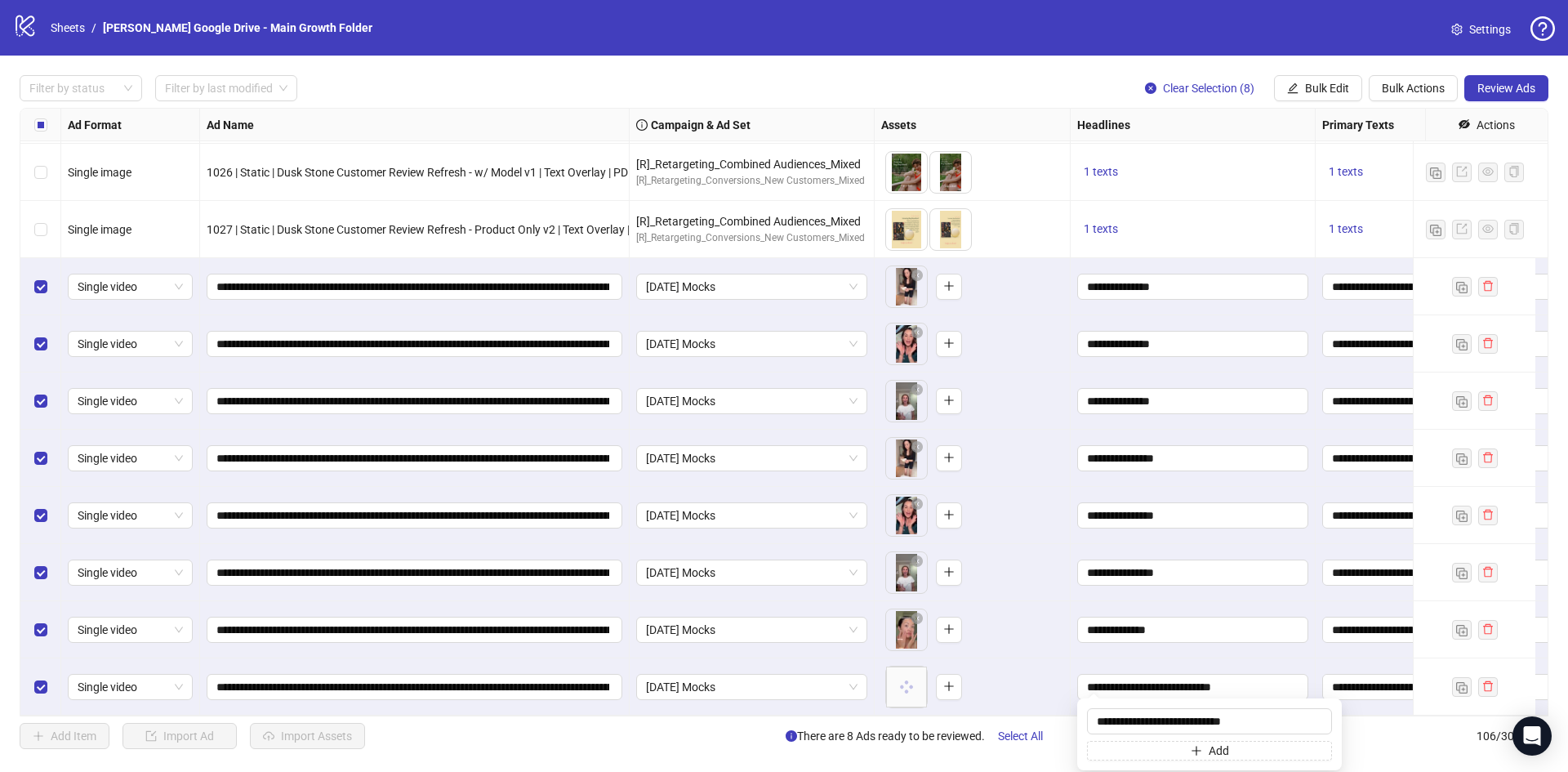type on "**********" 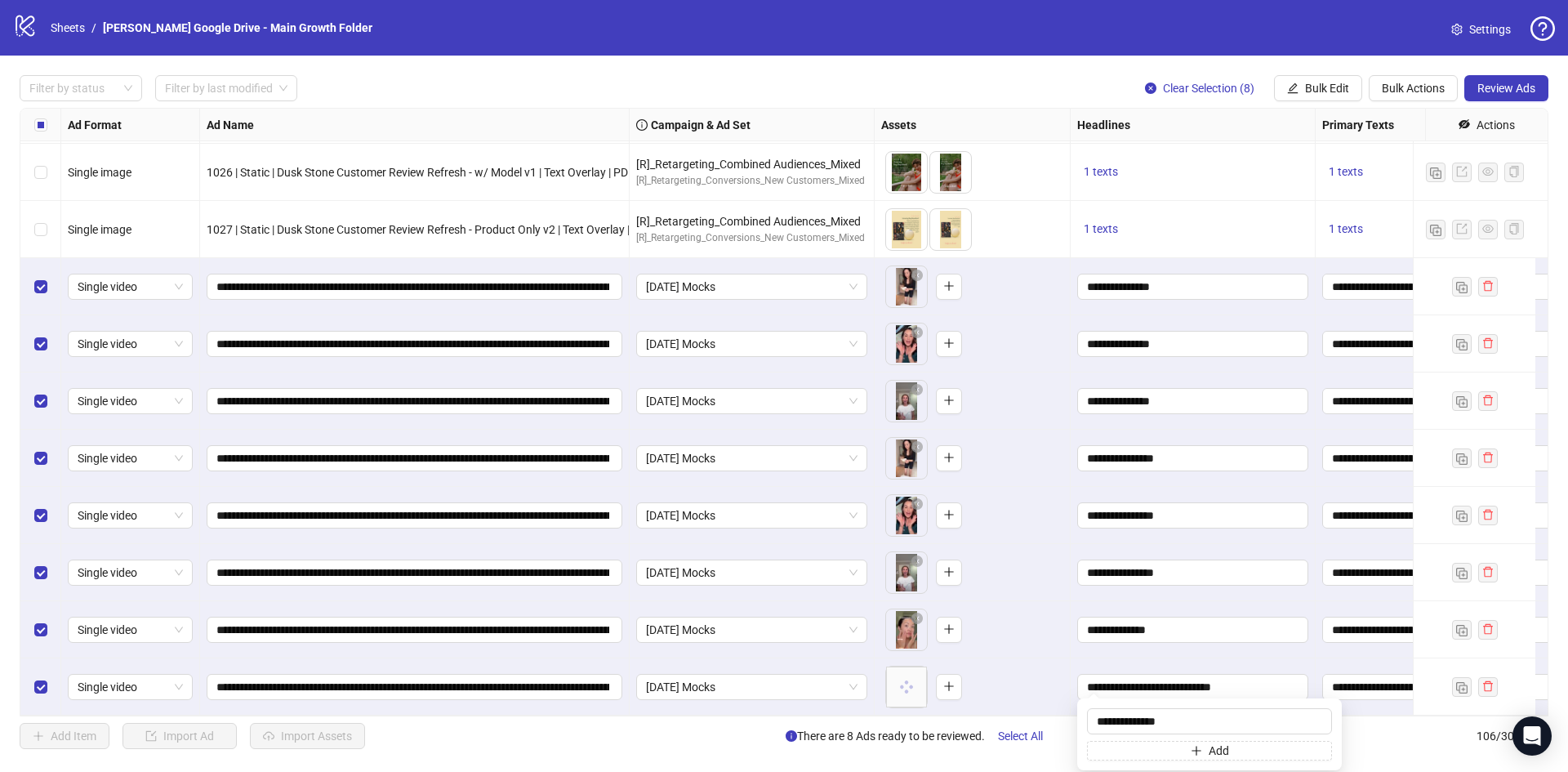 click on "To pick up a draggable item, press the space bar.
While dragging, use the arrow keys to move the item.
Press space again to drop the item in its new position, or press escape to cancel." at bounding box center (972, 630) 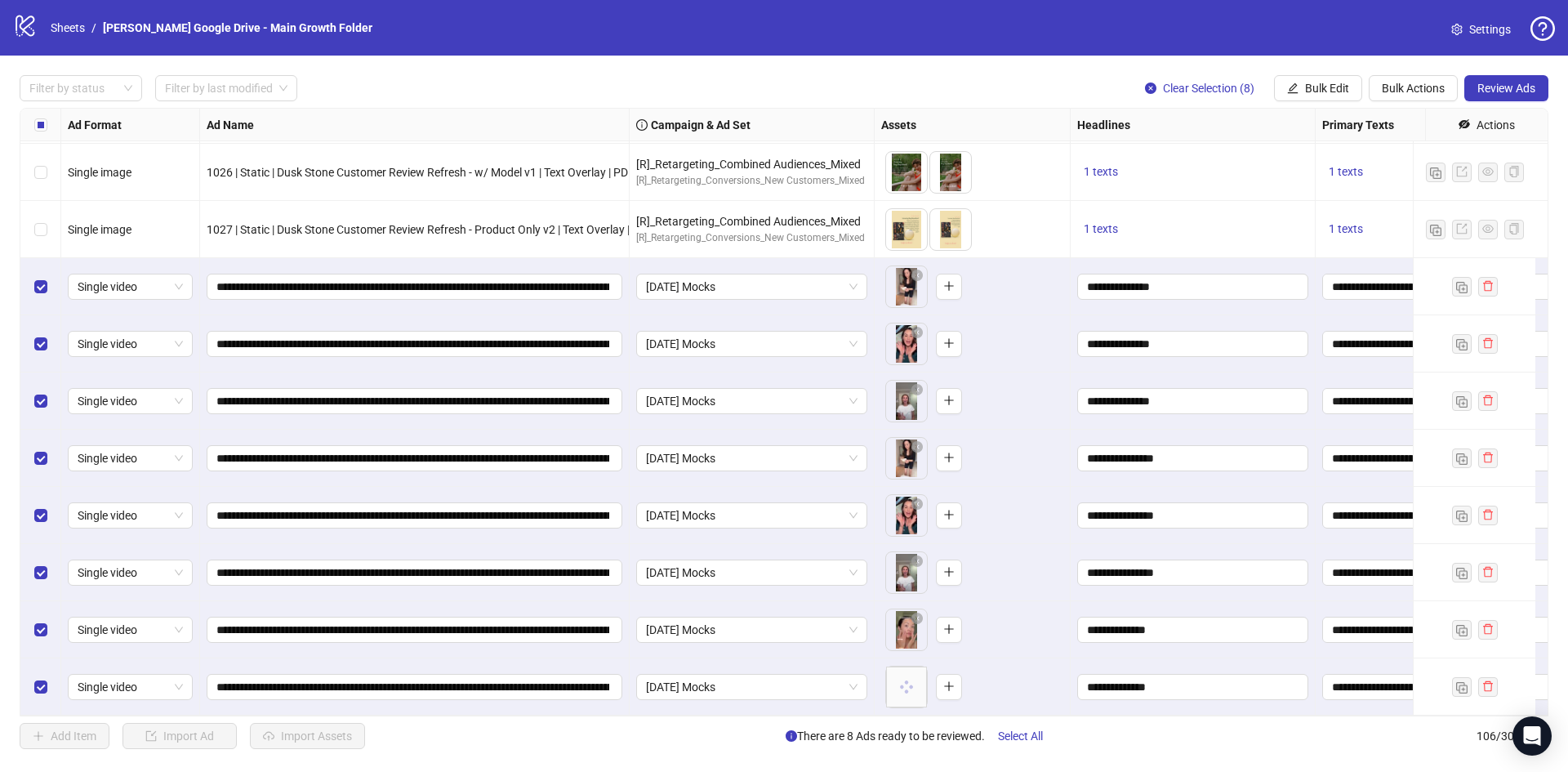 scroll, scrollTop: 5500, scrollLeft: 546, axis: both 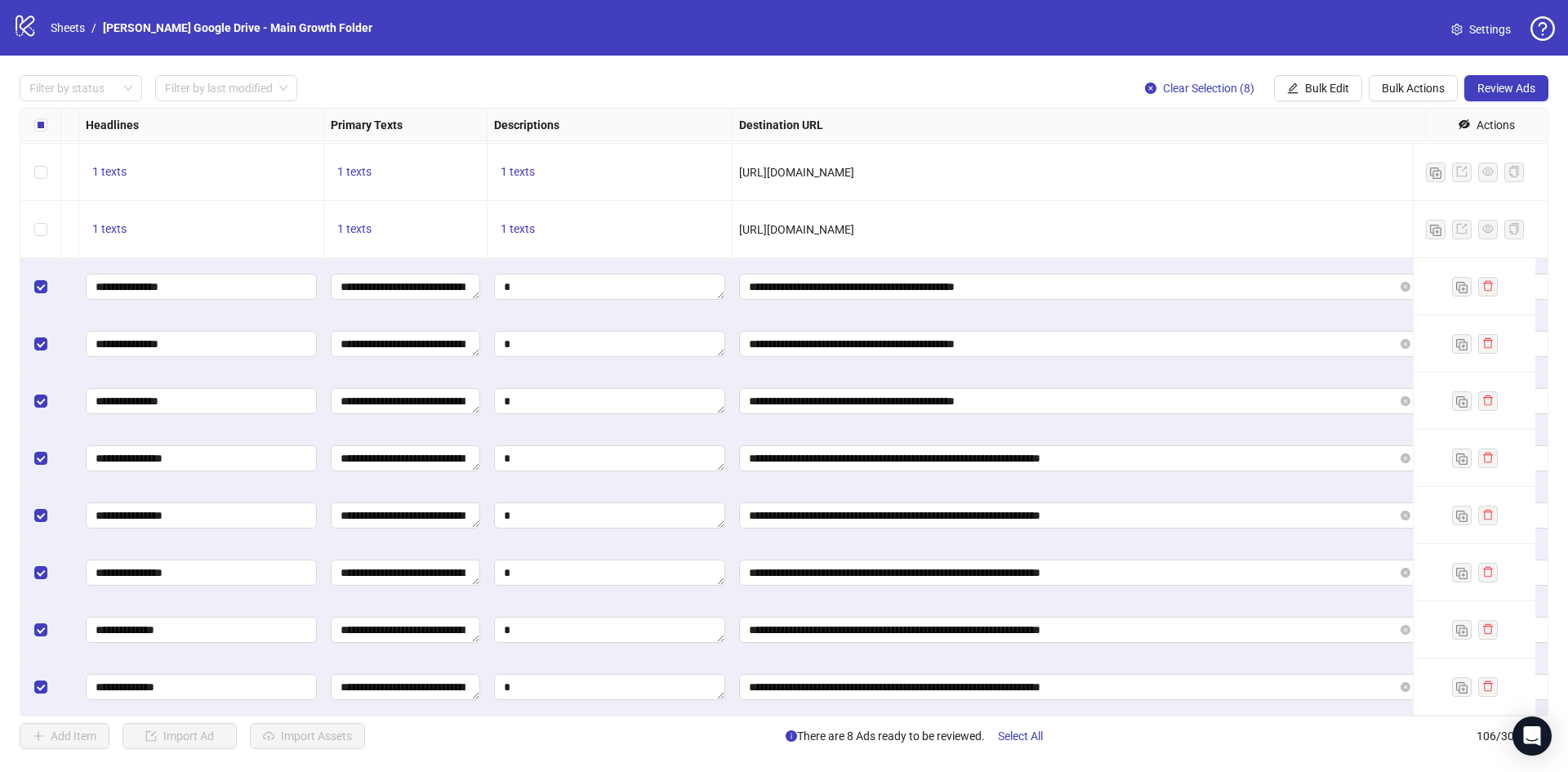 drag, startPoint x: 893, startPoint y: 120, endPoint x: 1267, endPoint y: 366, distance: 447.6517 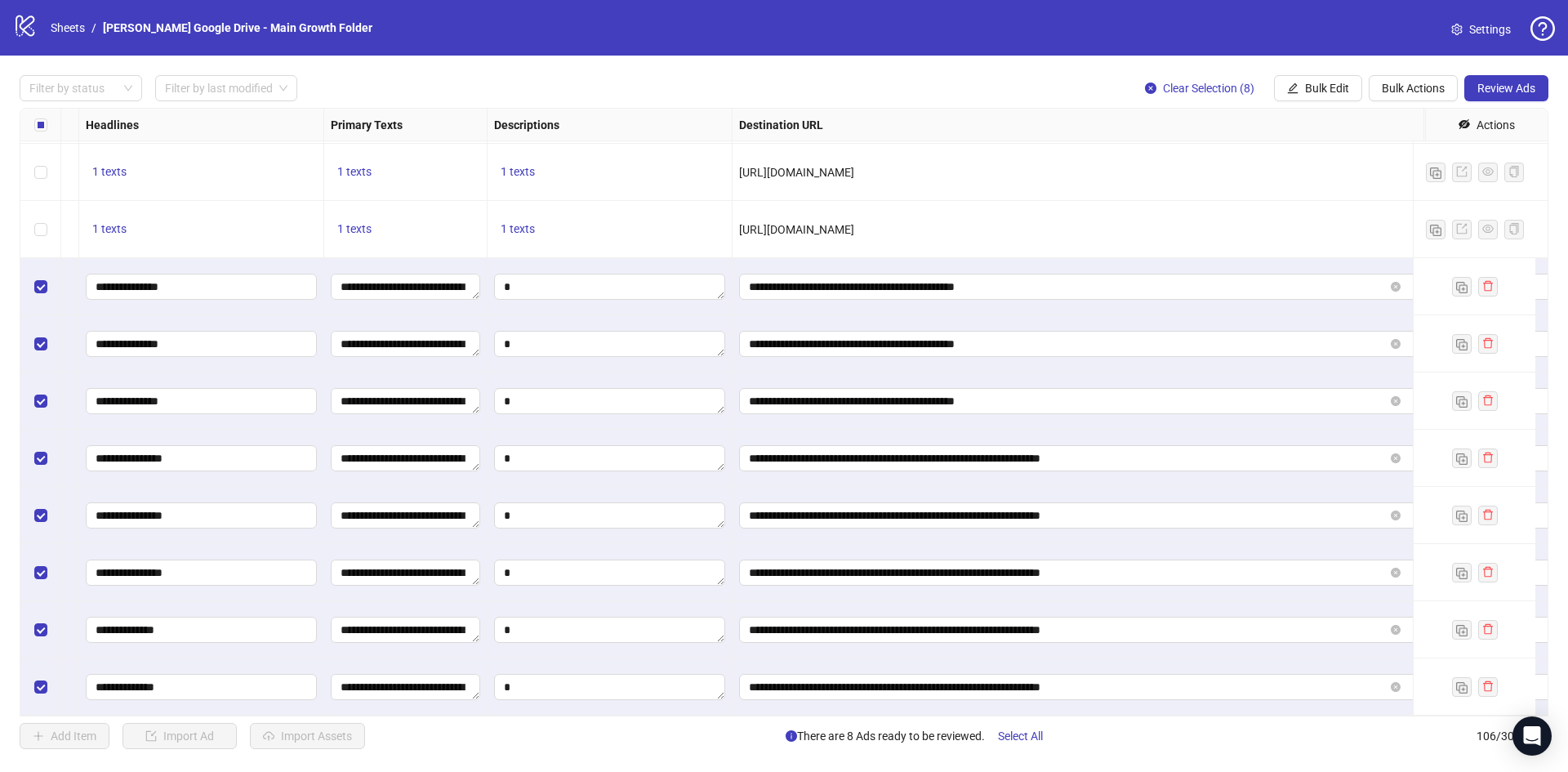 scroll, scrollTop: 5500, scrollLeft: 1664, axis: both 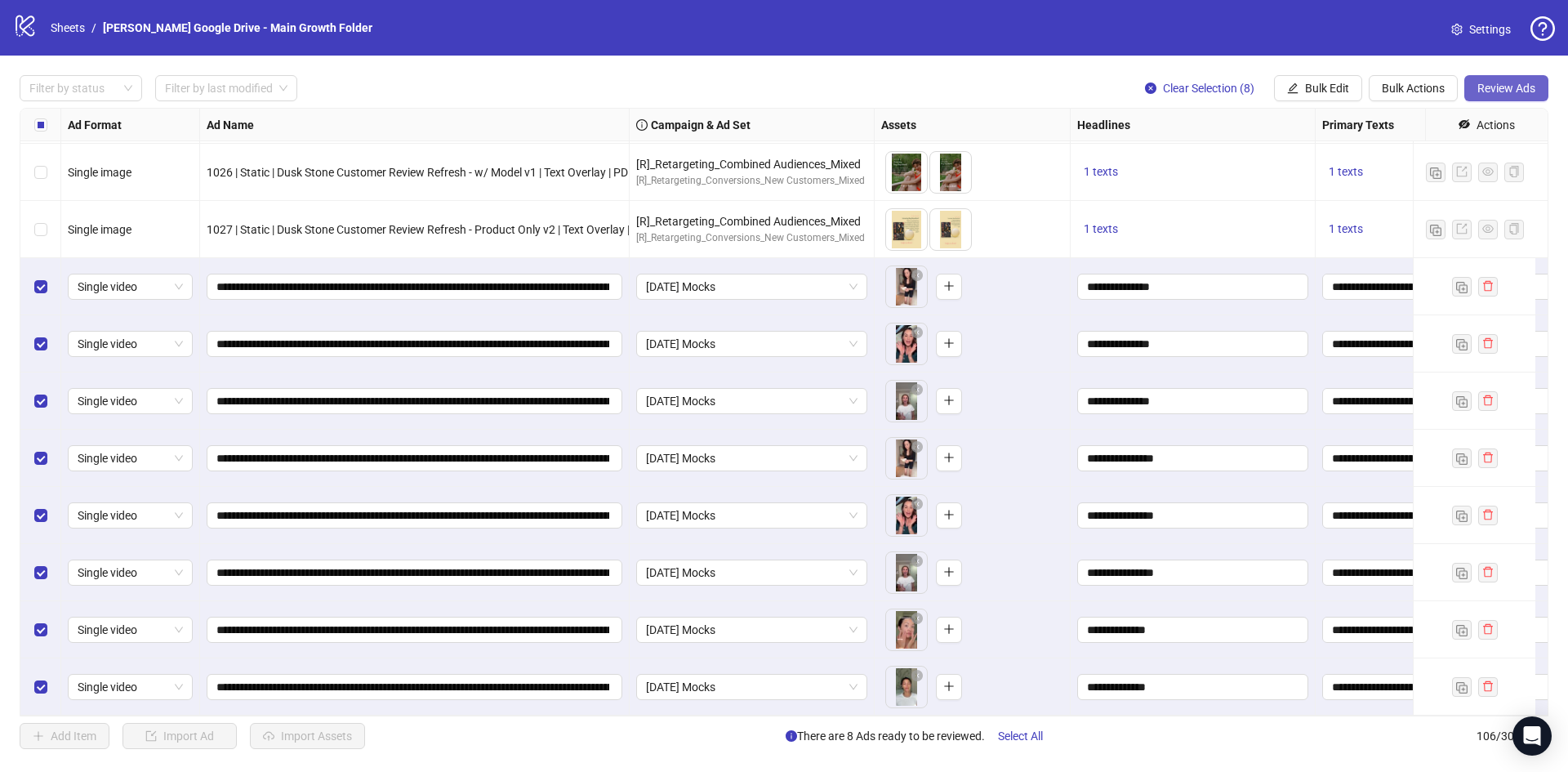 click on "Review Ads" at bounding box center (1506, 88) 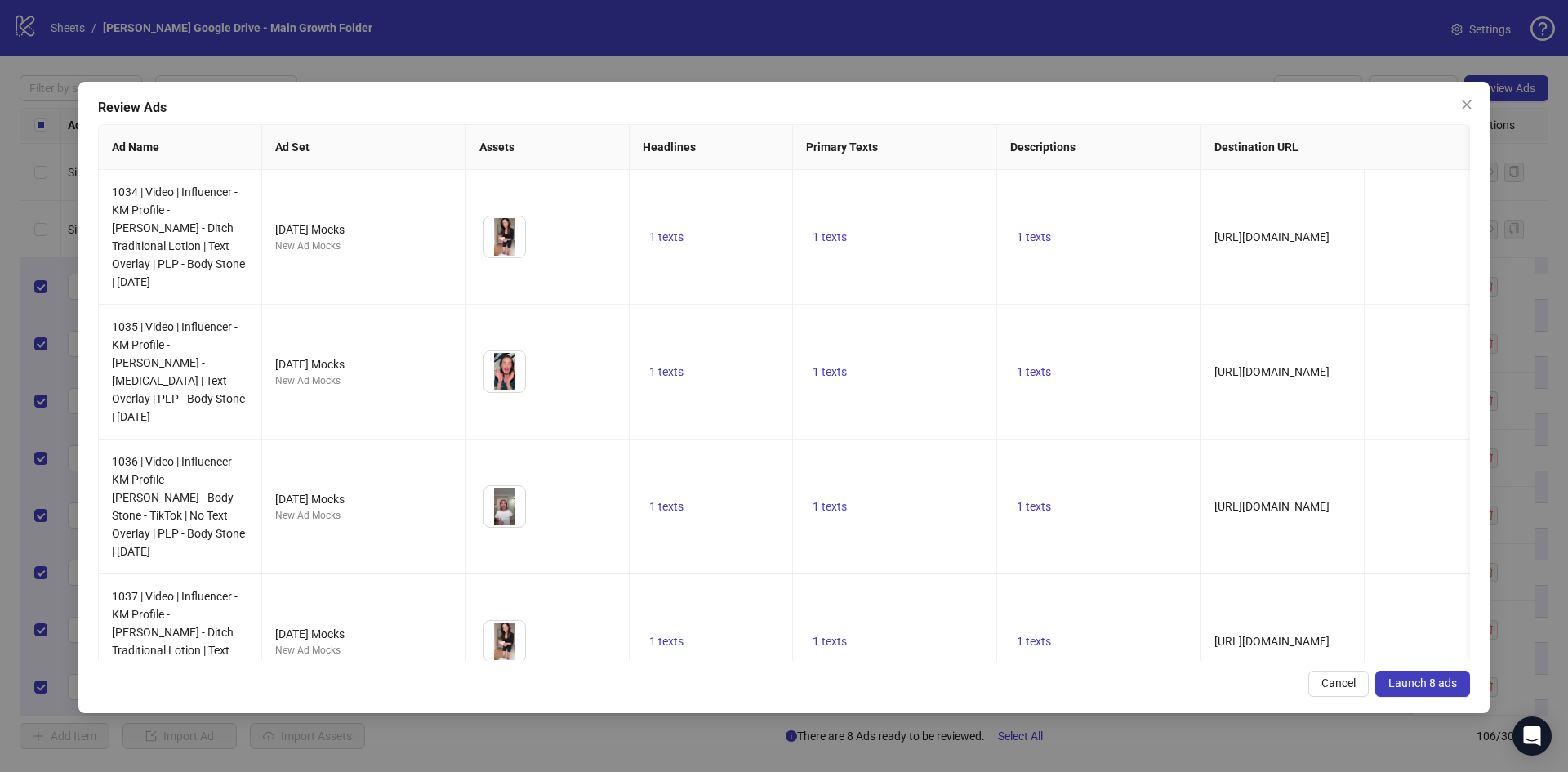 click on "Launch 8 ads" at bounding box center (1423, 683) 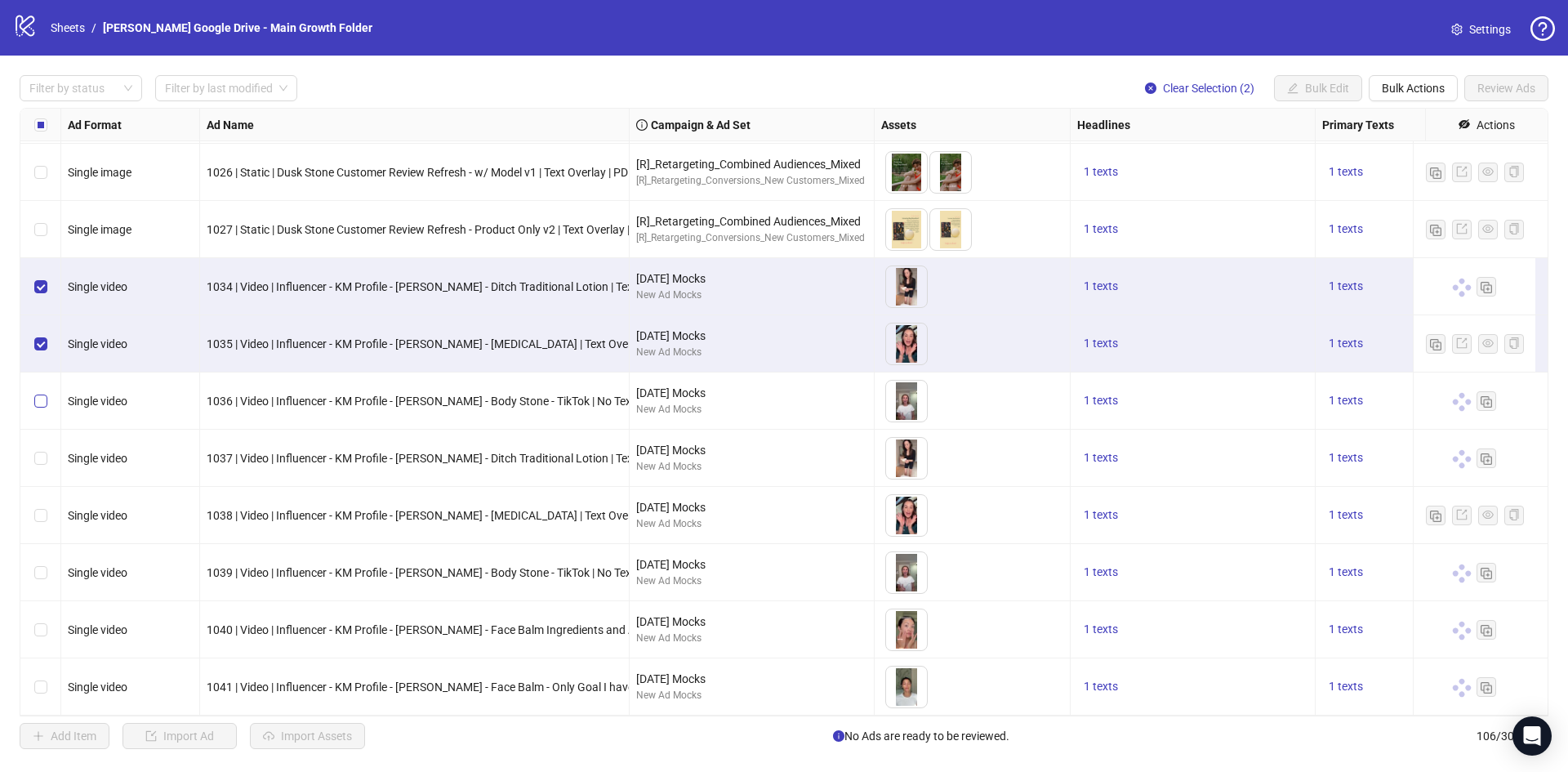 click at bounding box center [41, 401] 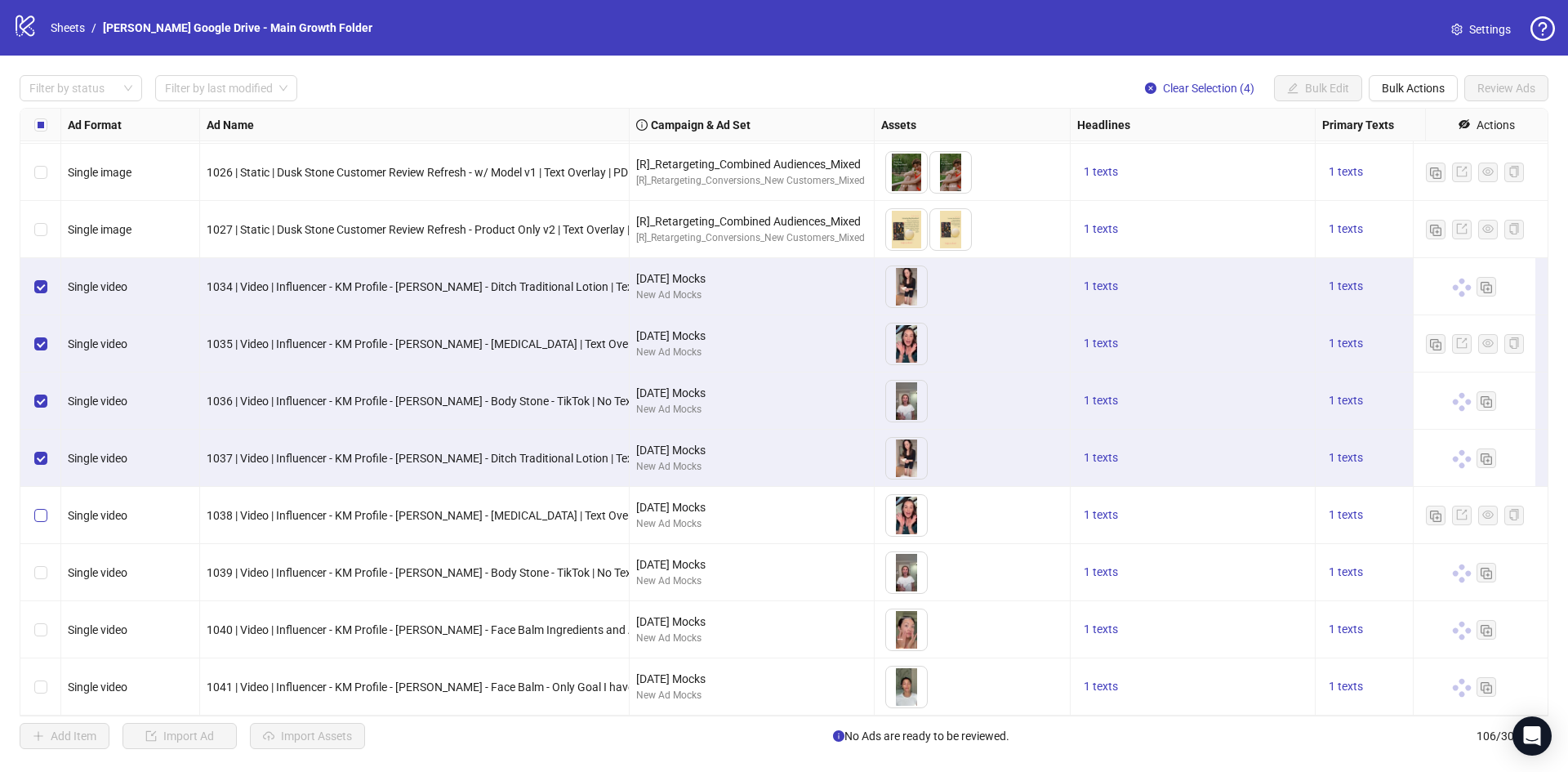 click at bounding box center [41, 515] 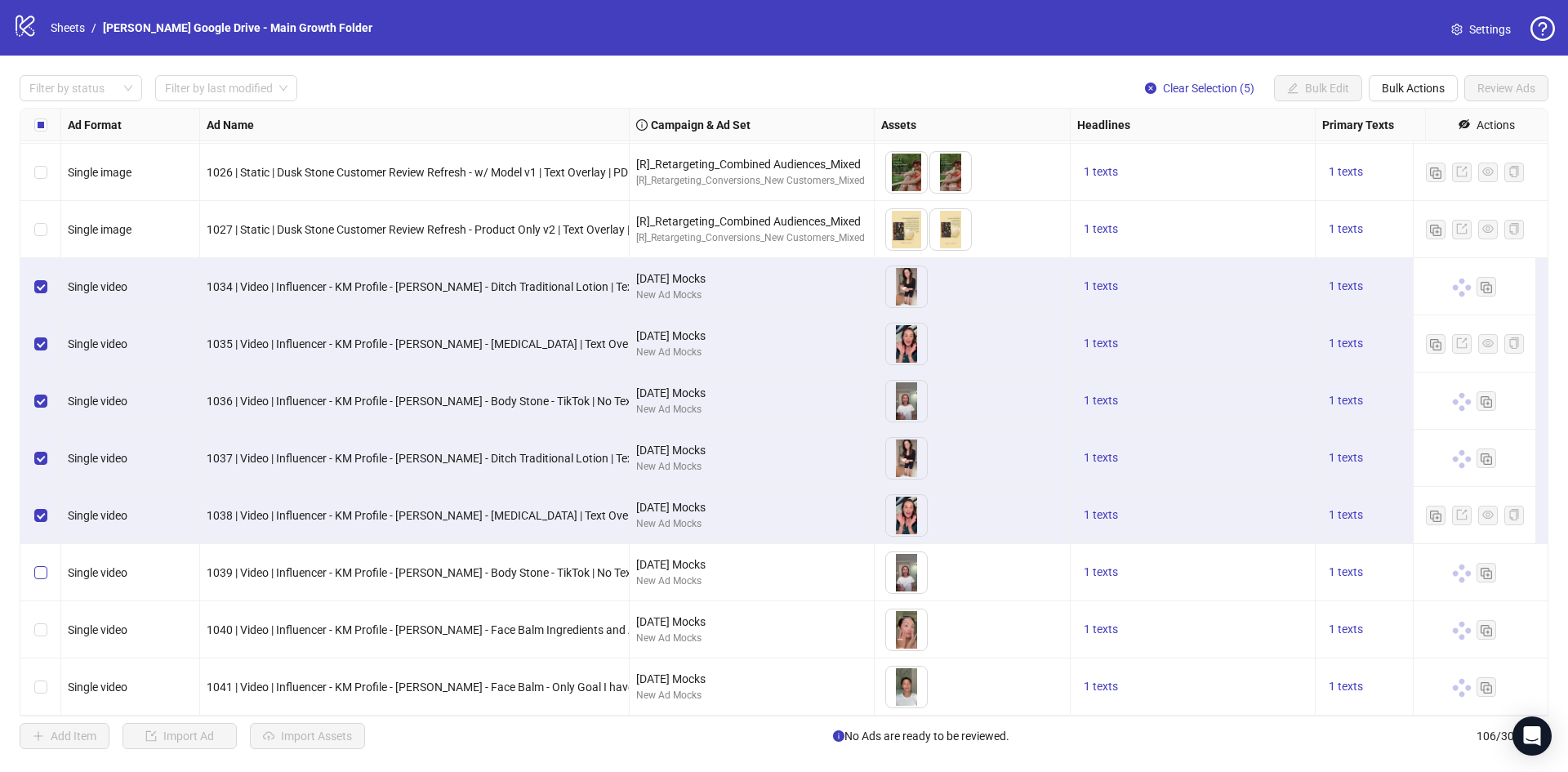 click at bounding box center [41, 573] 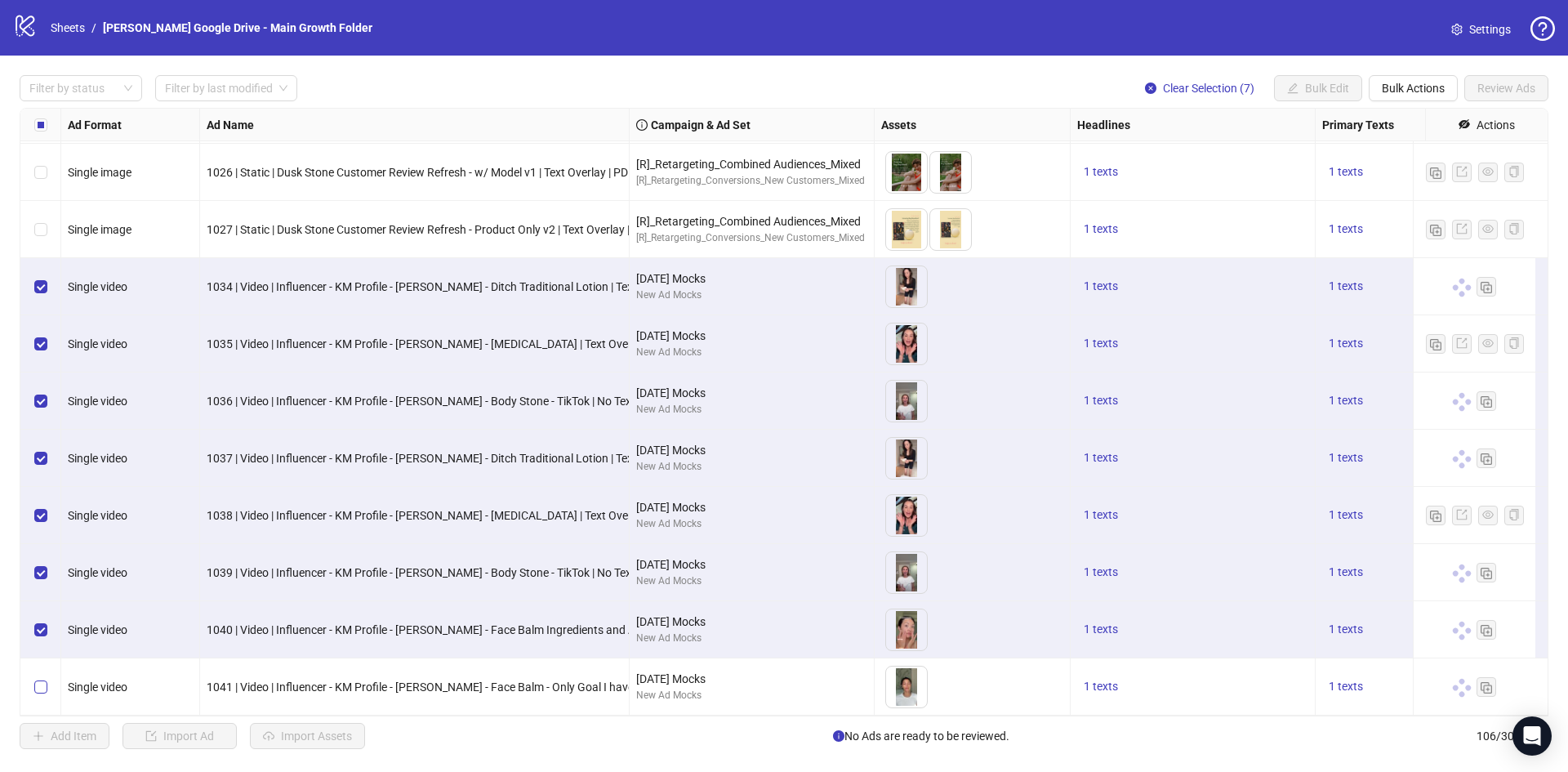 click at bounding box center (41, 687) 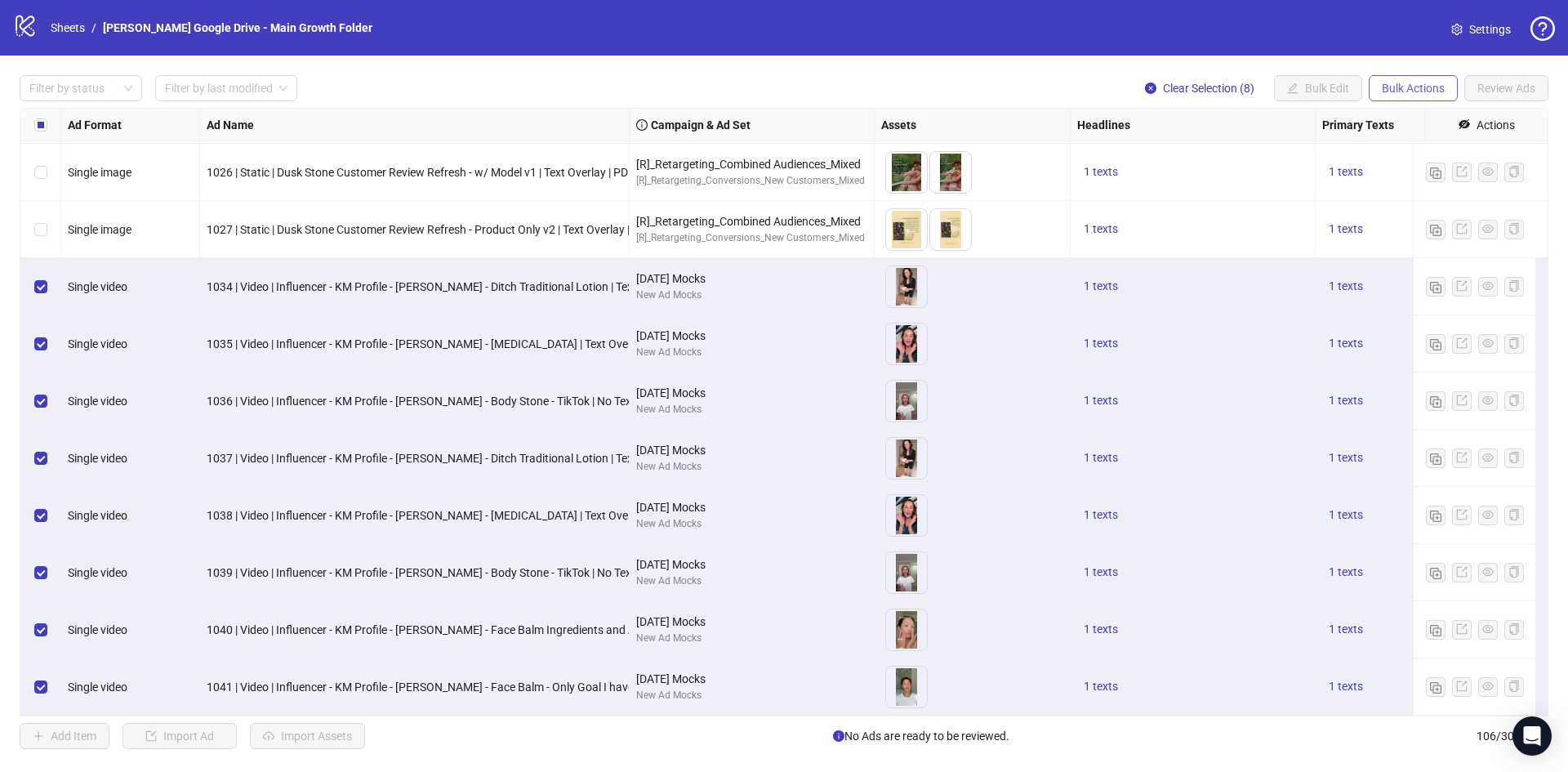 click on "Bulk Actions" at bounding box center [1413, 88] 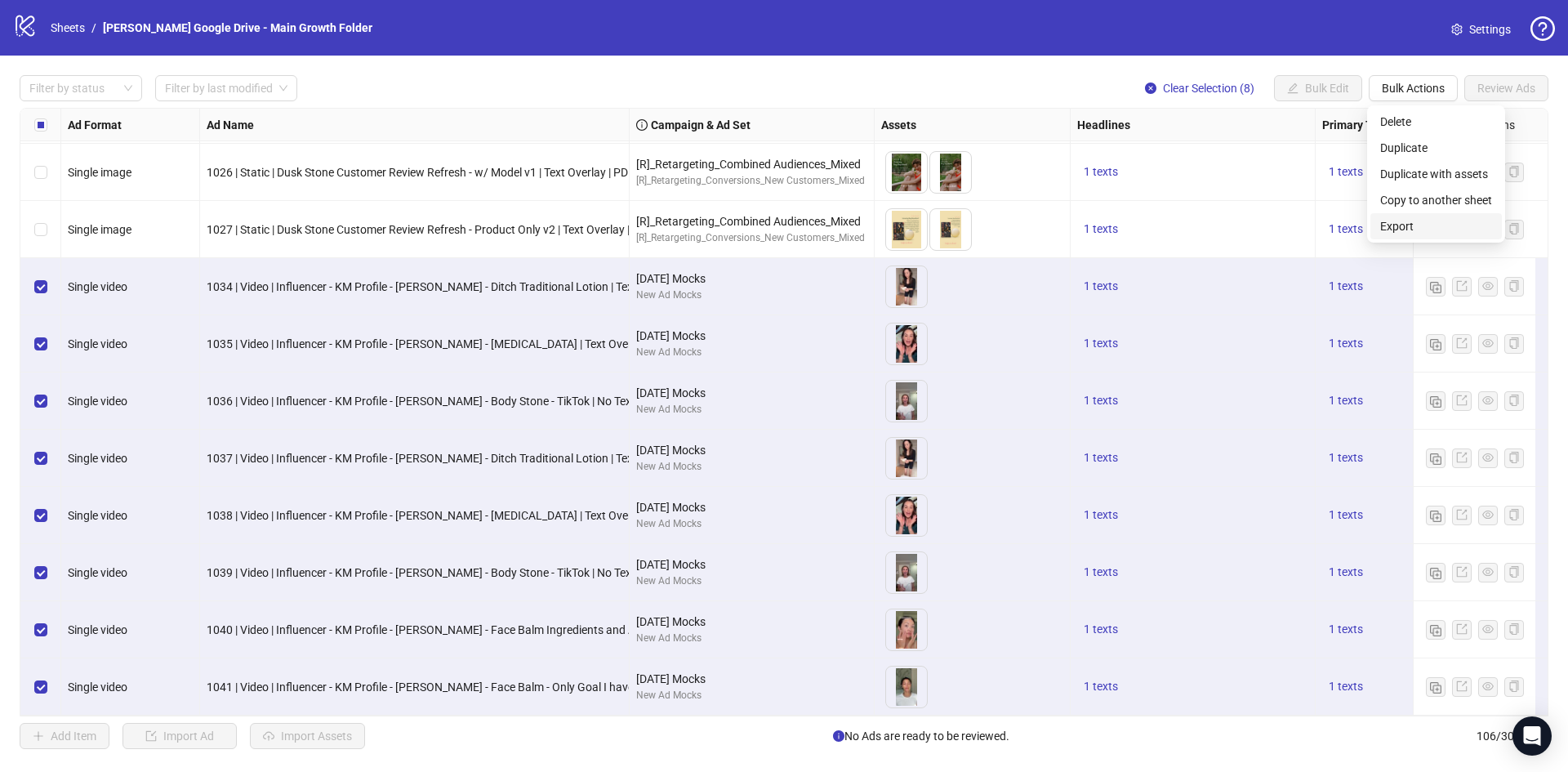 click on "Export" at bounding box center [1436, 226] 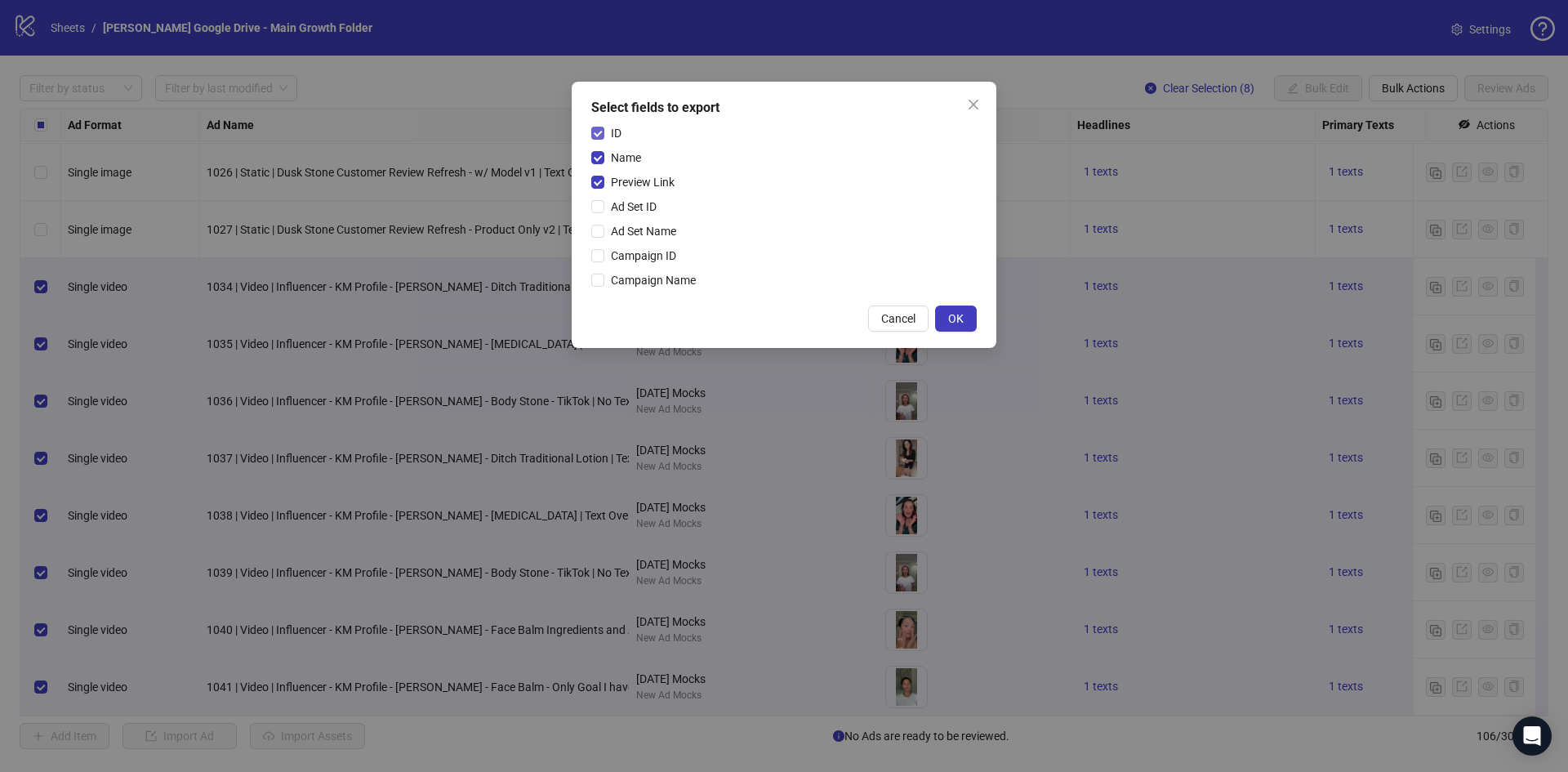 click on "Select fields to export ID Name Preview Link Ad Set ID Ad Set Name Campaign ID Campaign Name Cancel OK" at bounding box center [784, 215] 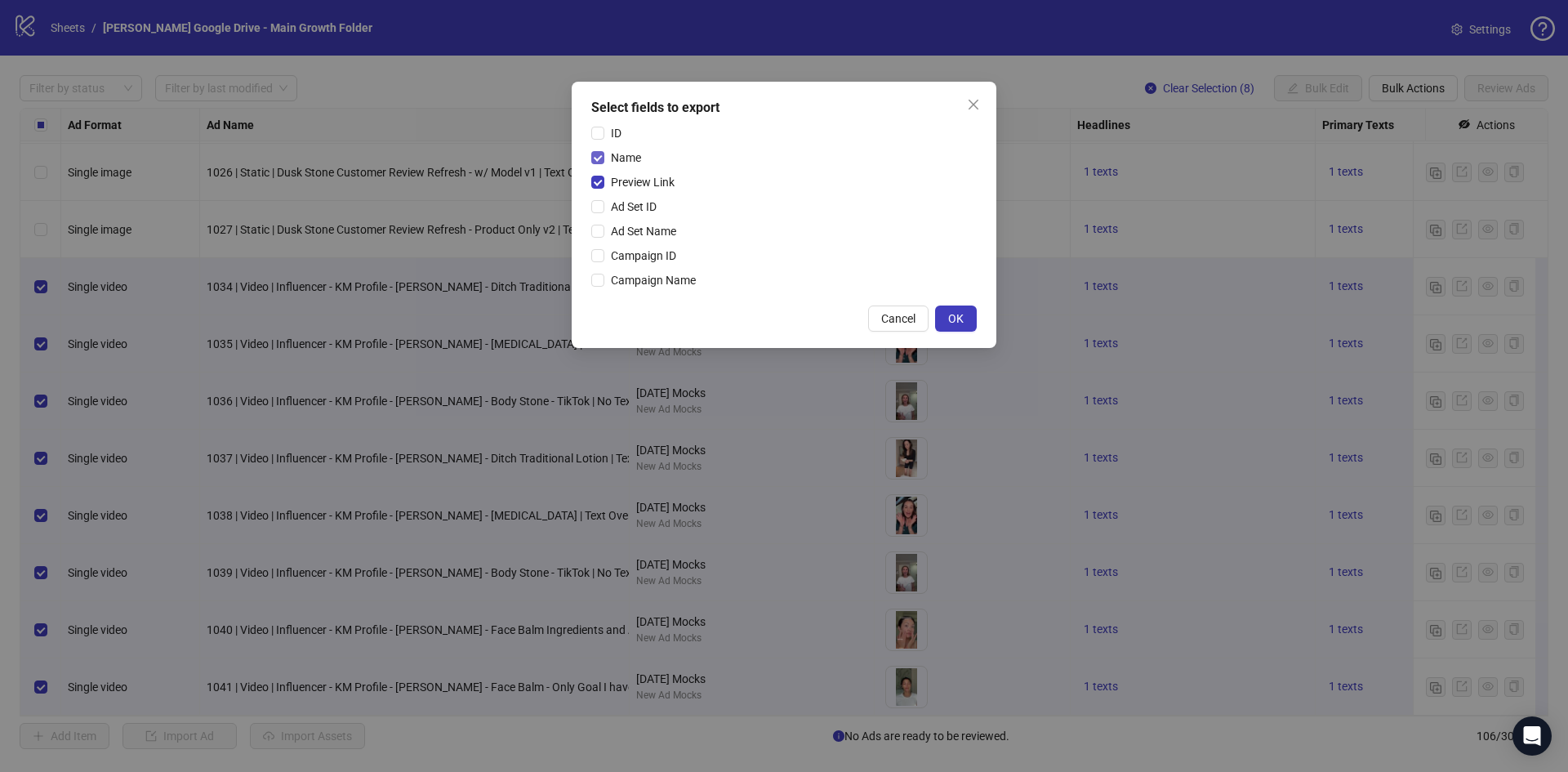 click on "Name" at bounding box center (626, 158) 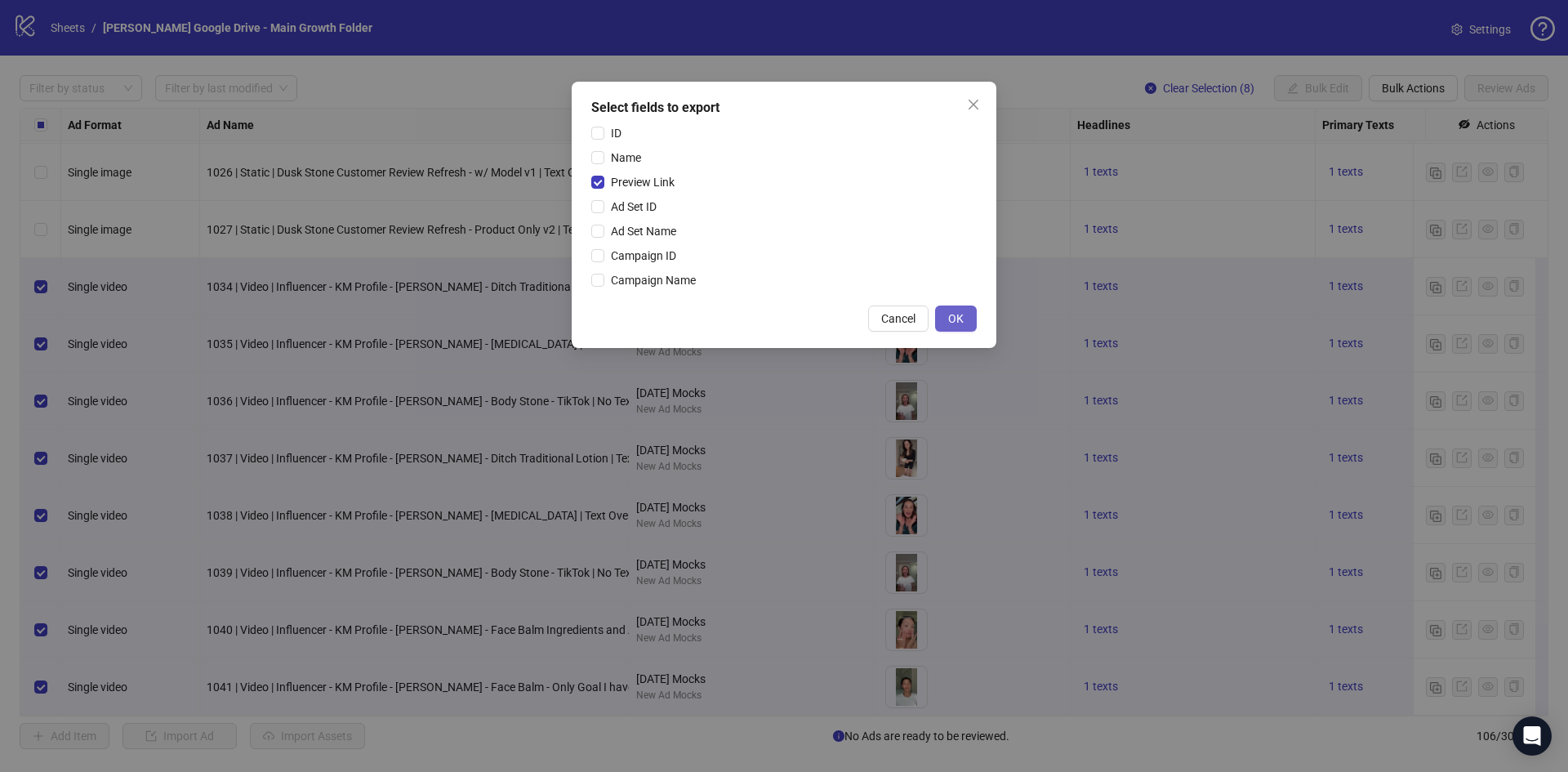 click on "OK" at bounding box center (956, 319) 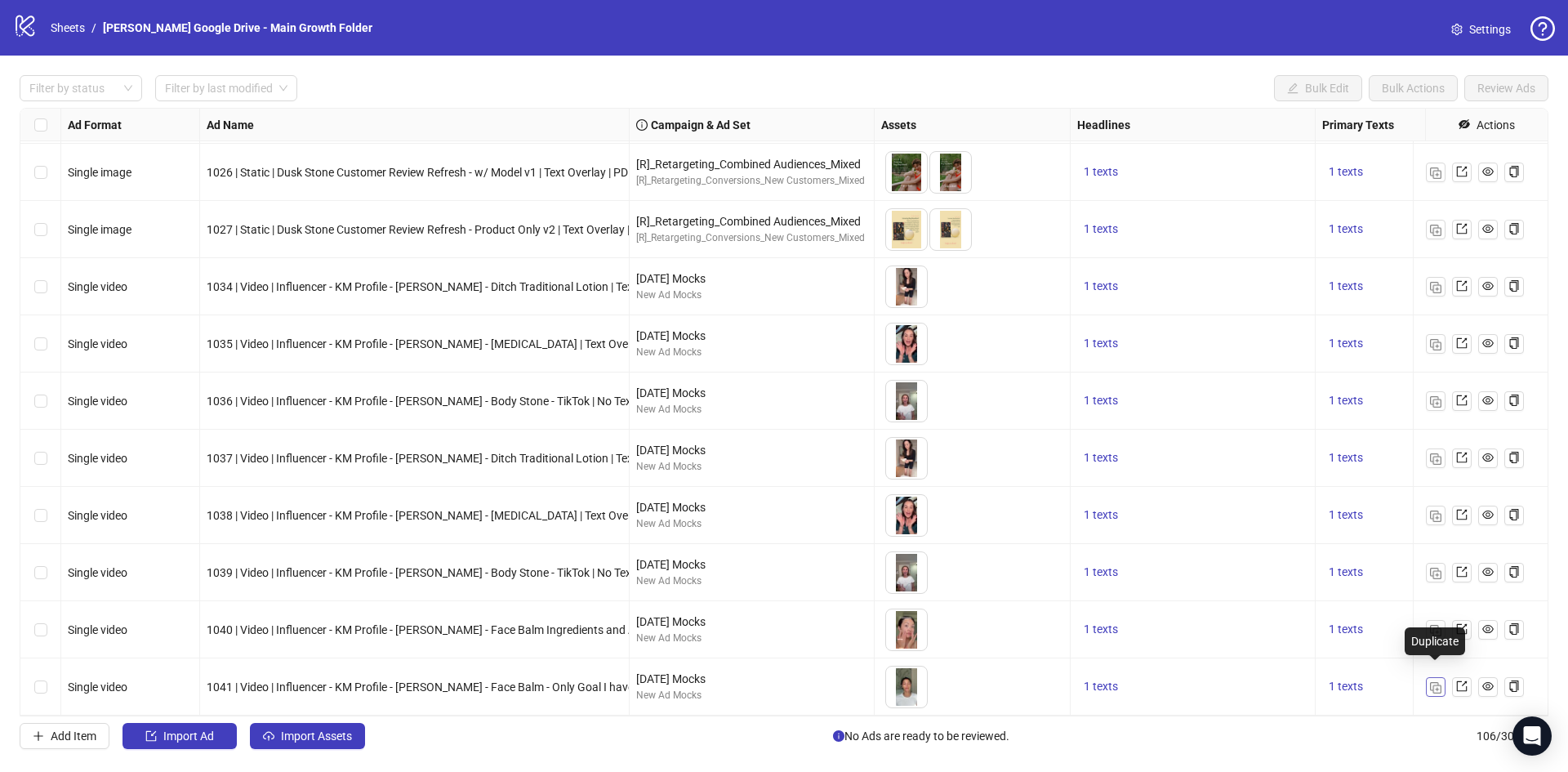 click at bounding box center (1436, 688) 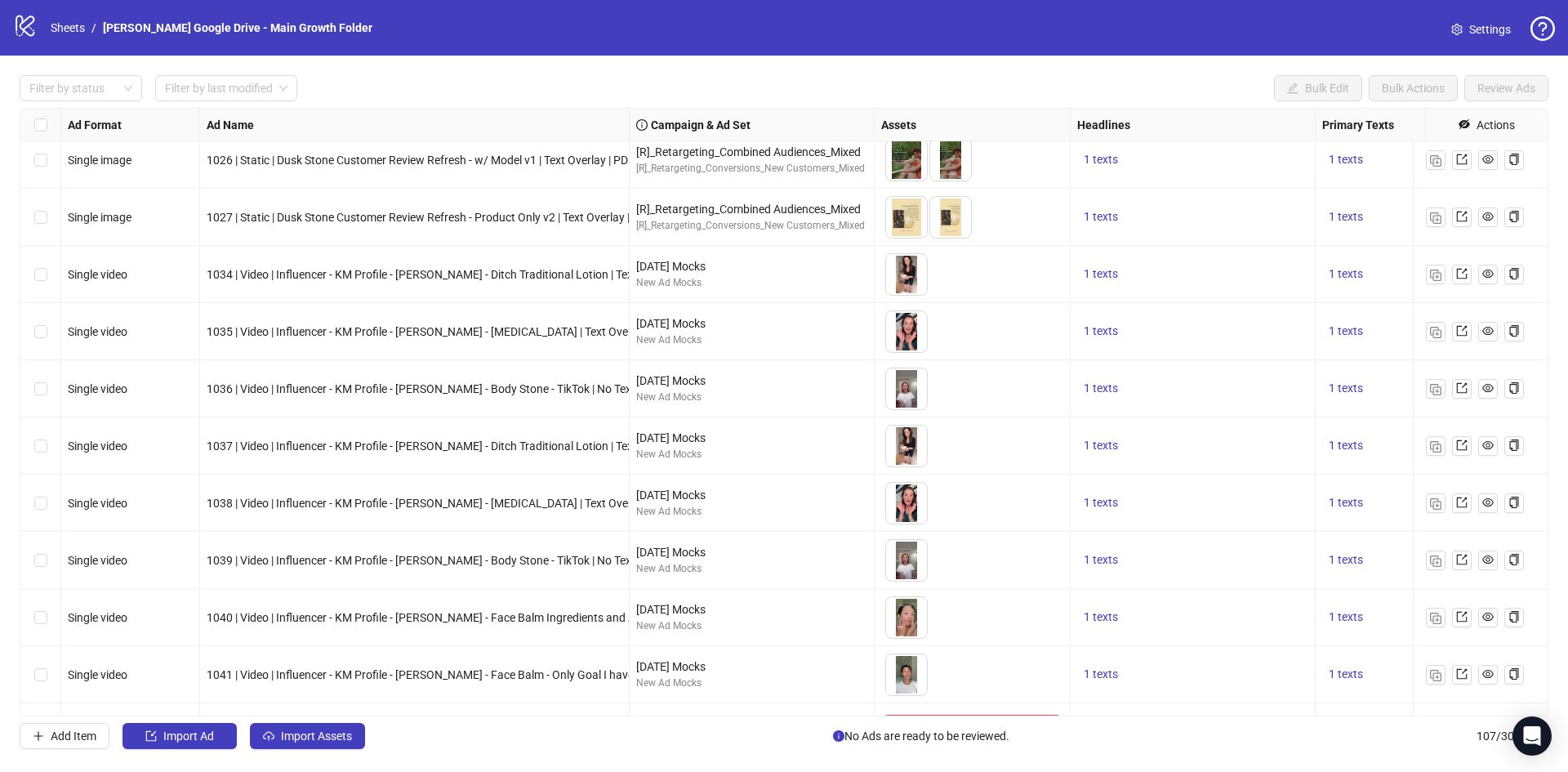 scroll, scrollTop: 5557, scrollLeft: 0, axis: vertical 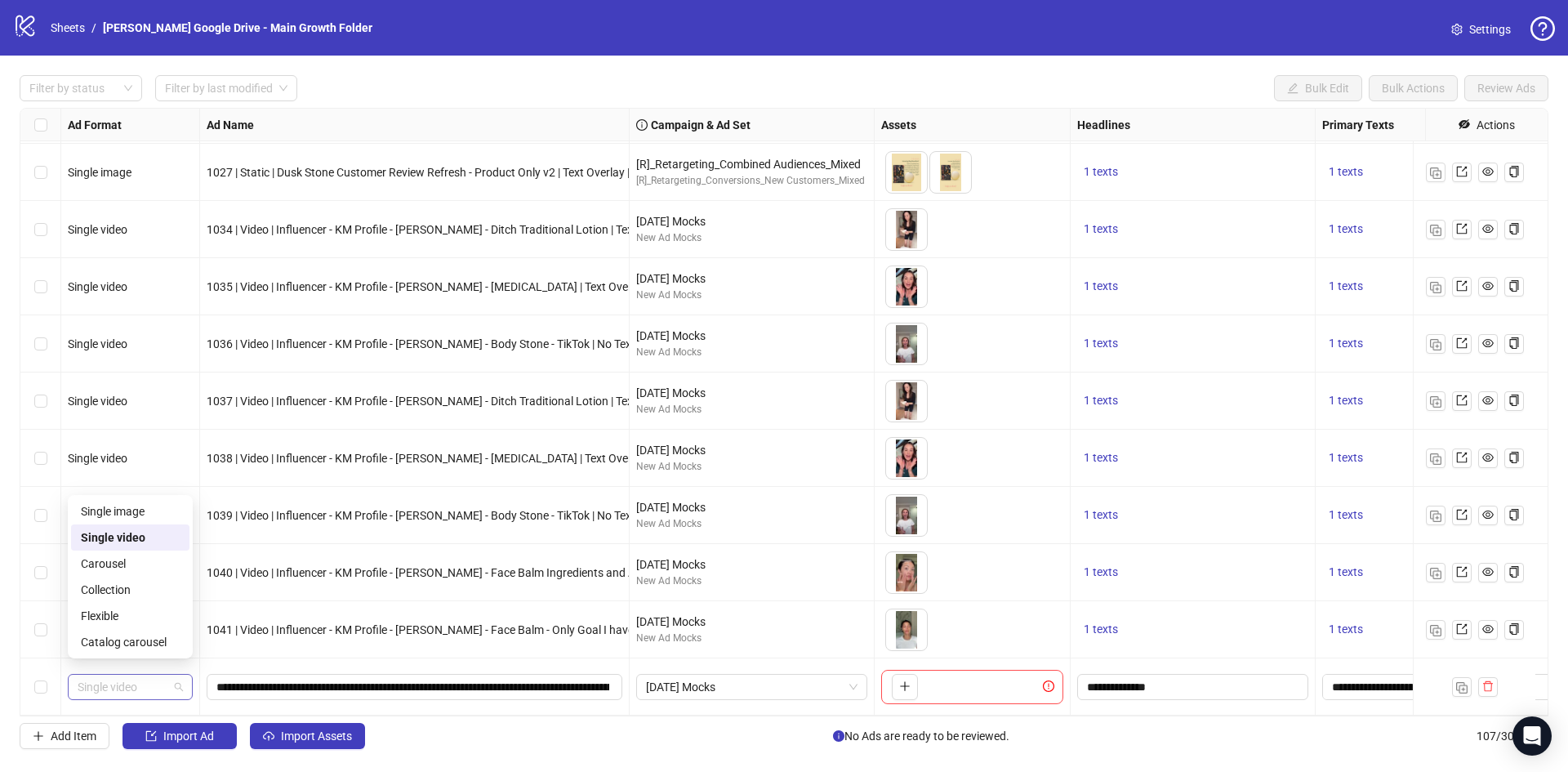 click on "Single video" at bounding box center [130, 687] 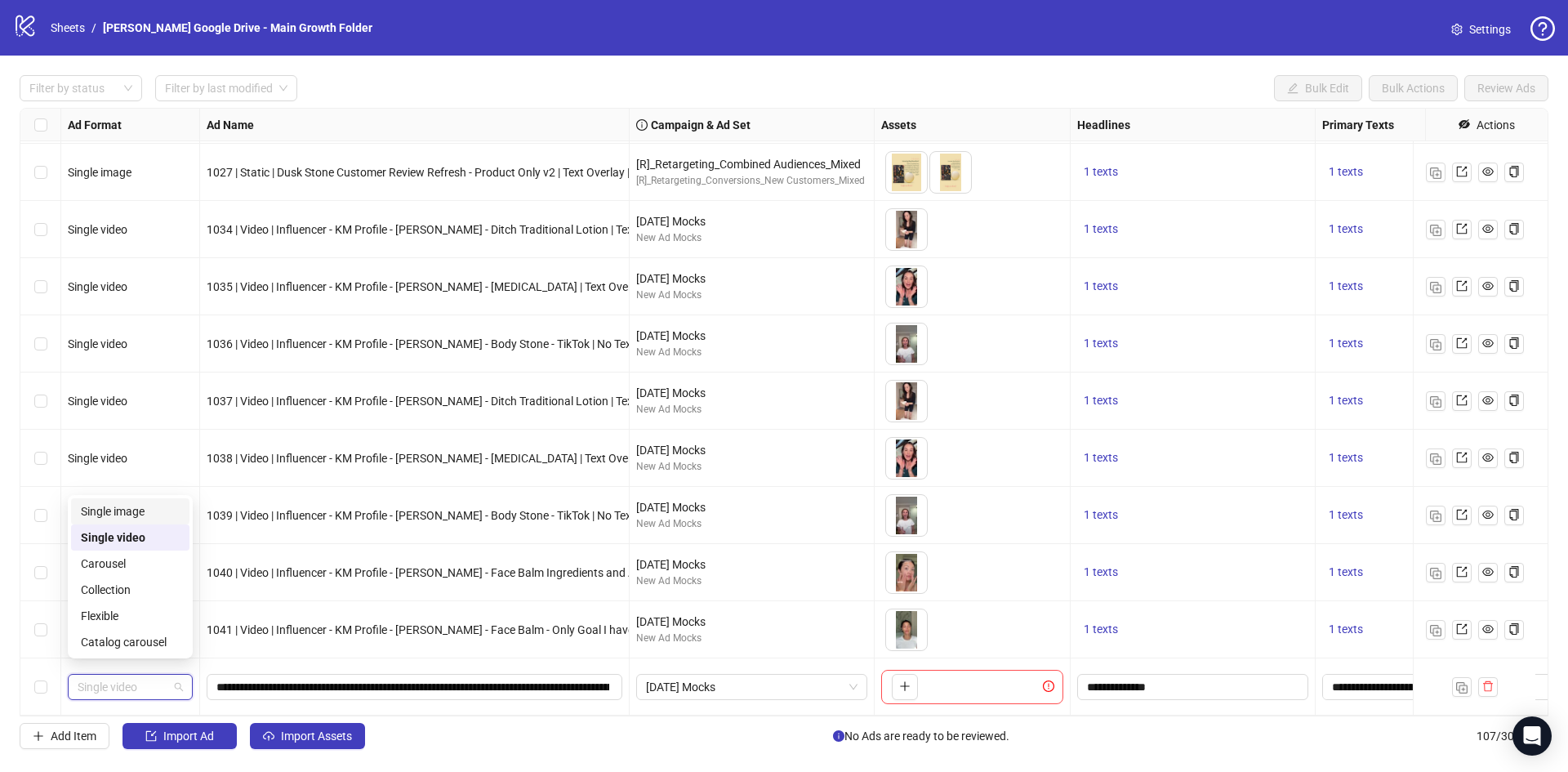 click on "Single image" at bounding box center (130, 511) 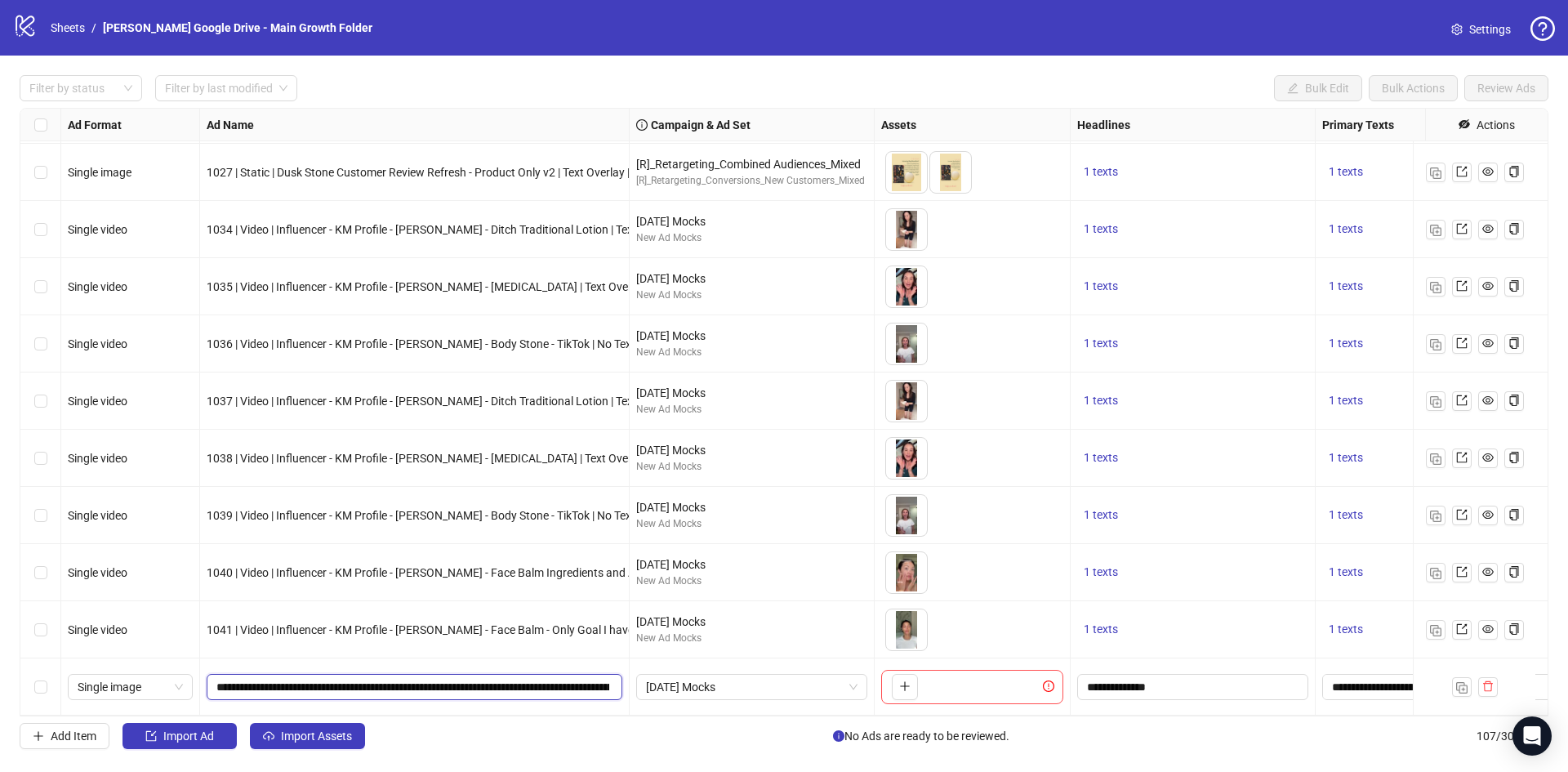 click on "**********" at bounding box center (412, 687) 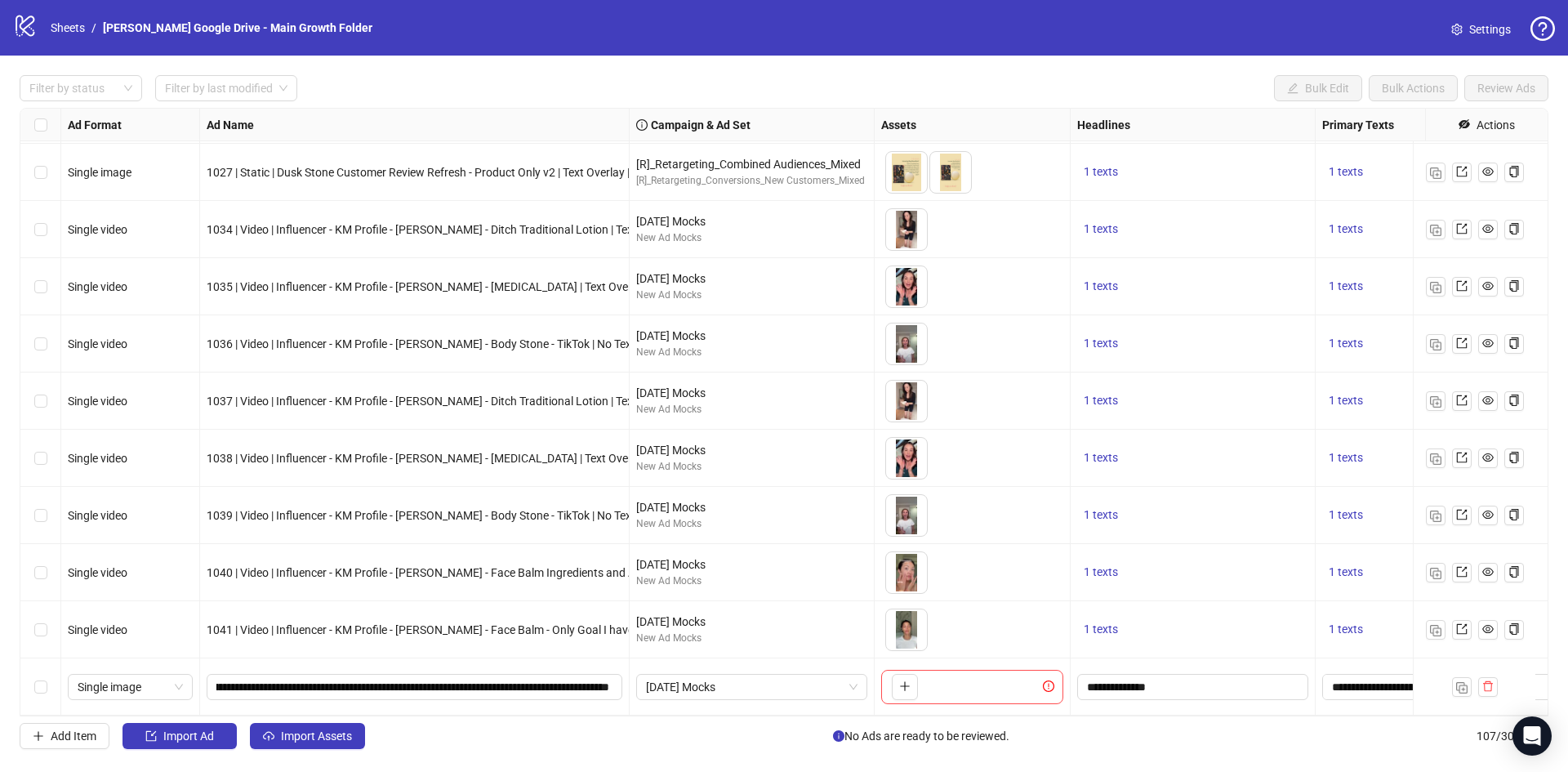 click on "1041 | Video | Influencer - KM Profile - Jaycina - Face Balm - Only Goal I have | No Text Overlay | PDP - Face Balm | July 2025" at bounding box center (415, 630) 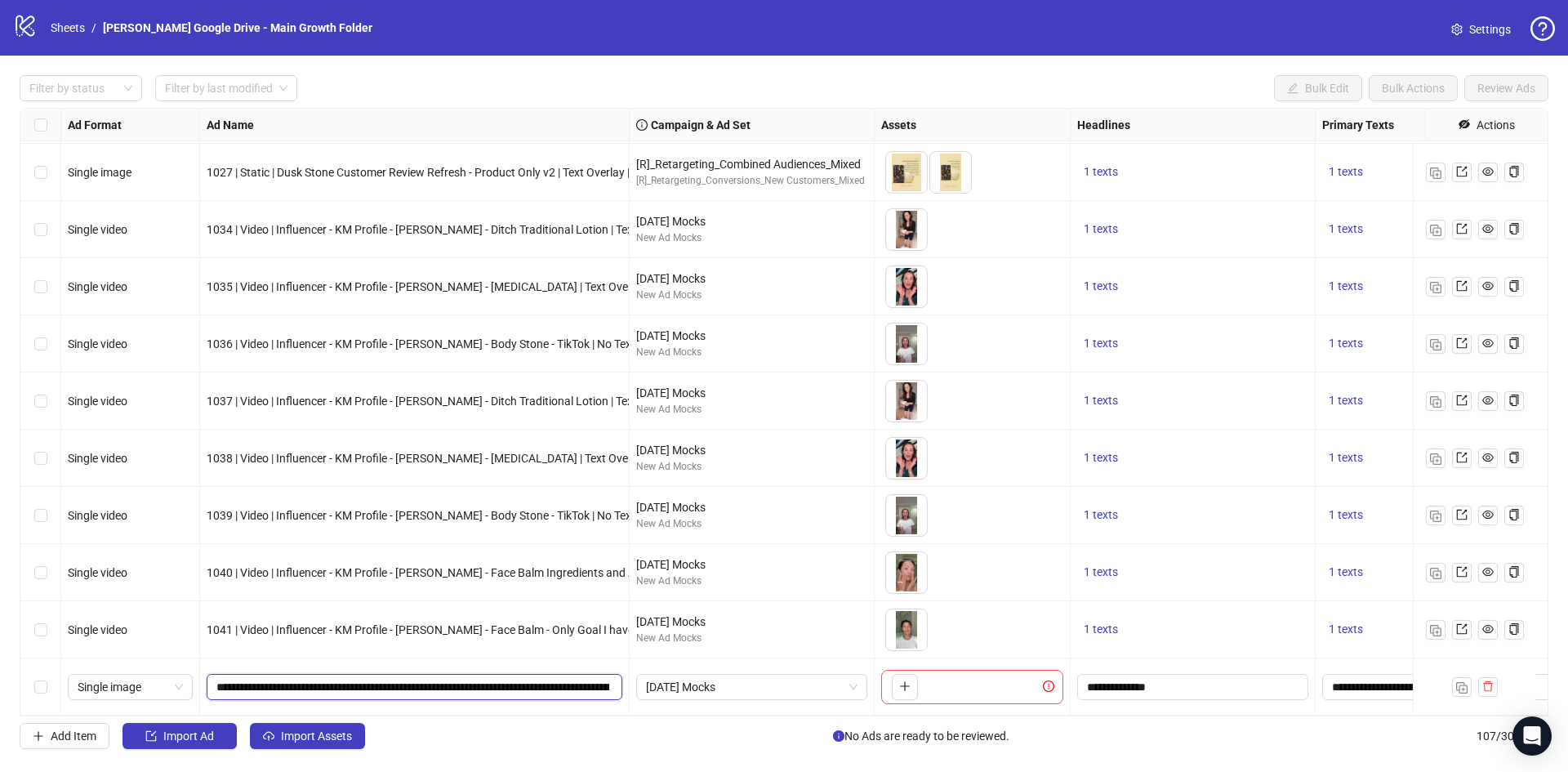 click on "**********" at bounding box center (412, 687) 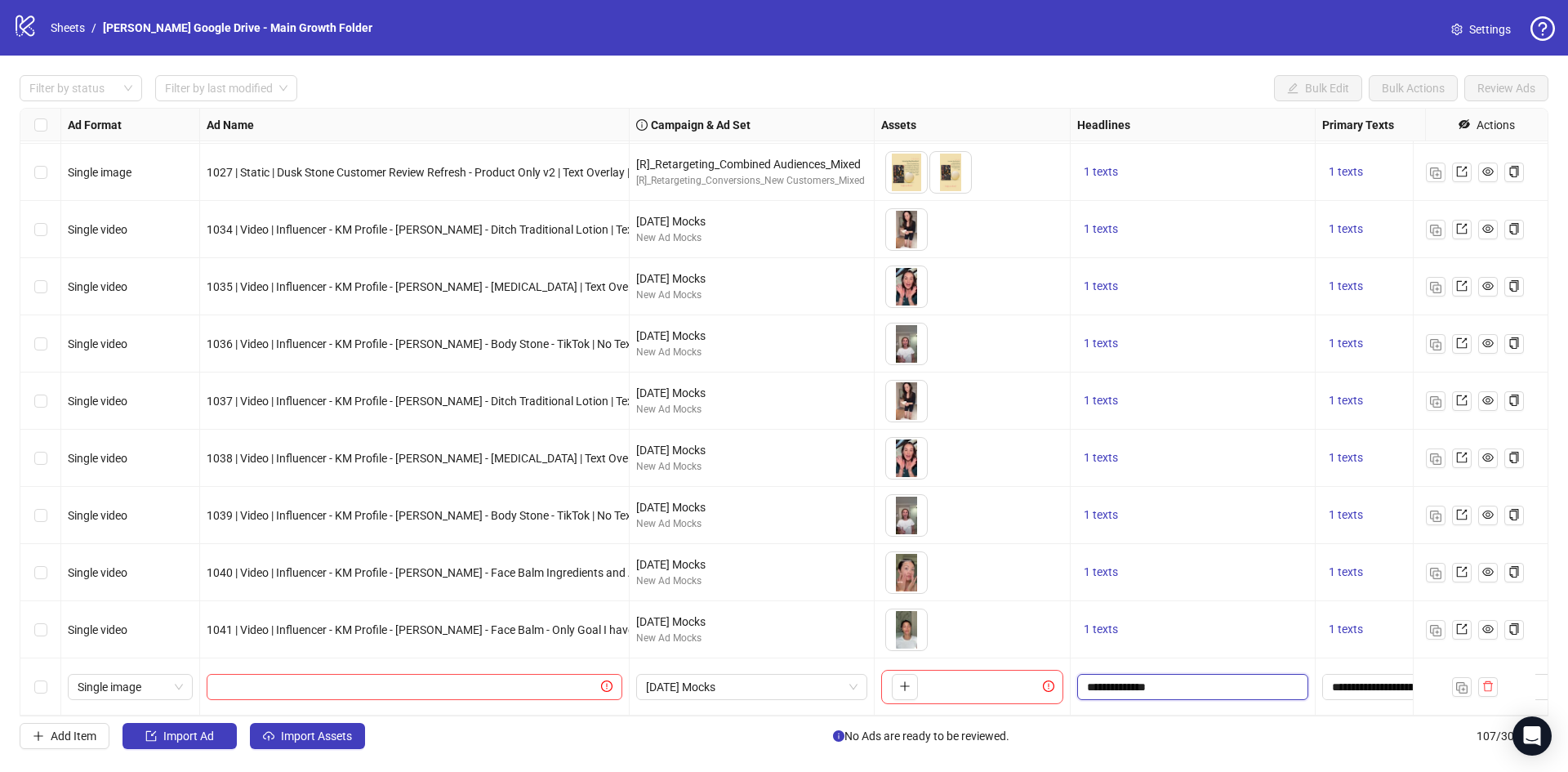 click on "**********" at bounding box center (1191, 687) 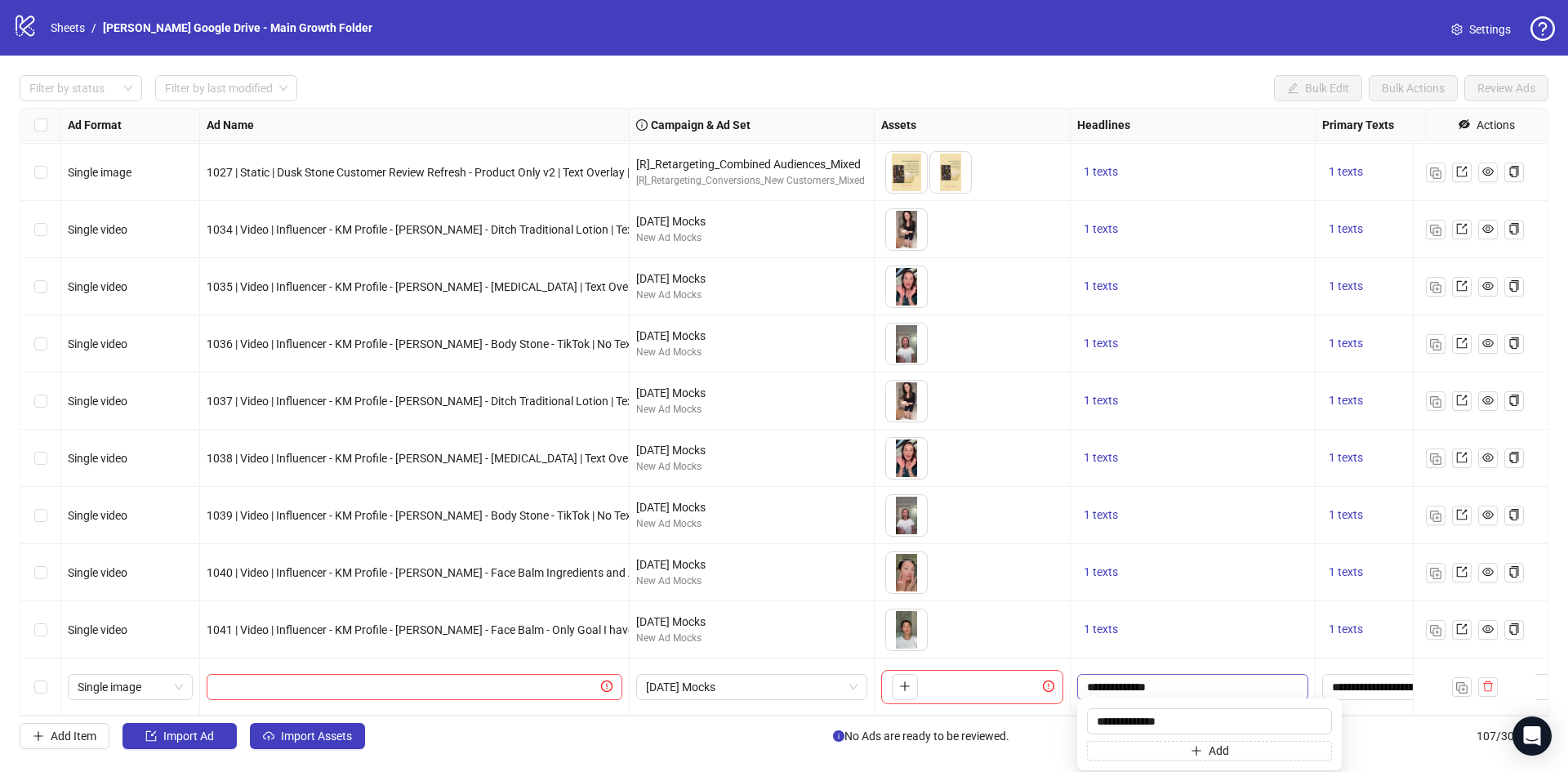 type 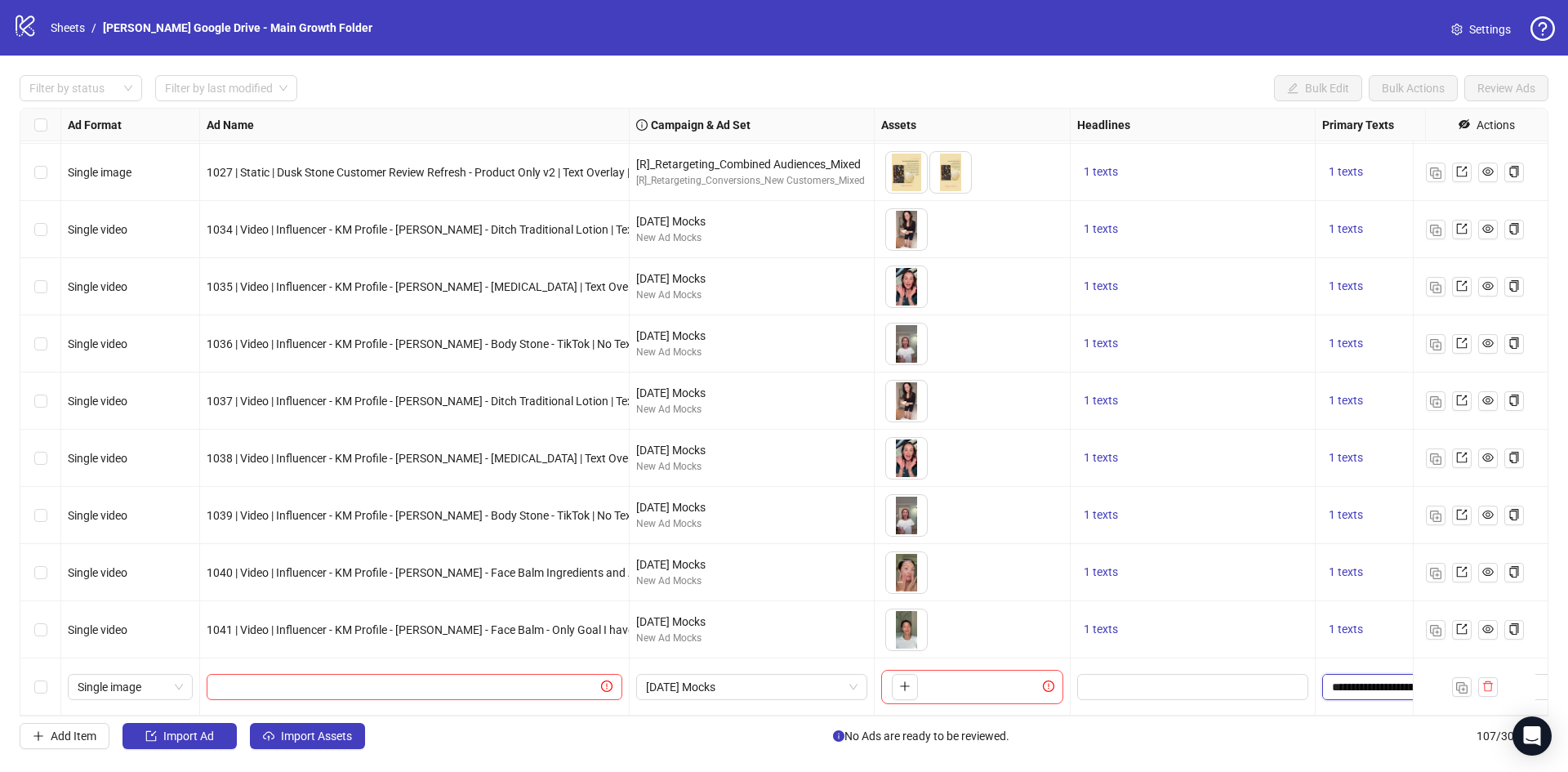 click on "**********" at bounding box center (1396, 687) 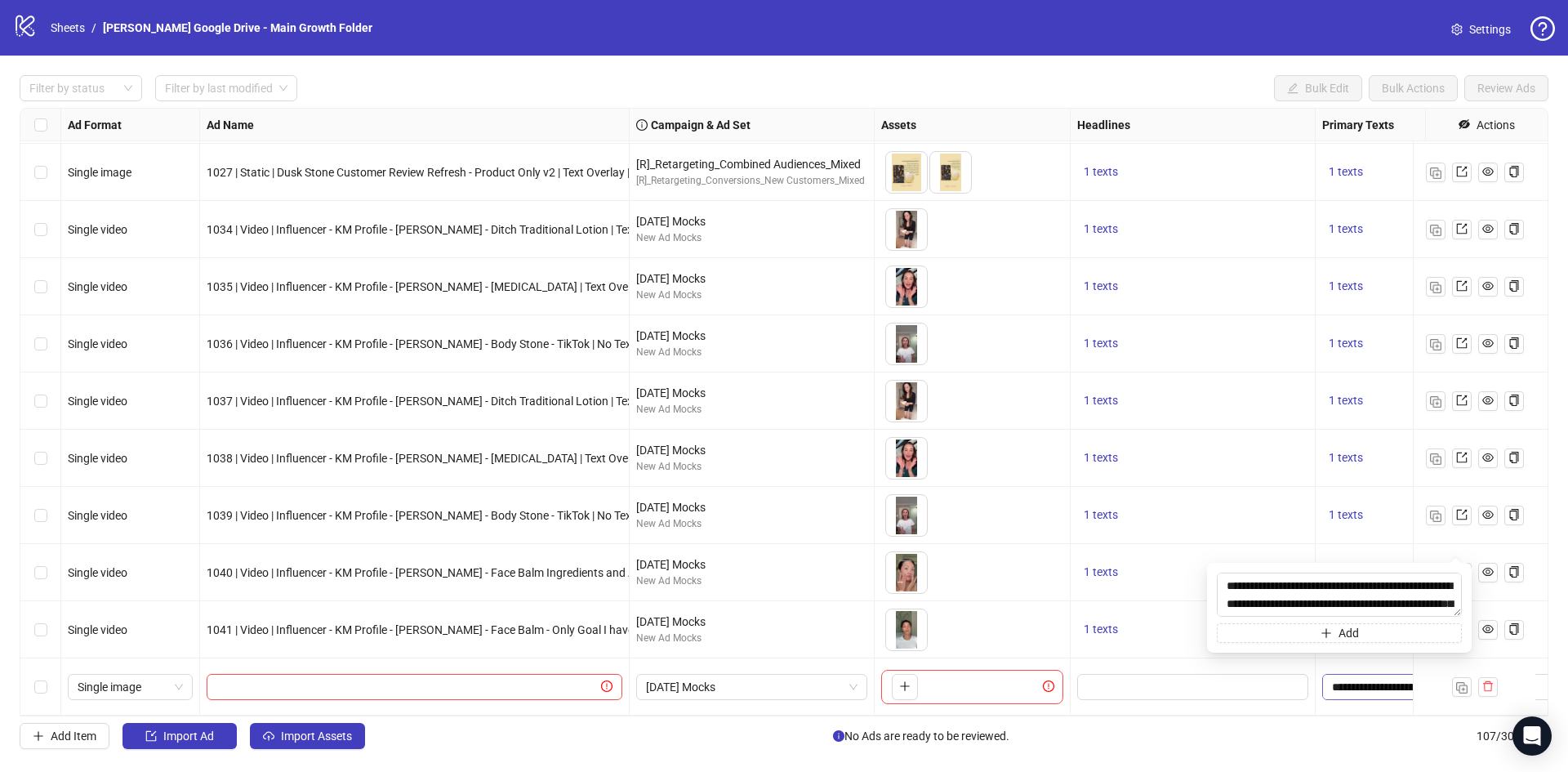 scroll, scrollTop: 18, scrollLeft: 0, axis: vertical 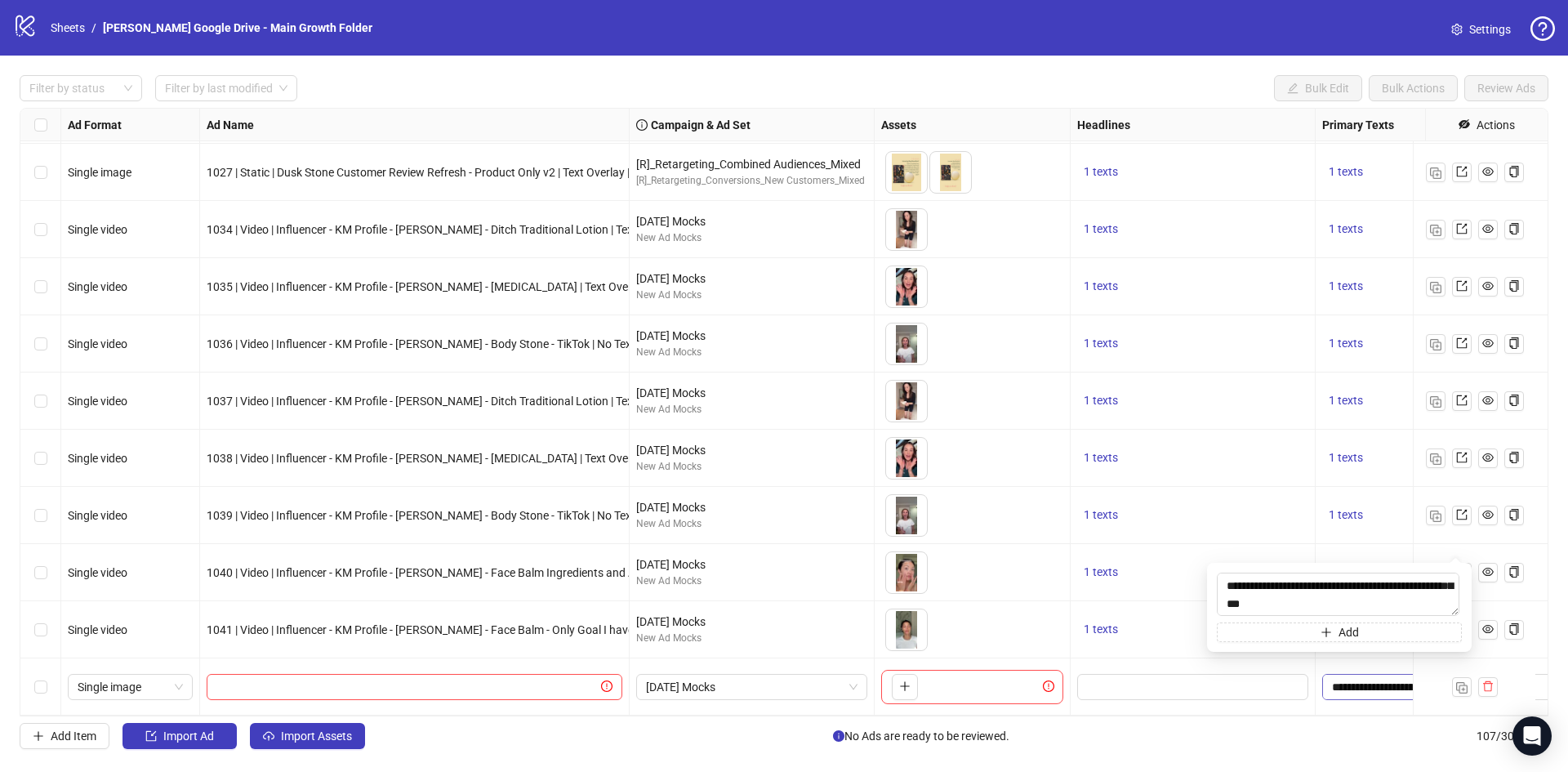 type 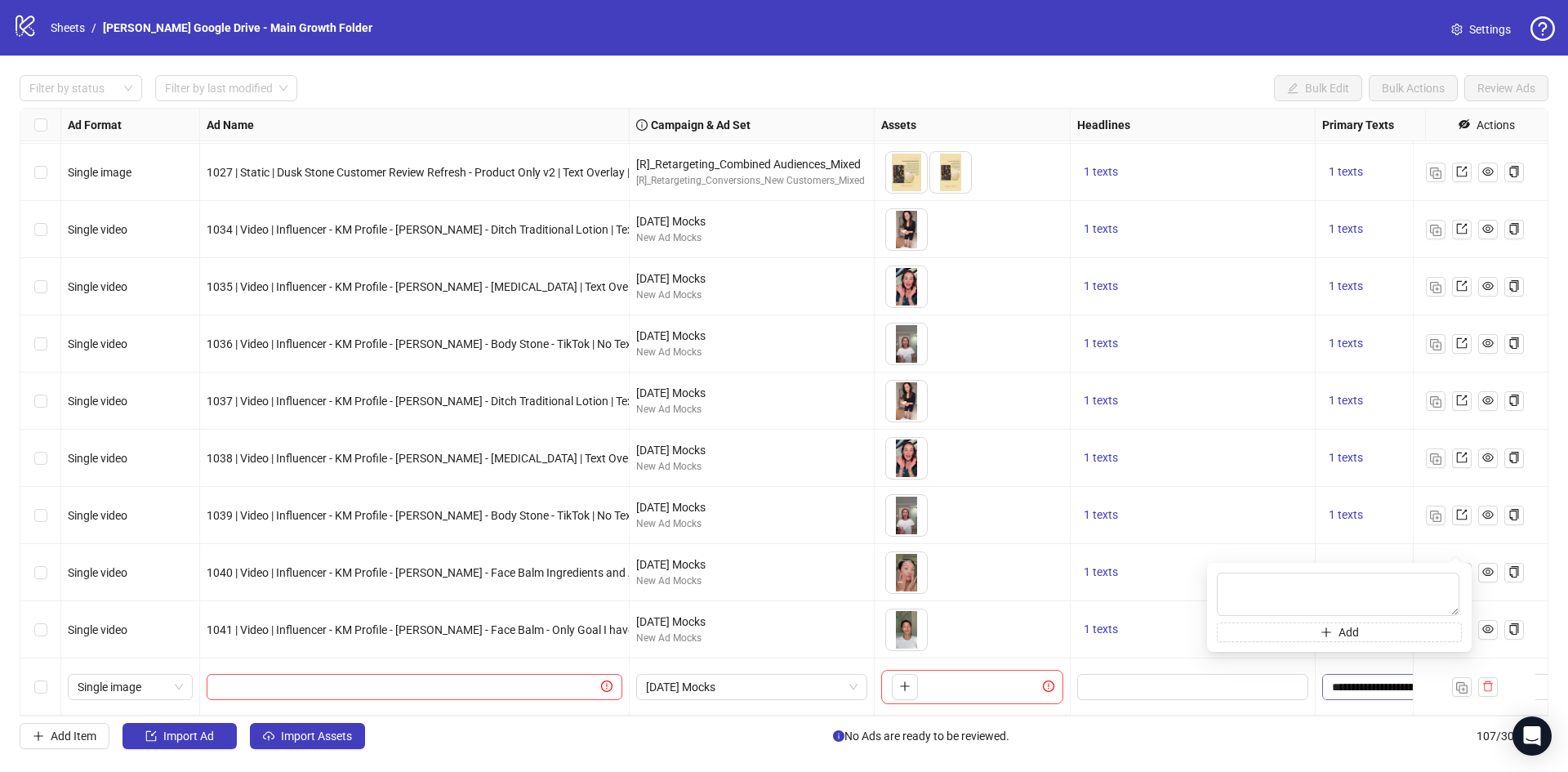 scroll, scrollTop: 0, scrollLeft: 0, axis: both 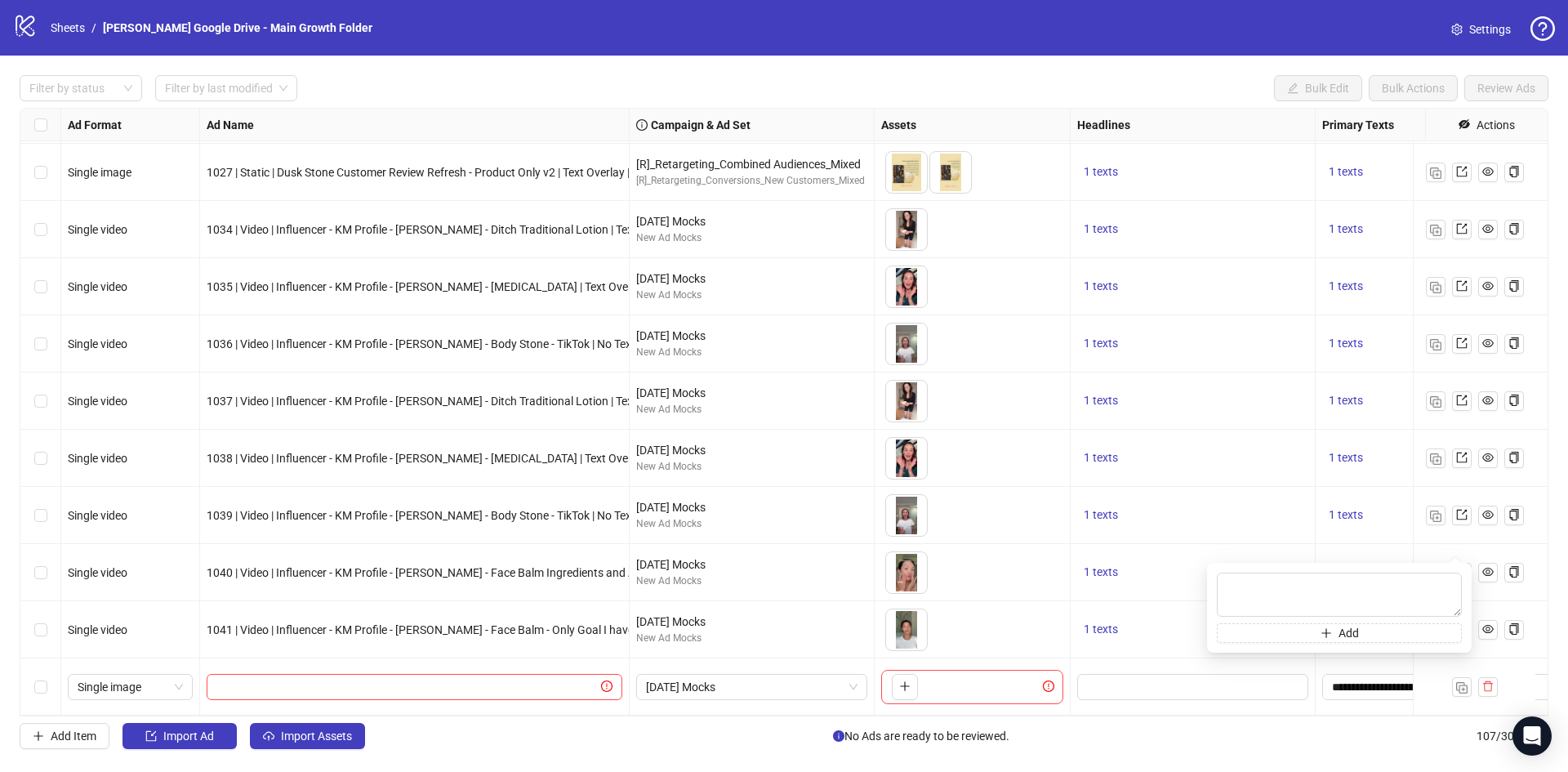 click on "1 texts" at bounding box center [1193, 401] 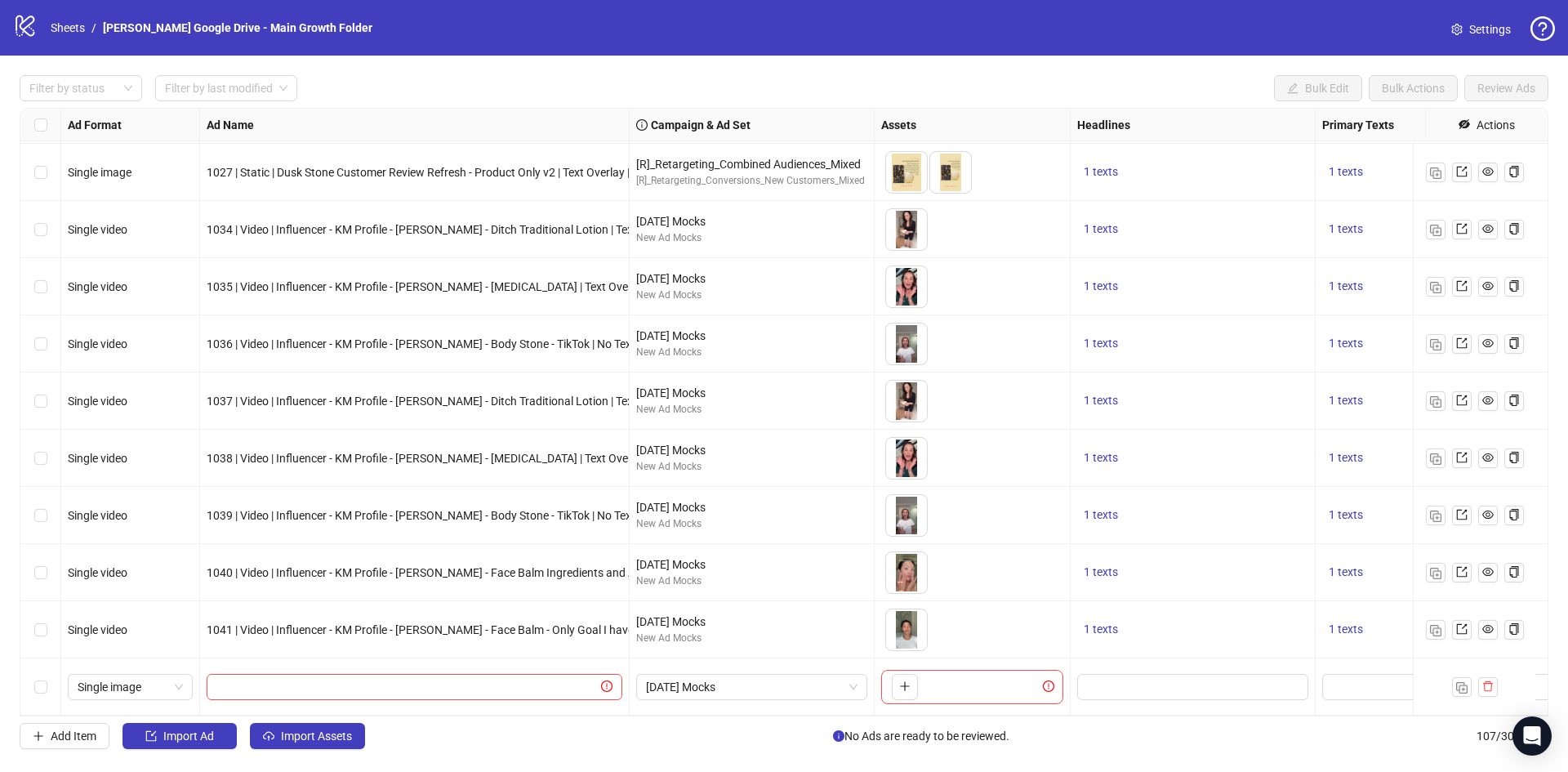 drag, startPoint x: 613, startPoint y: 716, endPoint x: 751, endPoint y: 713, distance: 138.0326 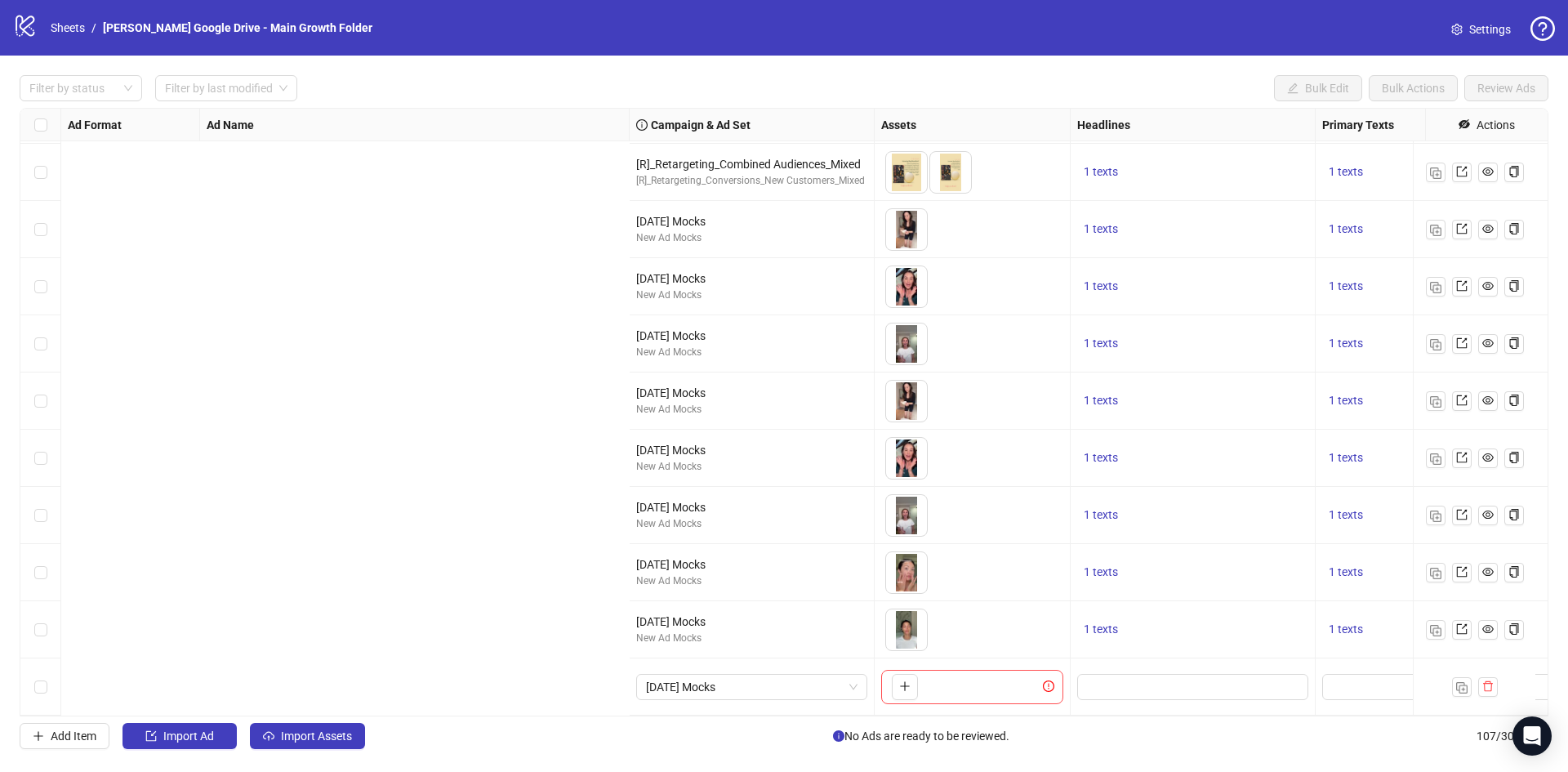 scroll, scrollTop: 5557, scrollLeft: 933, axis: both 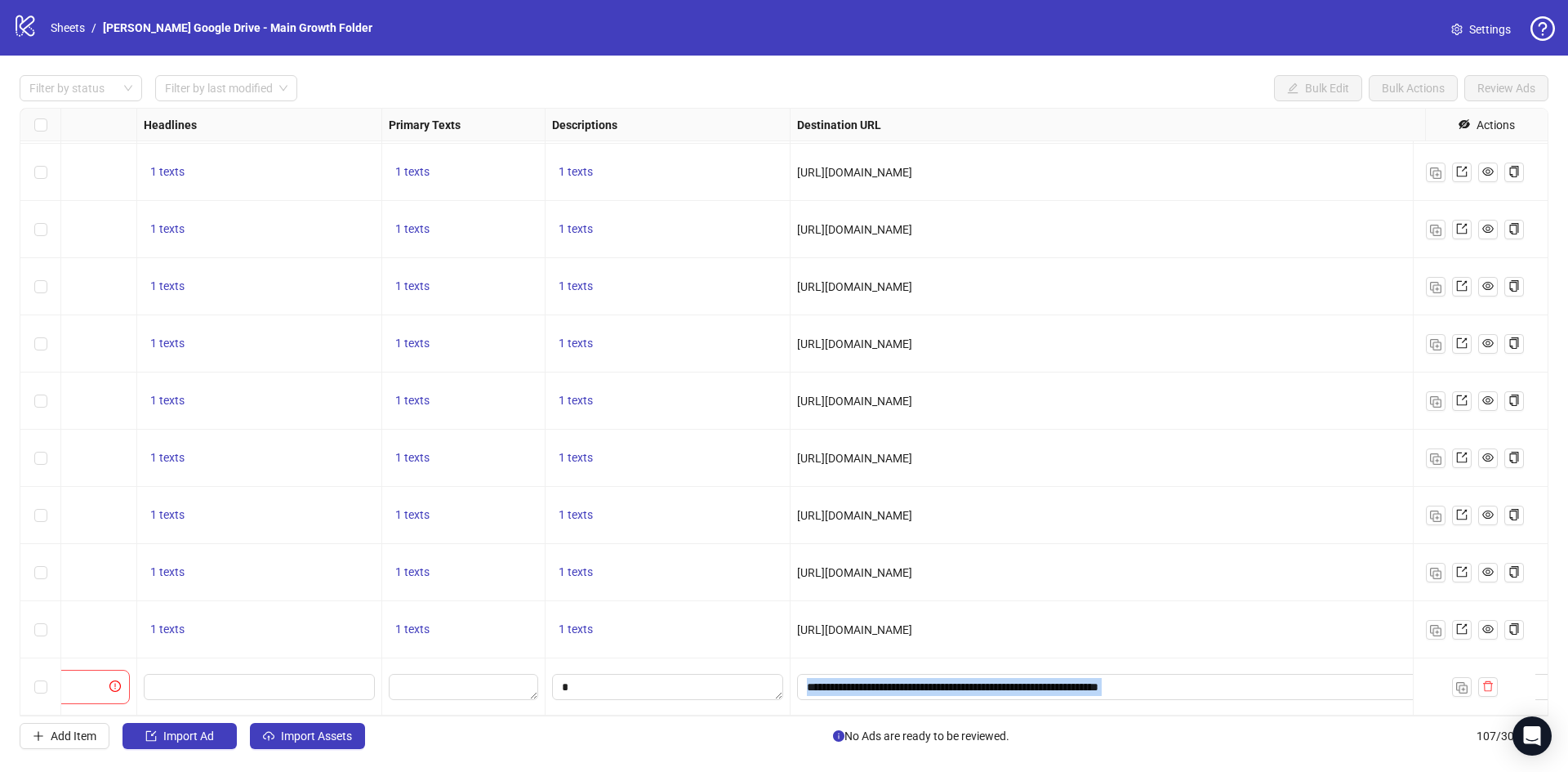 drag, startPoint x: 1062, startPoint y: 695, endPoint x: 845, endPoint y: 704, distance: 217.18656 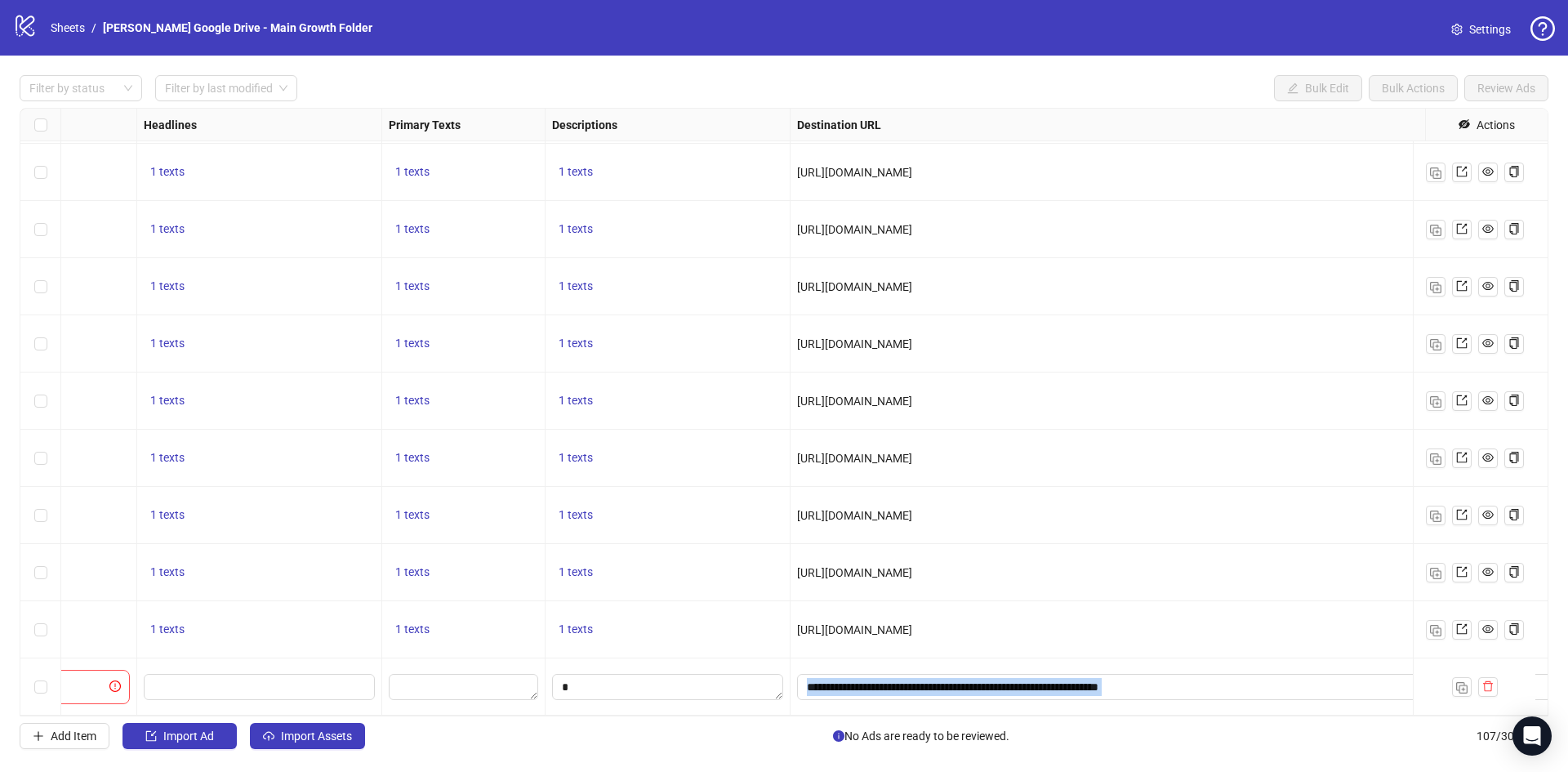 click on "Ad Format Ad Name Campaign & Ad Set Assets Headlines Primary Texts Descriptions Destination URL App Product Page ID Display URL Leadgen Form Product Set ID Call to Action Actions [P]_Prospecting_New Customers Adv+_Dusk Stone [P]_Prospecting_Advantage+_New Customers_Dusk Stone
To pick up a draggable item, press the space bar.
While dragging, use the arrow keys to move the item.
Press space again to drop the item in its new position, or press escape to cancel.
1 texts 1 texts 1 texts https://www.katemcleod.com/products/dusk-stone - [R]_Retargeting_Combined Audiences_Mixed [R]_Retargeting_Conversions_New Customers_Mixed
To pick up a draggable item, press the space bar.
While dragging, use the arrow keys to move the item.
Press space again to drop the item in its new position, or press escape to cancel.
1 texts 1 texts 1 texts https://www.katemcleod.com/products/dusk-stone - [R]_Retargeting_Combined Audiences_Mixed [R]_Retargeting_Conversions_New Customers_Mixed 1 texts 1 texts - -" at bounding box center [784, 412] 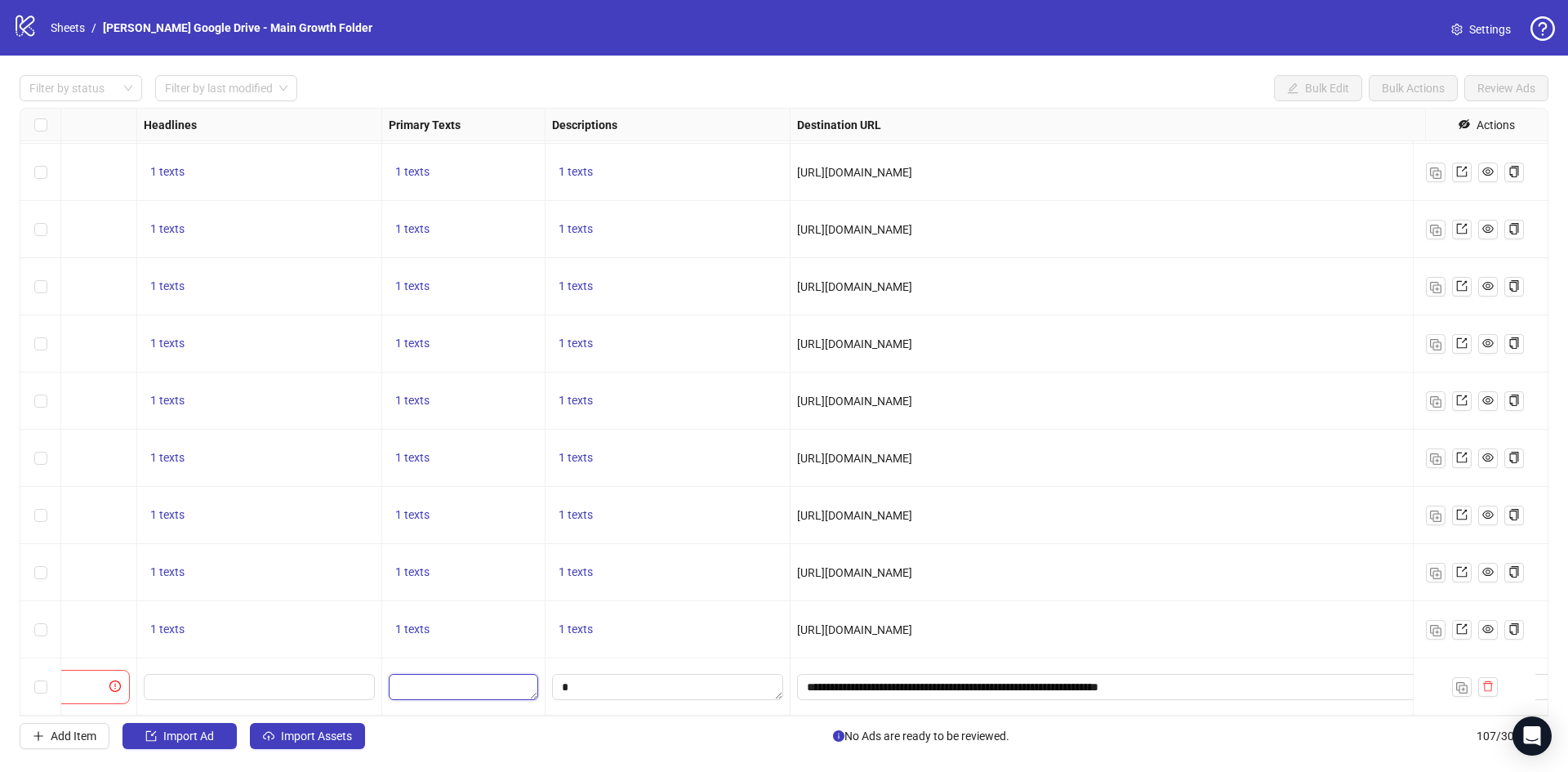 drag, startPoint x: 461, startPoint y: 672, endPoint x: 479, endPoint y: 645, distance: 32.44996 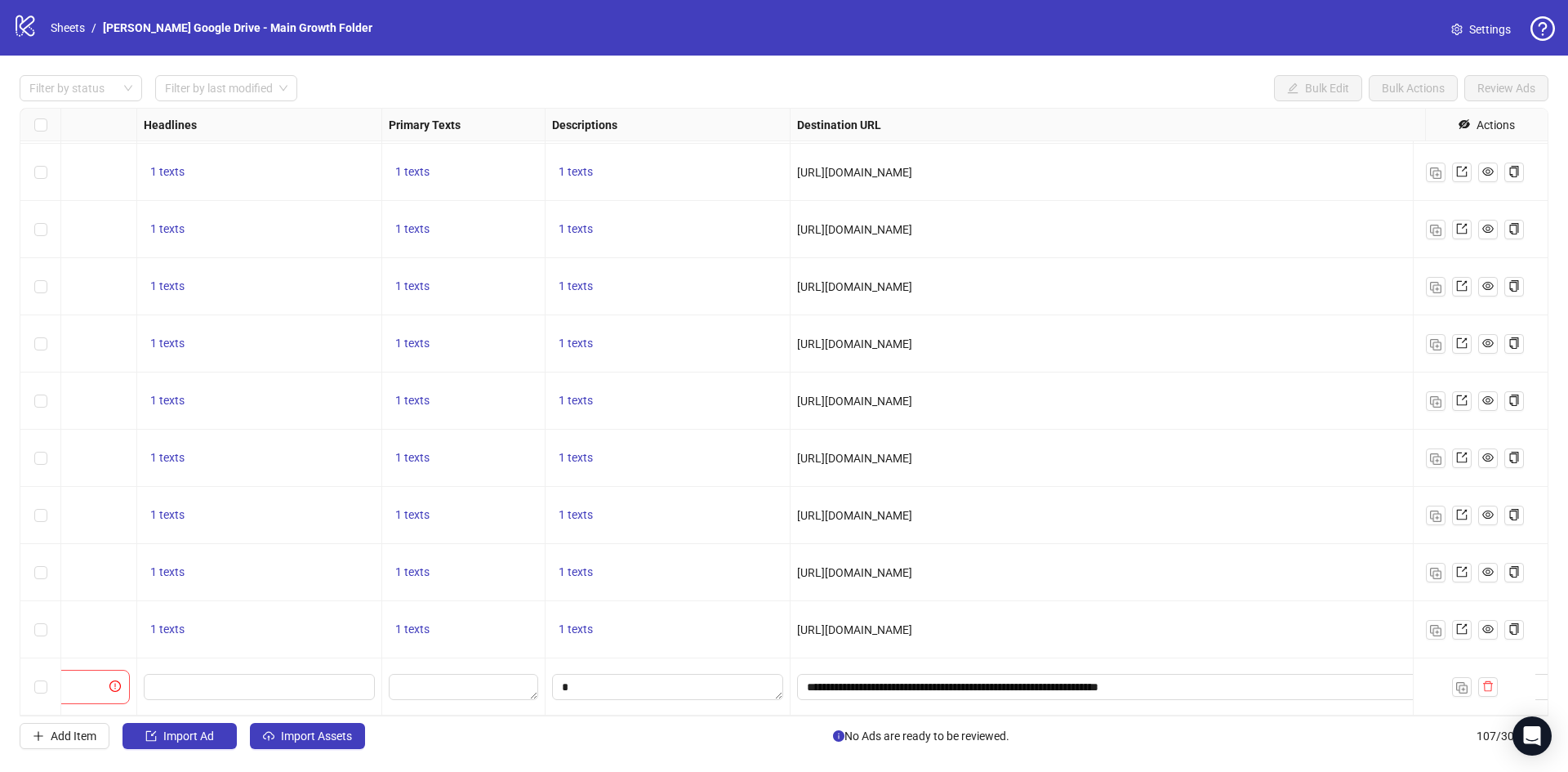 scroll, scrollTop: 18, scrollLeft: 0, axis: vertical 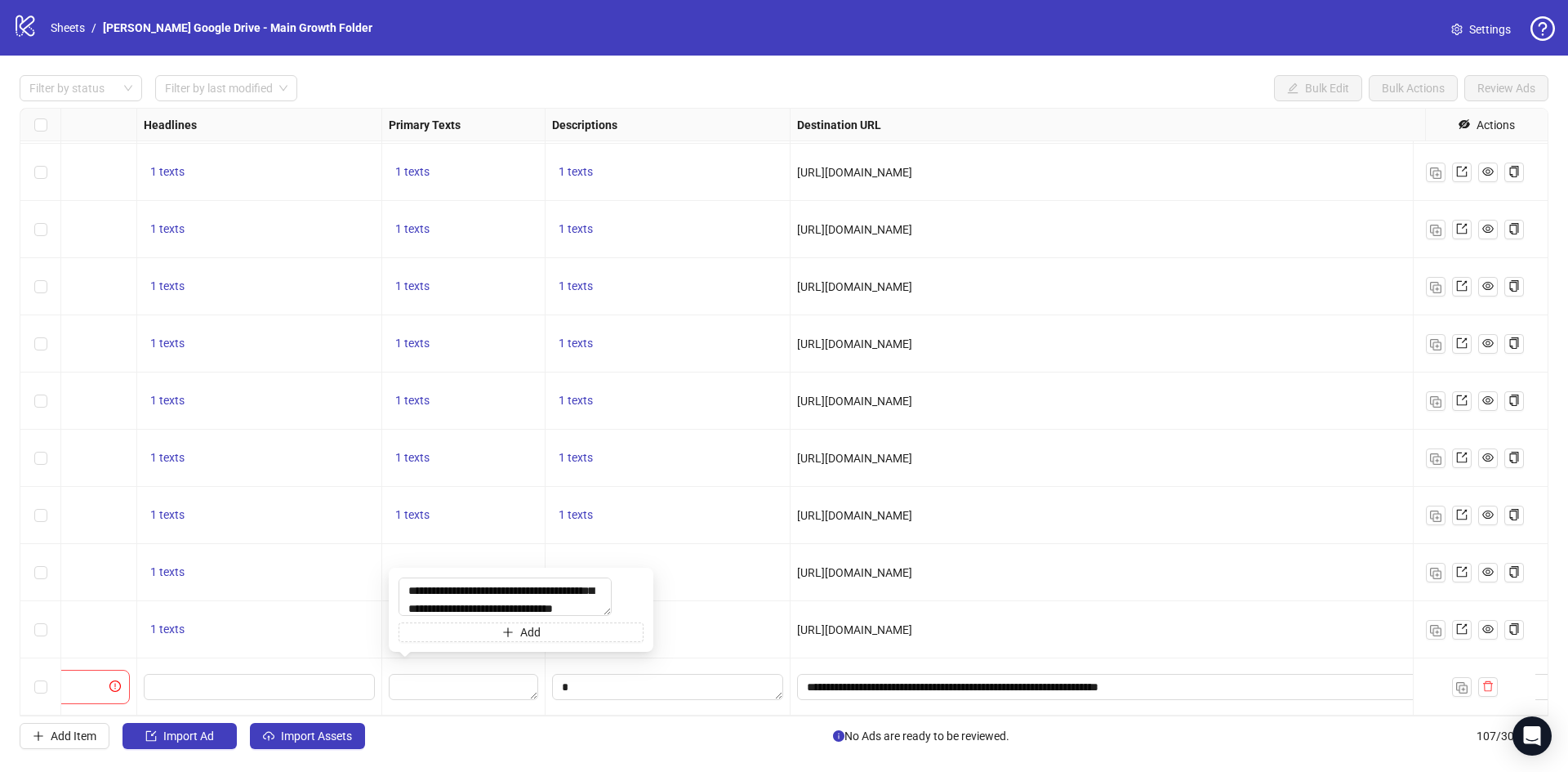 click on "1 texts" at bounding box center [668, 515] 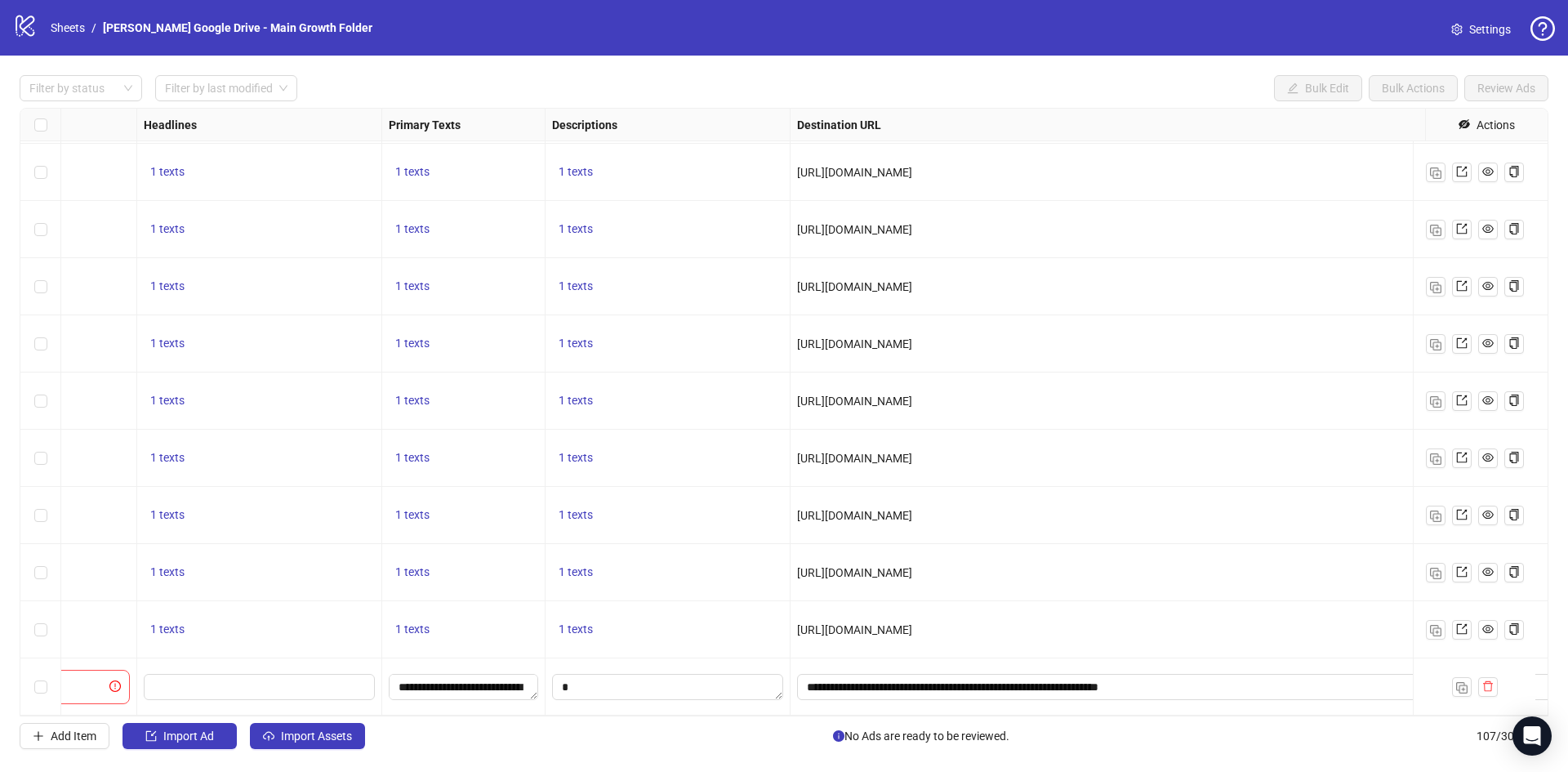 scroll, scrollTop: 5557, scrollLeft: 675, axis: both 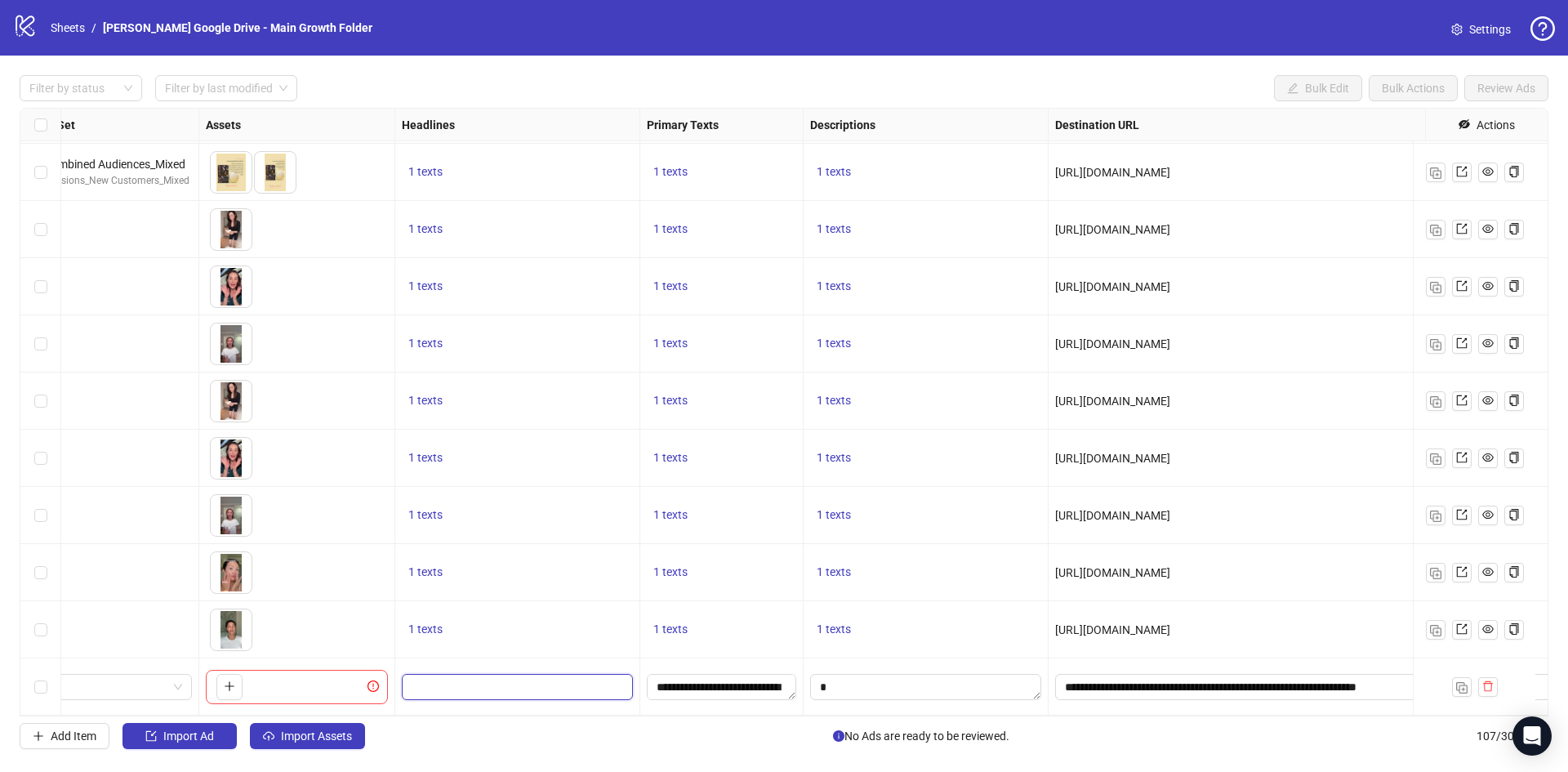 click at bounding box center (515, 687) 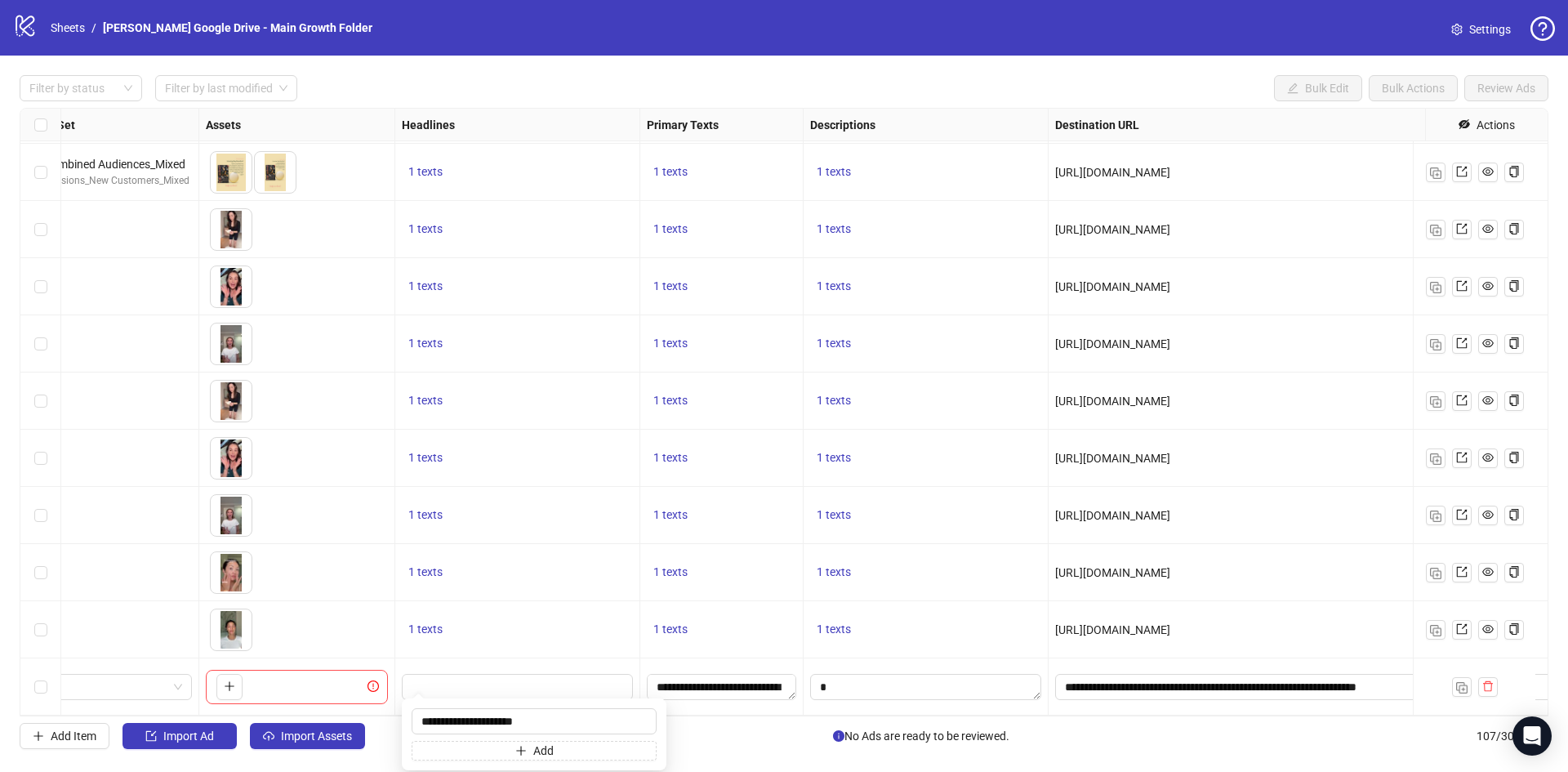 click on "1 texts" at bounding box center [518, 458] 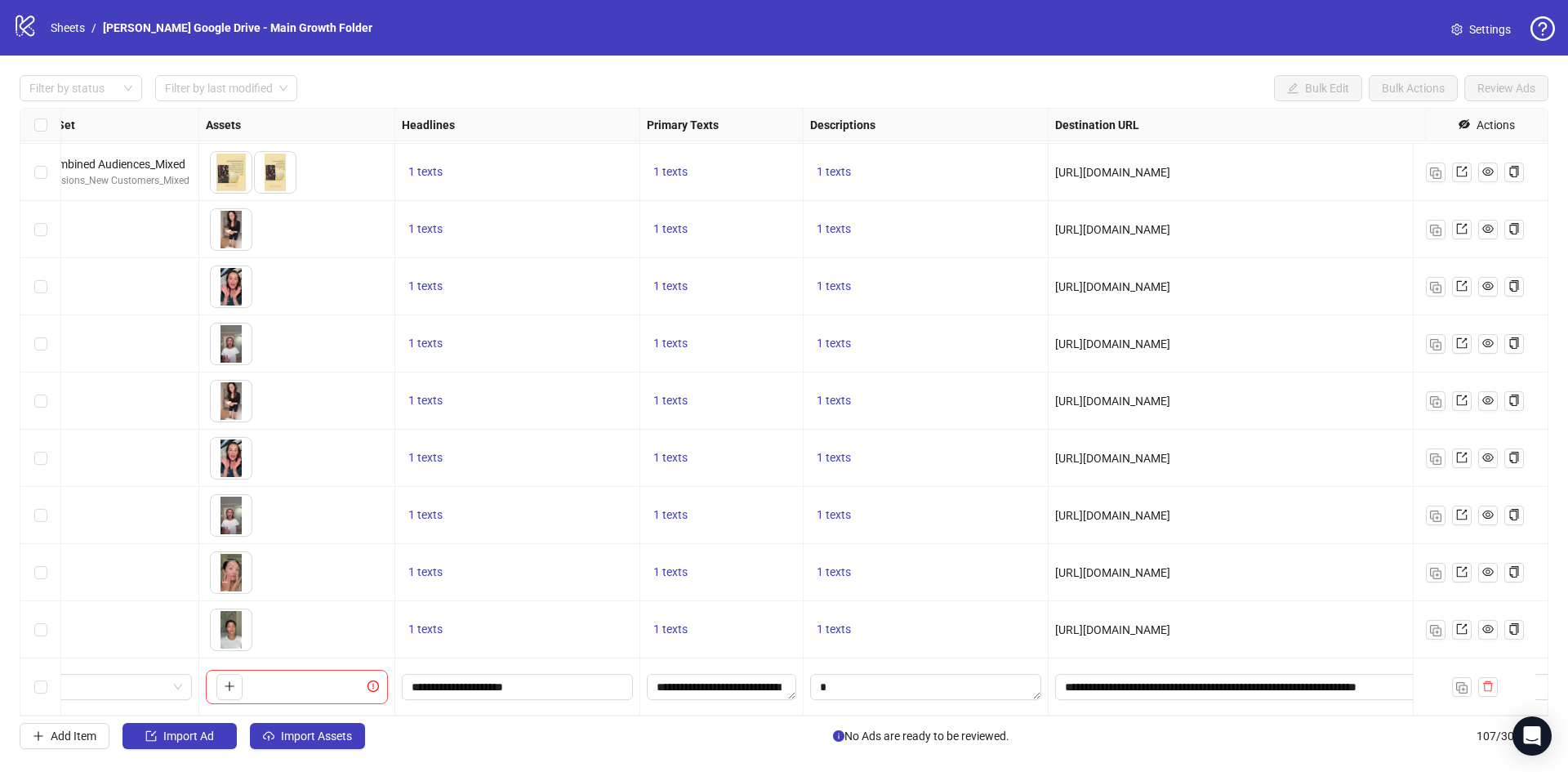scroll, scrollTop: 5557, scrollLeft: 1046, axis: both 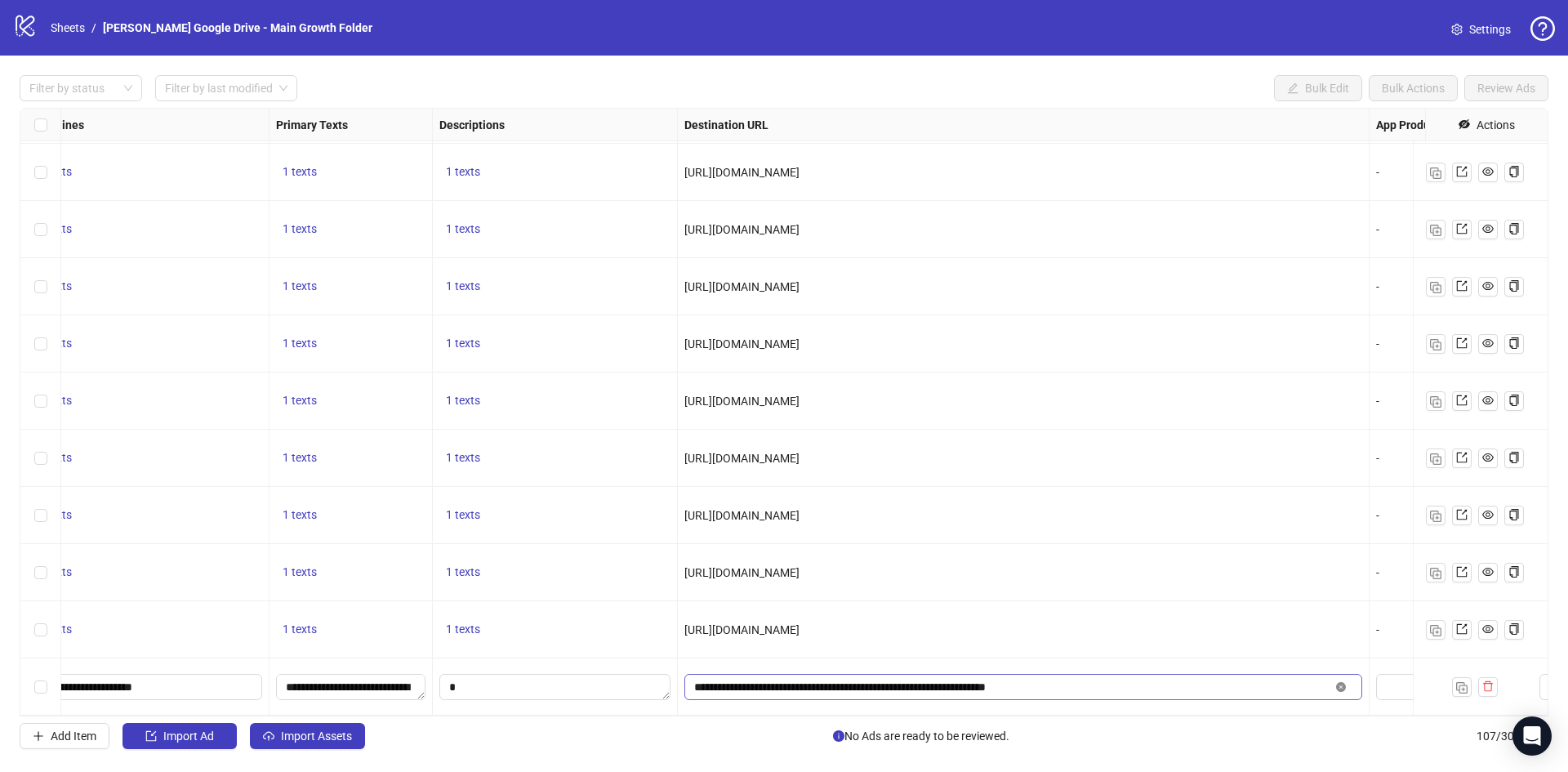 click 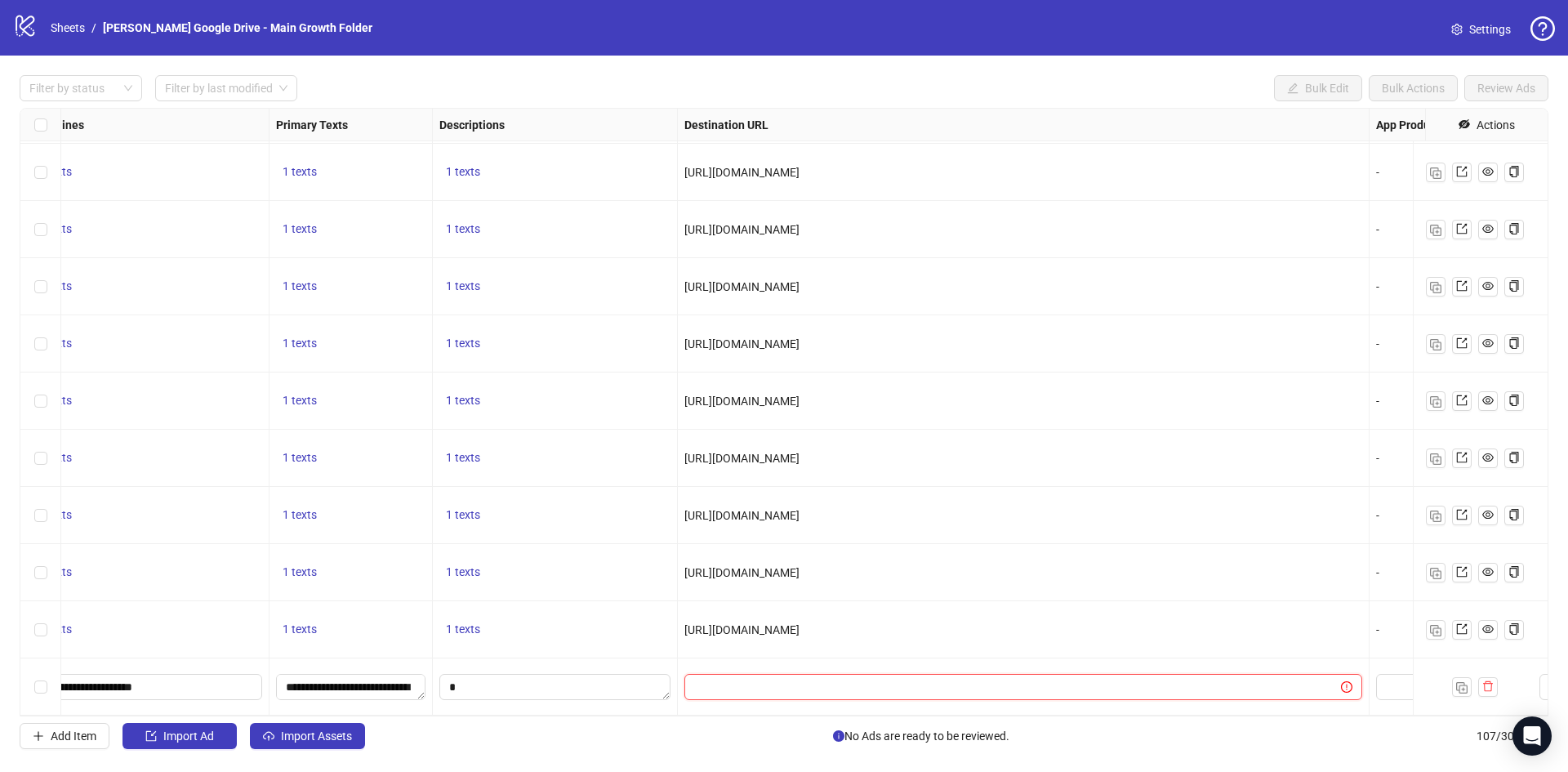 click at bounding box center (1006, 687) 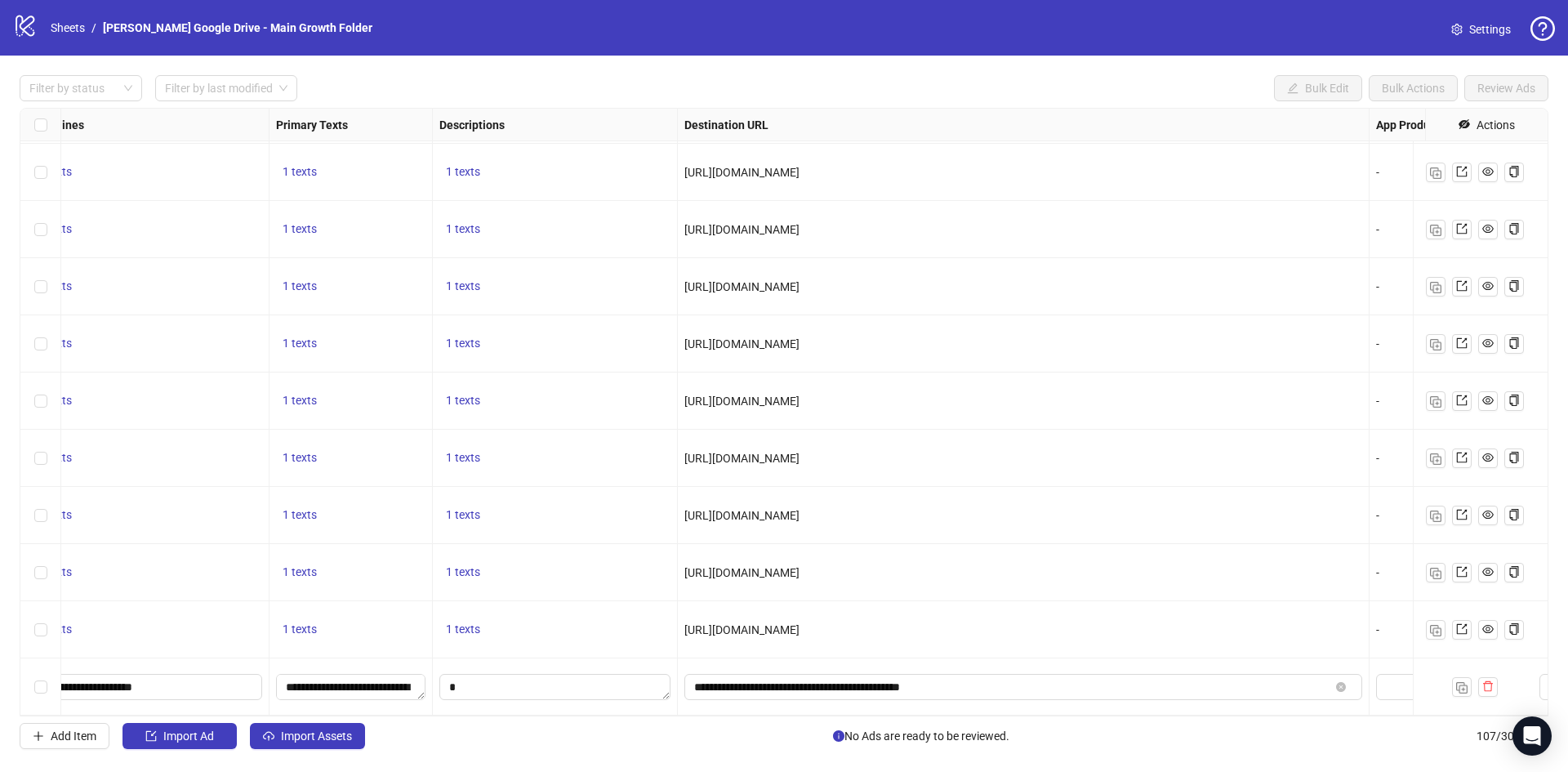 click on "https://www.katemcleod.com/collections/face-care/products/the-face-balm" at bounding box center (1023, 630) 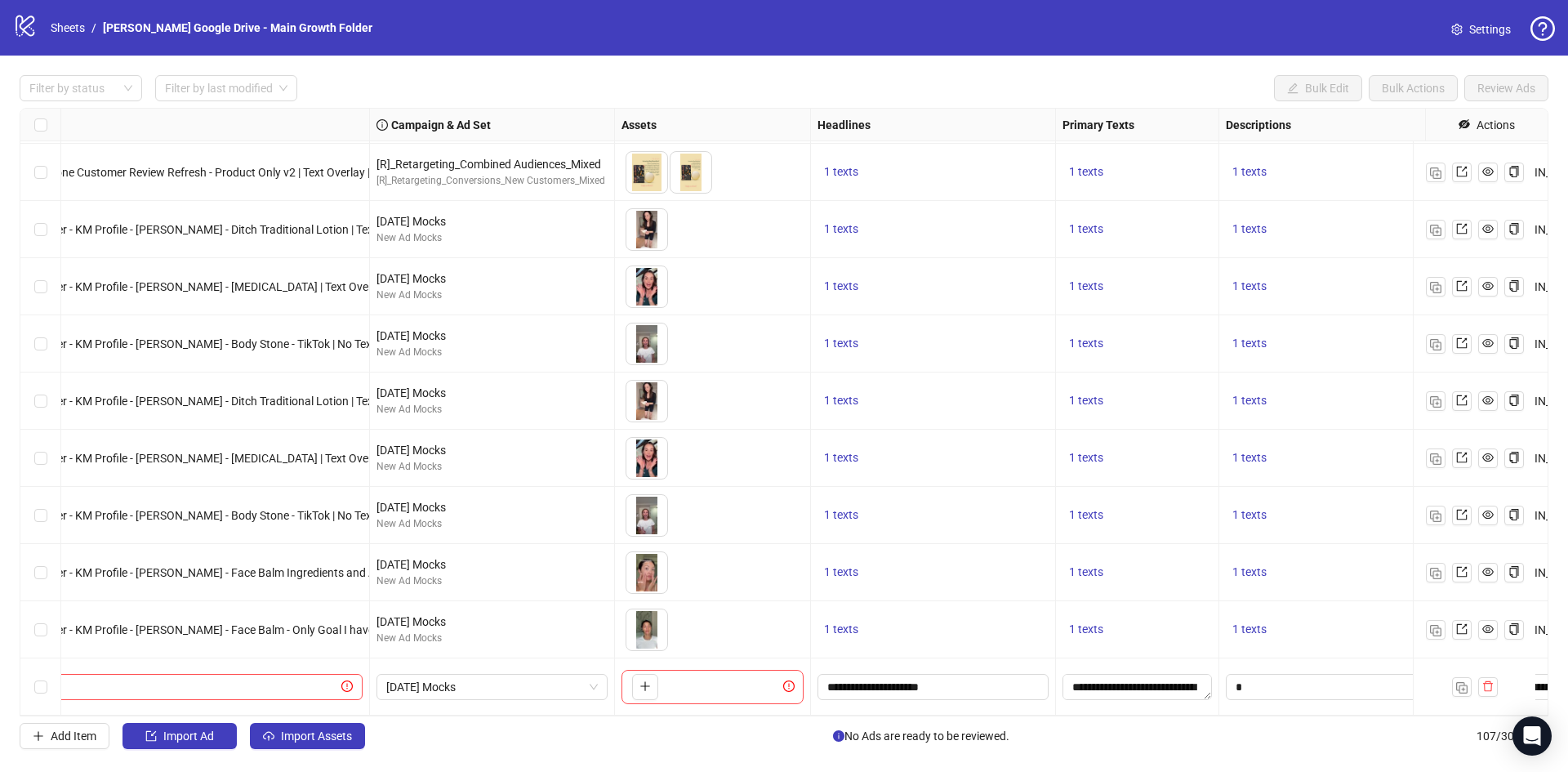 scroll, scrollTop: 5557, scrollLeft: 0, axis: vertical 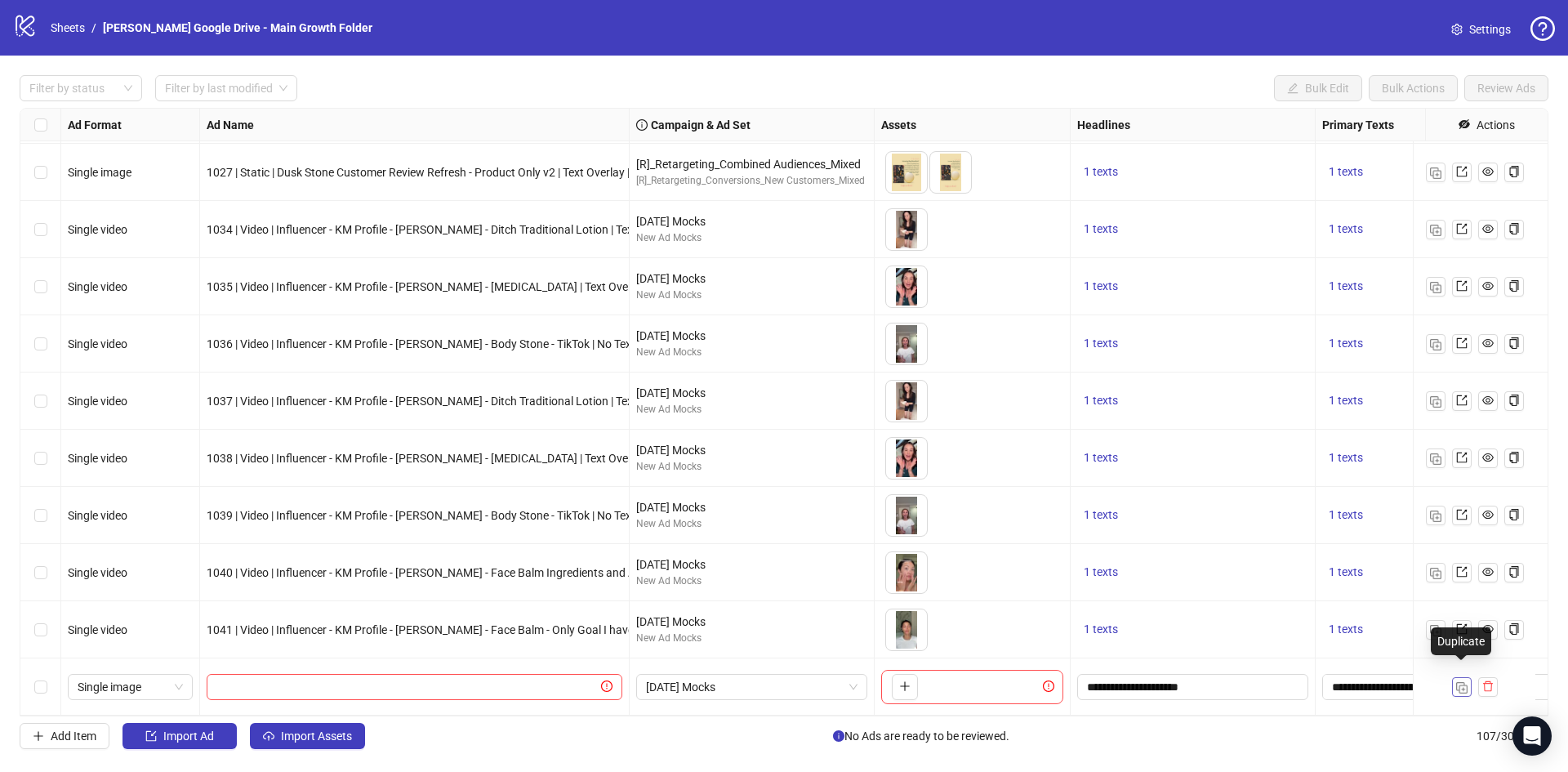 click at bounding box center [1462, 688] 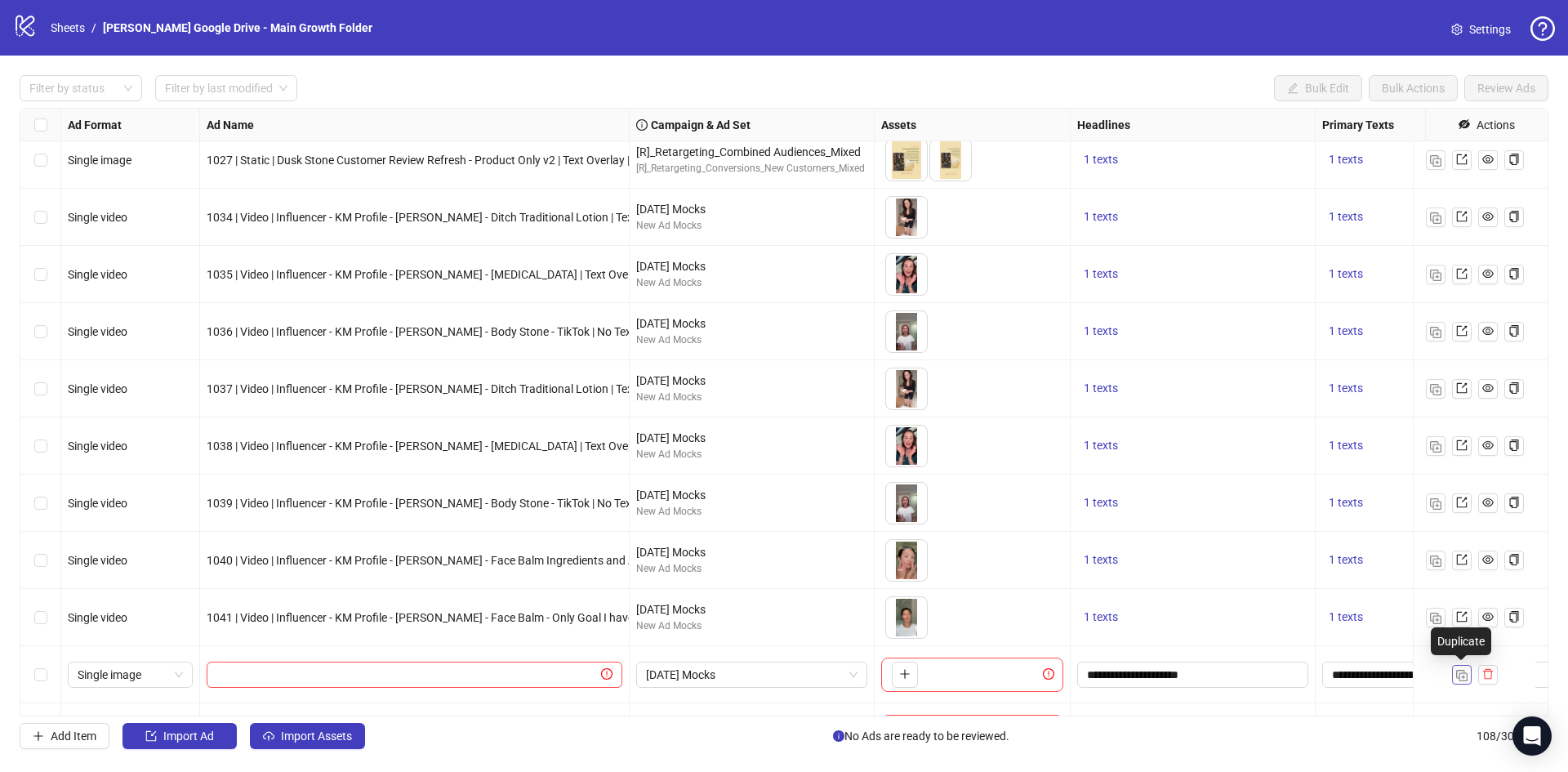 click at bounding box center [1462, 676] 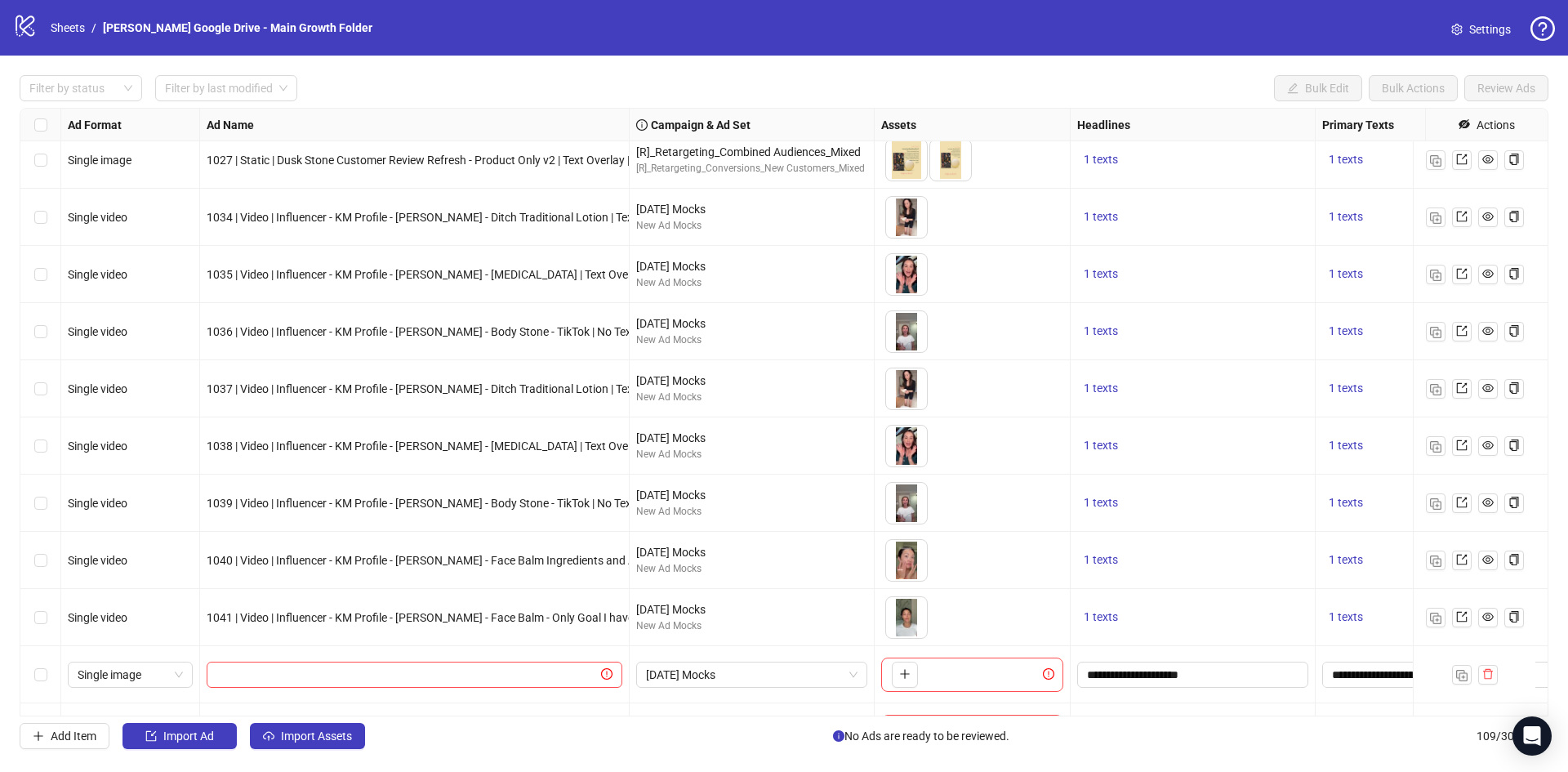scroll, scrollTop: 5671, scrollLeft: 0, axis: vertical 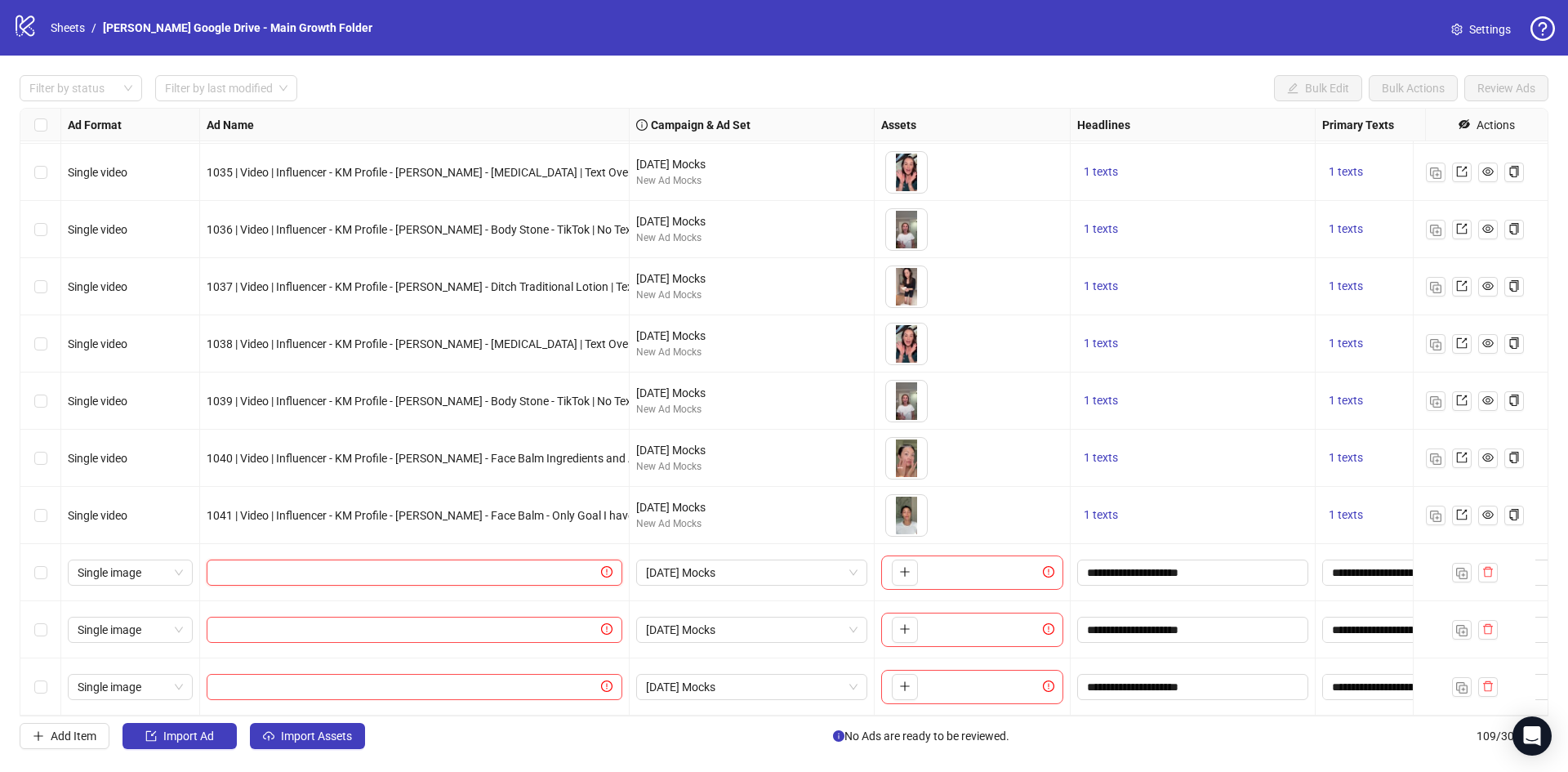 click on "Ad Format Ad Name Campaign & Ad Set Assets Headlines Primary Texts Descriptions Destination URL App Product Page ID Display URL Leadgen Form Product Set ID Call to Action Actions Single image 1027 | Static | Dusk Stone Customer Review Refresh - Product Only v2 | Text Overlay | PDP - Dusk Stone | July 2025 [R]_Retargeting_Combined Audiences_Mixed [R]_Retargeting_Conversions_New Customers_Mixed
To pick up a draggable item, press the space bar.
While dragging, use the arrow keys to move the item.
Press space again to drop the item in its new position, or press escape to cancel.
1 texts 1 texts 1 texts https://www.katemcleod.com/products/dusk-stone Single video 1034 | Video | Influencer - KM Profile - Jessica Lee - Ditch Traditional Lotion | Text Overlay | PLP - Body Stone | July 2025 July 2025 Mocks New Ad Mocks 1 texts 1 texts 1 texts https://www.katemcleod.com/collections/body-stones Single video July 2025 Mocks New Ad Mocks 1 texts 1 texts 1 texts Single video July 2025 Mocks New Ad Mocks" at bounding box center [784, 412] 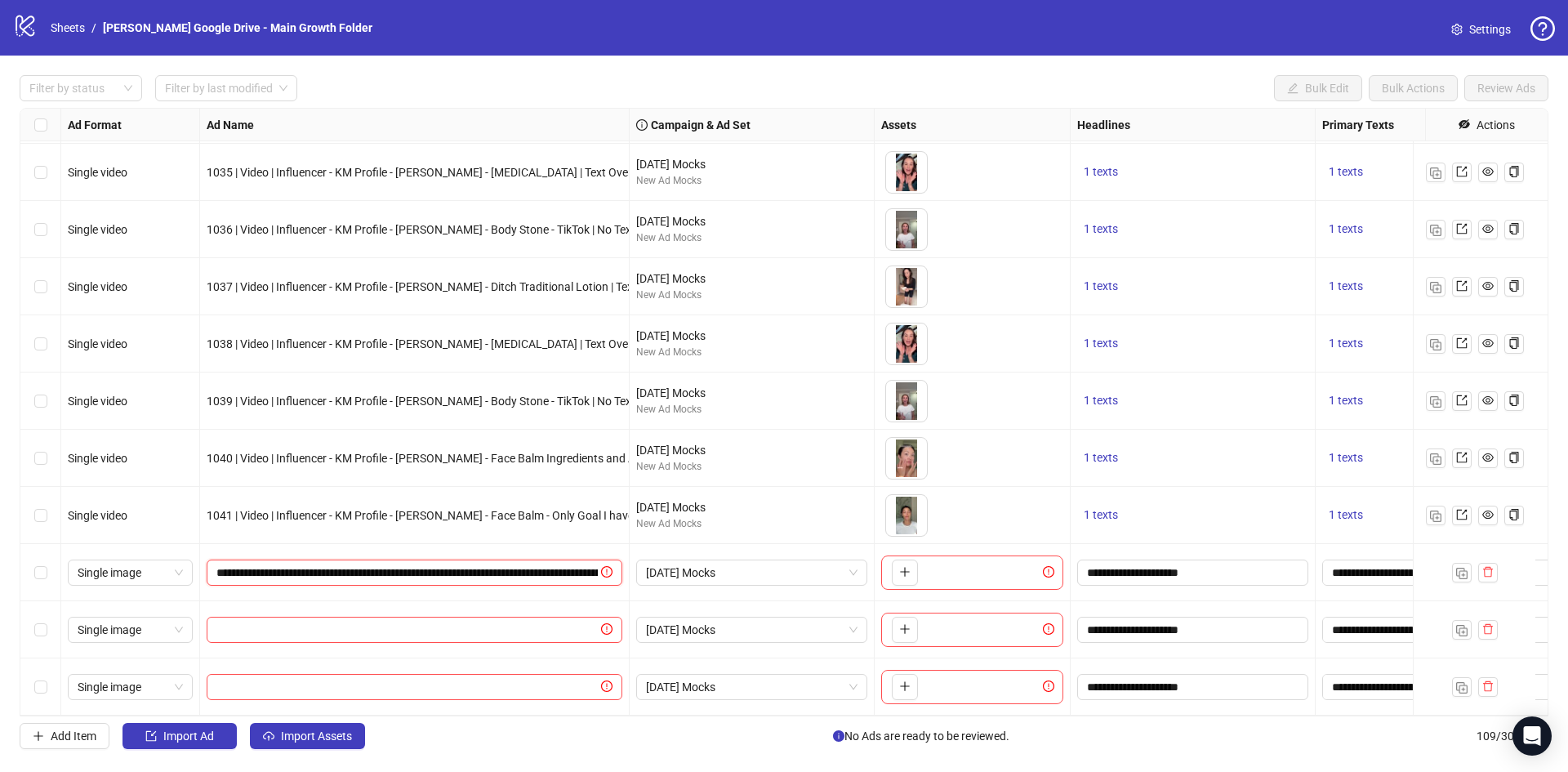 scroll, scrollTop: 0, scrollLeft: 253, axis: horizontal 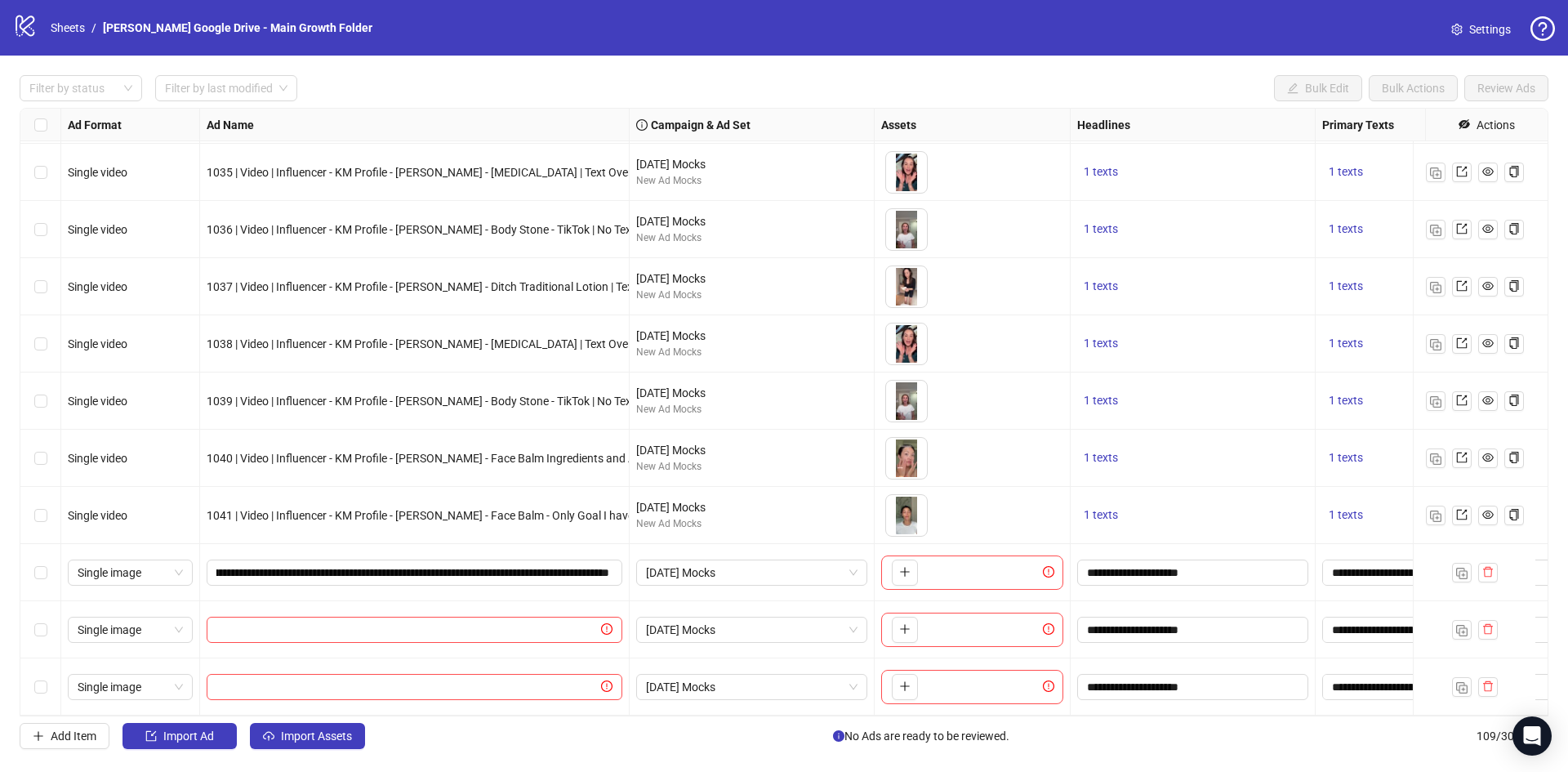drag, startPoint x: 449, startPoint y: 502, endPoint x: 481, endPoint y: 499, distance: 32.140317 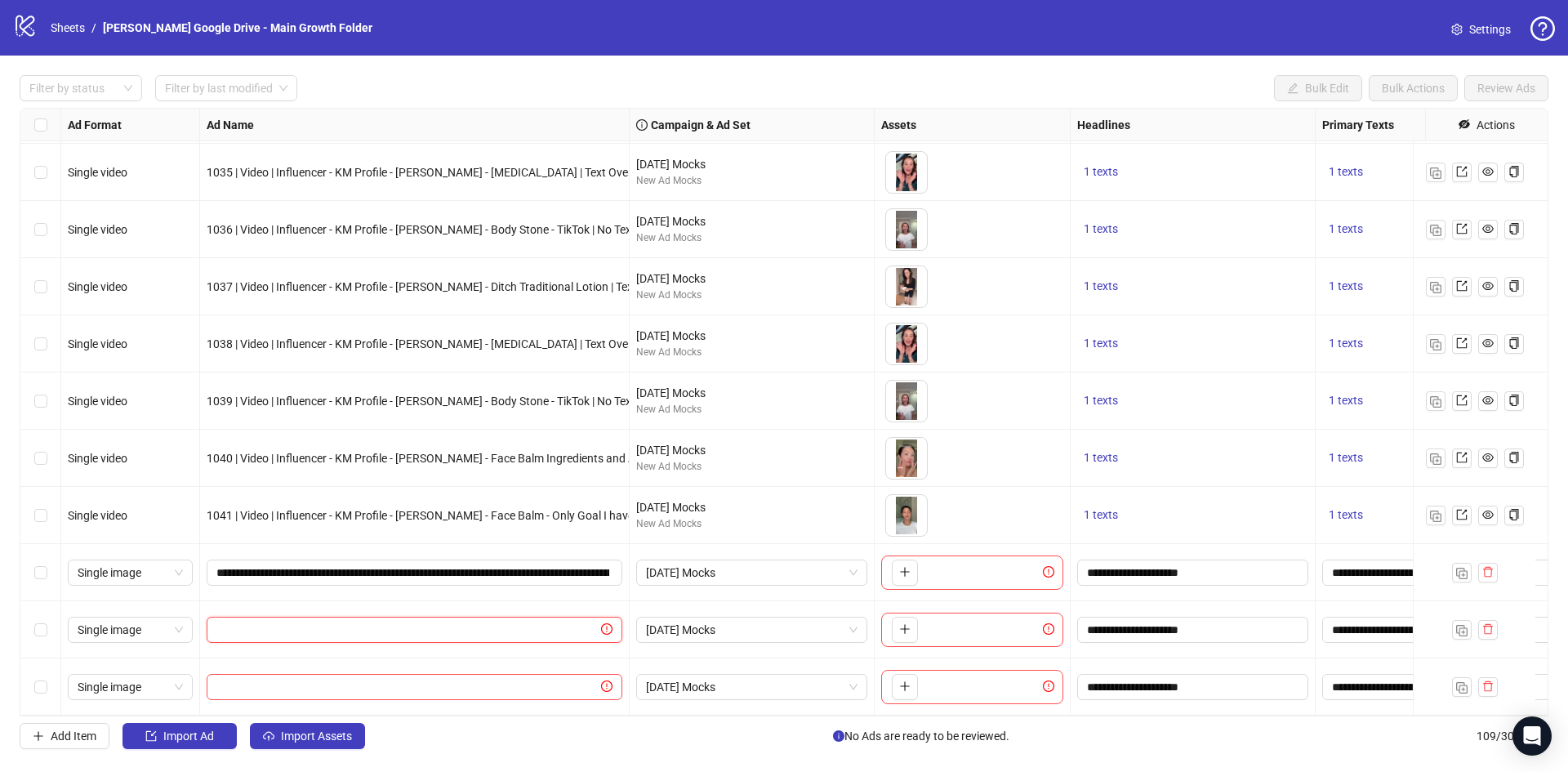 click at bounding box center (407, 630) 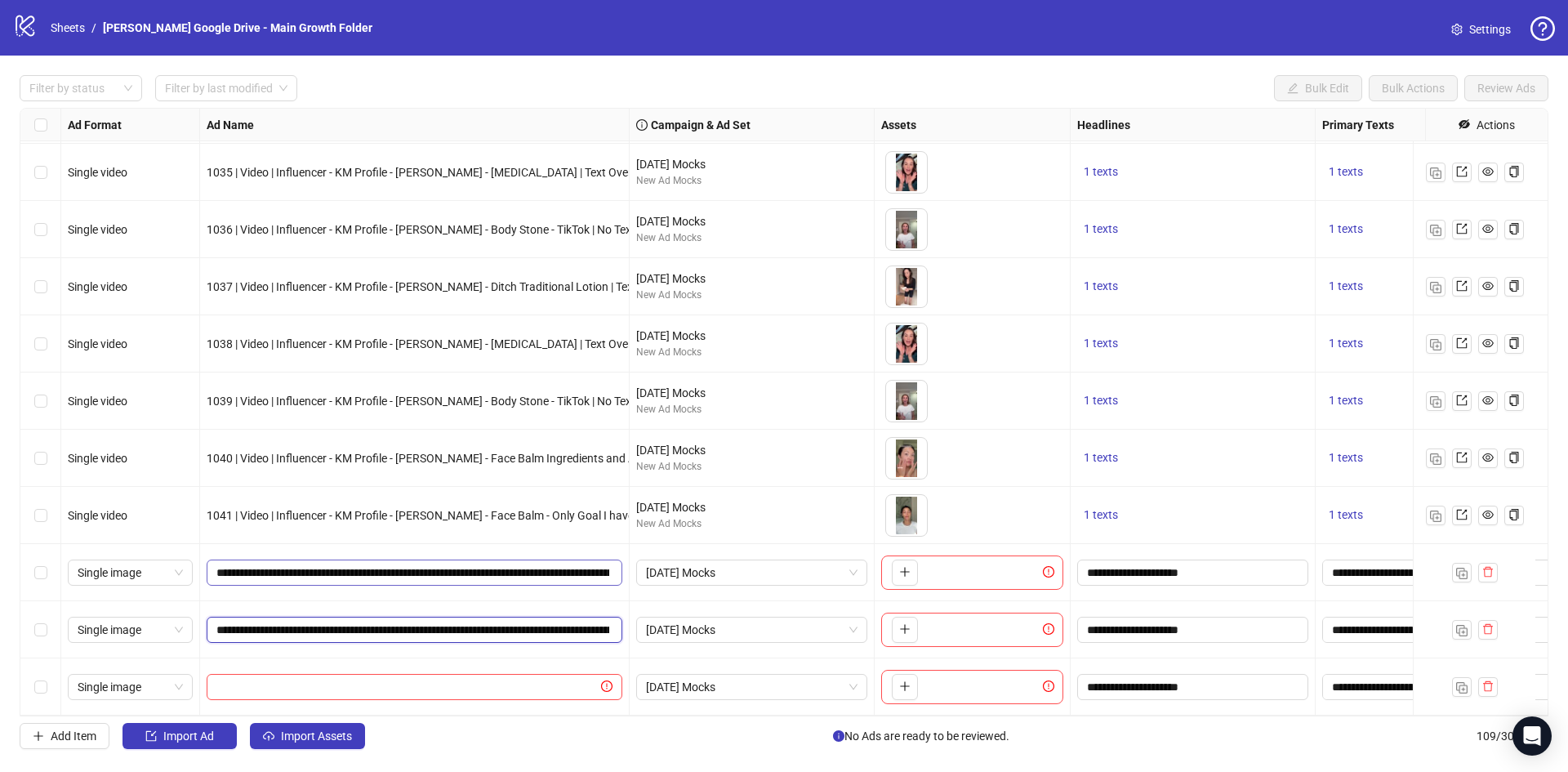 scroll, scrollTop: 0, scrollLeft: 253, axis: horizontal 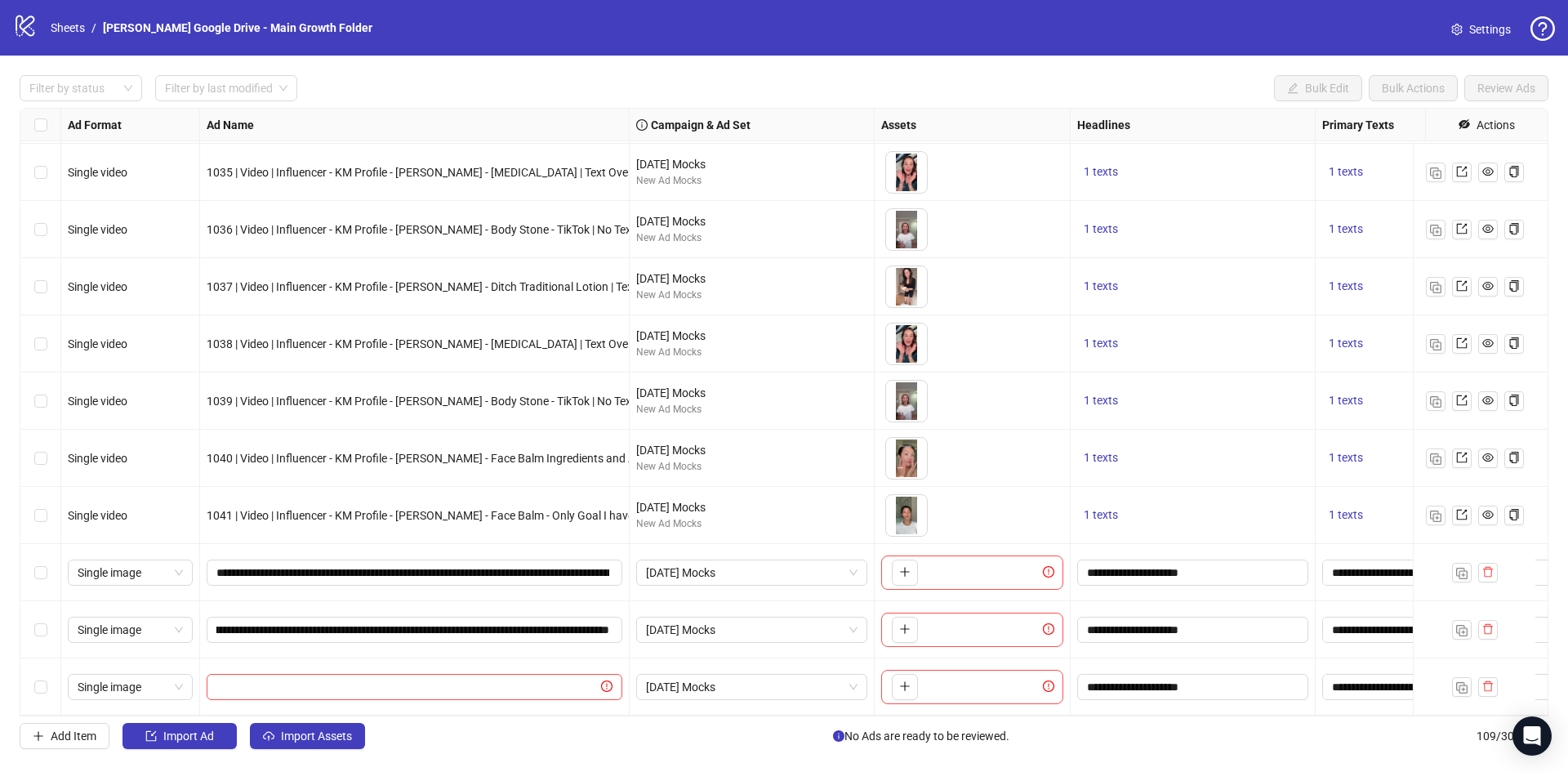 click on "1040 | Video | Influencer - KM Profile - Jennifer Chiu - Face Balm Ingredients and Application | Text Overlay | PDP - Face Balm | July 2025" at bounding box center [415, 458] 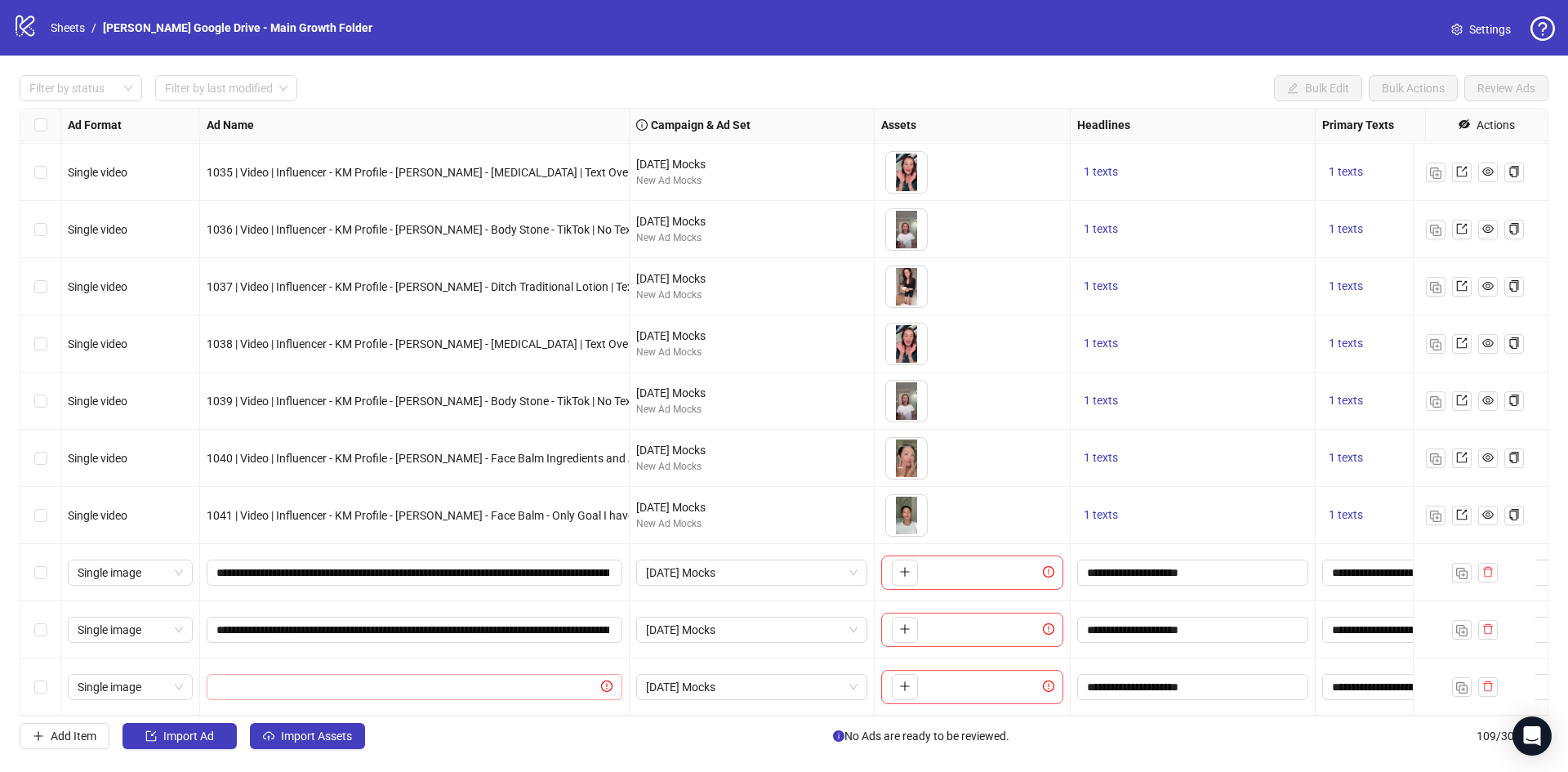 click at bounding box center (414, 687) 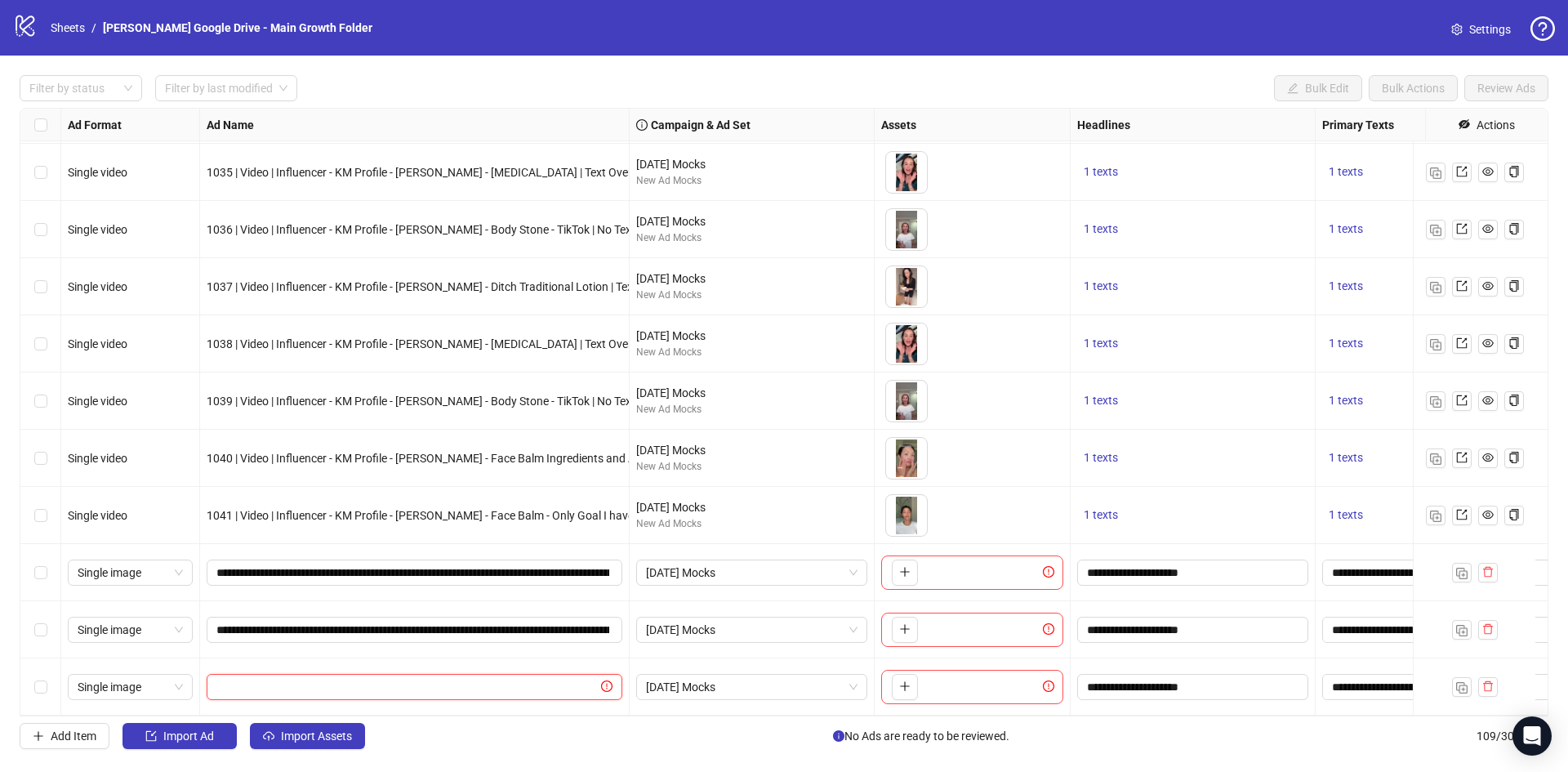 paste on "**********" 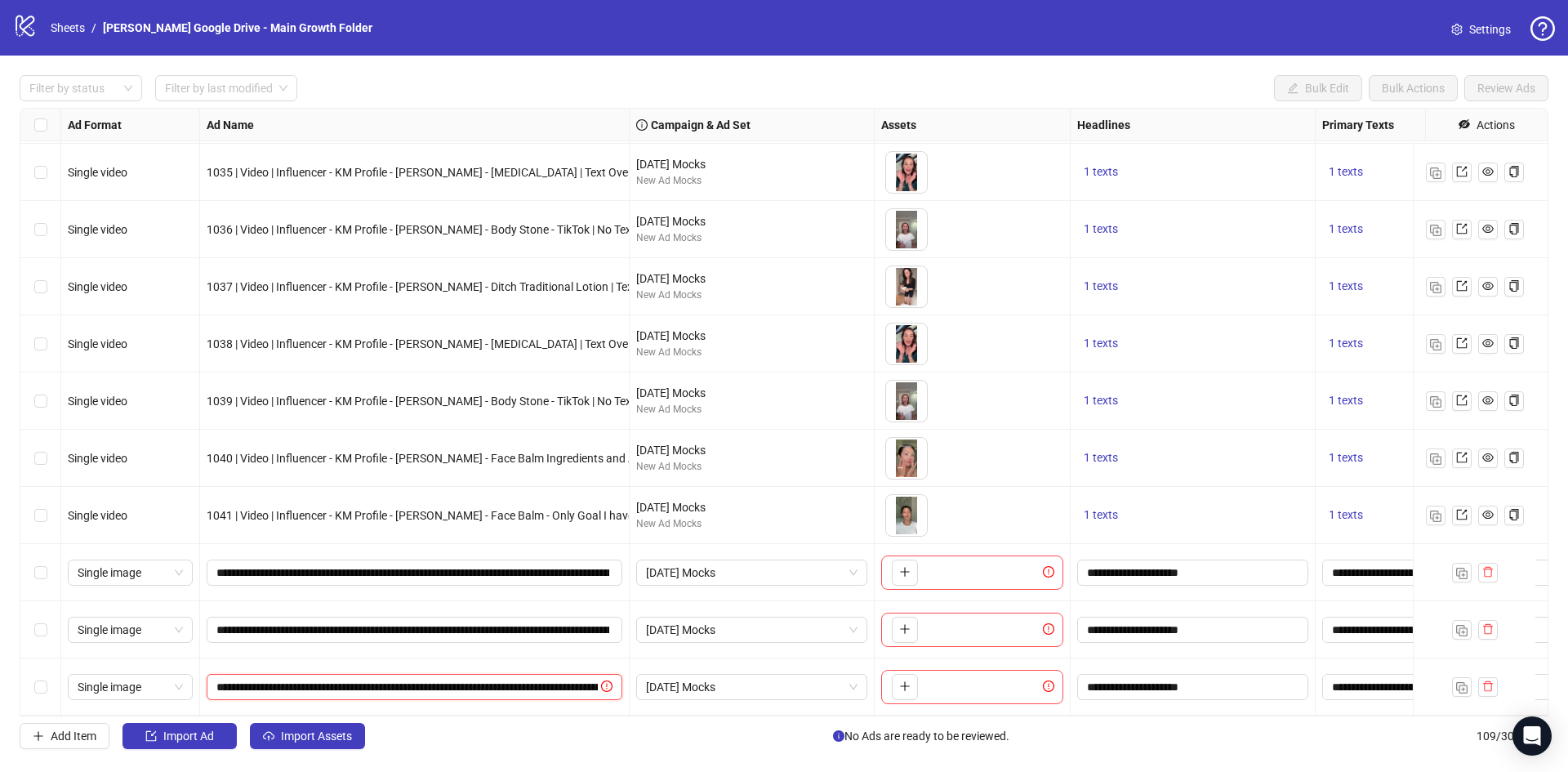 scroll, scrollTop: 0, scrollLeft: 290, axis: horizontal 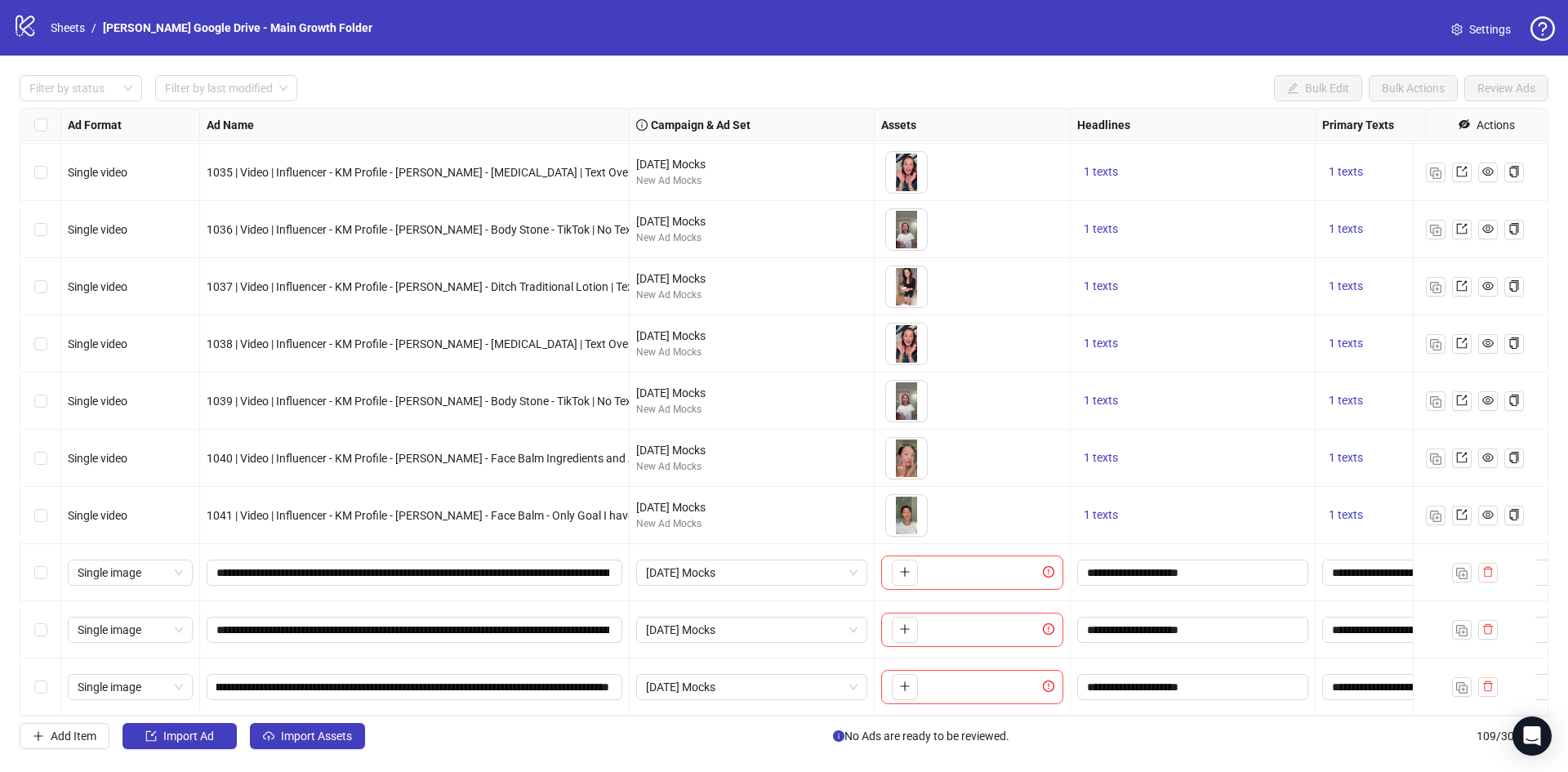 click on "**********" at bounding box center (415, 630) 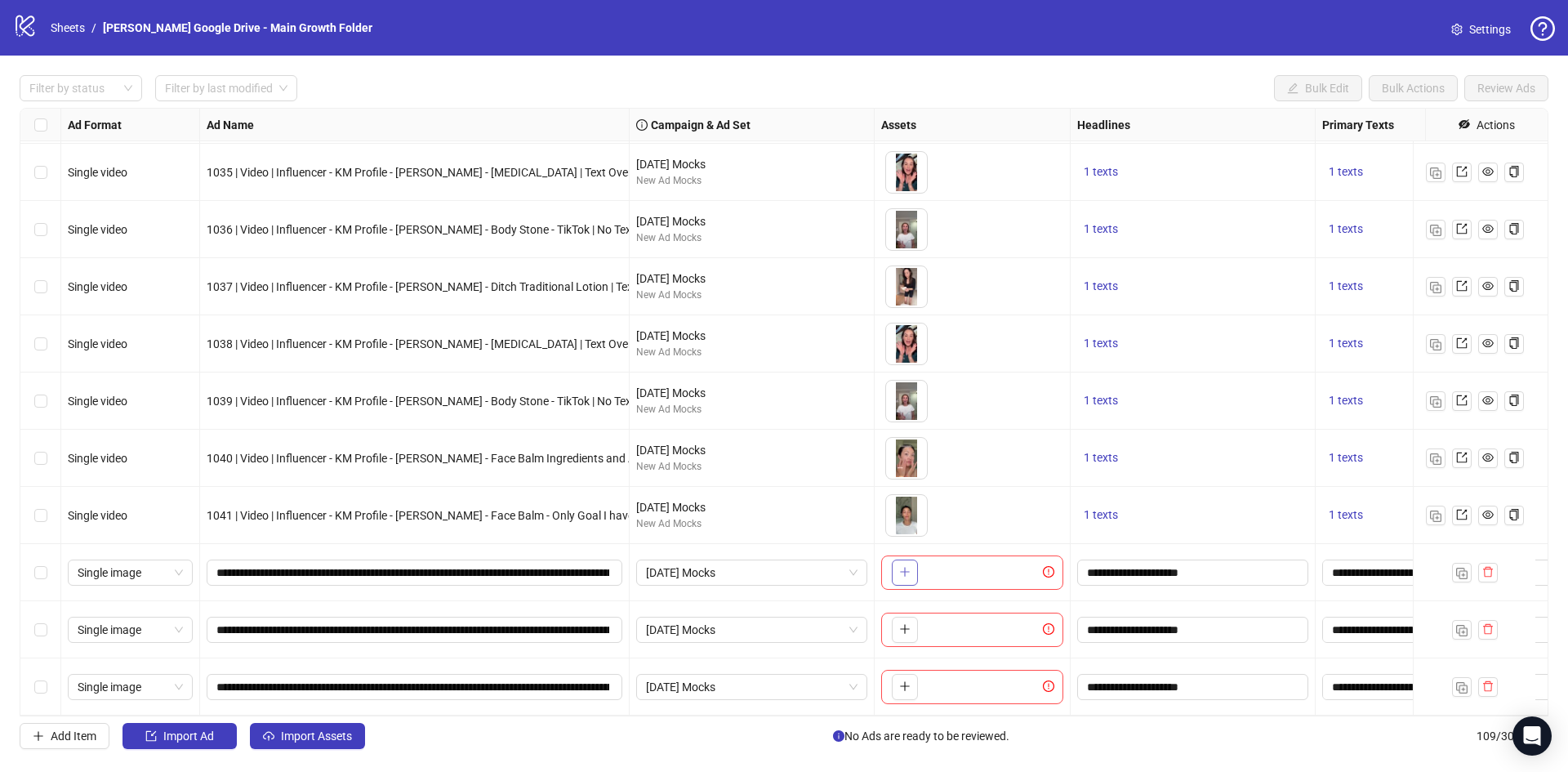 click 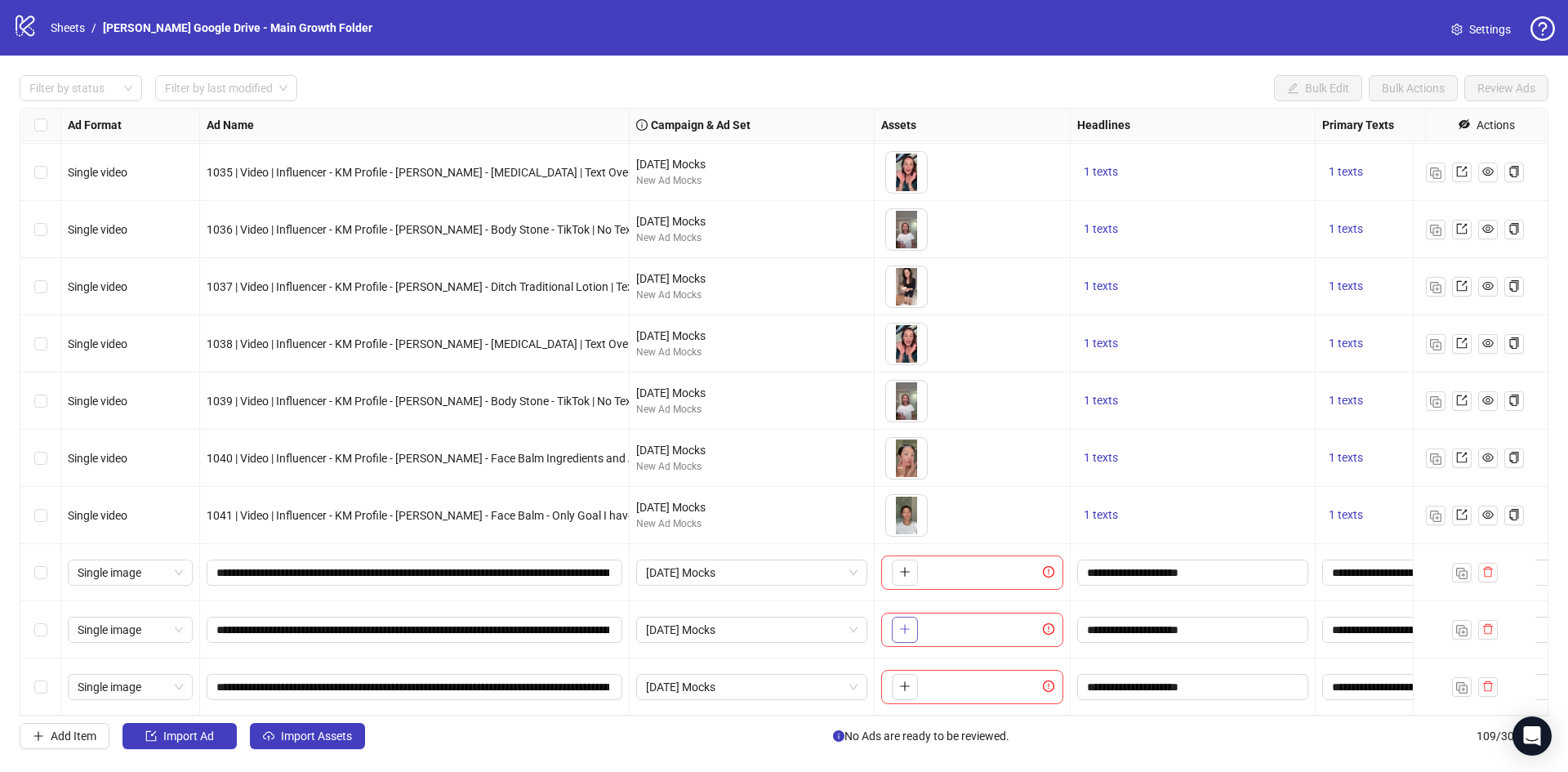 click at bounding box center (905, 630) 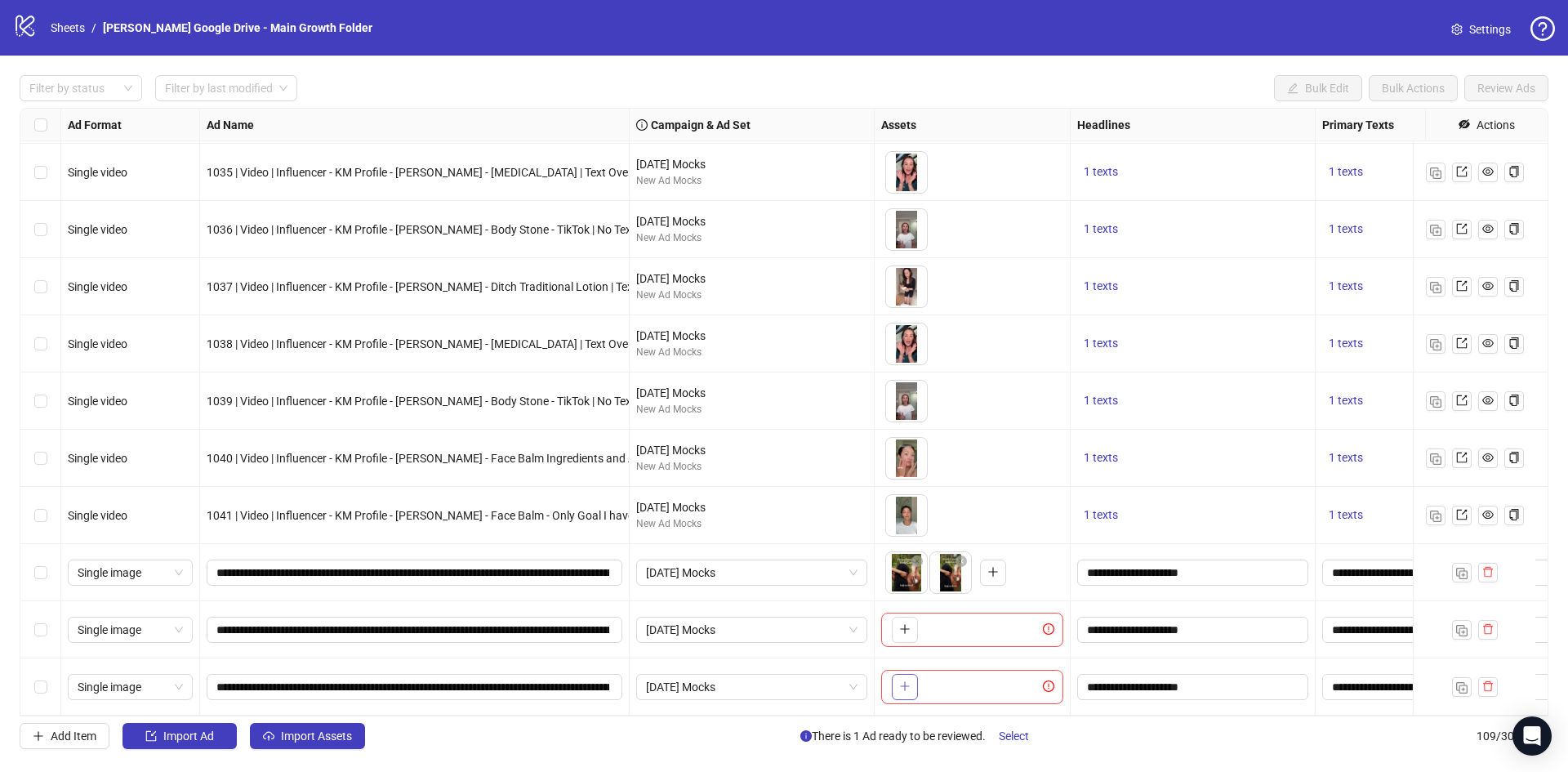 click at bounding box center (905, 686) 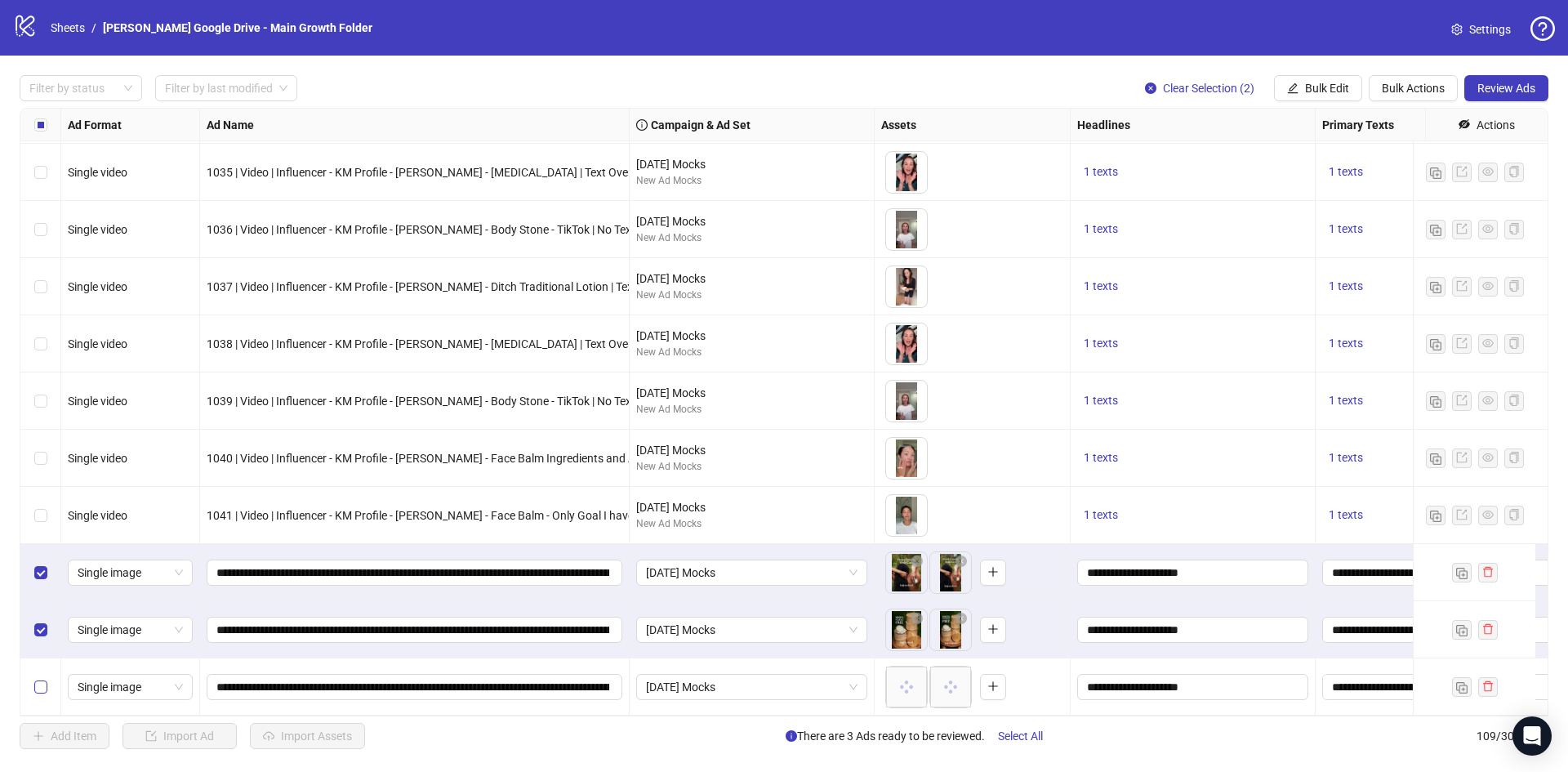 click at bounding box center [41, 687] 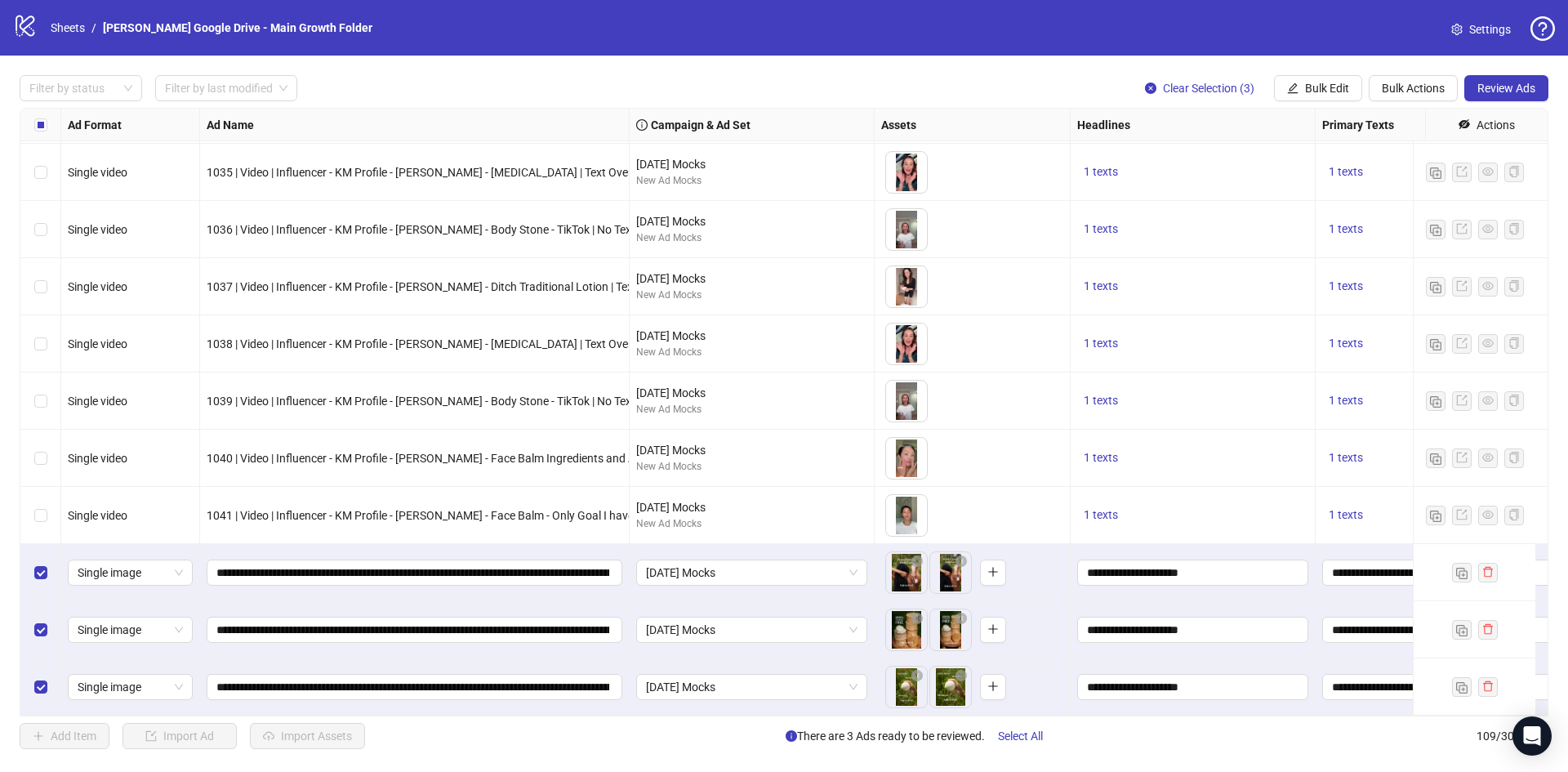 scroll, scrollTop: 5671, scrollLeft: 46, axis: both 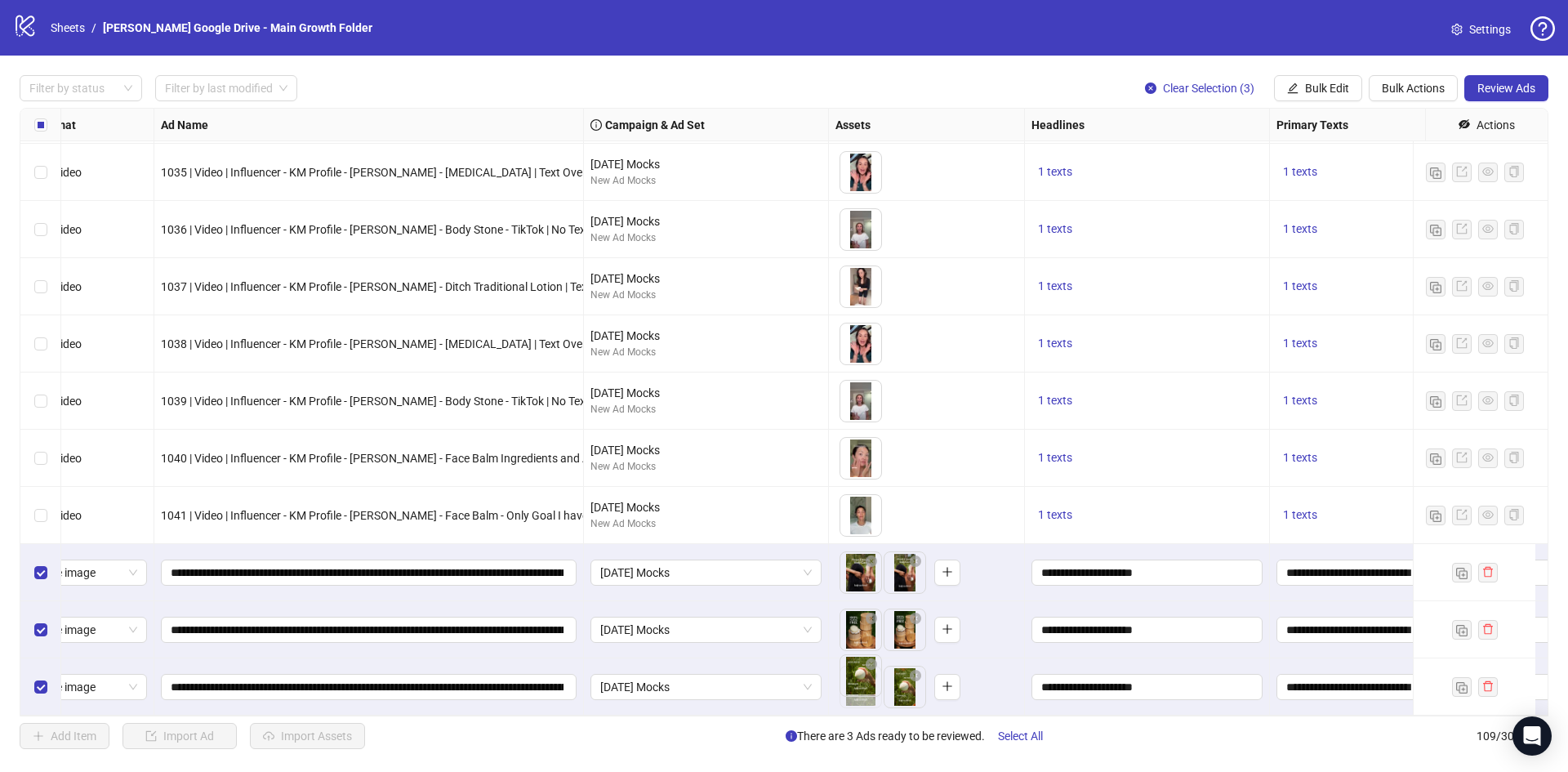drag, startPoint x: 901, startPoint y: 681, endPoint x: 841, endPoint y: 682, distance: 60.00833 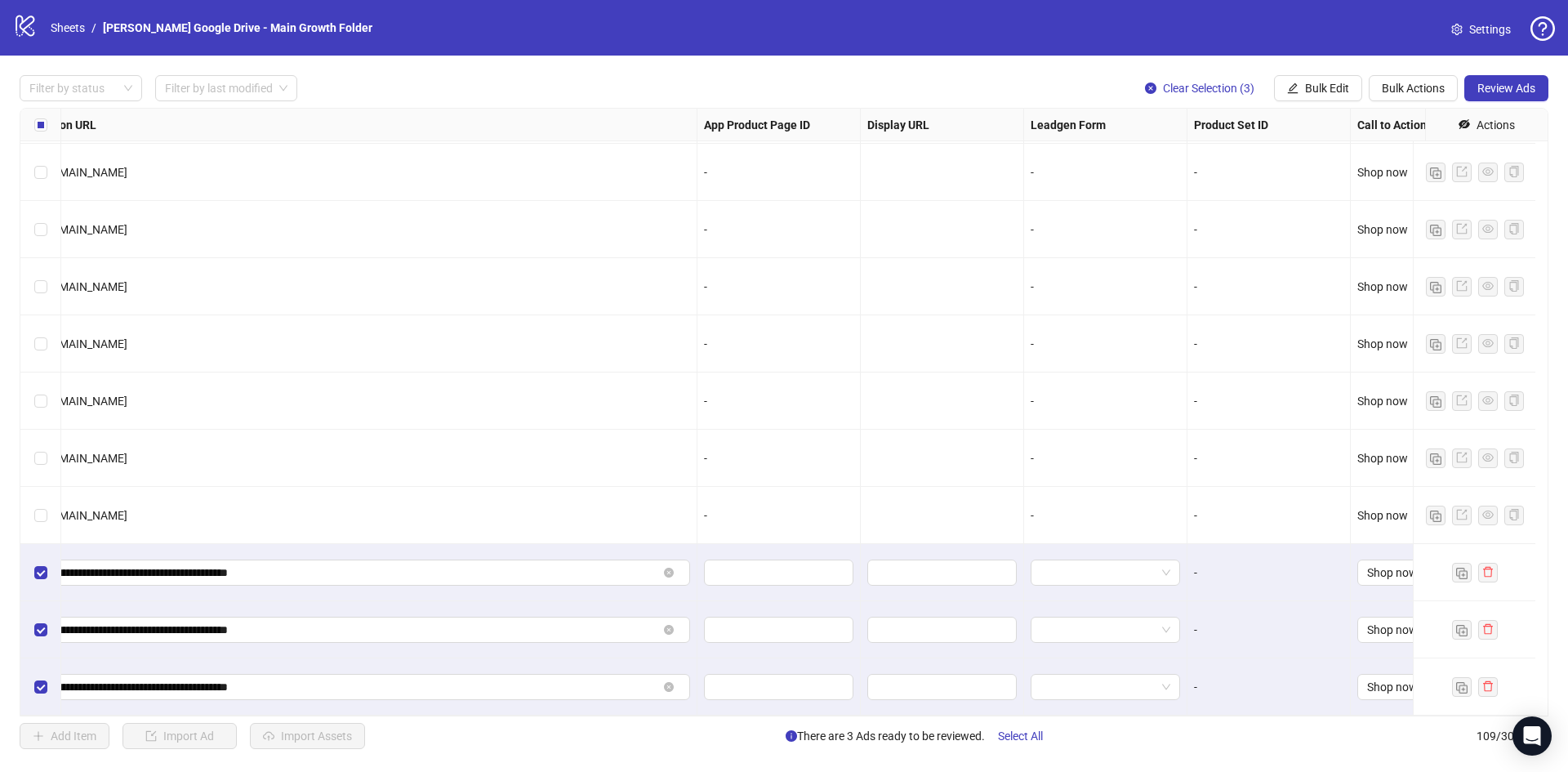 scroll, scrollTop: 5671, scrollLeft: 1787, axis: both 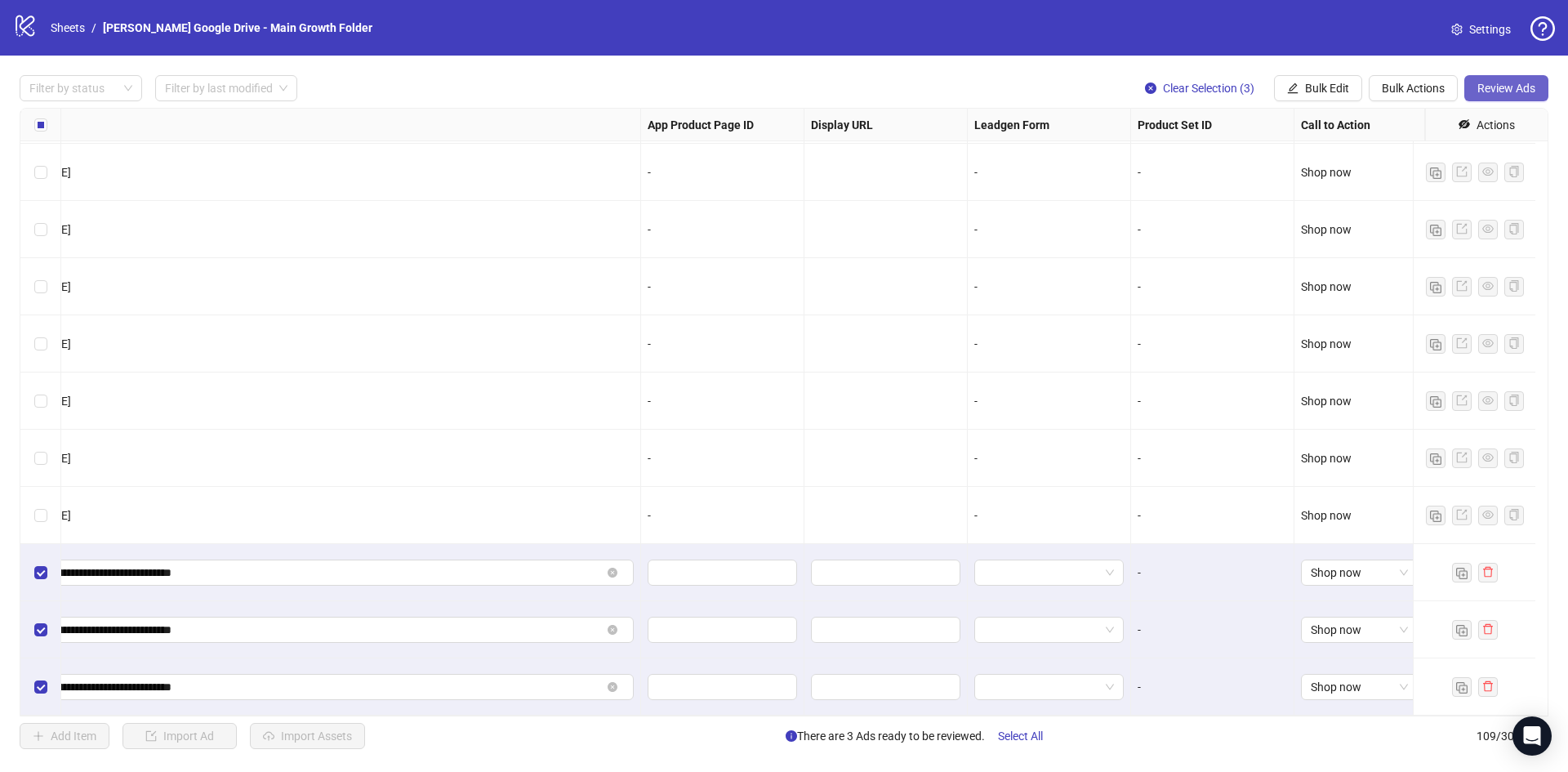 click on "Review Ads" at bounding box center [1506, 88] 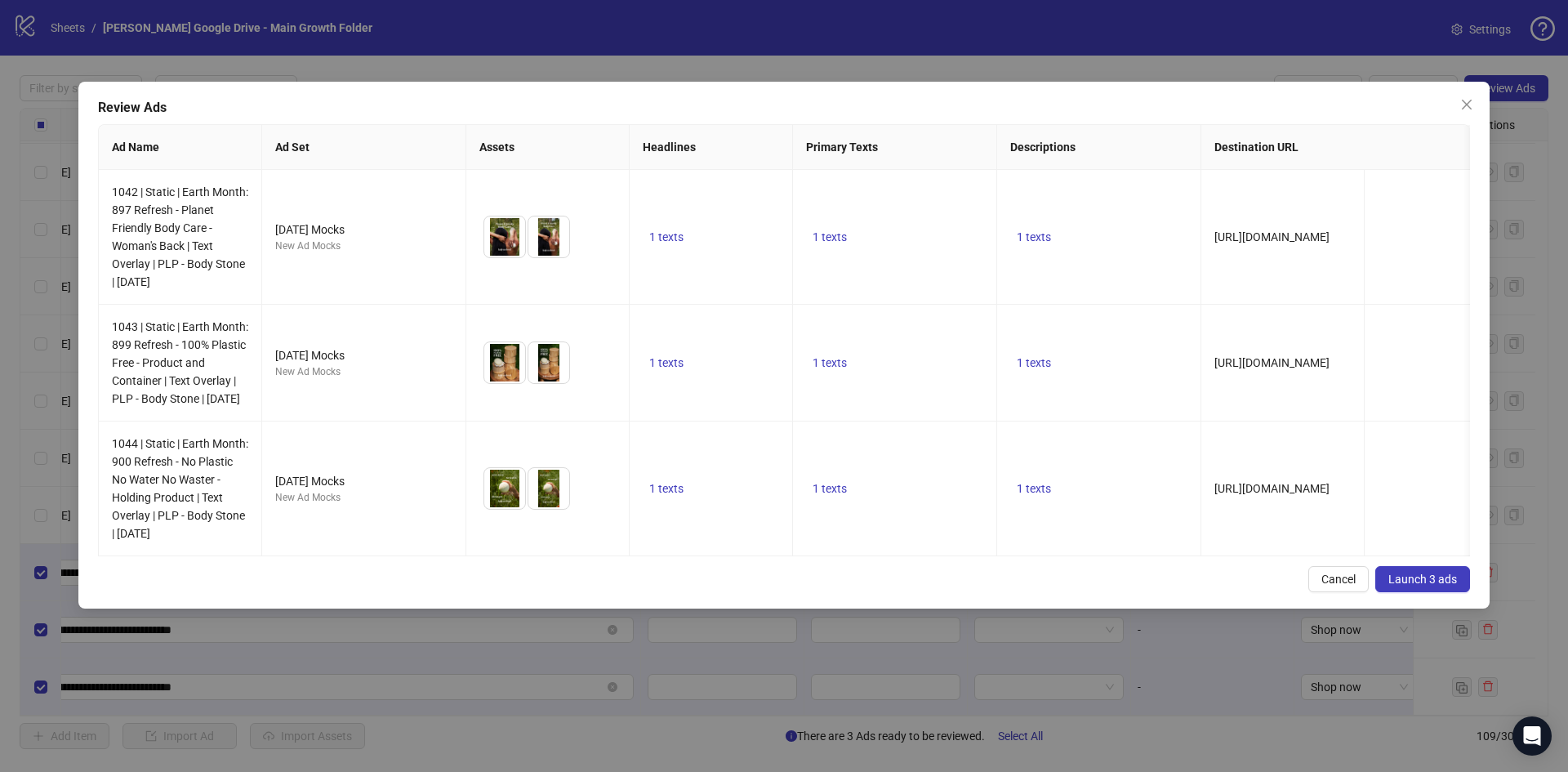 click on "Launch 3 ads" at bounding box center (1423, 579) 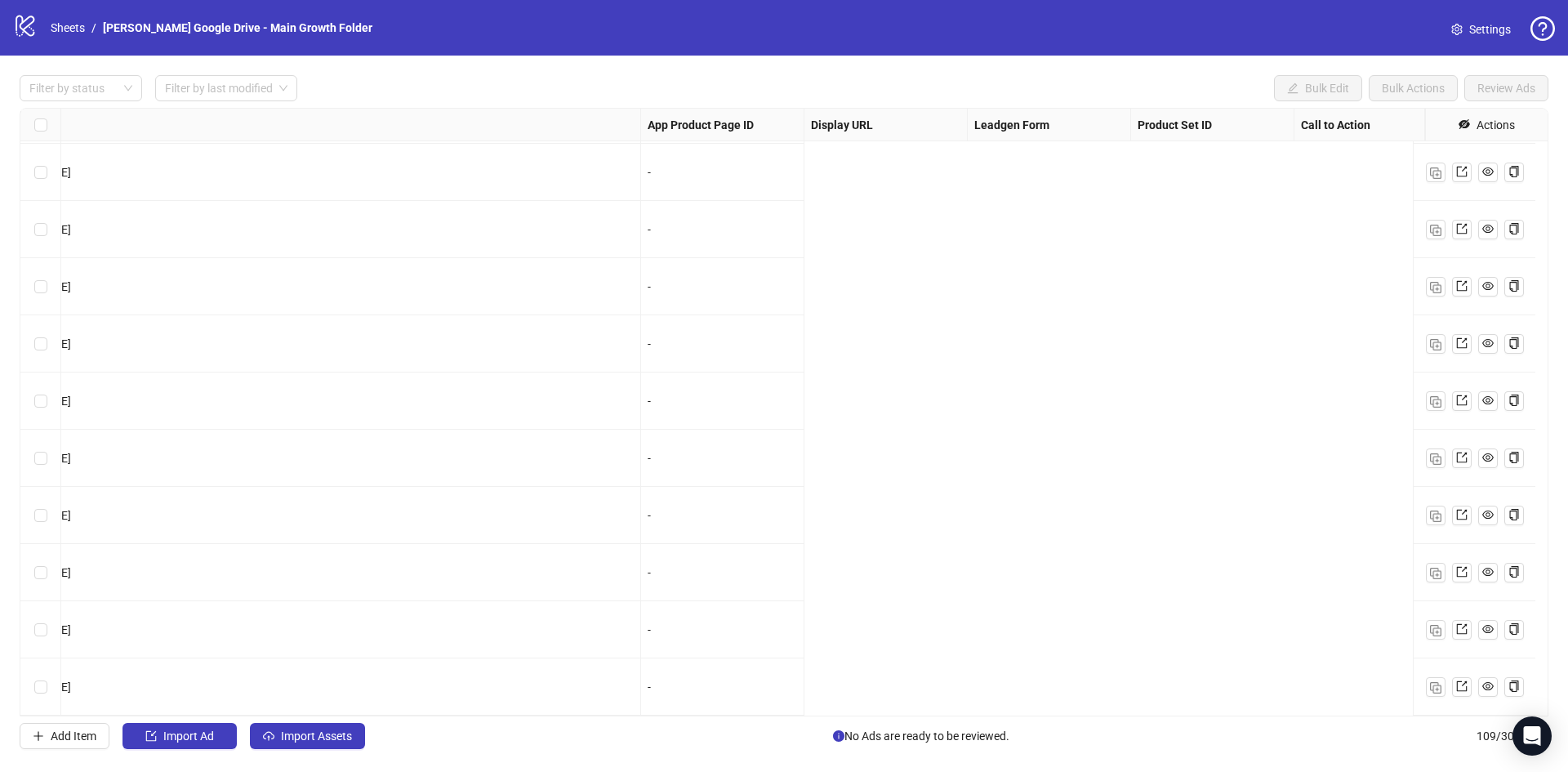 scroll, scrollTop: 5671, scrollLeft: 0, axis: vertical 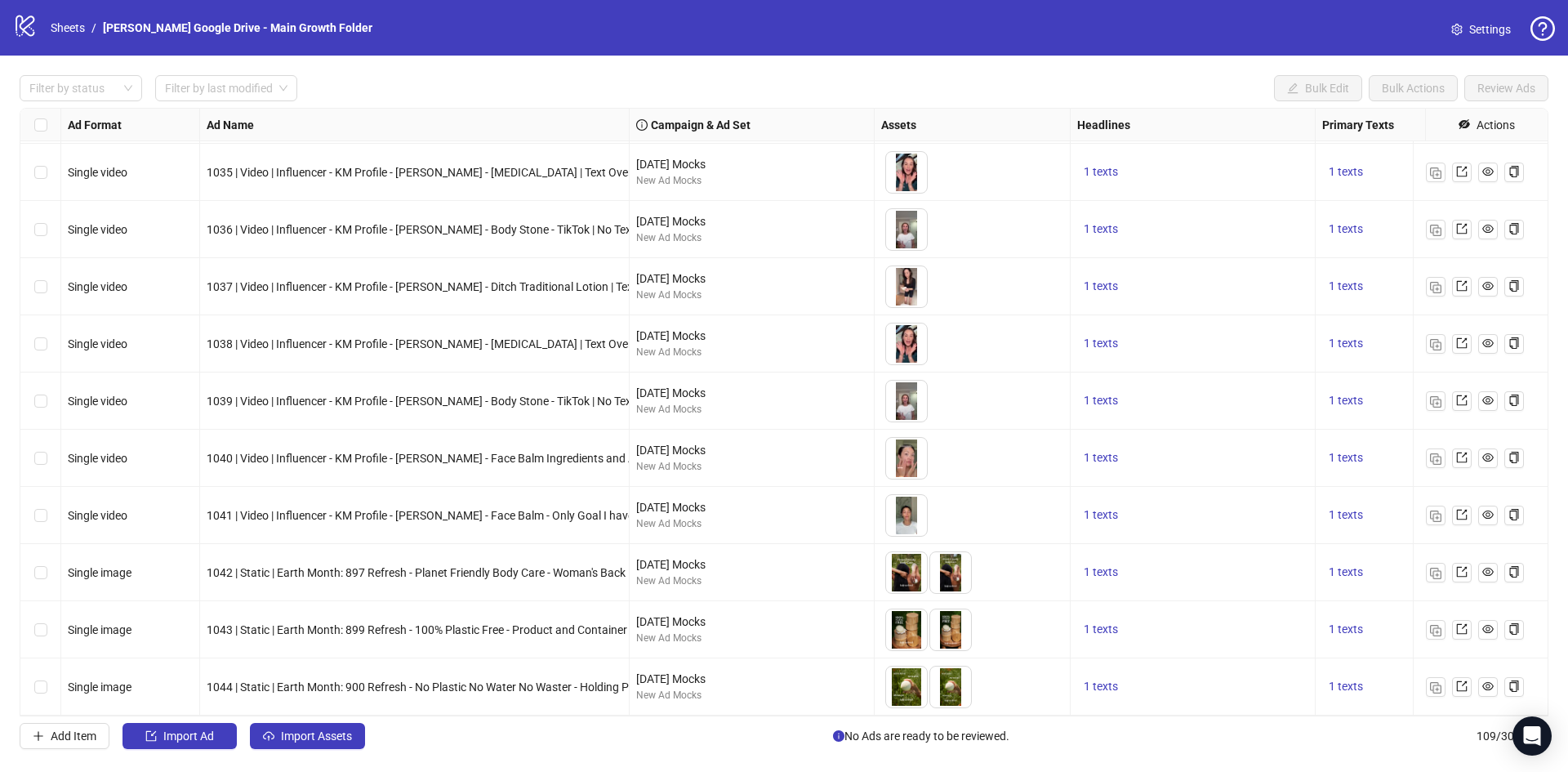 click at bounding box center [41, 573] 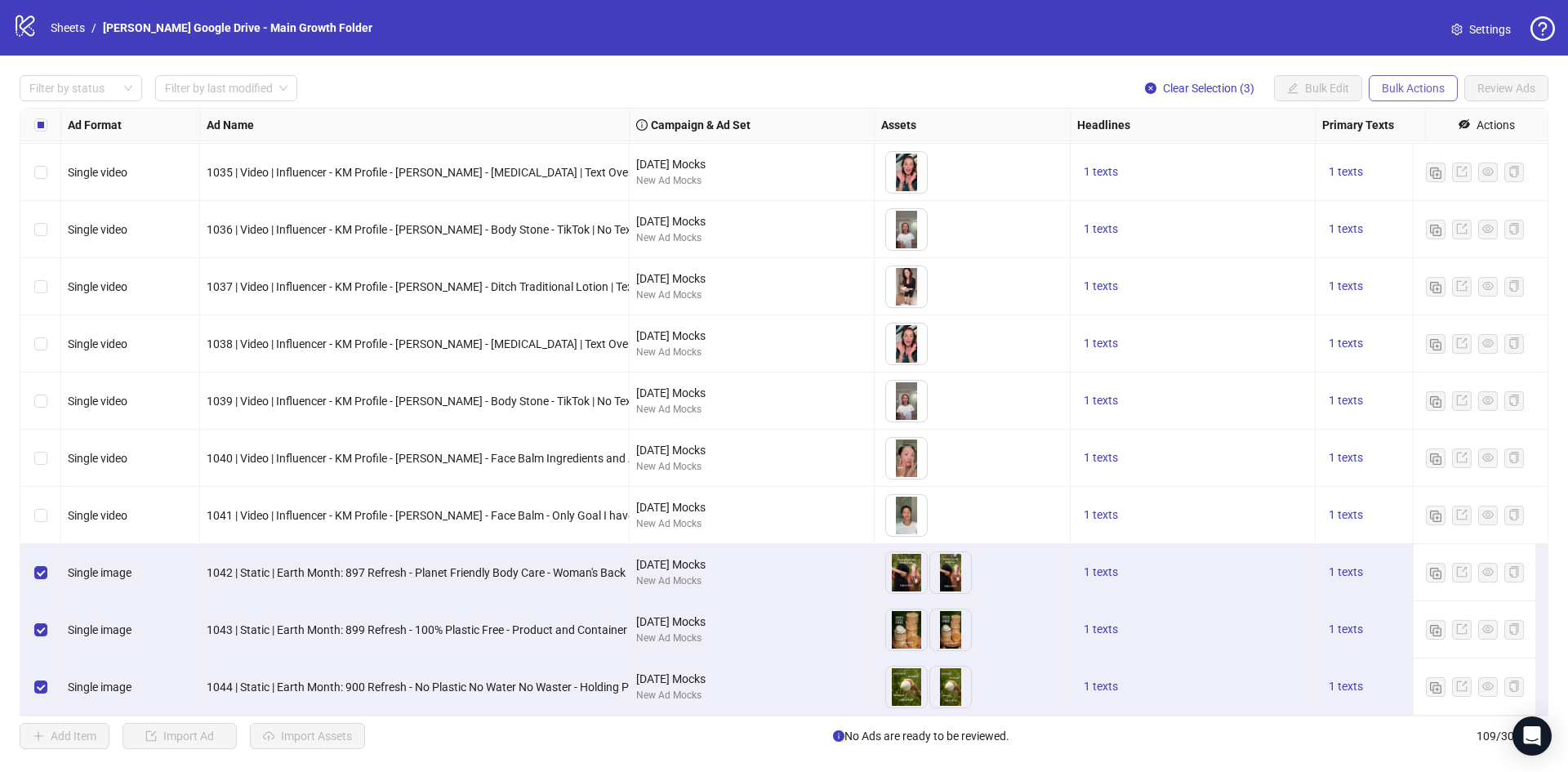 click on "Bulk Actions" at bounding box center (1413, 88) 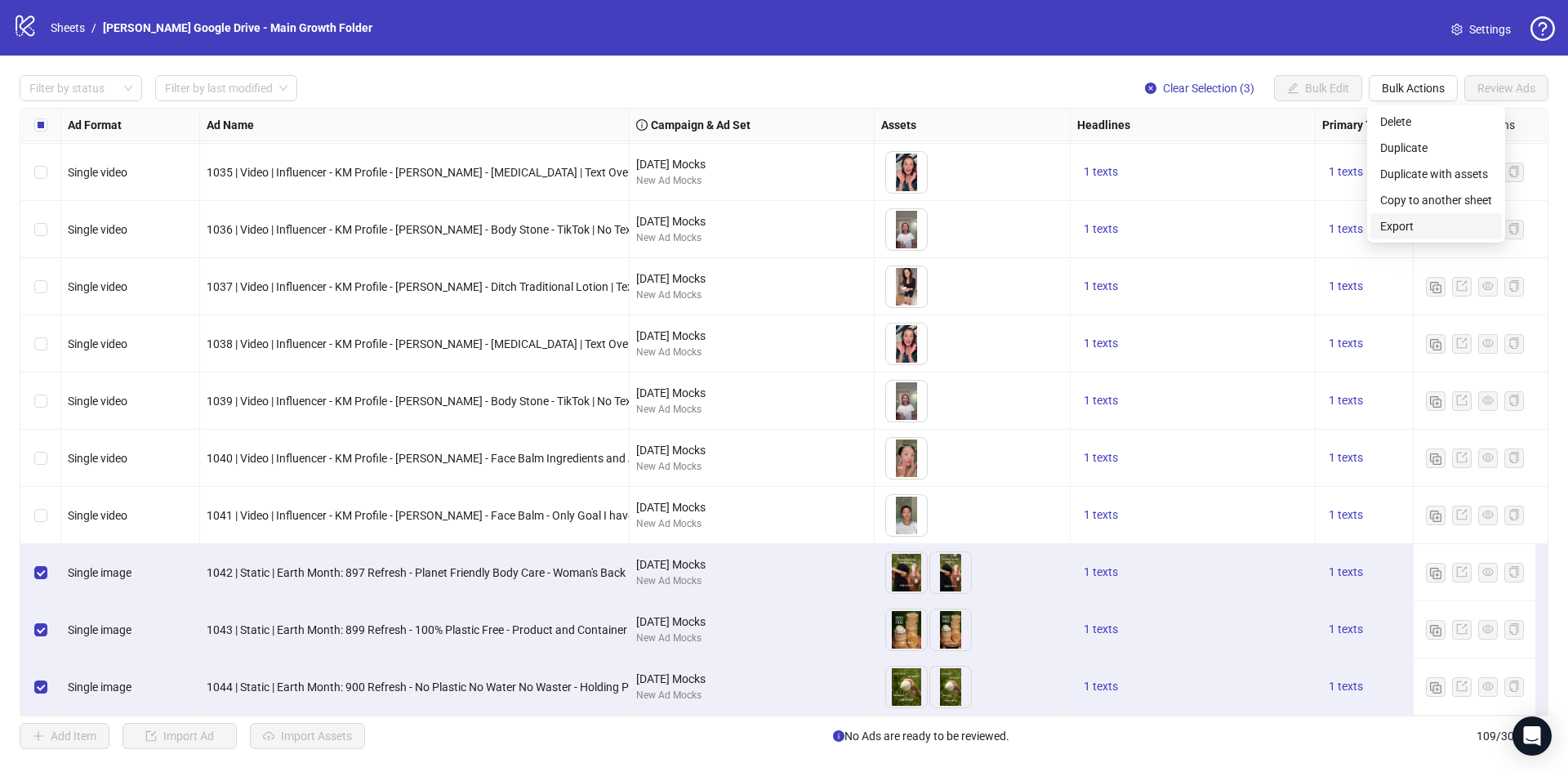 click on "Export" at bounding box center [1436, 226] 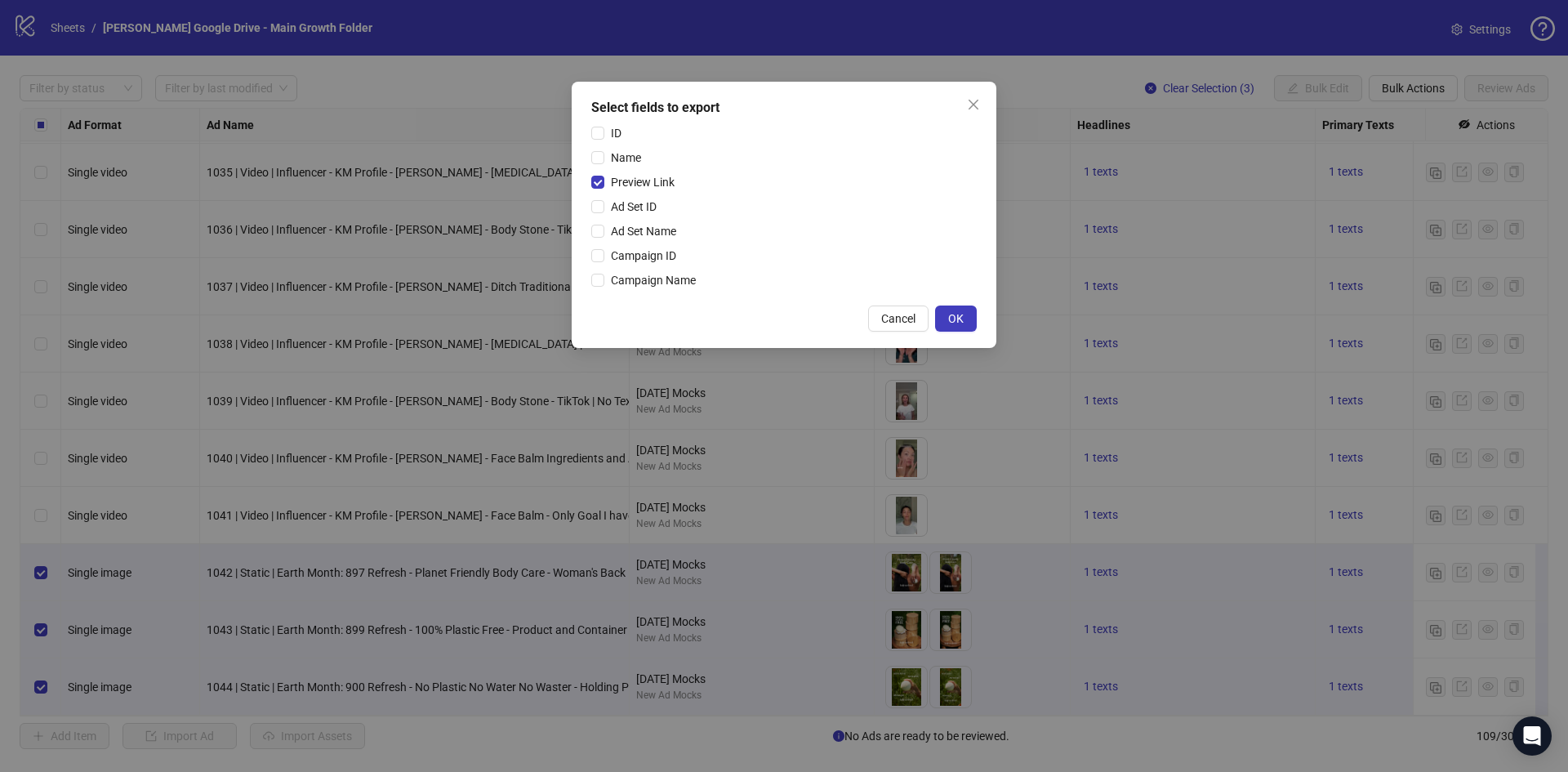 click on "OK" at bounding box center [956, 319] 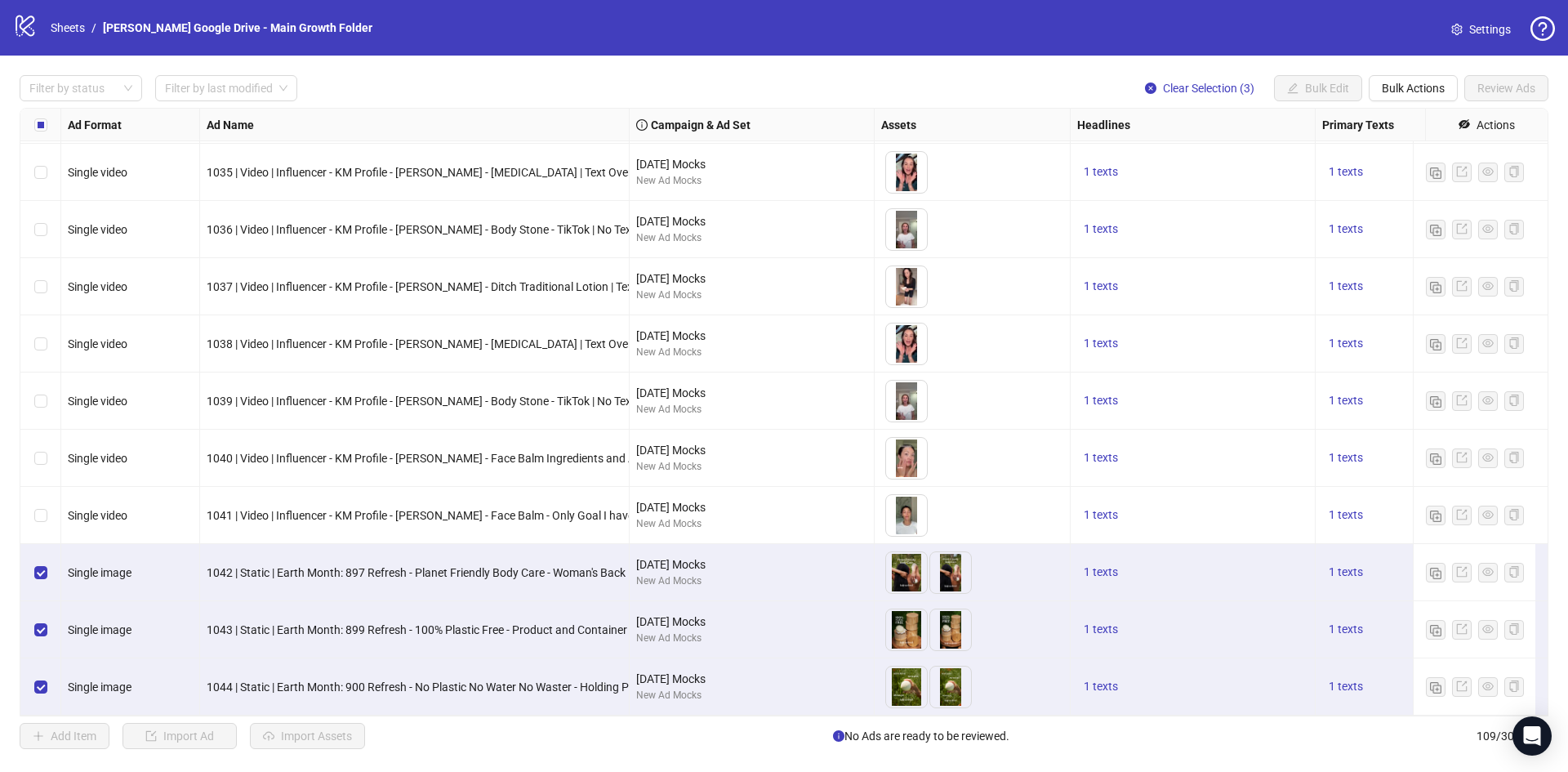 scroll, scrollTop: 5671, scrollLeft: 1370, axis: both 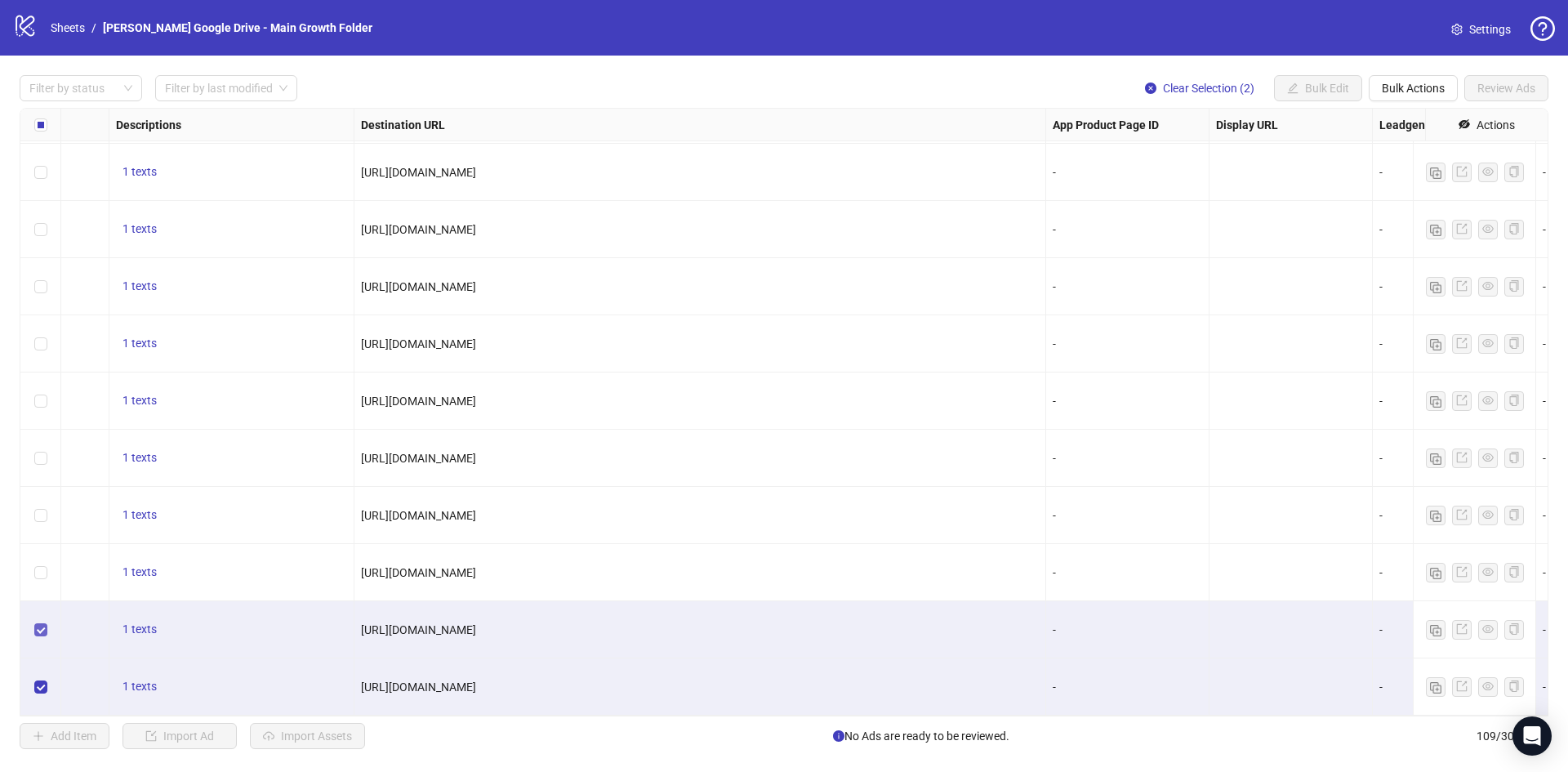 click at bounding box center (41, 630) 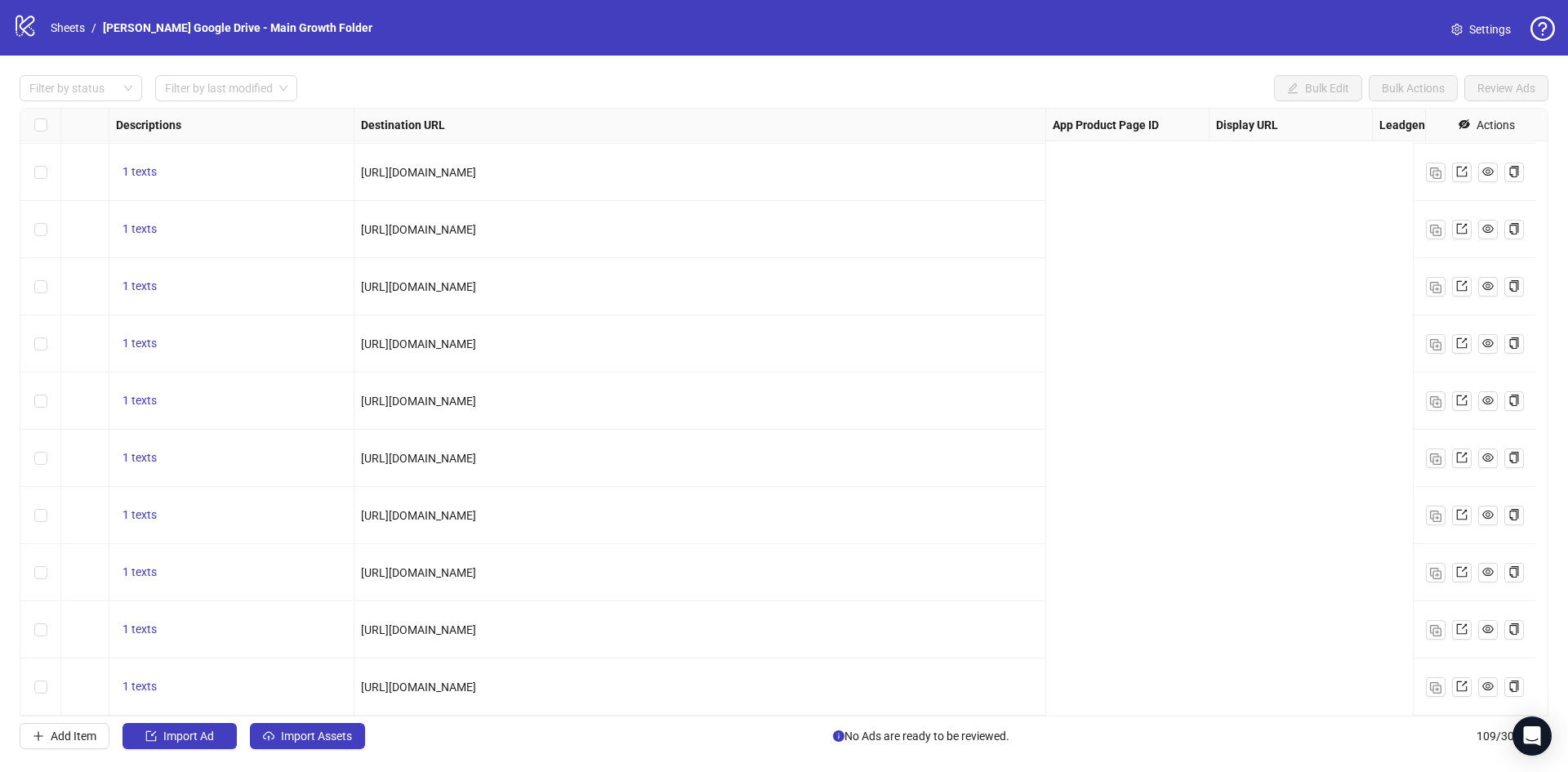 scroll, scrollTop: 5671, scrollLeft: 0, axis: vertical 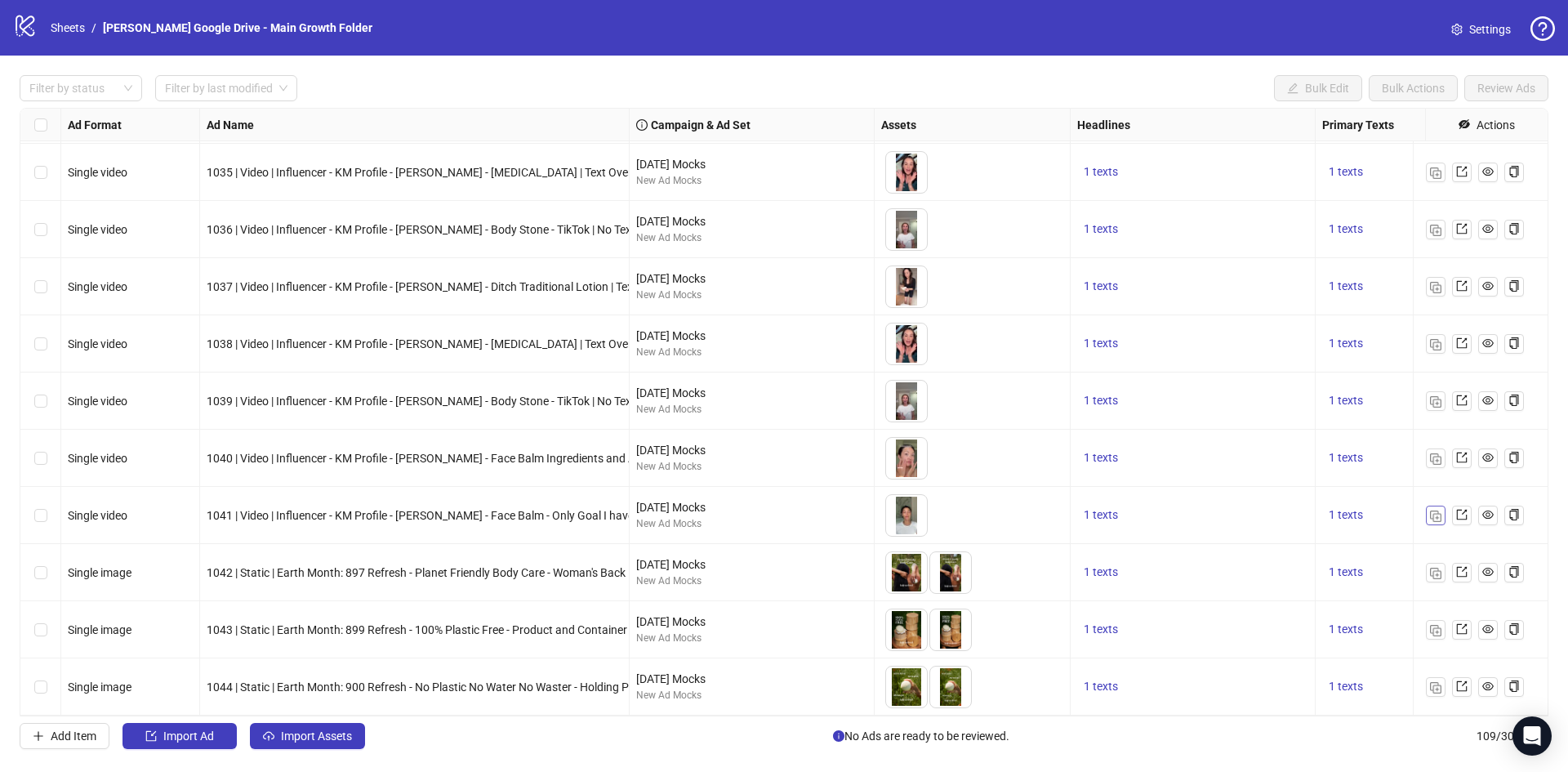 click at bounding box center (1436, 515) 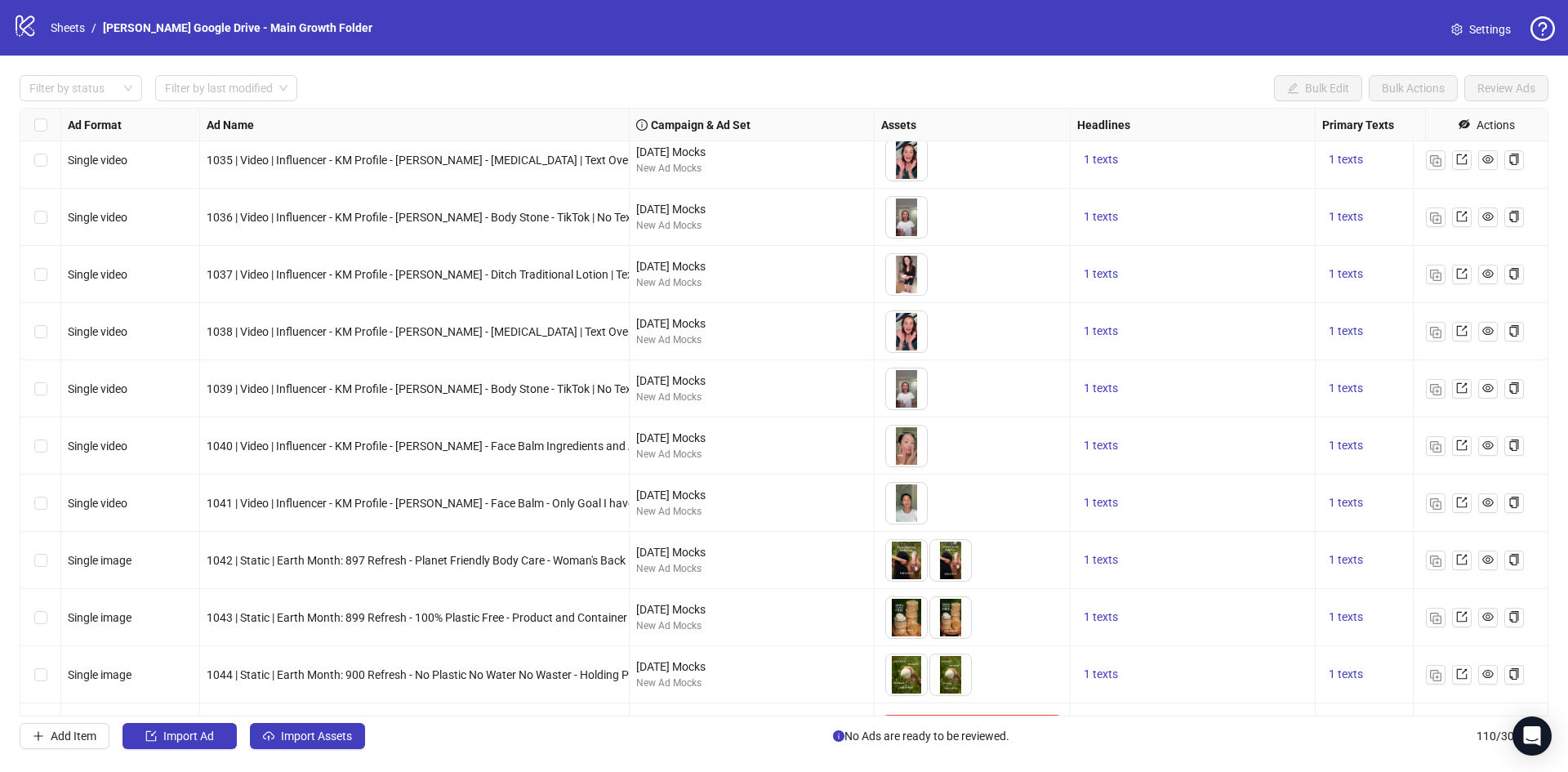 scroll, scrollTop: 5728, scrollLeft: 0, axis: vertical 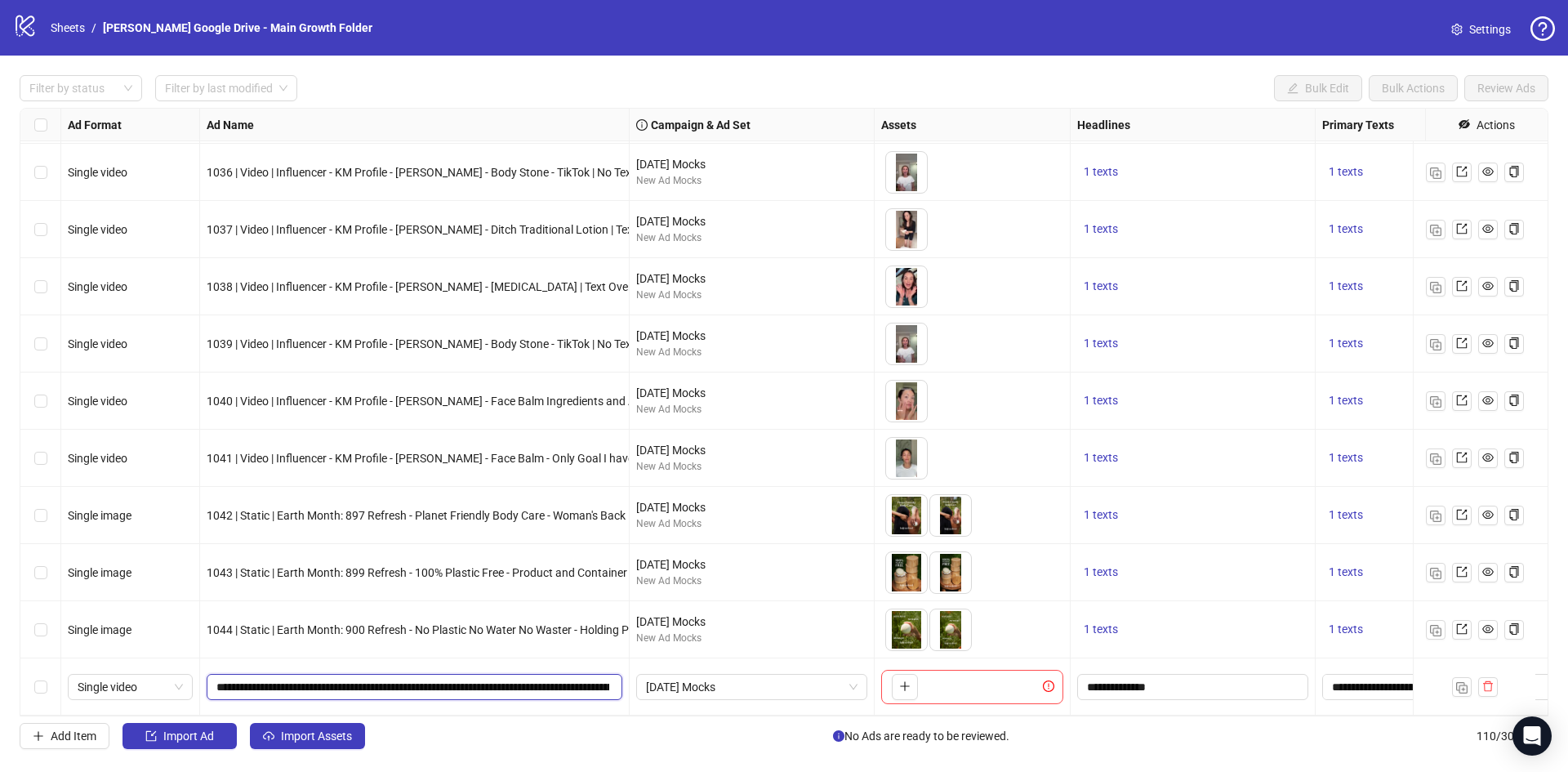click on "**********" at bounding box center (412, 687) 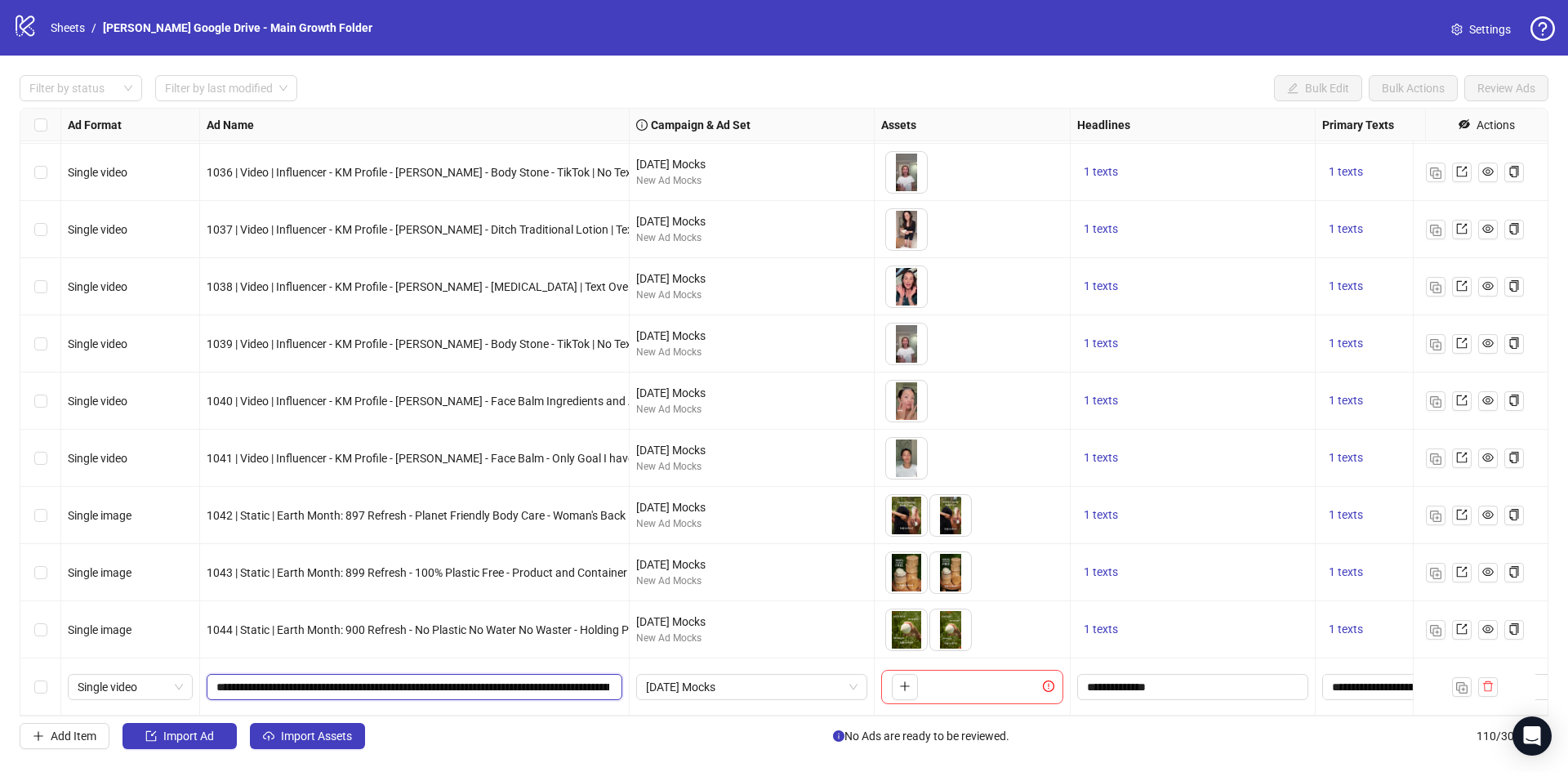 scroll, scrollTop: 0, scrollLeft: 155, axis: horizontal 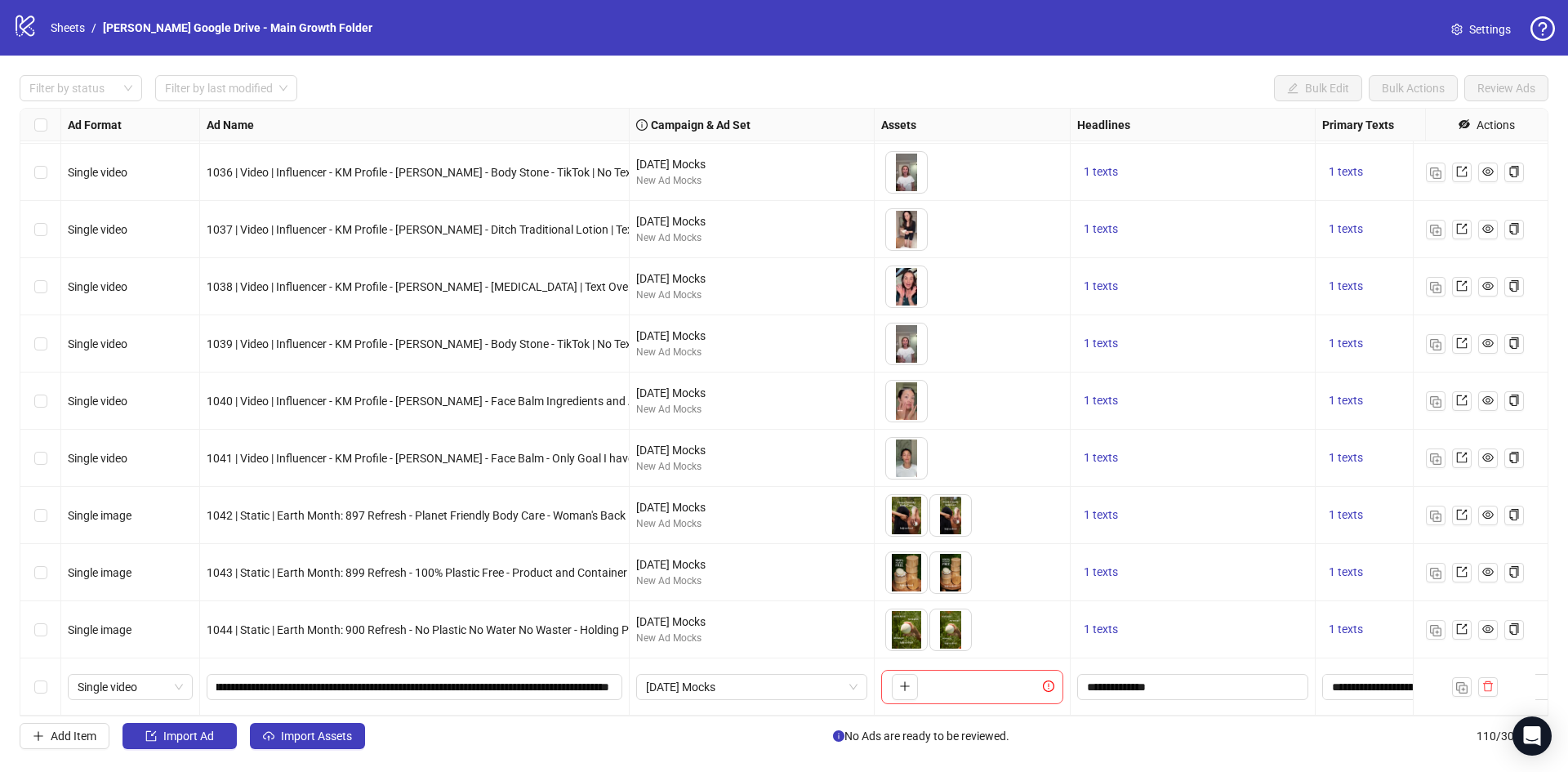 click on "July 2025 Mocks New Ad Mocks" at bounding box center [752, 630] 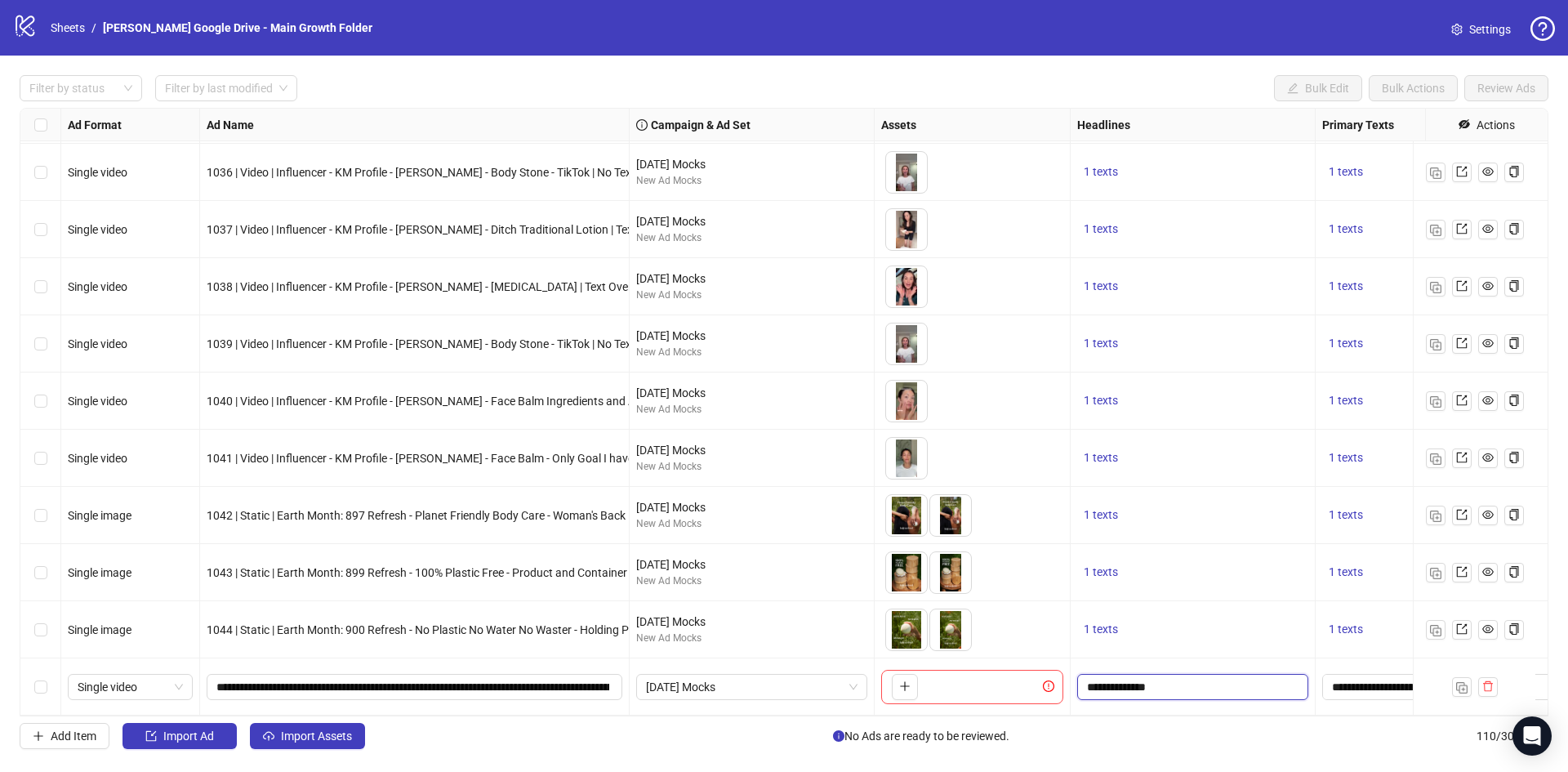 click on "**********" at bounding box center [1191, 687] 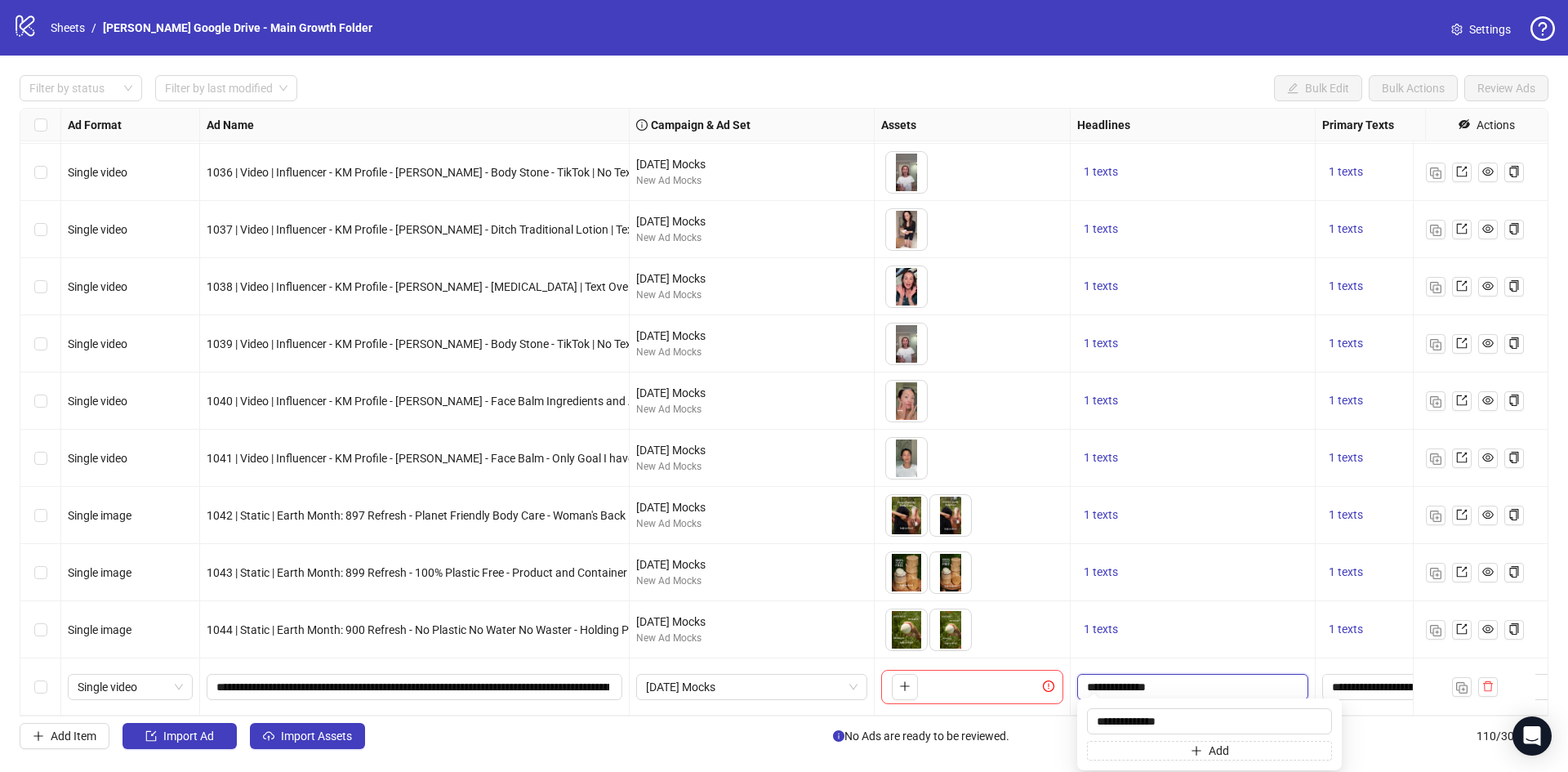 click on "**********" at bounding box center (1191, 687) 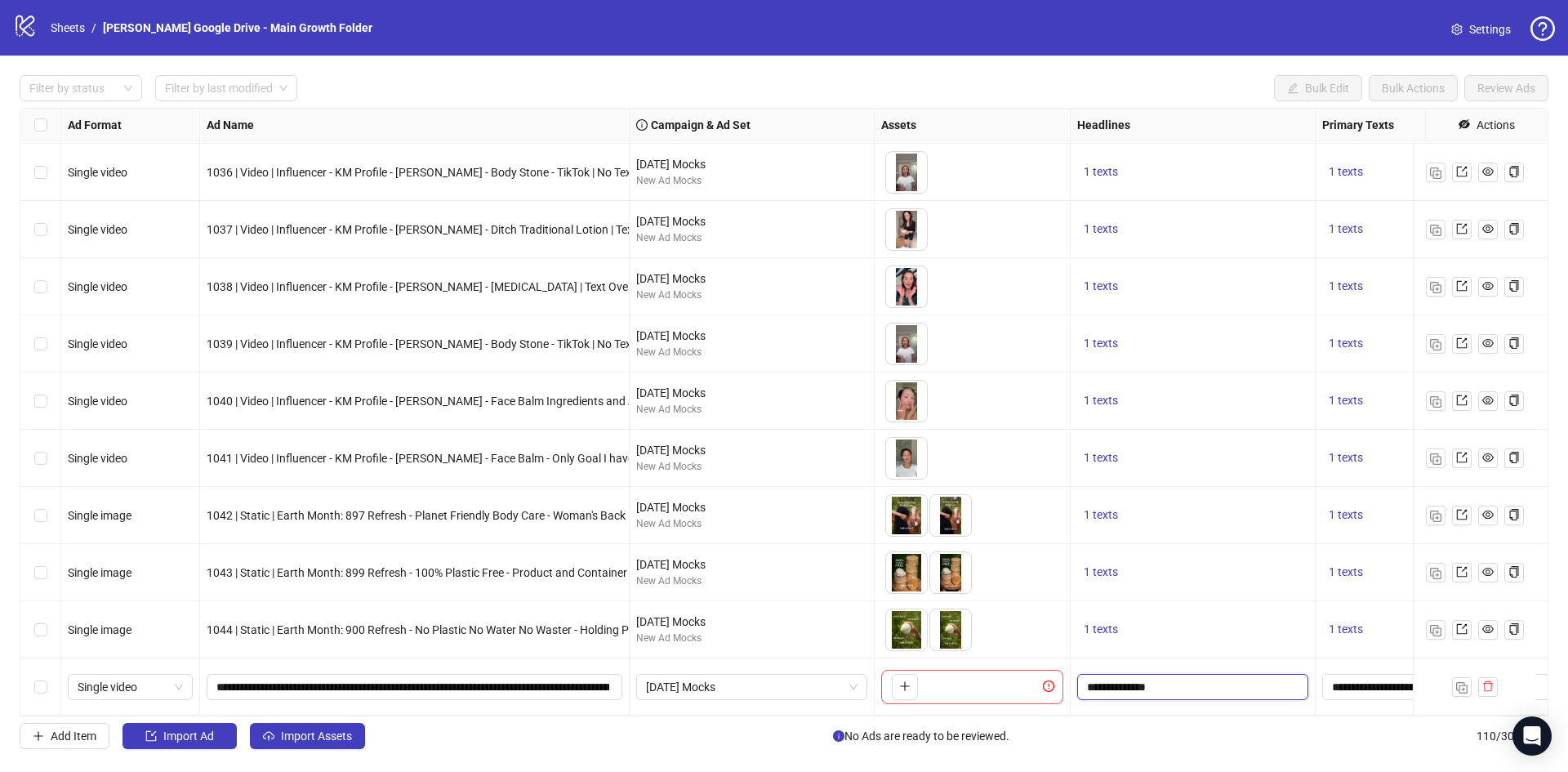 click on "**********" at bounding box center [1191, 687] 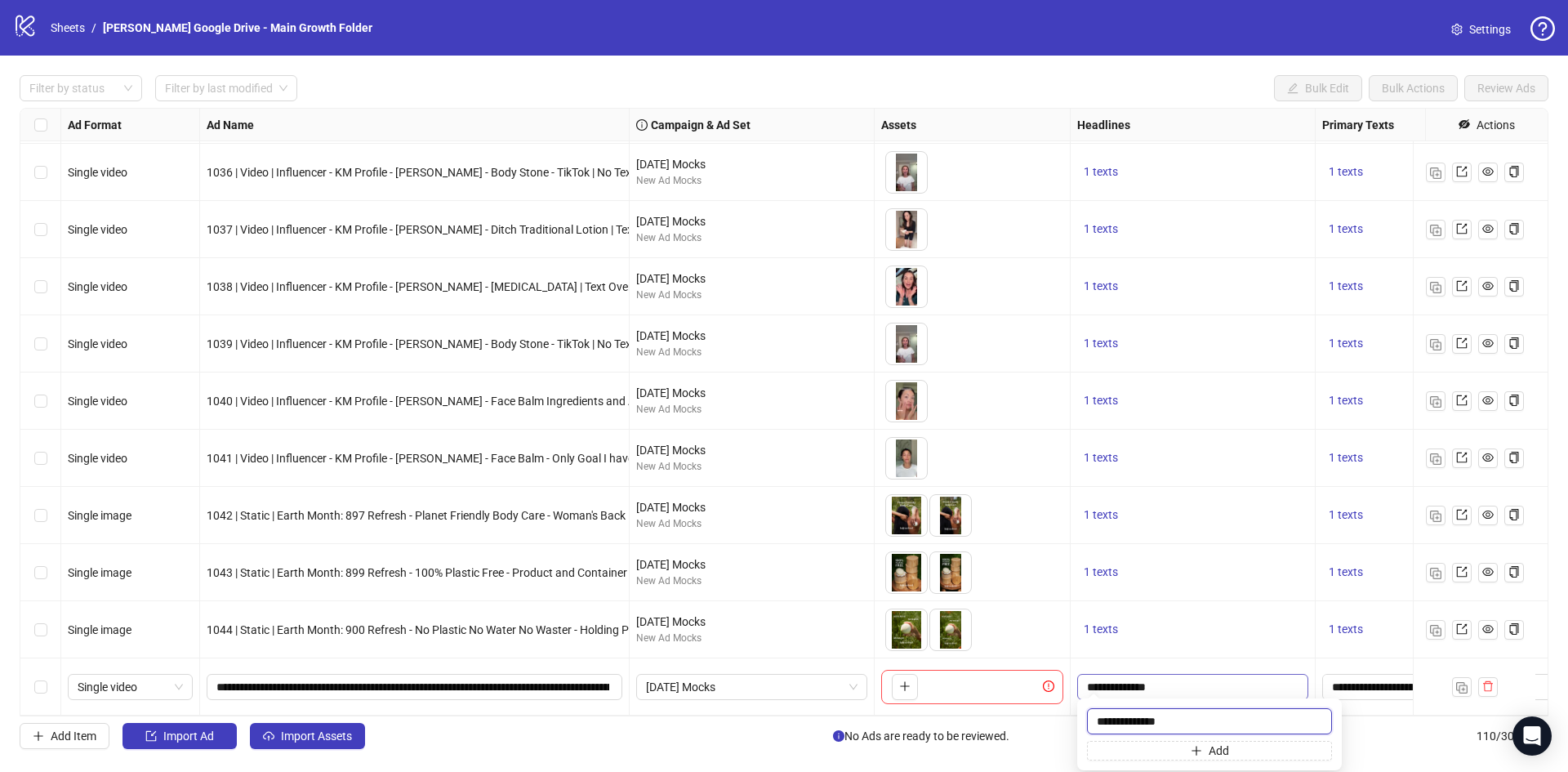 type 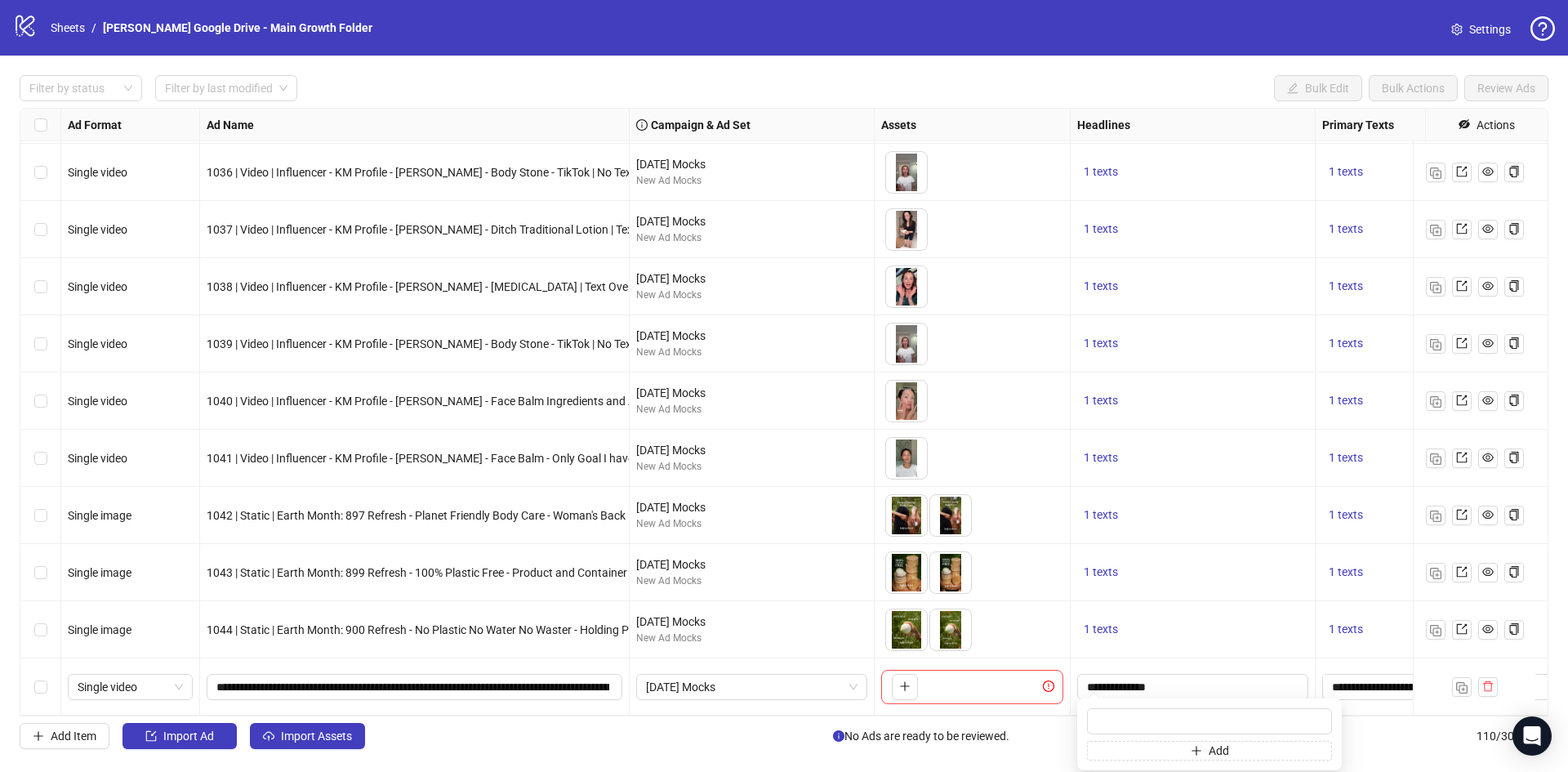 click on "1 texts" at bounding box center [1192, 630] 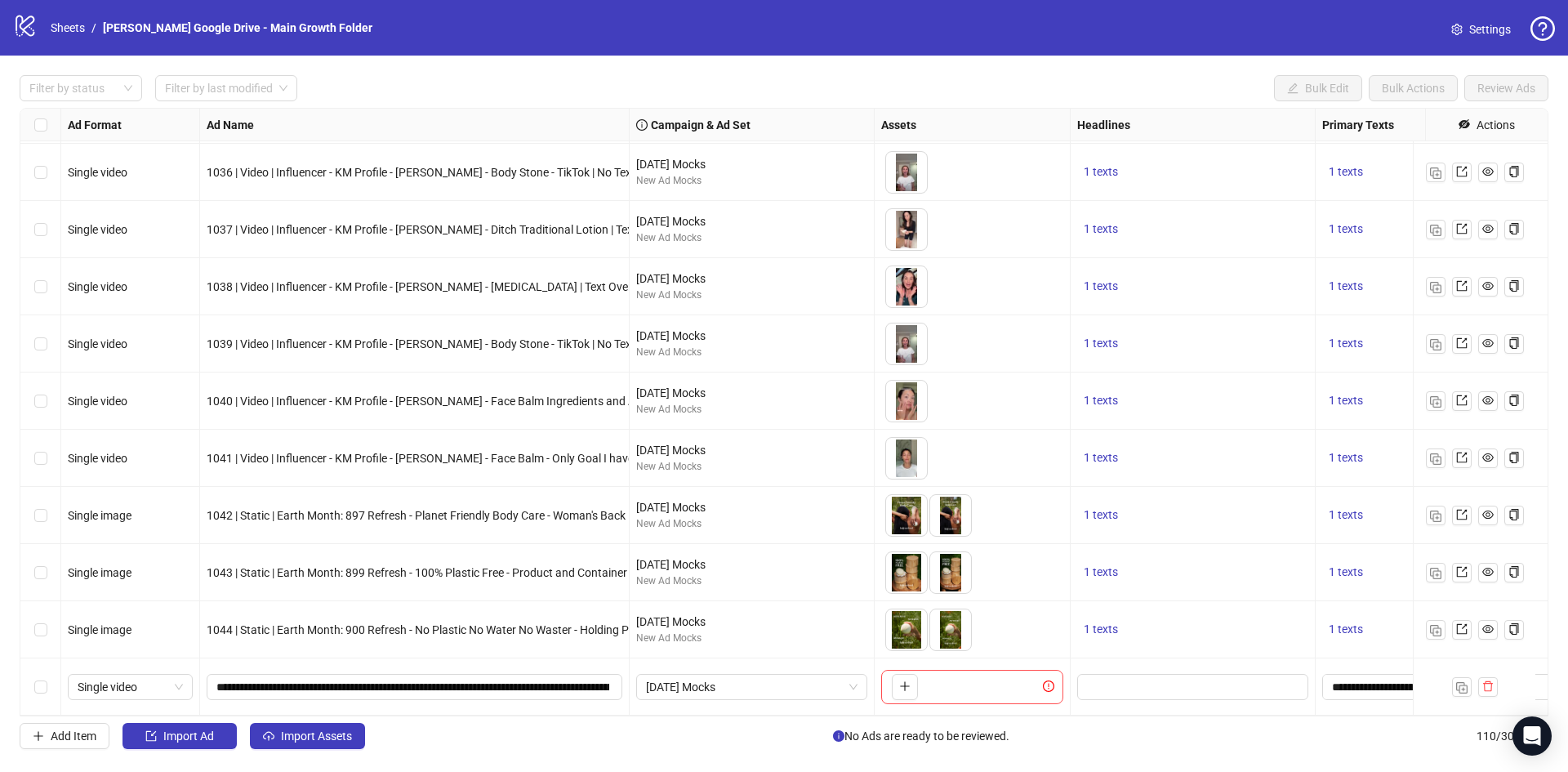 scroll, scrollTop: 5728, scrollLeft: 546, axis: both 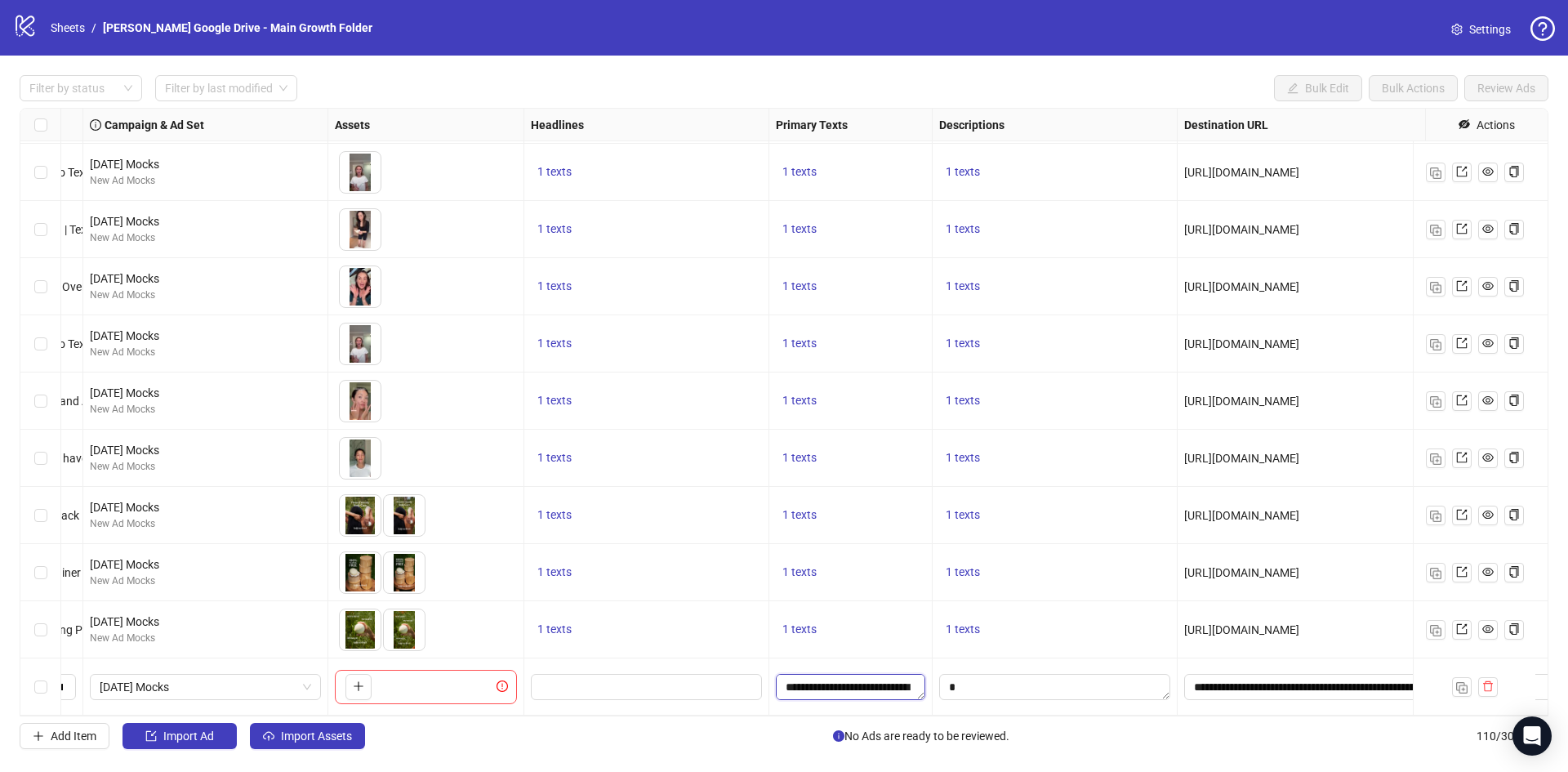 click on "**********" at bounding box center (850, 687) 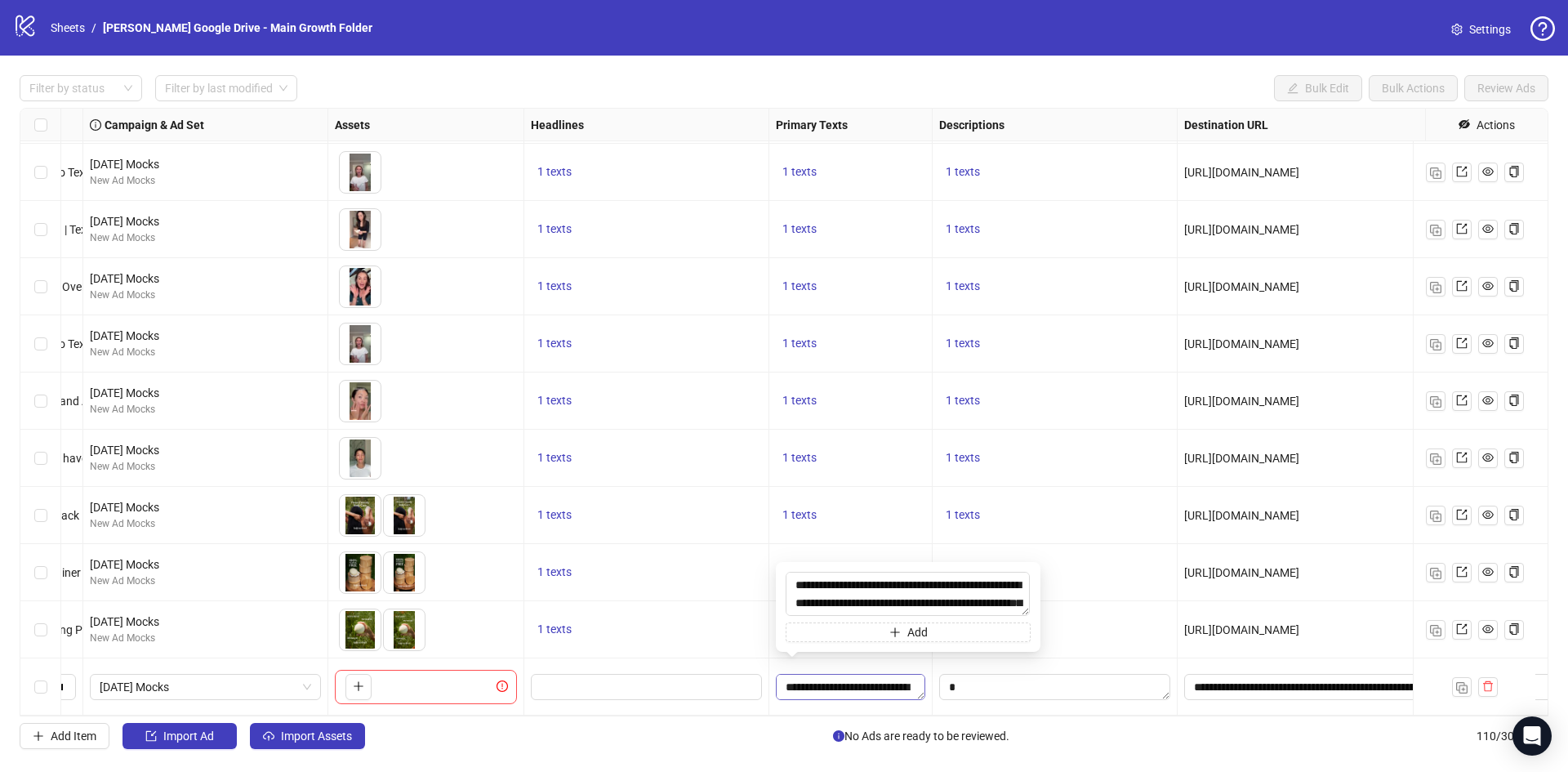type 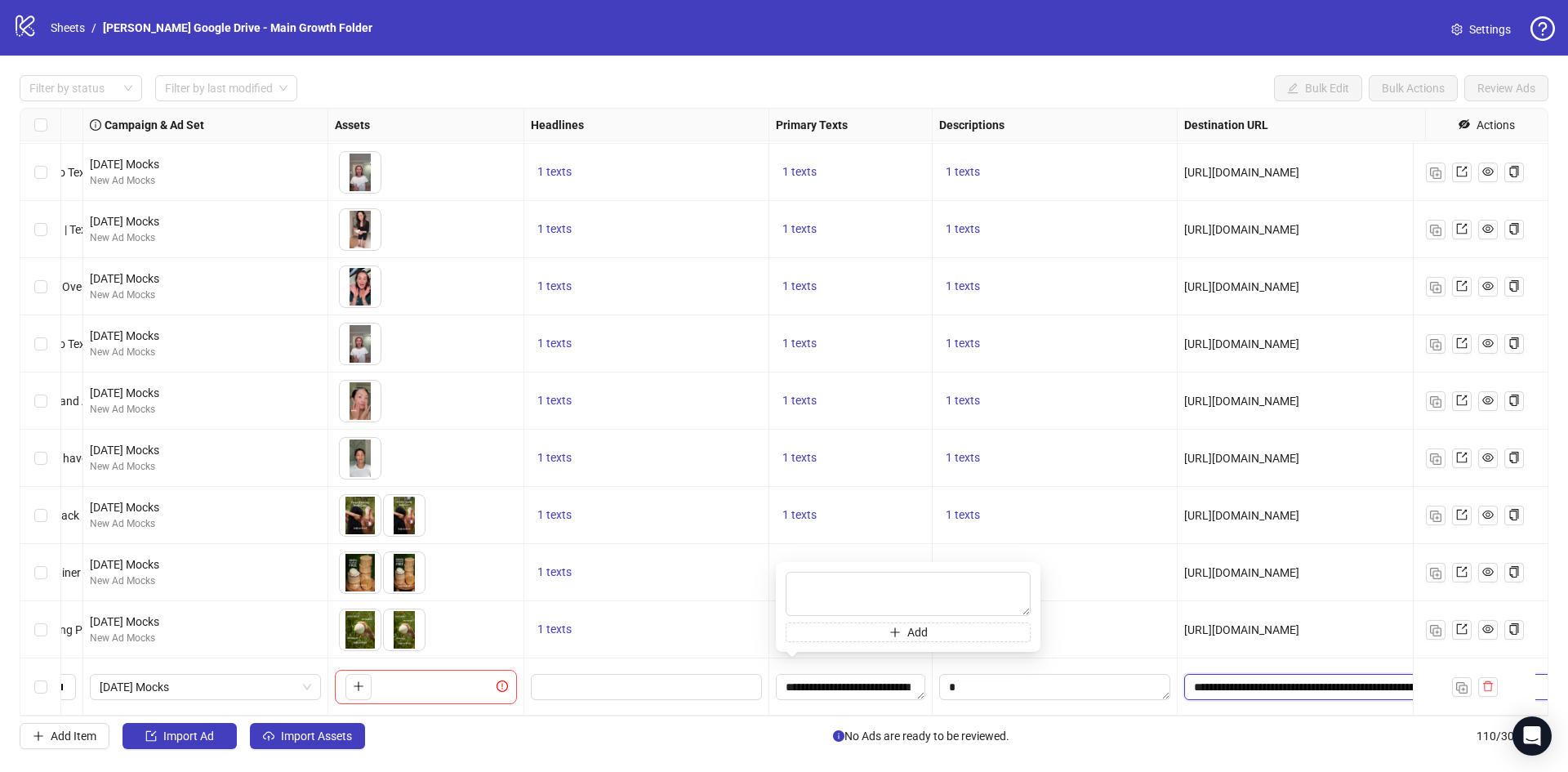 click on "**********" at bounding box center (1512, 687) 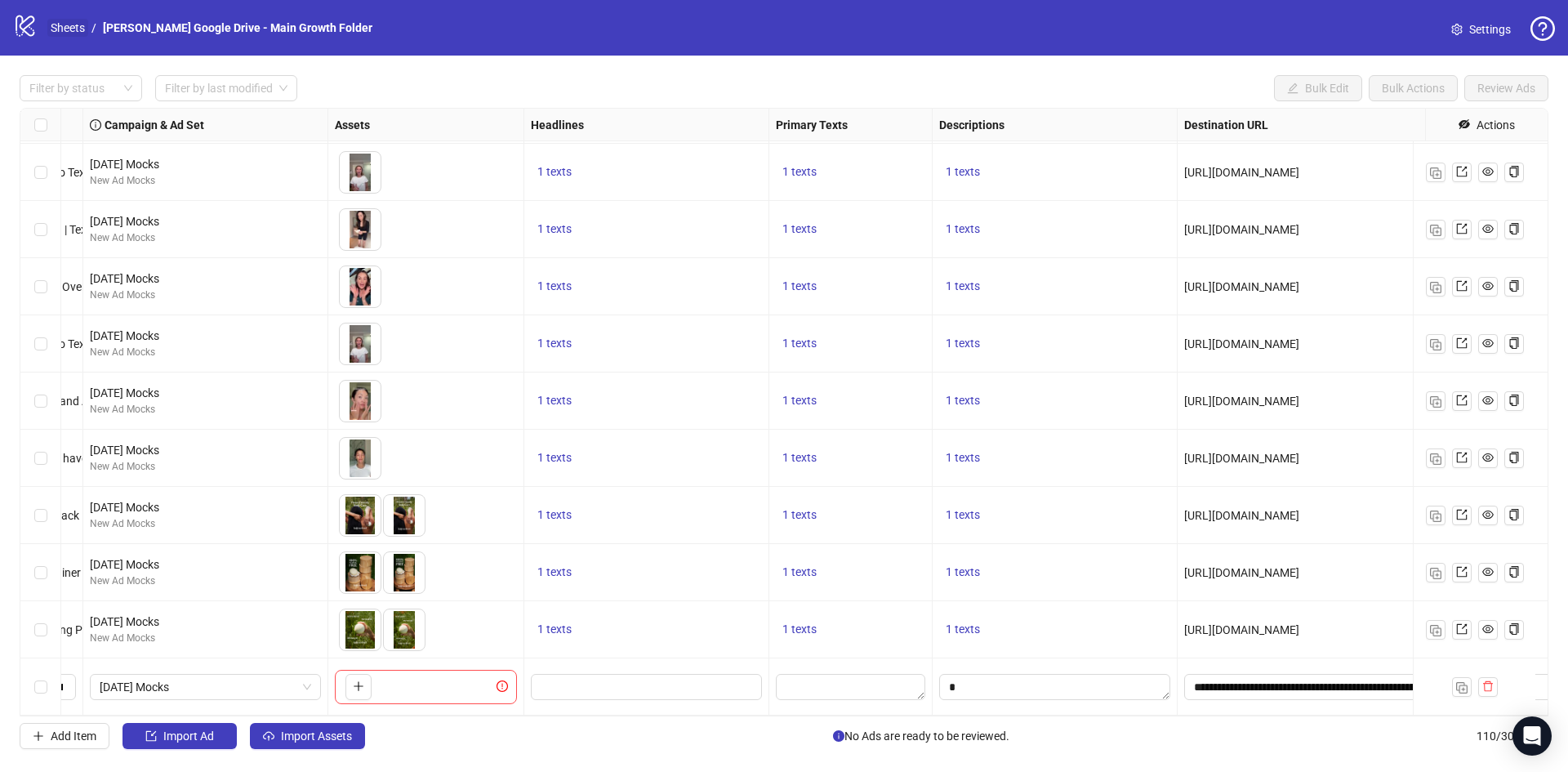 click on "Sheets" at bounding box center (68, 28) 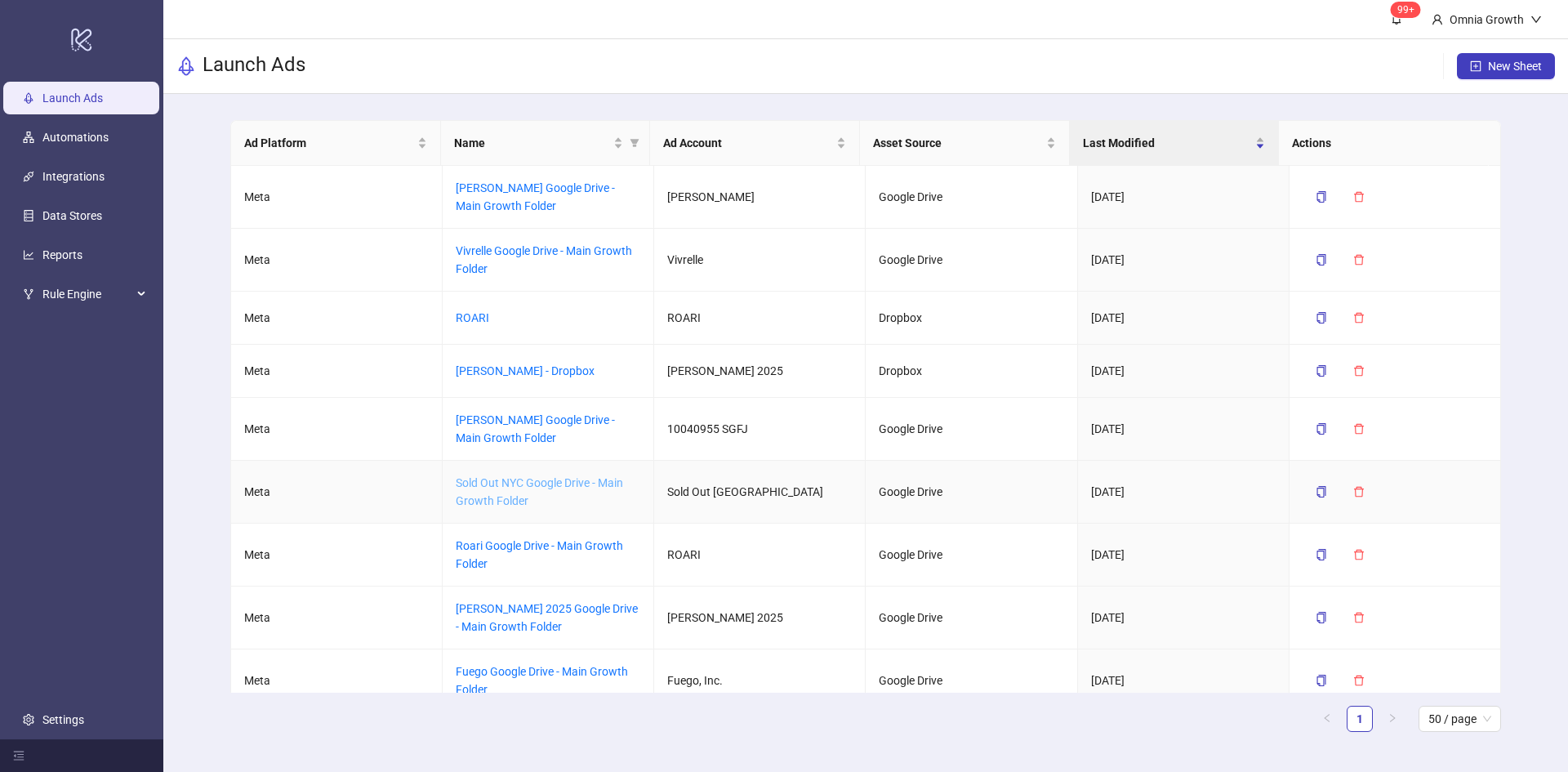 click on "Sold Out NYC Google Drive - Main Growth Folder" at bounding box center (539, 492) 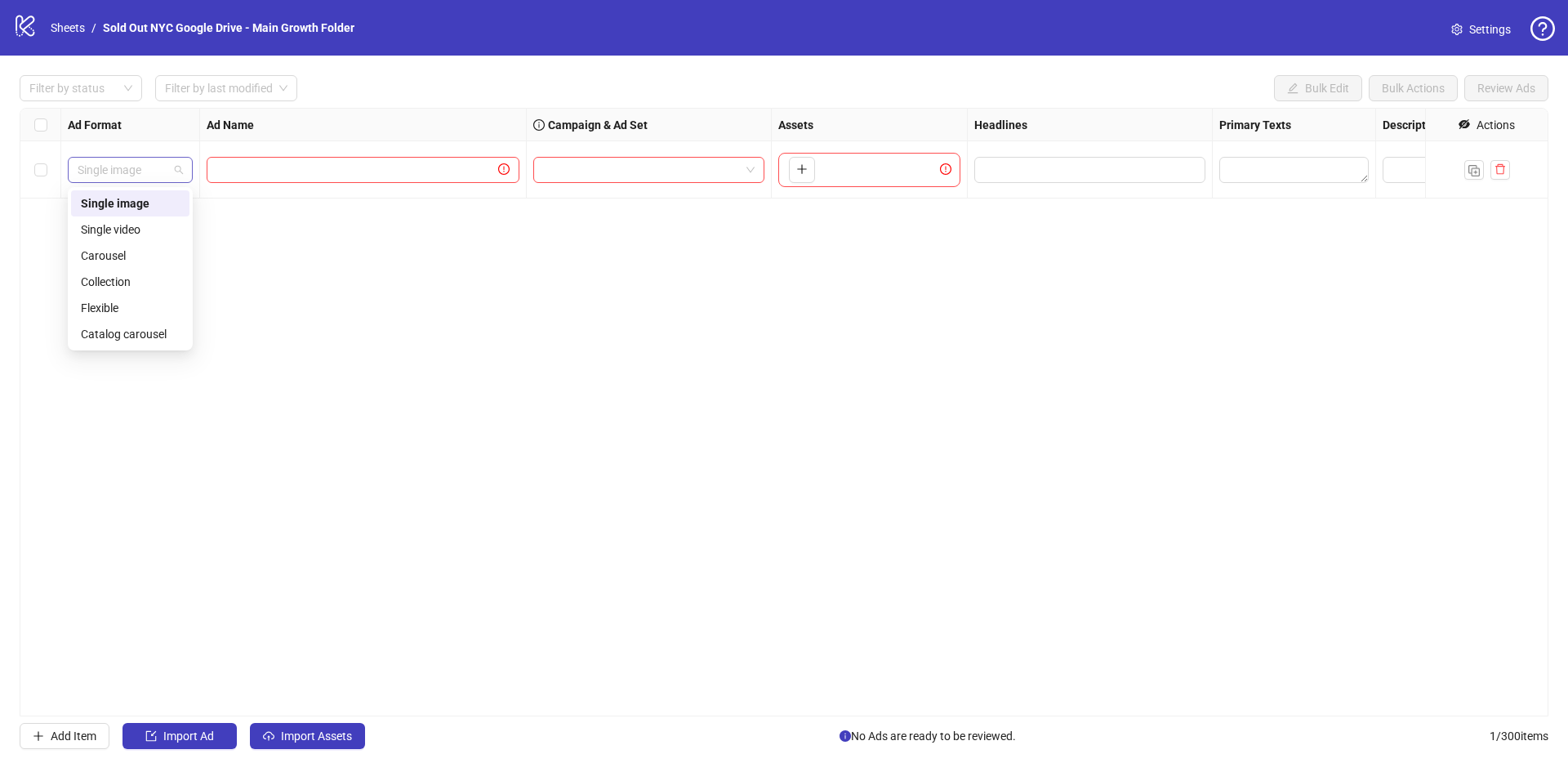 click on "Single image" at bounding box center (130, 170) 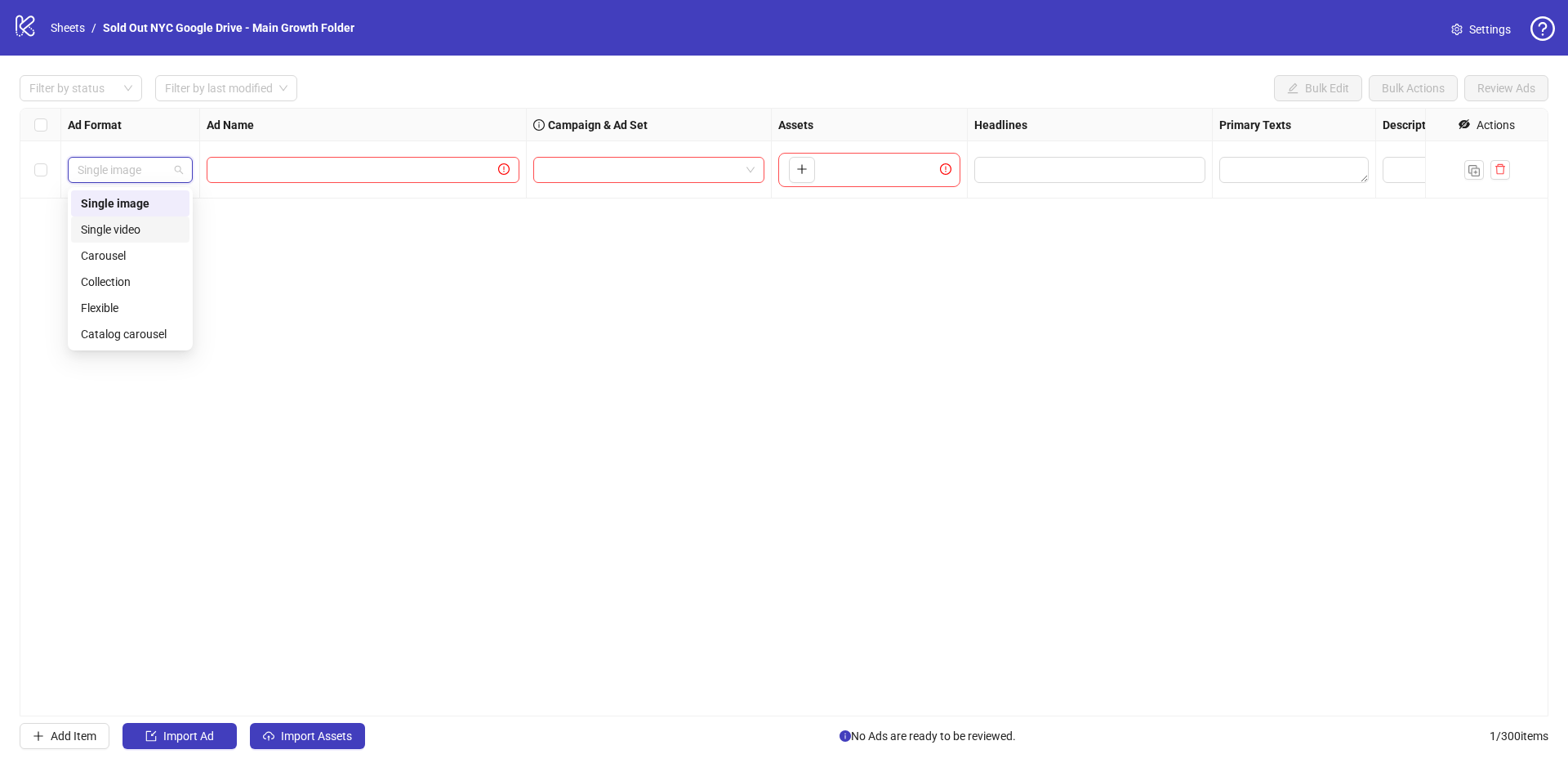 click on "Single video" at bounding box center (130, 230) 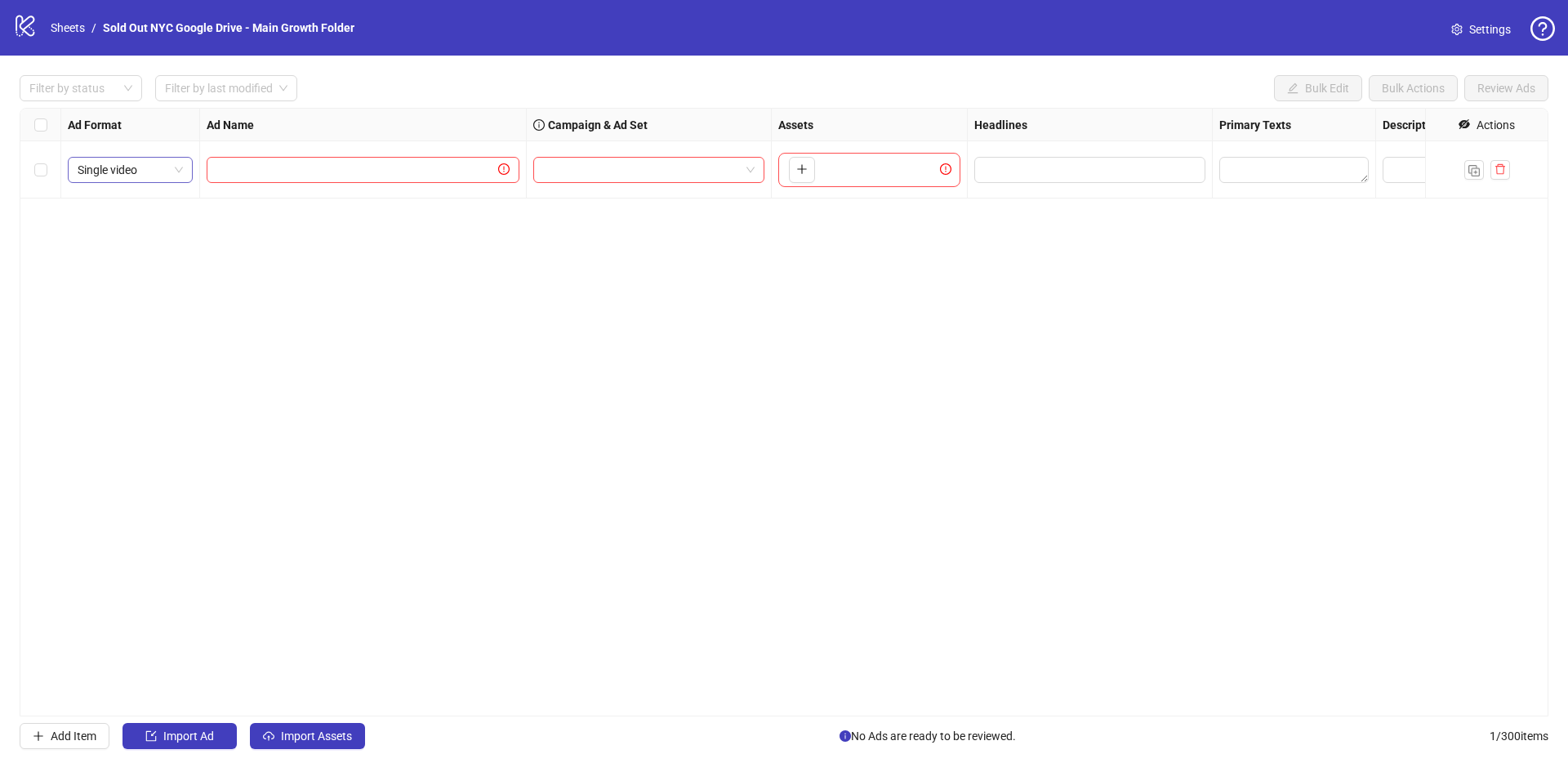 click on "Single video" at bounding box center [130, 170] 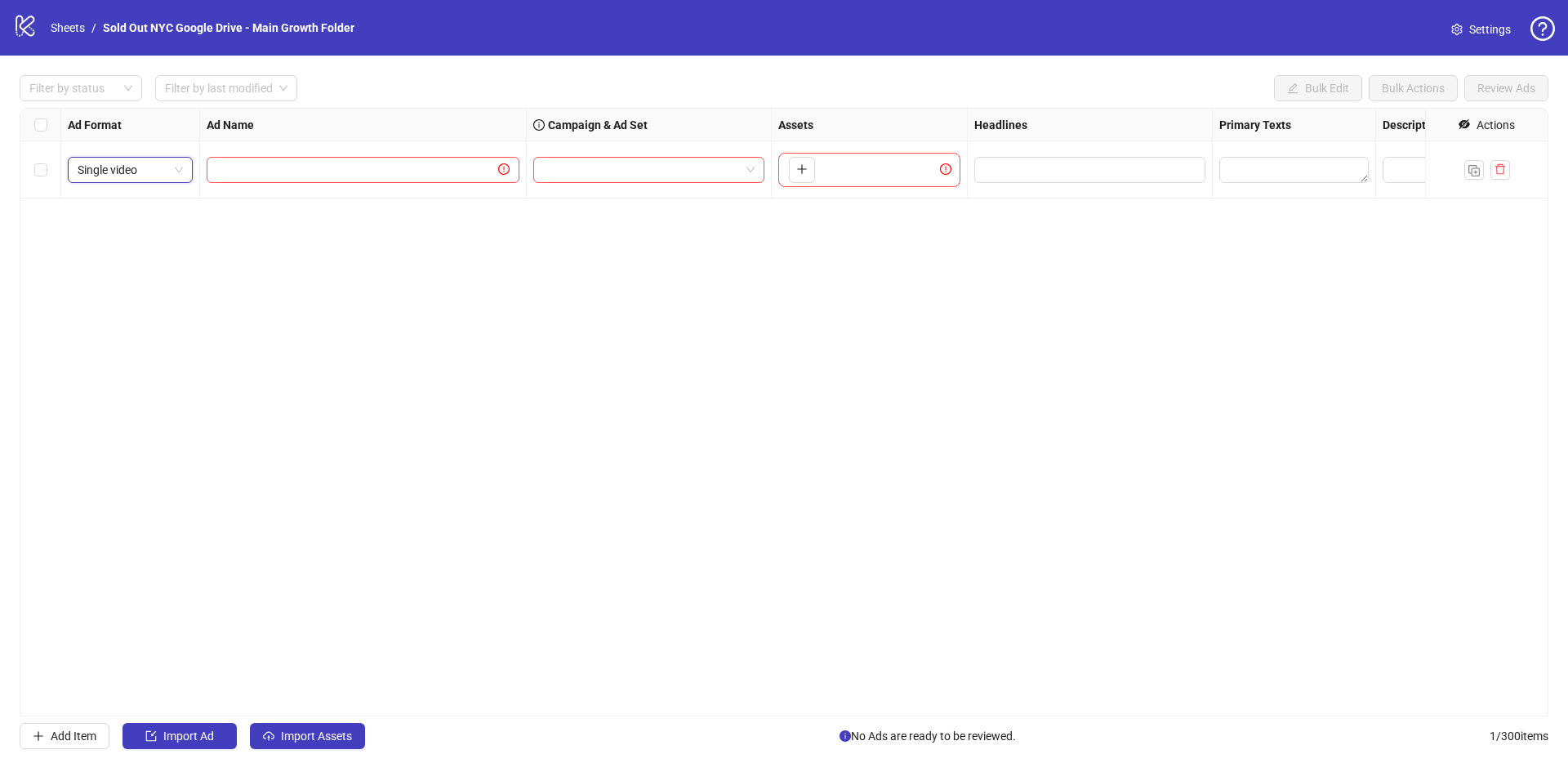 click on "Single video" at bounding box center (130, 170) 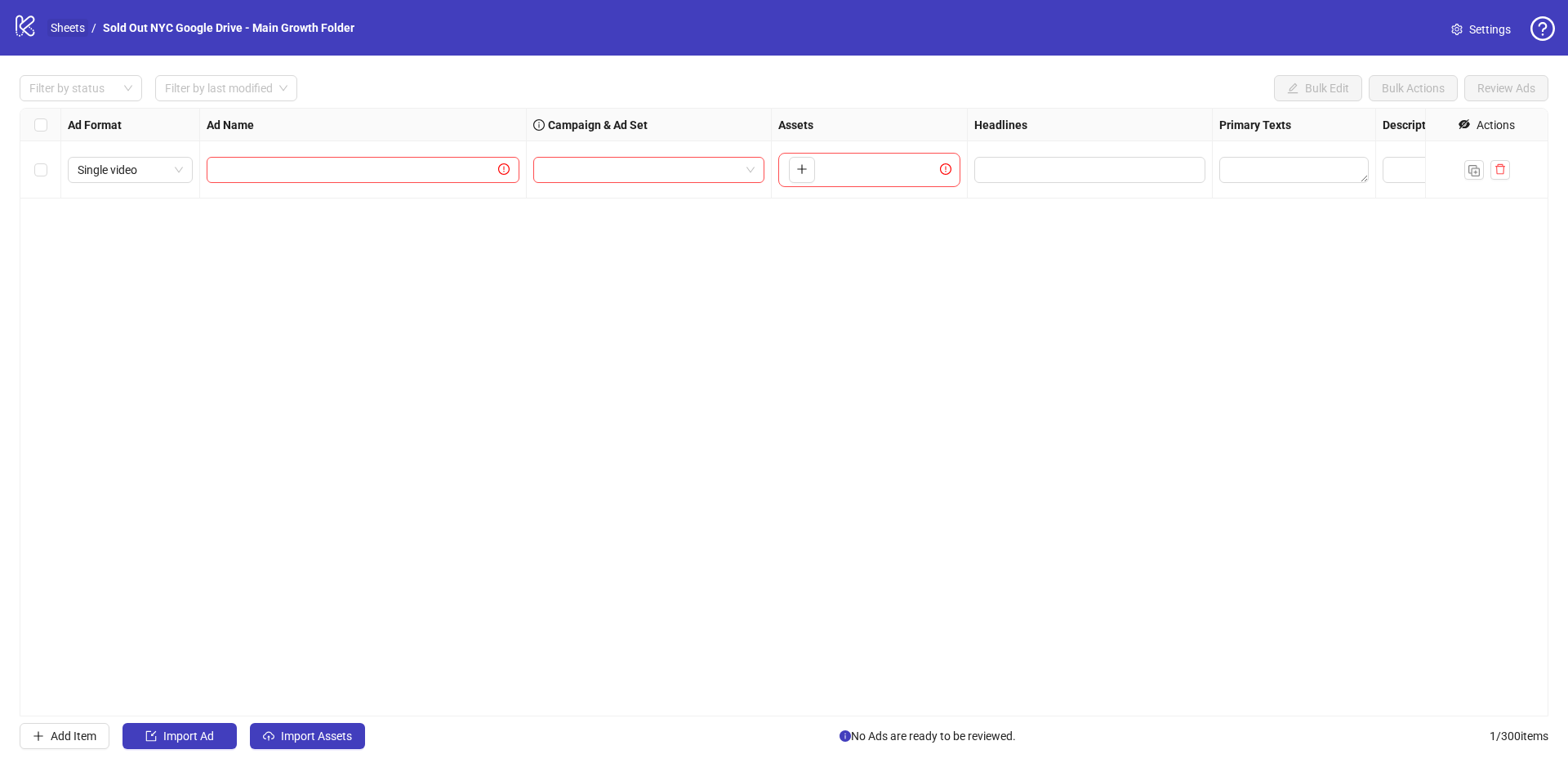 click on "Sheets" at bounding box center (68, 28) 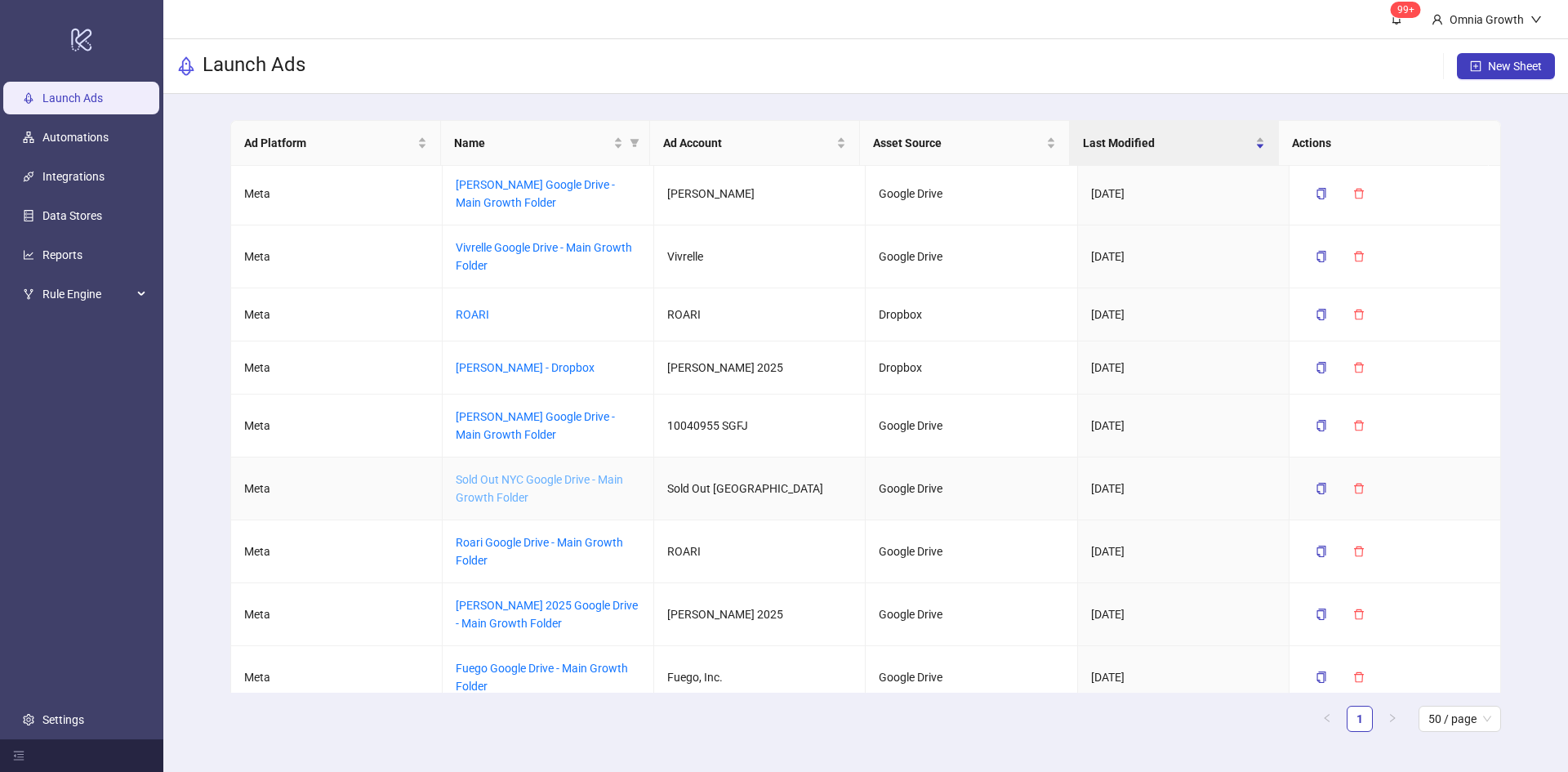 scroll, scrollTop: 0, scrollLeft: 0, axis: both 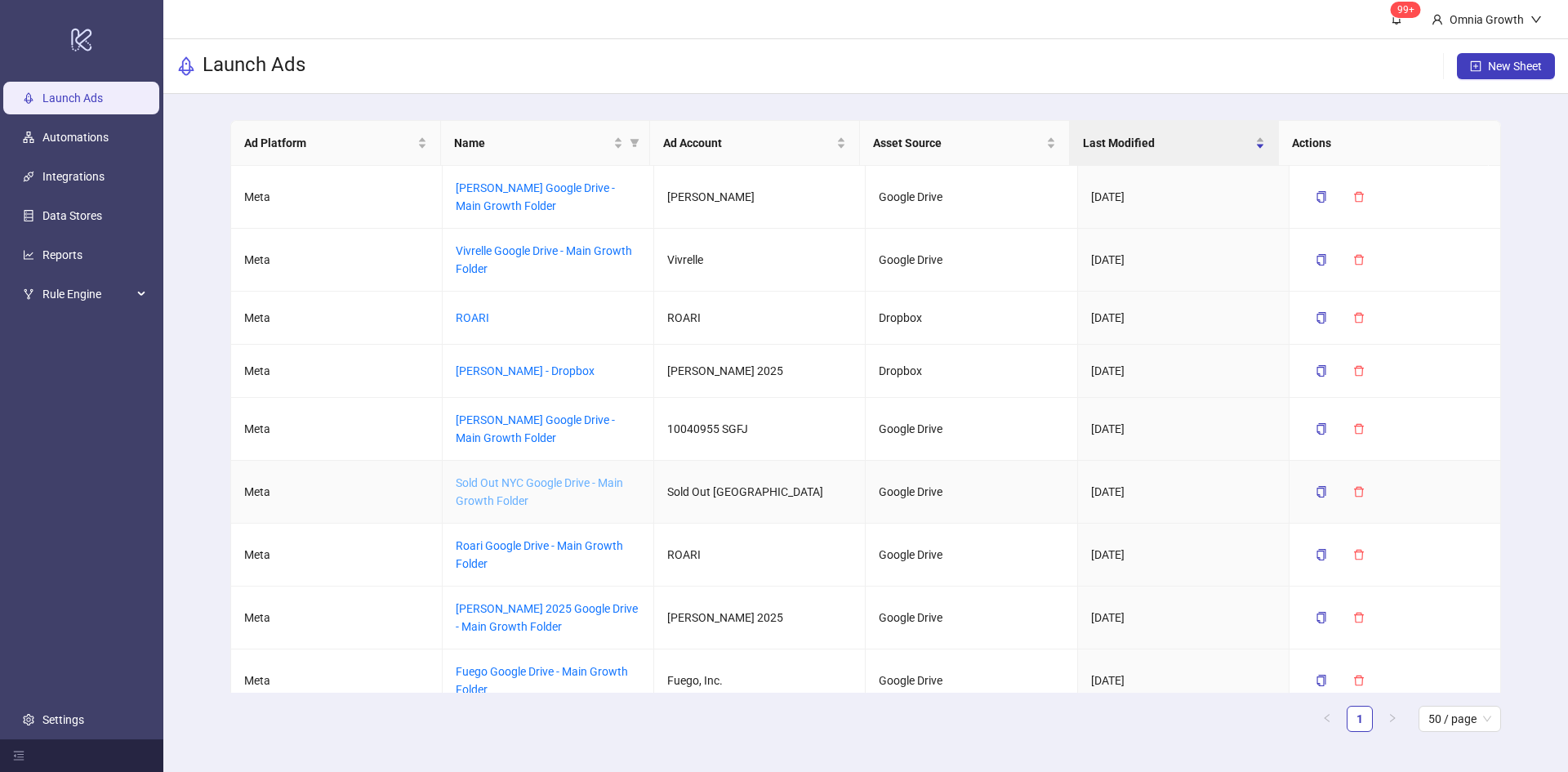 click on "Sold Out NYC Google Drive - Main Growth Folder" at bounding box center (539, 492) 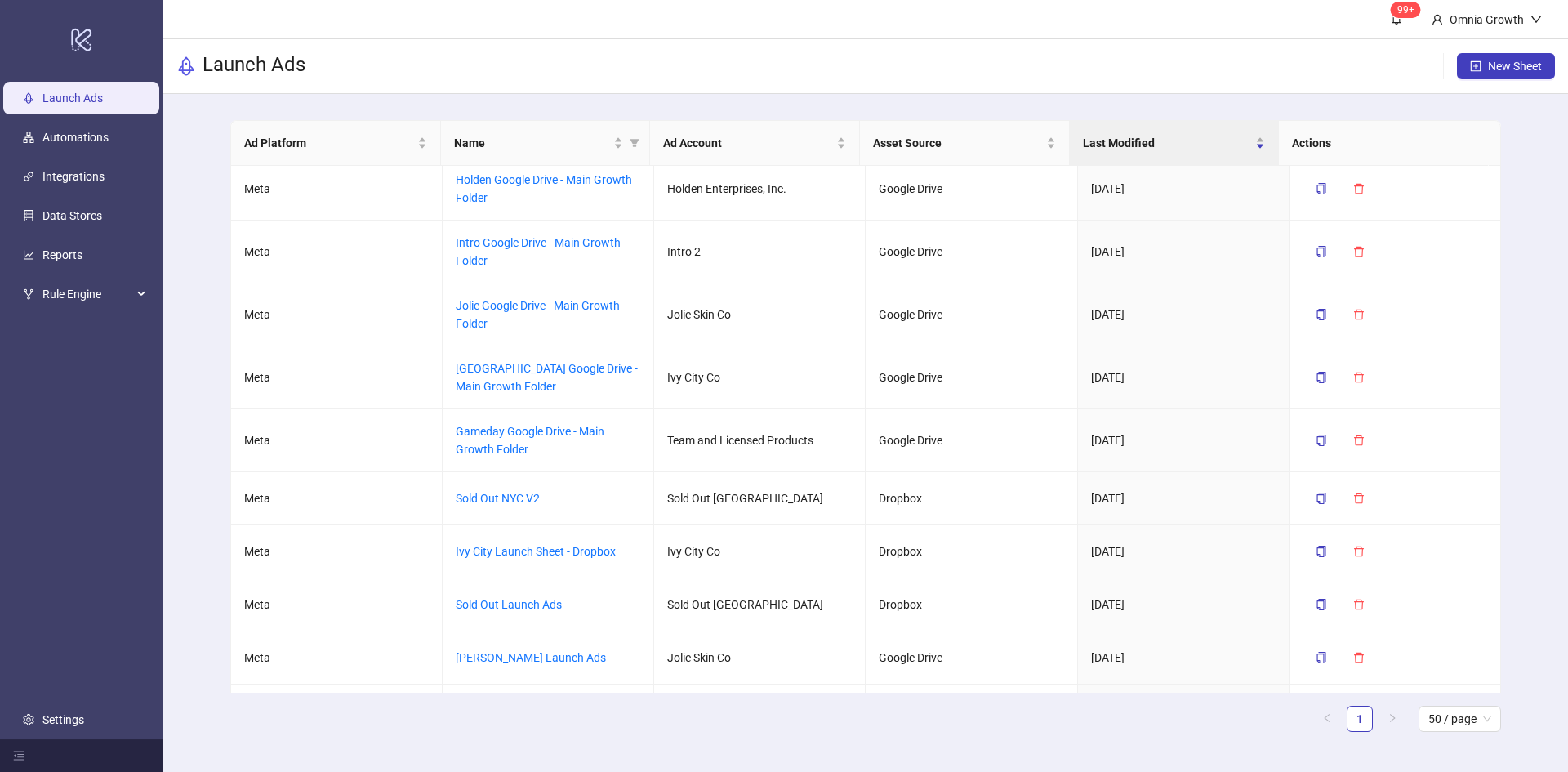 scroll, scrollTop: 654, scrollLeft: 0, axis: vertical 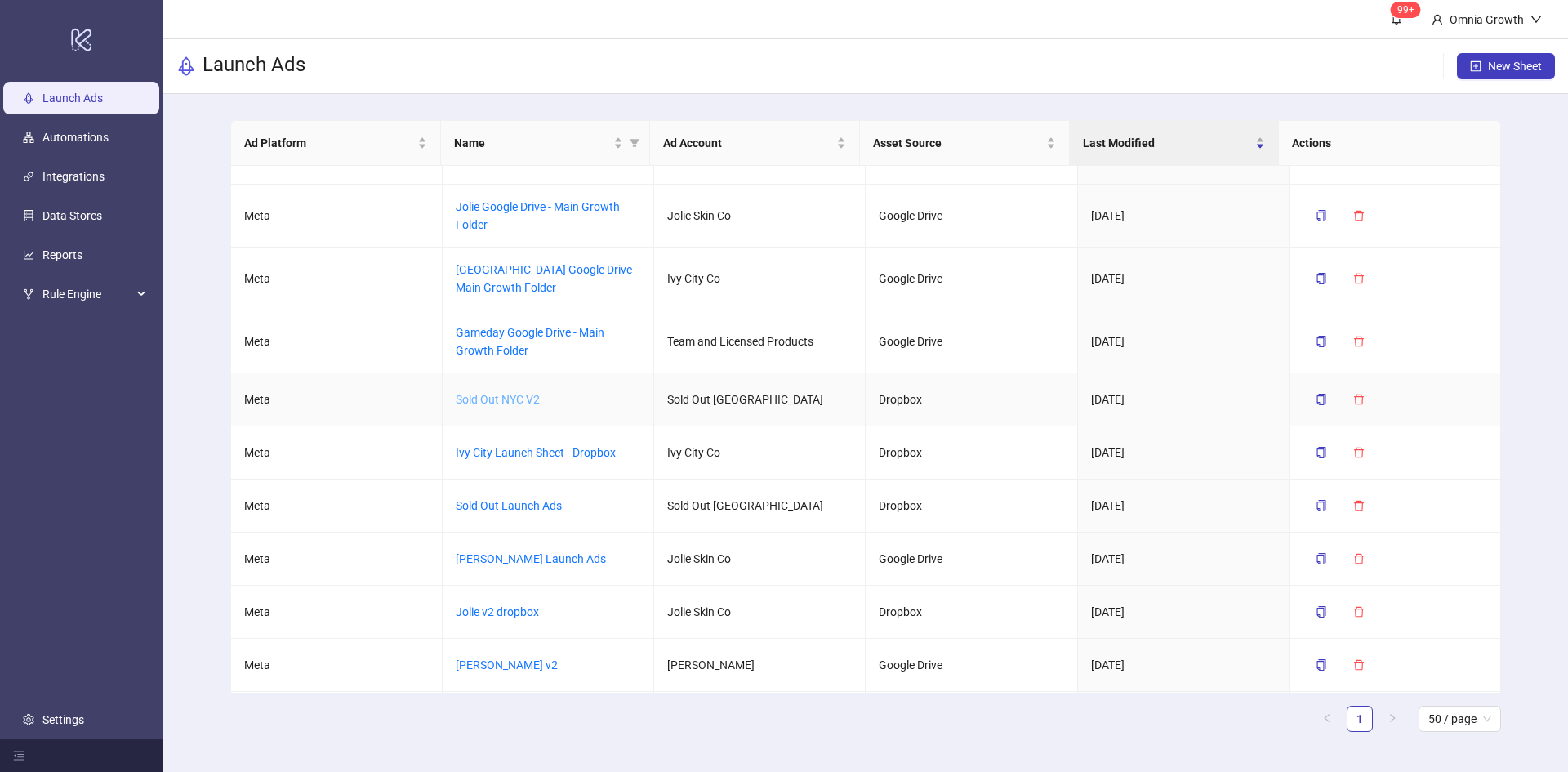 click on "Sold Out NYC V2" at bounding box center [497, 399] 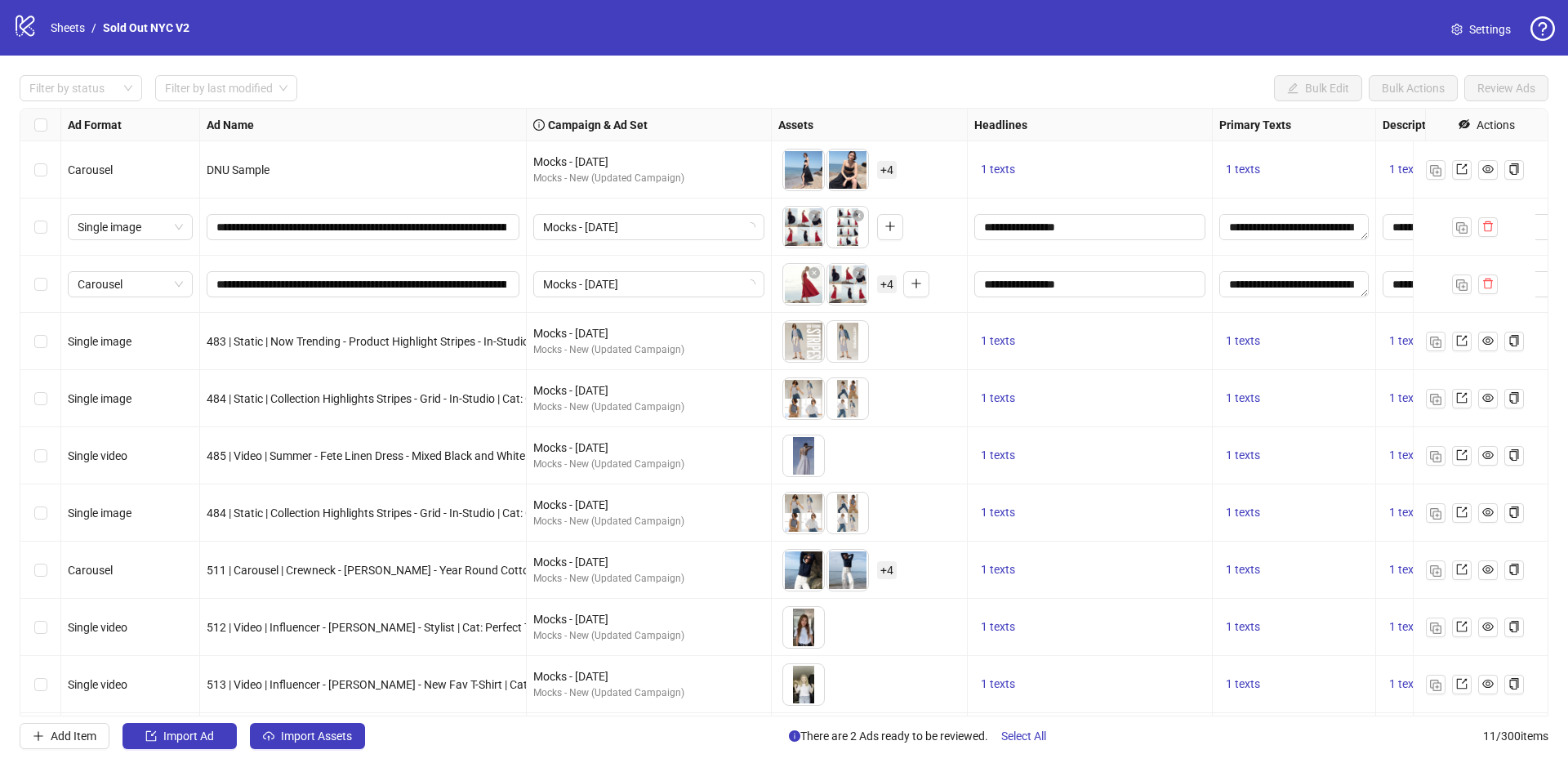 scroll, scrollTop: 67, scrollLeft: 0, axis: vertical 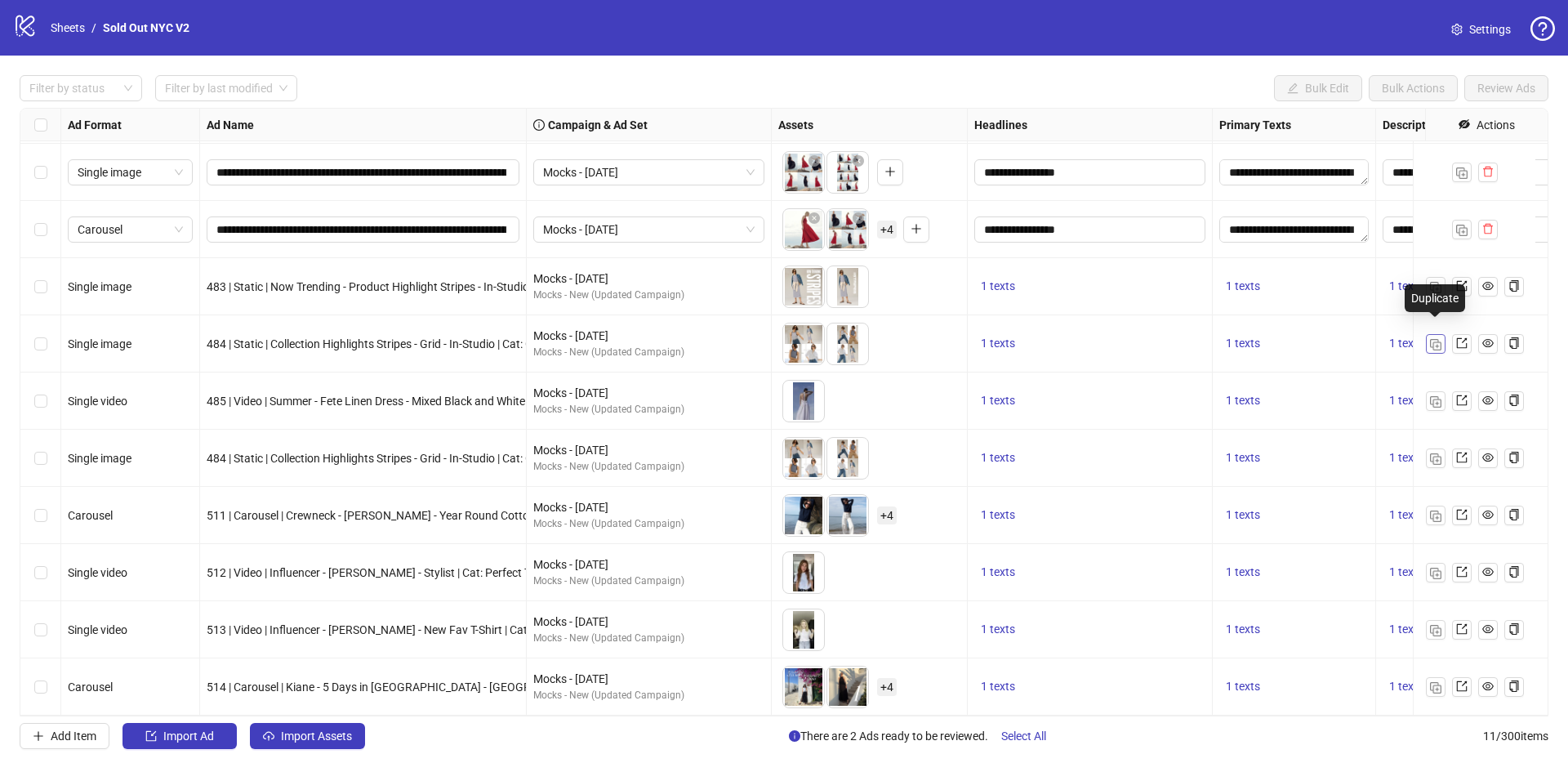 click at bounding box center [1436, 344] 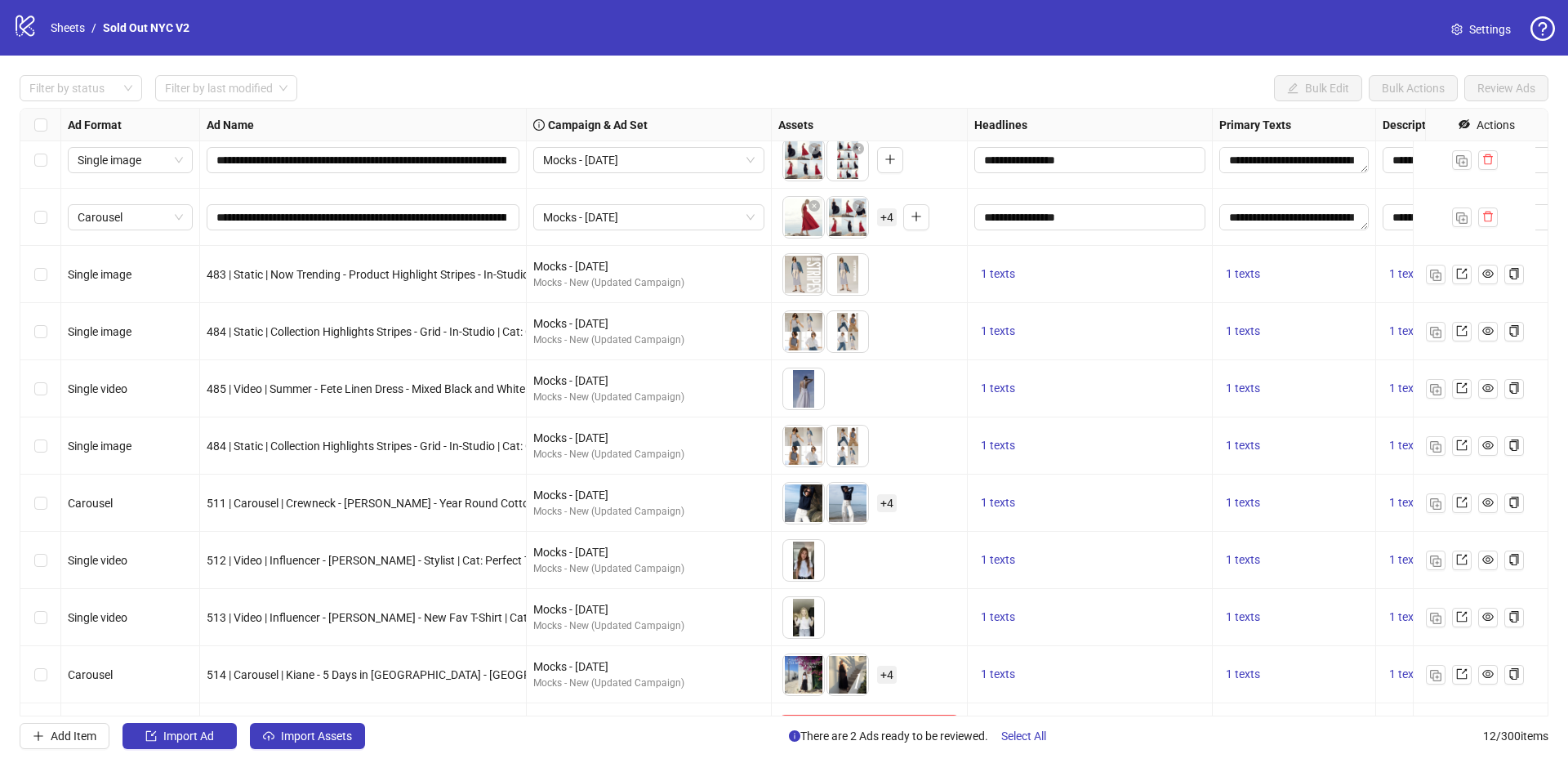 scroll, scrollTop: 124, scrollLeft: 0, axis: vertical 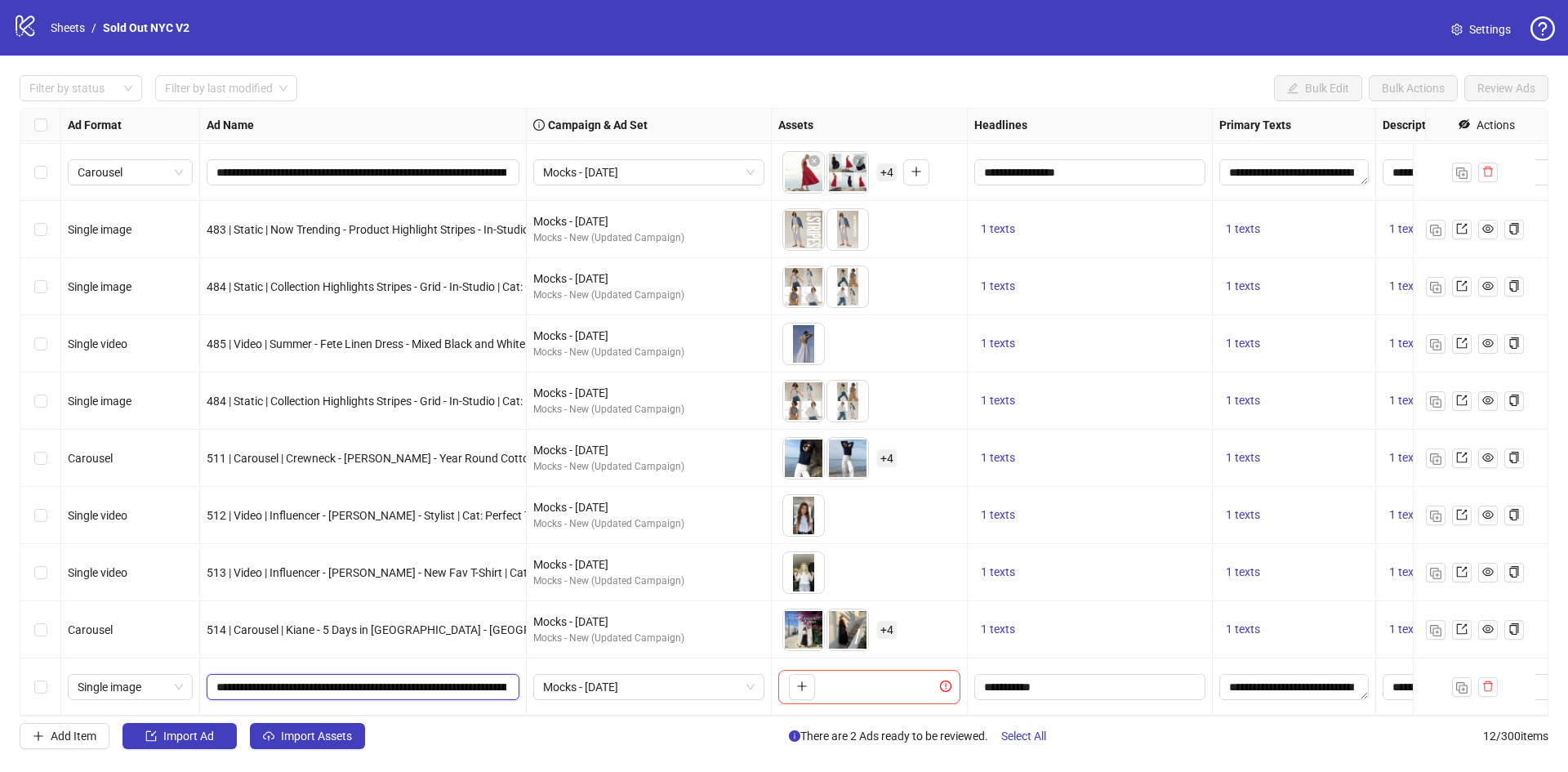 click on "**********" at bounding box center (361, 687) 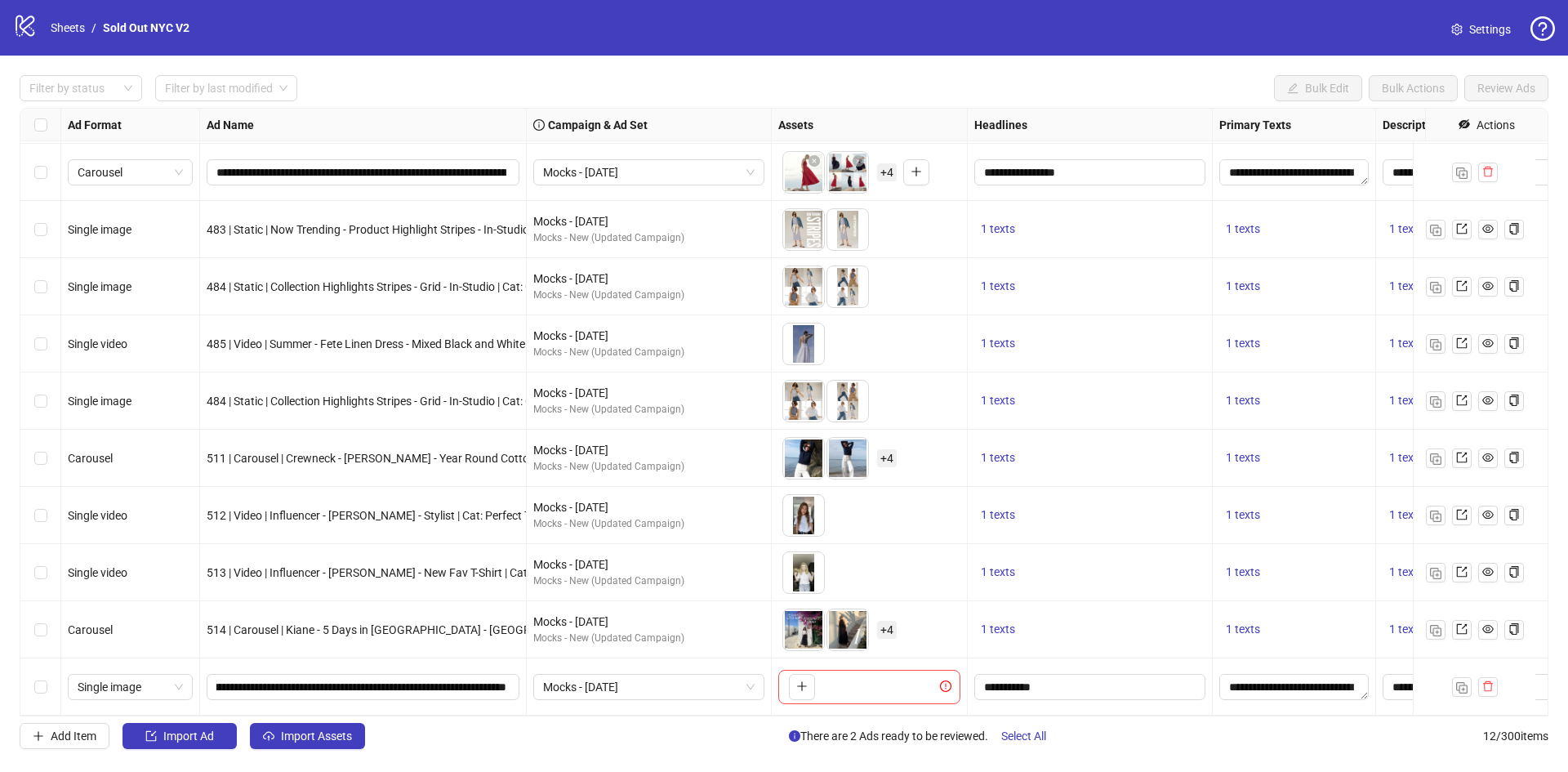 click on "514 | Carousel | Kiane - 5 Days in [GEOGRAPHIC_DATA] - [GEOGRAPHIC_DATA] | Cat: Other | Mixed Product | Mixed Color | Text Overlay | PLP - European Capsule Wardrobe | [DATE]" at bounding box center (363, 630) 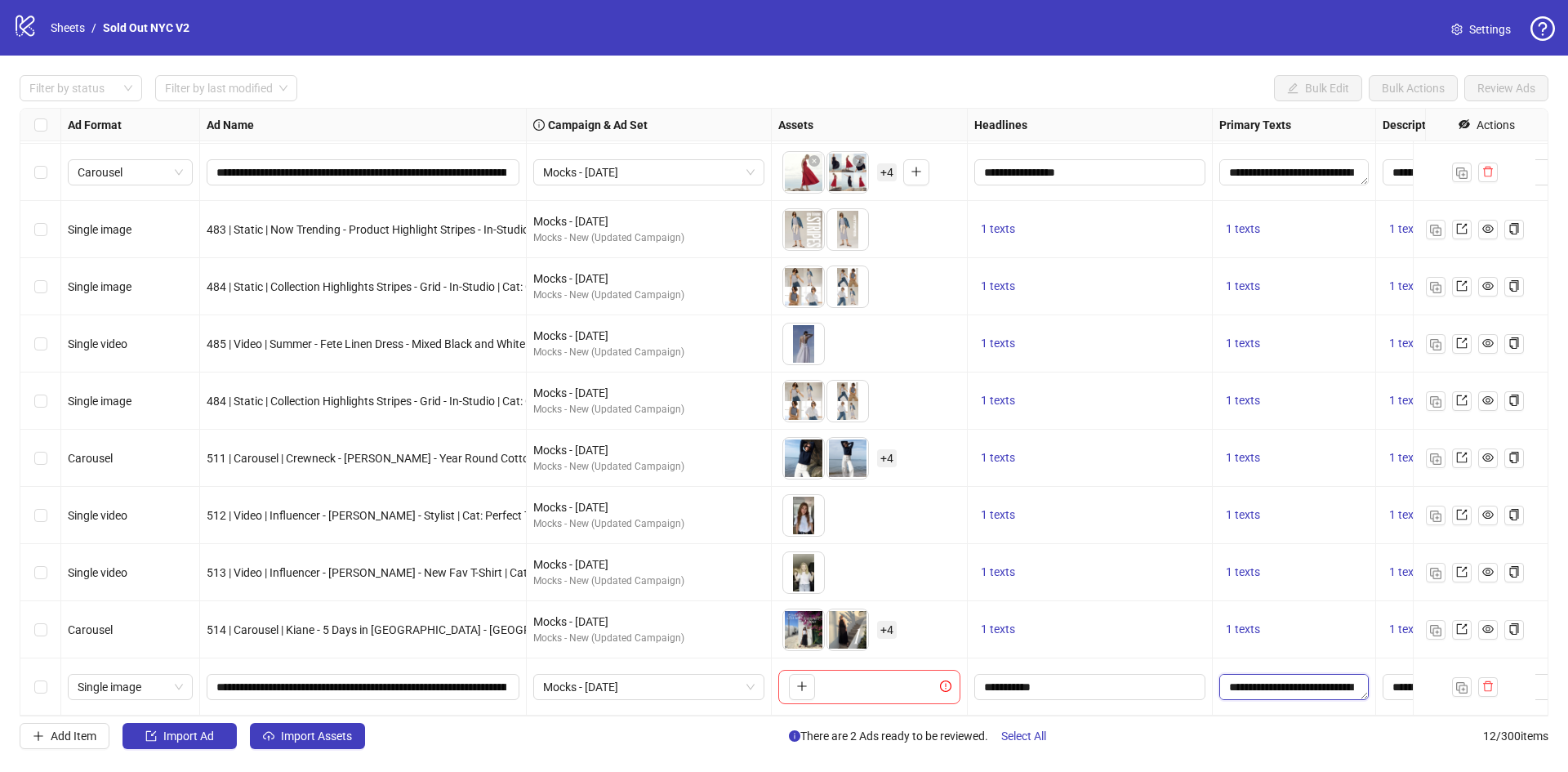 click on "**********" at bounding box center (1294, 687) 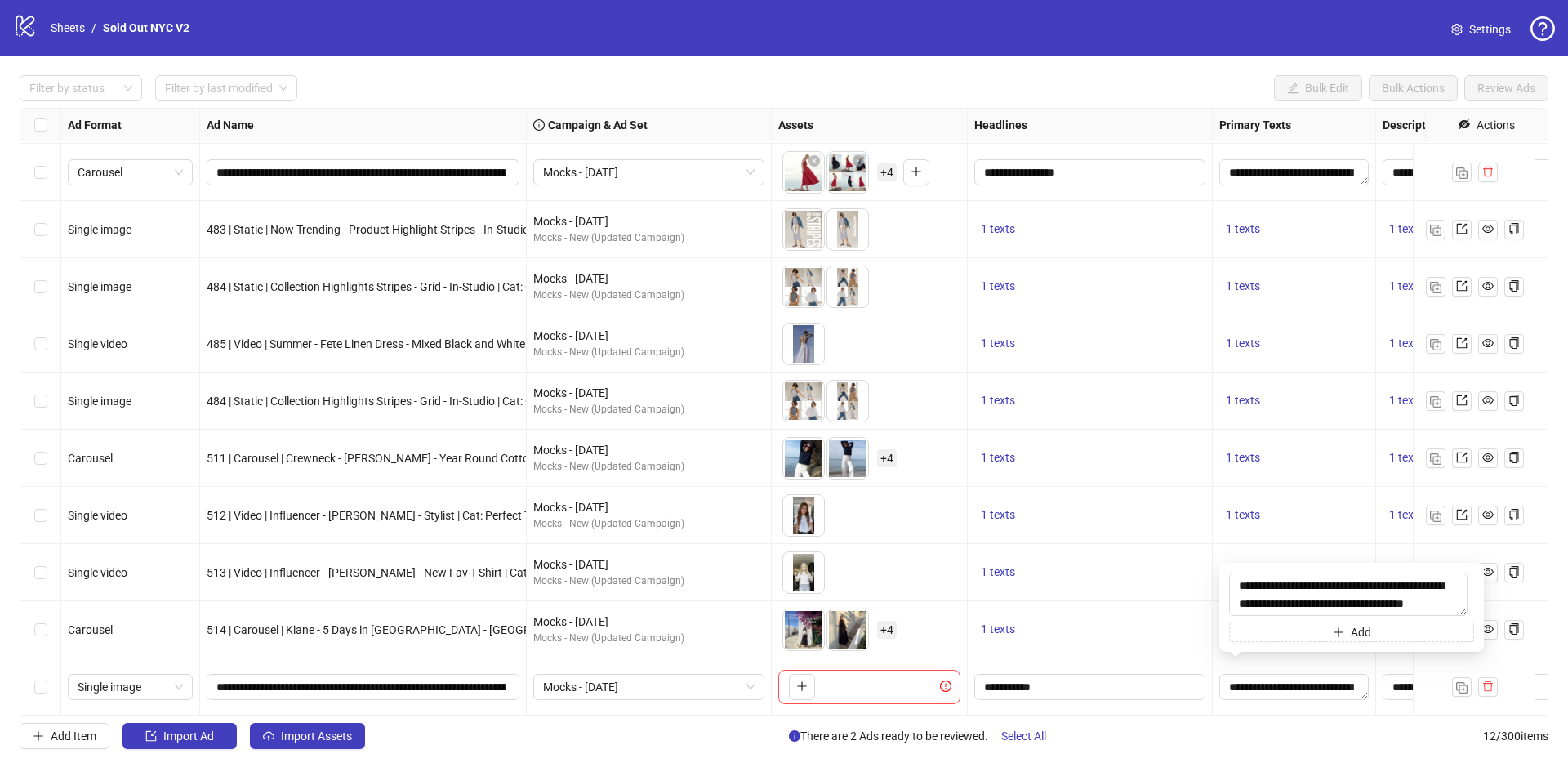 scroll, scrollTop: 12, scrollLeft: 0, axis: vertical 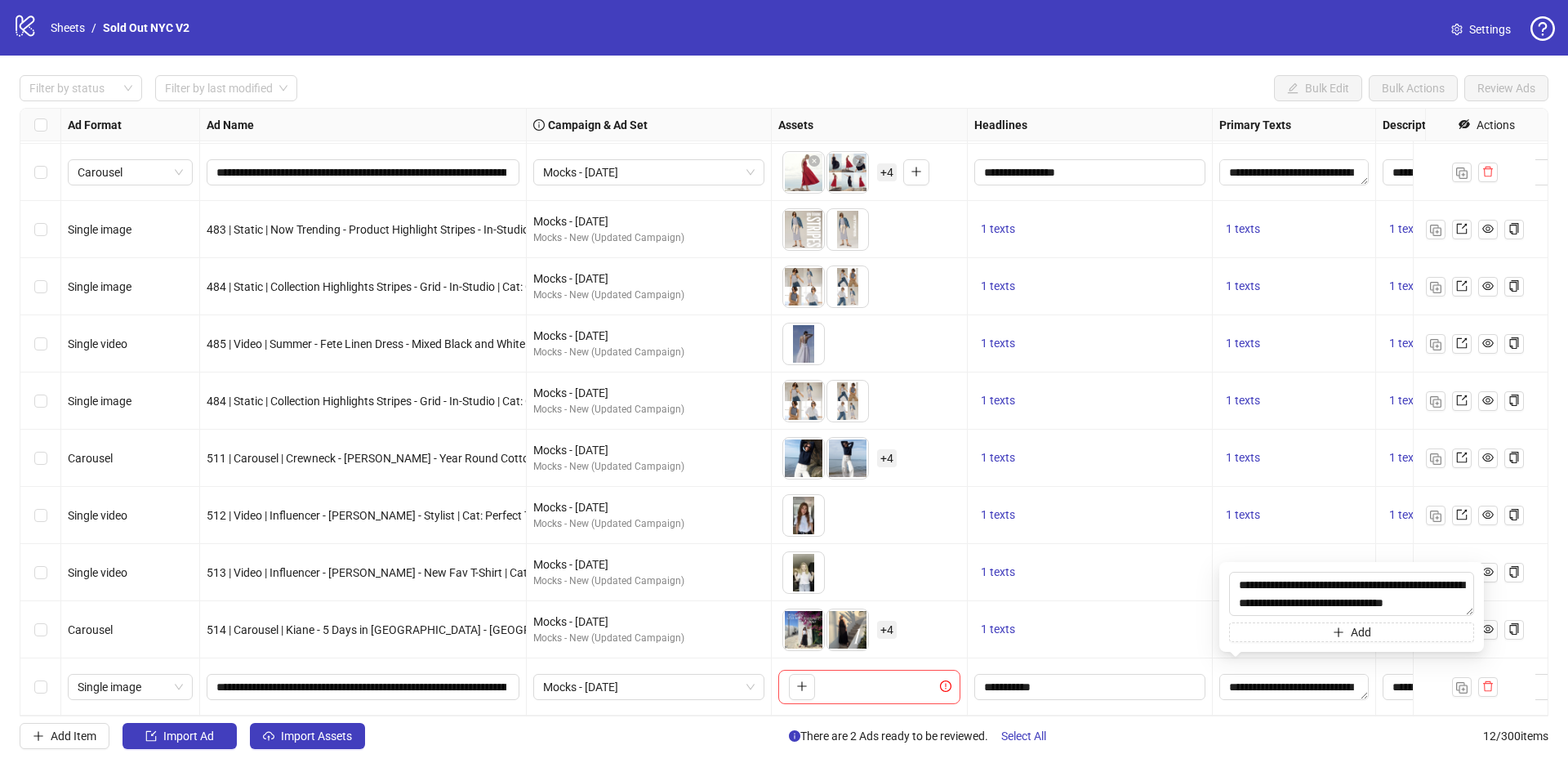 type on "**********" 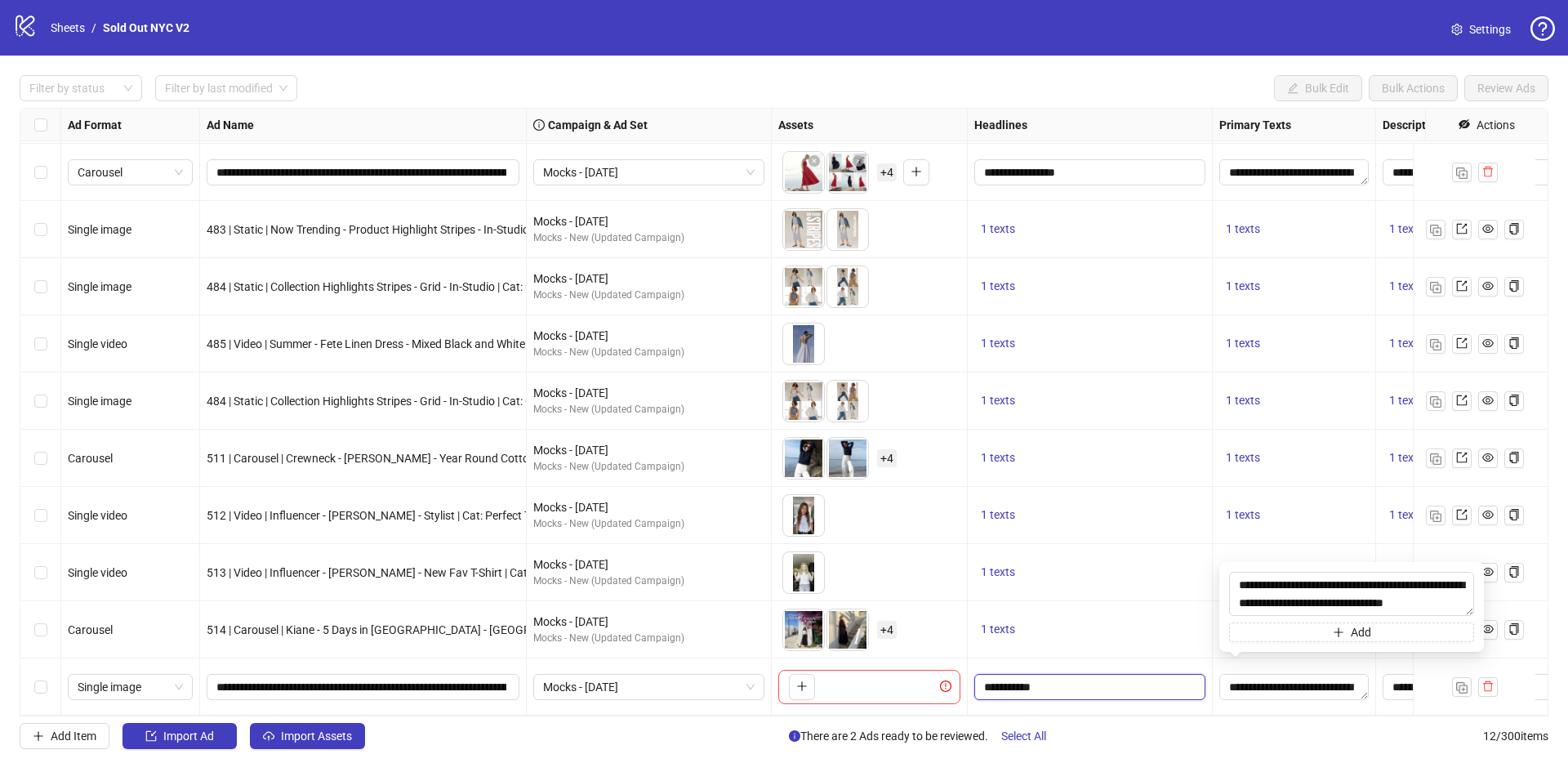 click on "**********" at bounding box center [1088, 687] 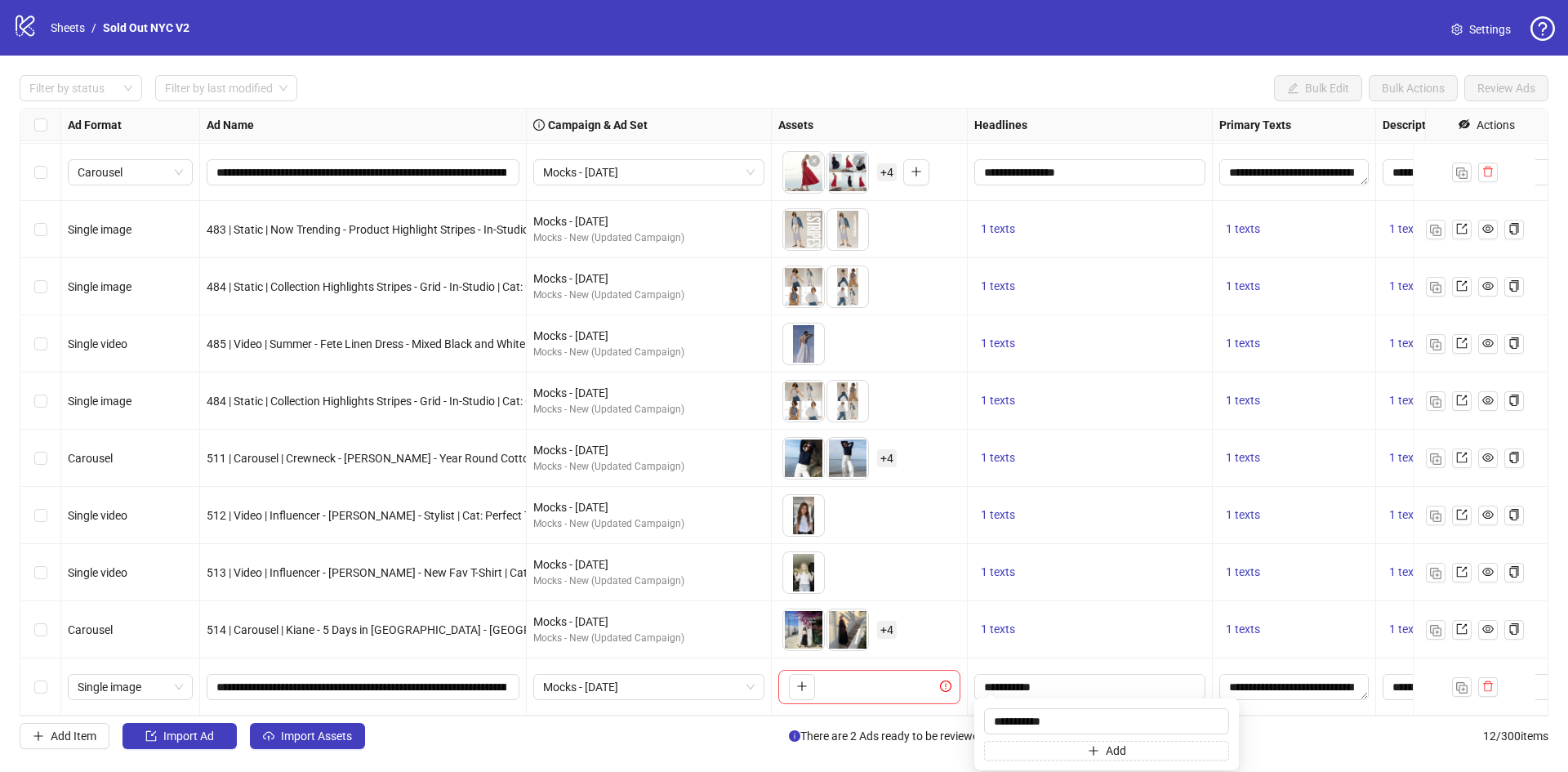type on "**********" 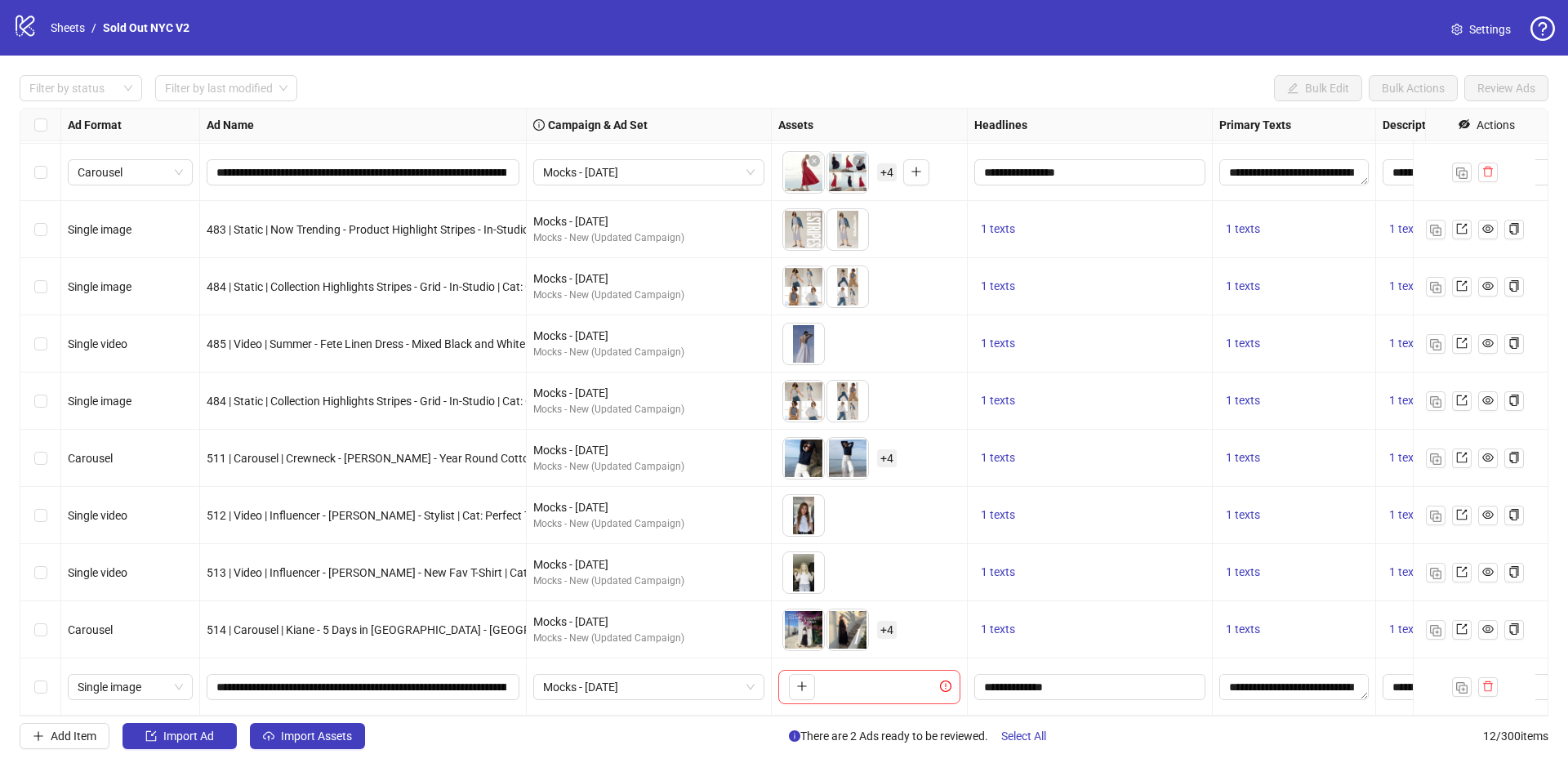 drag, startPoint x: 1080, startPoint y: 542, endPoint x: 945, endPoint y: 141, distance: 423.1146 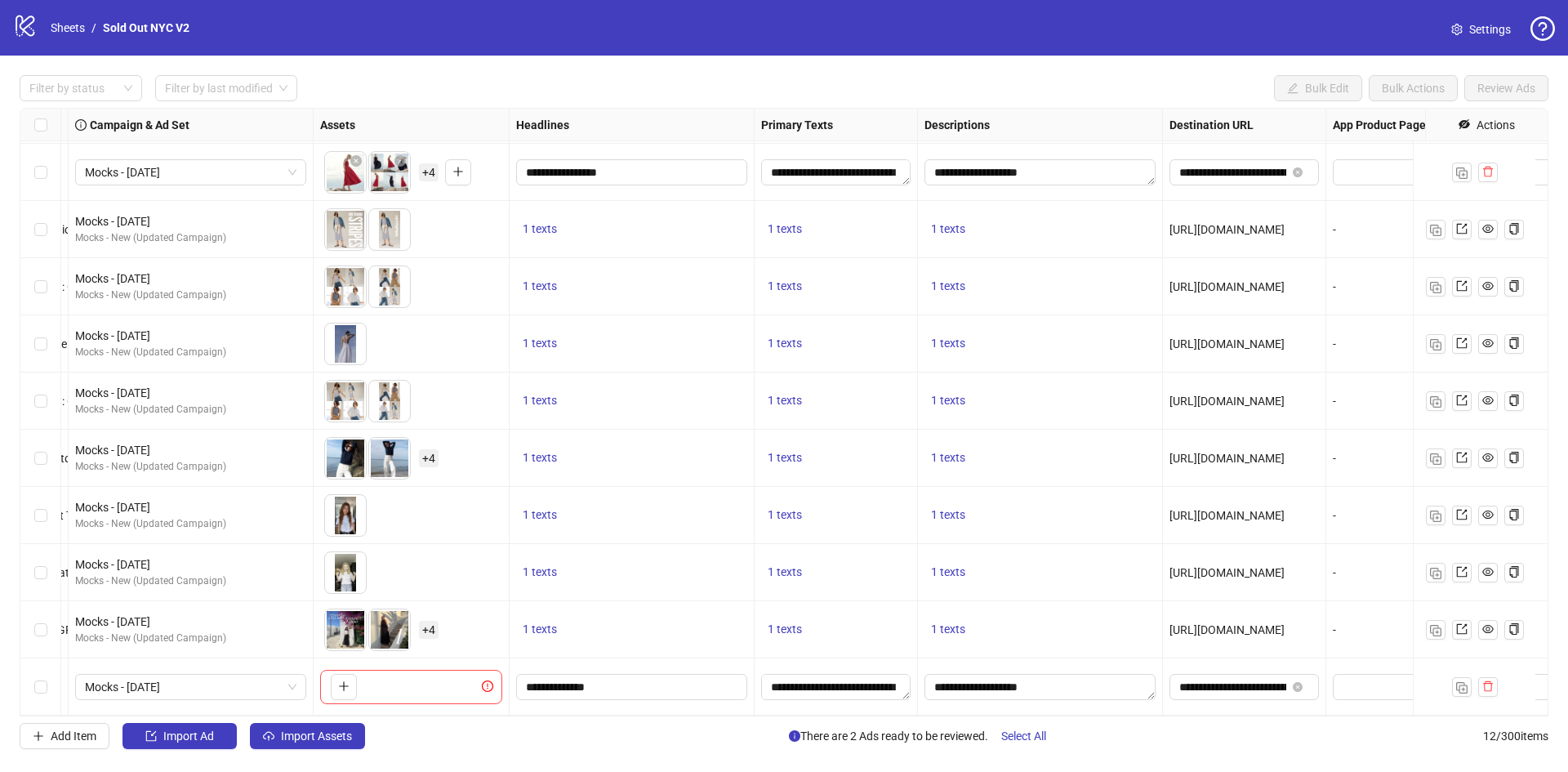 scroll, scrollTop: 124, scrollLeft: 463, axis: both 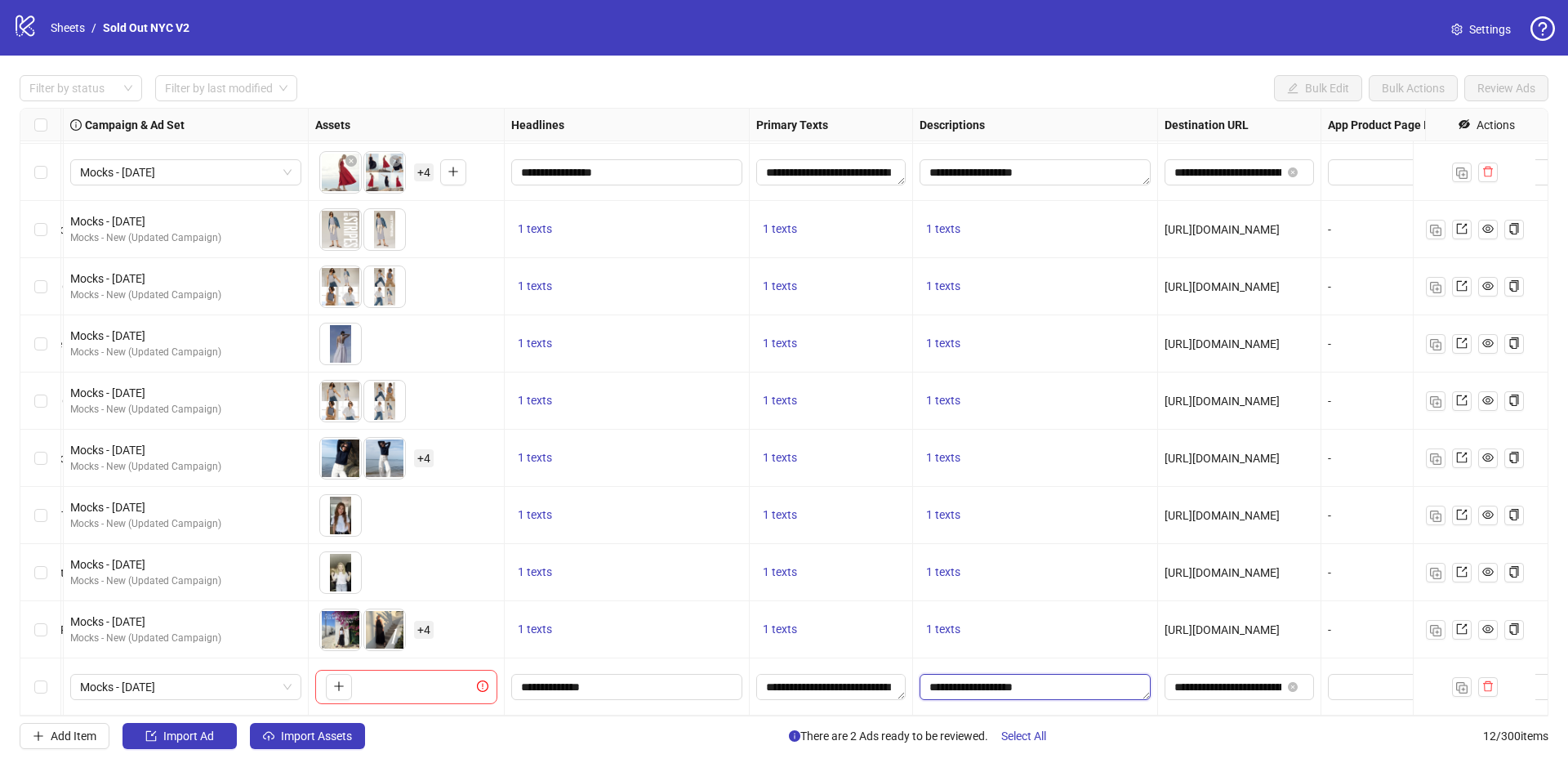 click on "**********" at bounding box center (1035, 687) 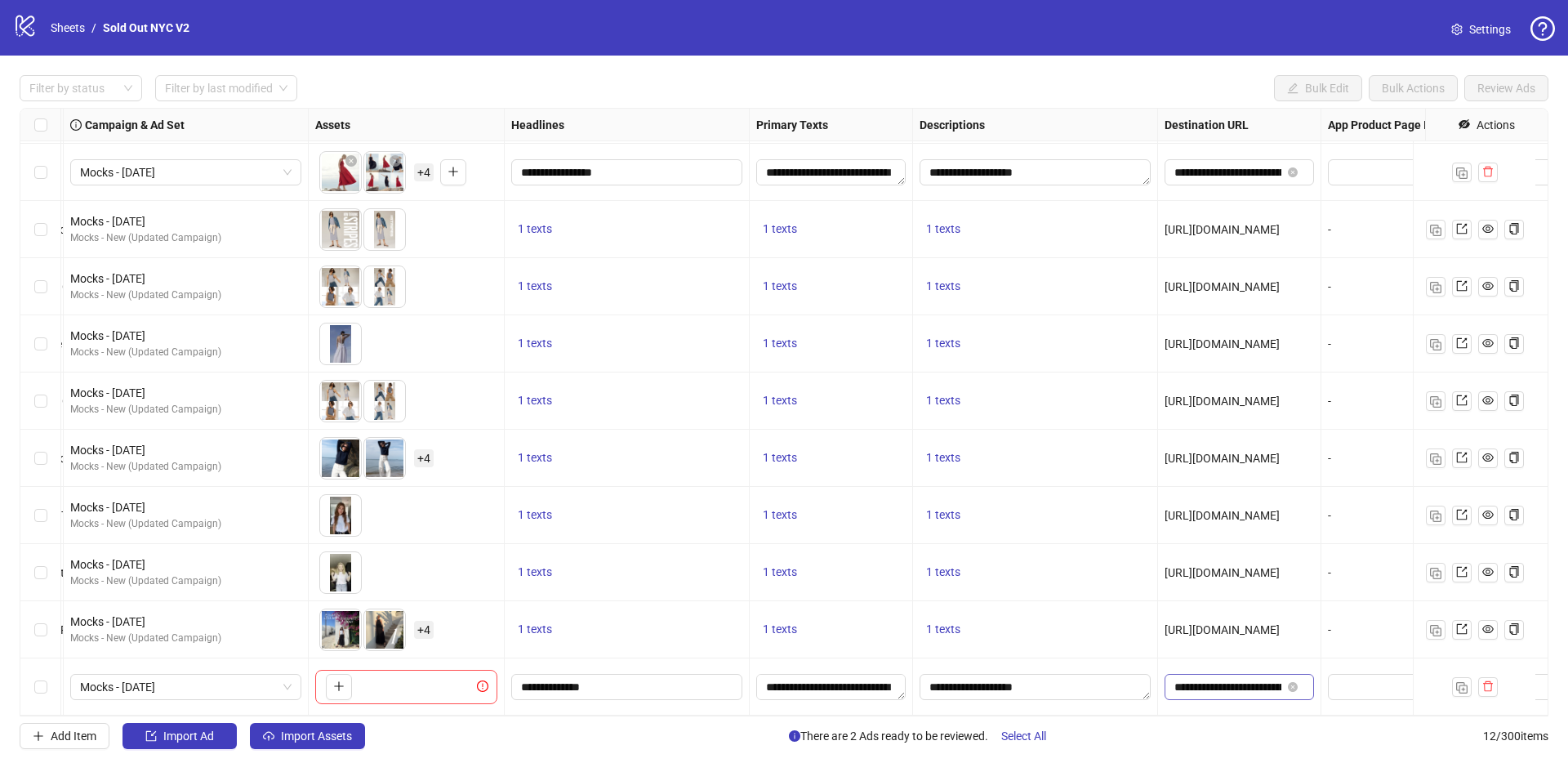 click on "**********" at bounding box center (1227, 687) 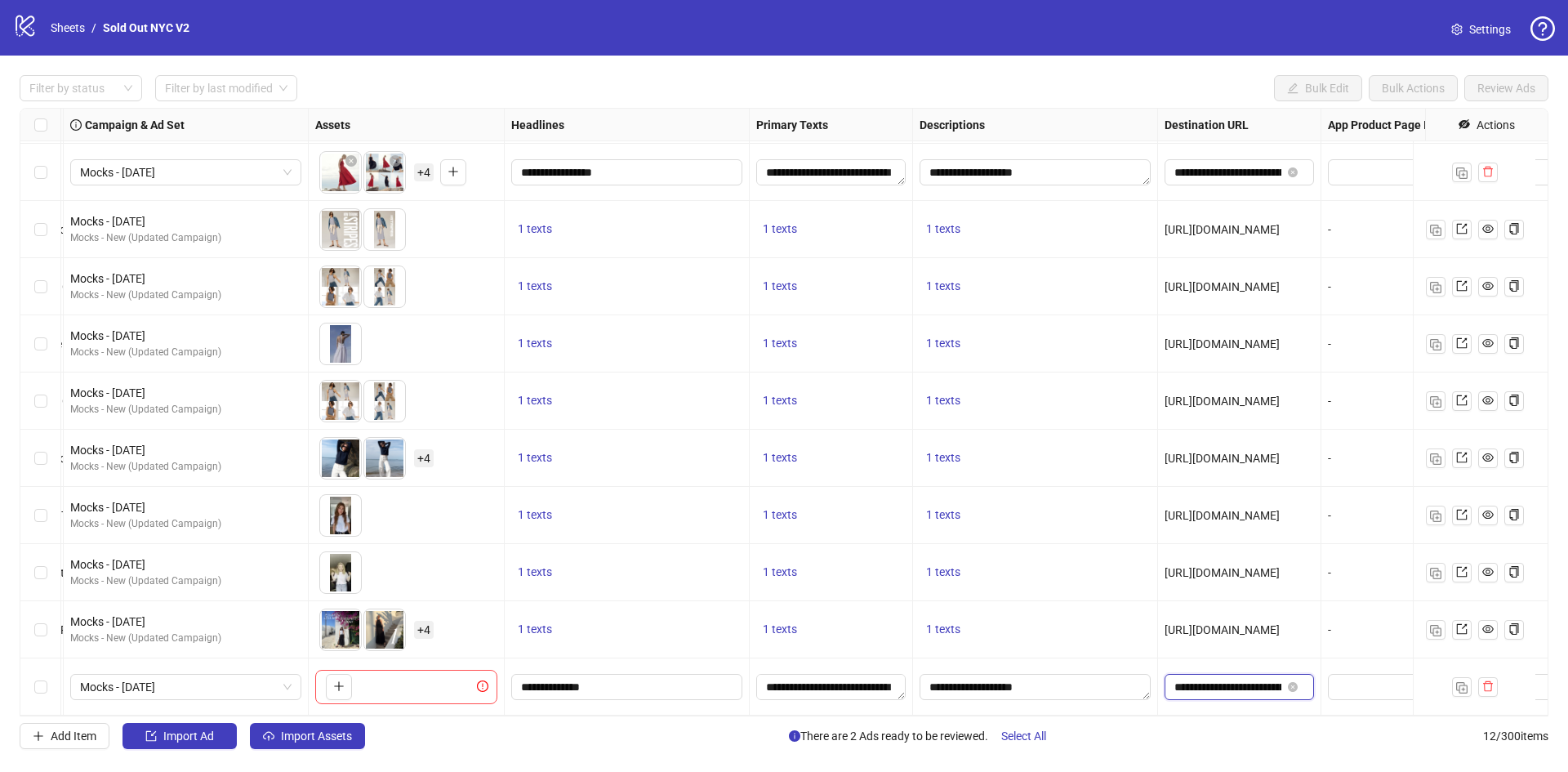 paste 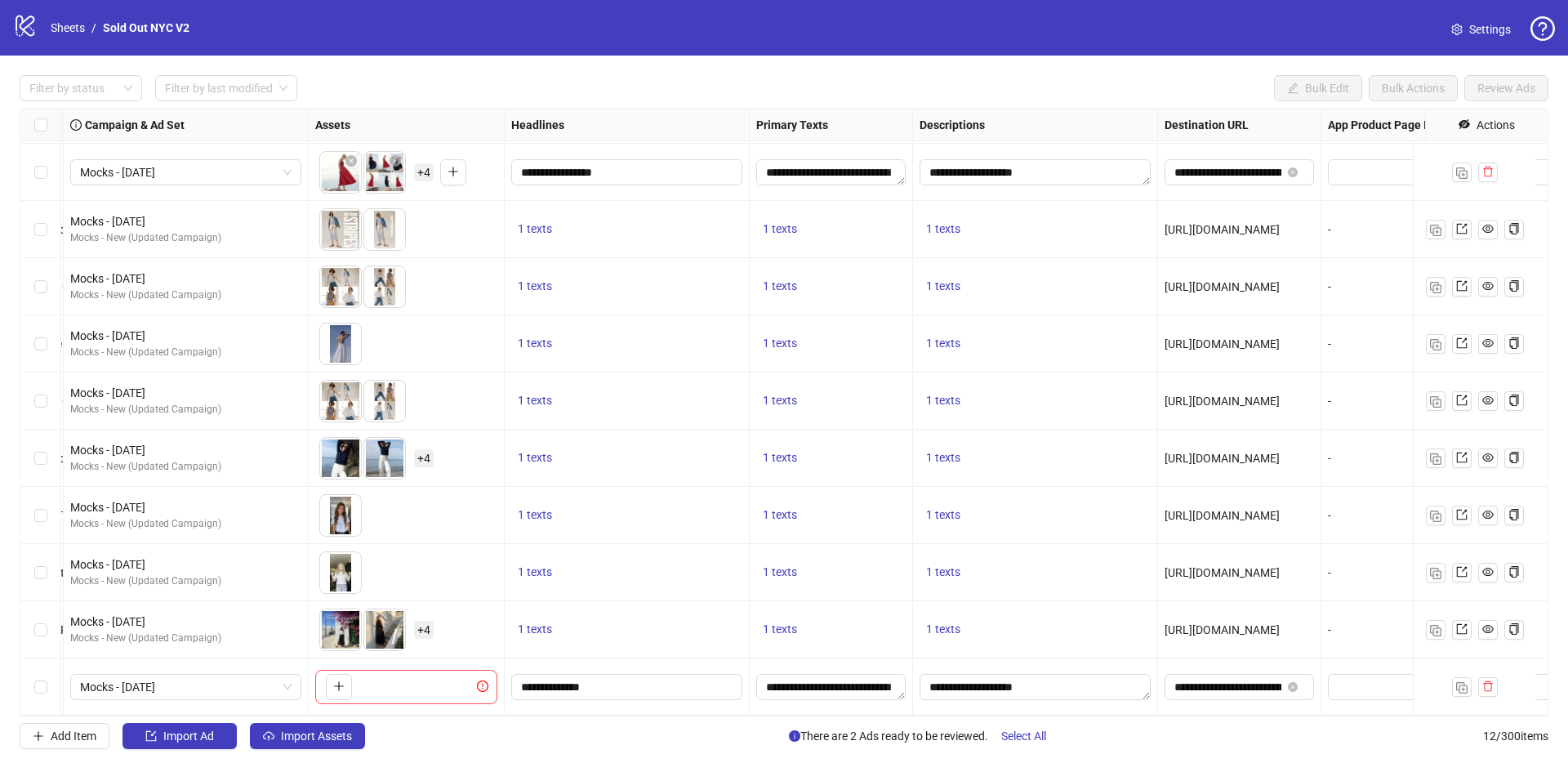 click on "1 texts" at bounding box center (1036, 573) 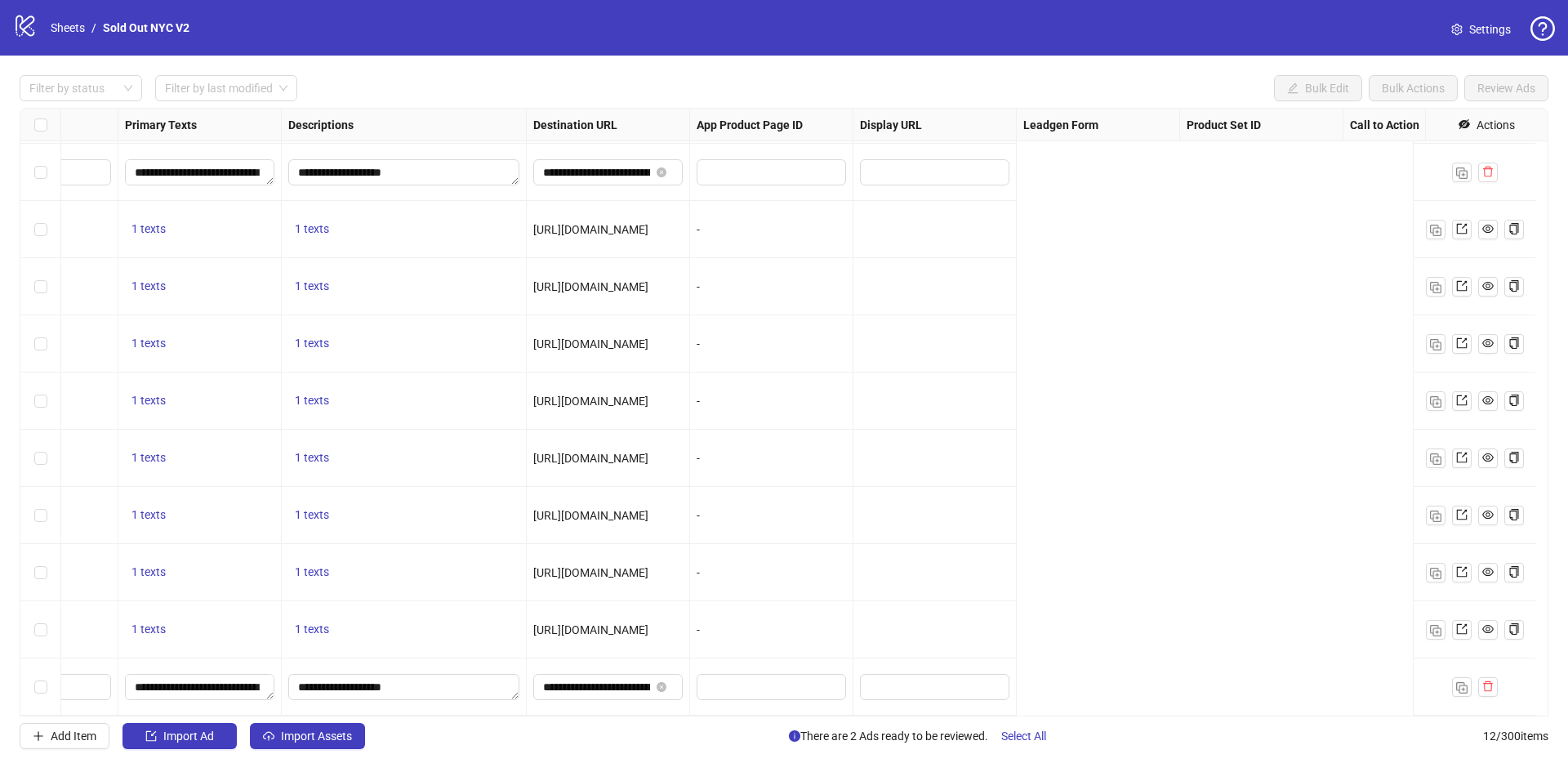 scroll, scrollTop: 124, scrollLeft: 0, axis: vertical 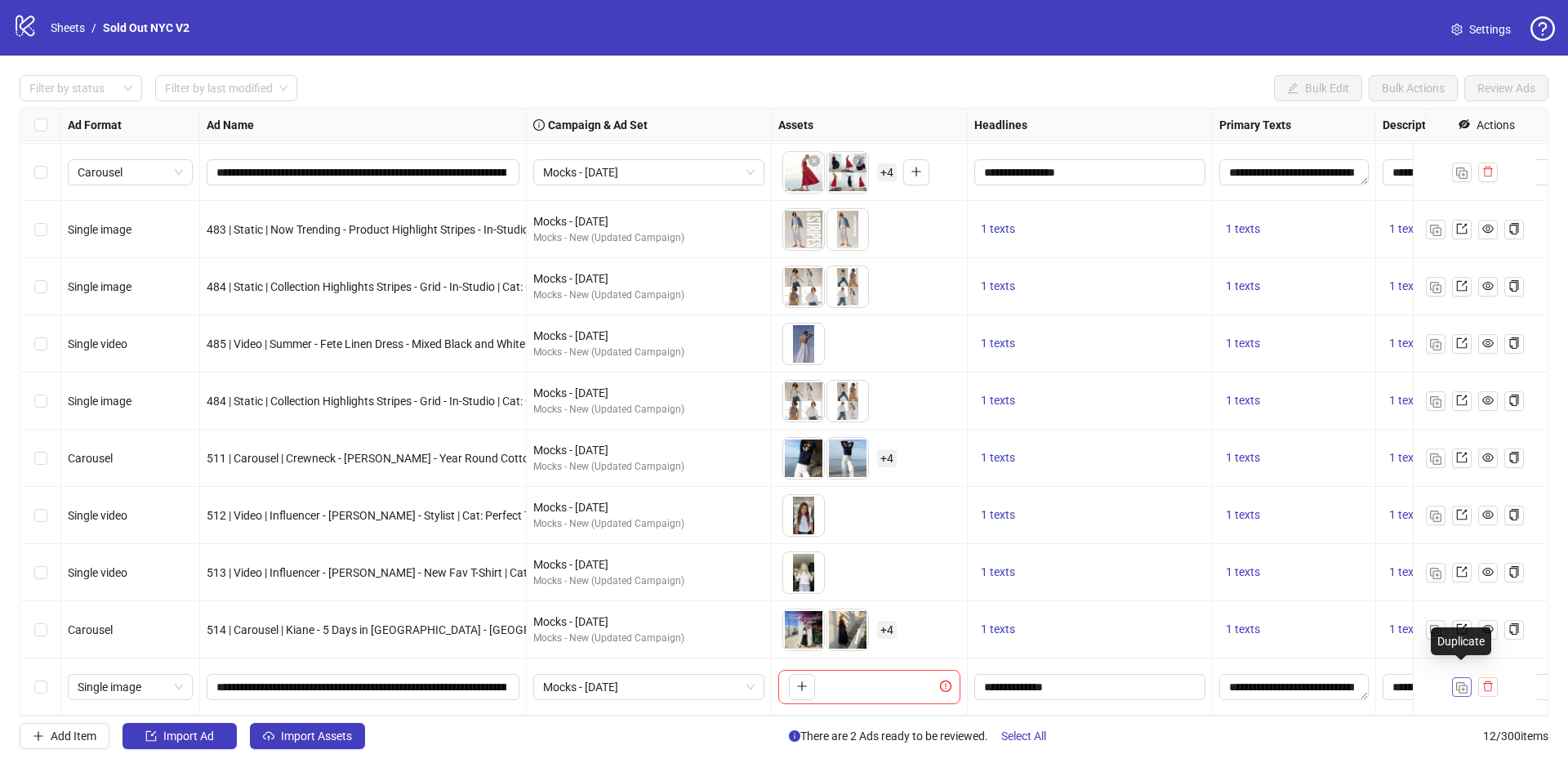 click at bounding box center (1462, 688) 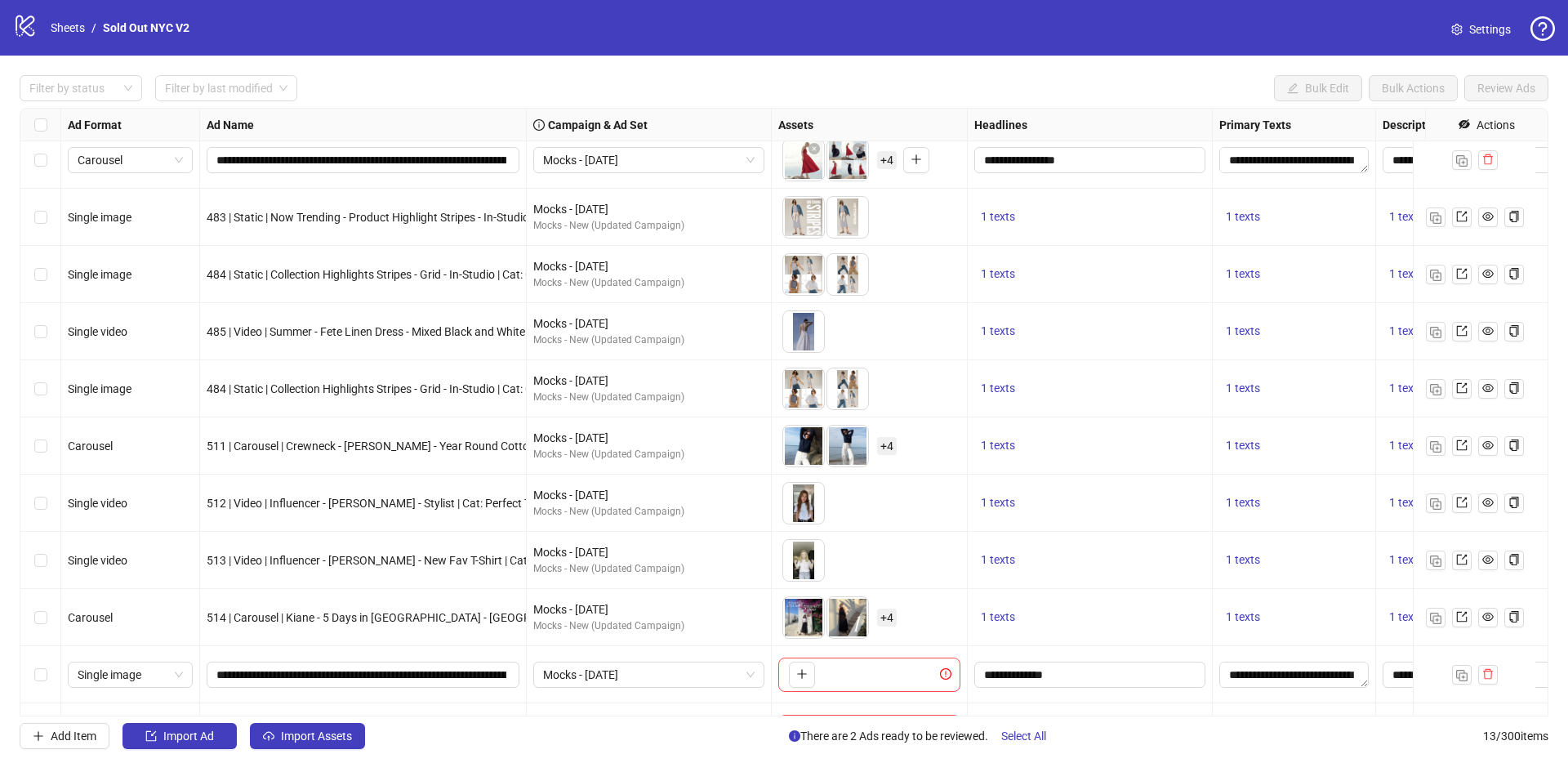 scroll, scrollTop: 181, scrollLeft: 0, axis: vertical 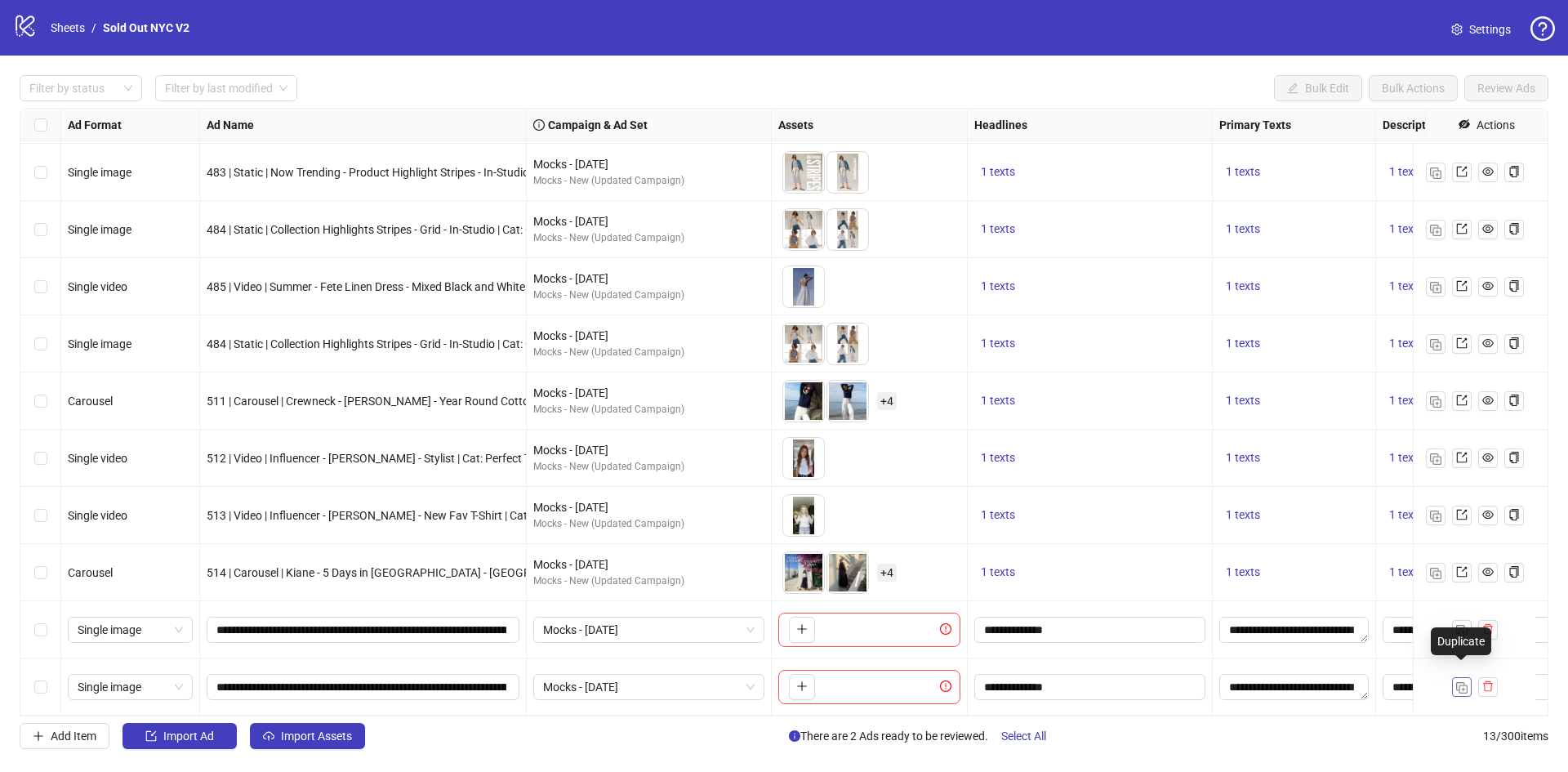 click at bounding box center (1462, 688) 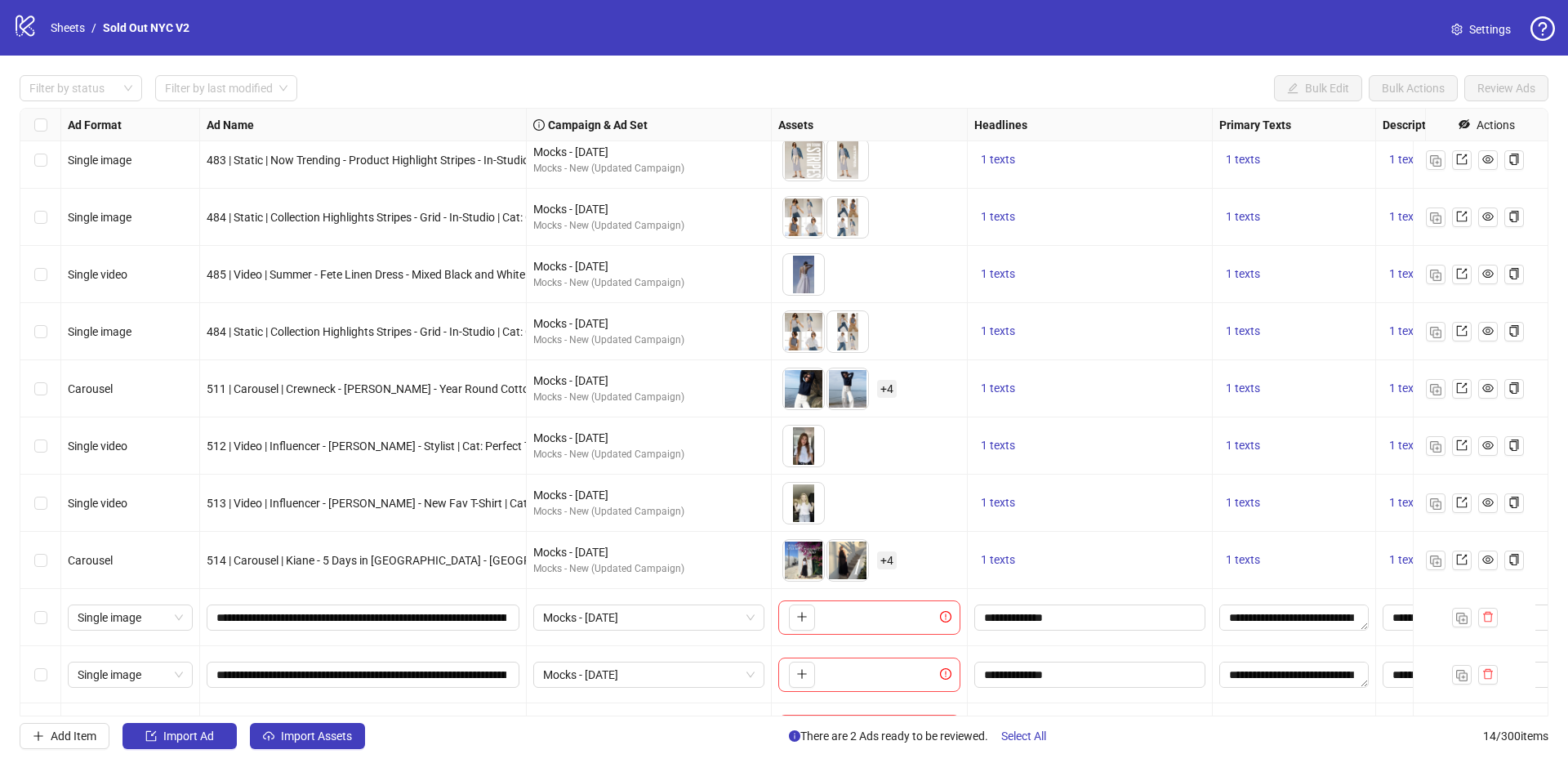scroll, scrollTop: 239, scrollLeft: 0, axis: vertical 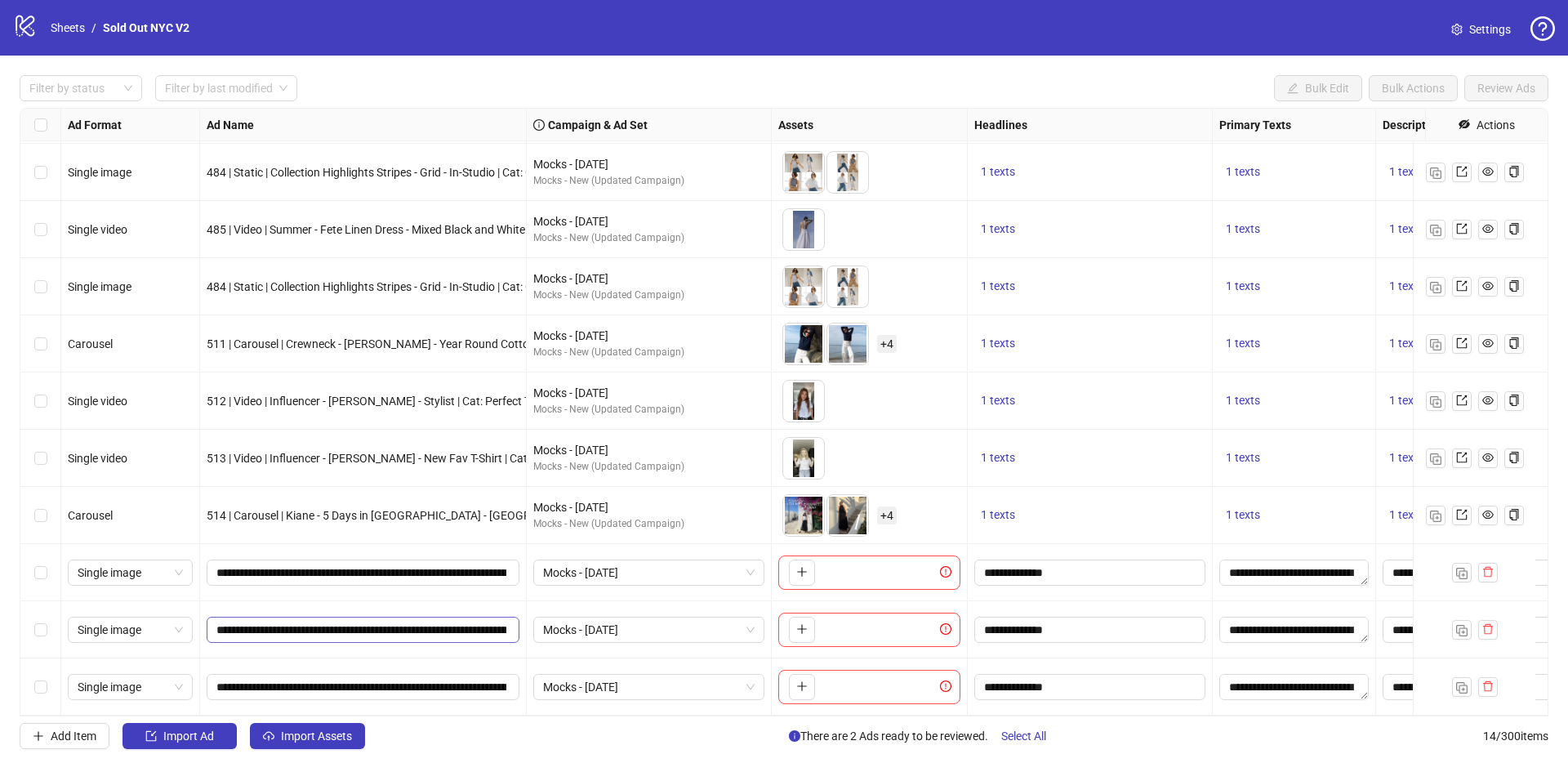 drag, startPoint x: 333, startPoint y: 600, endPoint x: 329, endPoint y: 613, distance: 13.601471 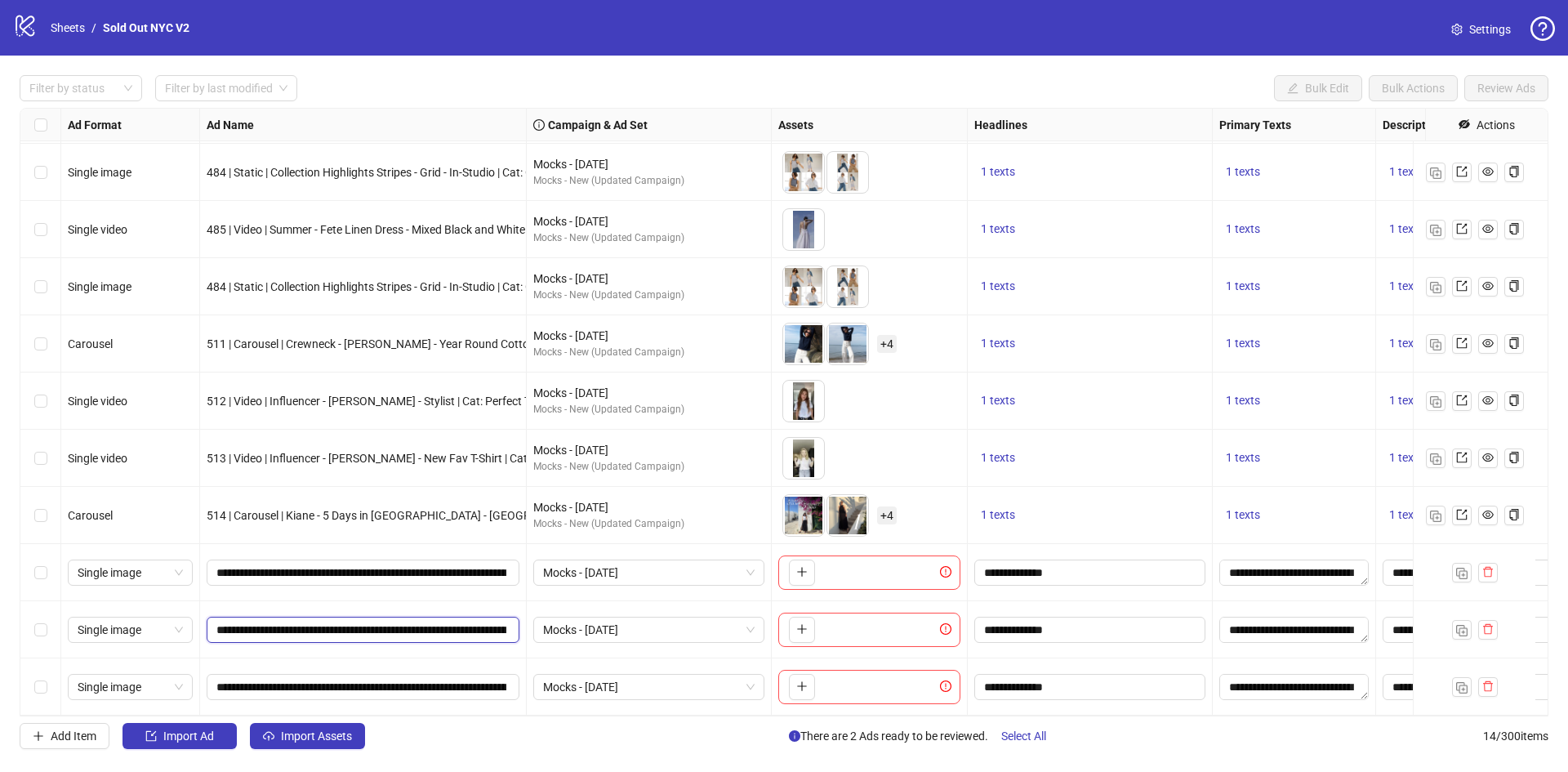 click on "**********" at bounding box center (361, 630) 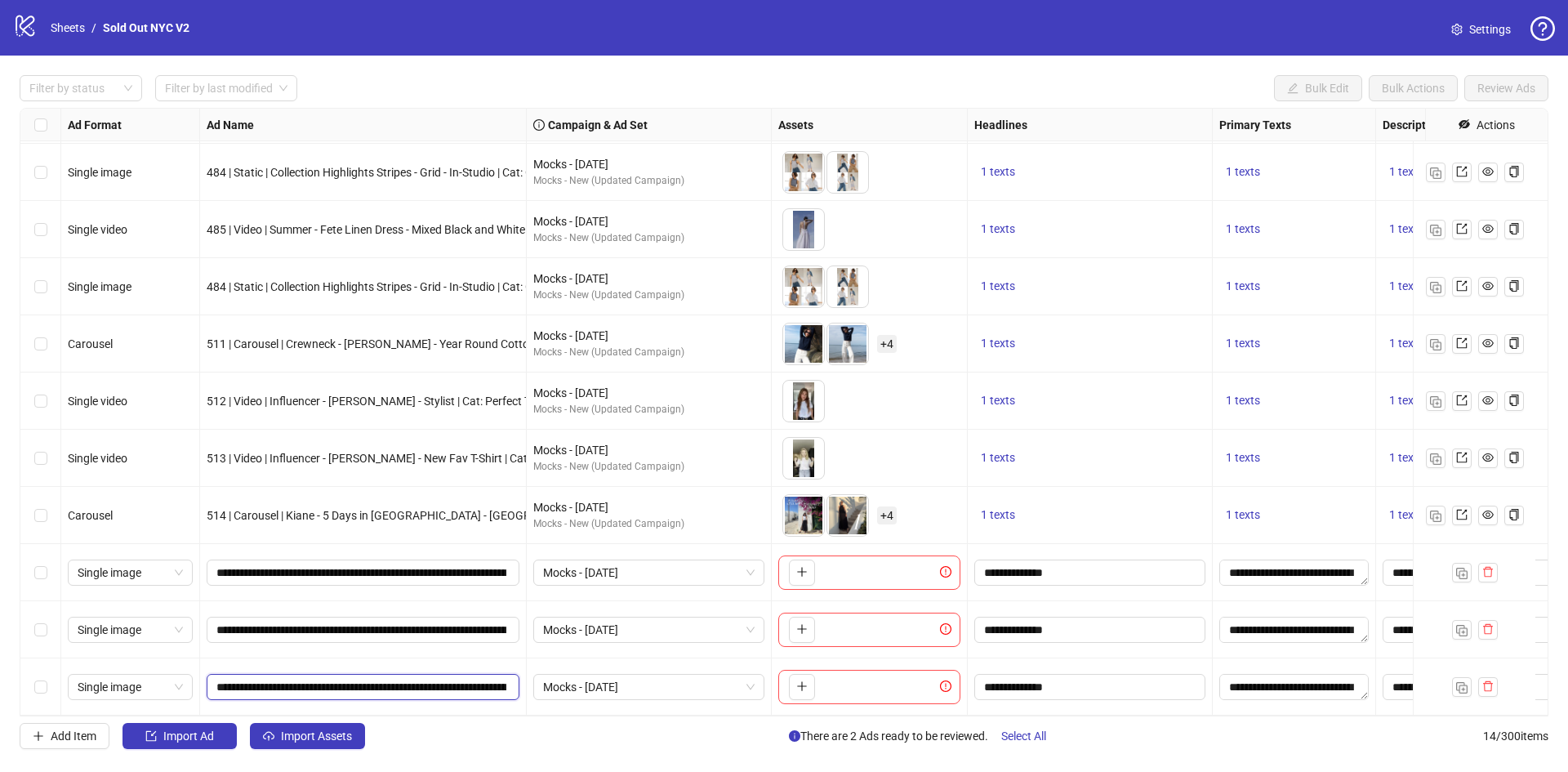 click on "**********" at bounding box center [361, 687] 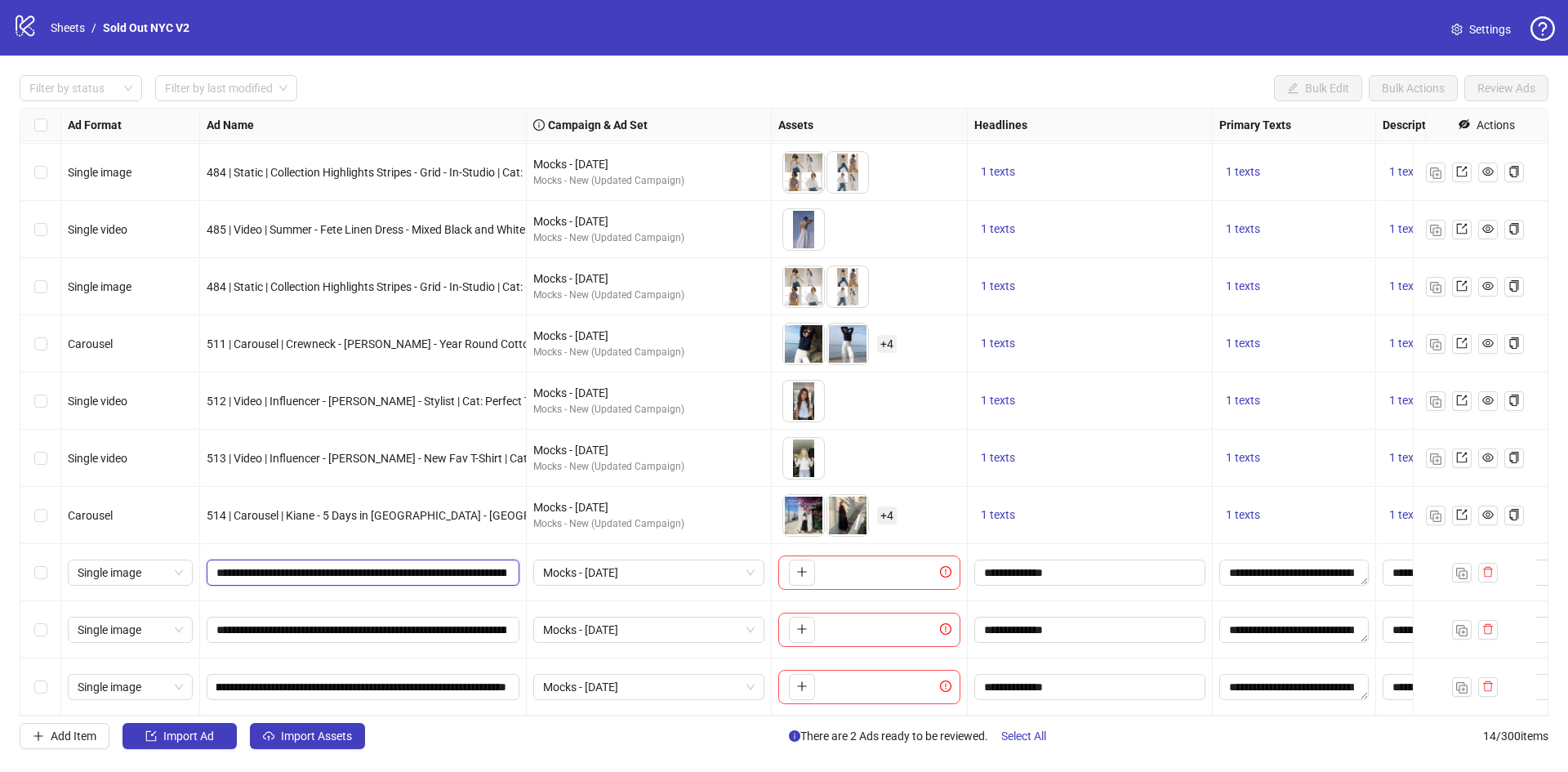 click on "**********" at bounding box center (361, 573) 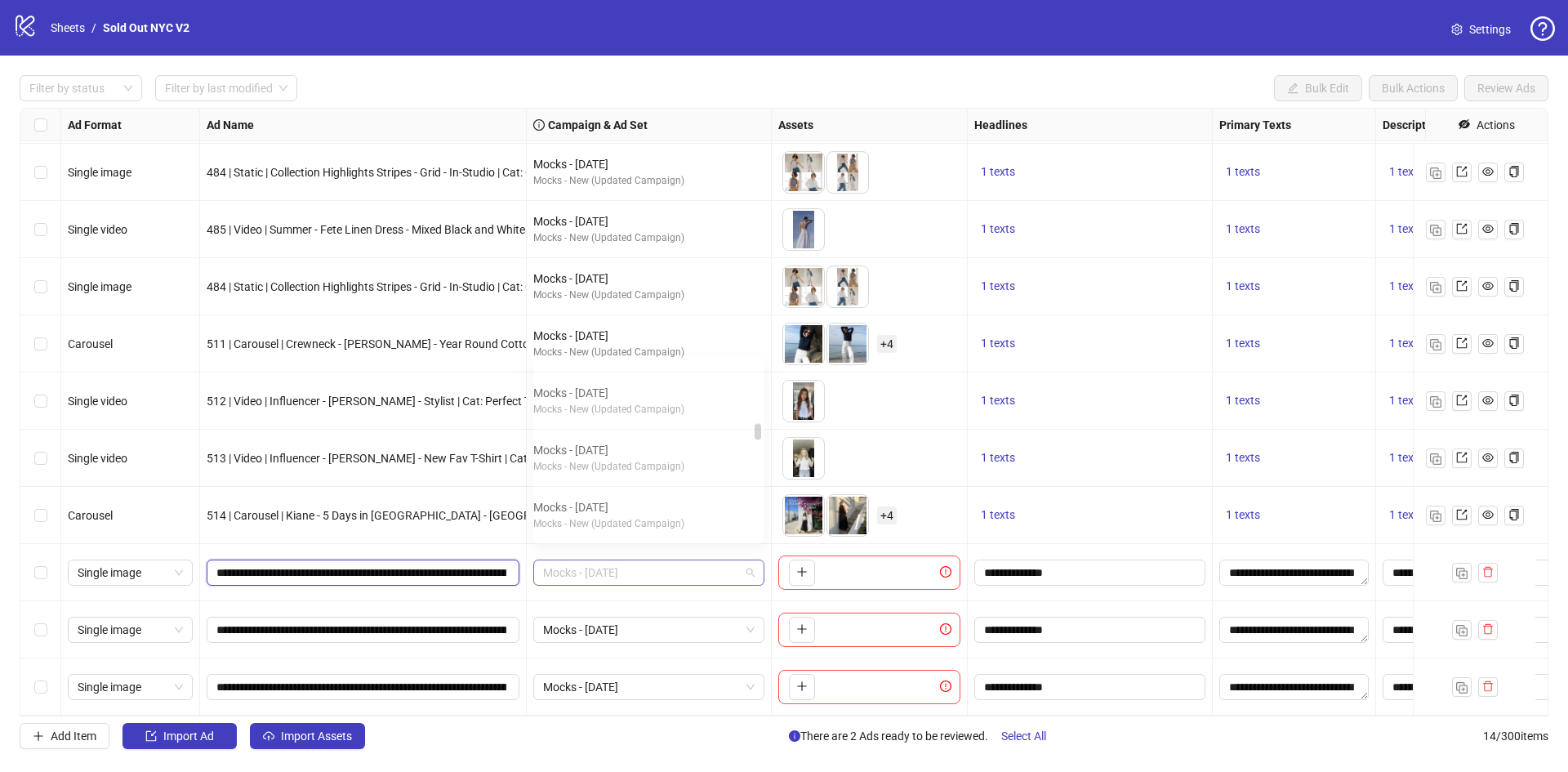 click on "Mocks - [DATE]" at bounding box center [648, 573] 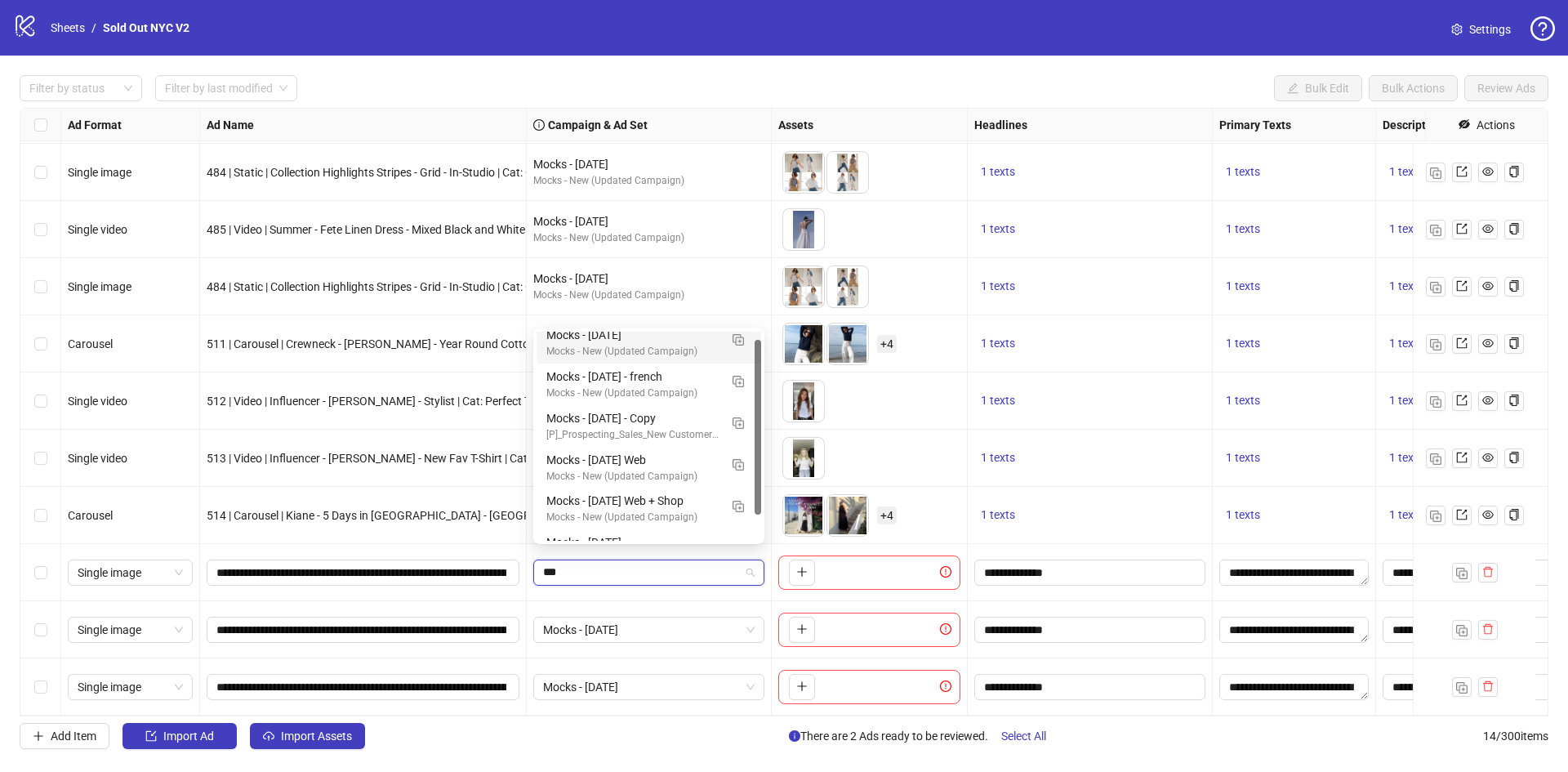 scroll, scrollTop: 0, scrollLeft: 0, axis: both 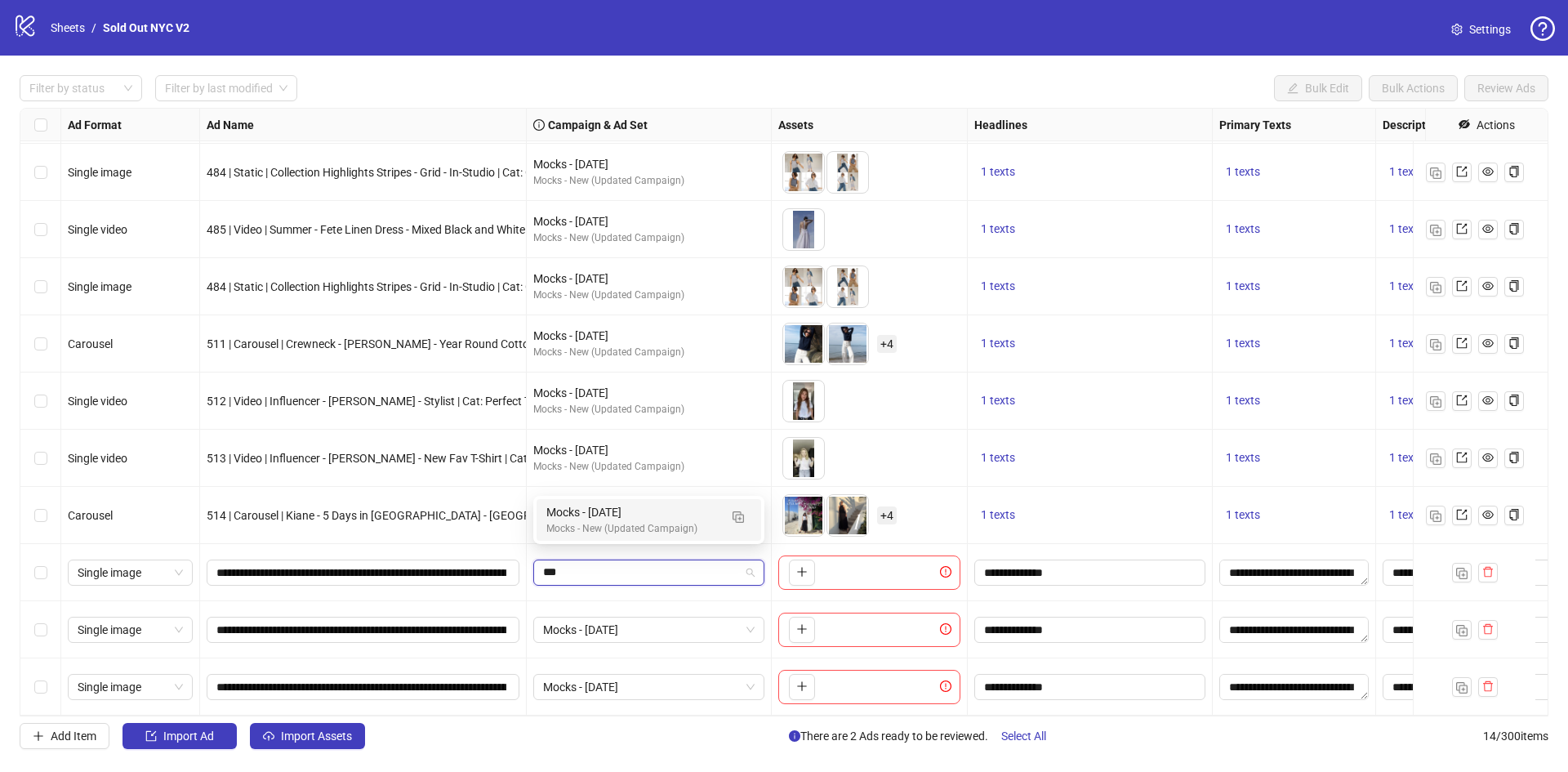 type on "****" 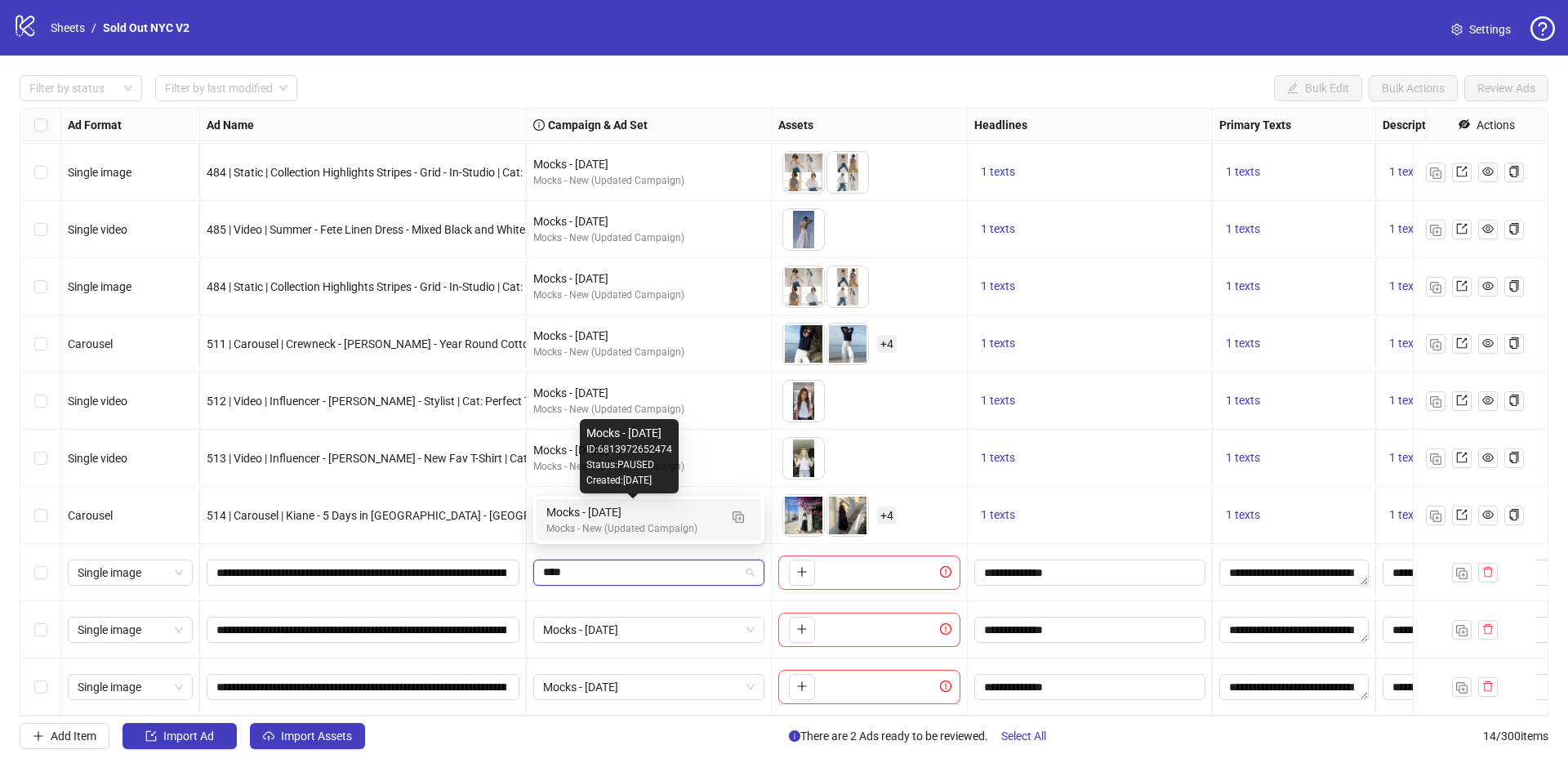 click on "Mocks - [DATE]" at bounding box center [632, 512] 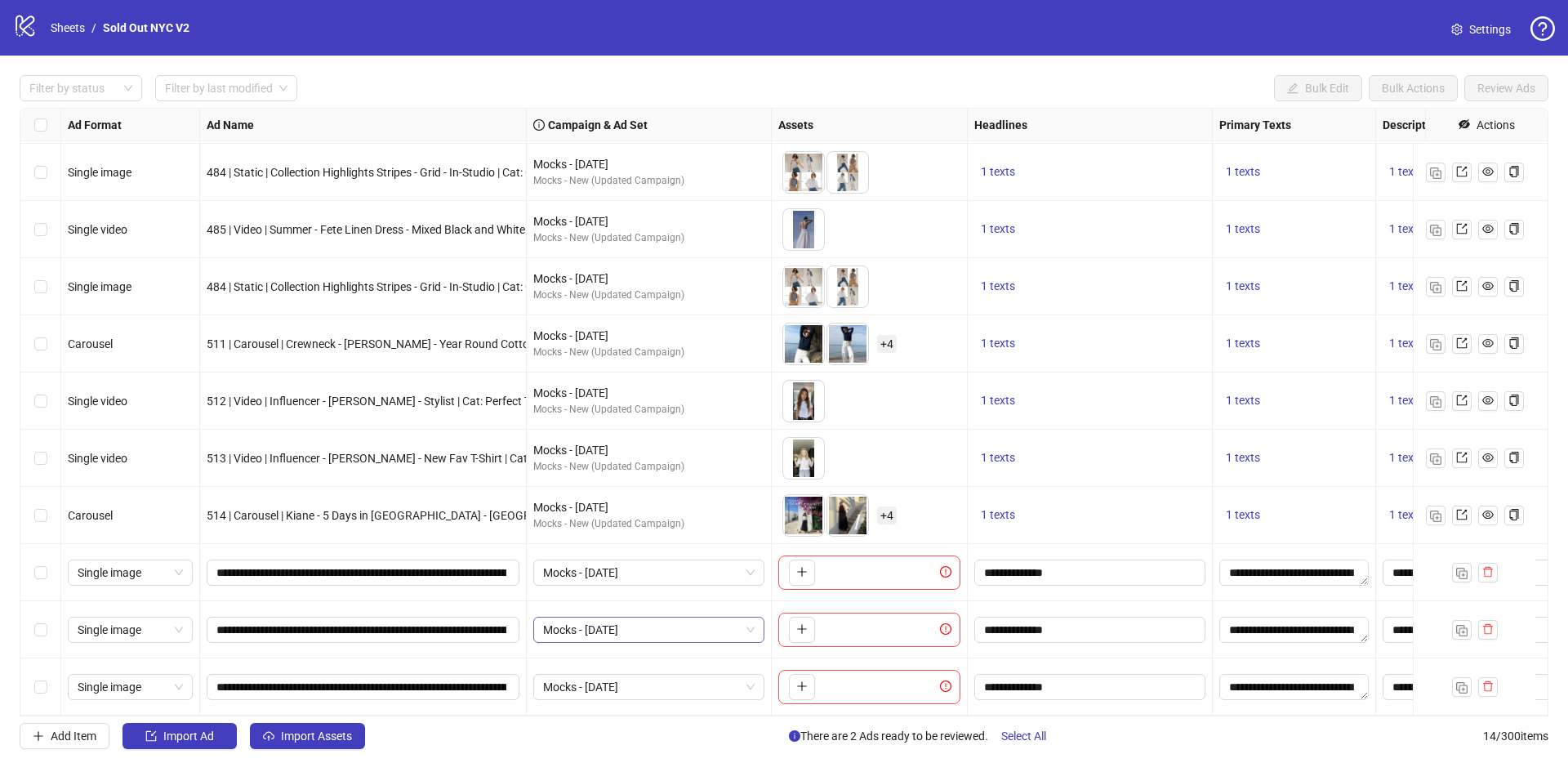 click on "Mocks - [DATE]" at bounding box center (648, 630) 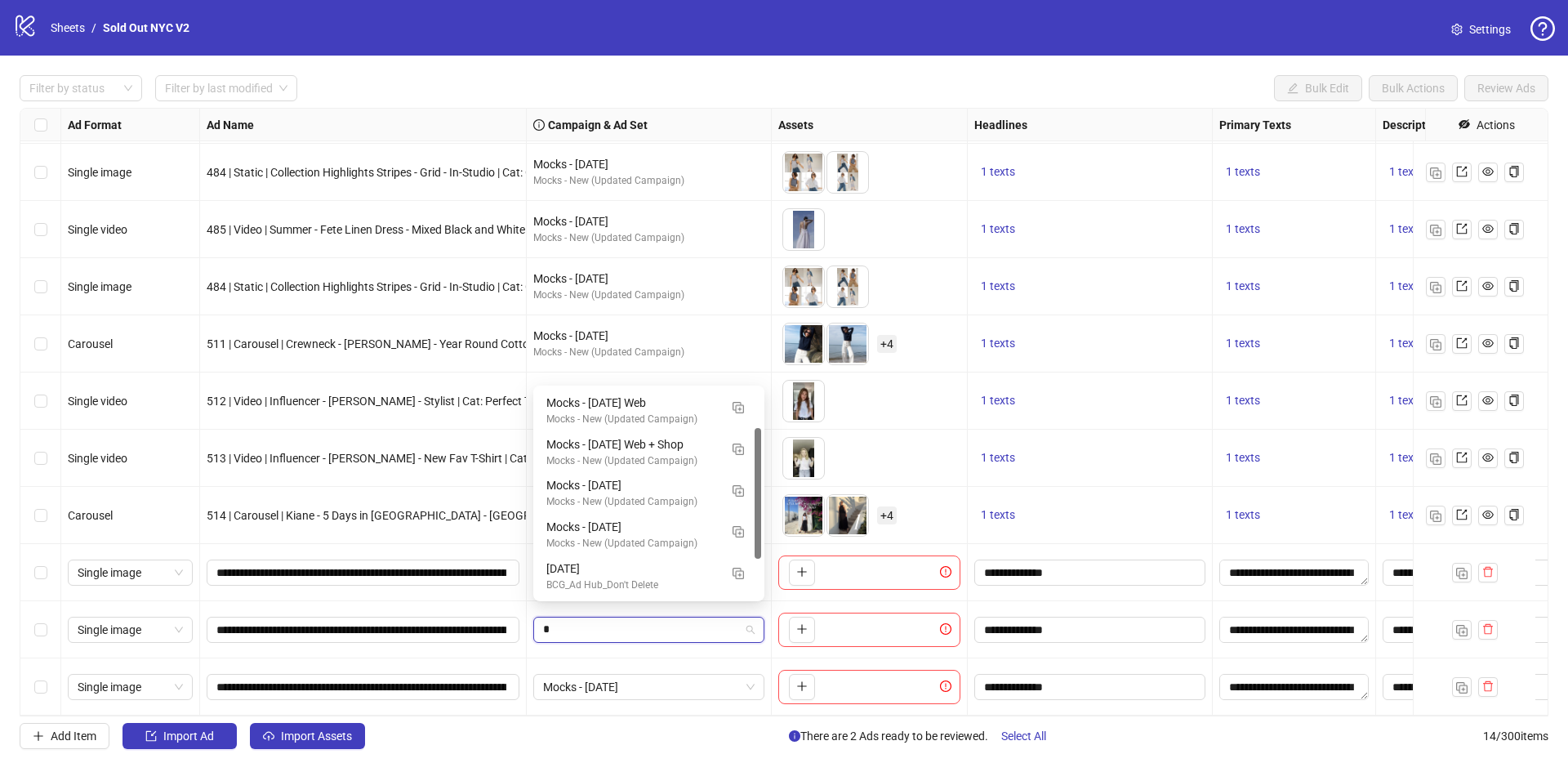 scroll, scrollTop: 62, scrollLeft: 0, axis: vertical 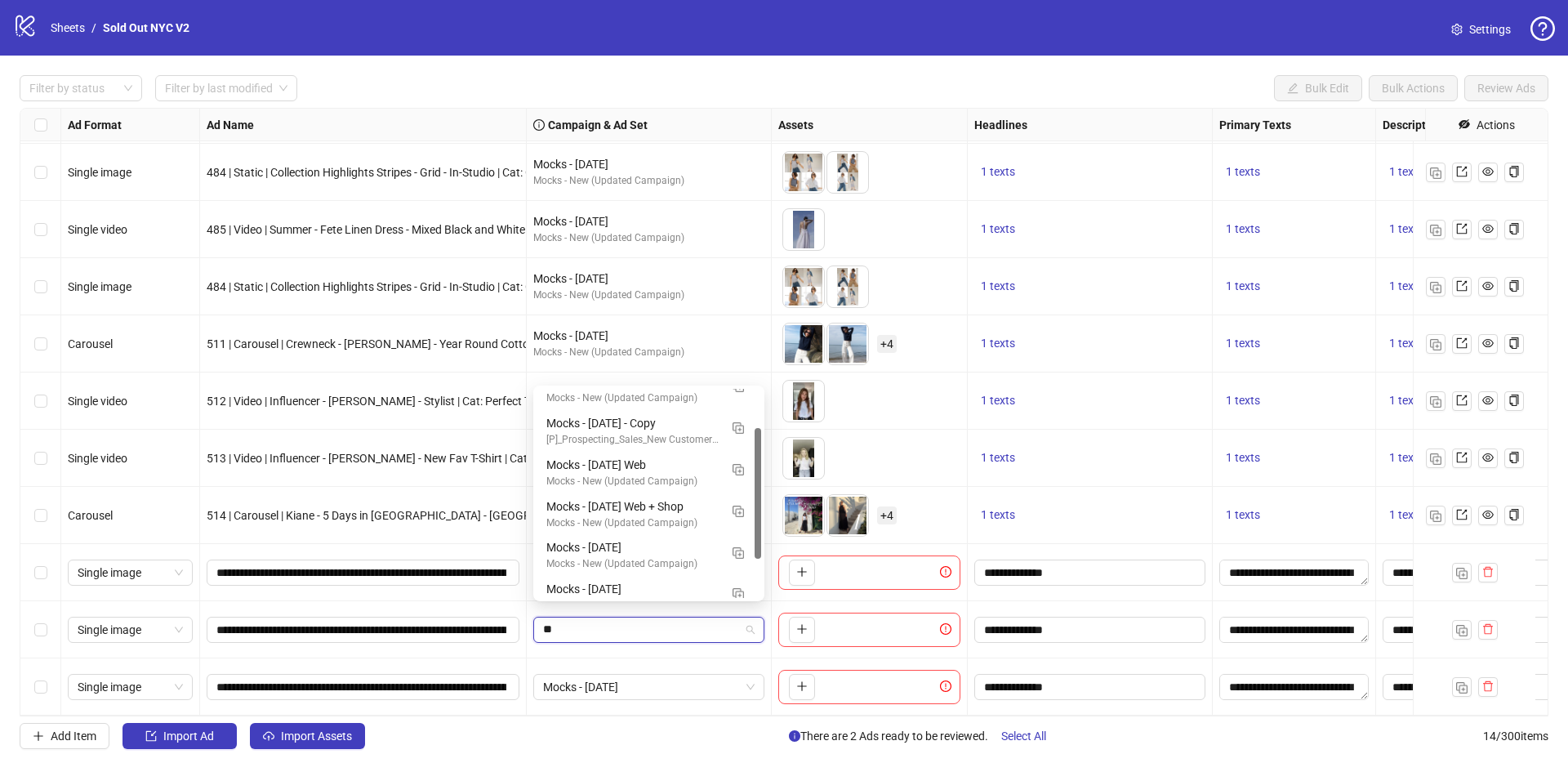 type on "***" 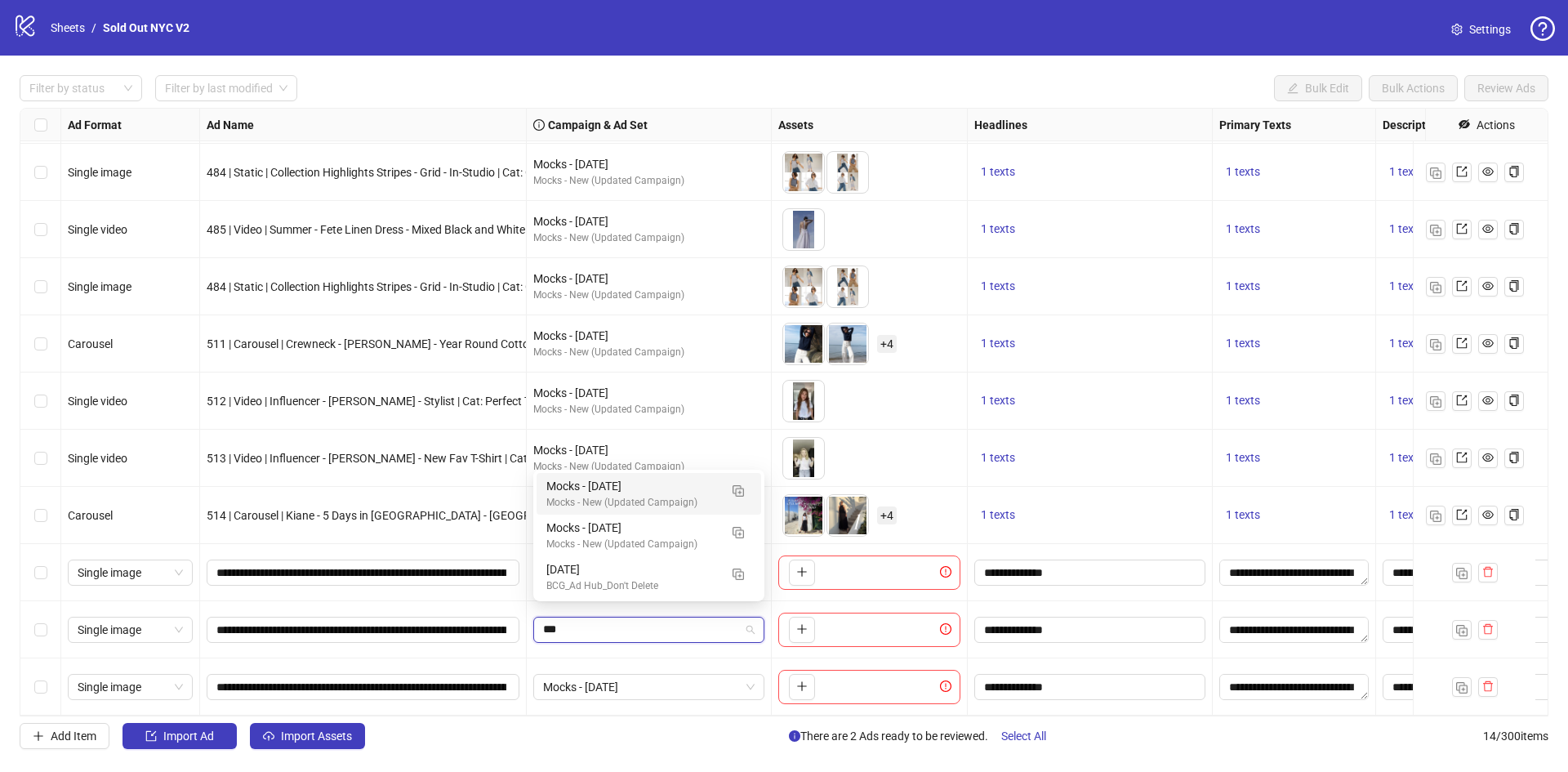 scroll, scrollTop: 0, scrollLeft: 0, axis: both 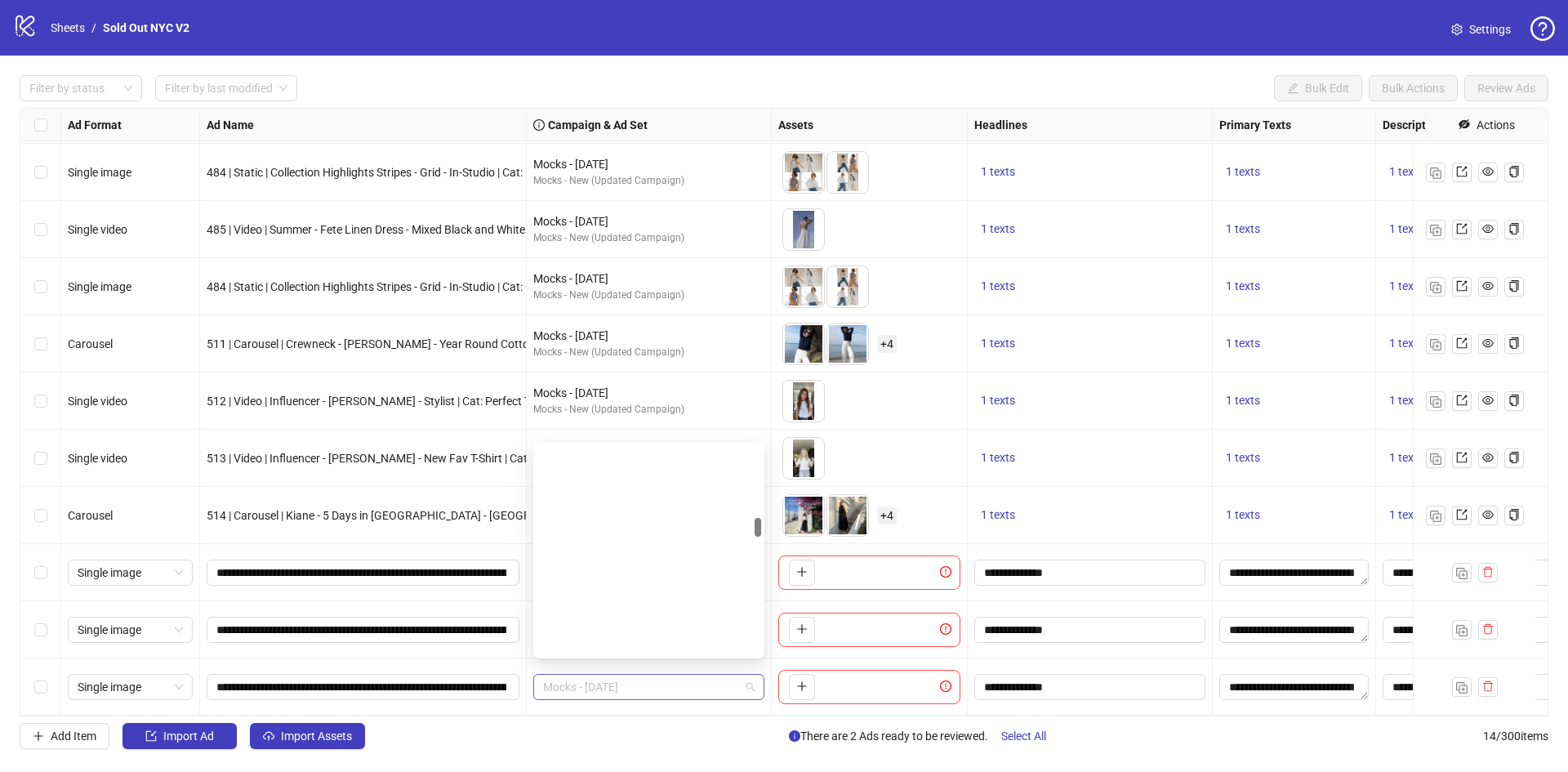 click on "Mocks - [DATE]" at bounding box center (648, 687) 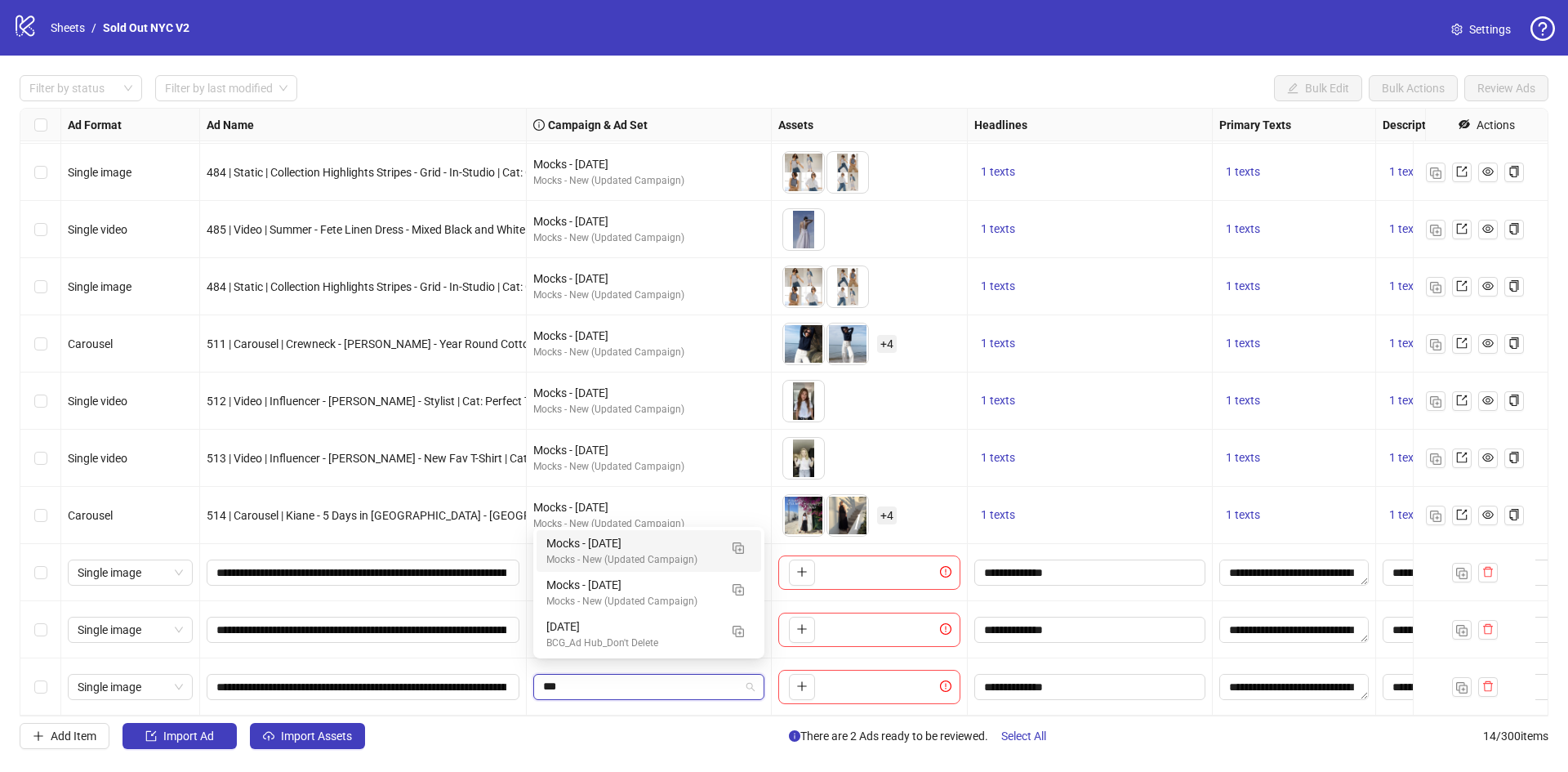 scroll, scrollTop: 0, scrollLeft: 0, axis: both 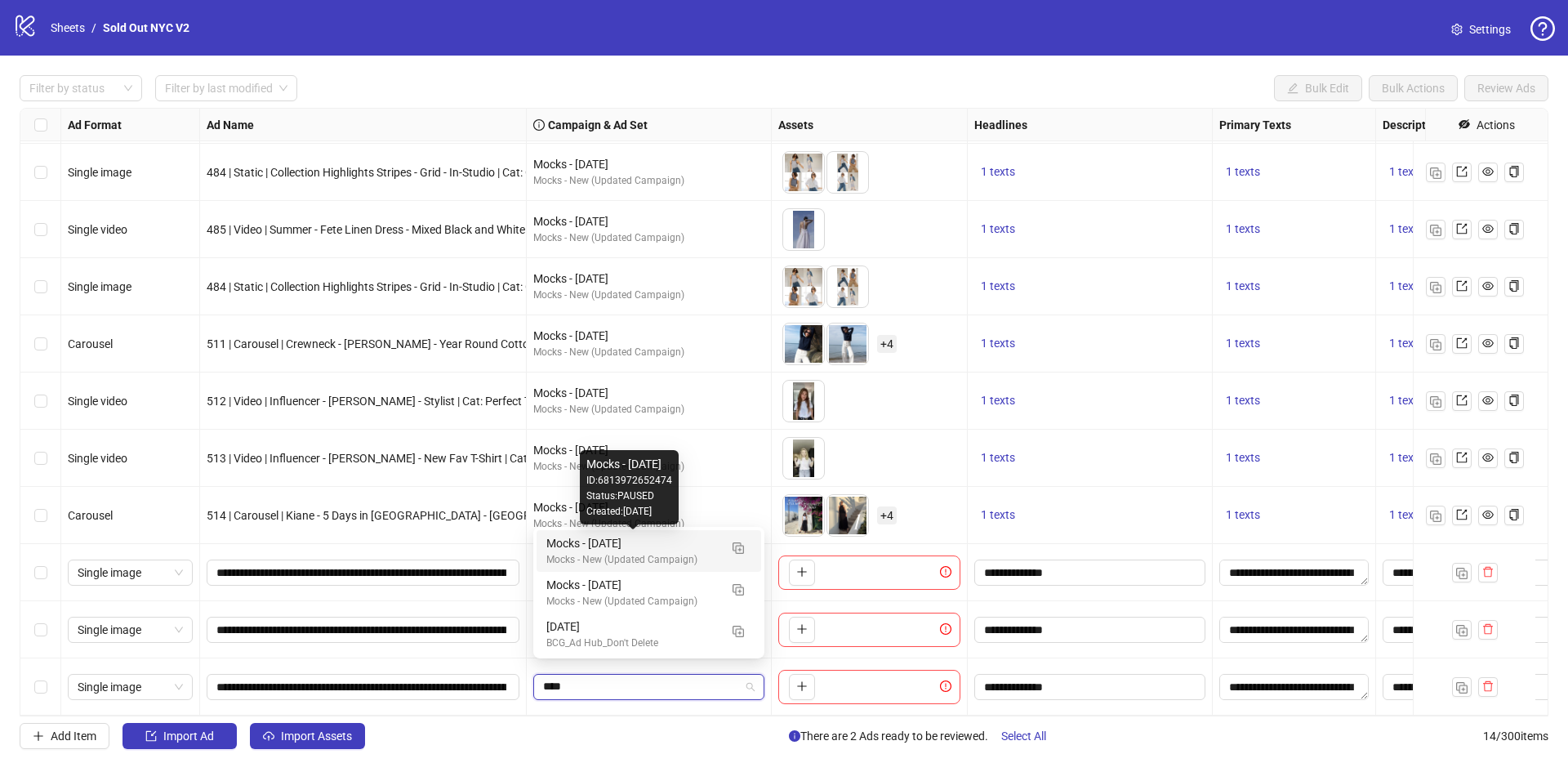 click on "Mocks - [DATE]" at bounding box center (632, 543) 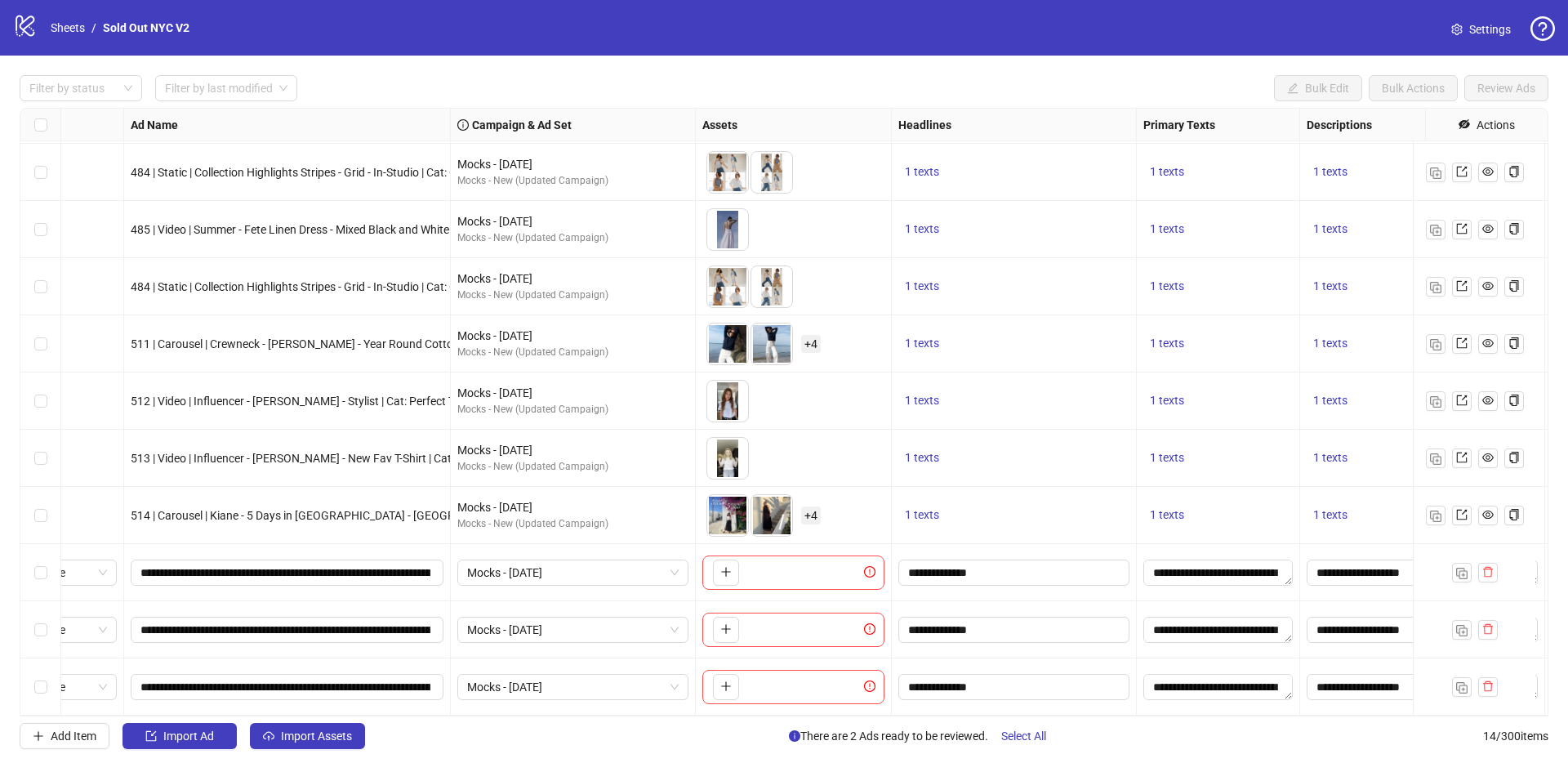 scroll, scrollTop: 239, scrollLeft: 79, axis: both 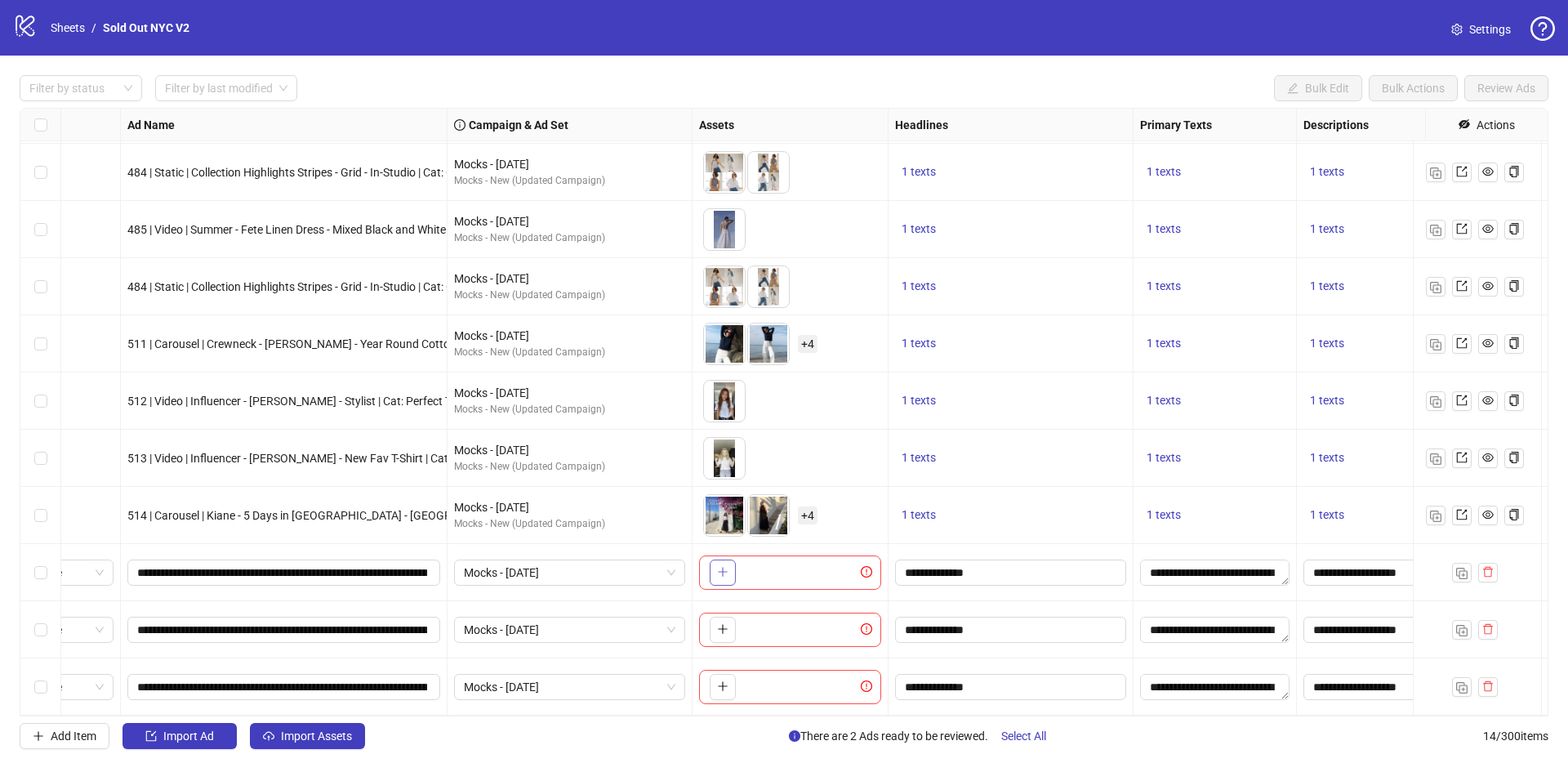 click 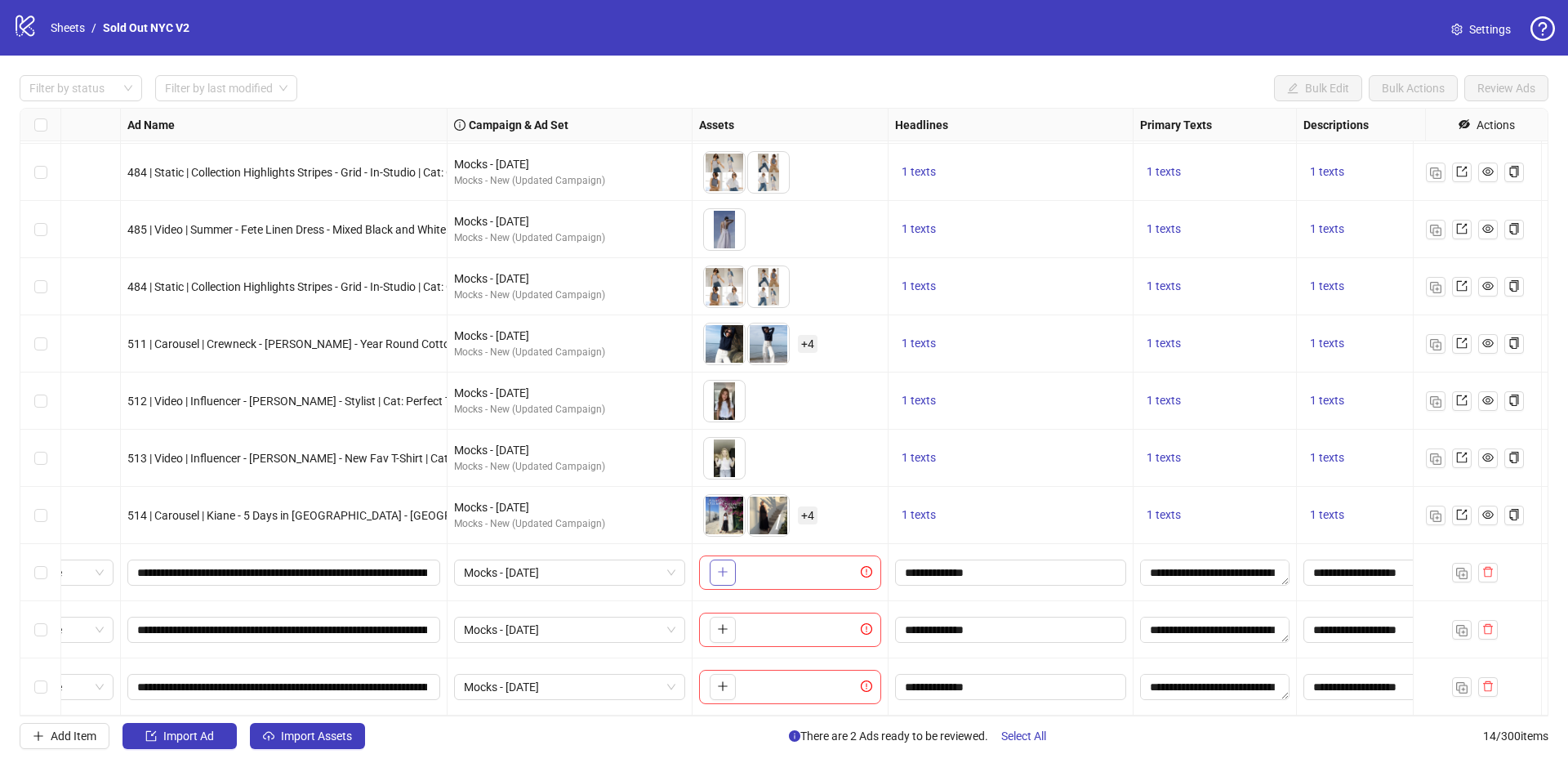 click 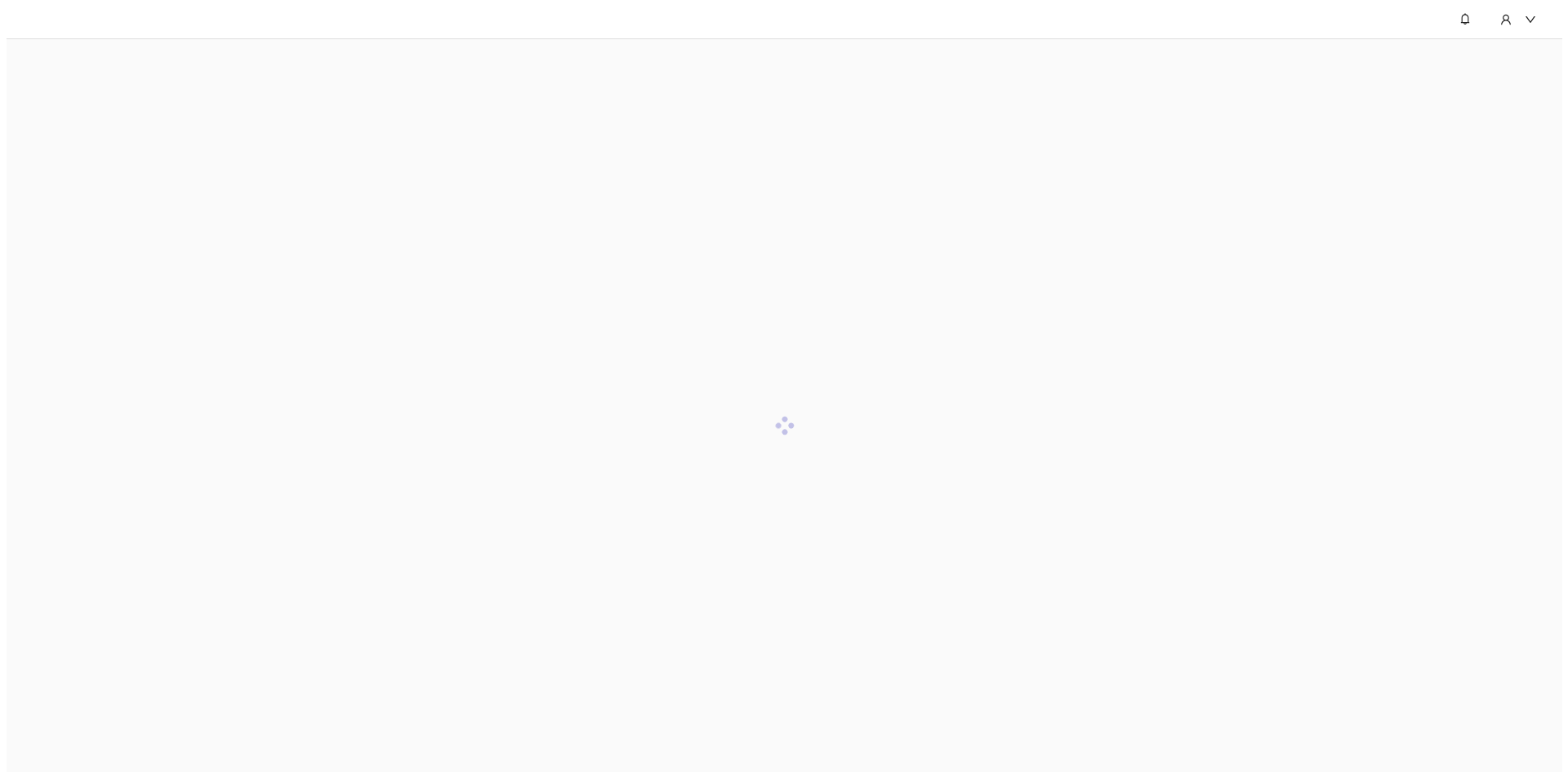 scroll, scrollTop: 0, scrollLeft: 0, axis: both 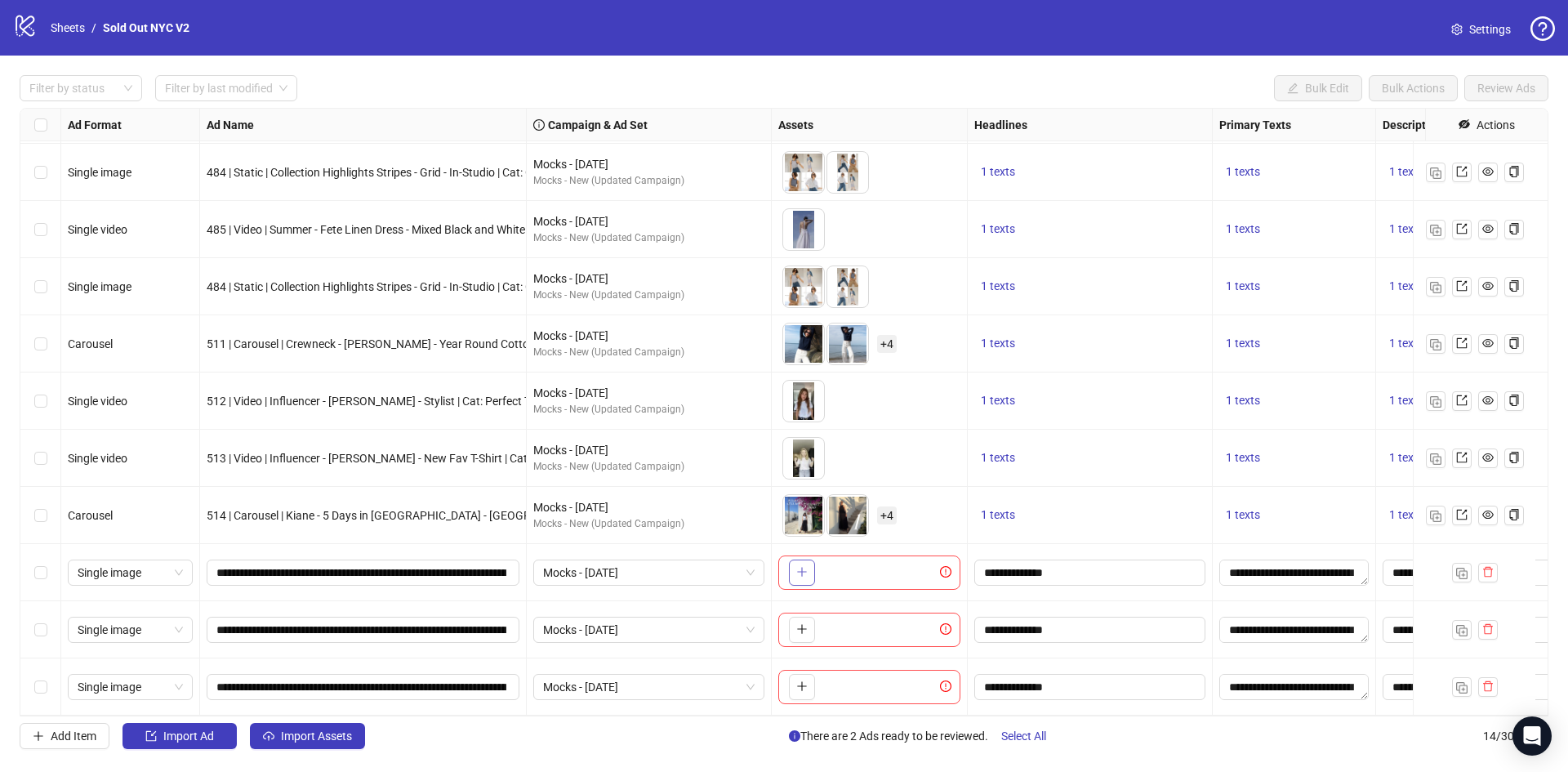 click 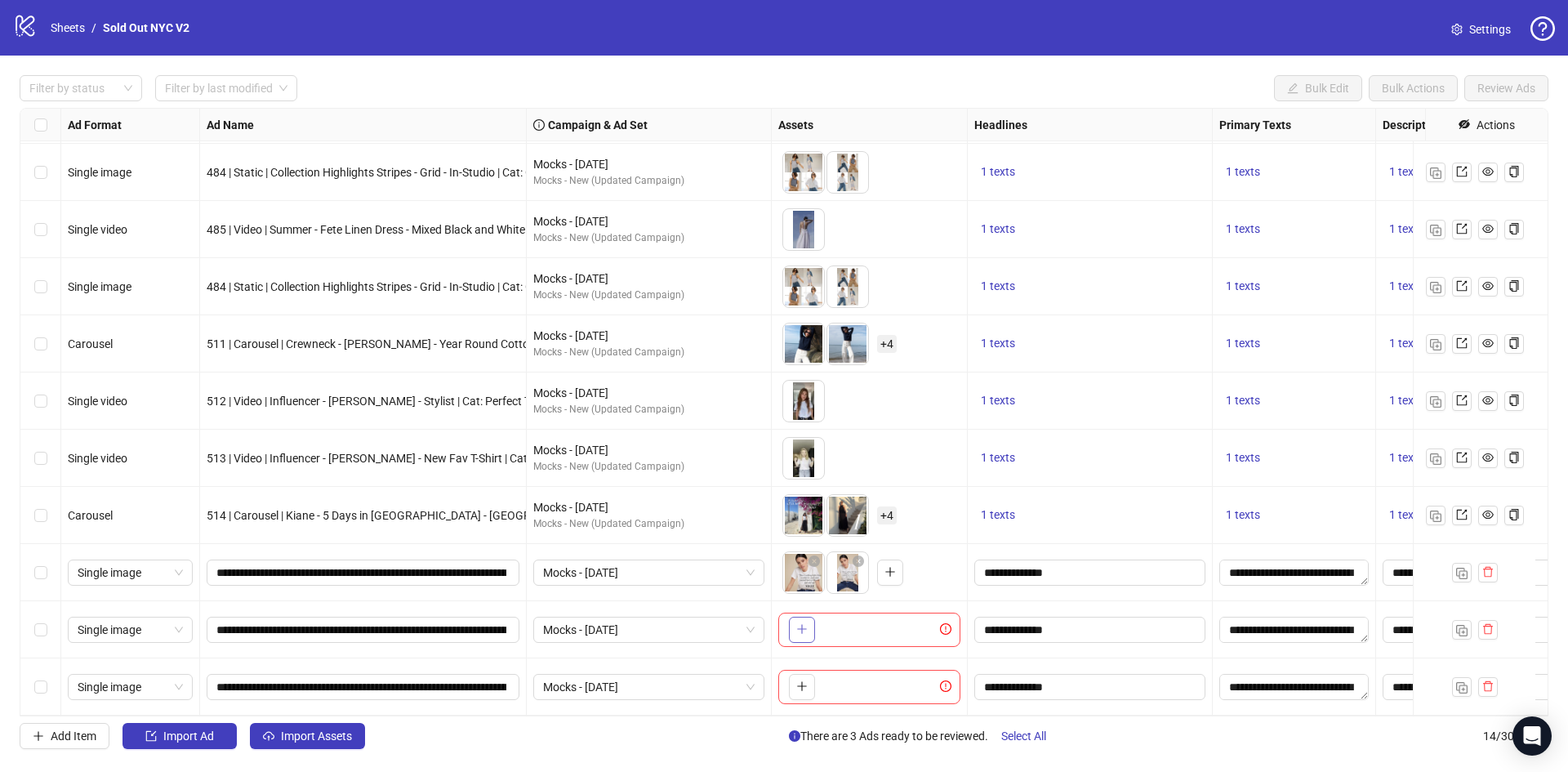 click 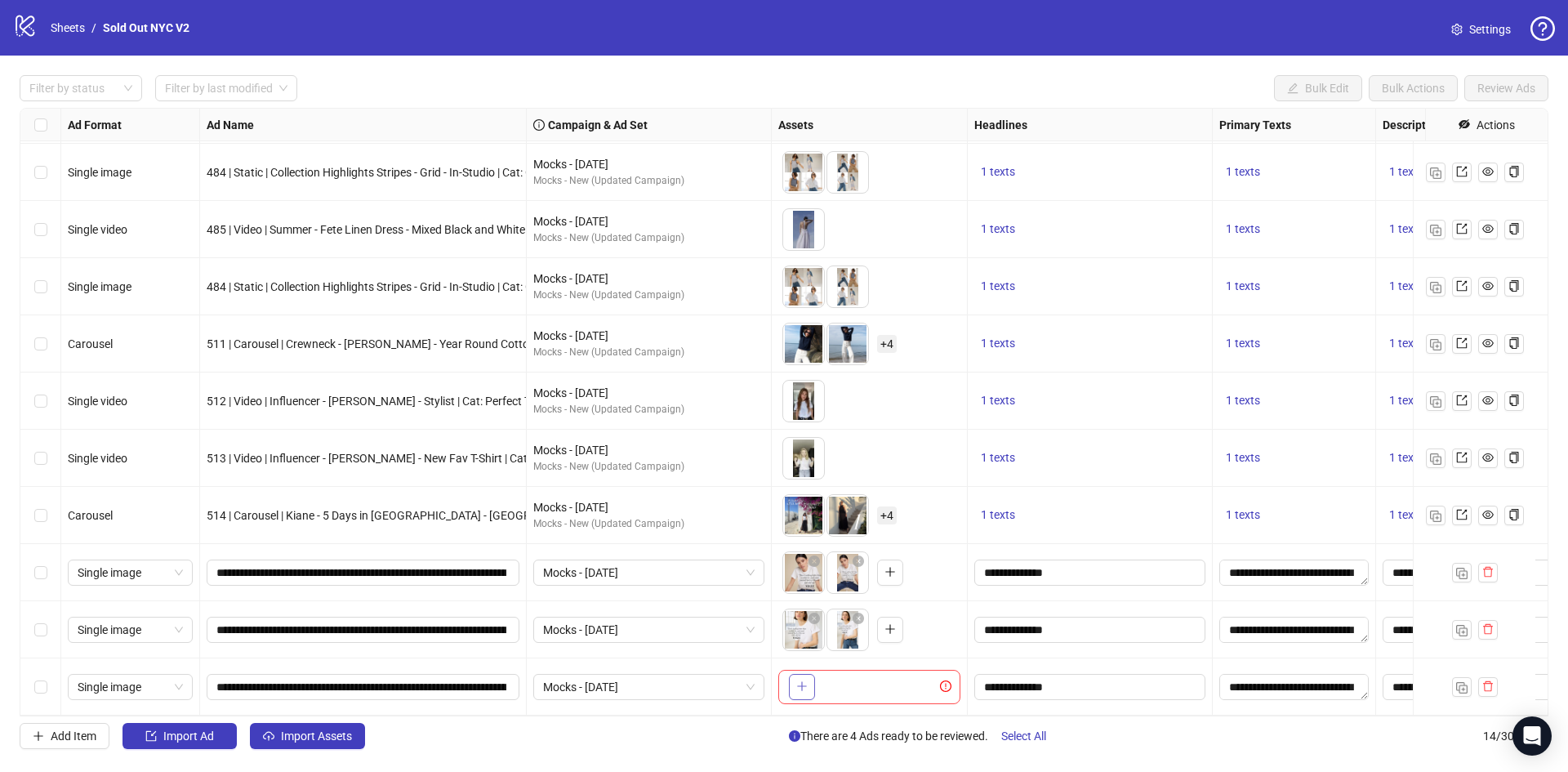 click 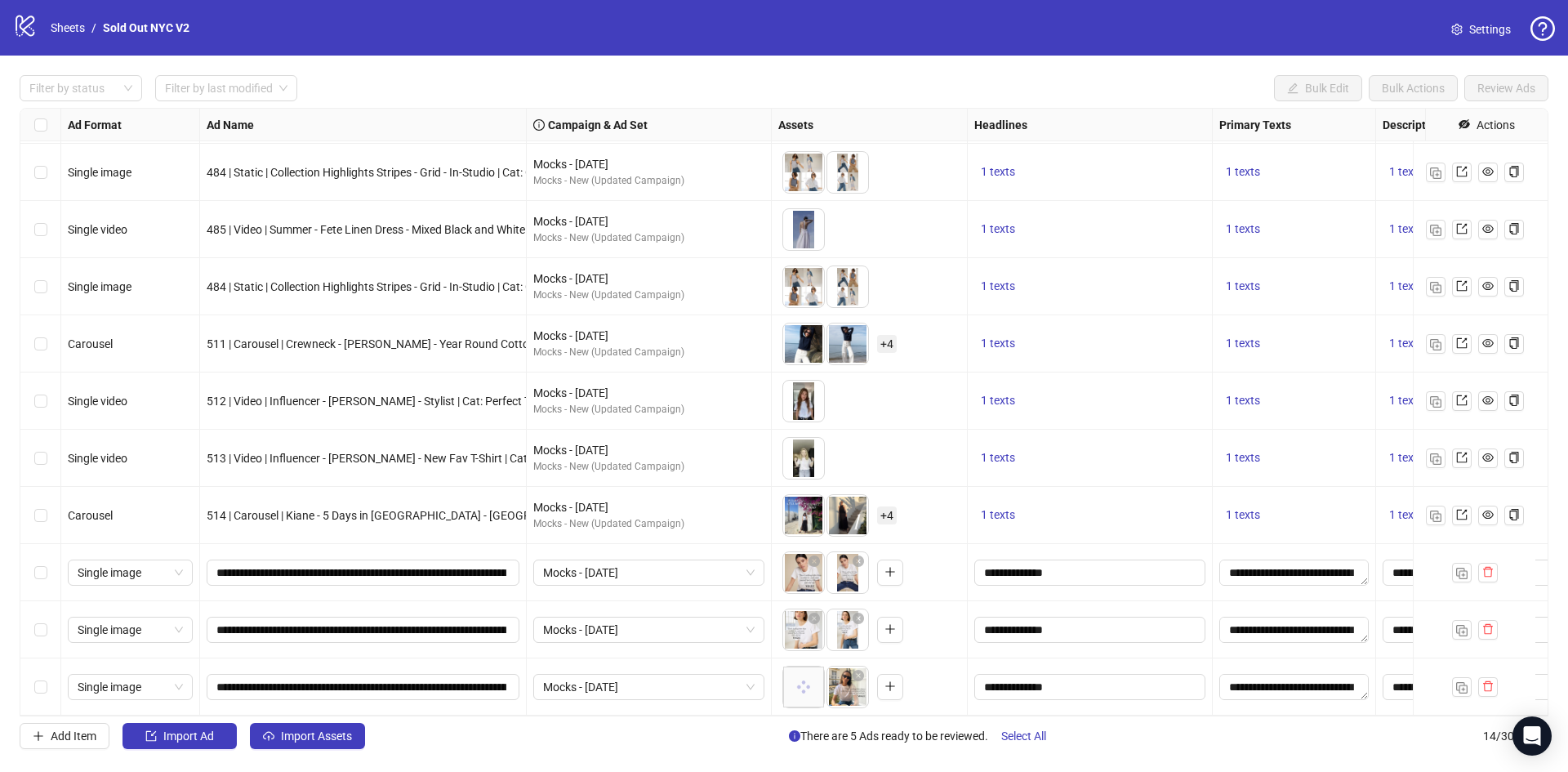 click at bounding box center [41, 573] 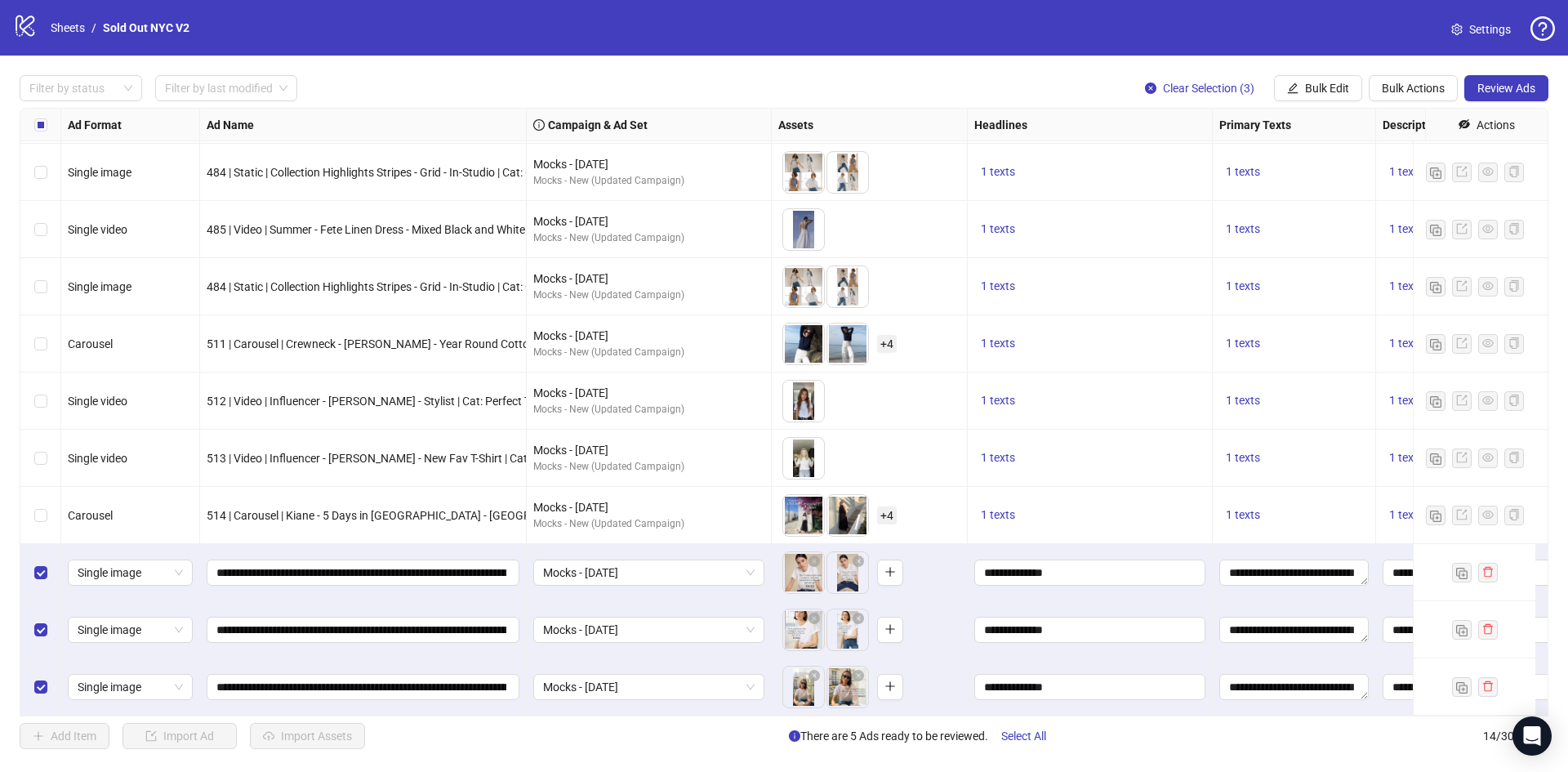scroll, scrollTop: 239, scrollLeft: 4, axis: both 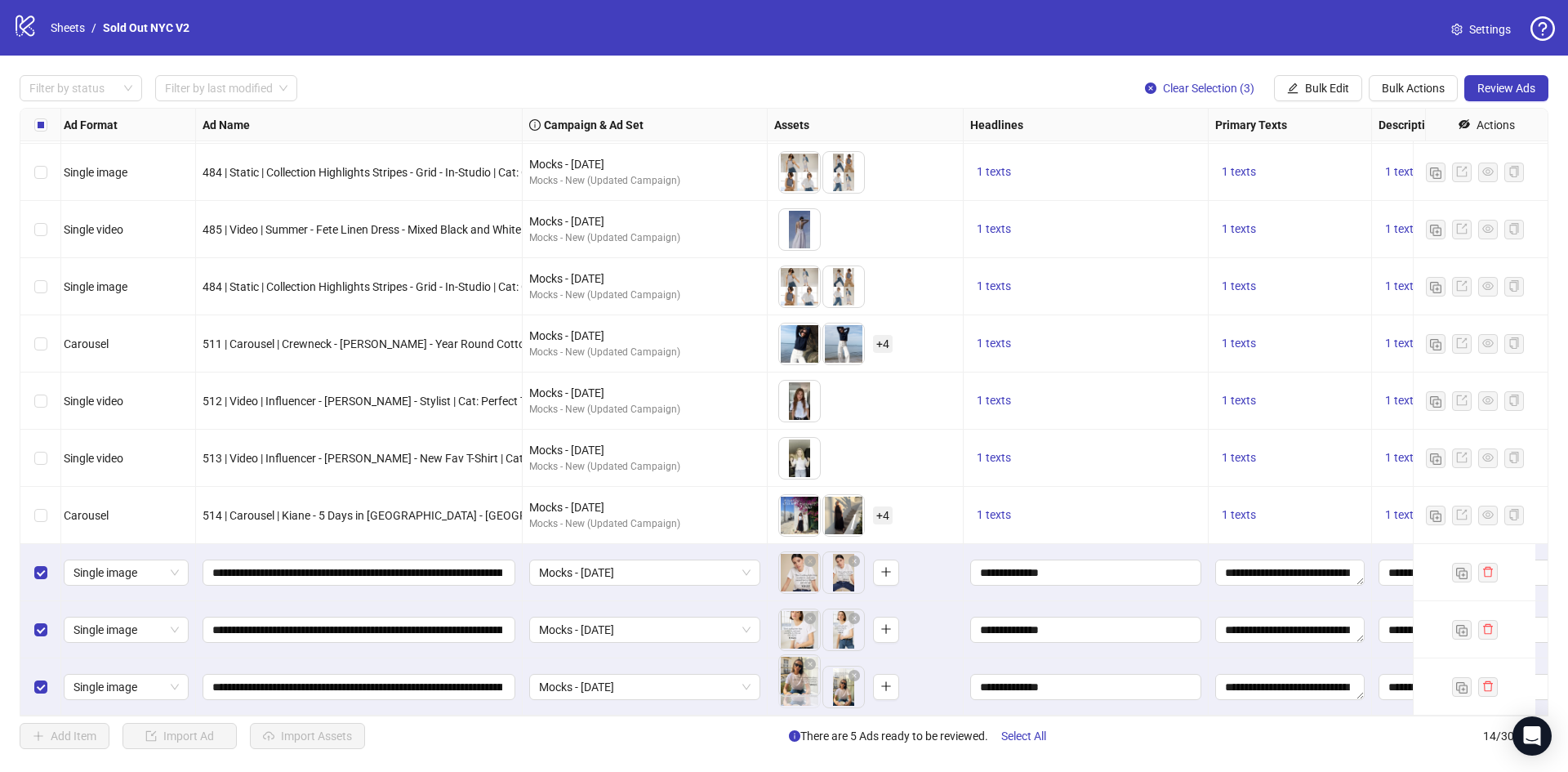 drag, startPoint x: 840, startPoint y: 689, endPoint x: 803, endPoint y: 688, distance: 37.01351 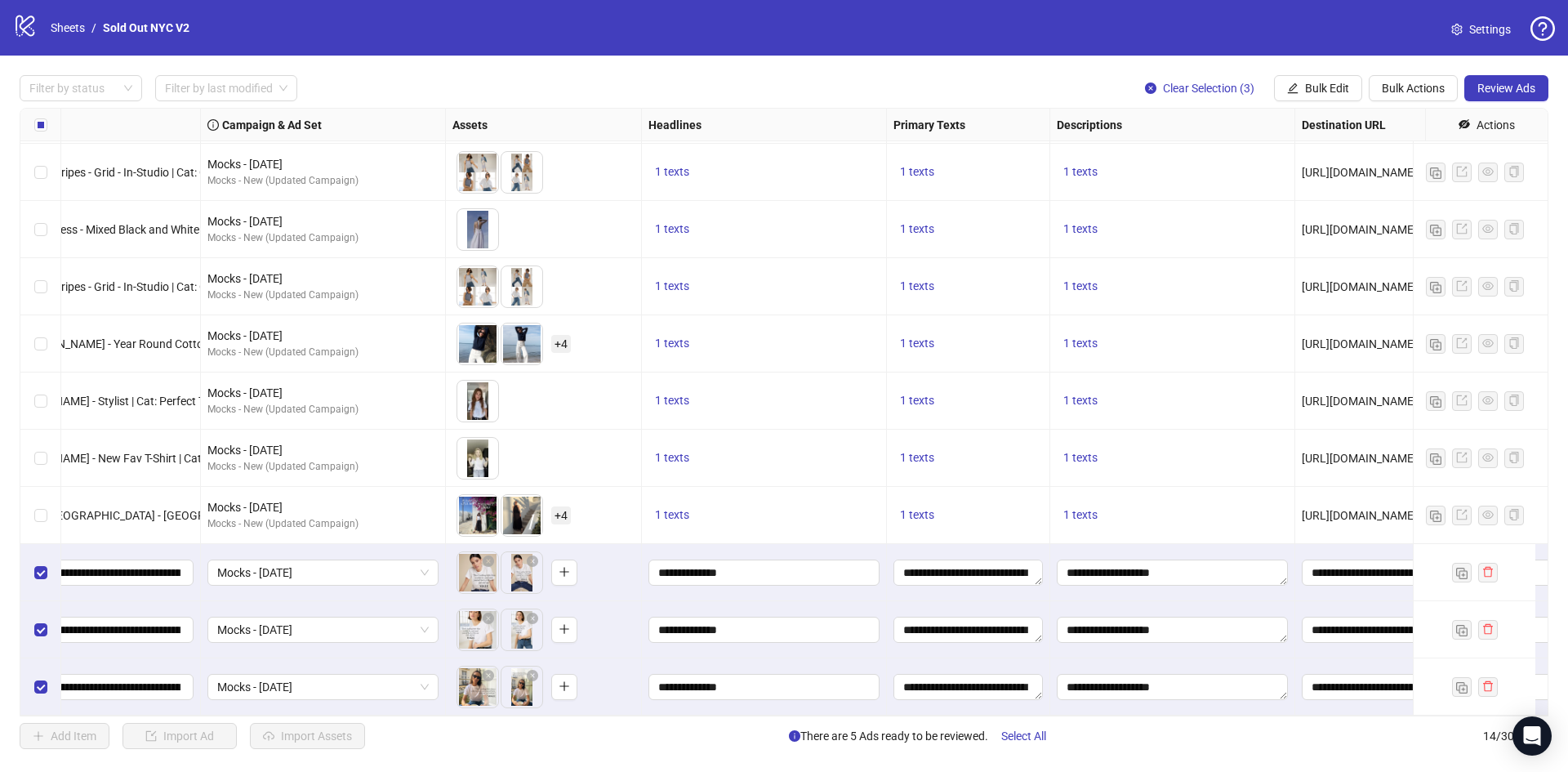 scroll, scrollTop: 239, scrollLeft: 692, axis: both 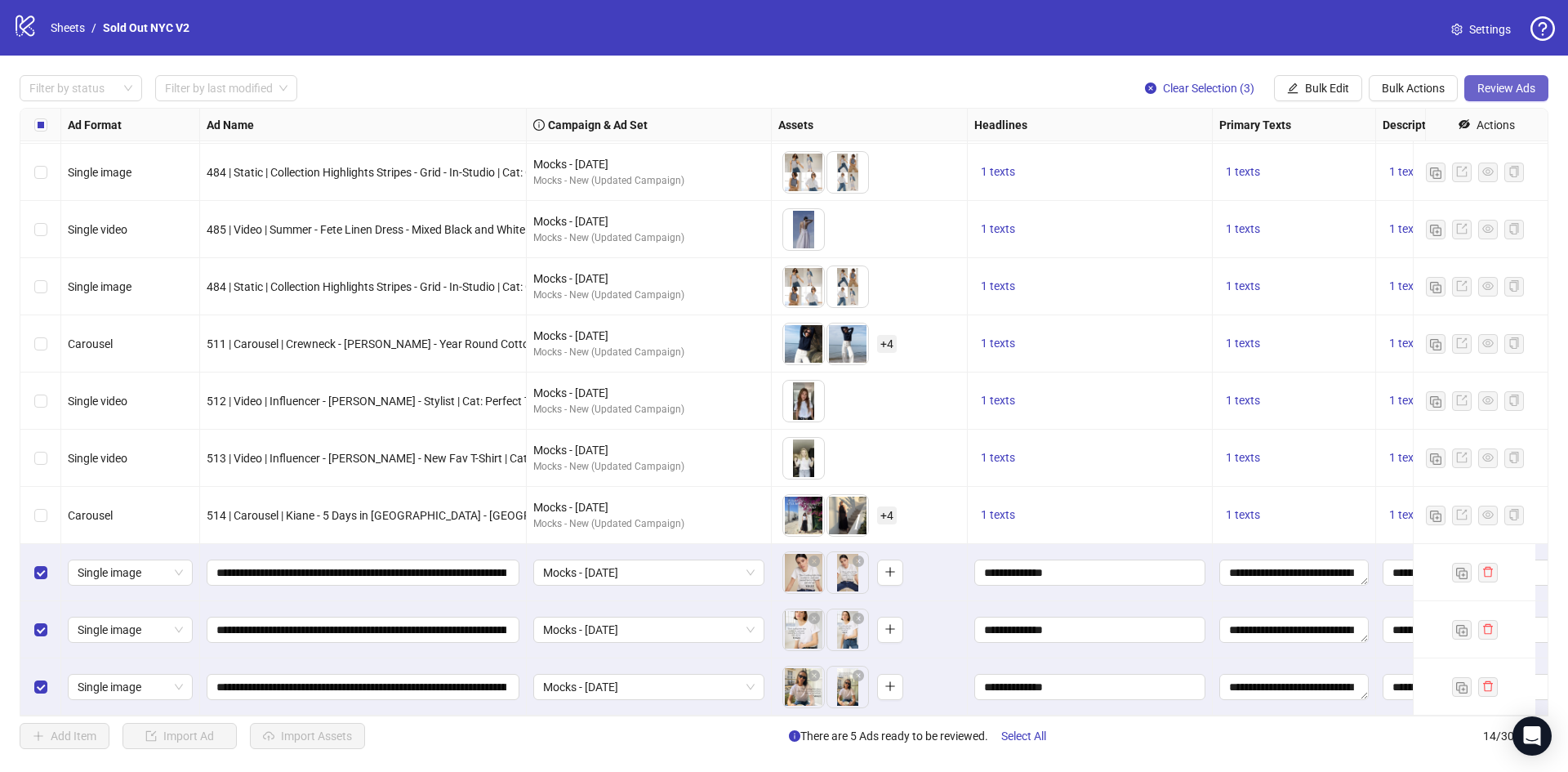 click on "Review Ads" at bounding box center [1506, 88] 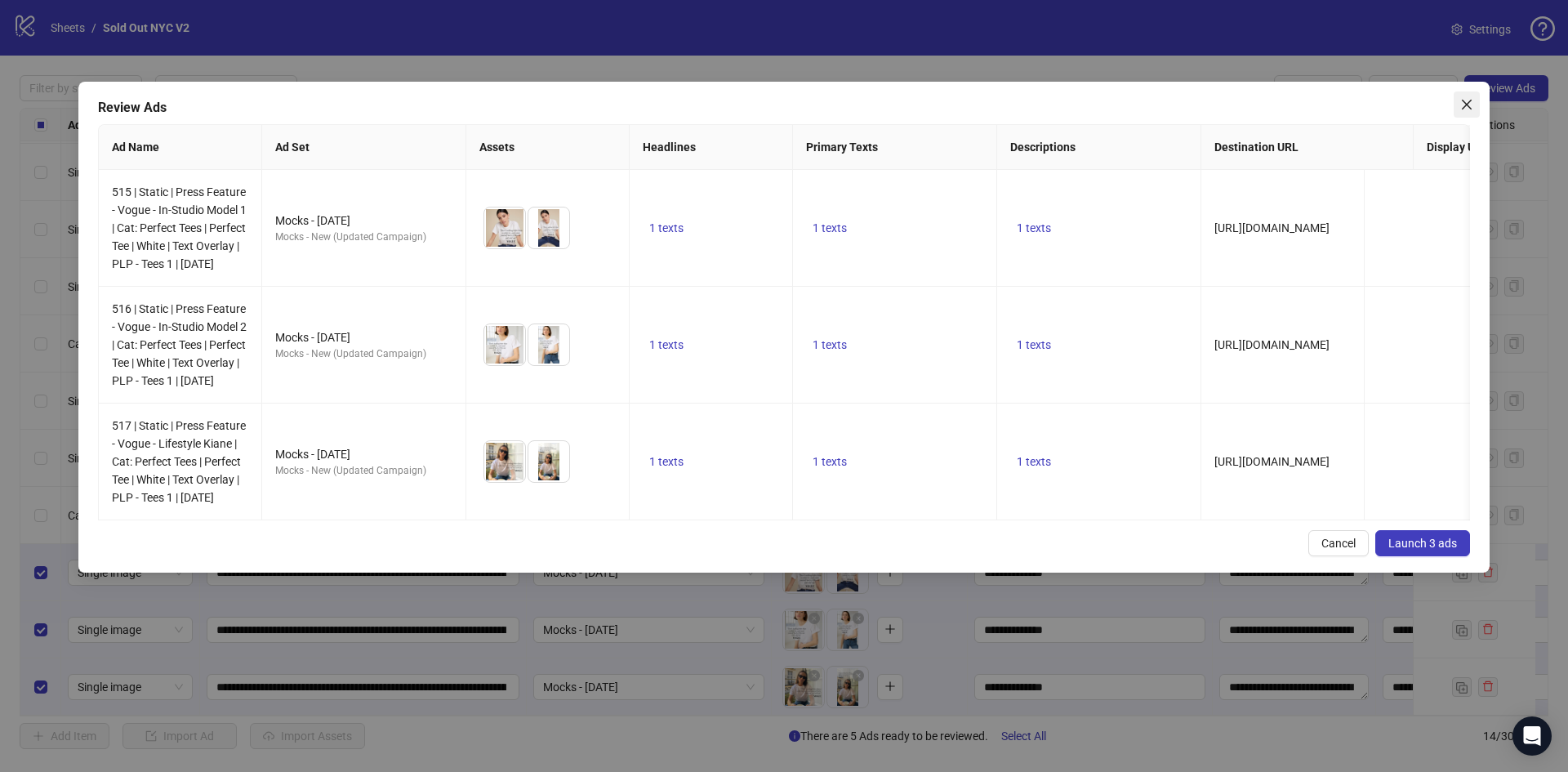 click 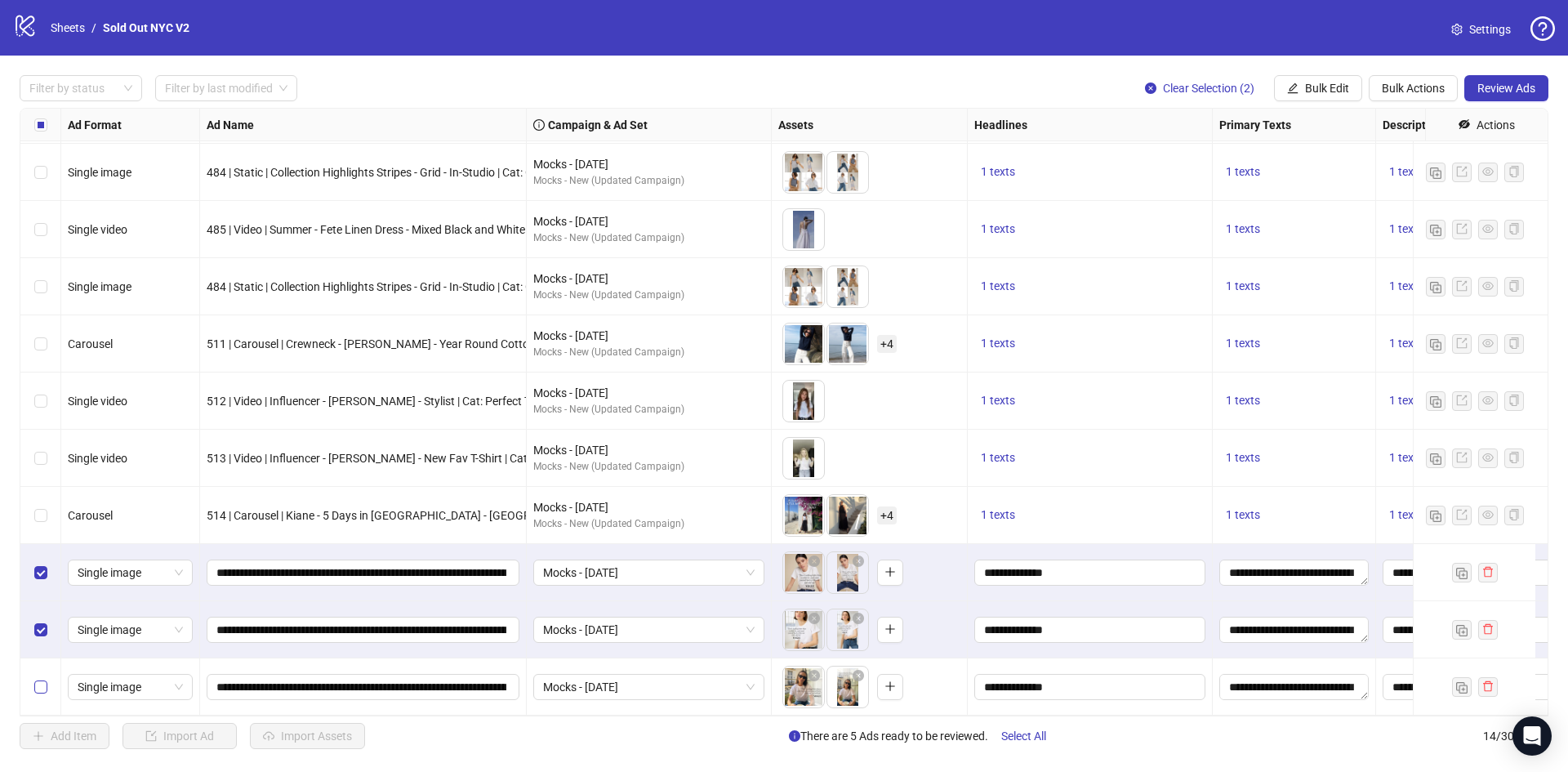 click at bounding box center (41, 687) 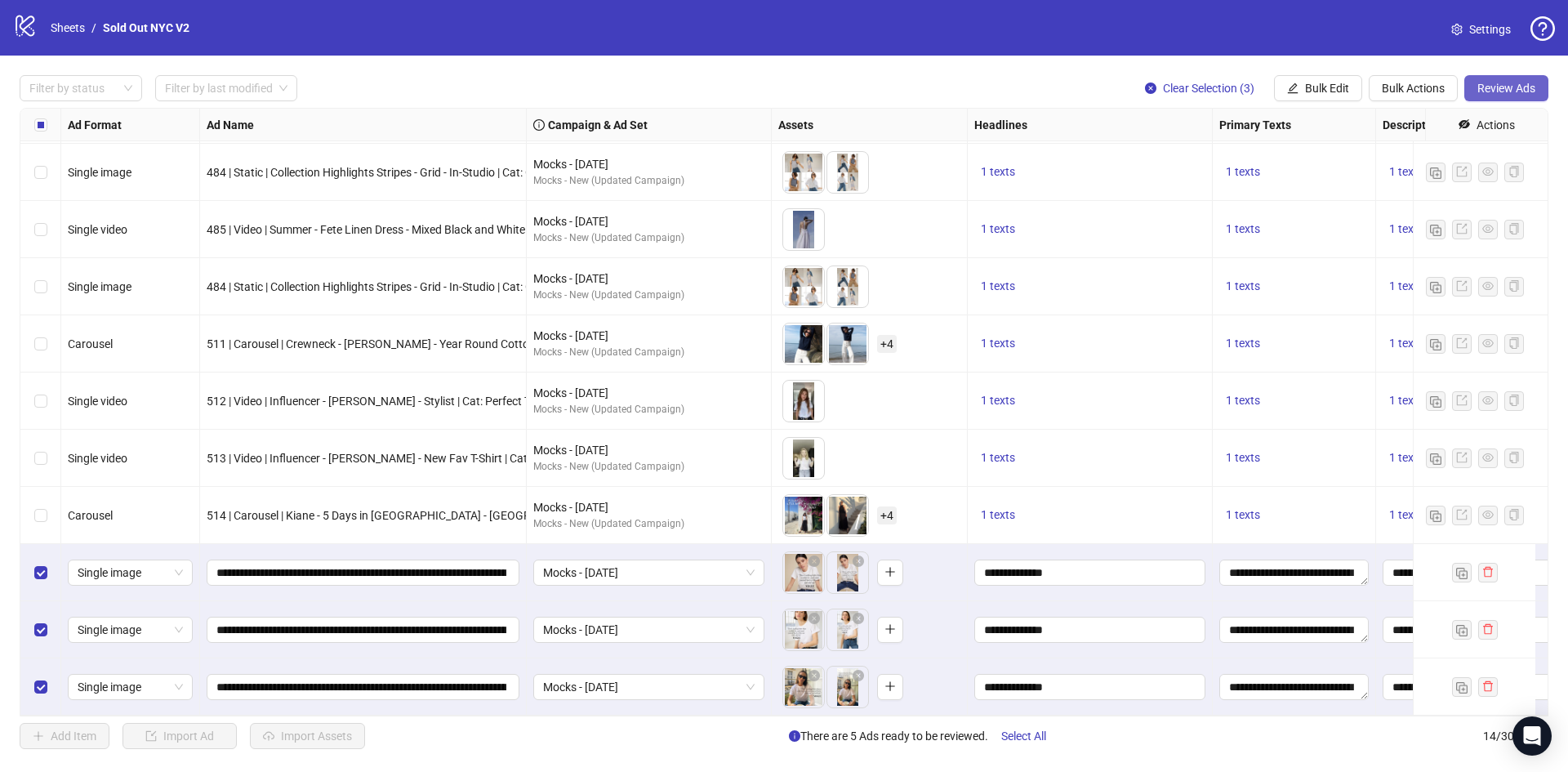 click on "Review Ads" at bounding box center [1506, 88] 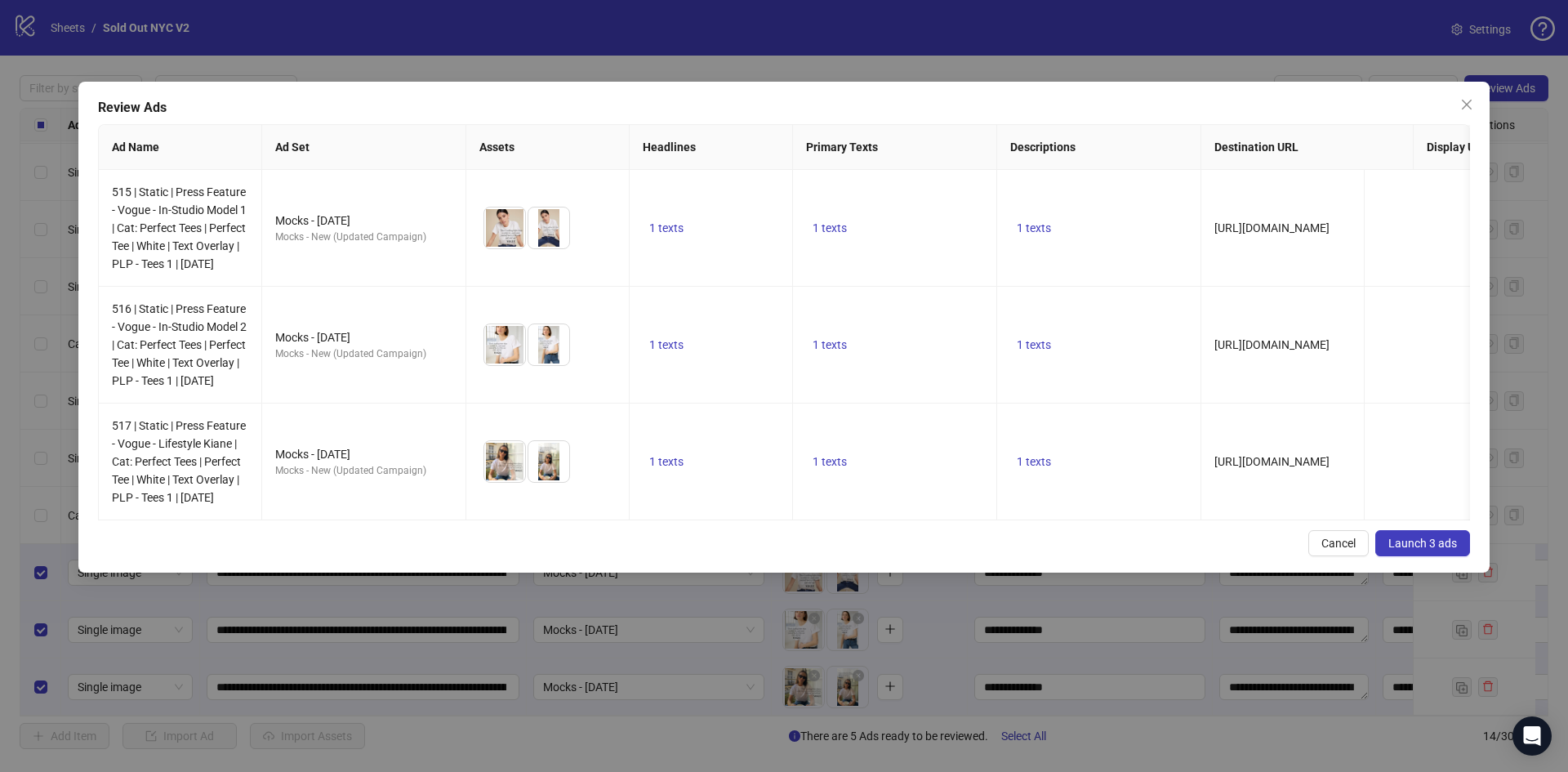 click on "Launch 3 ads" at bounding box center (1423, 543) 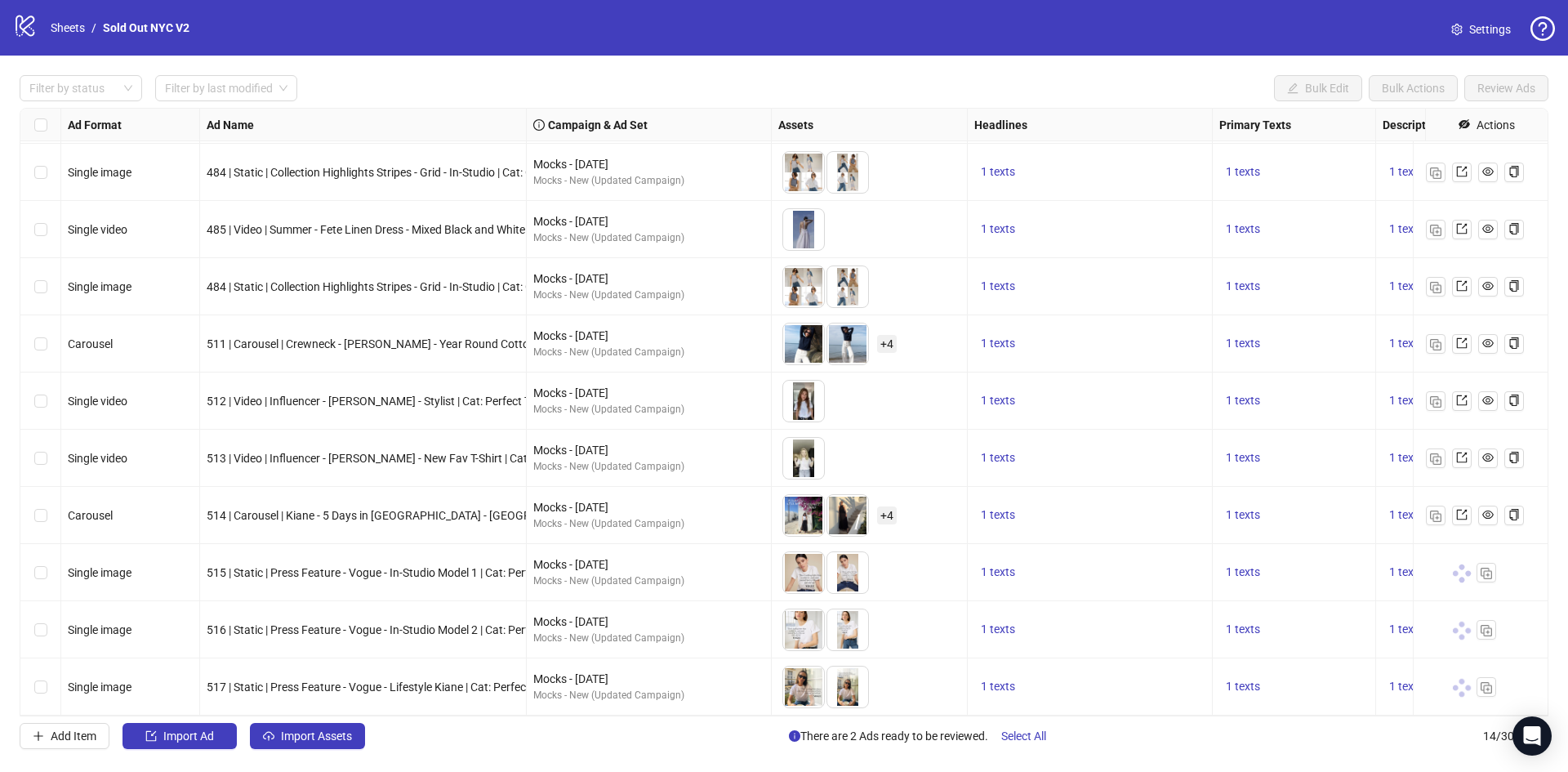 drag, startPoint x: 47, startPoint y: 557, endPoint x: 46, endPoint y: 587, distance: 30.01666 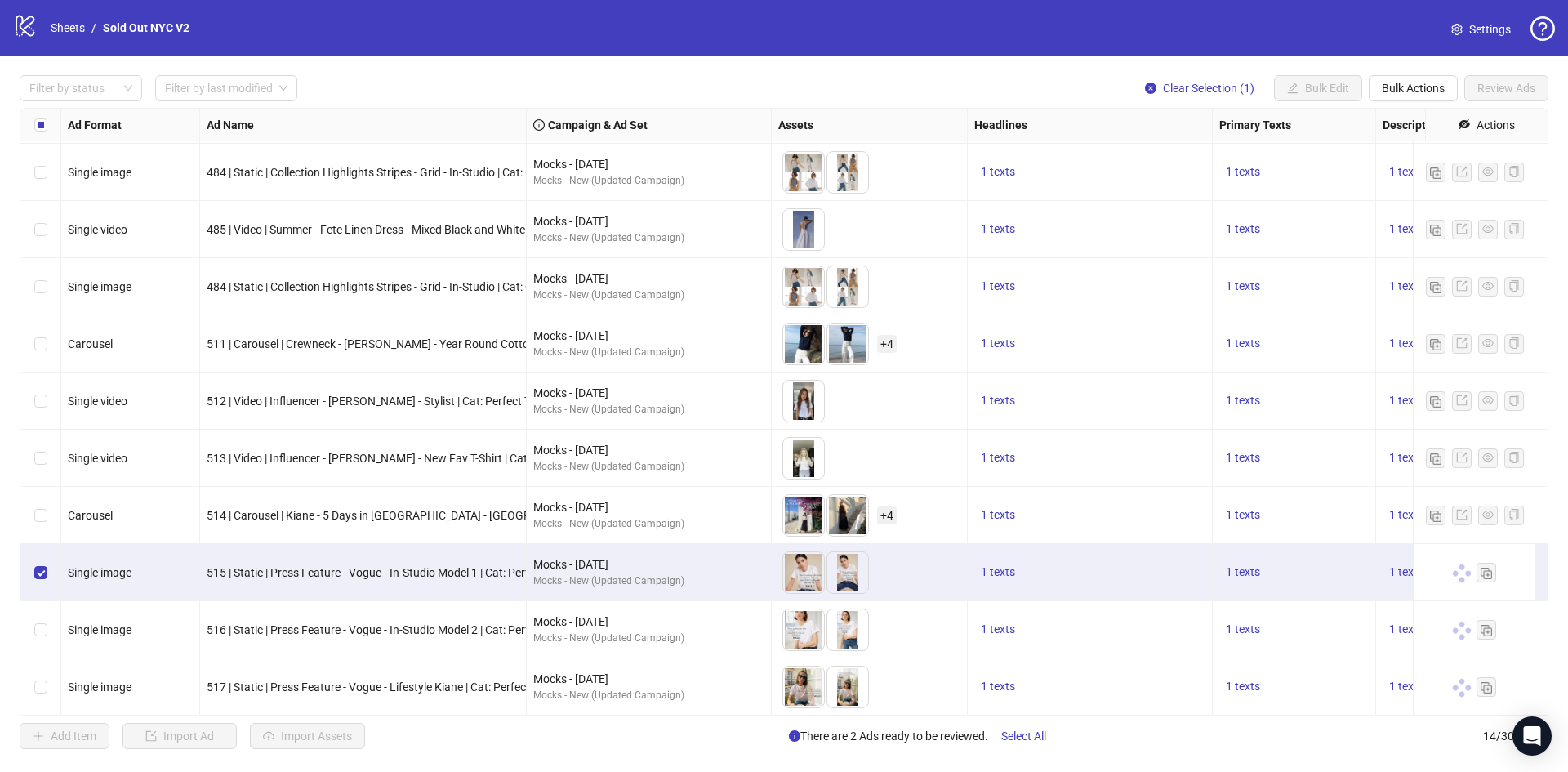 click at bounding box center [41, 630] 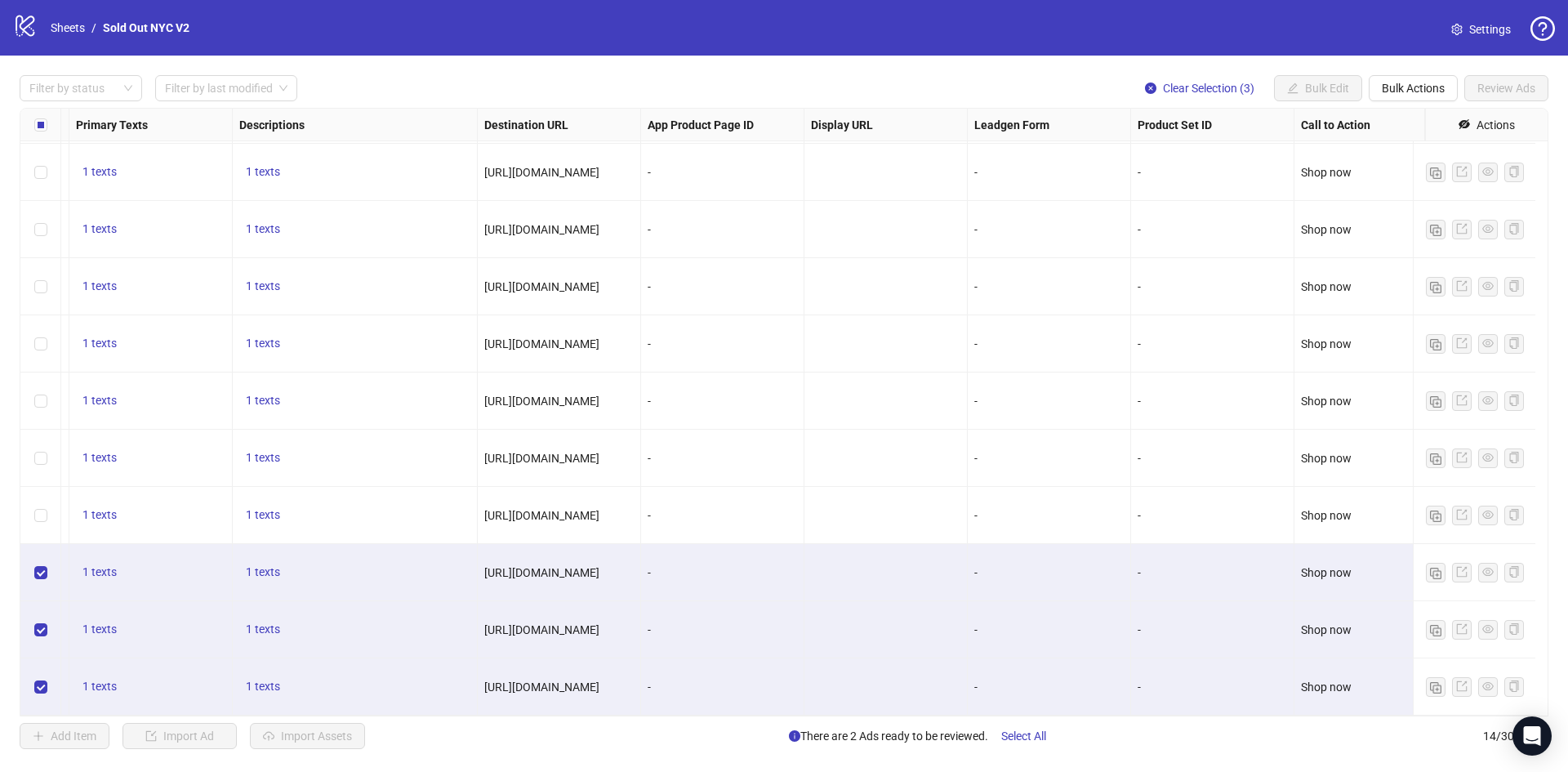 scroll, scrollTop: 239, scrollLeft: 0, axis: vertical 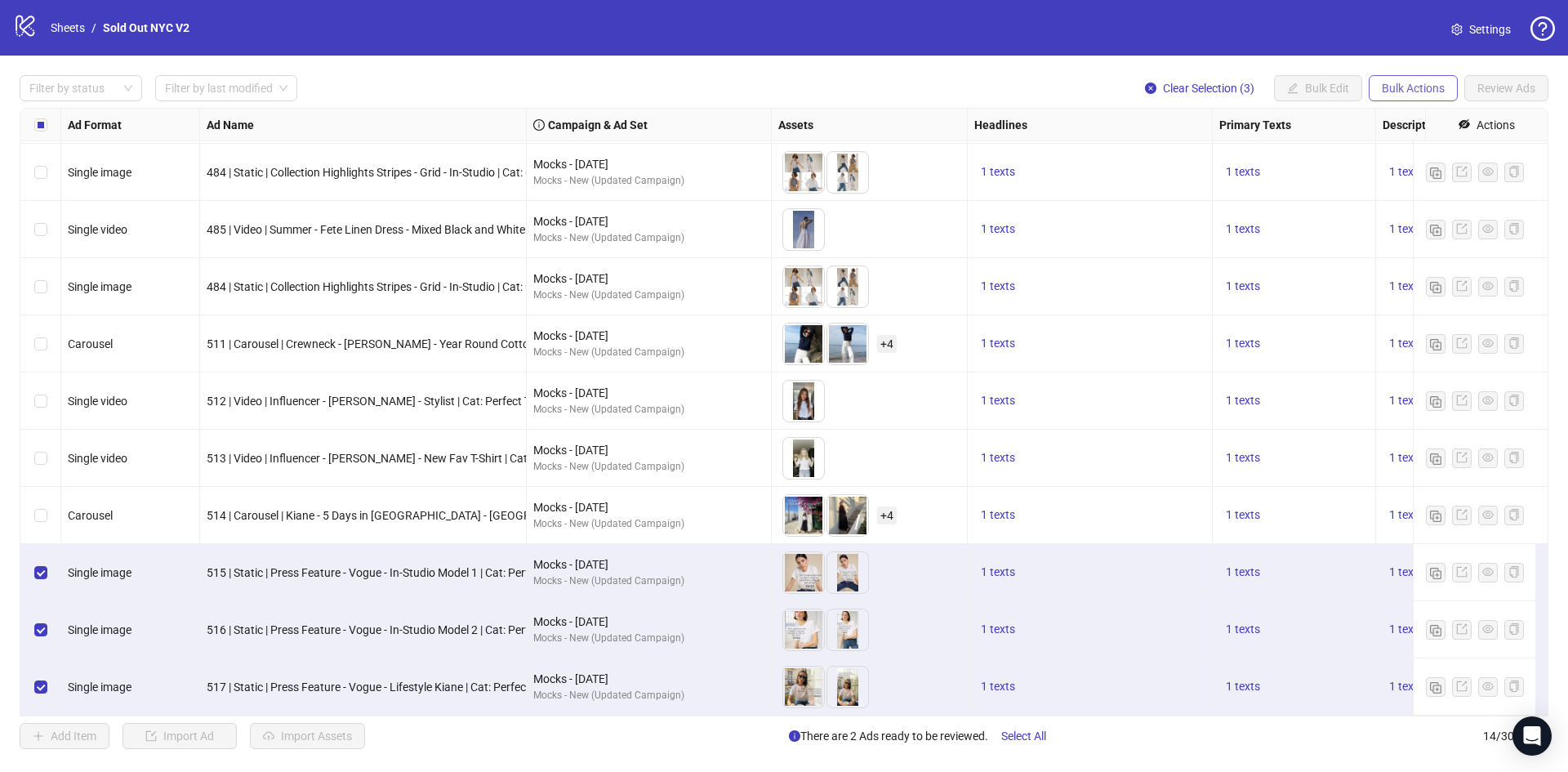 click on "Bulk Actions" at bounding box center [1413, 88] 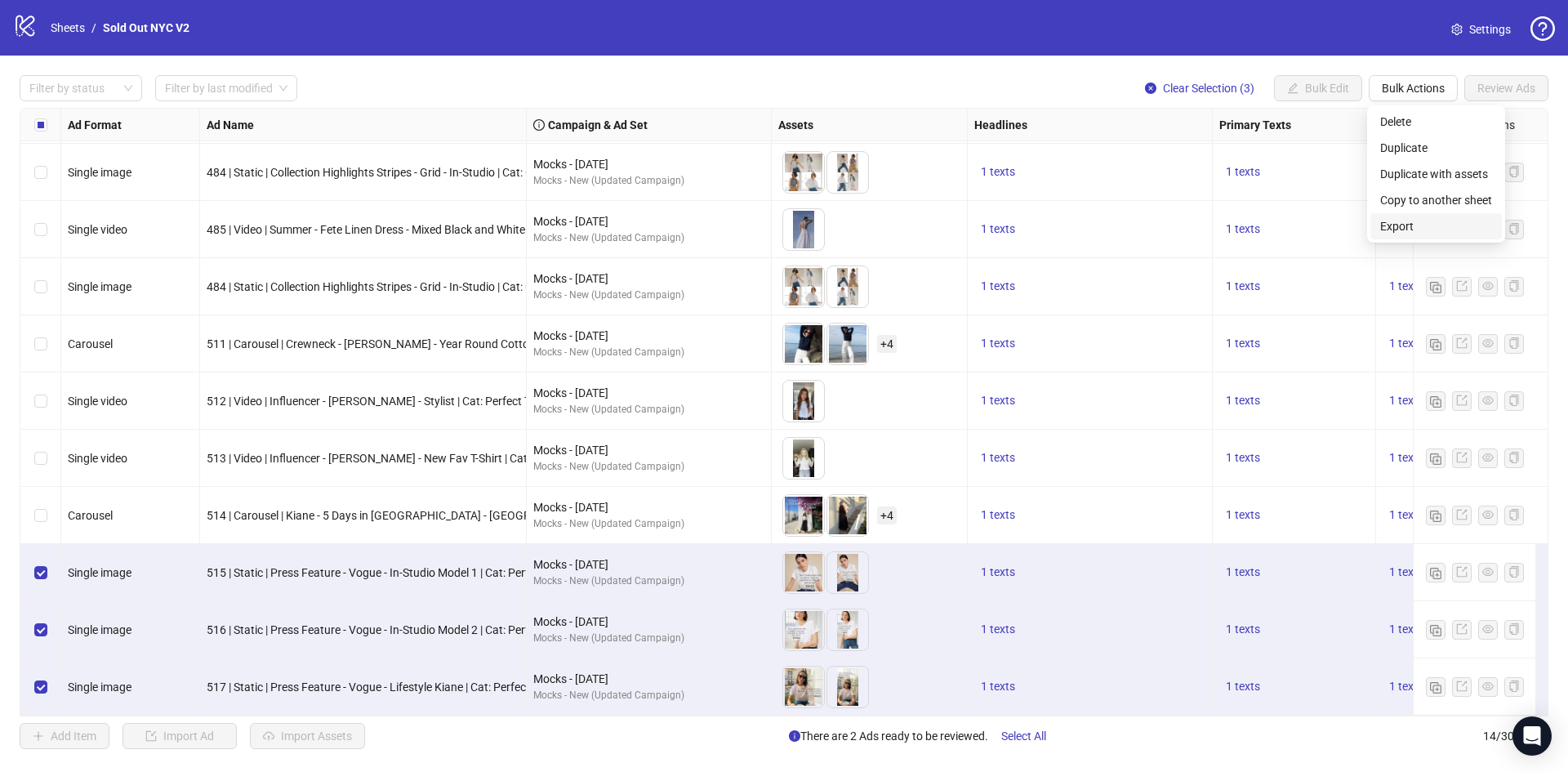 click on "Export" at bounding box center [1436, 226] 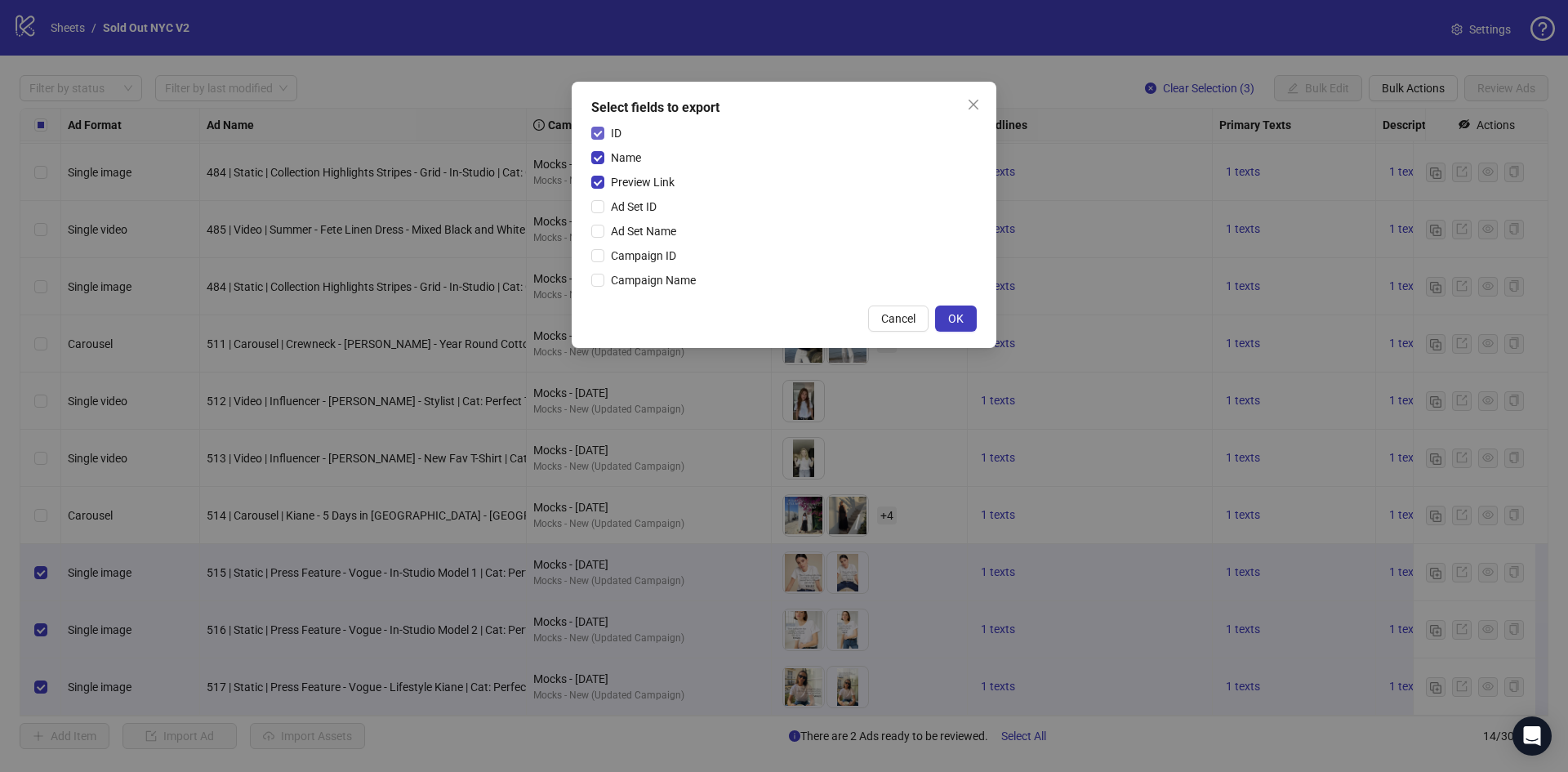 click on "ID" at bounding box center [616, 133] 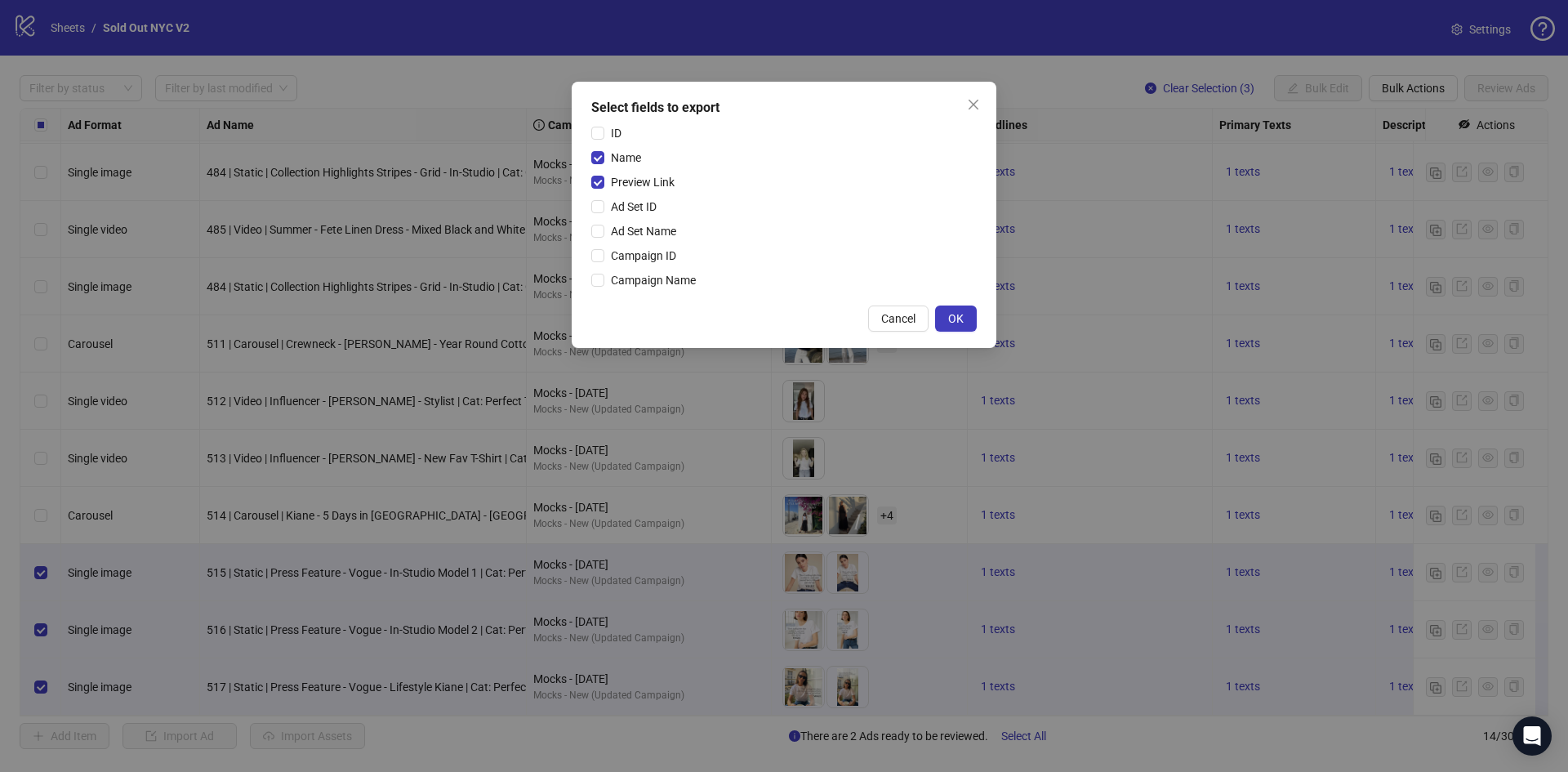 click on "ID Name Preview Link Ad Set ID Ad Set Name Campaign ID Campaign Name" at bounding box center [784, 210] 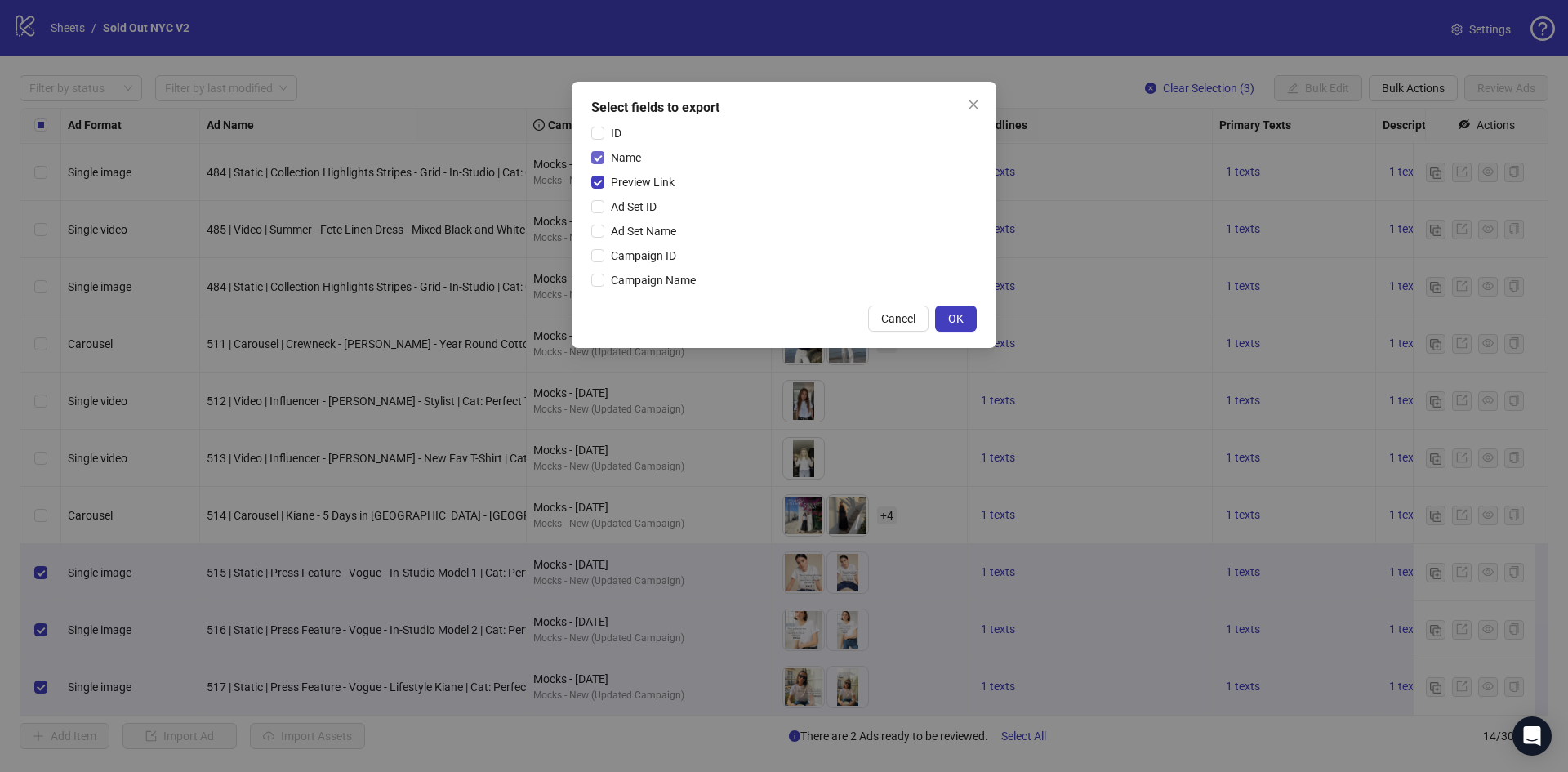 click on "Name" at bounding box center (626, 158) 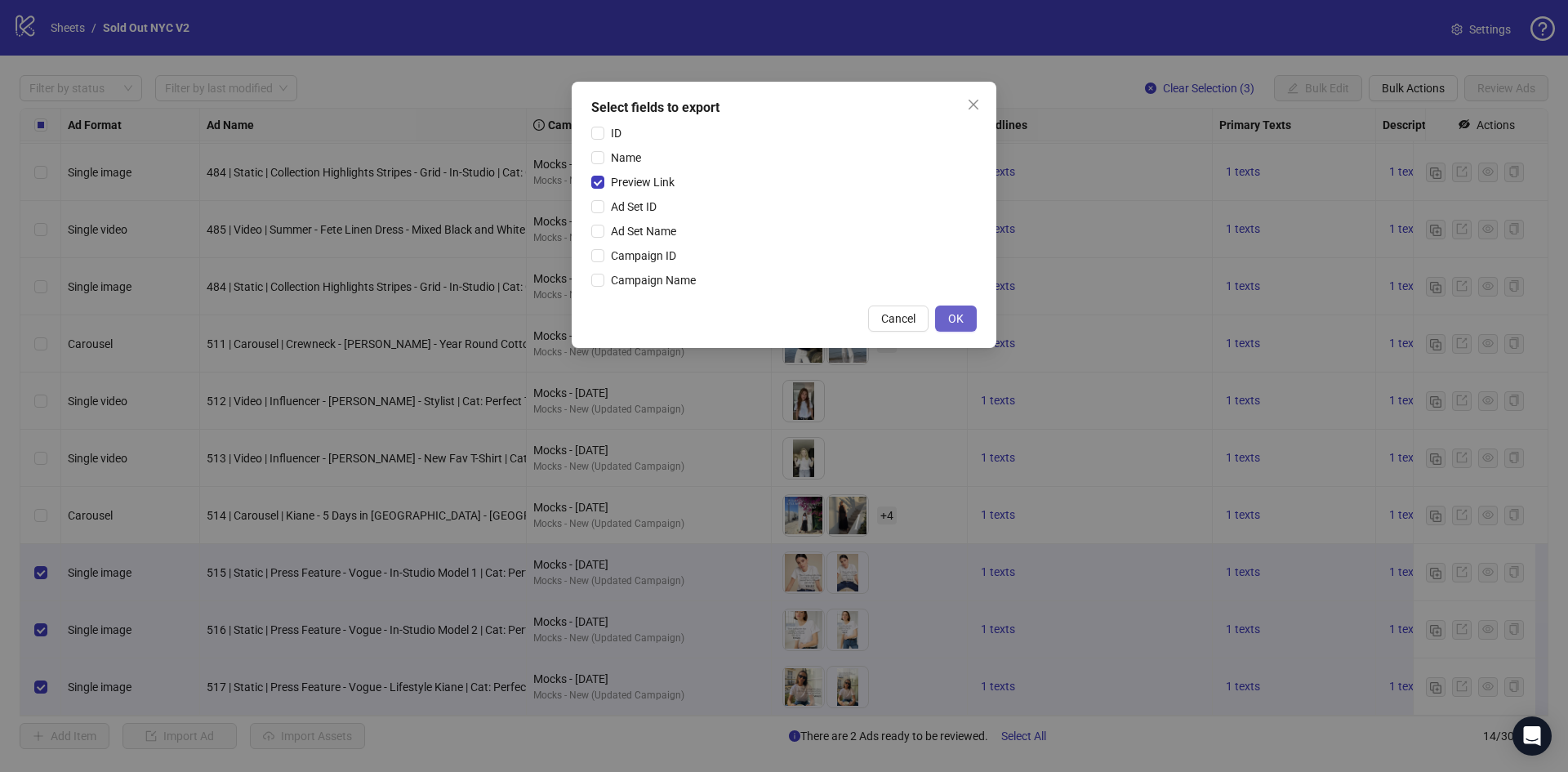 click on "OK" at bounding box center (956, 319) 